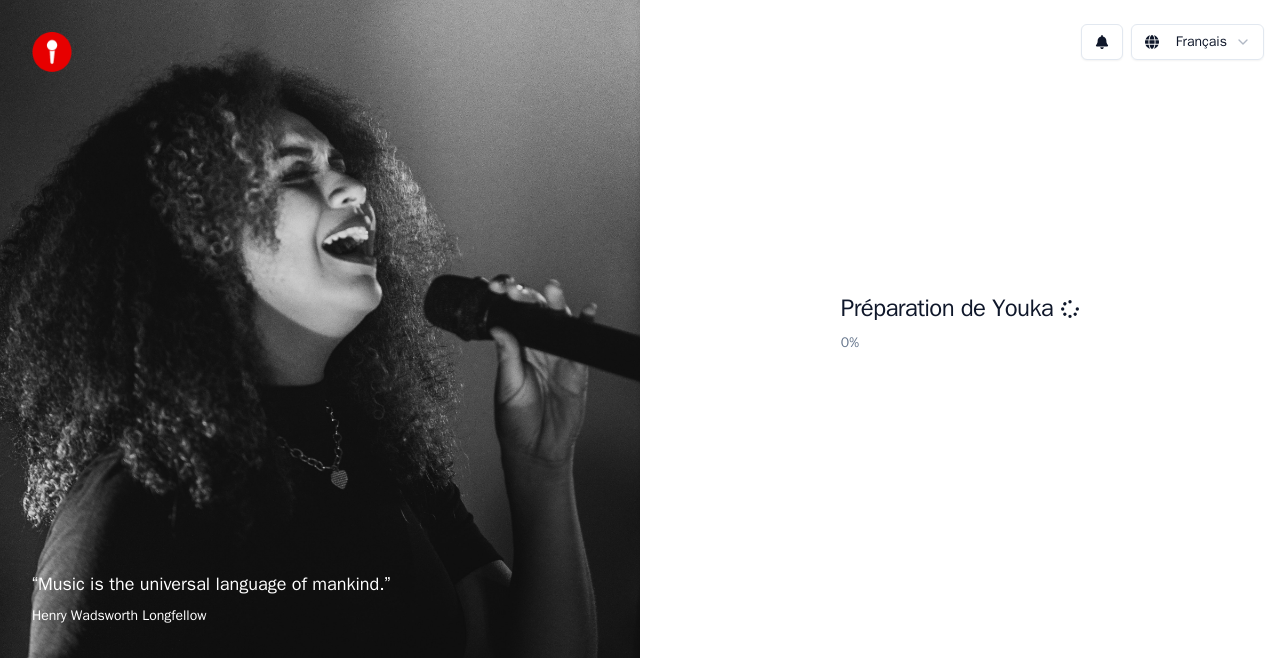scroll, scrollTop: 0, scrollLeft: 0, axis: both 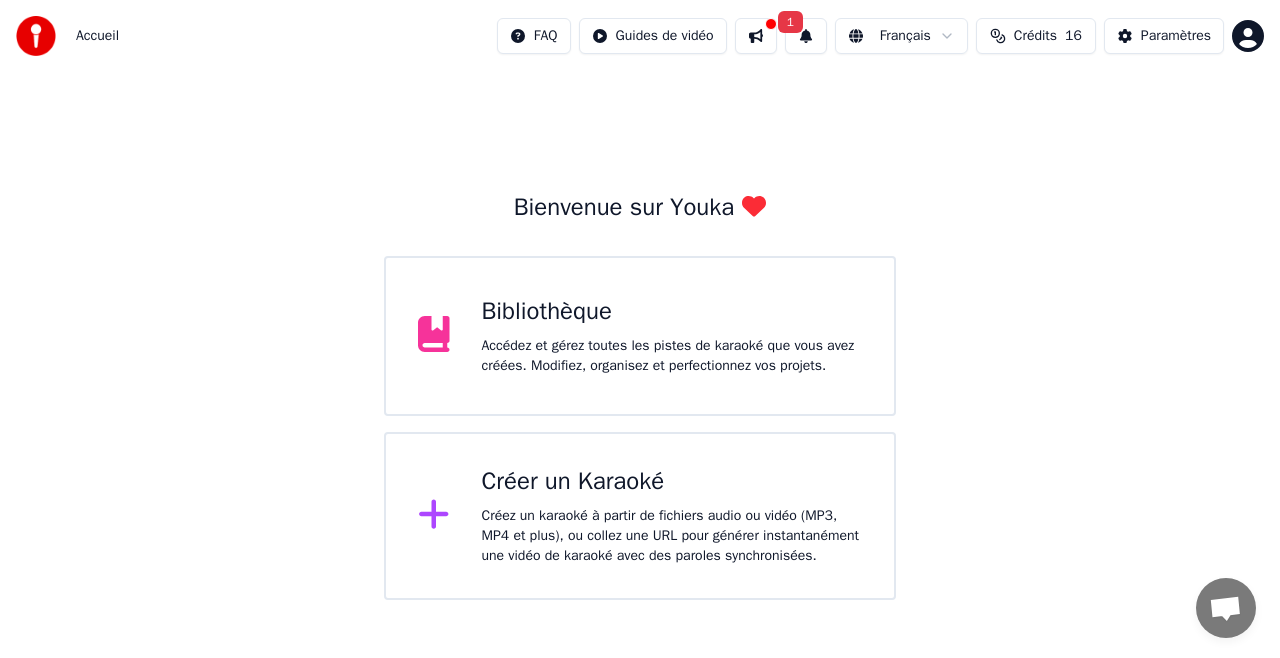 click on "Créer un Karaoké Créez un karaoké à partir de fichiers audio ou vidéo (MP3, MP4 et plus), ou collez une URL pour générer instantanément une vidéo de karaoké avec des paroles synchronisées." at bounding box center (640, 516) 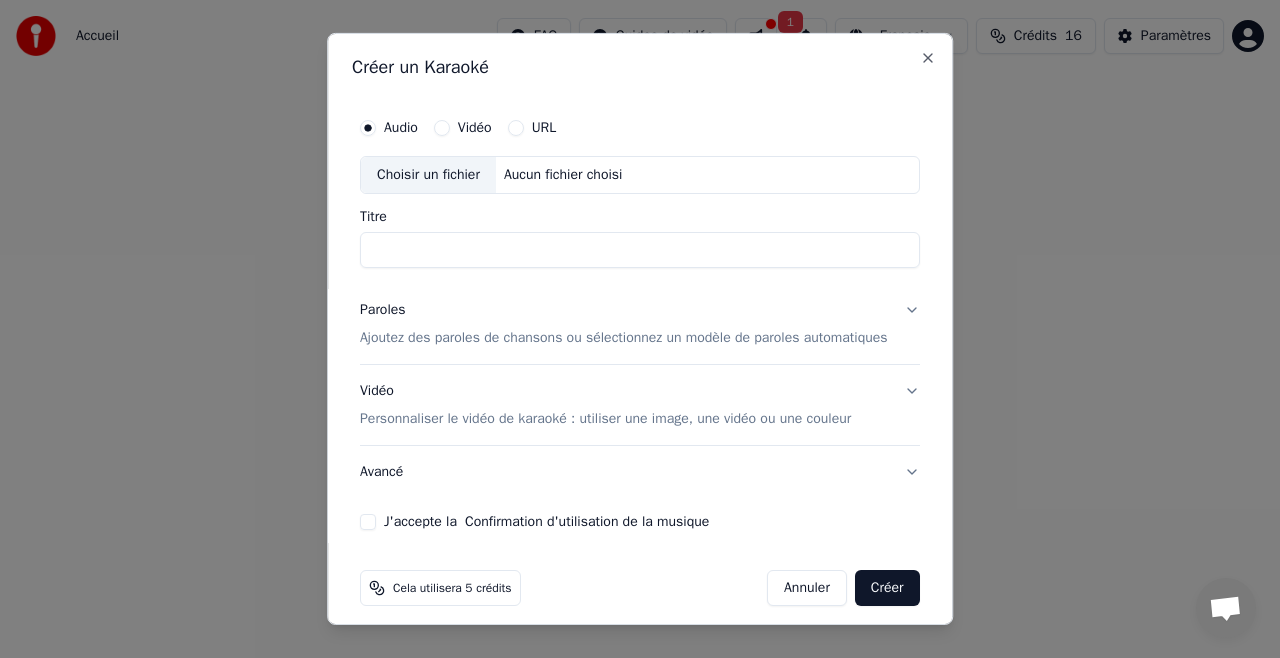 click on "Choisir un fichier" at bounding box center [428, 175] 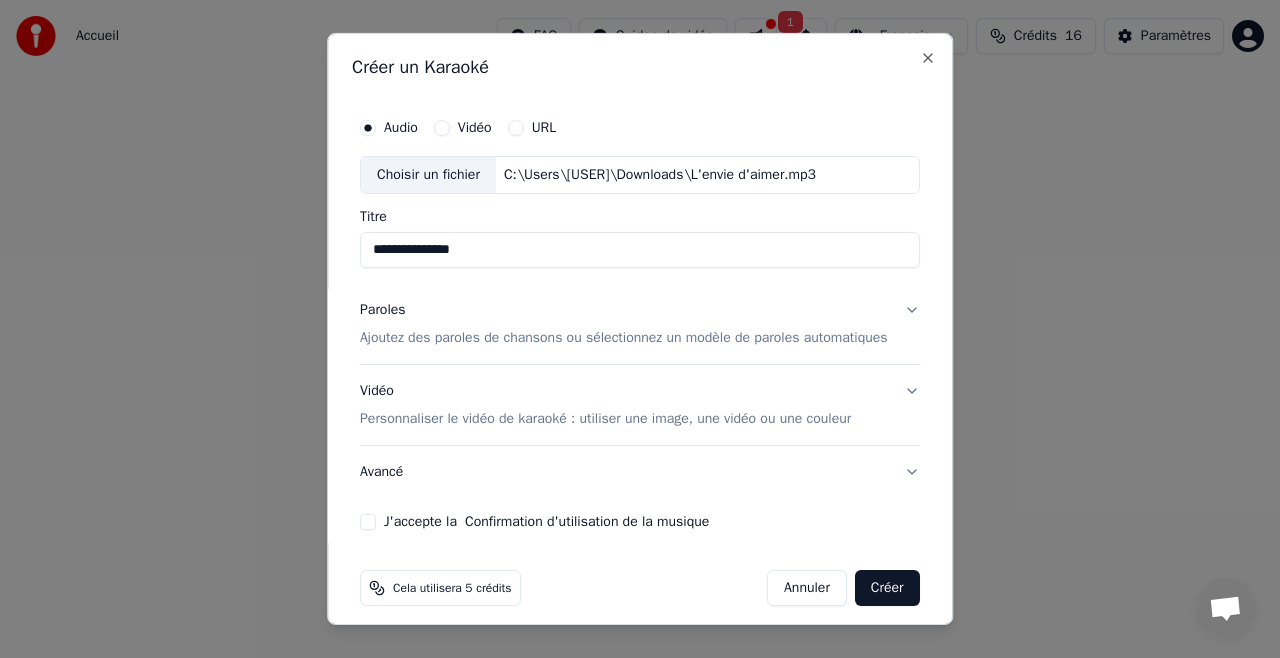 click on "**********" at bounding box center [640, 250] 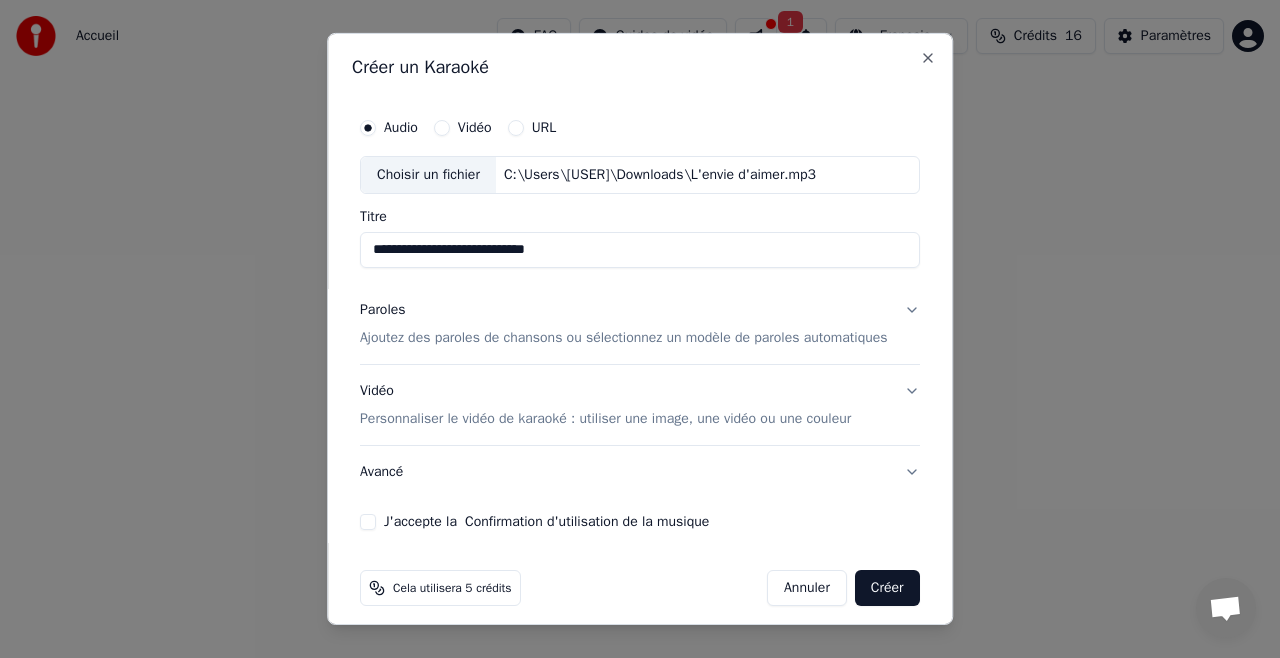 type on "**********" 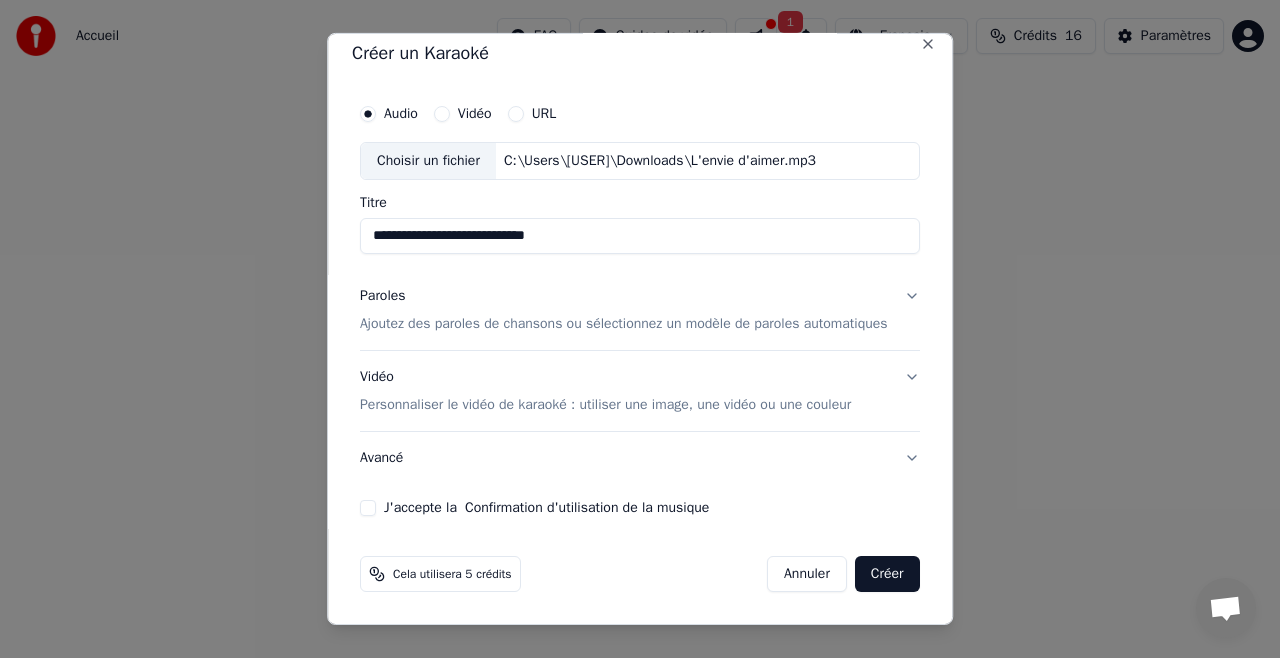 scroll, scrollTop: 30, scrollLeft: 0, axis: vertical 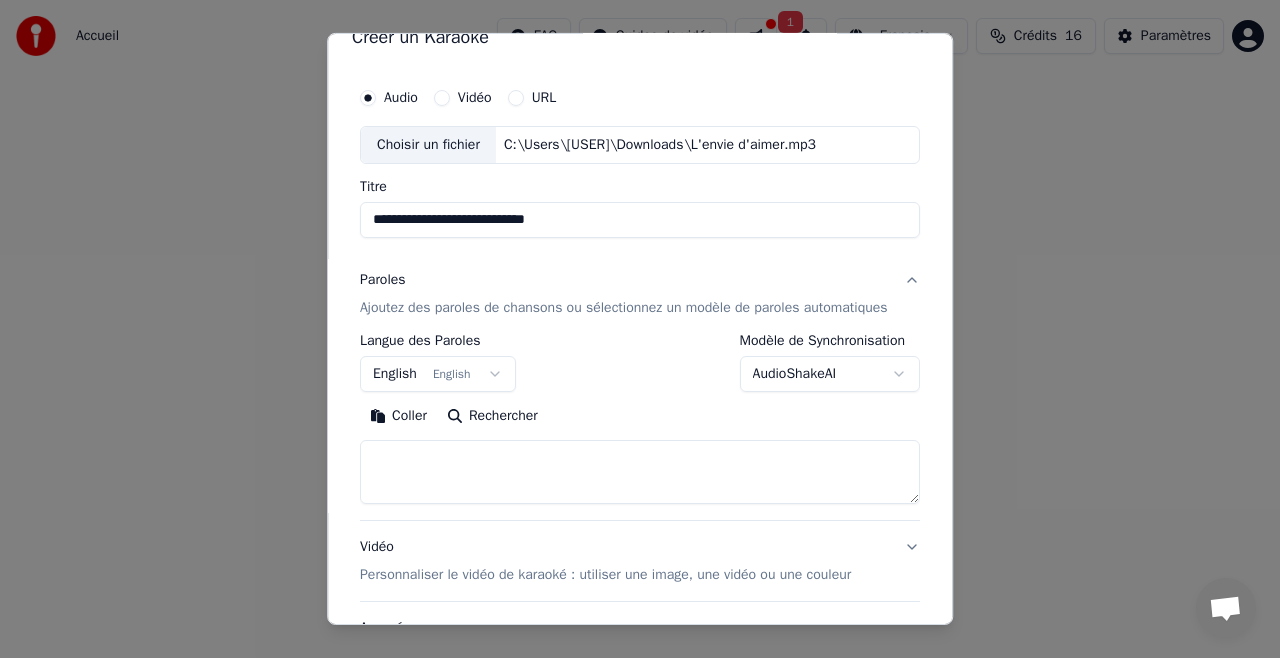 click at bounding box center (640, 472) 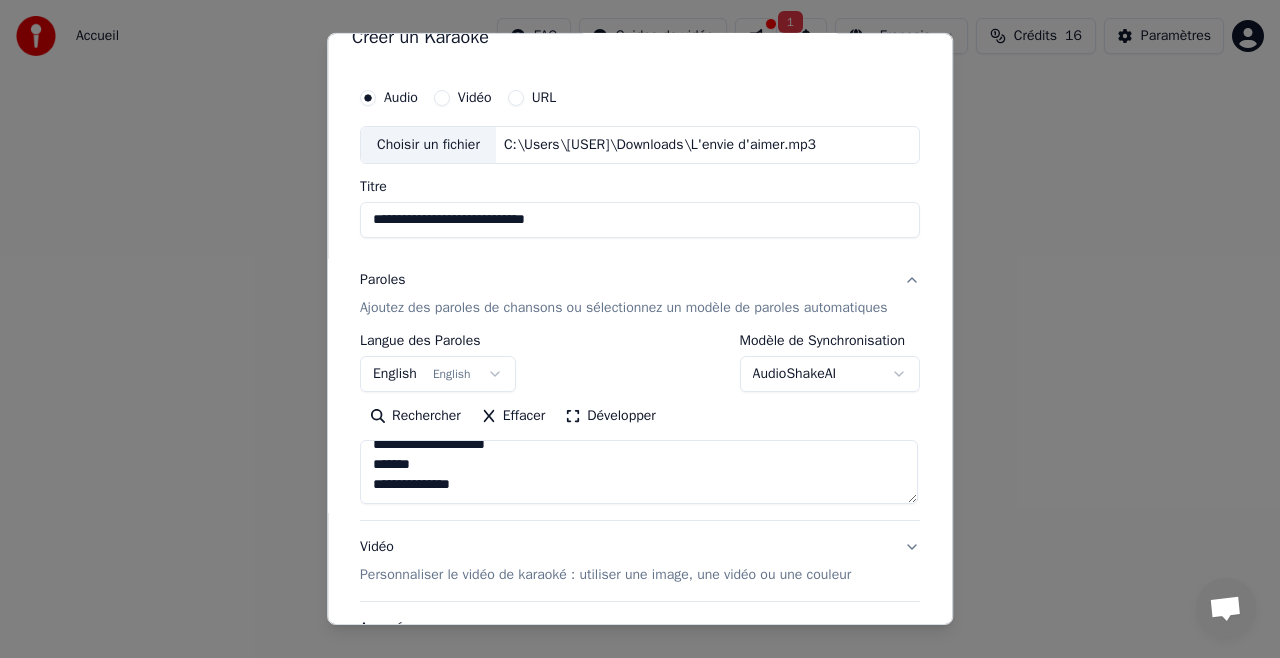 scroll, scrollTop: 1392, scrollLeft: 0, axis: vertical 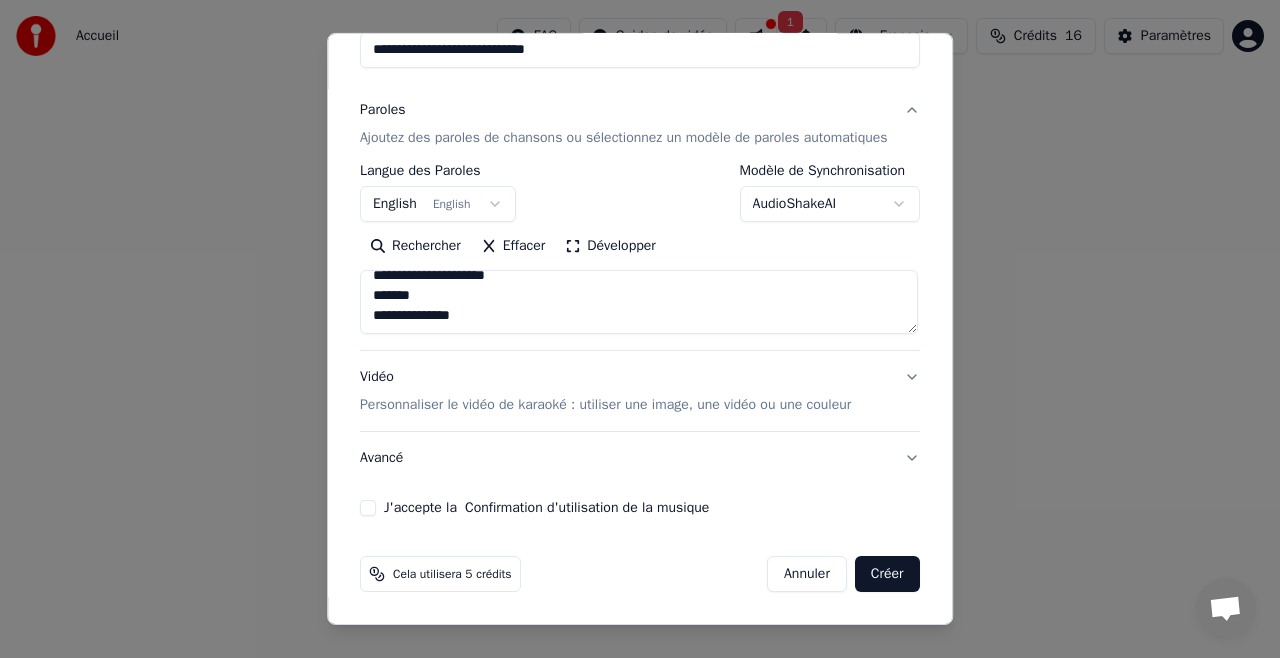 type on "**********" 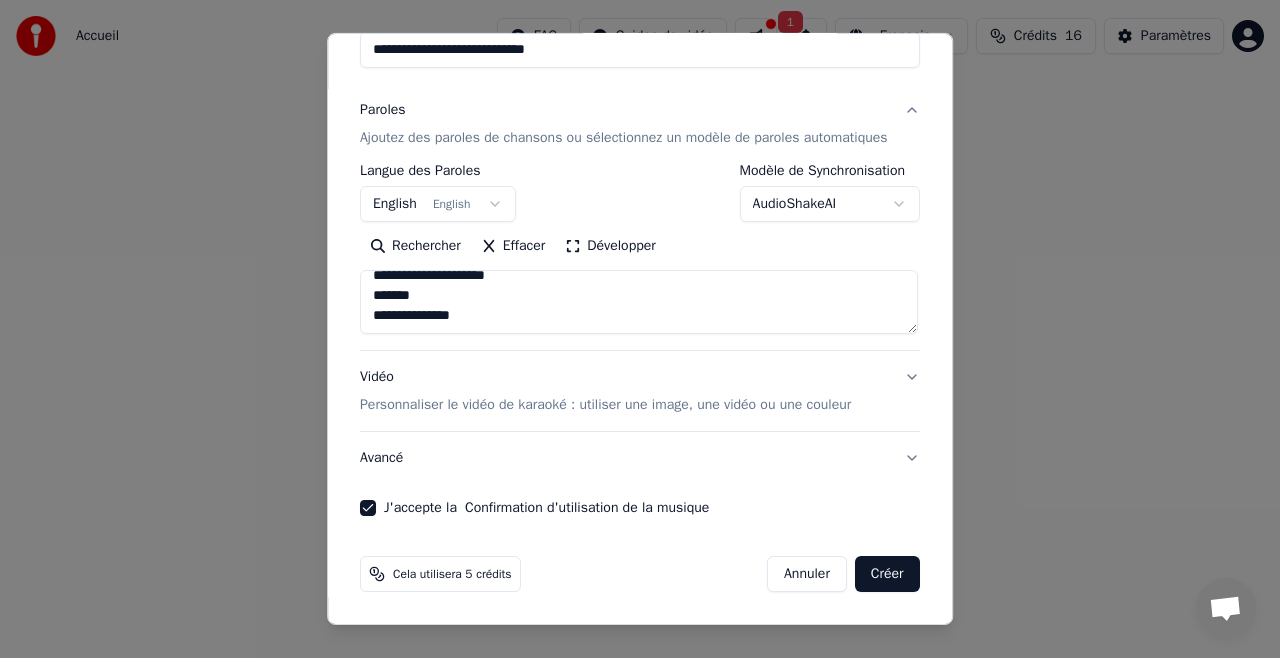 click on "Créer" at bounding box center [887, 574] 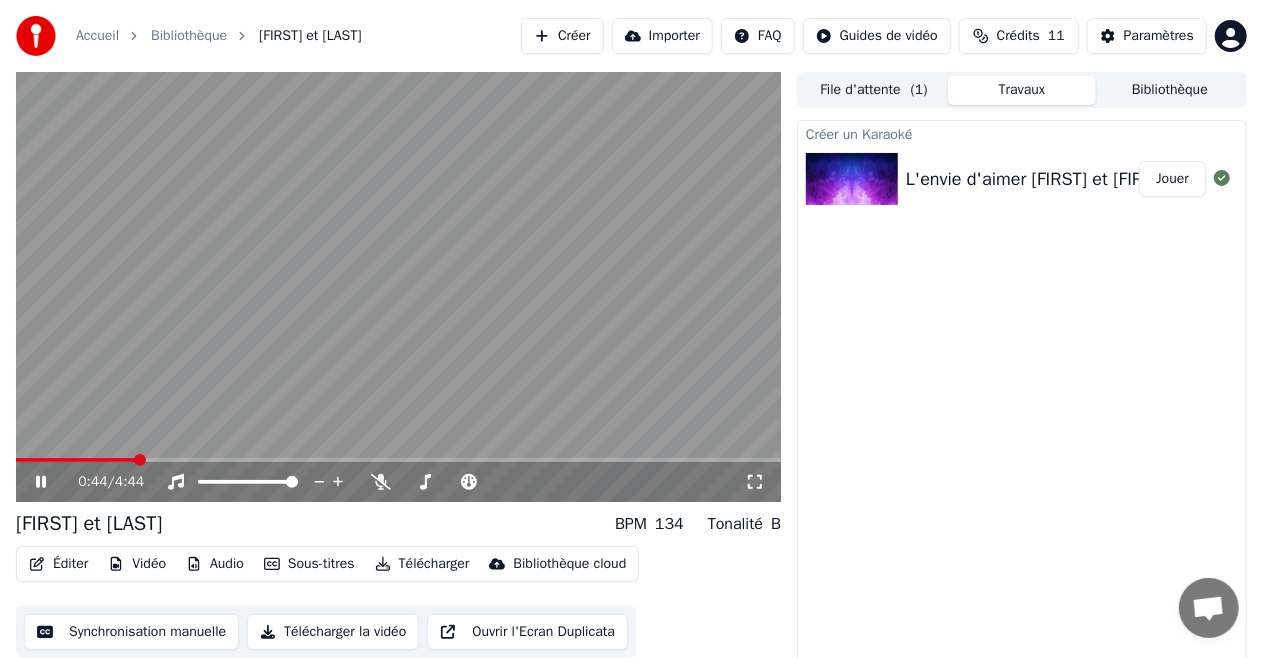 click 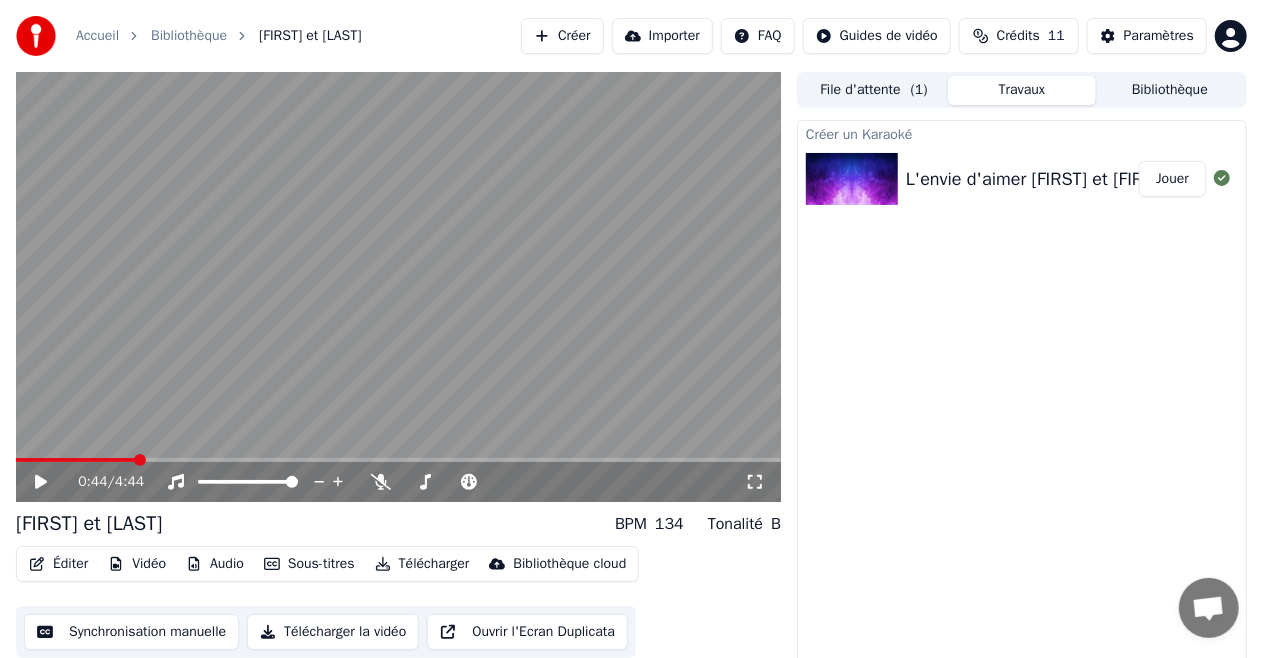 scroll, scrollTop: 21, scrollLeft: 0, axis: vertical 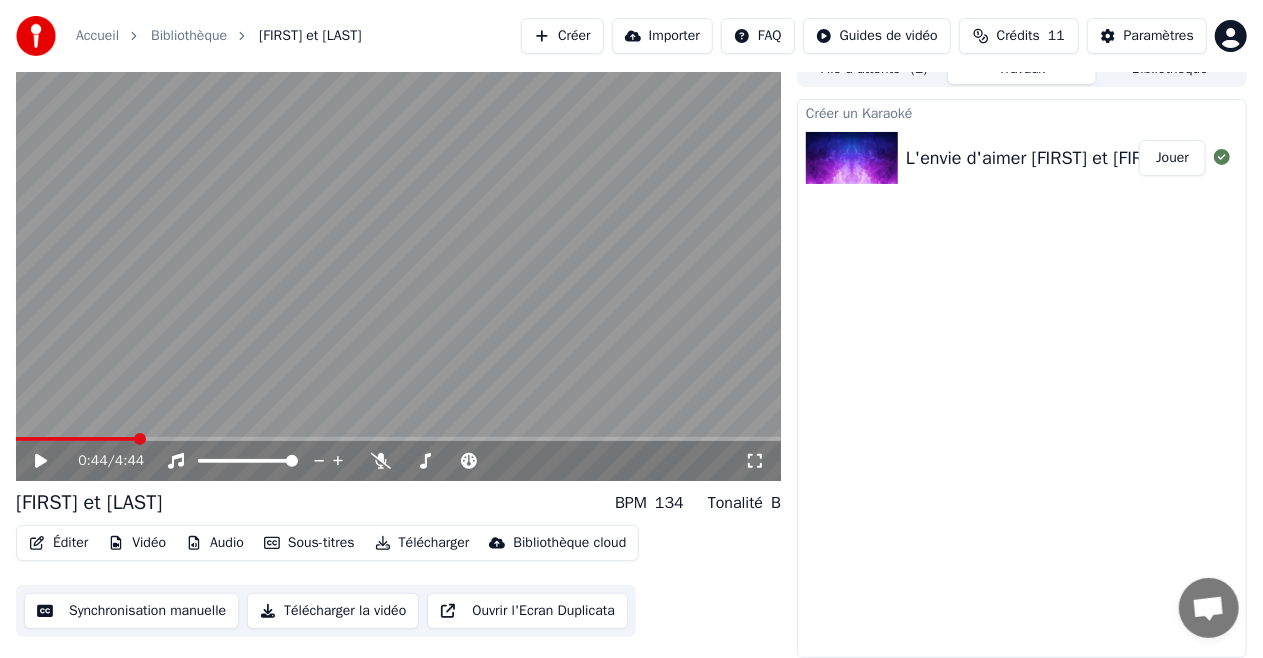 click on "Synchronisation manuelle" at bounding box center (131, 611) 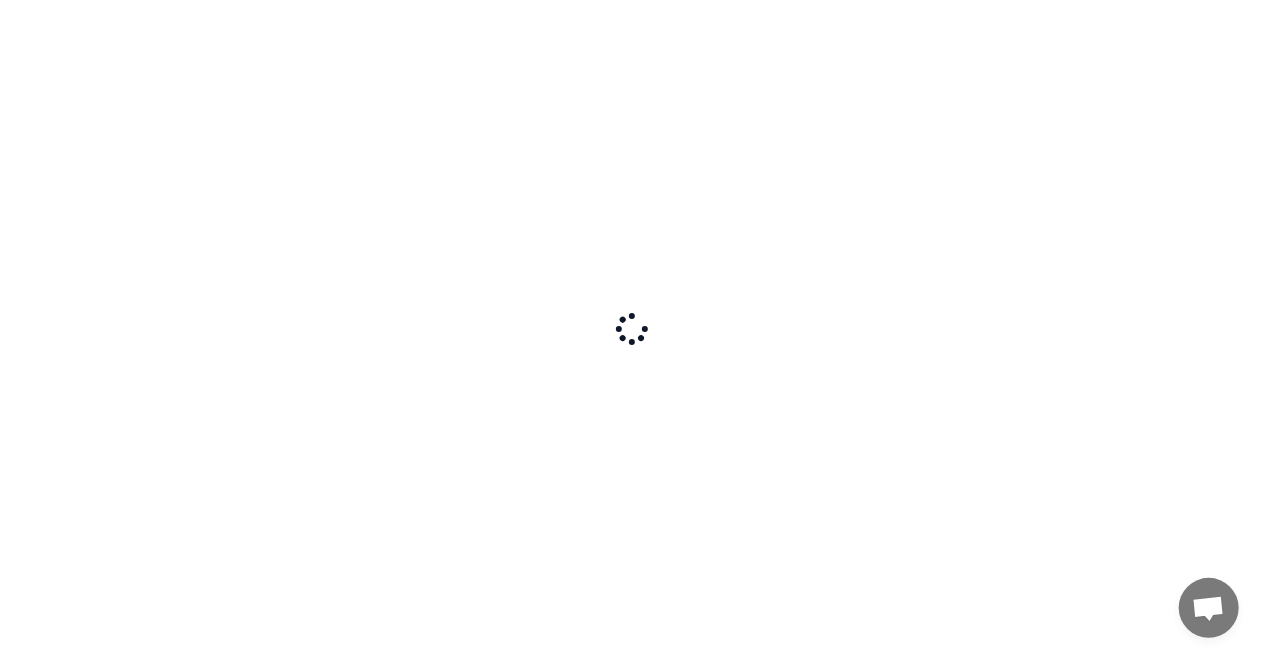 scroll, scrollTop: 0, scrollLeft: 0, axis: both 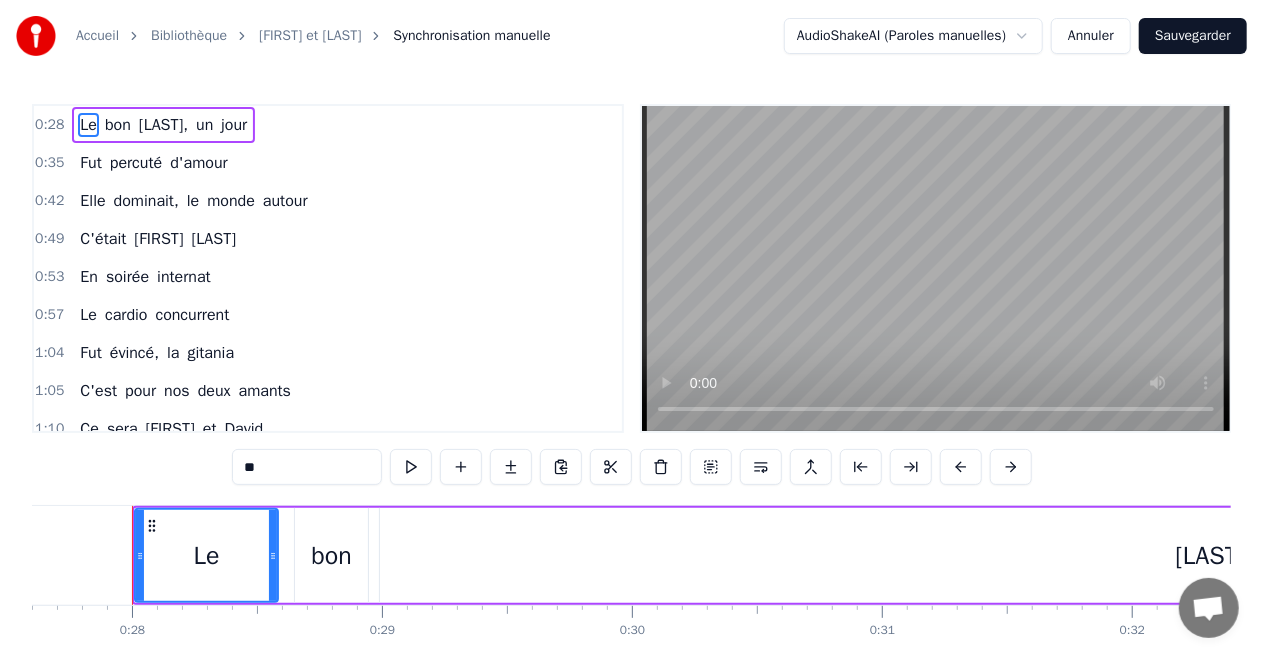drag, startPoint x: 218, startPoint y: 556, endPoint x: 160, endPoint y: 547, distance: 58.694122 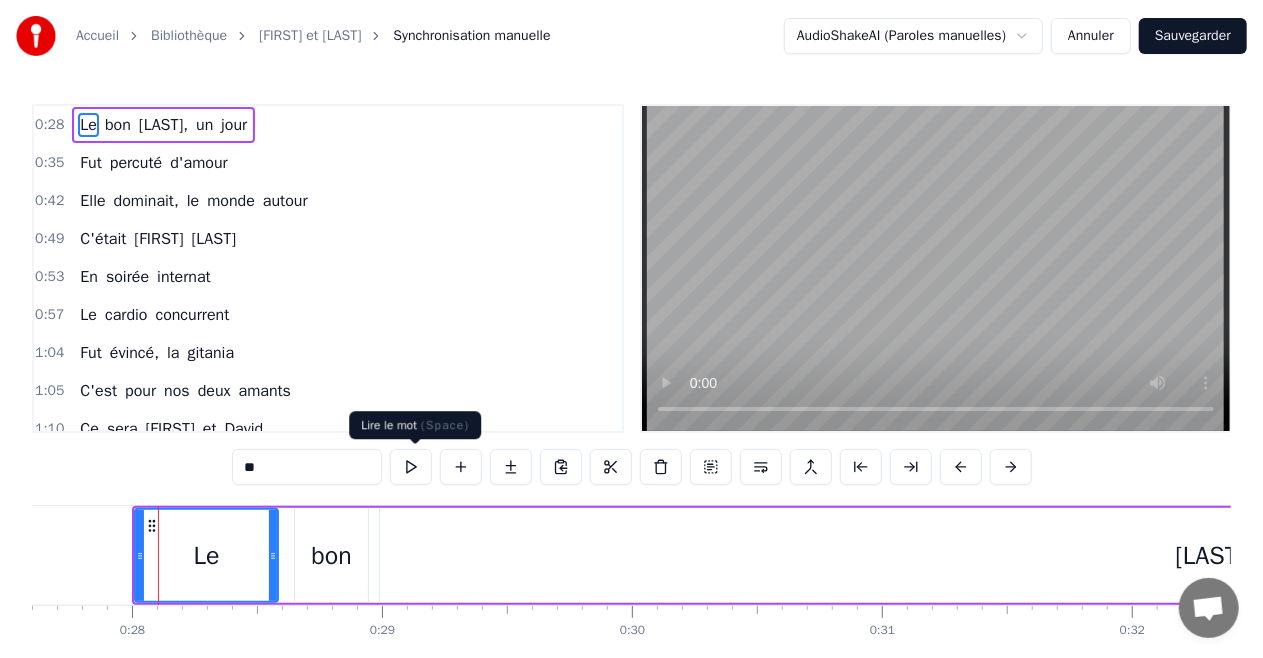 click at bounding box center [411, 467] 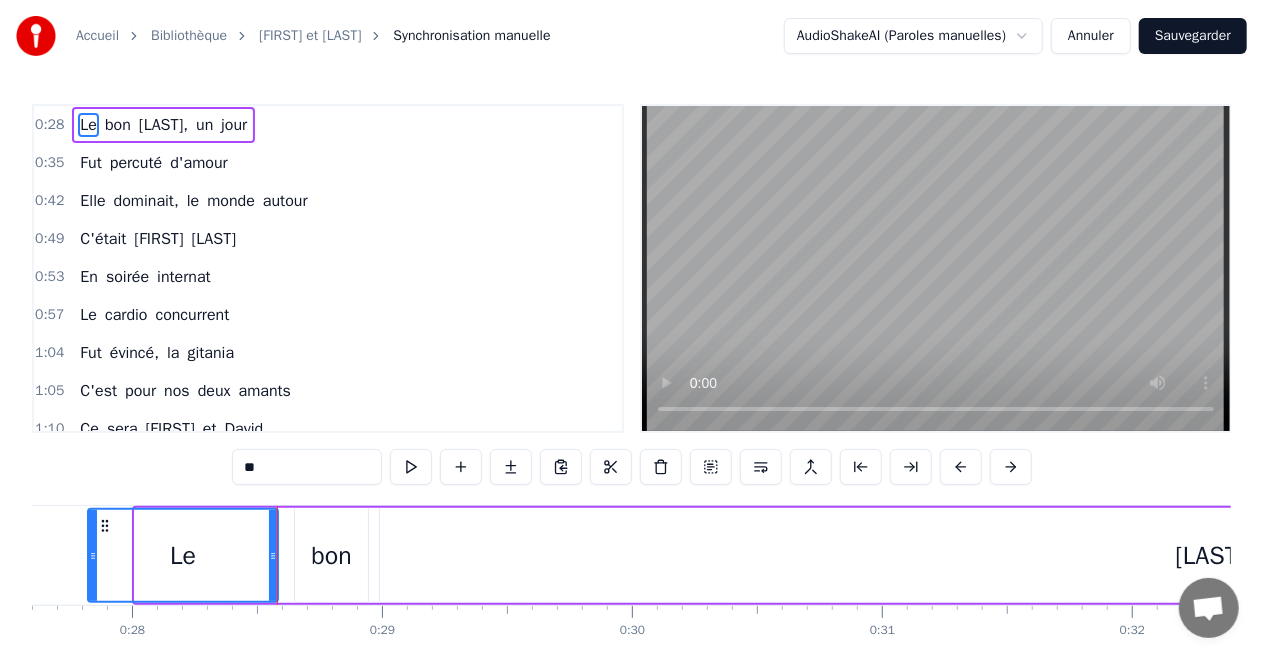 drag, startPoint x: 137, startPoint y: 556, endPoint x: 90, endPoint y: 557, distance: 47.010635 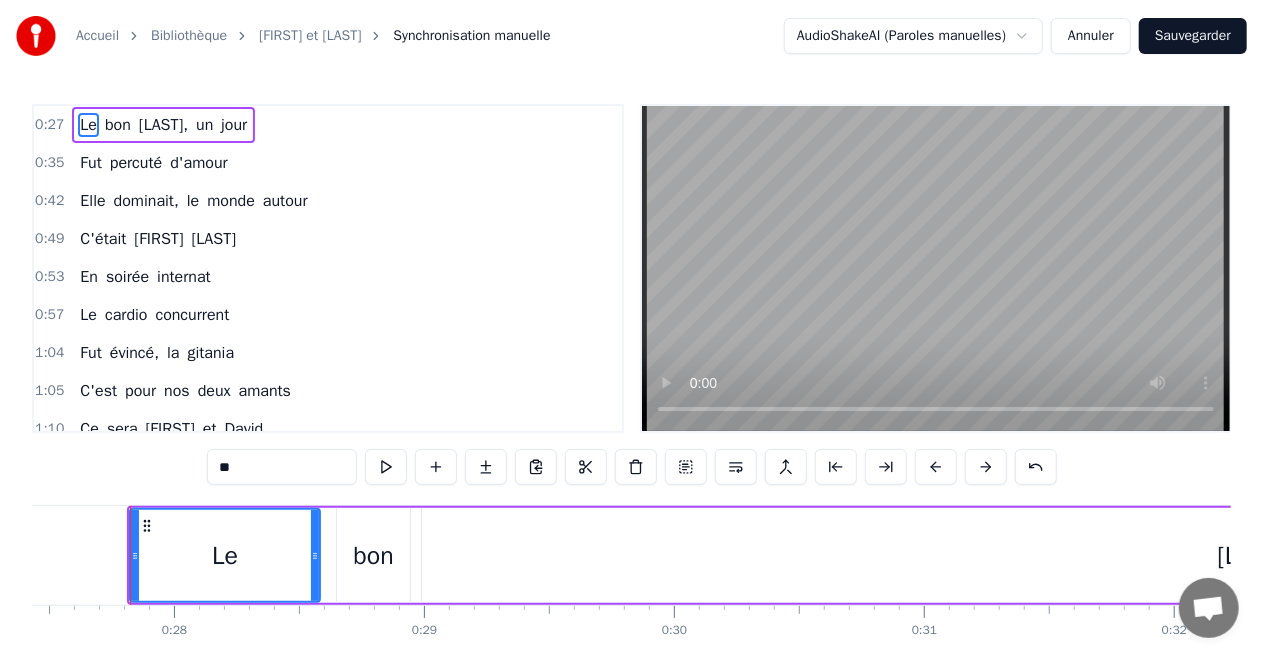 scroll, scrollTop: 0, scrollLeft: 6856, axis: horizontal 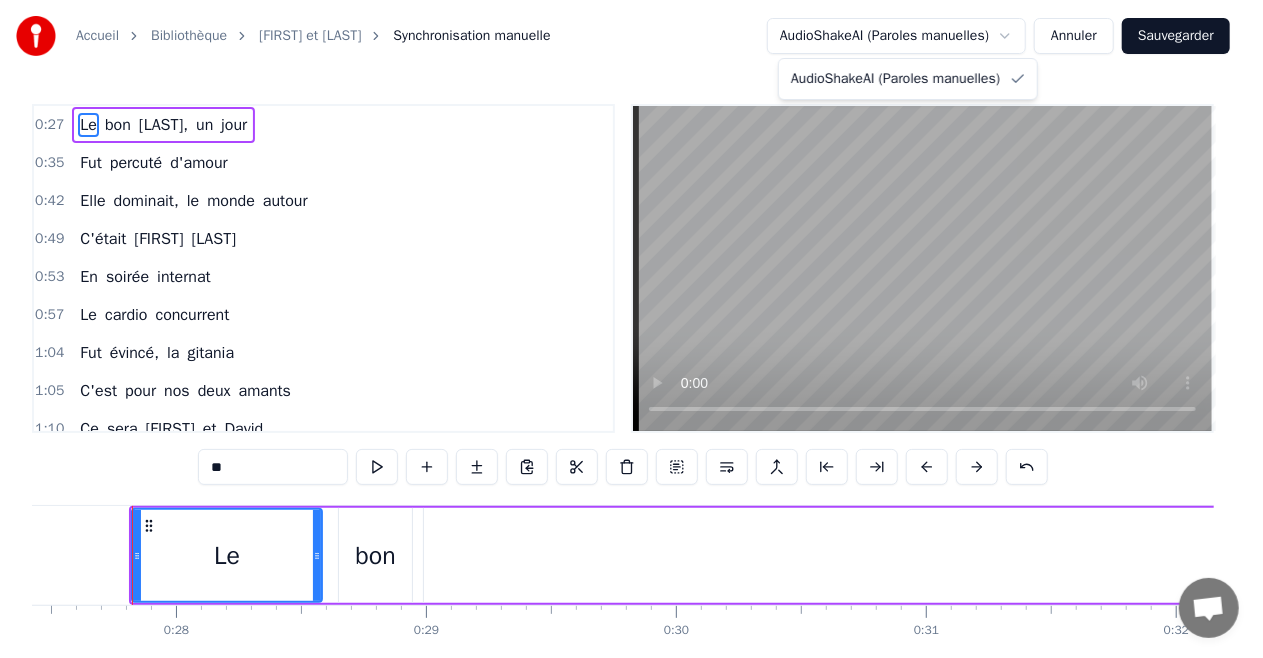 click on "Accueil Bibliothèque [FIRST] et [LAST] Synchronisation manuelle AudioShakeAI (Paroles manuelles) Annuler Sauvegarder 0:27 Le bon [LAST], un jour 0:35 Fut percuté d'amour 0:42 Elle dominait, le monde autour 0:49 C'était [FIRST] [LAST] 0:53 En soirée internat 0:57 Le cardio concurrent 1:04 Fut évincé, la gitania 1:05 C'est pour nos deux amants 1:10 Ce sera [FIRST] et [LAST] 1:15 Une union de l'œil et du bide 1:21 Premier regard ils se trouvent idéal 1:32 C'est l'amour viscéral 1:35 Ce sera pour eux deux ce soir 1:43 Que tous nous allons boire 1:50 Et cet amour qu'ils ont su partager 2:01 Nous donne l'envie d'aimer 2:04 Elle devient vite maman 2:12 Du Dada grand enfant 2:15 Avec son hyperactivité 2:23 Elle ne s'ennuie jamais 2:29 Hey mais [FIRST] dit [LAST] 2:40 Où est donc ma ventoline 2:47 Ces zigotos ont su nous fédérer 2:54 Créateurs d'amitié 3:00 Ce seras pour eux deux ce soir 3:09 Que tous nous allons boire 3:18 Et cet amour qu'ils ont su partager 3:27 Nous donne l'envie d'aimer 3:32 Maison Festoch 4 3" at bounding box center (631, 369) 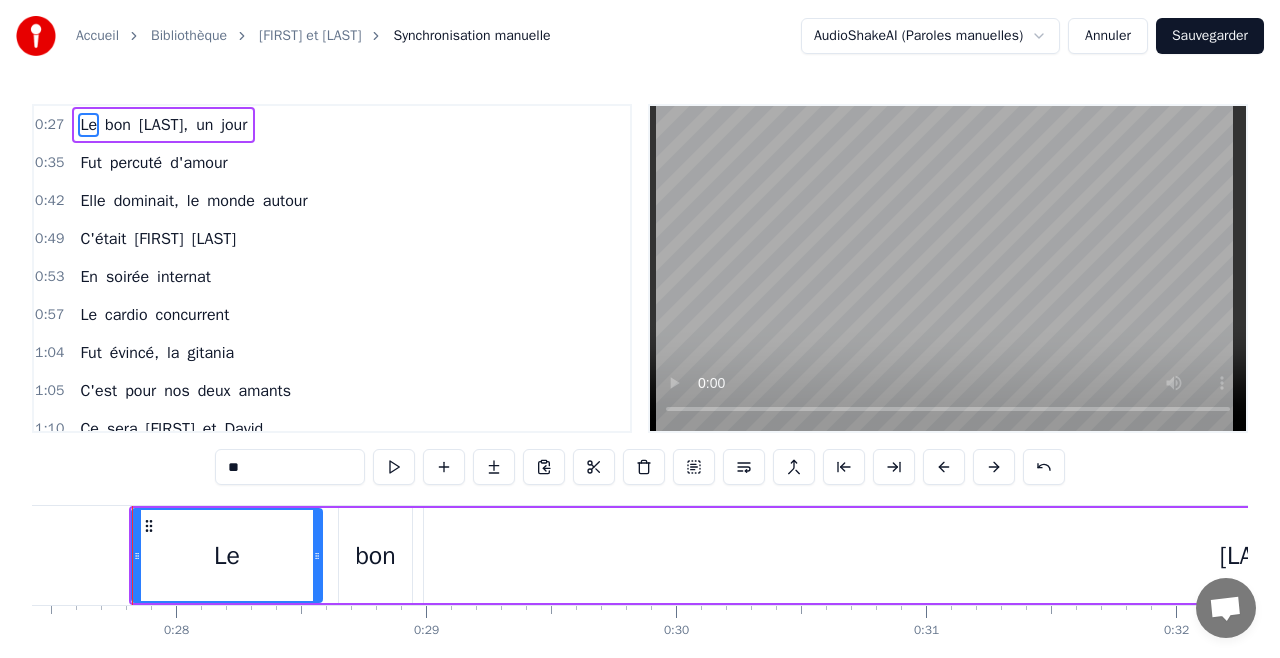 click on "Accueil Bibliothèque [FIRST] et [LAST] Synchronisation manuelle AudioShakeAI (Paroles manuelles) Annuler Sauvegarder 0:27 Le bon [LAST], un jour 0:35 Fut percuté d'amour 0:42 Elle dominait, le monde autour 0:49 C'était [FIRST] [LAST] 0:53 En soirée internat 0:57 Le cardio concurrent 1:04 Fut évincé, la gitania 1:05 C'est pour nos deux amants 1:10 Ce sera [FIRST] et [LAST] 1:15 Une union de l'œil et du bide 1:21 Premier regard ils se trouvent idéal 1:32 C'est l'amour viscéral 1:35 Ce sera pour eux deux ce soir 1:43 Que tous nous allons boire 1:50 Et cet amour qu'ils ont su partager 2:01 Nous donne l'envie d'aimer 2:04 Elle devient vite maman 2:12 Du Dada grand enfant 2:15 Avec son hyperactivité 2:23 Elle ne s'ennuie jamais 2:29 Hey mais [FIRST] dit [LAST] 2:40 Où est donc ma ventoline 2:47 Ces zigotos ont su nous fédérer 2:54 Créateurs d'amitié 3:00 Ce seras pour eux deux ce soir 3:09 Que tous nous allons boire 3:18 Et cet amour qu'ils ont su partager 3:27 Nous donne l'envie d'aimer 3:32 Maison Festoch 4 3" at bounding box center [640, 369] 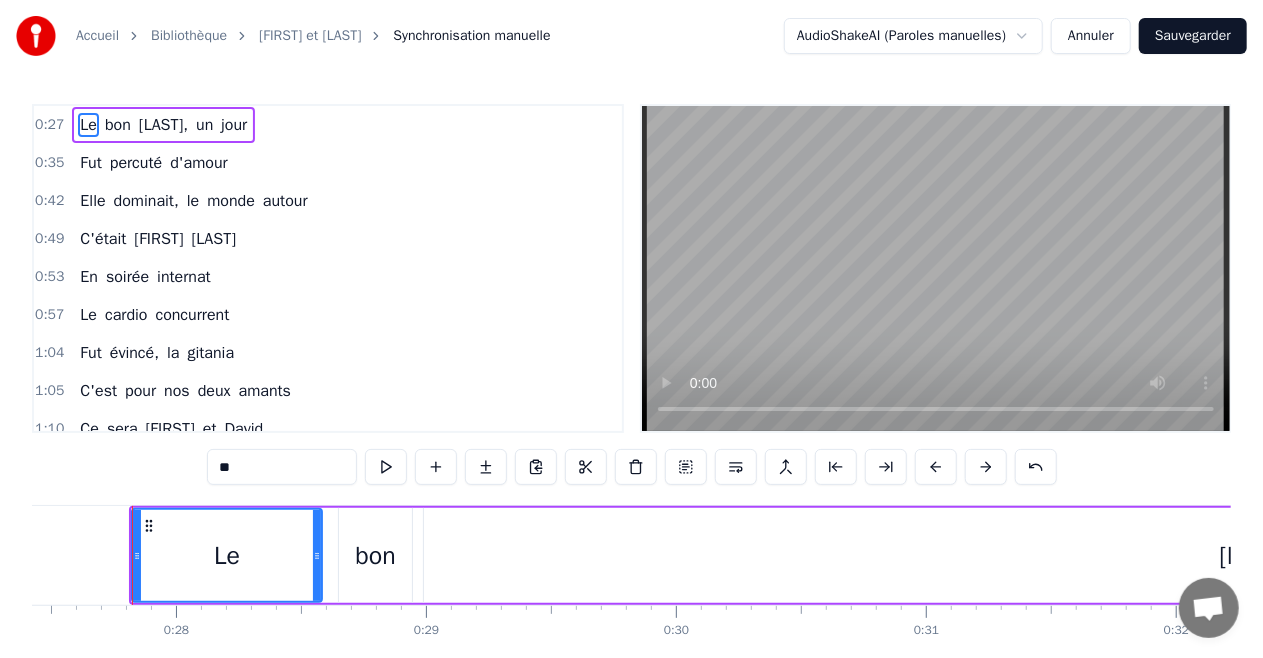 click on "[FIRST] et [LAST]" at bounding box center [310, 36] 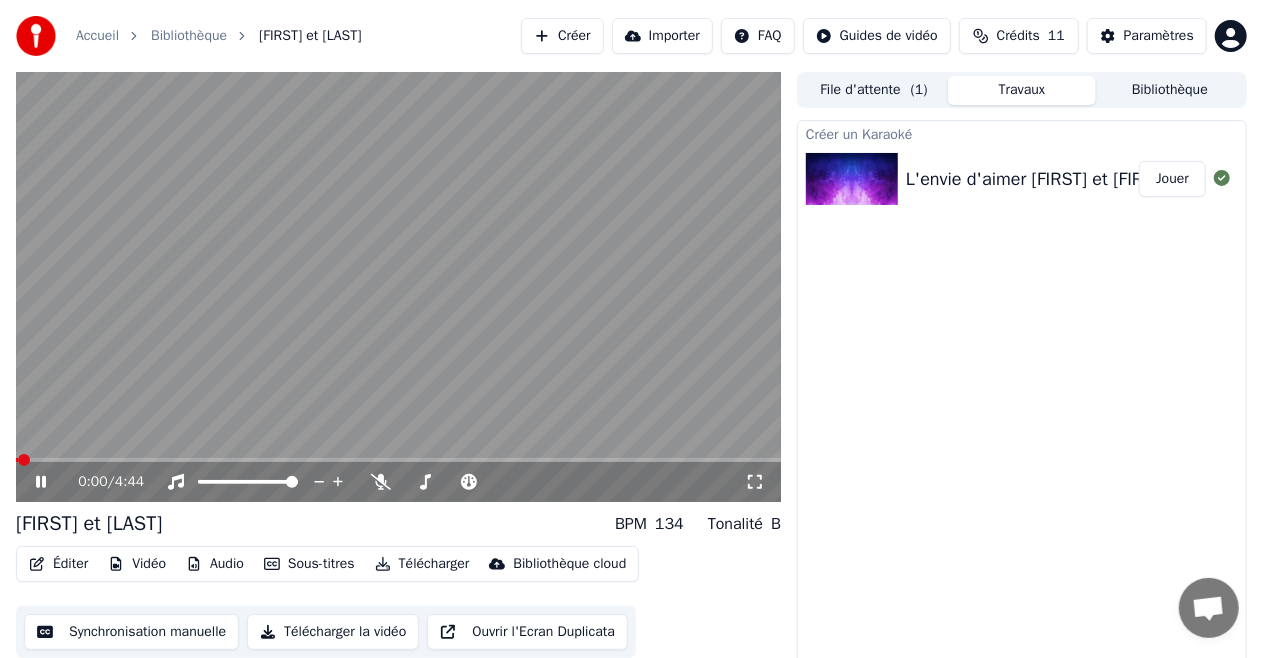 scroll, scrollTop: 21, scrollLeft: 0, axis: vertical 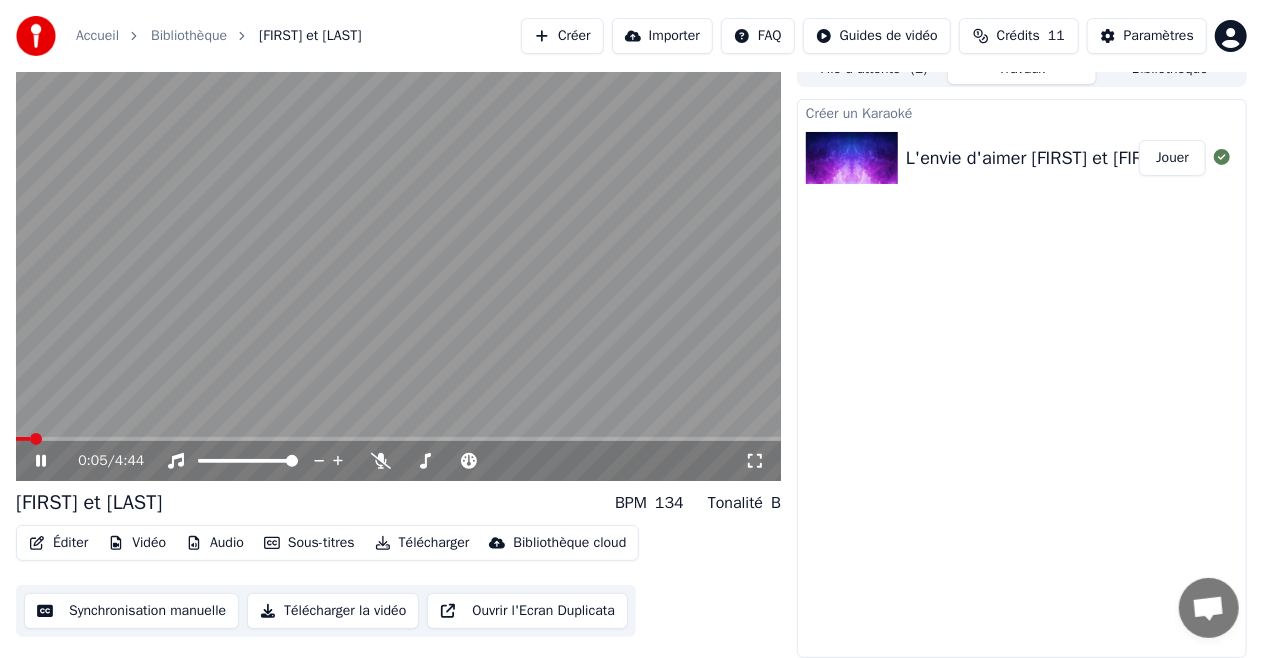 click 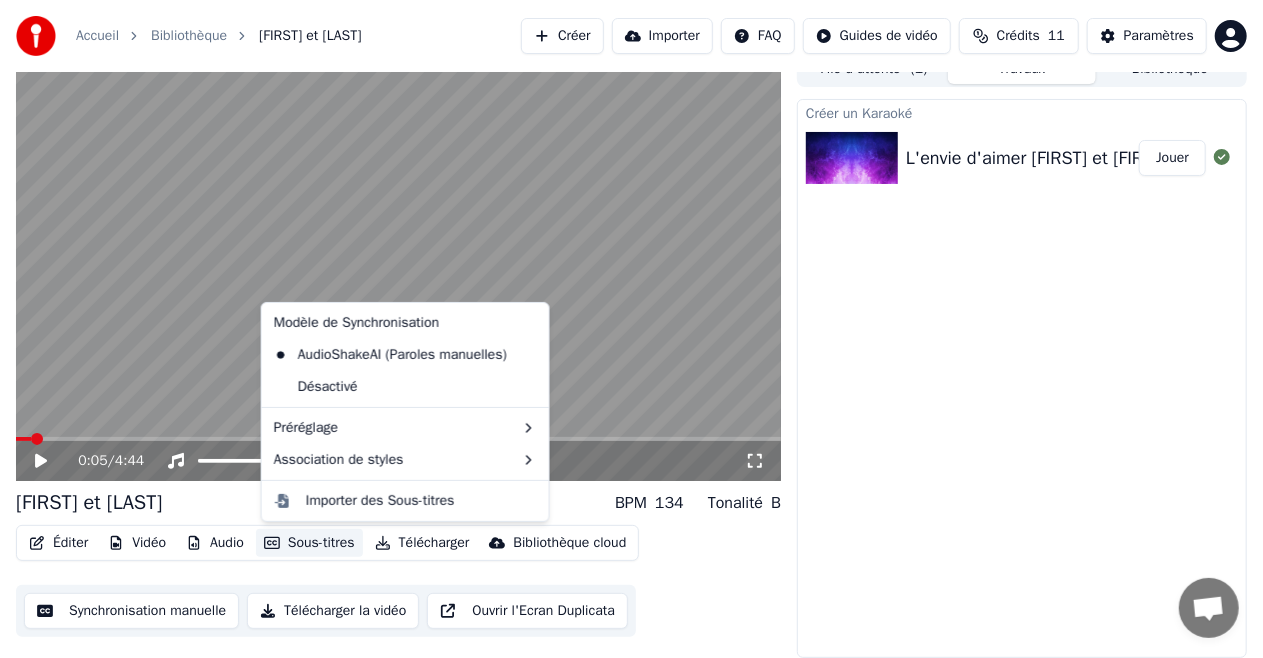 click on "Sous-titres" at bounding box center (309, 543) 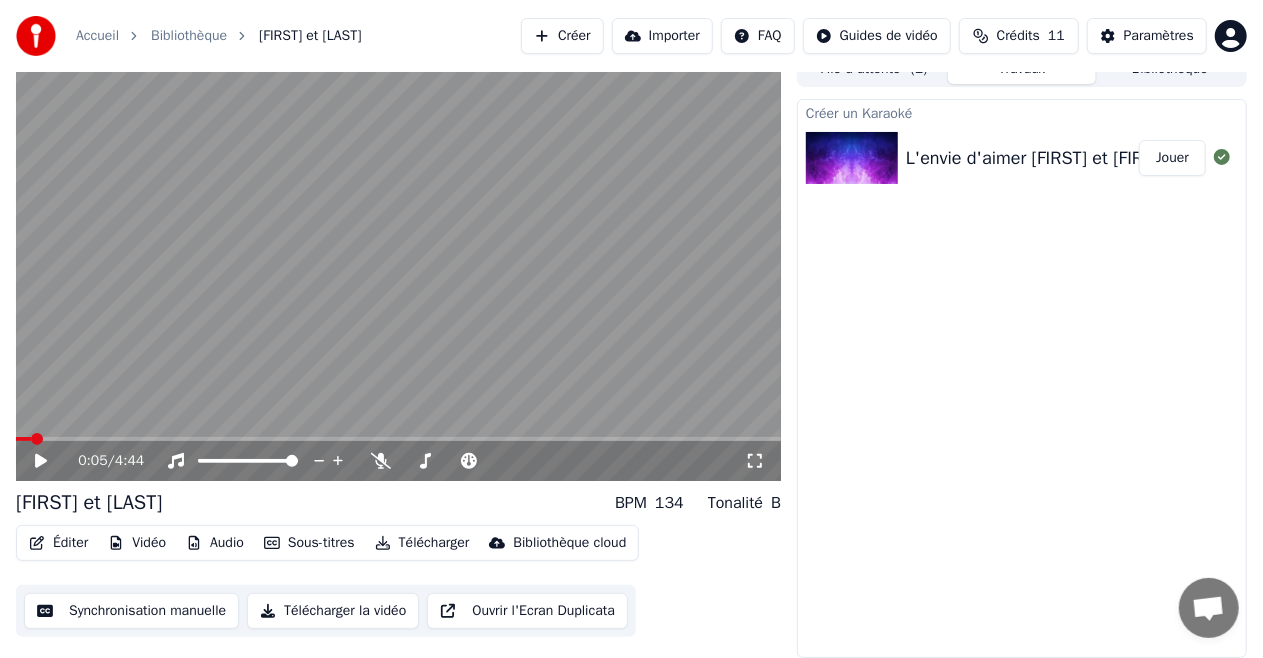 click on "Synchronisation manuelle" at bounding box center (131, 611) 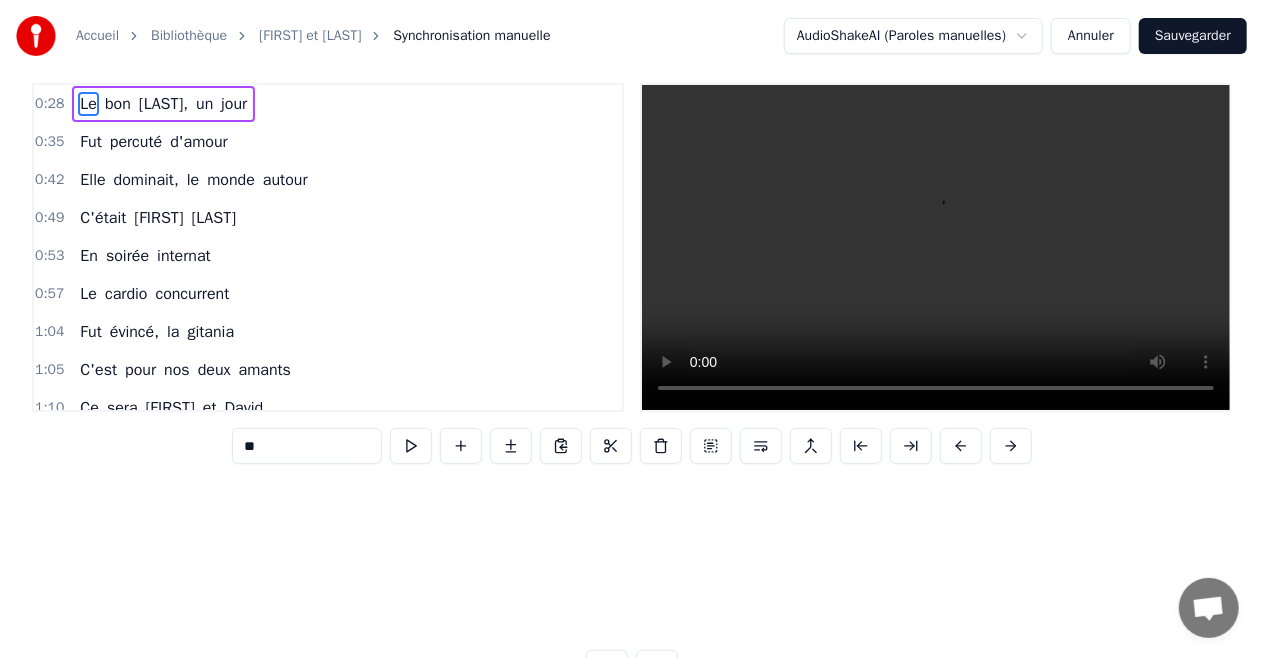 scroll, scrollTop: 0, scrollLeft: 0, axis: both 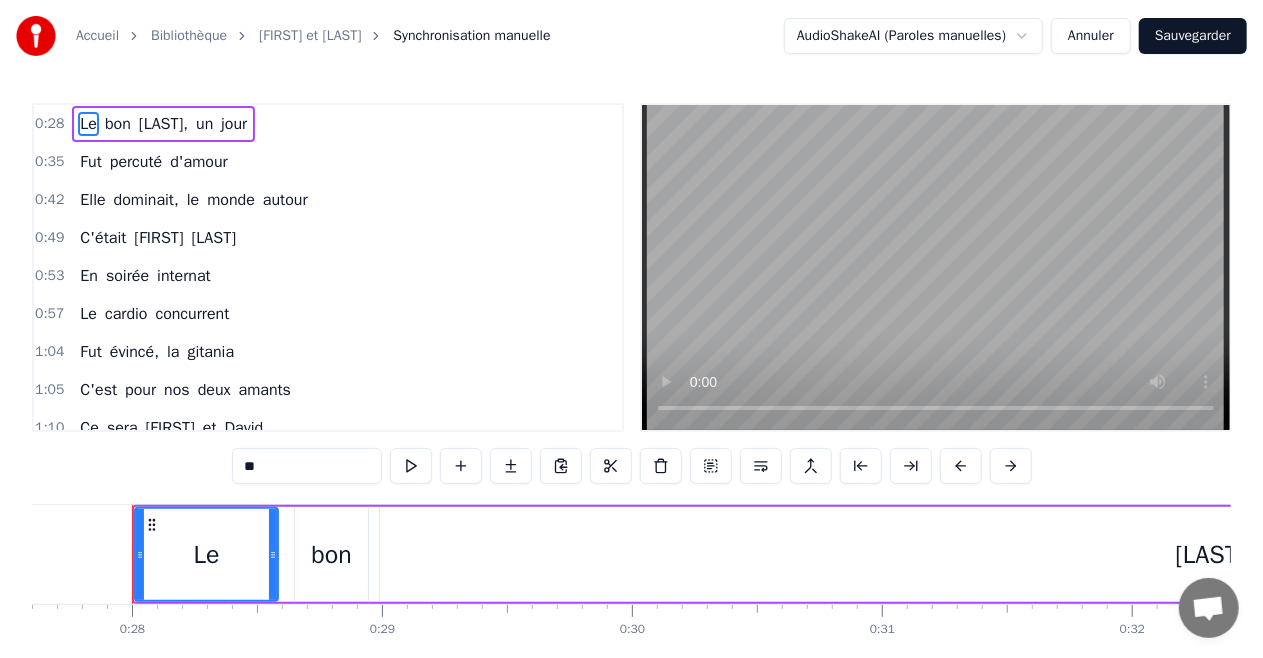 click on "Accueil Bibliothèque [FIRST] et [FIRST] Synchronisation manuelle AudioShakeAI (Paroles manuelles) Annuler Sauvegarder 0:28 Le bon [FIRST], un jour 0:35 Fut percuté d'amour 0:42 Elle dominait, le monde autour 0:49 C'était [FIRST] [LAST] 0:53 En soirée internat 0:57 Le cardio concurrent 1:04 Fut évincé, la gitania 1:05 C'est pour nos deux amants 1:10 Ce sera [FIRST] et [FIRST] 1:15 Une union de l'œil et du bide 1:21 Premier regard ils se trouvent idéal 1:32 C'est l'amour viscéral 1:35 Ce sera pour eux deux ce soir 1:43 Que tous nous allons boire 1:50 Et cet amour qu'ils ont su partager 2:01 Nous donne l'envie d'aimer 2:04 Elle devient vite maman 2:12 Du Dada grand enfant 2:15 Avec son hyperactivité 2:23 Elle ne s'ennuie jamais 2:29 Hey mais [FIRST] dit [FIRST] 2:40 Où est donc ma ventoline 2:47 Ces zigotos ont su nous fédérer 2:54 Créateurs d'amitié 3:00 Ce seras pour eux deux ce soir 3:09 Que tous nous allons boire 3:18 Et cet amour qu'ils ont su partager 3:27 Nous donne l'envie d'aimer 3:32 Maison Festoch 4 3" at bounding box center (631, 368) 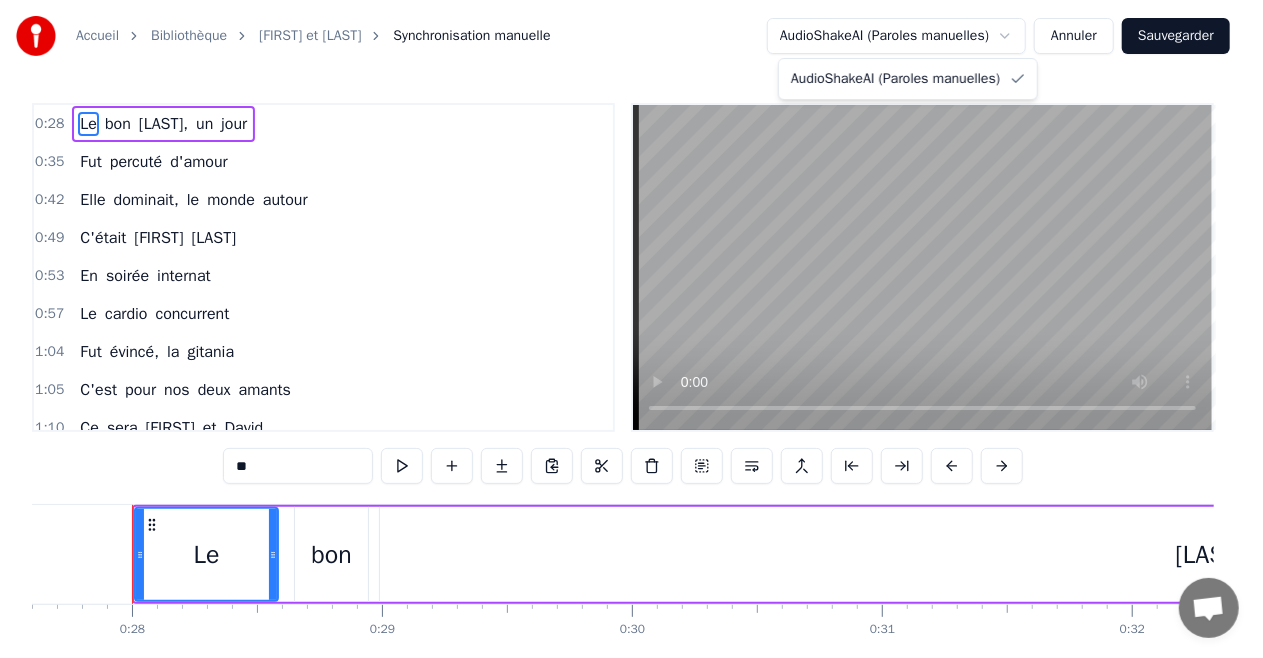 click on "Accueil Bibliothèque [FIRST] et [FIRST] Synchronisation manuelle AudioShakeAI (Paroles manuelles) Annuler Sauvegarder 0:28 Le bon [FIRST], un jour 0:35 Fut percuté d'amour 0:42 Elle dominait, le monde autour 0:49 C'était [FIRST] [LAST] 0:53 En soirée internat 0:57 Le cardio concurrent 1:04 Fut évincé, la gitania 1:05 C'est pour nos deux amants 1:10 Ce sera [FIRST] et [FIRST] 1:15 Une union de l'œil et du bide 1:21 Premier regard ils se trouvent idéal 1:32 C'est l'amour viscéral 1:35 Ce sera pour eux deux ce soir 1:43 Que tous nous allons boire 1:50 Et cet amour qu'ils ont su partager 2:01 Nous donne l'envie d'aimer 2:04 Elle devient vite maman 2:12 Du Dada grand enfant 2:15 Avec son hyperactivité 2:23 Elle ne s'ennuie jamais 2:29 Hey mais [FIRST] dit [FIRST] 2:40 Où est donc ma ventoline 2:47 Ces zigotos ont su nous fédérer 2:54 Créateurs d'amitié 3:00 Ce seras pour eux deux ce soir 3:09 Que tous nous allons boire 3:18 Et cet amour qu'ils ont su partager 3:27 Nous donne l'envie d'aimer 3:32 Maison Festoch 4 3" at bounding box center (631, 368) 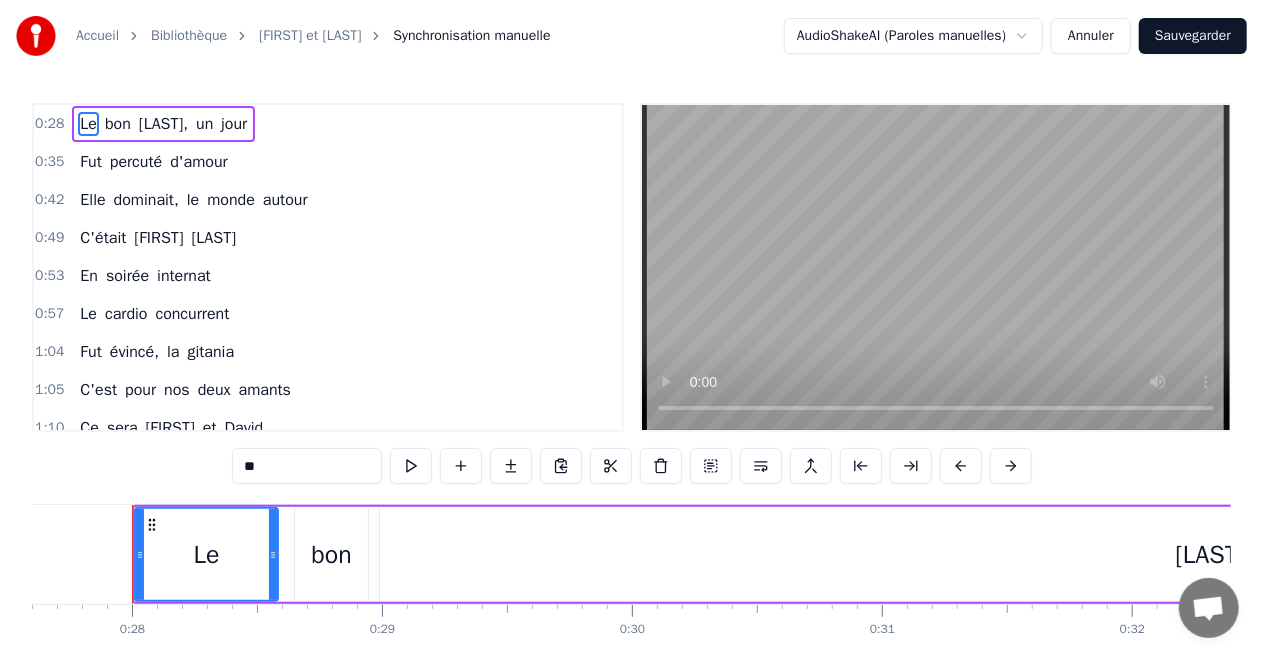 click on "[FIRST] et [LAST]" at bounding box center [310, 36] 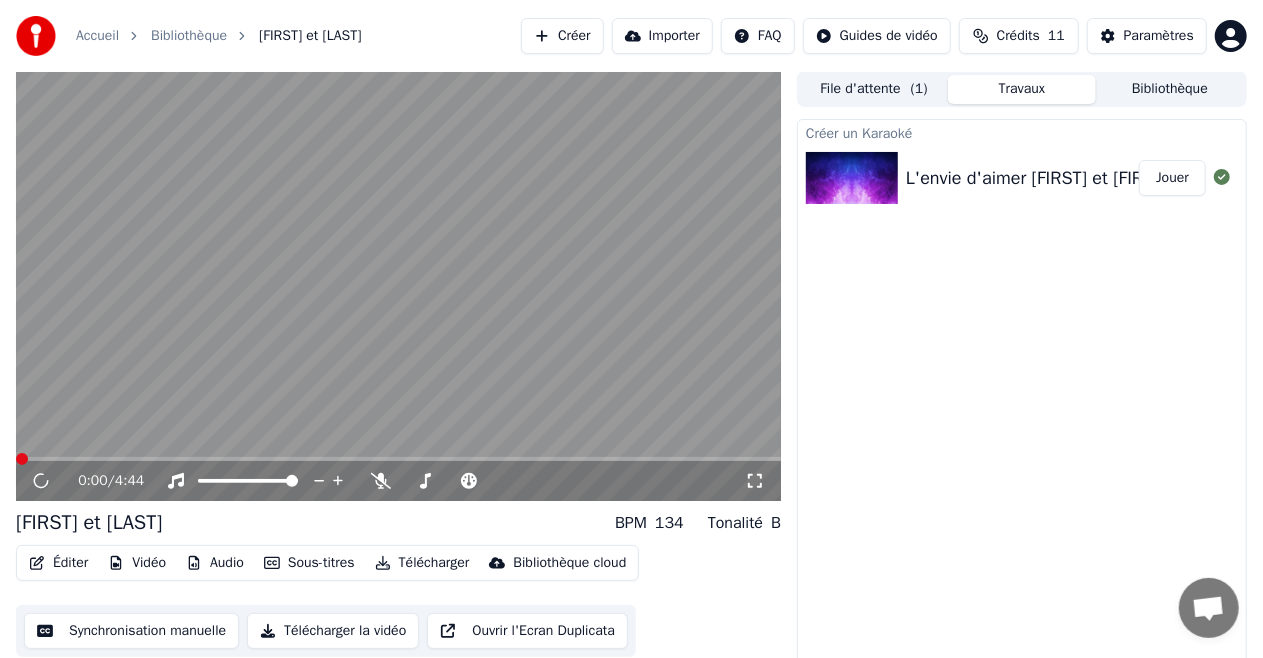 scroll, scrollTop: 21, scrollLeft: 0, axis: vertical 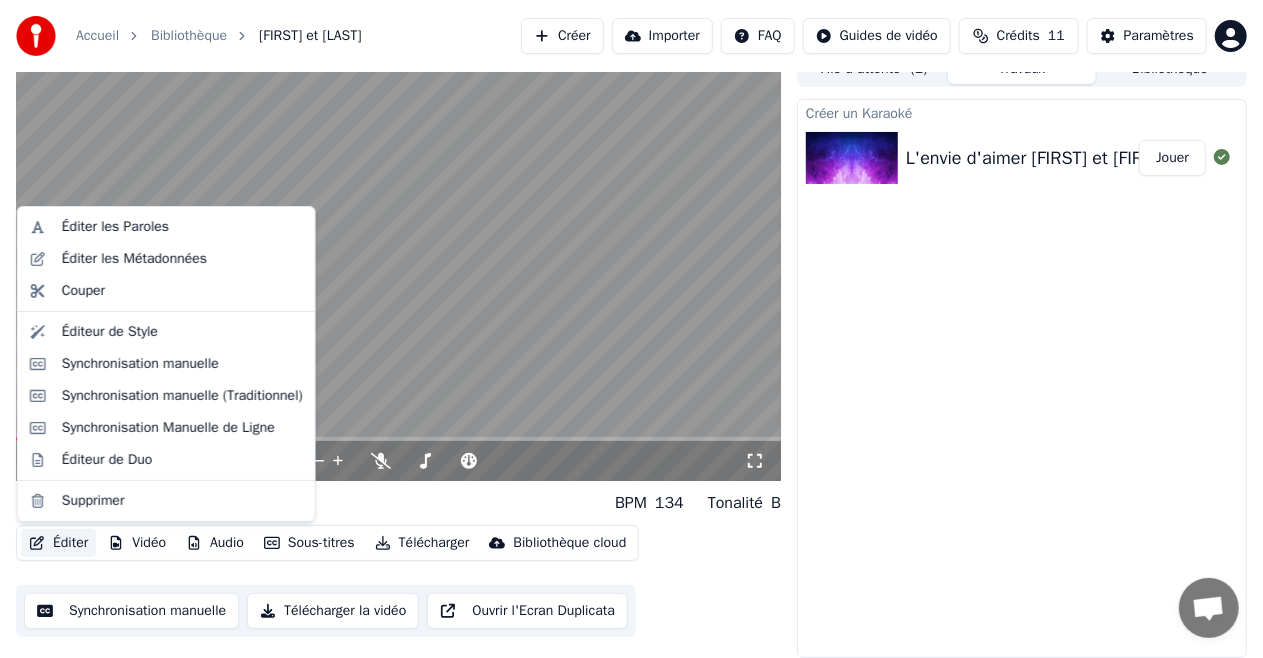 click on "Éditer" at bounding box center (58, 543) 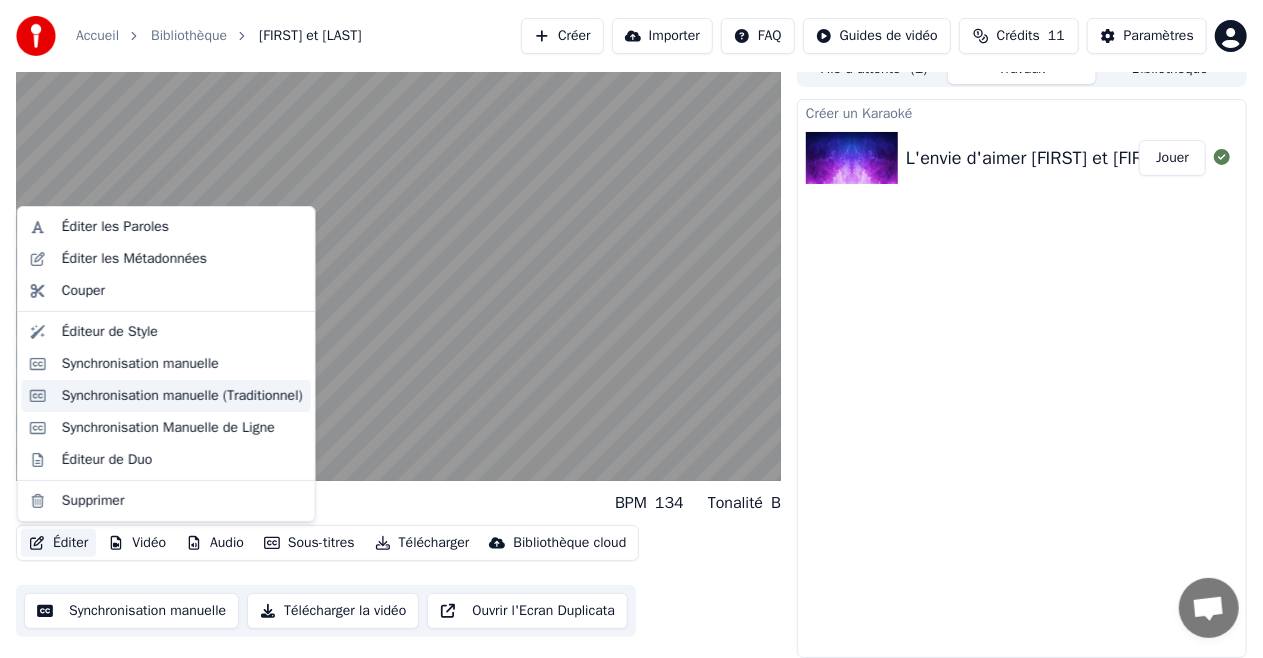 click on "Synchronisation manuelle (Traditionnel)" at bounding box center (182, 396) 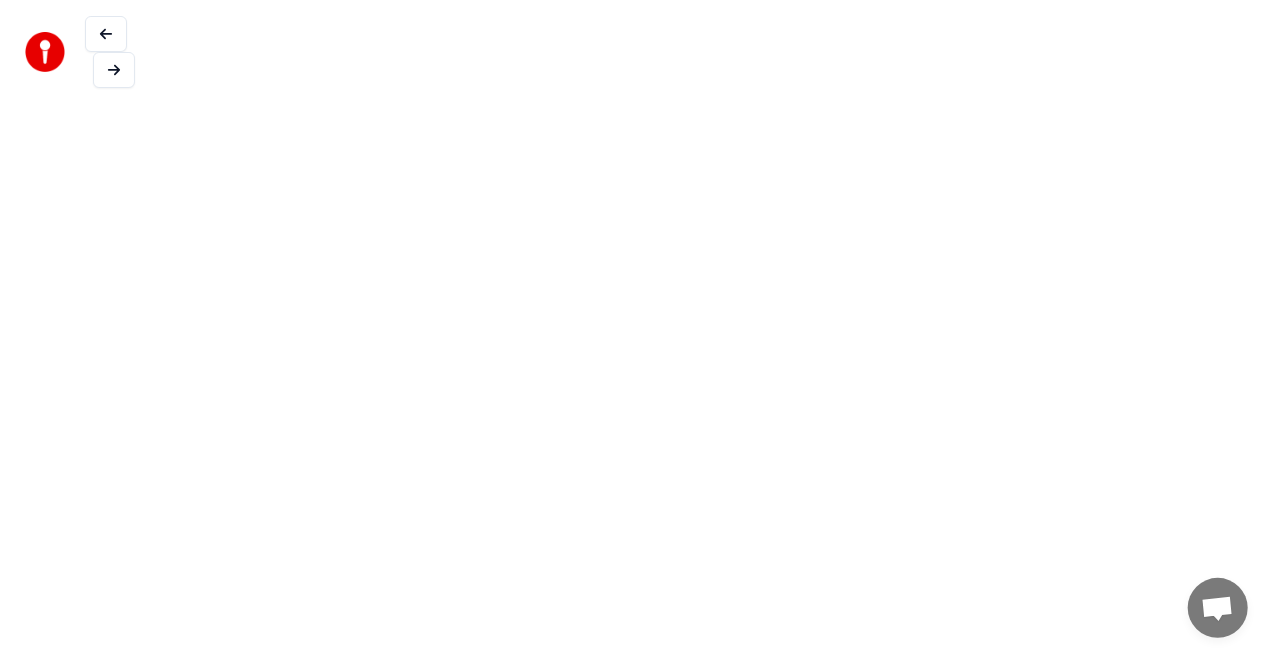 scroll, scrollTop: 0, scrollLeft: 0, axis: both 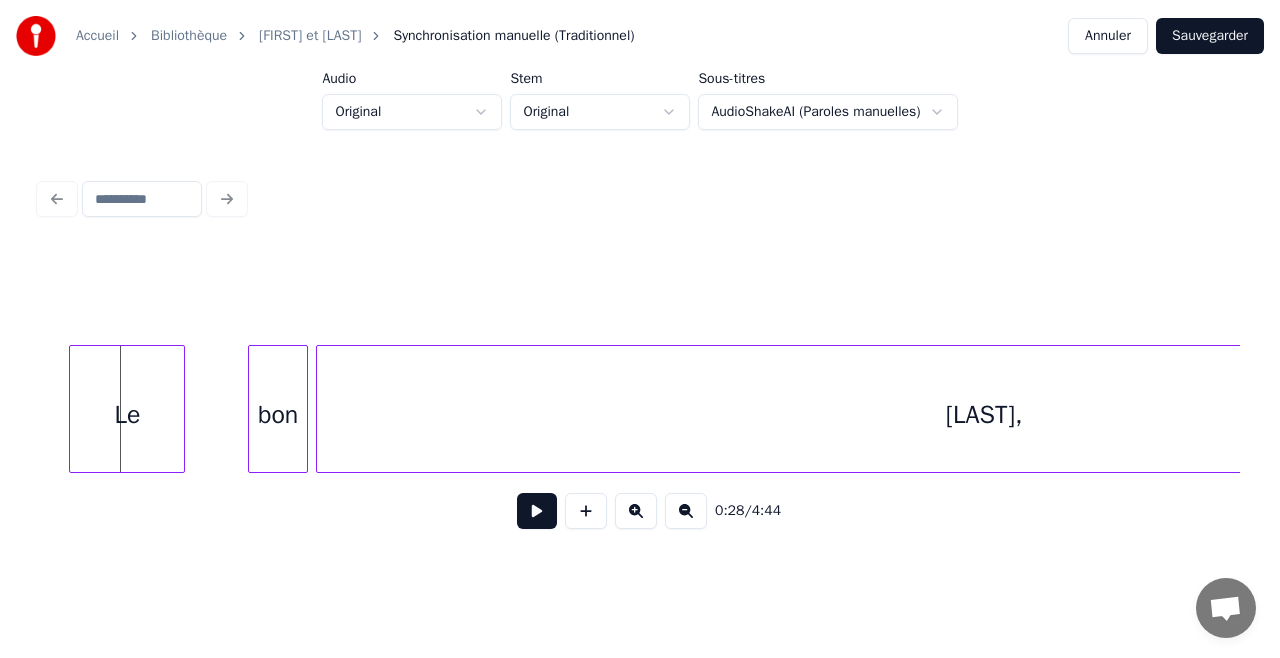 click on "0:28  /  4:44" at bounding box center (640, 359) 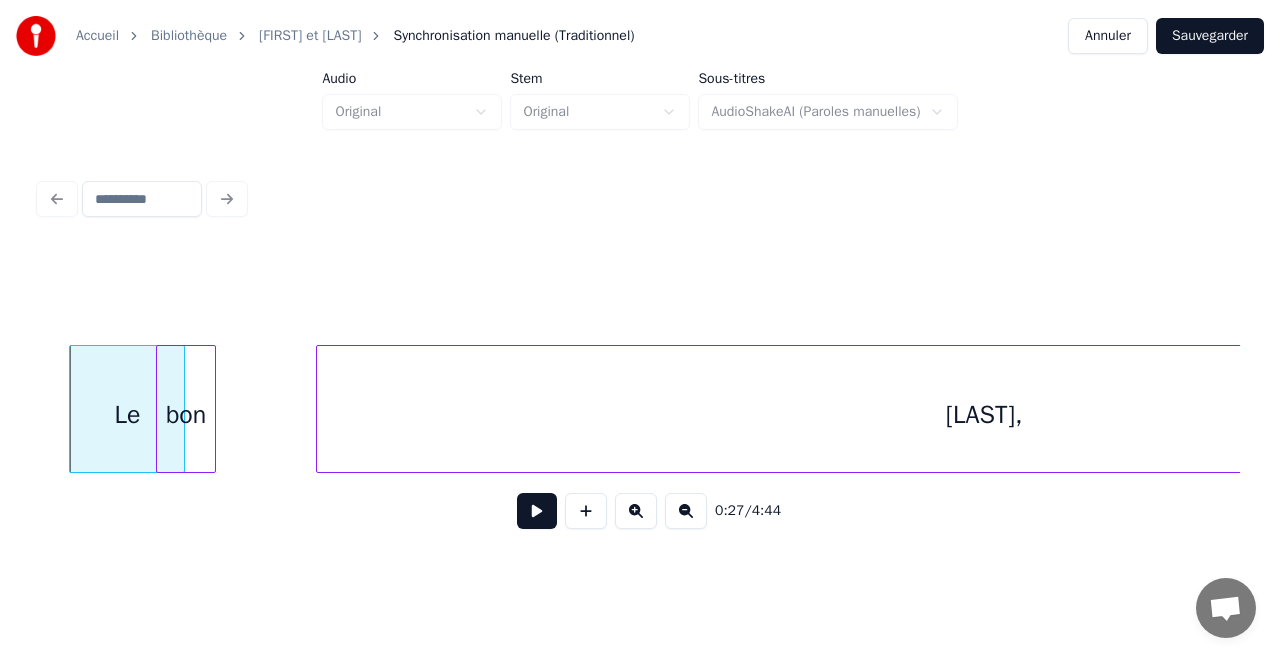 click on "Le bon [LAST]," at bounding box center [22952, 409] 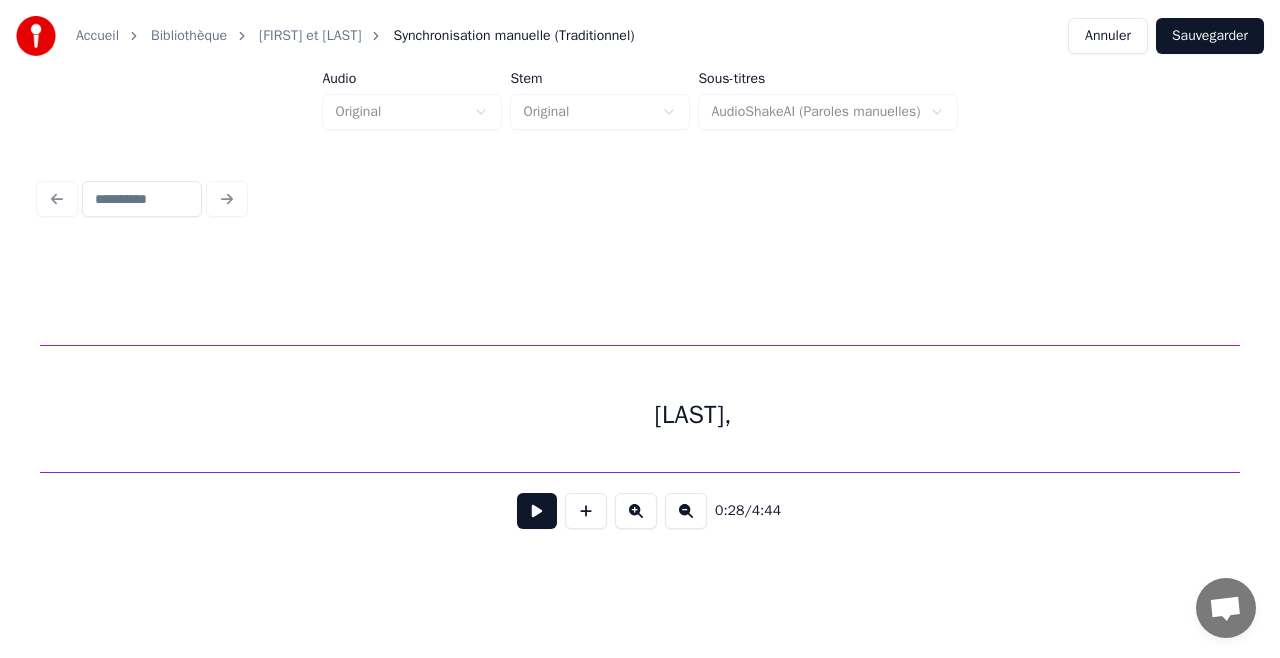 scroll, scrollTop: 0, scrollLeft: 5734, axis: horizontal 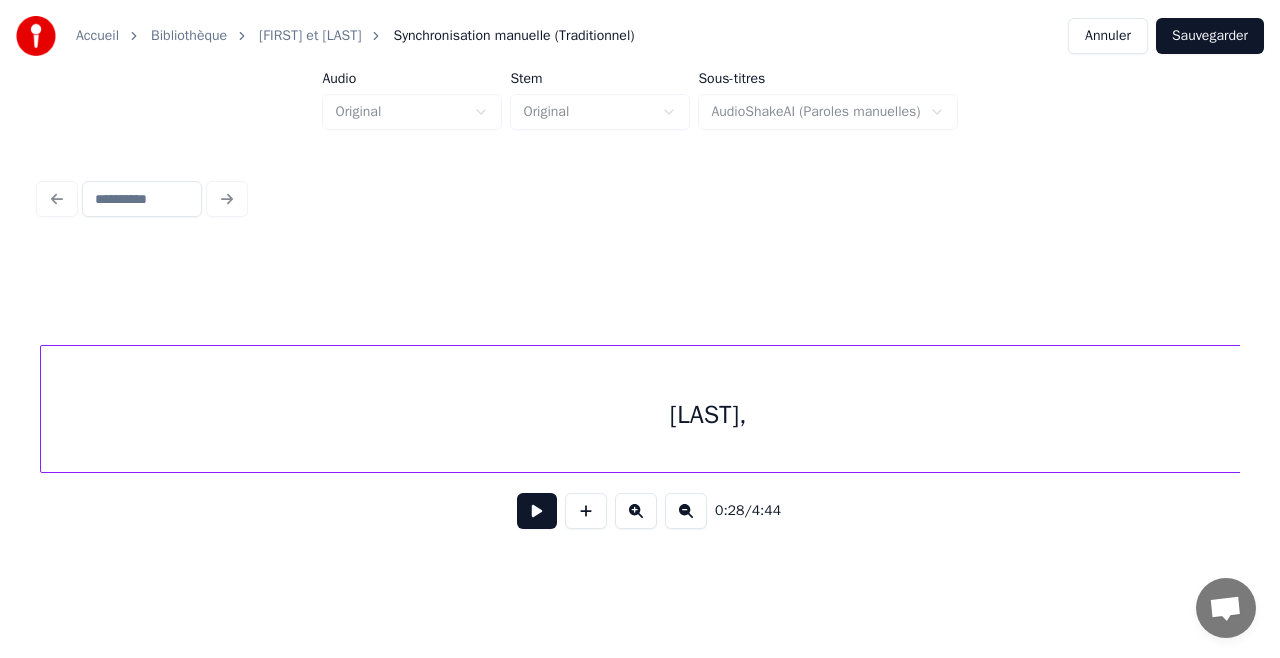 click on "[LAST]," at bounding box center (708, 414) 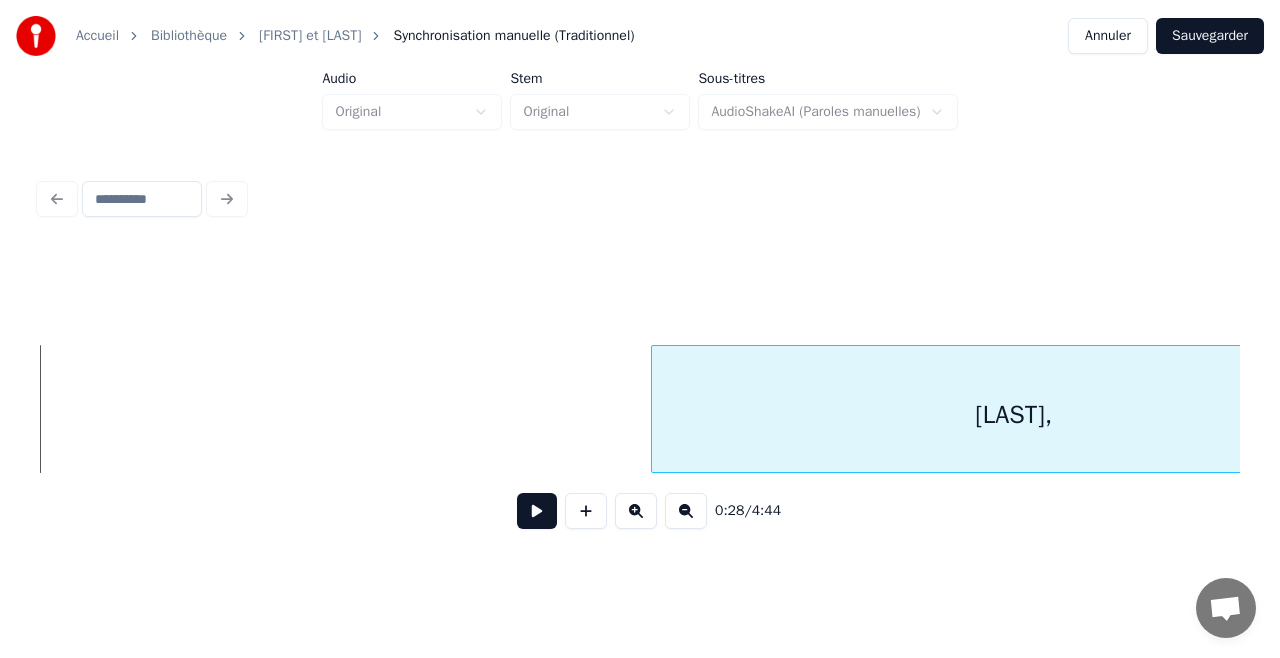 click at bounding box center [655, 409] 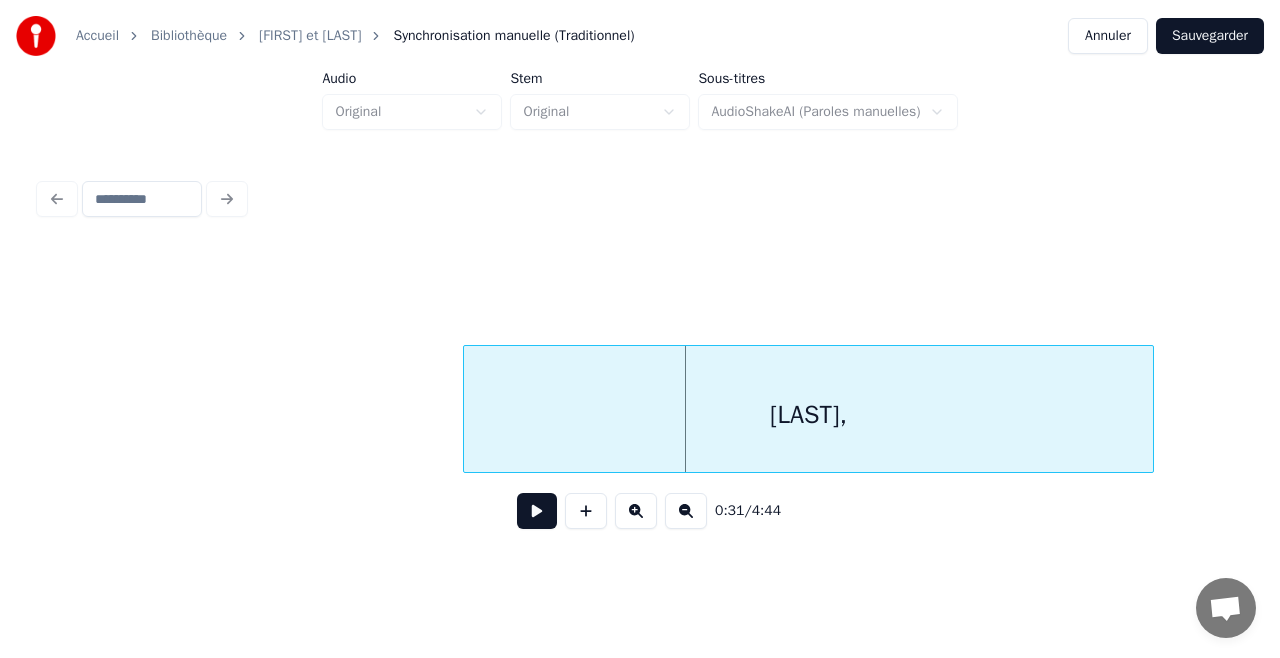 scroll, scrollTop: 0, scrollLeft: 5812, axis: horizontal 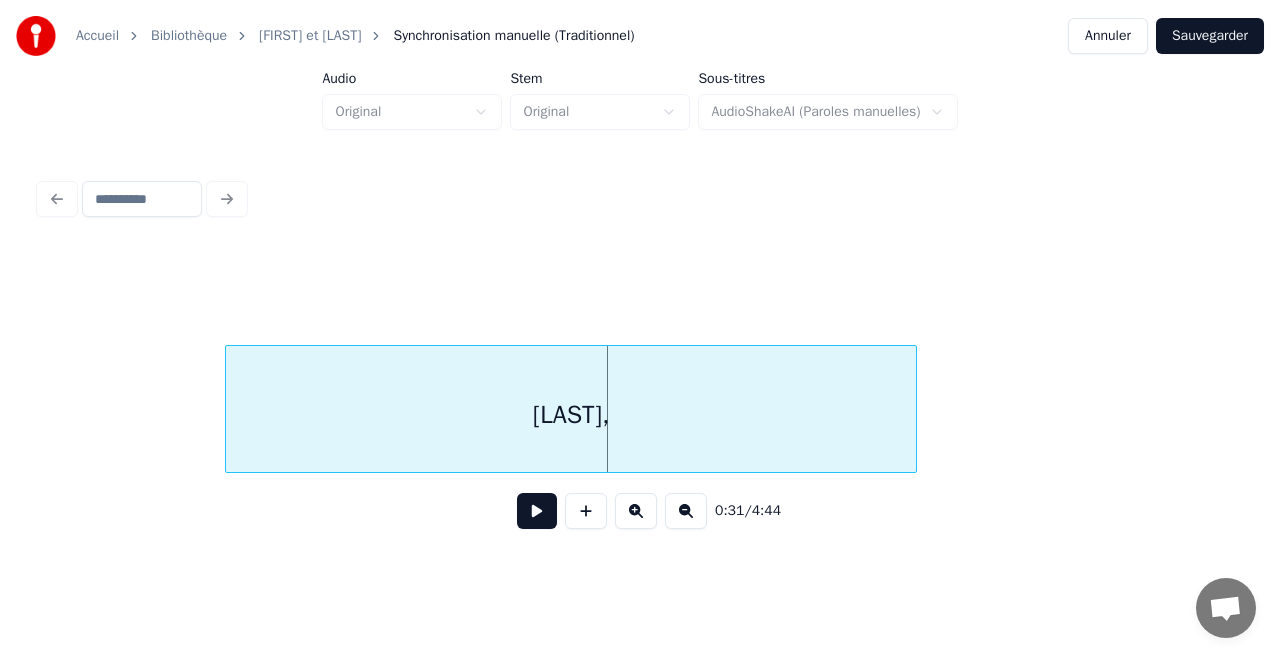 click on "[LAST]," at bounding box center [570, 414] 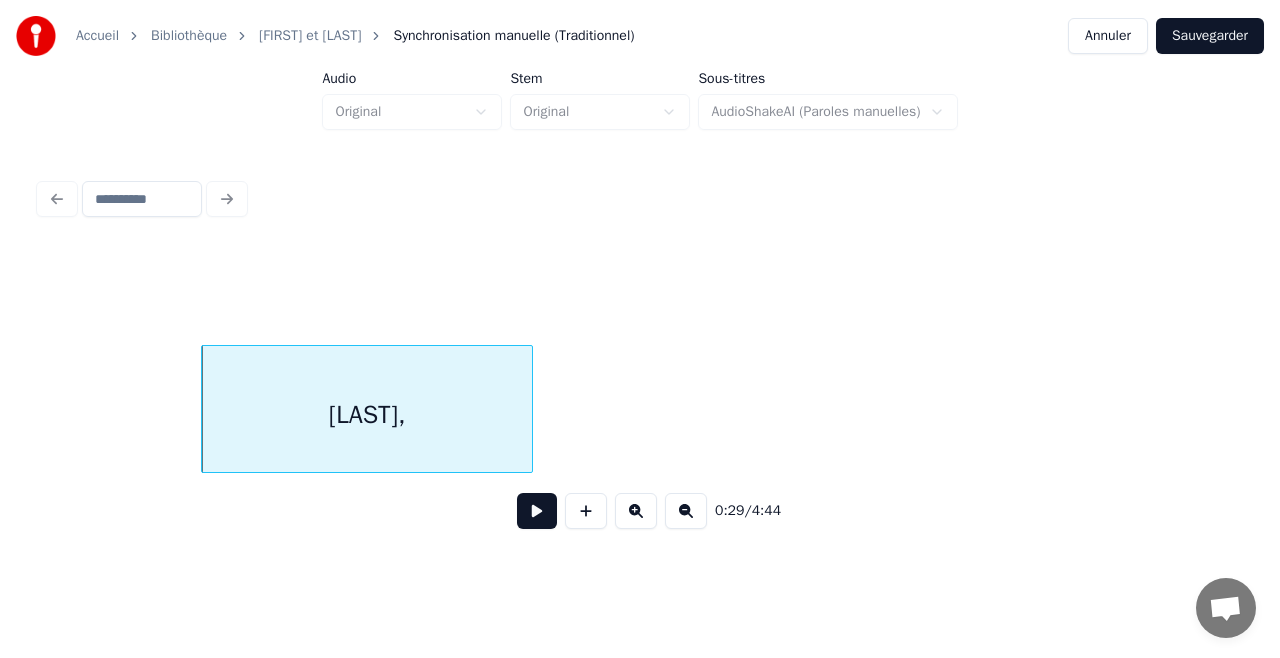 click at bounding box center (529, 409) 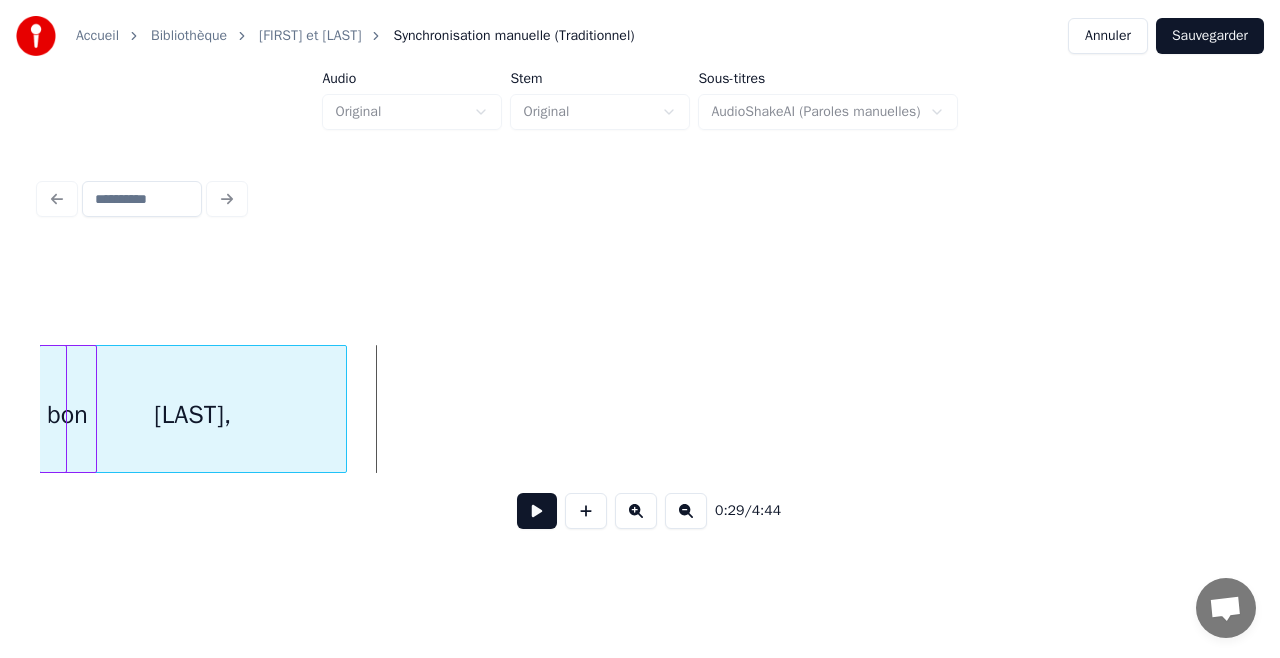 scroll, scrollTop: 0, scrollLeft: 5634, axis: horizontal 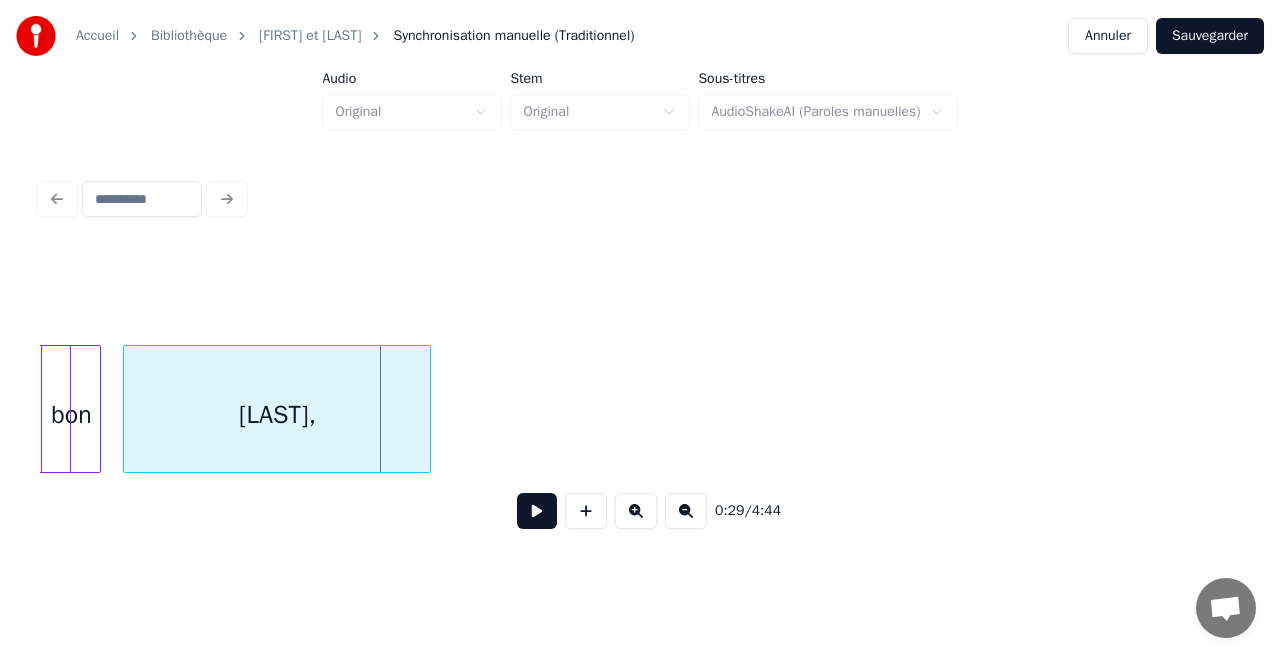 click on "[LAST], bon Le" at bounding box center [22838, 409] 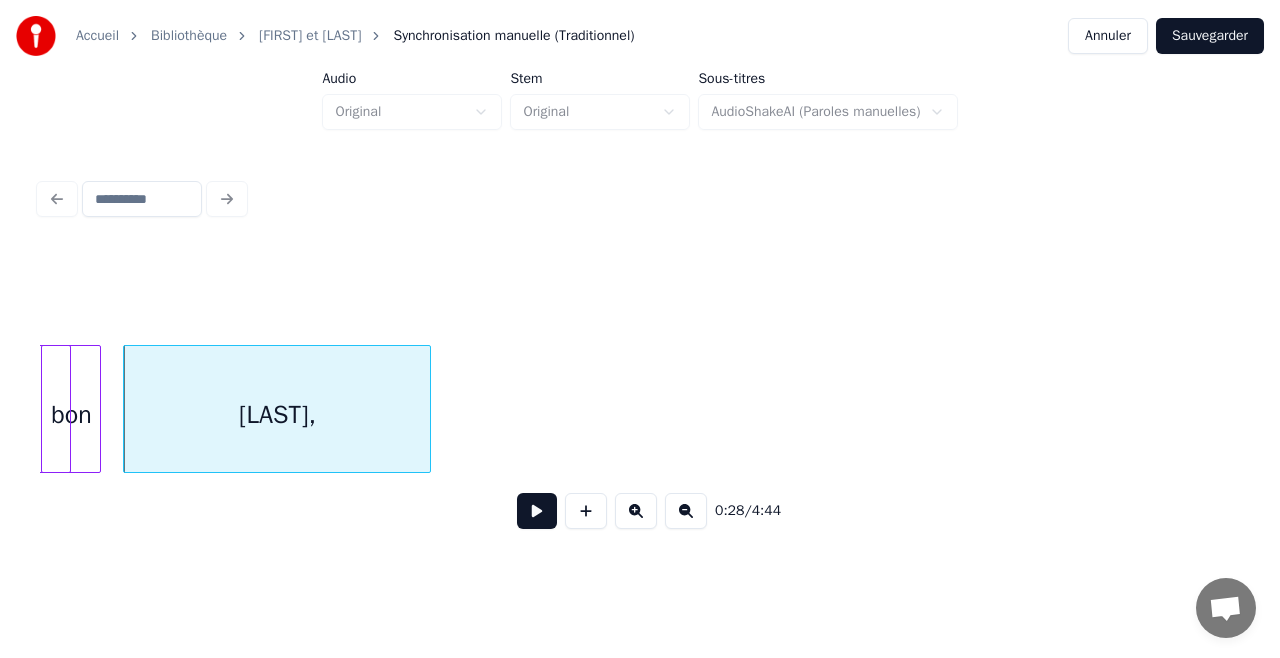 click on "0:28  /  4:44" at bounding box center [640, 397] 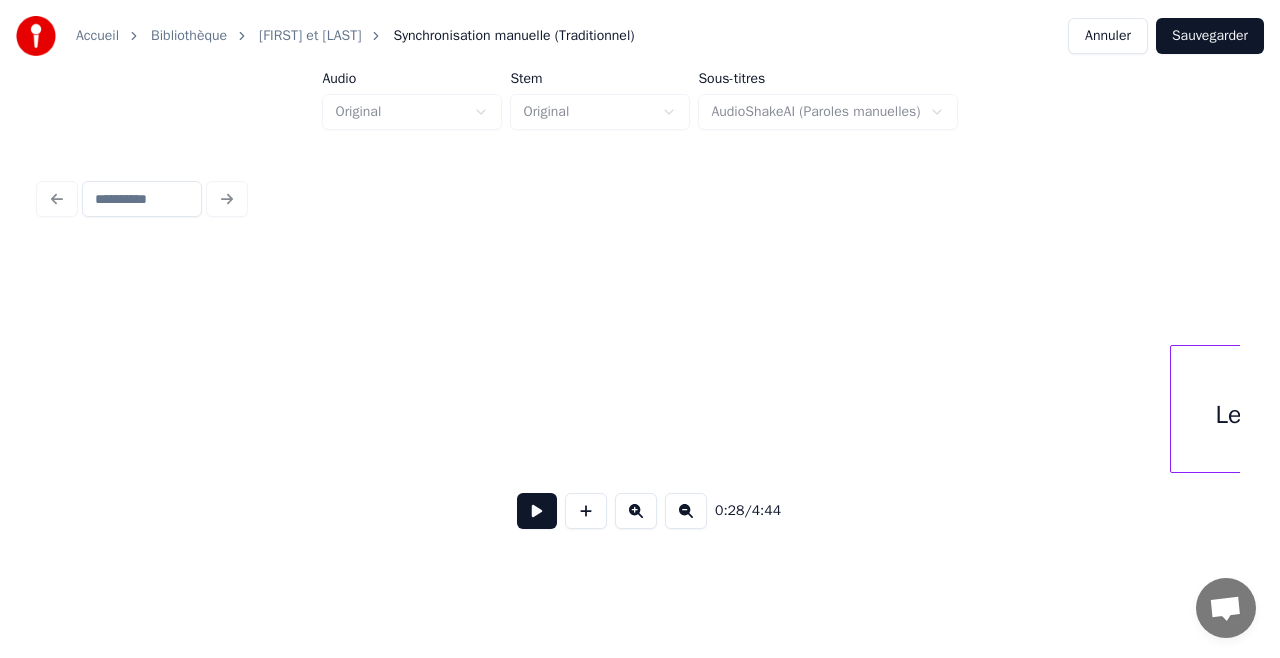 scroll, scrollTop: 0, scrollLeft: 4776, axis: horizontal 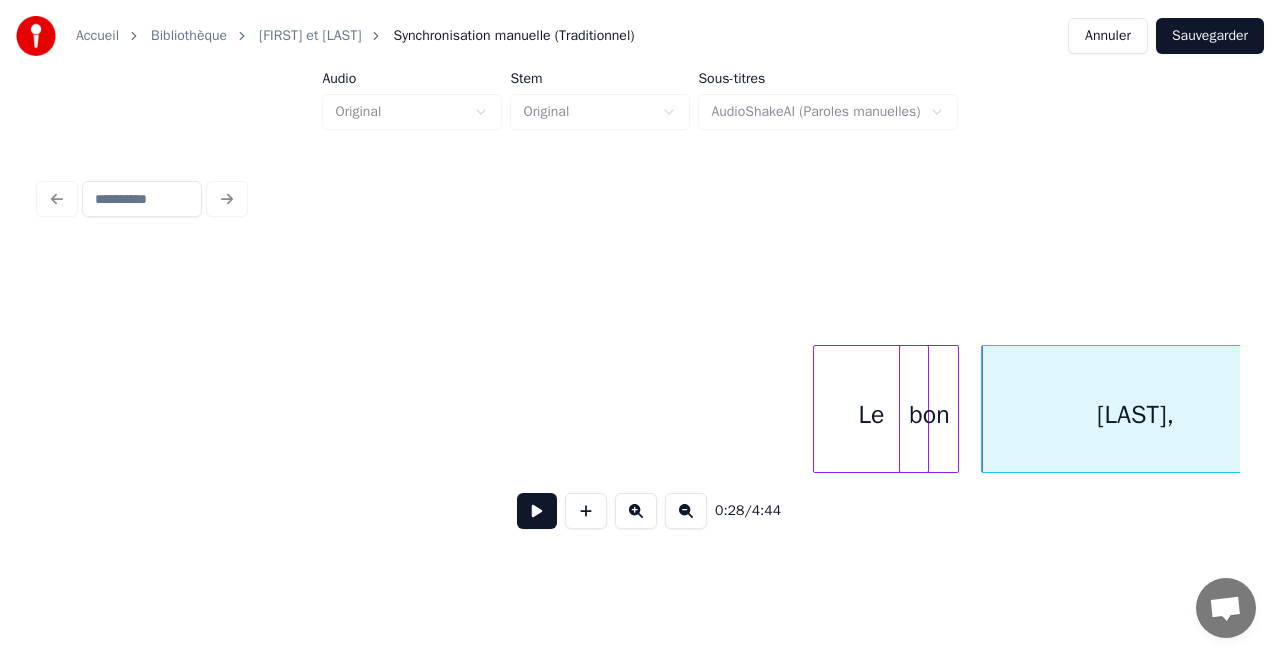 click on "Le bon [LAST]," at bounding box center (23696, 409) 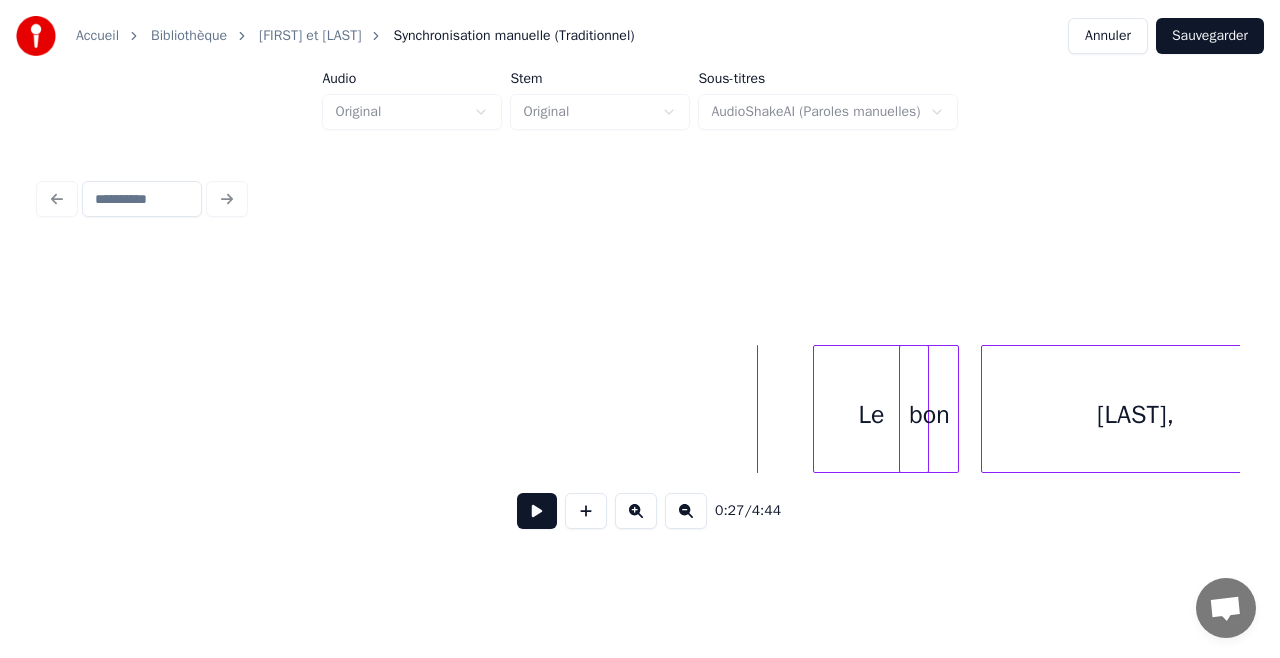click on "0:27  /  4:44" at bounding box center (640, 511) 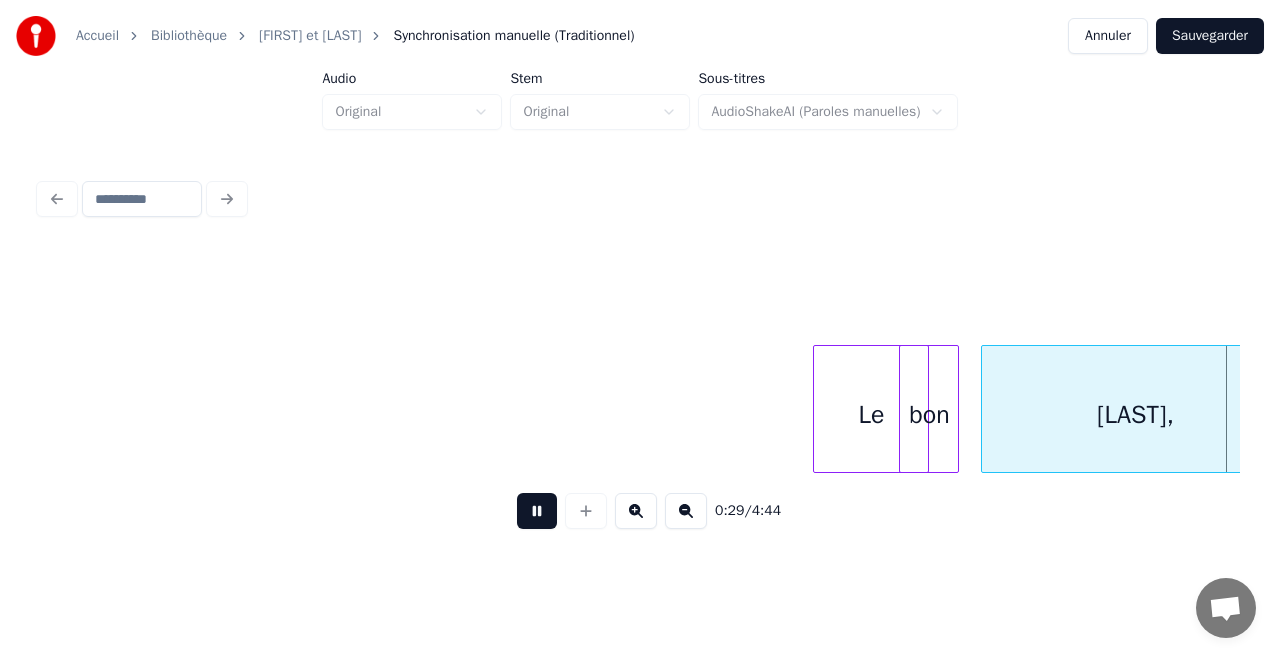 scroll, scrollTop: 0, scrollLeft: 5978, axis: horizontal 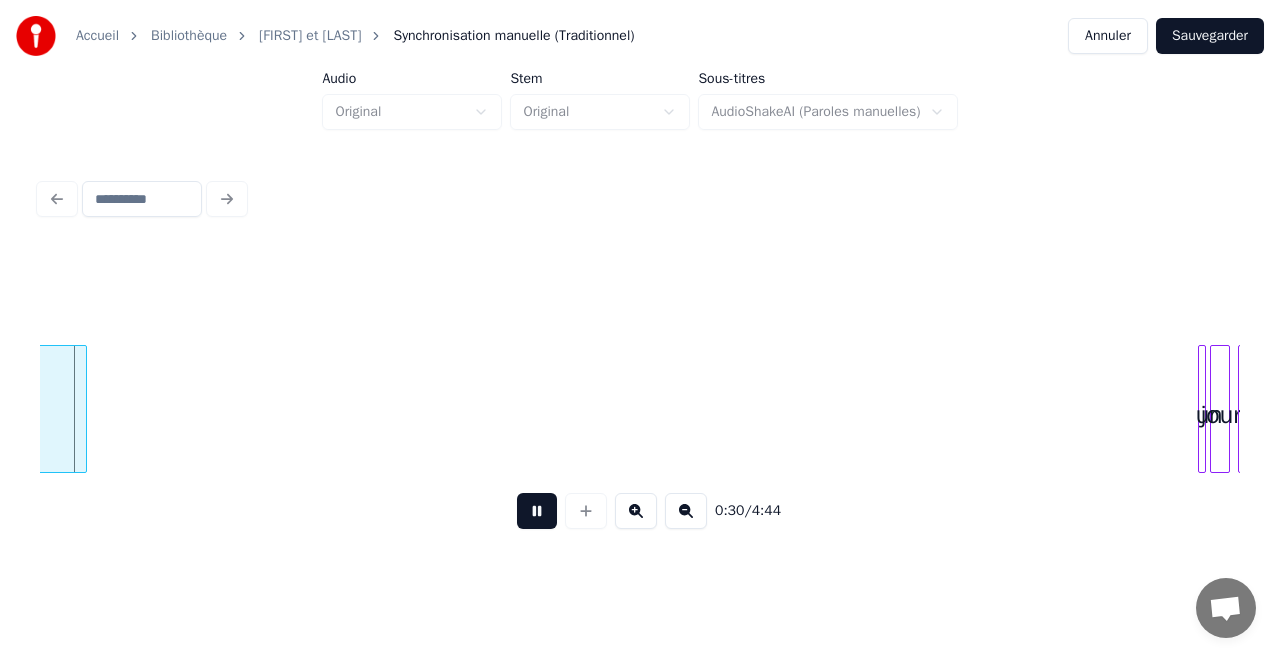click at bounding box center (537, 511) 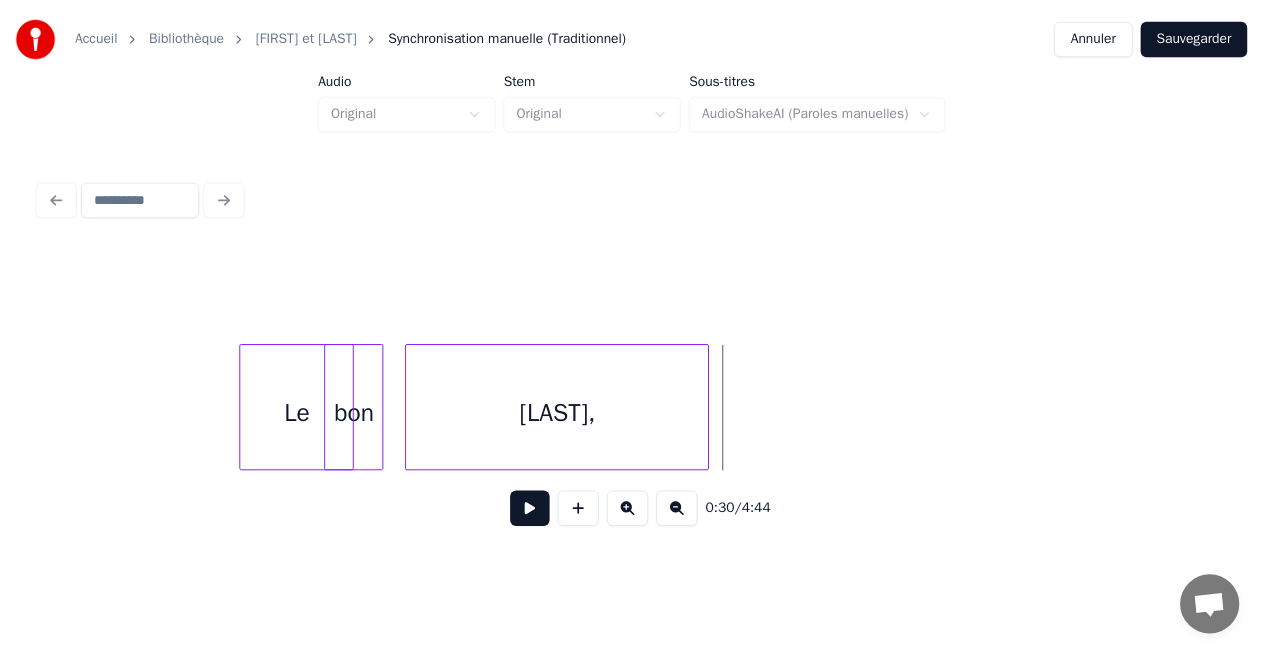 scroll, scrollTop: 0, scrollLeft: 5338, axis: horizontal 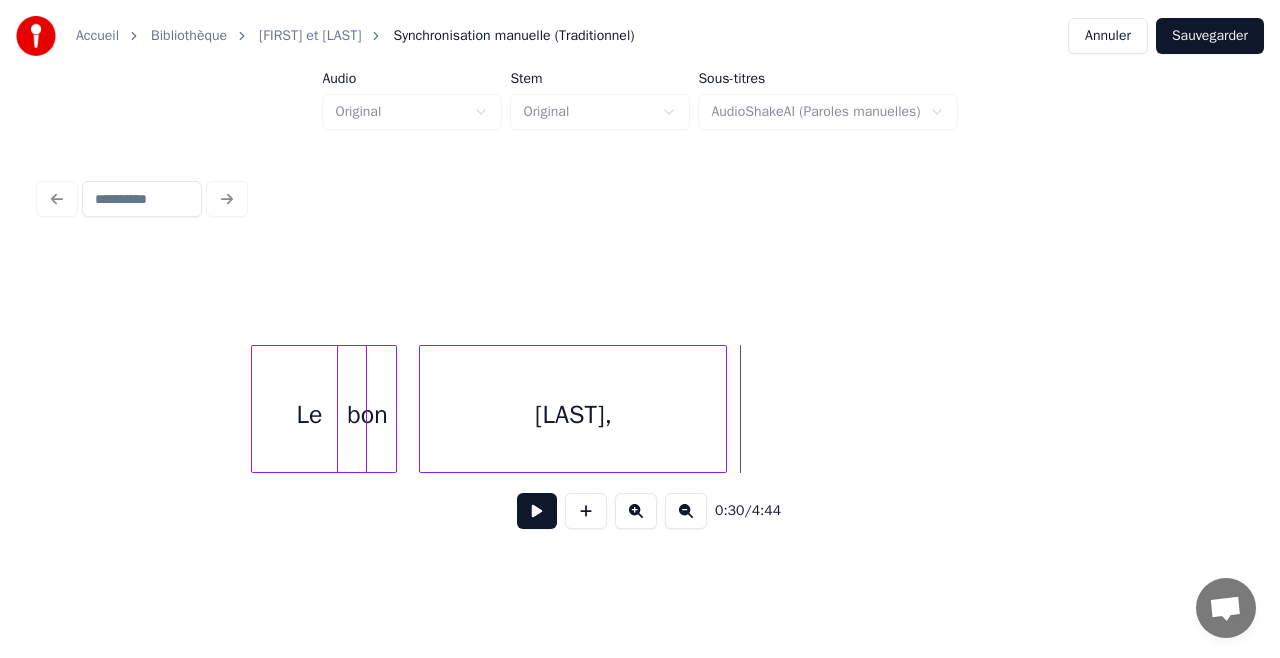 click on "[LAST], bon Le" at bounding box center [23134, 409] 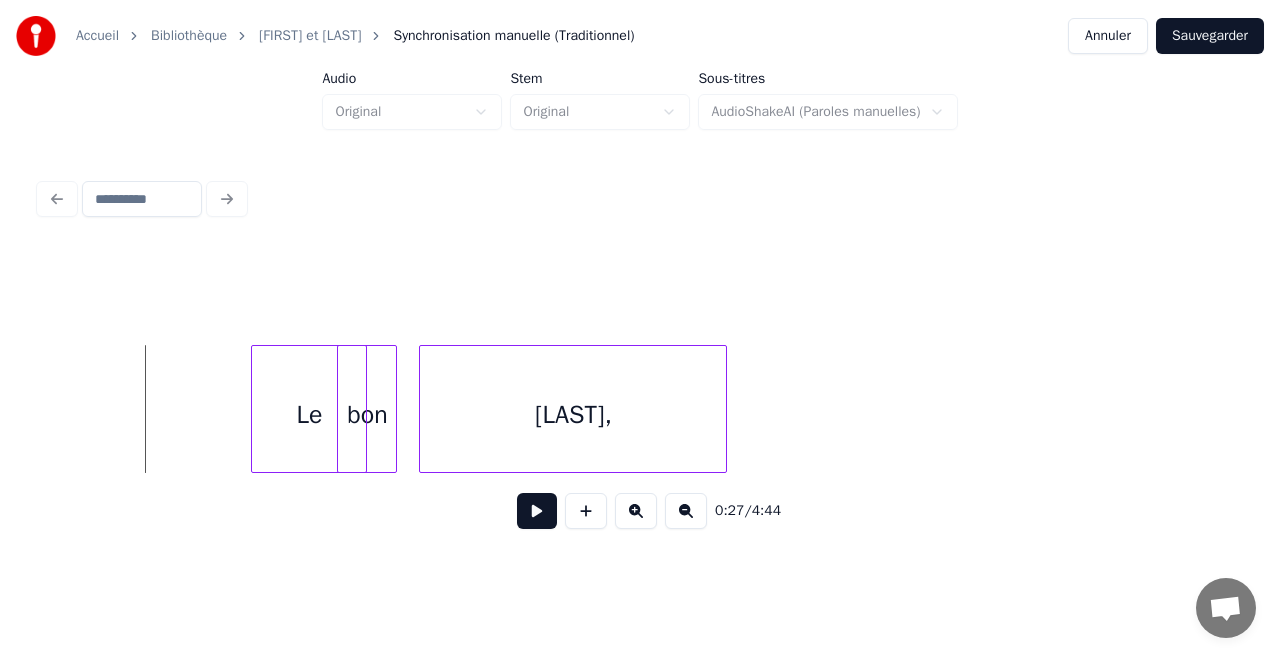 click at bounding box center [537, 511] 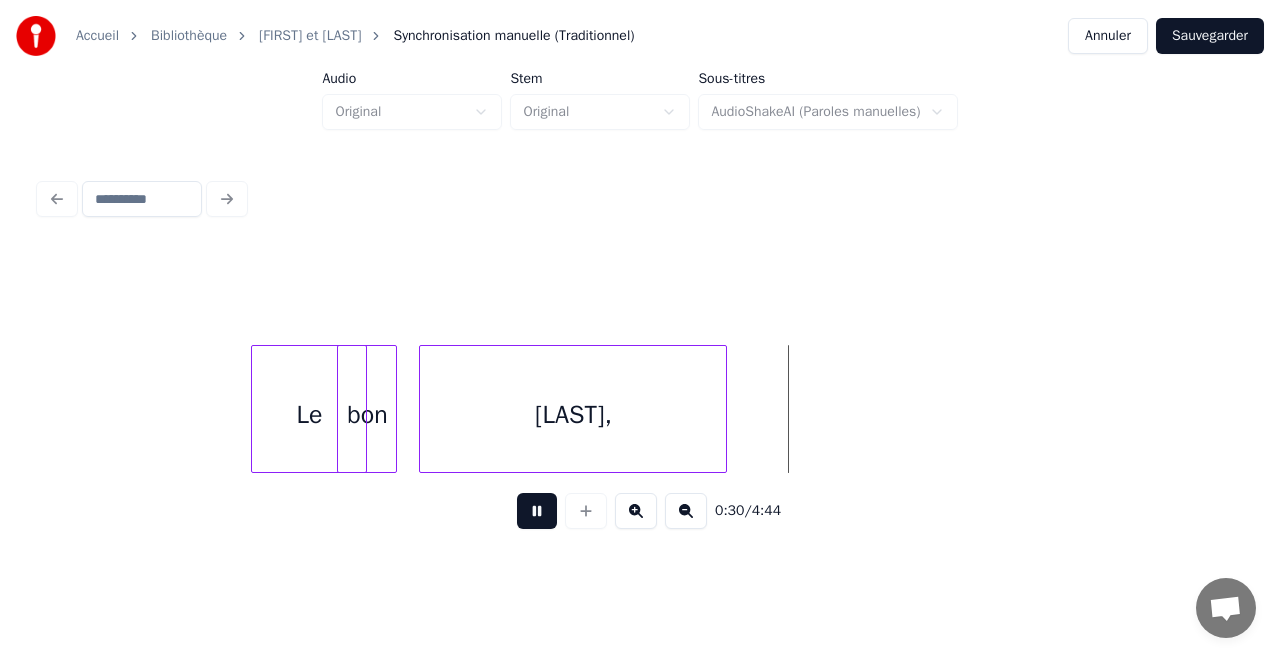click at bounding box center [537, 511] 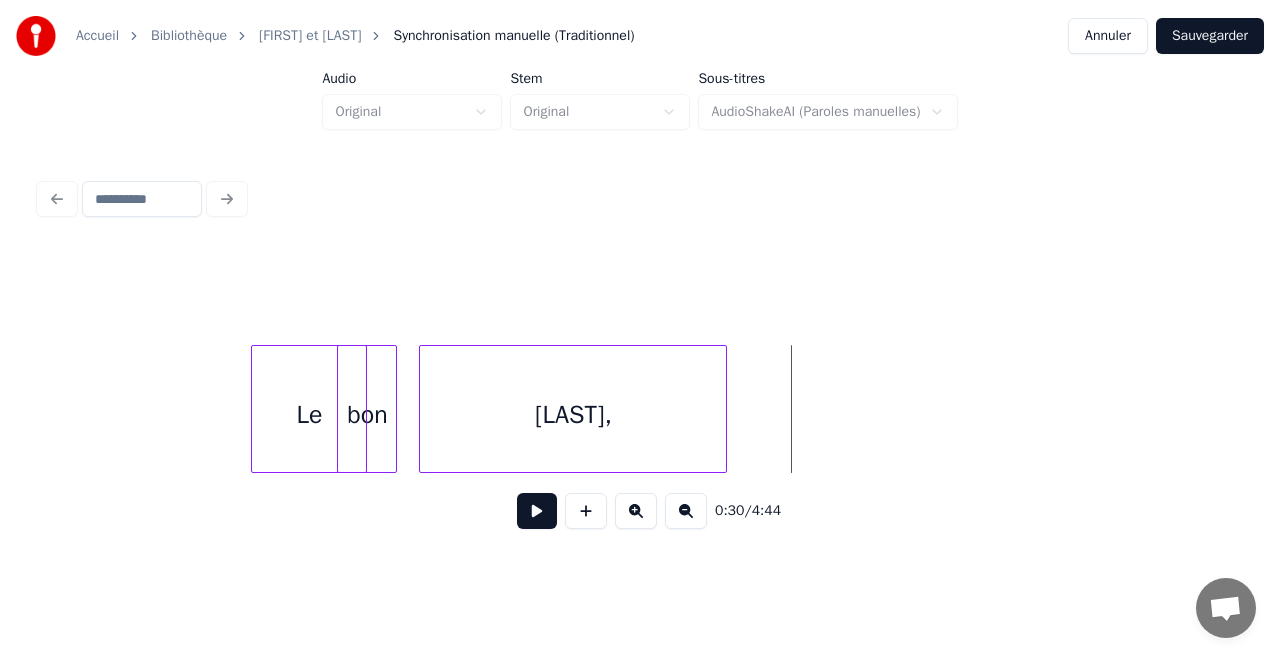click on "[LAST], bon Le" at bounding box center (23134, 409) 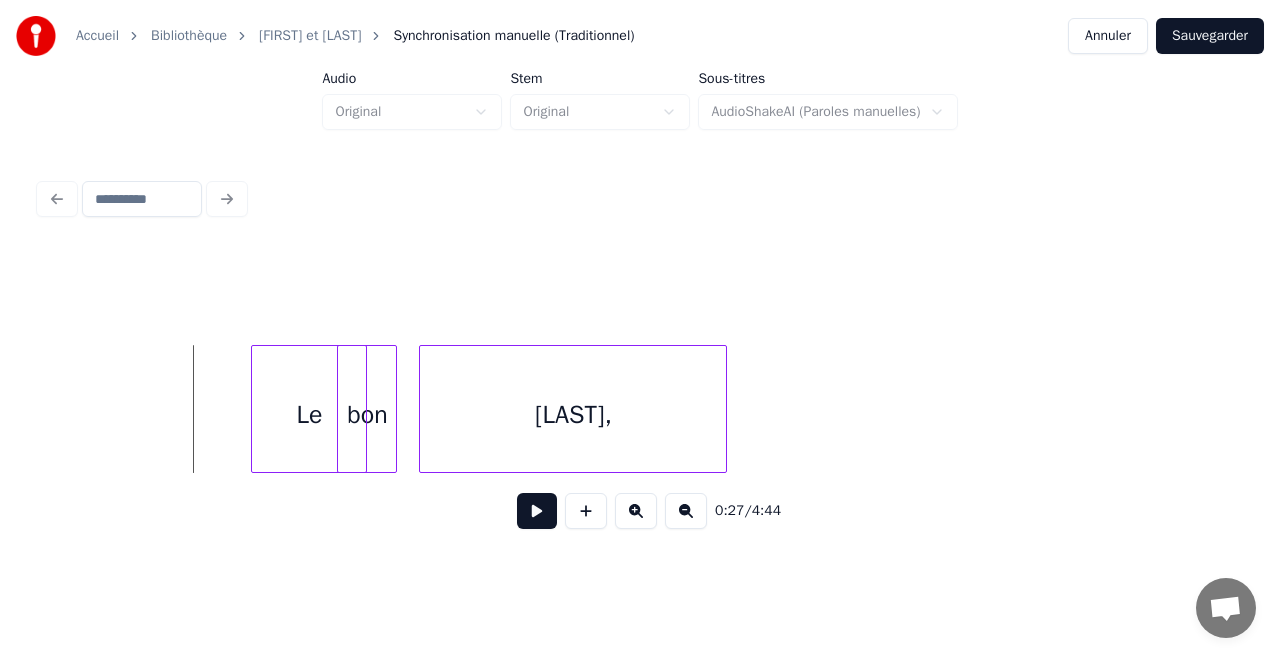 click at bounding box center [537, 511] 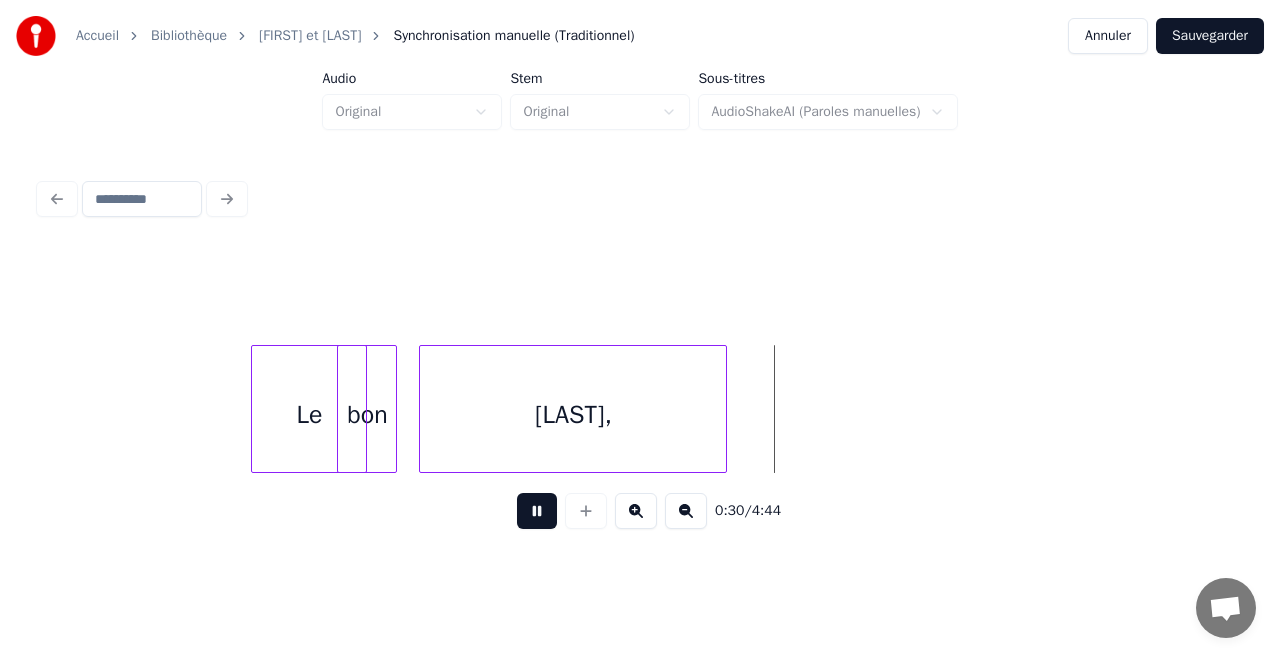 click at bounding box center [537, 511] 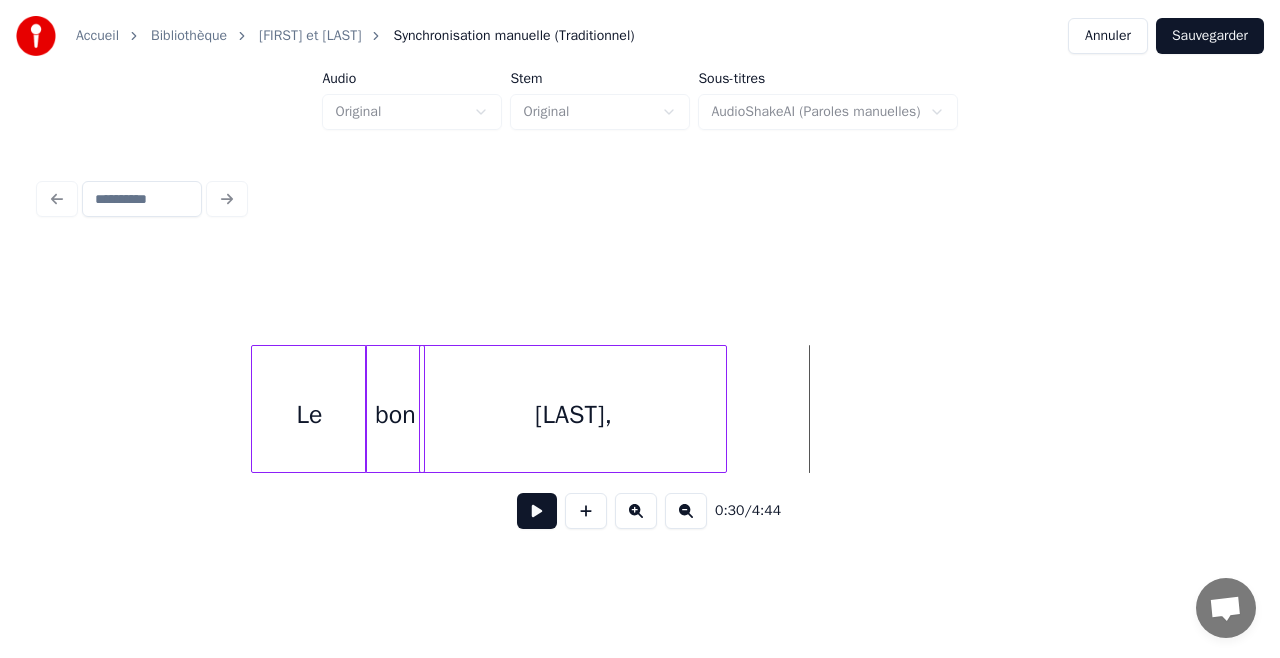 click on "bon" at bounding box center (395, 414) 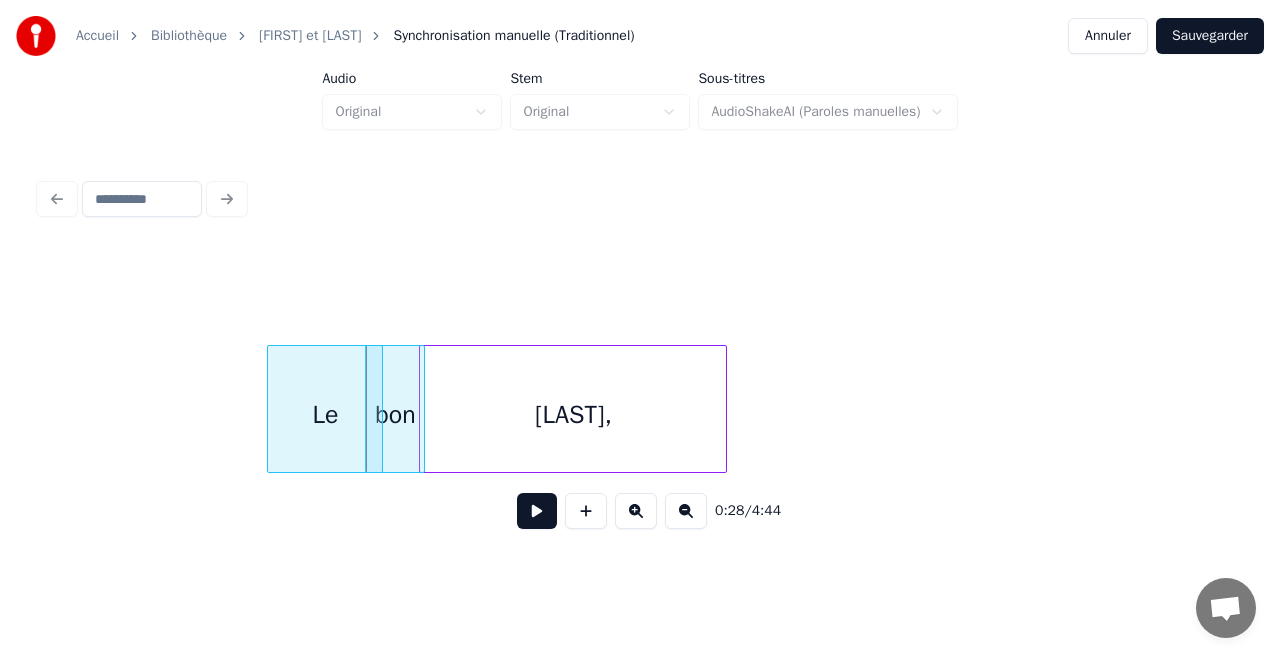 click on "Le" at bounding box center [325, 414] 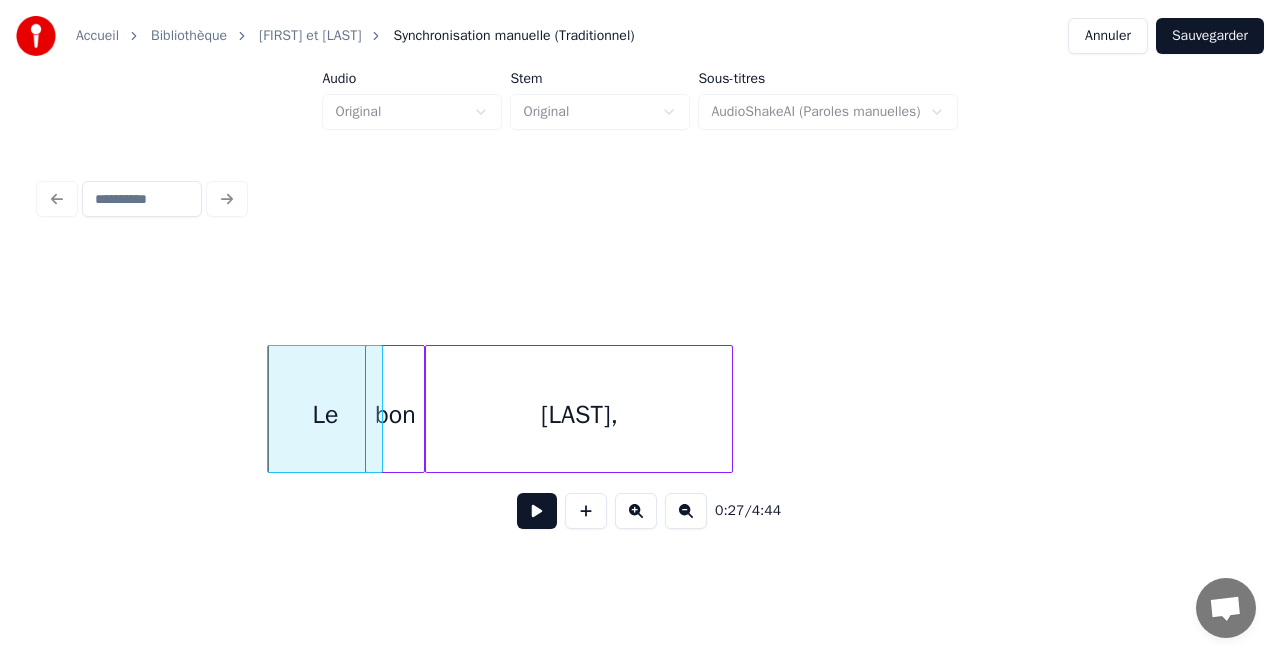 click on "[LAST]," at bounding box center (579, 414) 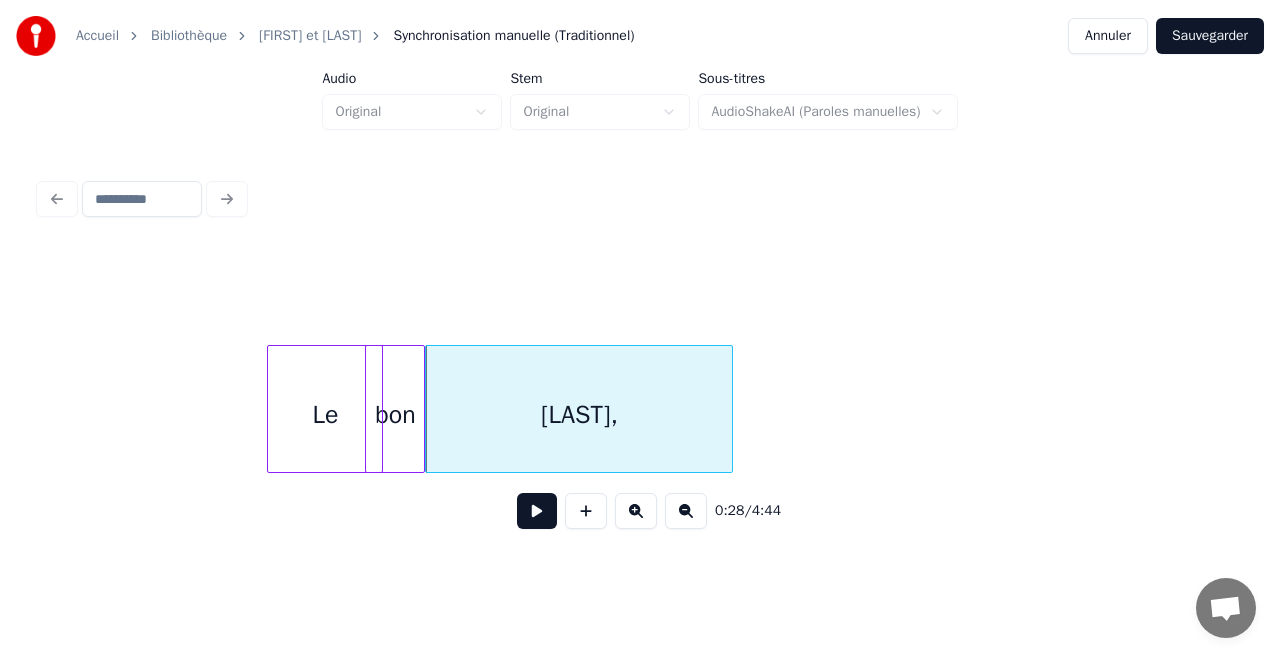 click at bounding box center [369, 409] 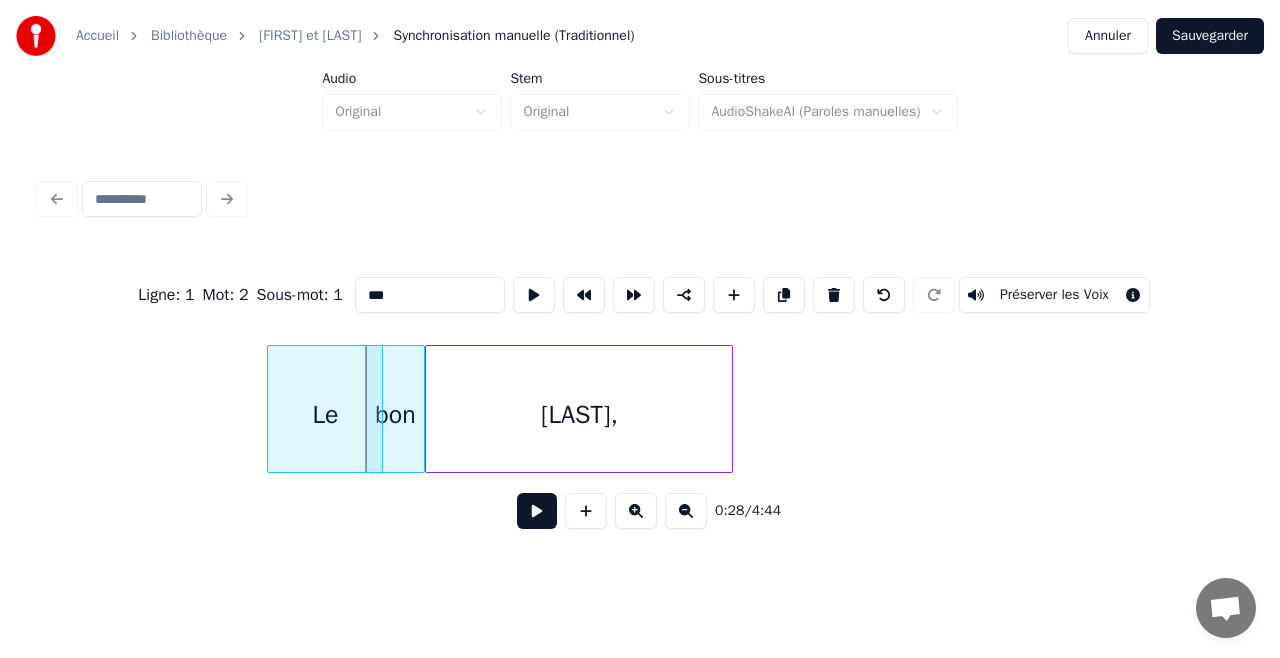 click on "bon" at bounding box center [395, 414] 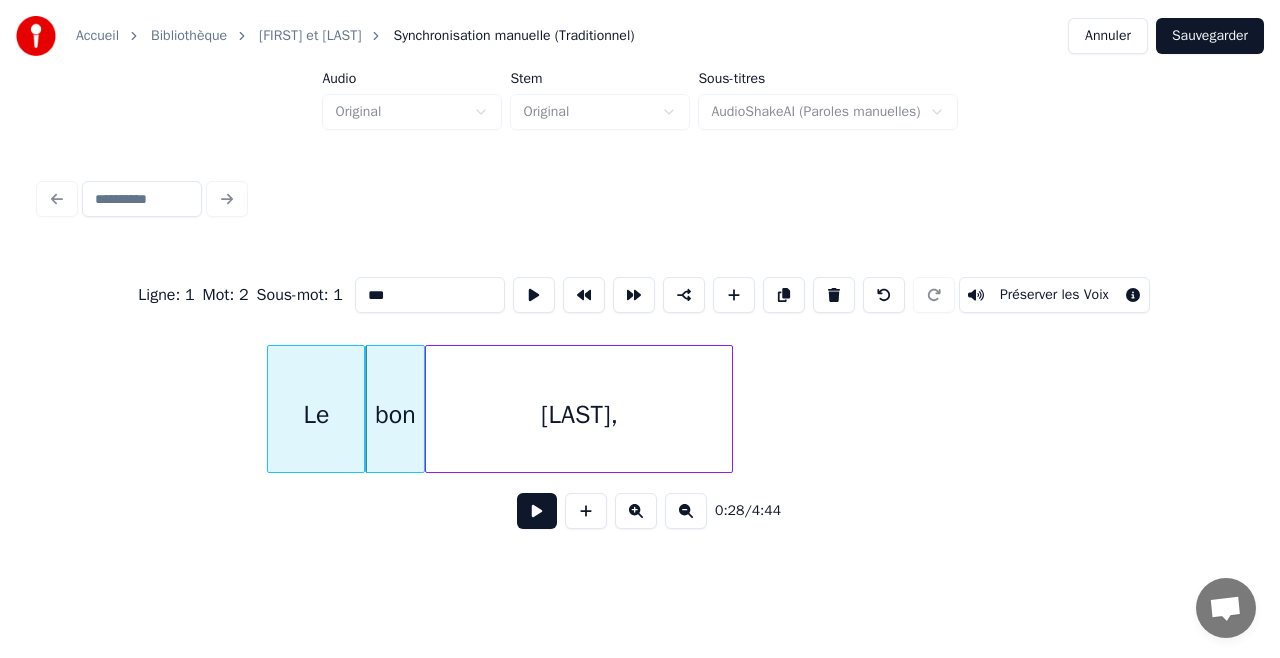 click at bounding box center [361, 409] 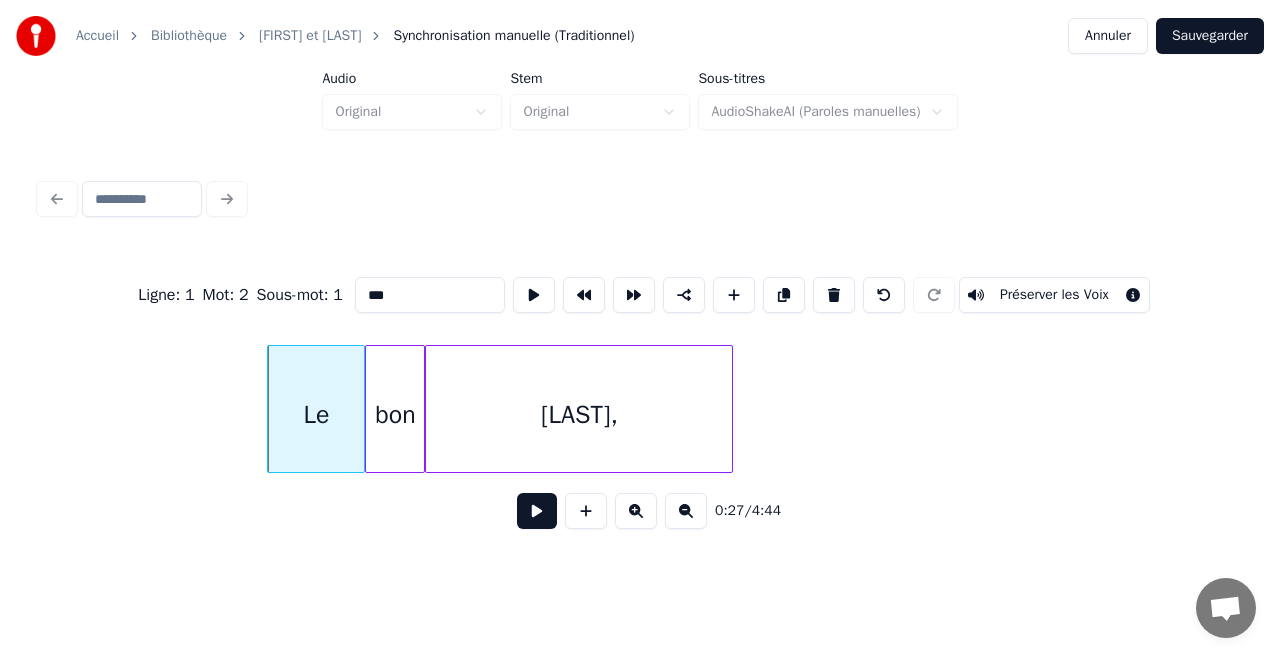 click on "Accueil Bibliothèque [FIRST] et [LAST] Synchronisation manuelle (Traditionnel) Annuler Sauvegarder Audio Original Stem Original Sous-titres AudioShakeAI (Paroles manuelles) Ligne :   1 Mot :   2 Sous-mot :   1 *** Préserver les Voix 0:27  /  4:44" at bounding box center (640, 294) 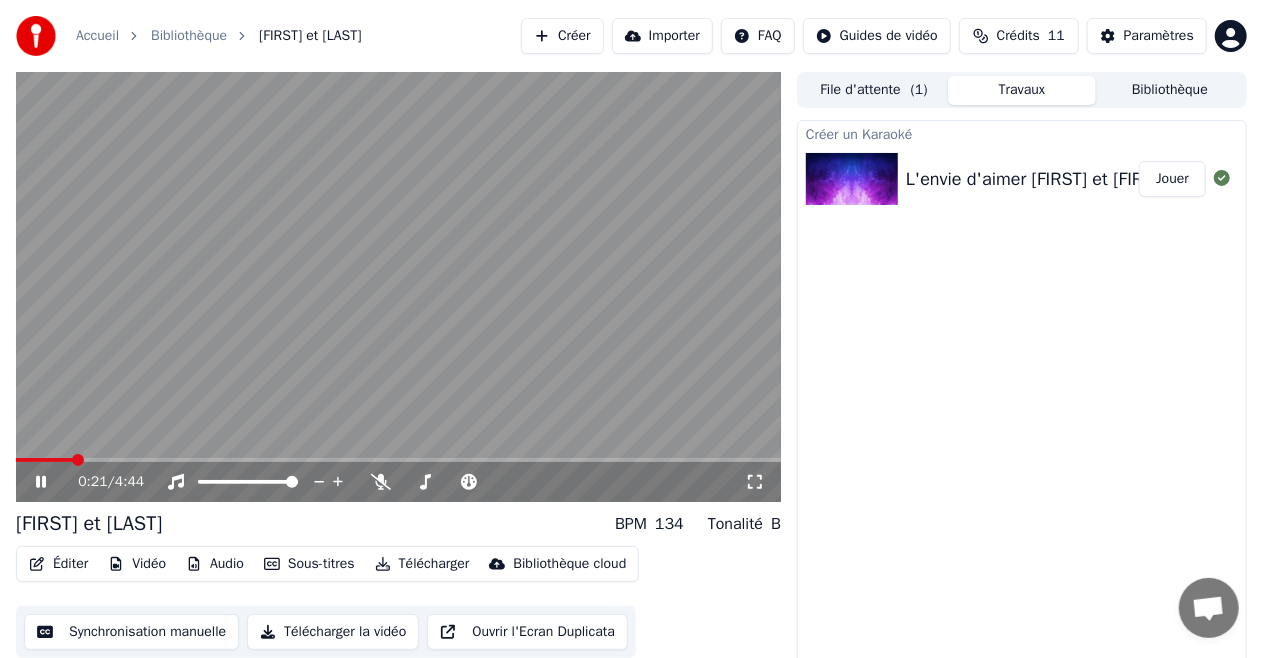 click at bounding box center [398, 460] 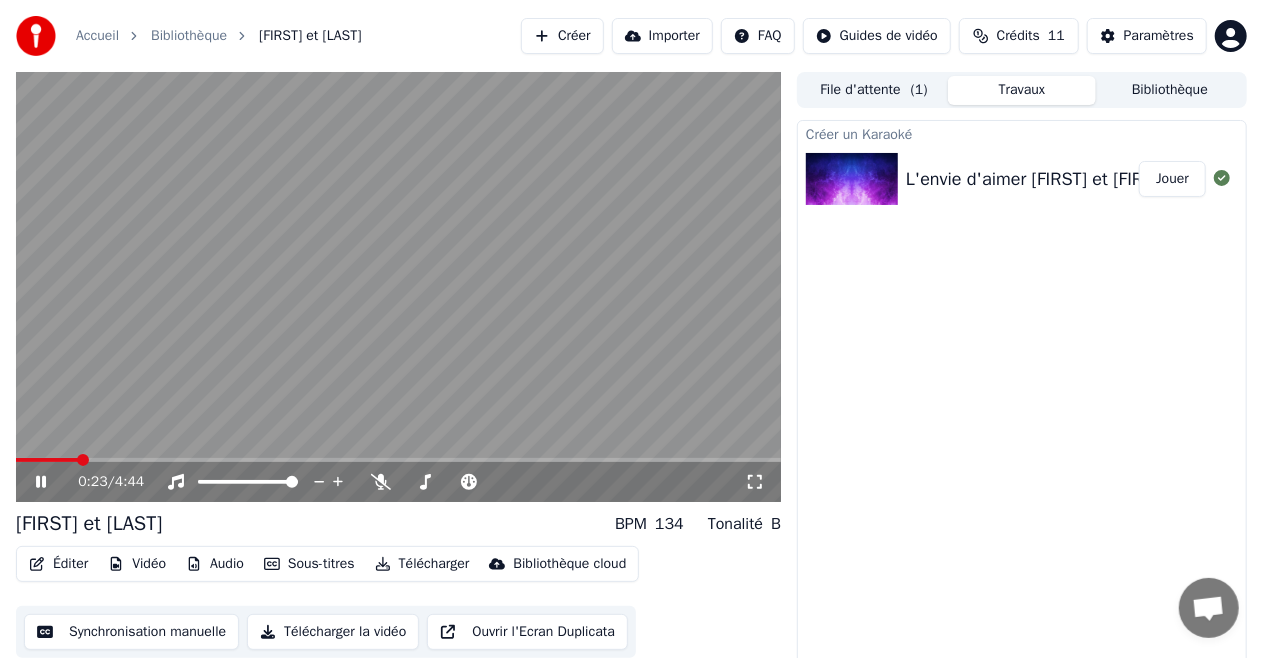 click 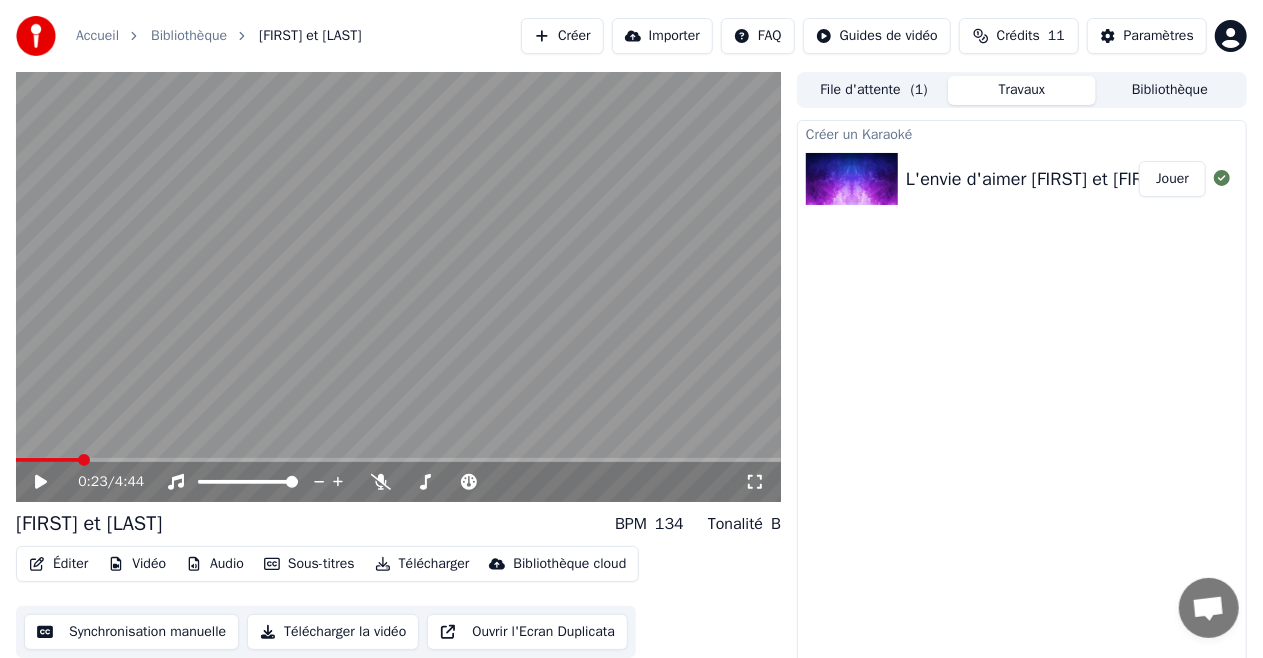 click 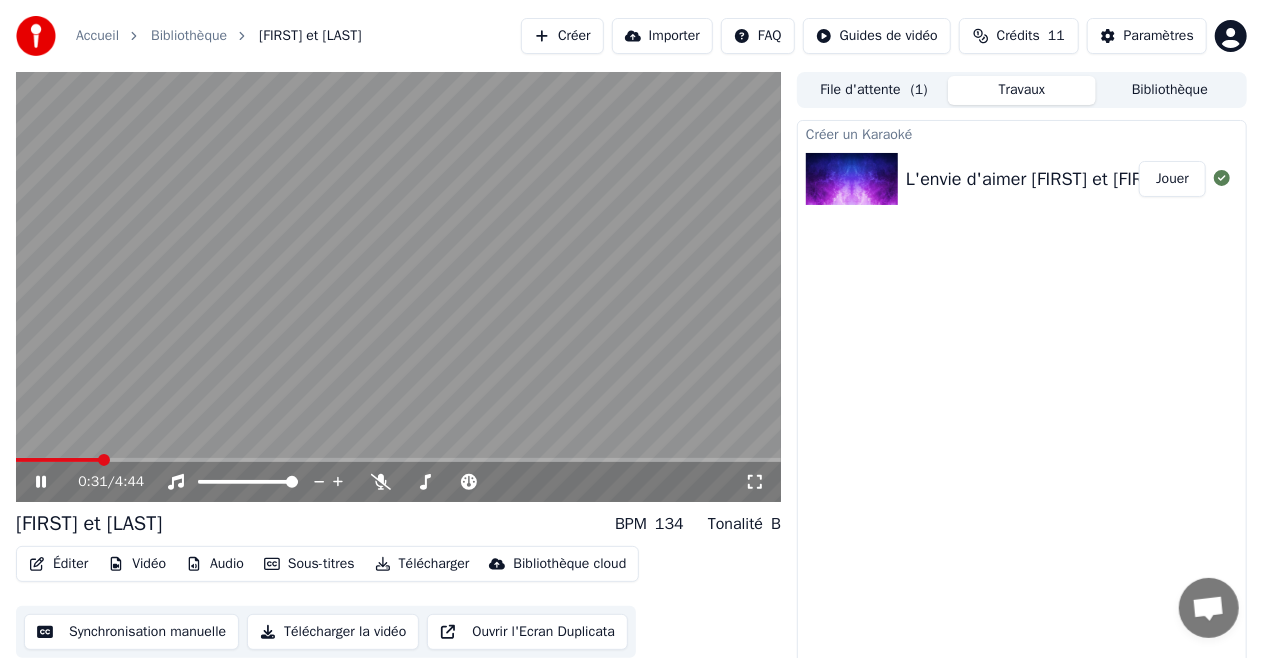 click 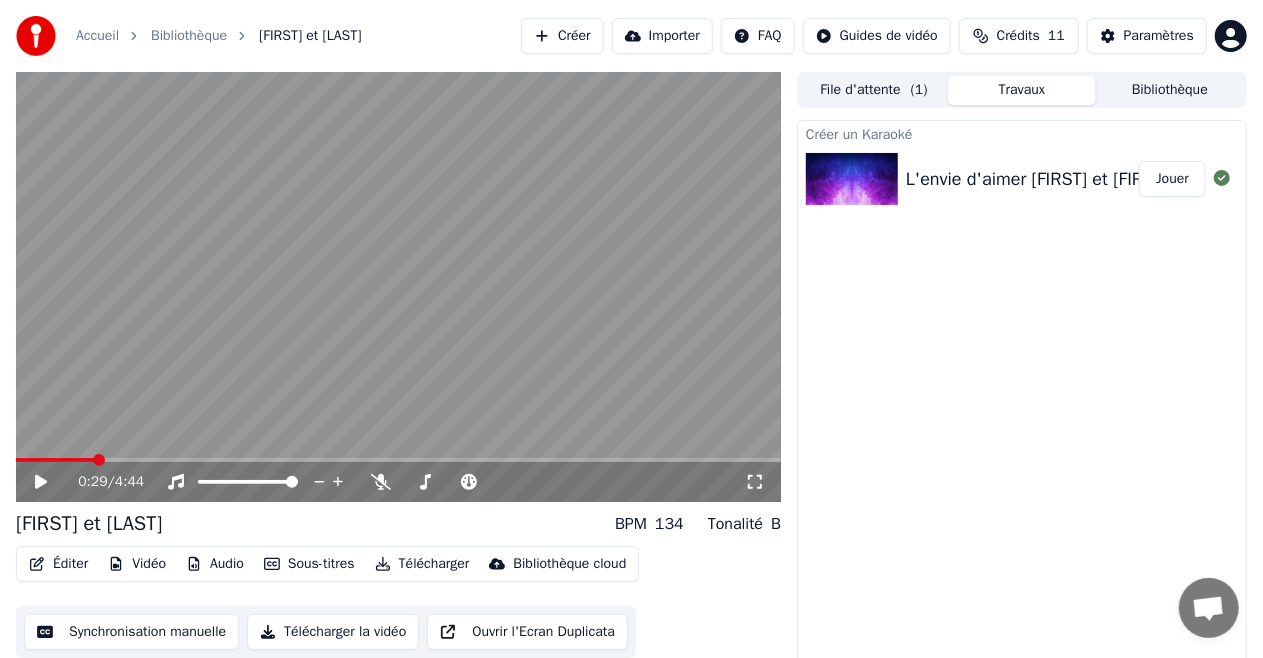 click at bounding box center [55, 460] 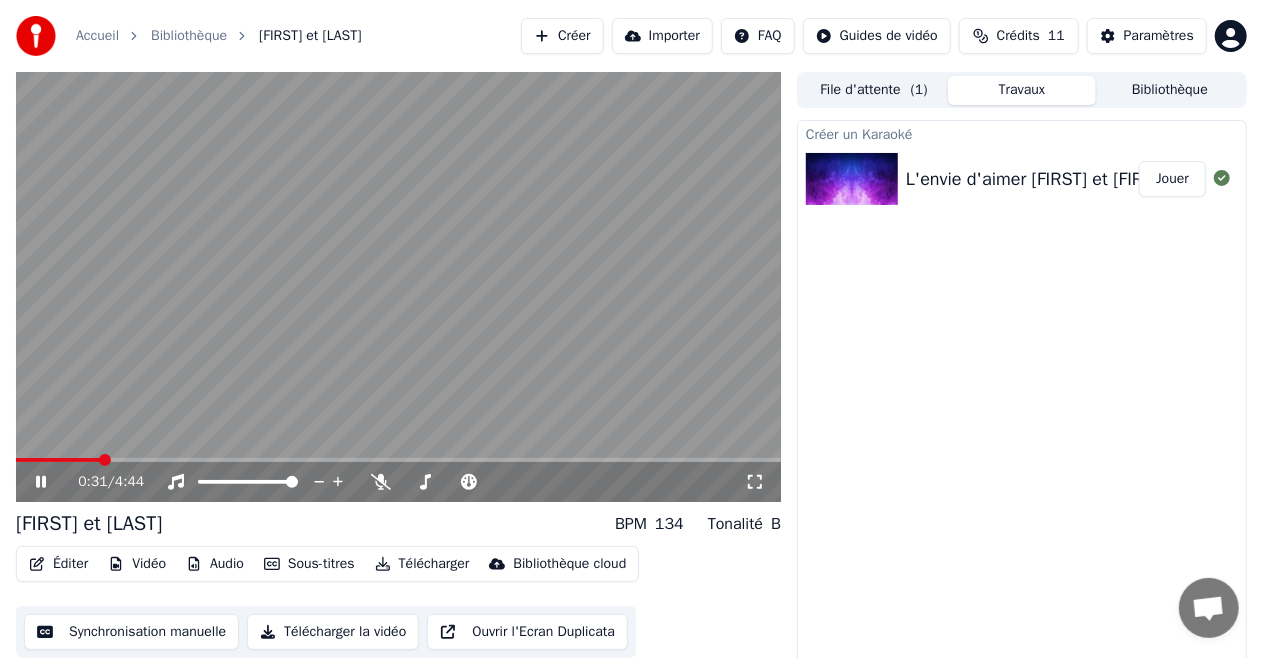 click on "0:31  /  4:44" at bounding box center (398, 480) 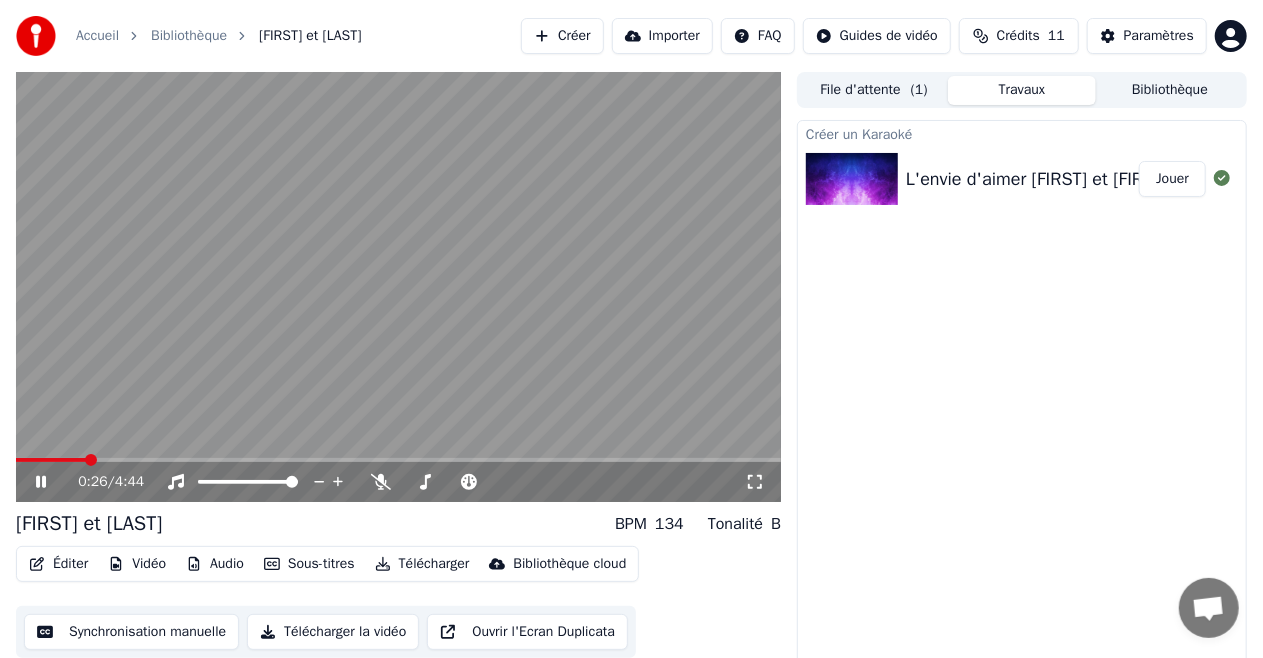 click at bounding box center [91, 460] 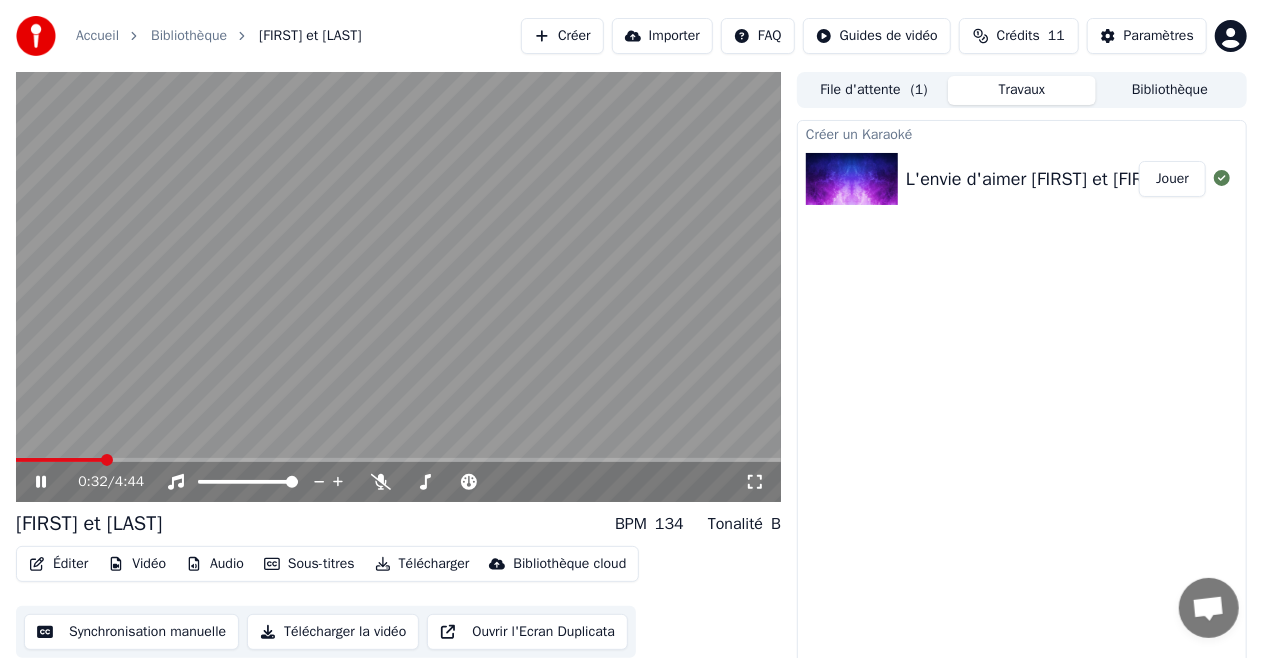 click 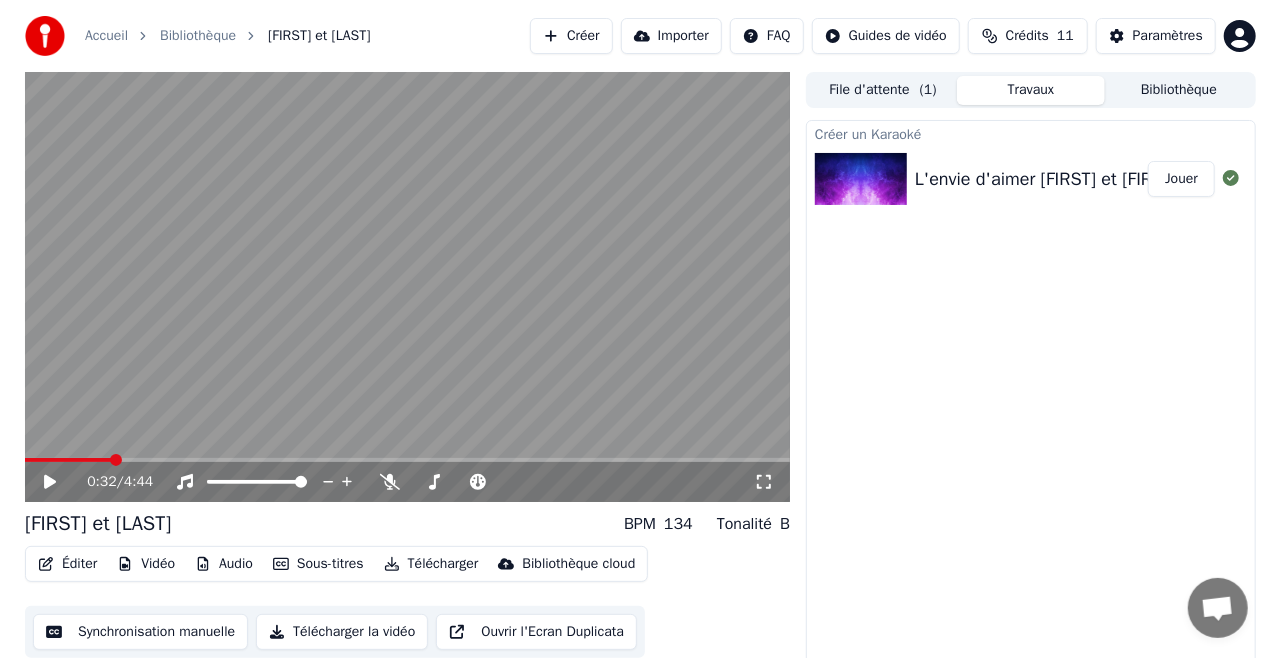 scroll, scrollTop: 21, scrollLeft: 0, axis: vertical 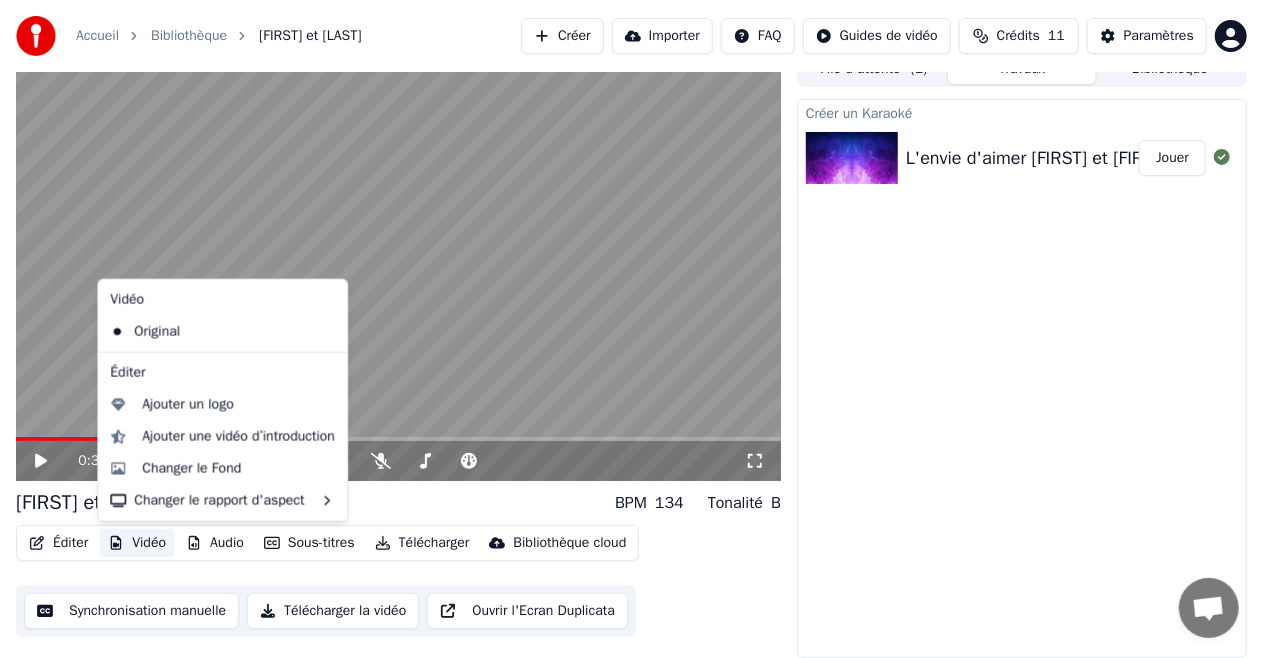 click on "Vidéo" at bounding box center [137, 543] 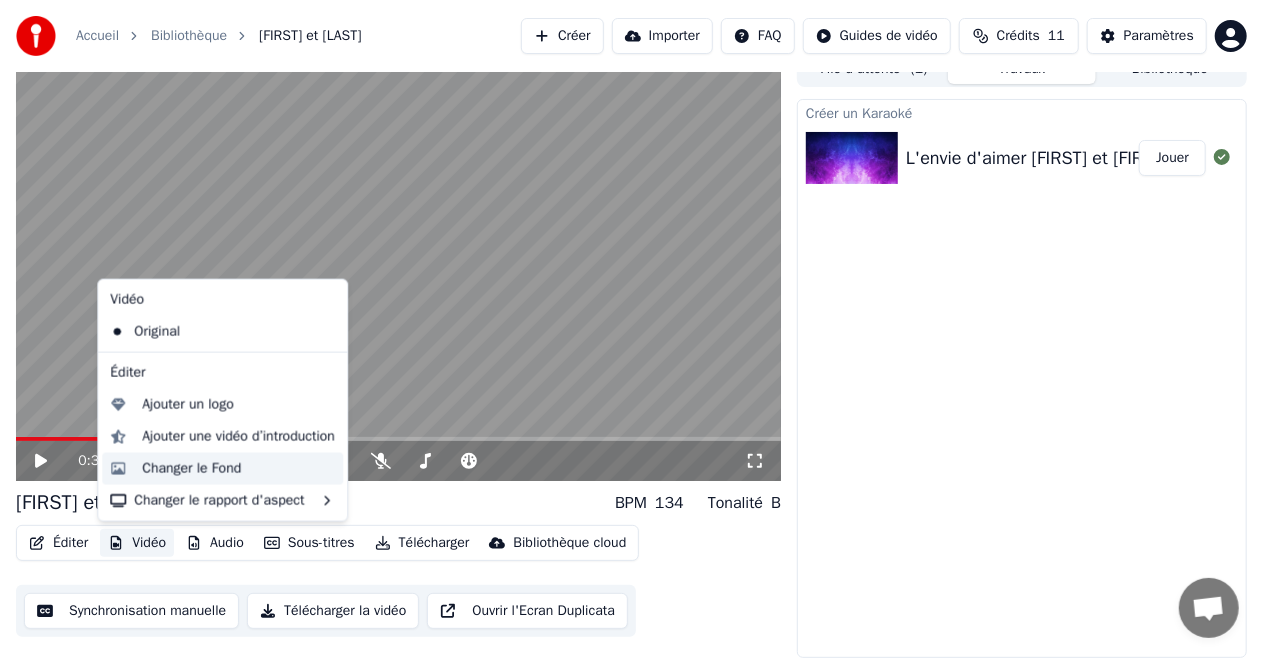 click on "Changer le Fond" at bounding box center (191, 469) 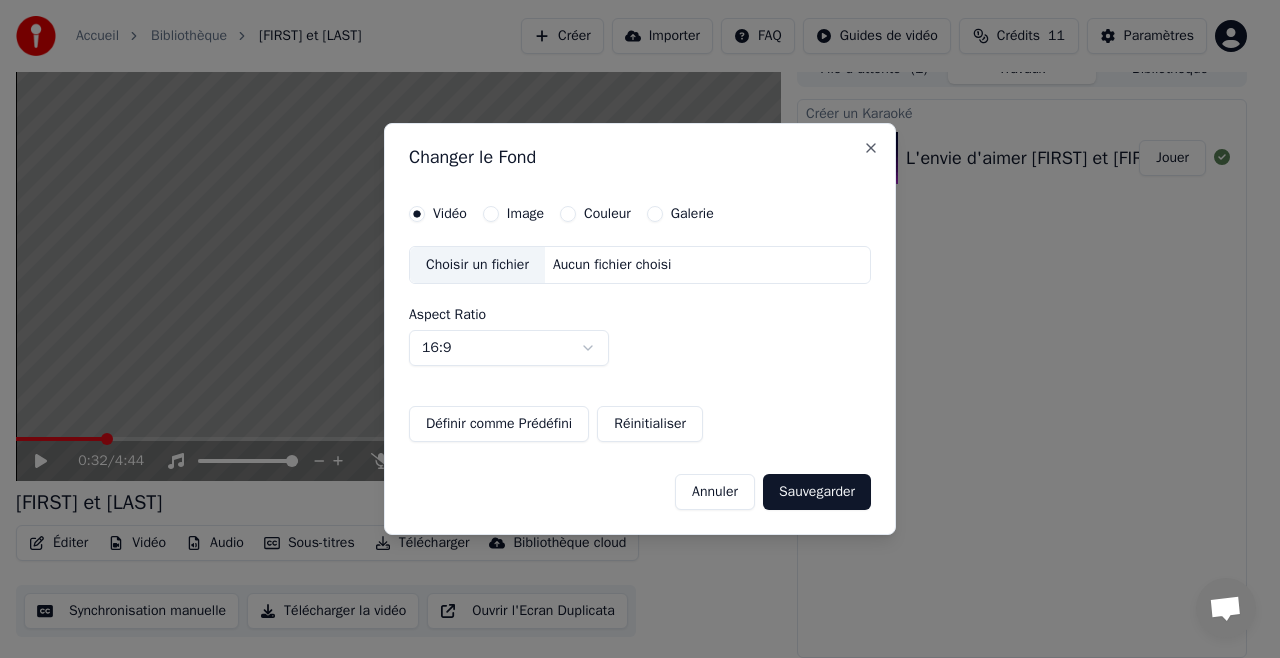 click on "Galerie" at bounding box center (655, 214) 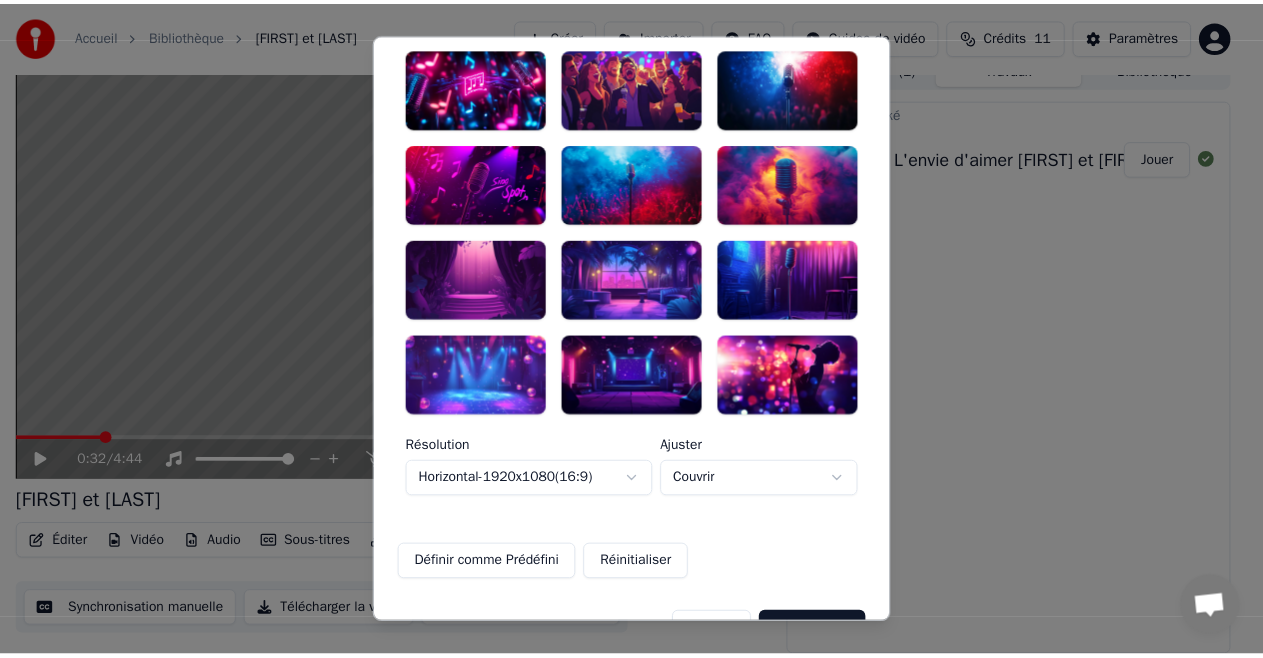 scroll, scrollTop: 0, scrollLeft: 0, axis: both 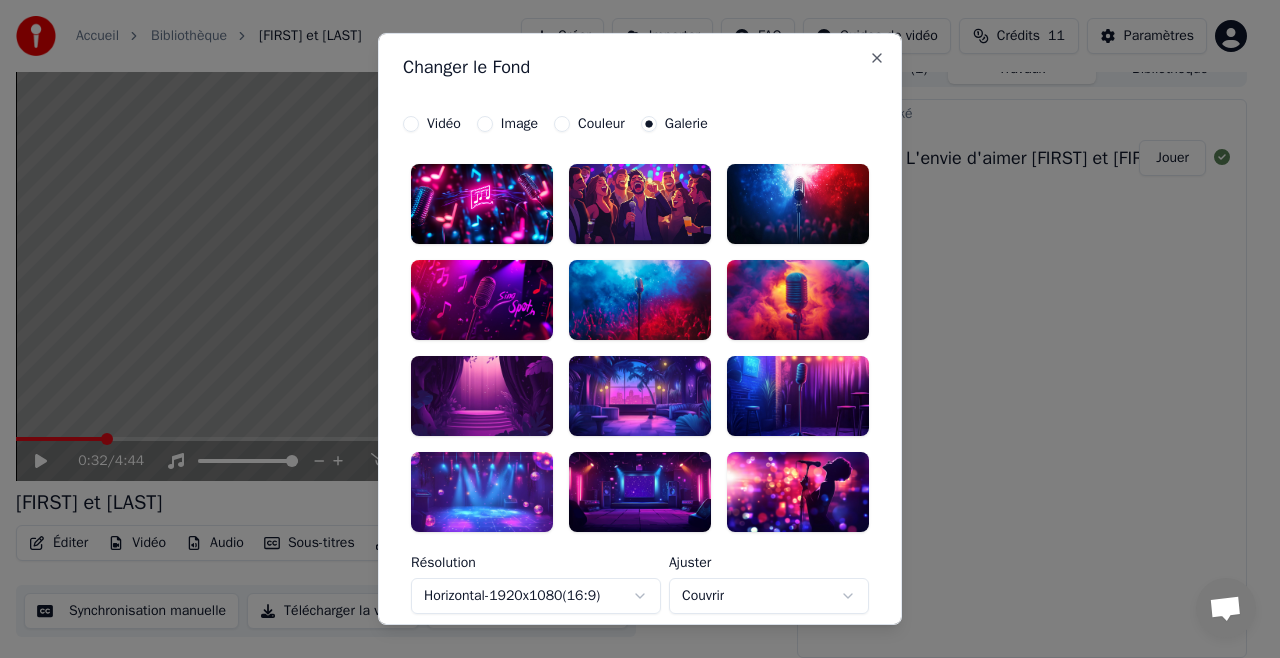 click on "Vidéo" at bounding box center [432, 124] 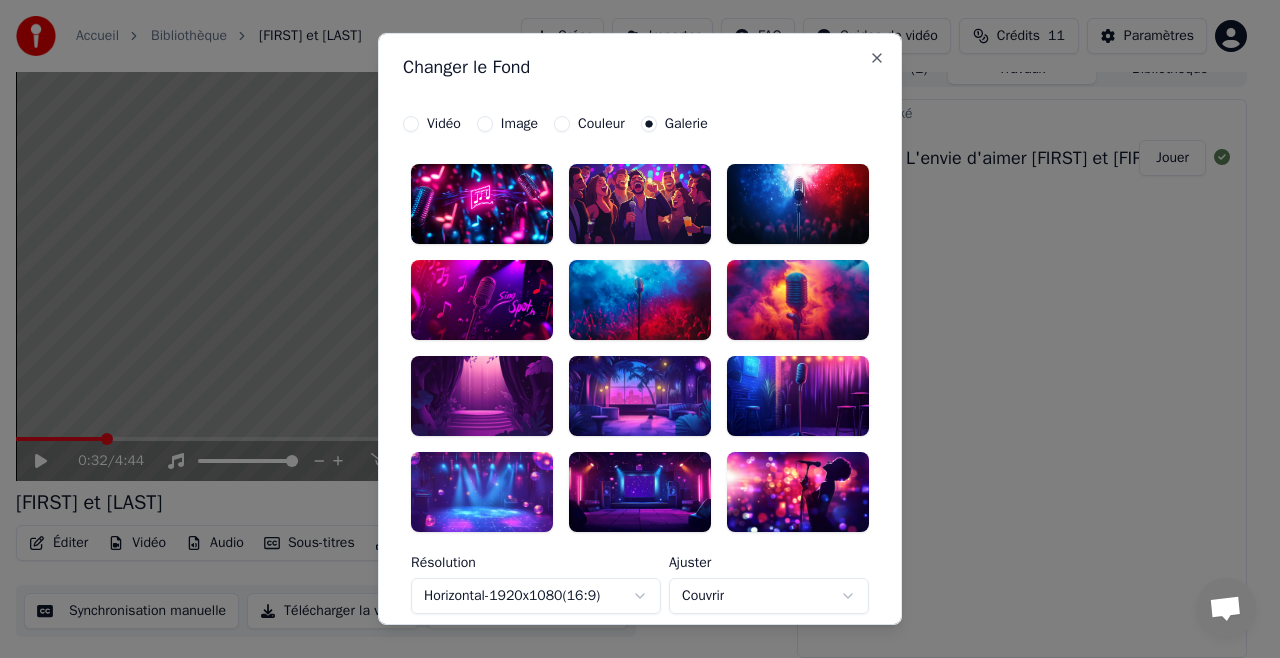 click on "Image" at bounding box center [485, 124] 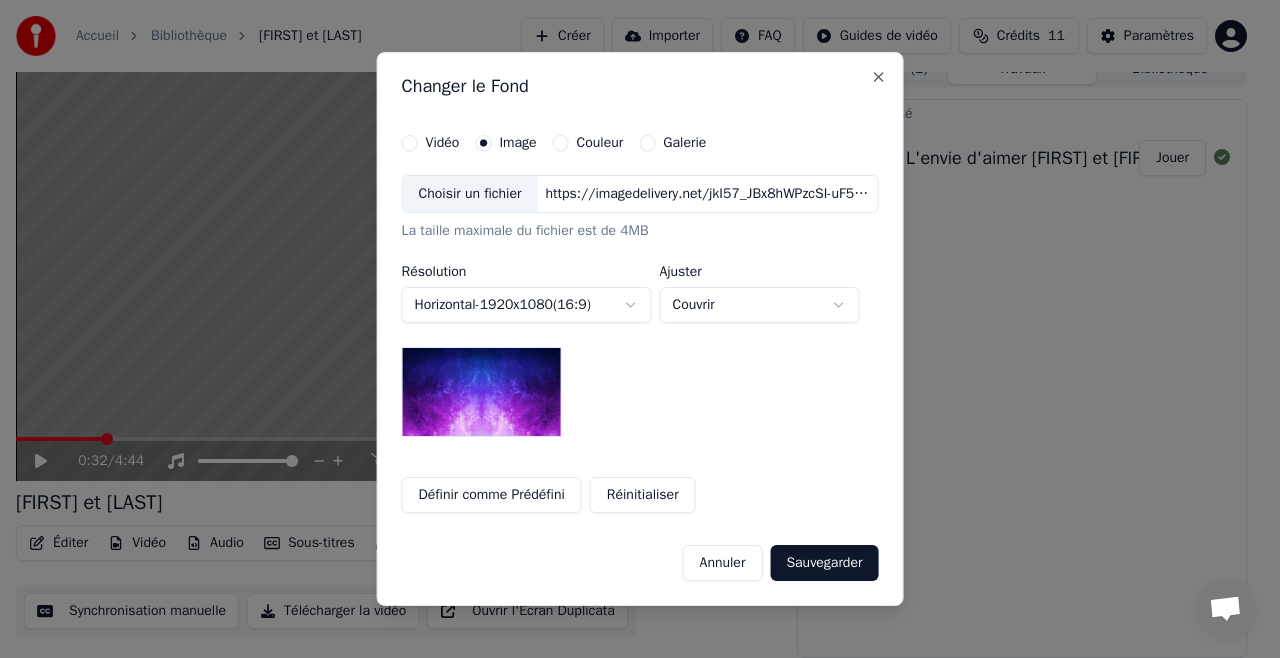 click on "Choisir un fichier" at bounding box center [470, 194] 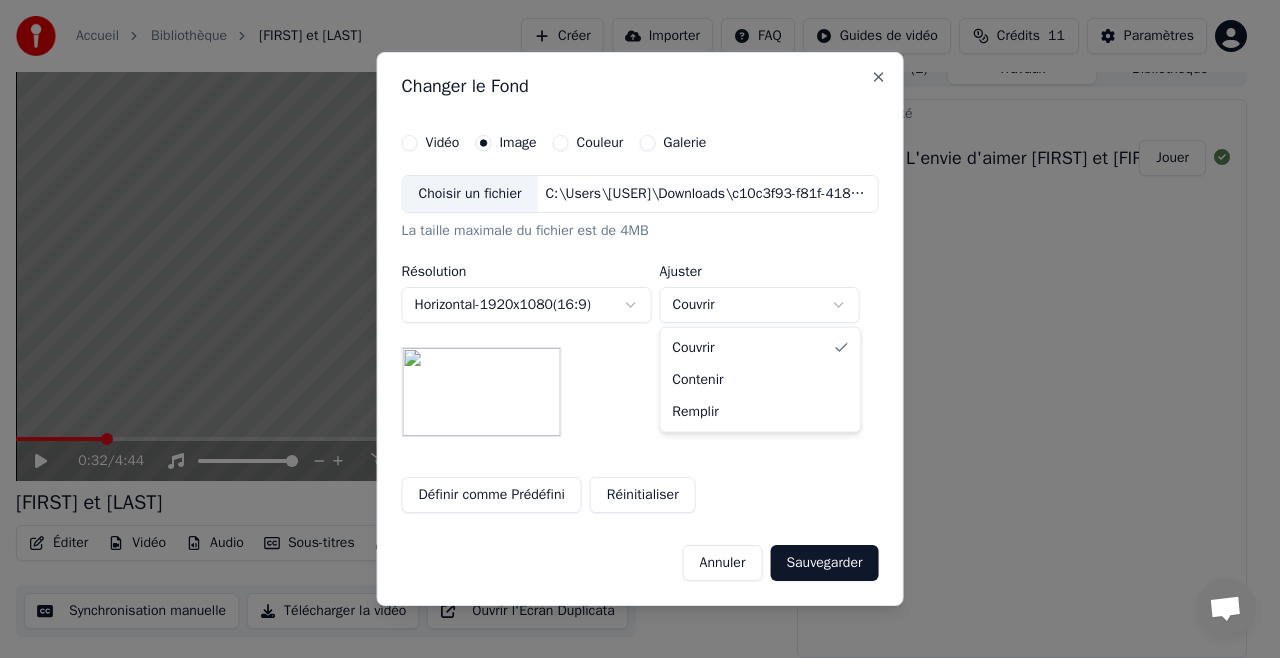 click on "**********" at bounding box center (631, 308) 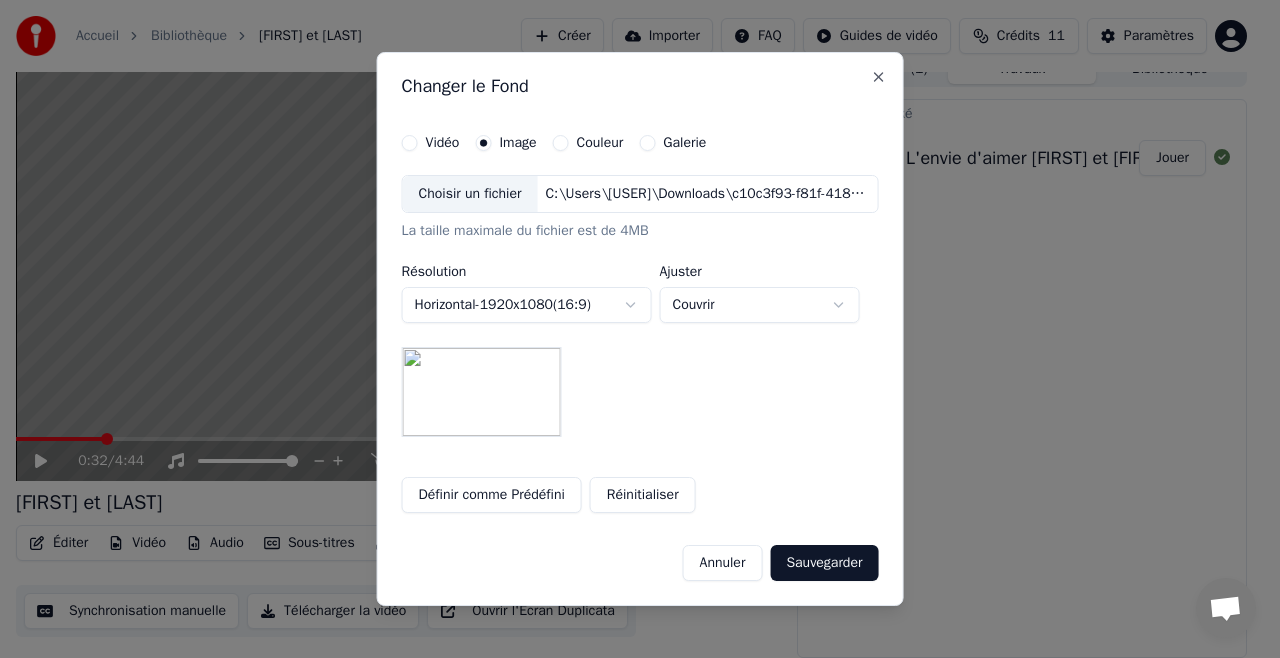click on "**********" at bounding box center [631, 308] 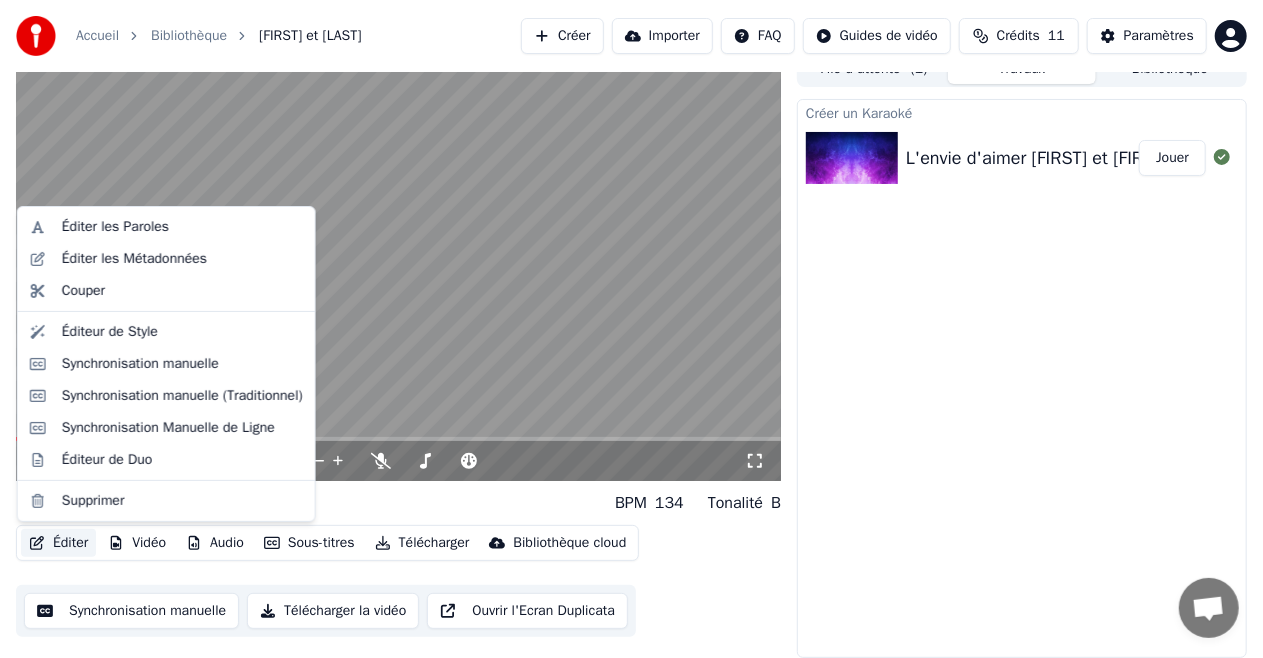 click on "Éditer" at bounding box center [58, 543] 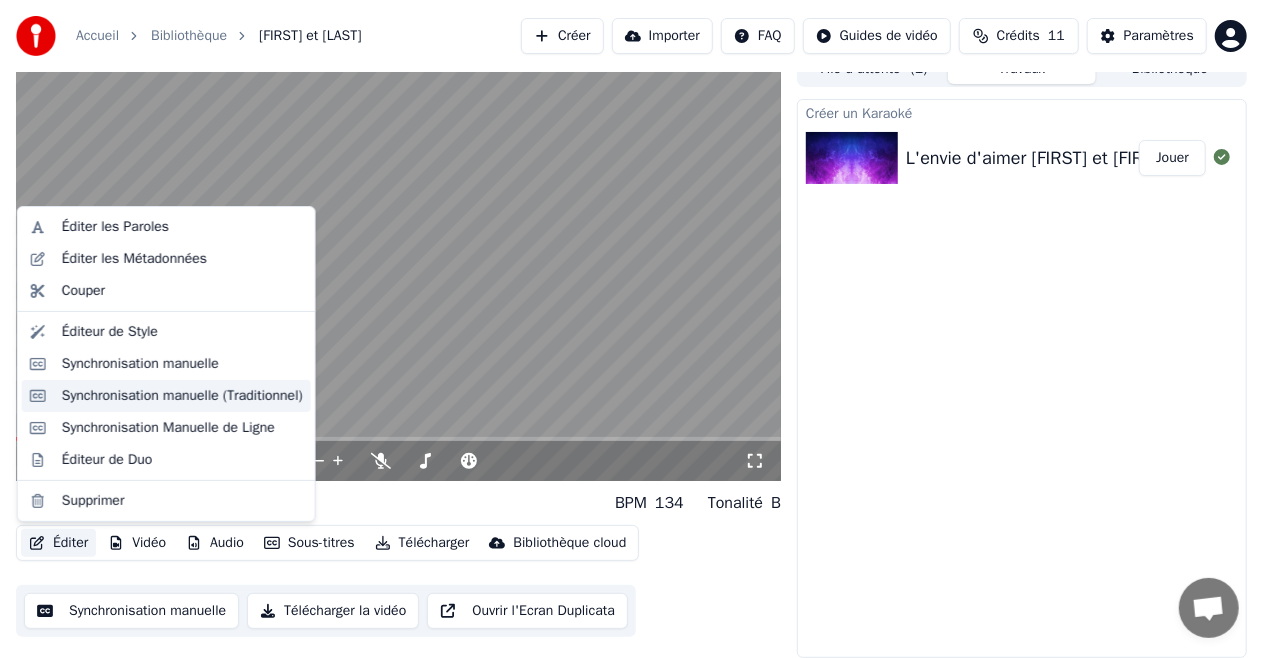 click on "Synchronisation manuelle (Traditionnel)" at bounding box center (182, 396) 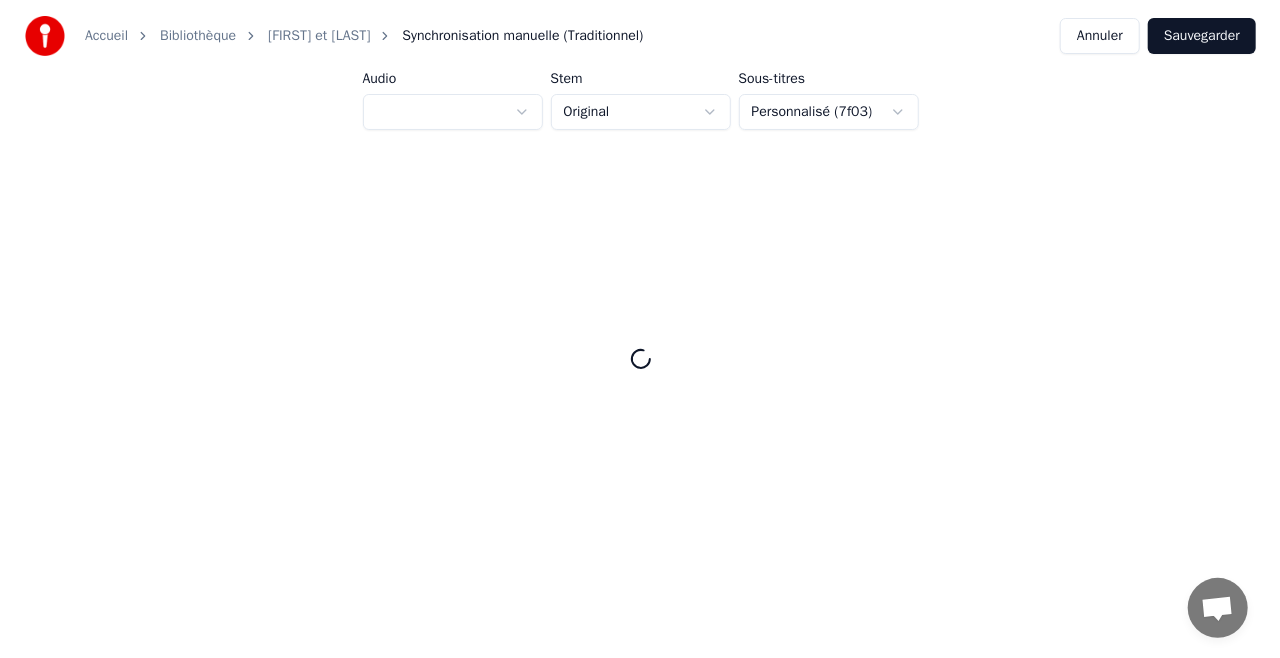 scroll, scrollTop: 0, scrollLeft: 0, axis: both 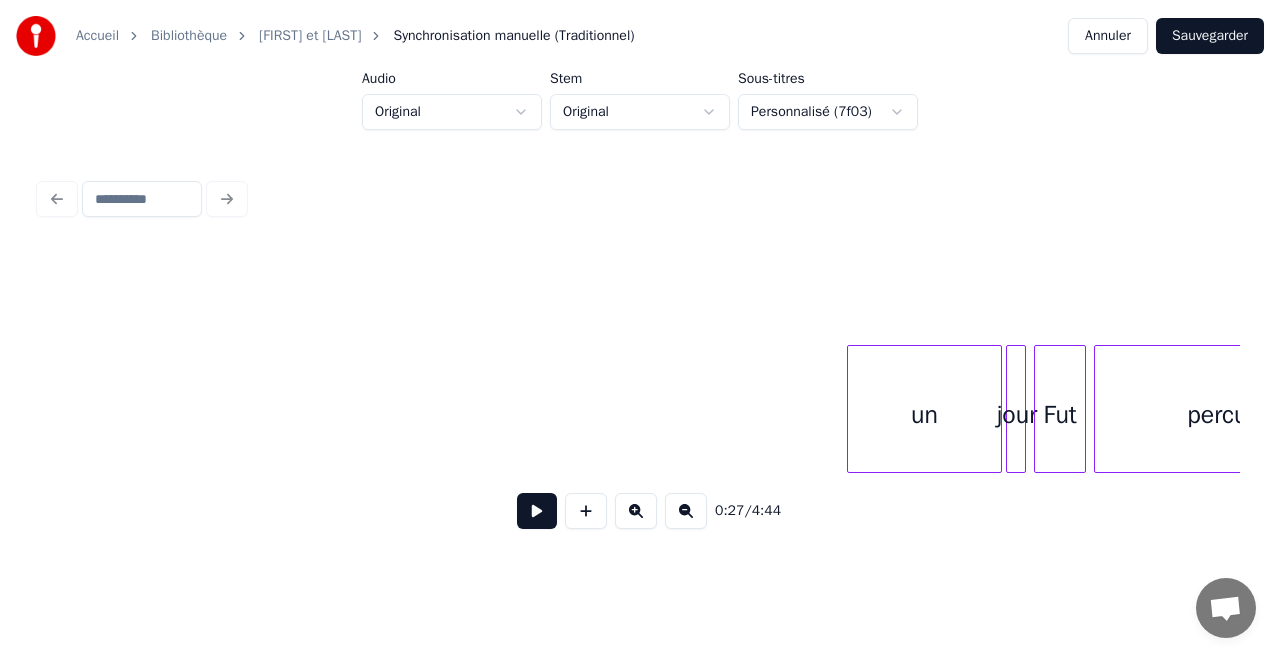 click at bounding box center [851, 409] 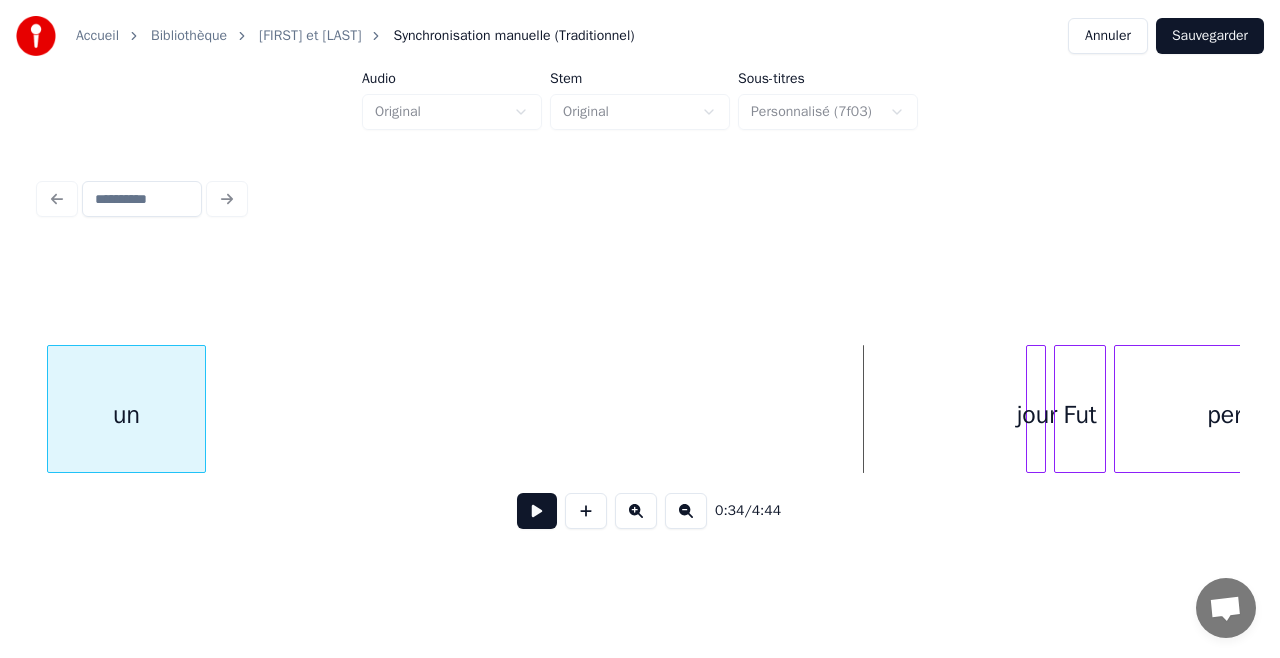 scroll, scrollTop: 0, scrollLeft: 6158, axis: horizontal 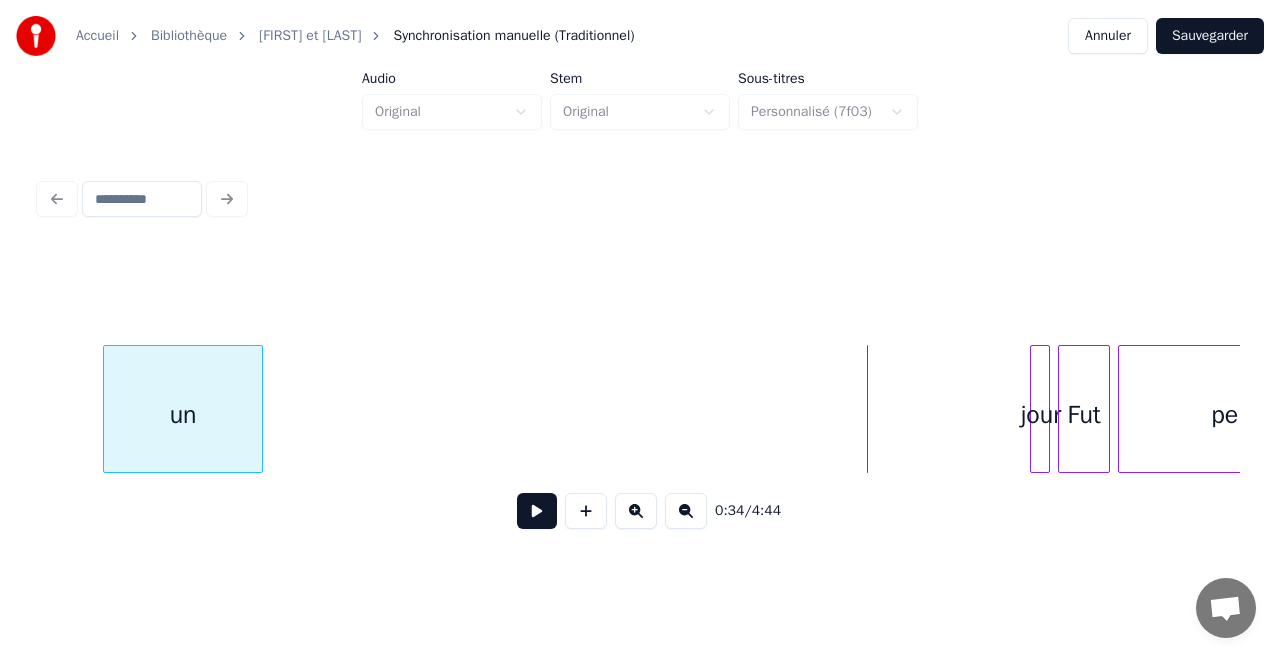 click on "un" at bounding box center (182, 414) 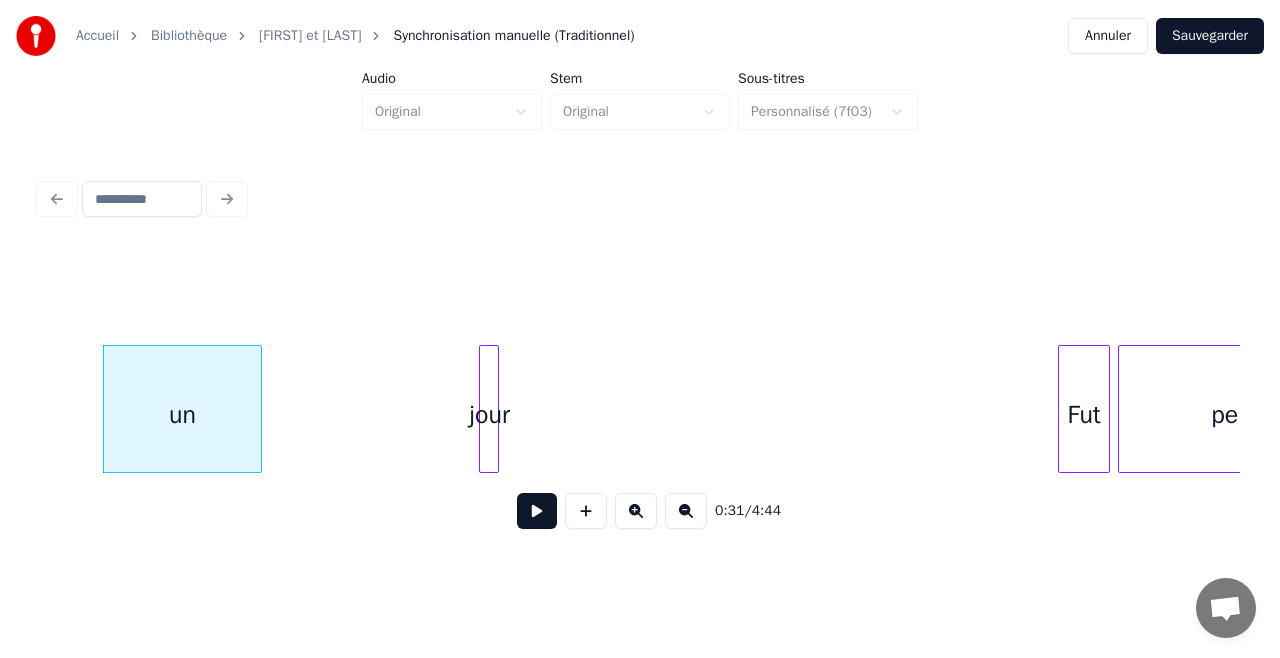 click on "jour" at bounding box center [490, 414] 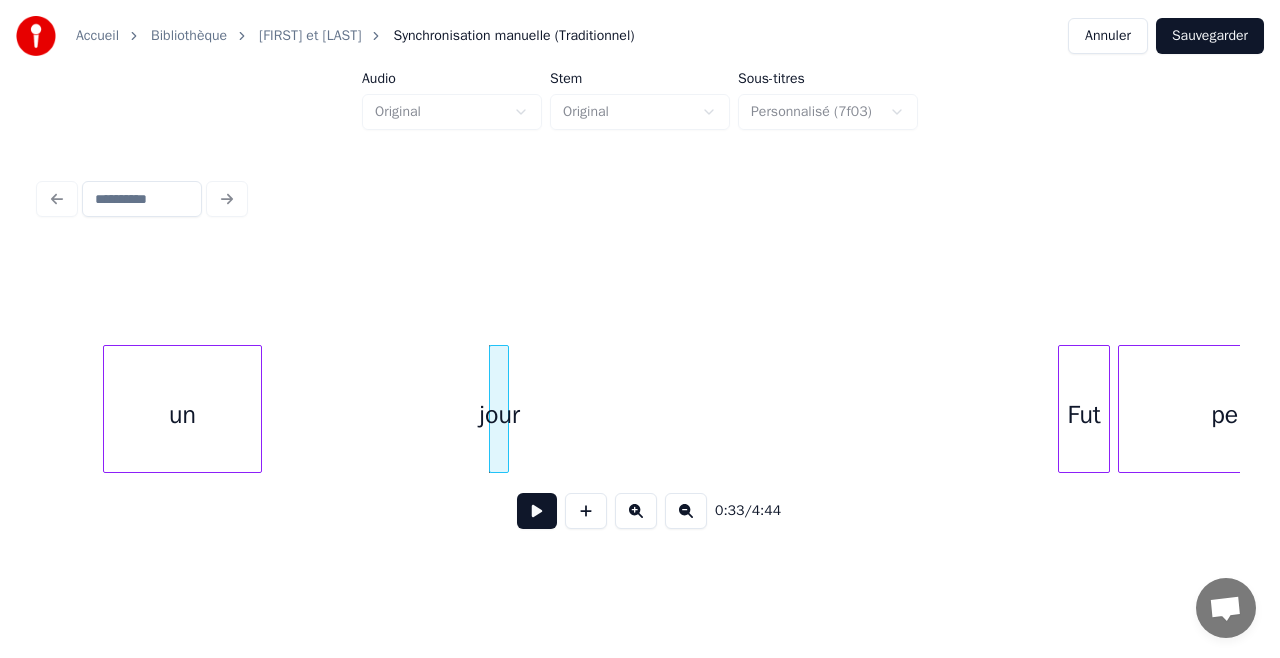 click on "jour" at bounding box center [500, 414] 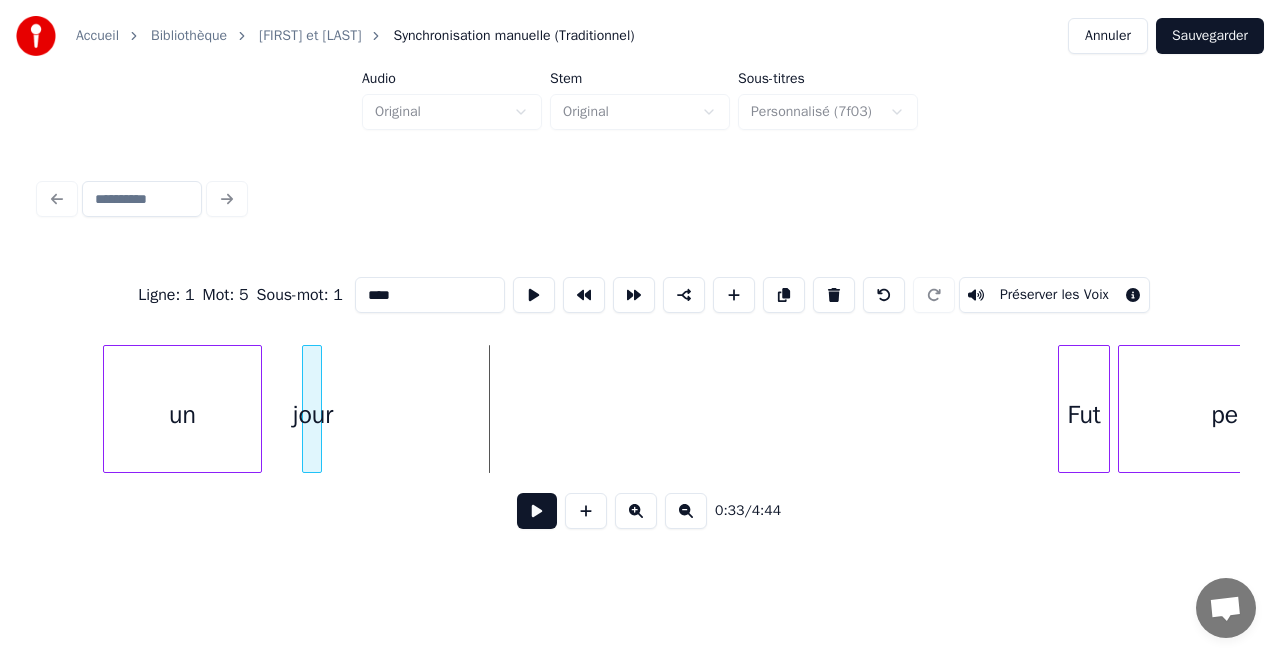 click on "jour" at bounding box center (313, 414) 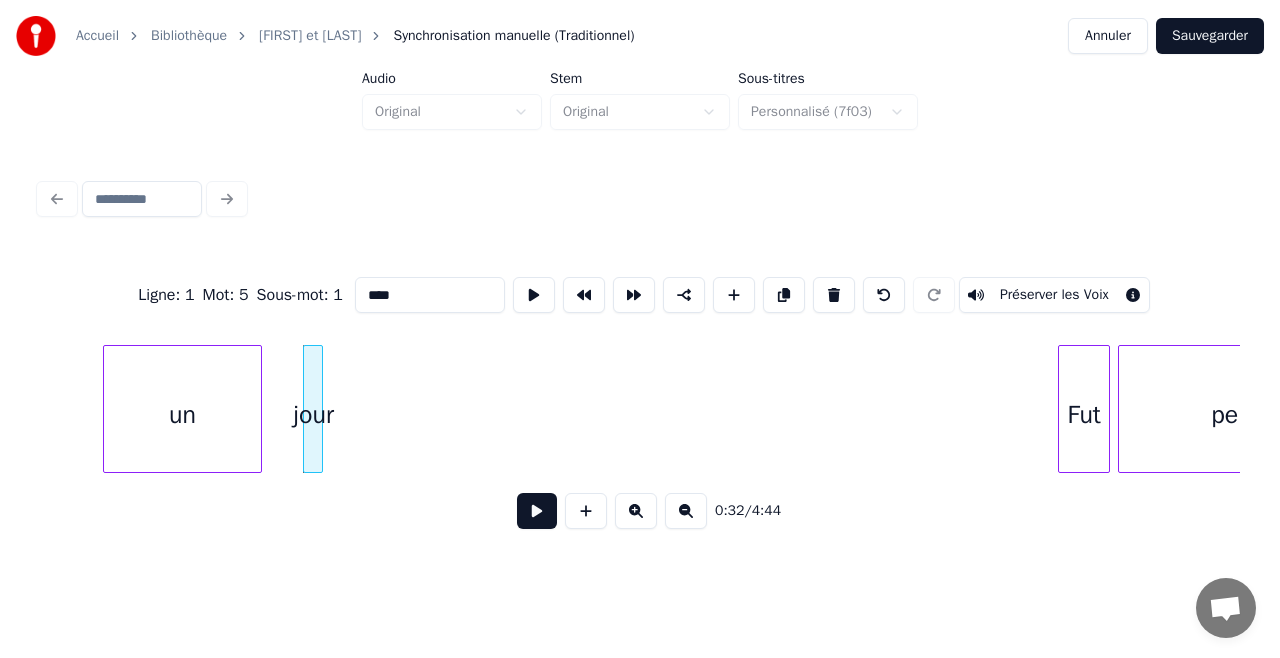 click on "jour" at bounding box center [314, 414] 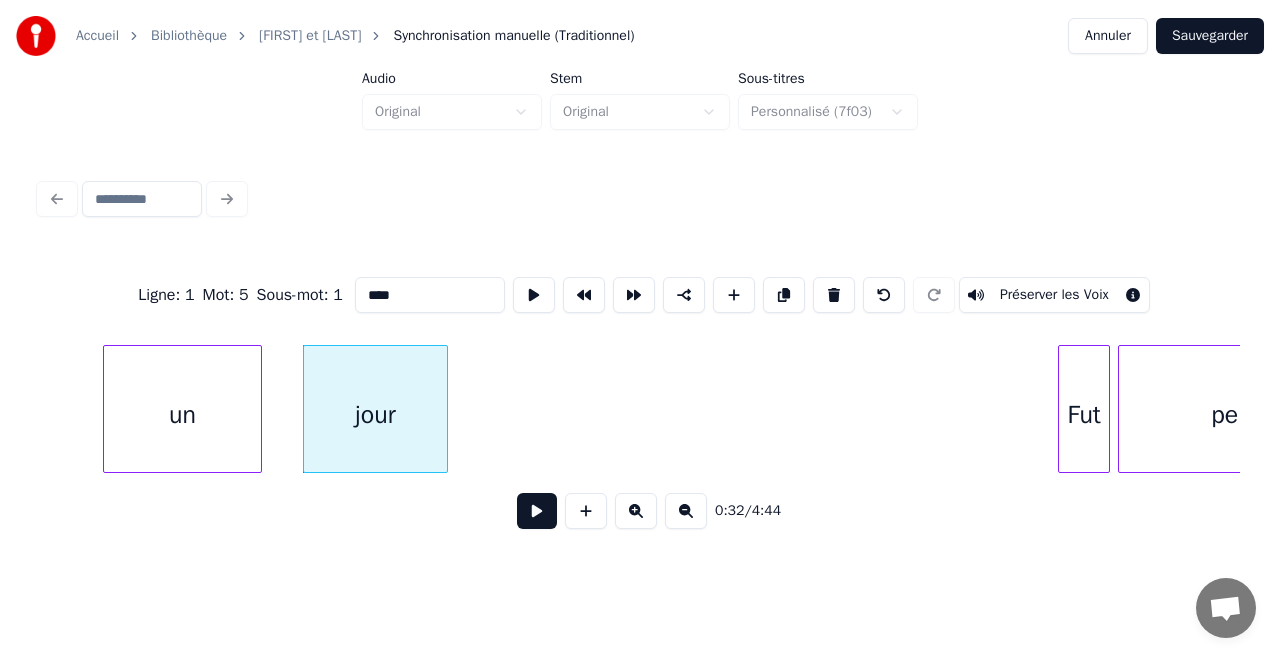 click at bounding box center [444, 409] 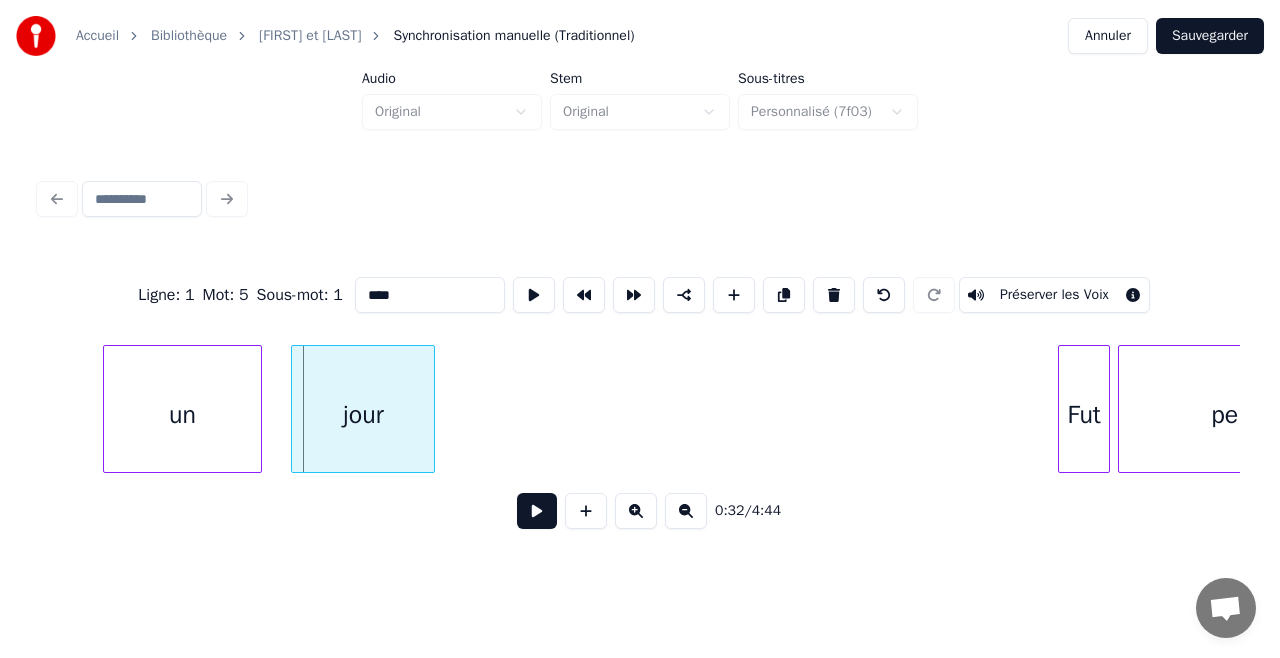 click on "jour" at bounding box center [363, 414] 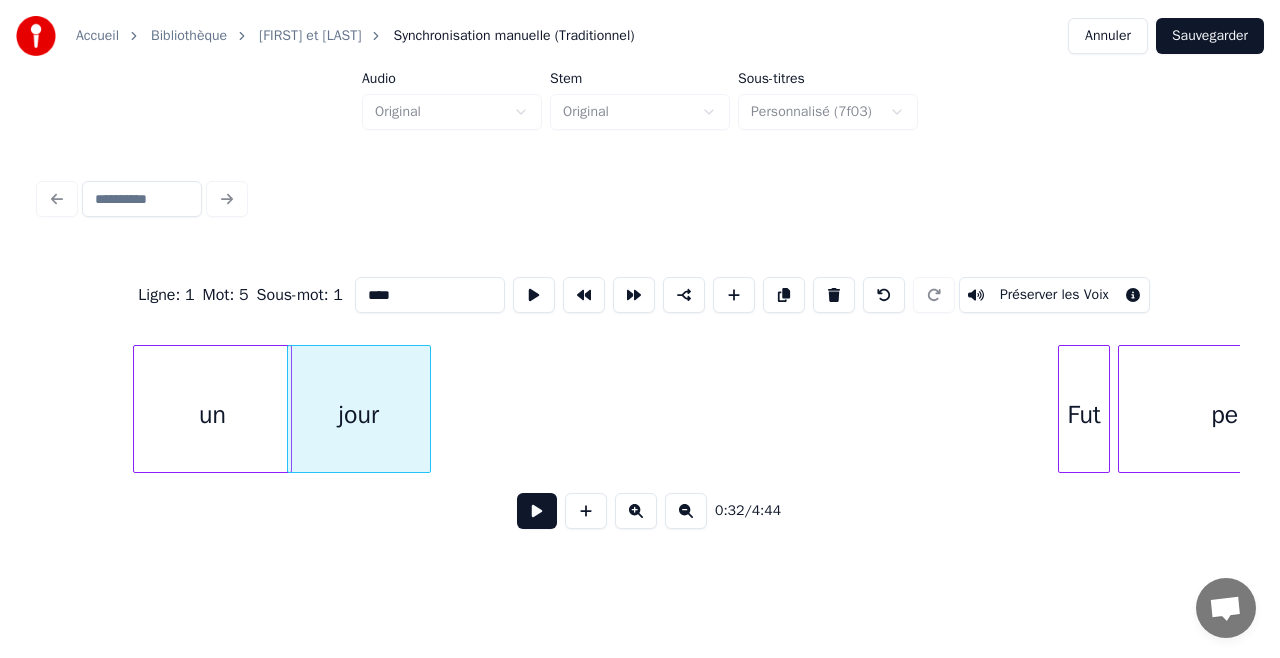 click on "un" at bounding box center (212, 414) 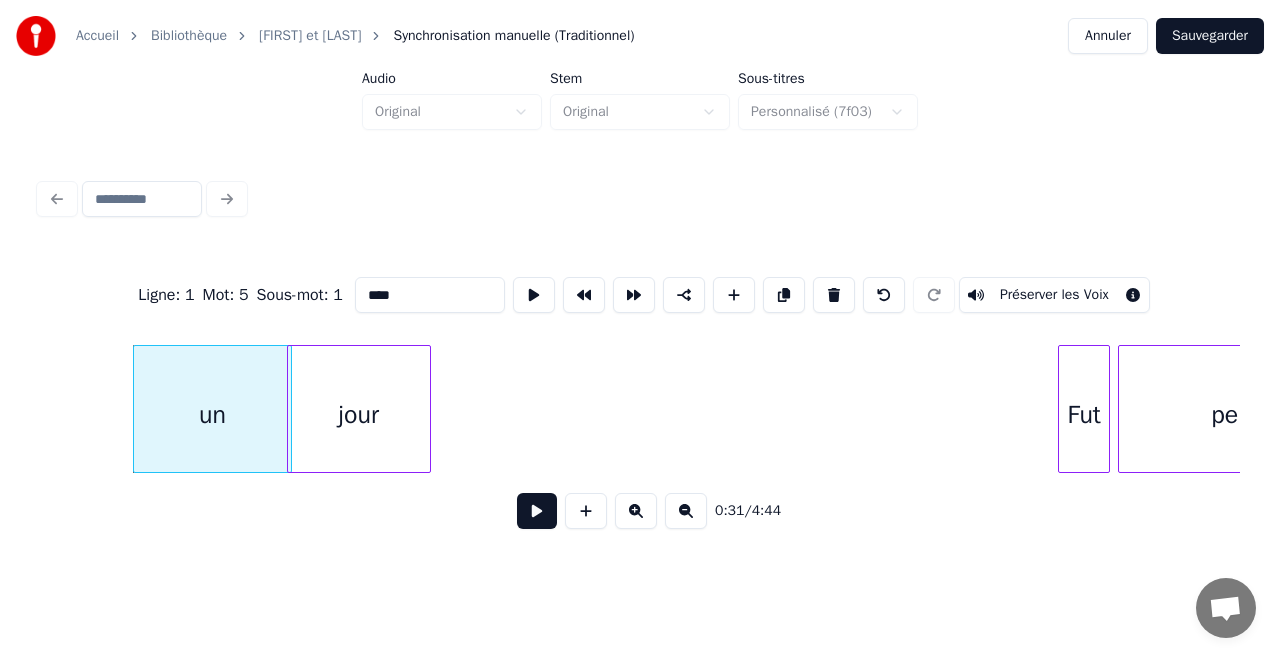 click on "un jour Fut percuté" at bounding box center (22314, 409) 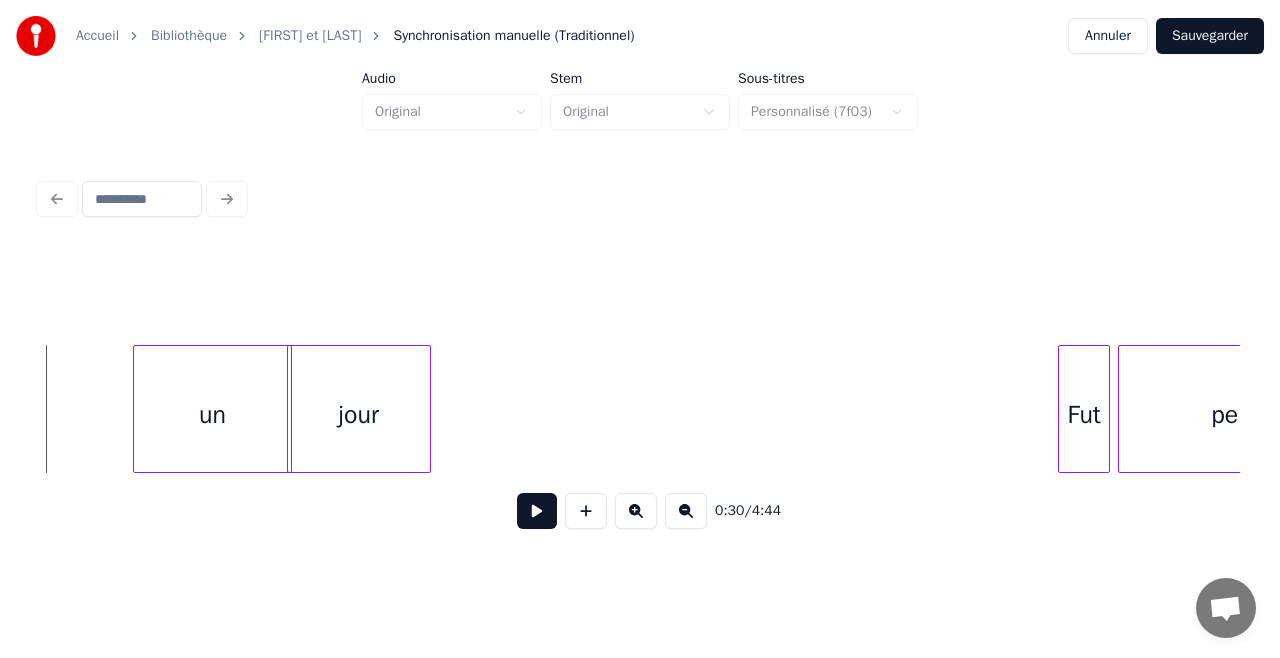 click at bounding box center (537, 511) 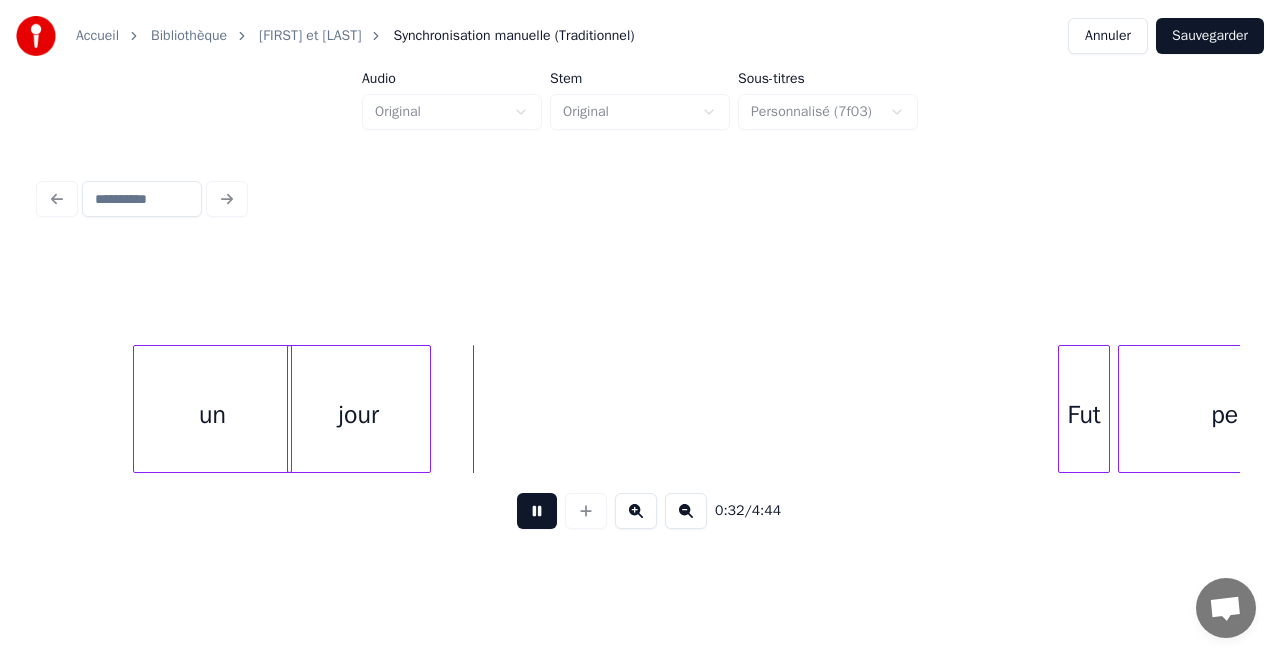 click at bounding box center (537, 511) 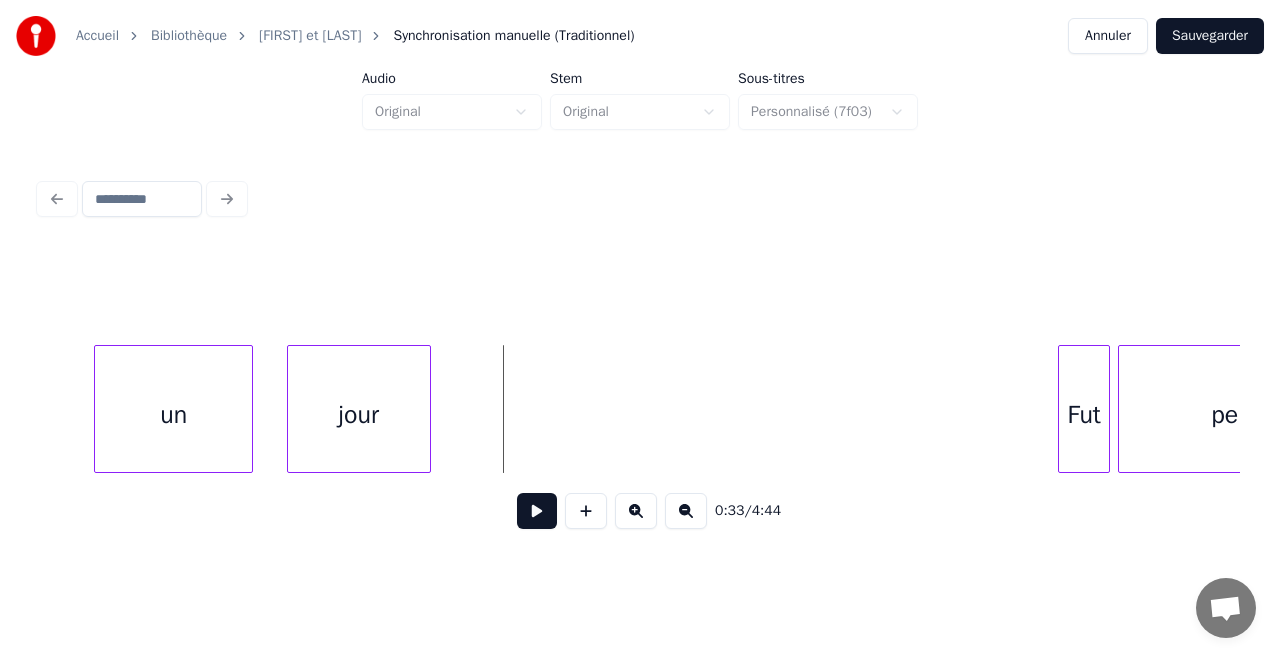click on "un" at bounding box center [173, 414] 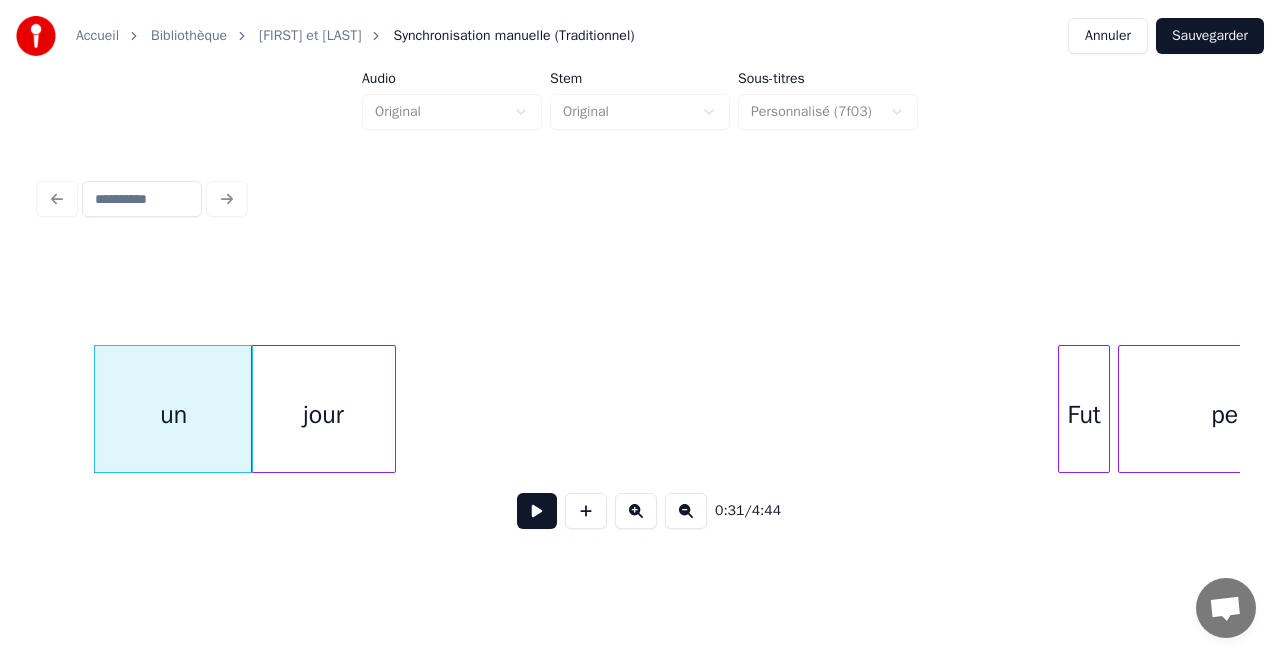 click on "jour" at bounding box center (323, 414) 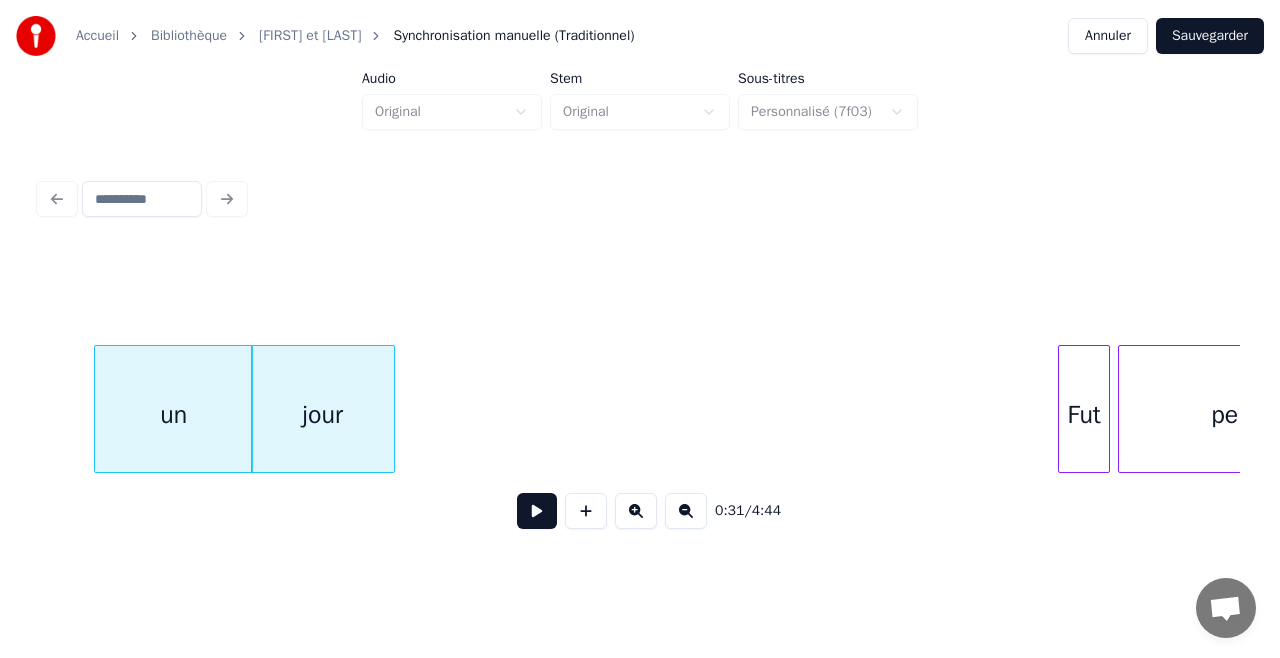 click on "jour" at bounding box center (323, 414) 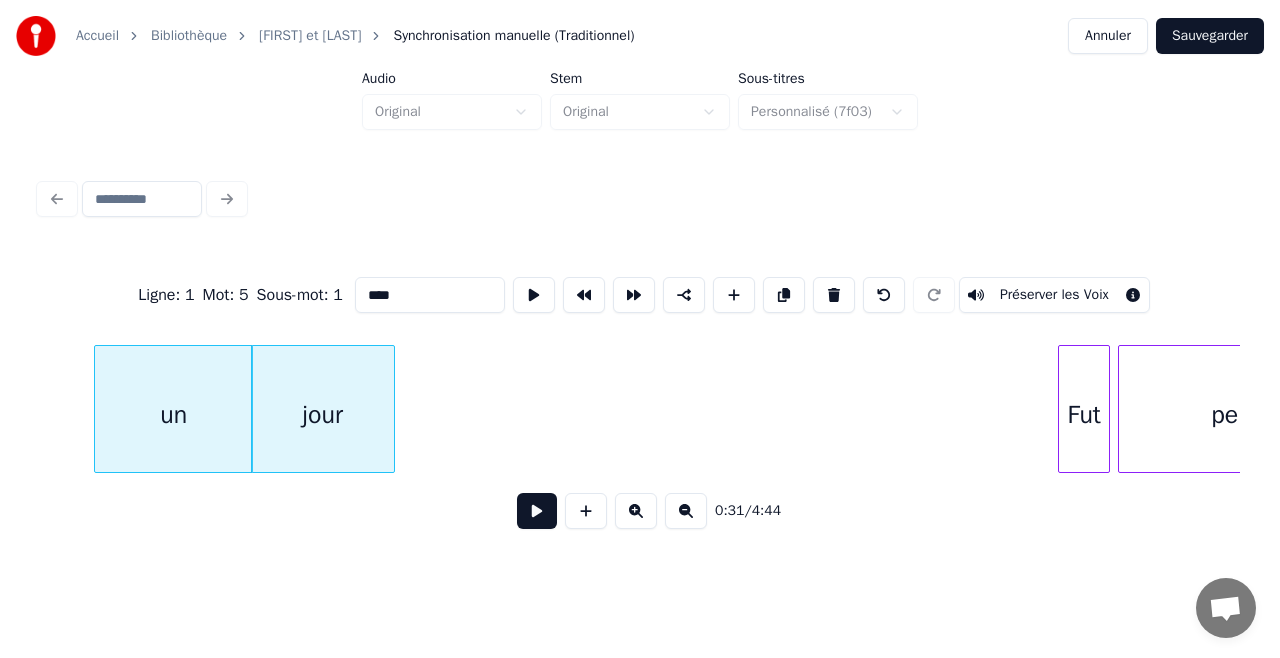 click on "jour" at bounding box center (323, 414) 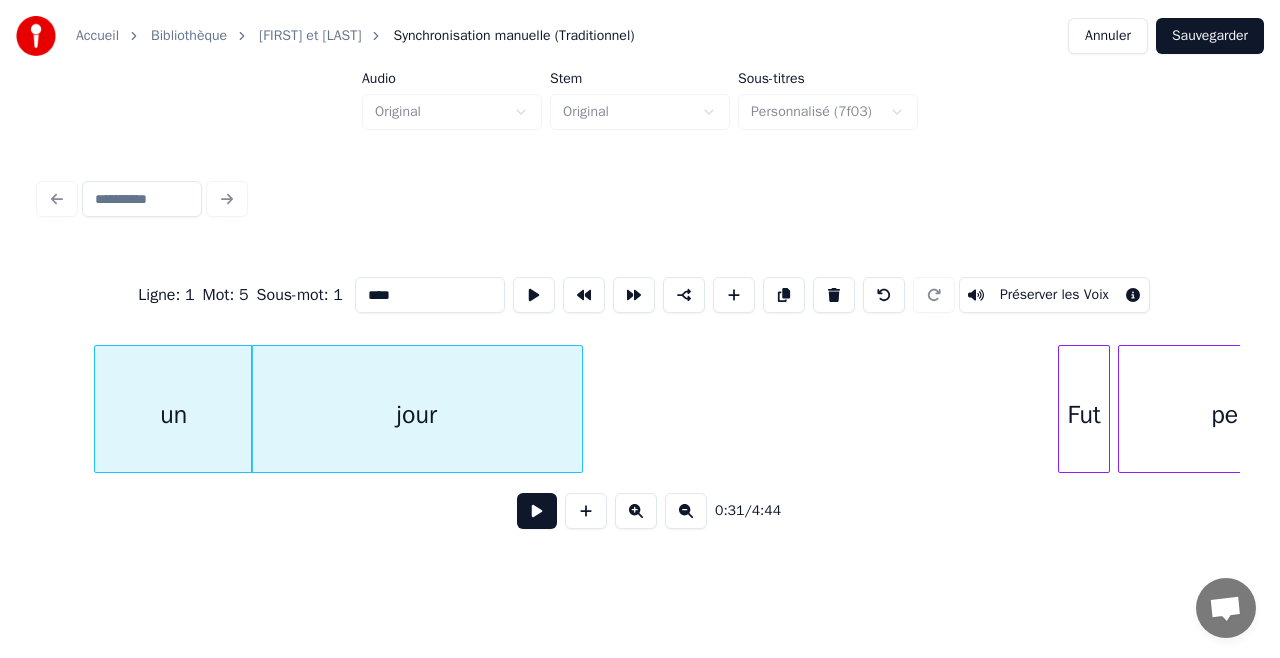 click at bounding box center (579, 409) 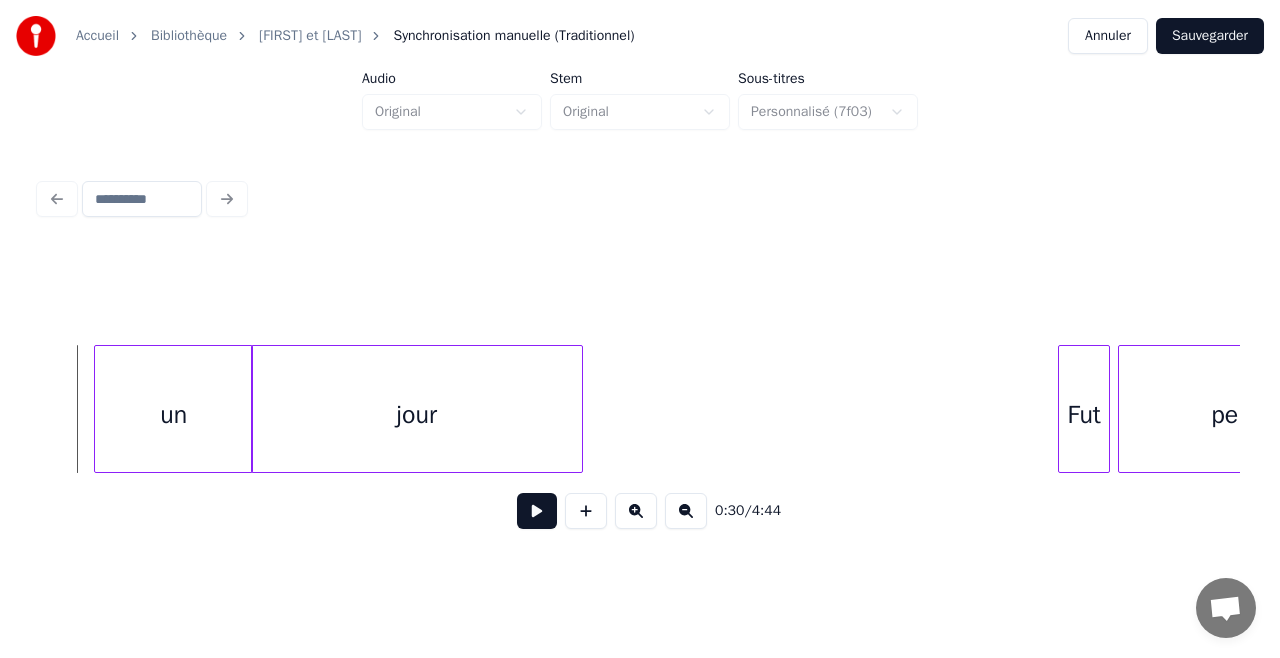 click at bounding box center (537, 511) 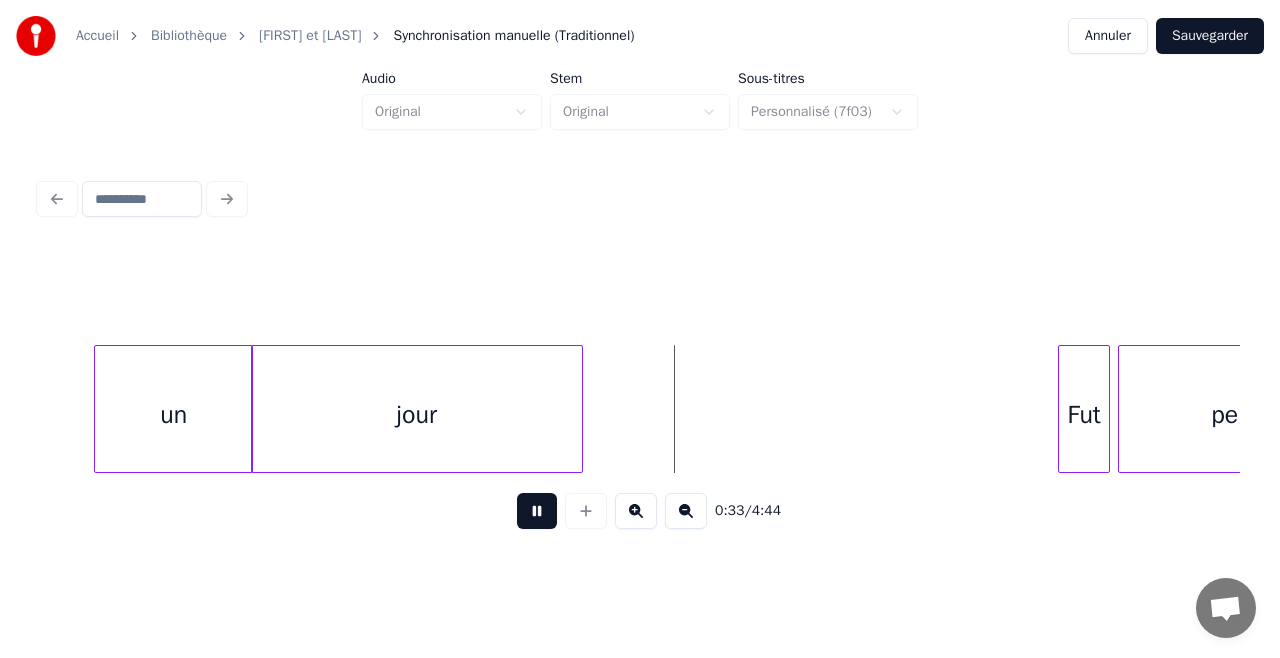 click at bounding box center (537, 511) 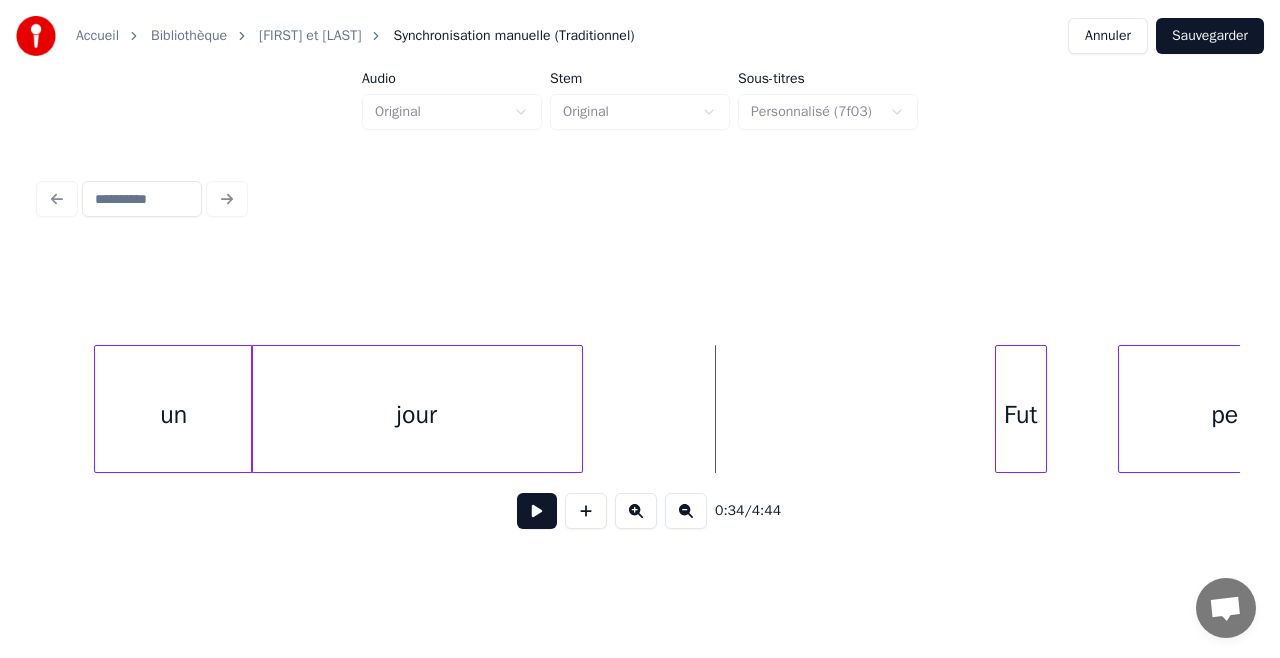 click on "Fut" at bounding box center [1021, 414] 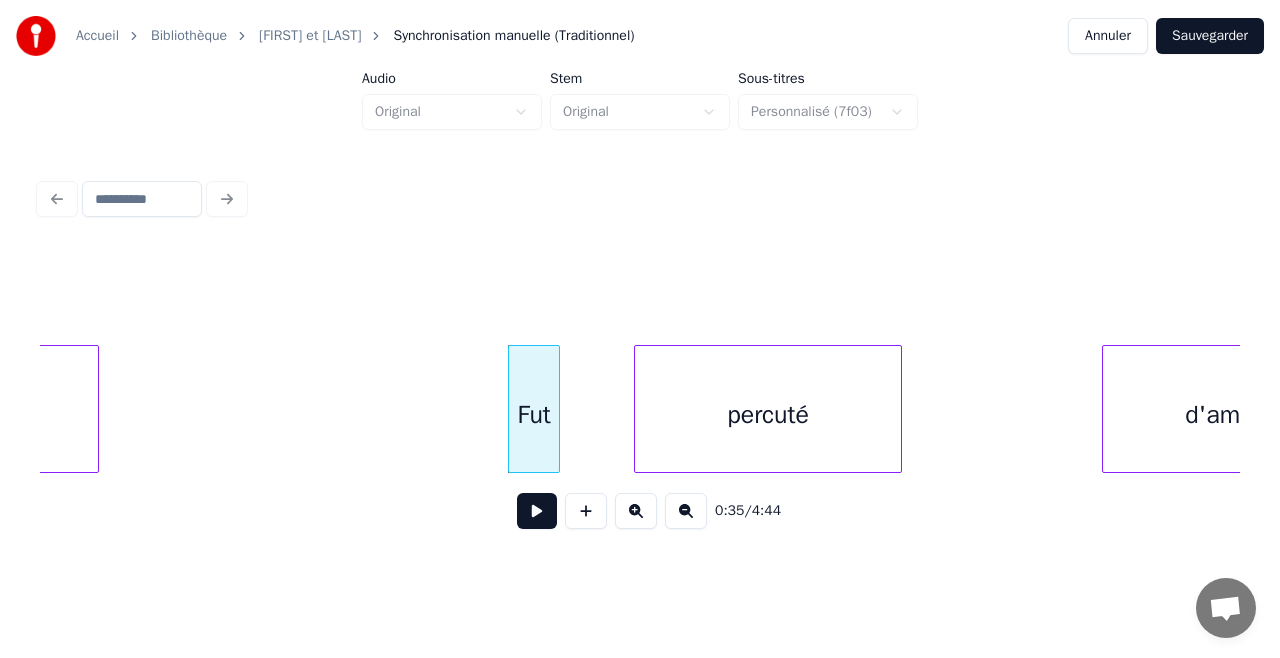 scroll, scrollTop: 0, scrollLeft: 6678, axis: horizontal 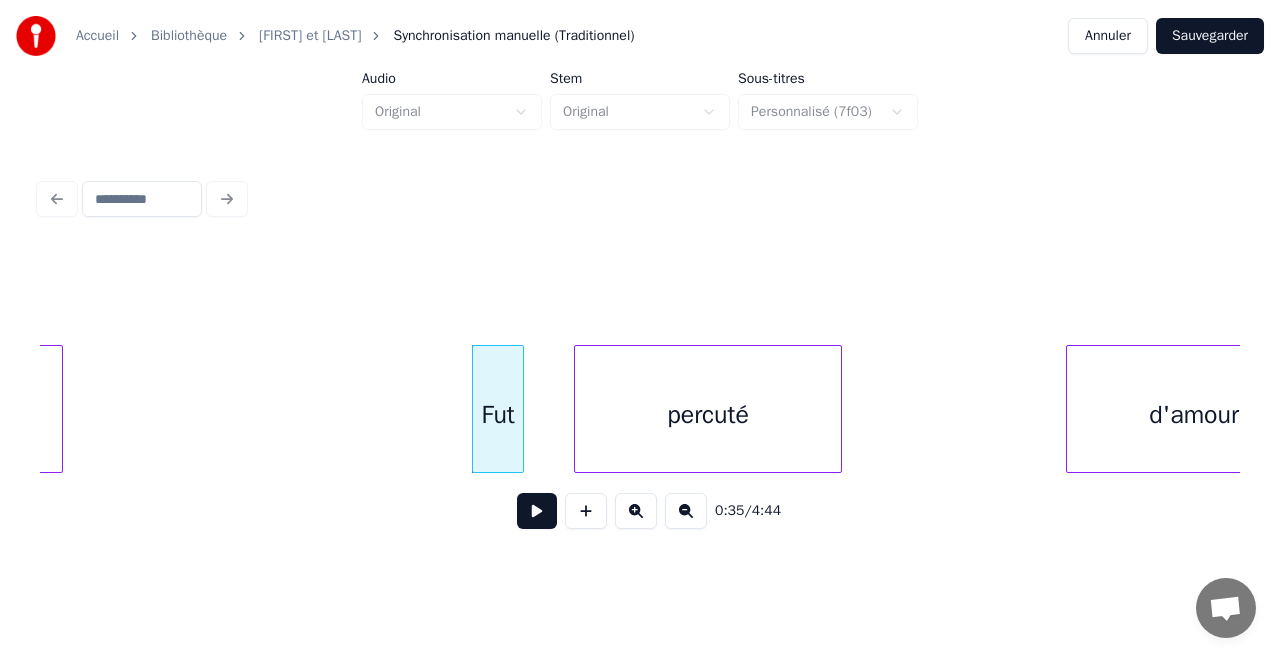 click on "percuté" at bounding box center [708, 414] 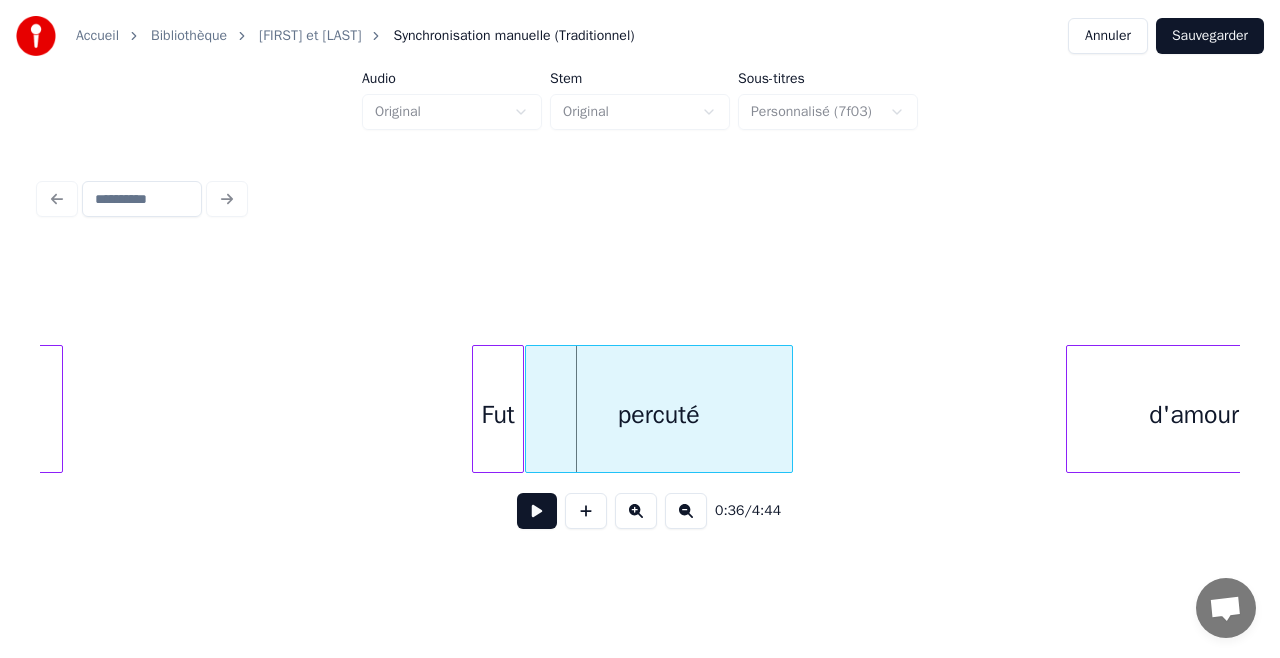 click on "percuté" at bounding box center (659, 414) 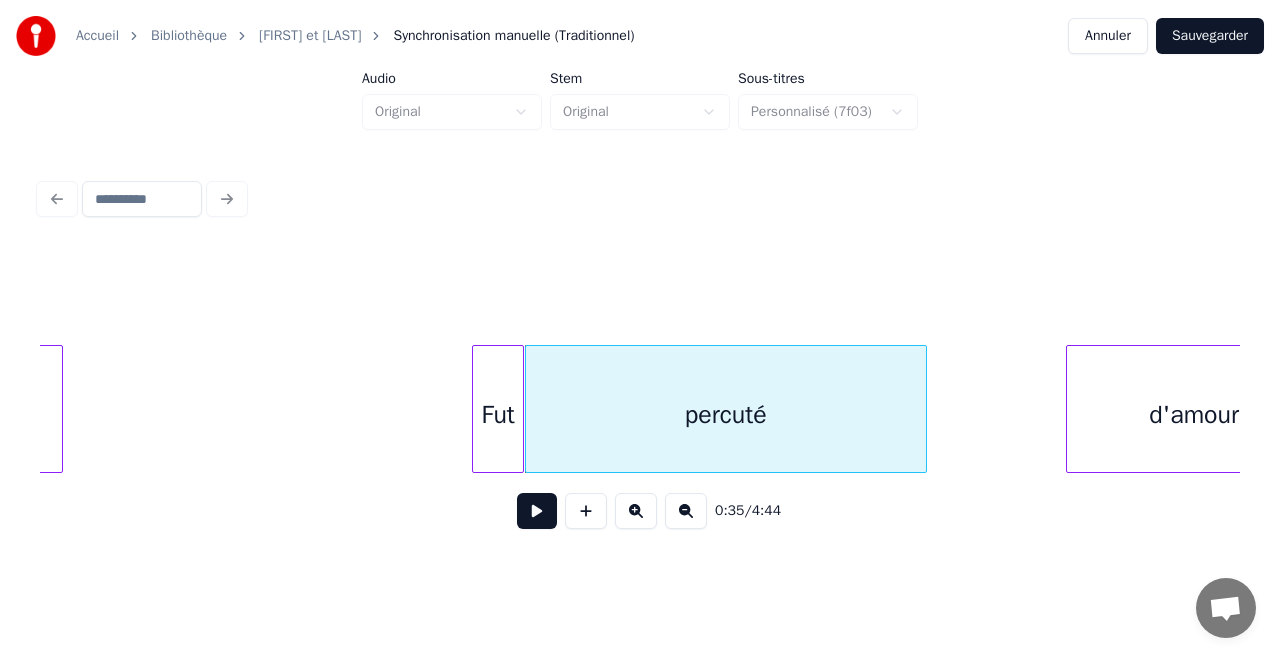 click at bounding box center [923, 409] 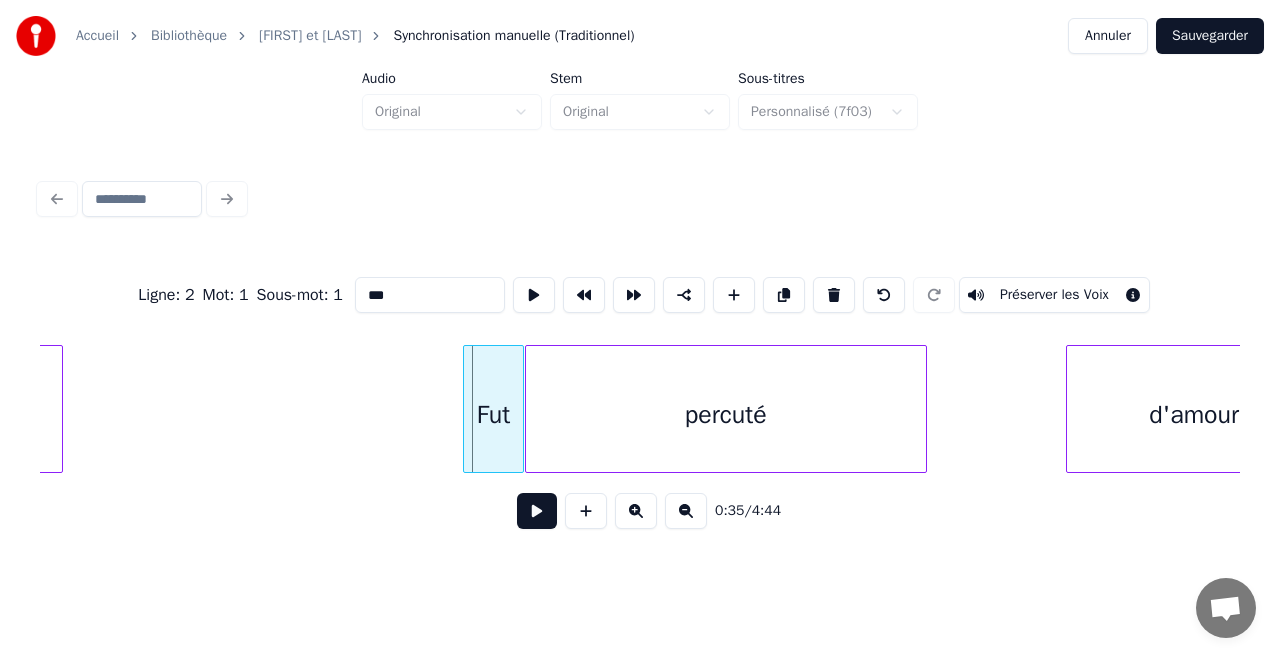 click at bounding box center (467, 409) 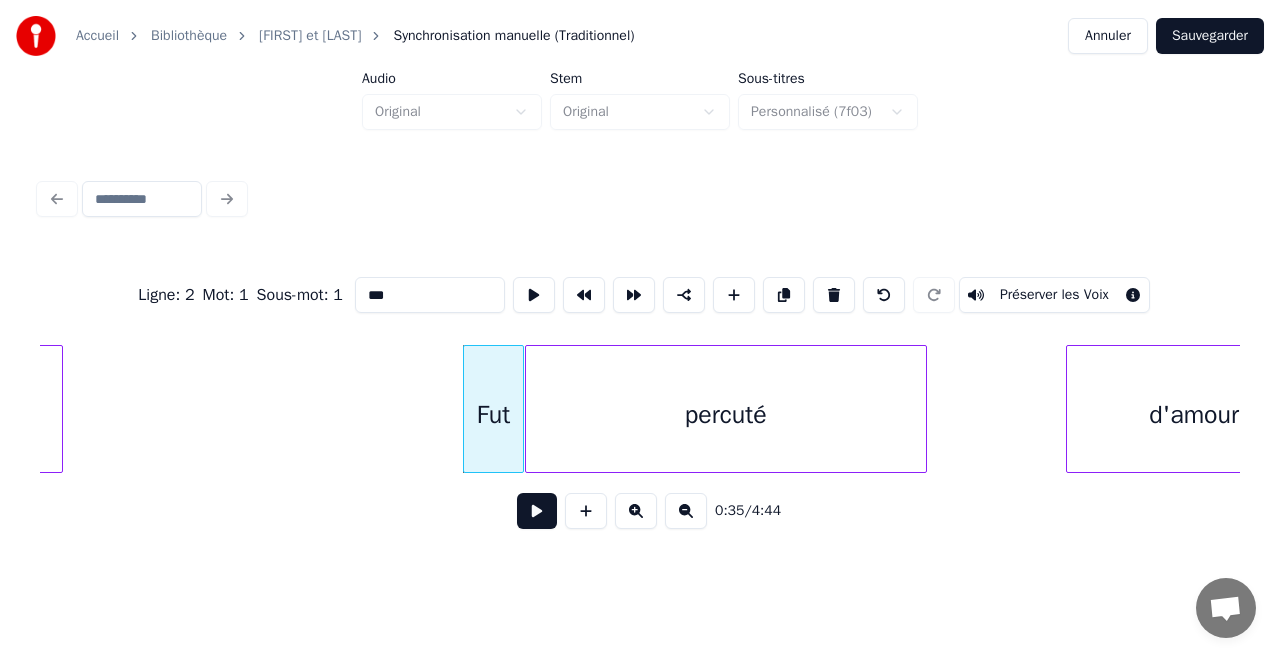 click on "jour Fut percuté d'amour" at bounding box center (21794, 409) 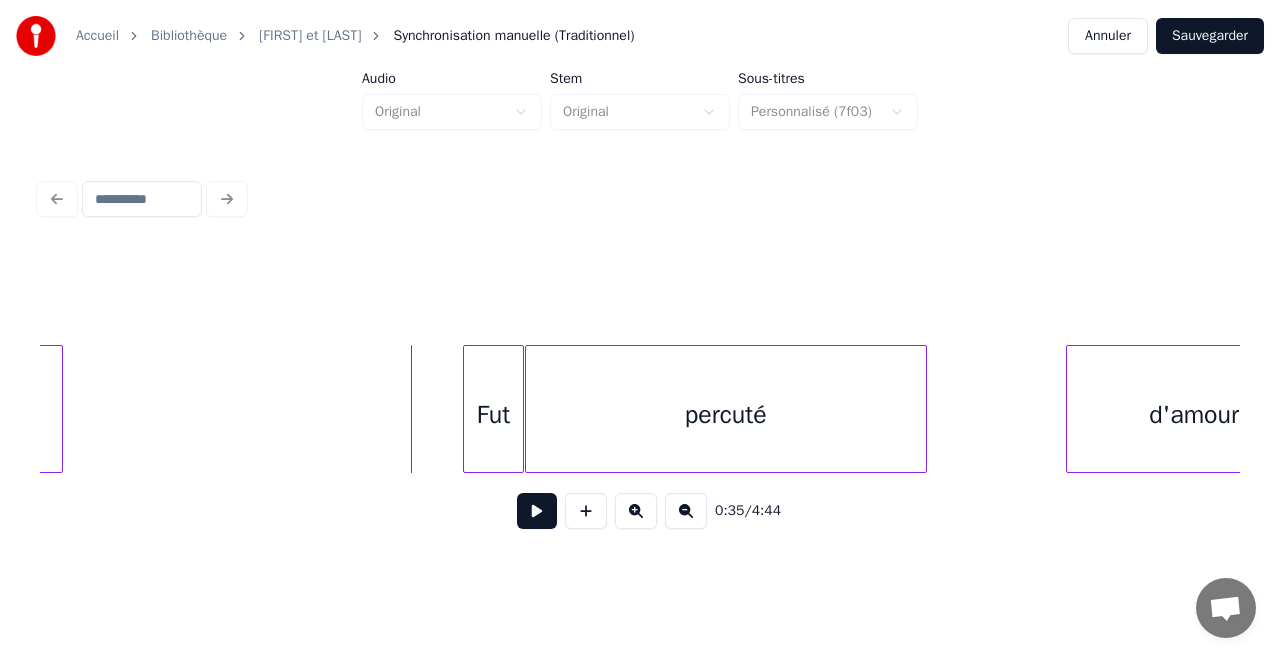 click at bounding box center (537, 511) 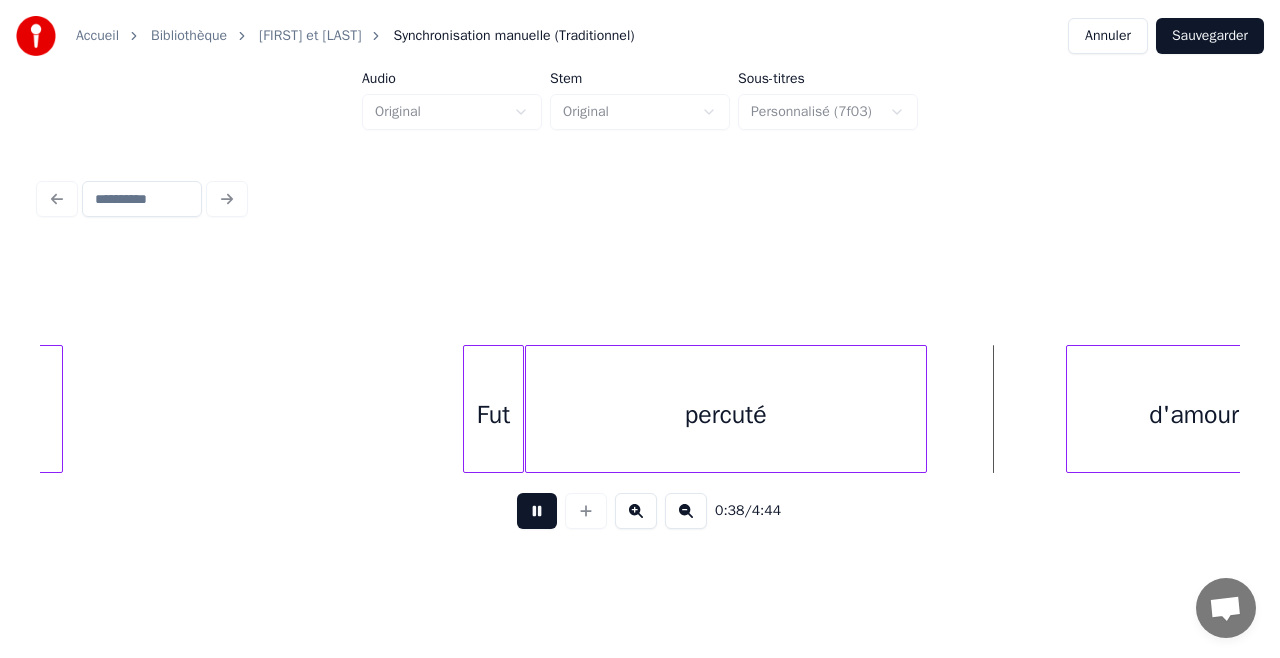 click at bounding box center [537, 511] 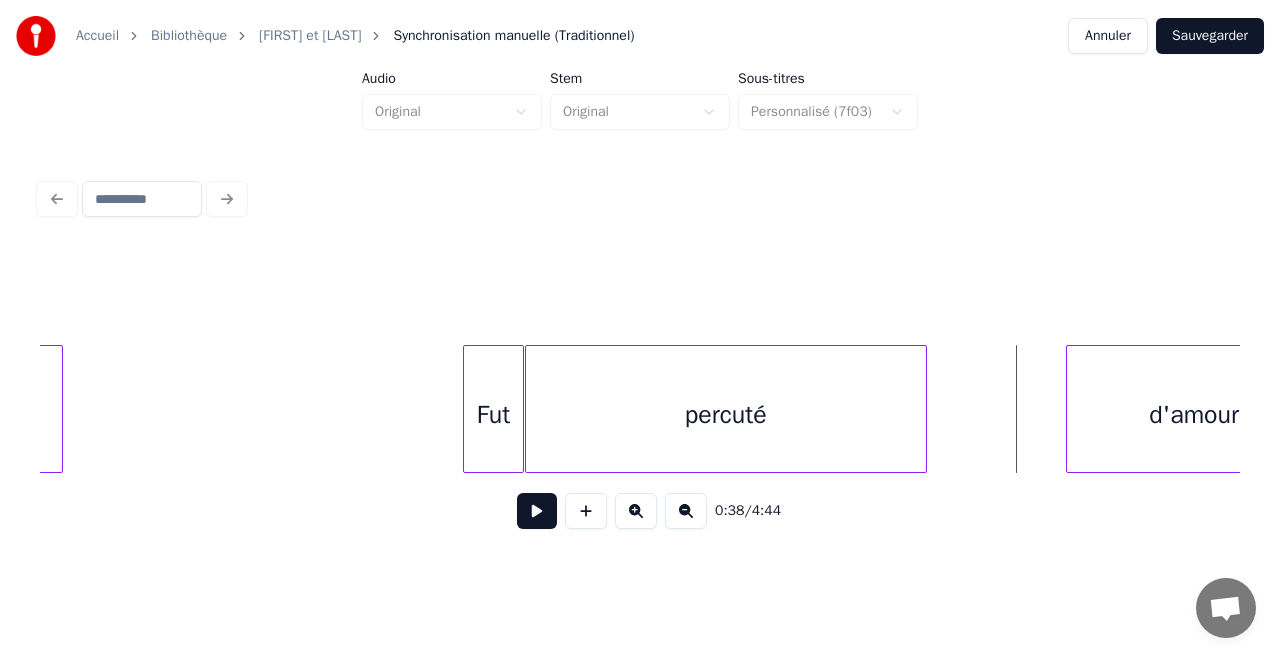 click on "jour Fut percuté d'amour" at bounding box center (21794, 409) 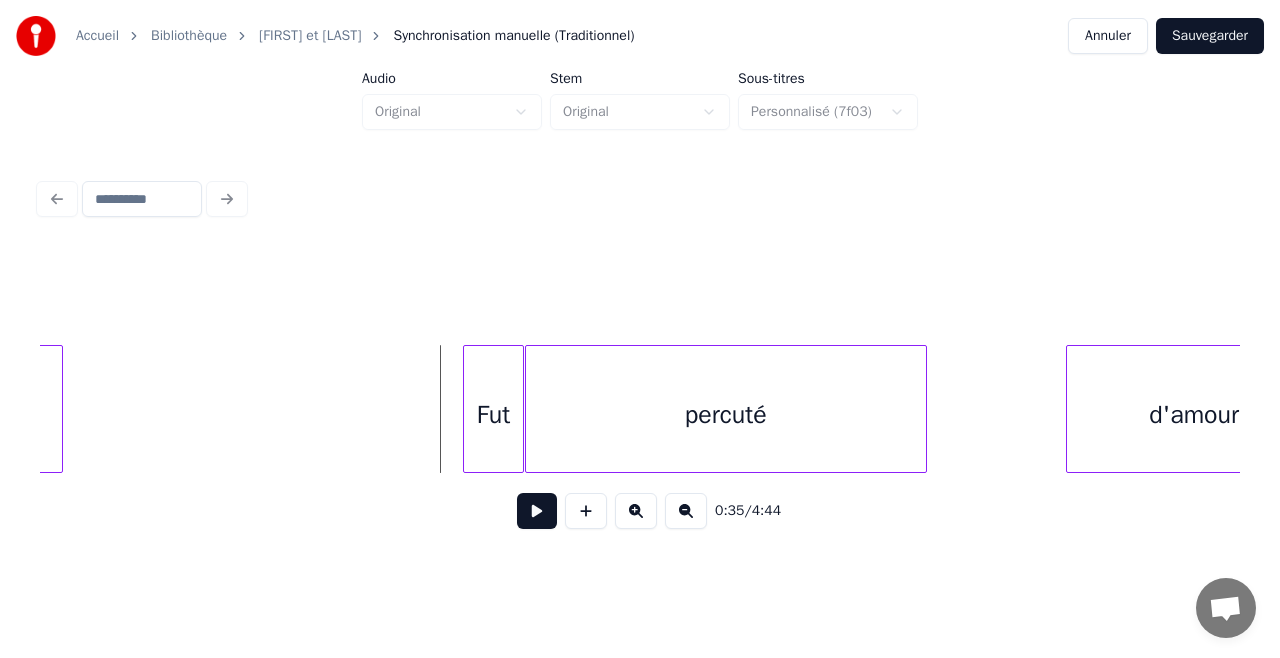 click at bounding box center (537, 511) 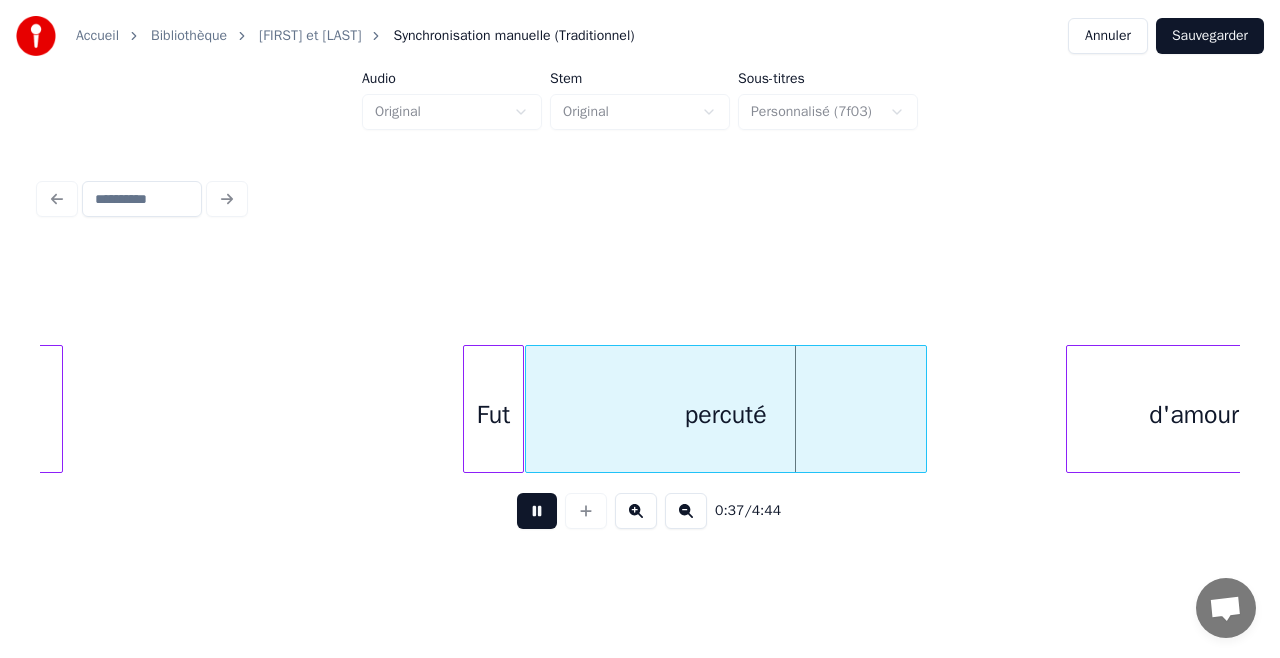 click at bounding box center [537, 511] 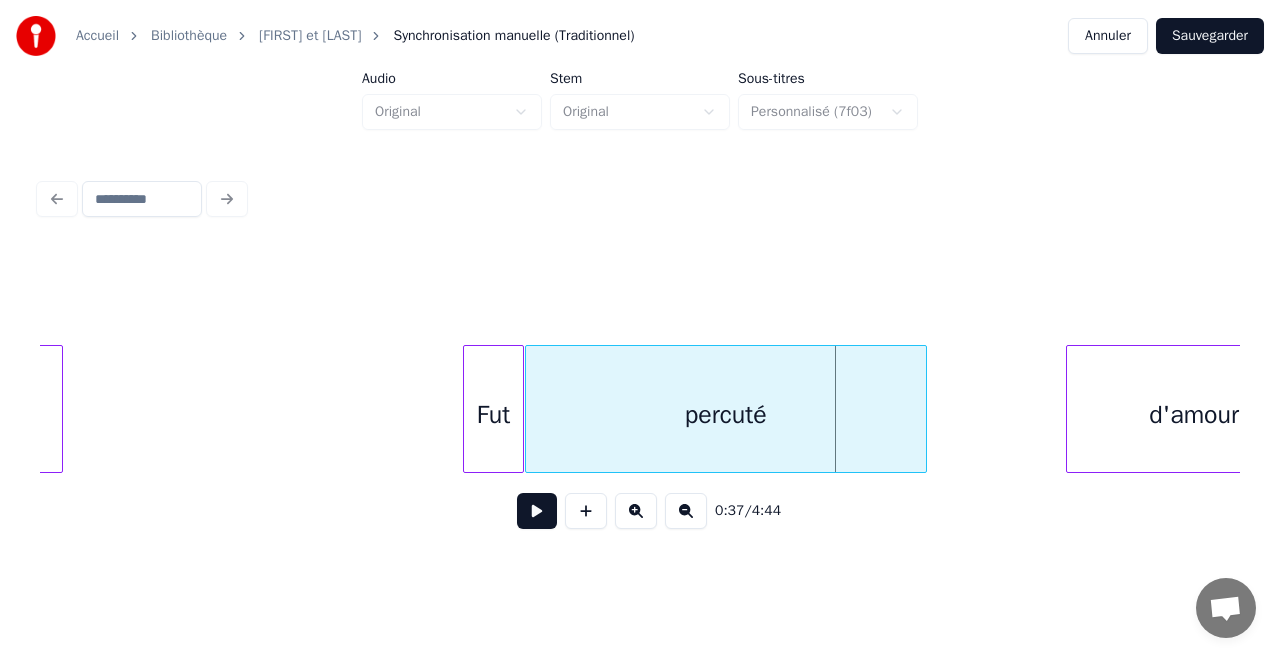 click on "jour Fut percuté d'amour" at bounding box center [21794, 409] 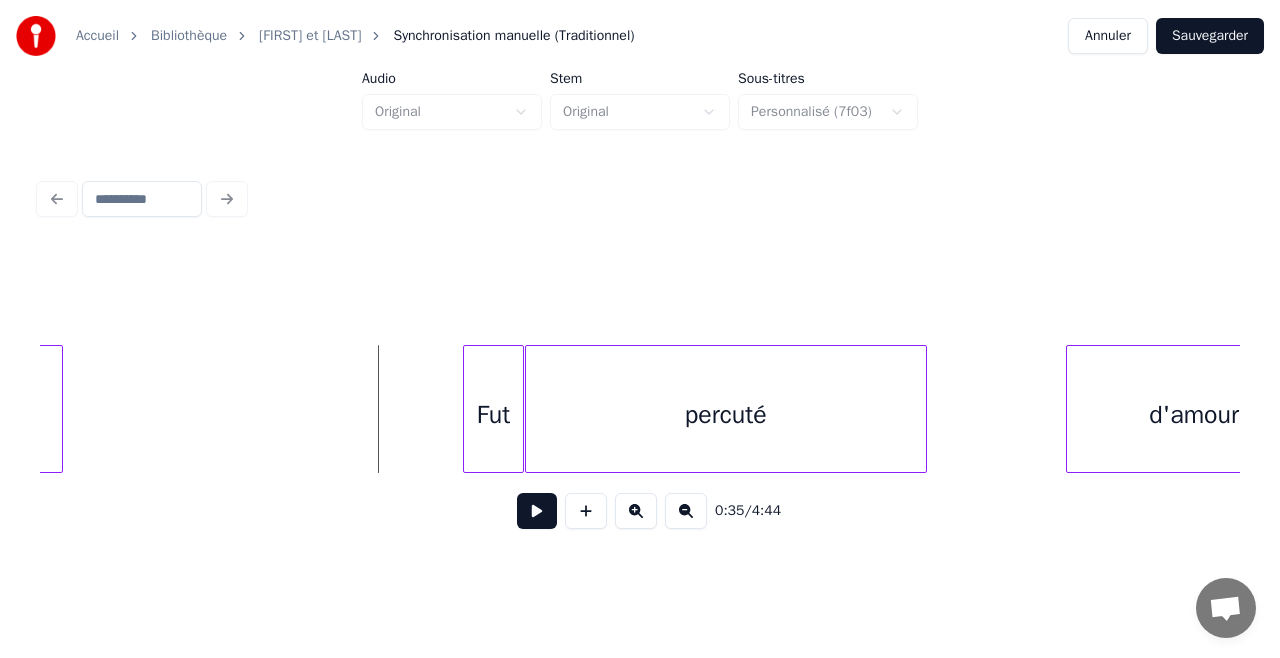 click at bounding box center (537, 511) 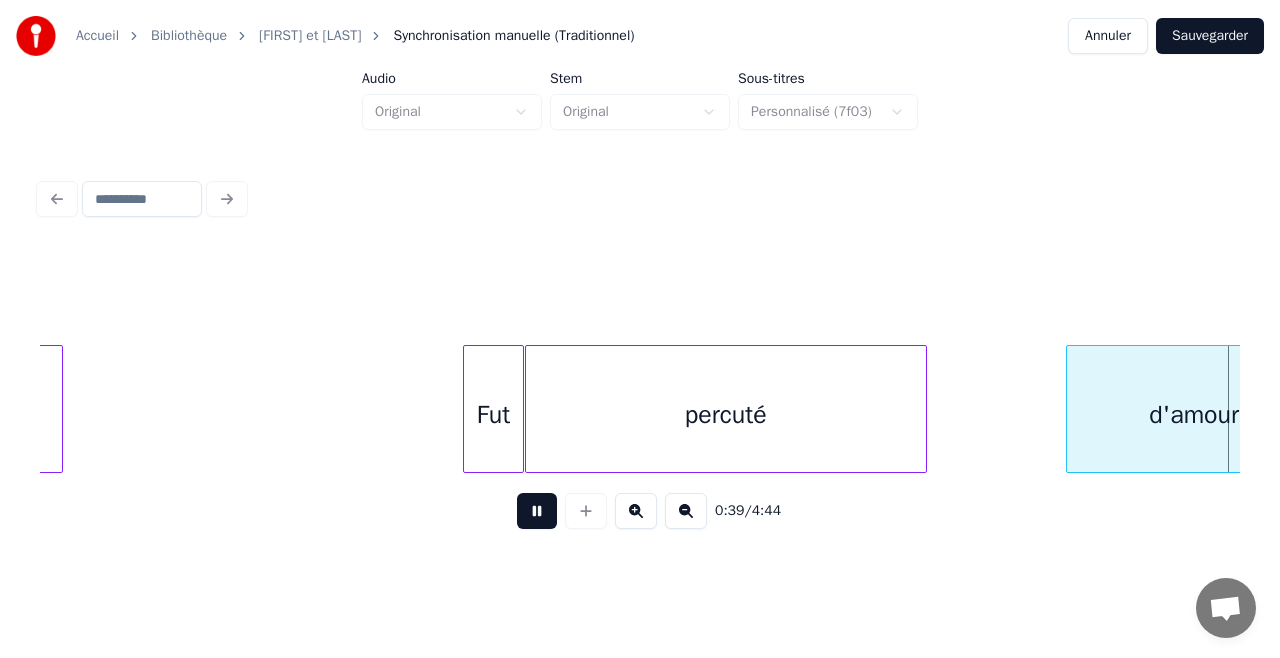 scroll, scrollTop: 0, scrollLeft: 7879, axis: horizontal 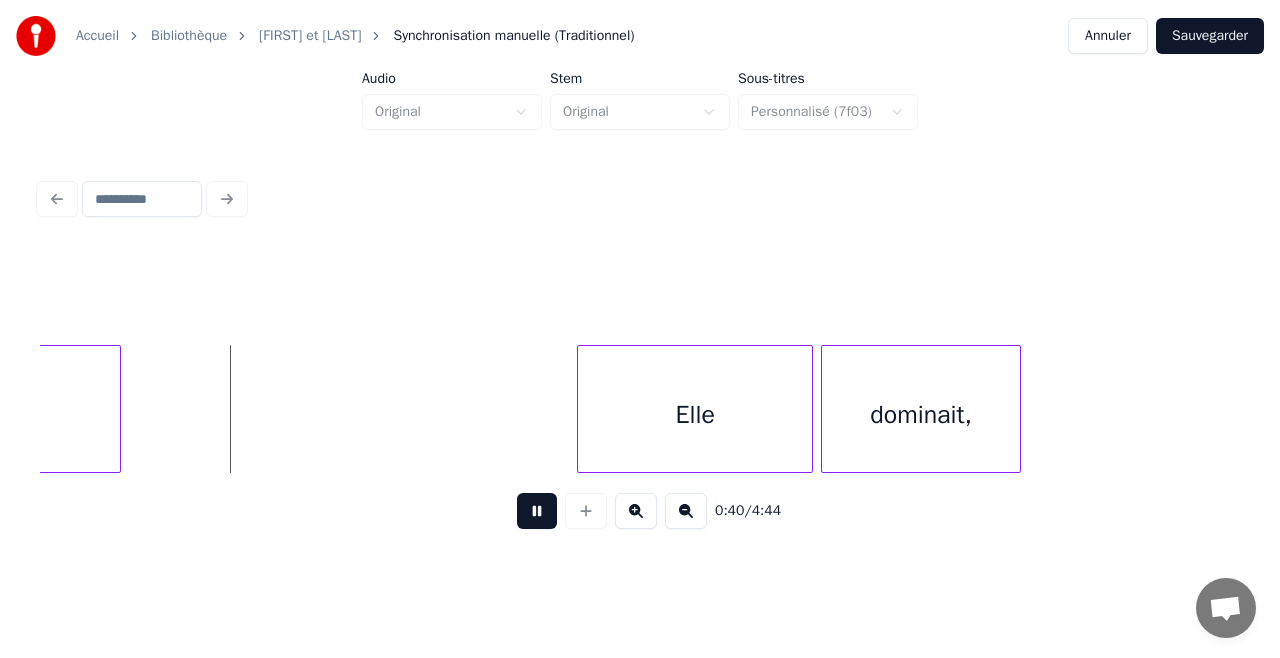 click at bounding box center [537, 511] 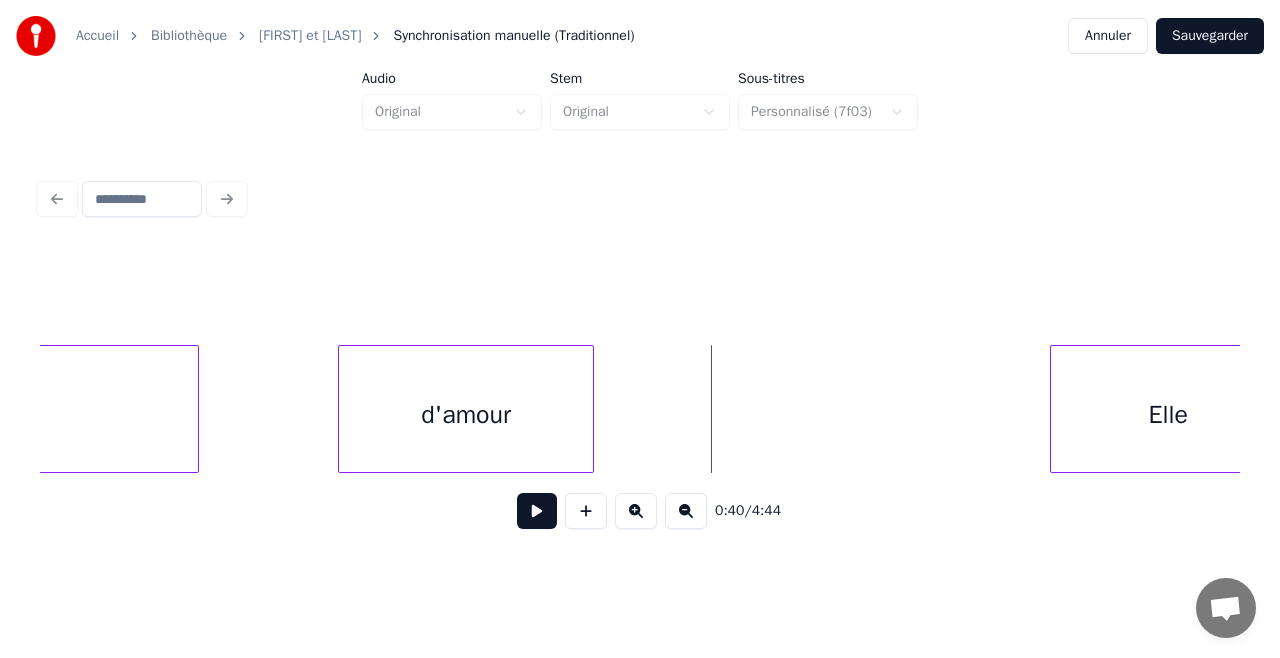 scroll, scrollTop: 0, scrollLeft: 7399, axis: horizontal 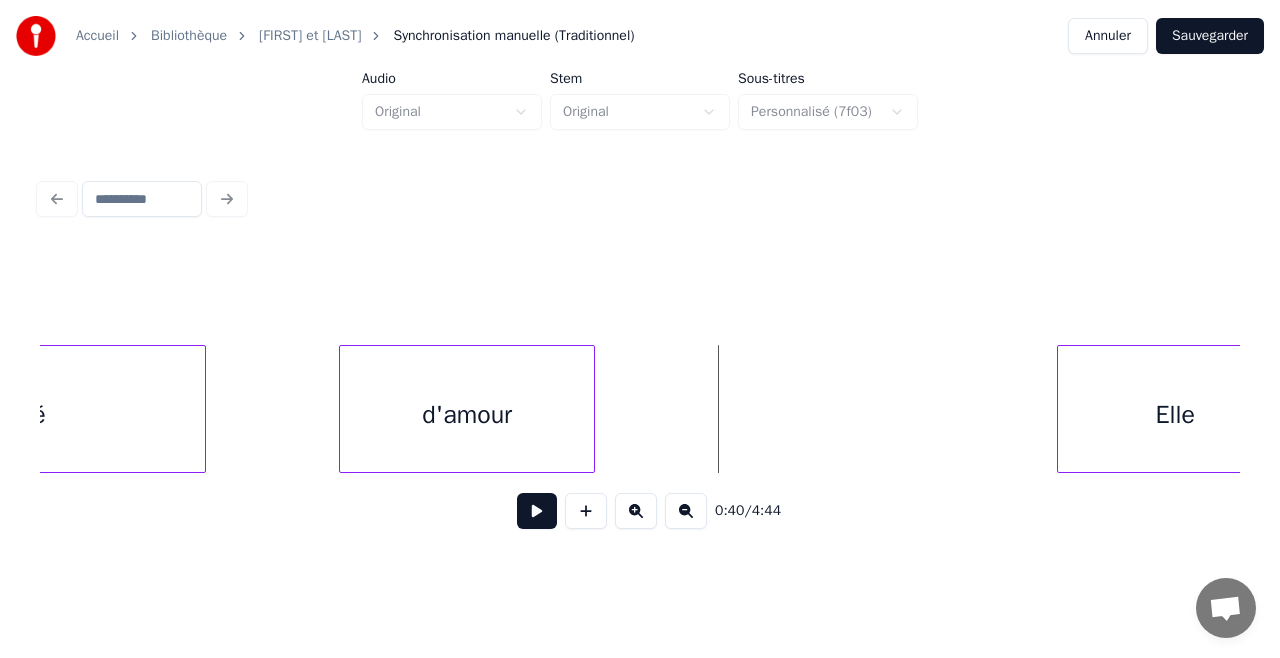 click on "d'amour" at bounding box center [467, 414] 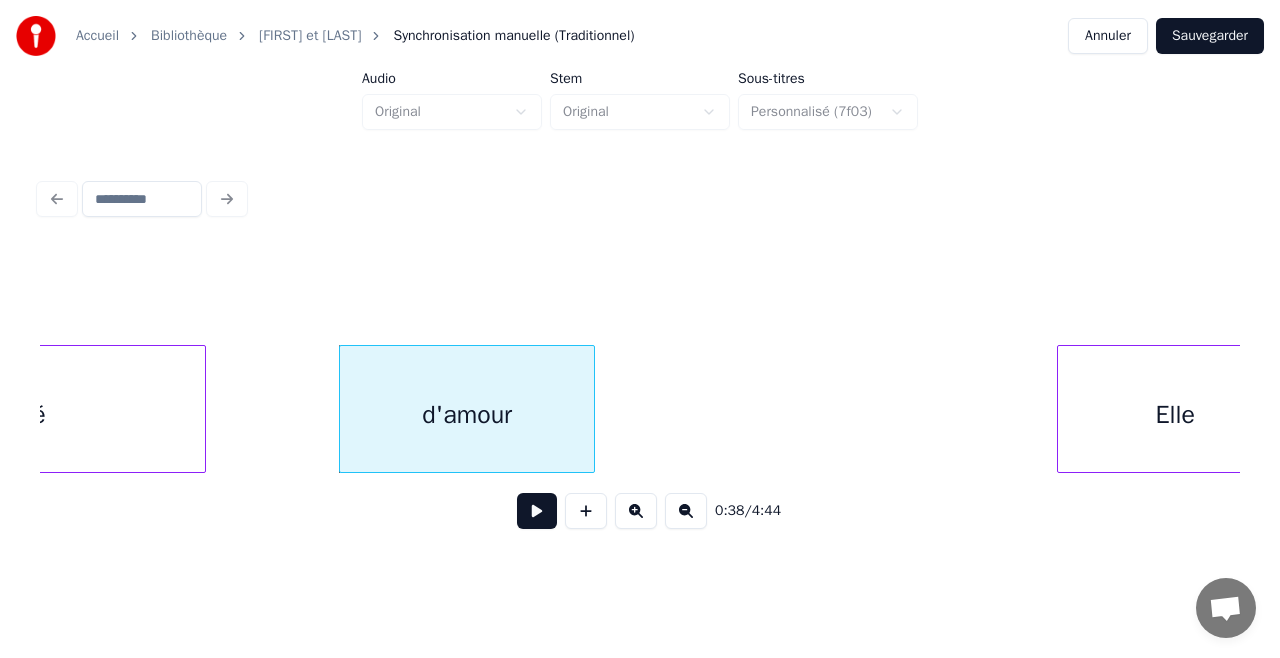 click on "d'amour" at bounding box center (467, 409) 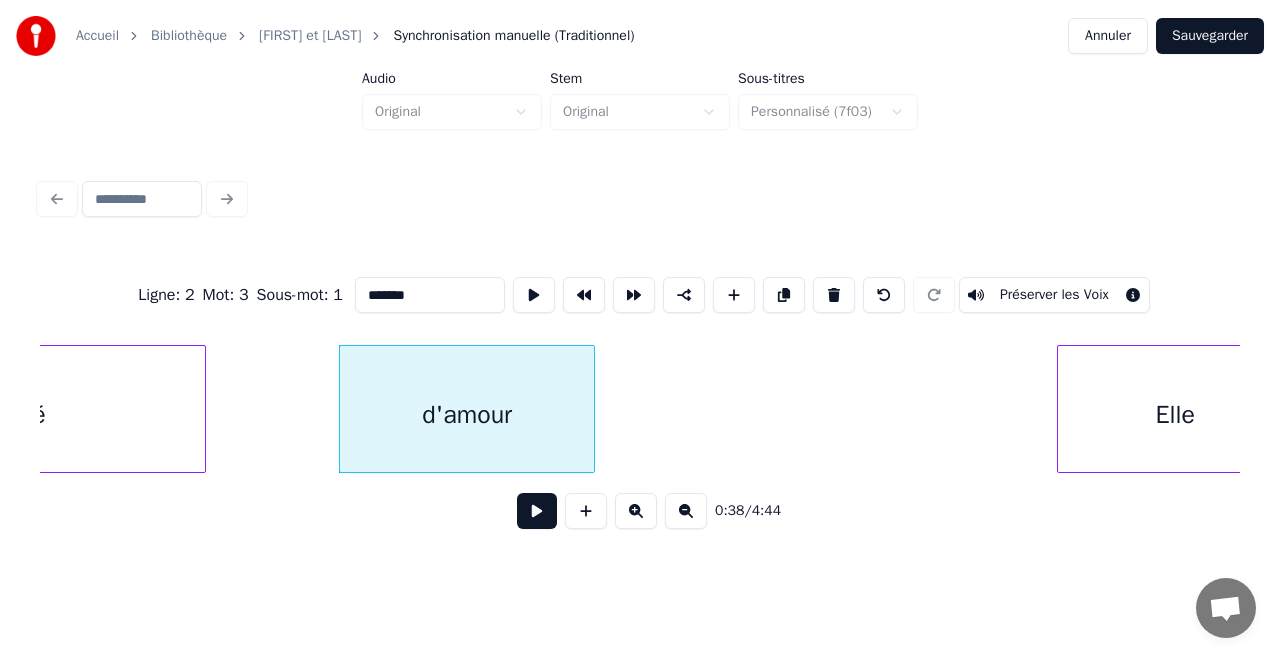 click on "d'amour" at bounding box center (467, 414) 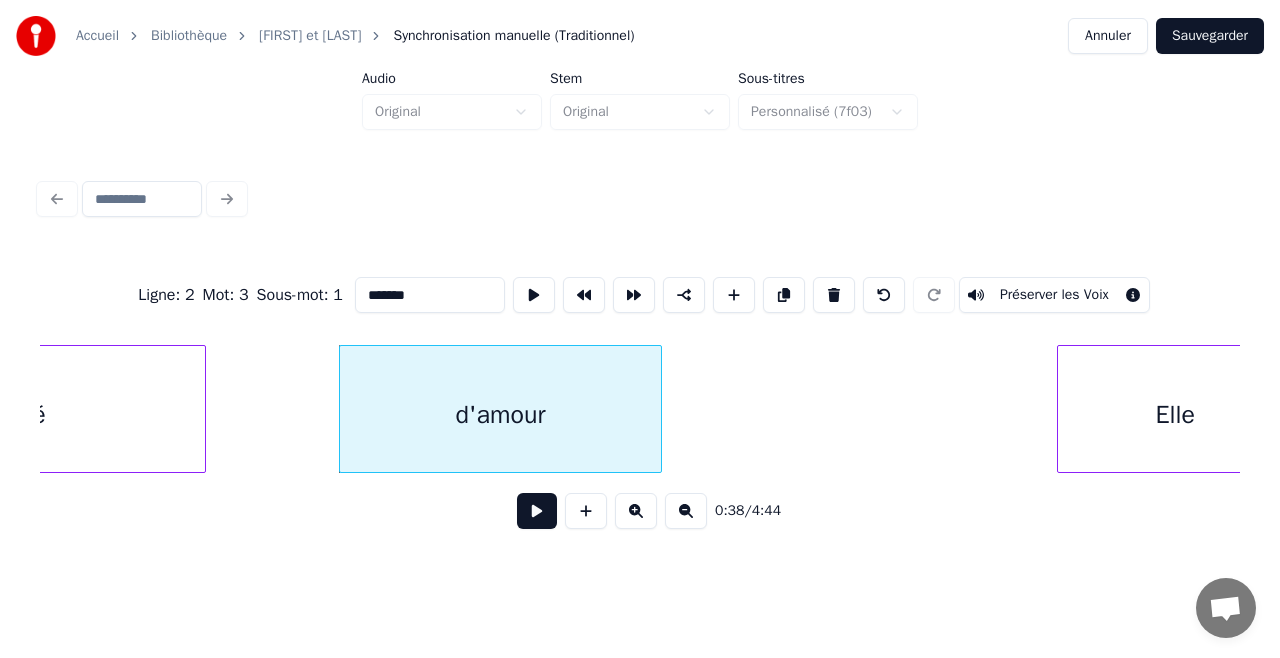 click at bounding box center (658, 409) 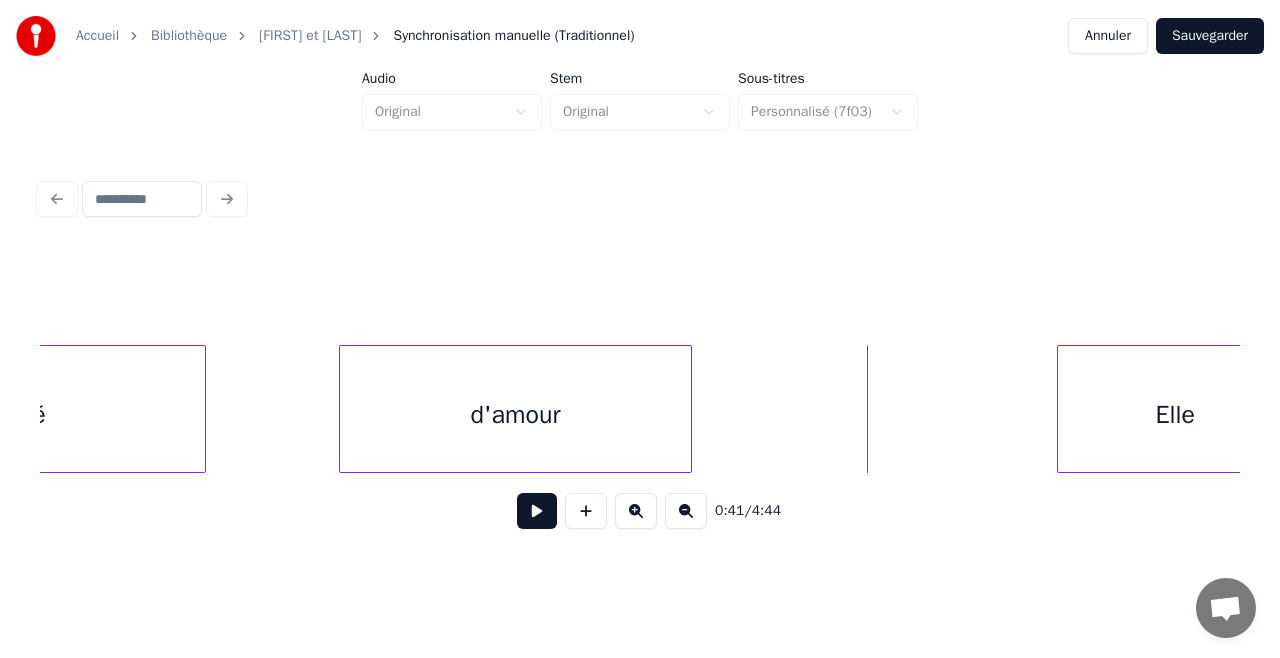 click on "d'amour Elle percuté" at bounding box center [21073, 409] 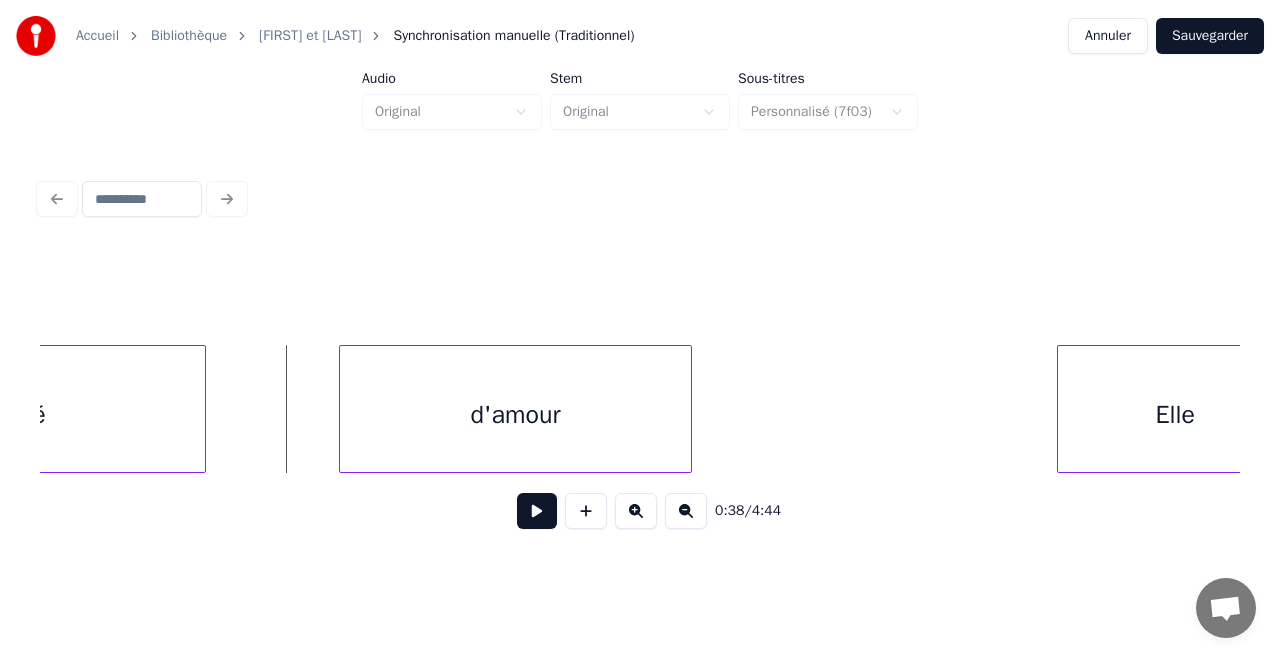 click at bounding box center [537, 511] 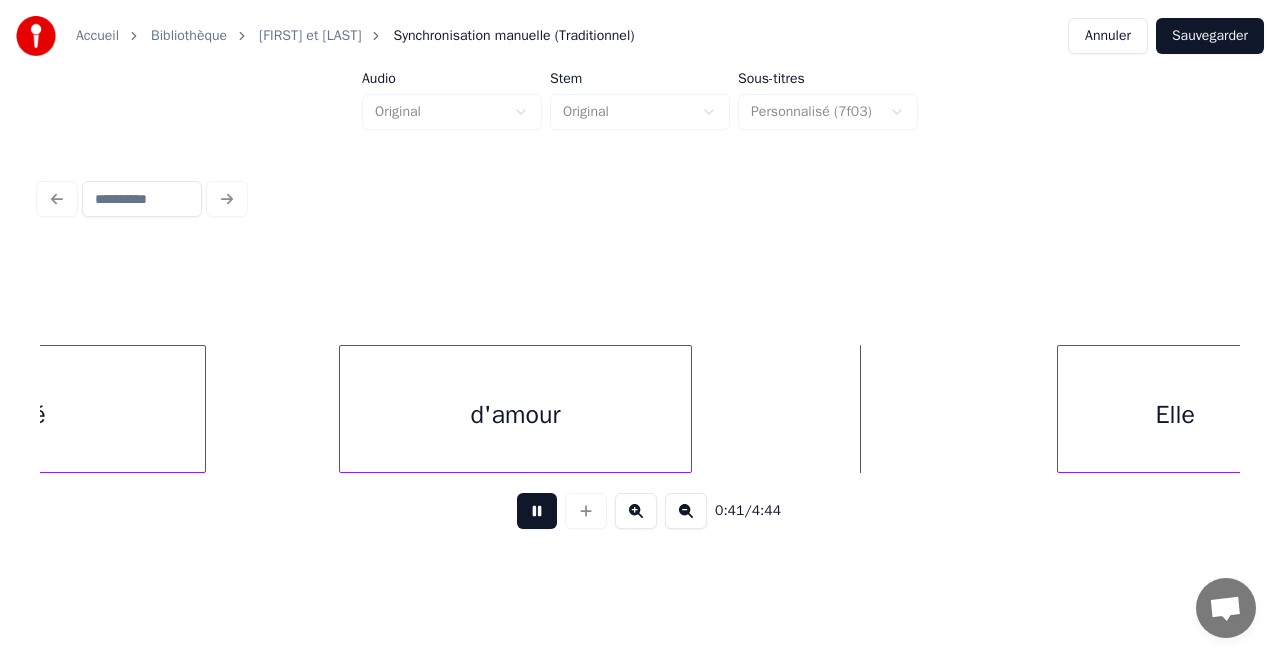 click on "d'amour Elle percuté" at bounding box center (21073, 409) 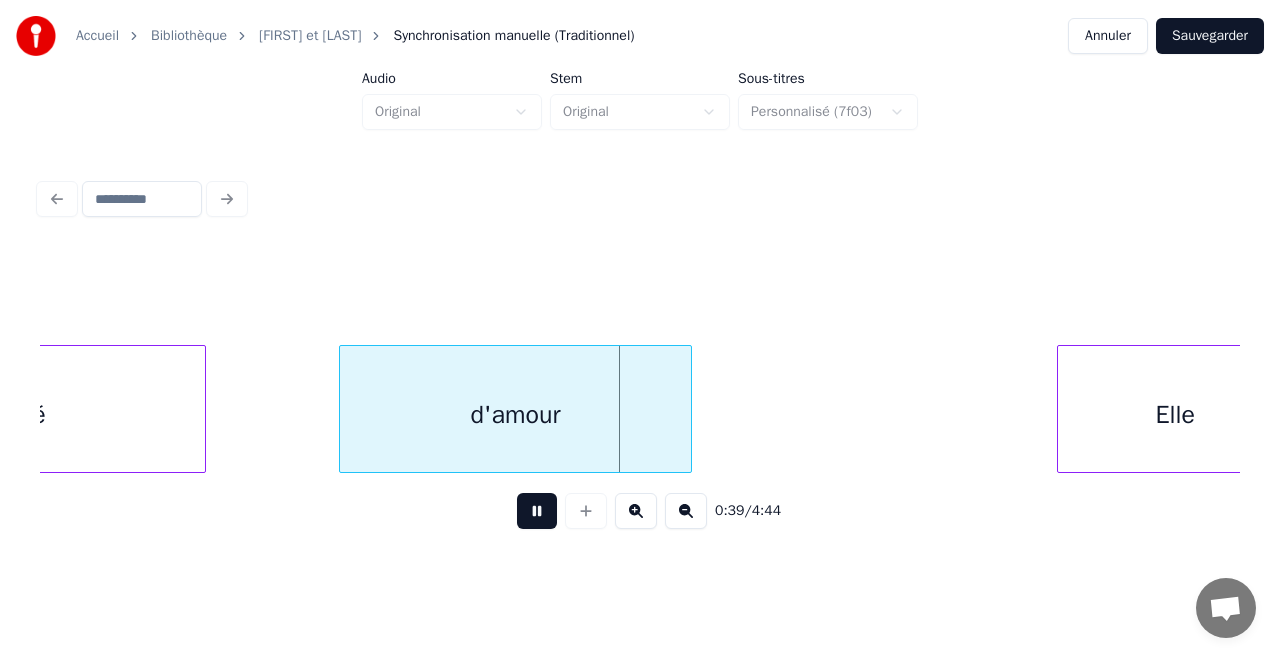 click on "d'amour Elle percuté" at bounding box center (21073, 409) 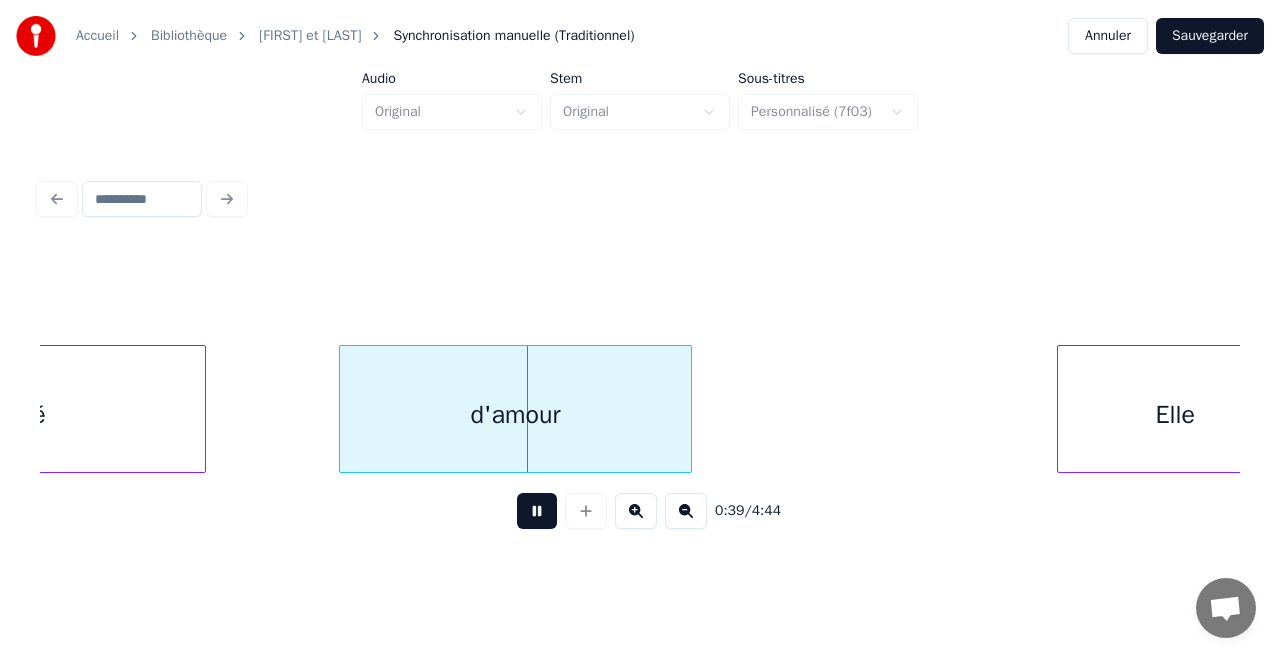 click on "d'amour Elle percuté" at bounding box center [21073, 409] 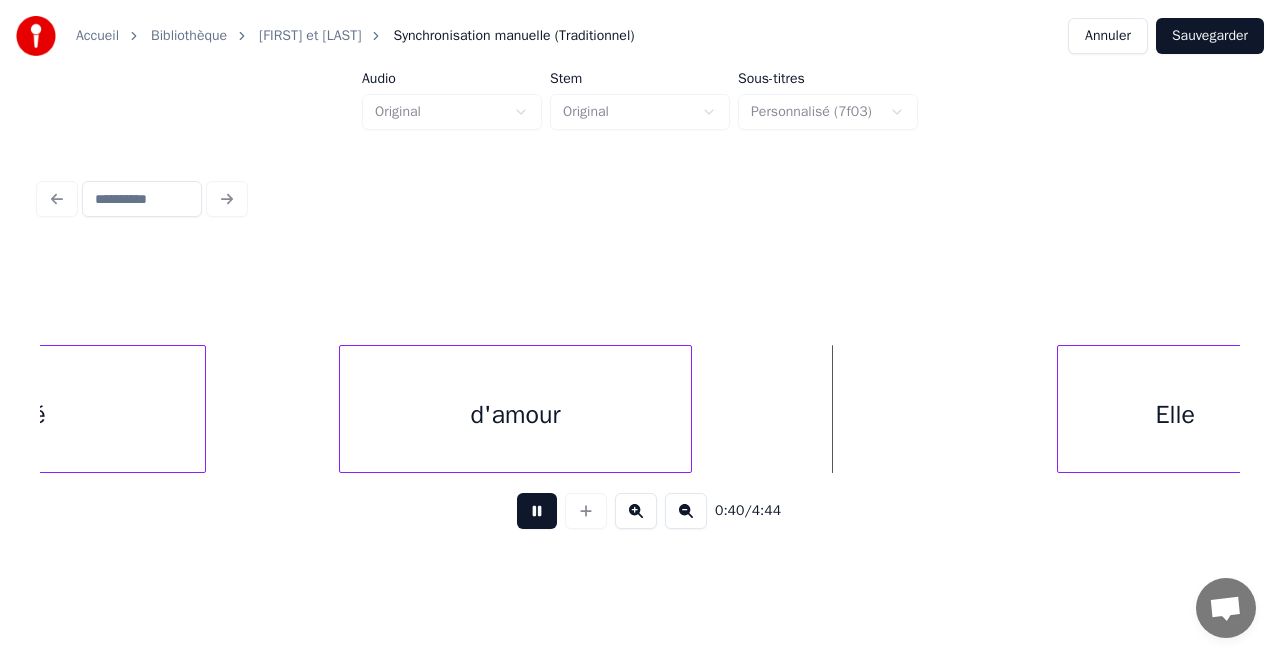 click at bounding box center (537, 511) 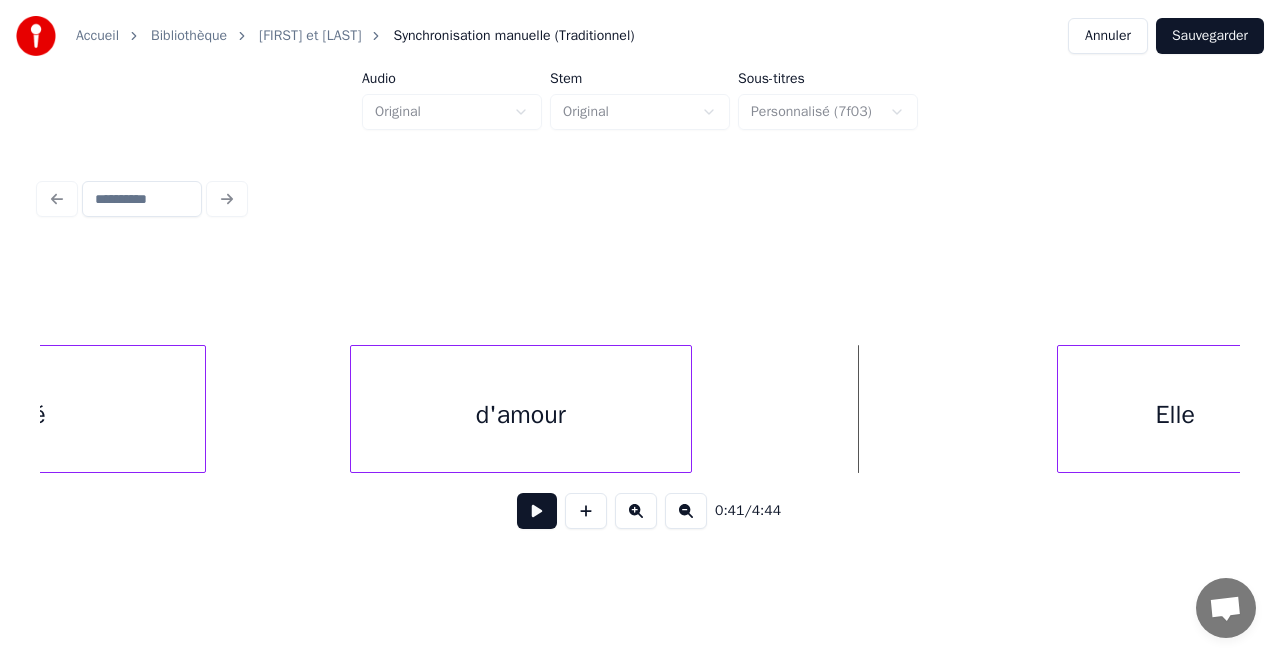 click at bounding box center (354, 409) 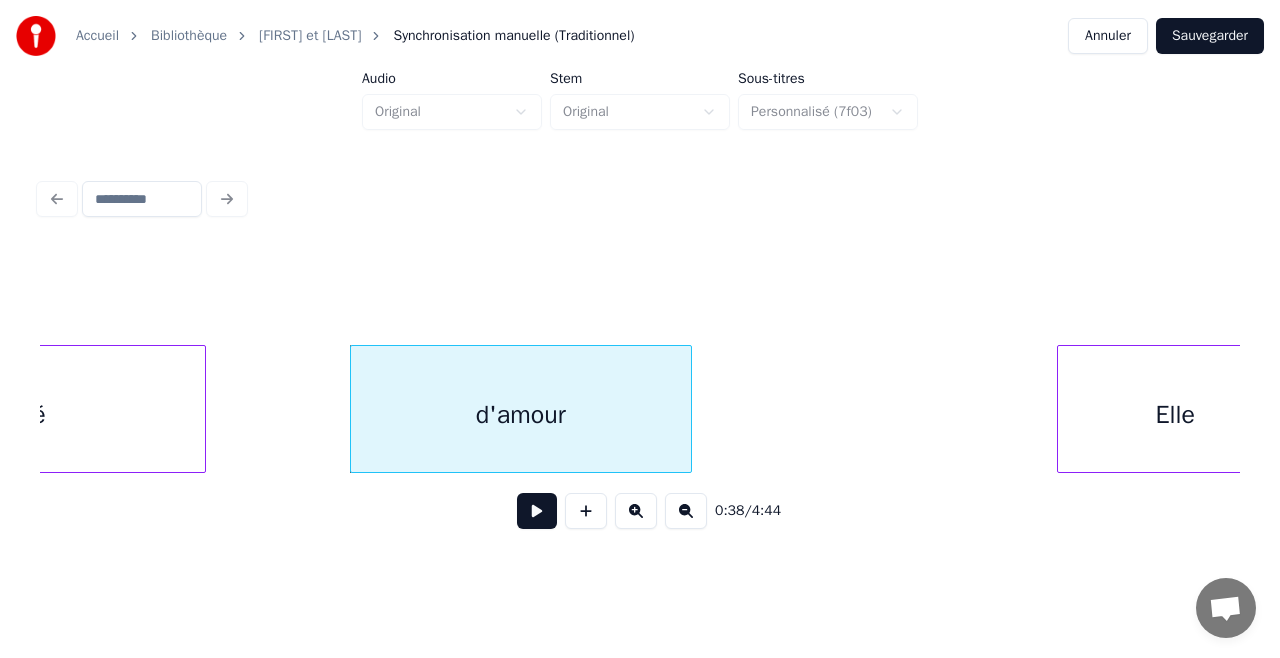 click on "d'amour Elle percuté" at bounding box center [21073, 409] 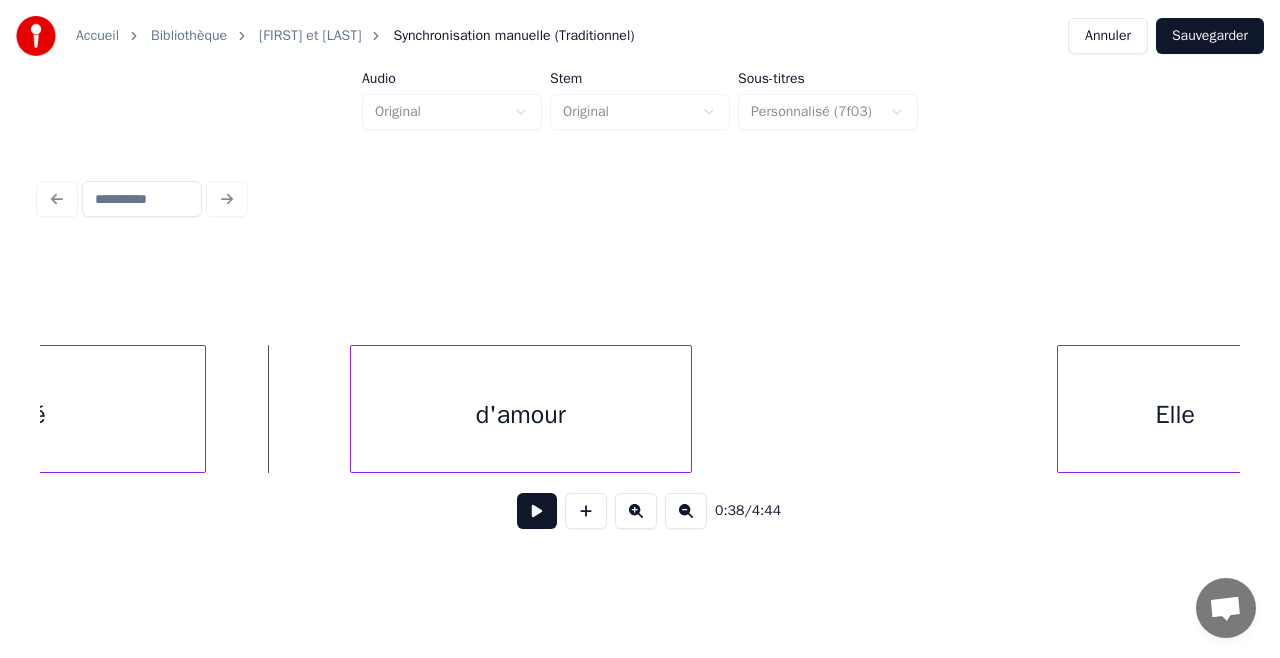click at bounding box center (537, 511) 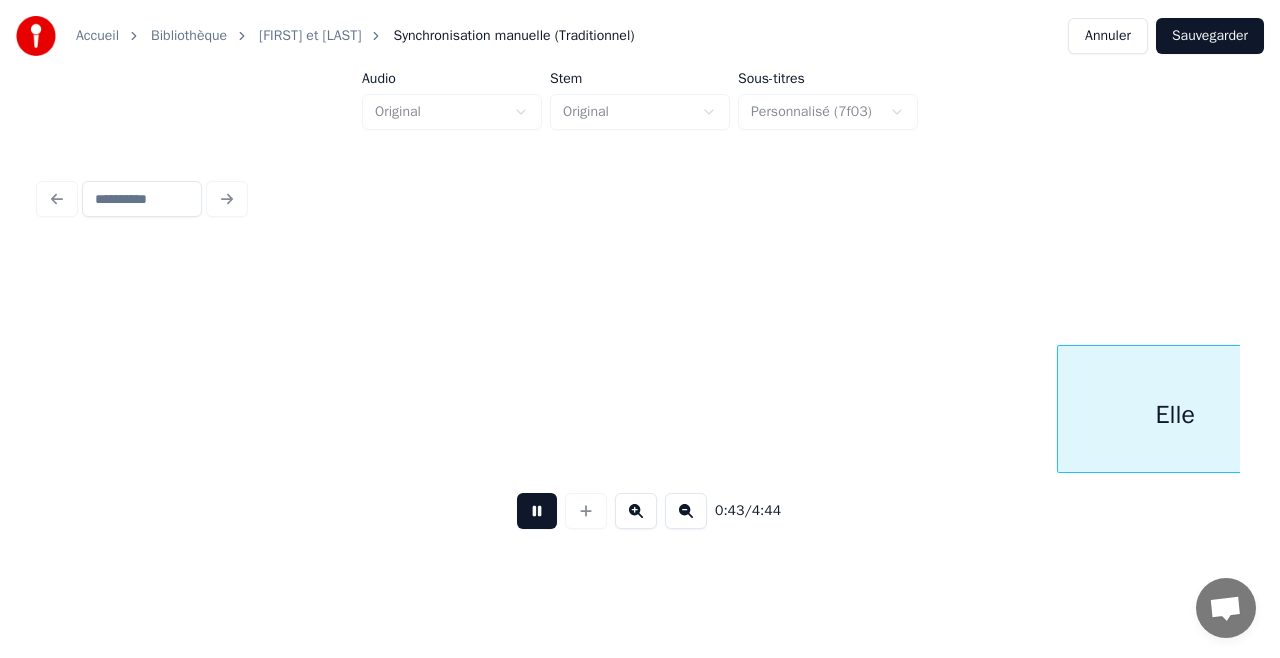 scroll, scrollTop: 0, scrollLeft: 8601, axis: horizontal 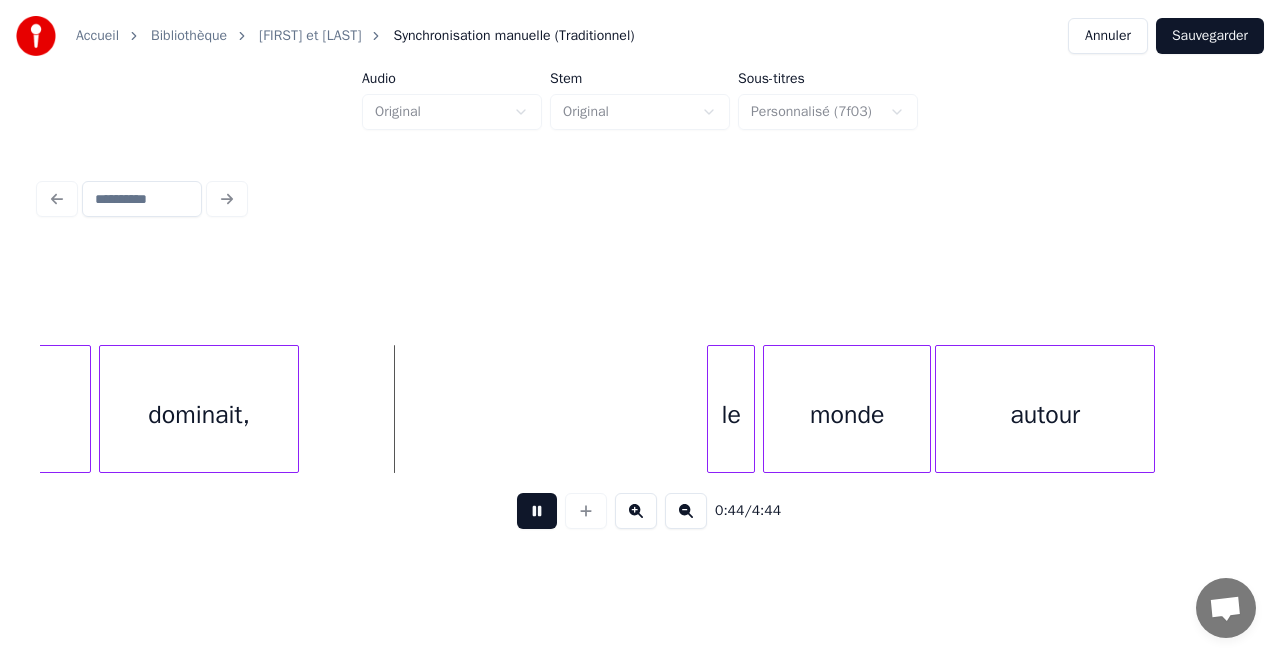 click at bounding box center [537, 511] 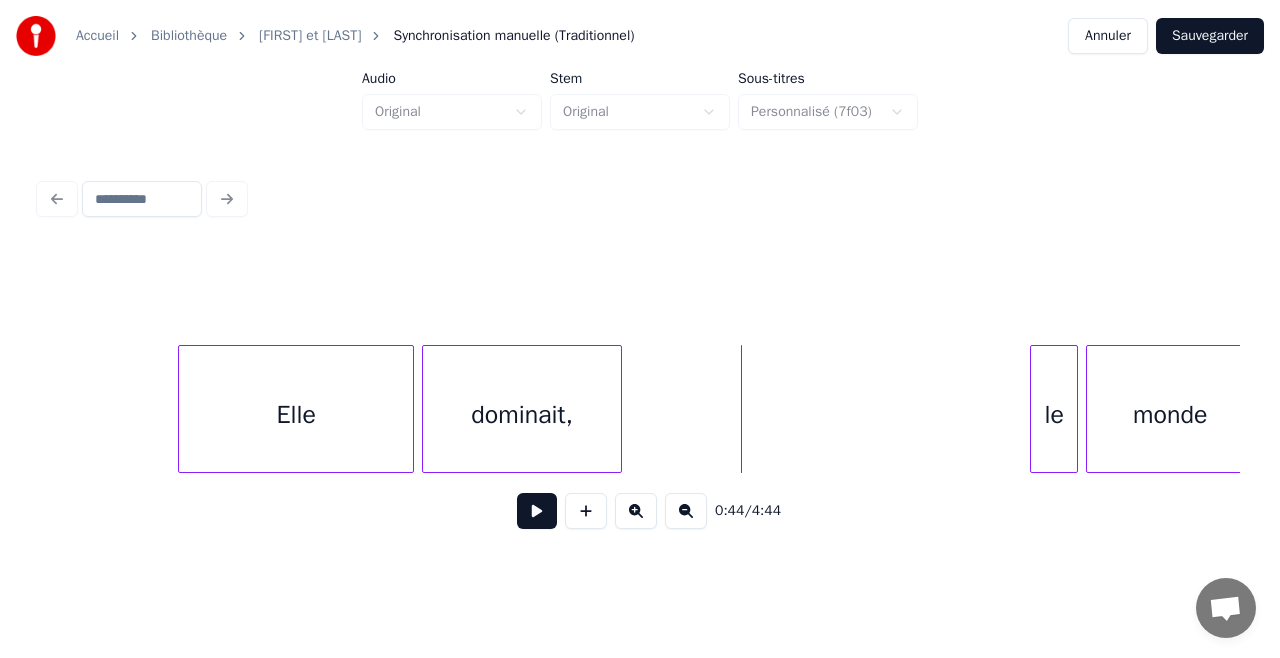 scroll, scrollTop: 0, scrollLeft: 8241, axis: horizontal 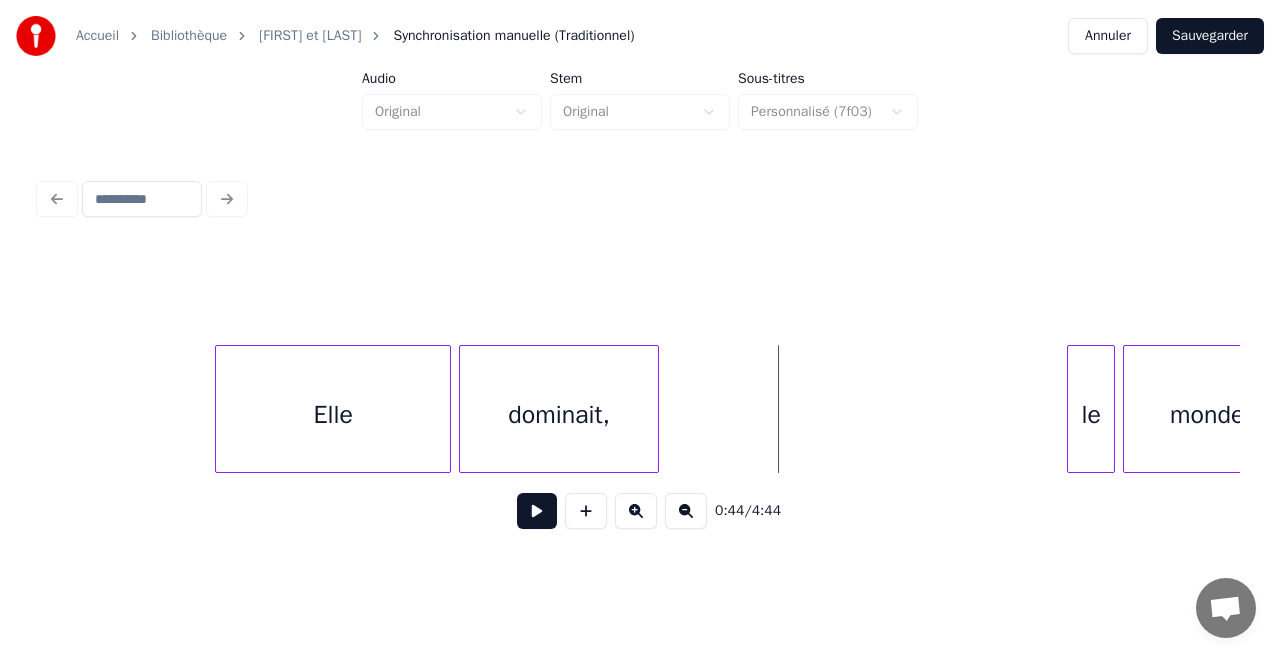 click on "Elle dominait, le monde" at bounding box center (20231, 409) 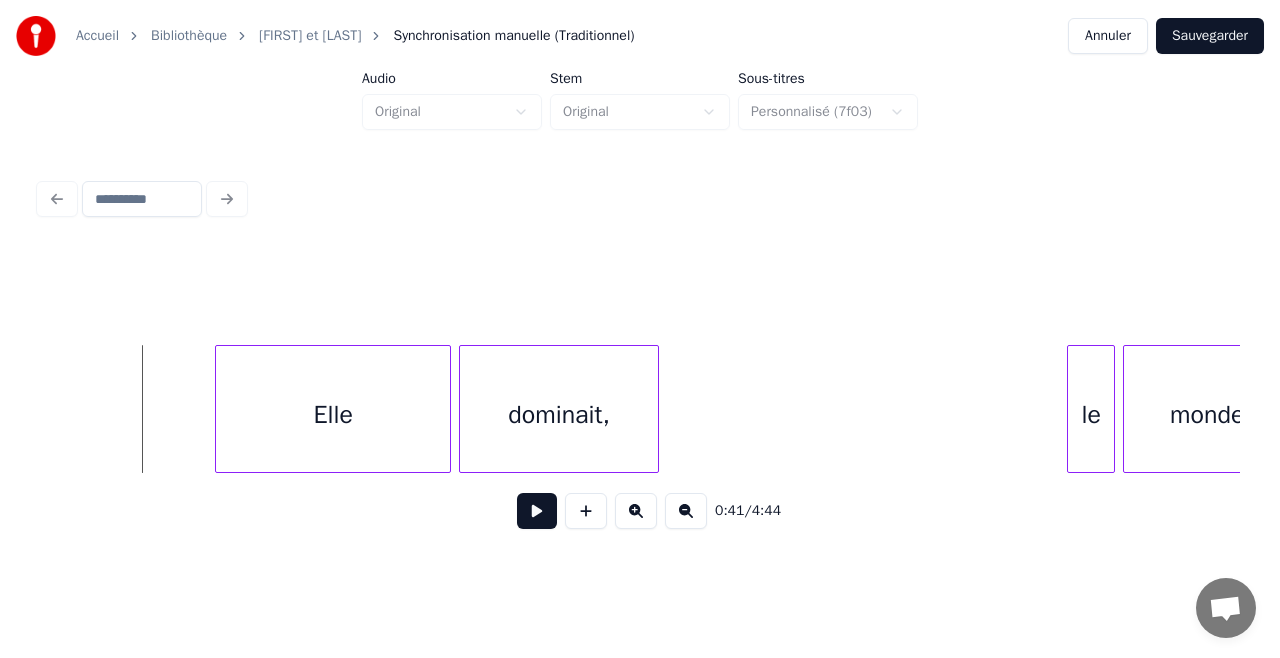 click at bounding box center [537, 511] 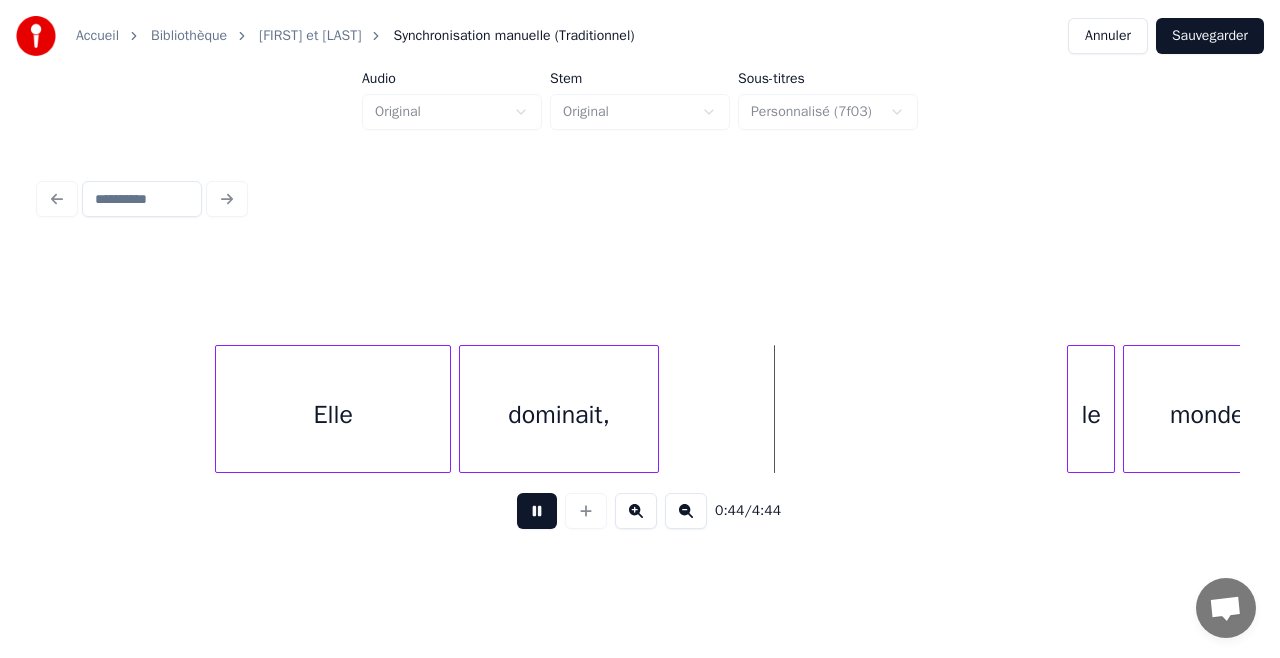 click at bounding box center (537, 511) 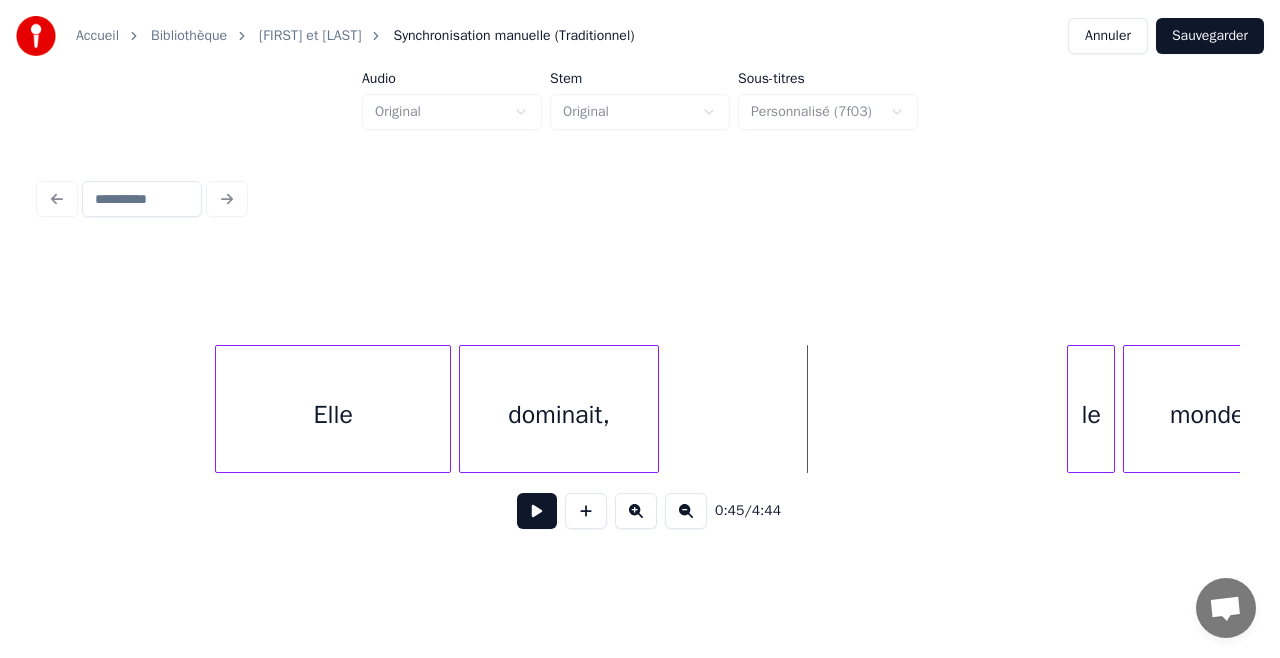 click on "Elle dominait, le monde" at bounding box center [20231, 409] 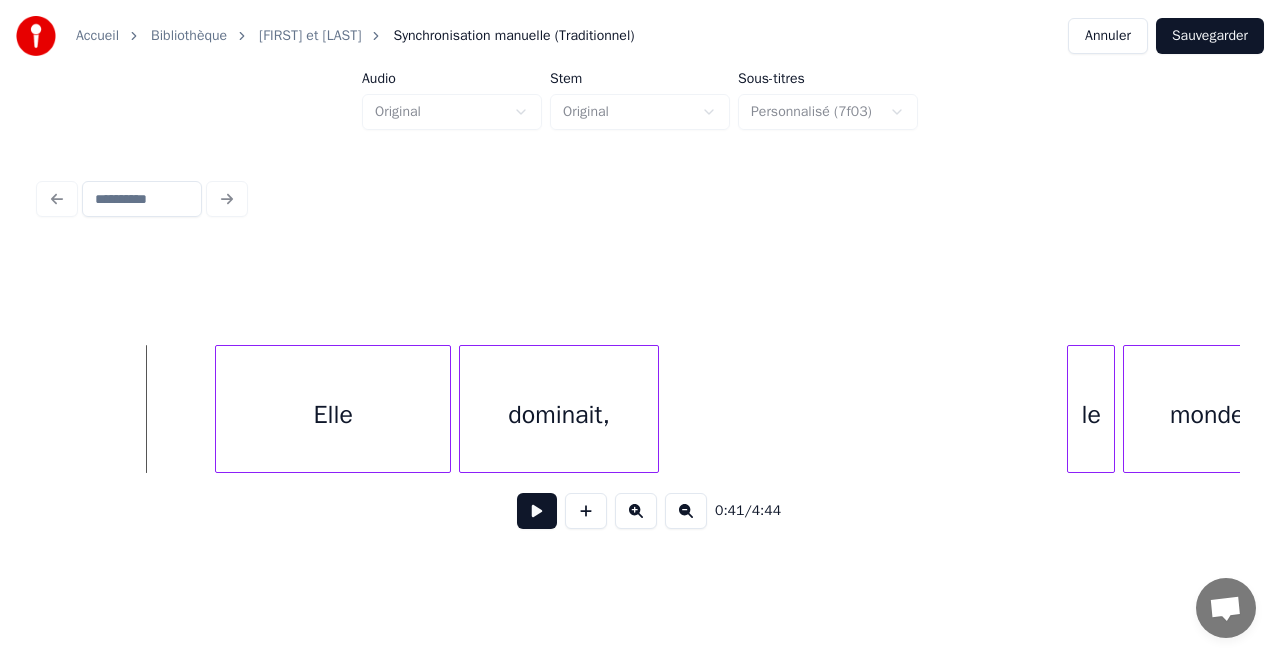click at bounding box center [537, 511] 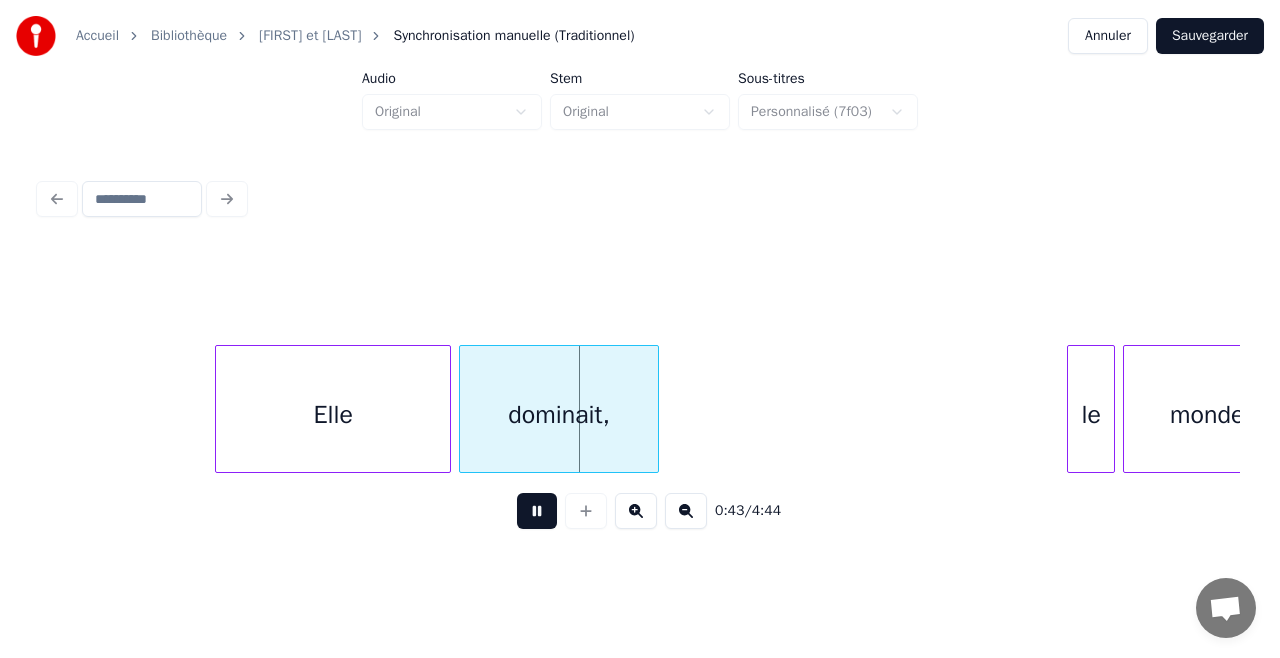 click at bounding box center (537, 511) 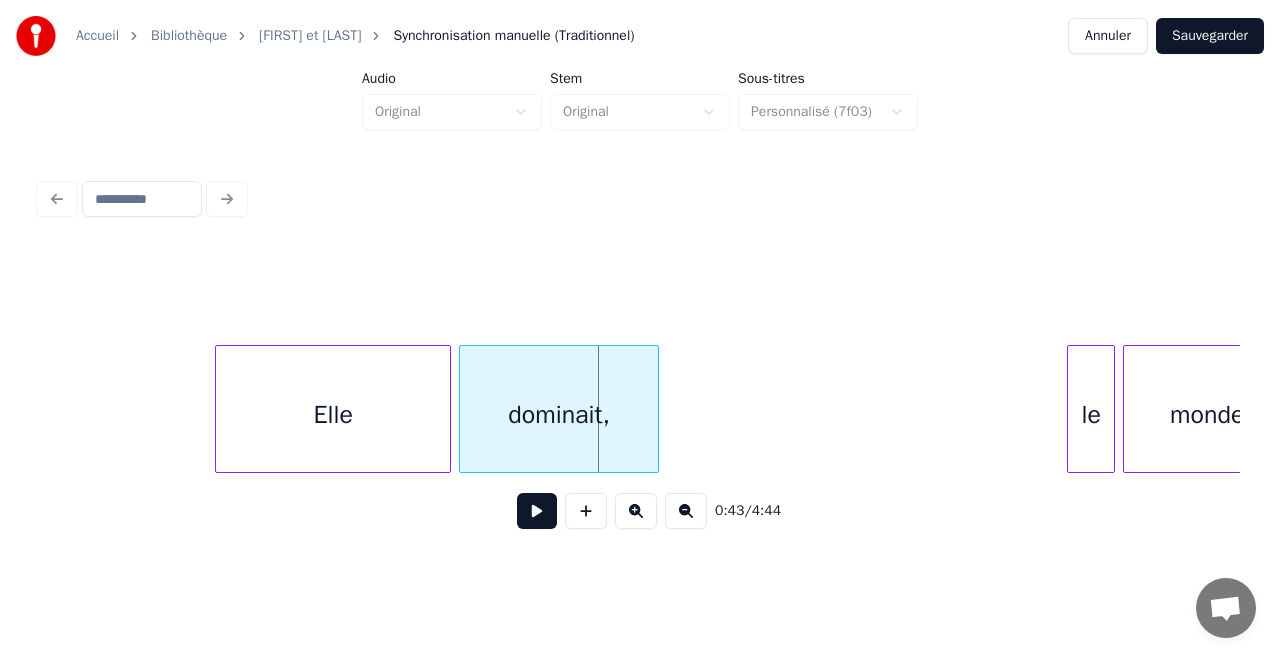 click on "Elle" at bounding box center (333, 414) 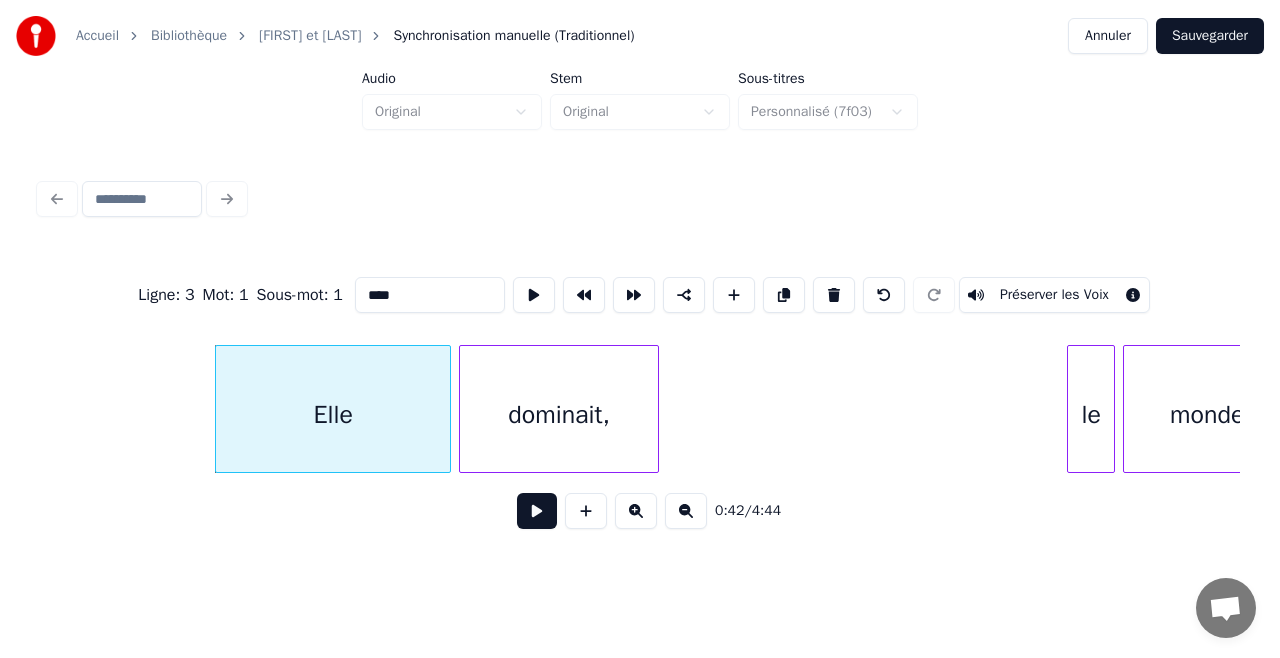 click on "Elle dominait, le monde" at bounding box center [20231, 409] 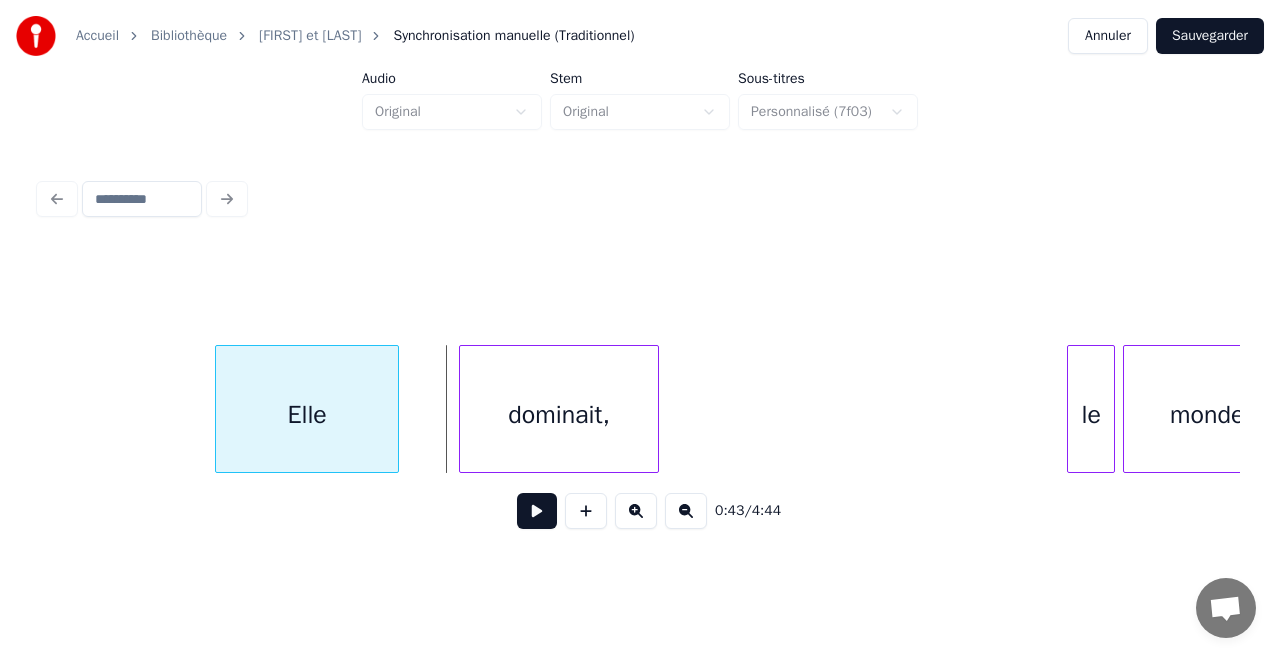 click at bounding box center [395, 409] 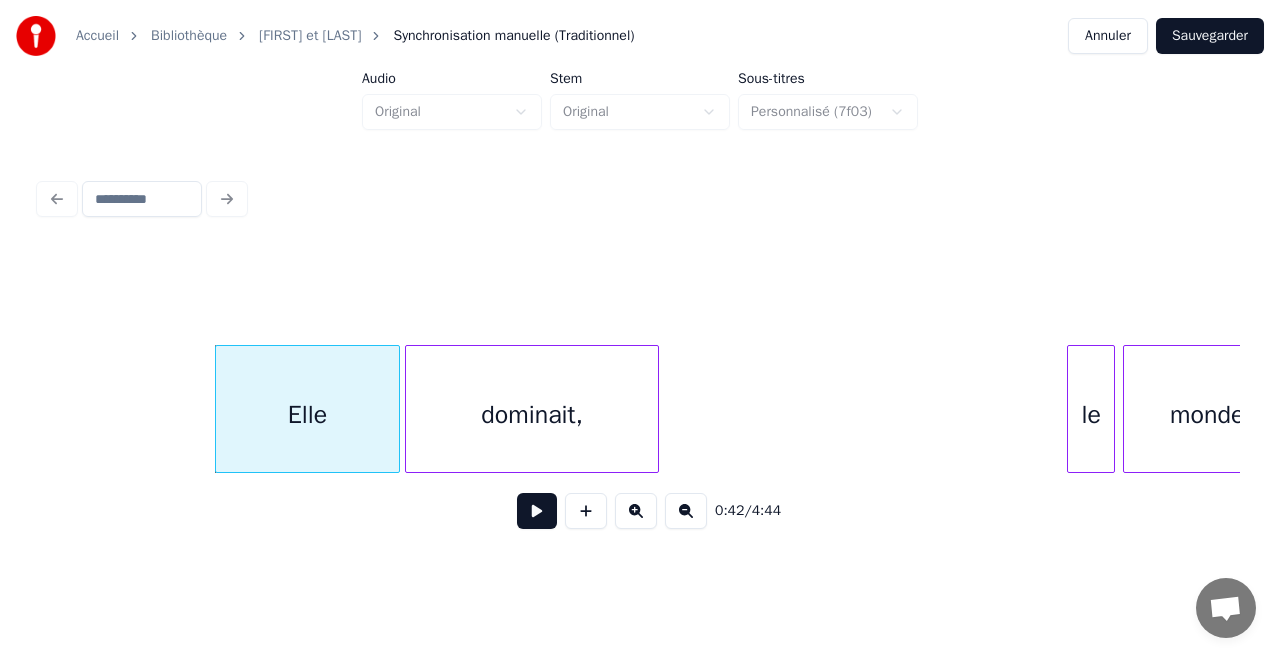 click at bounding box center (409, 409) 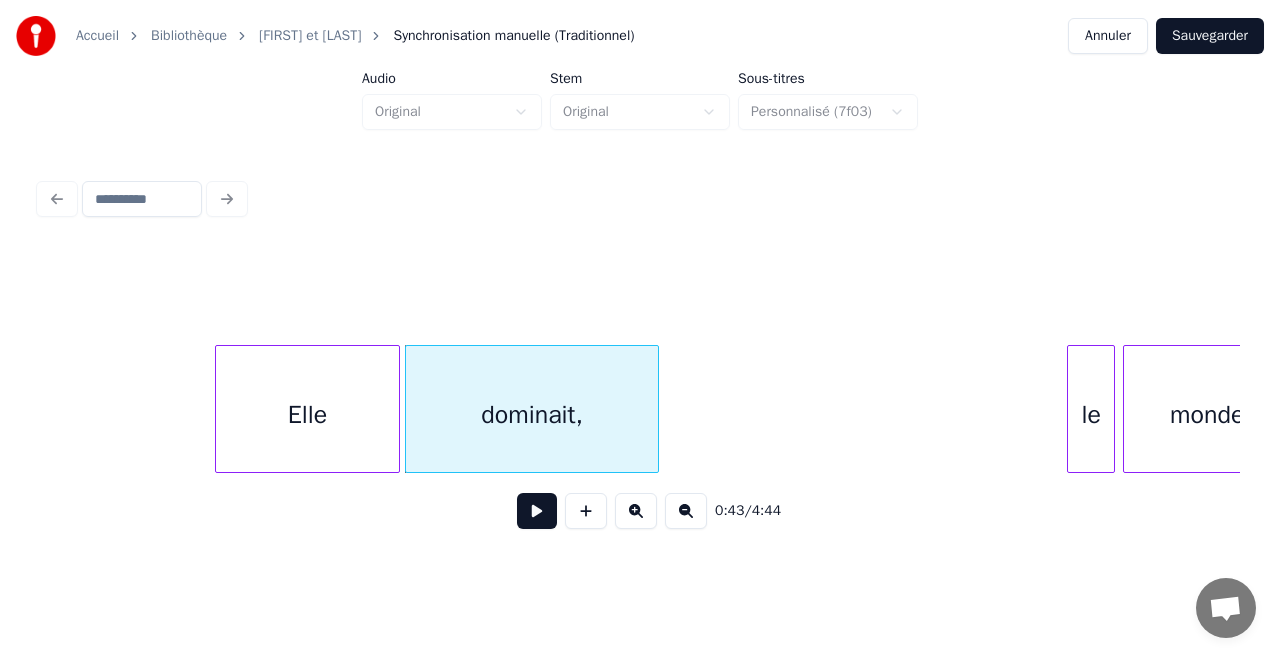 click on "Elle dominait, le monde" at bounding box center (20231, 409) 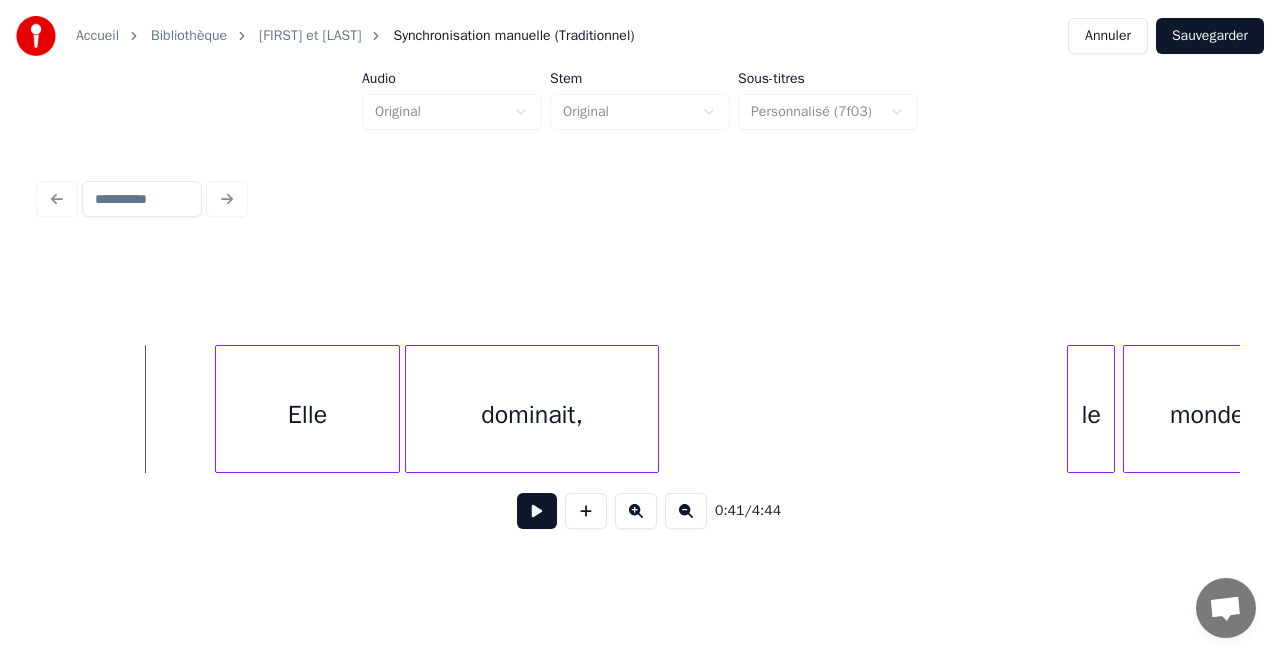 click at bounding box center [537, 511] 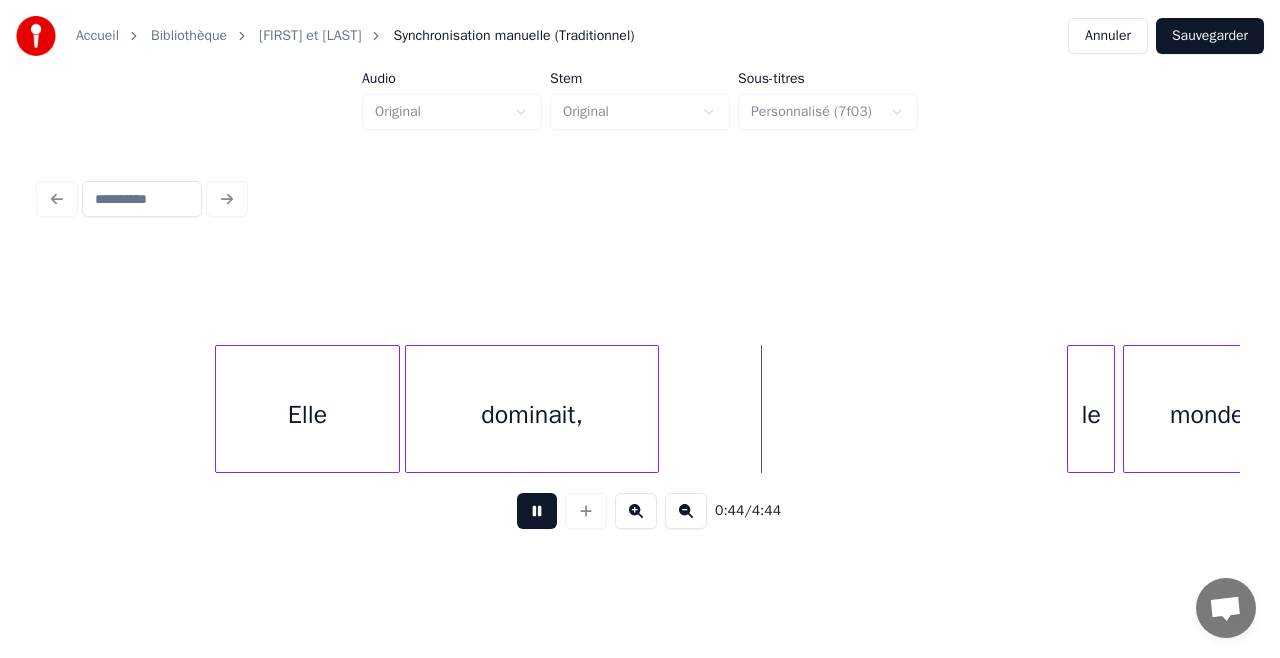 click at bounding box center (537, 511) 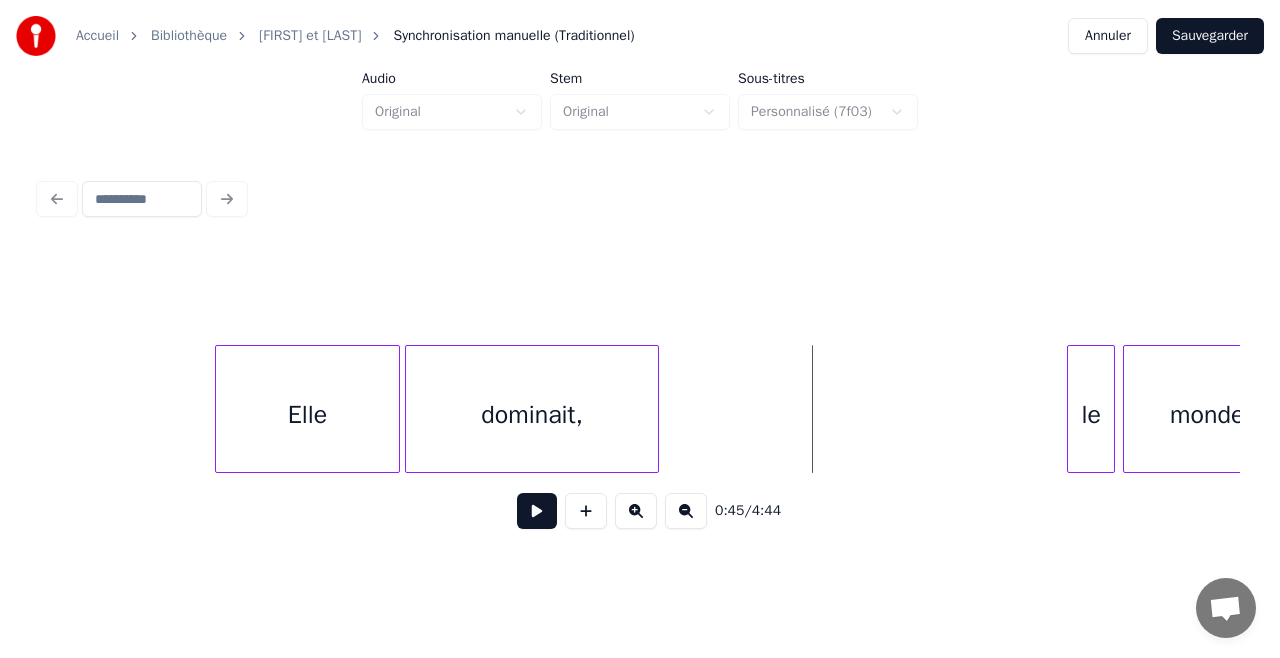 click at bounding box center [537, 511] 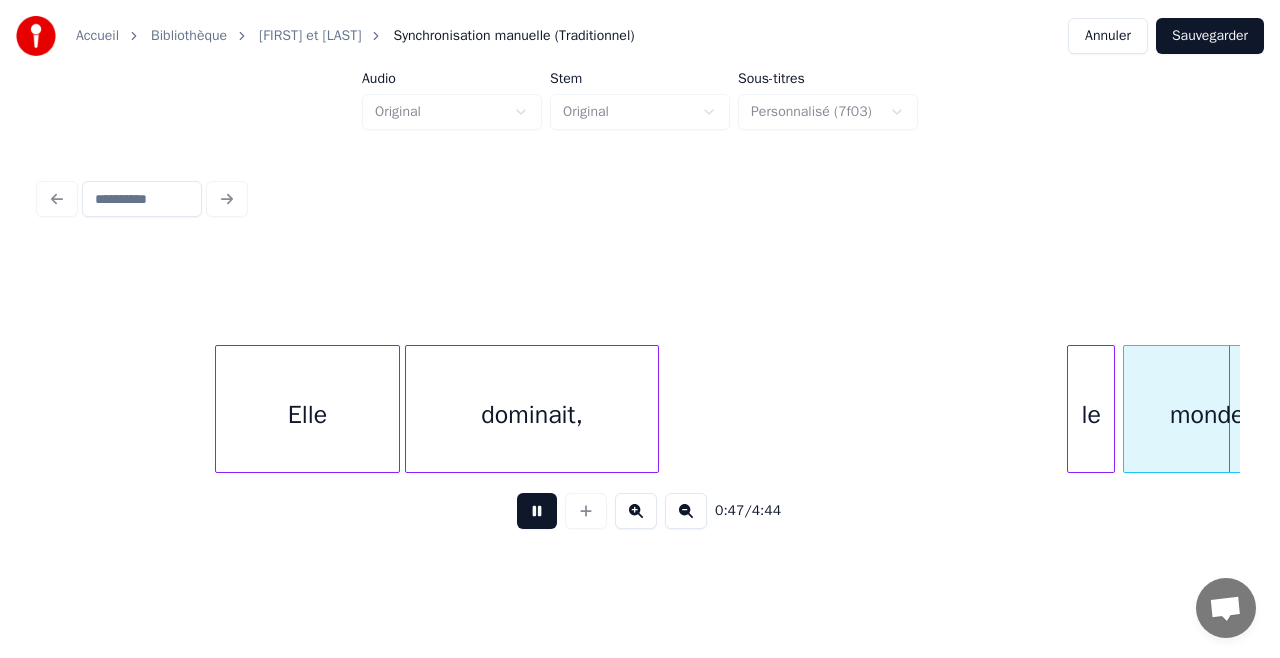 scroll, scrollTop: 0, scrollLeft: 9442, axis: horizontal 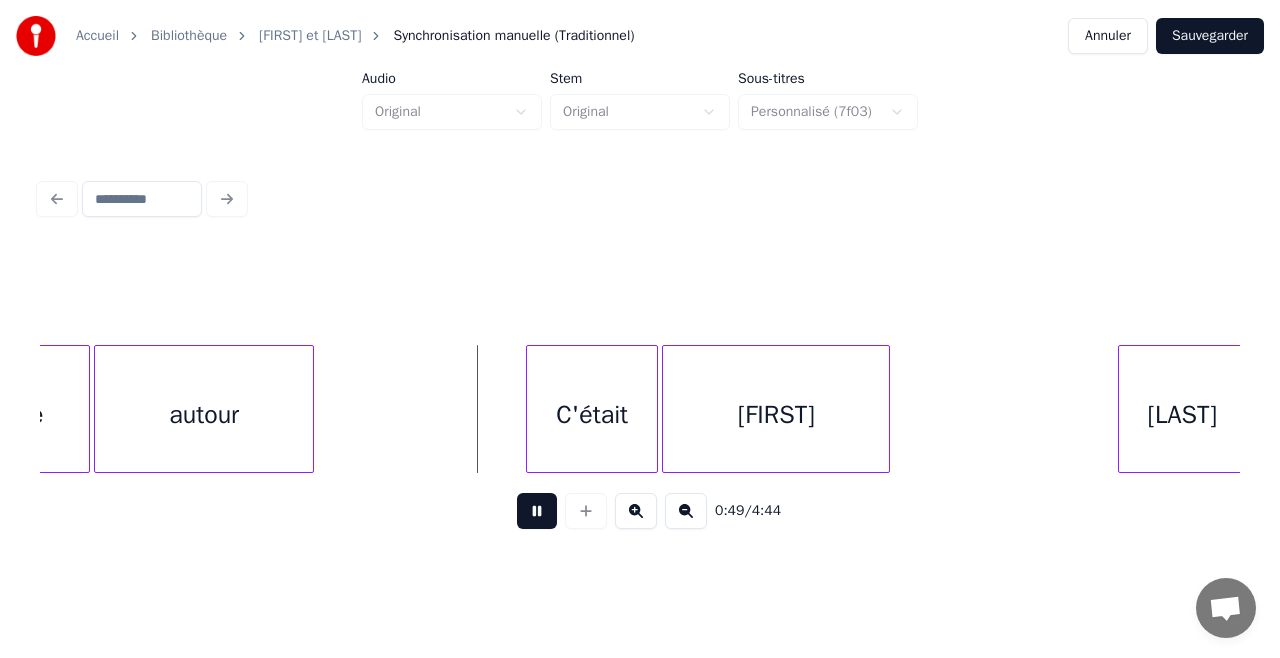 click at bounding box center [537, 511] 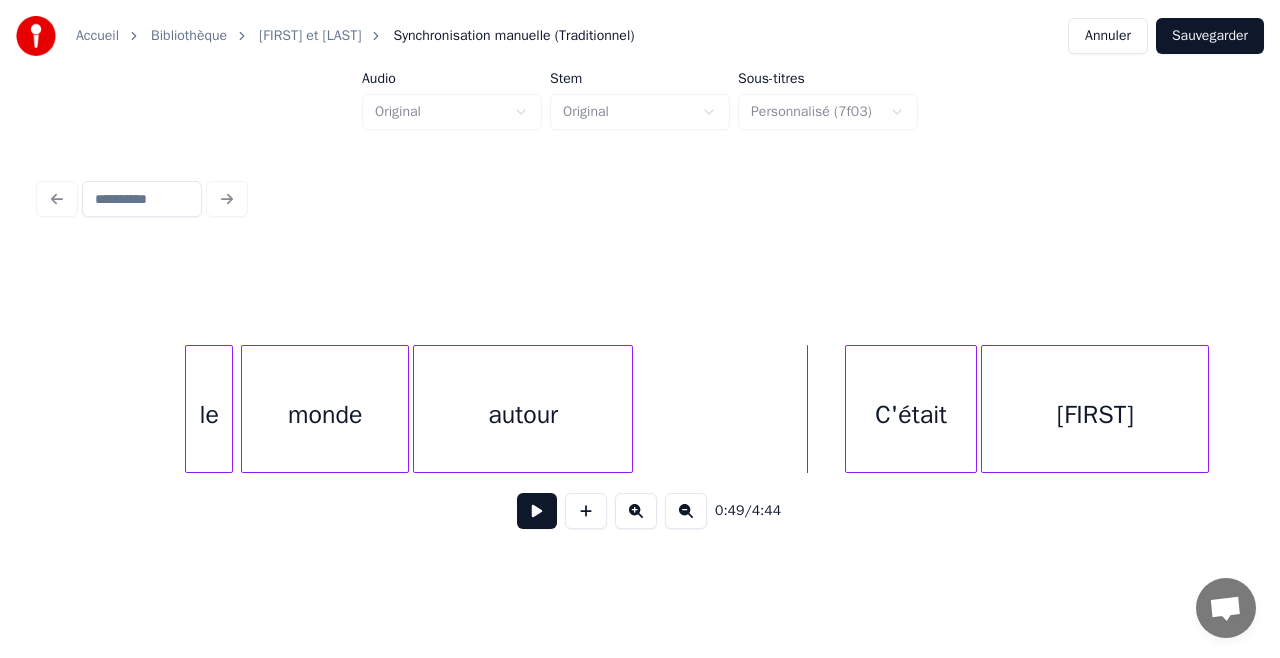 scroll, scrollTop: 0, scrollLeft: 9122, axis: horizontal 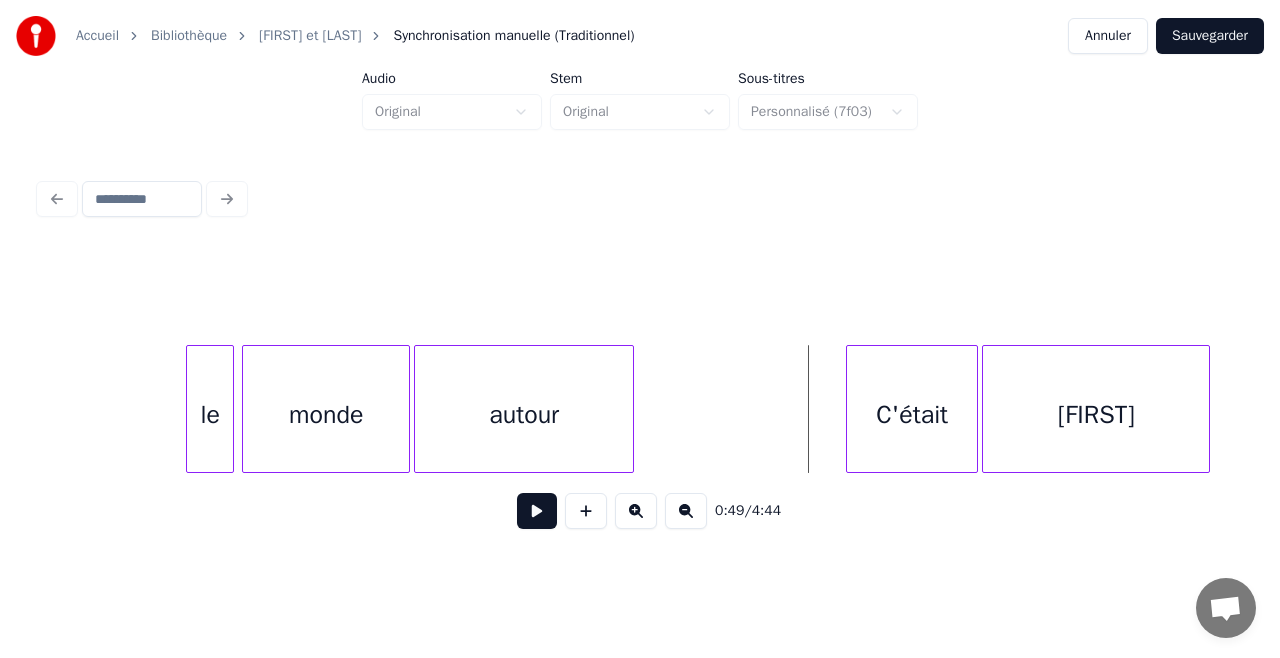 click on "monde autour C'était [FIRST] le" at bounding box center [19350, 409] 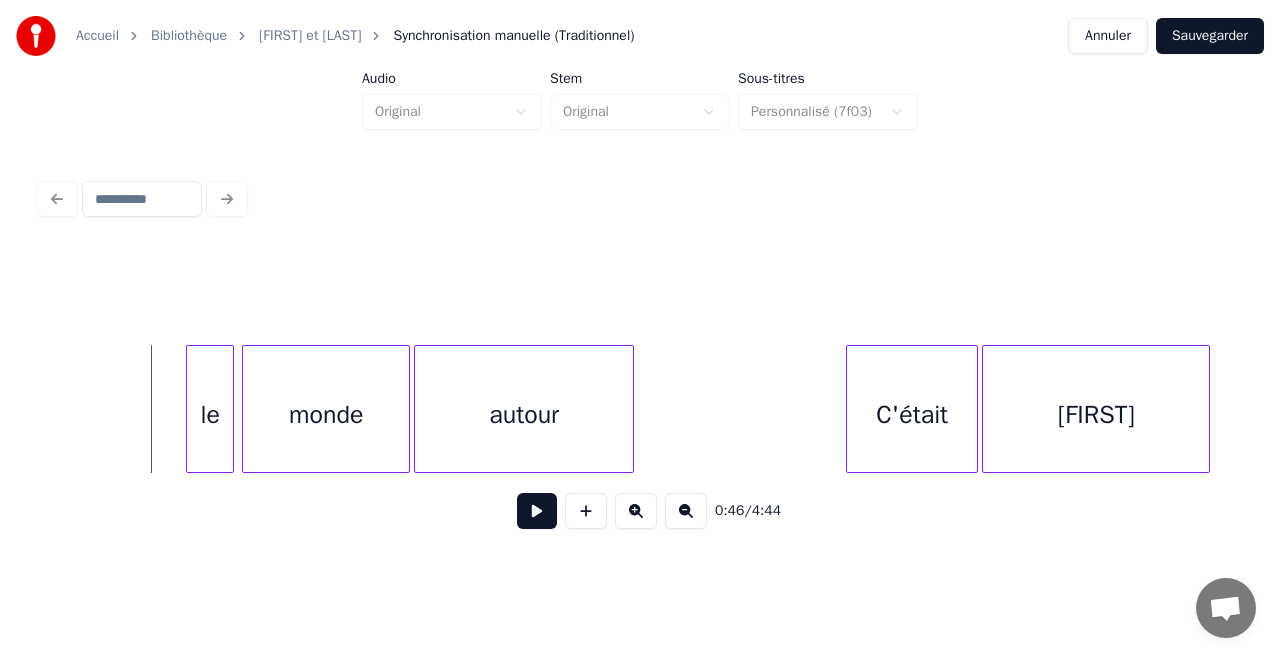 click at bounding box center [537, 511] 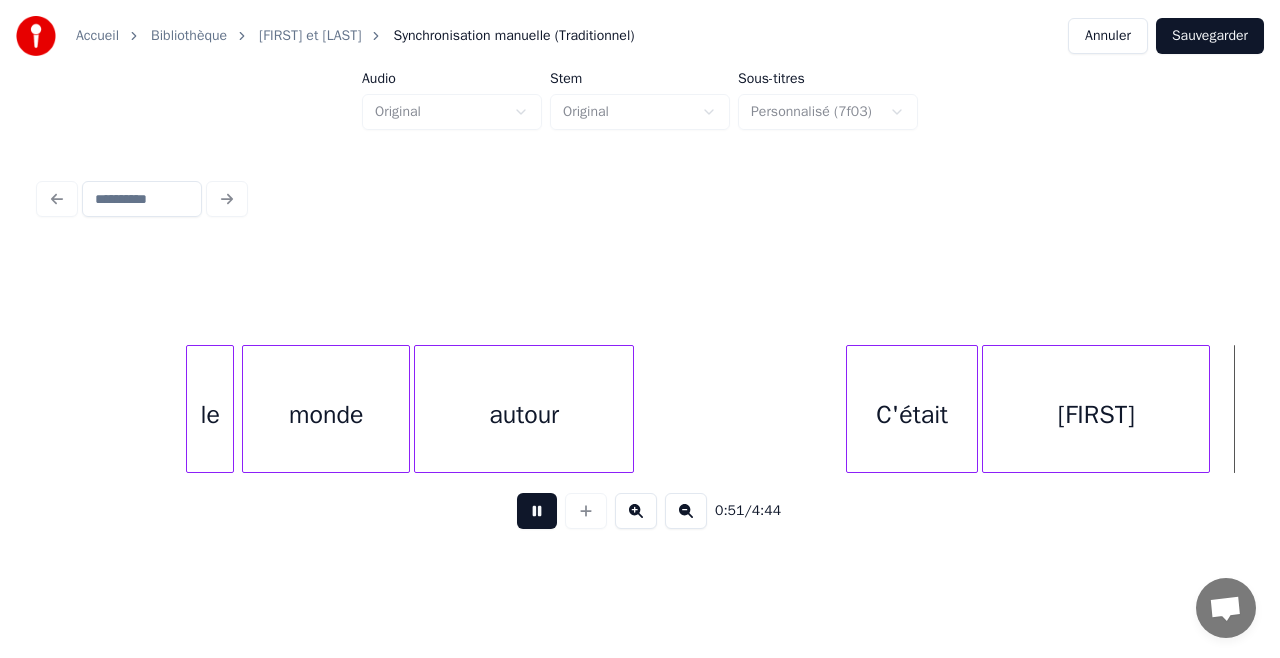 scroll, scrollTop: 0, scrollLeft: 10325, axis: horizontal 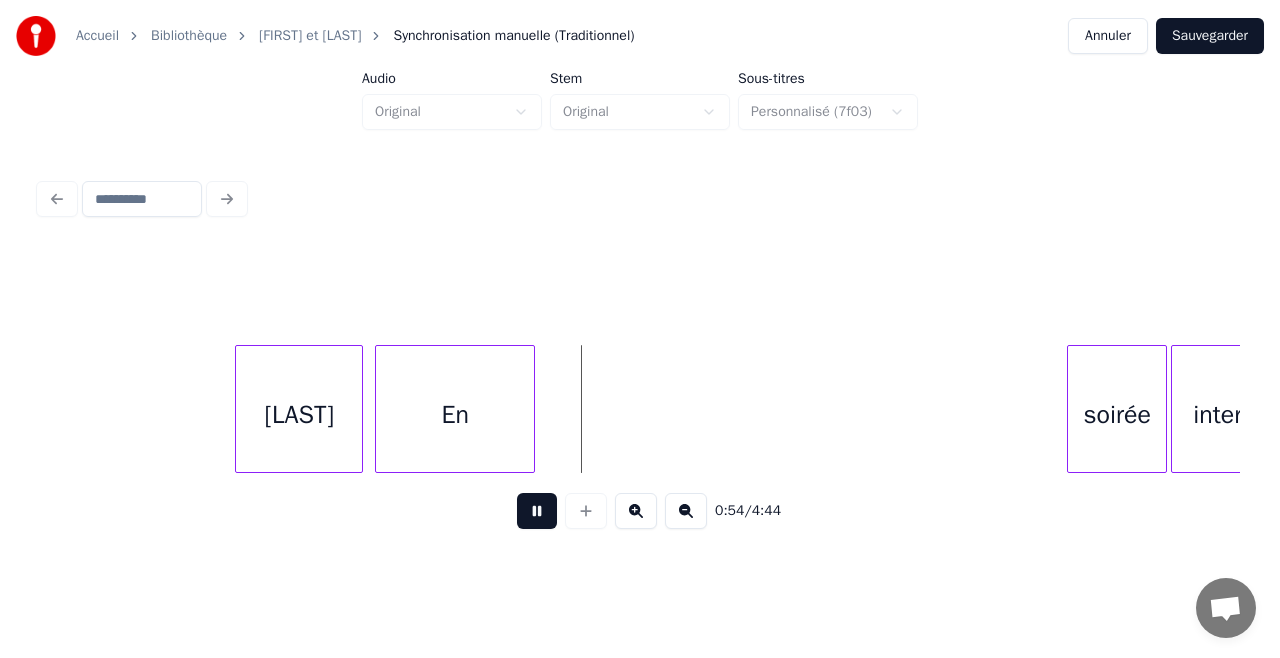click at bounding box center (537, 511) 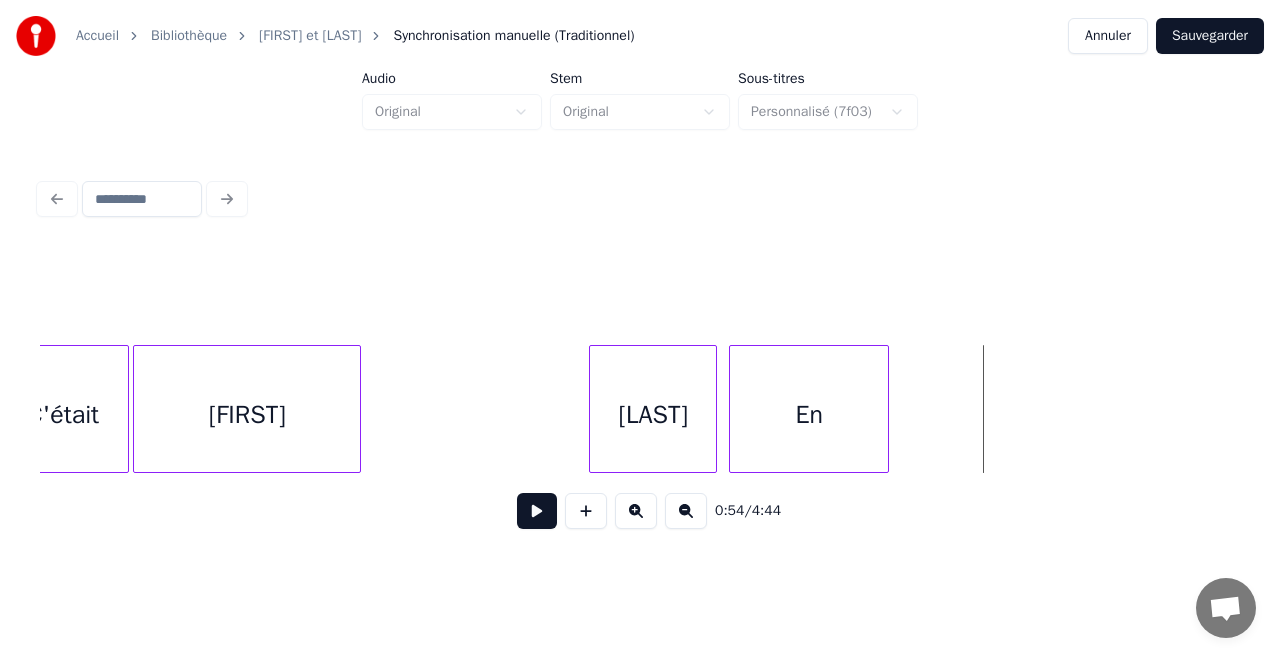 scroll, scrollTop: 0, scrollLeft: 9965, axis: horizontal 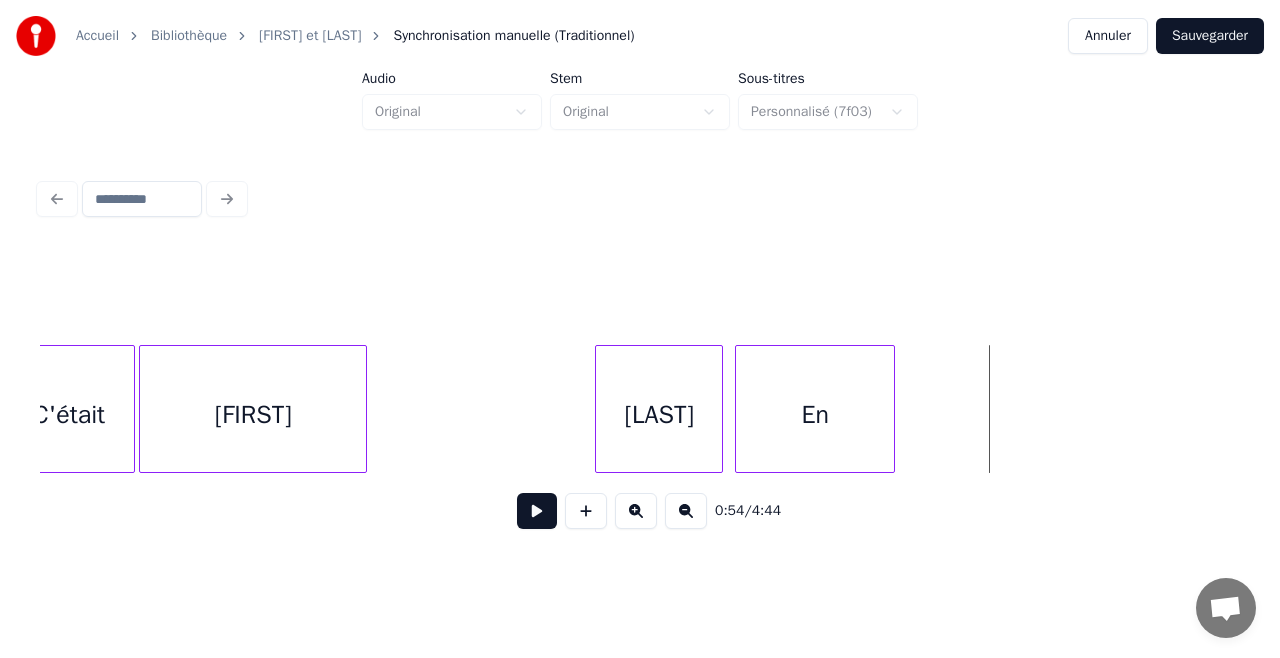 click on "[FIRST]" at bounding box center (253, 414) 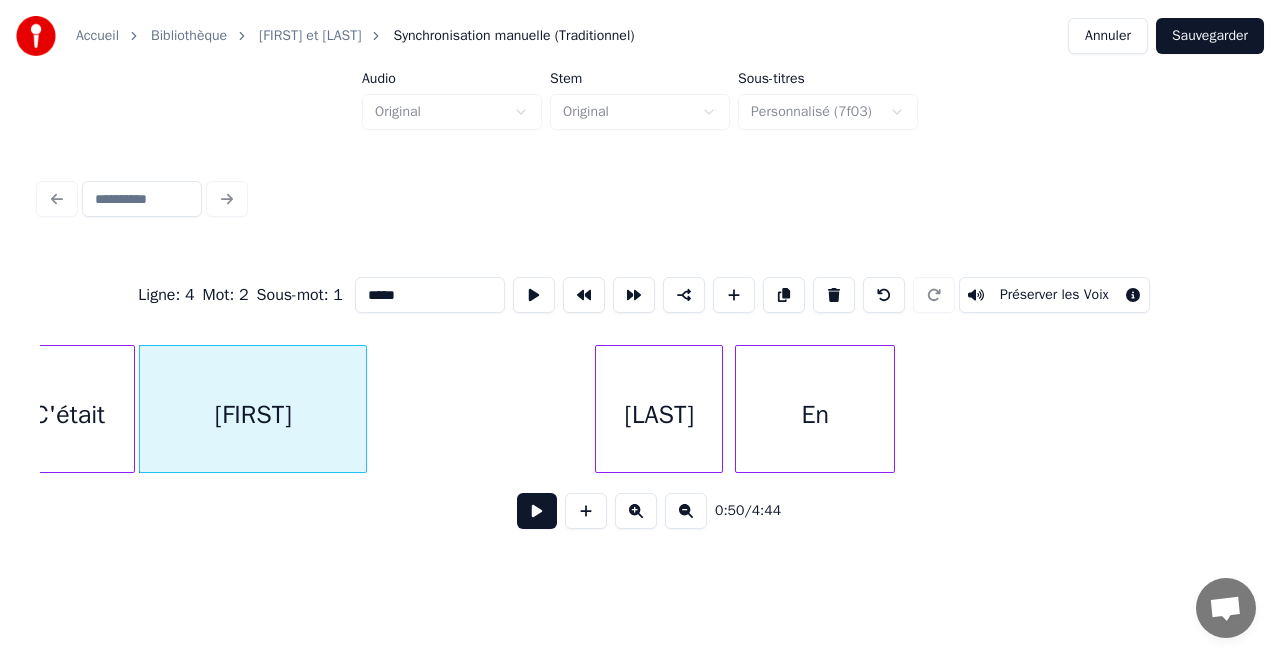 click on "[LAST] En [FIRST] C'était" at bounding box center (18507, 409) 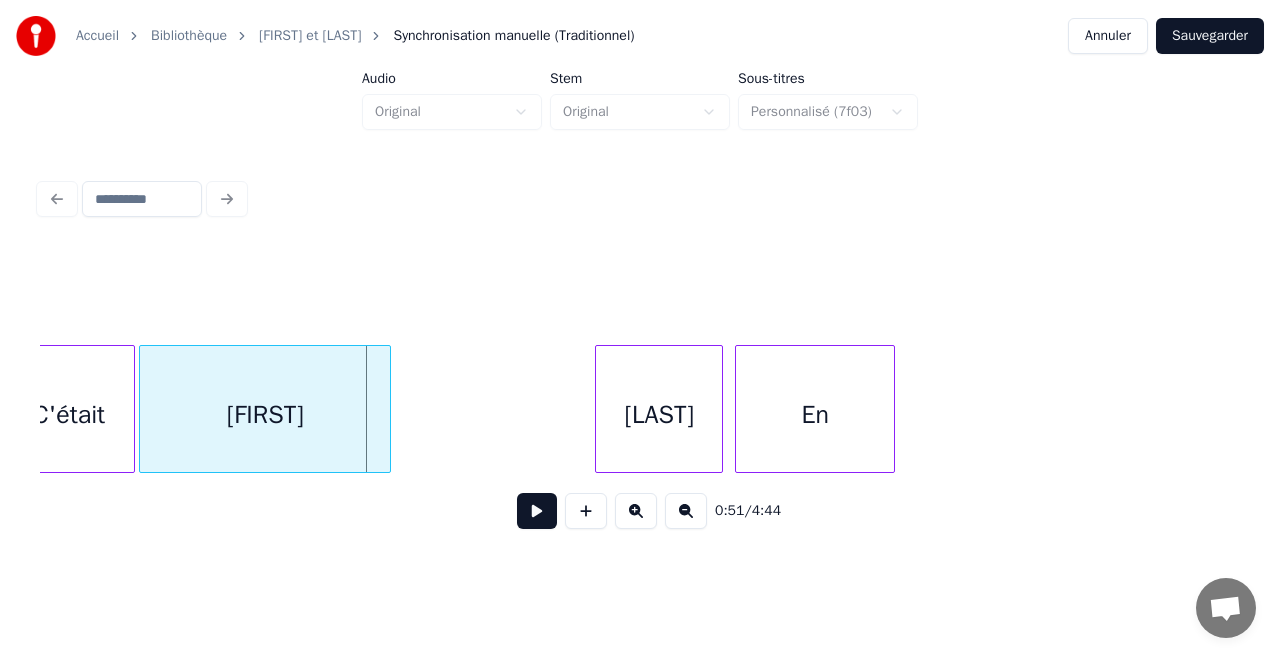 click at bounding box center [387, 409] 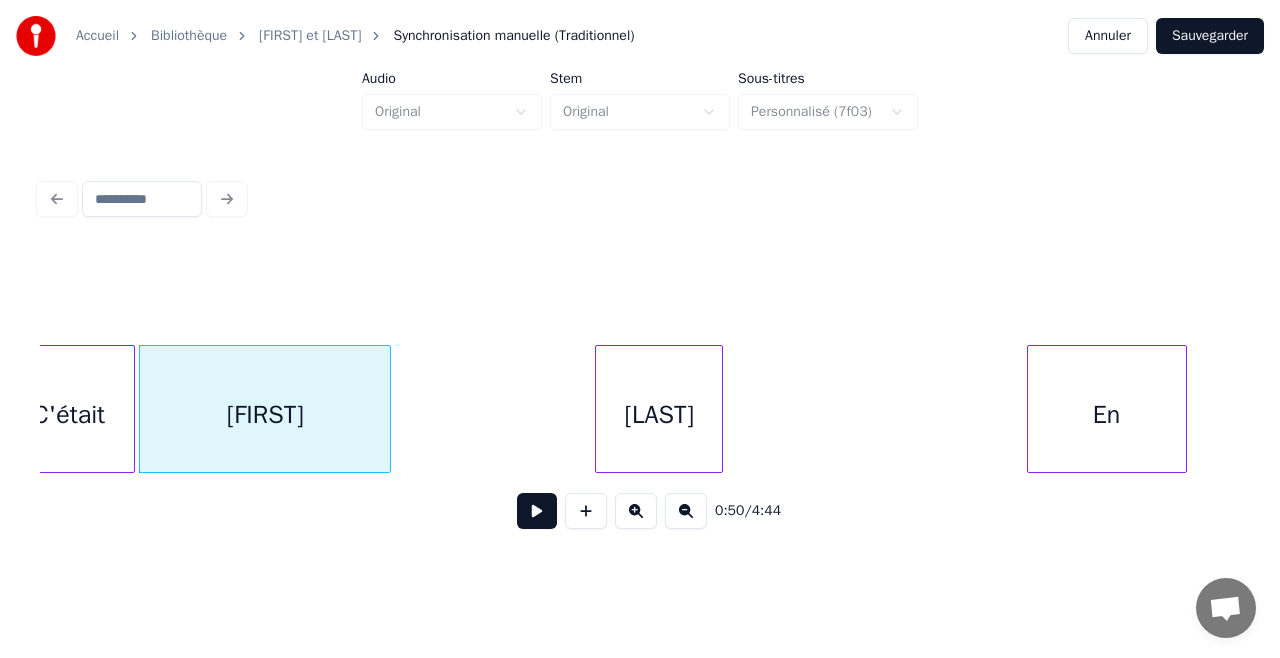 click on "En" at bounding box center [1107, 414] 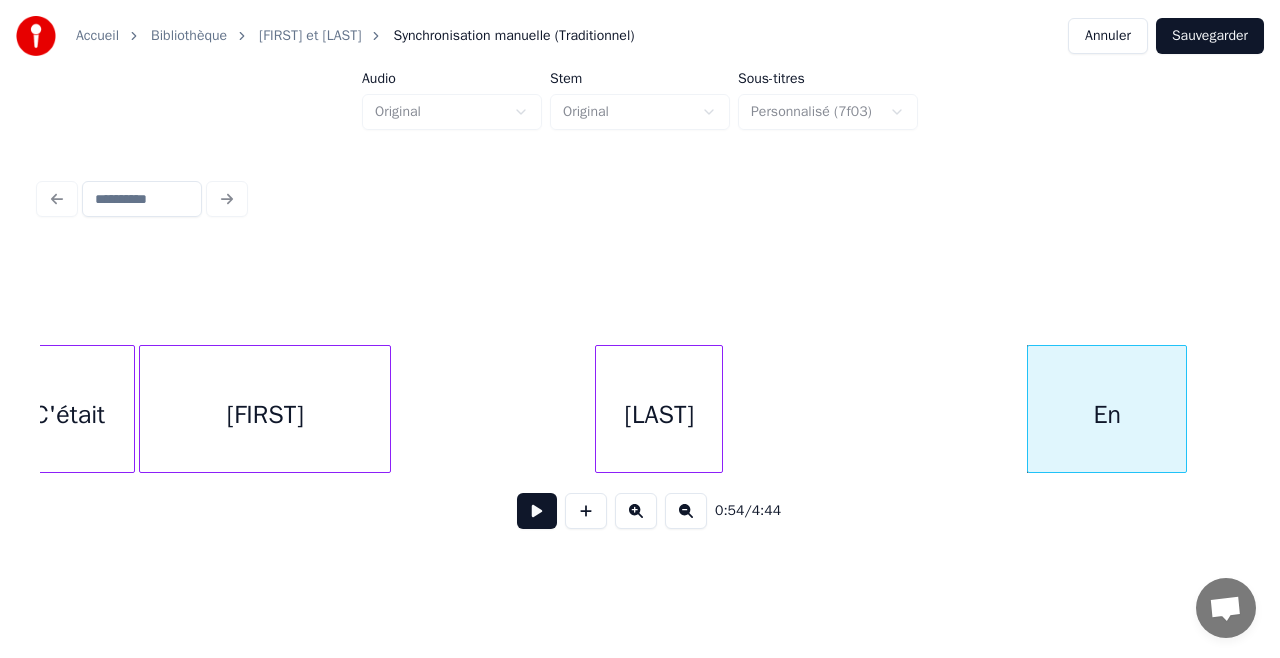 click on "[LAST]" at bounding box center (659, 414) 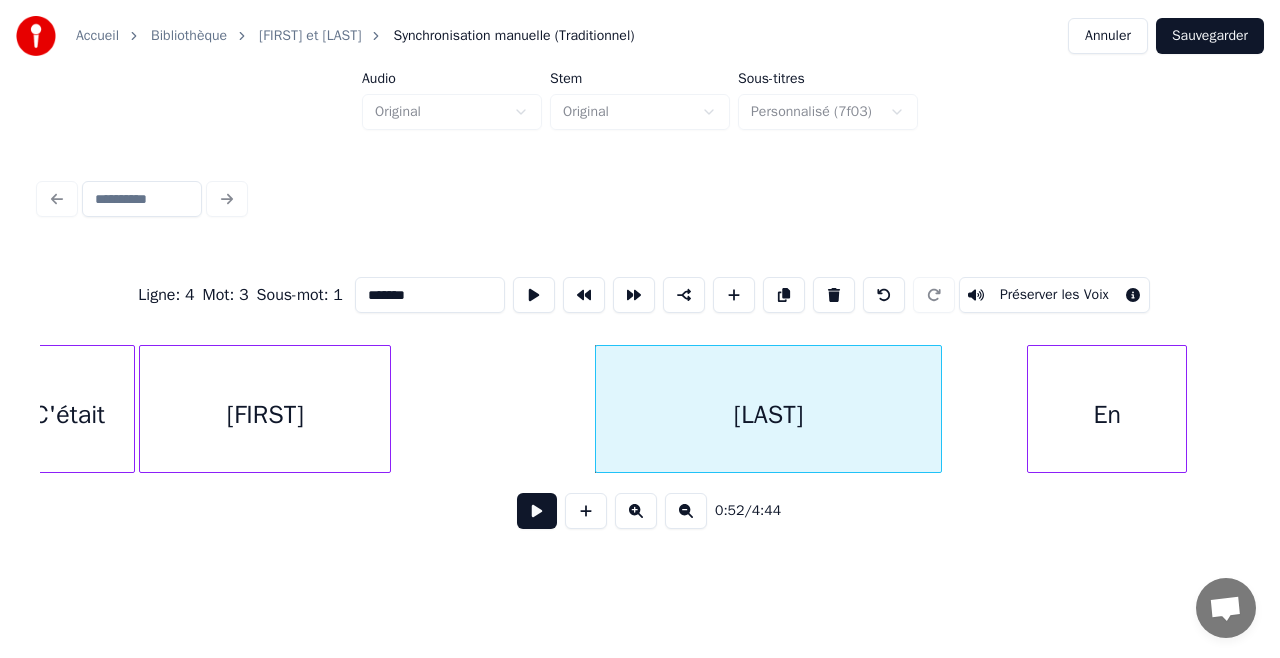 click at bounding box center (938, 409) 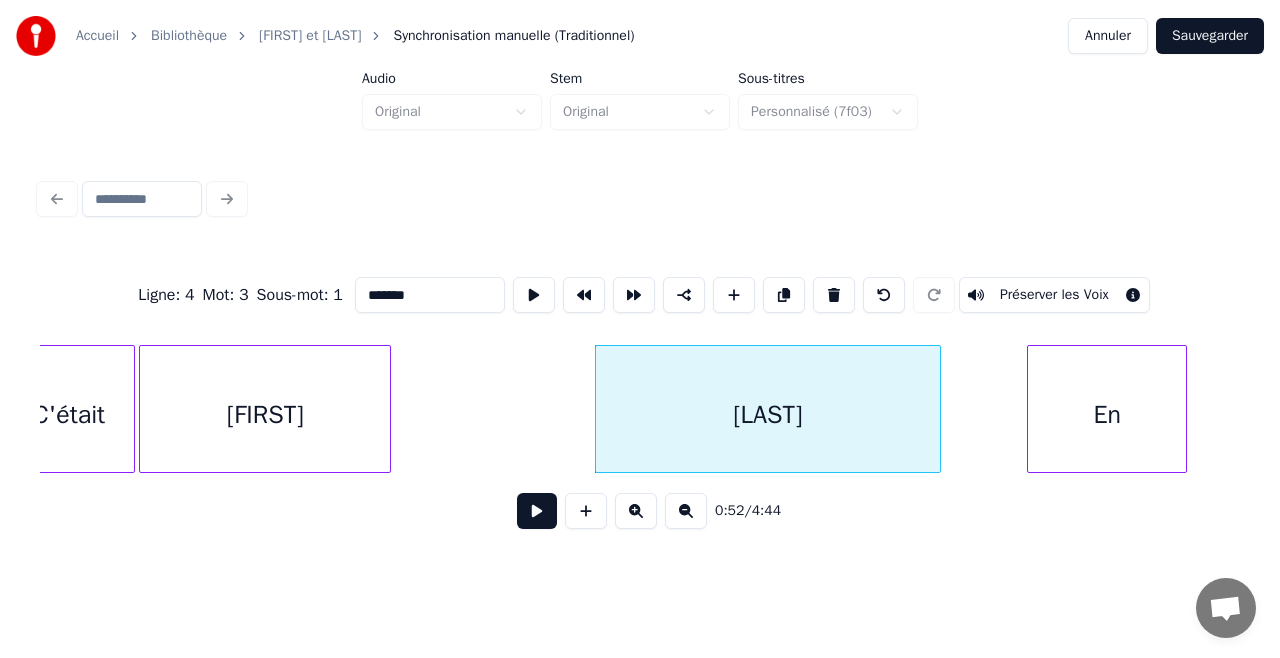 click on "[LAST] En [FIRST] C'était" at bounding box center (18507, 409) 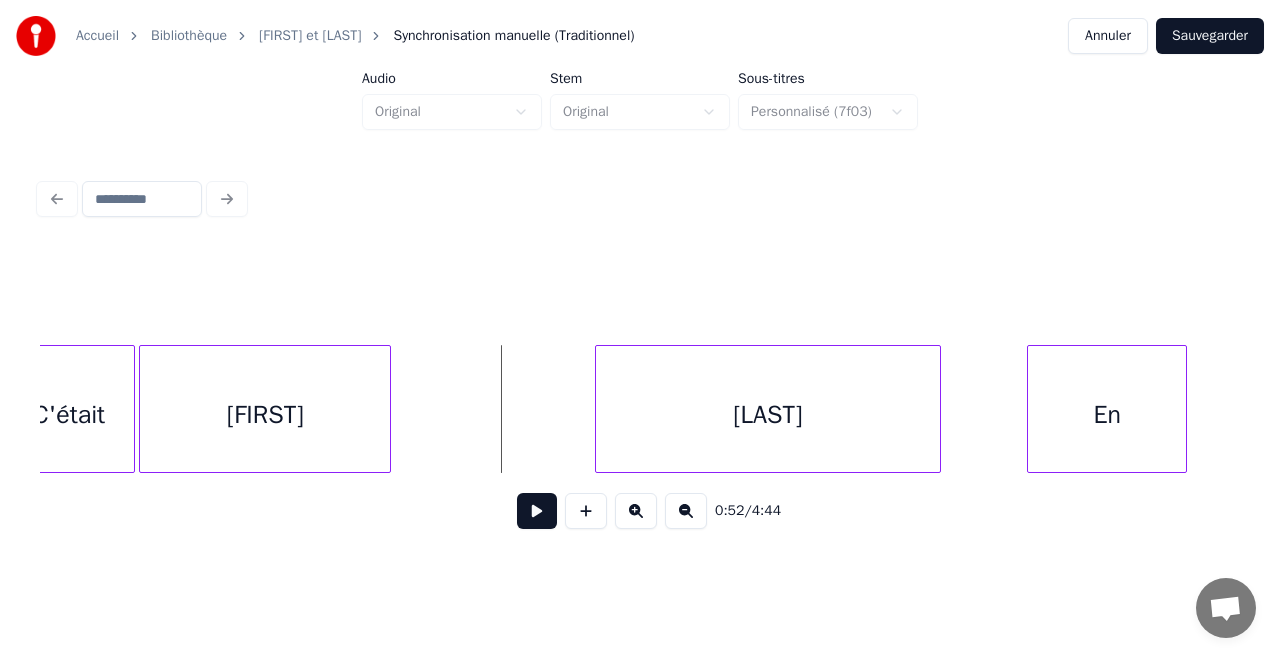 click at bounding box center (537, 511) 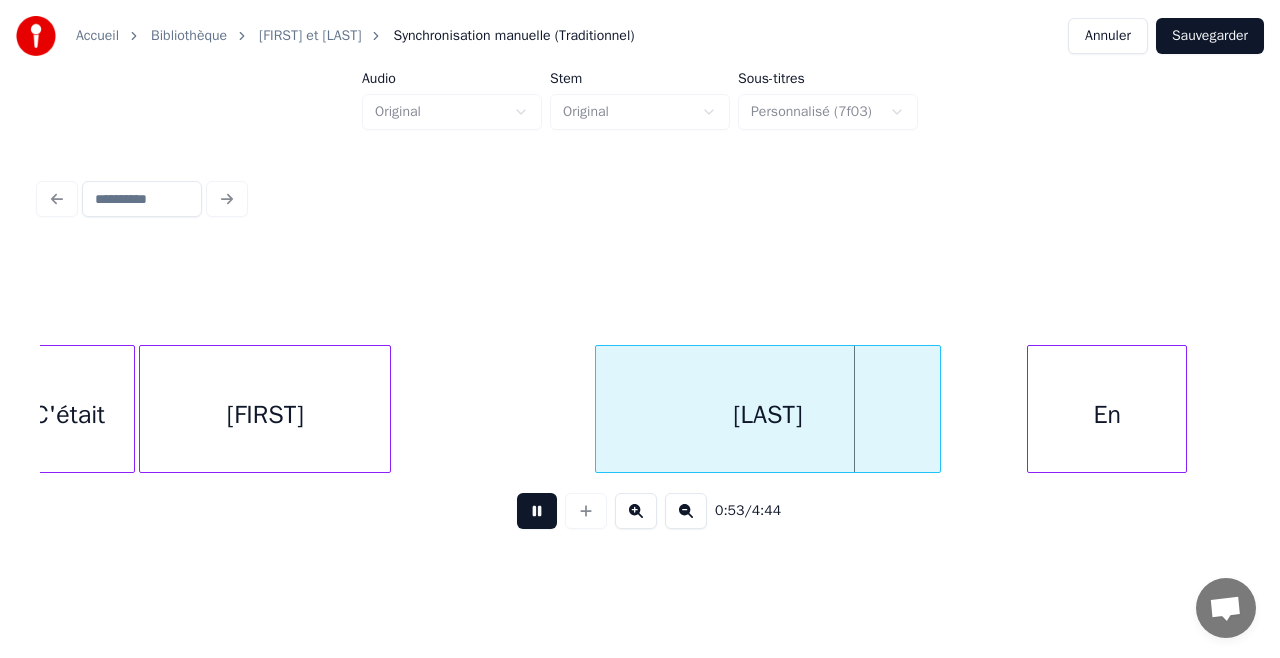 click at bounding box center [537, 511] 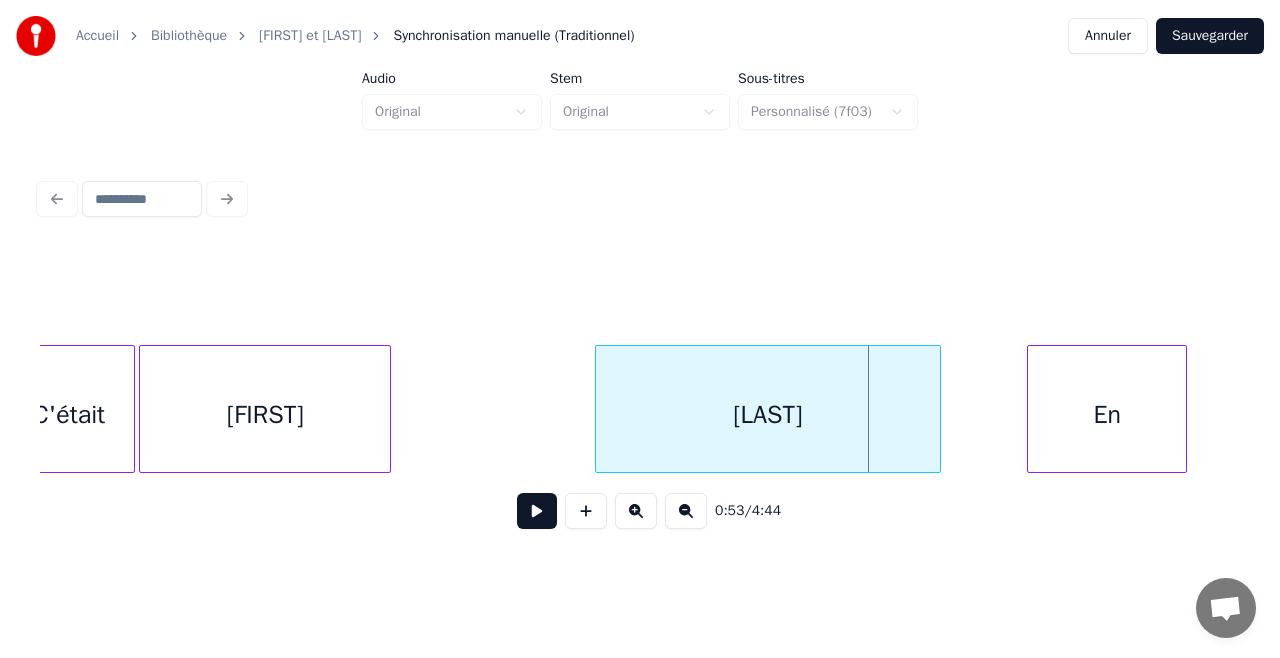 click on "[LAST] En [FIRST] C'était" at bounding box center (18507, 409) 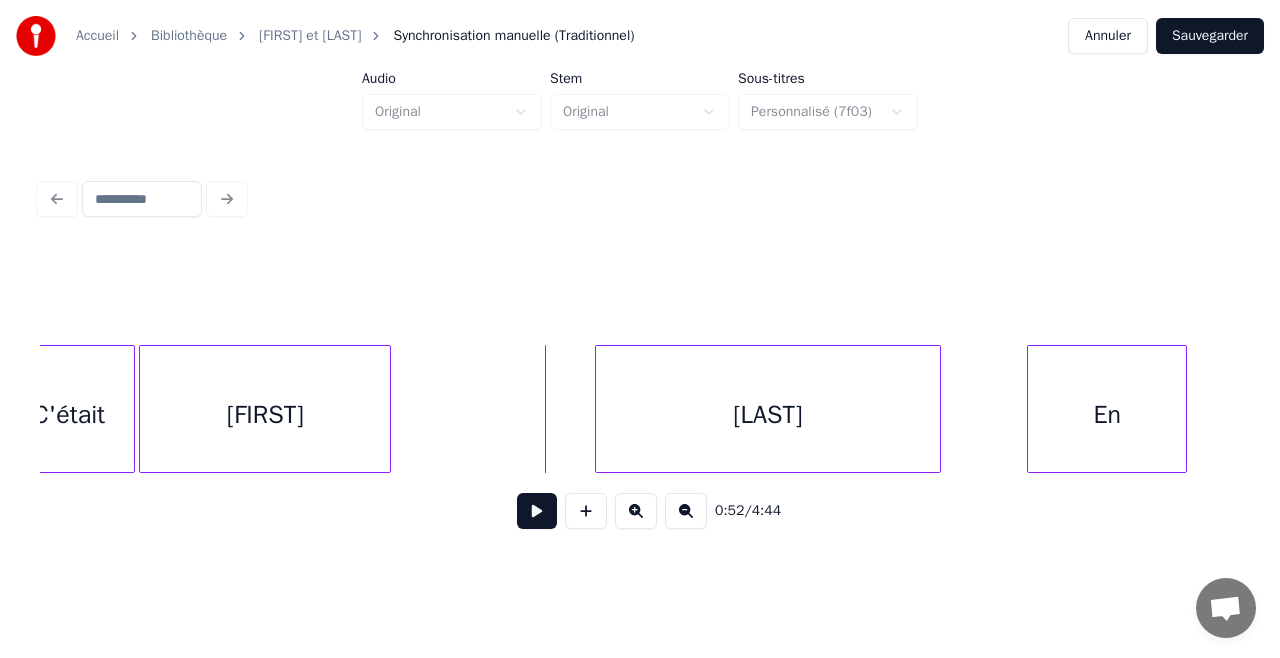 click at bounding box center (537, 511) 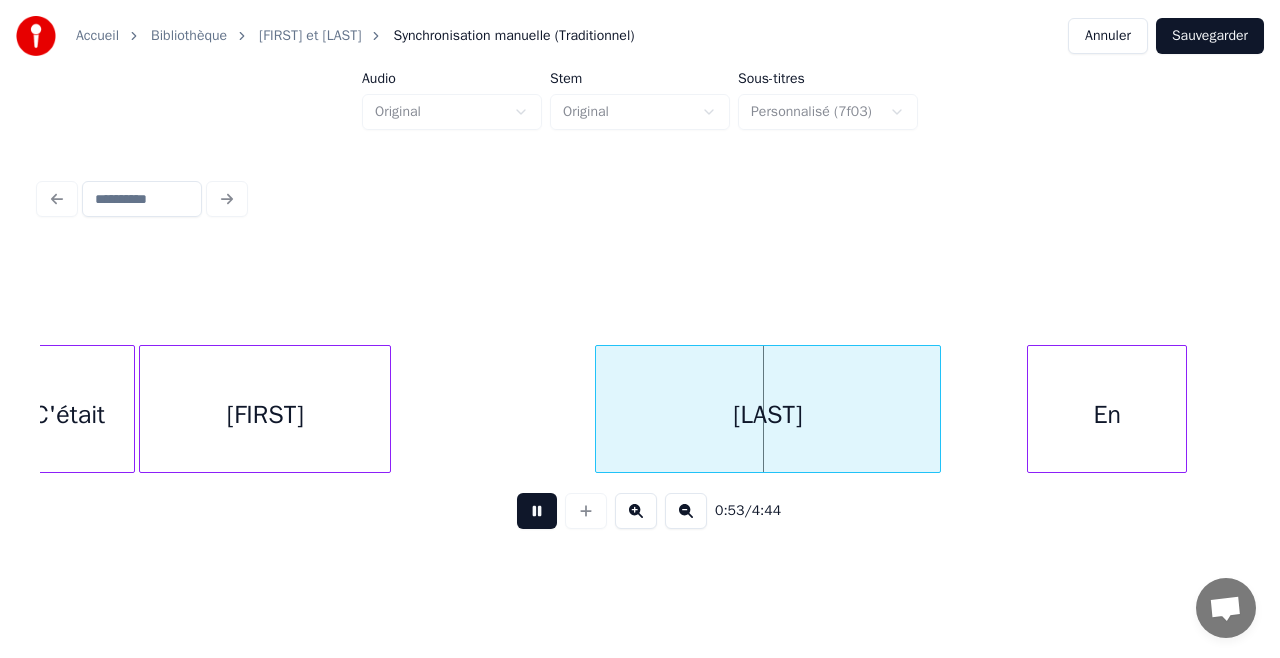 click at bounding box center (537, 511) 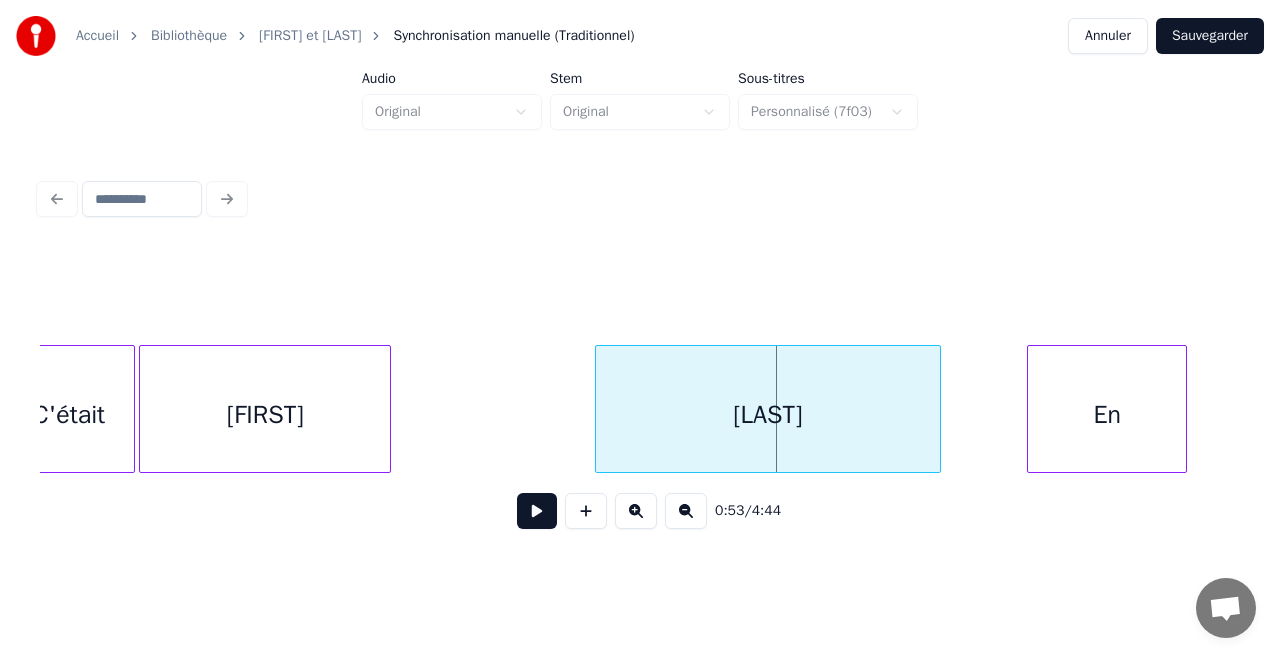 click on "[LAST] En [FIRST] C'était" at bounding box center [18507, 409] 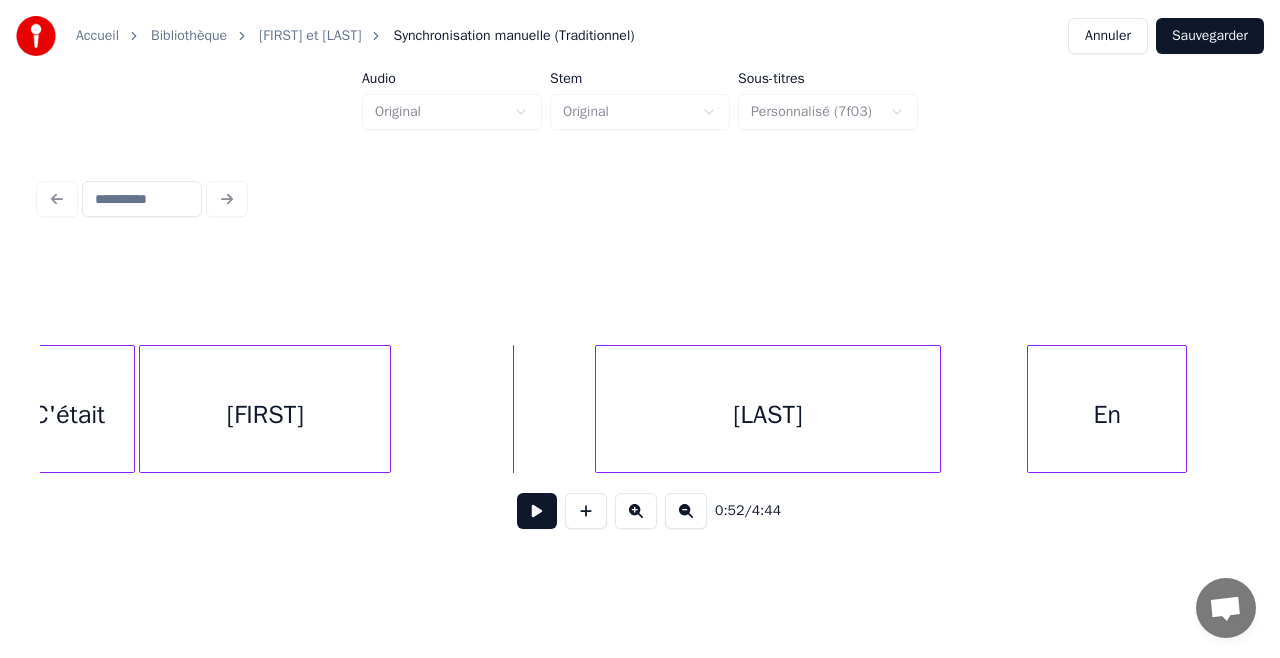click at bounding box center [537, 511] 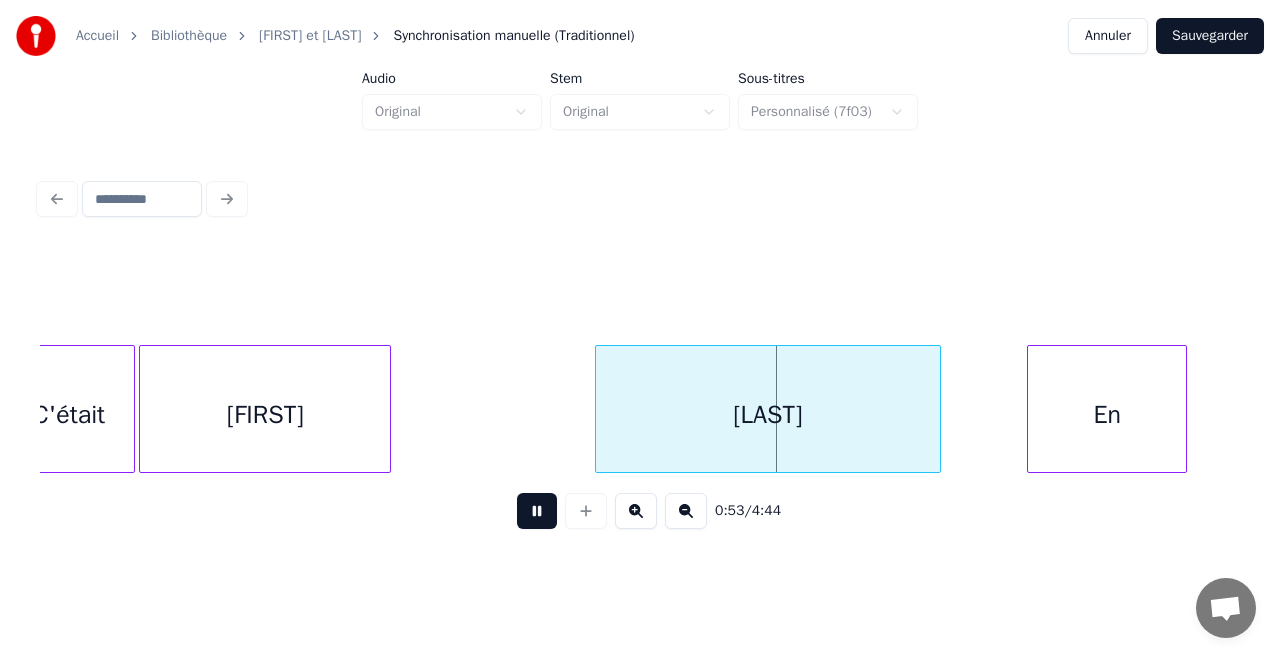 click at bounding box center [537, 511] 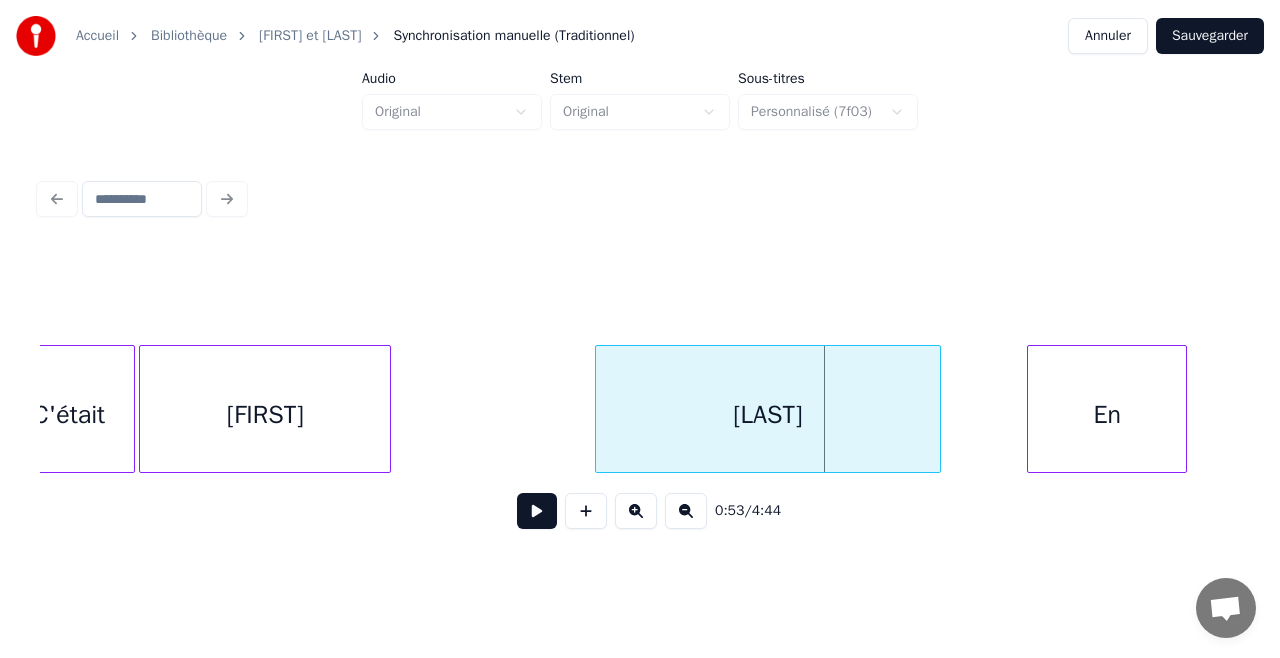 click on "[LAST]" at bounding box center [767, 414] 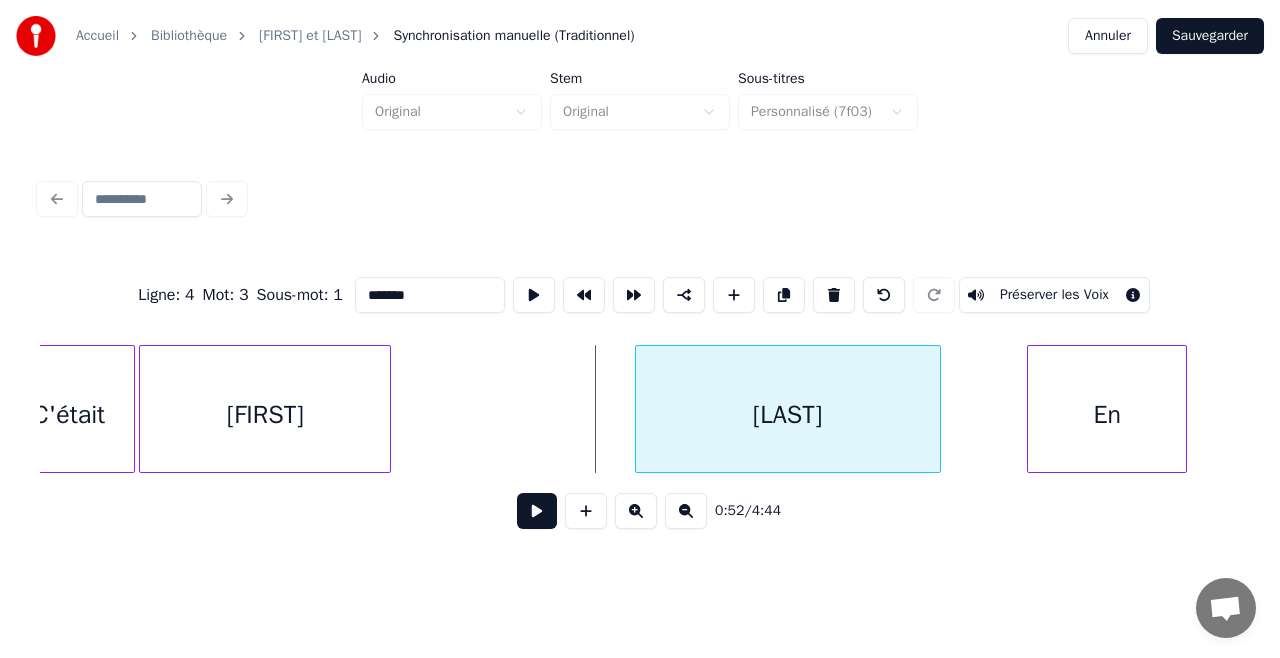 click at bounding box center (639, 409) 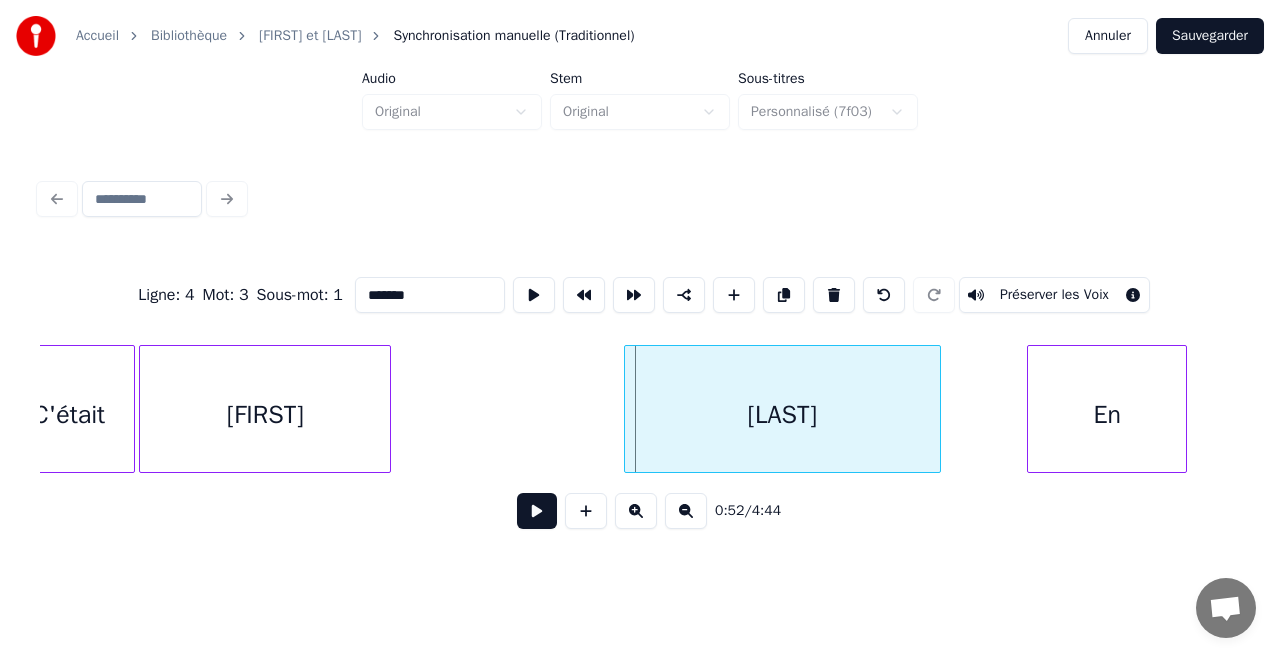 click at bounding box center (628, 409) 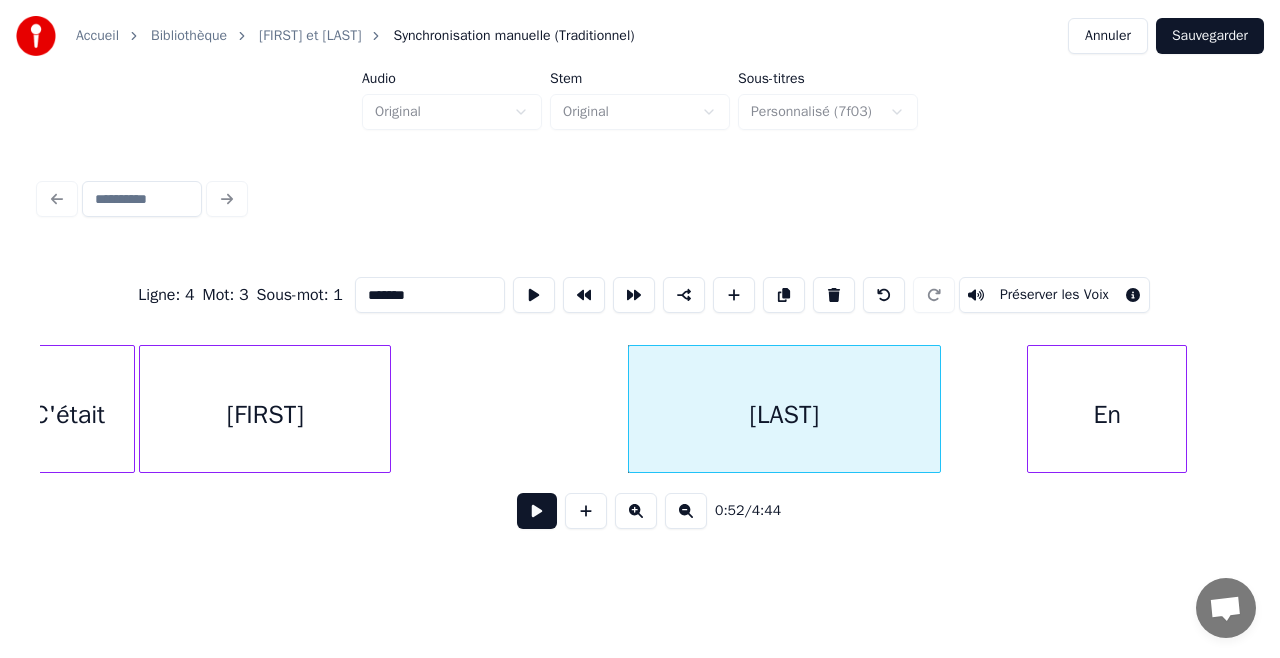 click on "[LAST] En [FIRST] C'était" at bounding box center (18507, 409) 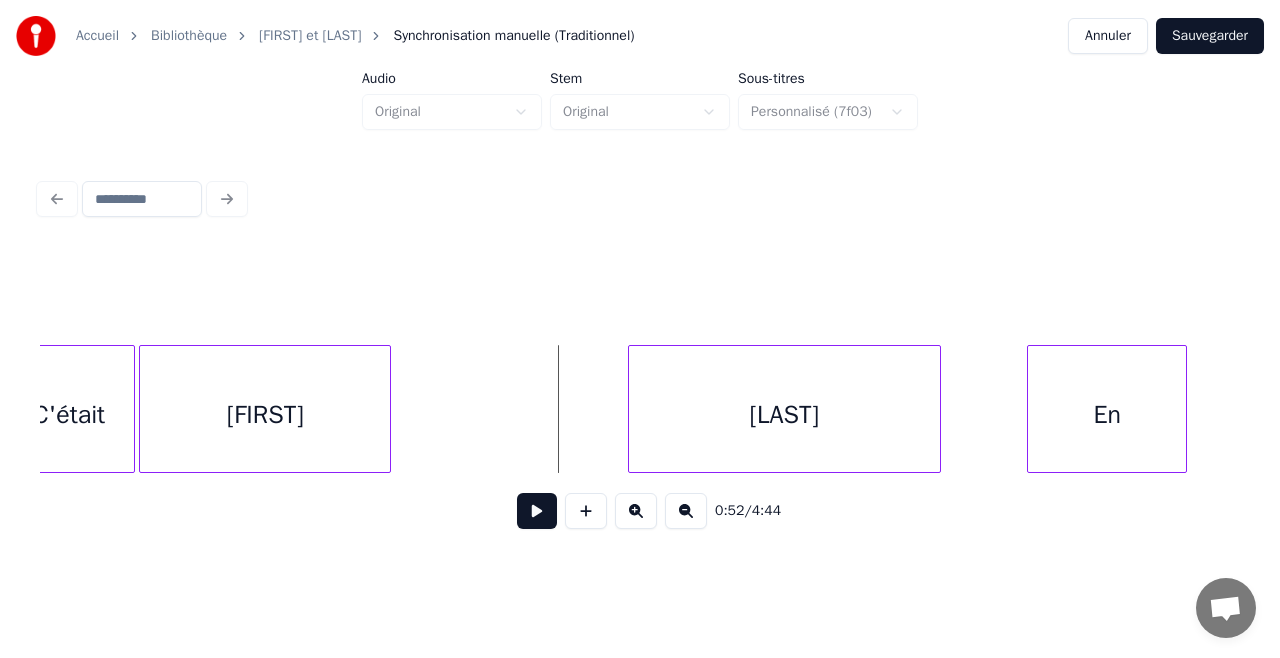 click at bounding box center (537, 511) 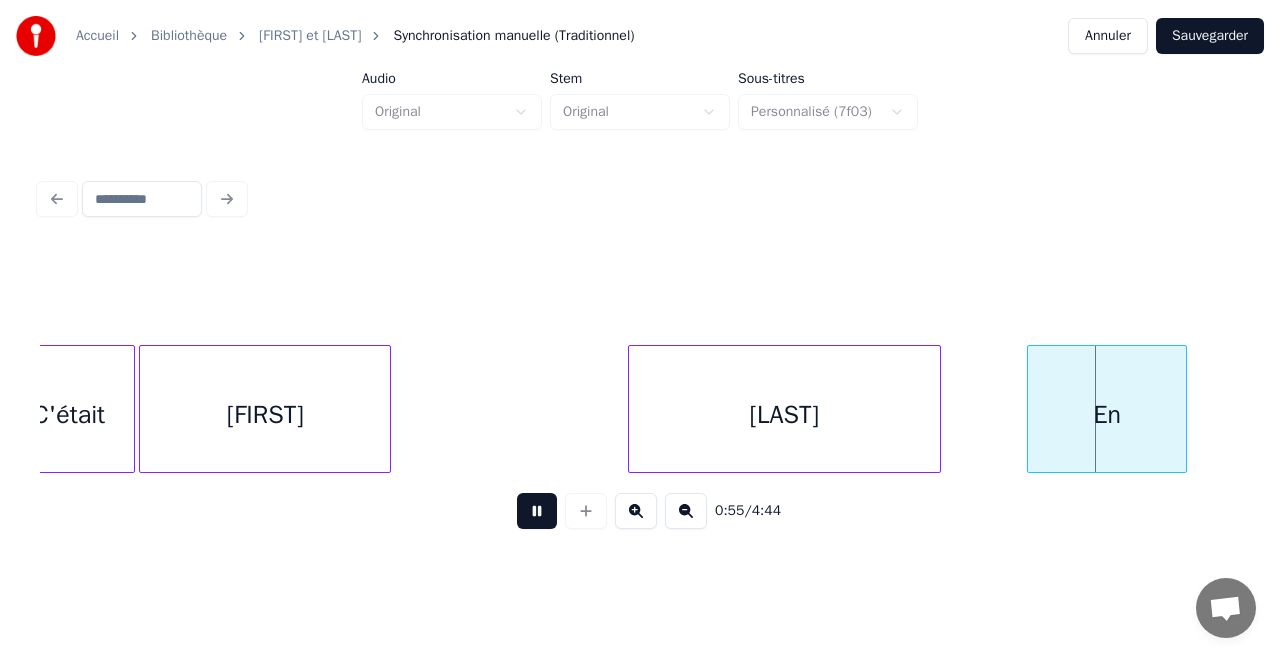 click at bounding box center [537, 511] 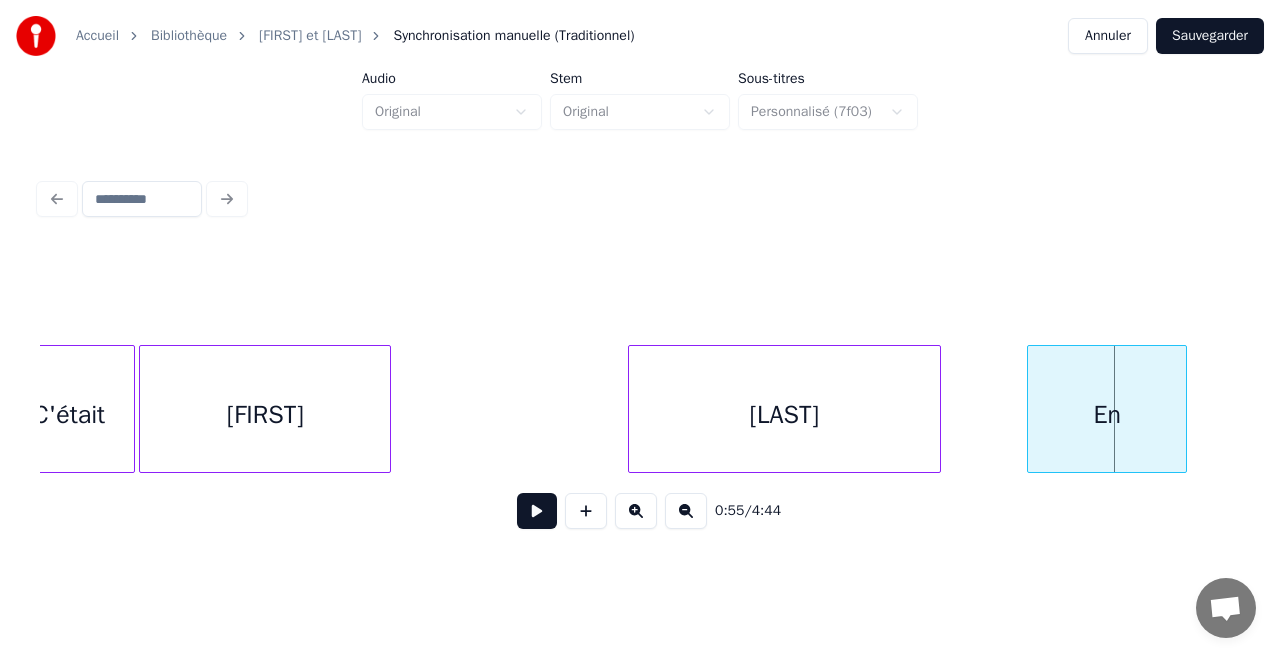click on "[LAST]" at bounding box center [784, 414] 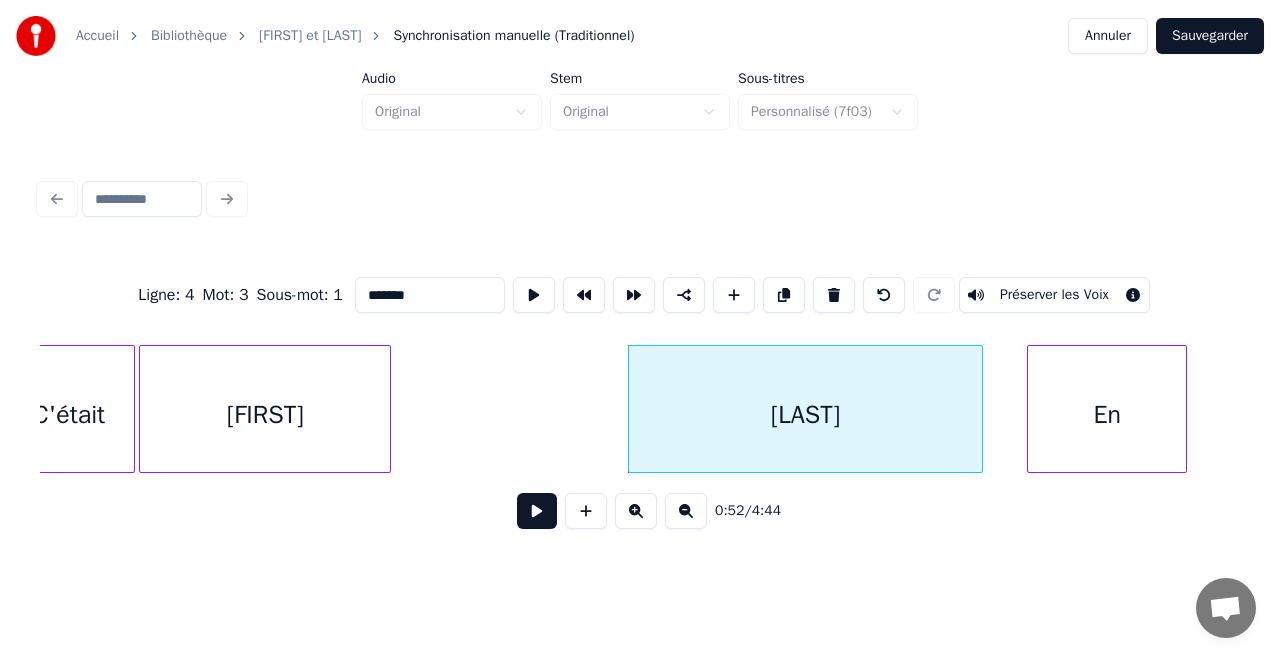 click at bounding box center [979, 409] 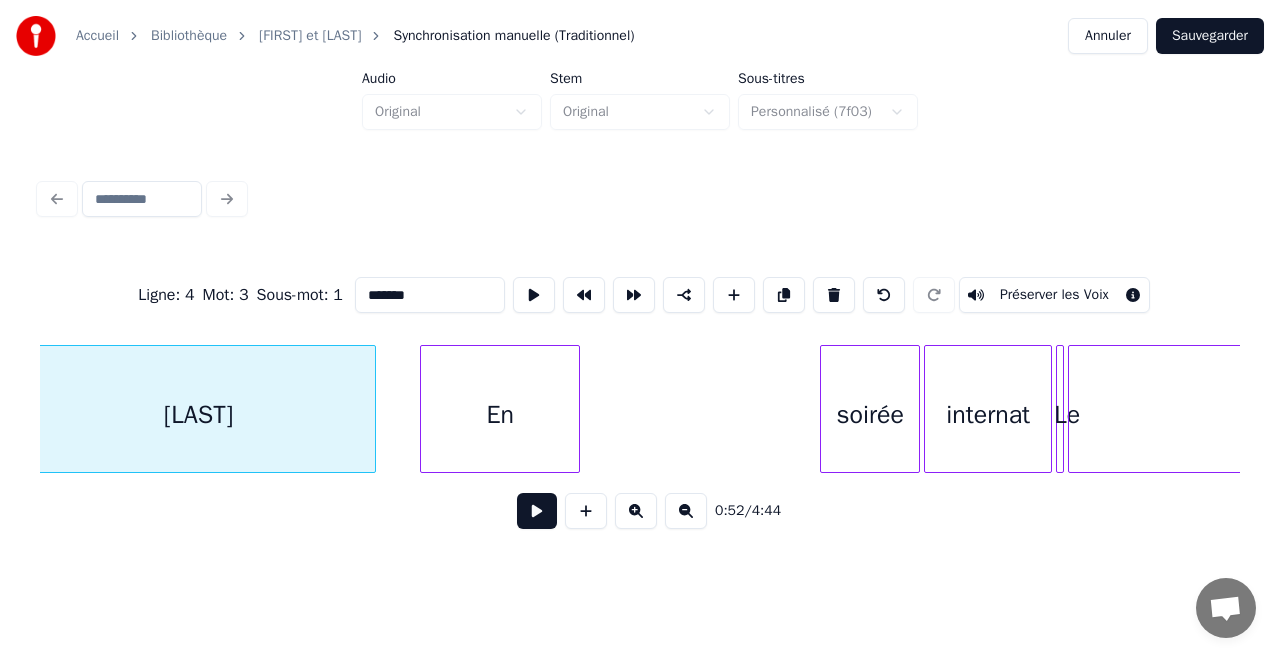 scroll, scrollTop: 0, scrollLeft: 10578, axis: horizontal 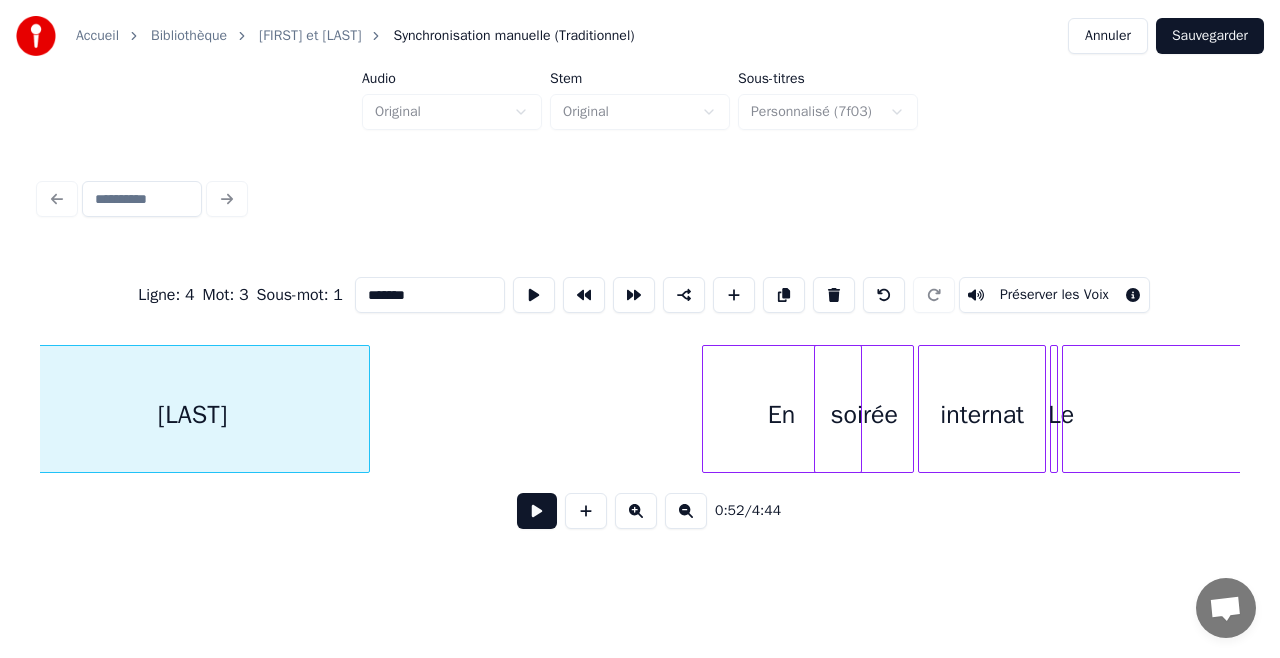 click on "En" at bounding box center [782, 414] 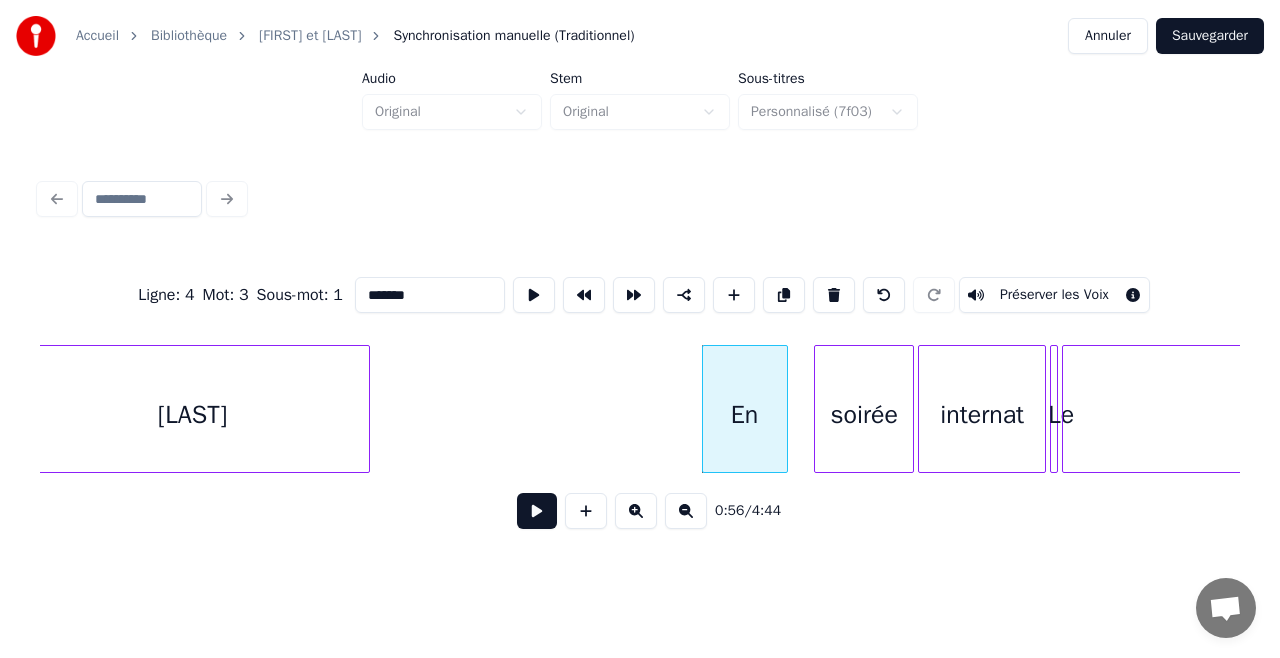 click at bounding box center (784, 409) 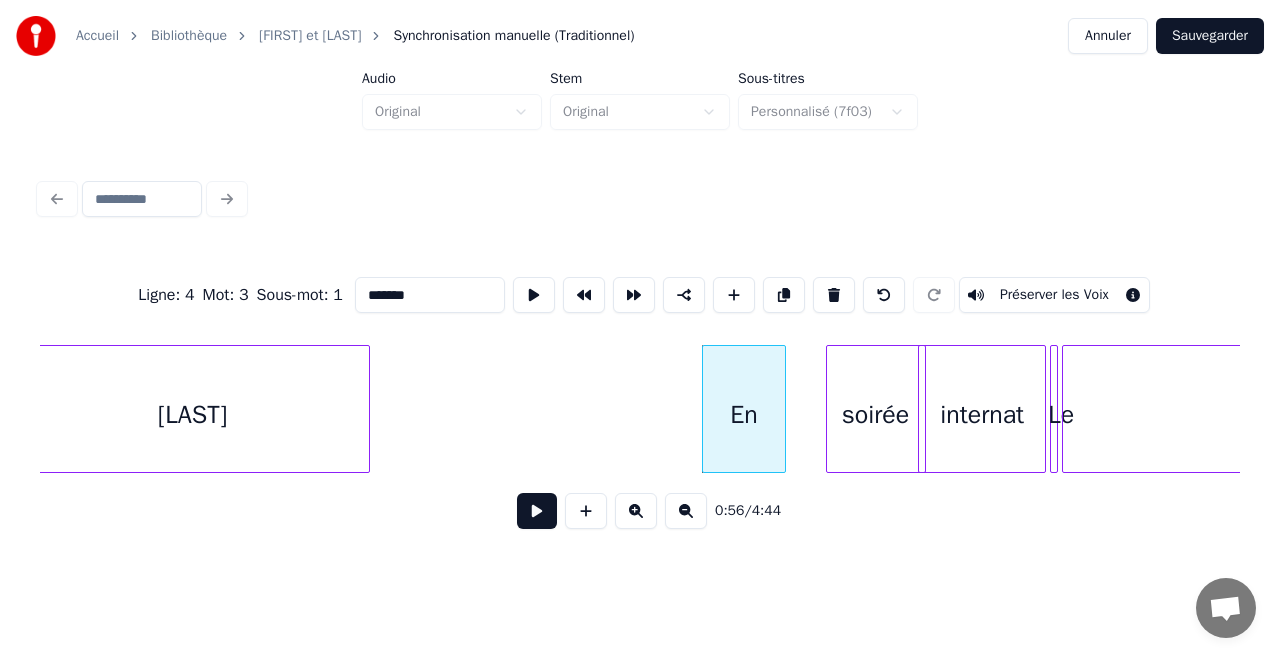 click on "soirée" at bounding box center [876, 414] 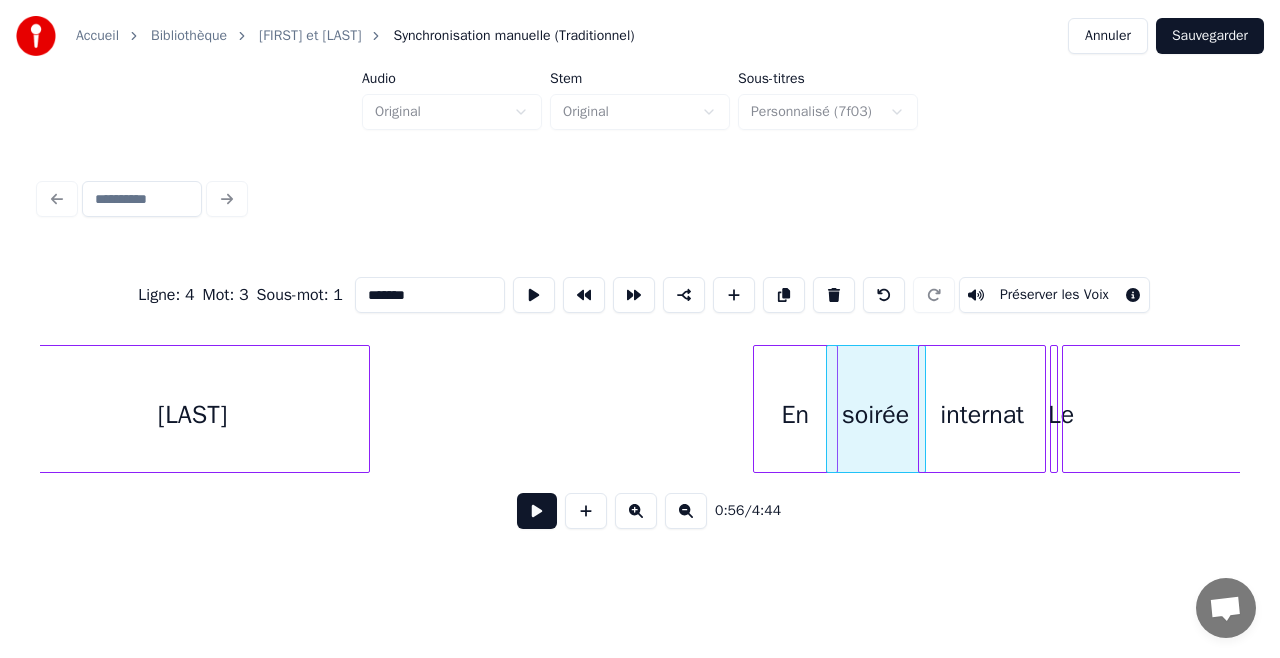 click on "En" at bounding box center (795, 414) 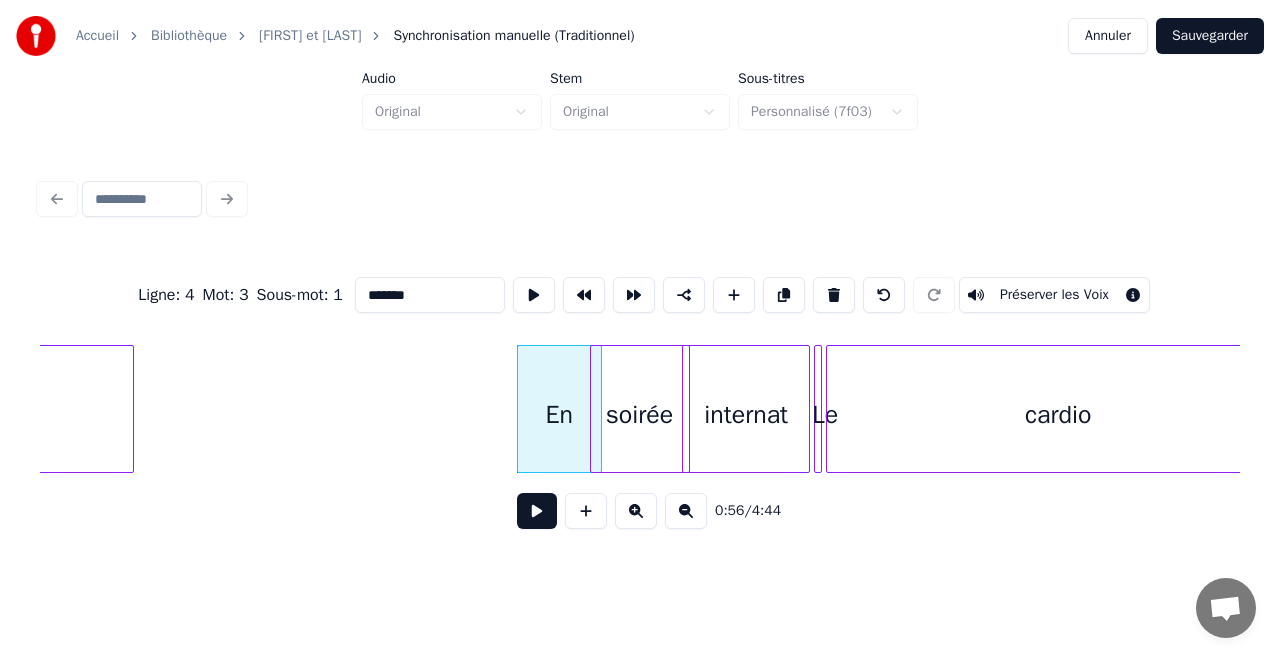 scroll, scrollTop: 0, scrollLeft: 10858, axis: horizontal 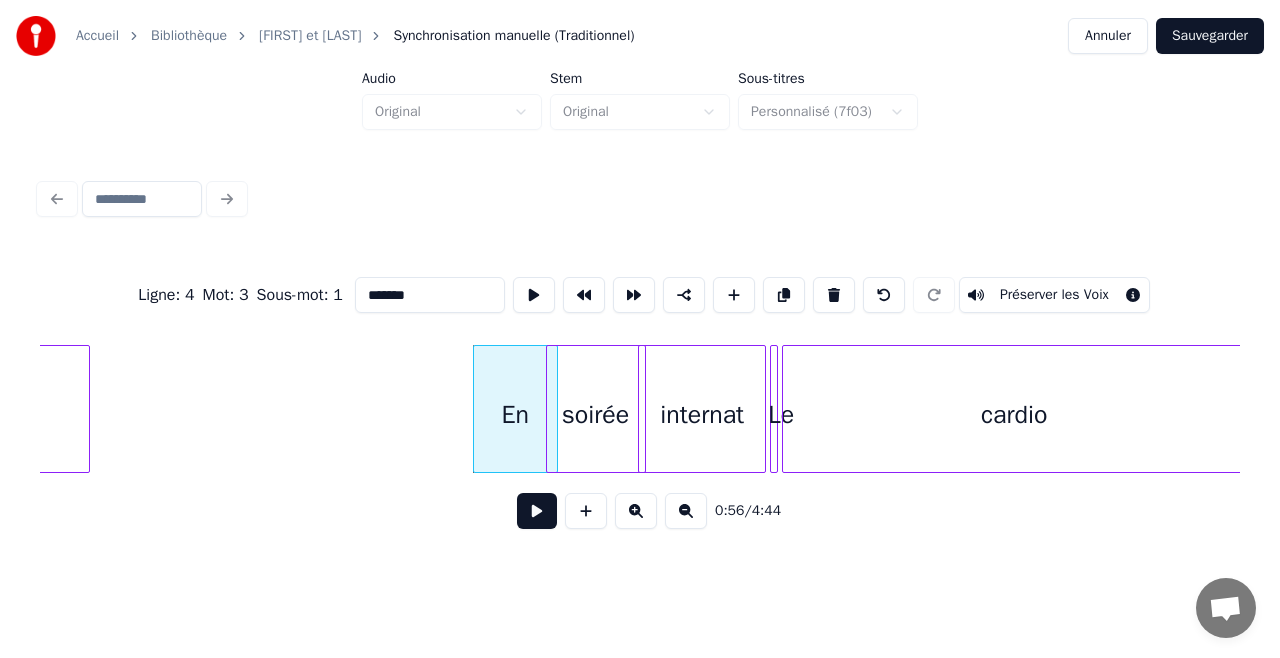 click on "[LAST] En soirée internat Le cardio" at bounding box center [17614, 409] 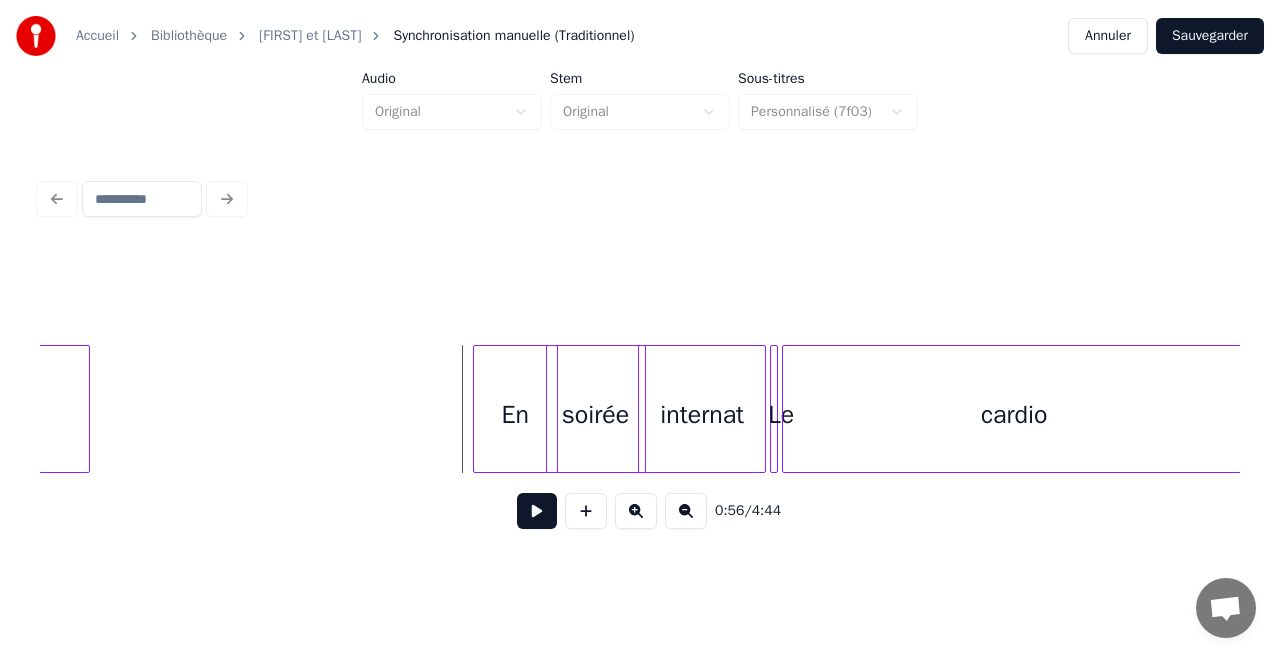 click at bounding box center [537, 511] 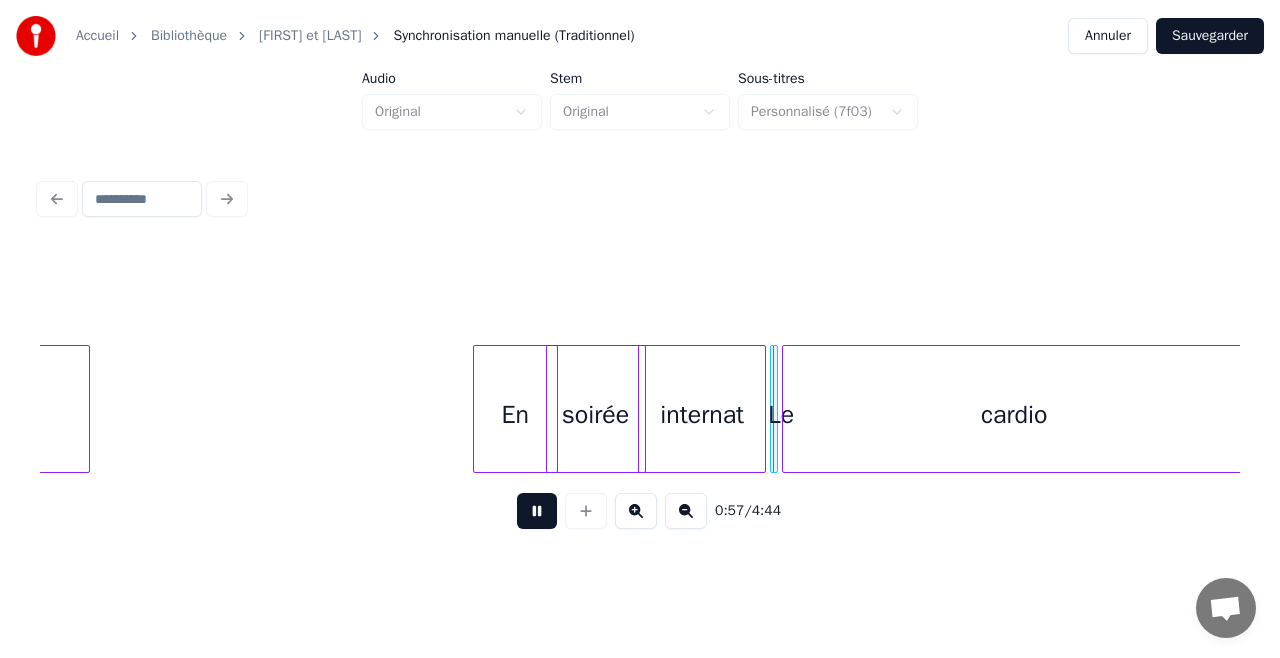 click at bounding box center [537, 511] 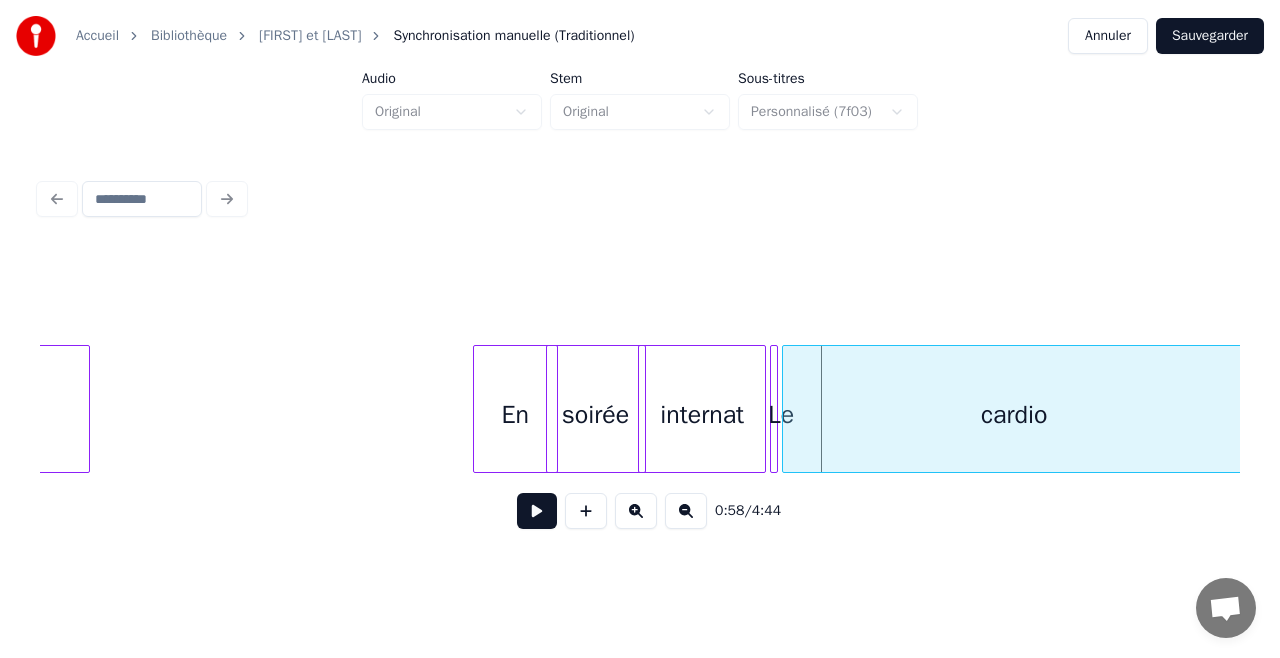click at bounding box center (537, 511) 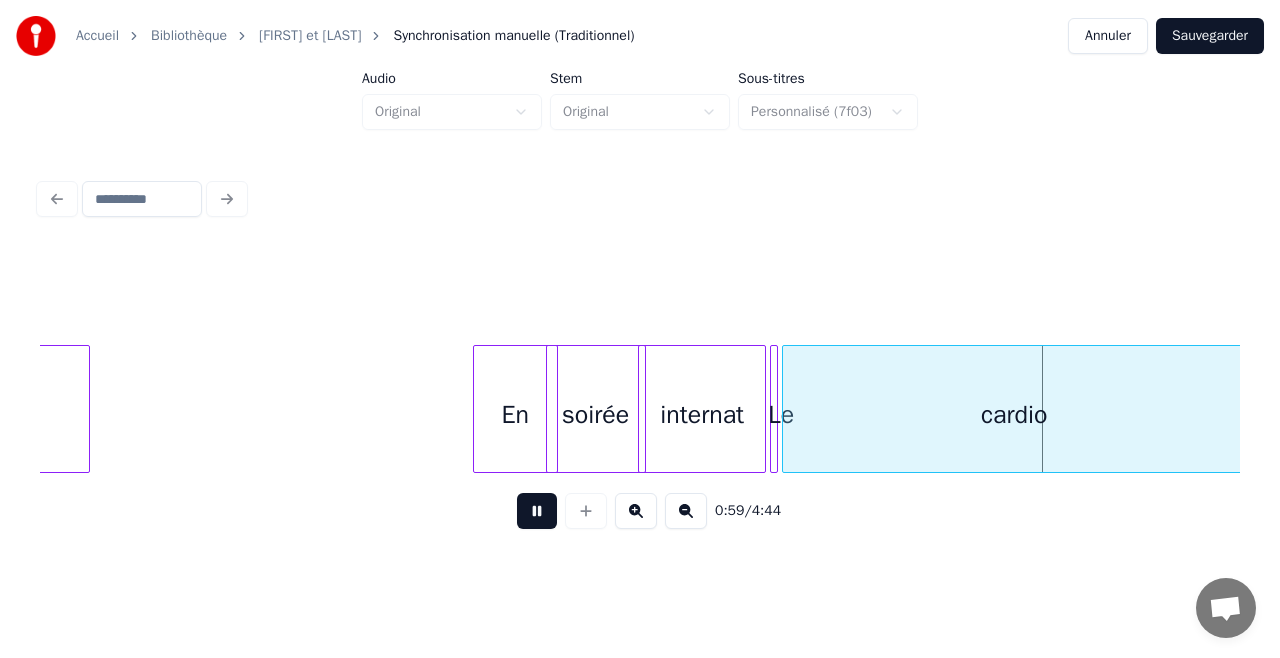 click at bounding box center [537, 511] 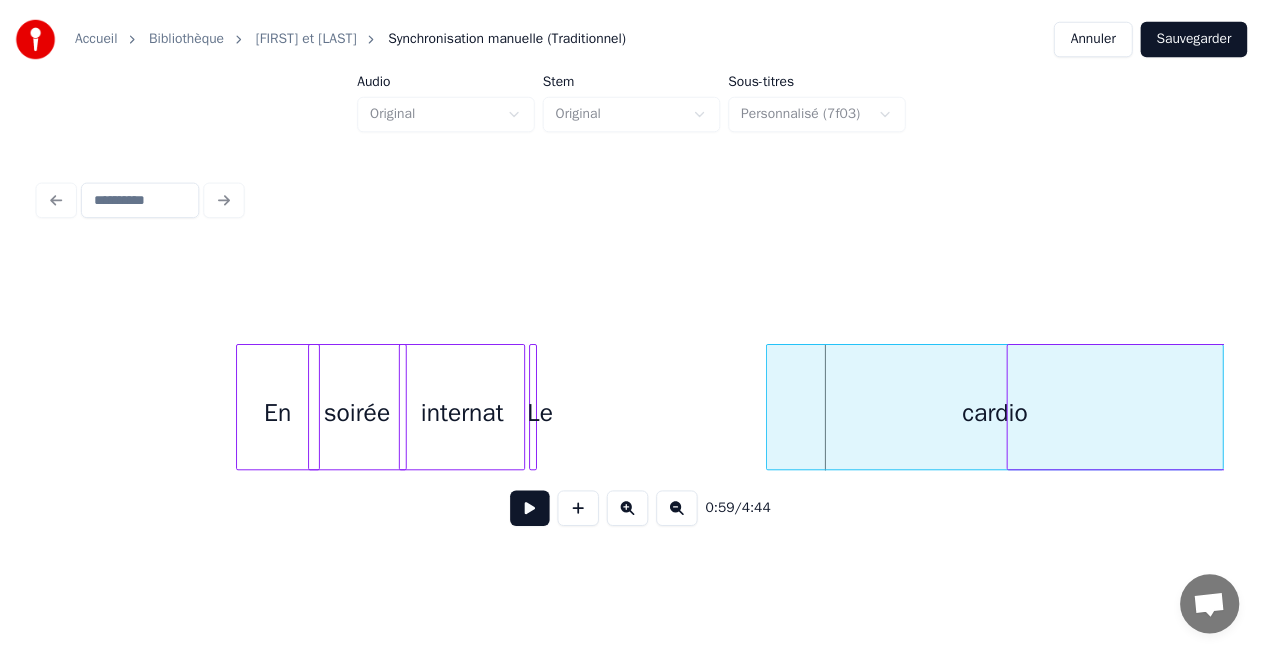 scroll, scrollTop: 0, scrollLeft: 11092, axis: horizontal 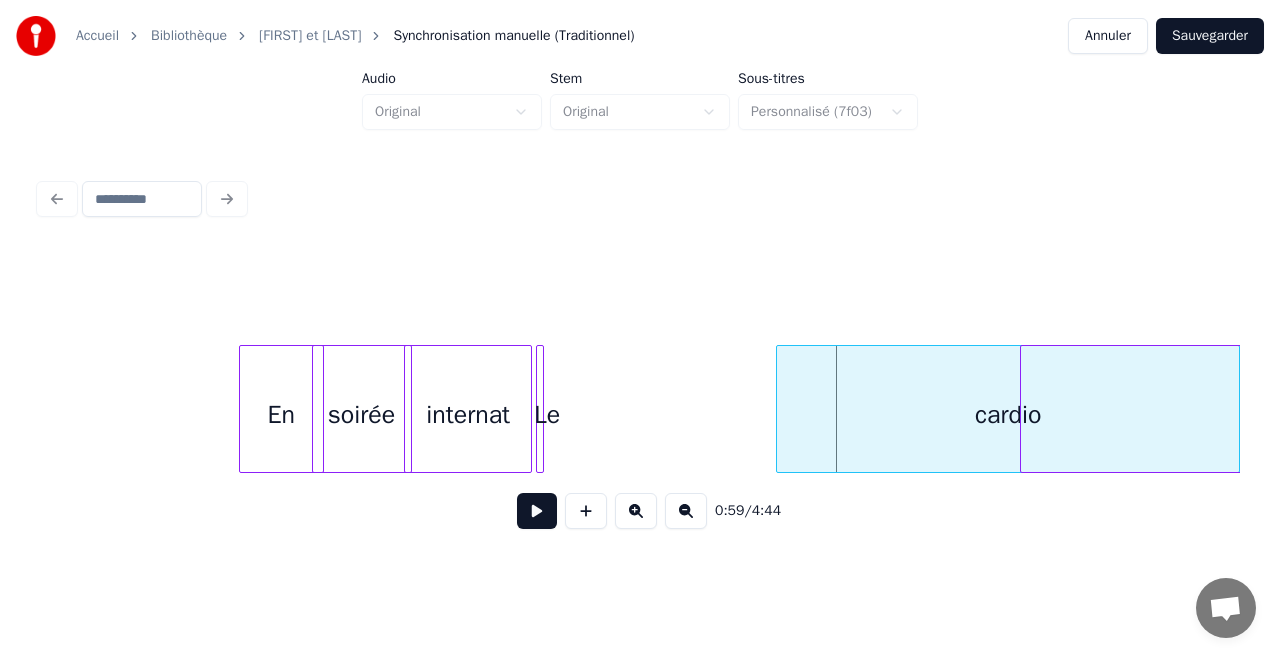 click on "En soirée internat Le cardio concurrent" at bounding box center (17380, 409) 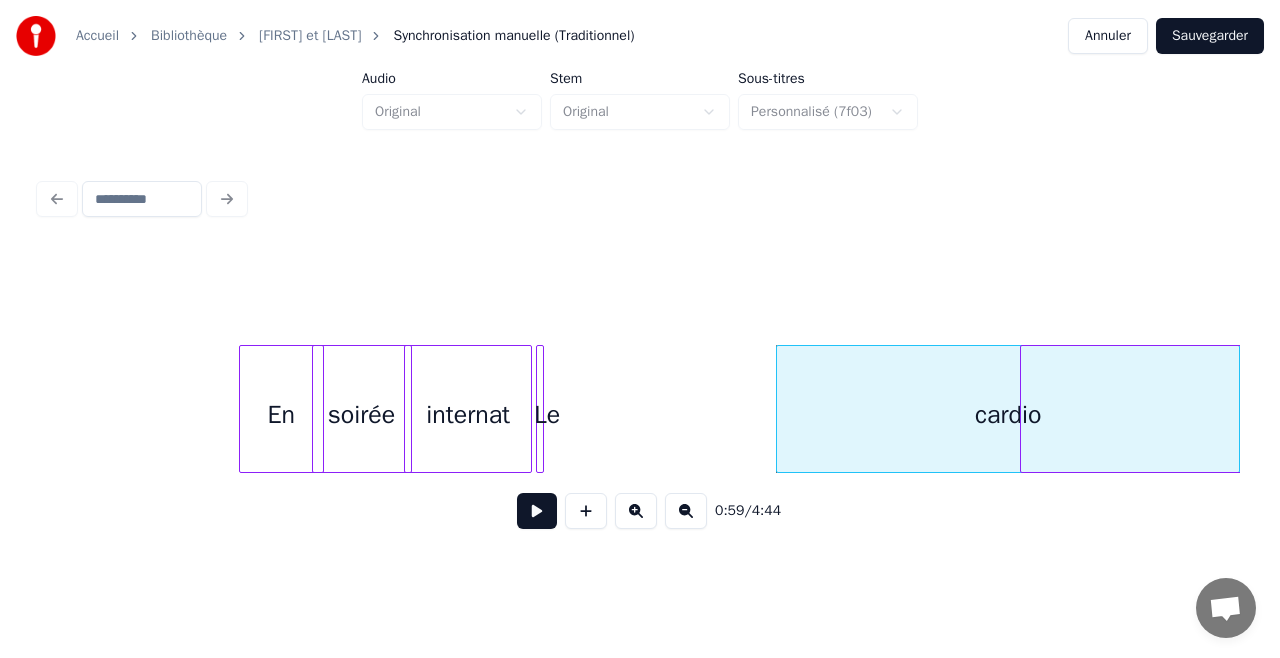 click on "Sauvegarder" at bounding box center (1210, 36) 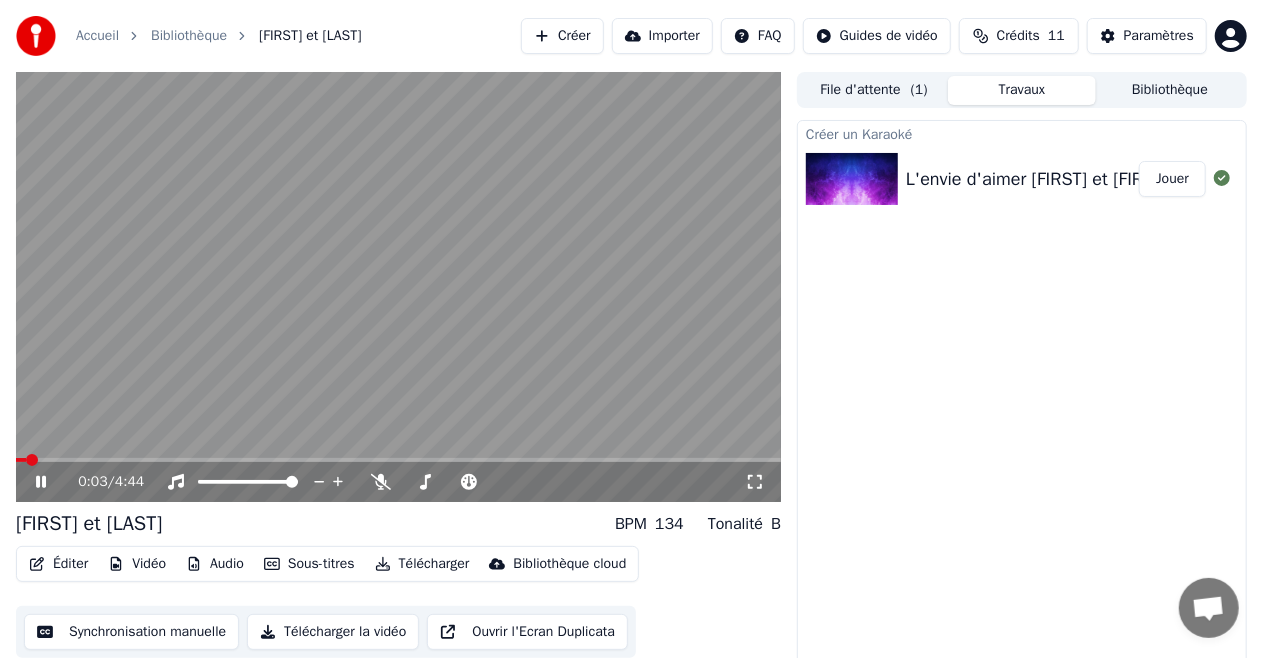 click 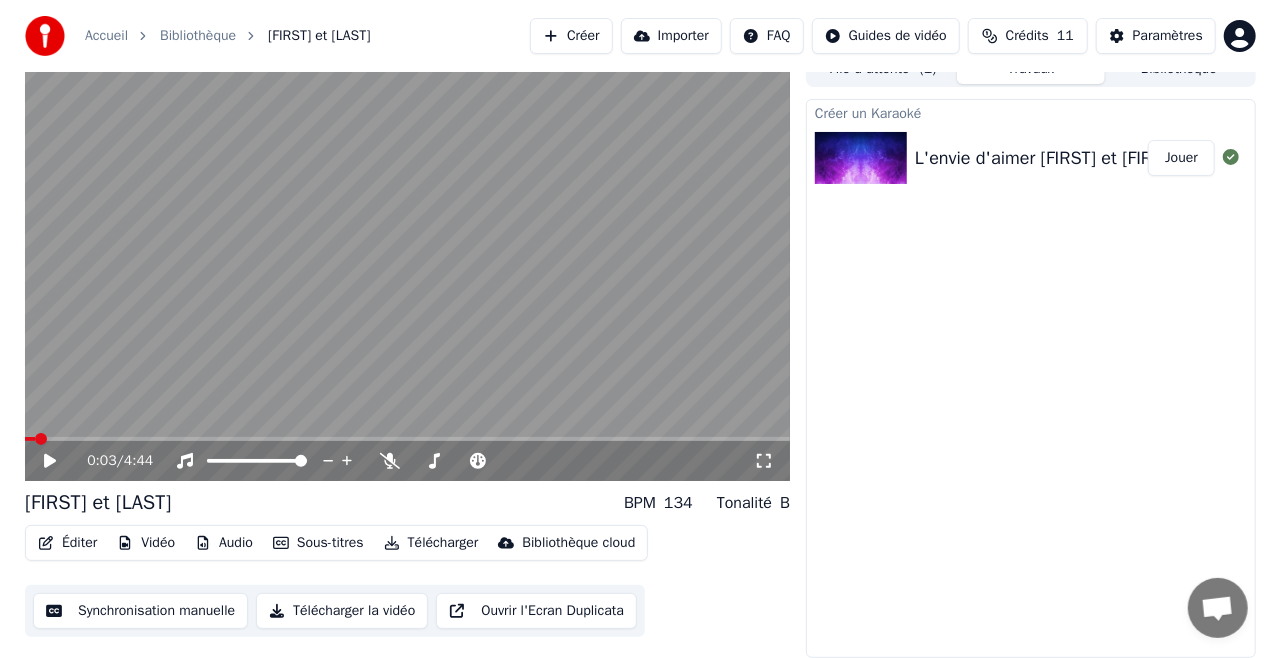 scroll, scrollTop: 0, scrollLeft: 0, axis: both 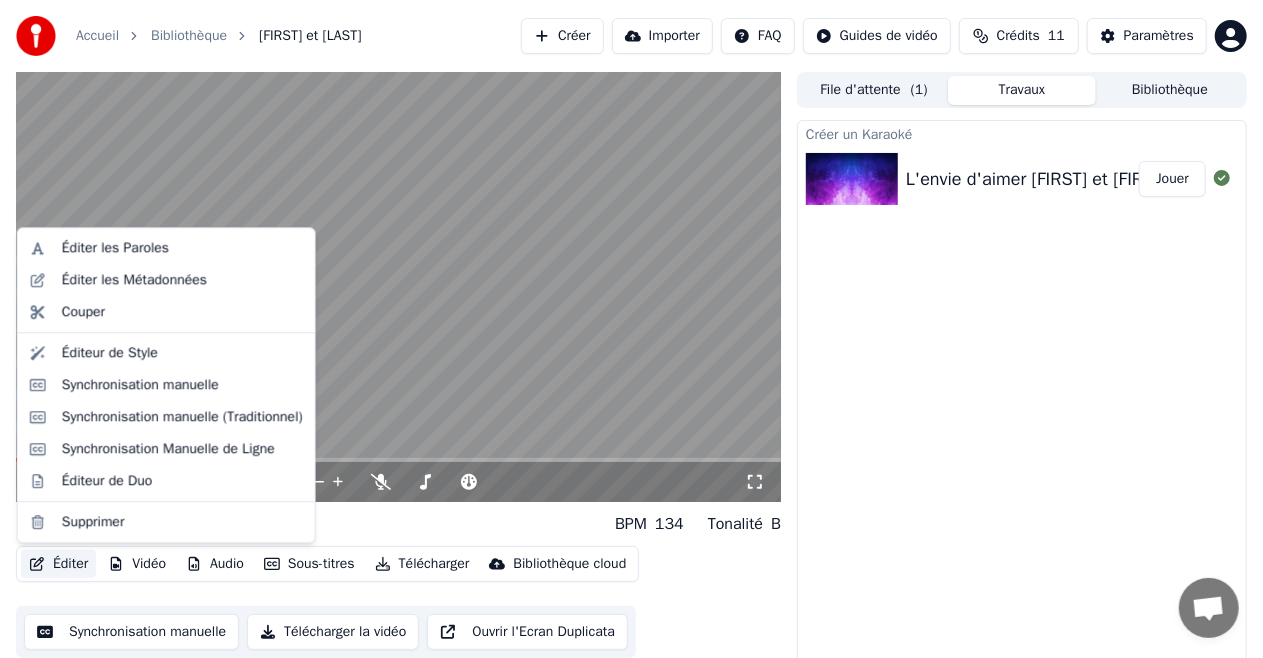 click on "Éditer" at bounding box center (58, 564) 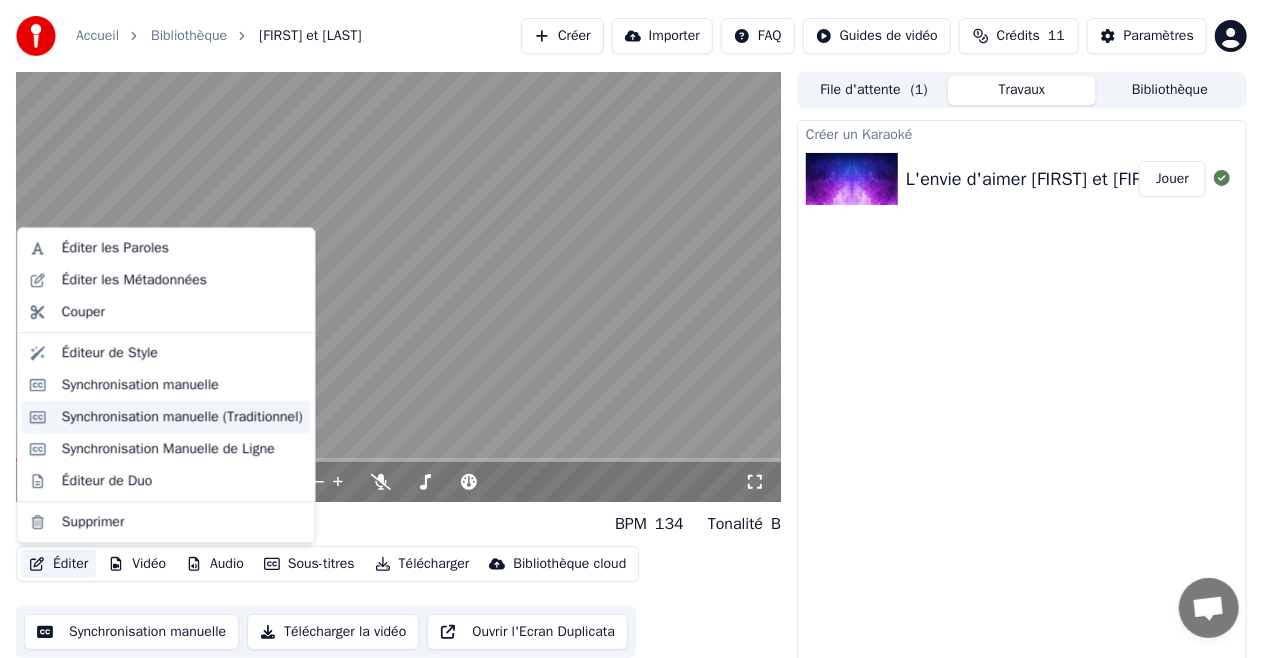 click on "Synchronisation manuelle (Traditionnel)" at bounding box center (182, 417) 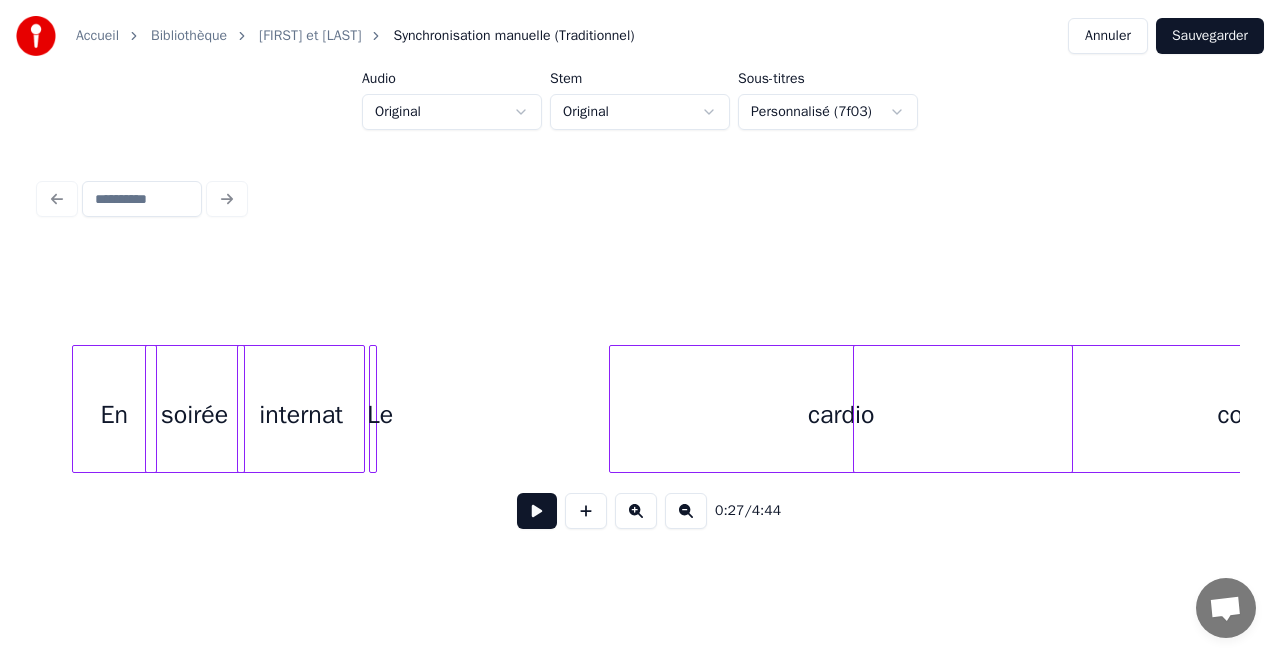 scroll, scrollTop: 0, scrollLeft: 11265, axis: horizontal 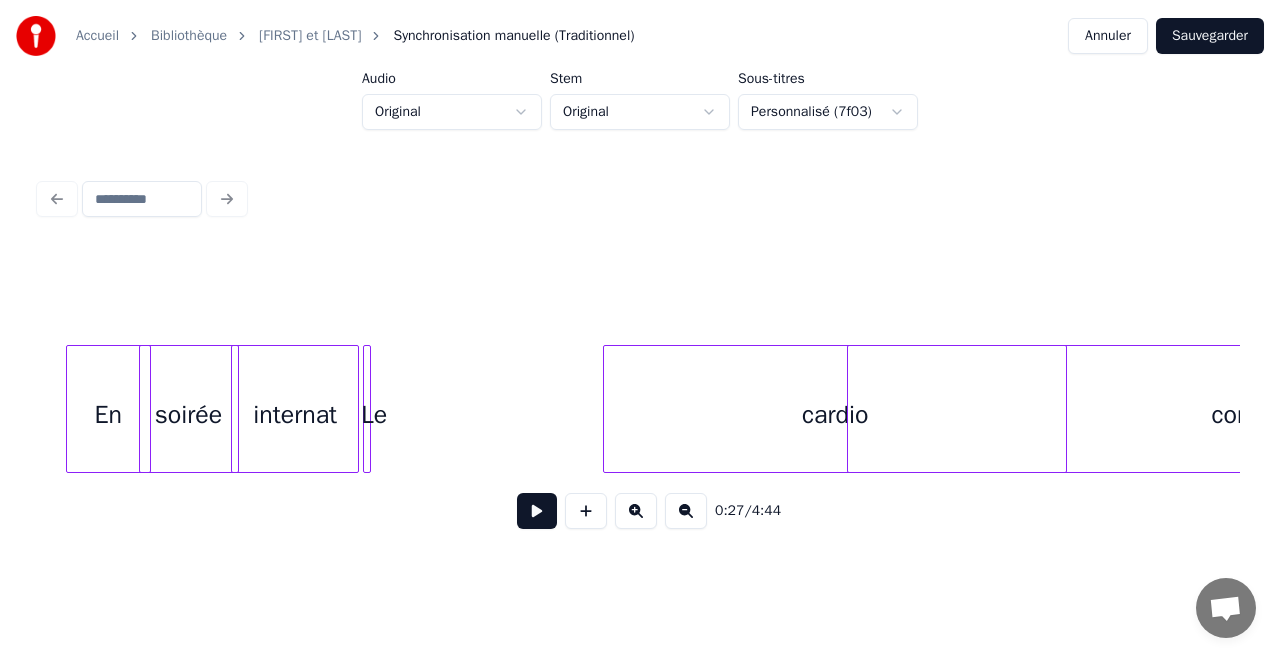 click on "cardio" at bounding box center (835, 414) 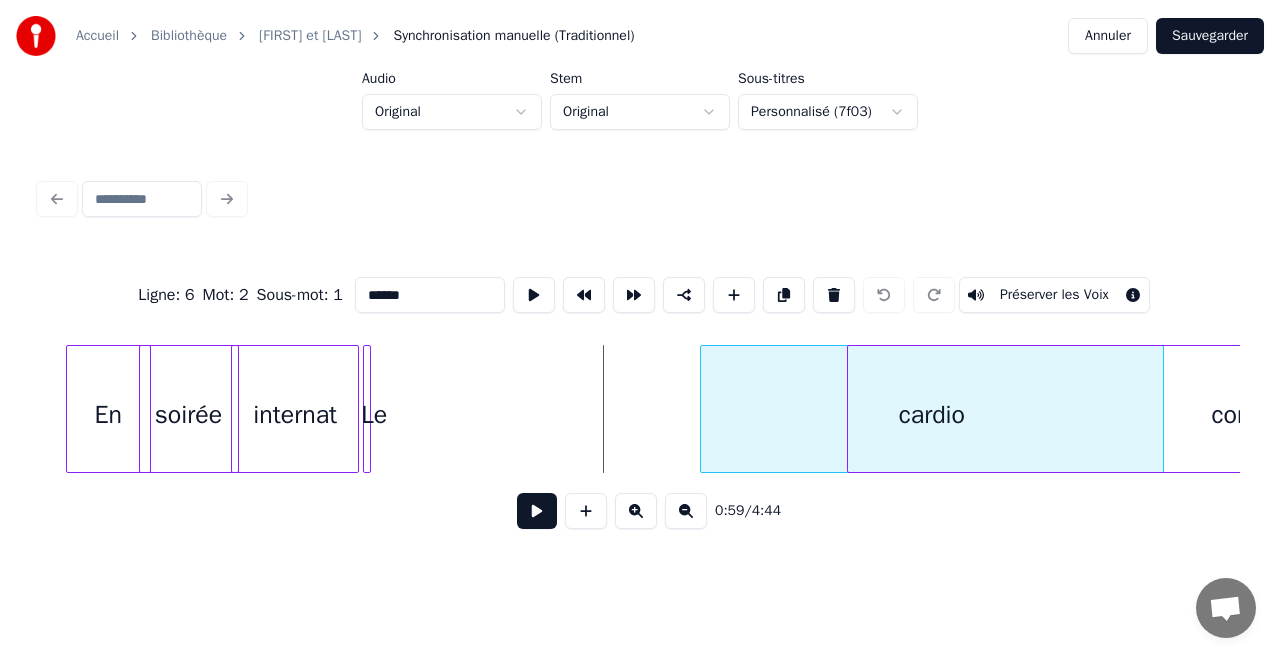 click on "cardio" at bounding box center (932, 414) 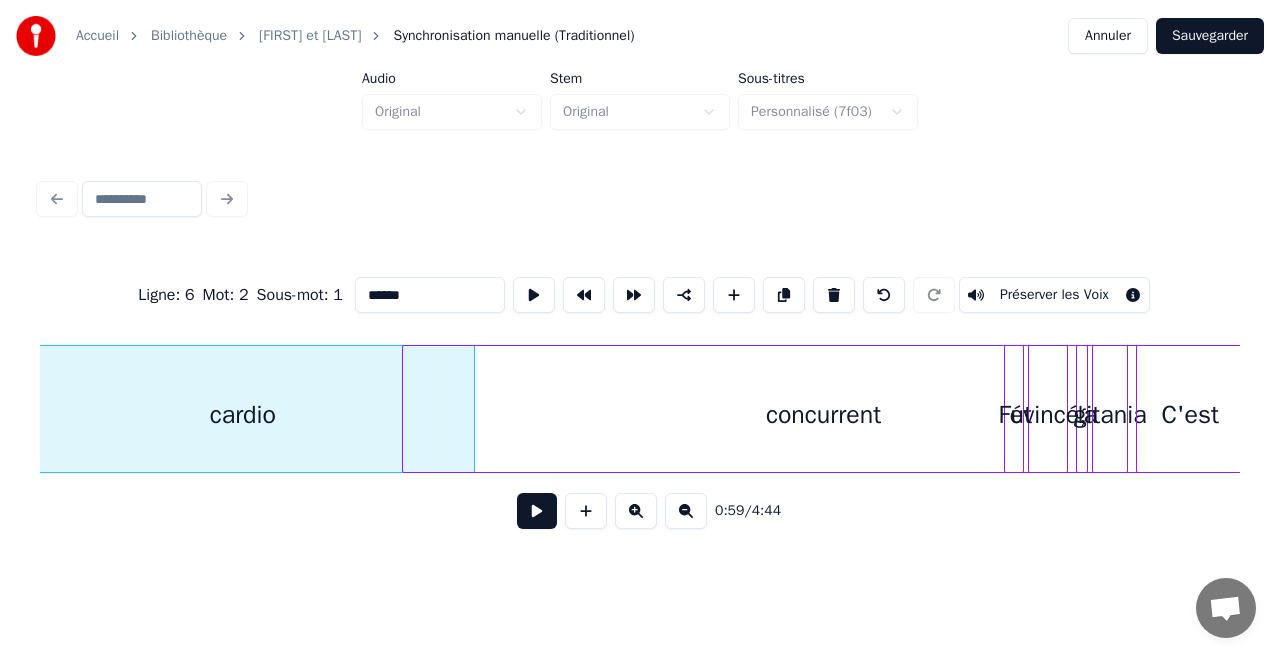 scroll, scrollTop: 0, scrollLeft: 11961, axis: horizontal 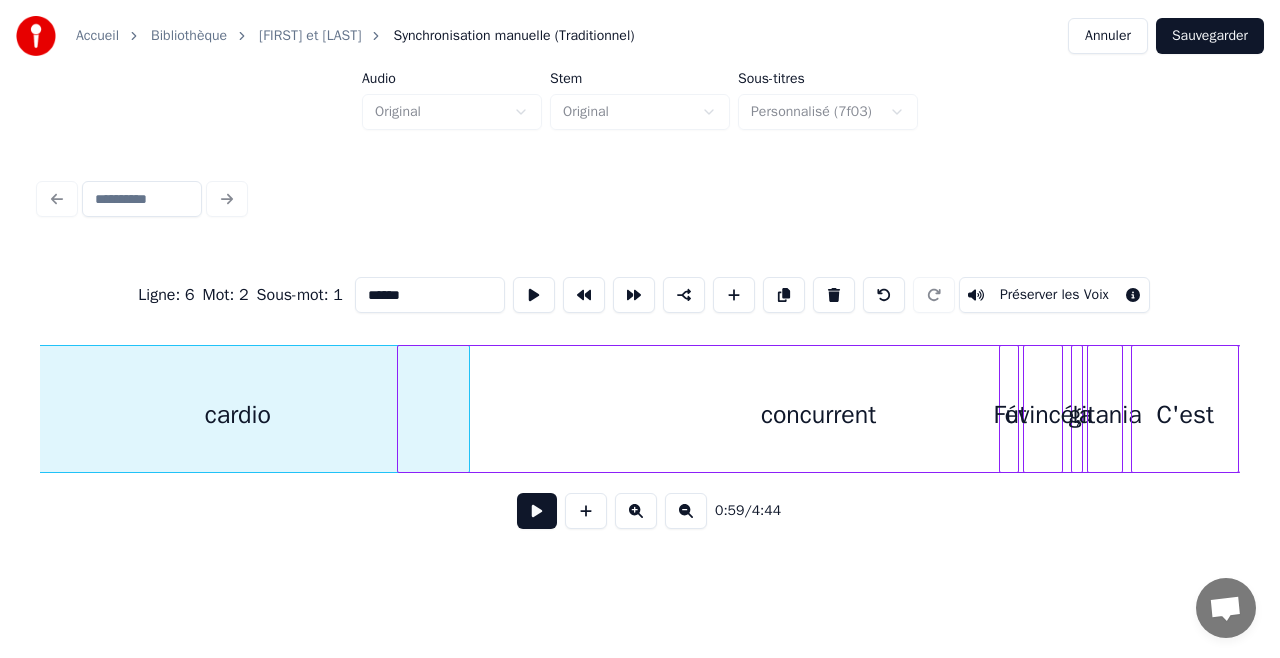 click on "cardio concurrent Fut évincé, la gitania C'est" at bounding box center (16511, 409) 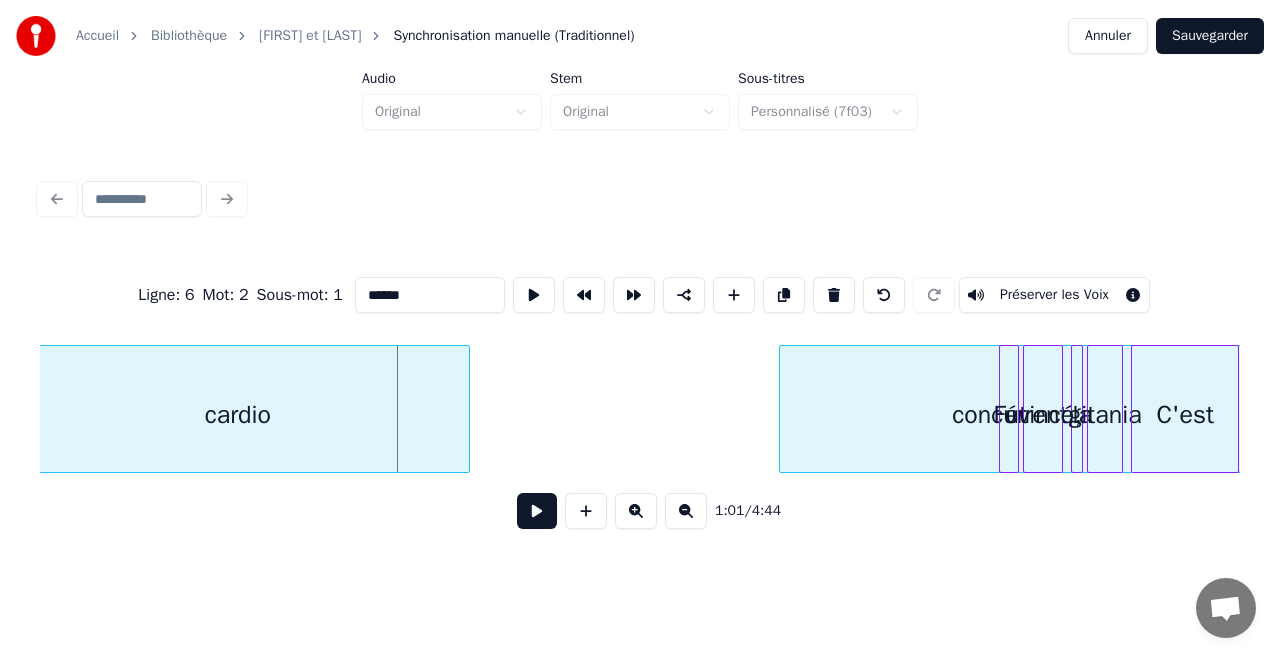 click at bounding box center [783, 409] 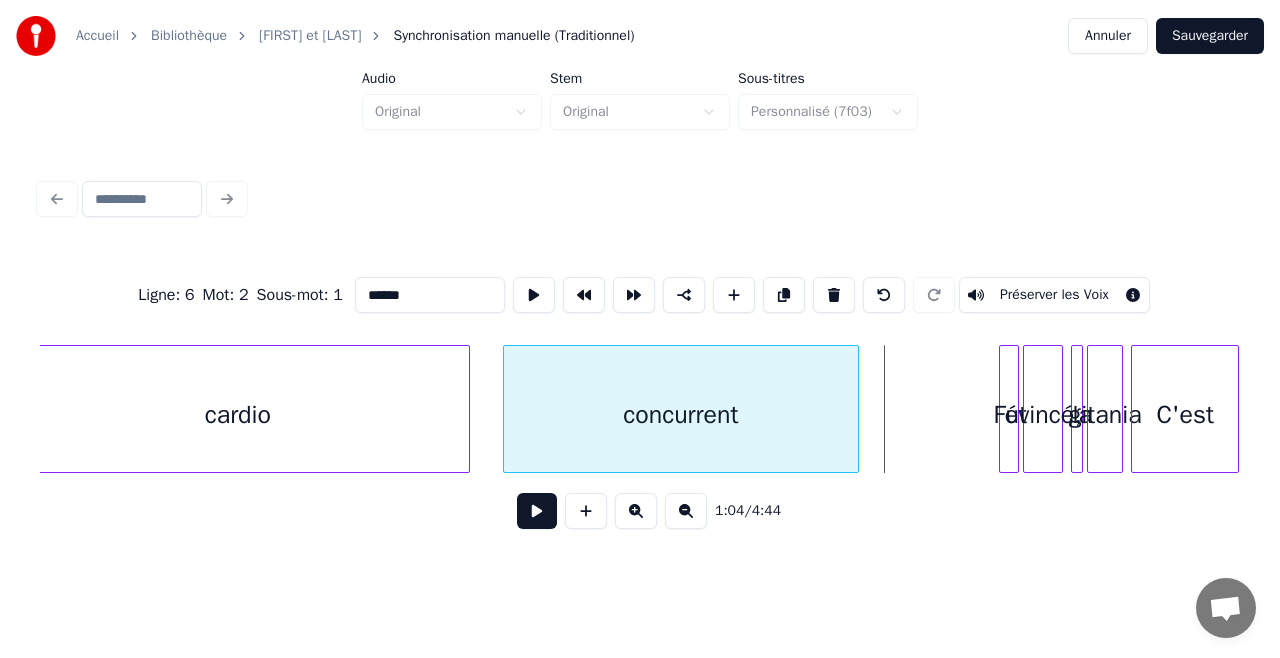 click on "concurrent" at bounding box center [681, 414] 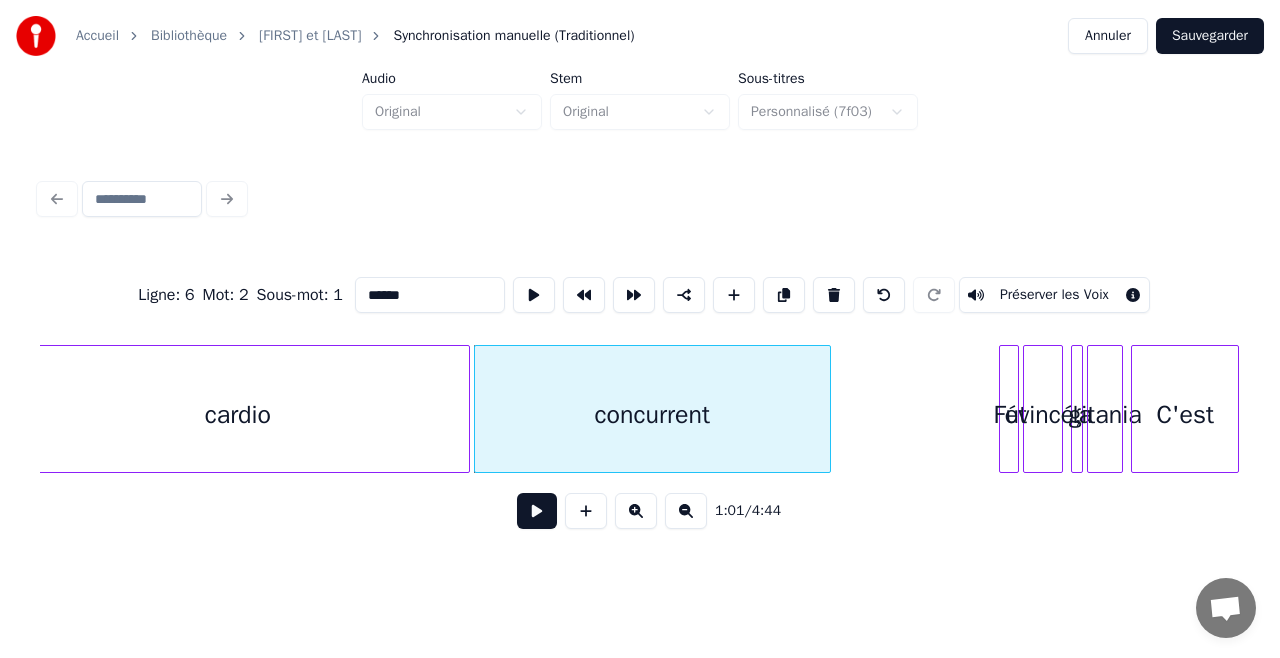 scroll, scrollTop: 0, scrollLeft: 11855, axis: horizontal 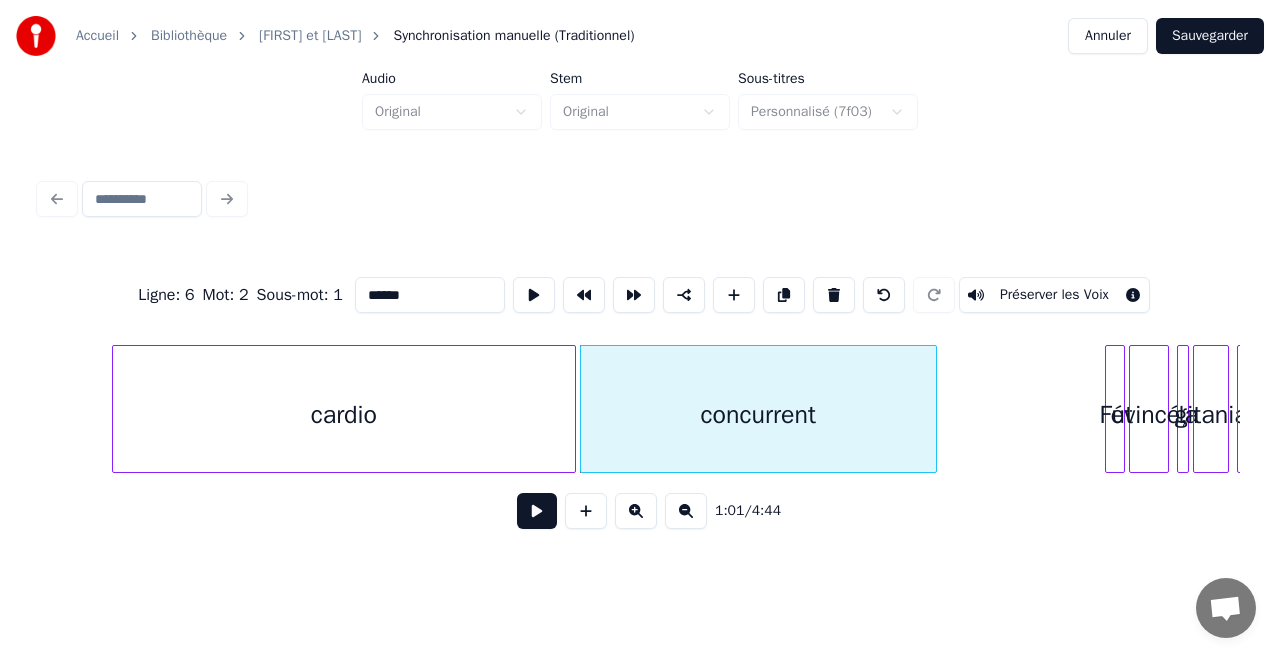 click on "******" at bounding box center (430, 295) 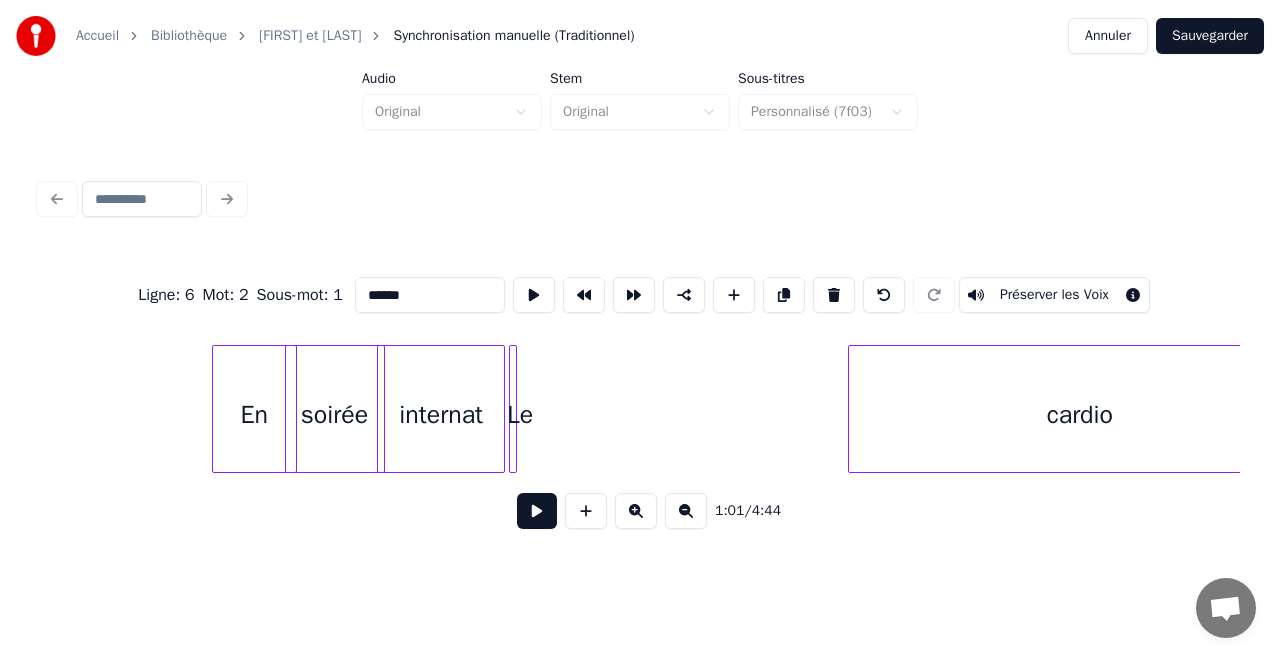 scroll, scrollTop: 0, scrollLeft: 11117, axis: horizontal 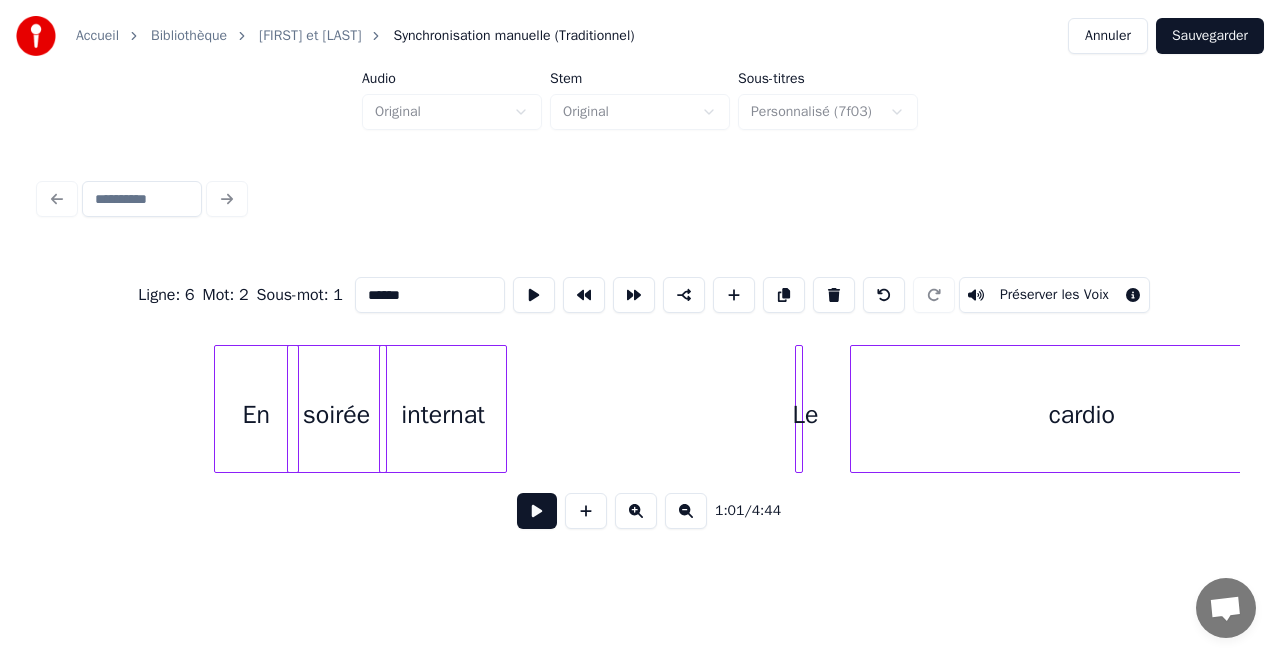 click on "Le" at bounding box center (806, 414) 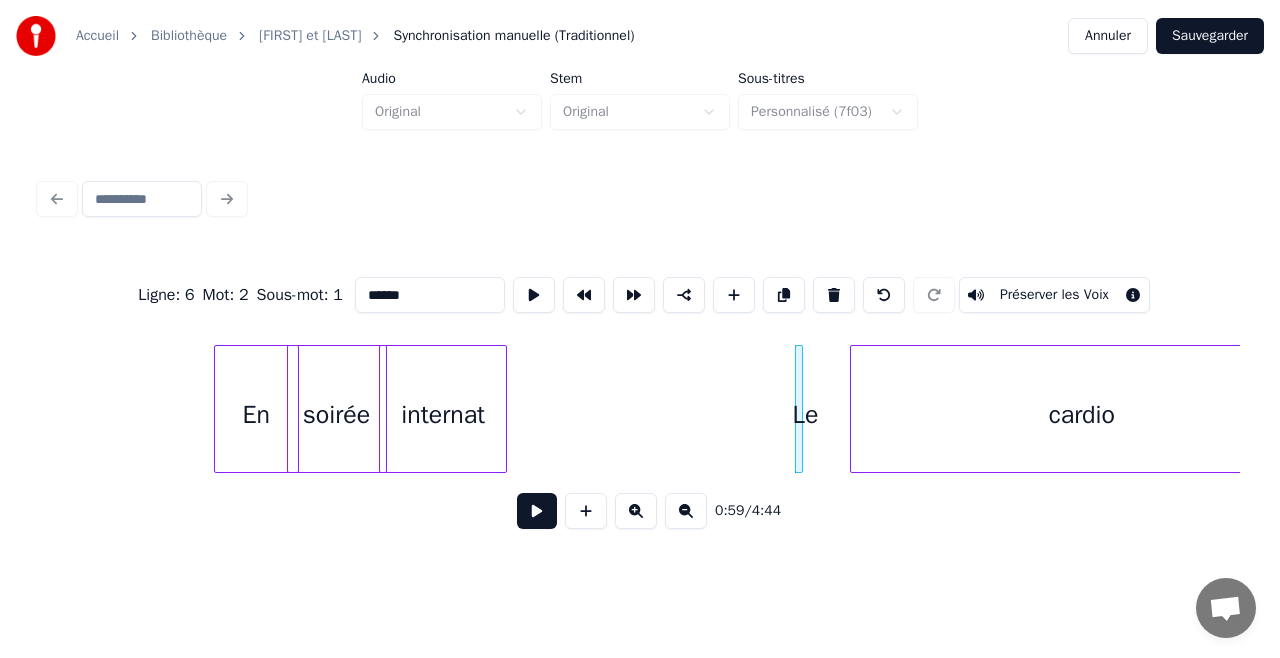 click at bounding box center [799, 409] 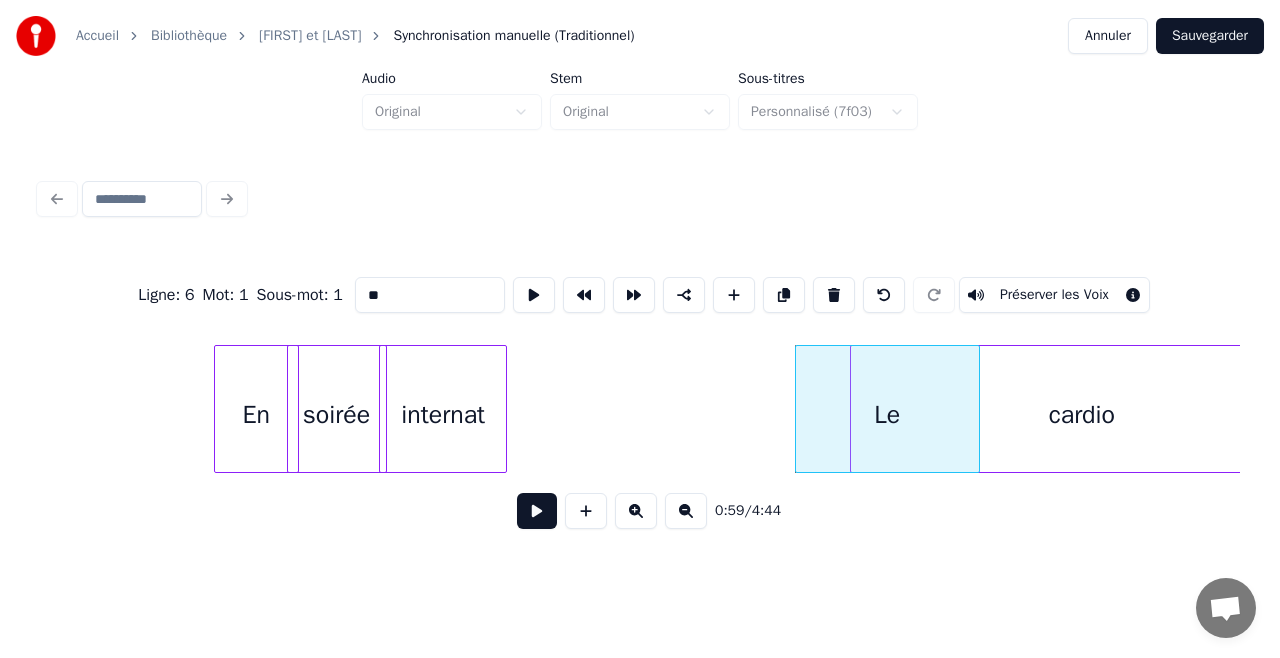 click on "Le" at bounding box center [887, 409] 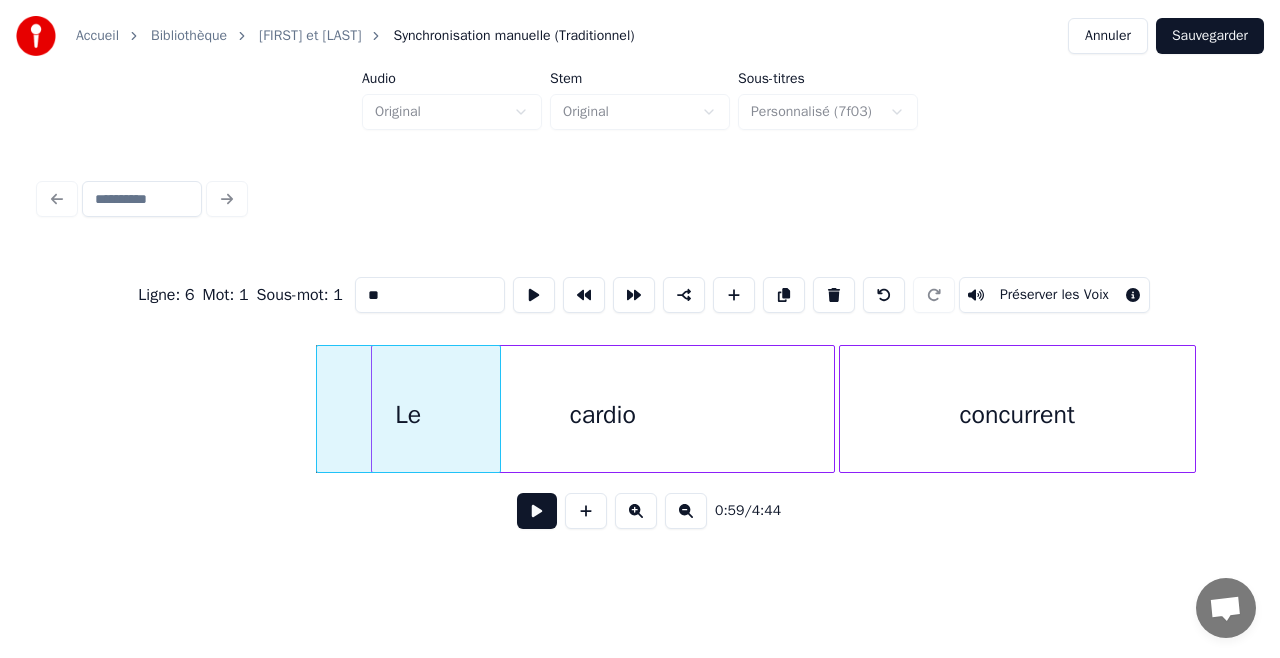 scroll, scrollTop: 0, scrollLeft: 11597, axis: horizontal 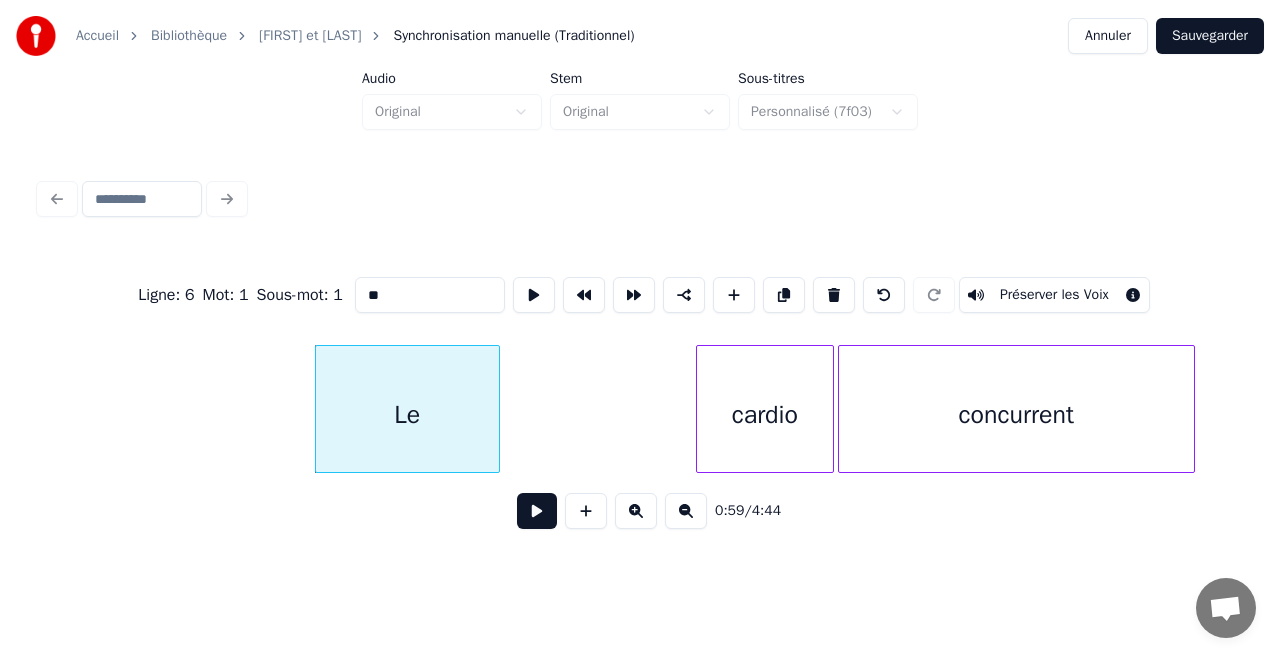 click at bounding box center [700, 409] 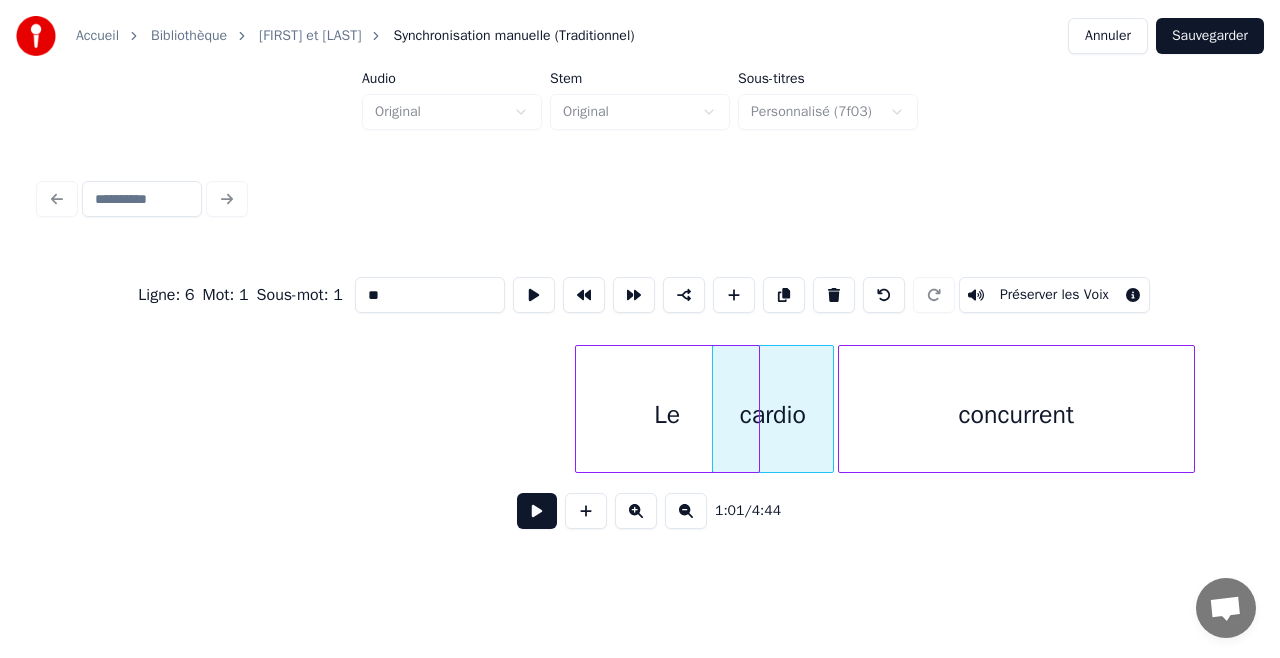 click on "Le" at bounding box center [667, 414] 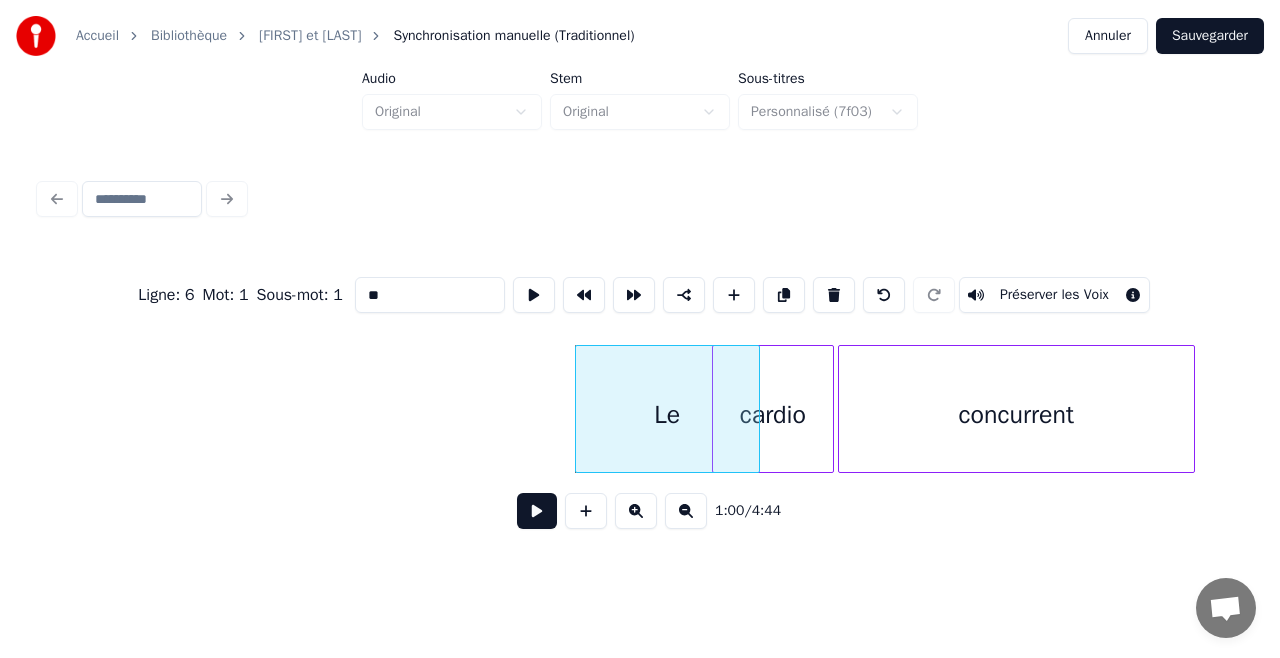 click on "concurrent" at bounding box center [1016, 414] 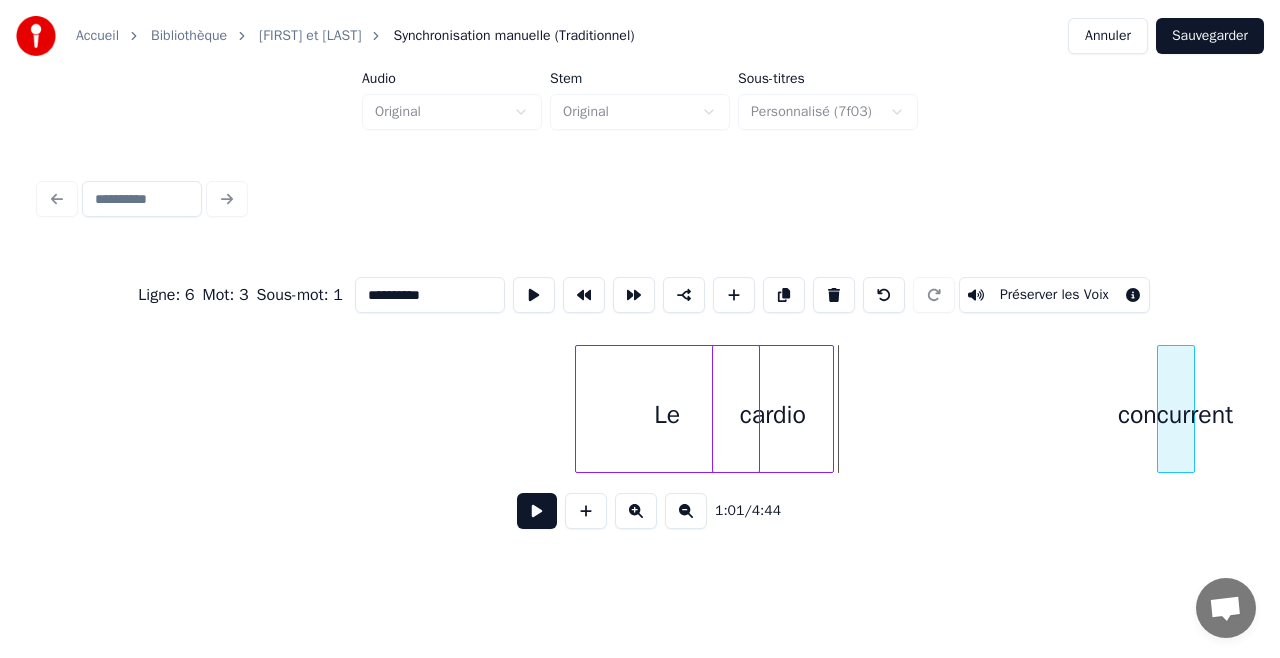 click at bounding box center [1161, 409] 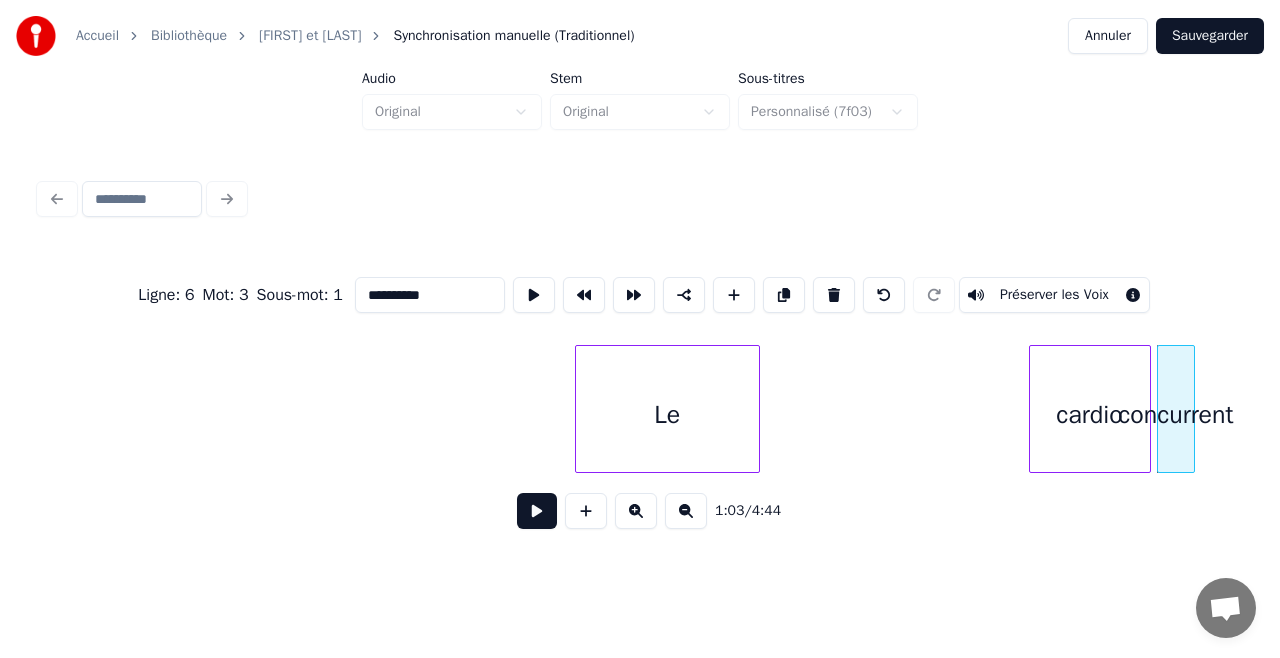 click on "cardio" at bounding box center (1090, 414) 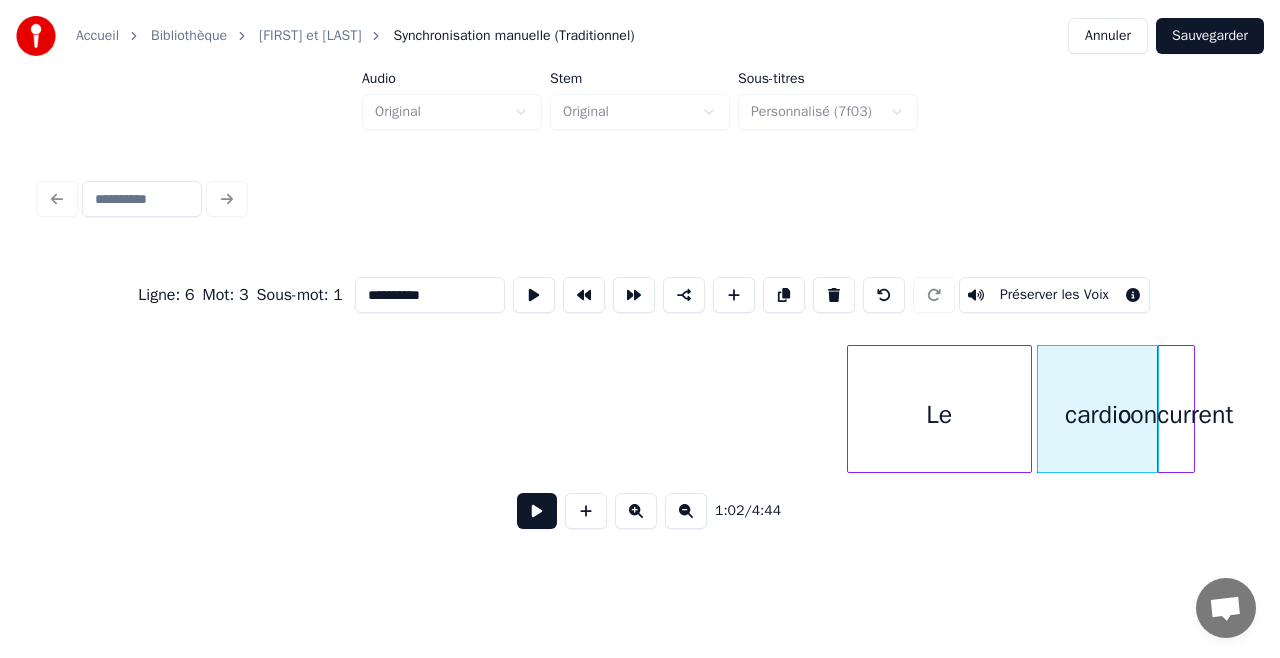 click on "Le" at bounding box center (939, 414) 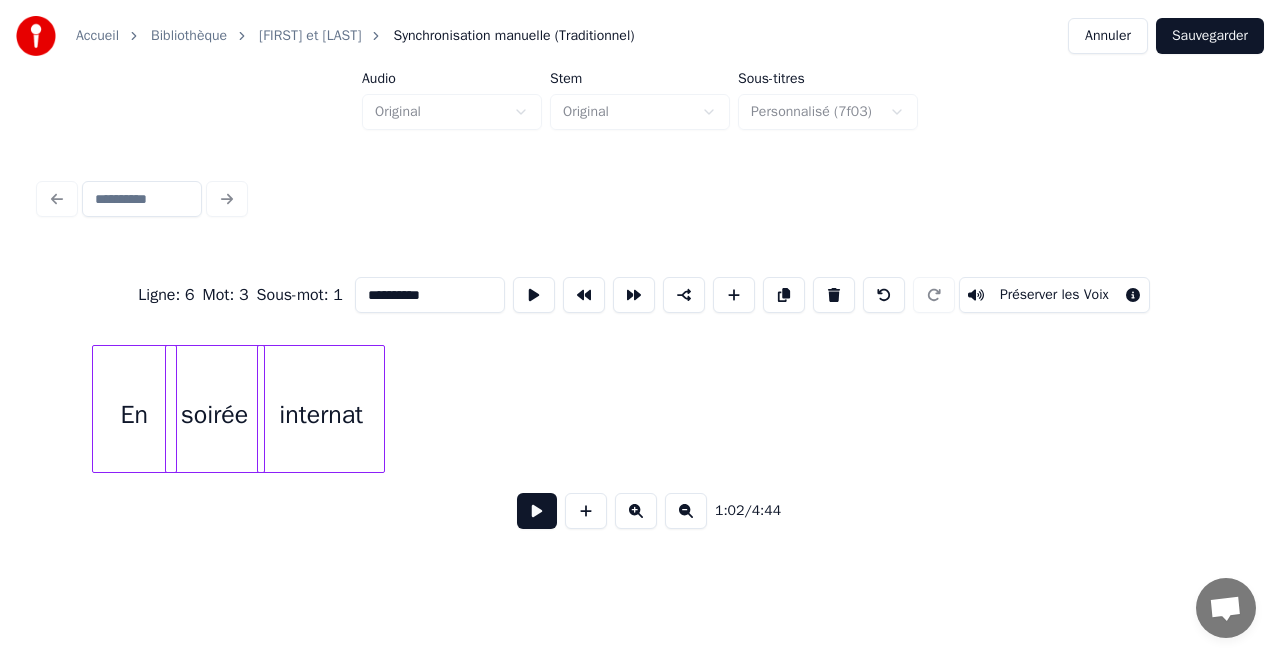 scroll, scrollTop: 0, scrollLeft: 11173, axis: horizontal 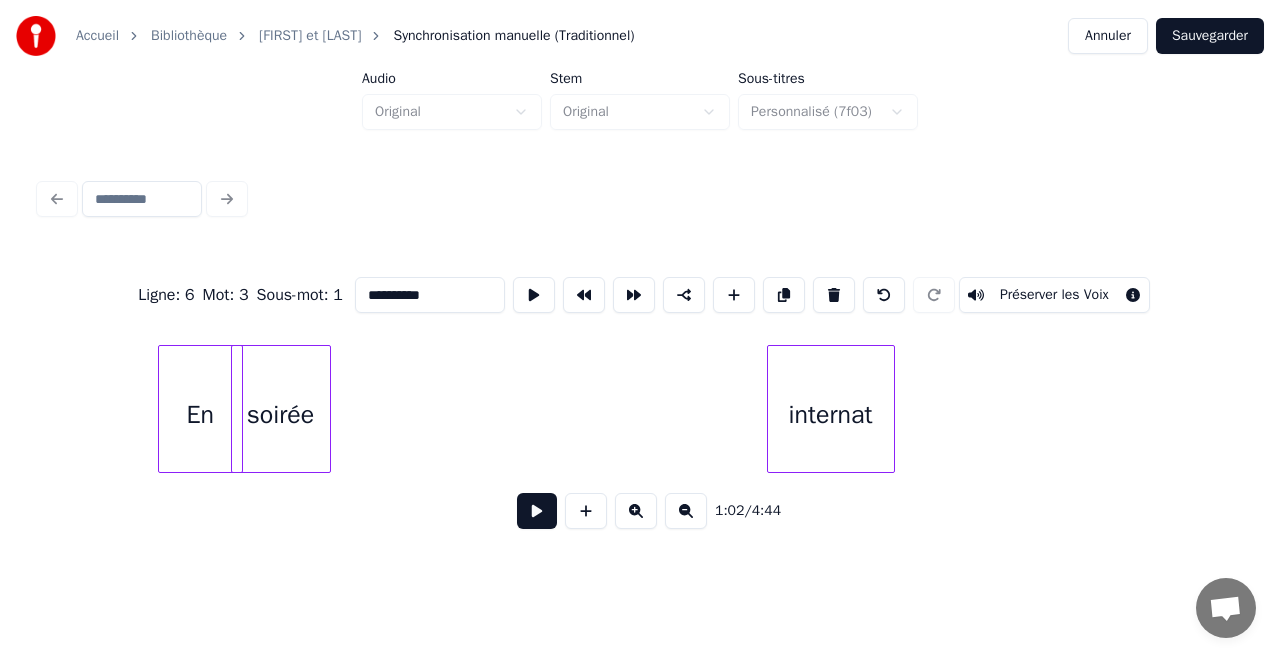 click on "internat" at bounding box center (831, 414) 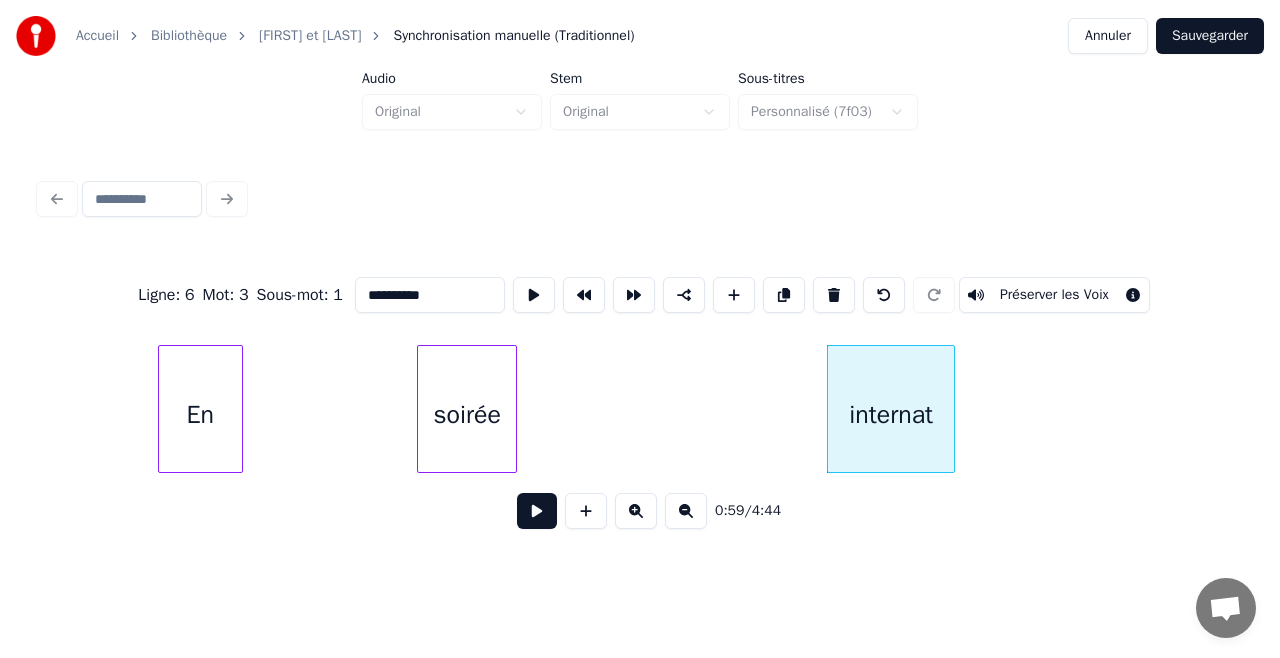 click on "soirée" at bounding box center [467, 414] 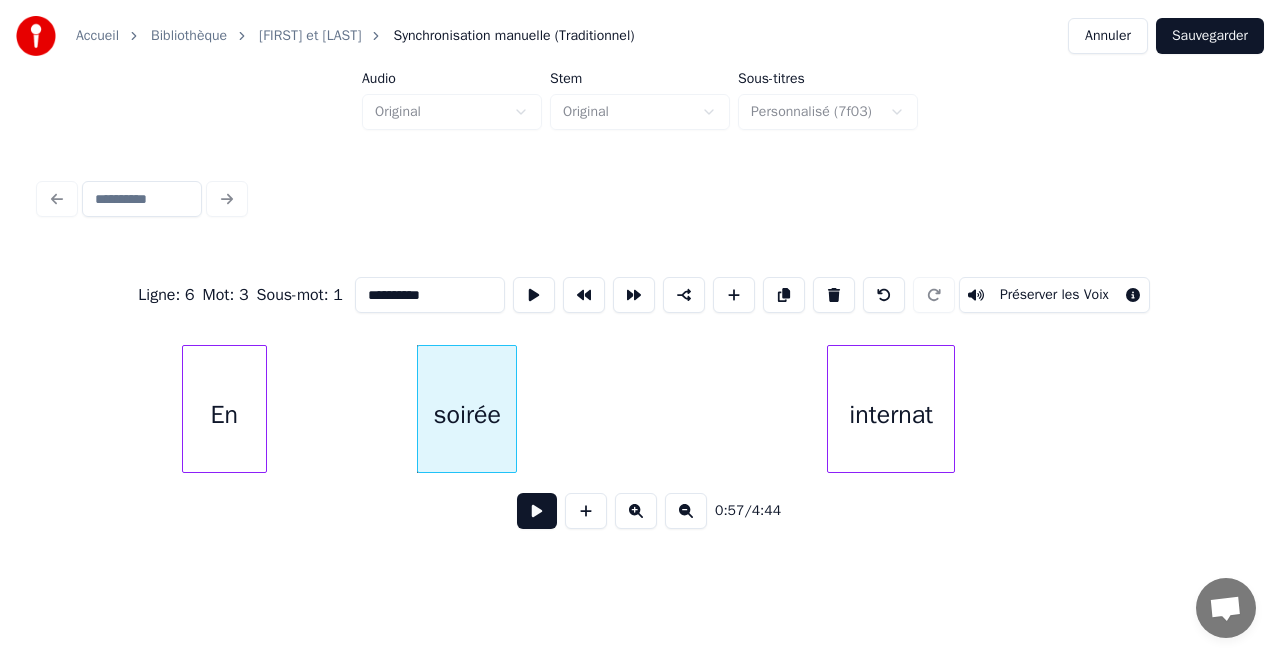 click on "En" at bounding box center [224, 414] 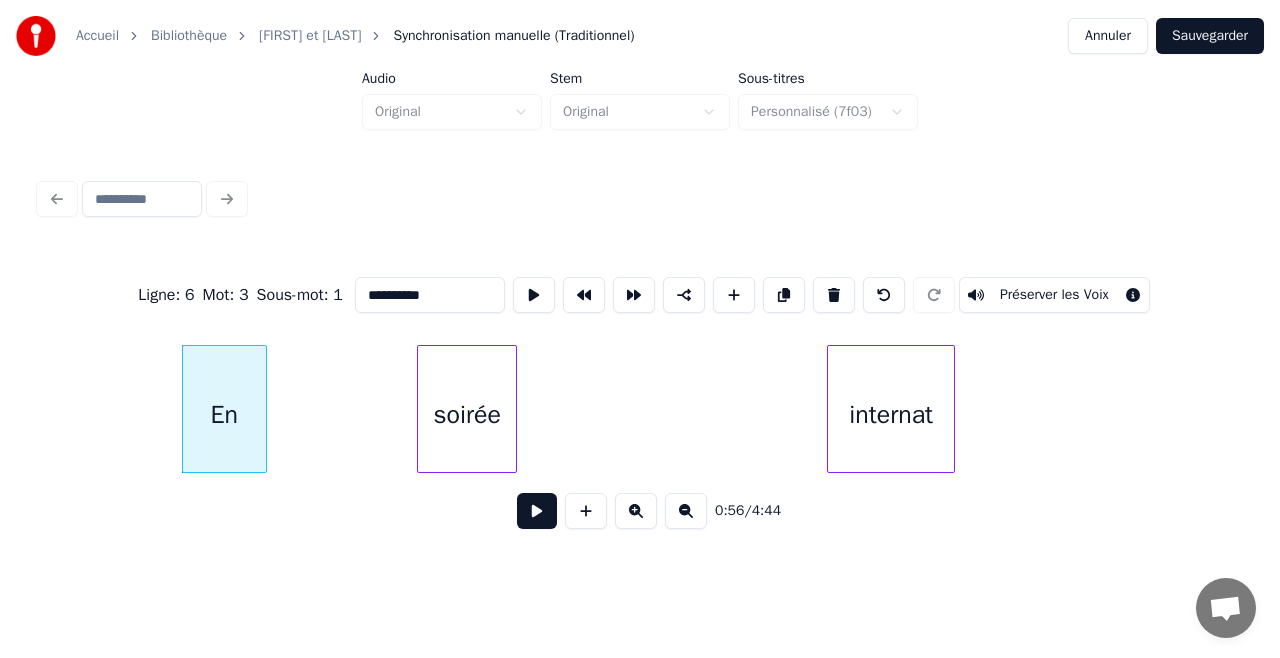 click on "internat soirée En" at bounding box center [17299, 409] 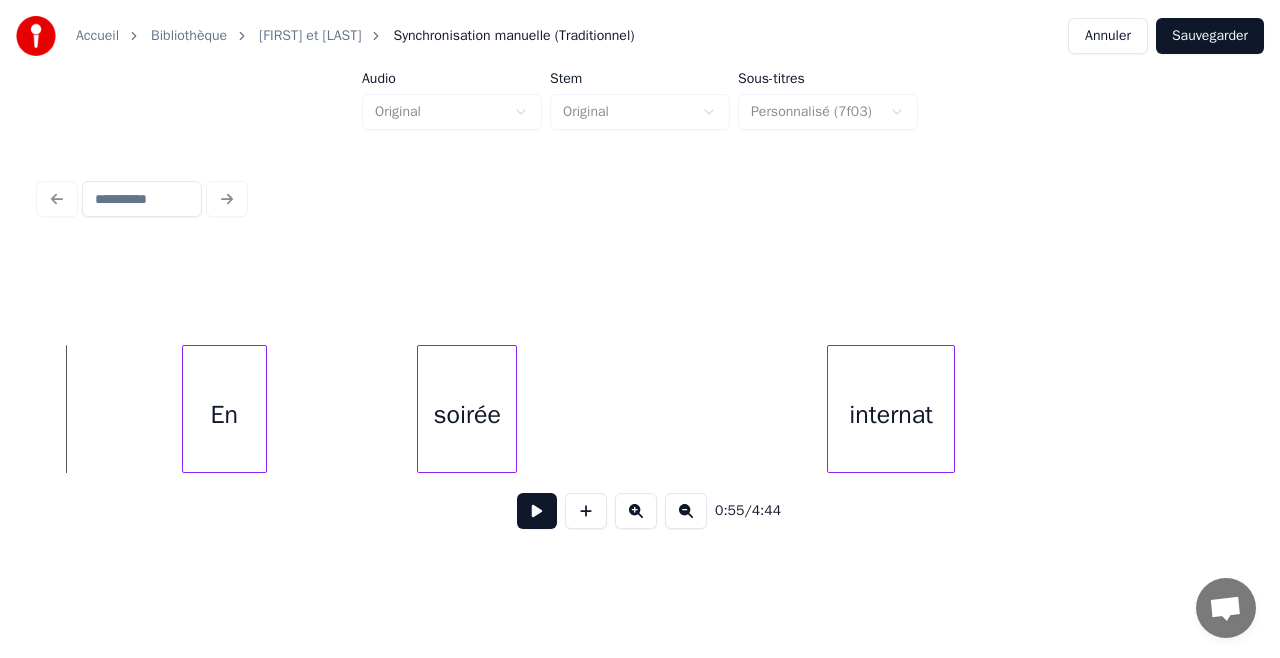 click at bounding box center (537, 511) 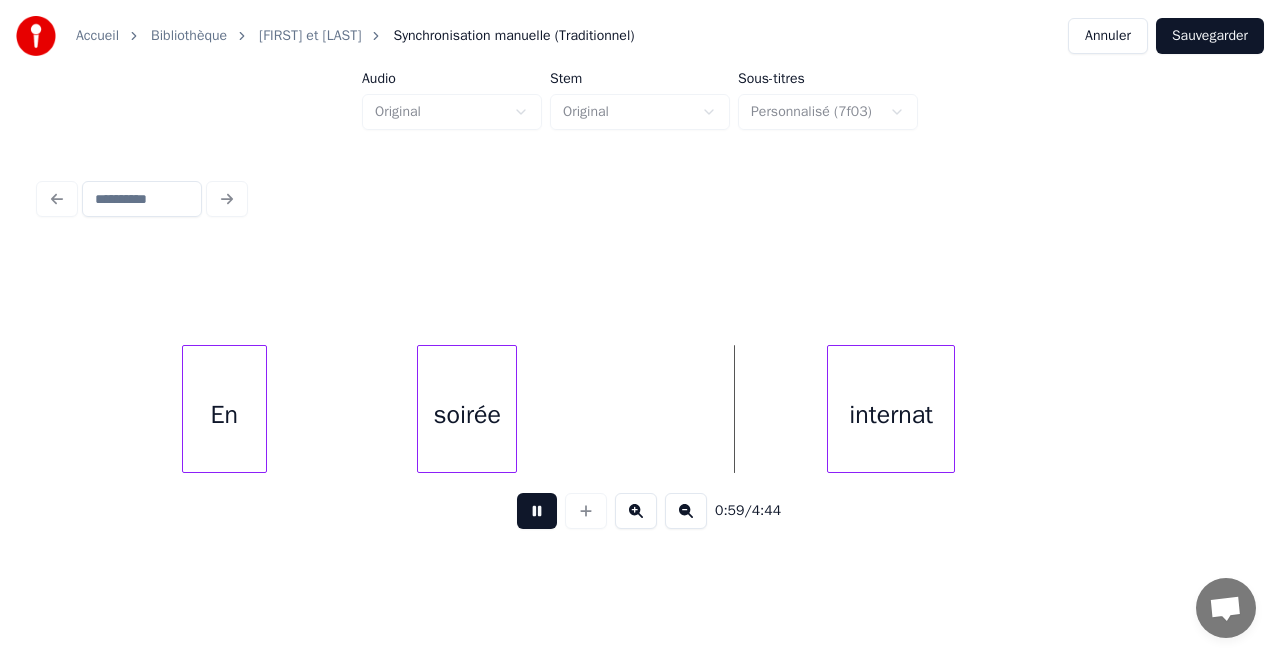 click at bounding box center (537, 511) 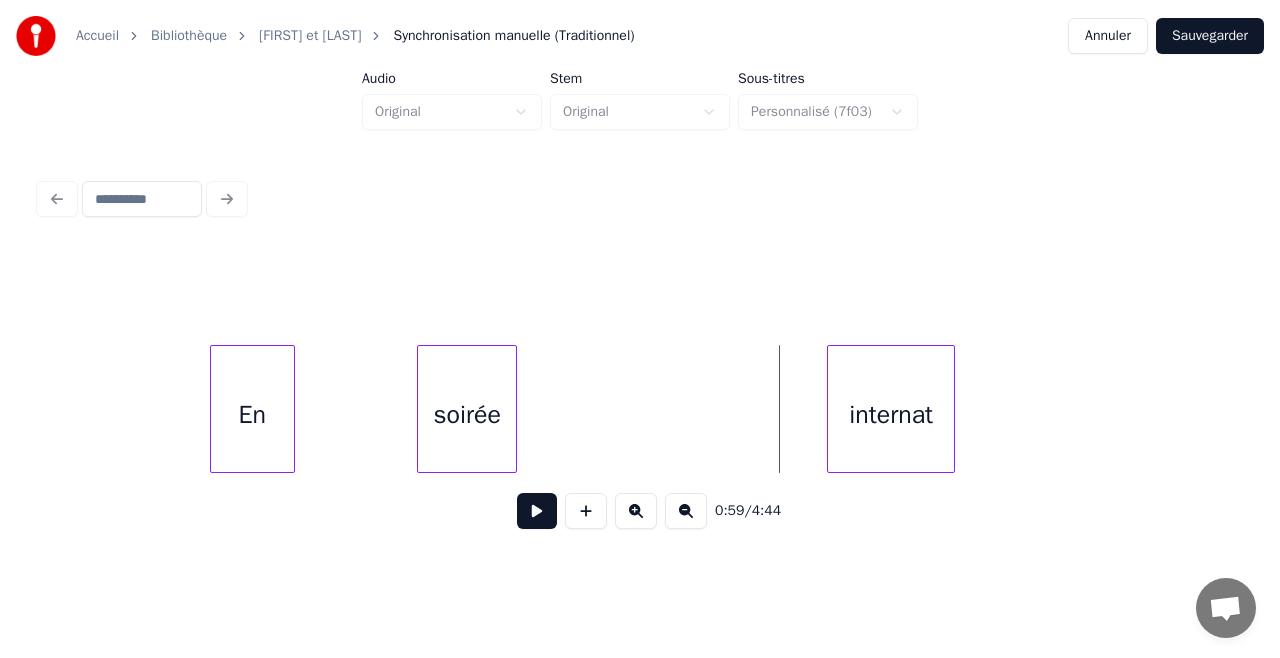 click on "En" at bounding box center [252, 414] 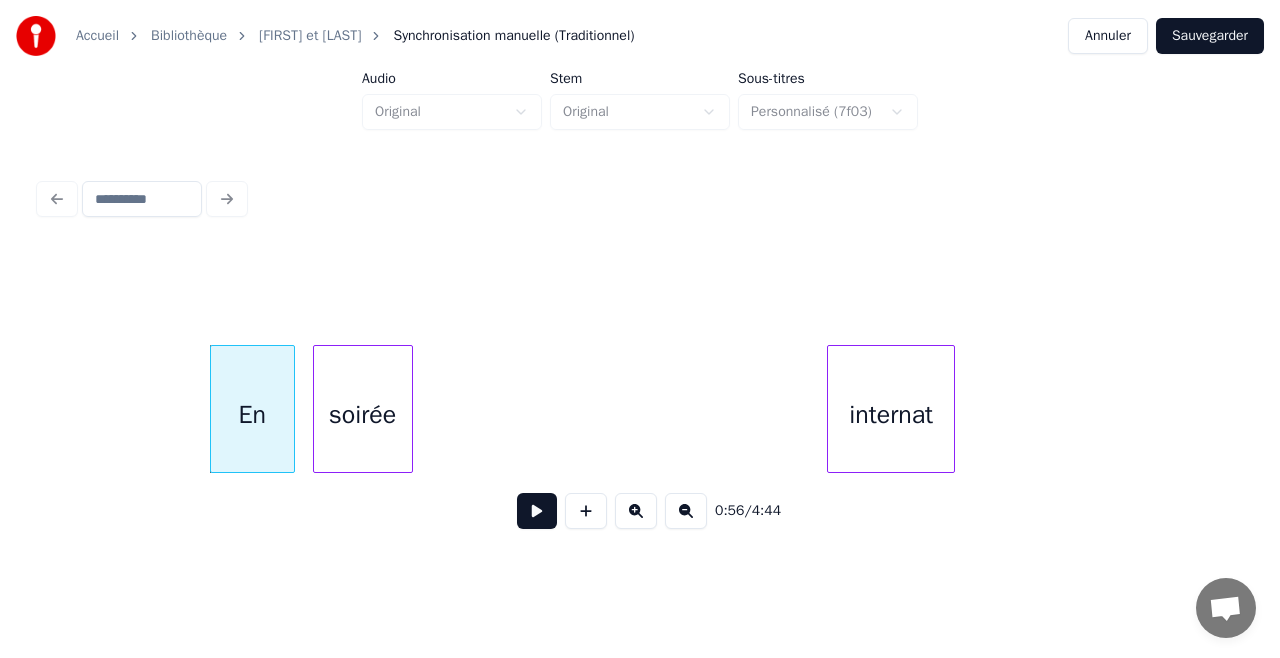 click on "soirée" at bounding box center (363, 414) 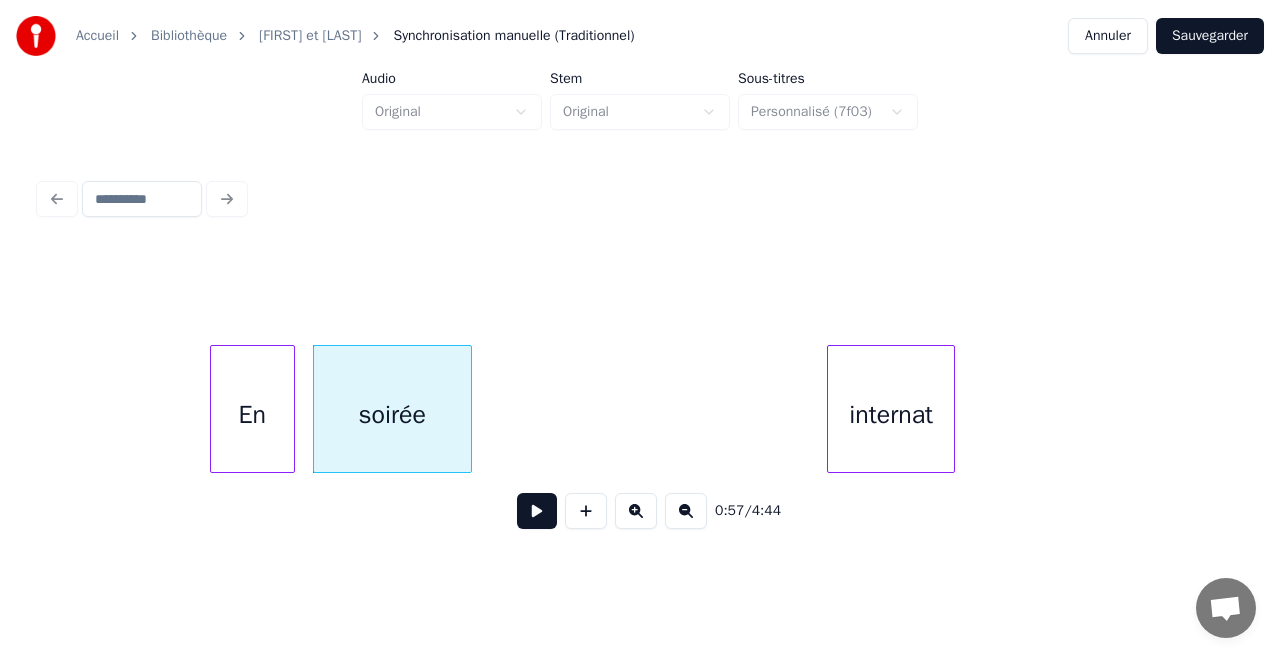 click at bounding box center (468, 409) 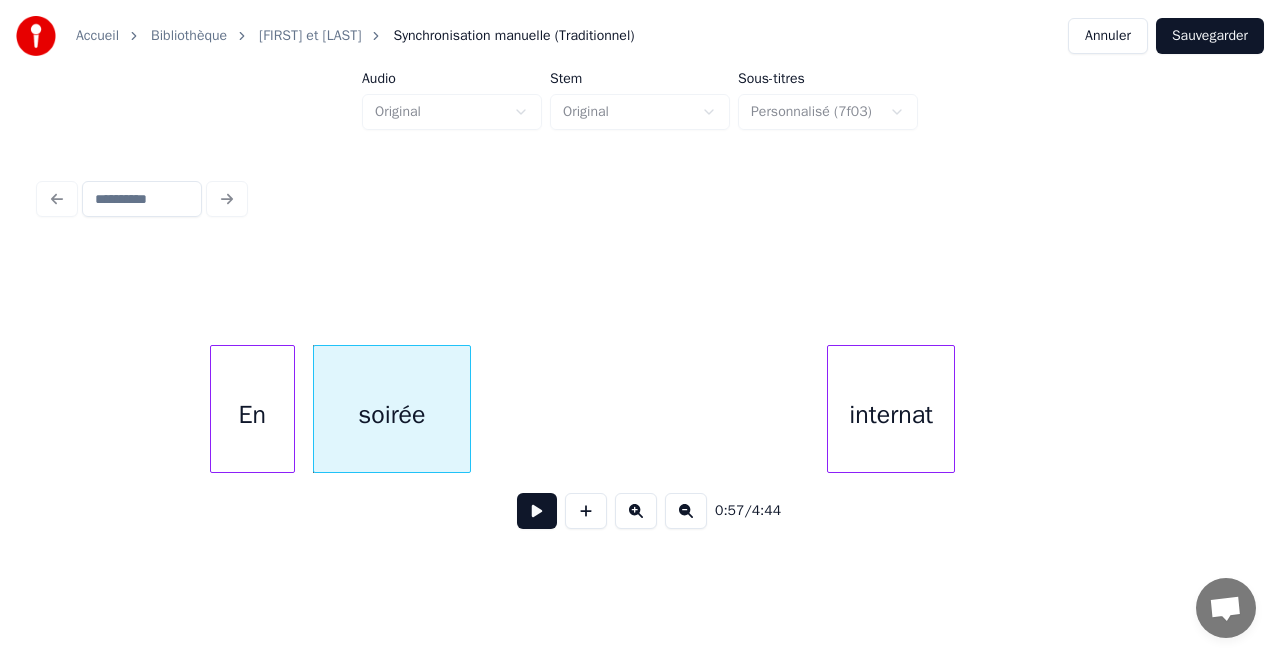 drag, startPoint x: 172, startPoint y: 410, endPoint x: 169, endPoint y: 349, distance: 61.073727 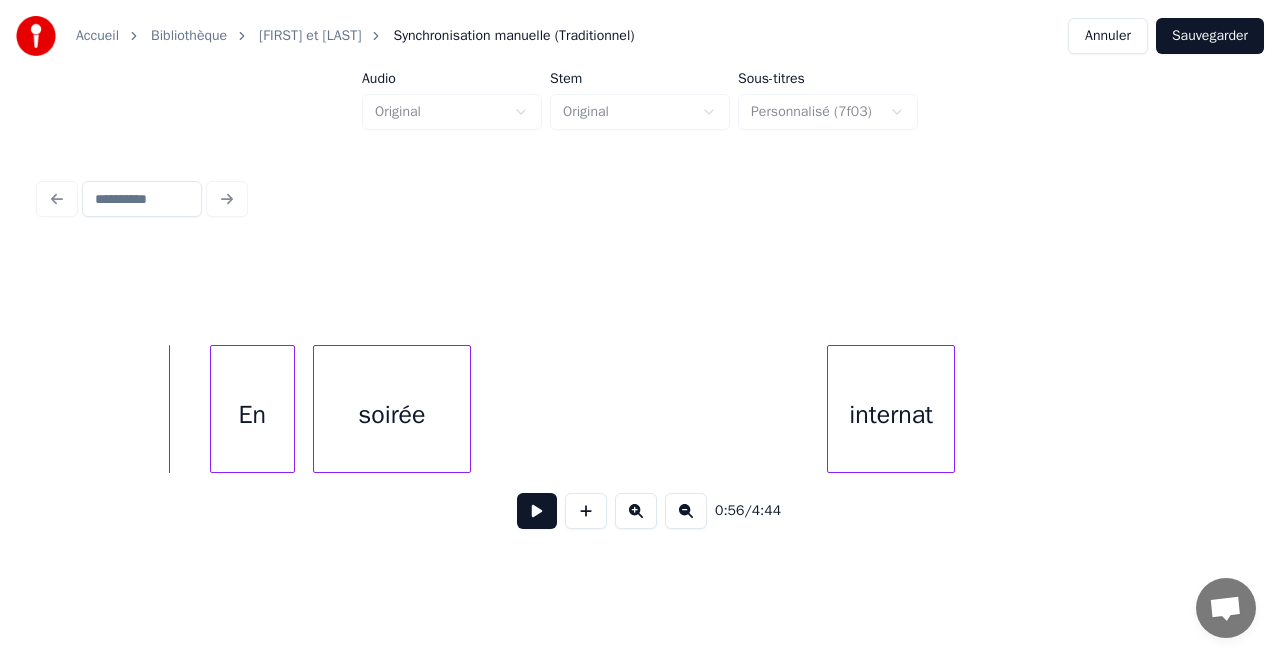 click at bounding box center [537, 511] 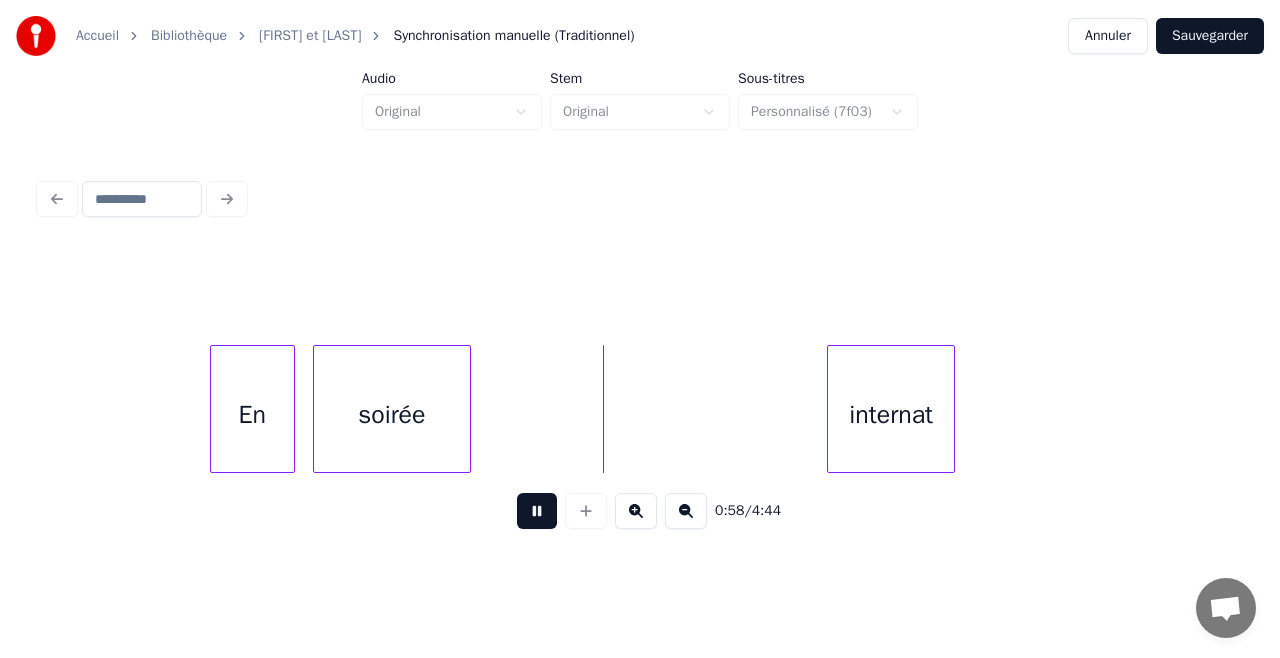 click at bounding box center (537, 511) 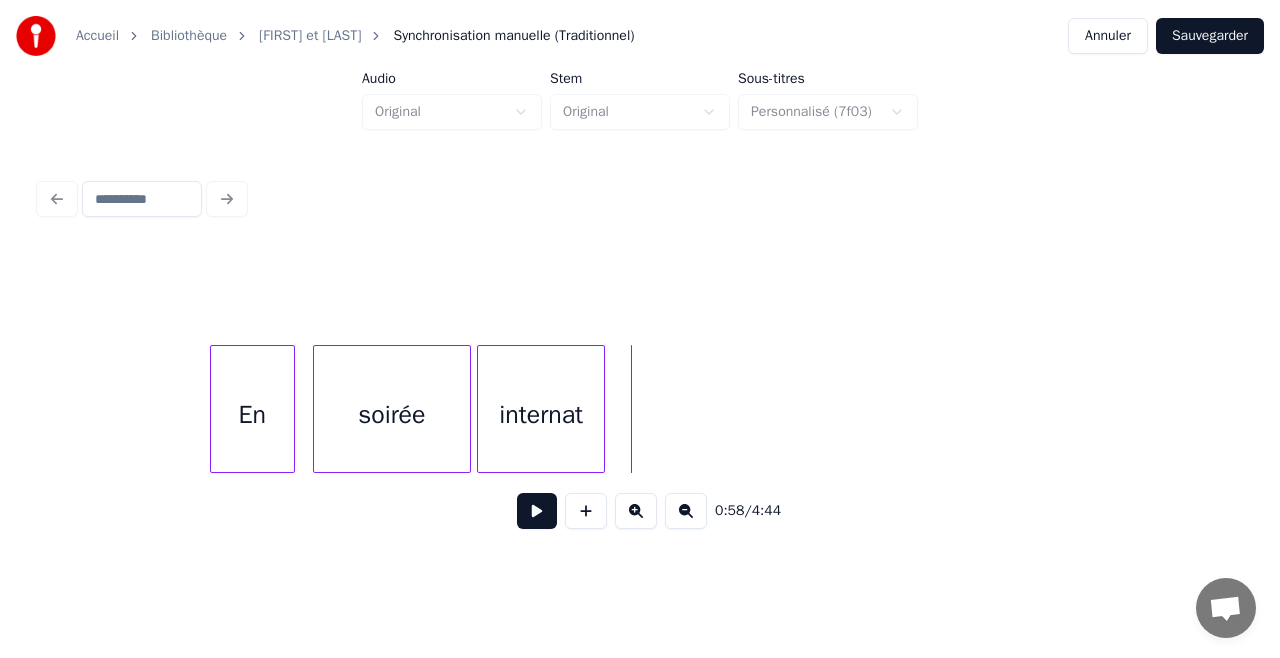 click on "internat" at bounding box center [541, 414] 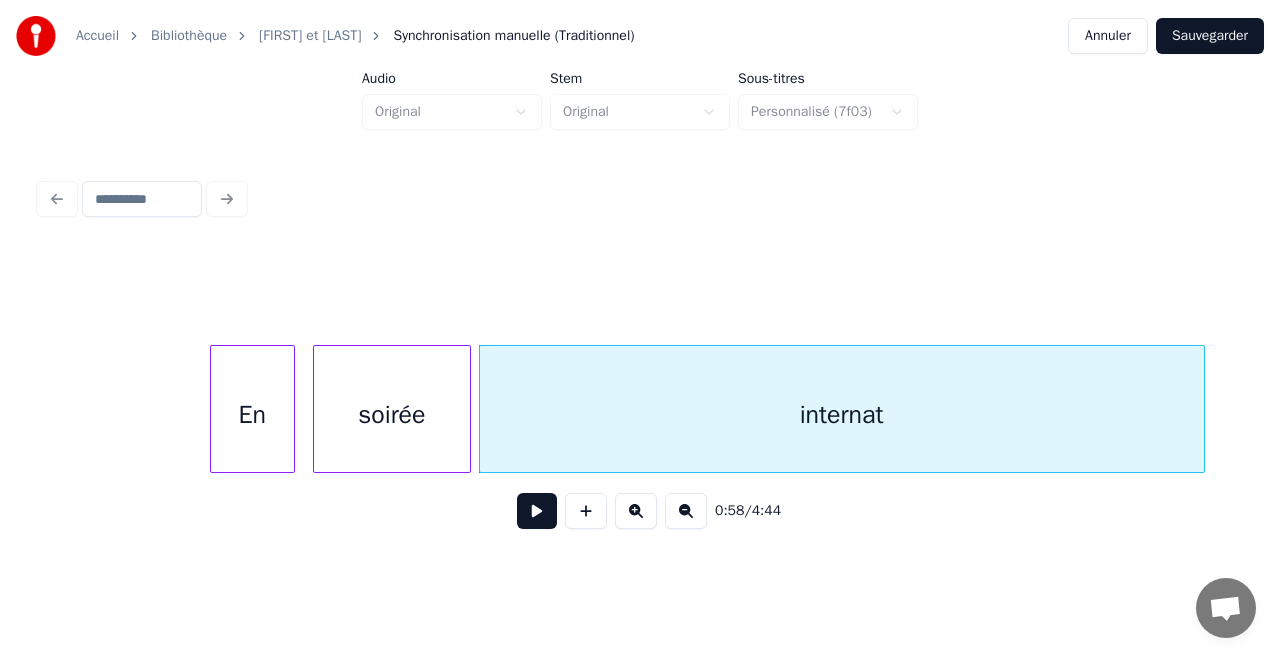 click at bounding box center (1201, 409) 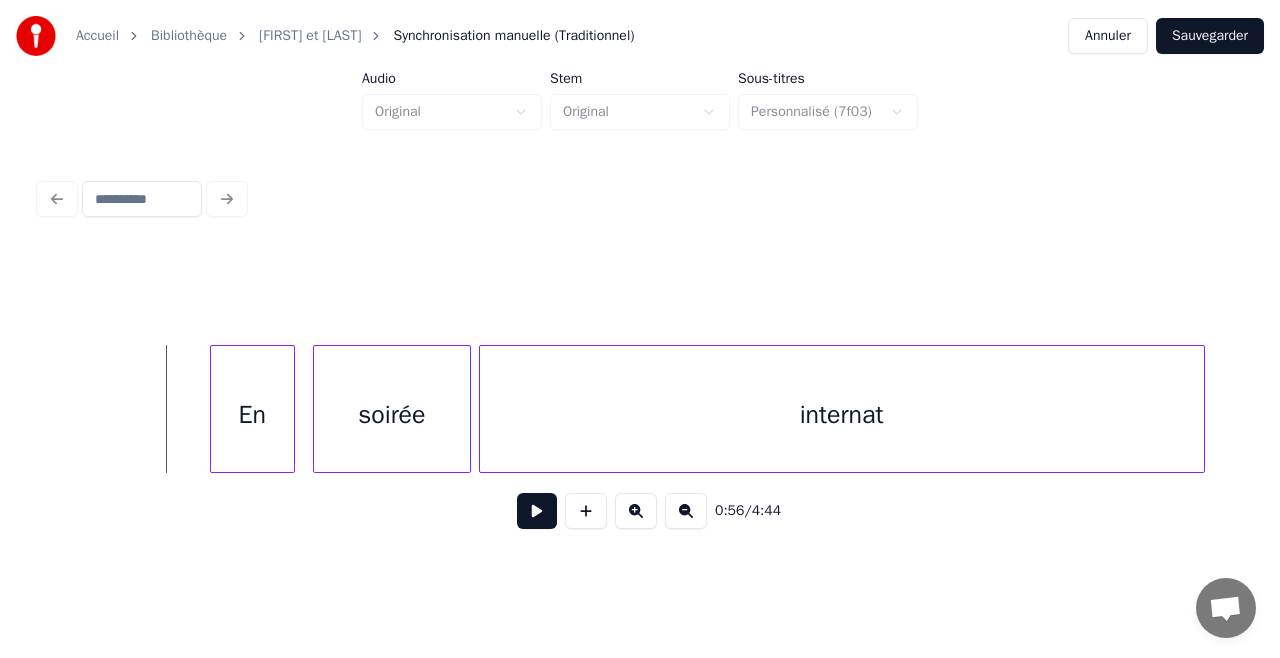 click at bounding box center (537, 511) 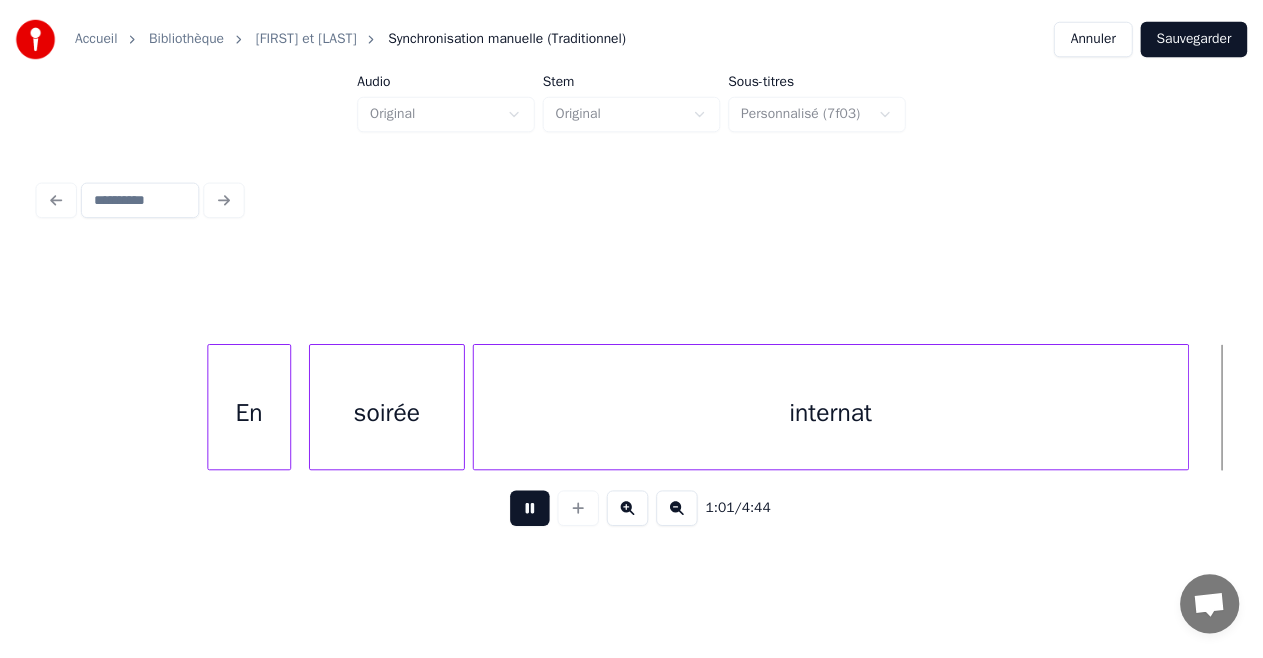scroll, scrollTop: 0, scrollLeft: 12373, axis: horizontal 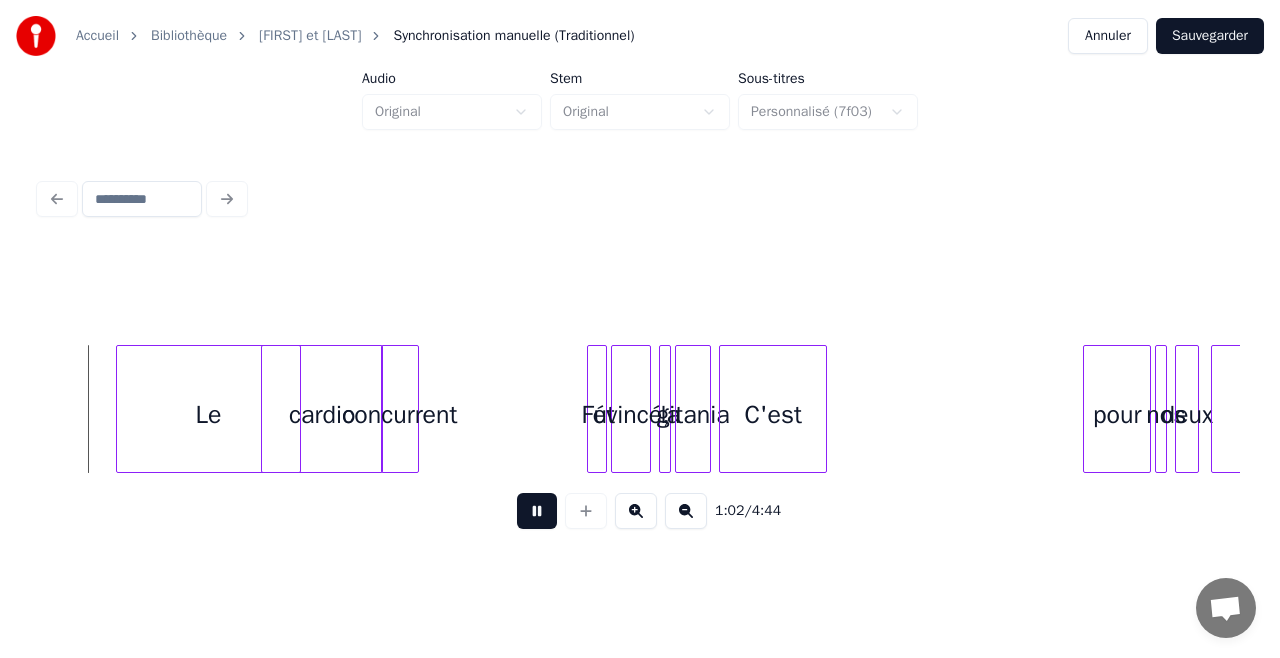 click at bounding box center (537, 511) 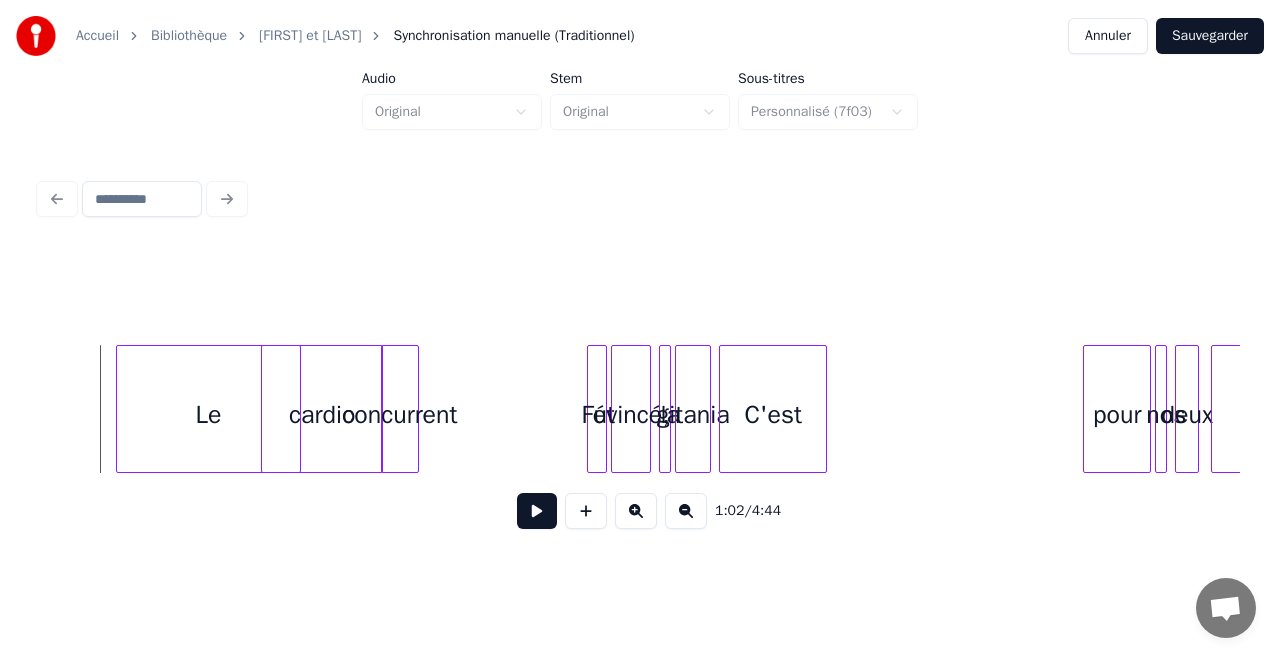 click on "Sauvegarder" at bounding box center [1210, 36] 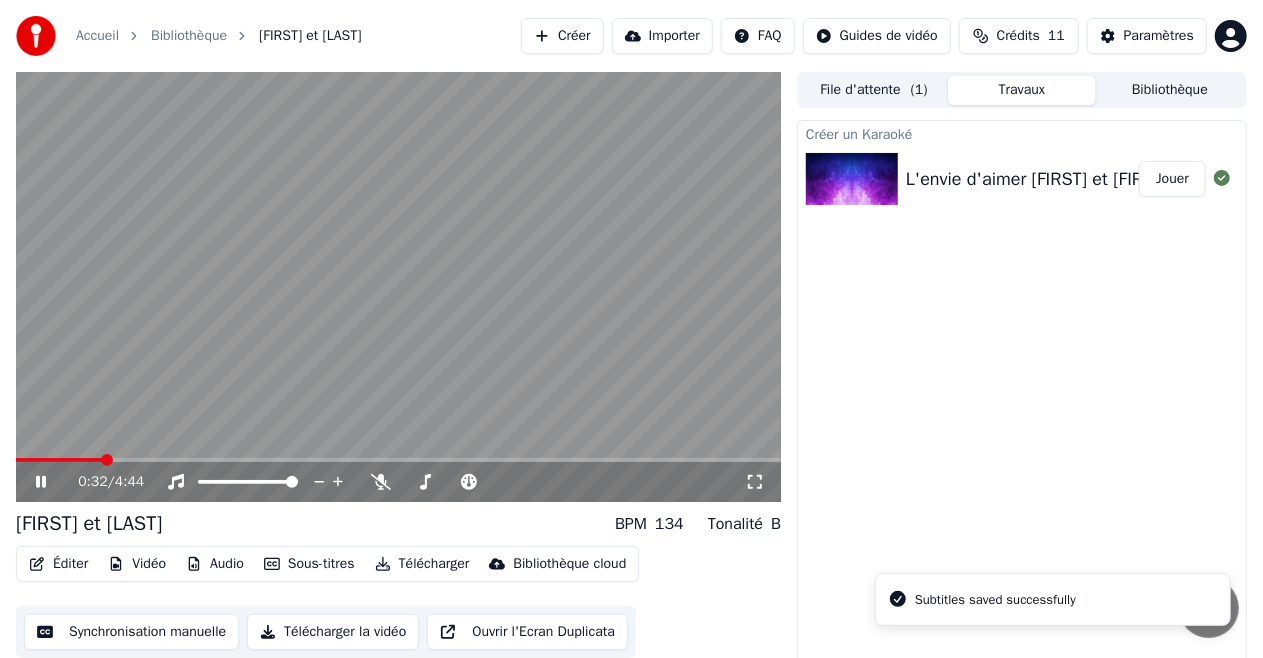 click at bounding box center (398, 460) 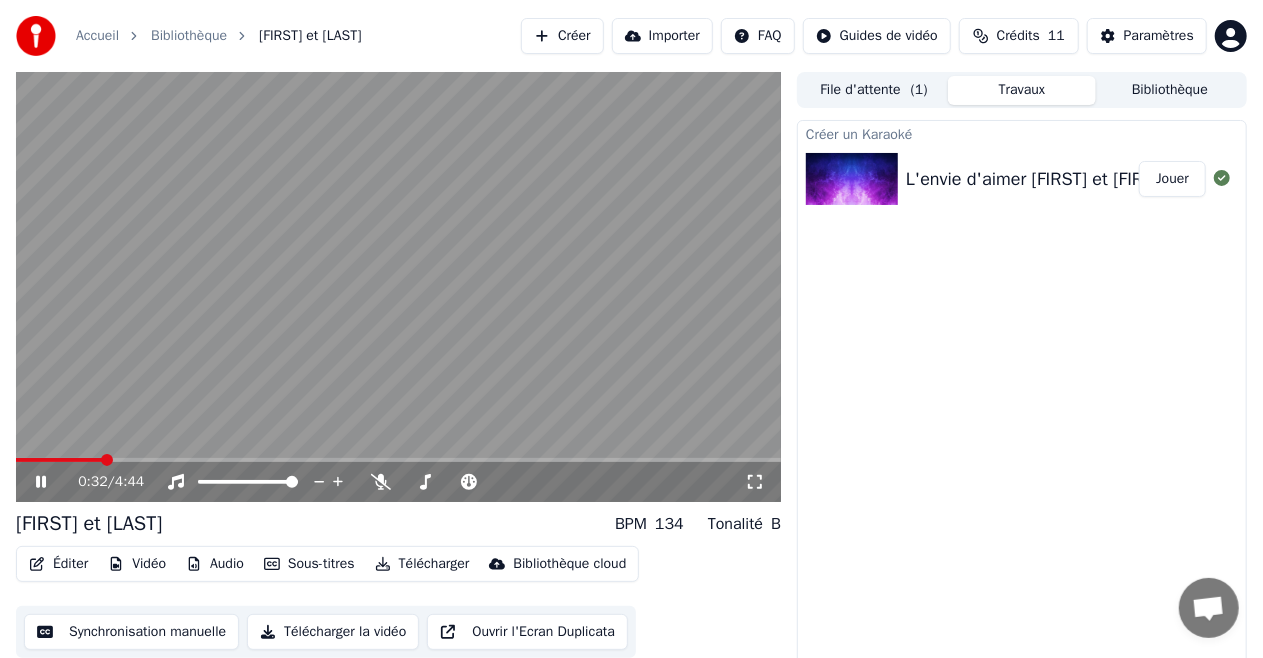 click at bounding box center (398, 460) 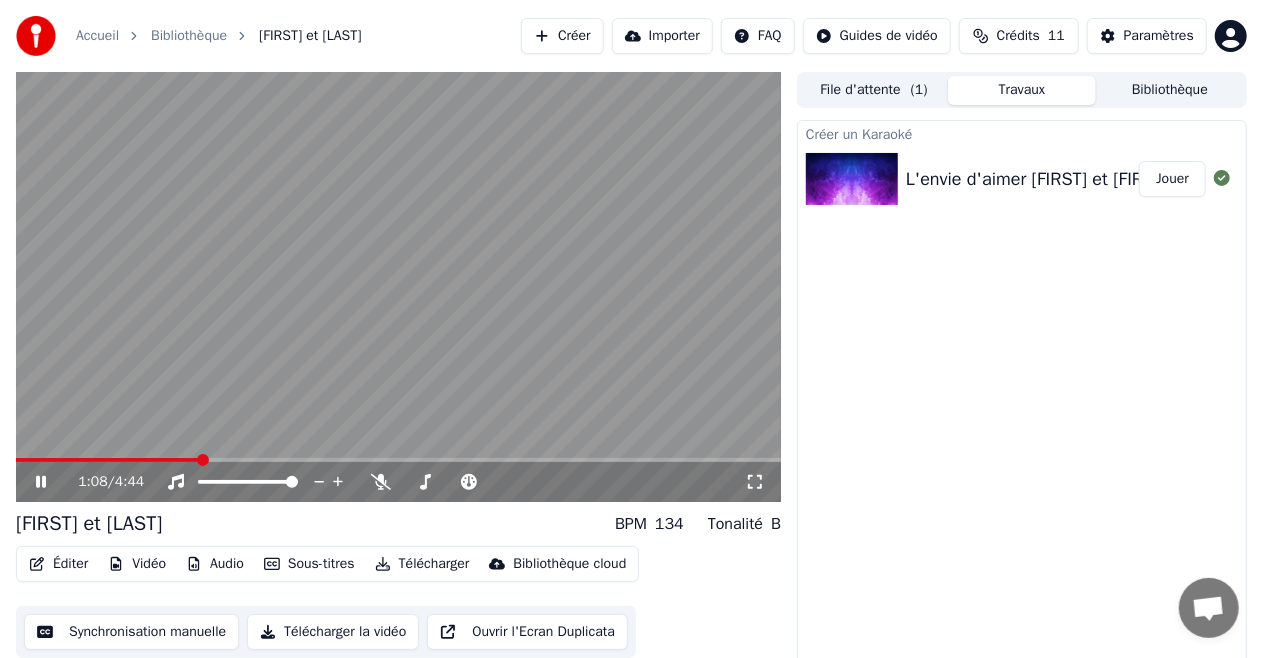 click 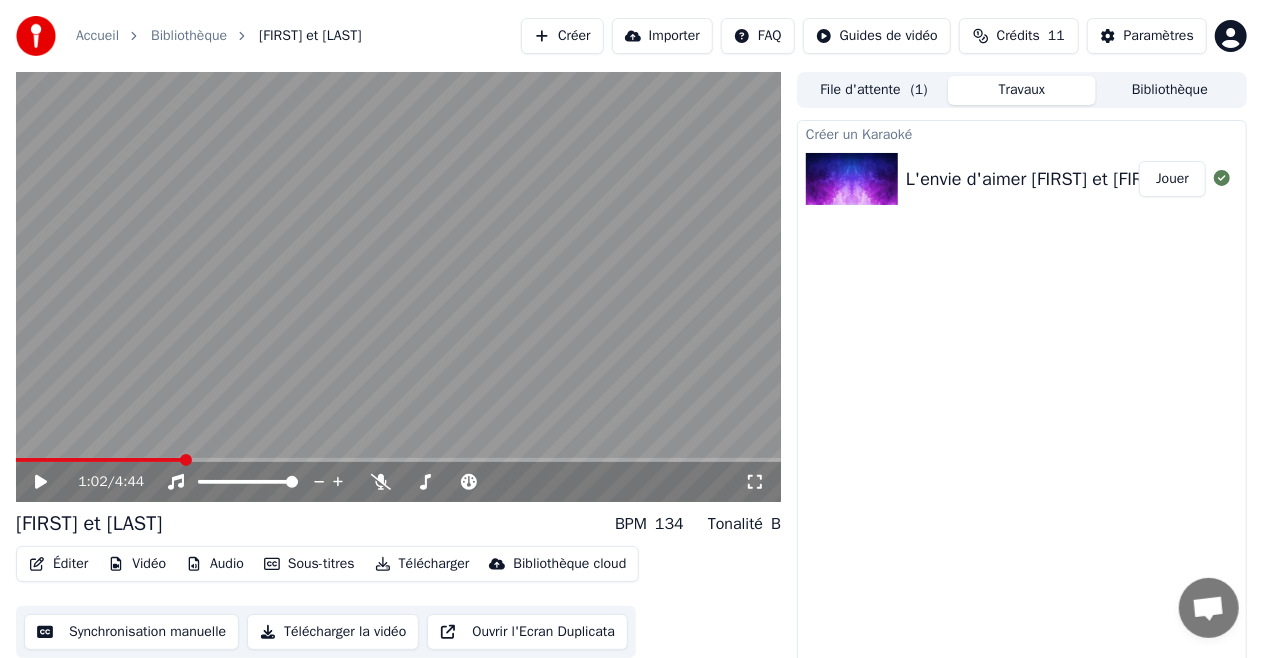 click at bounding box center [99, 460] 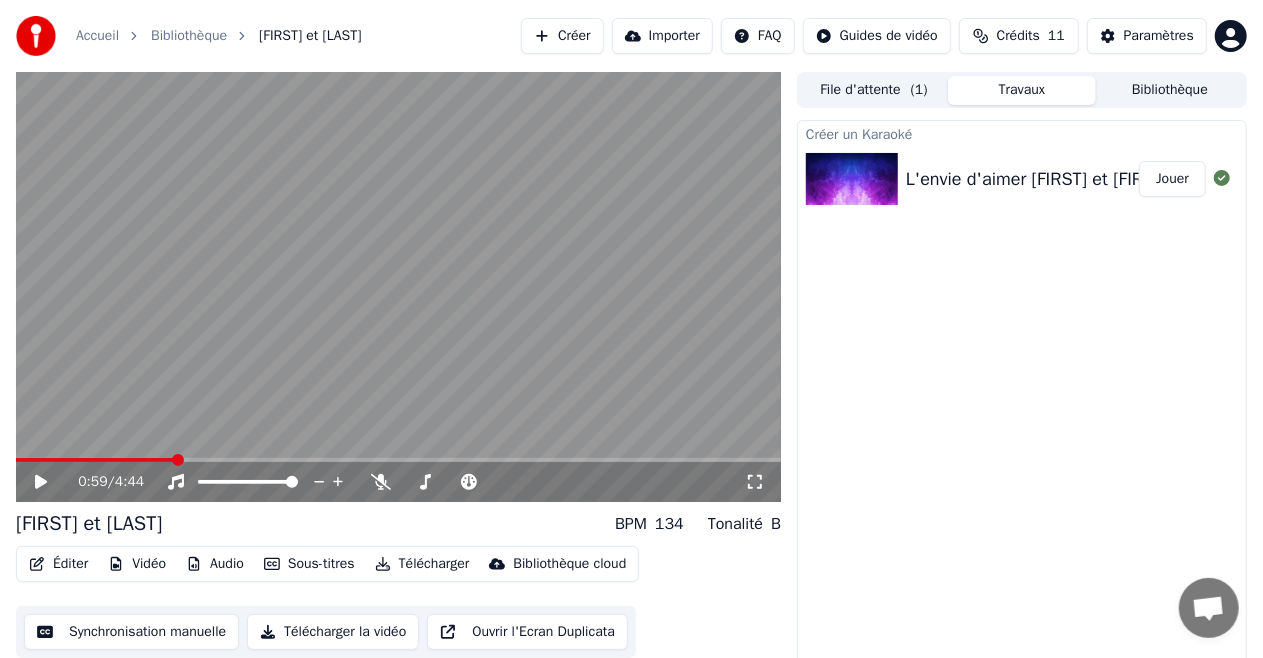click at bounding box center (95, 460) 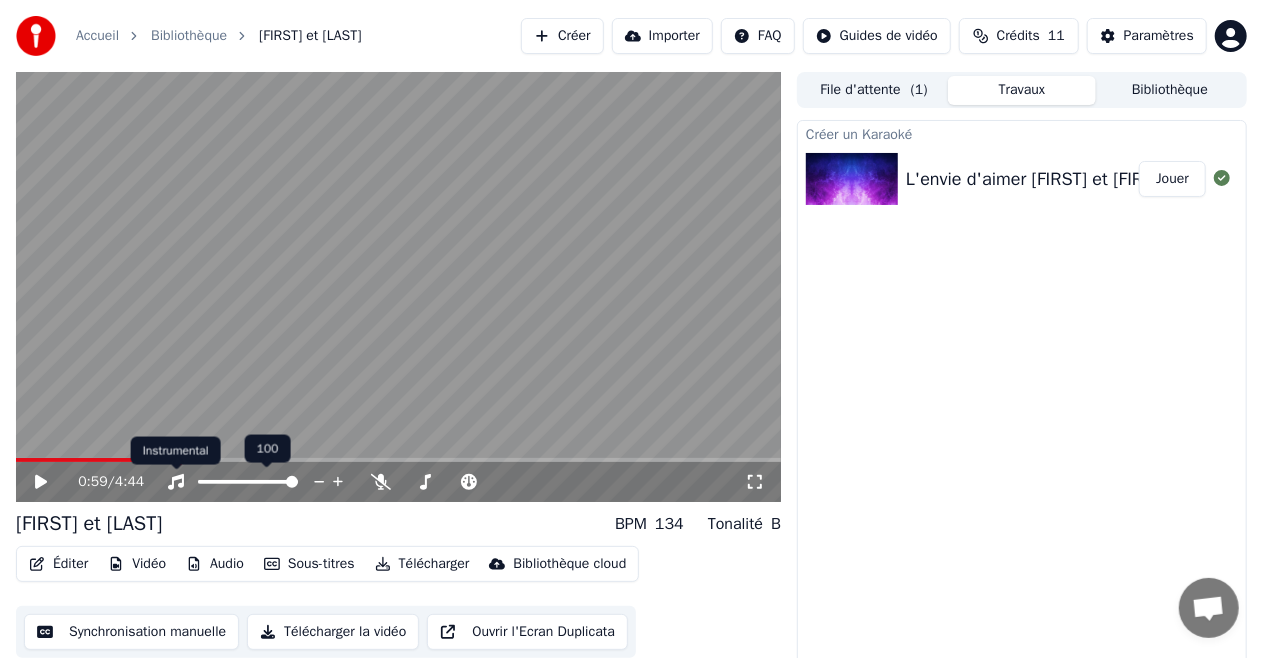 click 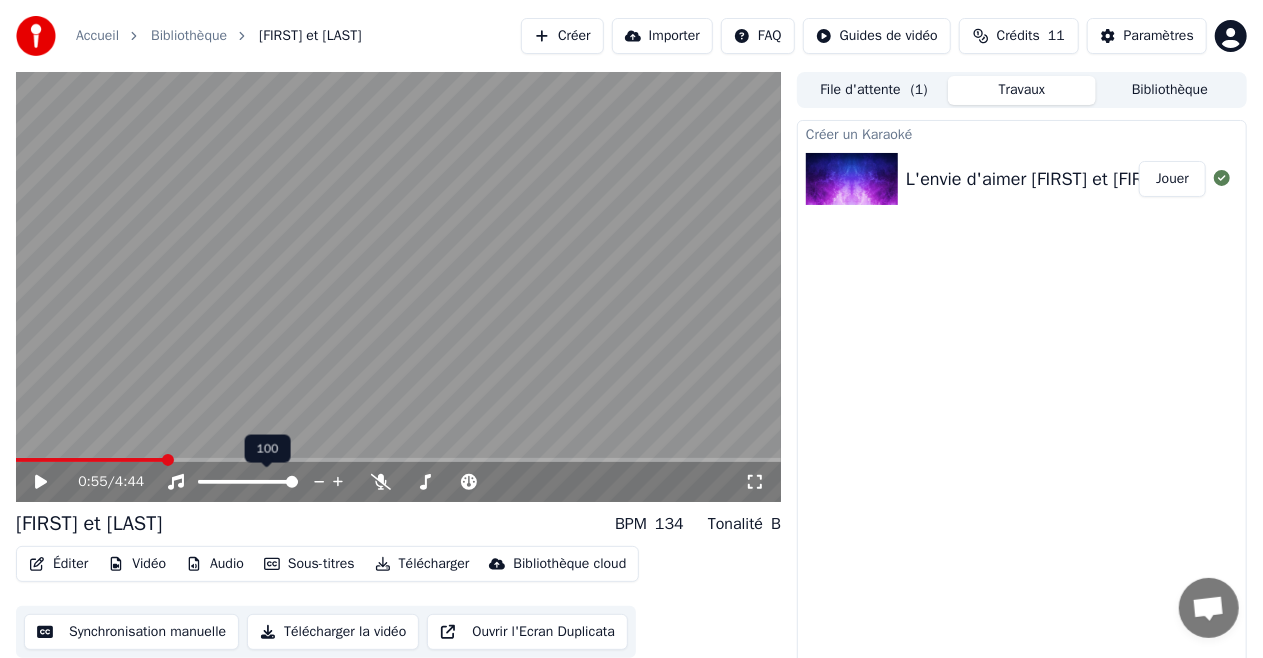 click at bounding box center (90, 460) 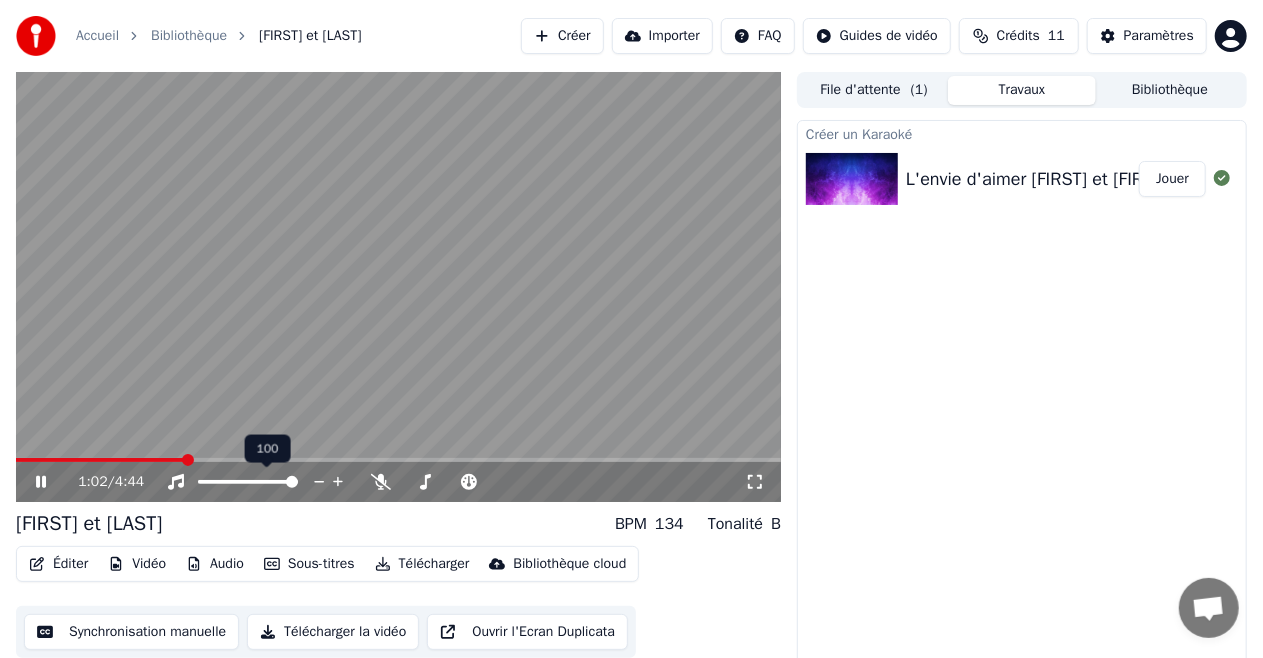 click 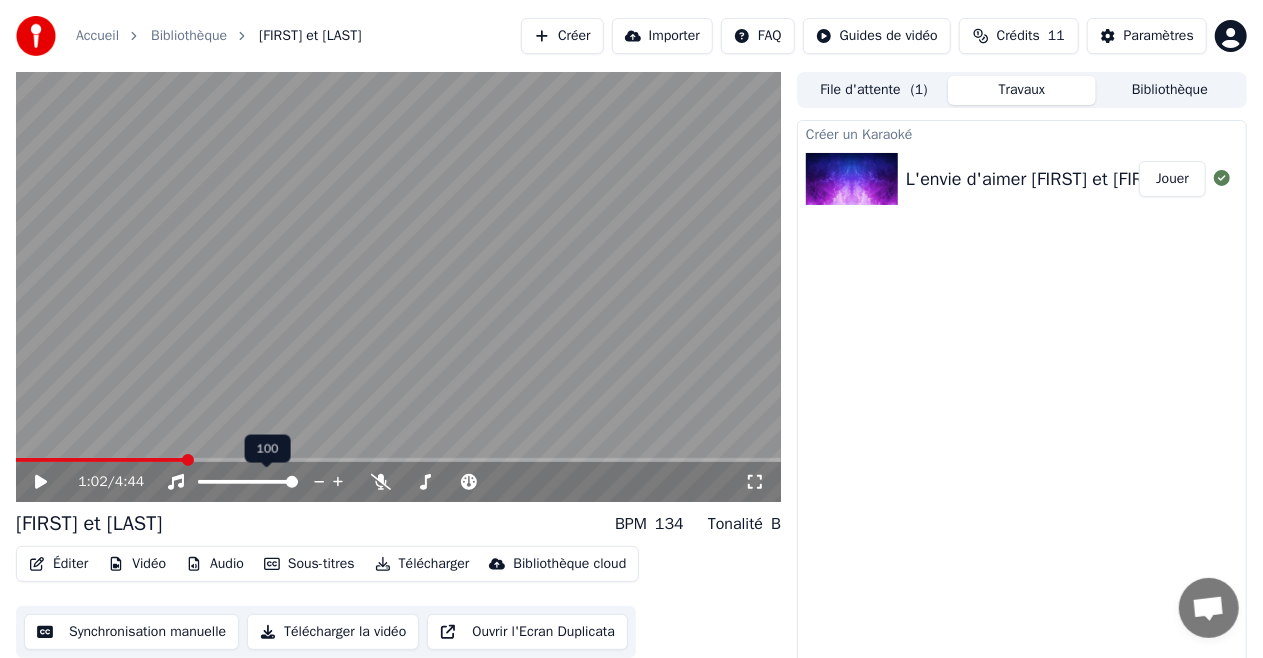 click on "Synchronisation manuelle" at bounding box center (131, 632) 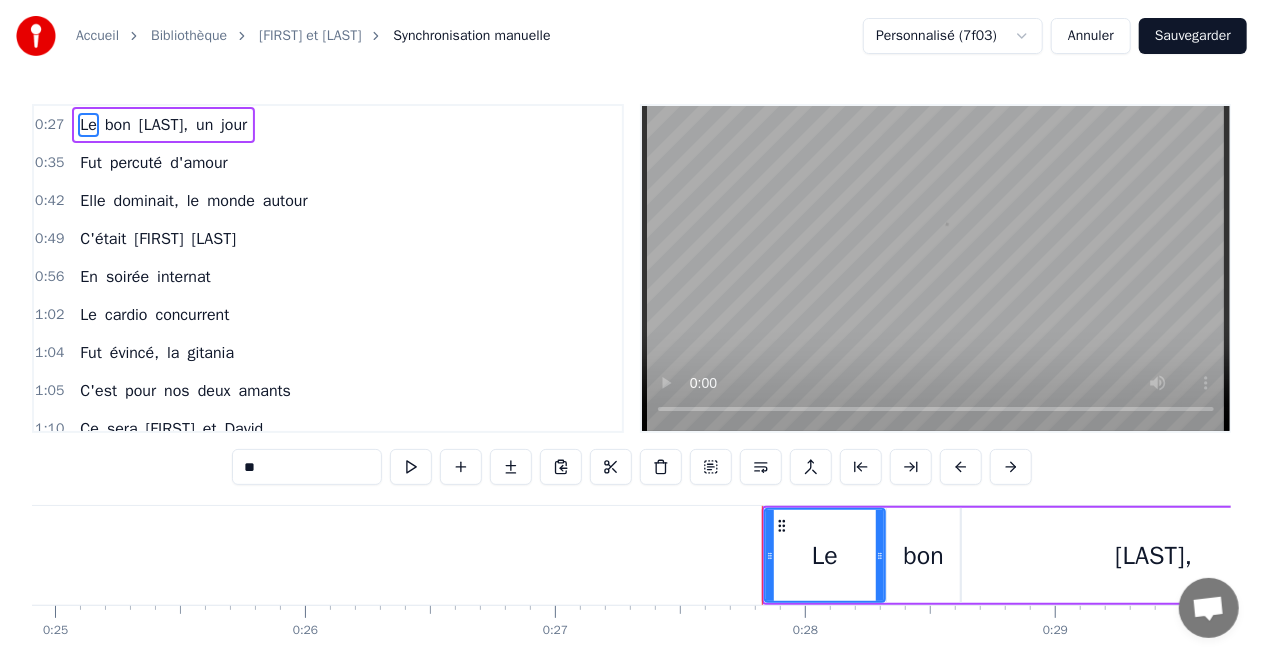 scroll, scrollTop: 0, scrollLeft: 6856, axis: horizontal 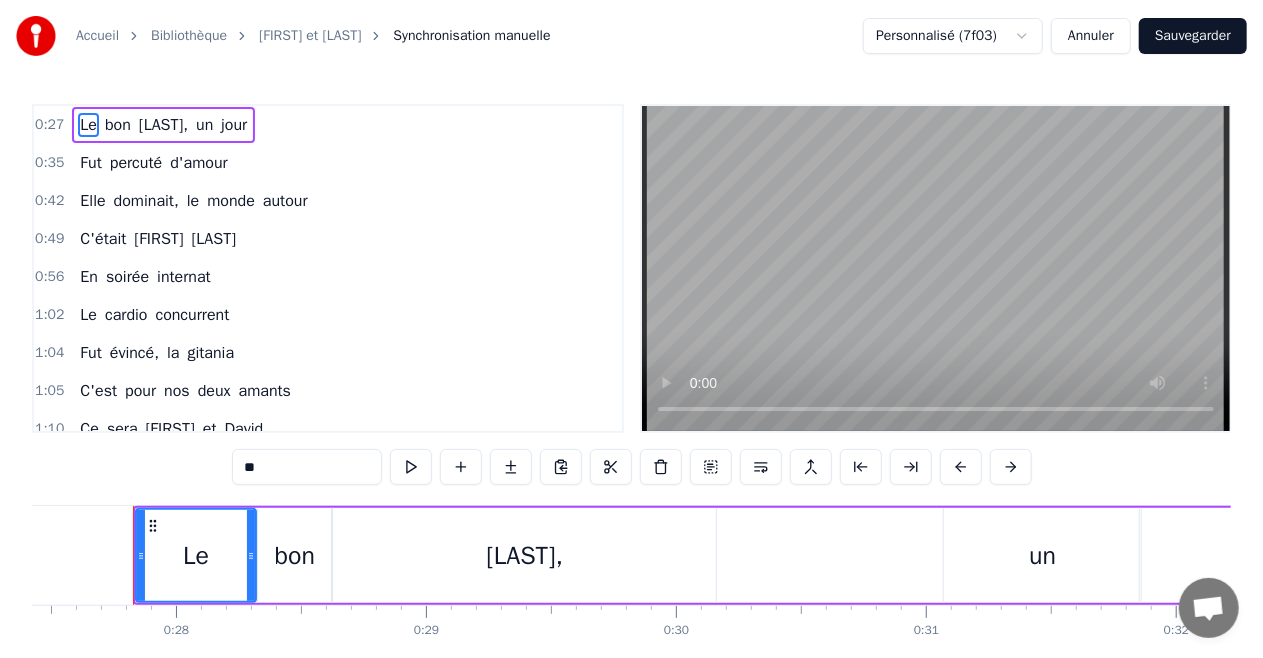click on "bon" at bounding box center (295, 556) 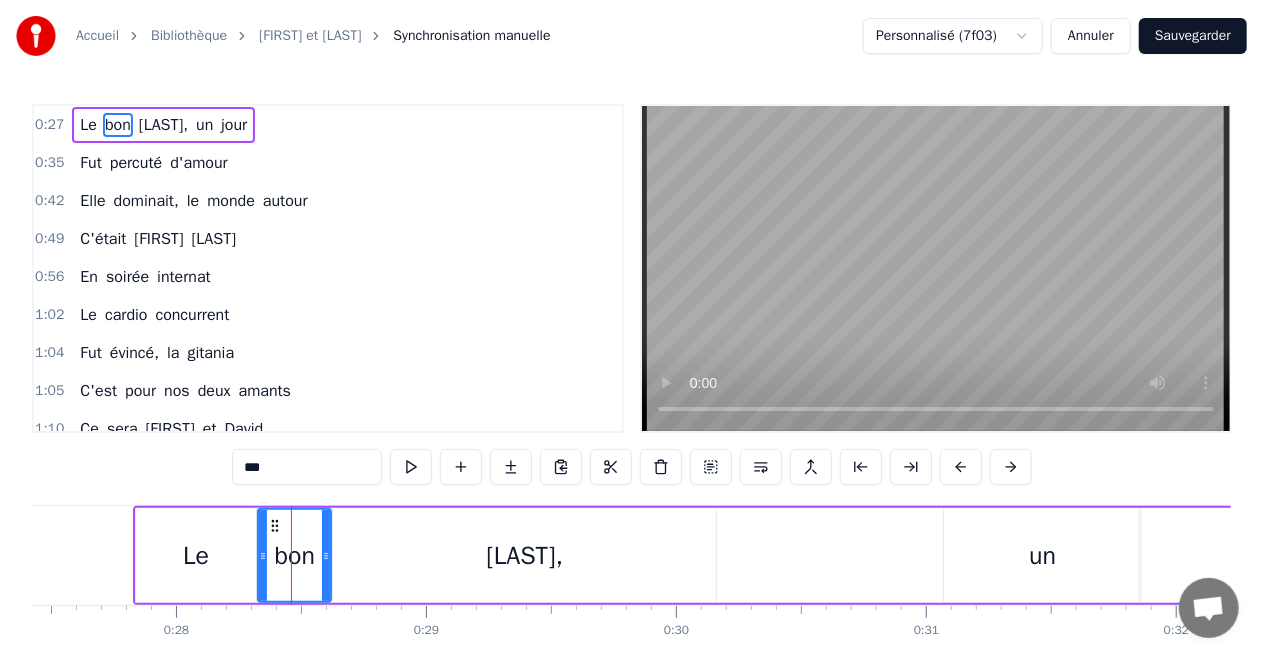 drag, startPoint x: 668, startPoint y: 626, endPoint x: 674, endPoint y: 536, distance: 90.199776 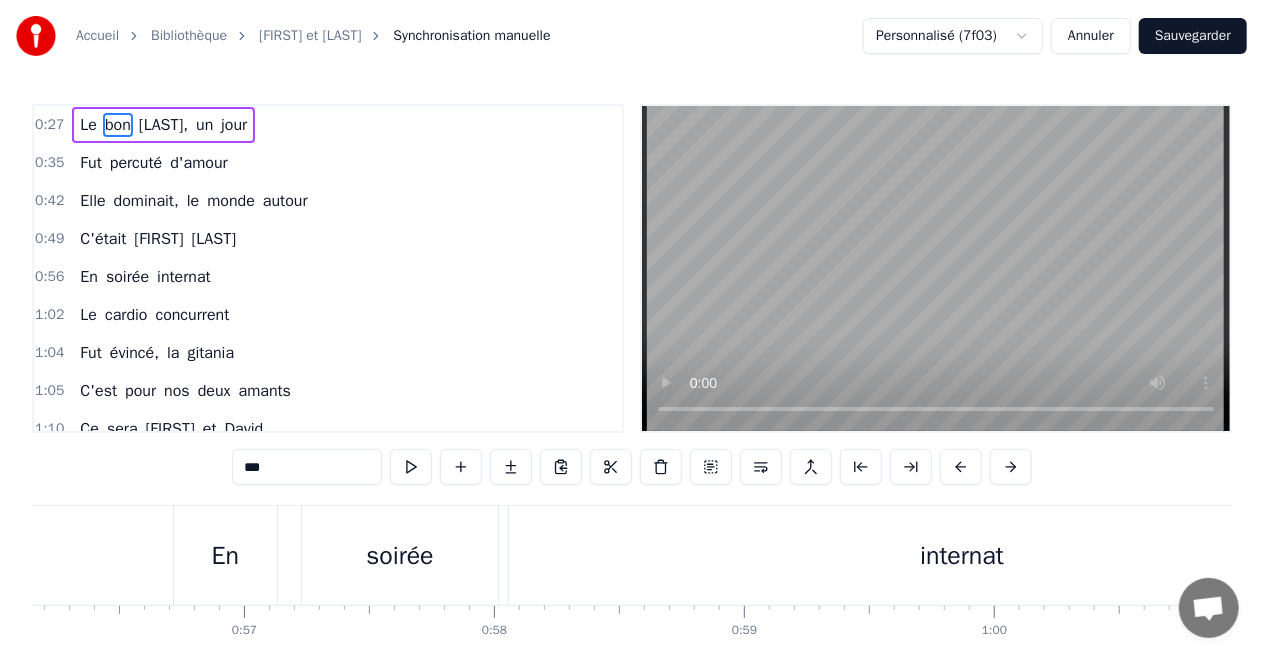 scroll, scrollTop: 0, scrollLeft: 14040, axis: horizontal 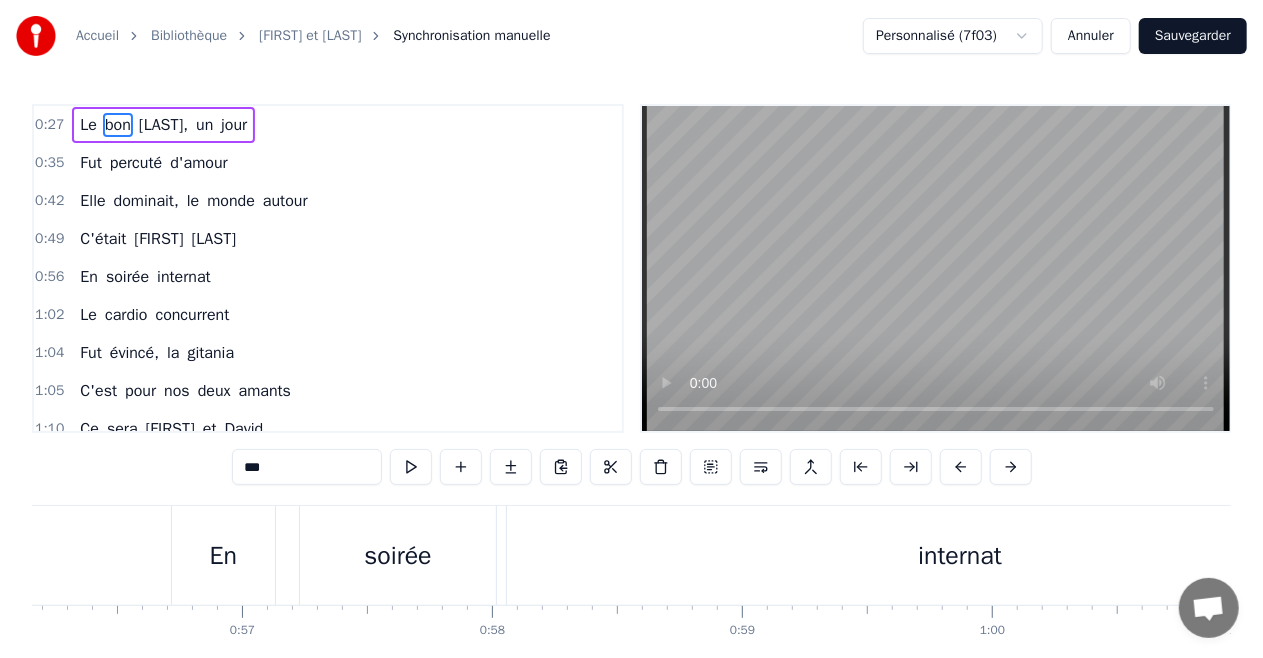 click on "internat" at bounding box center (960, 555) 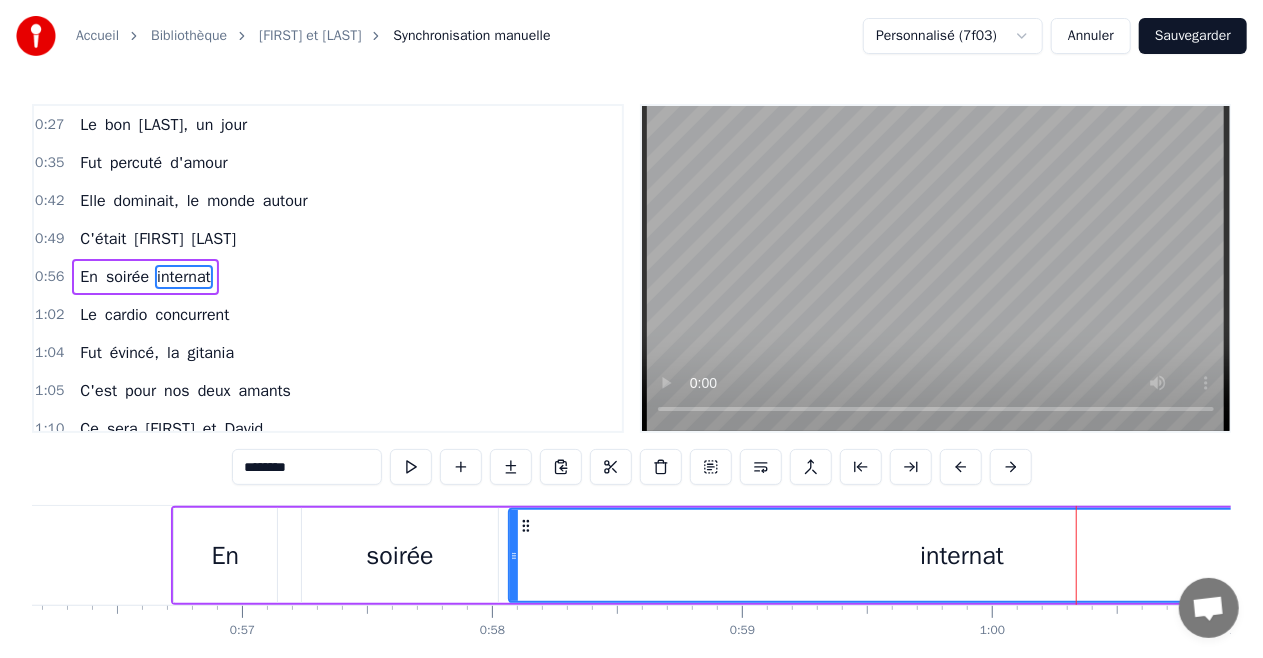 scroll, scrollTop: 5, scrollLeft: 0, axis: vertical 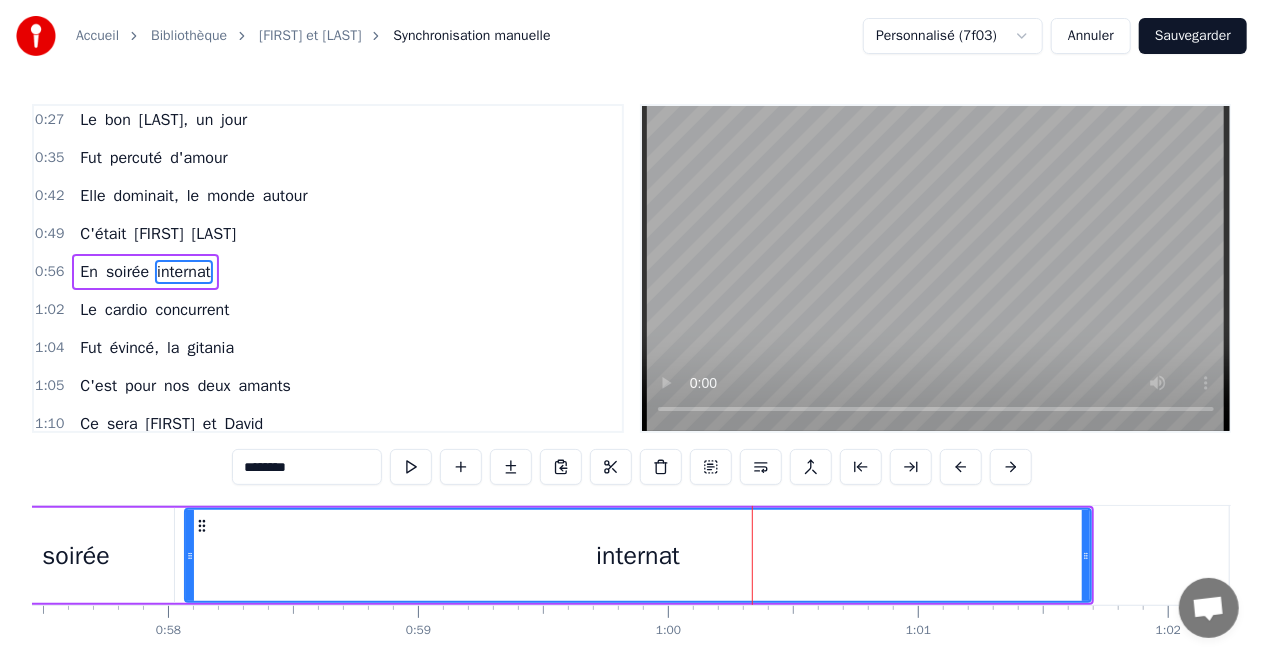 click on "Sauvegarder" at bounding box center (1193, 36) 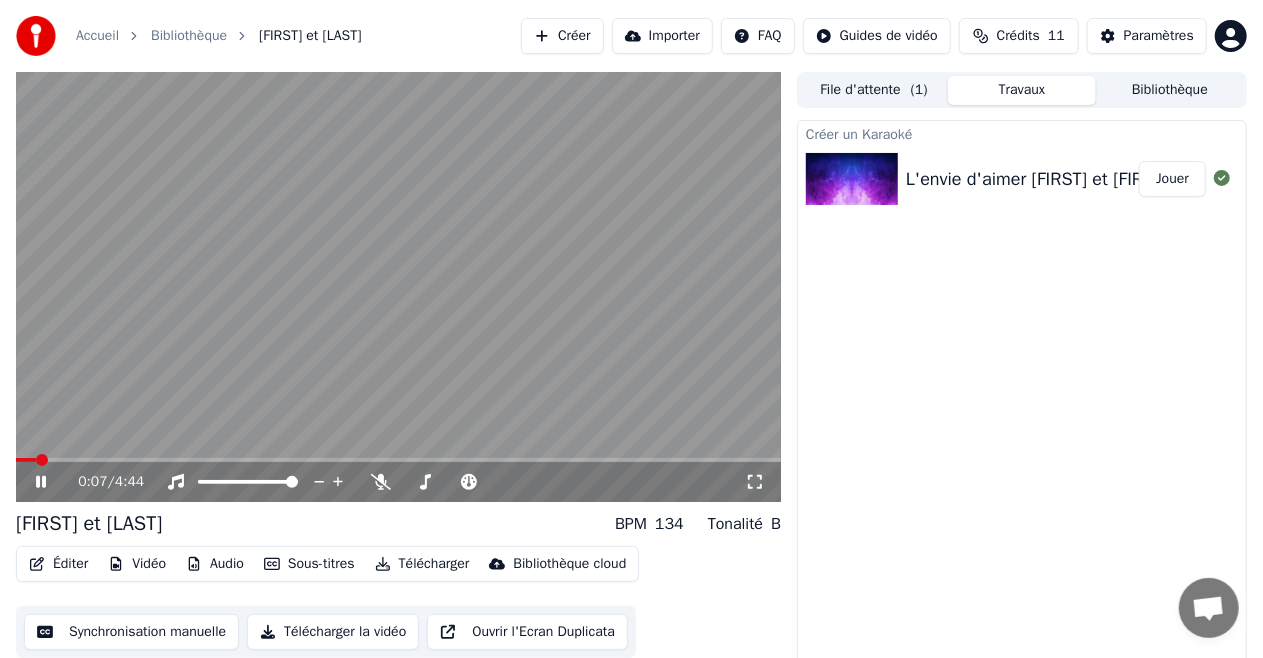 click on "Synchronisation manuelle" at bounding box center (131, 632) 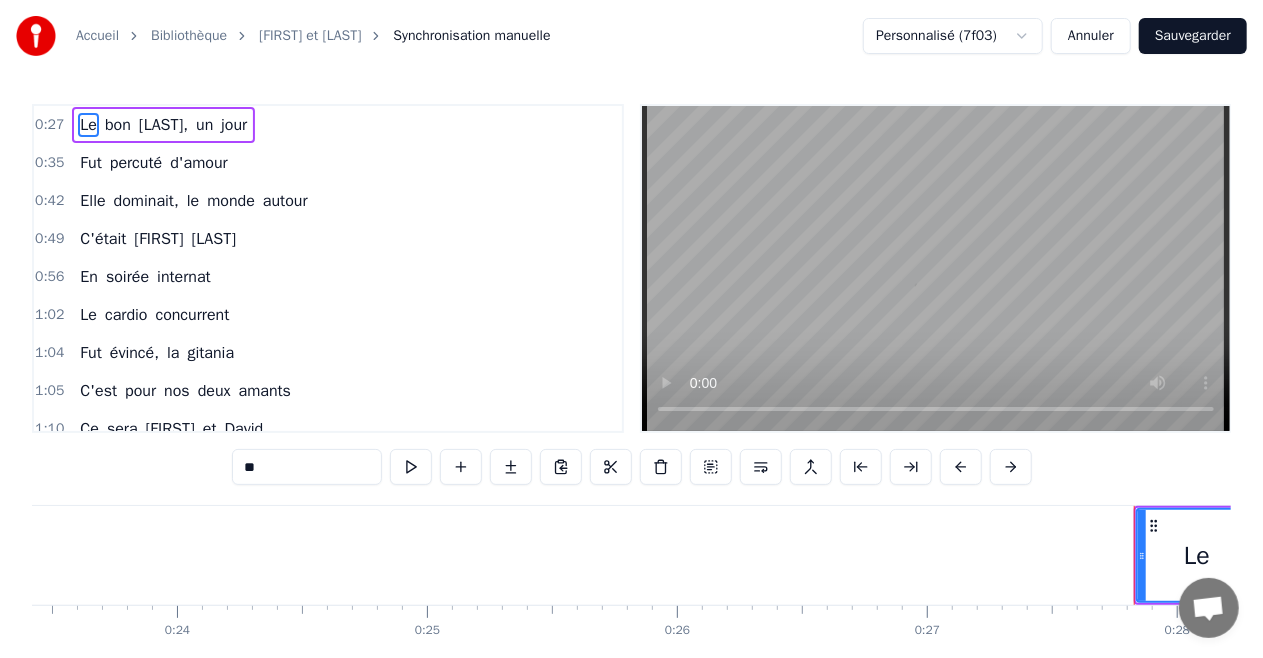 scroll, scrollTop: 0, scrollLeft: 6856, axis: horizontal 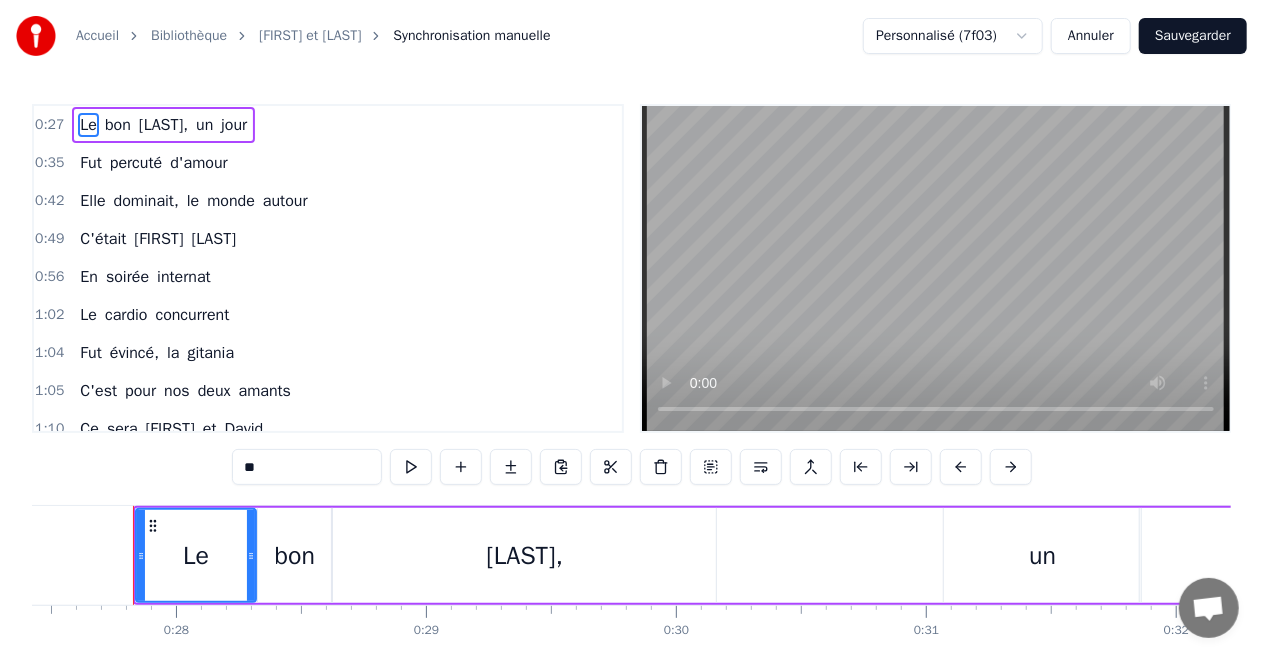 click on "Sauvegarder" at bounding box center (1193, 36) 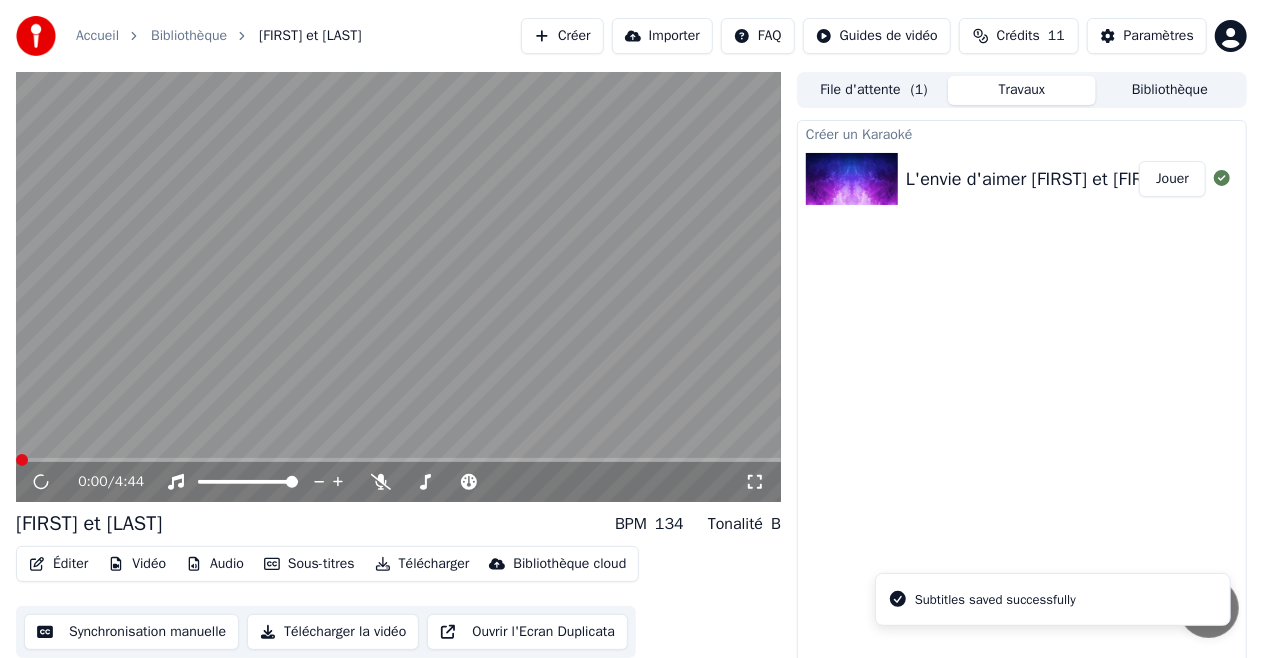 scroll, scrollTop: 21, scrollLeft: 0, axis: vertical 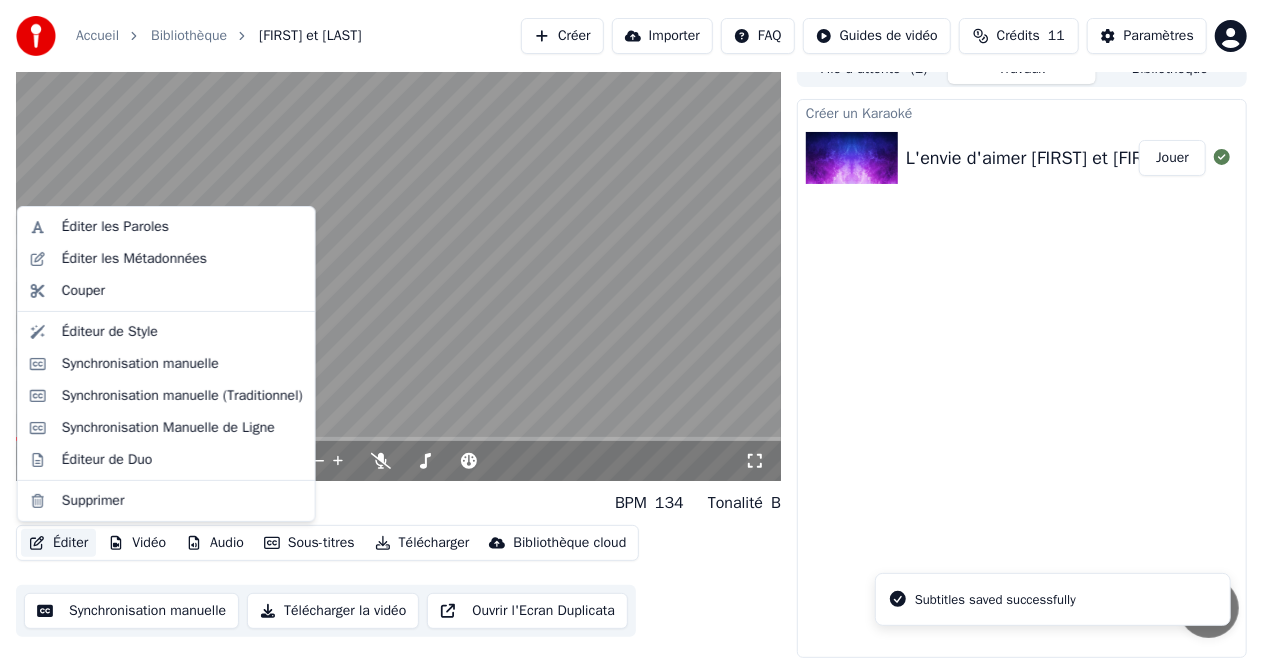 click 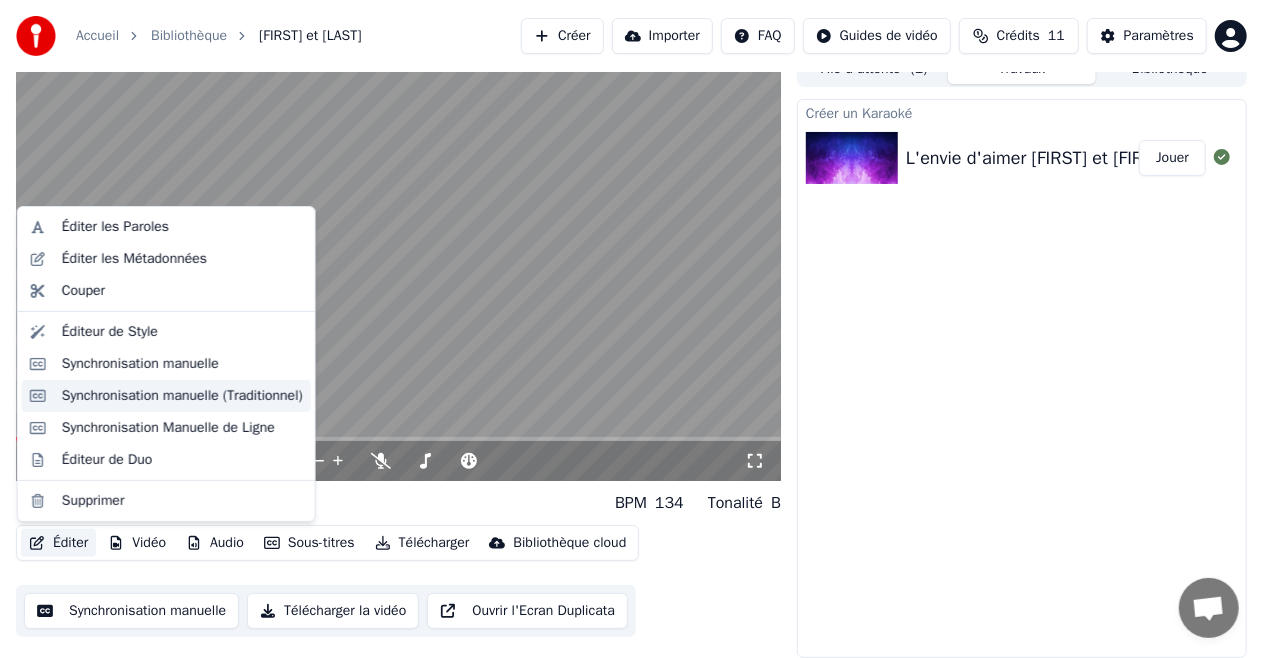 click on "Synchronisation manuelle (Traditionnel)" at bounding box center (182, 396) 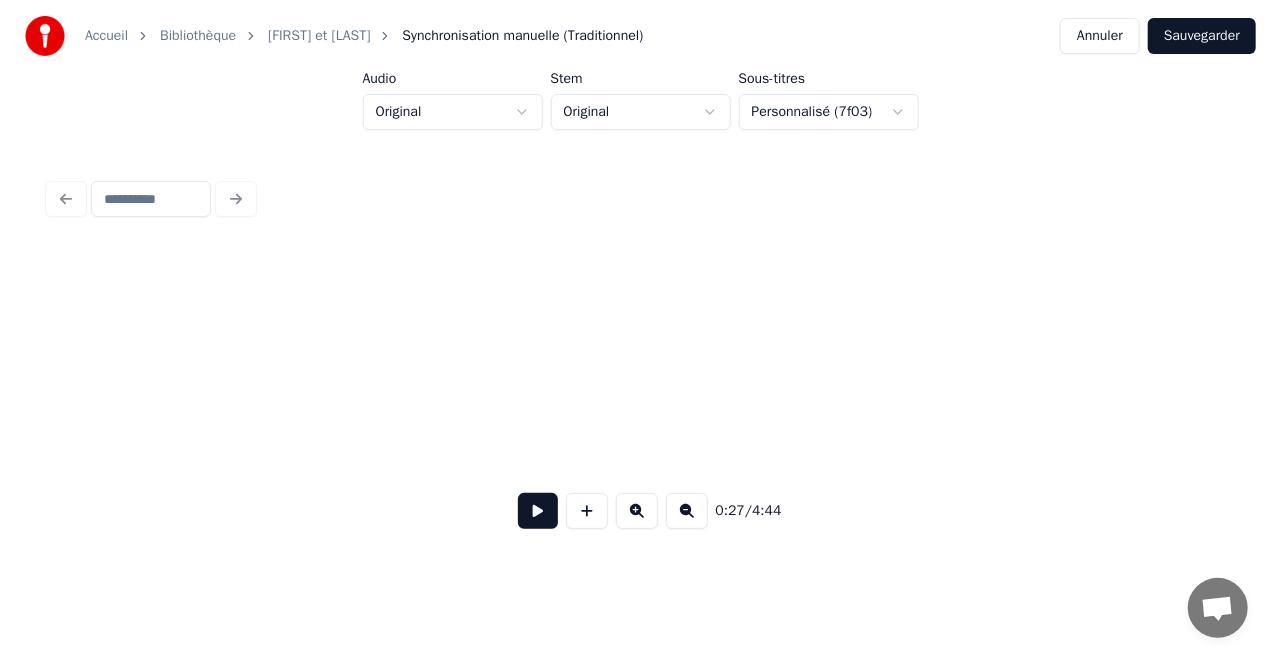 scroll, scrollTop: 0, scrollLeft: 0, axis: both 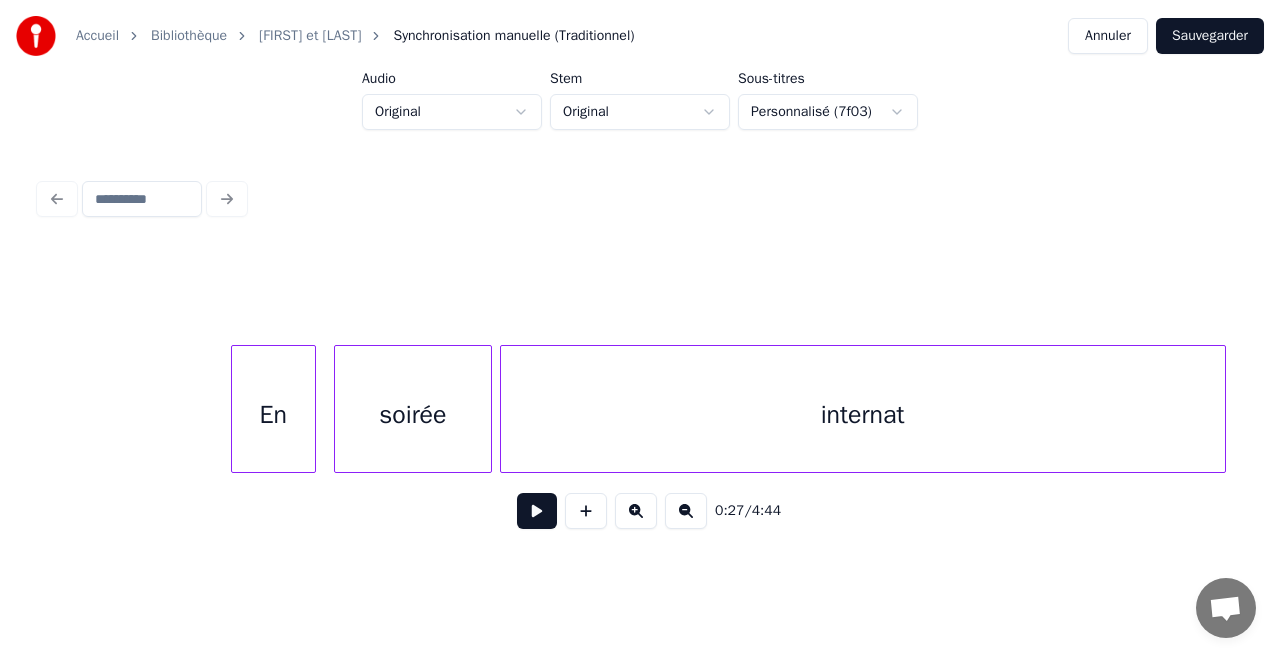 click on "internat" at bounding box center [863, 414] 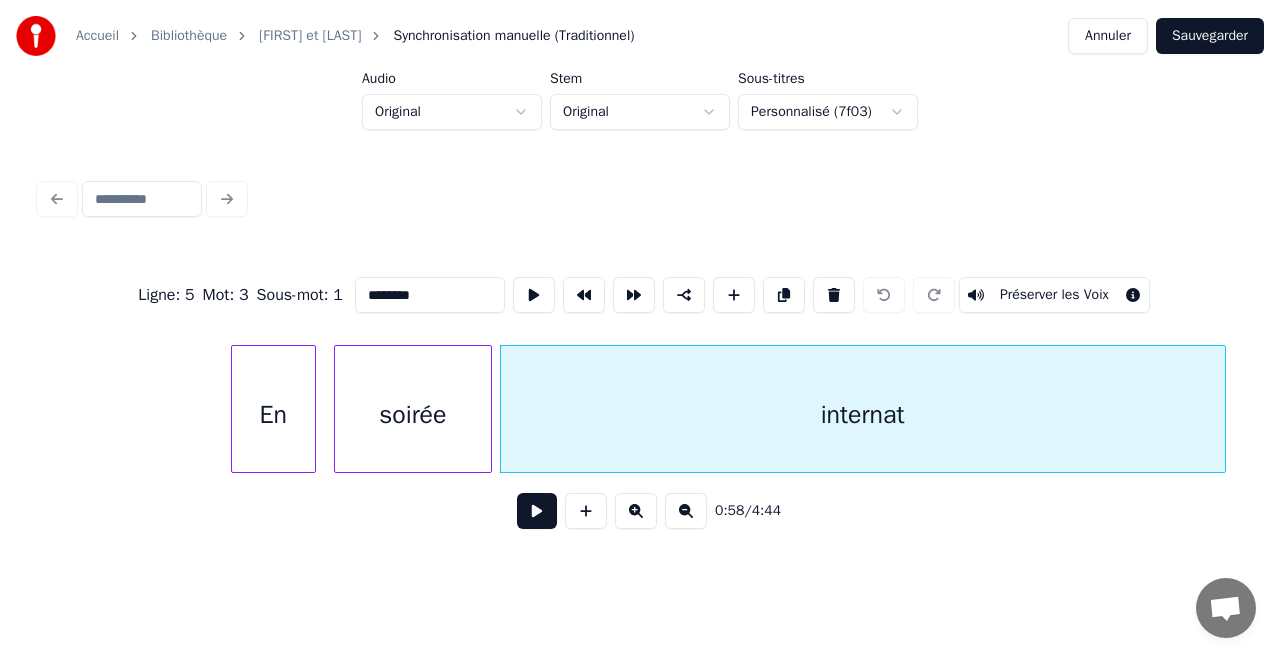 click on "********" at bounding box center (430, 295) 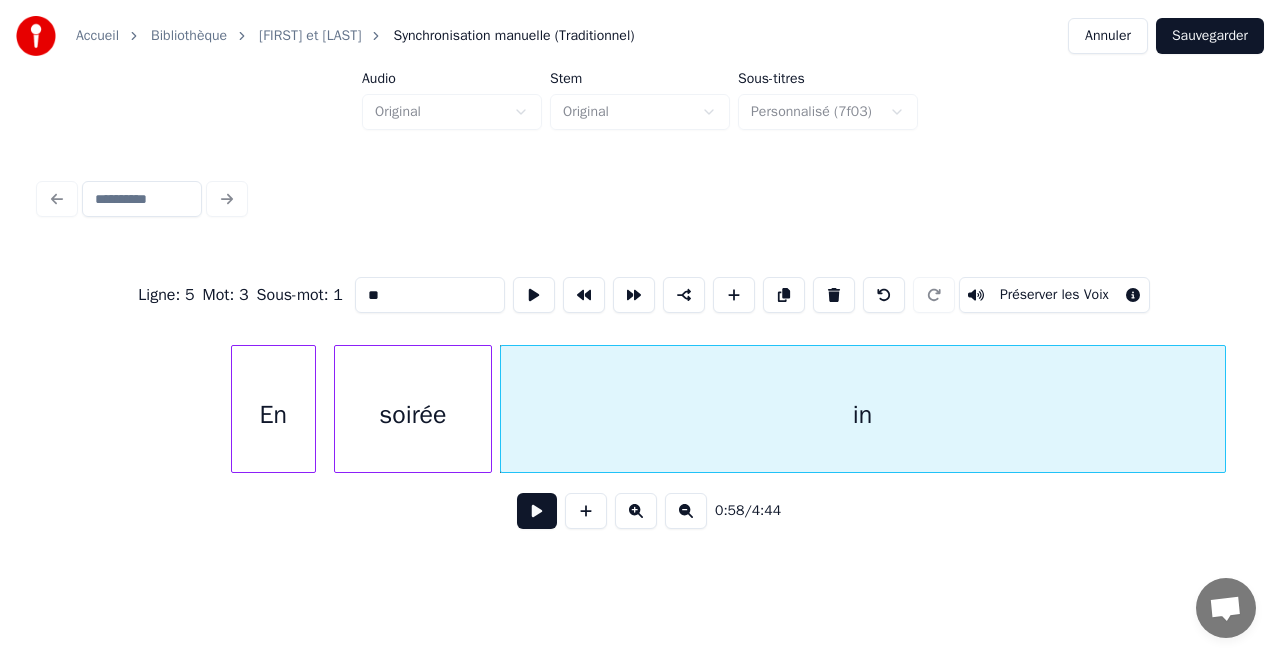 type on "**" 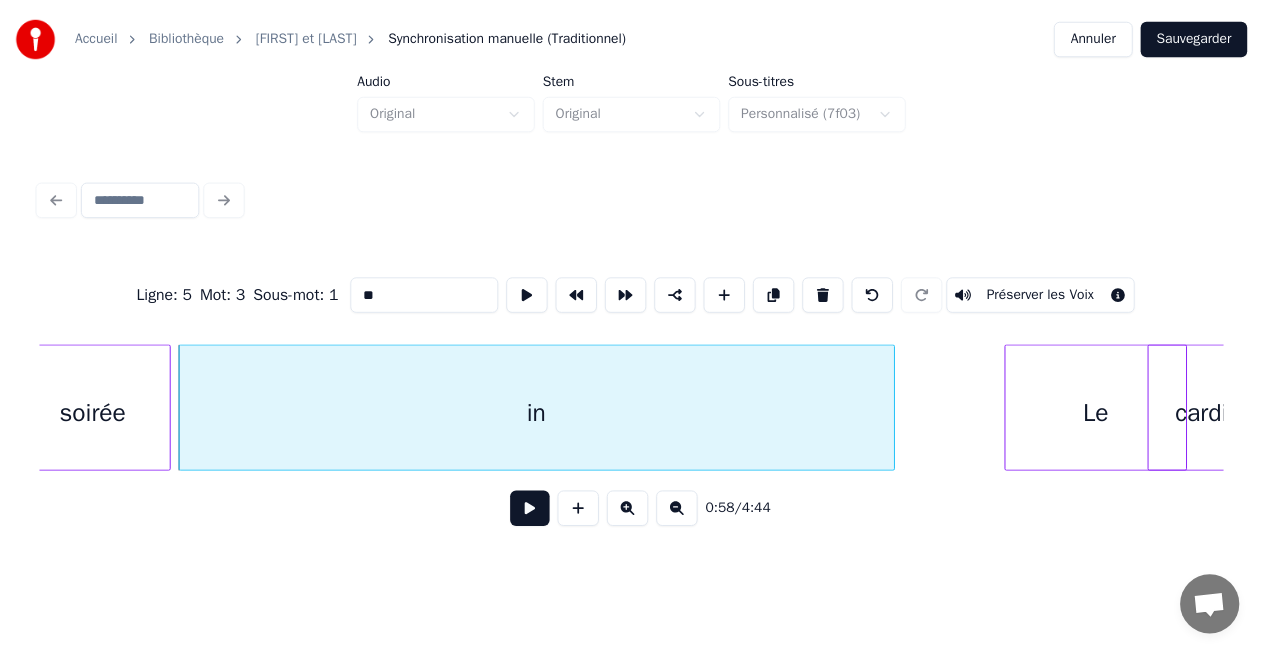 scroll, scrollTop: 0, scrollLeft: 11488, axis: horizontal 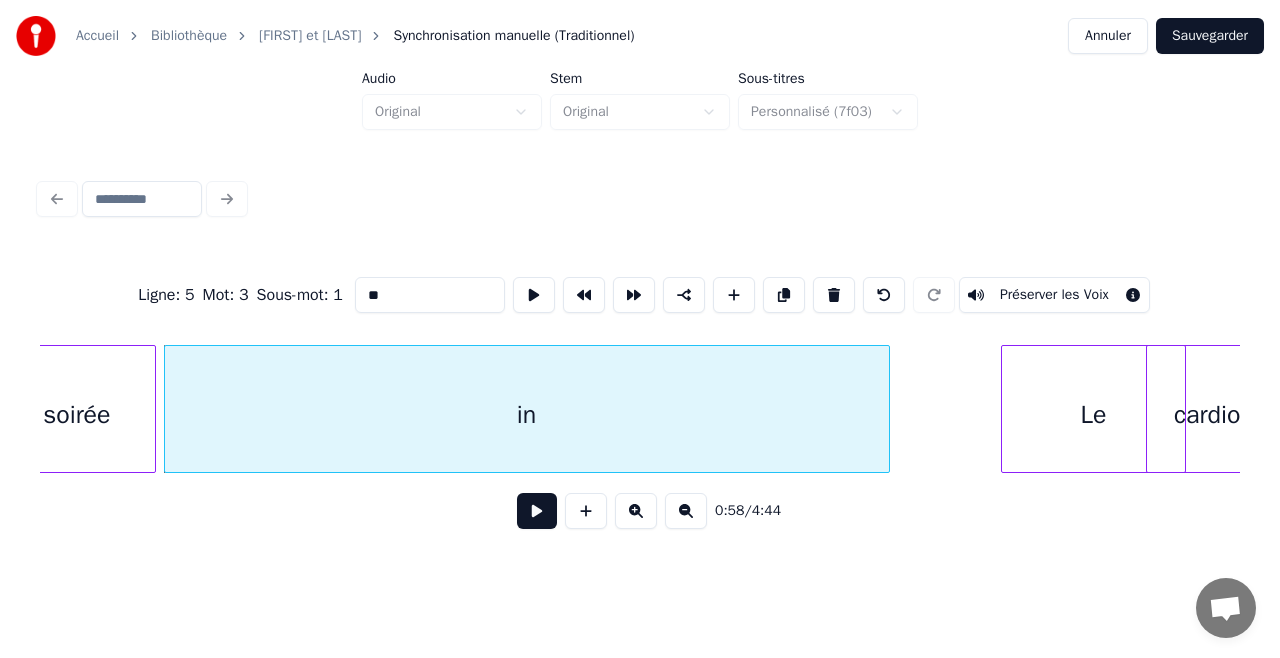click at bounding box center [886, 409] 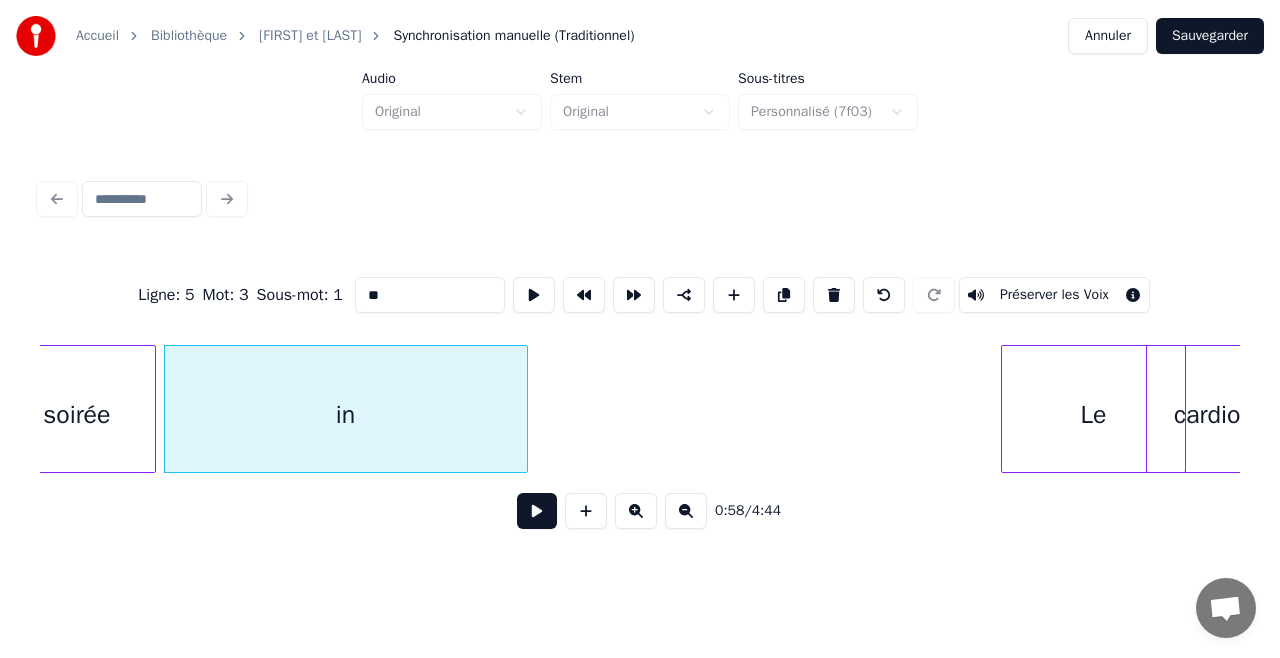 click at bounding box center (524, 409) 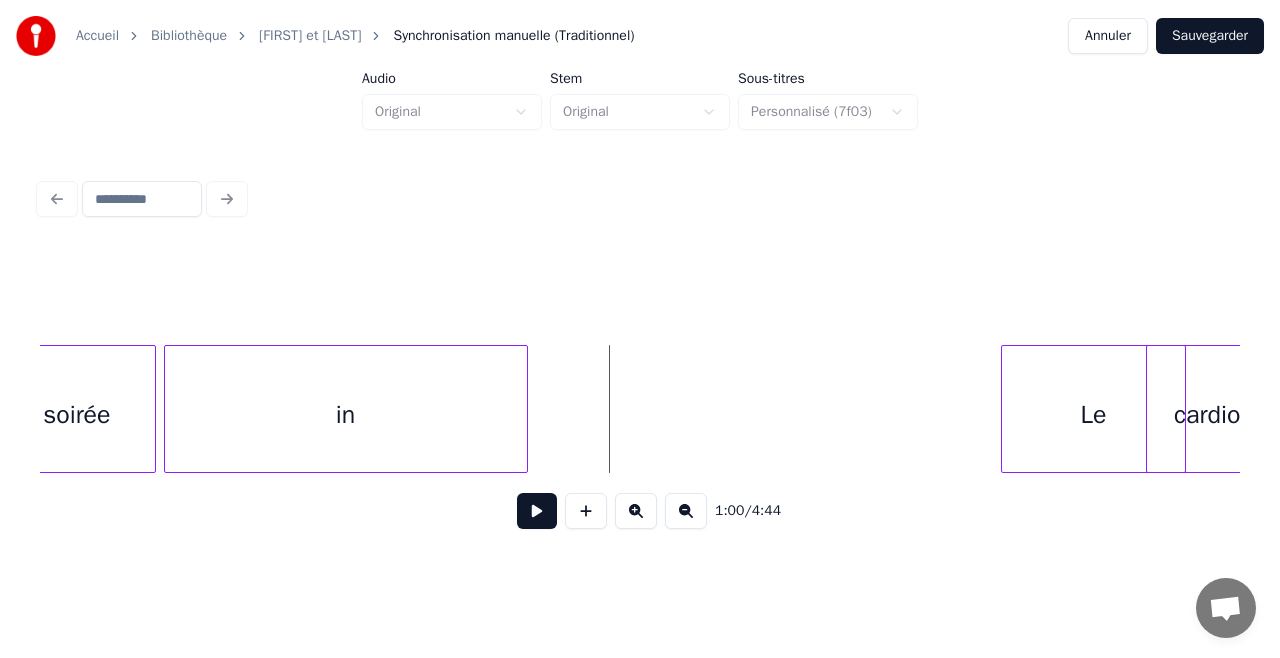 drag, startPoint x: 543, startPoint y: 260, endPoint x: 459, endPoint y: 383, distance: 148.9463 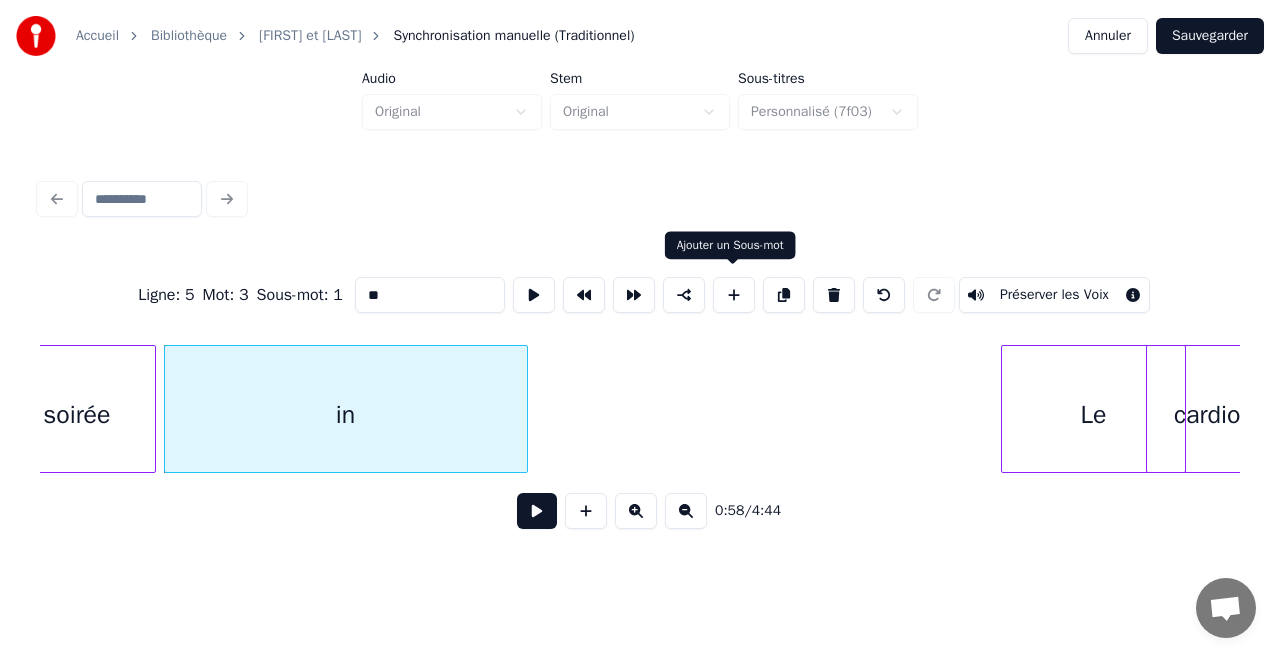 click at bounding box center [734, 295] 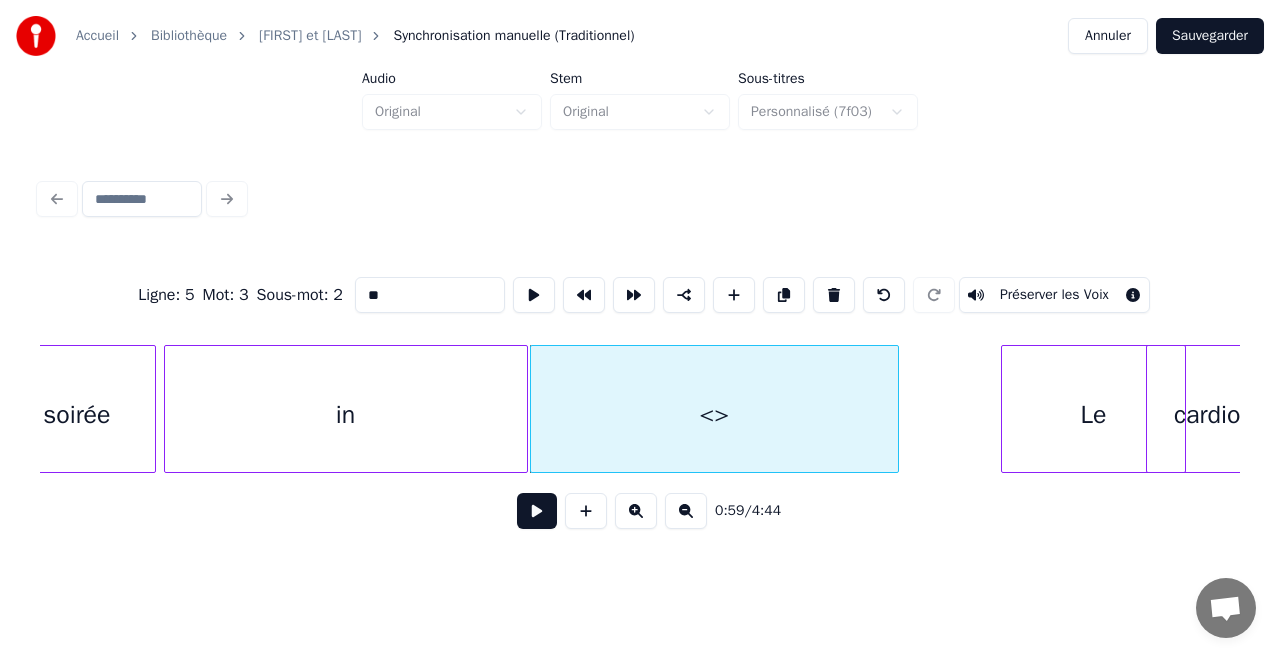 click at bounding box center (895, 409) 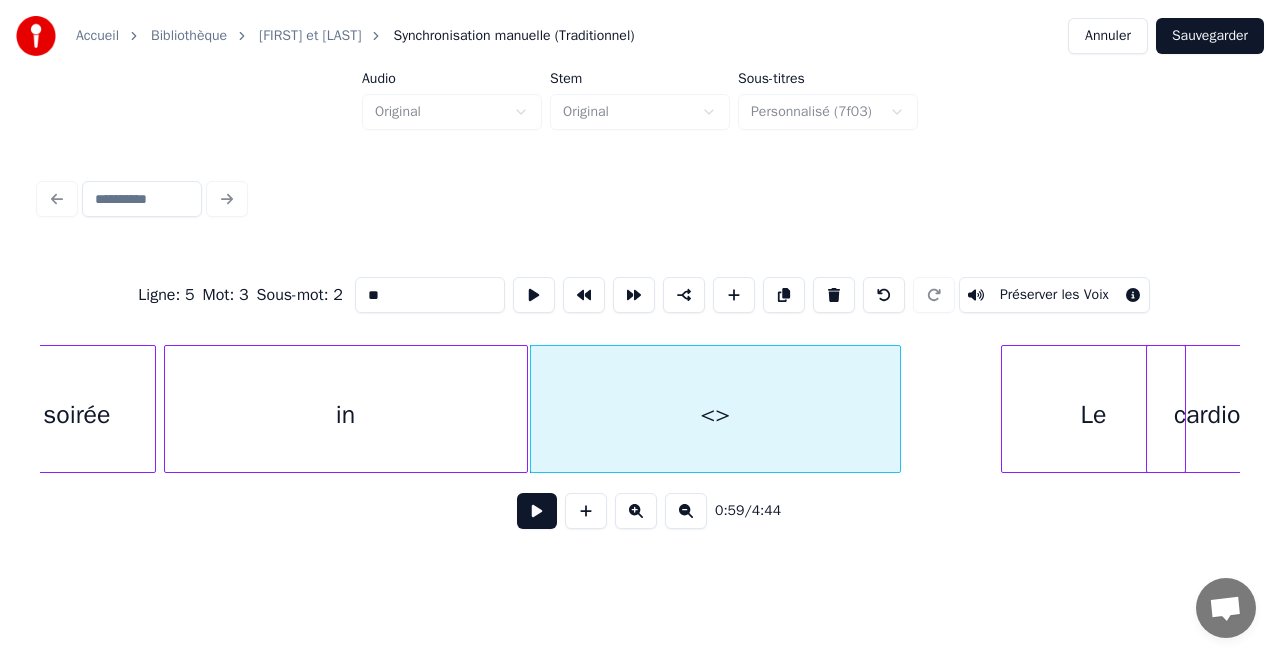 click on "**" at bounding box center [430, 295] 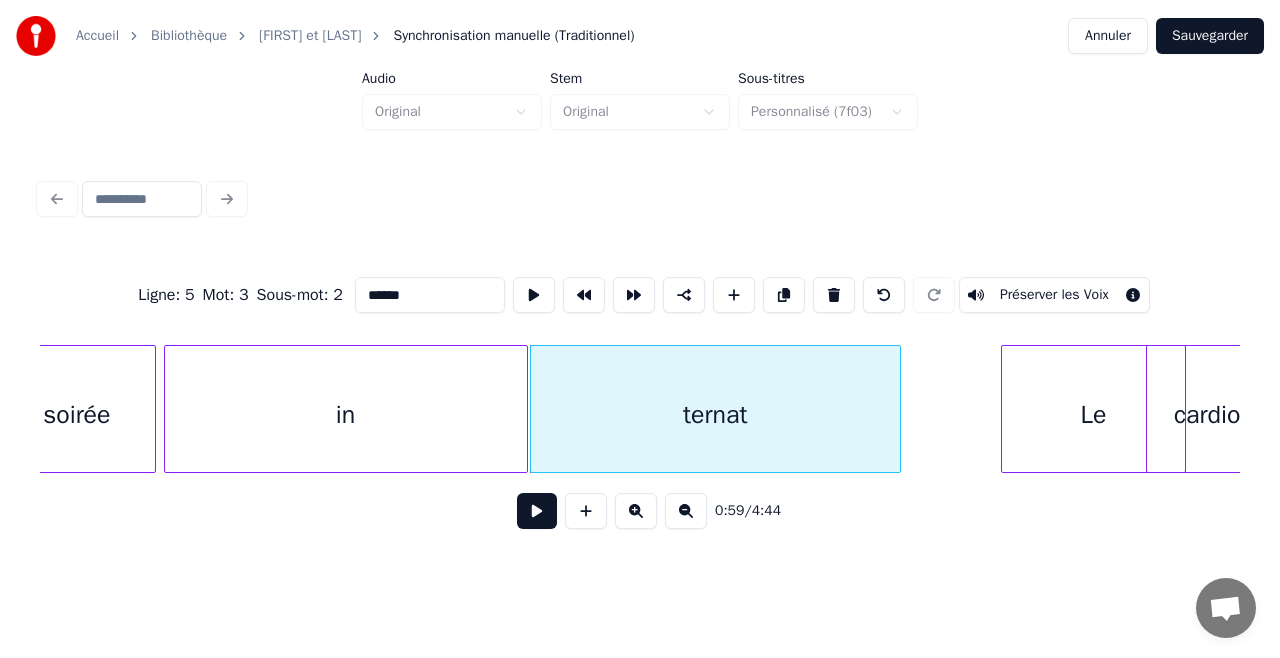 type on "******" 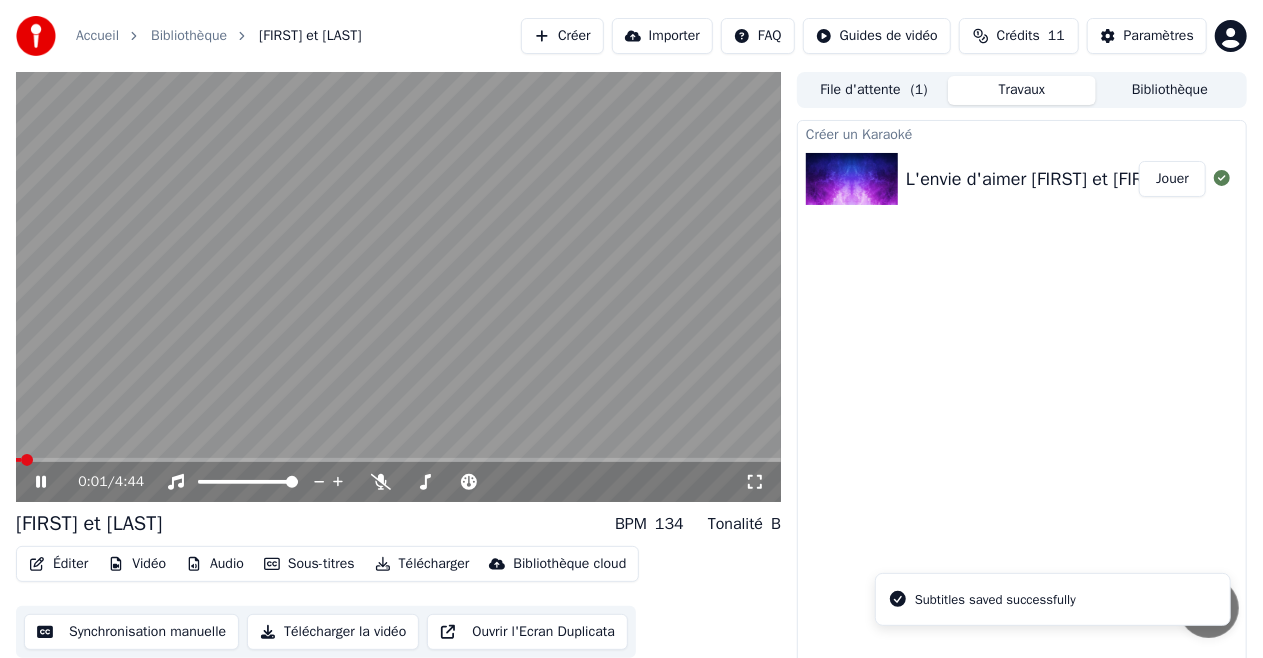 click at bounding box center (398, 460) 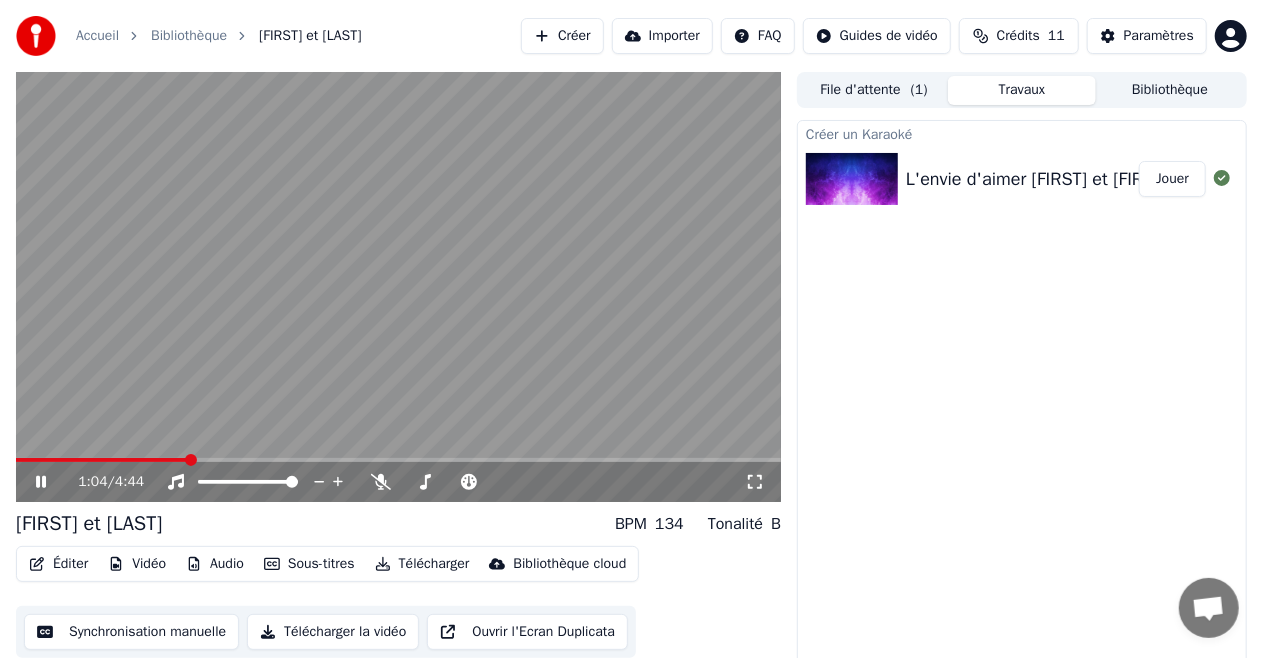 click at bounding box center (102, 460) 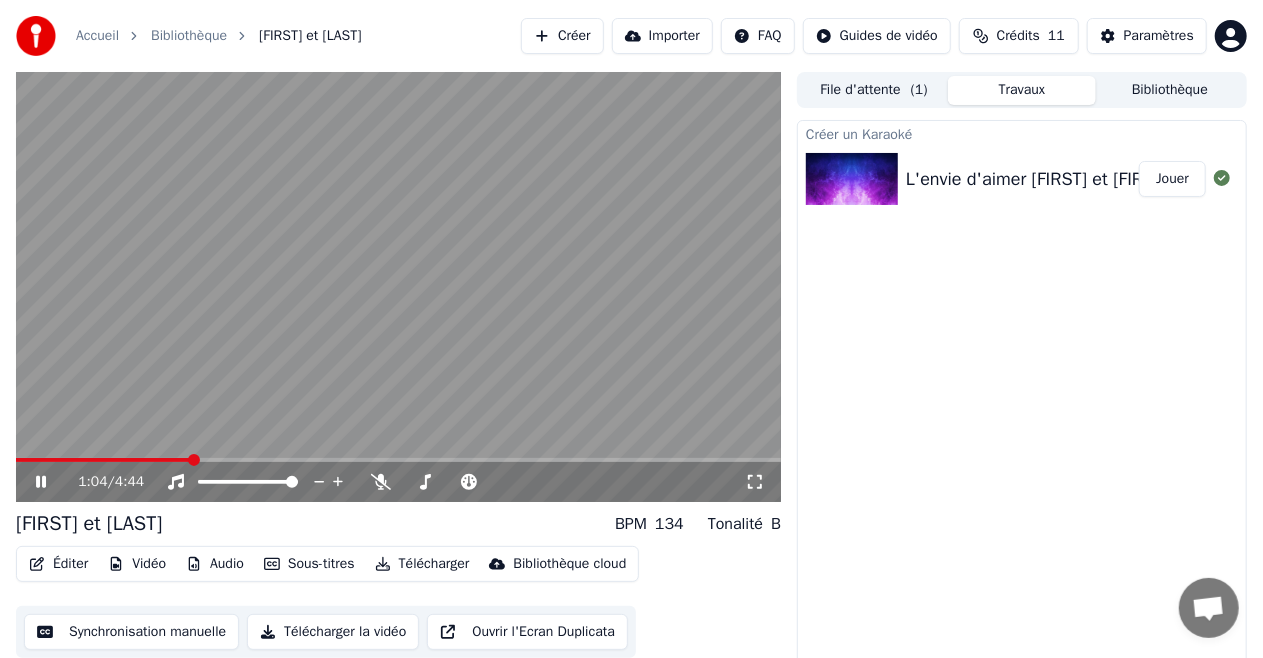 click on "1:04  /  4:44" at bounding box center (398, 482) 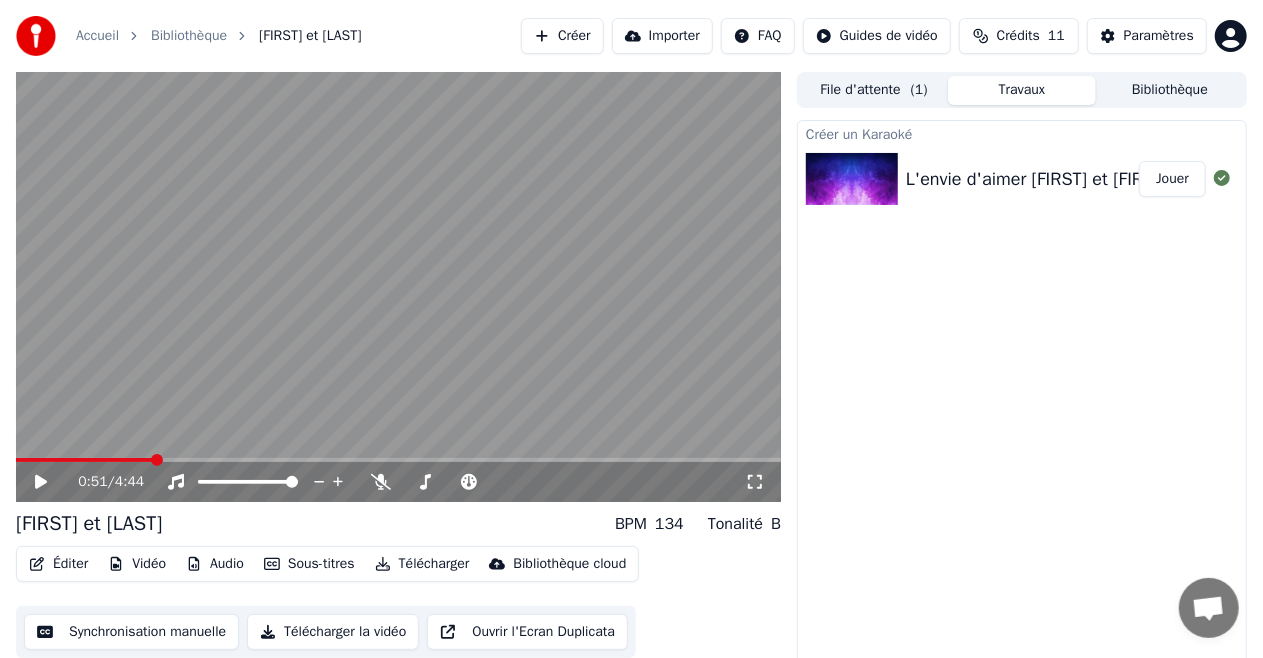 click at bounding box center [84, 460] 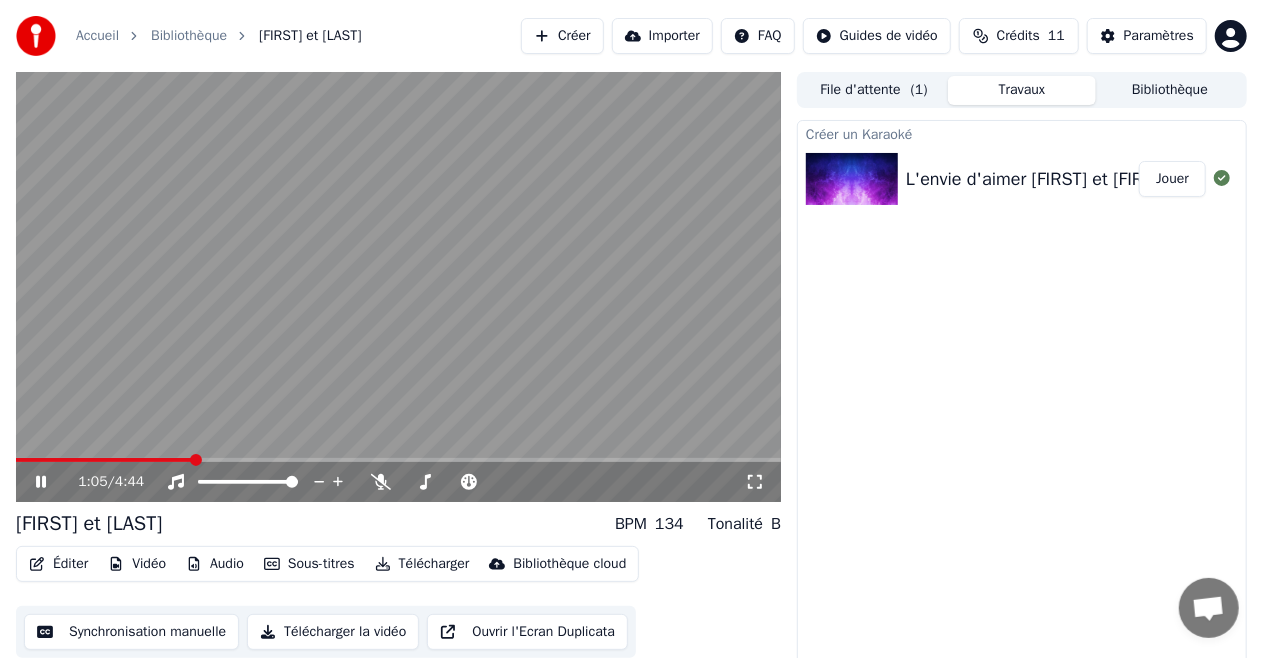 click 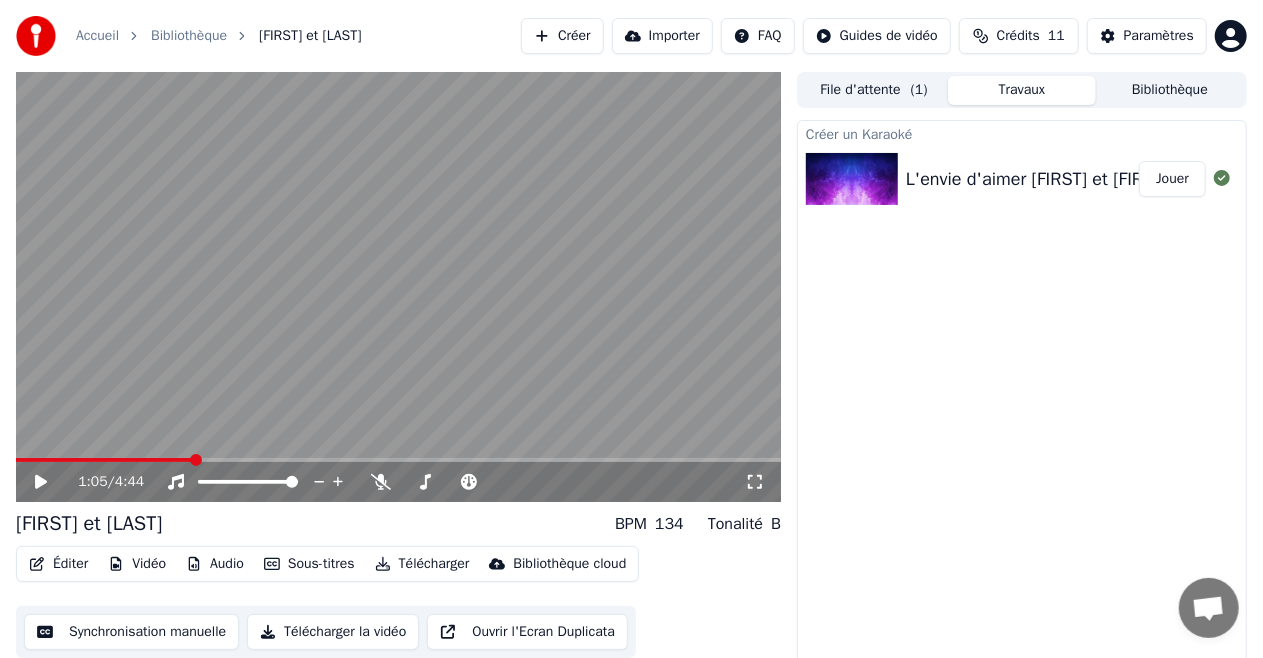 click on "Synchronisation manuelle" at bounding box center [131, 632] 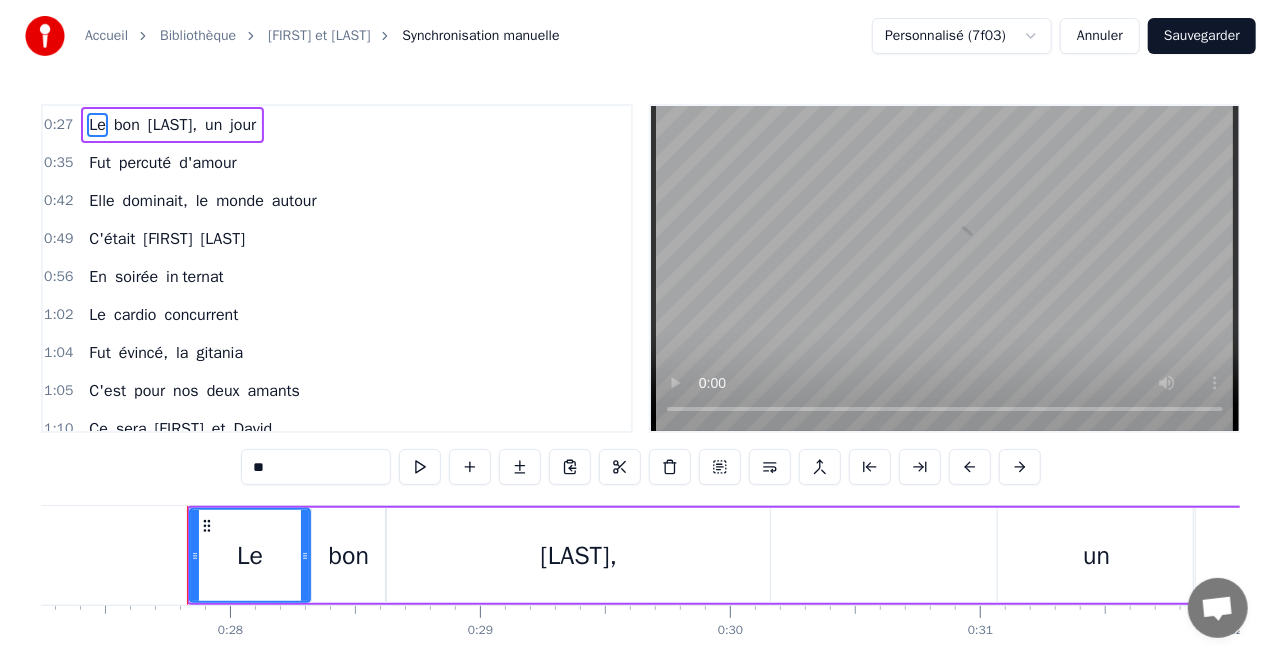 scroll, scrollTop: 0, scrollLeft: 6856, axis: horizontal 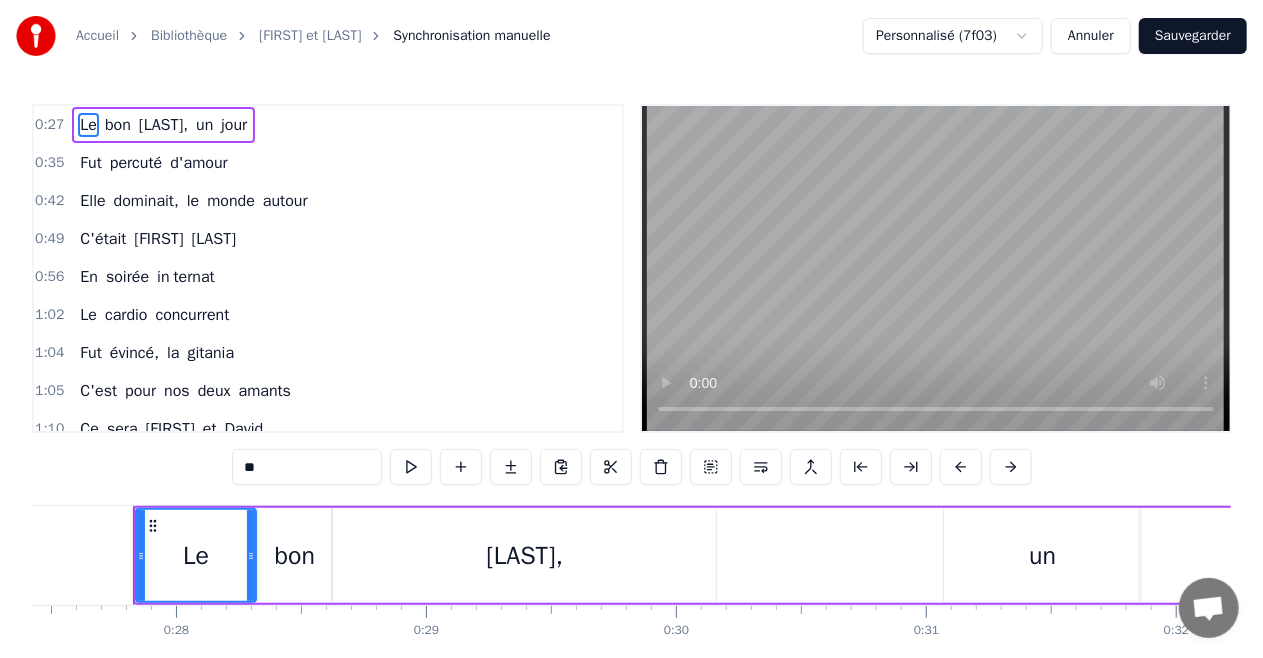 click on "Sauvegarder" at bounding box center (1193, 36) 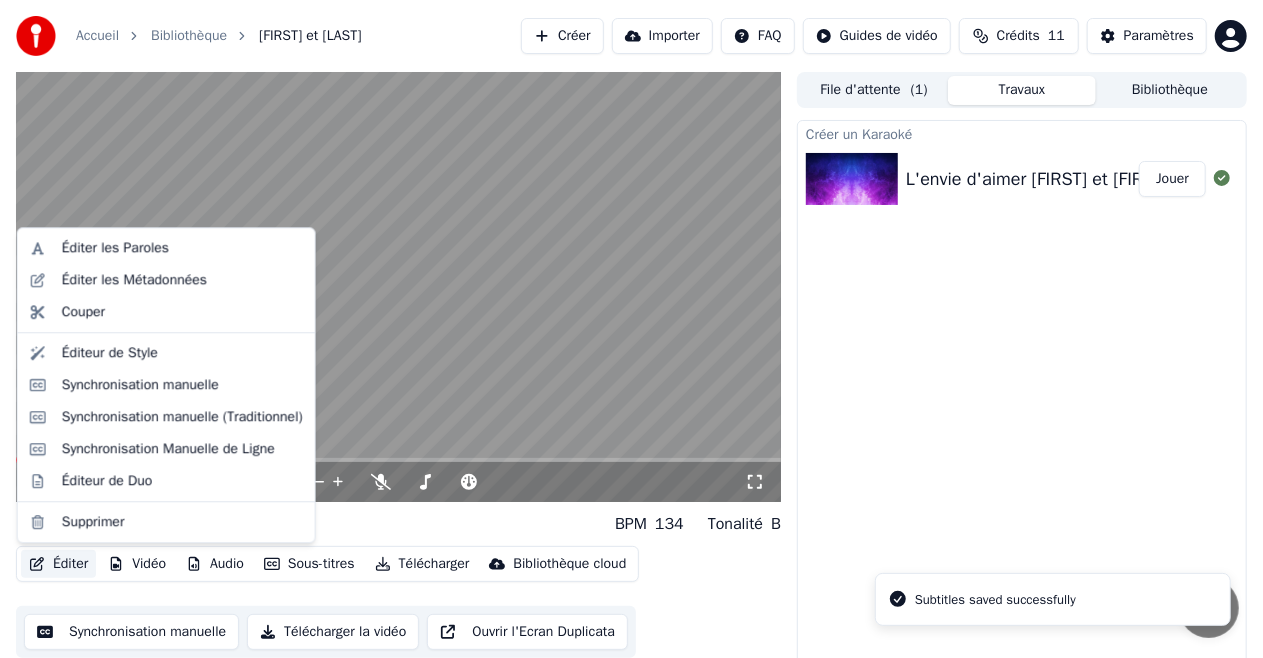 click on "Éditer" at bounding box center [58, 564] 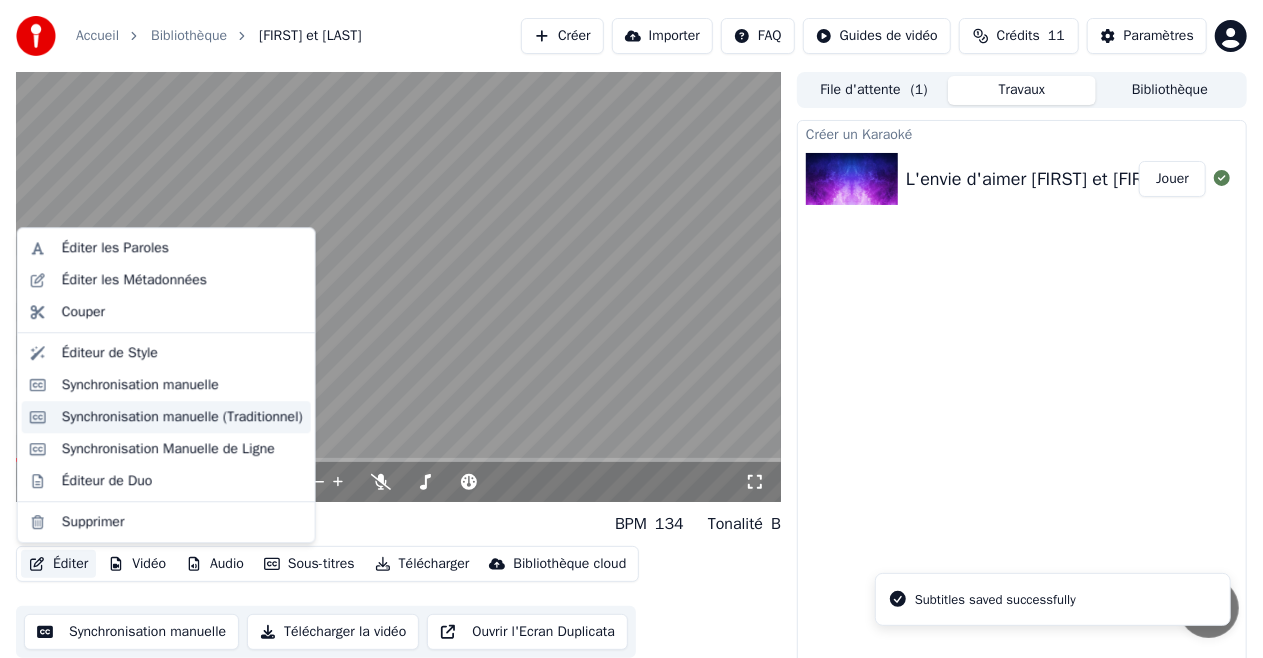 click on "Synchronisation manuelle (Traditionnel)" at bounding box center (182, 417) 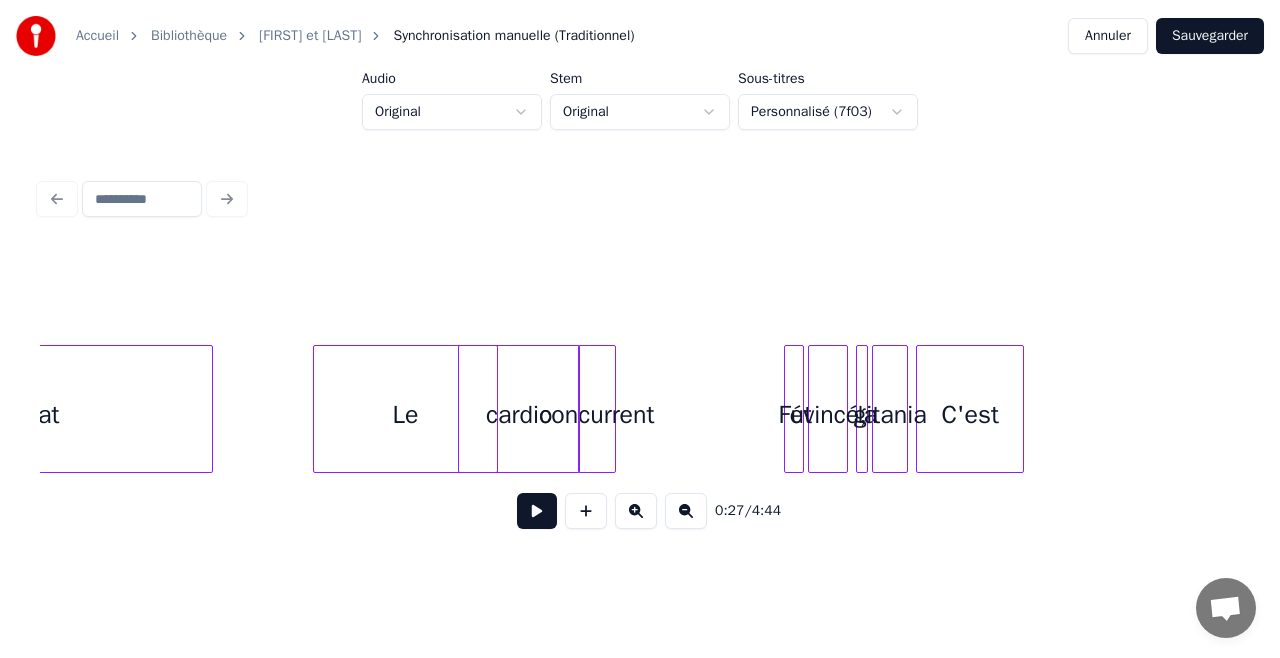 scroll, scrollTop: 0, scrollLeft: 12169, axis: horizontal 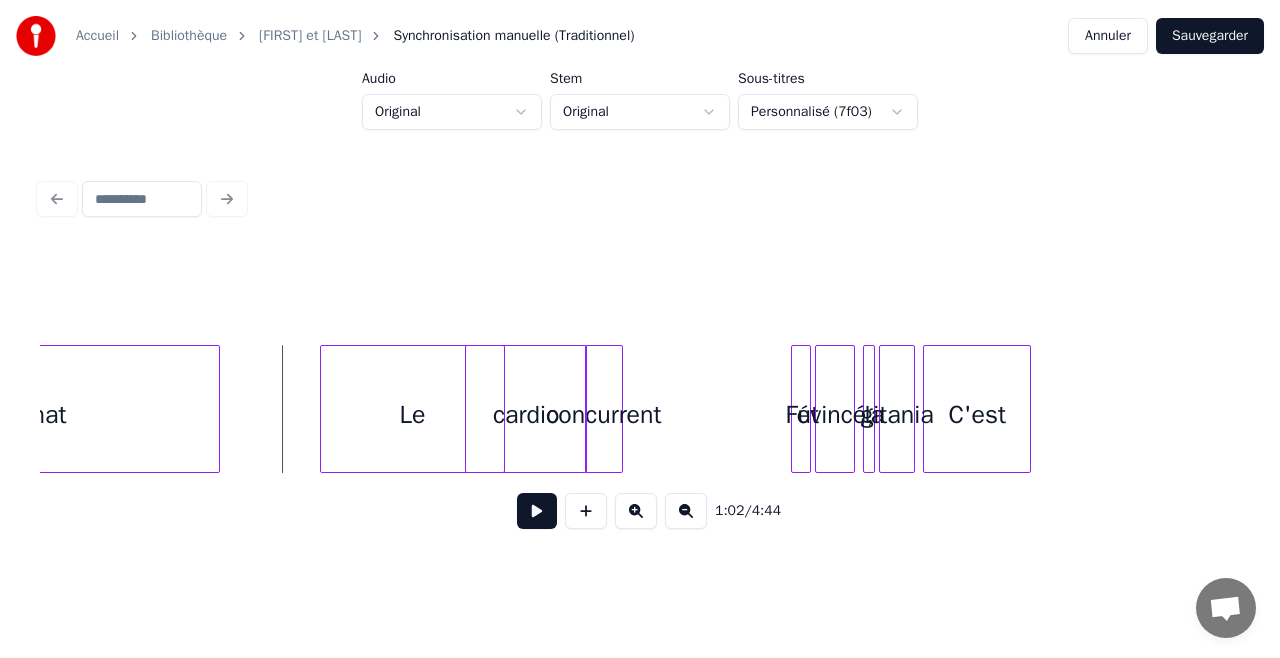 click at bounding box center [537, 511] 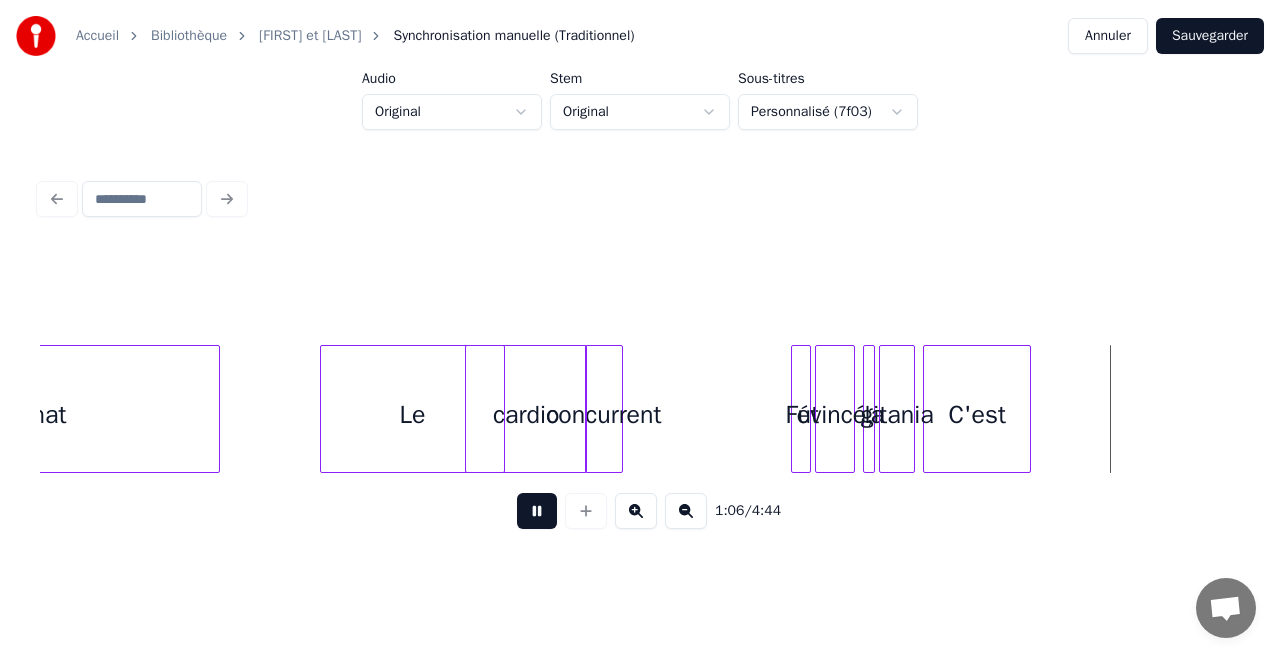 click at bounding box center [537, 511] 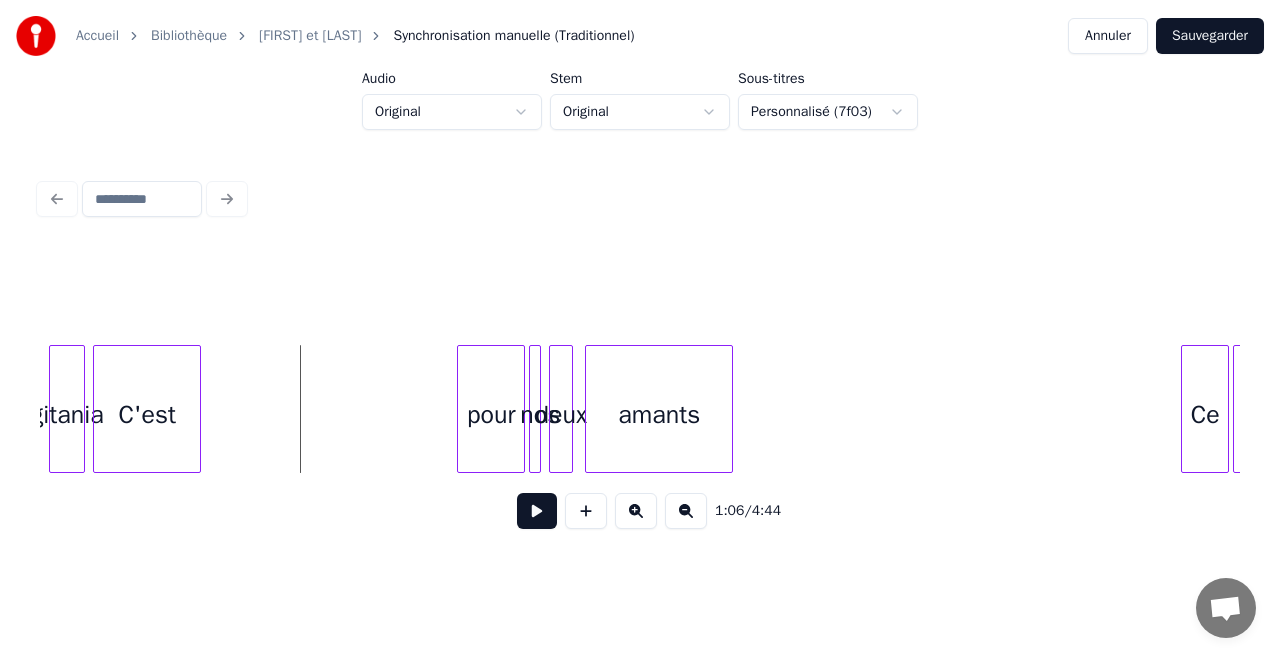 scroll, scrollTop: 0, scrollLeft: 13033, axis: horizontal 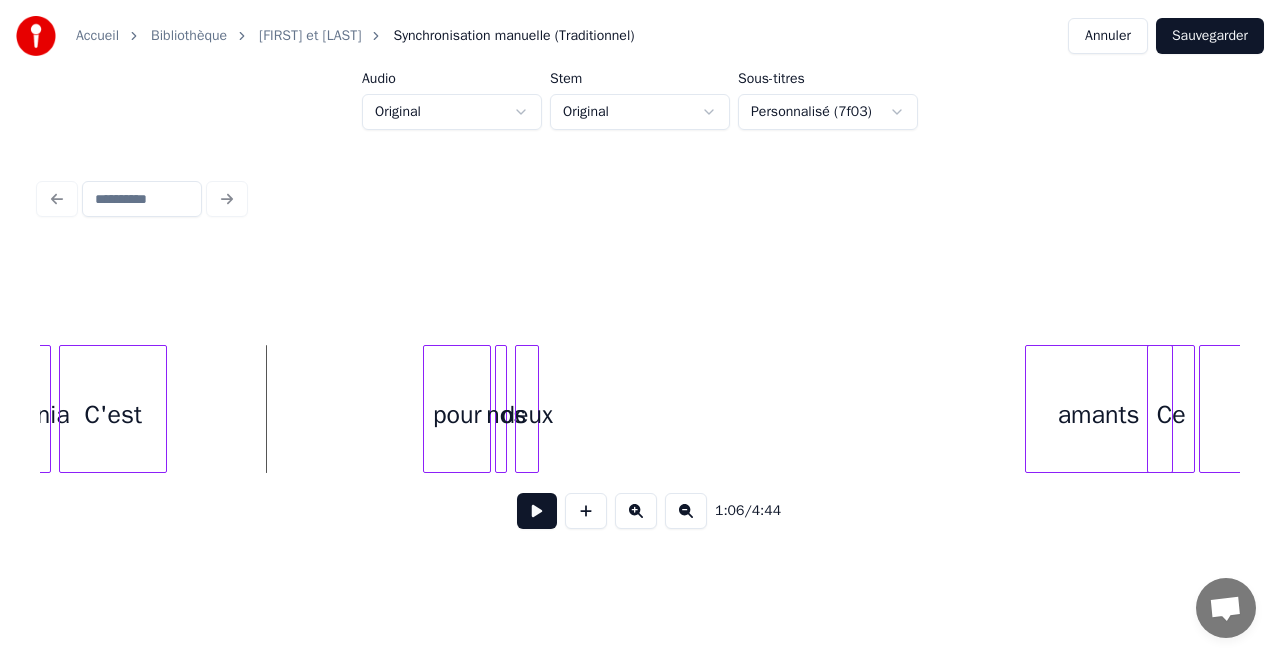 click on "amants" at bounding box center (1099, 414) 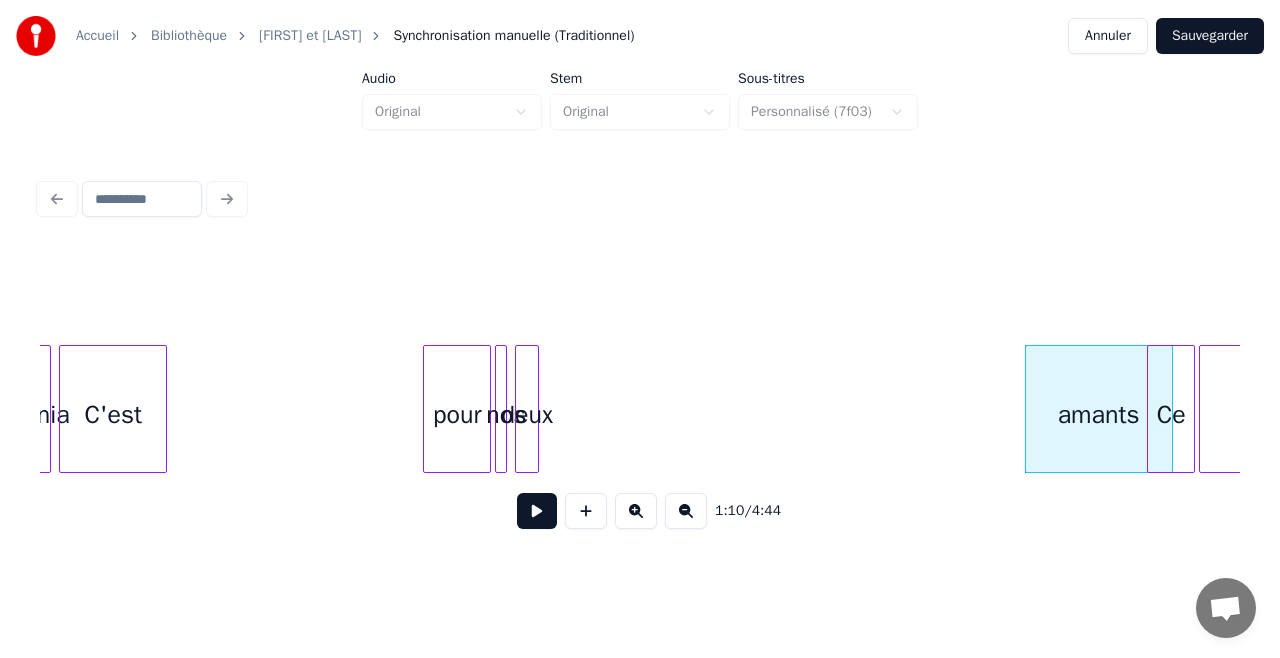 type 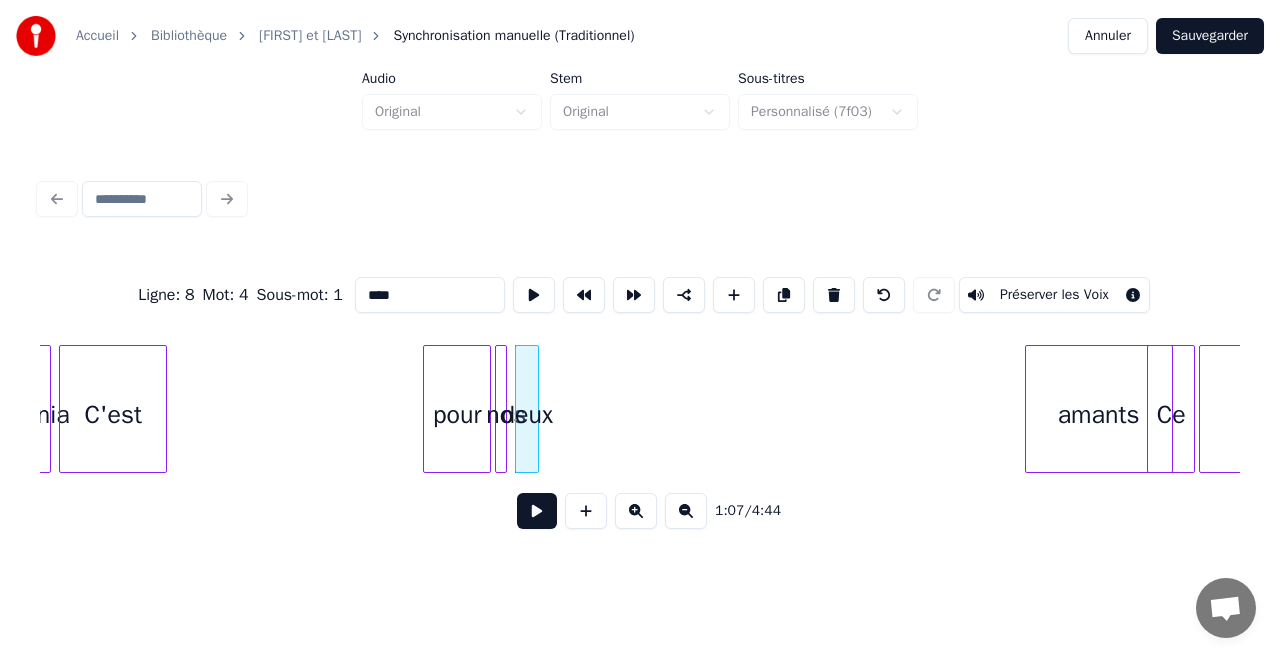 click at bounding box center (503, 409) 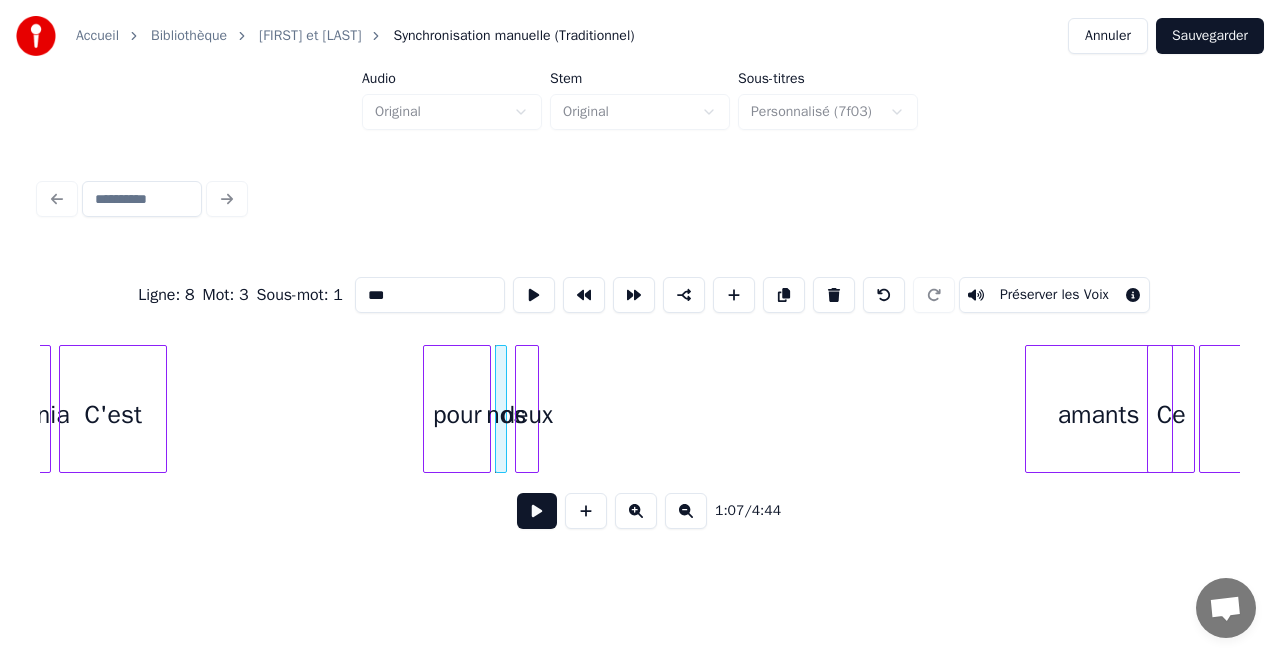 click on "gitania C'est pour nos deux amants Ce sera" at bounding box center (15439, 409) 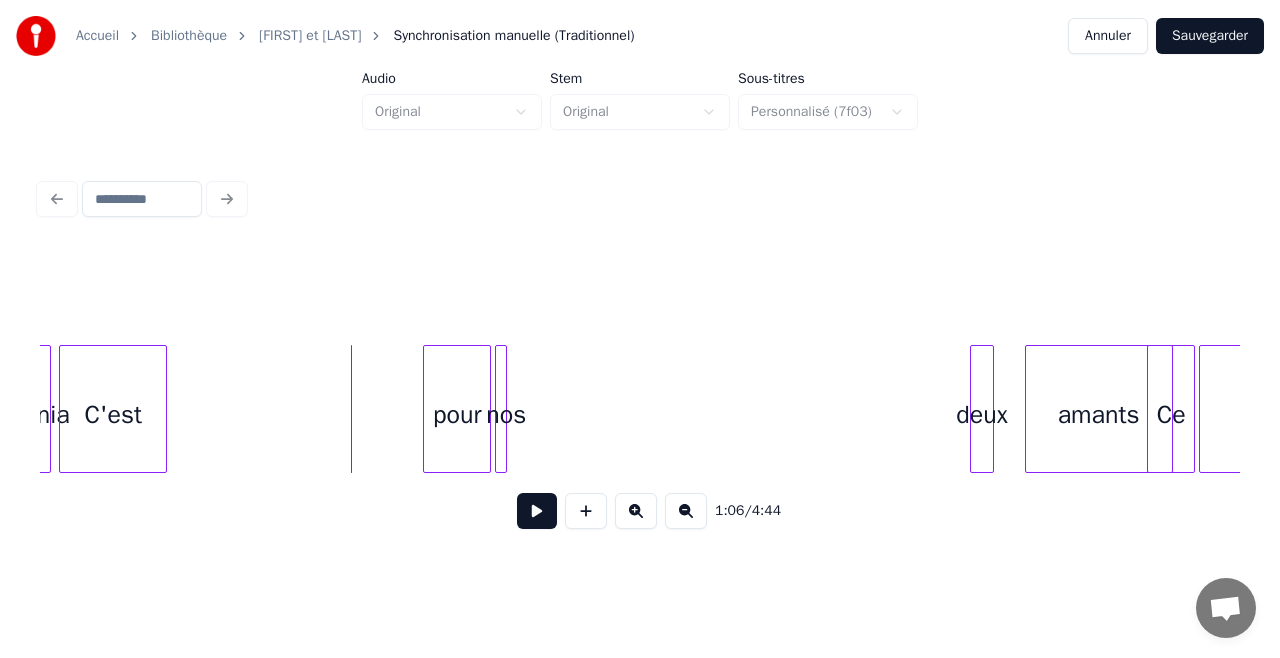 click on "deux" at bounding box center (982, 414) 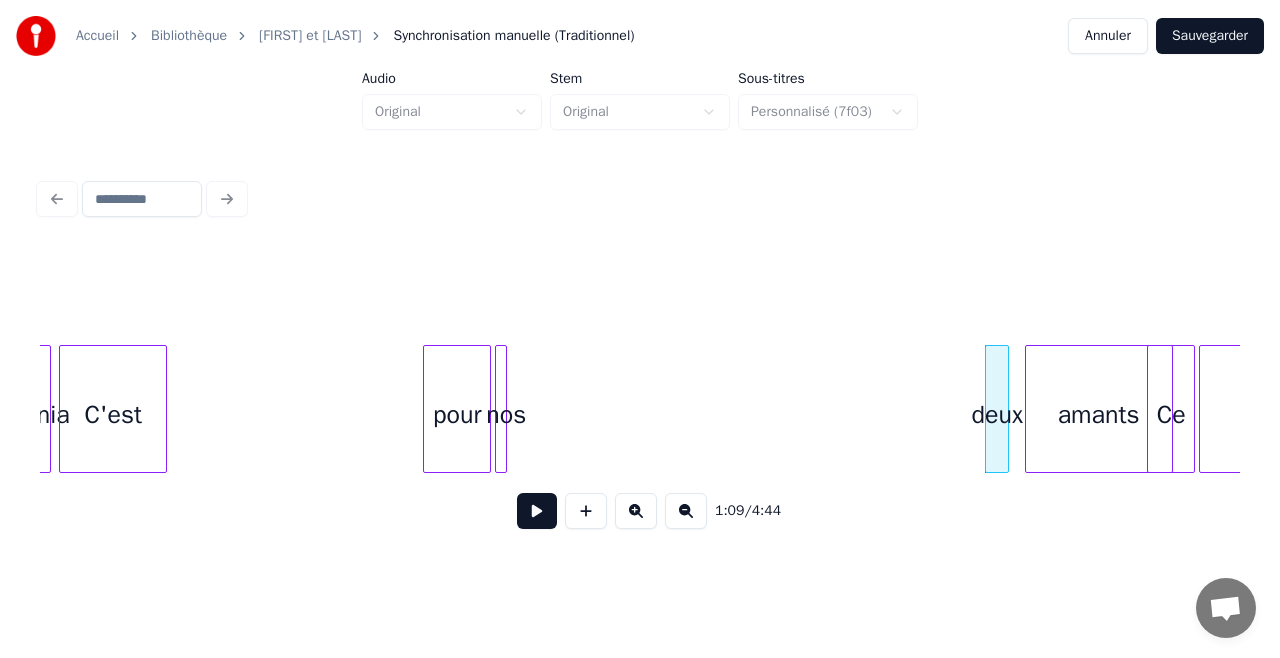 click at bounding box center [499, 409] 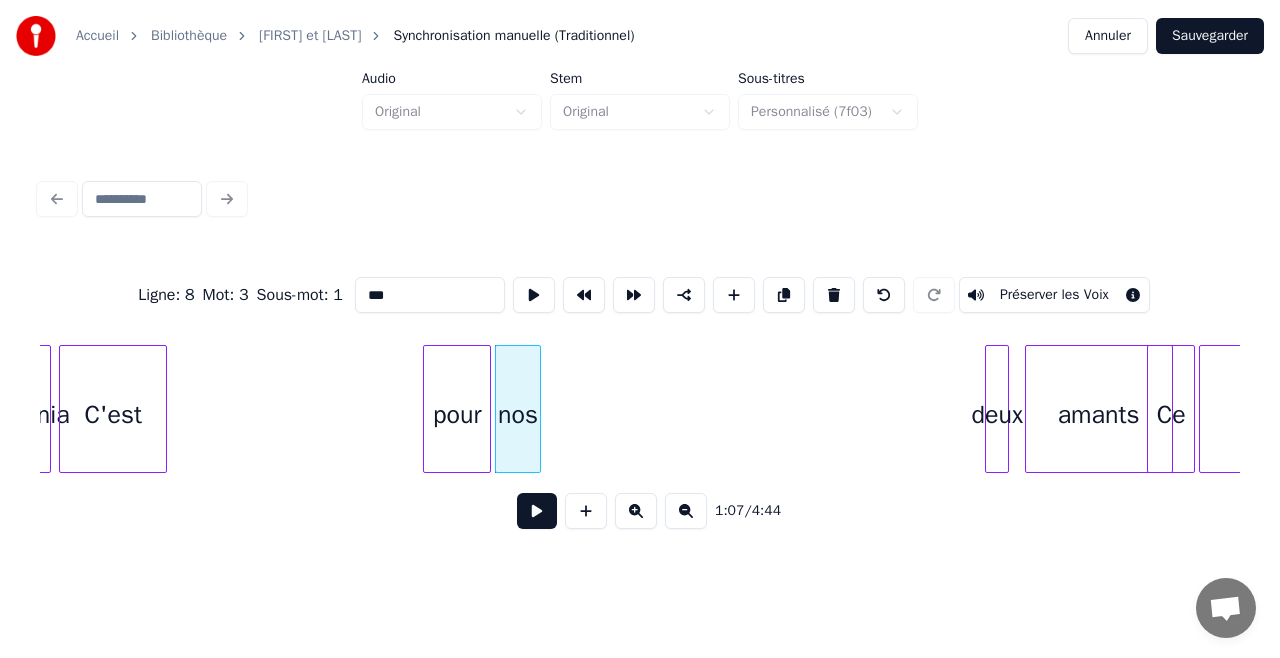 click at bounding box center (537, 409) 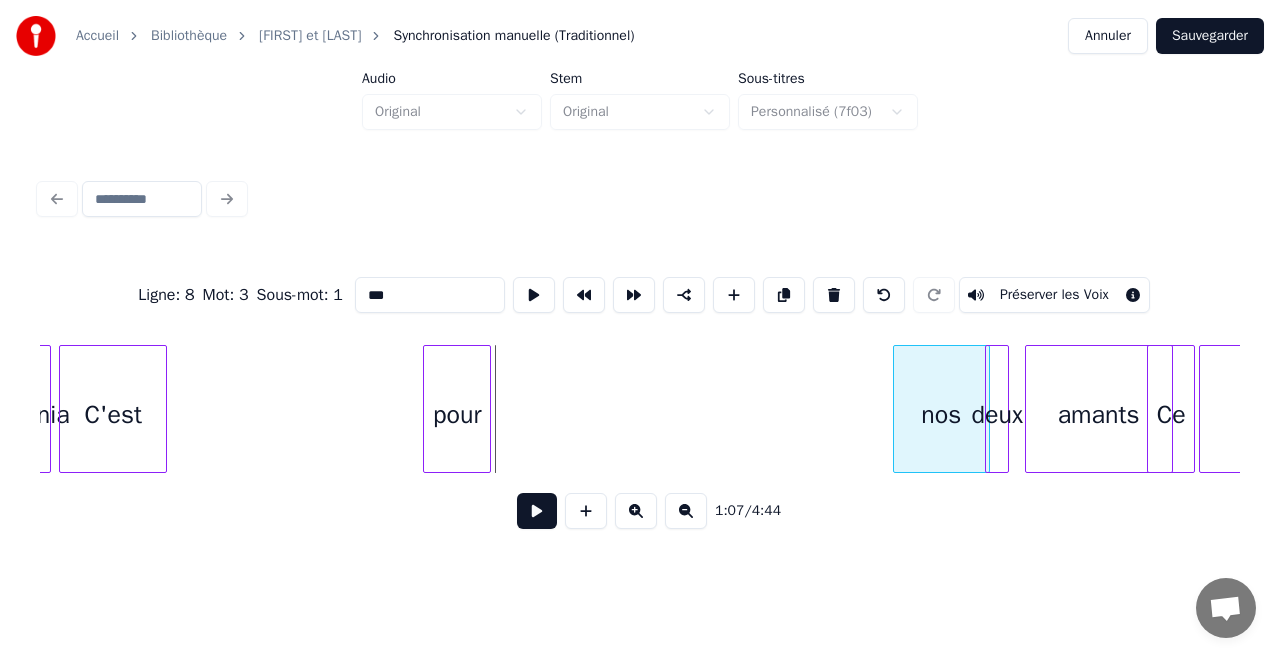 click on "nos" at bounding box center [941, 414] 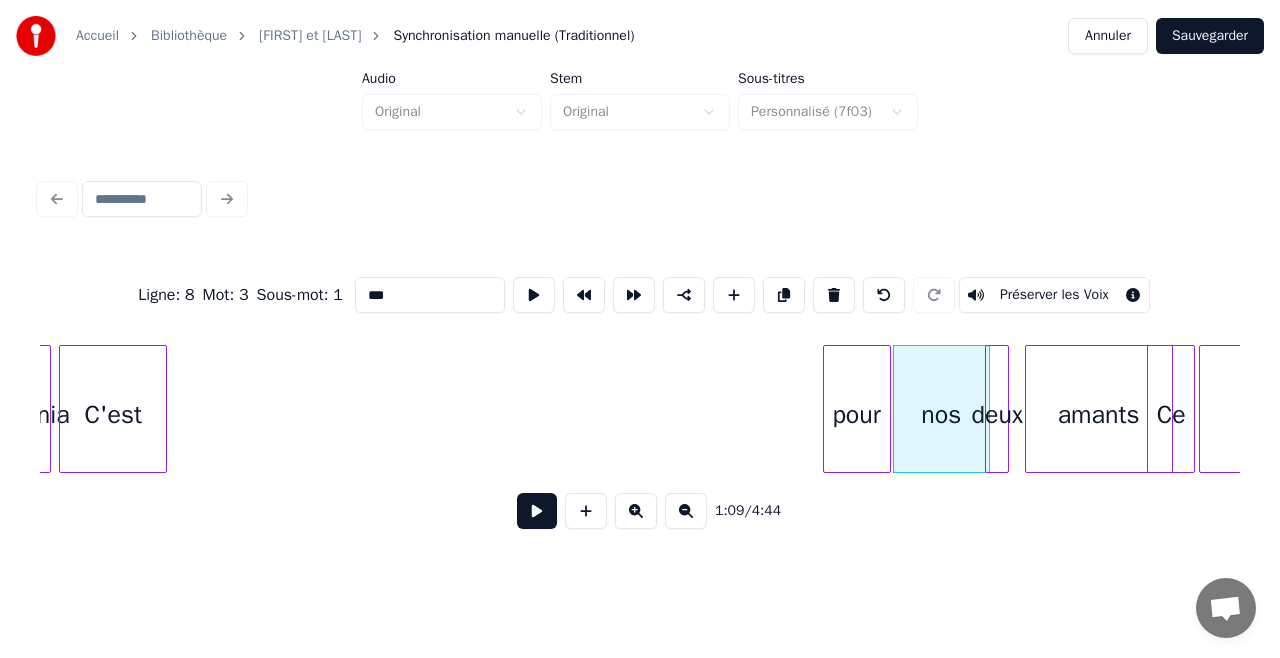 click on "pour" at bounding box center [857, 414] 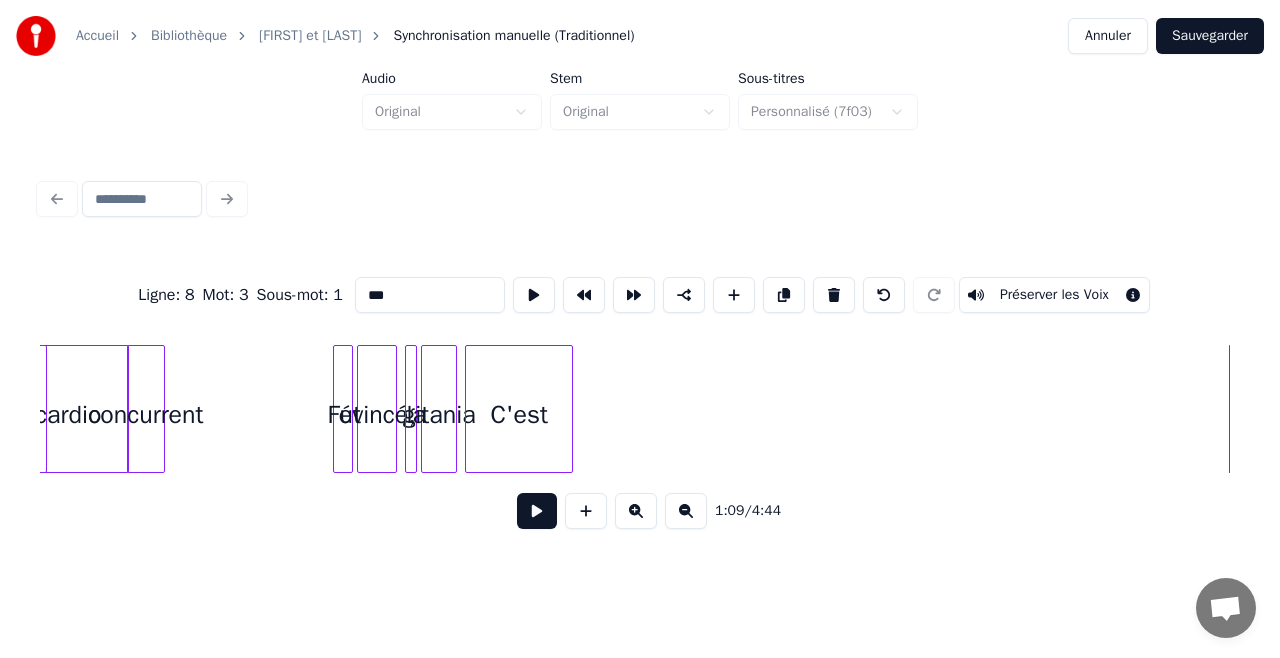 scroll, scrollTop: 0, scrollLeft: 12566, axis: horizontal 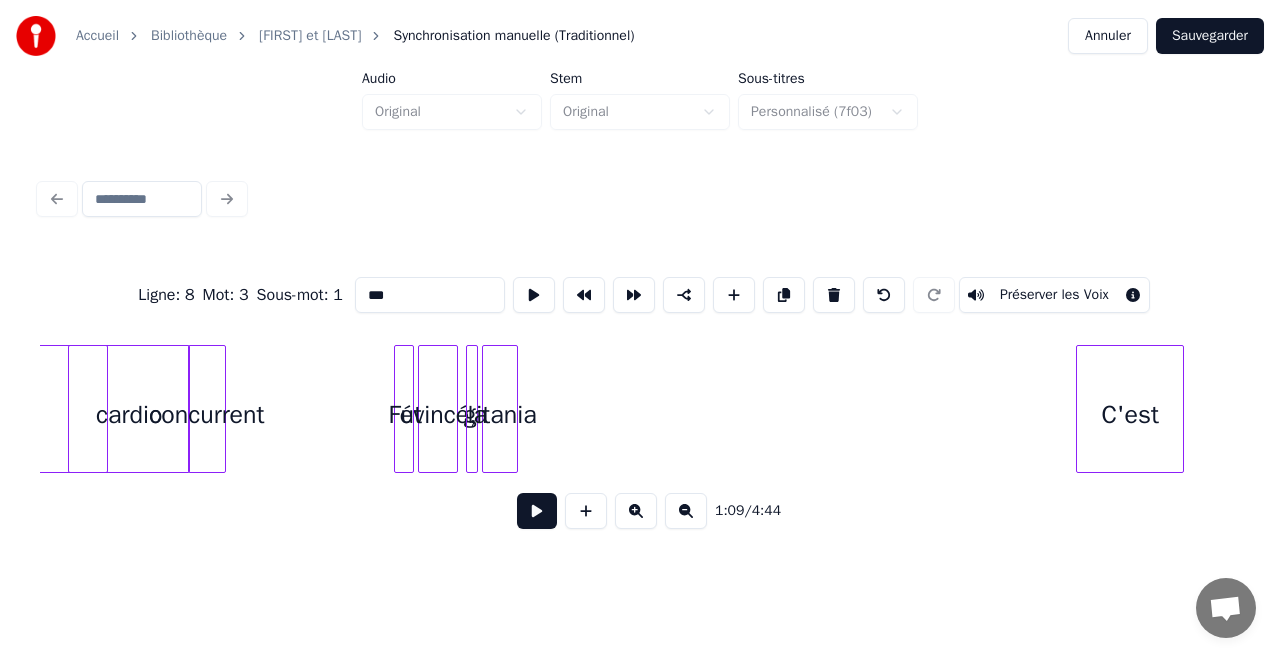 click on "C'est" at bounding box center [1130, 414] 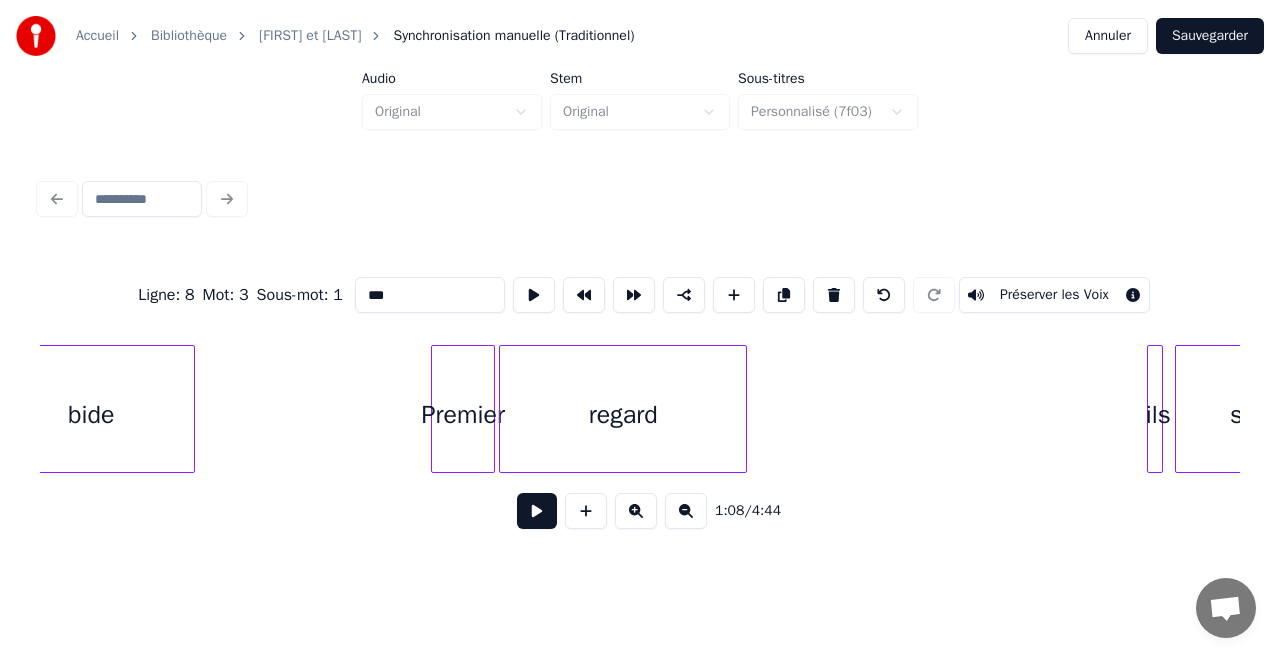 scroll, scrollTop: 0, scrollLeft: 15894, axis: horizontal 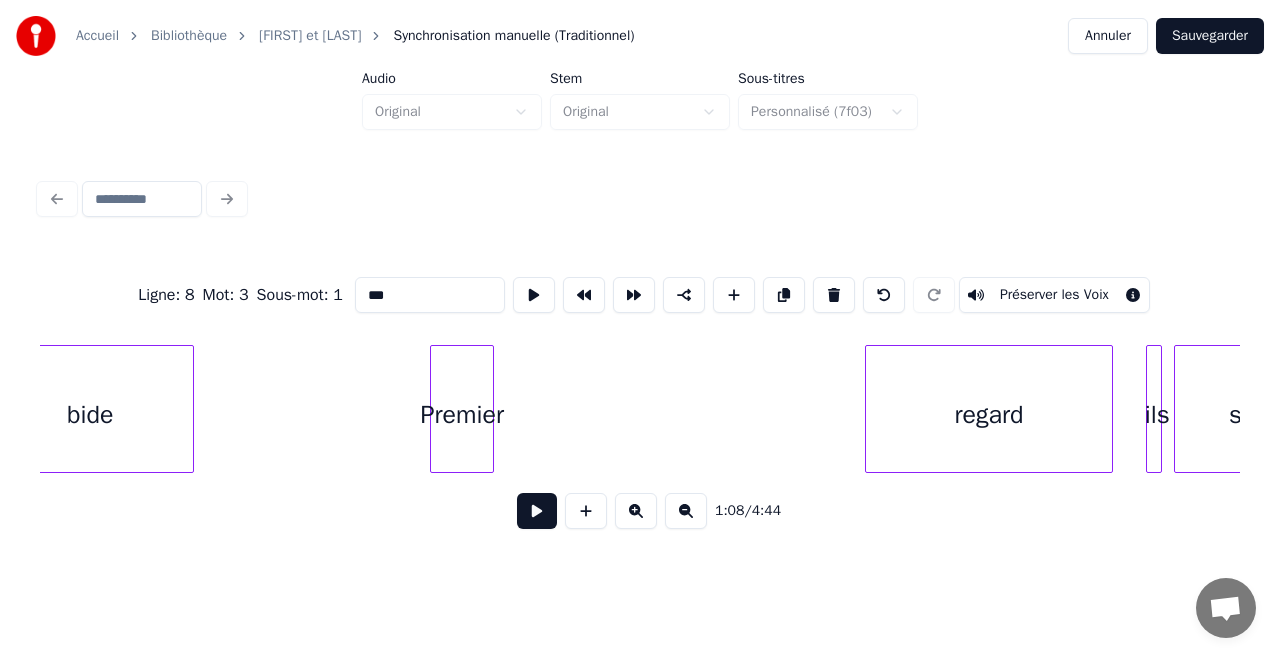 click on "regard" at bounding box center [989, 414] 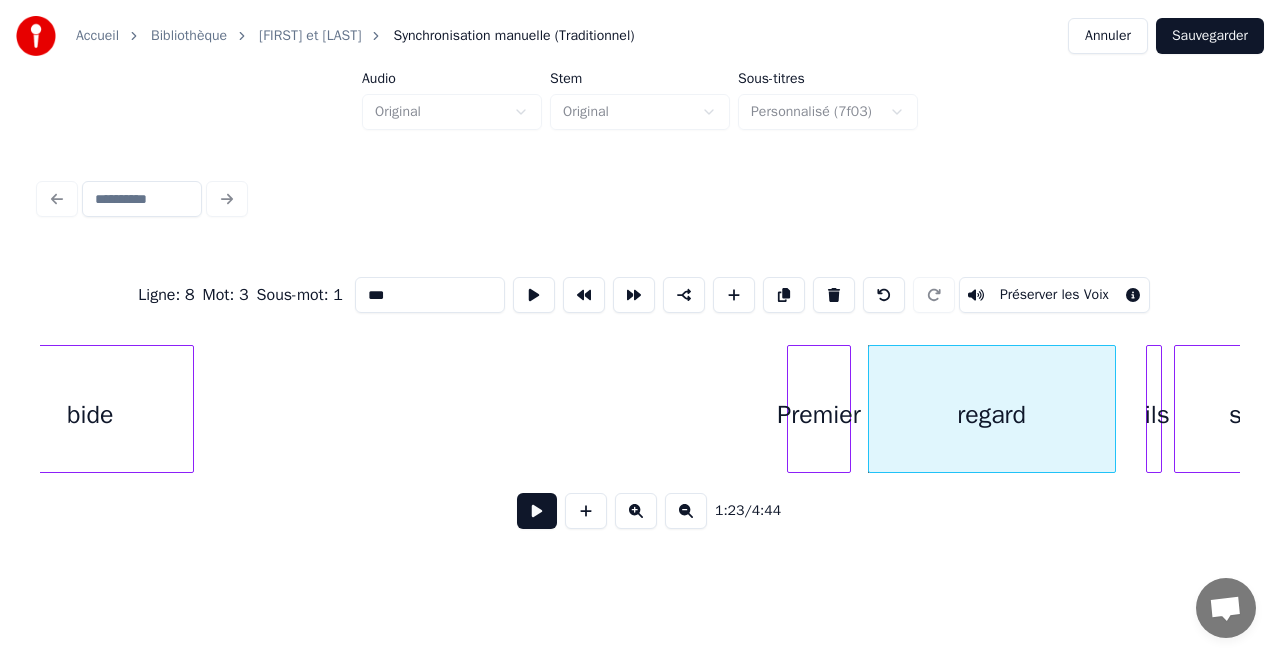 click on "Premier" at bounding box center (819, 414) 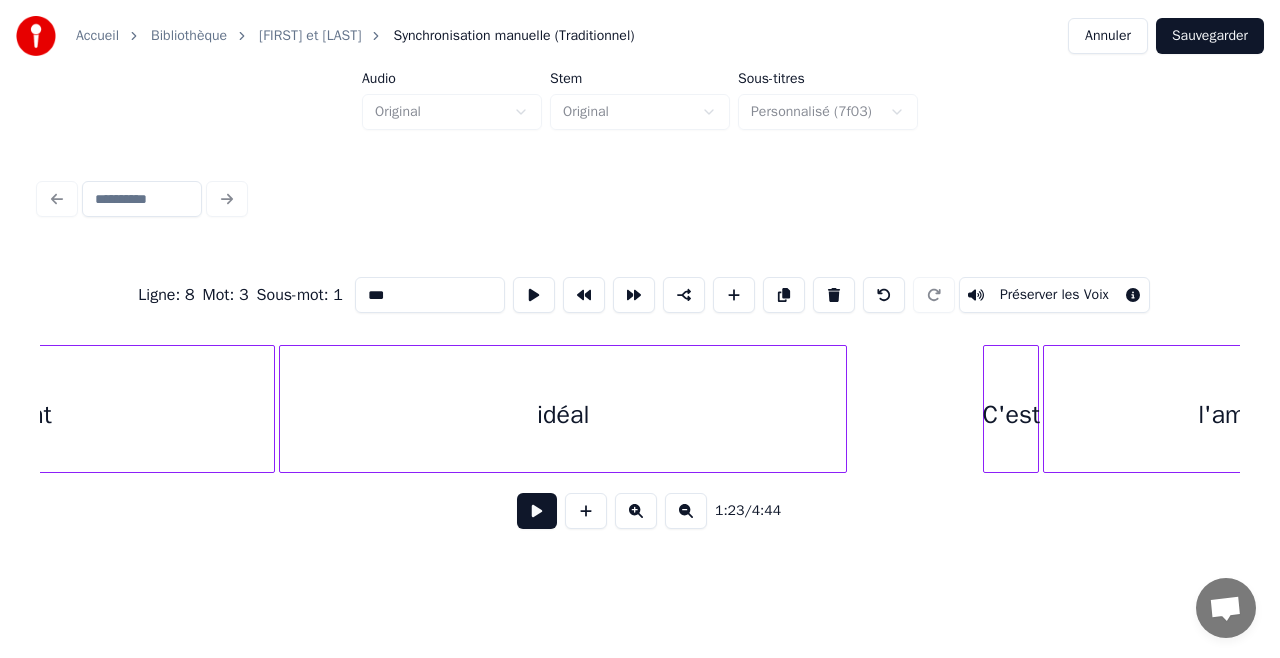 scroll, scrollTop: 0, scrollLeft: 17472, axis: horizontal 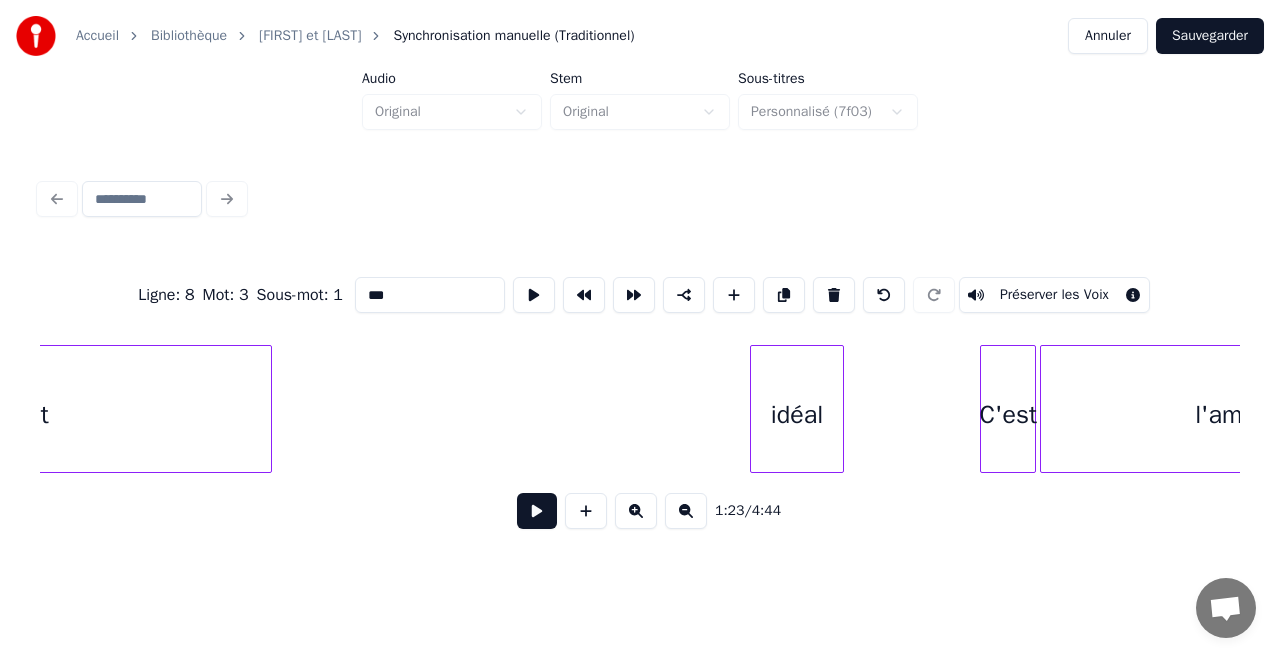 click at bounding box center (754, 409) 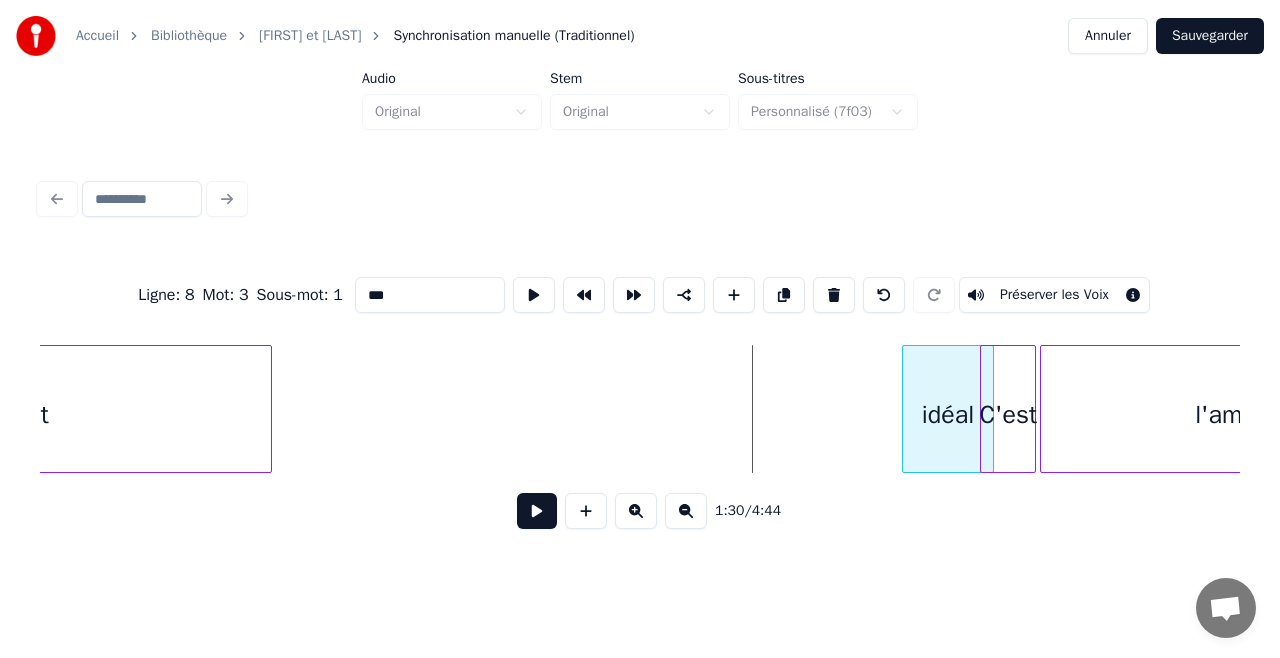 click on "idéal" at bounding box center (948, 414) 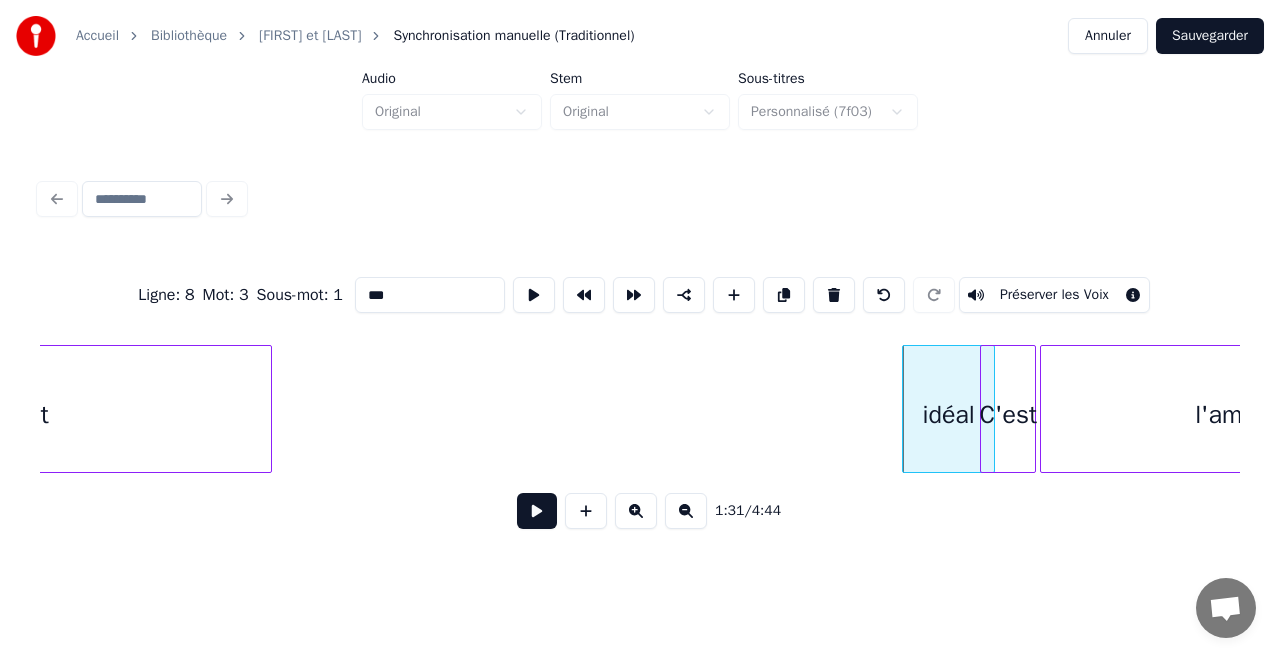 scroll, scrollTop: 0, scrollLeft: 17249, axis: horizontal 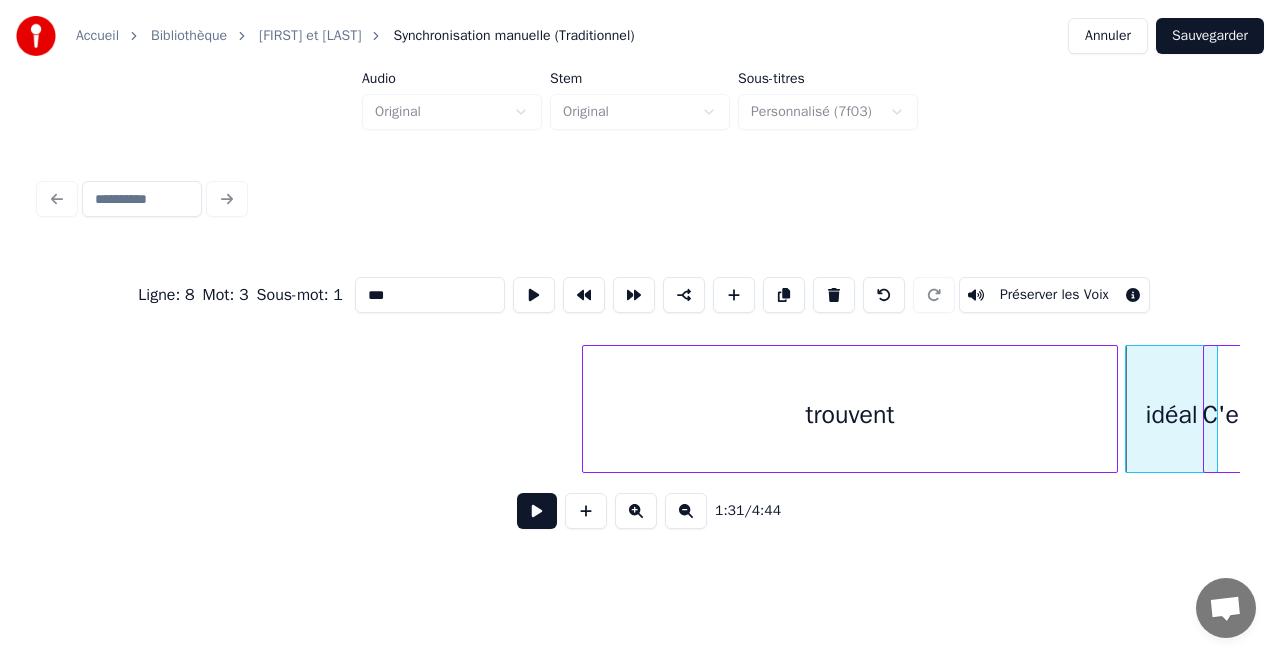 click on "trouvent" at bounding box center [850, 414] 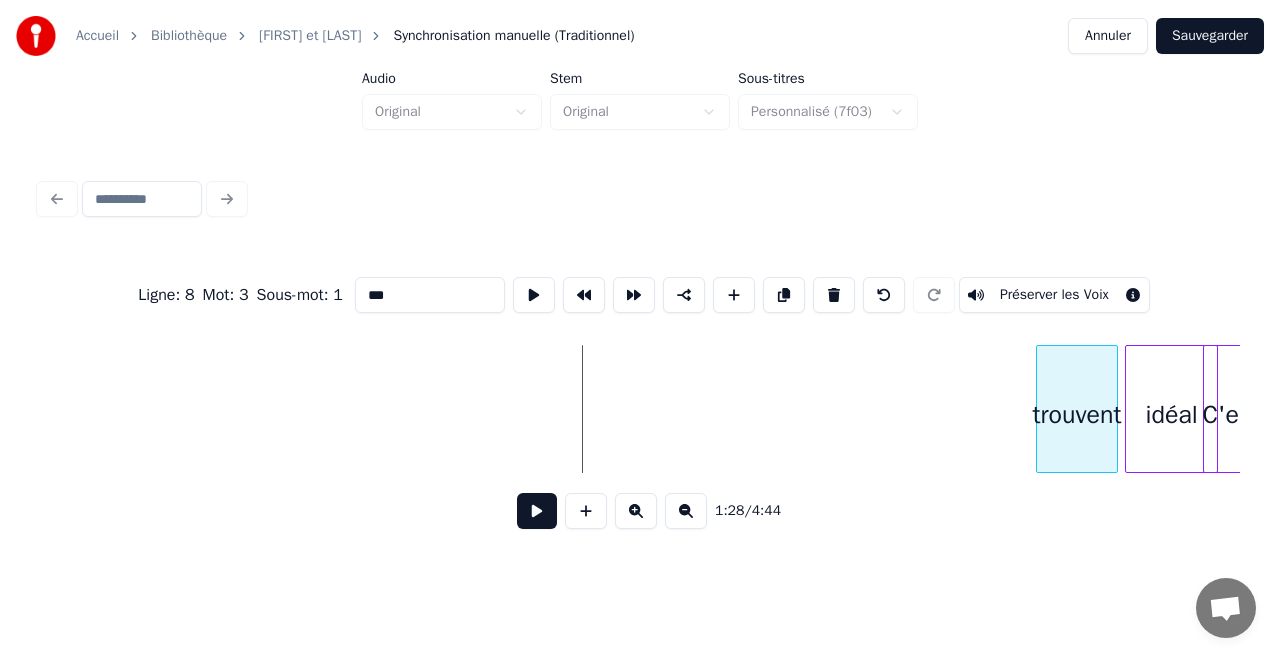 click at bounding box center [1040, 409] 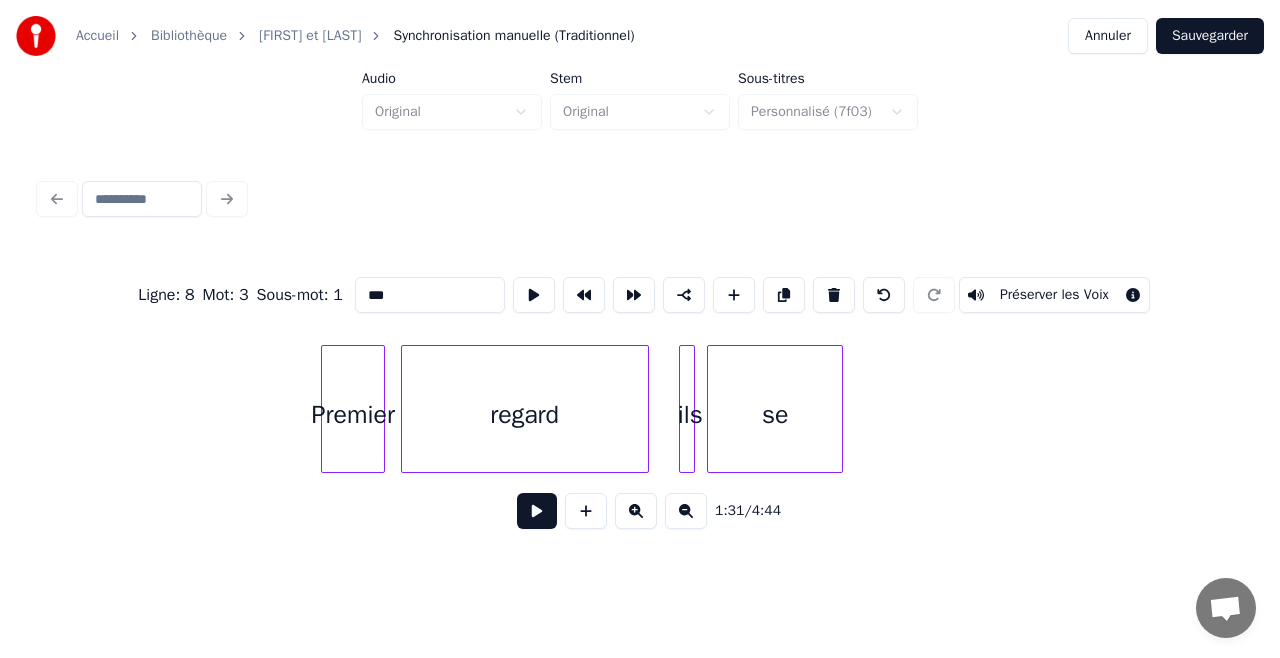 scroll, scrollTop: 0, scrollLeft: 16321, axis: horizontal 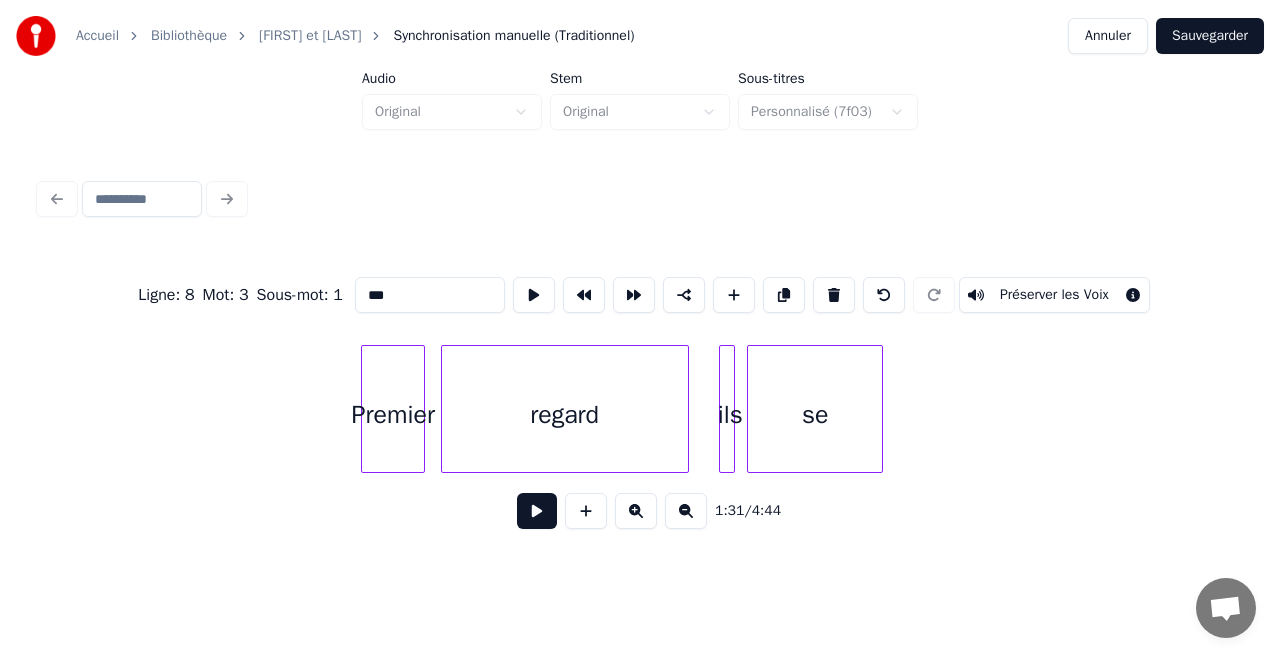 click on "se" at bounding box center [815, 414] 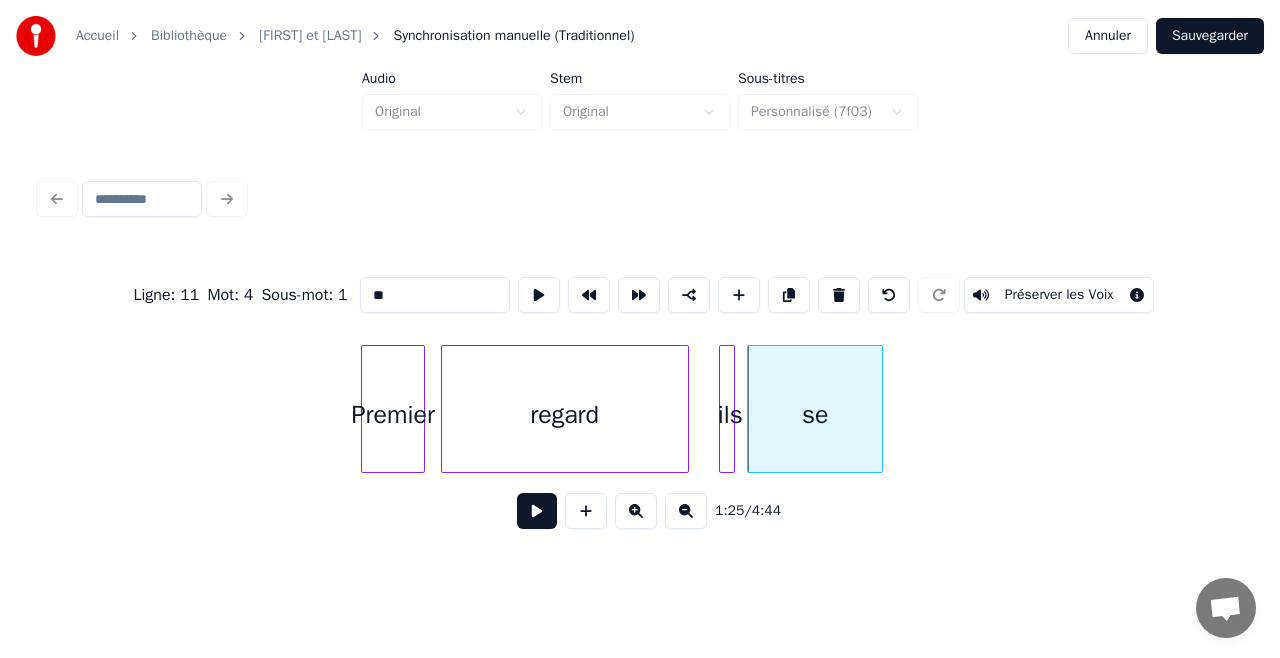 scroll, scrollTop: 0, scrollLeft: 16391, axis: horizontal 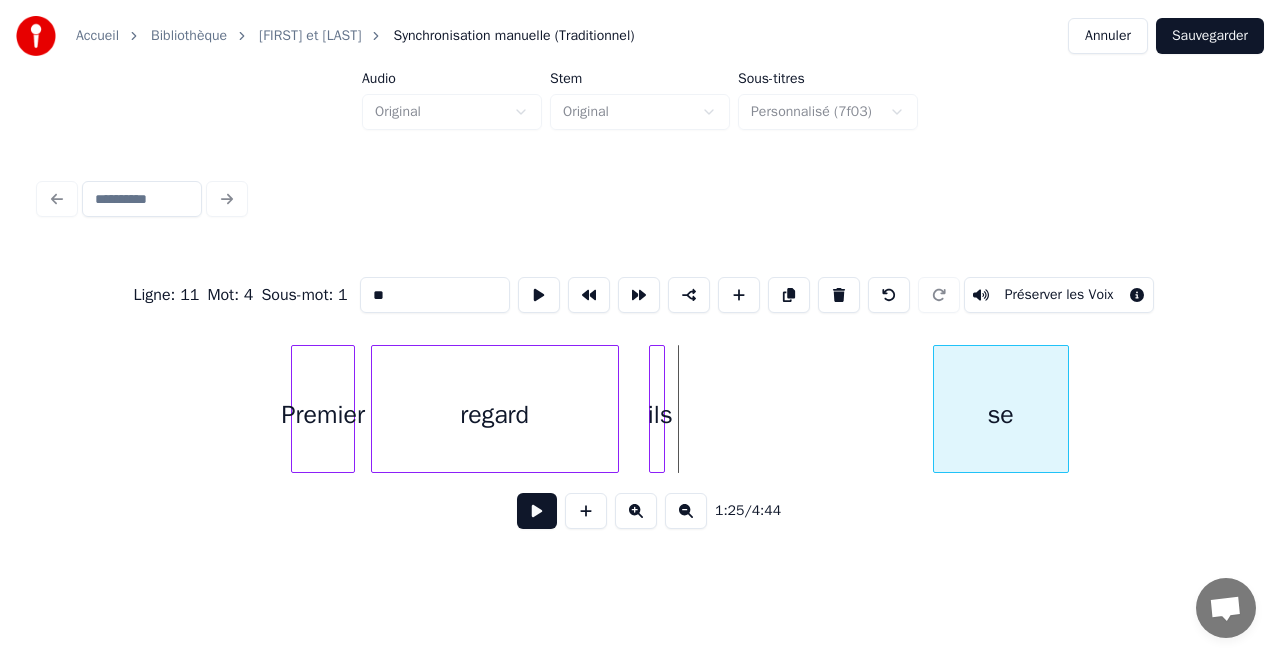 click on "se regard ils Premier" at bounding box center [12081, 409] 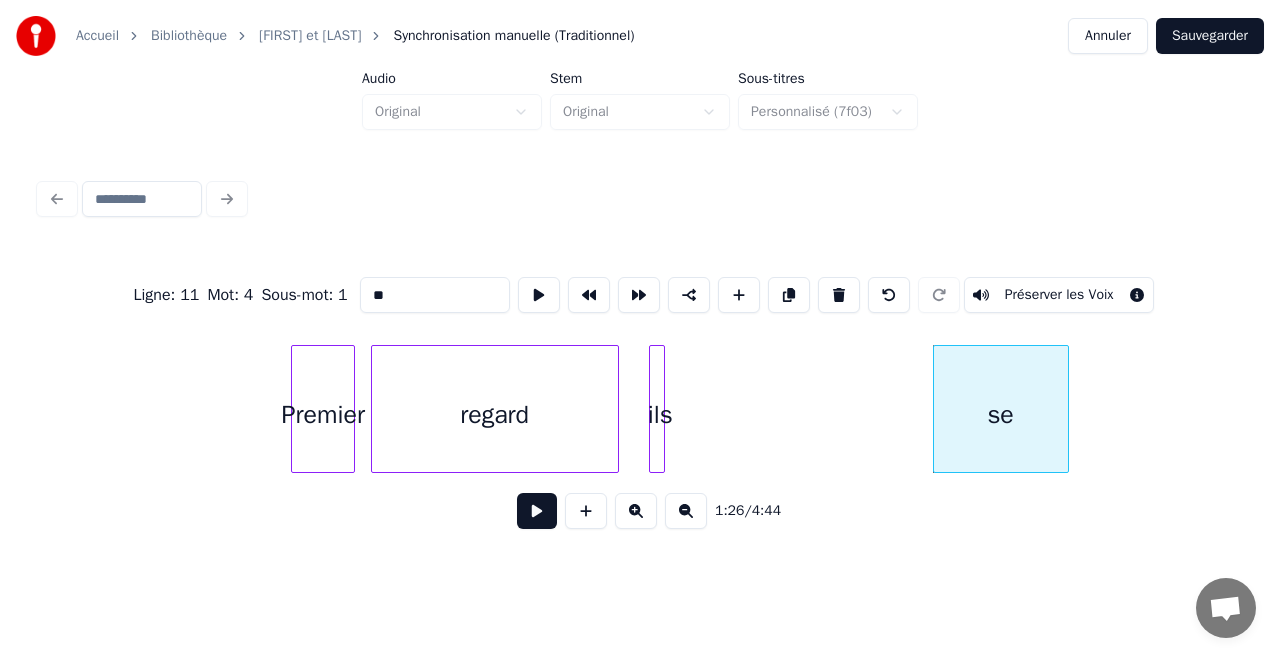 click at bounding box center [661, 409] 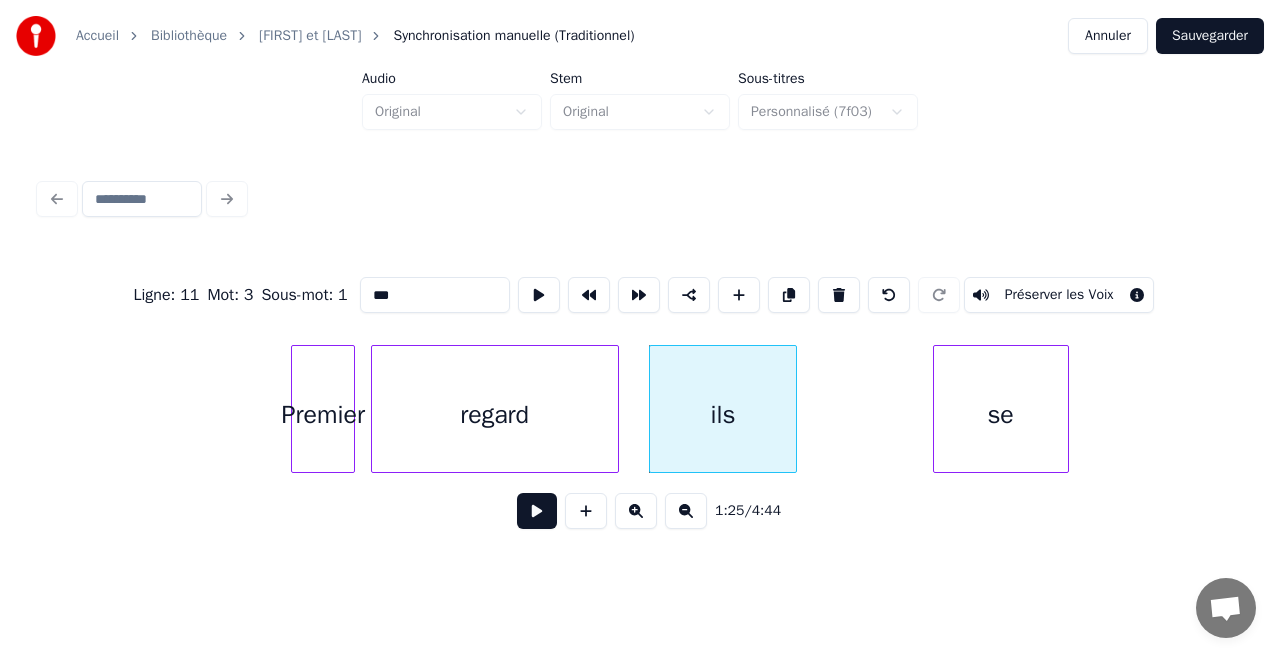 click at bounding box center [793, 409] 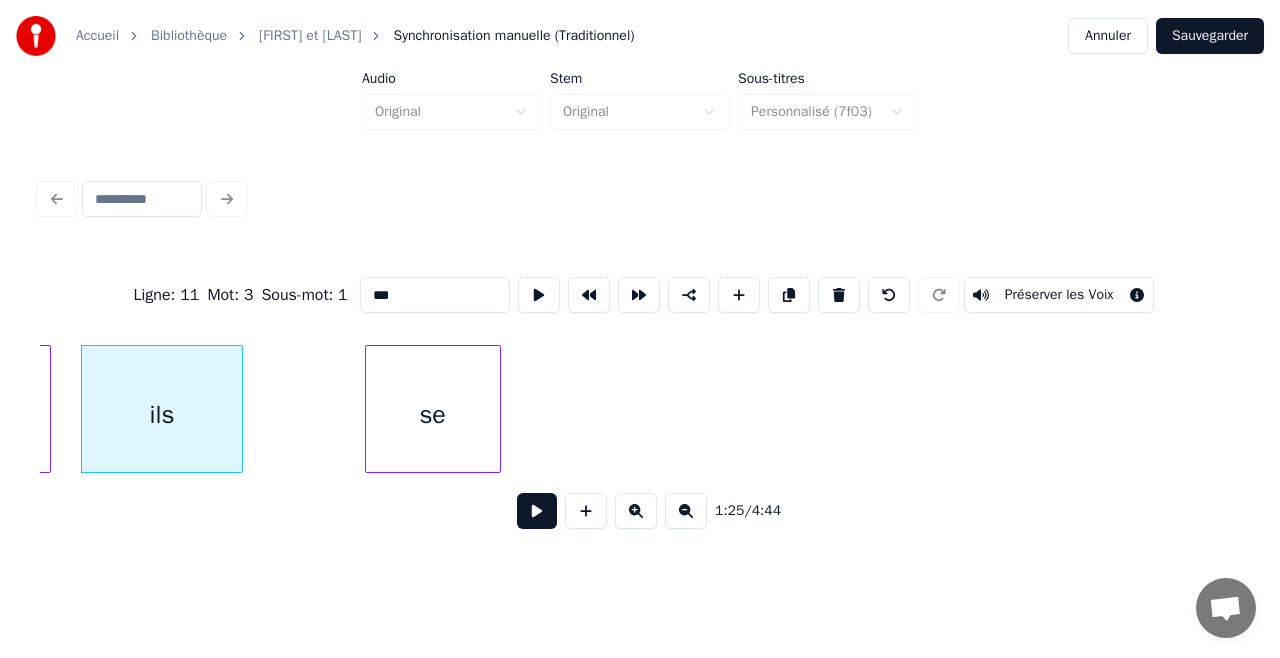 scroll, scrollTop: 0, scrollLeft: 16961, axis: horizontal 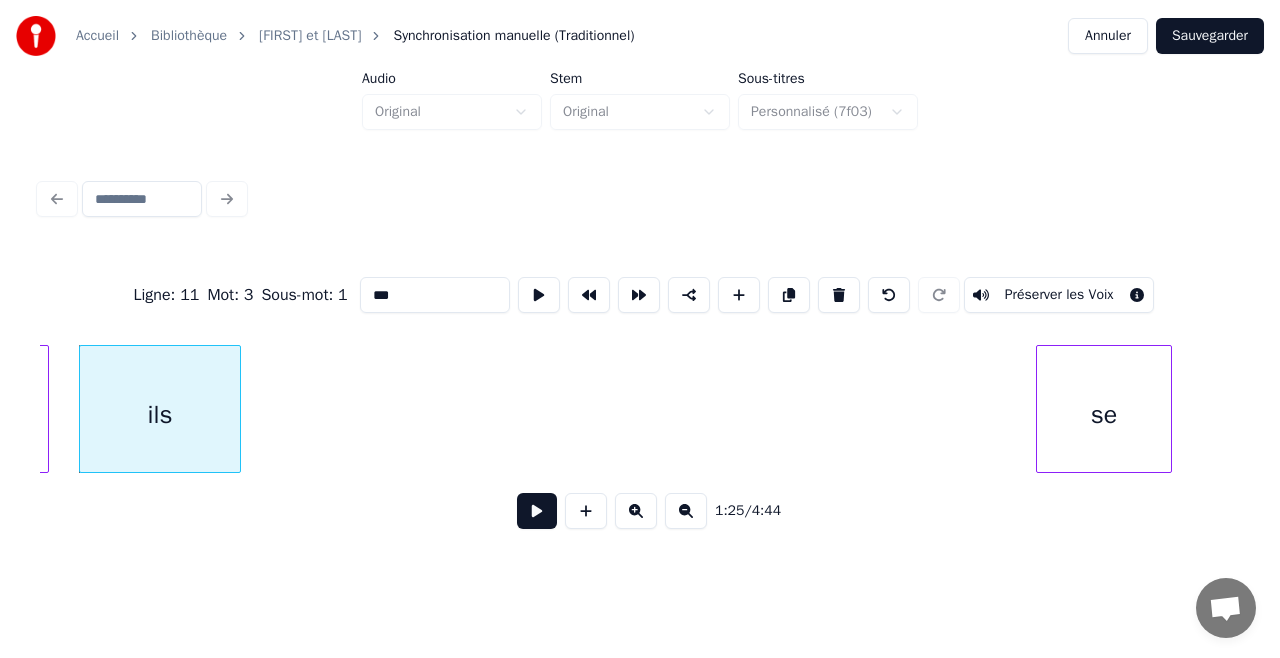 click on "se" at bounding box center [1104, 414] 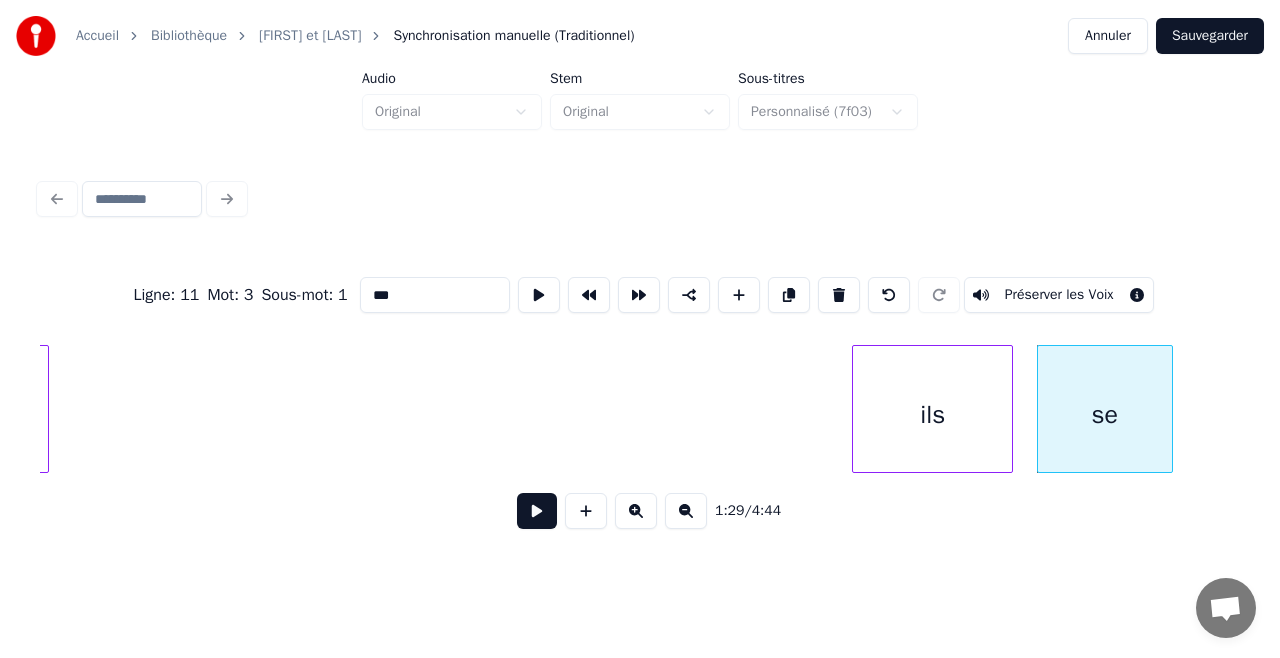 click on "ils" at bounding box center (932, 414) 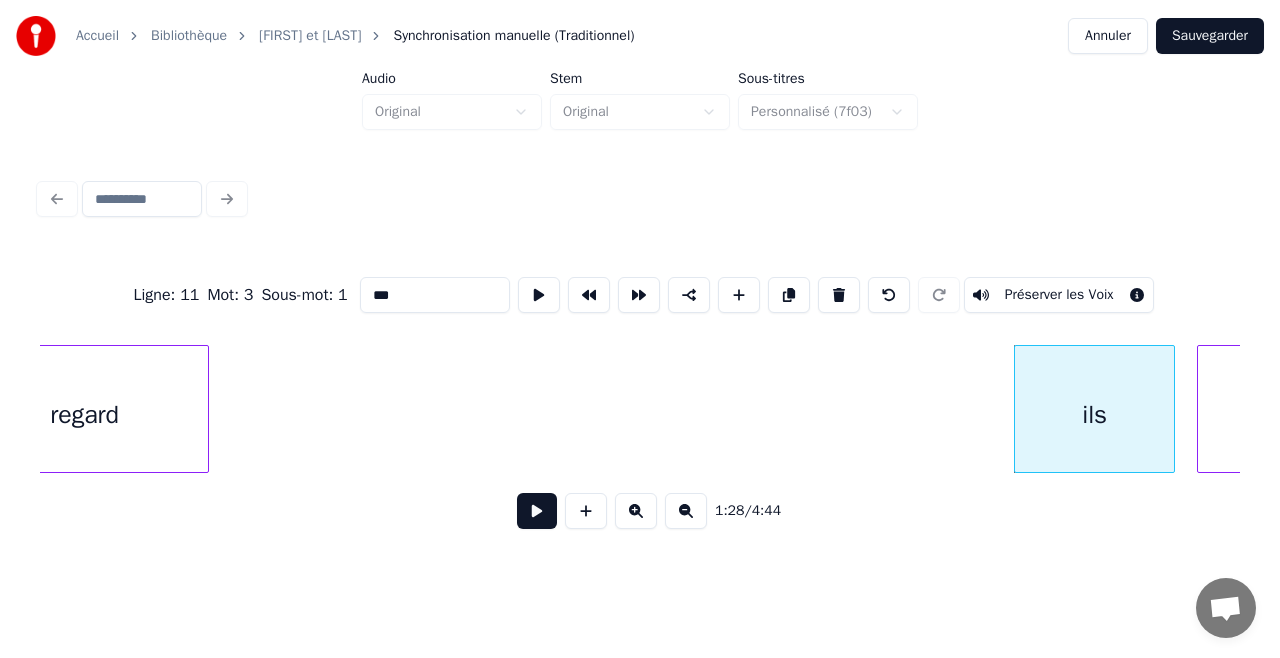 scroll, scrollTop: 0, scrollLeft: 16765, axis: horizontal 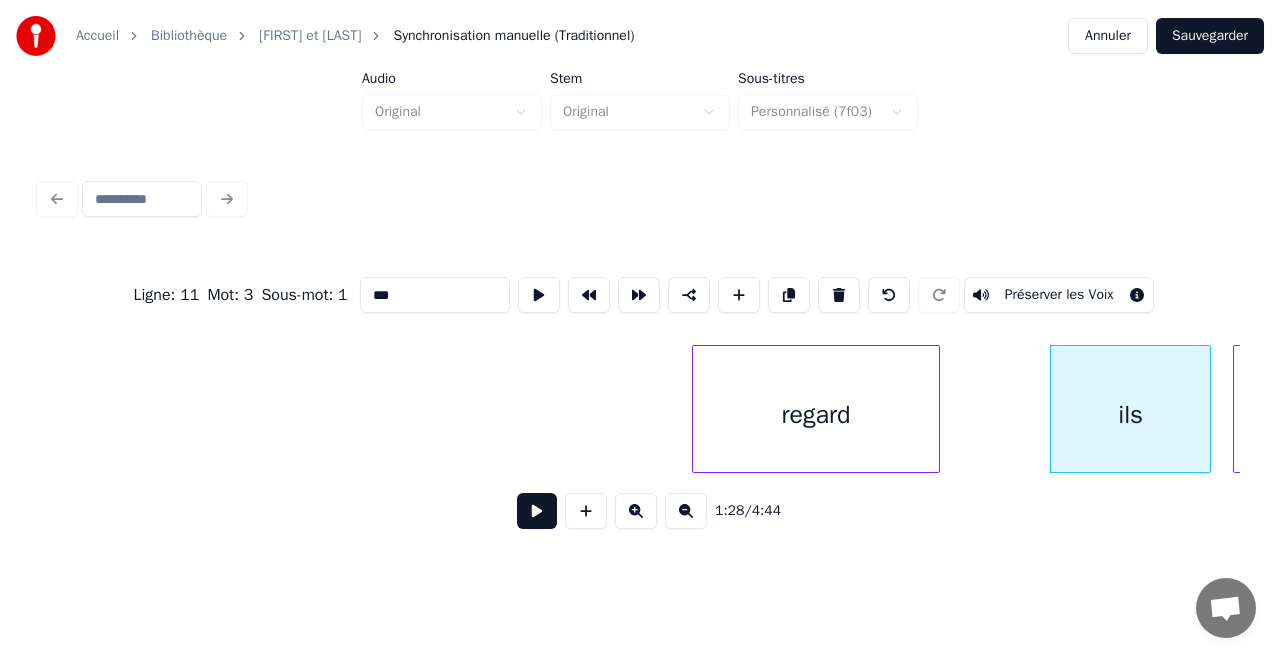 click on "regard" at bounding box center [816, 414] 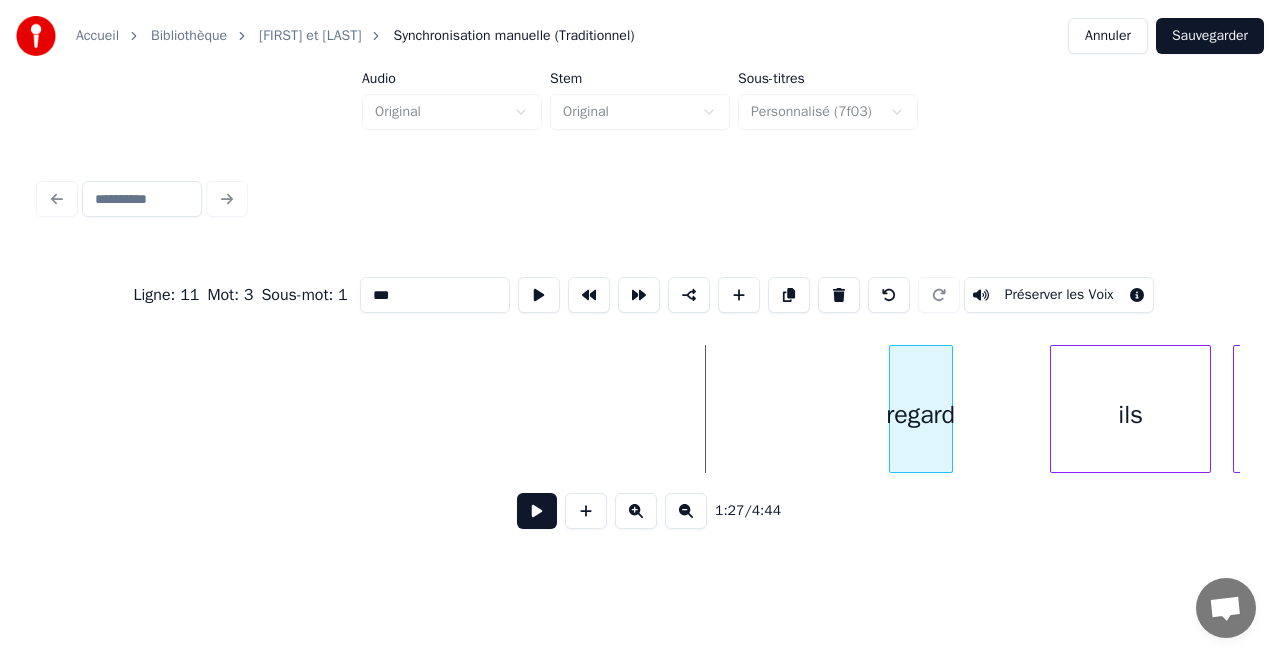 click at bounding box center (893, 409) 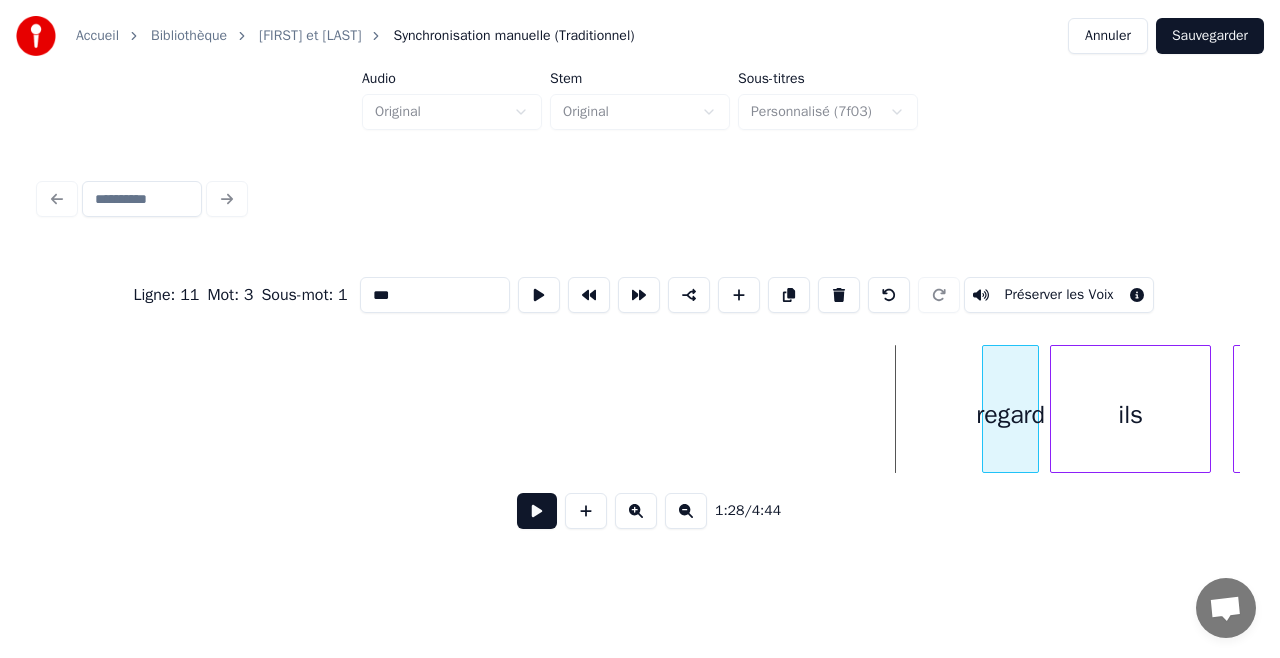 click on "regard" at bounding box center (1010, 414) 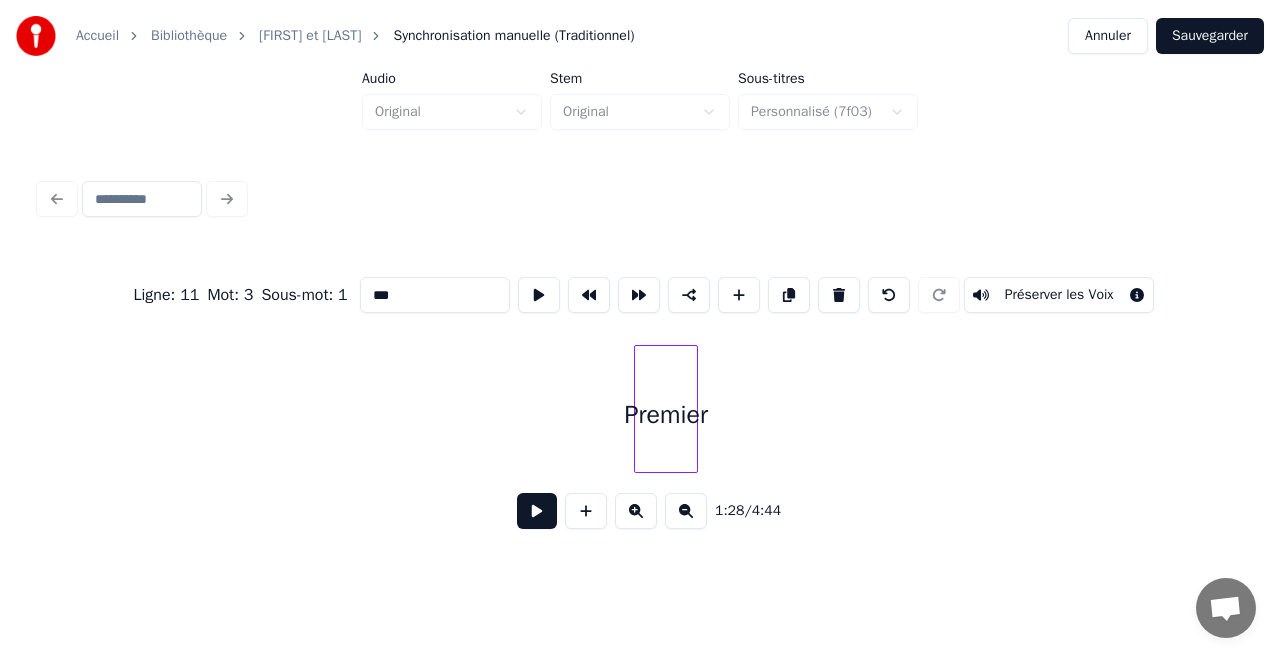 scroll, scrollTop: 0, scrollLeft: 15992, axis: horizontal 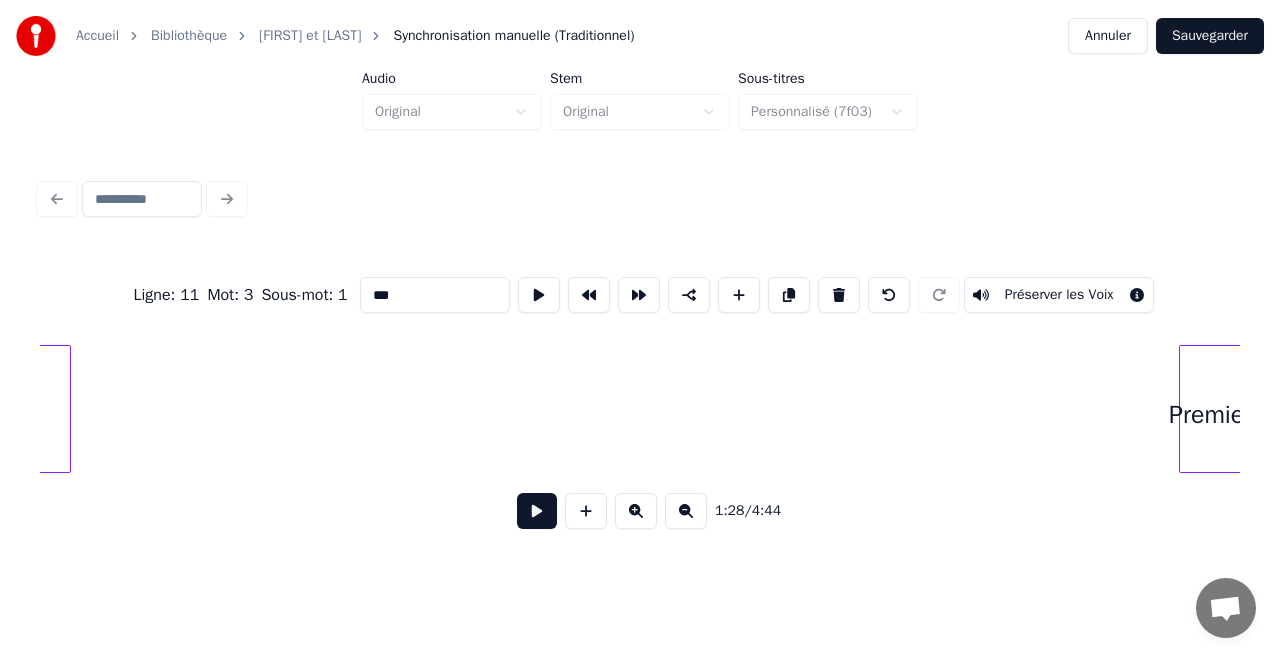 click on "Ligne :   11 Mot :   3 Sous-mot :   1 *** Préserver les Voix 1:28  /  4:44" at bounding box center (640, 359) 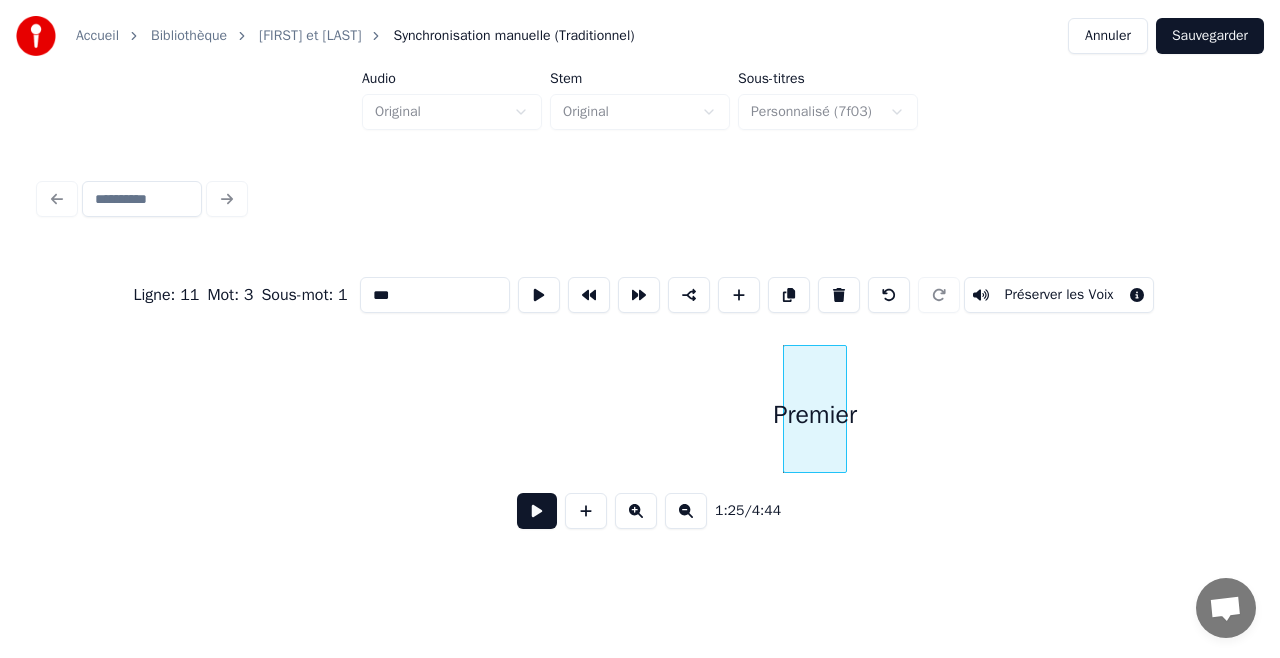scroll, scrollTop: 0, scrollLeft: 16426, axis: horizontal 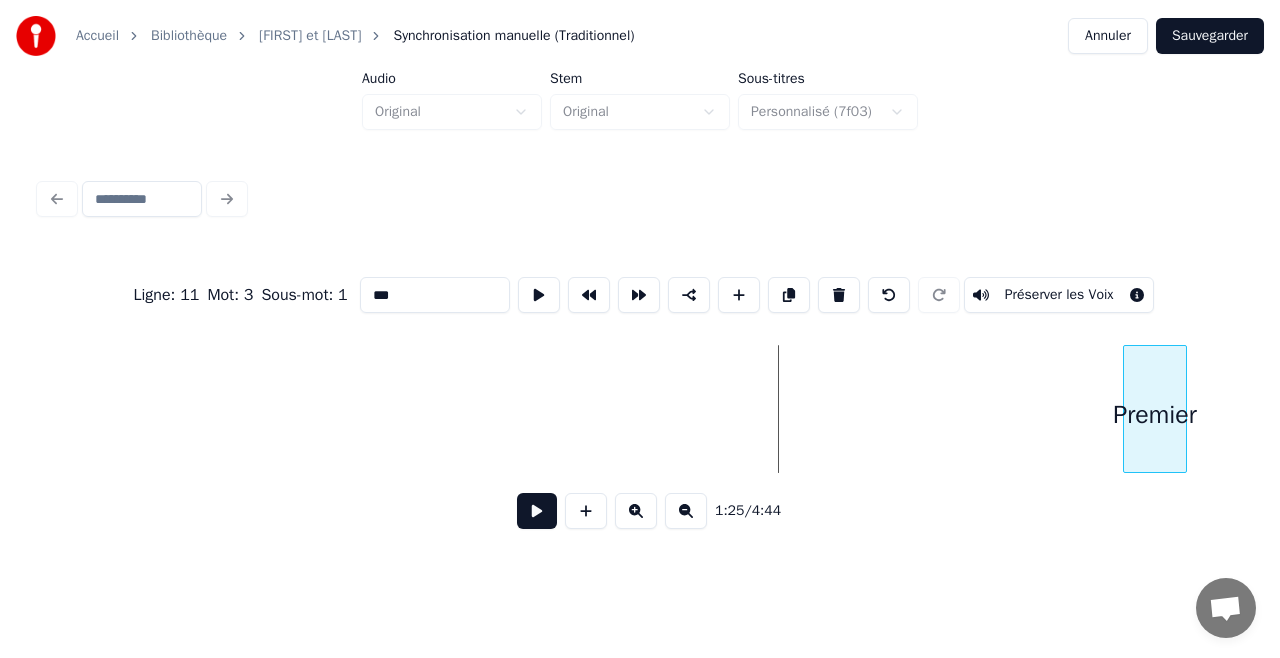 click on "Premier" at bounding box center (1155, 414) 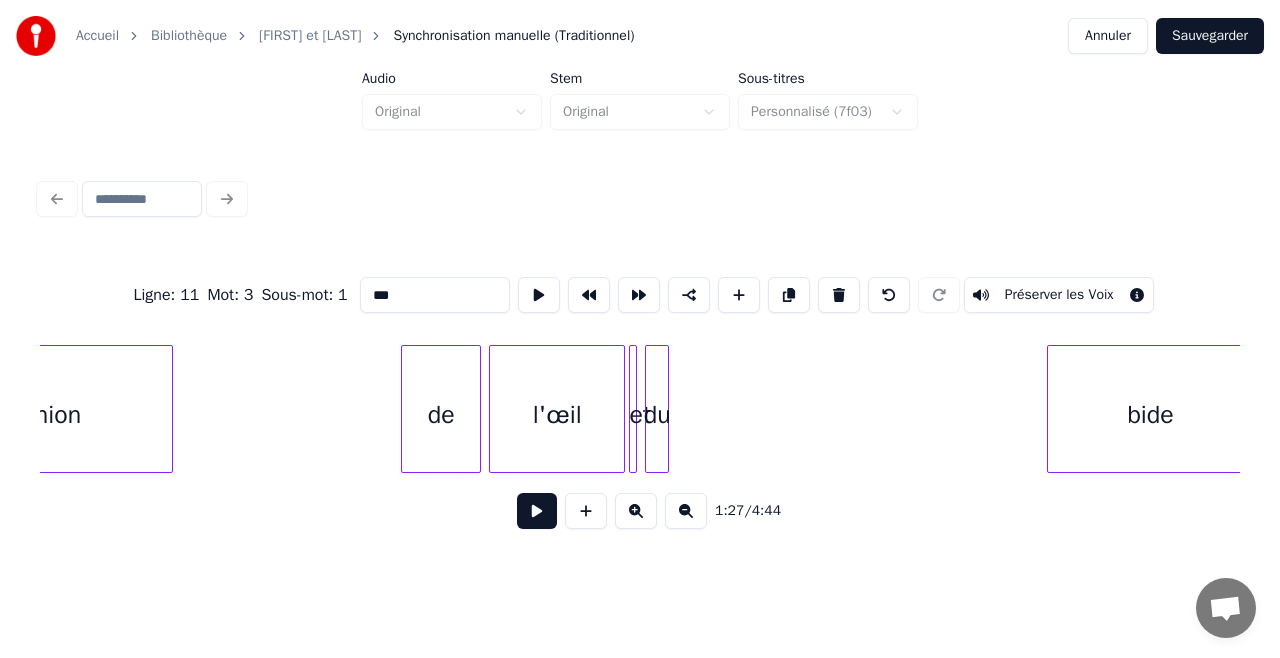 scroll, scrollTop: 0, scrollLeft: 15234, axis: horizontal 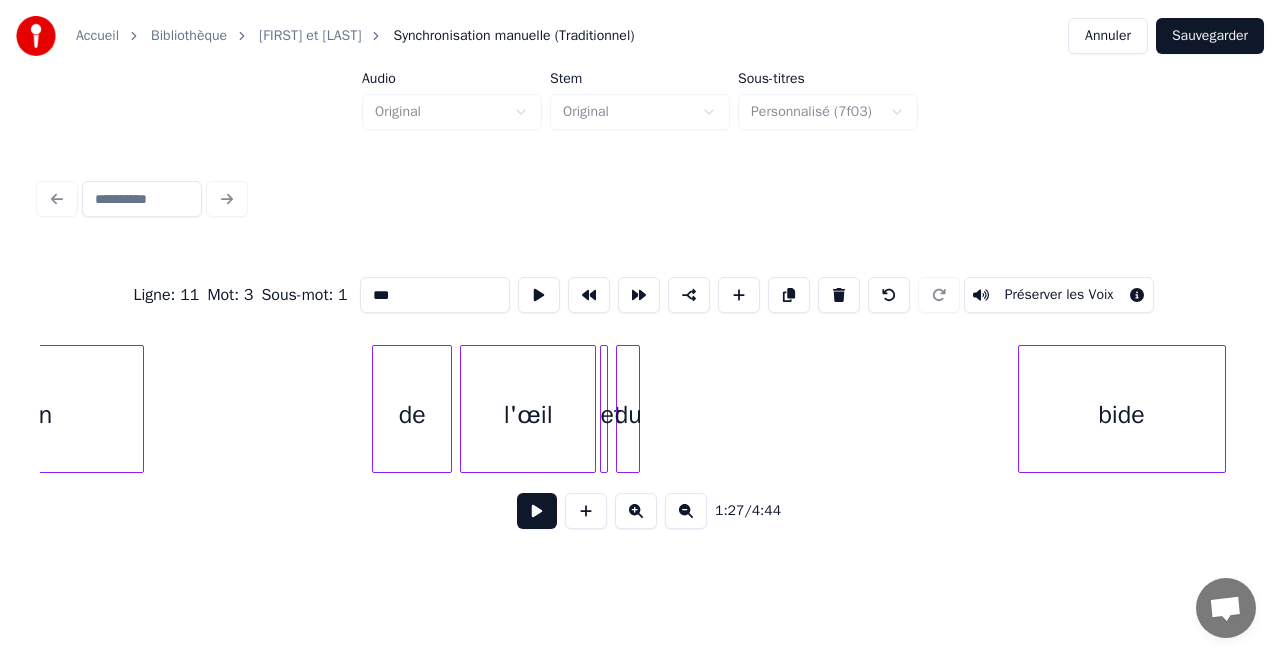 click on "bide" at bounding box center [1122, 414] 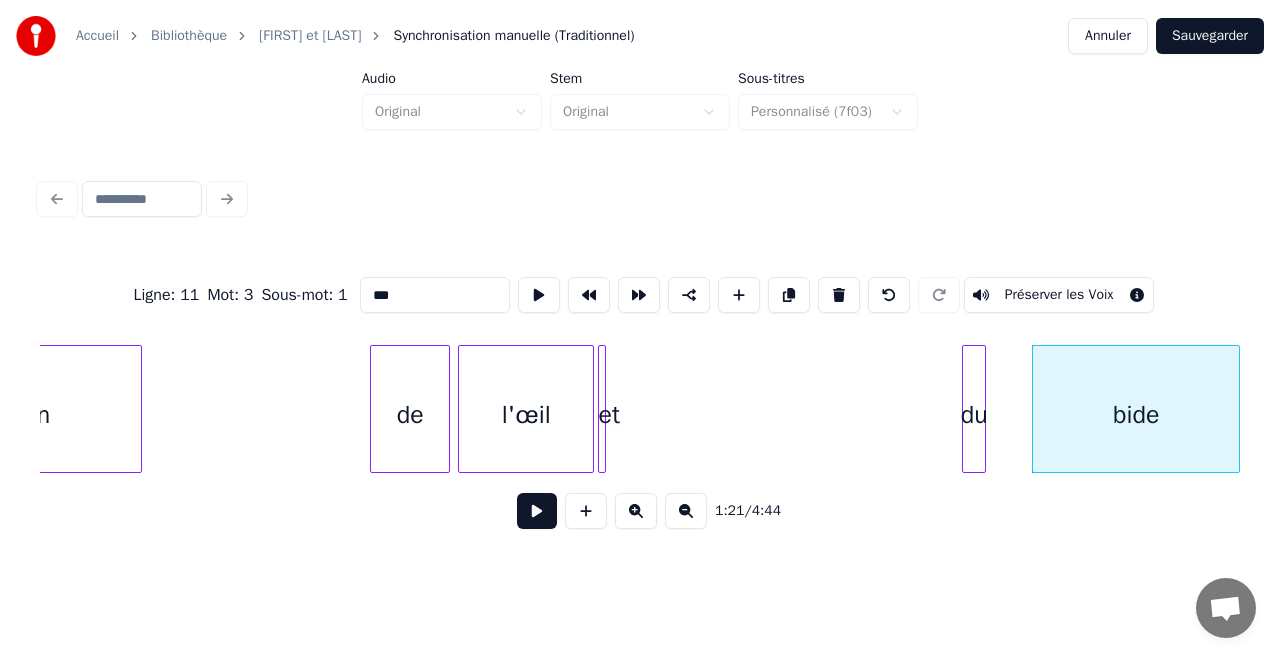 click on "du" at bounding box center [974, 414] 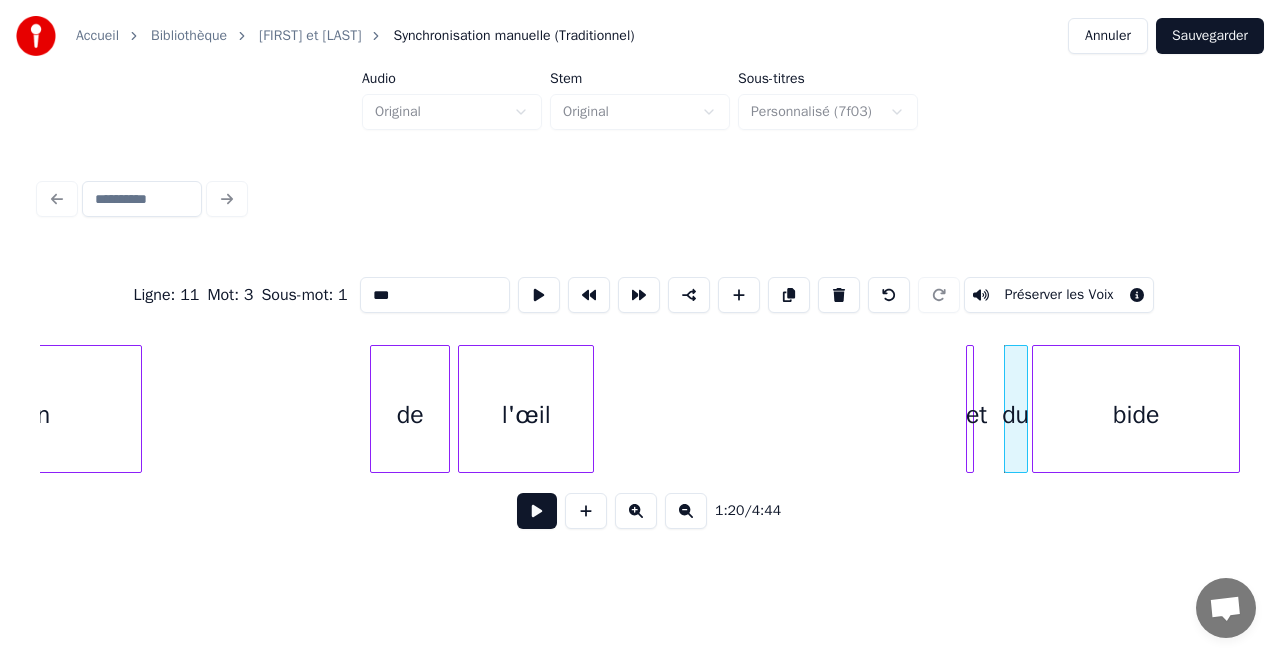 click on "et" at bounding box center (977, 414) 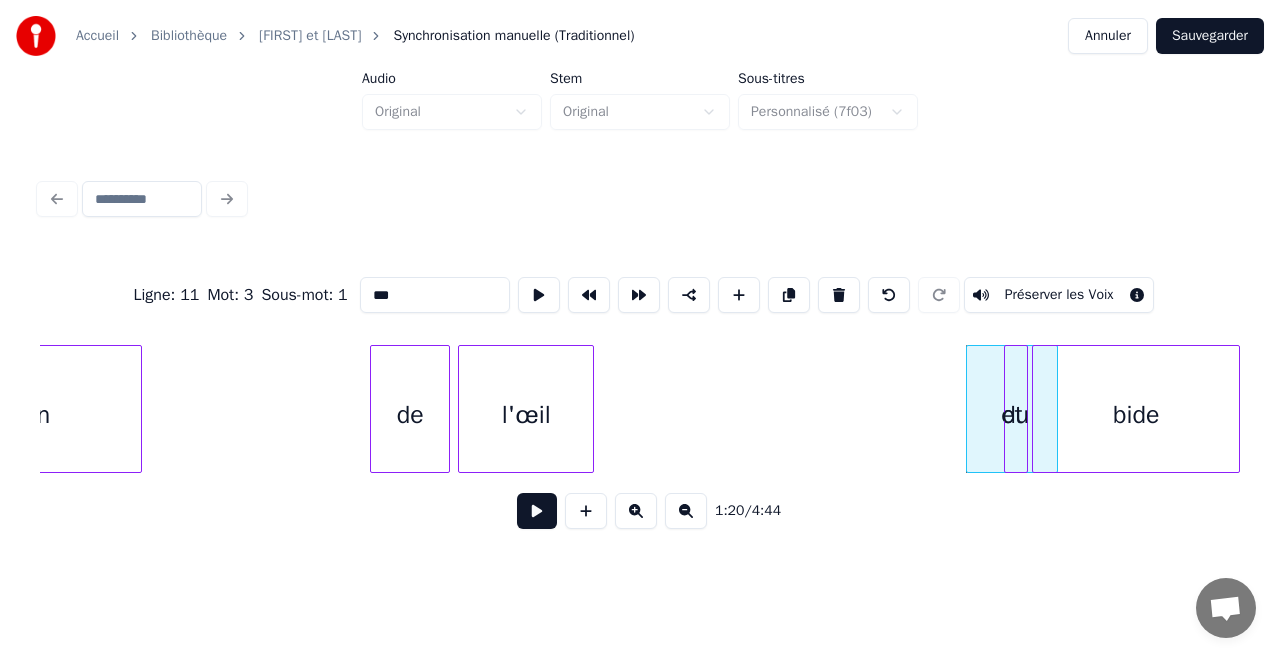 click on "et" at bounding box center (1012, 409) 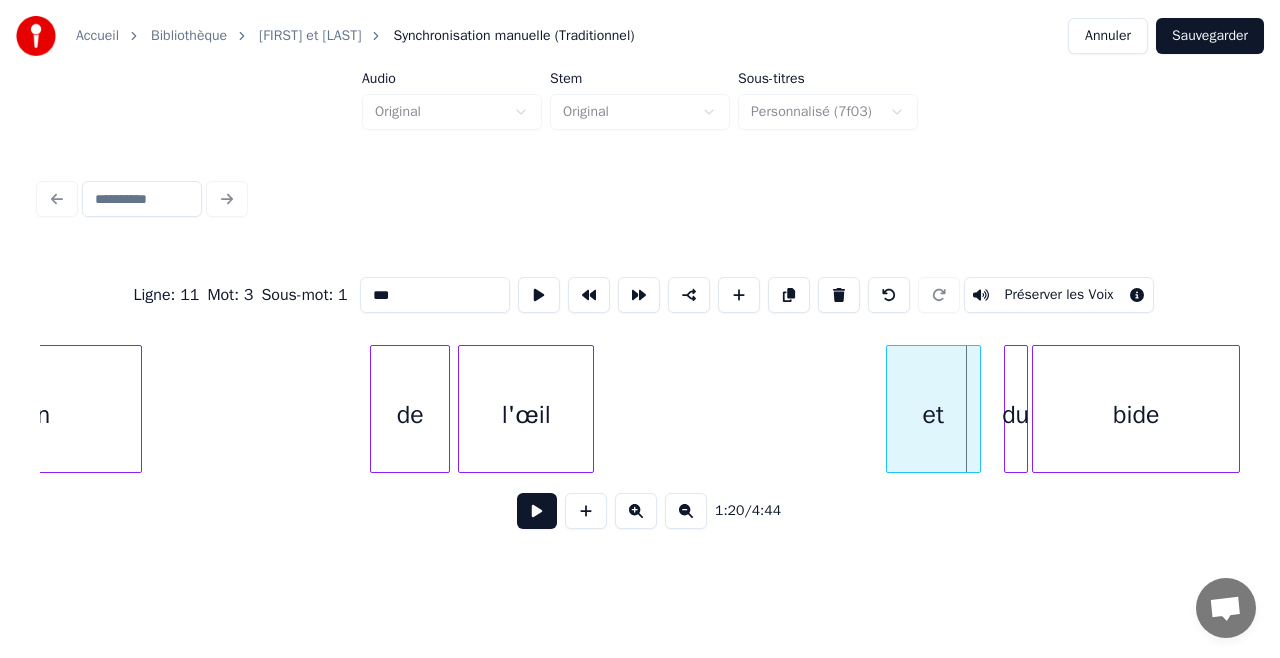 click on "et" at bounding box center (933, 414) 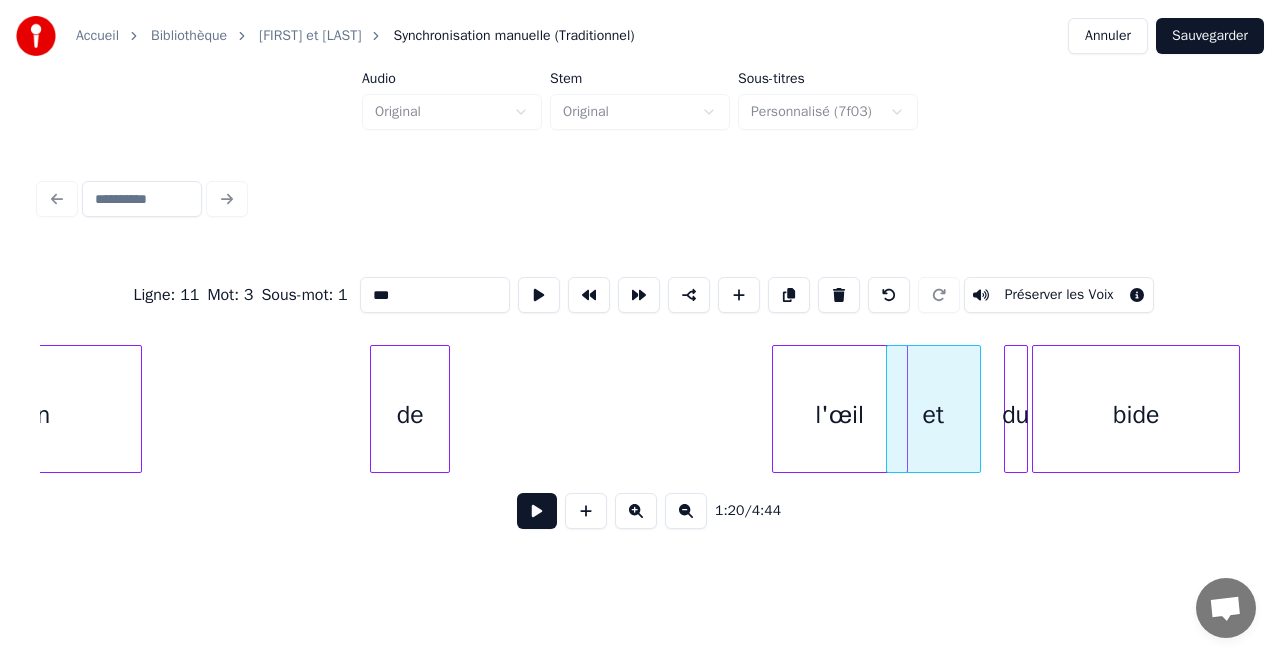 click on "l'œil" at bounding box center (840, 414) 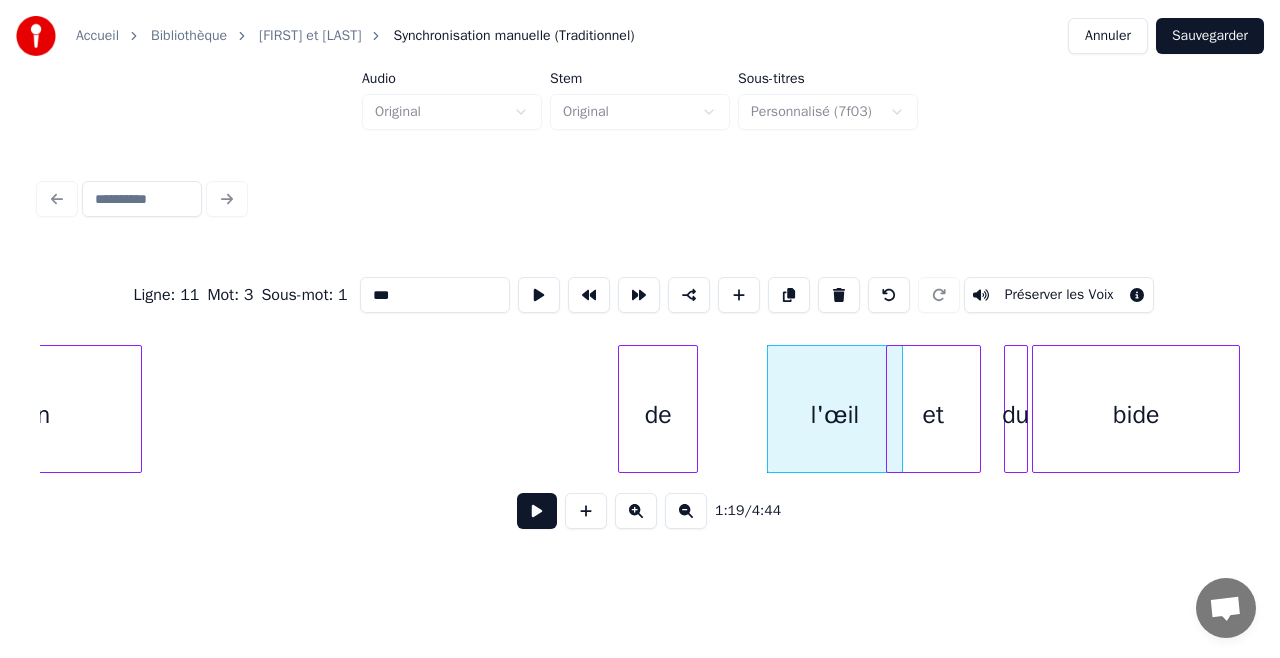 click on "de" at bounding box center [658, 414] 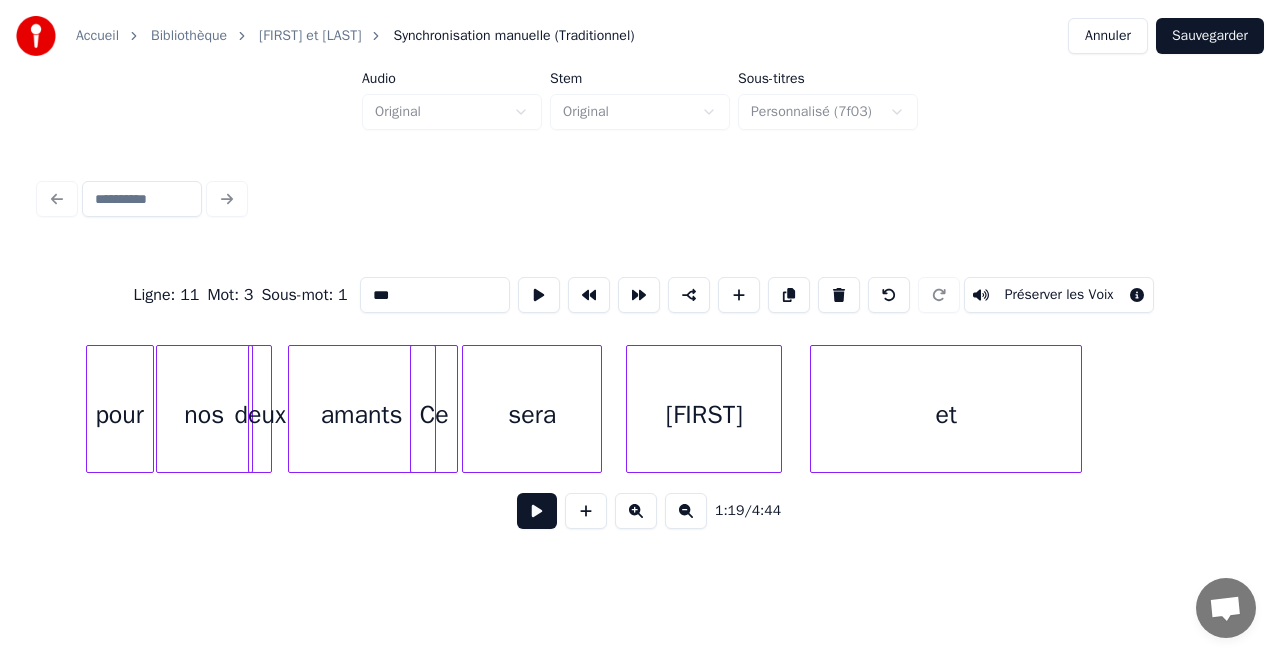 scroll, scrollTop: 0, scrollLeft: 13775, axis: horizontal 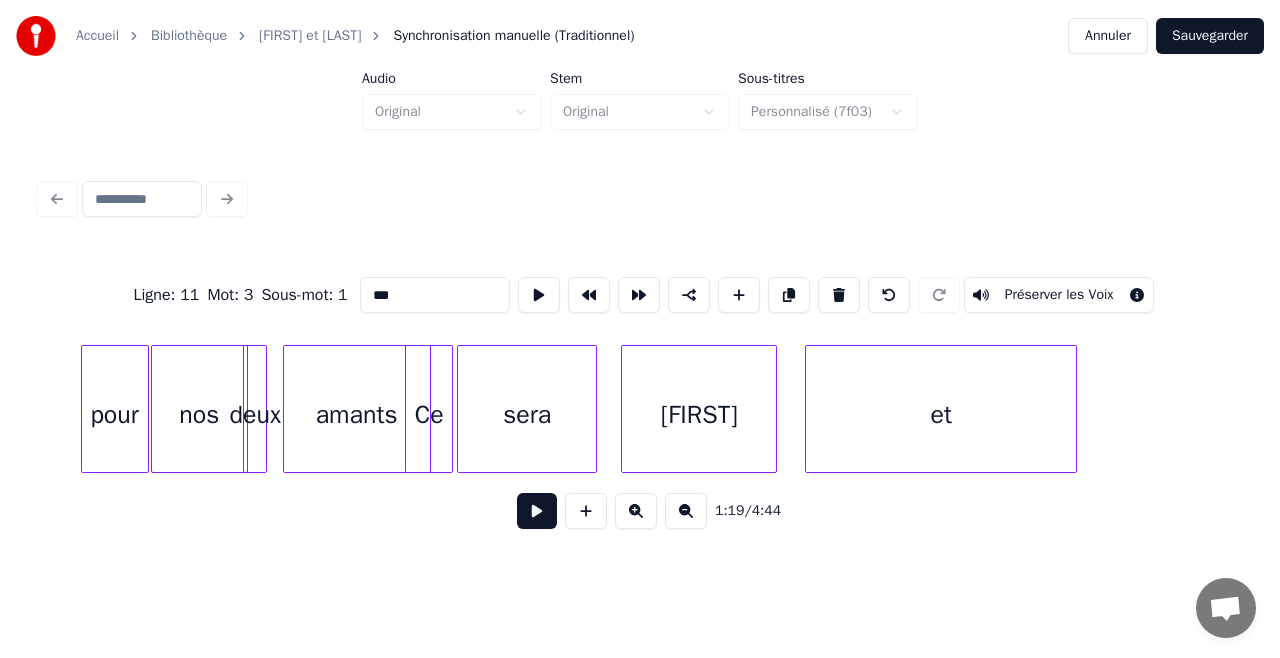 click on "et" at bounding box center (941, 414) 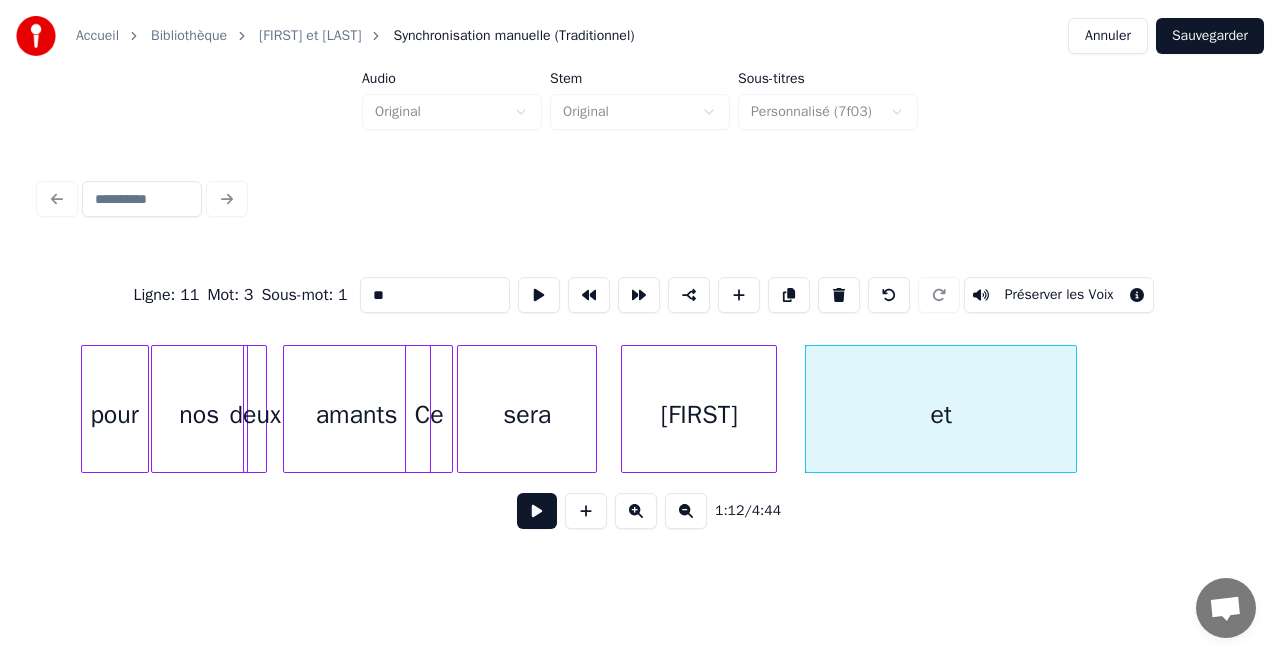 click on "et" at bounding box center [941, 414] 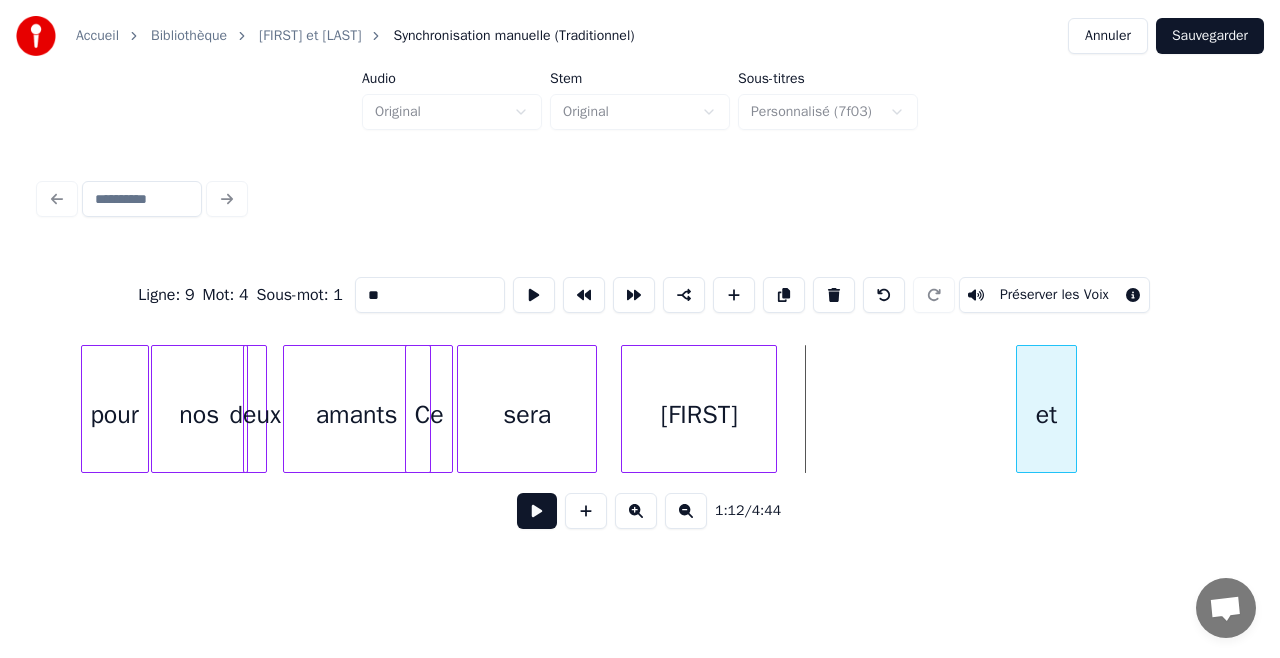 click on "et" at bounding box center [1046, 409] 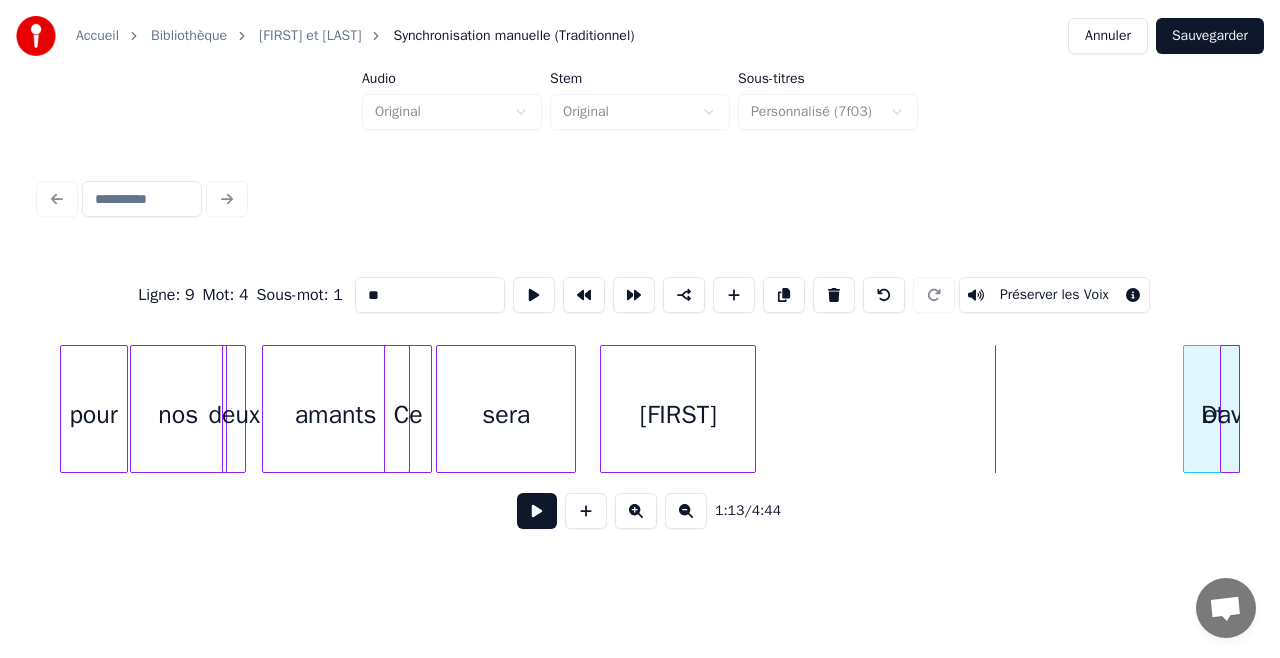 scroll, scrollTop: 0, scrollLeft: 13801, axis: horizontal 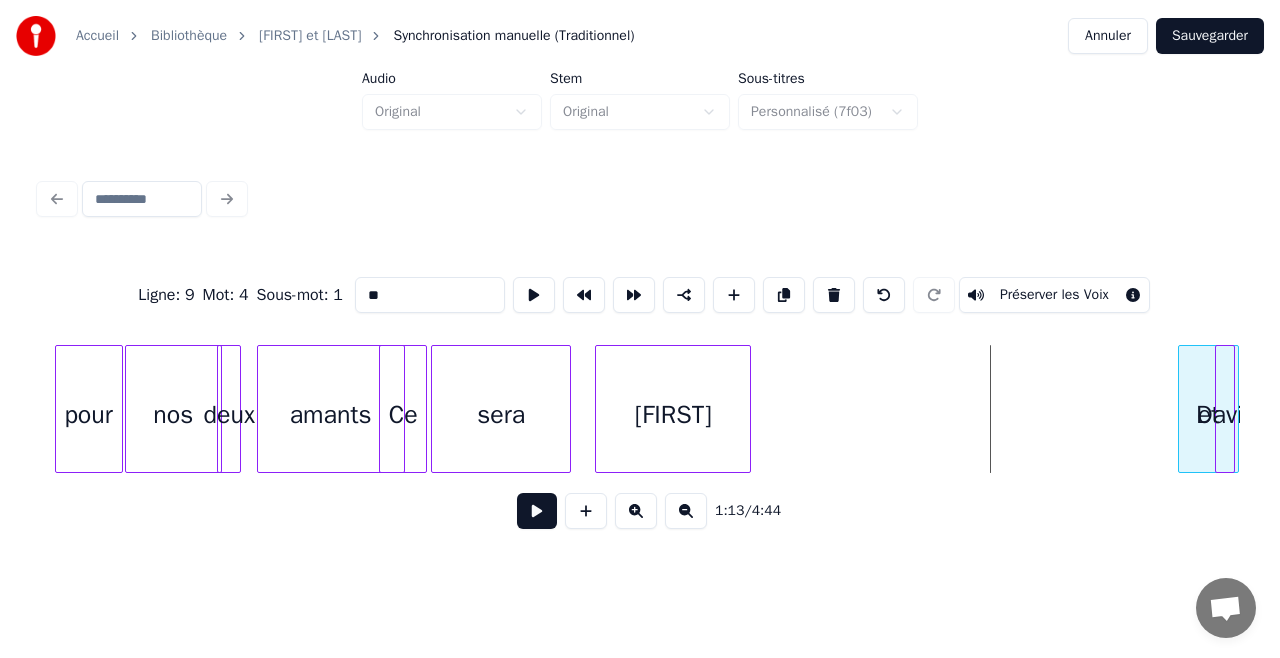 click on "pour nos deux amants Ce sera [FIRST] et [LAST]" at bounding box center (14671, 409) 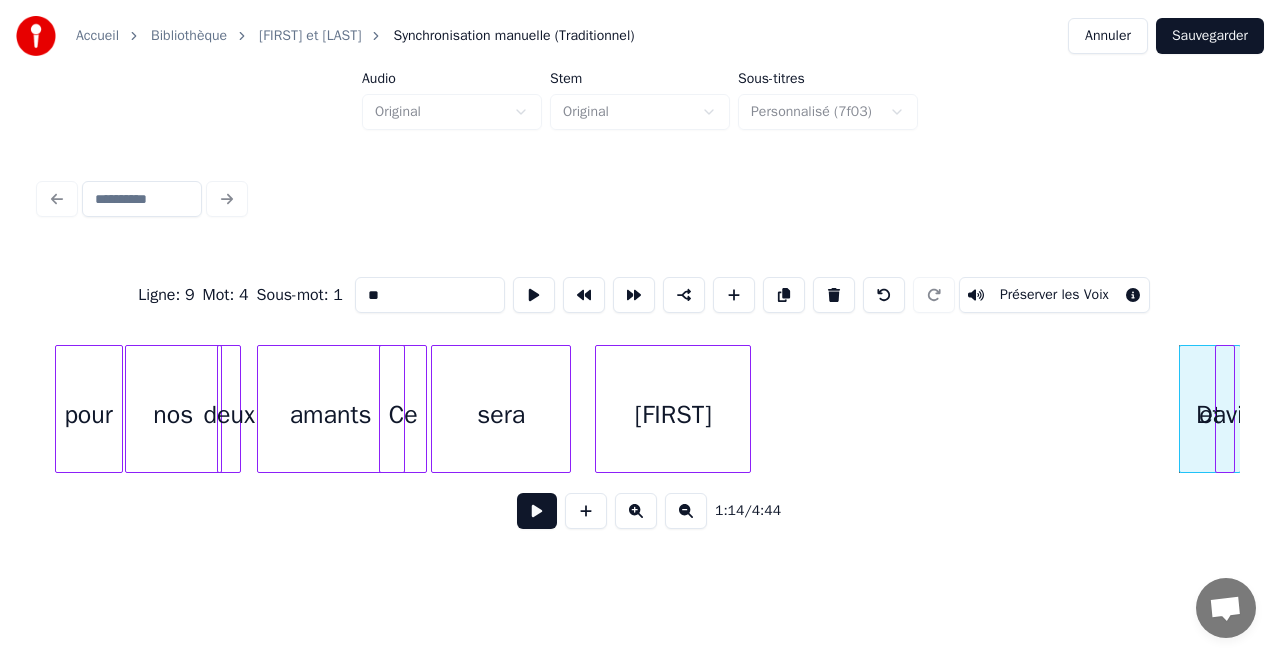 click at bounding box center [1219, 409] 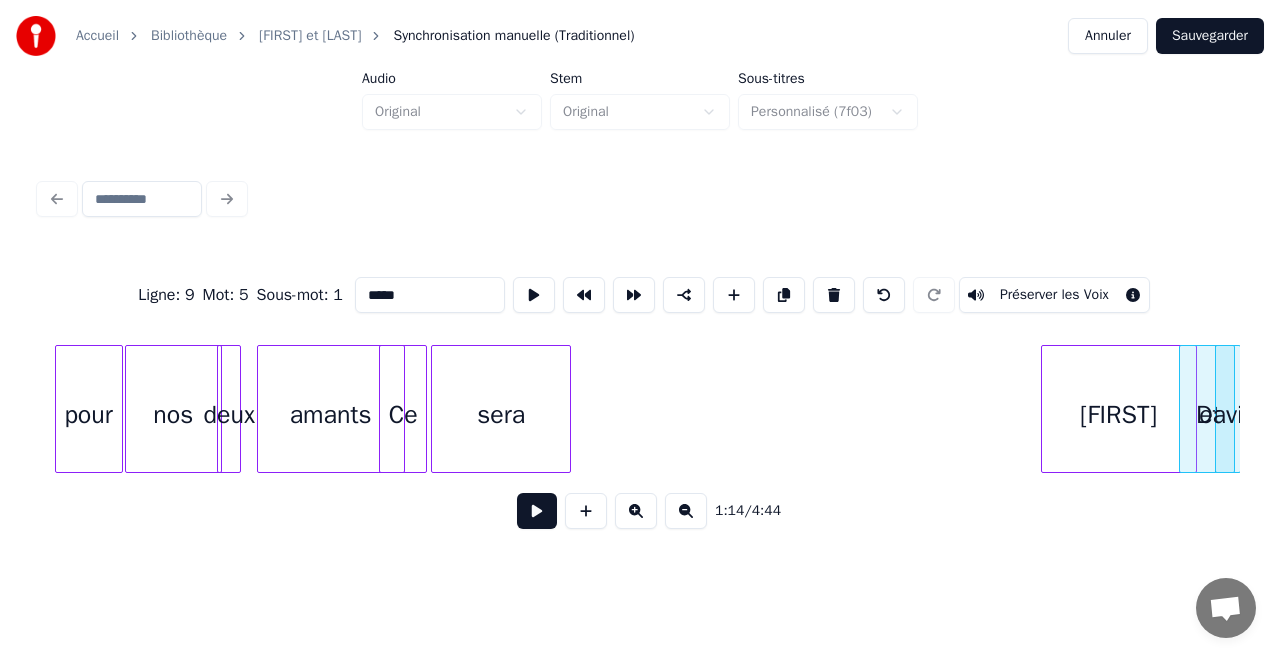 click on "[FIRST]" at bounding box center (1119, 414) 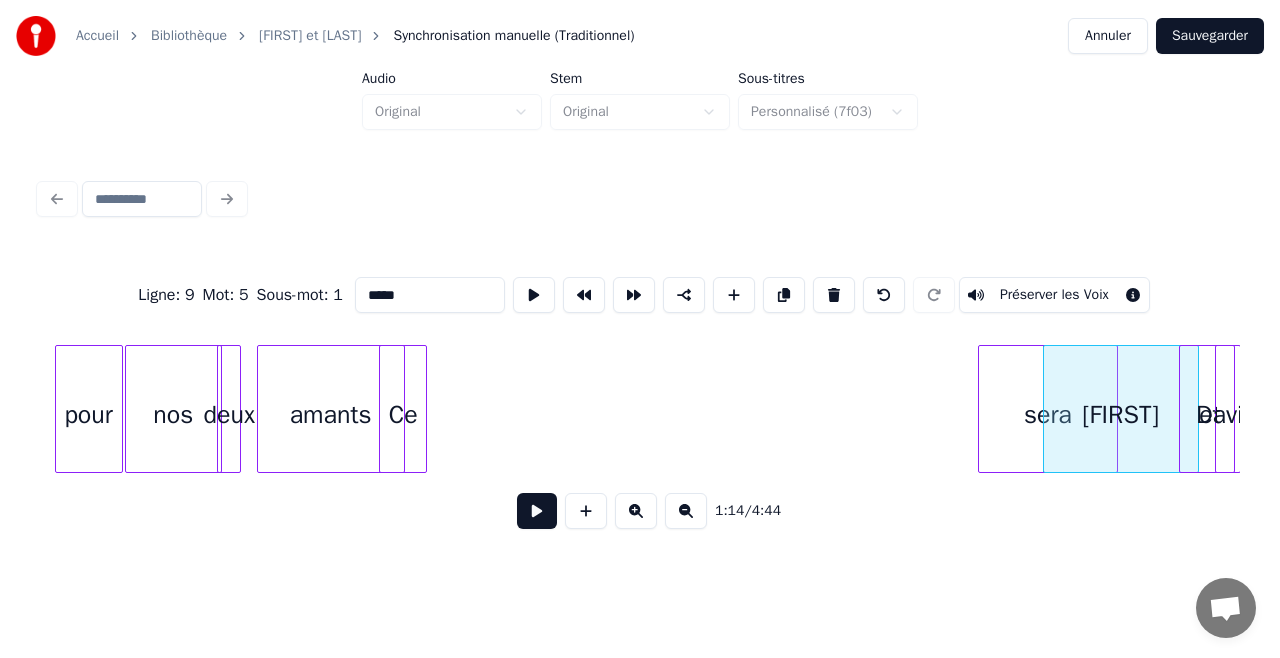 click on "pour nos deux amants Ce sera [FIRST] et [LAST]" at bounding box center (14671, 409) 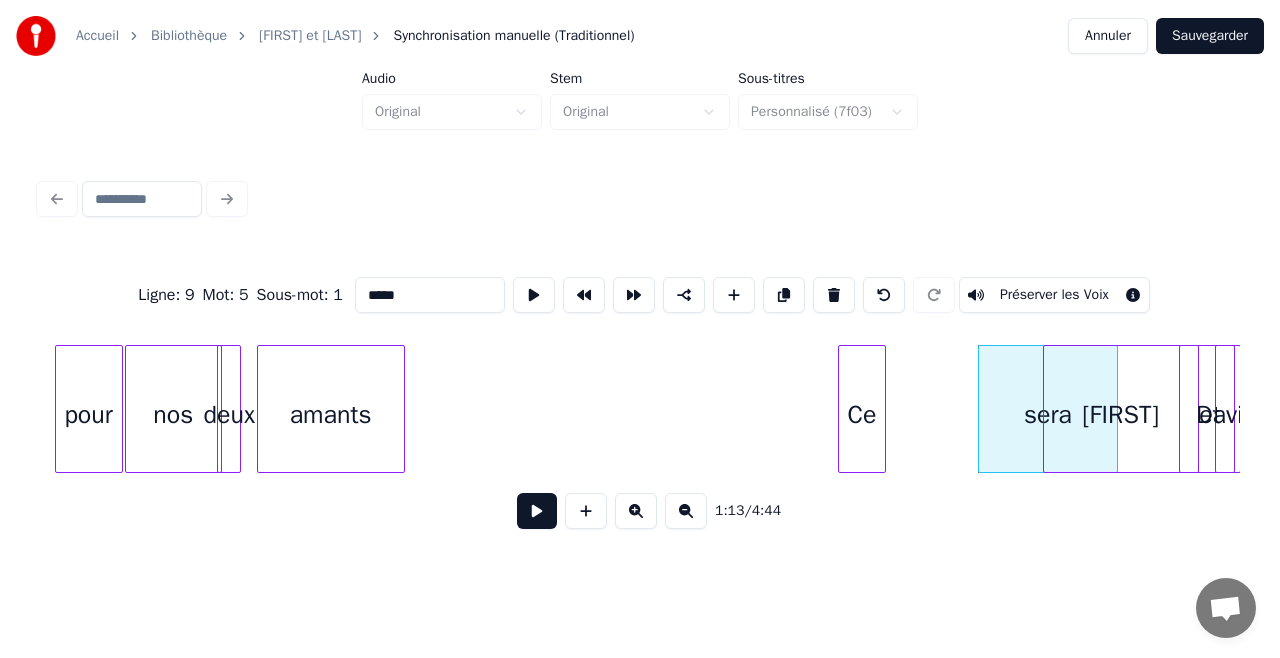 click on "Ce" at bounding box center (862, 414) 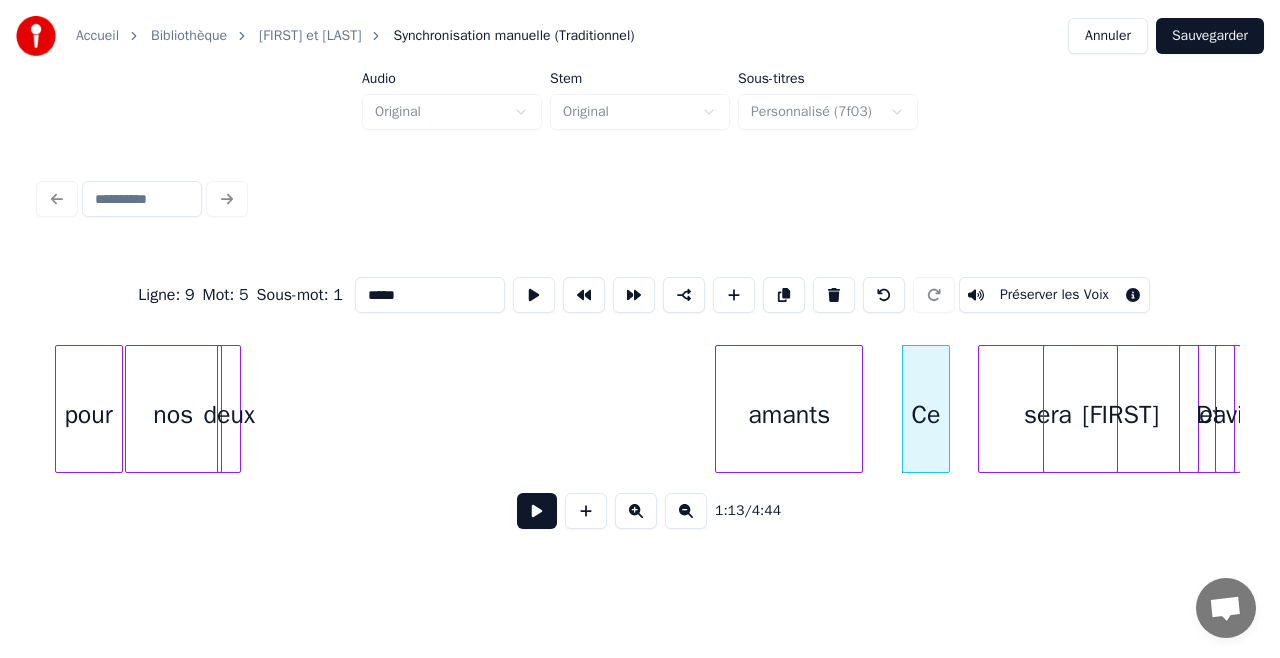 click on "pour nos deux amants Ce sera [FIRST] et [LAST]" at bounding box center (14671, 409) 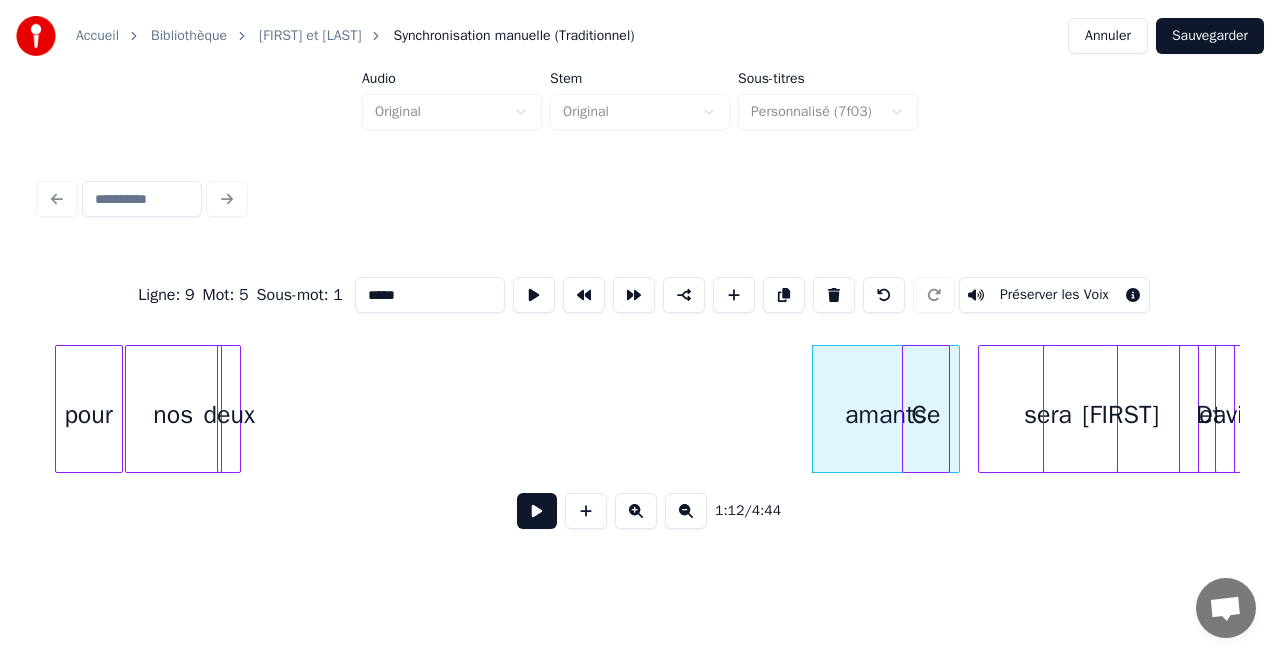 click at bounding box center [237, 409] 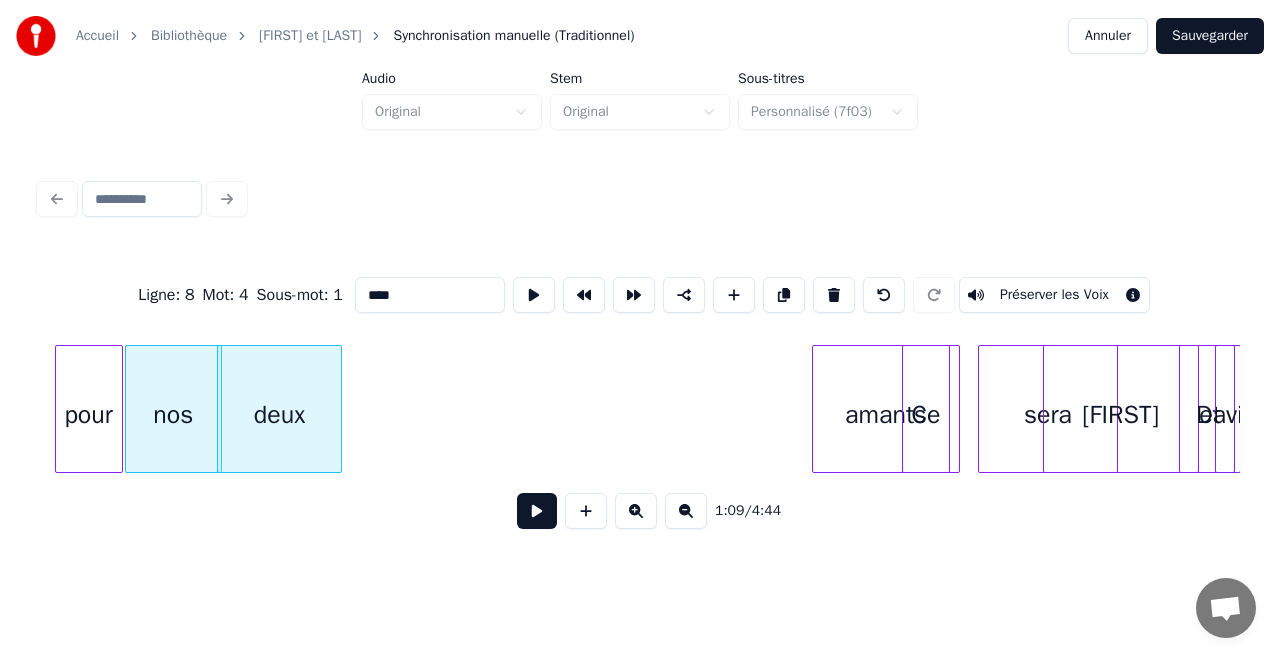 click at bounding box center (338, 409) 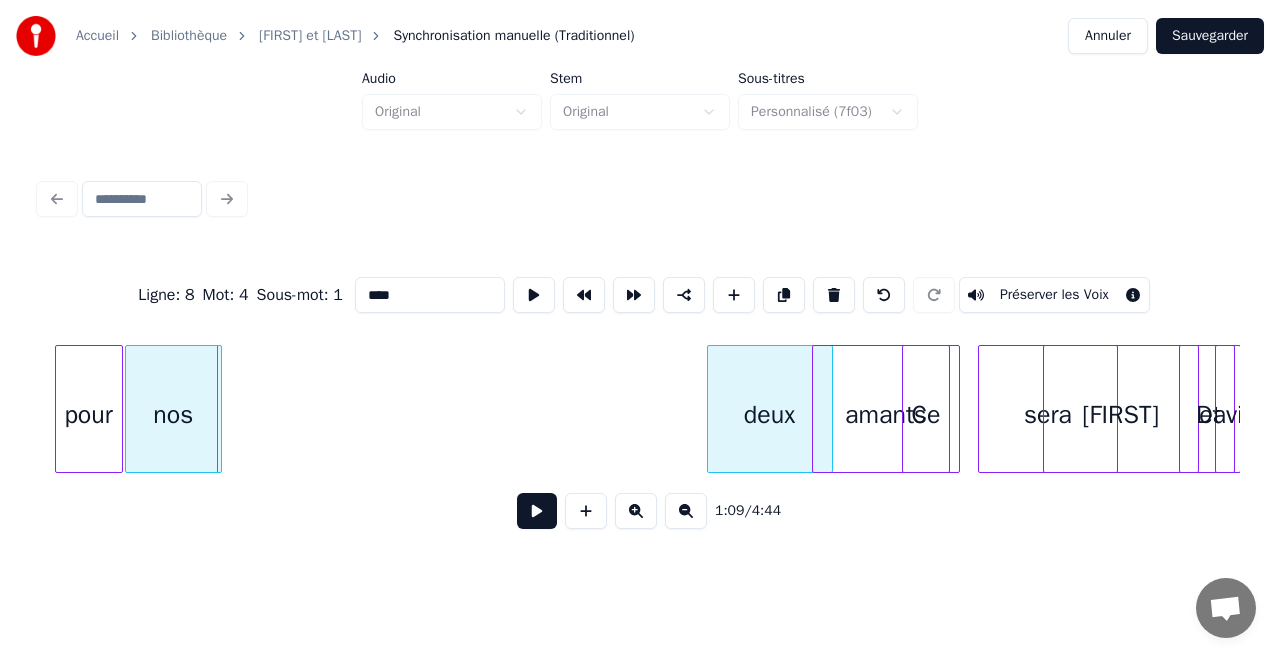 click on "deux" at bounding box center (770, 414) 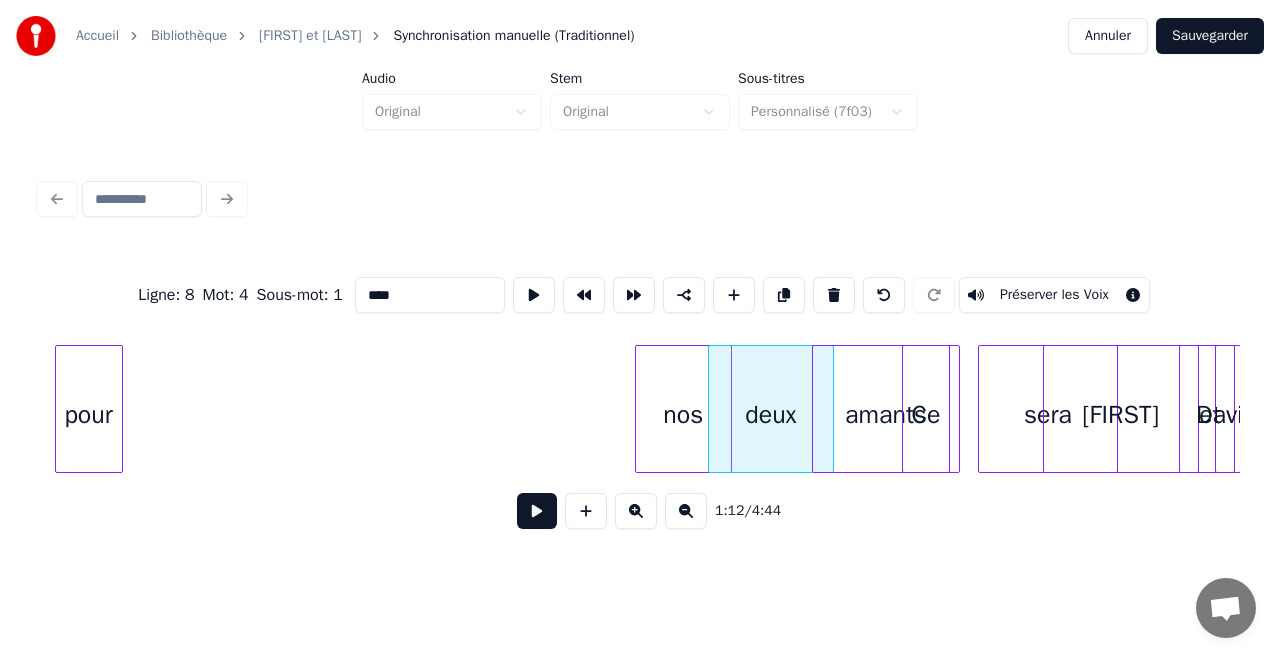 click on "pour nos deux amants Ce sera [FIRST] et [LAST]" at bounding box center [14671, 409] 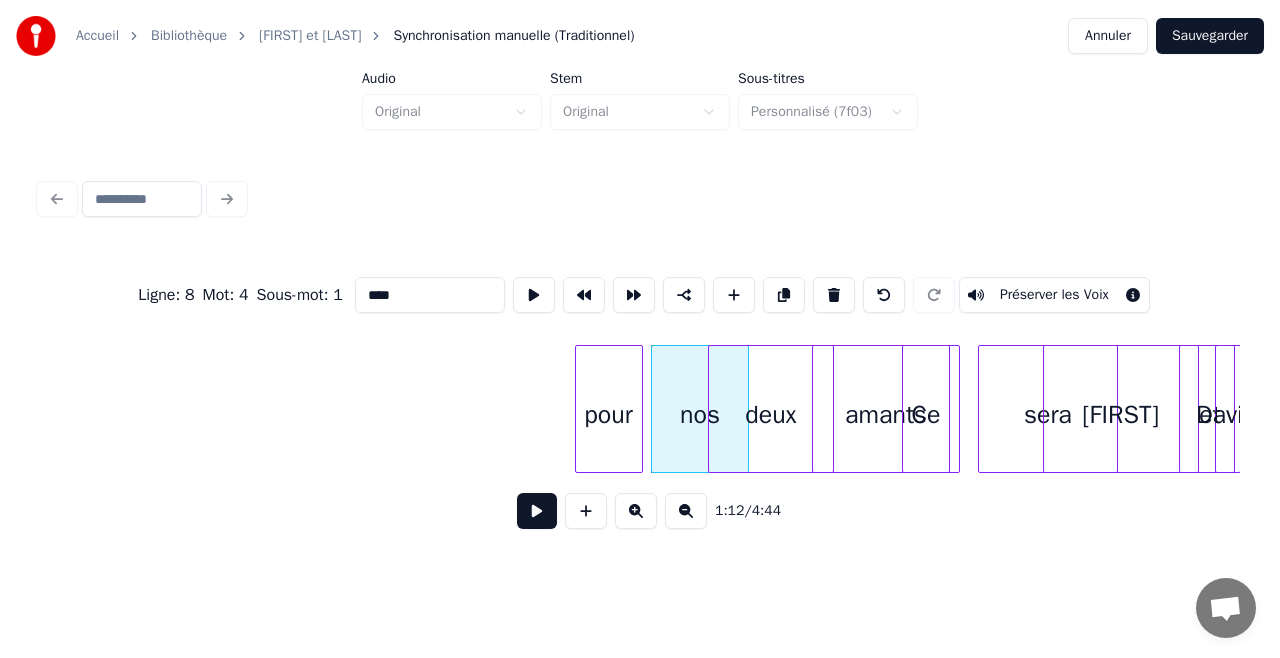 click on "pour" at bounding box center [609, 414] 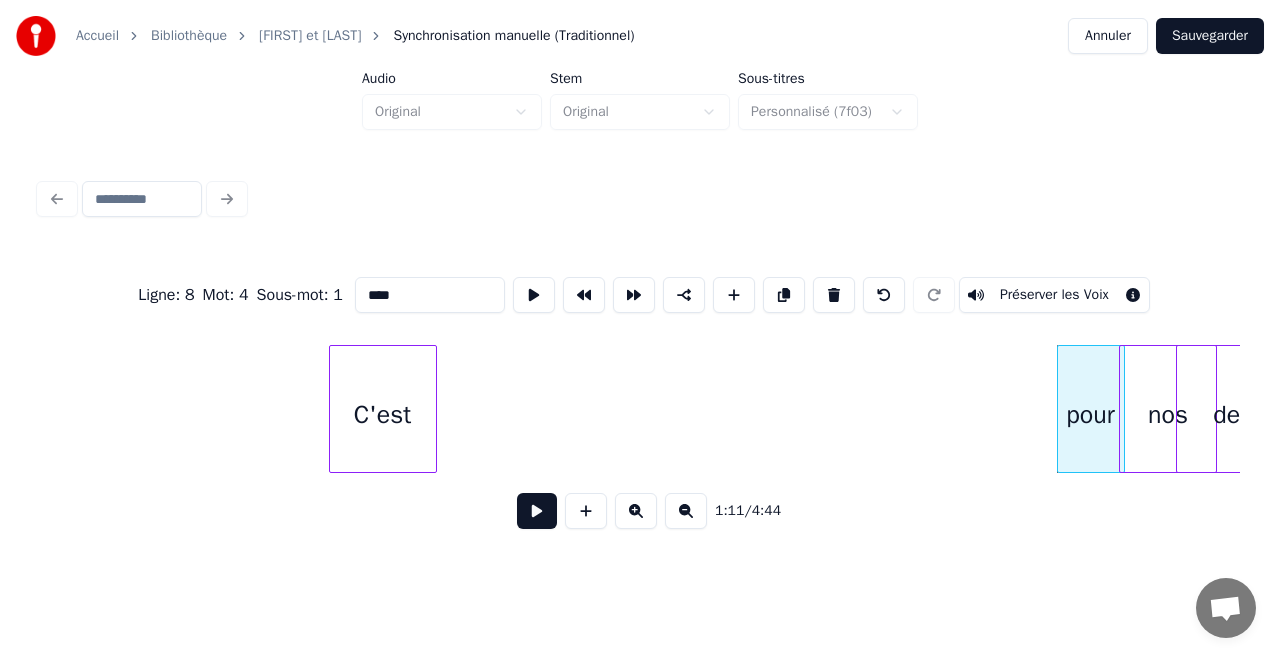 scroll, scrollTop: 0, scrollLeft: 13308, axis: horizontal 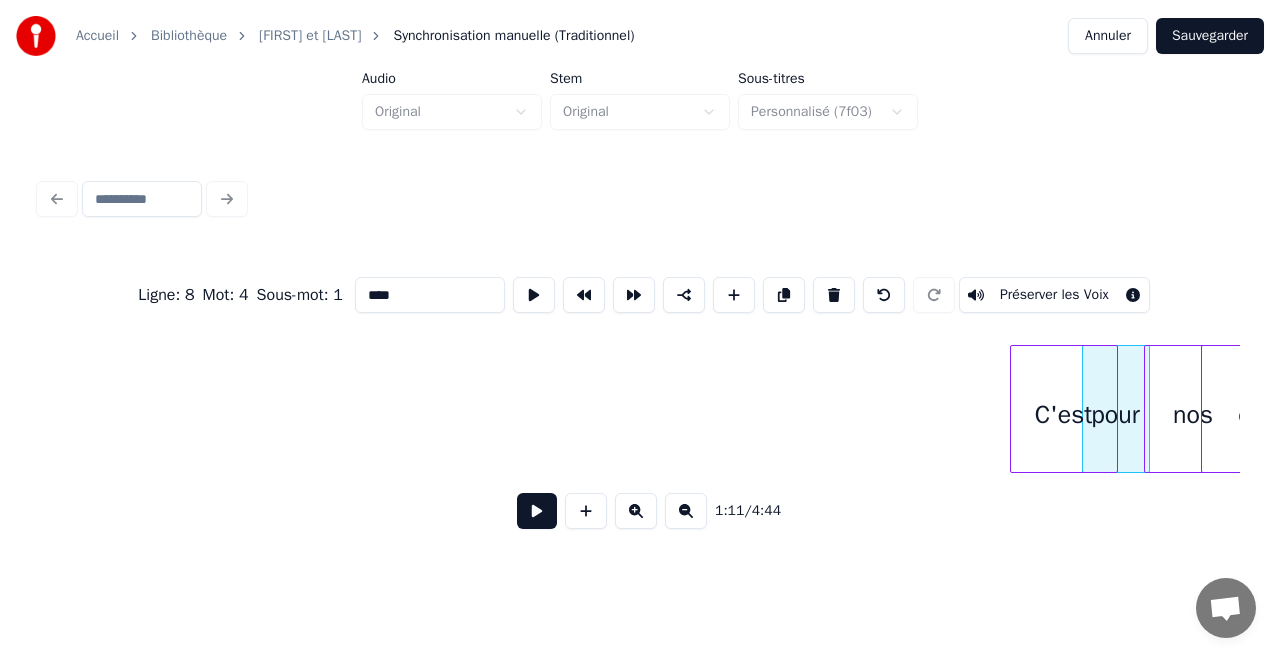 click on "C'est" at bounding box center [1064, 414] 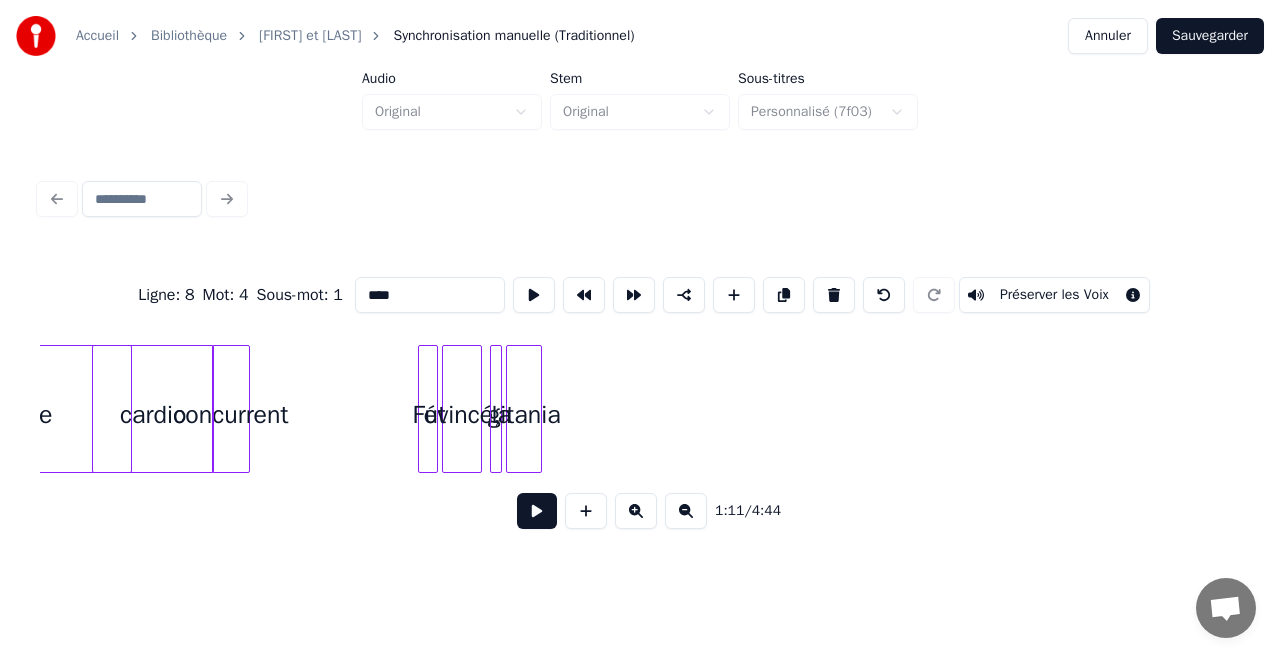 scroll, scrollTop: 0, scrollLeft: 12528, axis: horizontal 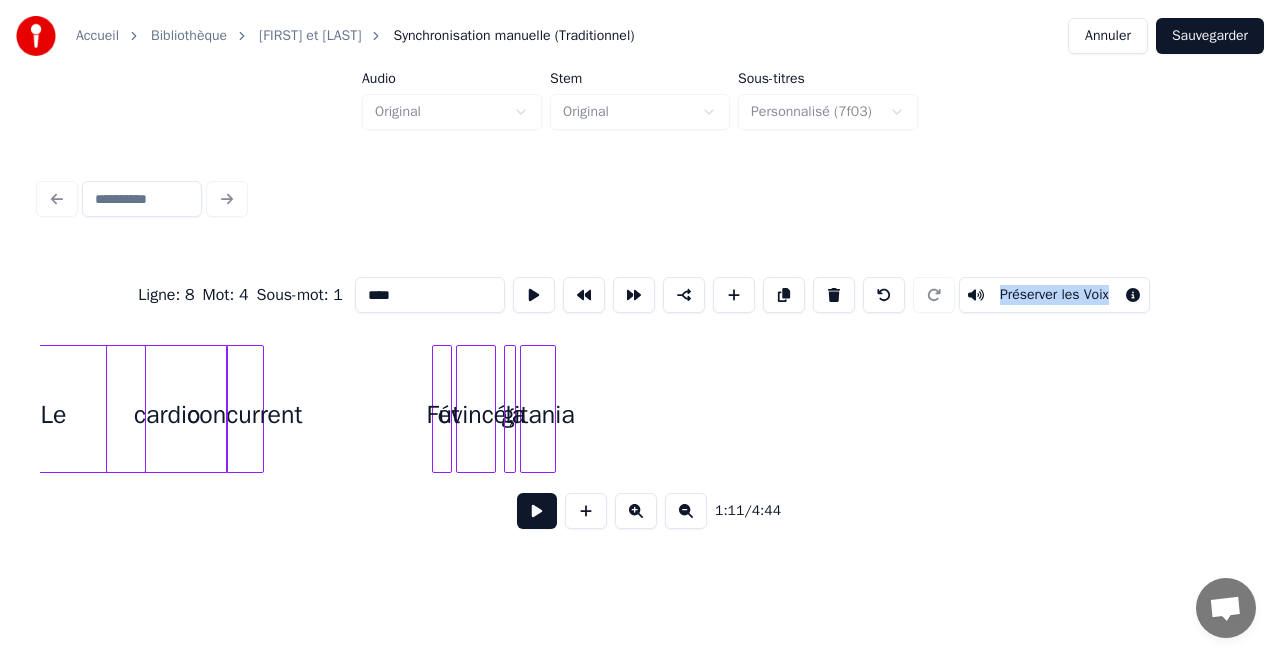 drag, startPoint x: 658, startPoint y: 331, endPoint x: 584, endPoint y: 366, distance: 81.859634 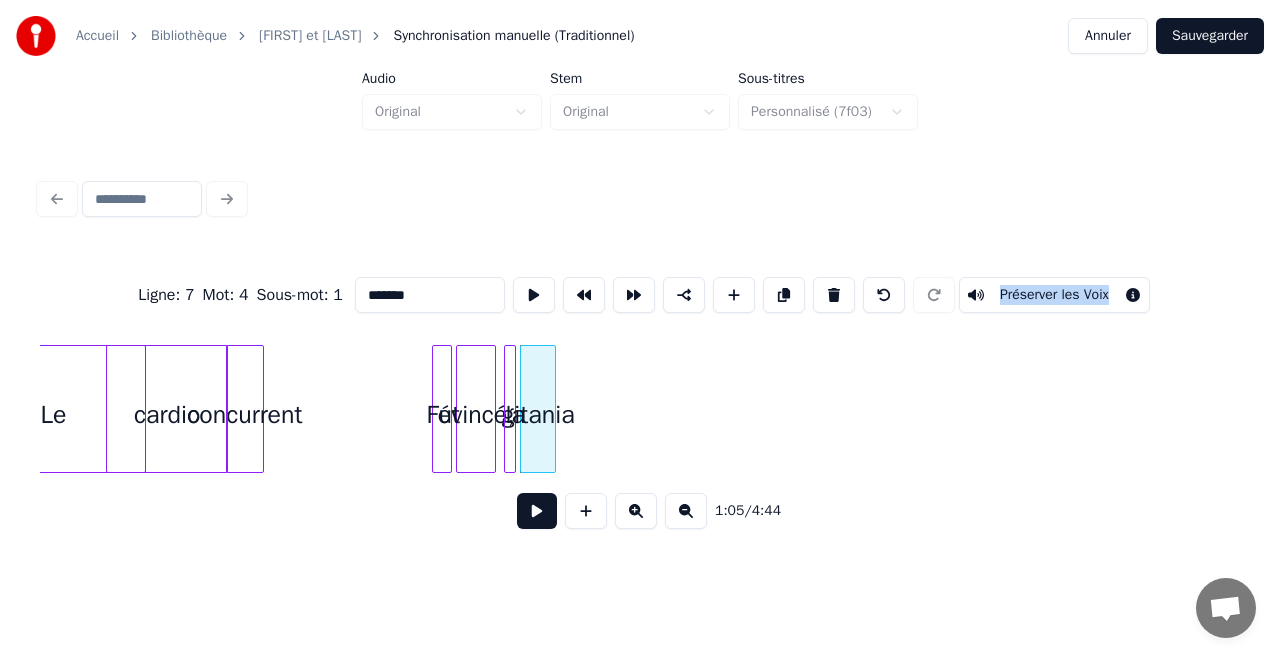 click on "gitania" at bounding box center [538, 414] 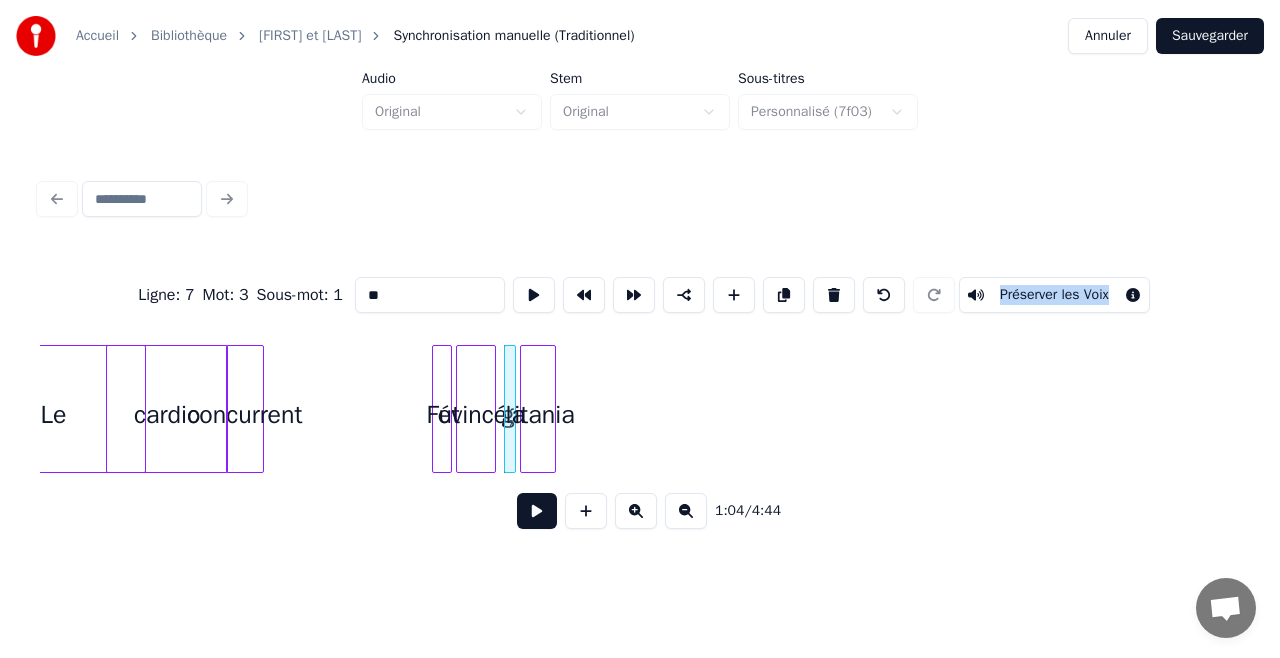 click on "évincé," at bounding box center (476, 414) 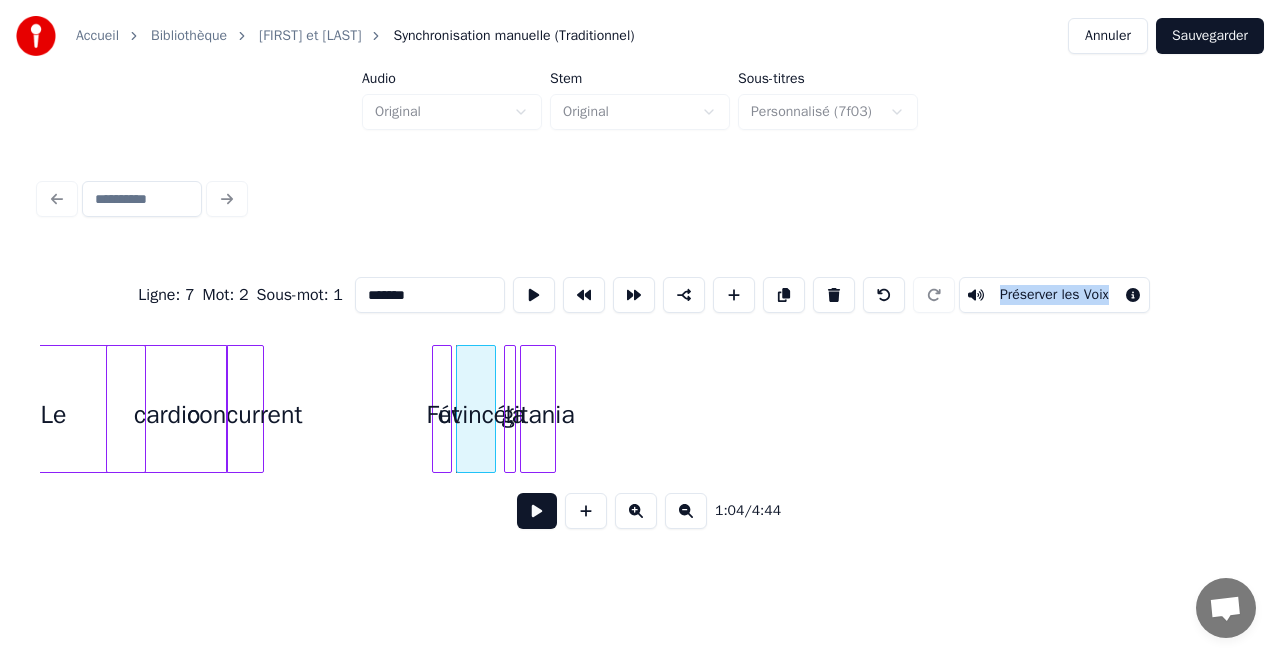 click on "gitania" at bounding box center [538, 414] 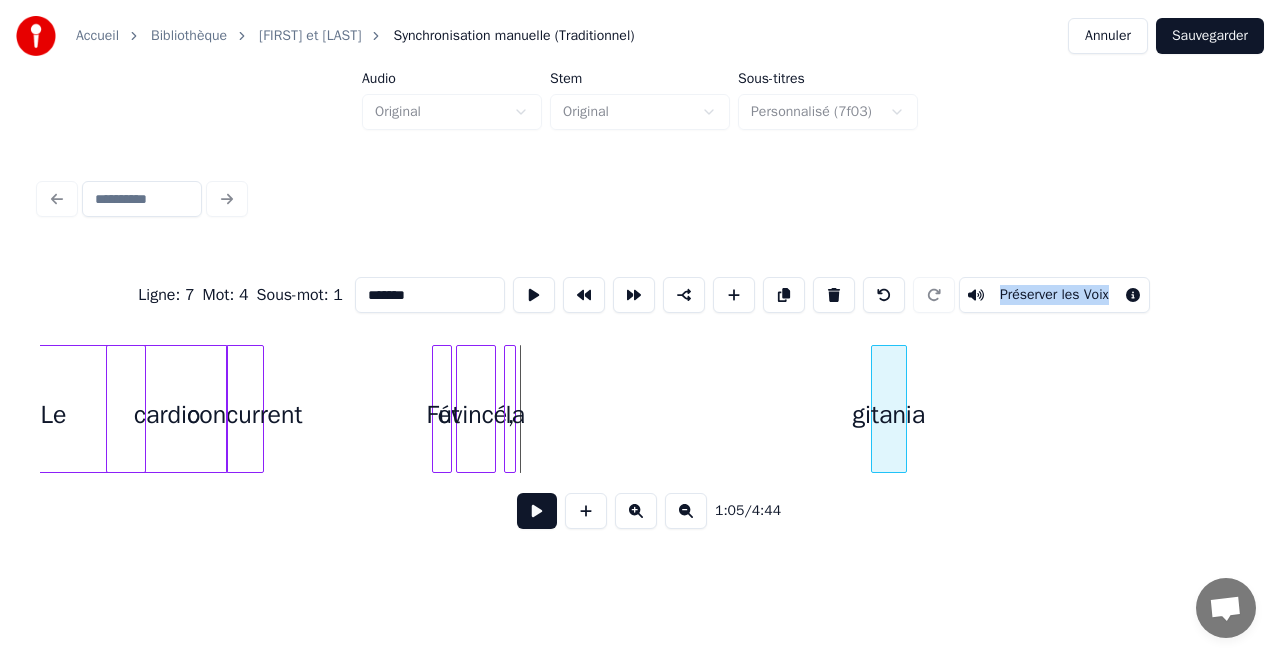 click on "gitania" at bounding box center (889, 414) 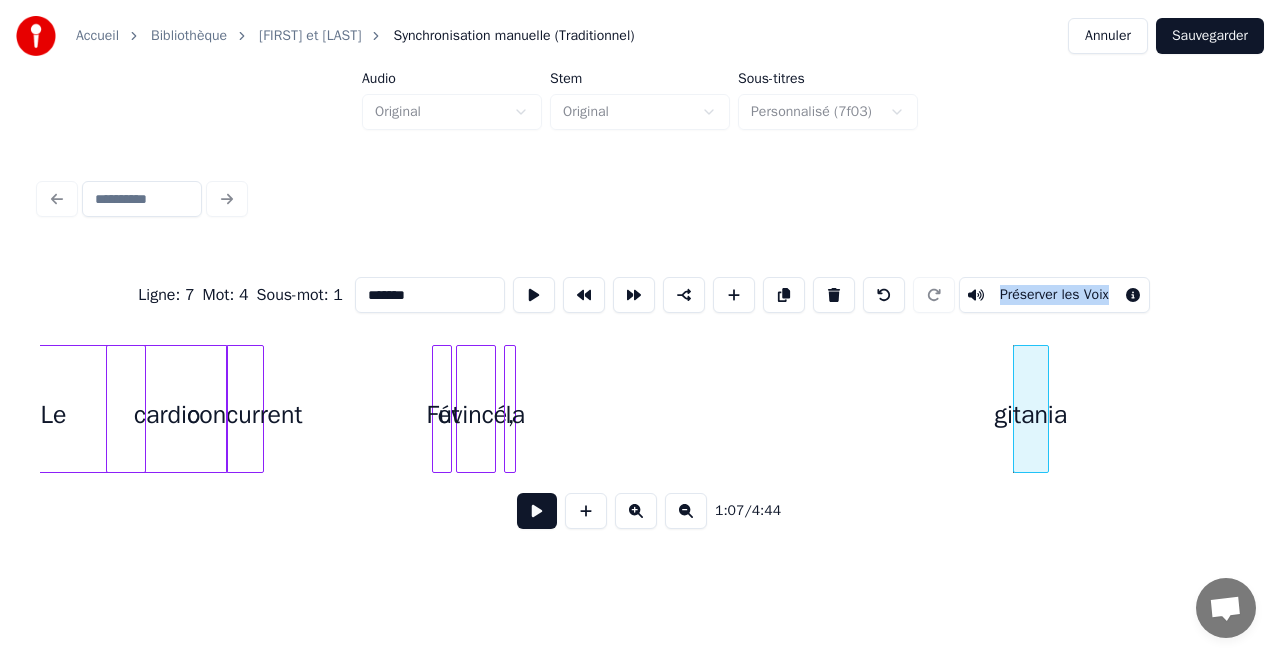 click at bounding box center [508, 409] 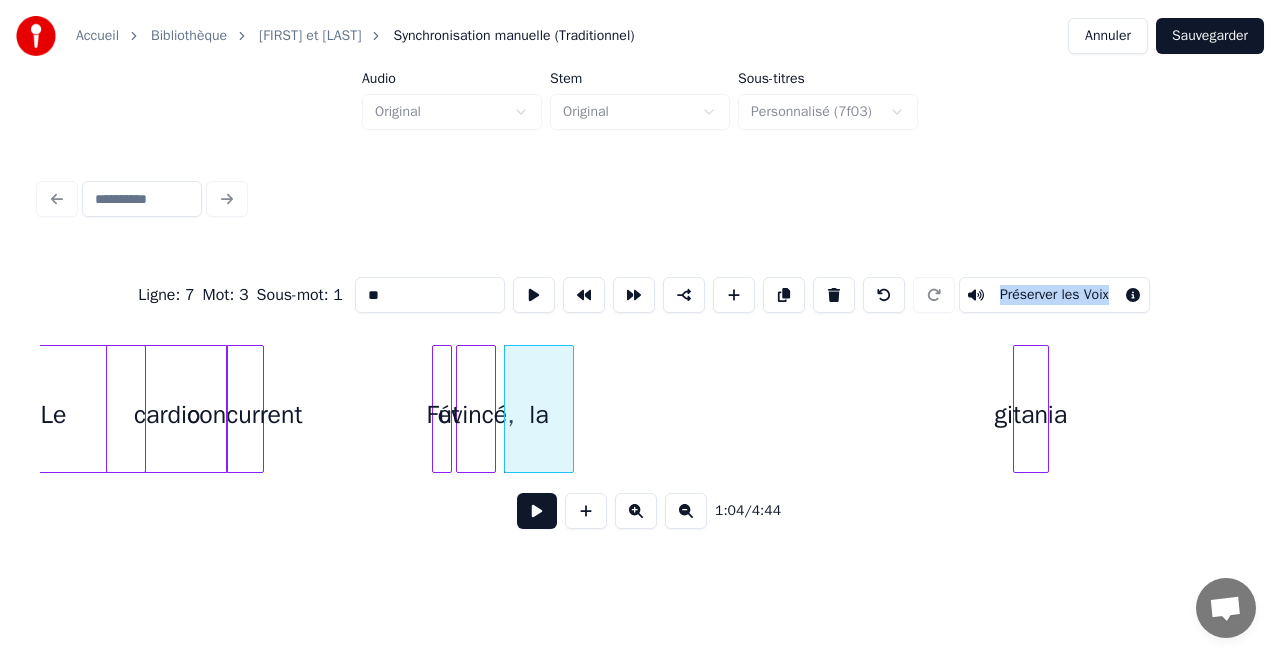 click at bounding box center (570, 409) 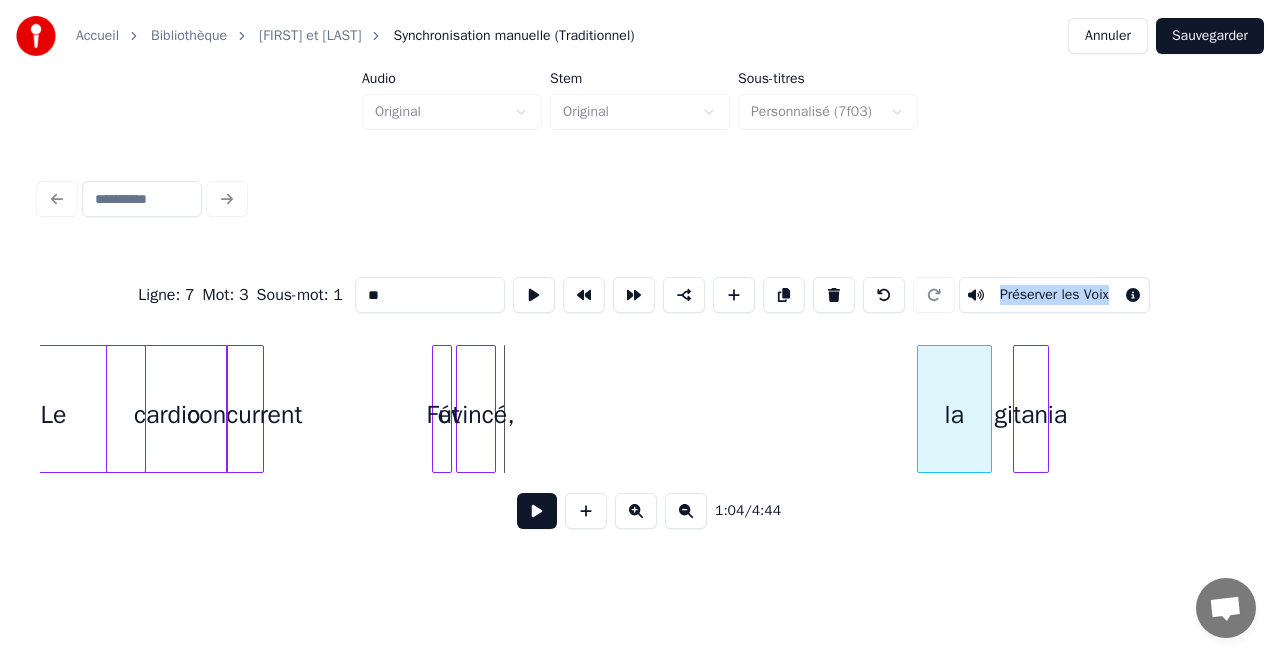 click on "la" at bounding box center (954, 414) 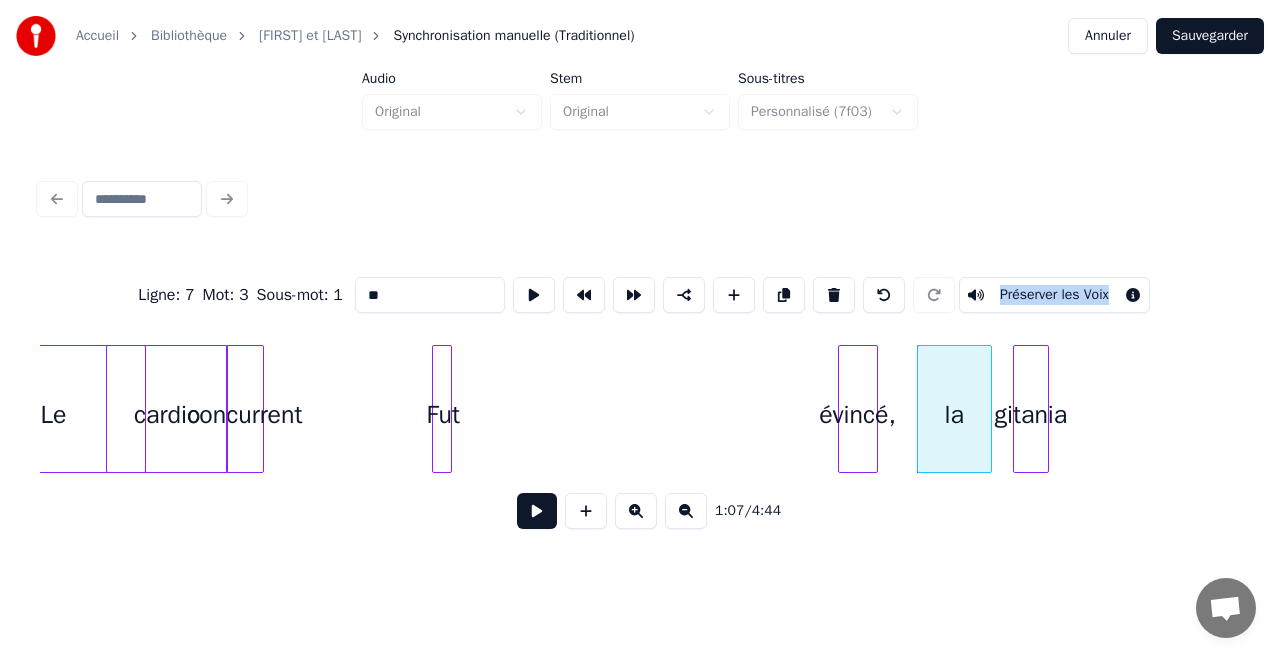 click on "évincé," at bounding box center [858, 414] 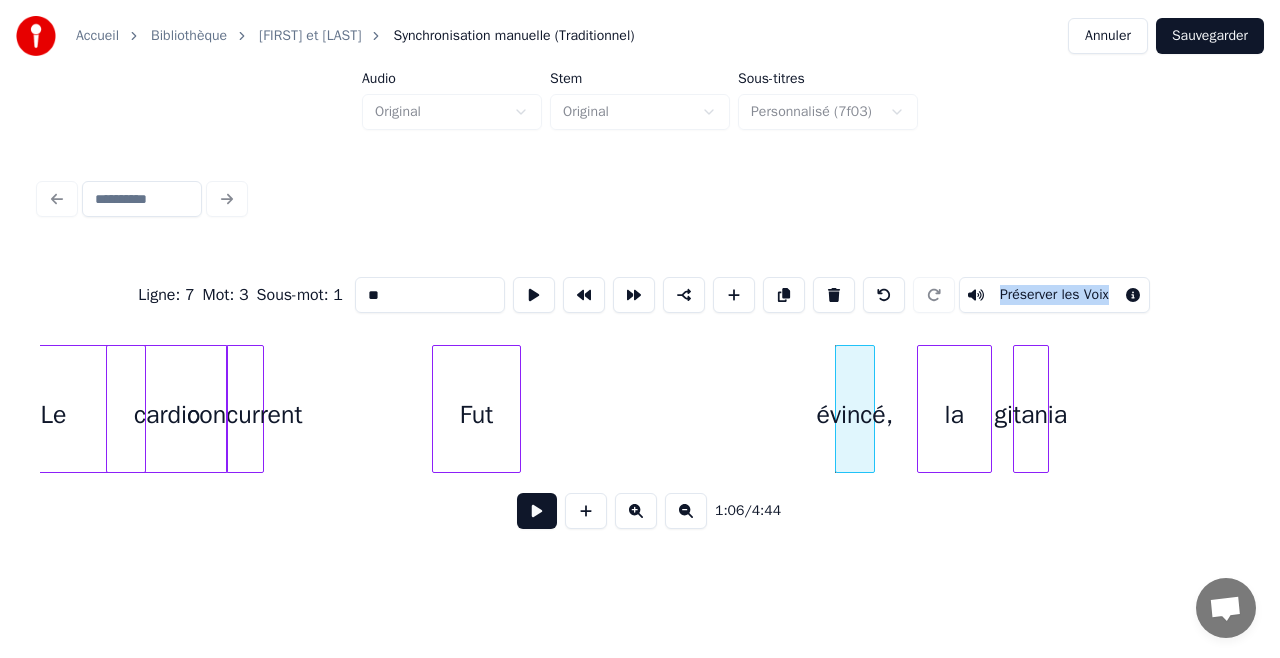click at bounding box center [517, 409] 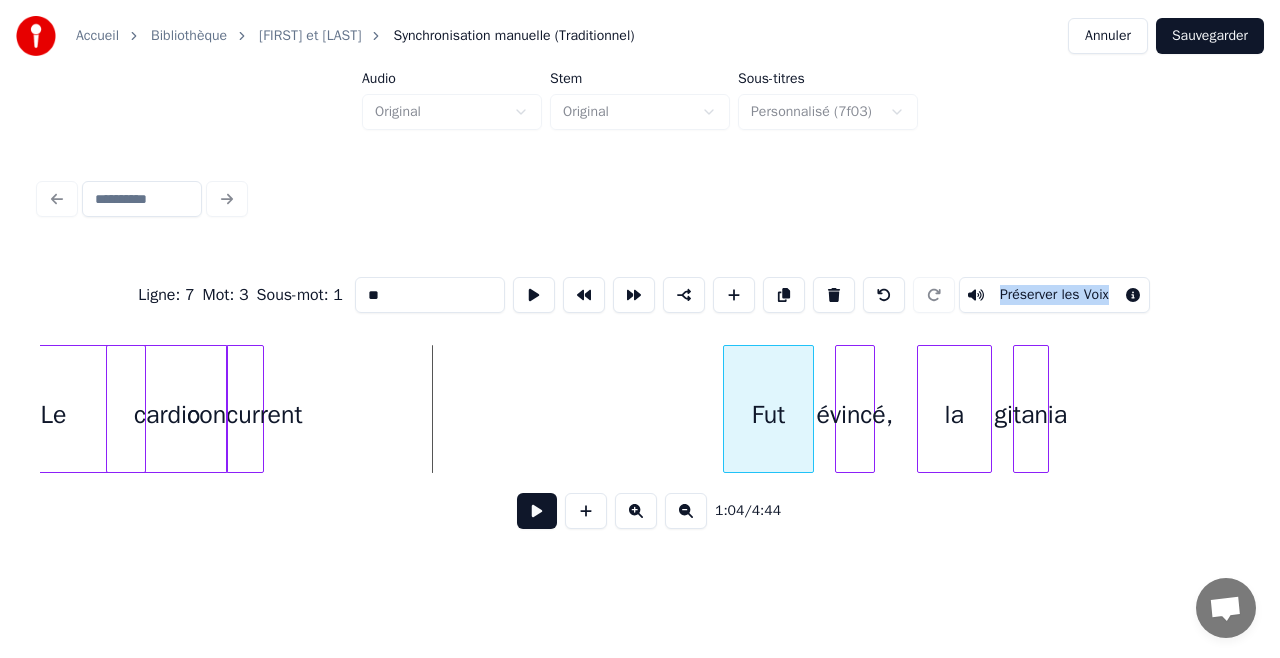 click on "Fut" at bounding box center (768, 414) 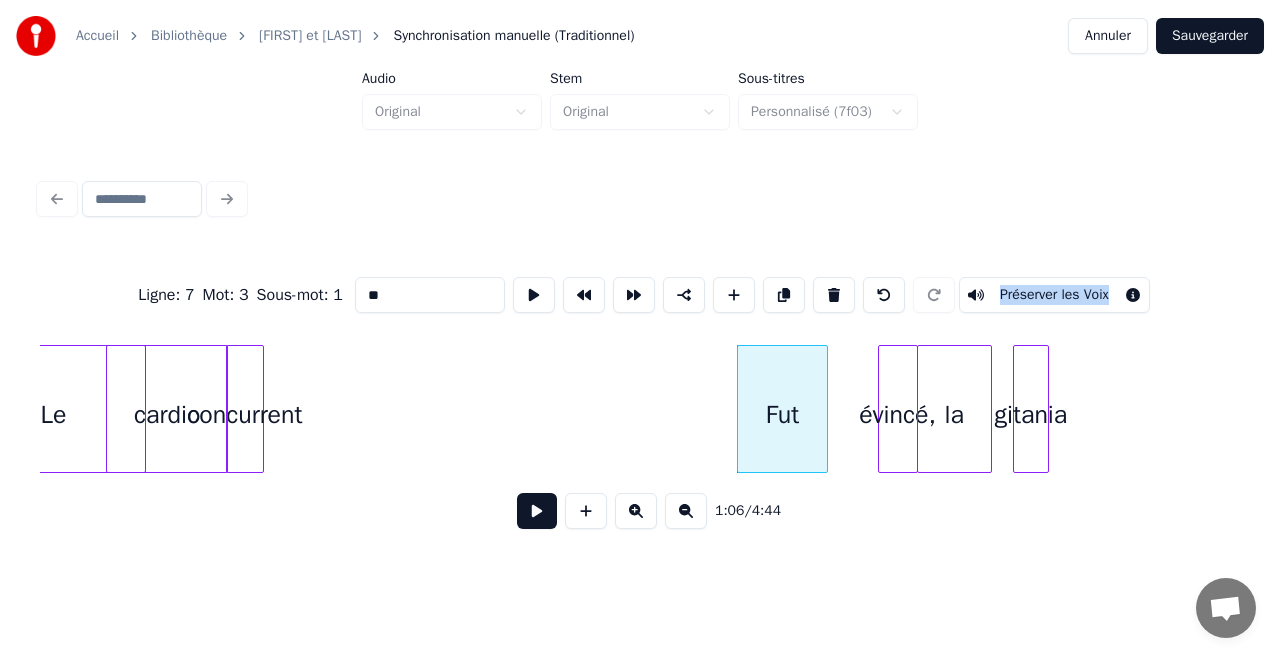 click on "évincé," at bounding box center (898, 414) 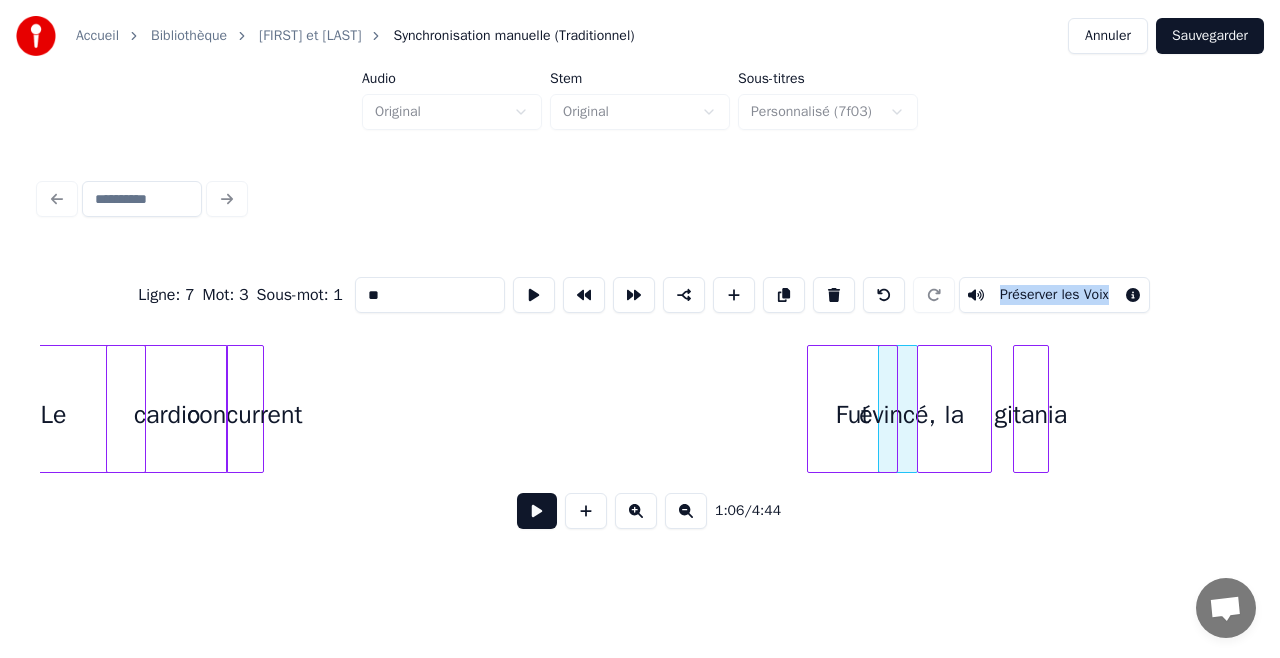 click on "Fut" at bounding box center [852, 414] 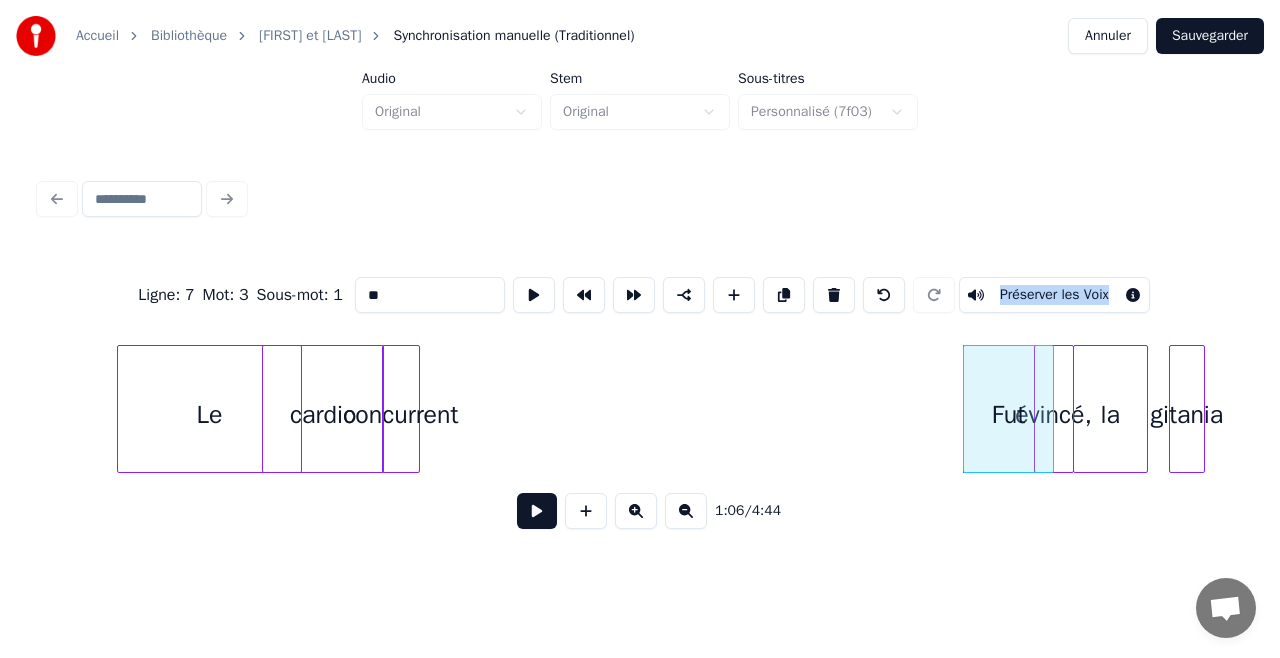 scroll, scrollTop: 0, scrollLeft: 12370, axis: horizontal 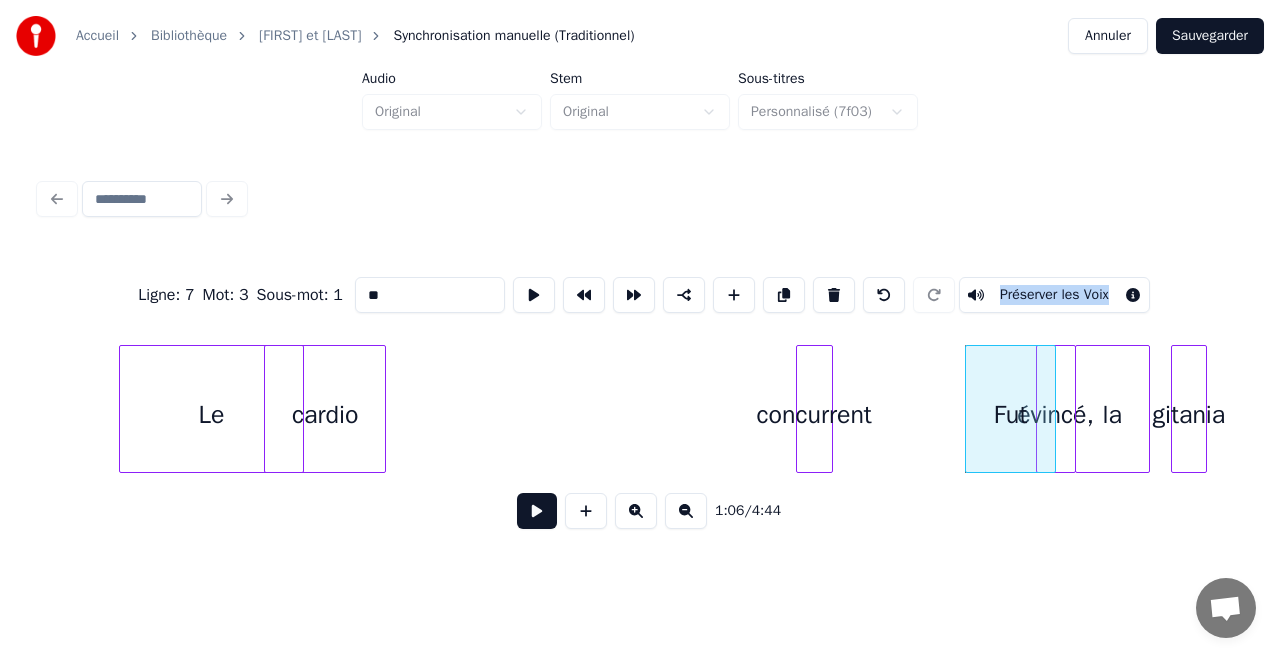 click on "concurrent" at bounding box center [814, 414] 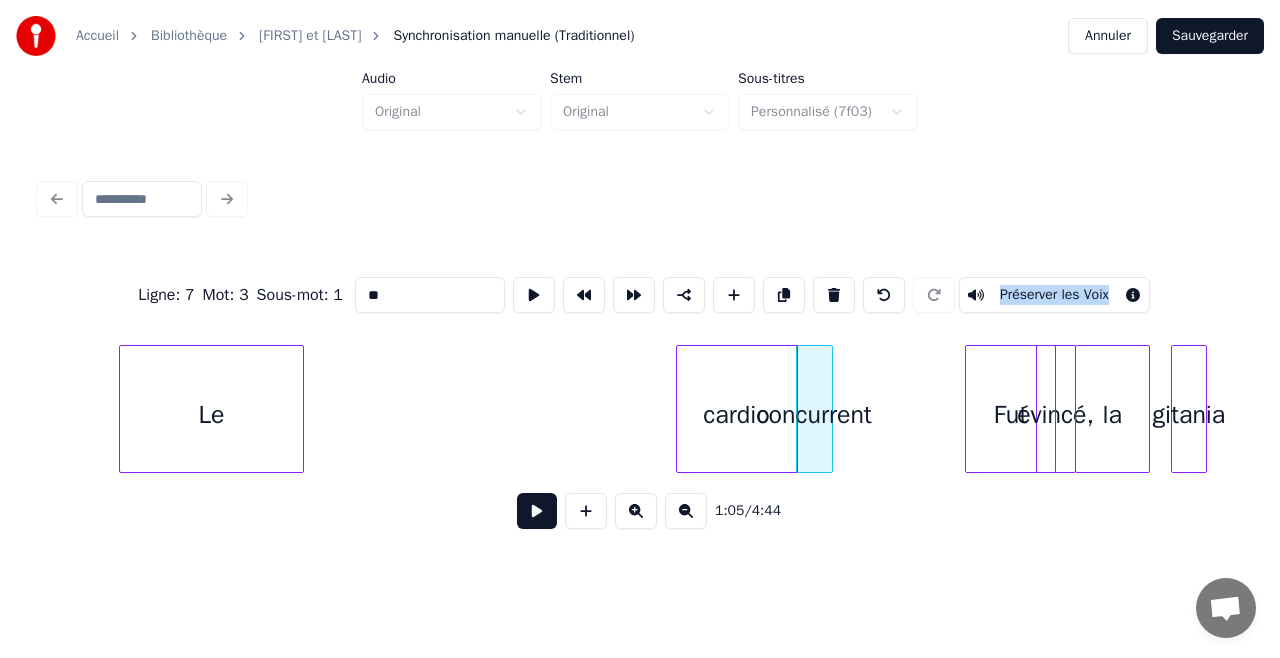 click on "cardio" at bounding box center [737, 414] 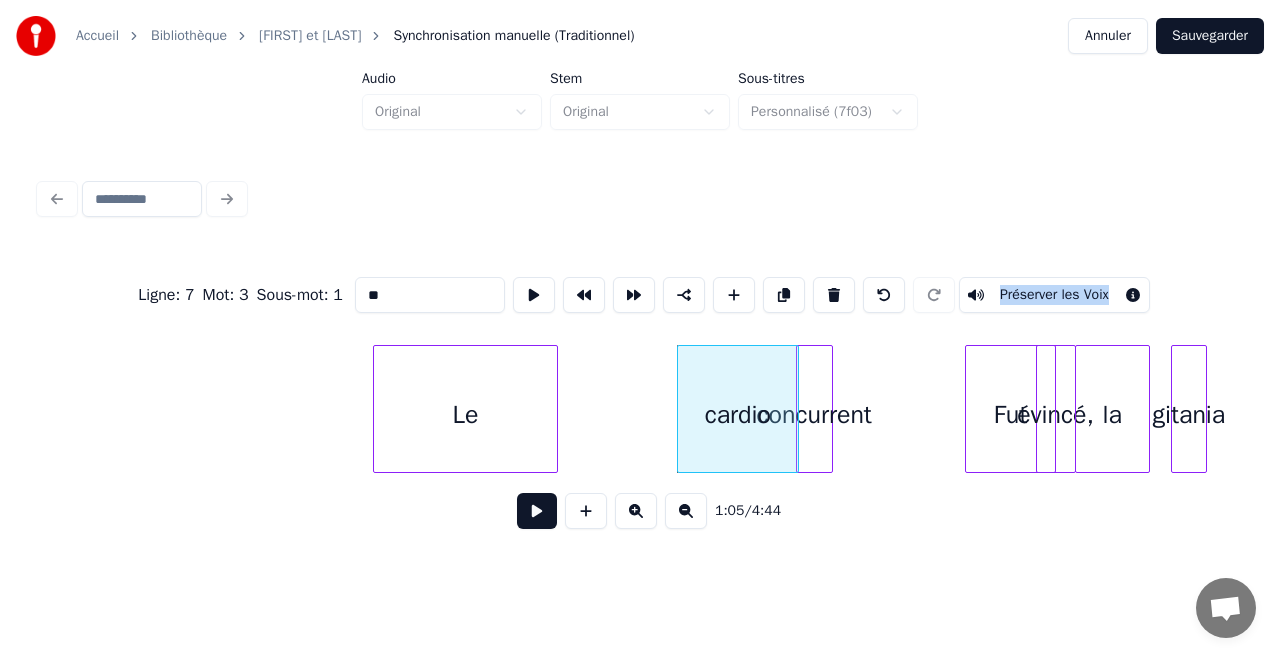 click on "Le" at bounding box center [465, 414] 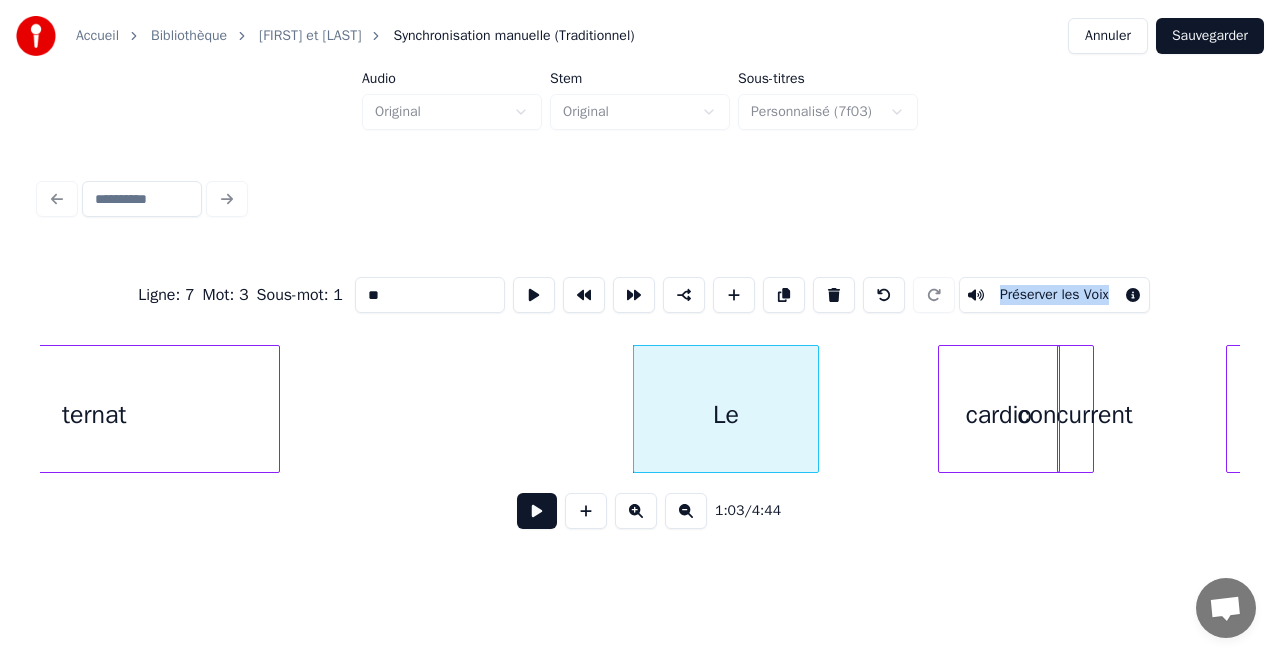 scroll, scrollTop: 0, scrollLeft: 12107, axis: horizontal 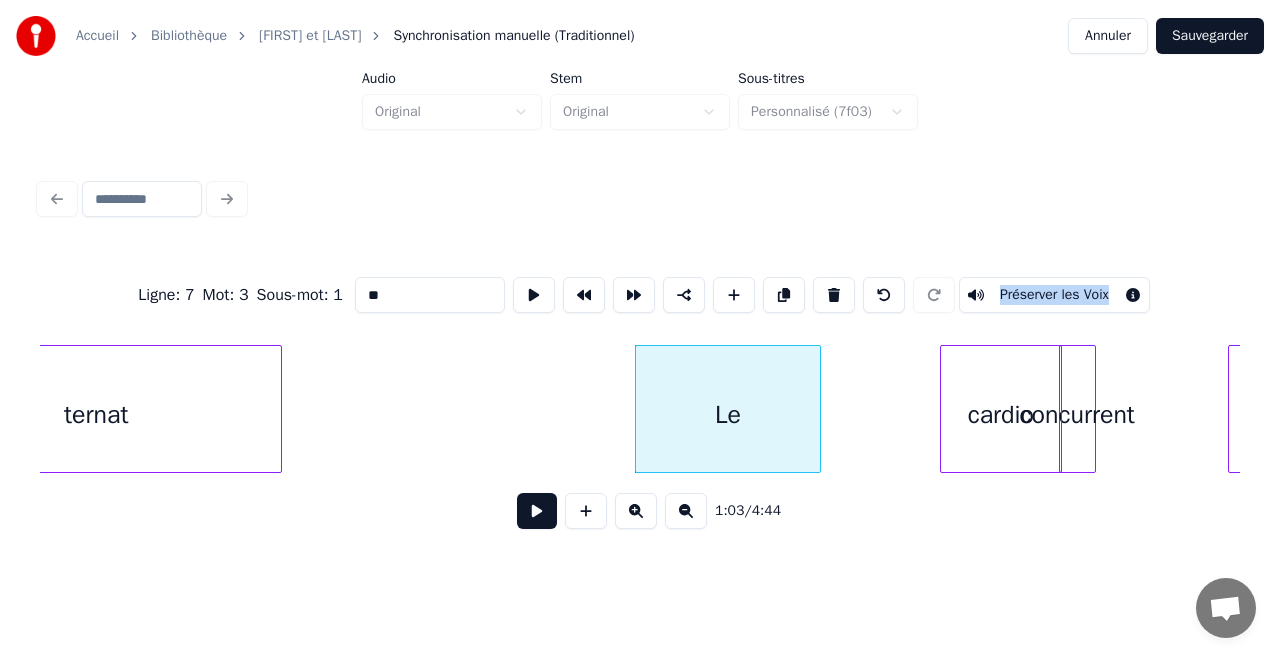 click on "Fut concurrent cardio Le ternat" at bounding box center (16365, 409) 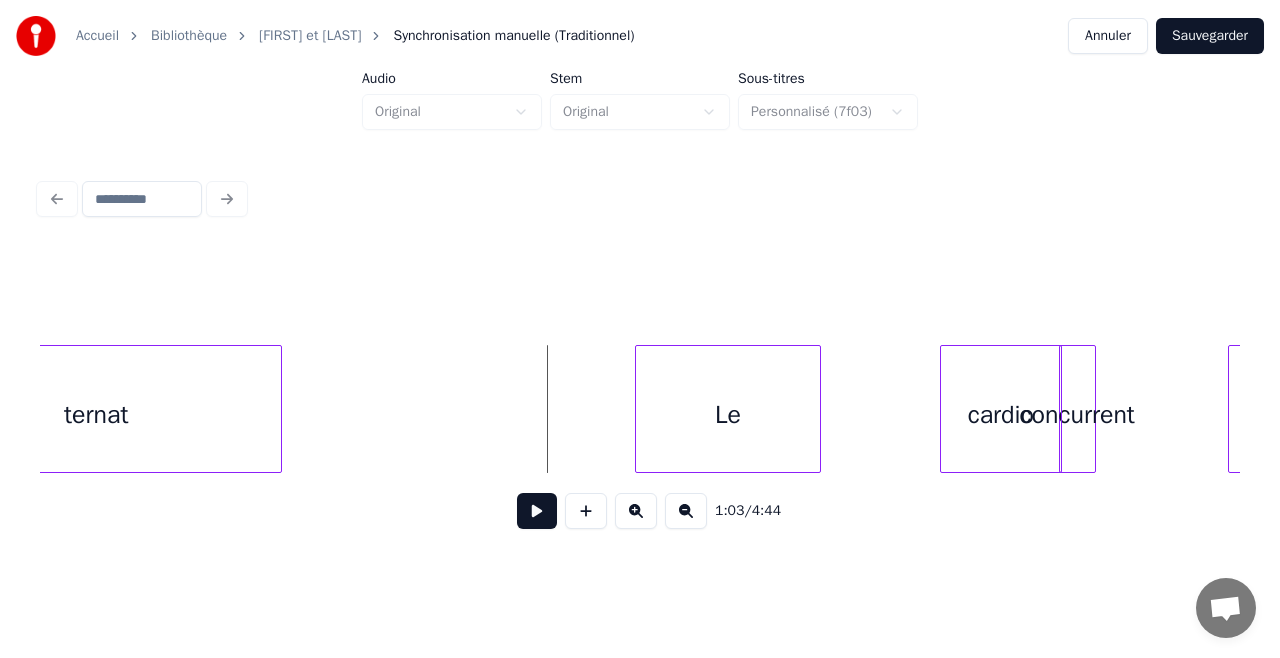 click at bounding box center [537, 511] 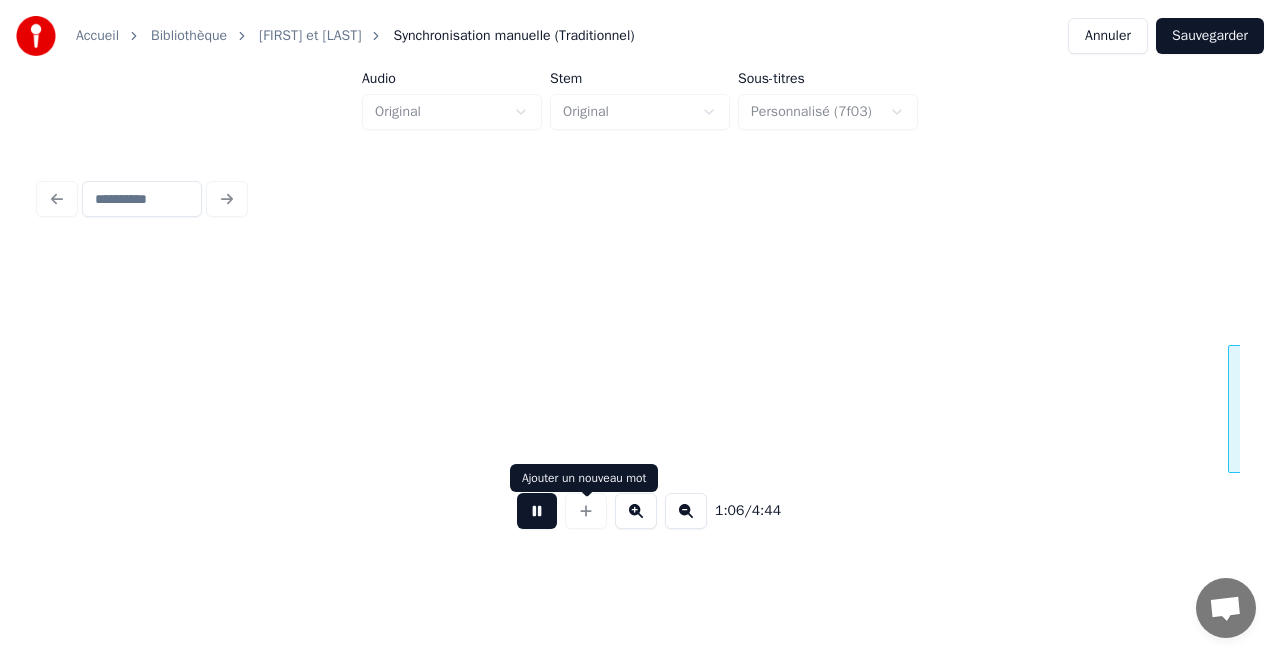 scroll, scrollTop: 0, scrollLeft: 13310, axis: horizontal 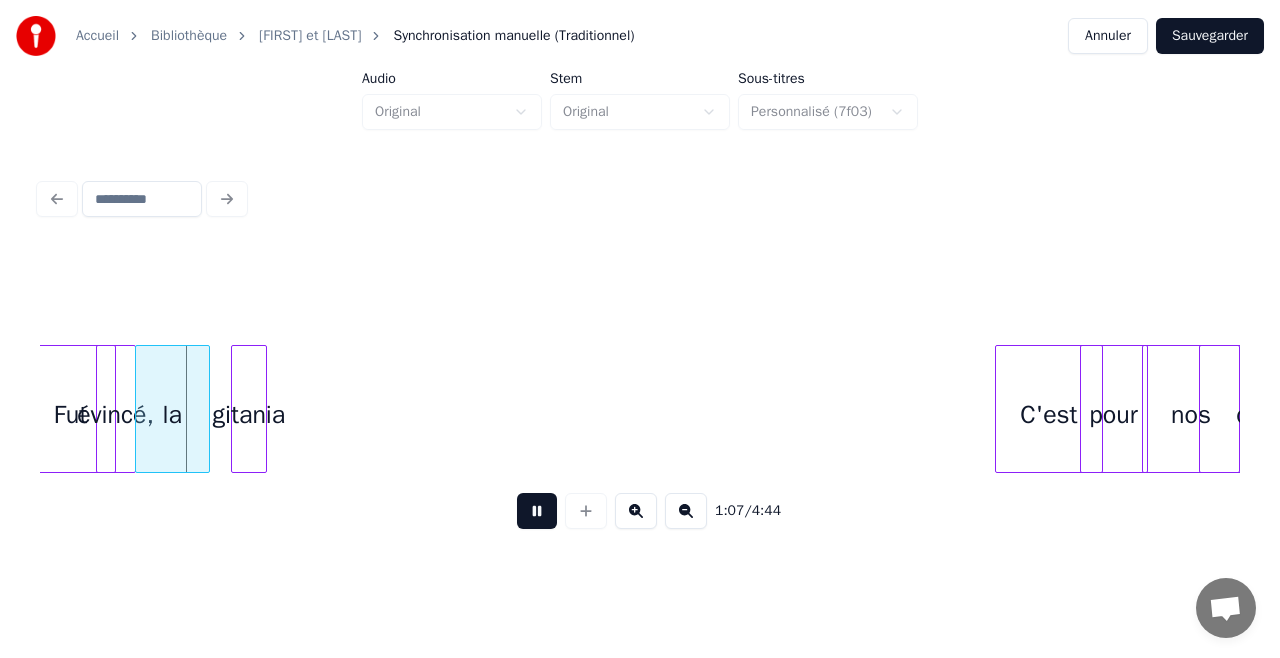 click at bounding box center [537, 511] 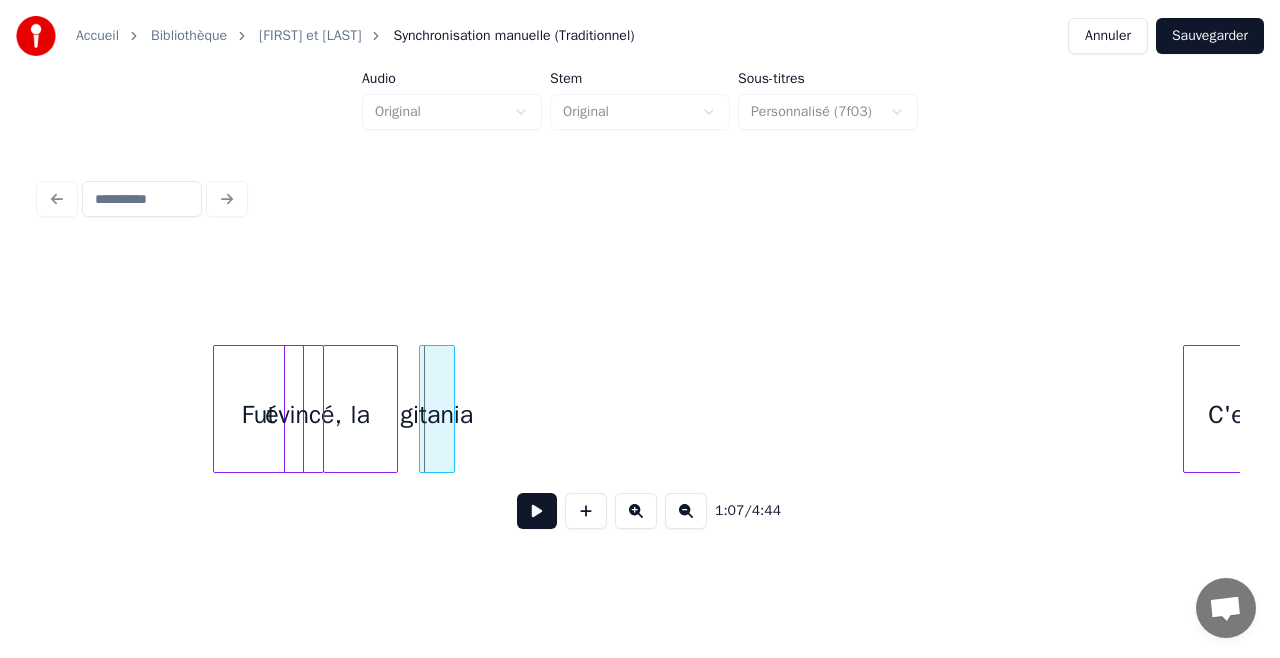 scroll, scrollTop: 0, scrollLeft: 13120, axis: horizontal 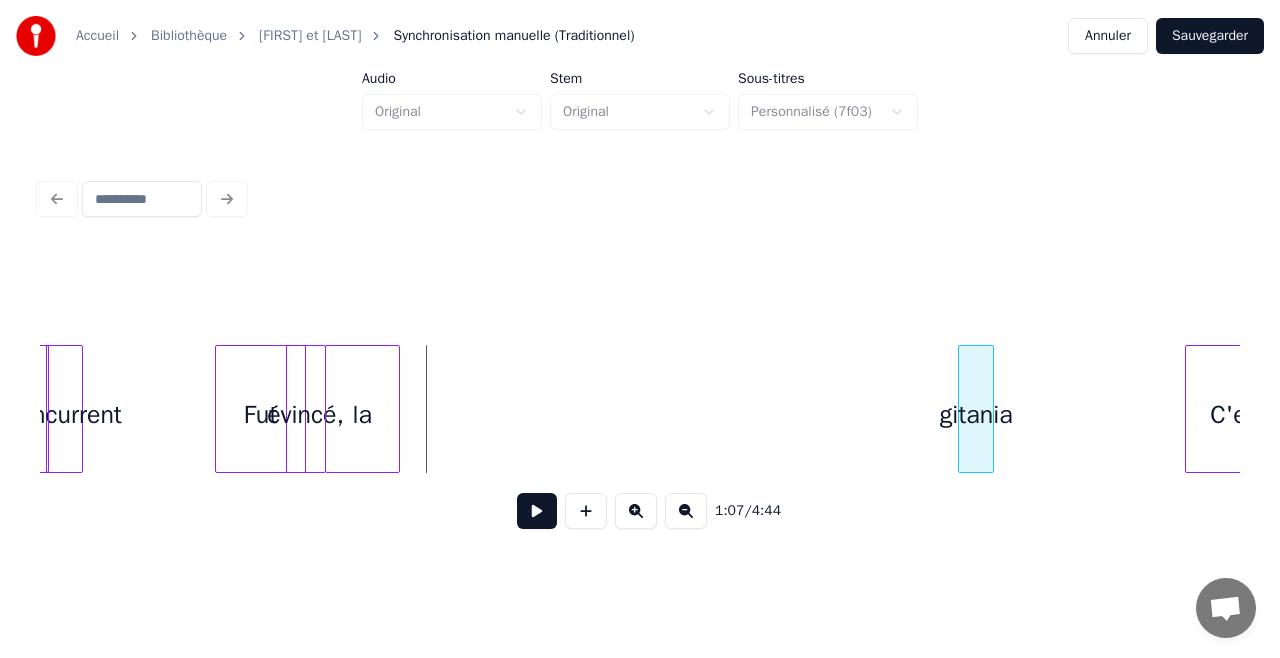click on "gitania" at bounding box center [976, 414] 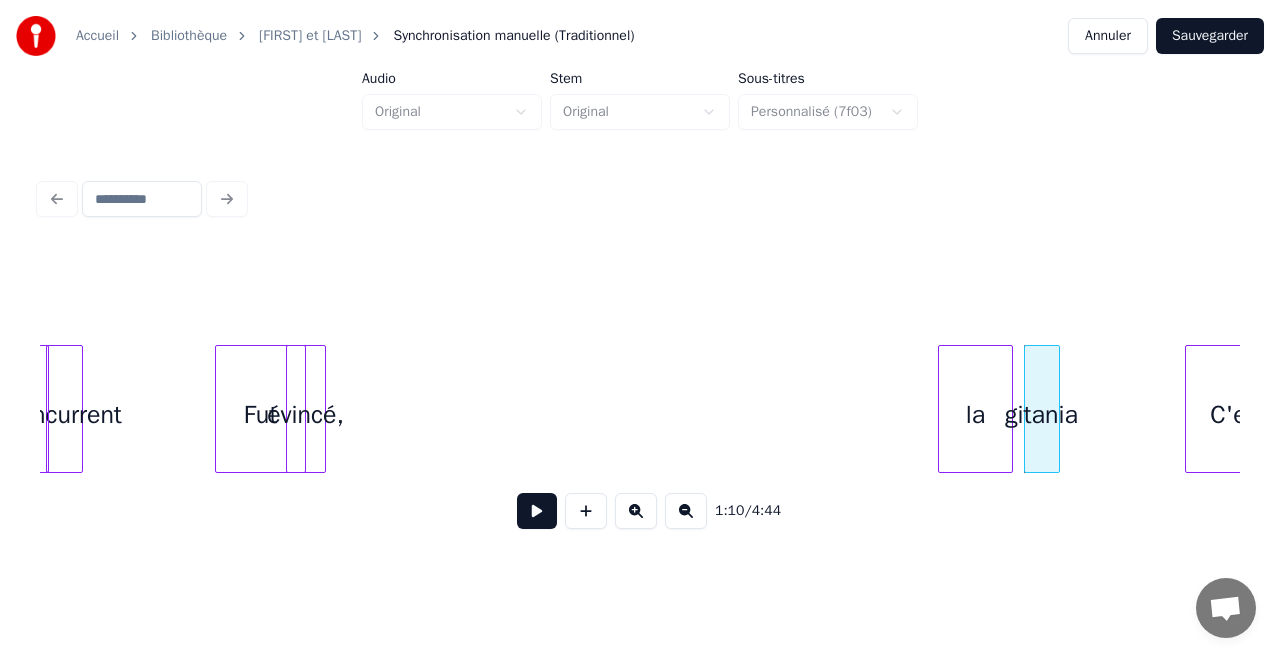 click on "la" at bounding box center [975, 414] 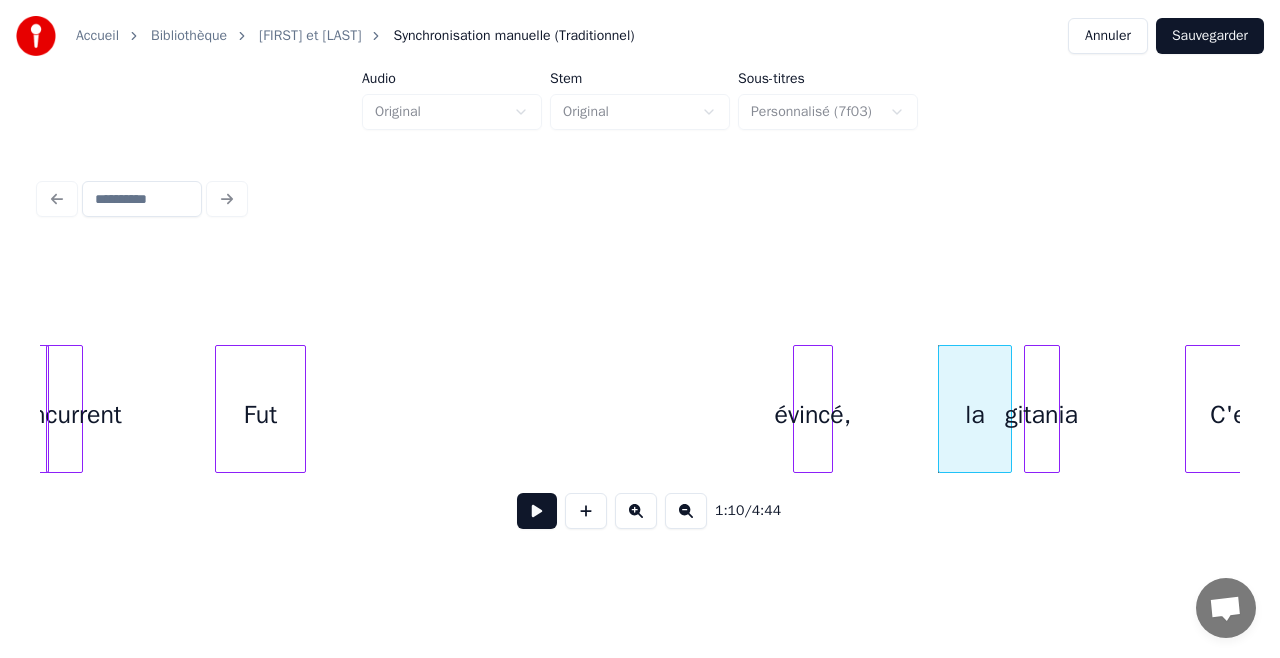 click on "évincé," at bounding box center [813, 414] 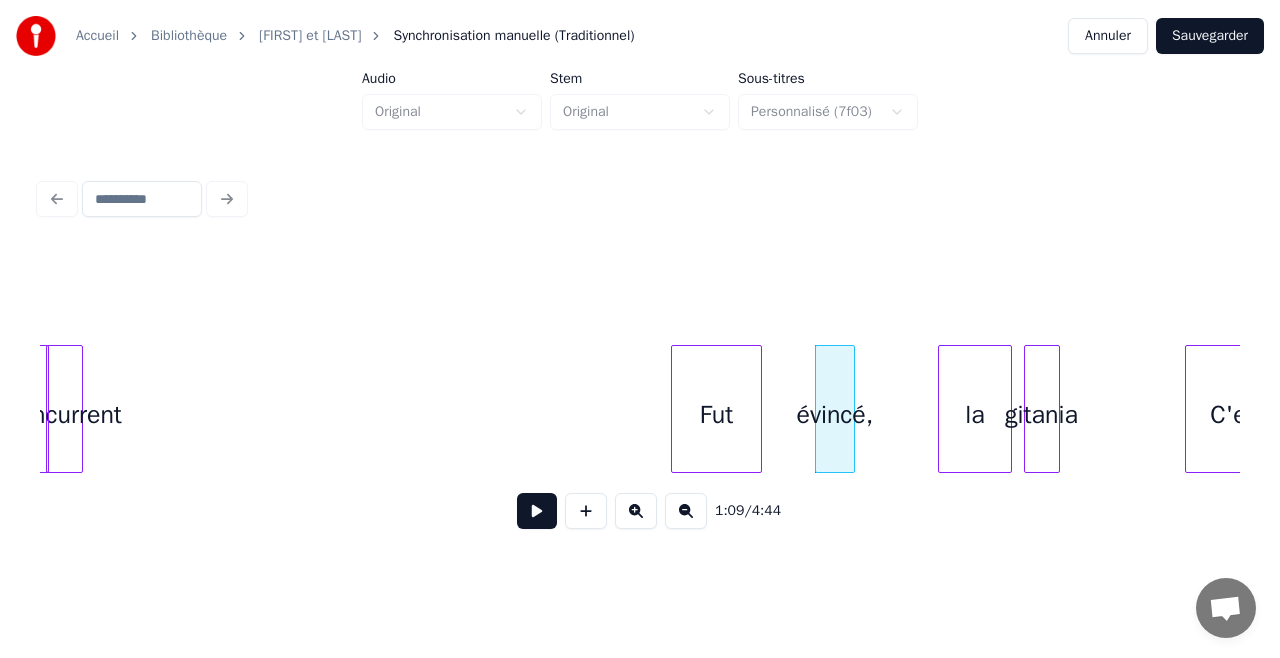 click on "1:09  /  4:44" at bounding box center [640, 397] 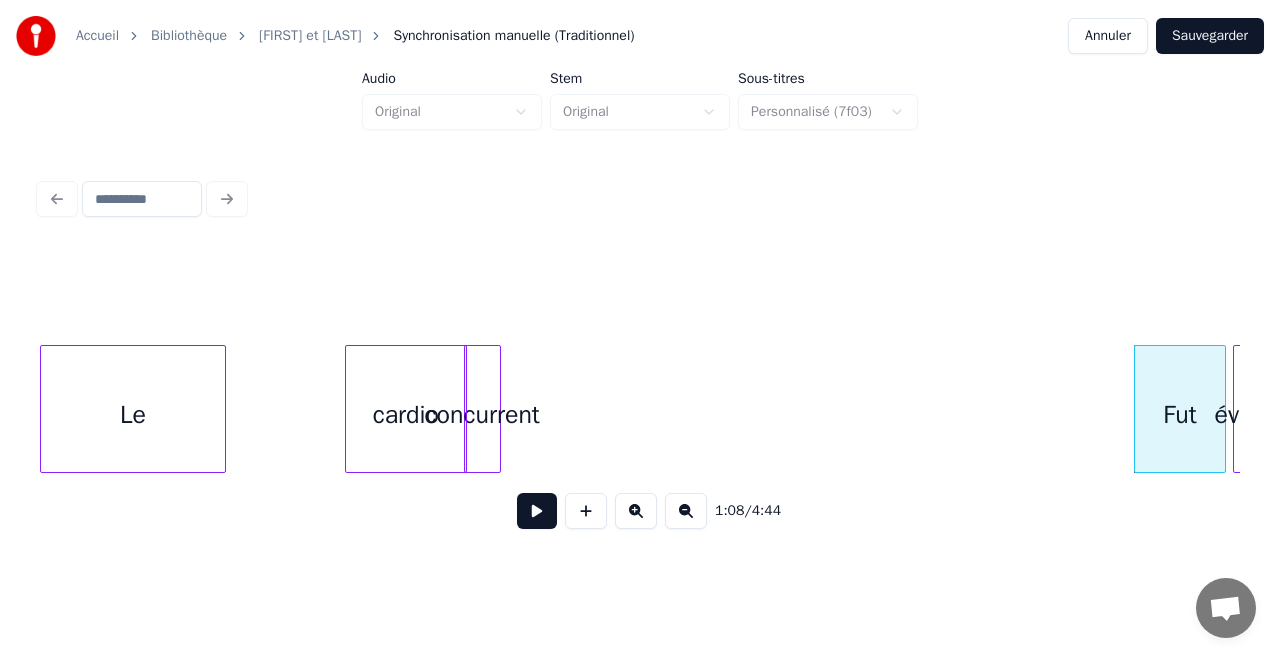 scroll, scrollTop: 0, scrollLeft: 12700, axis: horizontal 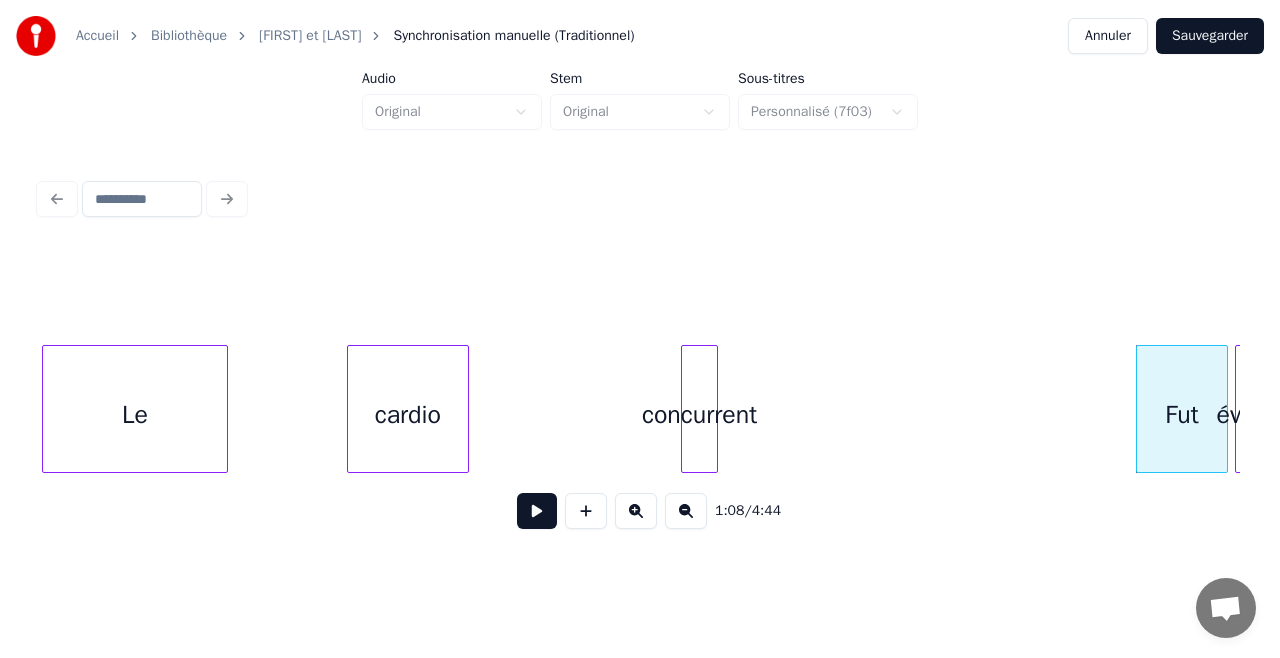 click on "concurrent" at bounding box center [699, 414] 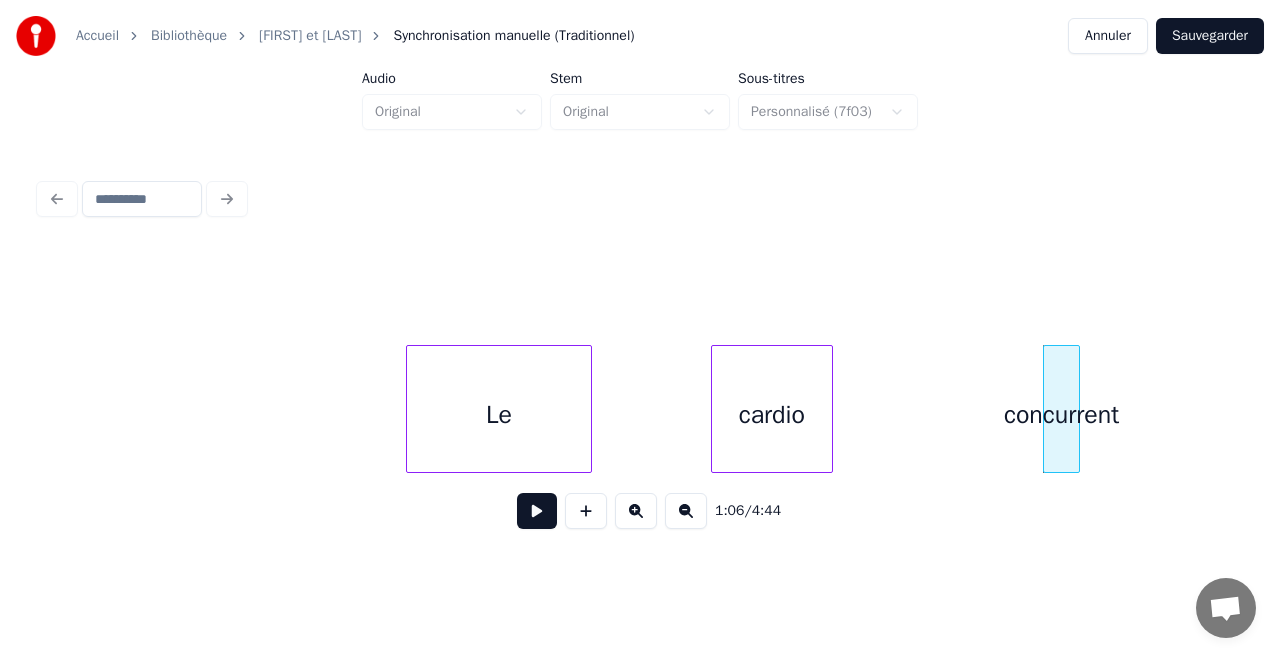 scroll, scrollTop: 0, scrollLeft: 12424, axis: horizontal 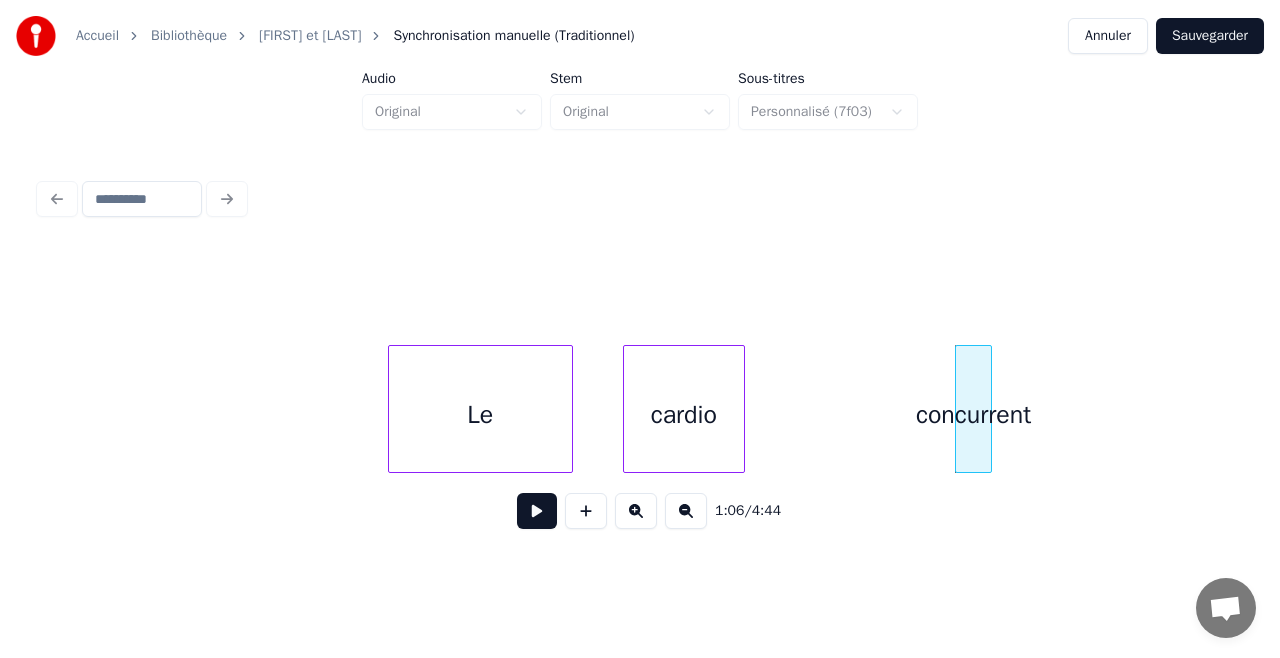 click on "Le" at bounding box center (480, 414) 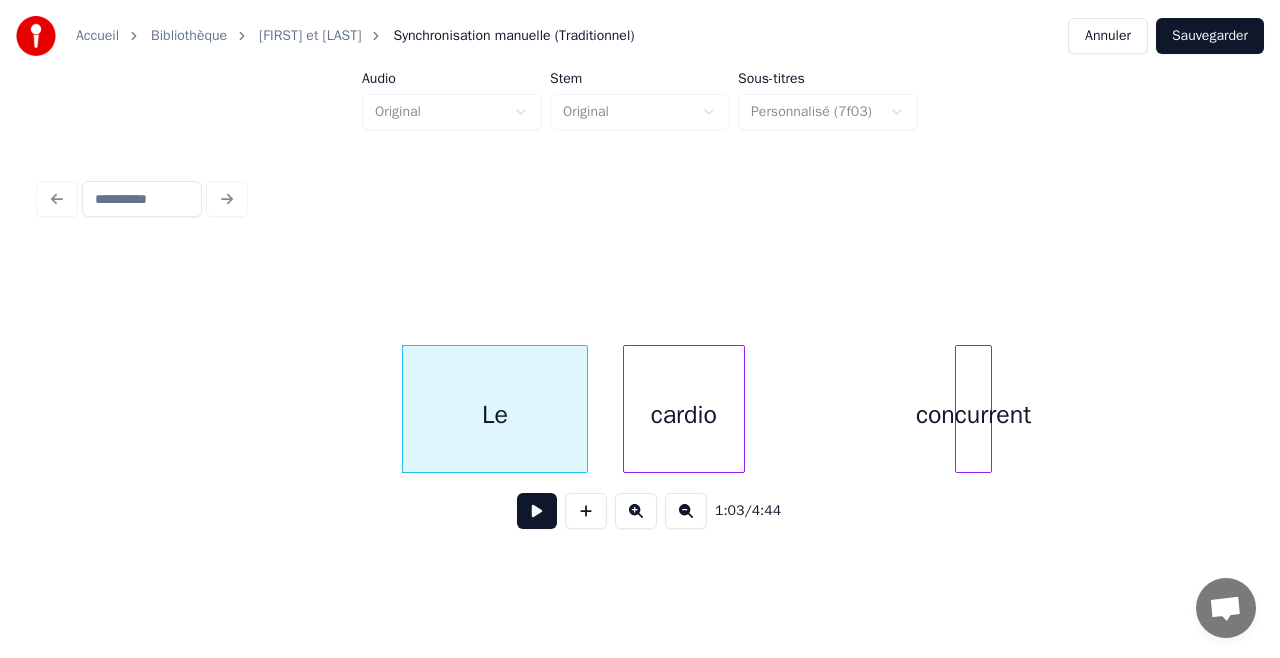 click on "Le cardio concurrent" at bounding box center [16048, 409] 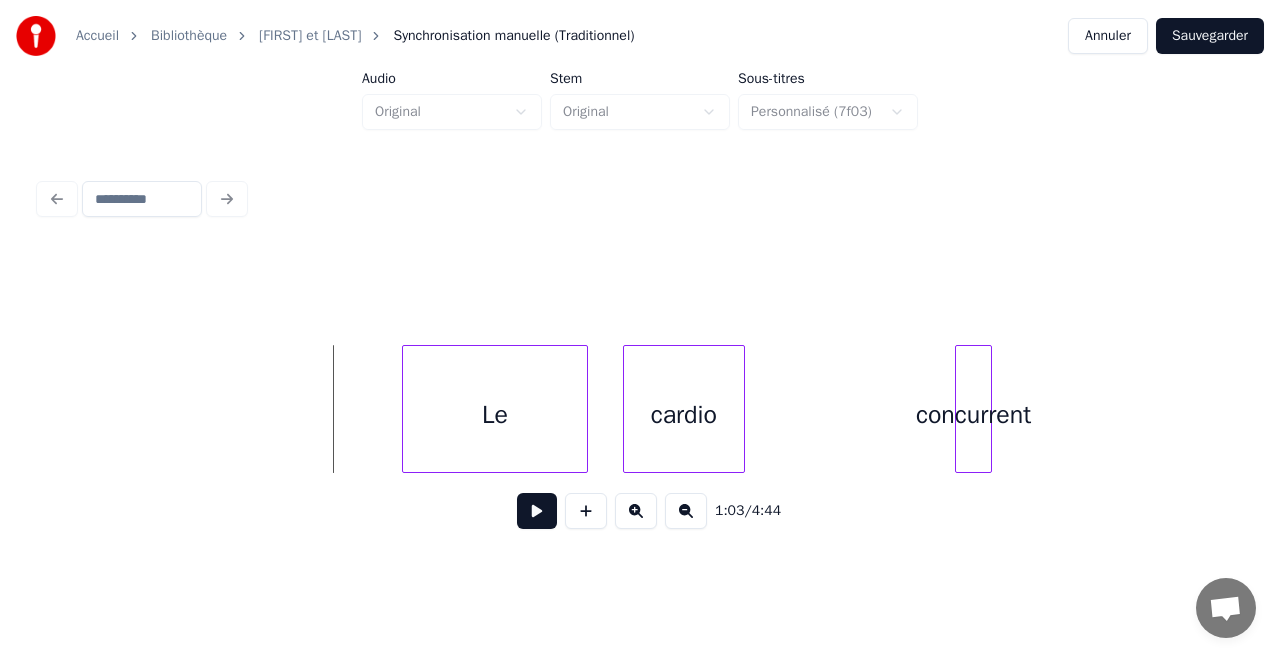 click at bounding box center (537, 511) 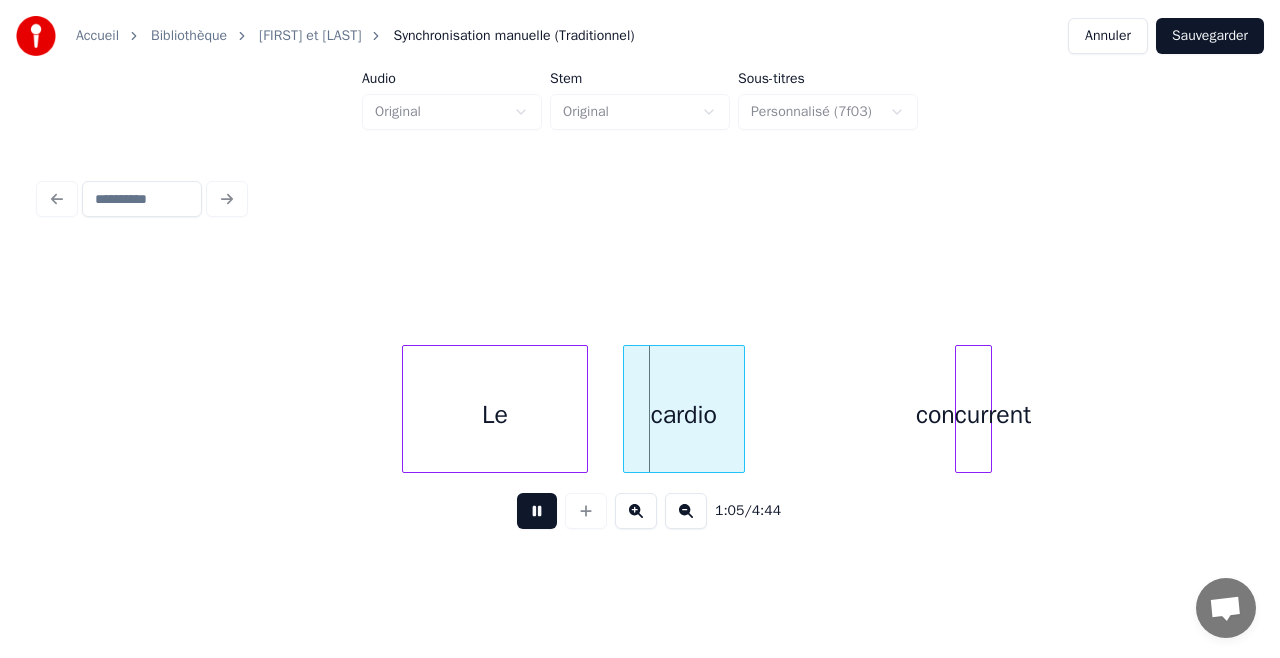 click at bounding box center (537, 511) 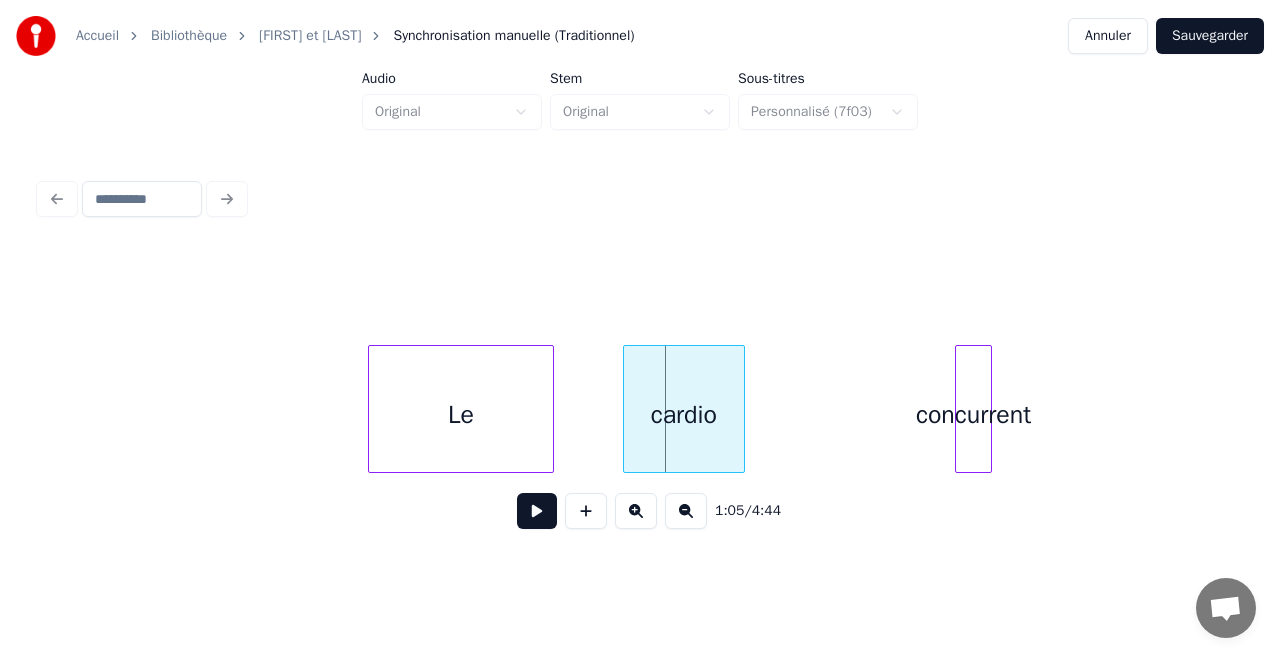 click on "Le" at bounding box center (460, 409) 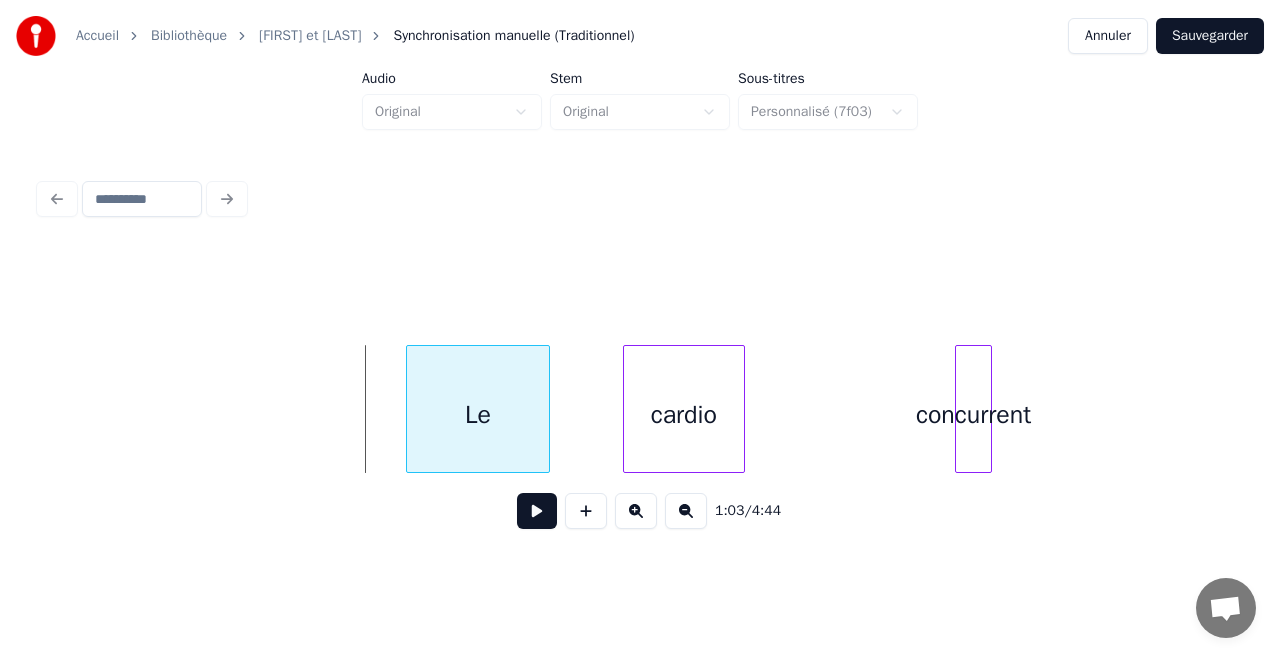 click at bounding box center (410, 409) 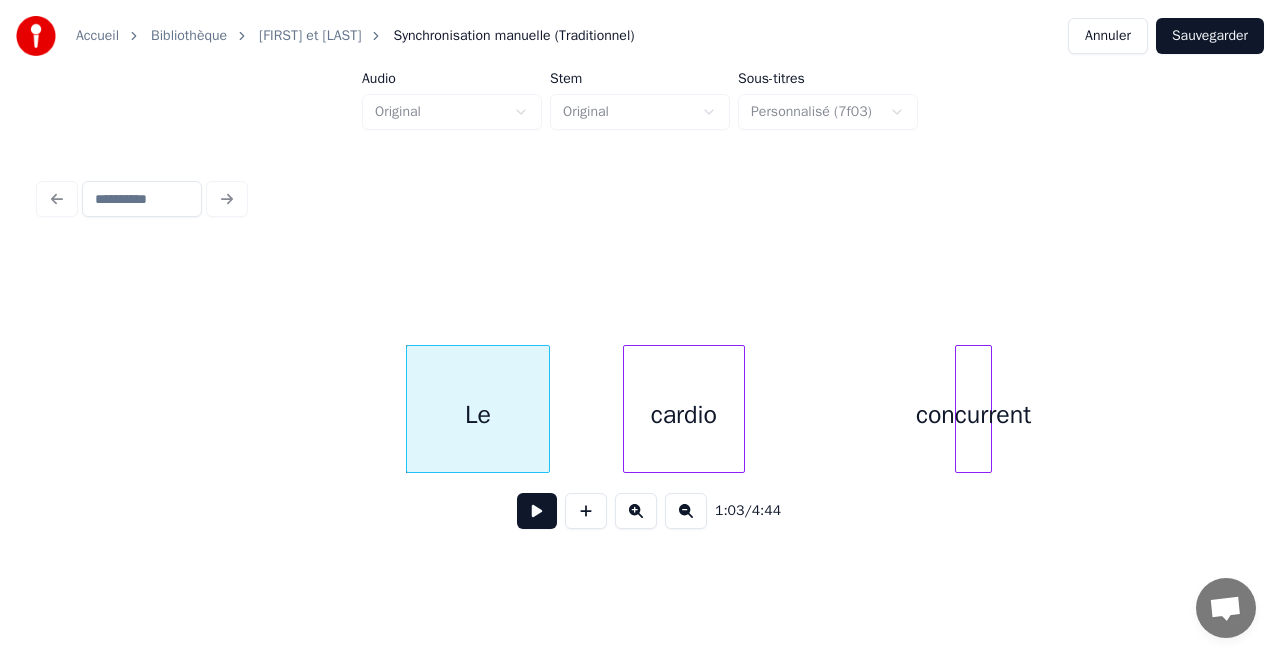 click on "Le cardio concurrent" at bounding box center [16048, 409] 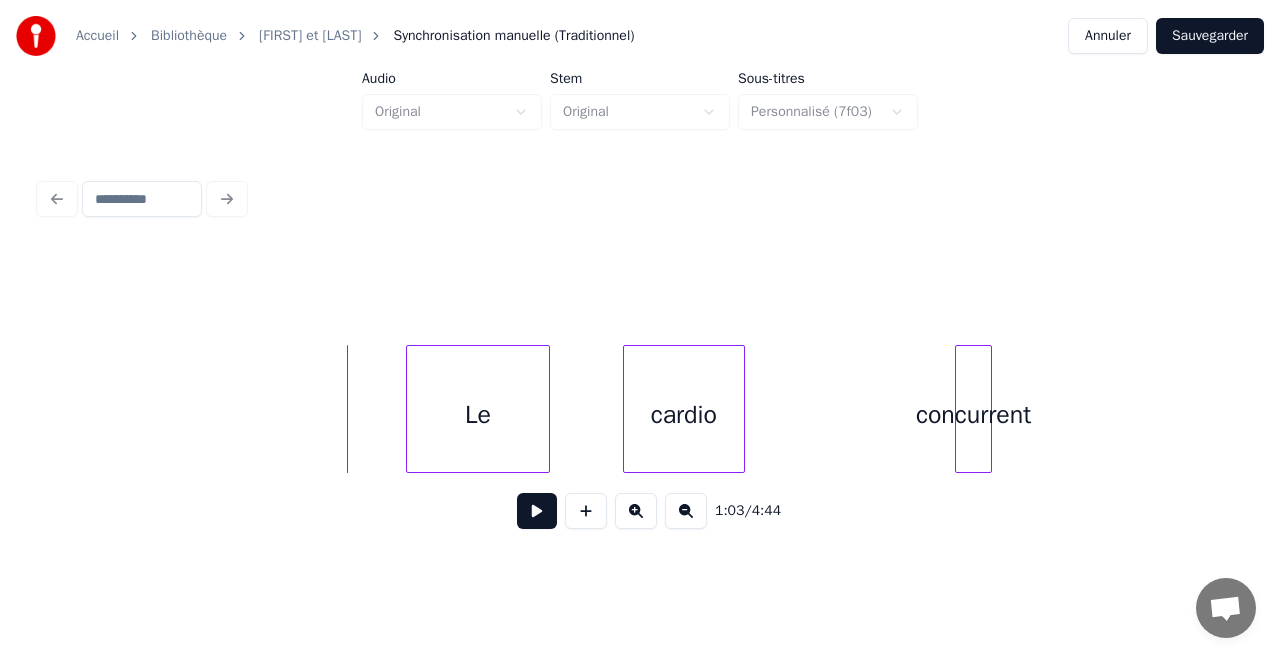 click at bounding box center (537, 511) 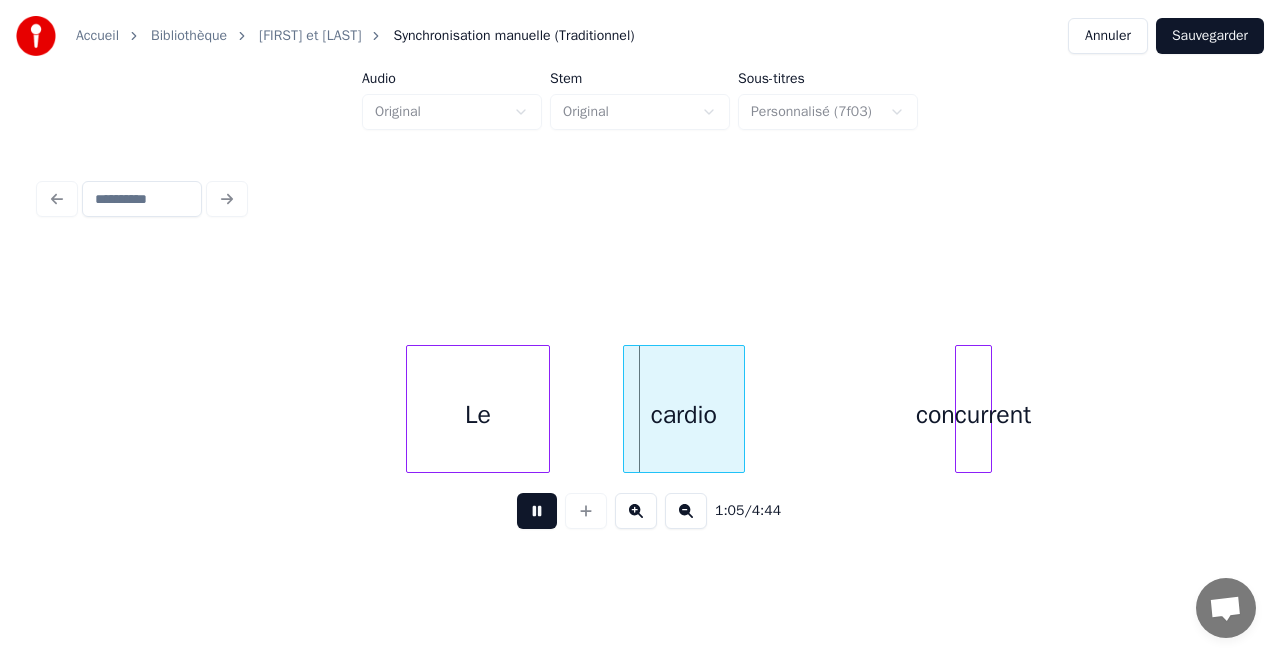 click at bounding box center [537, 511] 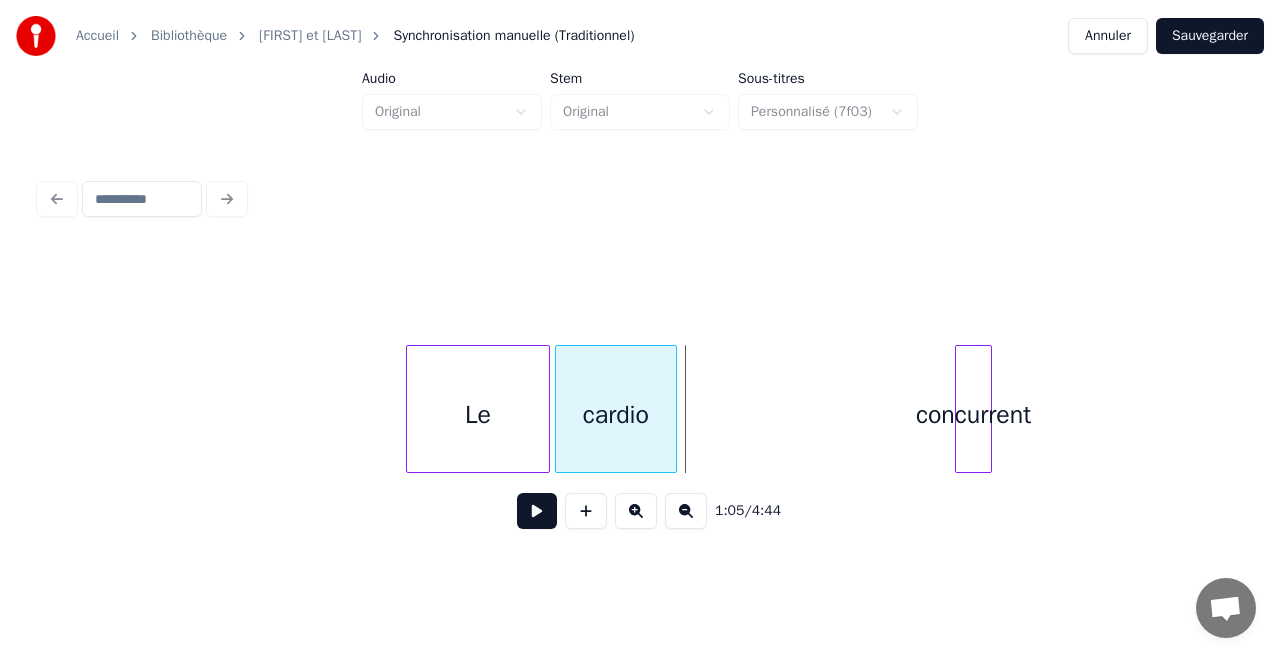 click on "cardio" at bounding box center [616, 414] 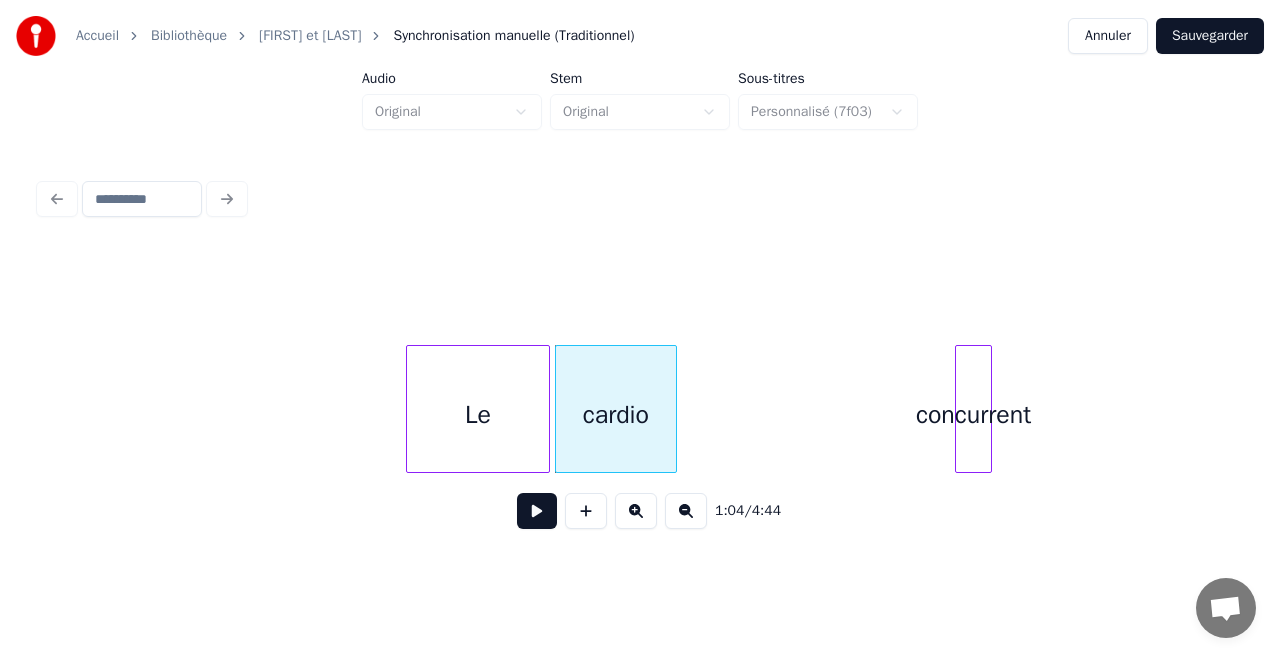 click on "Le cardio concurrent" at bounding box center [16048, 409] 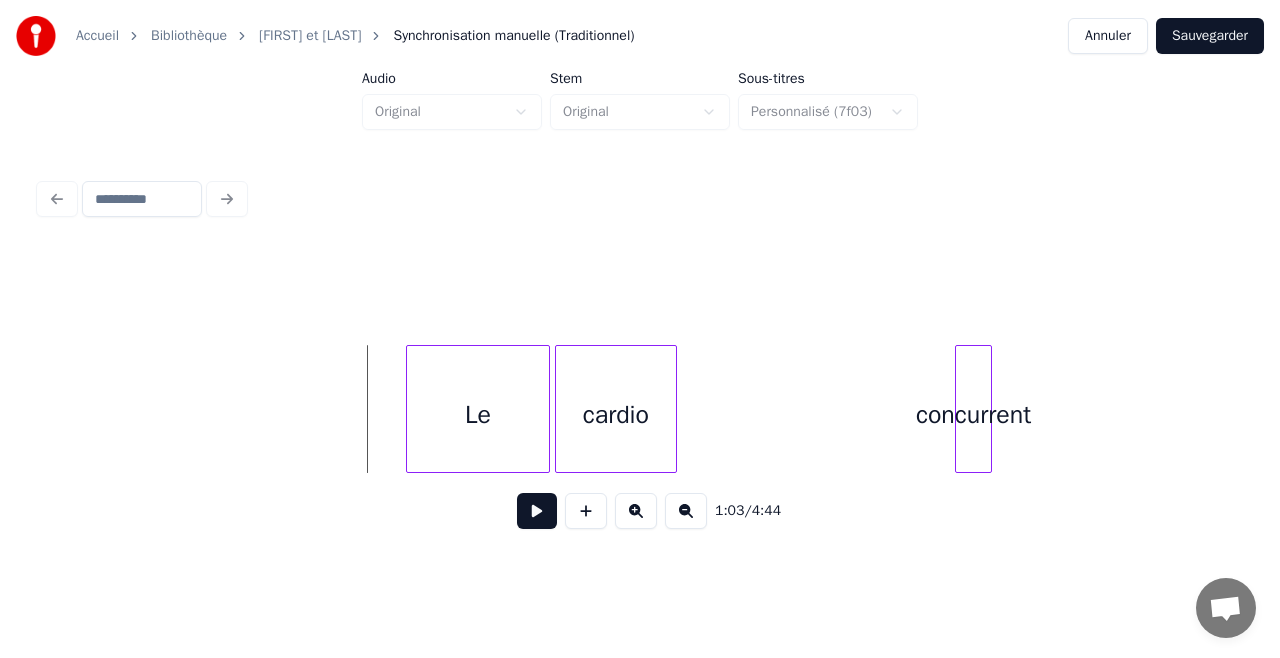 click at bounding box center [537, 511] 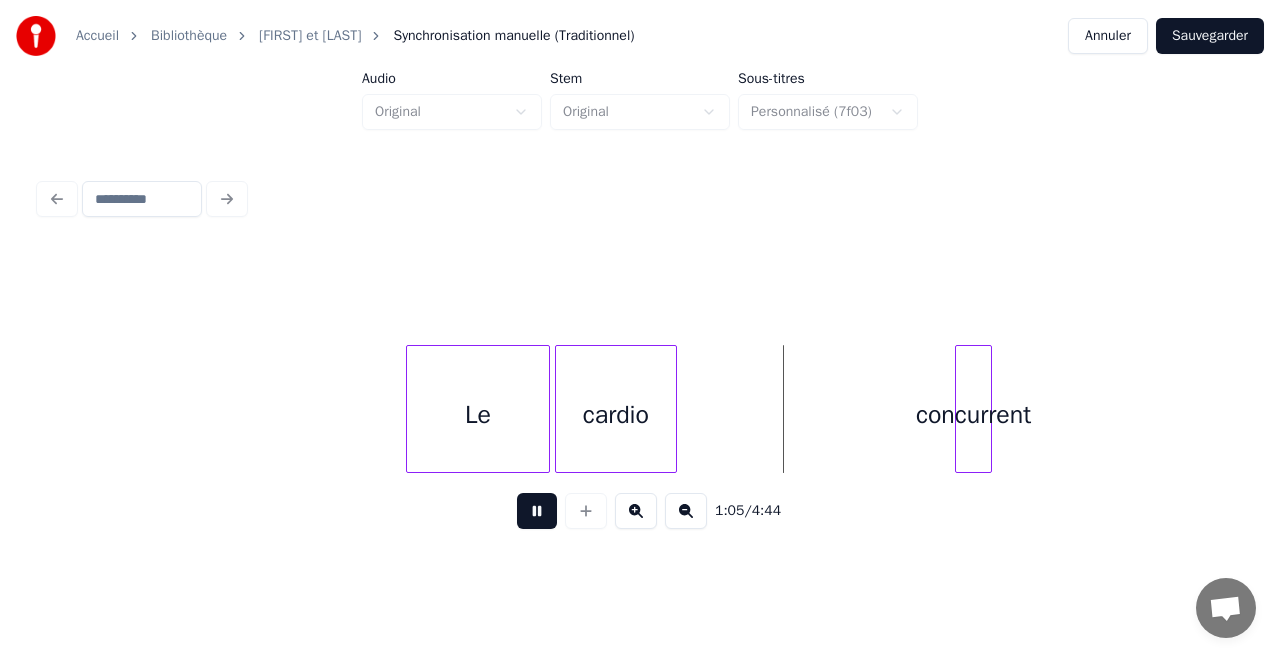 click at bounding box center (537, 511) 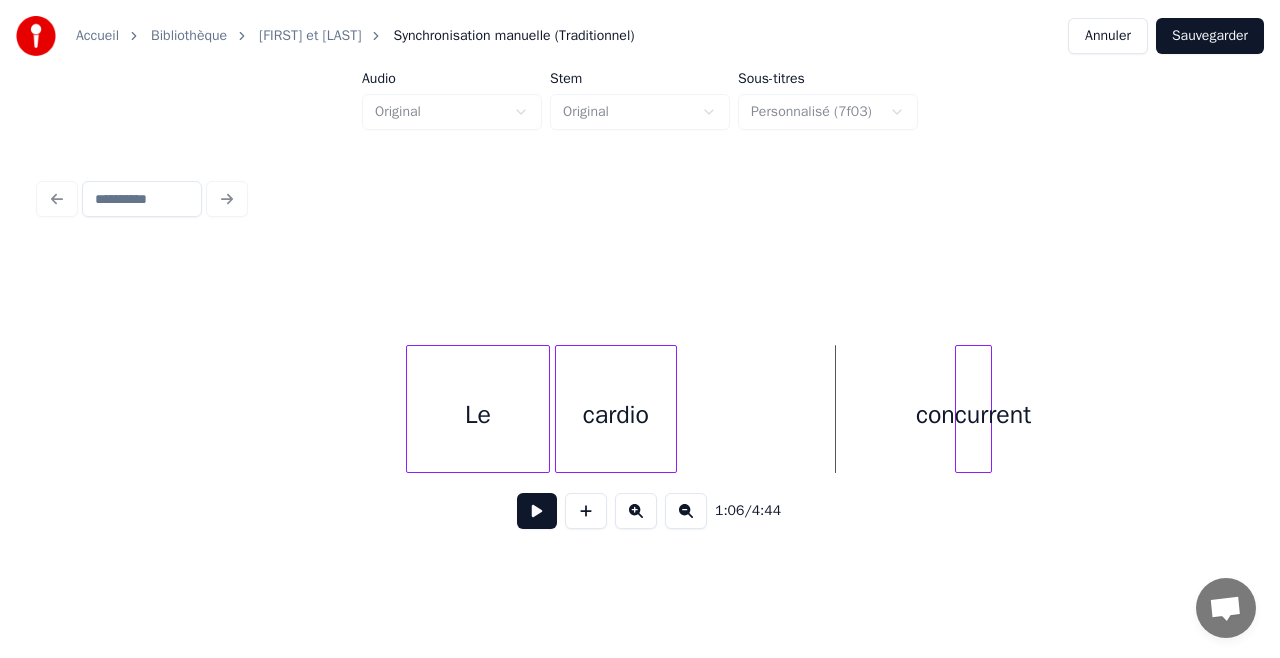 click on "Le cardio concurrent" at bounding box center [16048, 409] 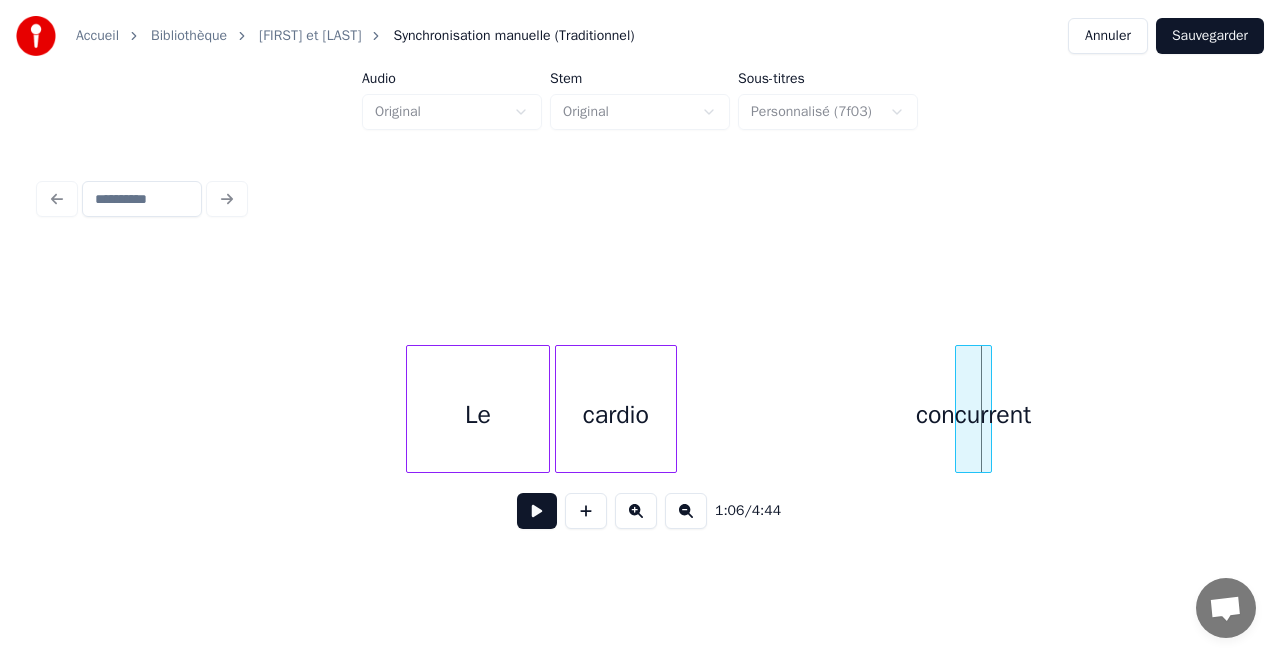 click on "concurrent" at bounding box center (973, 414) 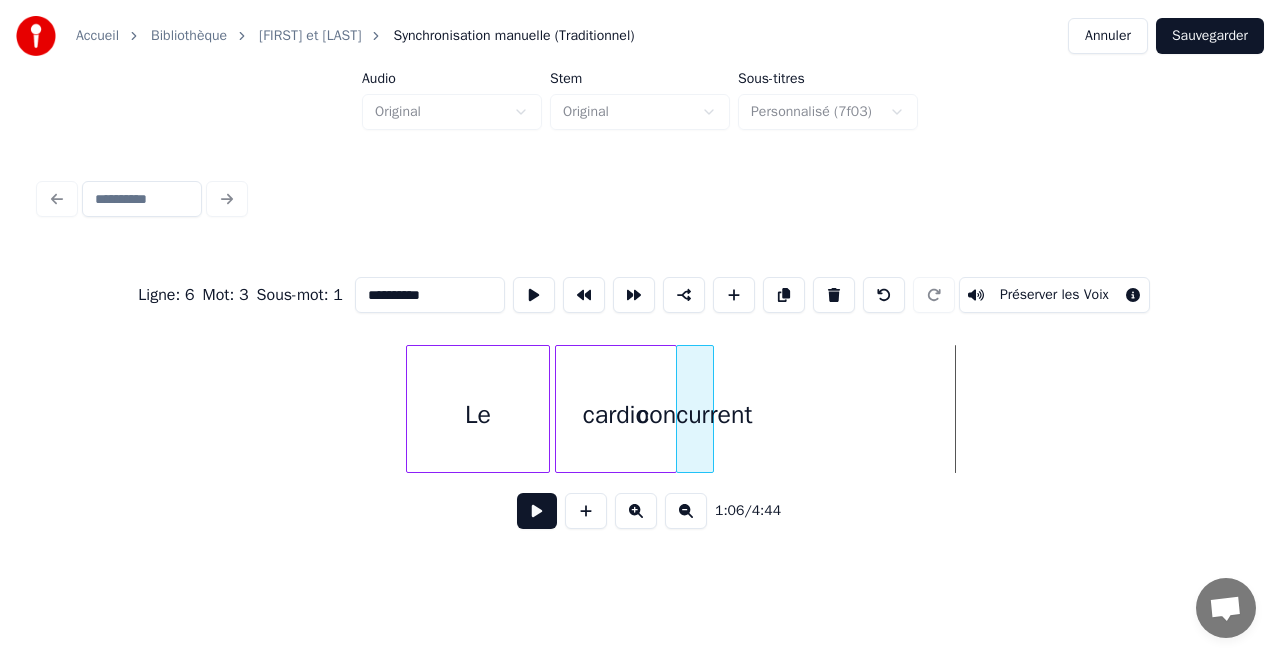 click on "concurrent" at bounding box center (694, 414) 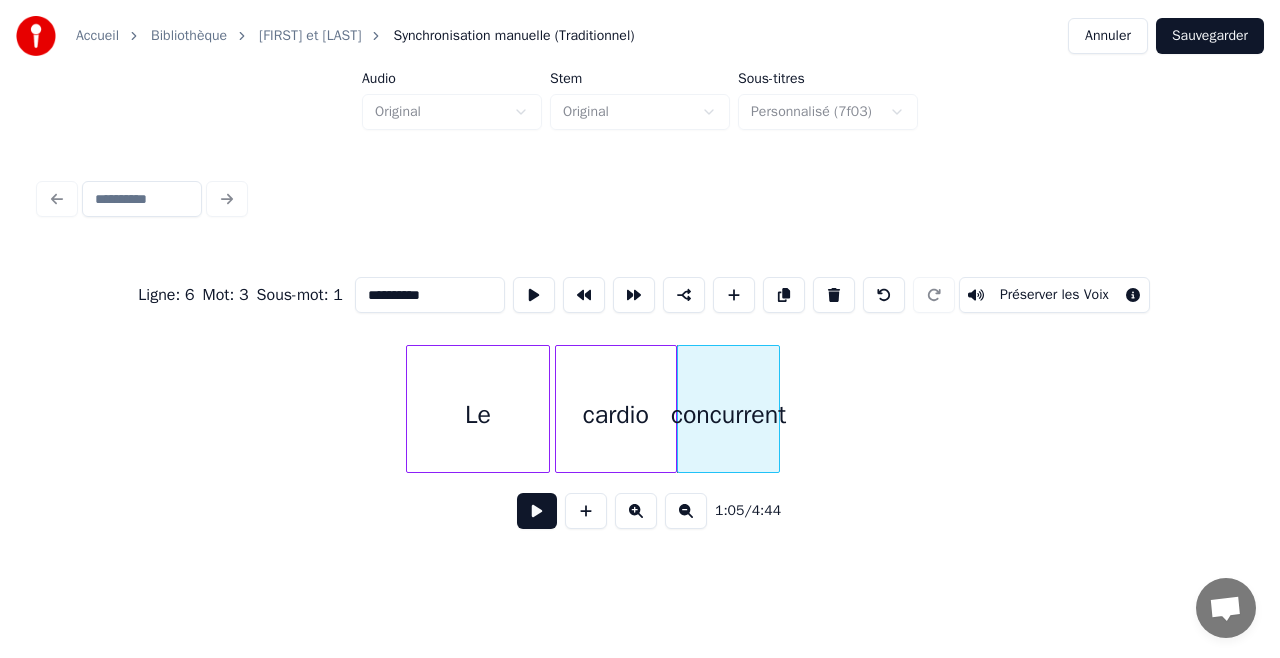 click at bounding box center (776, 409) 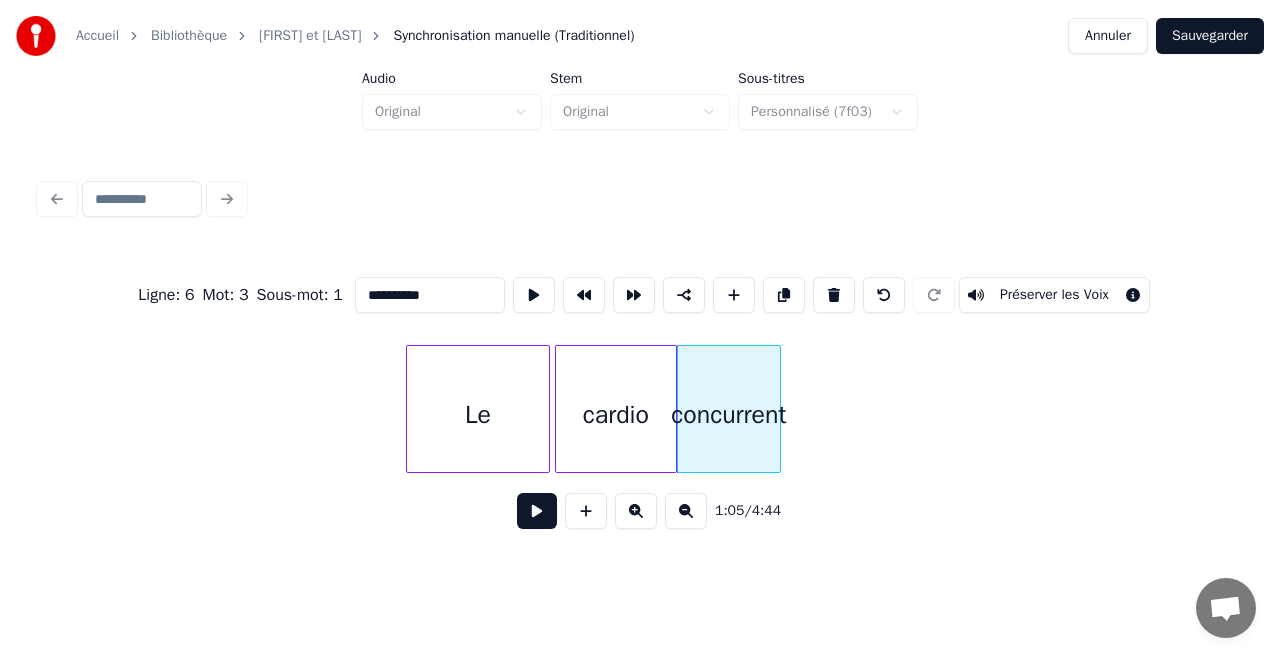 click on "**********" at bounding box center [430, 295] 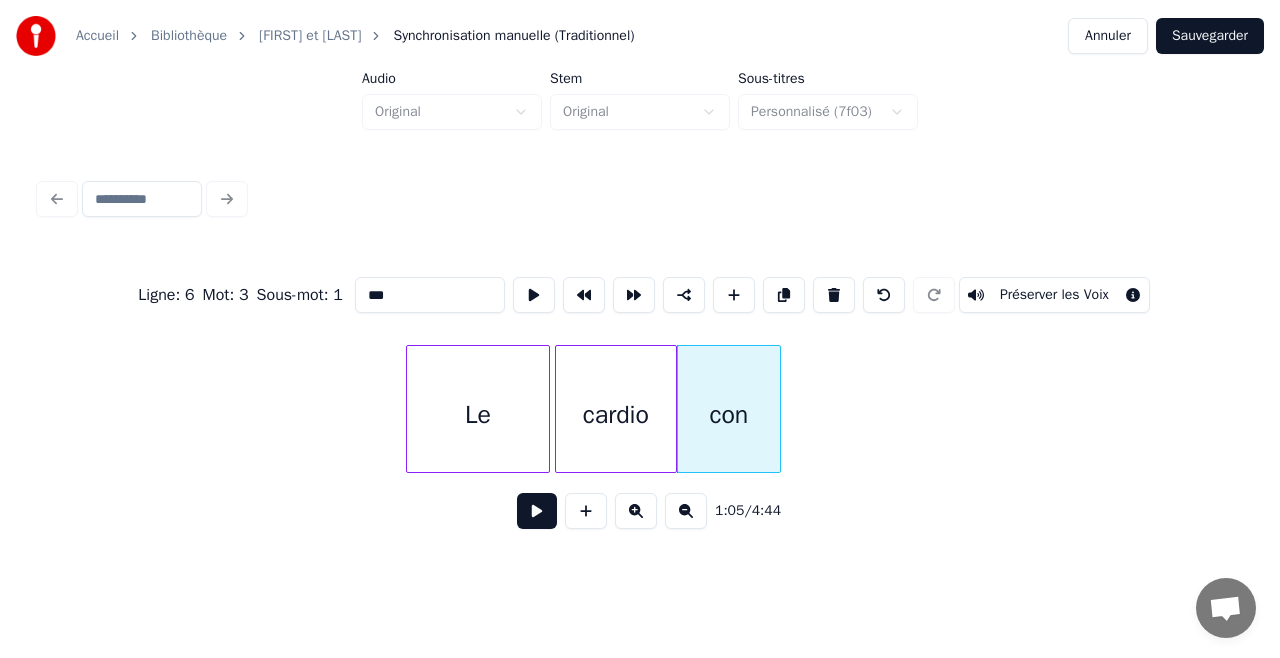 type on "***" 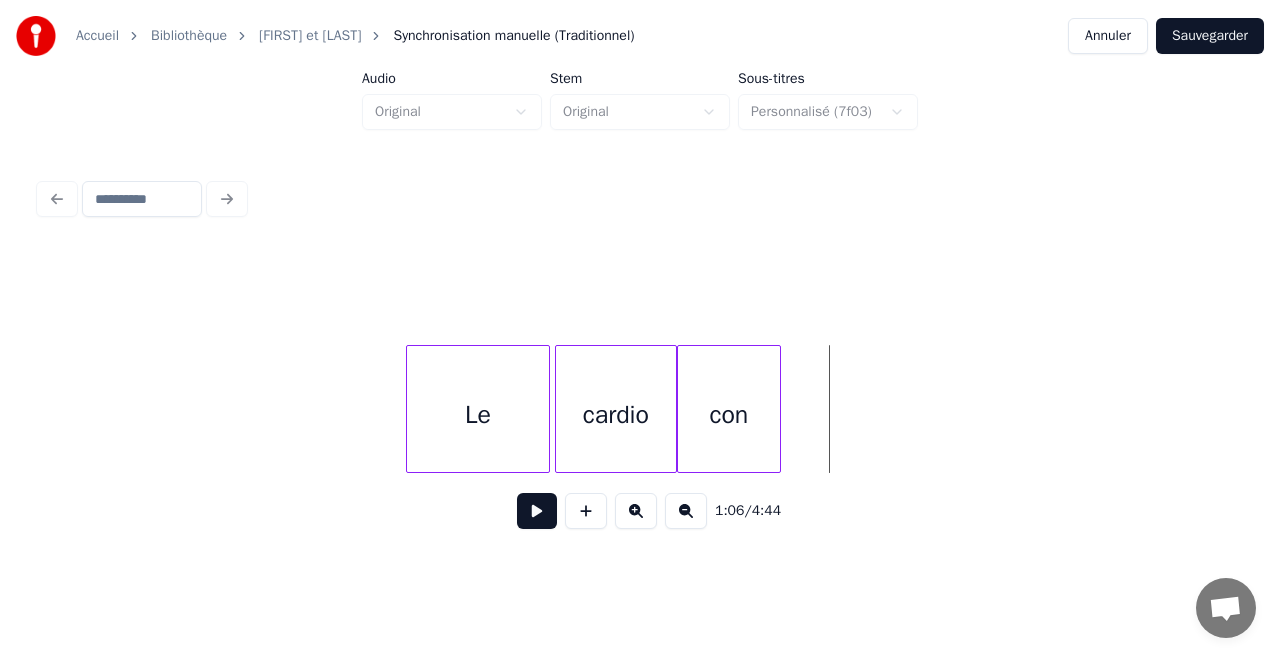 click on "con" at bounding box center [729, 414] 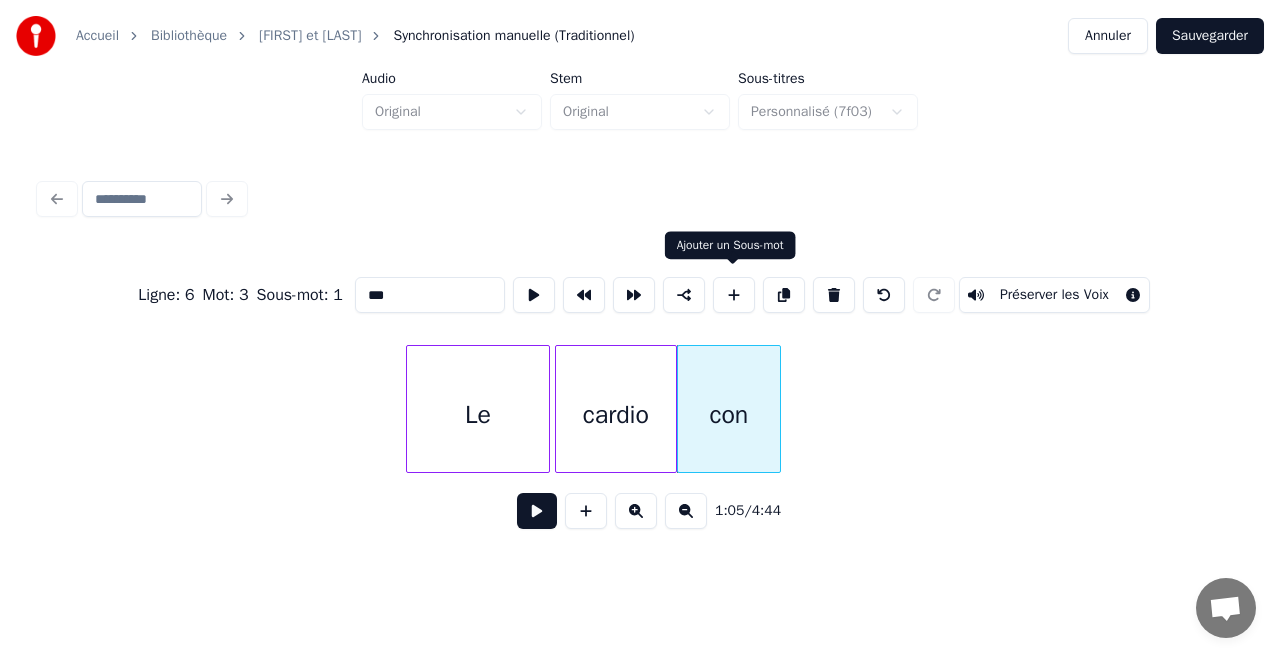 click at bounding box center (734, 295) 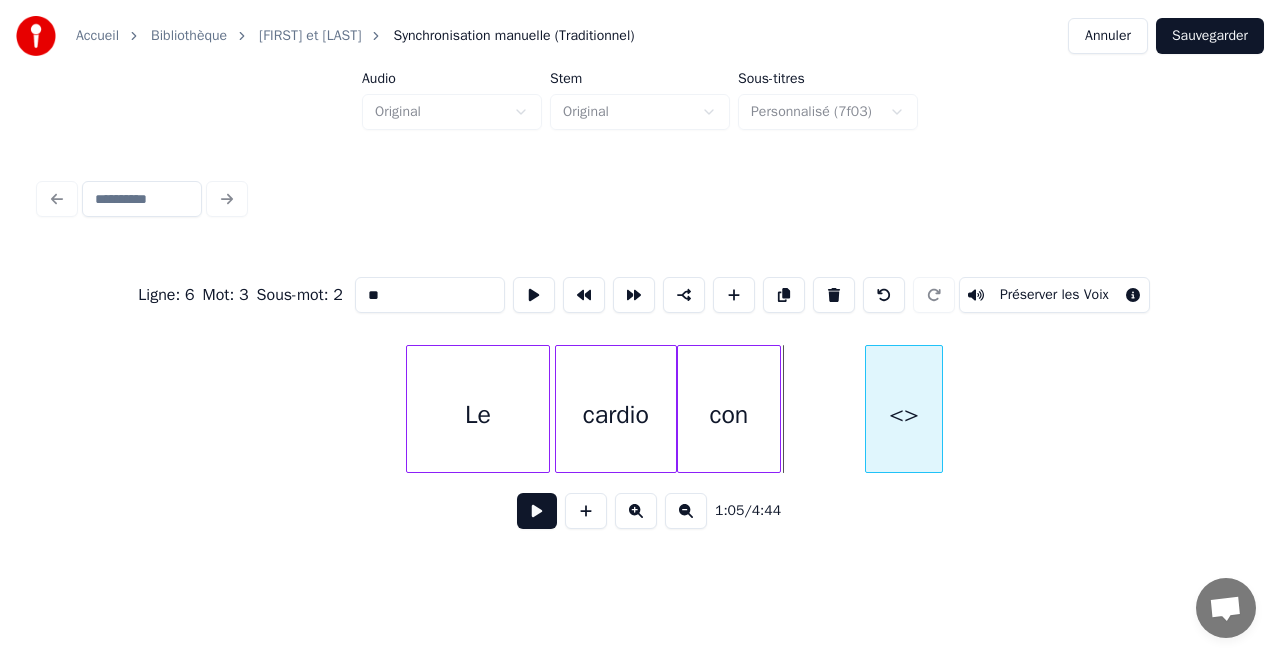 click on "<>" at bounding box center [904, 414] 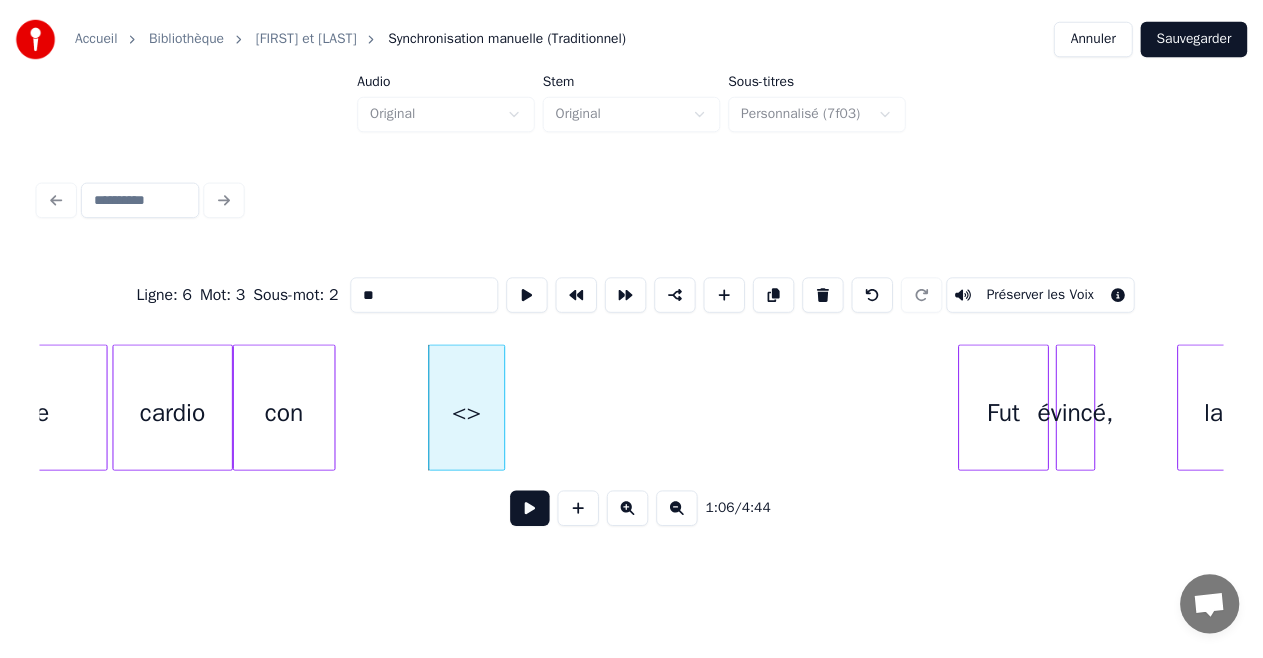 scroll, scrollTop: 0, scrollLeft: 12868, axis: horizontal 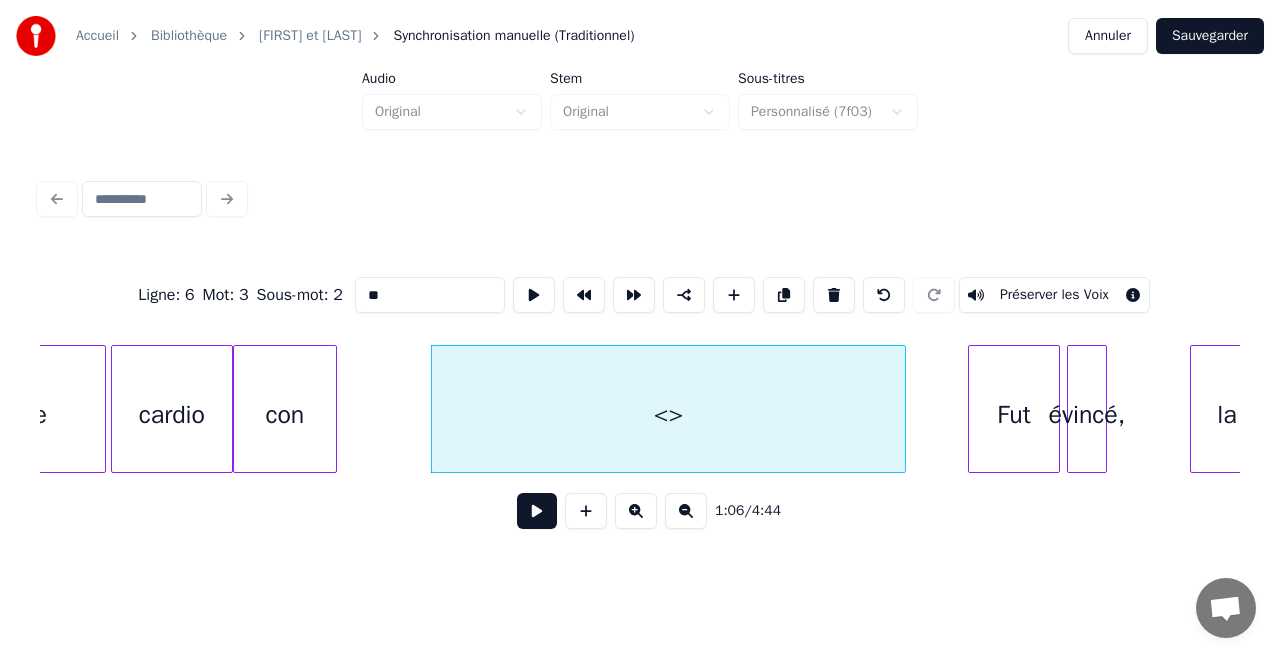 click at bounding box center [902, 409] 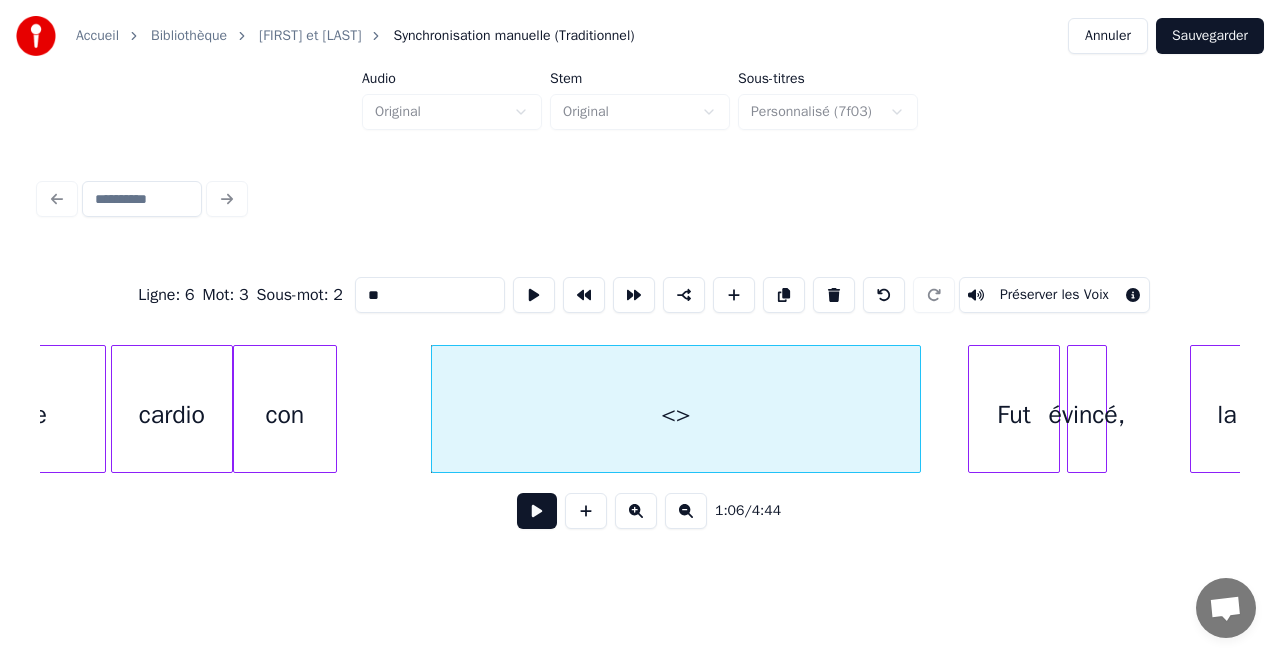 click on "<>" at bounding box center [676, 414] 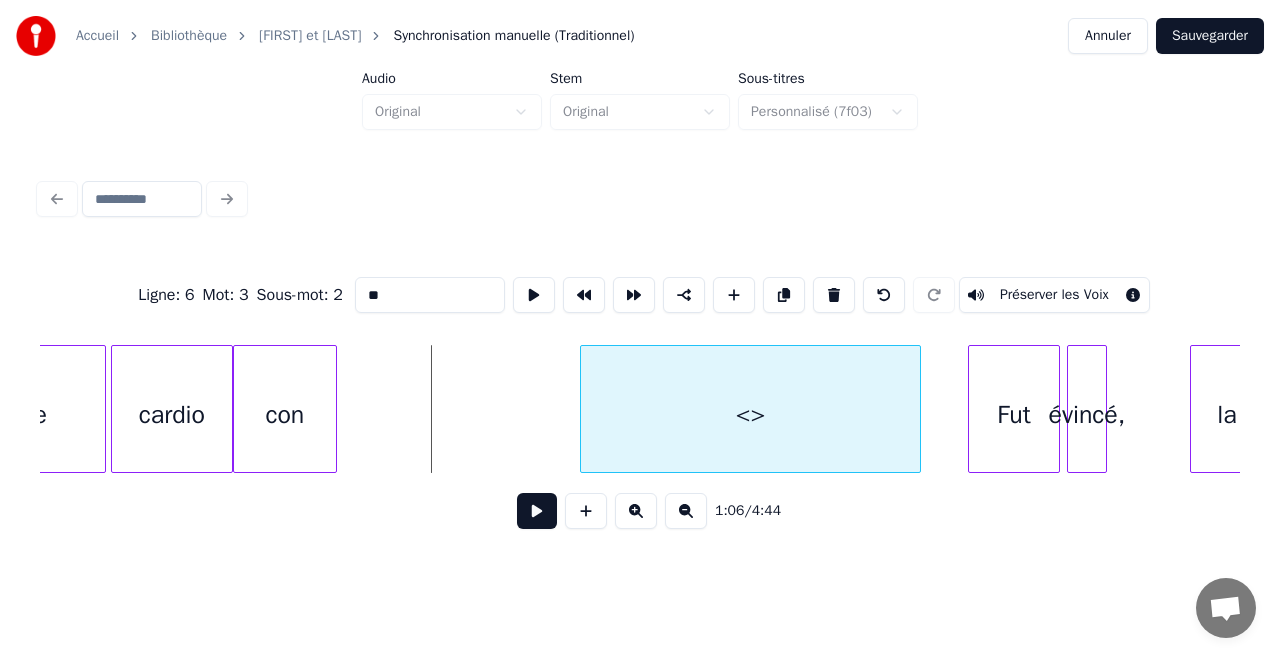 click at bounding box center (584, 409) 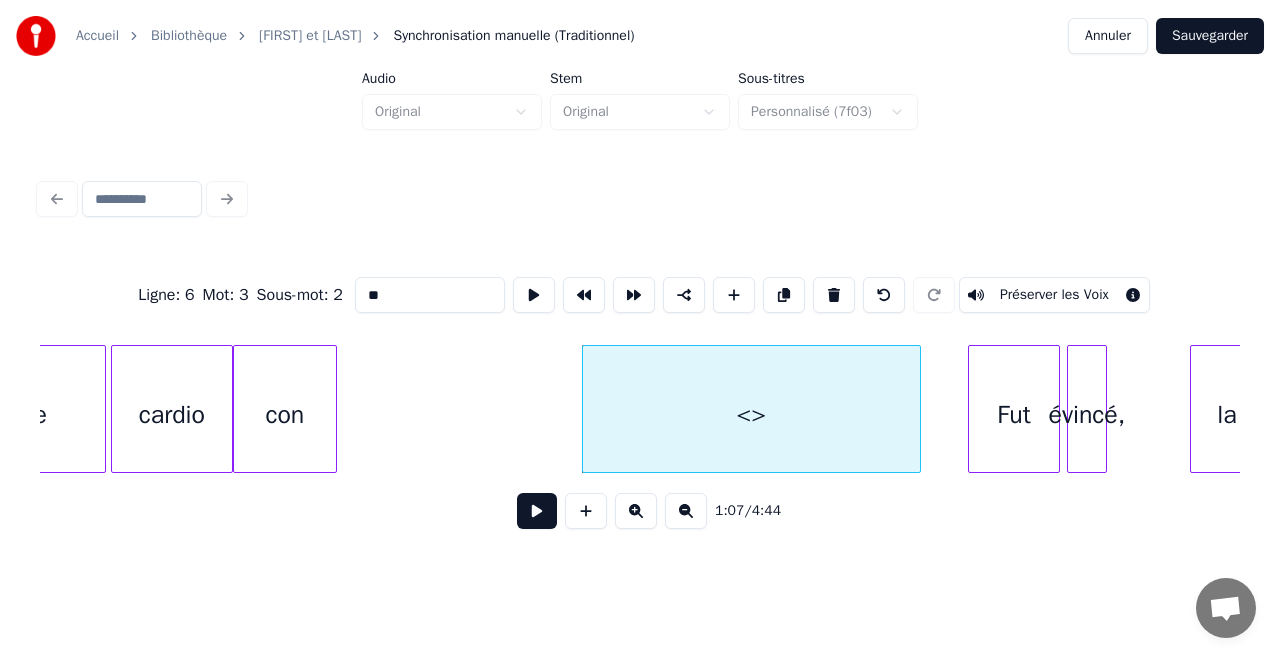 click on "**" at bounding box center (430, 295) 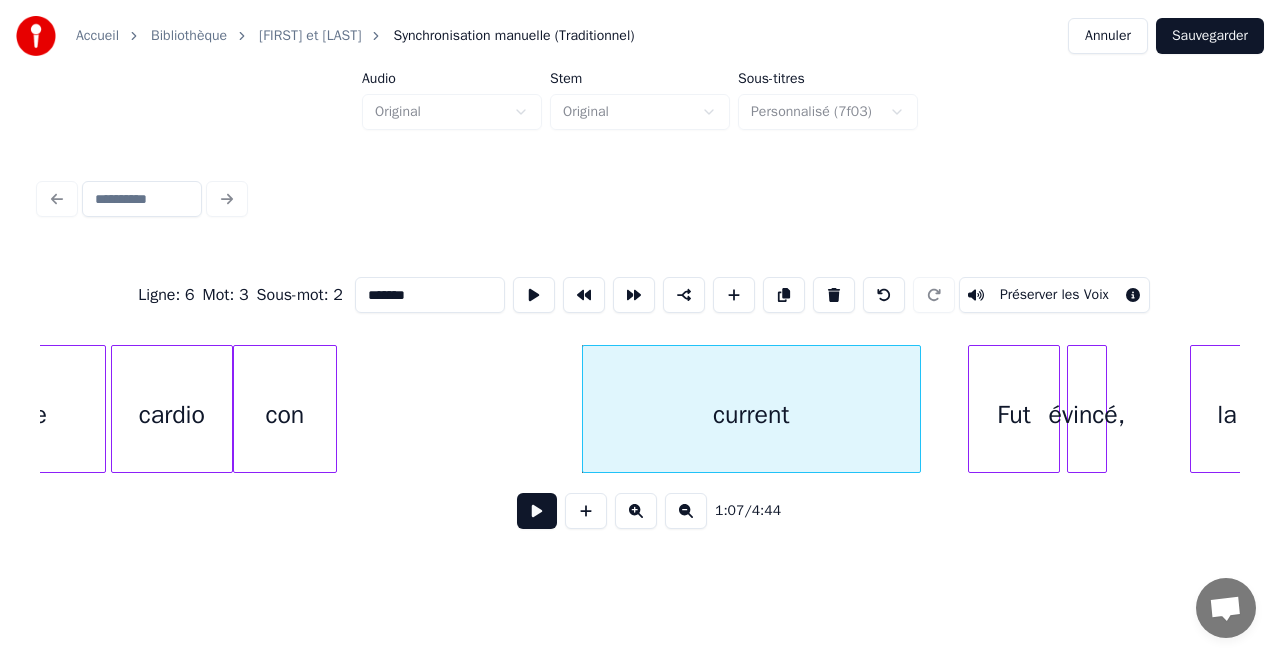 type on "*******" 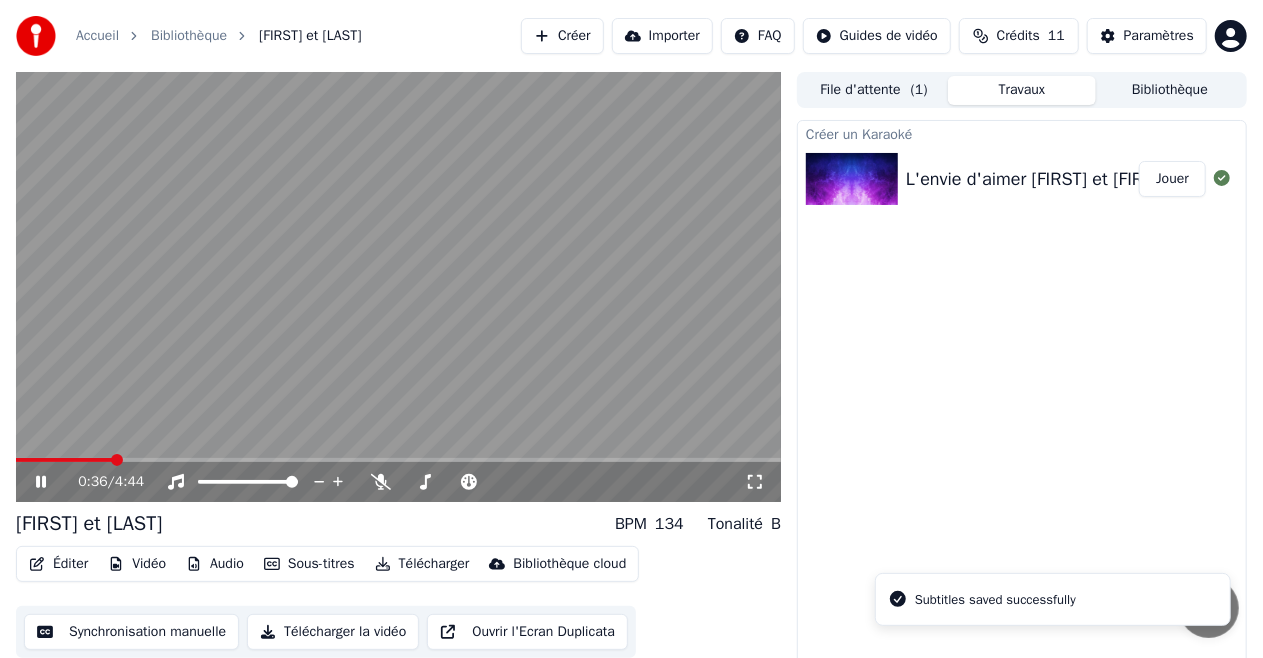 click at bounding box center [398, 460] 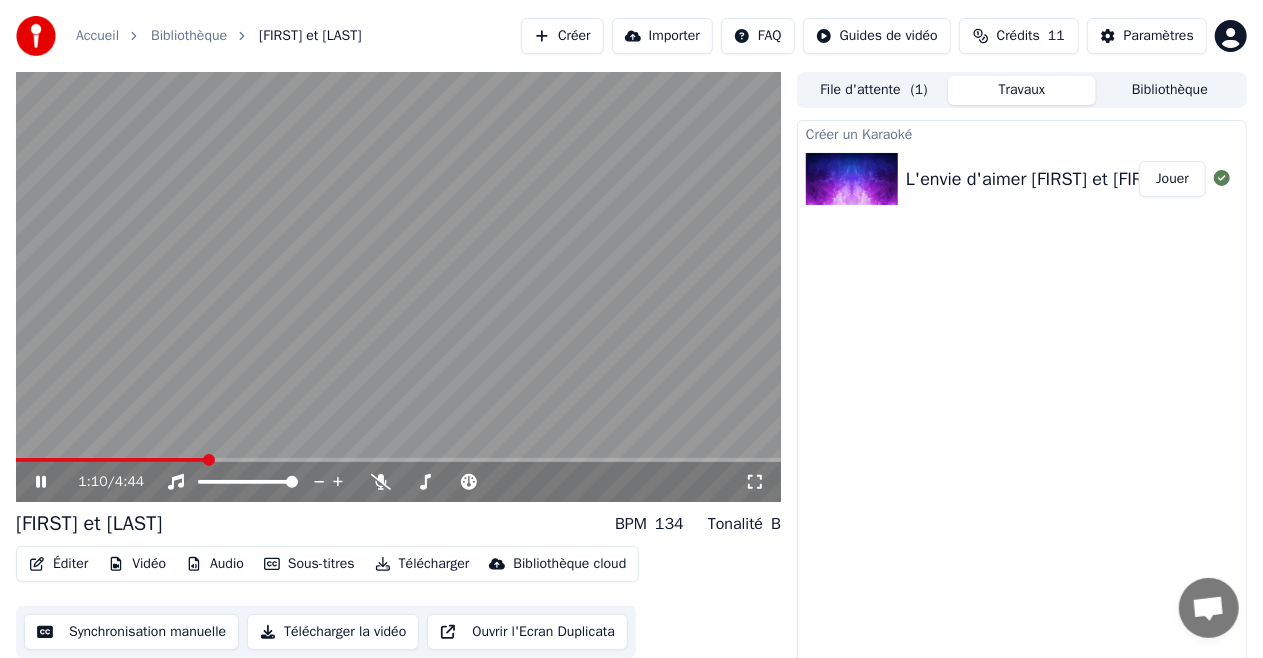 click 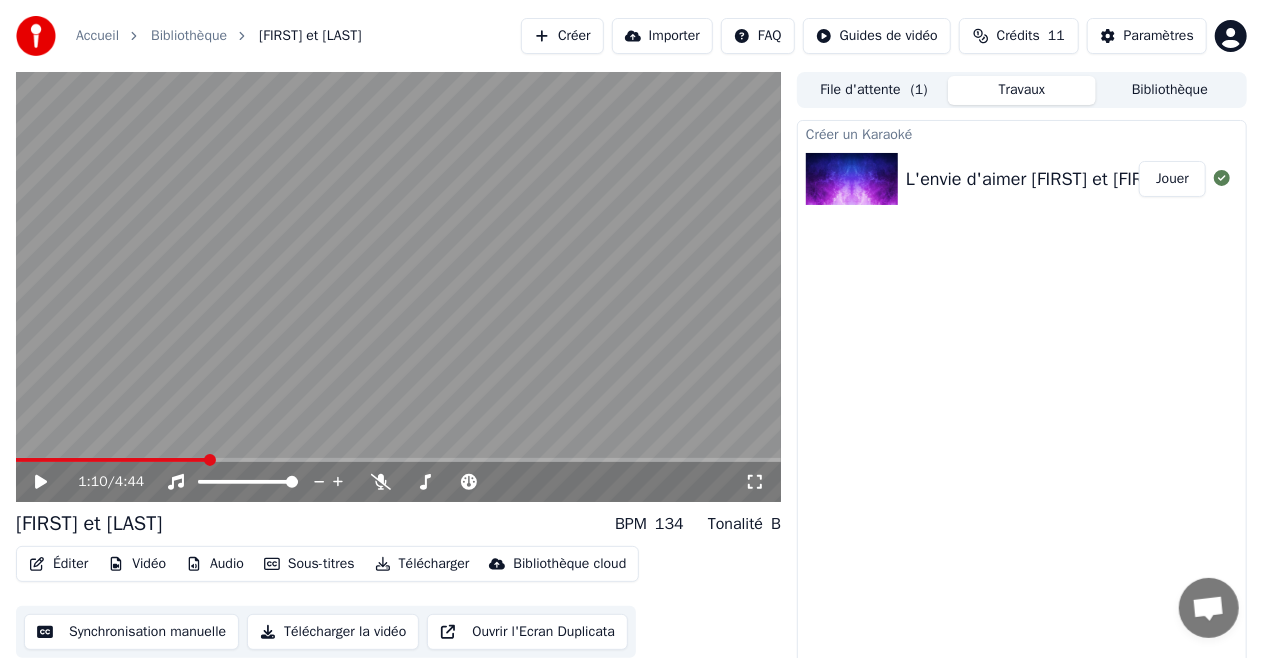 scroll, scrollTop: 21, scrollLeft: 0, axis: vertical 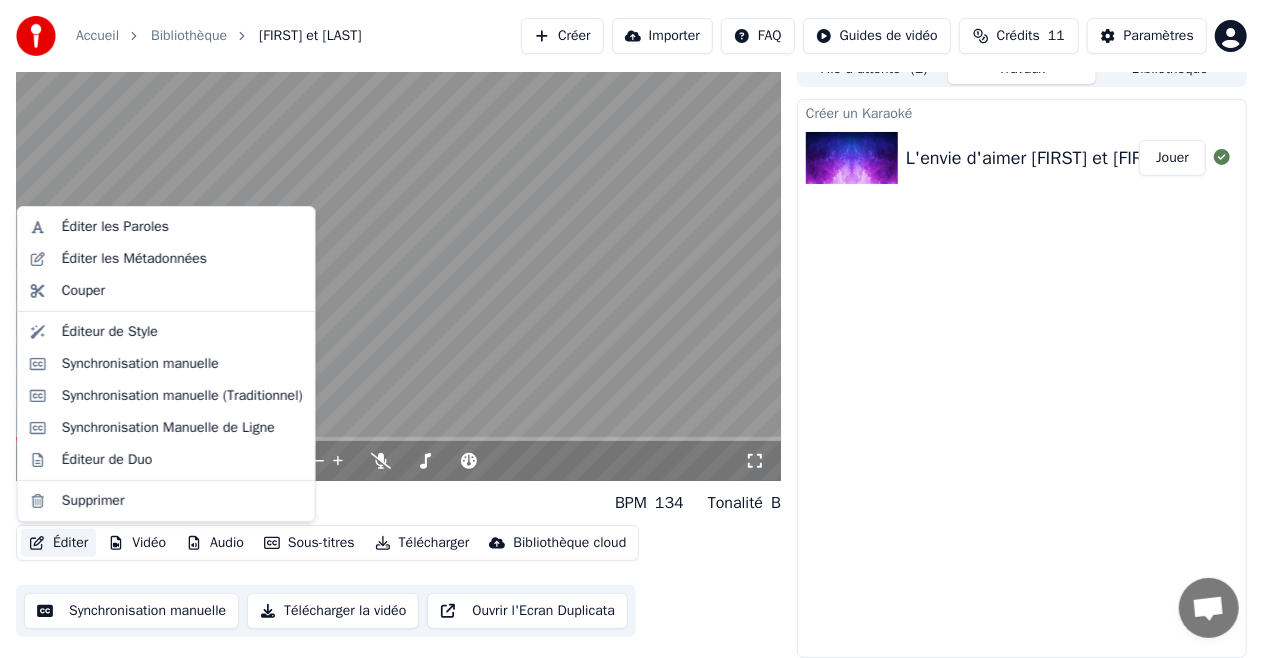 click on "Éditer" at bounding box center [58, 543] 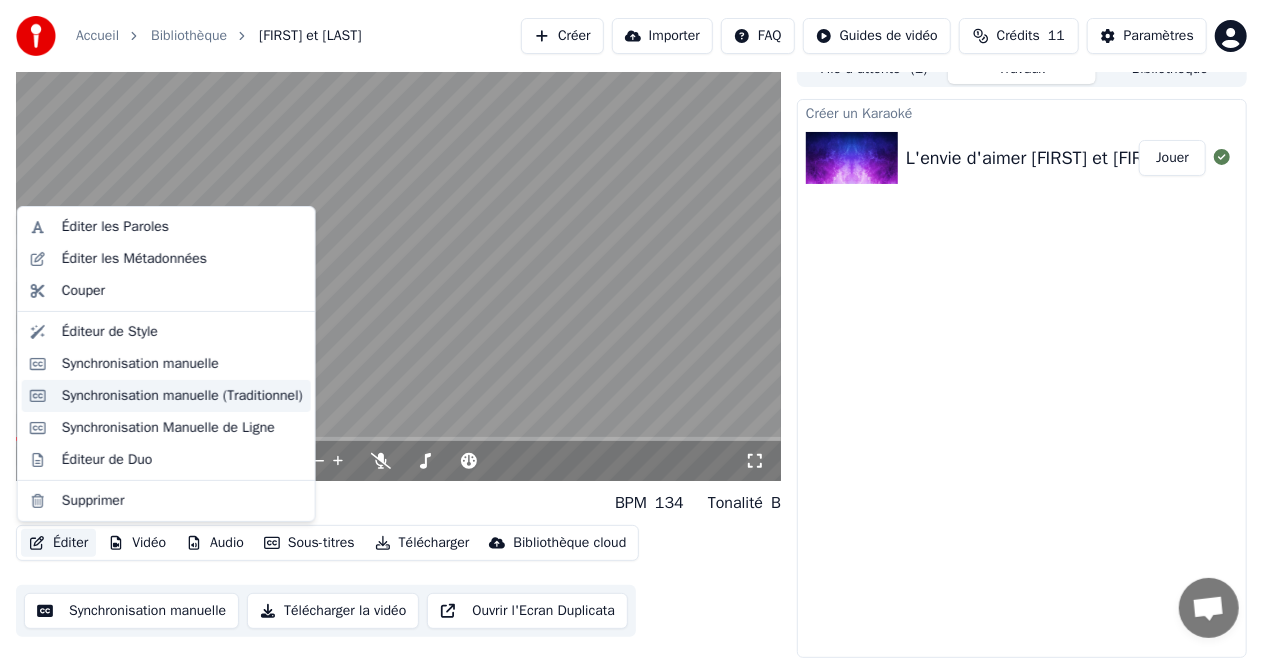 click on "Synchronisation manuelle (Traditionnel)" at bounding box center (182, 396) 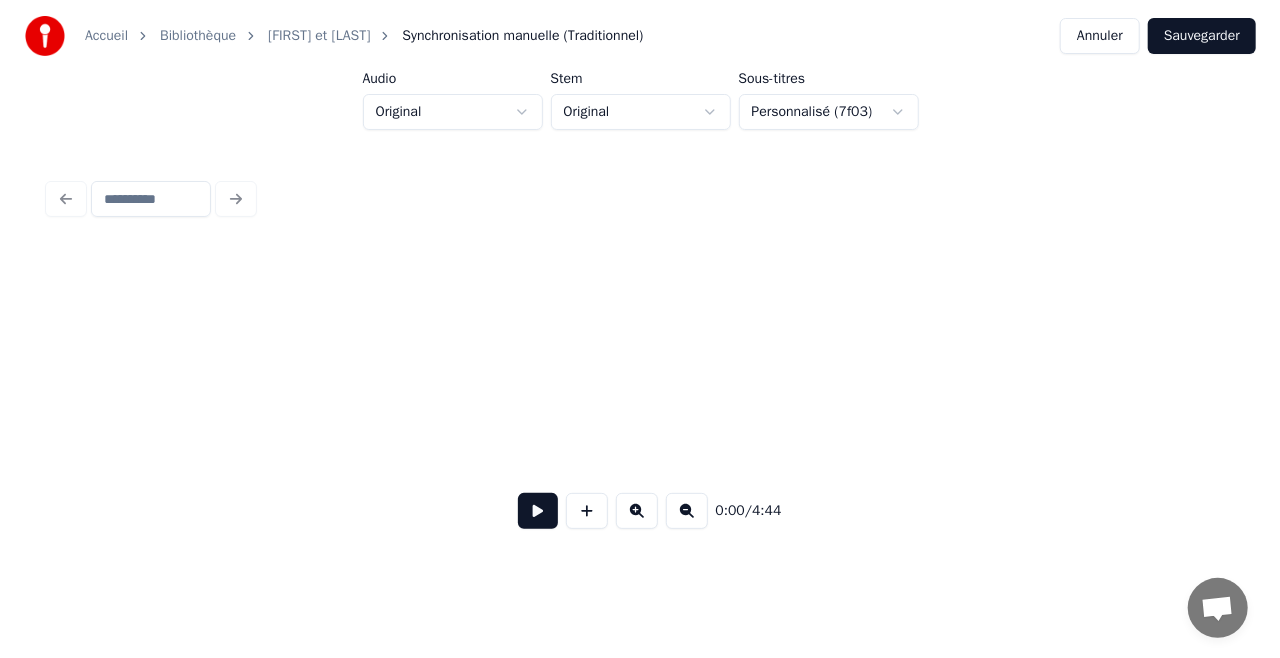 scroll, scrollTop: 0, scrollLeft: 0, axis: both 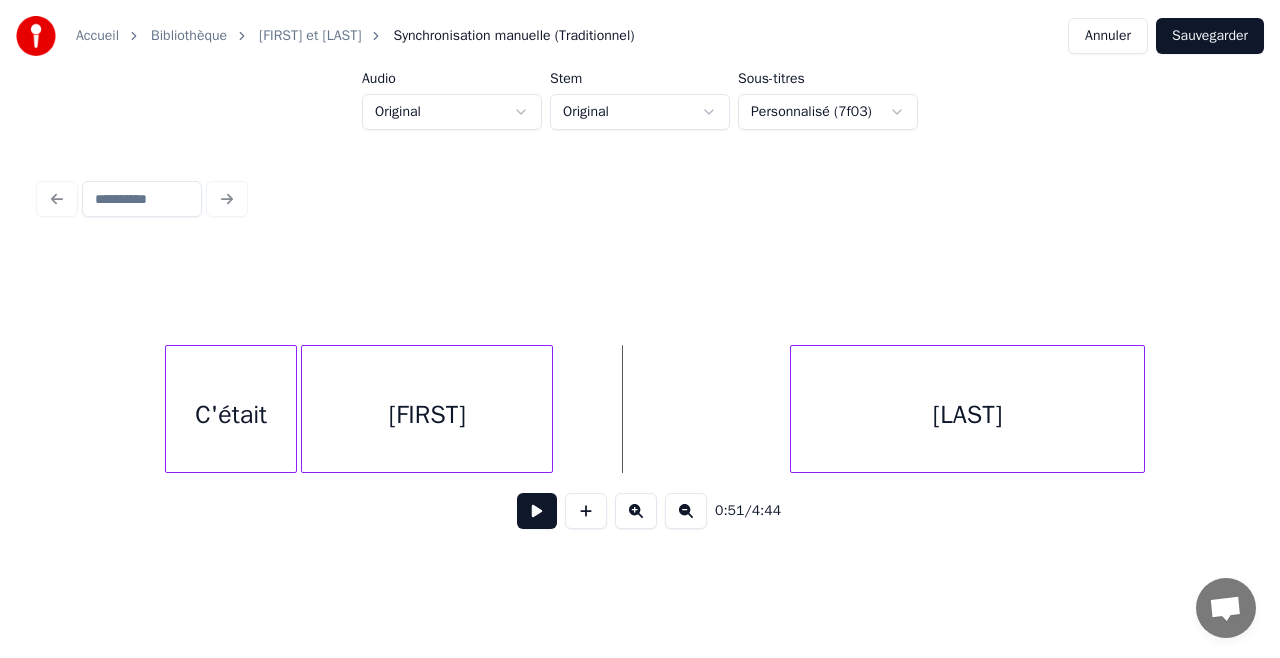 click at bounding box center (537, 511) 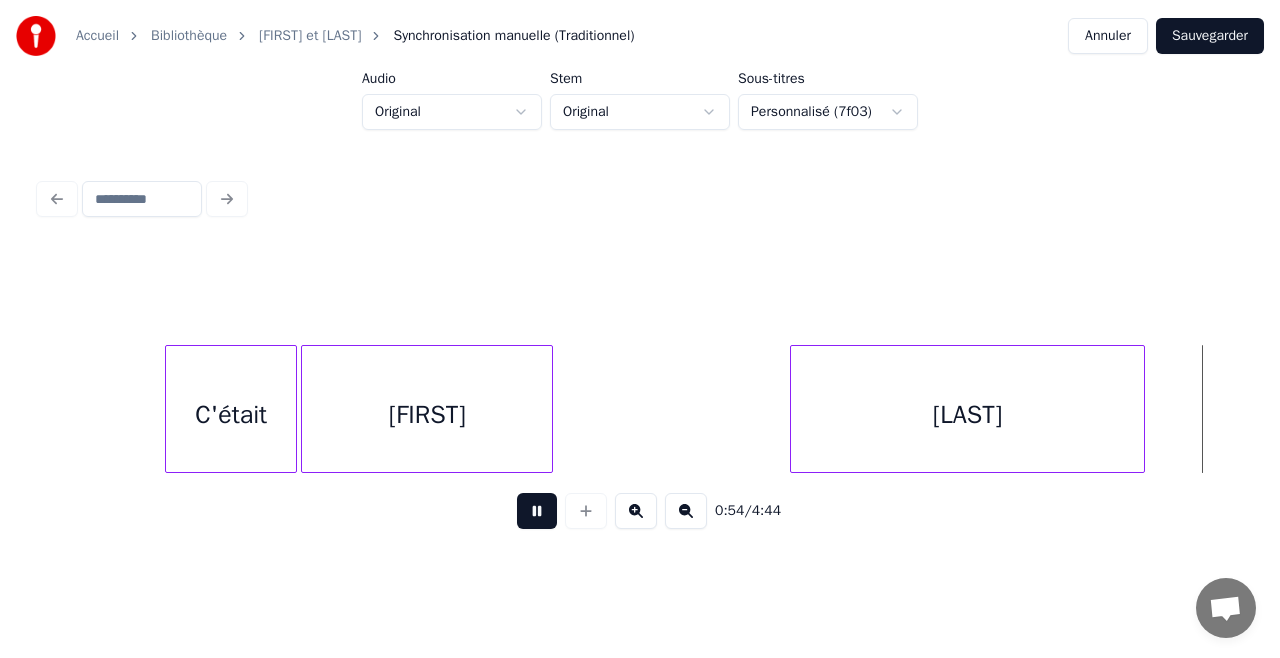 click at bounding box center [537, 511] 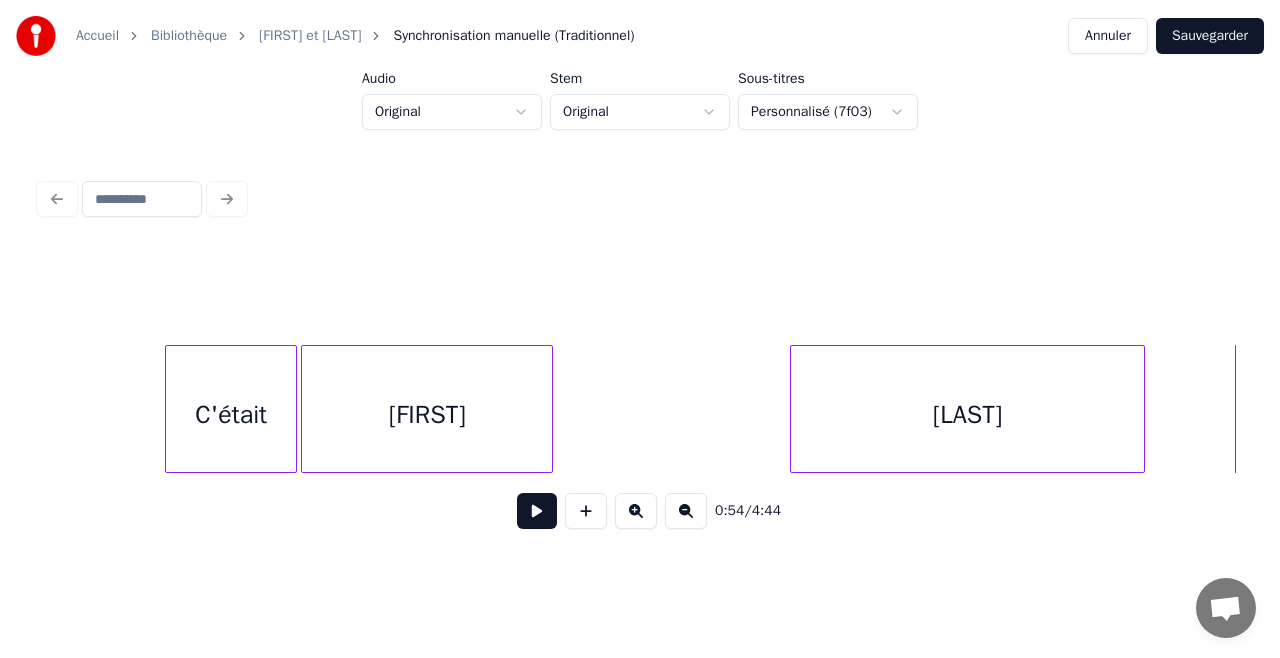 click on "[FIRST] [LAST] C'était" at bounding box center (18669, 409) 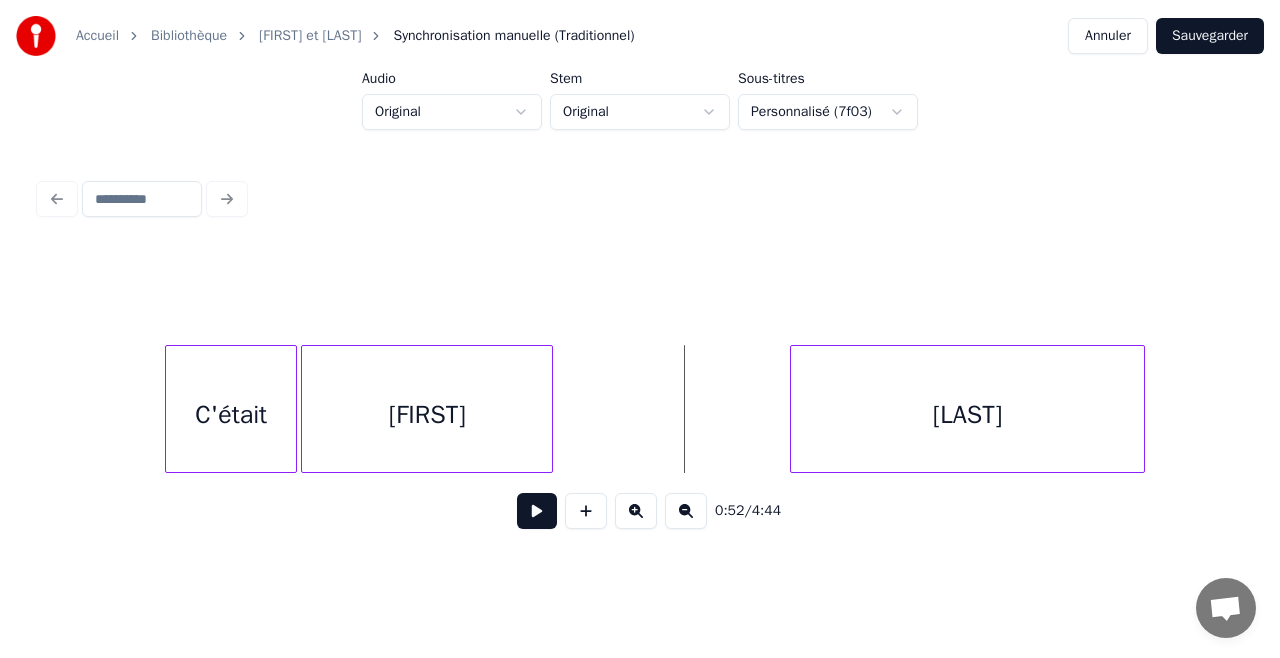 click at bounding box center [537, 511] 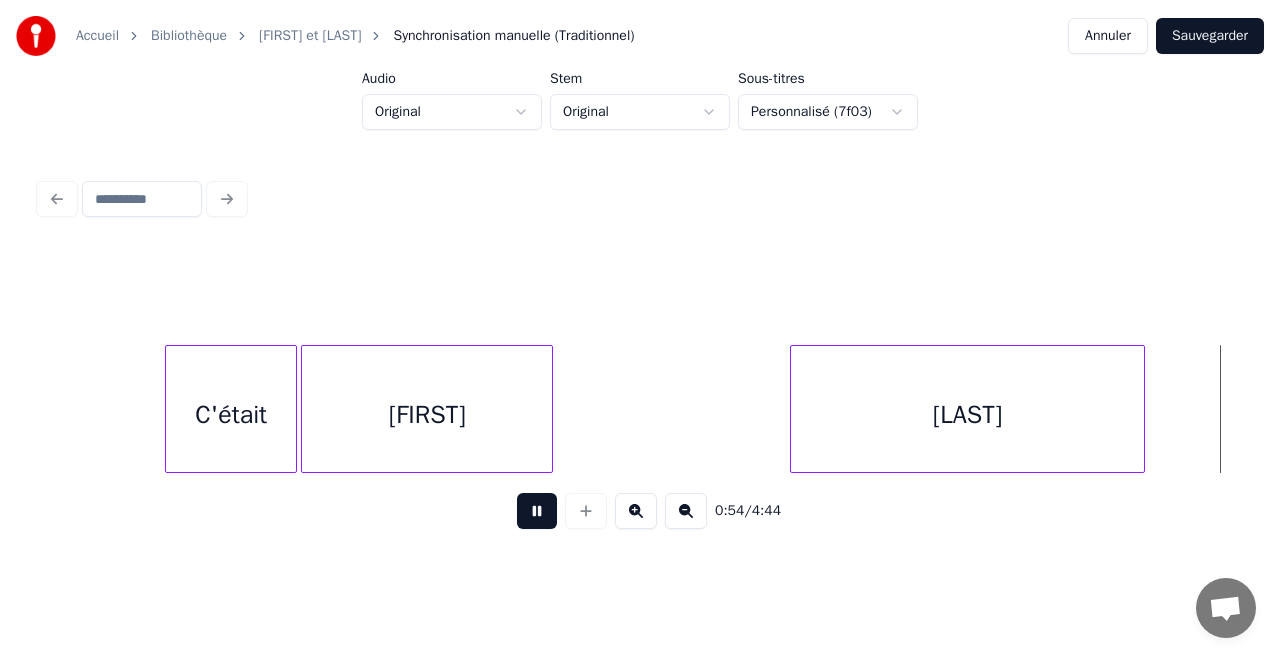 click at bounding box center (537, 511) 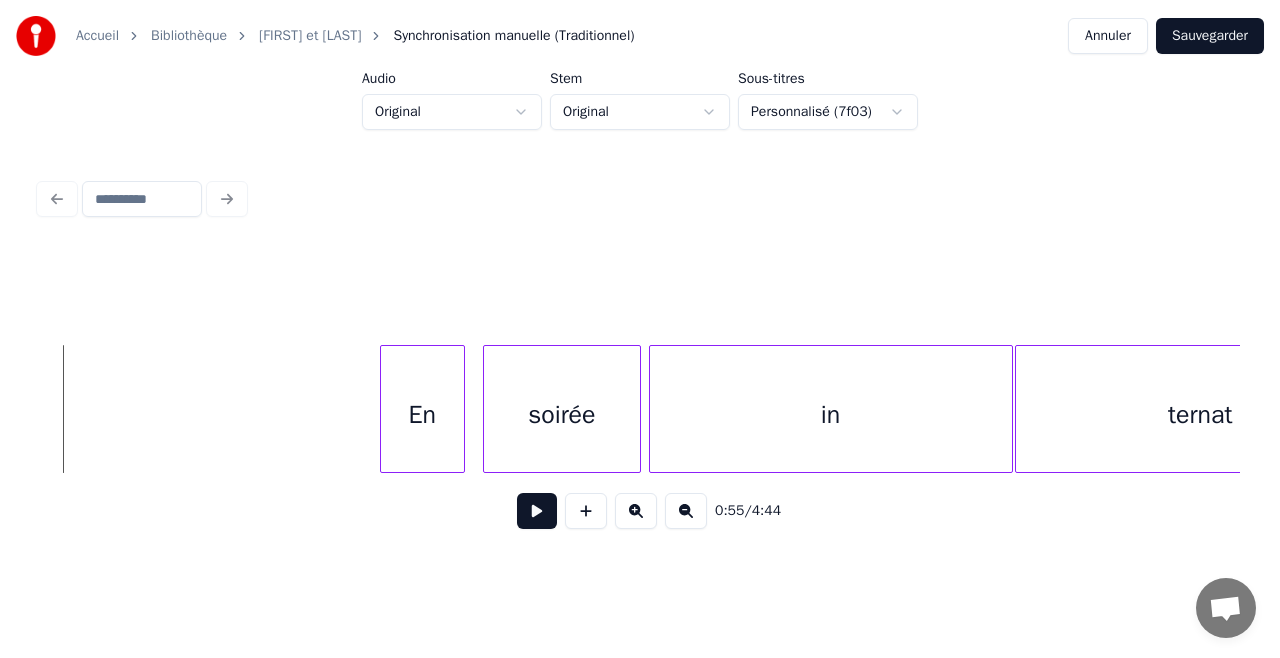 click at bounding box center [537, 511] 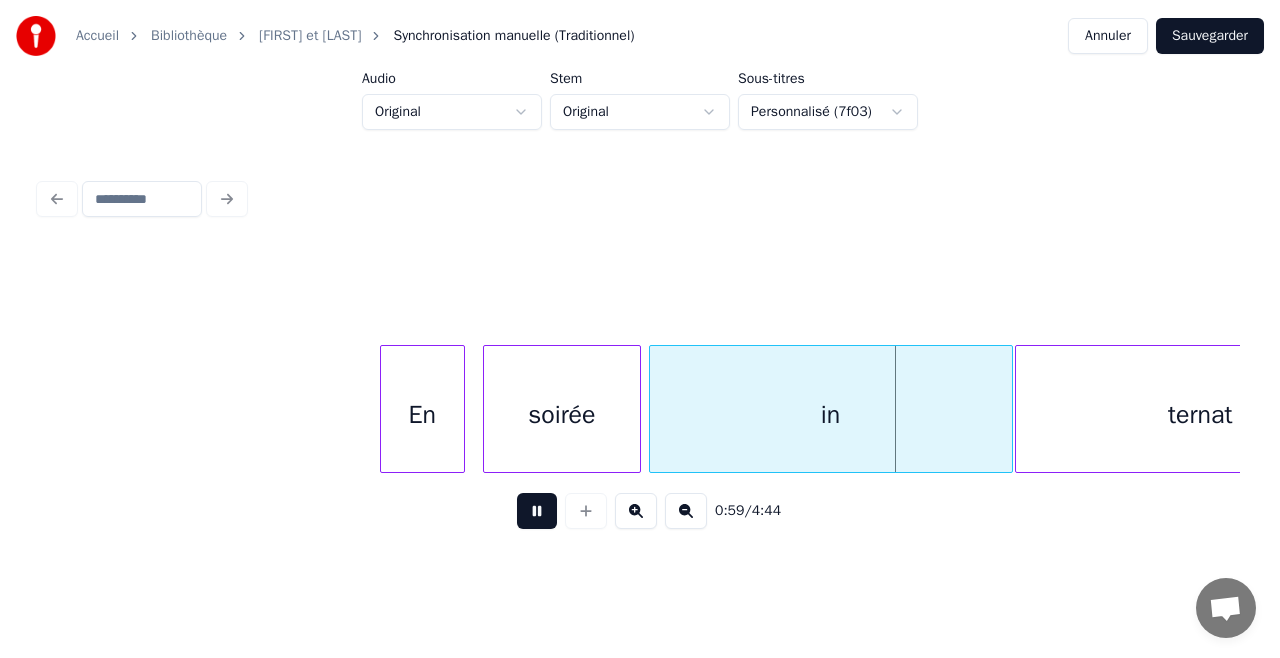 click at bounding box center [537, 511] 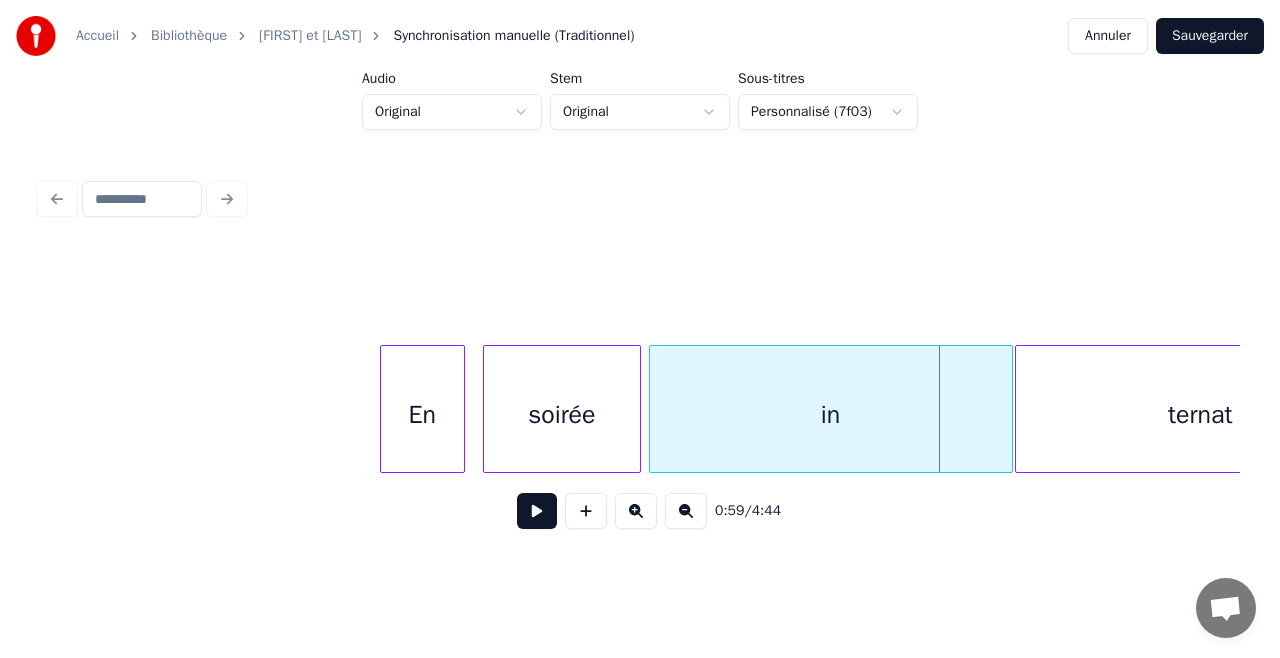 click on "in" at bounding box center (831, 414) 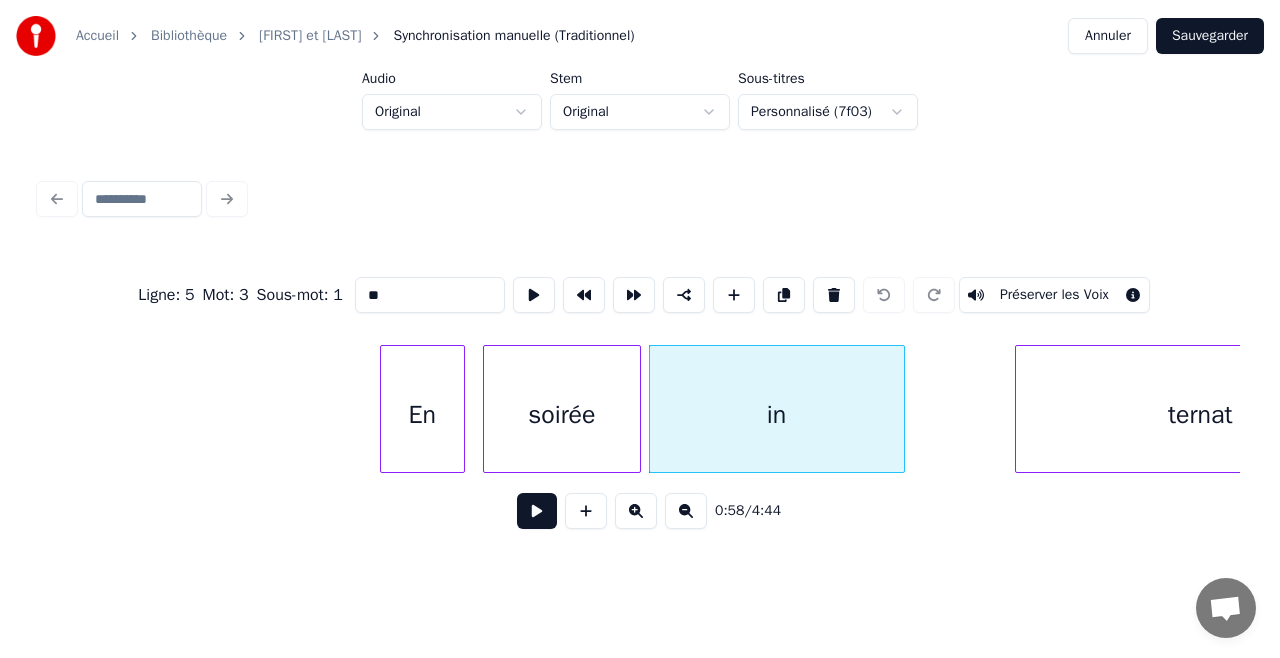 click at bounding box center [901, 409] 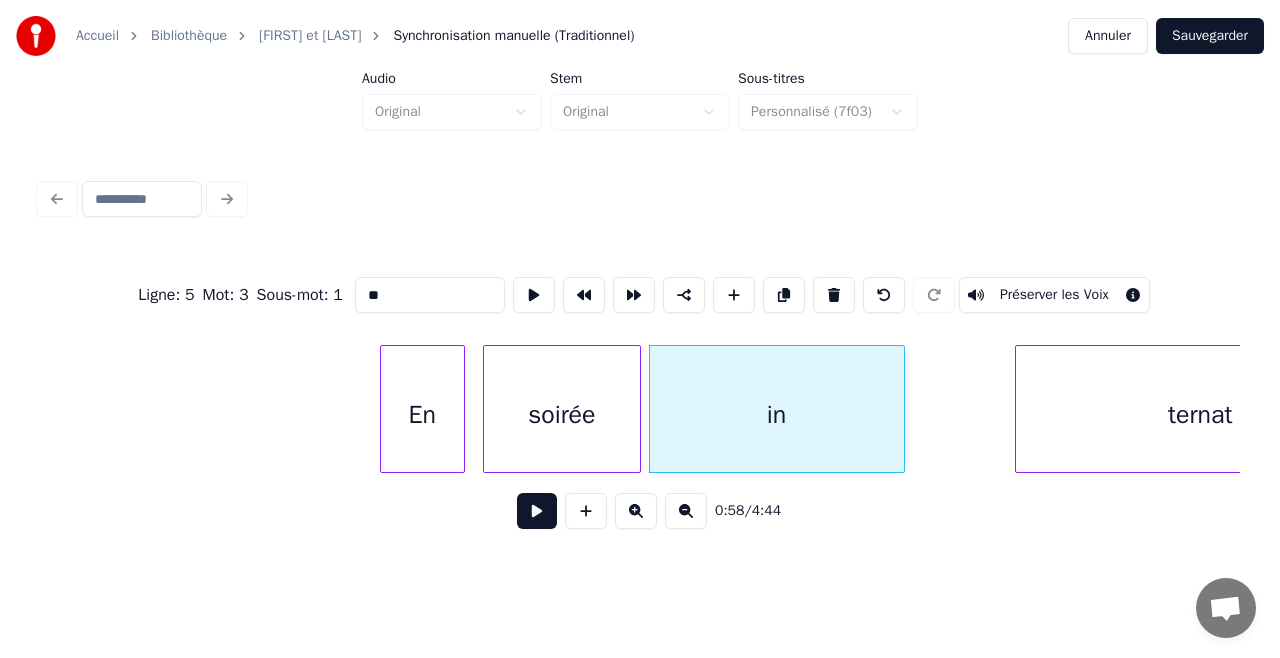 click on "En soirée in ternat" at bounding box center (17469, 409) 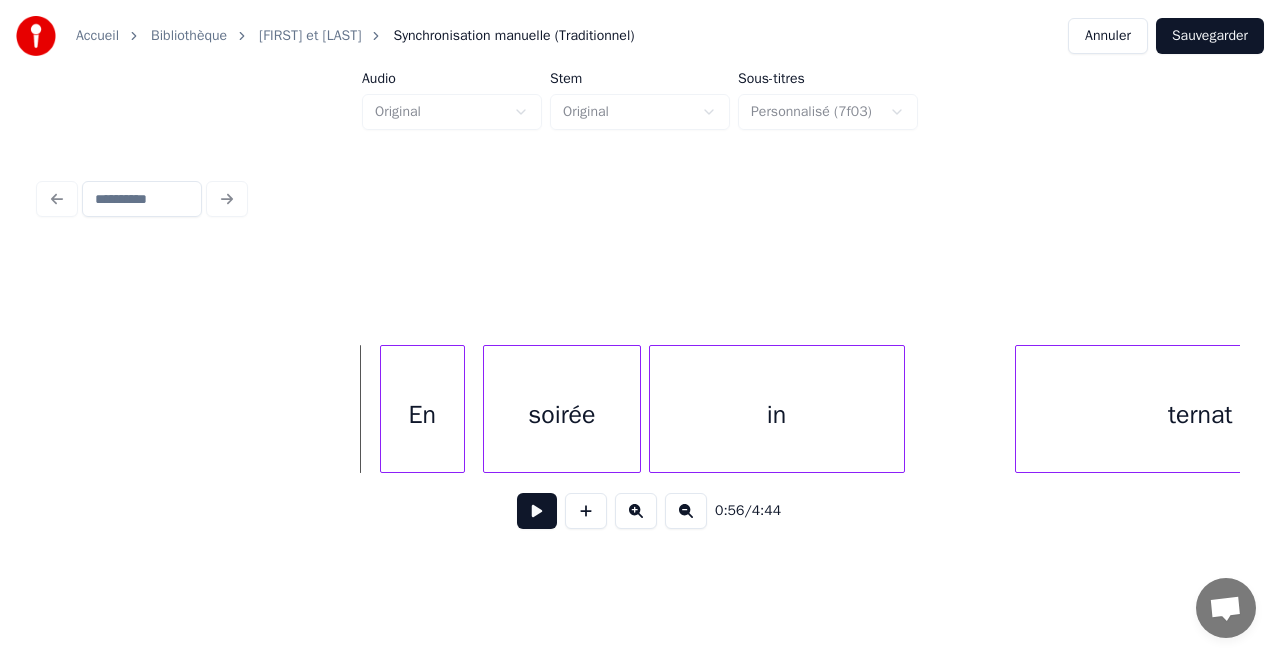 click at bounding box center (537, 511) 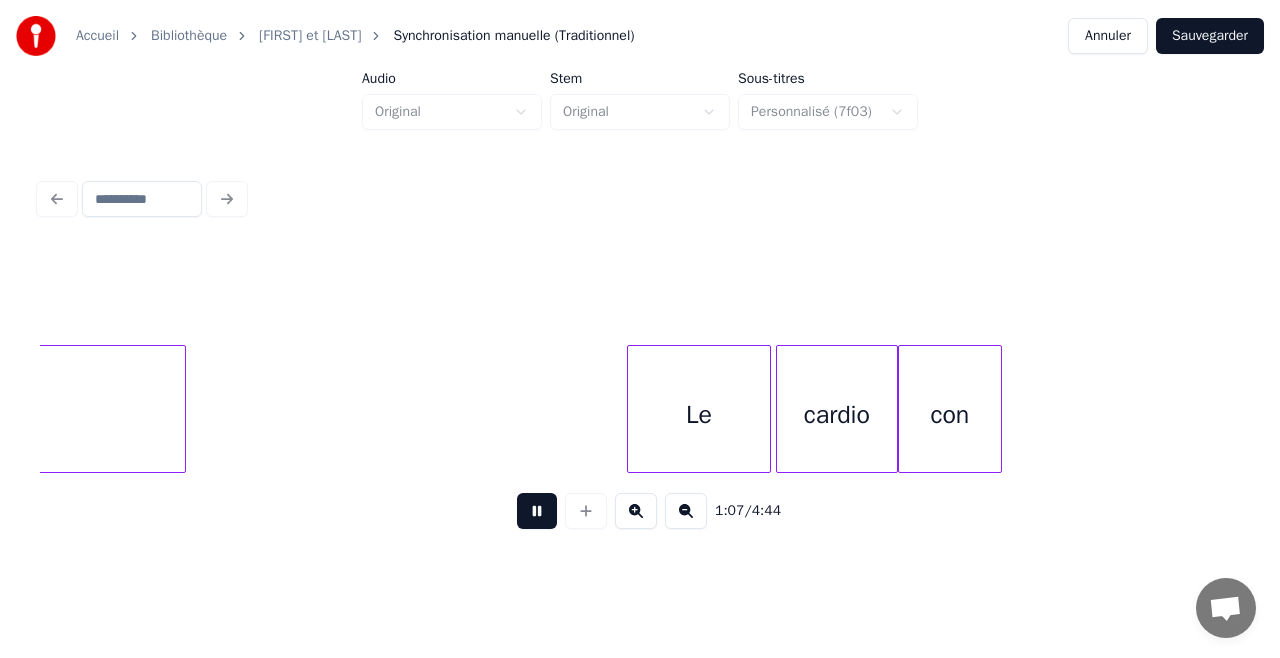 scroll, scrollTop: 0, scrollLeft: 13406, axis: horizontal 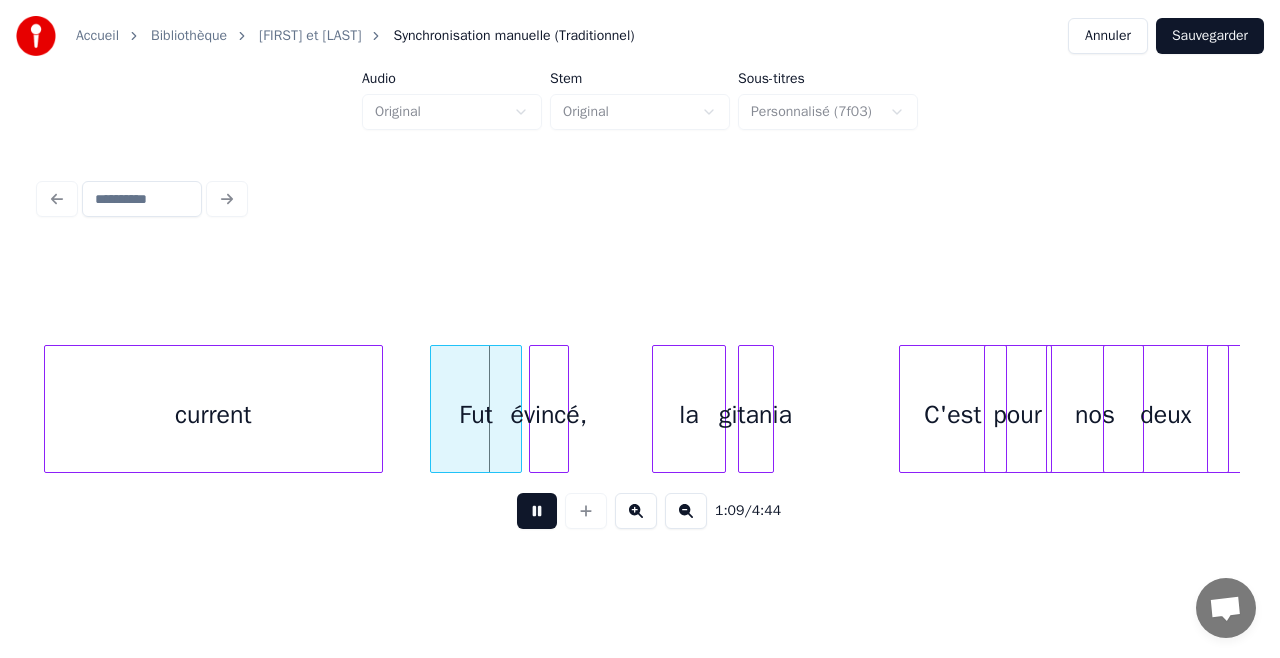click at bounding box center (537, 511) 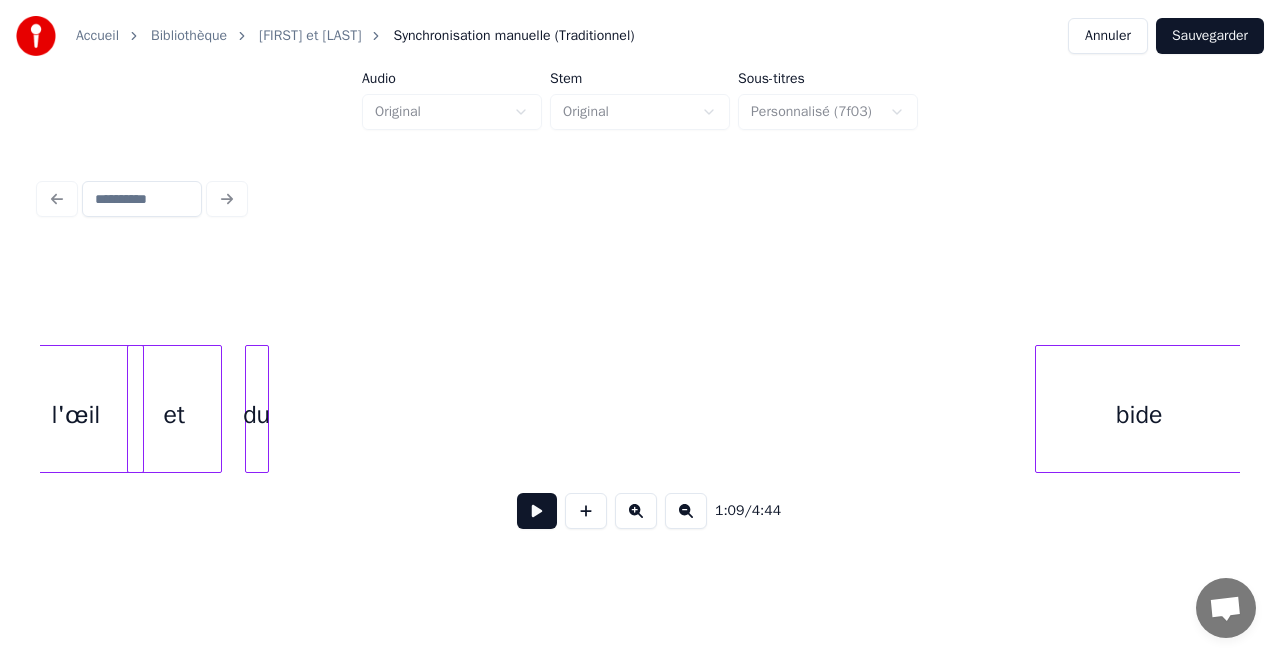 scroll, scrollTop: 0, scrollLeft: 15996, axis: horizontal 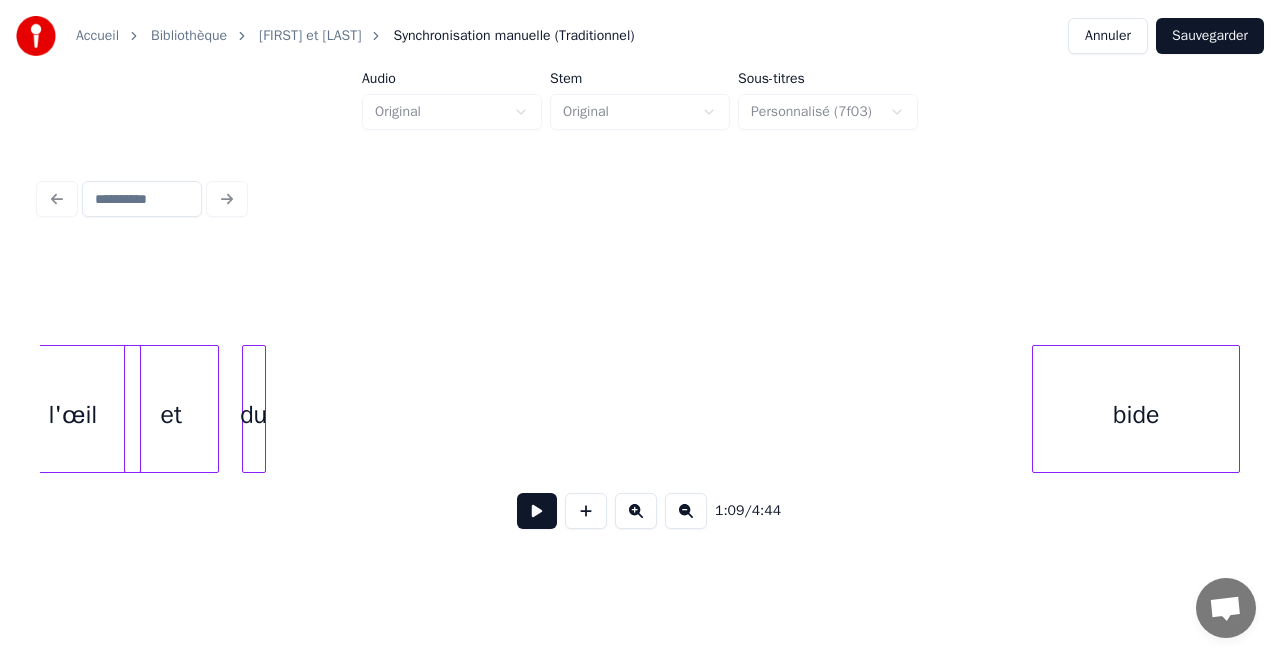 click on "bide" at bounding box center [1136, 414] 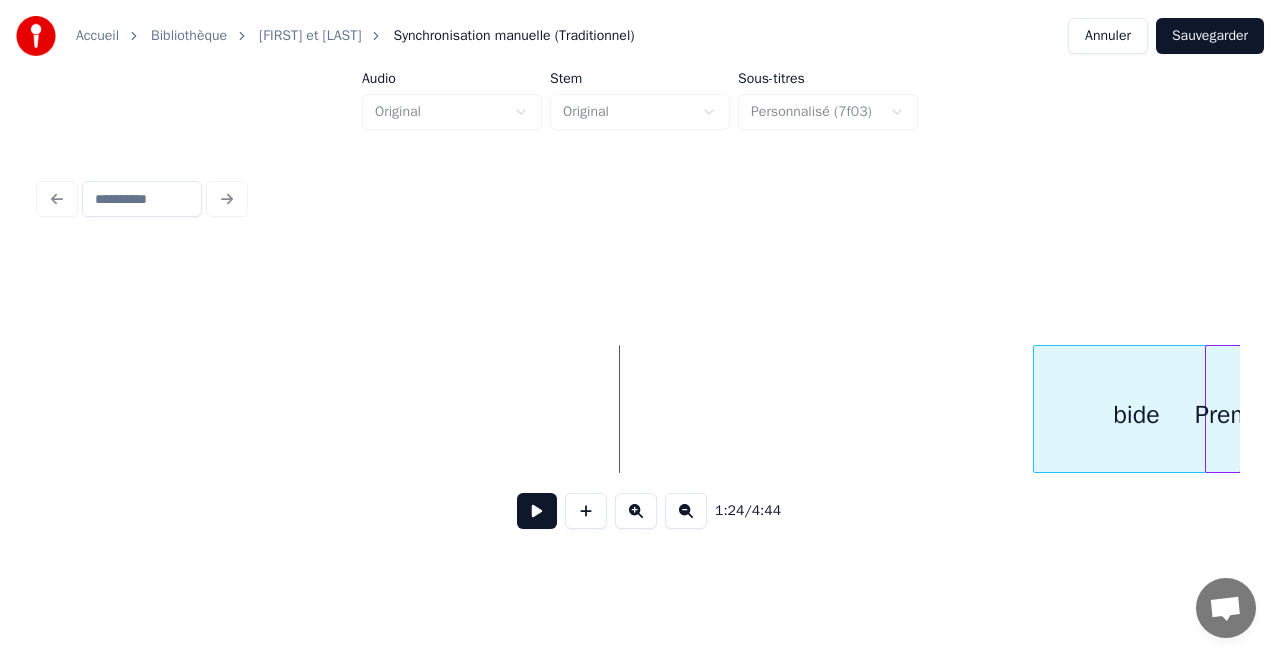 scroll, scrollTop: 0, scrollLeft: 16423, axis: horizontal 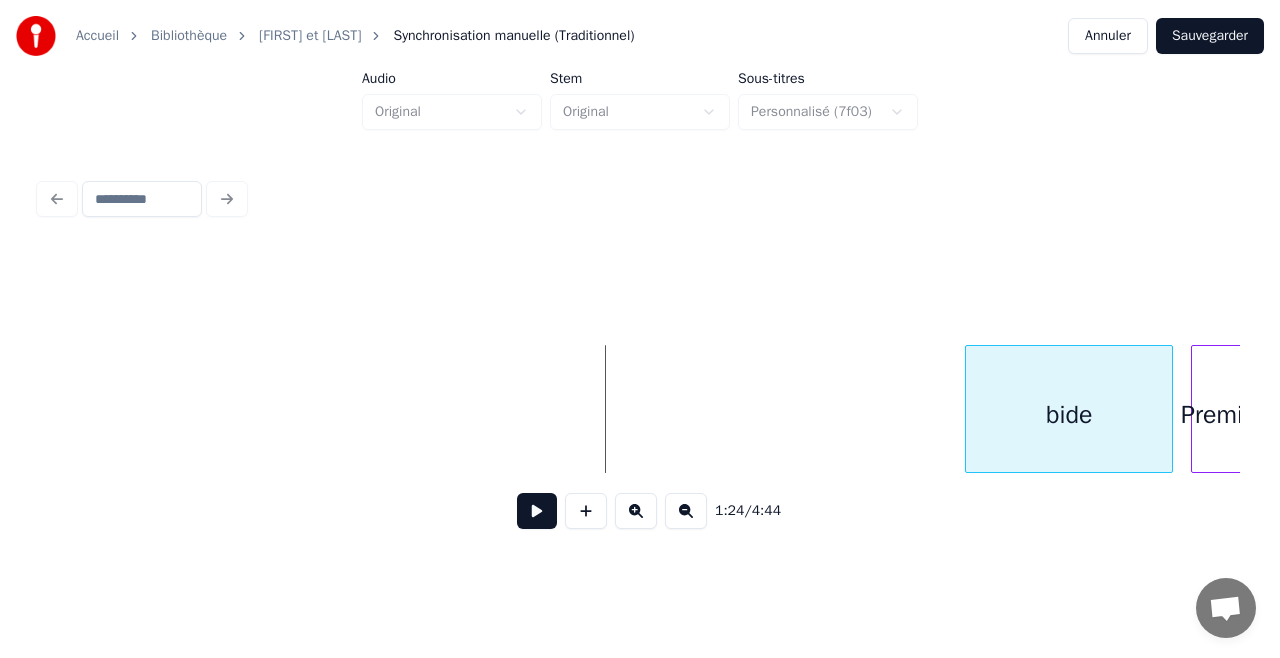 click on "bide" at bounding box center (1069, 414) 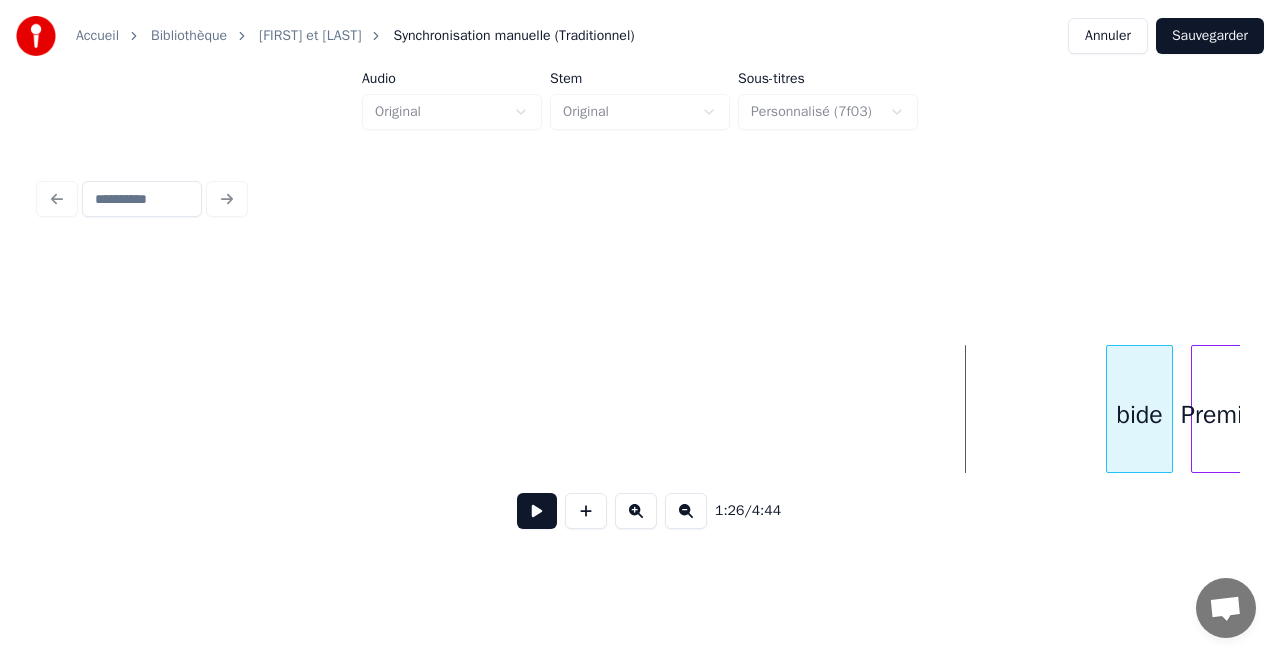 click at bounding box center [1110, 409] 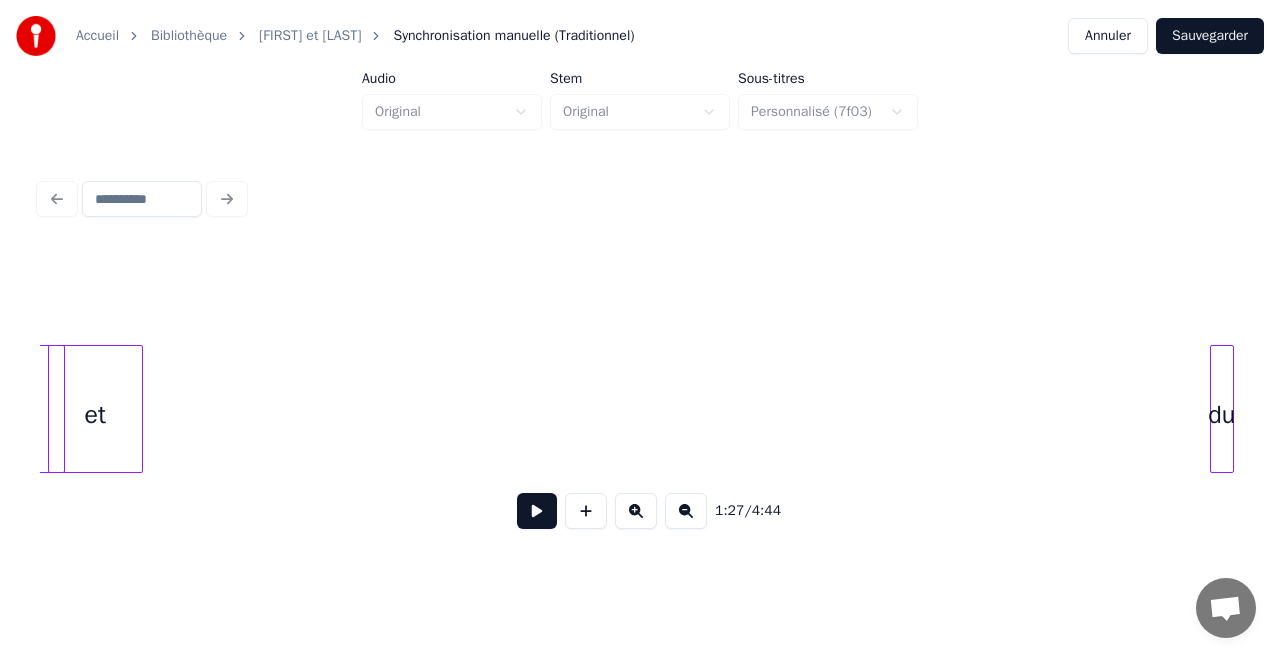 scroll, scrollTop: 0, scrollLeft: 16074, axis: horizontal 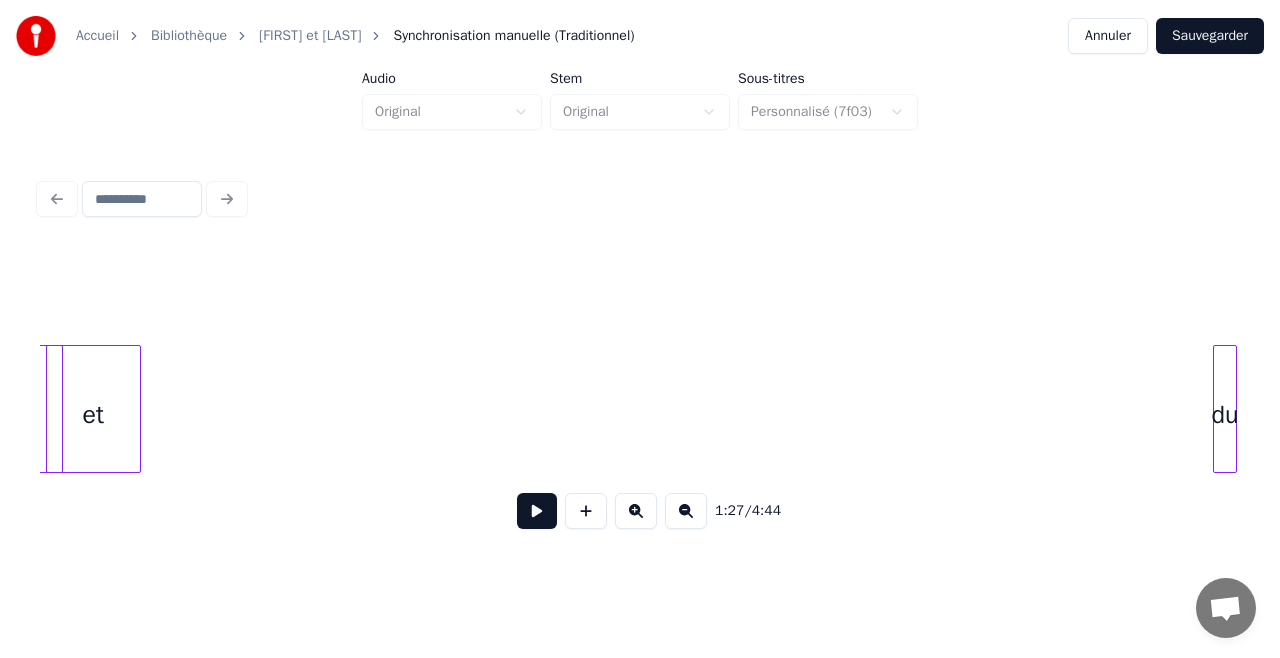 click on "Accueil Bibliothèque [FIRST] et [LAST] Synchronisation manuelle (Traditionnel) Annuler Sauvegarder Audio Original Stem Original Sous-titres Personnalisé (7f03) 1:27  /  4:44" at bounding box center [640, 278] 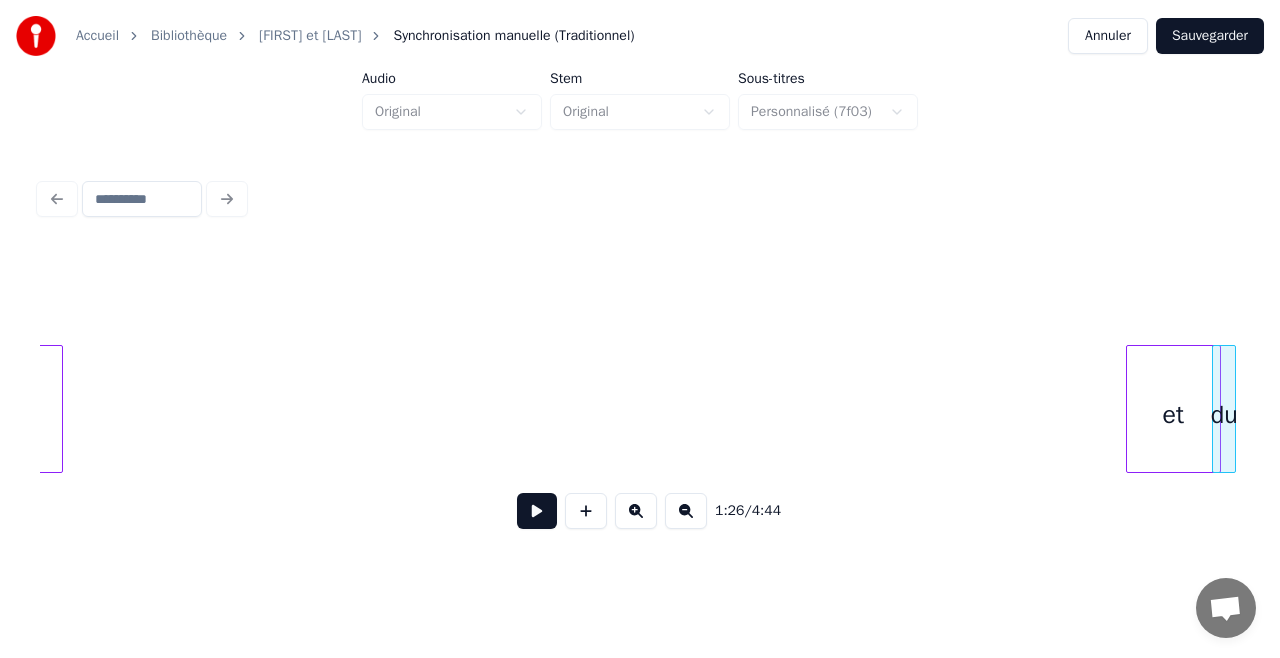 click on "1:26  /  4:44" at bounding box center [640, 397] 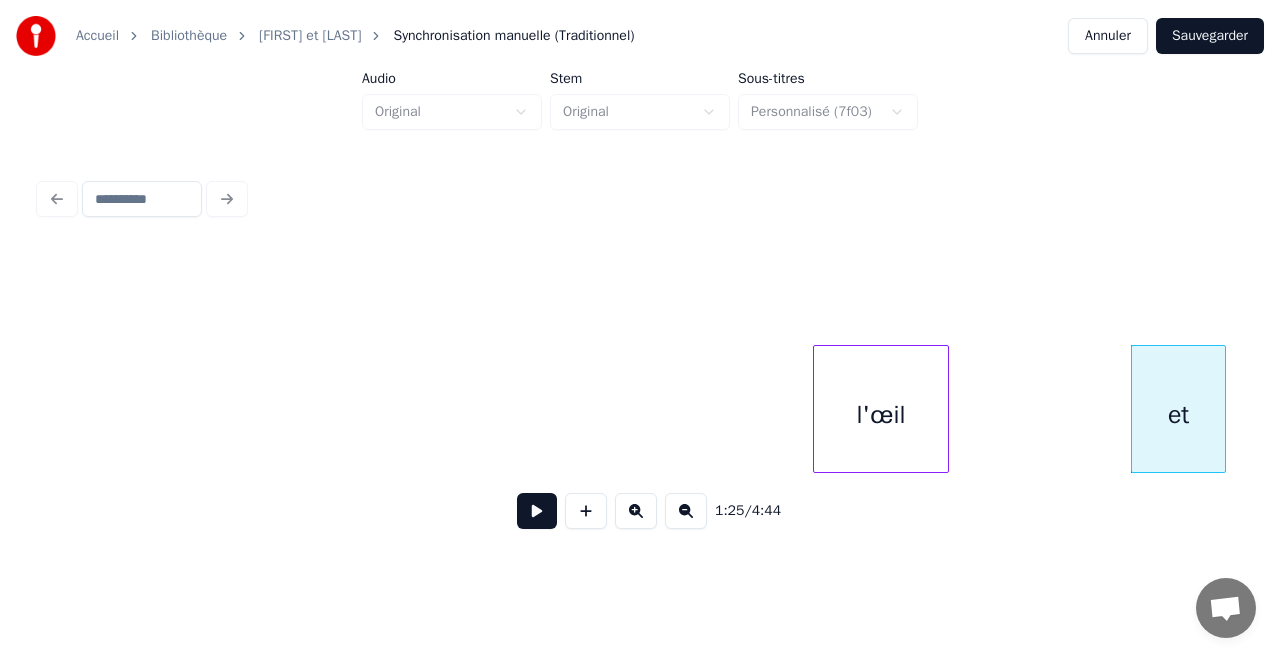 scroll, scrollTop: 0, scrollLeft: 16048, axis: horizontal 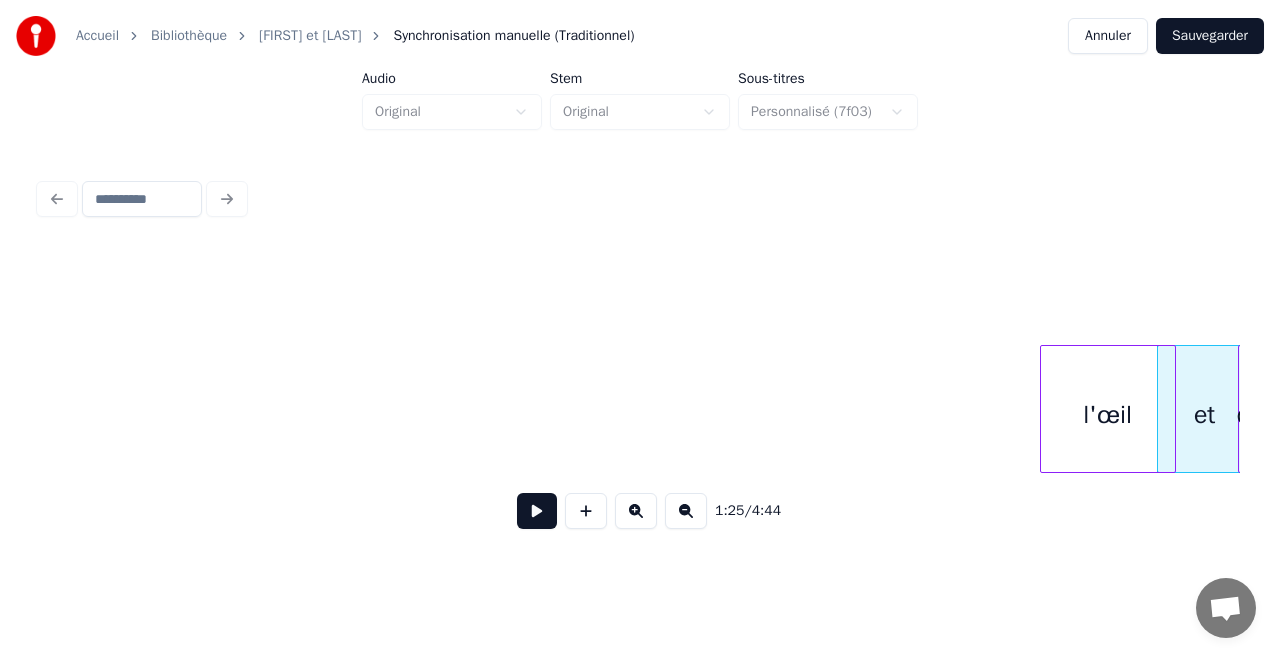 click on "l'œil" at bounding box center (1108, 414) 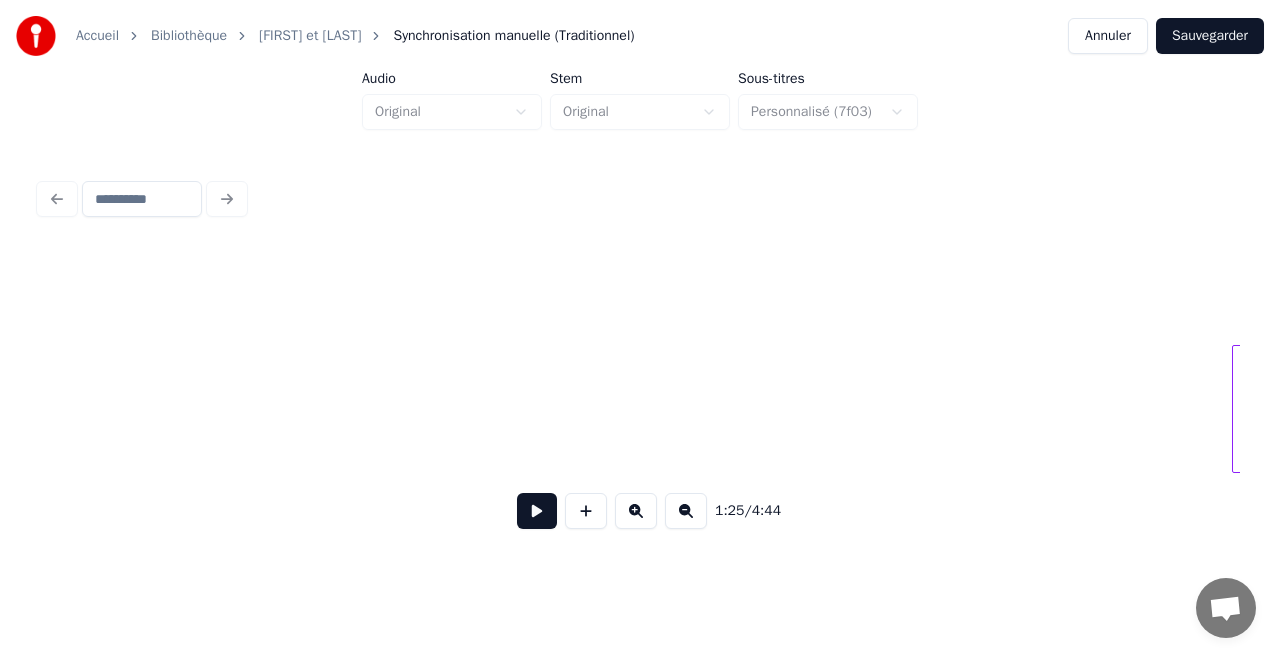 scroll, scrollTop: 0, scrollLeft: 15465, axis: horizontal 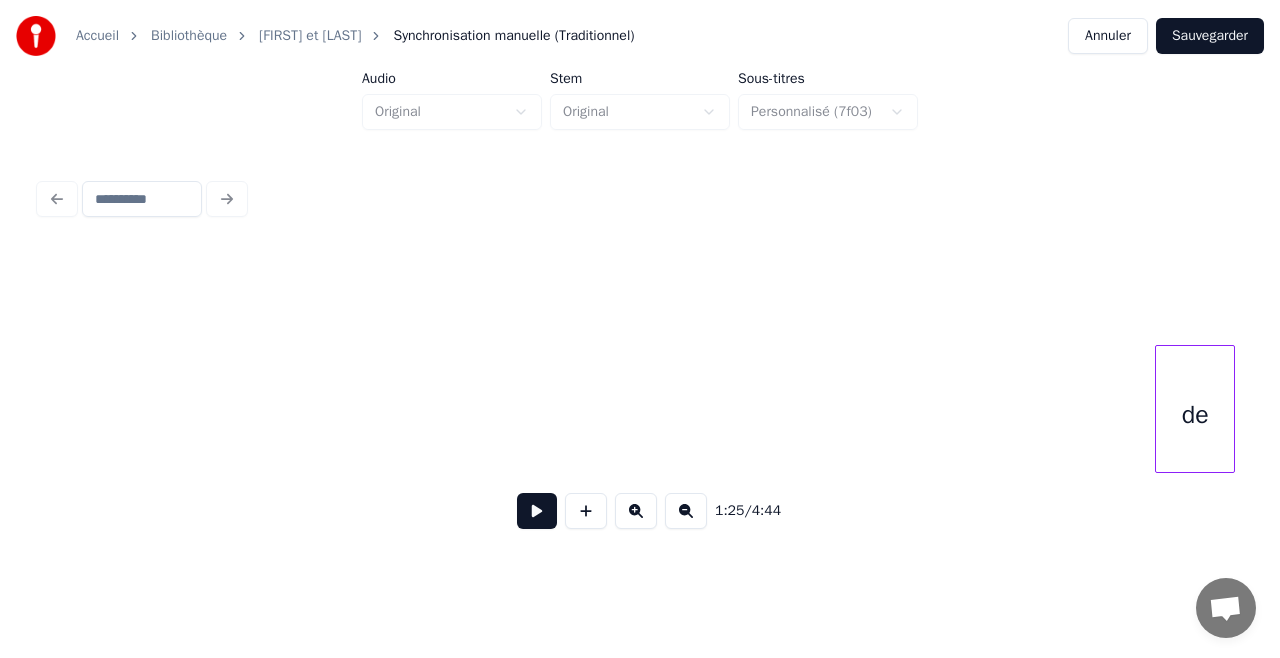 click on "de" at bounding box center (13007, 409) 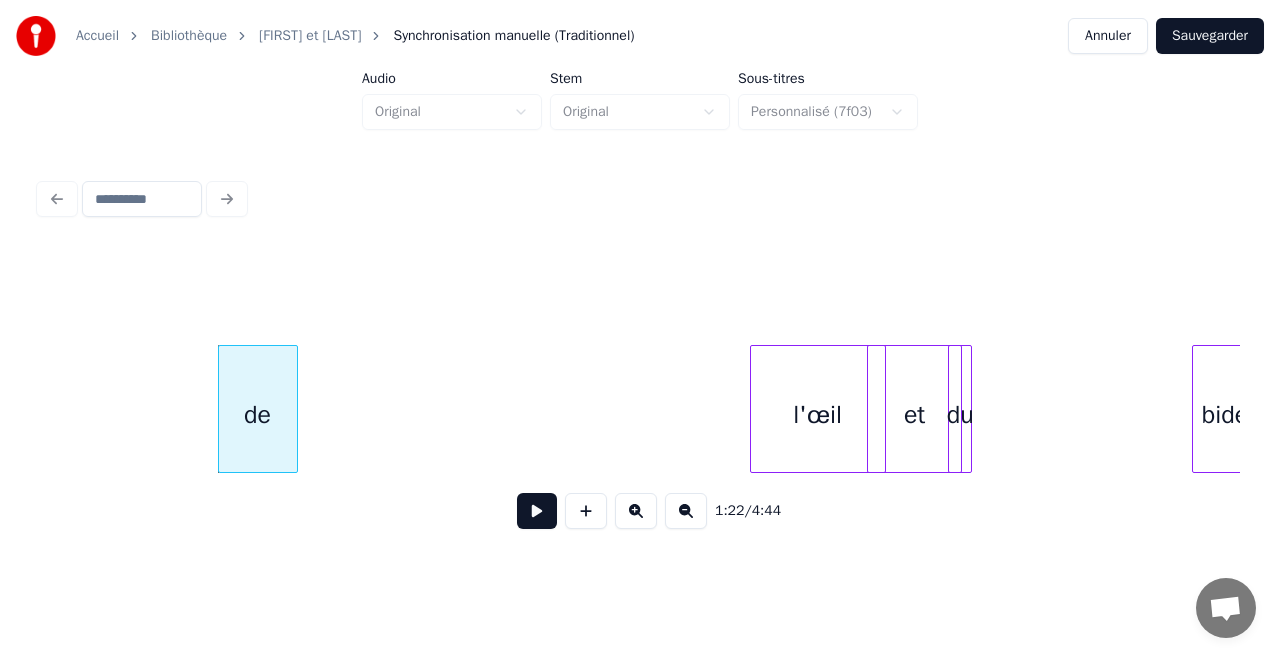 scroll, scrollTop: 0, scrollLeft: 16339, axis: horizontal 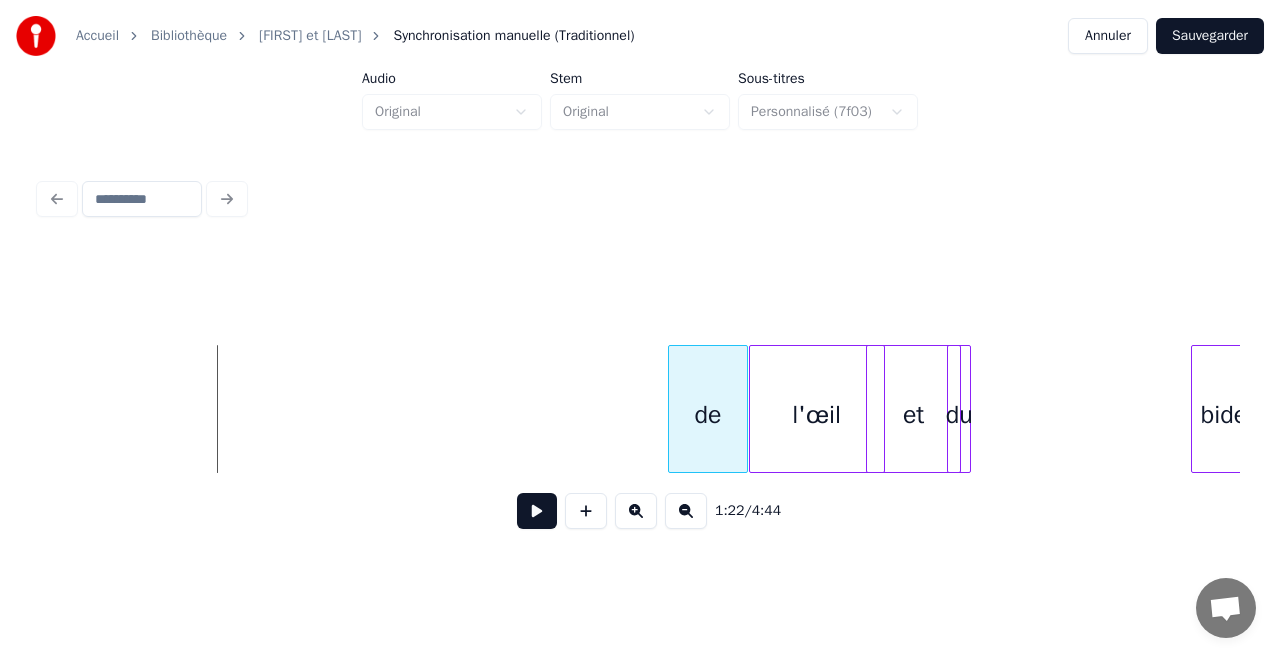 click on "de" at bounding box center (708, 414) 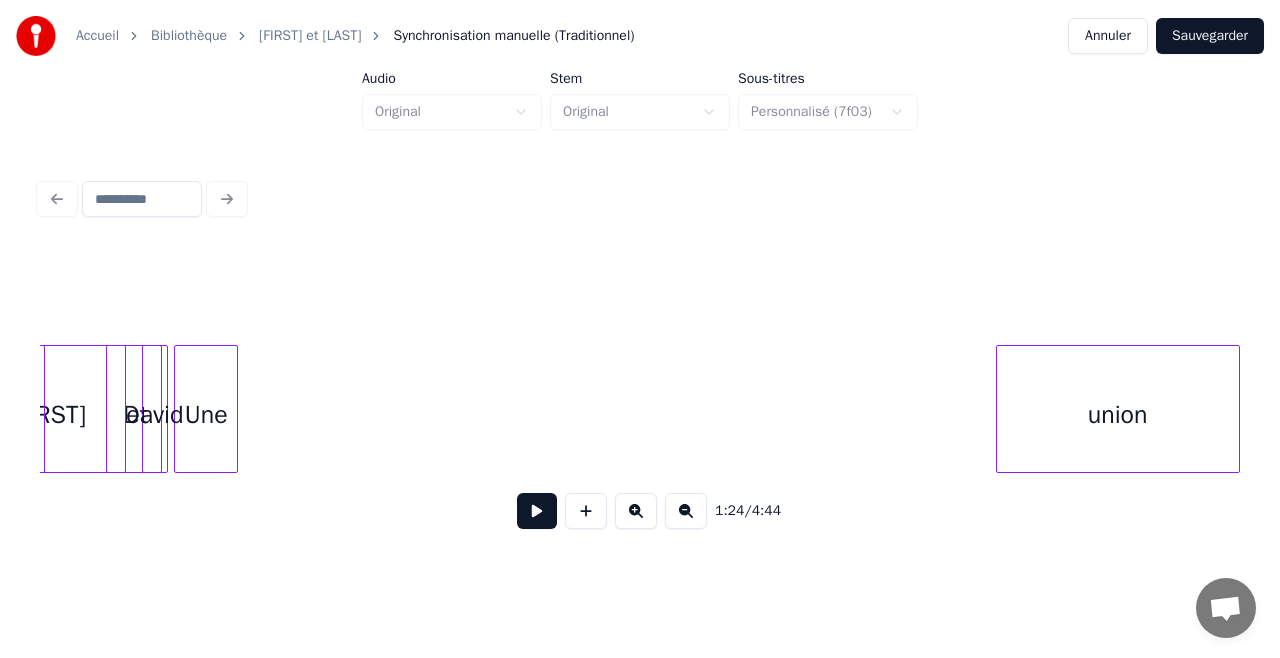 scroll, scrollTop: 0, scrollLeft: 14878, axis: horizontal 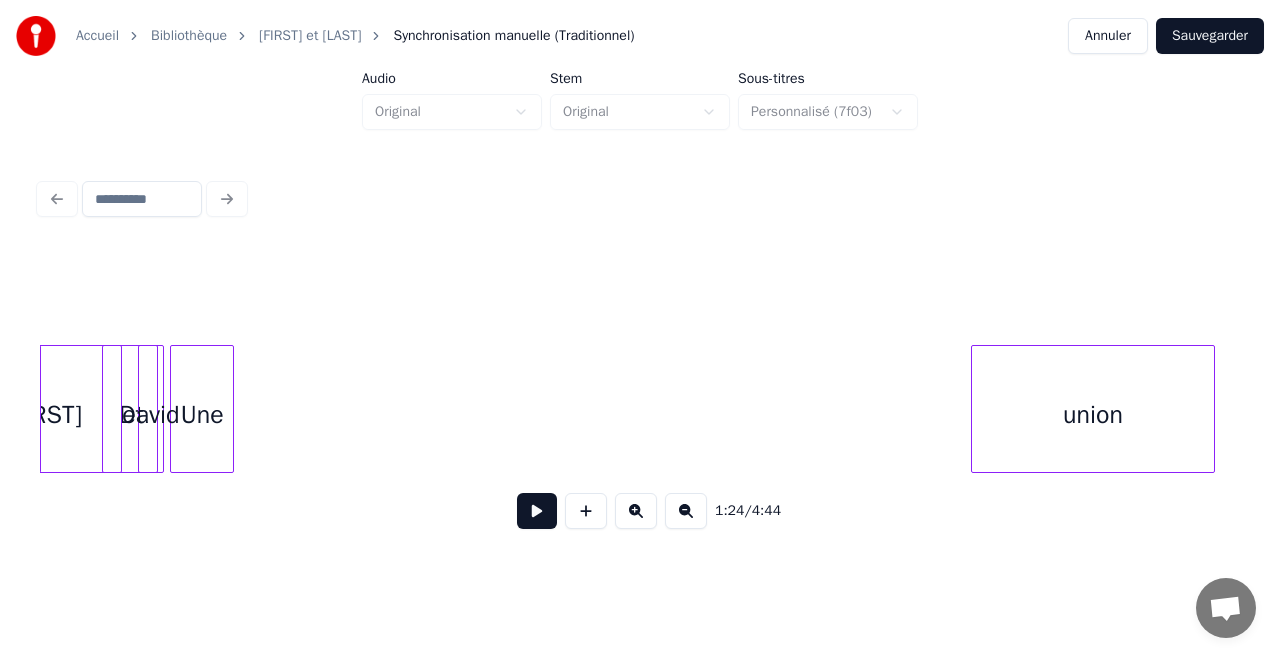 click on "union Une et [LAST] [FIRST] sera" at bounding box center (13594, 409) 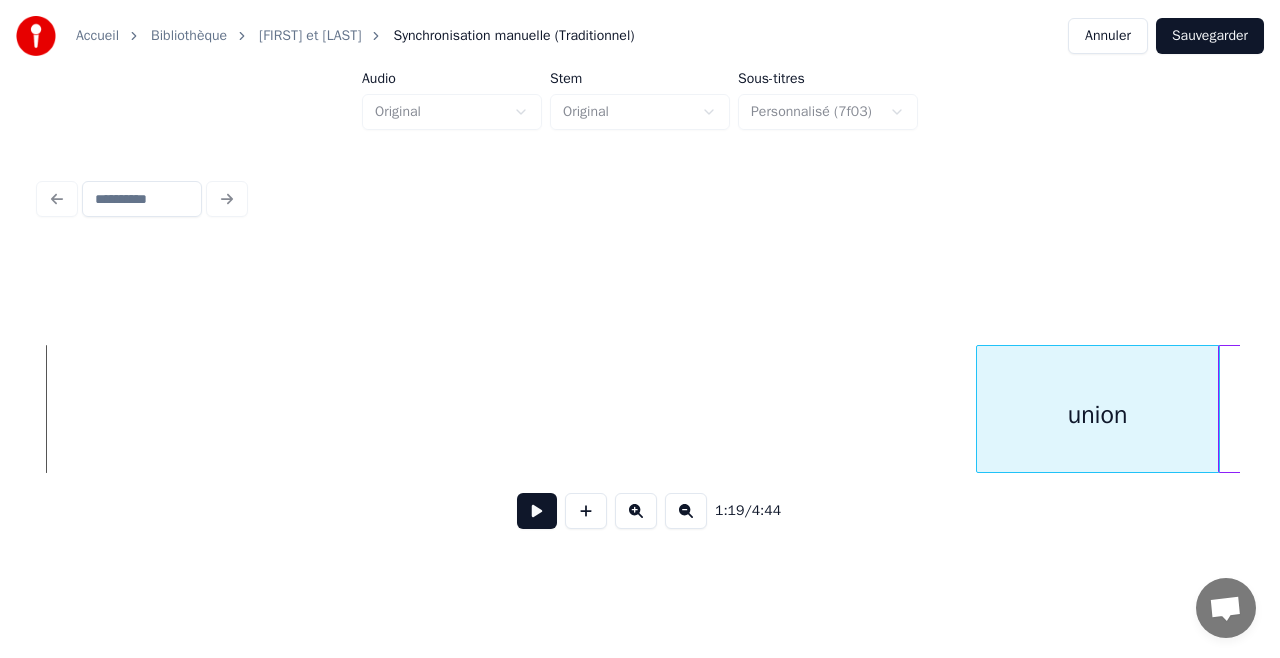 scroll, scrollTop: 0, scrollLeft: 15800, axis: horizontal 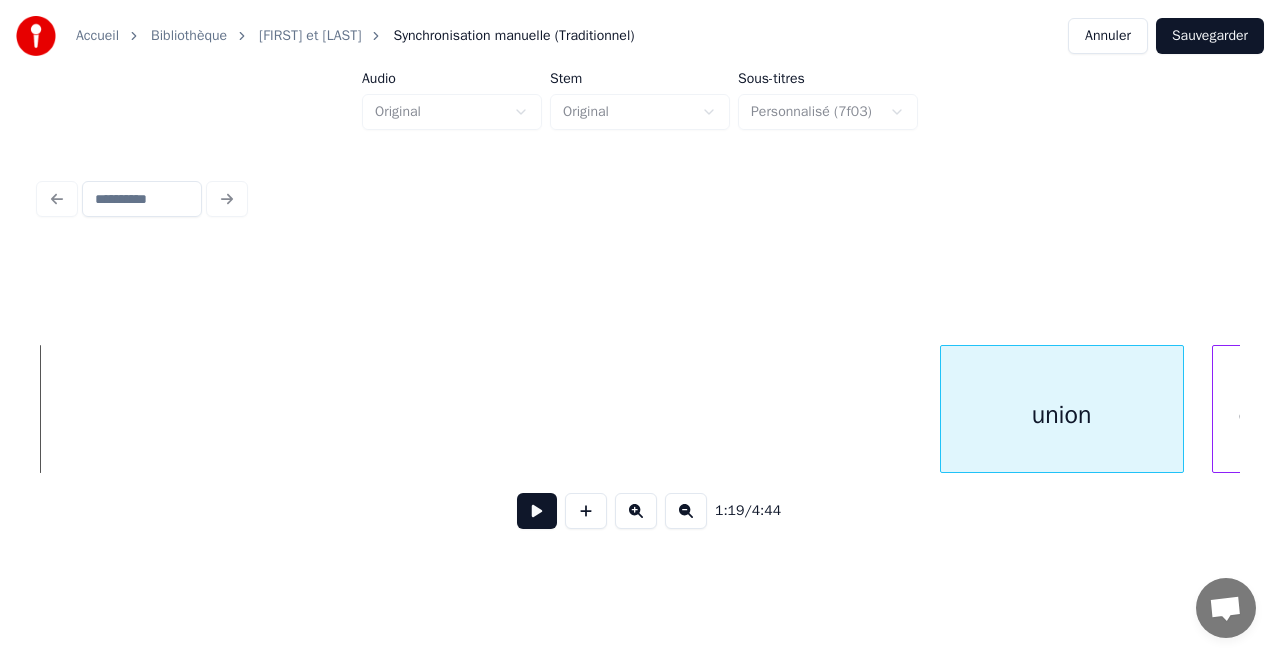 click on "union de" at bounding box center [12672, 409] 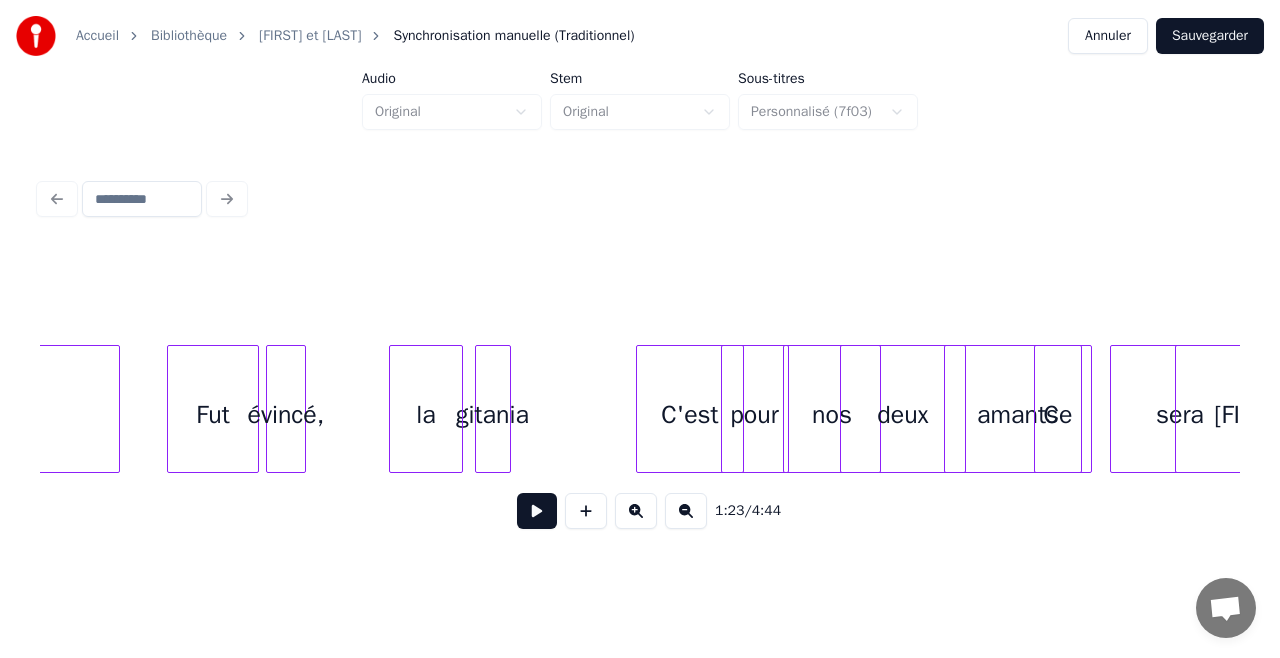 scroll, scrollTop: 0, scrollLeft: 13672, axis: horizontal 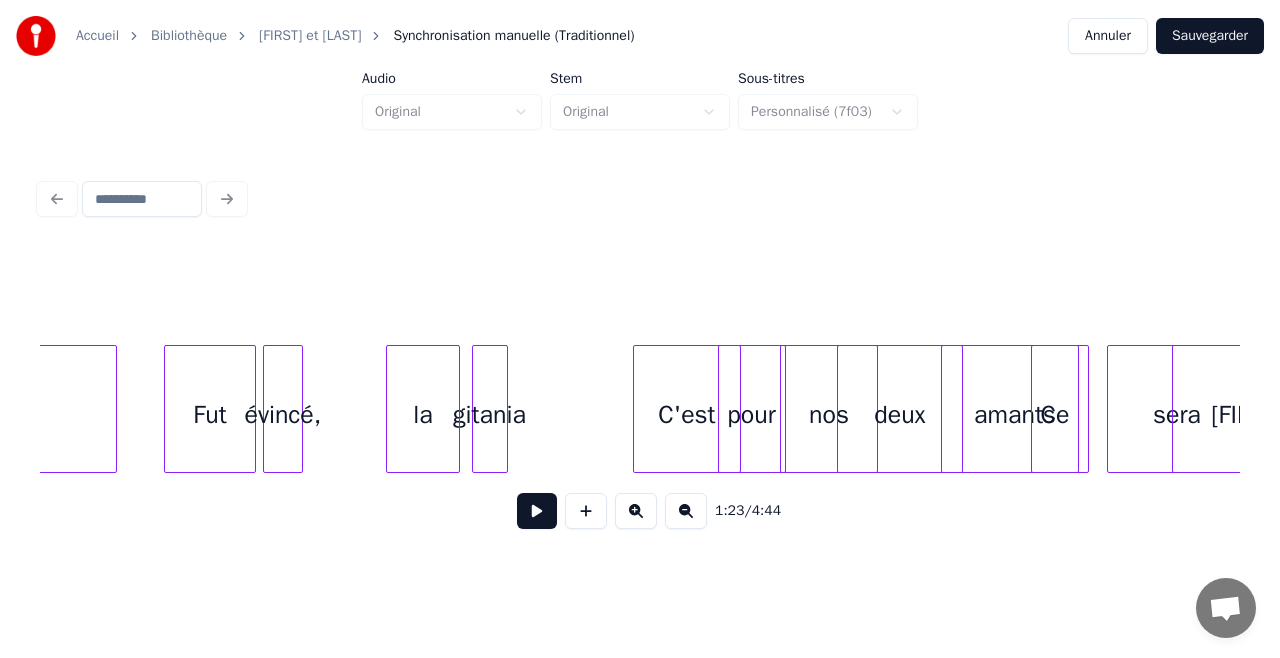 click on "gitania la Fut évincé, current C'est pour nos deux amants Ce sera [FIRST]" at bounding box center [14800, 409] 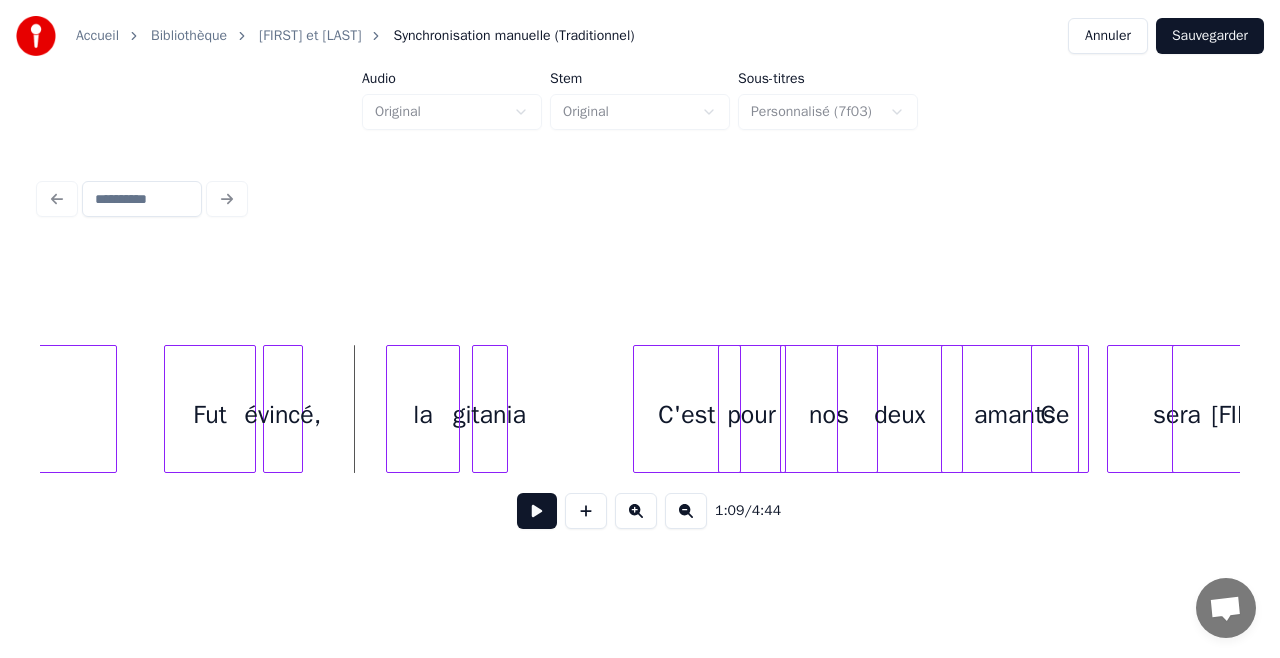 click at bounding box center [537, 511] 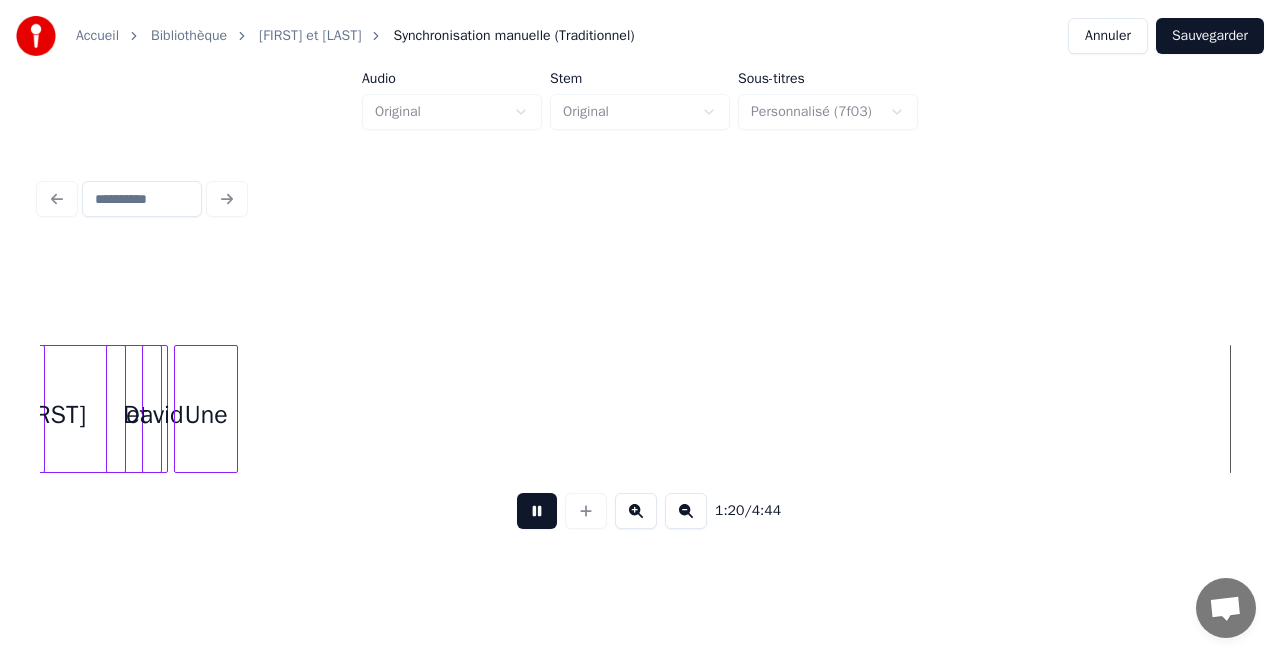 scroll, scrollTop: 0, scrollLeft: 16076, axis: horizontal 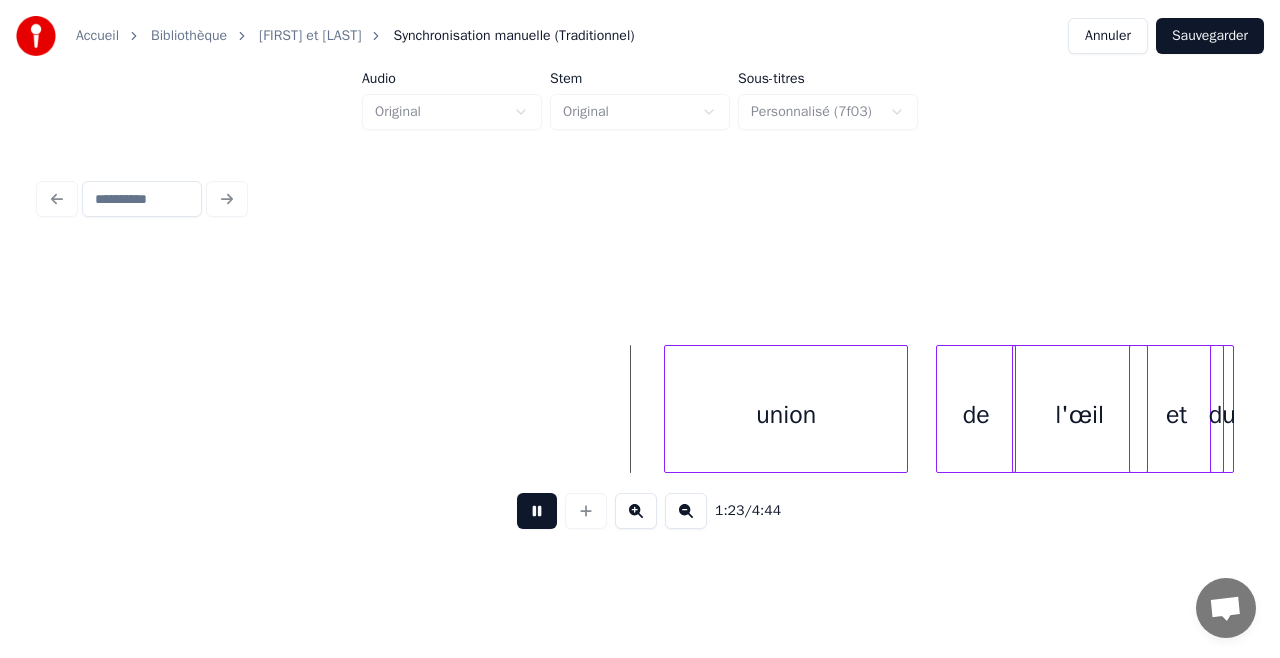 click at bounding box center [537, 511] 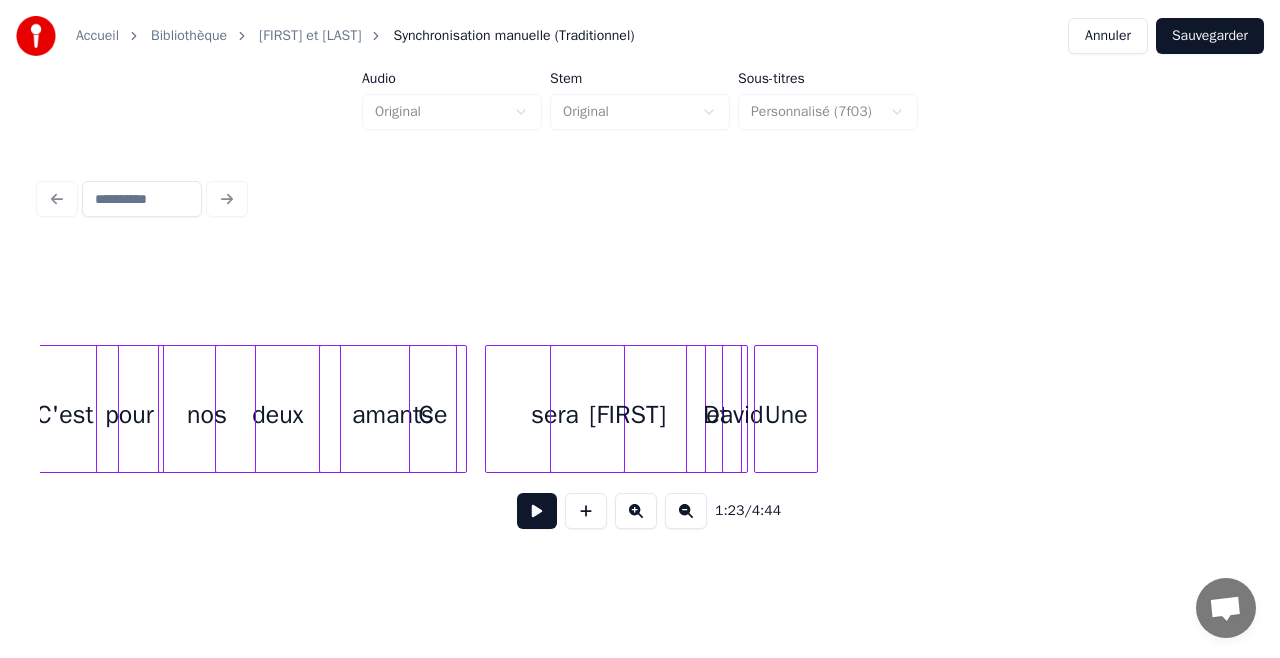 scroll, scrollTop: 0, scrollLeft: 14296, axis: horizontal 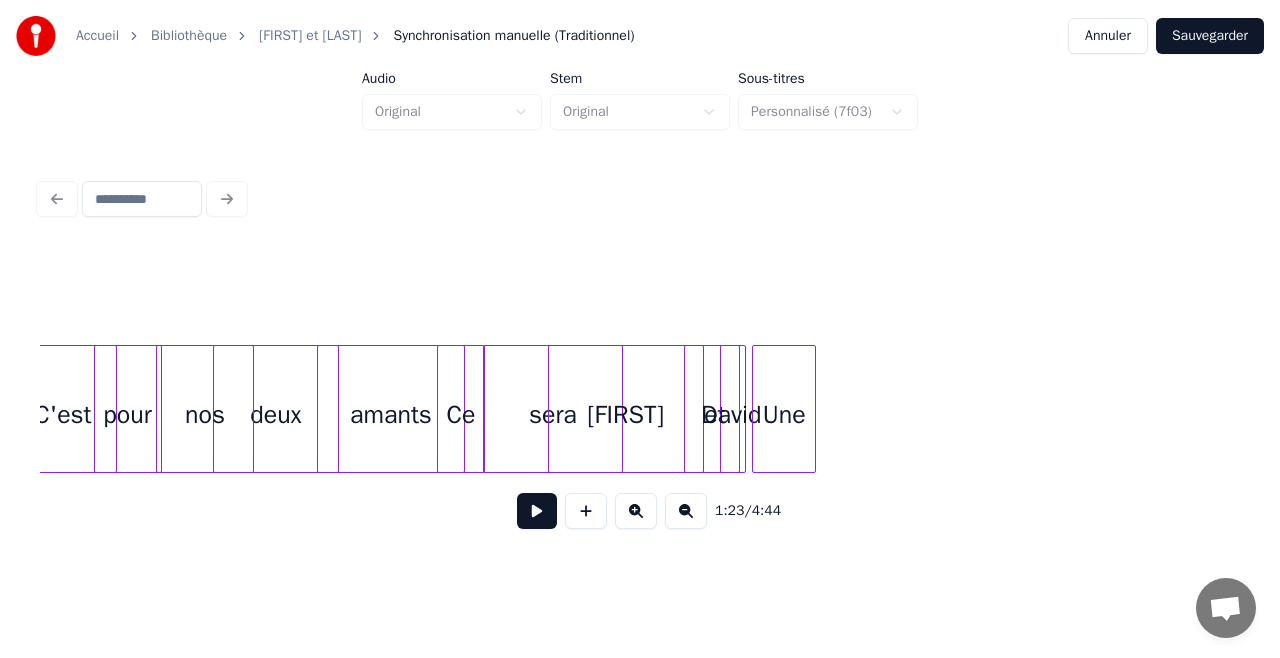 click on "Ce" at bounding box center (461, 414) 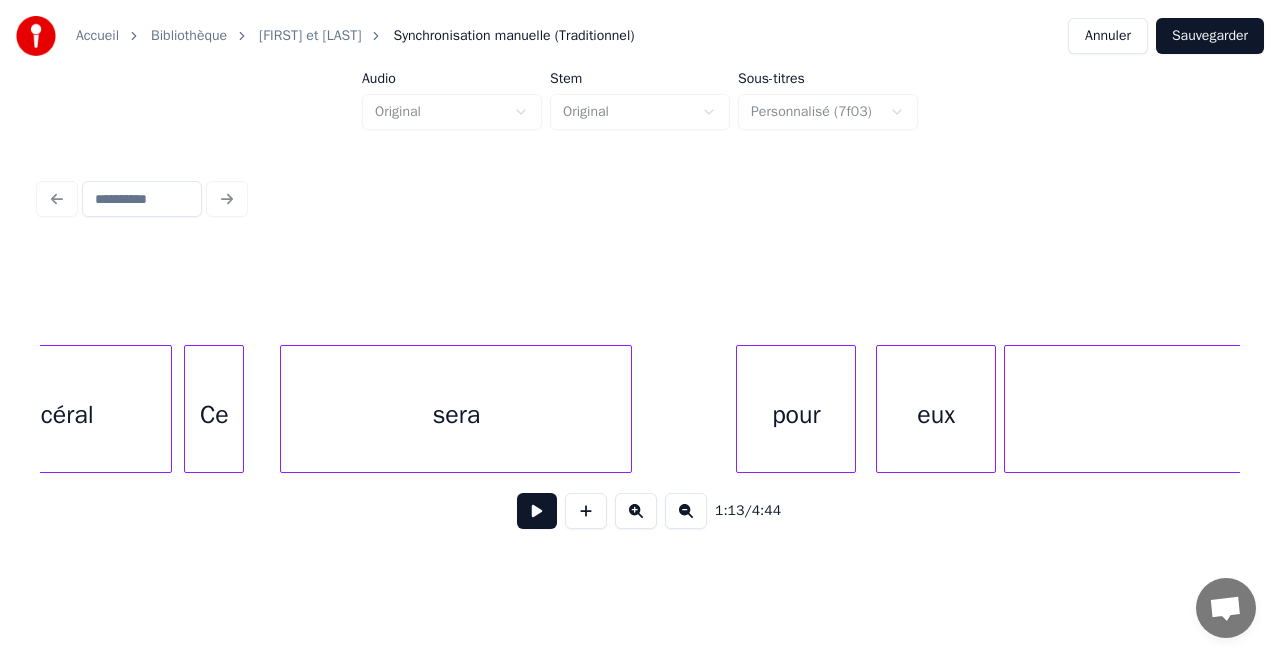 scroll, scrollTop: 0, scrollLeft: 18988, axis: horizontal 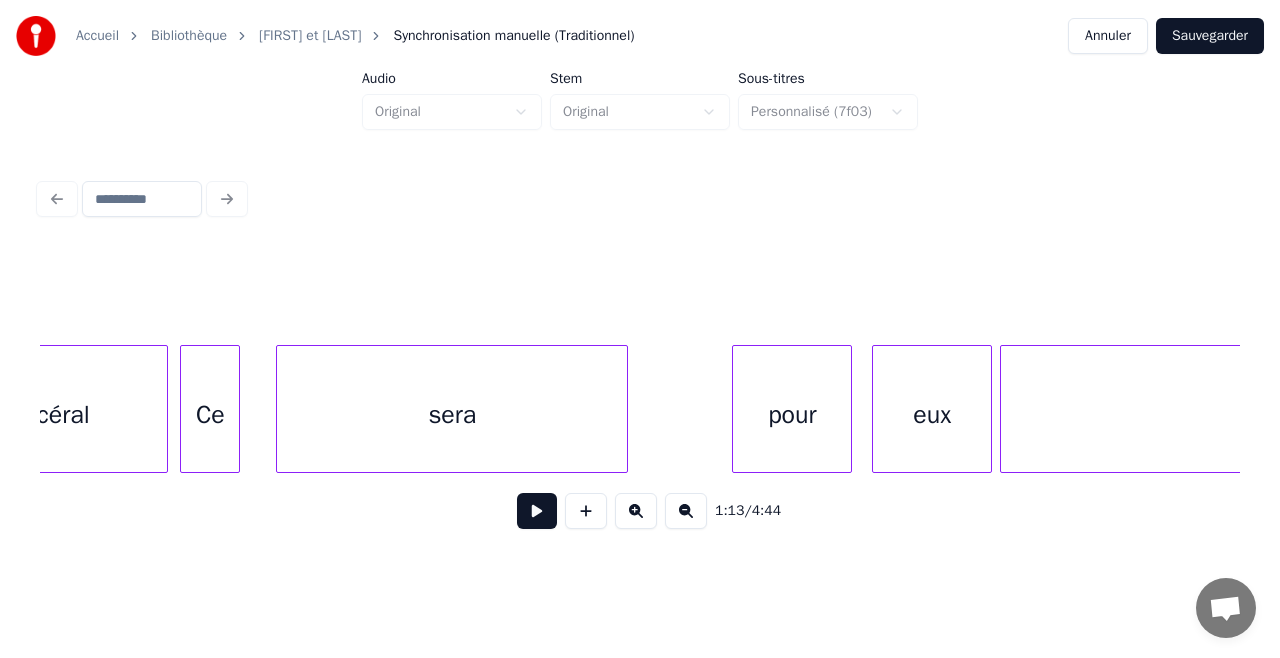 click on "sera" at bounding box center [452, 414] 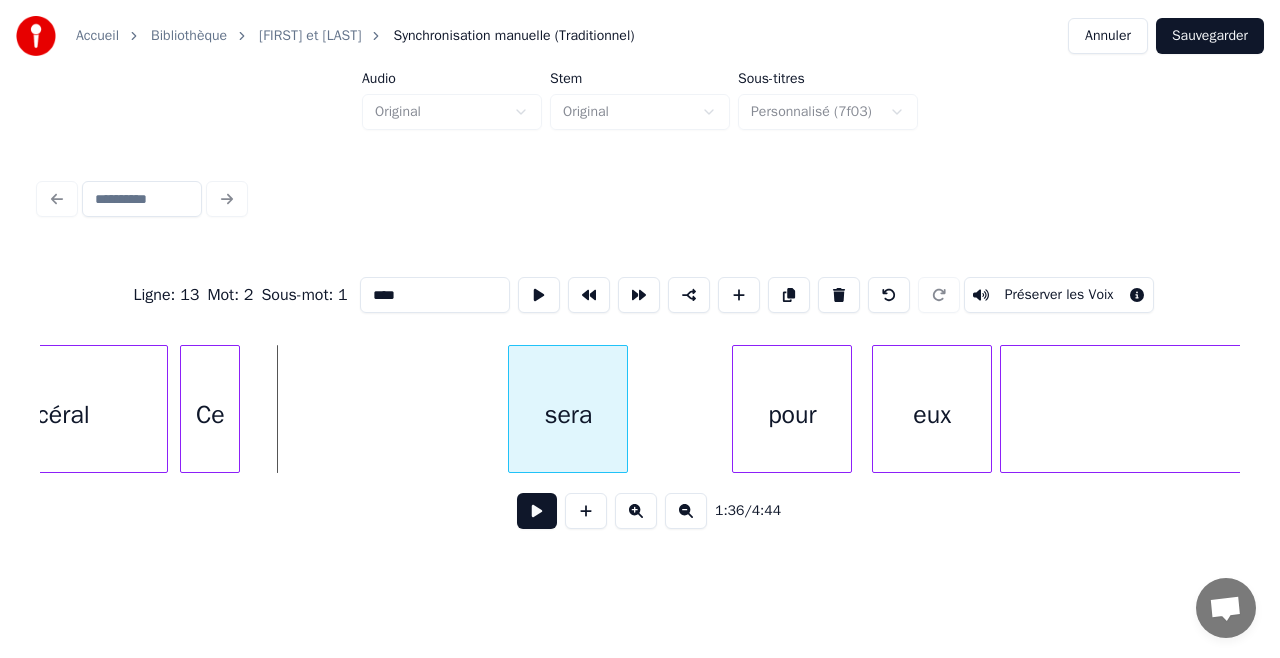 click at bounding box center (512, 409) 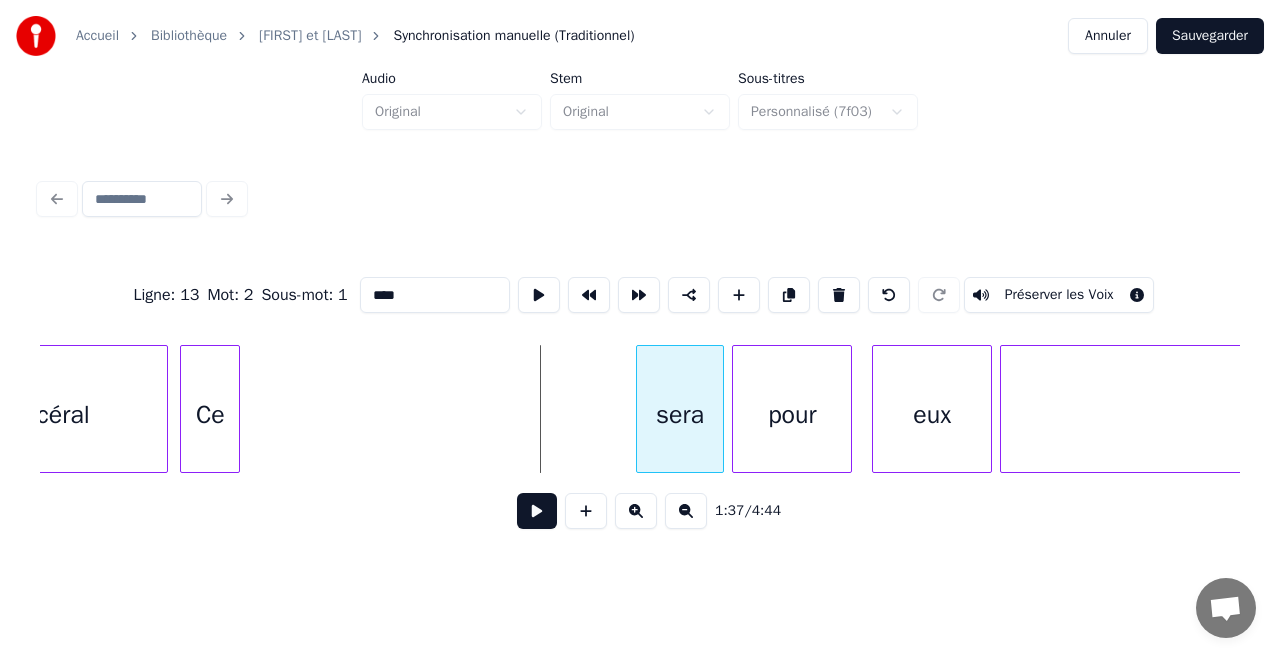 click on "sera" at bounding box center [680, 414] 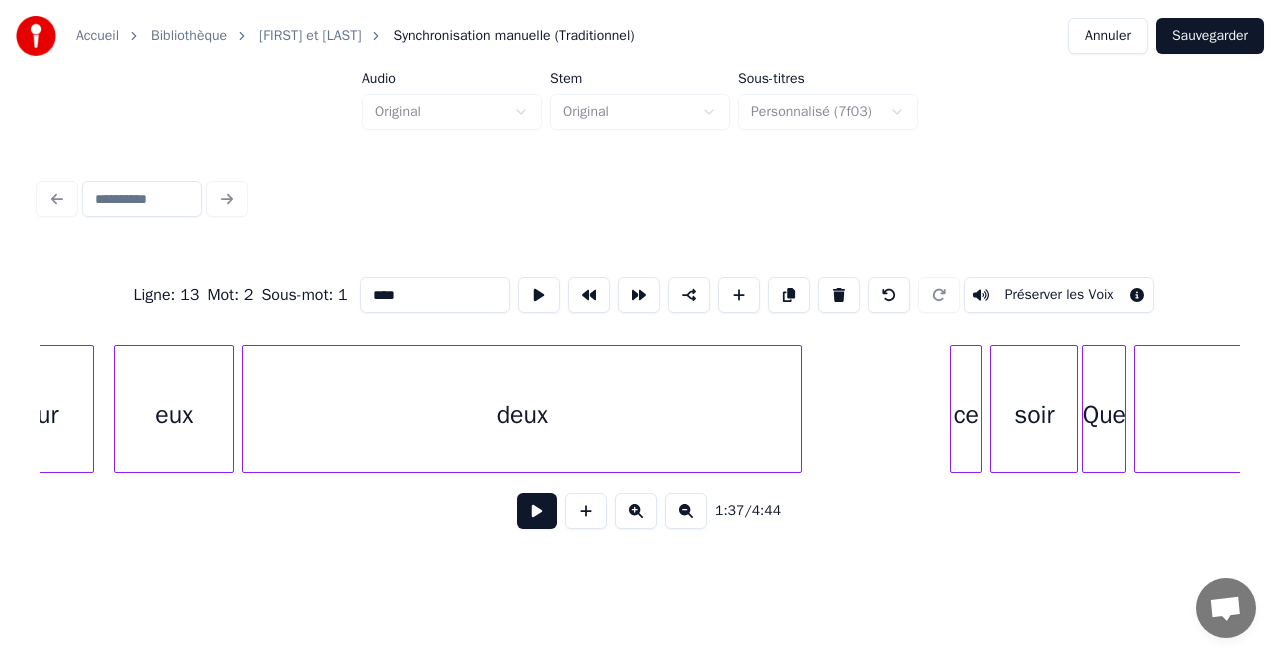 scroll, scrollTop: 0, scrollLeft: 19744, axis: horizontal 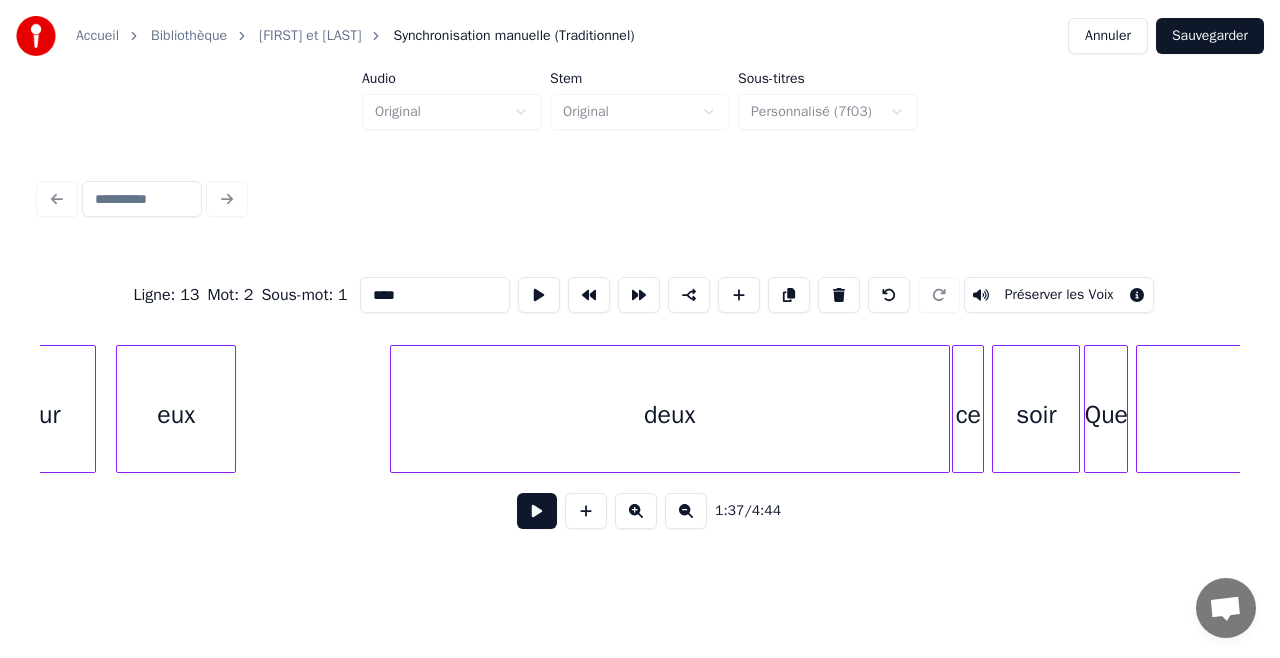click on "deux" at bounding box center (670, 414) 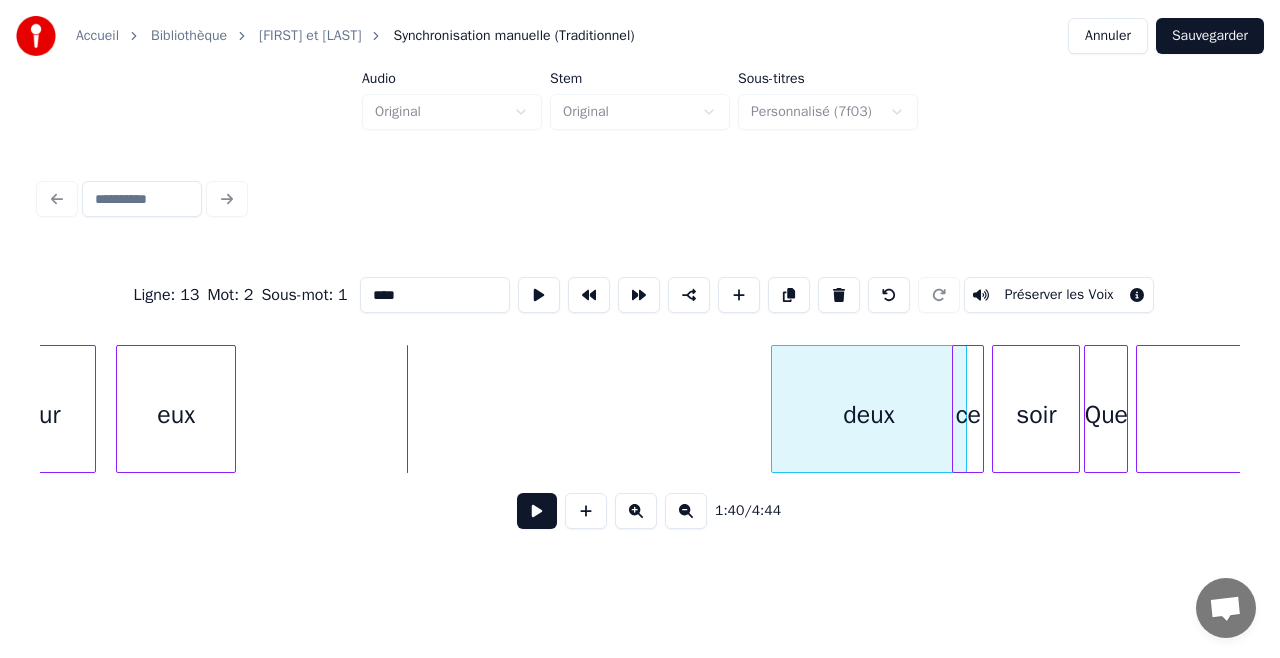 click at bounding box center (775, 409) 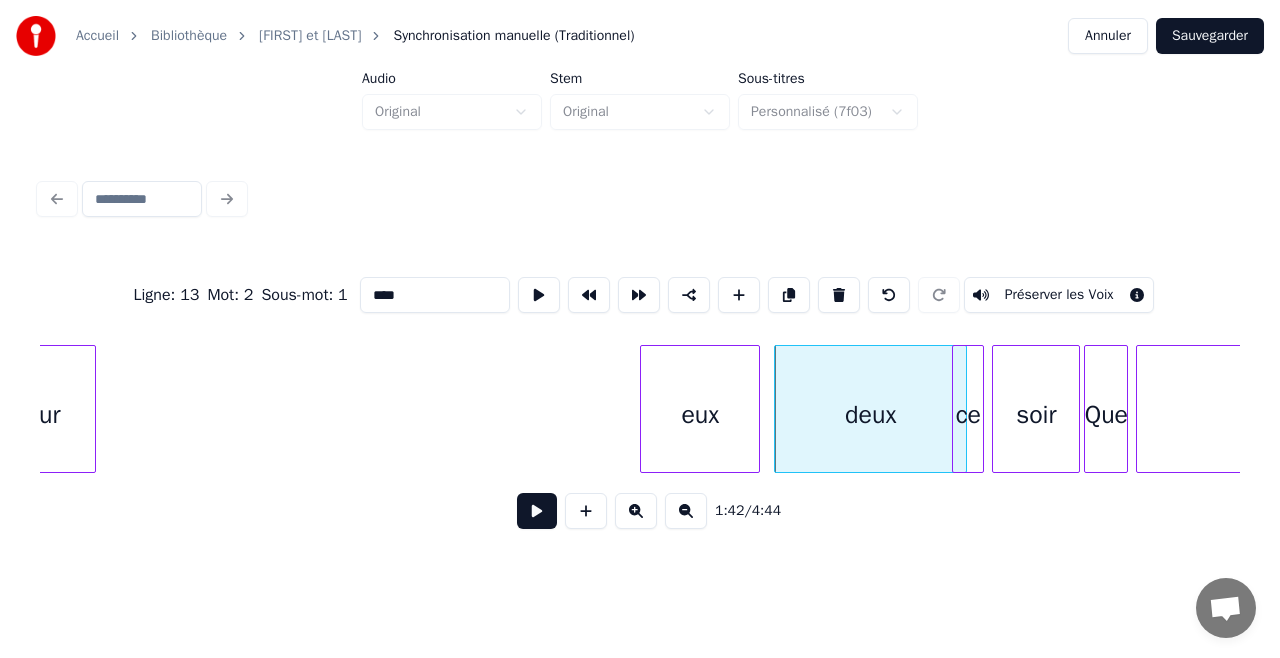 click on "eux" at bounding box center [700, 414] 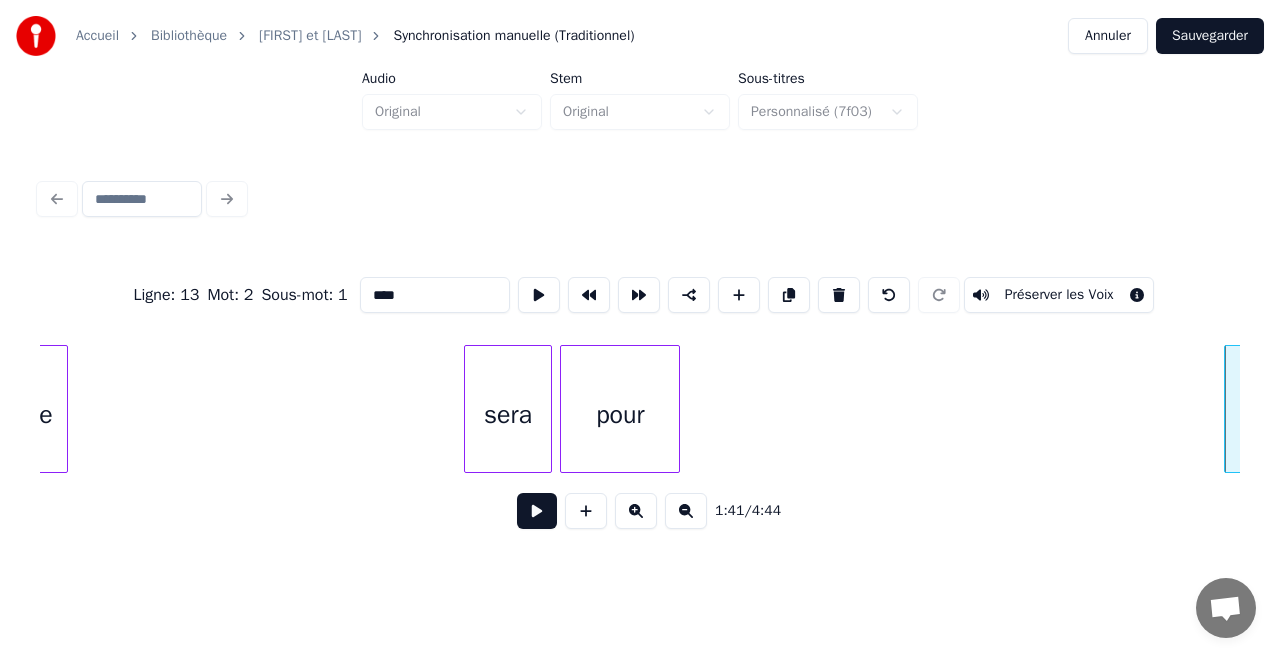scroll, scrollTop: 0, scrollLeft: 19144, axis: horizontal 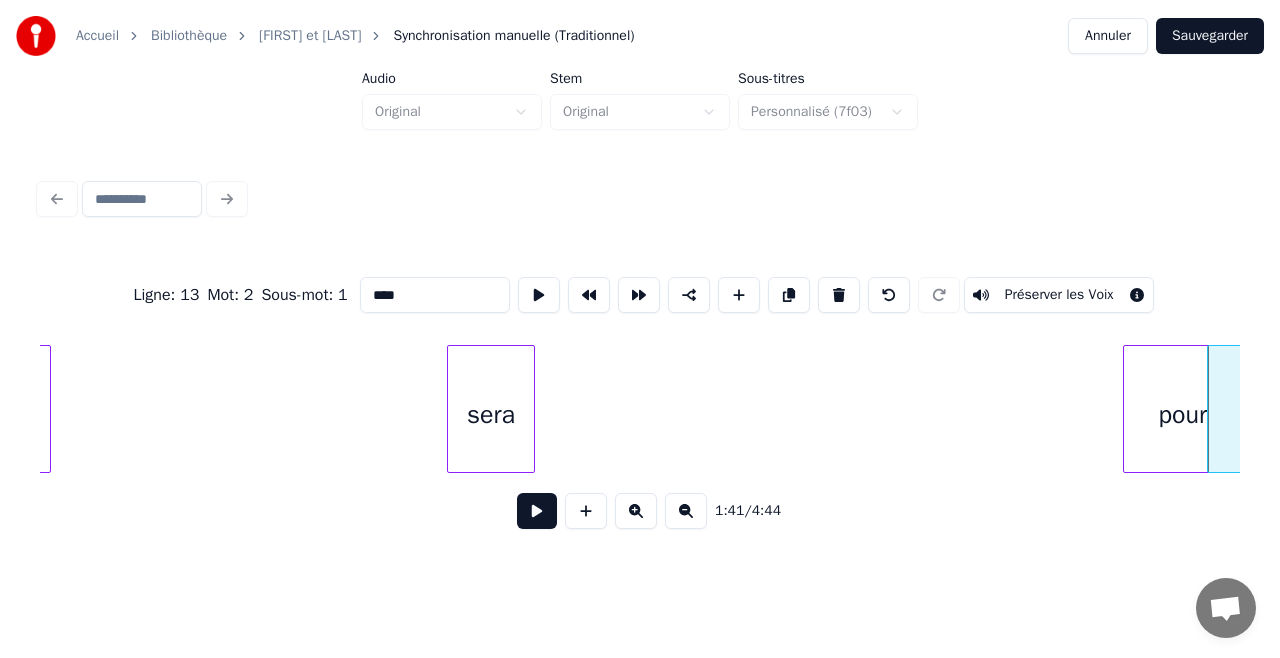 click on "pour" at bounding box center (1183, 414) 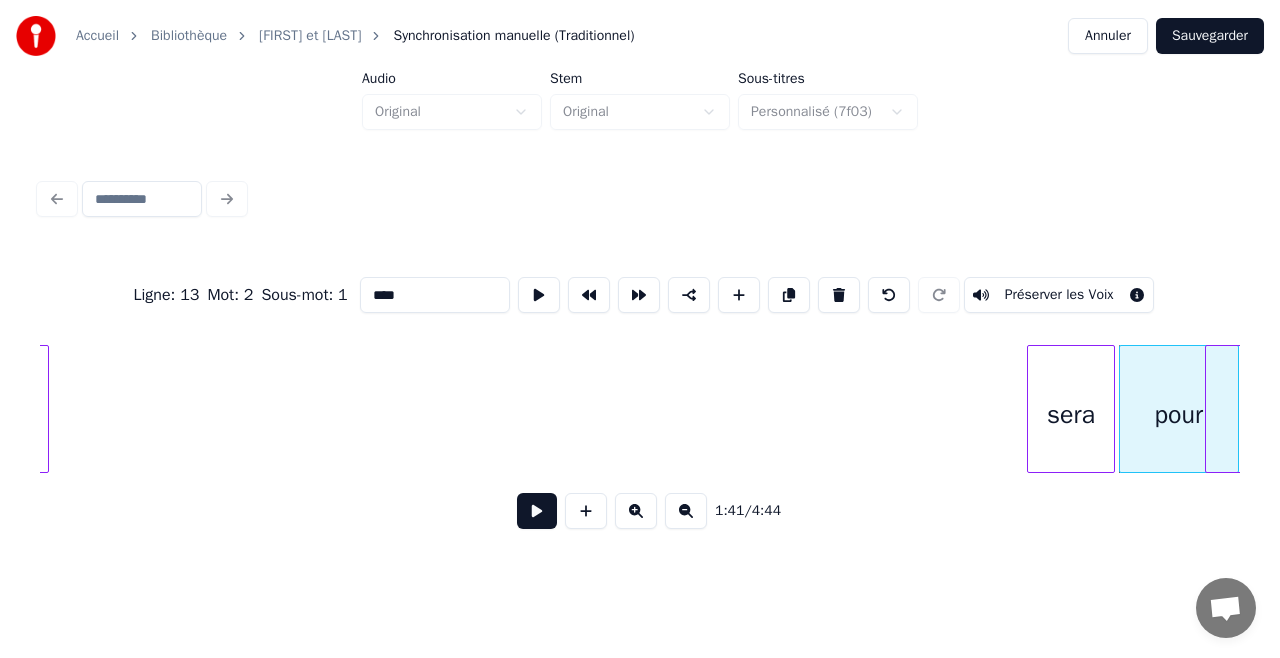 click on "sera" at bounding box center [1071, 414] 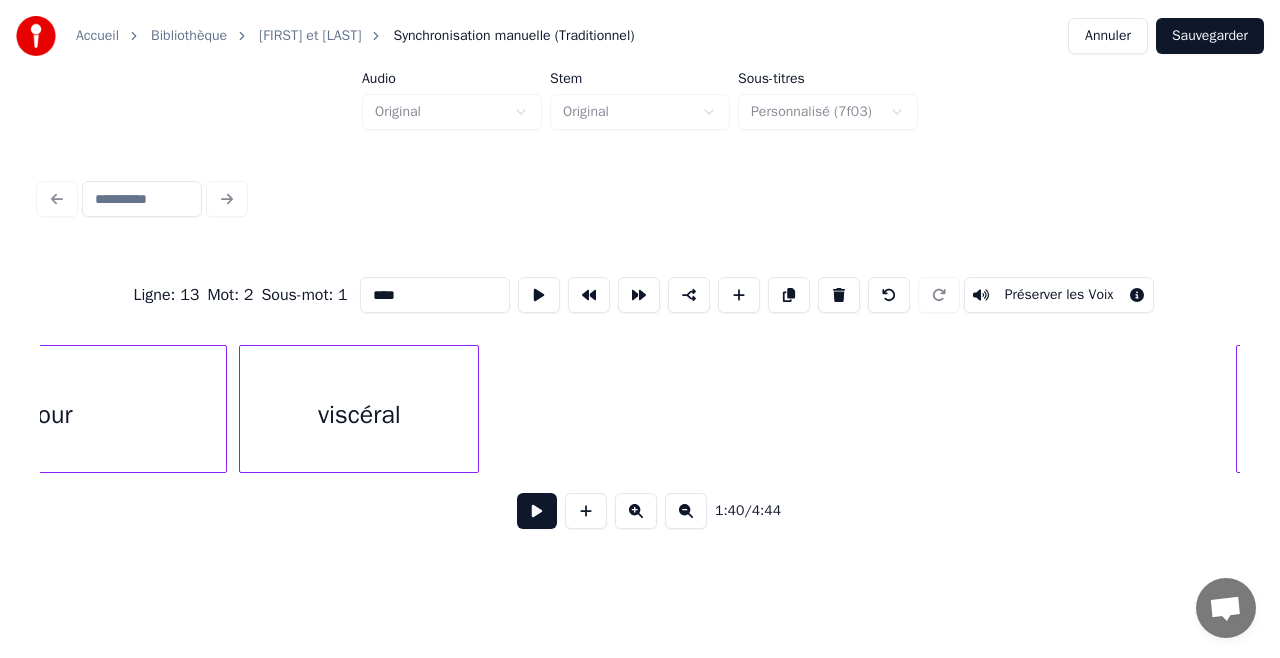 scroll, scrollTop: 0, scrollLeft: 18732, axis: horizontal 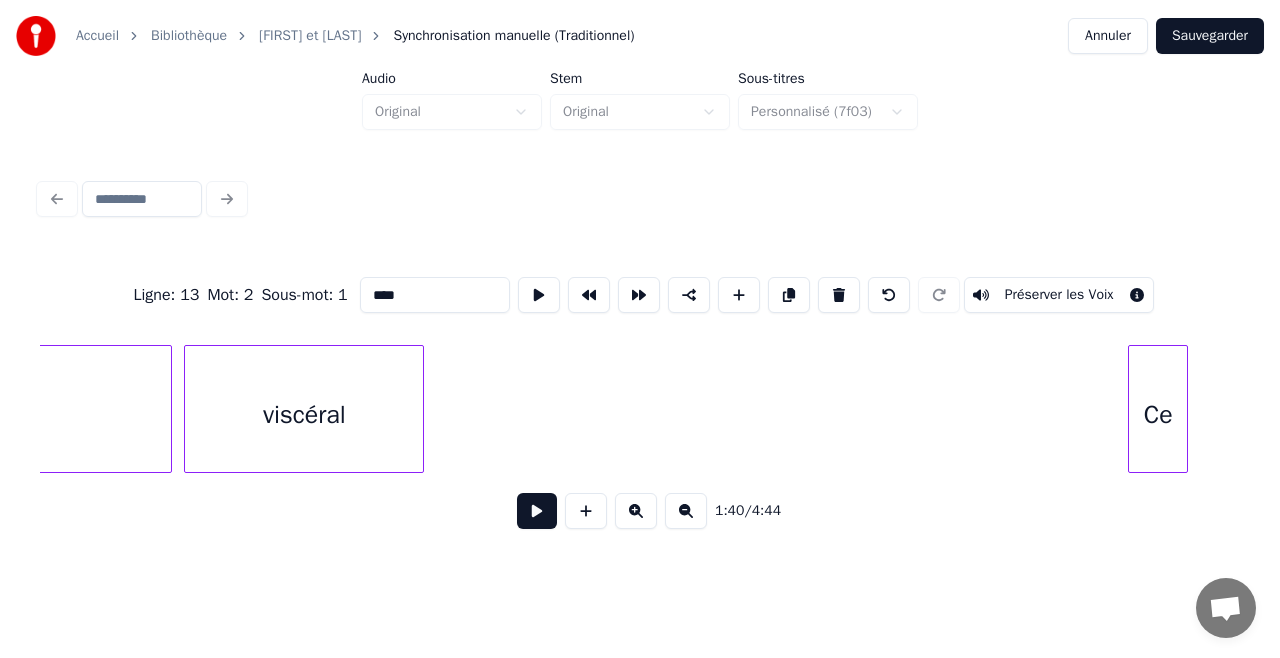 click on "Ce viscéral l'amour" at bounding box center [9740, 409] 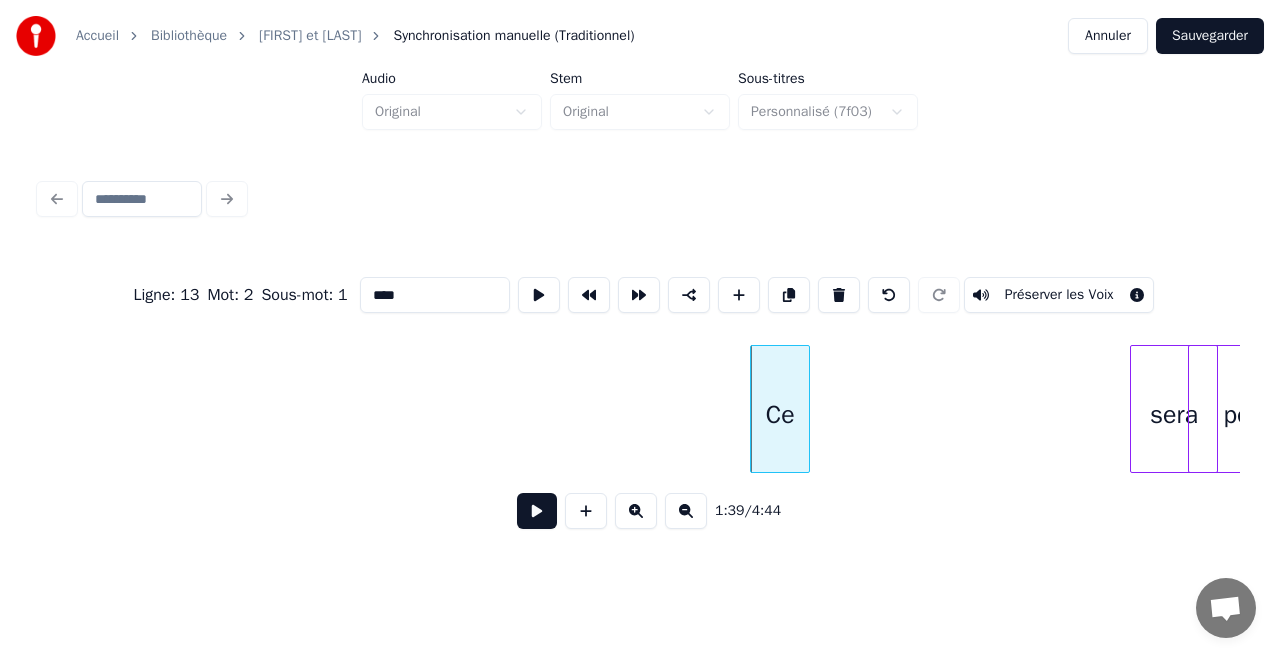 scroll, scrollTop: 0, scrollLeft: 19136, axis: horizontal 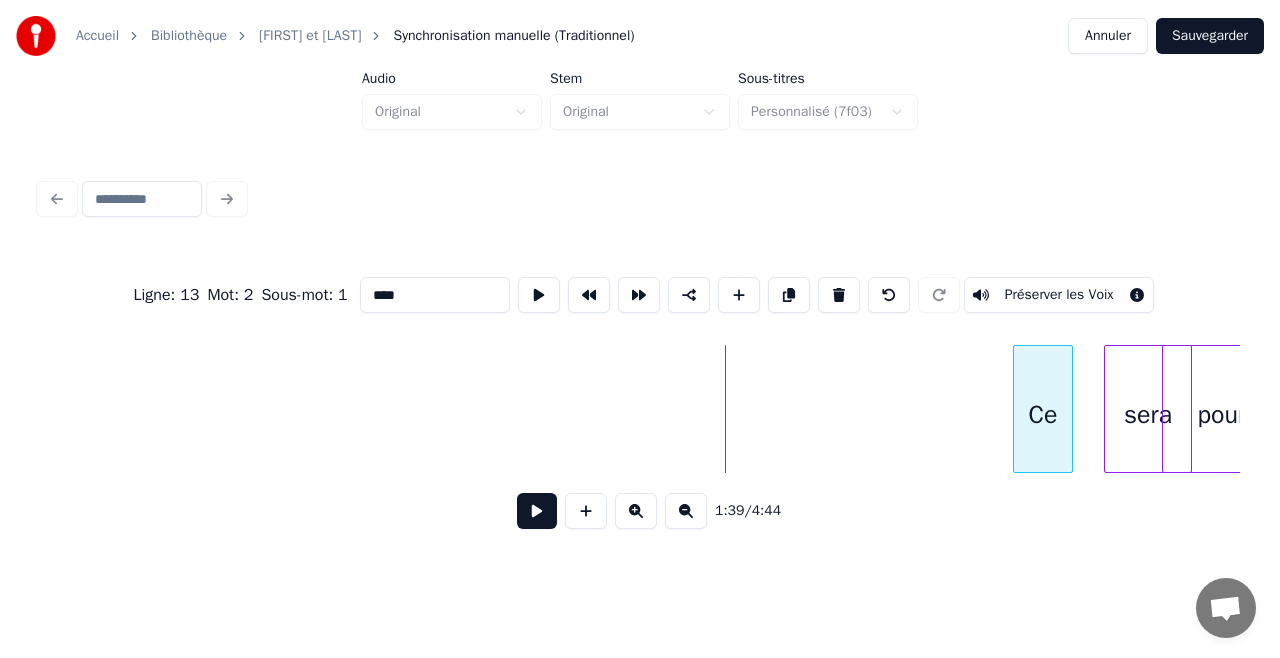 click on "Ce" at bounding box center (1043, 414) 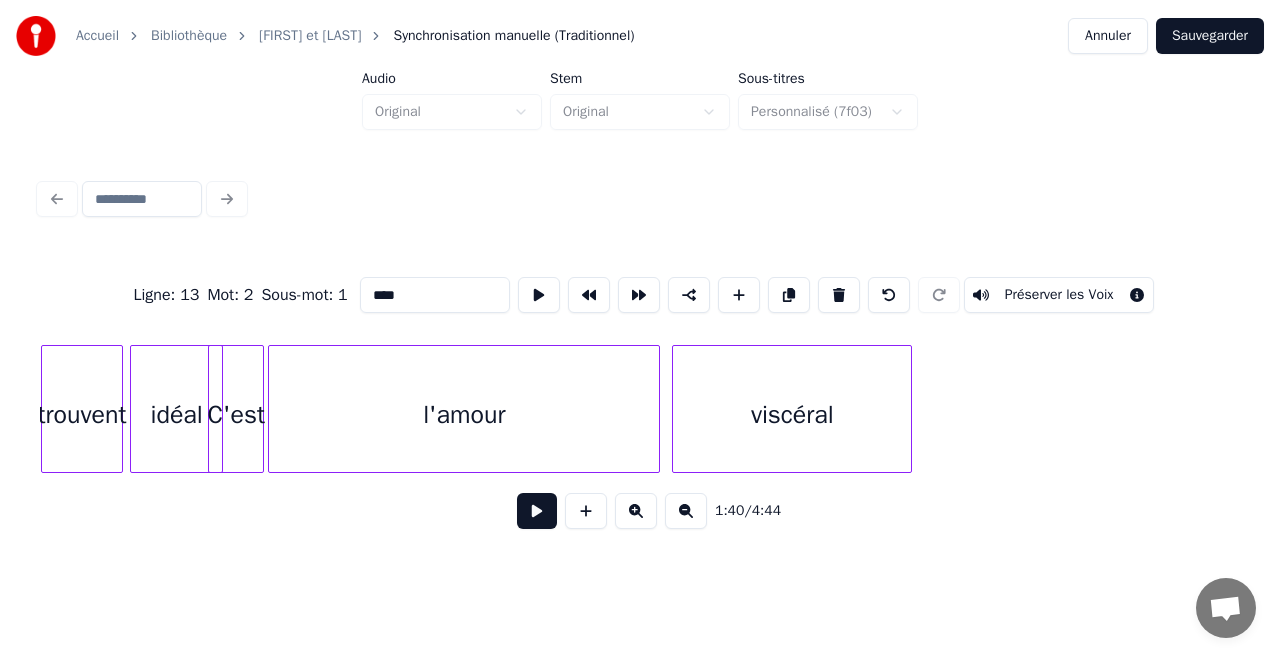scroll, scrollTop: 0, scrollLeft: 18409, axis: horizontal 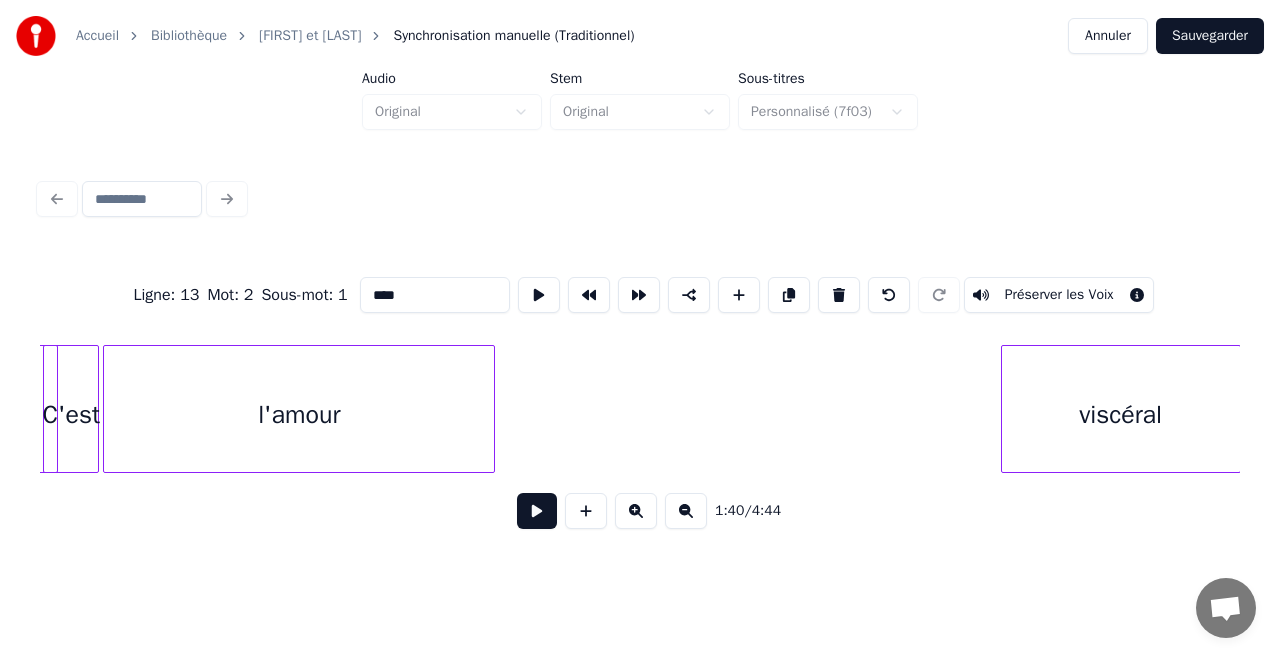 click on "Accueil Bibliothèque [FIRST] et [LAST] Synchronisation manuelle (Traditionnel) Annuler Sauvegarder Audio Original Stem Original Sous-titres Personnalisé (7f03) Ligne :   13 Mot :   2 Sous-mot :   1 **** Préserver les Voix 1:40  /  4:44" at bounding box center [640, 278] 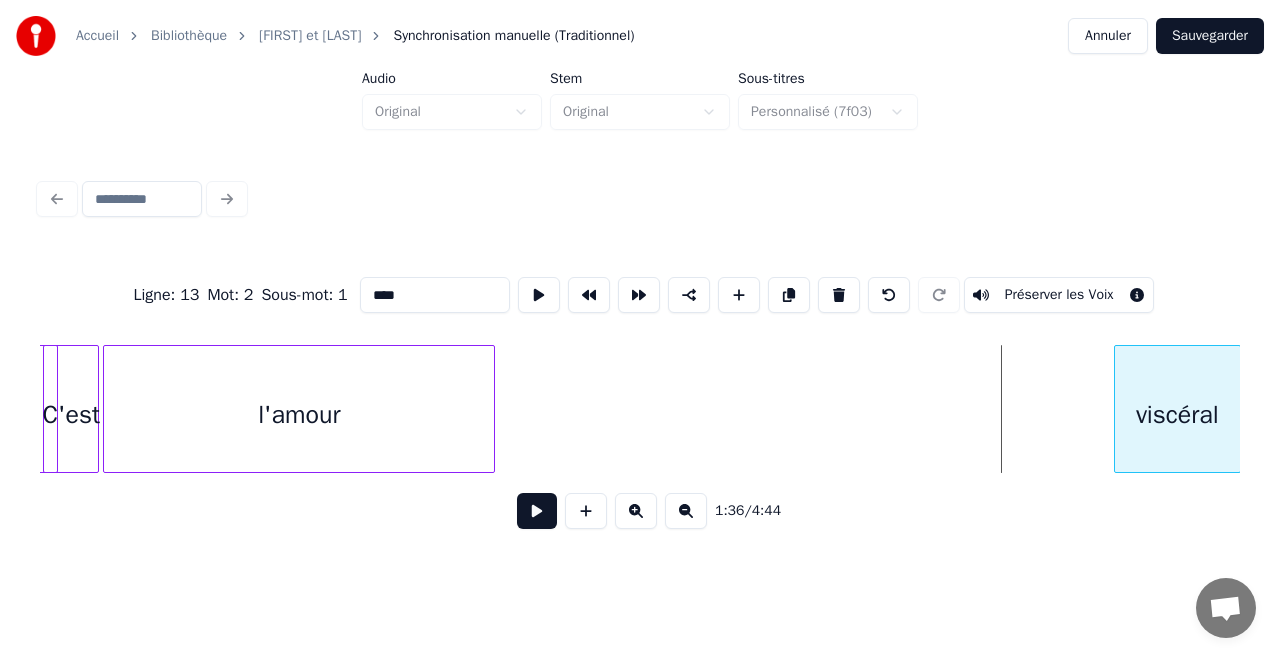 click at bounding box center (1118, 409) 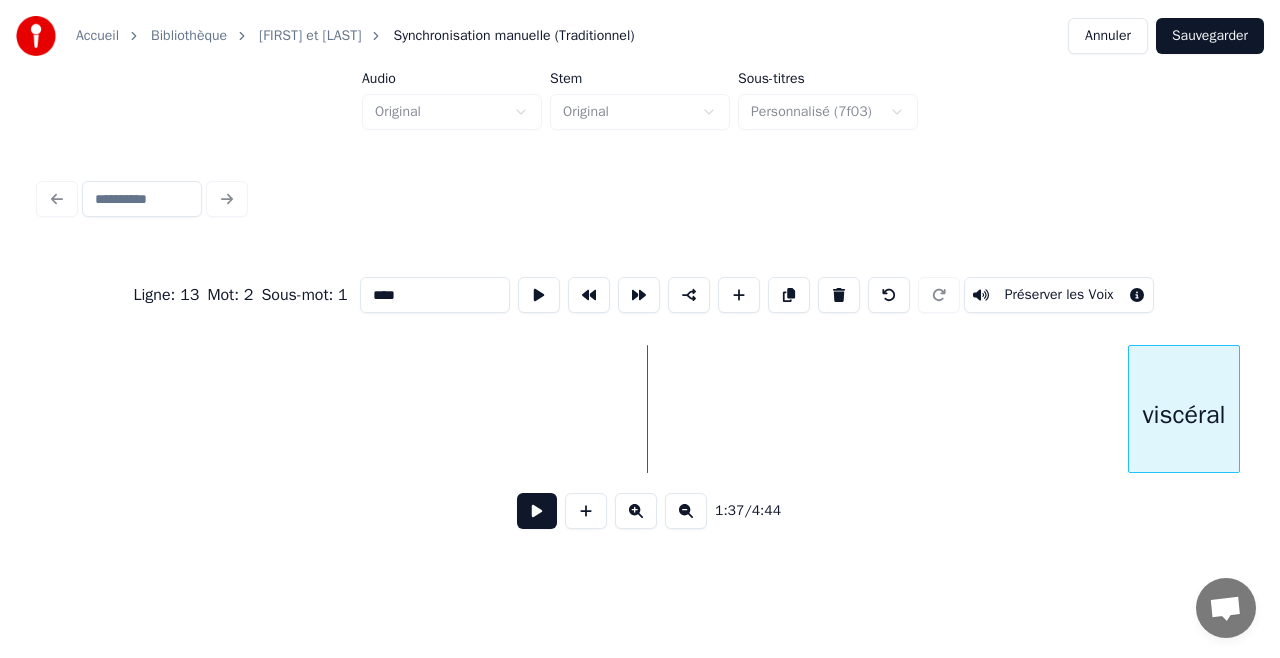 scroll, scrollTop: 0, scrollLeft: 18898, axis: horizontal 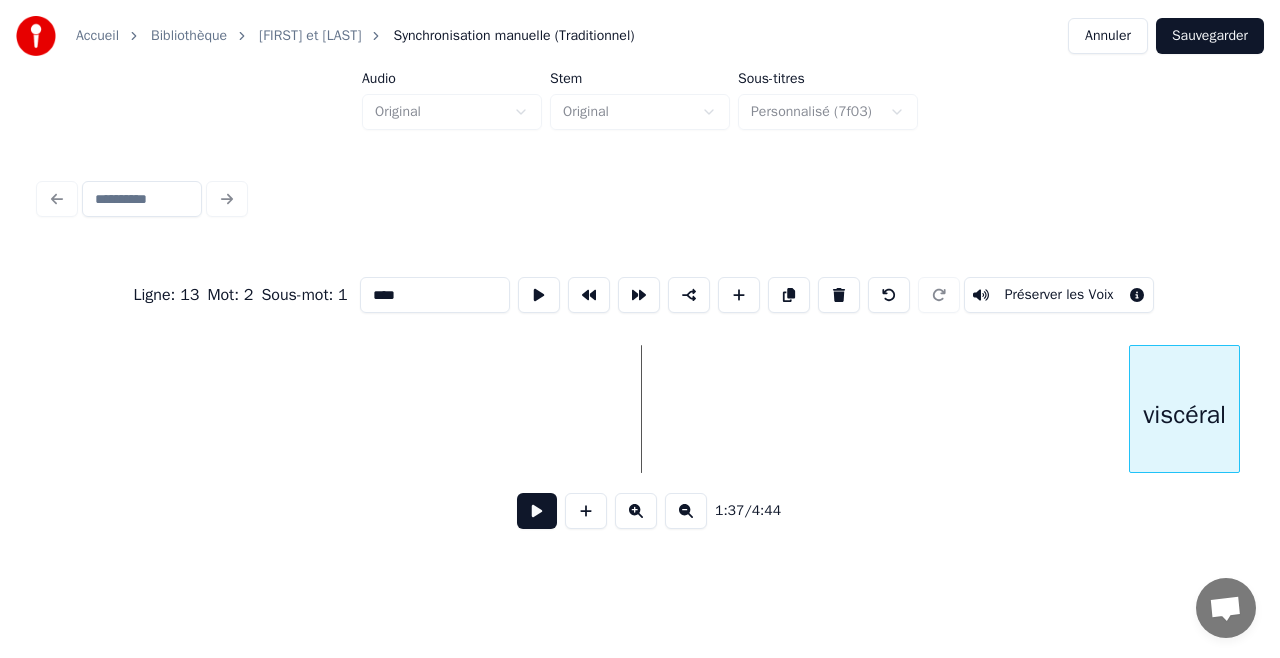 click on "viscéral" at bounding box center (1184, 414) 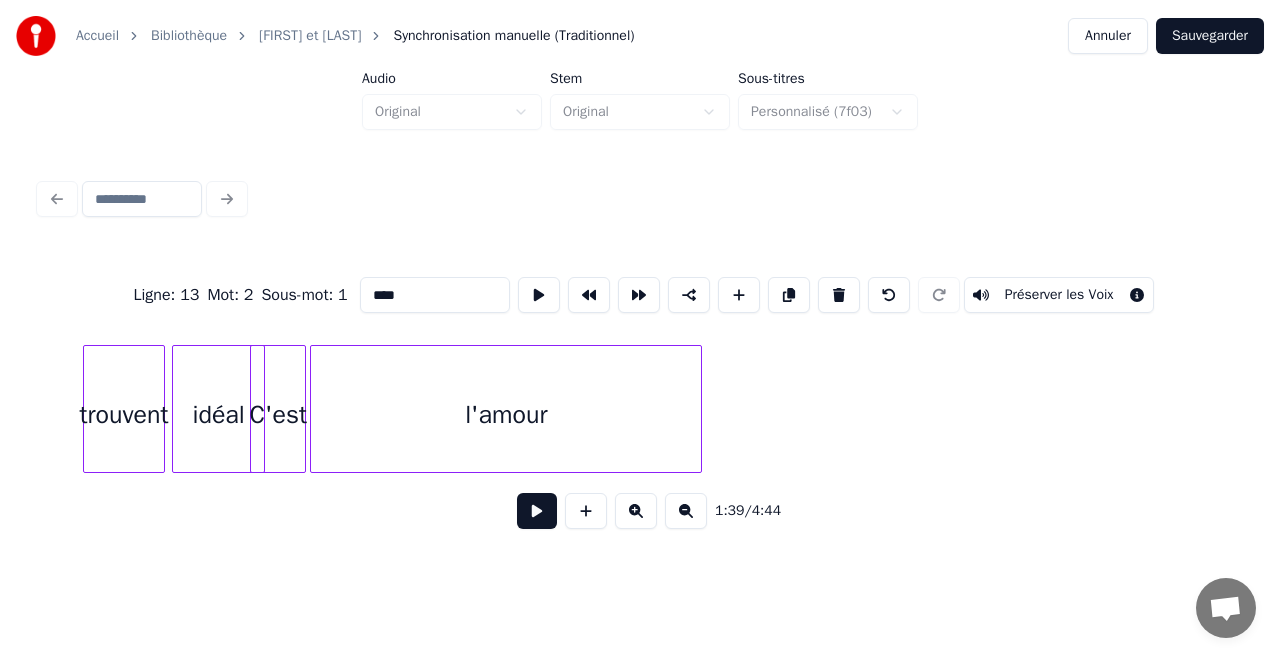 scroll, scrollTop: 0, scrollLeft: 18180, axis: horizontal 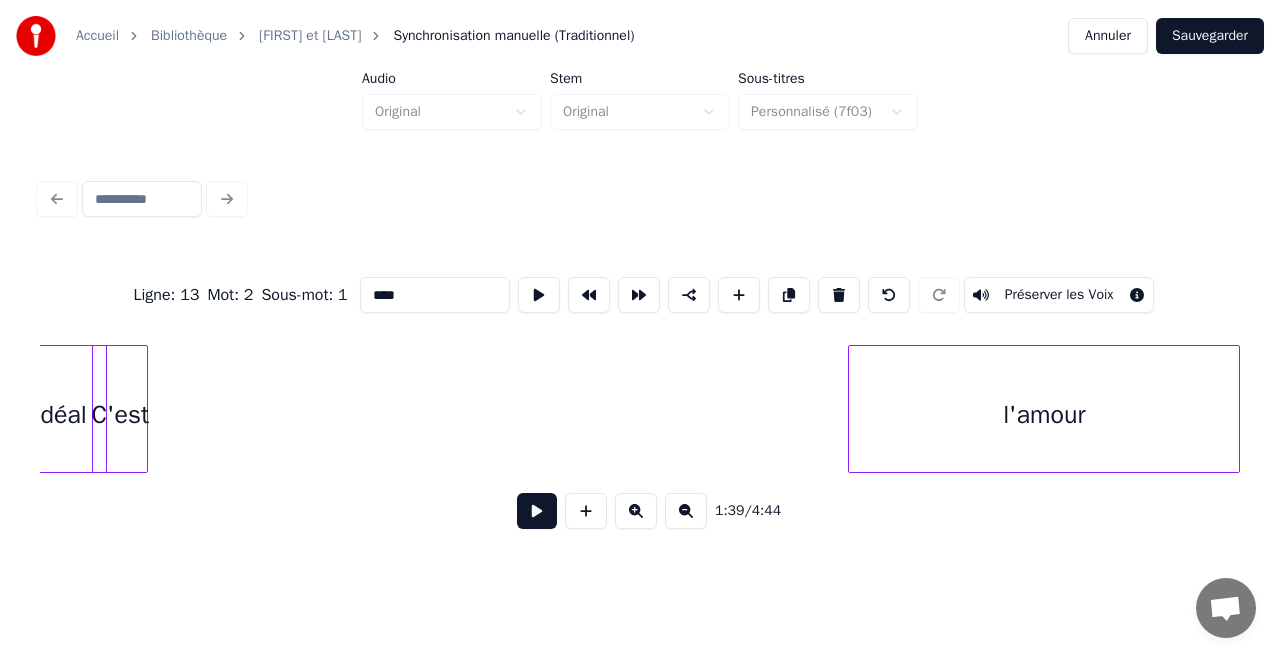 click on "Accueil Bibliothèque [FIRST] et [LAST] Synchronisation manuelle (Traditionnel) Annuler Sauvegarder Audio Original Stem Original Sous-titres Personnalisé (7f03) Ligne :   13 Mot :   2 Sous-mot :   1 **** Préserver les Voix 1:39  /  4:44" at bounding box center (640, 278) 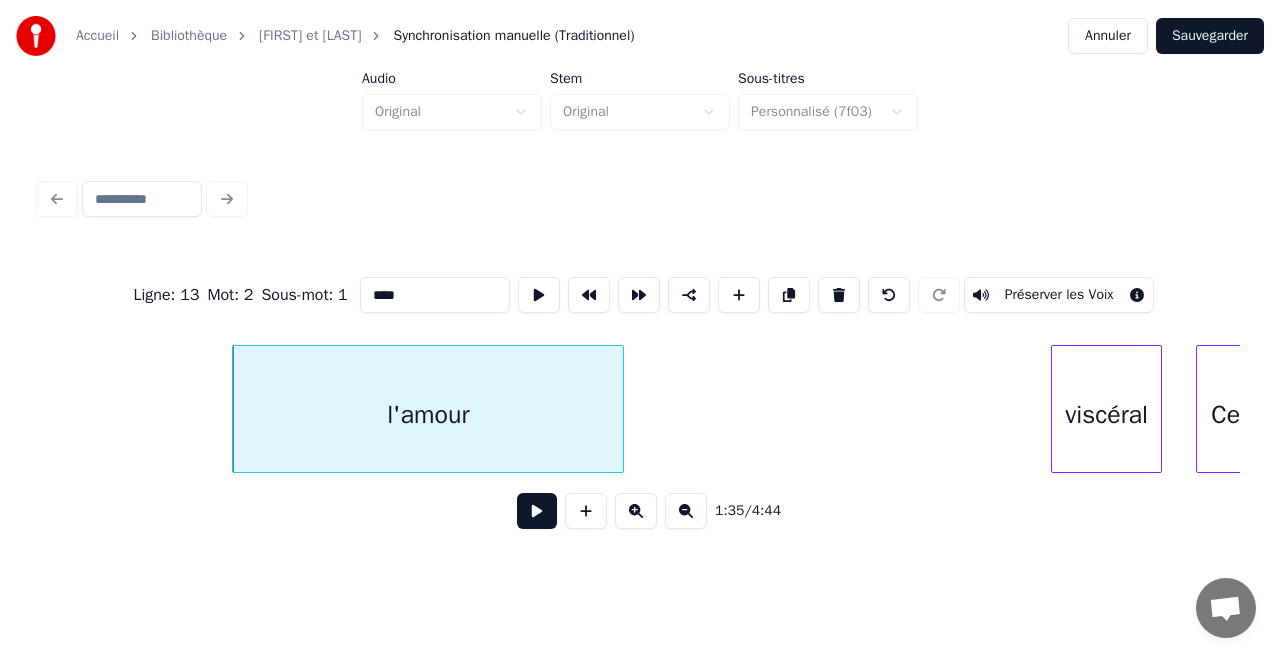 scroll, scrollTop: 0, scrollLeft: 18990, axis: horizontal 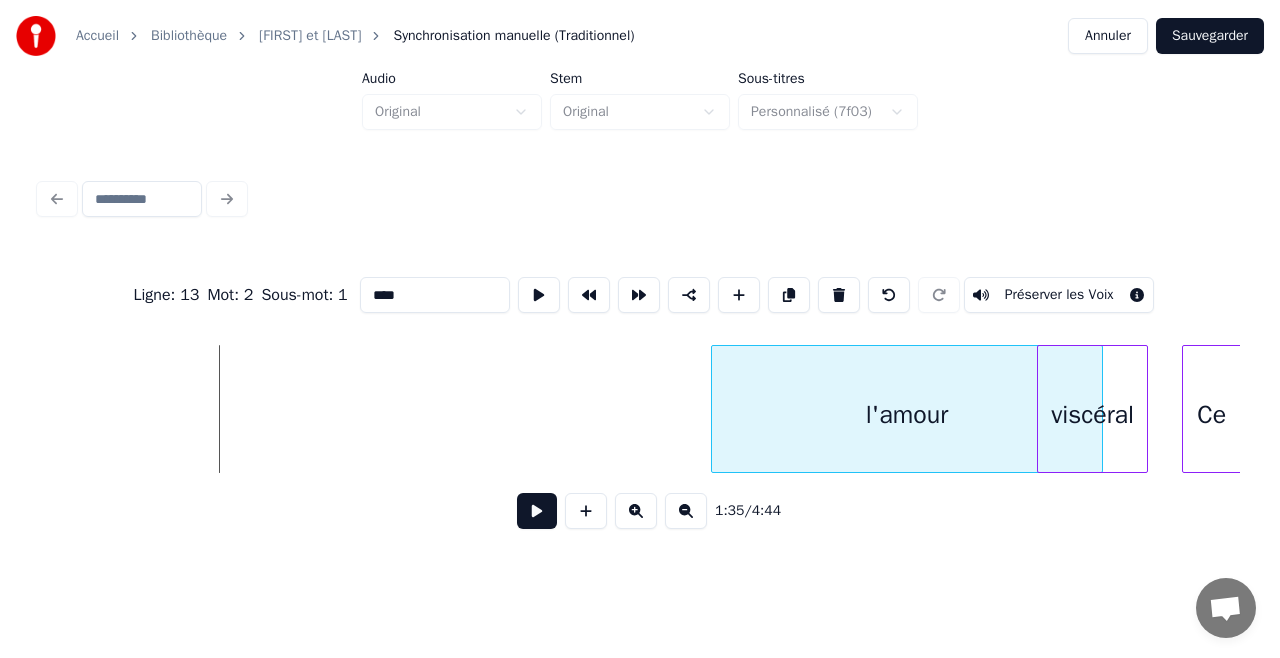 click on "l'amour" at bounding box center (907, 414) 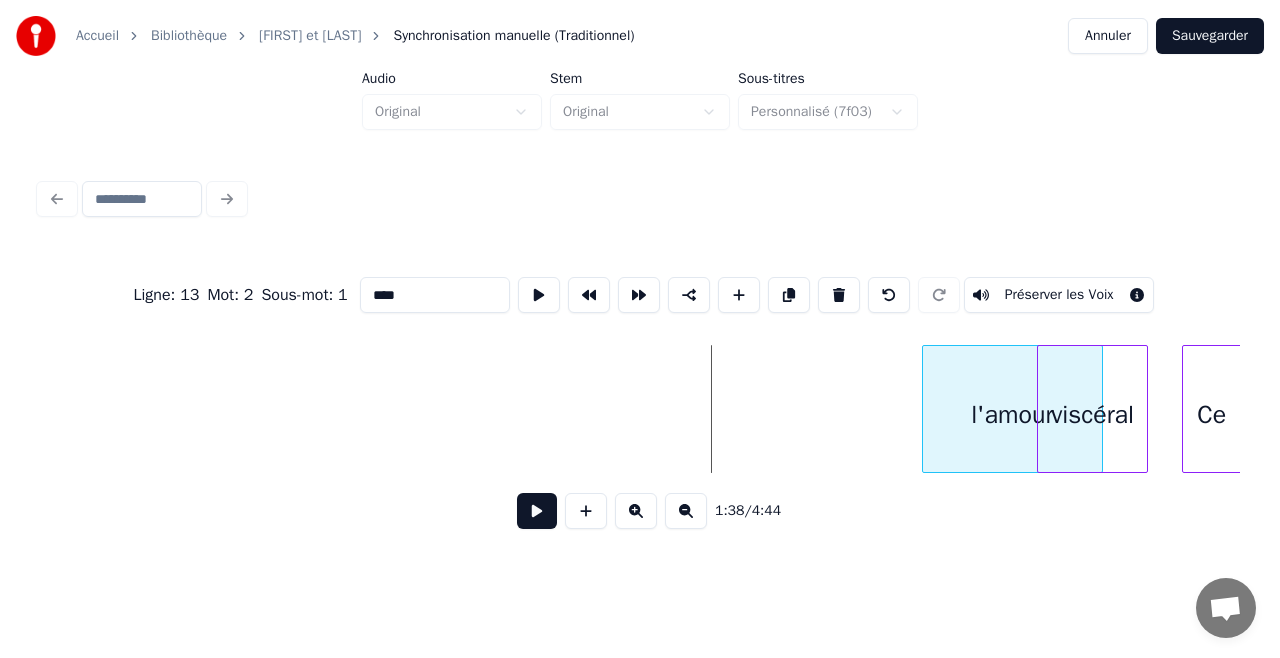 click at bounding box center (926, 409) 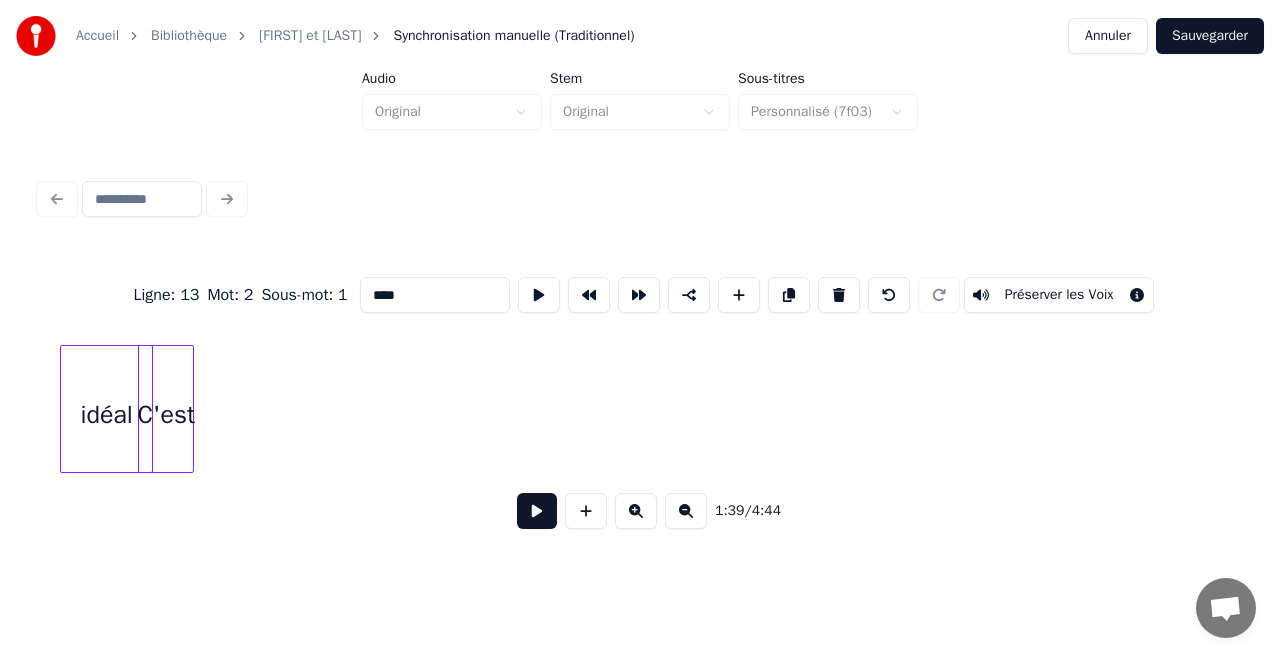 scroll, scrollTop: 0, scrollLeft: 18306, axis: horizontal 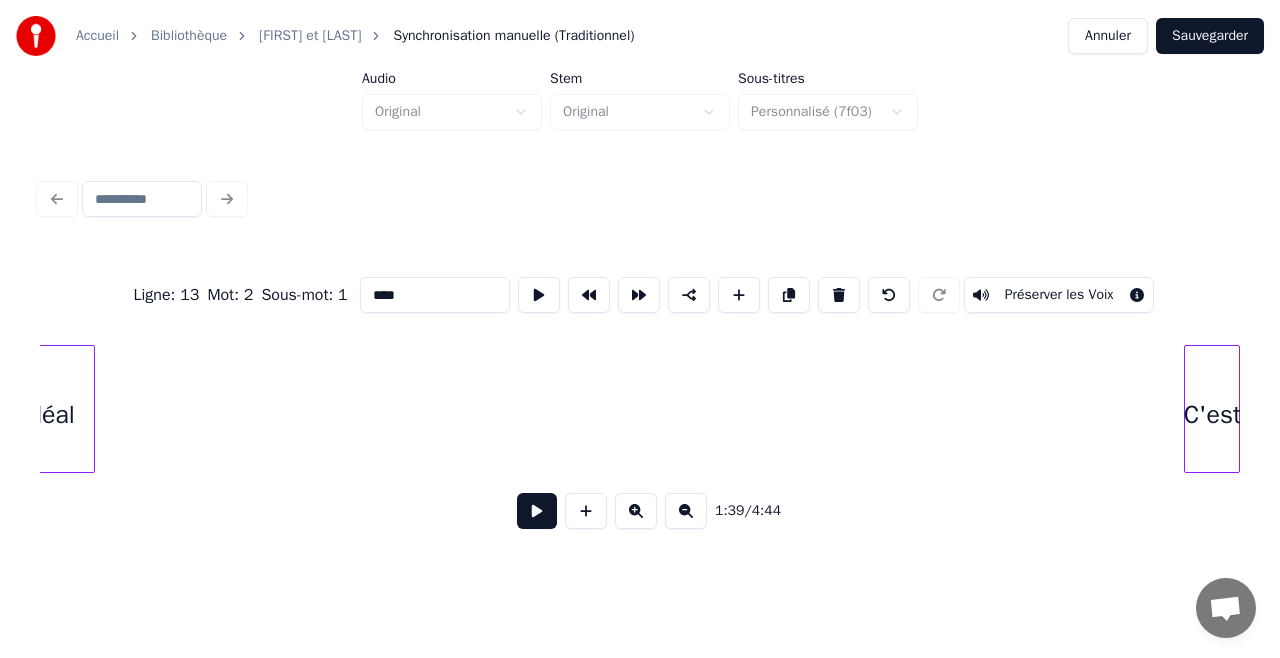 click on "Accueil Bibliothèque [FIRST] et [LAST] Synchronisation manuelle (Traditionnel) Annuler Sauvegarder Audio Original Stem Original Sous-titres Personnalisé (7f03) Ligne :   13 Mot :   2 Sous-mot :   1 **** Préserver les Voix 1:39  /  4:44" at bounding box center [640, 278] 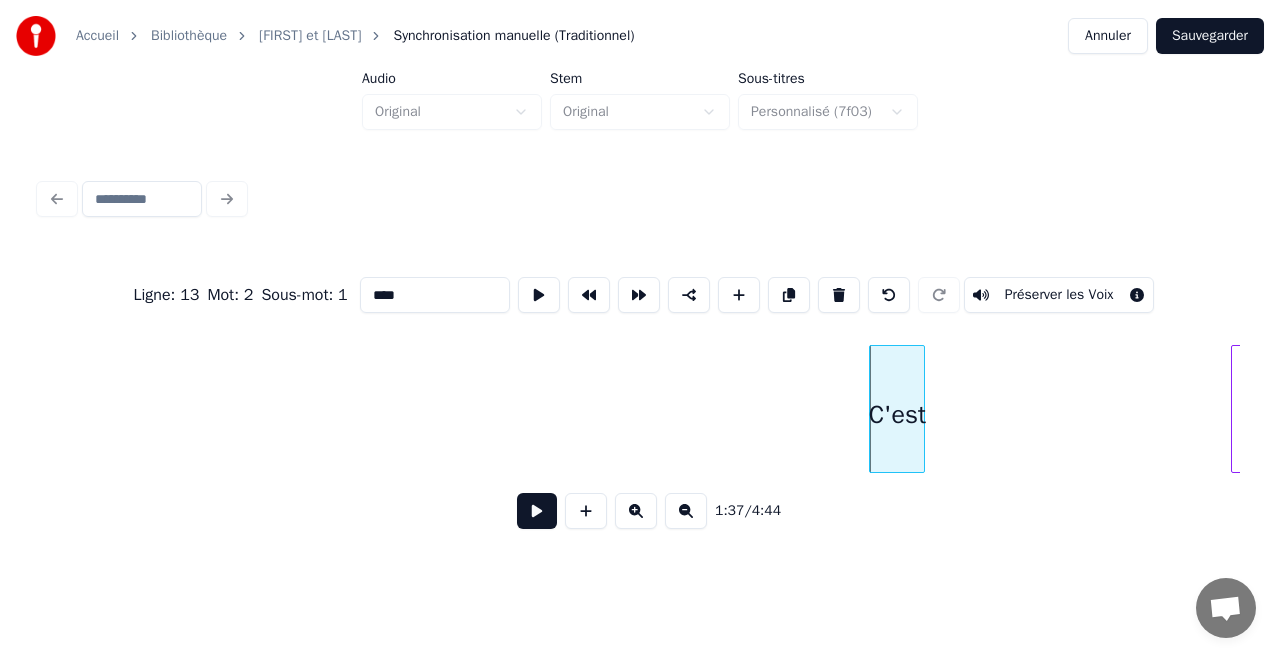 scroll, scrollTop: 0, scrollLeft: 18690, axis: horizontal 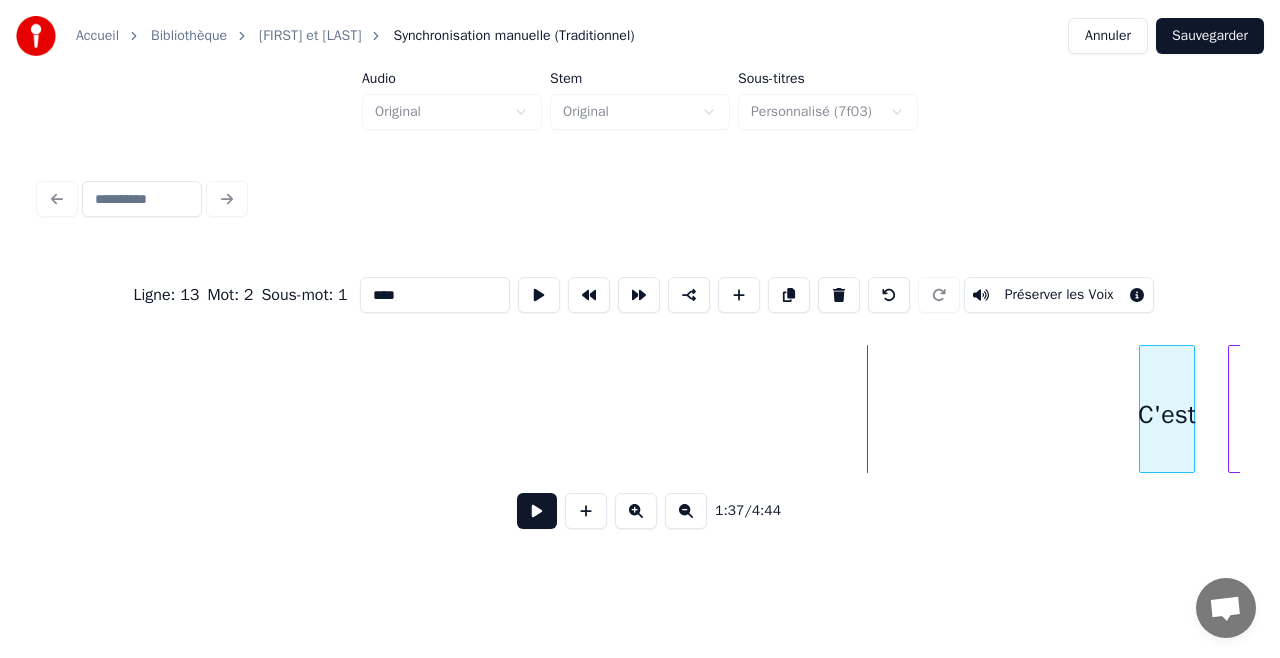click on "Accueil Bibliothèque [FIRST] et [LAST] Synchronisation manuelle (Traditionnel) Annuler Sauvegarder Audio Original Stem Original Sous-titres Personnalisé (7f03) Ligne :   13 Mot :   2 Sous-mot :   1 **** Préserver les Voix 1:37  /  4:44" at bounding box center (640, 278) 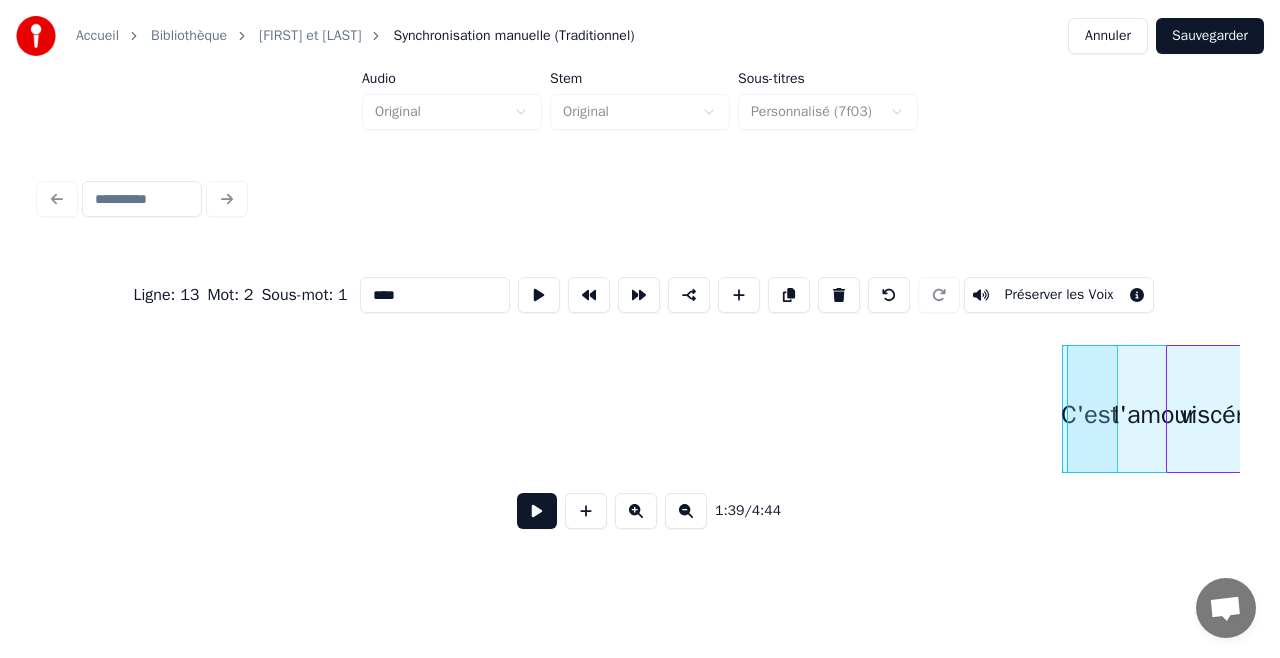 scroll, scrollTop: 0, scrollLeft: 18863, axis: horizontal 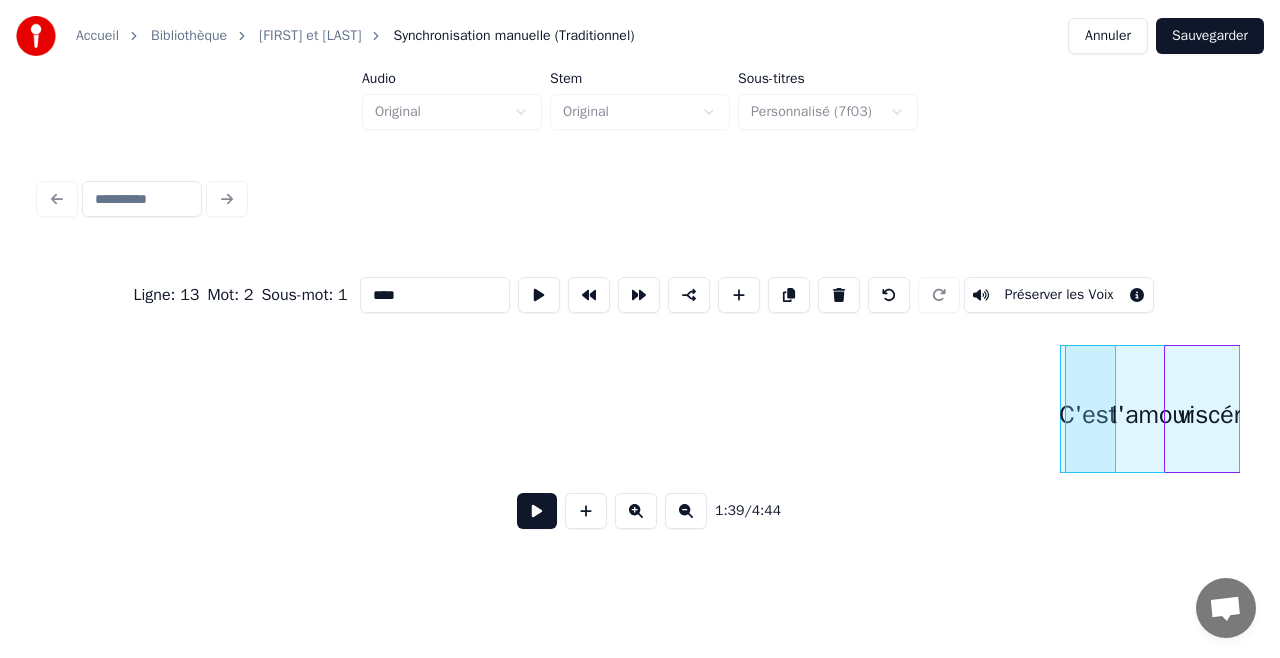 click on "C'est l'amour viscéral" at bounding box center [9609, 409] 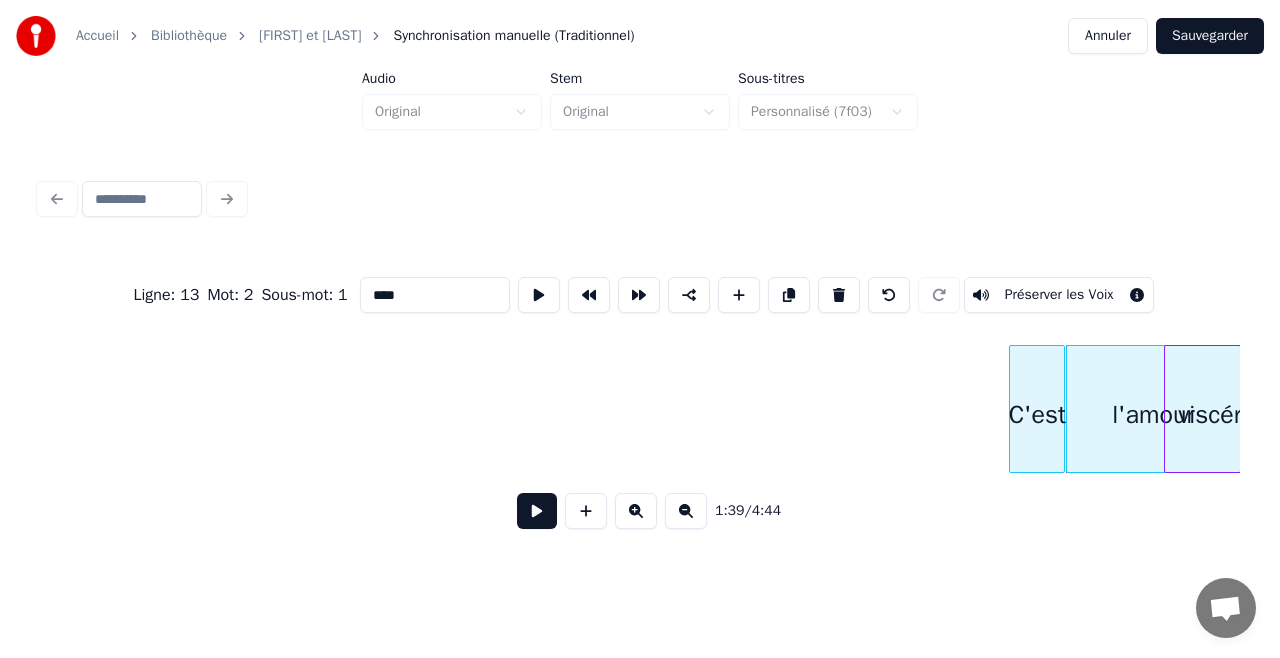 click on "C'est" at bounding box center (1037, 409) 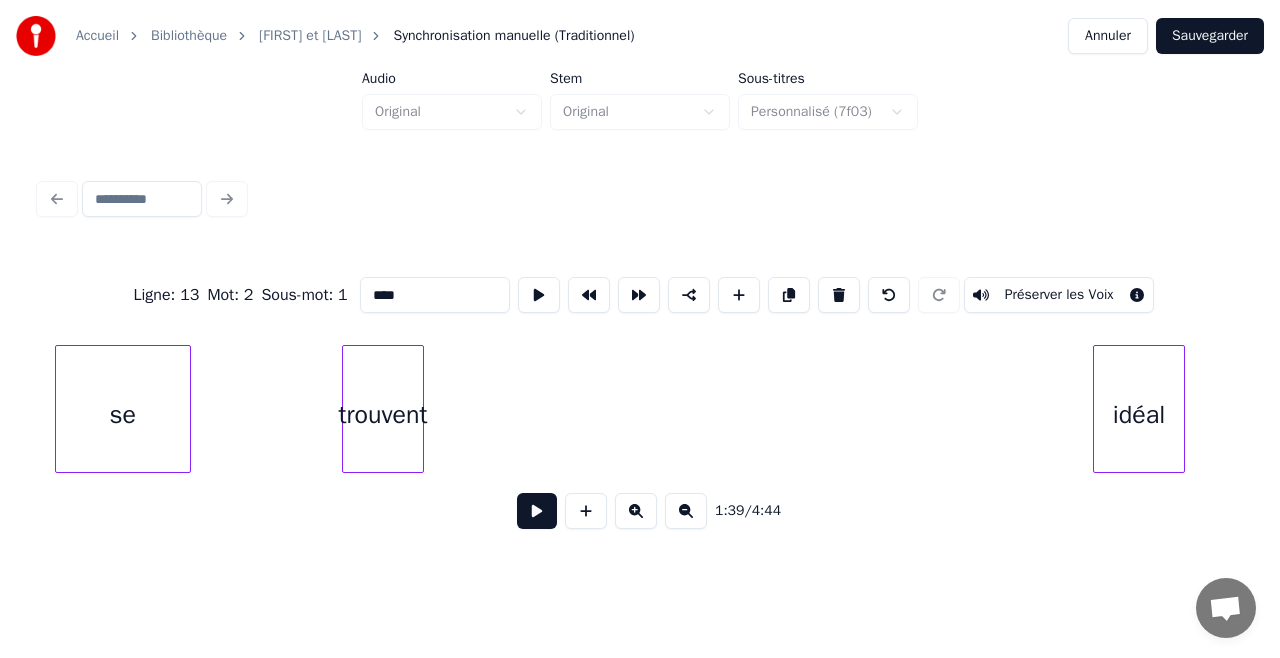 click on "idéal trouvent se" at bounding box center [10529, 409] 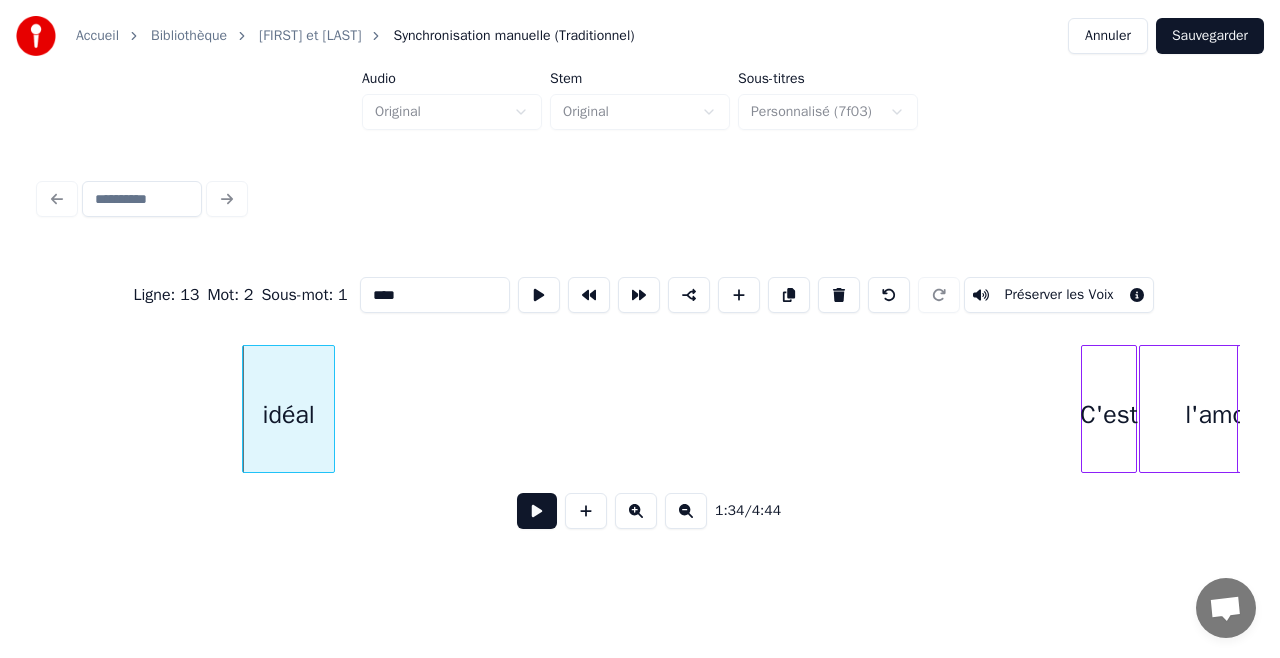 scroll, scrollTop: 0, scrollLeft: 18791, axis: horizontal 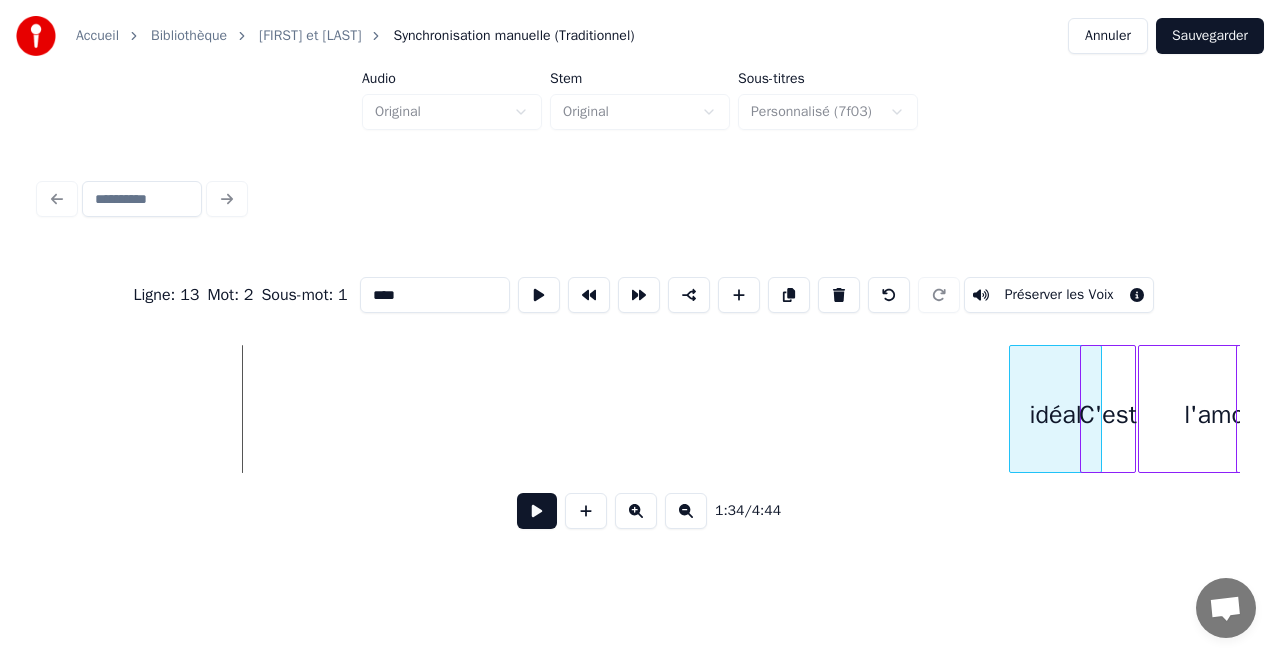 click on "idéal C'est l'amour viscéral" at bounding box center (9681, 409) 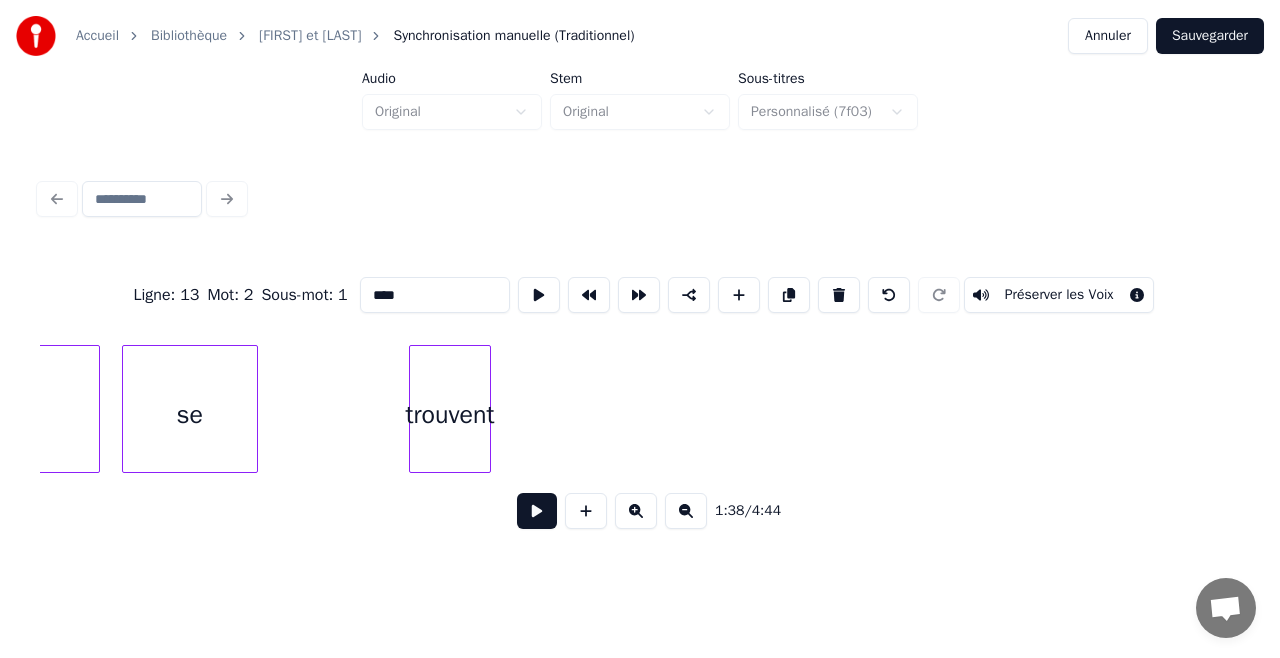 scroll, scrollTop: 0, scrollLeft: 17875, axis: horizontal 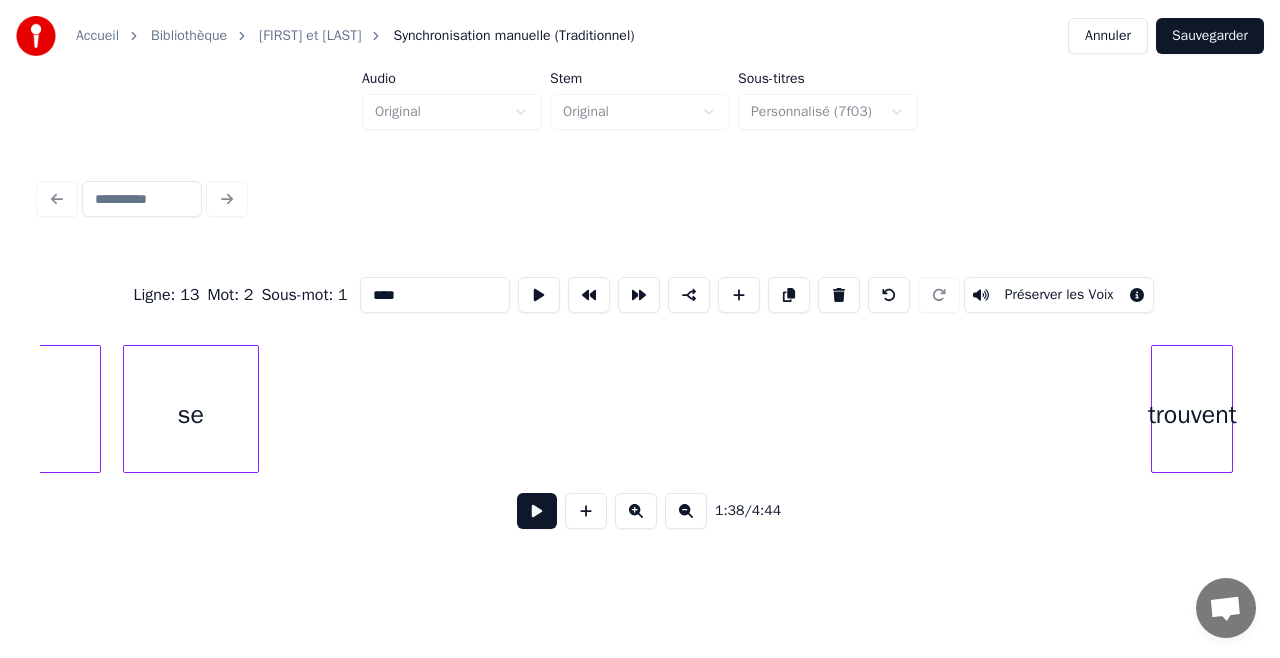 click on "Ligne :   13 Mot :   2 Sous-mot :   1 **** Préserver les Voix 1:38  /  4:44" at bounding box center (640, 397) 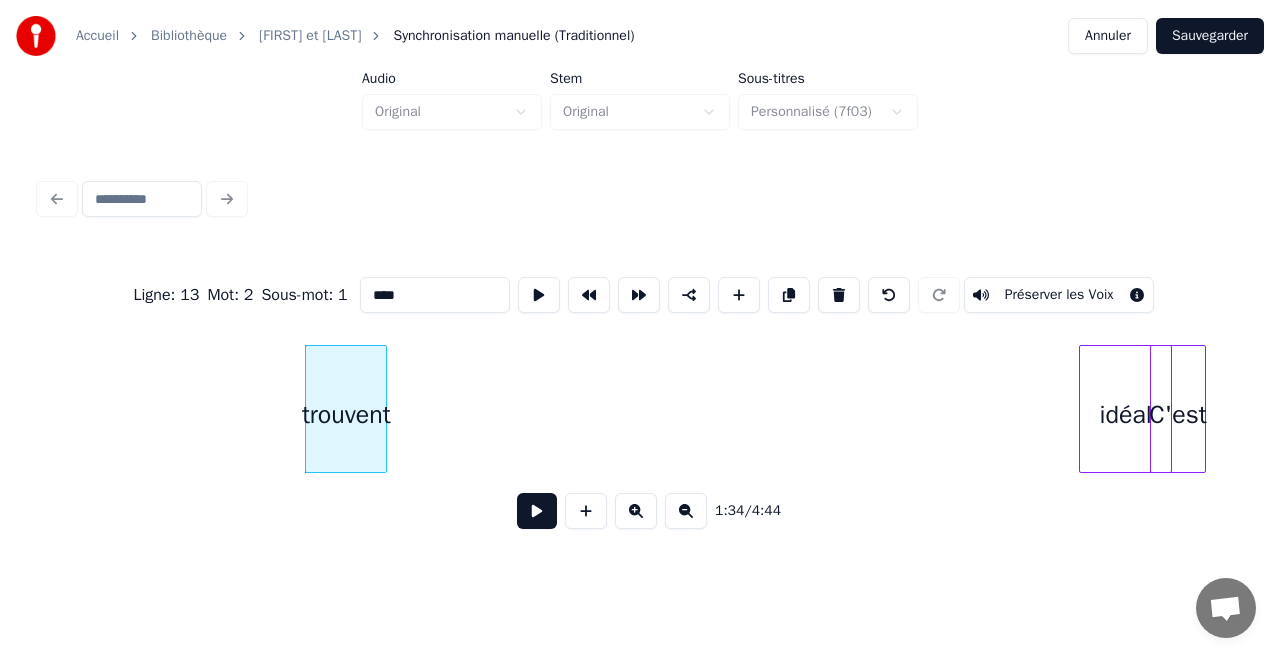 scroll, scrollTop: 0, scrollLeft: 18745, axis: horizontal 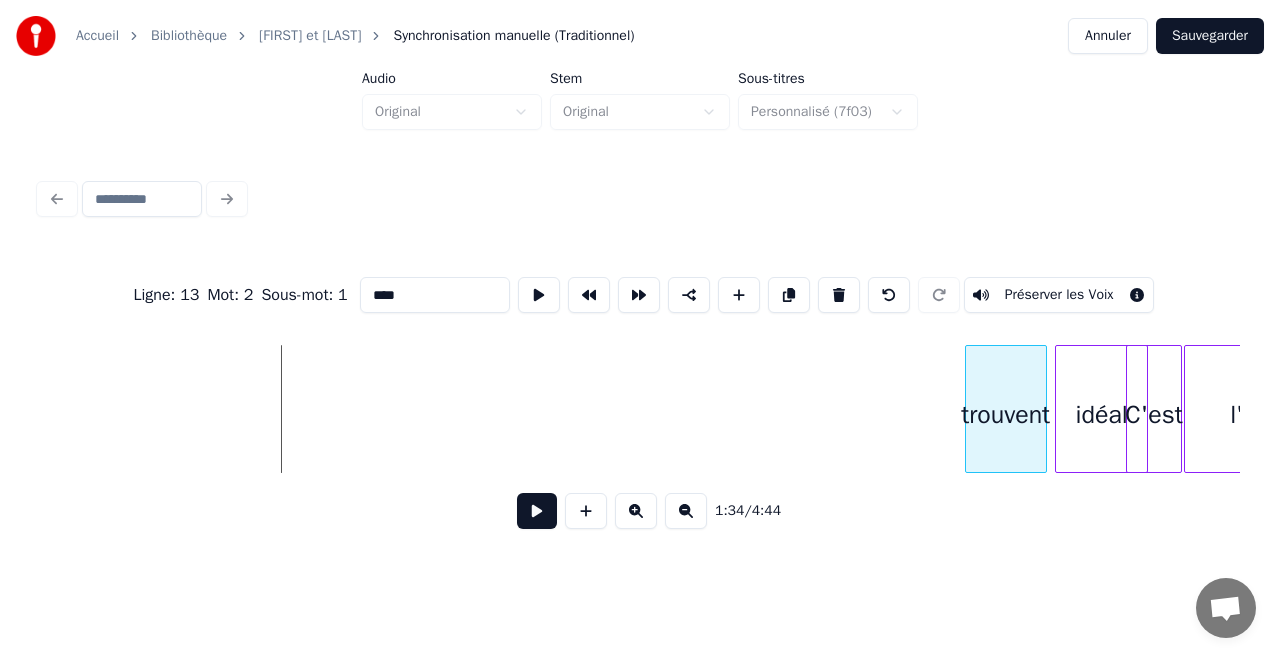 click on "trouvent" at bounding box center [1006, 414] 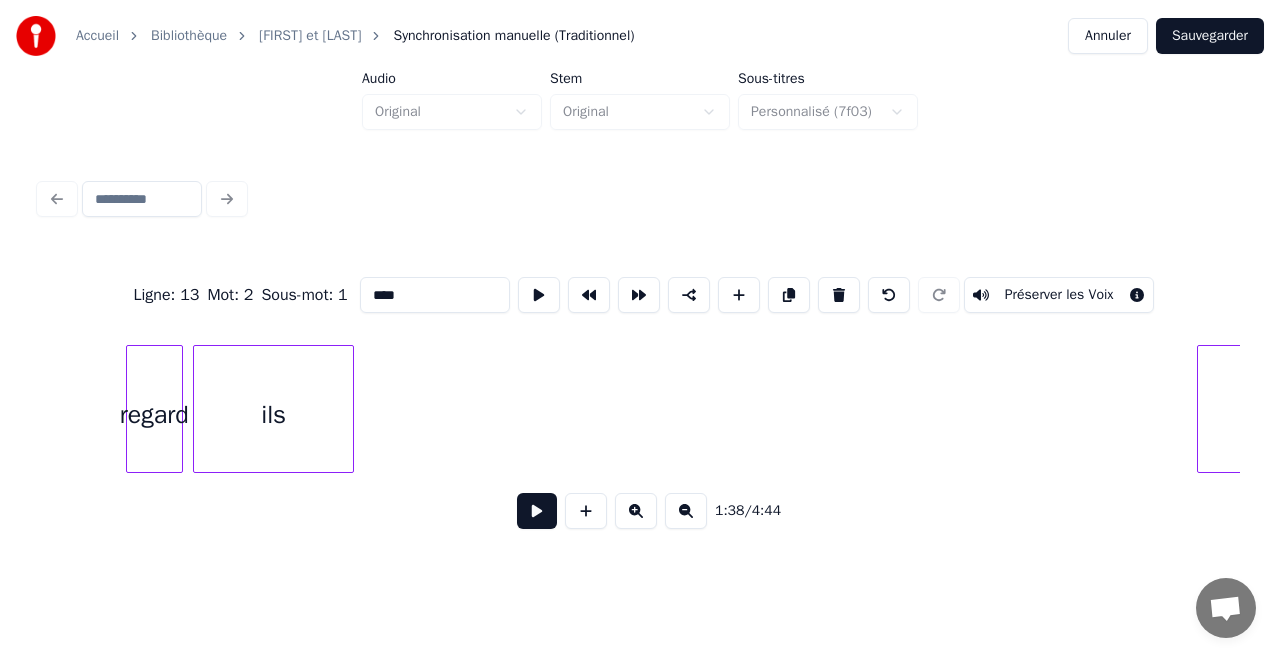 scroll, scrollTop: 0, scrollLeft: 17714, axis: horizontal 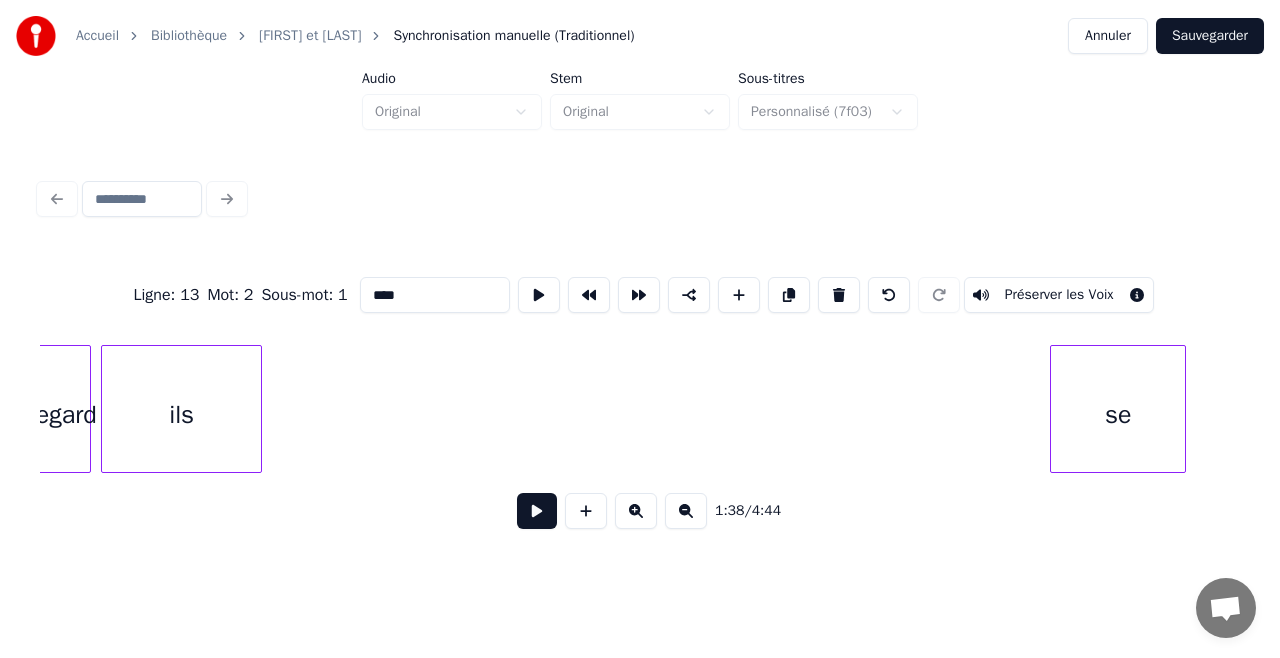 click on "se ils regard" at bounding box center (10758, 409) 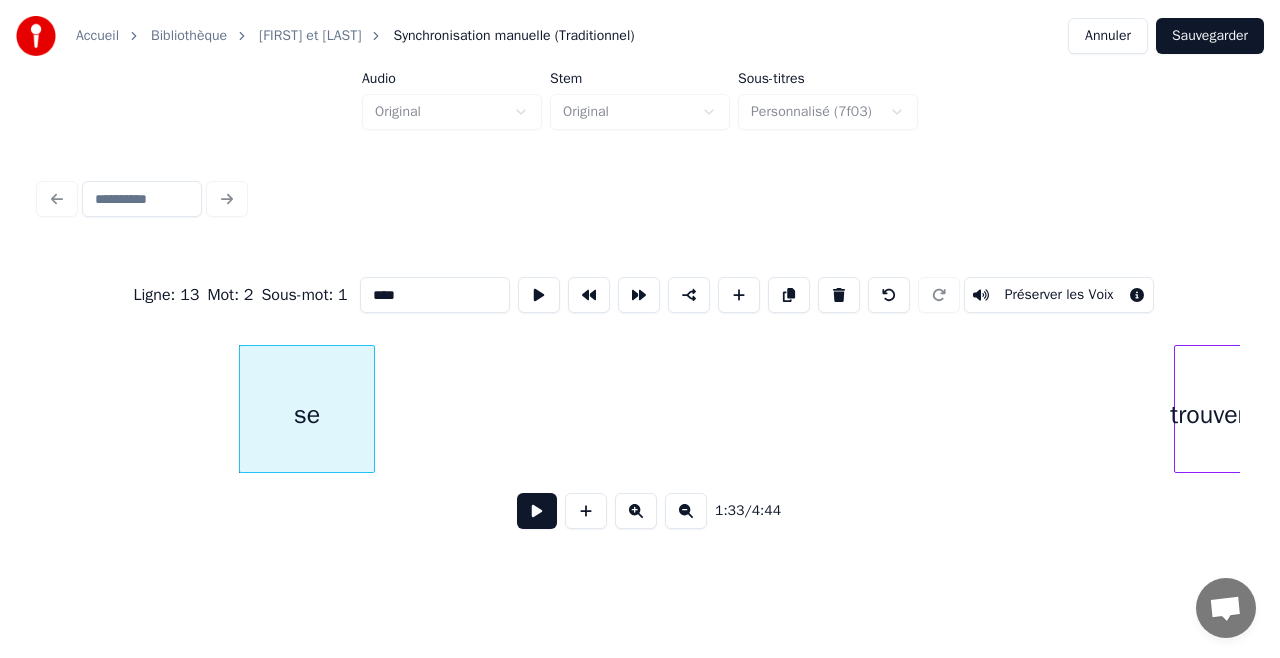 scroll, scrollTop: 0, scrollLeft: 18550, axis: horizontal 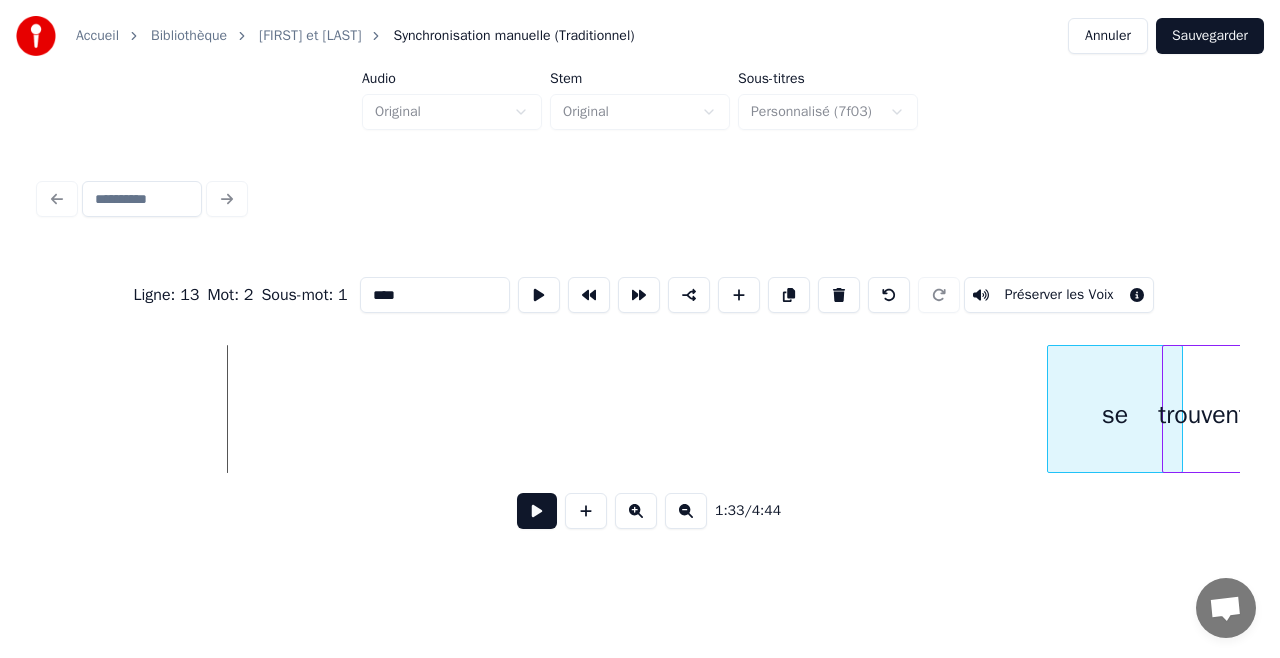 click on "se" at bounding box center (1115, 414) 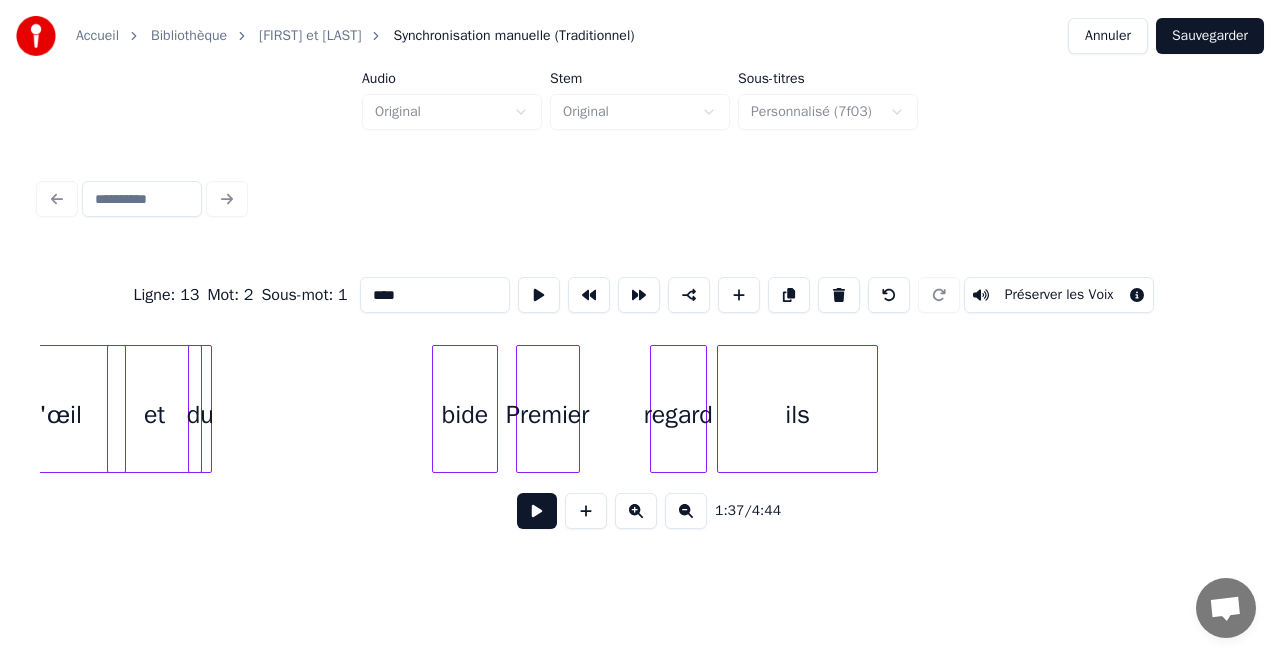 scroll, scrollTop: 0, scrollLeft: 17084, axis: horizontal 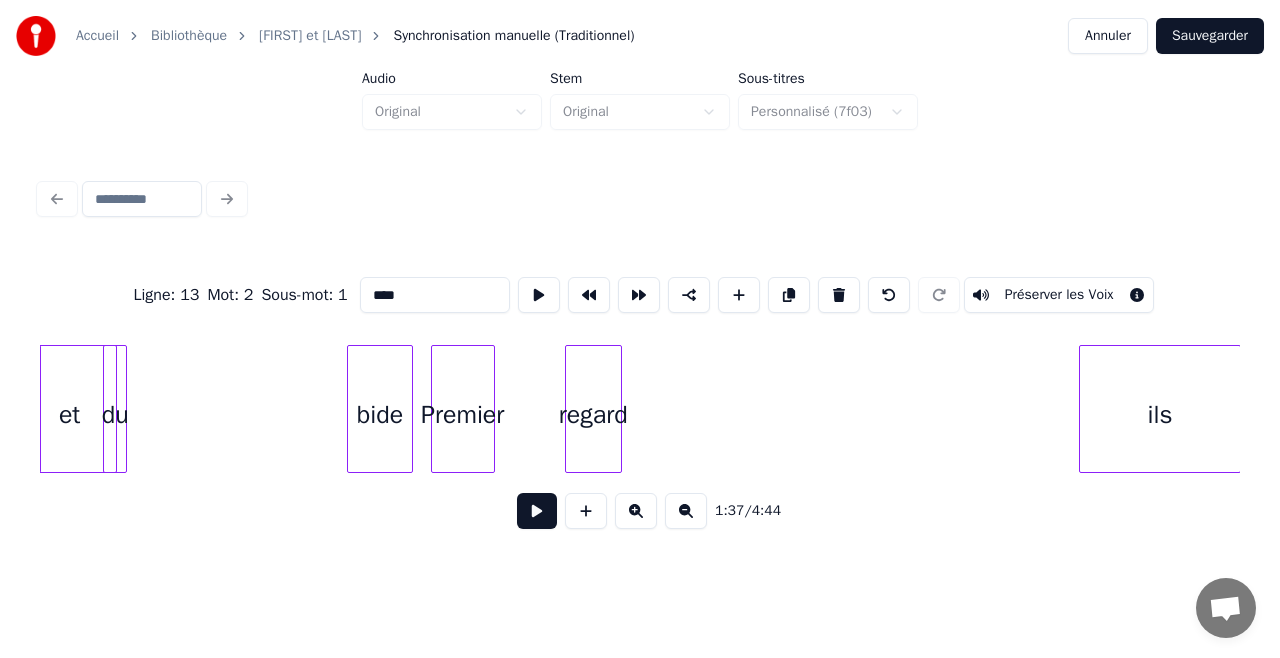 click on "Accueil Bibliothèque [FIRST] et [LAST] Synchronisation manuelle (Traditionnel) Annuler Sauvegarder Audio Original Stem Original Sous-titres Personnalisé (7f03) Ligne :   13 Mot :   2 Sous-mot :   1 **** Préserver les Voix 1:37  /  4:44" at bounding box center [640, 278] 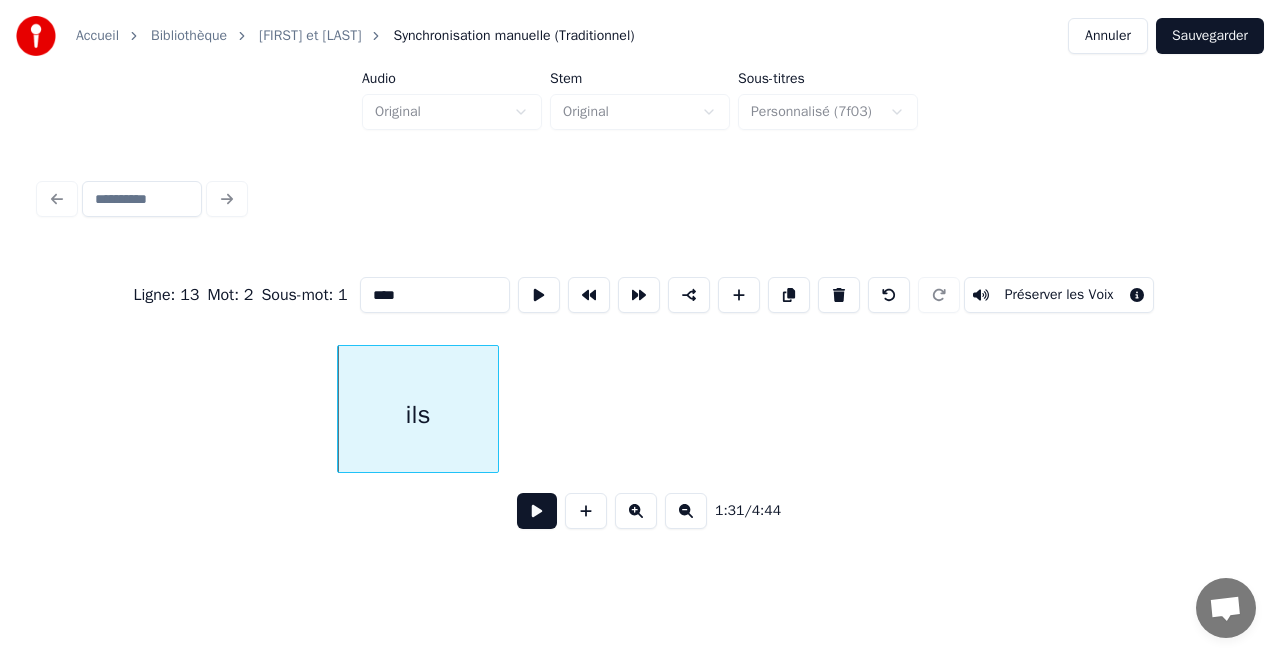 scroll, scrollTop: 0, scrollLeft: 17934, axis: horizontal 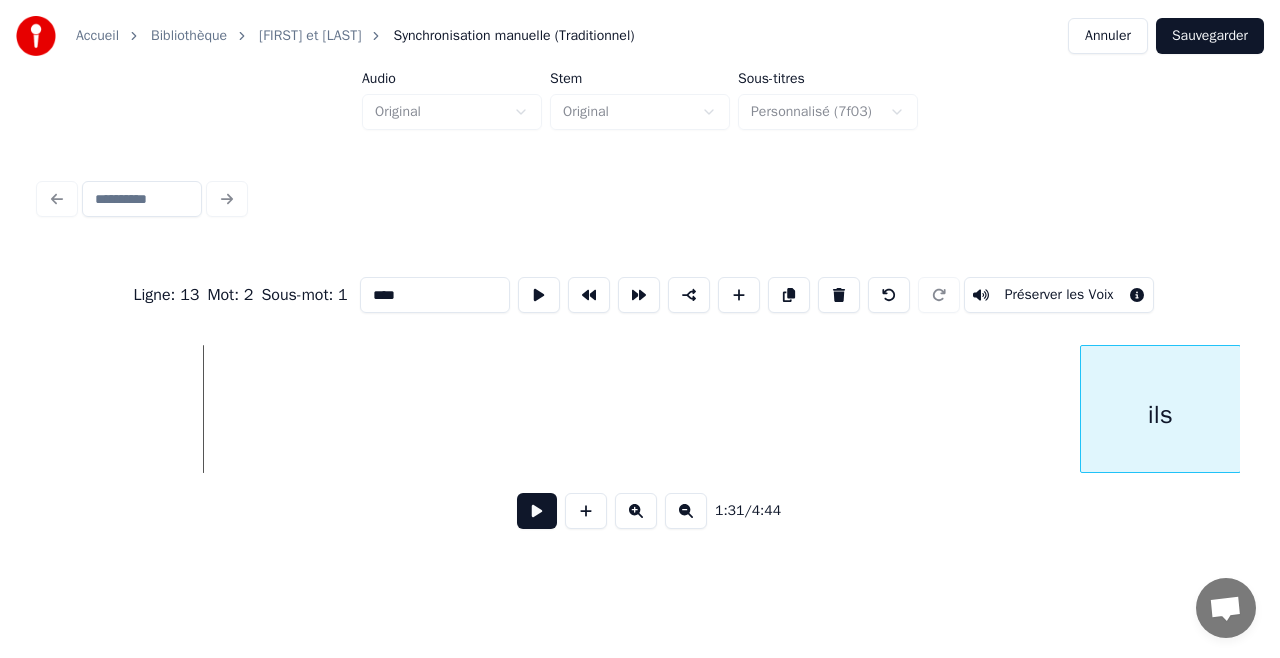 click on "Accueil Bibliothèque [FIRST] et [LAST] Synchronisation manuelle (Traditionnel) Annuler Sauvegarder Audio Original Stem Original Sous-titres Personnalisé (7f03) Ligne :   13 Mot :   2 Sous-mot :   1 **** Préserver les Voix 1:31  /  4:44" at bounding box center [640, 278] 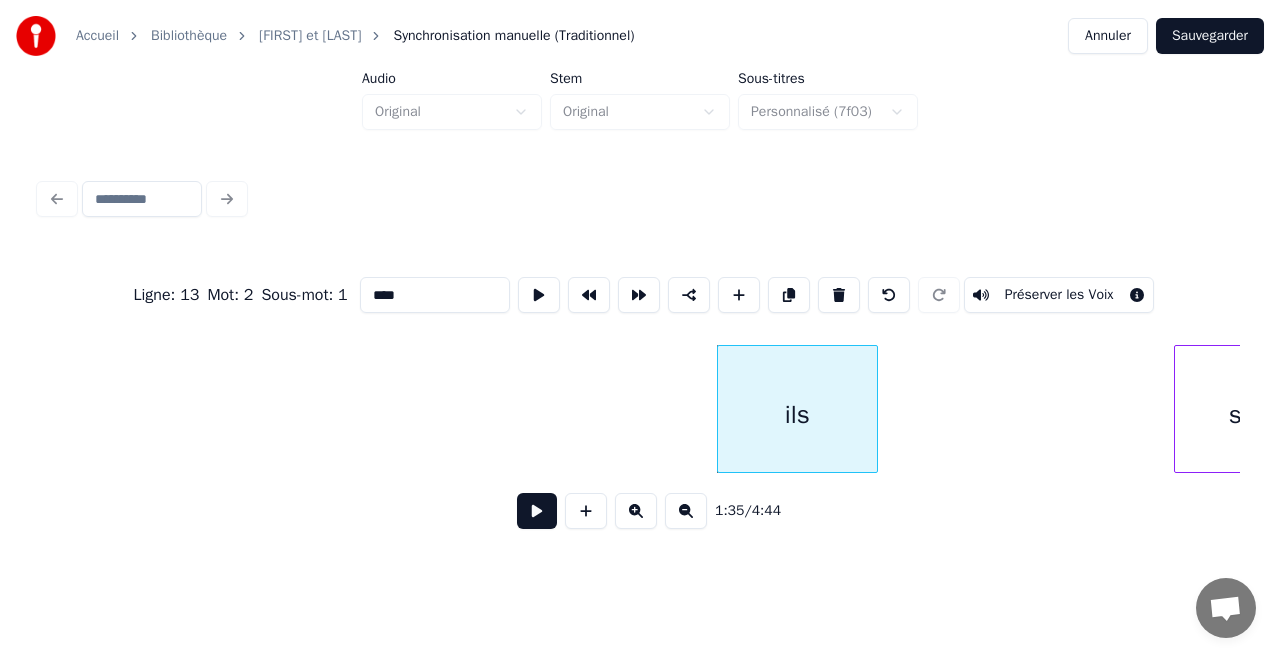 scroll, scrollTop: 0, scrollLeft: 18444, axis: horizontal 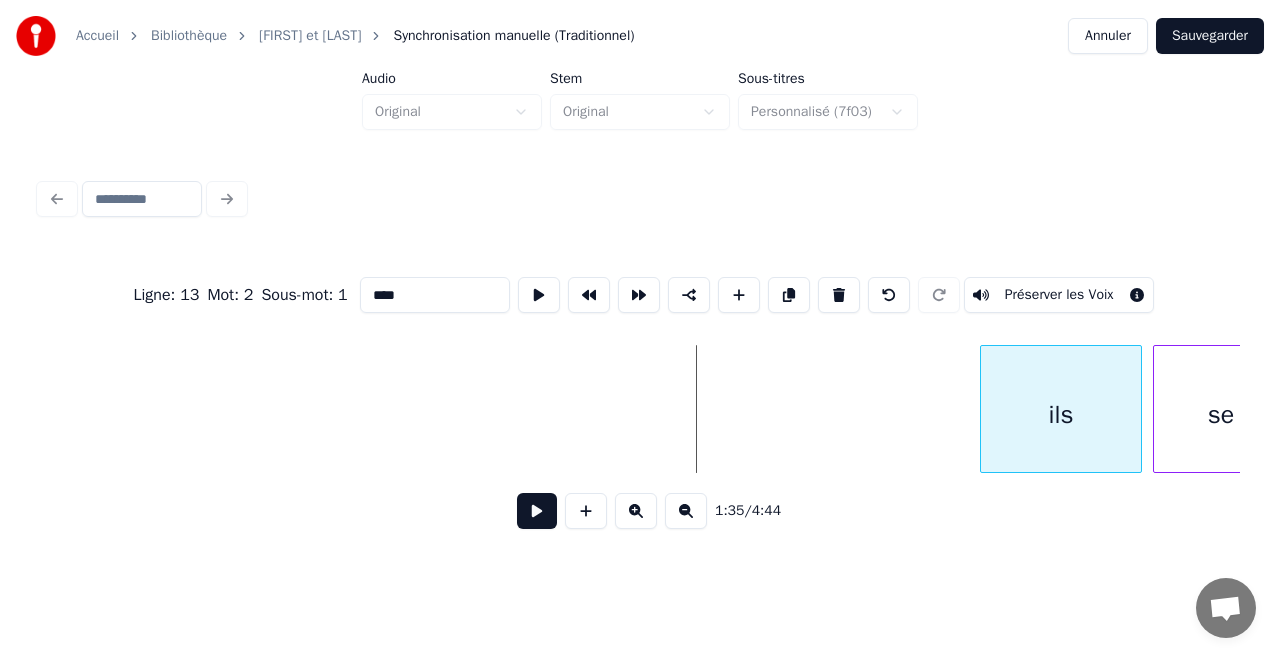 click on "ils" at bounding box center (1060, 414) 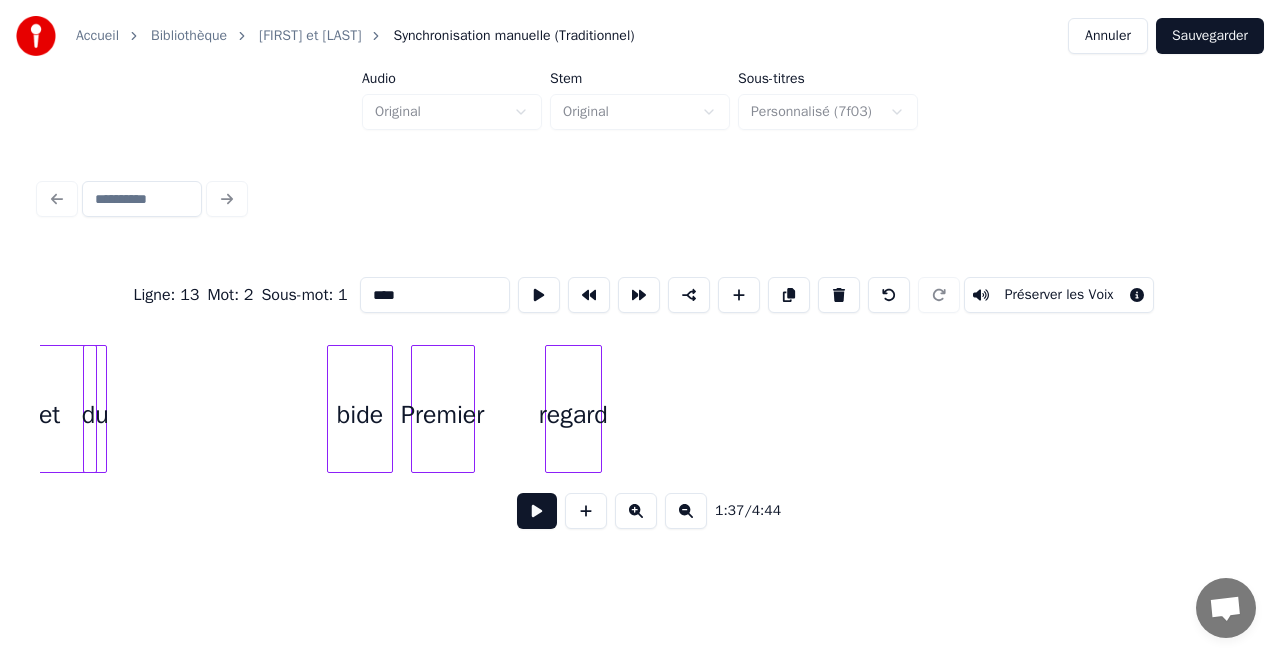 scroll, scrollTop: 0, scrollLeft: 17167, axis: horizontal 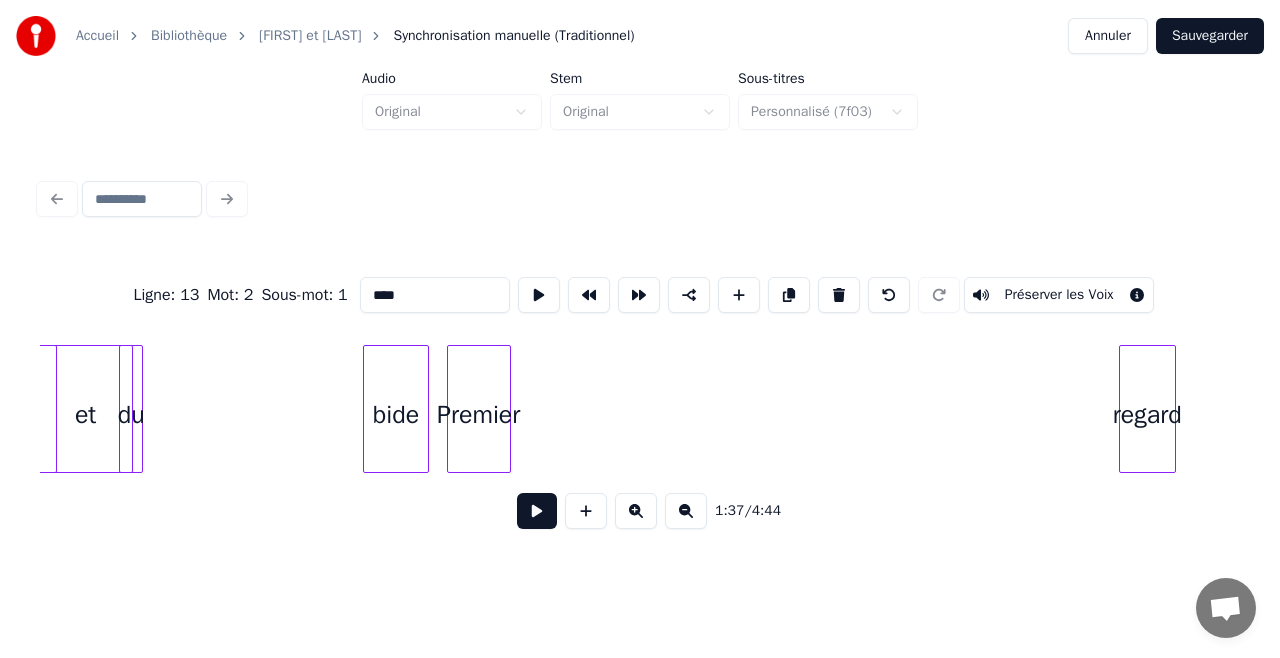 click on "Ligne :   13 Mot :   2 Sous-mot :   1 **** Préserver les Voix 1:37  /  4:44" at bounding box center [640, 359] 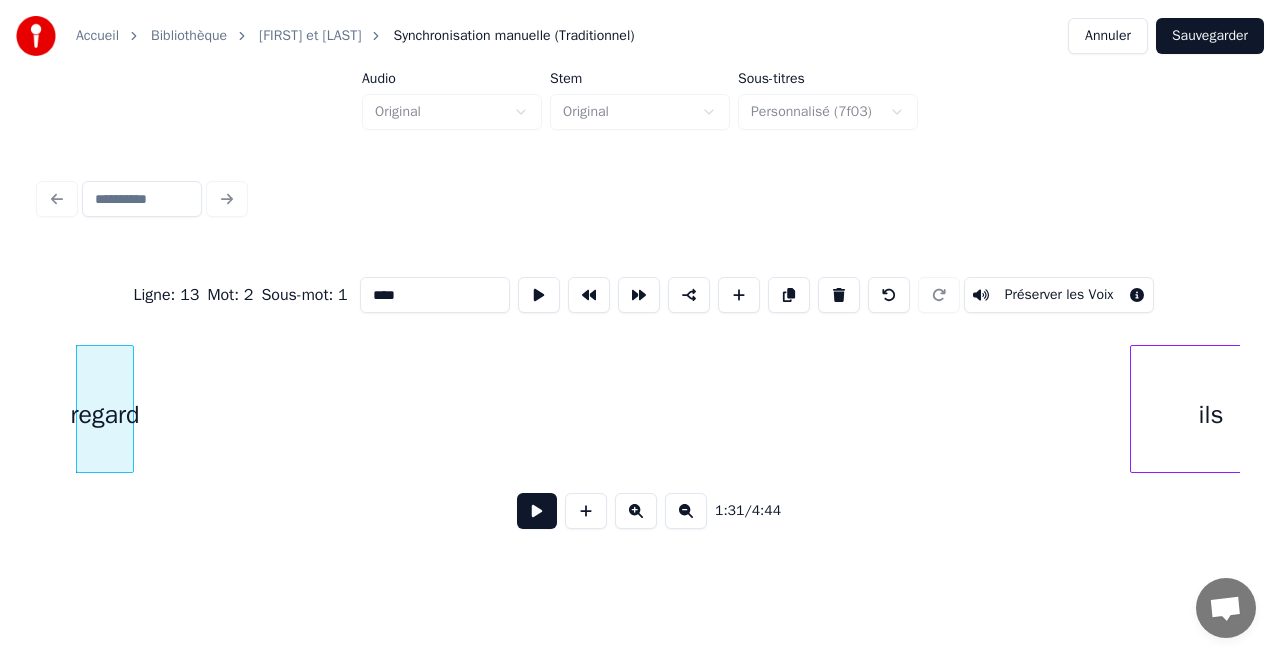 scroll, scrollTop: 0, scrollLeft: 18328, axis: horizontal 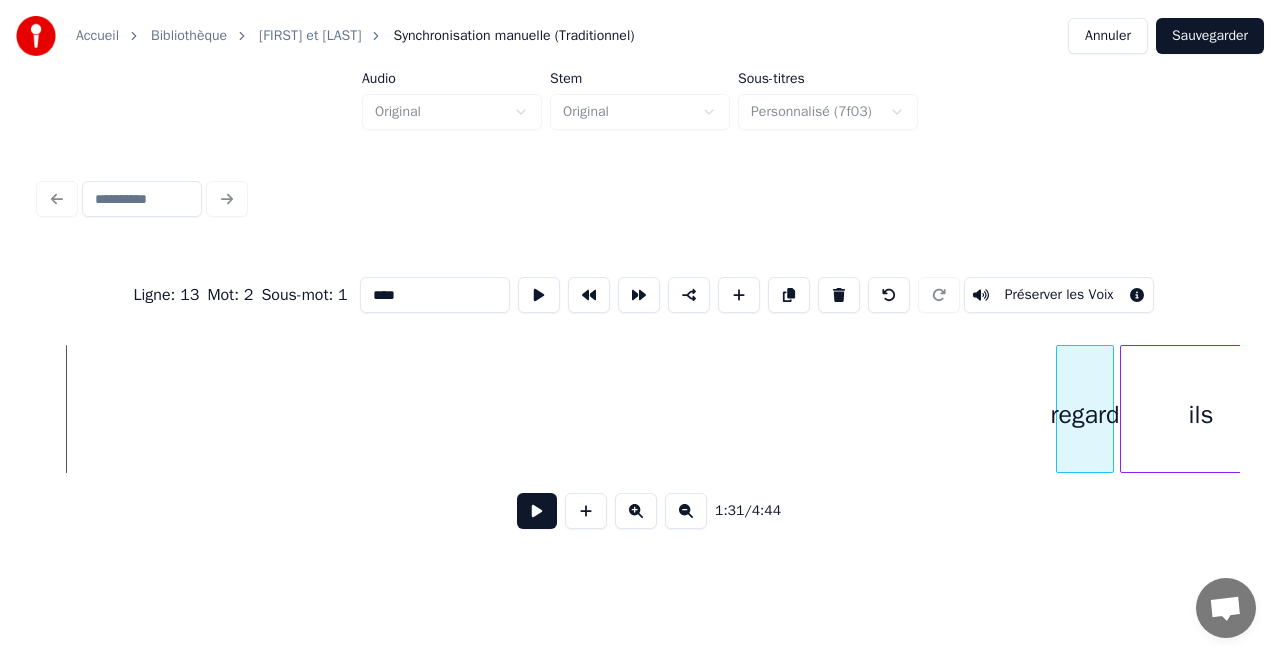 click on "regard" at bounding box center [1084, 414] 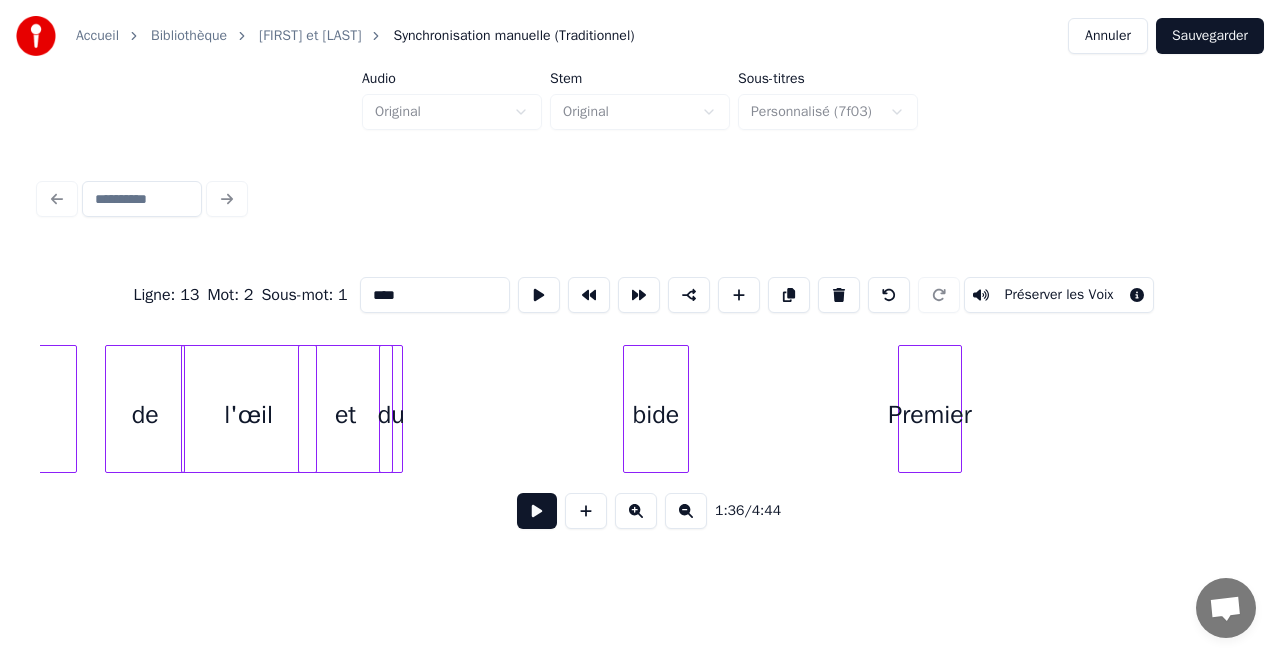 scroll, scrollTop: 0, scrollLeft: 16970, axis: horizontal 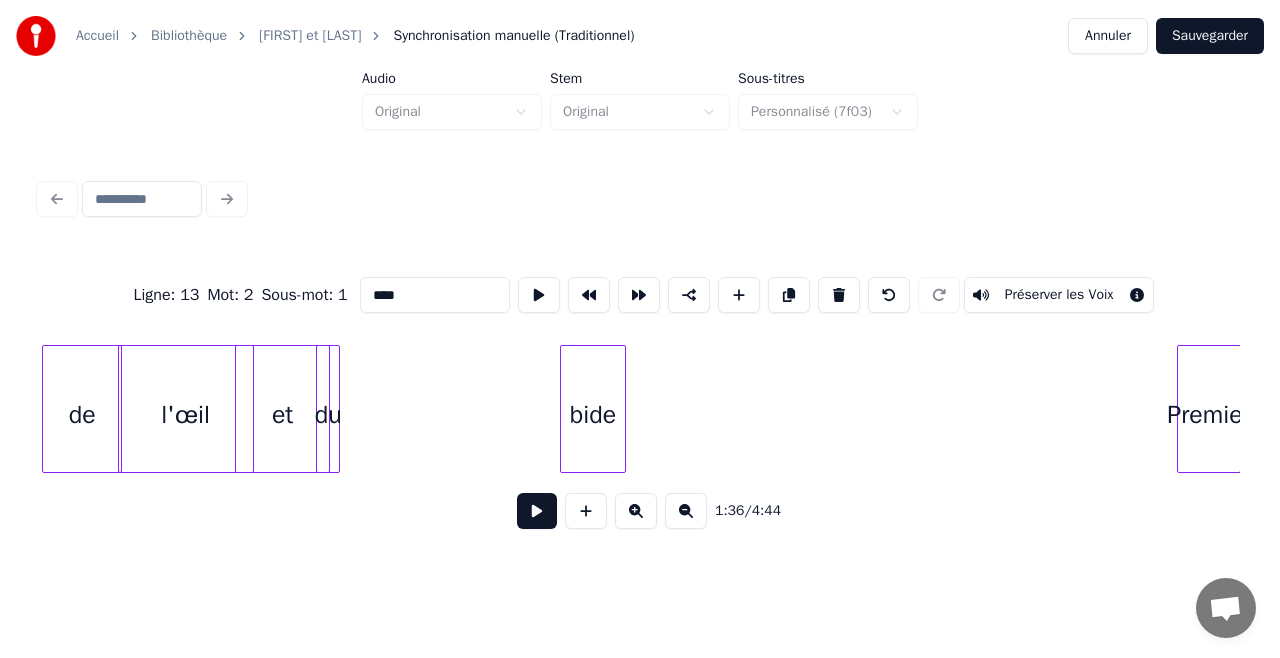 click on "Accueil Bibliothèque [FIRST] et [LAST] Synchronisation manuelle (Traditionnel) Annuler Sauvegarder Audio Original Stem Original Sous-titres Personnalisé (7f03) Ligne :   13 Mot :   2 Sous-mot :   1 **** Préserver les Voix 1:36  /  4:44" at bounding box center (640, 278) 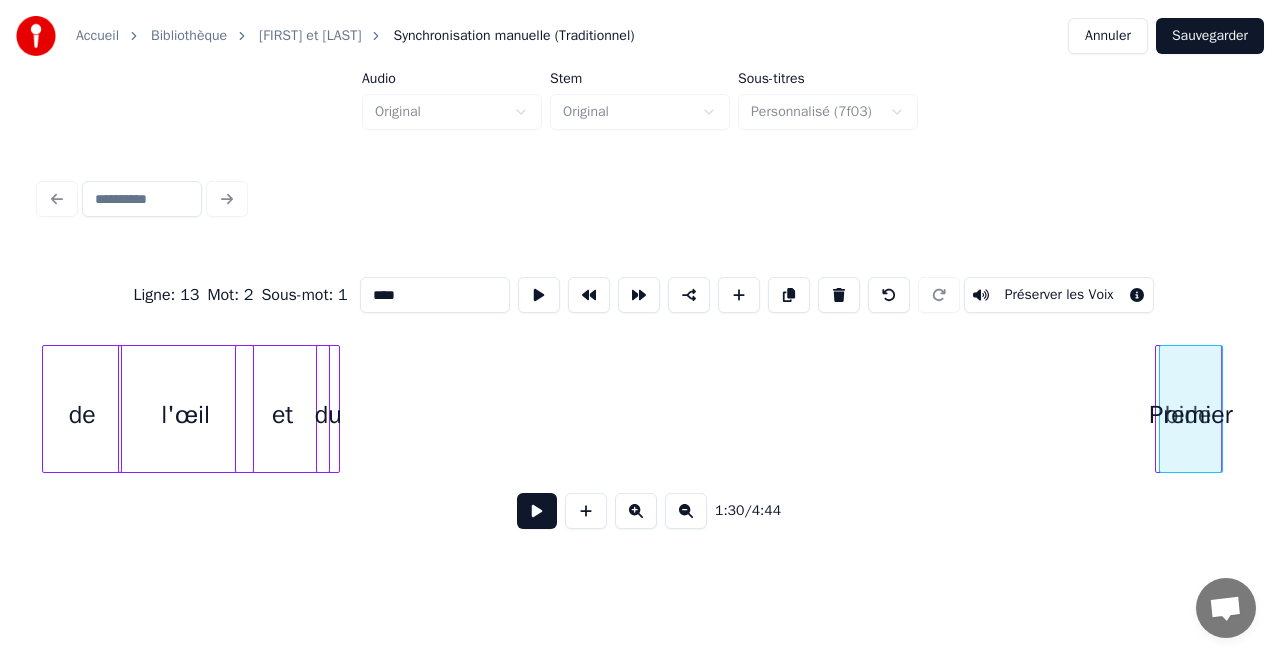 click on "de l'œil et du bide Premier" at bounding box center (11502, 409) 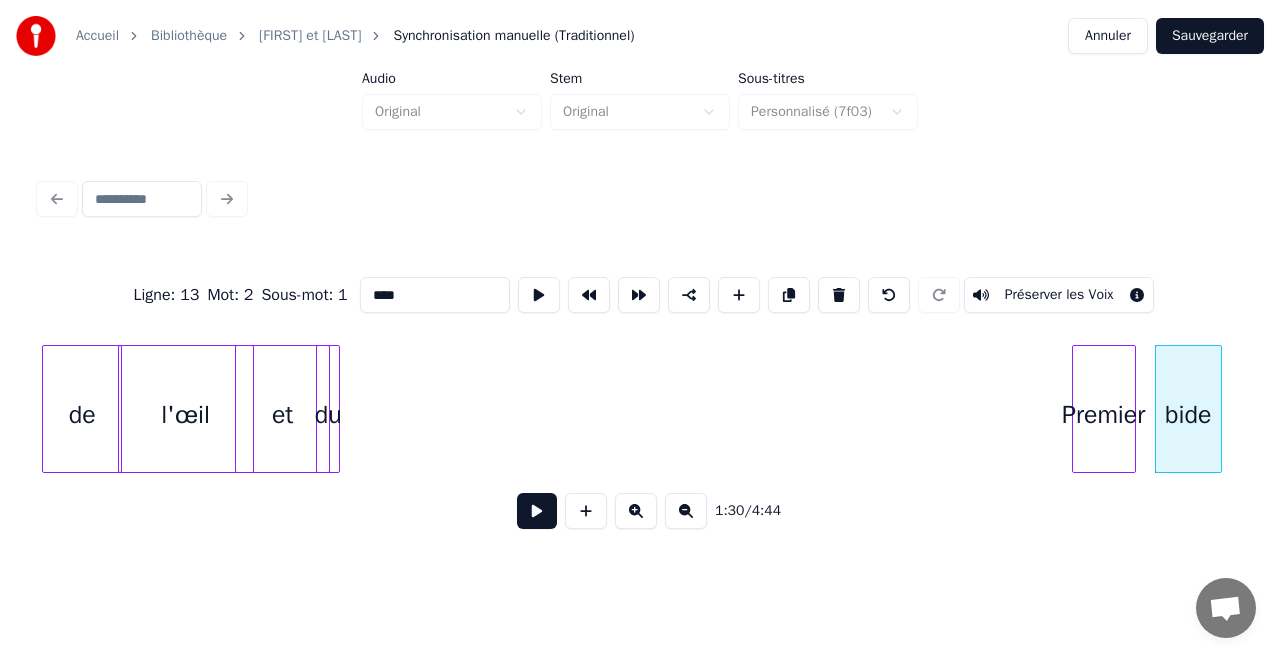 click on "Premier" at bounding box center (1104, 414) 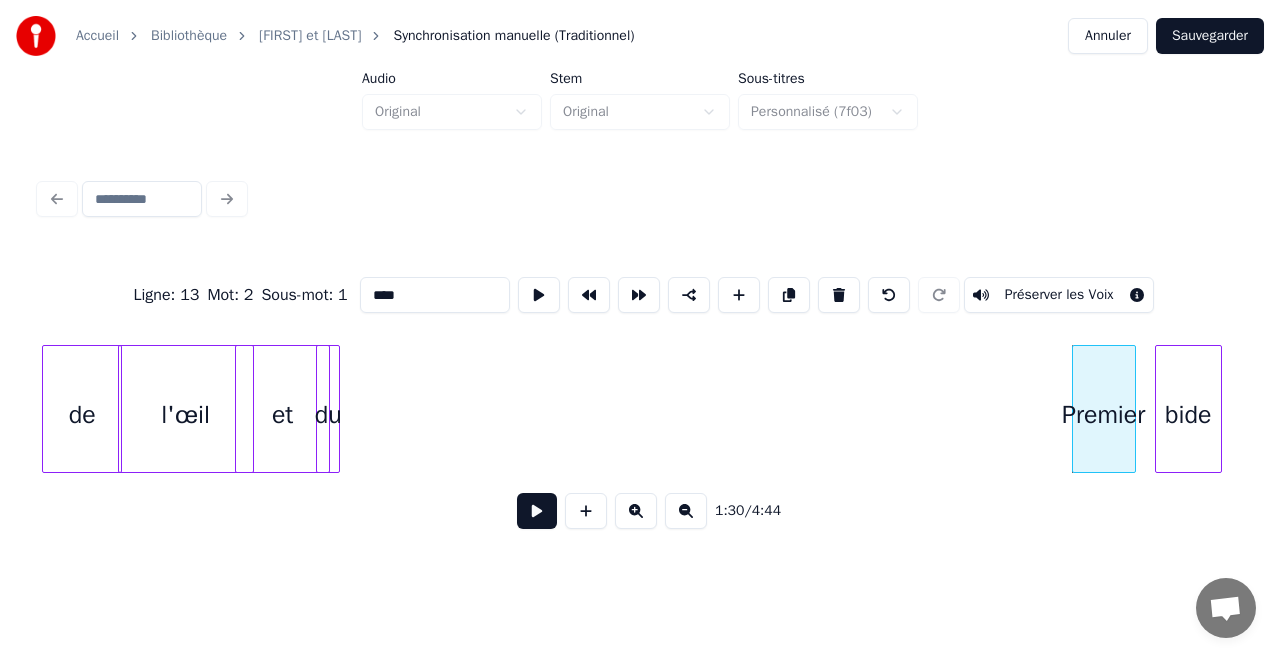 click at bounding box center (336, 409) 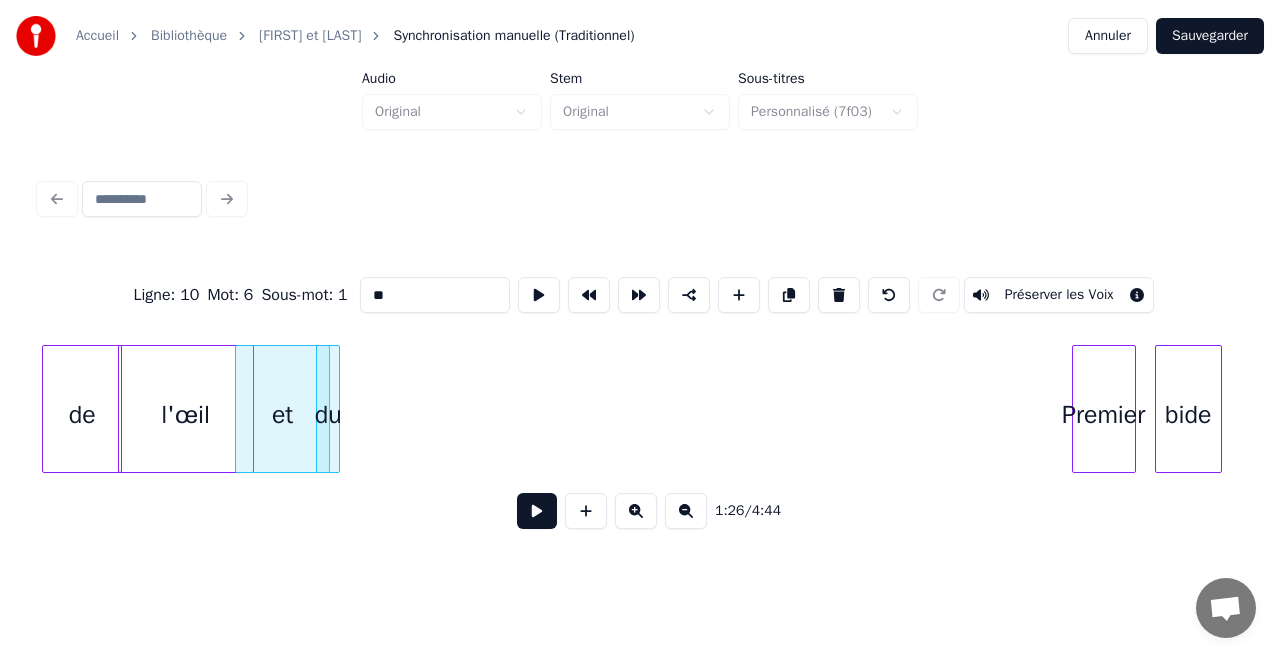 click at bounding box center (326, 409) 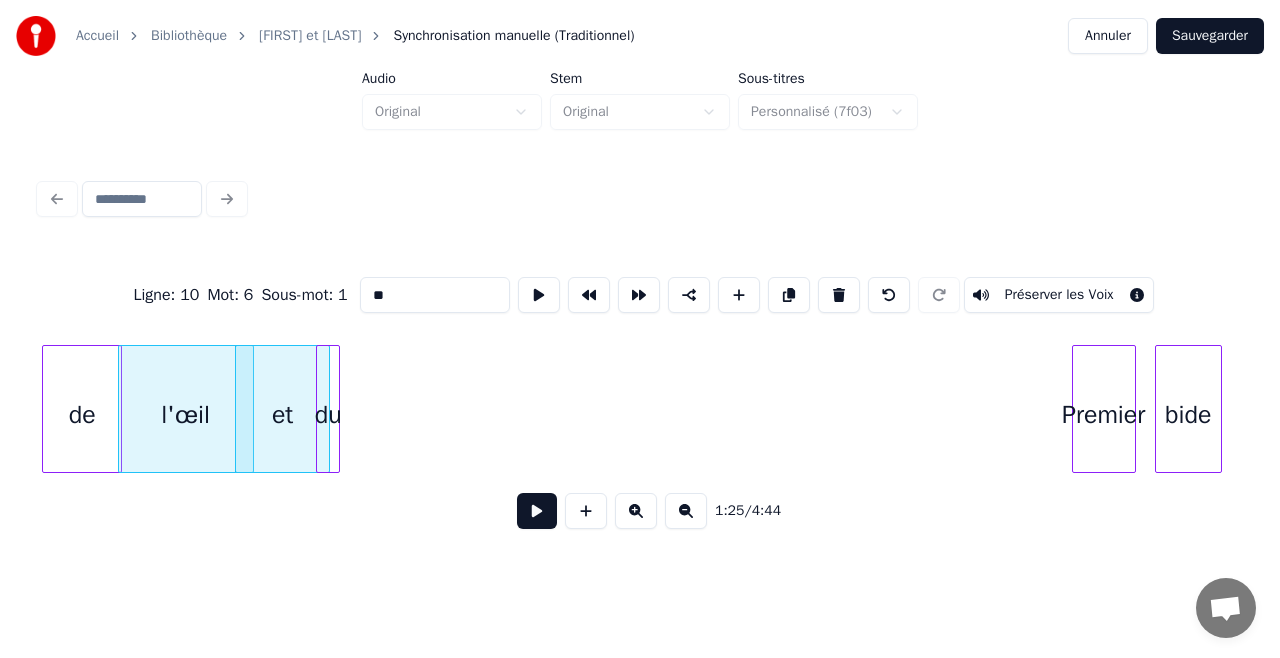 type on "**" 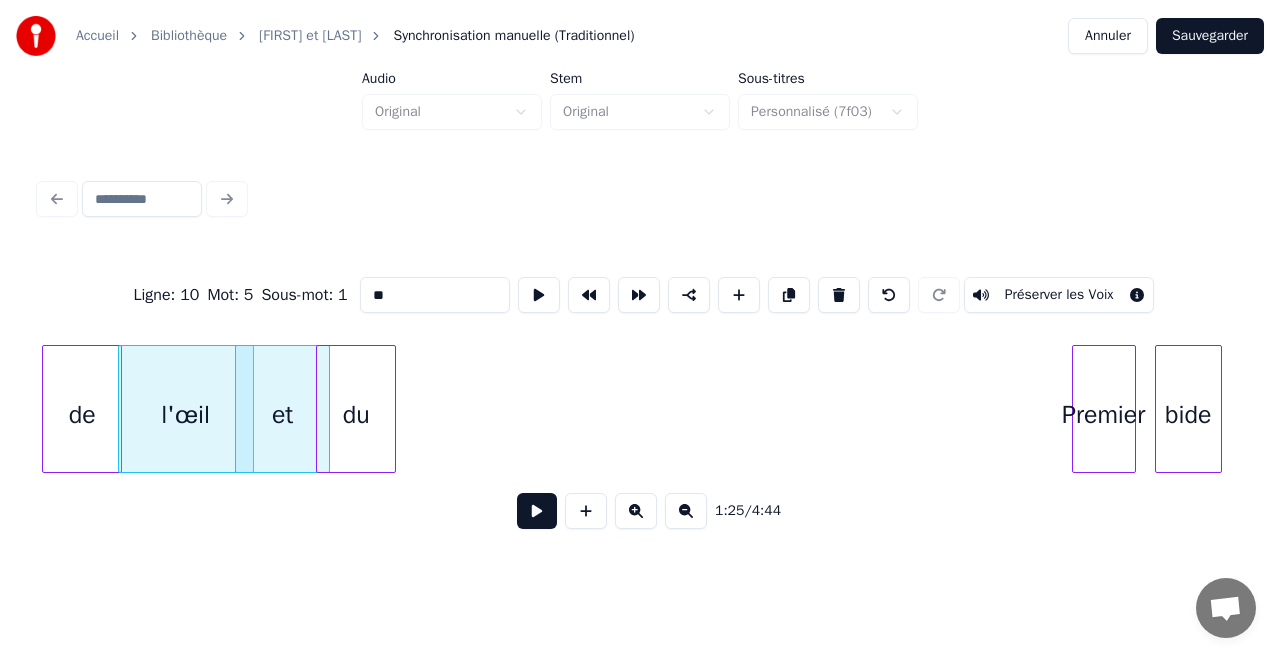 click at bounding box center [392, 409] 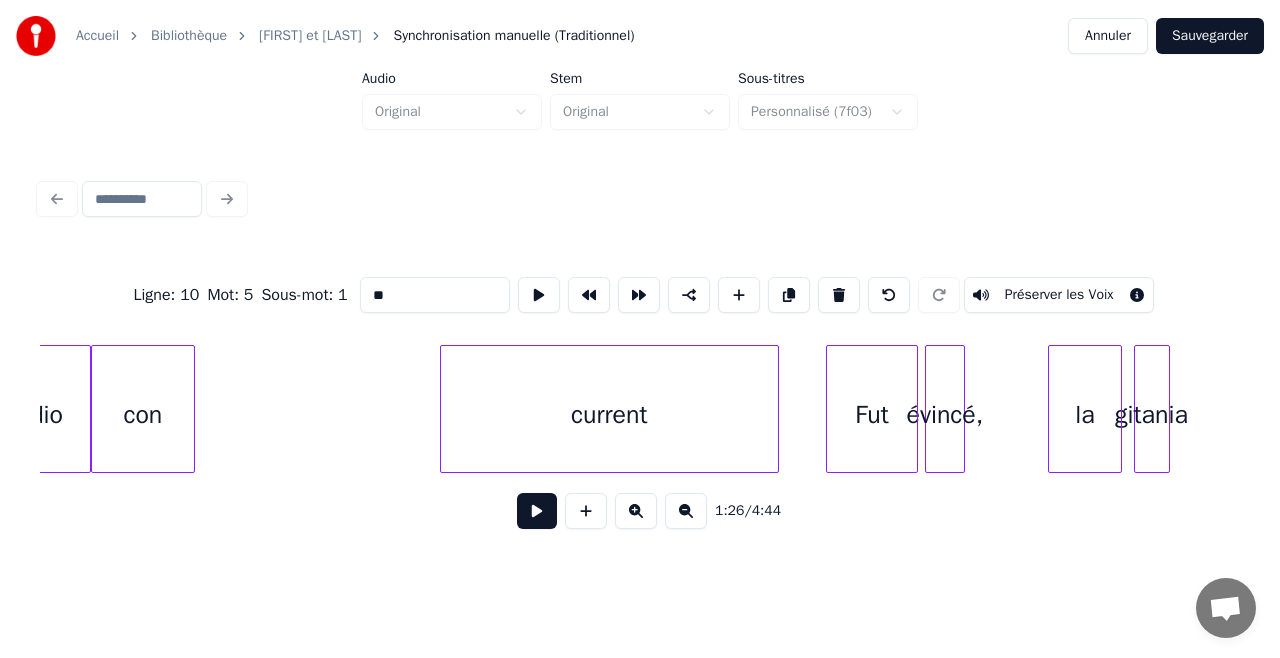 scroll, scrollTop: 0, scrollLeft: 13014, axis: horizontal 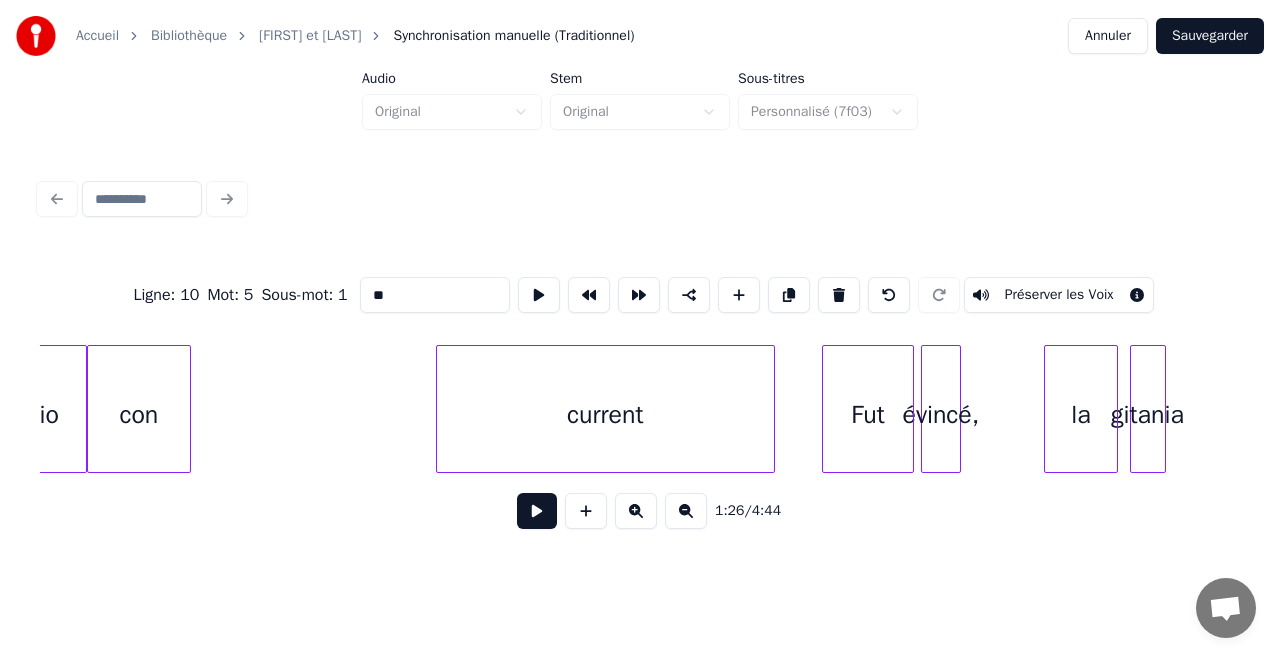 click on "gitania la évincé, Fut current con cardio" at bounding box center (15458, 409) 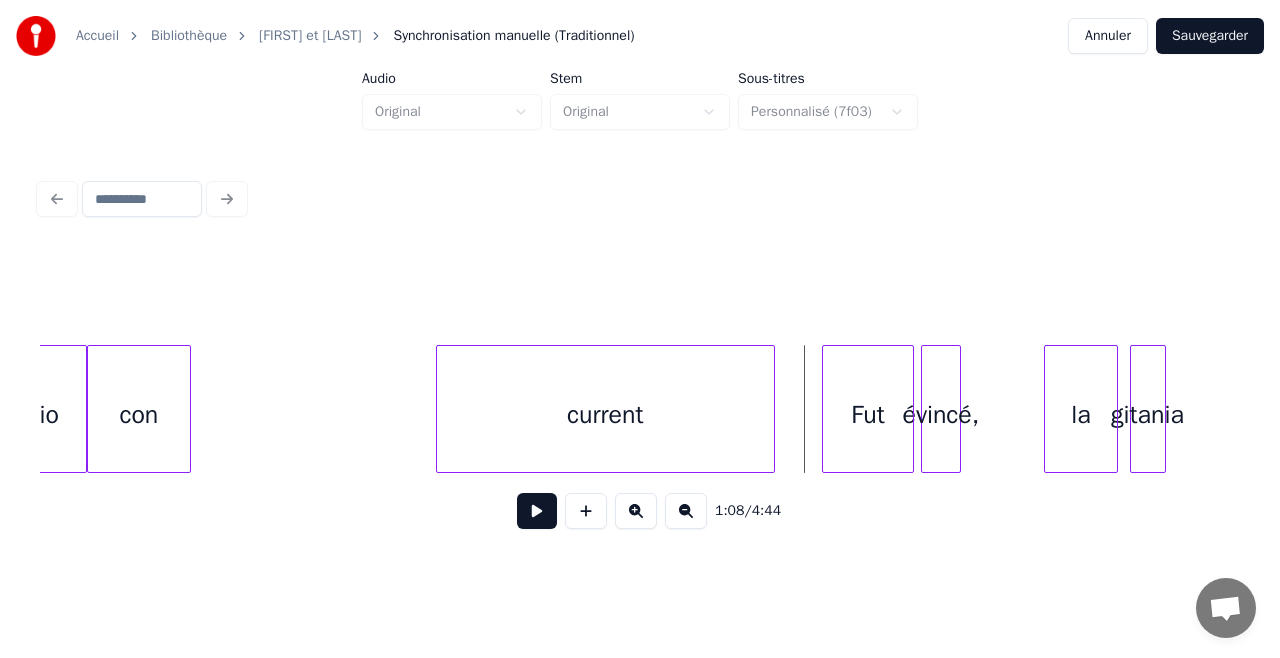 click at bounding box center (537, 511) 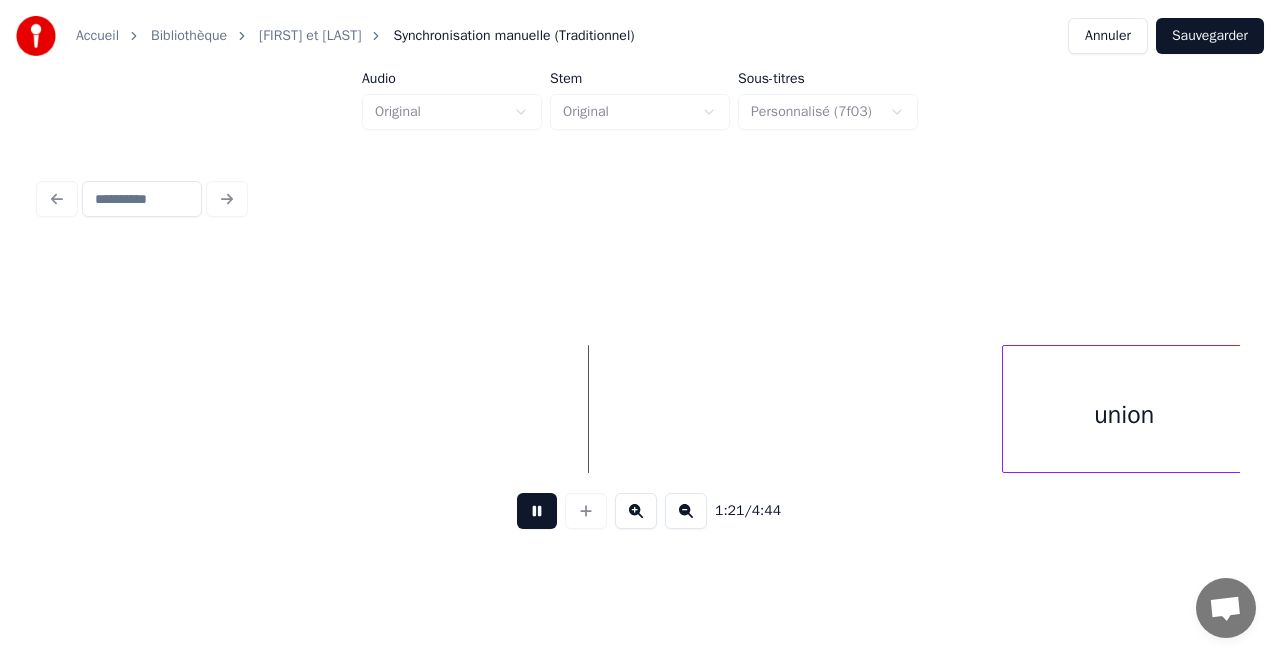 scroll, scrollTop: 0, scrollLeft: 15739, axis: horizontal 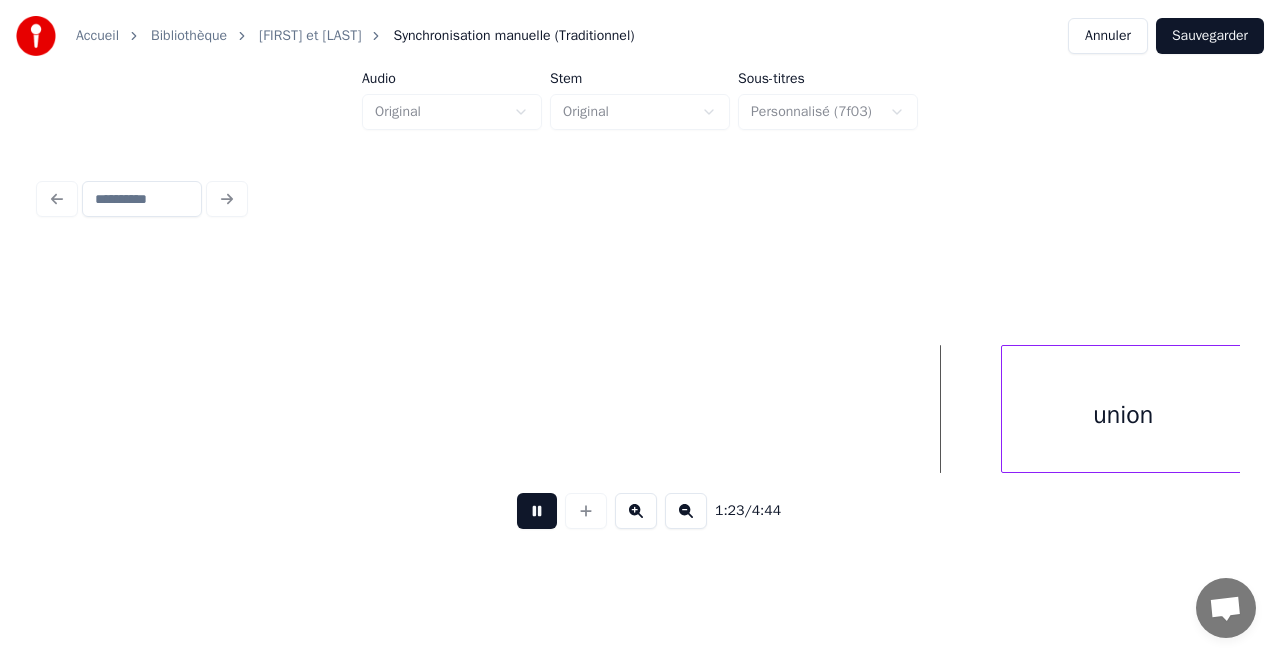 click at bounding box center [537, 511] 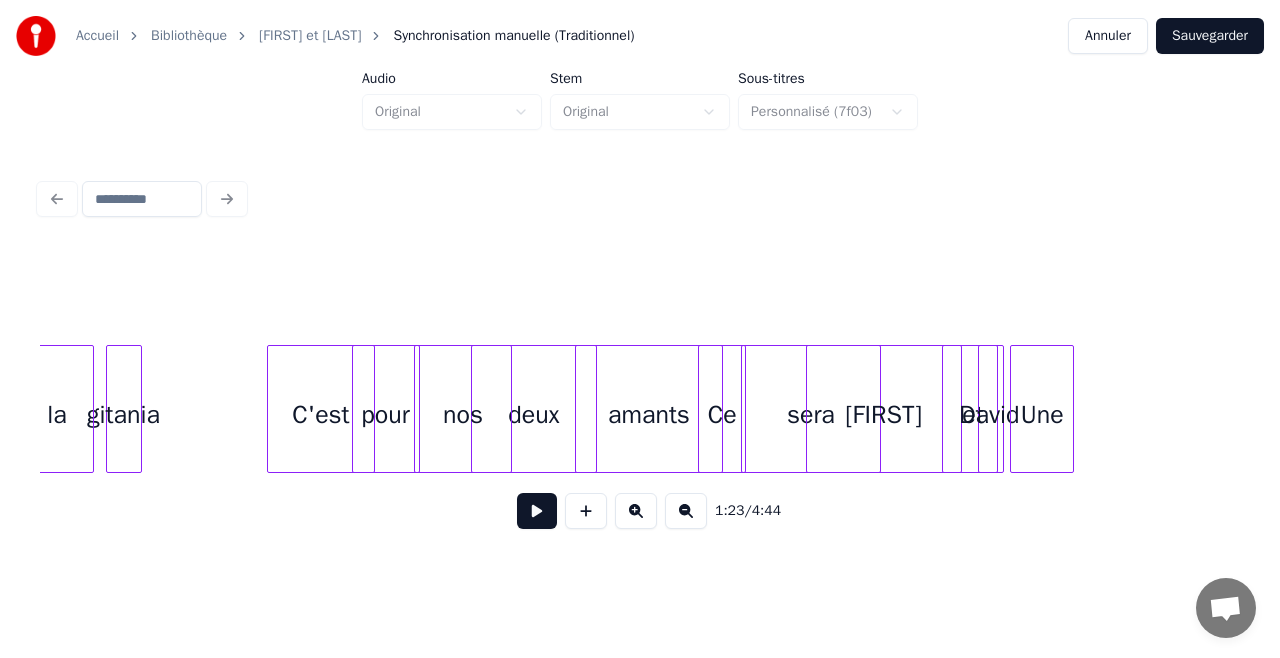 scroll, scrollTop: 0, scrollLeft: 14068, axis: horizontal 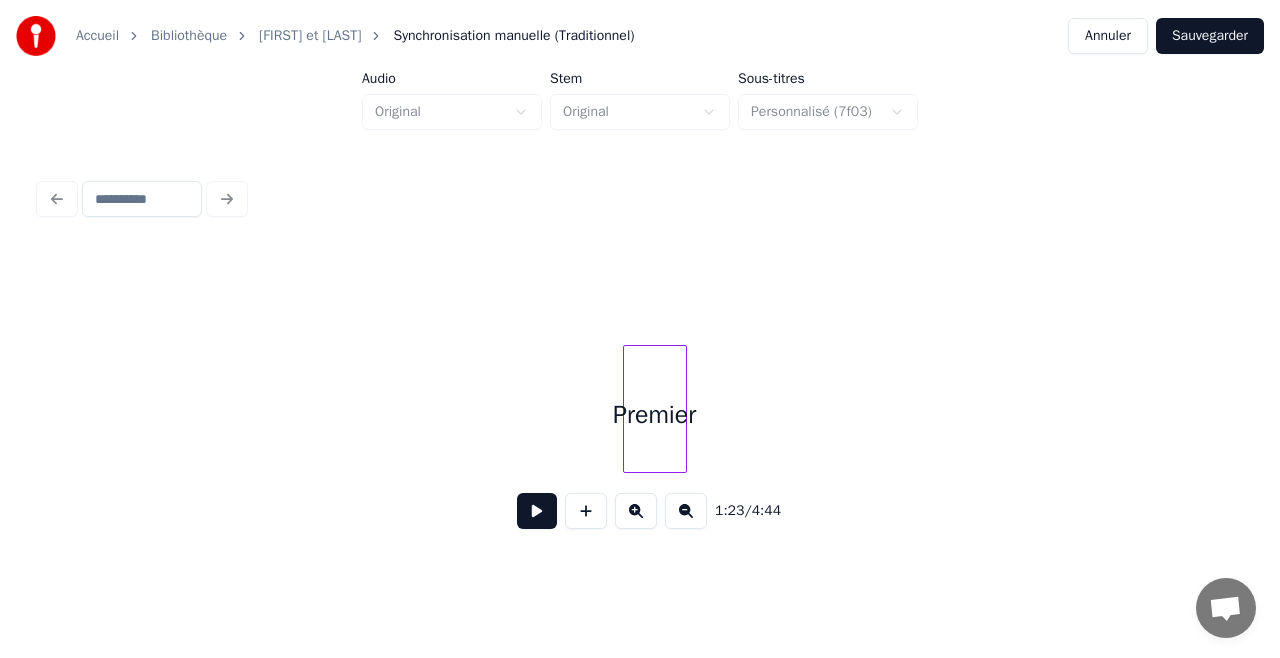 click on "Accueil Bibliothèque [FIRST] et [LAST] Synchronisation manuelle (Traditionnel) Annuler Sauvegarder Audio Original Stem Original Sous-titres Personnalisé (7f03) 1:23  /  4:44" at bounding box center [640, 278] 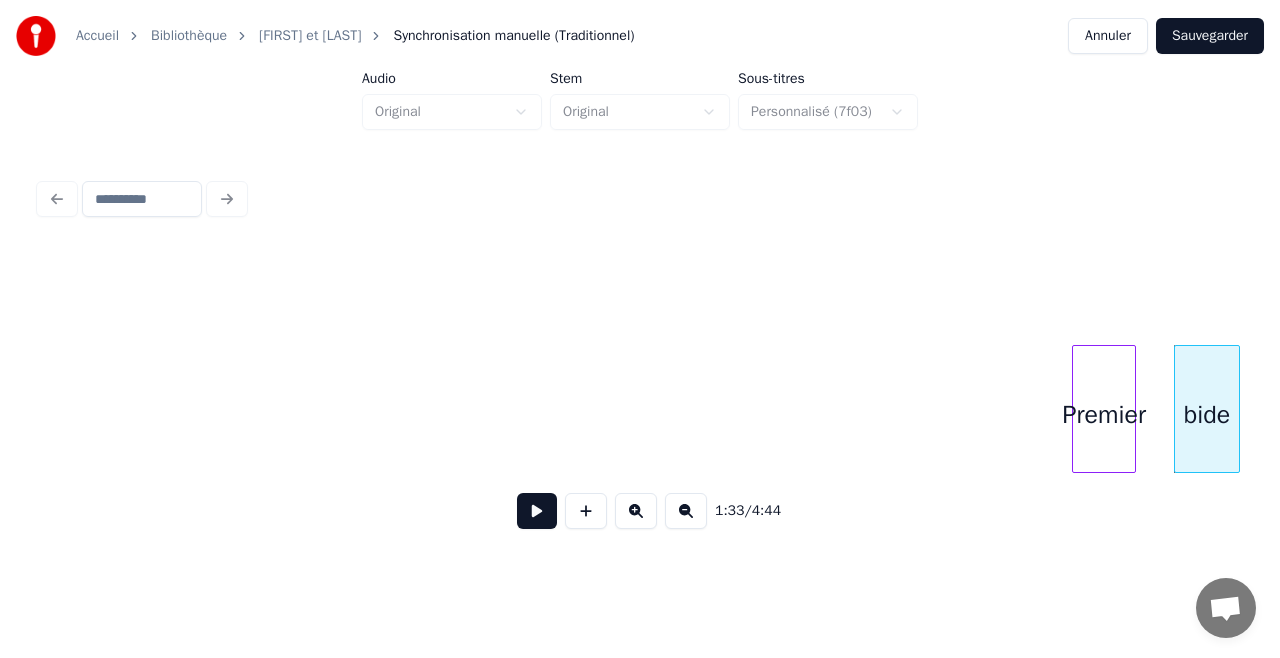 click on "Accueil Bibliothèque [FIRST] et [LAST] Synchronisation manuelle (Traditionnel) Annuler Sauvegarder Audio Original Stem Original Sous-titres Personnalisé (7f03) 1:33  /  4:44" at bounding box center [640, 278] 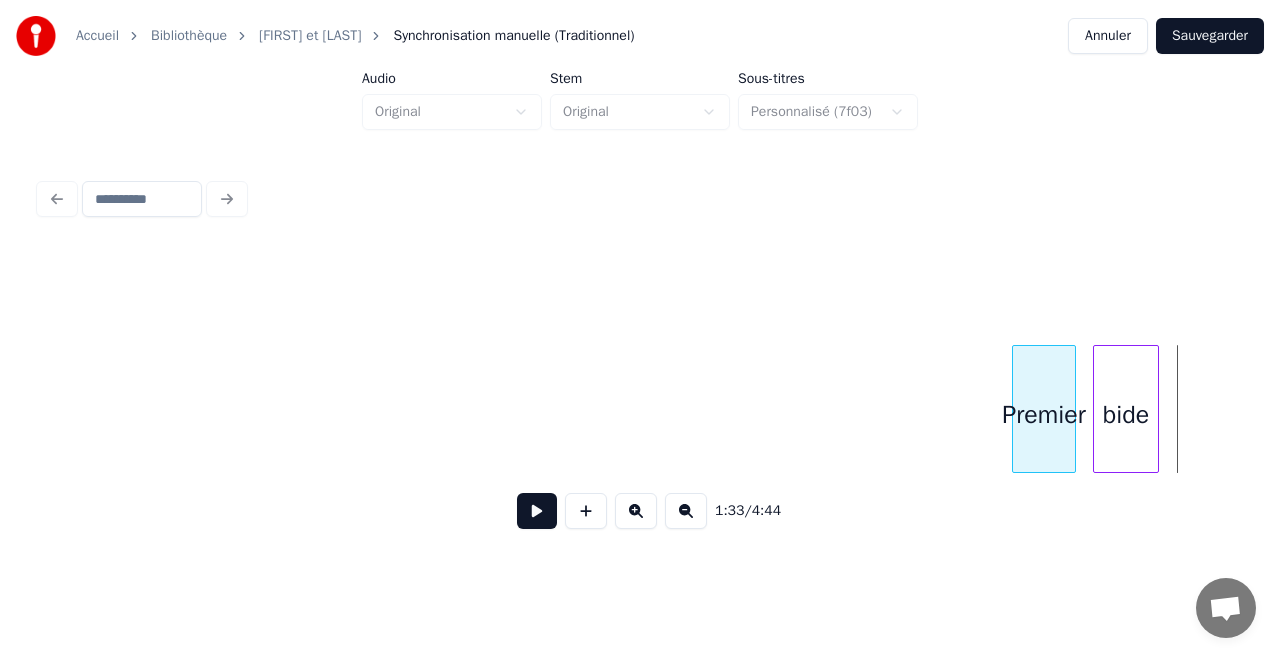 click on "Premier" at bounding box center (1044, 414) 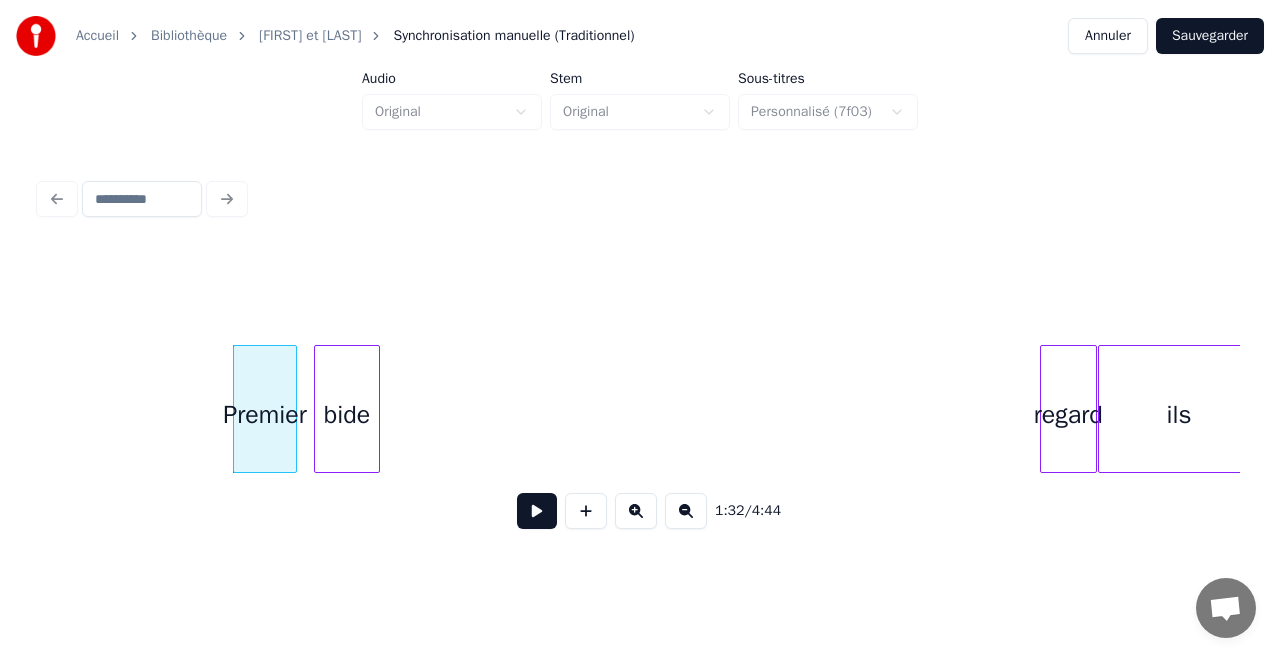 scroll, scrollTop: 0, scrollLeft: 18327, axis: horizontal 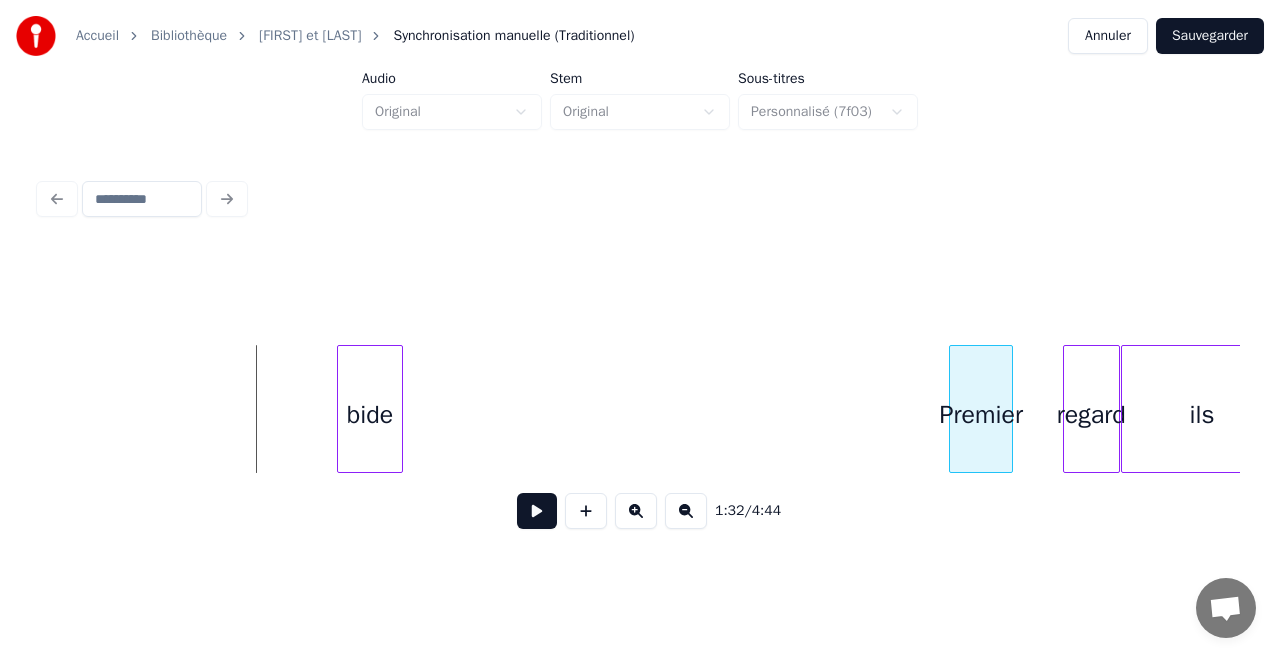 click on "Premier" at bounding box center (981, 414) 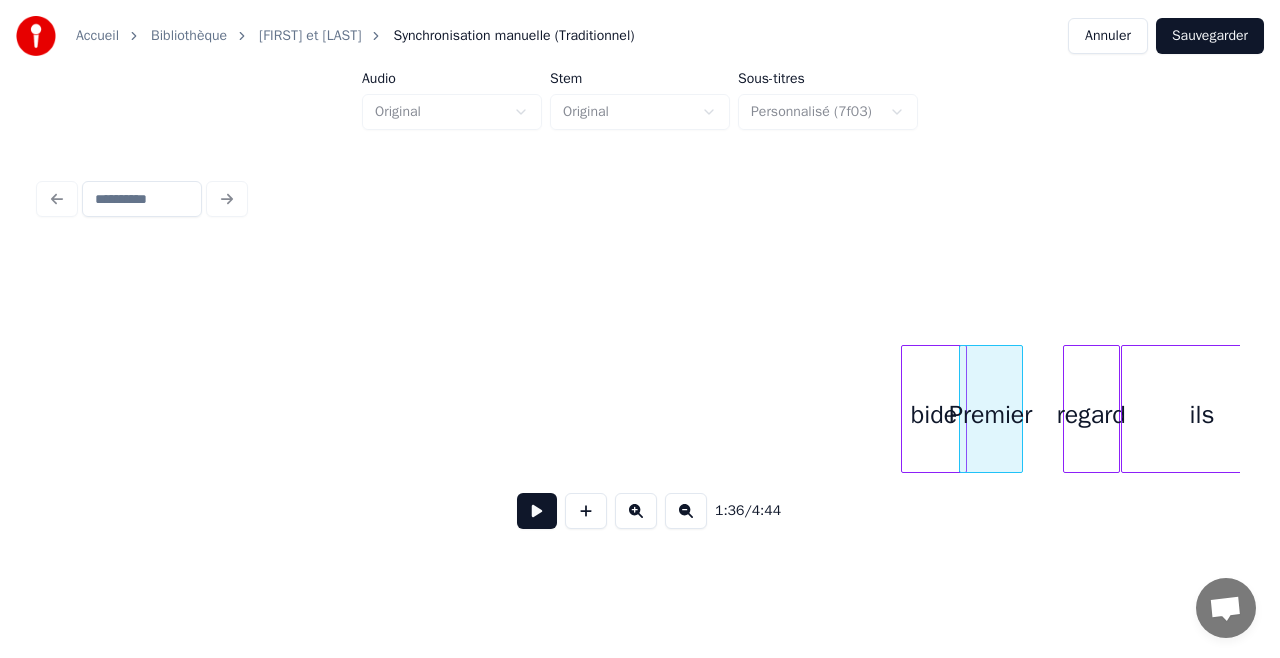 click on "bide" at bounding box center (934, 414) 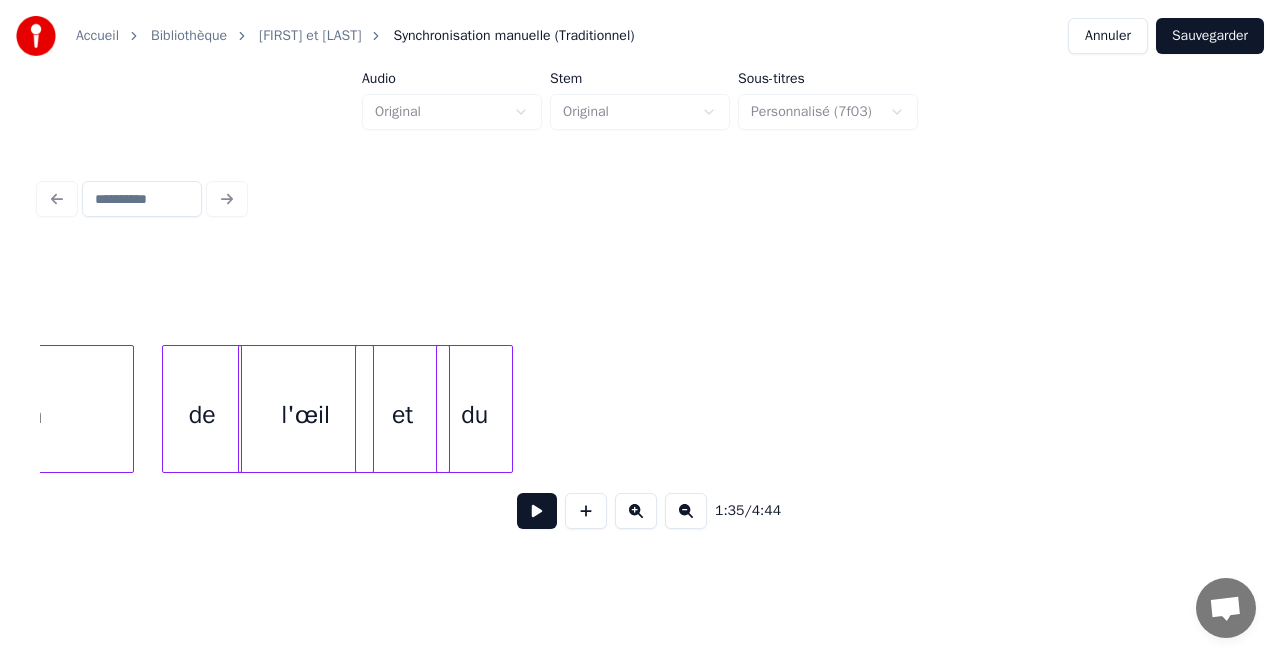 scroll, scrollTop: 0, scrollLeft: 16849, axis: horizontal 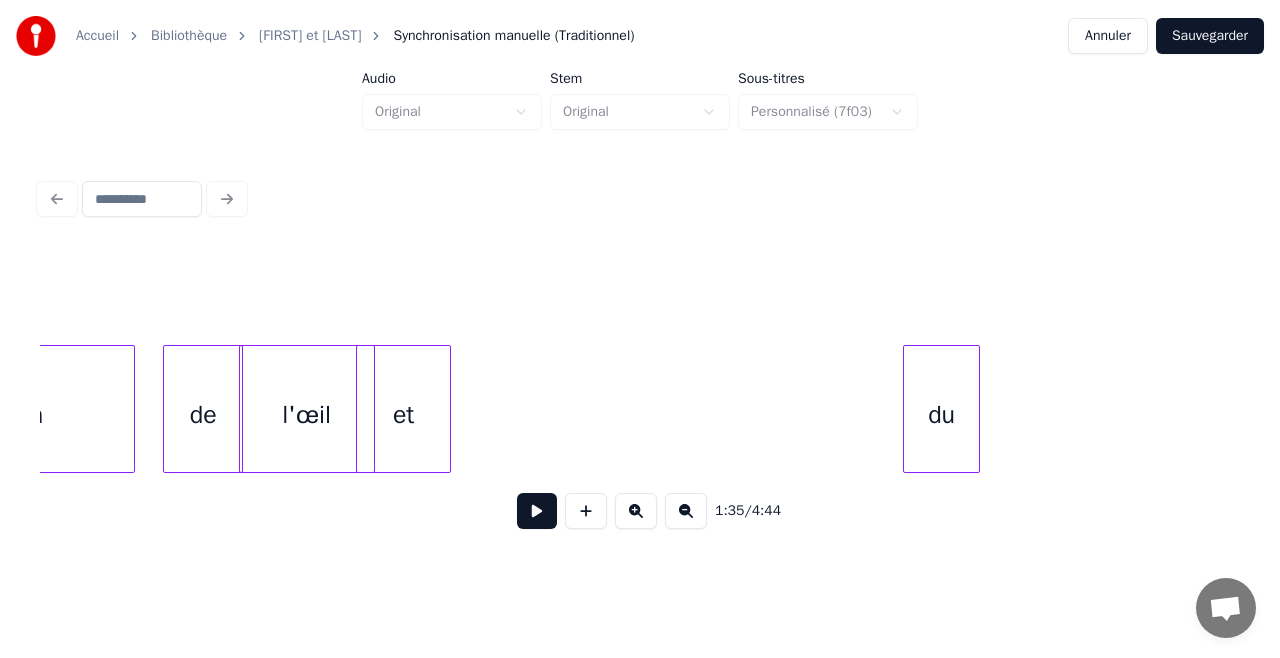 click on "Accueil Bibliothèque [FIRST] et [LAST] Synchronisation manuelle (Traditionnel) Annuler Sauvegarder Audio Original Stem Original Sous-titres Personnalisé (7f03) 1:35  /  4:44" at bounding box center [640, 278] 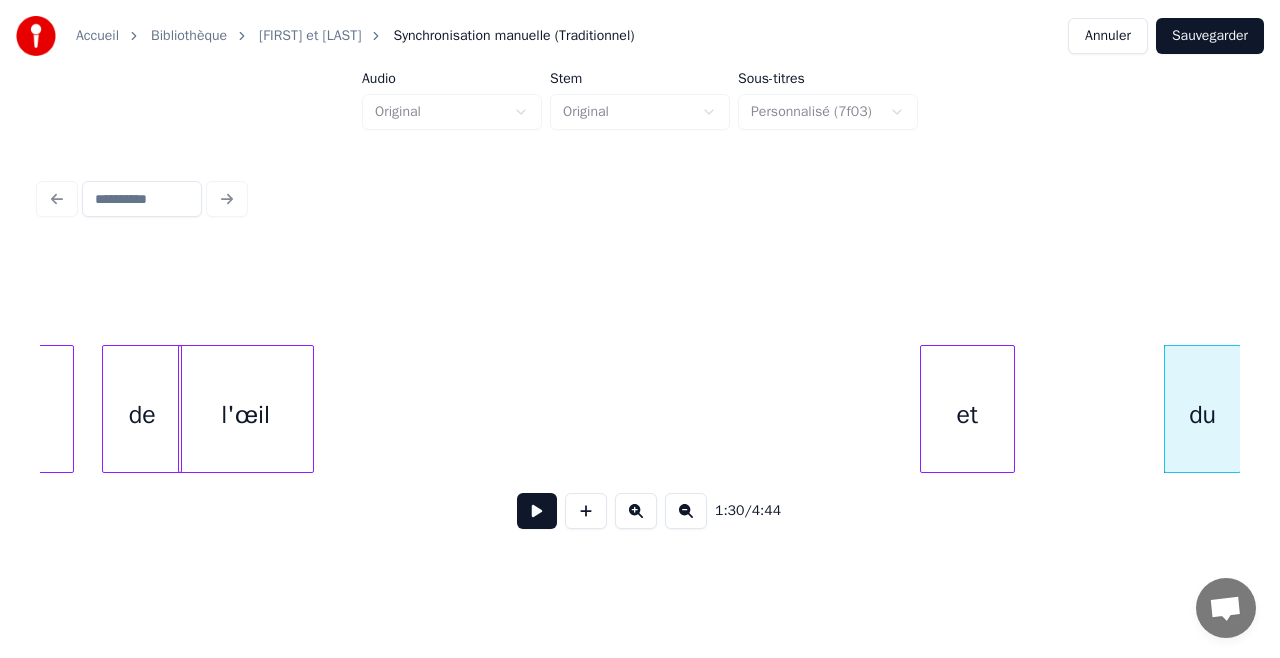 click on "et" at bounding box center (967, 414) 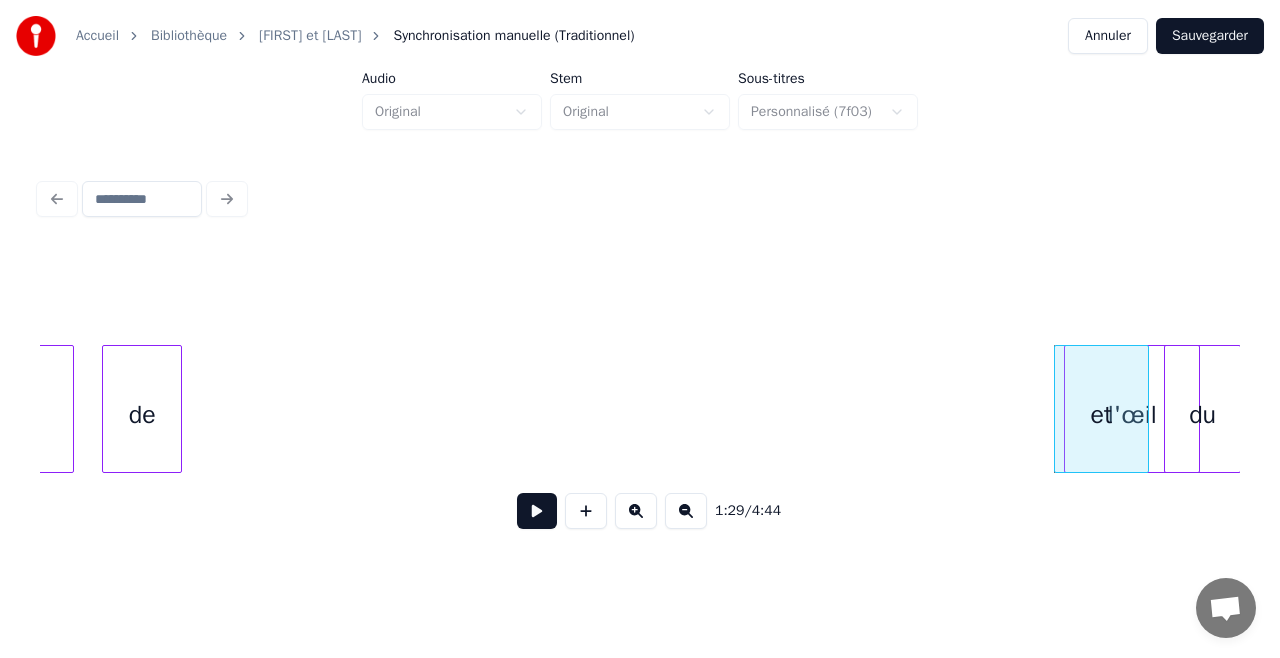 click on "l'œil et du de union" at bounding box center [11562, 409] 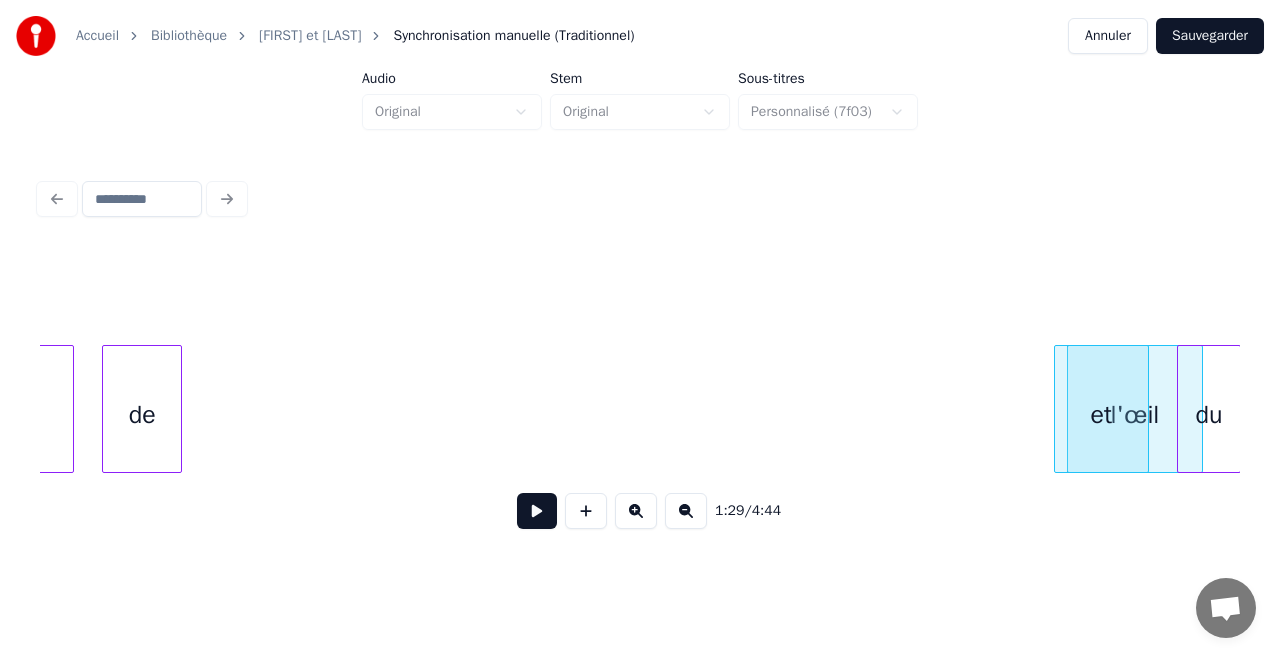 click at bounding box center (1181, 409) 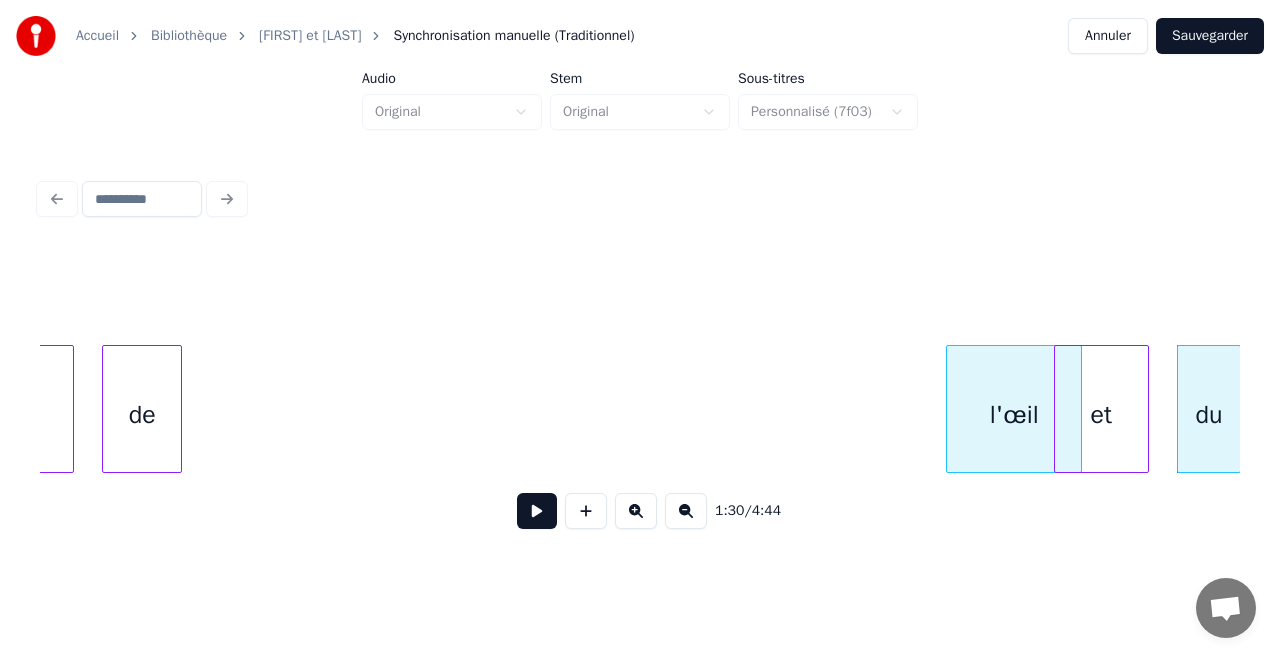 click on "l'œil" at bounding box center [1014, 414] 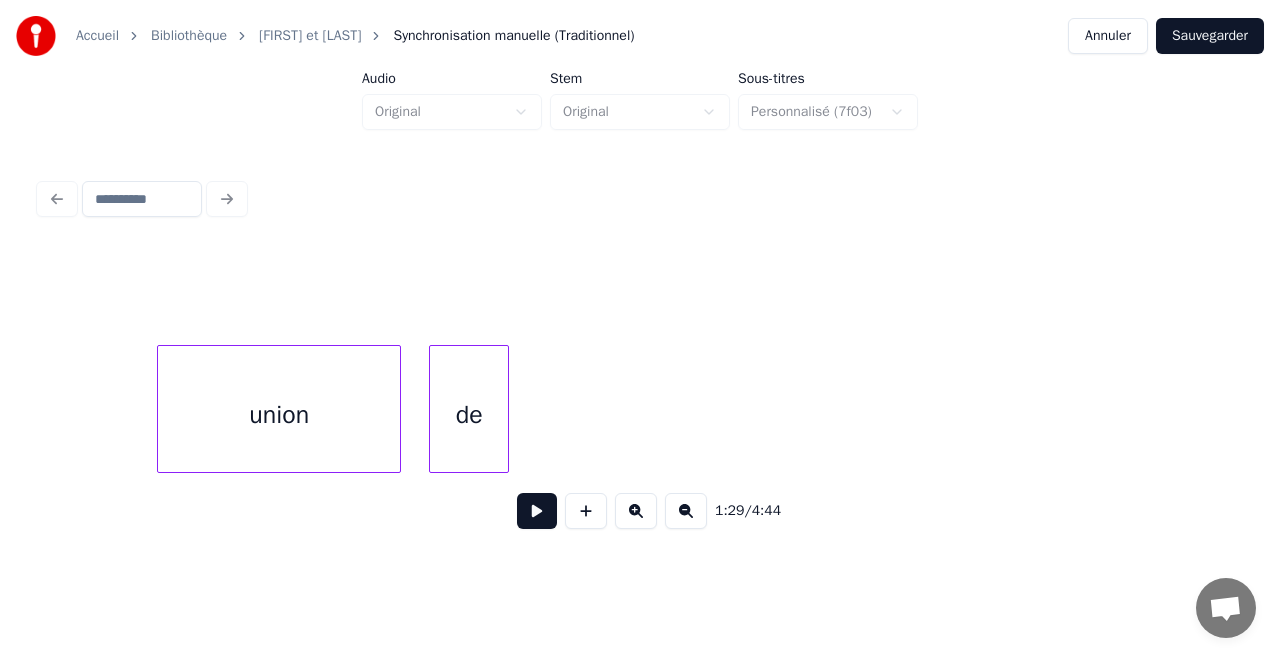 scroll, scrollTop: 0, scrollLeft: 16567, axis: horizontal 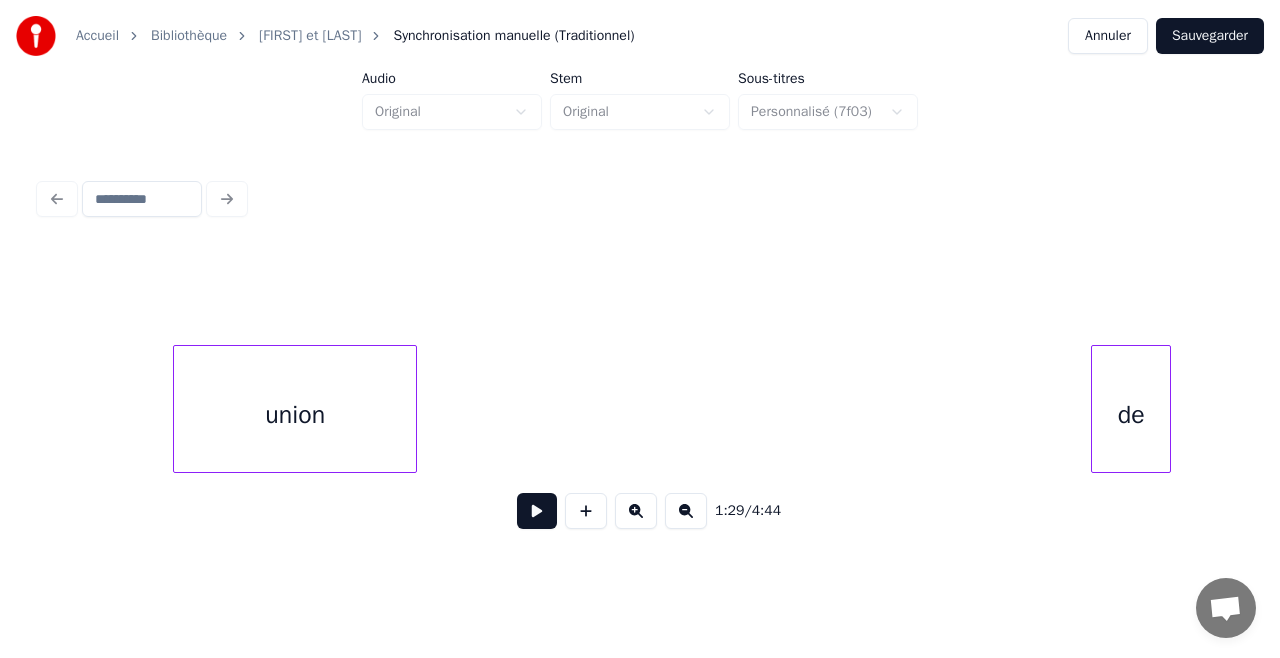 click on "de" at bounding box center (1131, 414) 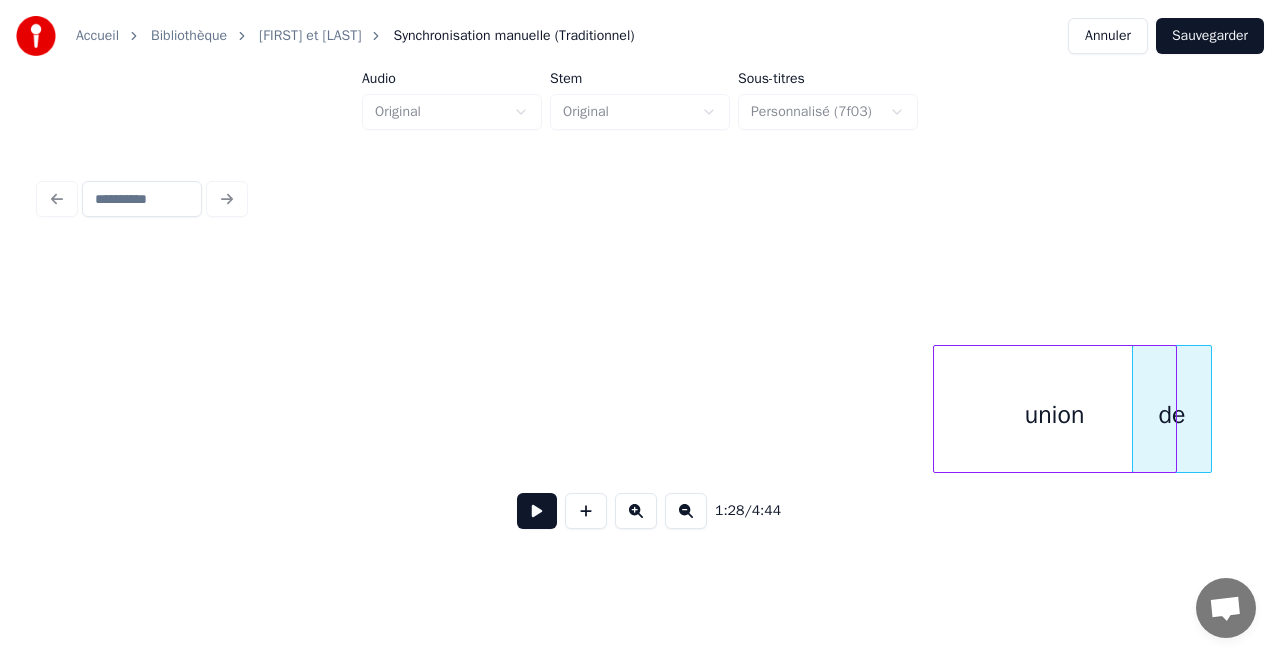 click on "union" at bounding box center (1055, 414) 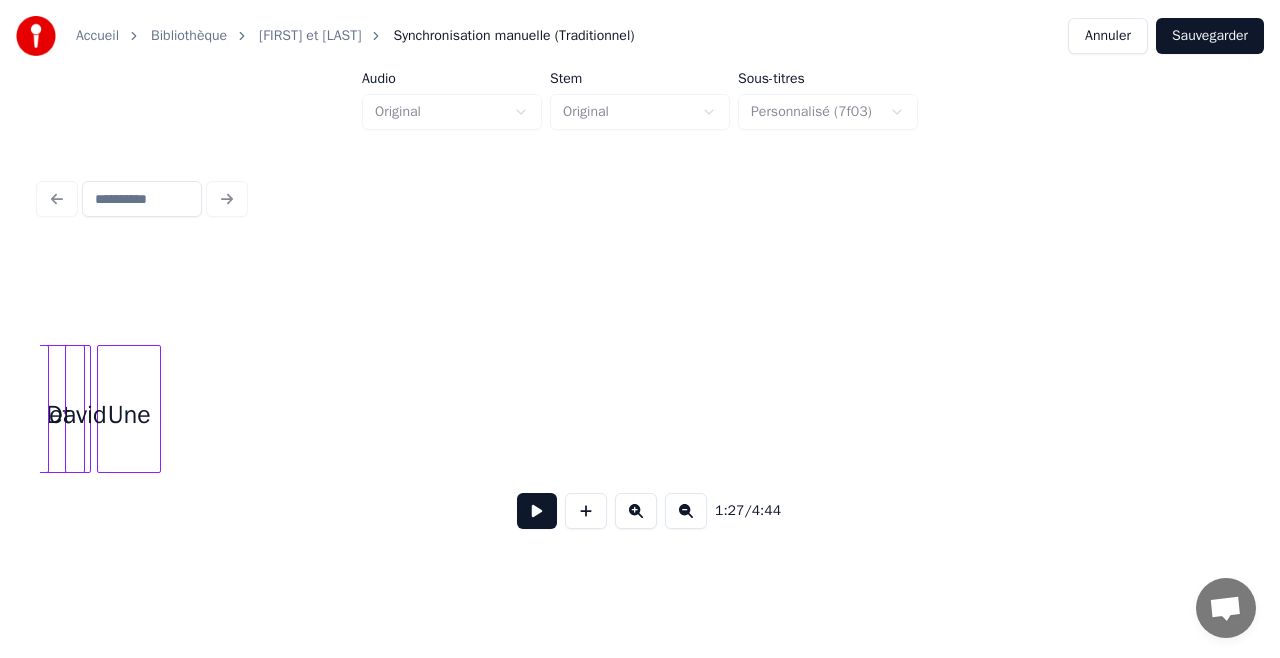 scroll, scrollTop: 0, scrollLeft: 14564, axis: horizontal 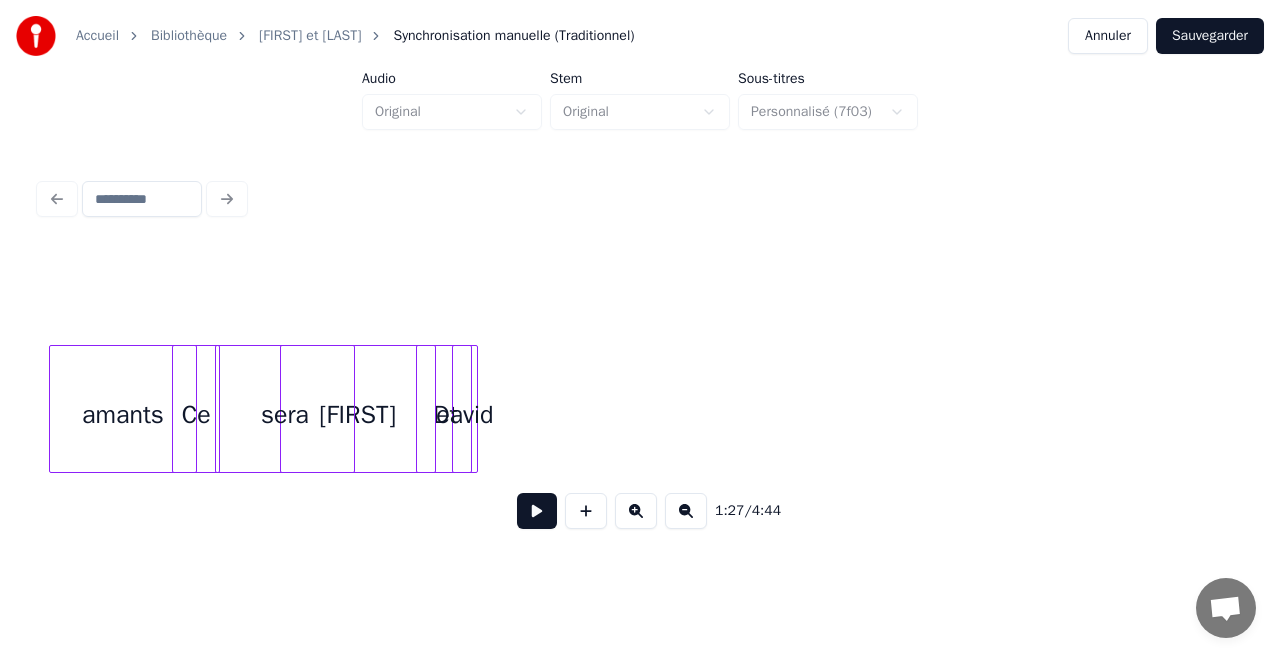 click on "Accueil Bibliothèque [FIRST] et [LAST] Synchronisation manuelle (Traditionnel) Annuler Sauvegarder Audio Original Stem Original Sous-titres Personnalisé (7f03) 1:27  /  4:44" at bounding box center (640, 278) 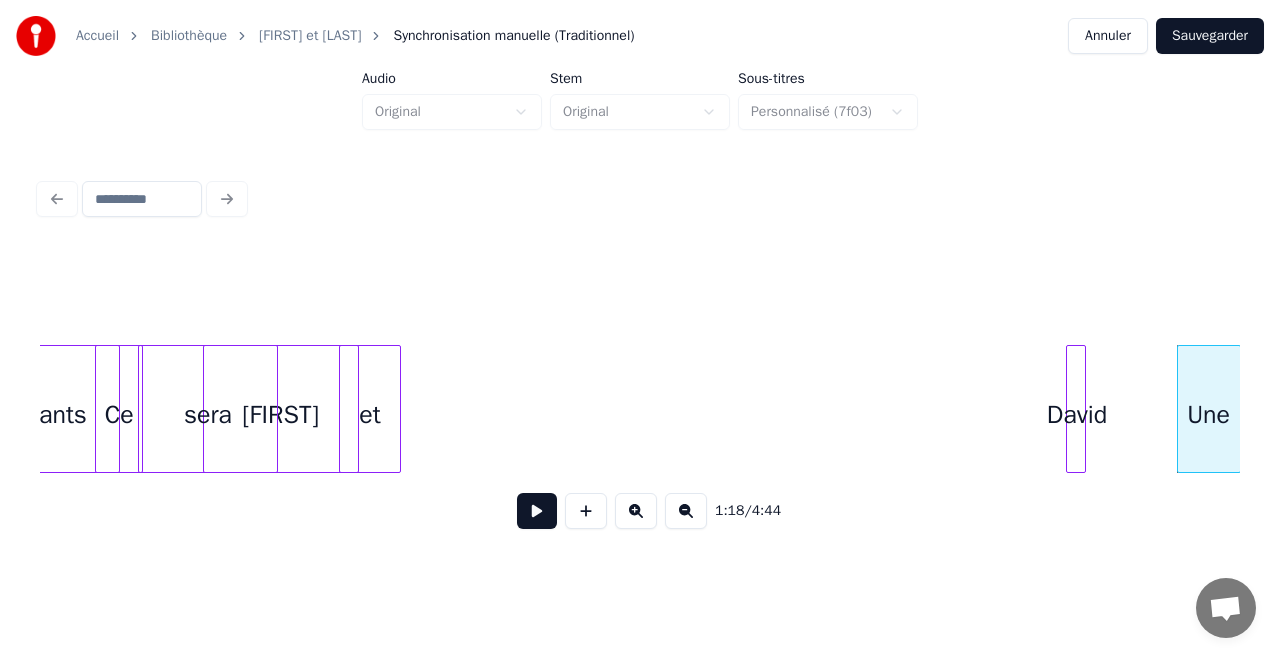 click on "David" at bounding box center (1077, 414) 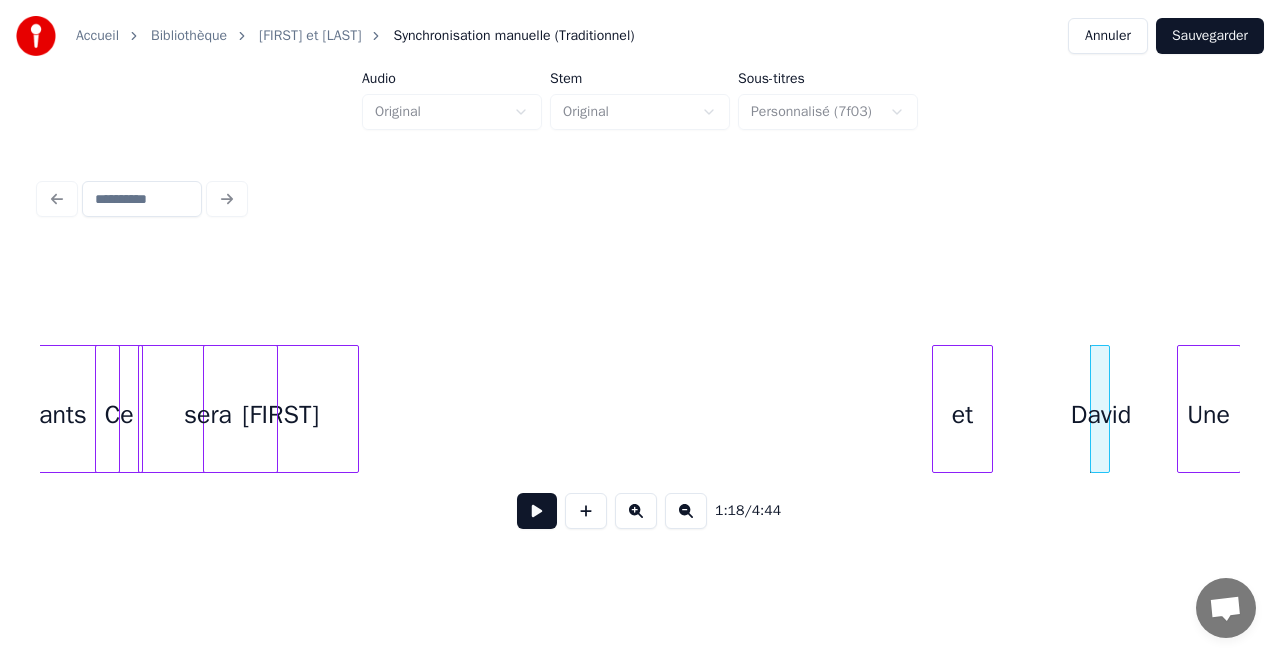 click on "et" at bounding box center (962, 414) 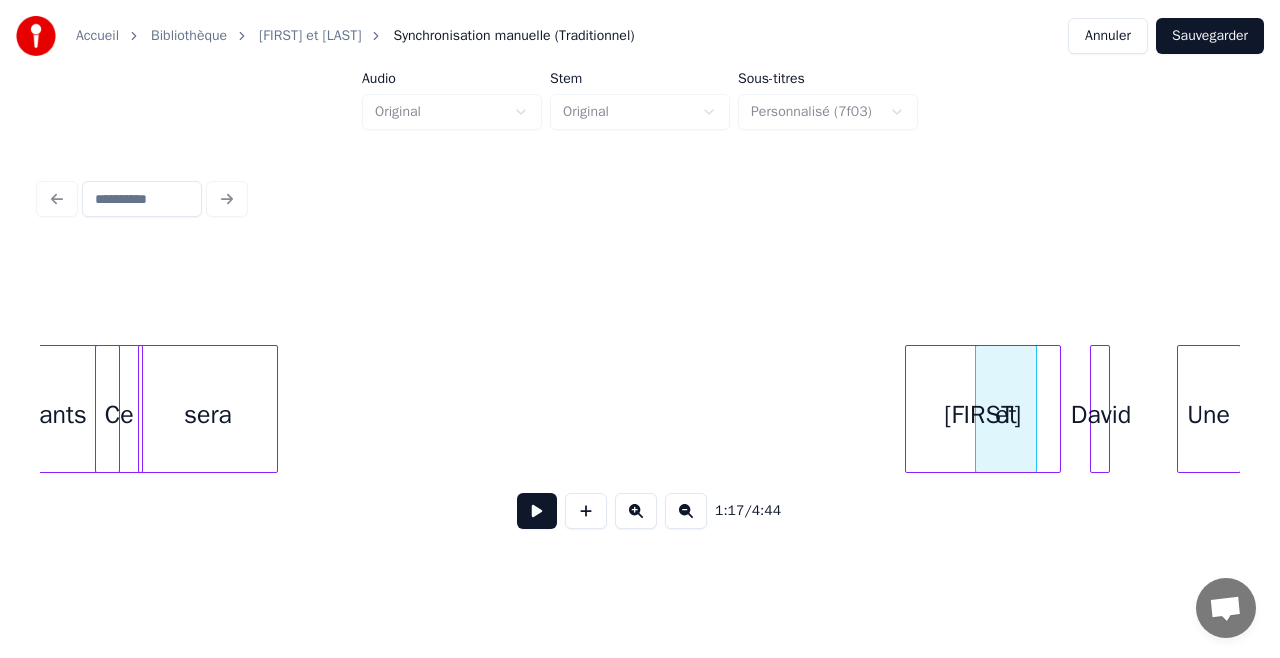 click on "[FIRST]" at bounding box center (983, 414) 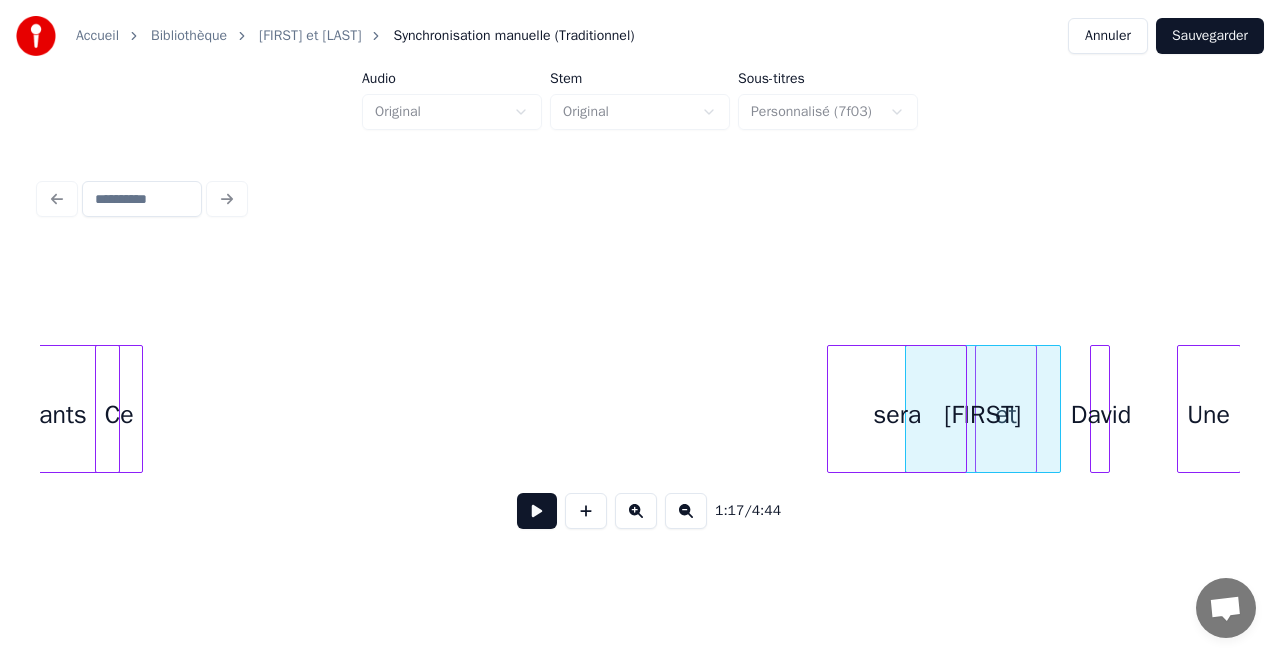 click on "sera" at bounding box center (897, 414) 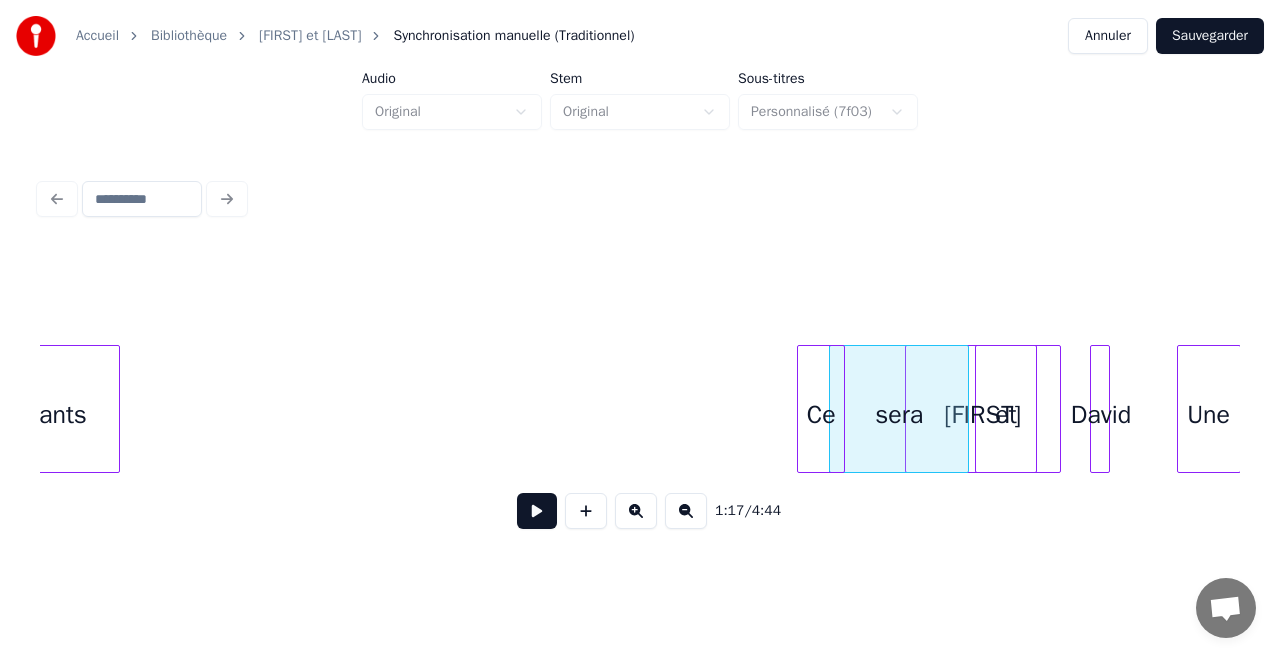 click on "Ce" at bounding box center [821, 414] 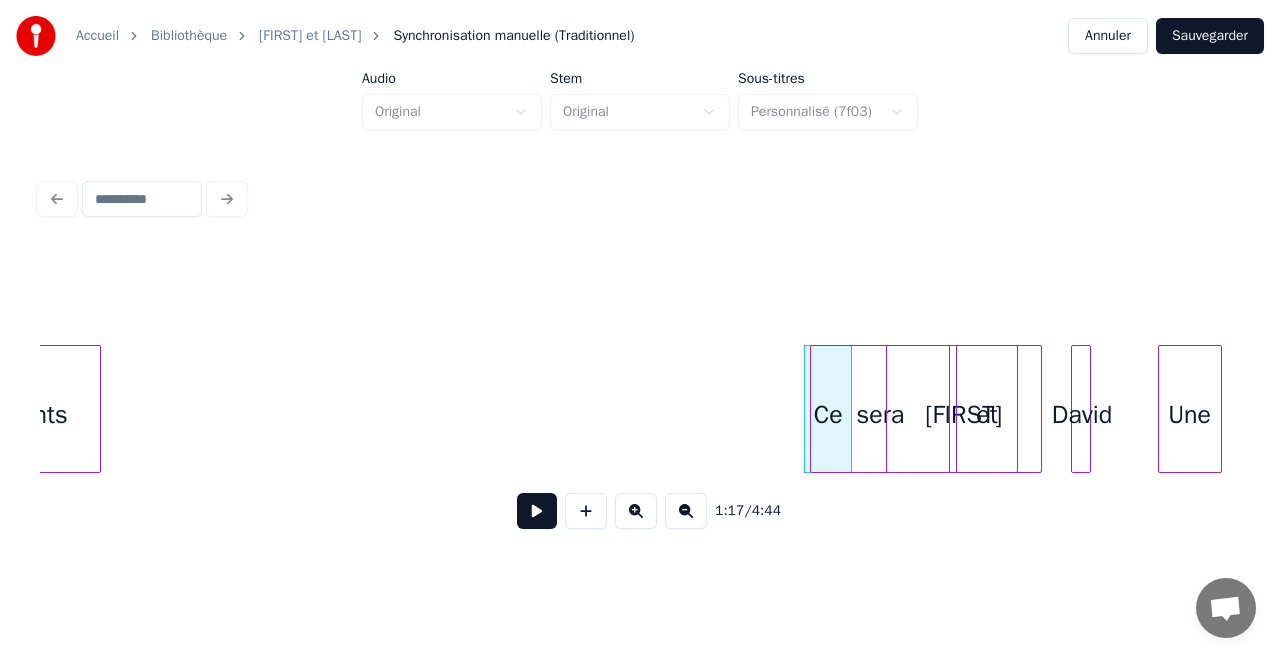 scroll, scrollTop: 0, scrollLeft: 14659, axis: horizontal 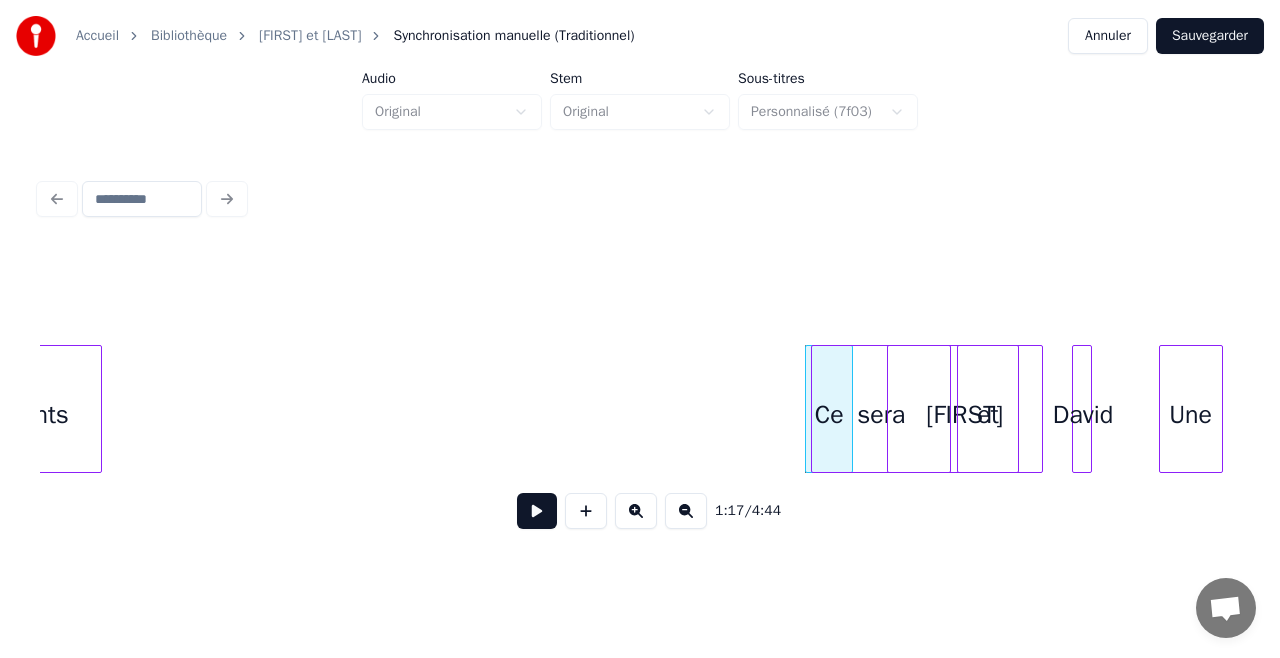 click on "Ce sera [FIRST] et [LAST] Une amants" at bounding box center (13813, 409) 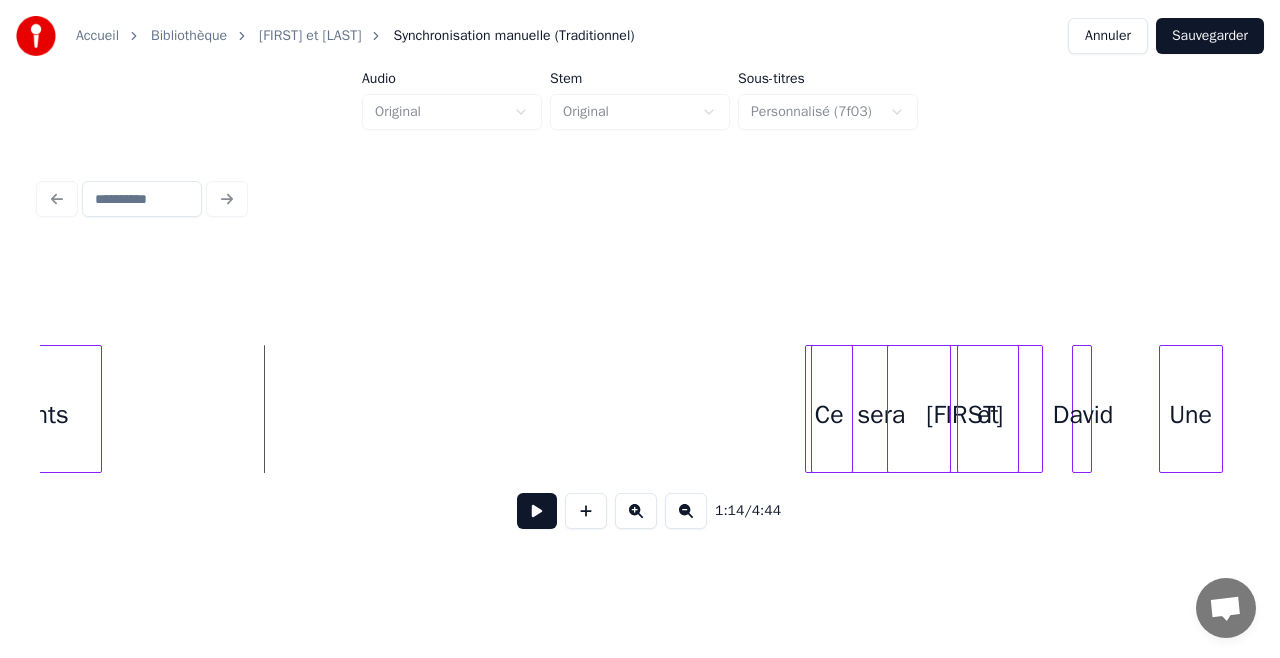 click at bounding box center [537, 511] 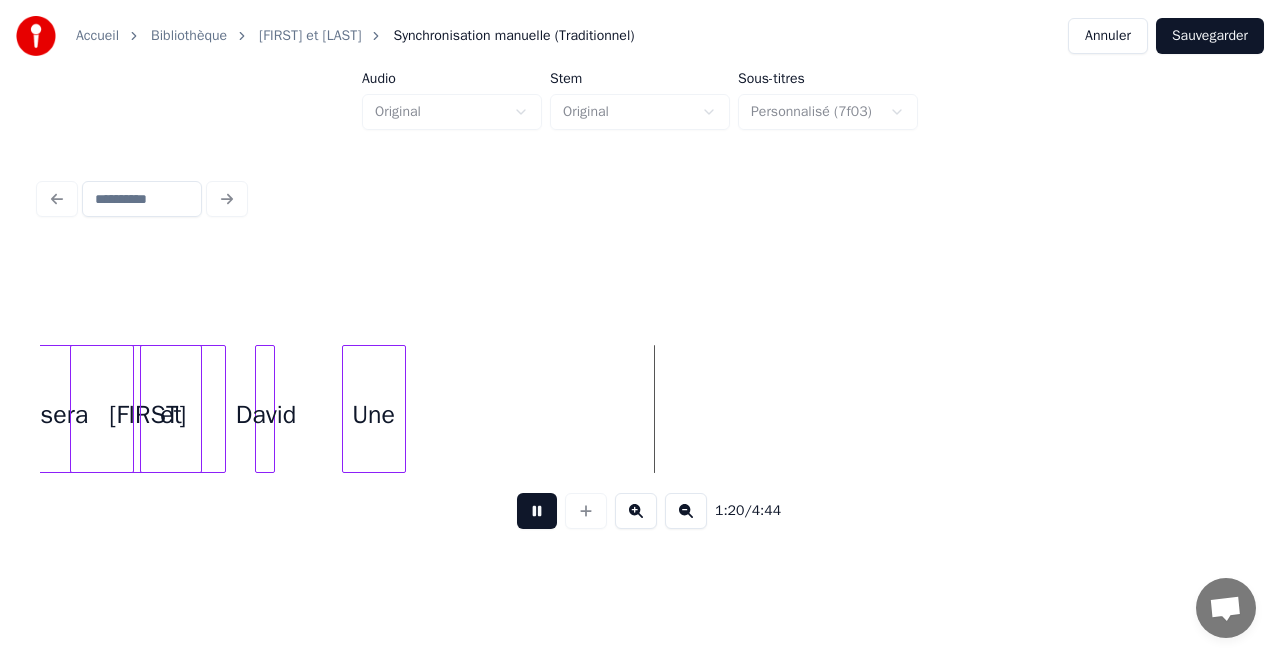 scroll, scrollTop: 0, scrollLeft: 15829, axis: horizontal 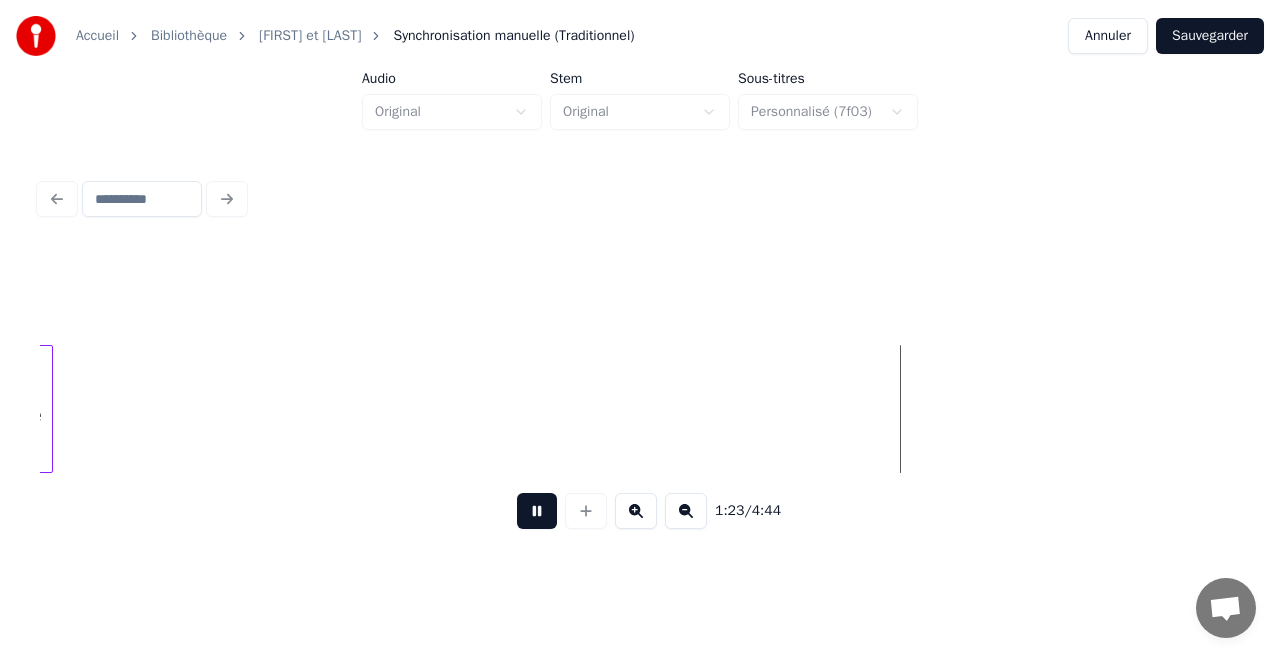 click at bounding box center (537, 511) 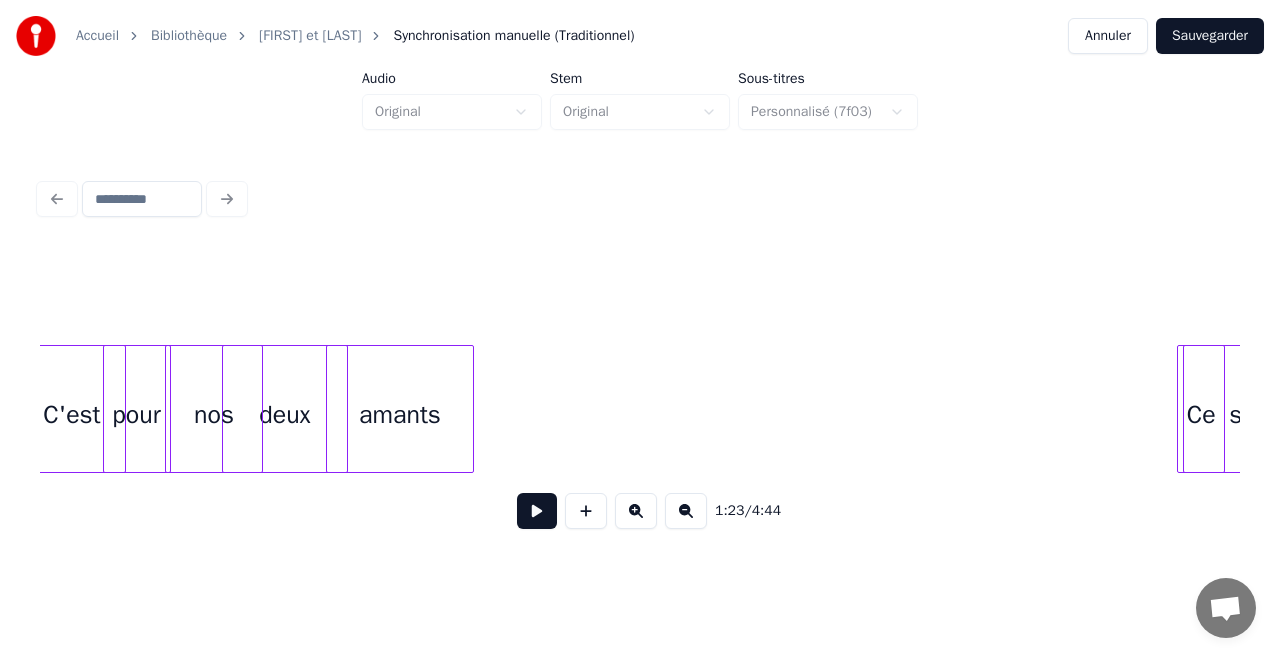 scroll, scrollTop: 0, scrollLeft: 14290, axis: horizontal 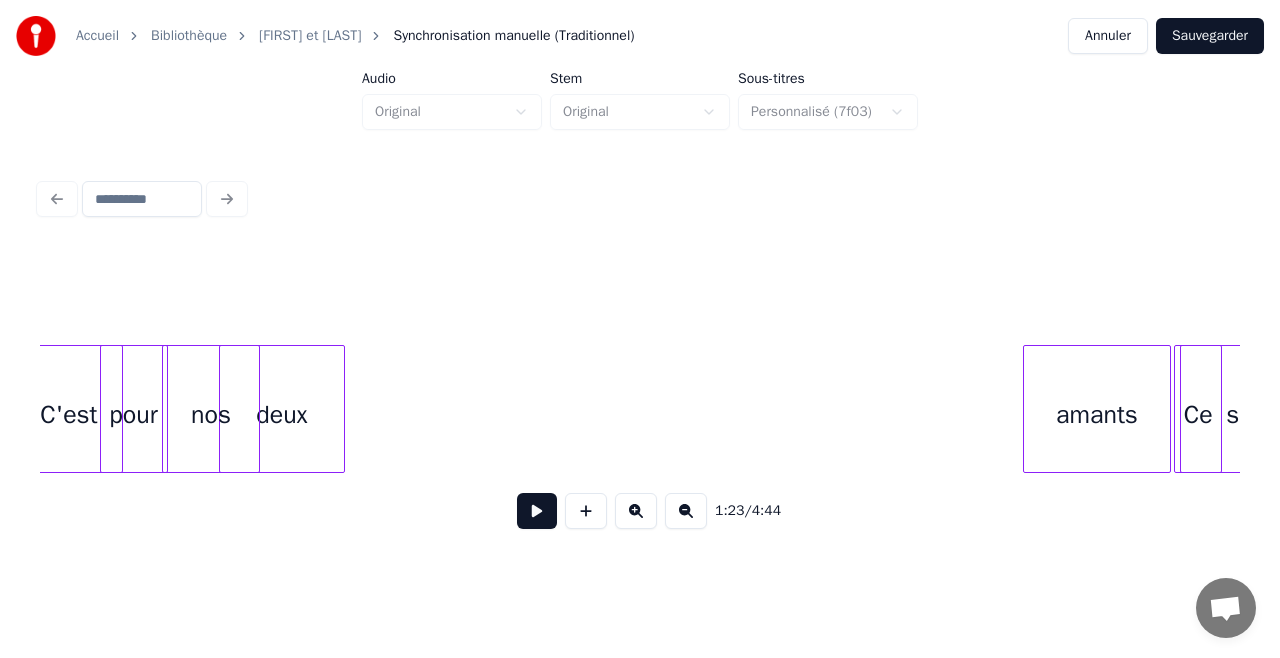 click on "amants" at bounding box center [1097, 414] 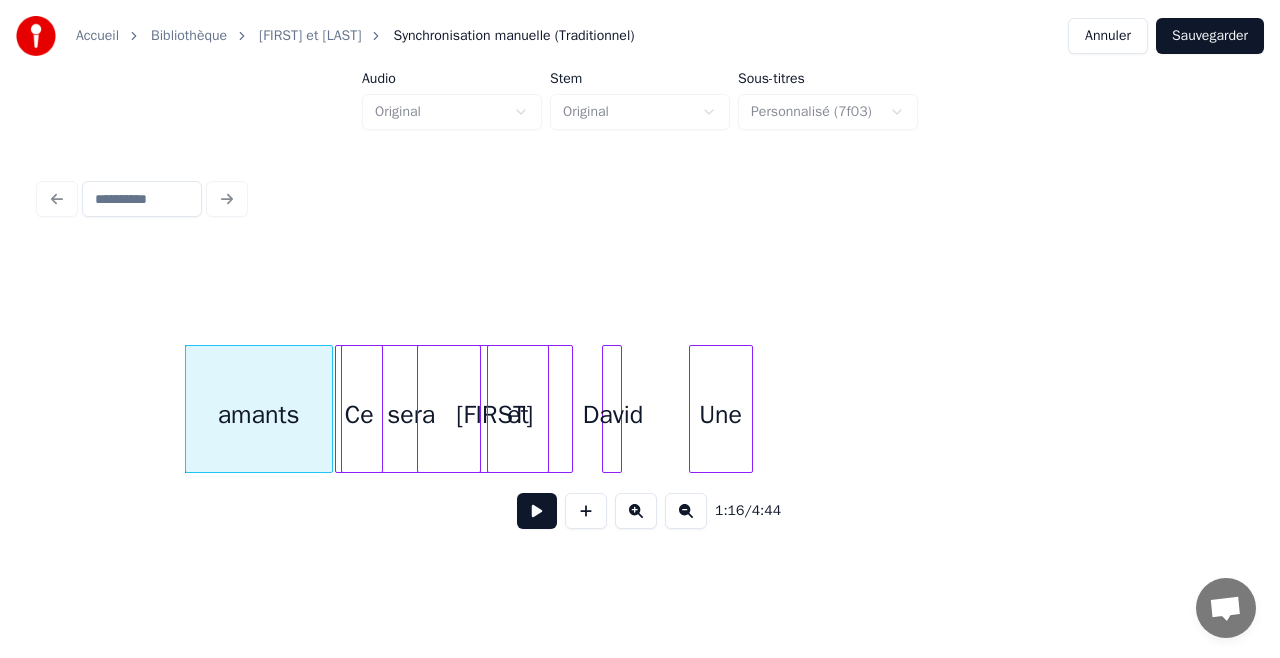 scroll, scrollTop: 0, scrollLeft: 15123, axis: horizontal 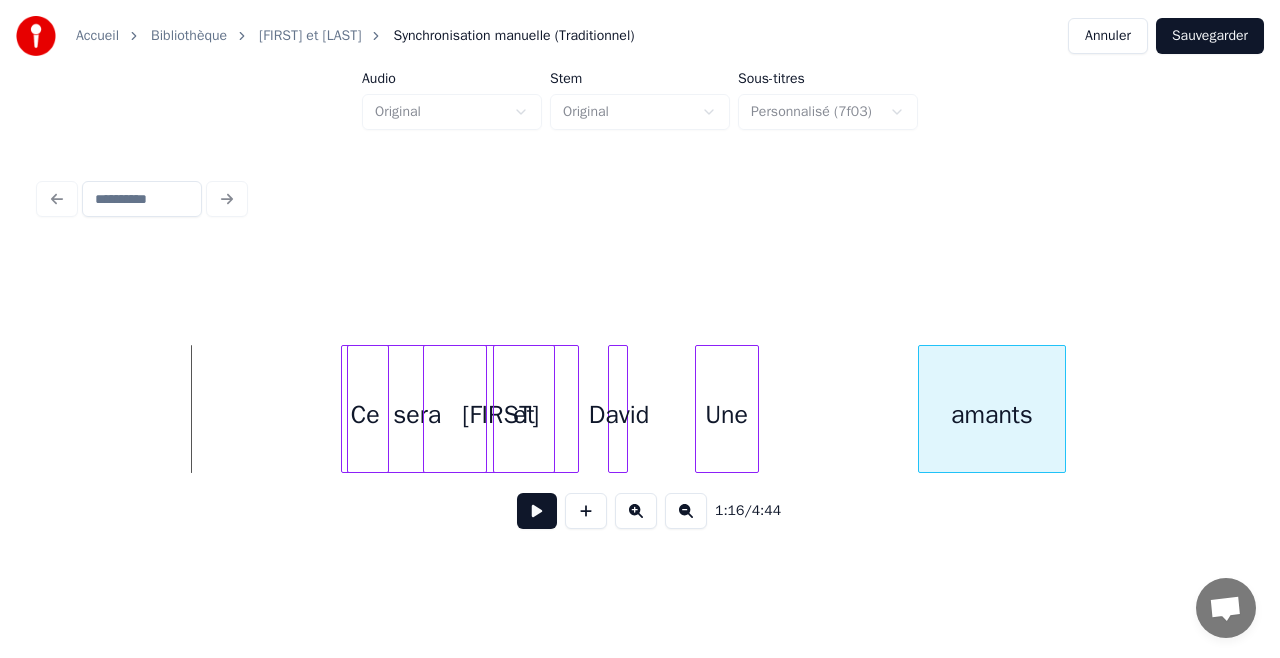 click on "amants" at bounding box center [992, 414] 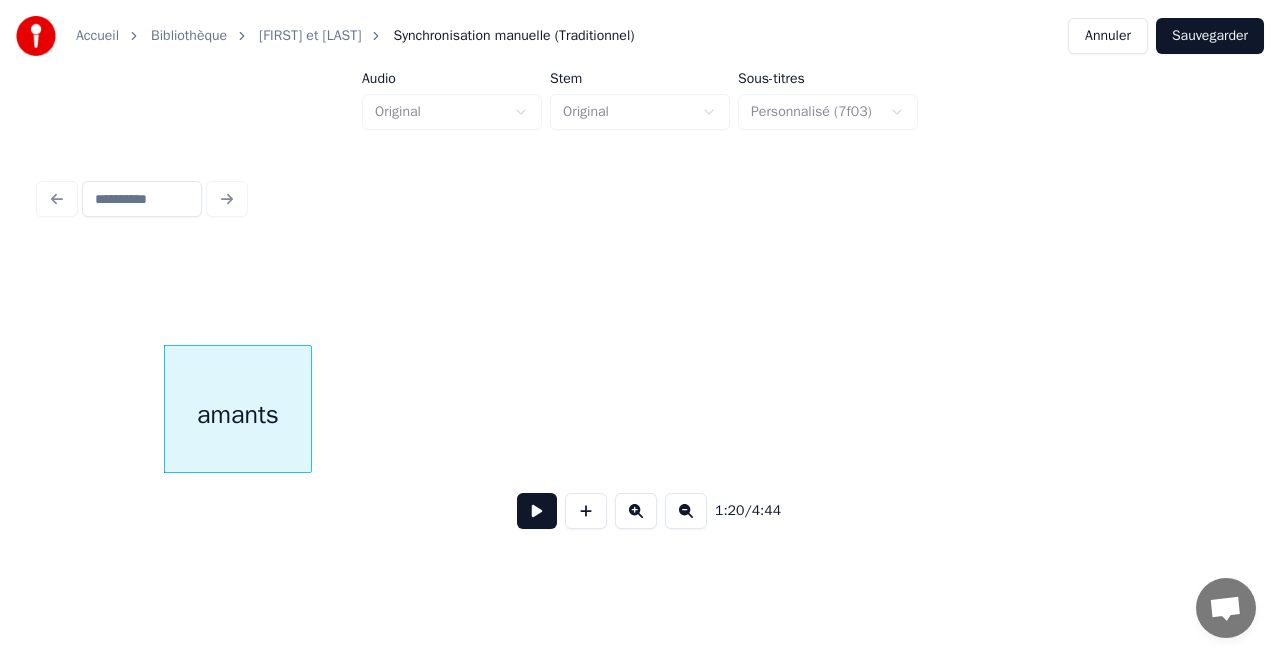 scroll, scrollTop: 0, scrollLeft: 15884, axis: horizontal 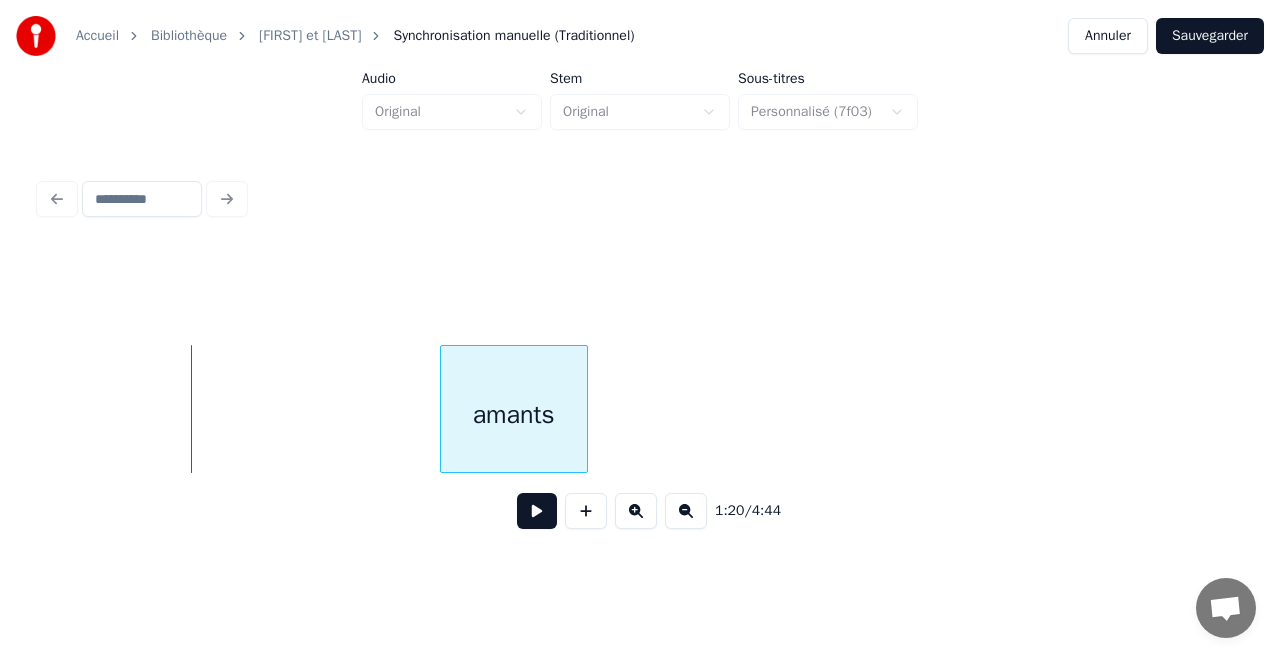 click on "amants" at bounding box center [514, 414] 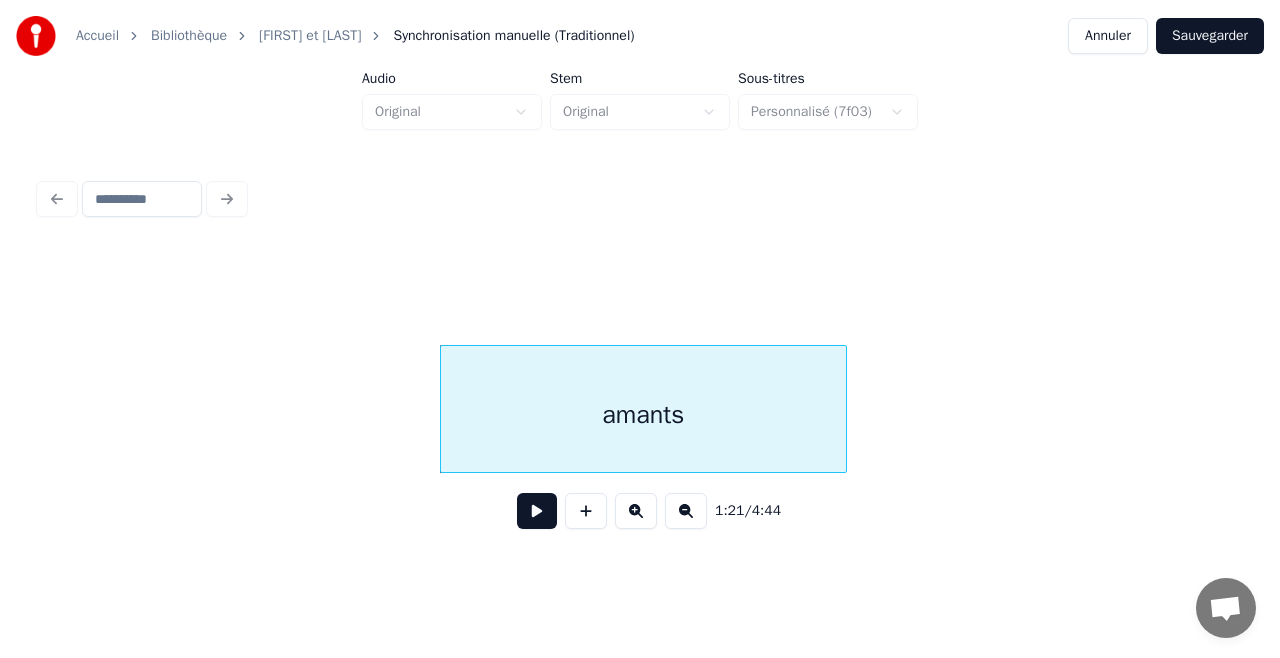 click at bounding box center (843, 409) 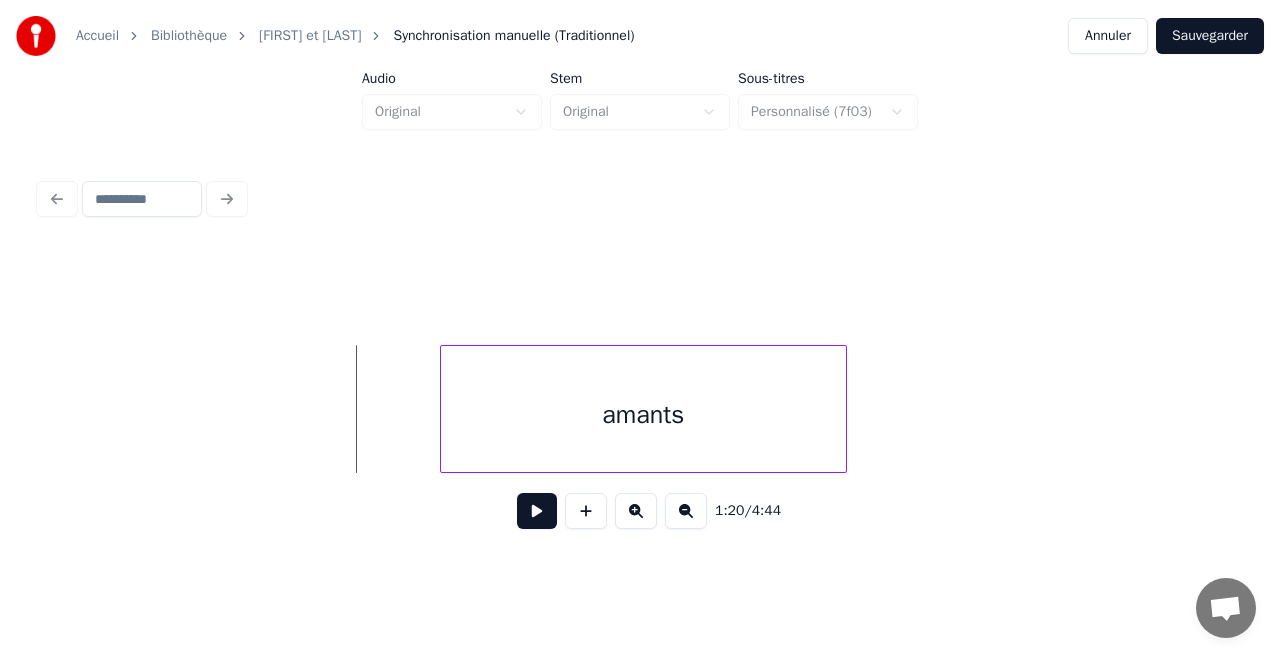 click at bounding box center (537, 511) 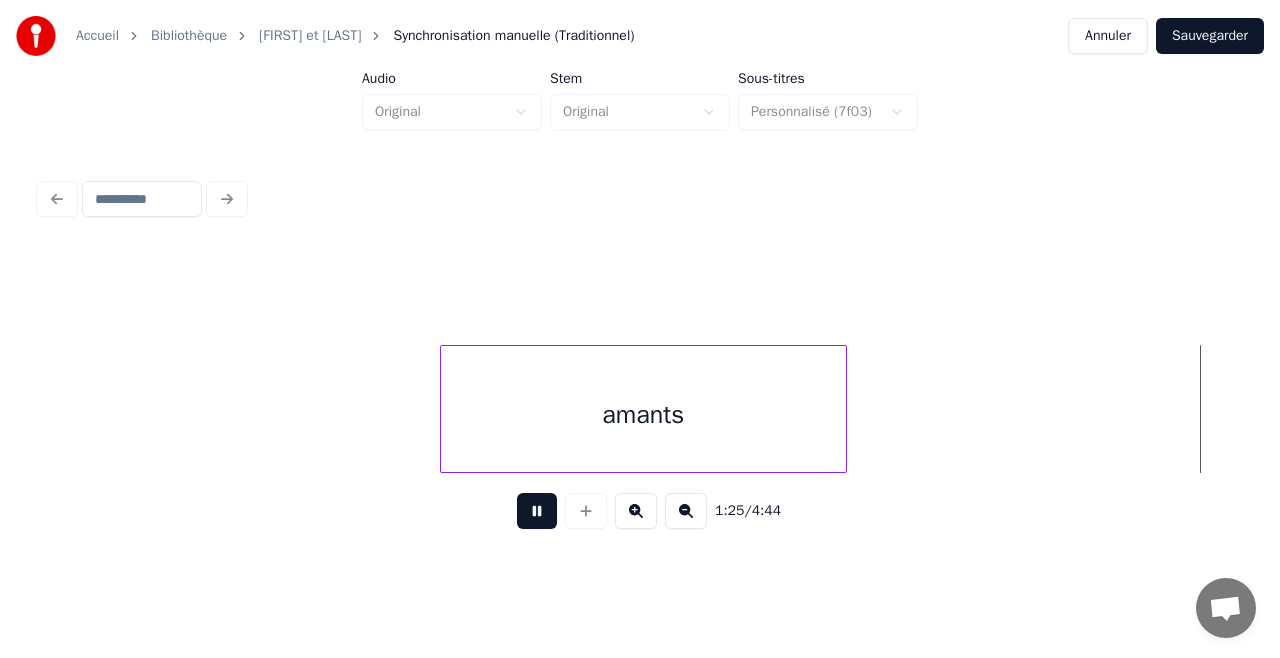 click on "amants" at bounding box center [12588, 409] 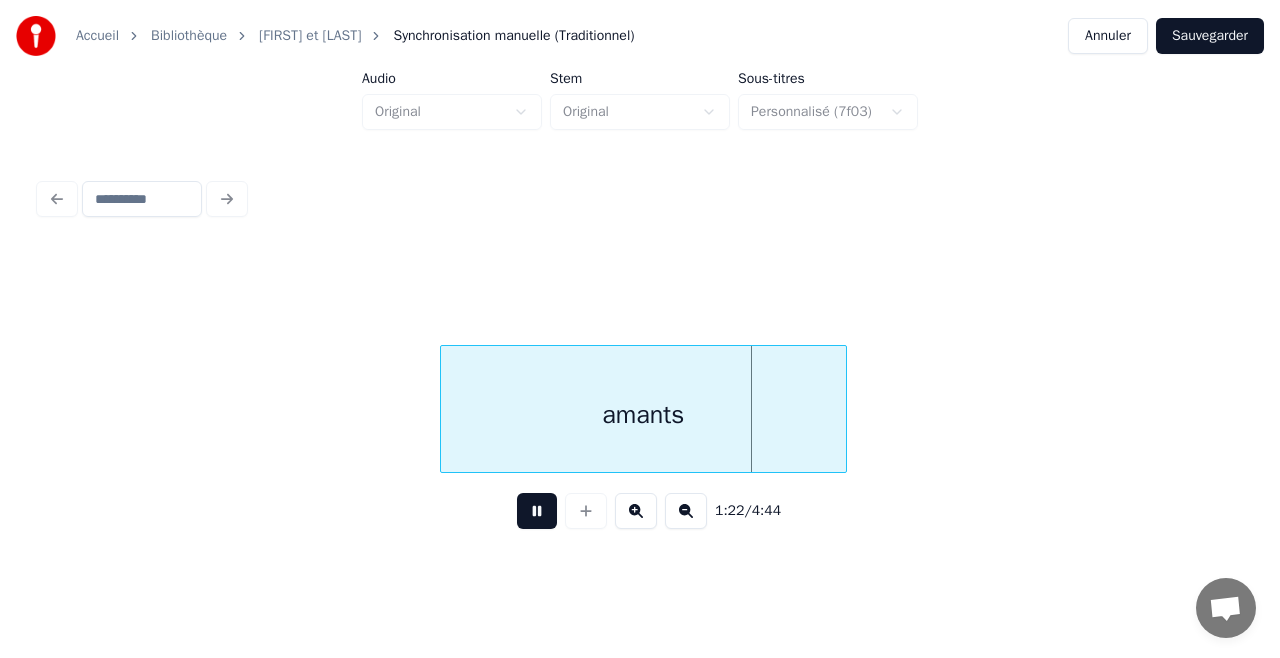 click on "amants" at bounding box center (12588, 409) 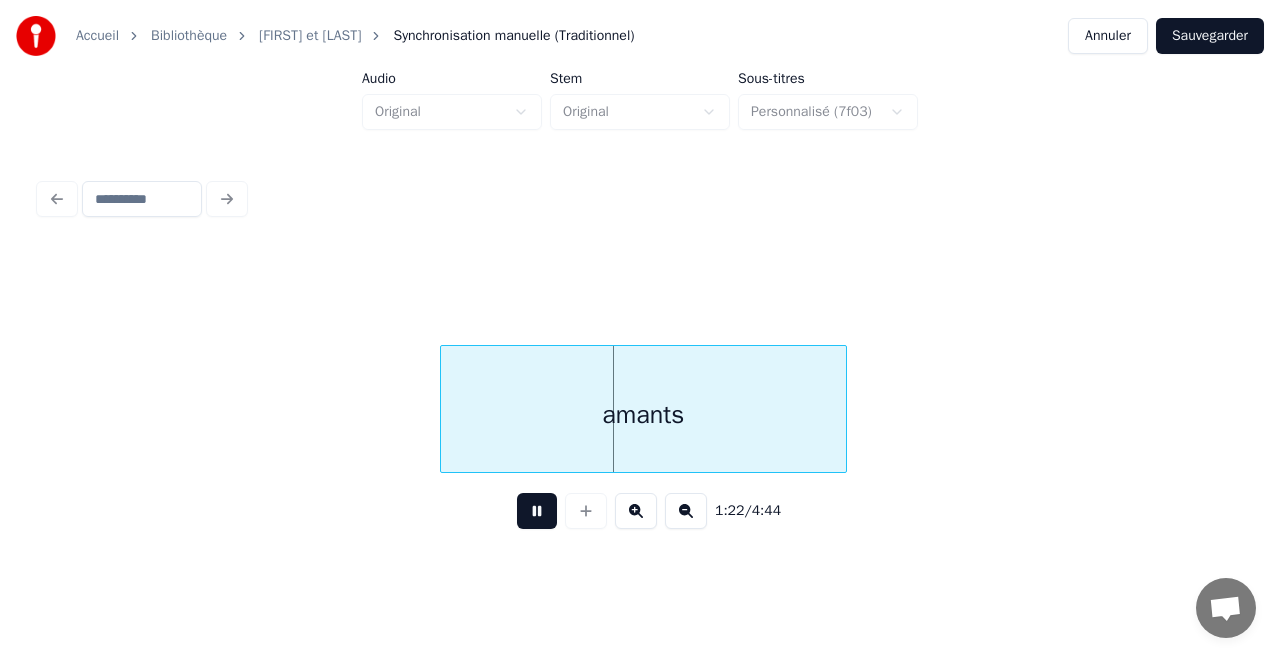 click on "amants" at bounding box center (12588, 409) 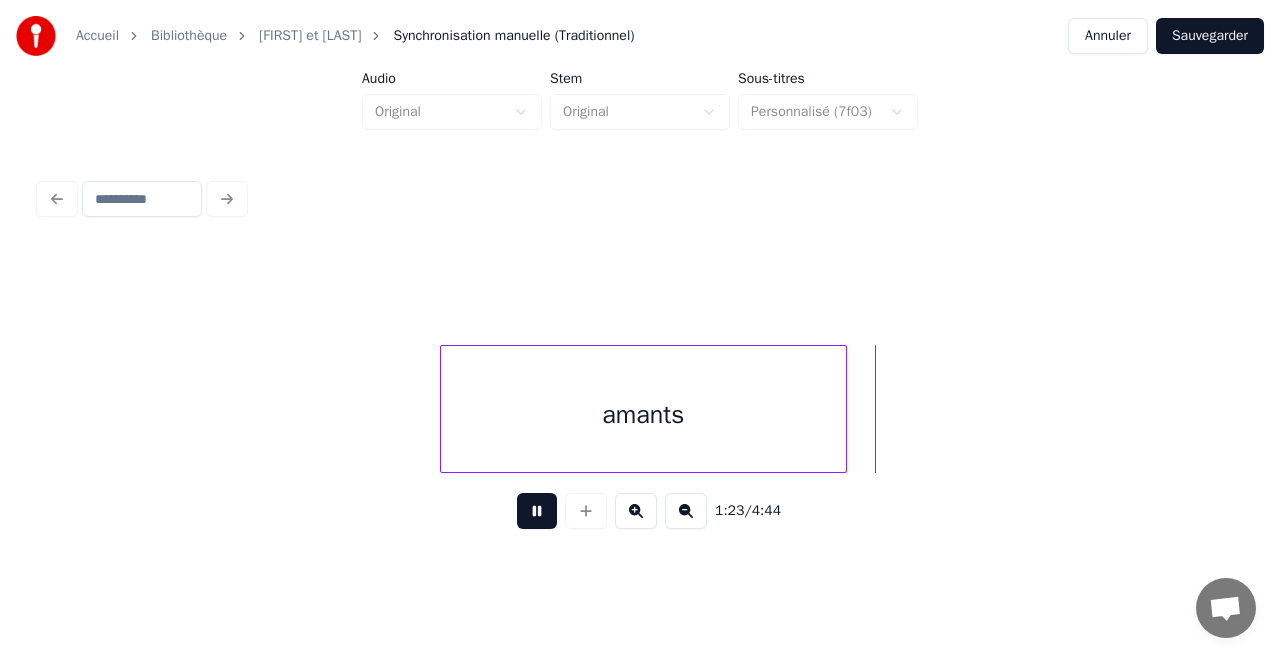 click at bounding box center [537, 511] 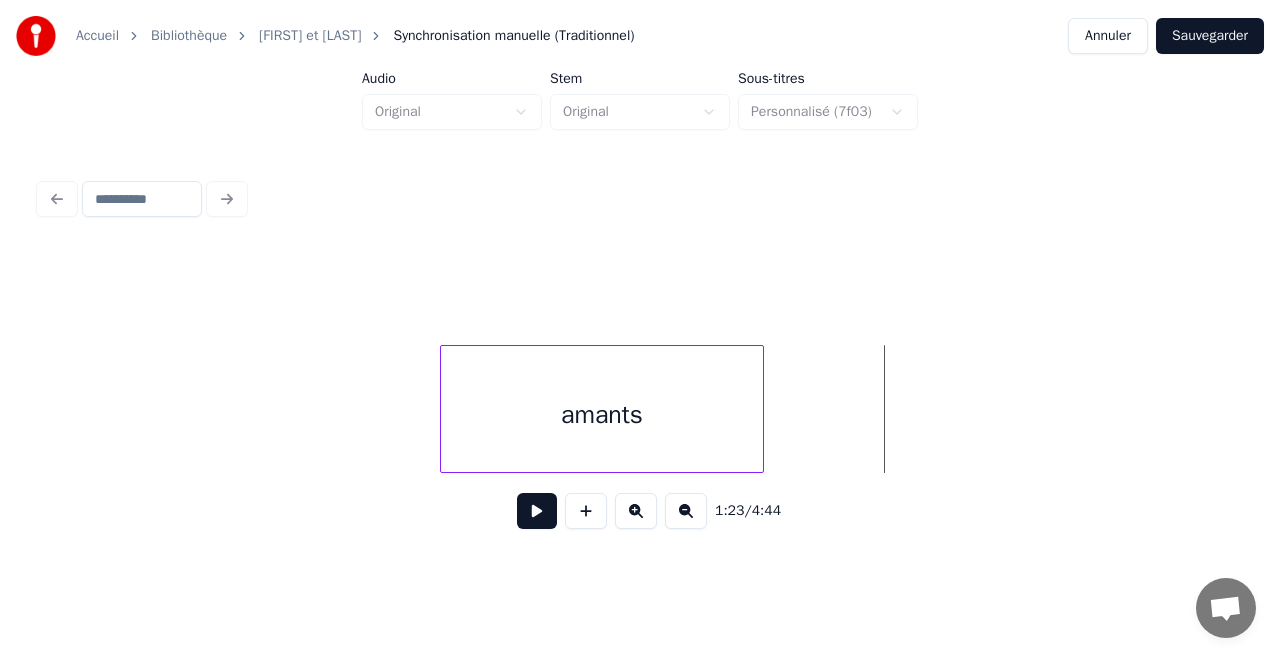 click at bounding box center [760, 409] 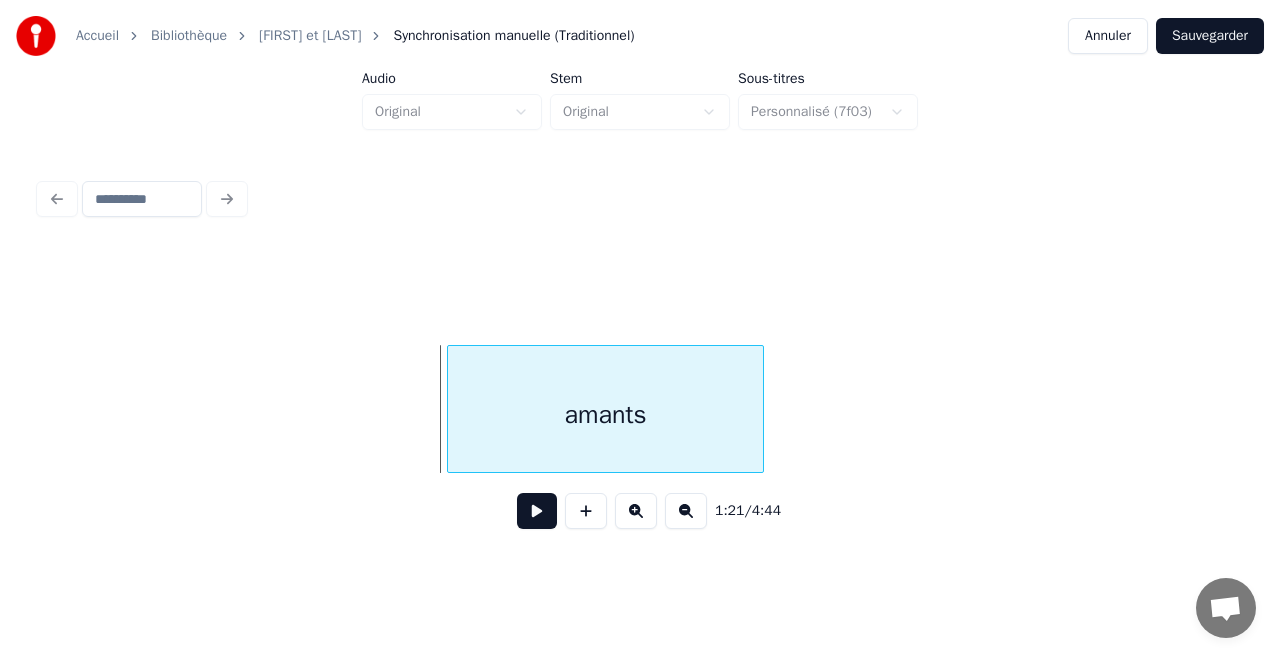 click at bounding box center [451, 409] 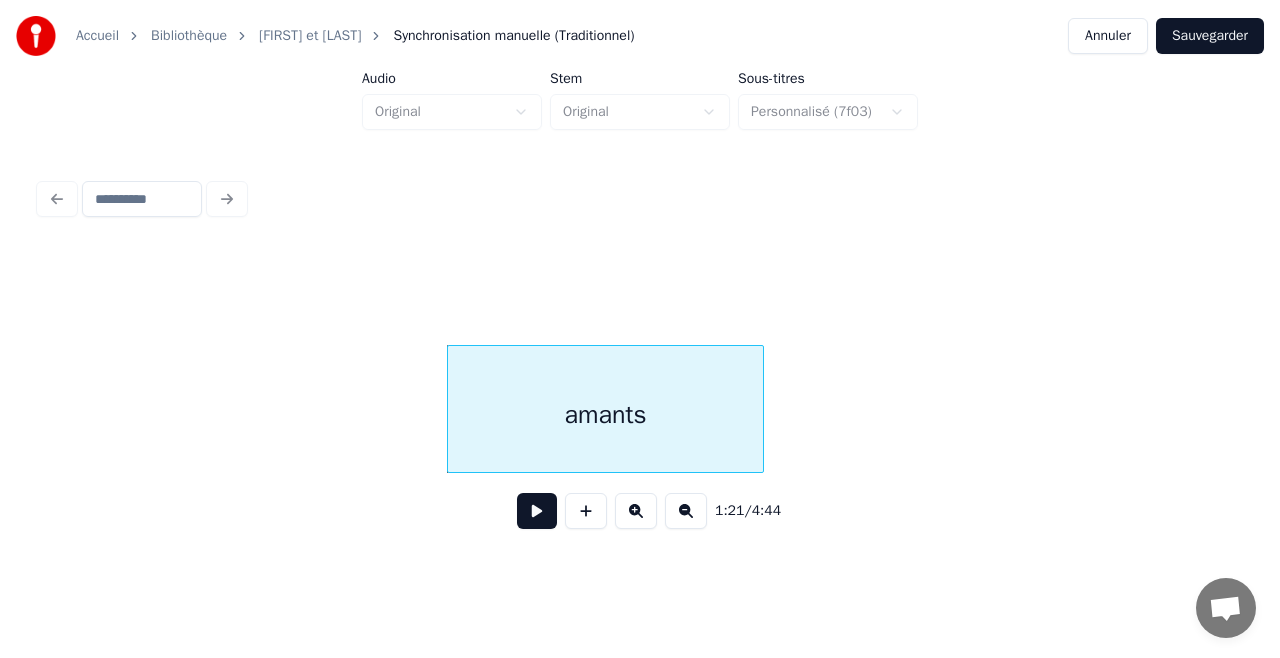 click on "amants" at bounding box center (12588, 409) 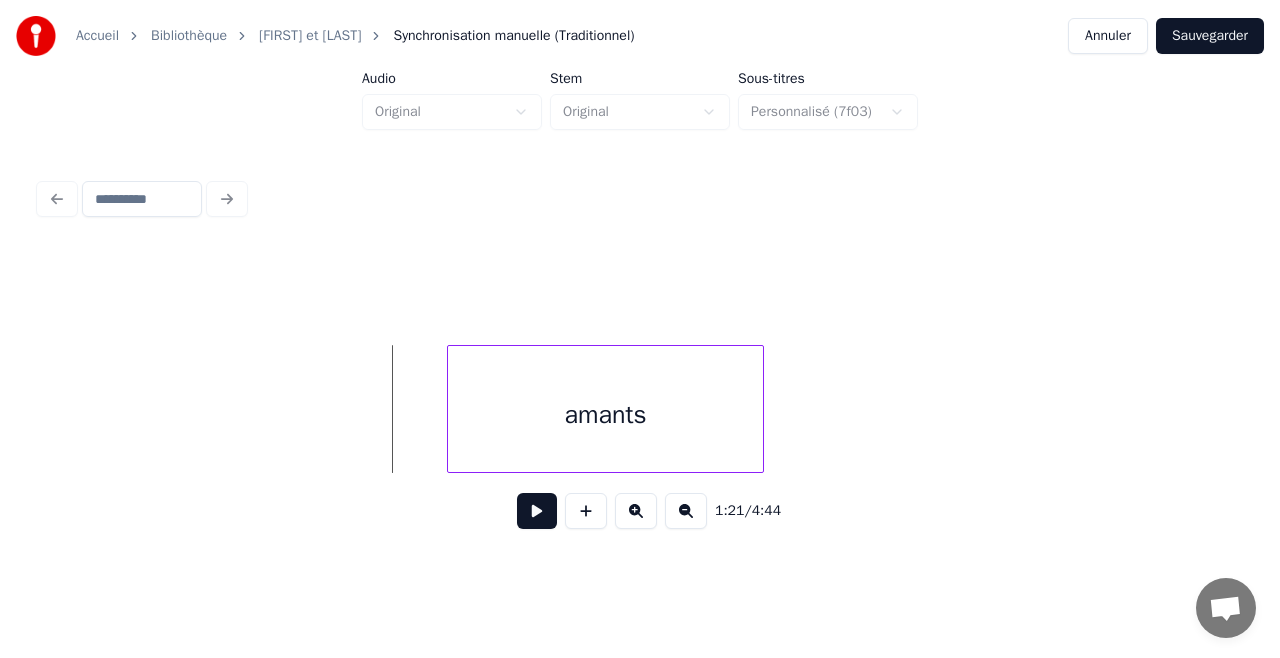 click at bounding box center [537, 511] 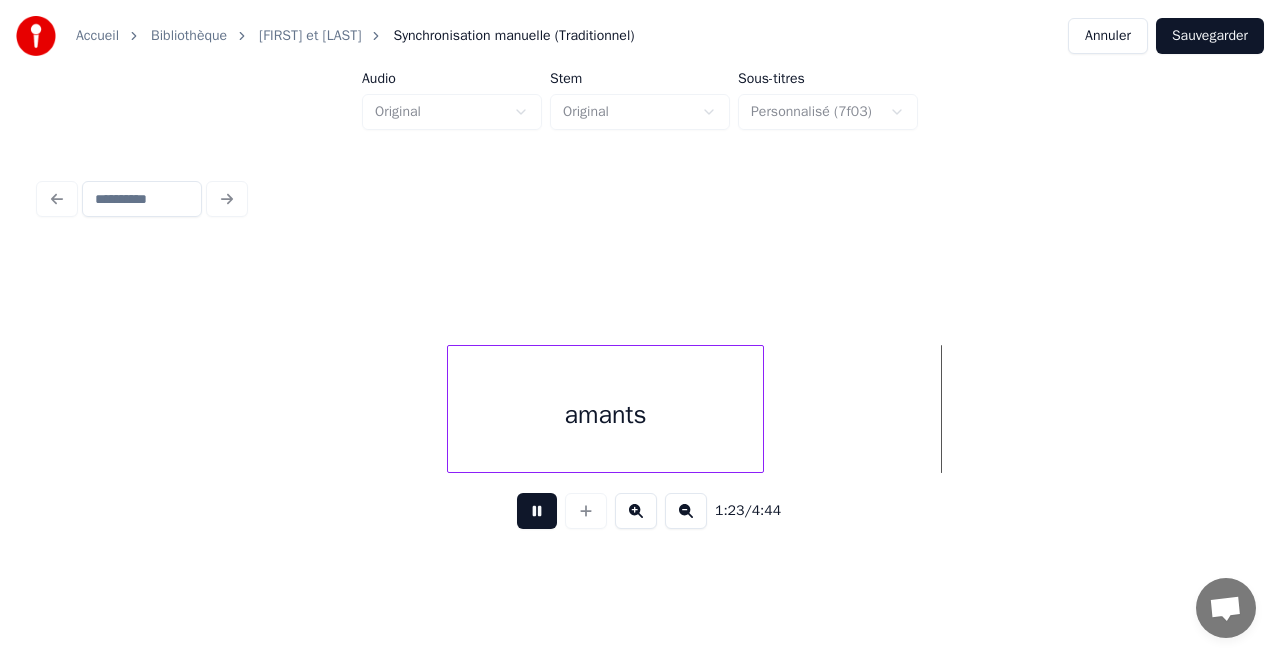 click at bounding box center [537, 511] 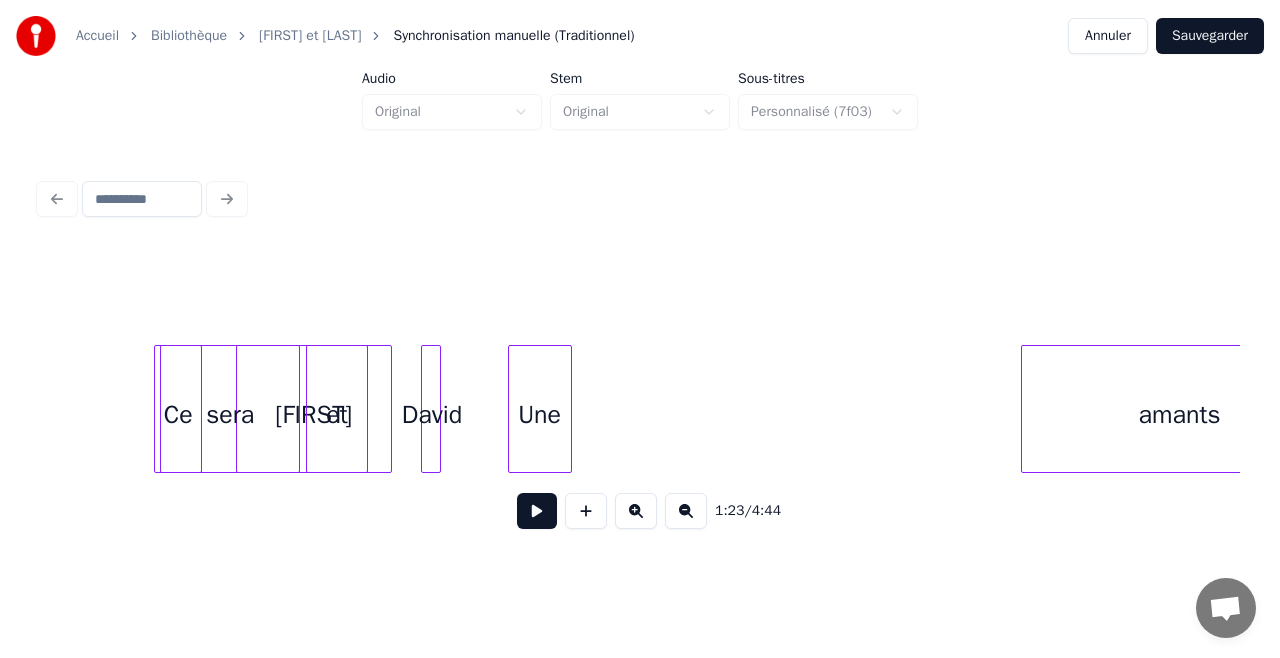 scroll, scrollTop: 0, scrollLeft: 15316, axis: horizontal 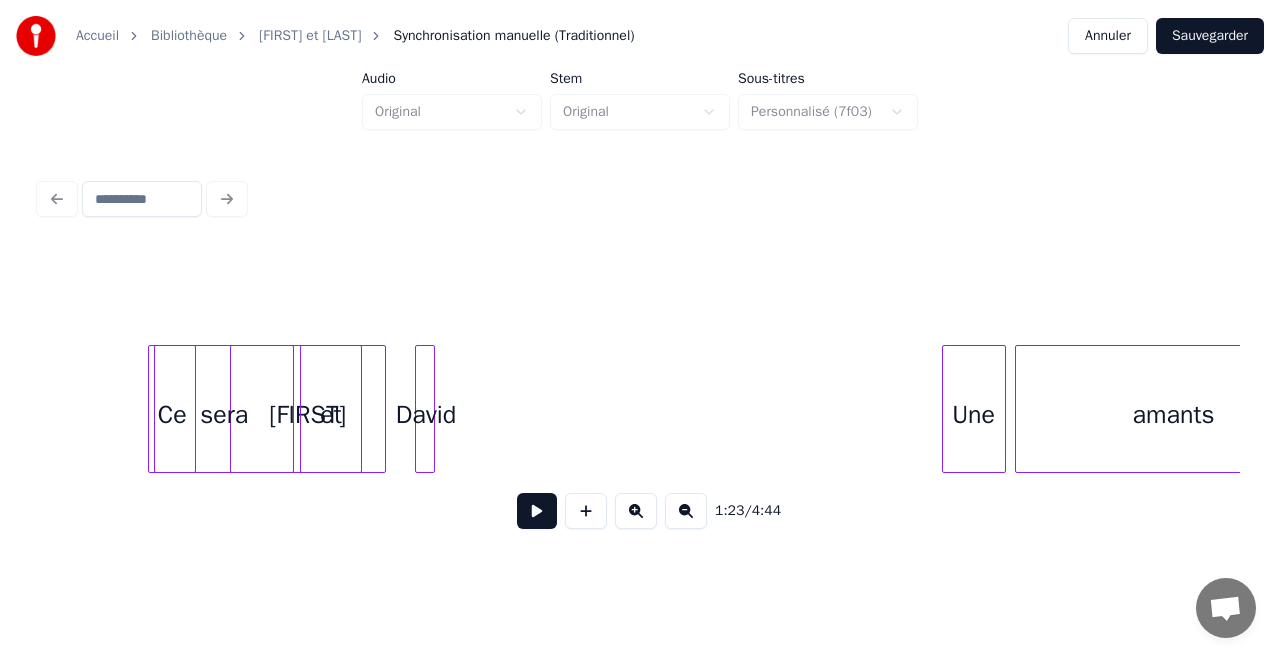 click on "Une" at bounding box center [974, 414] 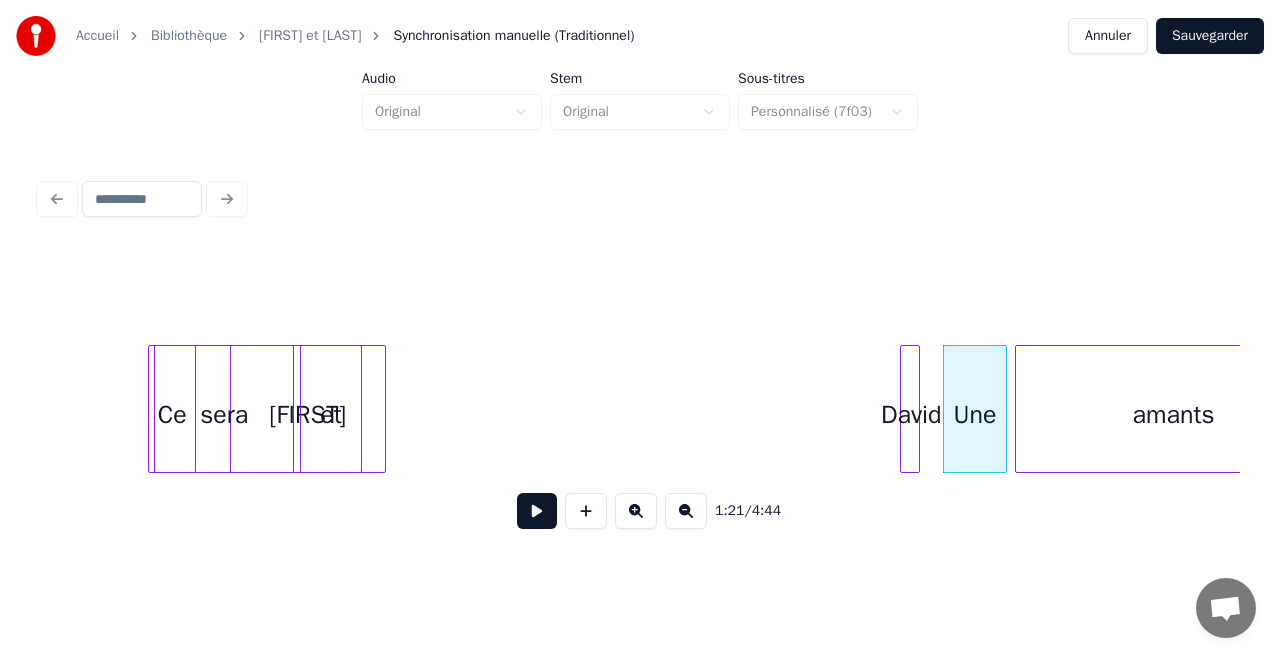 click on "David" at bounding box center [911, 414] 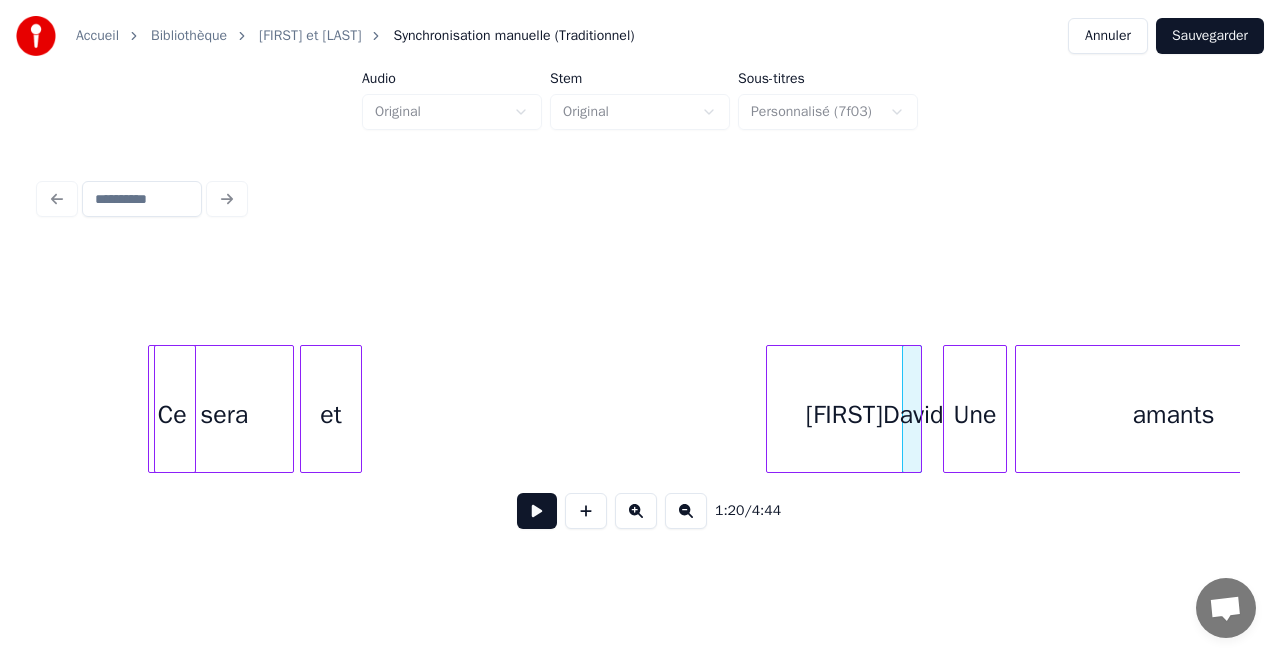 click on "Une [LAST] [FIRST] et Ce amants" at bounding box center [13156, 409] 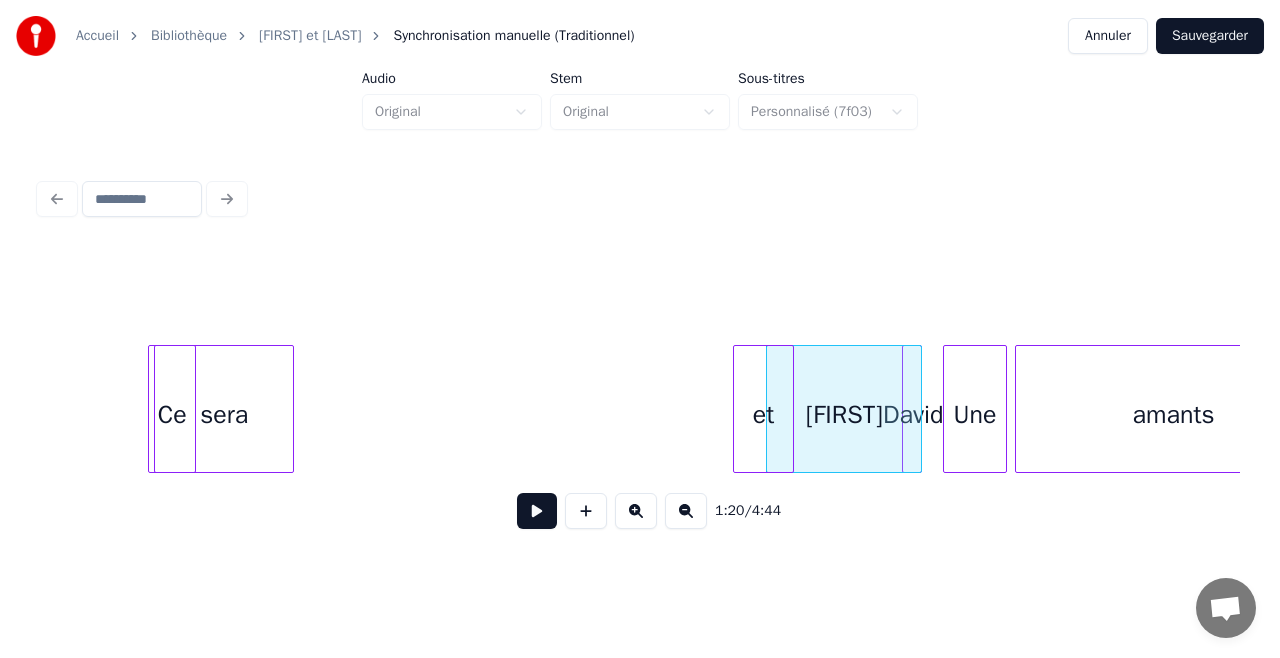 click on "et" at bounding box center (763, 414) 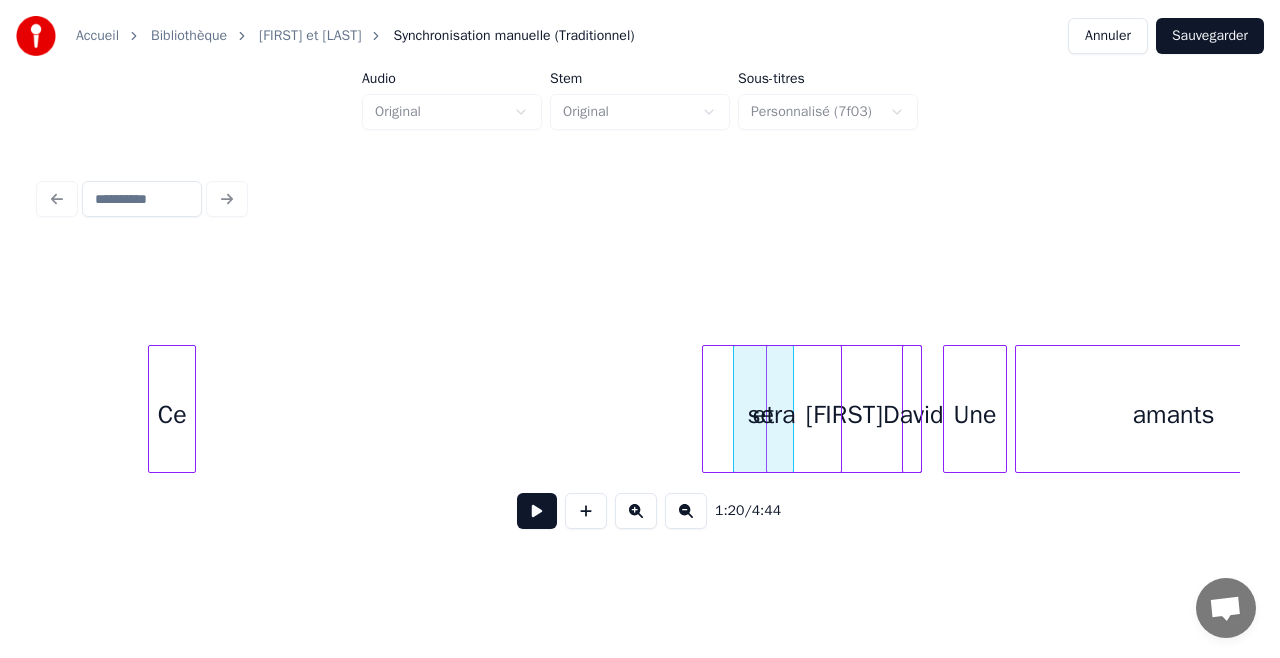 click on "sera" at bounding box center (772, 414) 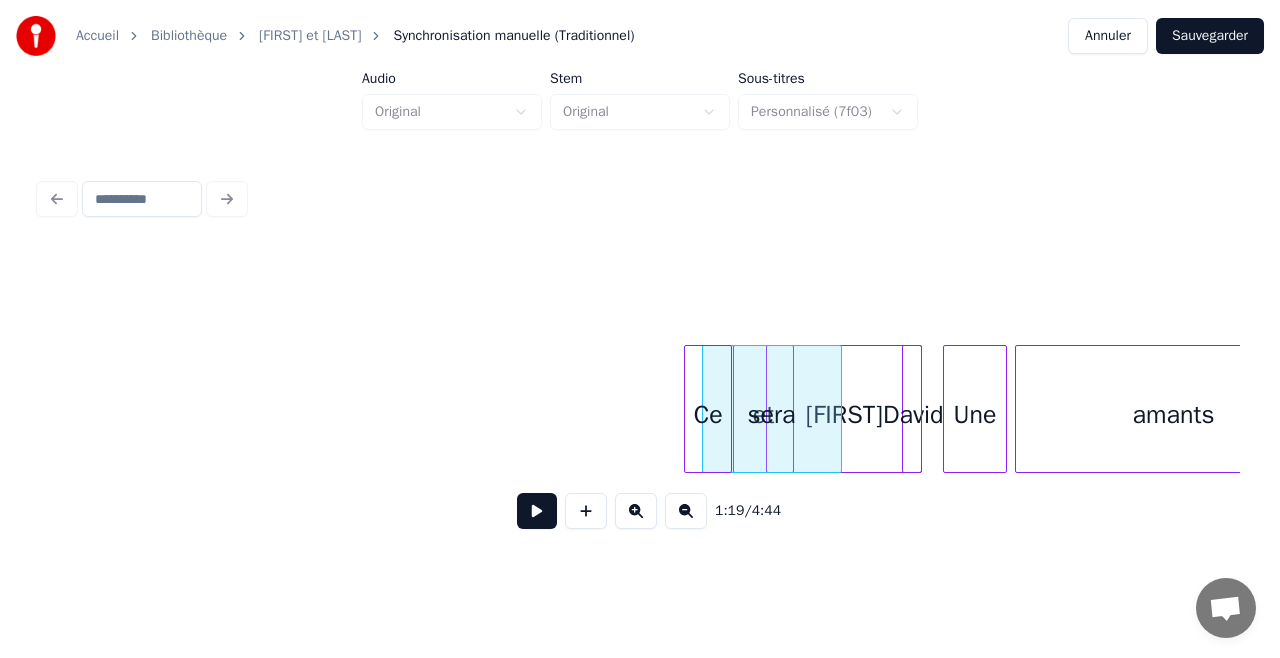 click on "Ce" at bounding box center [708, 414] 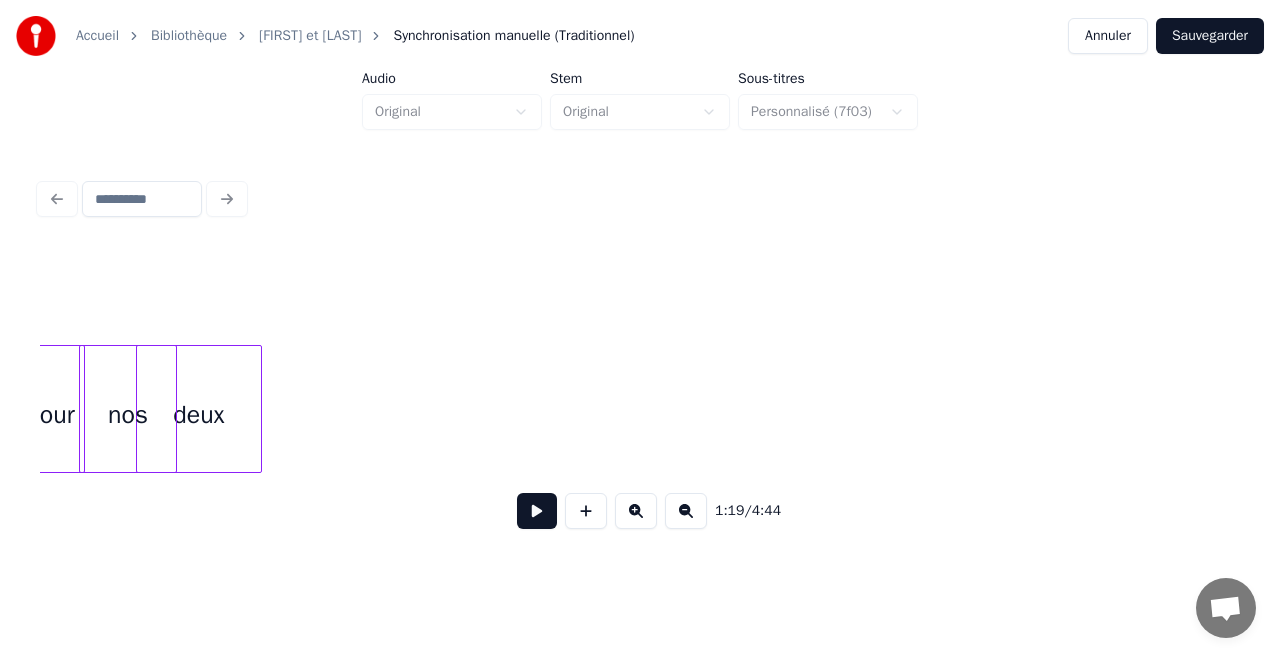 scroll, scrollTop: 0, scrollLeft: 14361, axis: horizontal 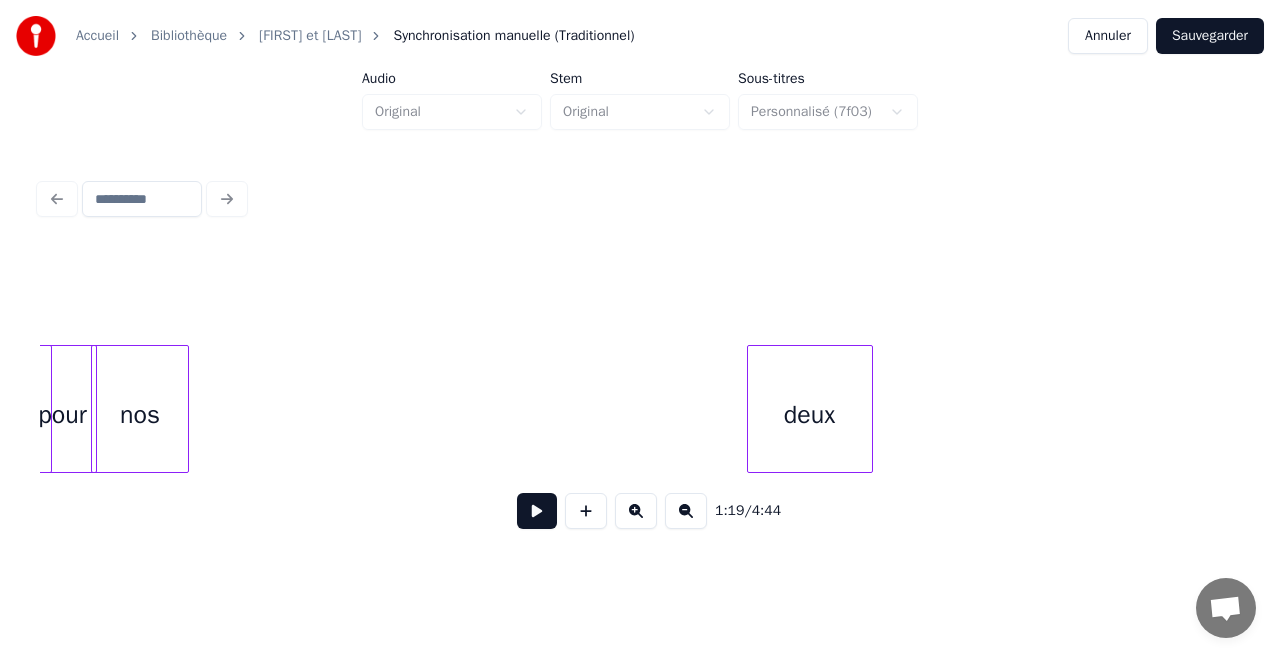 click on "deux" at bounding box center [810, 414] 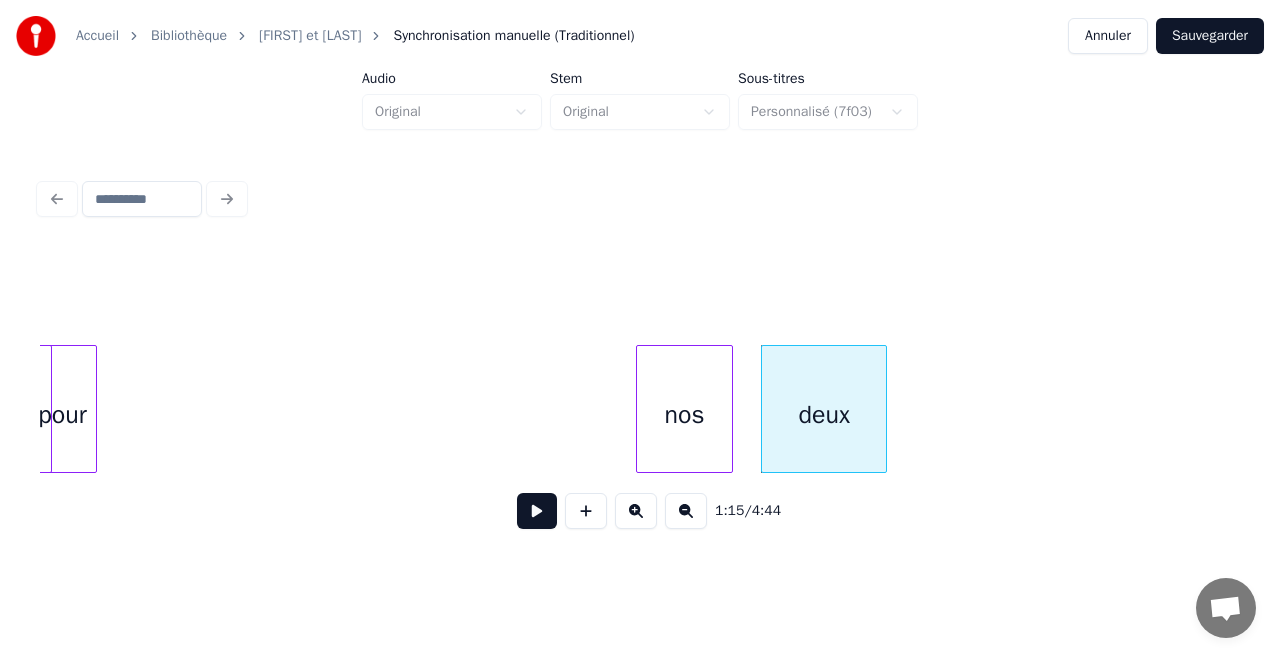 click on "nos" at bounding box center (684, 414) 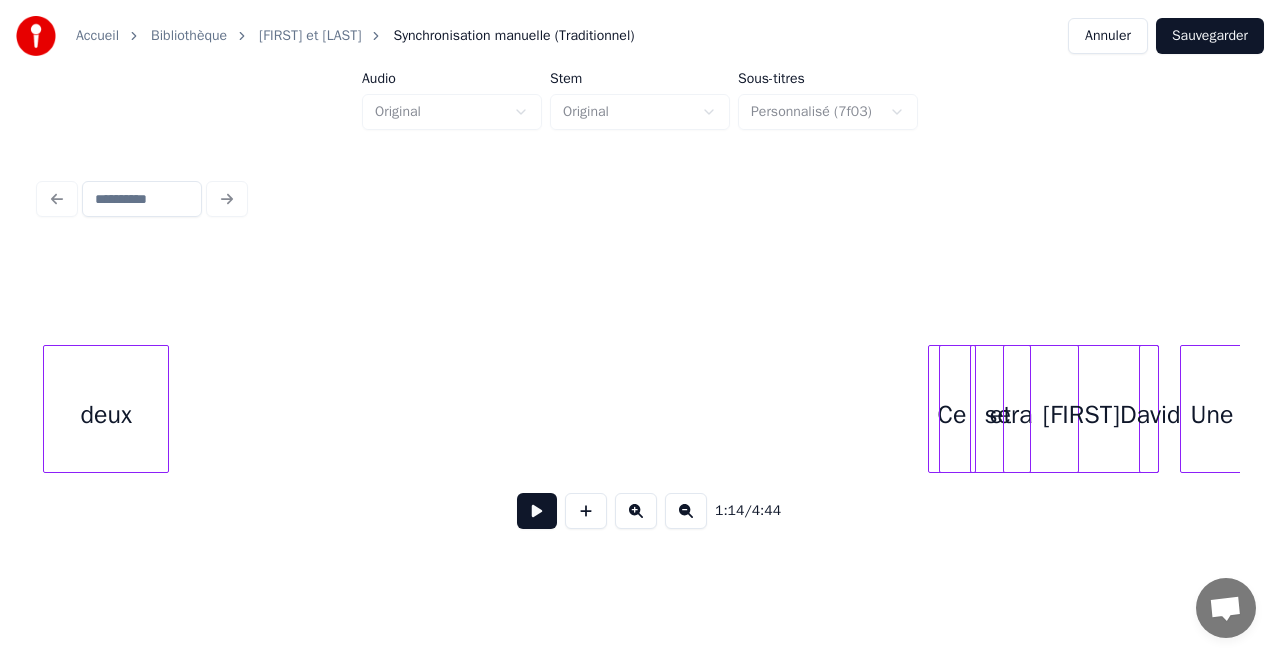 scroll, scrollTop: 0, scrollLeft: 15105, axis: horizontal 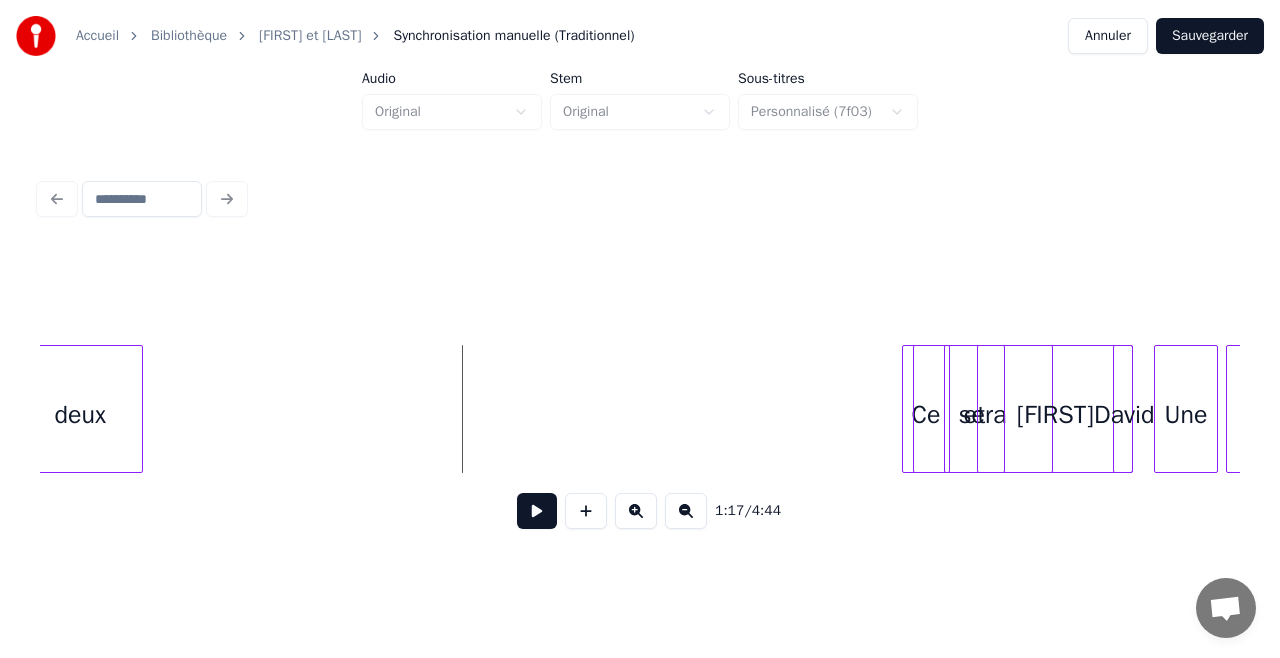 click at bounding box center [537, 511] 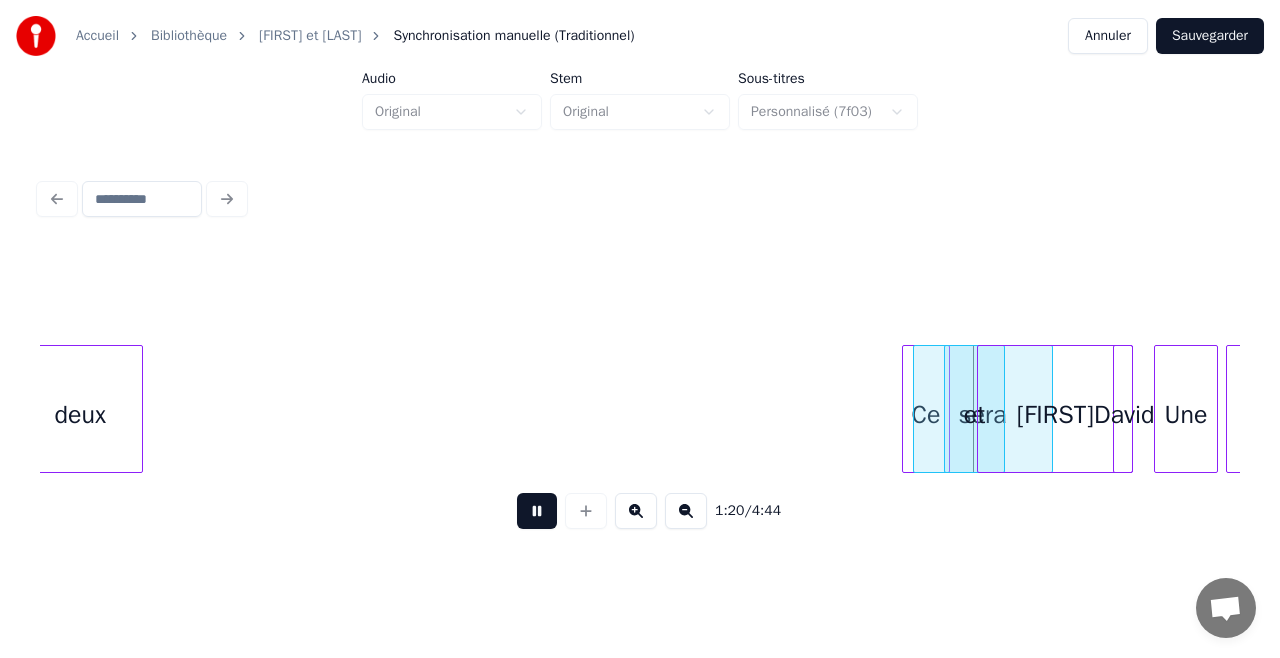 click at bounding box center (537, 511) 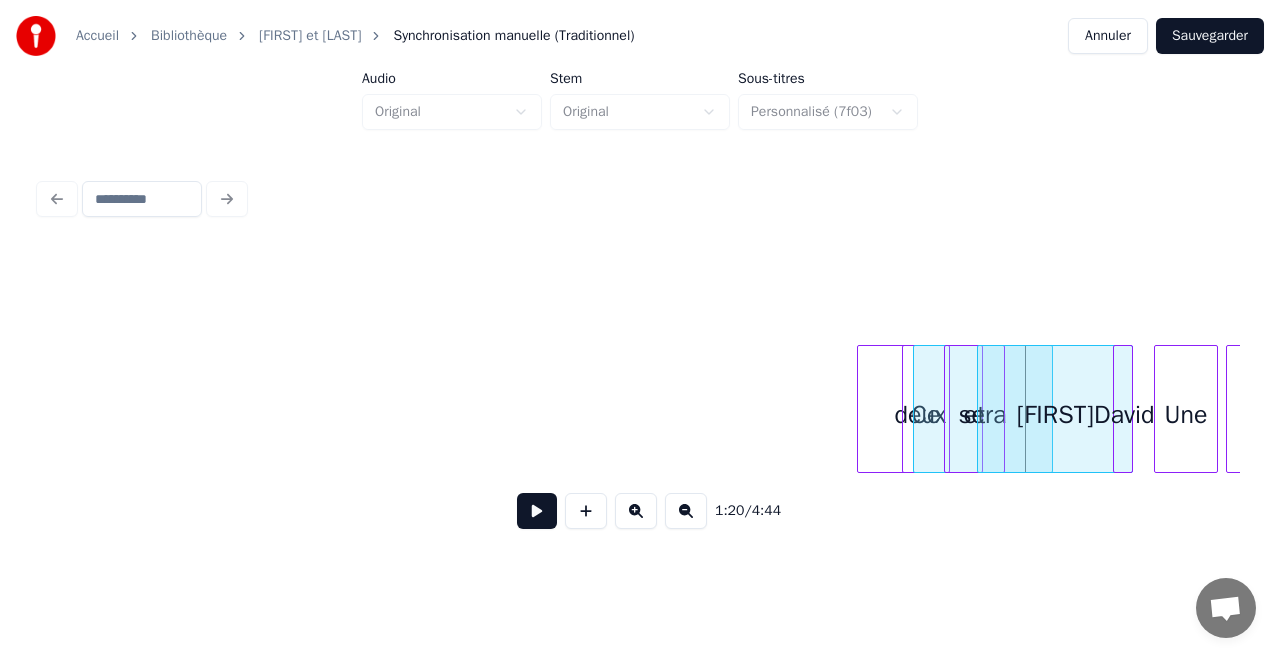 click on "deux Ce sera et [FIRST] [LAST] Une amants" at bounding box center [13367, 409] 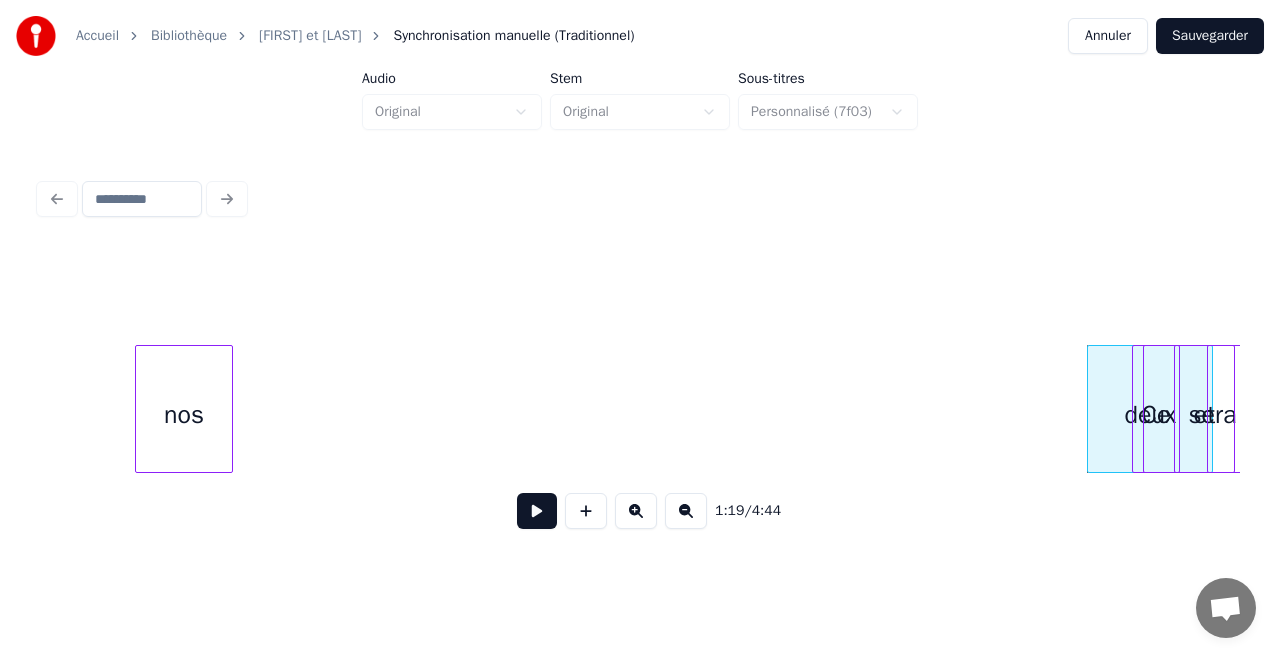 scroll, scrollTop: 0, scrollLeft: 14872, axis: horizontal 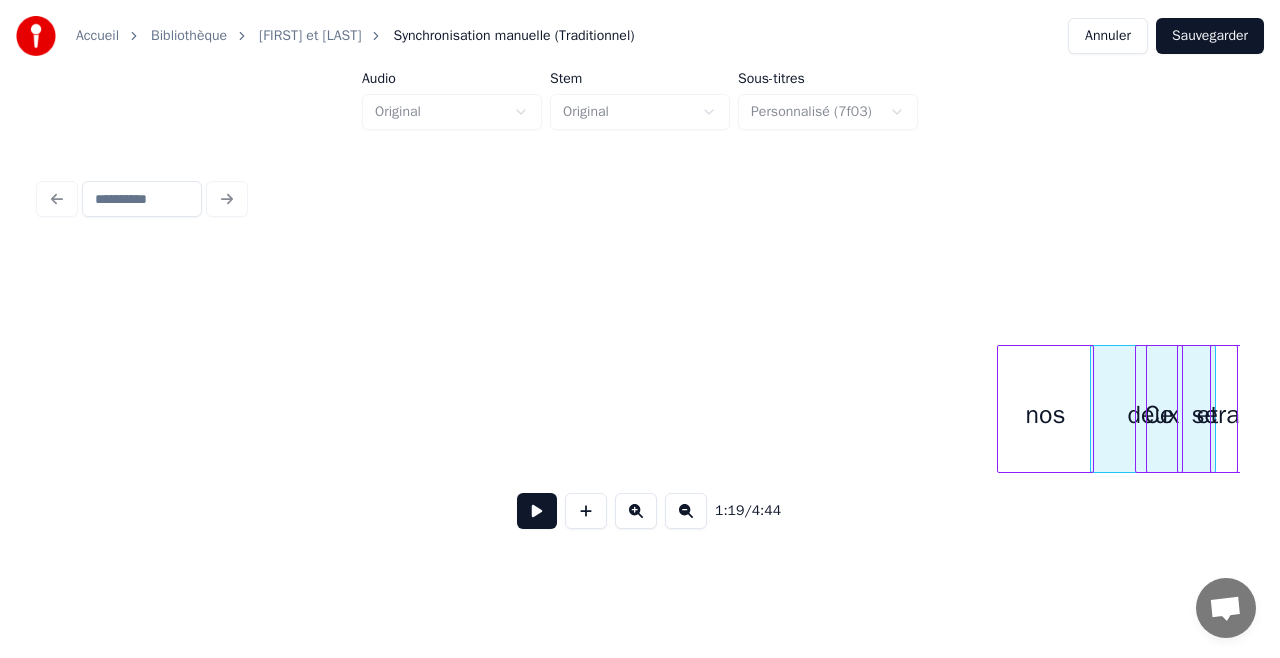 click on "nos" at bounding box center [1045, 414] 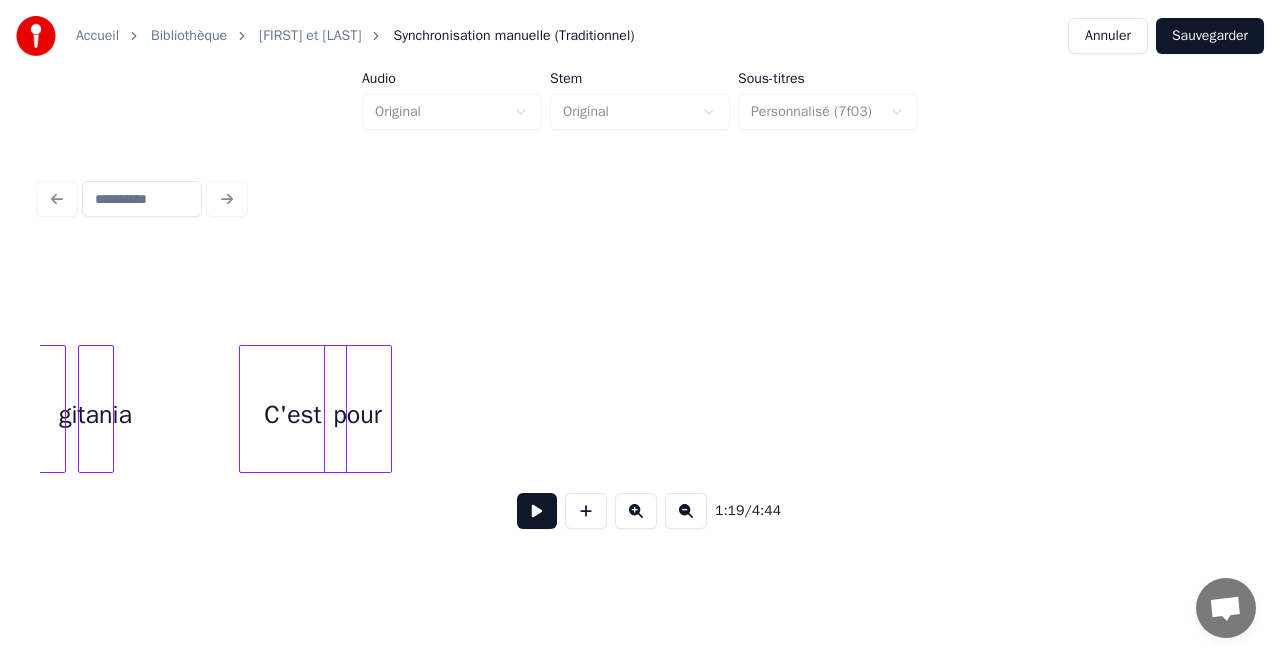 scroll, scrollTop: 0, scrollLeft: 14059, axis: horizontal 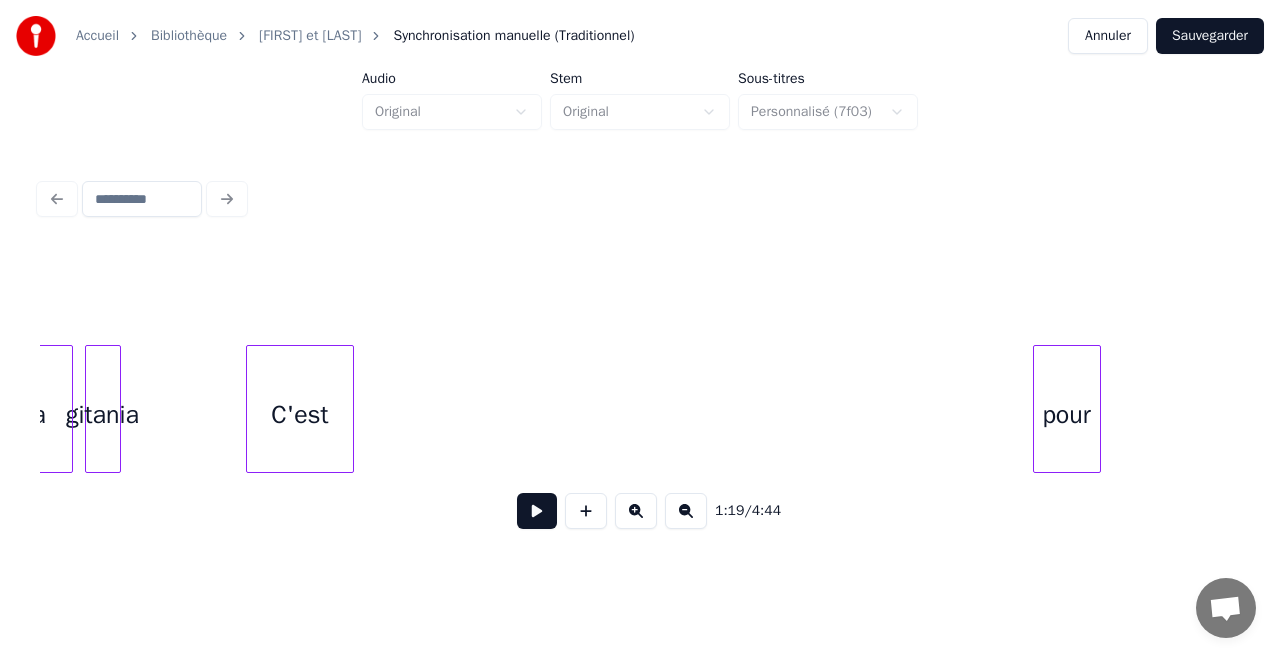 click on "pour" at bounding box center (1067, 414) 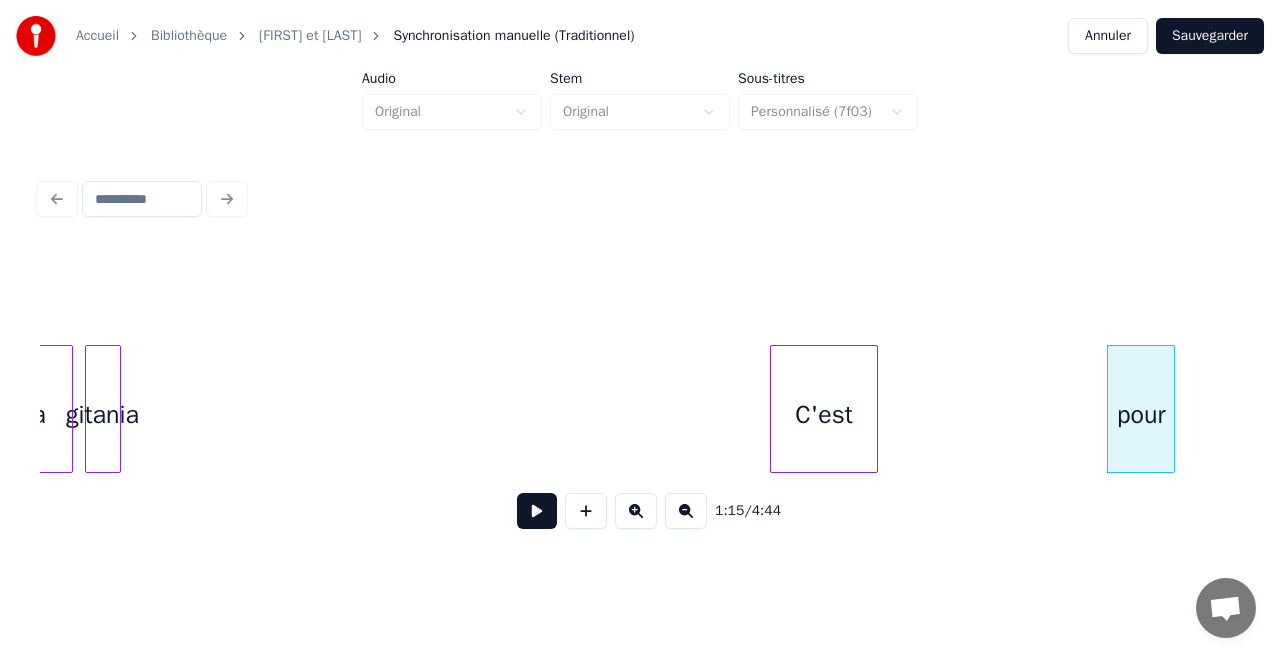 click on "C'est" at bounding box center (824, 414) 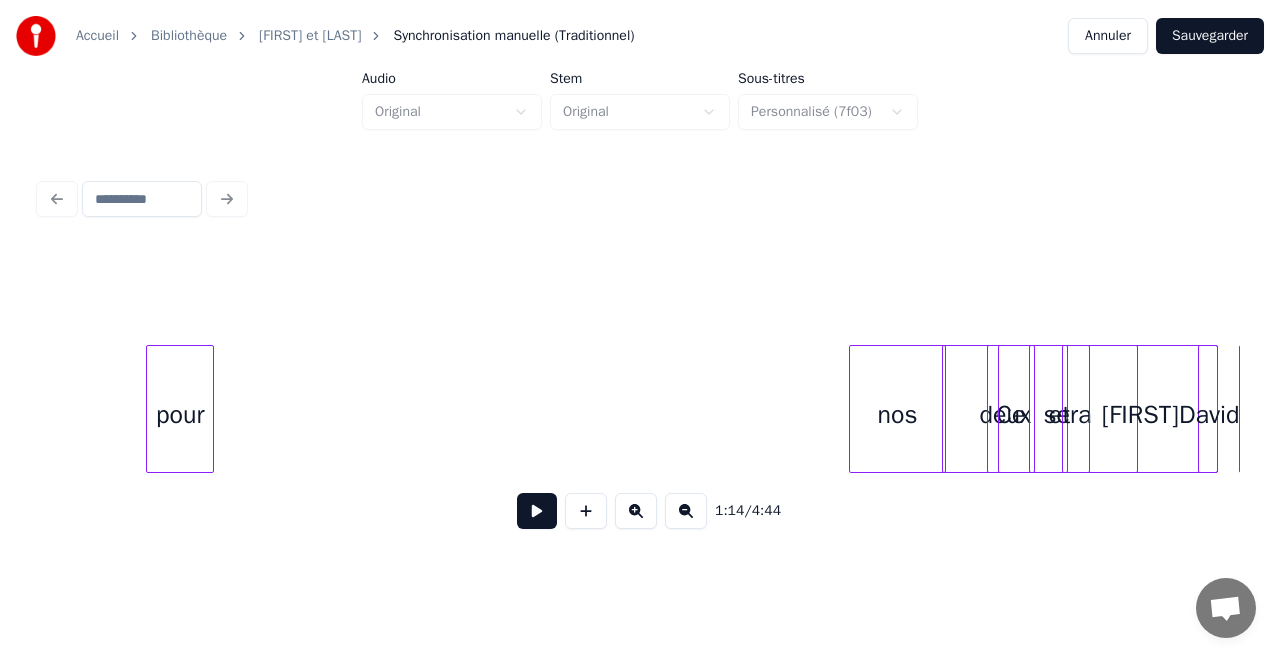 scroll, scrollTop: 0, scrollLeft: 15013, axis: horizontal 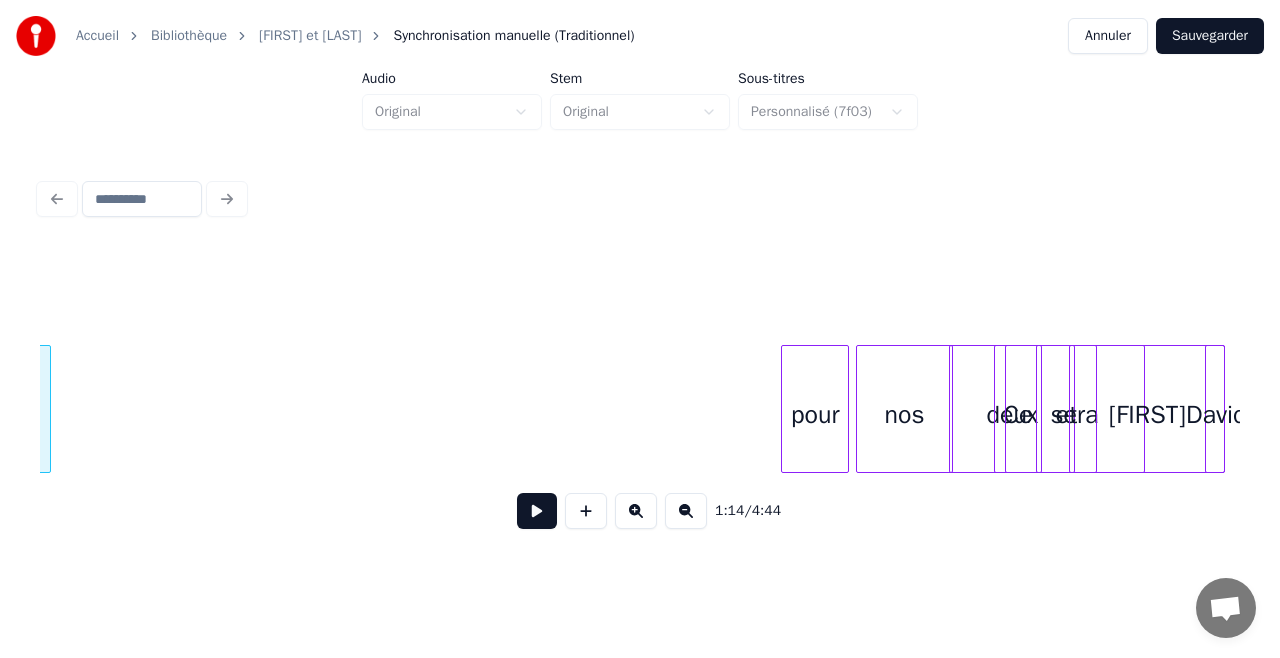 click on "pour" at bounding box center (815, 414) 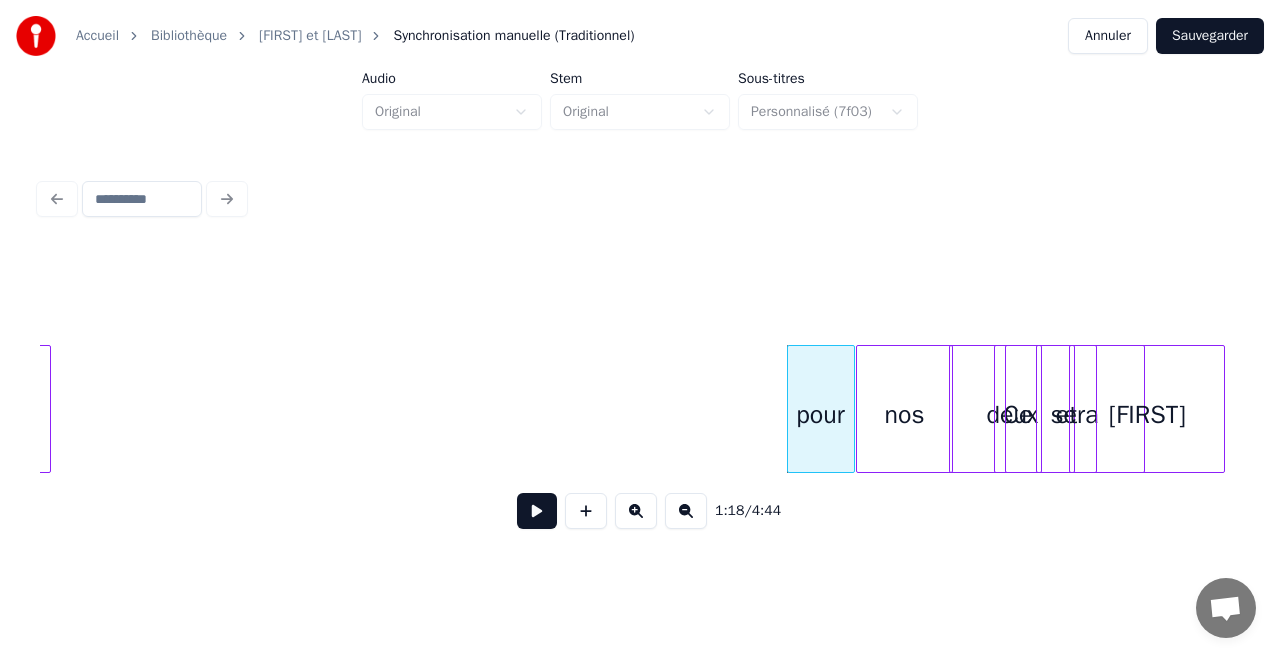 scroll, scrollTop: 0, scrollLeft: 14698, axis: horizontal 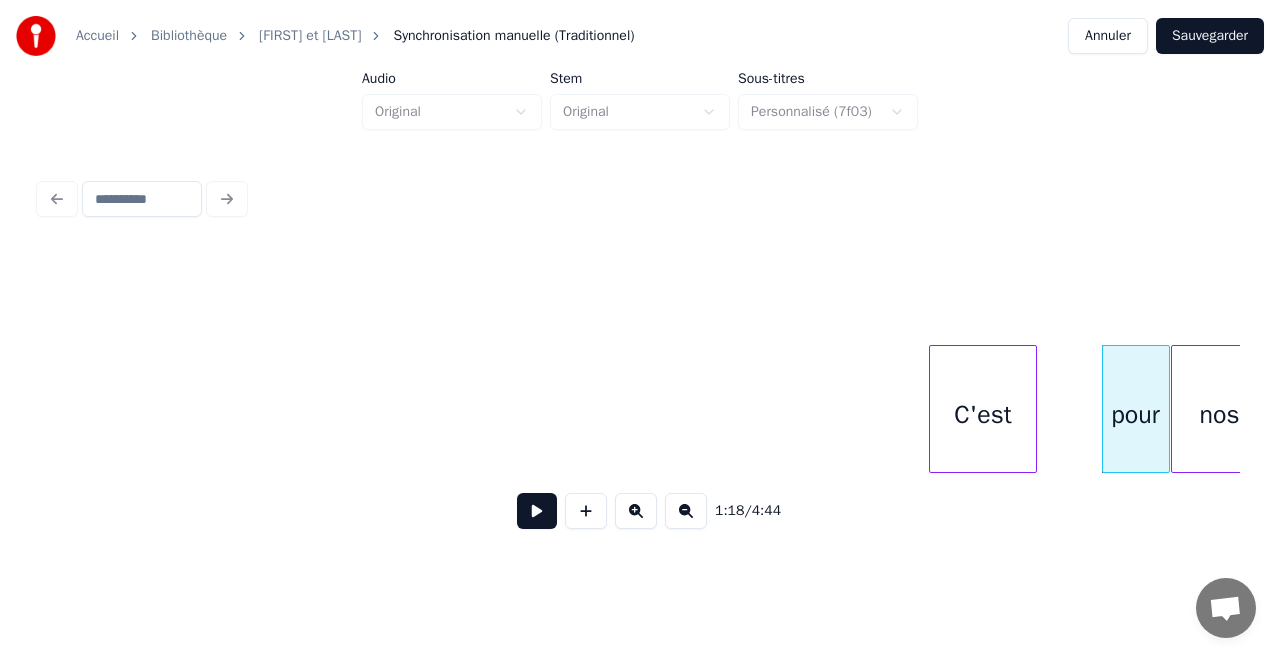 click on "C'est" at bounding box center [983, 414] 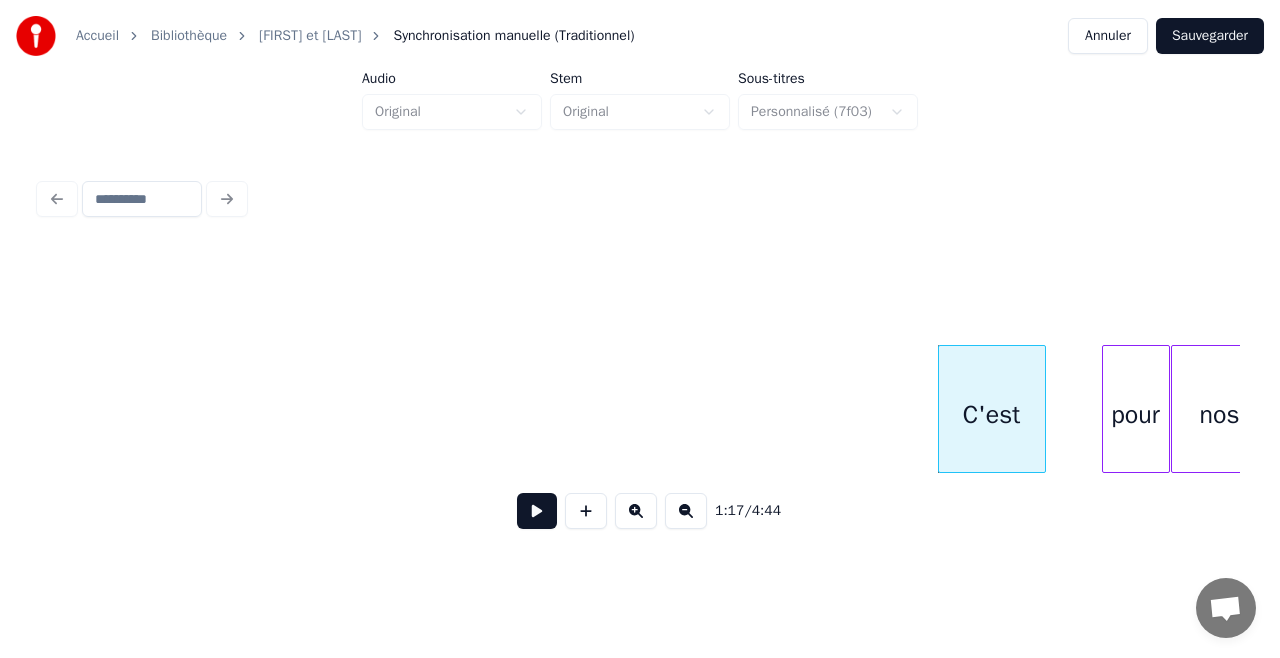 click on "nos pour C'est" at bounding box center (13774, 409) 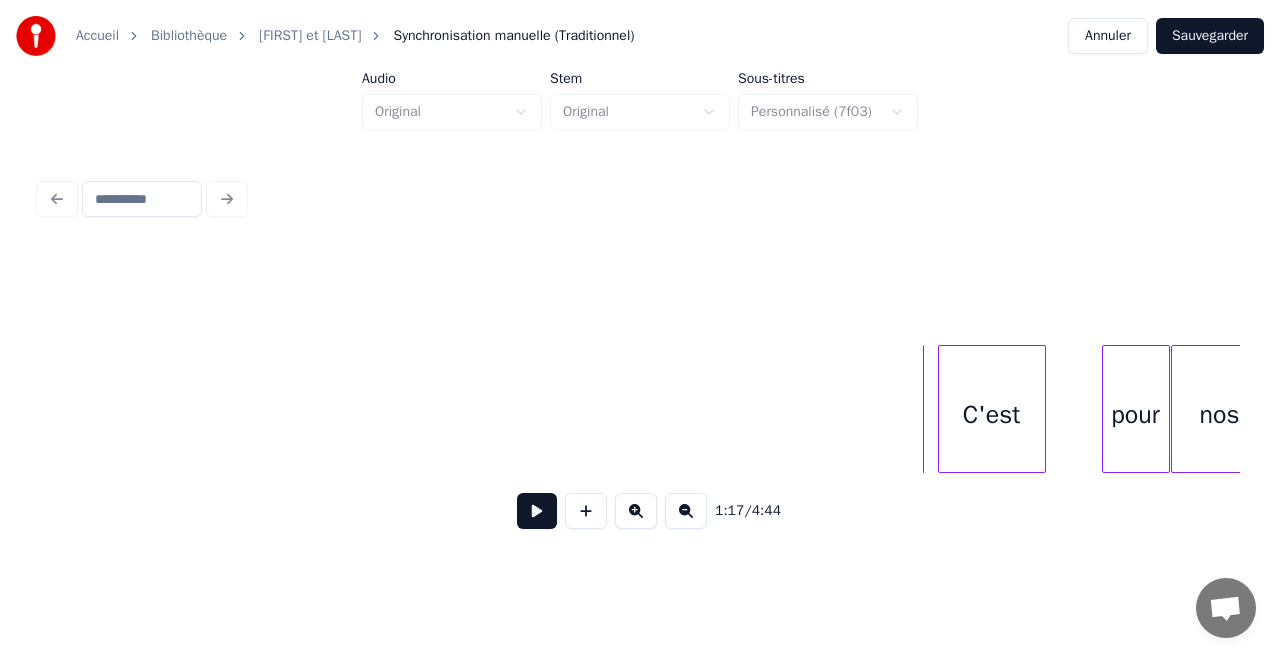 click on "nos pour C'est" at bounding box center (13774, 409) 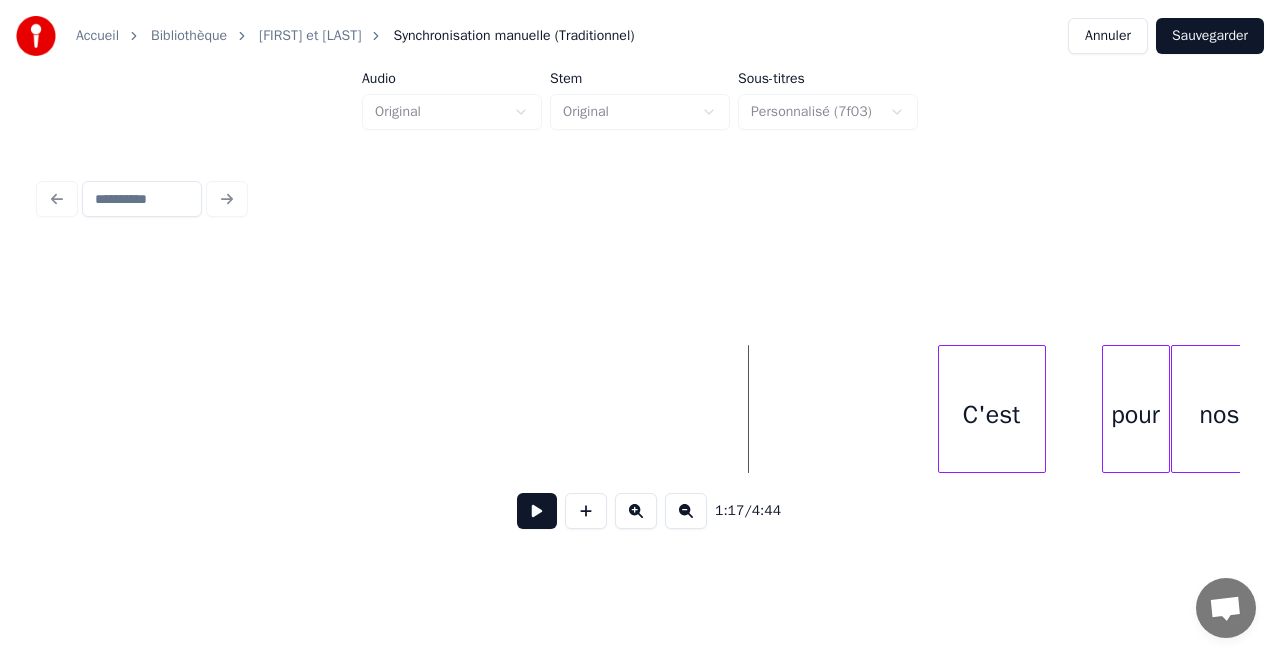 click at bounding box center (537, 511) 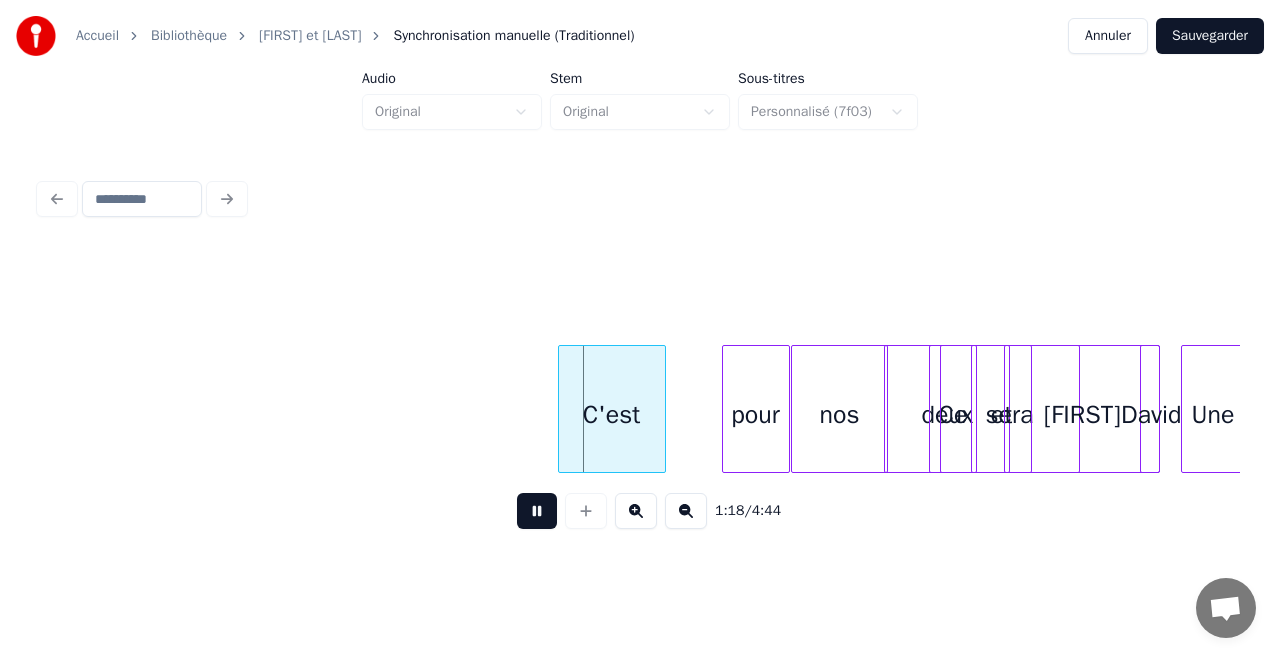 scroll, scrollTop: 0, scrollLeft: 15080, axis: horizontal 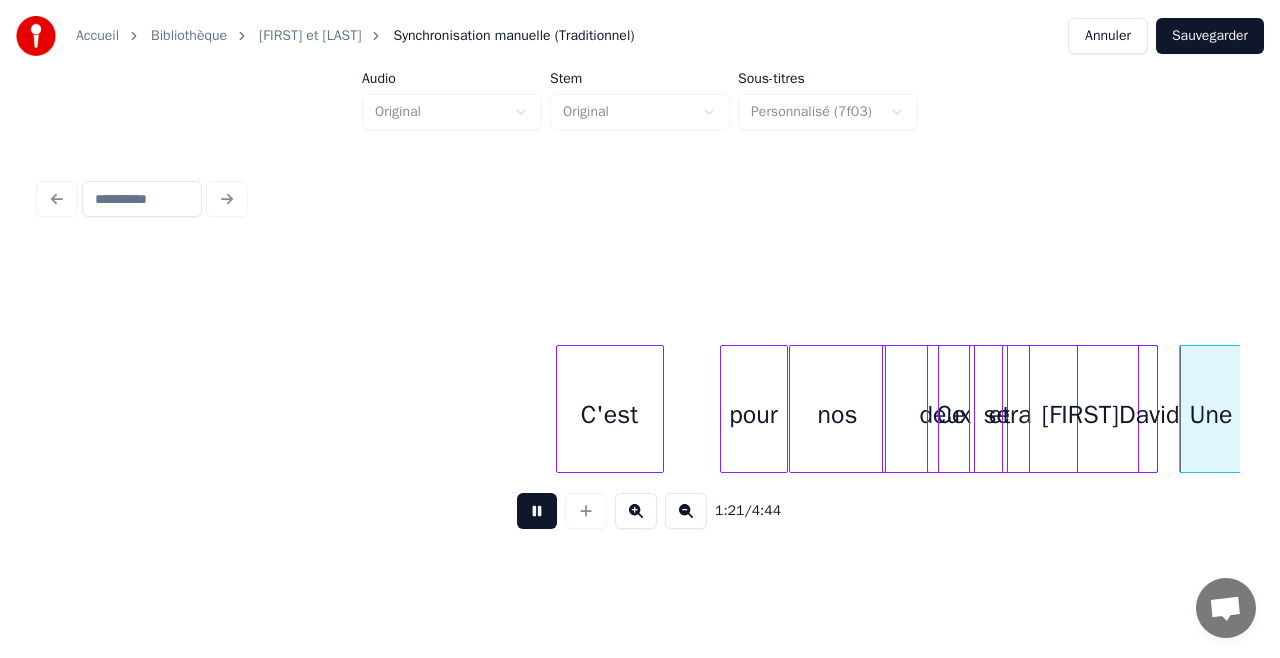 click at bounding box center (640, 295) 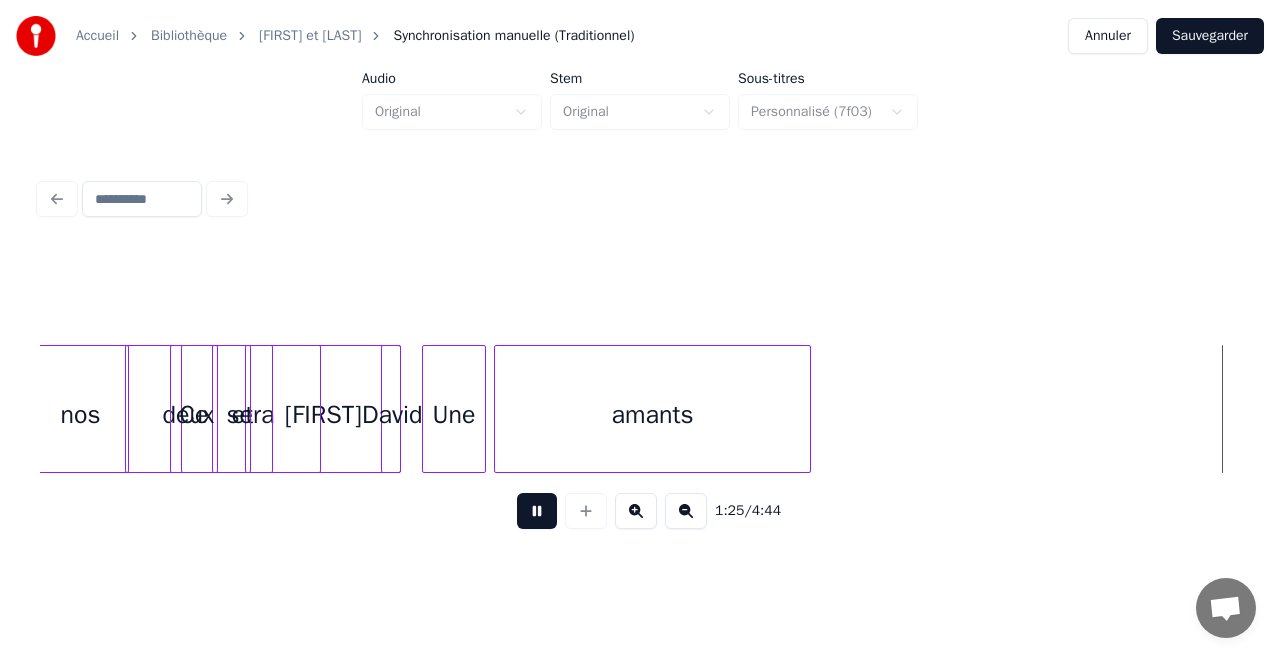 scroll, scrollTop: 0, scrollLeft: 17040, axis: horizontal 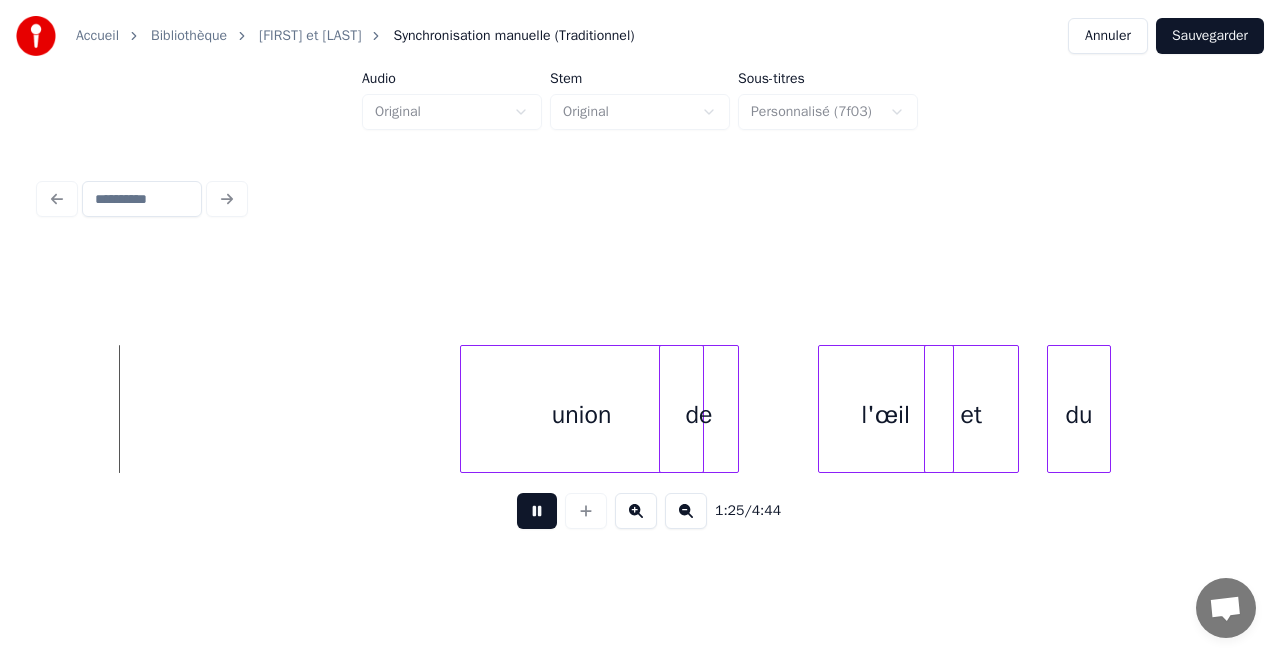 click at bounding box center (537, 511) 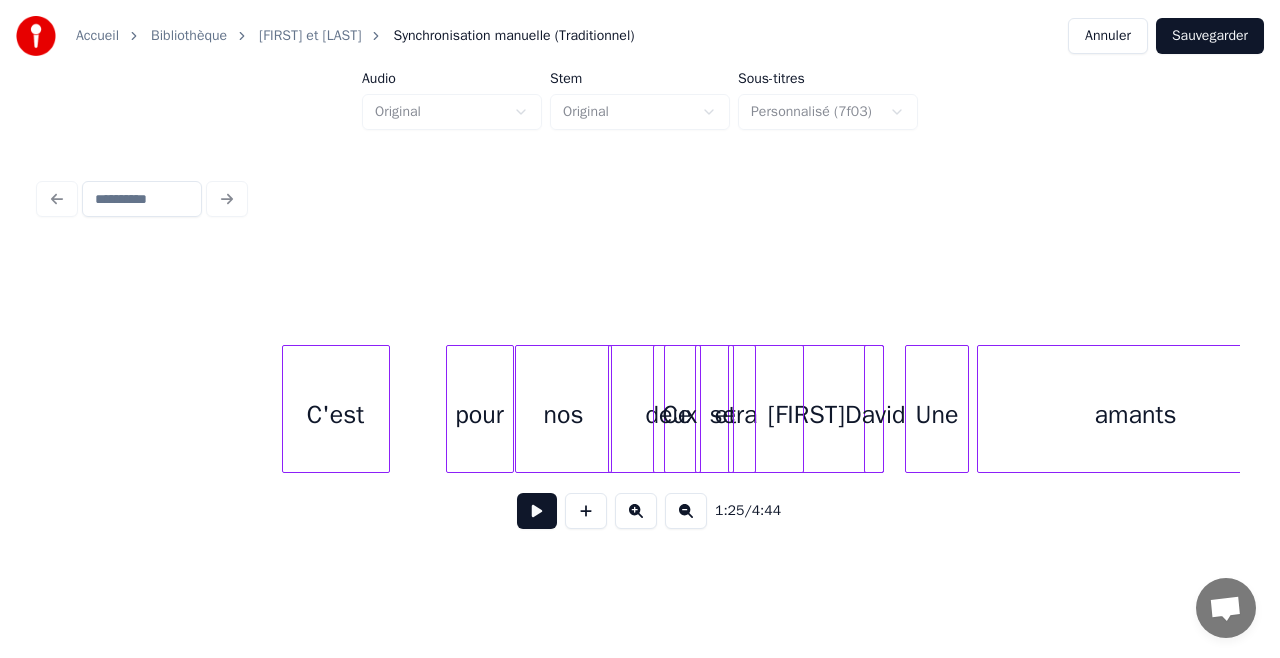 scroll, scrollTop: 0, scrollLeft: 15304, axis: horizontal 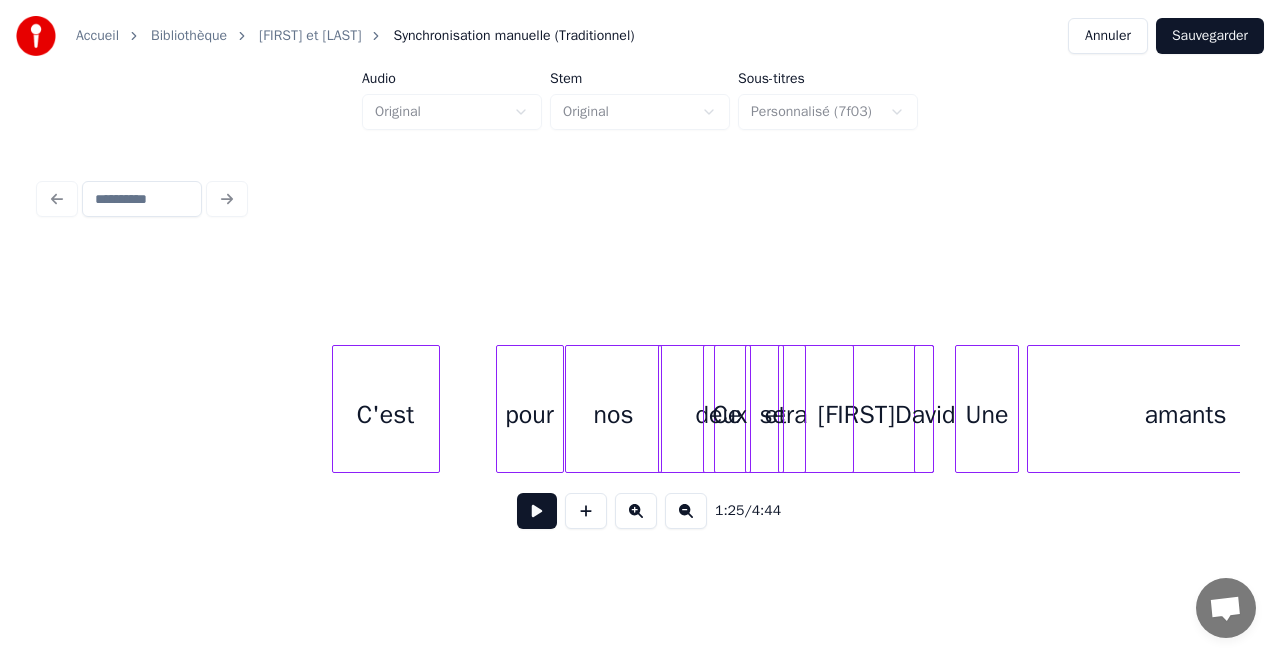 click on "amants Une [FIRST] [LAST] sera Ce deux" at bounding box center [13168, 409] 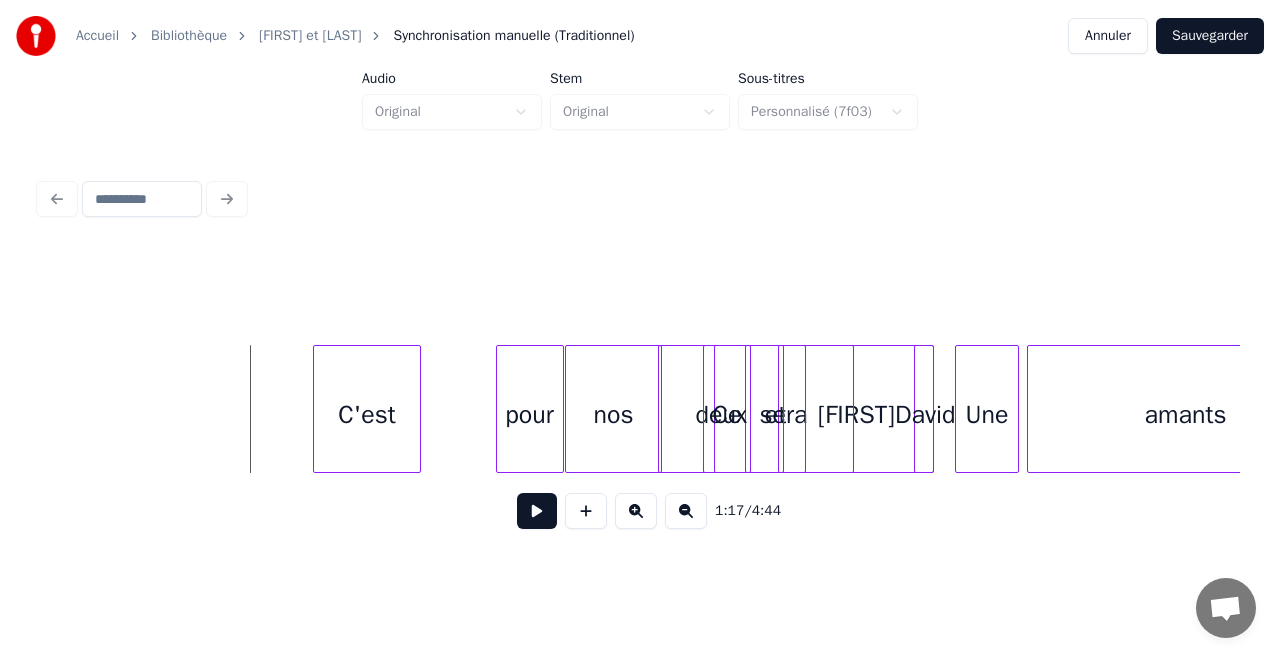 click on "C'est" at bounding box center (367, 414) 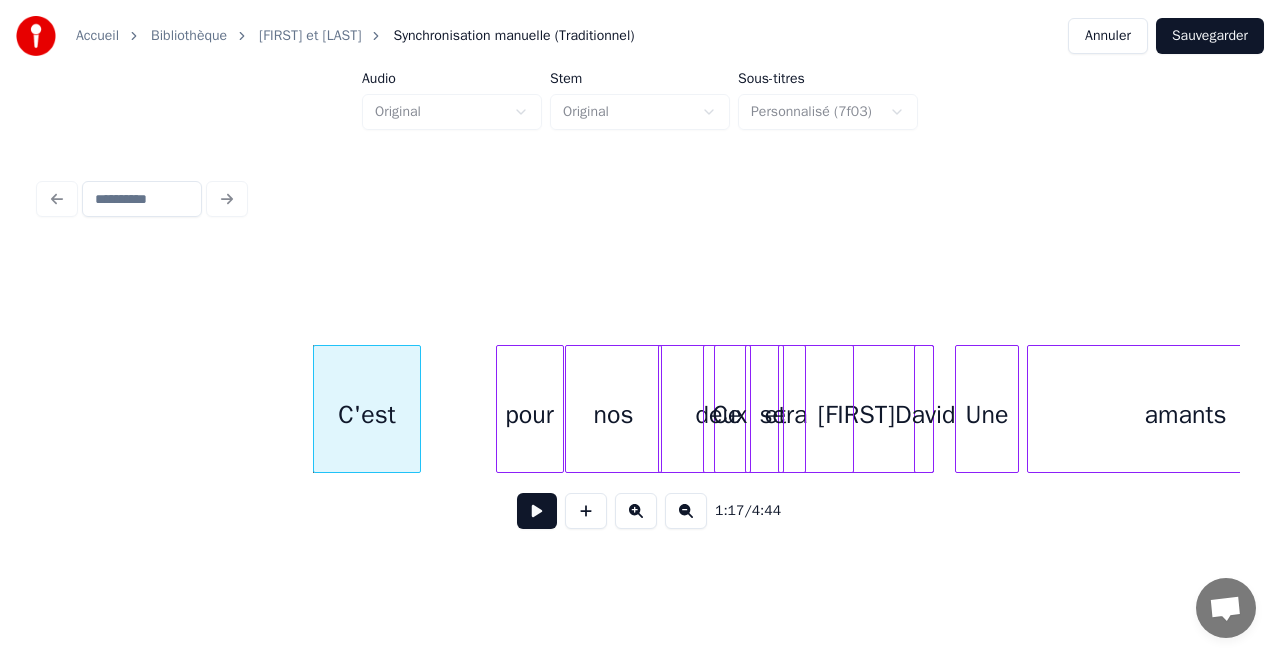 click on "amants Une [FIRST] [LAST] sera Ce deux" at bounding box center [13168, 409] 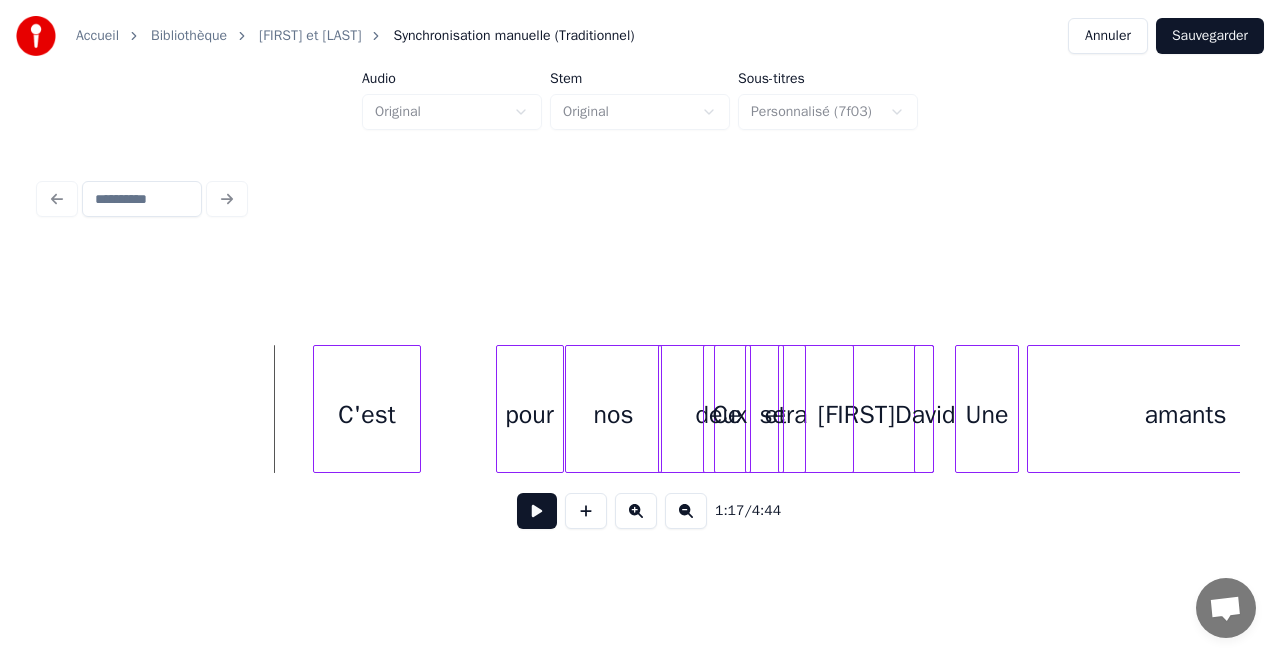 click at bounding box center [537, 511] 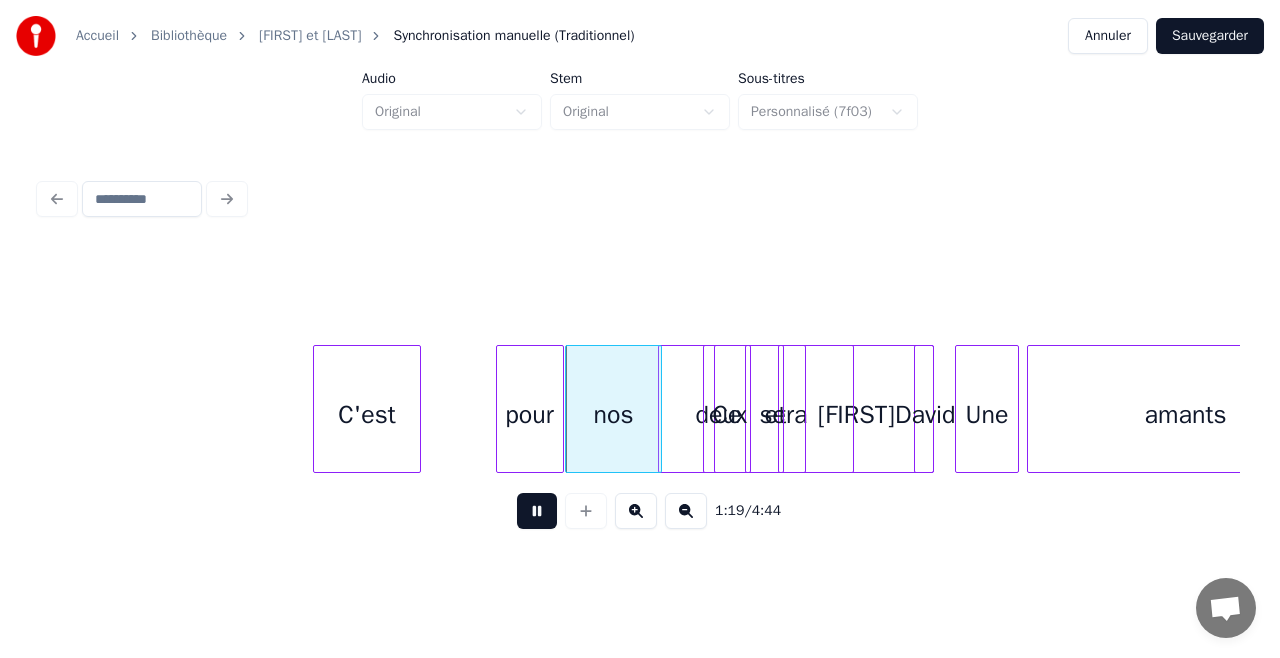 click on "amants Une [FIRST] [LAST] sera Ce deux" at bounding box center (13168, 409) 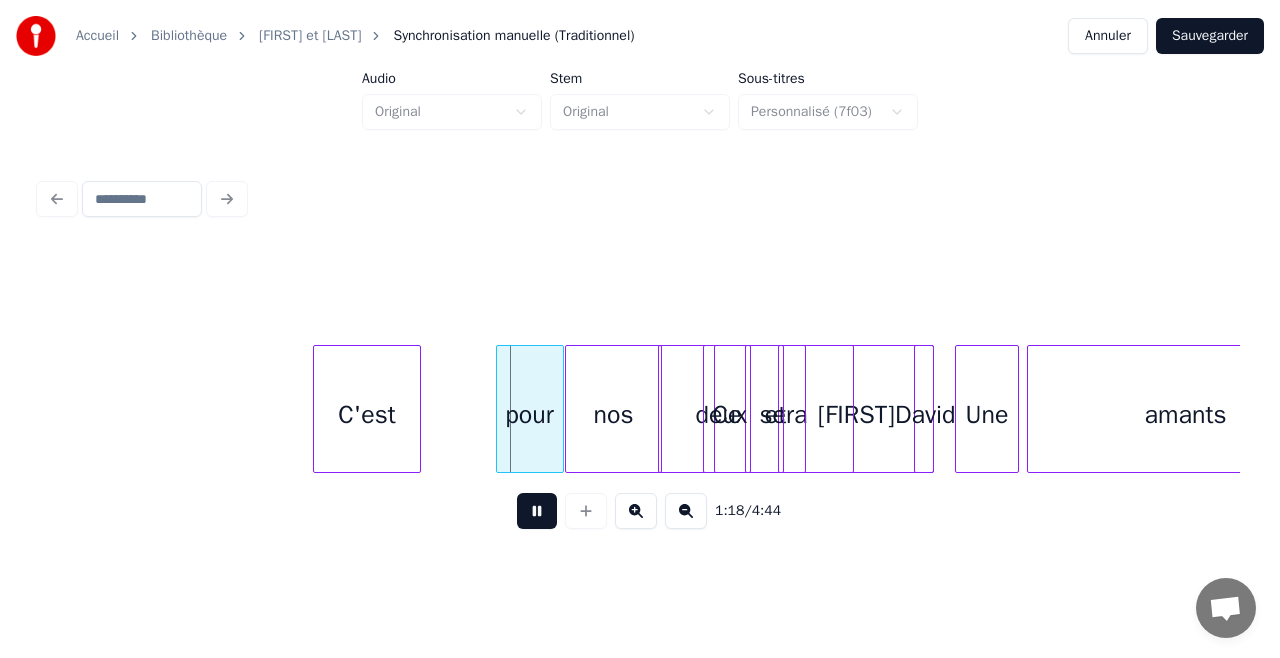 click at bounding box center (537, 511) 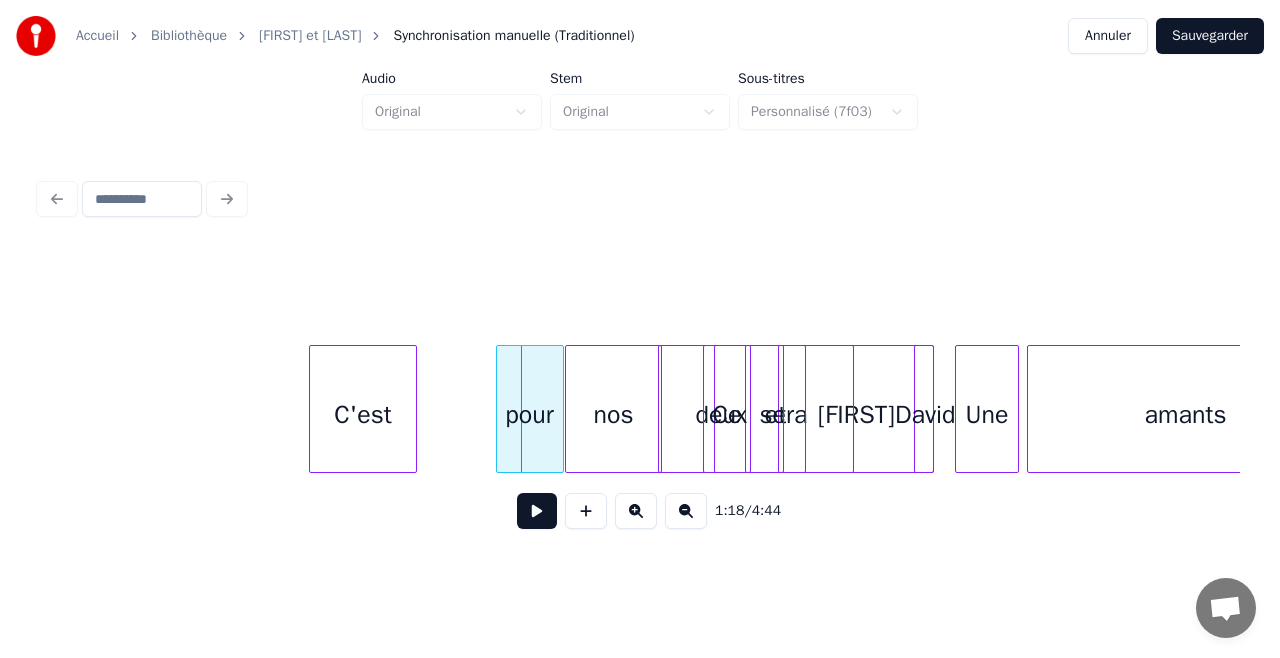 click on "C'est" at bounding box center (363, 414) 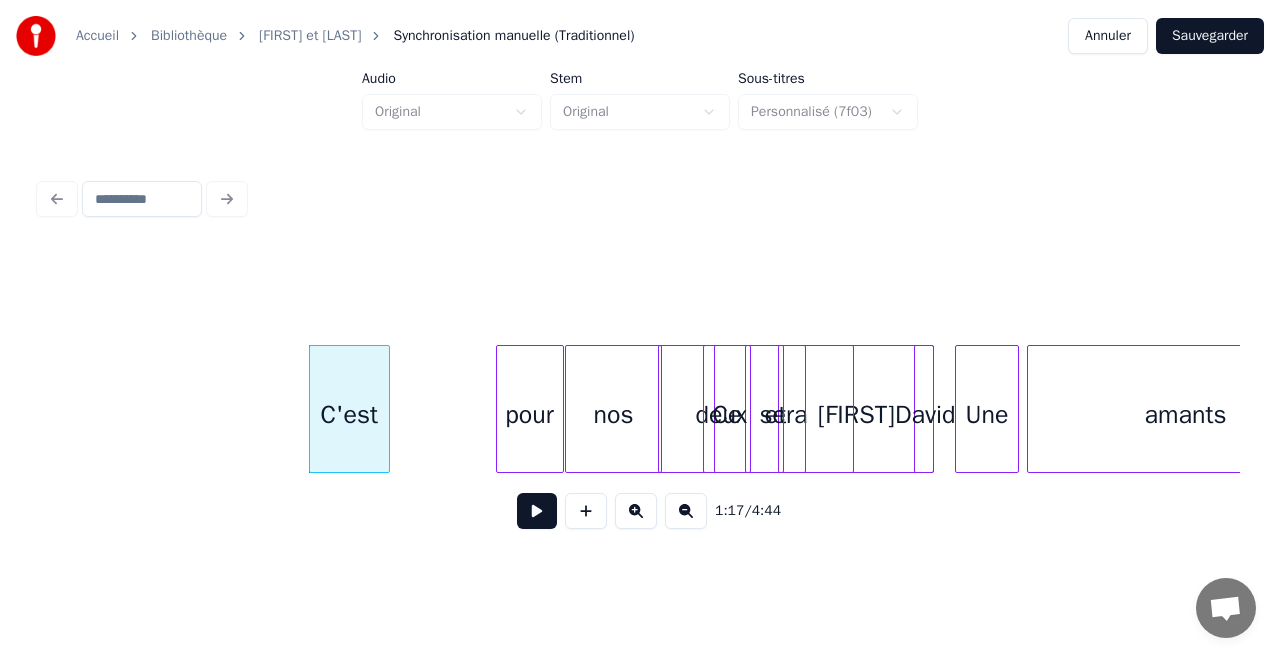 click at bounding box center [386, 409] 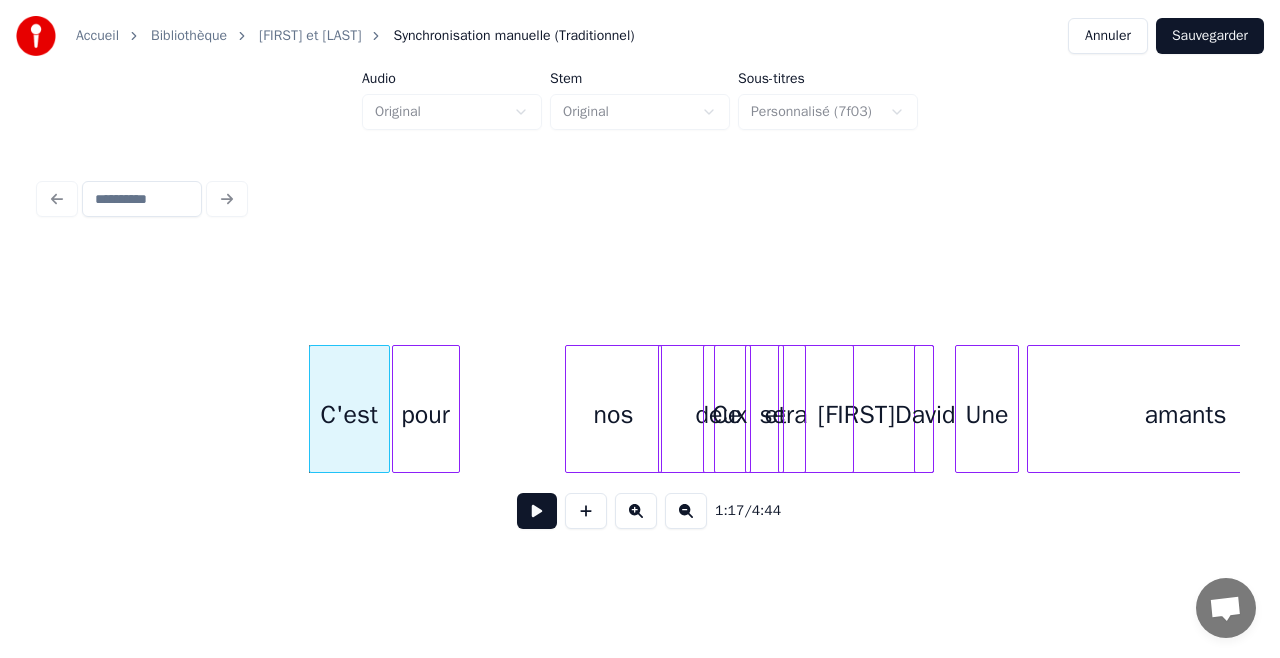 click on "pour" at bounding box center [426, 414] 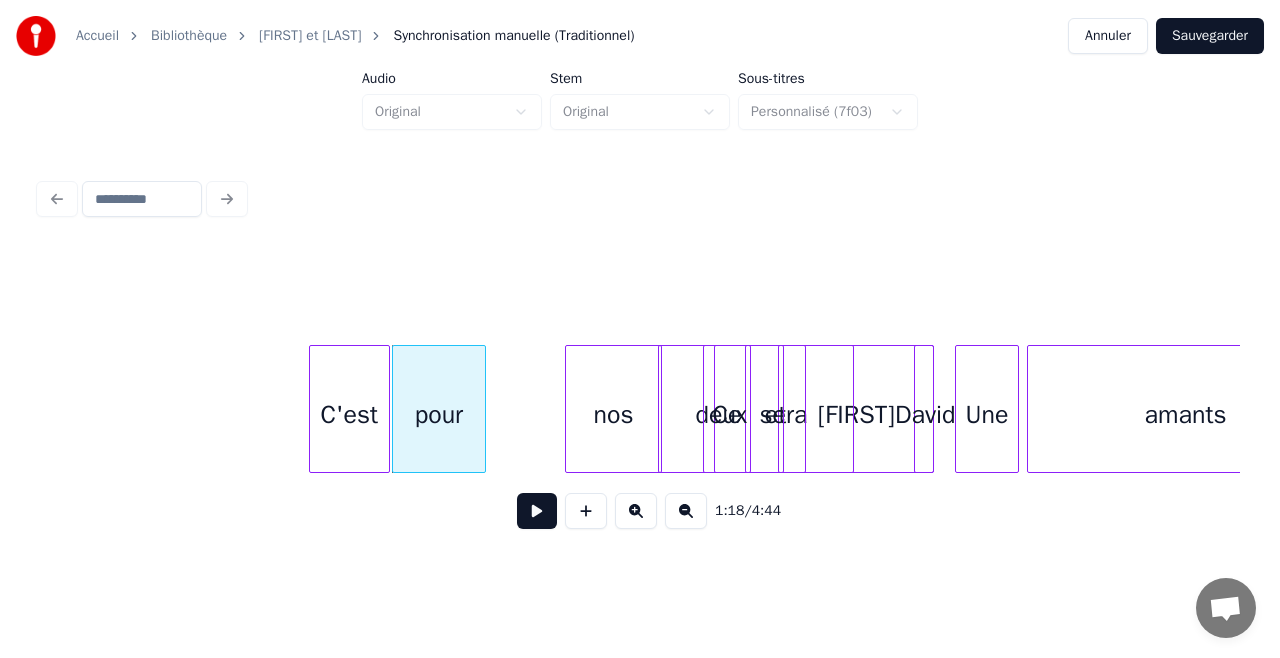 click at bounding box center [482, 409] 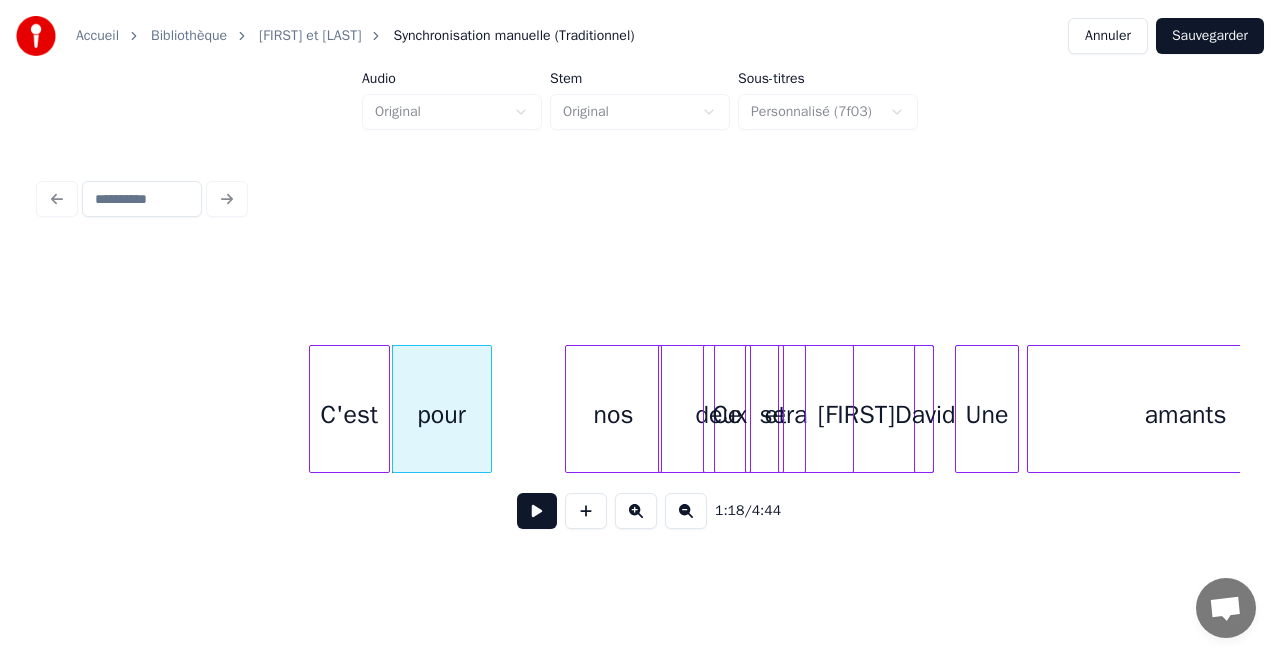 drag, startPoint x: 170, startPoint y: 371, endPoint x: 634, endPoint y: 497, distance: 480.8035 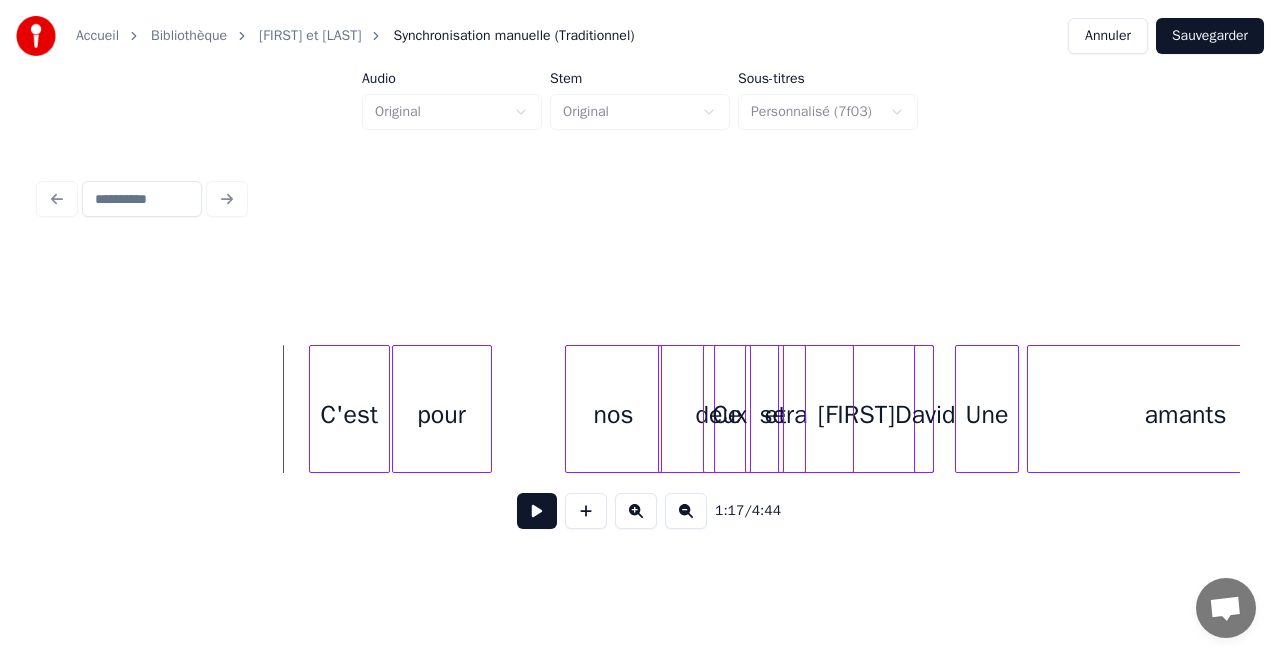 click at bounding box center [537, 511] 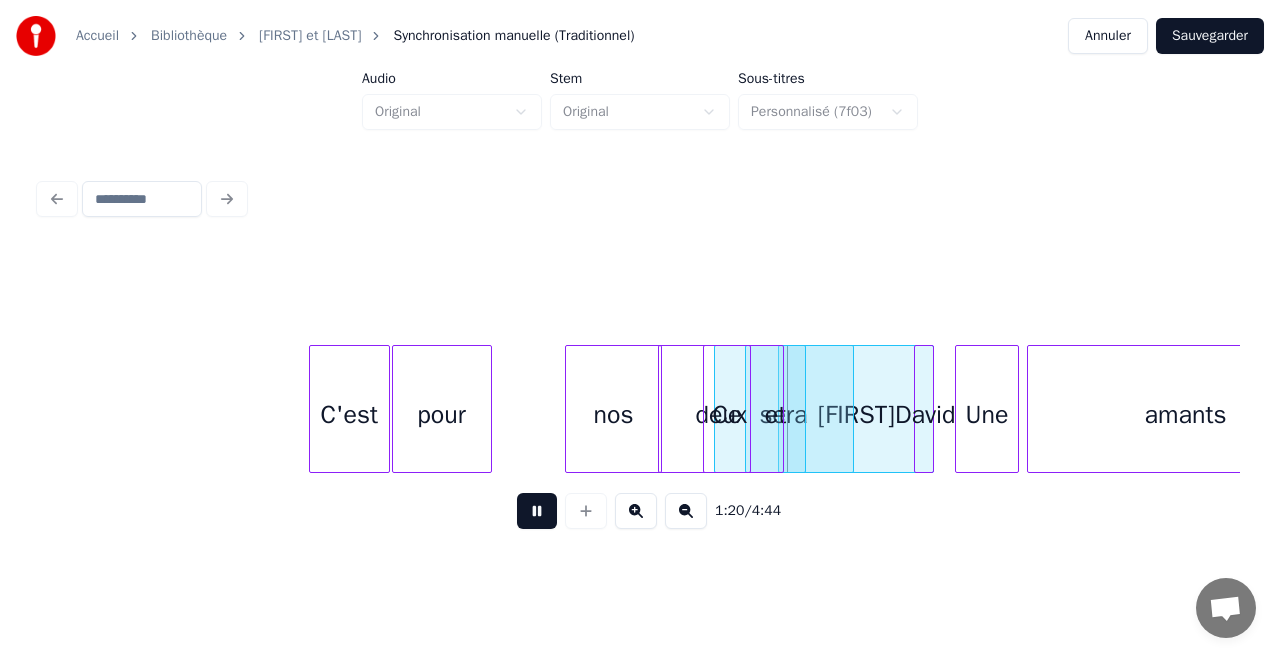 click at bounding box center (537, 511) 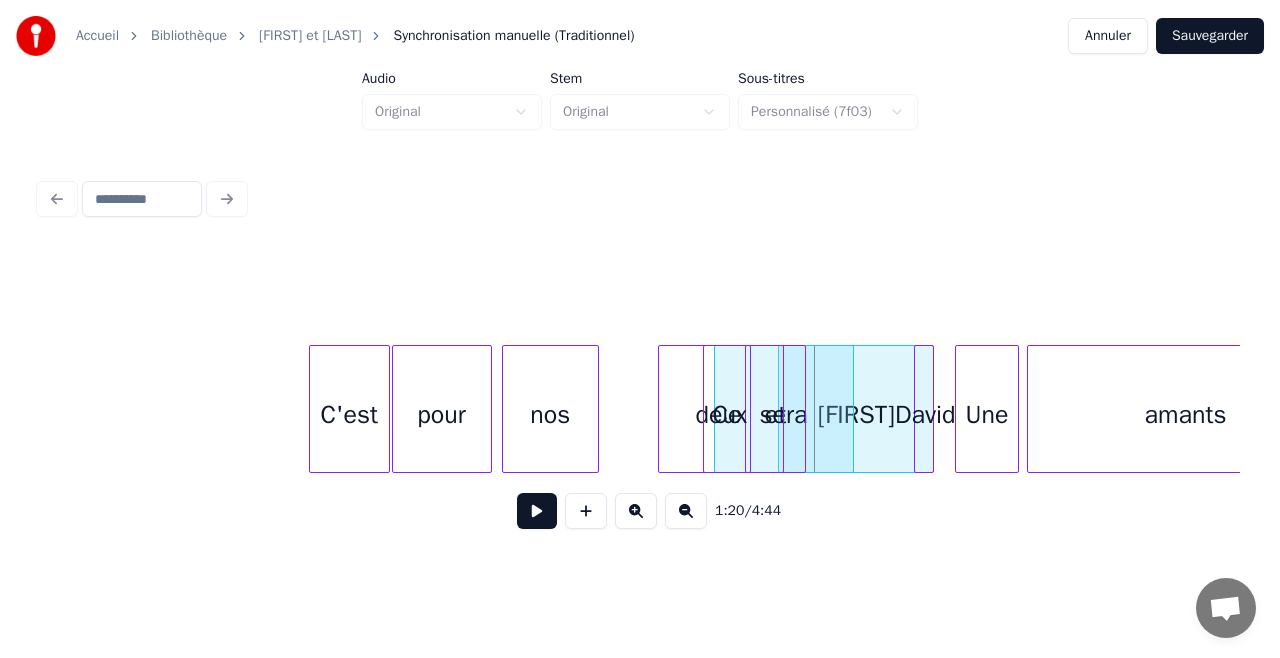 click on "nos" at bounding box center (550, 414) 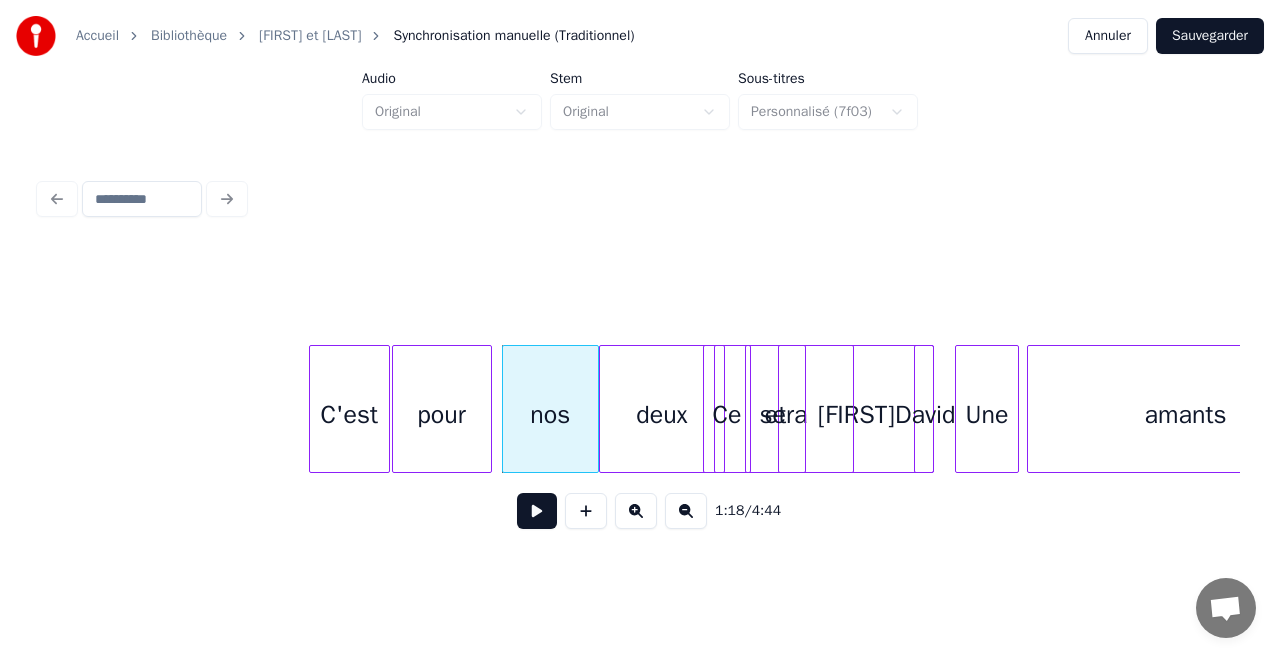 click on "deux" at bounding box center (662, 414) 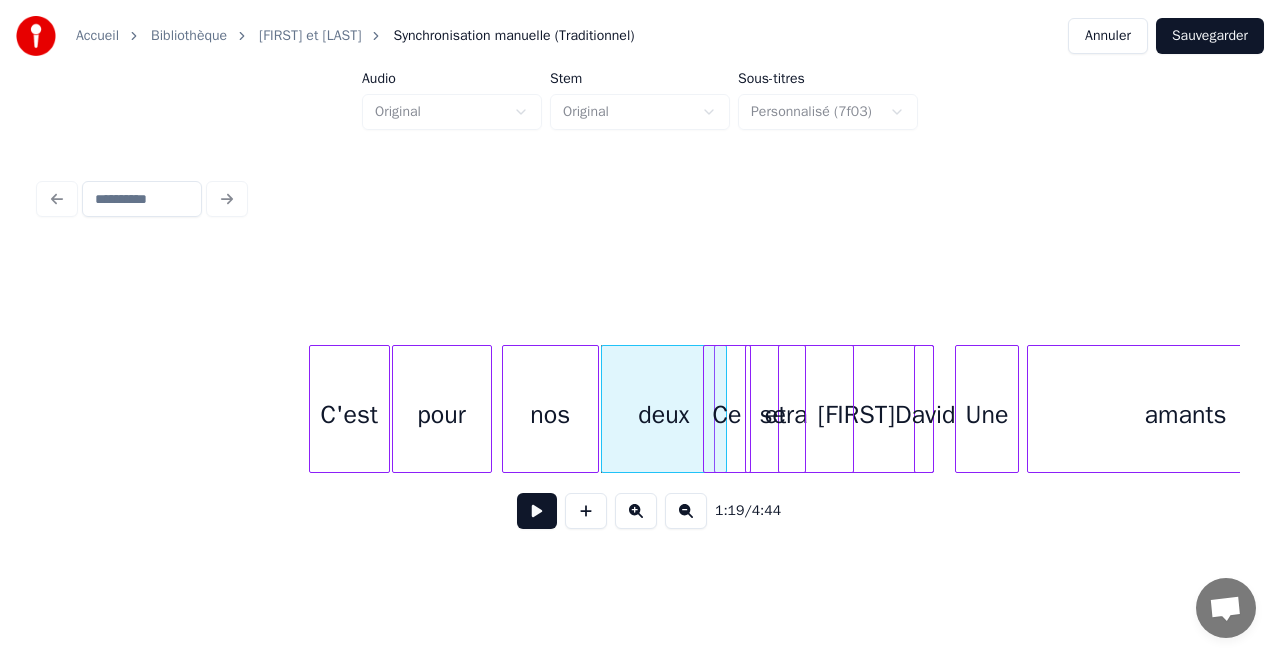 click on "amants Une [FIRST] [LAST] sera Ce deux" at bounding box center [13168, 409] 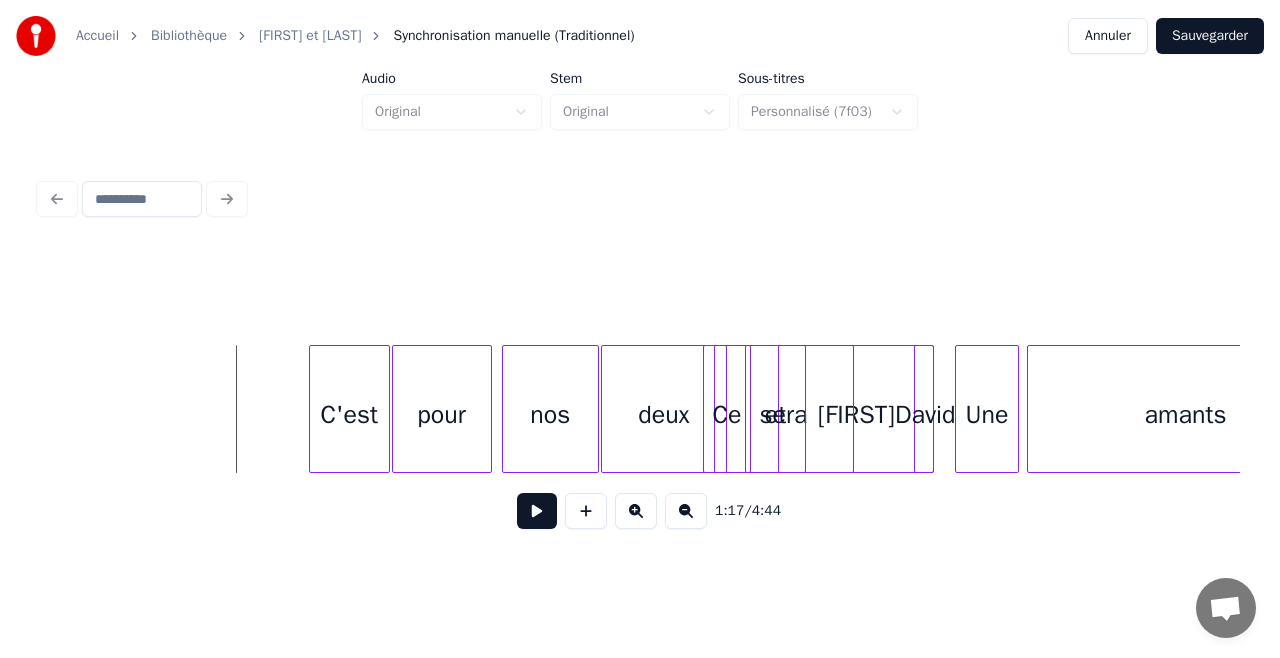 click at bounding box center (537, 511) 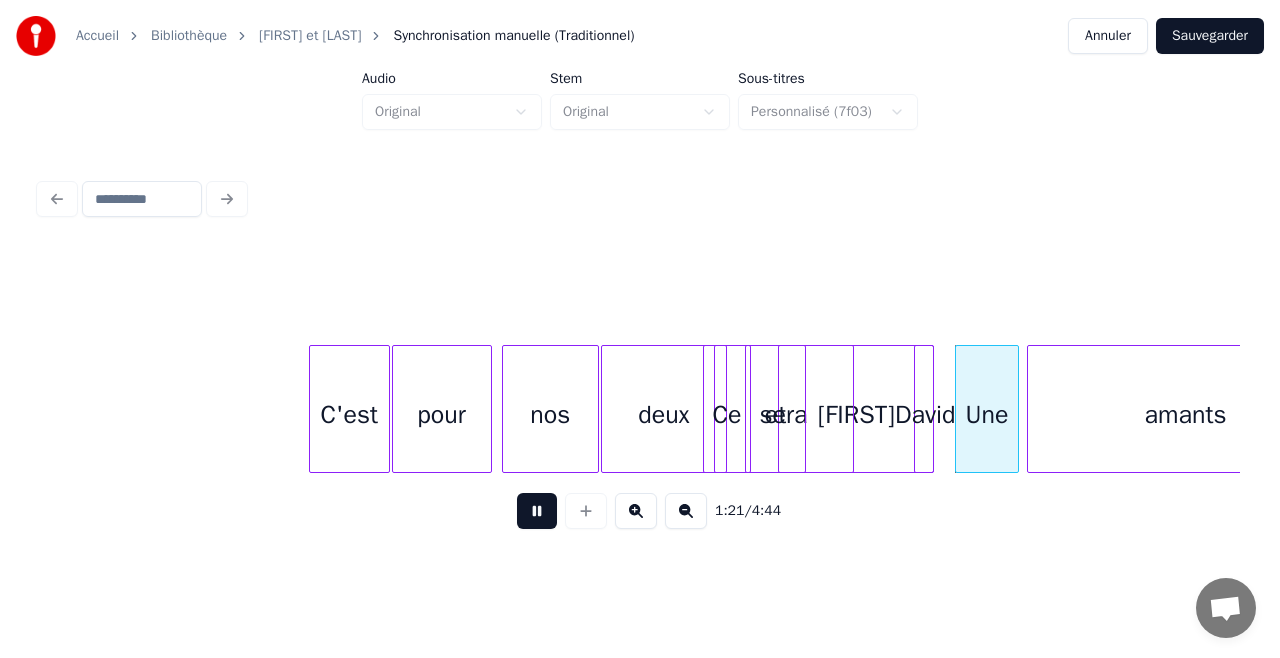 click at bounding box center [537, 511] 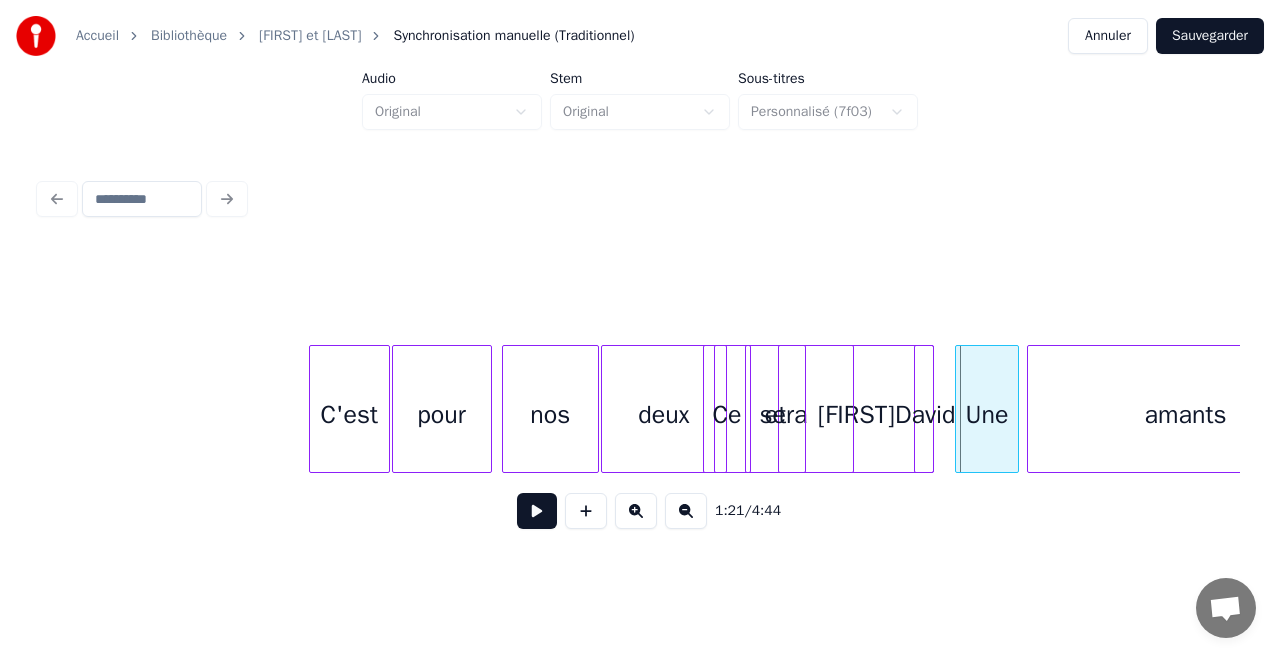 click on "deux" at bounding box center [664, 414] 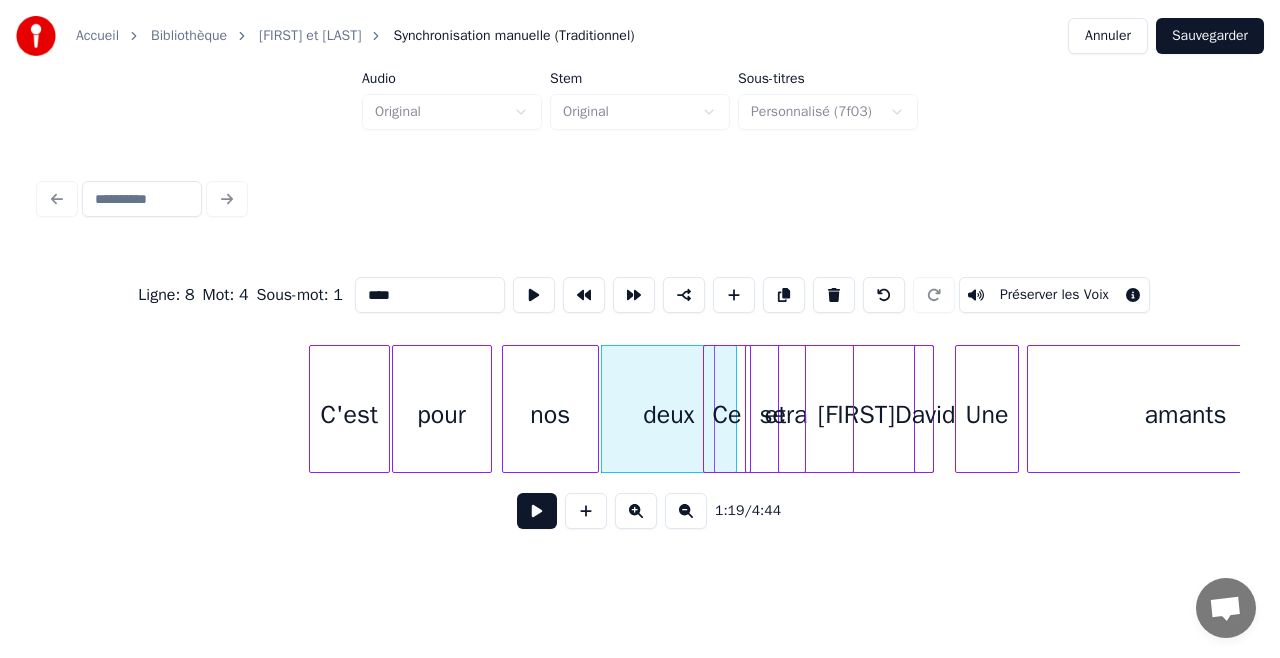 click at bounding box center [733, 409] 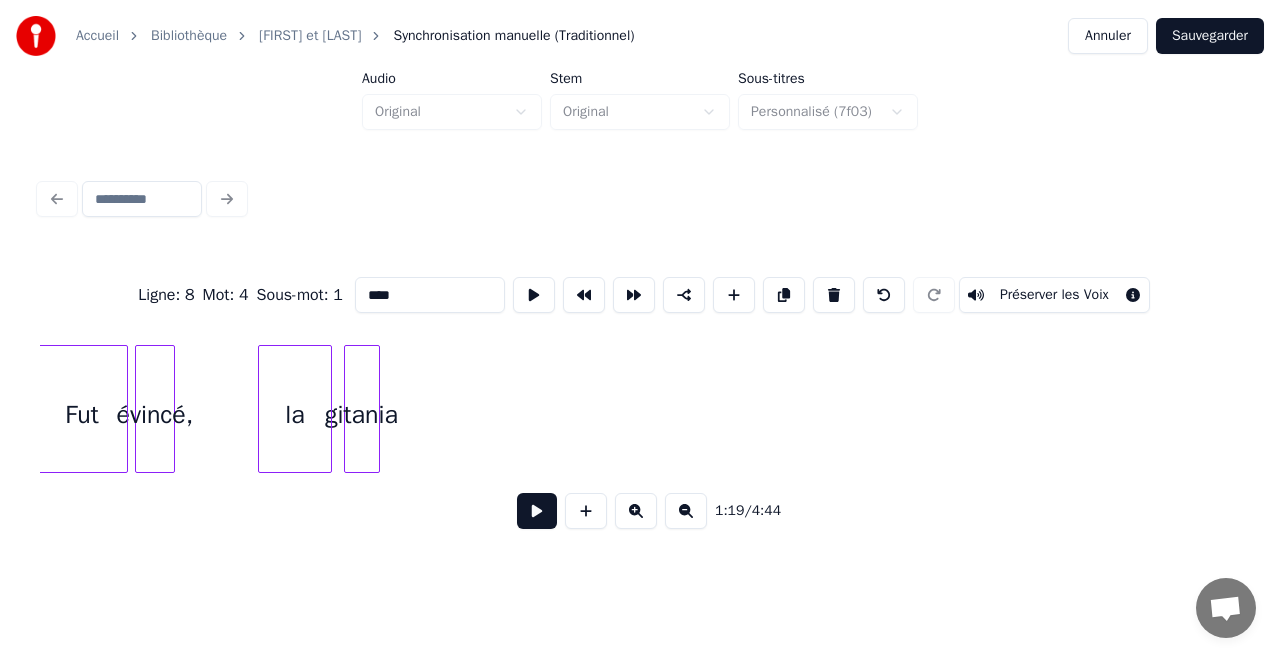 scroll, scrollTop: 0, scrollLeft: 13802, axis: horizontal 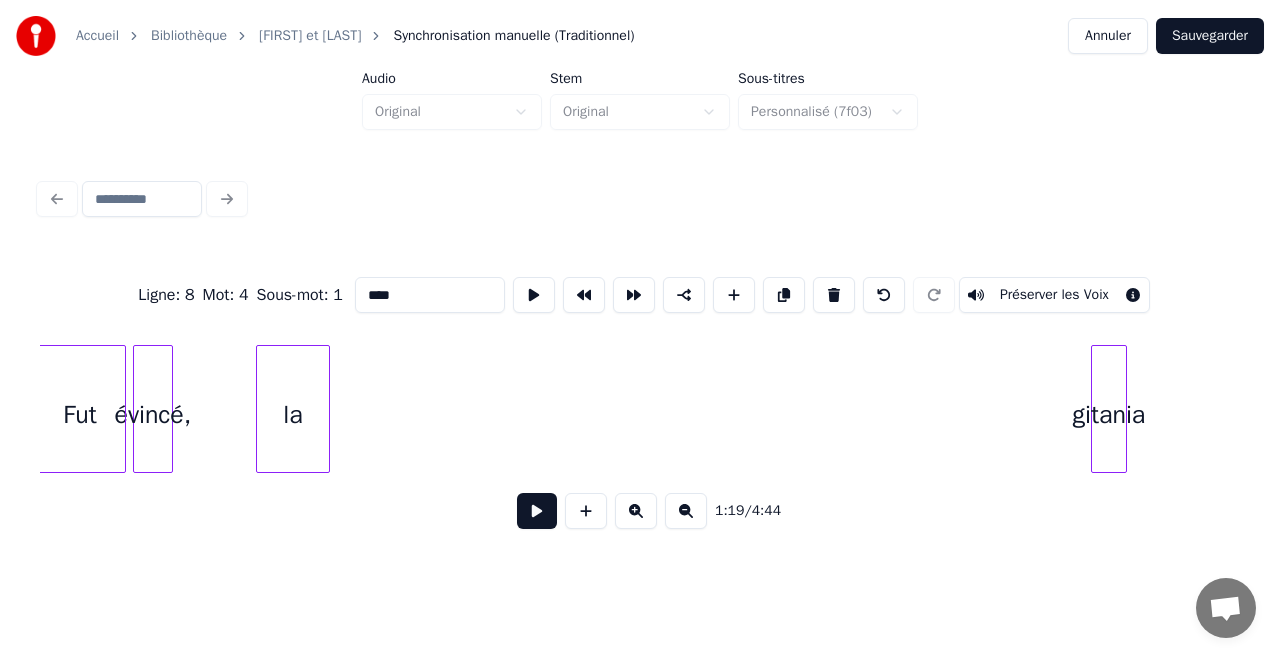 click on "gitania" at bounding box center (1109, 414) 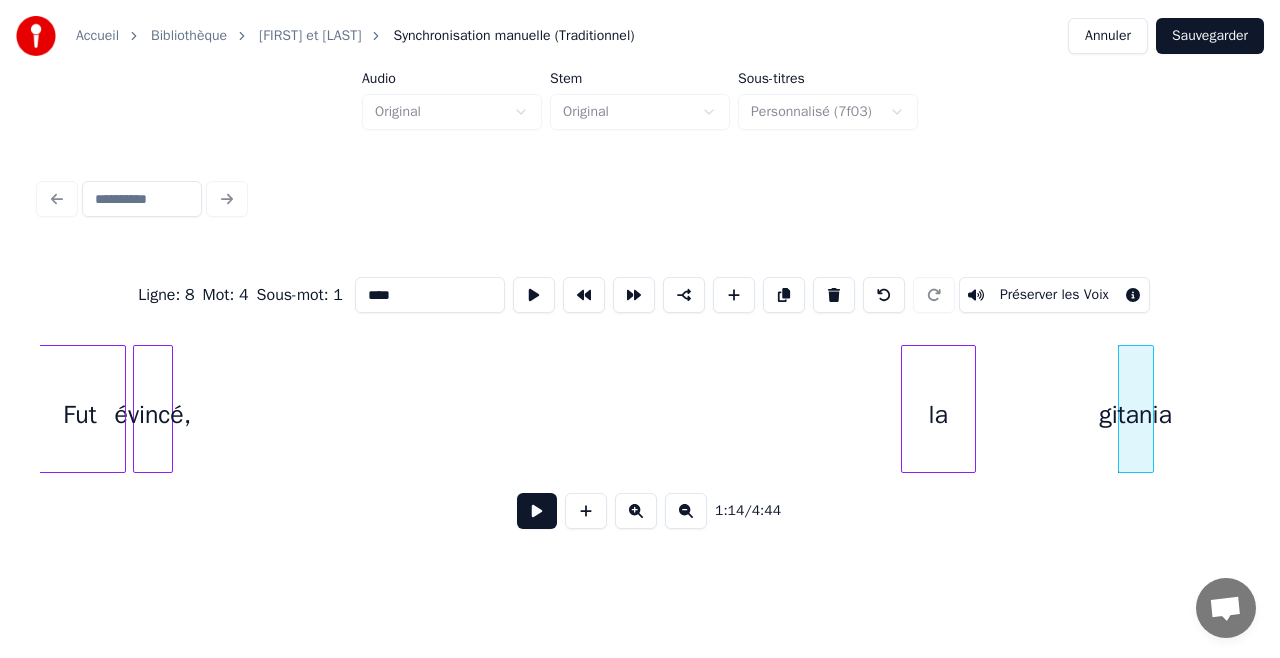 click on "la" at bounding box center (938, 414) 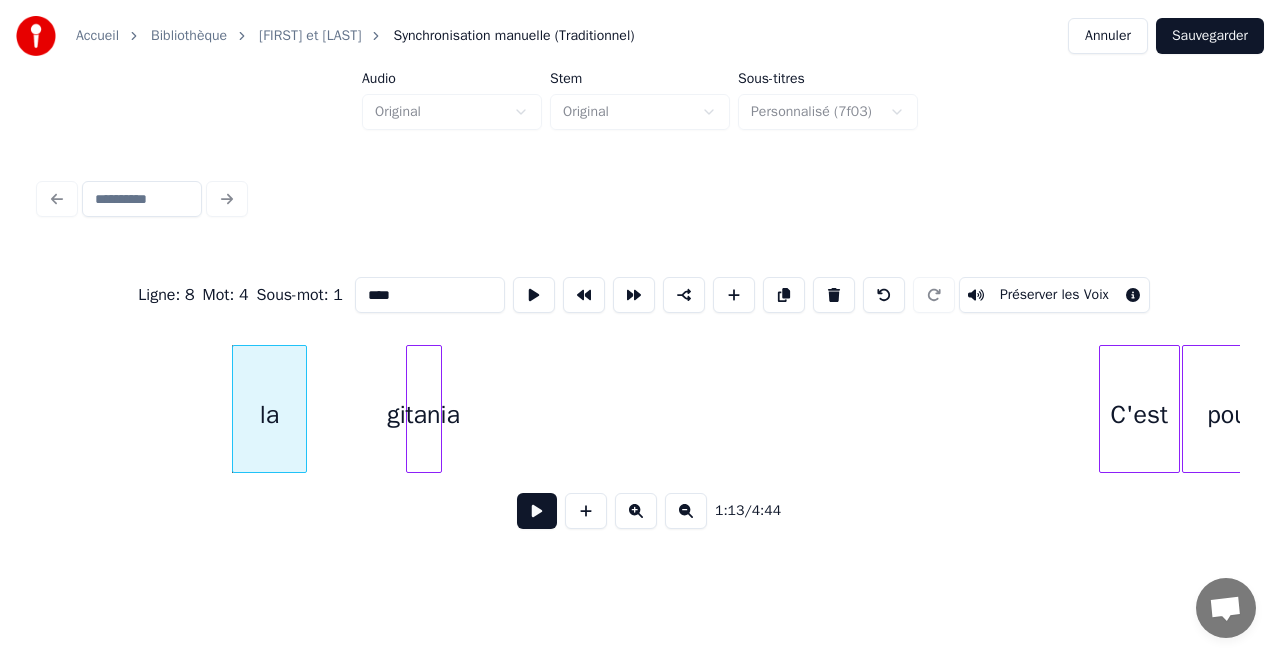 scroll, scrollTop: 0, scrollLeft: 14520, axis: horizontal 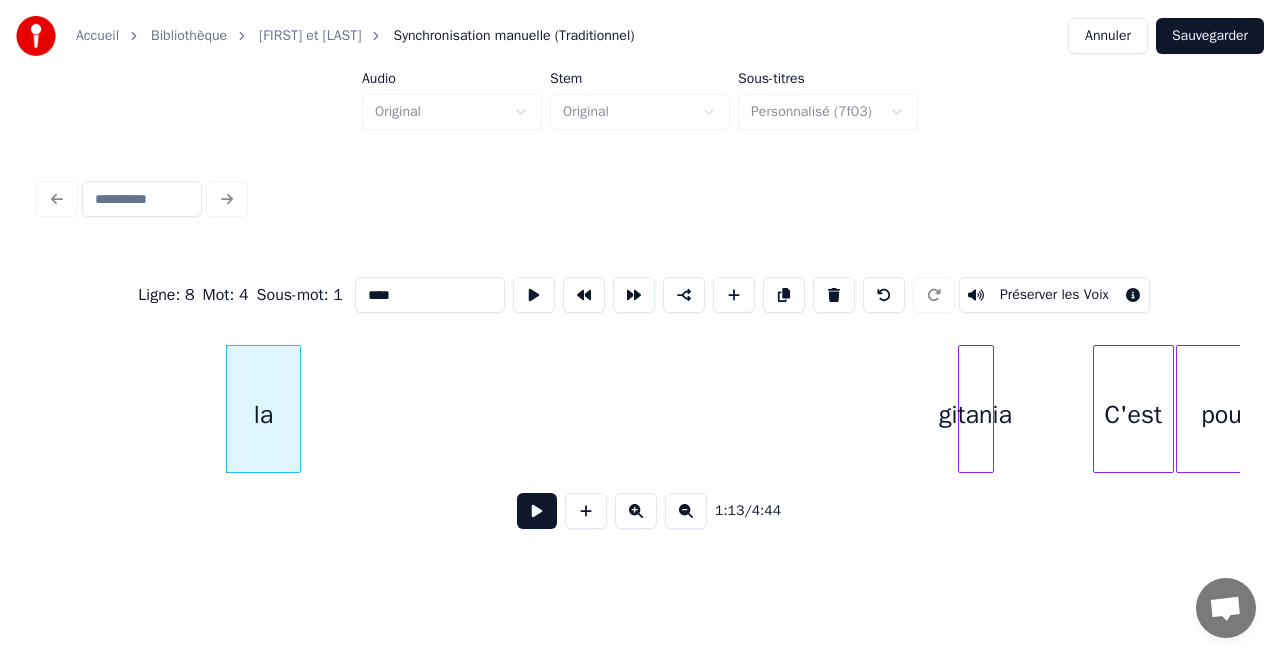 click on "gitania" at bounding box center [976, 414] 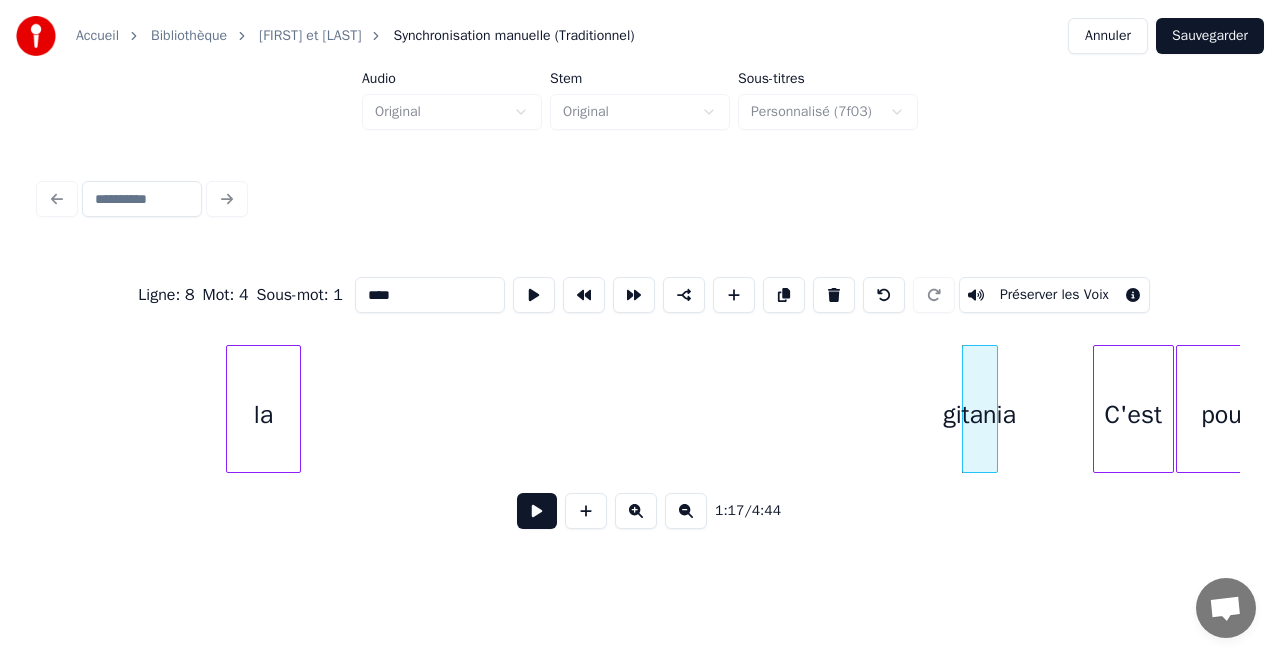 click on "gitania la C'est pour" at bounding box center (13952, 409) 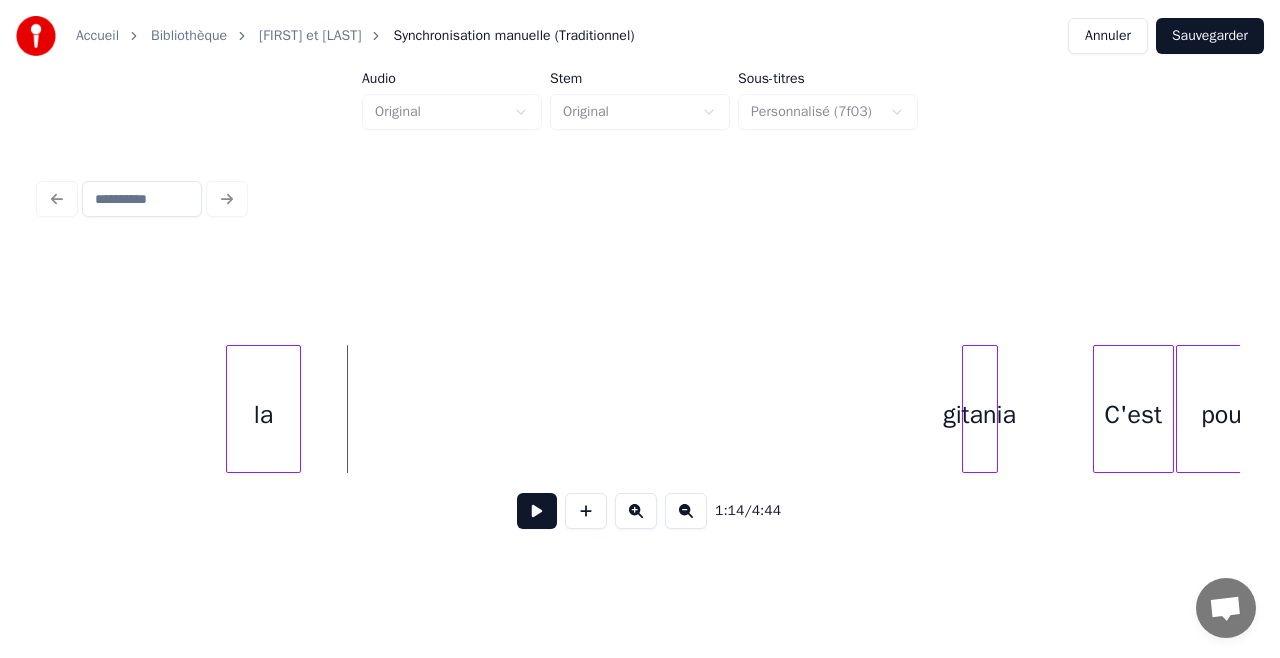 click at bounding box center [537, 511] 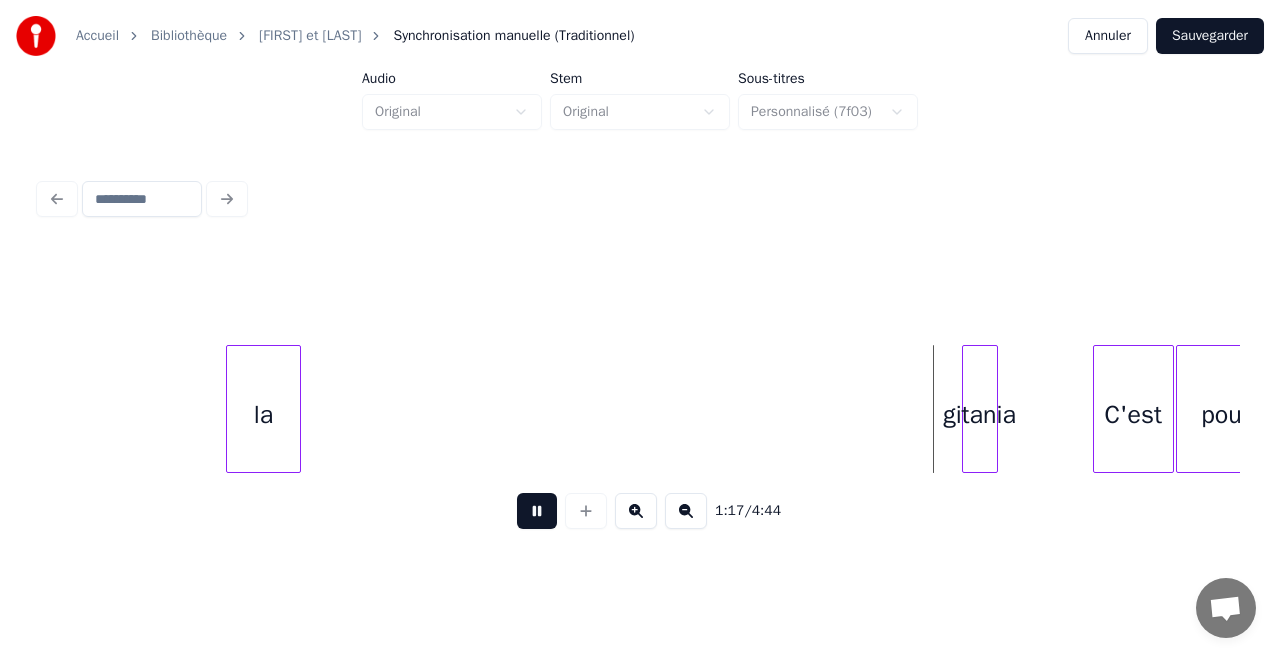 click at bounding box center (537, 511) 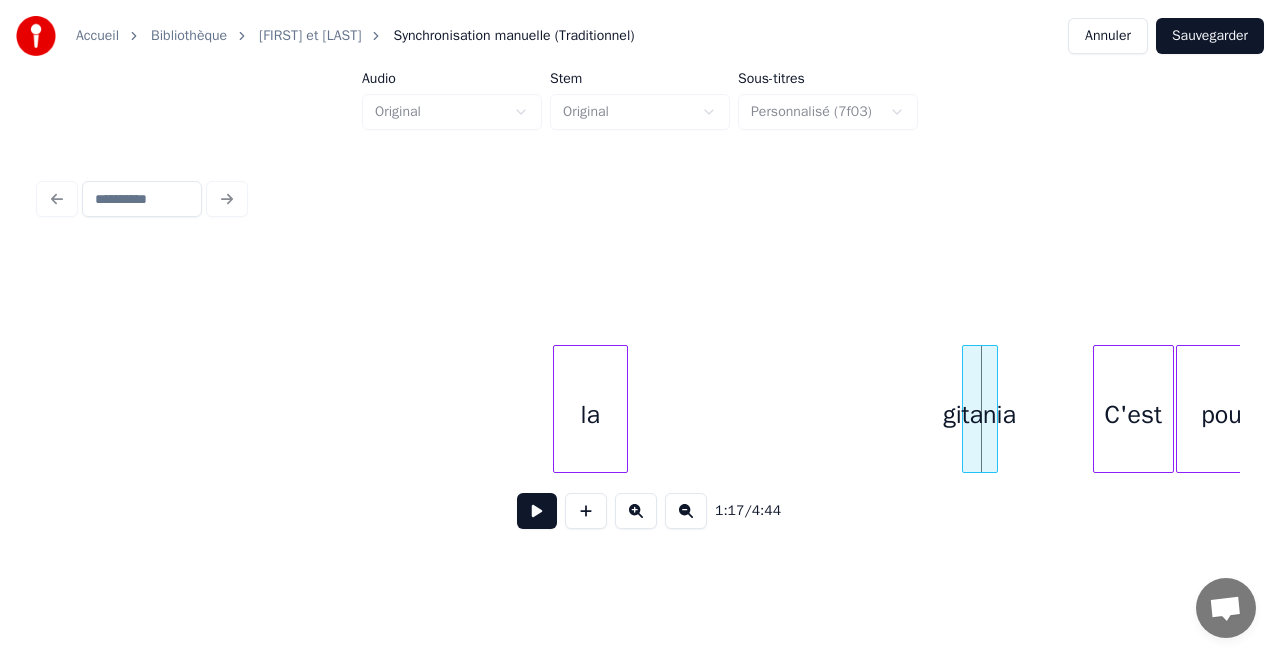 click on "la" at bounding box center (590, 414) 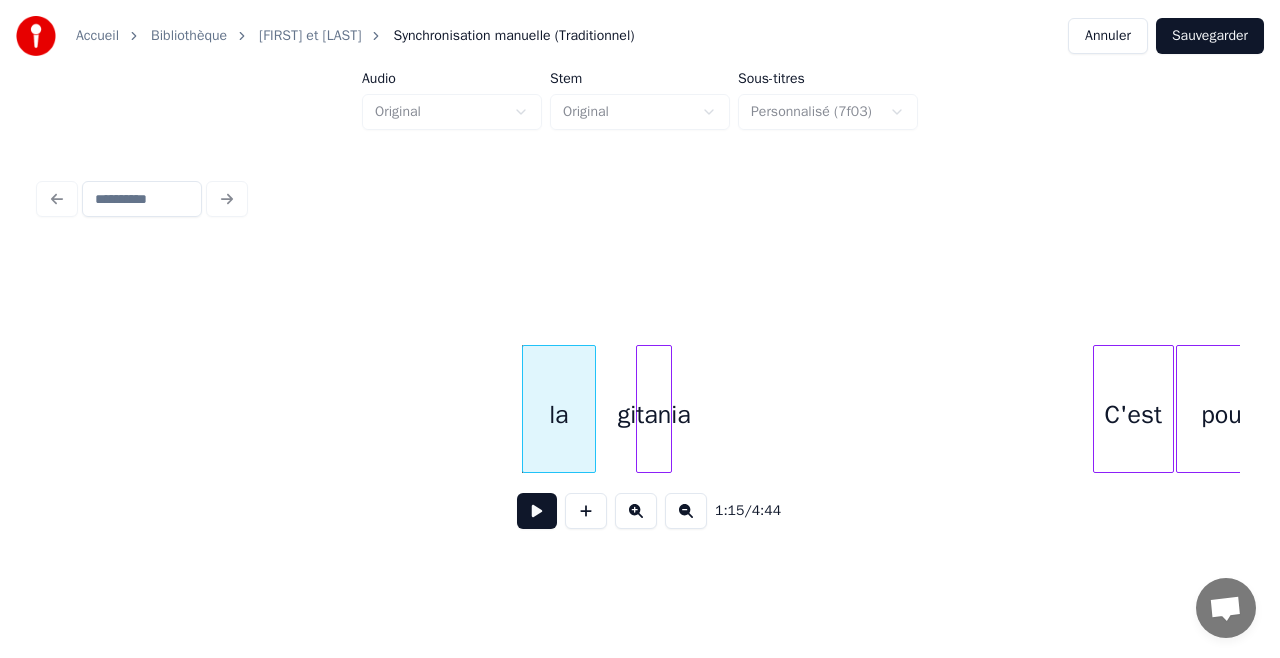 click on "gitania" at bounding box center (654, 414) 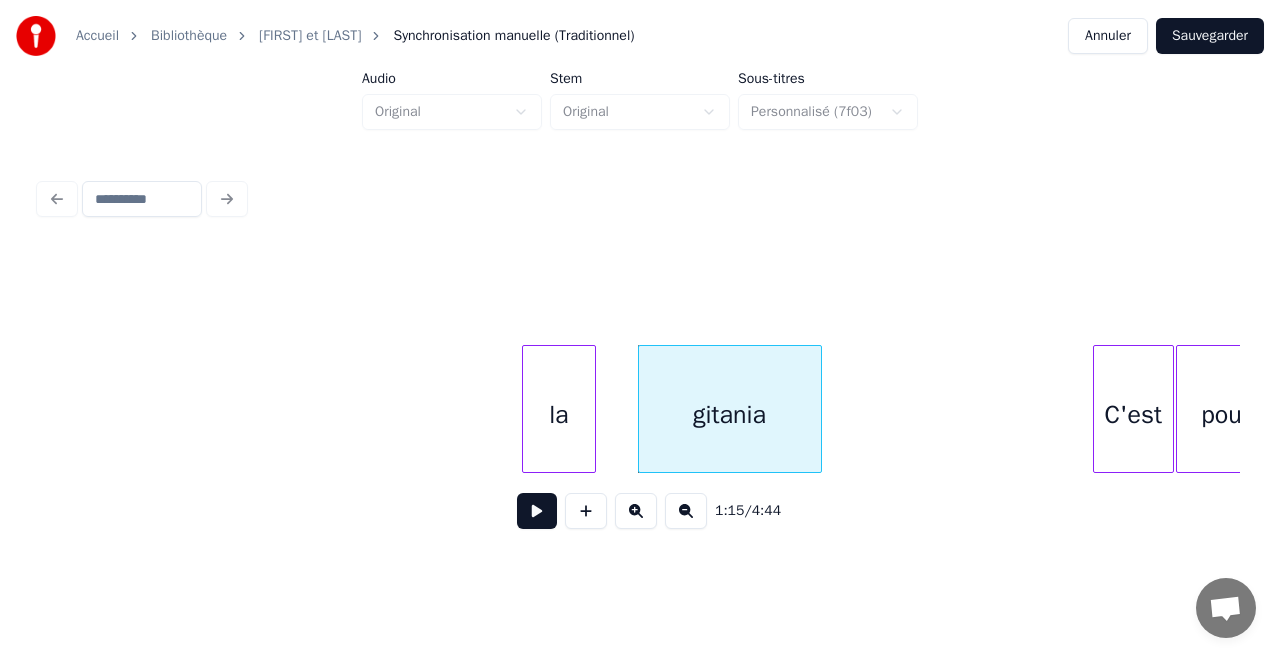 click at bounding box center (818, 409) 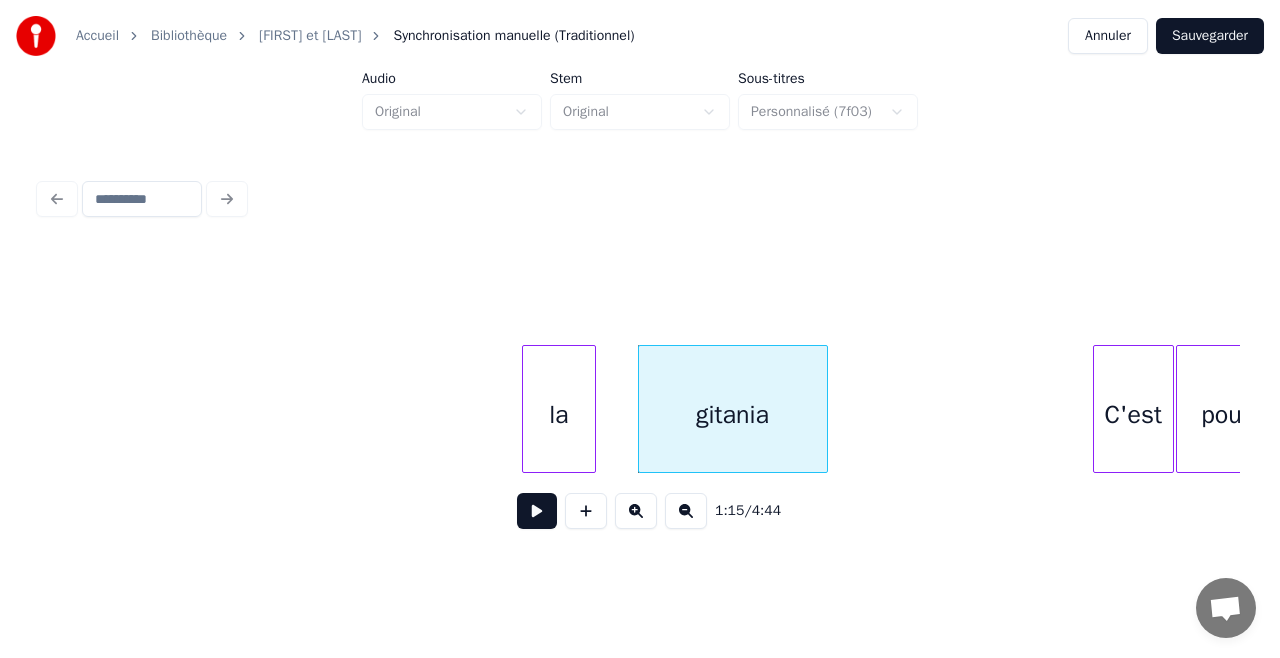 click on "gitania la C'est pour" at bounding box center [13952, 409] 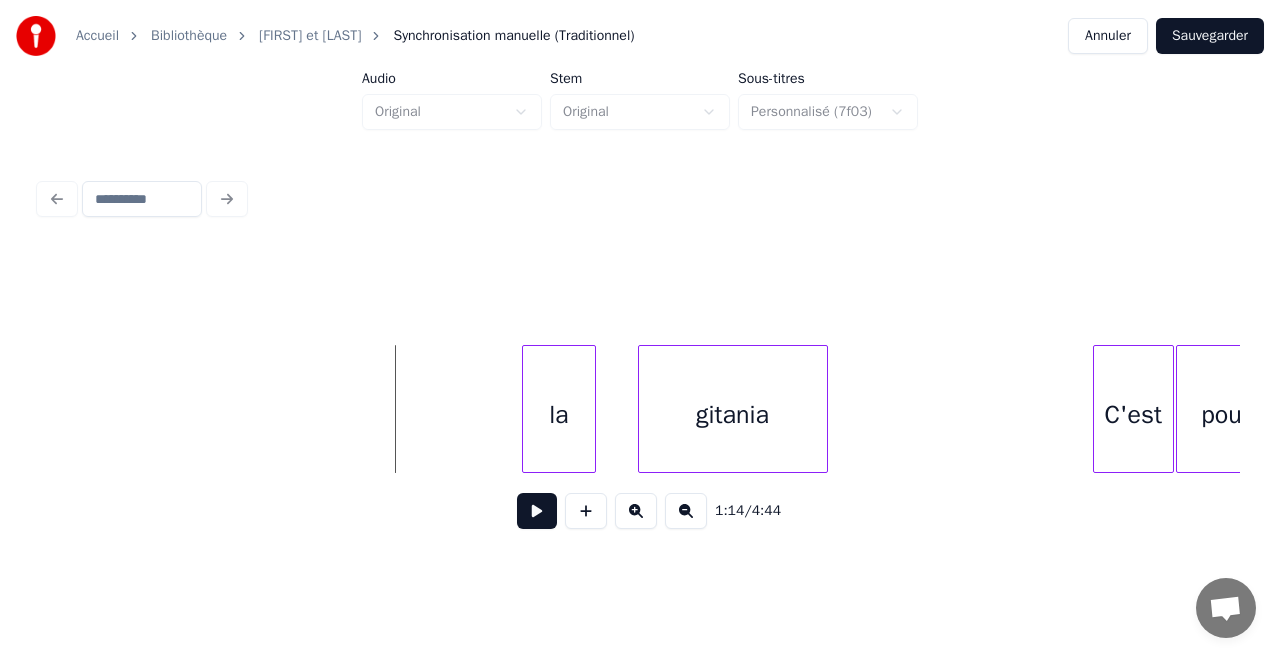 click at bounding box center (537, 511) 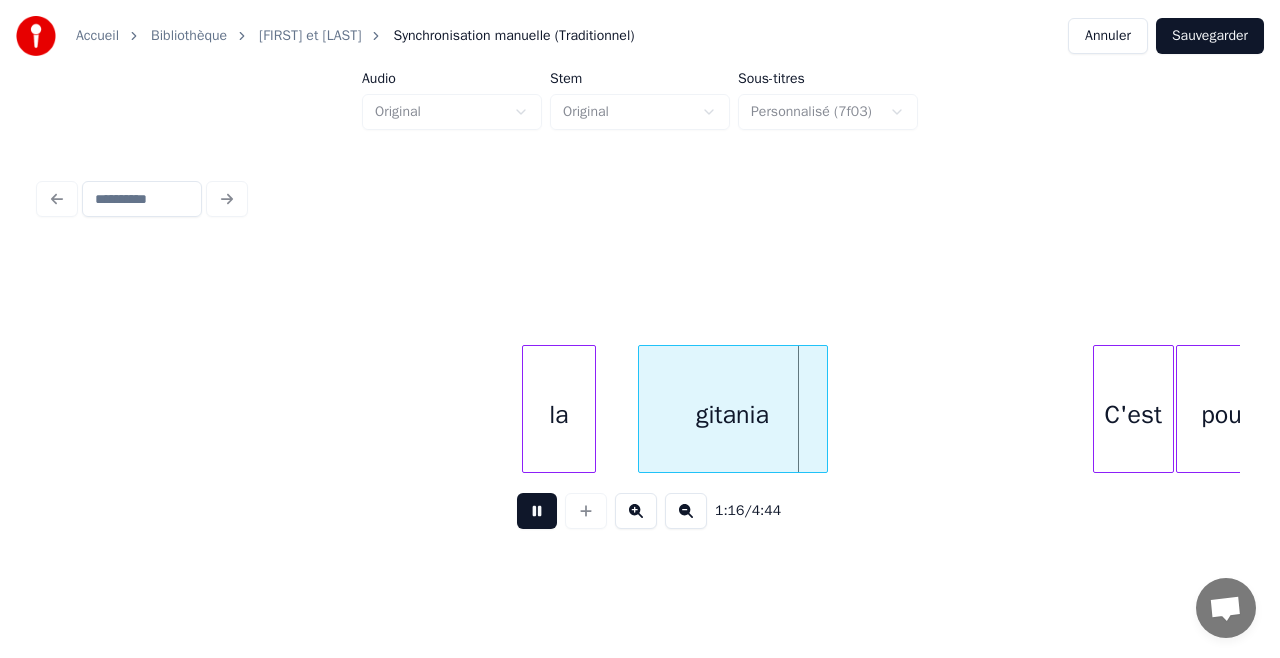 click at bounding box center [537, 511] 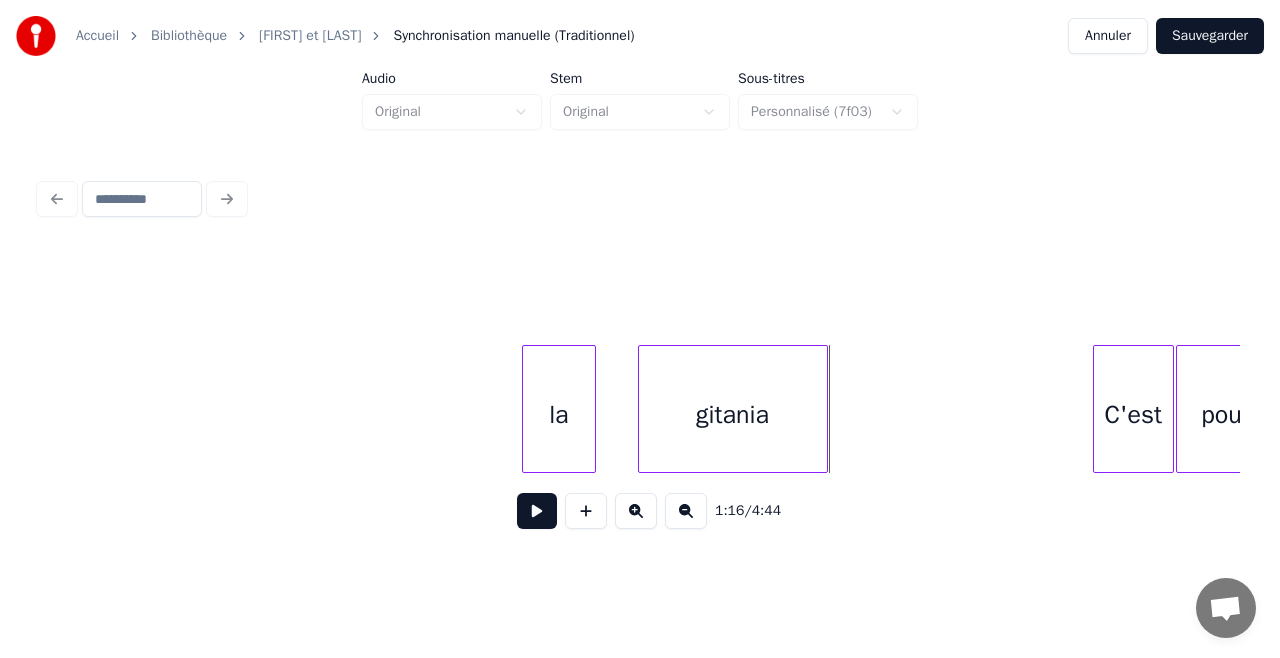 click on "gitania la C'est pour" at bounding box center (13952, 409) 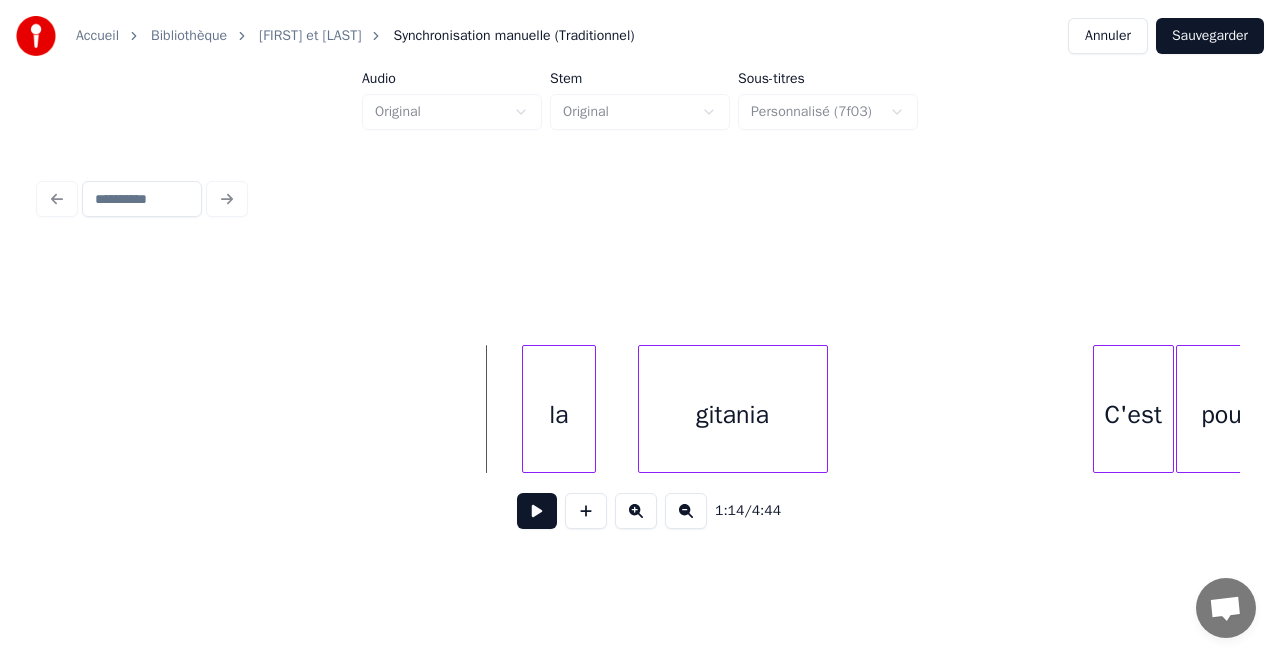 click at bounding box center (537, 511) 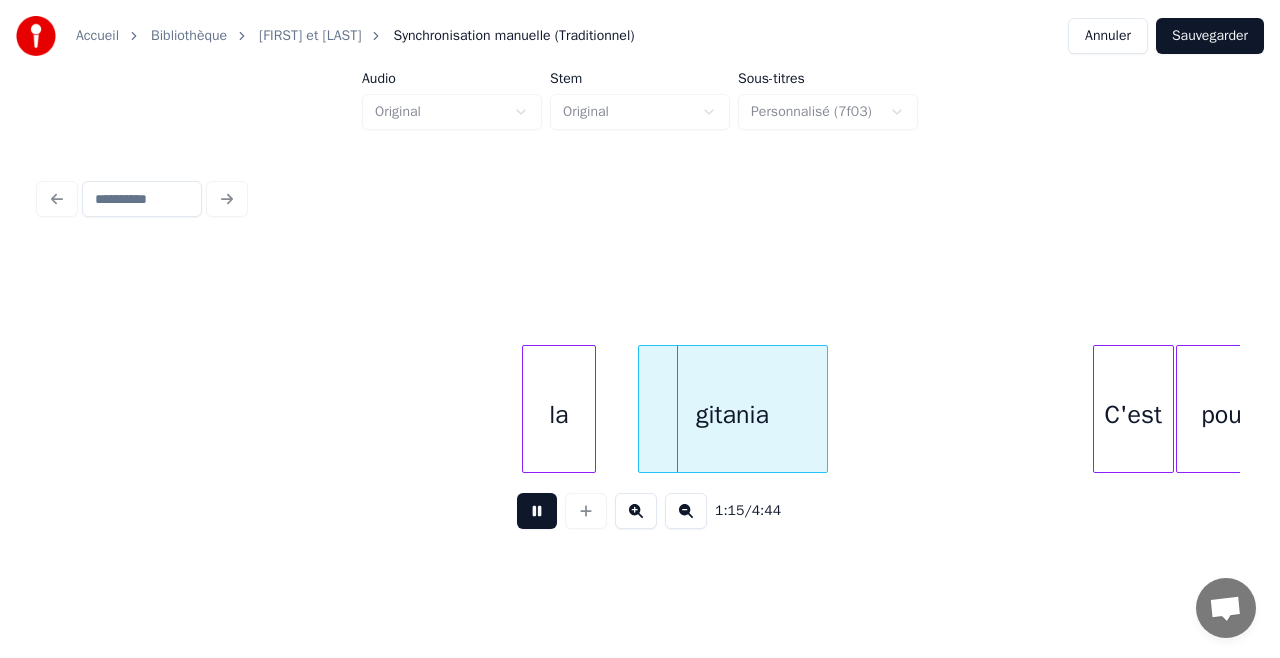 click at bounding box center (537, 511) 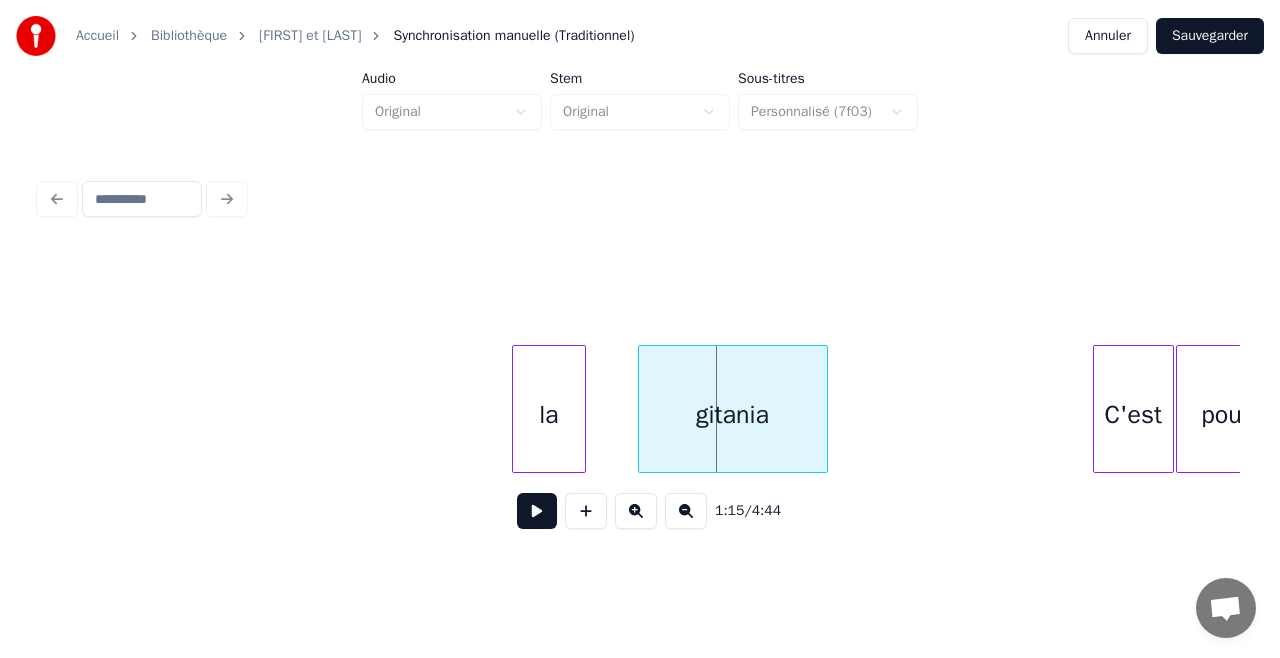 click on "la" at bounding box center (549, 414) 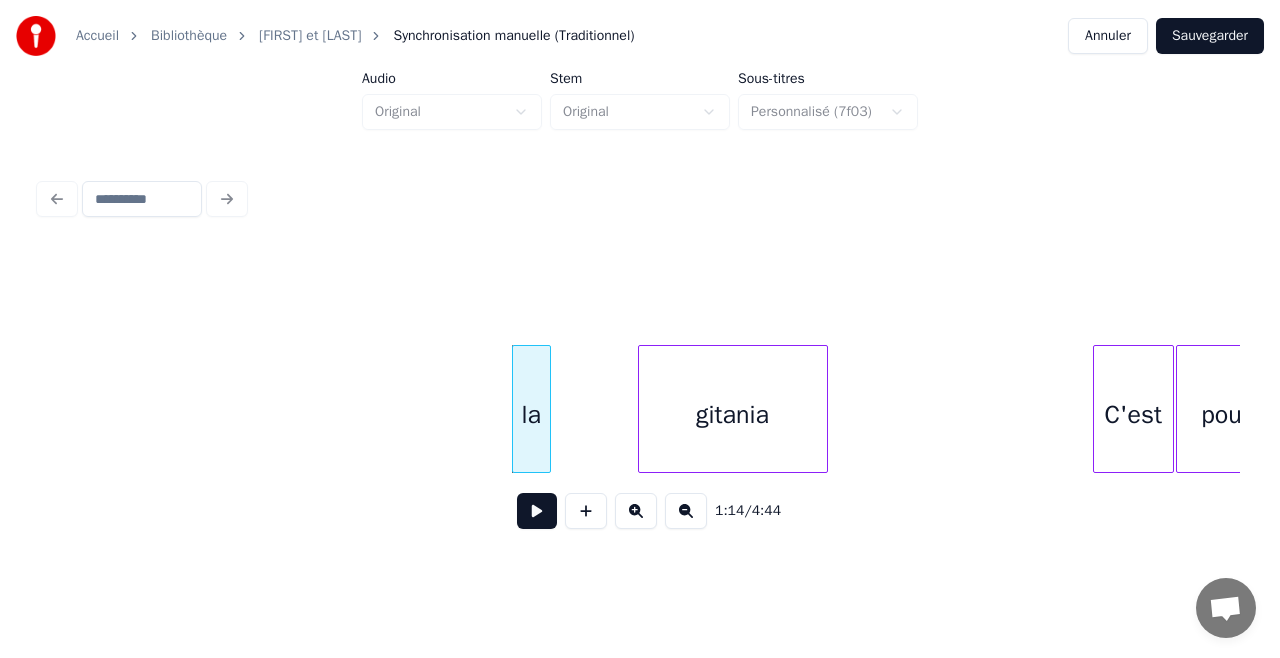 click at bounding box center (547, 409) 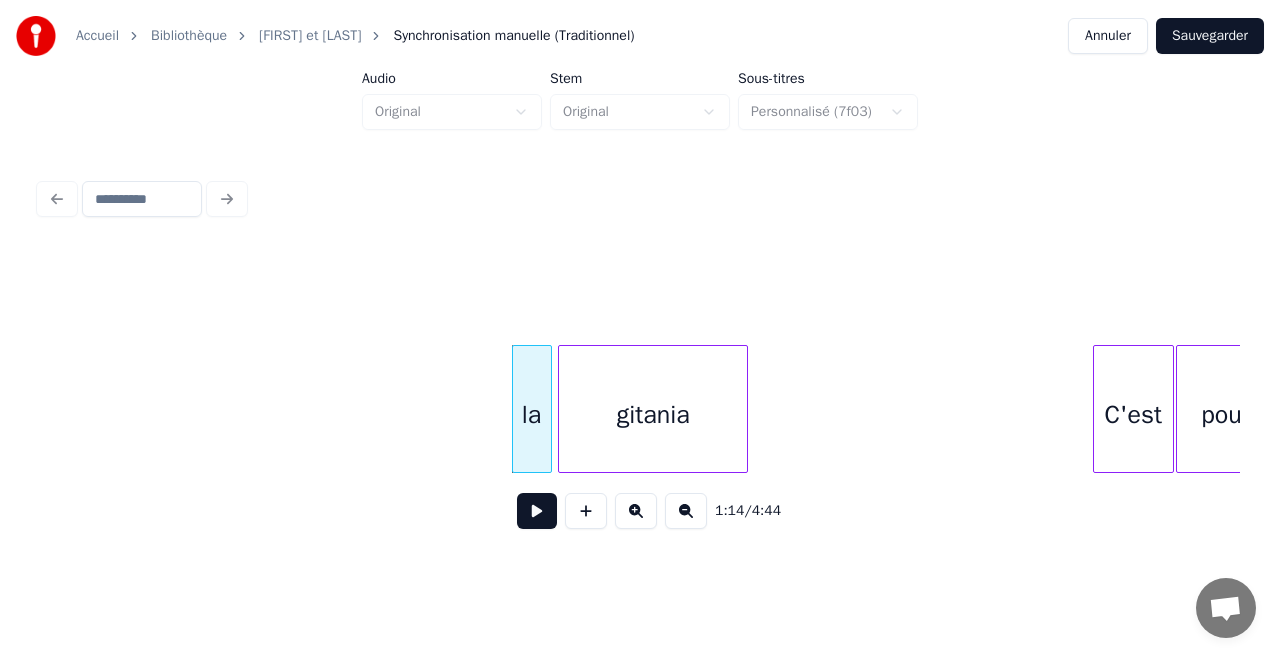 click on "gitania" at bounding box center (653, 414) 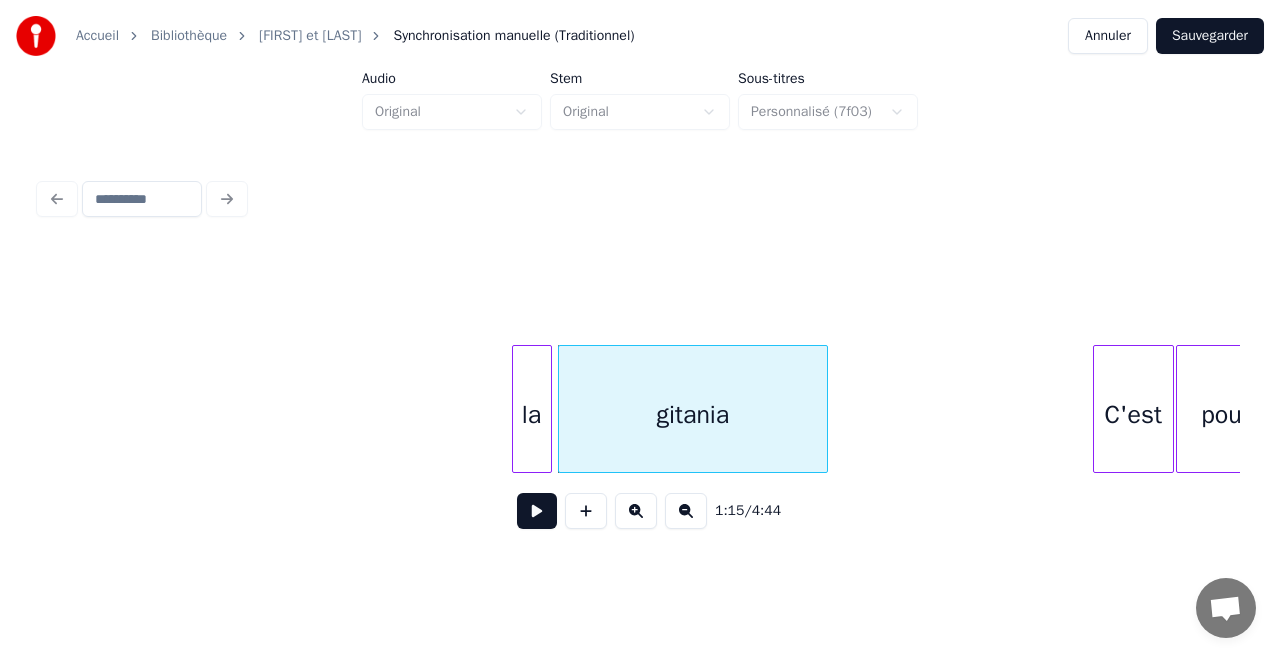 click at bounding box center (824, 409) 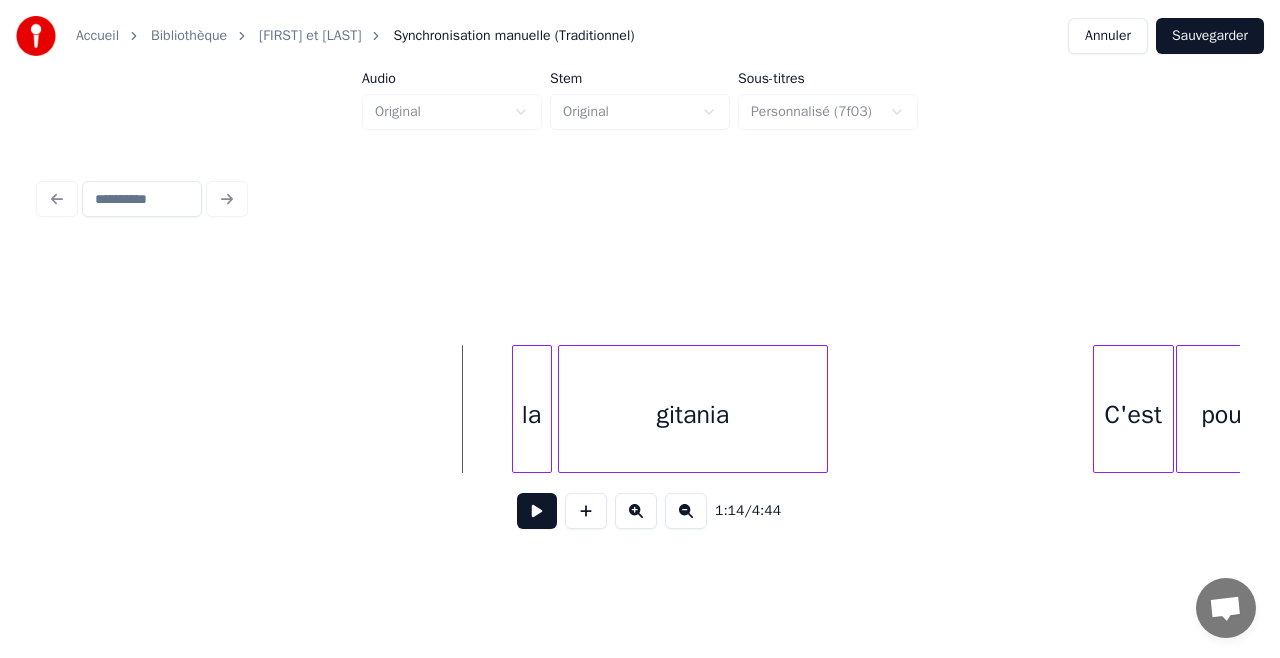 click at bounding box center (537, 511) 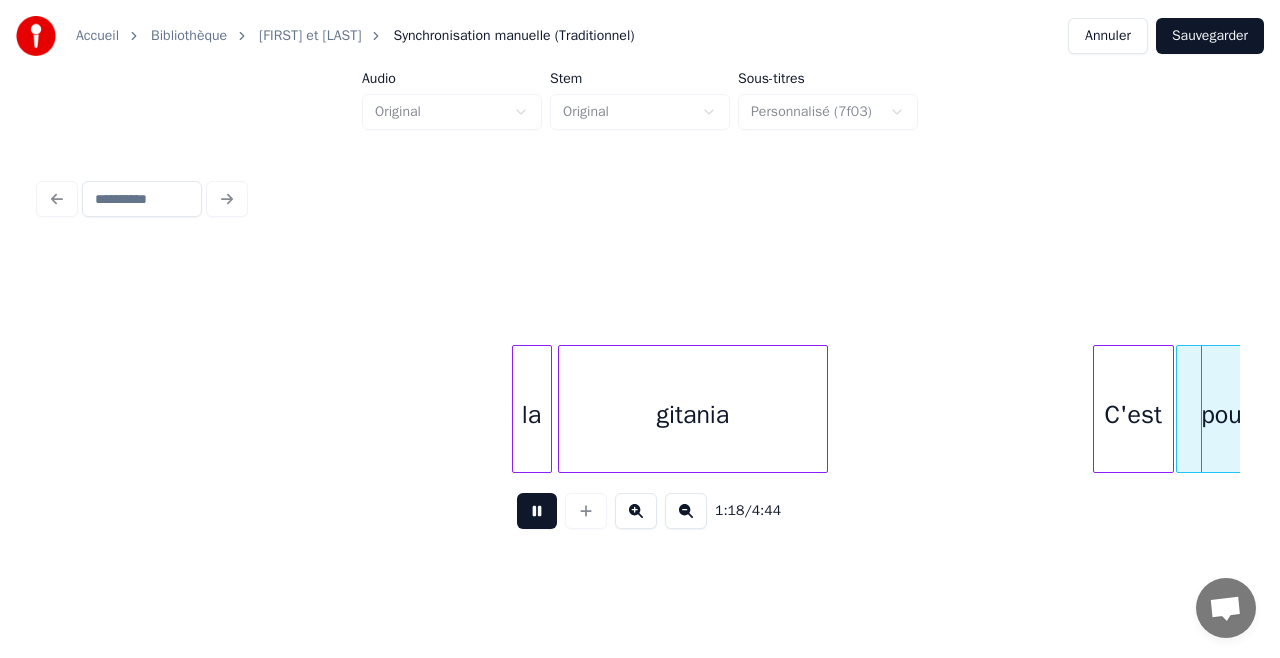 click at bounding box center (537, 511) 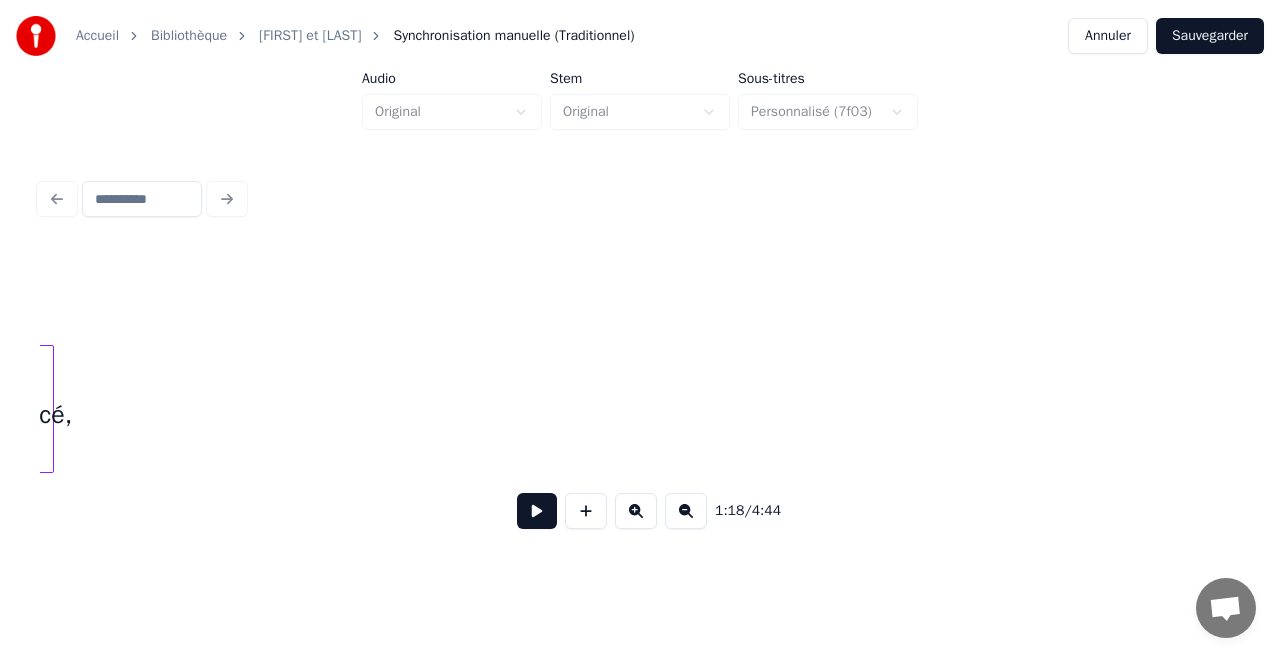 scroll, scrollTop: 0, scrollLeft: 13621, axis: horizontal 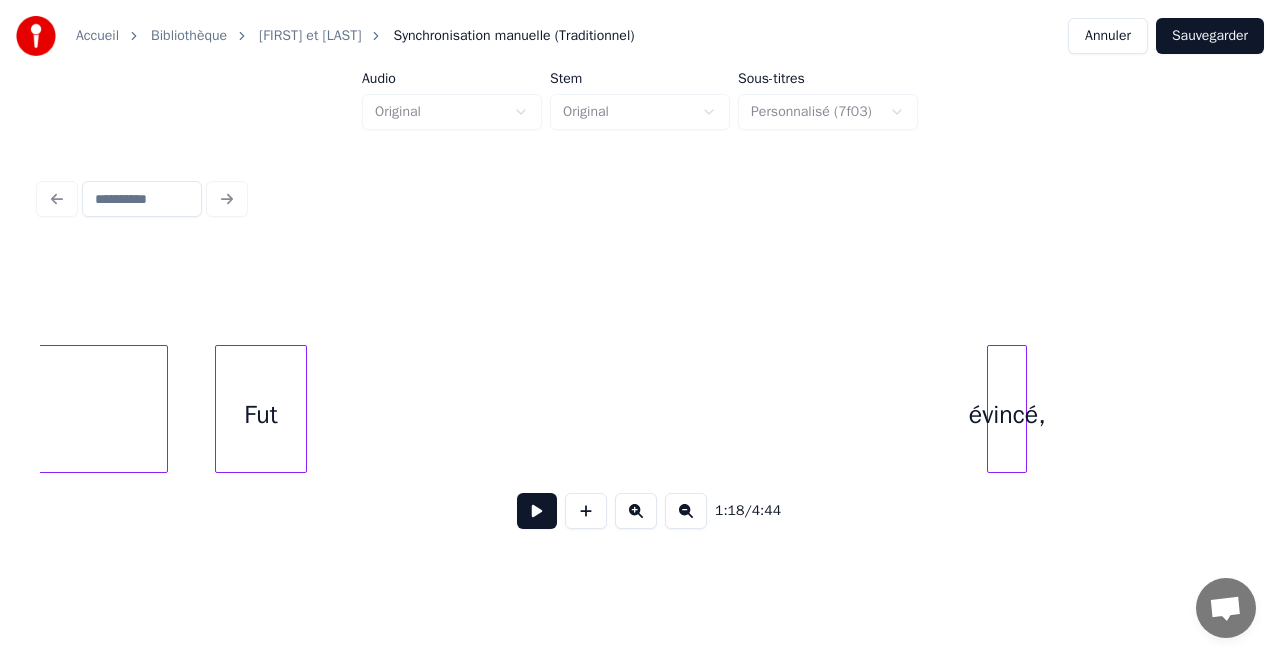 click on "évincé," at bounding box center (1007, 414) 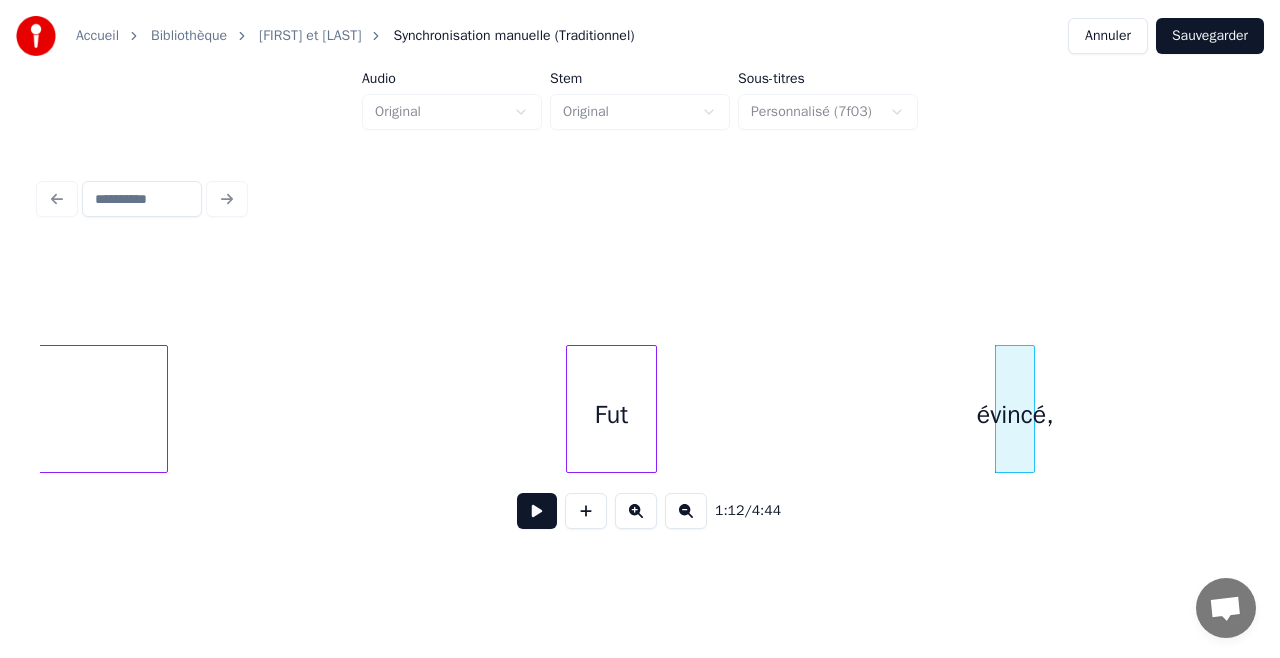 click on "Fut" at bounding box center [611, 414] 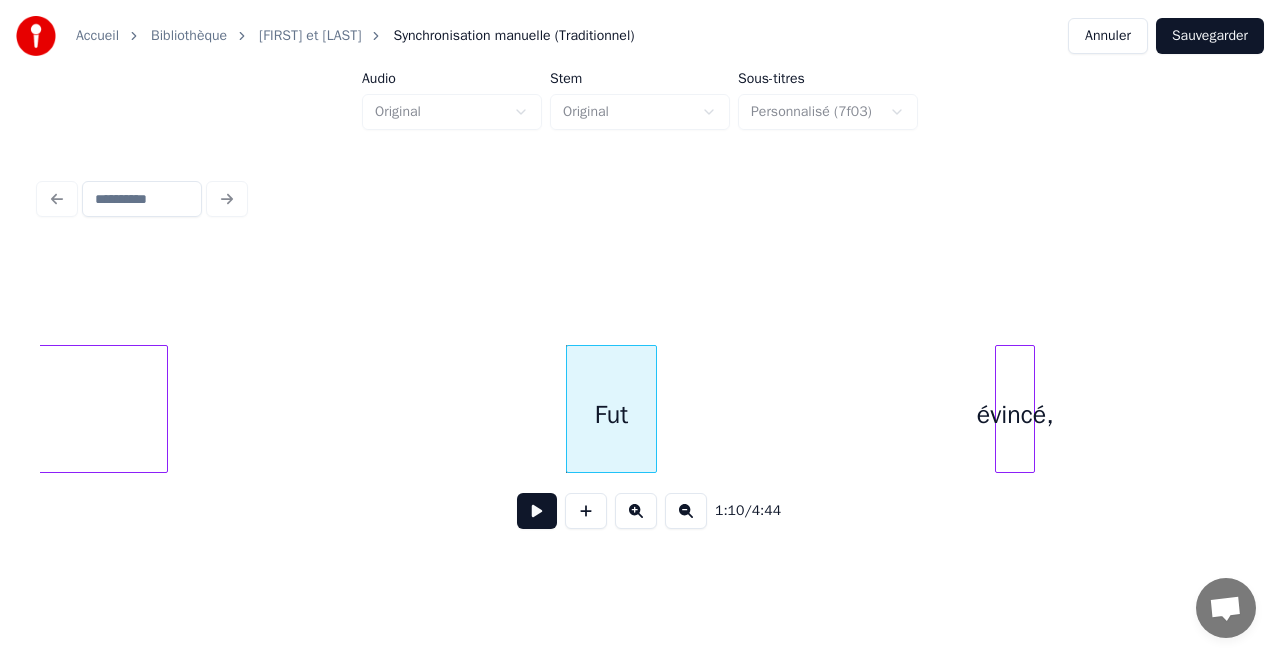 drag, startPoint x: 378, startPoint y: 331, endPoint x: 463, endPoint y: 372, distance: 94.371605 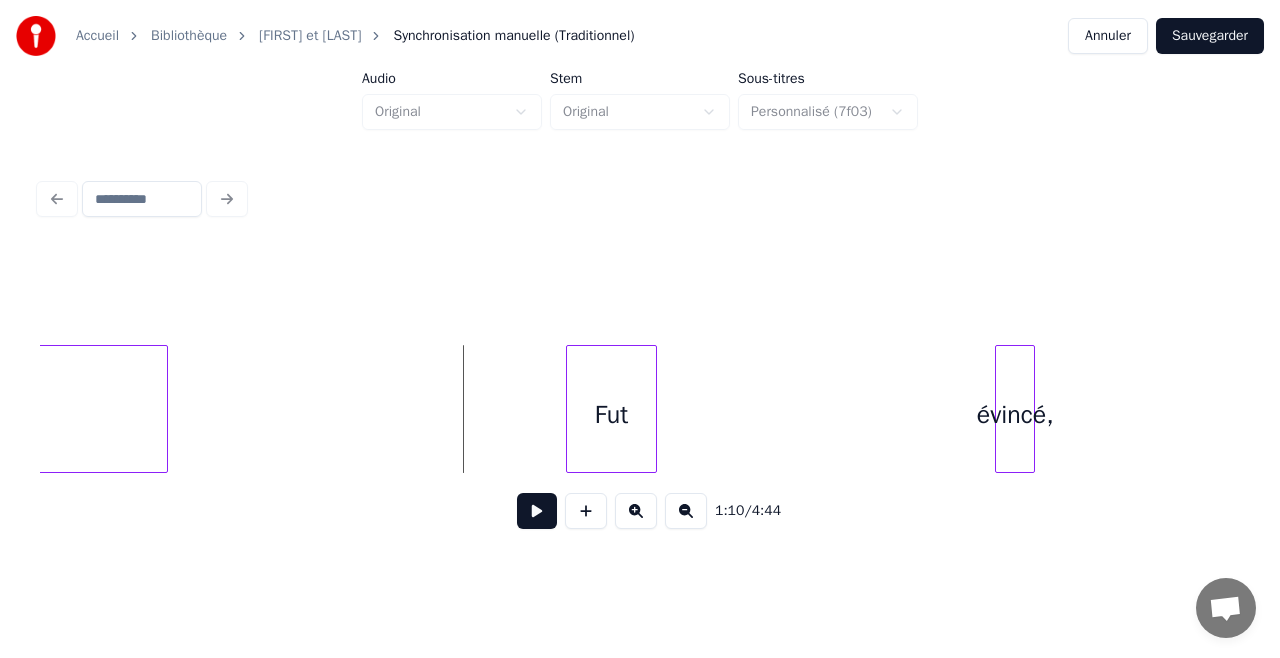 click at bounding box center [537, 511] 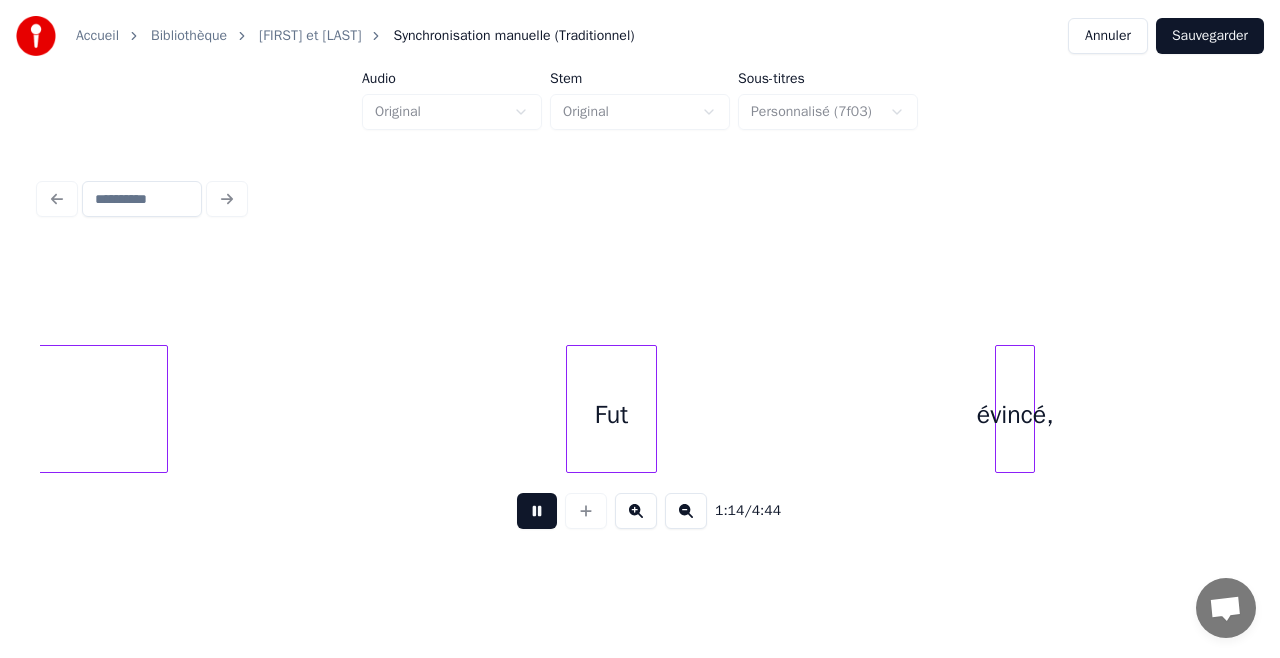 click at bounding box center (537, 511) 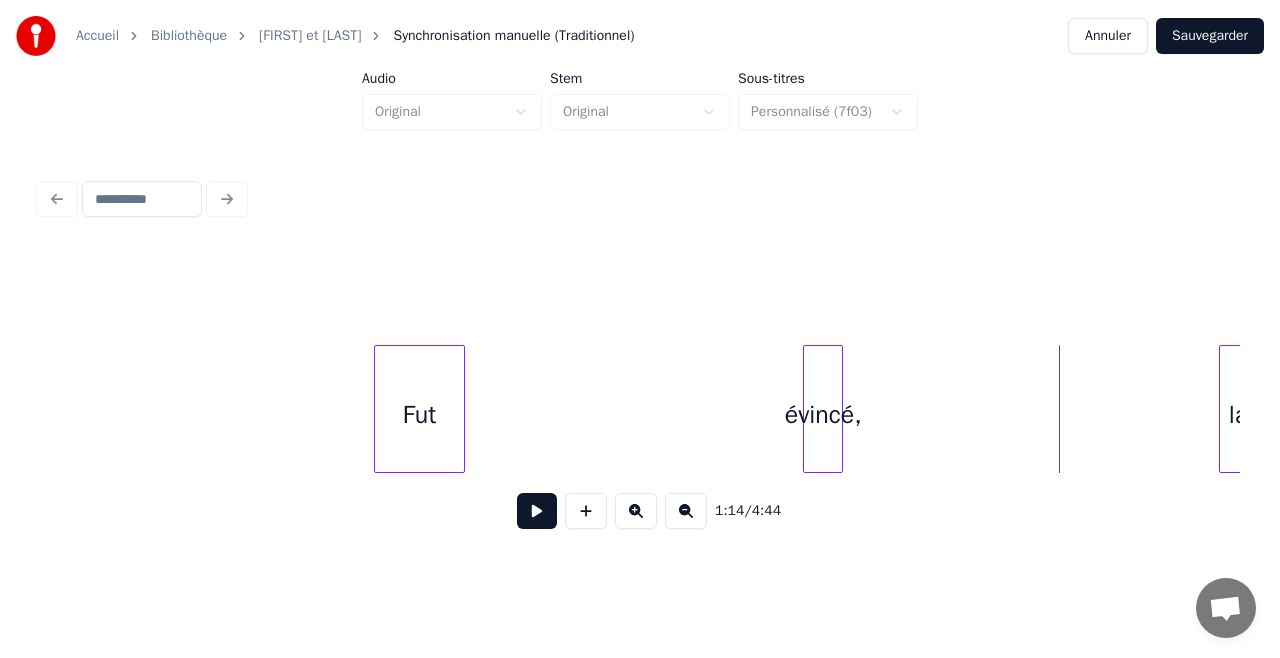 scroll, scrollTop: 0, scrollLeft: 13786, axis: horizontal 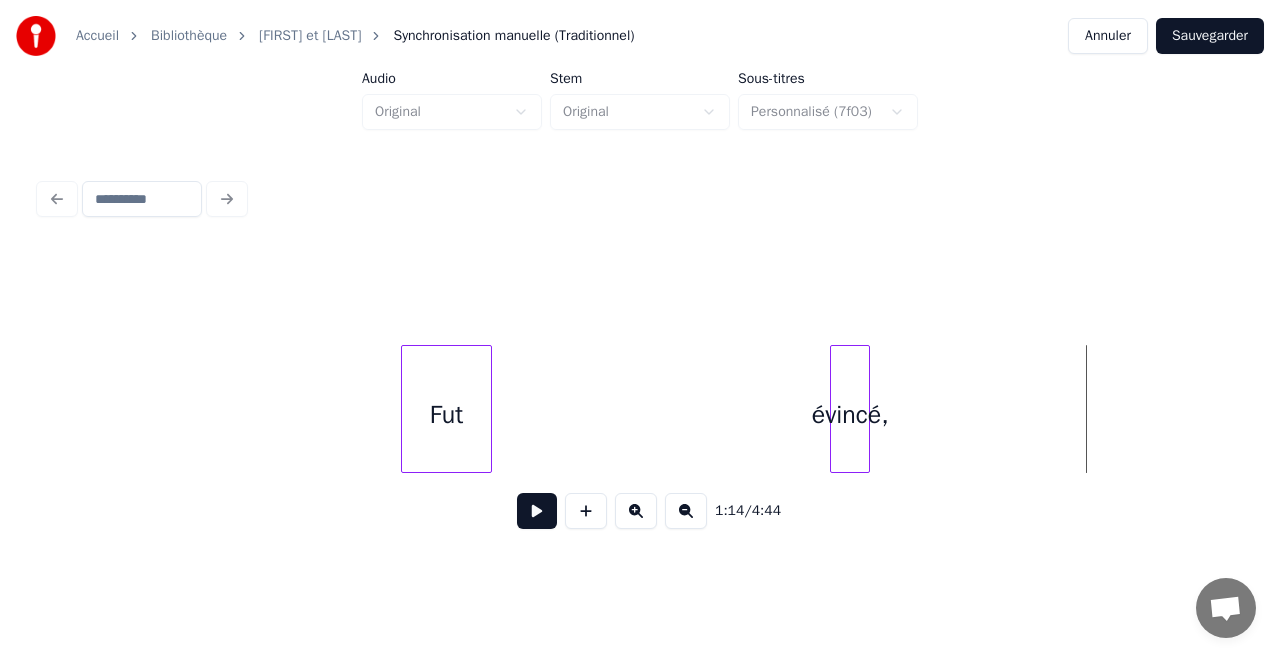 click on "évincé, Fut" at bounding box center (14686, 409) 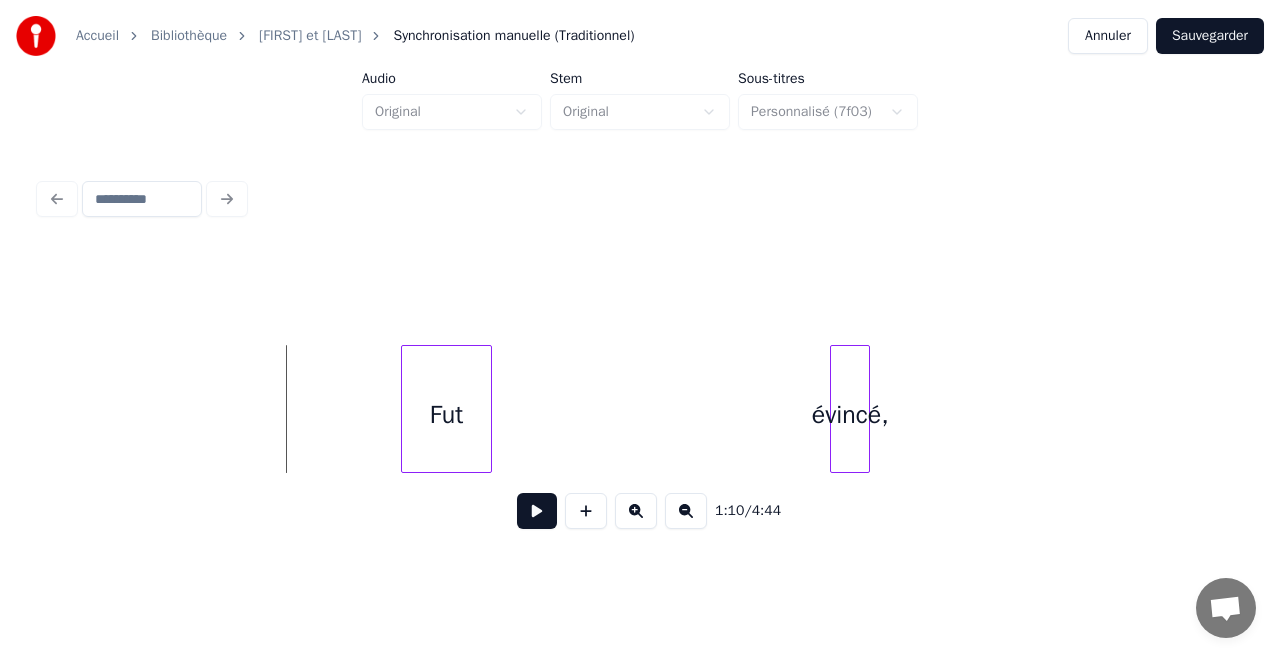 click at bounding box center (537, 511) 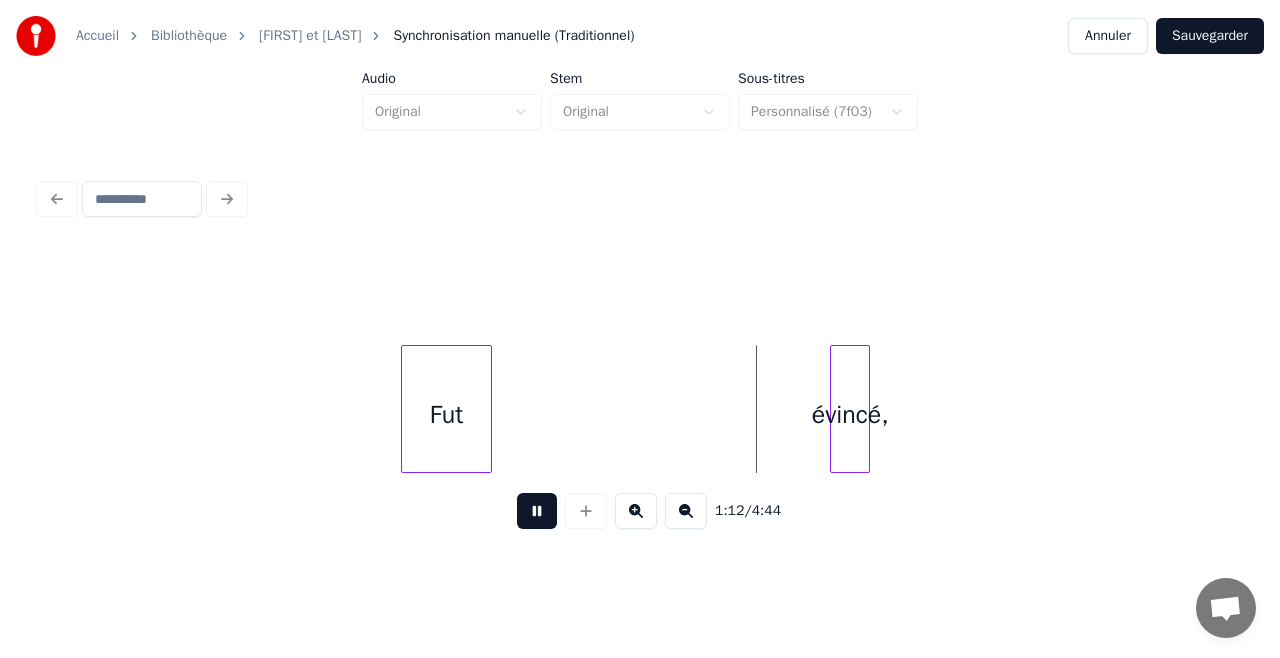 click on "évincé, Fut" at bounding box center [14686, 409] 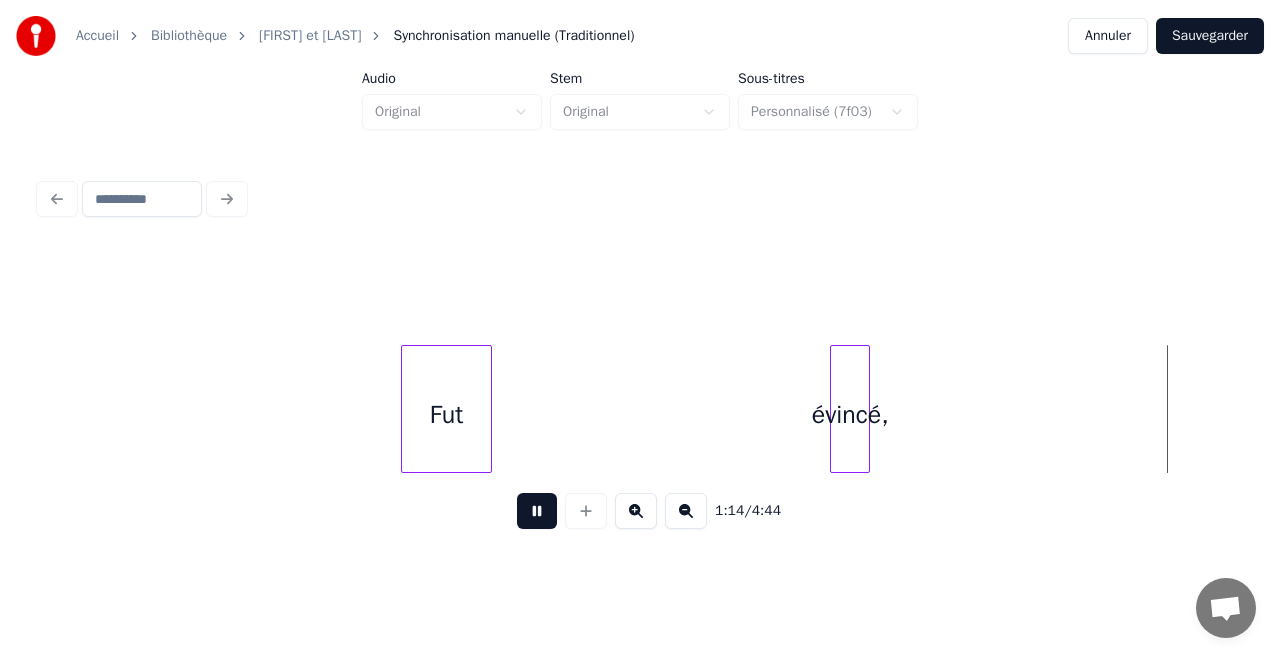 click on "évincé, Fut" at bounding box center (14686, 409) 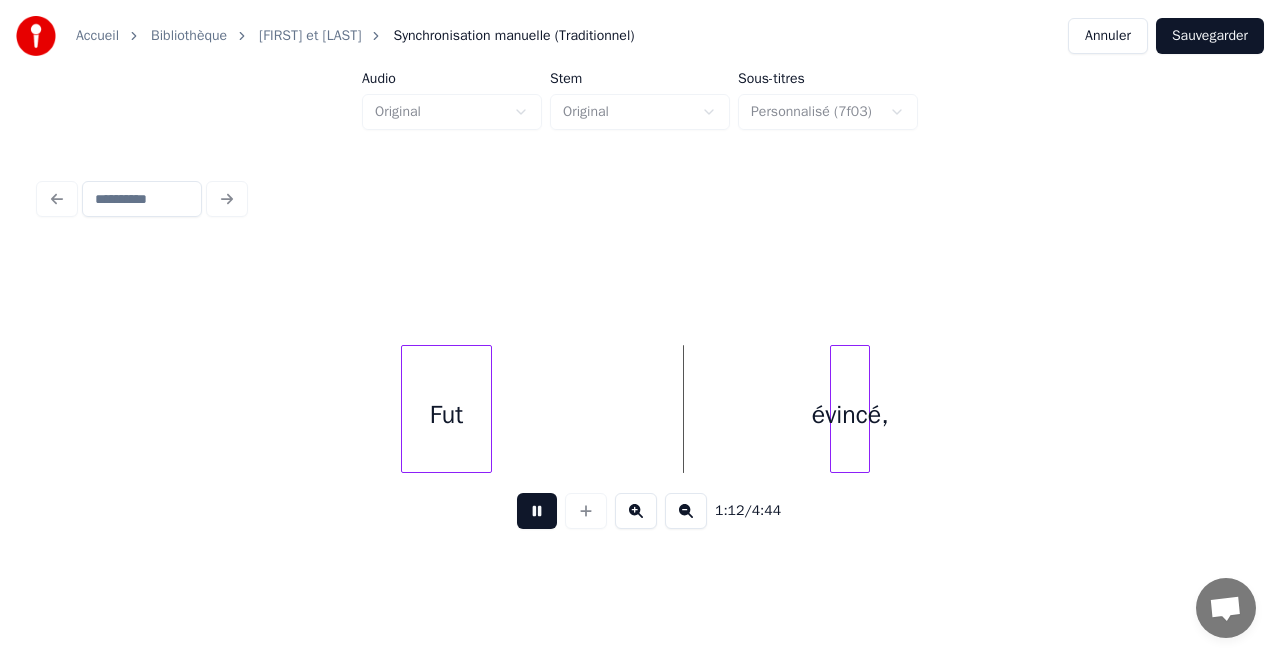 click on "évincé, Fut" at bounding box center [14686, 409] 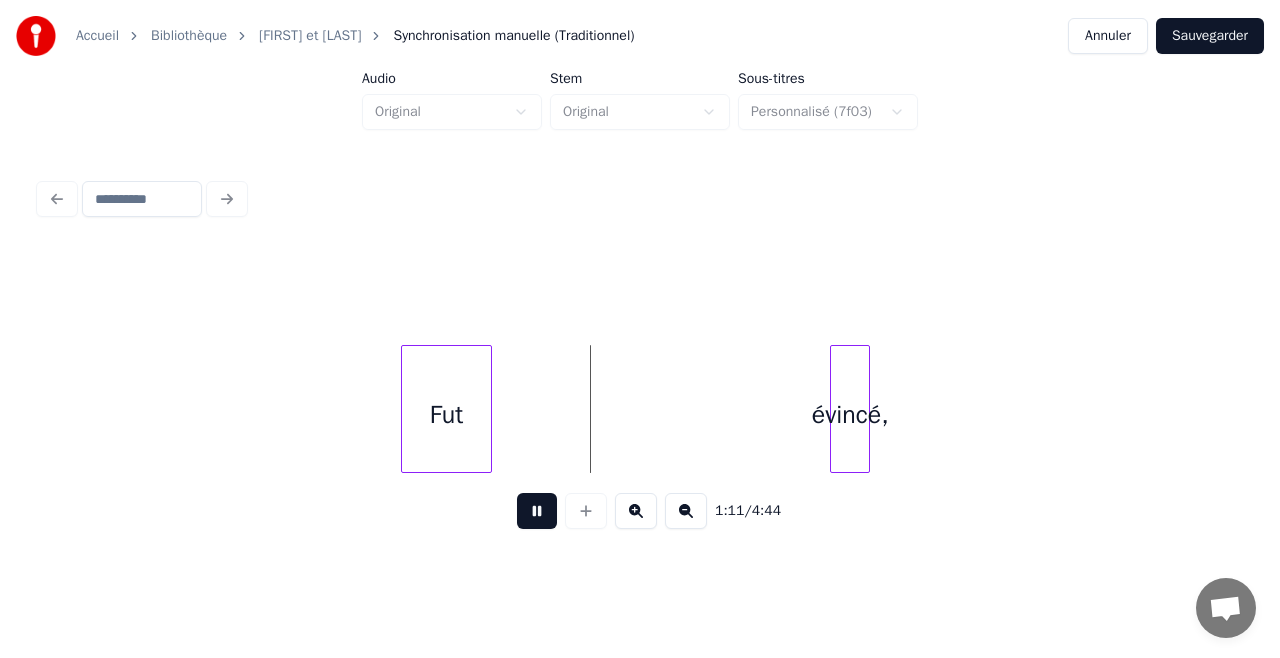 click at bounding box center (537, 511) 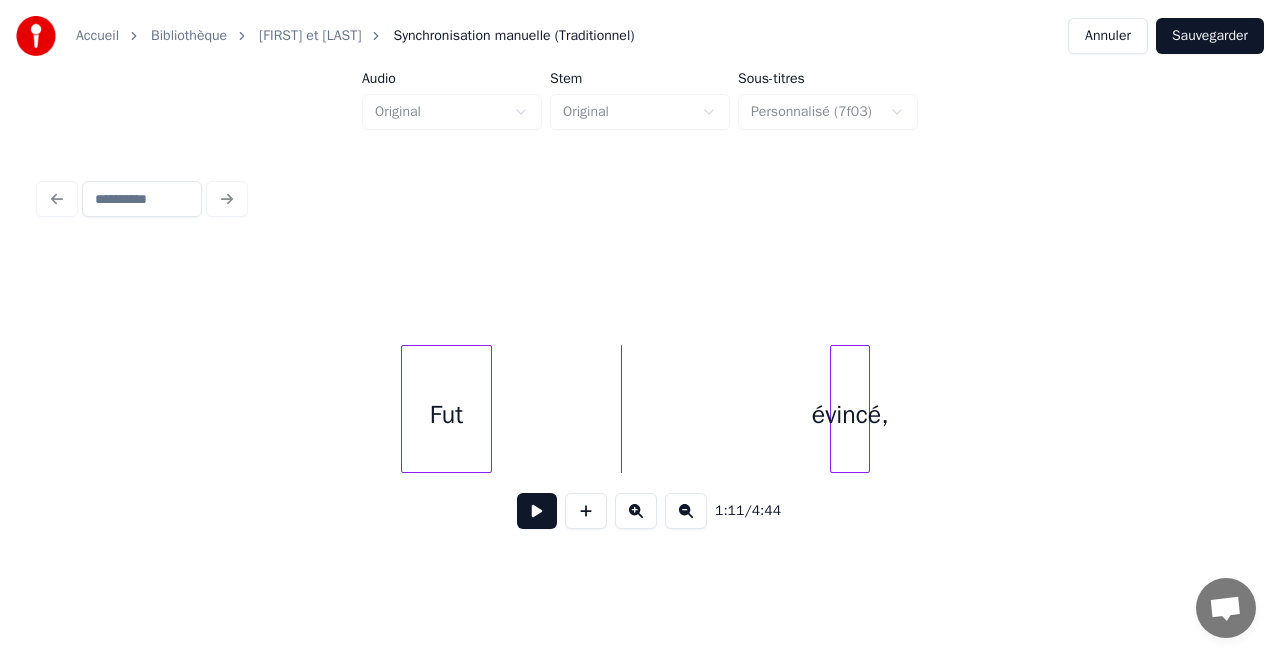 click on "Fut" at bounding box center [446, 414] 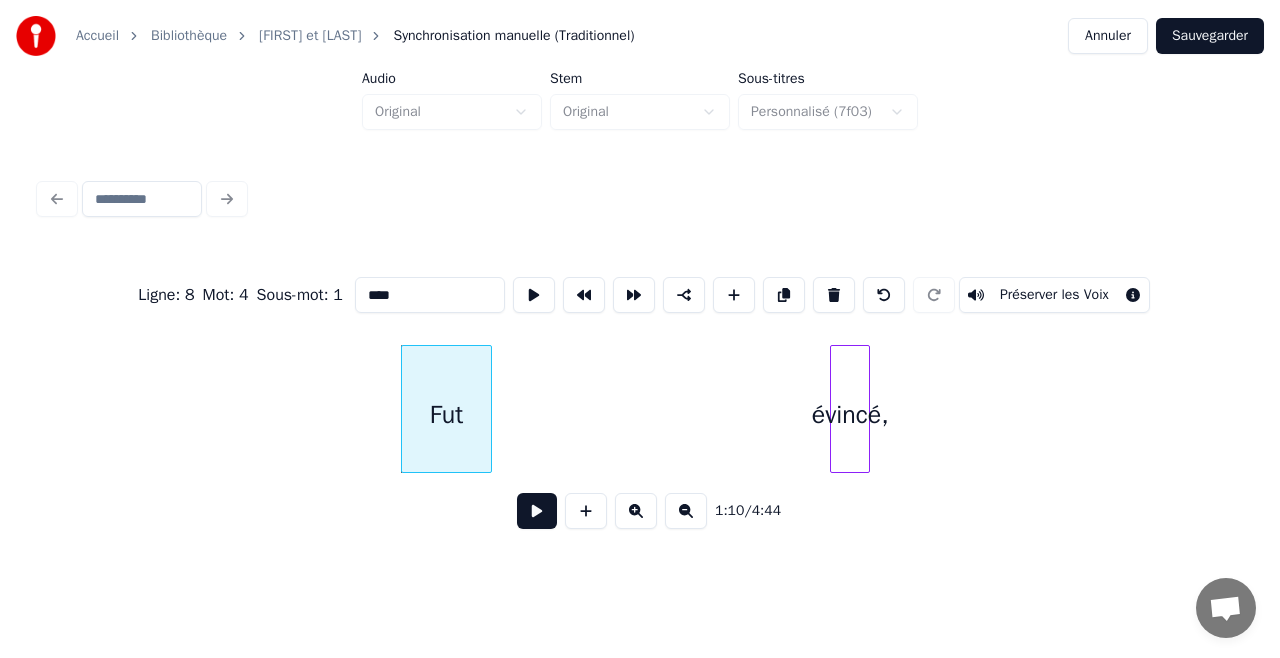type on "***" 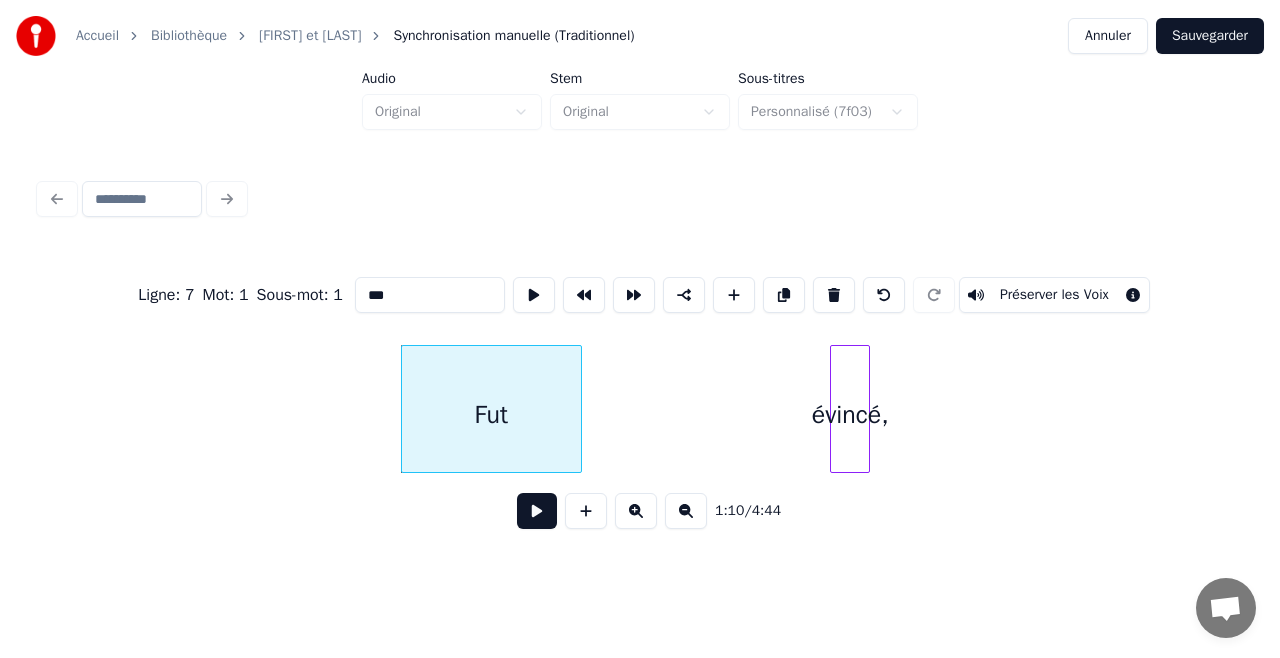 click at bounding box center (578, 409) 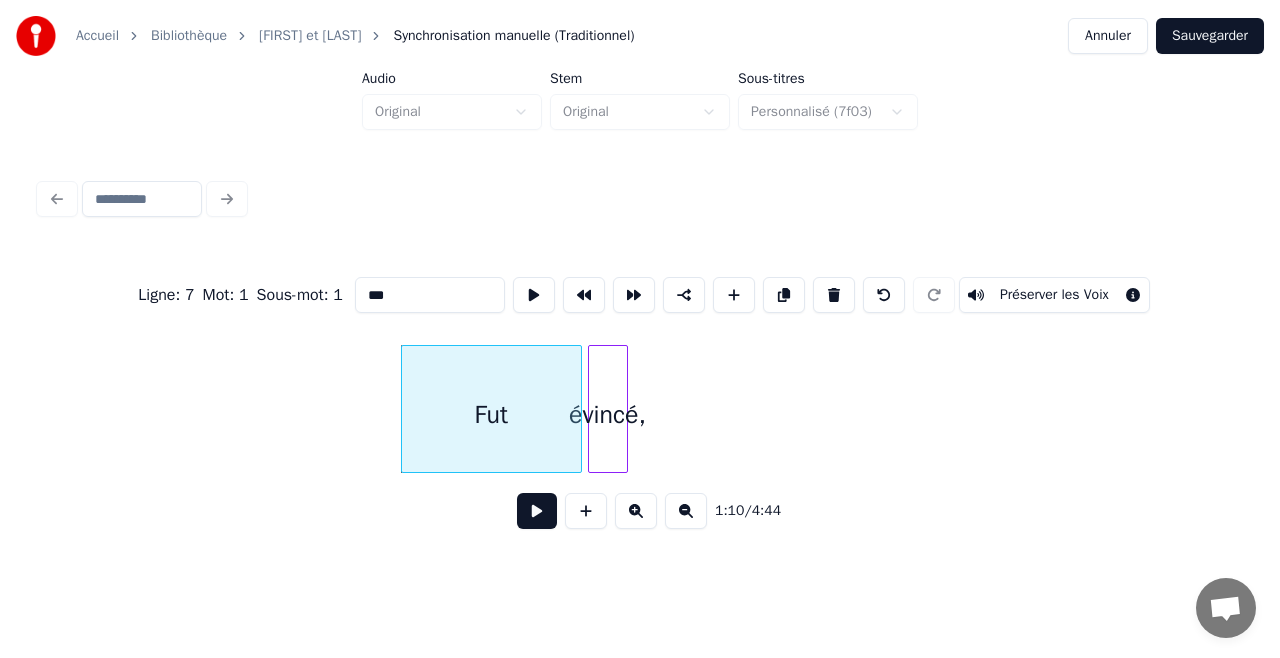 click on "évincé," at bounding box center [608, 414] 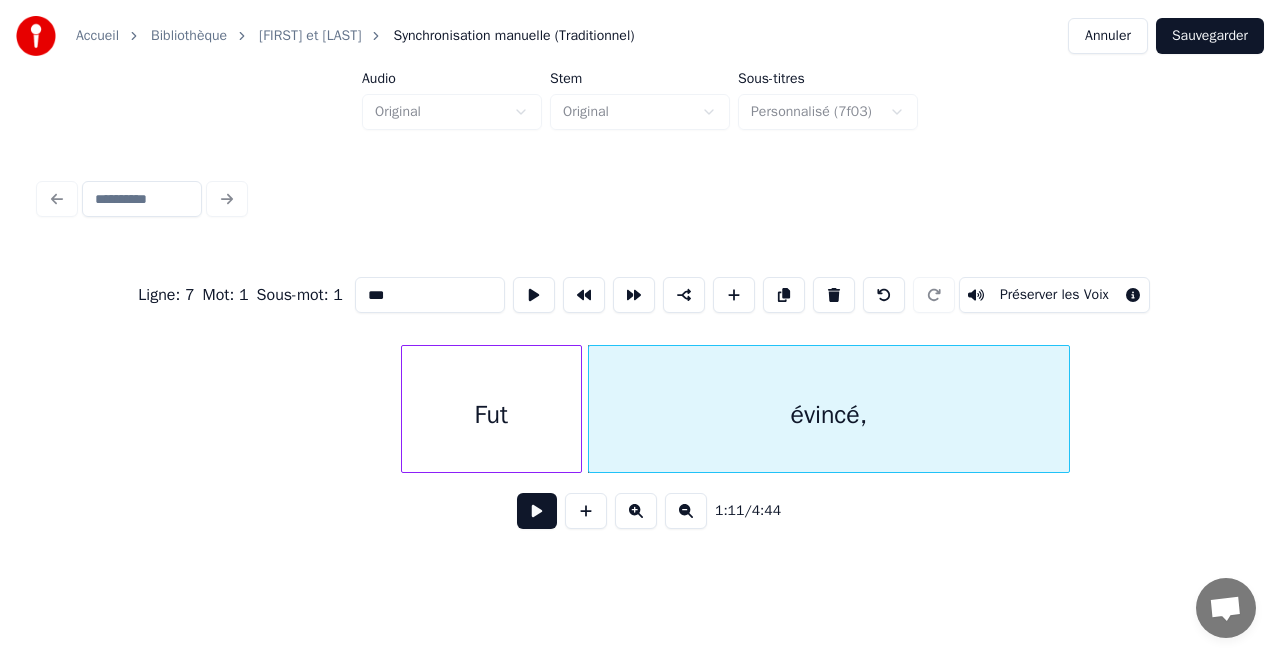 click at bounding box center [1066, 409] 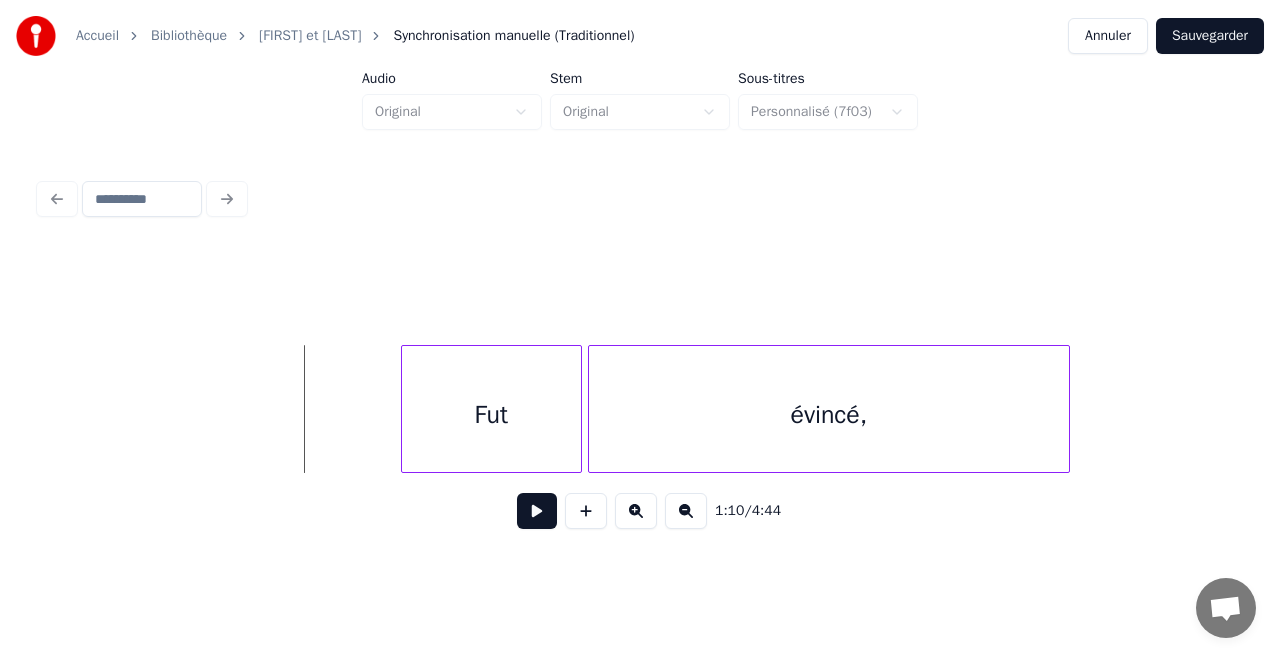 click at bounding box center [537, 511] 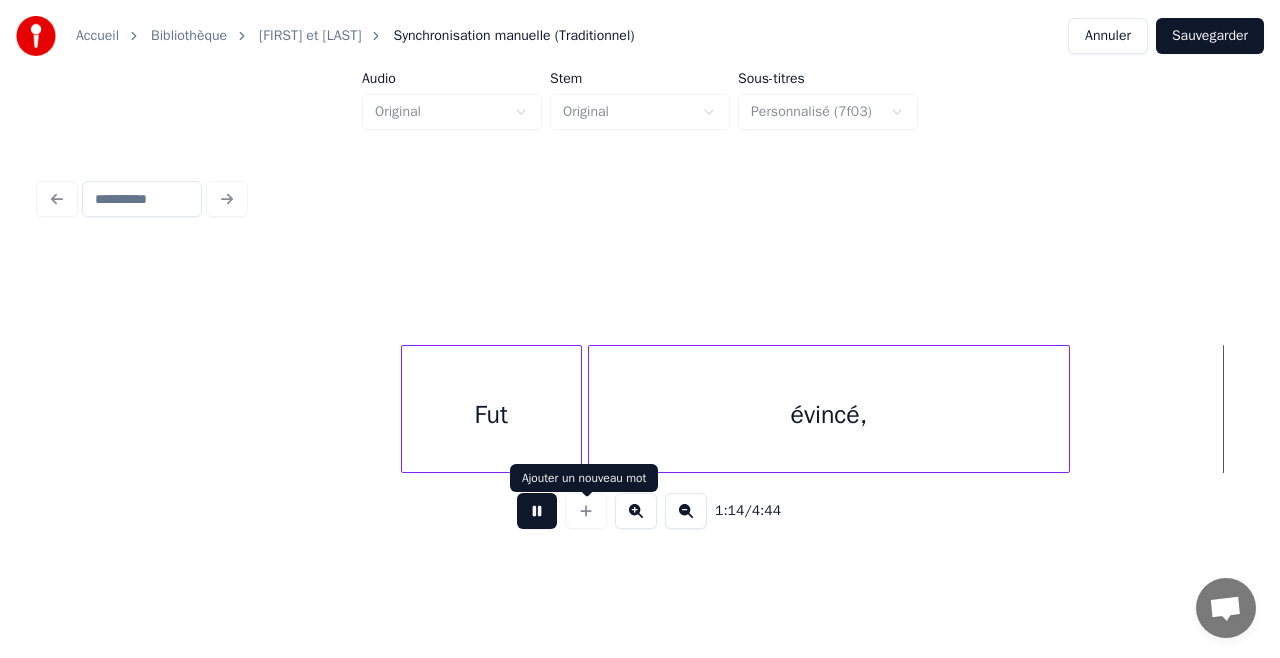 scroll, scrollTop: 0, scrollLeft: 14986, axis: horizontal 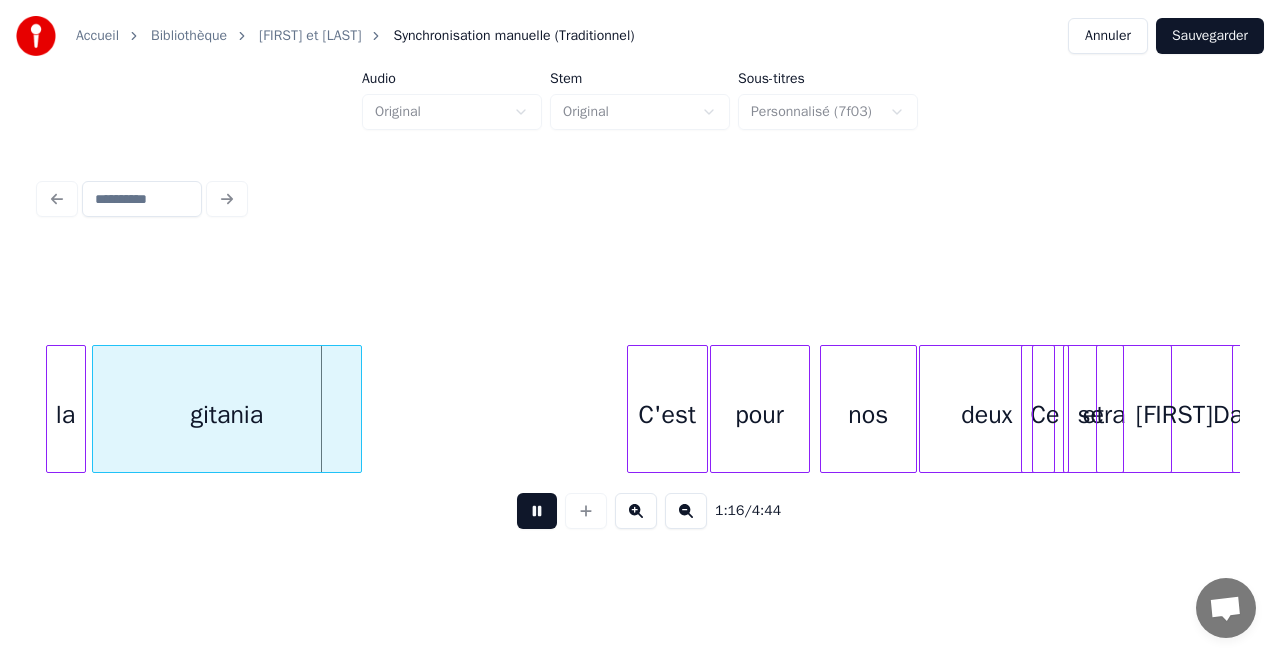 click at bounding box center [537, 511] 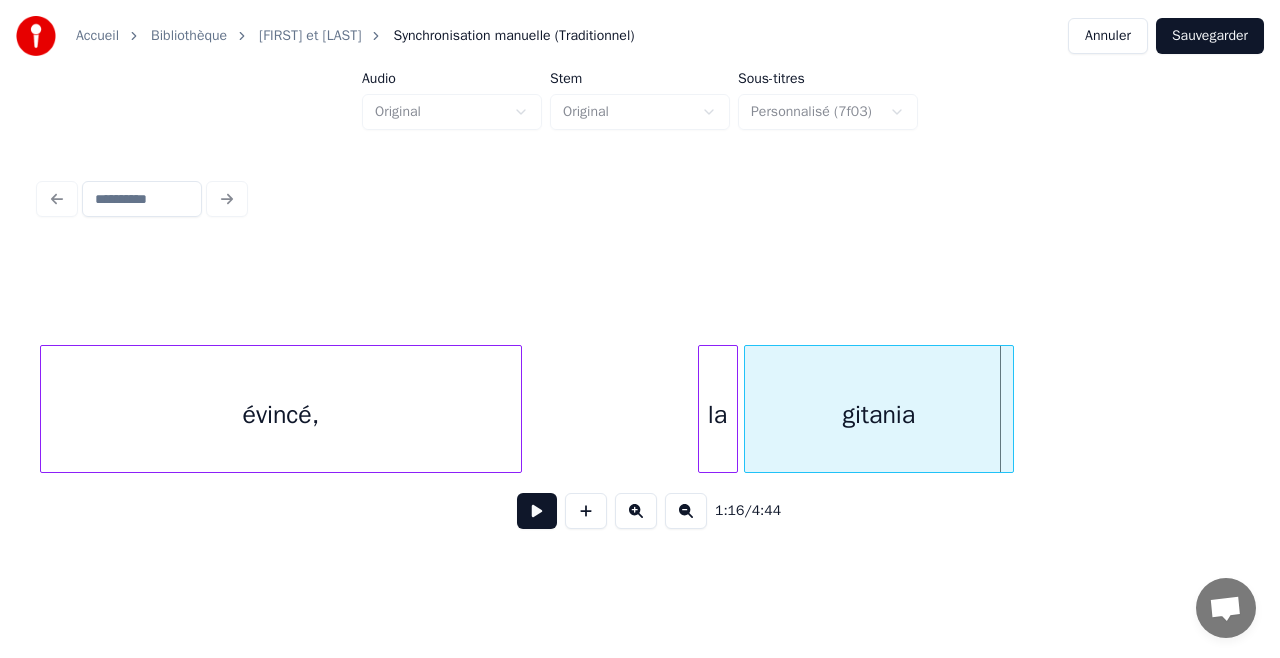 click on "évincé," at bounding box center [281, 414] 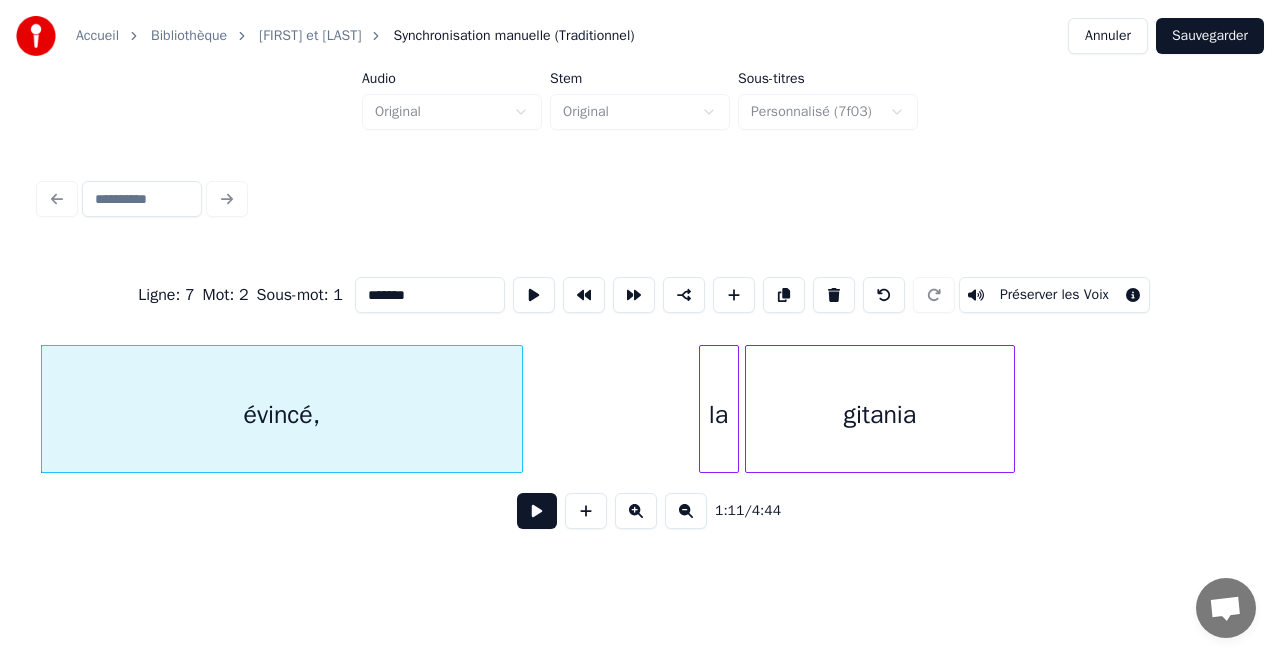 click on "évincé," at bounding box center [282, 414] 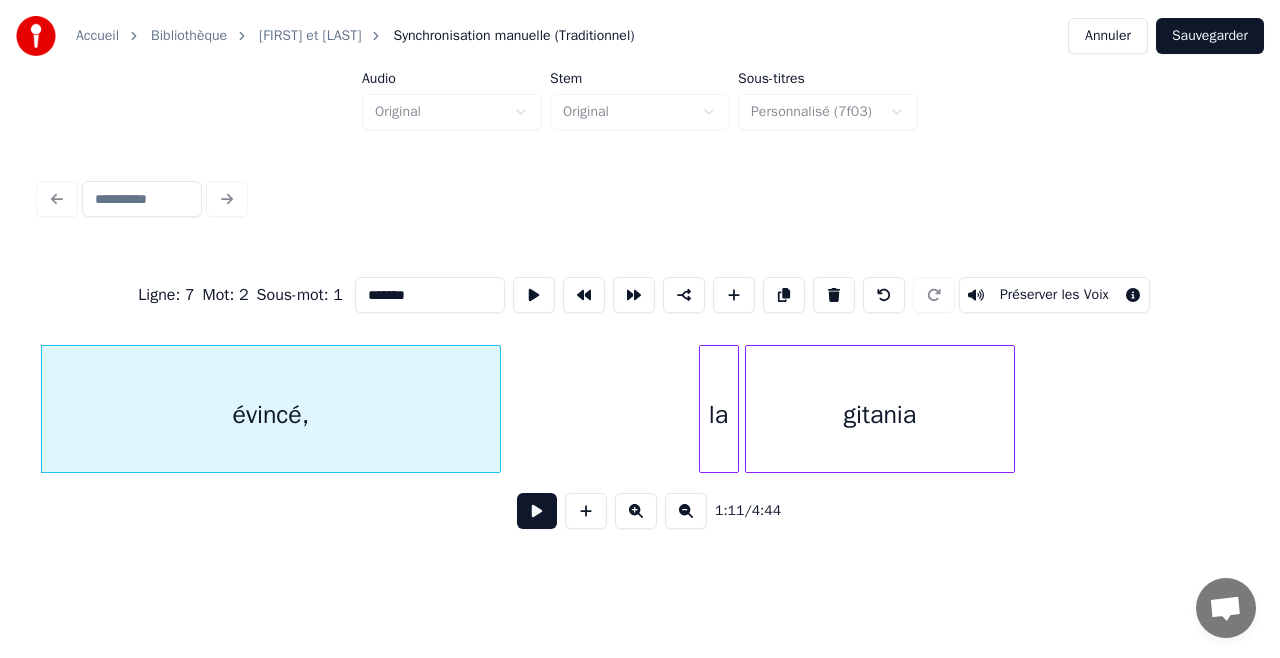 click at bounding box center (497, 409) 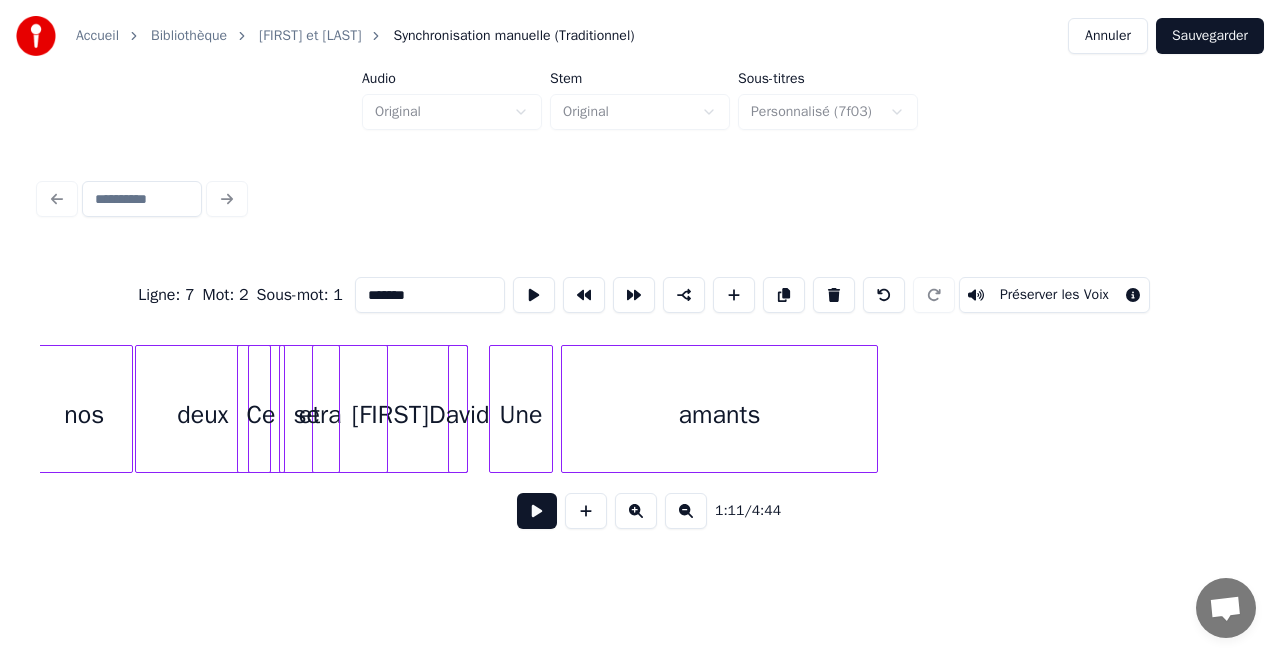 scroll, scrollTop: 0, scrollLeft: 15763, axis: horizontal 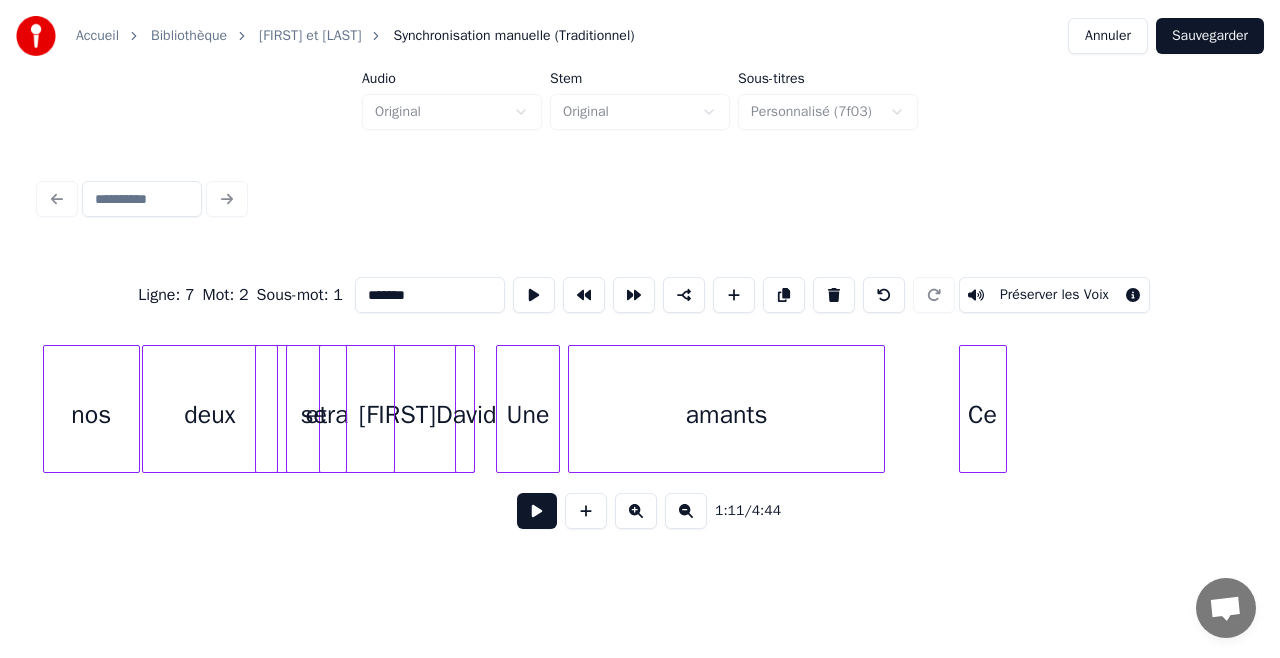 click on "Ce" at bounding box center [983, 414] 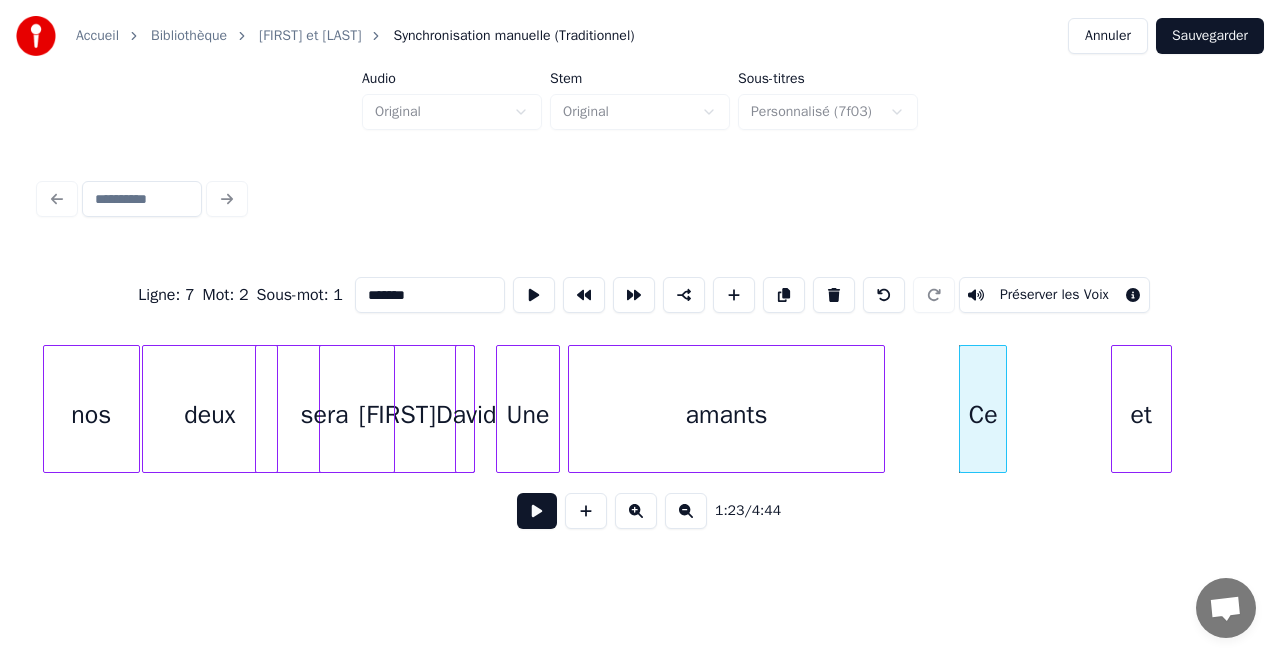 click on "et" at bounding box center (1141, 414) 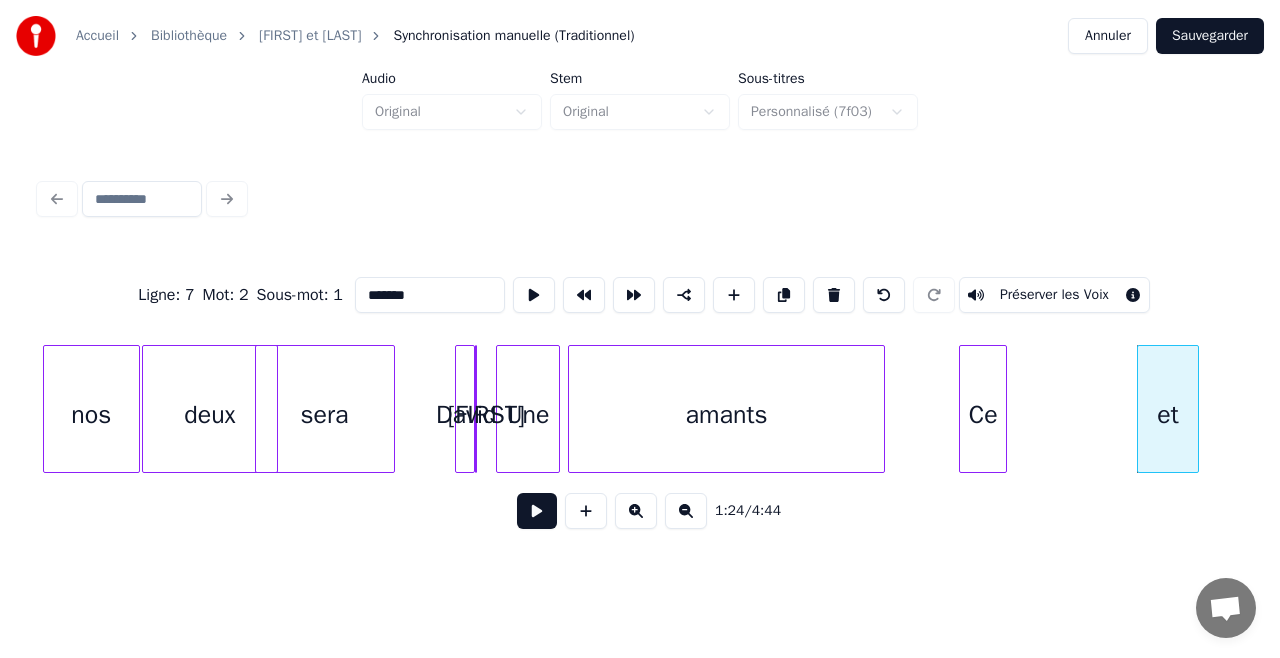 click on "Une [LAST] [FIRST] et sera Ce deux amants" at bounding box center [12709, 409] 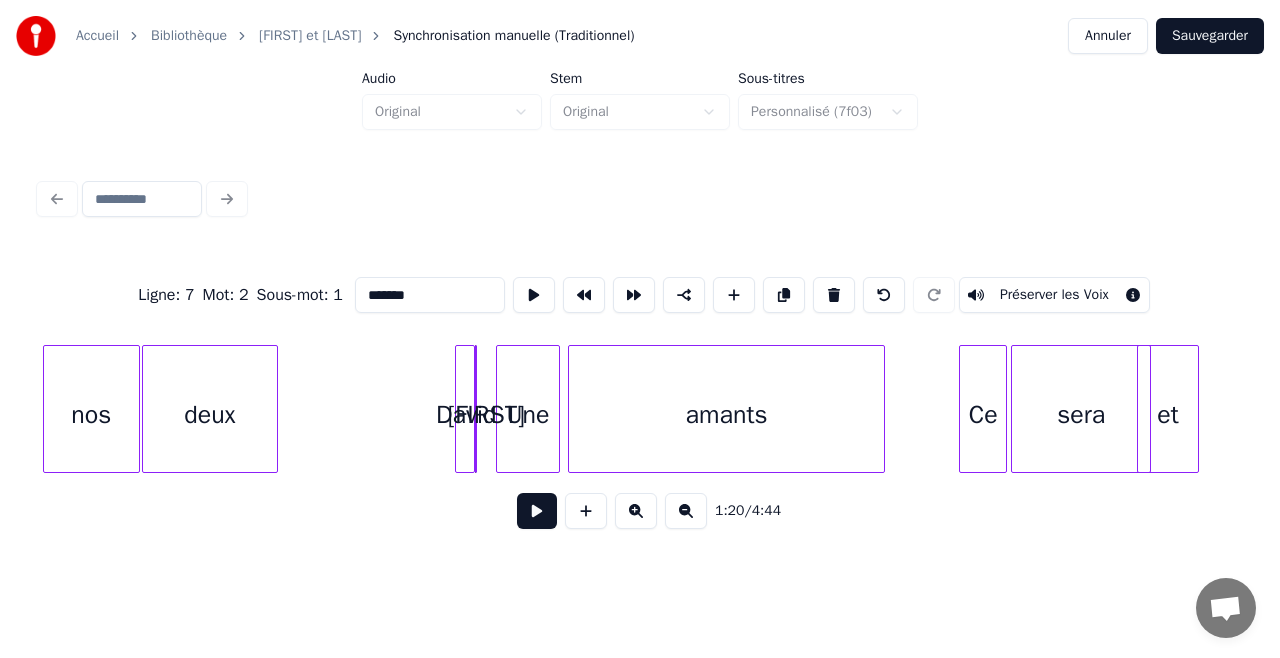 click on "Une [LAST] [FIRST] et sera Ce deux amants" at bounding box center [12709, 409] 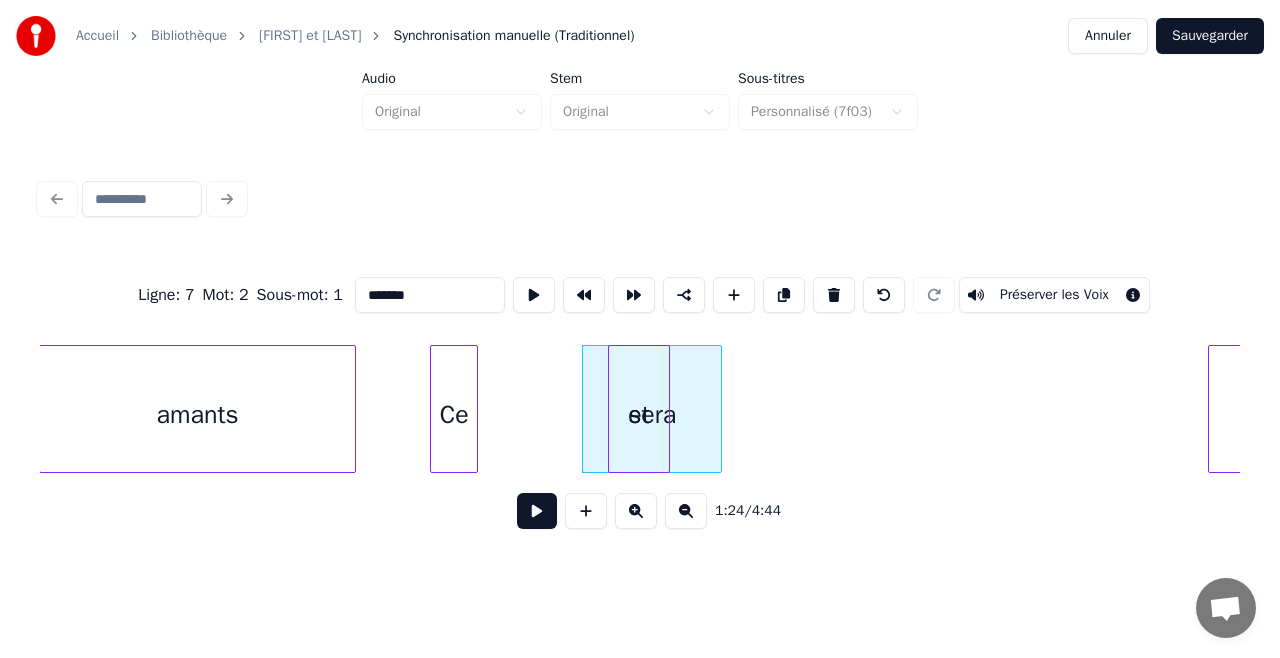 scroll, scrollTop: 0, scrollLeft: 16294, axis: horizontal 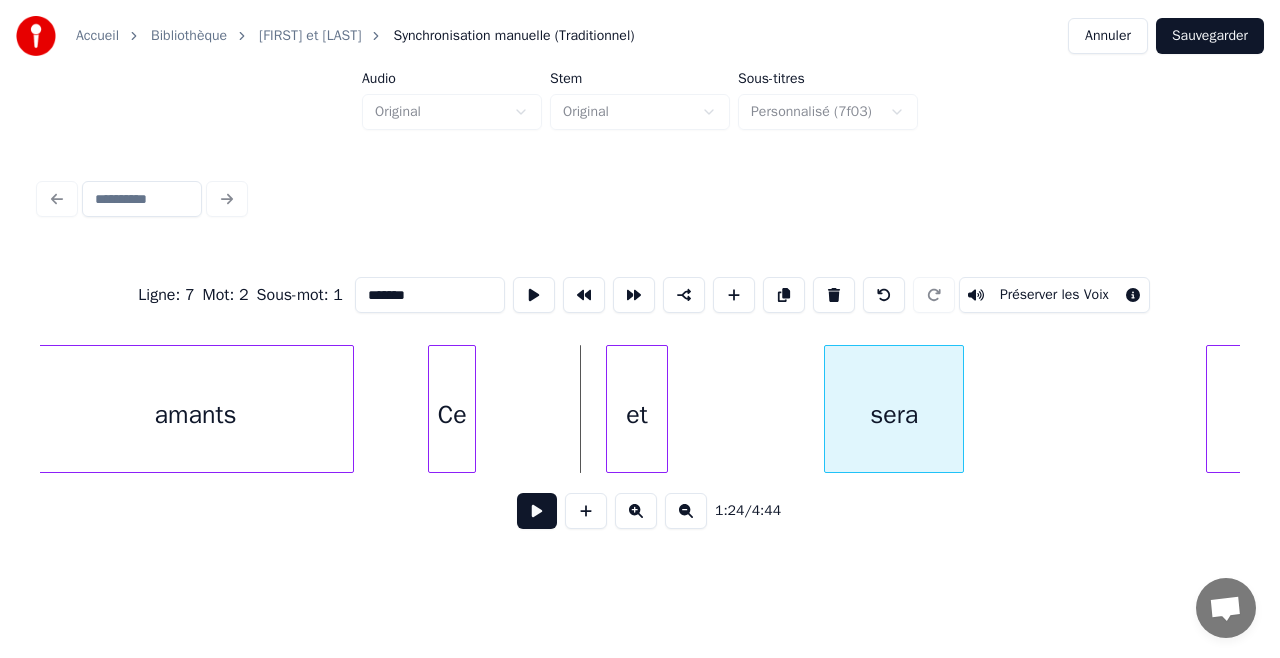 click on "sera" at bounding box center [894, 414] 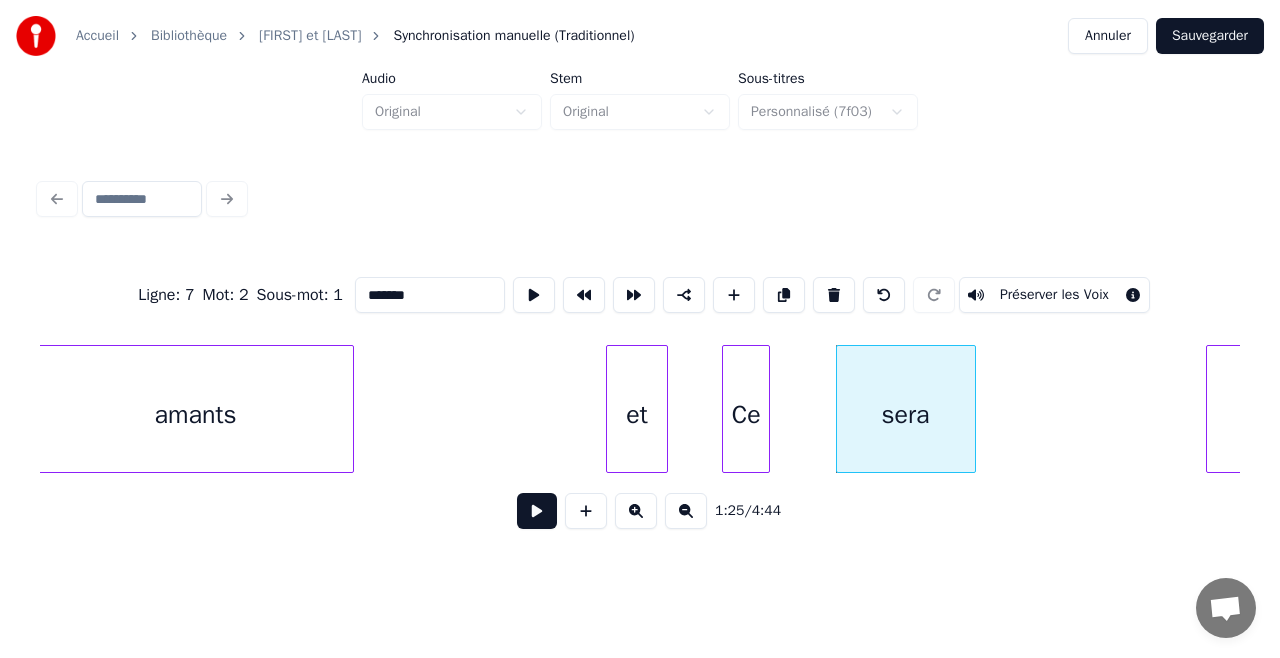 click on "Ce" at bounding box center (746, 414) 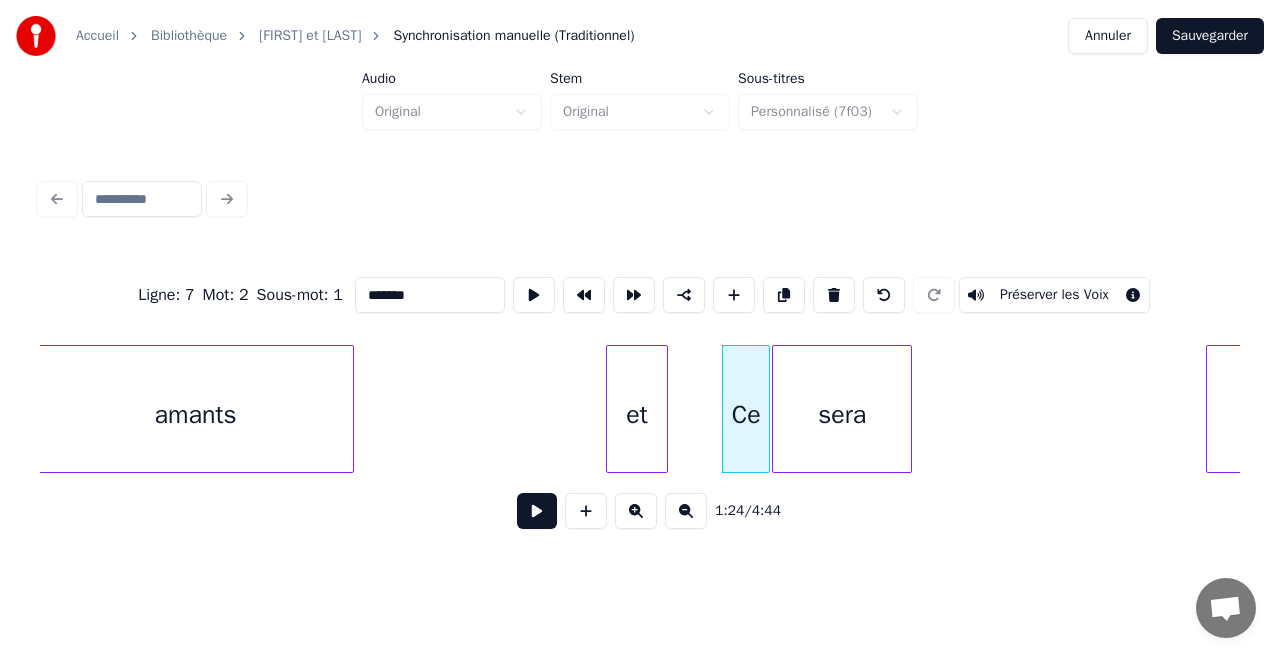 click on "sera" at bounding box center [842, 414] 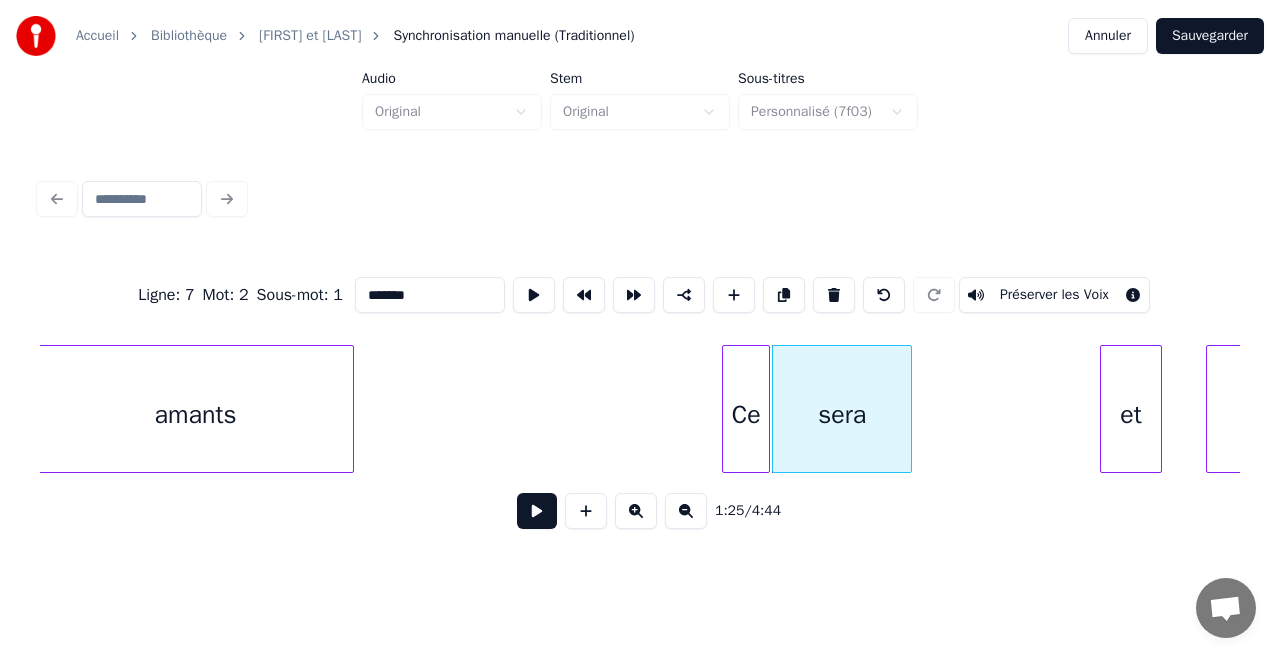 click on "et" at bounding box center (1130, 414) 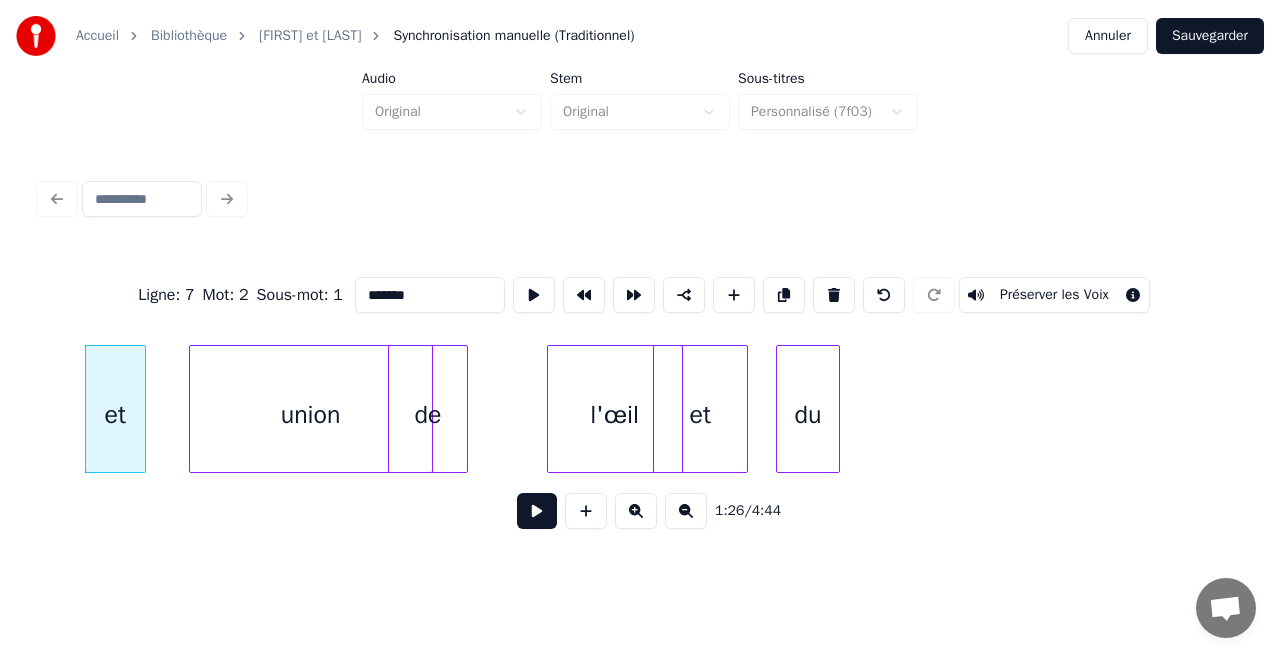 scroll, scrollTop: 0, scrollLeft: 17313, axis: horizontal 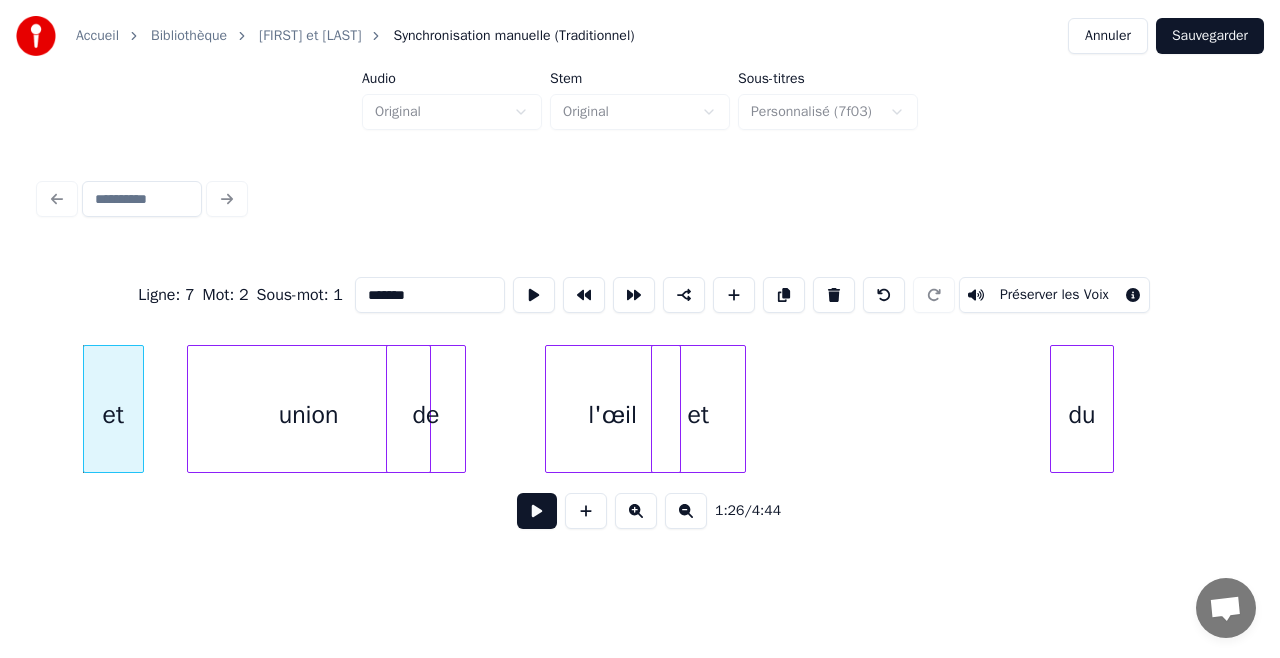 click on "du" at bounding box center [1082, 414] 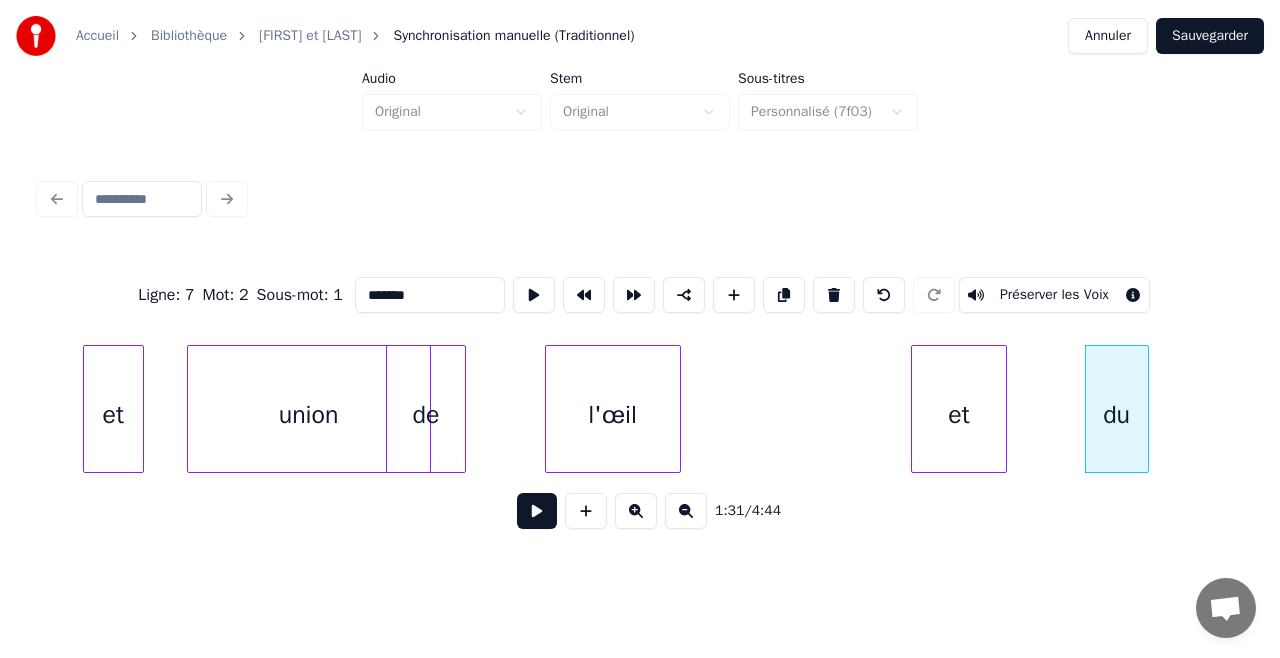 click on "et" at bounding box center (958, 414) 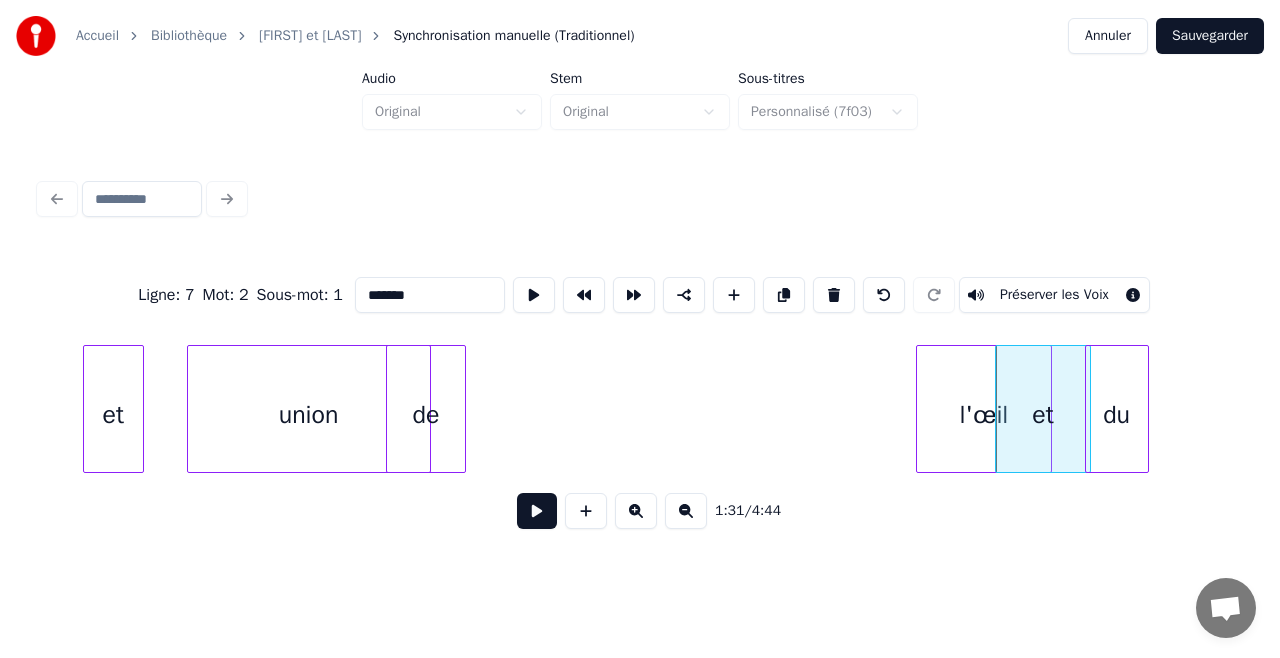click on "et union de l'œil et du" at bounding box center (11159, 409) 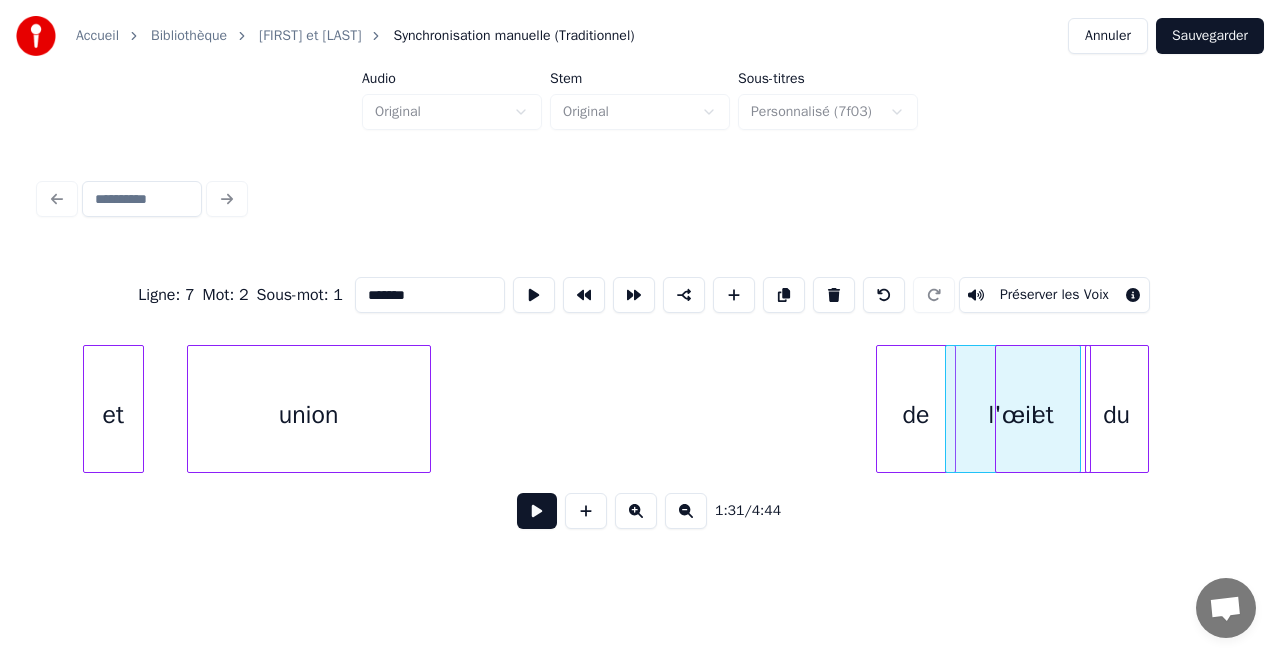 click on "et union de l'œil et du" at bounding box center [11159, 409] 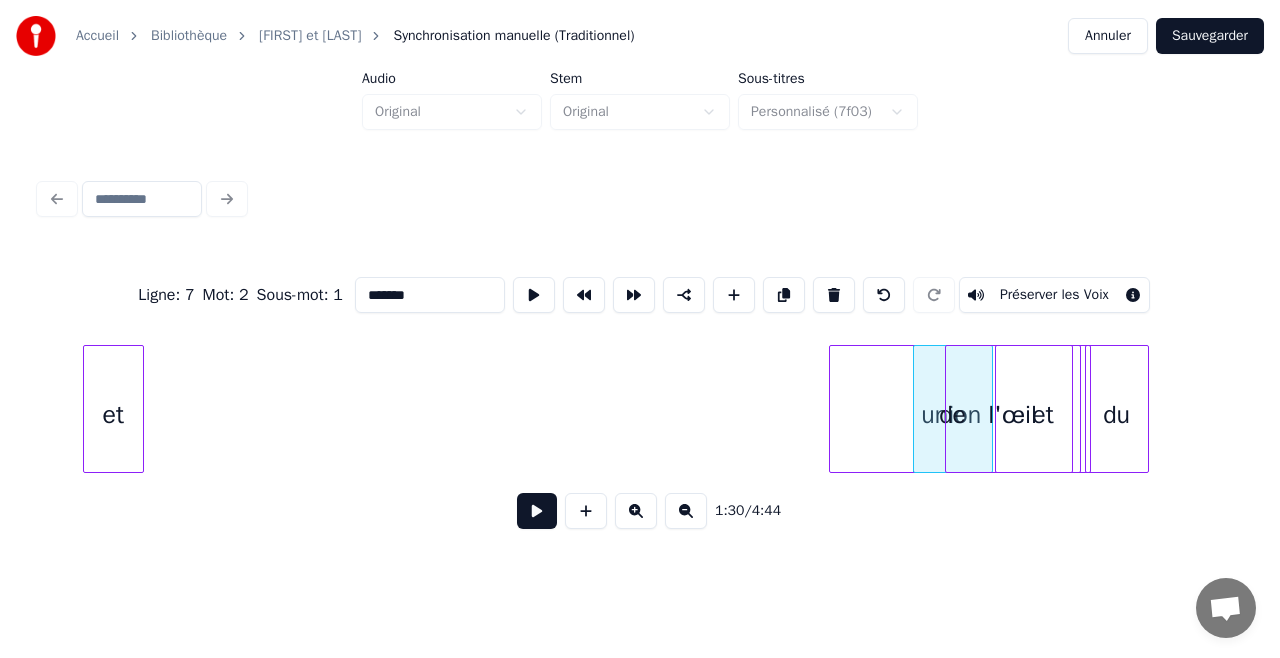 click on "et union de l'œil et du" at bounding box center (11159, 409) 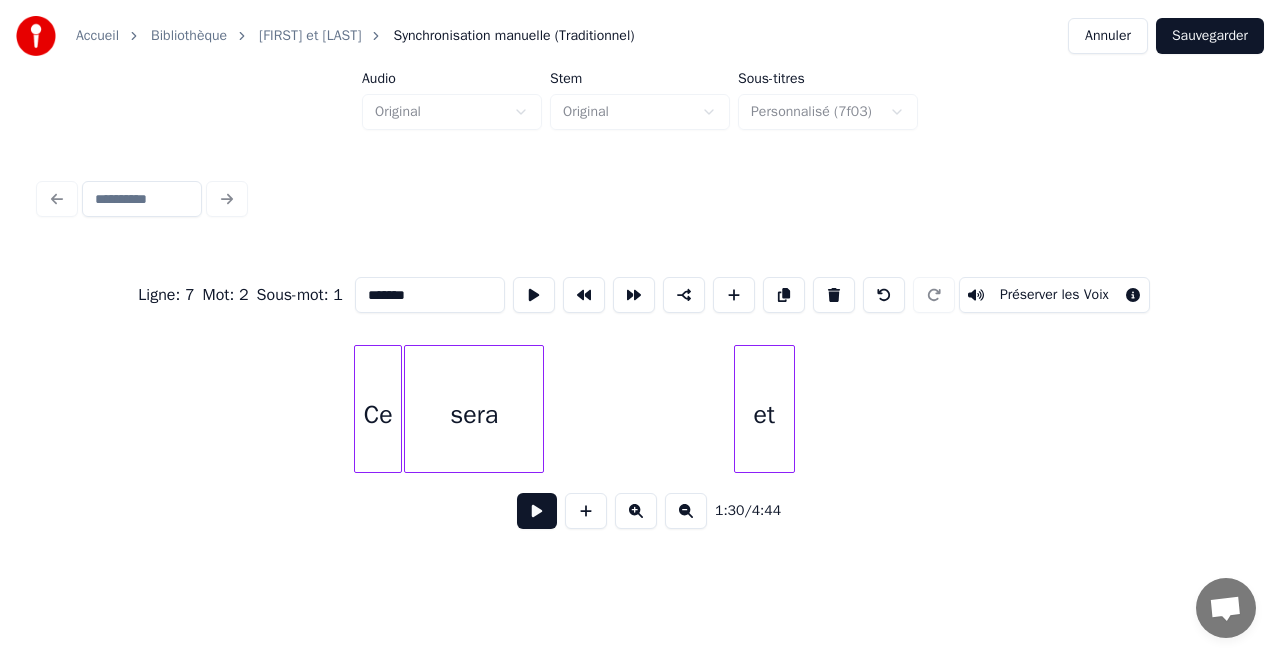scroll, scrollTop: 0, scrollLeft: 16660, axis: horizontal 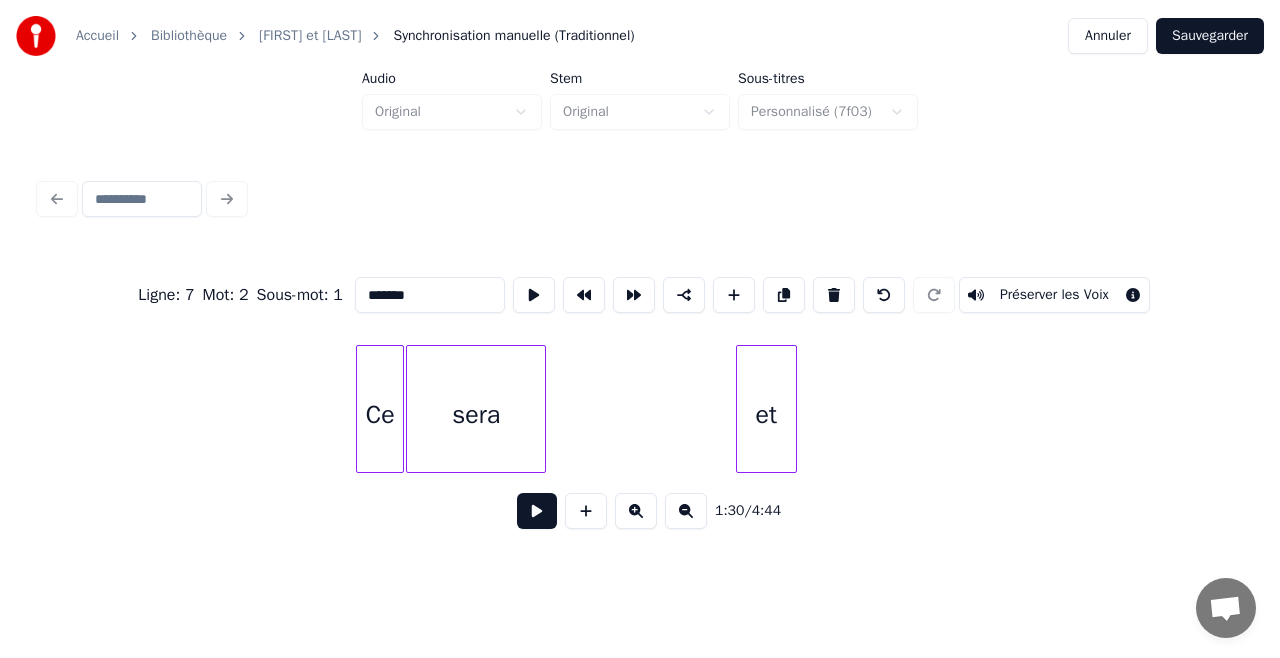 click on "et sera Ce" at bounding box center (11812, 409) 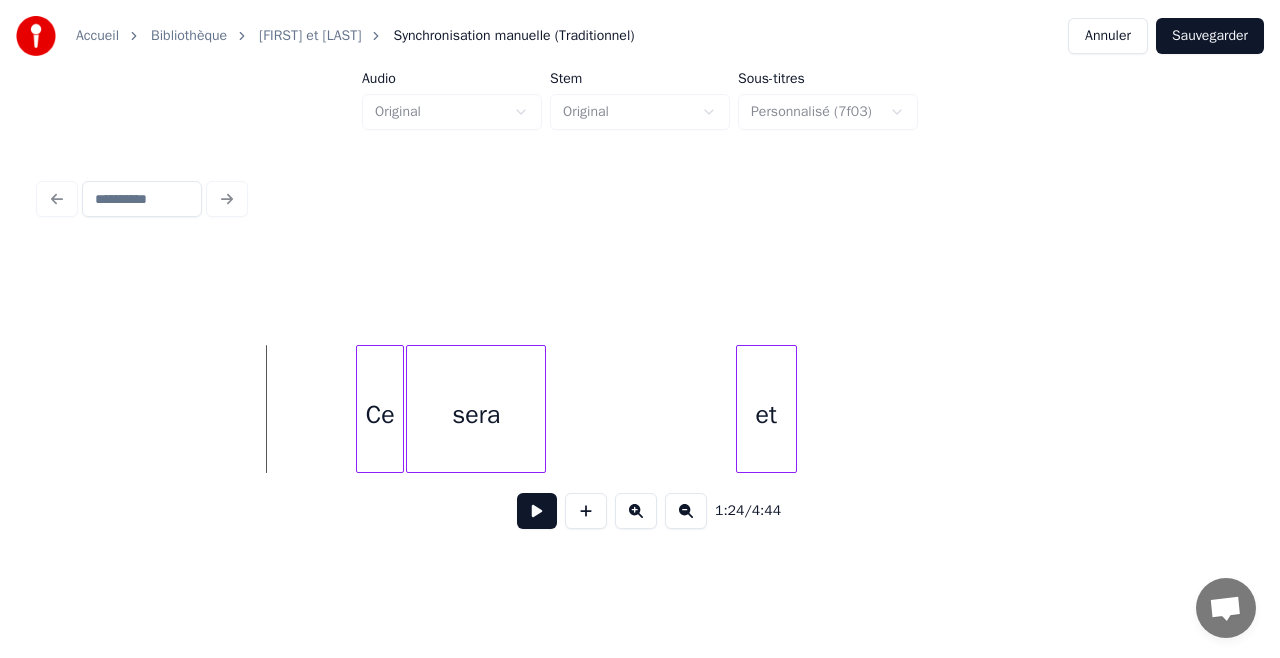 click at bounding box center (537, 511) 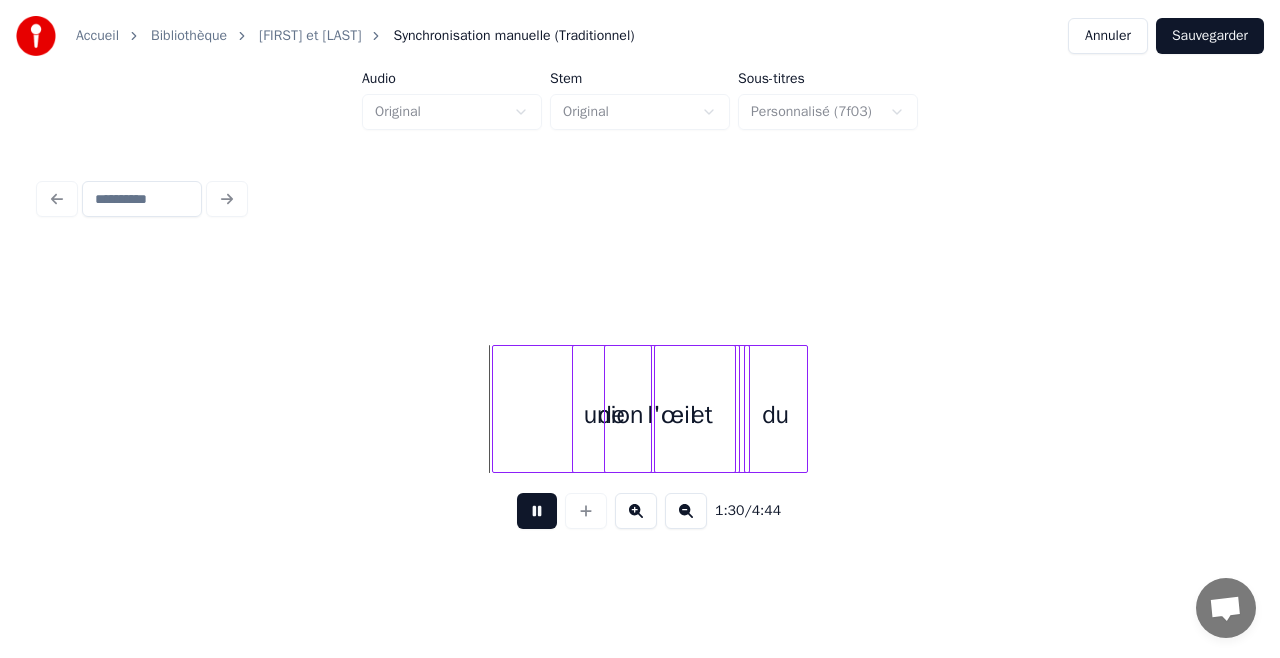 scroll, scrollTop: 0, scrollLeft: 17652, axis: horizontal 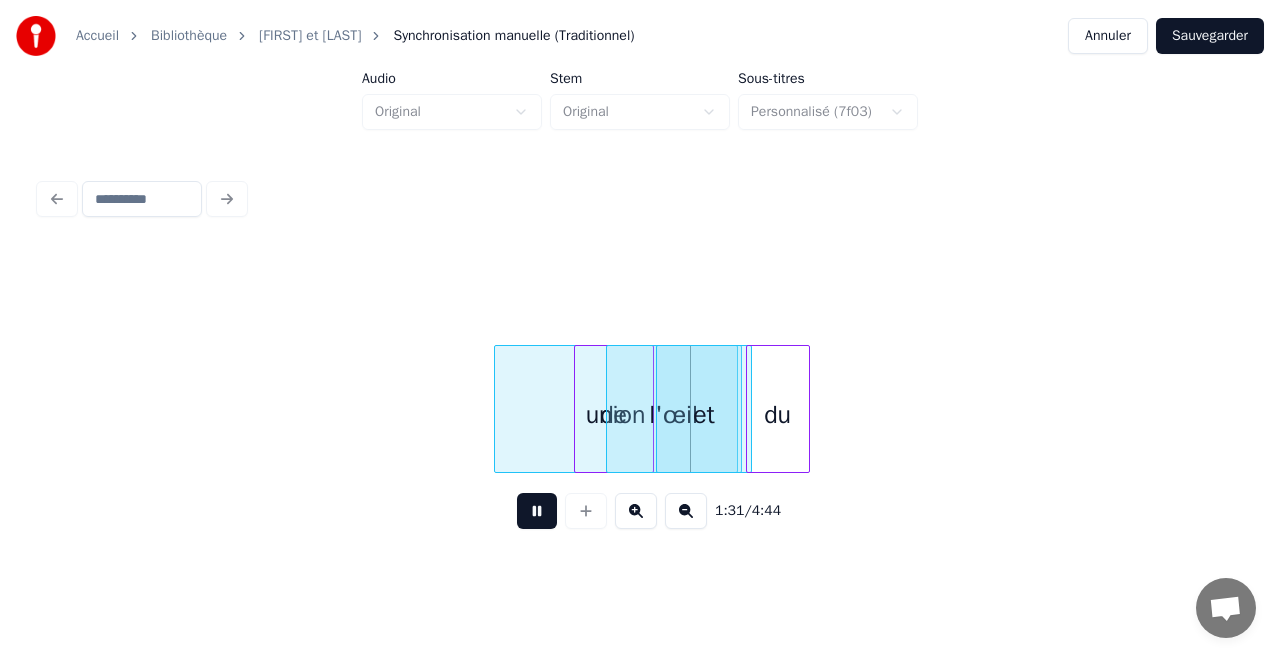 click at bounding box center (537, 511) 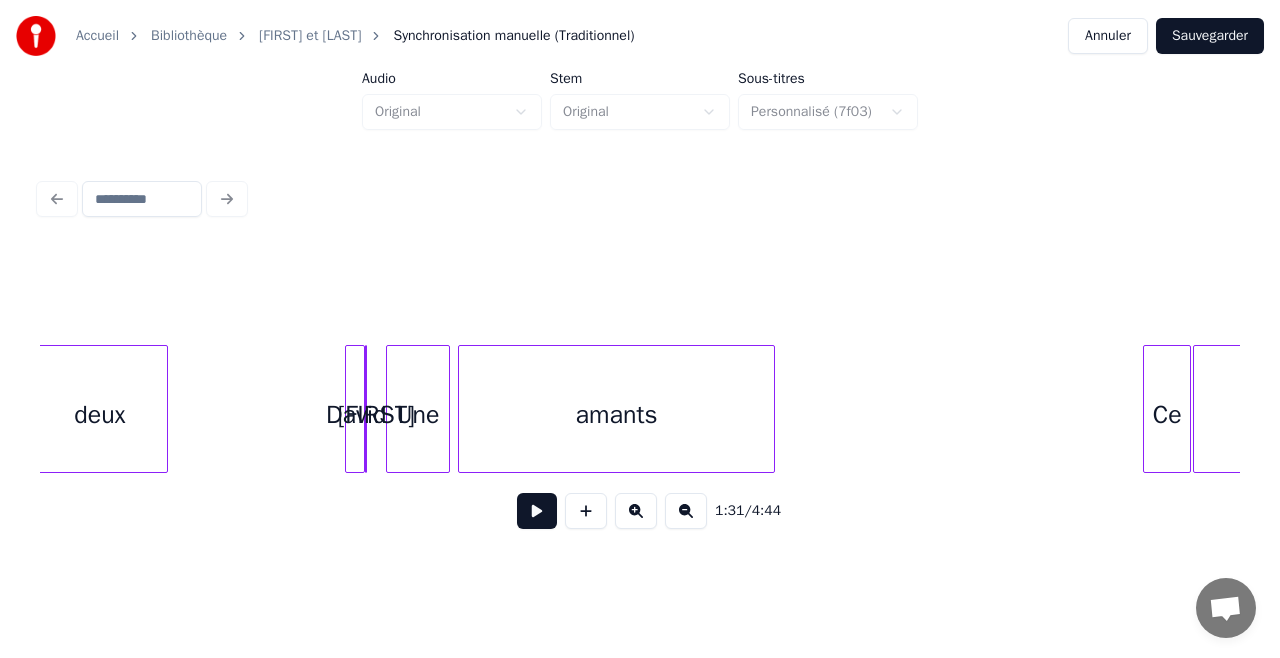 scroll, scrollTop: 0, scrollLeft: 15872, axis: horizontal 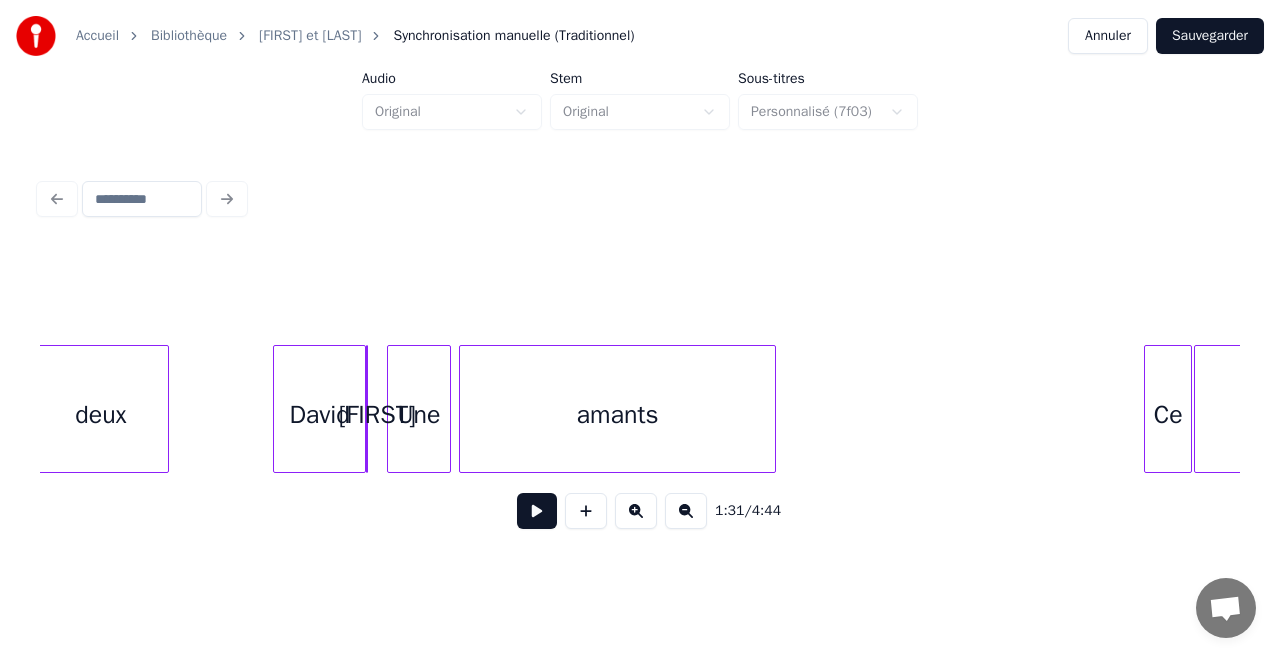 click at bounding box center (277, 409) 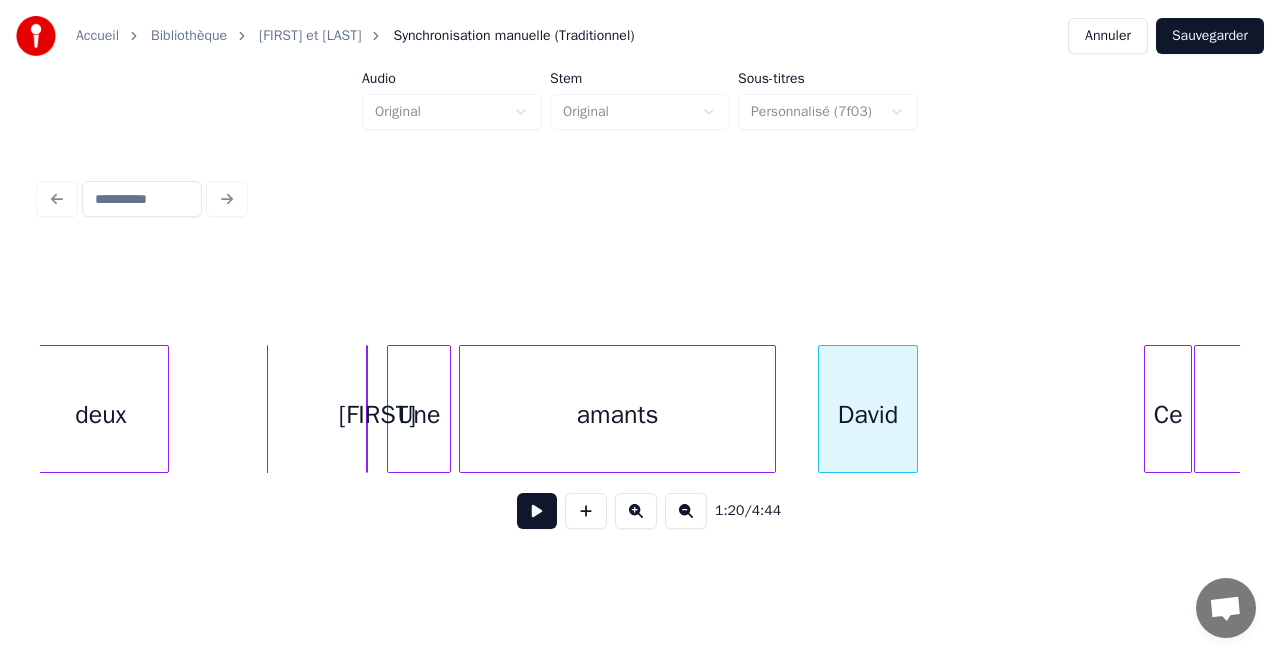 click on "David" at bounding box center [867, 414] 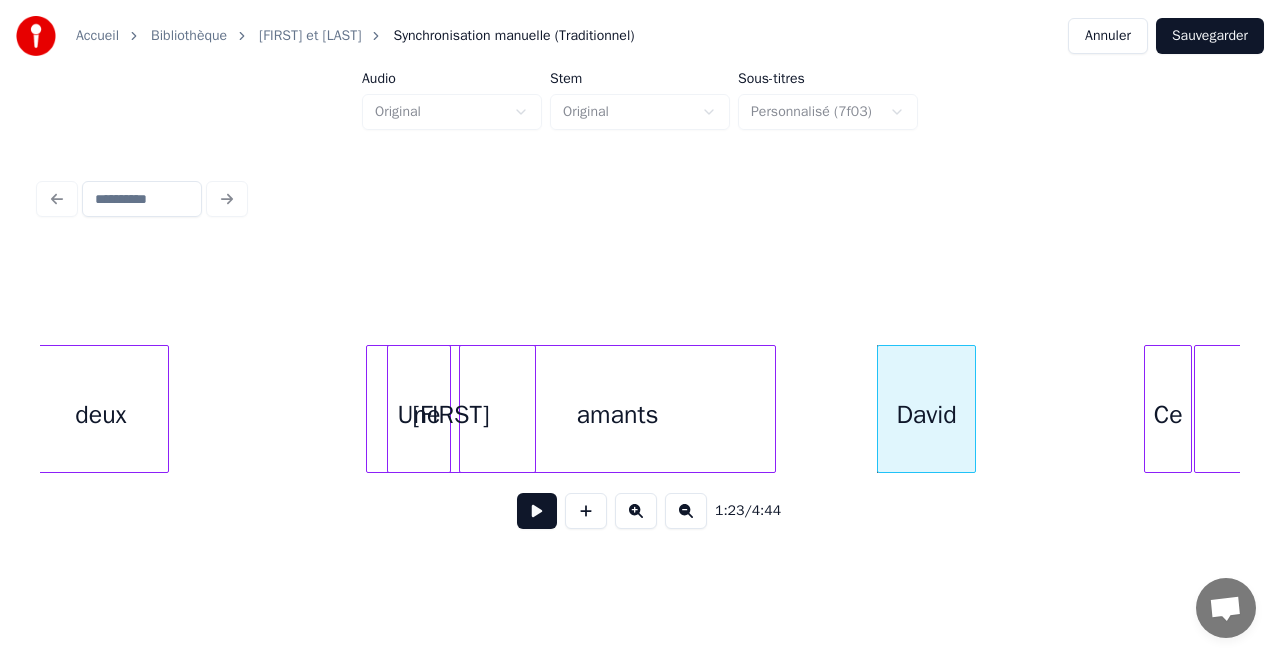 click on "[FIRST]" at bounding box center (450, 409) 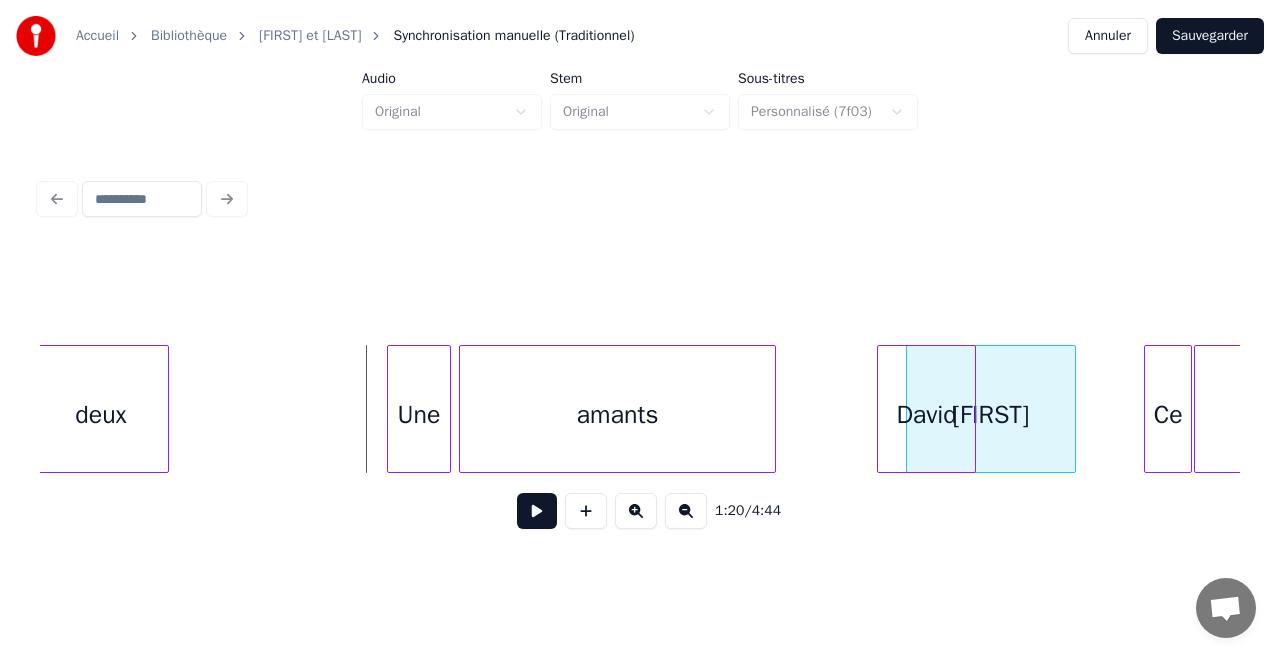 click on "[FIRST]" at bounding box center (991, 414) 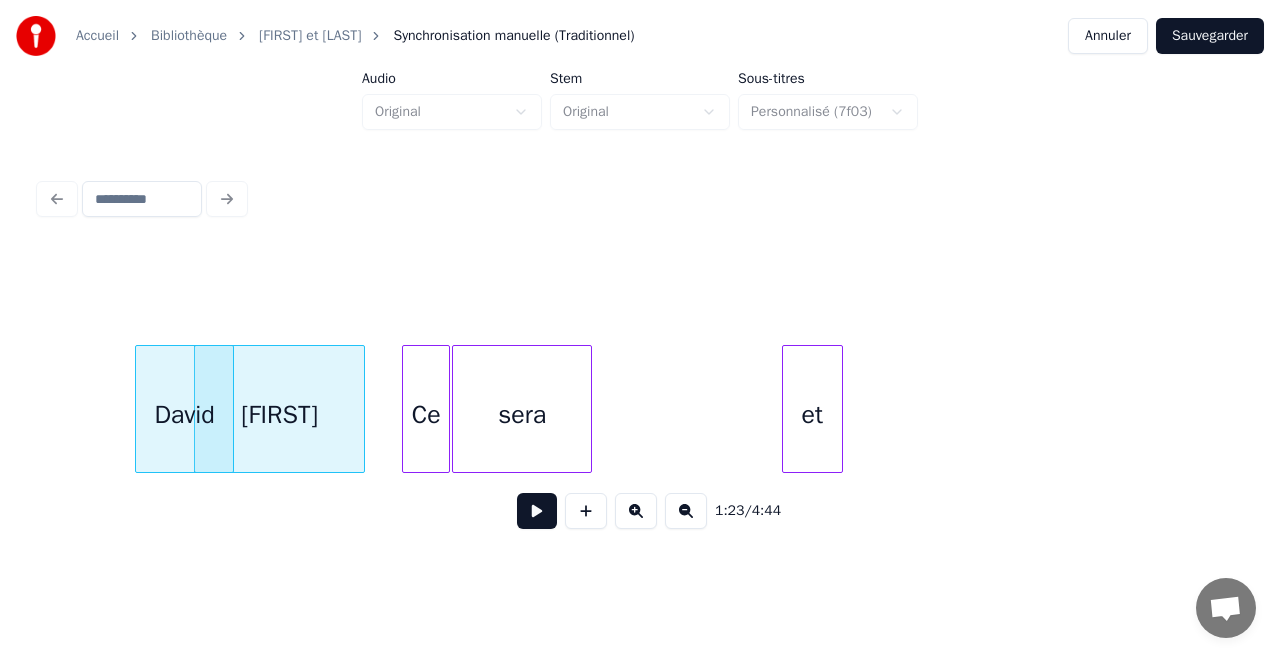 scroll, scrollTop: 0, scrollLeft: 16615, axis: horizontal 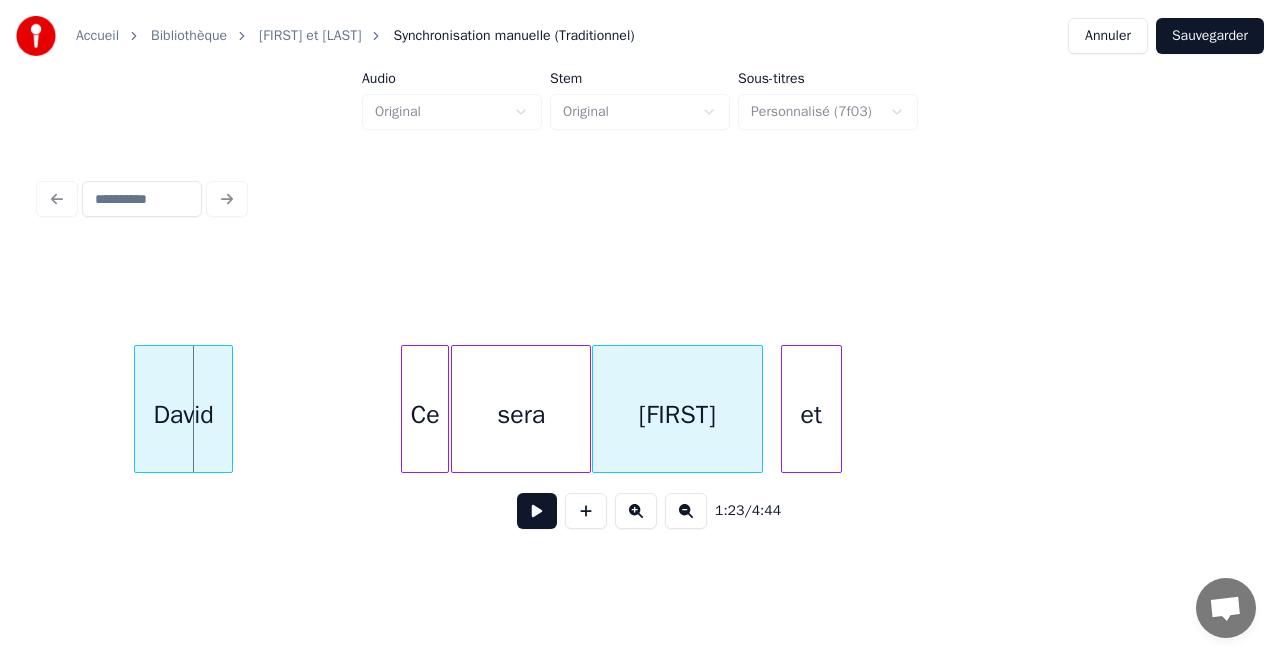 click on "[FIRST]" at bounding box center (677, 414) 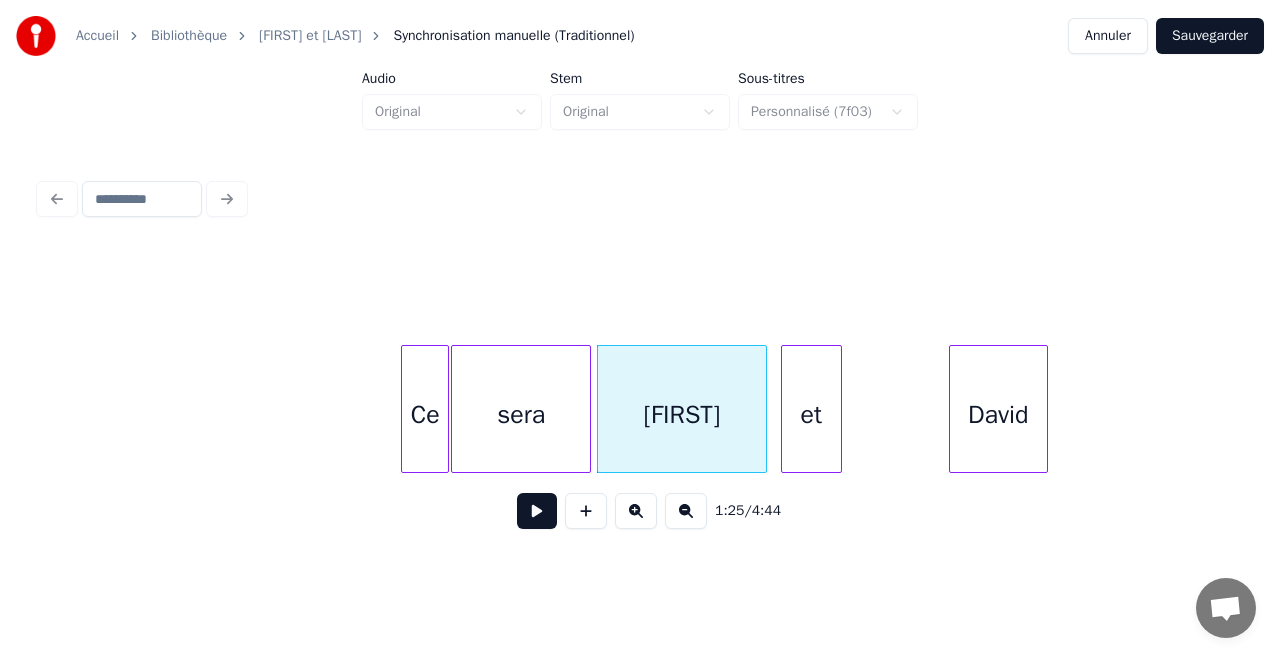click on "David" at bounding box center [998, 414] 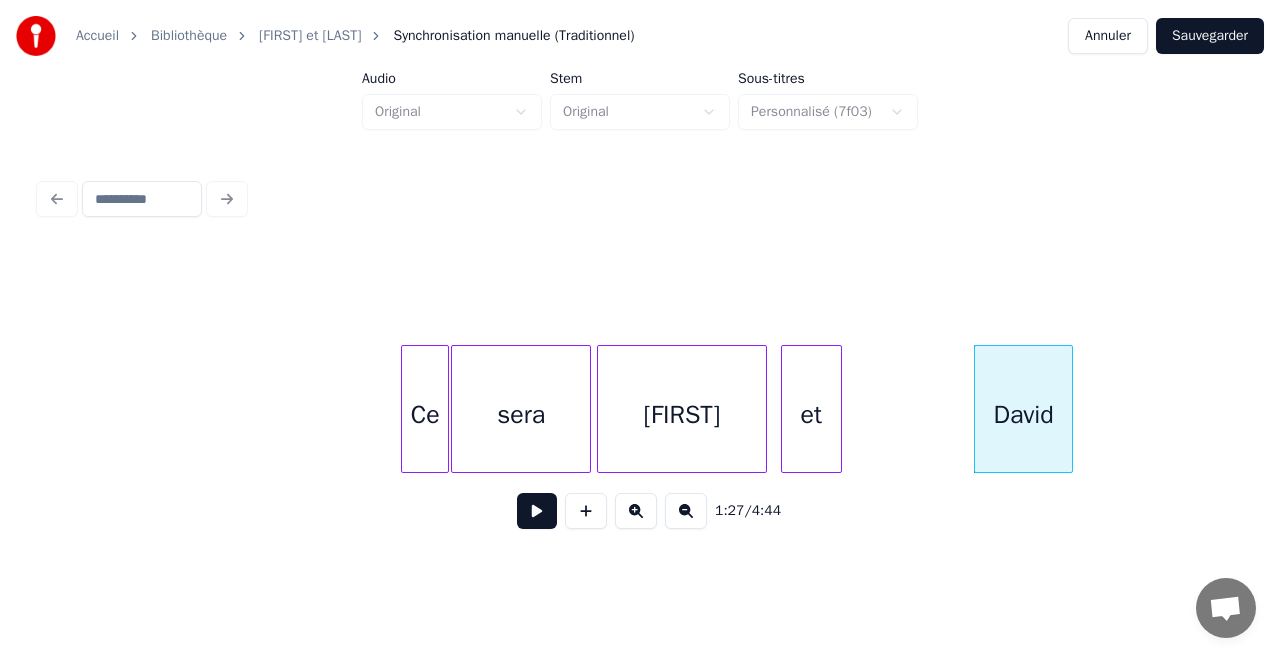 drag, startPoint x: 312, startPoint y: 400, endPoint x: 330, endPoint y: 398, distance: 18.110771 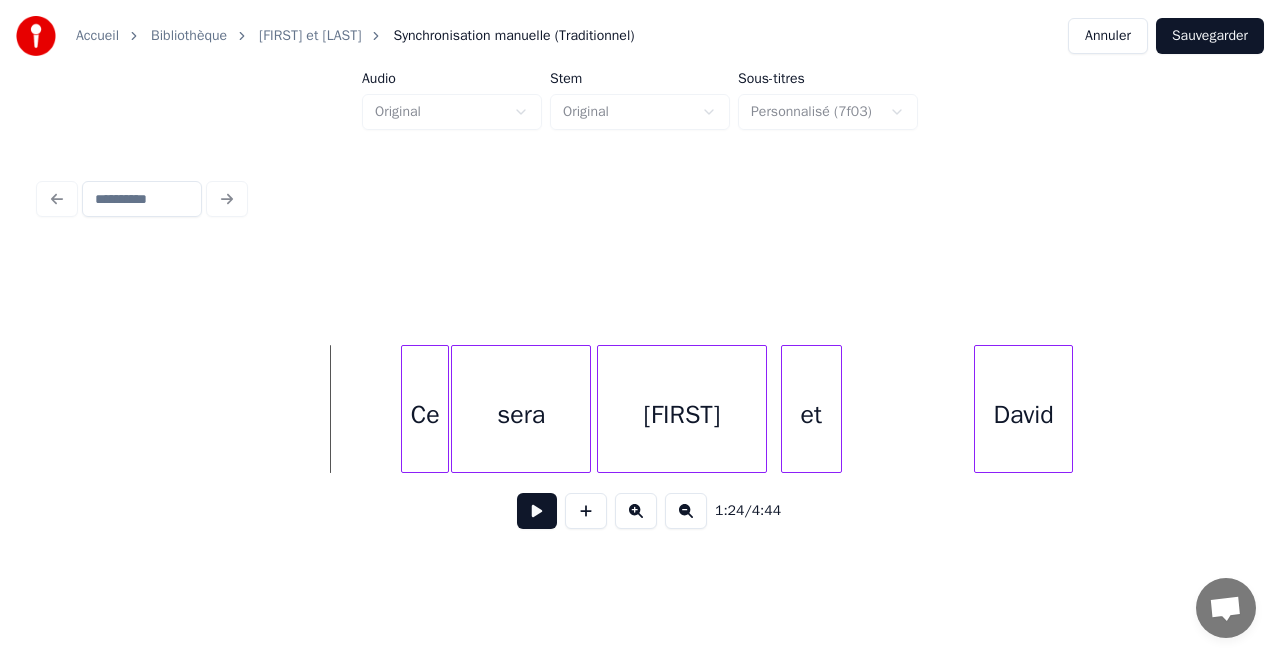 click at bounding box center (537, 511) 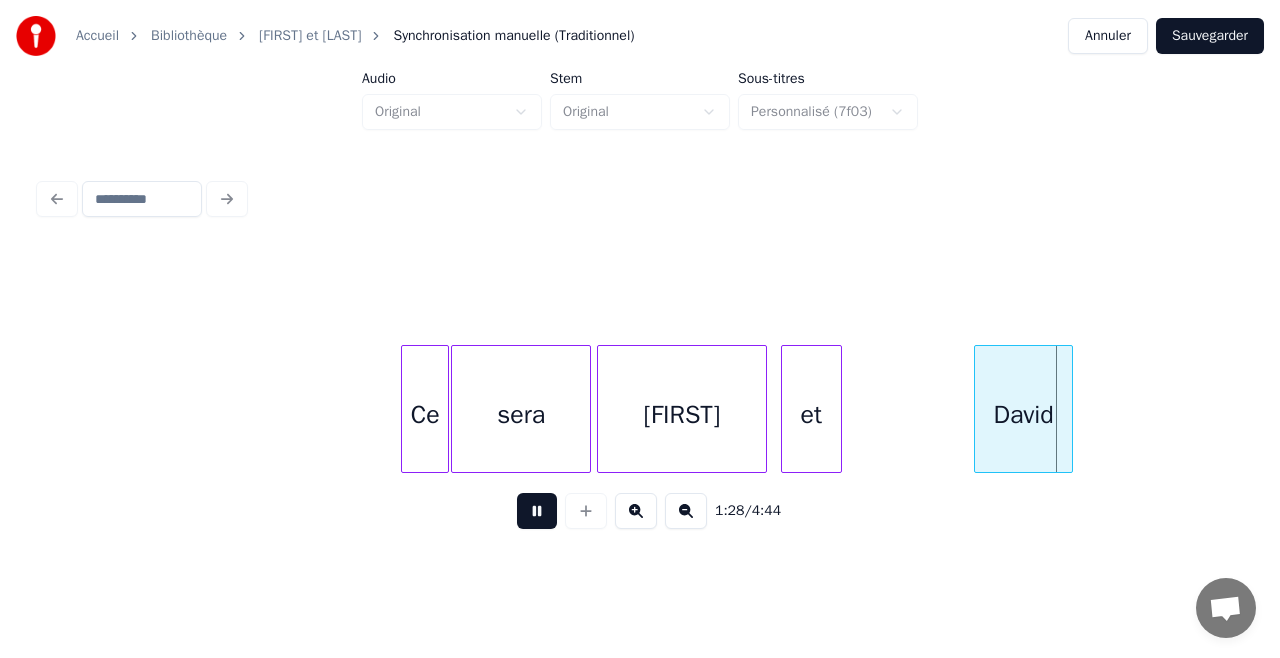 click at bounding box center (537, 511) 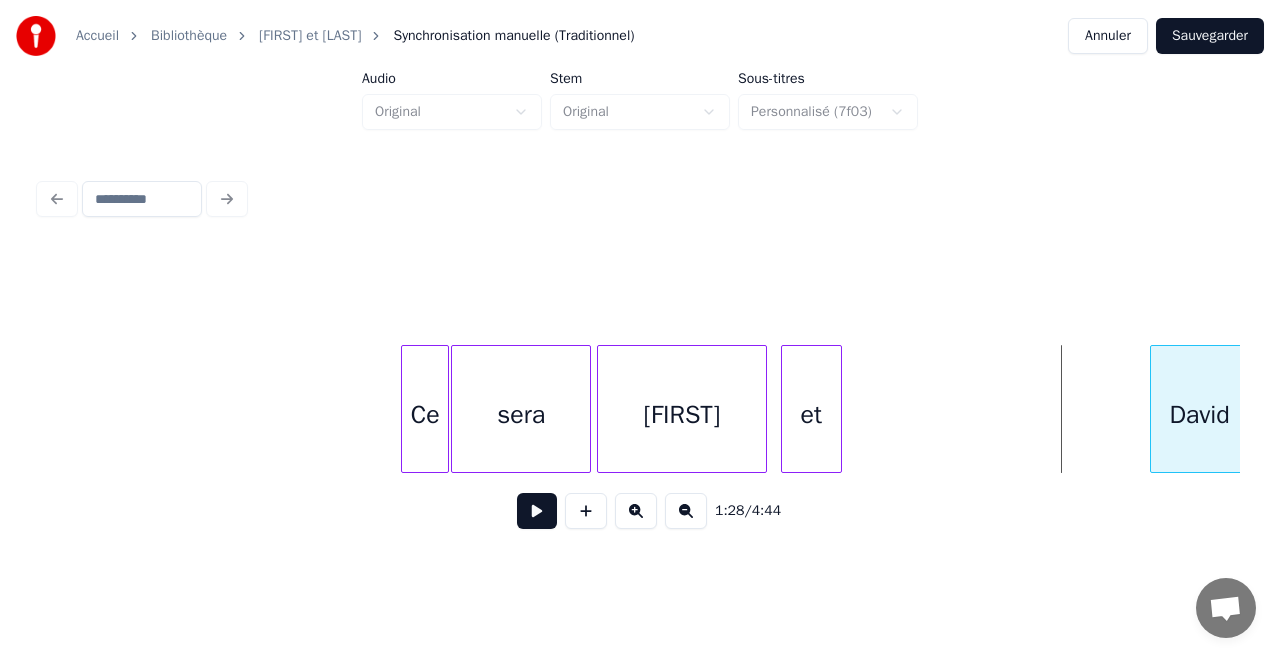 scroll, scrollTop: 0, scrollLeft: 16708, axis: horizontal 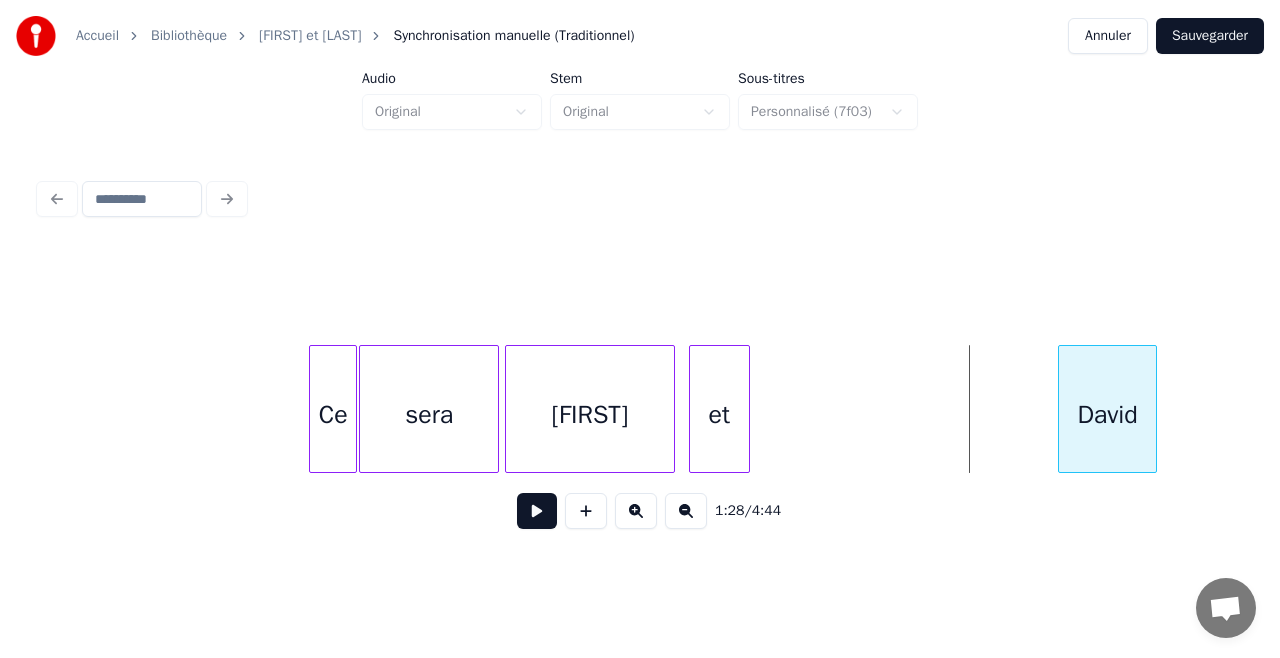 click on "Accueil Bibliothèque [FIRST] et [LAST] Synchronisation manuelle (Traditionnel) Annuler Sauvegarder Audio Original Stem Original Sous-titres Personnalisé (7f03) 1:28  /  4:44" at bounding box center (640, 278) 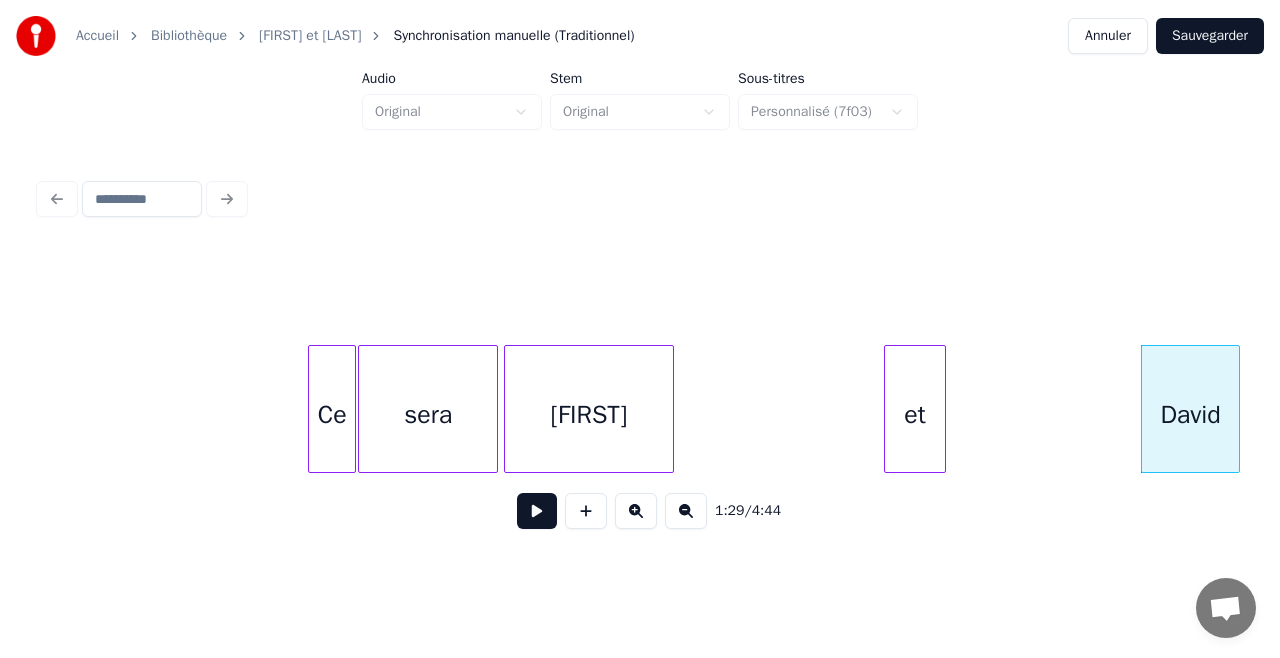 click on "et" at bounding box center (914, 414) 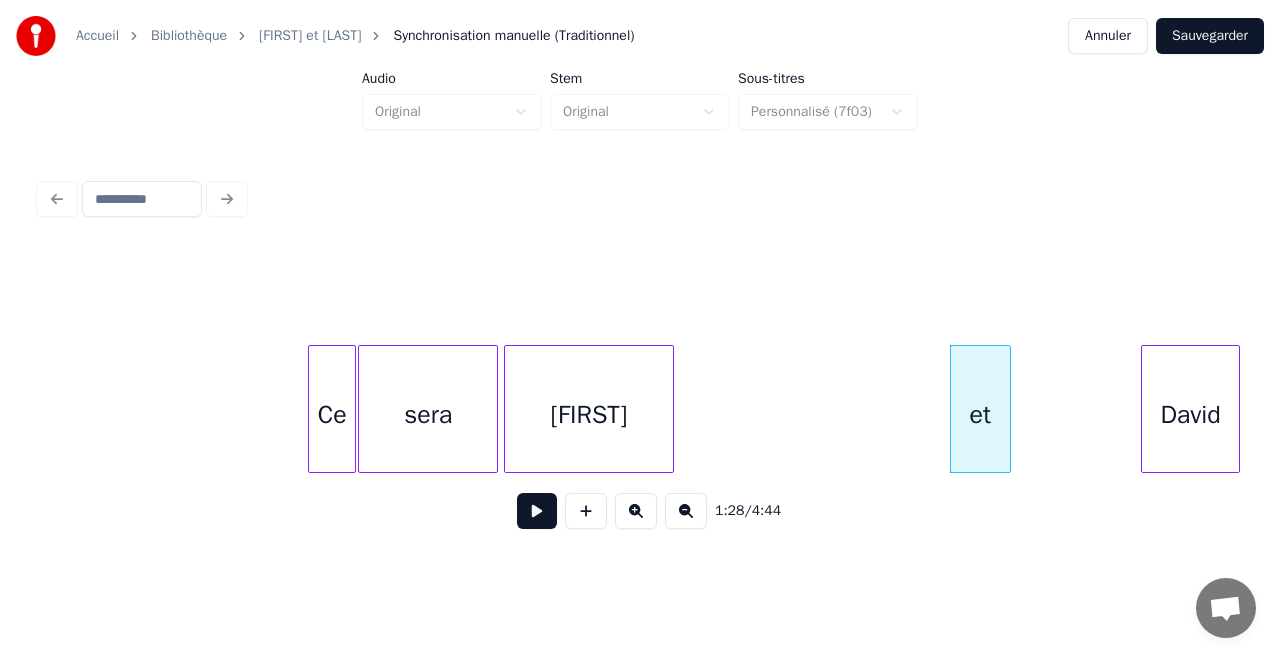 click on "sera Ce [FIRST] [LAST] et" at bounding box center (11764, 409) 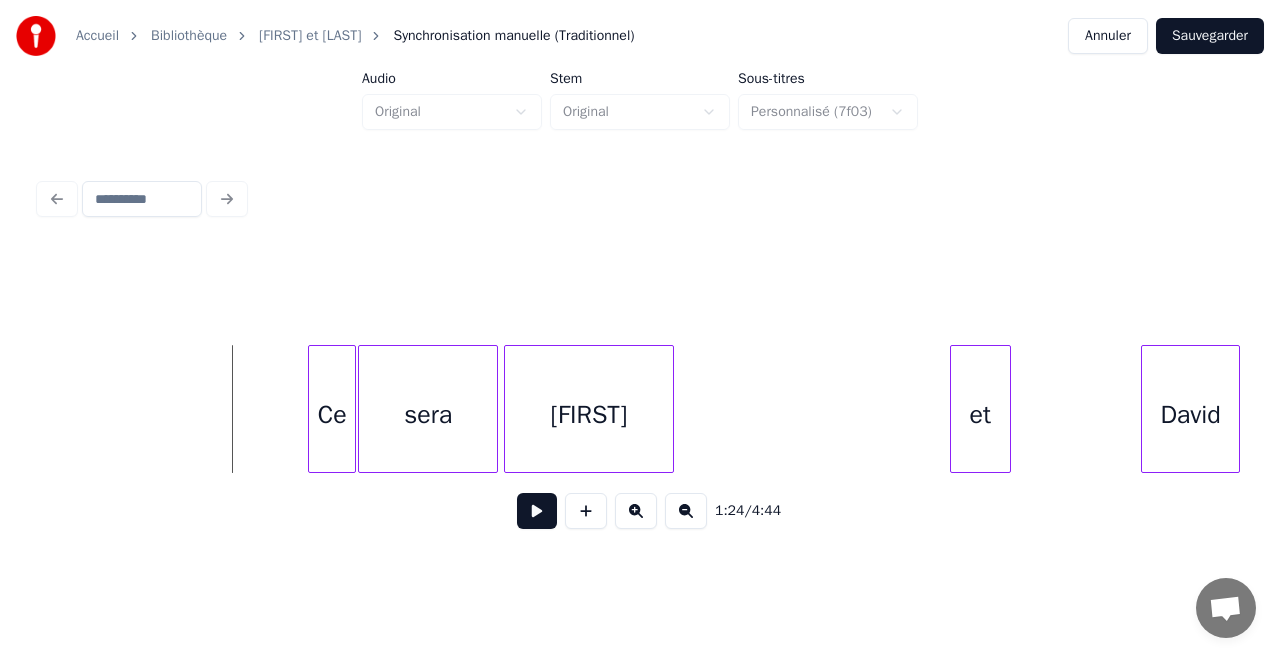 click at bounding box center (537, 511) 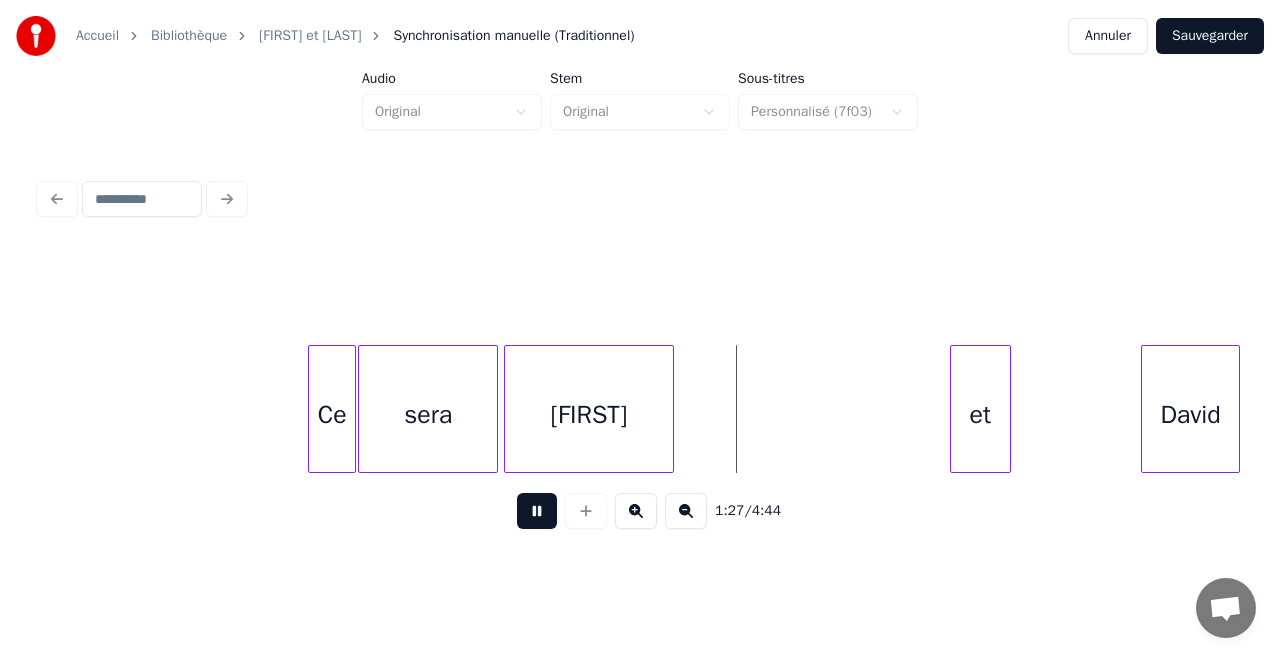 click at bounding box center (537, 511) 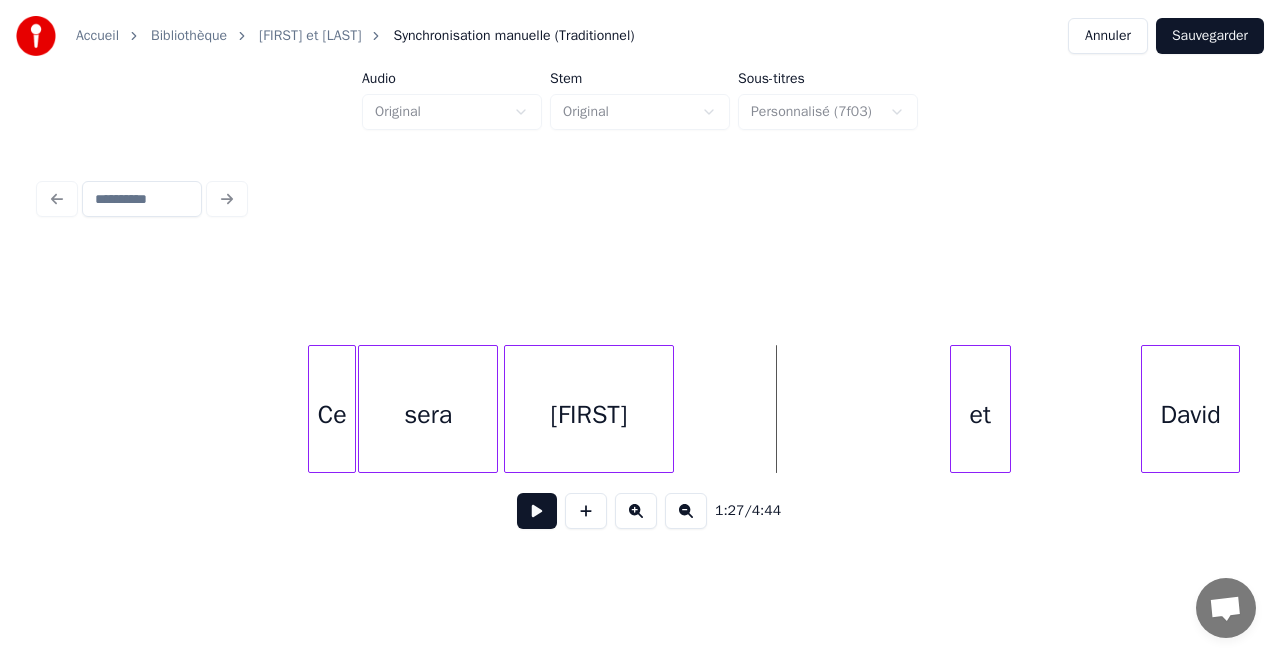 click on "sera" at bounding box center (428, 414) 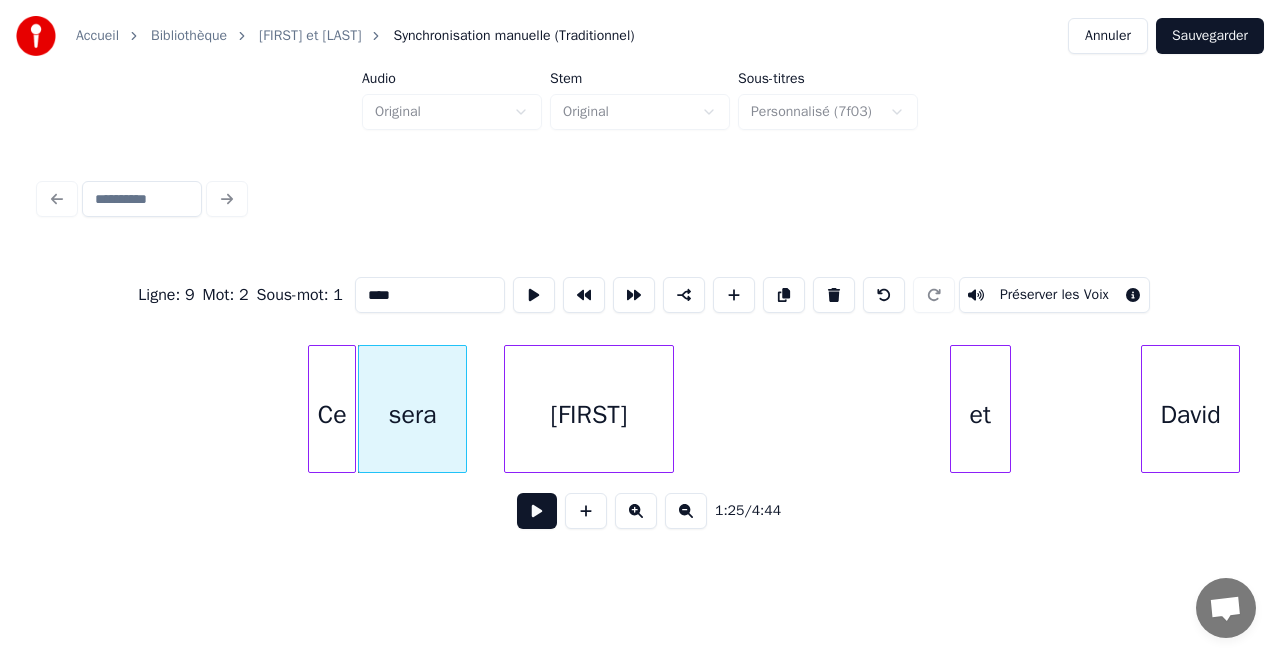 click at bounding box center (463, 409) 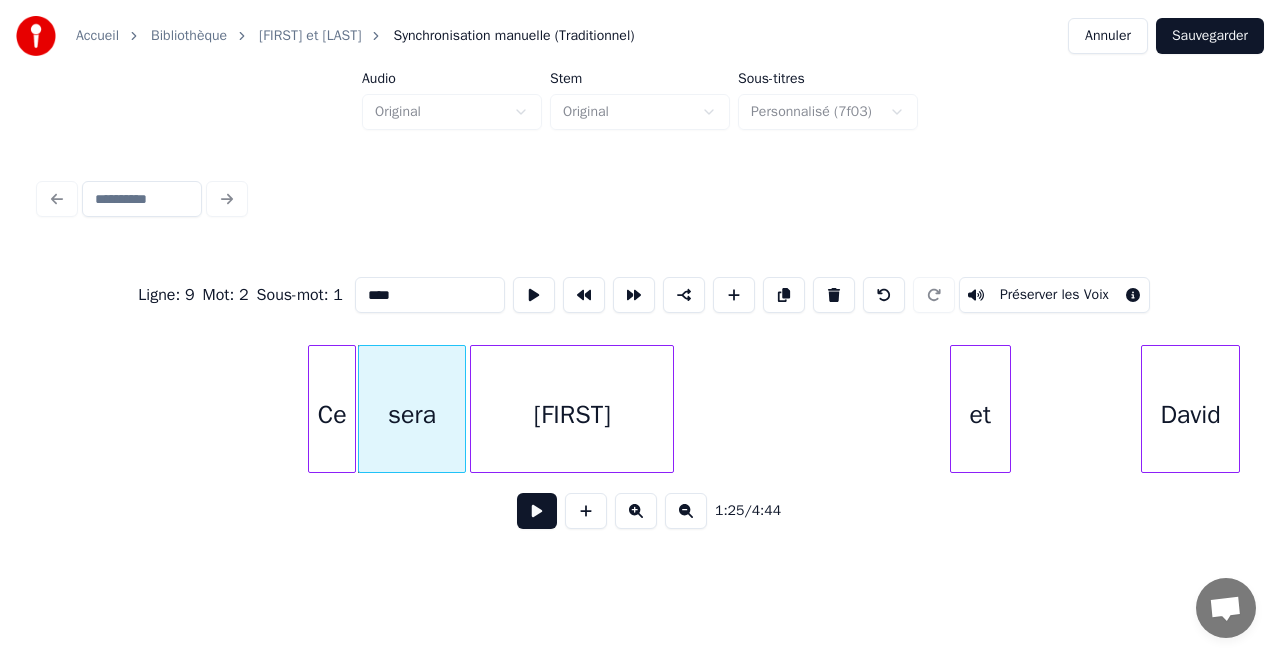 click at bounding box center [474, 409] 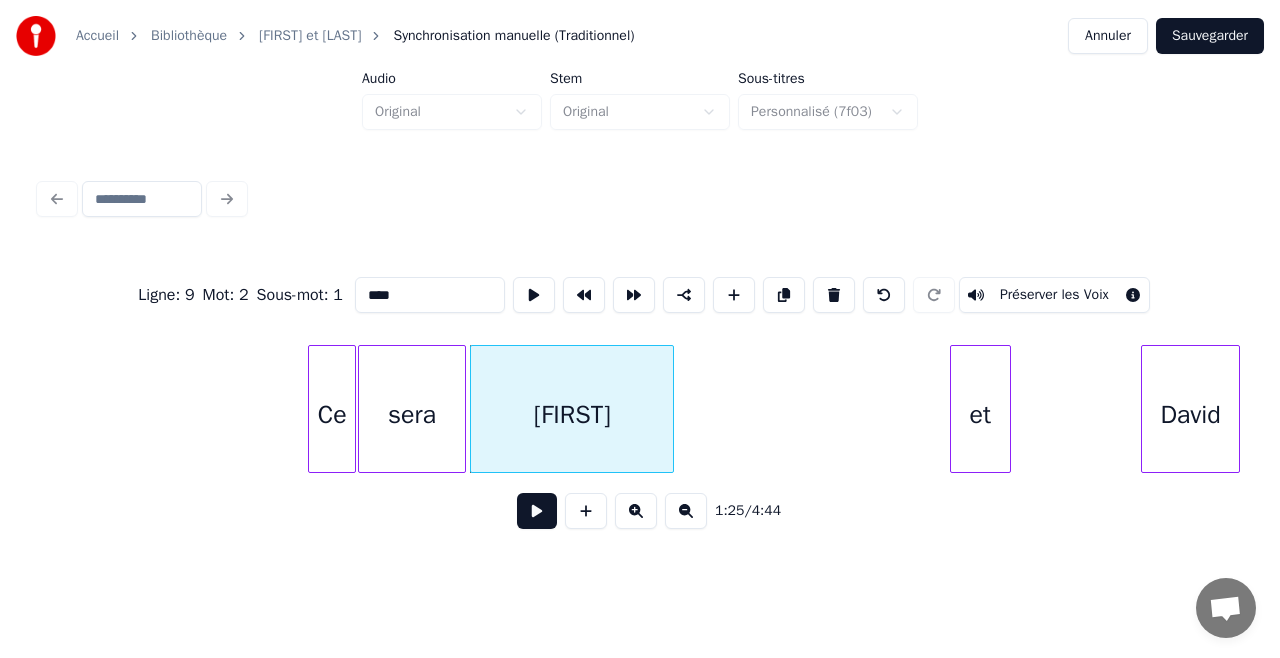 drag, startPoint x: 262, startPoint y: 404, endPoint x: 200, endPoint y: 386, distance: 64.56005 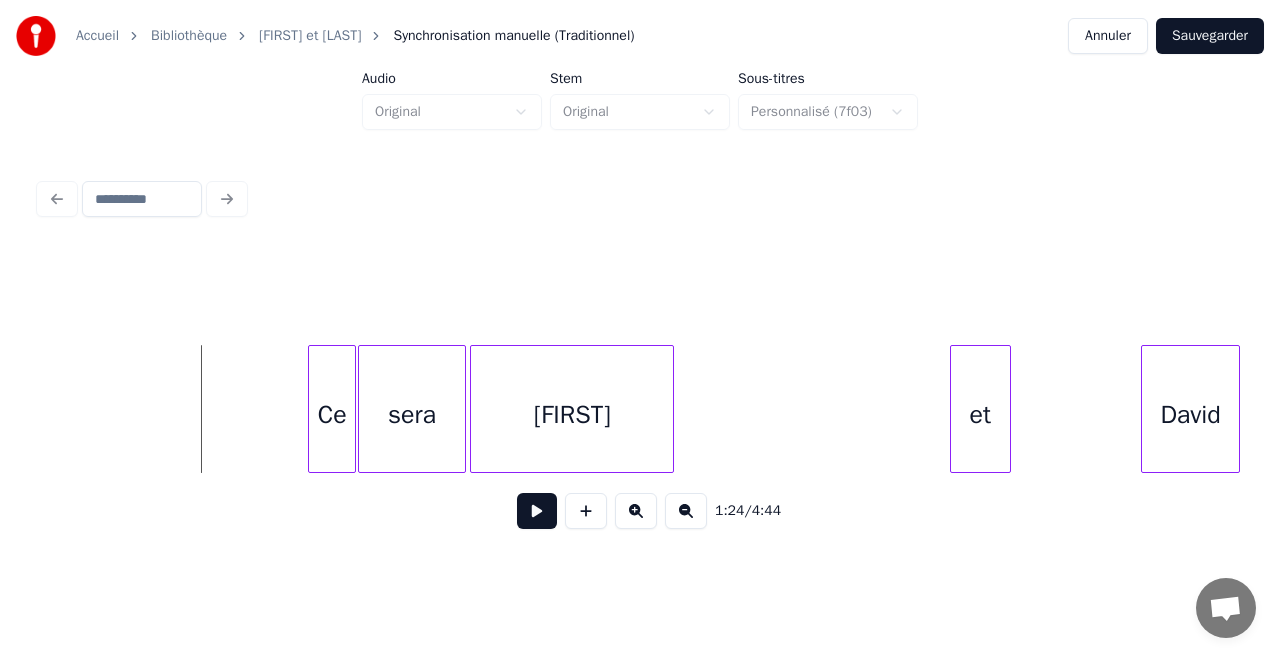 click at bounding box center (537, 511) 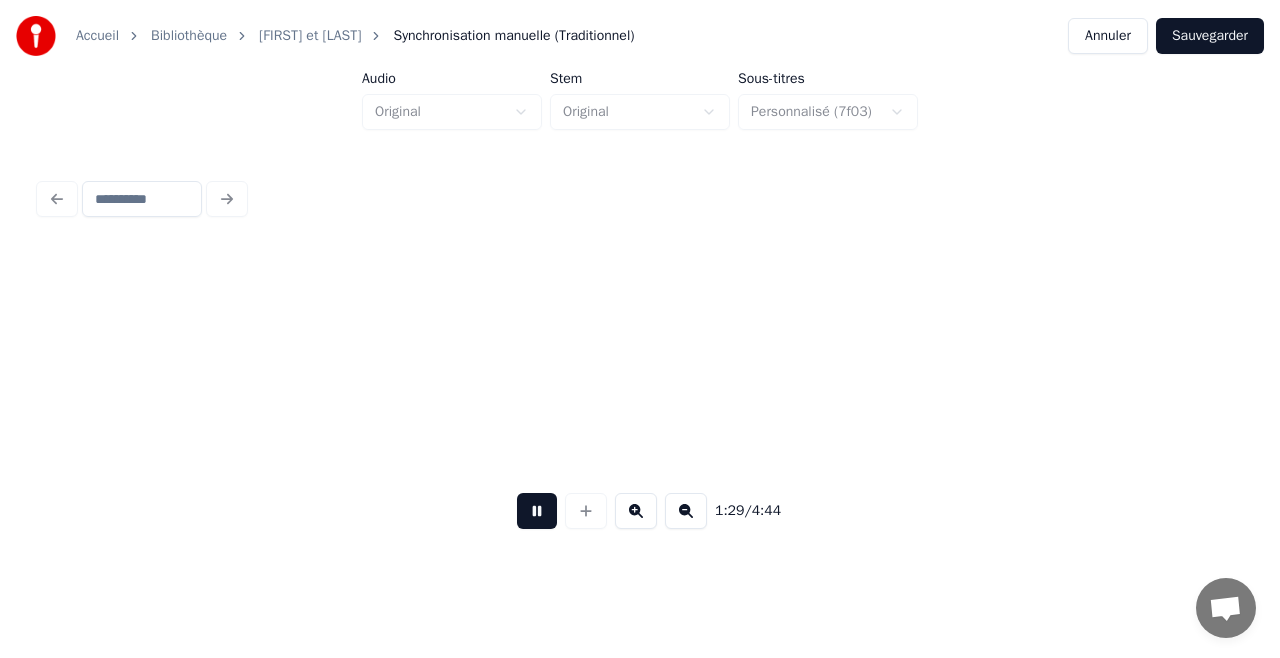 scroll, scrollTop: 0, scrollLeft: 17910, axis: horizontal 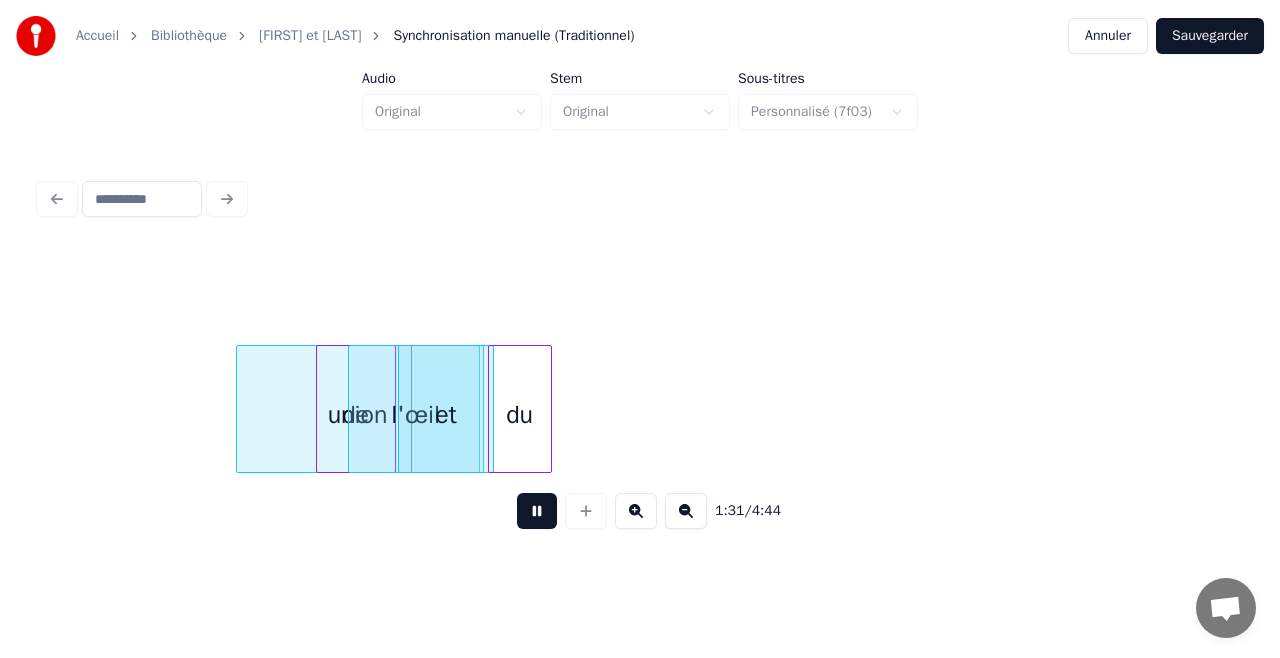 click at bounding box center (537, 511) 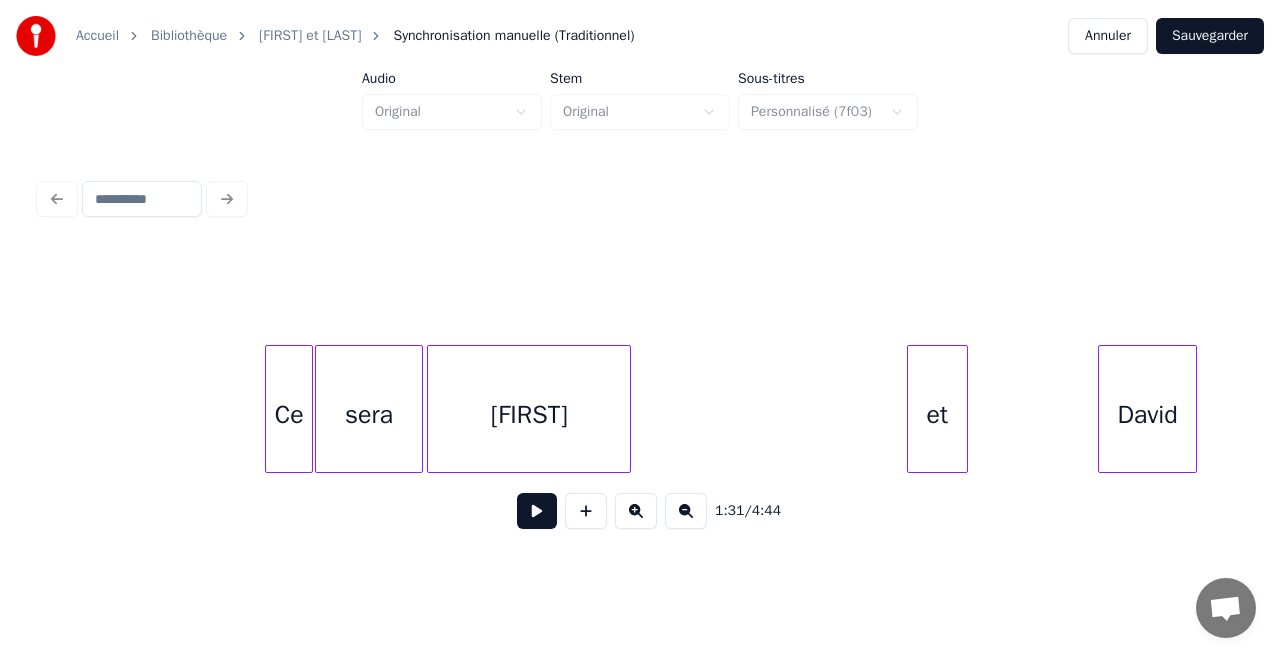 scroll, scrollTop: 0, scrollLeft: 16750, axis: horizontal 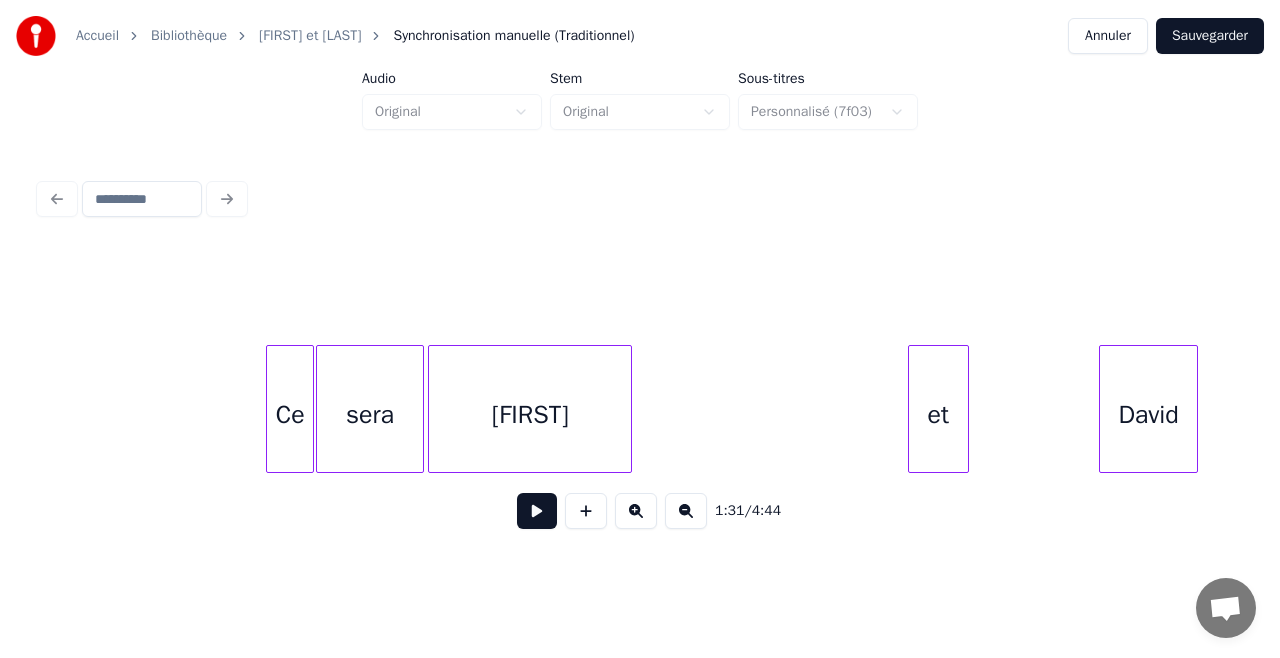 click on "[LAST] et [FIRST] sera Ce" at bounding box center [11722, 409] 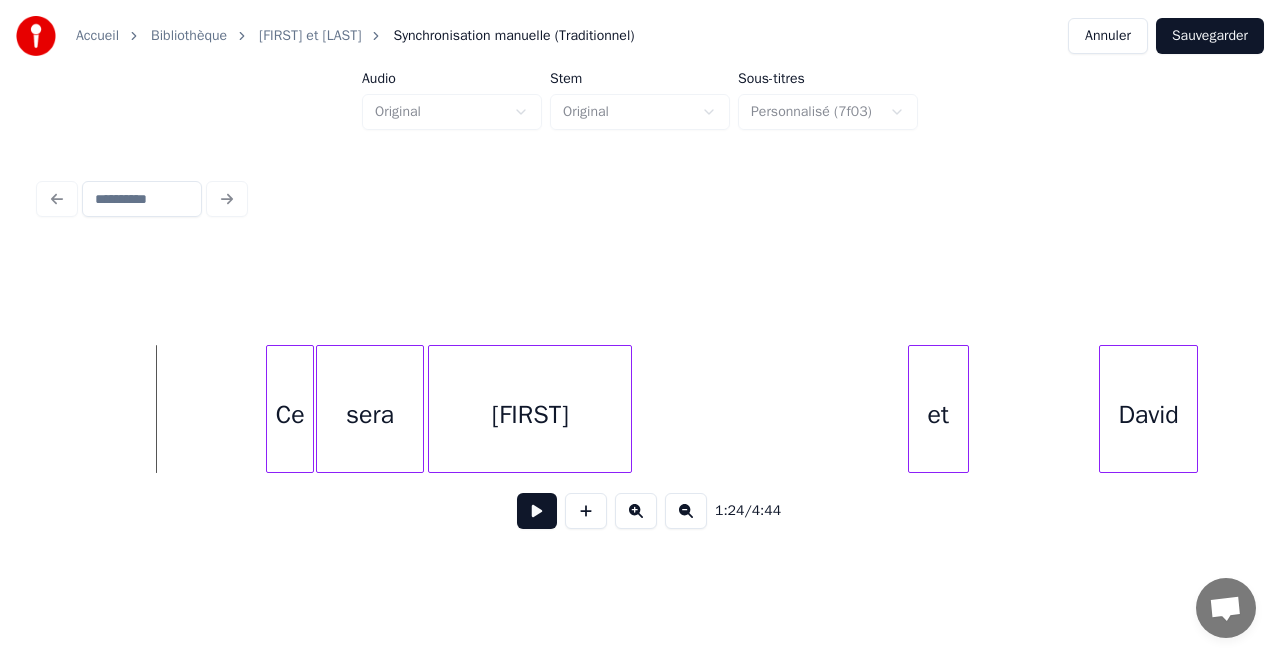 click at bounding box center (537, 511) 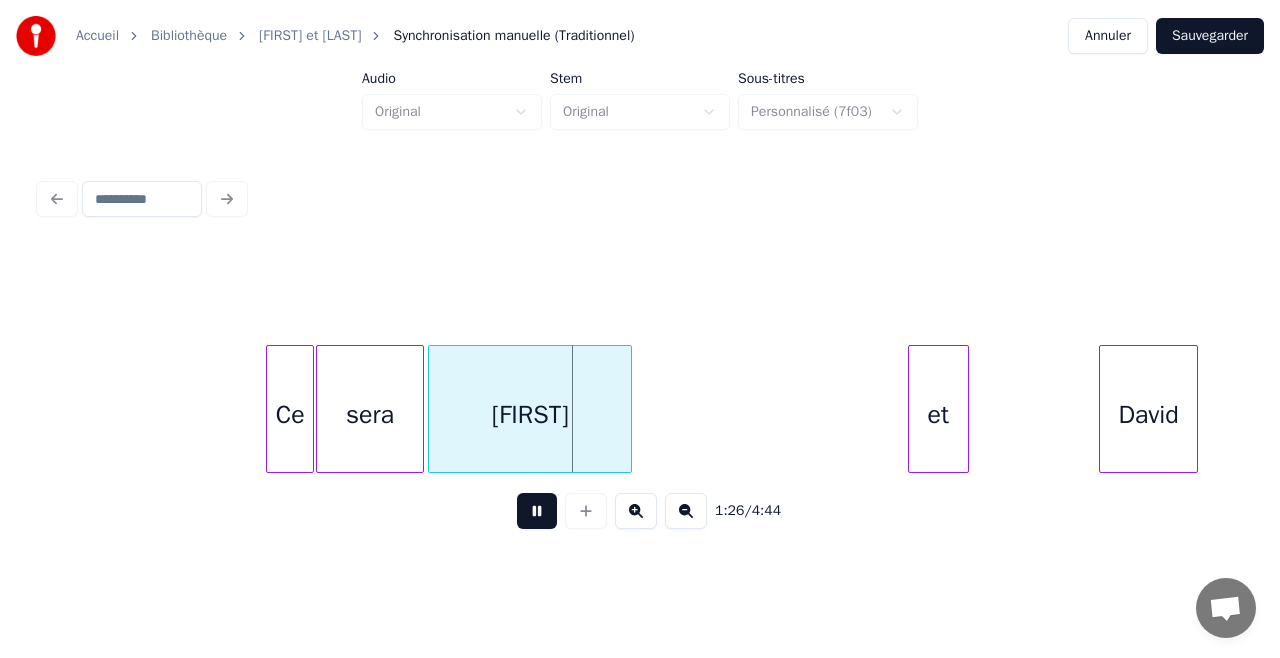 click at bounding box center [537, 511] 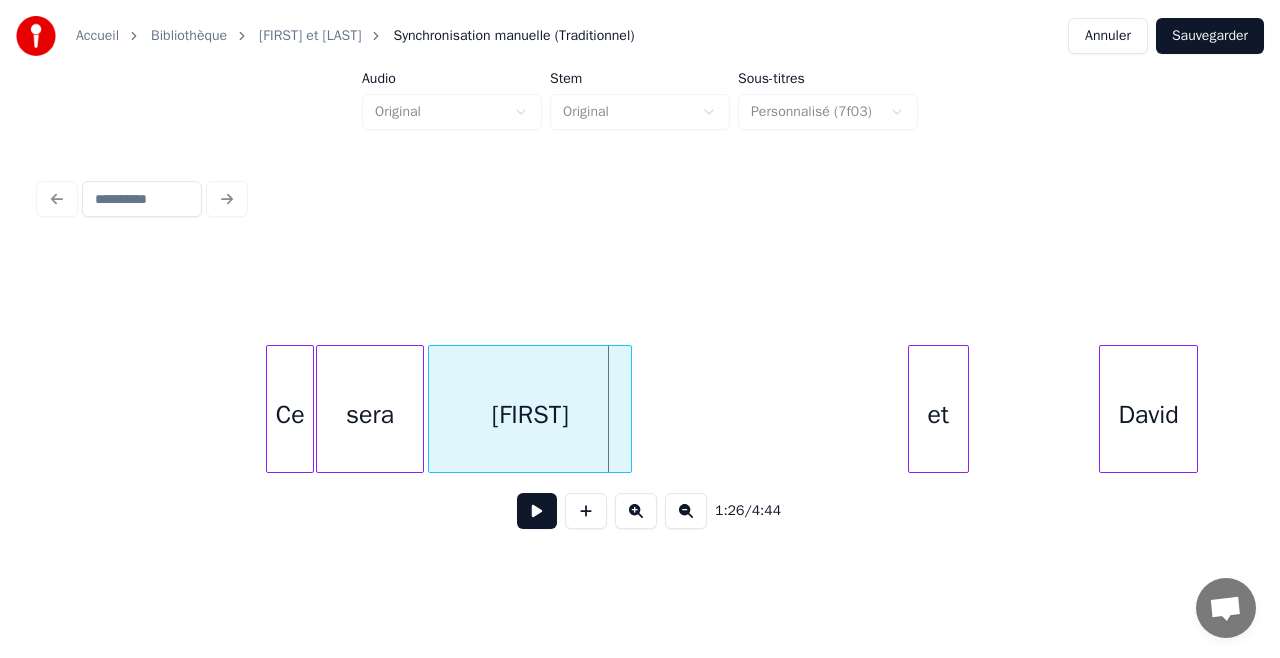 click on "sera" at bounding box center (369, 414) 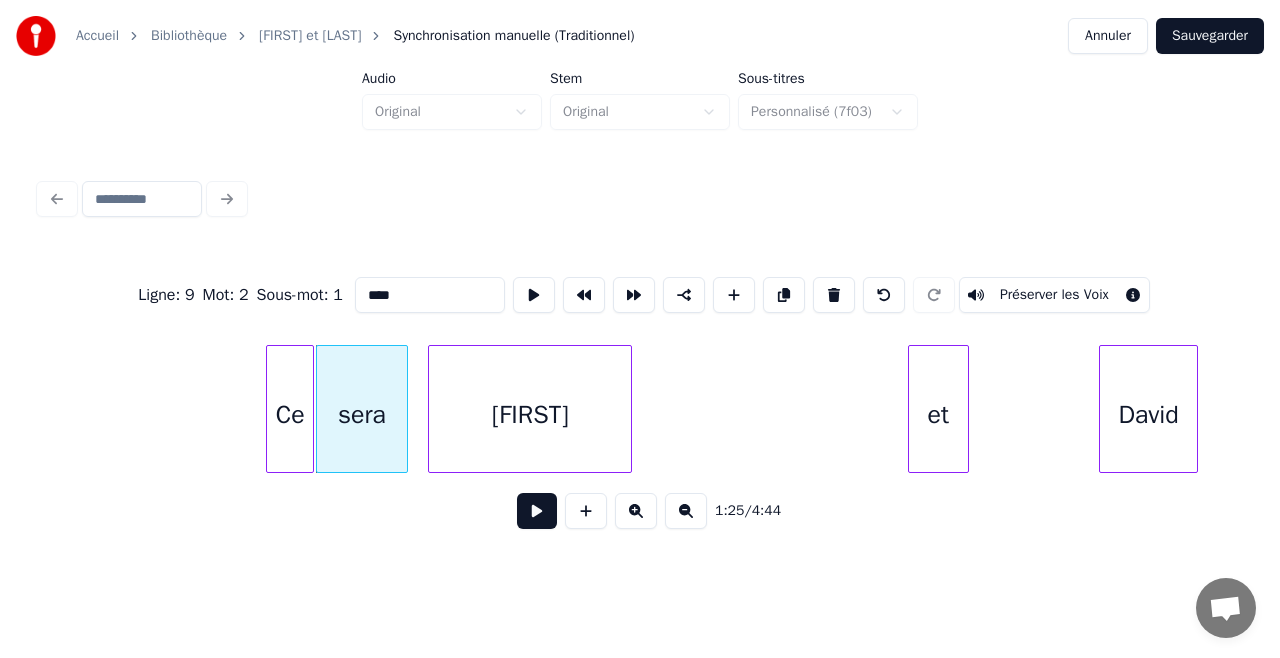 click at bounding box center [404, 409] 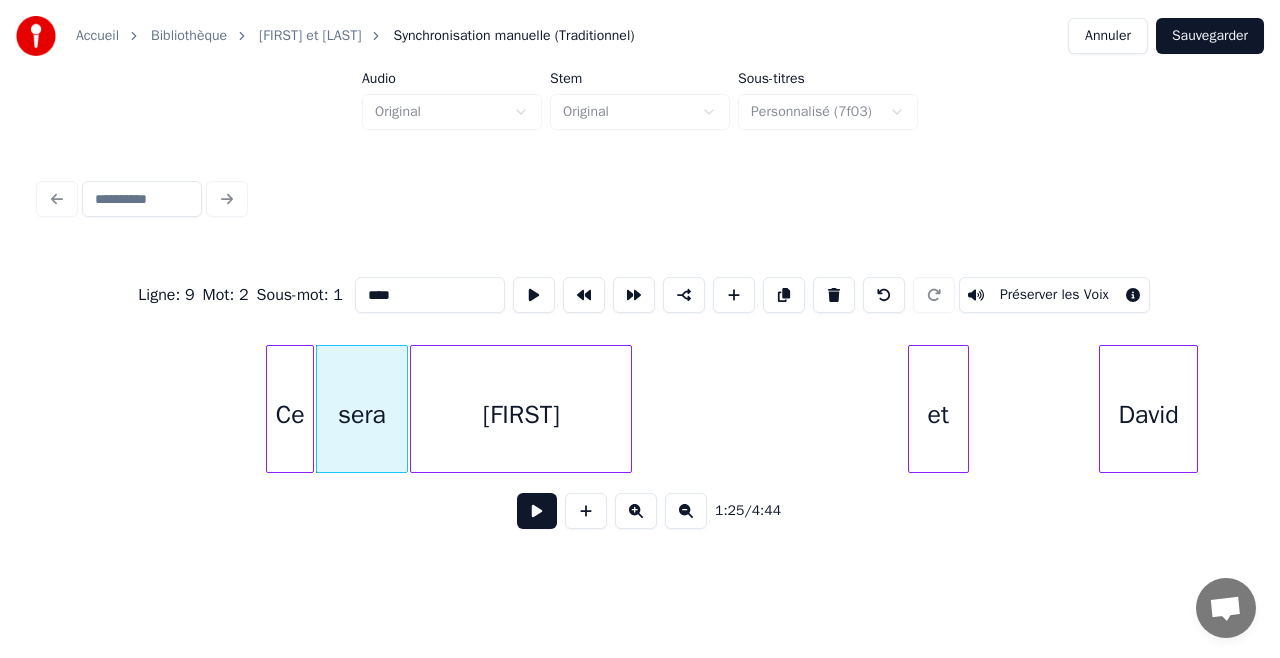 click at bounding box center [414, 409] 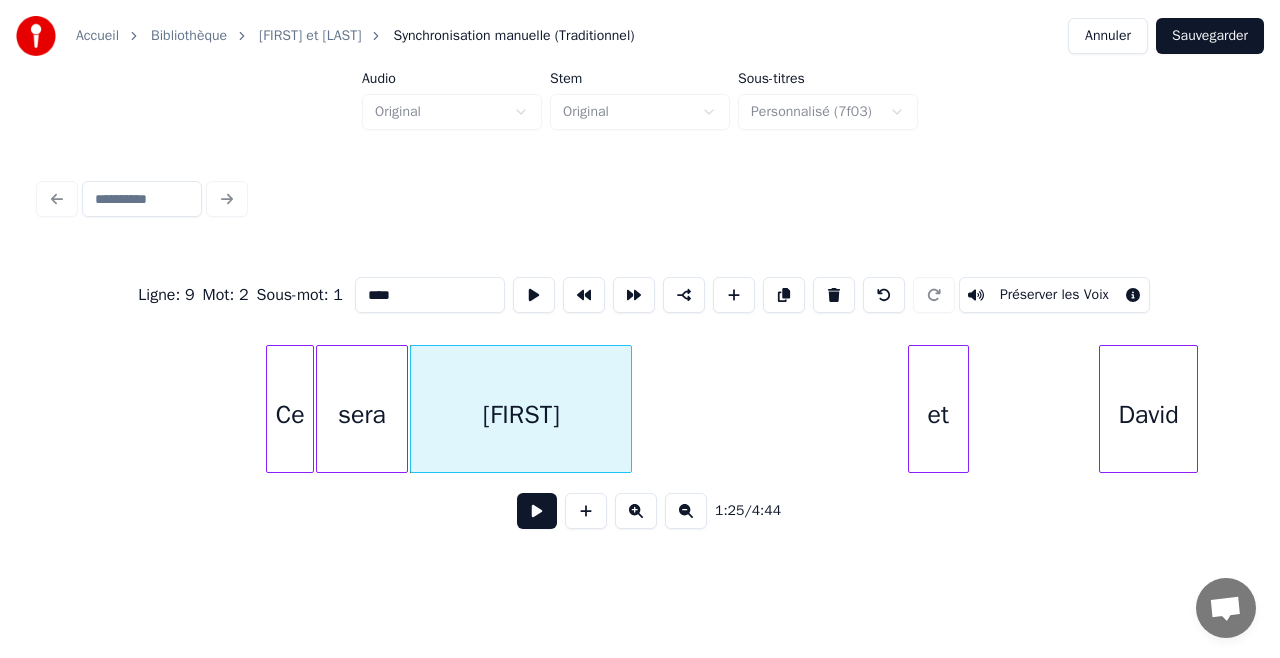 click on "[LAST] et [FIRST] sera Ce" at bounding box center (11722, 409) 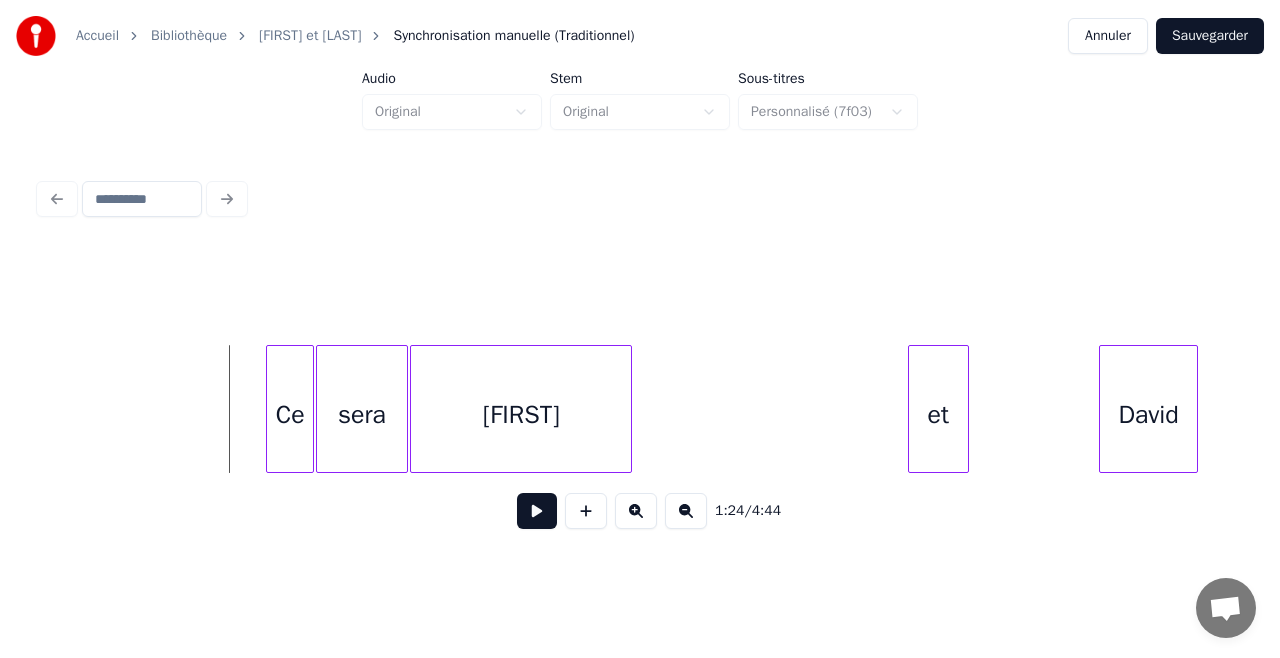 click at bounding box center (537, 511) 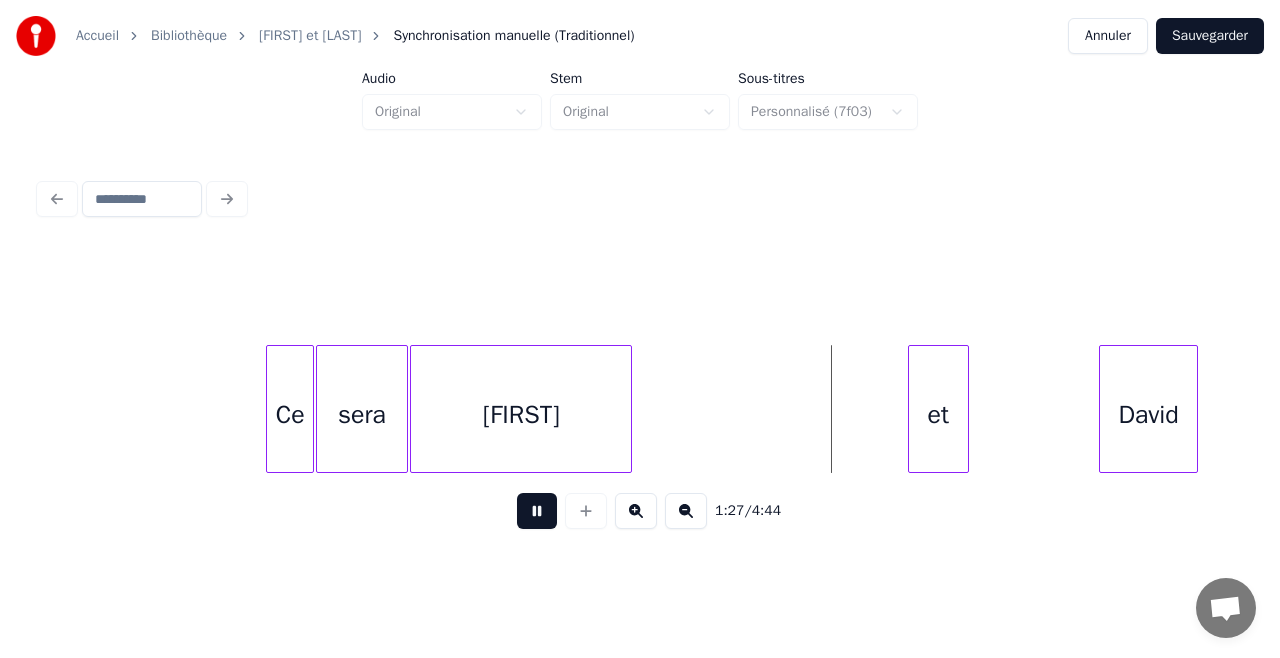 click at bounding box center [537, 511] 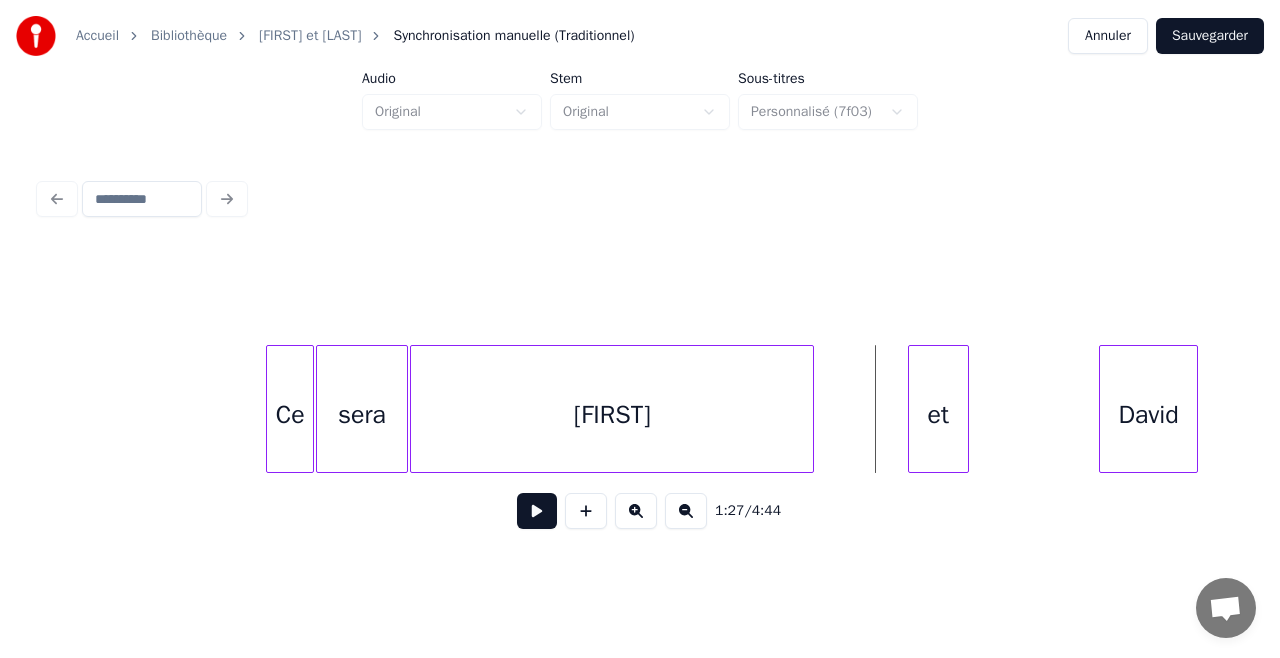 click at bounding box center (810, 409) 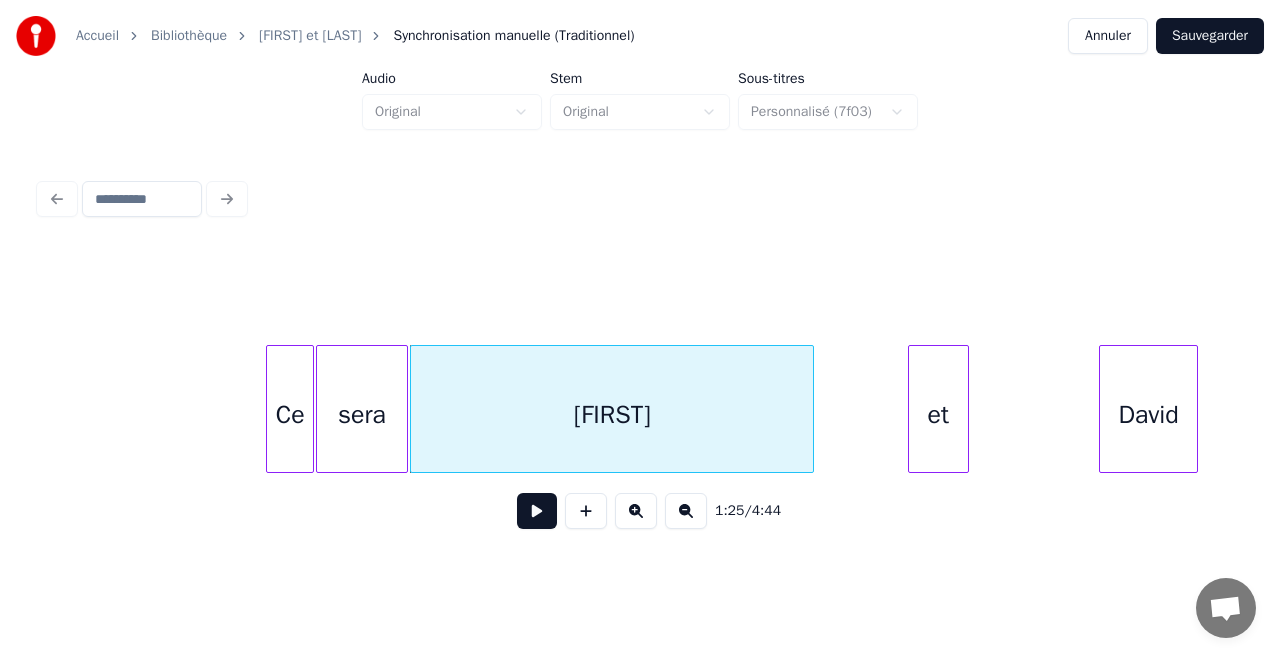 click on "et" at bounding box center [938, 414] 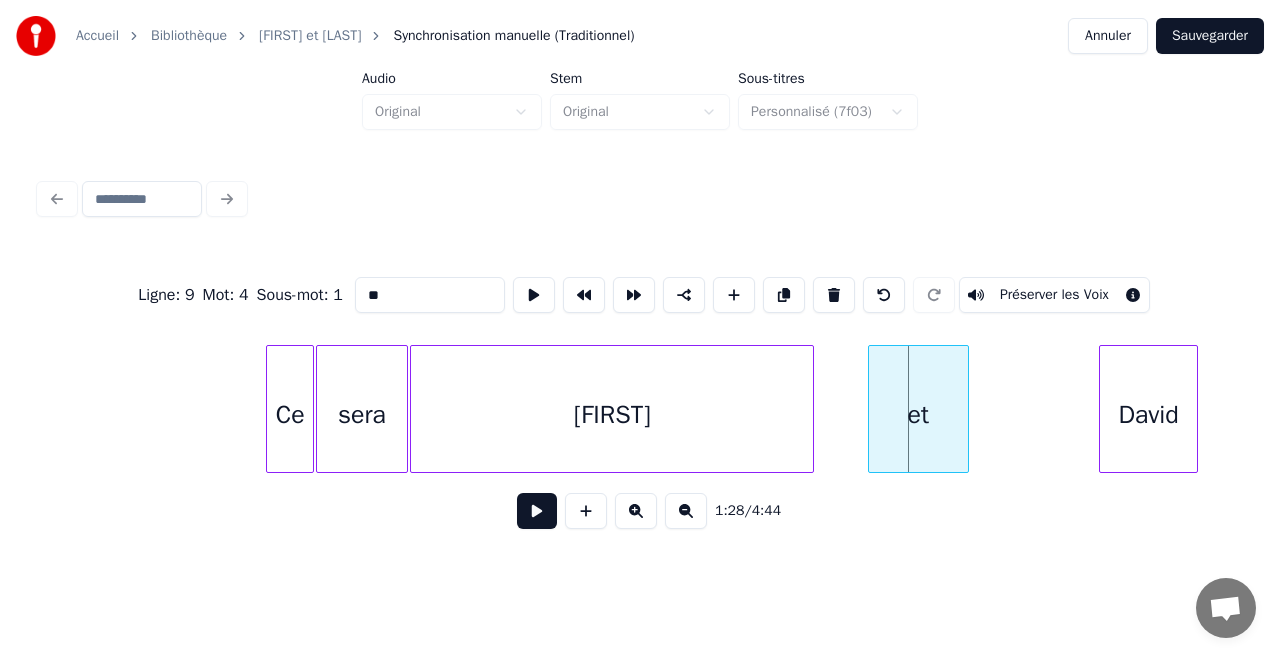 click at bounding box center (872, 409) 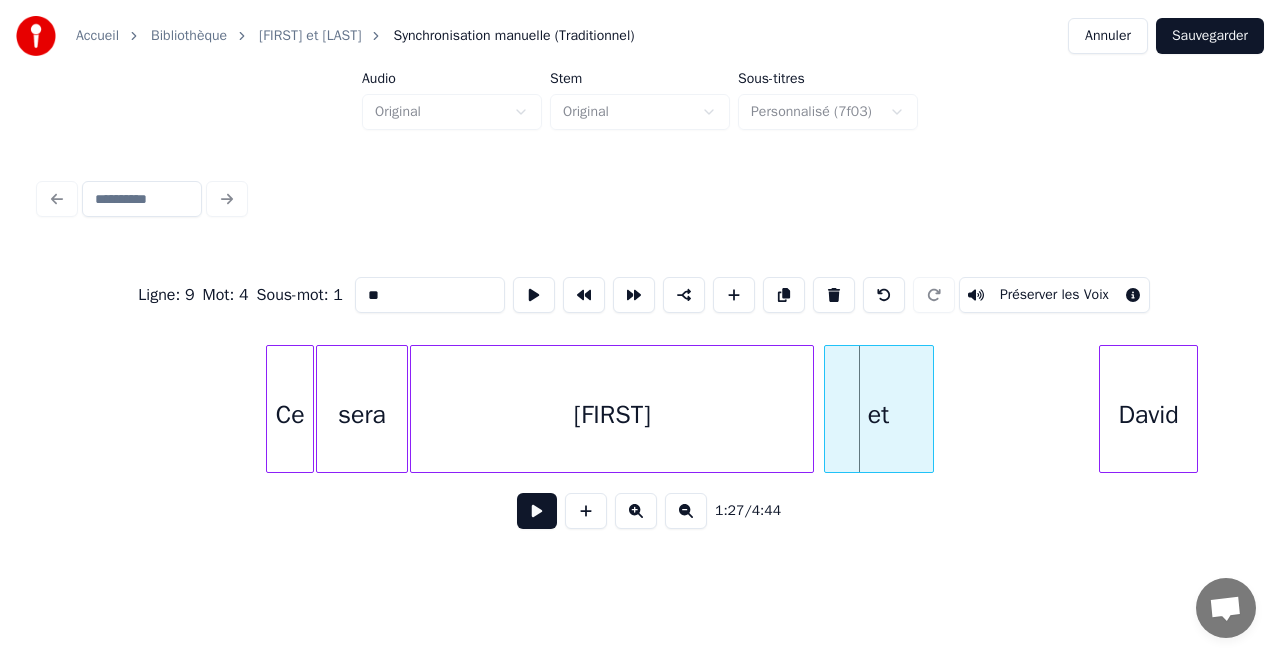 click on "et" at bounding box center [879, 414] 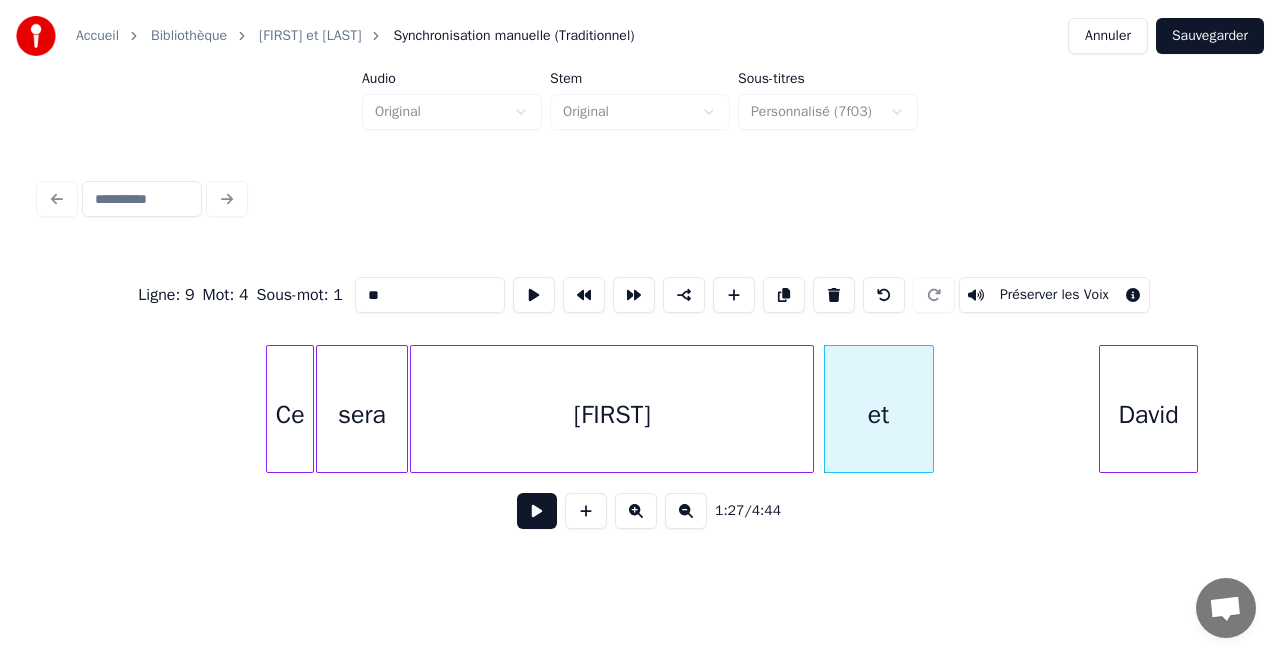 drag, startPoint x: 226, startPoint y: 411, endPoint x: 556, endPoint y: 517, distance: 346.6064 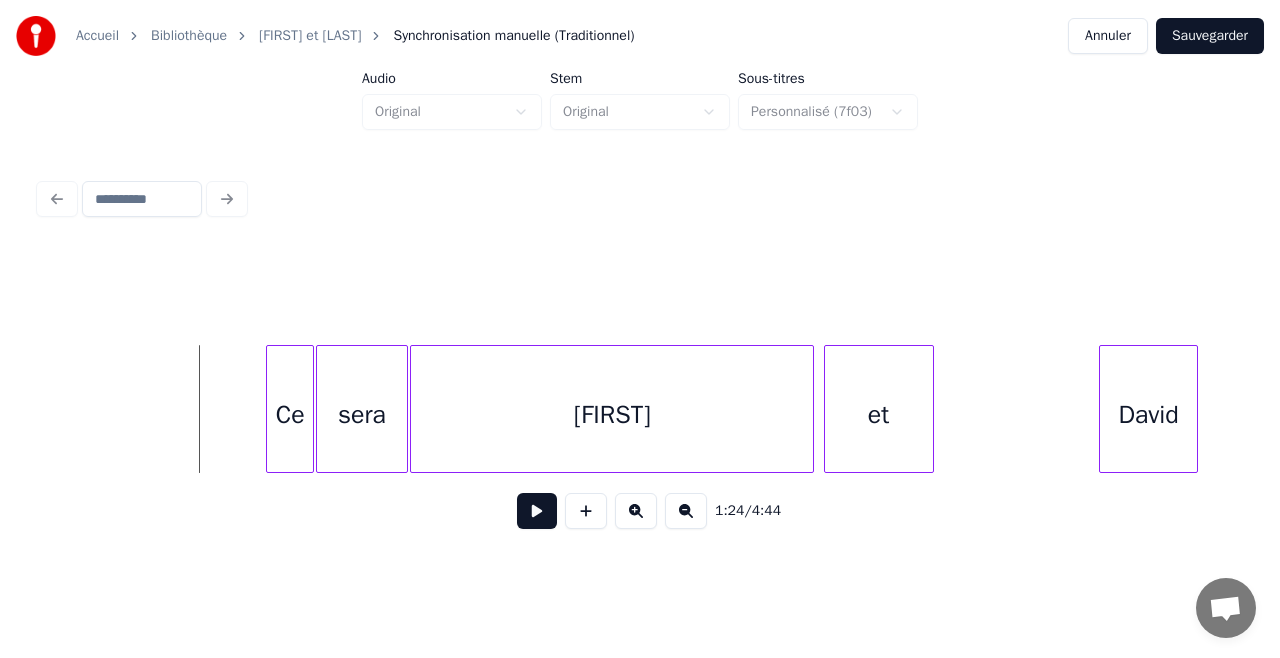 click at bounding box center [537, 511] 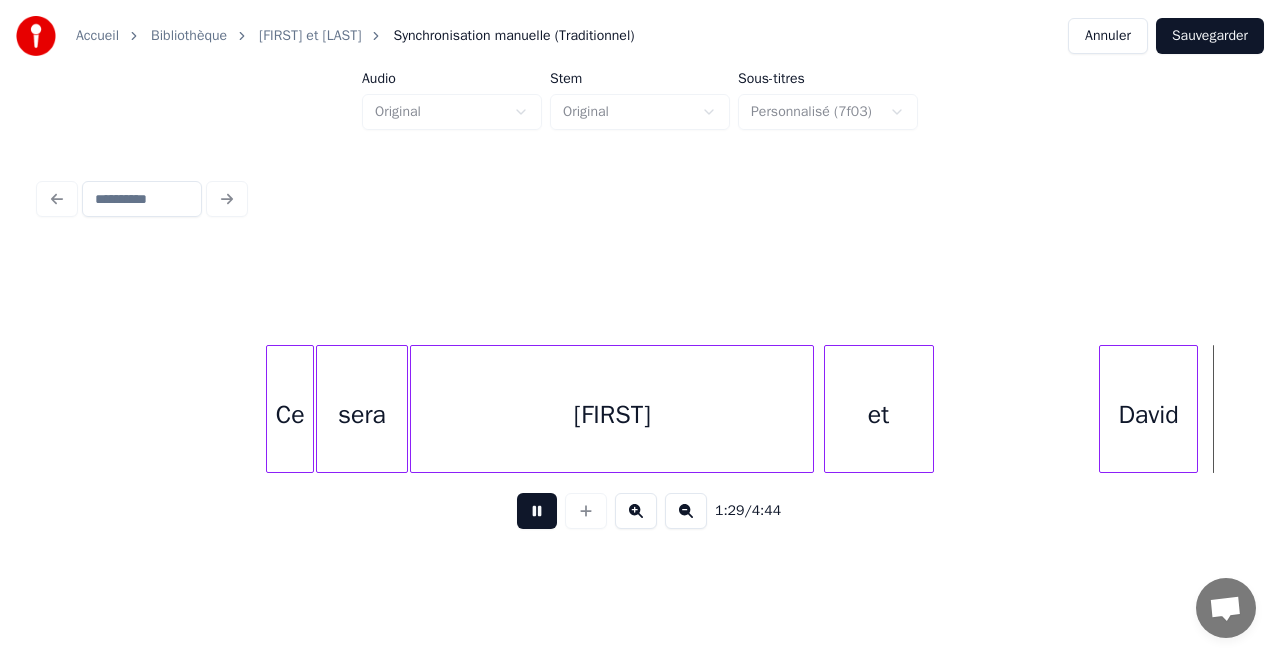 click at bounding box center [537, 511] 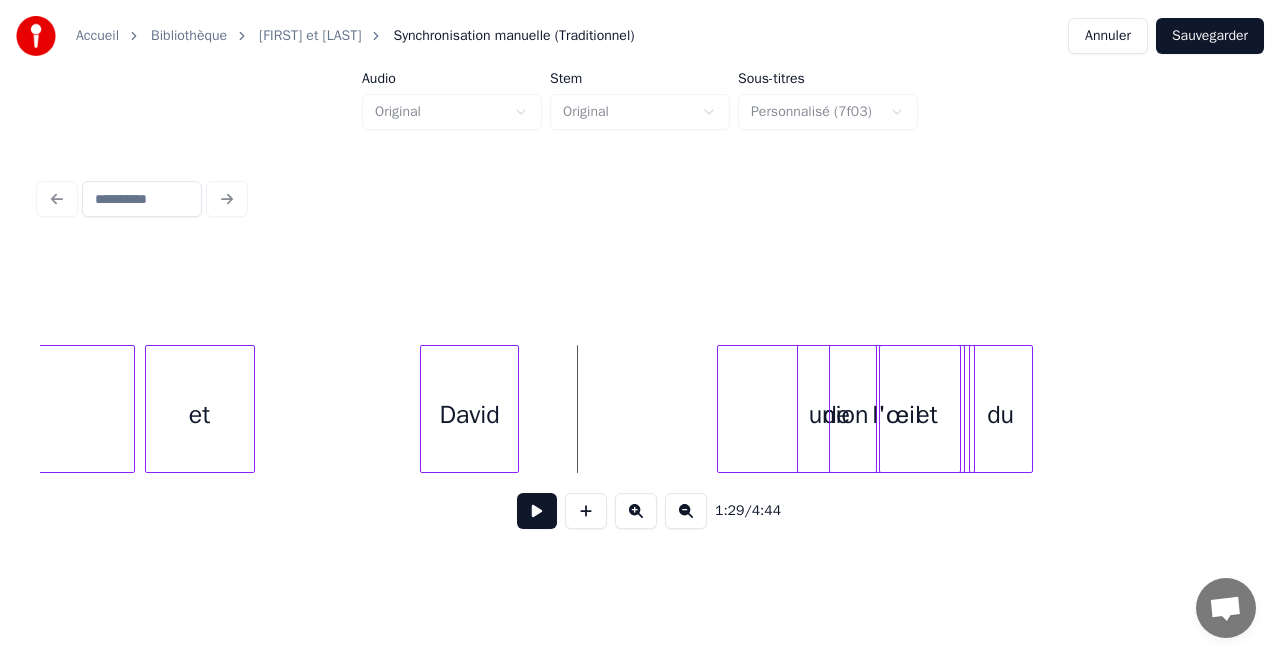 scroll, scrollTop: 0, scrollLeft: 17428, axis: horizontal 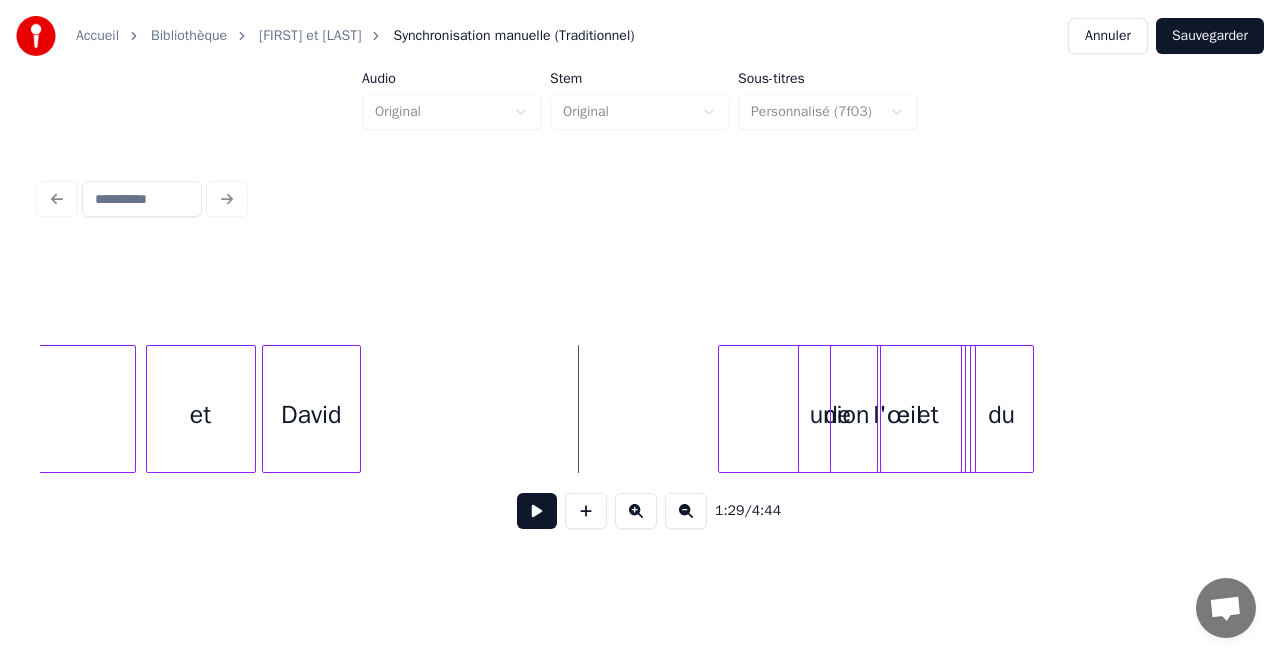 click on "David" at bounding box center (311, 414) 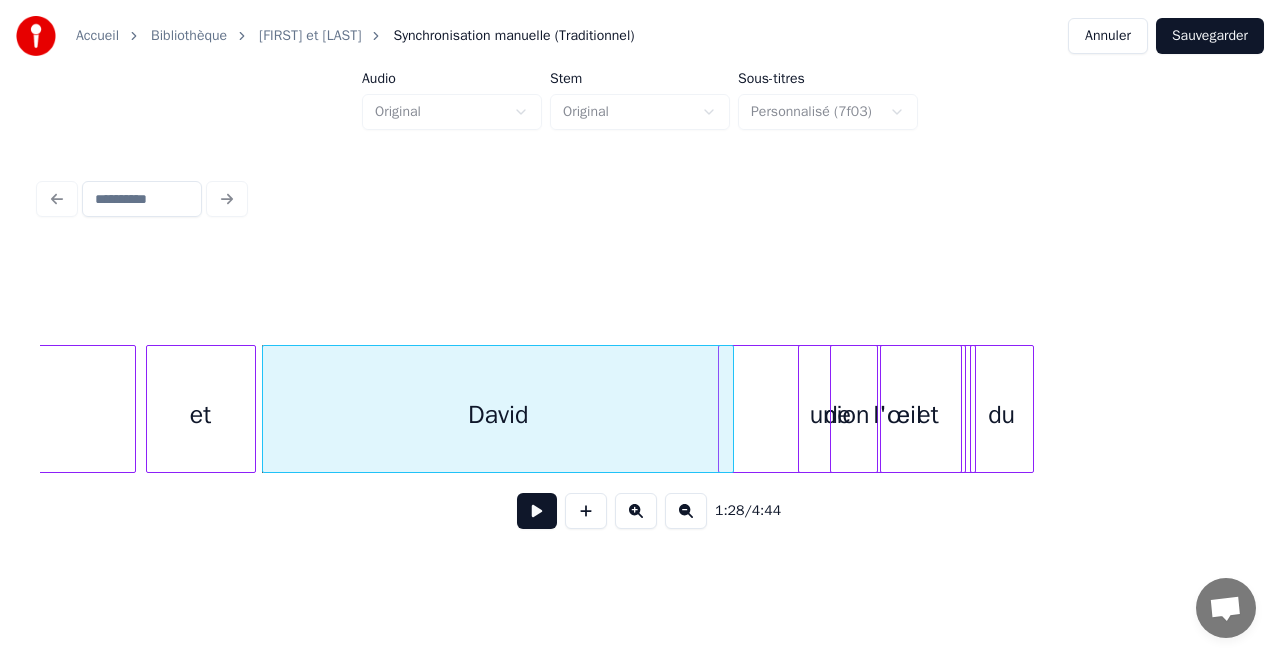 click at bounding box center [730, 409] 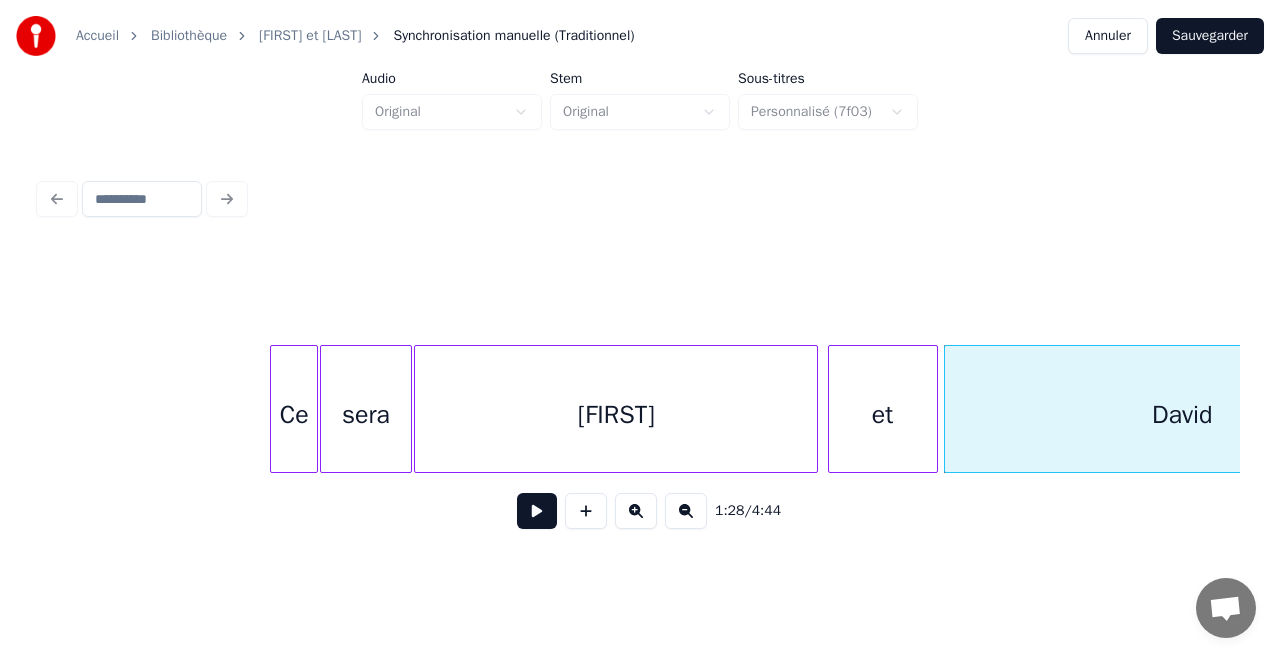 scroll, scrollTop: 0, scrollLeft: 16696, axis: horizontal 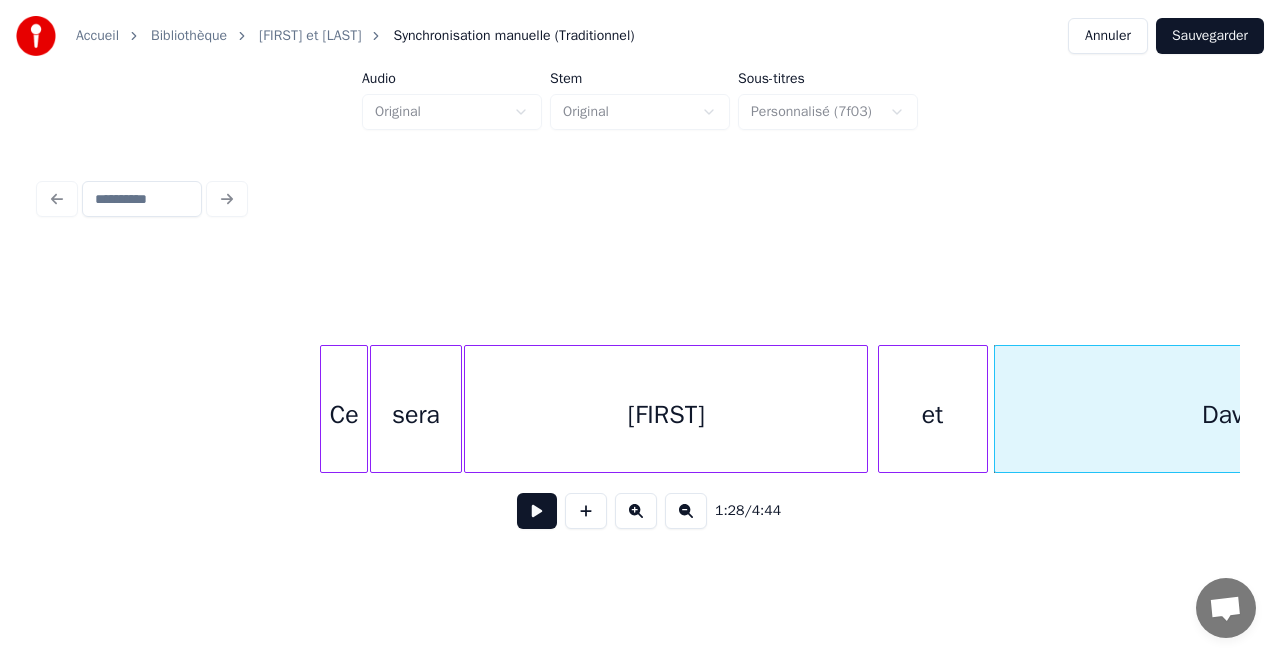 click on "[LAST] et [FIRST] sera Ce" at bounding box center (11776, 409) 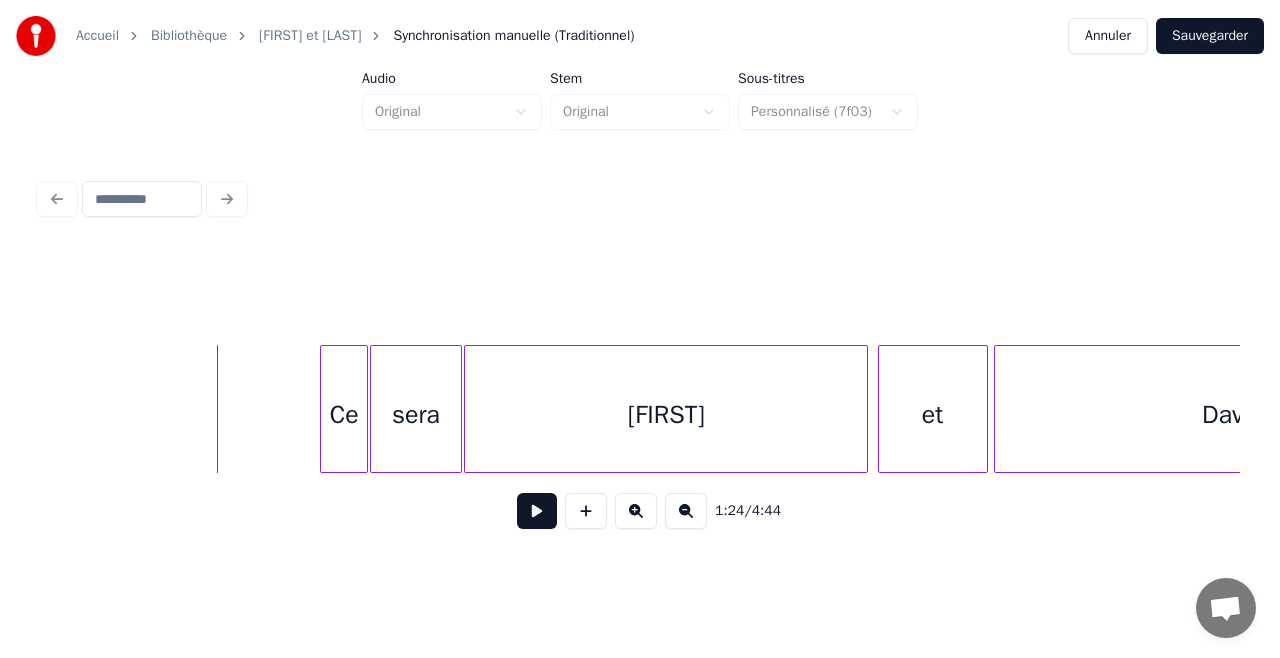 click at bounding box center [537, 511] 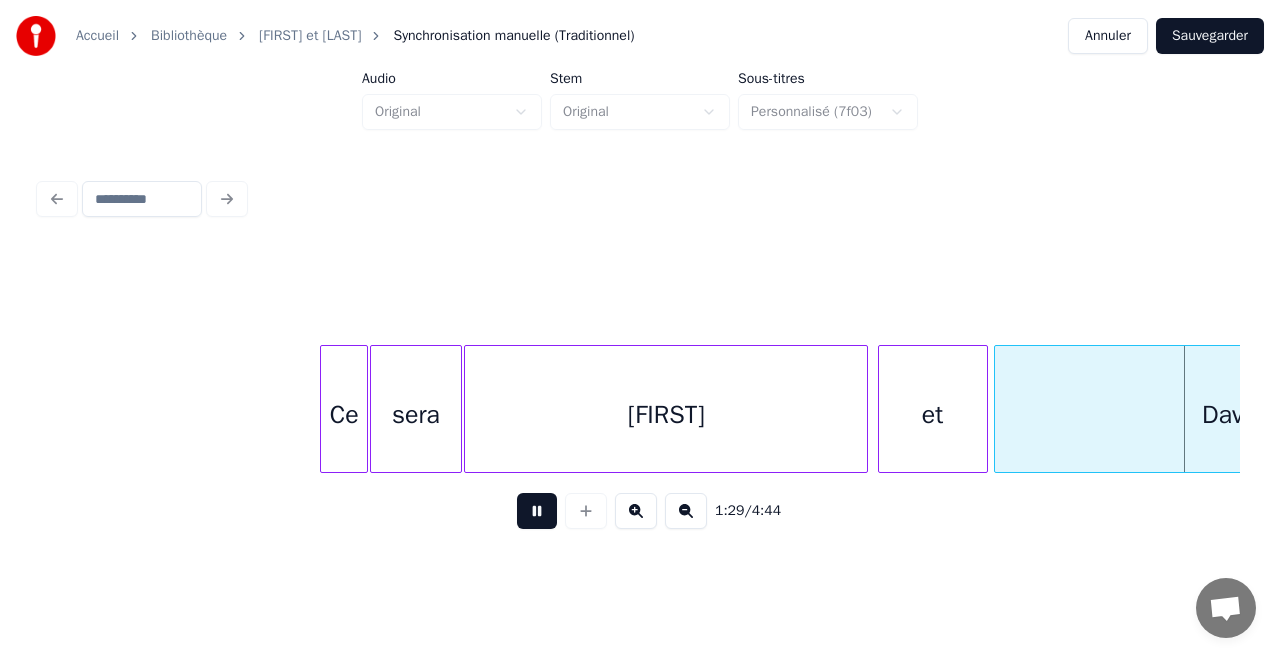 click at bounding box center [537, 511] 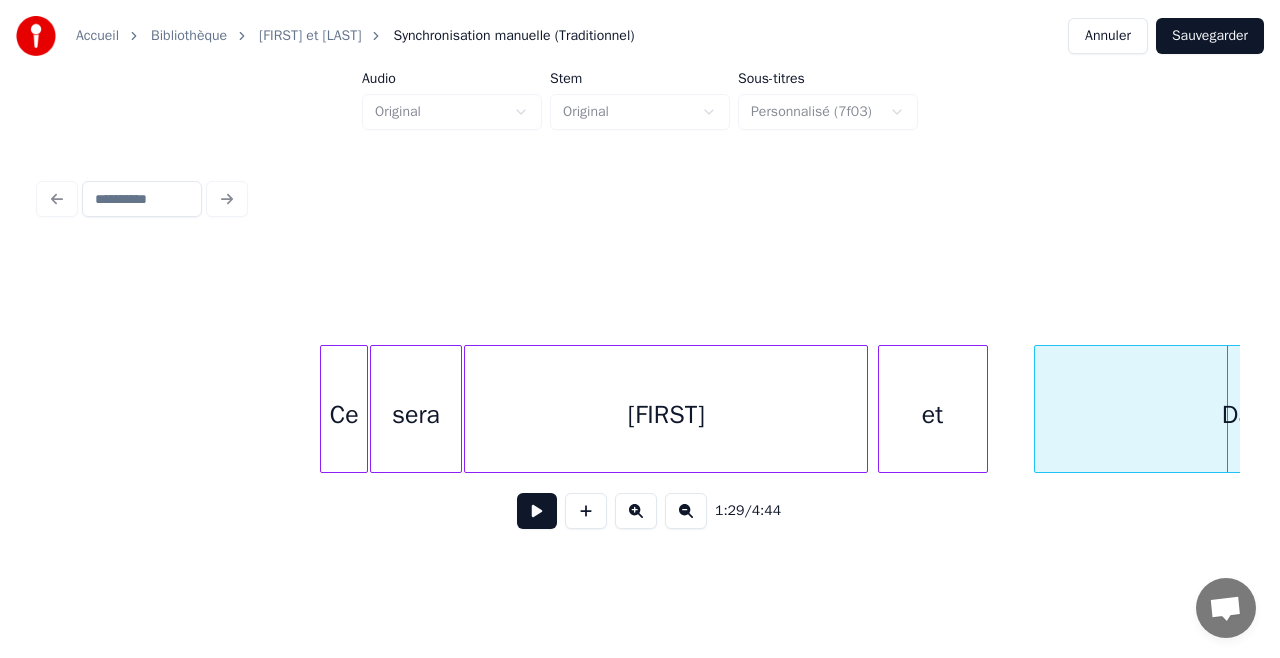 click at bounding box center (1038, 409) 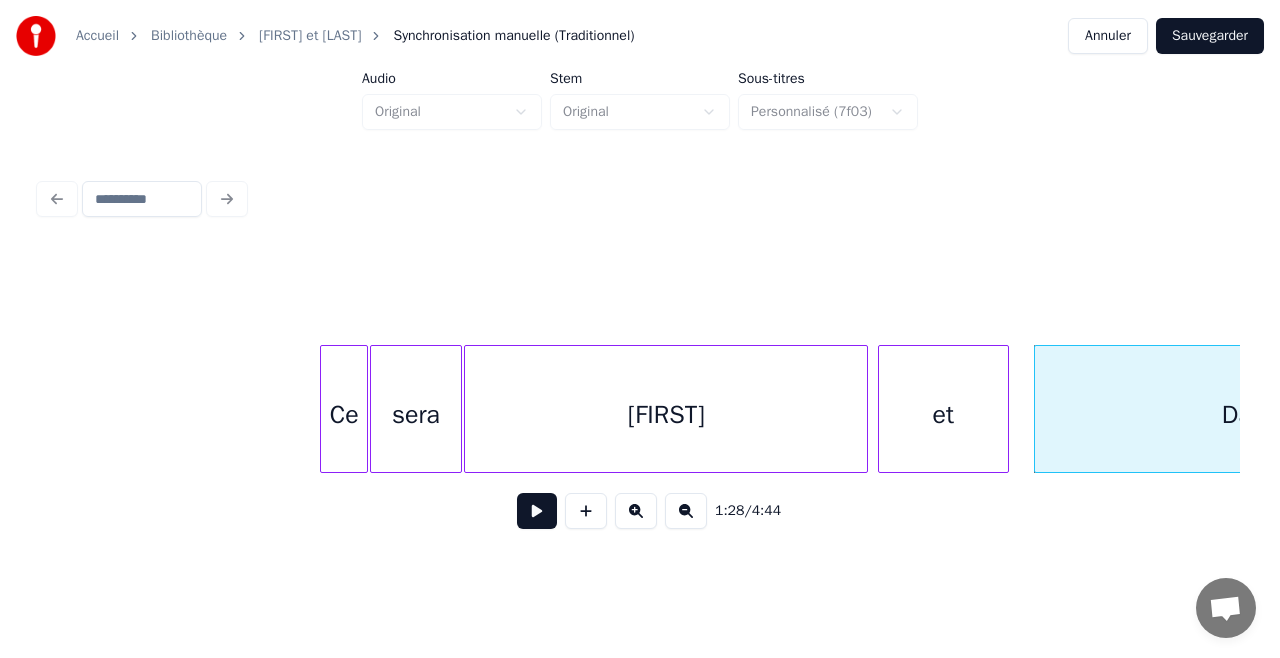 click at bounding box center [1005, 409] 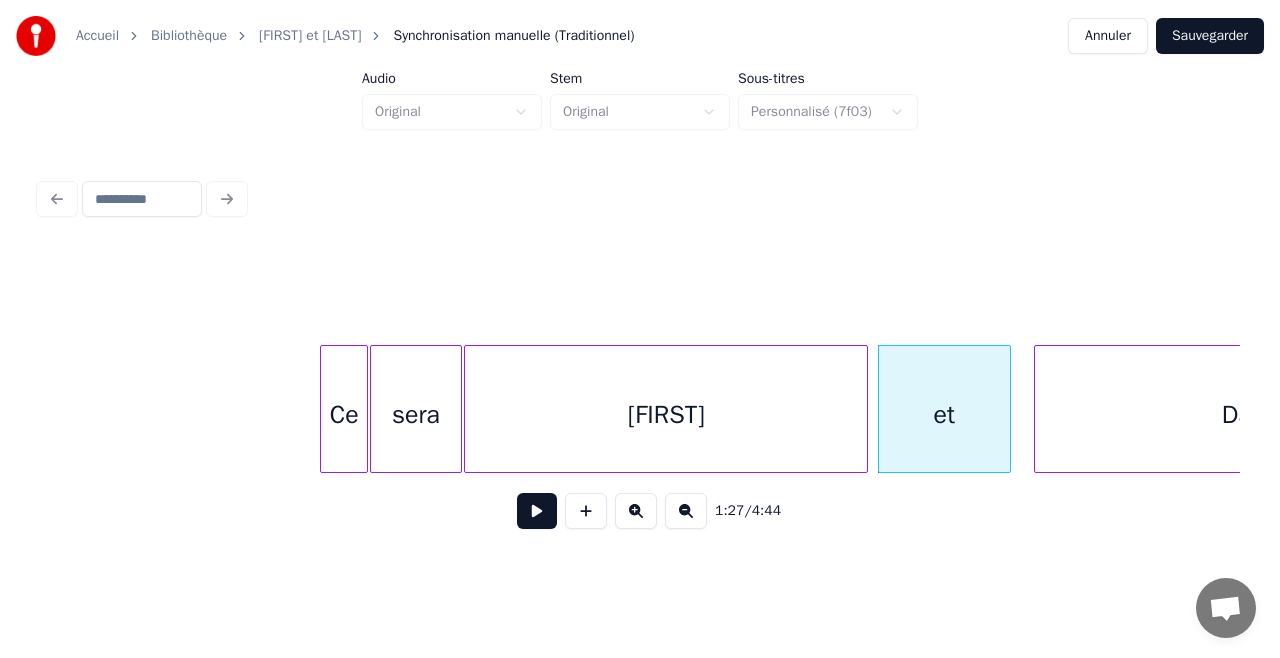 click on "[LAST] et [FIRST] sera Ce" at bounding box center [11776, 409] 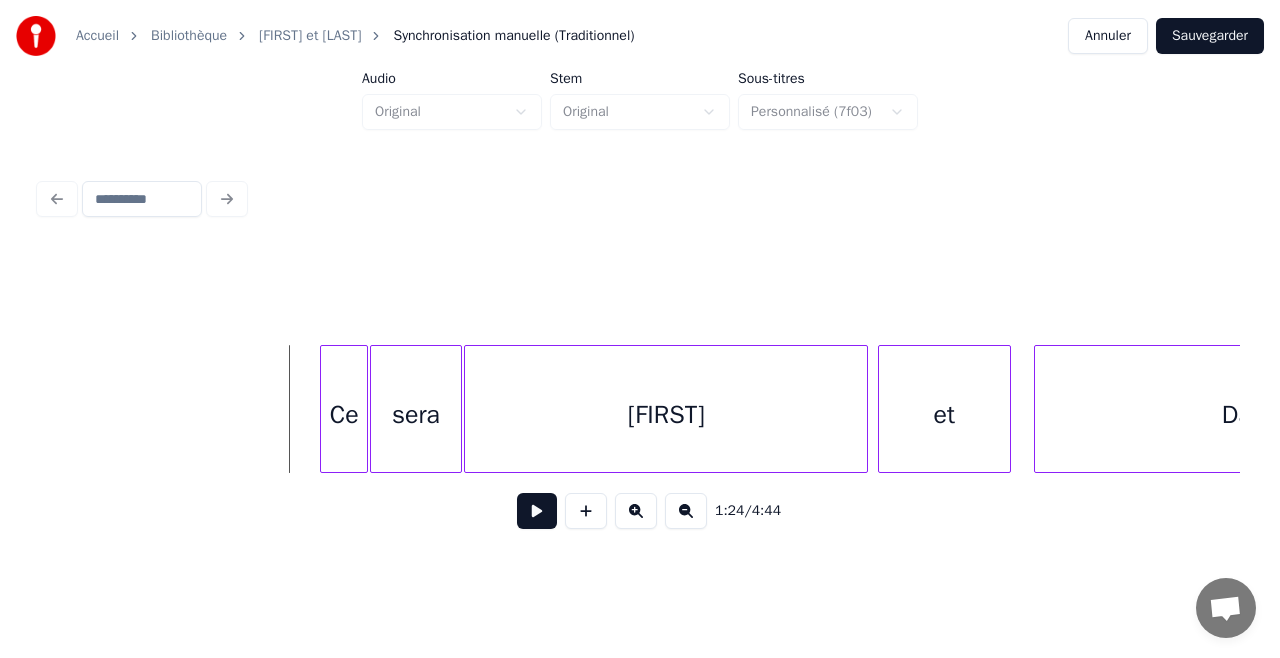 click at bounding box center [537, 511] 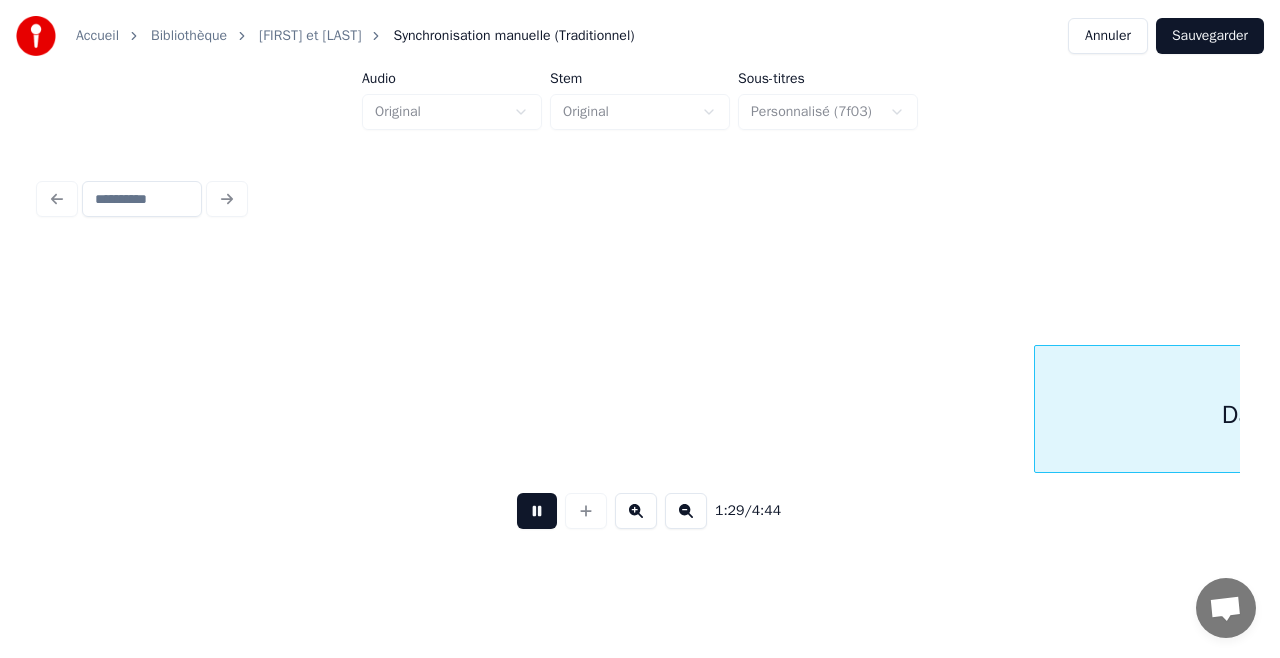 scroll, scrollTop: 0, scrollLeft: 17896, axis: horizontal 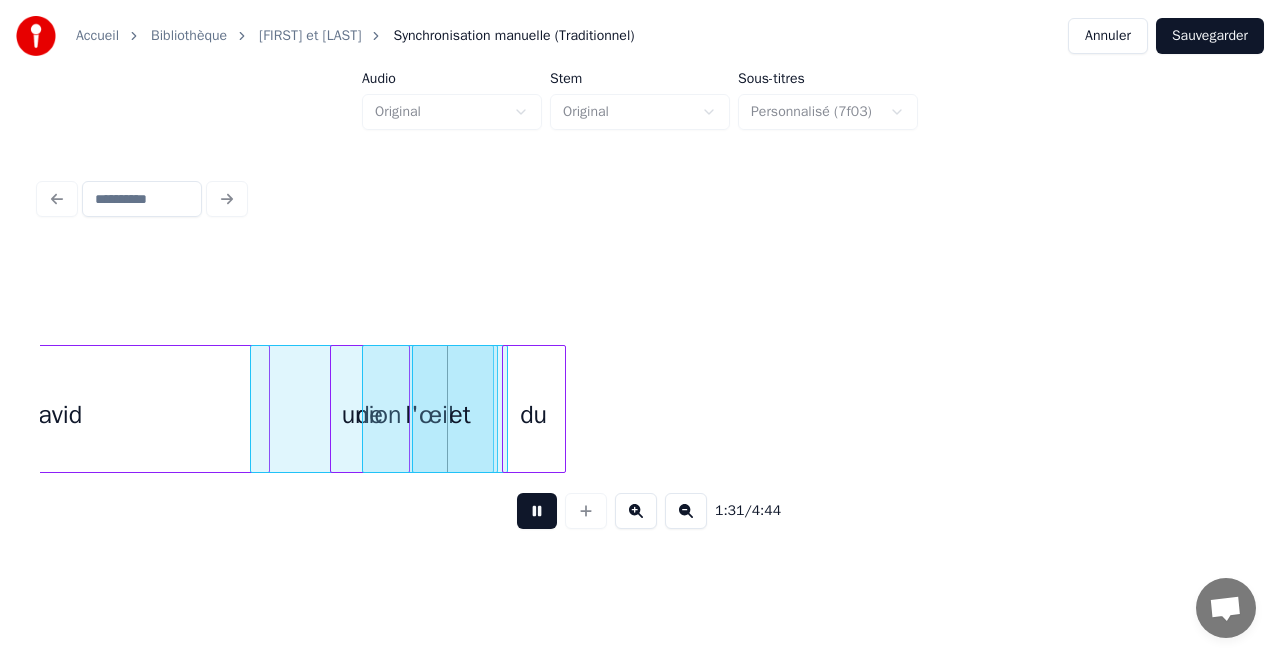 click at bounding box center [537, 511] 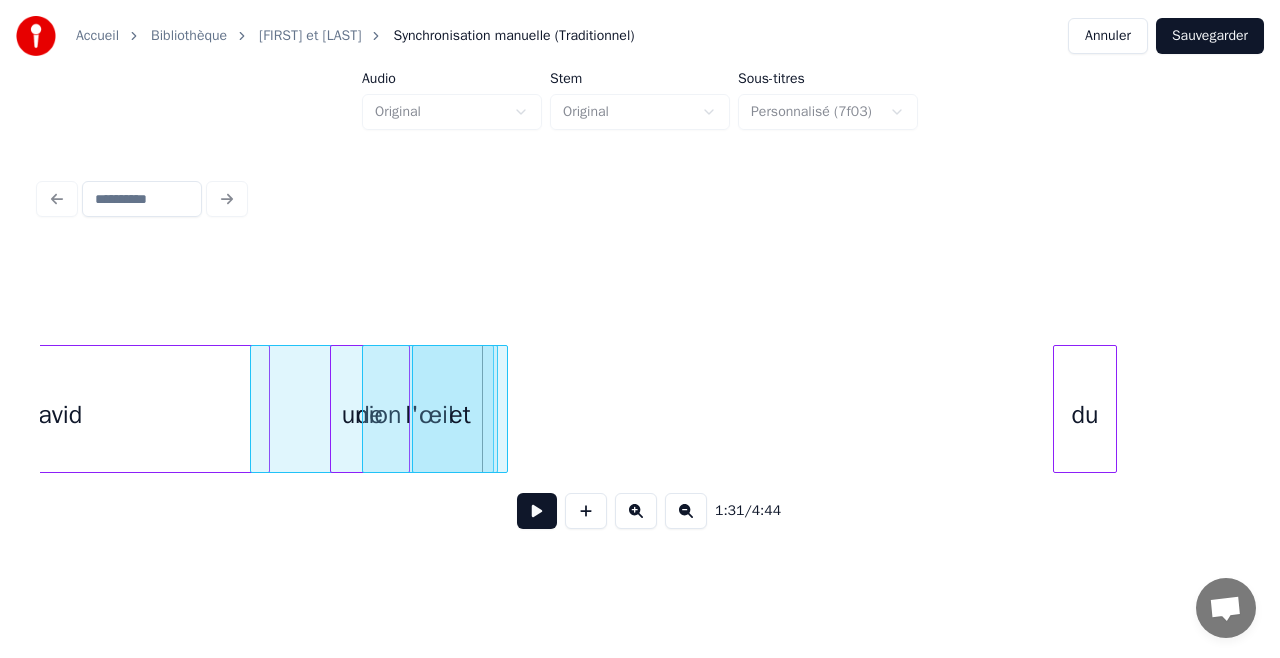 click on "du" at bounding box center [1085, 414] 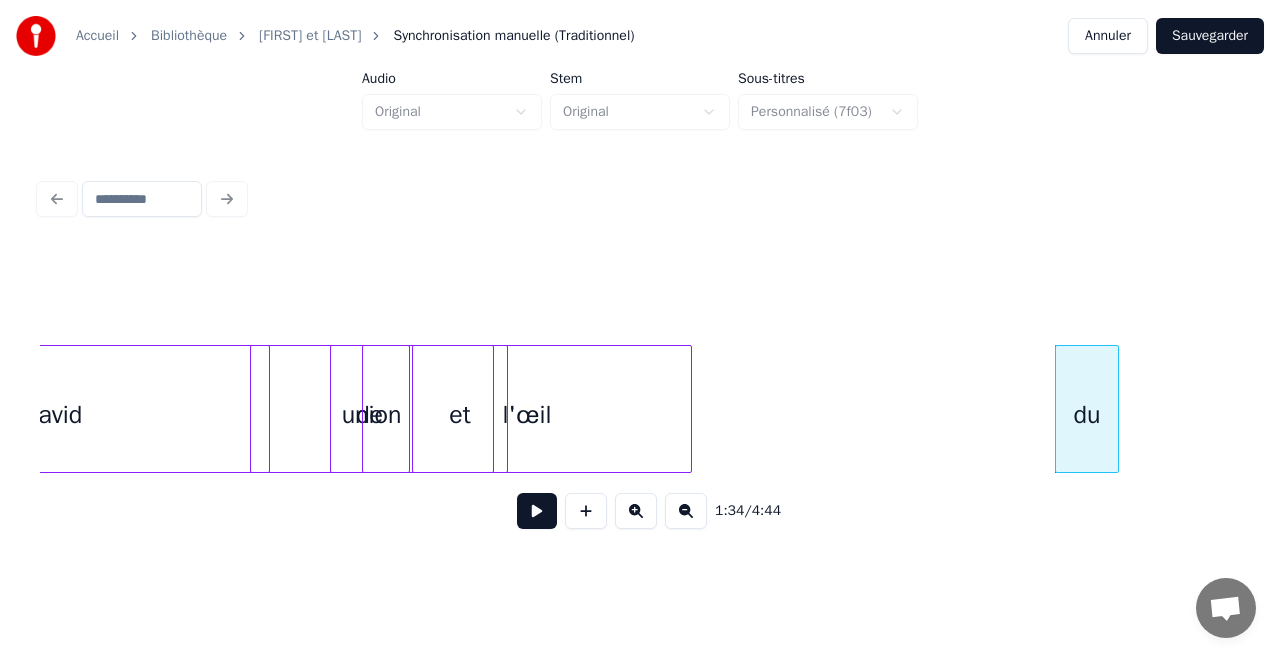 click at bounding box center [688, 409] 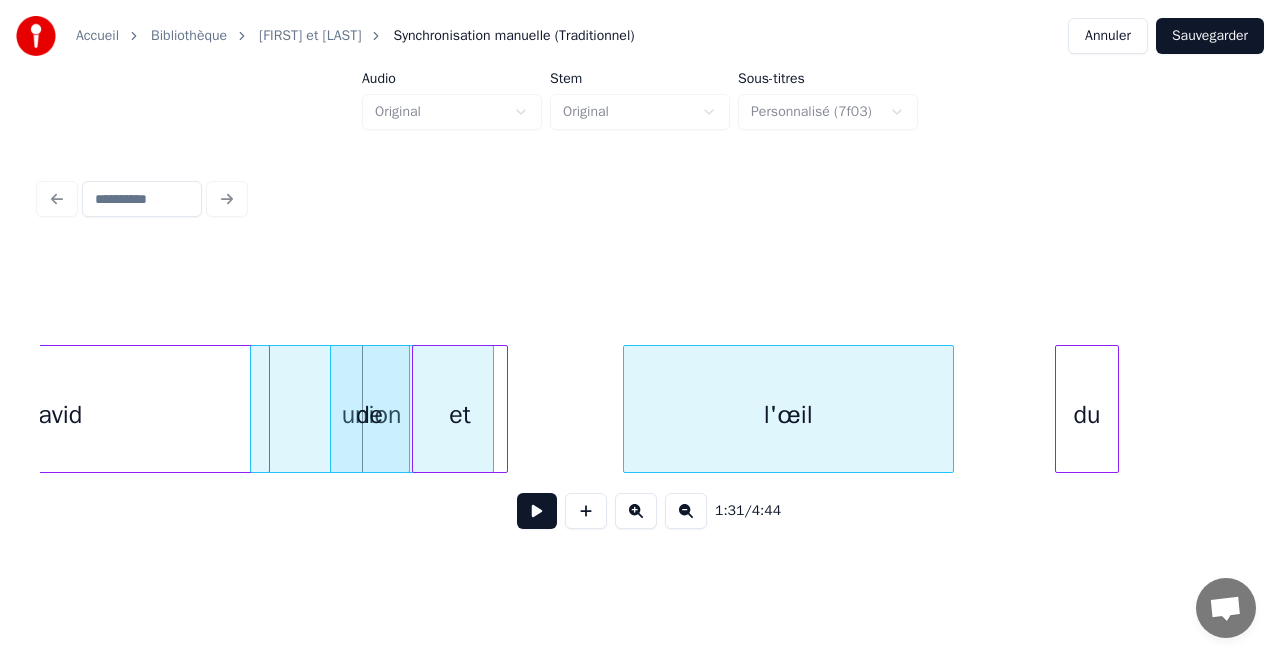 click on "l'œil" at bounding box center [788, 414] 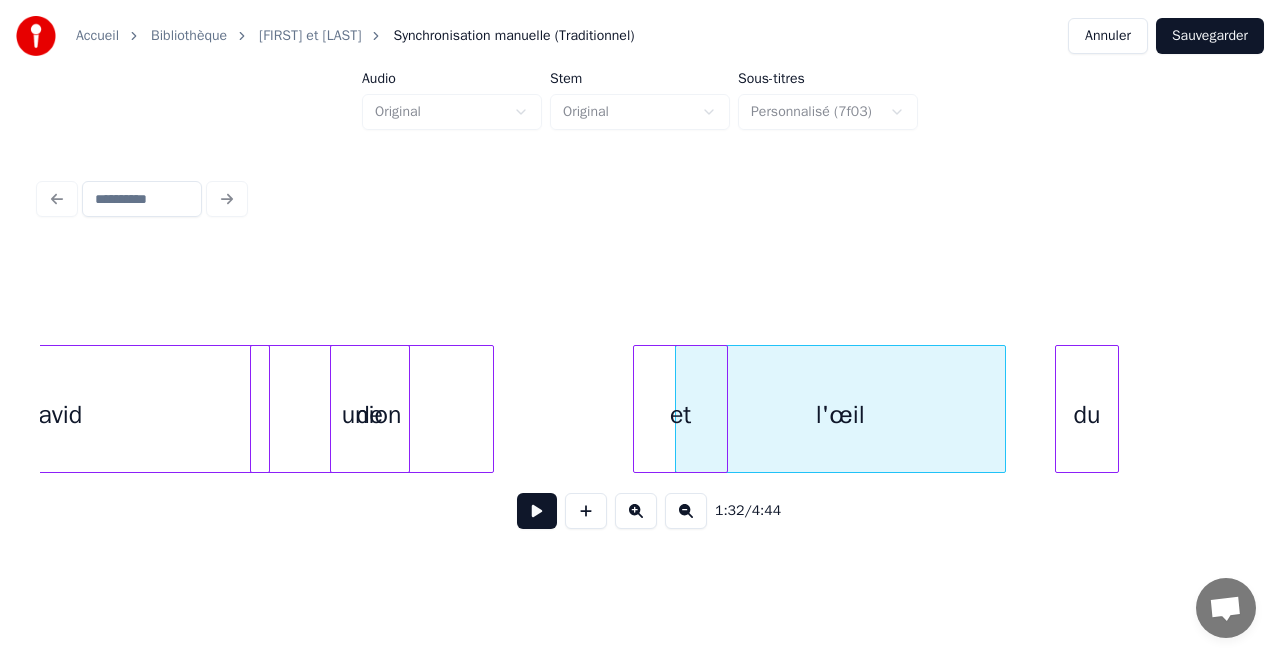 click on "et" at bounding box center [680, 414] 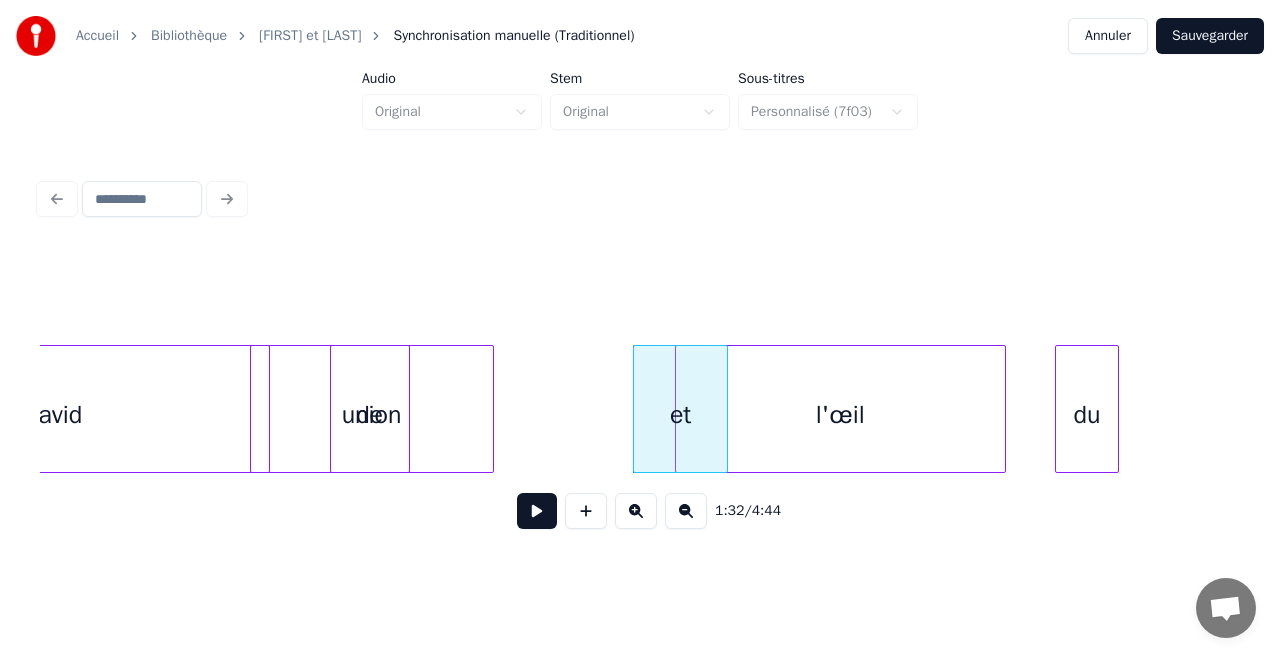 click on "l'œil" at bounding box center [840, 414] 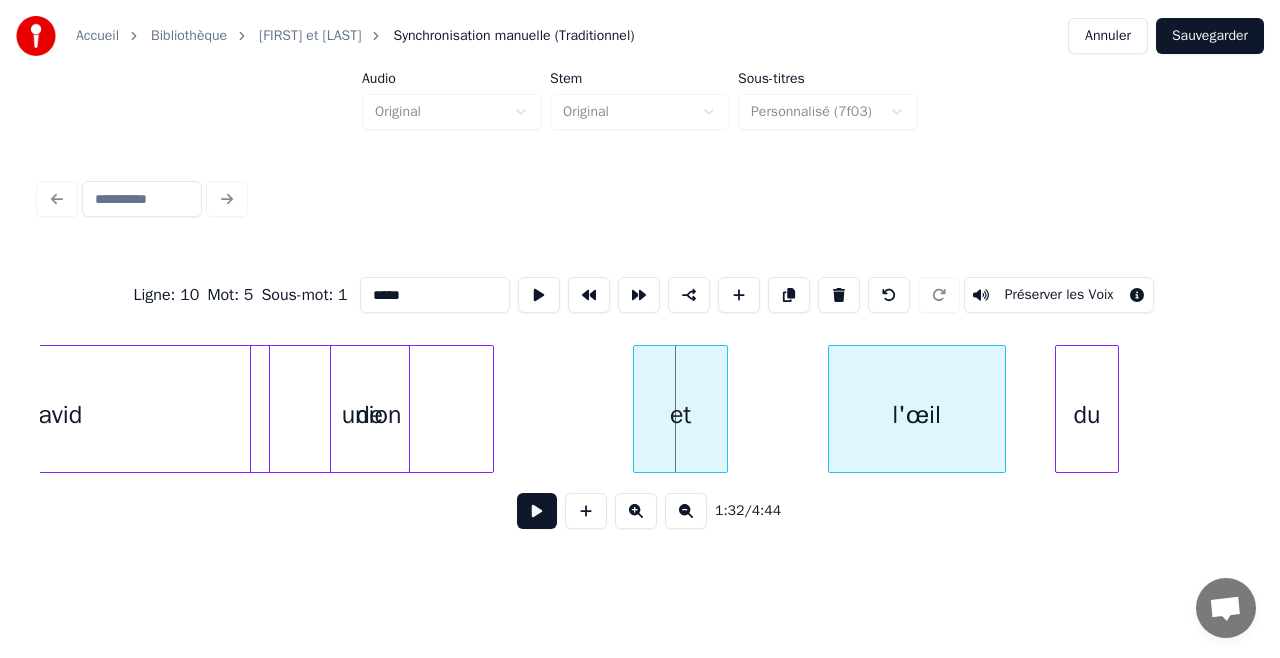 click at bounding box center (832, 409) 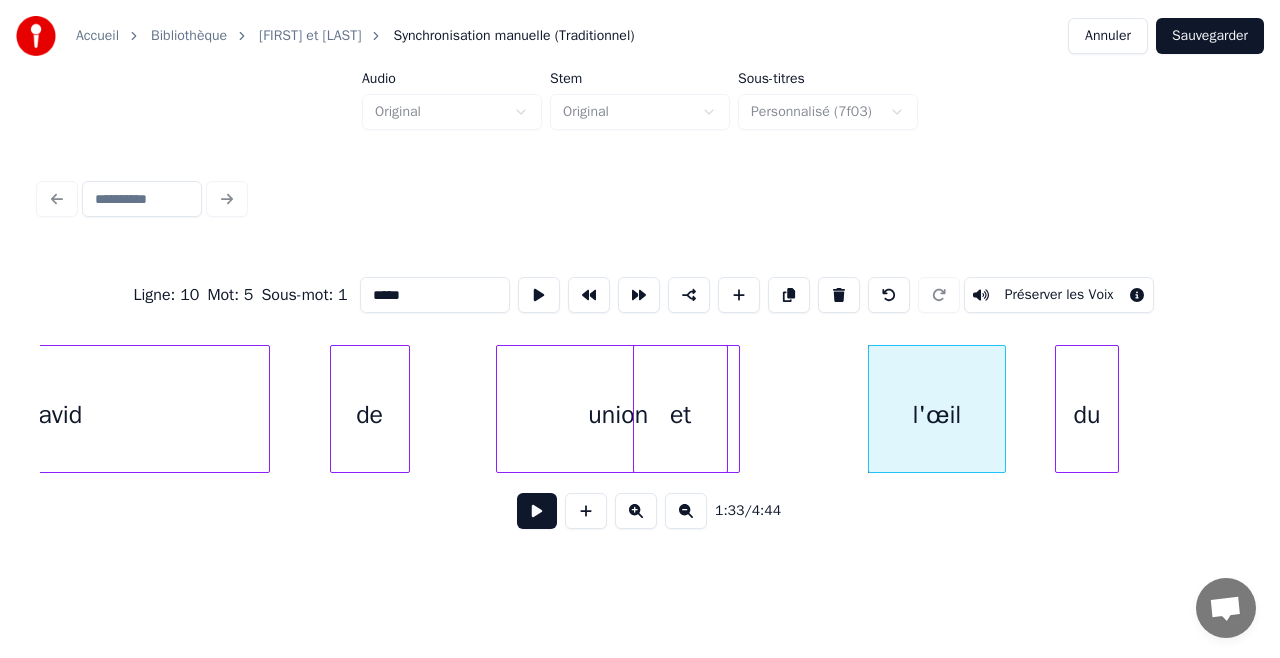 click on "[LAST] union de l'œil et du" at bounding box center (10576, 409) 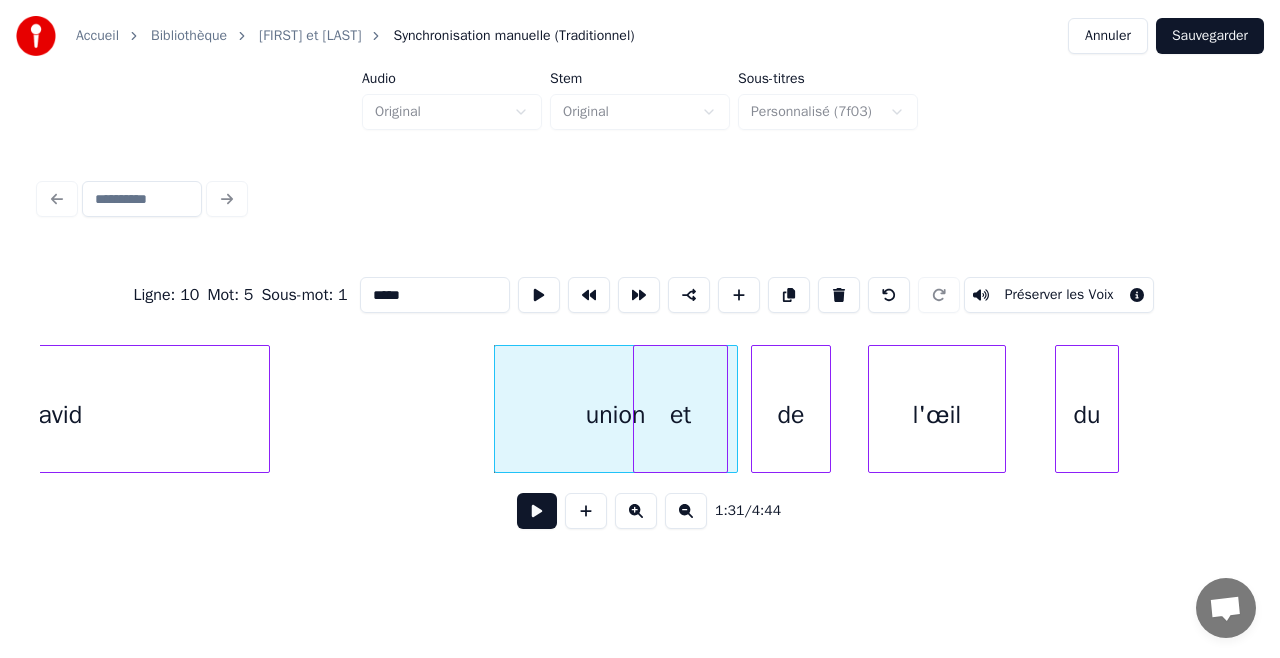 click on "de" at bounding box center [791, 414] 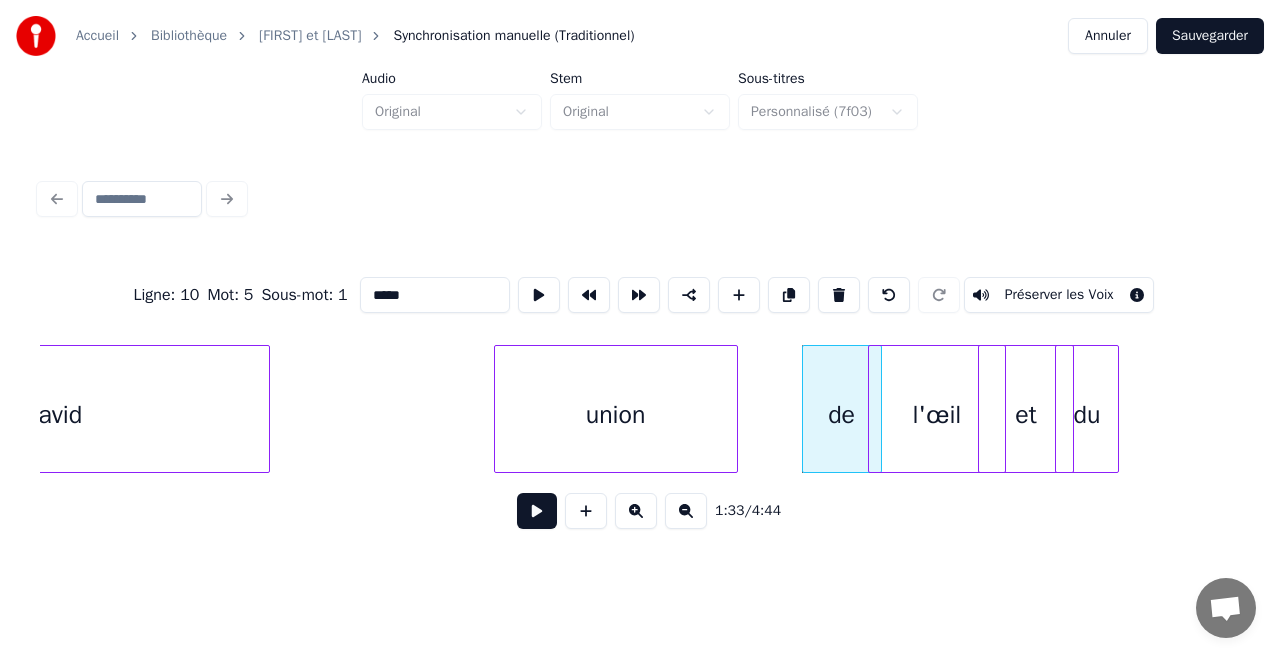 click on "et" at bounding box center [1025, 414] 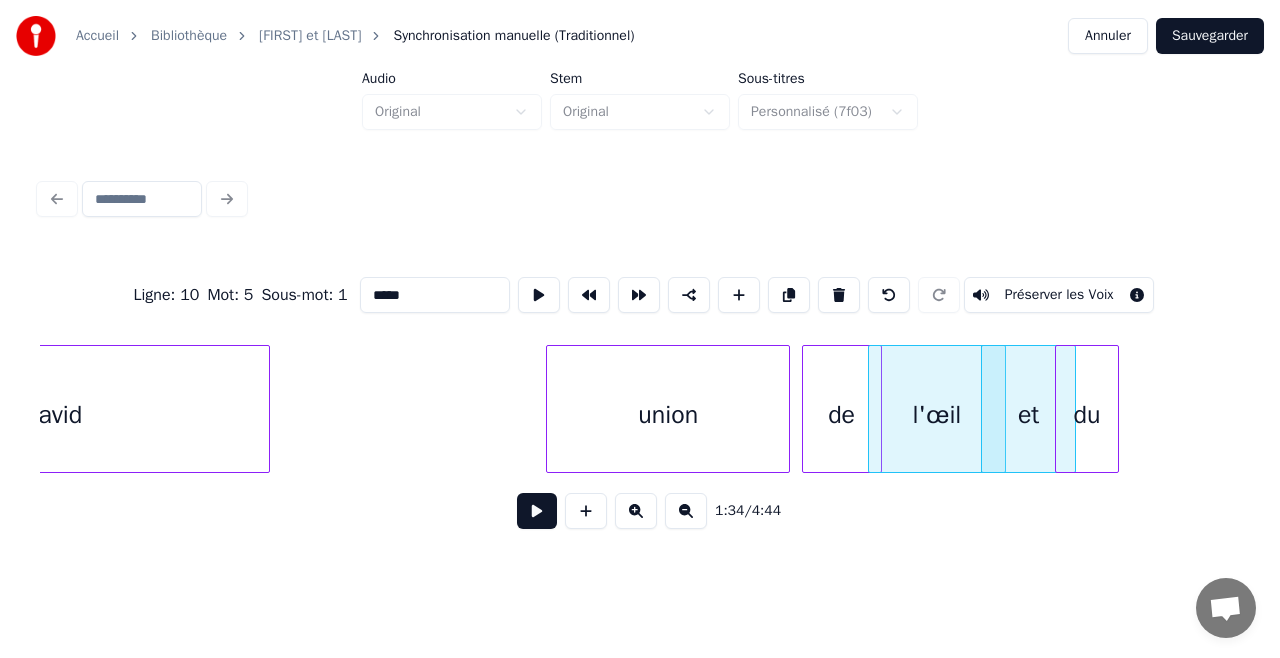 click on "union" at bounding box center (668, 414) 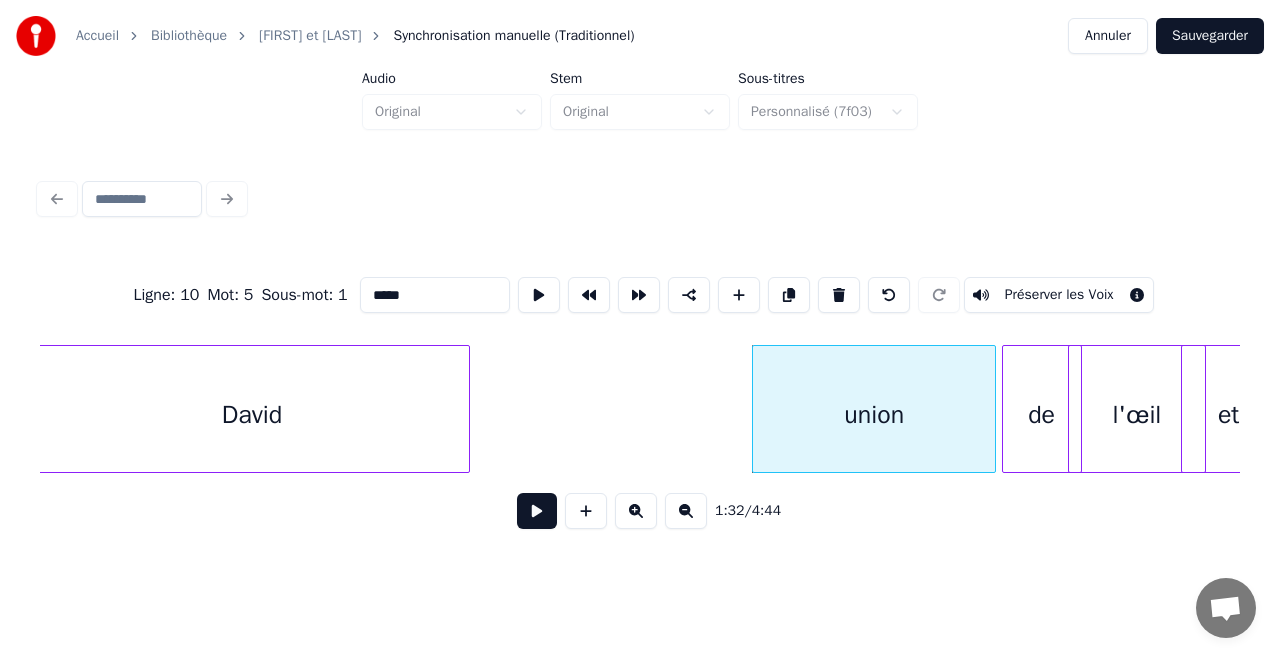 scroll, scrollTop: 0, scrollLeft: 17675, axis: horizontal 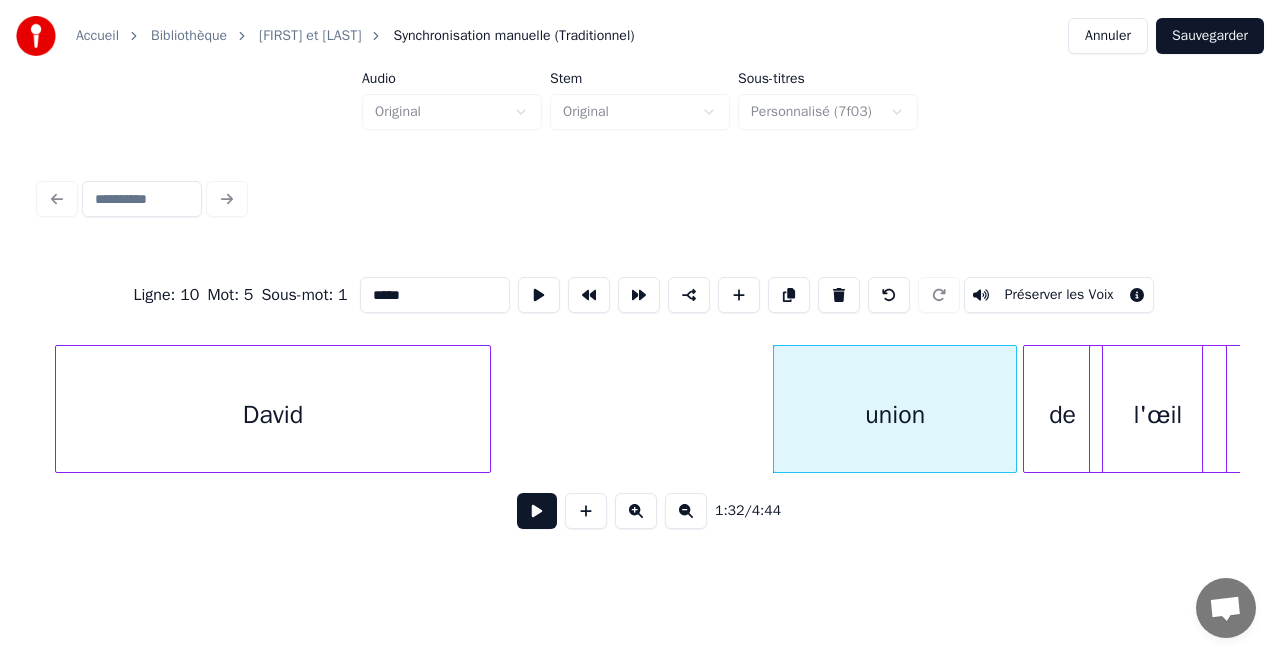 click on "David" at bounding box center [273, 414] 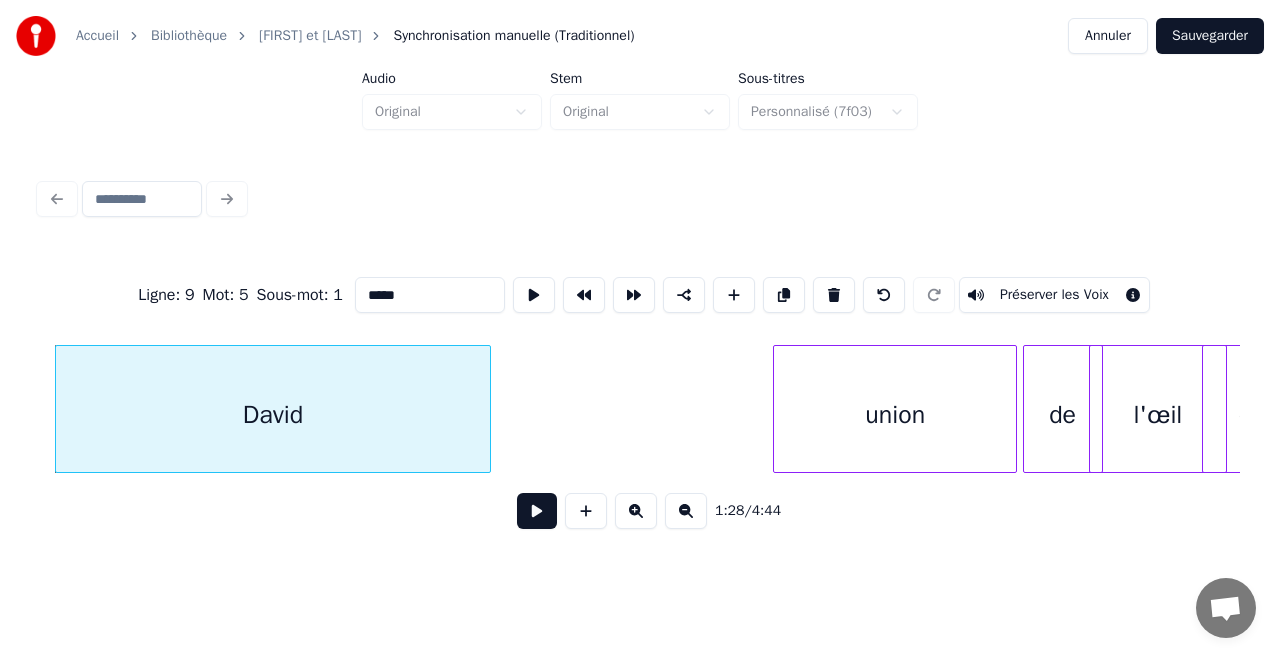 click on "David" at bounding box center (273, 414) 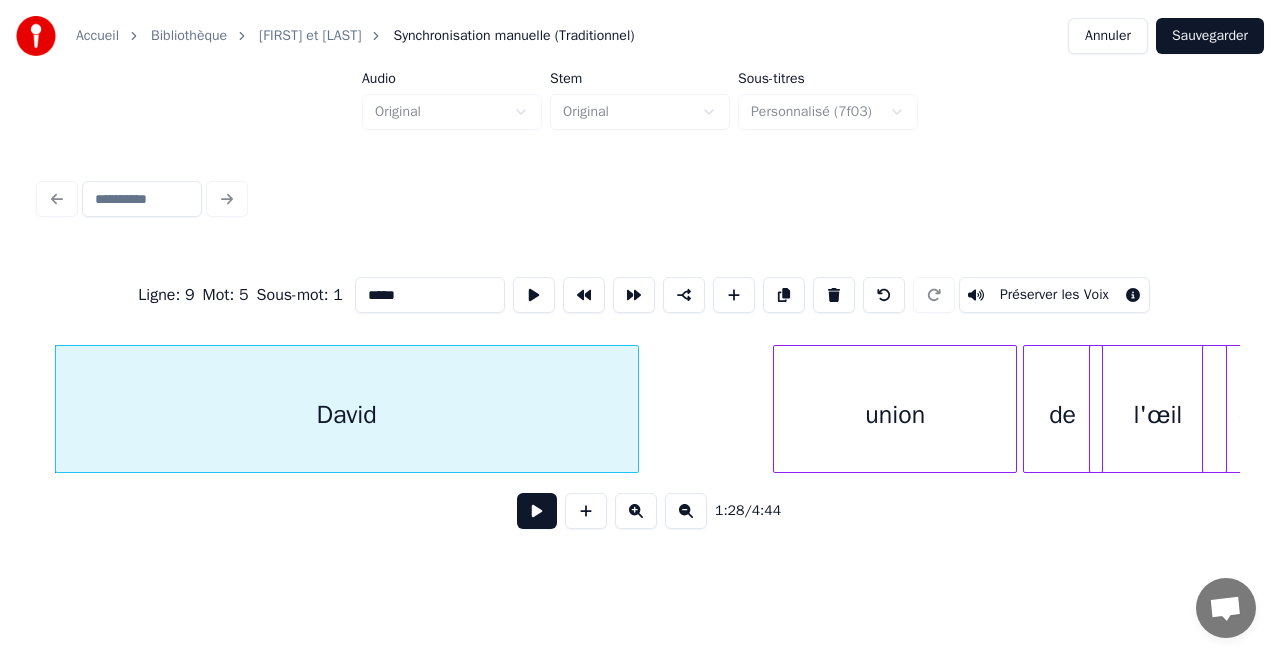 click at bounding box center [635, 409] 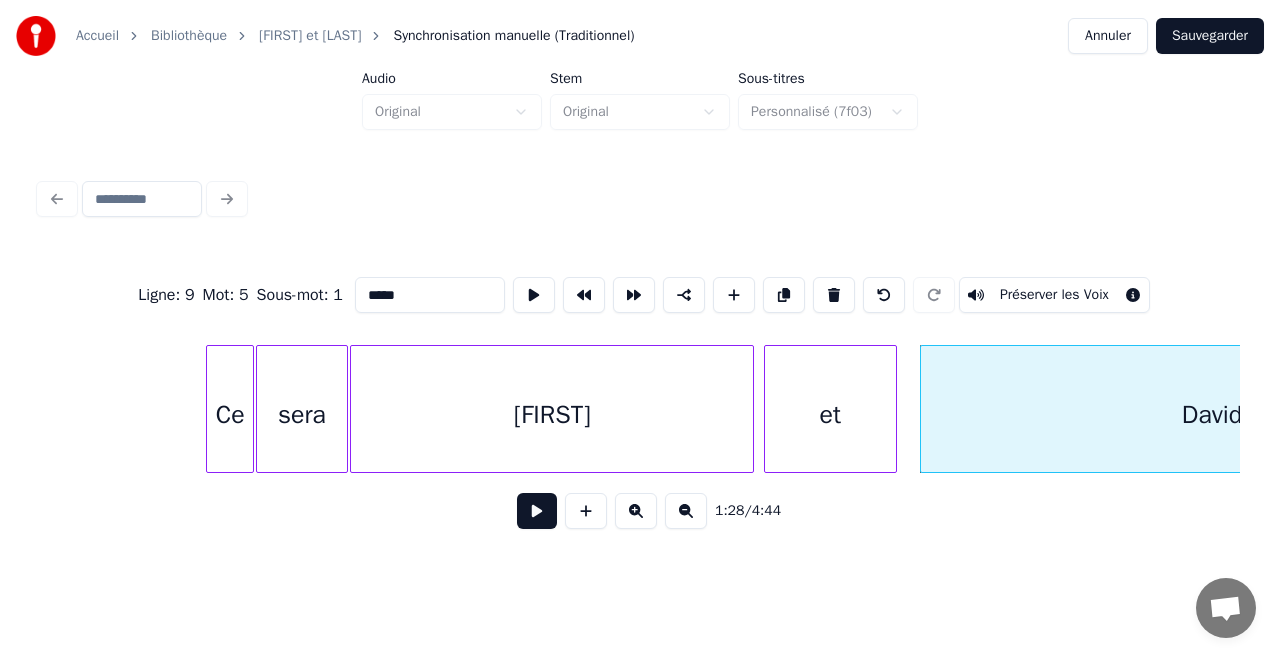 scroll, scrollTop: 0, scrollLeft: 16805, axis: horizontal 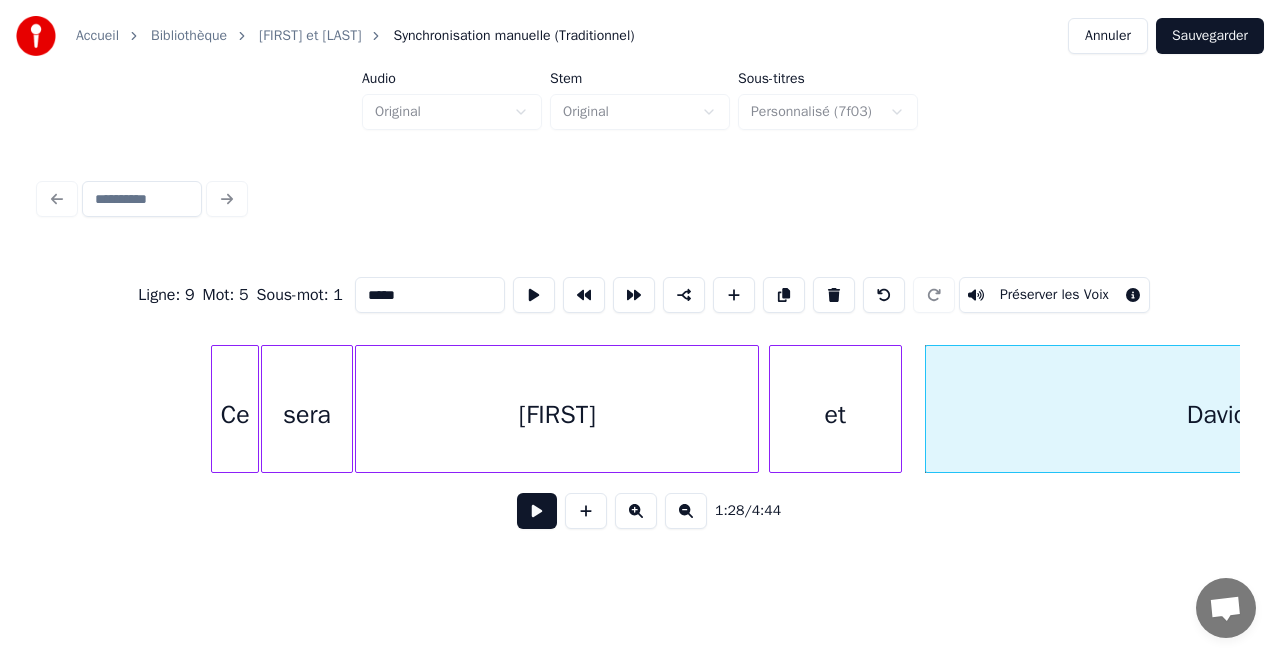 click on "[LAST] et [FIRST] sera Ce" at bounding box center [11667, 409] 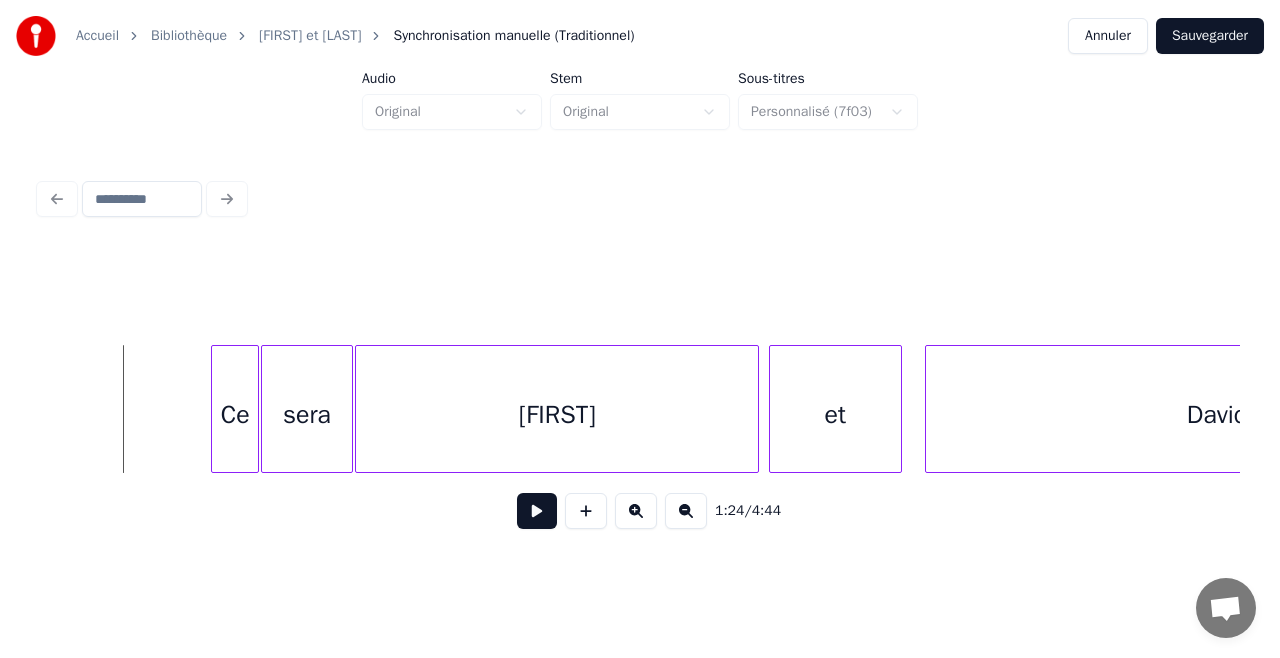 click at bounding box center (537, 511) 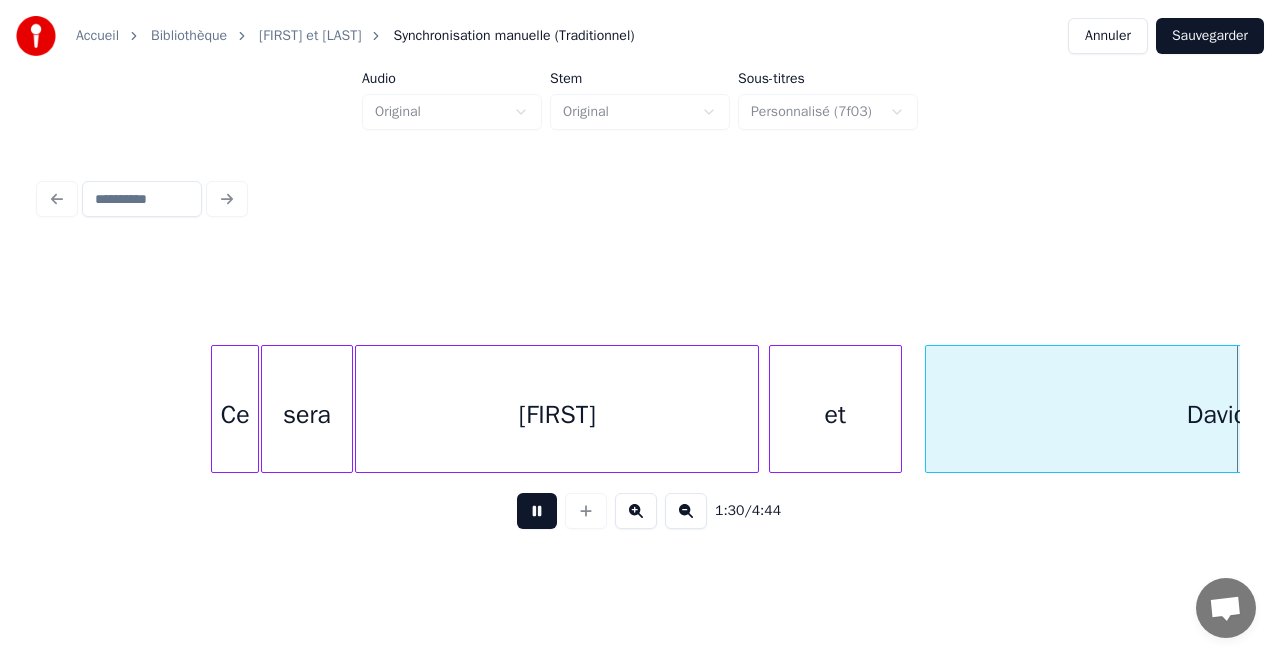 scroll, scrollTop: 0, scrollLeft: 18005, axis: horizontal 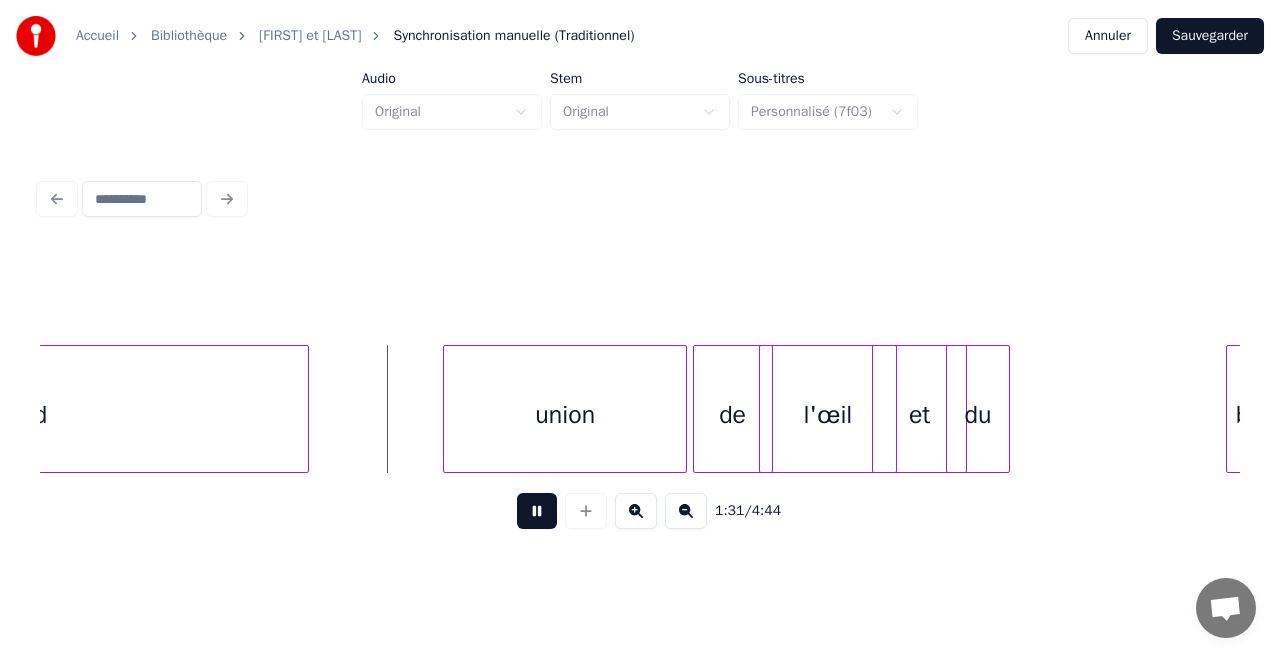 click at bounding box center (537, 511) 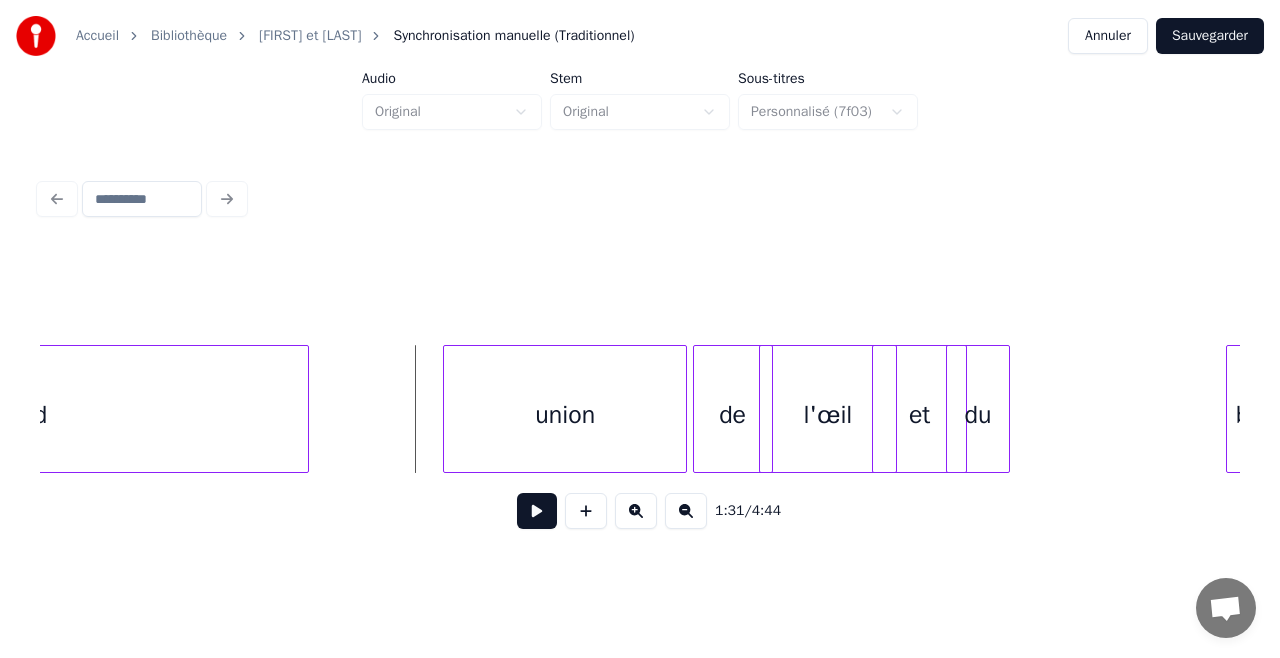 click on "Sauvegarder" at bounding box center (1210, 36) 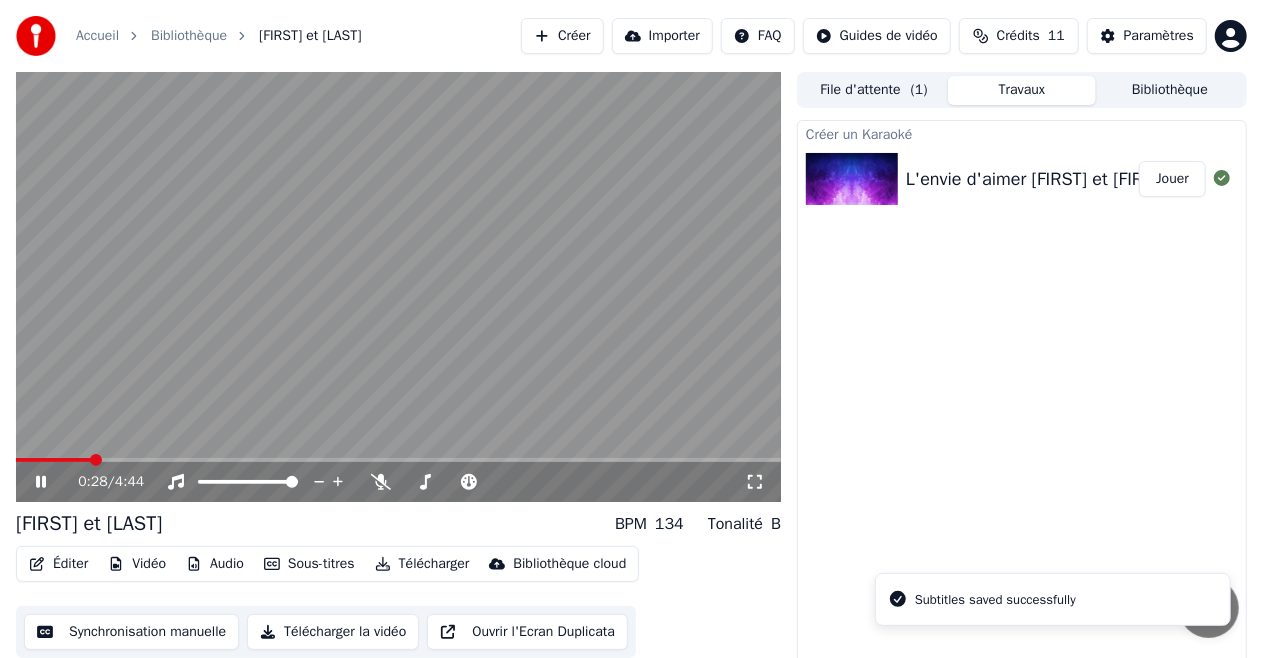click at bounding box center (398, 460) 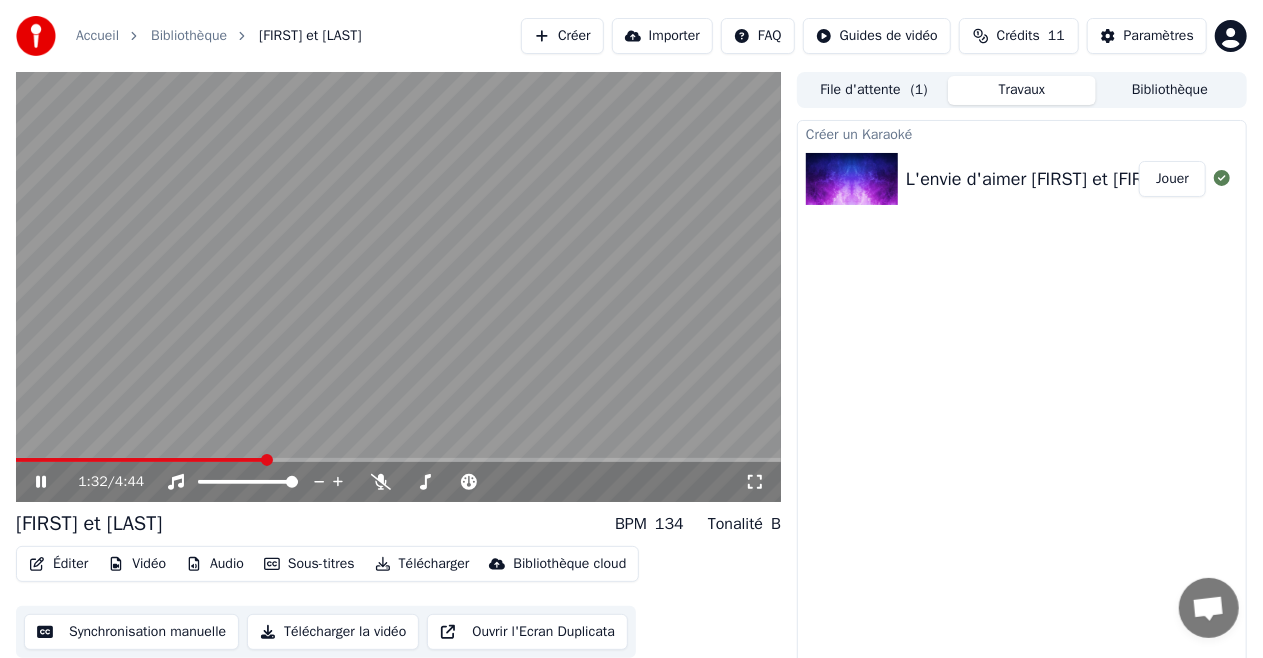 click 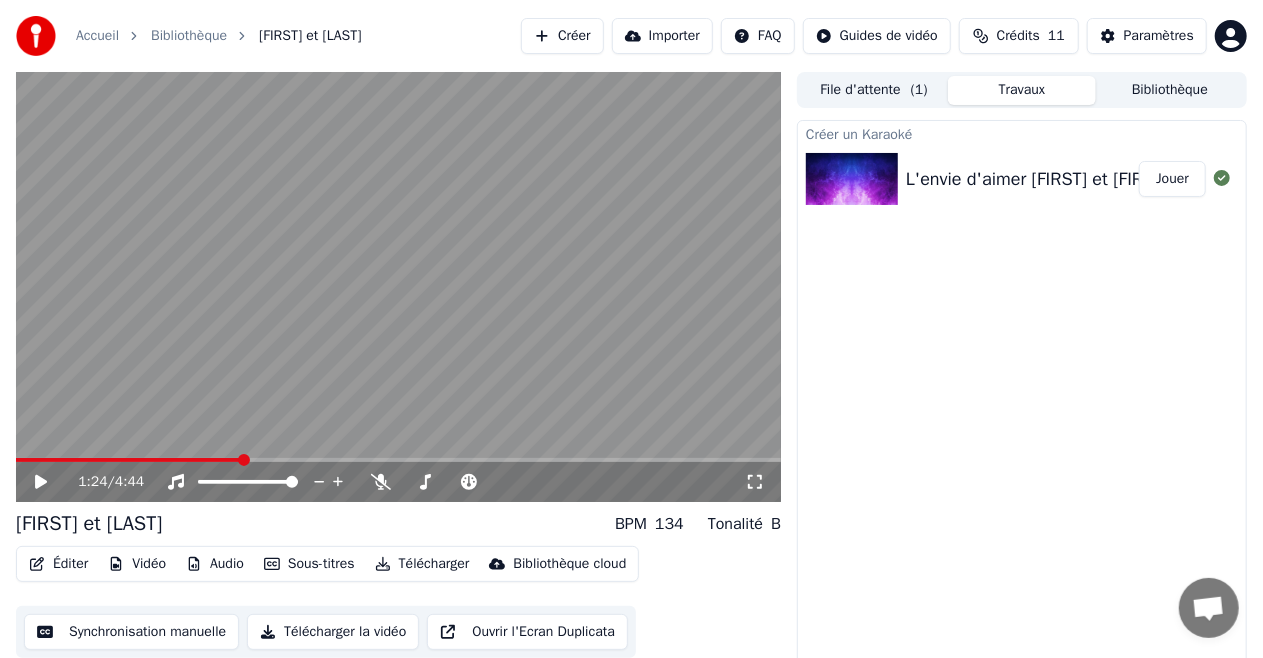 click at bounding box center (129, 460) 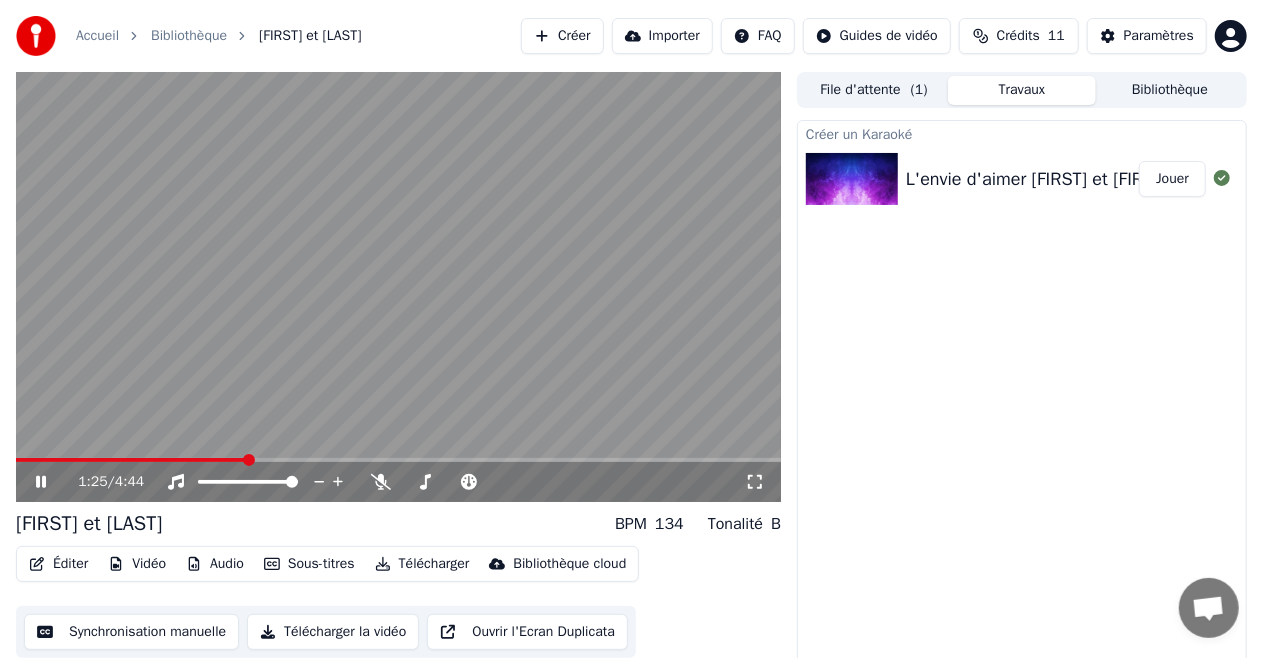 click 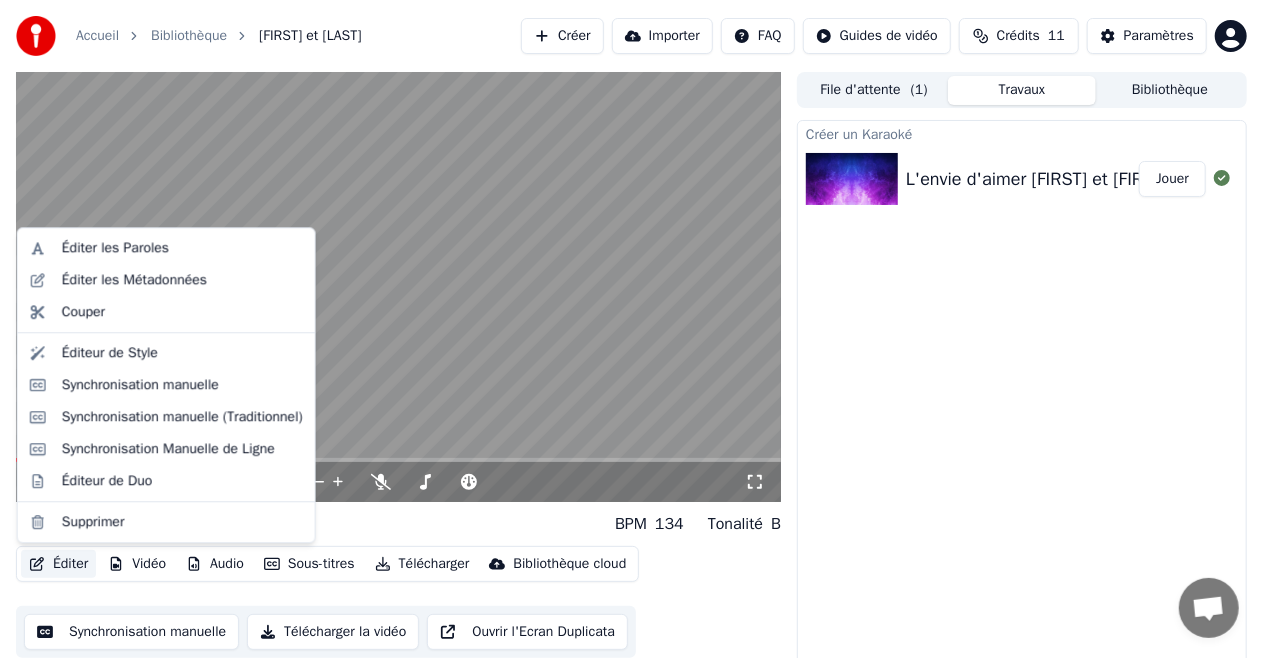 click on "Éditer" at bounding box center (58, 564) 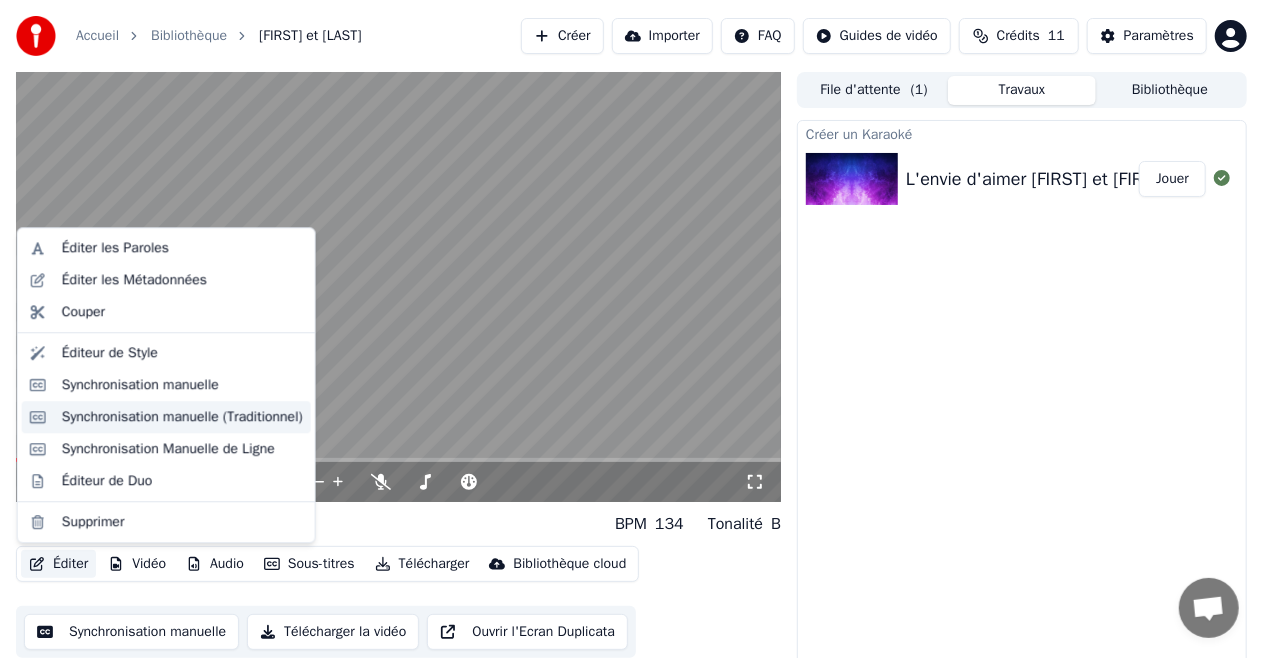 click on "Synchronisation manuelle (Traditionnel)" at bounding box center [166, 417] 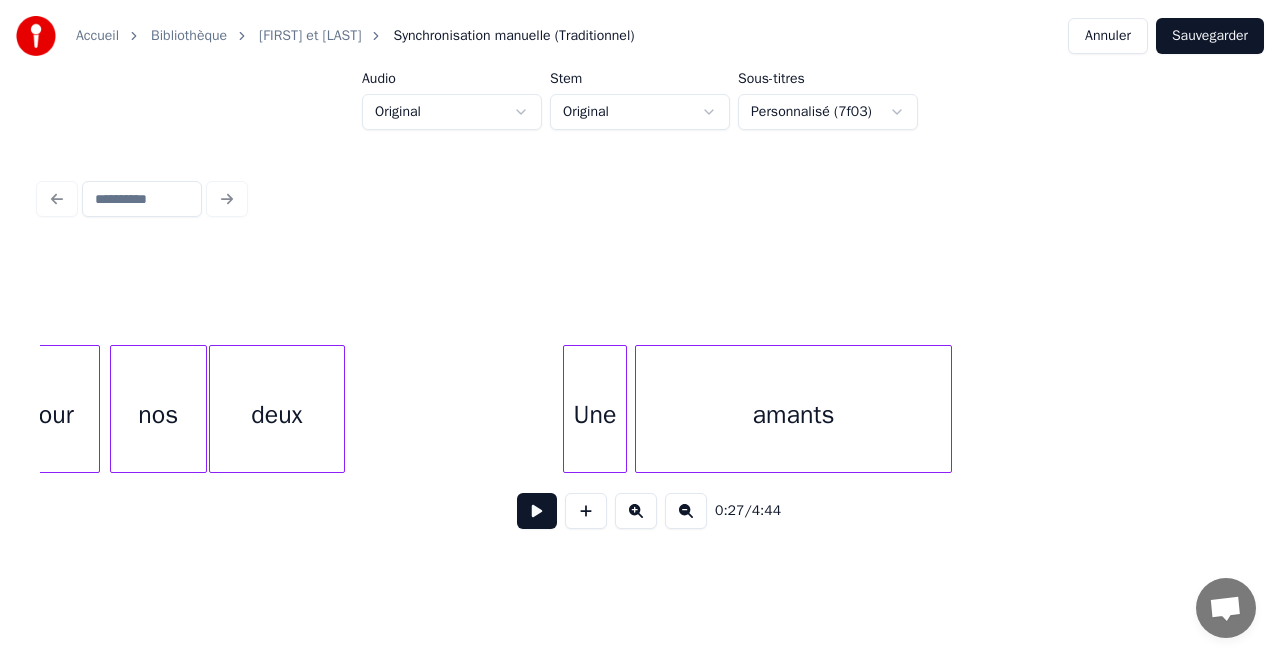 scroll, scrollTop: 0, scrollLeft: 15697, axis: horizontal 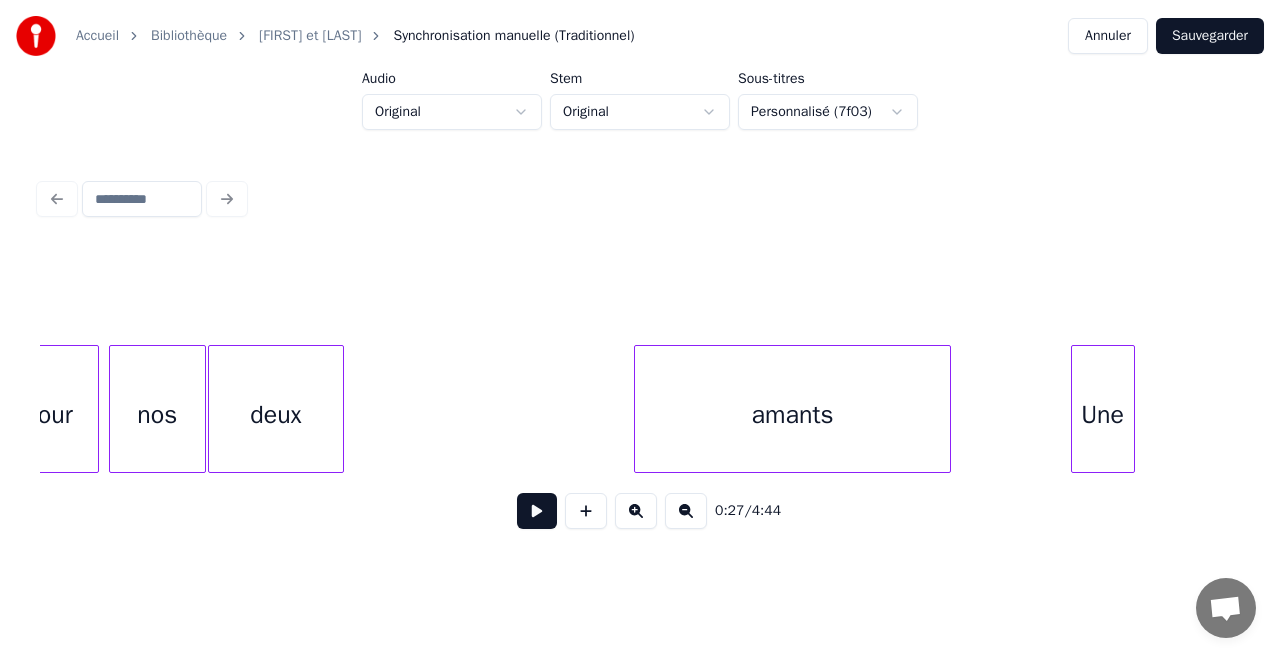 click on "Une" at bounding box center [1103, 414] 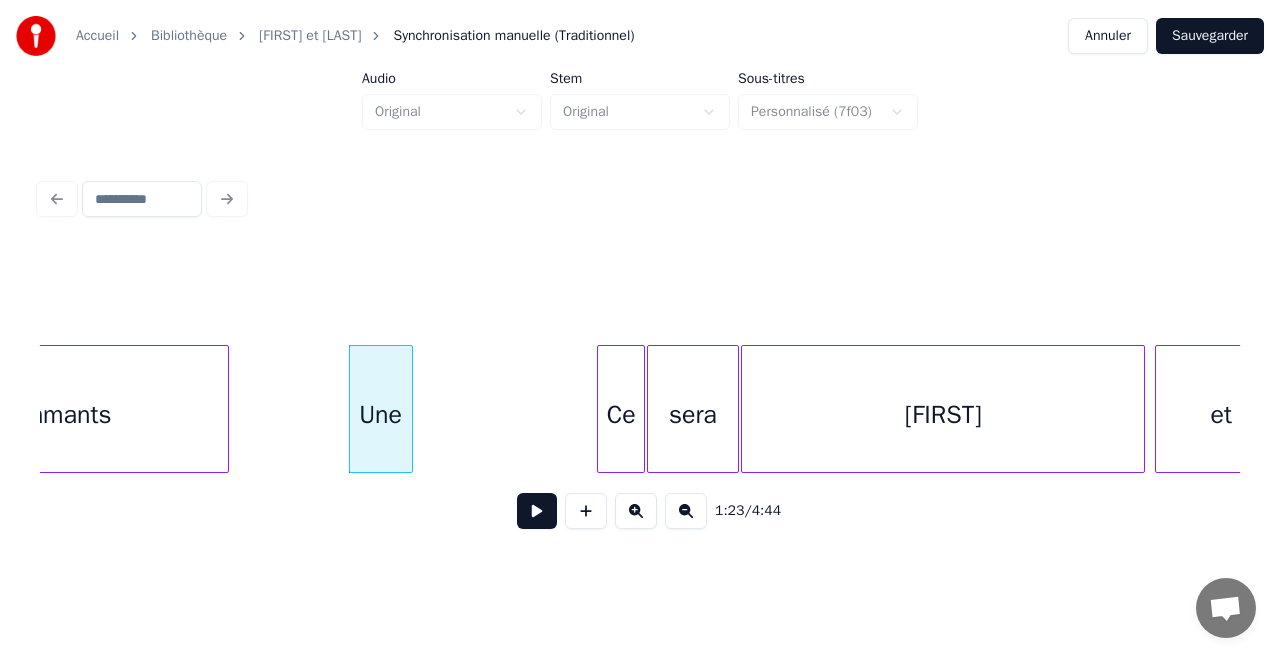 scroll, scrollTop: 0, scrollLeft: 16479, axis: horizontal 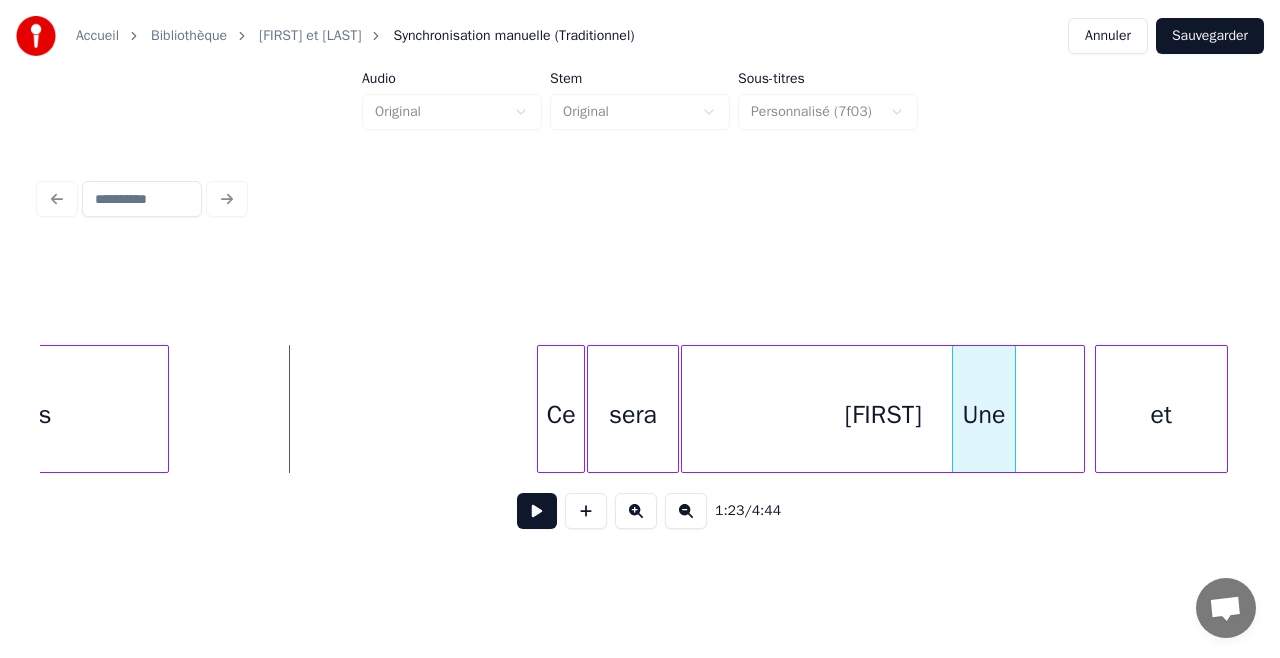 click on "Une amants Ce sera [FIRST] et [LAST]" at bounding box center [11993, 409] 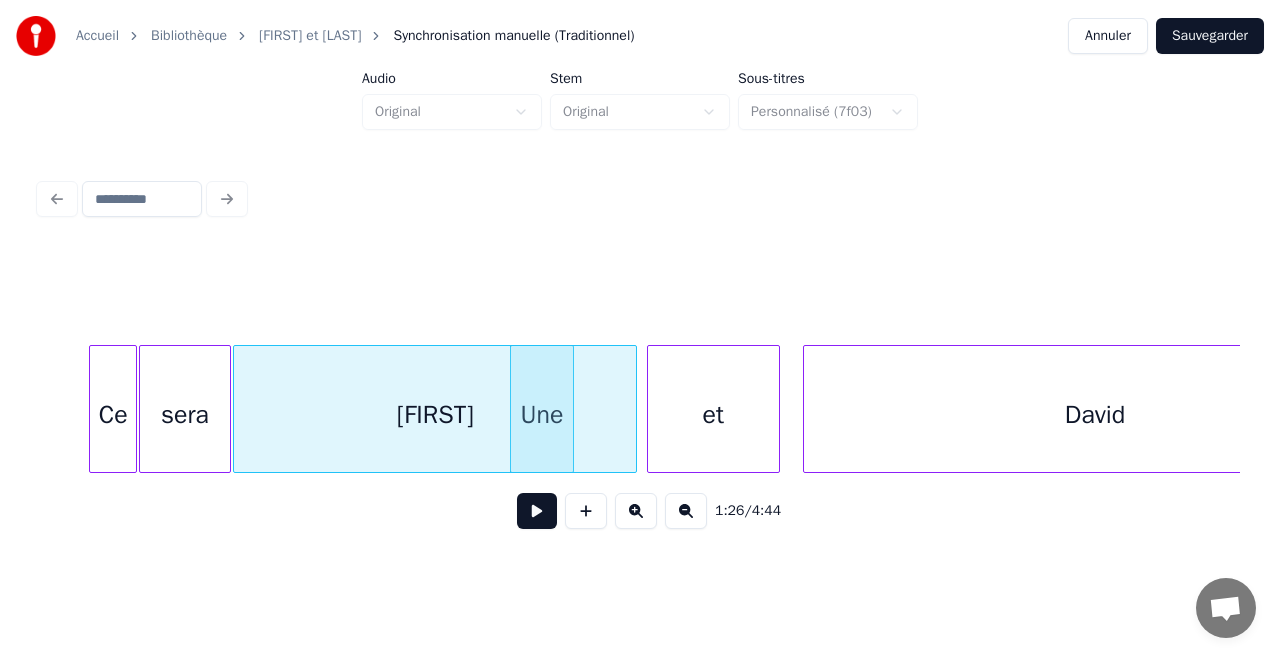 scroll, scrollTop: 0, scrollLeft: 16931, axis: horizontal 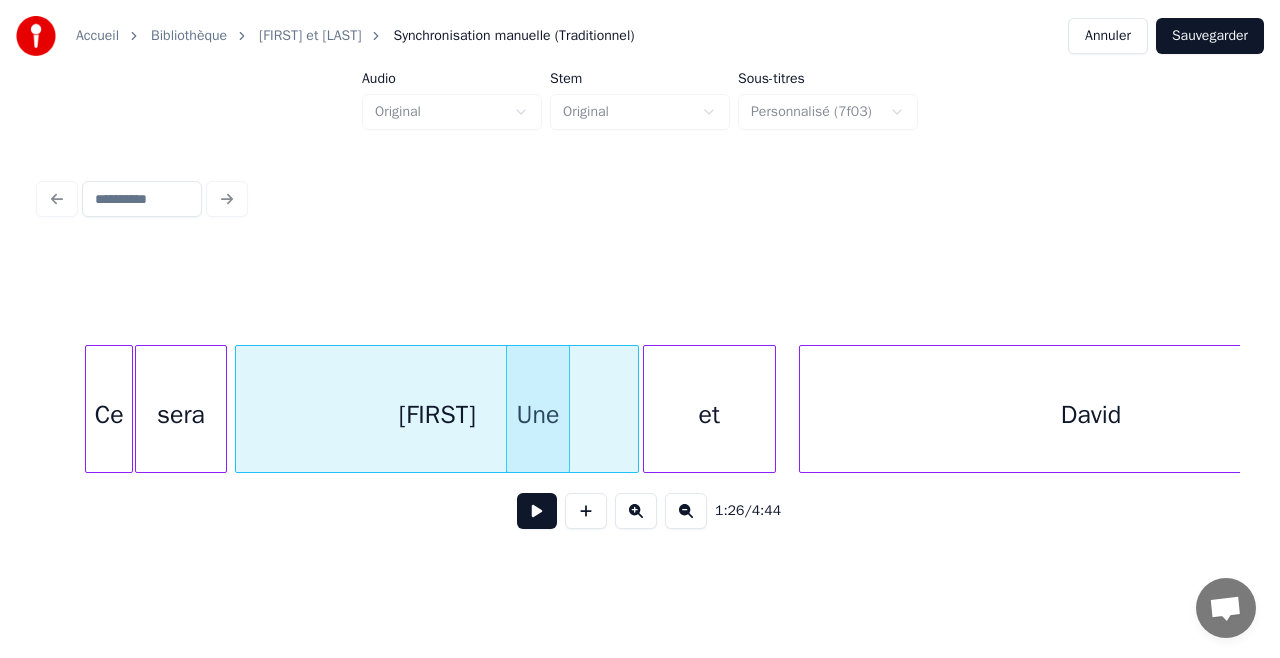 click on "[FIRST]" at bounding box center [437, 414] 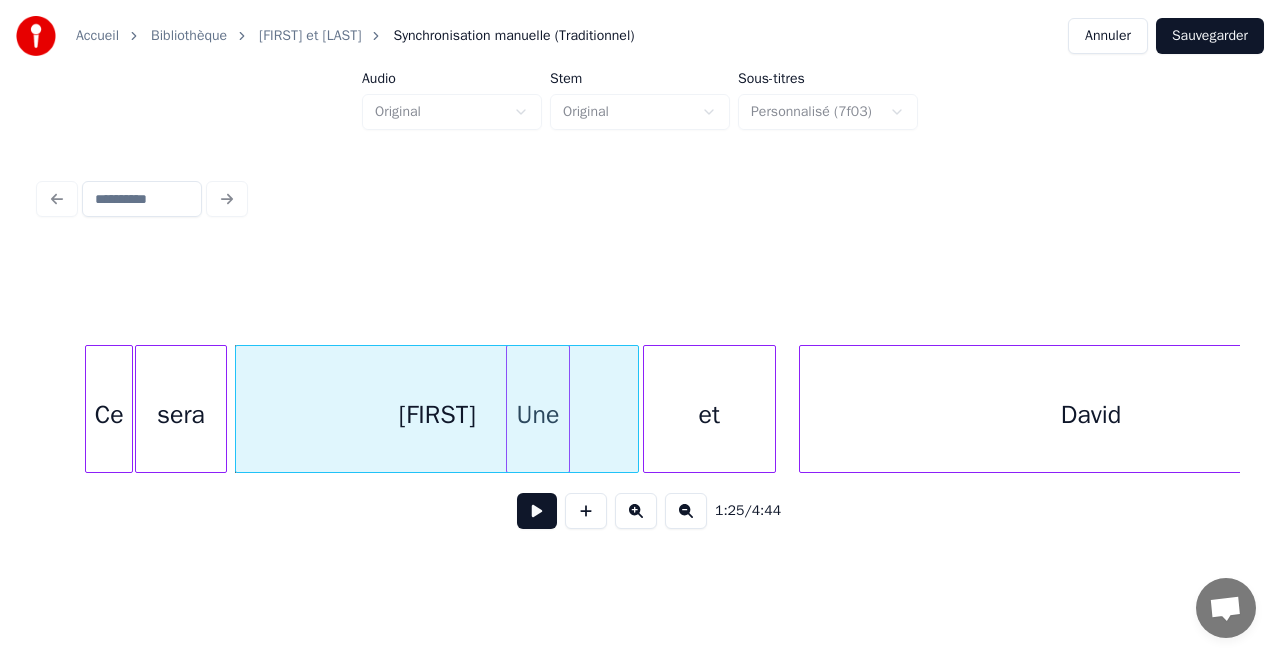 click on "[FIRST]" at bounding box center [437, 414] 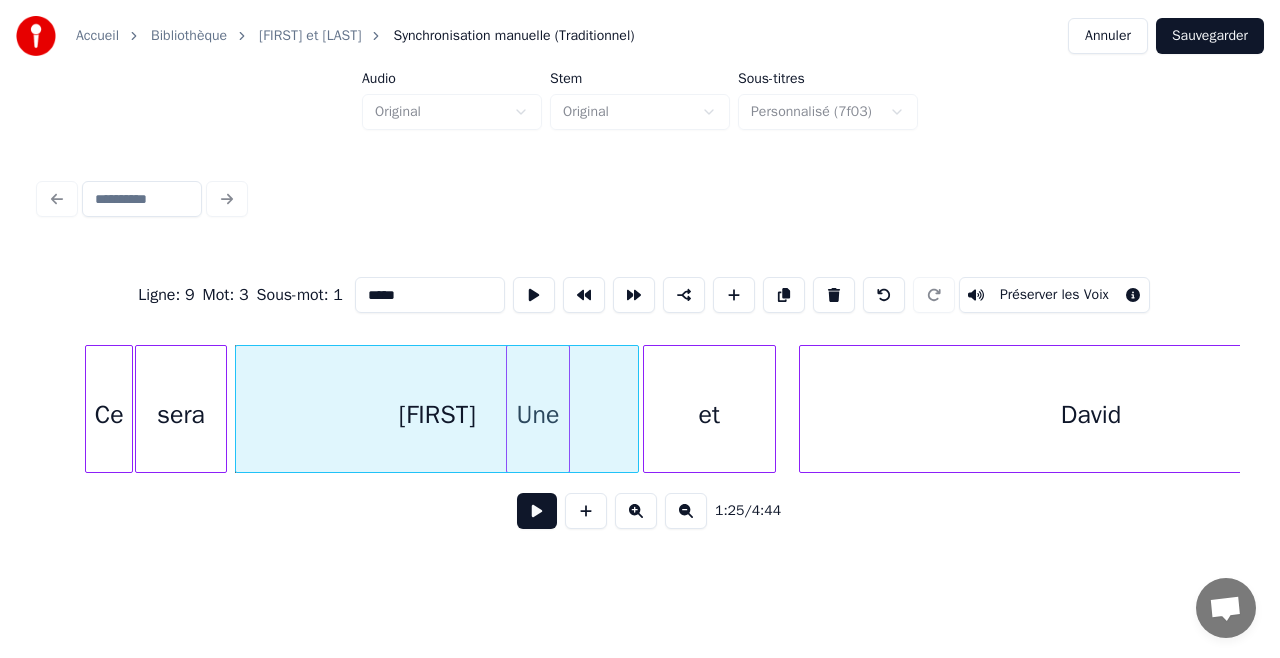 click on "[FIRST]" at bounding box center [437, 414] 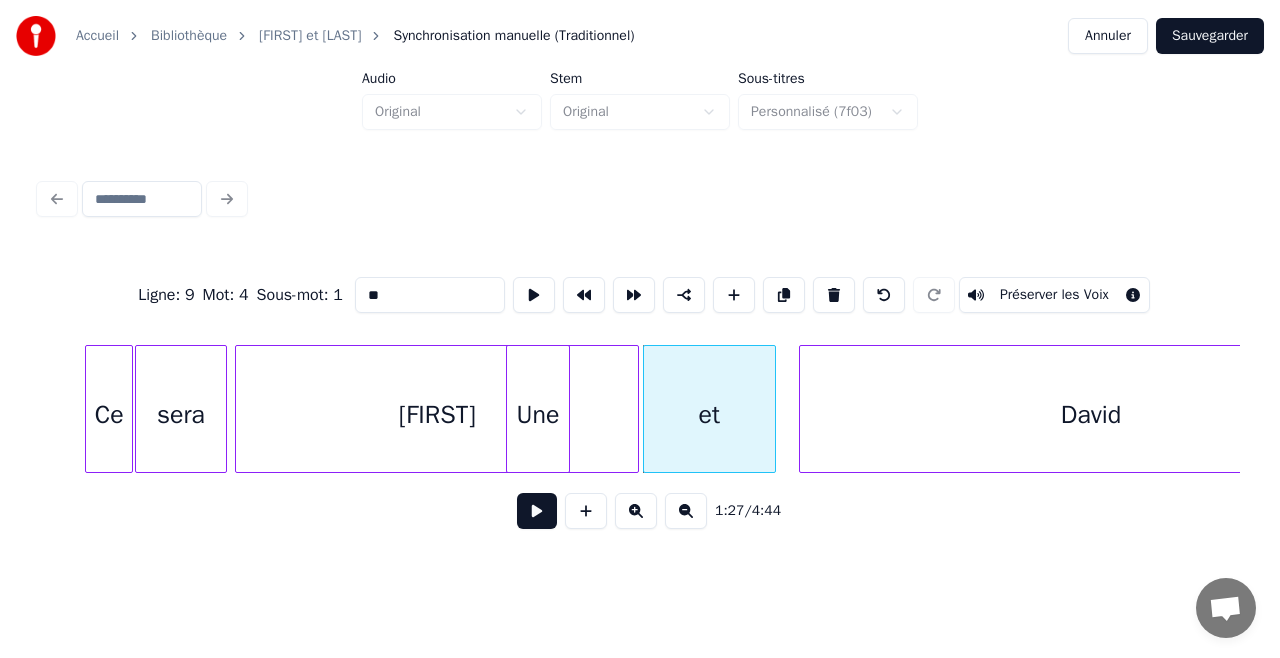click on "[FIRST]" at bounding box center [437, 414] 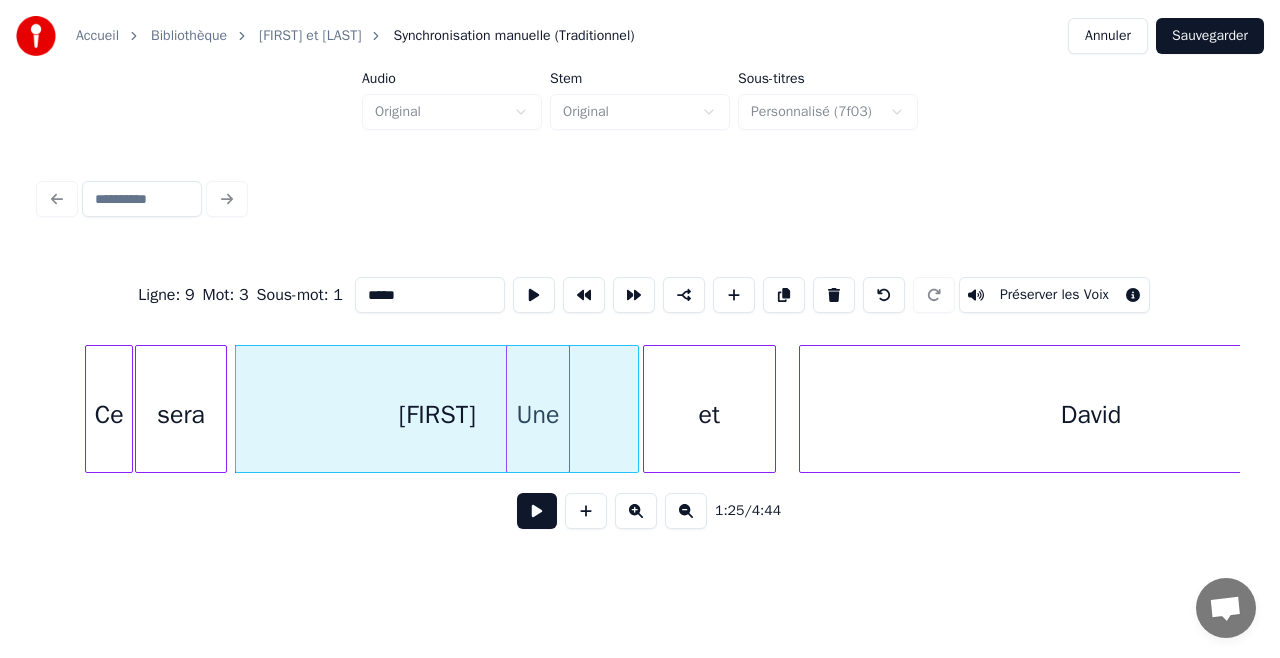 click on "[FIRST]" at bounding box center (437, 414) 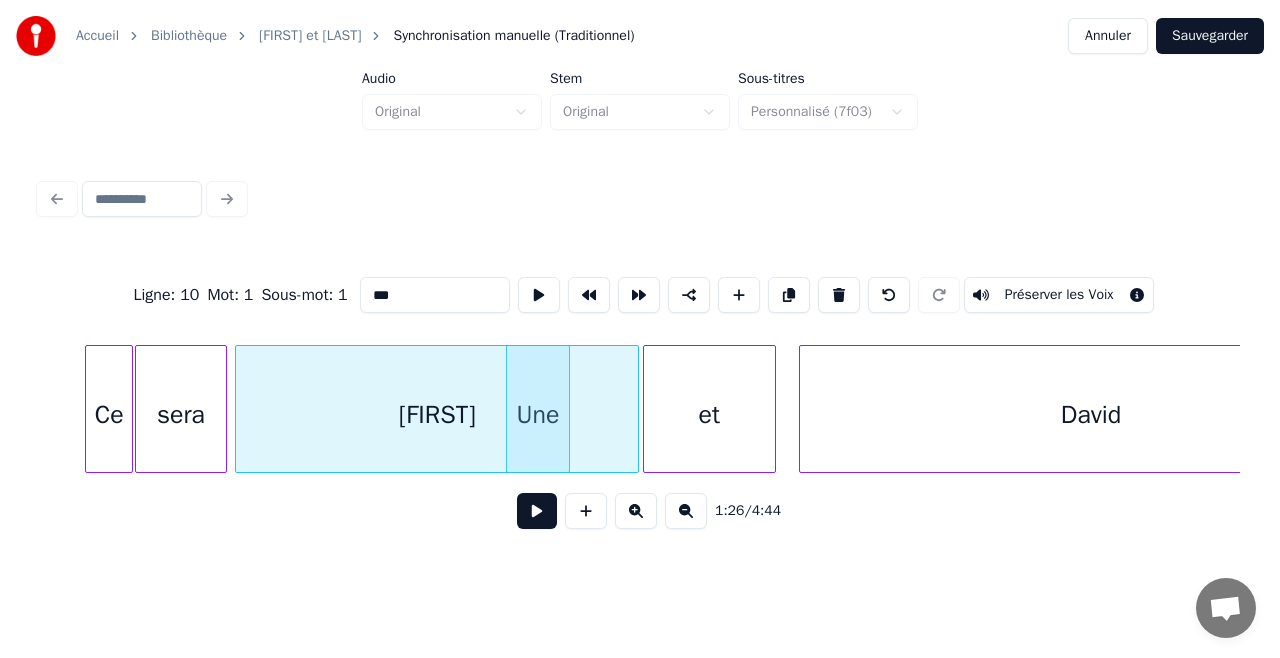 click on "[FIRST]" at bounding box center (437, 414) 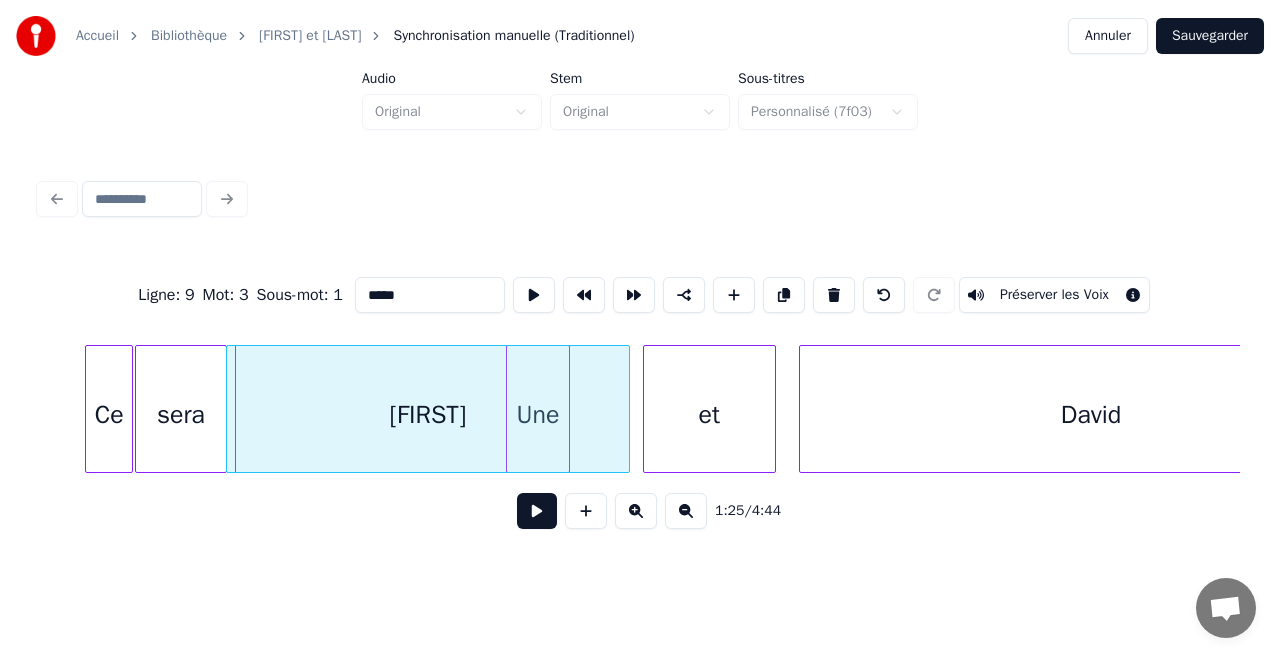 click on "[FIRST]" at bounding box center [428, 414] 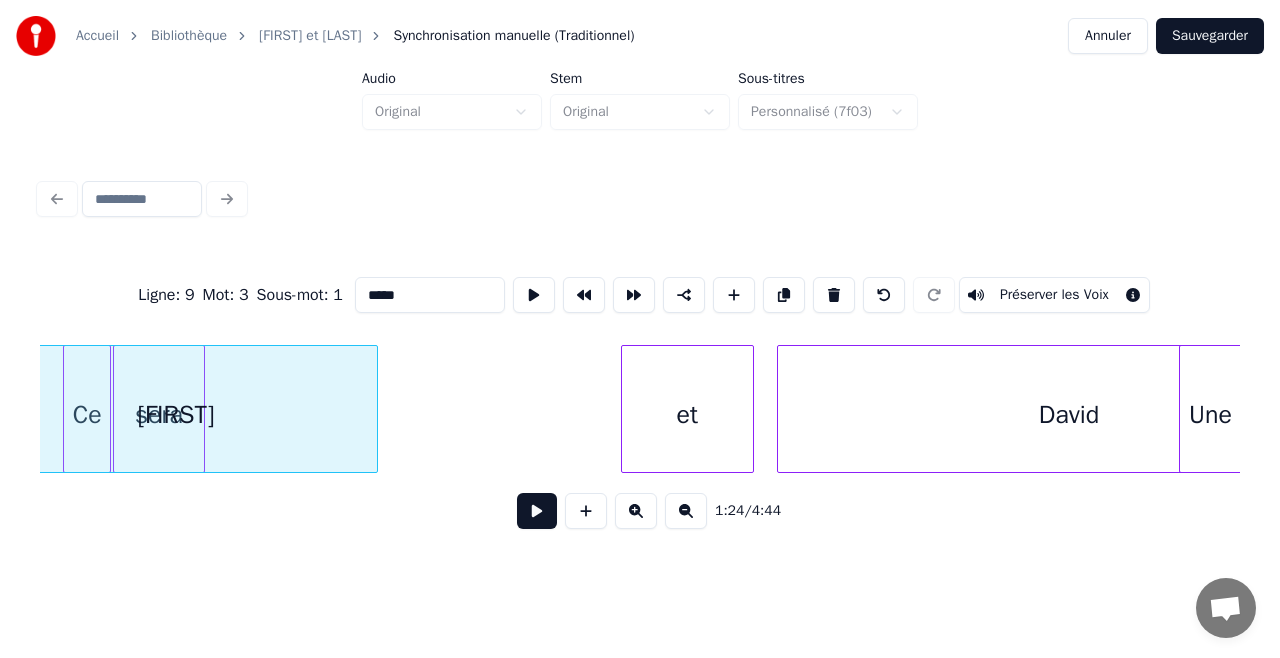 scroll, scrollTop: 0, scrollLeft: 16955, axis: horizontal 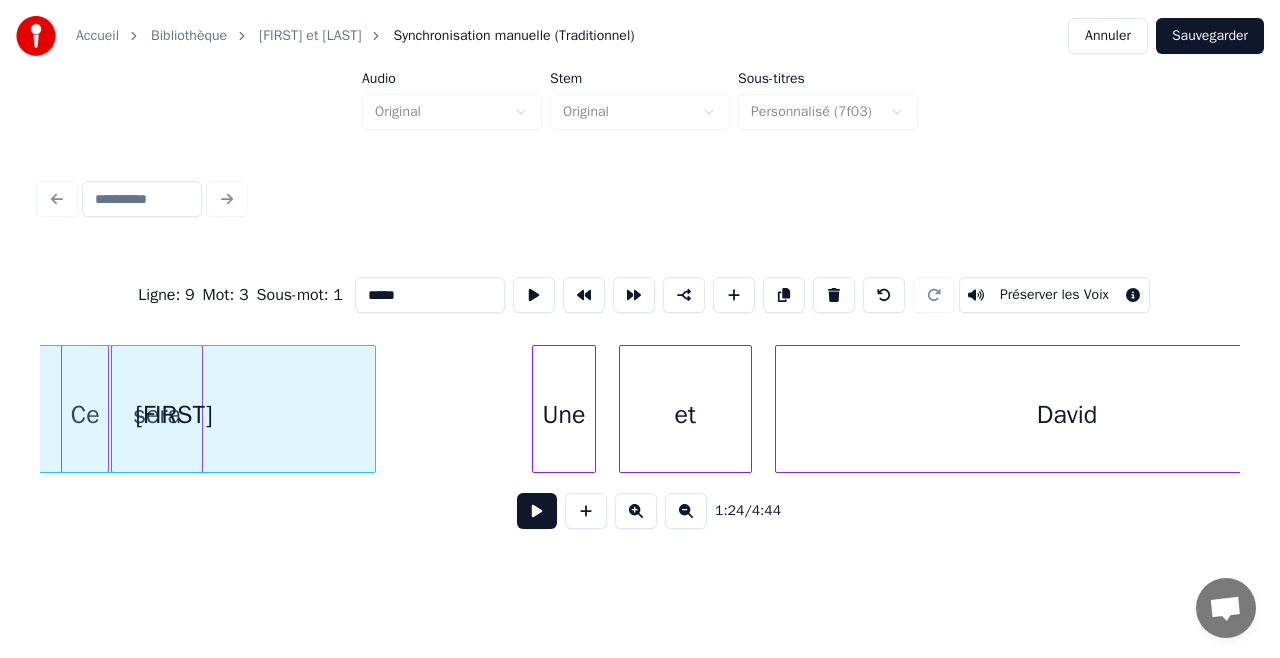 click on "Une Ce sera [FIRST] et [LAST]" at bounding box center (11517, 409) 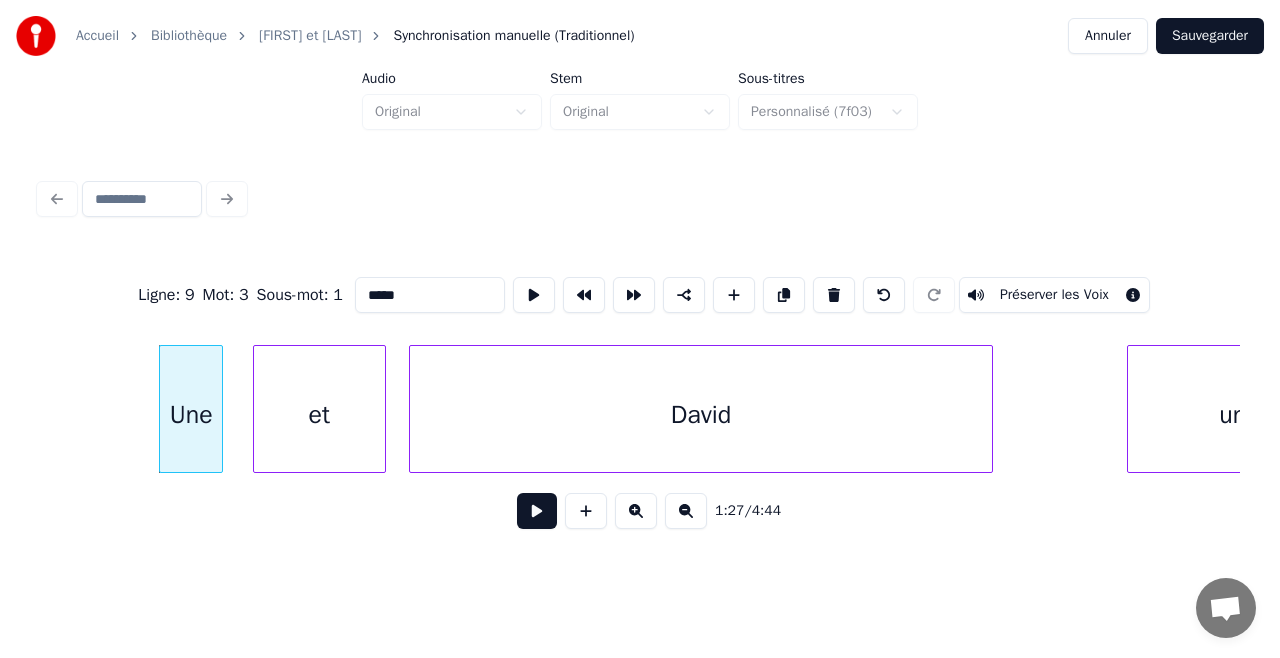 scroll, scrollTop: 0, scrollLeft: 17331, axis: horizontal 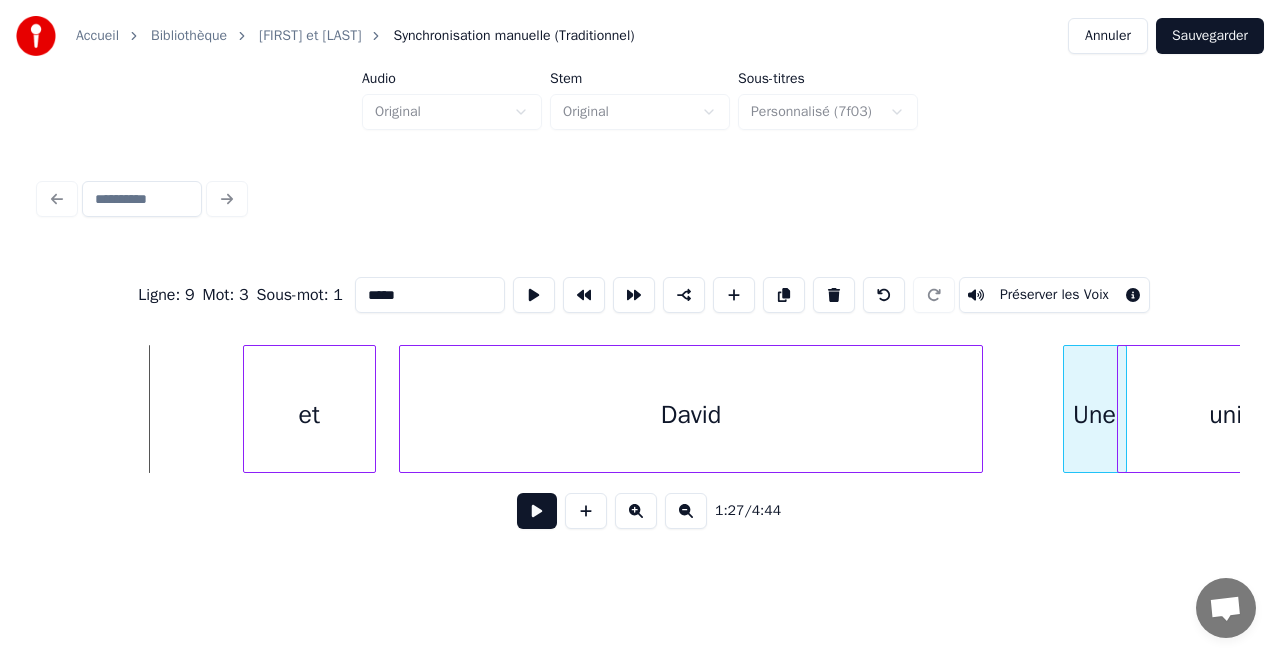 click on "Une" at bounding box center (1095, 414) 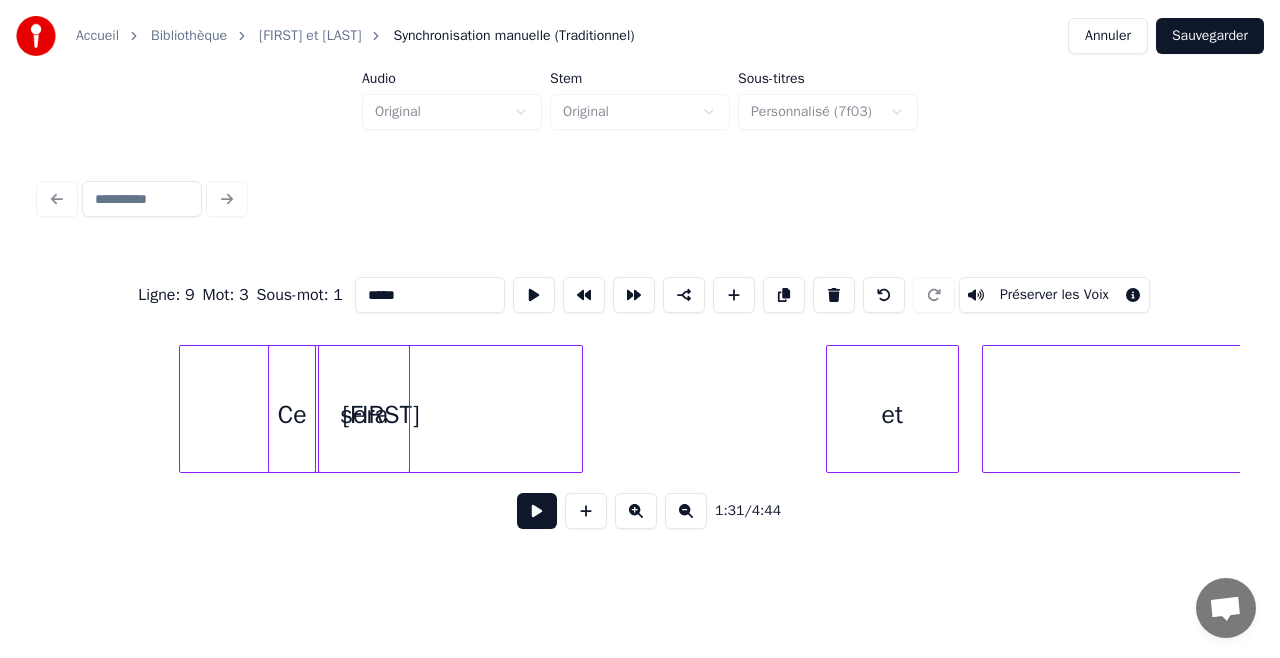 scroll, scrollTop: 0, scrollLeft: 16749, axis: horizontal 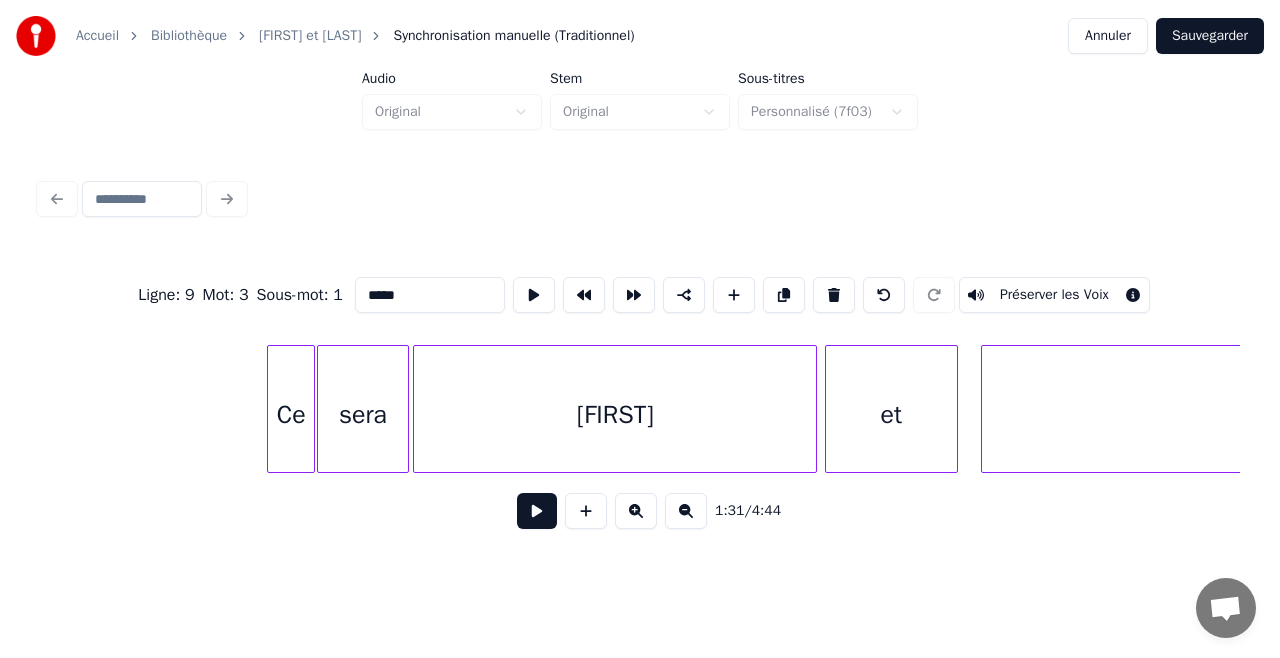 click on "[FIRST]" at bounding box center [615, 414] 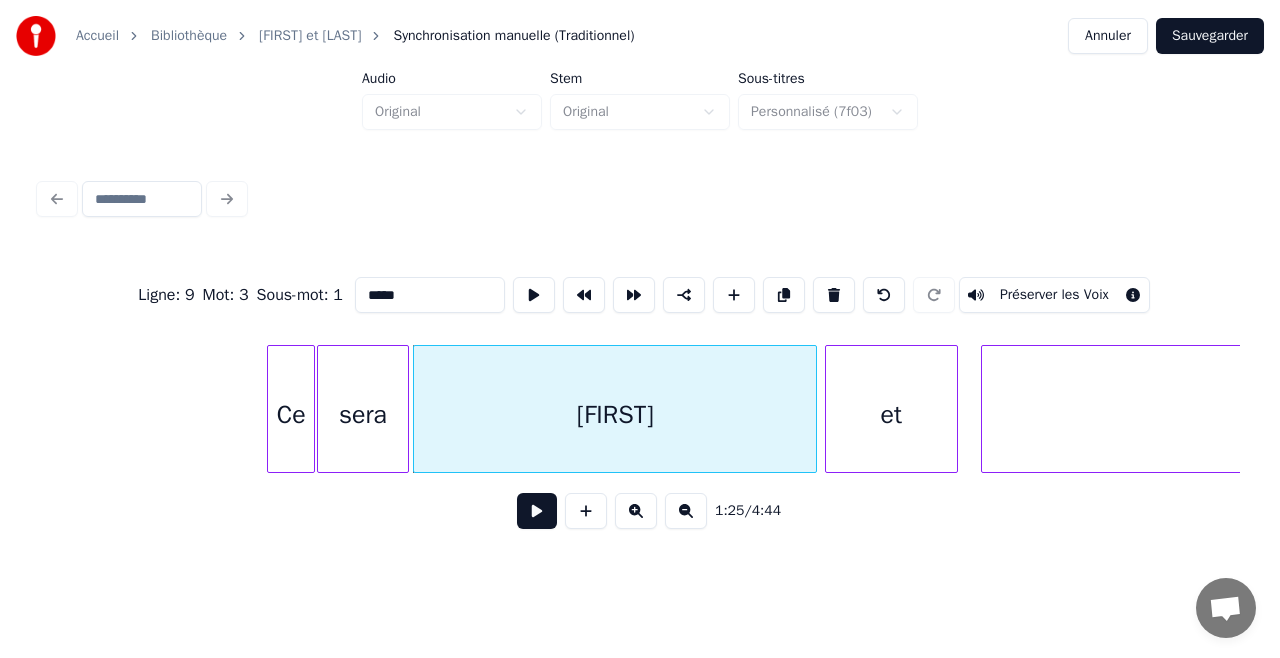 click on "et [FIRST] sera Ce [LAST]" at bounding box center (11723, 409) 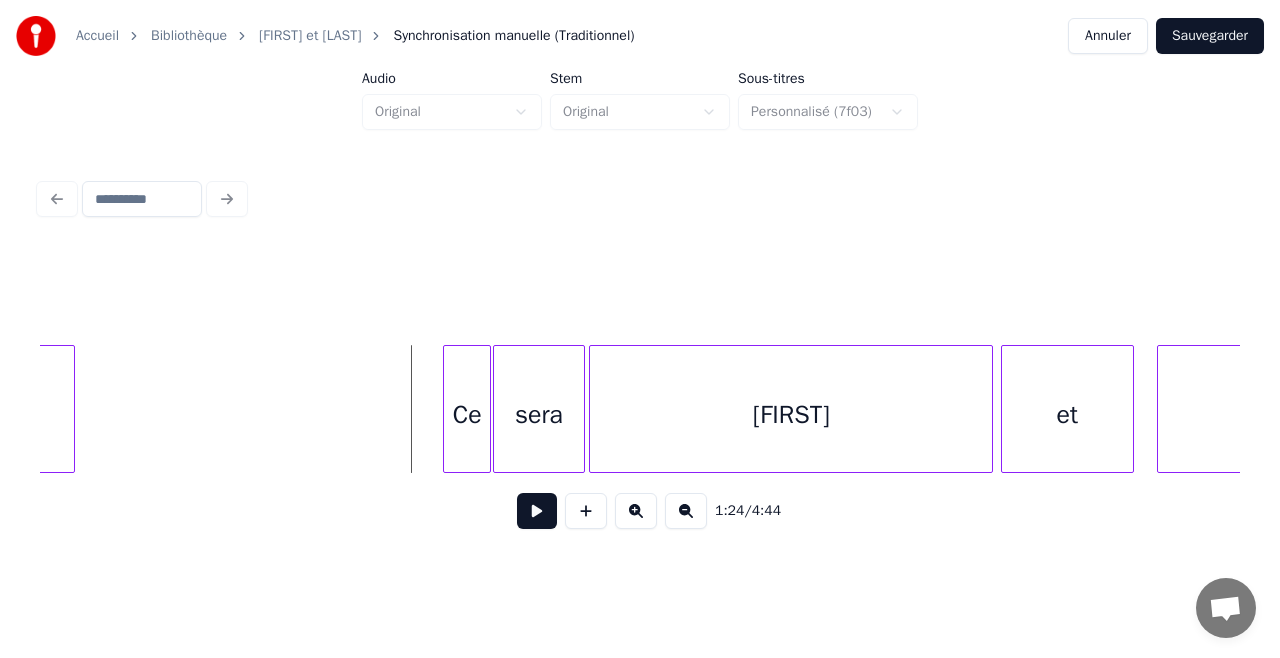scroll, scrollTop: 0, scrollLeft: 16569, axis: horizontal 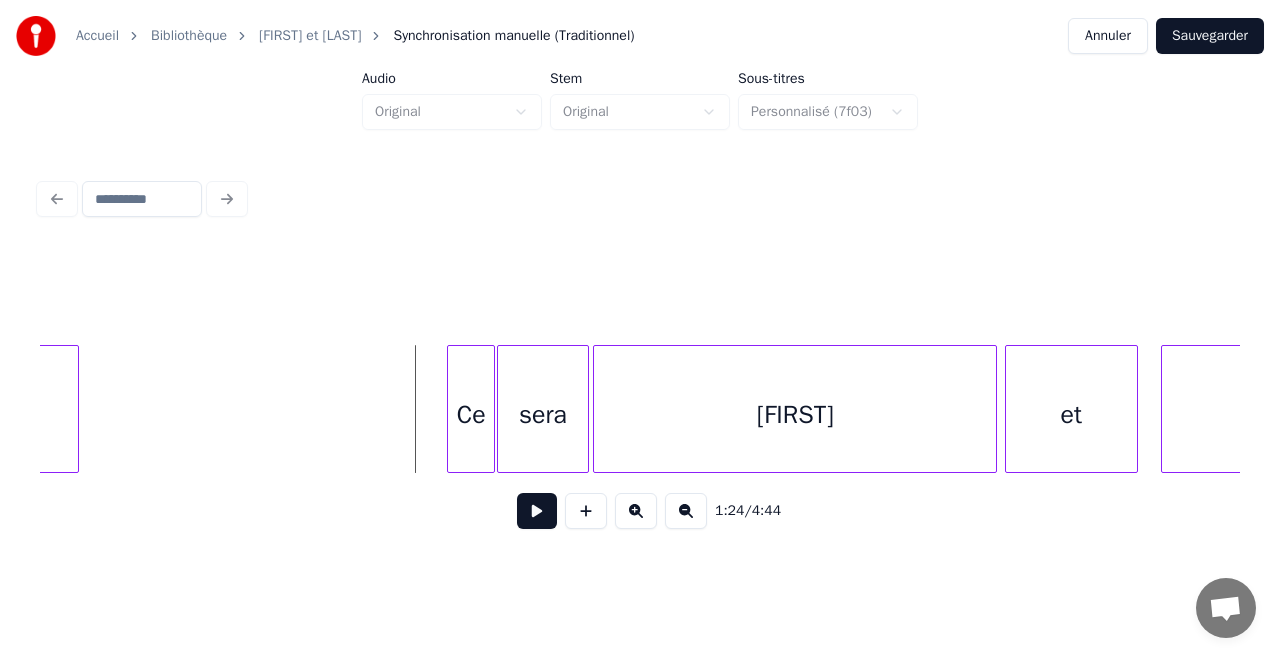 click on "[LAST] et [FIRST] sera Ce amants" at bounding box center [11903, 409] 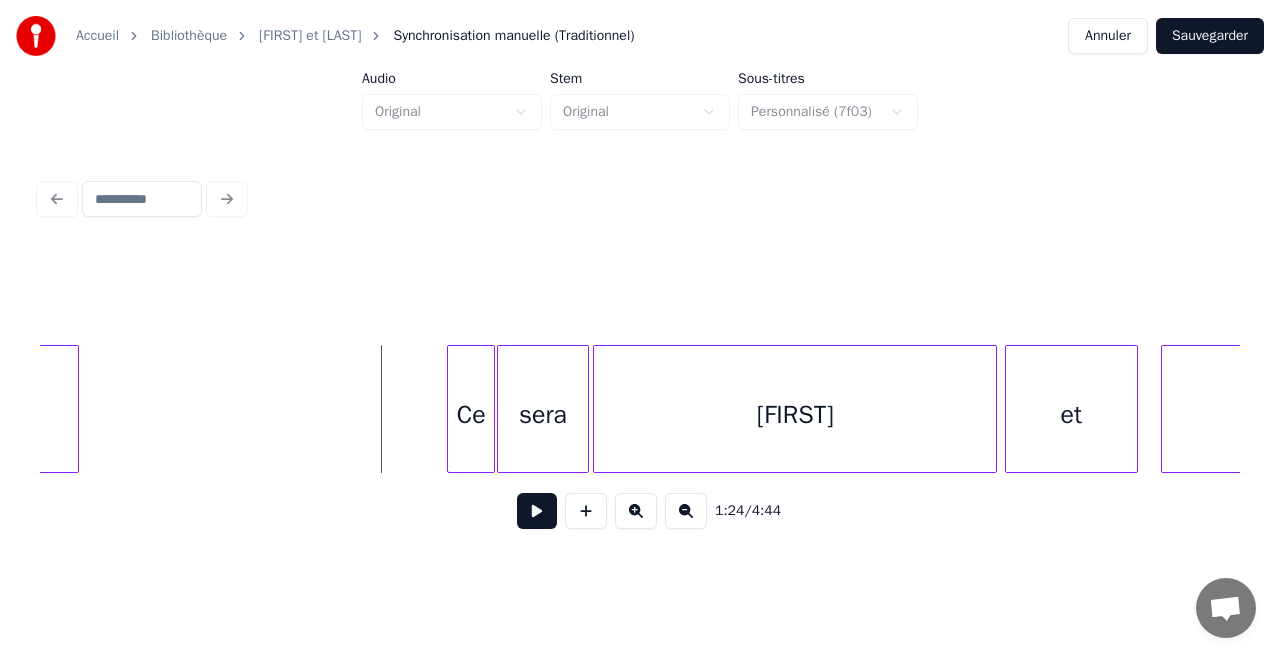 click on "[LAST] et [FIRST] sera Ce amants" at bounding box center (11903, 409) 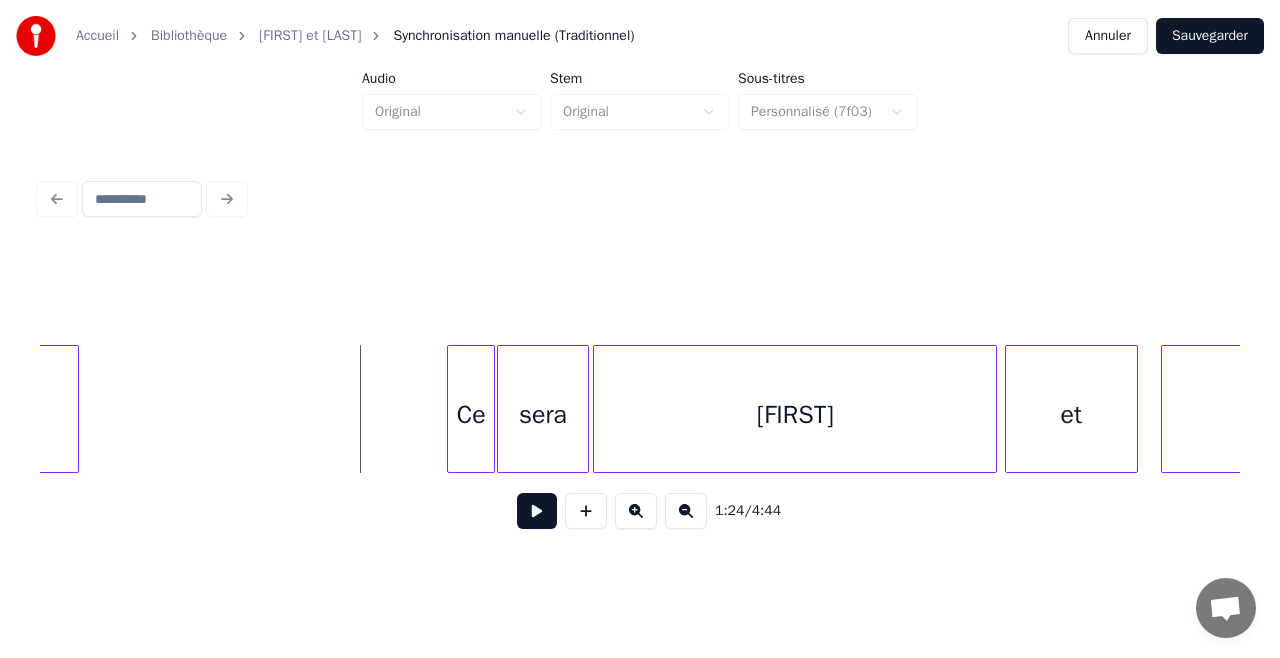 click at bounding box center [537, 511] 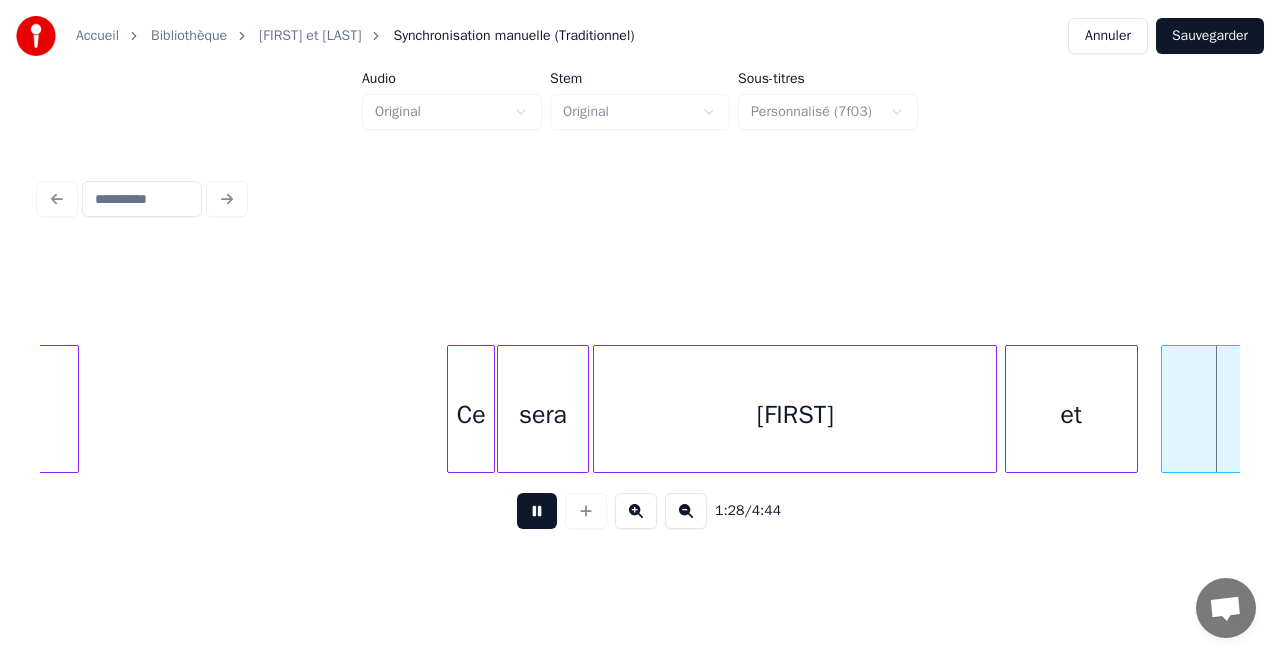 scroll, scrollTop: 0, scrollLeft: 17772, axis: horizontal 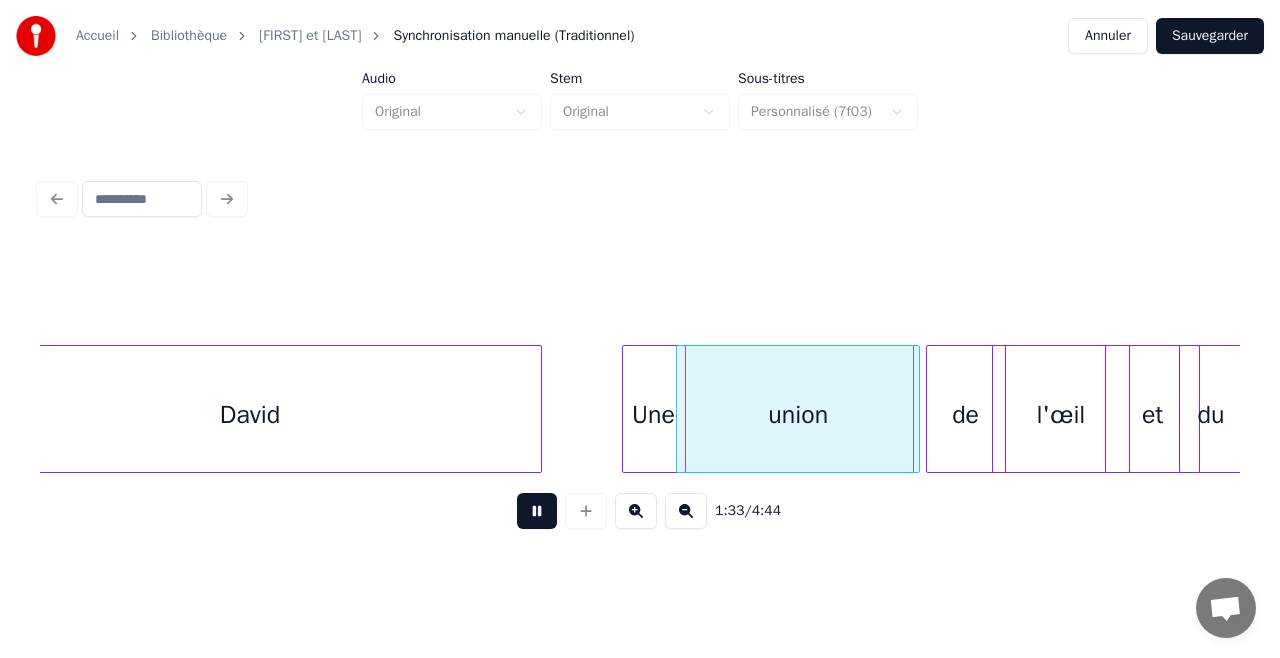 click at bounding box center (537, 511) 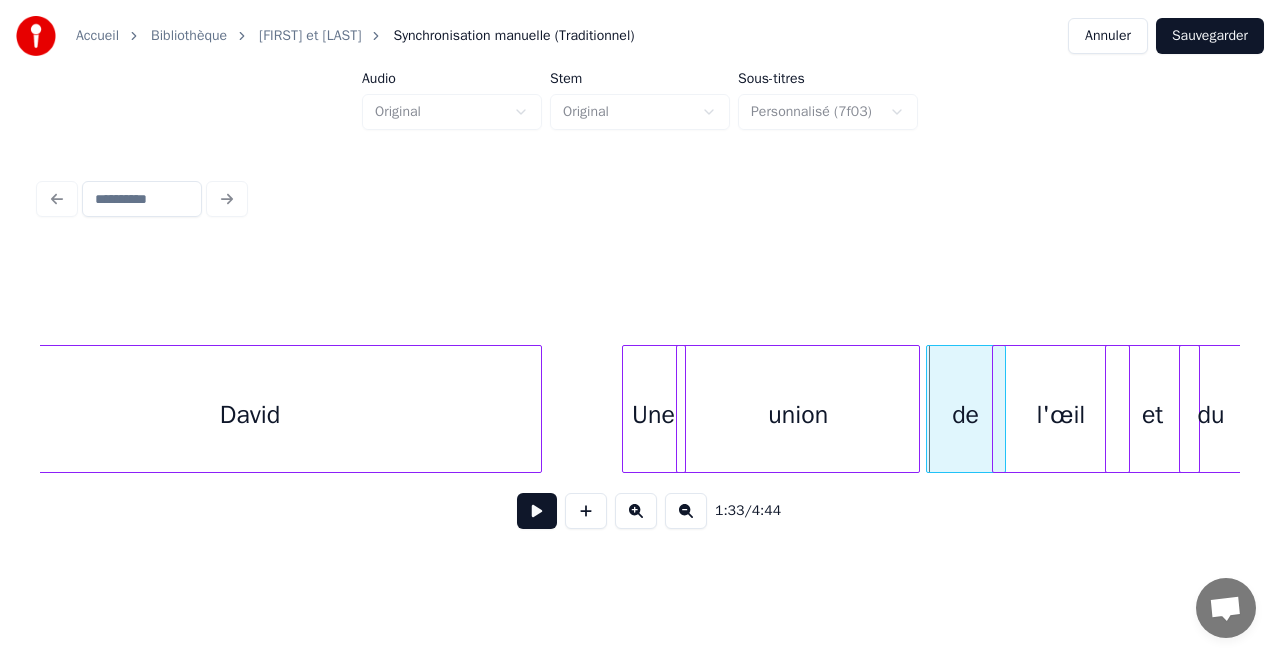 click on "Sauvegarder" at bounding box center (1210, 36) 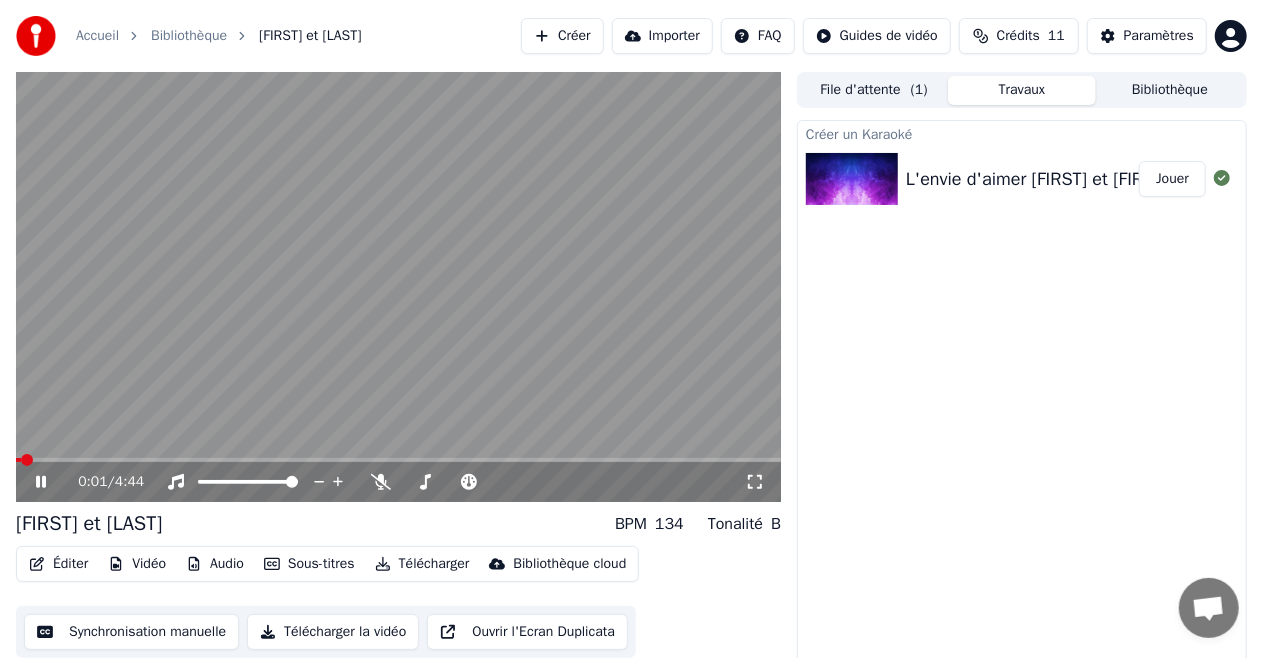 click on "0:01  /  4:44" at bounding box center [398, 482] 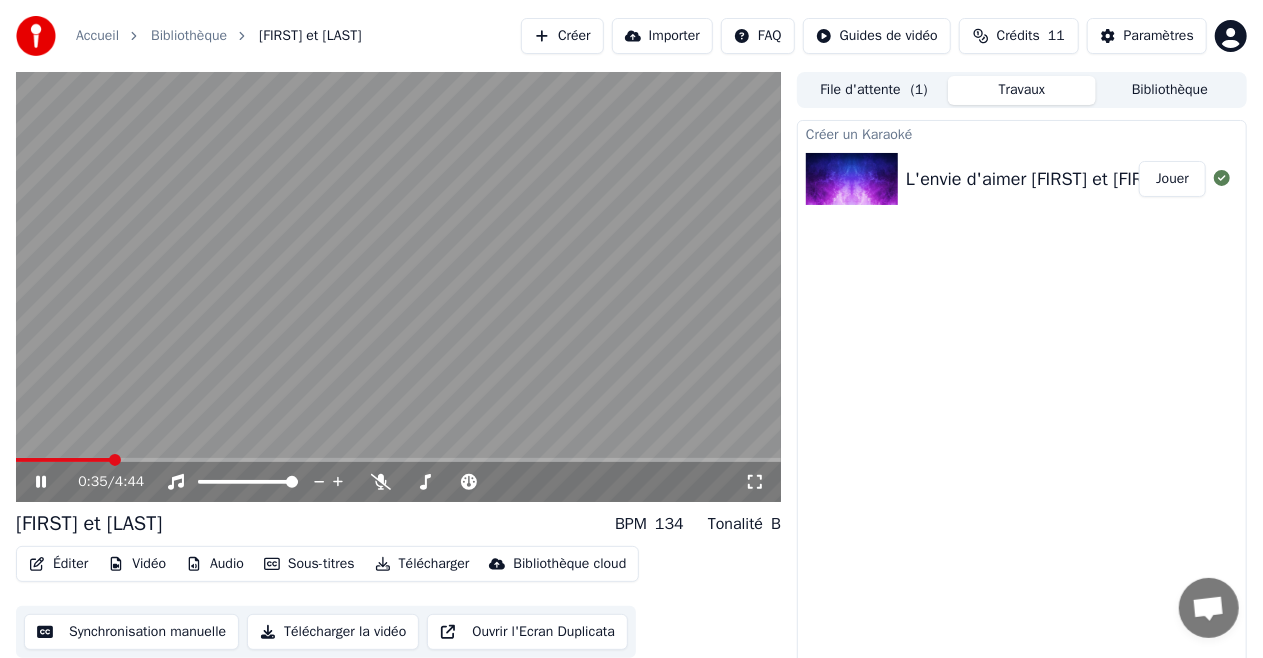 click at bounding box center [398, 460] 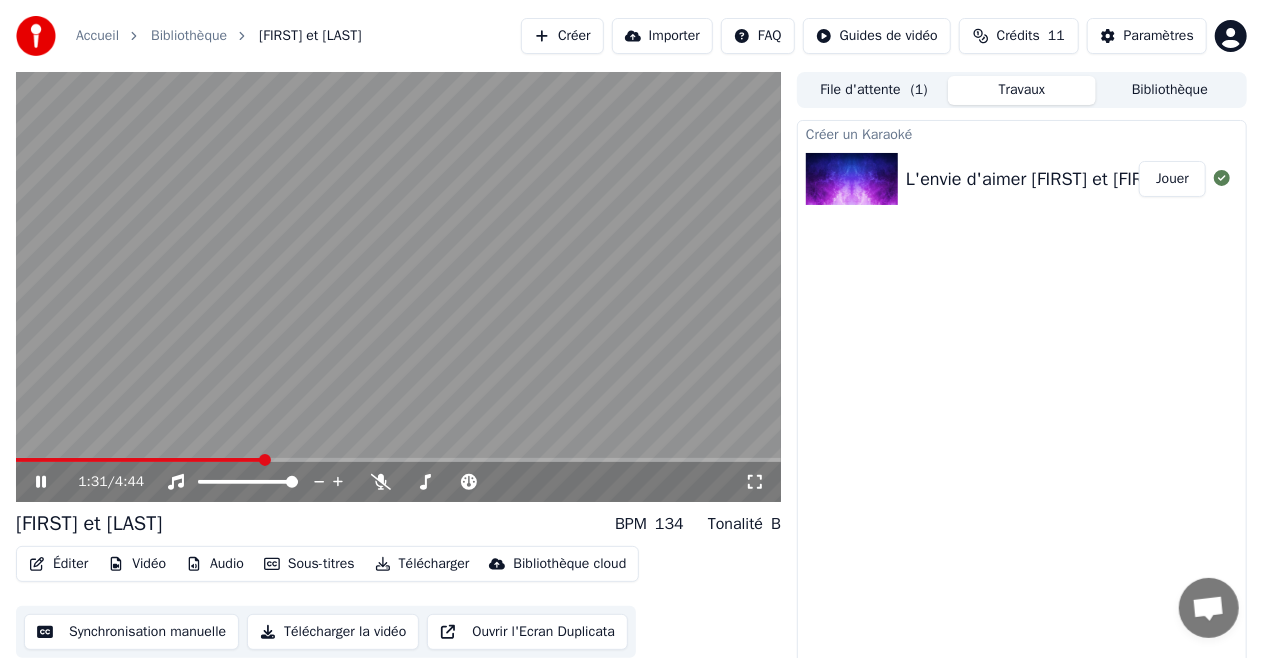 click 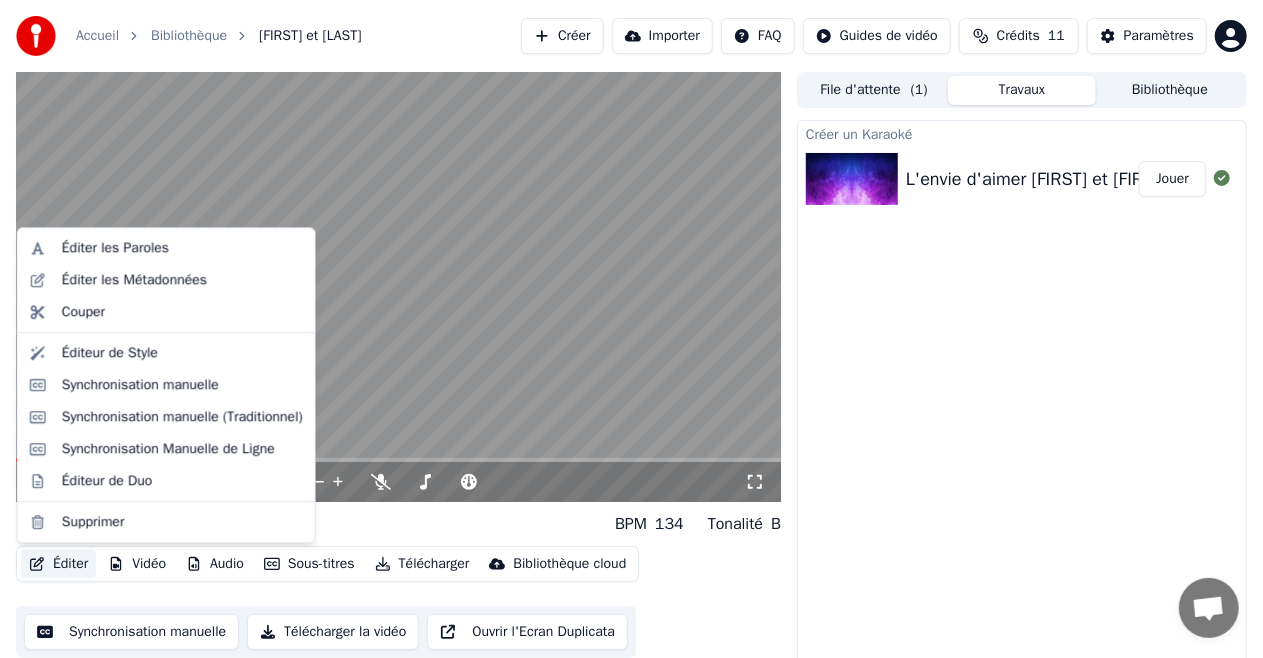 click on "Éditer" at bounding box center [58, 564] 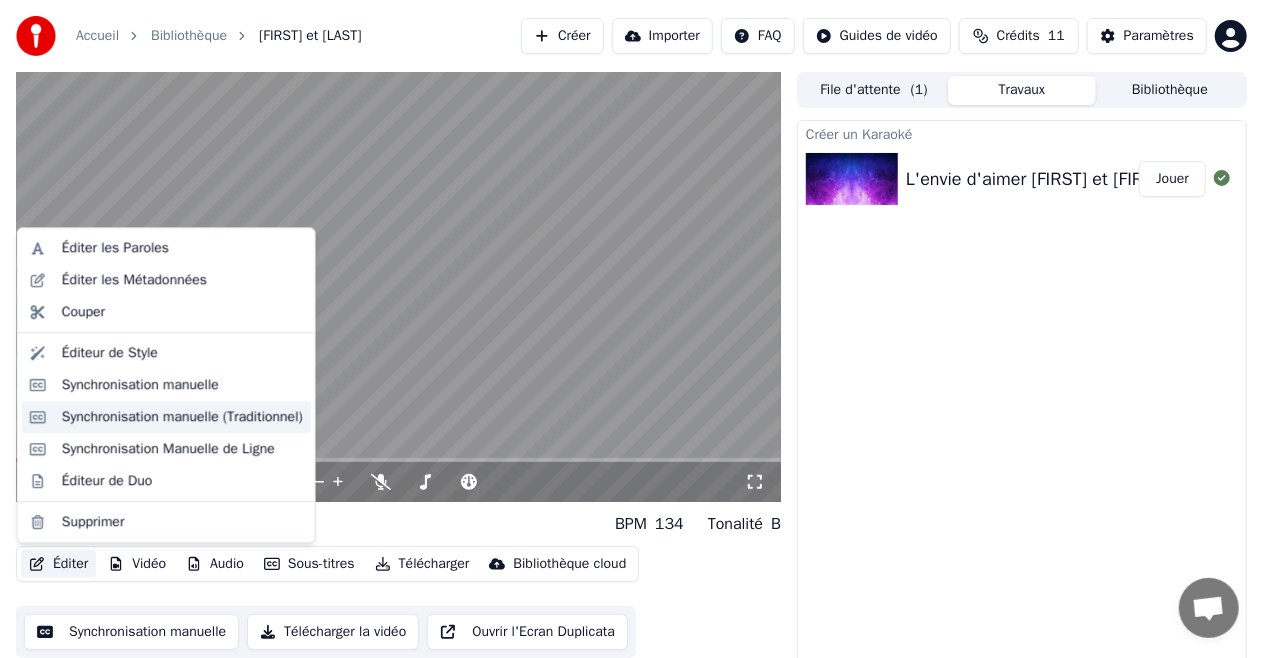 click on "Synchronisation manuelle (Traditionnel)" at bounding box center [182, 417] 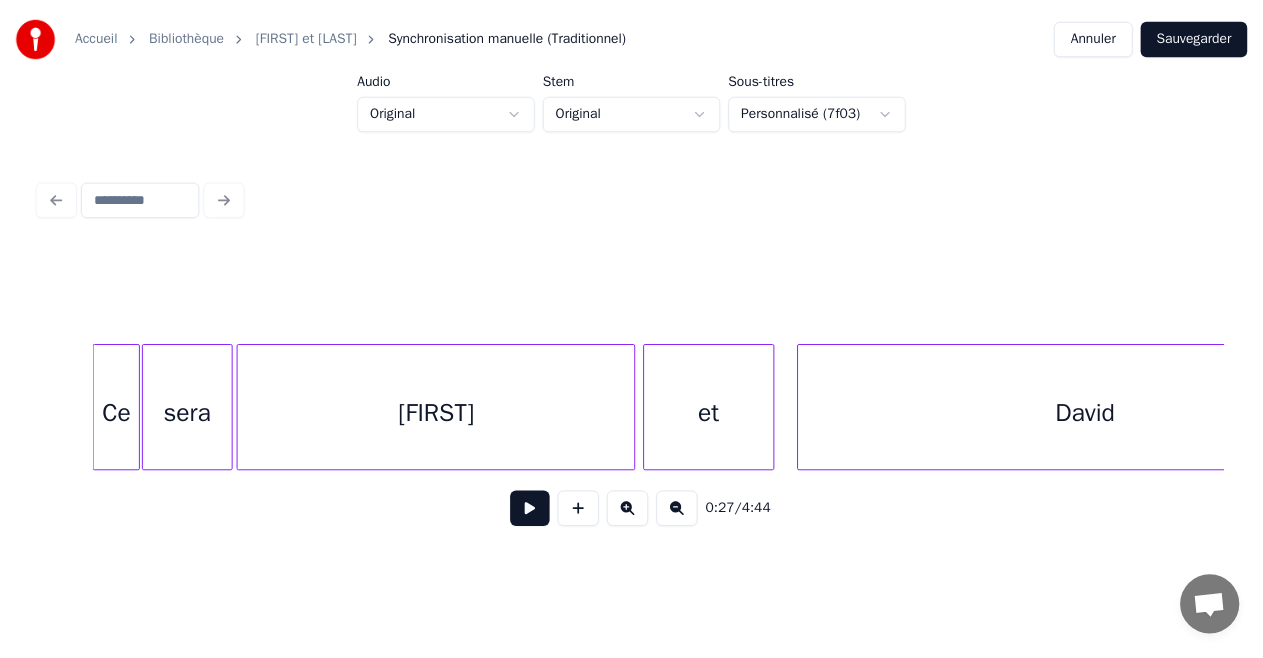 scroll, scrollTop: 0, scrollLeft: 16874, axis: horizontal 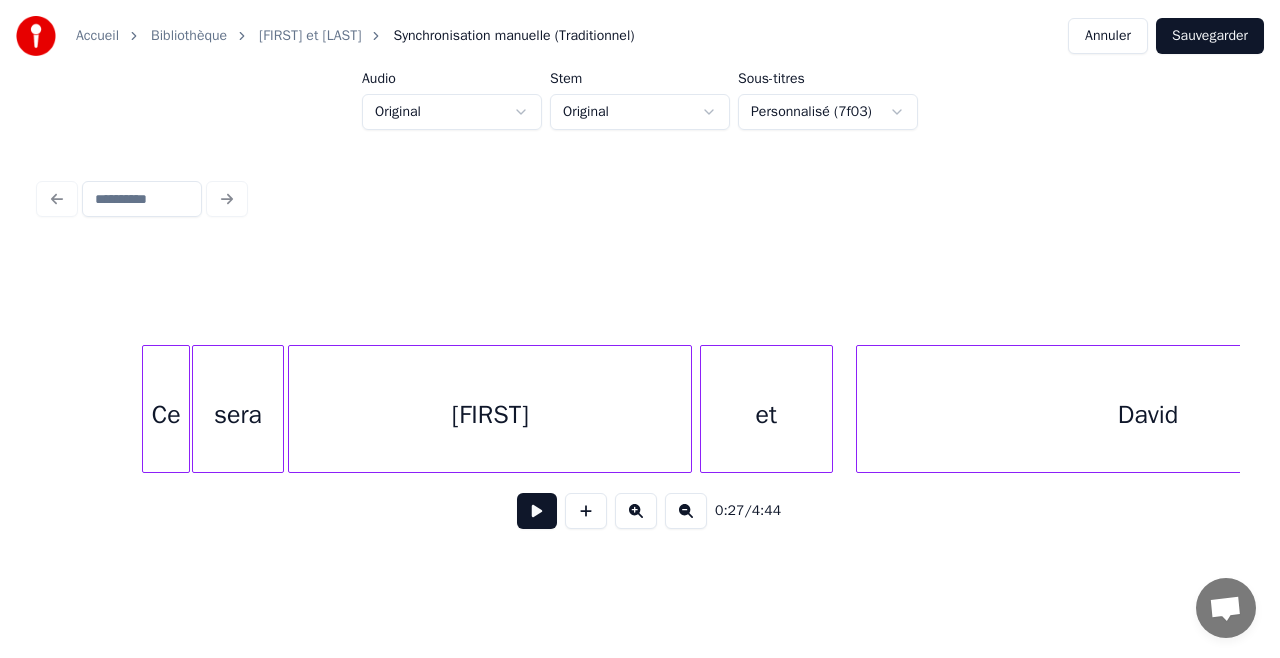 click on "[FIRST]" at bounding box center [490, 414] 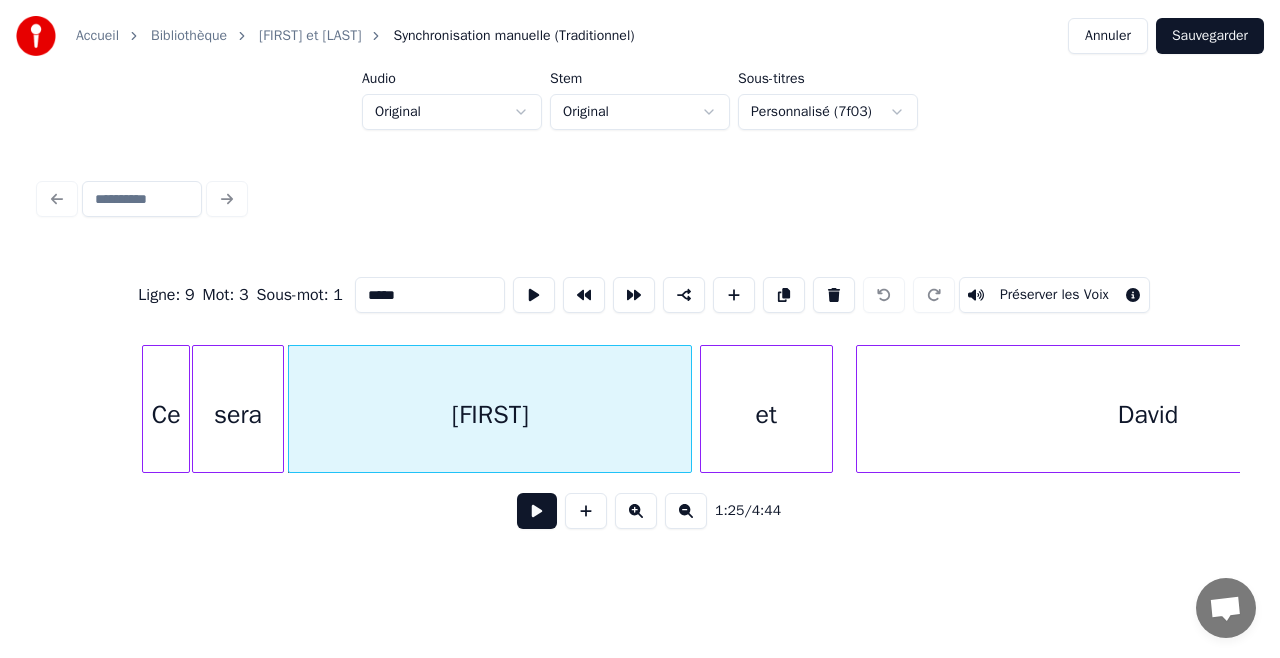 click on "Ce sera [FIRST] et [LAST]" at bounding box center [11598, 409] 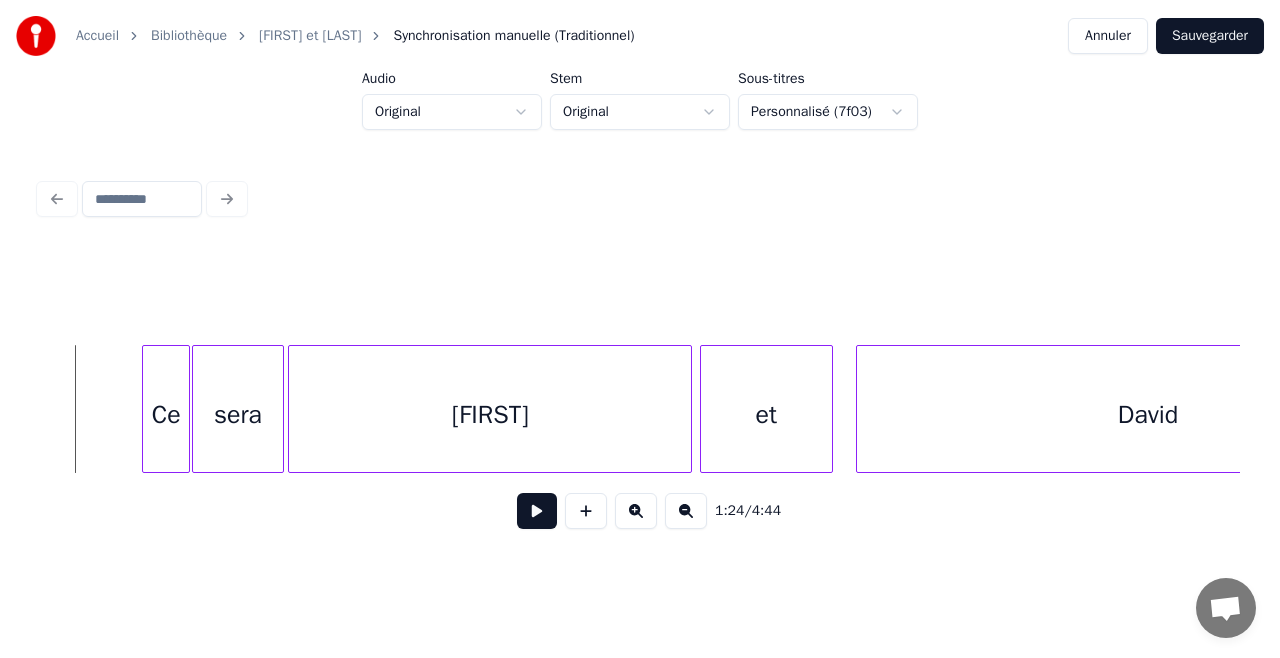click at bounding box center (537, 511) 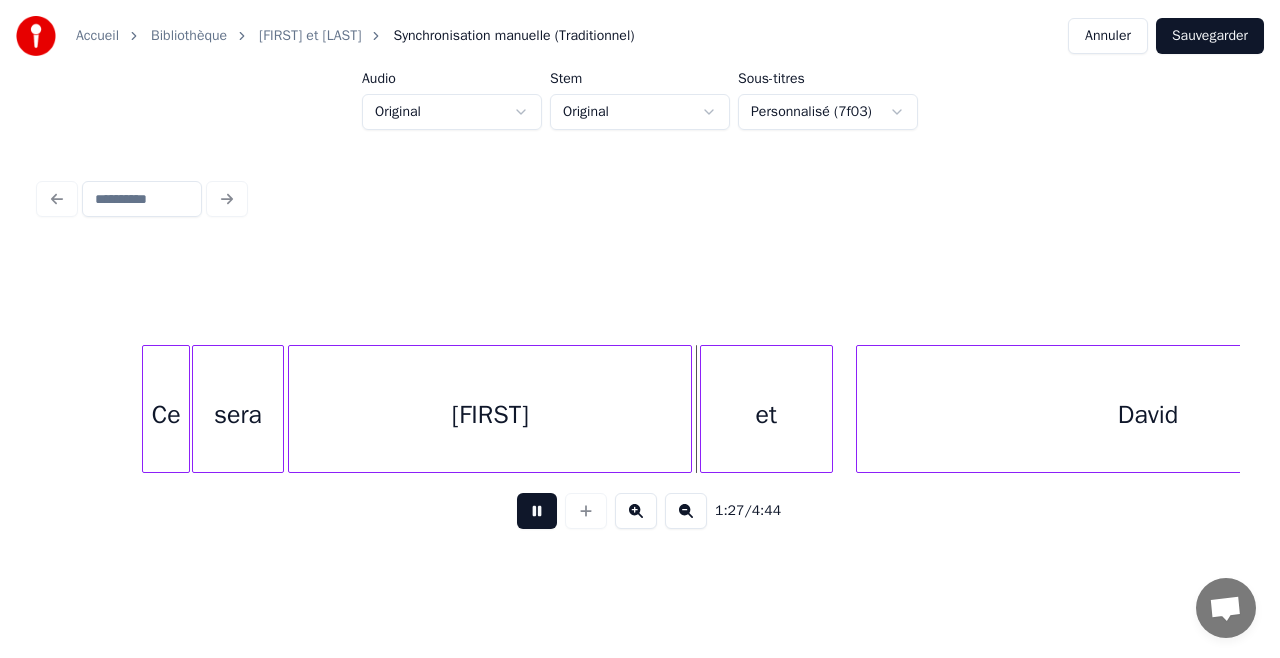 click at bounding box center [537, 511] 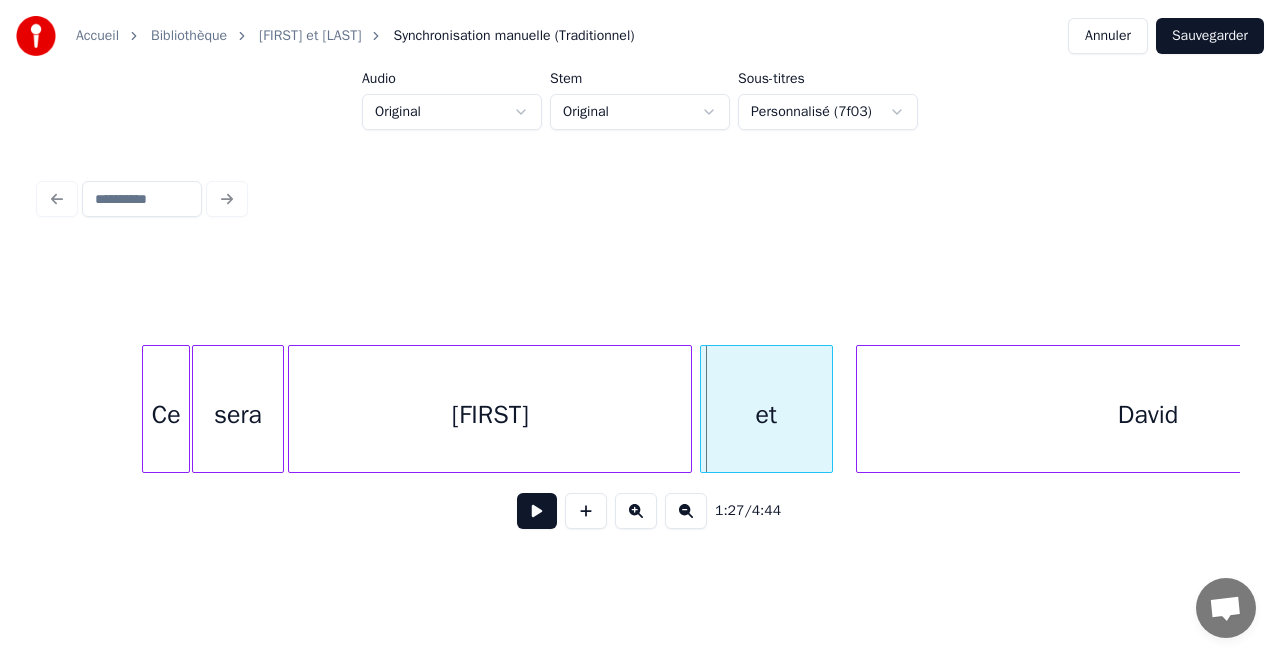 click on "[FIRST]" at bounding box center (490, 414) 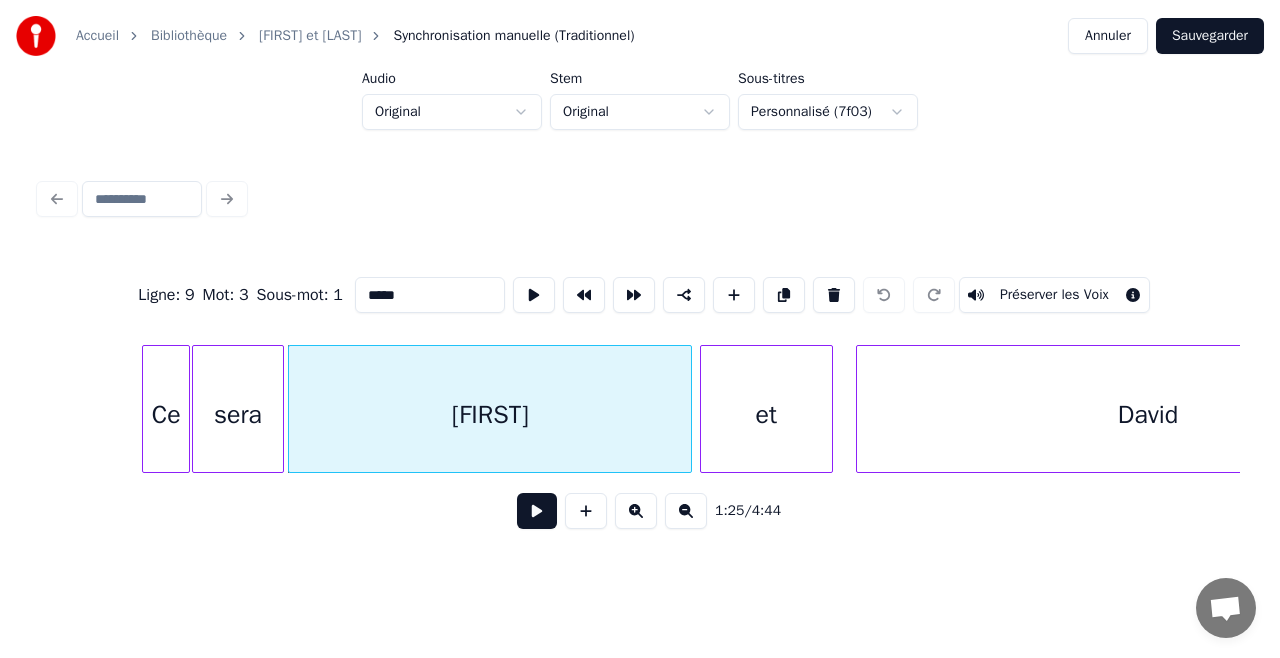 click on "*****" at bounding box center [430, 295] 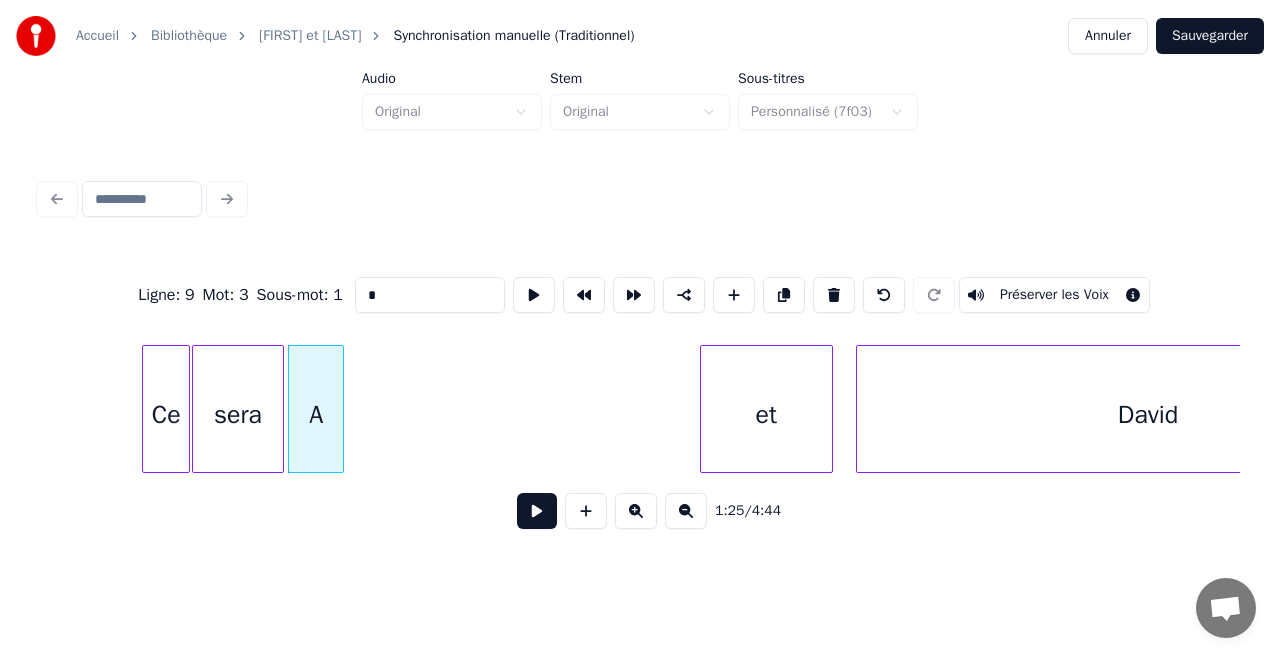click at bounding box center [340, 409] 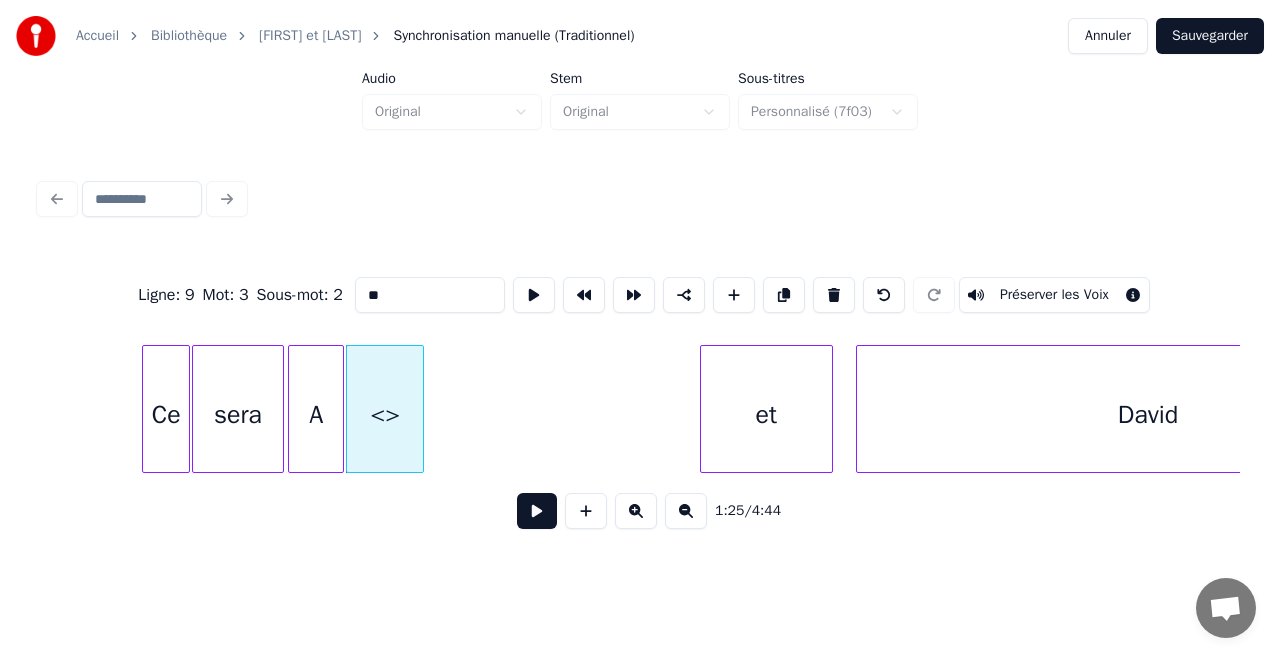 click on "**" at bounding box center (430, 295) 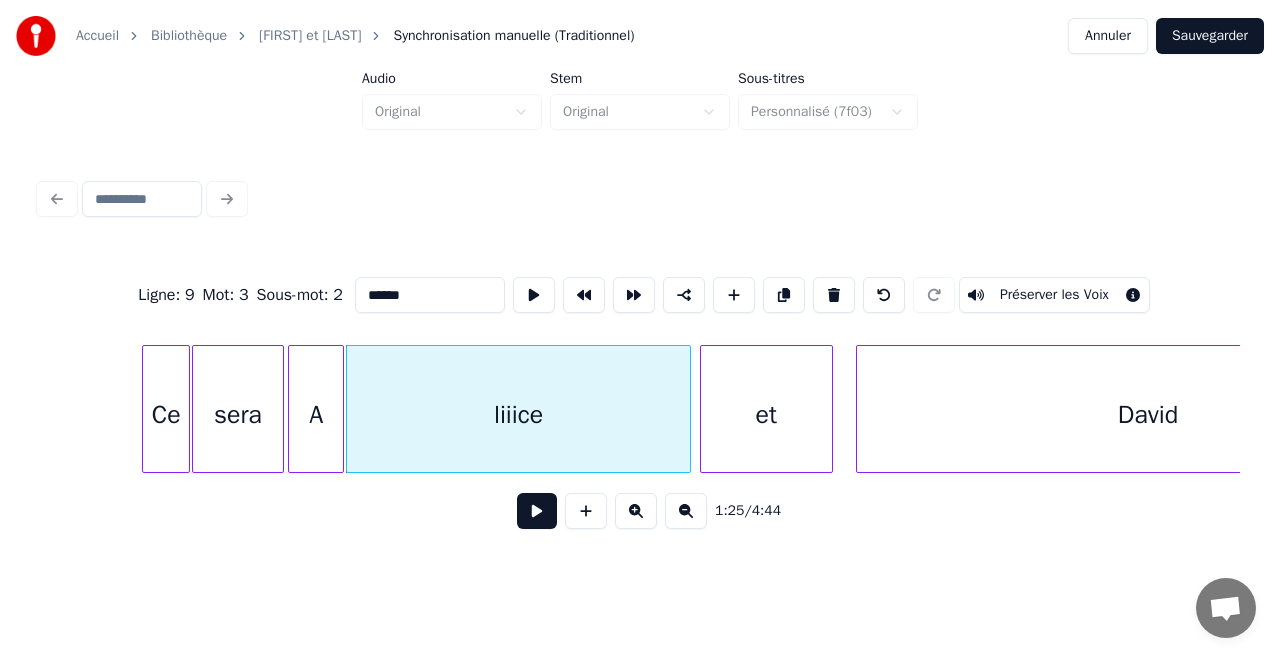 click at bounding box center [687, 409] 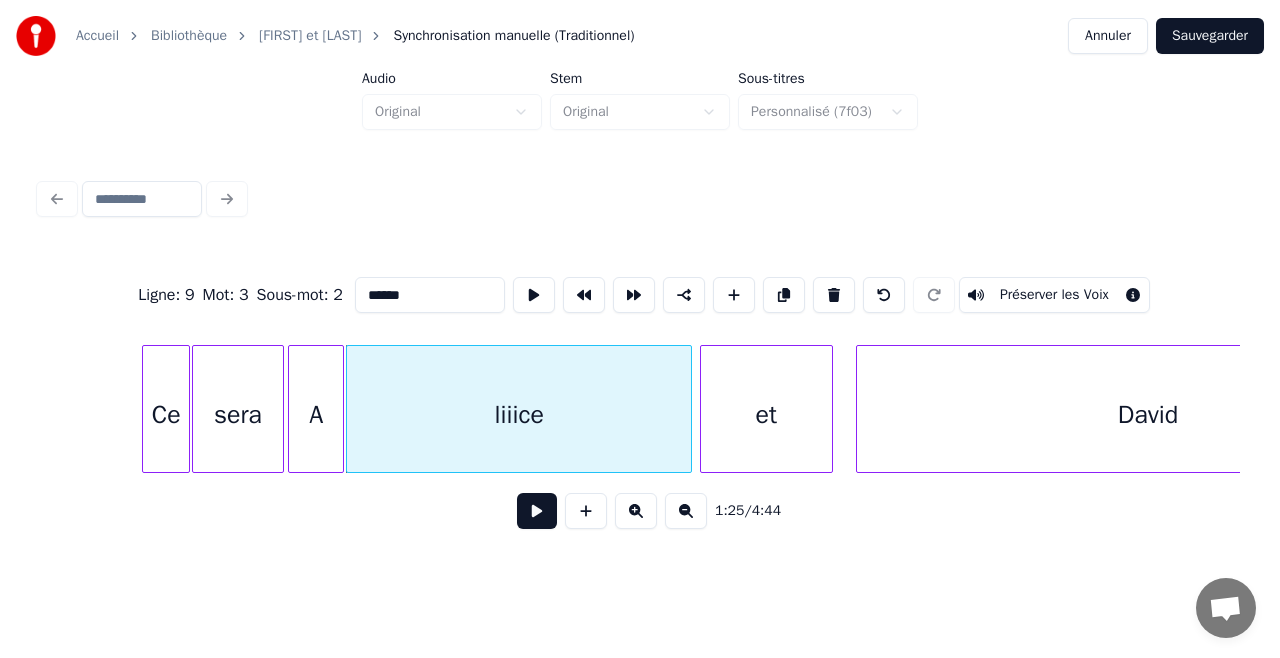 type on "******" 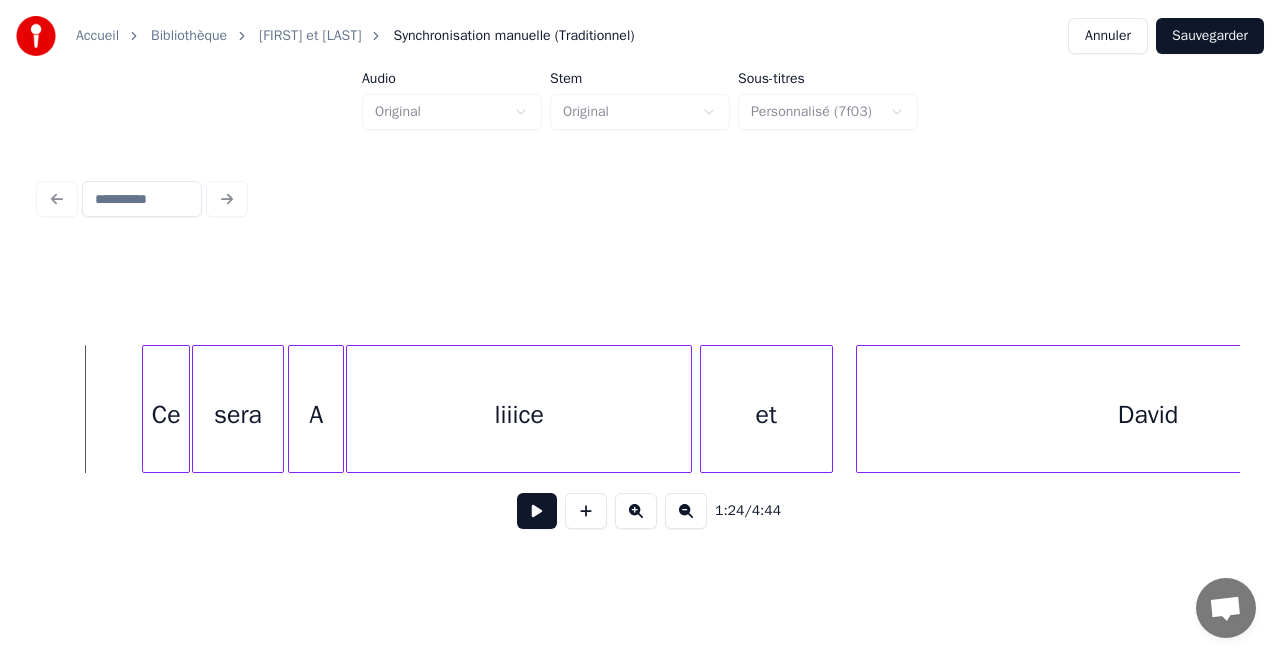 click at bounding box center (537, 511) 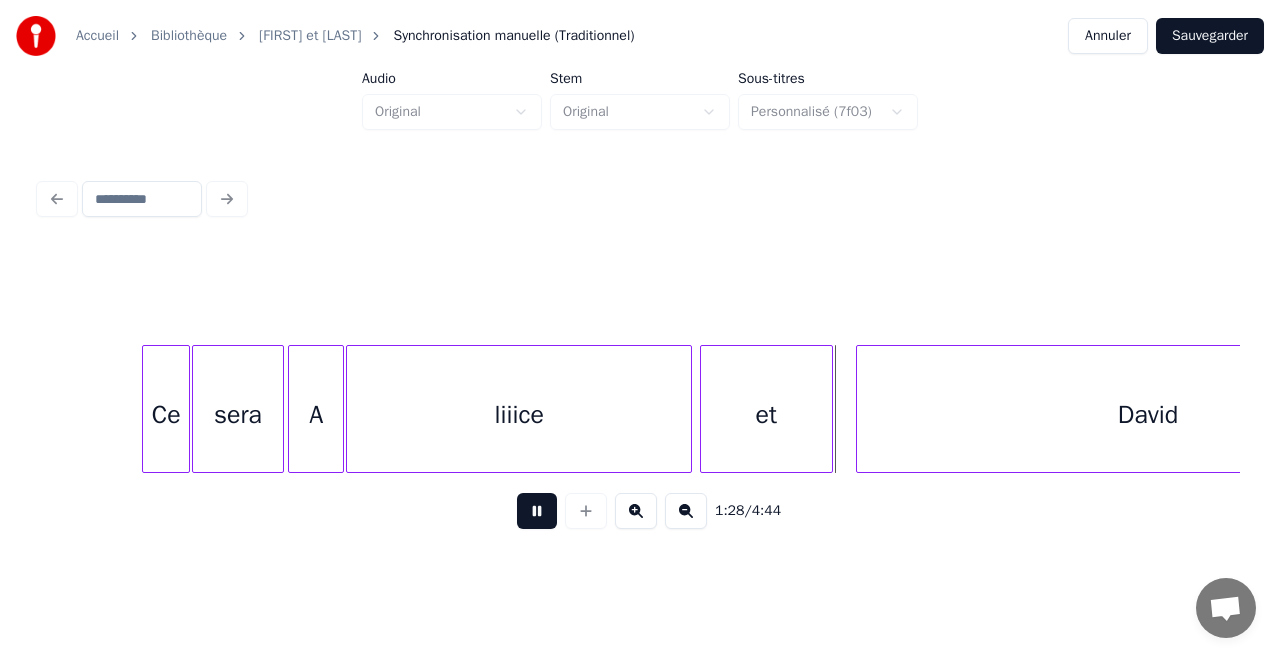 click at bounding box center [537, 511] 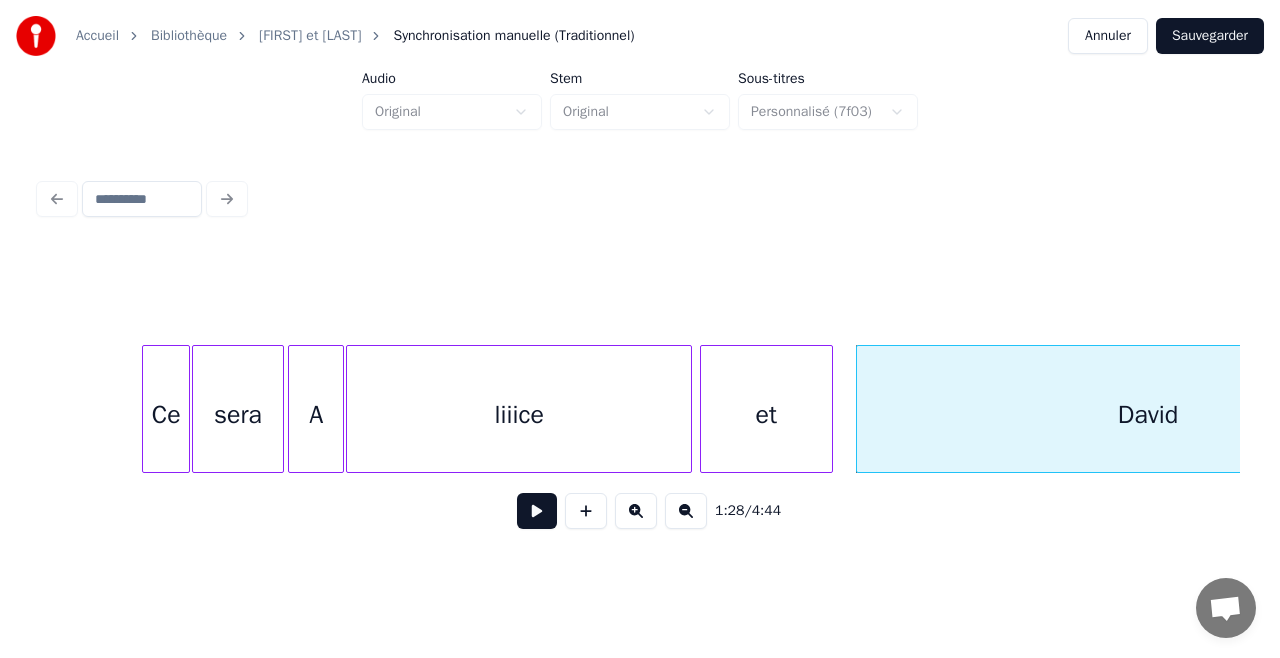 click on "Sauvegarder" at bounding box center (1210, 36) 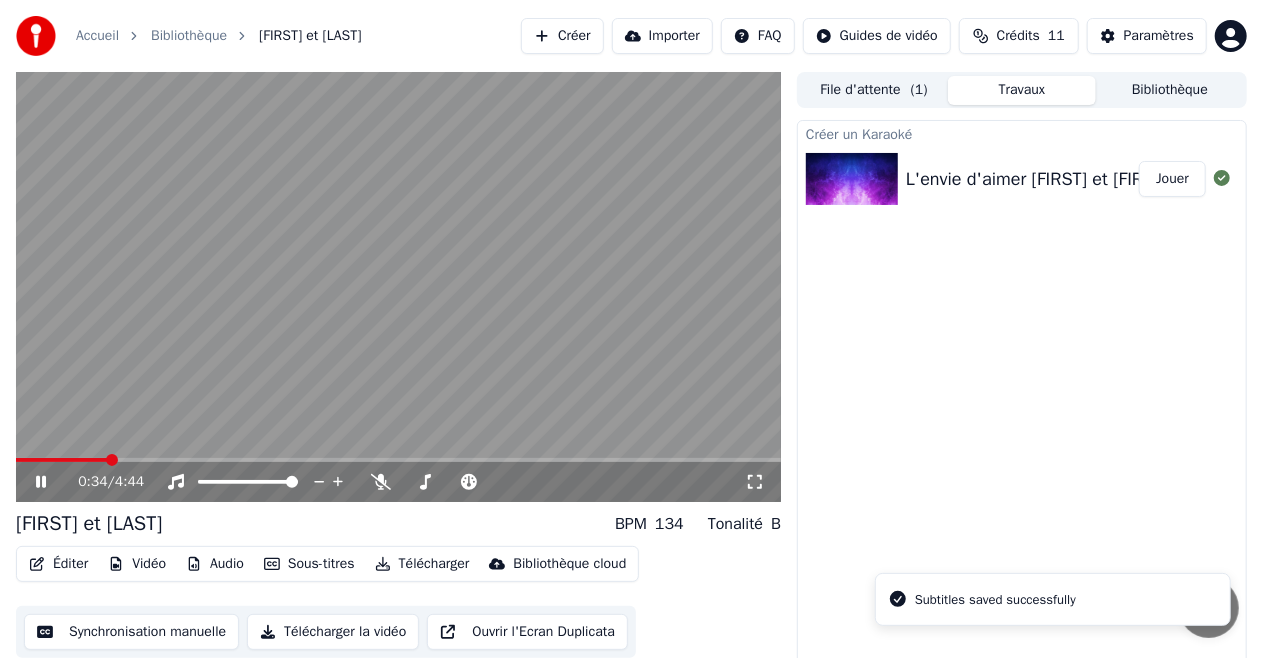 click at bounding box center (398, 460) 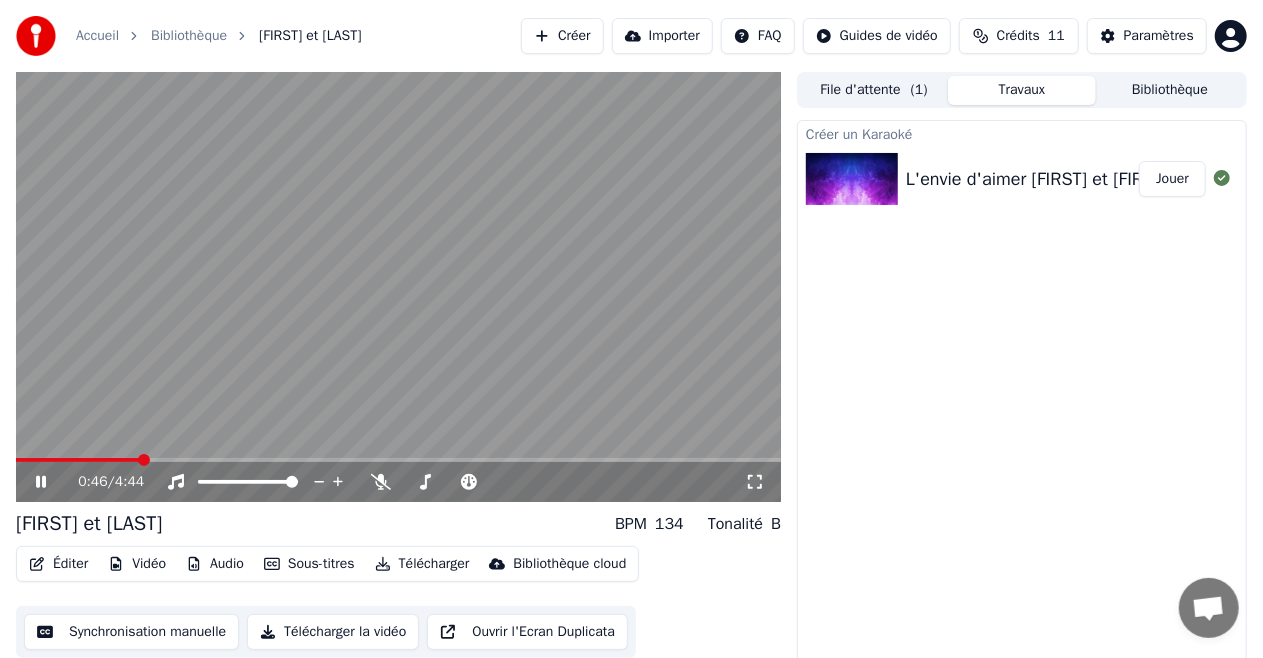 click at bounding box center (398, 460) 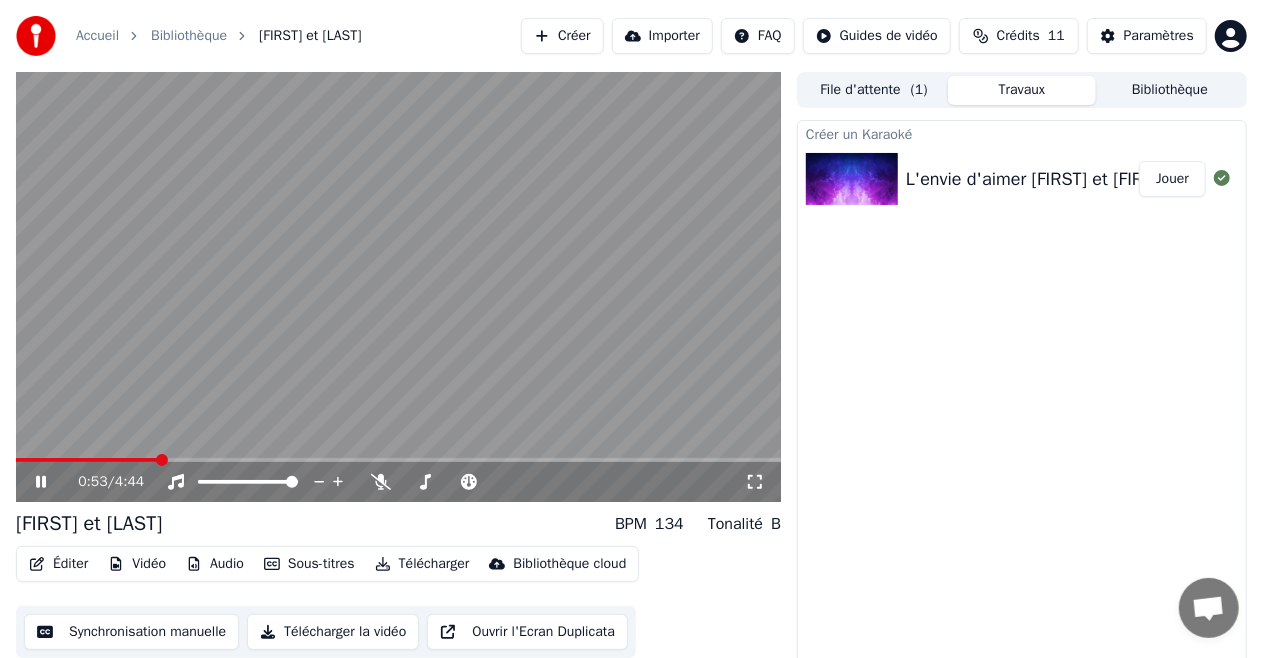 click at bounding box center [398, 460] 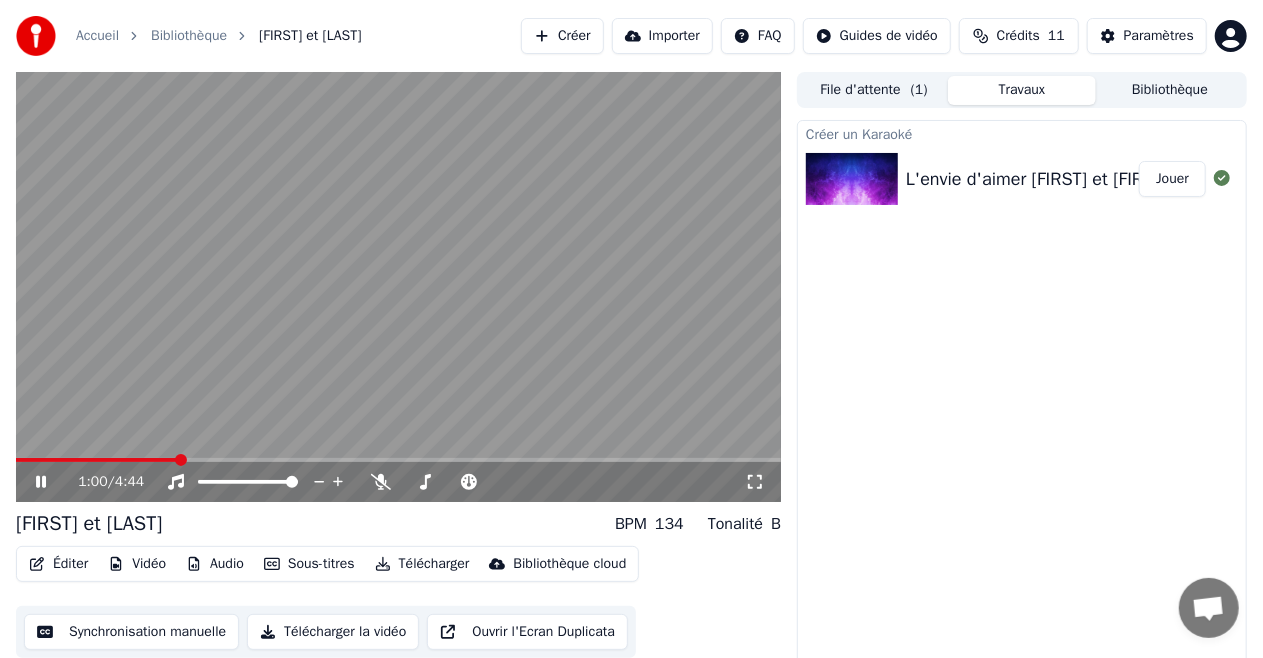 click at bounding box center [398, 460] 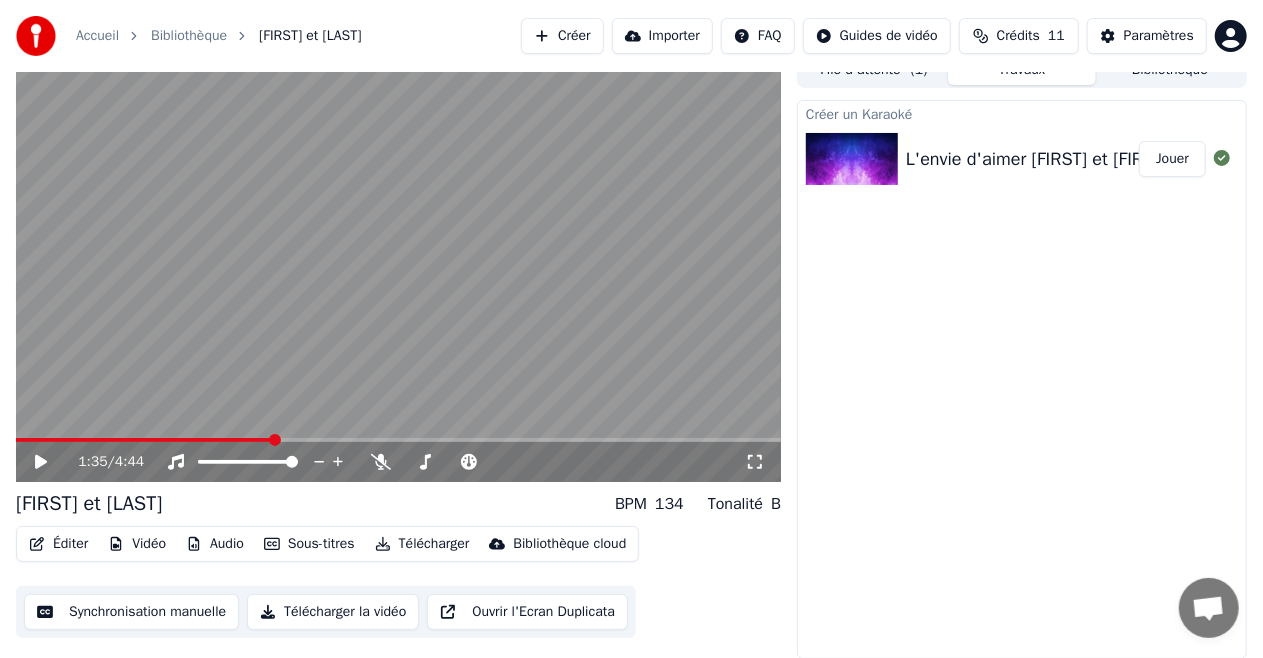 scroll, scrollTop: 21, scrollLeft: 0, axis: vertical 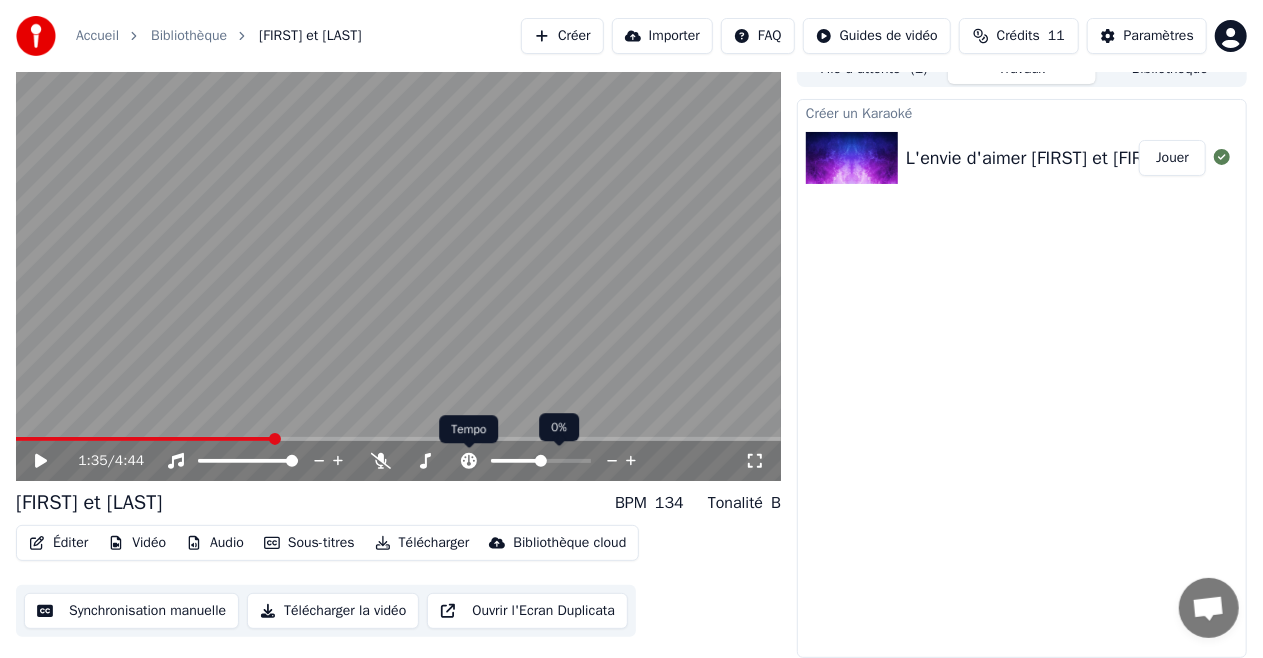 click 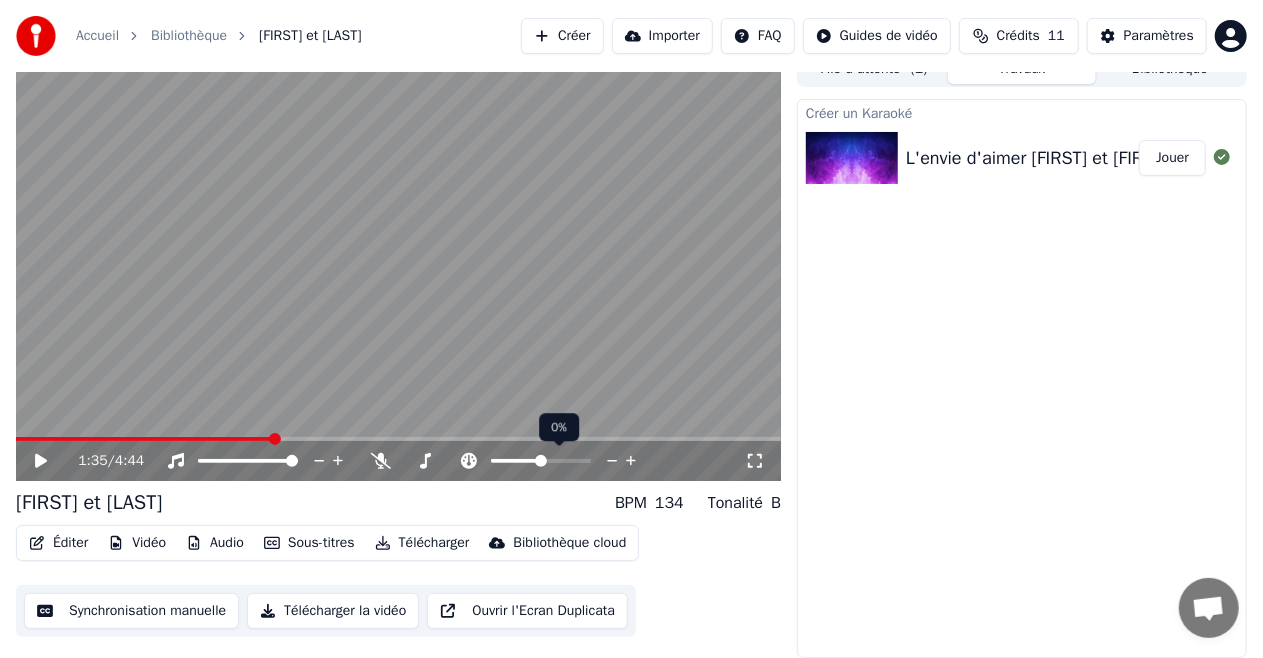 click 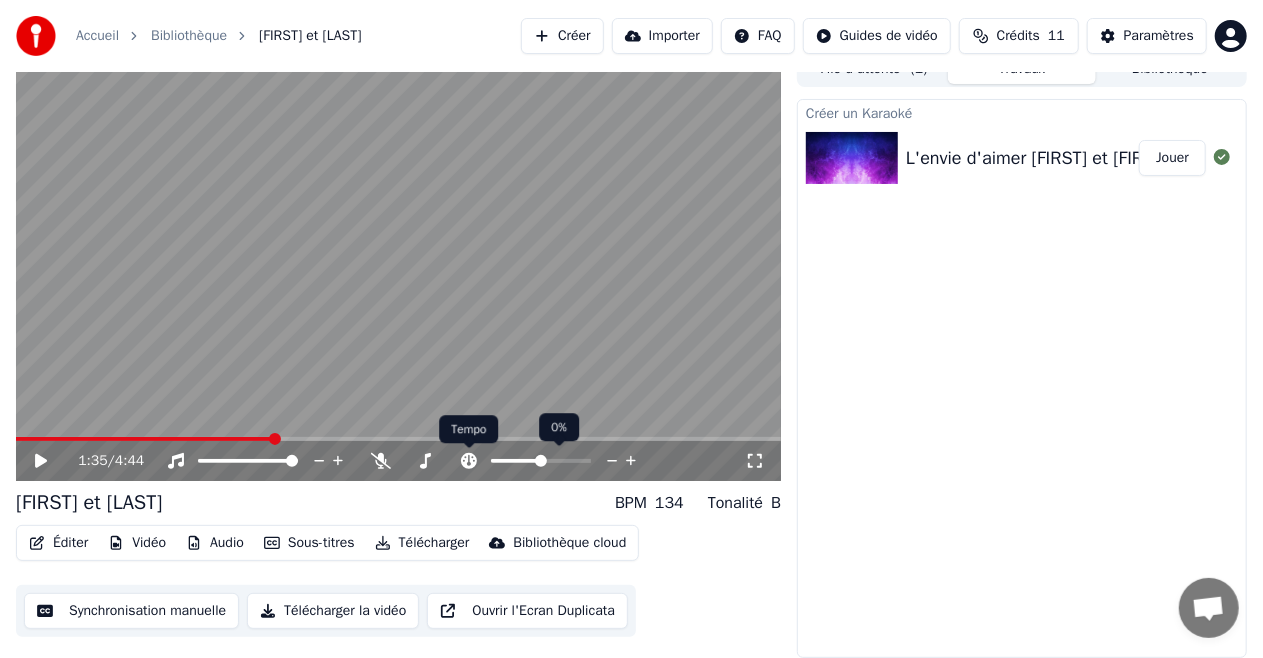 click 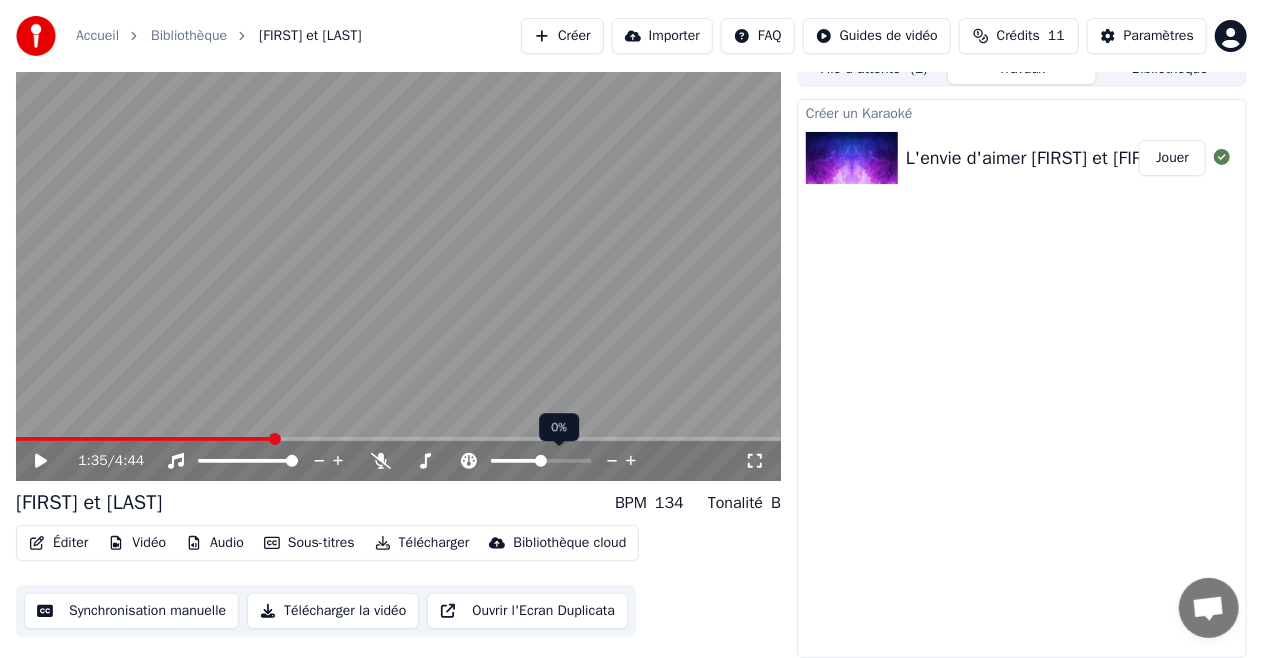 click 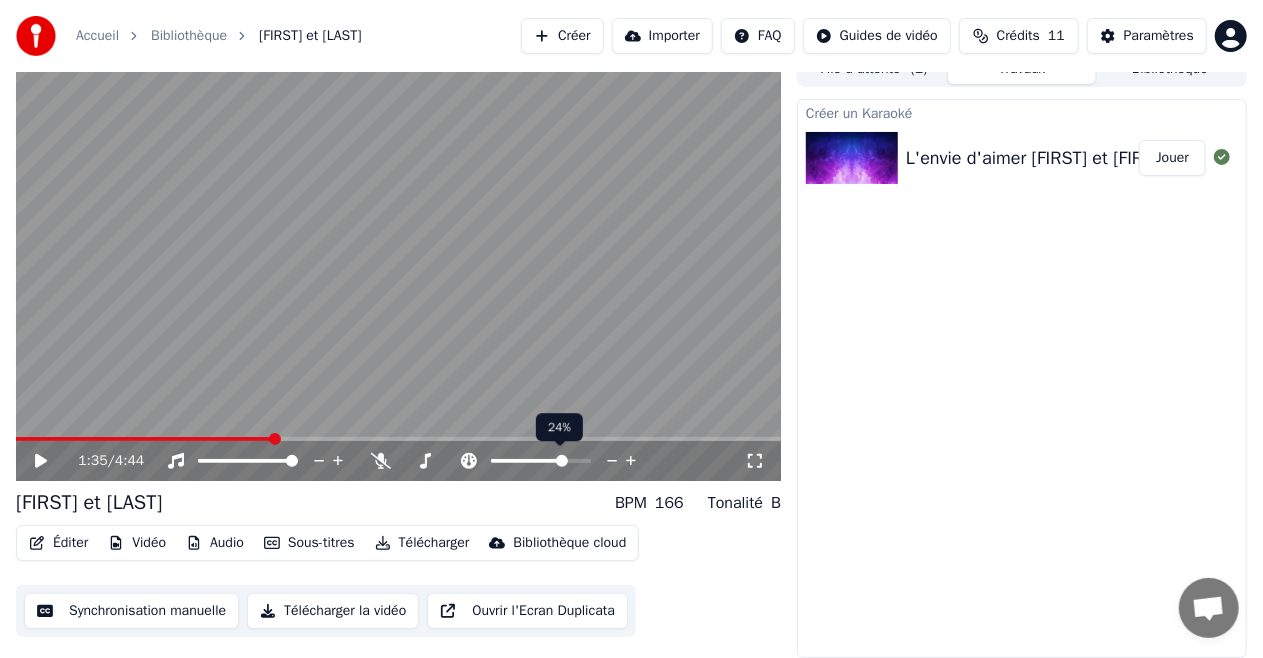 click at bounding box center (541, 461) 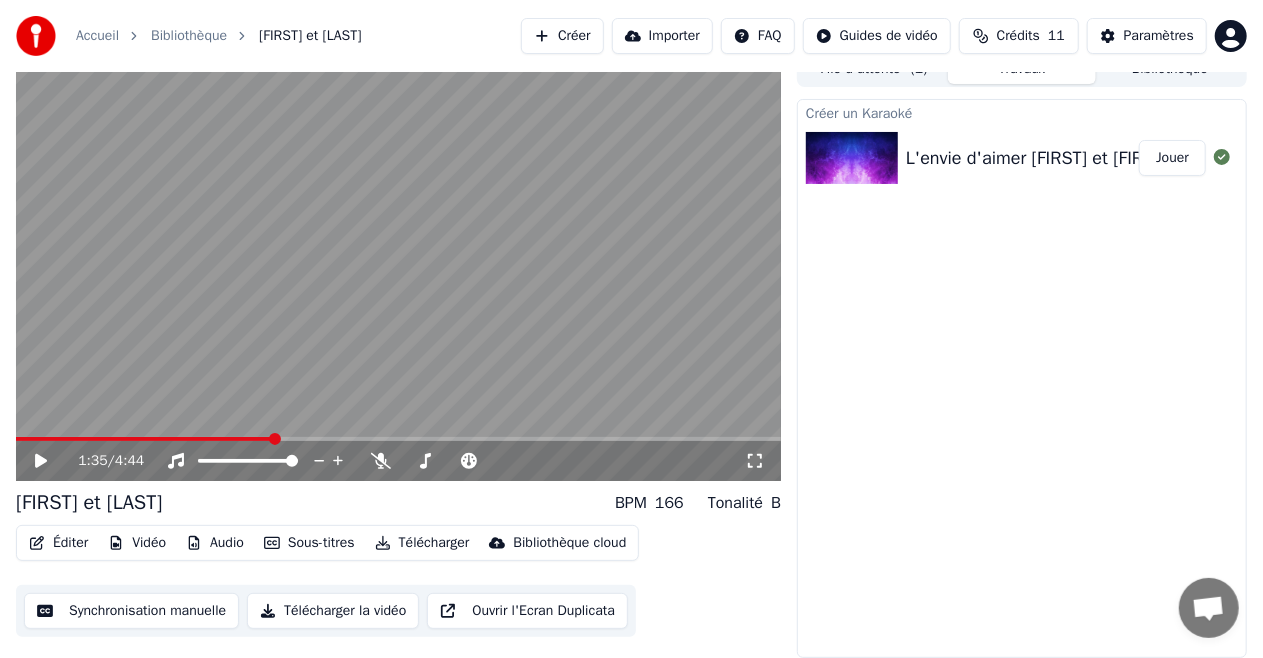 click on "1:35  /  4:44" at bounding box center (398, 461) 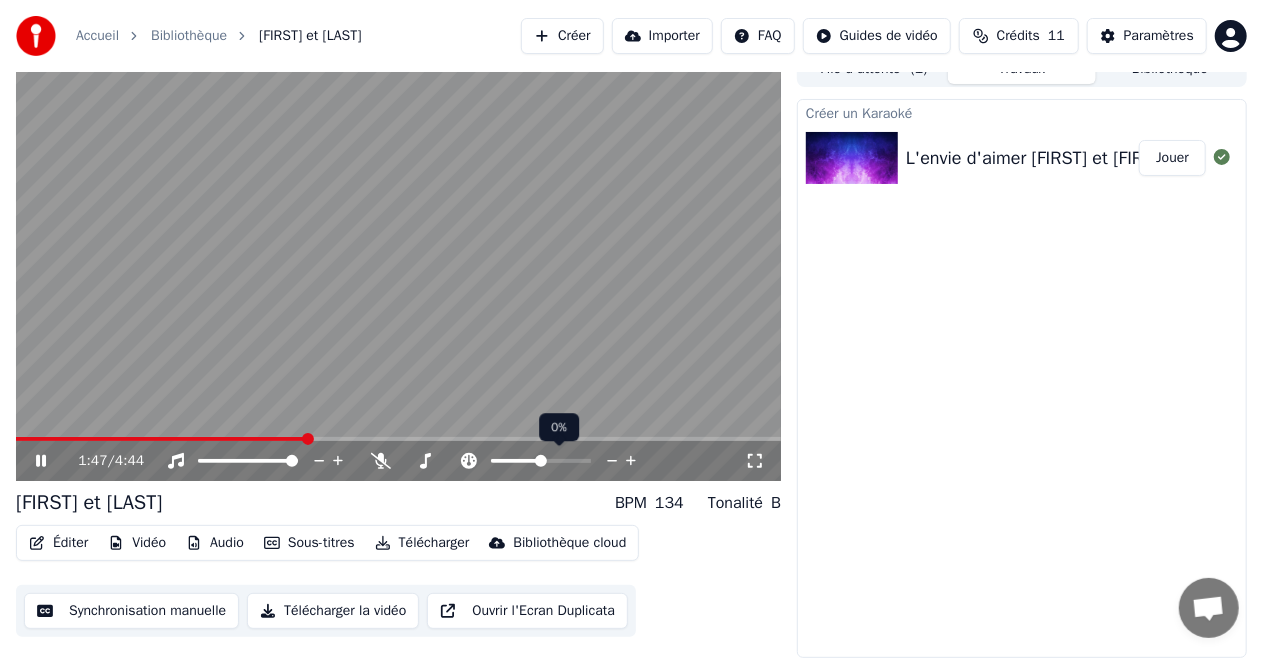 click at bounding box center (541, 461) 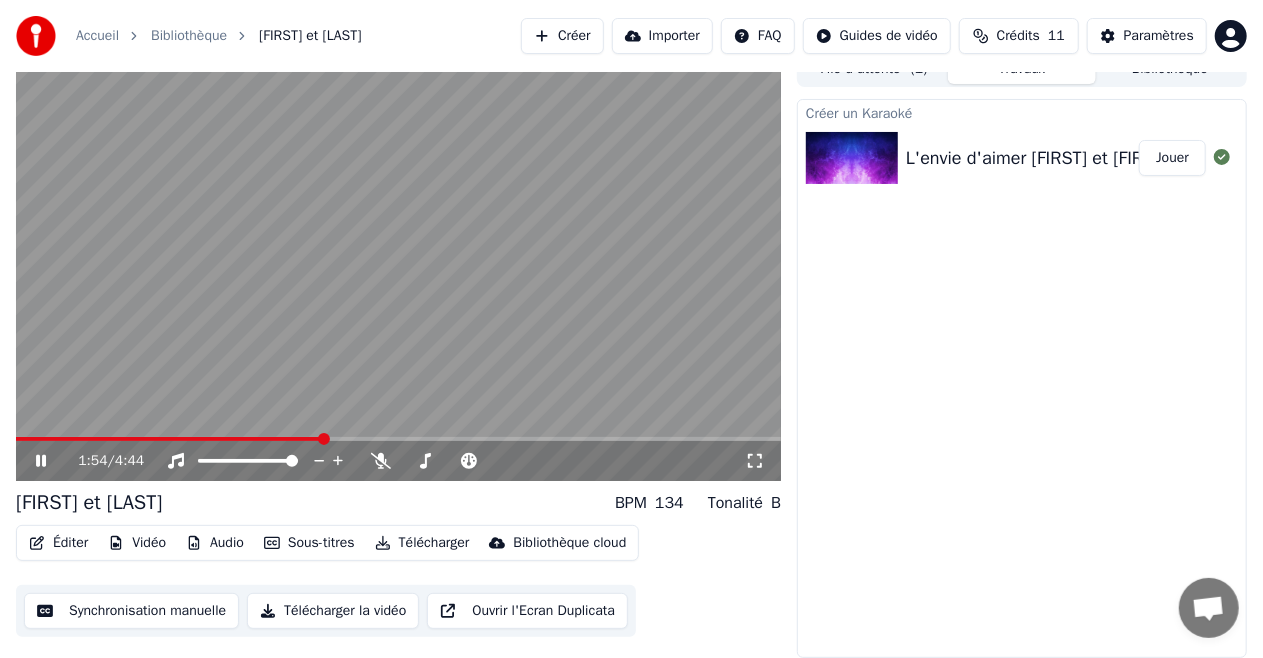 click 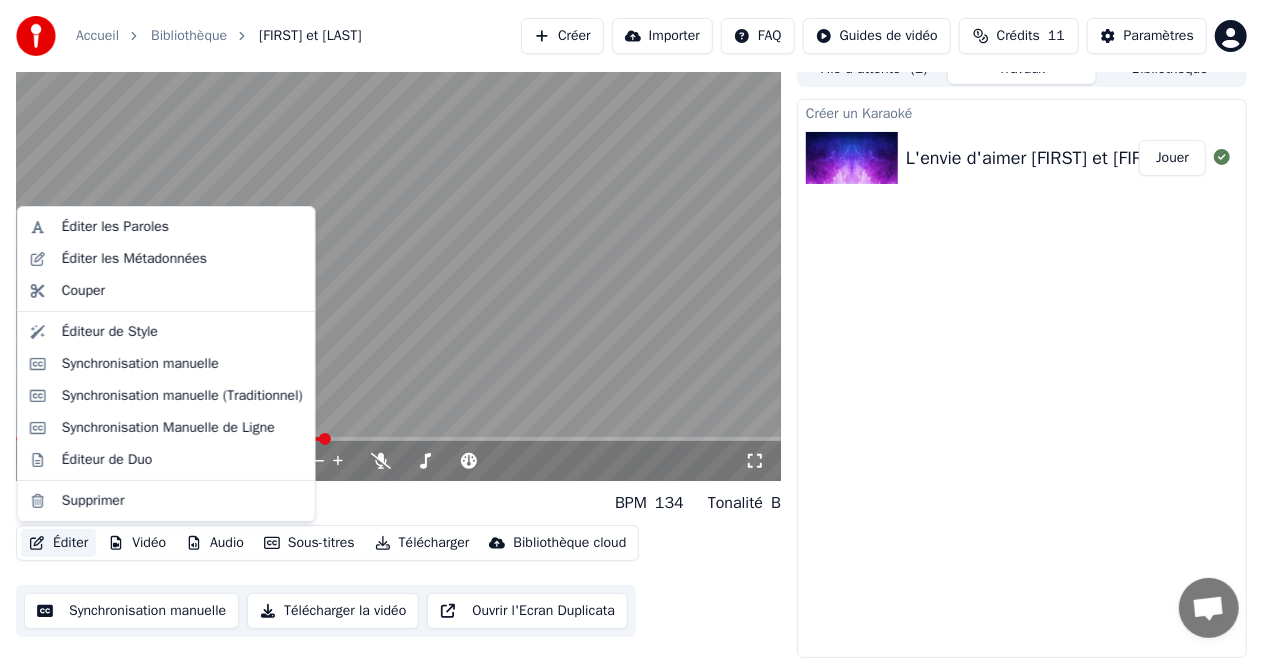 click on "Éditer" at bounding box center (58, 543) 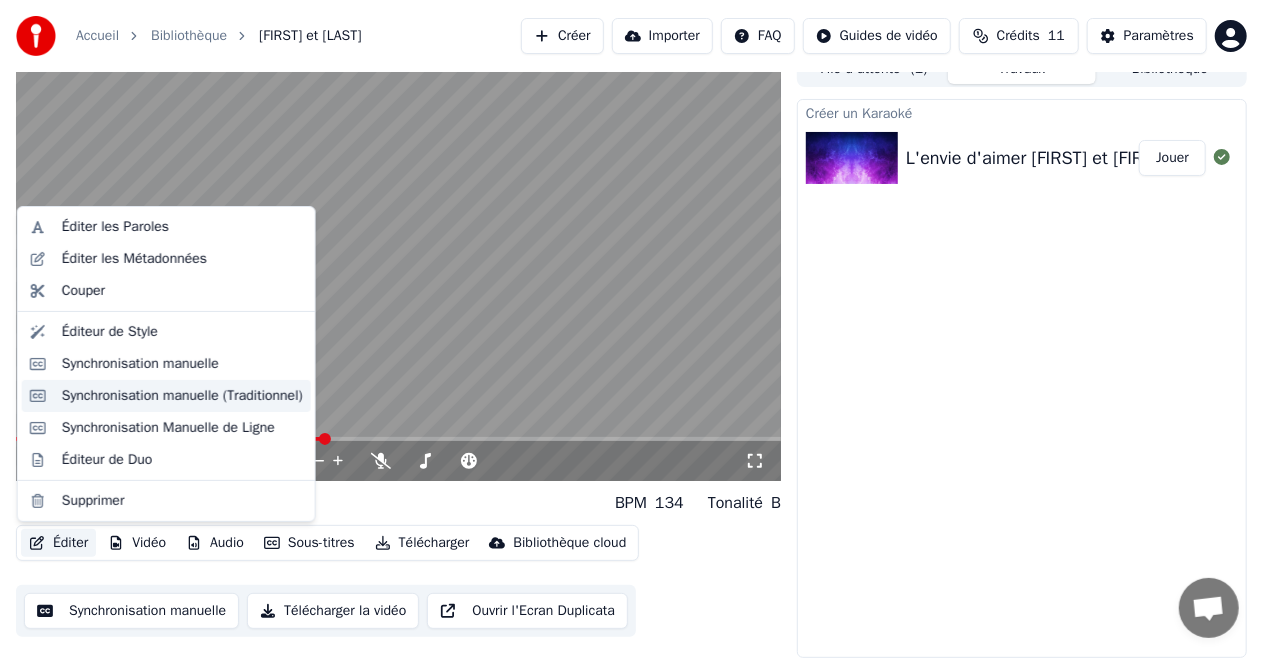 click on "Synchronisation manuelle (Traditionnel)" at bounding box center [182, 396] 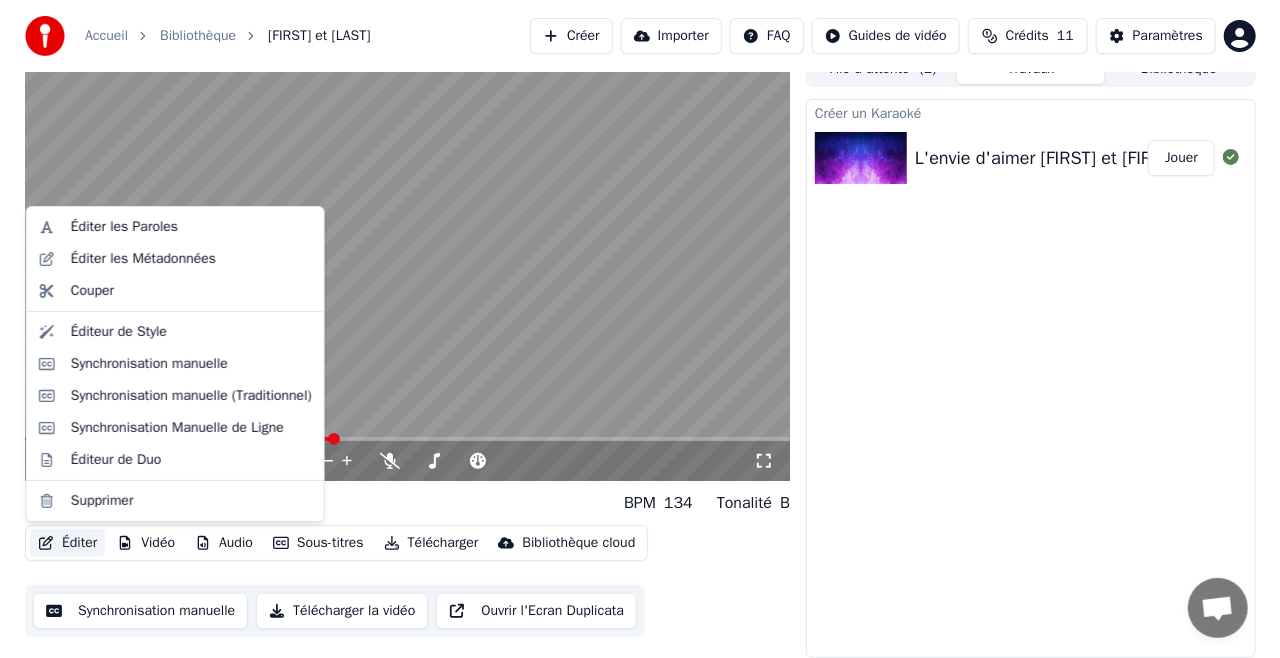 scroll, scrollTop: 0, scrollLeft: 0, axis: both 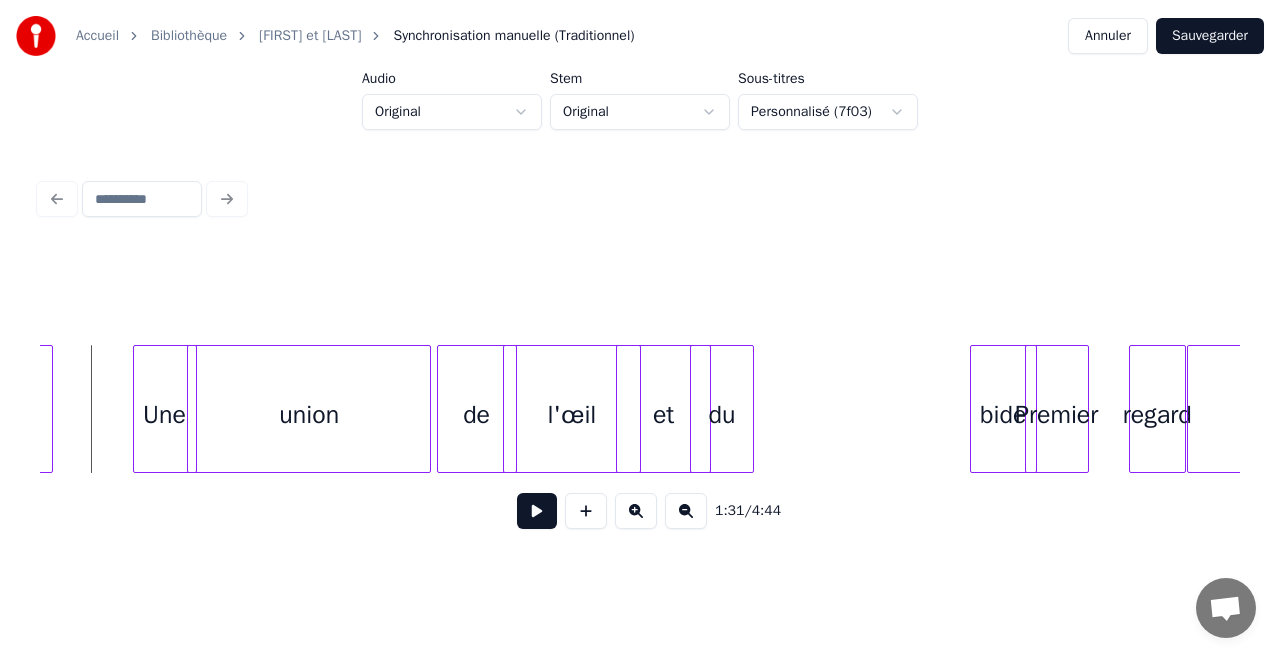 click at bounding box center (537, 511) 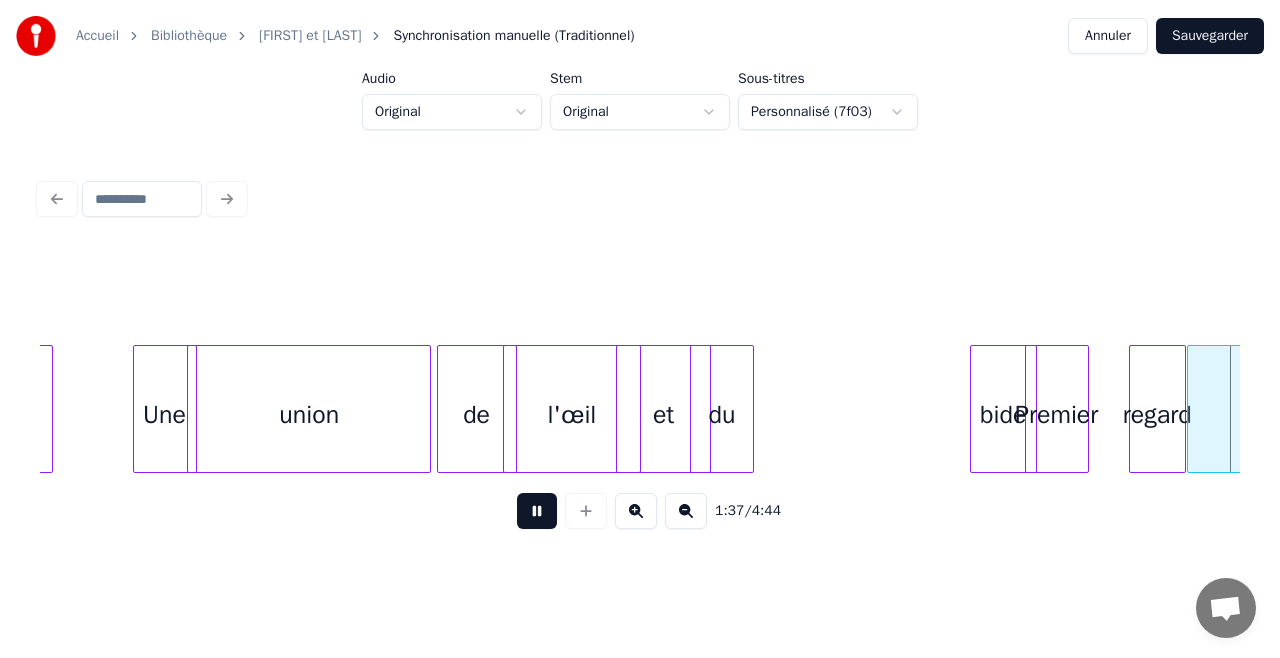scroll, scrollTop: 0, scrollLeft: 19464, axis: horizontal 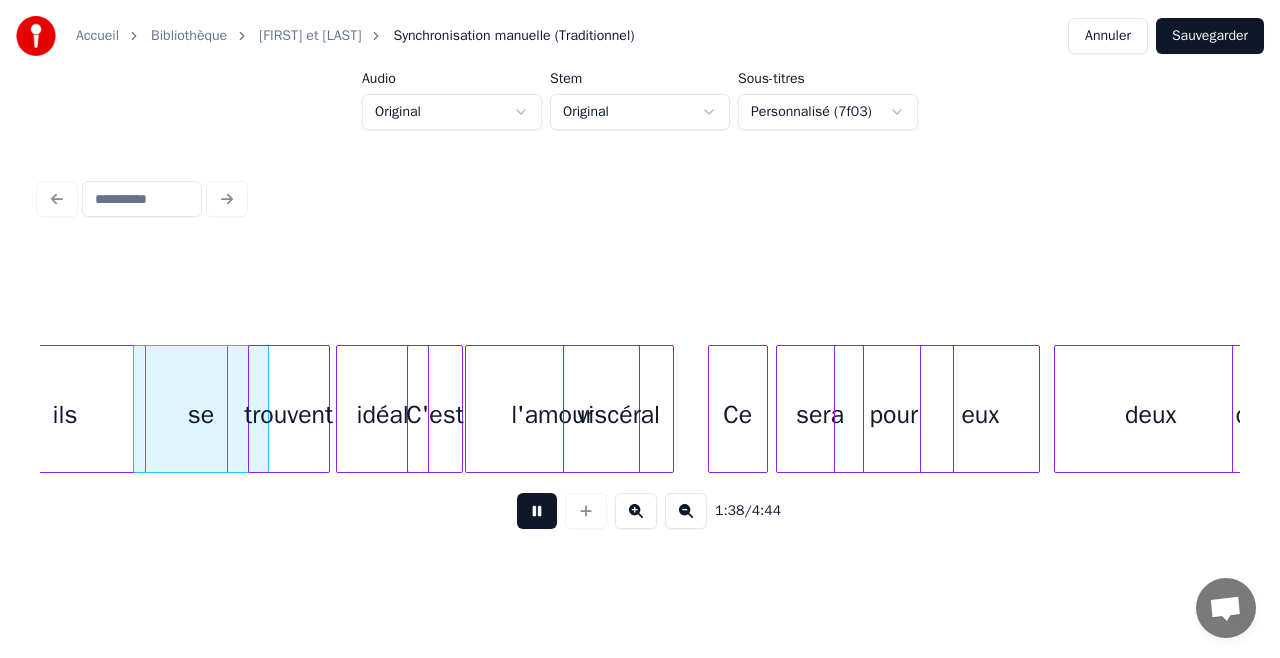 click at bounding box center [537, 511] 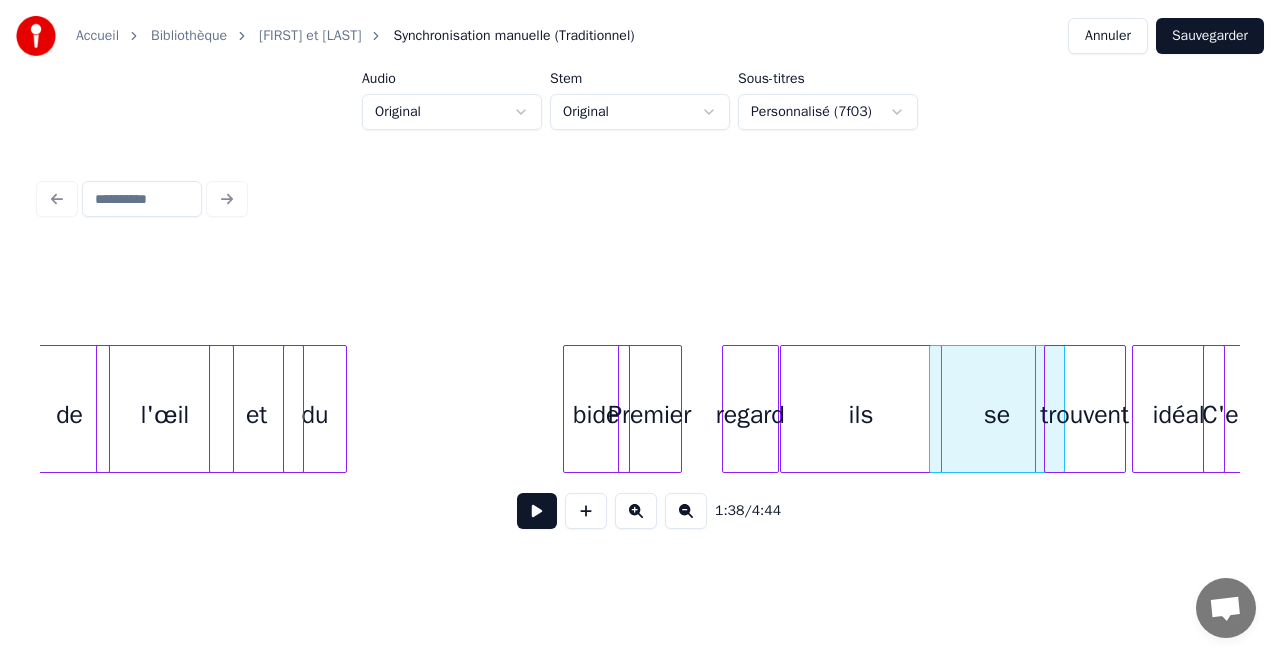 scroll, scrollTop: 0, scrollLeft: 18667, axis: horizontal 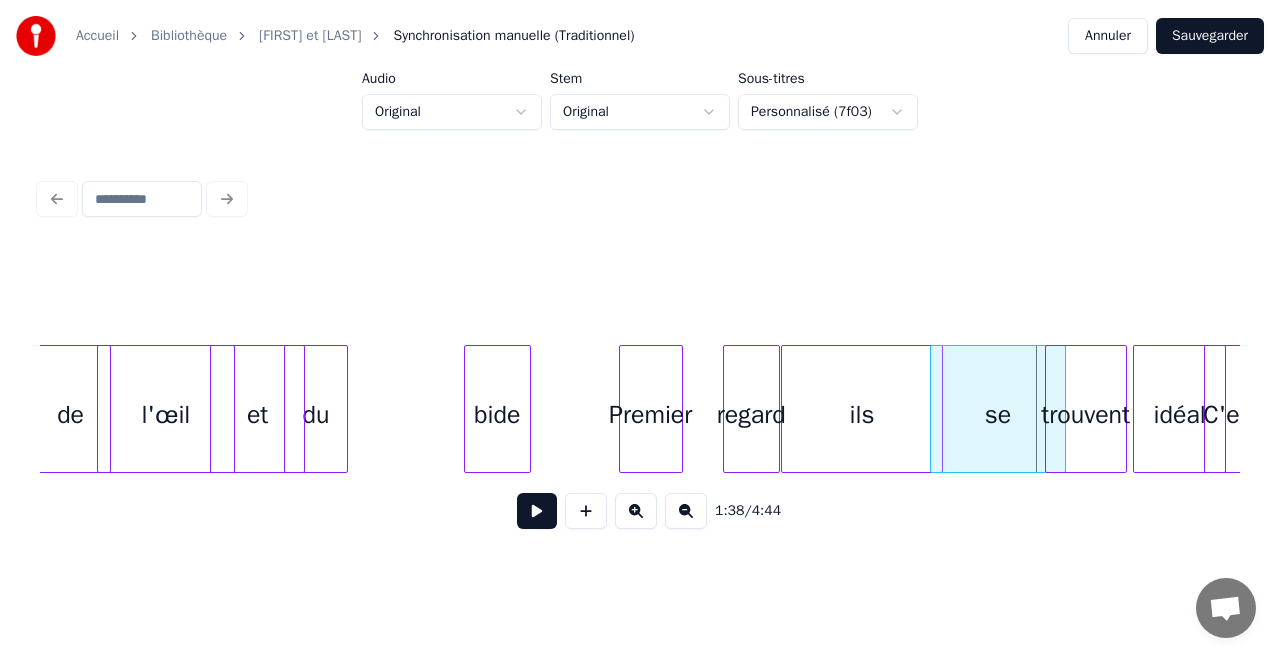 click on "bide" at bounding box center [497, 414] 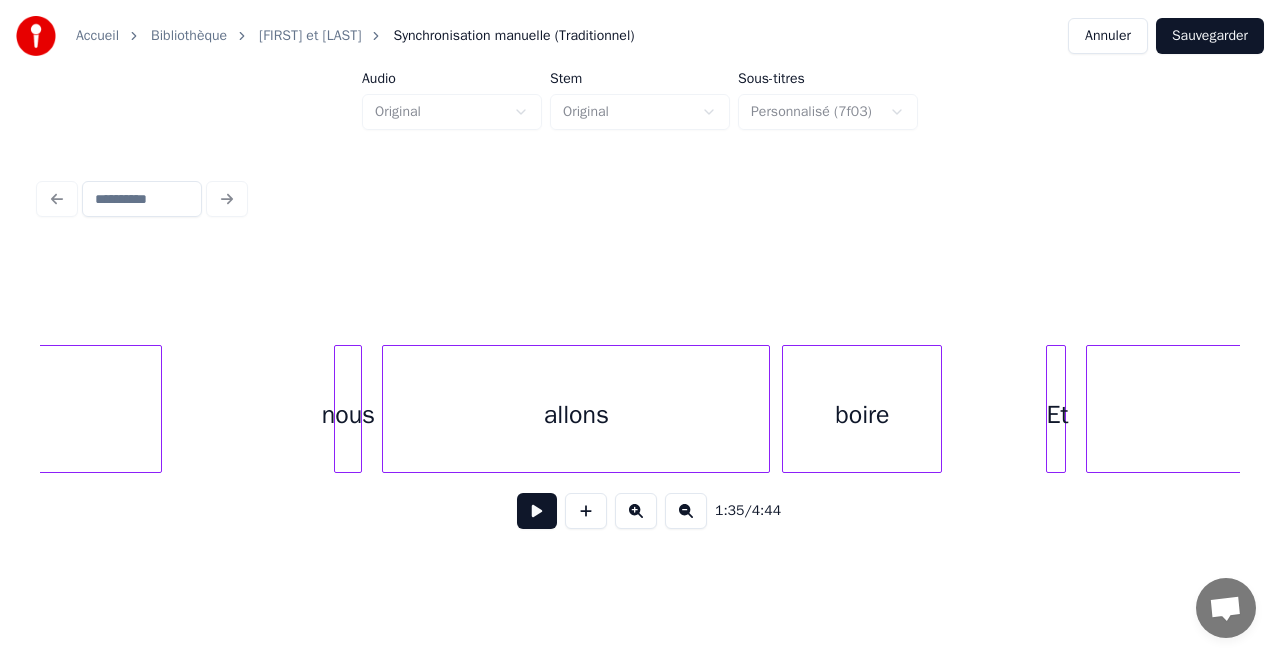 scroll, scrollTop: 0, scrollLeft: 21087, axis: horizontal 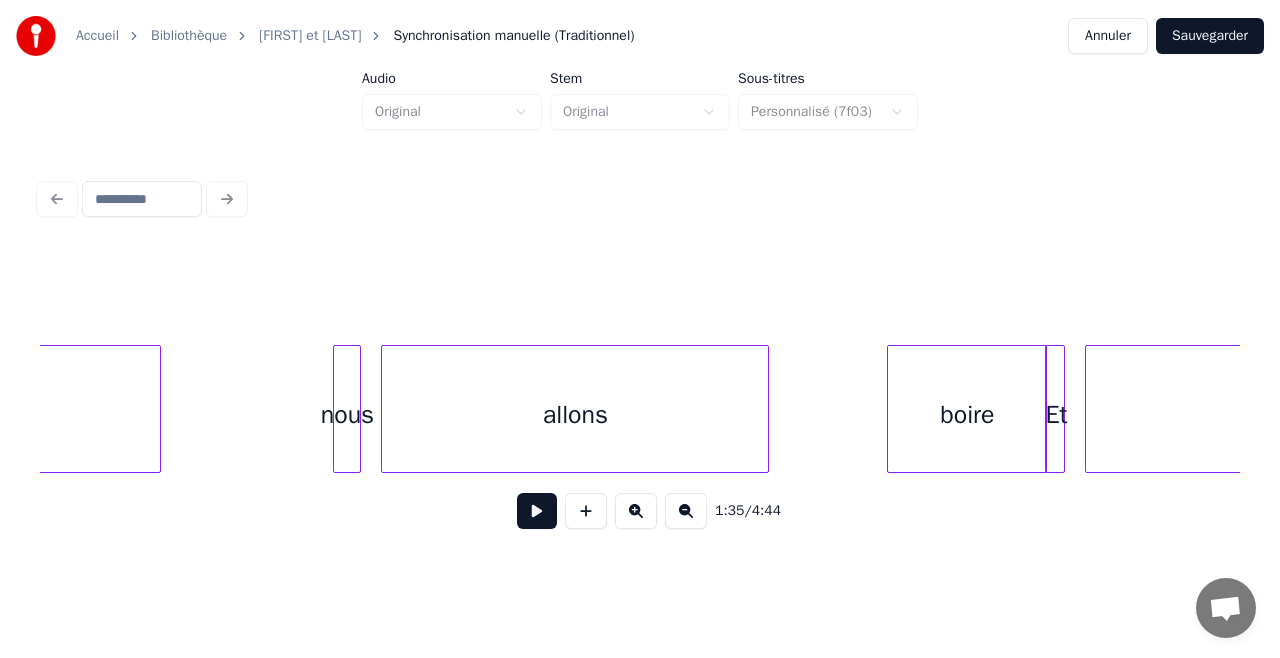 click on "boire" at bounding box center (967, 414) 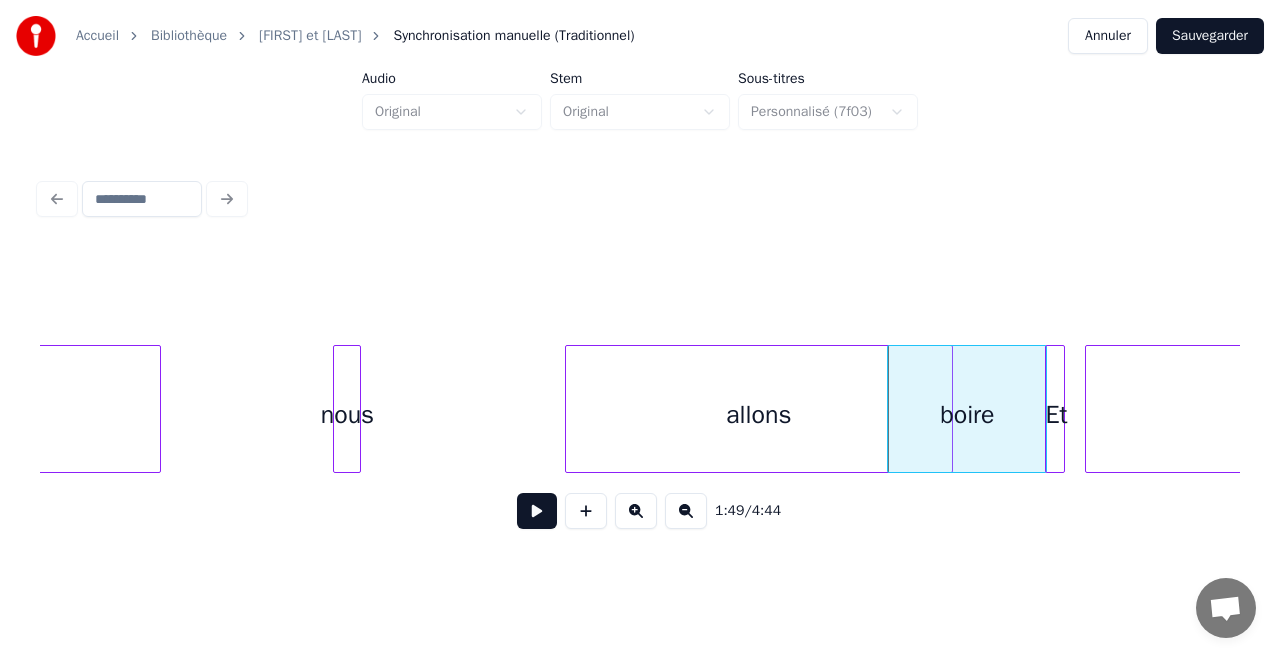 click on "allons" at bounding box center [759, 414] 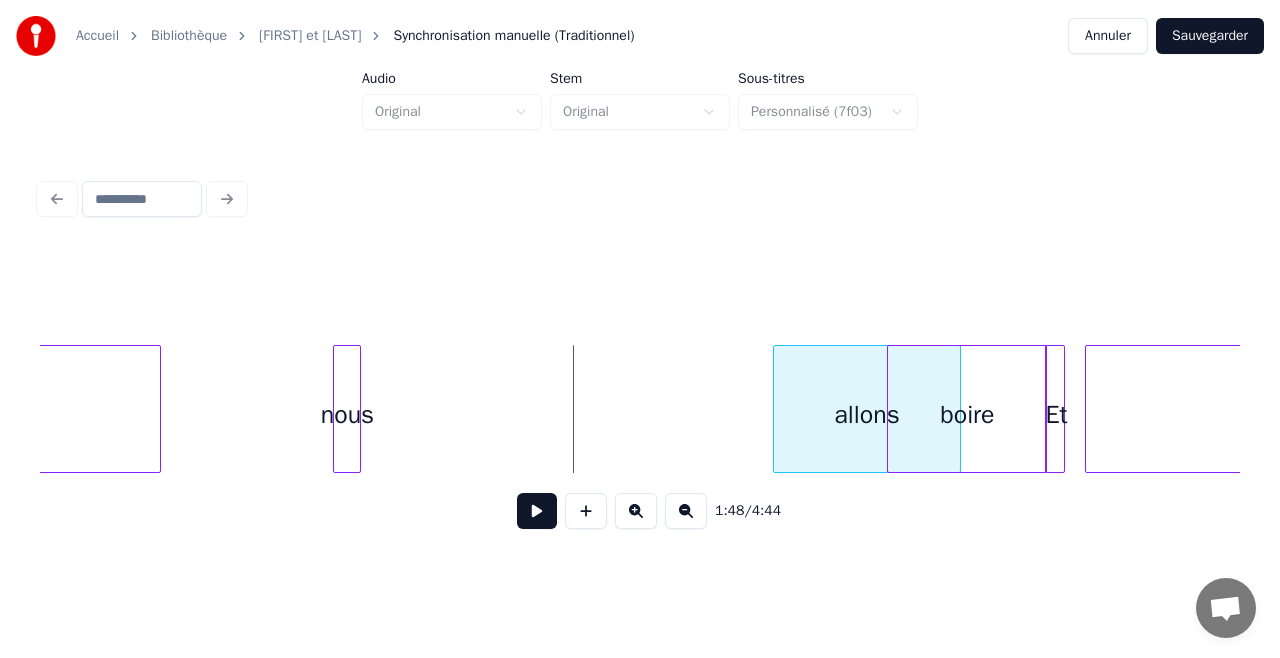 click at bounding box center (777, 409) 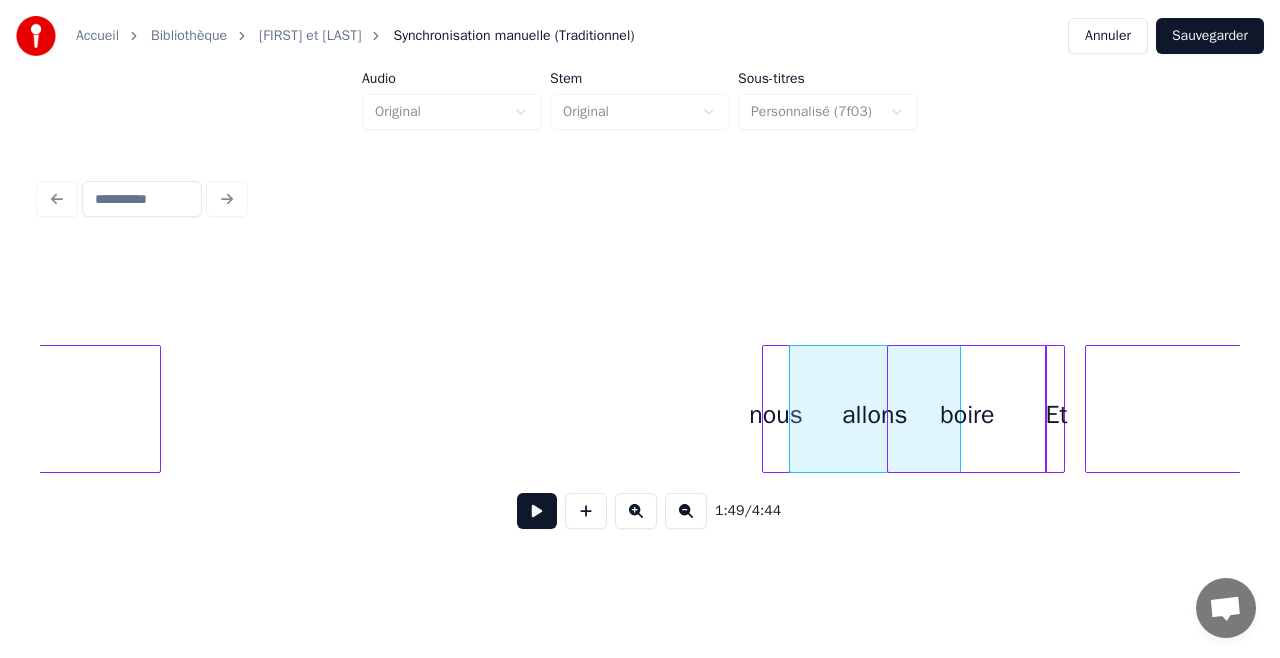 click on "nous" at bounding box center [776, 414] 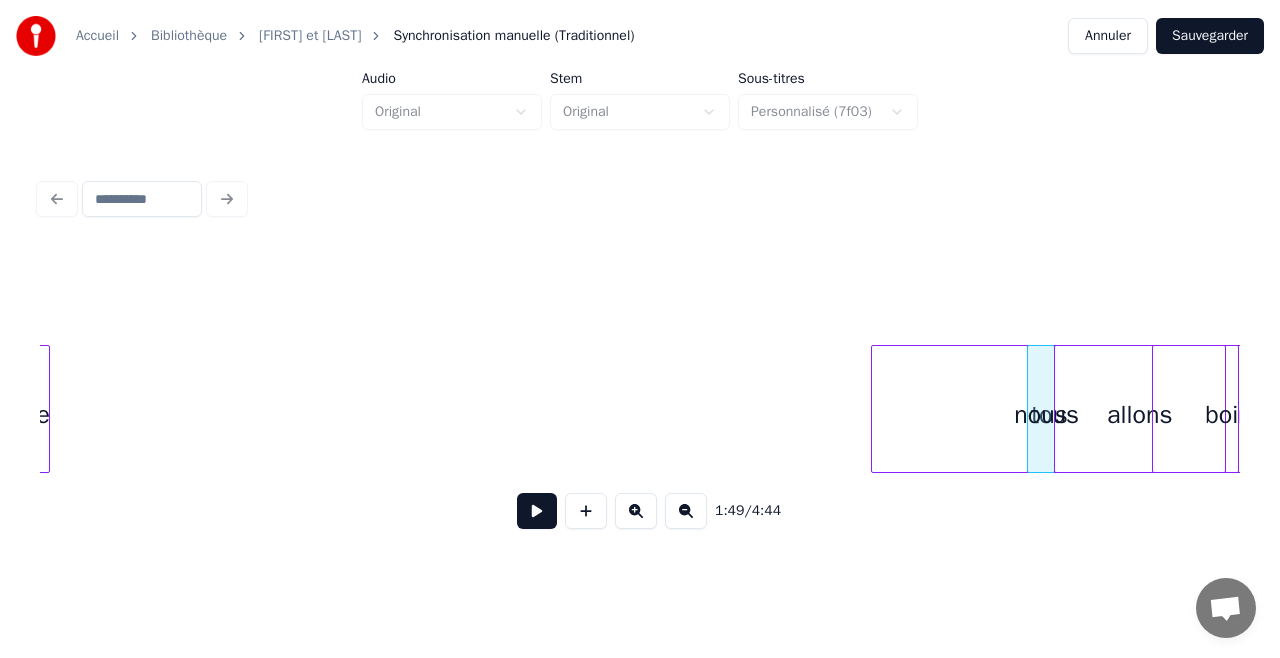 scroll, scrollTop: 0, scrollLeft: 20826, axis: horizontal 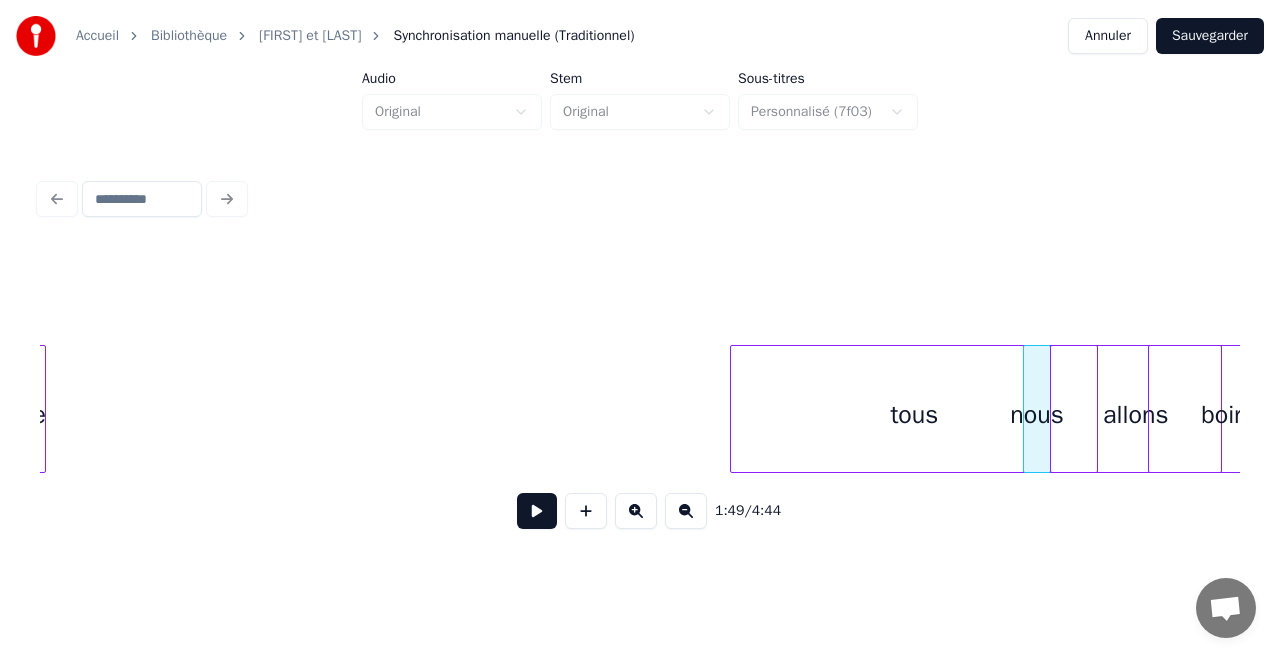 click on "tous" at bounding box center (914, 414) 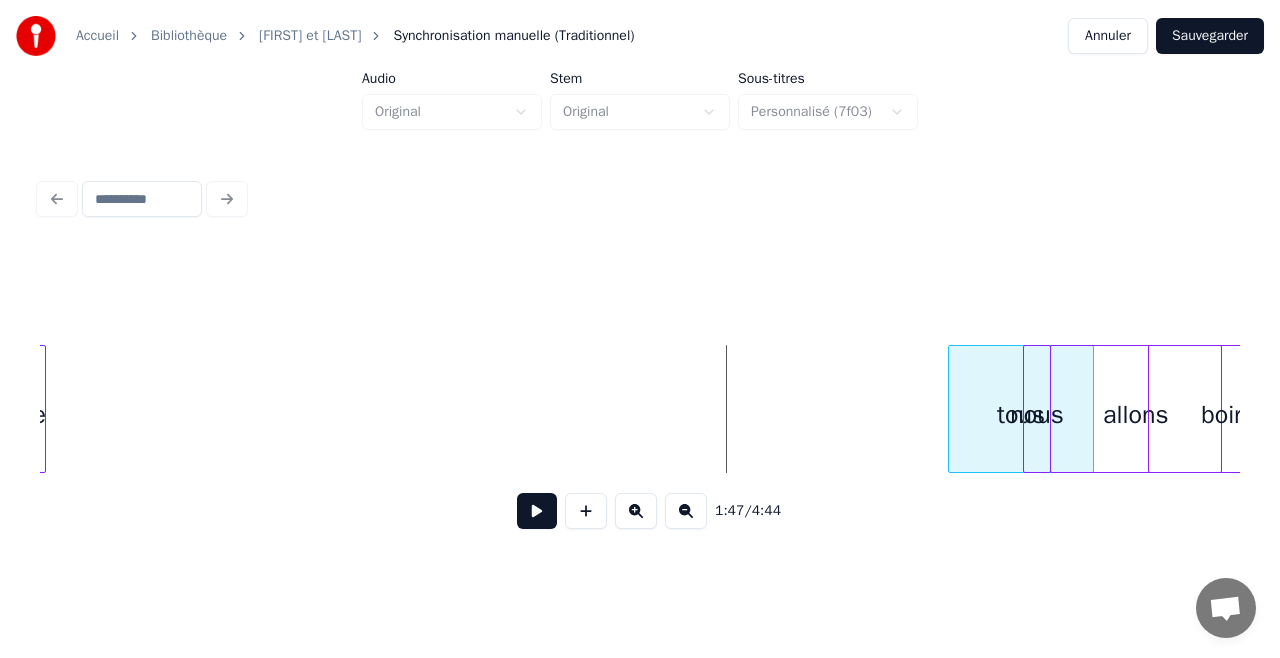 click at bounding box center (952, 409) 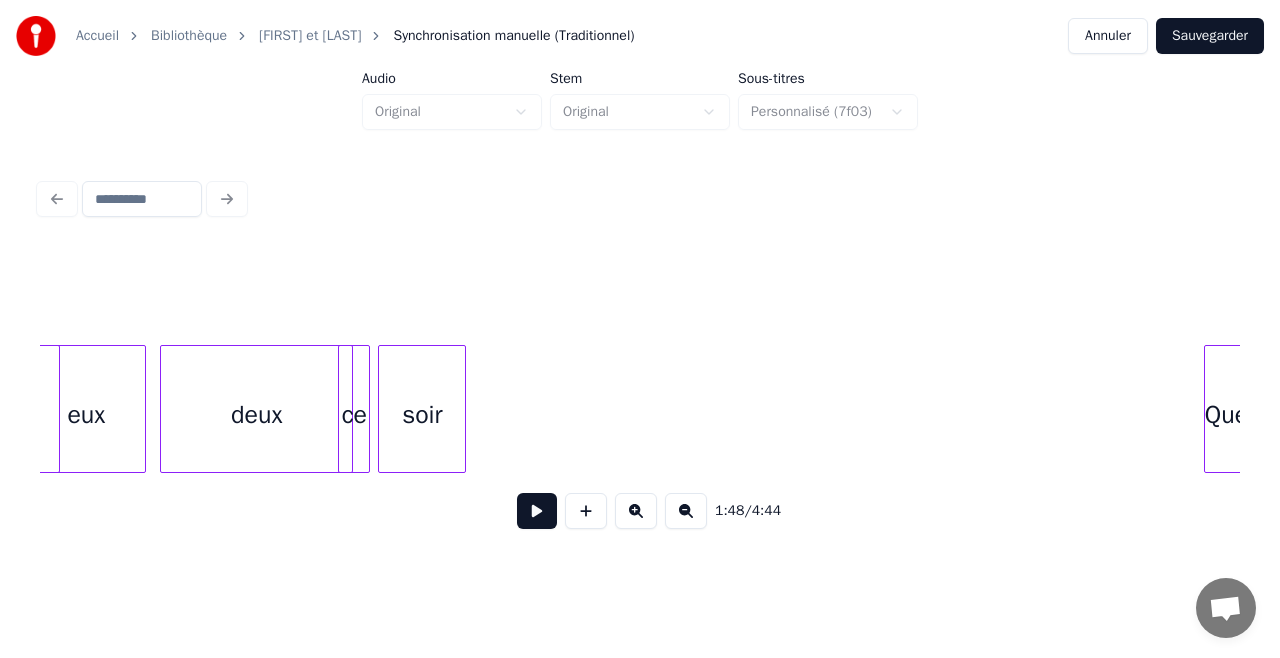 scroll, scrollTop: 0, scrollLeft: 20388, axis: horizontal 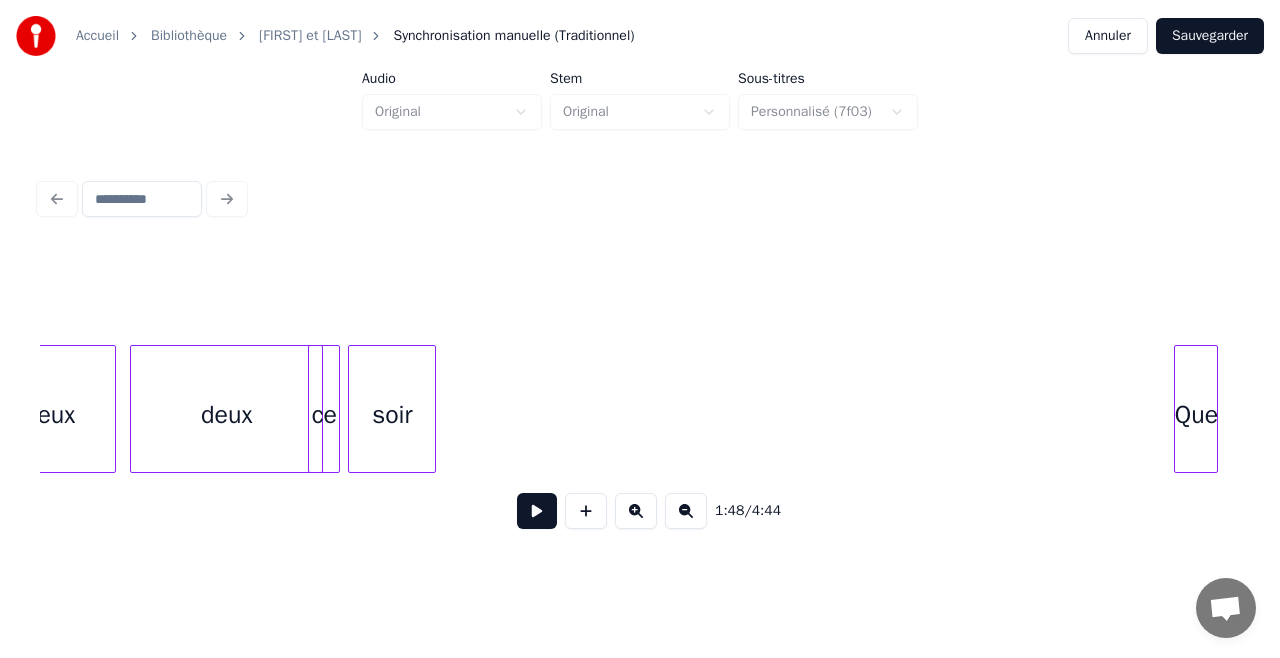 click on "1:48  /  4:44" at bounding box center (640, 359) 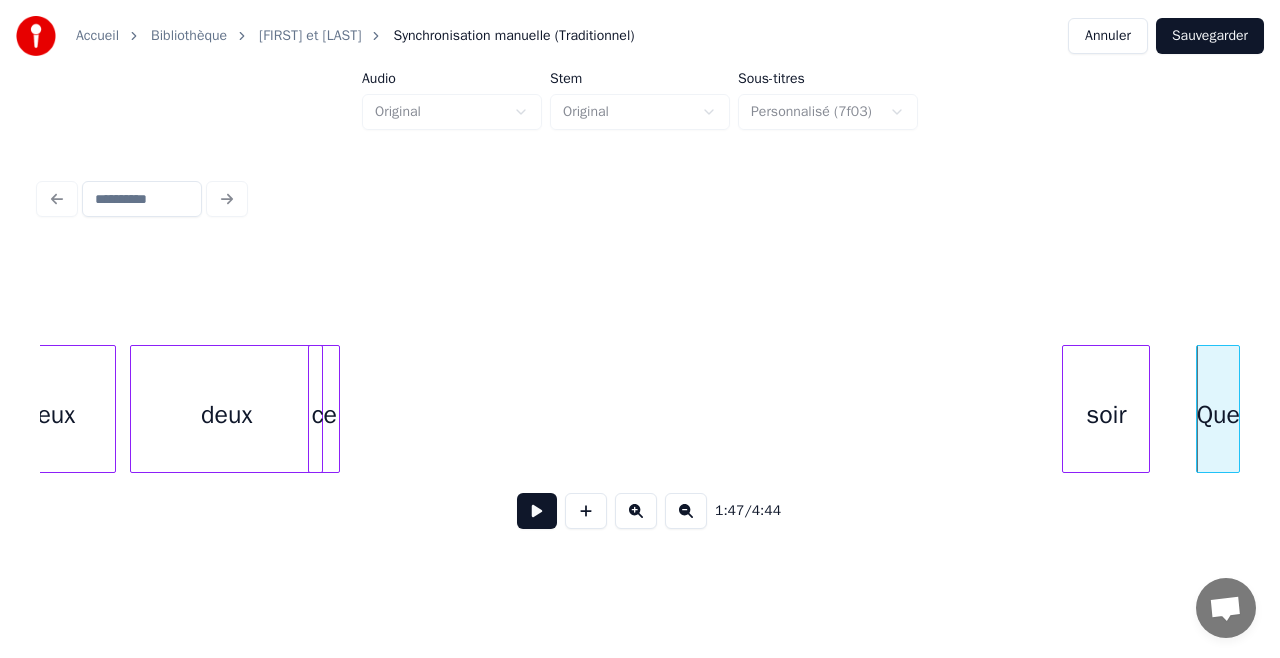 click on "soir" at bounding box center (1106, 414) 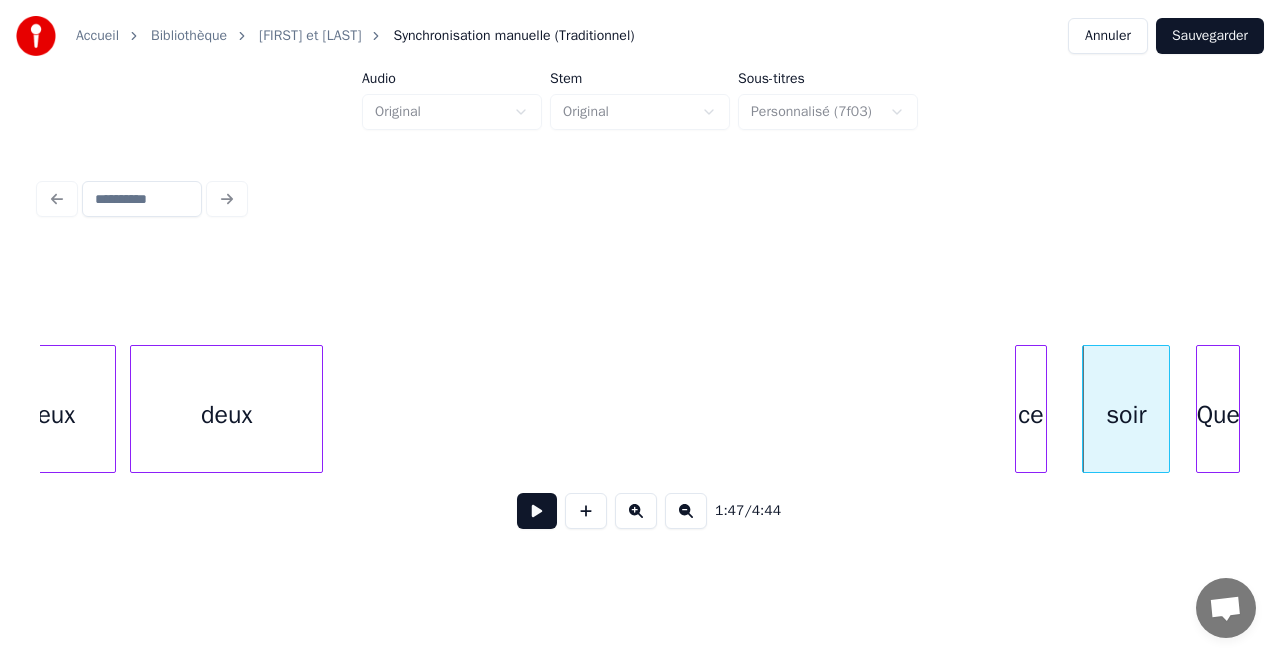 click on "ce" at bounding box center [1031, 414] 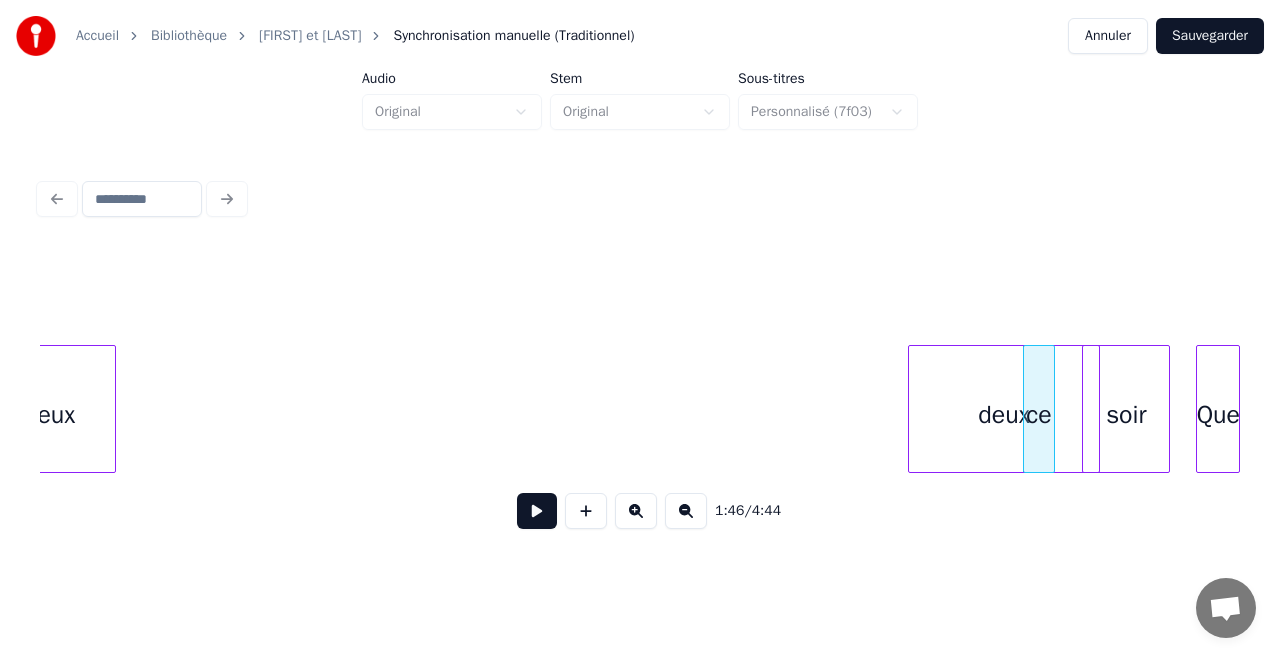 click on "deux" at bounding box center [1004, 414] 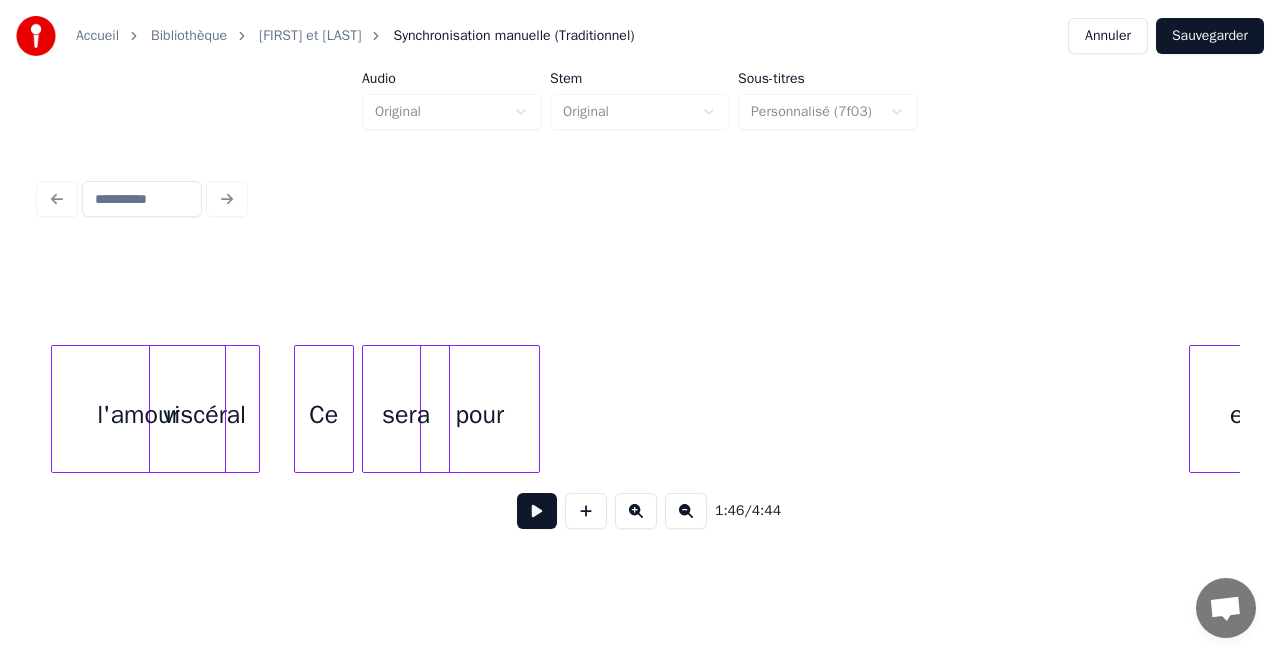 scroll, scrollTop: 0, scrollLeft: 19950, axis: horizontal 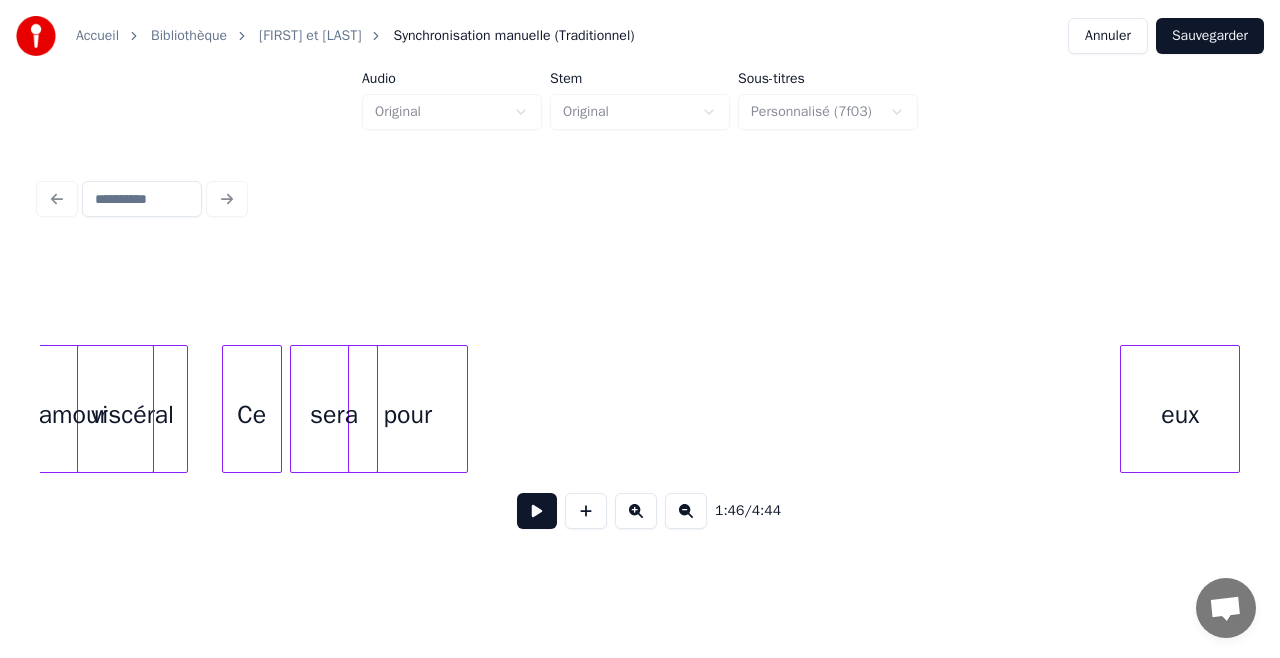 click on "Accueil Bibliothèque [FIRST] et [LAST] Synchronisation manuelle (Traditionnel) Annuler Sauvegarder Audio Original Stem Original Sous-titres Personnalisé (7f03) 1:46  /  4:44" at bounding box center [640, 278] 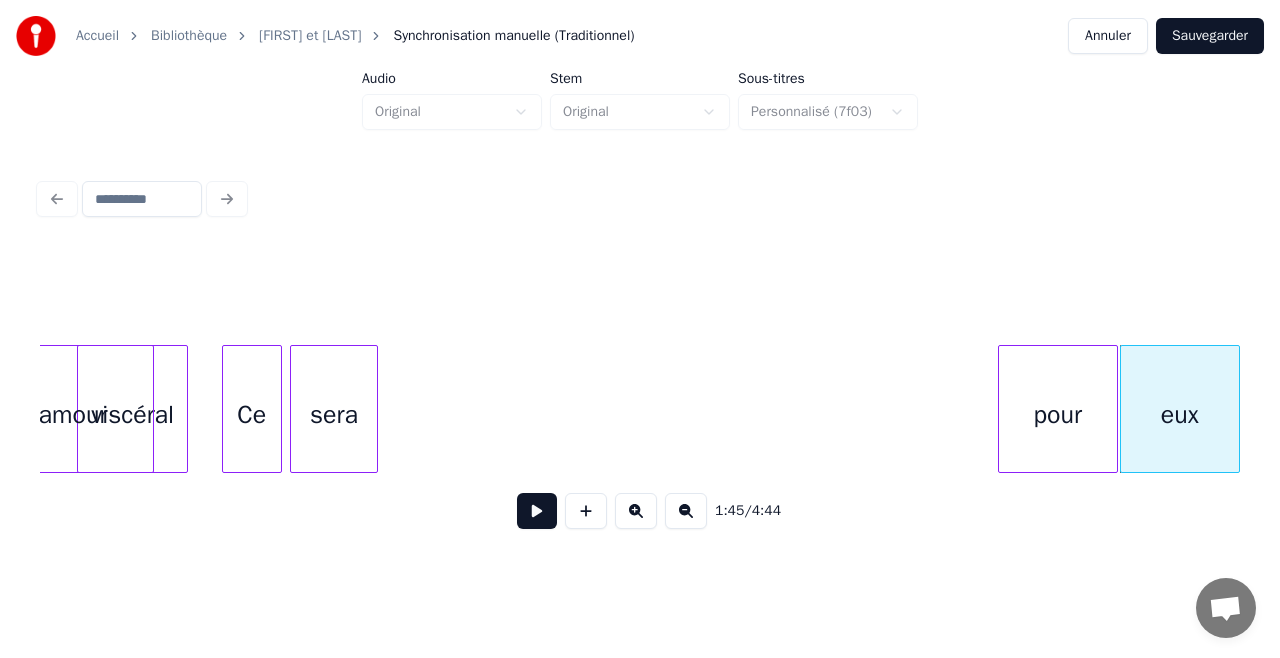 click on "pour" at bounding box center [1058, 414] 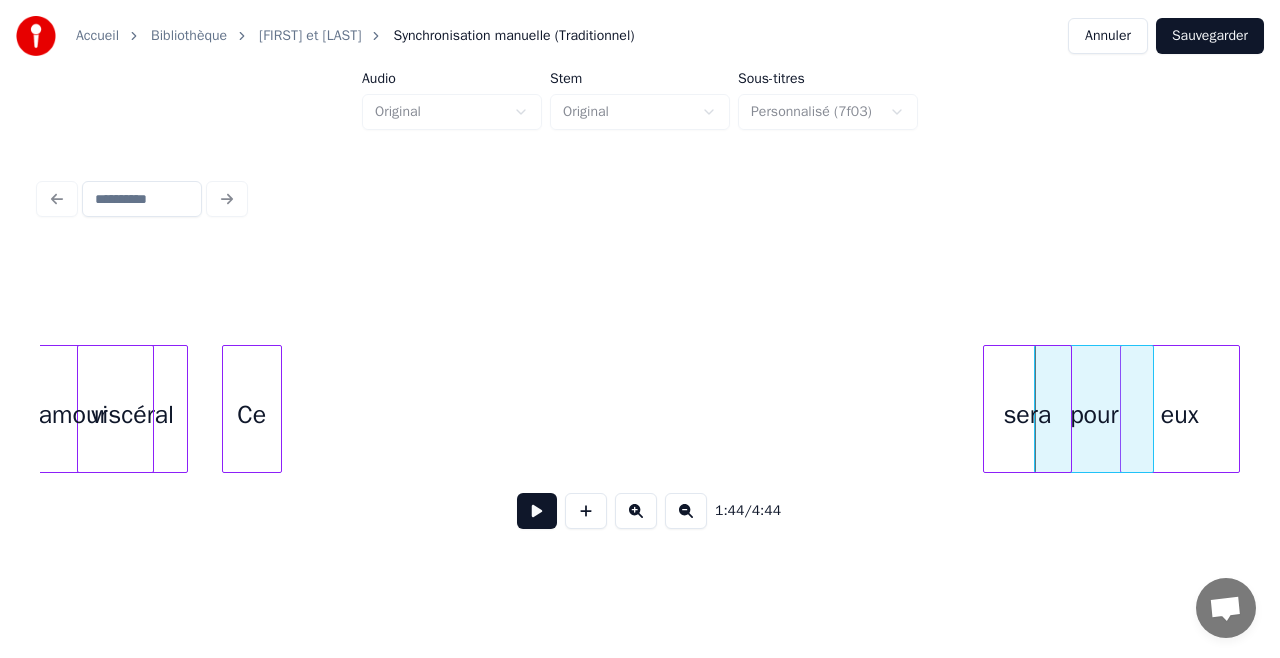 click on "sera" at bounding box center (1027, 414) 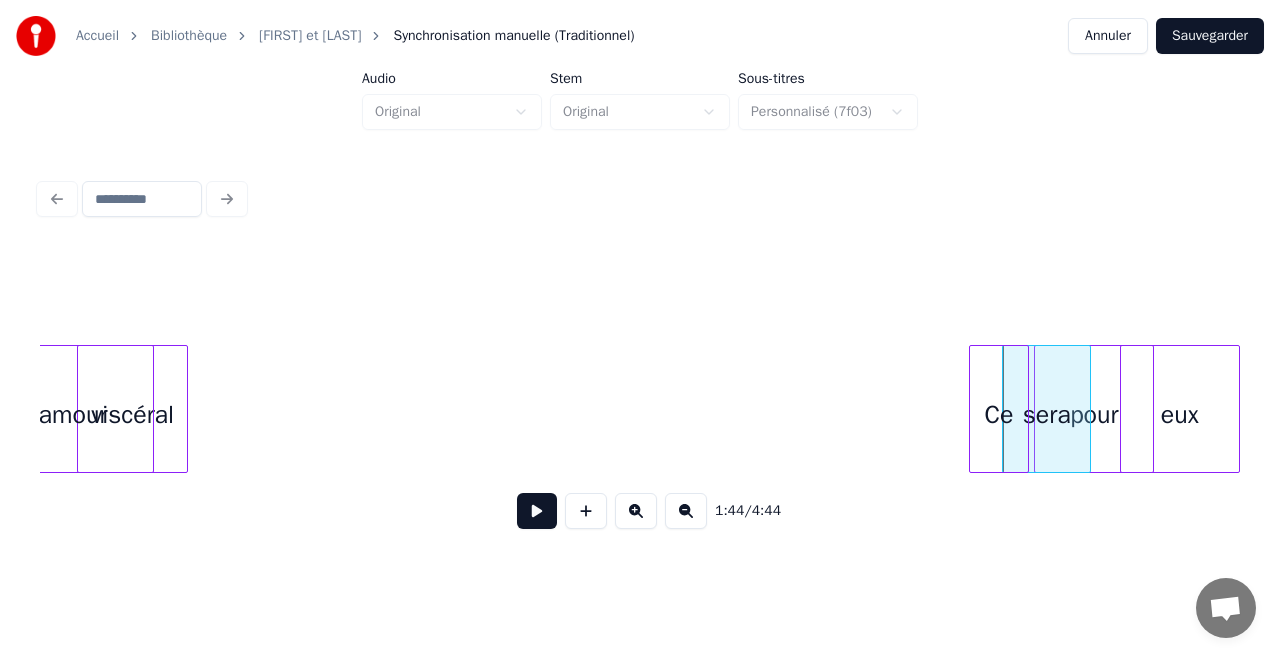 click on "Ce" at bounding box center [999, 414] 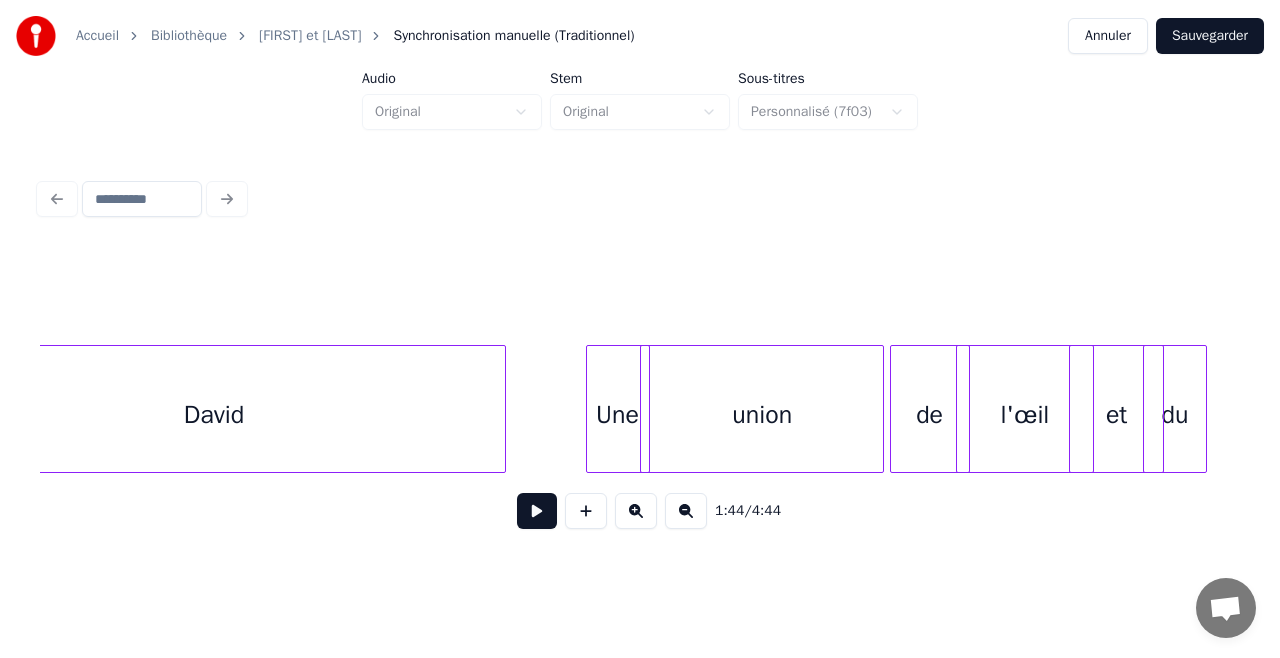 scroll, scrollTop: 0, scrollLeft: 17806, axis: horizontal 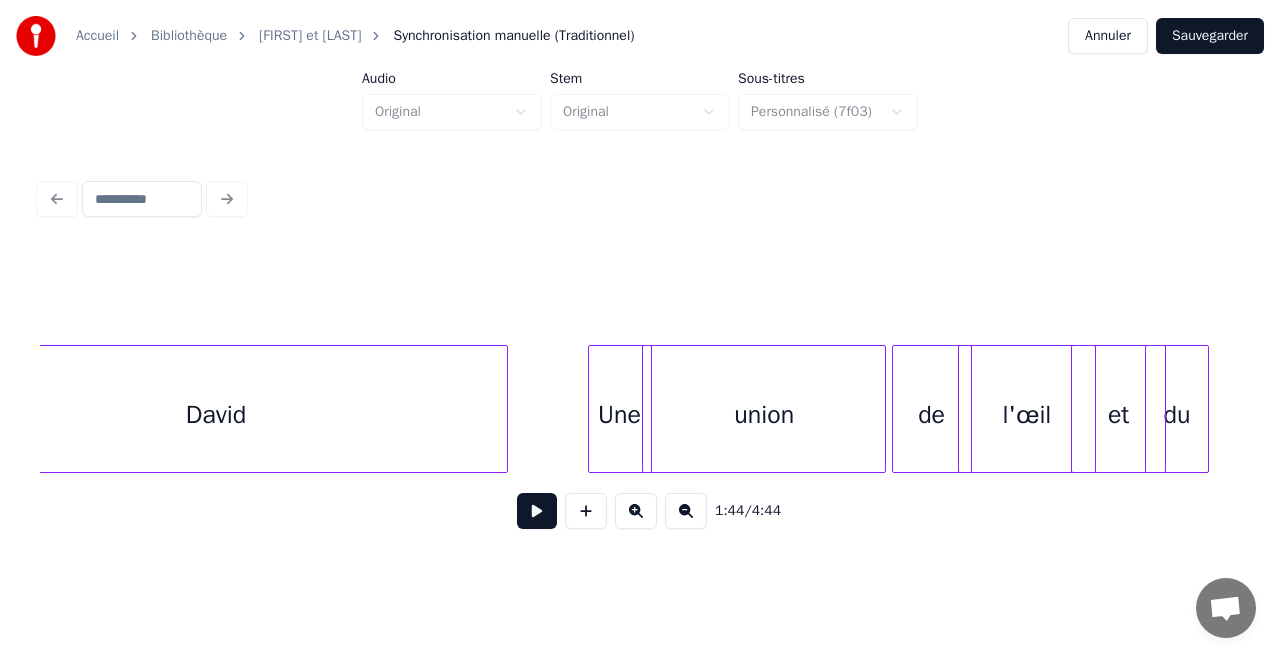 click on "du et l'œil de union Une [LAST]" at bounding box center [10666, 409] 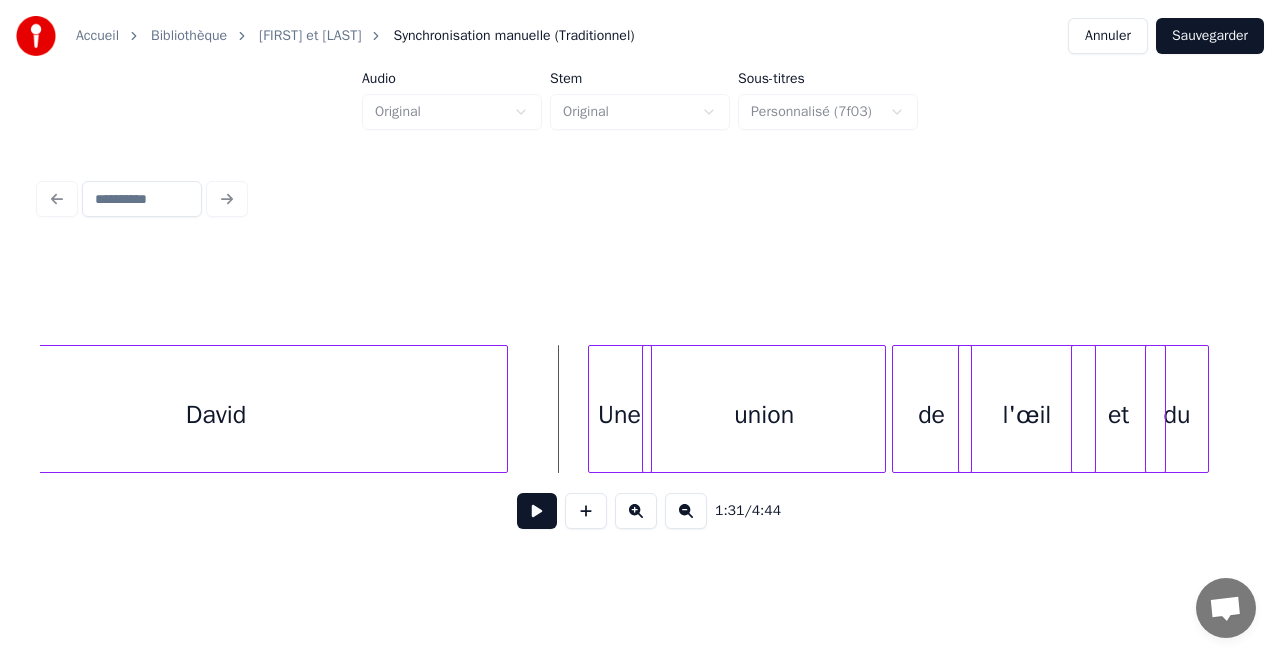 click at bounding box center [537, 511] 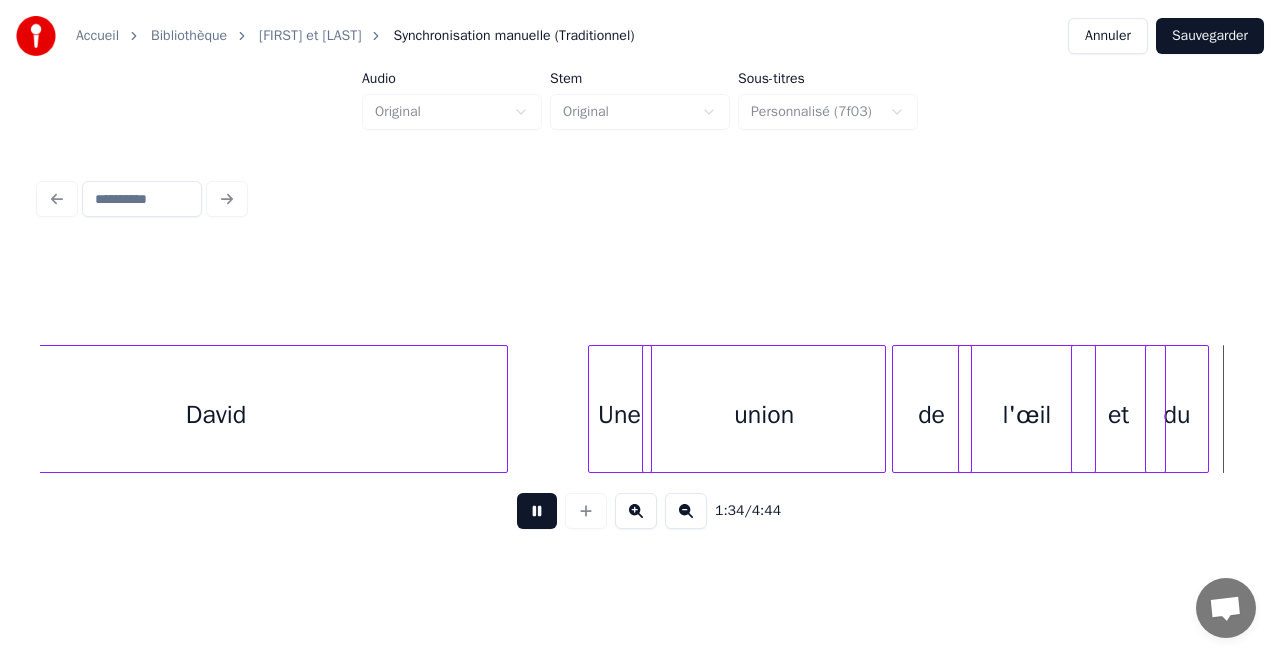 scroll, scrollTop: 0, scrollLeft: 19008, axis: horizontal 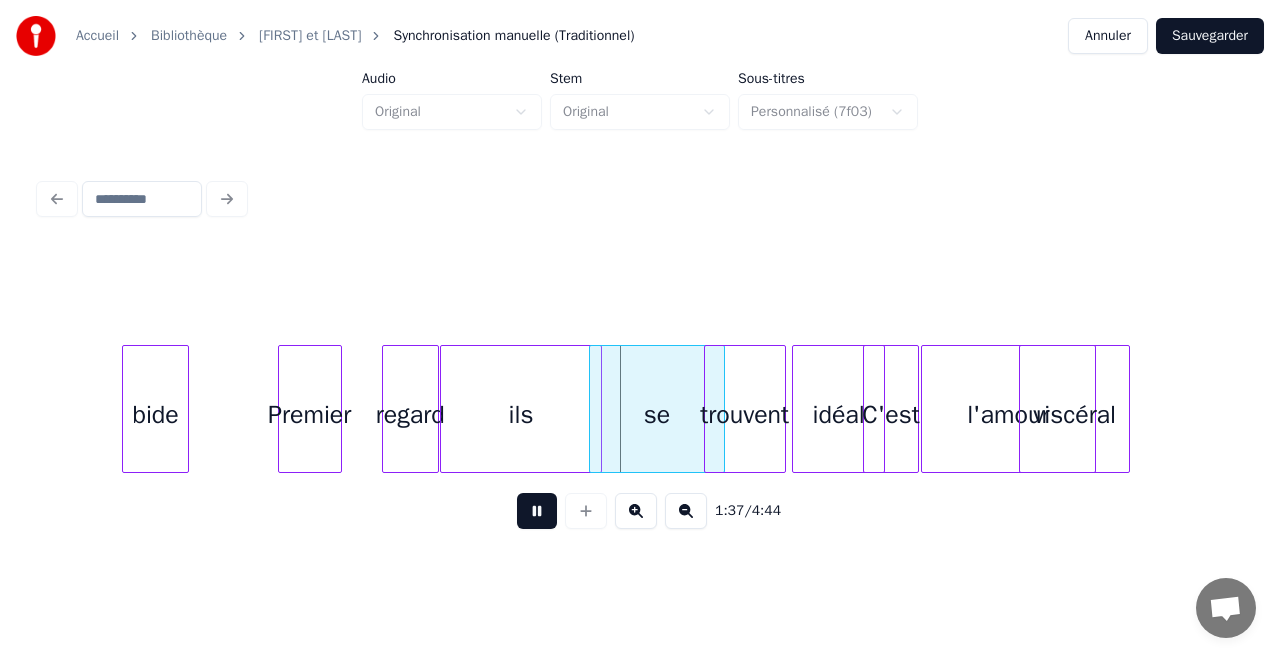 click at bounding box center (537, 511) 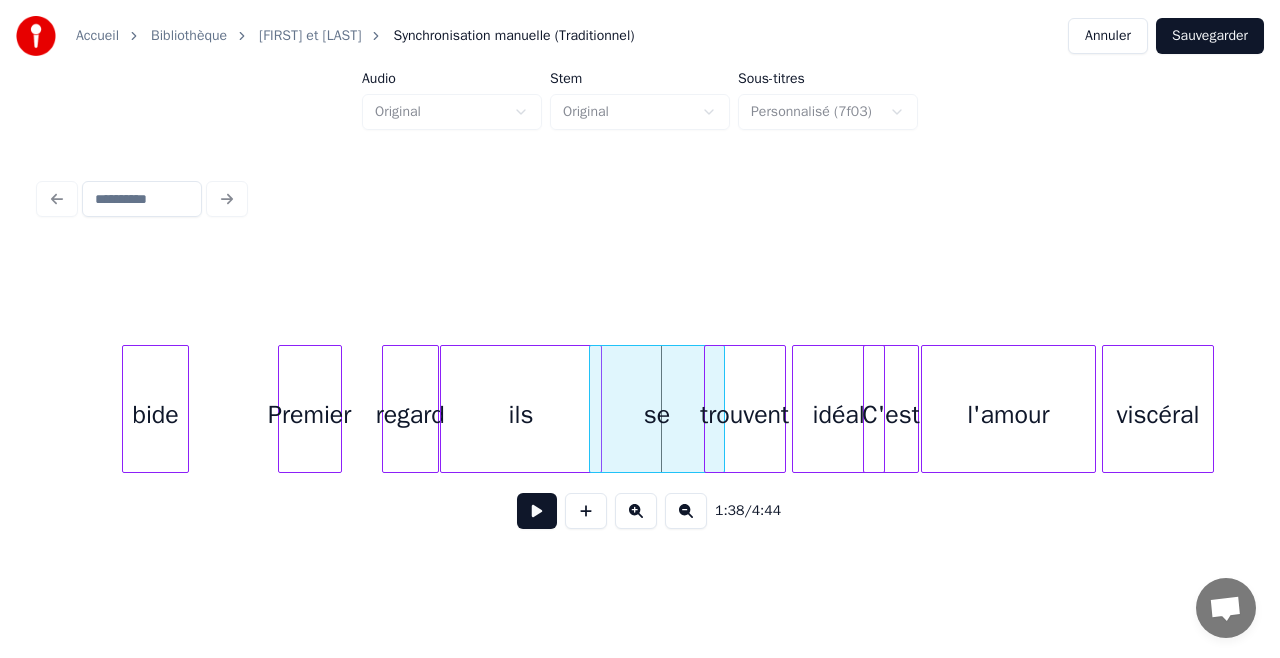 scroll, scrollTop: 0, scrollLeft: 19110, axis: horizontal 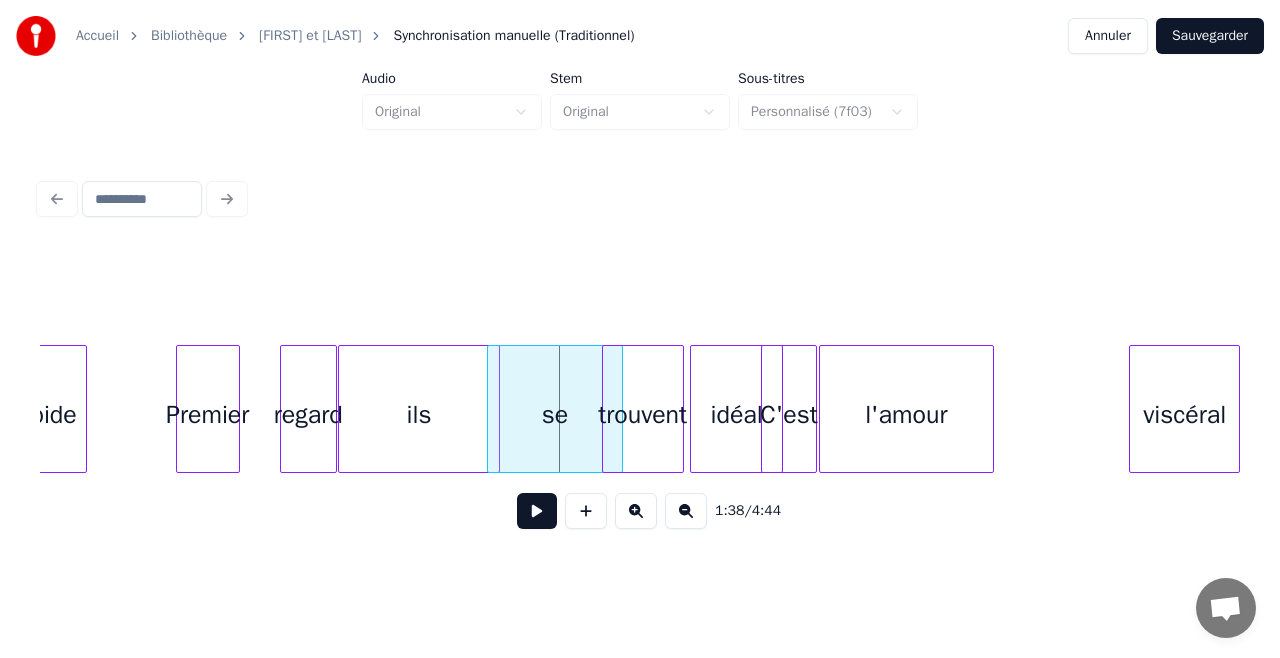 click on "Accueil Bibliothèque [FIRST] et [LAST] Synchronisation manuelle (Traditionnel) Annuler Sauvegarder Audio Original Stem Original Sous-titres Personnalisé (7f03) 1:38  /  4:44" at bounding box center (640, 278) 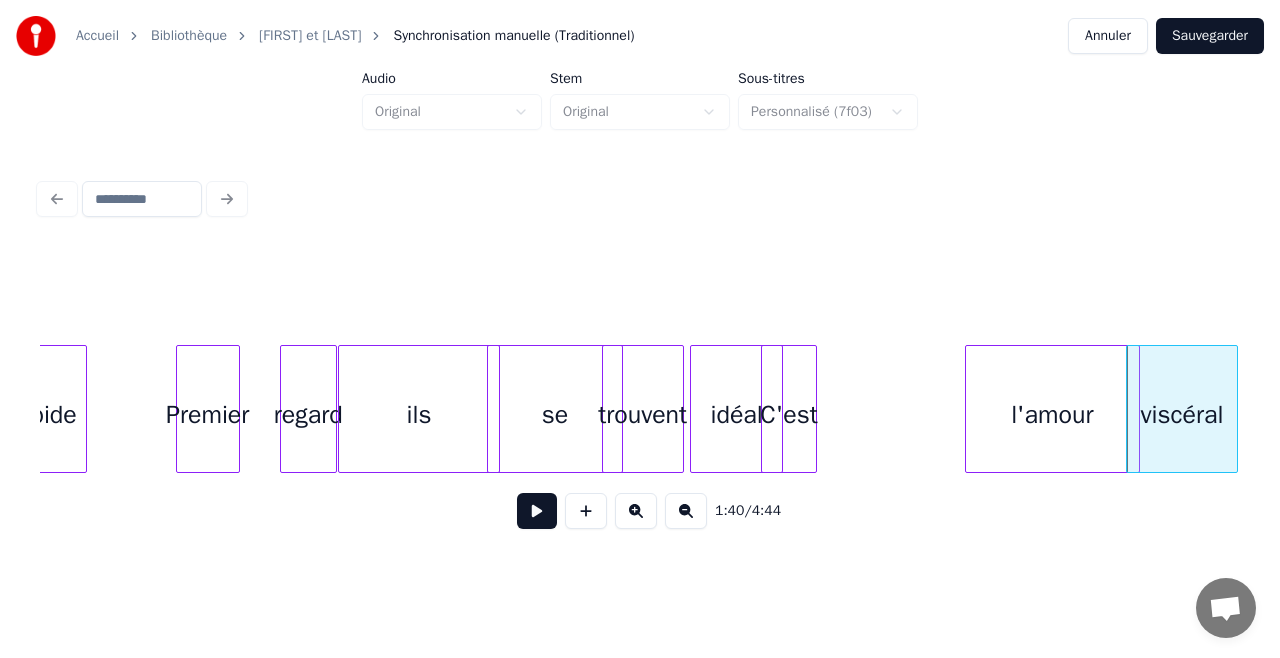 click on "bide Premier regard ils se trouvent idéal C'est l'amour viscéral" at bounding box center (9362, 409) 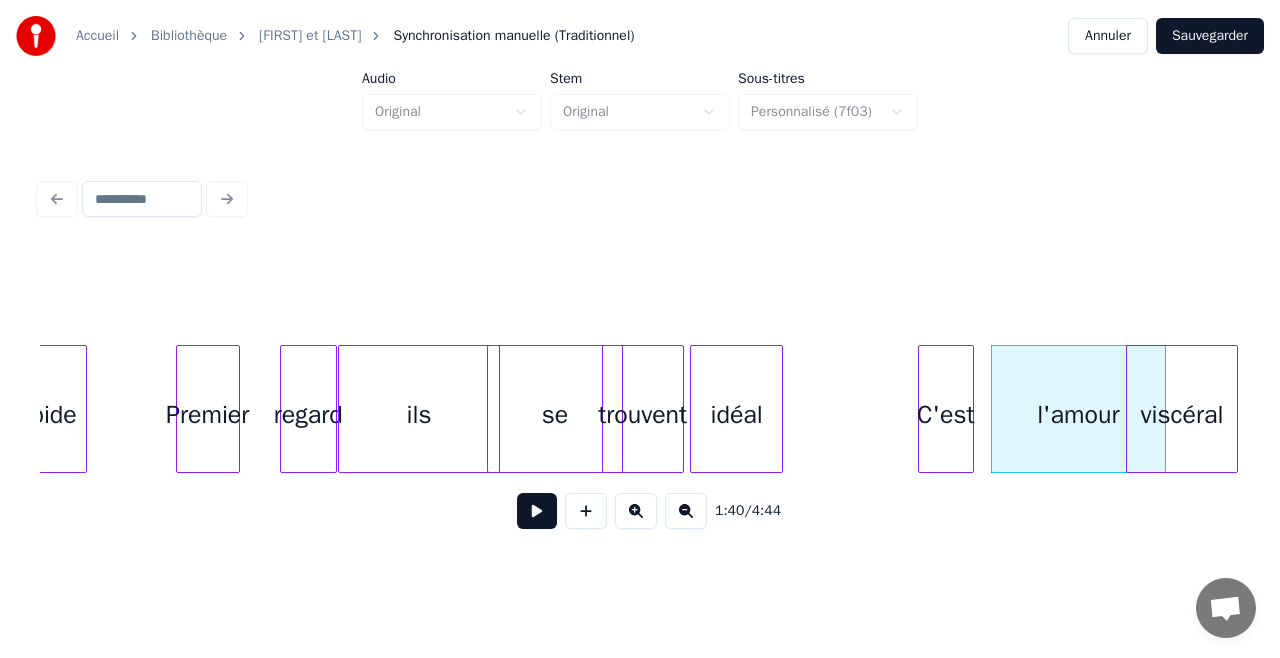 click on "bide Premier regard ils se trouvent idéal C'est l'amour viscéral" at bounding box center [9362, 409] 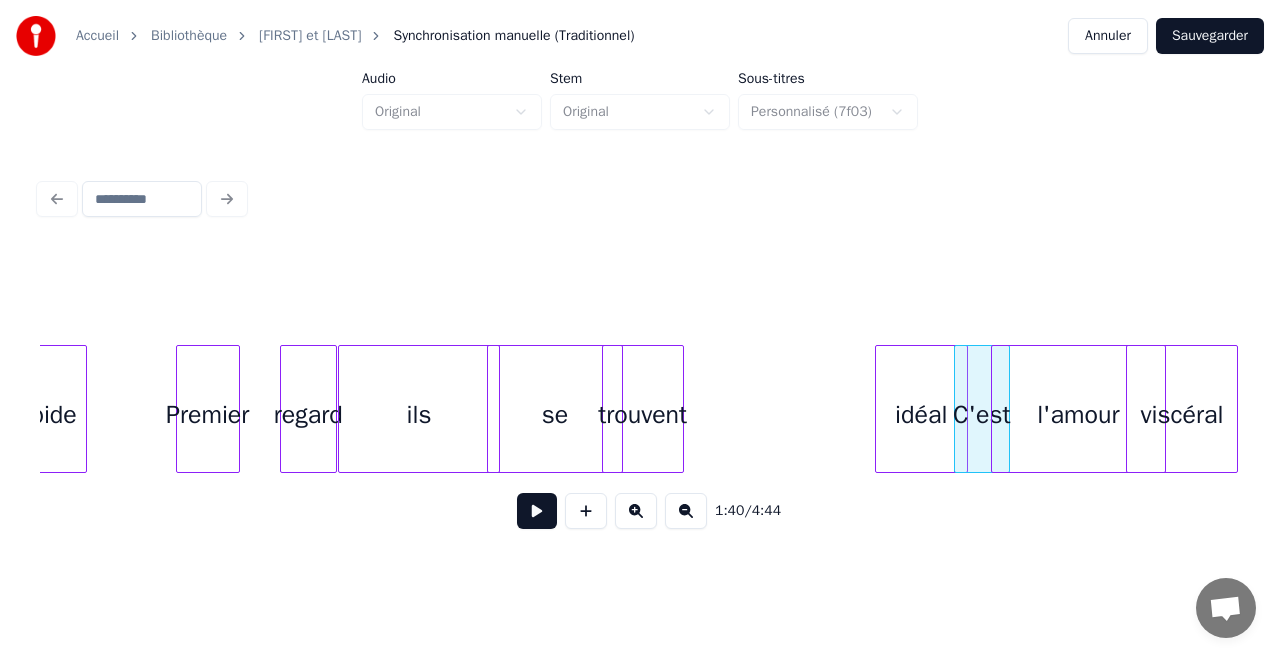 click on "idéal" at bounding box center [921, 414] 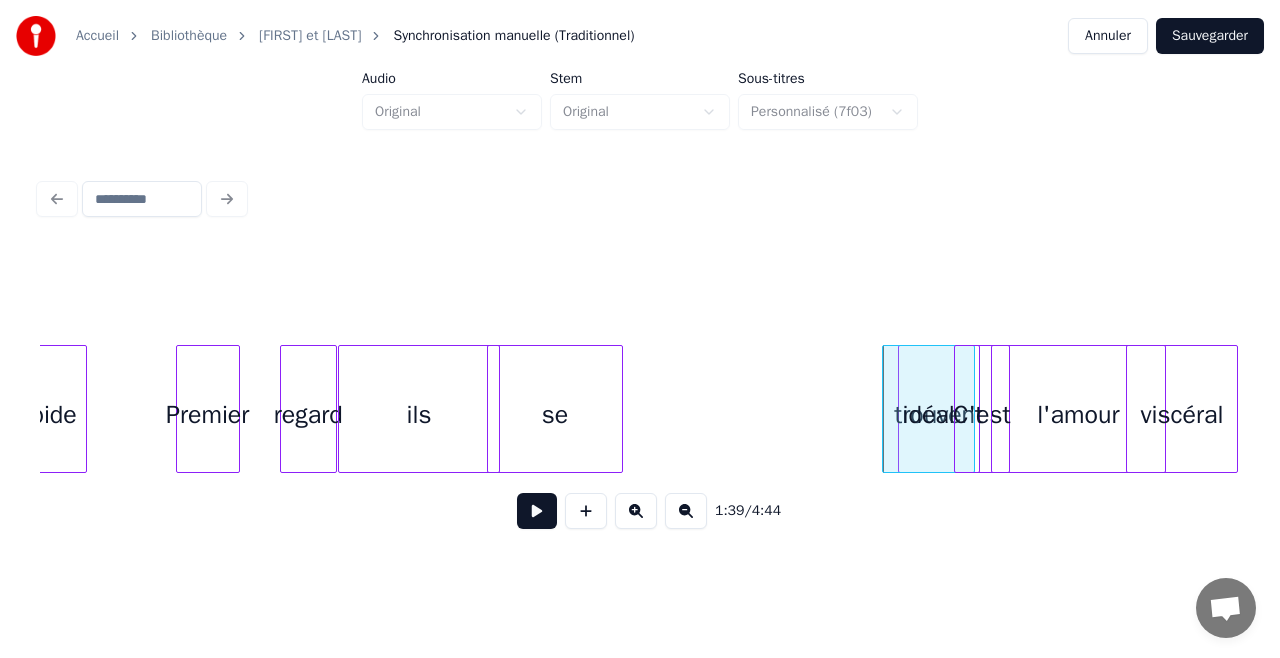 click on "bide Premier regard ils se trouvent idéal C'est l'amour viscéral" at bounding box center (9362, 409) 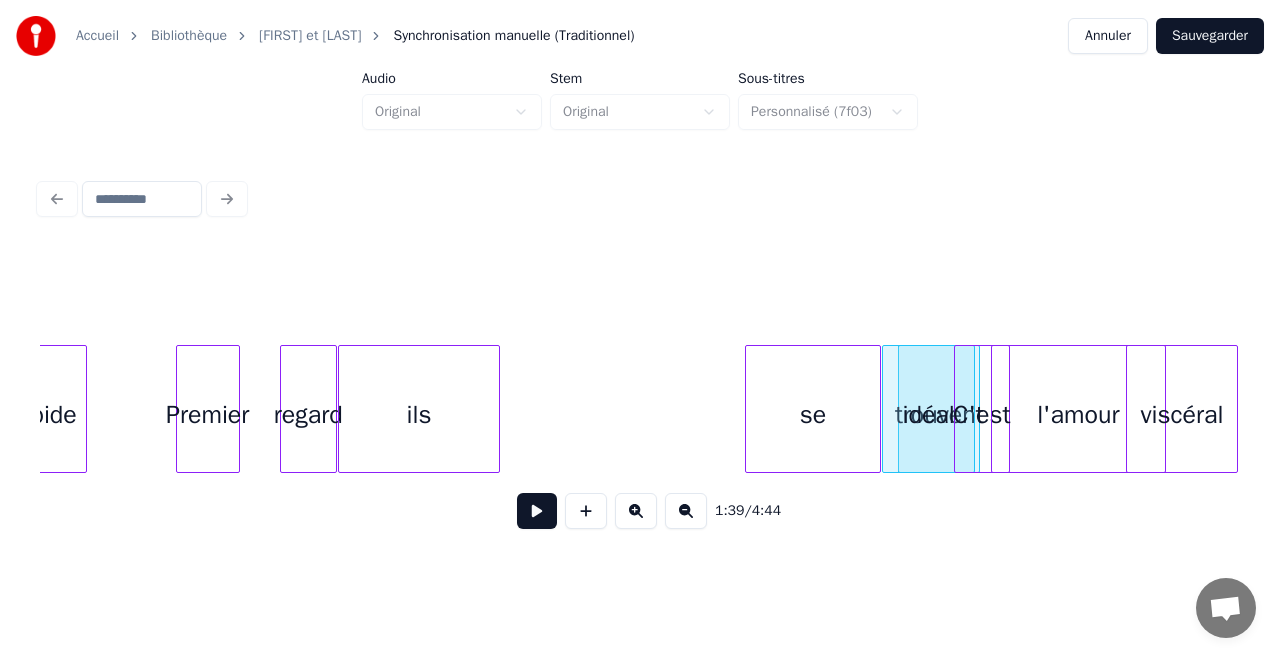 click on "se" at bounding box center (813, 414) 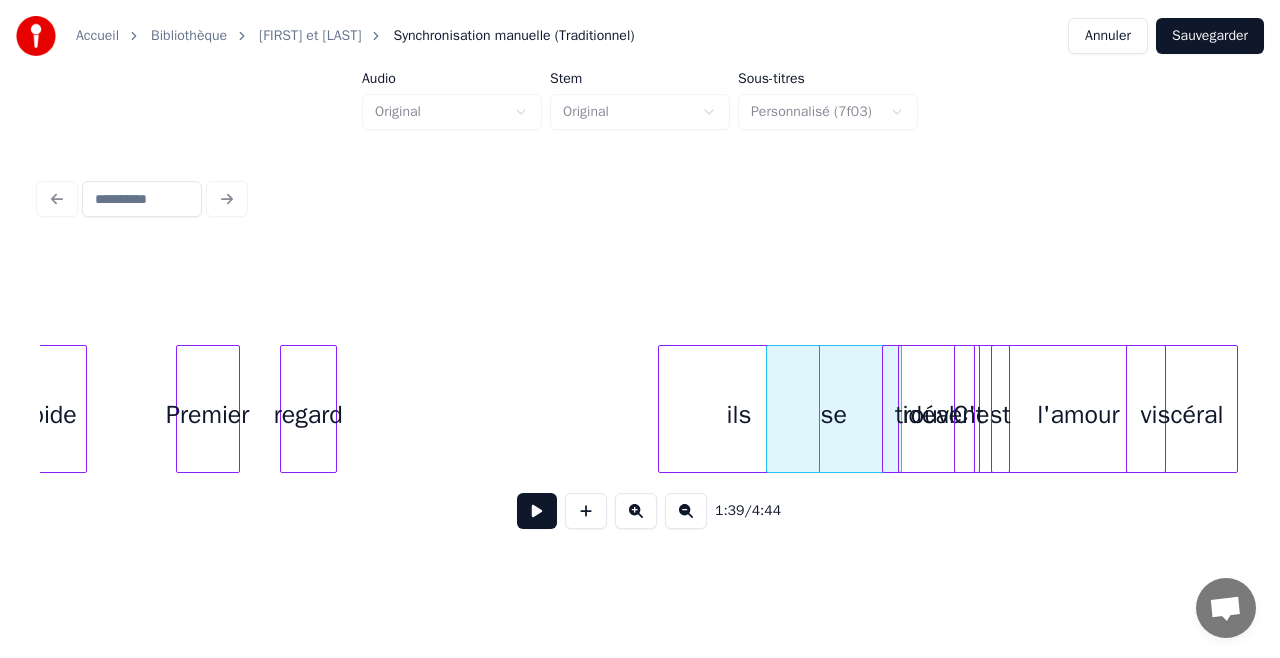 click on "bide Premier regard ils se trouvent idéal C'est l'amour viscéral" at bounding box center [9362, 409] 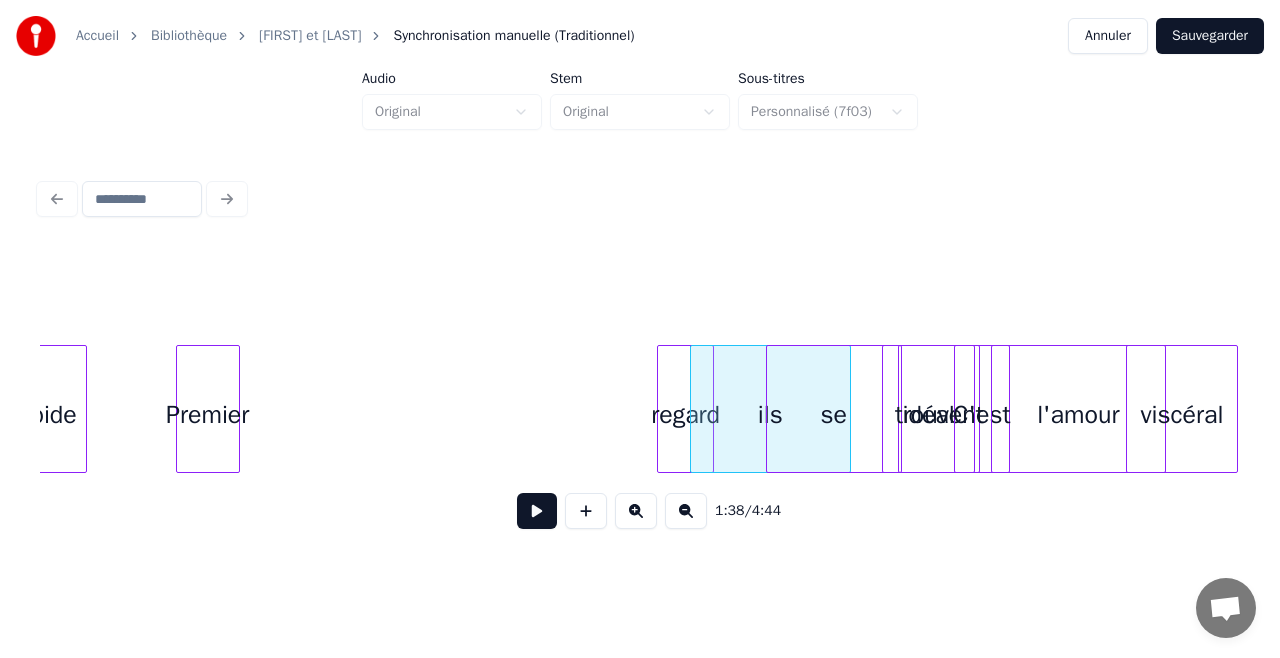 click on "bide Premier regard ils se trouvent idéal C'est l'amour viscéral" at bounding box center [9362, 409] 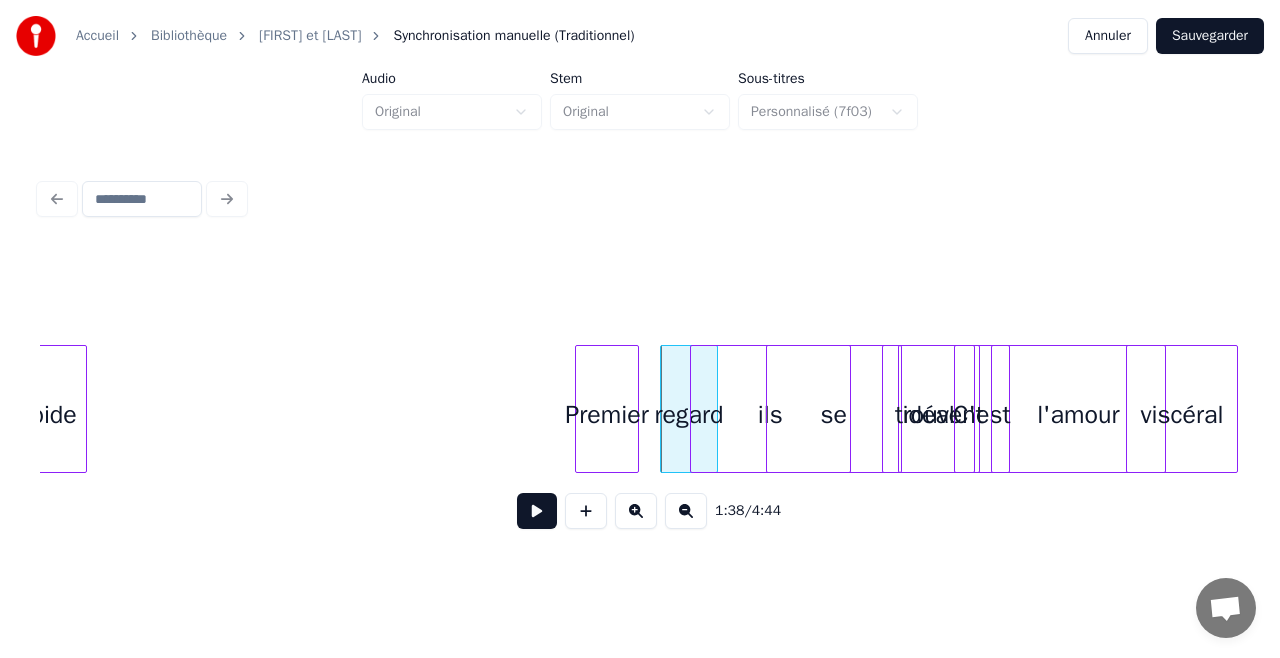 click on "Premier" at bounding box center (607, 414) 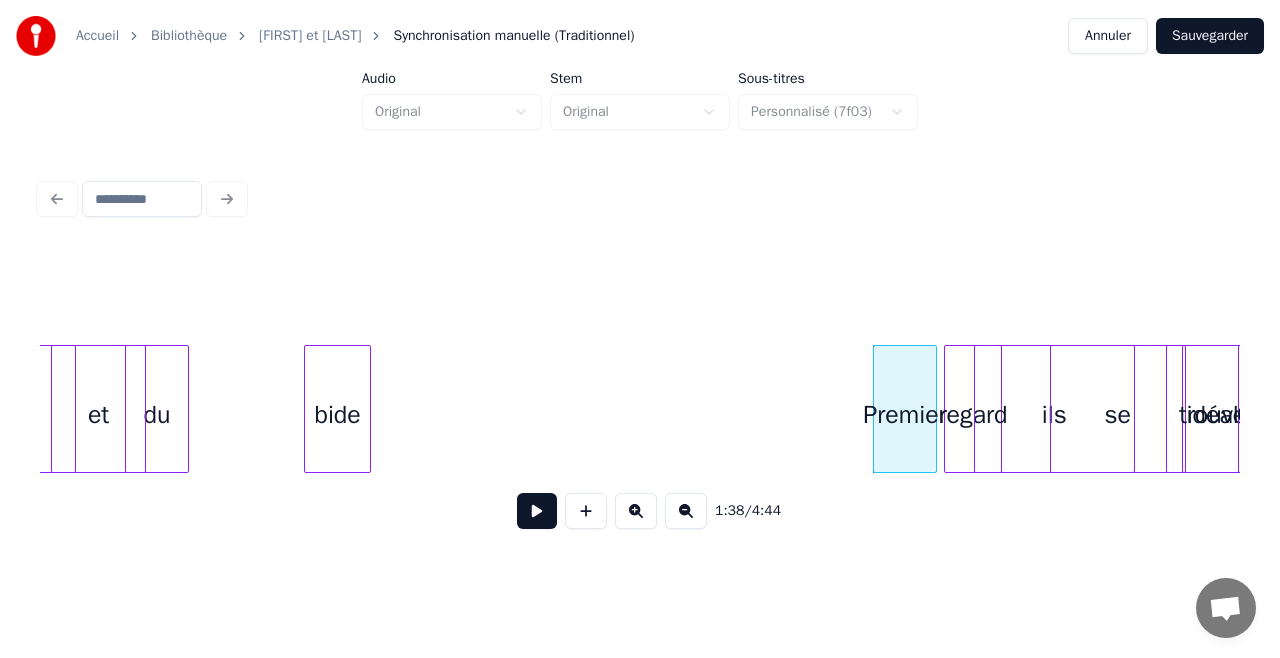 scroll, scrollTop: 0, scrollLeft: 18824, axis: horizontal 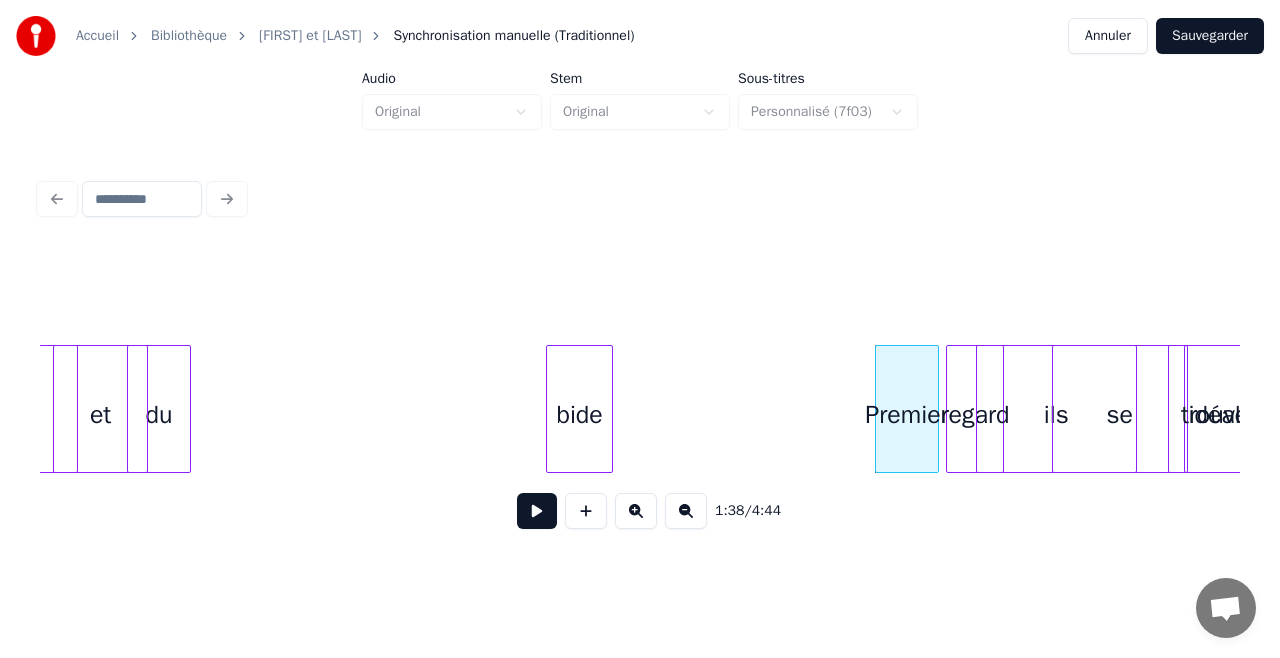 click on "bide" at bounding box center [579, 414] 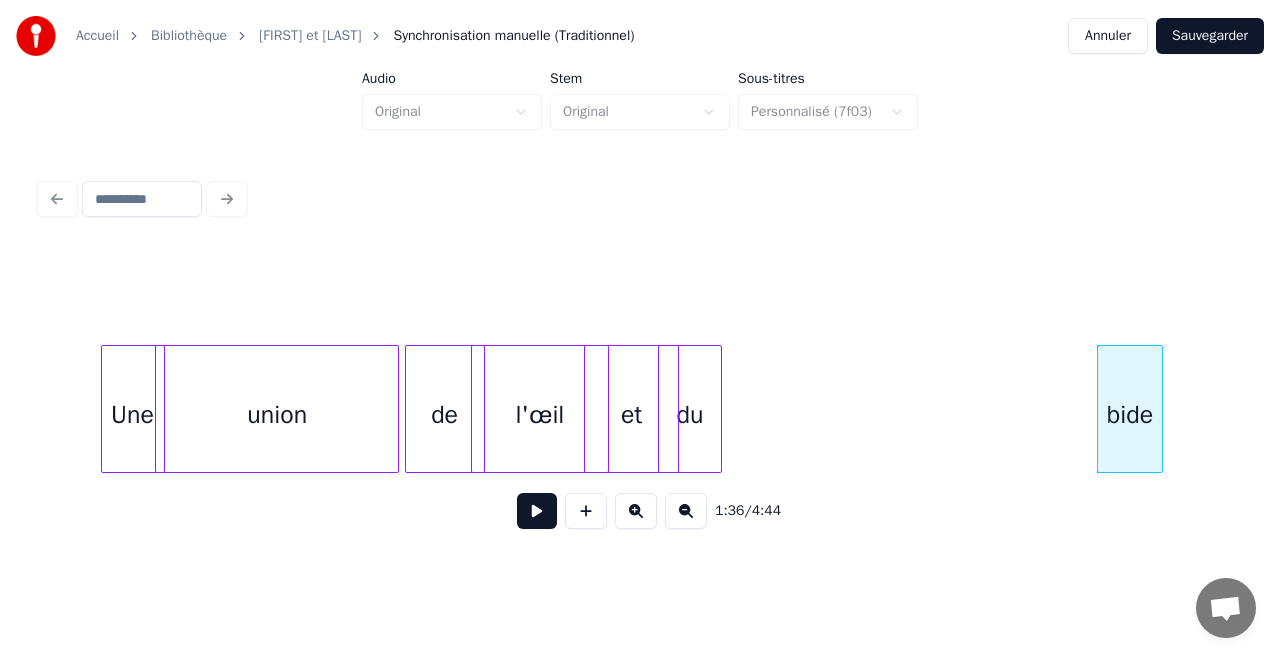 scroll, scrollTop: 0, scrollLeft: 18266, axis: horizontal 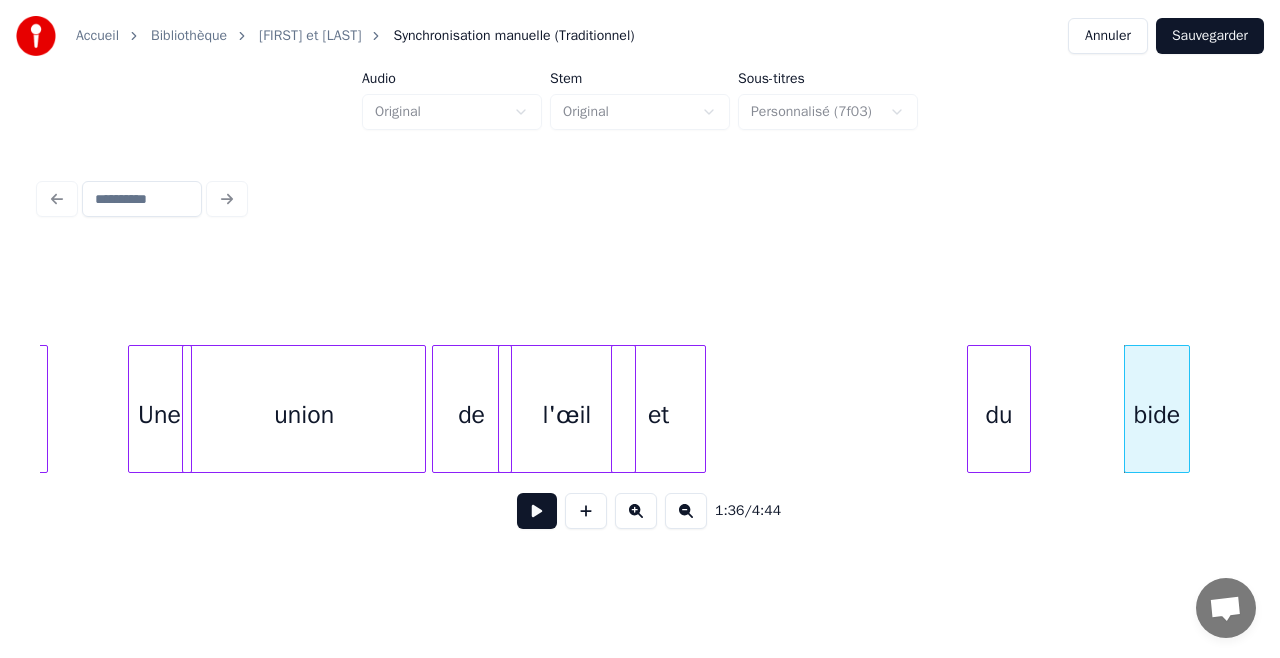 click on "du" at bounding box center (999, 414) 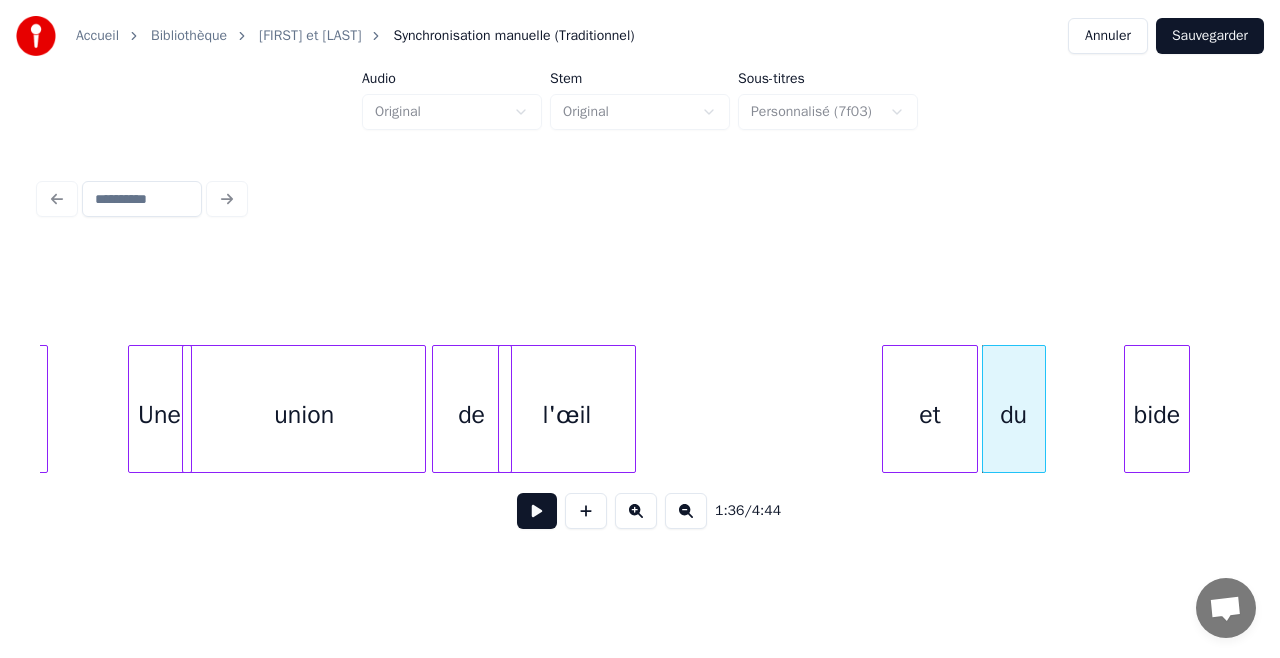 click on "et" at bounding box center (929, 414) 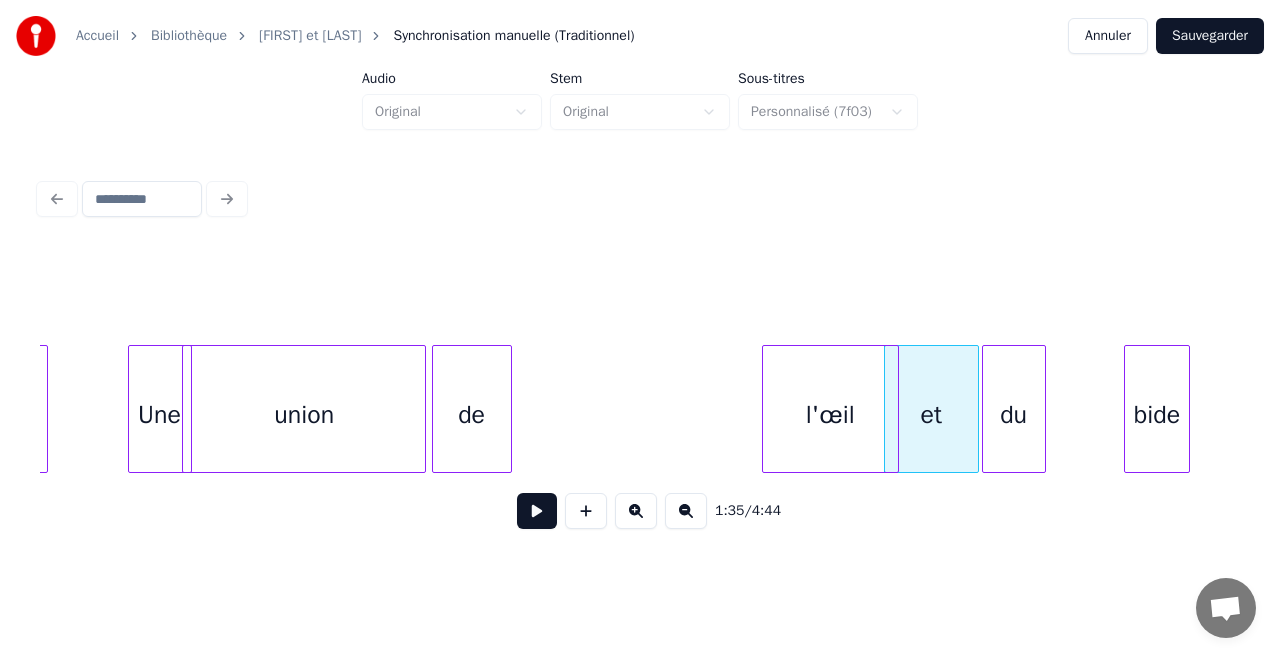click on "l'œil" at bounding box center (830, 414) 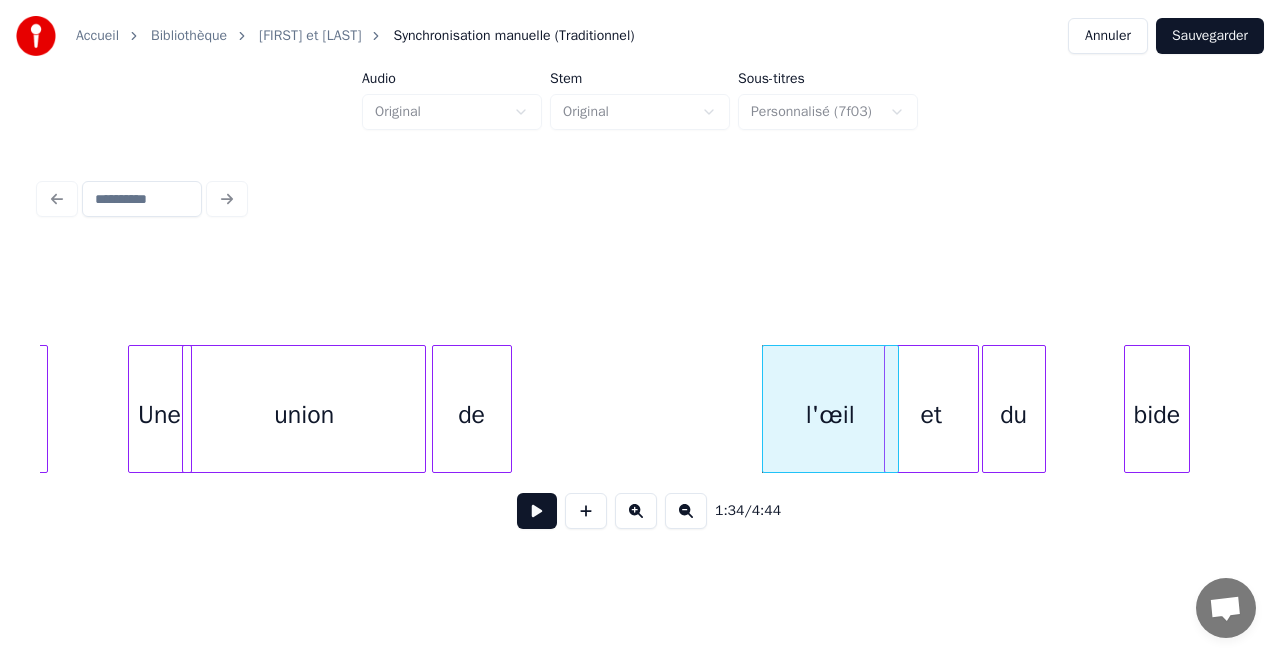 click on "de" at bounding box center (472, 414) 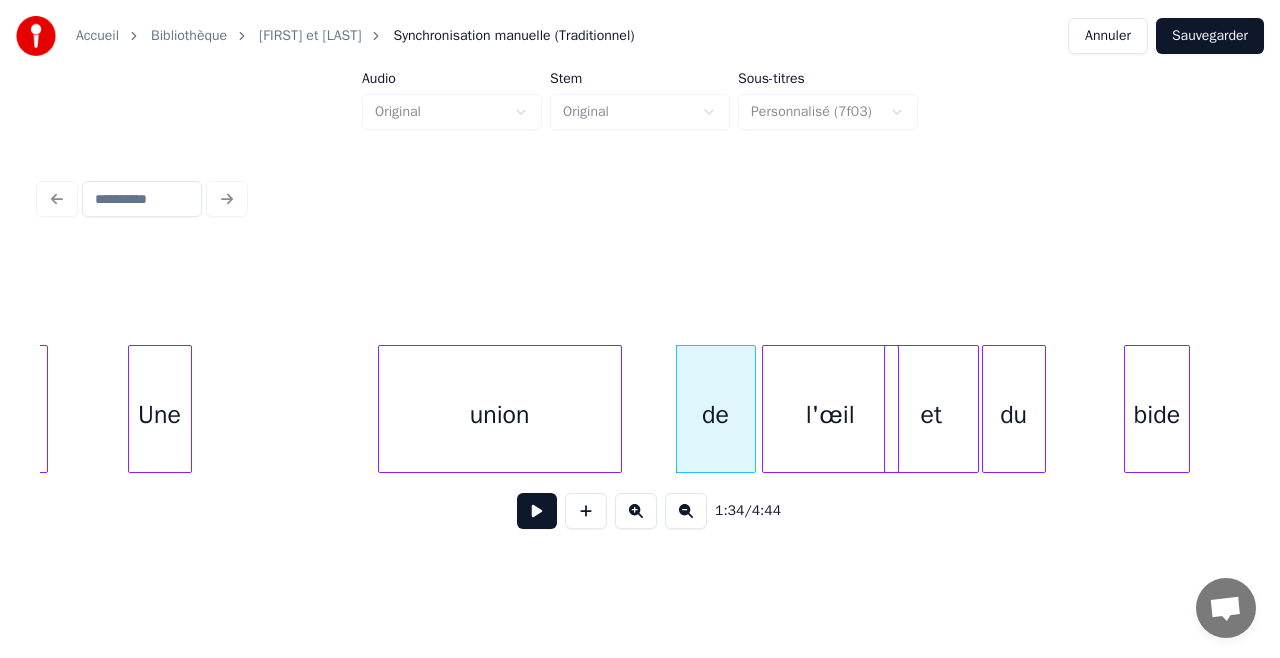 click on "union" at bounding box center [500, 414] 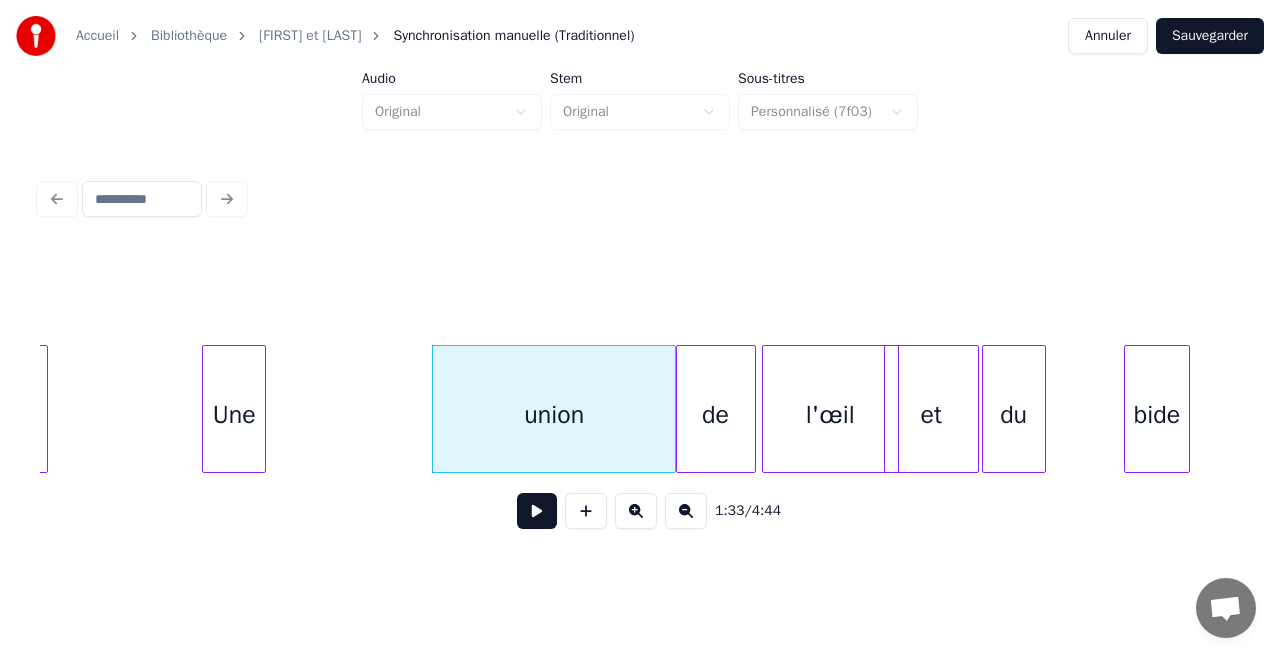 click on "Une" at bounding box center (234, 414) 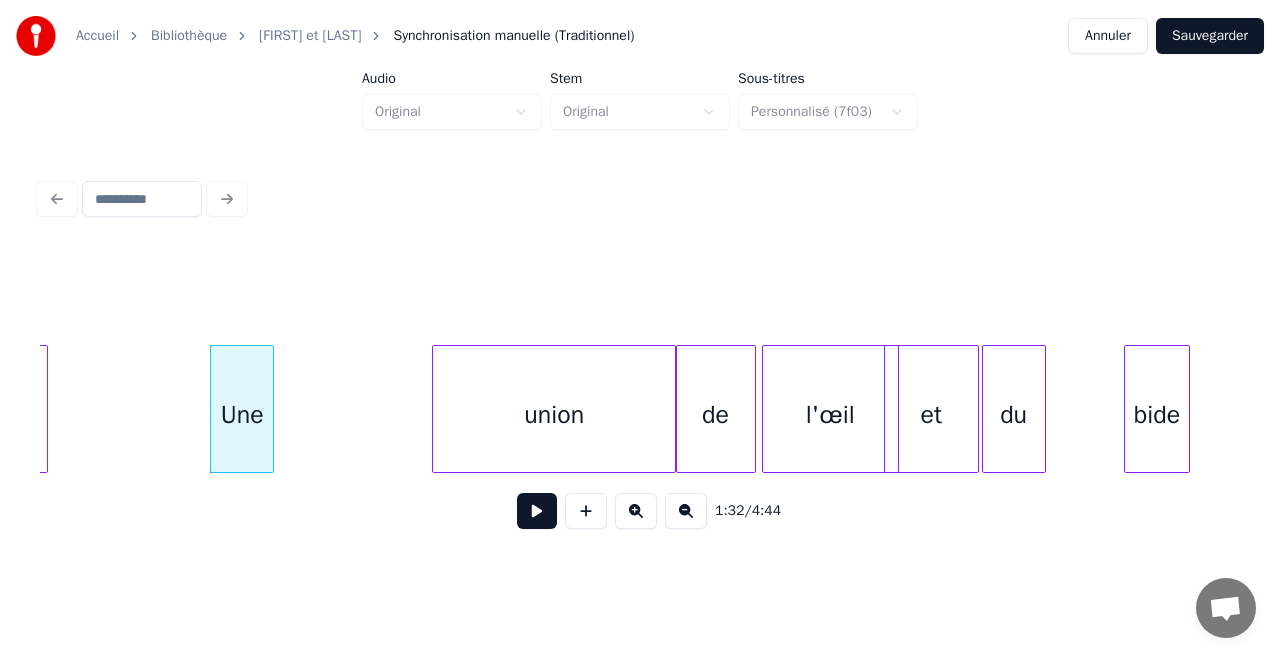drag, startPoint x: 92, startPoint y: 338, endPoint x: 107, endPoint y: 328, distance: 18.027756 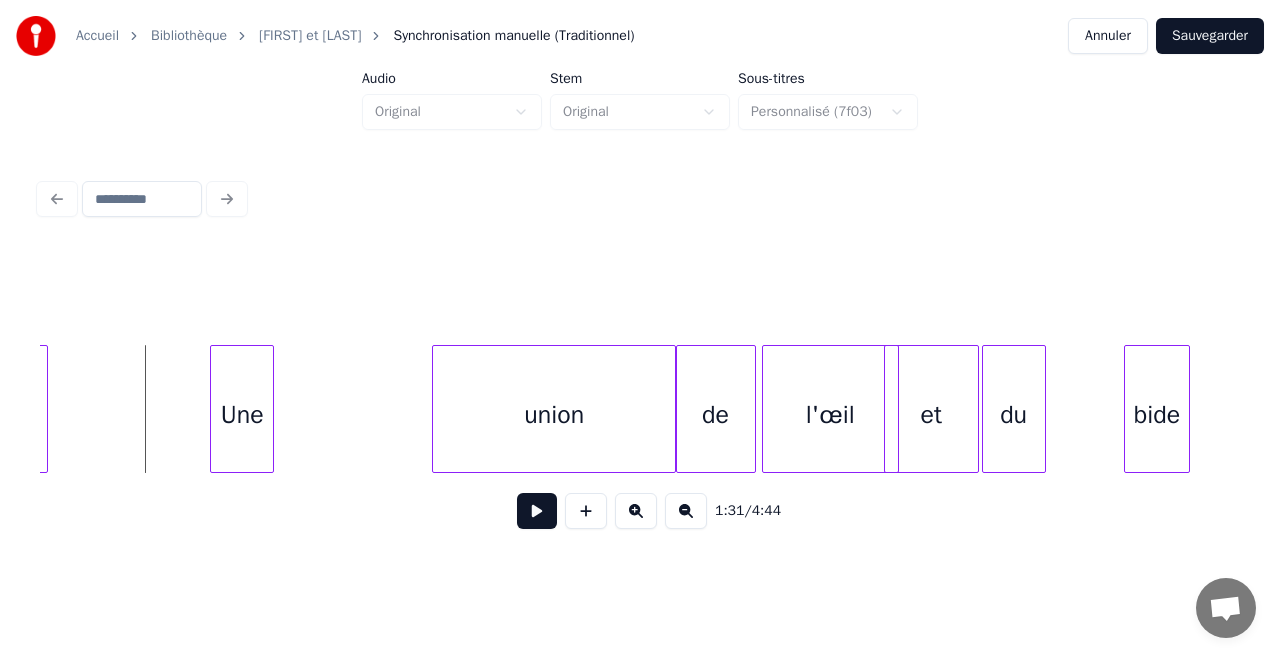 click at bounding box center (537, 511) 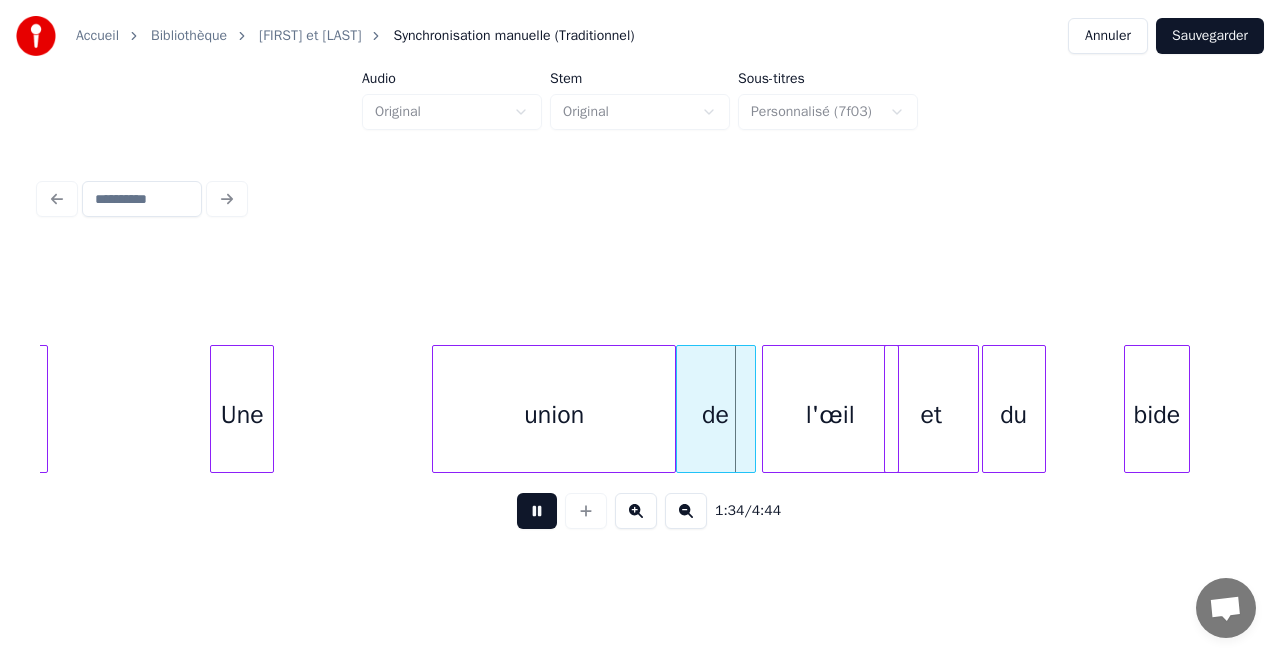 click at bounding box center [537, 511] 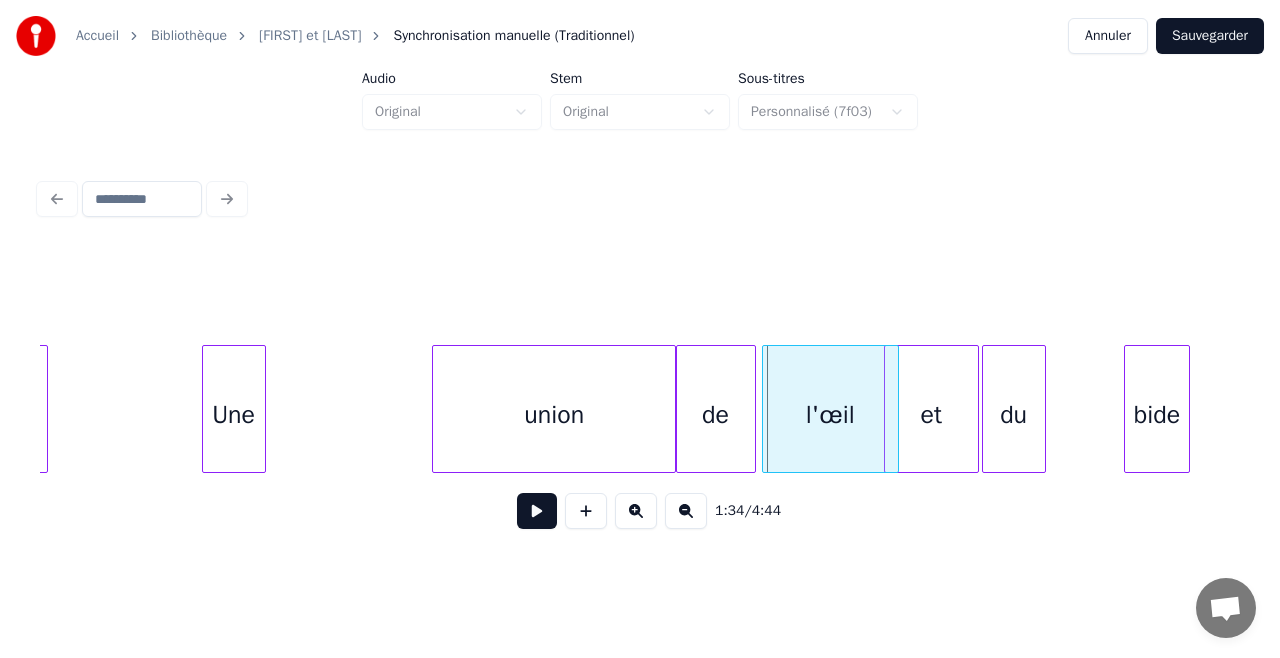 click on "Une" at bounding box center (234, 414) 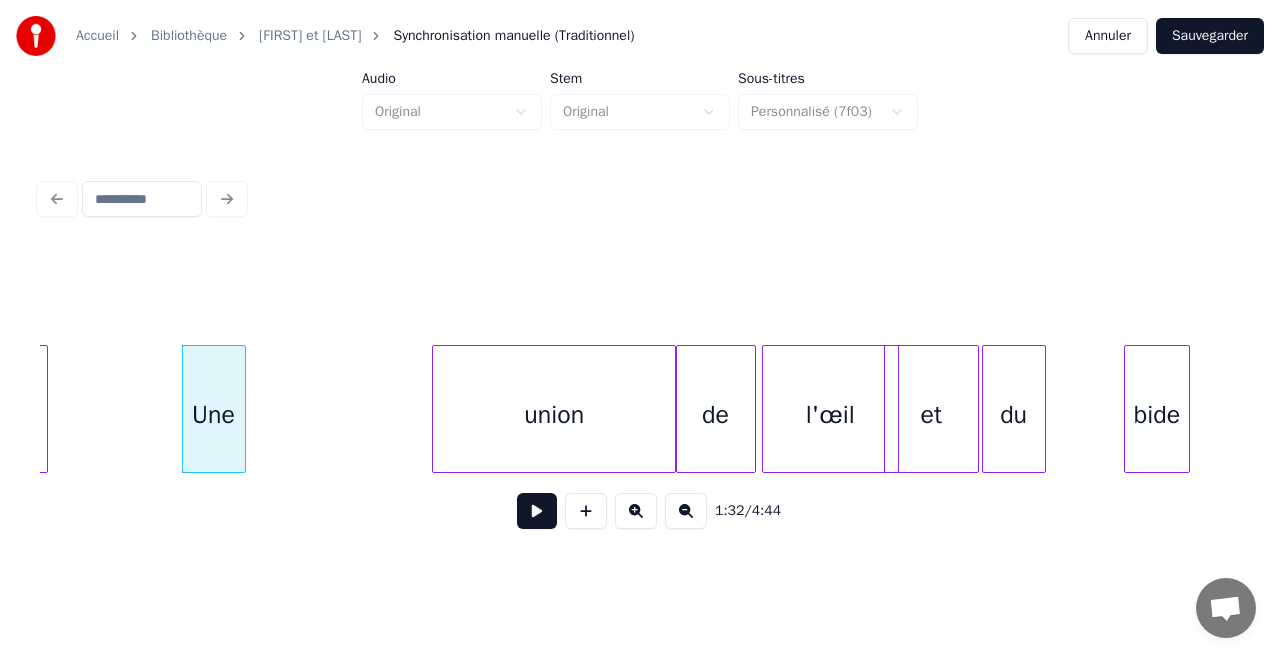 click on "du et l'œil de union Une [LAST]" at bounding box center (10206, 409) 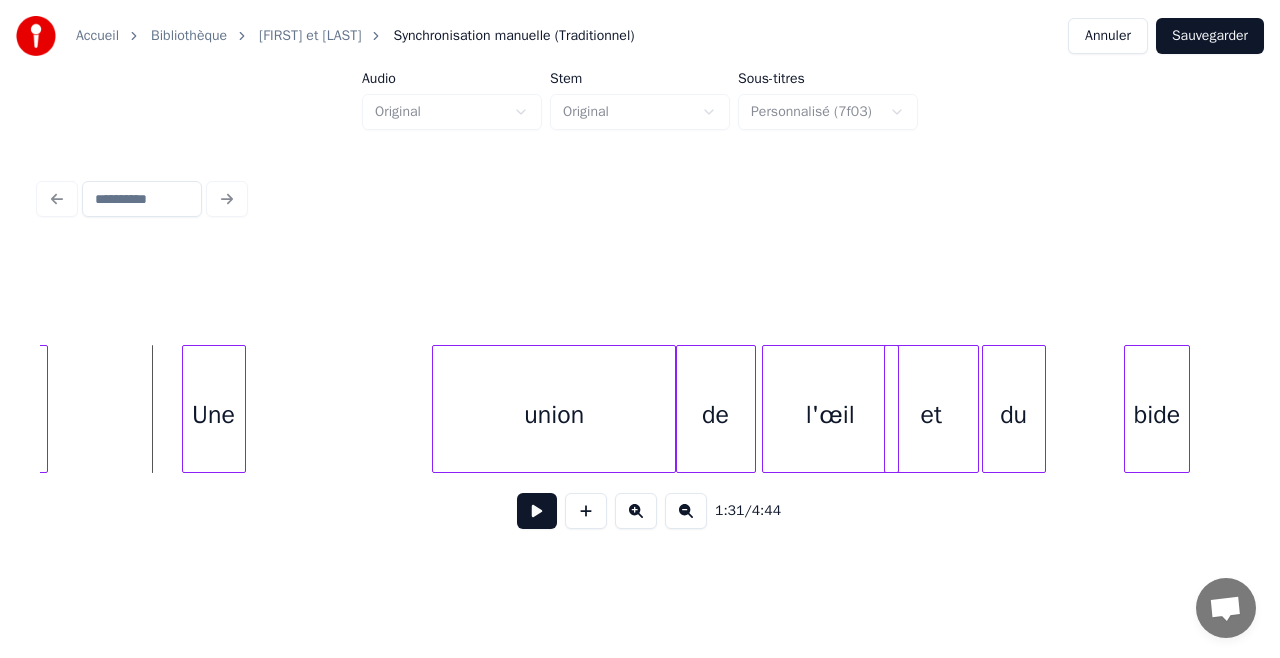 click at bounding box center [537, 511] 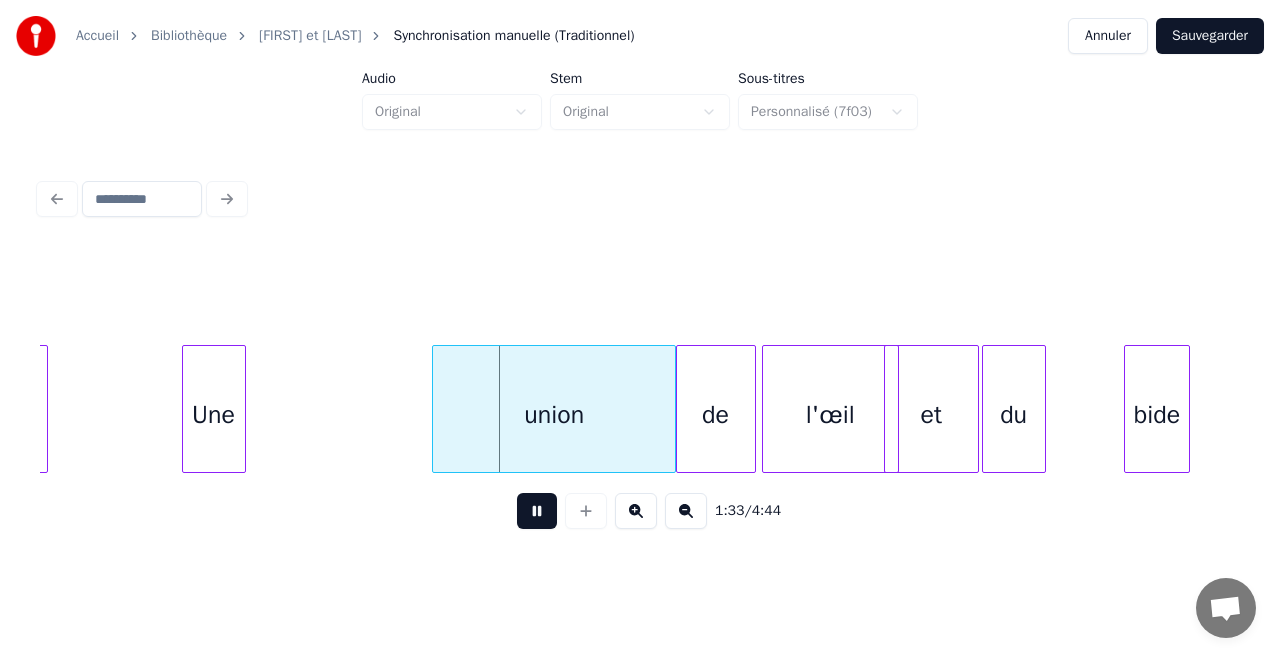 click at bounding box center [537, 511] 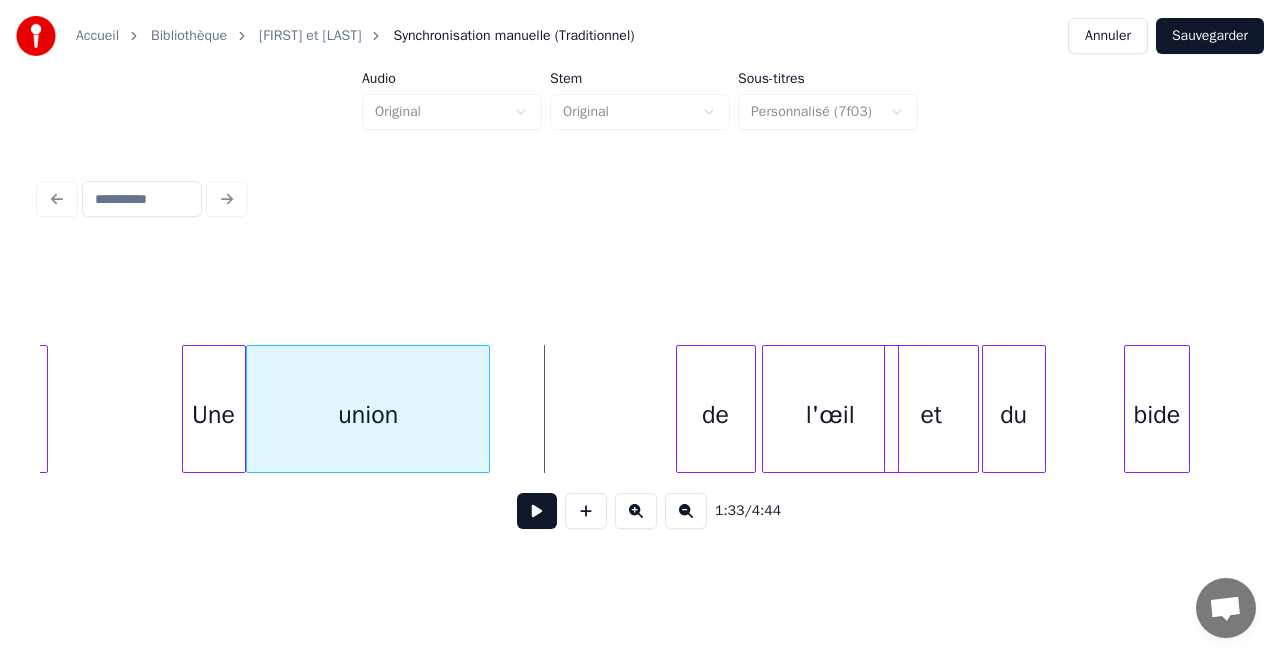 click on "union" at bounding box center [368, 414] 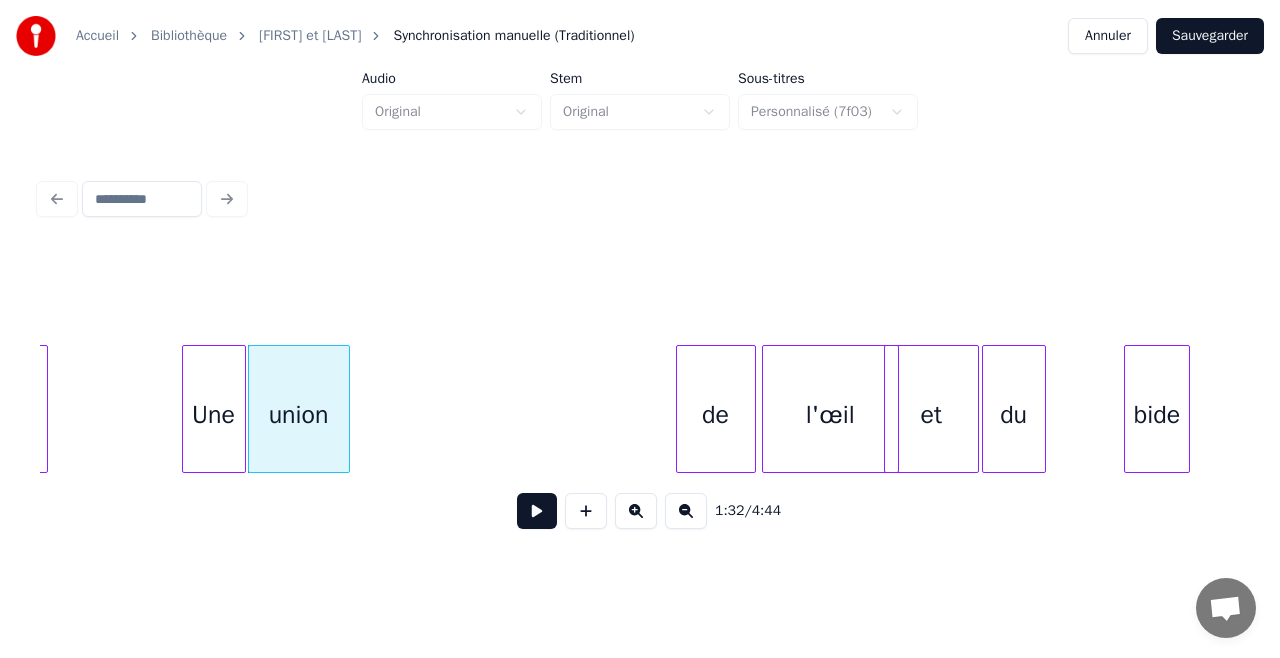 click at bounding box center [346, 409] 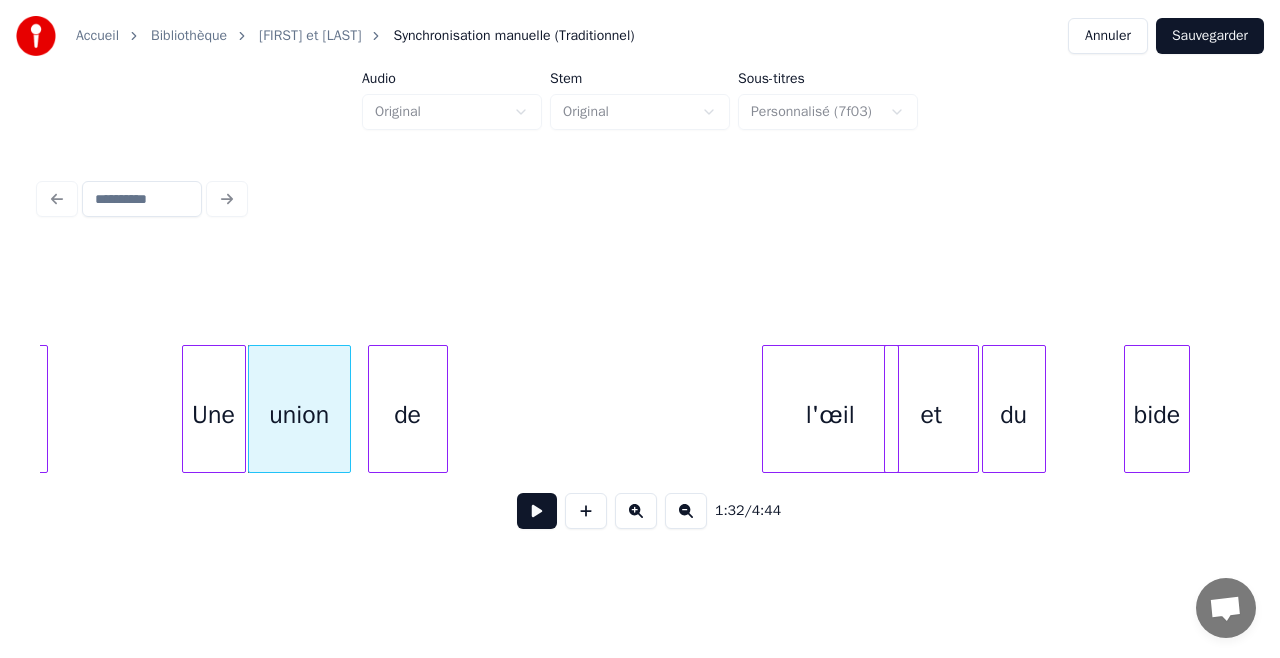 click on "de" at bounding box center (408, 414) 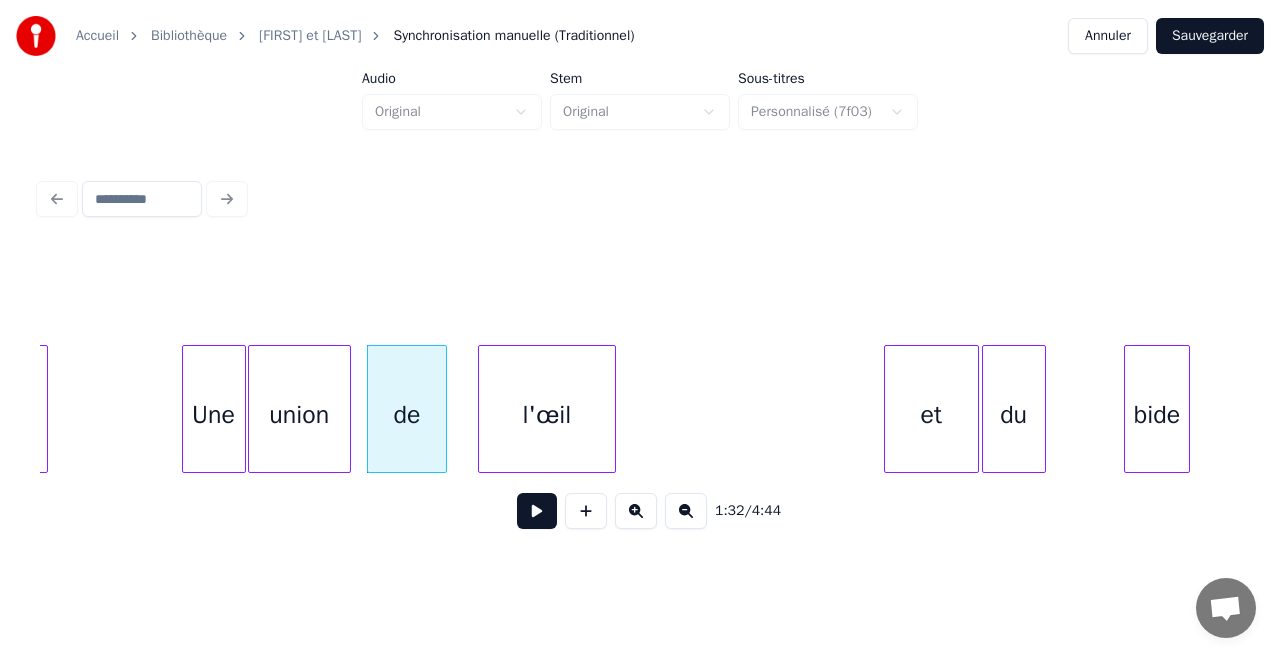 click on "l'œil" at bounding box center [546, 414] 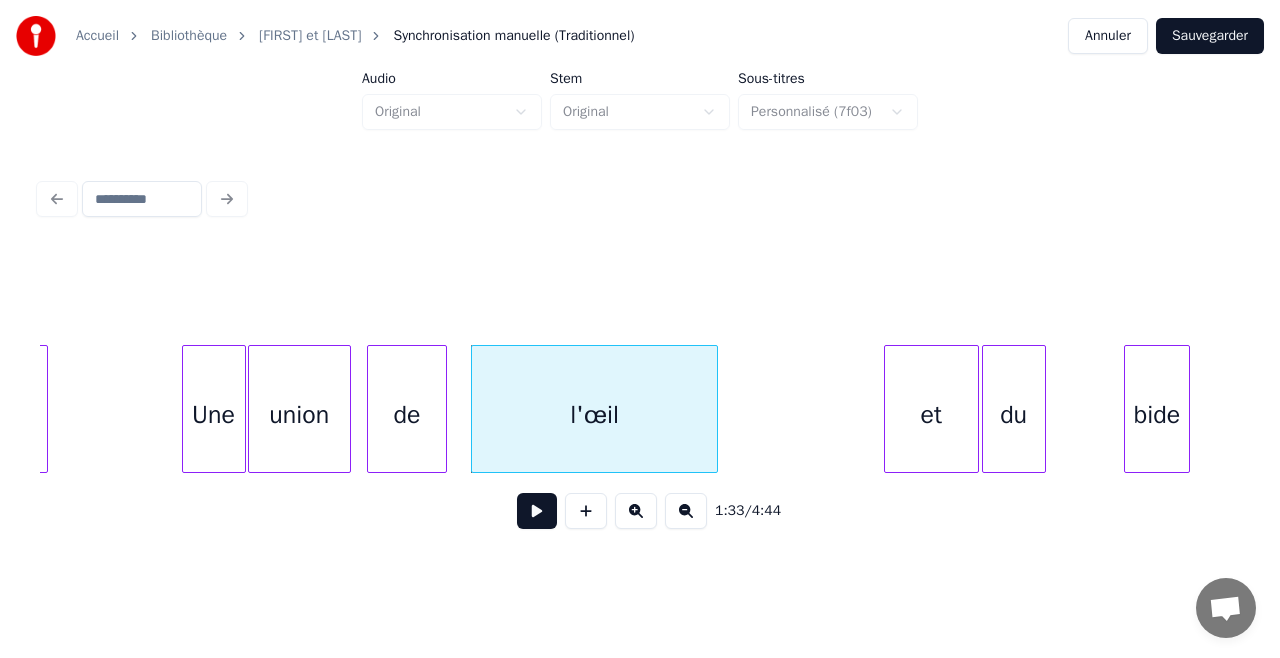 click at bounding box center [714, 409] 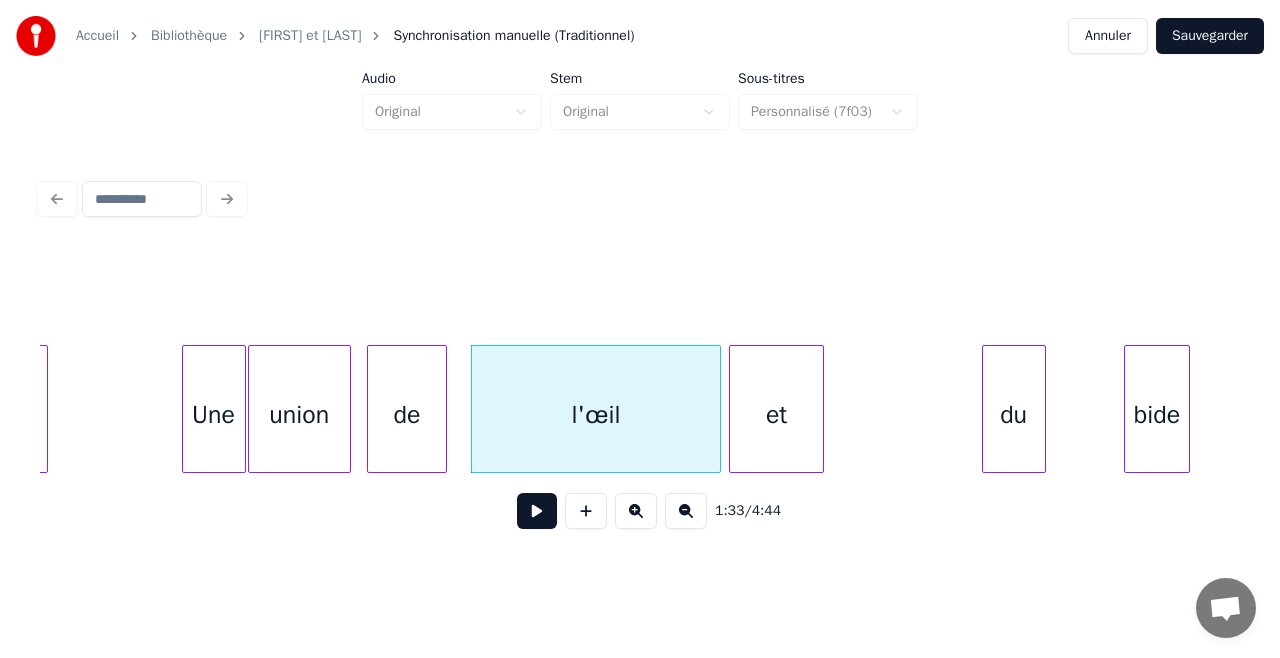 click on "et" at bounding box center (776, 414) 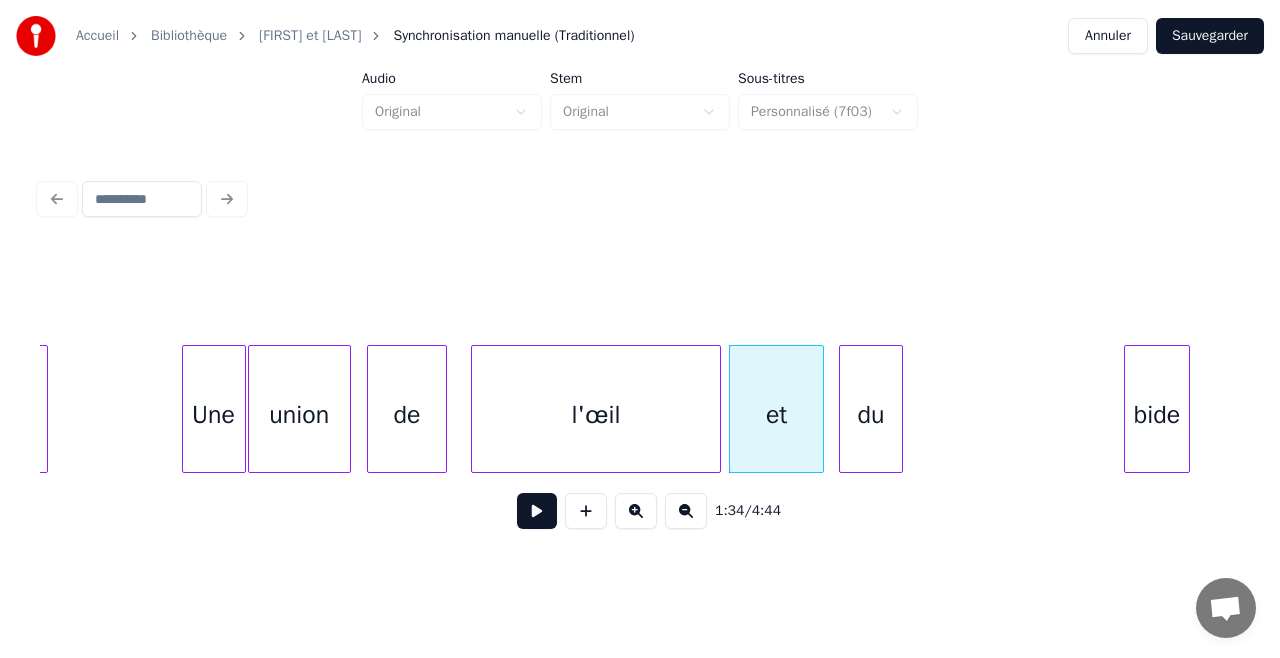 click on "du" at bounding box center [871, 414] 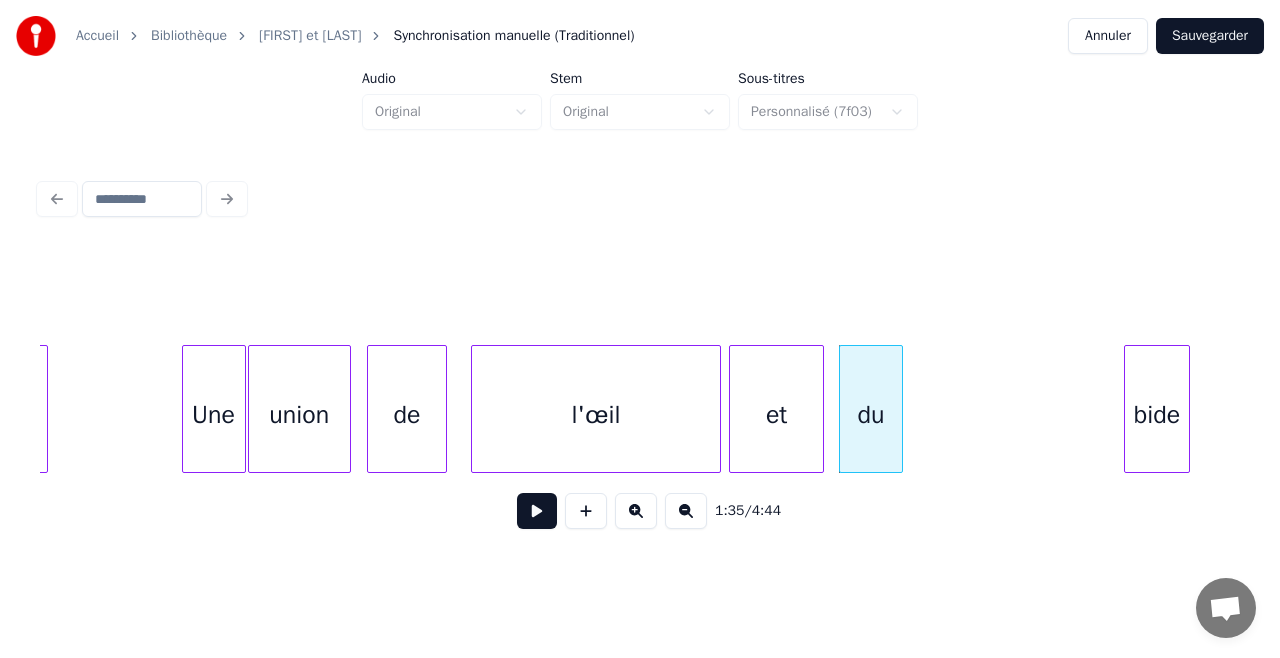 click on "bide" at bounding box center (1157, 414) 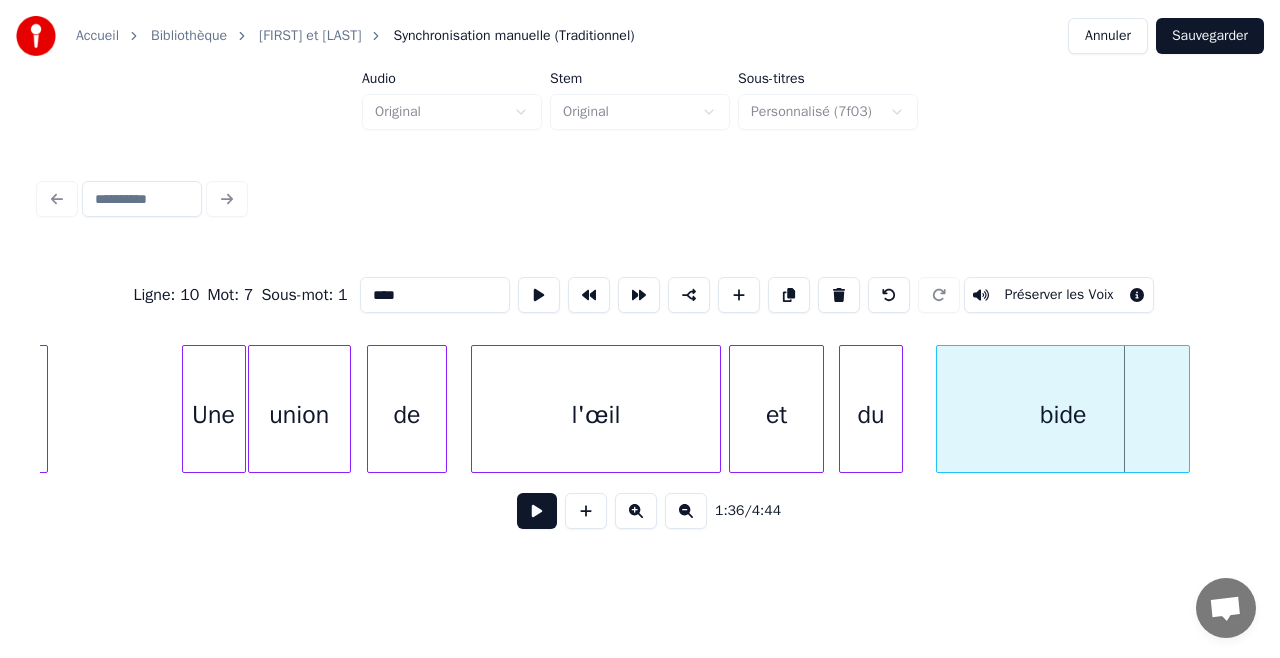 click at bounding box center [940, 409] 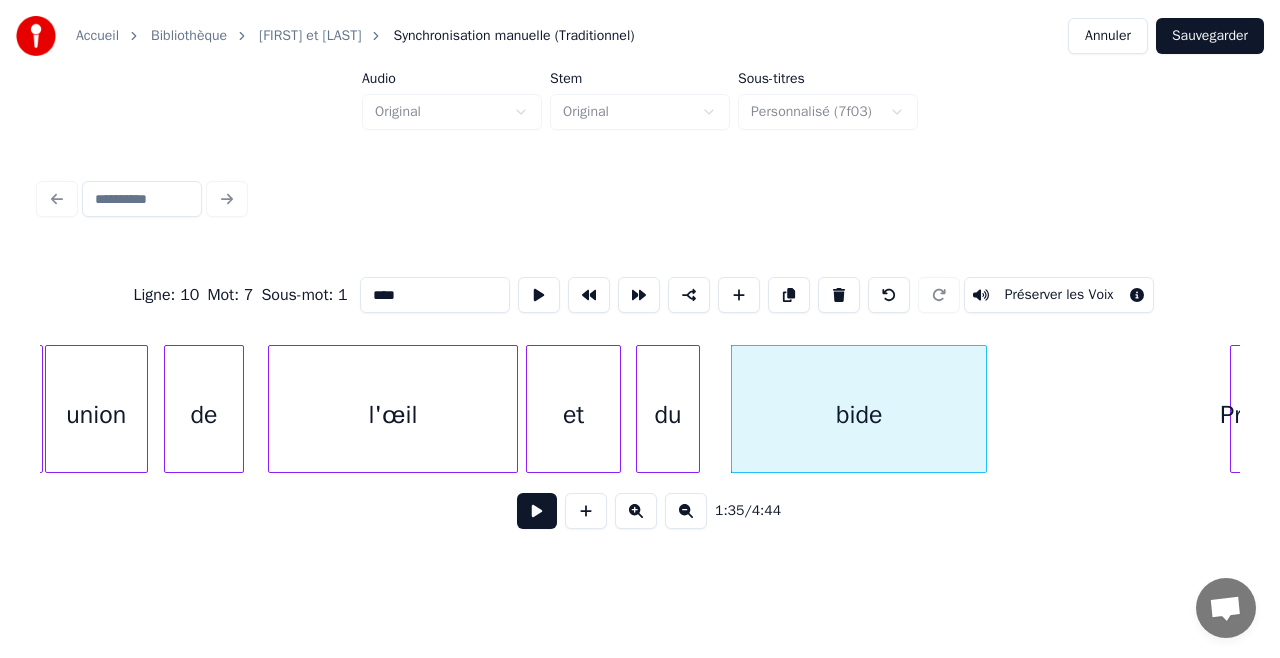 scroll, scrollTop: 0, scrollLeft: 18470, axis: horizontal 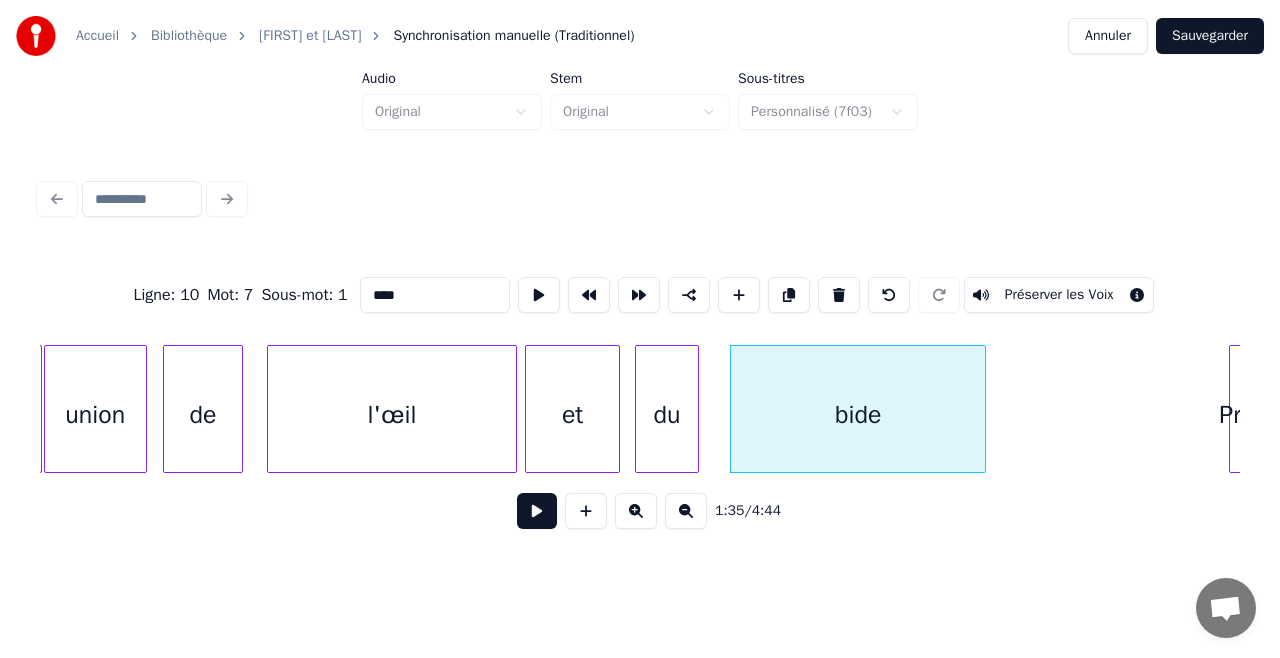 click on "bide" at bounding box center (858, 414) 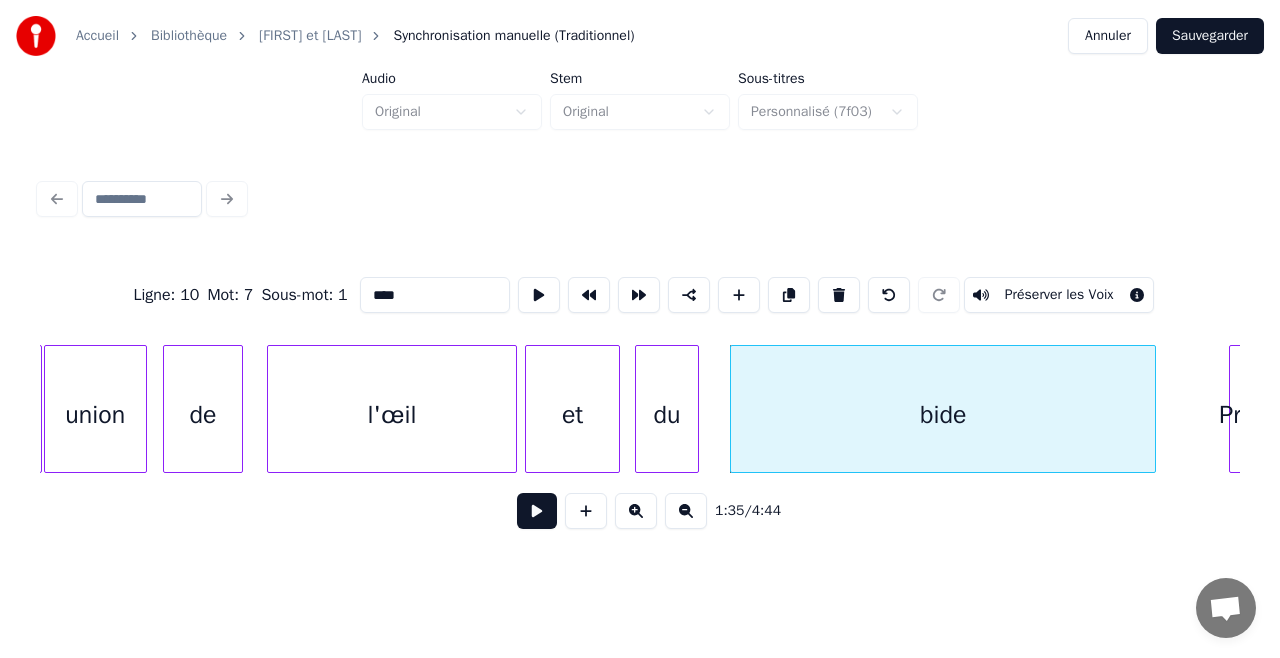 click at bounding box center [1152, 409] 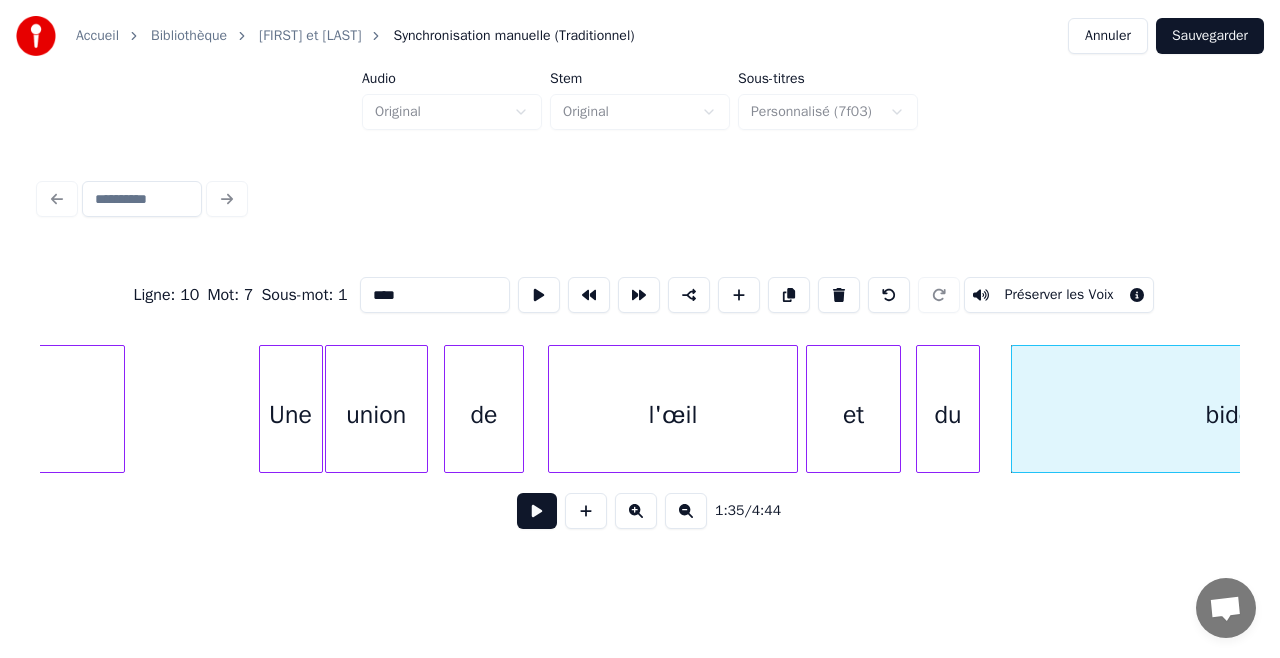 scroll, scrollTop: 0, scrollLeft: 18188, axis: horizontal 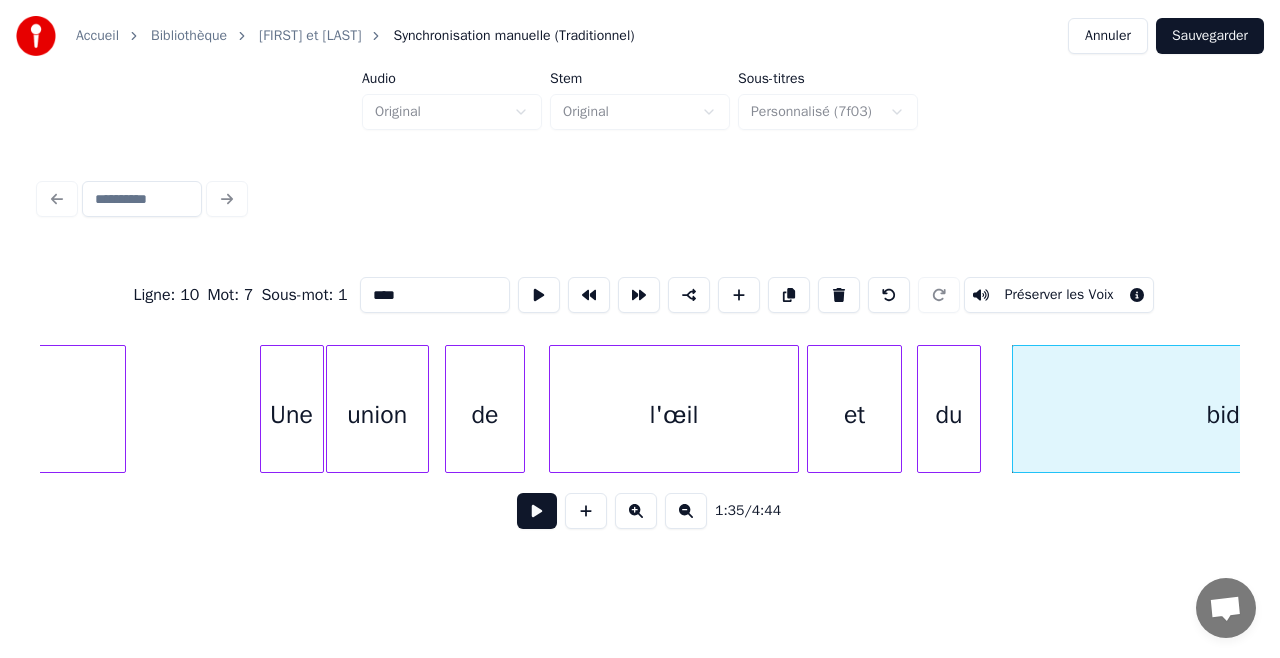 click on "du et l'œil de union Une [LAST]" at bounding box center (10284, 409) 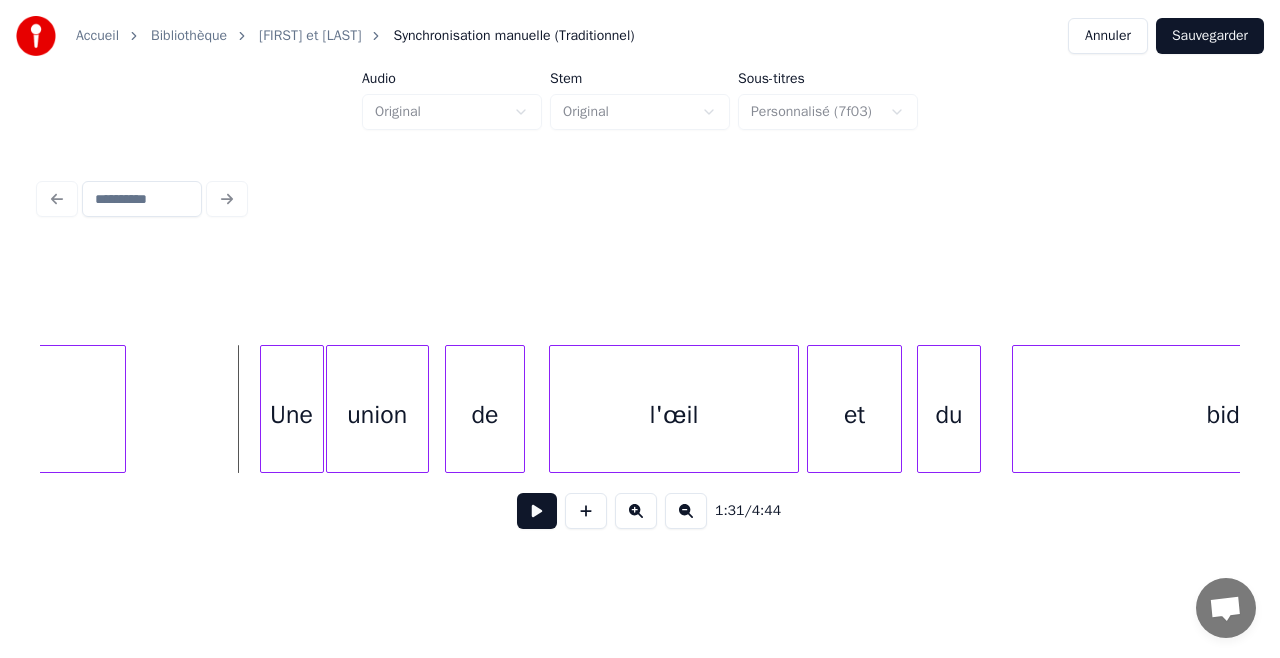 click at bounding box center (537, 511) 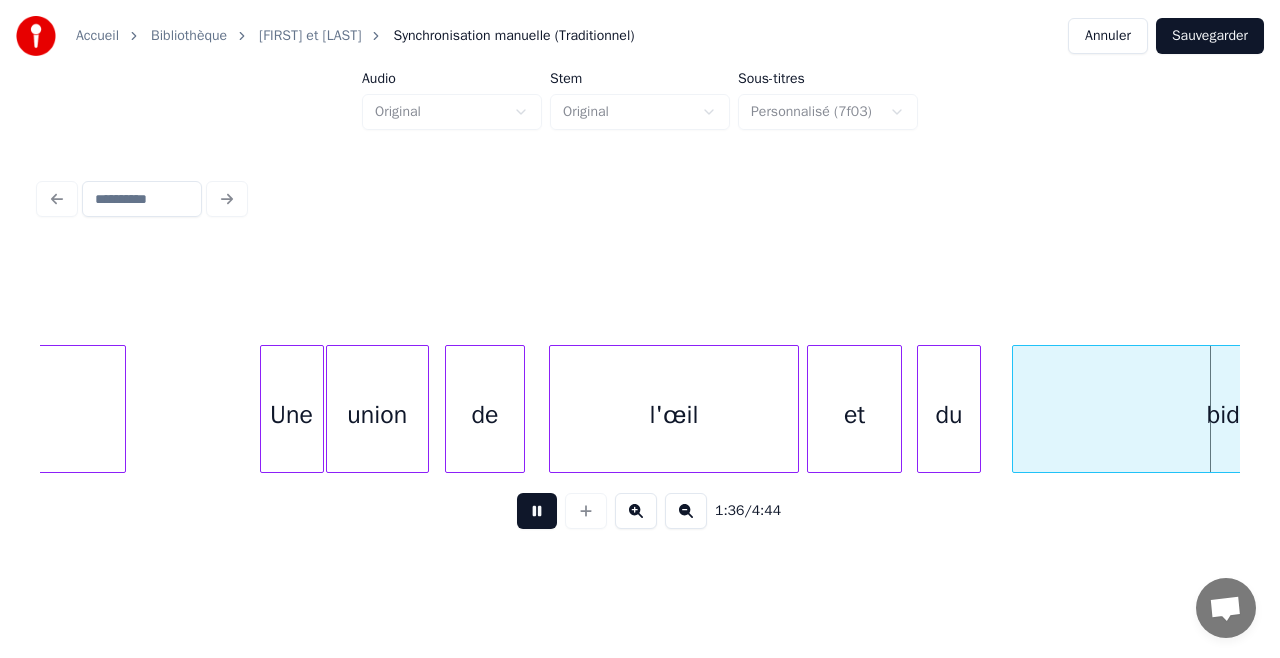 click at bounding box center (537, 511) 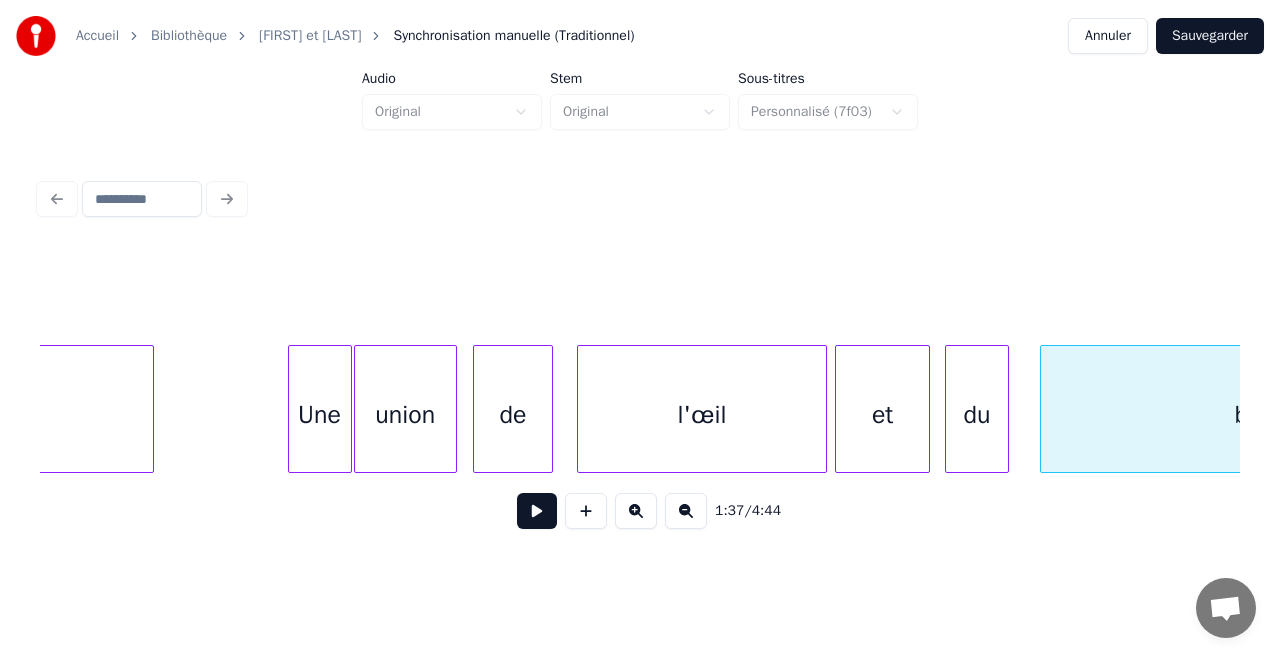 scroll, scrollTop: 0, scrollLeft: 18158, axis: horizontal 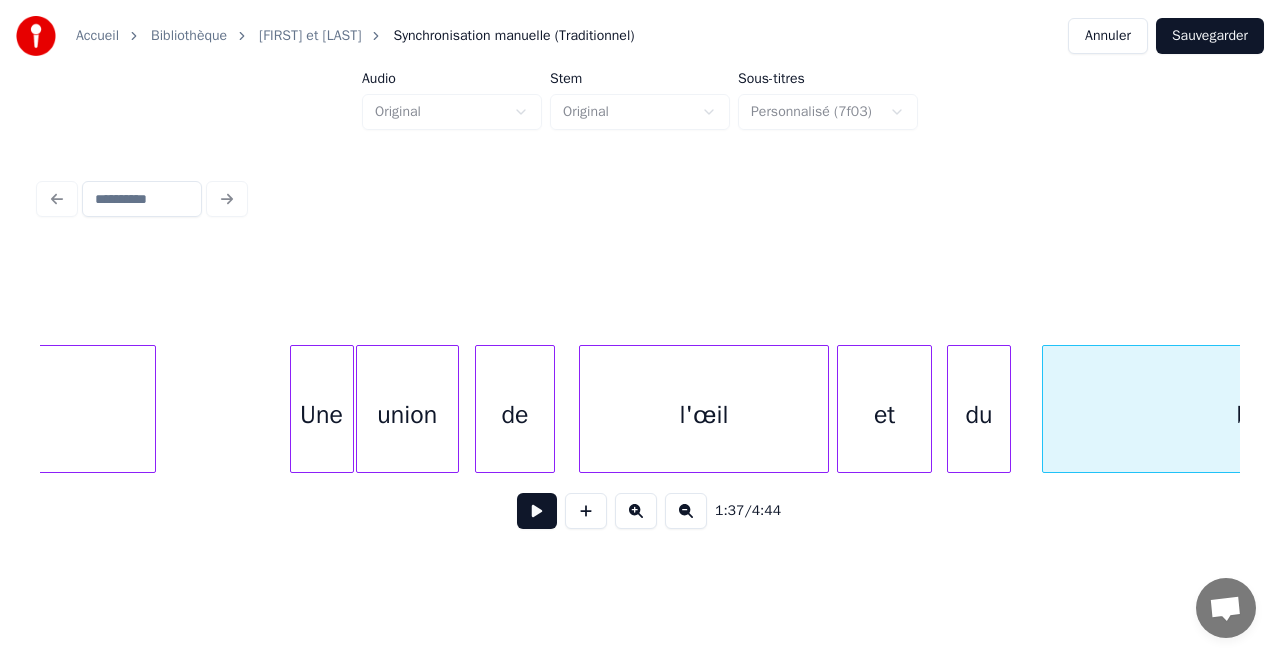 click on "union" at bounding box center [407, 414] 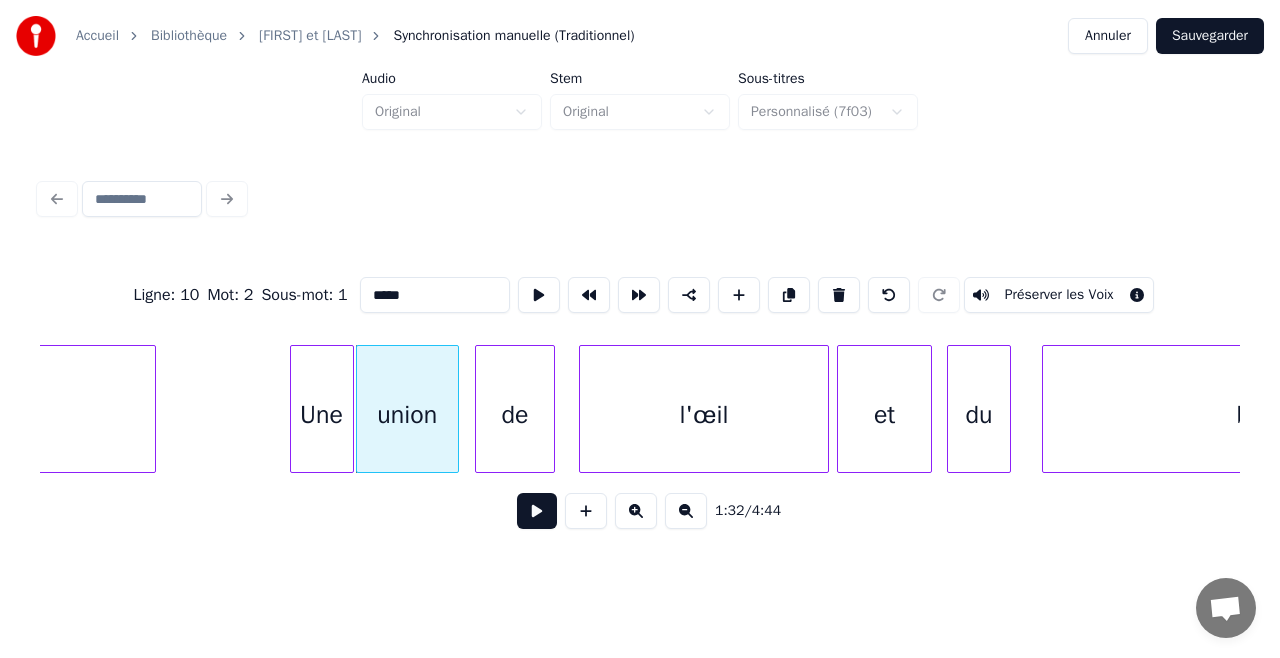 click on "union" at bounding box center [407, 409] 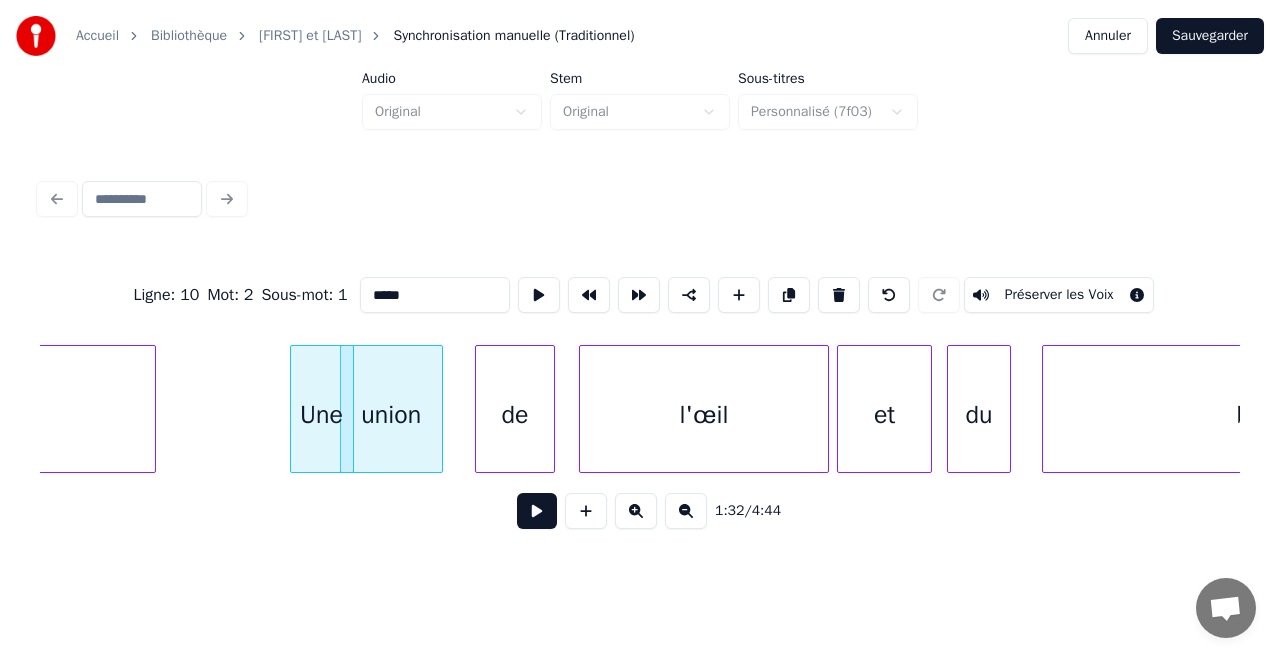 click on "union" at bounding box center (391, 409) 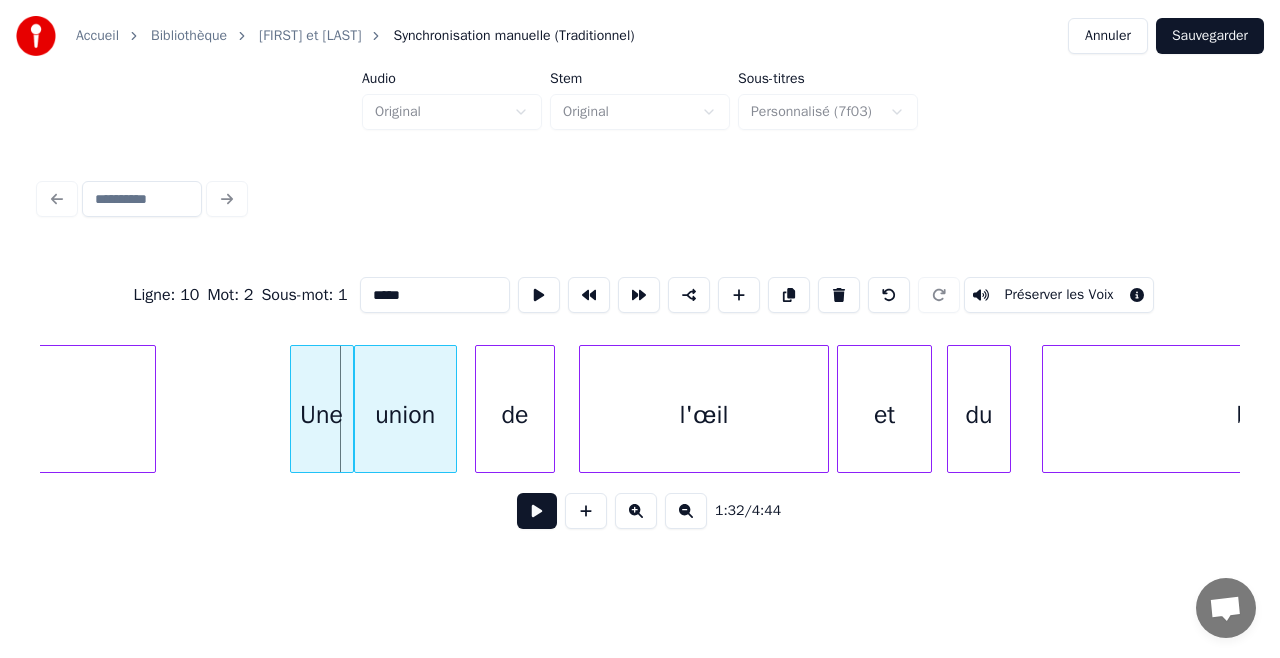 click on "union" at bounding box center [405, 414] 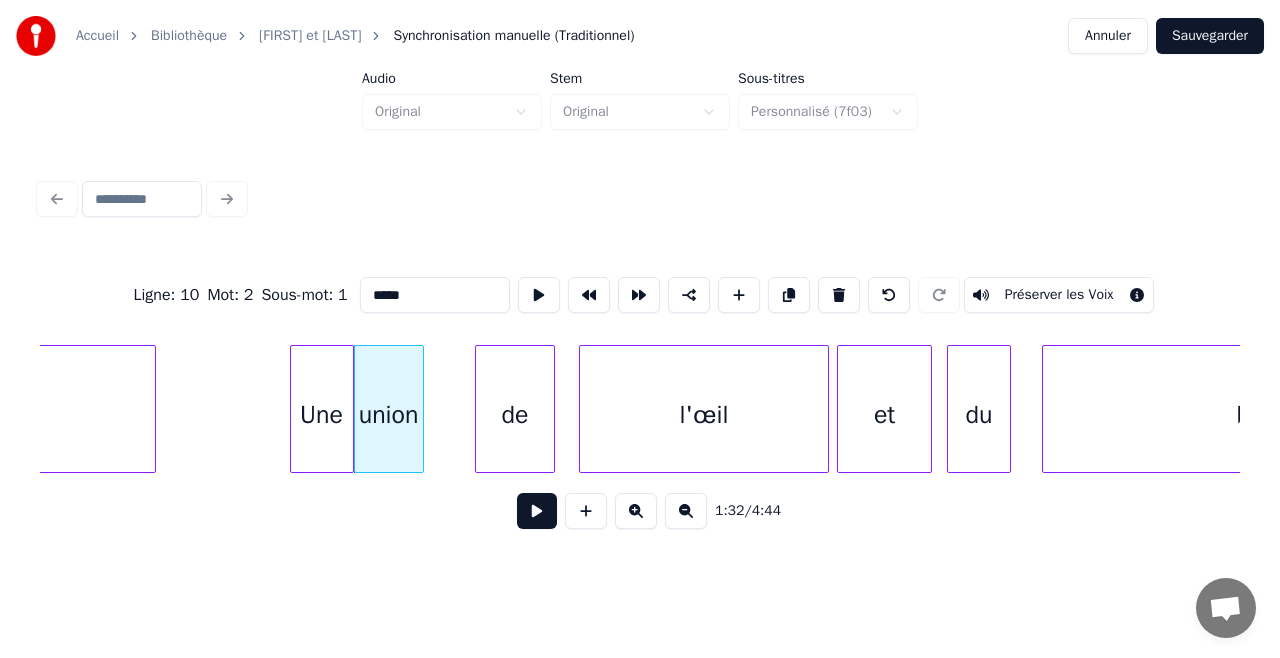 click at bounding box center (420, 409) 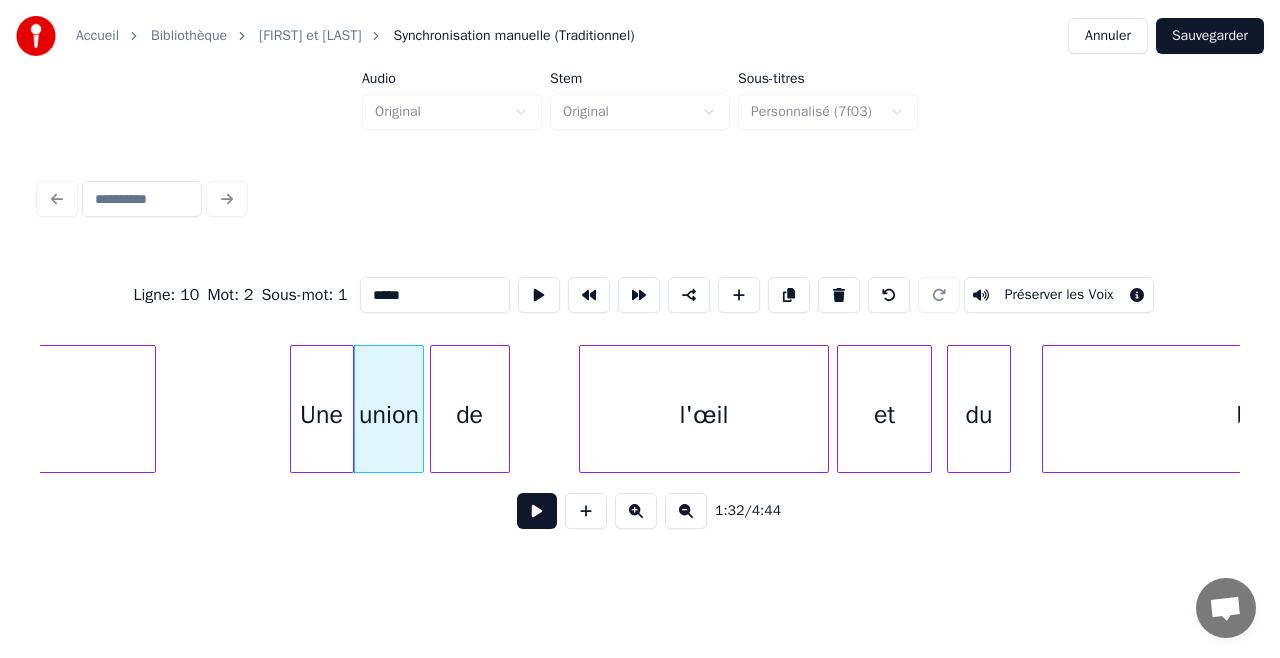 click on "de" at bounding box center (470, 414) 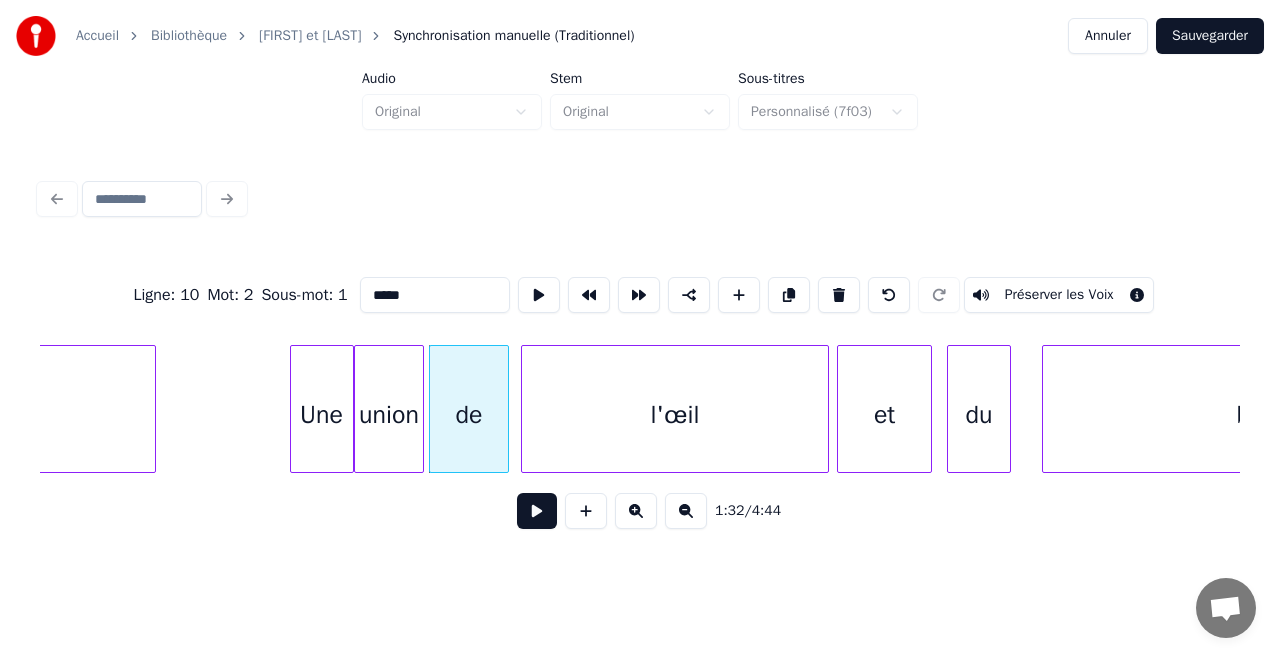 click at bounding box center [525, 409] 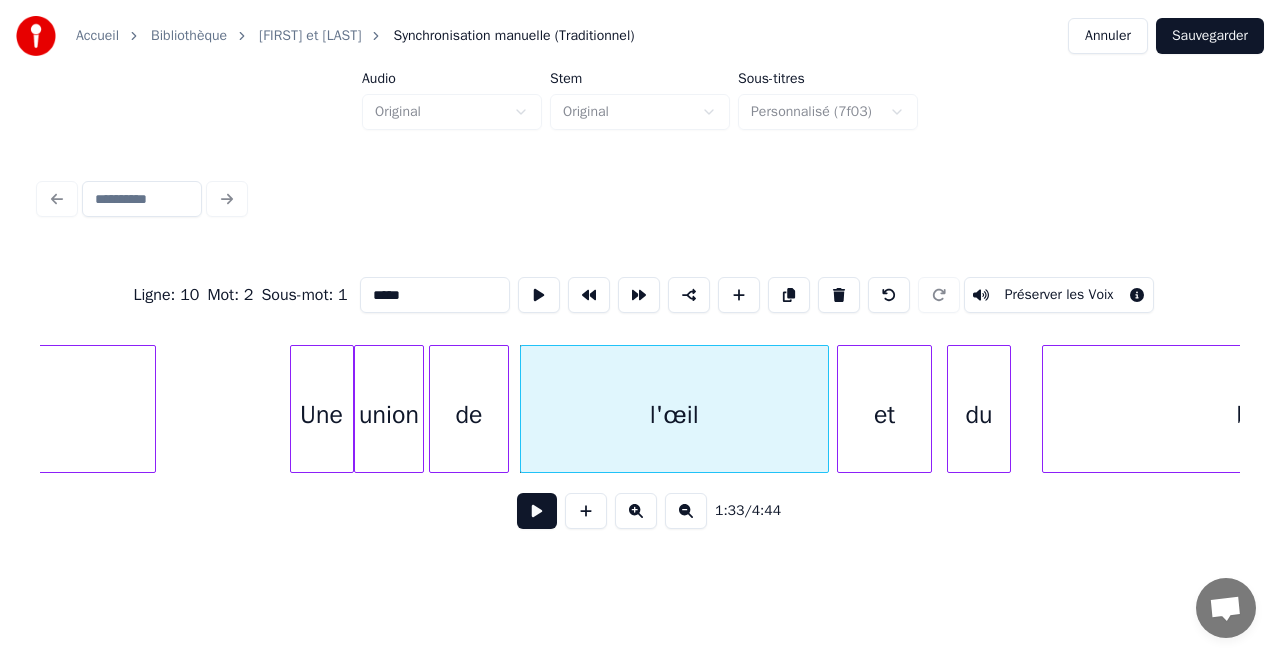 click on "du et l'œil de union Une [LAST]" at bounding box center (10314, 409) 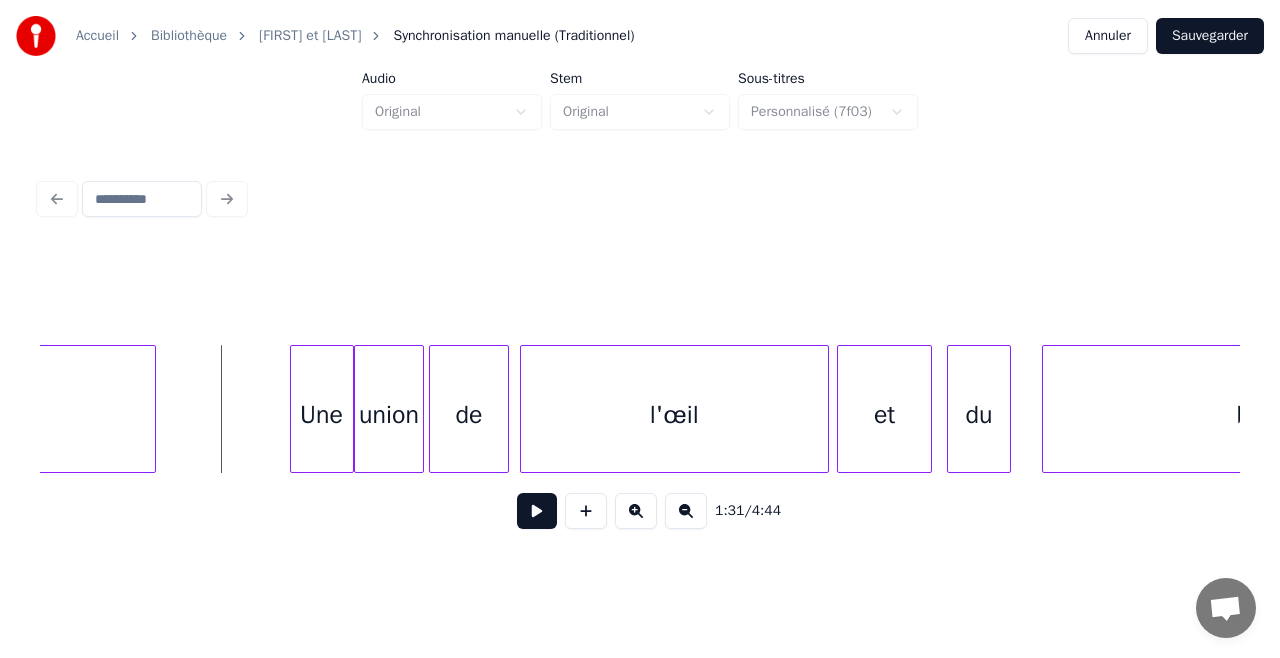 click at bounding box center [537, 511] 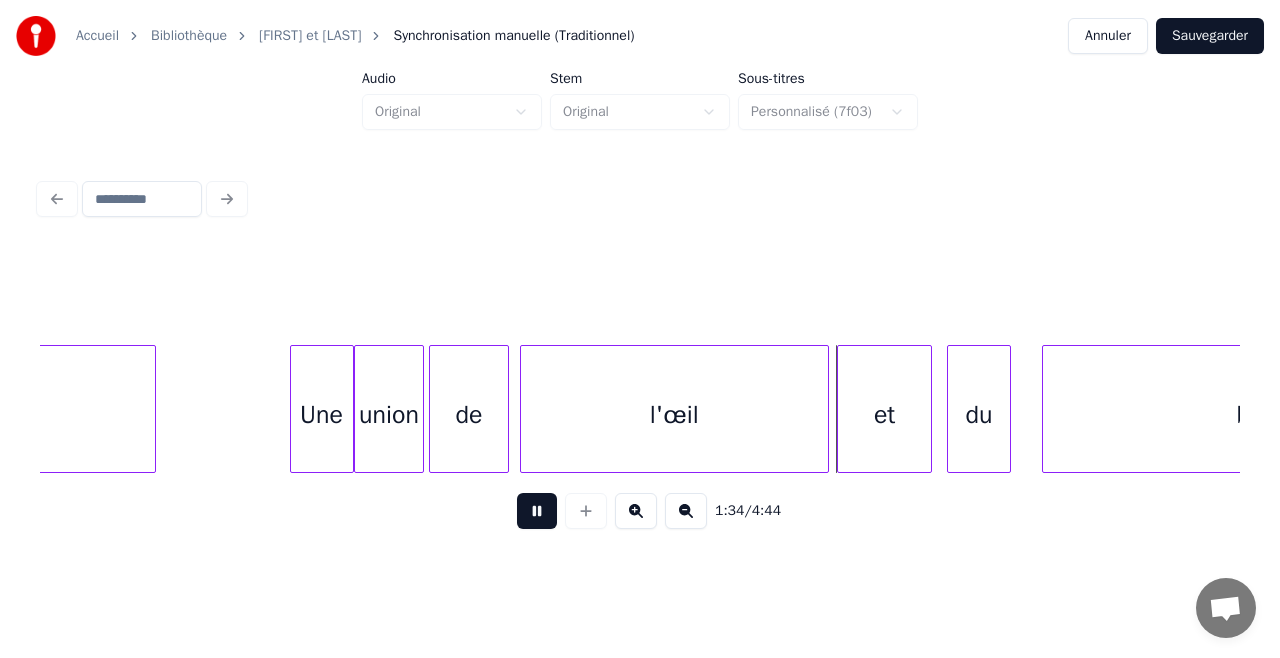 click at bounding box center [537, 511] 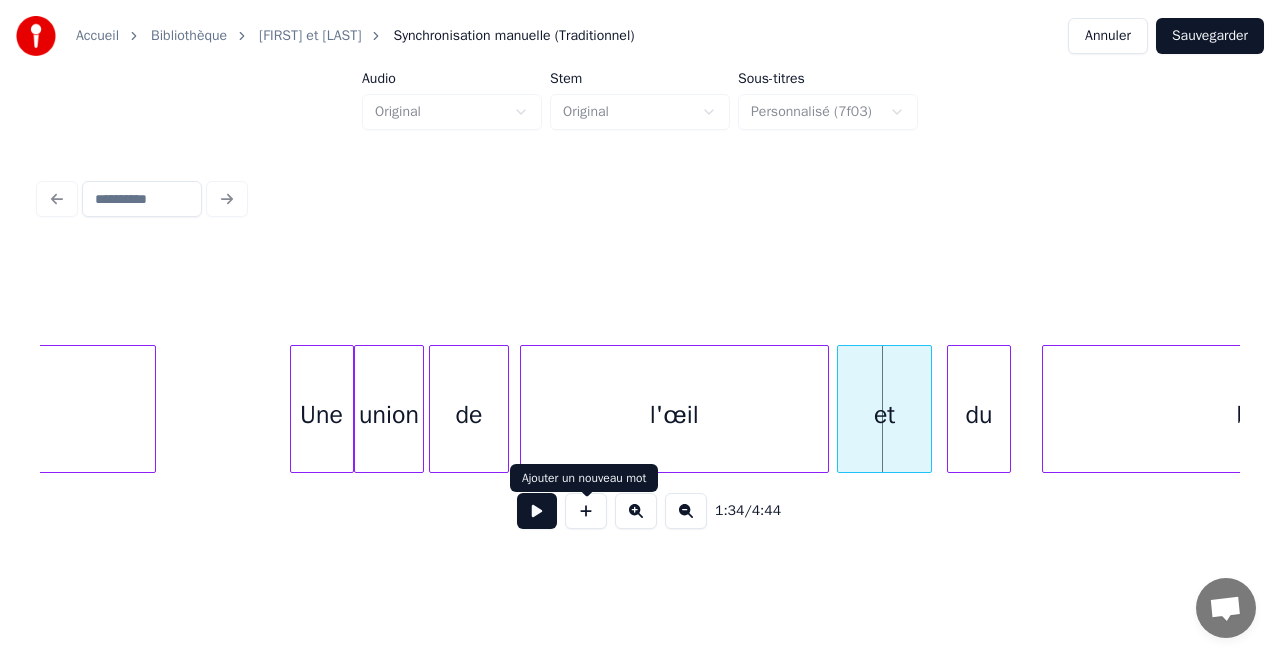 drag, startPoint x: 255, startPoint y: 406, endPoint x: 529, endPoint y: 518, distance: 296.00674 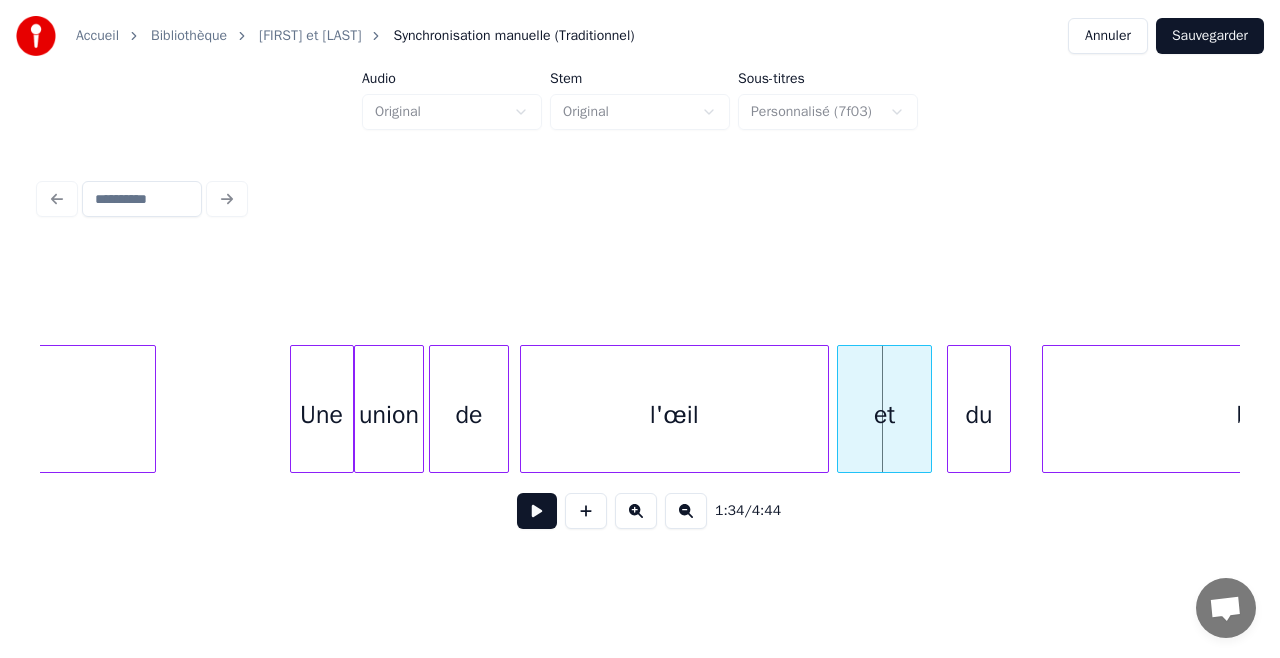 click at bounding box center [537, 511] 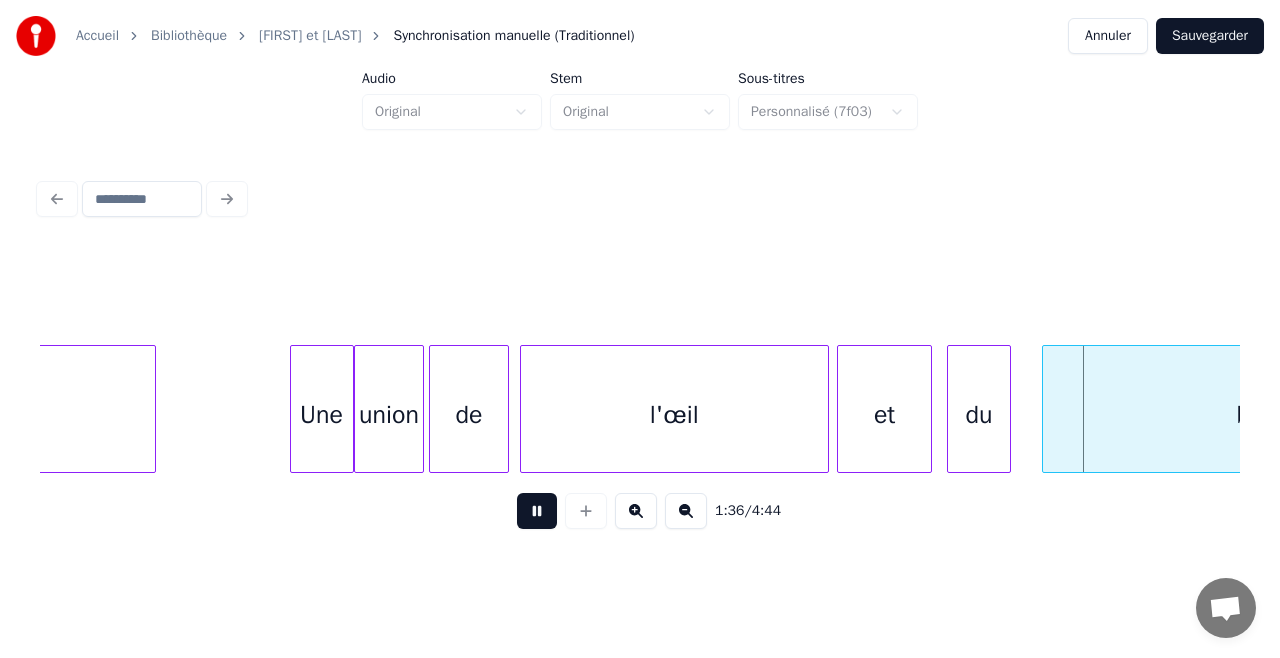 click on "du et l'œil de union Une [LAST]" at bounding box center [10314, 409] 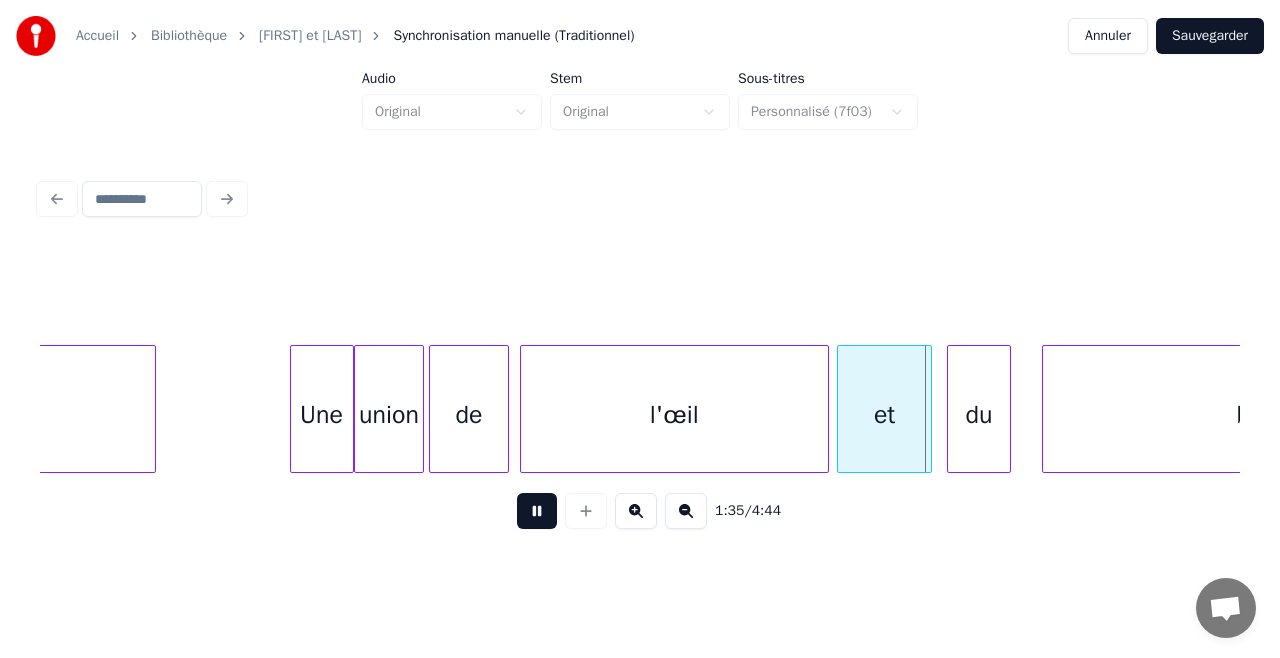 click on "du et l'œil de union Une [LAST]" at bounding box center (10314, 409) 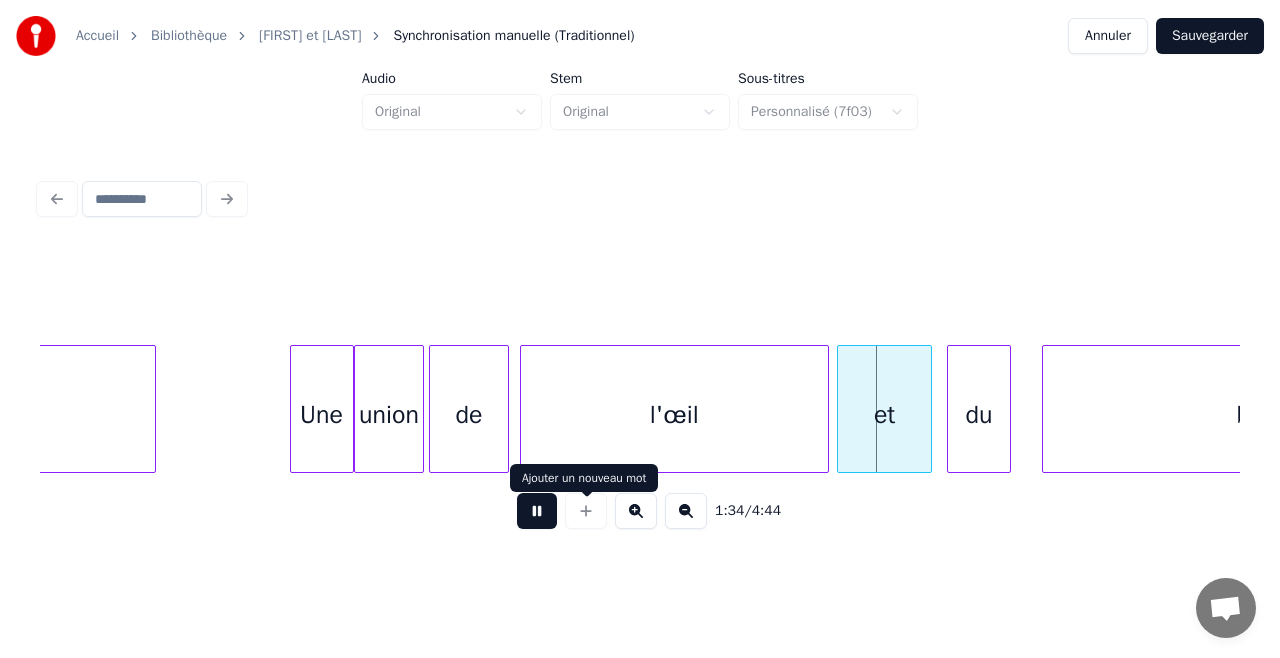 click on "1:34  /  4:44" at bounding box center [640, 511] 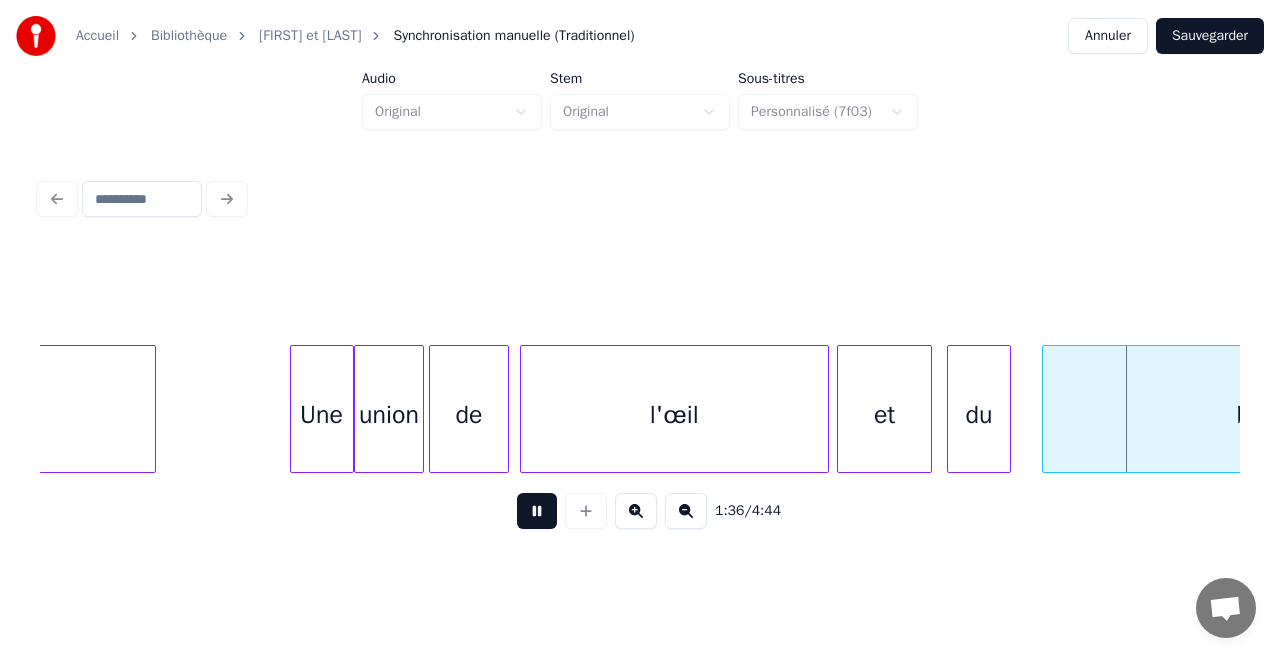 click at bounding box center [537, 511] 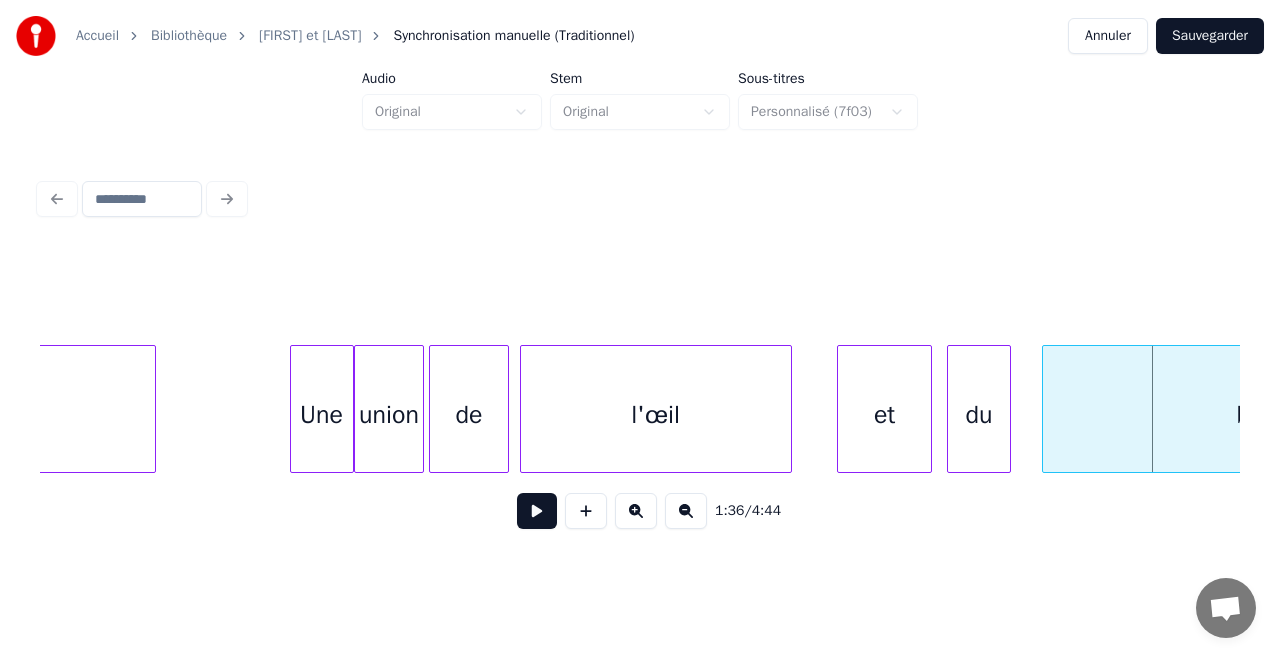 click at bounding box center [788, 409] 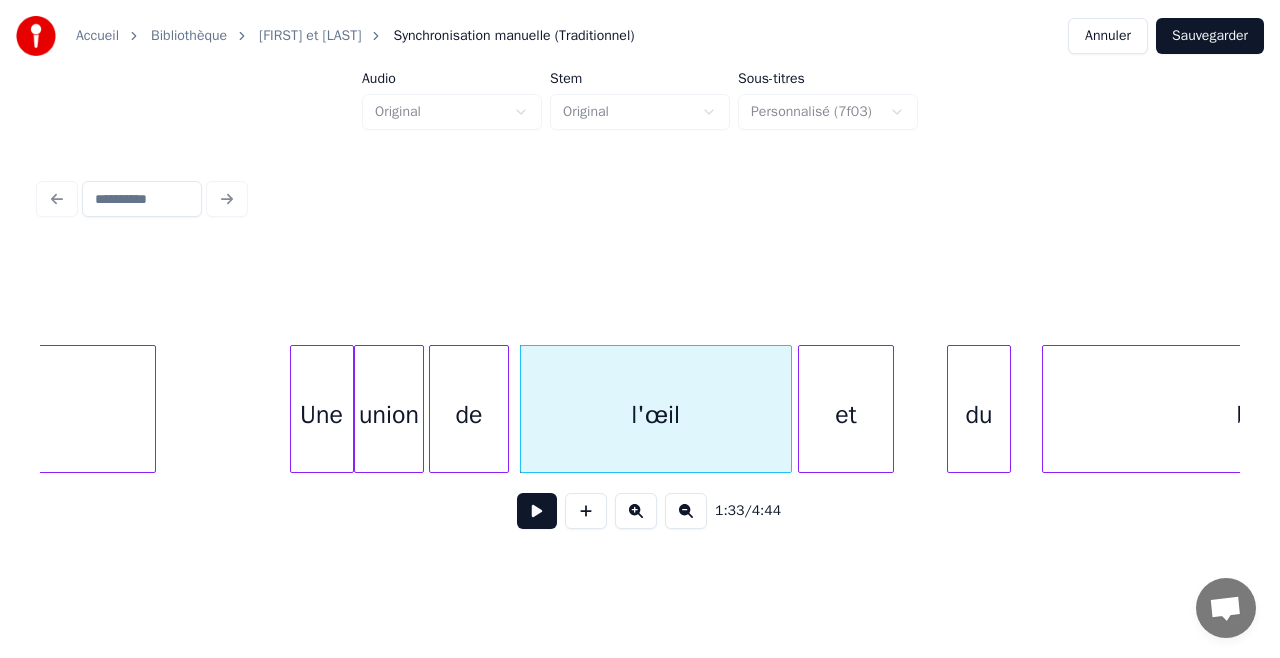 click on "et" at bounding box center (845, 414) 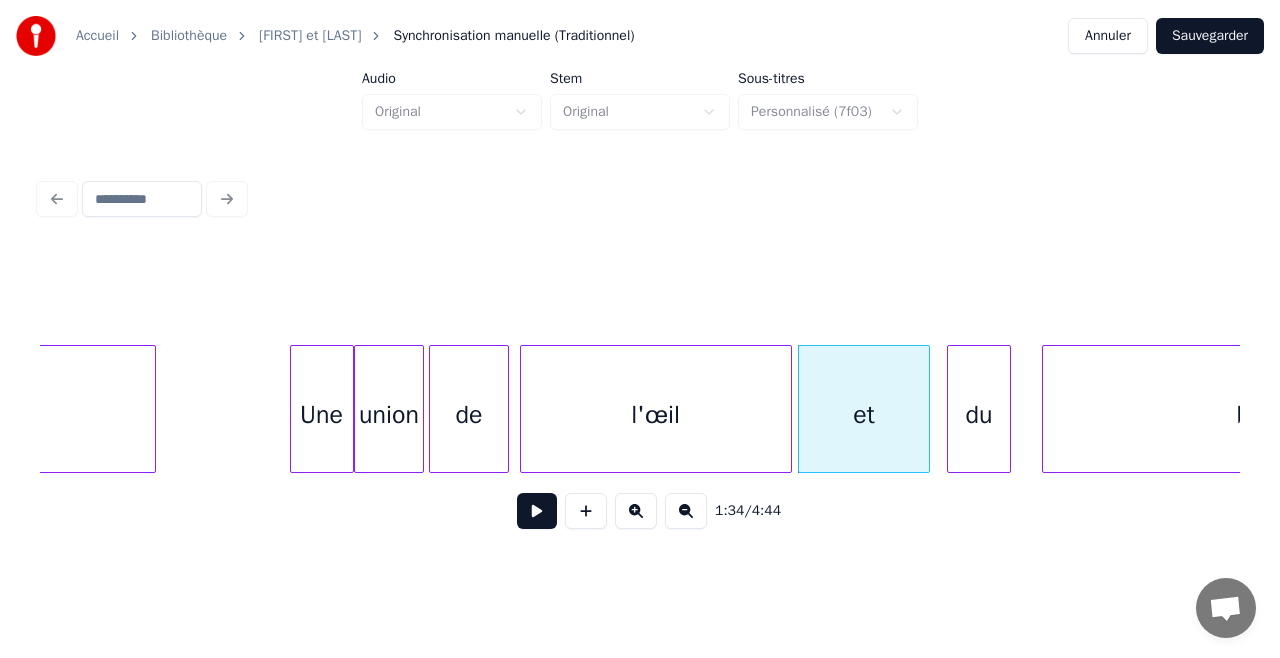 click at bounding box center (926, 409) 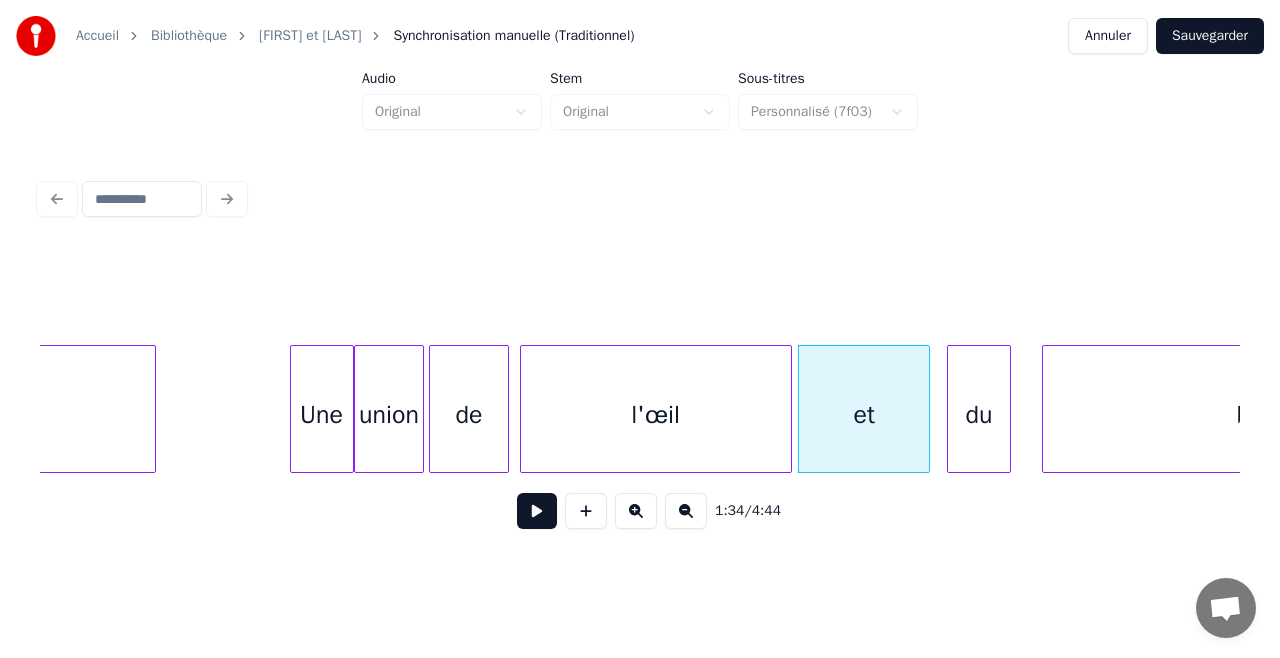 click on "du et l'œil de union Une [LAST]" at bounding box center (10314, 409) 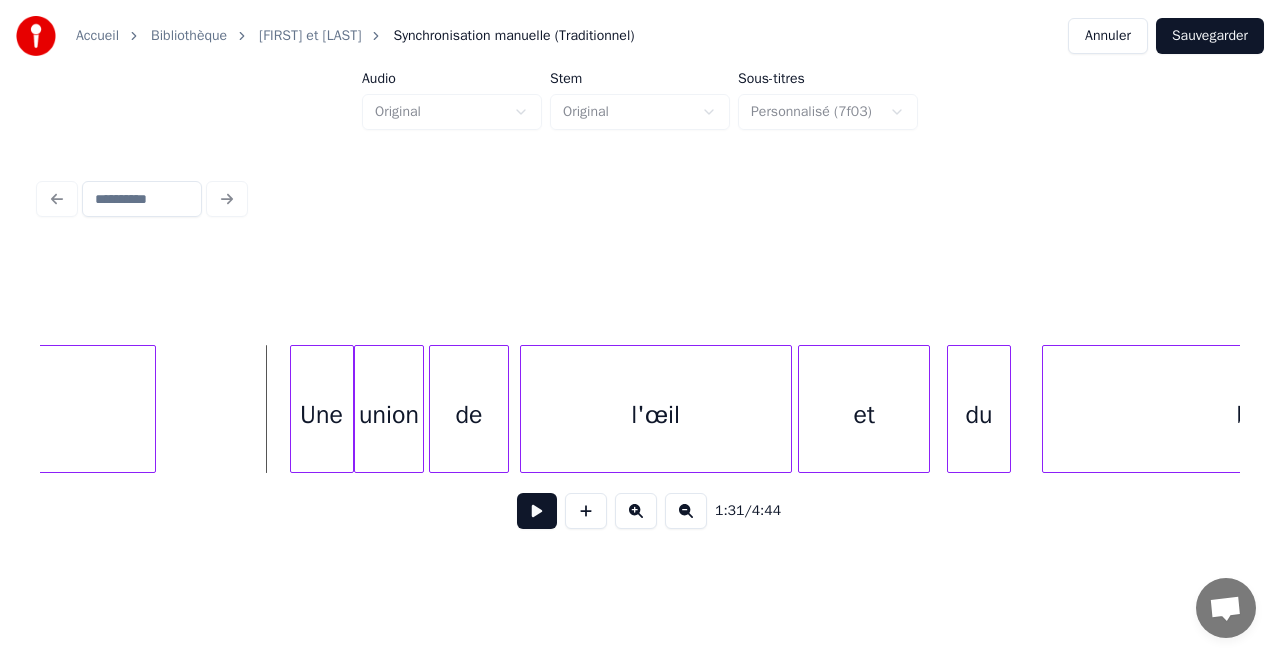 click at bounding box center [537, 511] 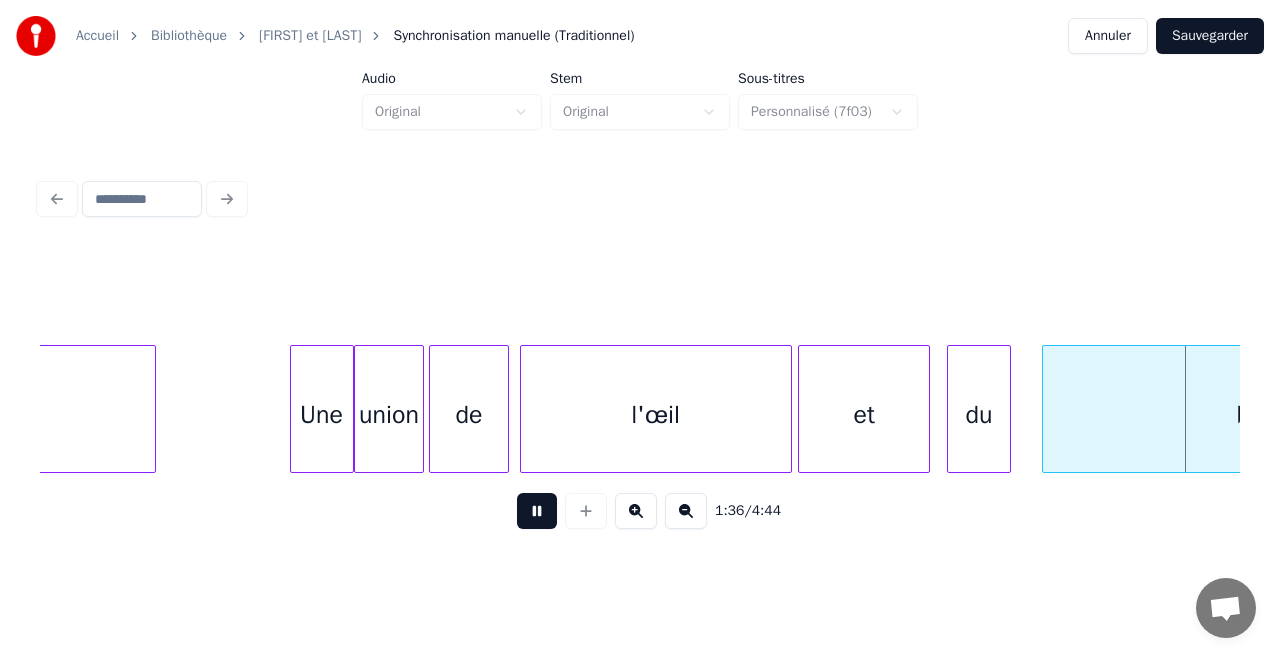 click at bounding box center [537, 511] 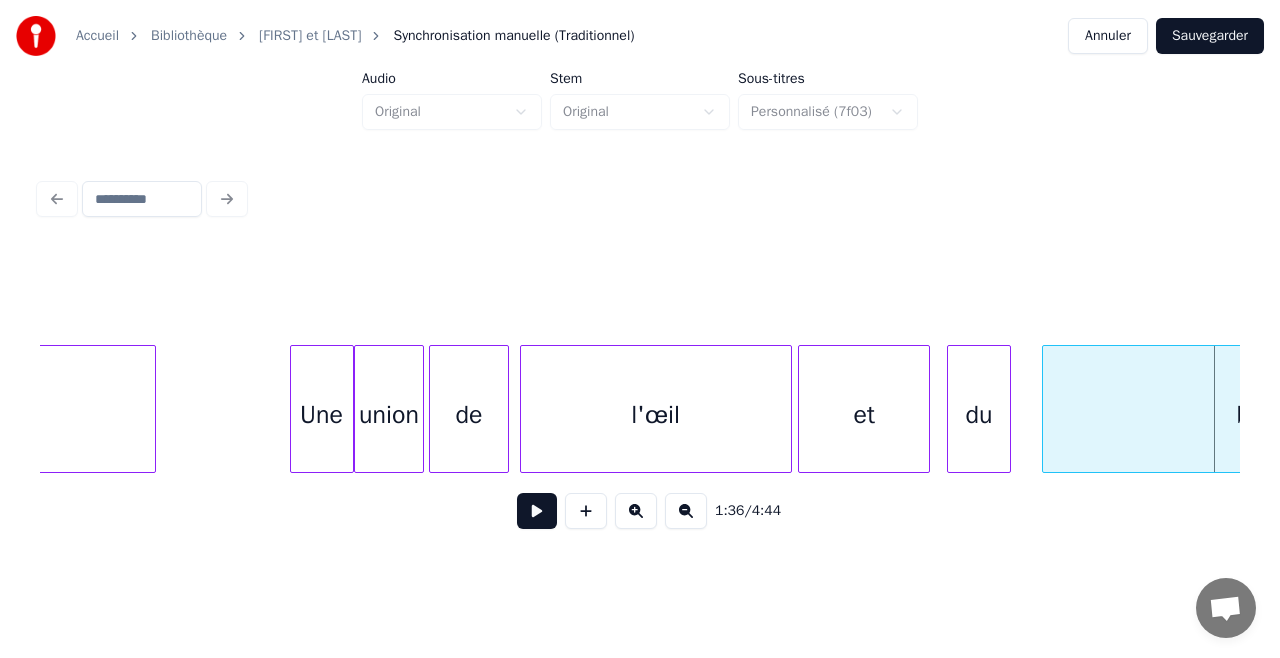 click at bounding box center (926, 409) 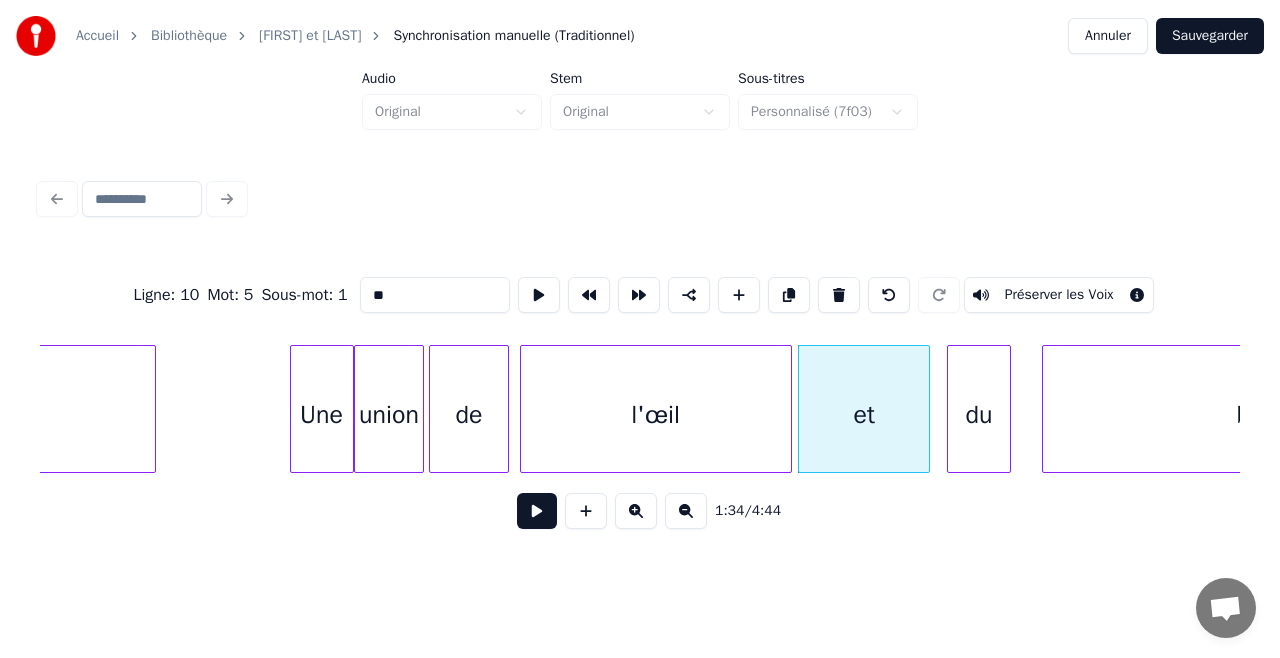 click on "et" at bounding box center (864, 414) 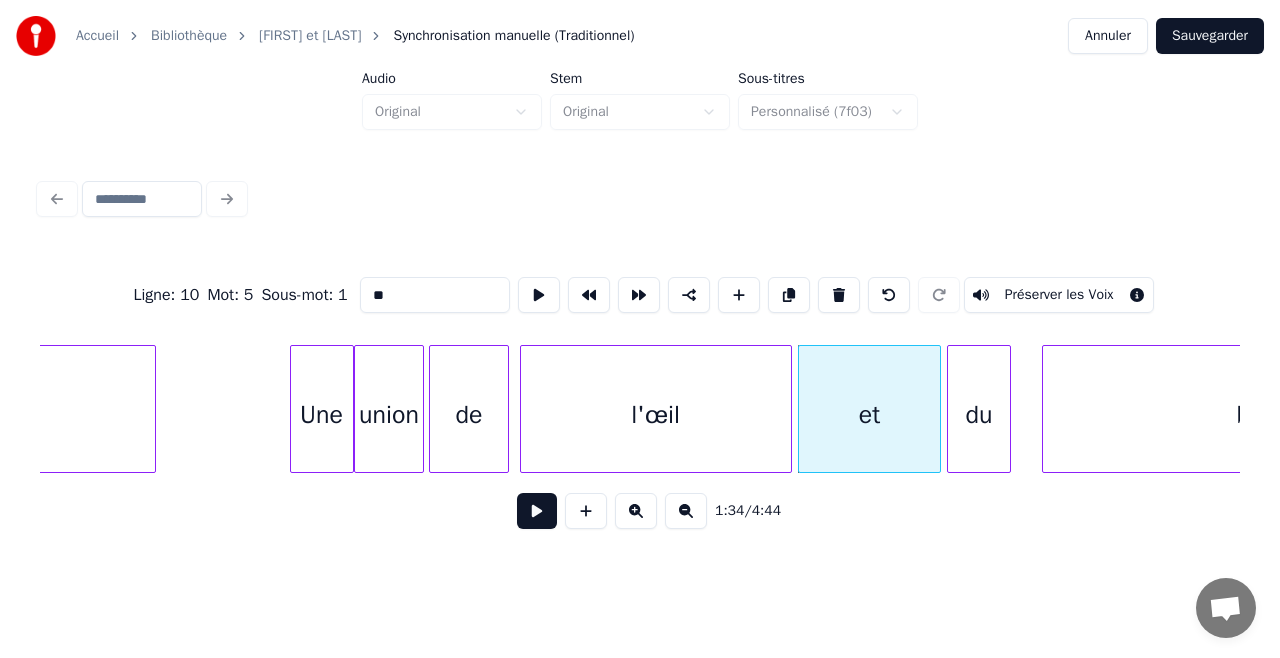 click at bounding box center [937, 409] 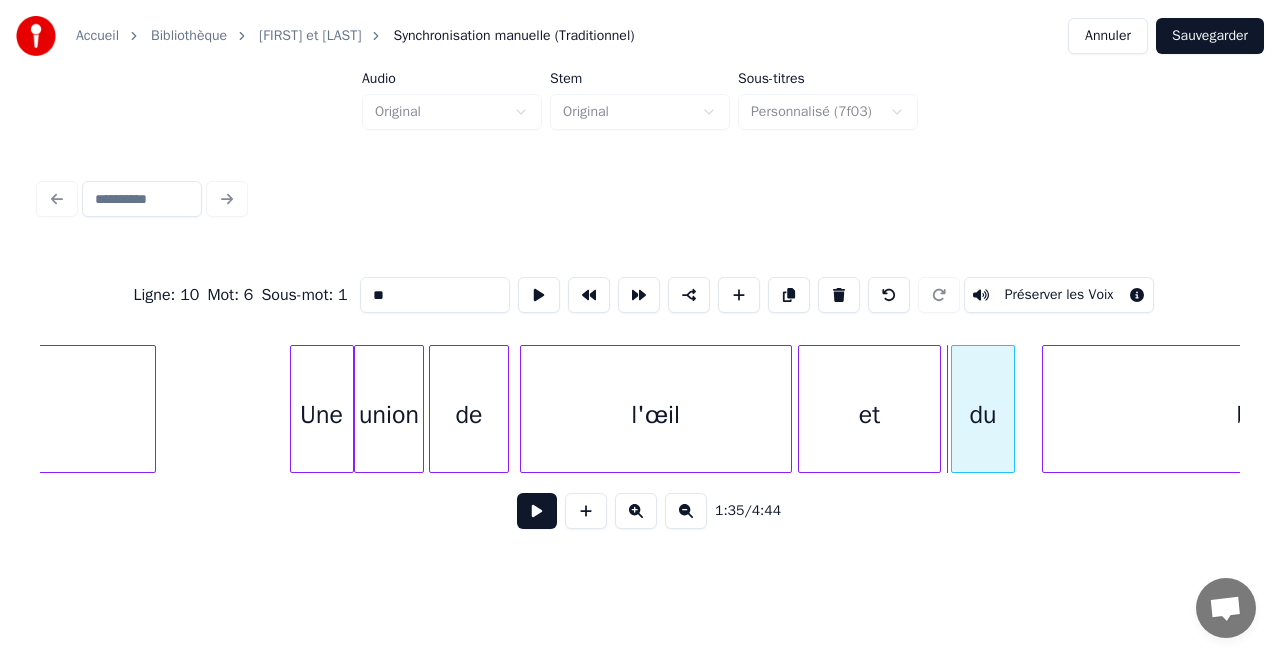 click on "du" at bounding box center [983, 414] 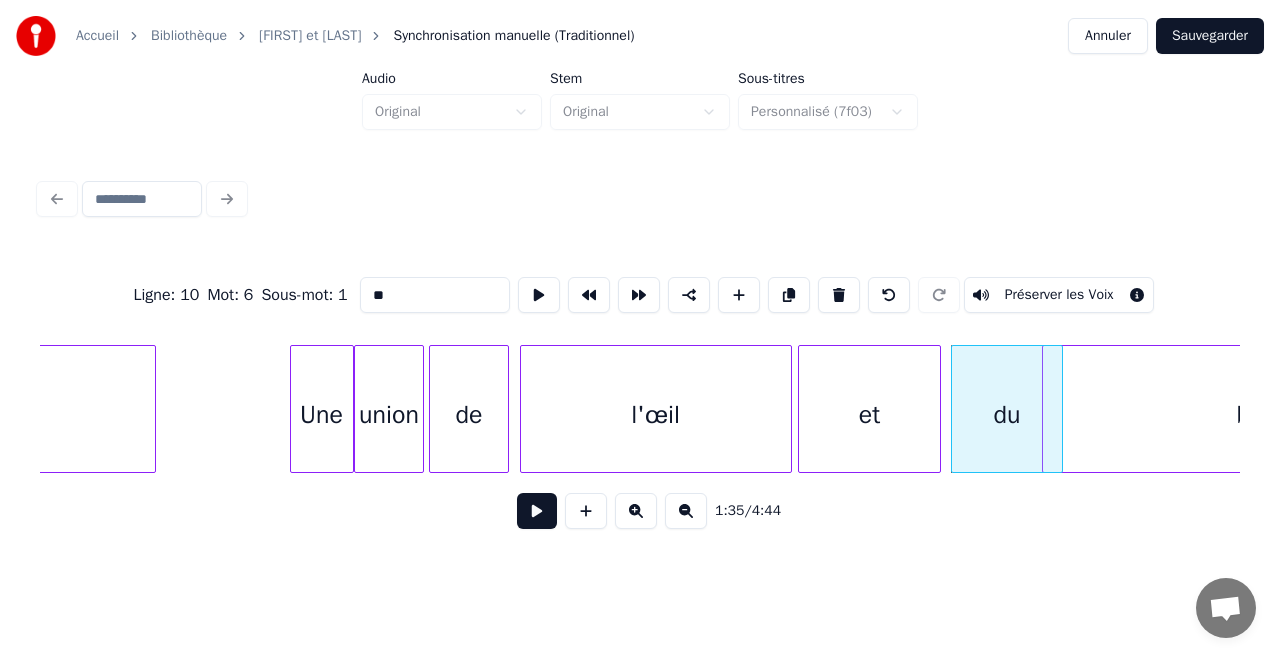 click at bounding box center (1059, 409) 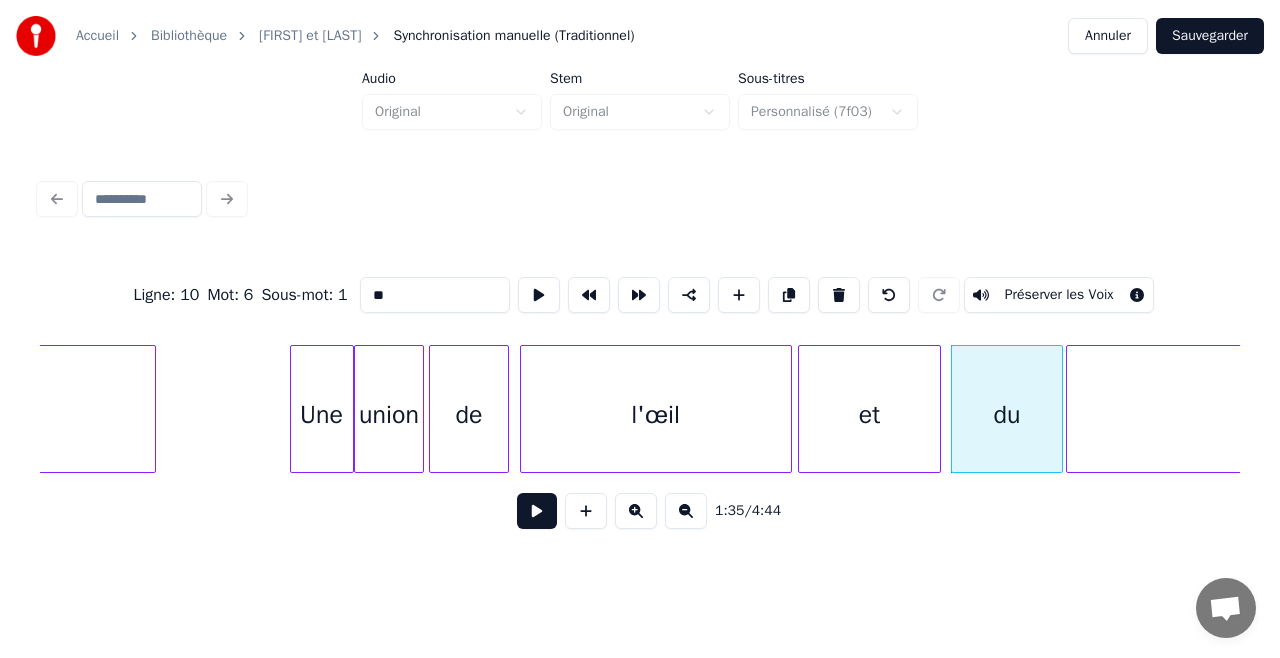 click at bounding box center (1070, 409) 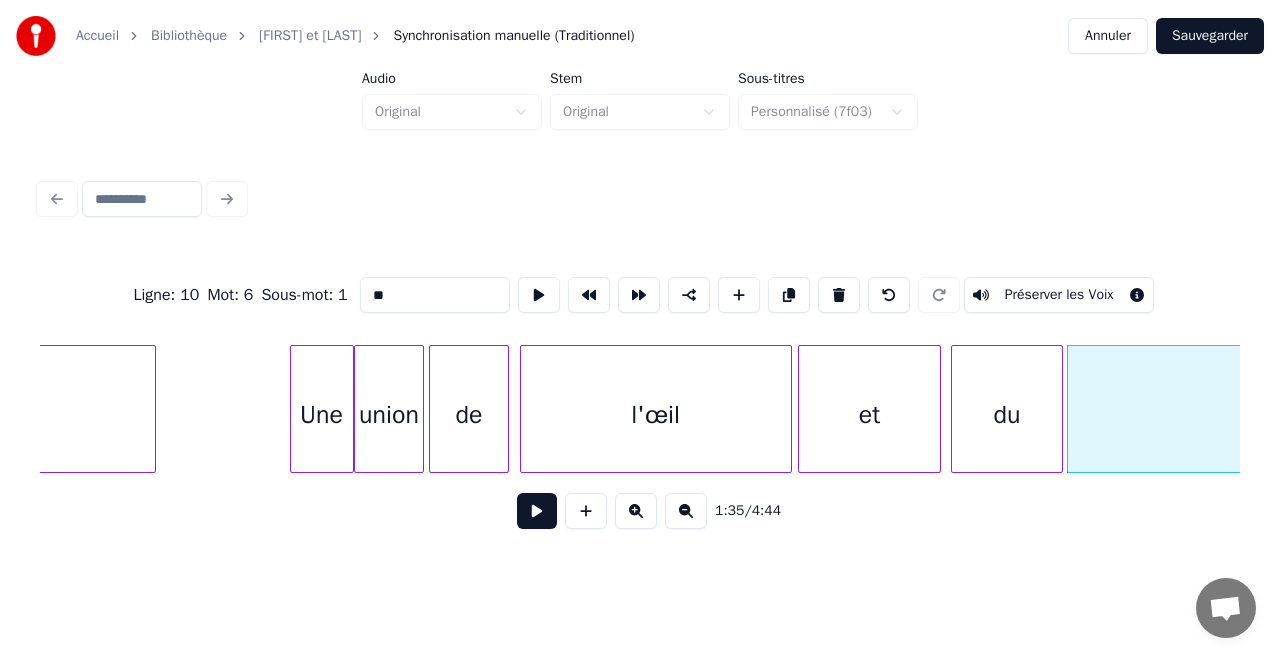 click on "du et l'œil de union Une [LAST]" at bounding box center (10314, 409) 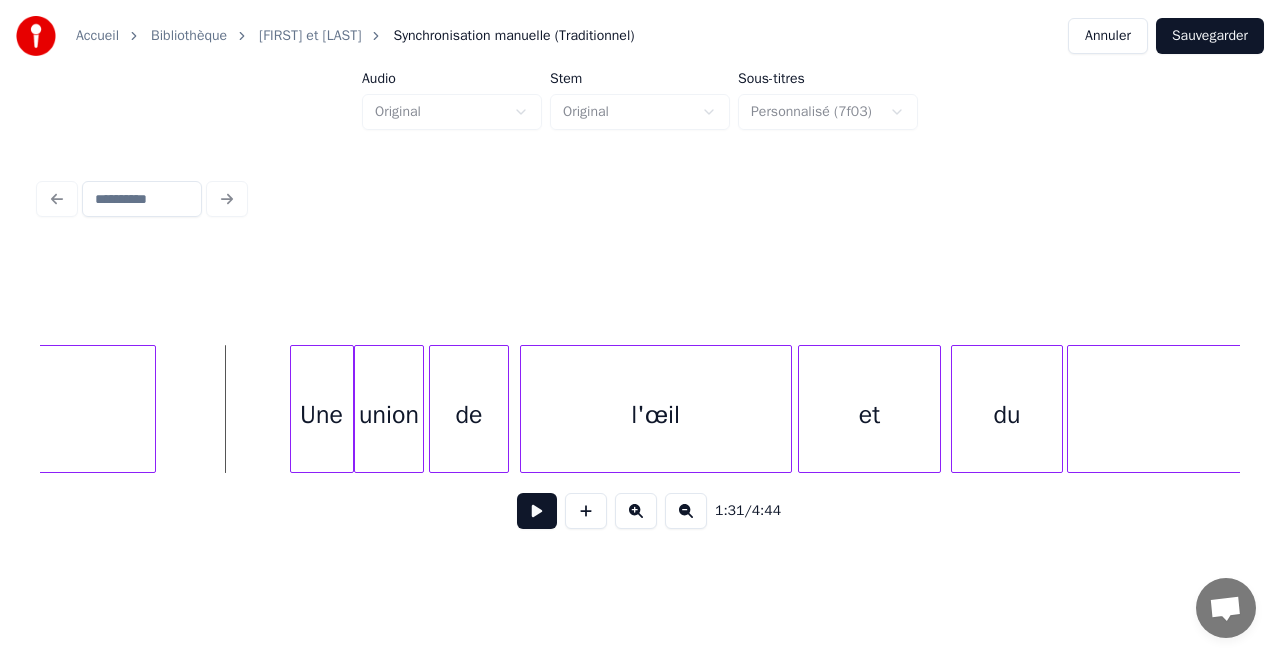click at bounding box center [537, 511] 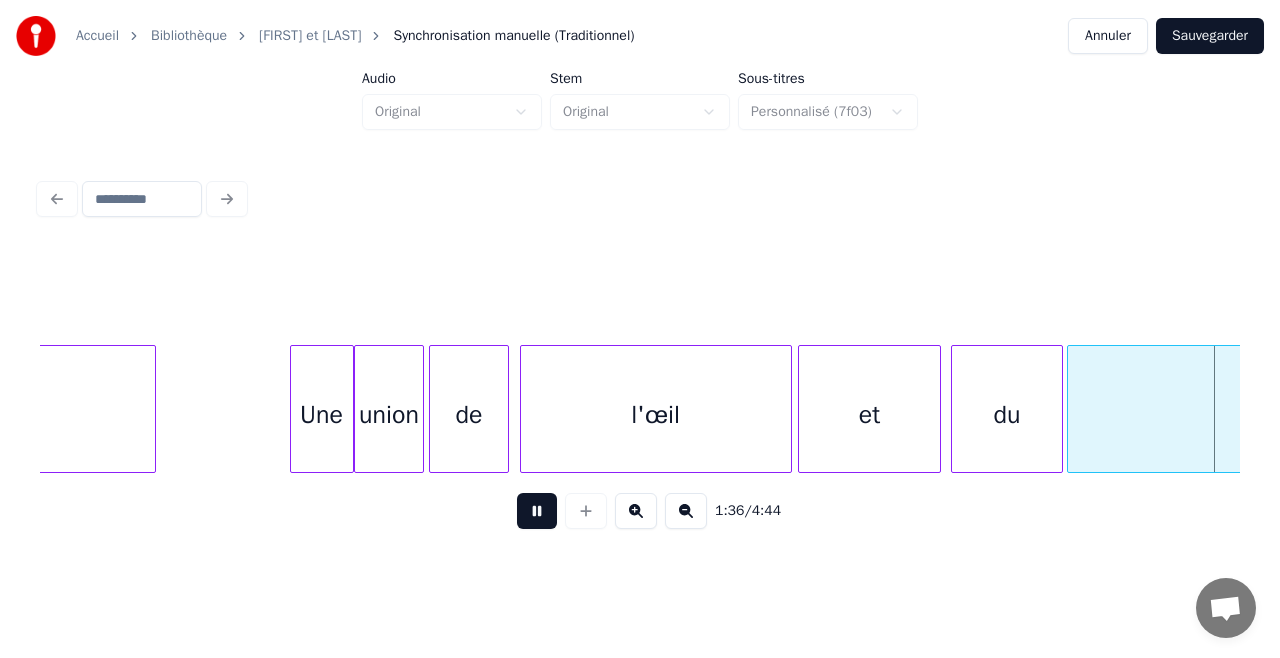 scroll, scrollTop: 0, scrollLeft: 19358, axis: horizontal 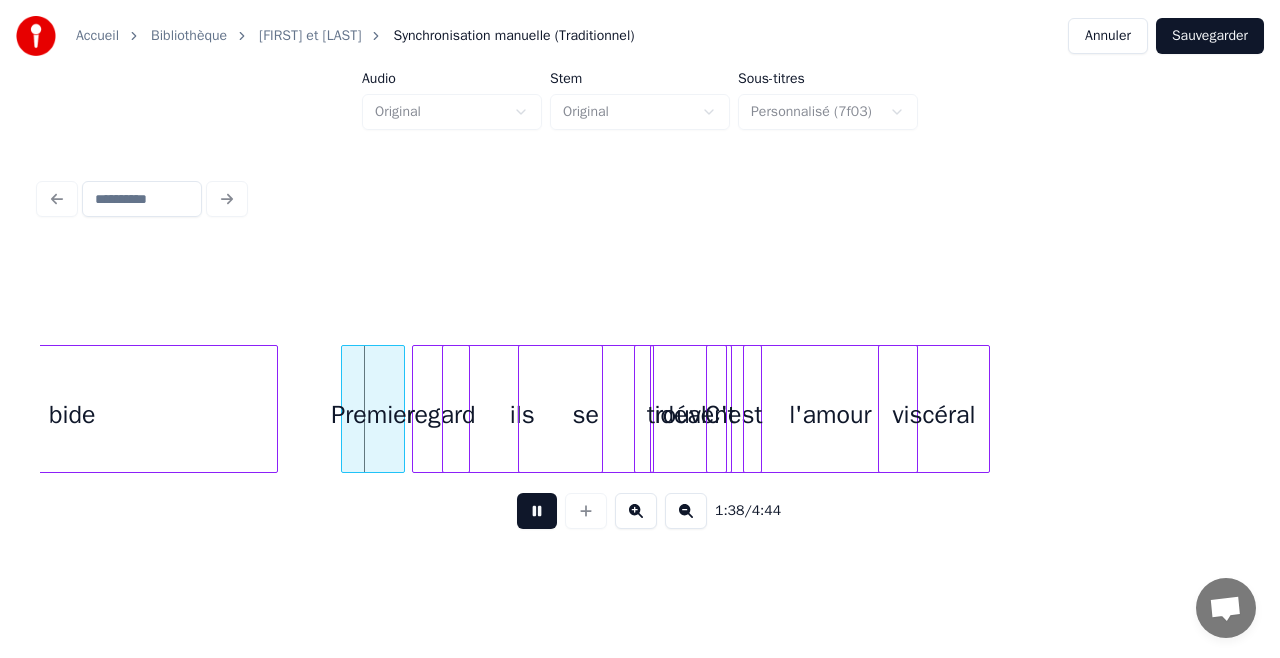 click at bounding box center (537, 511) 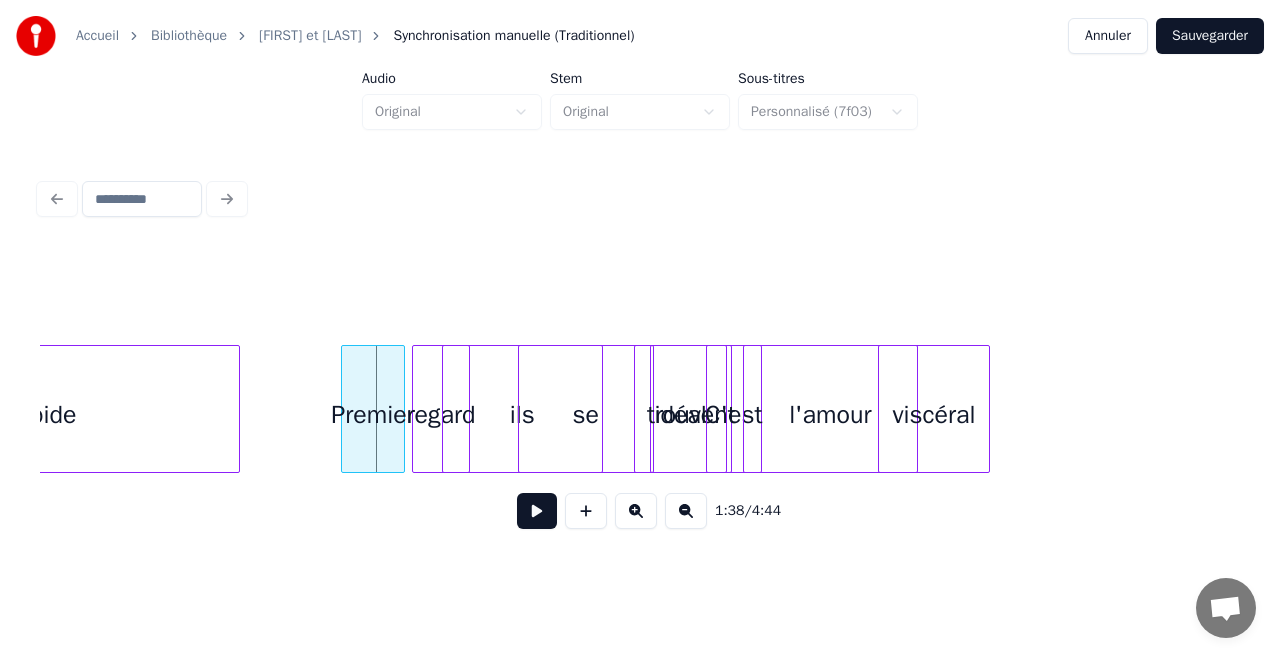 click at bounding box center (236, 409) 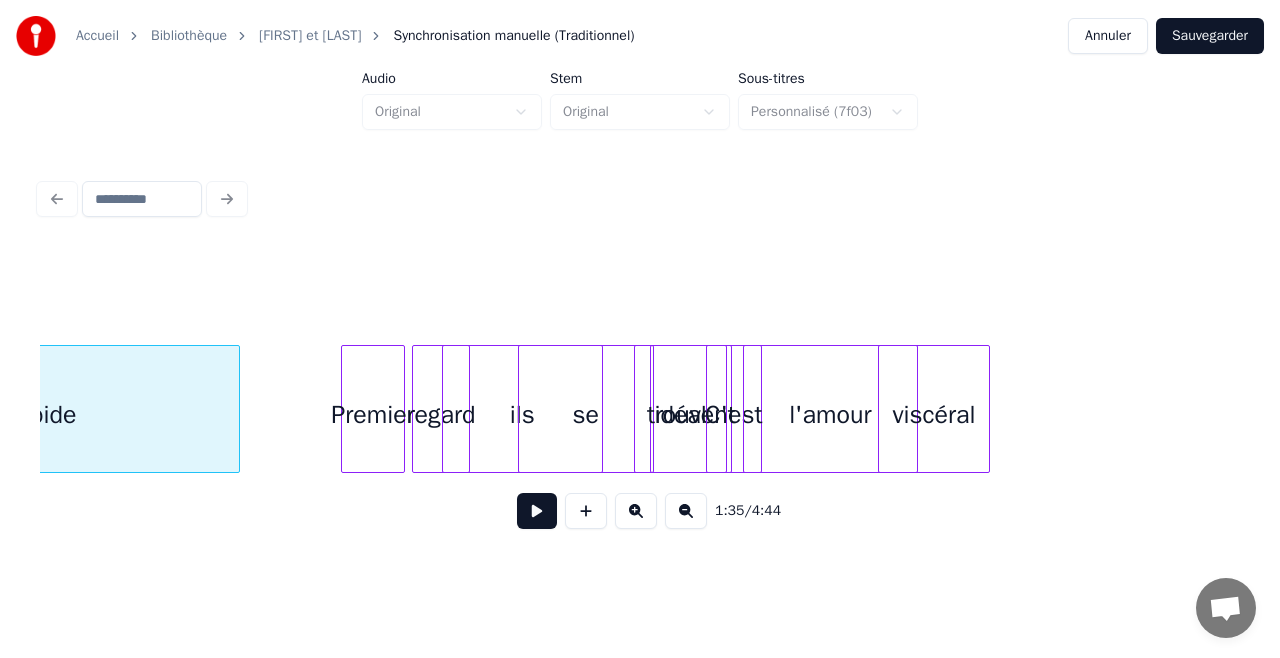 scroll, scrollTop: 0, scrollLeft: 19184, axis: horizontal 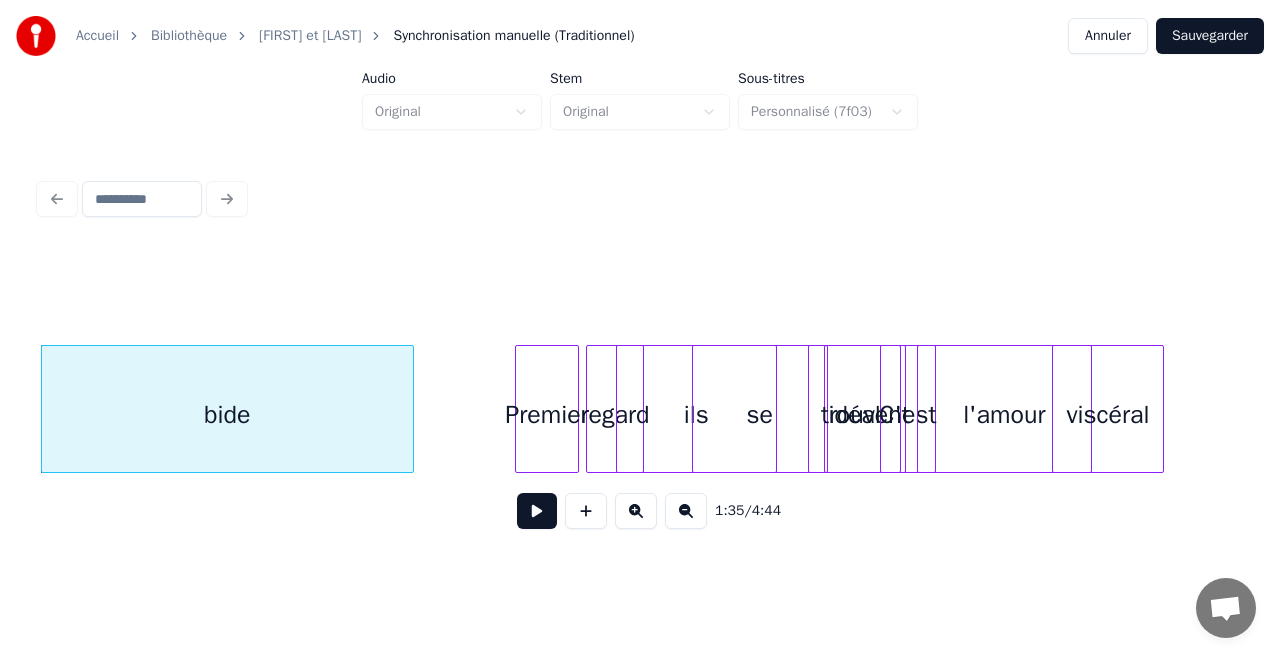 click on "1:35  /  4:44" at bounding box center (640, 511) 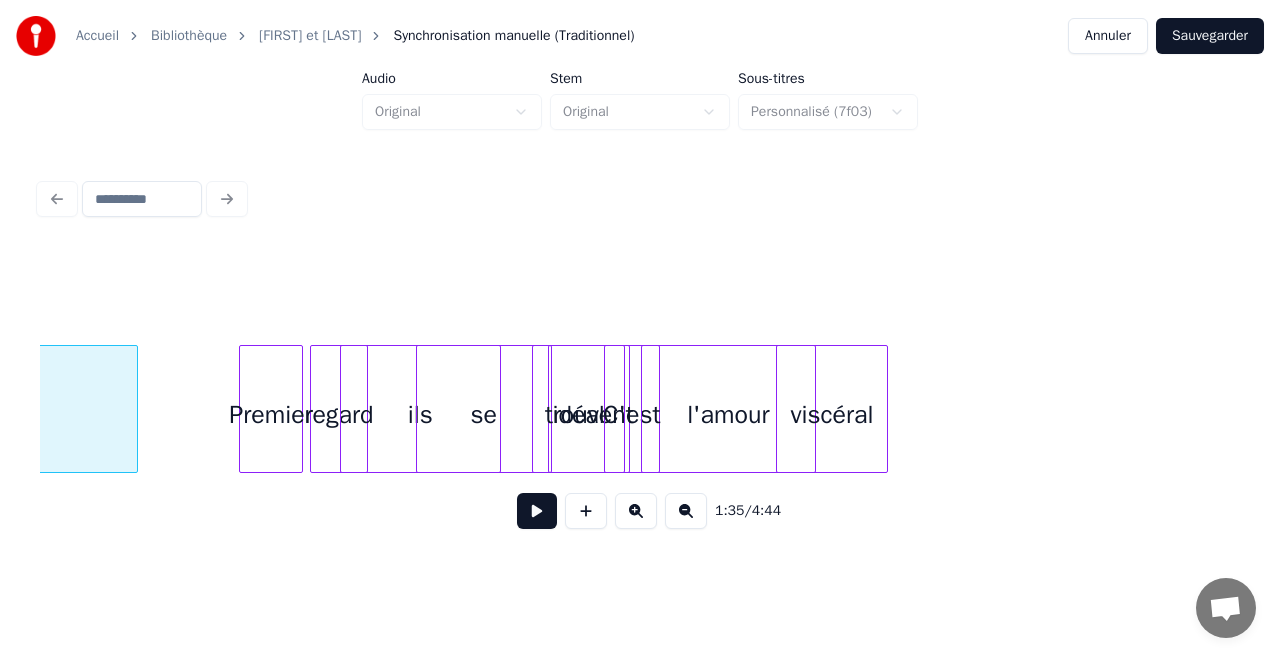 scroll, scrollTop: 0, scrollLeft: 19462, axis: horizontal 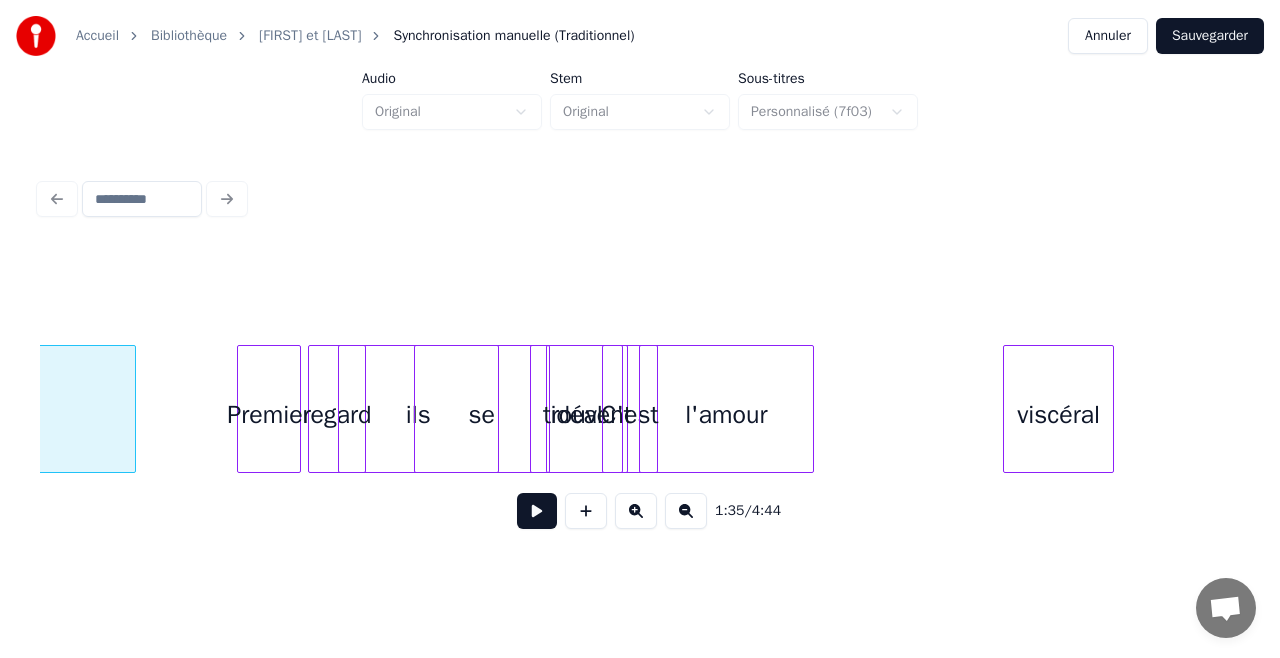 click on "viscéral" at bounding box center (1058, 414) 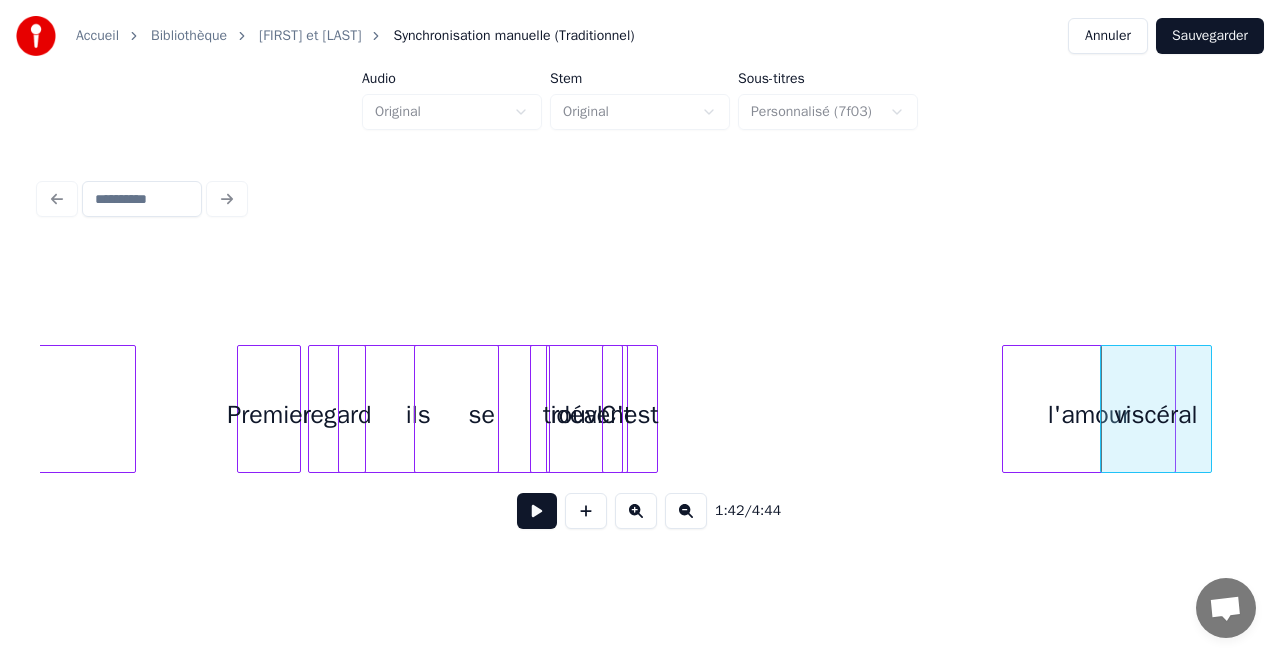 click on "bide Premier regard ils se trouvent idéal C'est l'amour viscéral" at bounding box center (9010, 409) 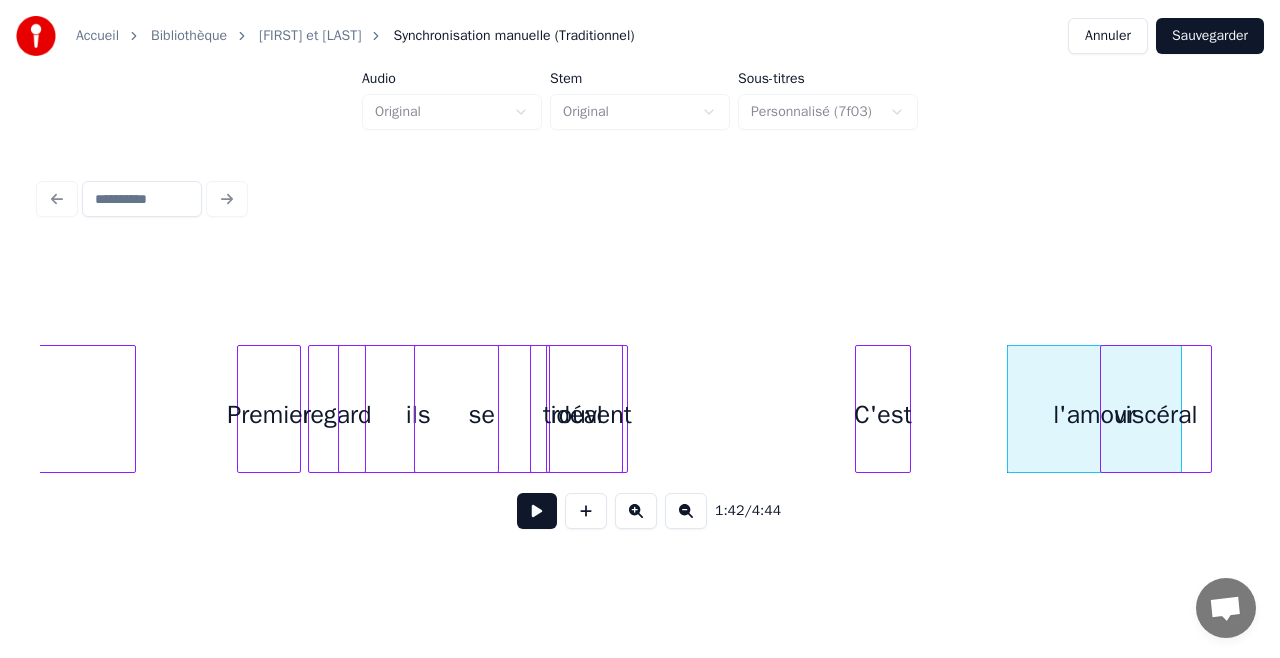 click on "C'est" at bounding box center [883, 414] 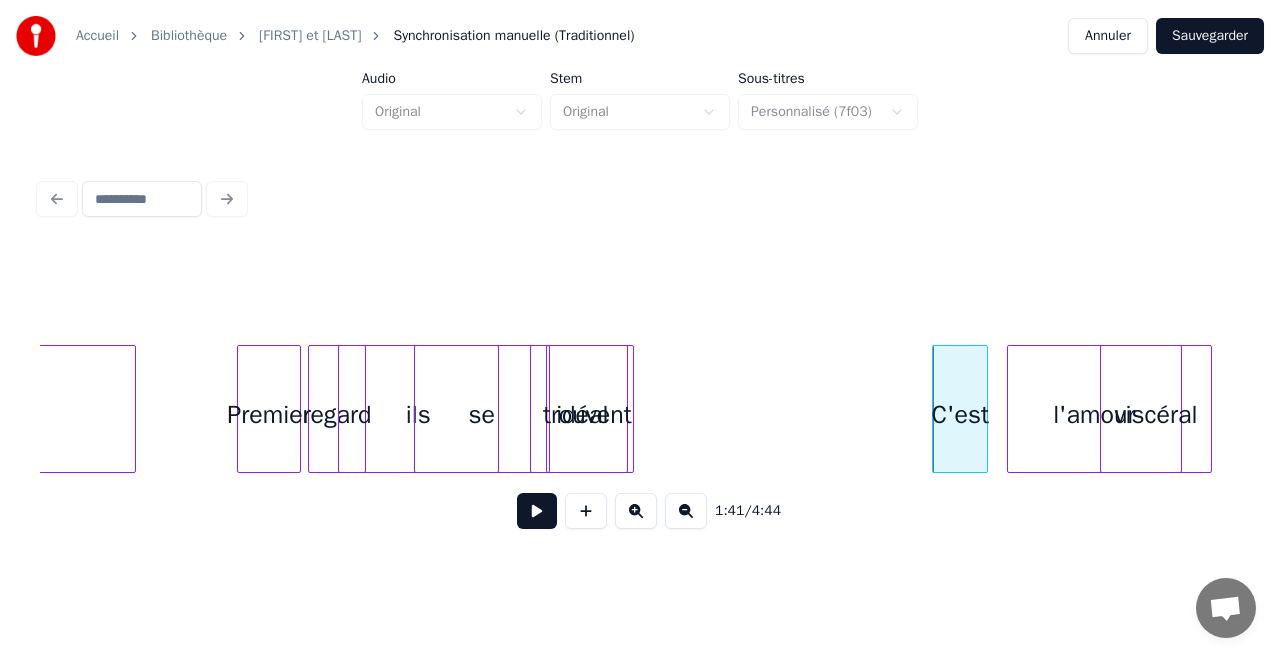 click at bounding box center [630, 409] 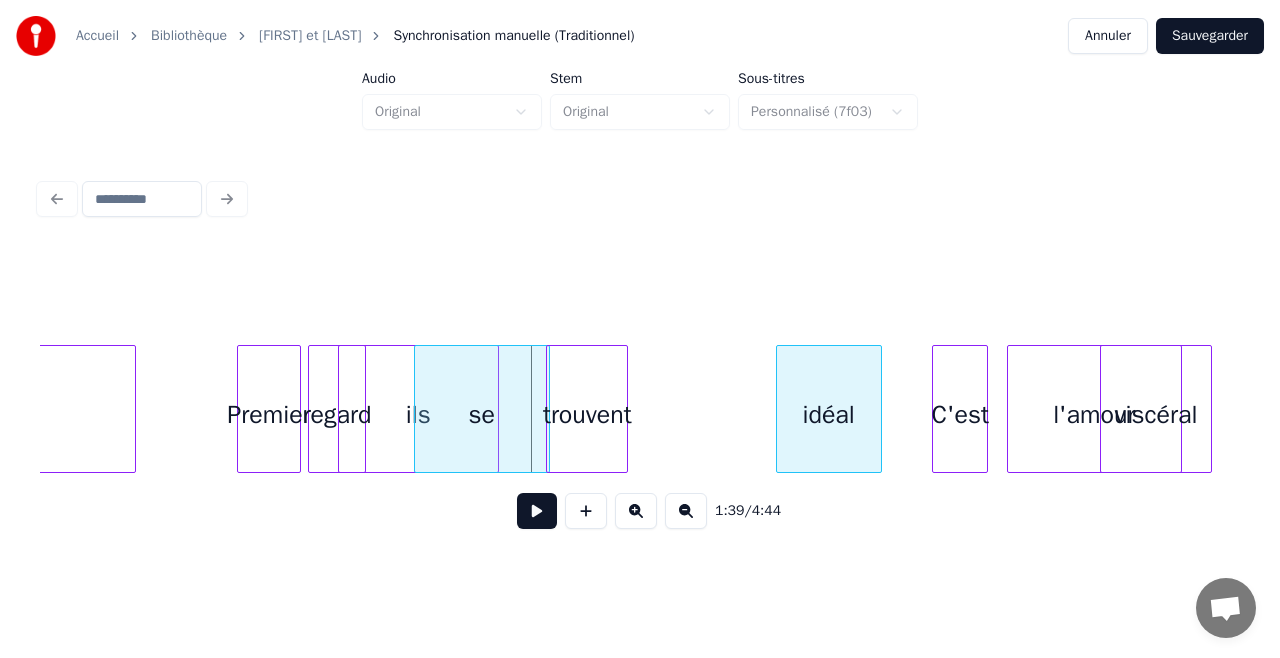 click on "idéal" at bounding box center (829, 414) 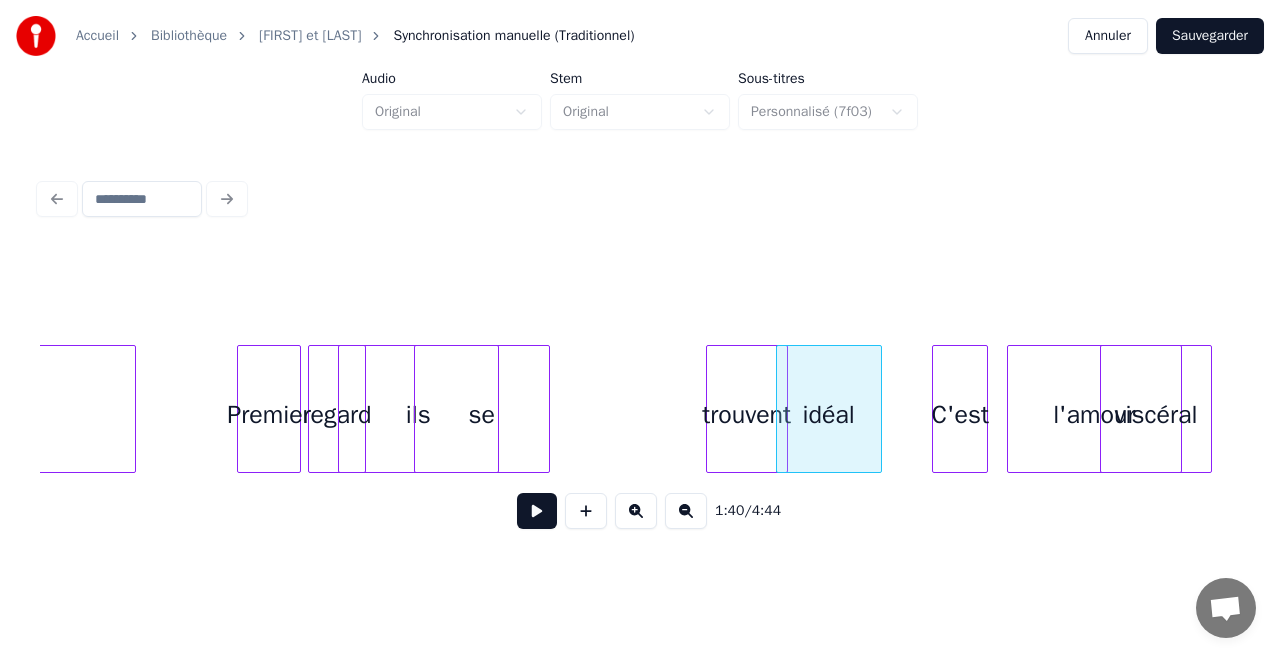 click on "trouvent" at bounding box center (747, 414) 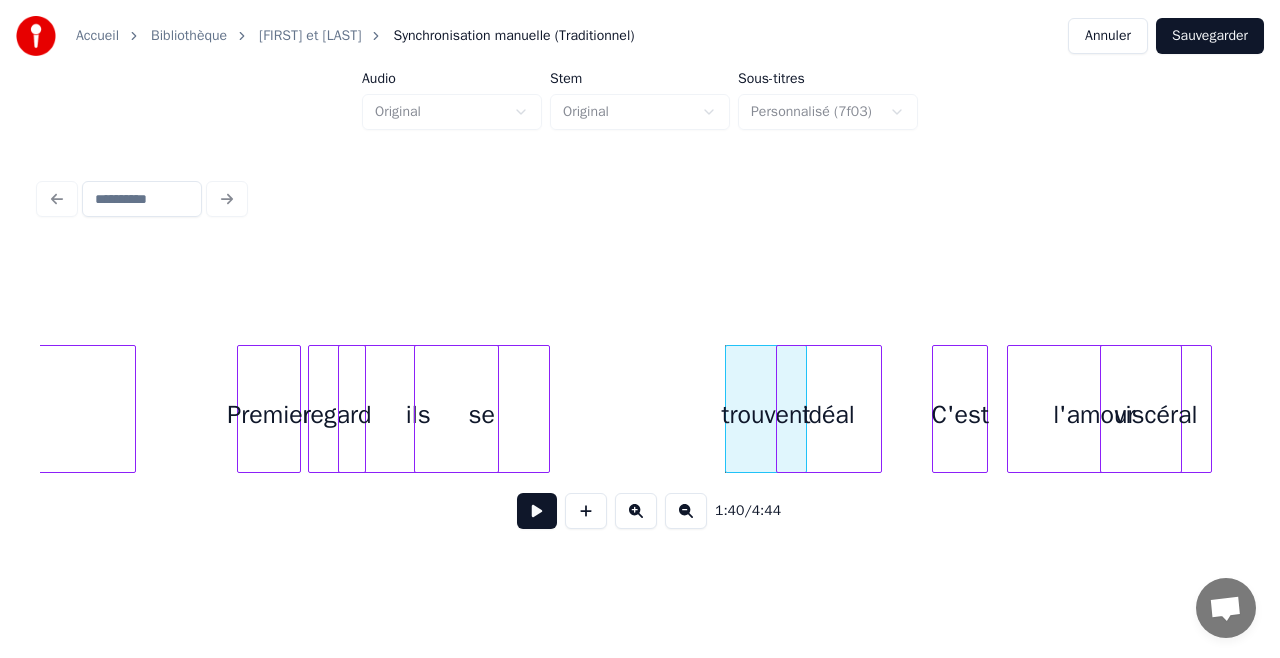click on "bide Premier regard ils se trouvent idéal C'est l'amour viscéral" at bounding box center [9010, 409] 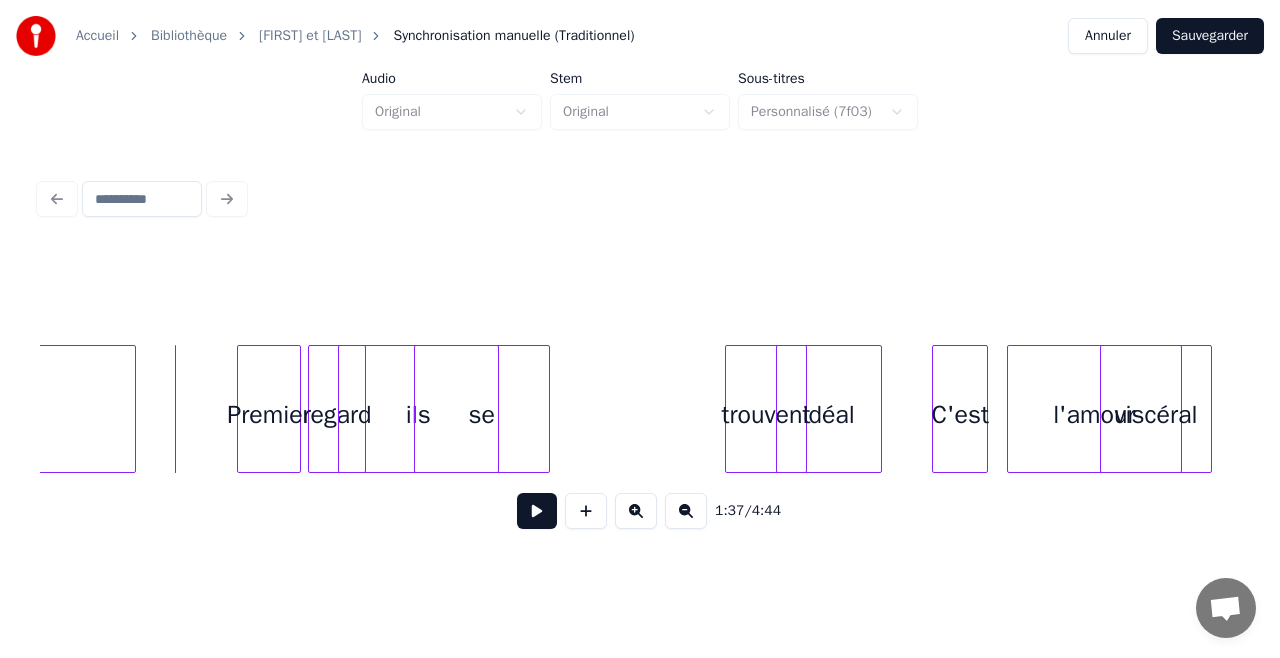 click at bounding box center [537, 511] 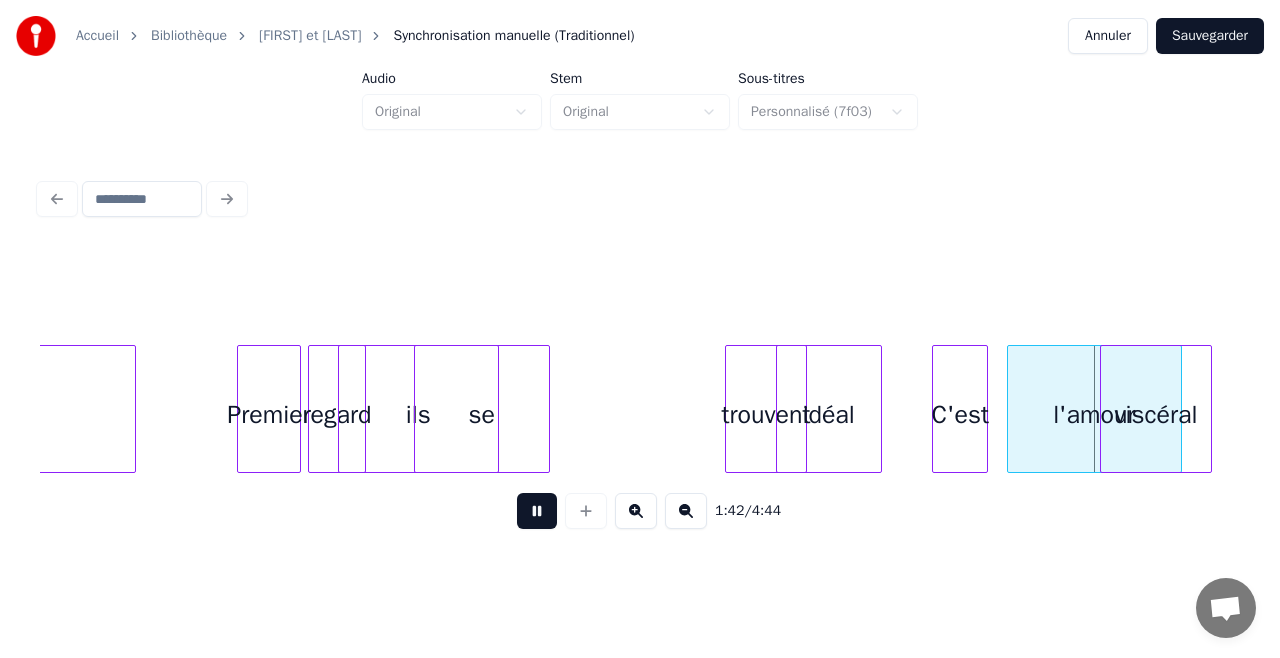 click at bounding box center [537, 511] 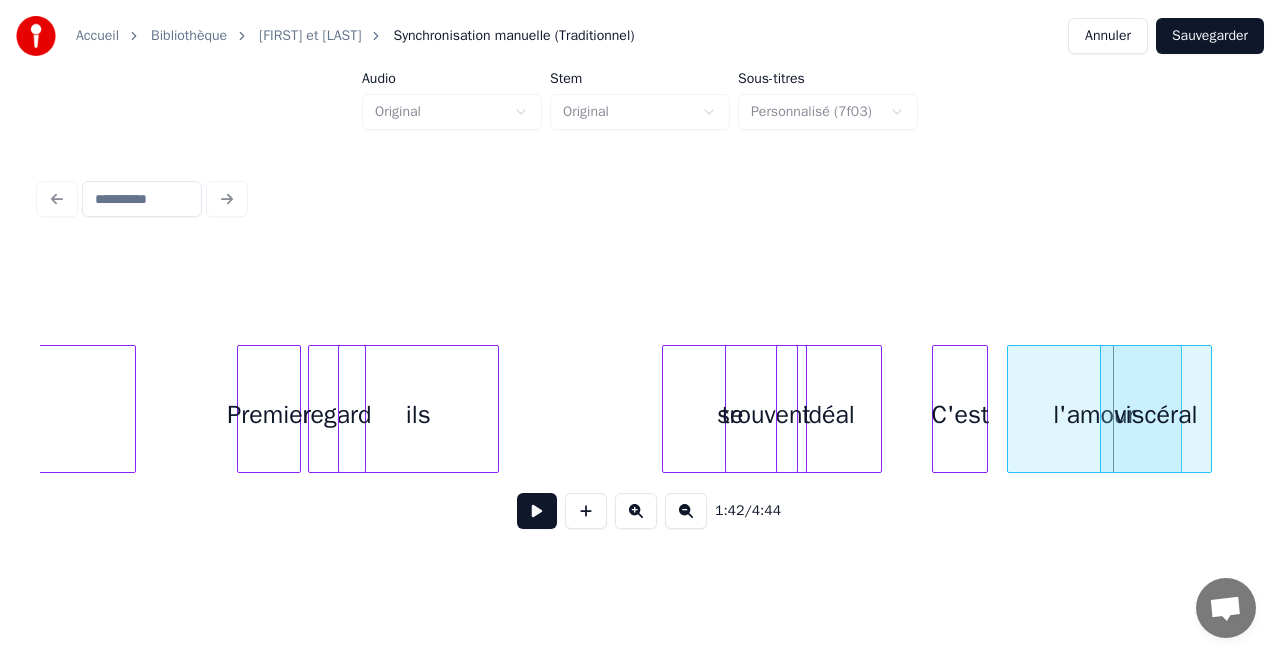 click on "bide Premier regard ils se trouvent idéal C'est l'amour viscéral" at bounding box center [9010, 409] 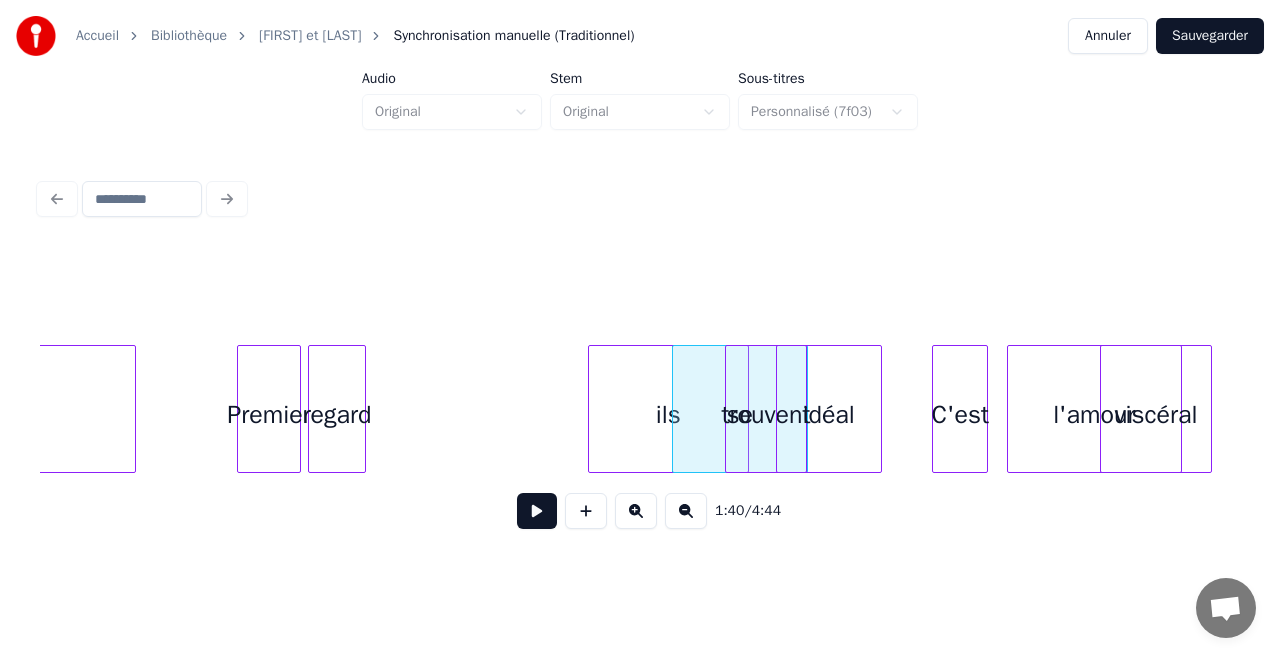 click on "bide Premier regard ils se trouvent idéal C'est l'amour viscéral" at bounding box center (9010, 409) 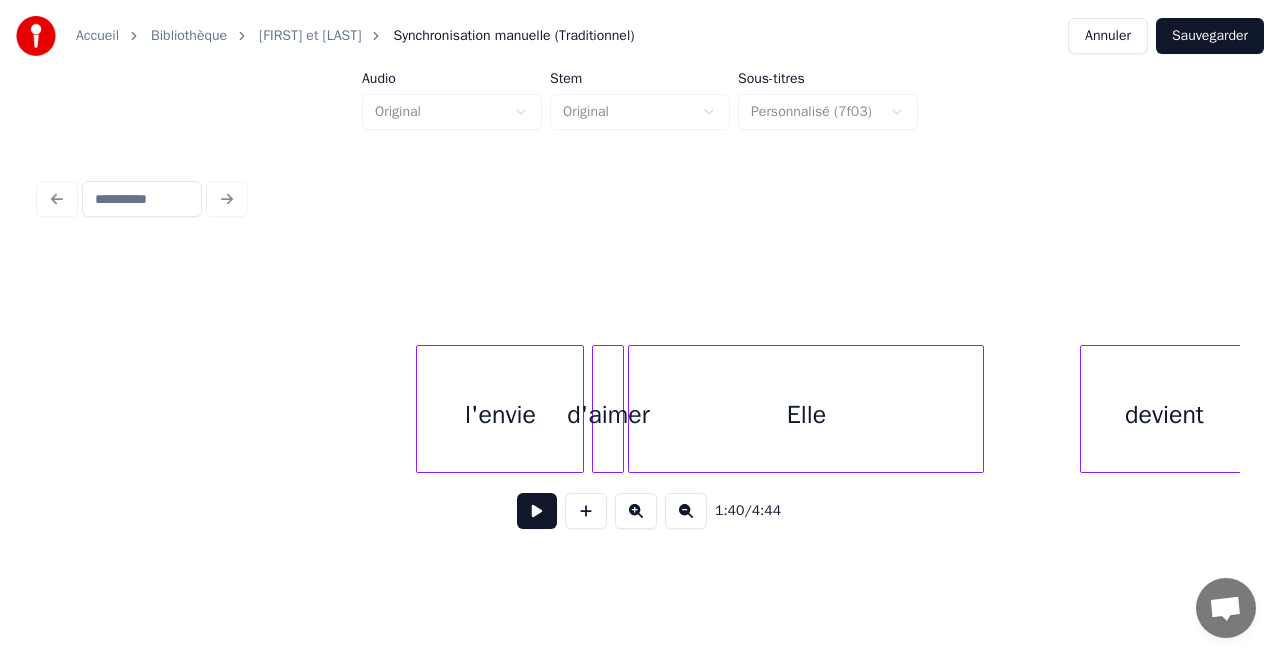 scroll, scrollTop: 0, scrollLeft: 24654, axis: horizontal 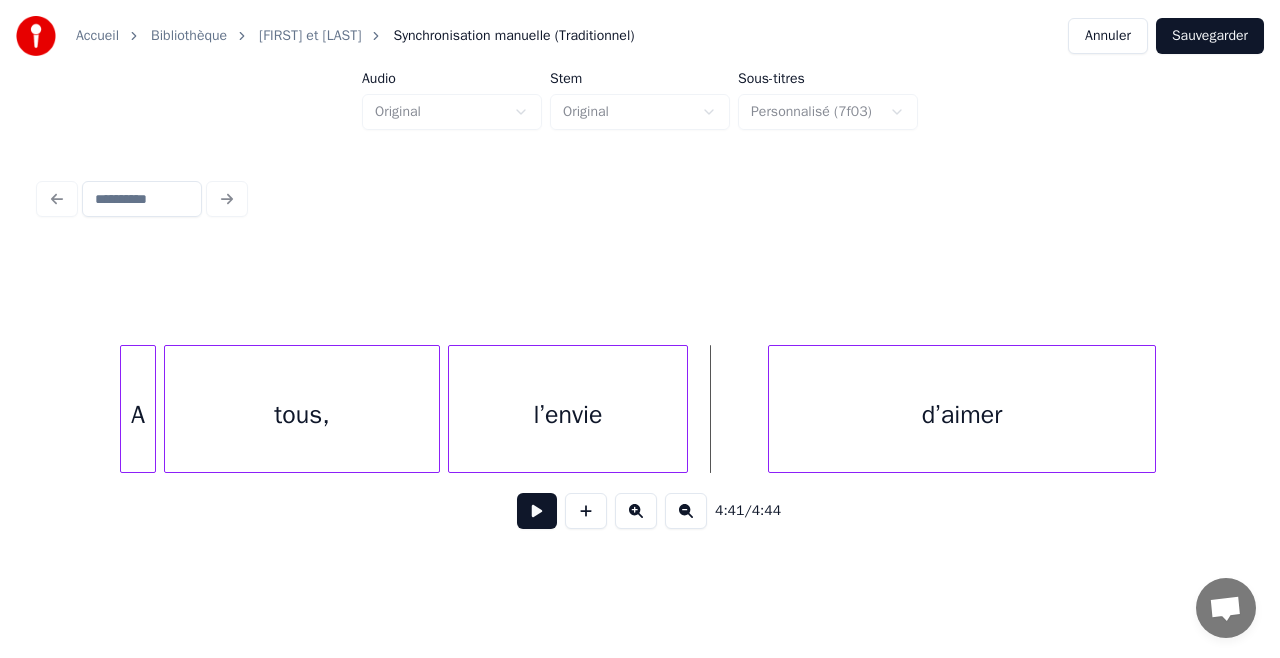 click at bounding box center [537, 511] 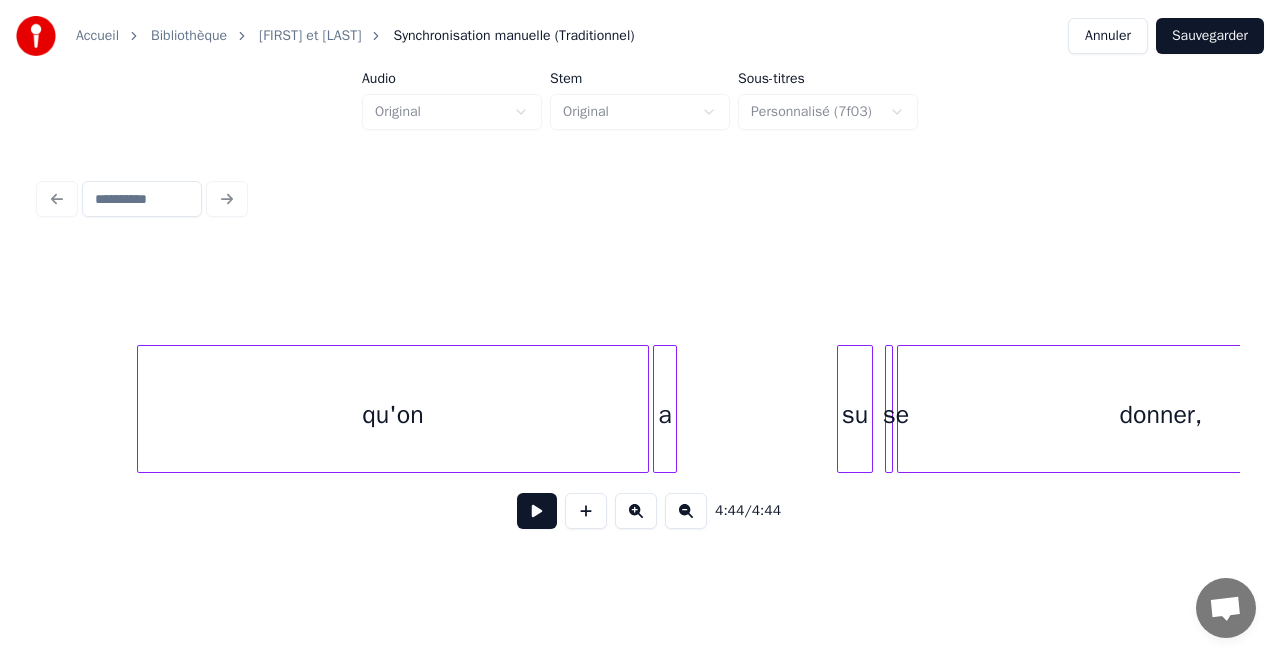 scroll, scrollTop: 0, scrollLeft: 49923, axis: horizontal 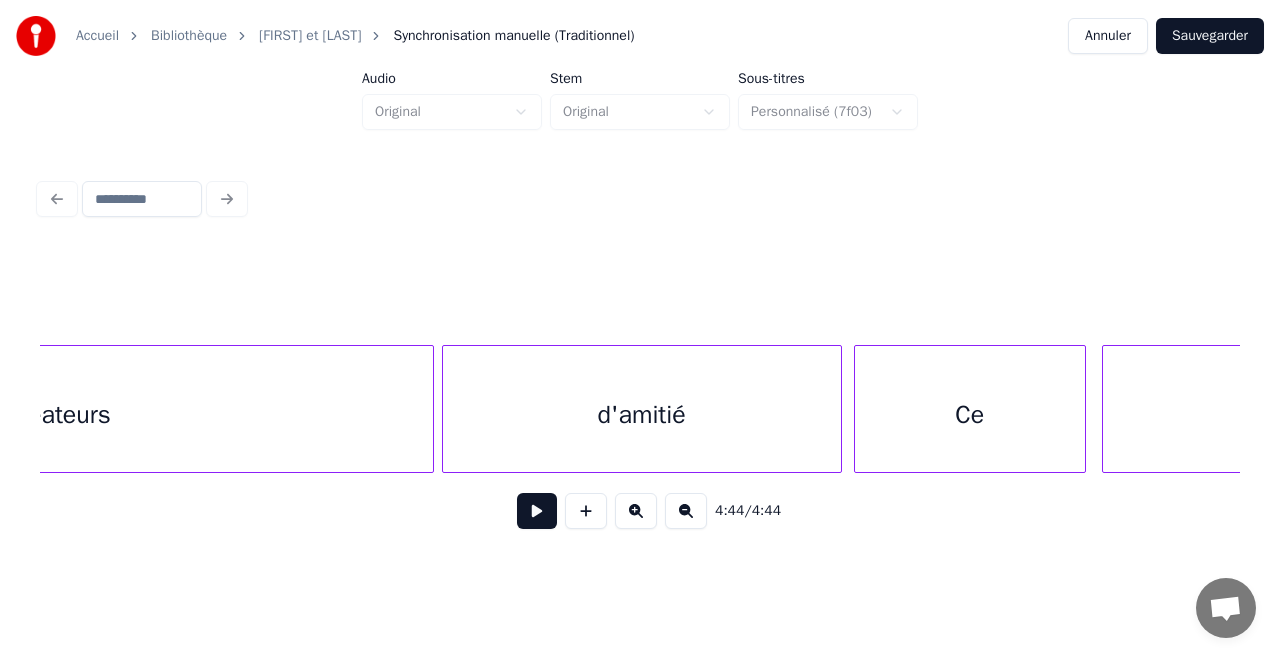 click on "d'amitié" at bounding box center (642, 414) 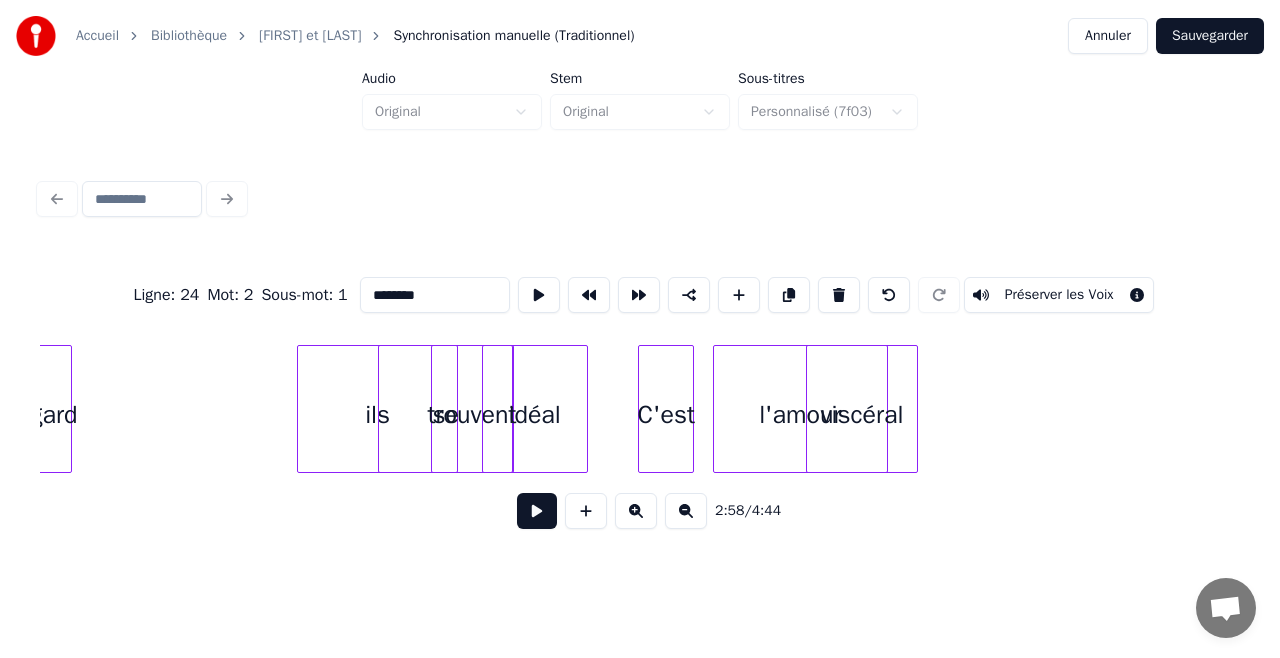 scroll, scrollTop: 0, scrollLeft: 19758, axis: horizontal 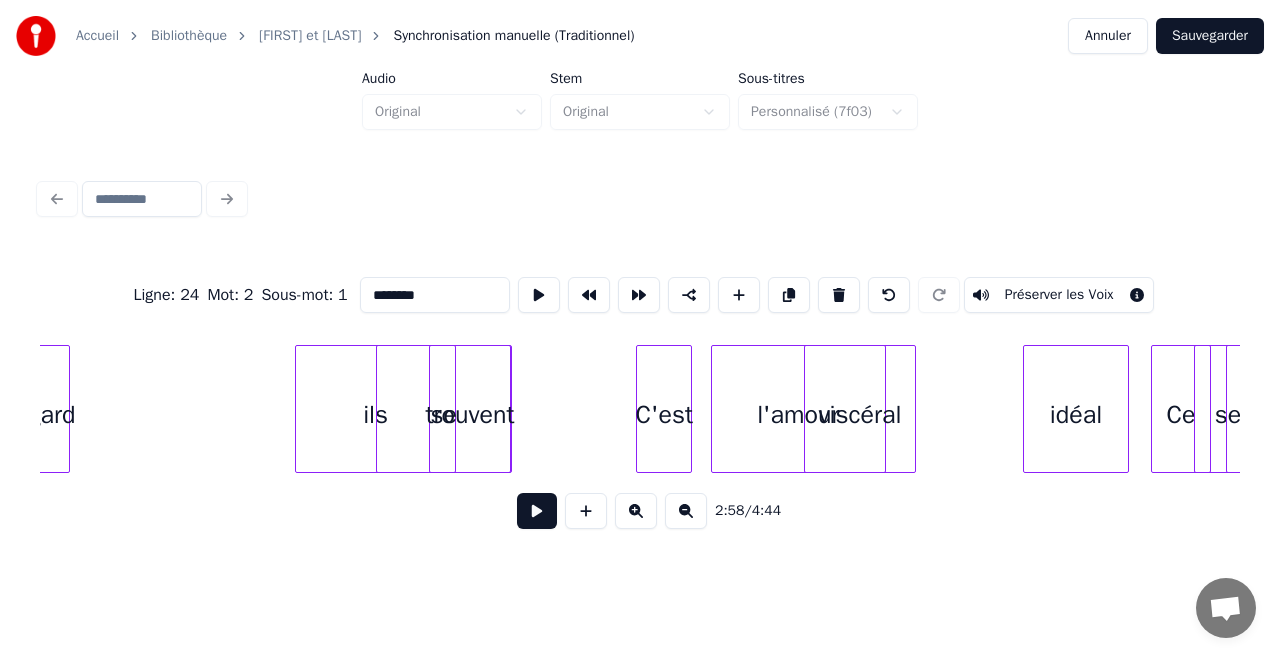 click on "idéal" at bounding box center [1076, 414] 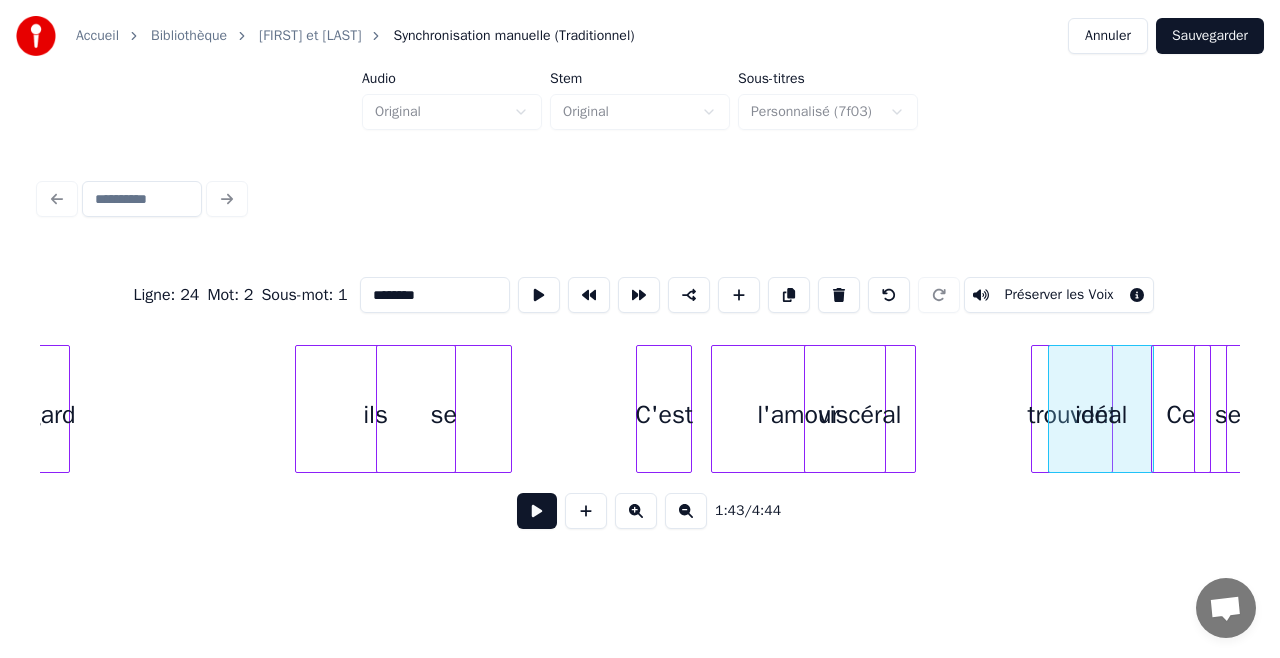 click on "regard ils C'est l'amour viscéral se trouvent idéal Ce sera pour" at bounding box center [8714, 409] 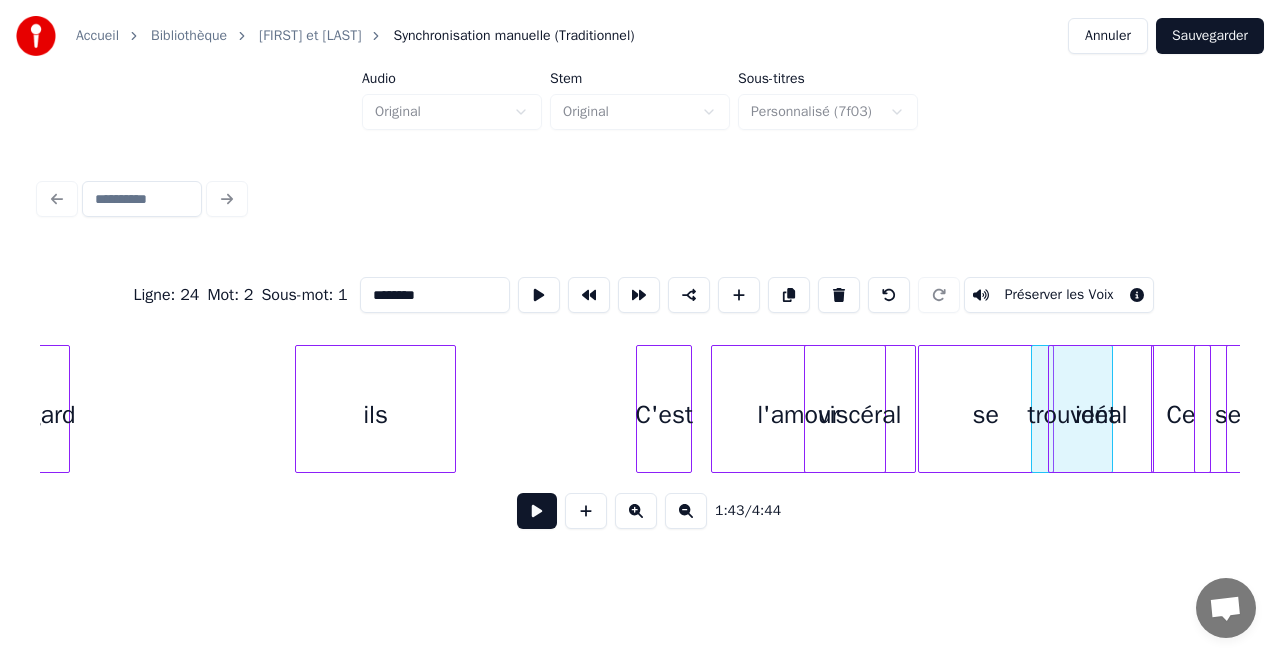 click on "se" at bounding box center (986, 414) 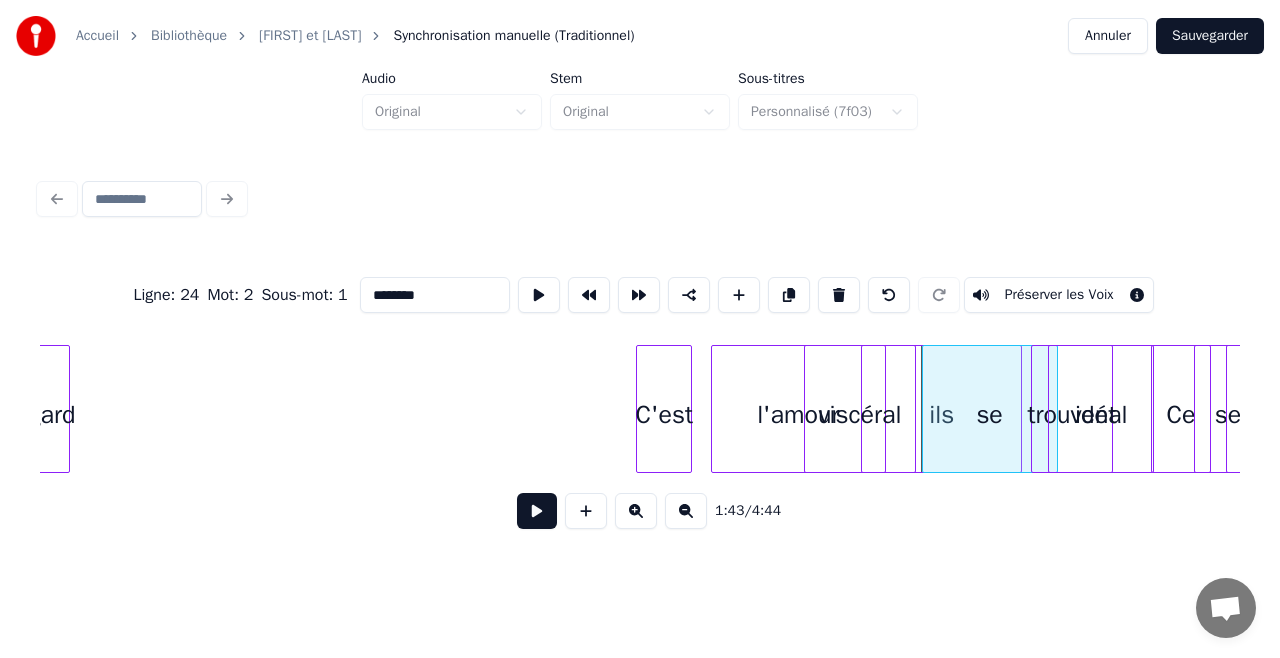 click on "regard ils C'est l'amour viscéral se trouvent idéal Ce sera pour" at bounding box center (8714, 409) 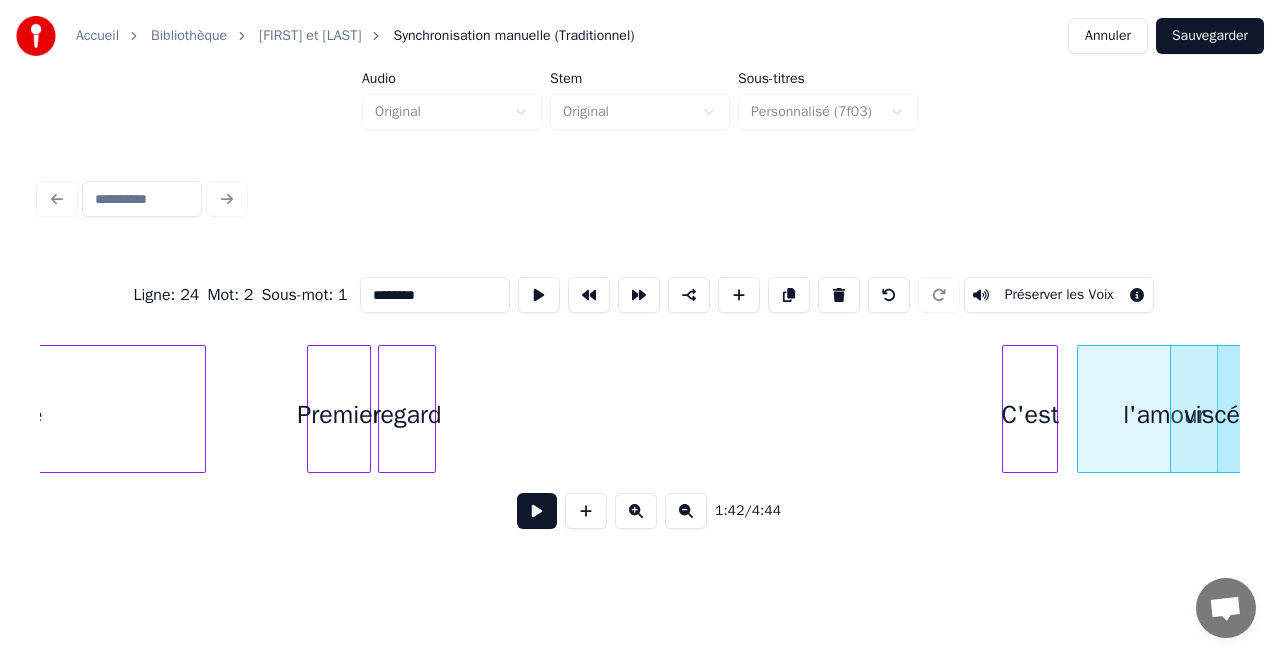scroll, scrollTop: 0, scrollLeft: 19390, axis: horizontal 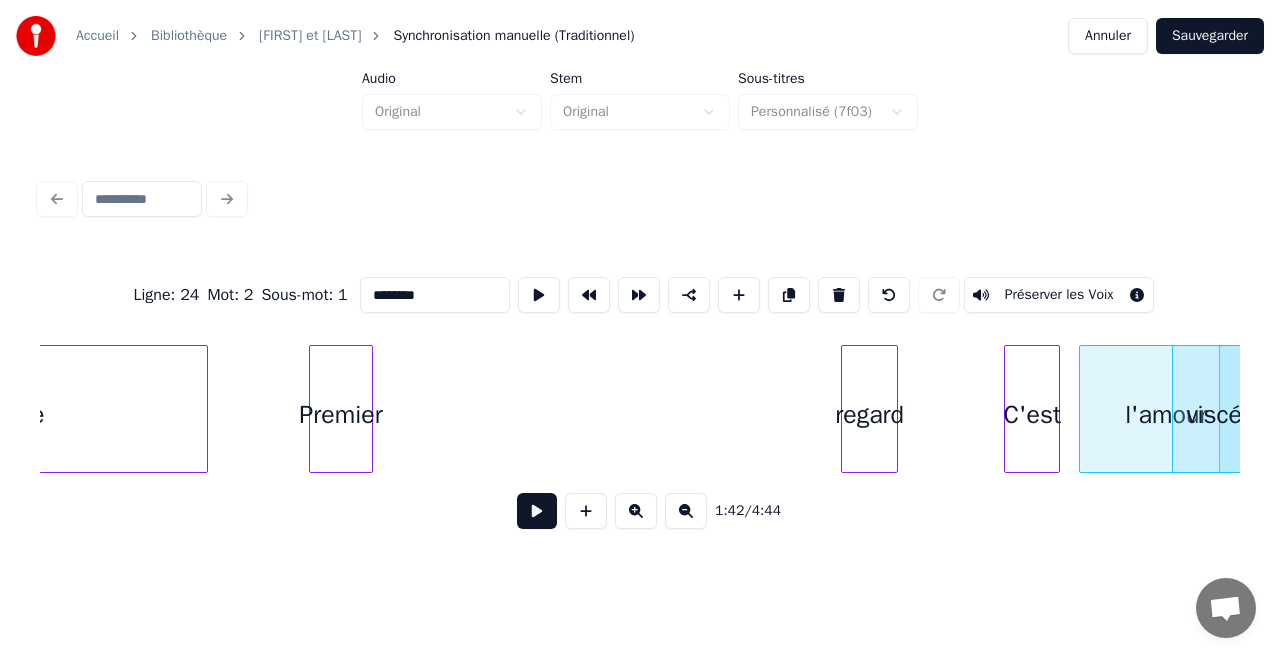 click on "regard" at bounding box center (869, 414) 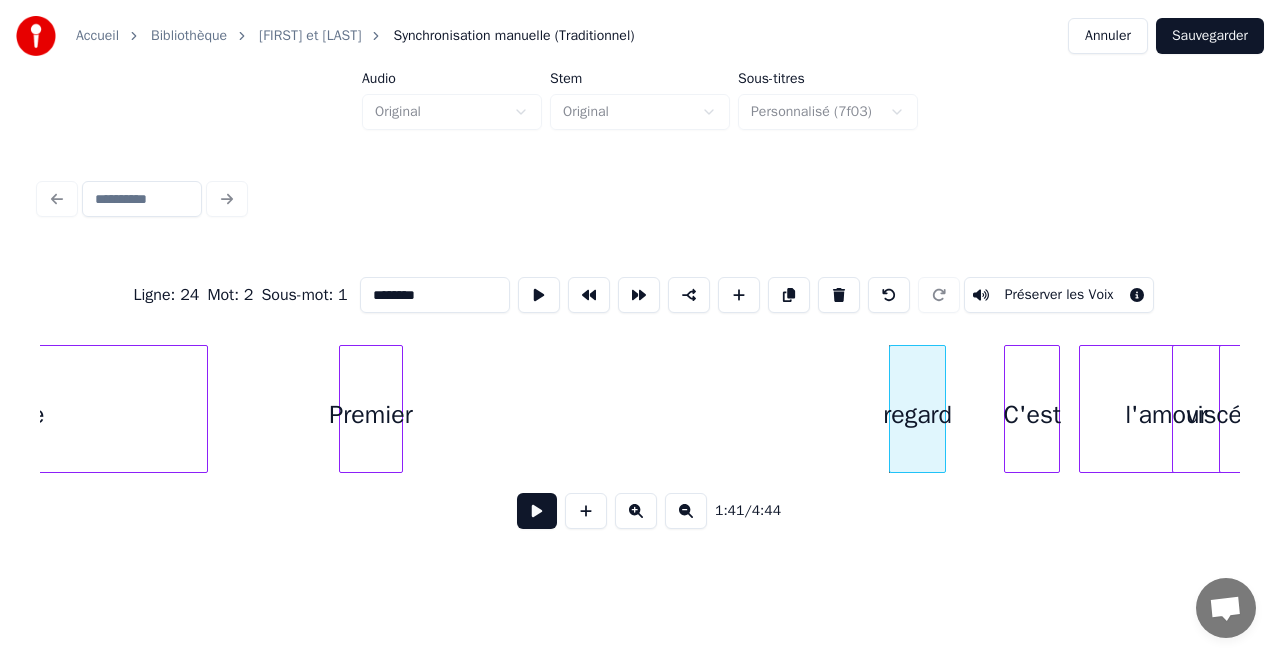click on "Premier" at bounding box center [371, 414] 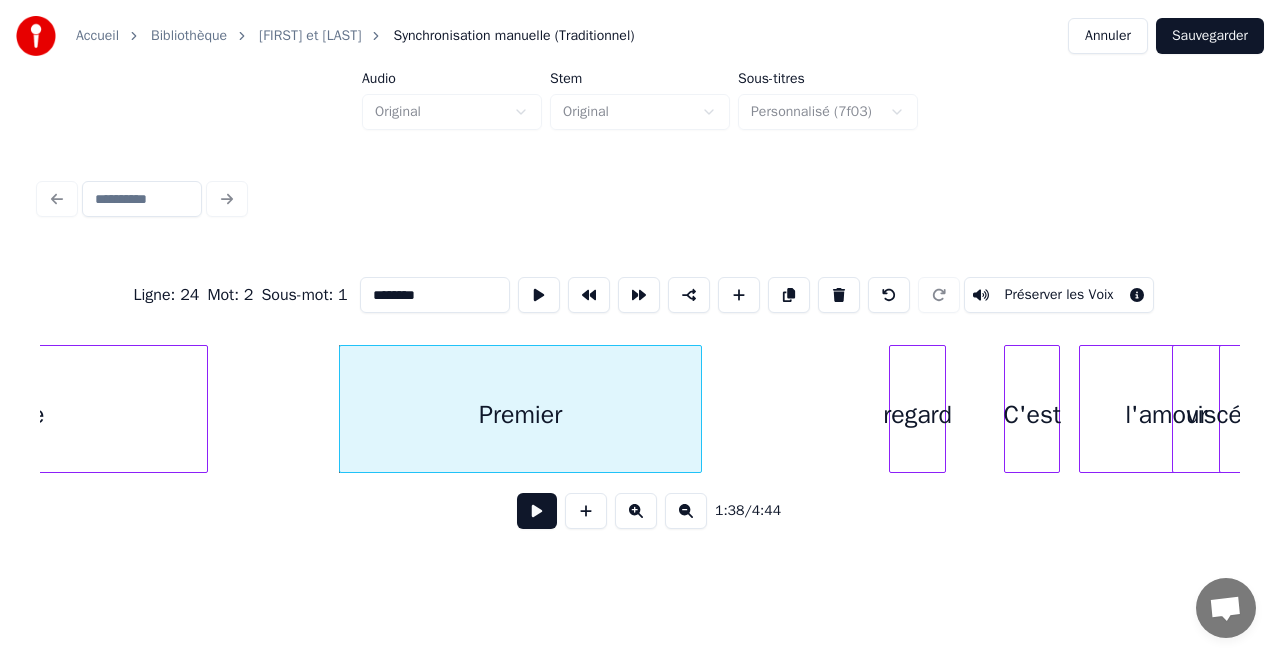 click at bounding box center [698, 409] 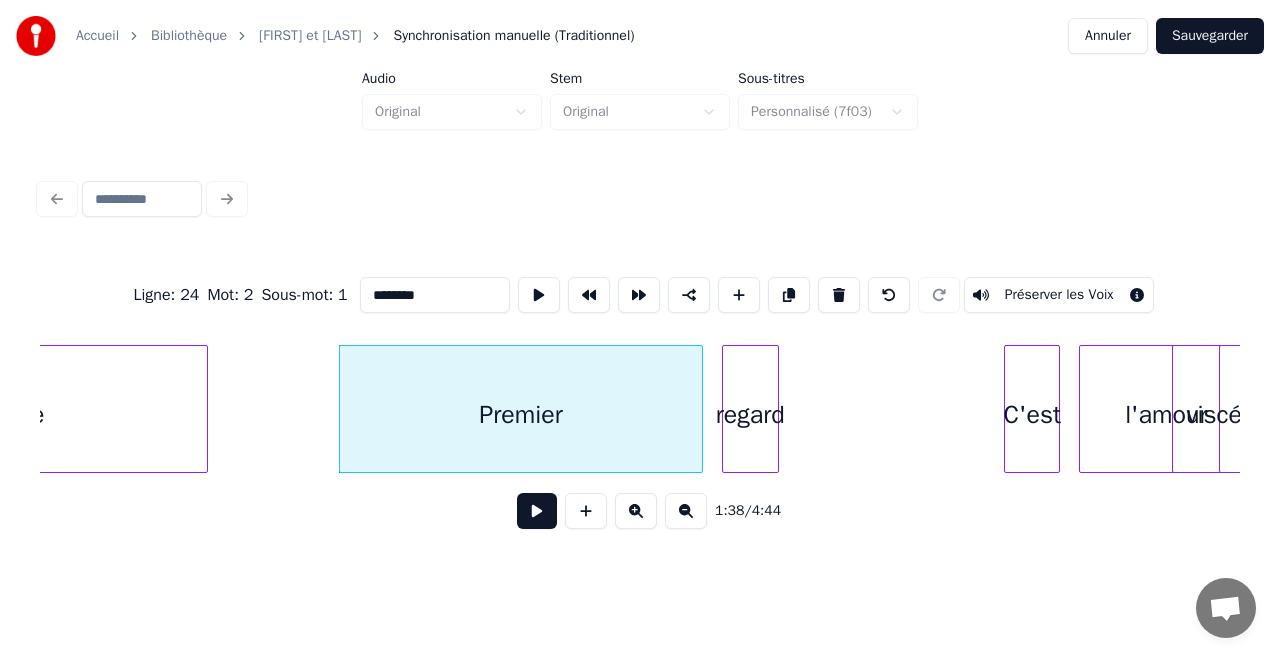click on "regard" at bounding box center [750, 414] 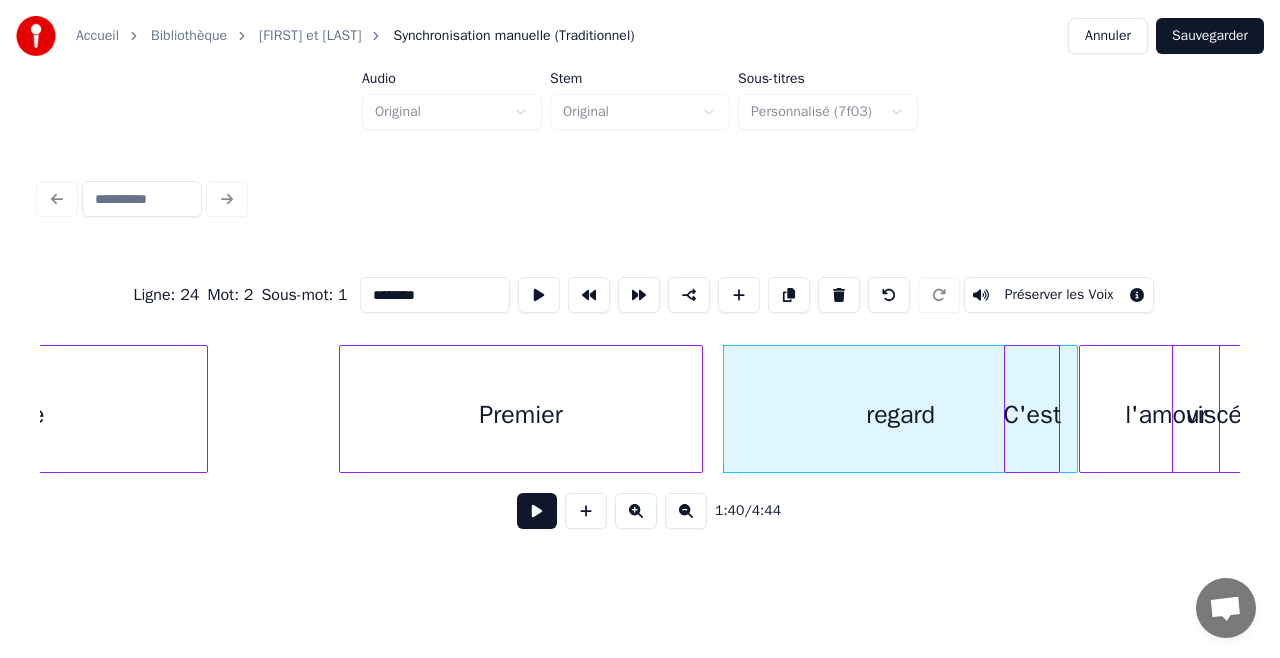 click at bounding box center (1074, 409) 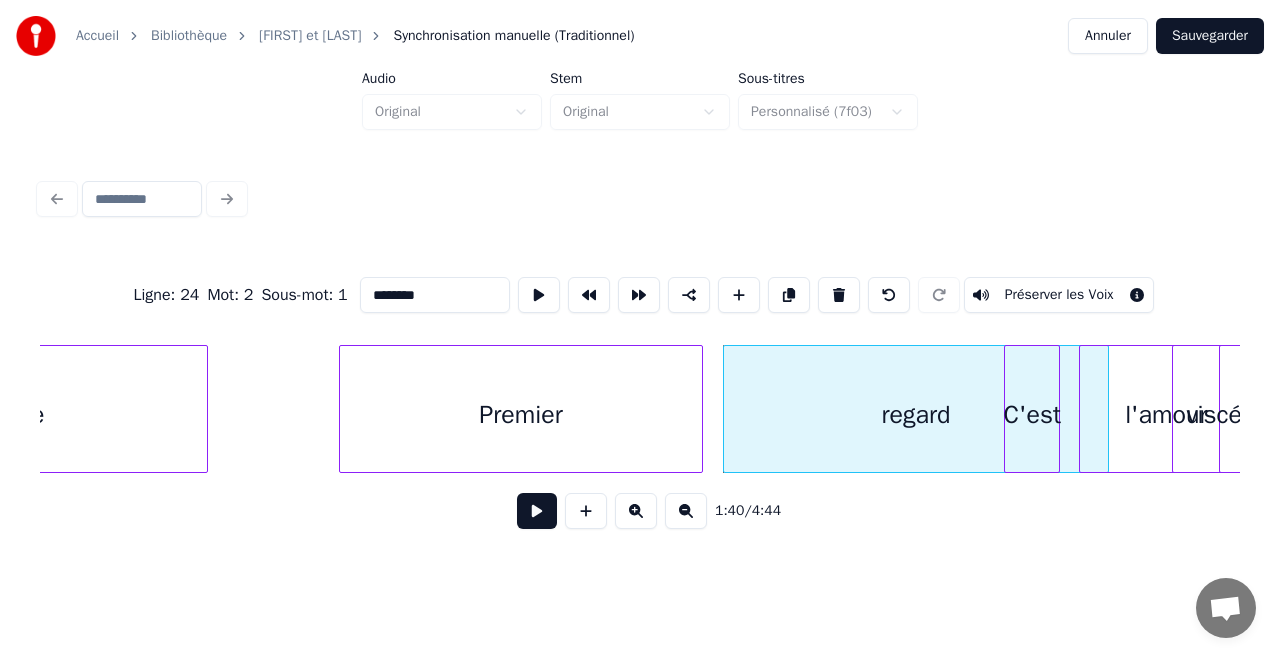 click on "regard ils C'est l'amour viscéral Premier bide" at bounding box center [9082, 409] 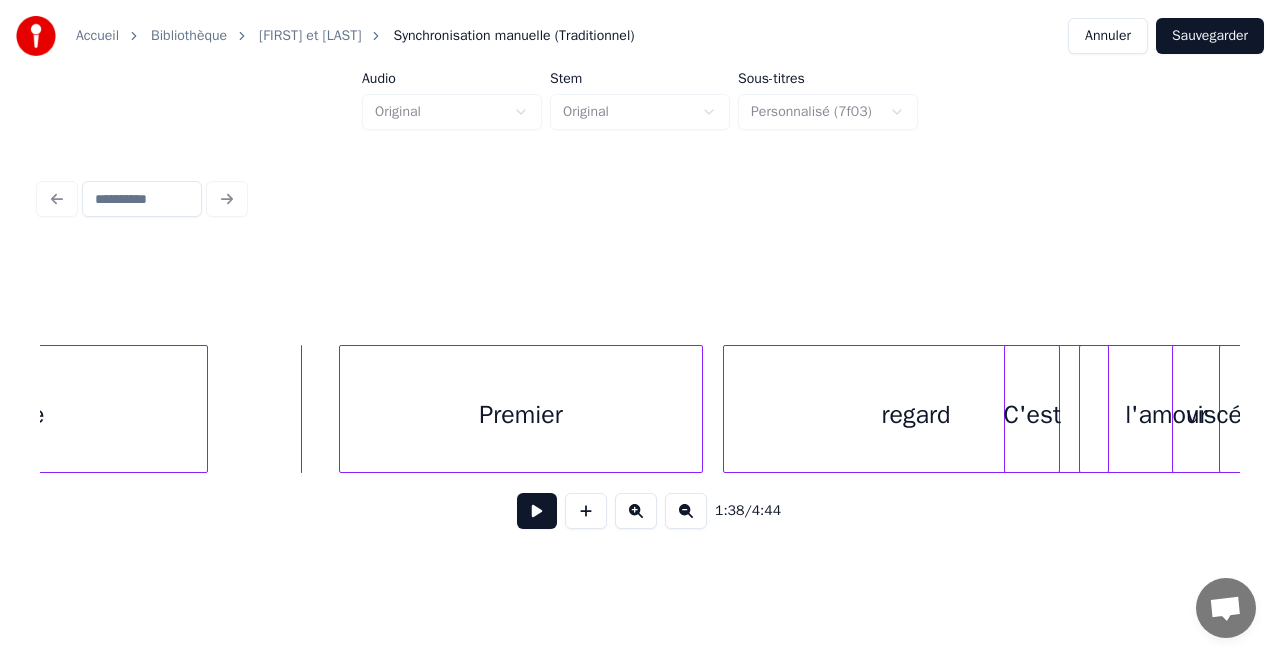 click at bounding box center [537, 511] 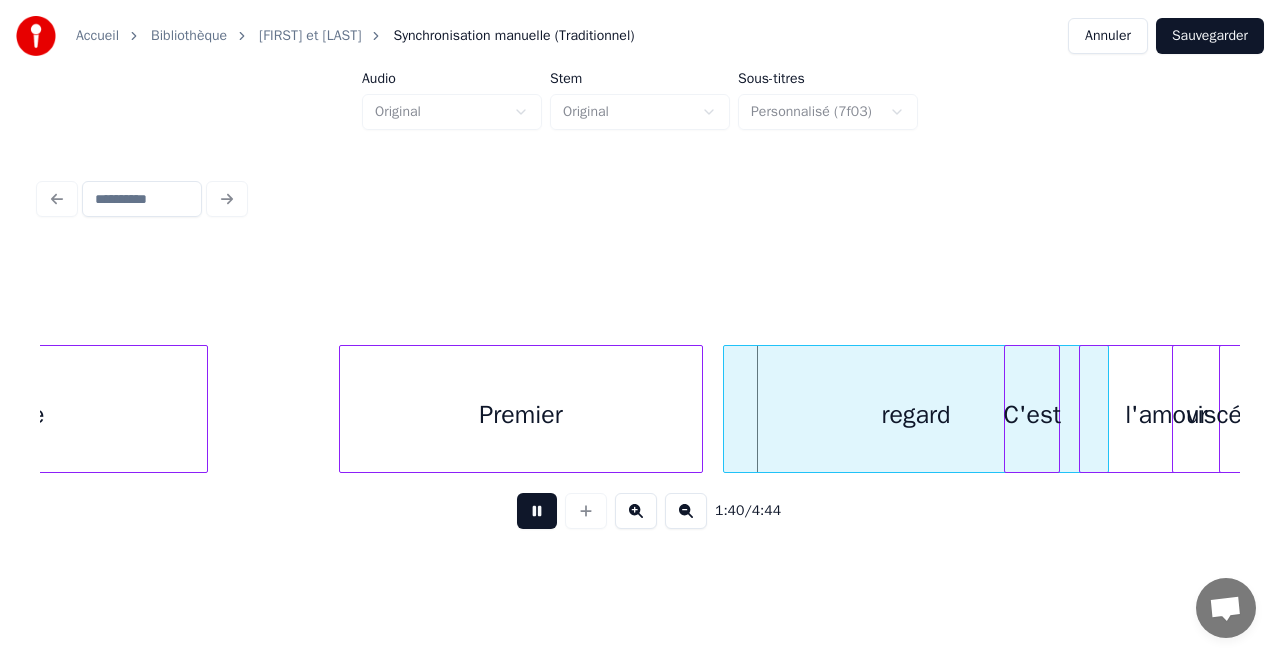 click at bounding box center [537, 511] 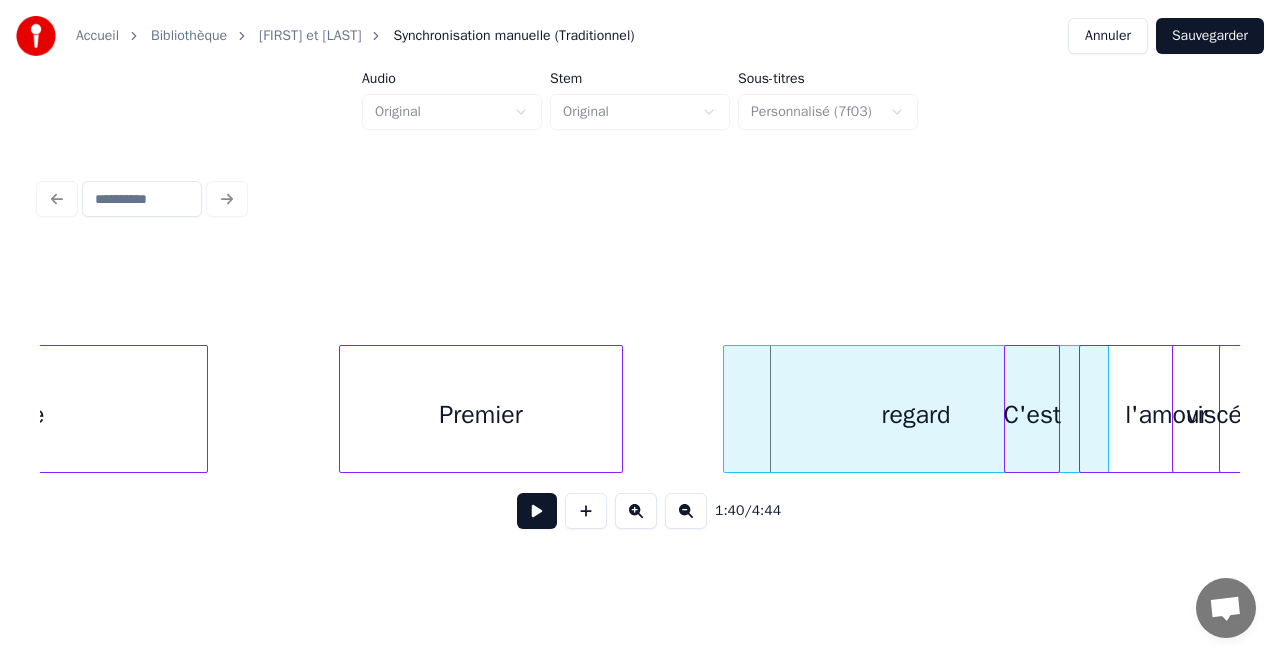 click at bounding box center [619, 409] 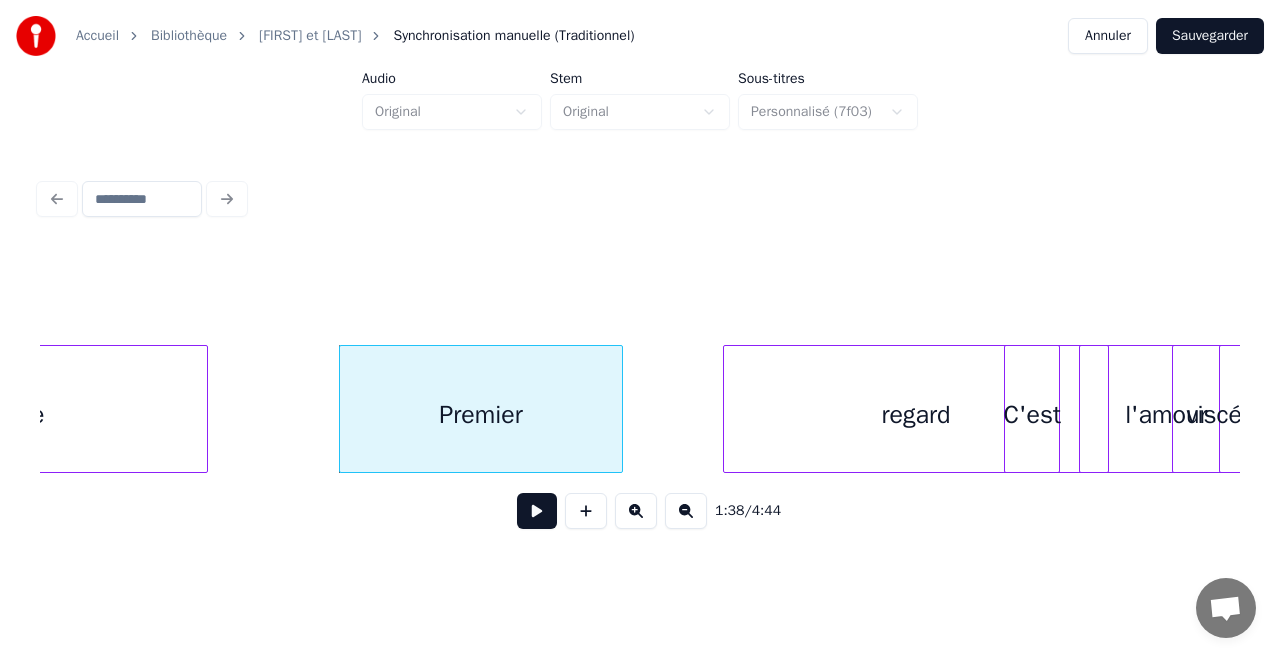 click on "regard ils C'est l'amour viscéral Premier bide" at bounding box center (9082, 409) 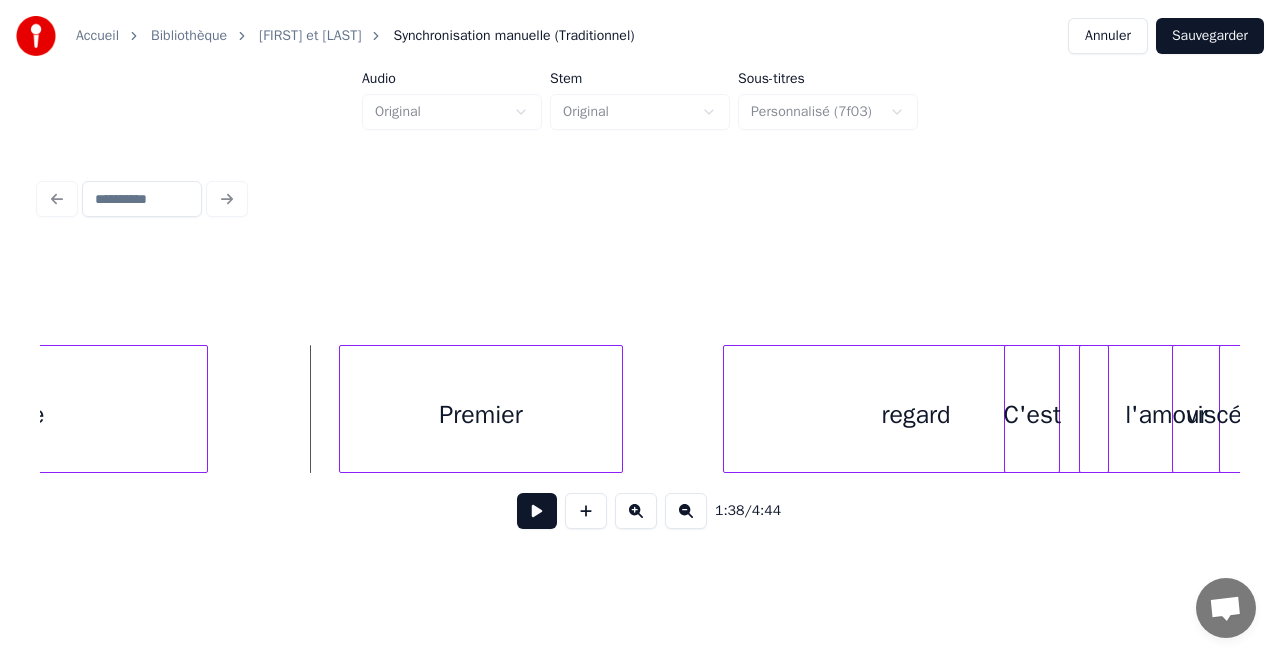 click at bounding box center [537, 511] 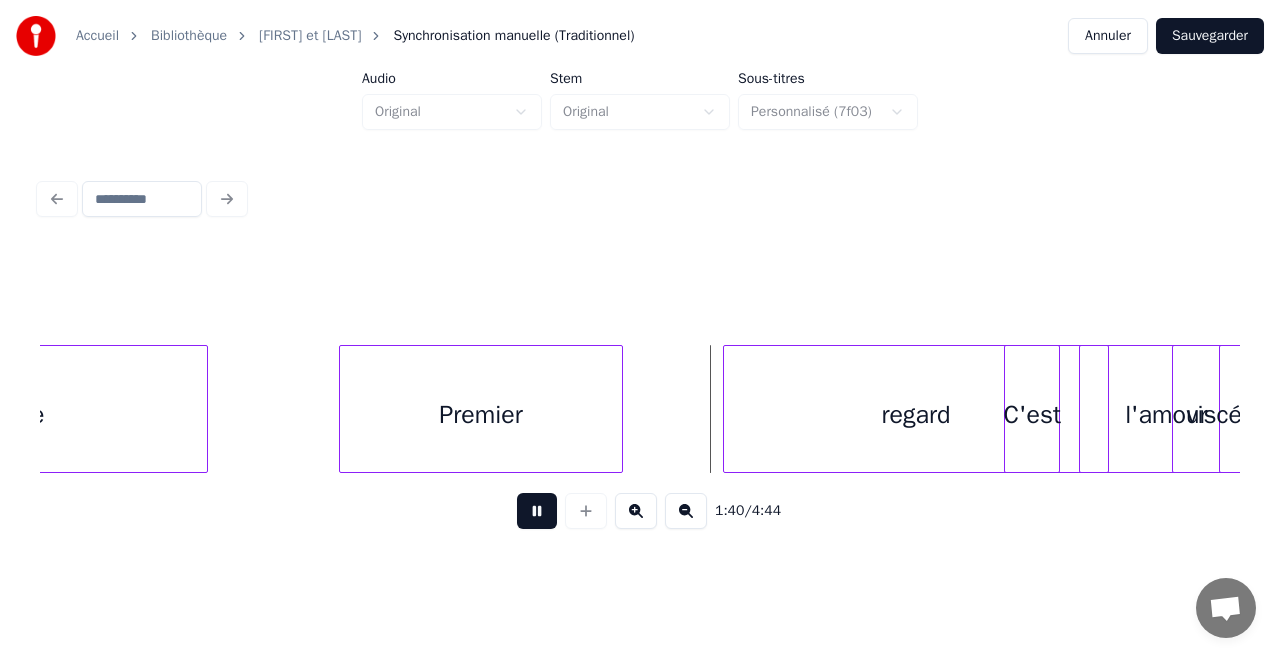 click on "regard ils C'est l'amour viscéral Premier bide" at bounding box center (9082, 409) 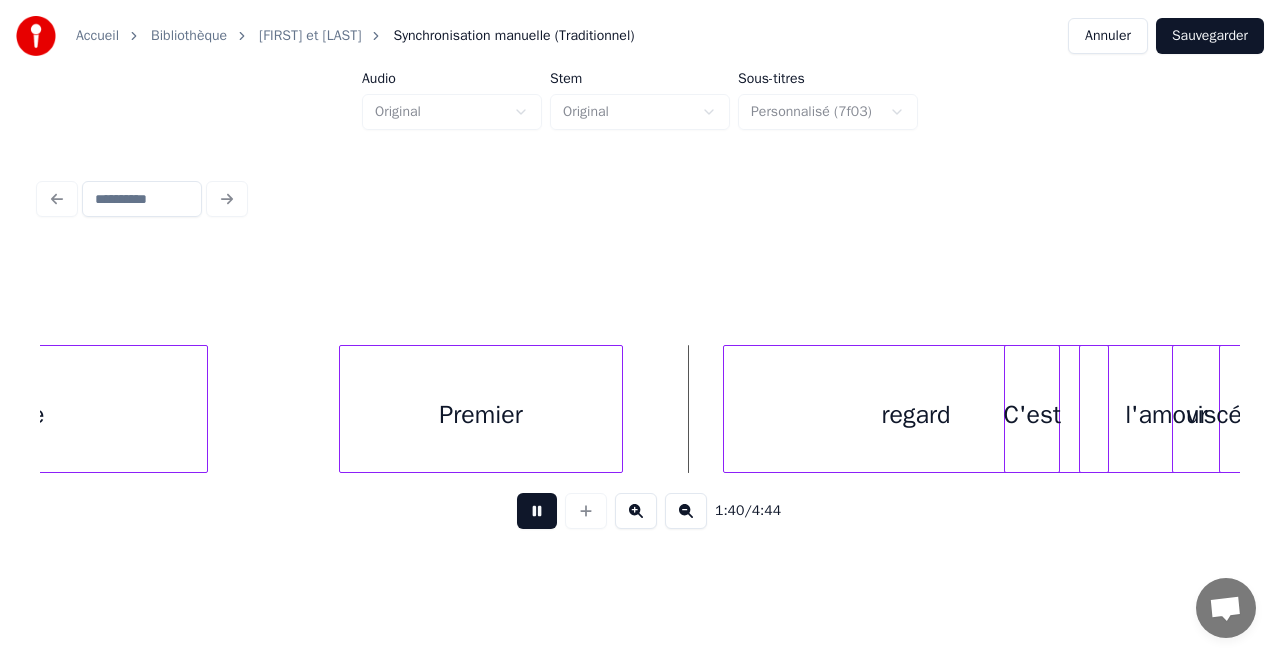 click on "regard ils C'est l'amour viscéral Premier bide" at bounding box center (9082, 409) 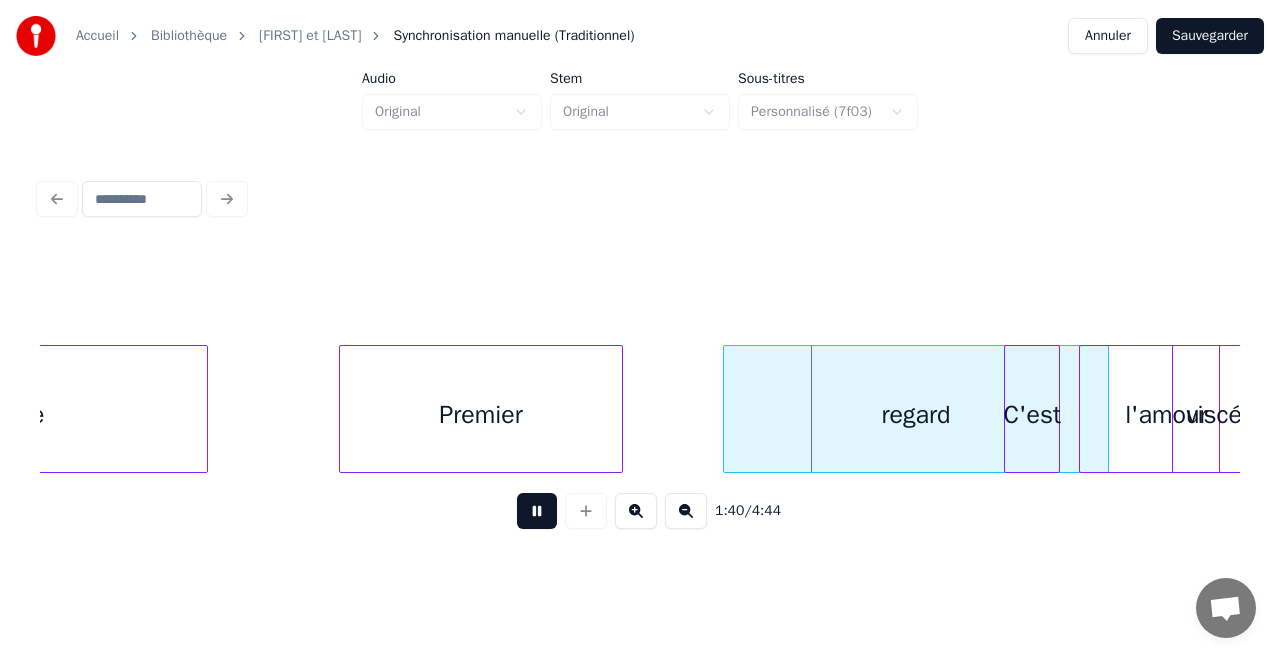 click at bounding box center (537, 511) 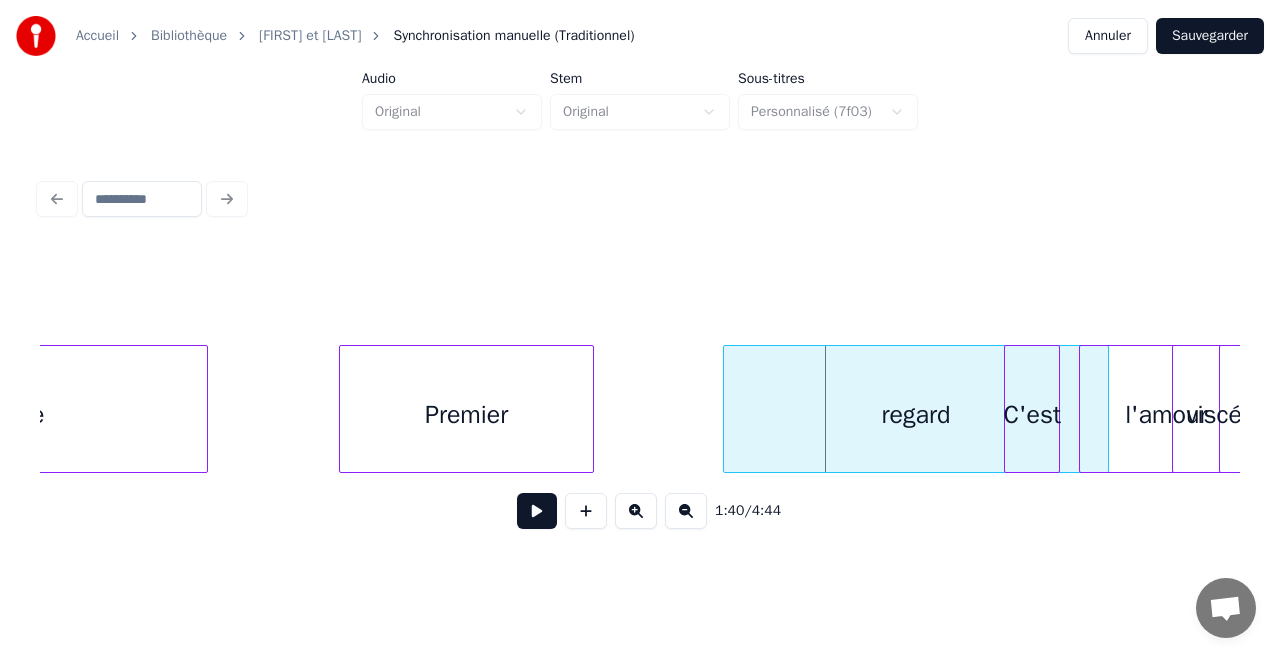 click at bounding box center [590, 409] 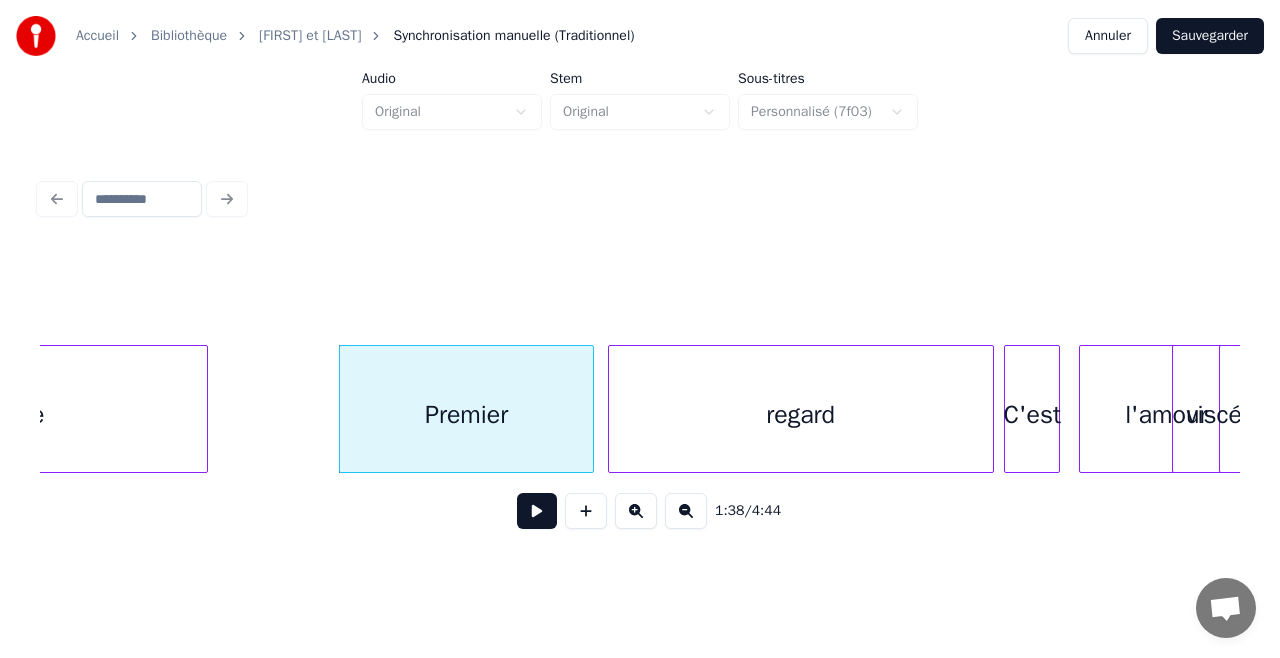 click on "regard" at bounding box center (801, 414) 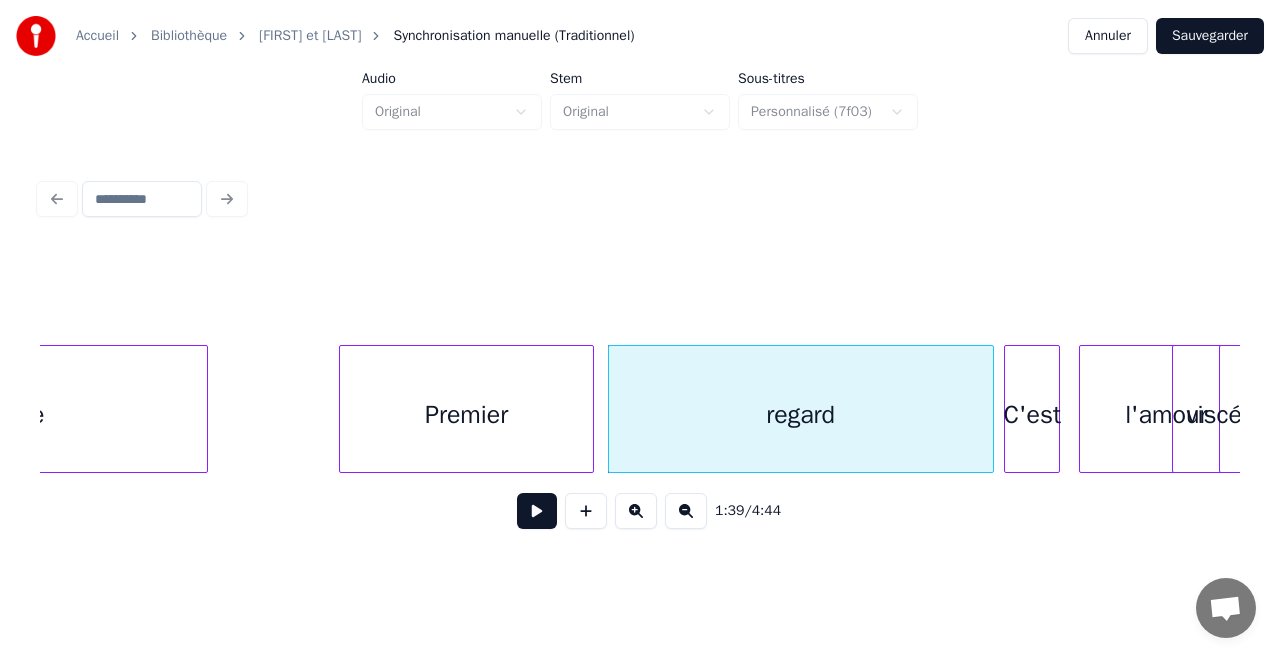 drag, startPoint x: 251, startPoint y: 375, endPoint x: 294, endPoint y: 382, distance: 43.56604 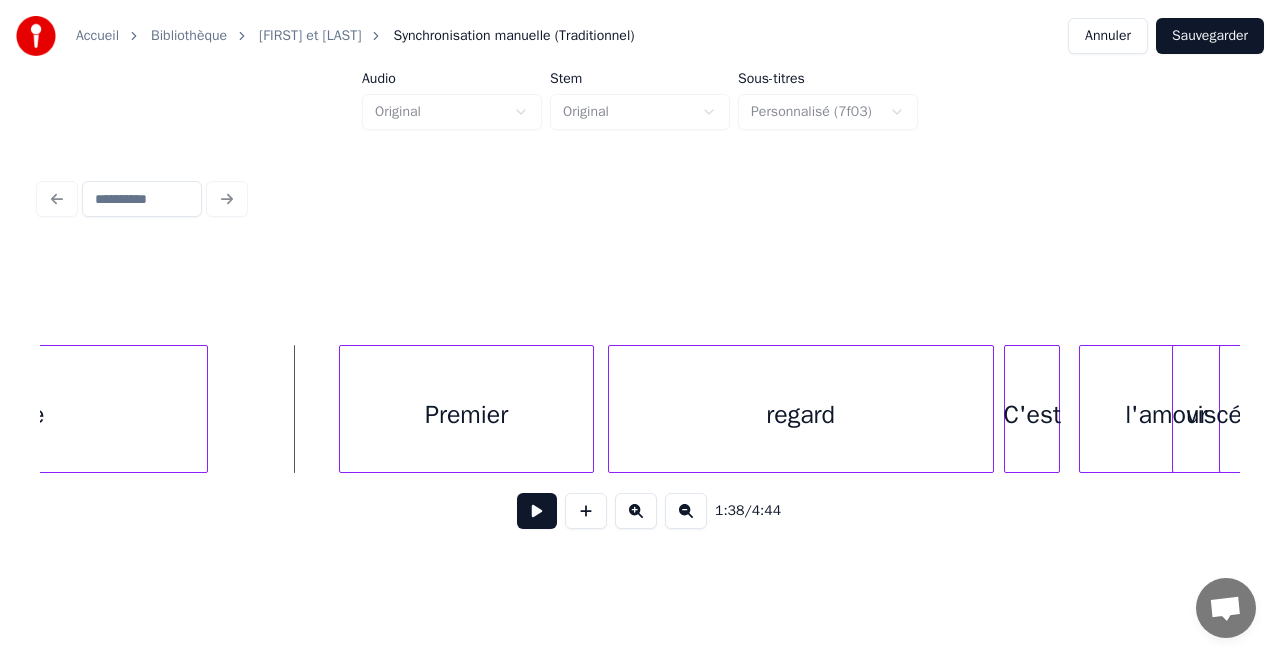 click at bounding box center [537, 511] 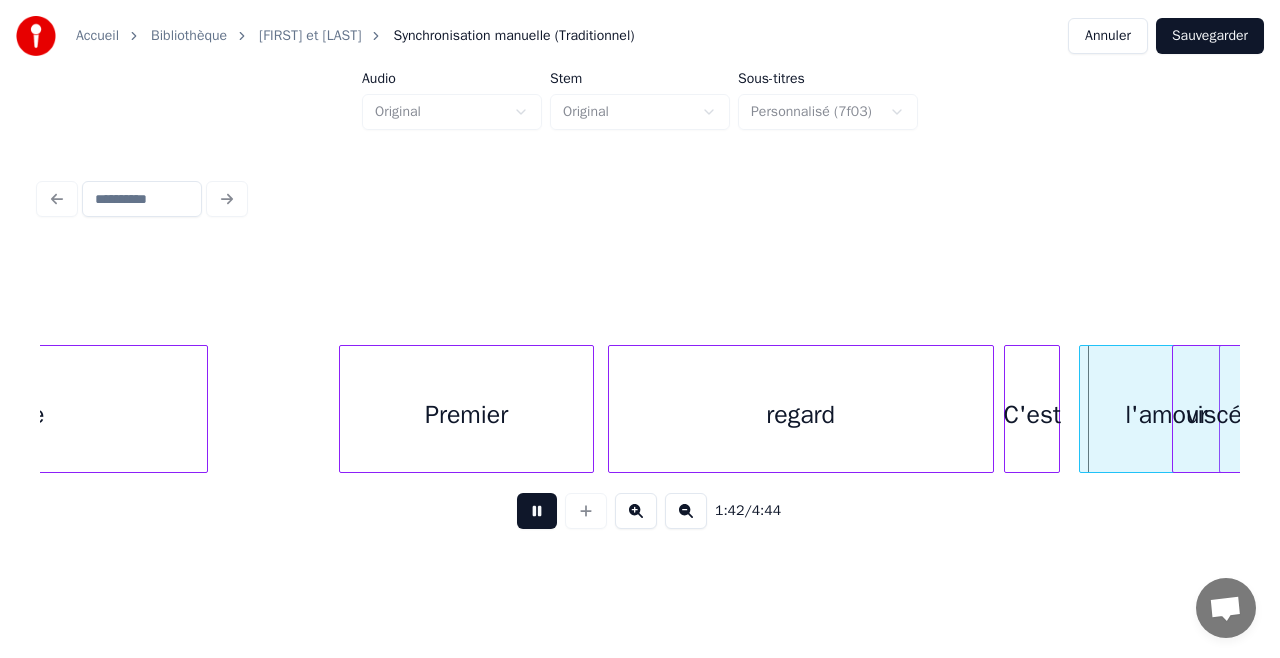 click at bounding box center [537, 511] 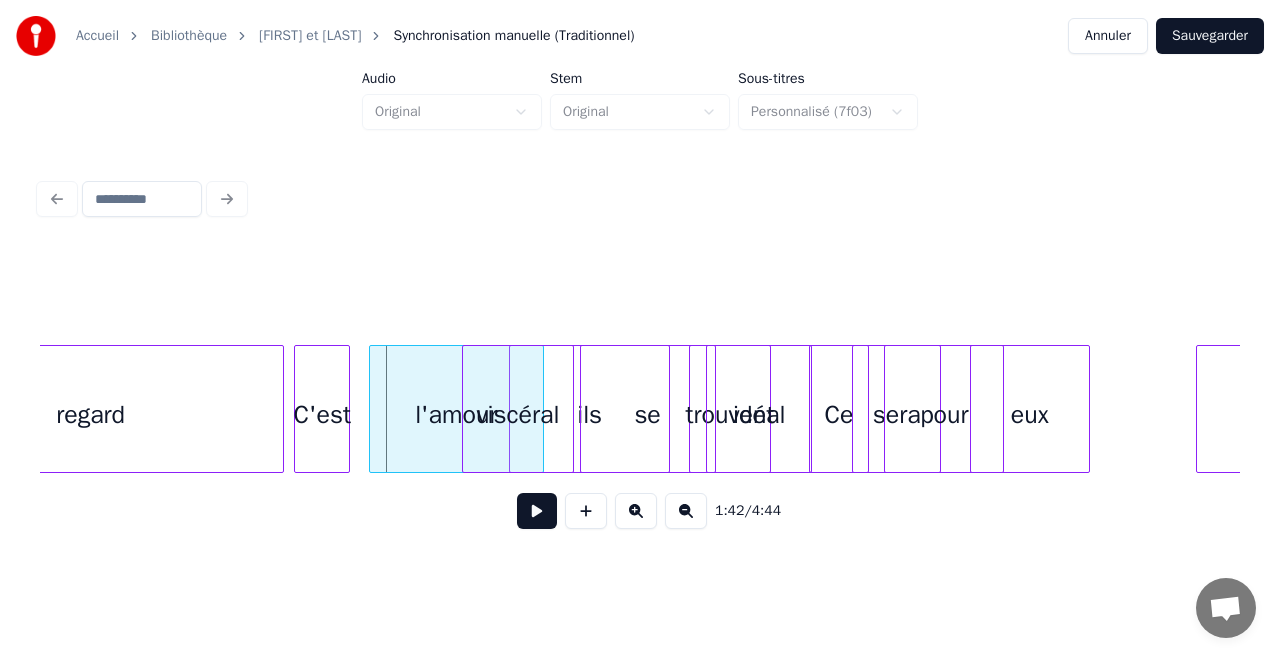 scroll, scrollTop: 0, scrollLeft: 20230, axis: horizontal 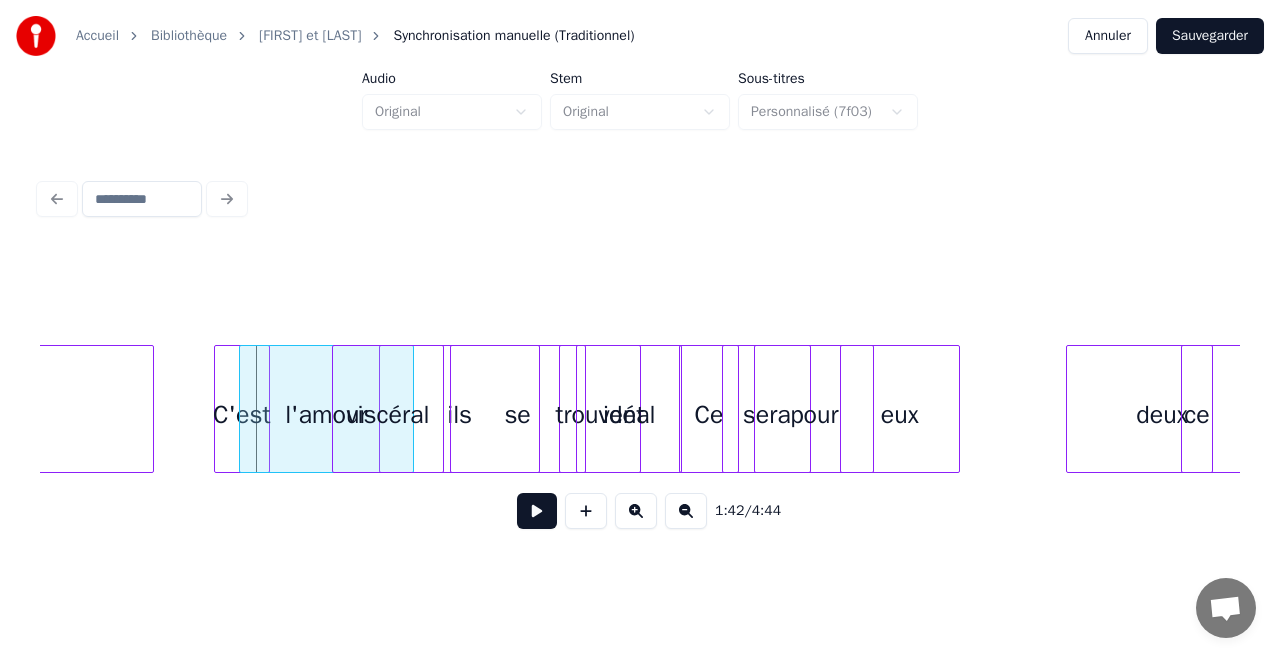 click on "C'est" at bounding box center (242, 414) 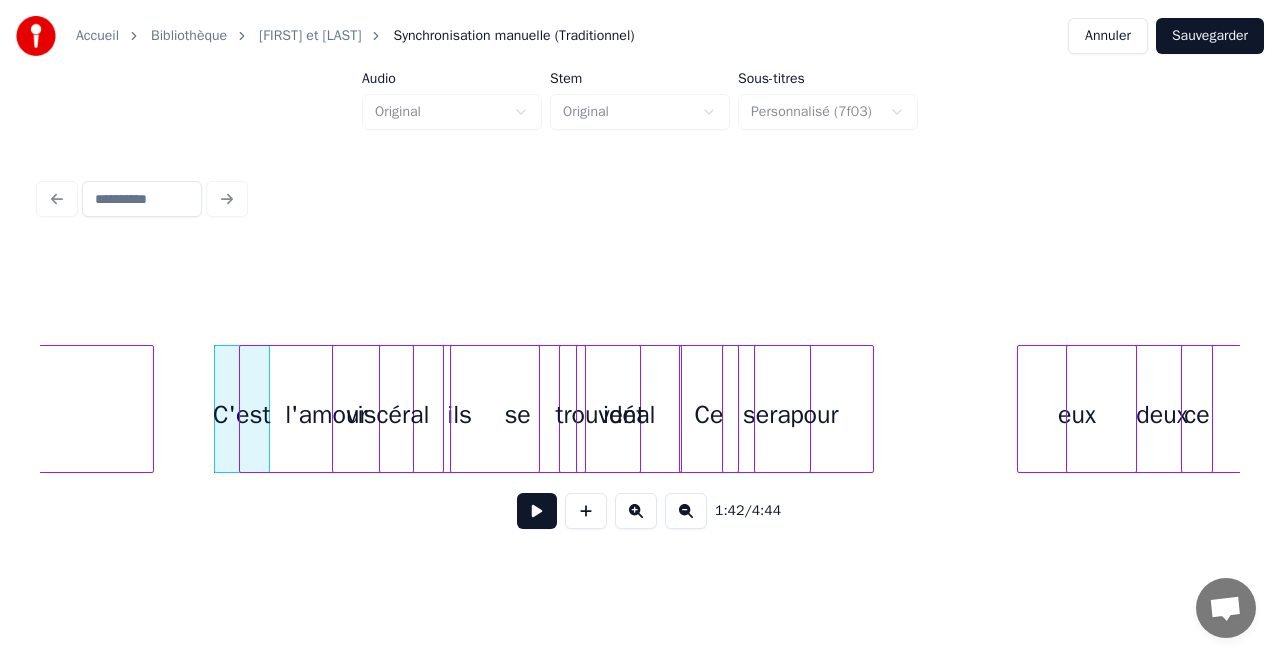 click on "regard ils C'est l'amour viscéral se trouvent idéal Ce sera pour eux deux ce soir" at bounding box center (8242, 409) 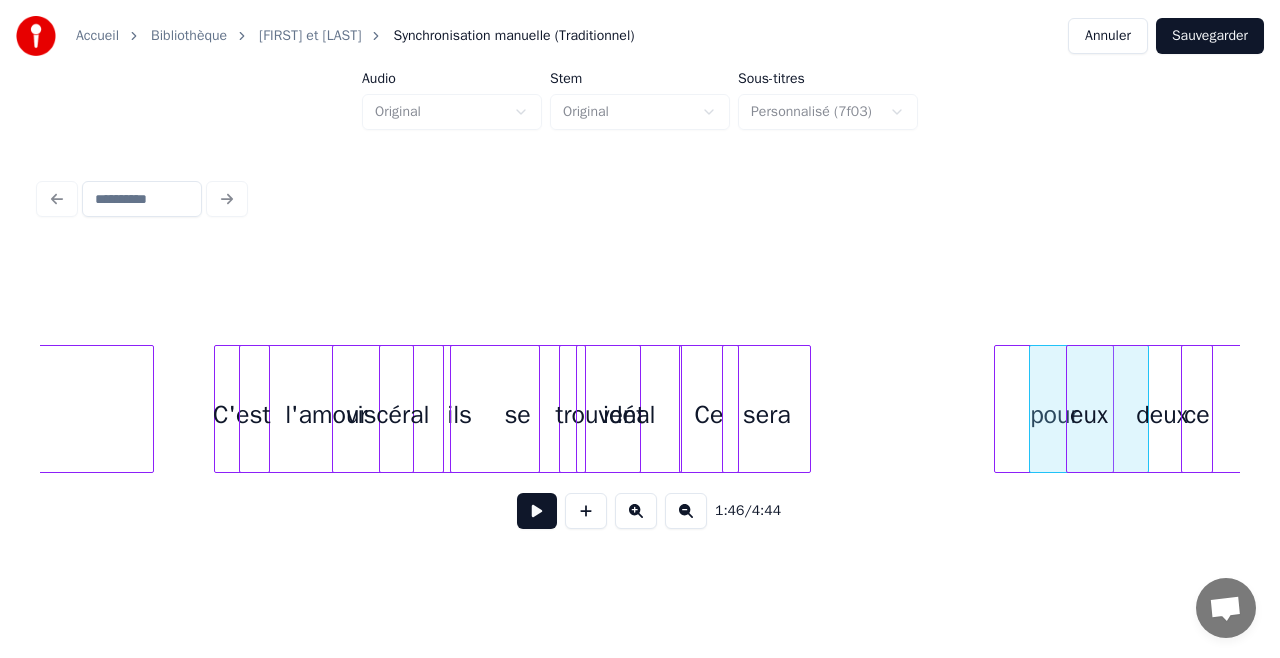 click on "regard ils C'est l'amour viscéral se trouvent idéal Ce sera pour eux deux ce soir" at bounding box center [8242, 409] 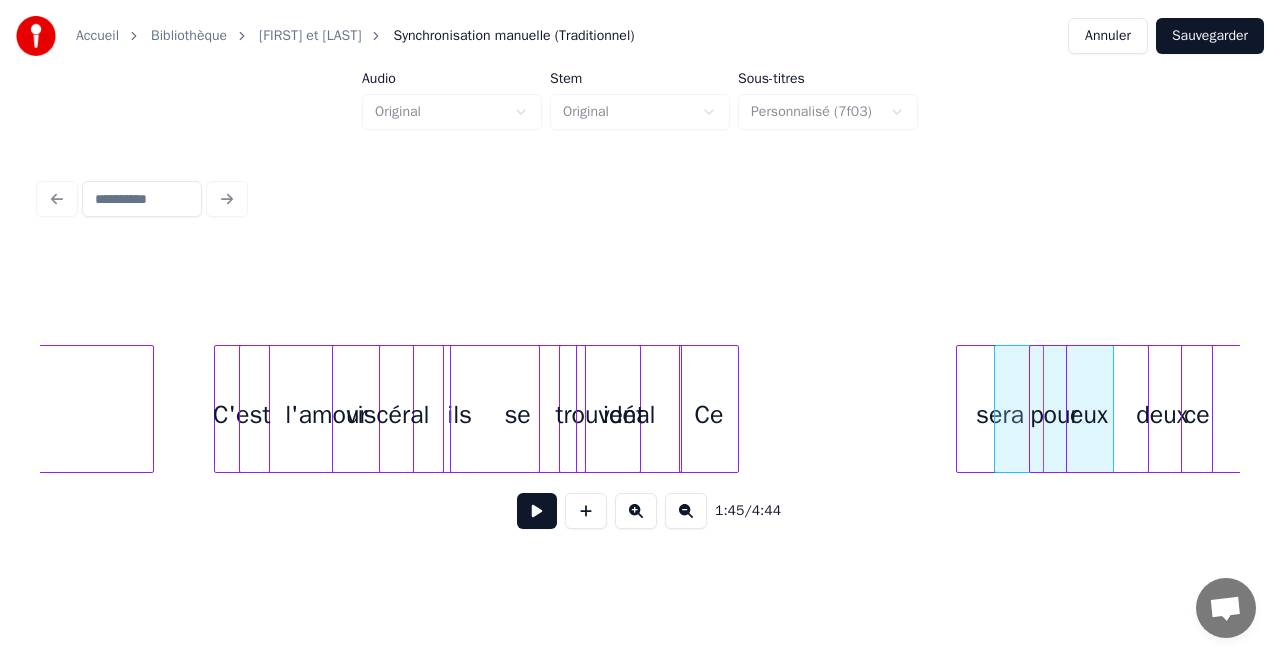 click on "regard ils C'est l'amour viscéral se trouvent idéal Ce sera pour eux deux ce soir" at bounding box center (8242, 409) 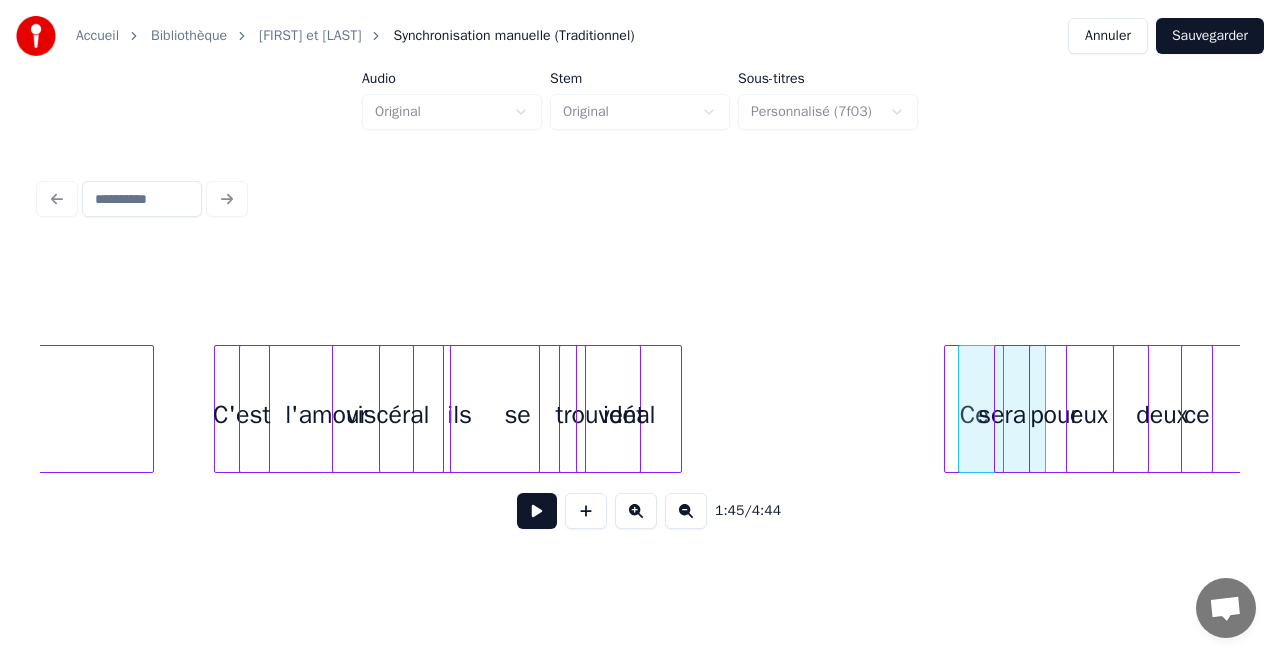 click on "regard ils C'est l'amour viscéral se trouvent idéal Ce sera pour eux deux ce soir" at bounding box center (8242, 409) 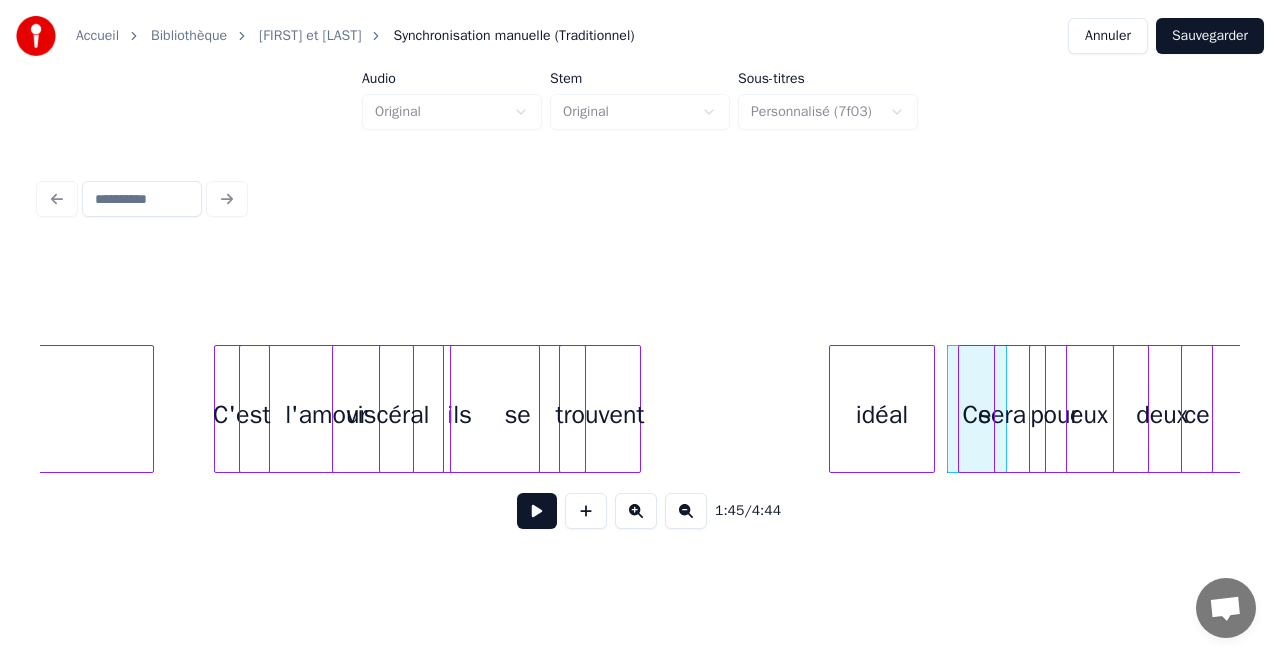 click on "idéal" at bounding box center [882, 414] 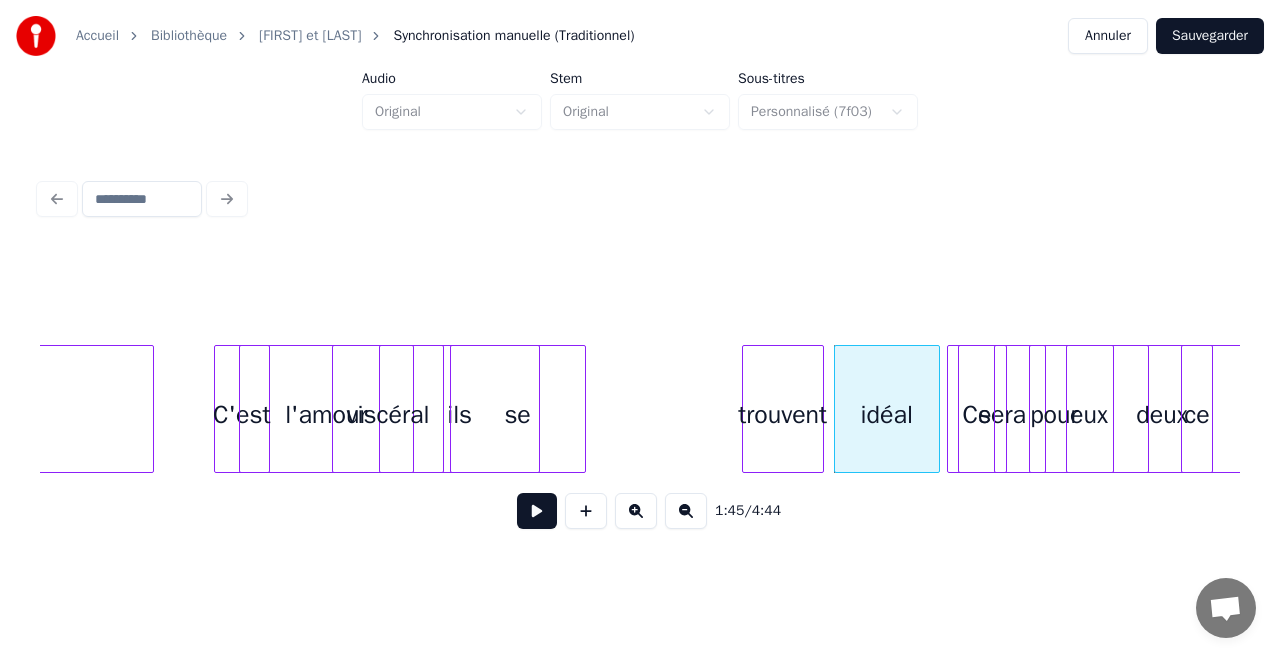click on "trouvent" at bounding box center (783, 414) 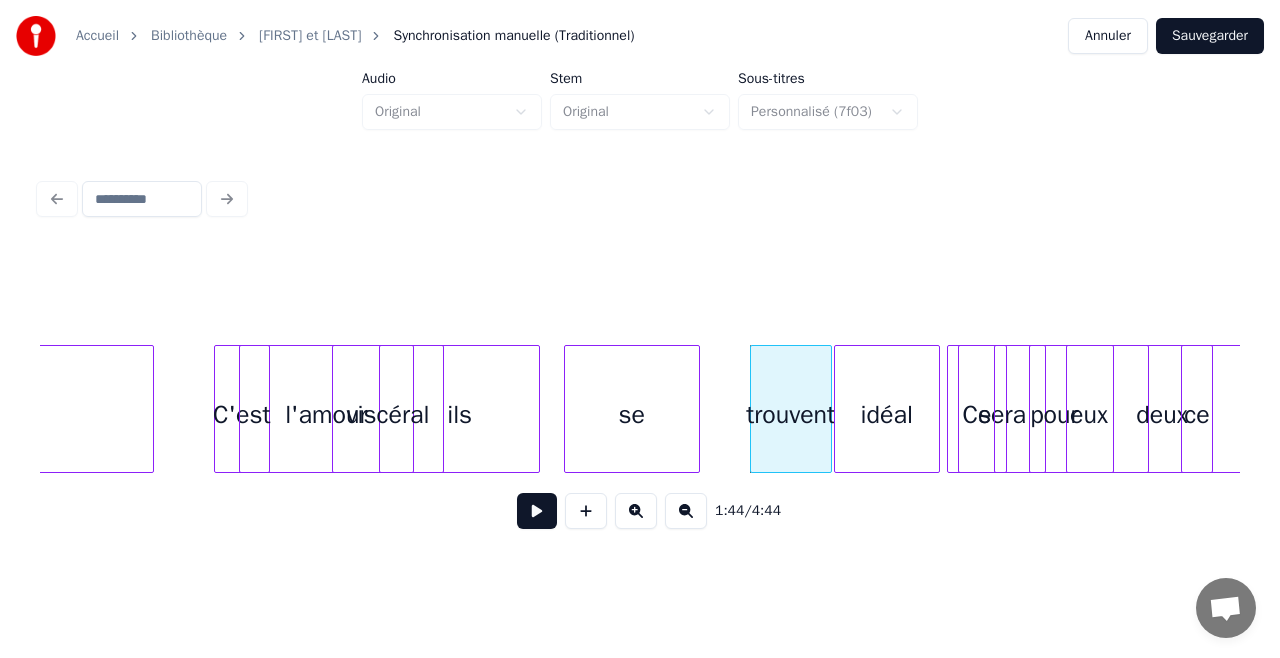 click on "se" at bounding box center (632, 414) 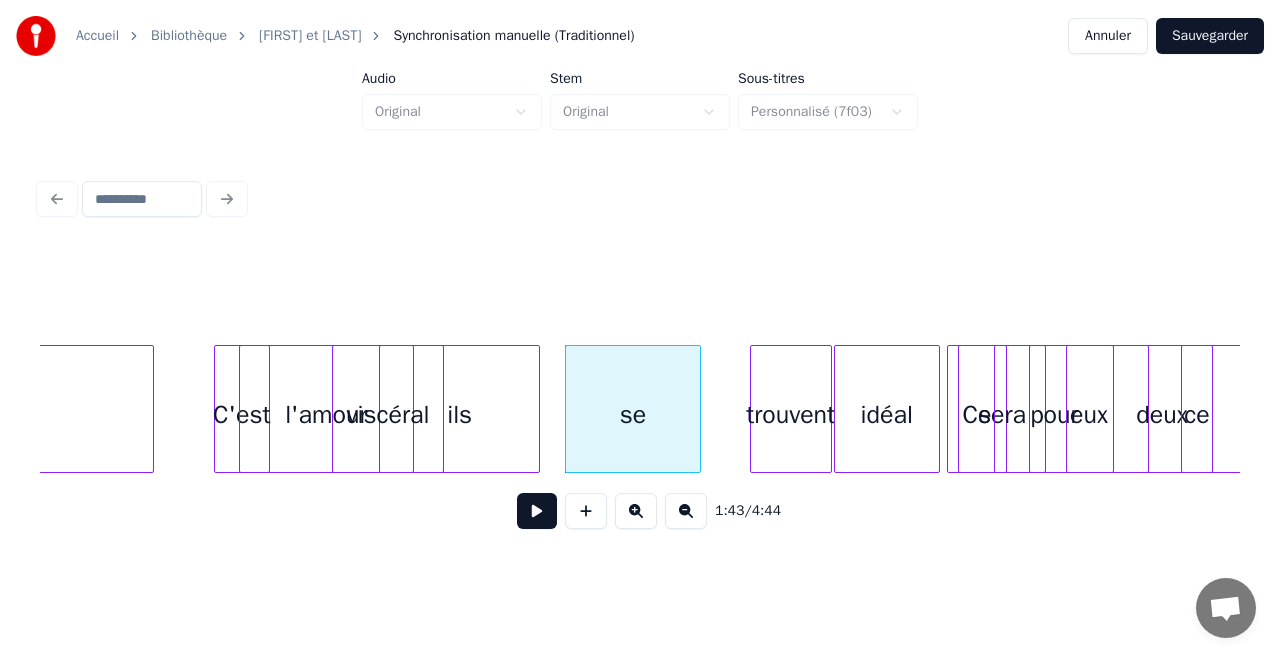click on "se" at bounding box center [633, 414] 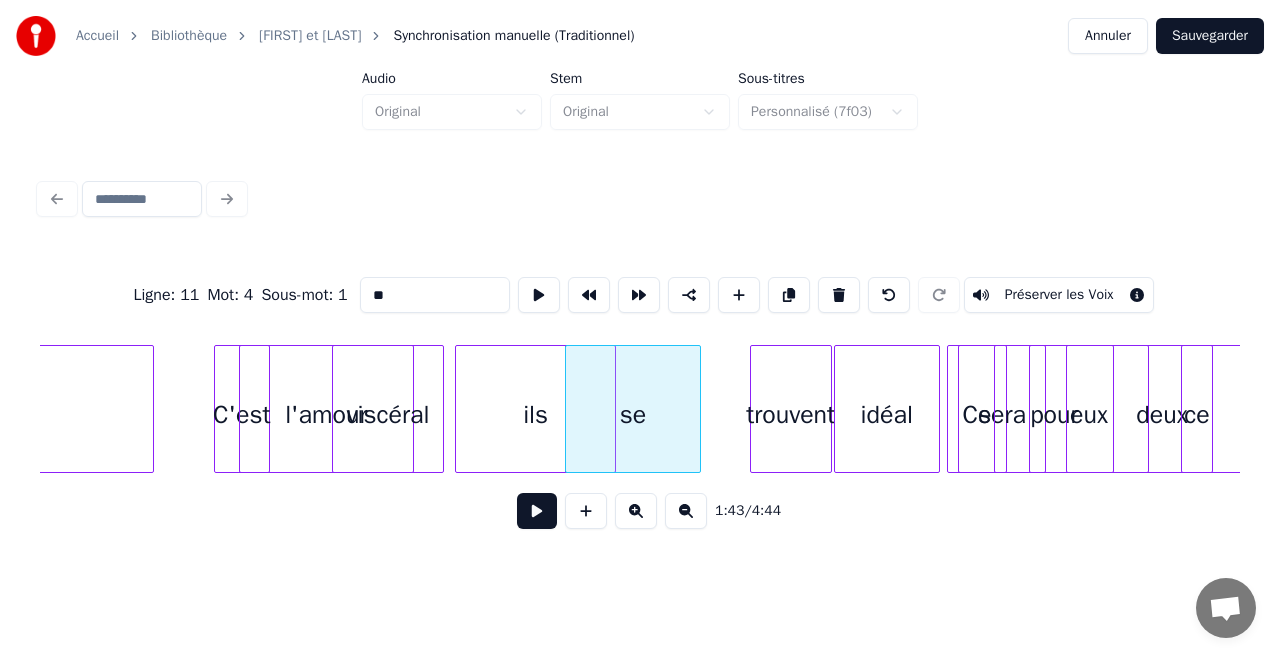 click on "regard ils C'est l'amour viscéral se trouvent idéal Ce sera pour eux deux ce soir" at bounding box center (8242, 409) 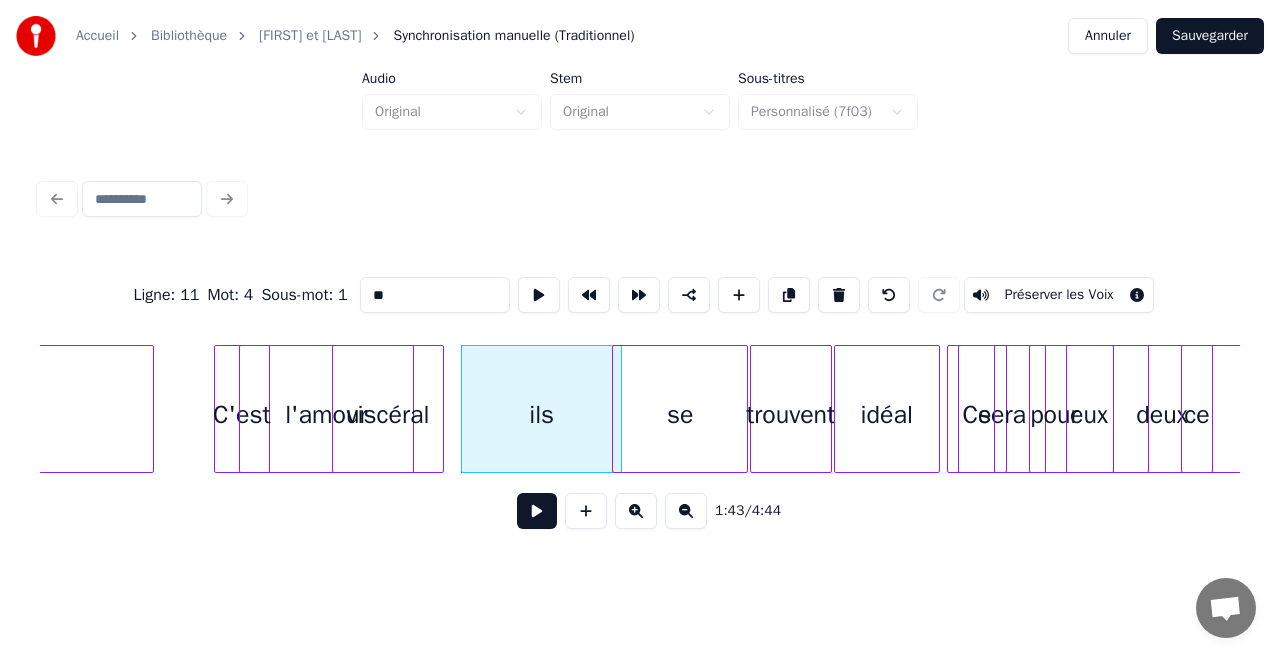 click on "se" at bounding box center (680, 414) 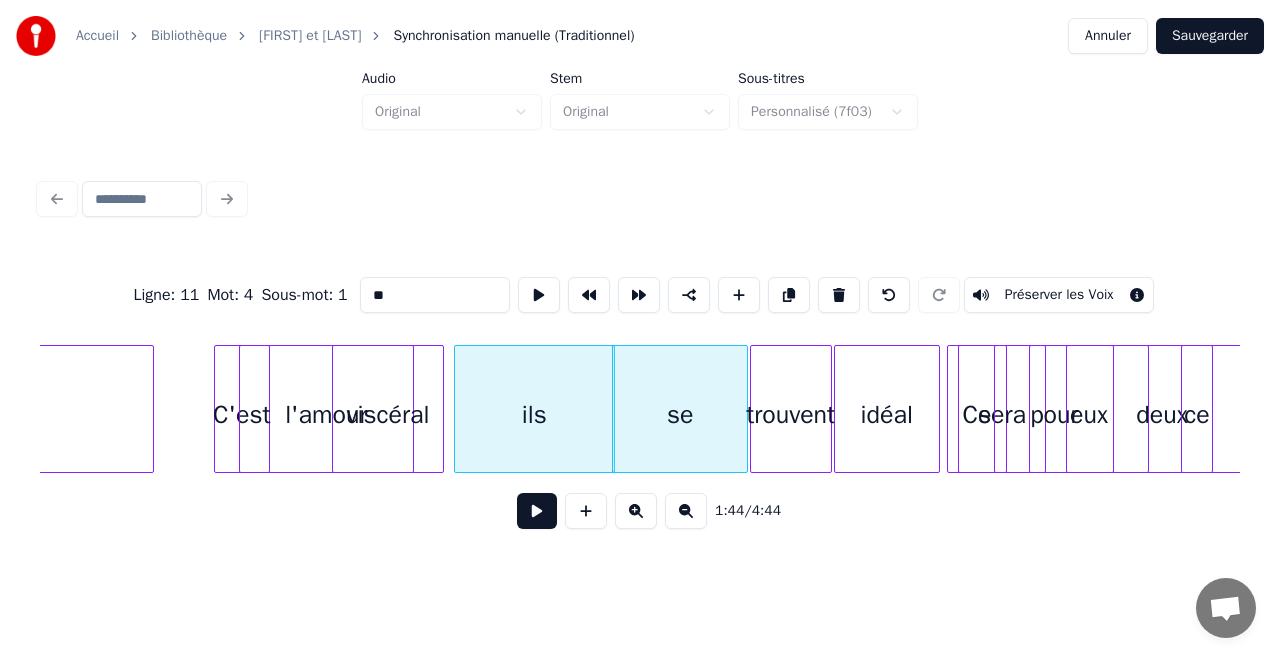 click on "ils" at bounding box center (534, 414) 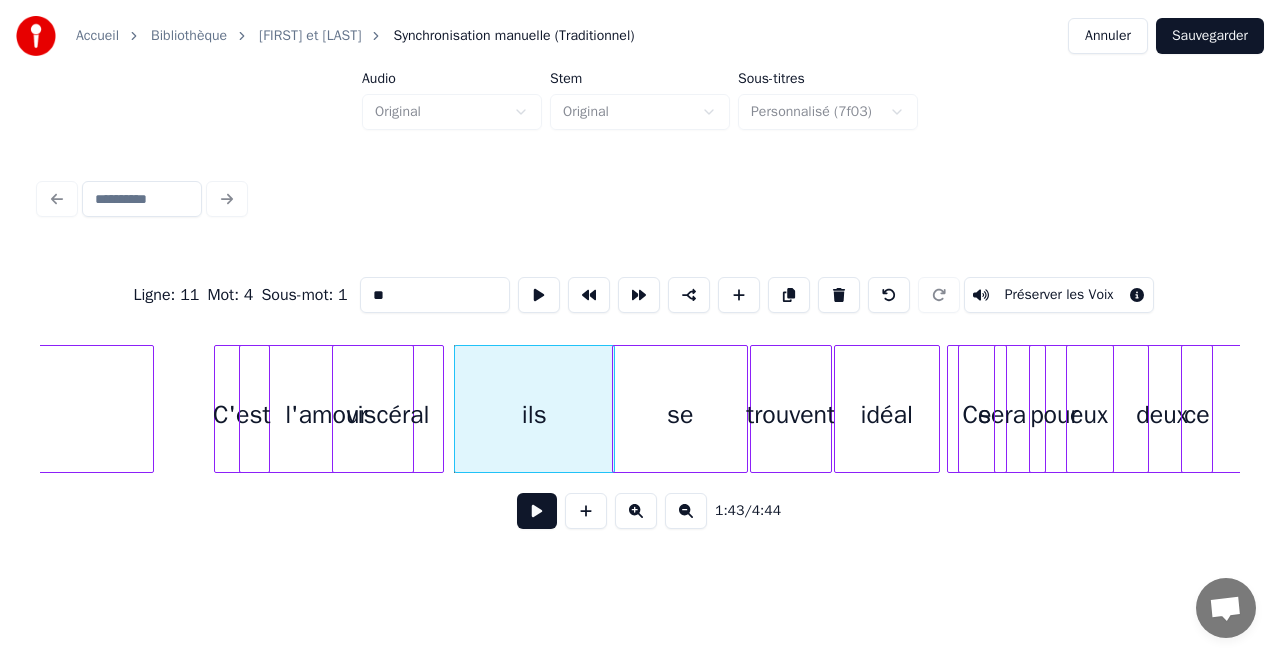 click on "regard ils C'est l'amour viscéral se trouvent idéal Ce sera pour eux deux ce soir" at bounding box center (8242, 409) 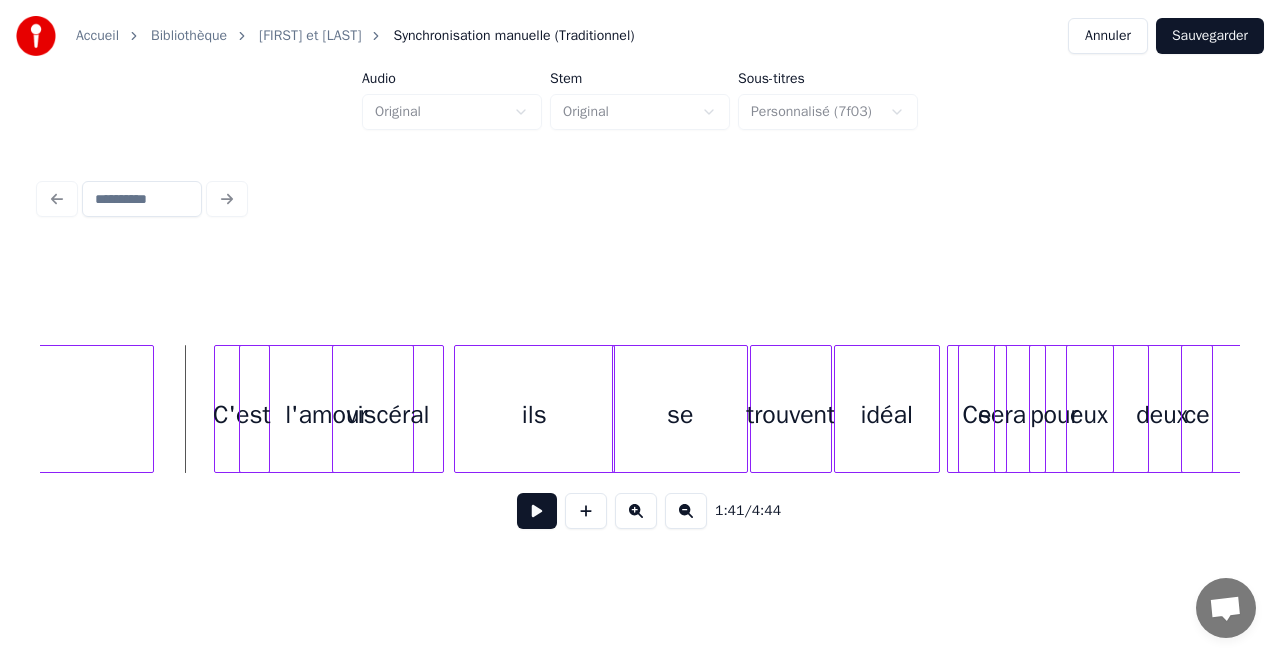 click at bounding box center (537, 511) 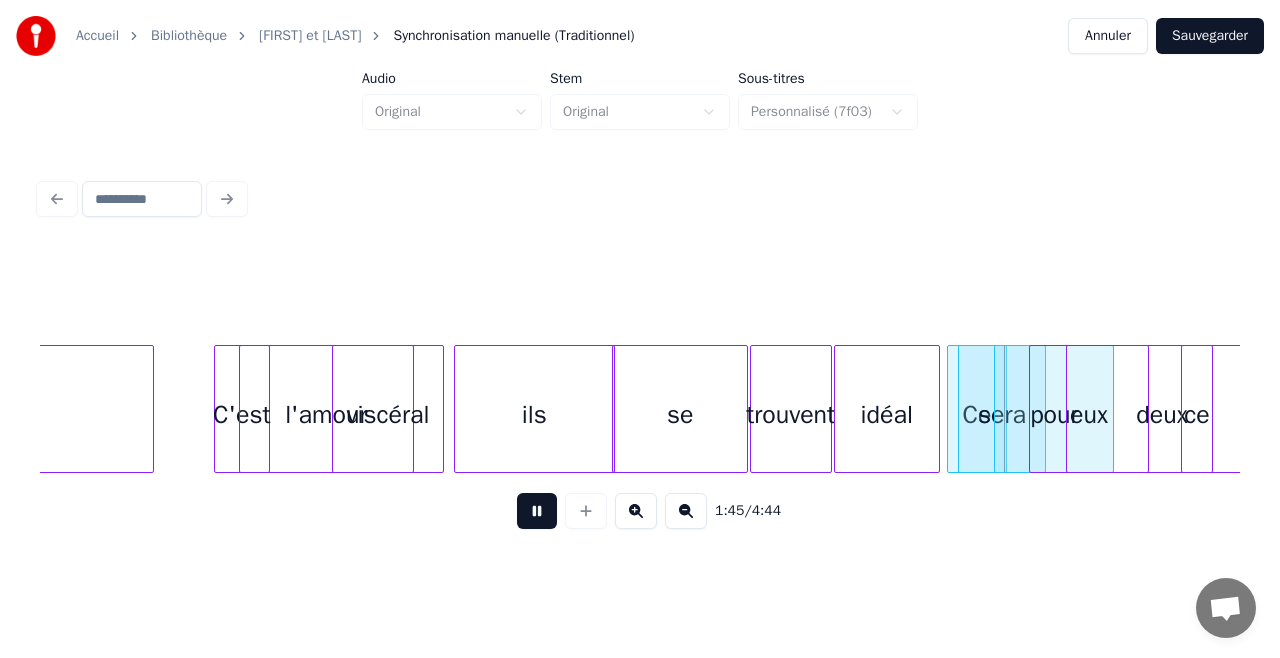 click at bounding box center [537, 511] 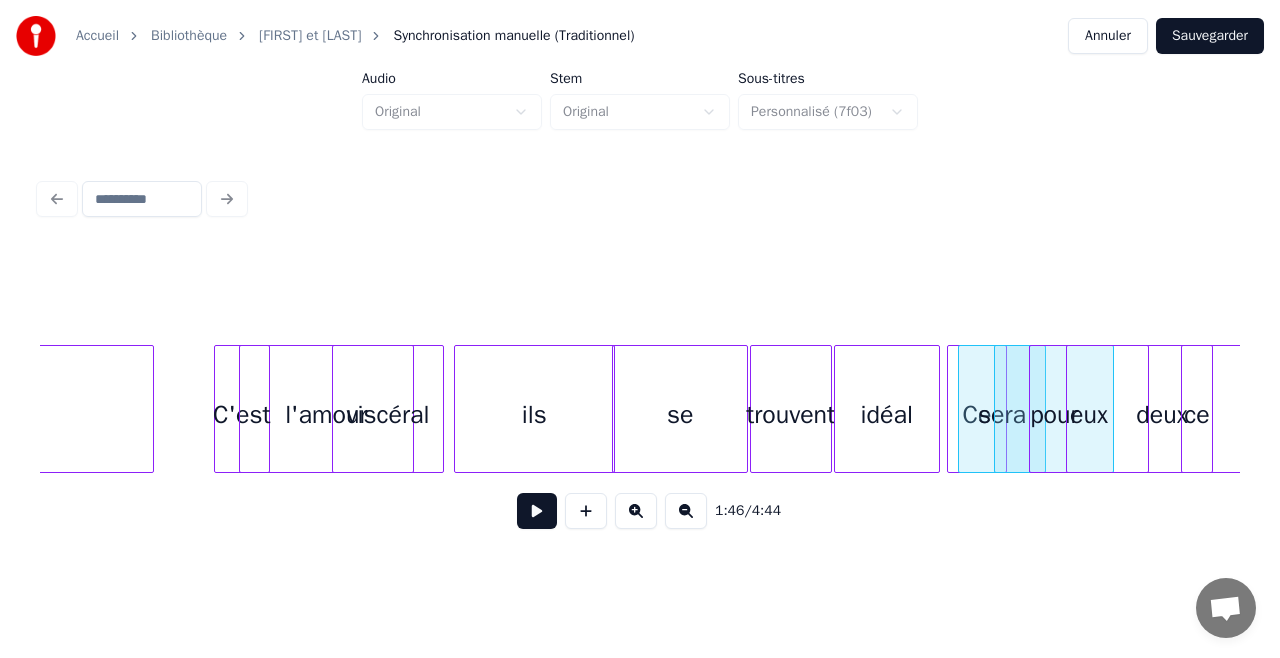 click on "Sauvegarder" at bounding box center (1210, 36) 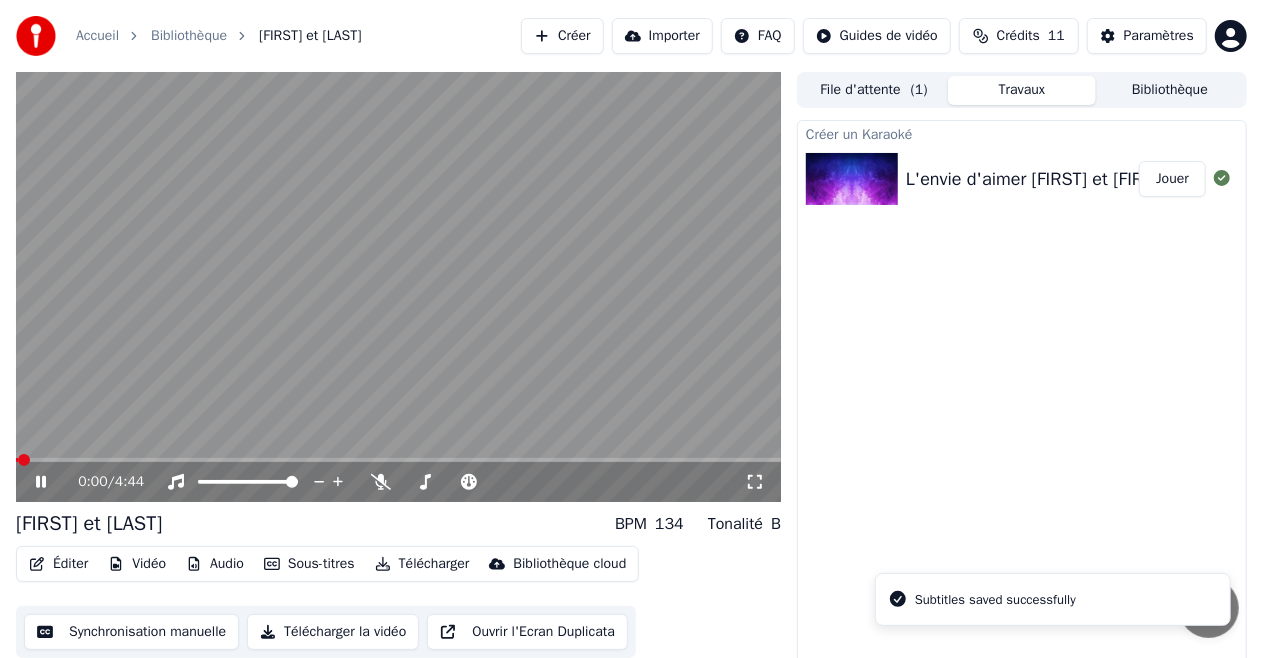 click 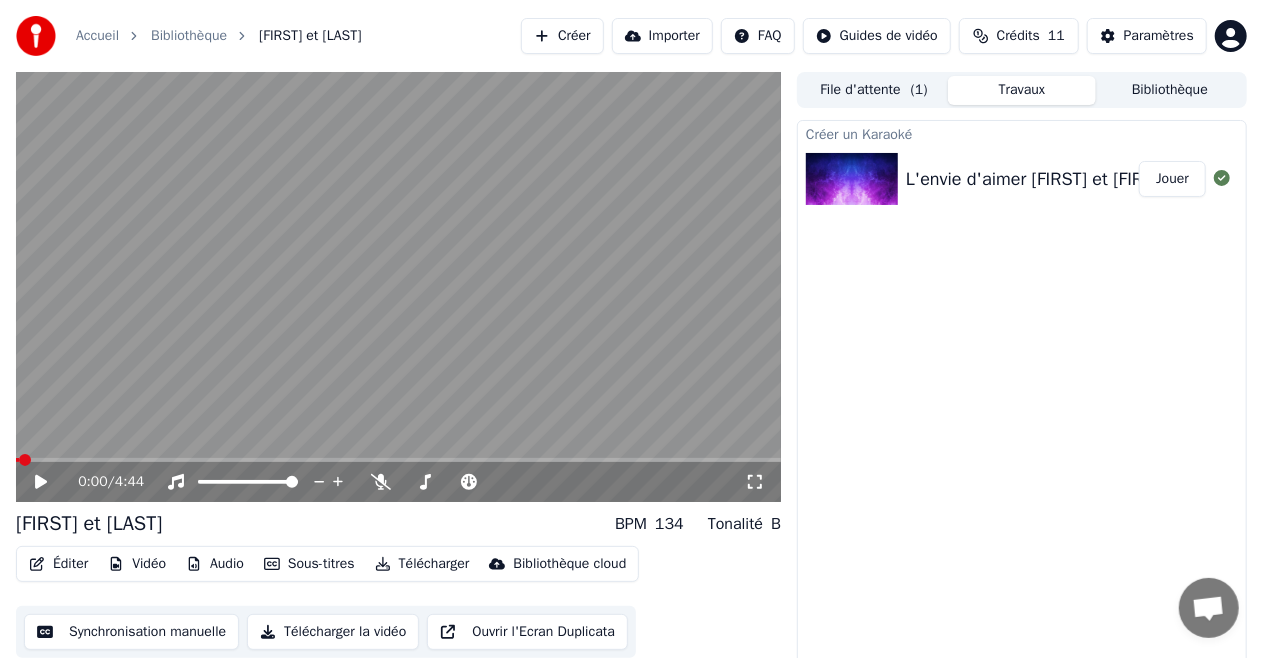 click on "Créer" at bounding box center (562, 36) 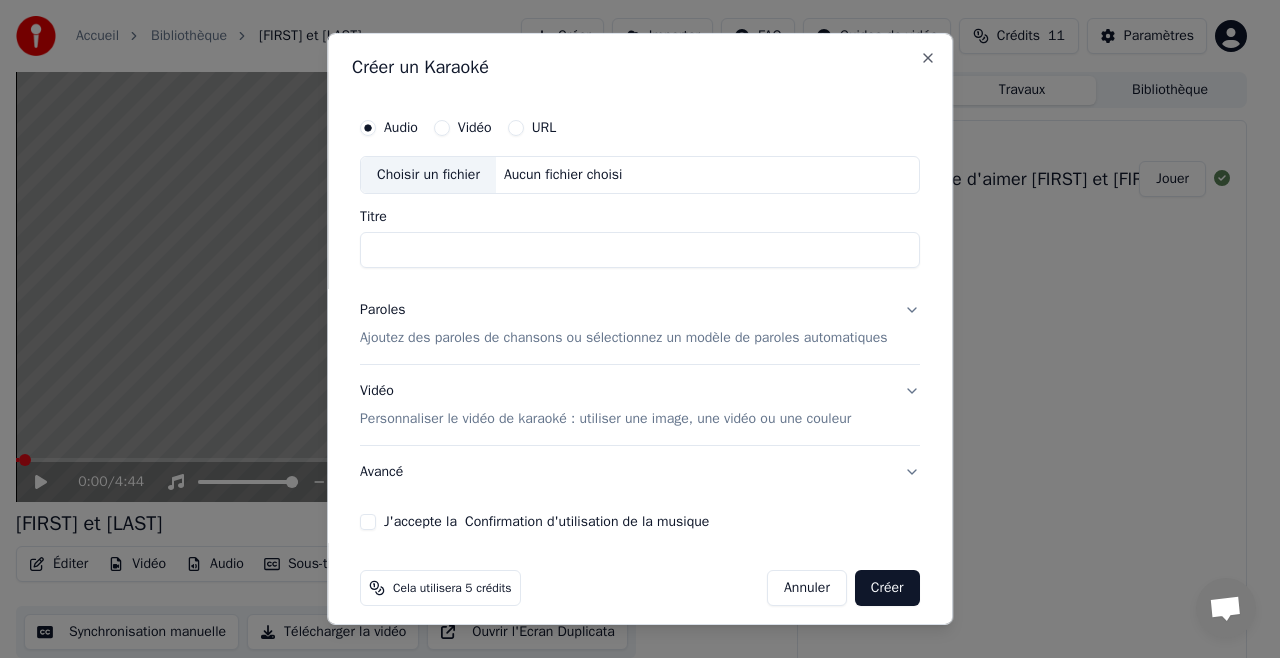 click on "Choisir un fichier" at bounding box center (428, 175) 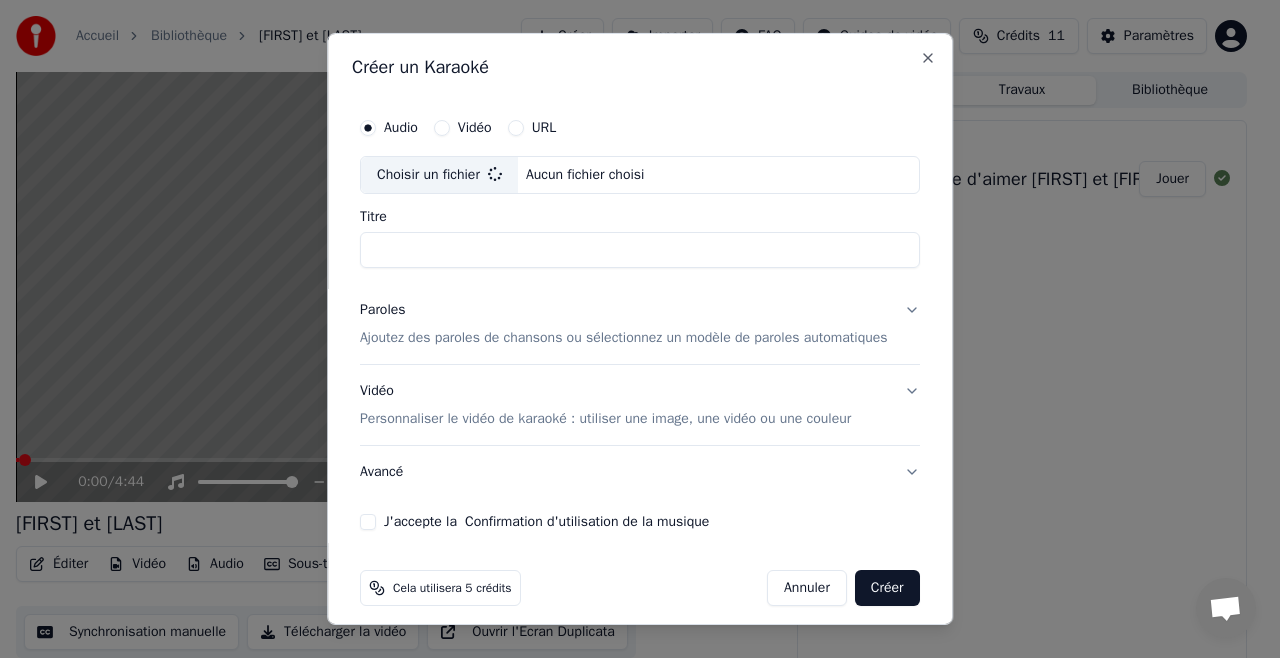 type on "**********" 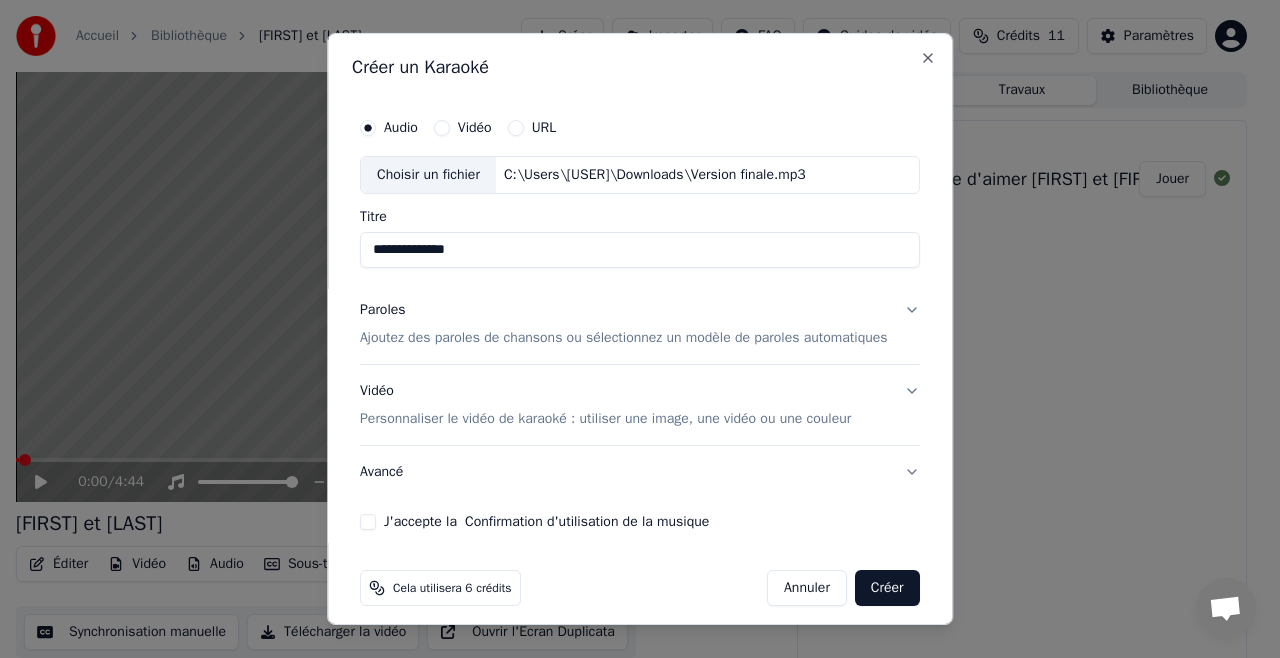 click on "Ajoutez des paroles de chansons ou sélectionnez un modèle de paroles automatiques" at bounding box center (624, 338) 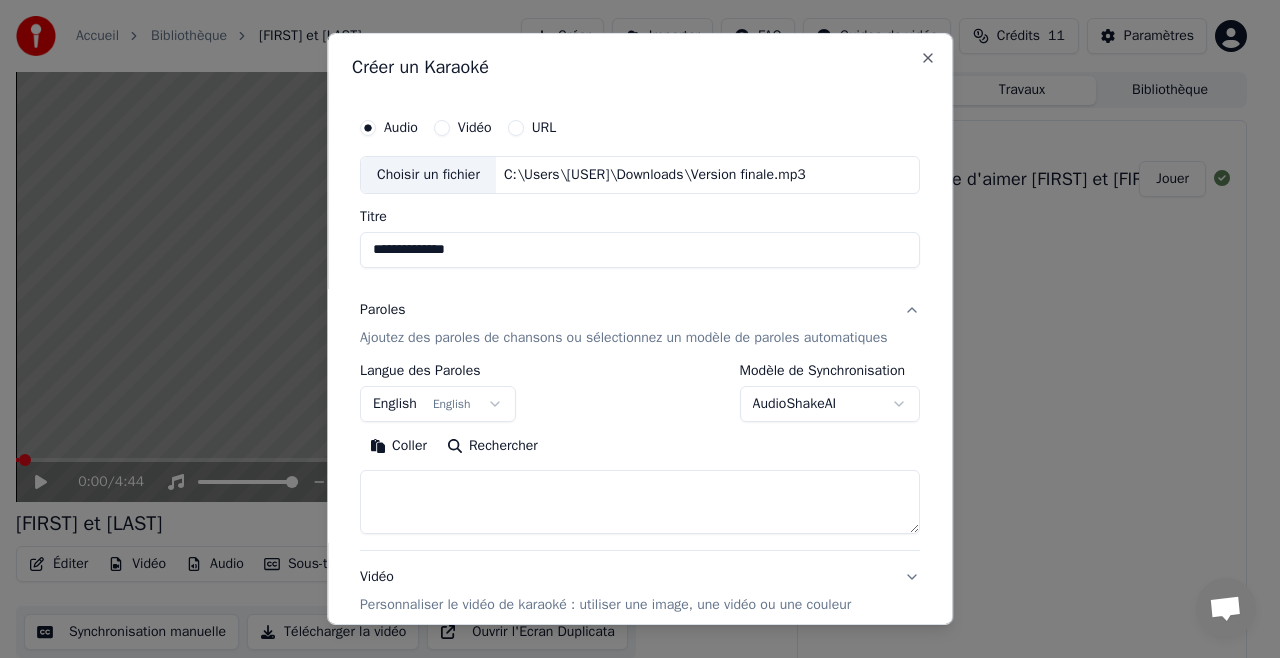 click at bounding box center (640, 502) 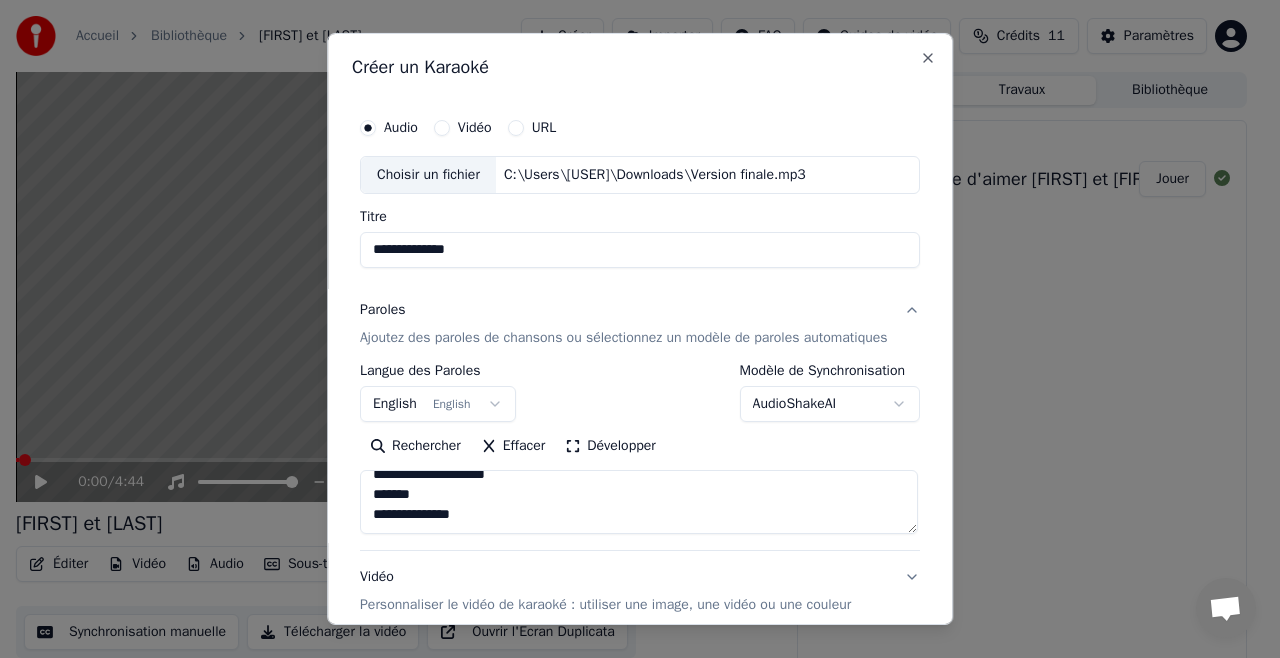 scroll, scrollTop: 1392, scrollLeft: 0, axis: vertical 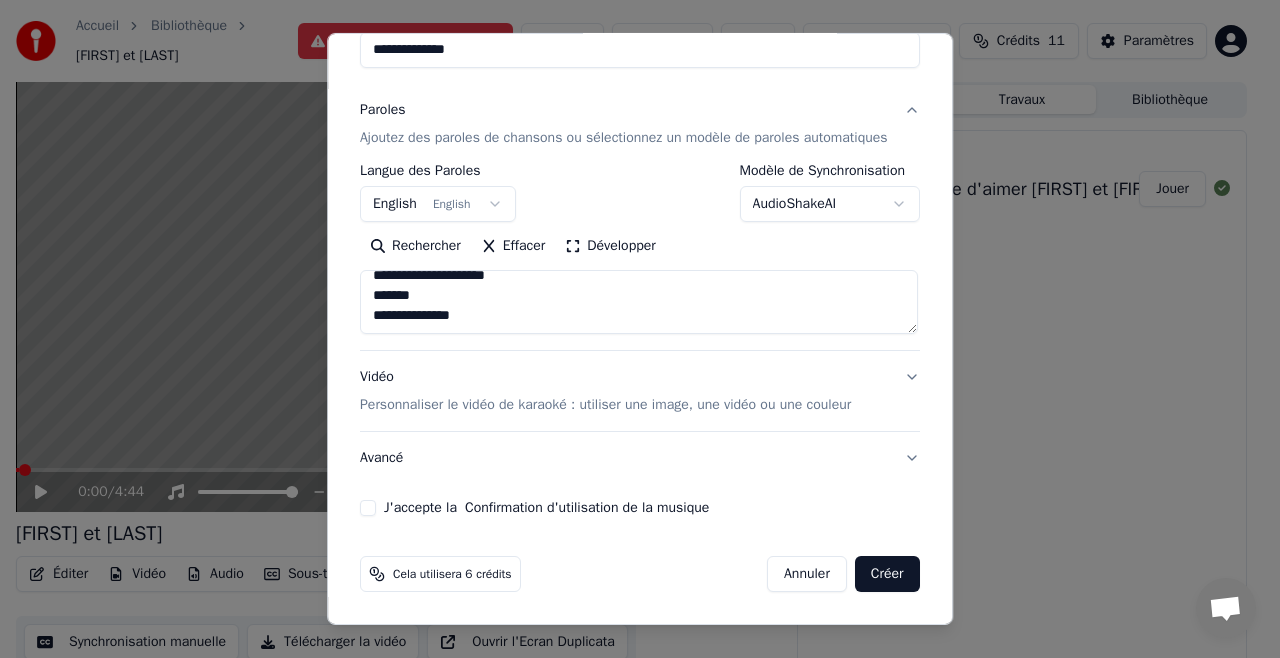 type on "**********" 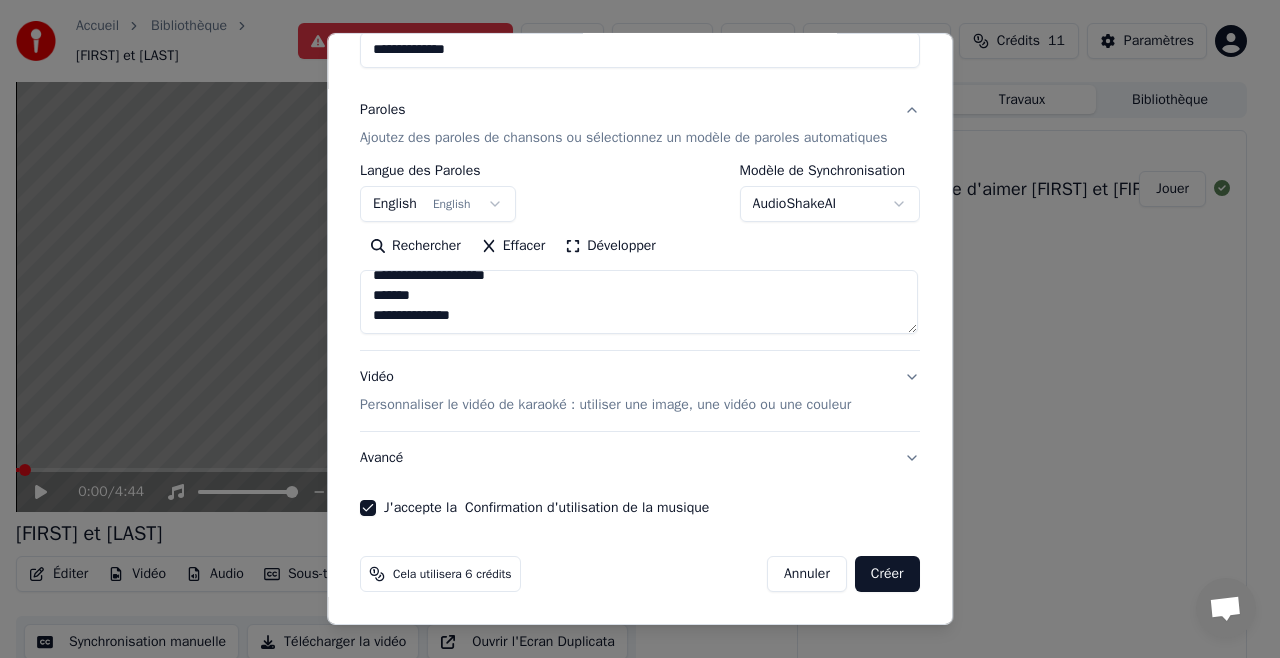 scroll, scrollTop: 0, scrollLeft: 0, axis: both 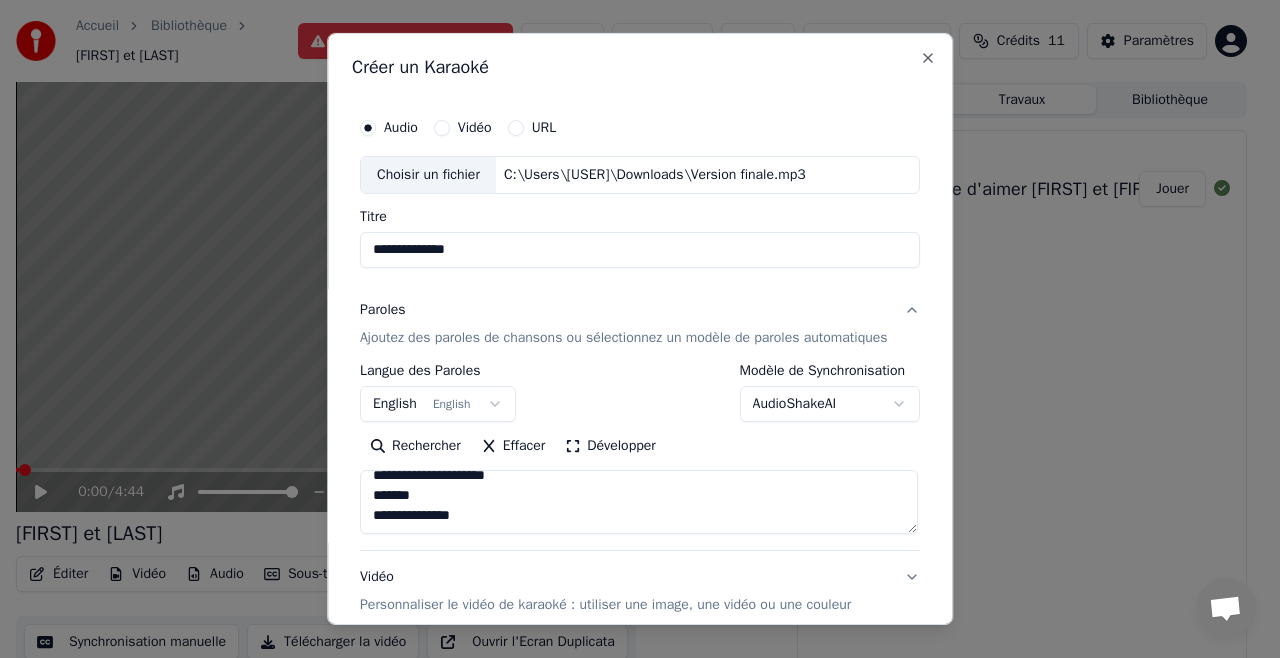 drag, startPoint x: 484, startPoint y: 243, endPoint x: 130, endPoint y: 252, distance: 354.11438 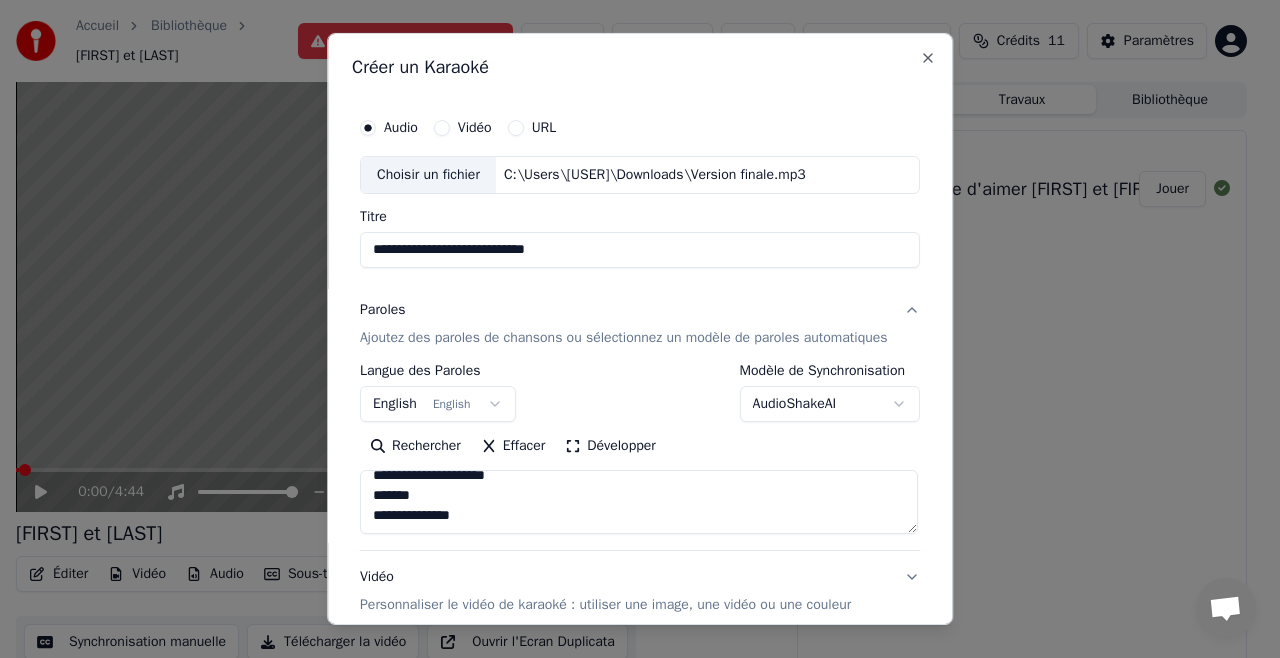type on "**********" 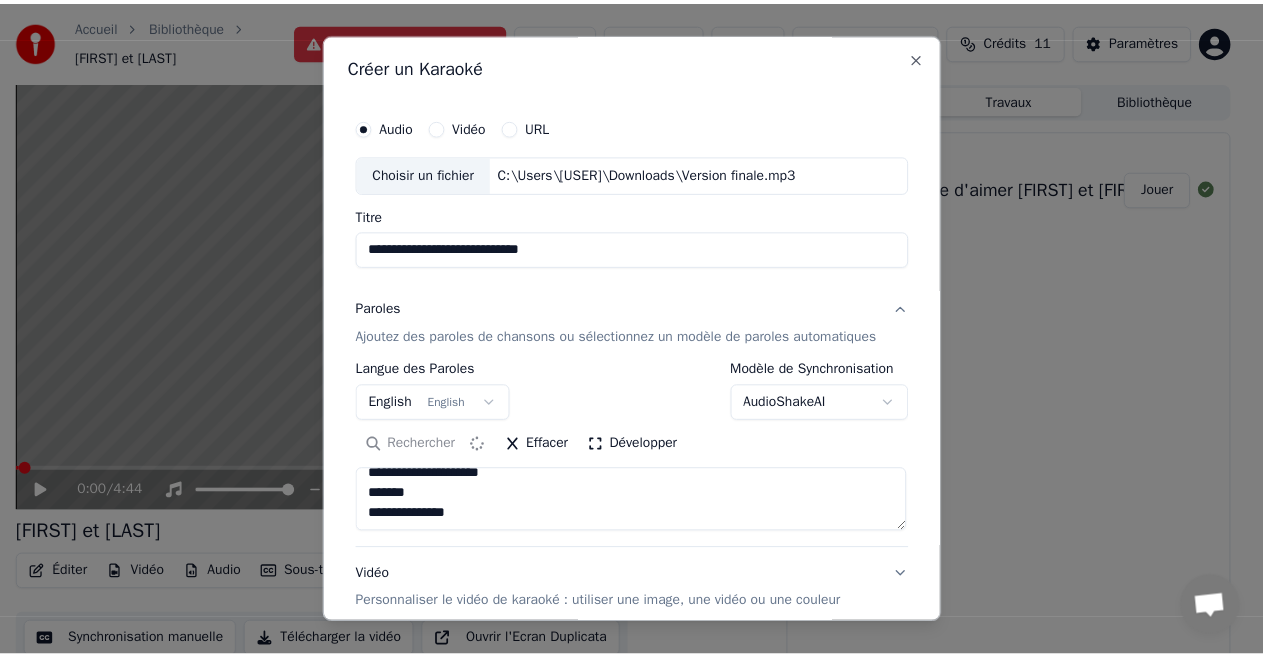 scroll, scrollTop: 217, scrollLeft: 0, axis: vertical 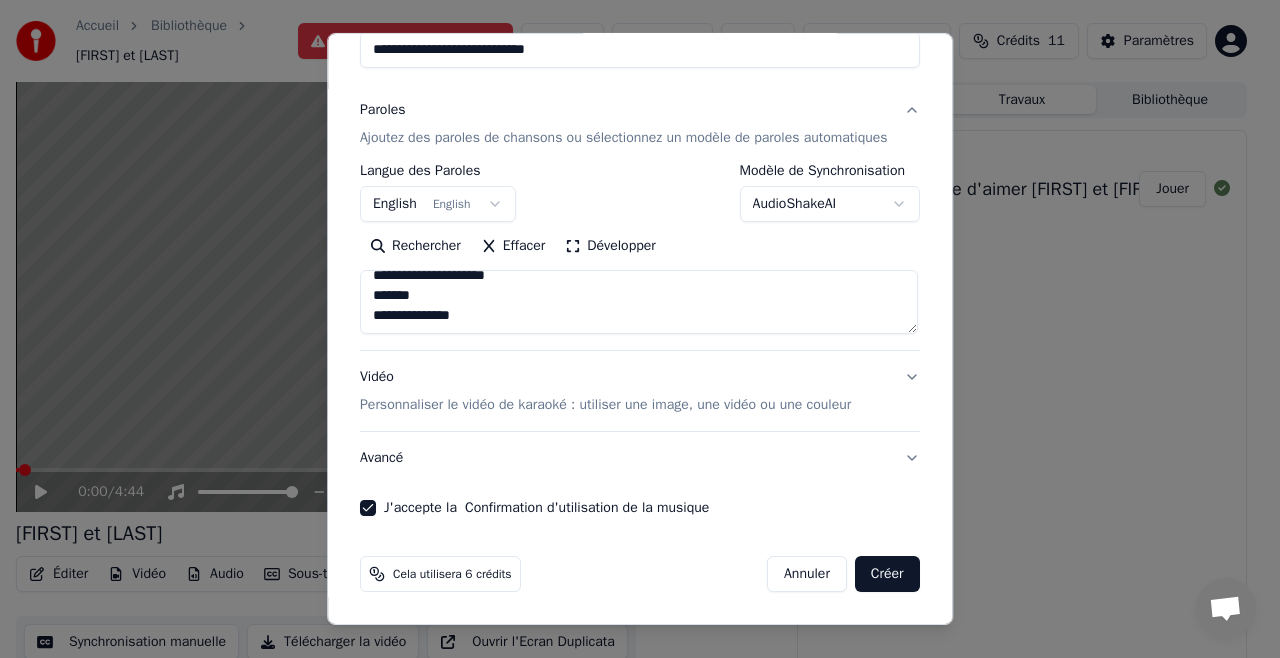 click on "Créer" at bounding box center (887, 574) 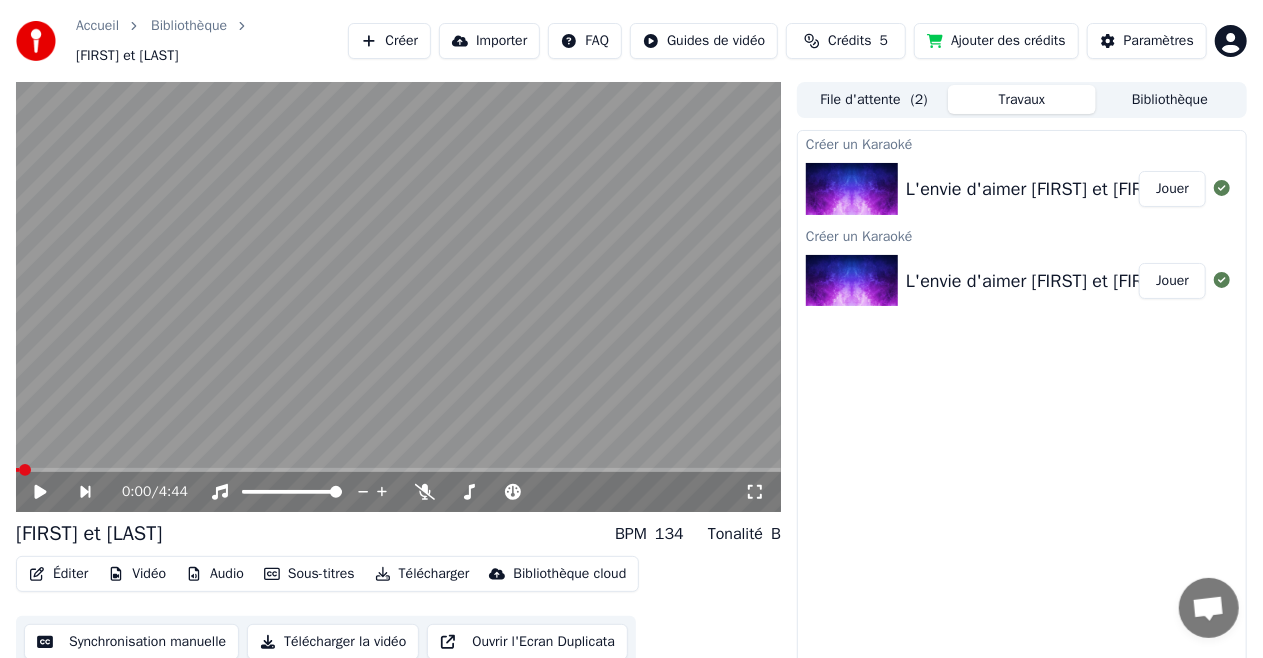 click on "L'envie d'aimer [FIRST] et [FIRST]" at bounding box center (1037, 189) 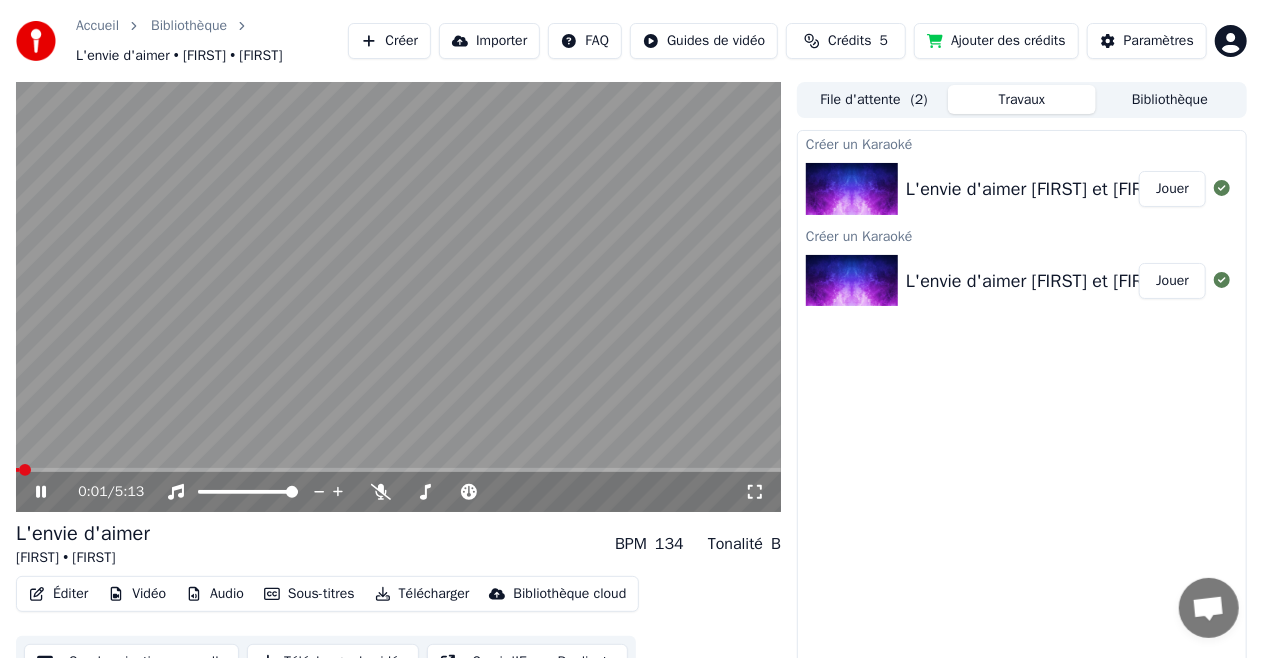 click 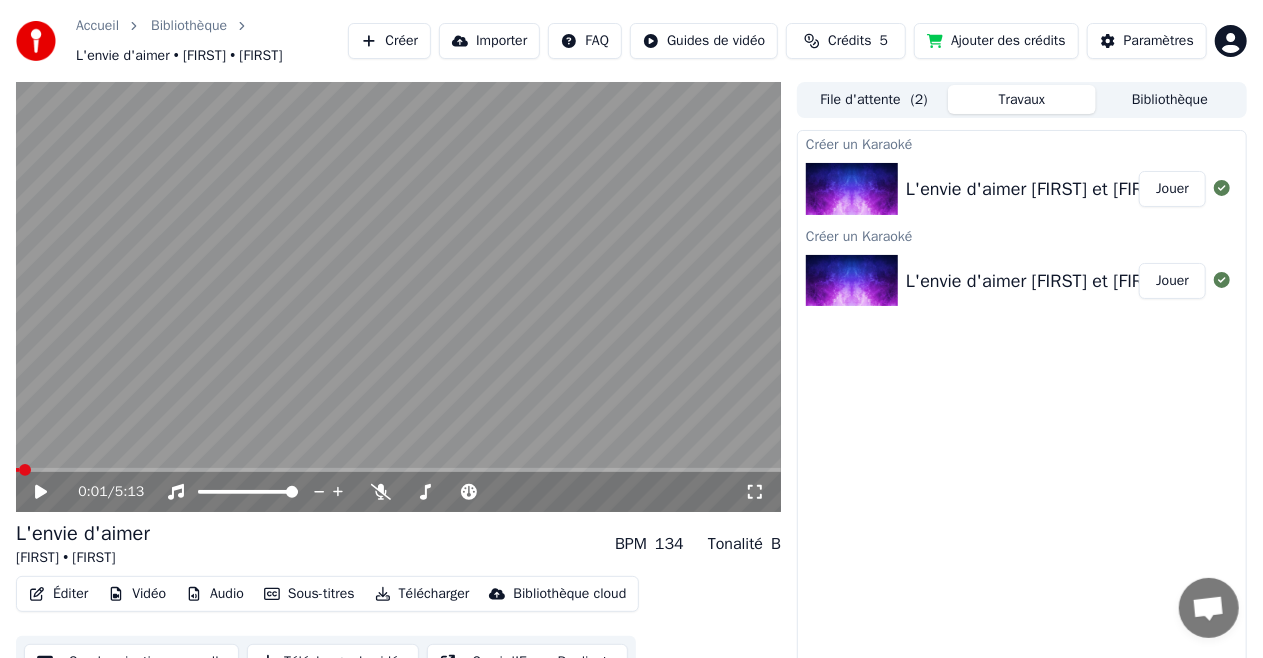 scroll, scrollTop: 31, scrollLeft: 0, axis: vertical 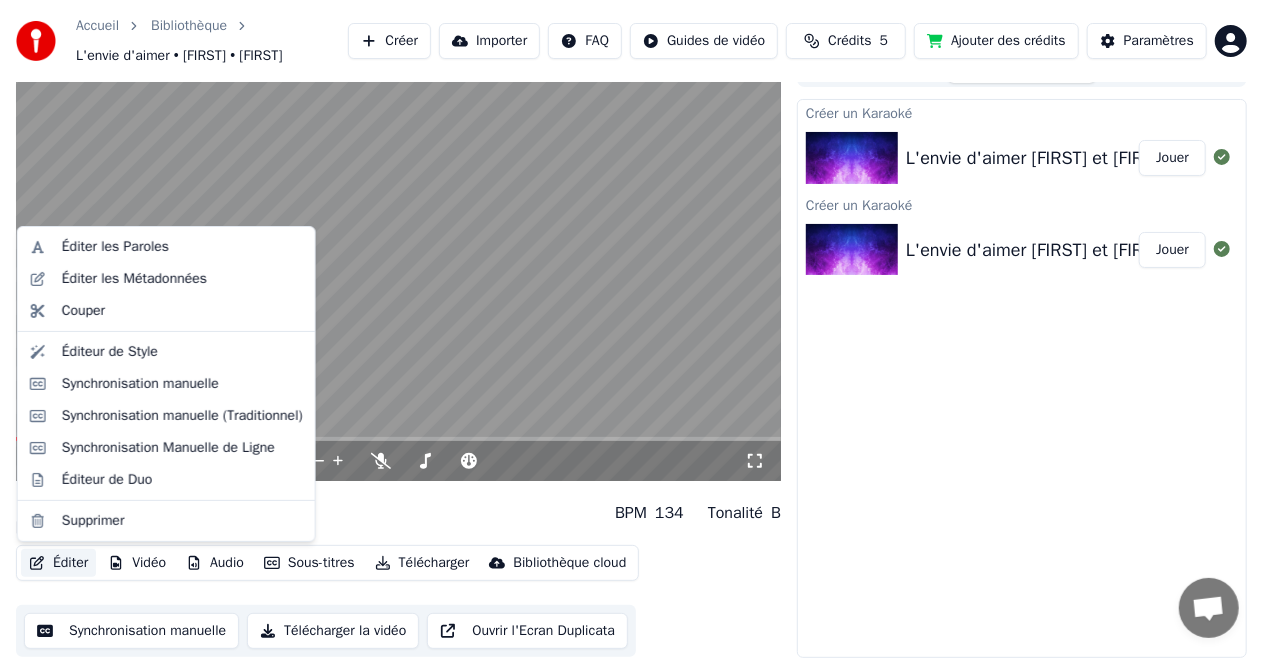 click on "Éditer" at bounding box center (58, 563) 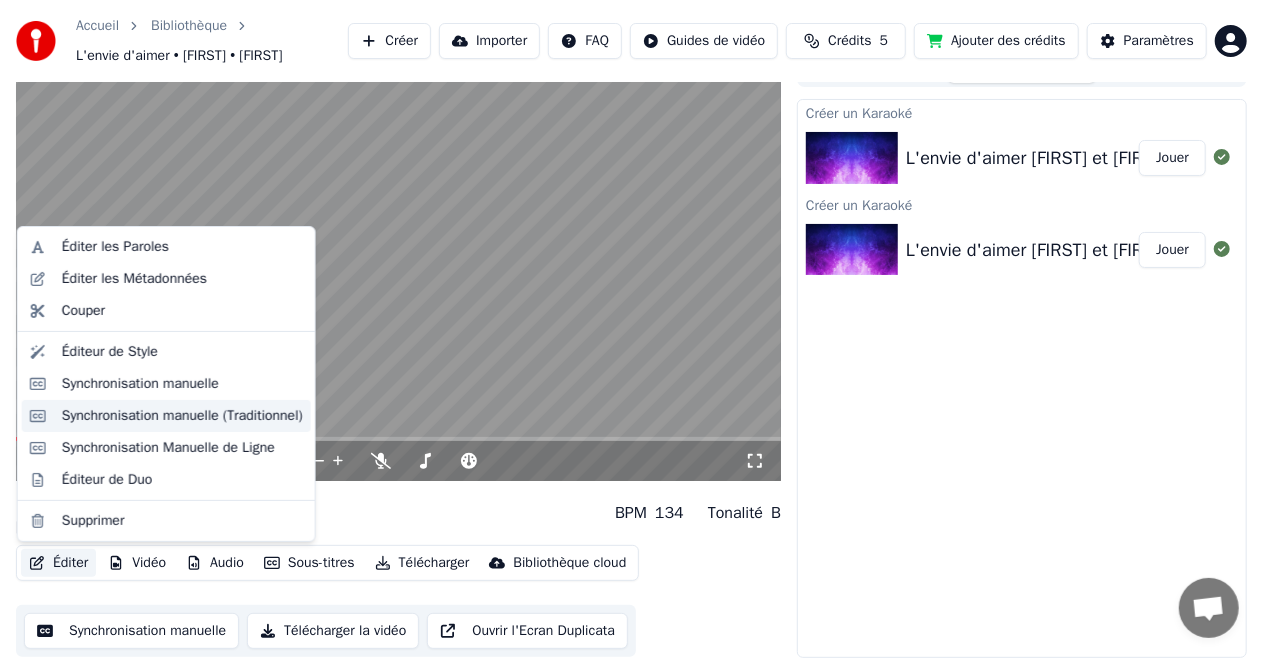 click on "Synchronisation manuelle (Traditionnel)" at bounding box center (182, 416) 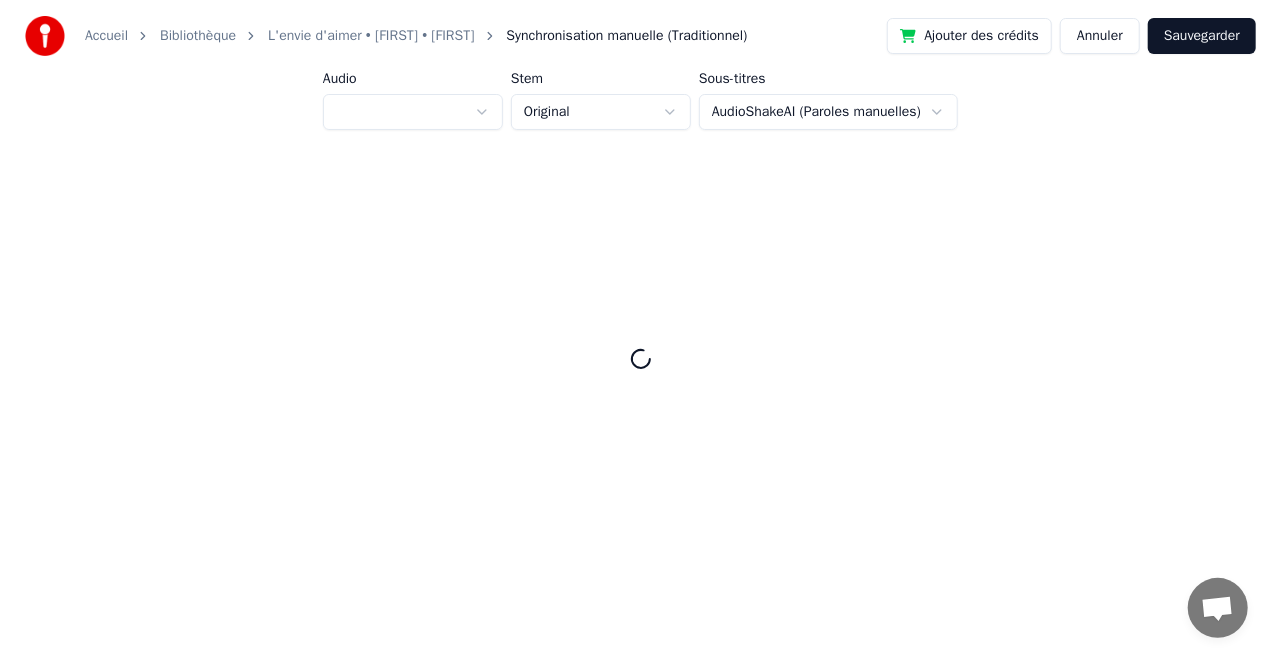 scroll, scrollTop: 0, scrollLeft: 0, axis: both 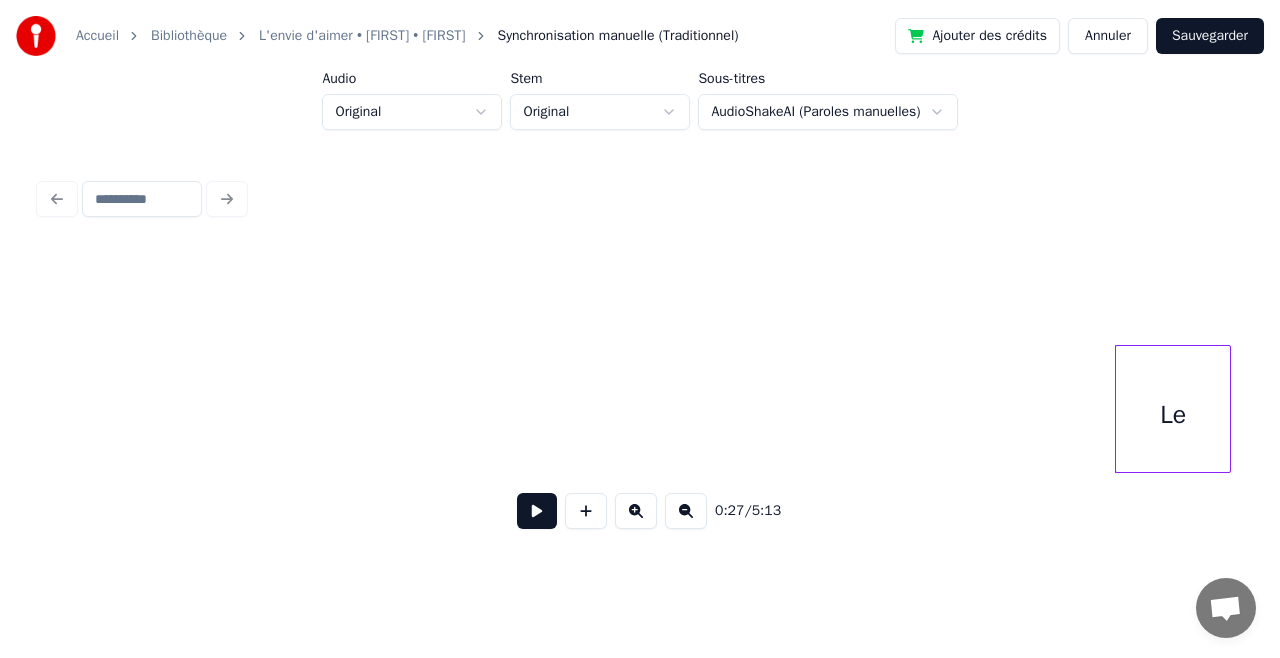 click on "Le" at bounding box center [26856, 409] 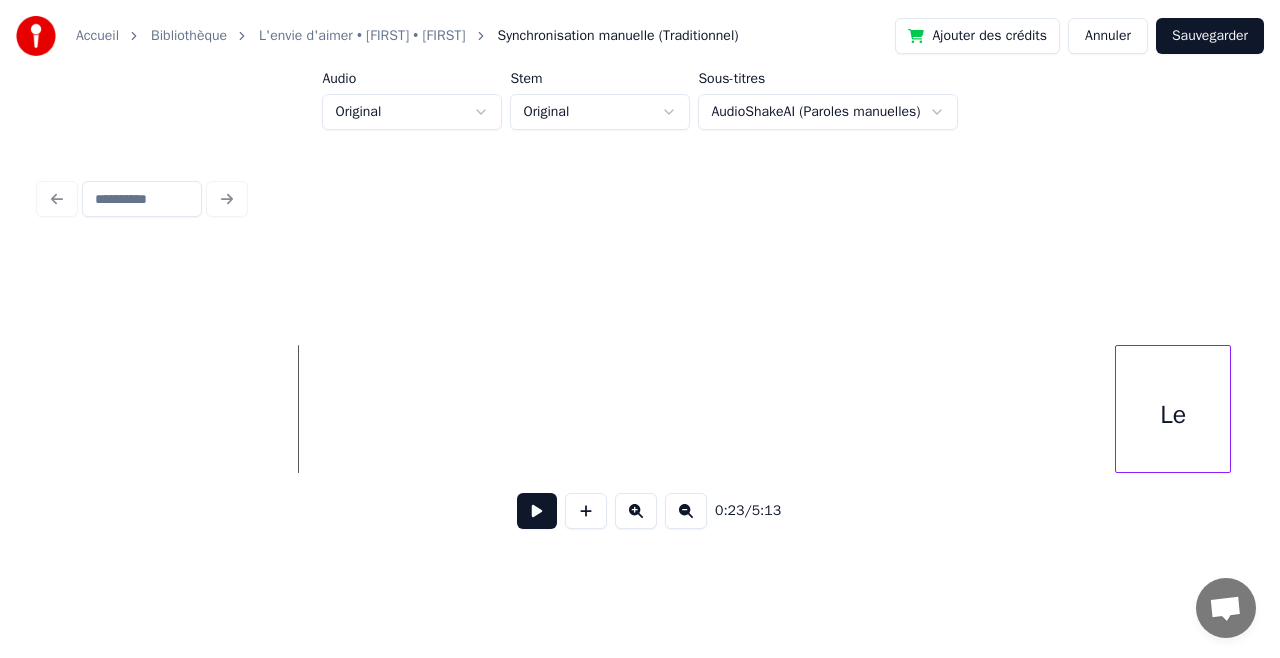 click at bounding box center (537, 511) 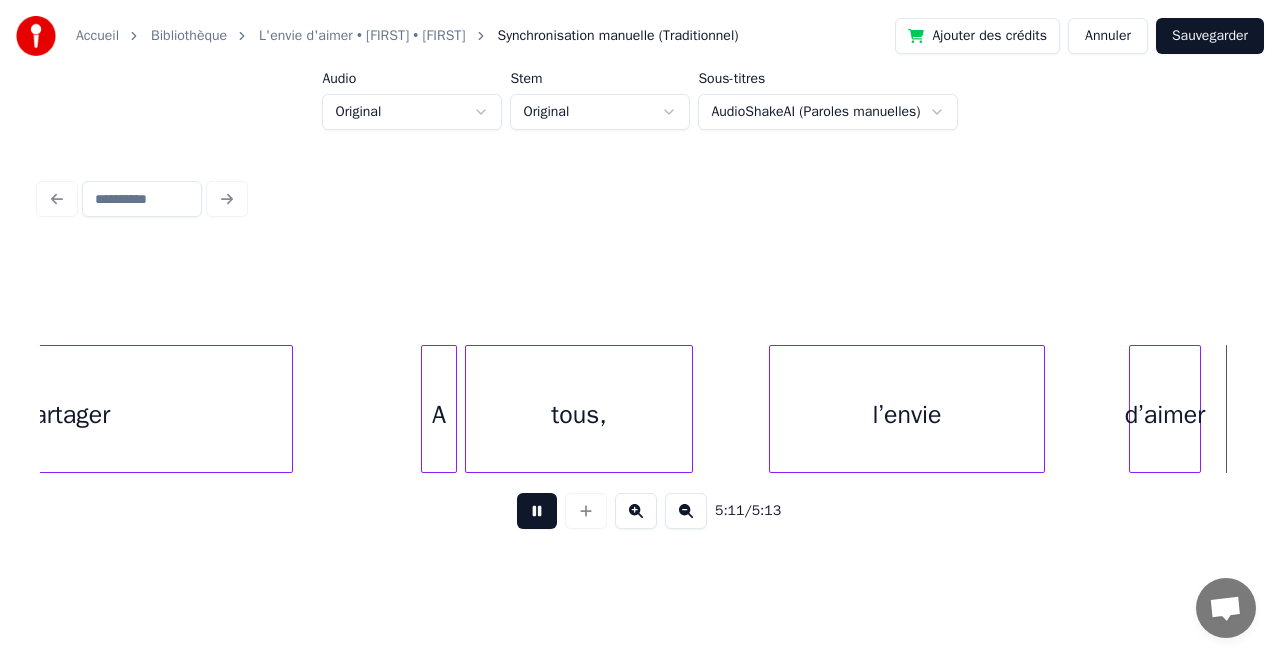 scroll, scrollTop: 0, scrollLeft: 61458, axis: horizontal 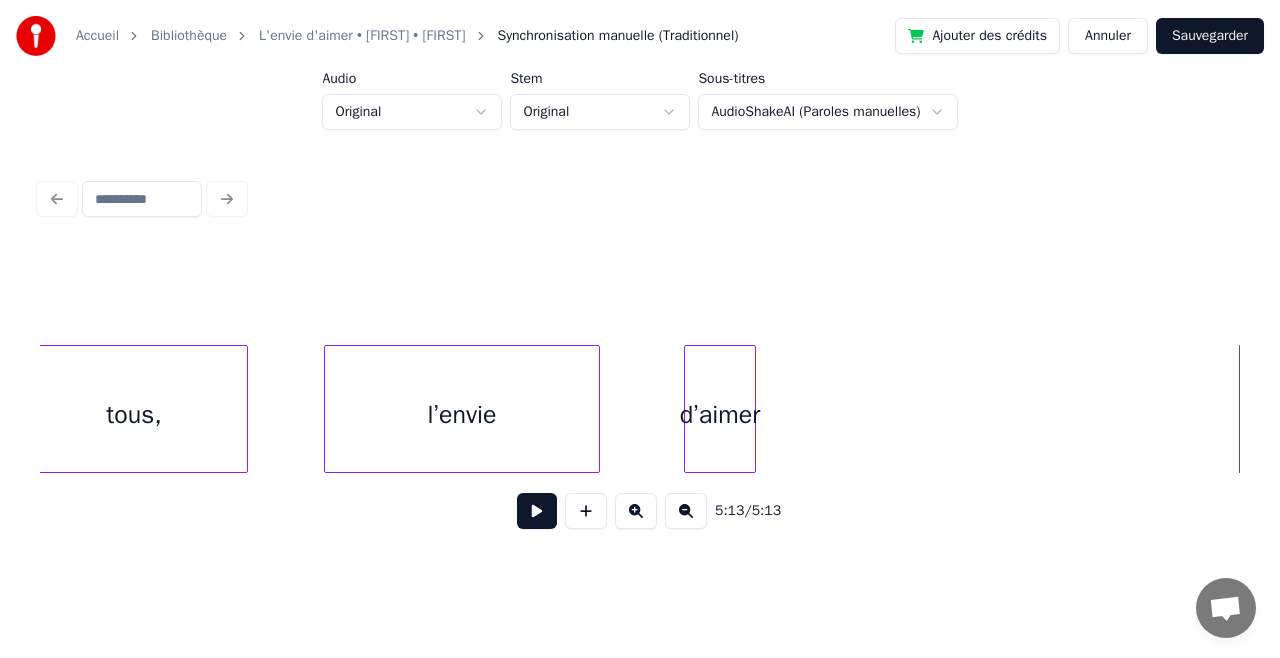 click on "Sauvegarder" at bounding box center [1210, 36] 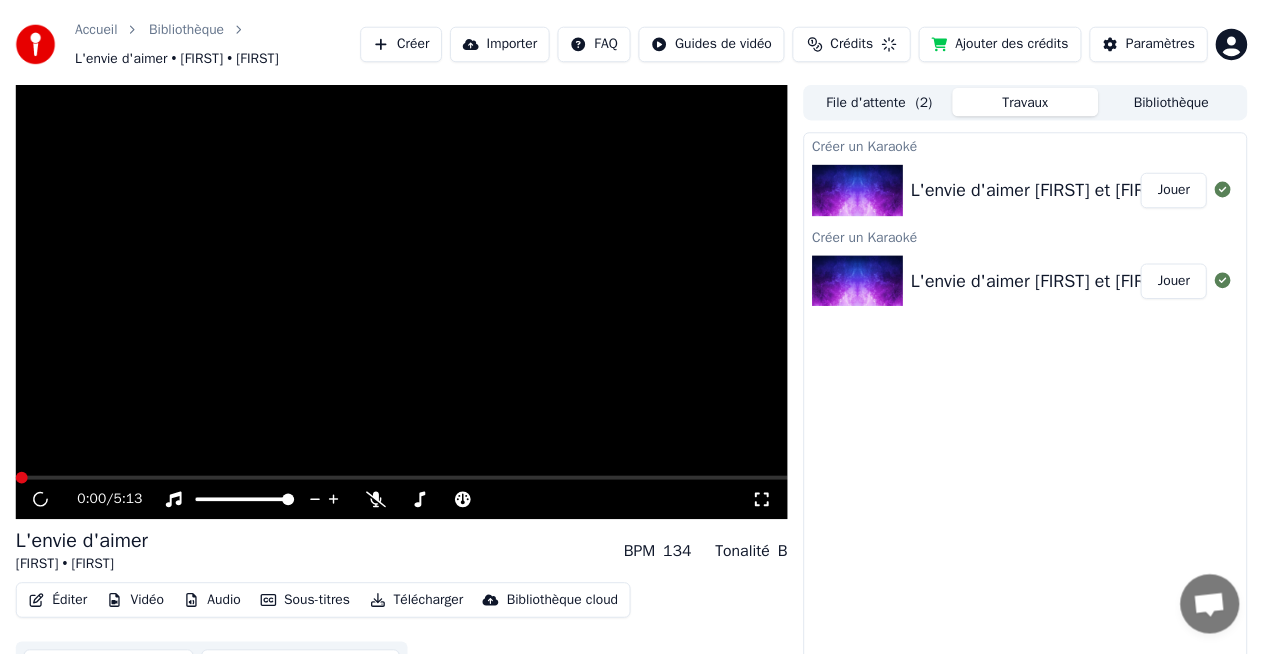 scroll, scrollTop: 31, scrollLeft: 0, axis: vertical 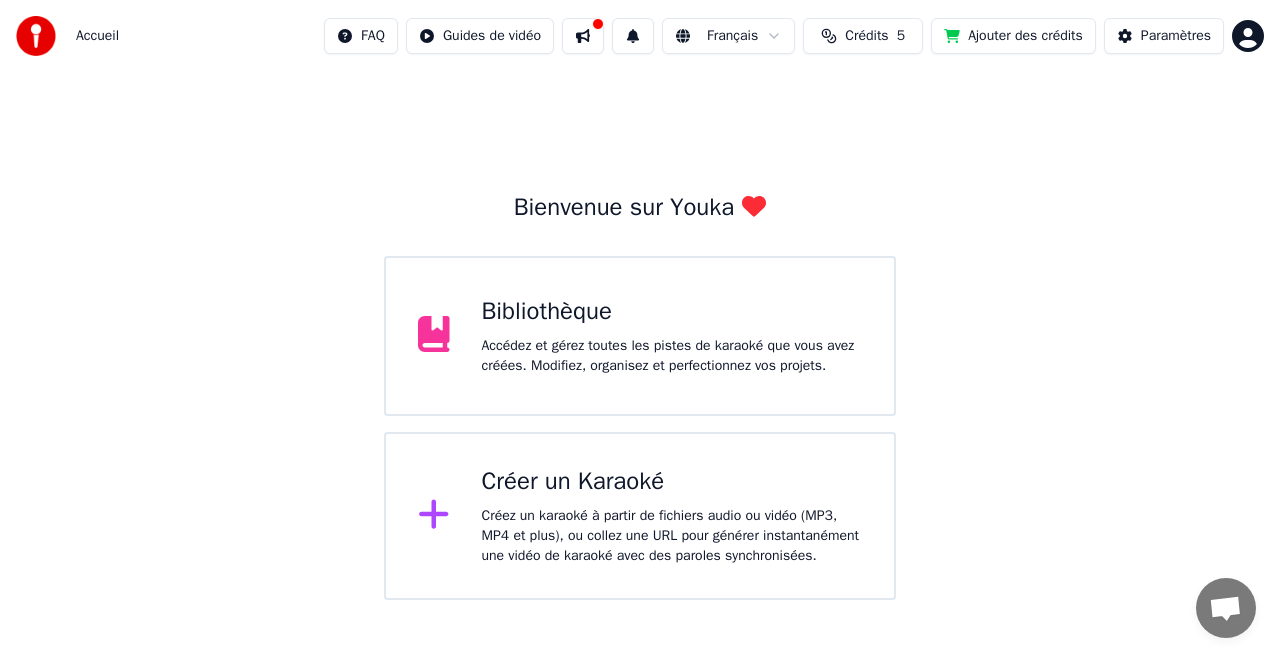 click on "Accédez et gérez toutes les pistes de karaoké que vous avez créées. Modifiez, organisez et perfectionnez vos projets." at bounding box center (672, 356) 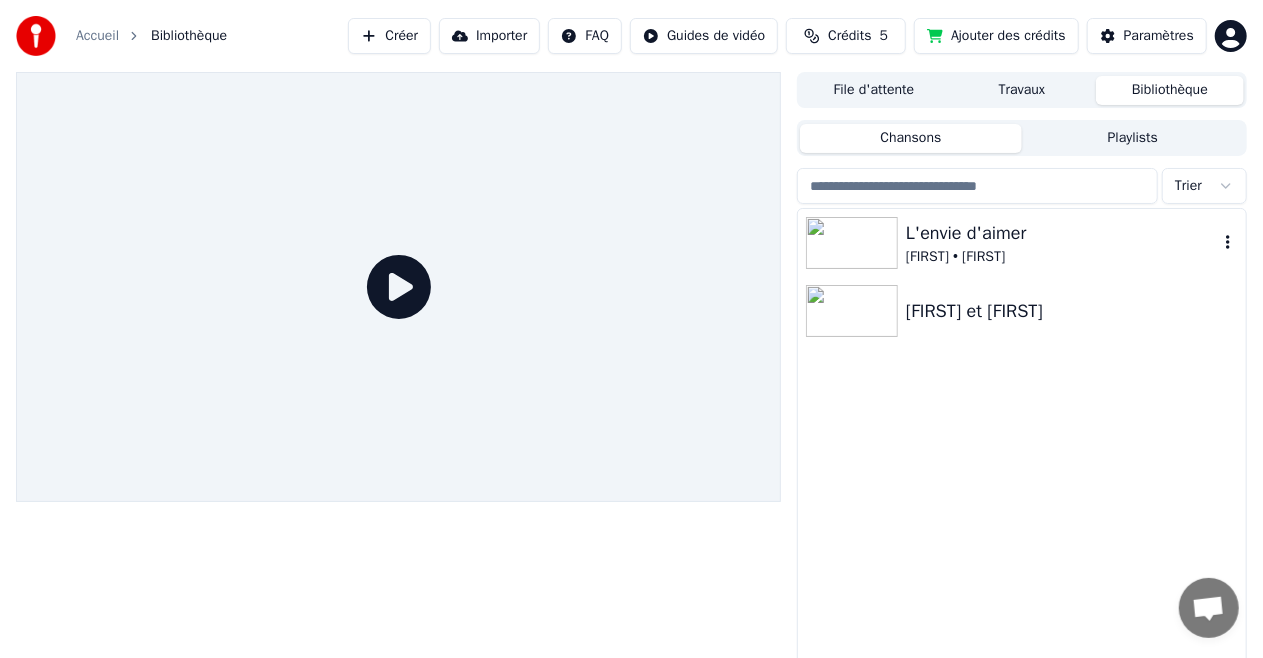 click on "L'envie d'aimer" at bounding box center (1062, 233) 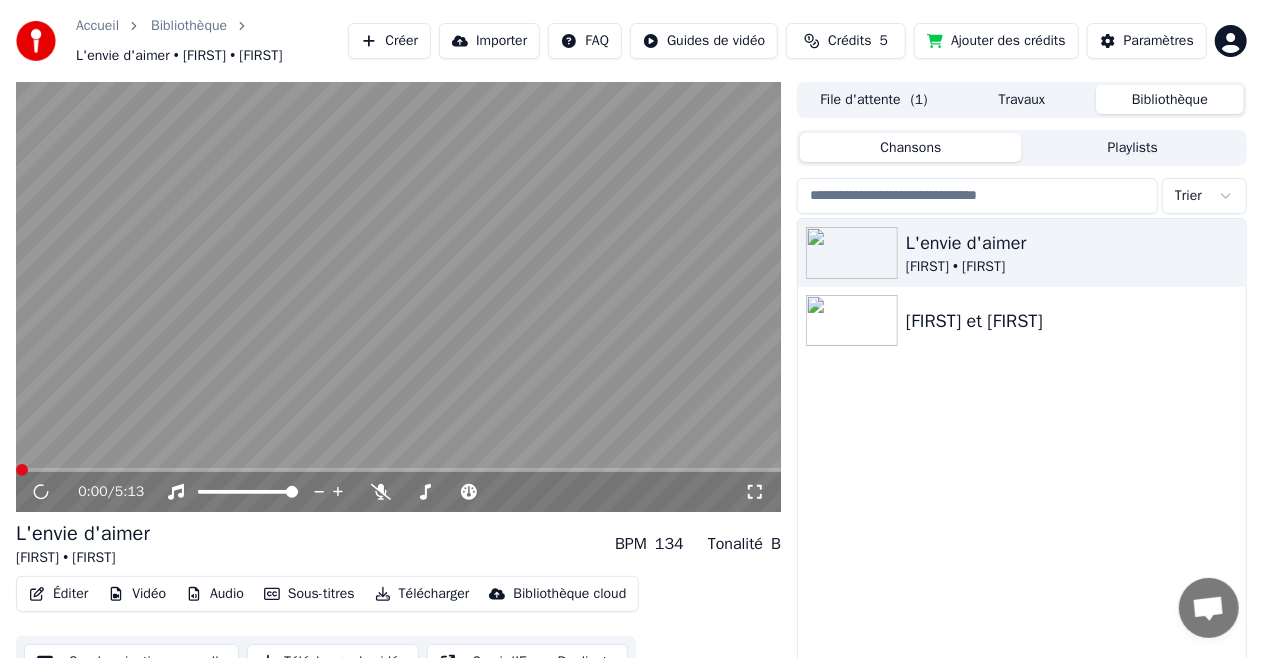 scroll, scrollTop: 53, scrollLeft: 0, axis: vertical 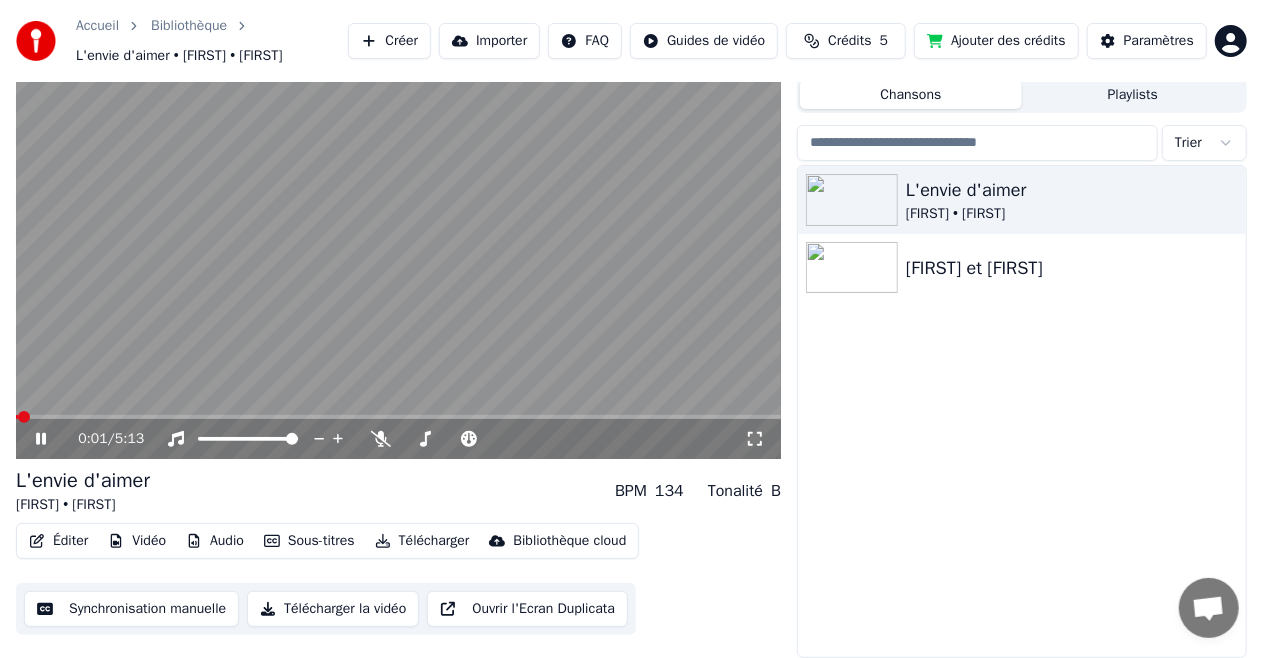 click on "Éditer" at bounding box center [58, 541] 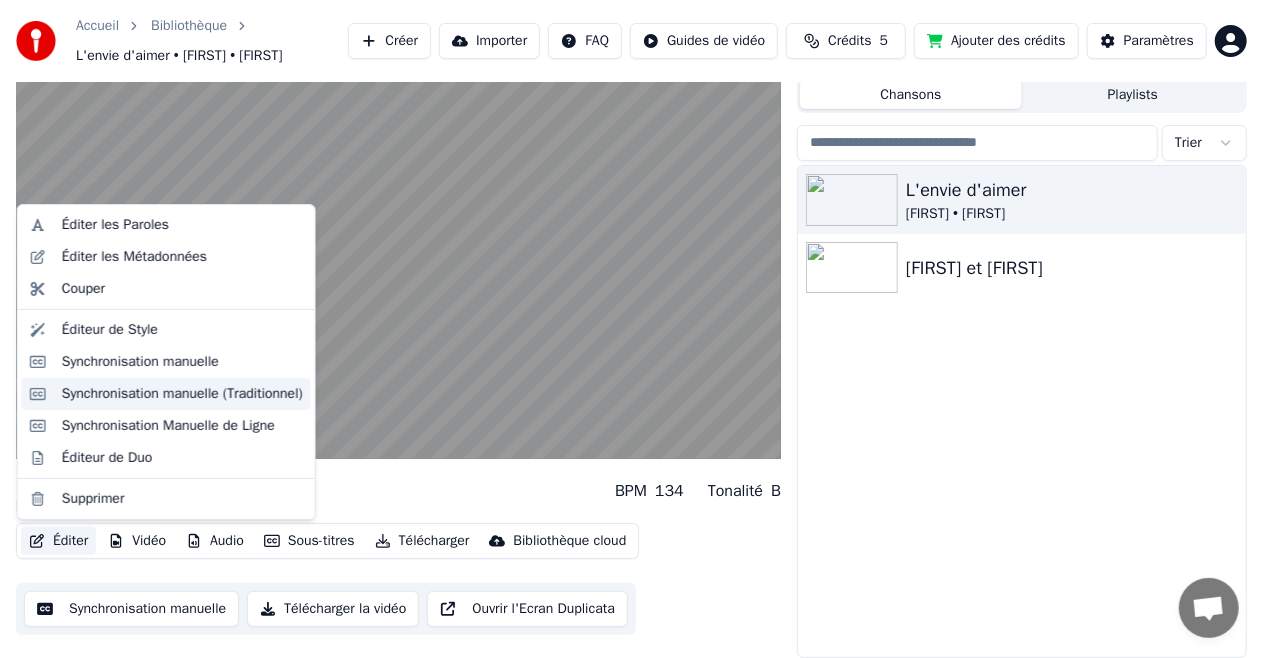 click on "Synchronisation manuelle (Traditionnel)" at bounding box center (182, 394) 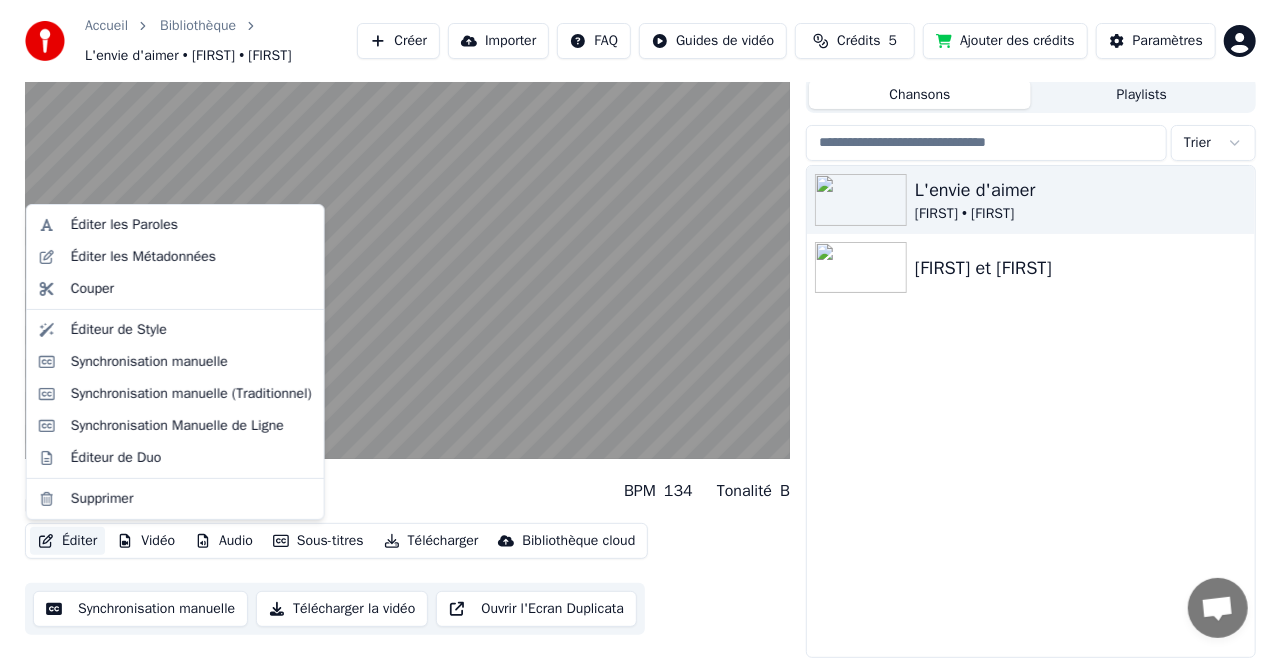 scroll, scrollTop: 0, scrollLeft: 0, axis: both 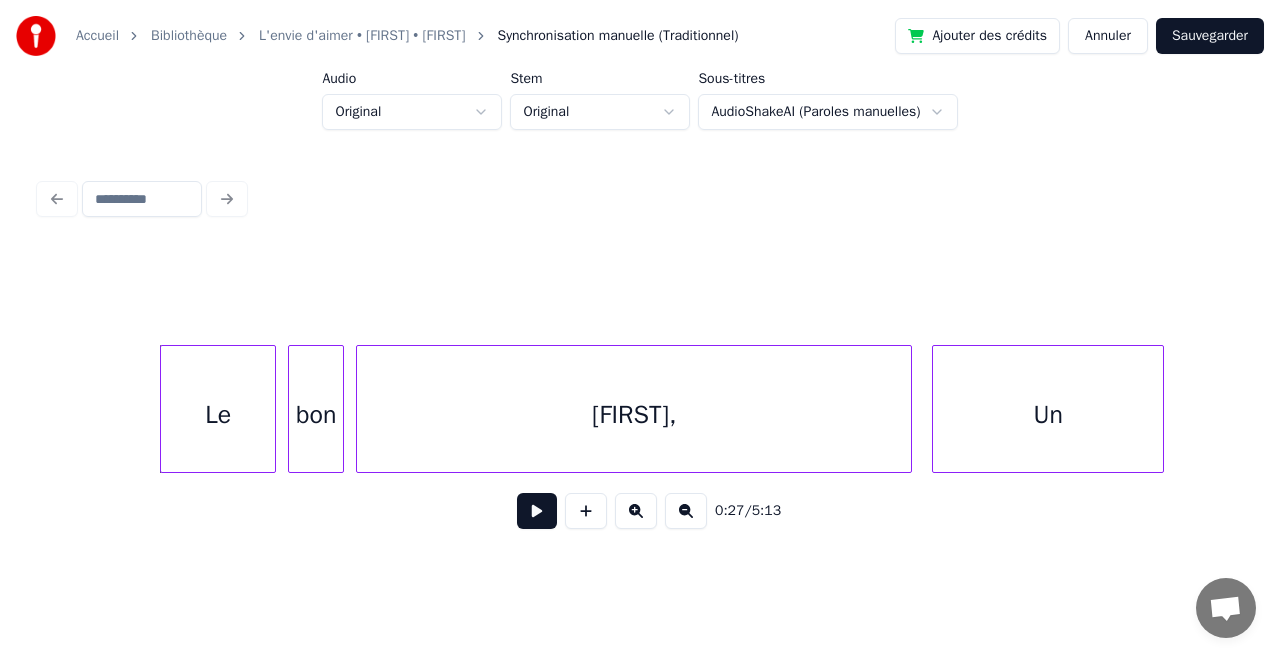 click on "Le bon [FIRST], Un" at bounding box center (25901, 409) 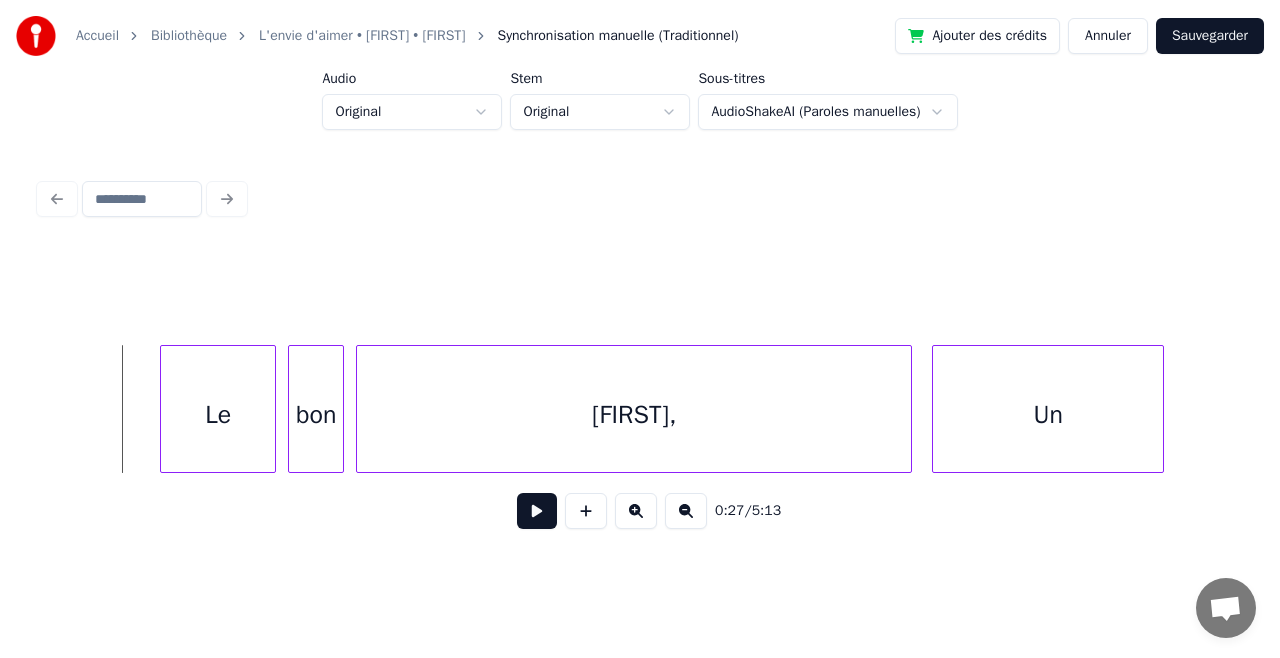 click at bounding box center [537, 511] 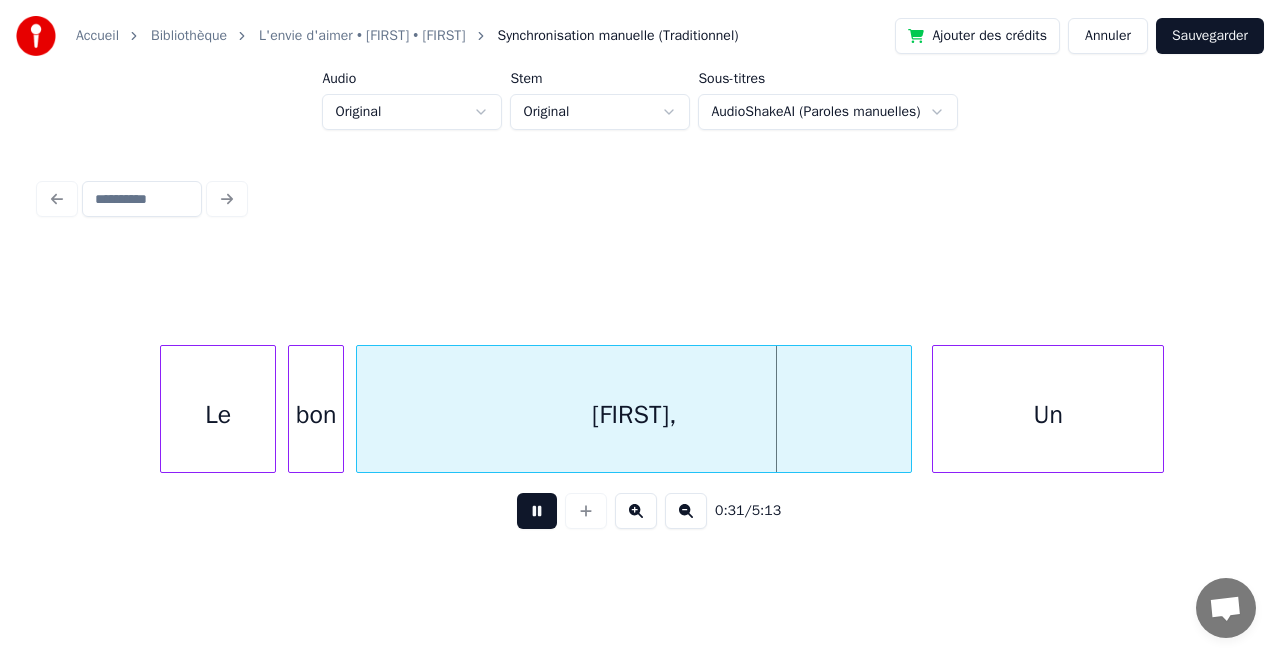 click at bounding box center [537, 511] 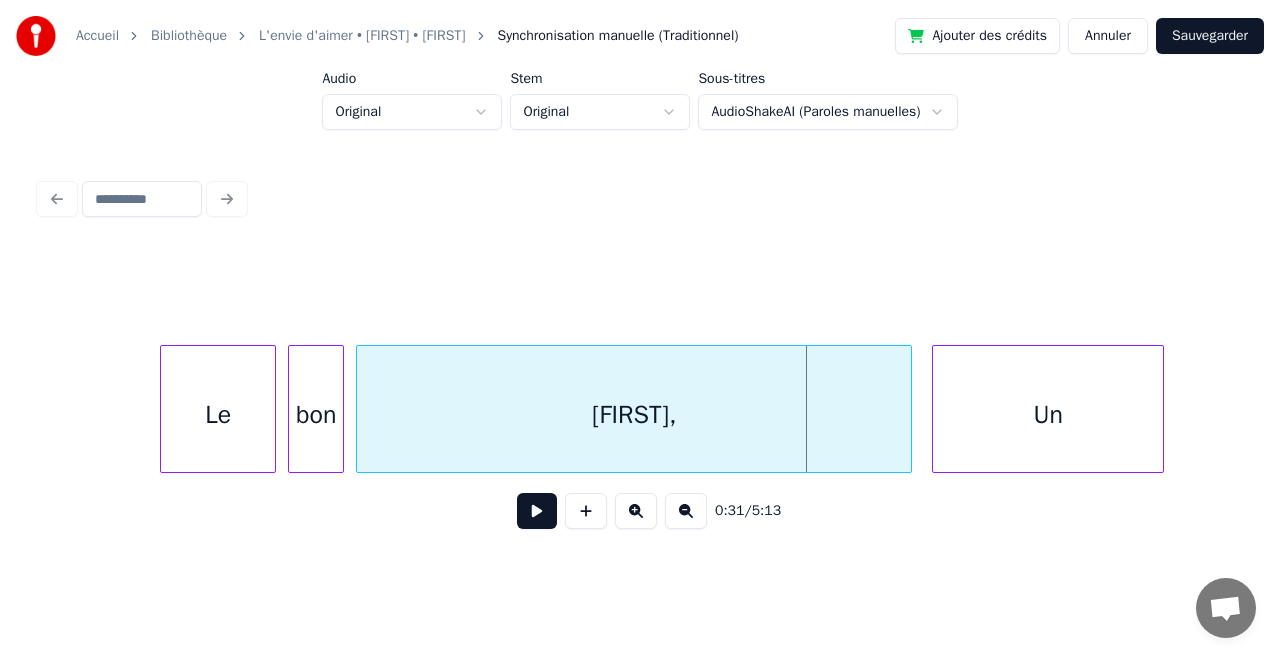 click on "[FIRST]," at bounding box center [634, 414] 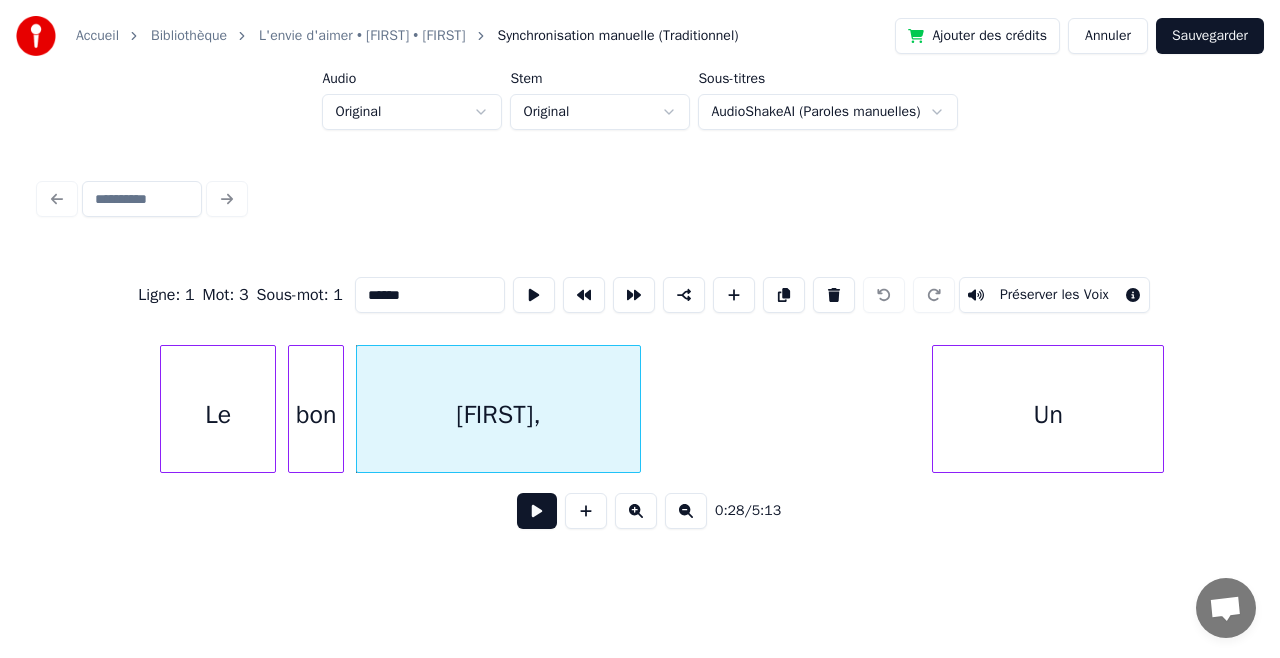 click at bounding box center (637, 409) 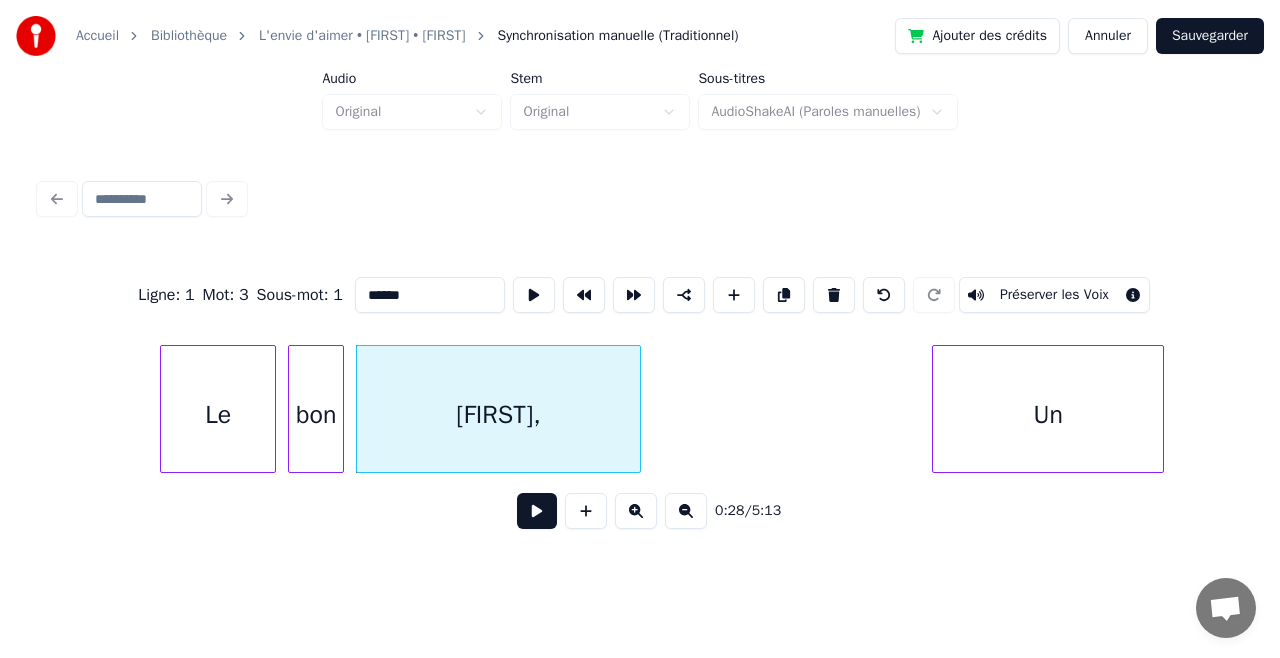 click on "Le bon [FIRST], Un" at bounding box center [25901, 409] 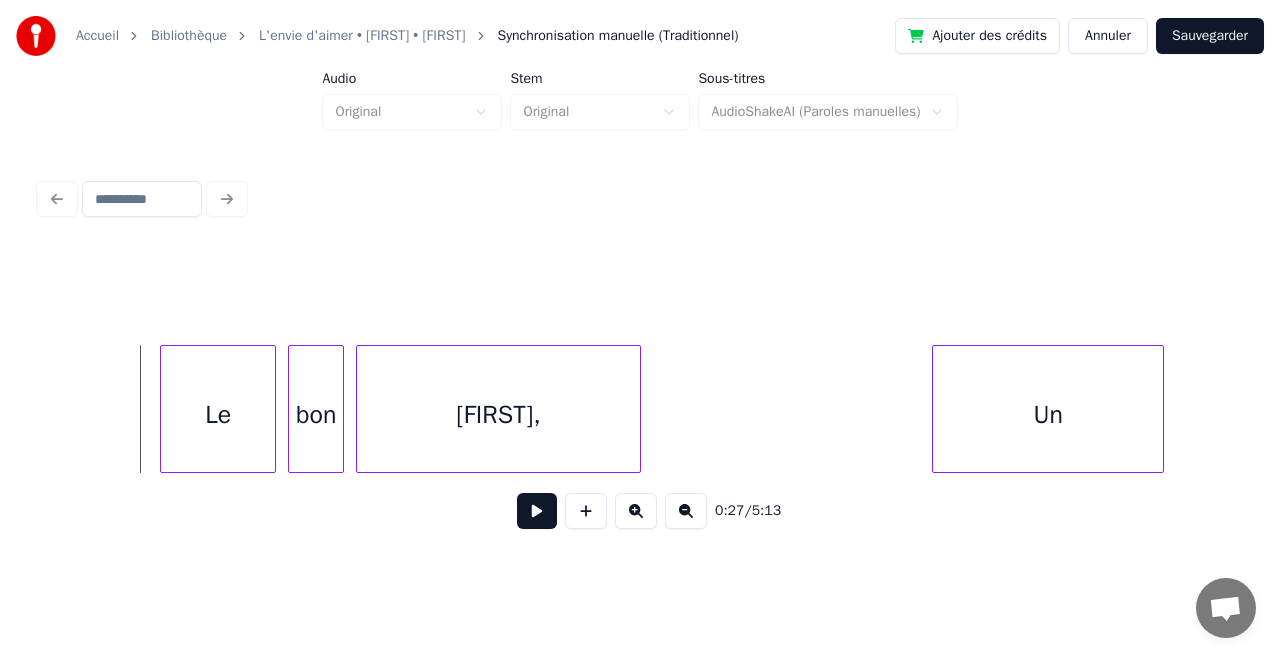 click at bounding box center [537, 511] 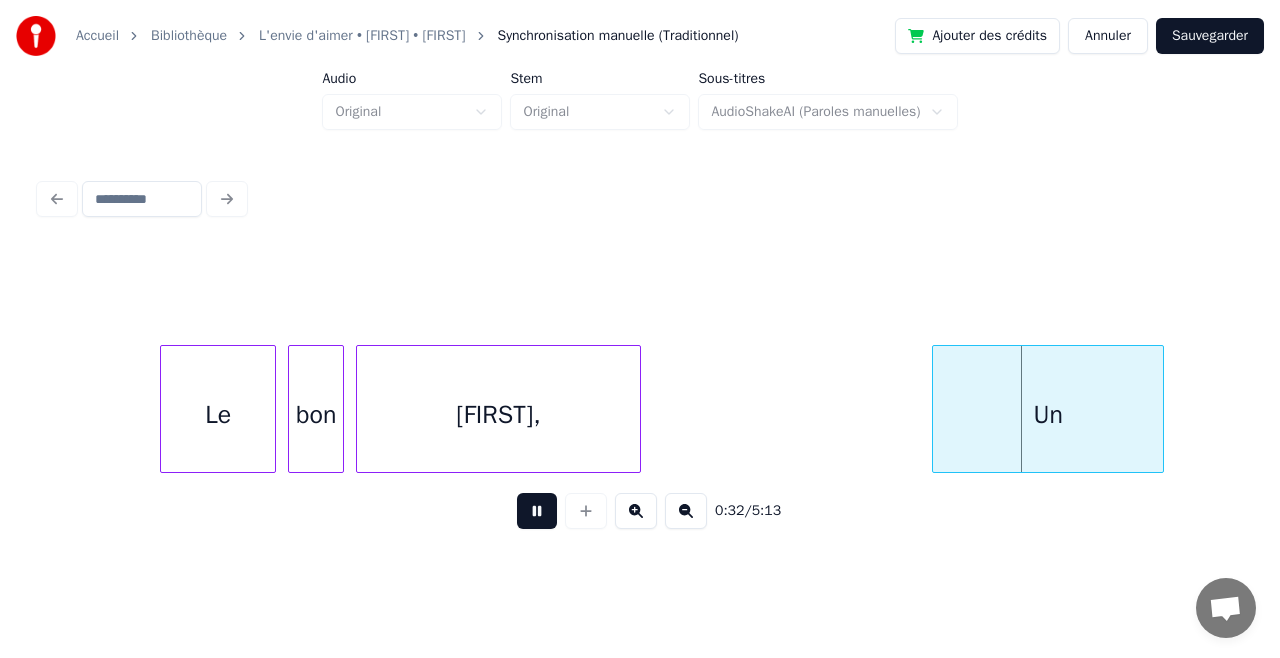 click on "0:32  /  5:13" at bounding box center (640, 511) 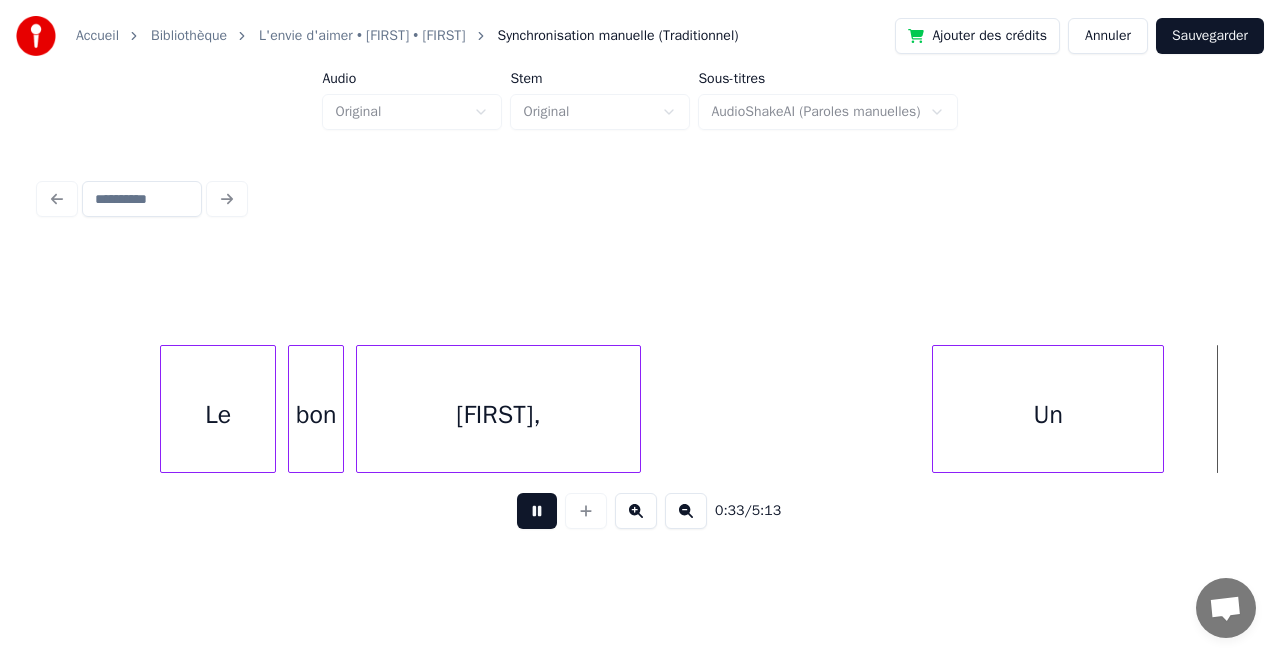 scroll, scrollTop: 0, scrollLeft: 6668, axis: horizontal 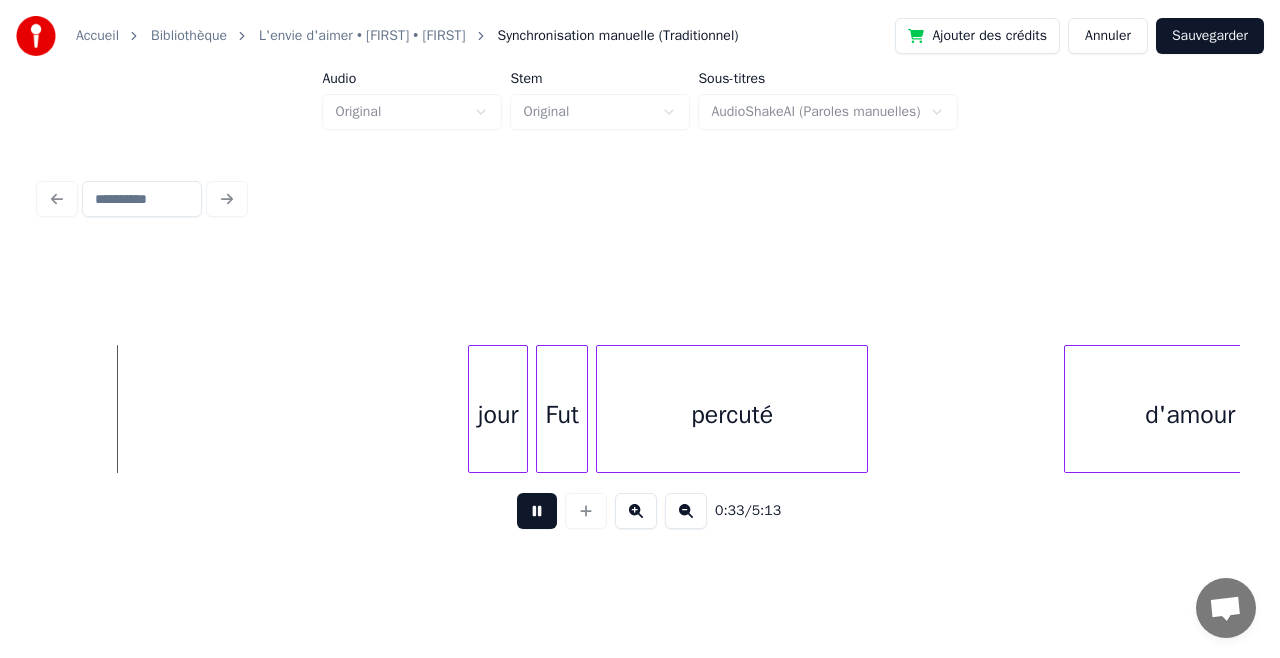 click at bounding box center [537, 511] 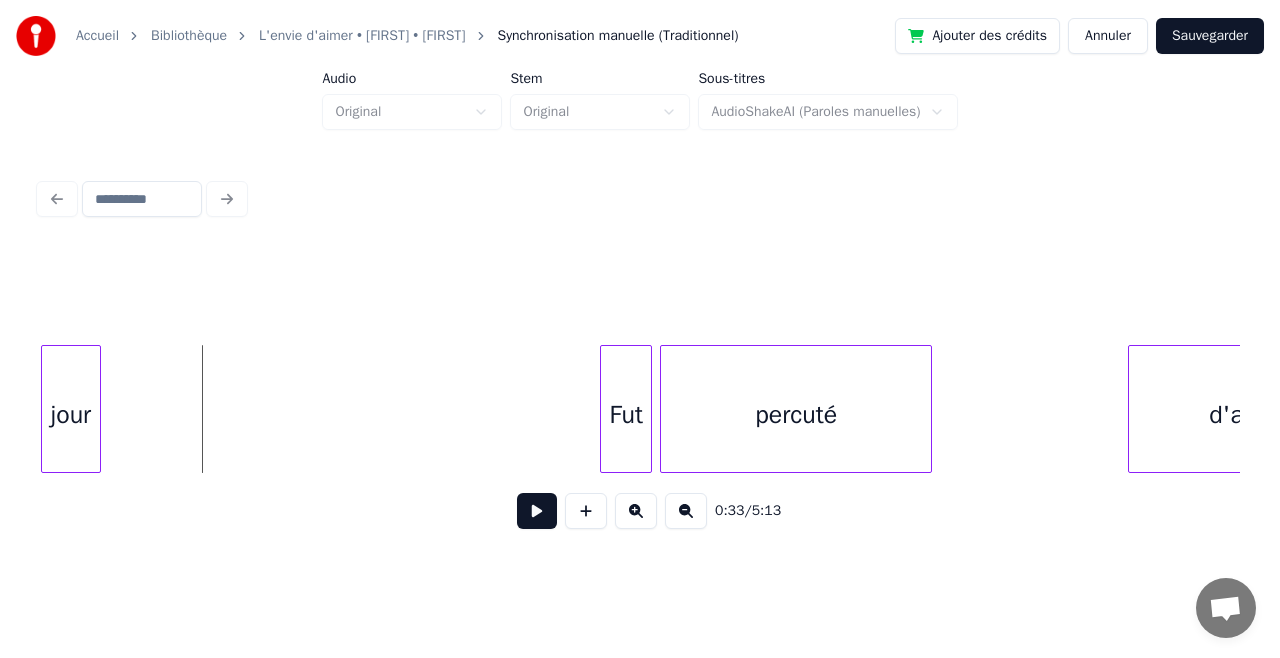 click on "Accueil Bibliothèque L'envie d'aimer • [FIRST] • [FIRST] Synchronisation manuelle (Traditionnel) Ajouter des crédits Annuler Sauvegarder Audio Original Stem Original Sous-titres AudioShakeAI (Paroles manuelles) 0:33  /  5:13" at bounding box center [640, 278] 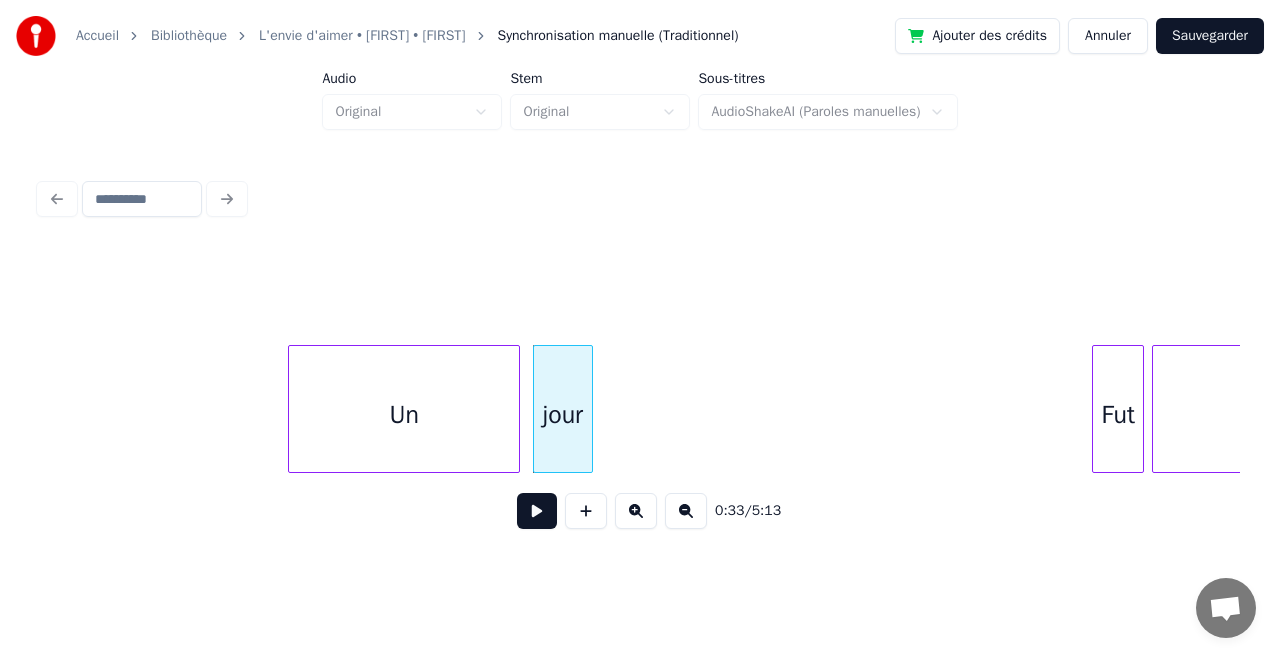 scroll, scrollTop: 0, scrollLeft: 6110, axis: horizontal 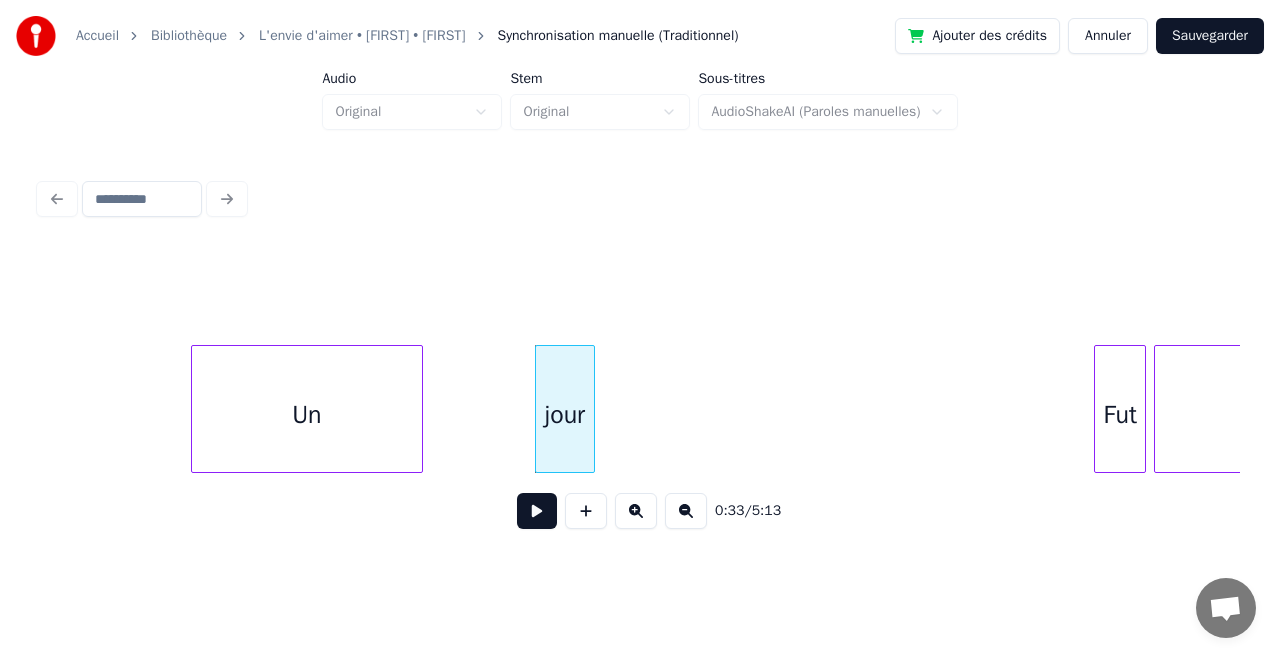 click on "Un" at bounding box center [307, 414] 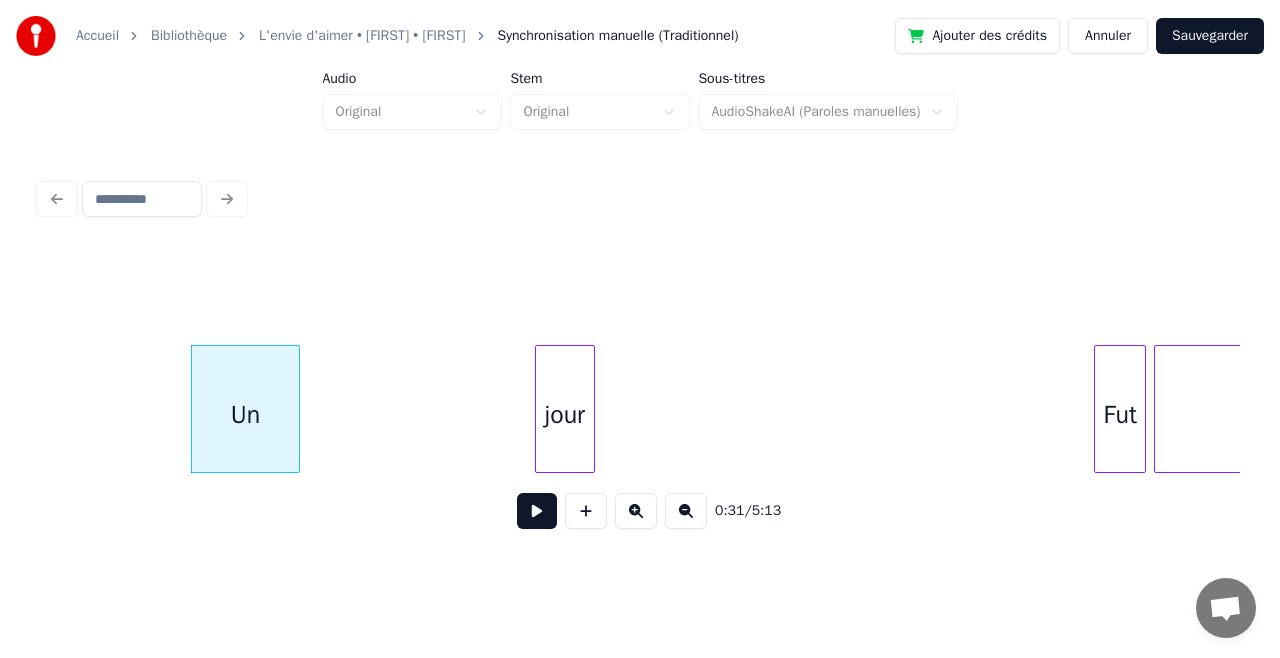 click at bounding box center (296, 409) 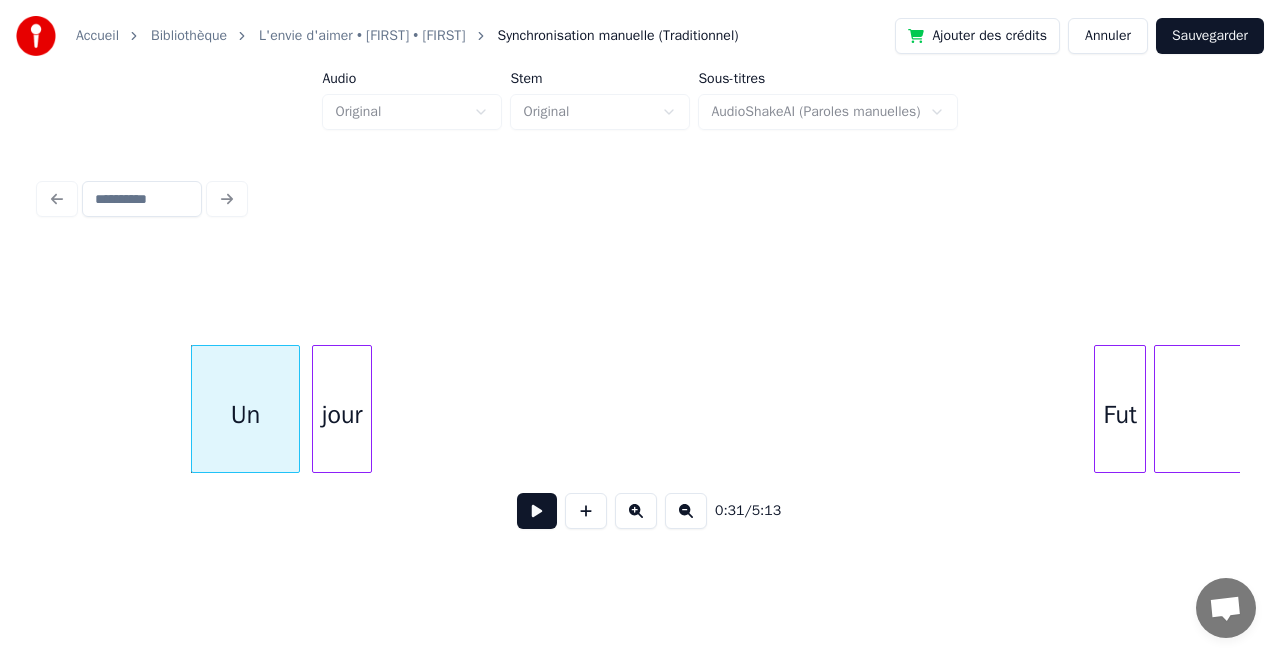 click on "jour" at bounding box center (342, 414) 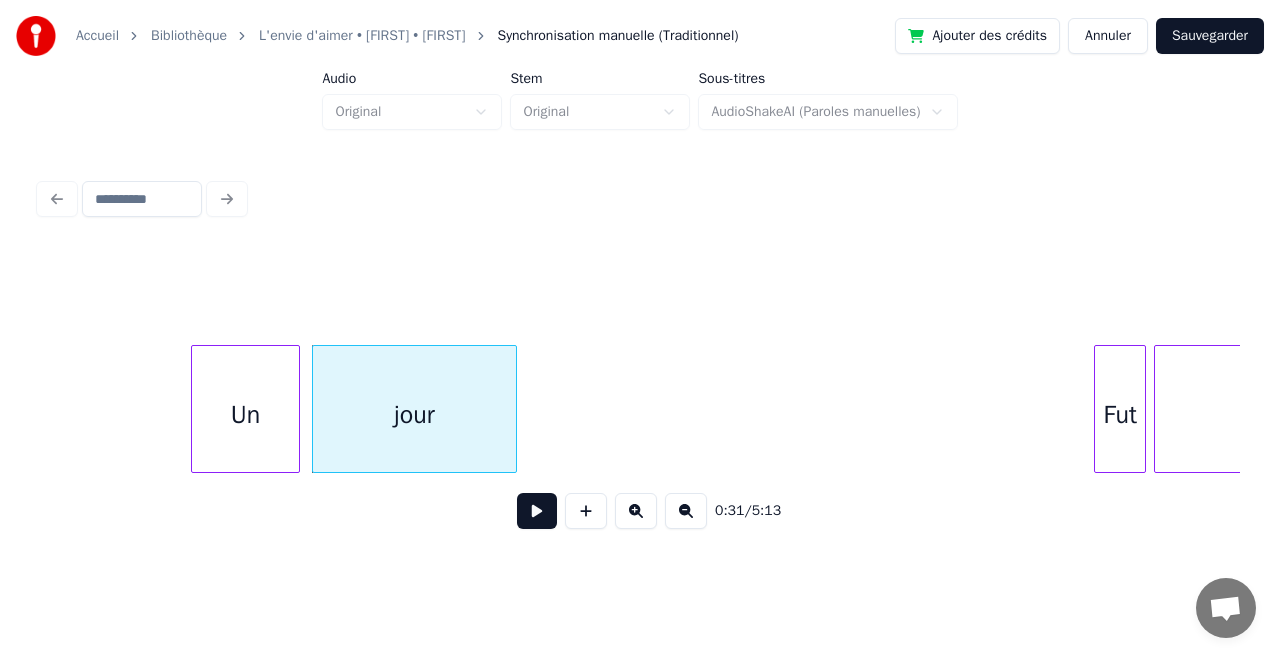 click at bounding box center (513, 409) 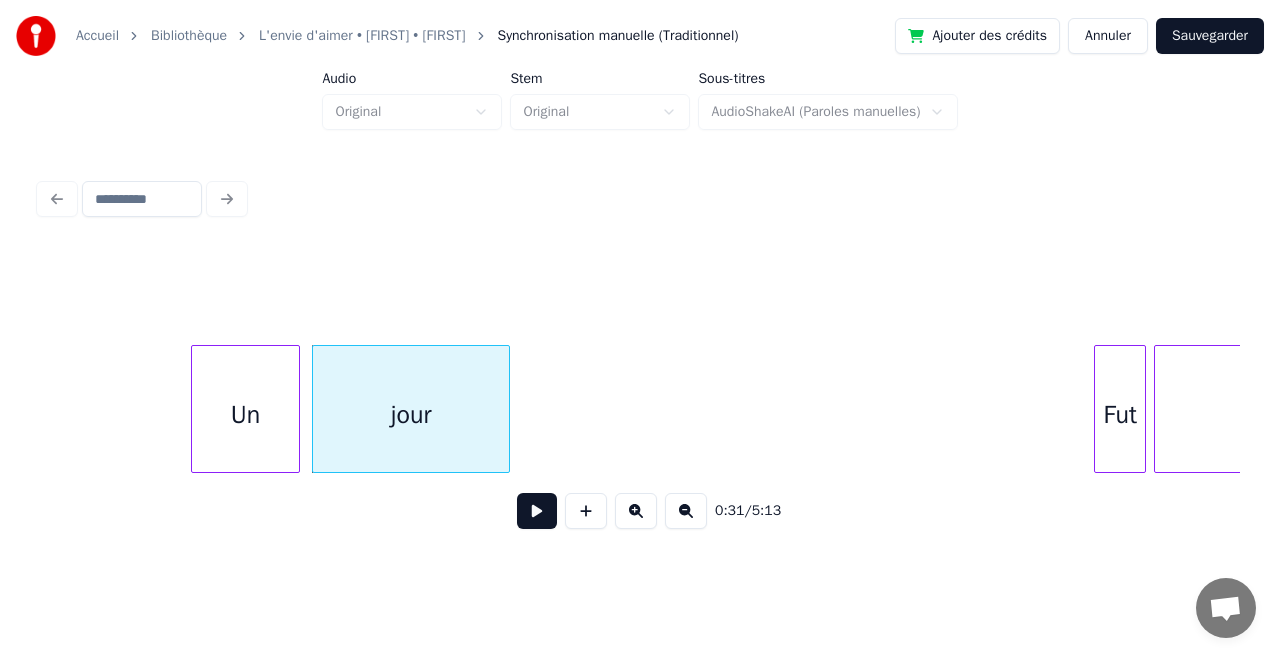 click on "jour Fut percuté Un" at bounding box center (25259, 409) 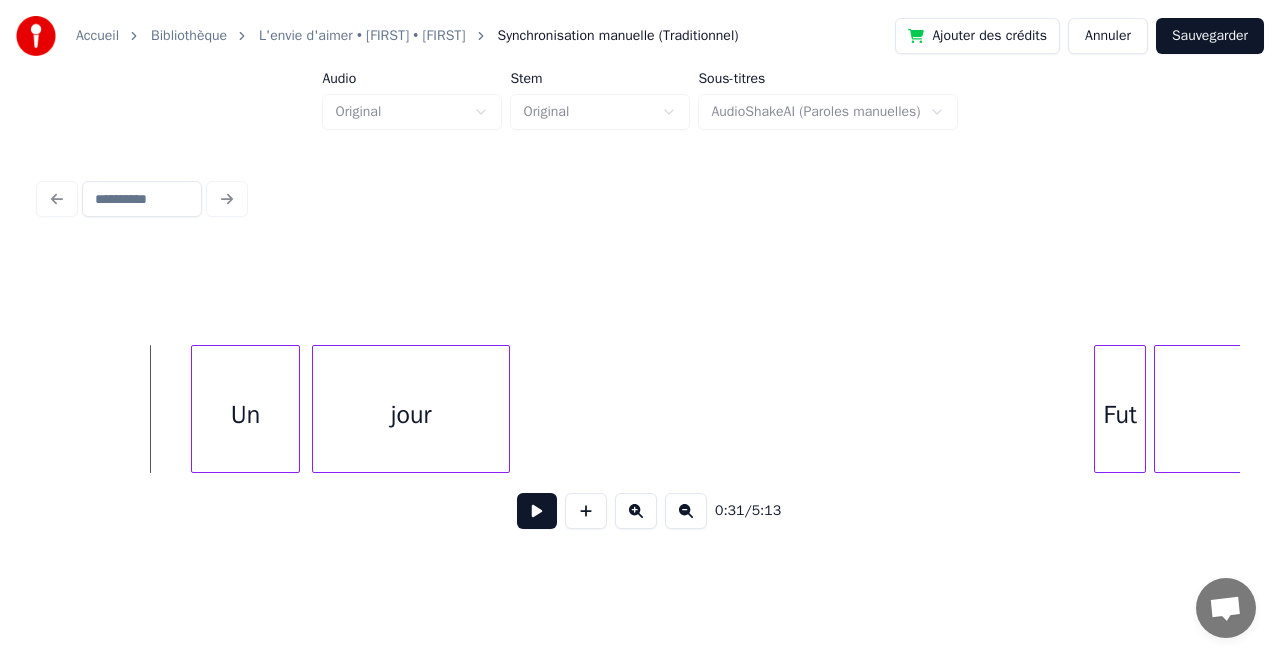 click at bounding box center [537, 511] 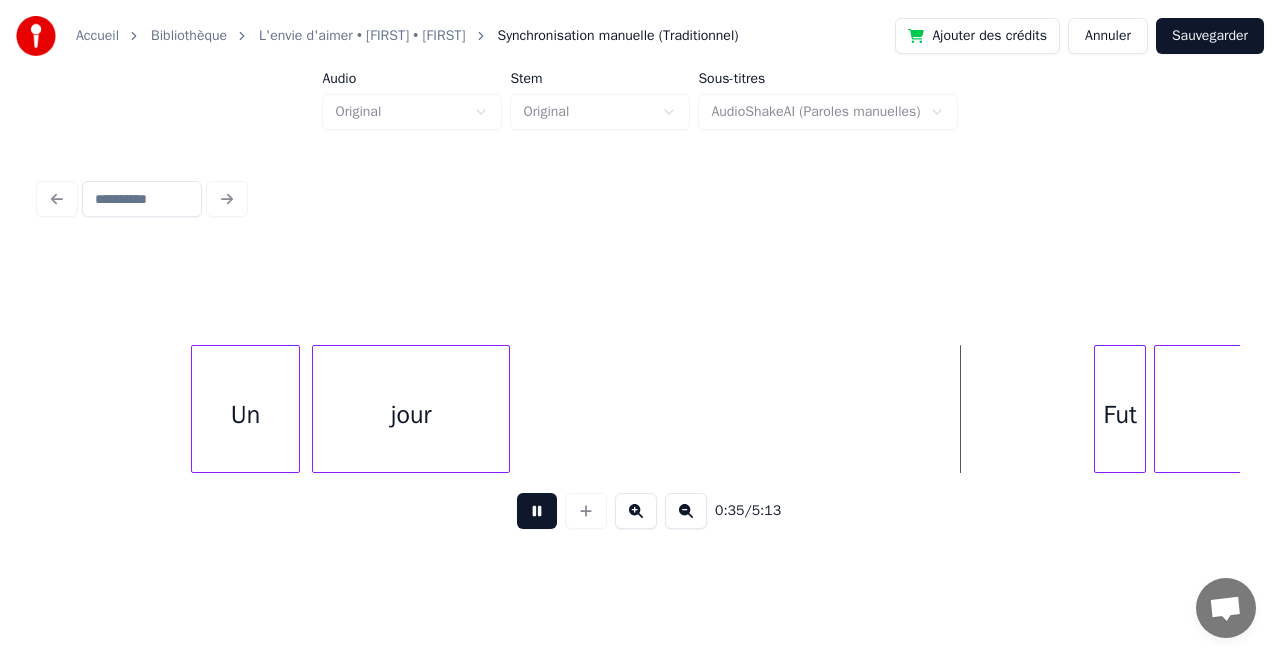 click at bounding box center (537, 511) 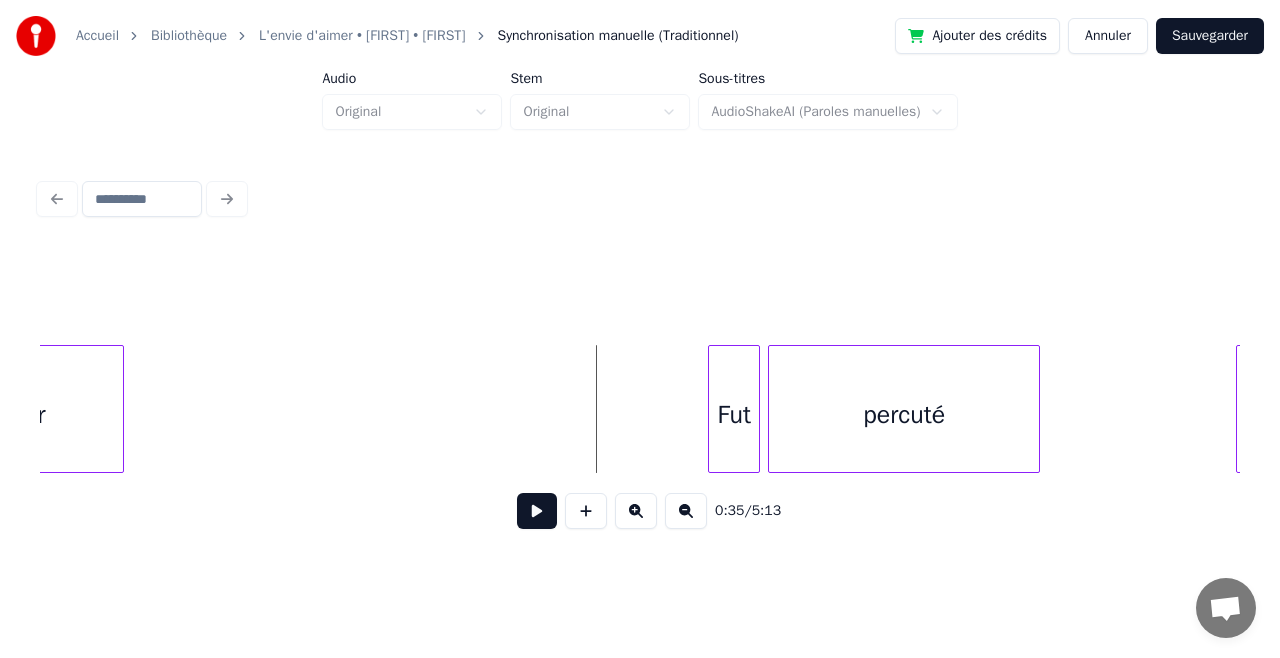scroll, scrollTop: 0, scrollLeft: 6516, axis: horizontal 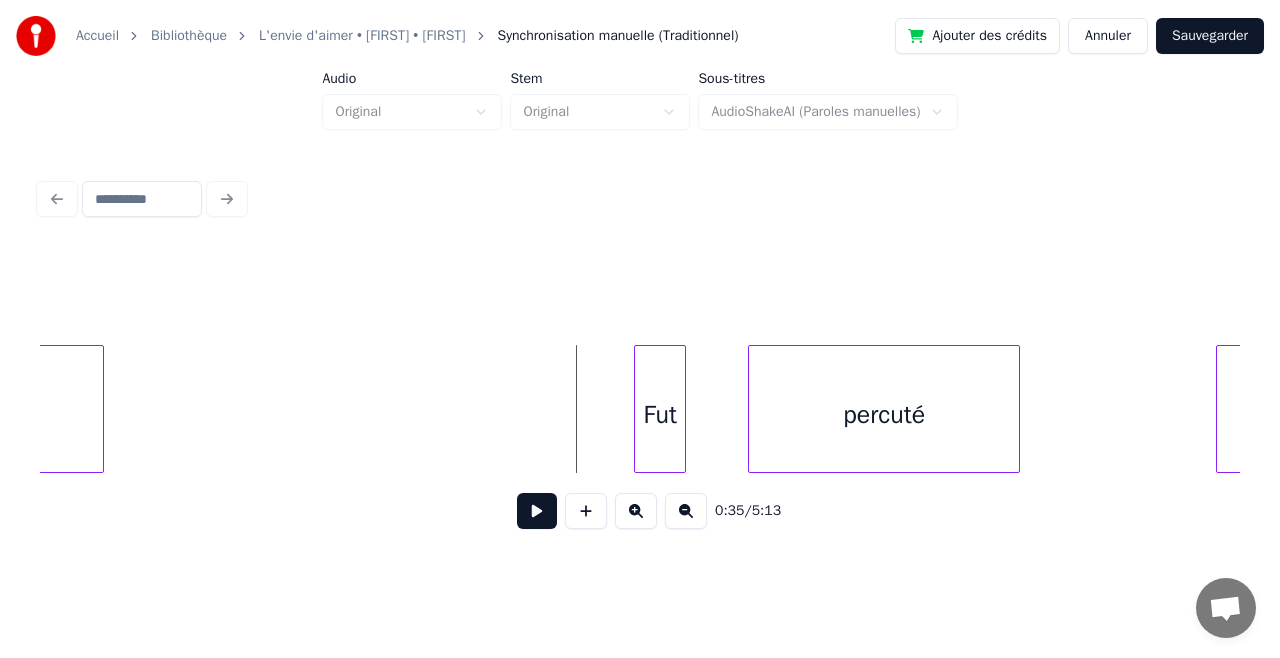 click on "Fut" at bounding box center (660, 414) 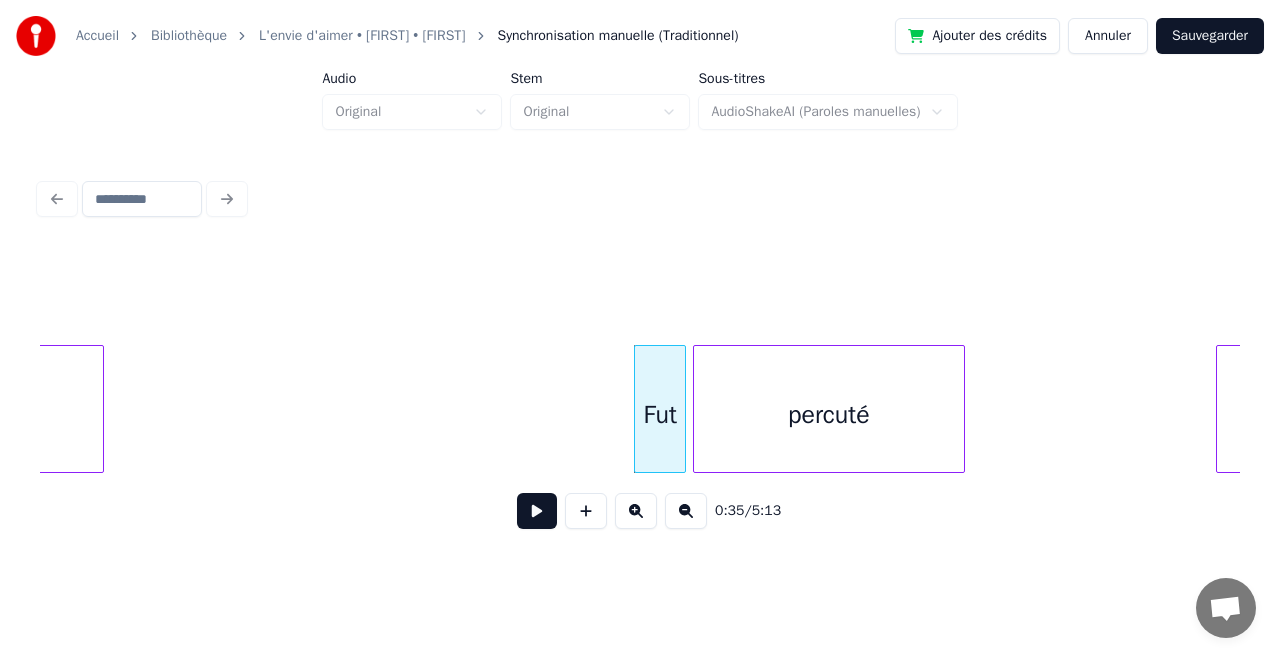 click on "percuté" at bounding box center (829, 414) 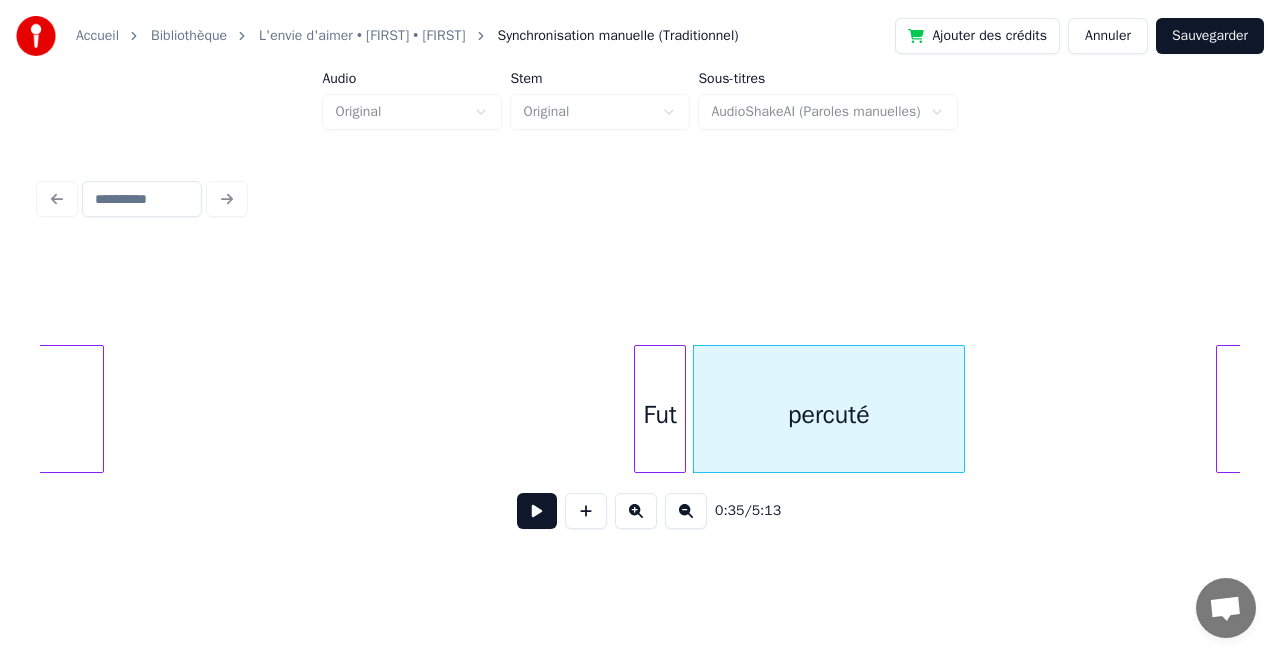 click on "jour Fut percuté d'amour" at bounding box center [24853, 409] 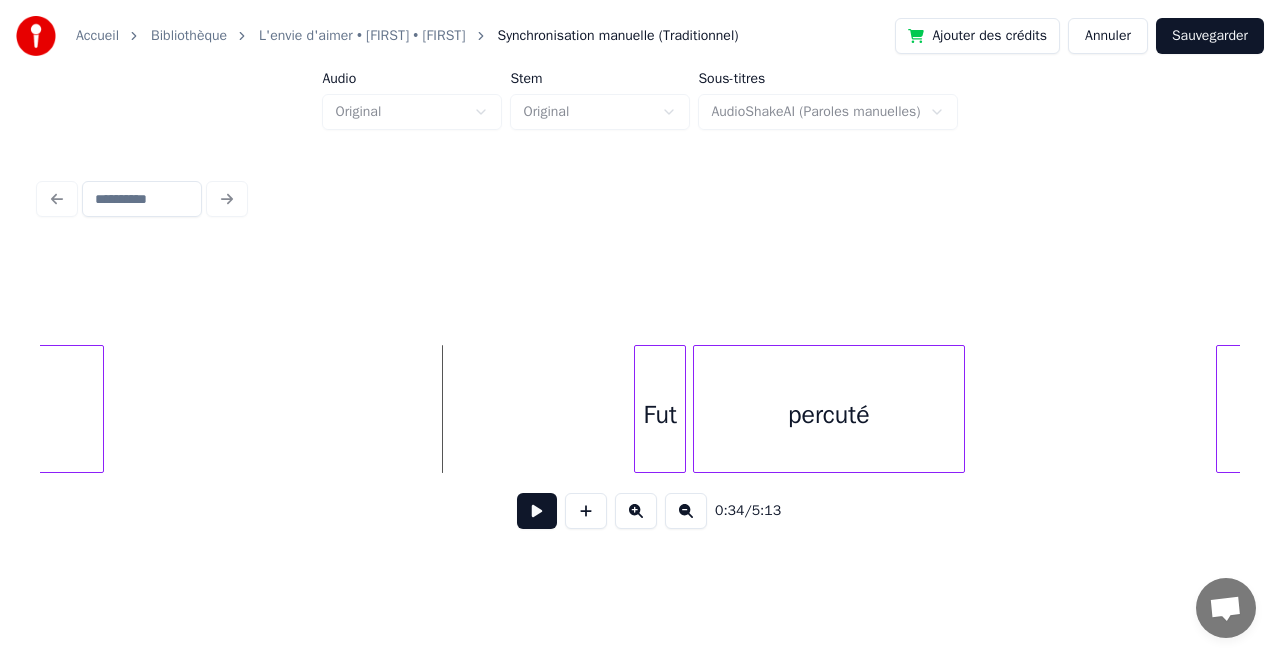 click at bounding box center [537, 511] 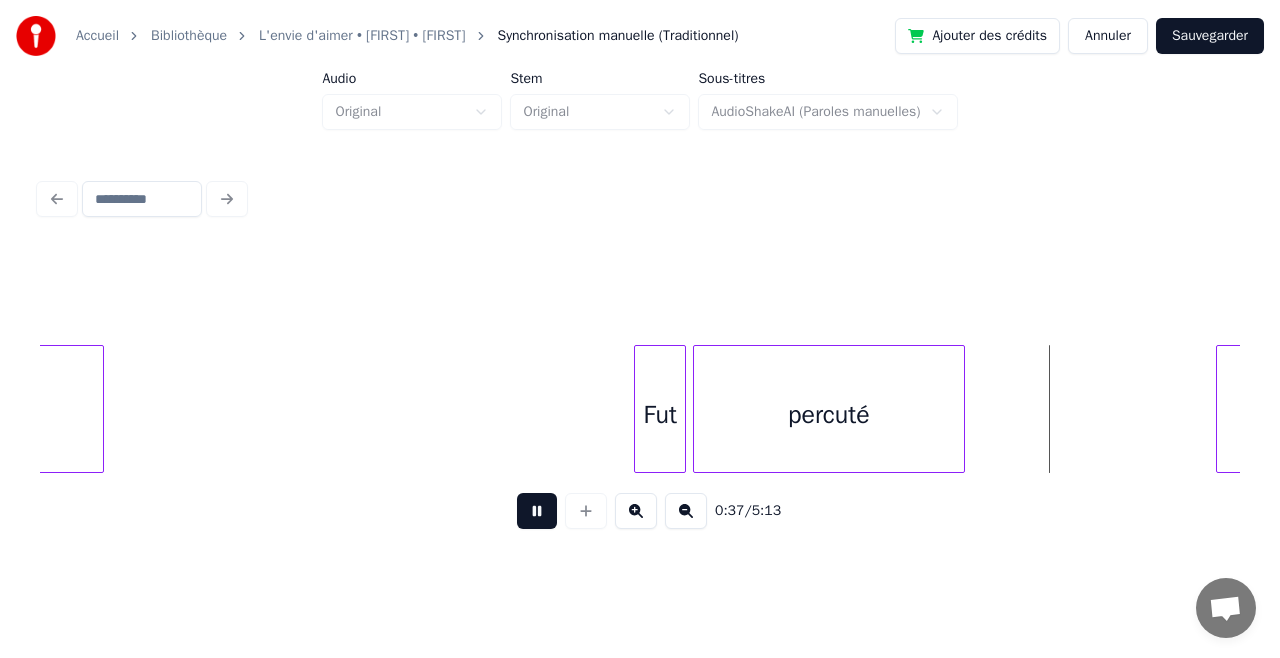 click at bounding box center (537, 511) 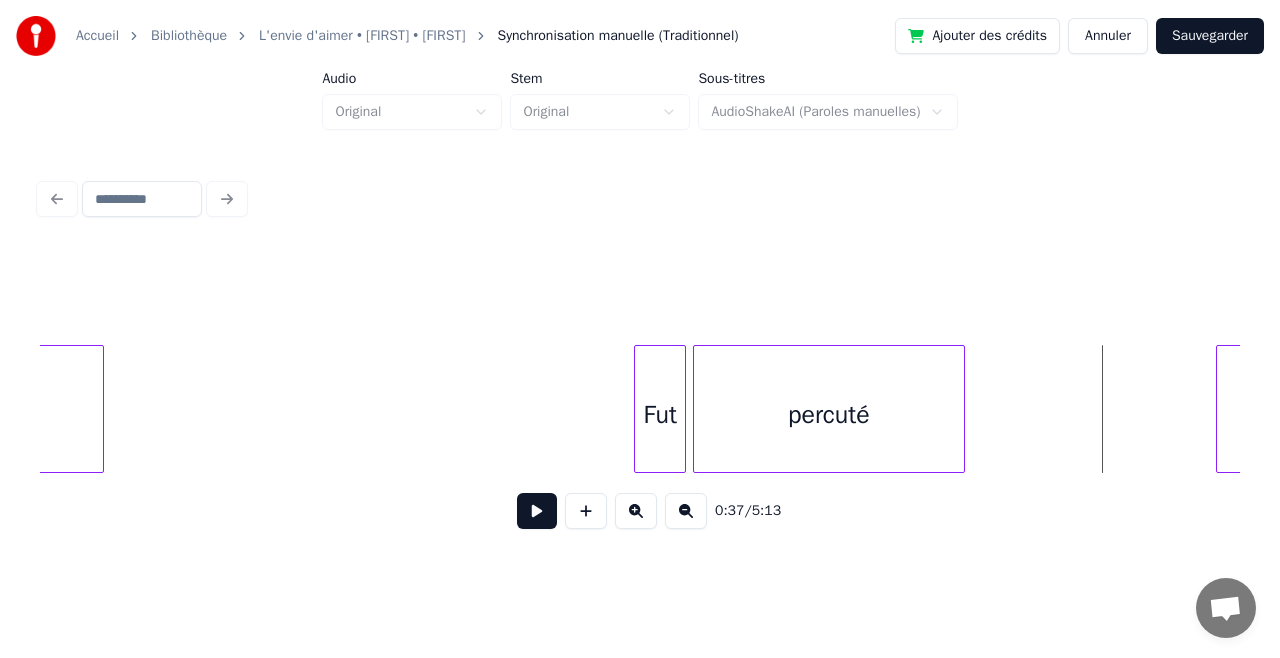 click on "jour Fut percuté d'amour" at bounding box center [24853, 409] 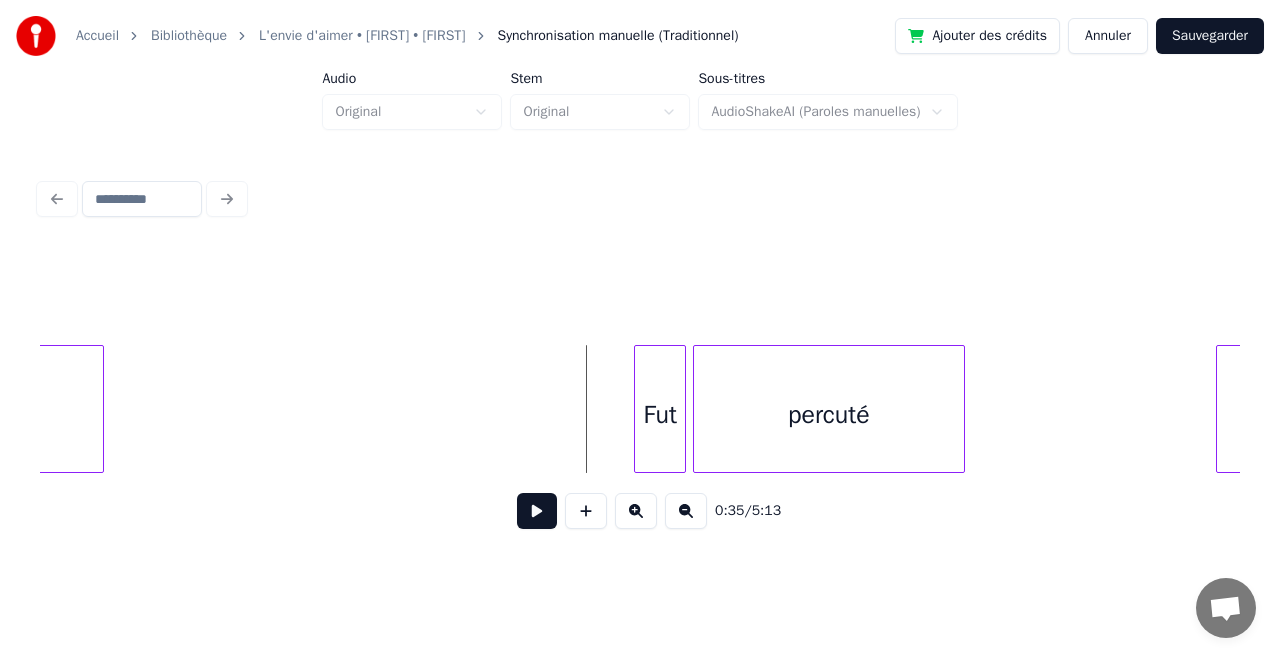 click at bounding box center [537, 511] 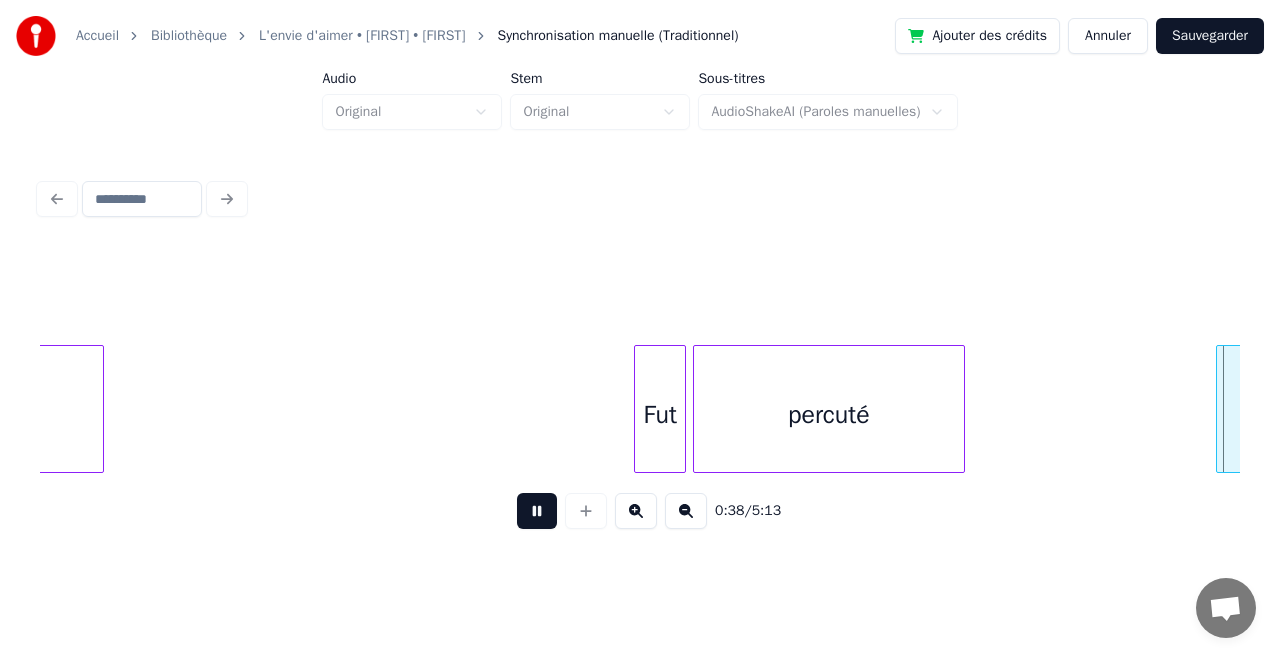 scroll, scrollTop: 0, scrollLeft: 7718, axis: horizontal 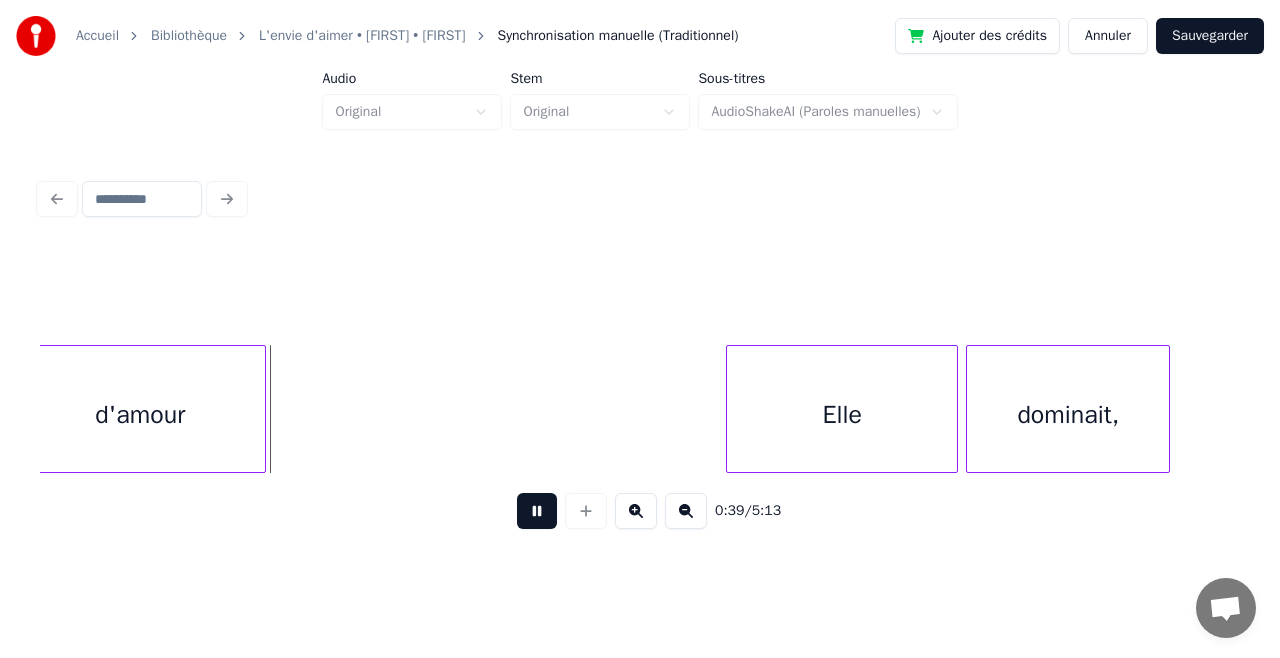 click at bounding box center [537, 511] 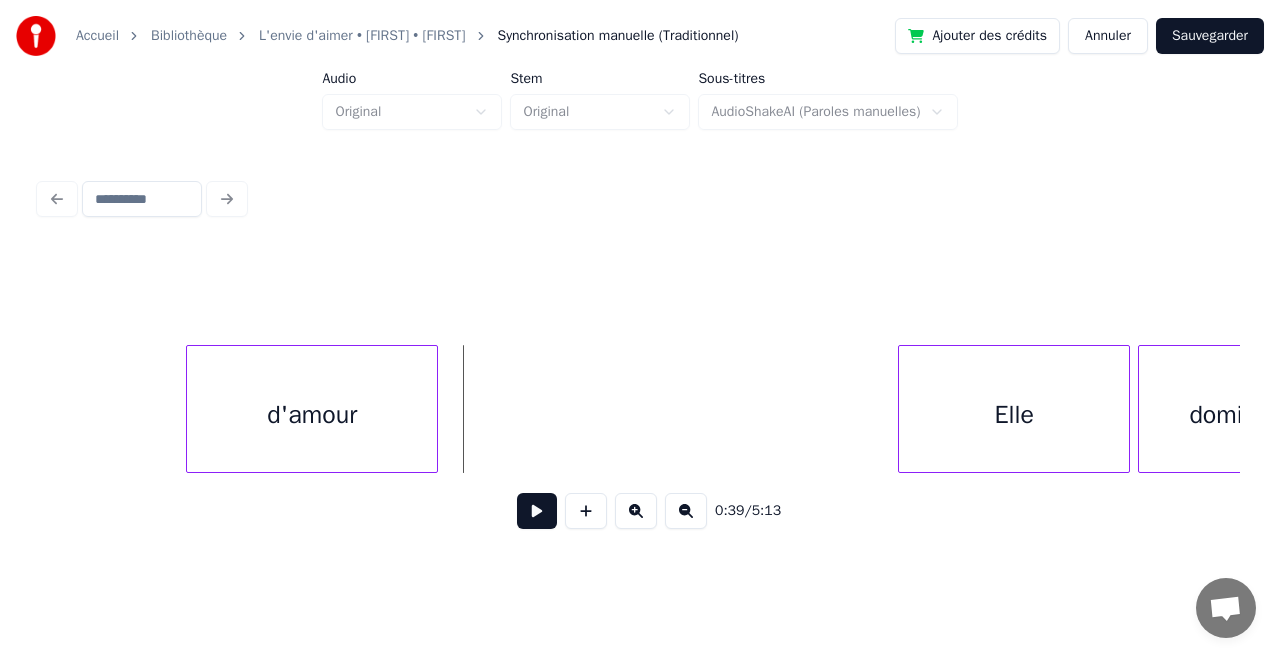 scroll, scrollTop: 0, scrollLeft: 7666, axis: horizontal 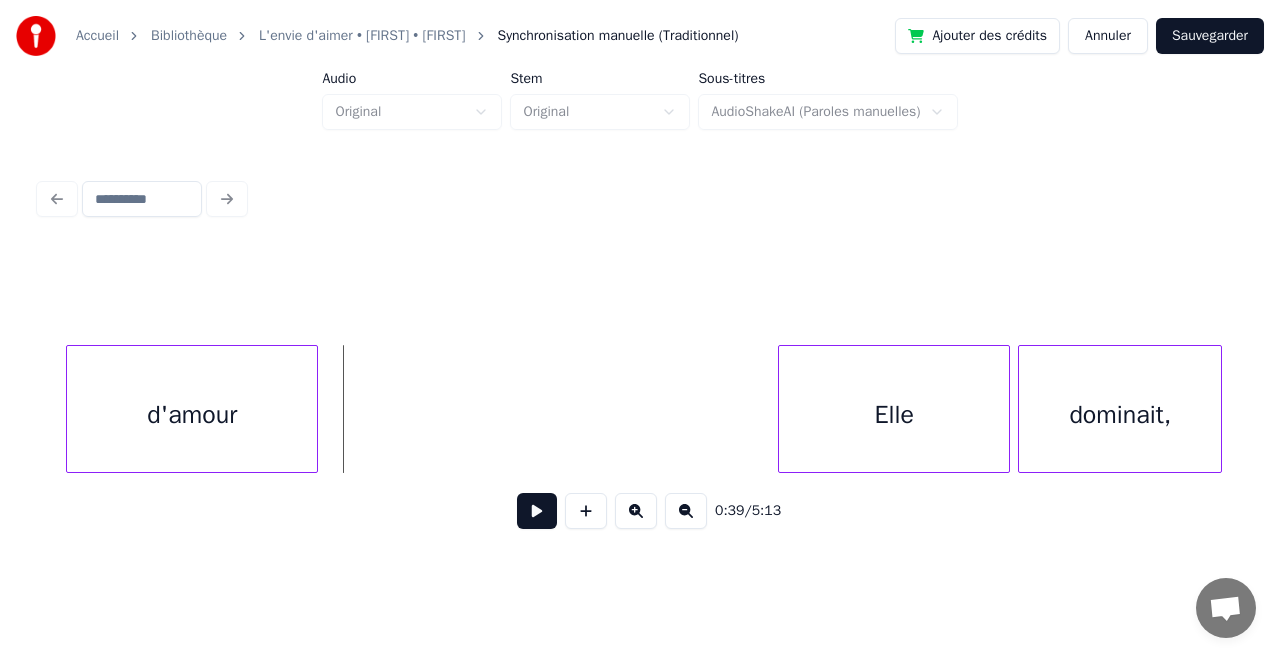 click at bounding box center (537, 511) 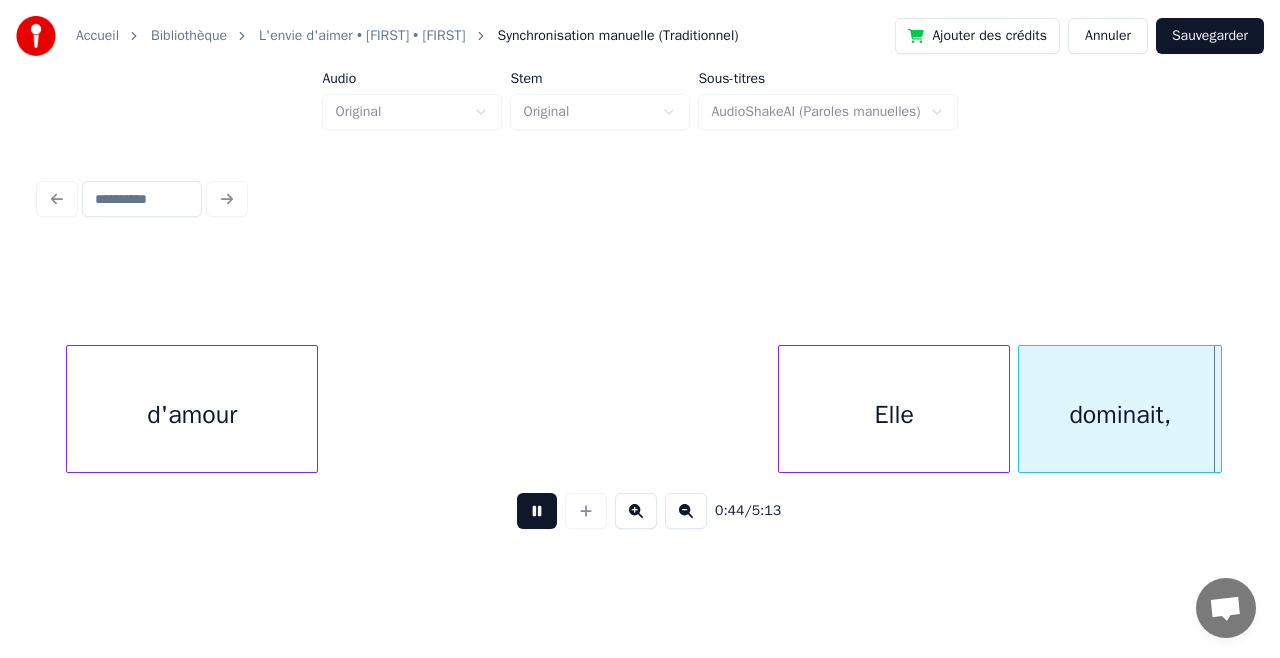 click at bounding box center [537, 511] 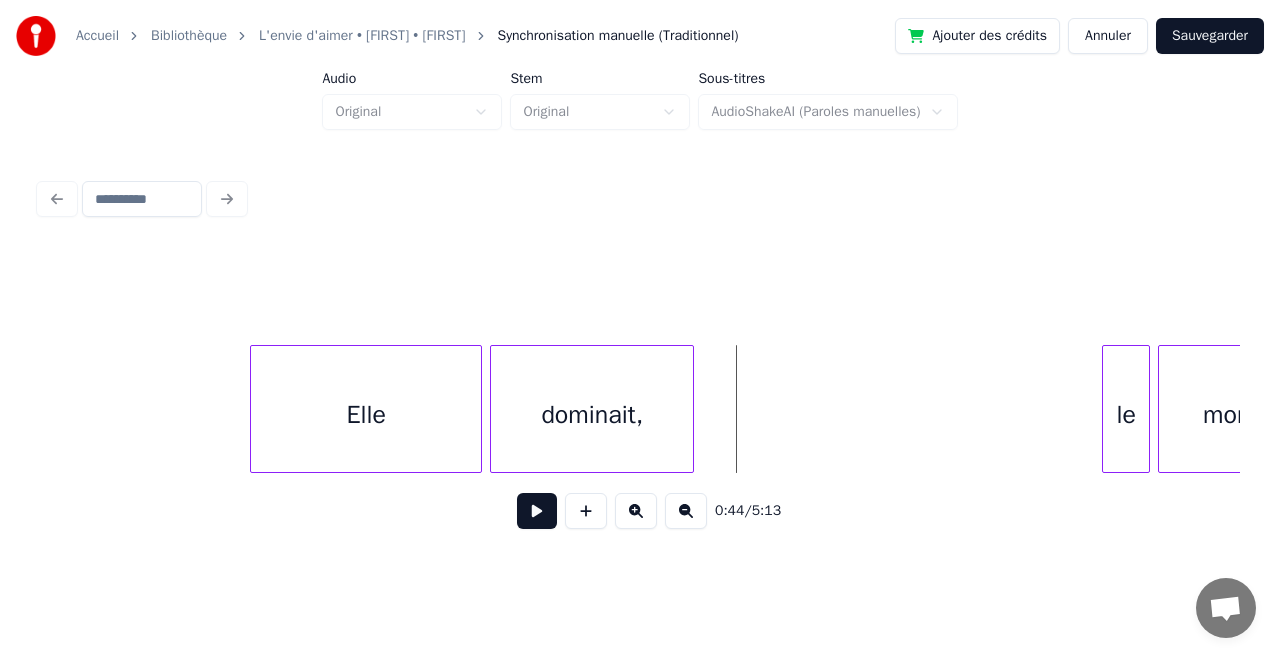 scroll, scrollTop: 0, scrollLeft: 8168, axis: horizontal 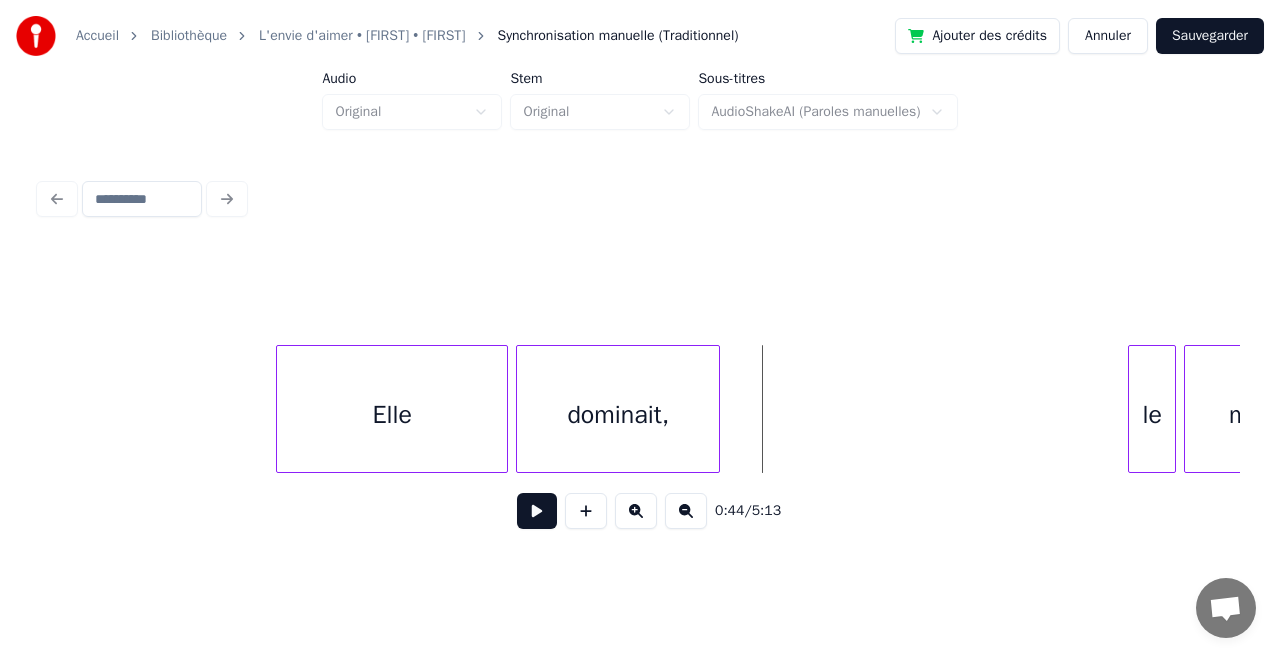 click on "le monde dominait, Elle" at bounding box center (23201, 409) 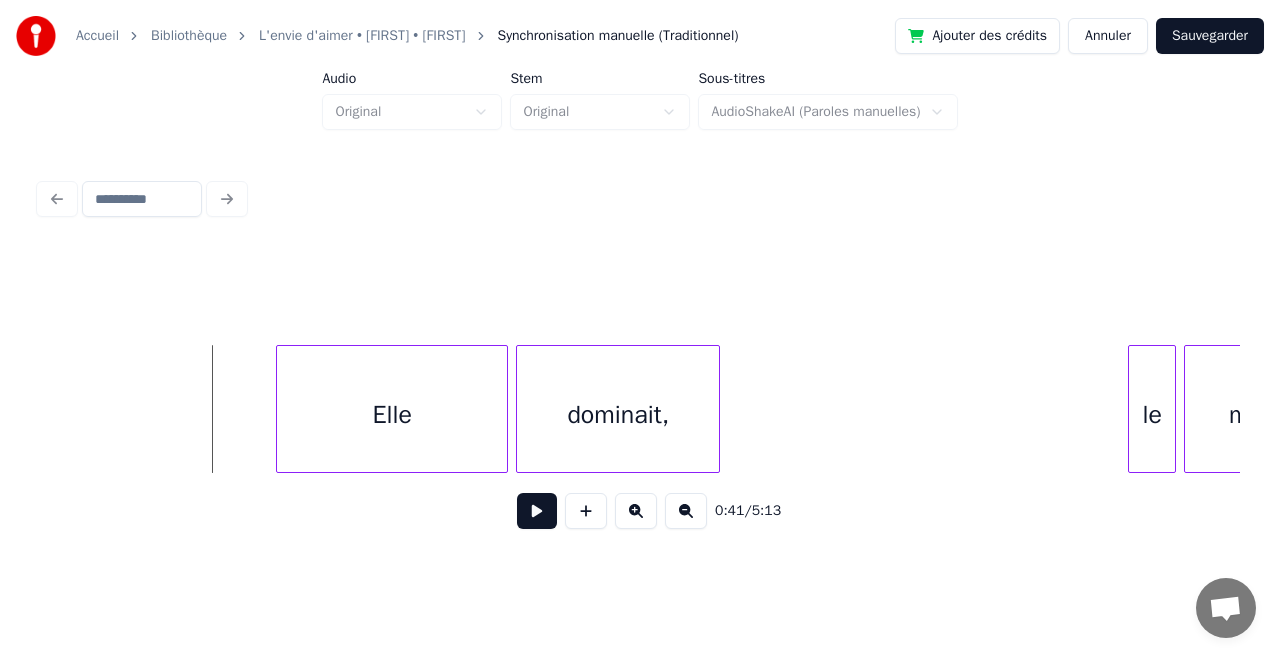 click at bounding box center (537, 511) 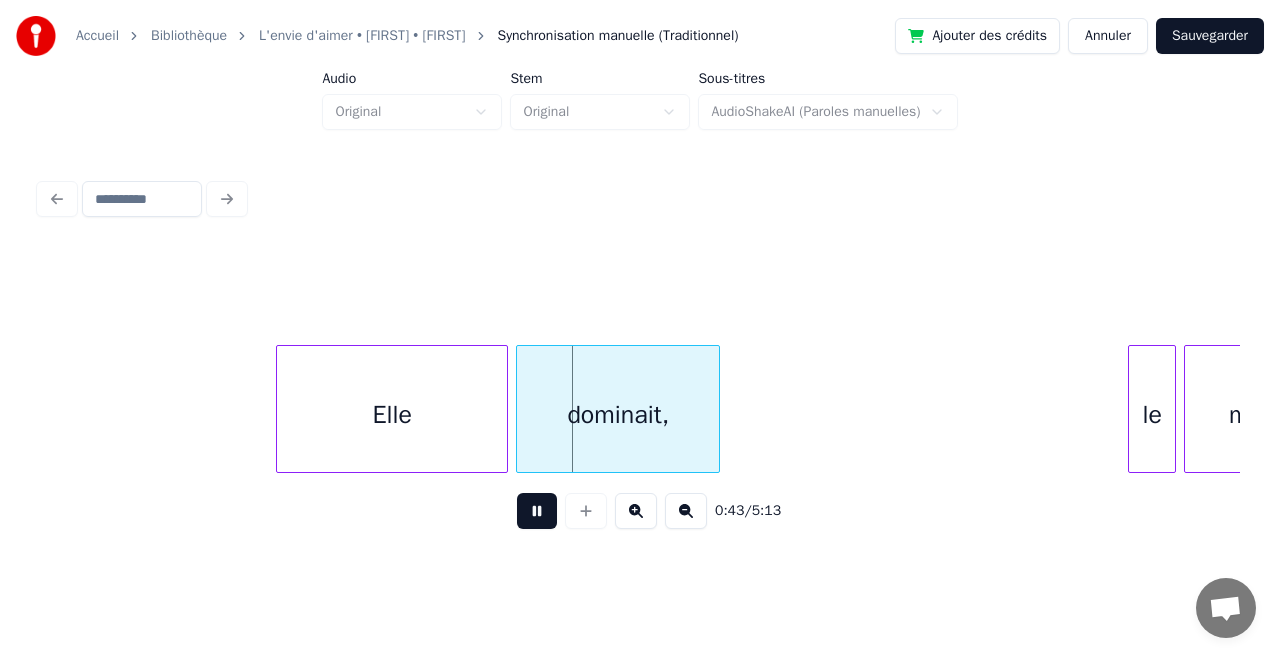 click at bounding box center (537, 511) 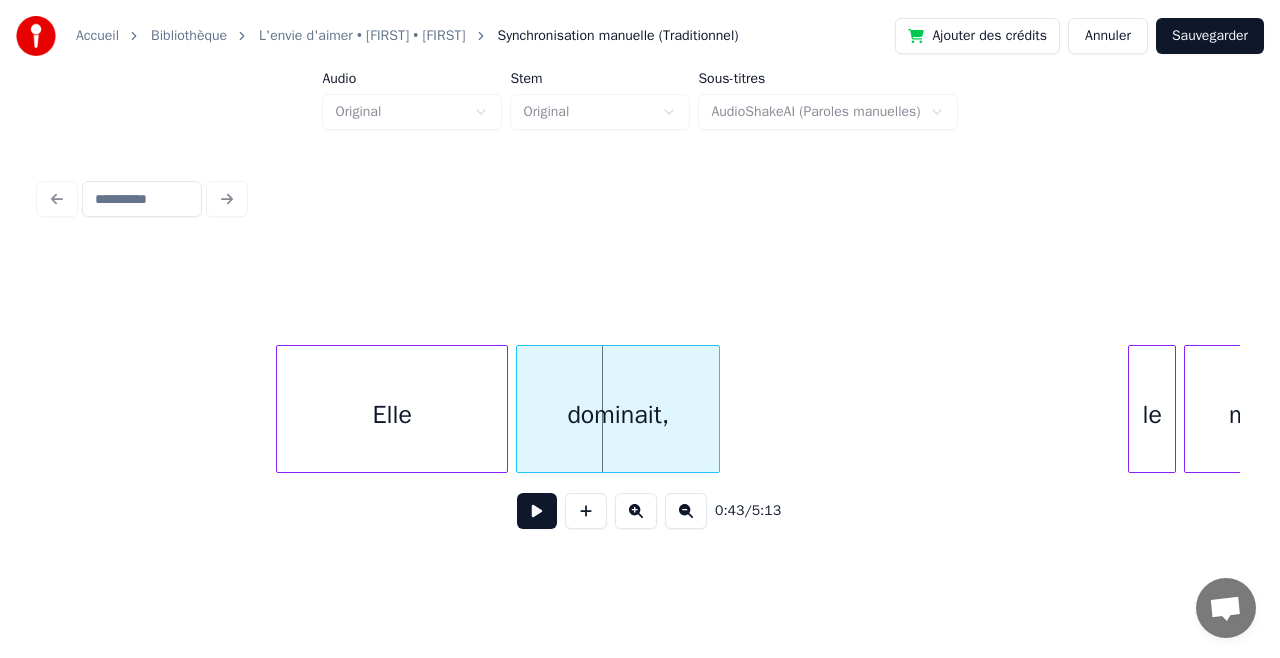 click on "Elle" at bounding box center (392, 414) 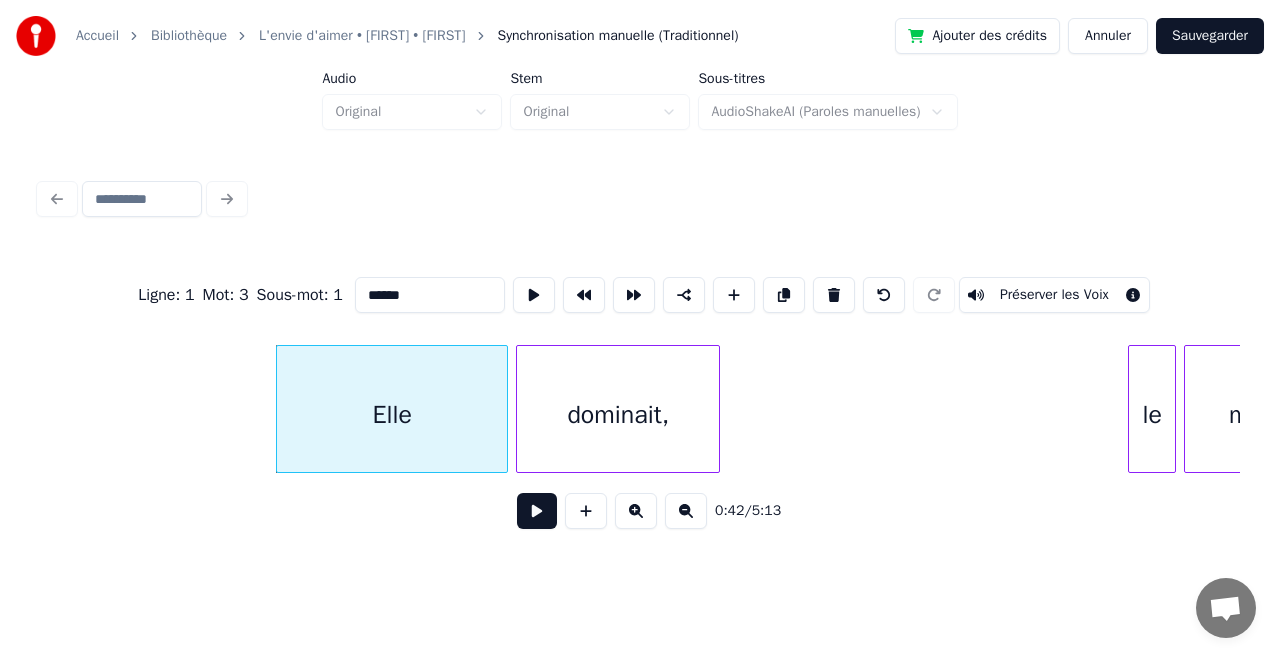 type on "****" 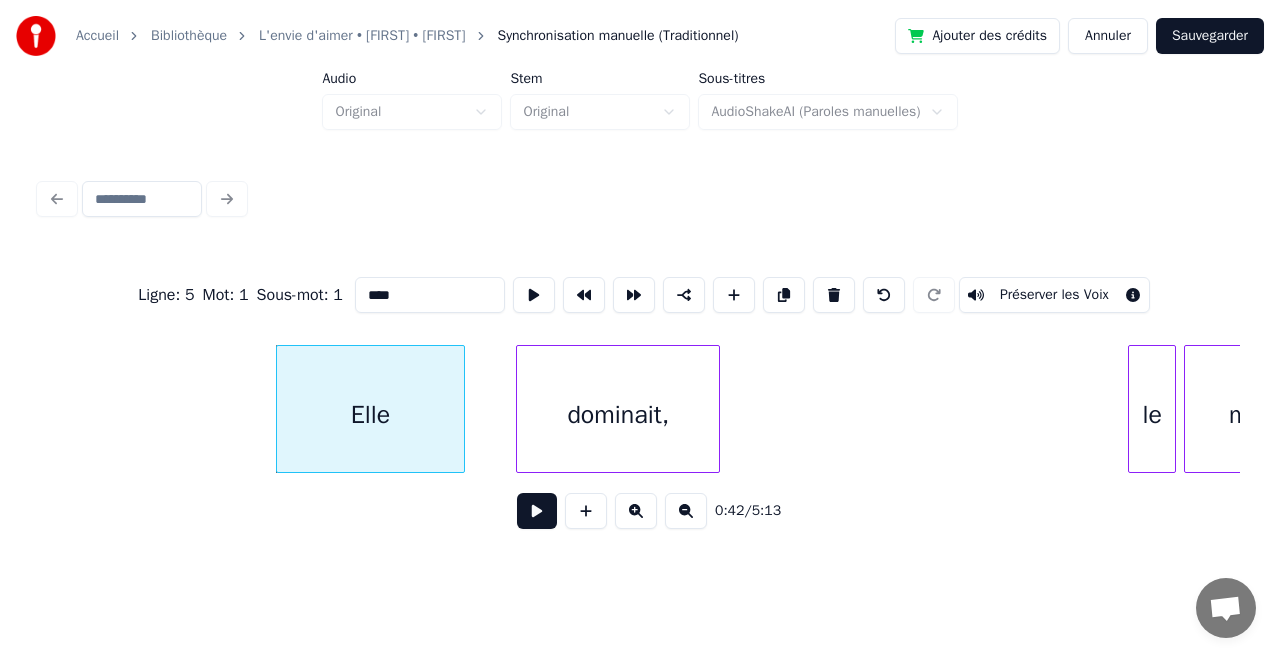 click at bounding box center (461, 409) 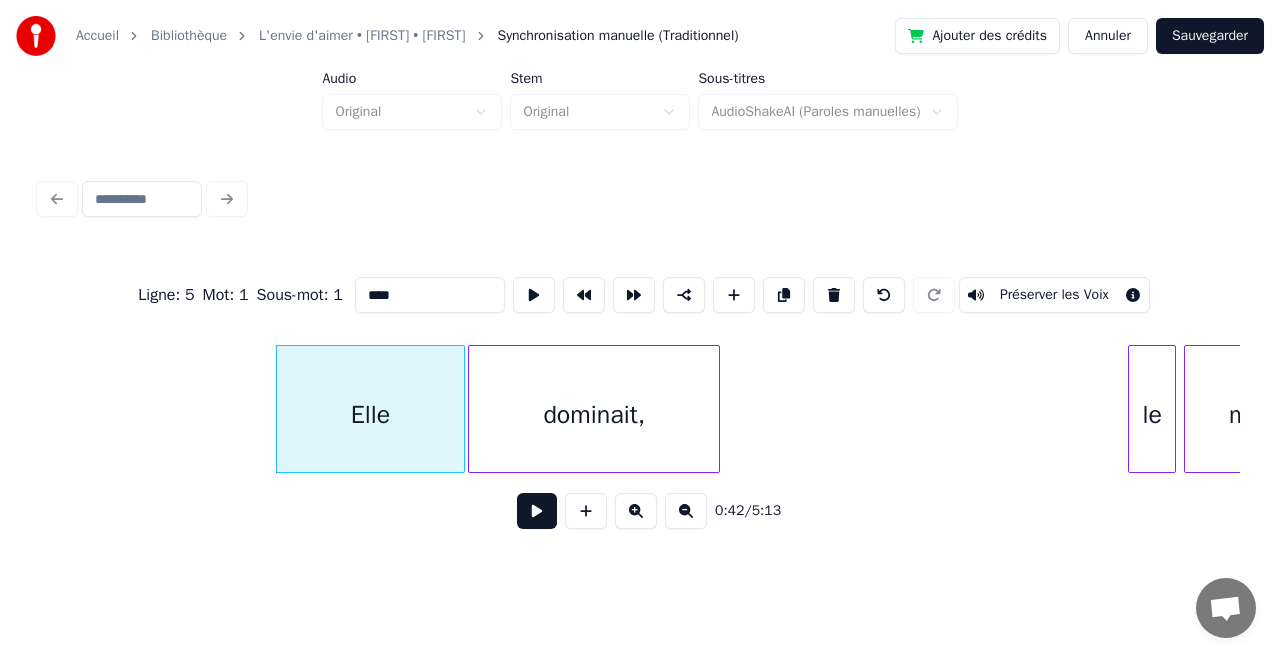 click at bounding box center [472, 409] 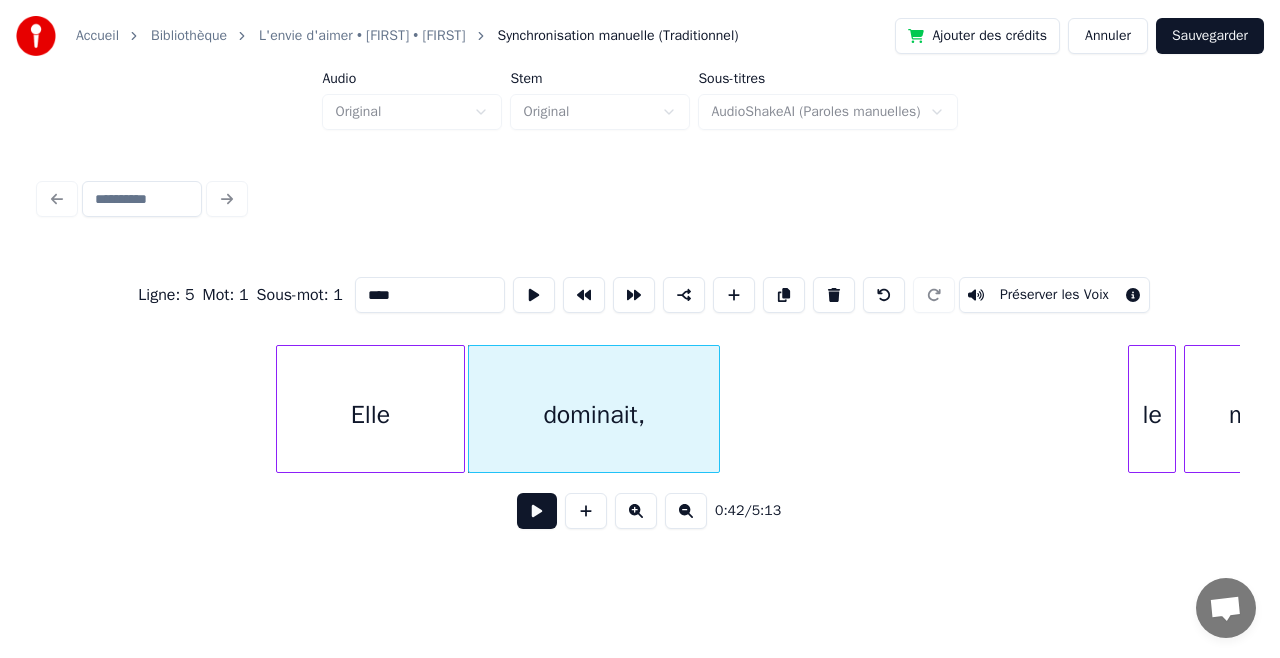 click on "le monde dominait, Elle" at bounding box center [23201, 409] 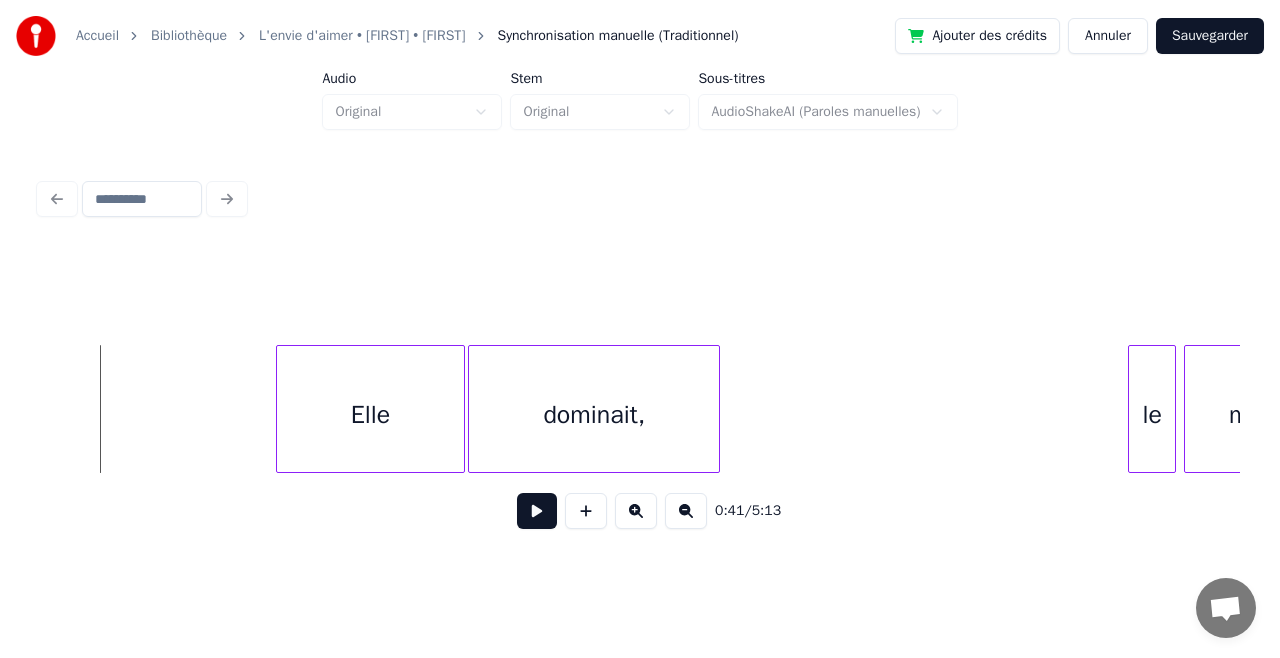 click at bounding box center (537, 511) 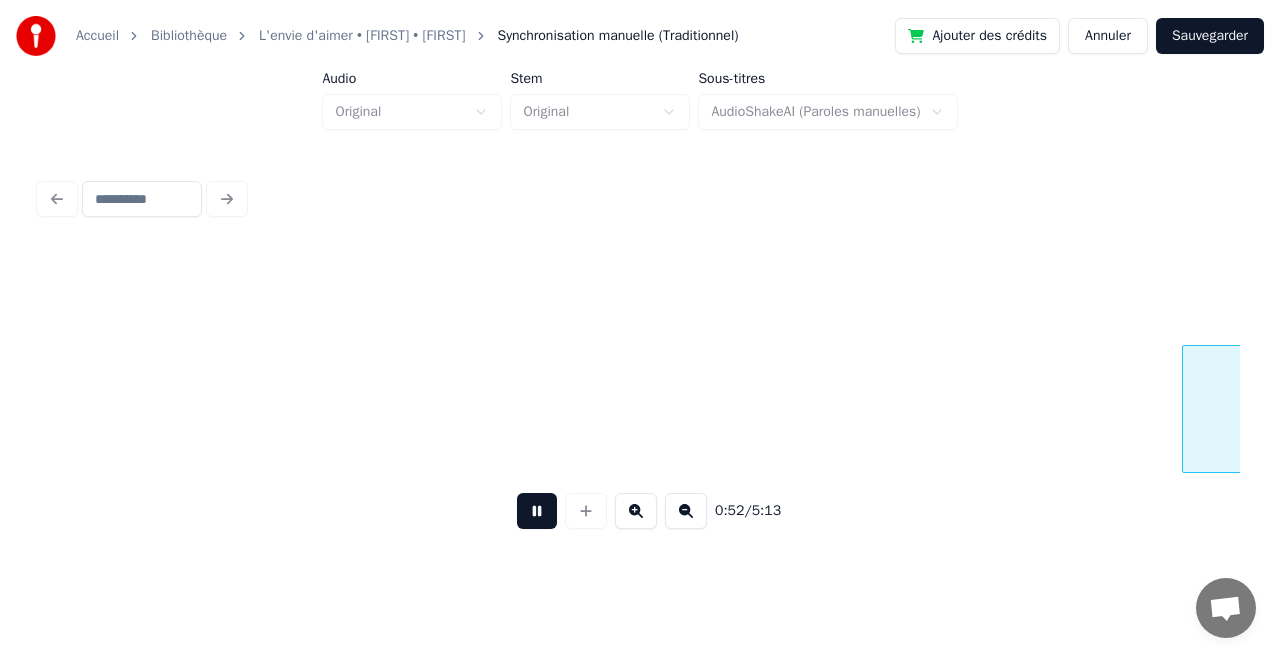 scroll, scrollTop: 0, scrollLeft: 10570, axis: horizontal 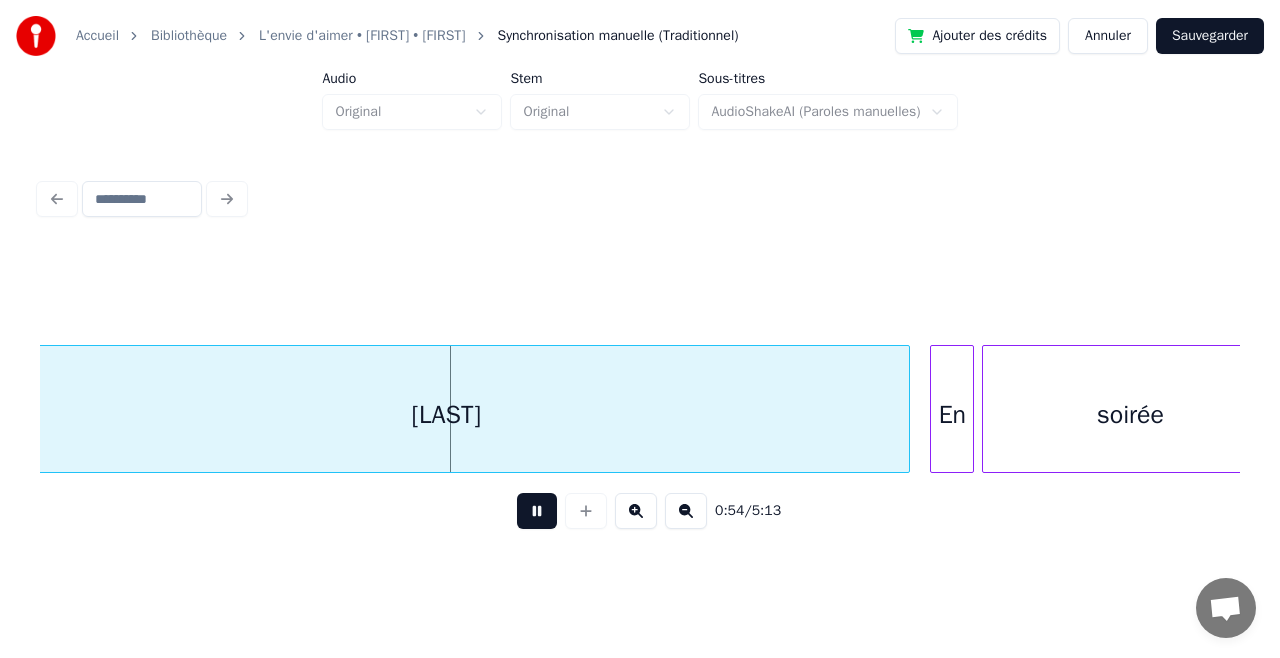 click at bounding box center [537, 511] 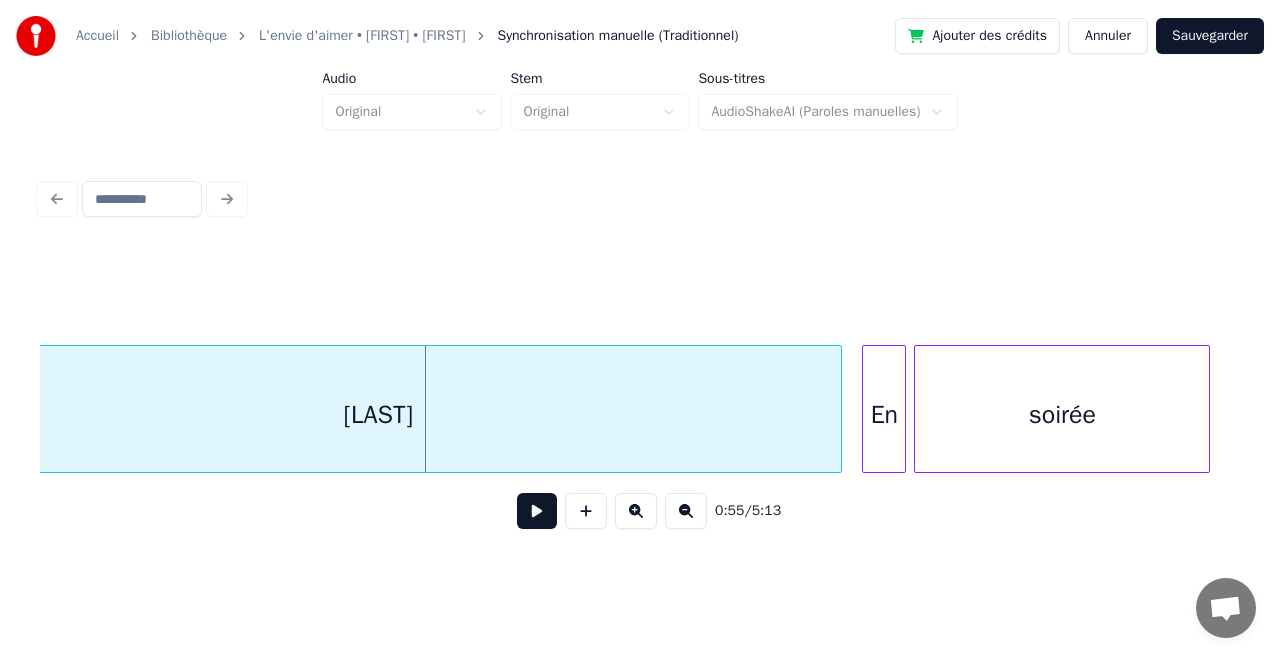 scroll, scrollTop: 0, scrollLeft: 10696, axis: horizontal 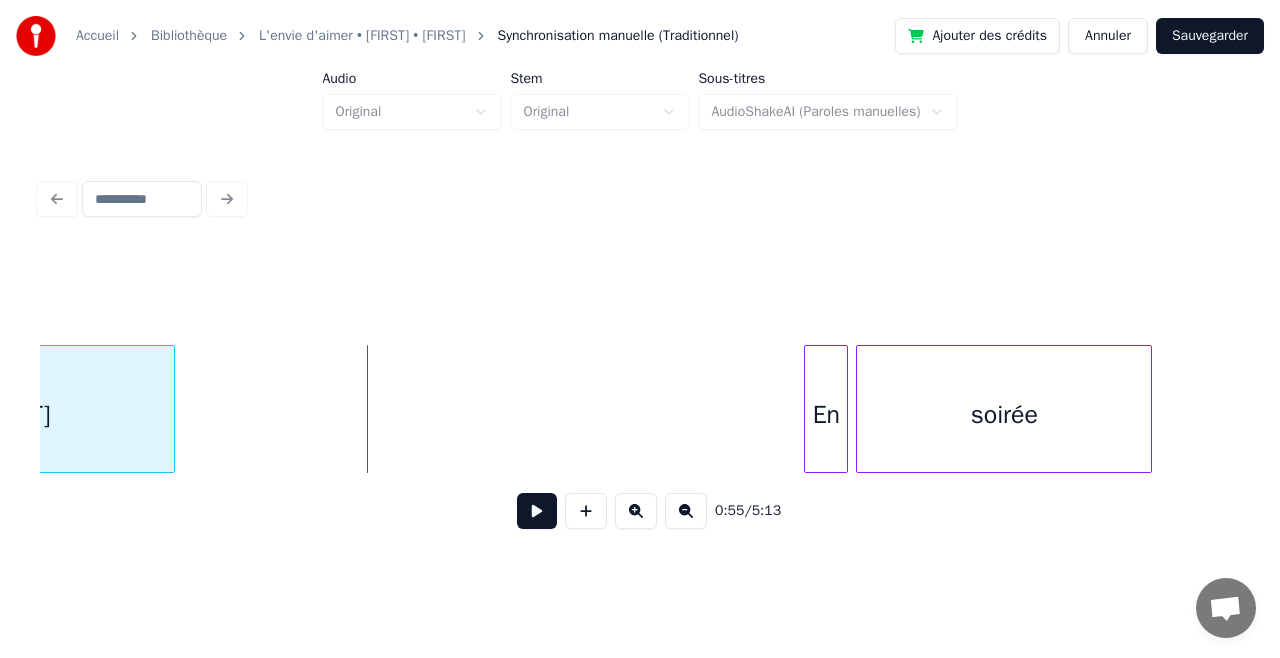 click at bounding box center [171, 409] 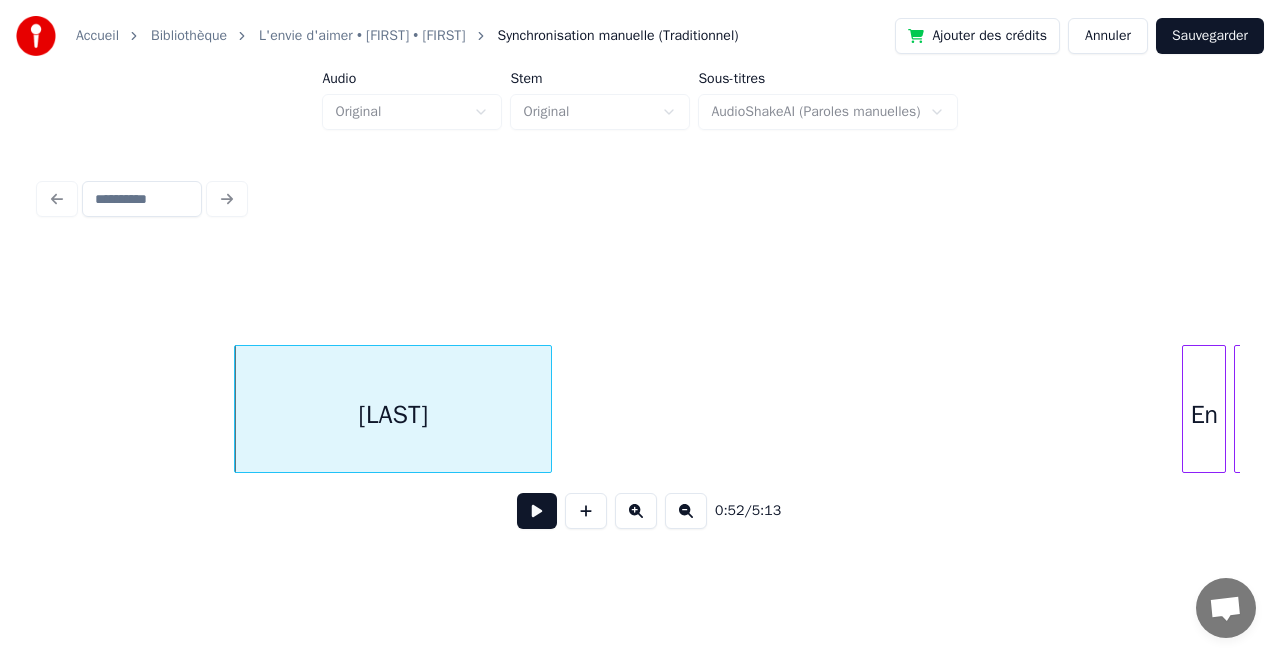 scroll, scrollTop: 0, scrollLeft: 10318, axis: horizontal 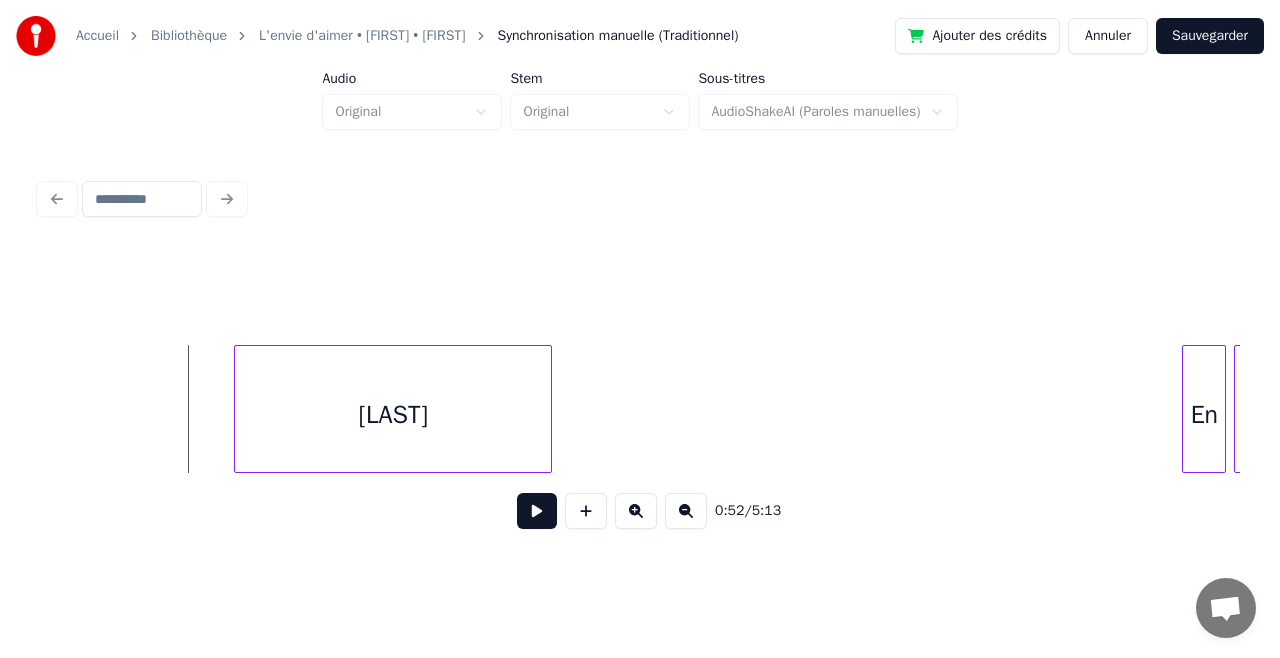 click at bounding box center (537, 511) 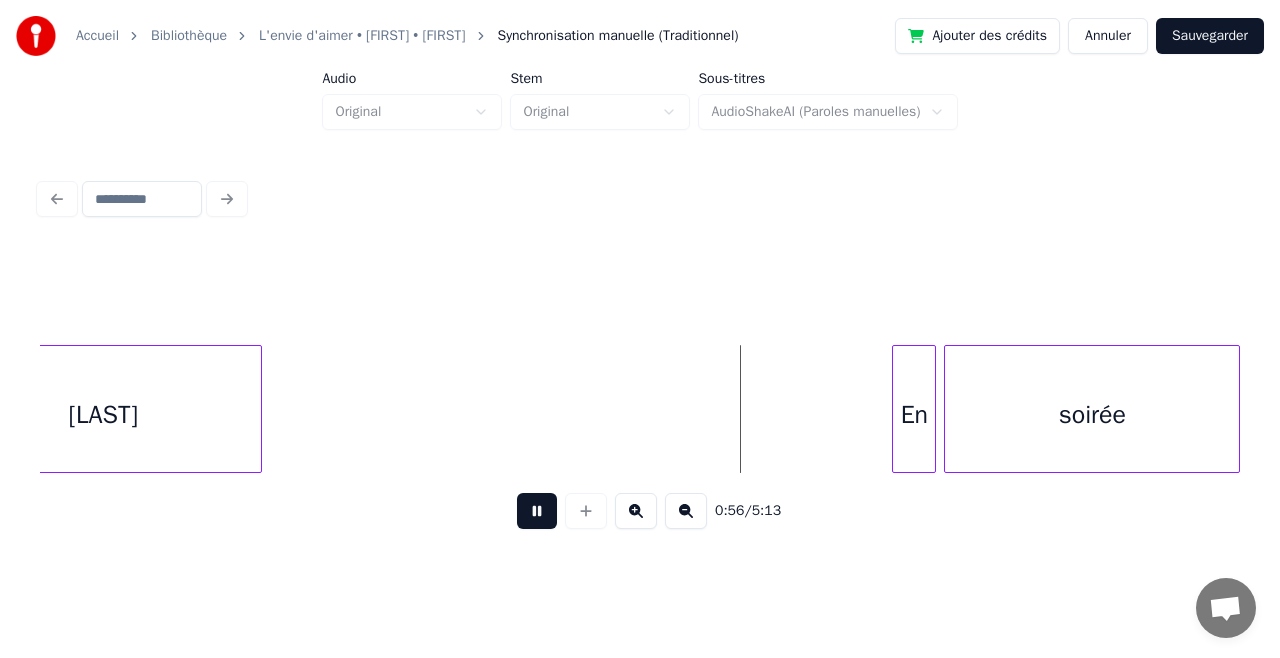 scroll, scrollTop: 0, scrollLeft: 10608, axis: horizontal 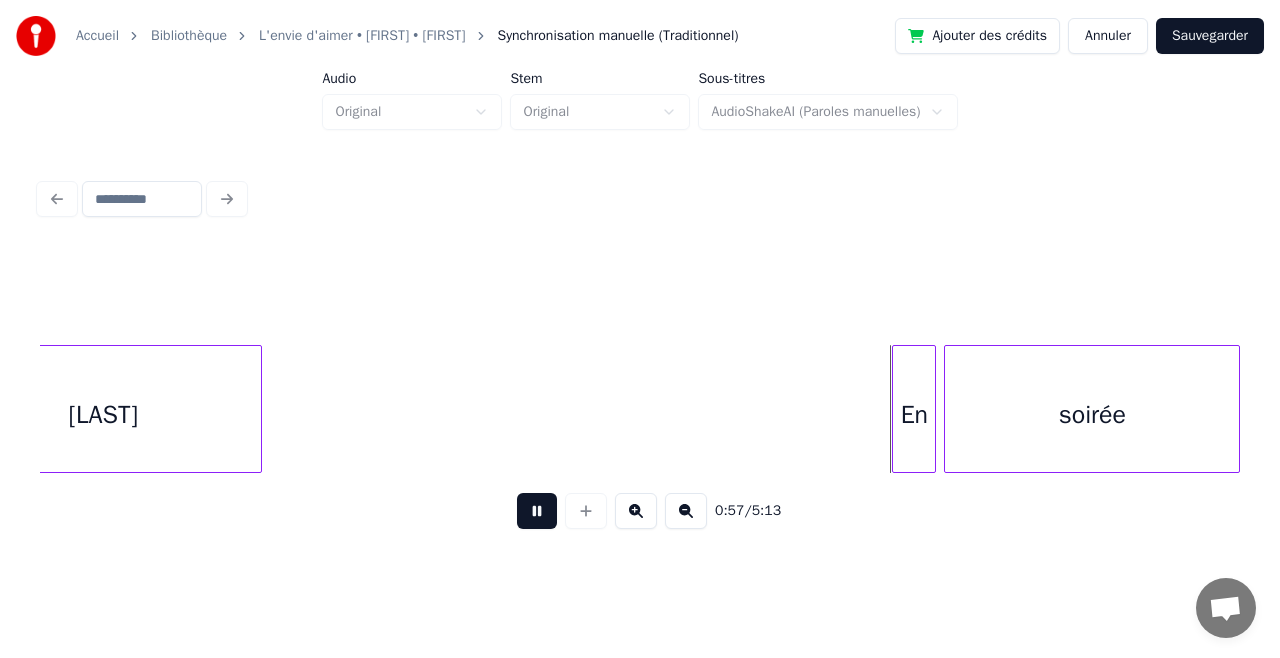 click at bounding box center [537, 511] 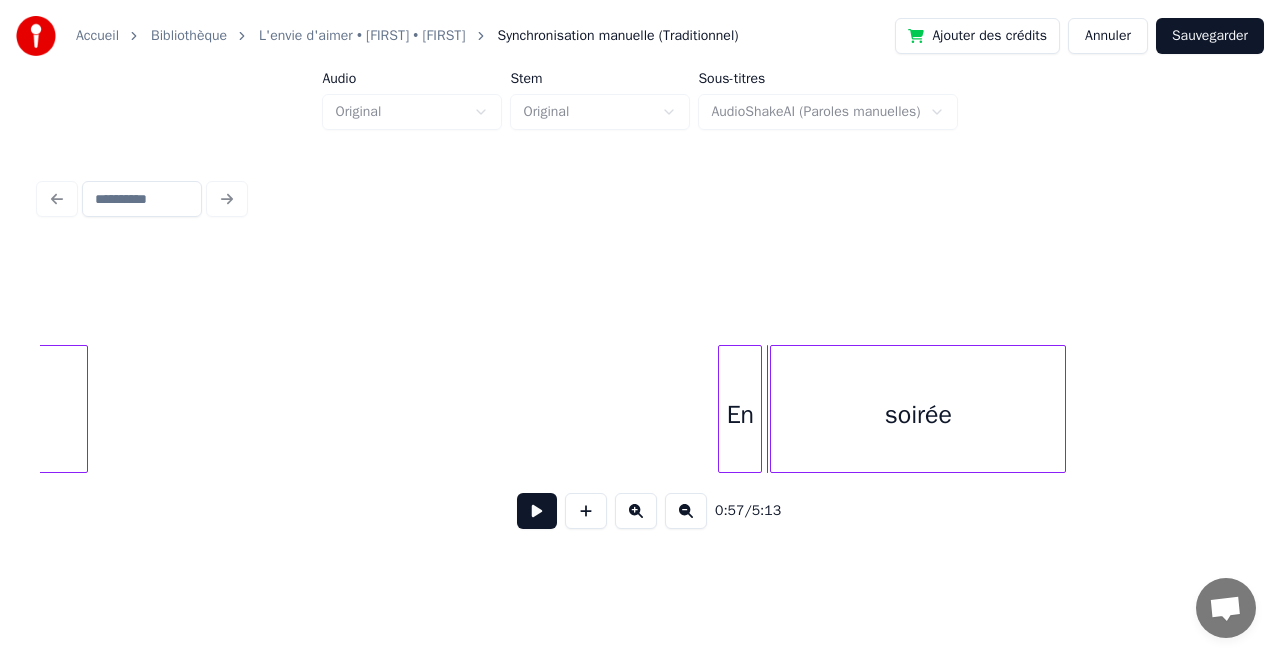 scroll, scrollTop: 0, scrollLeft: 10782, axis: horizontal 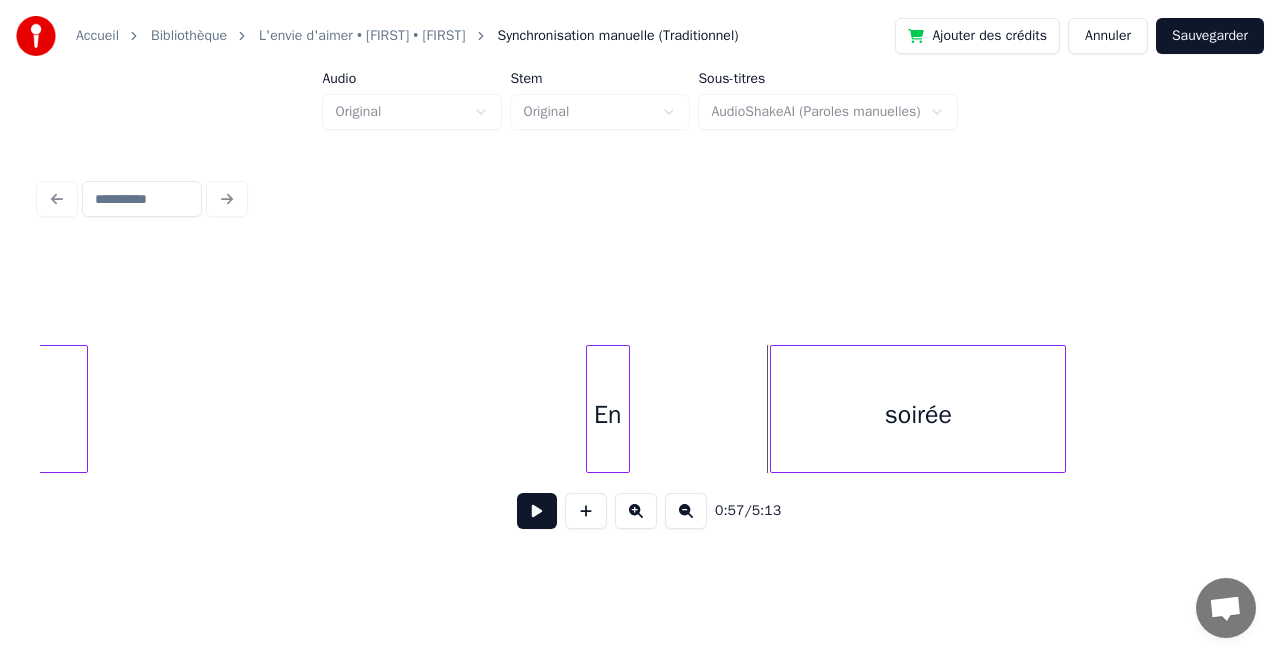 click on "En" at bounding box center [608, 414] 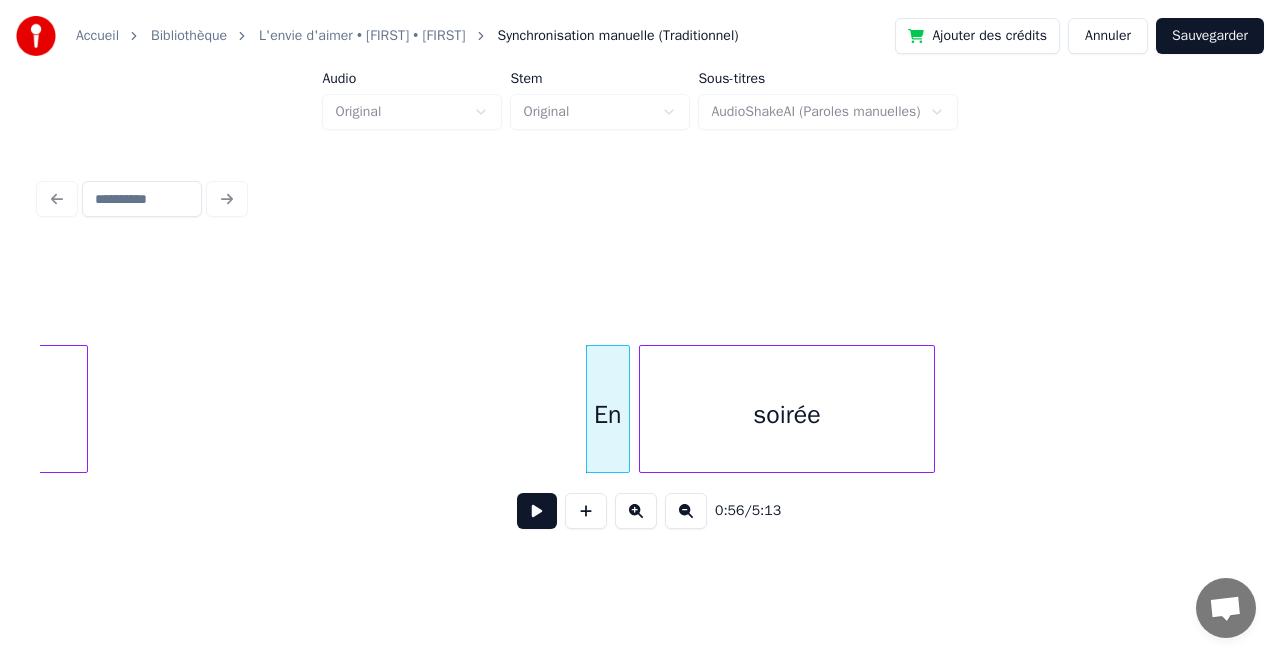click on "soirée" at bounding box center (787, 414) 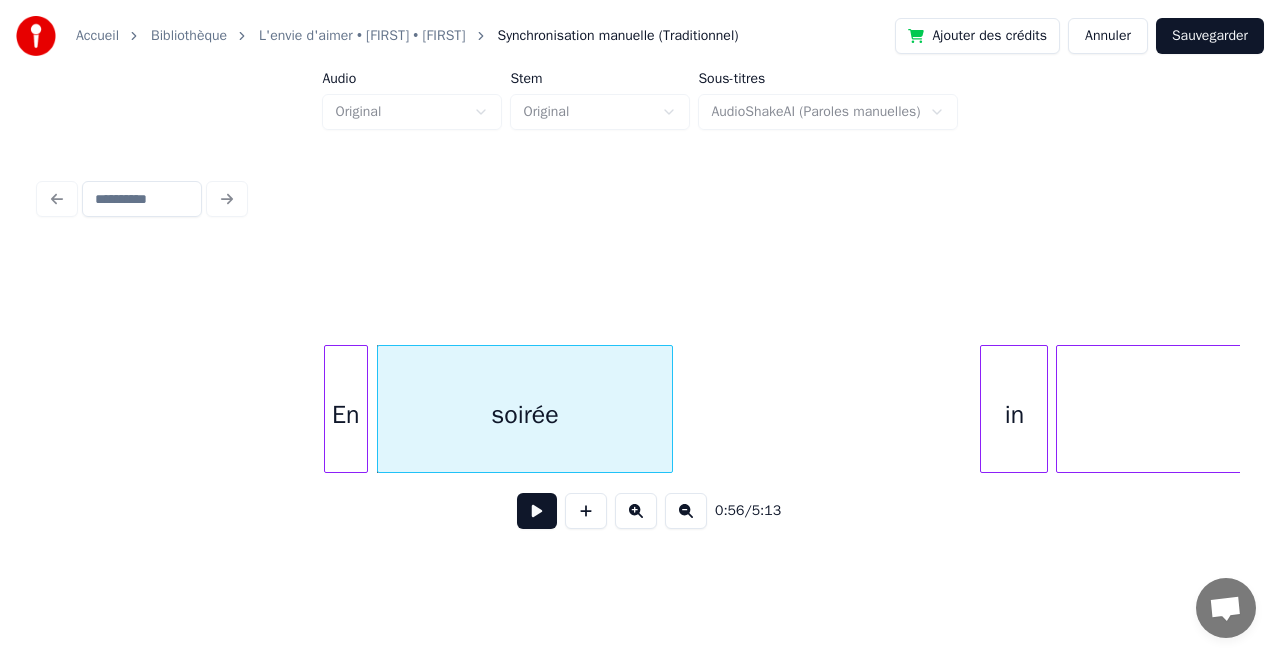 scroll, scrollTop: 0, scrollLeft: 11052, axis: horizontal 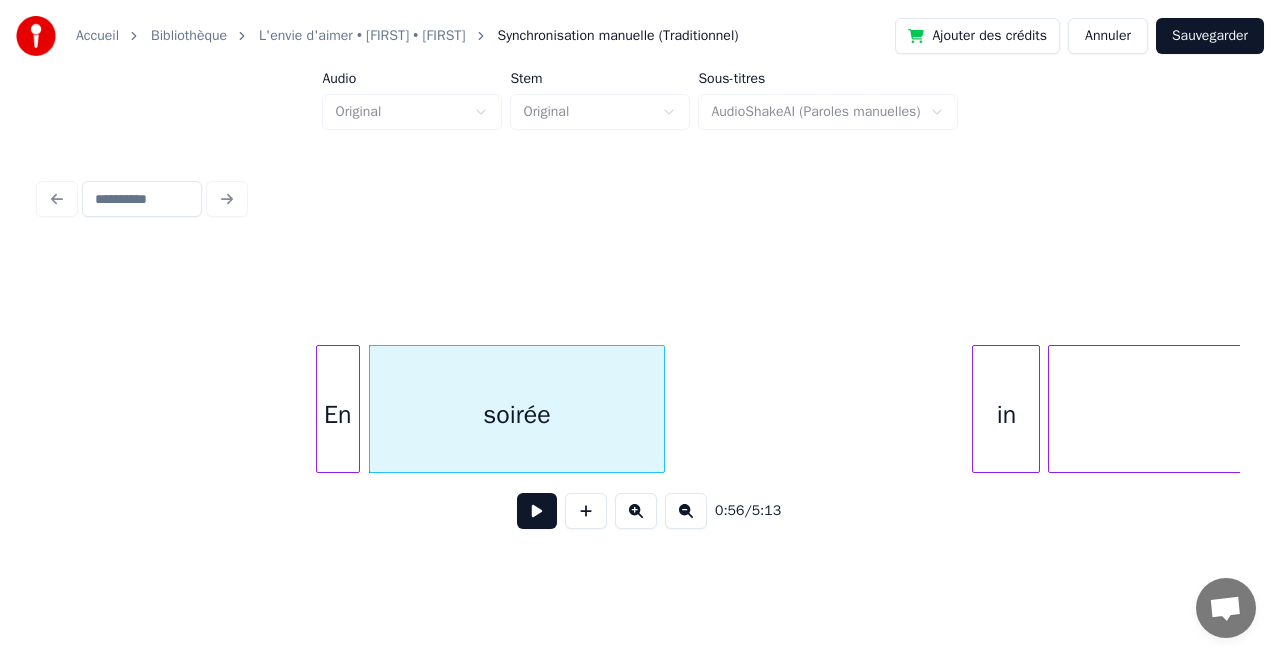 click on "in" at bounding box center [1006, 414] 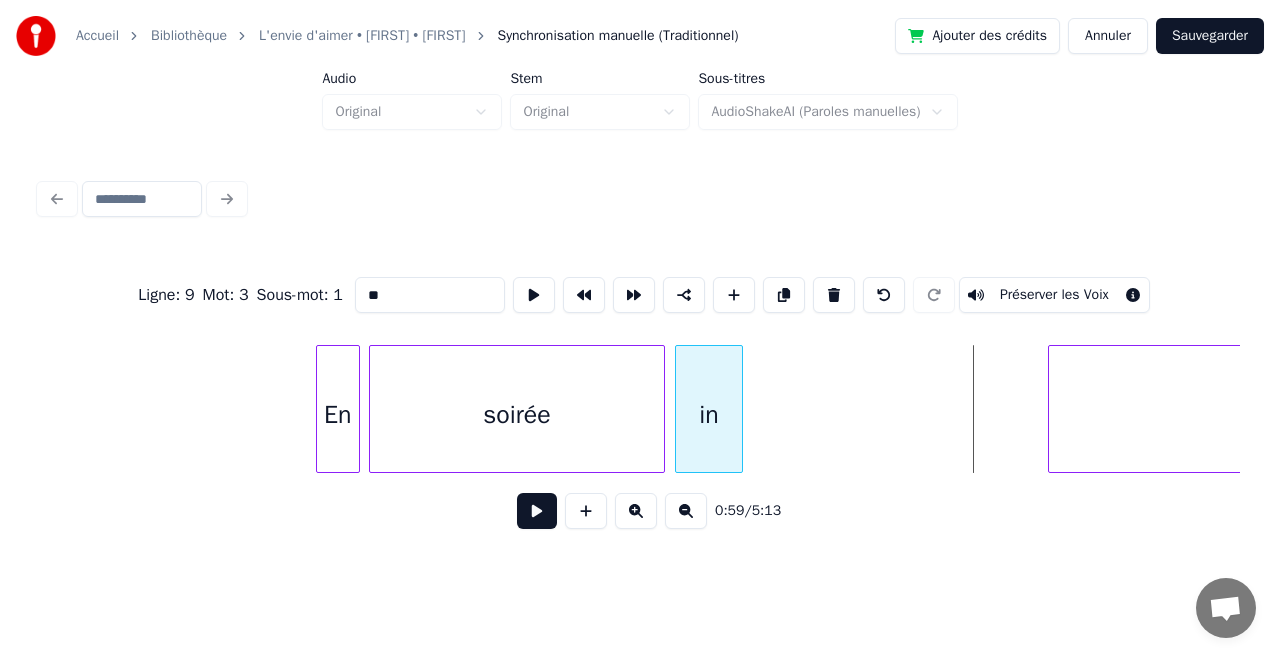 click on "in" at bounding box center [709, 414] 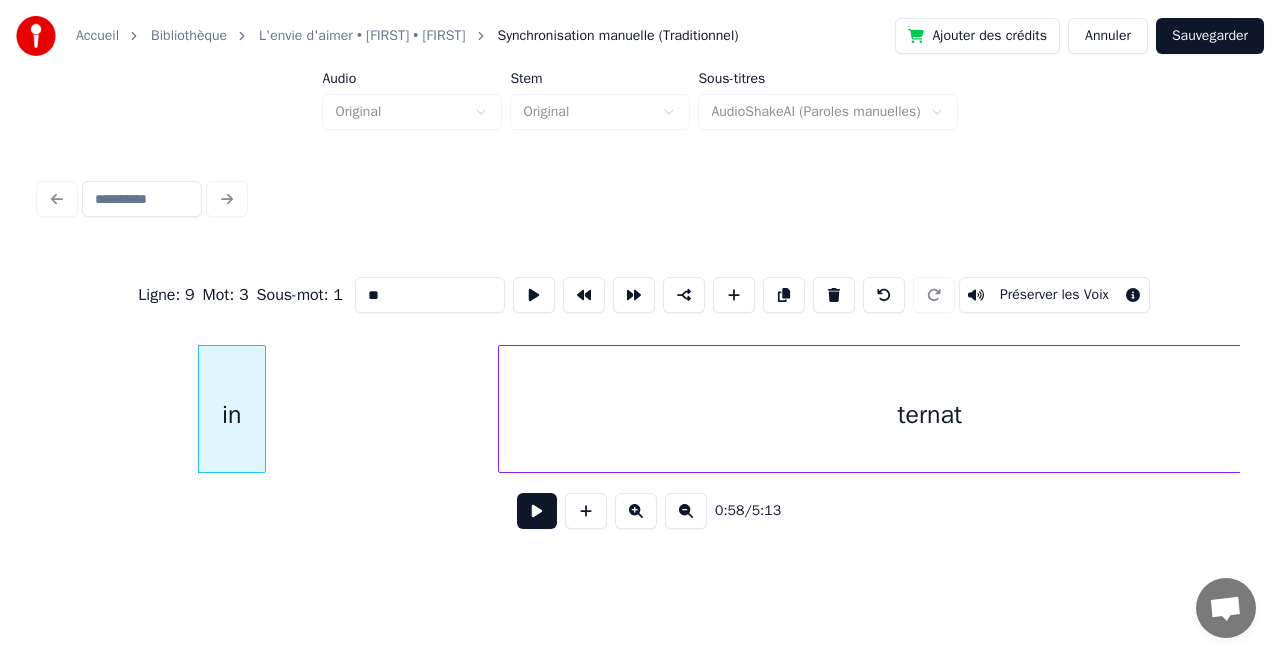scroll, scrollTop: 0, scrollLeft: 11704, axis: horizontal 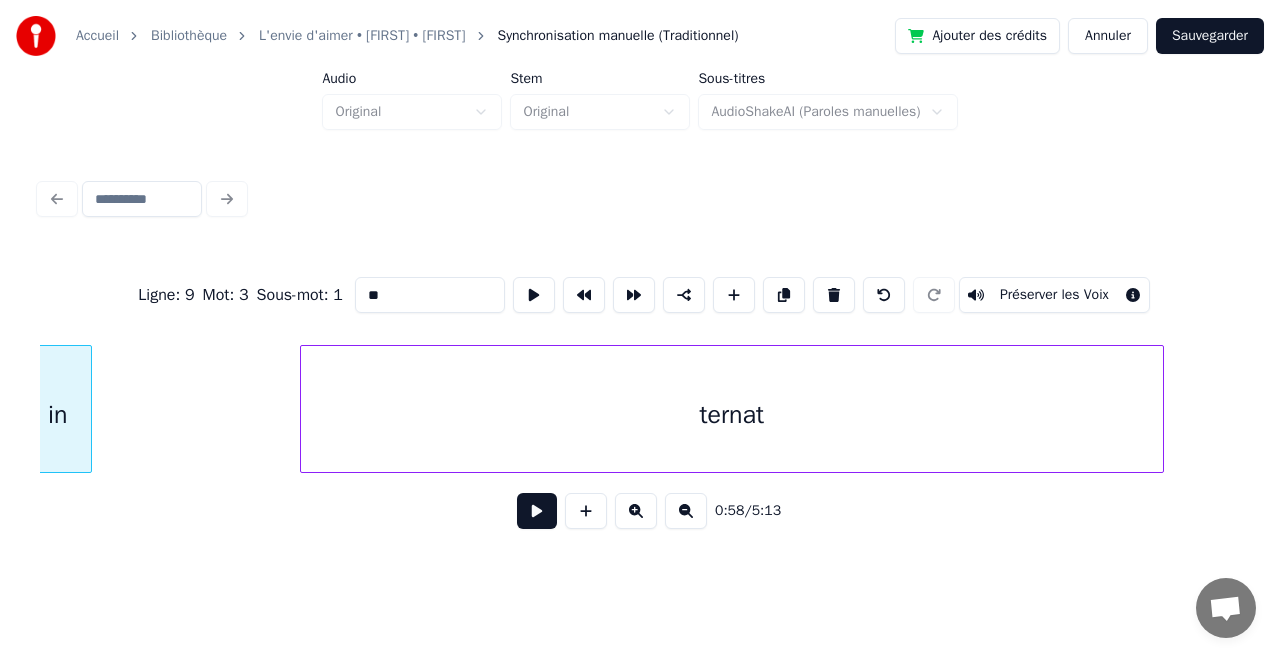 click on "ternat" at bounding box center [732, 414] 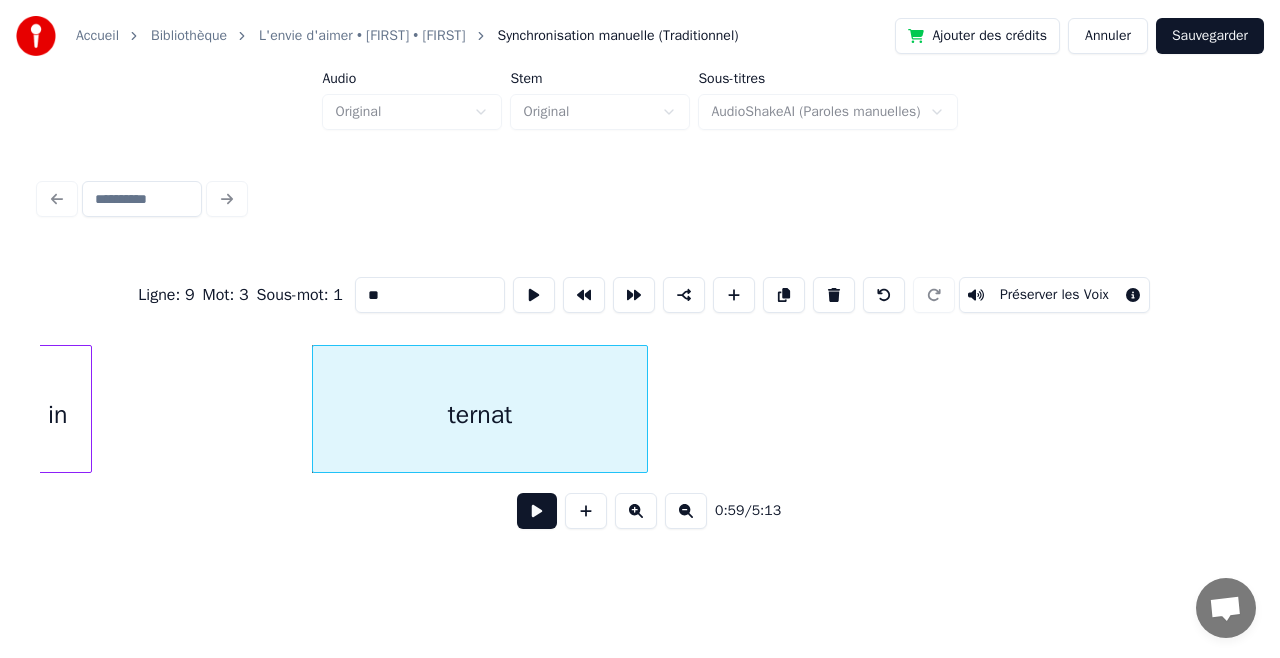 click at bounding box center (644, 409) 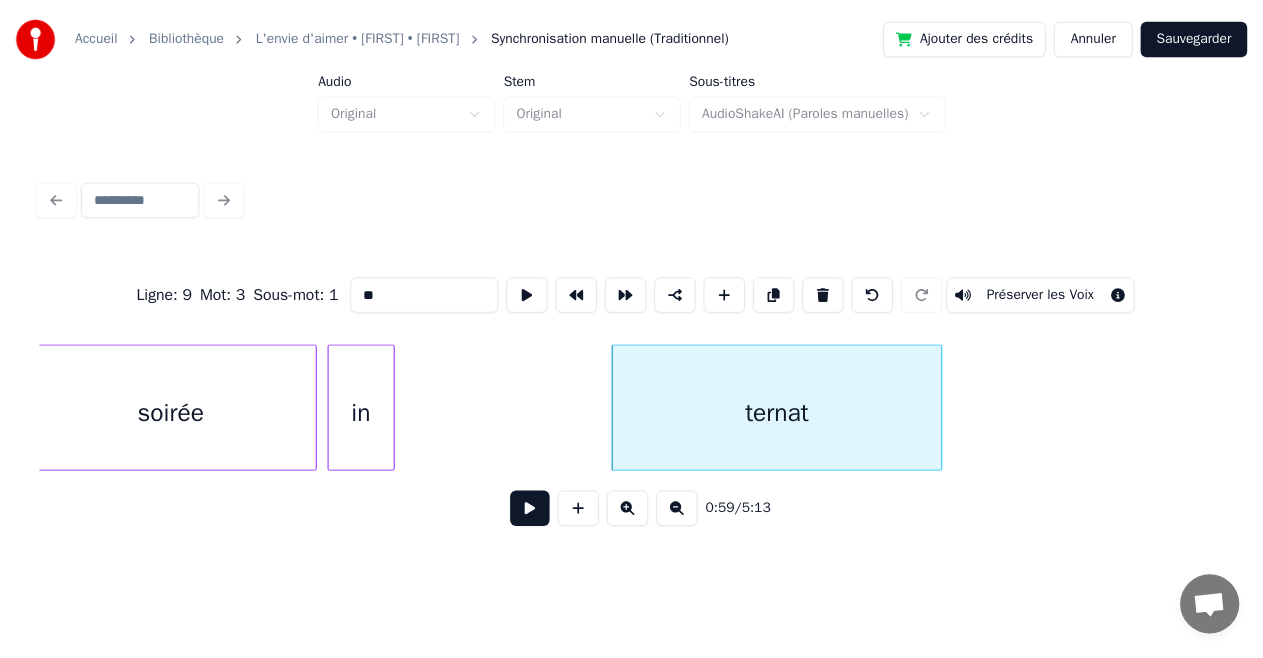 scroll, scrollTop: 0, scrollLeft: 11380, axis: horizontal 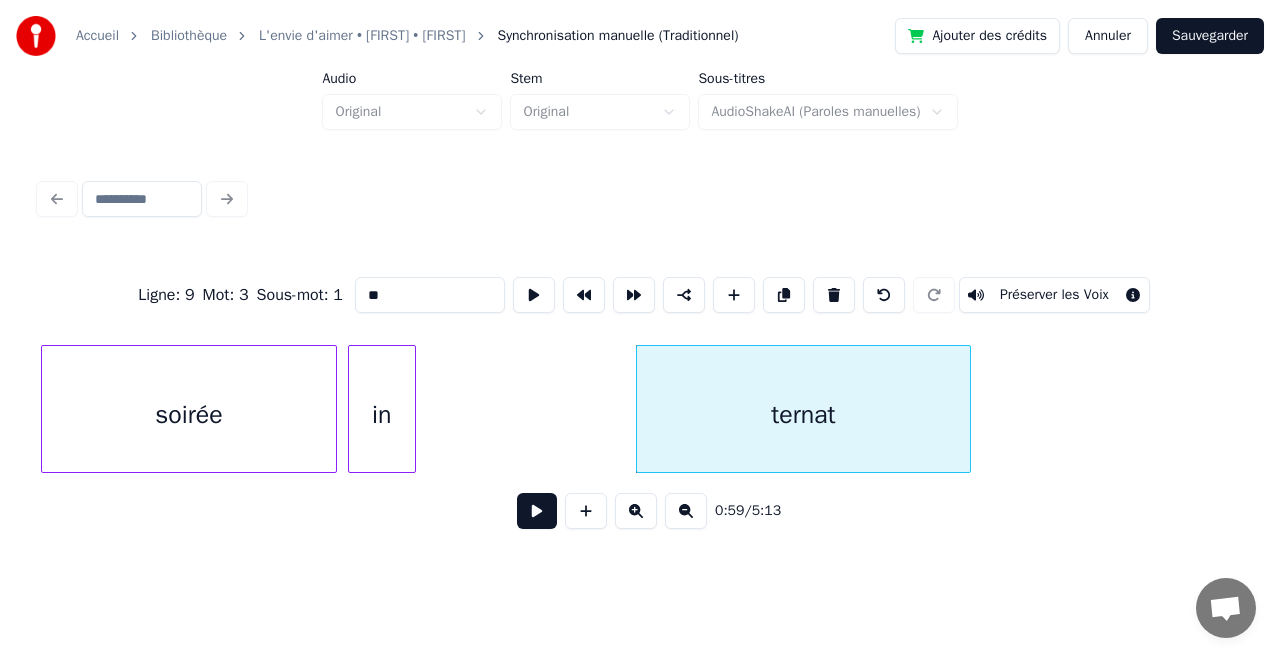 click on "in" at bounding box center (382, 414) 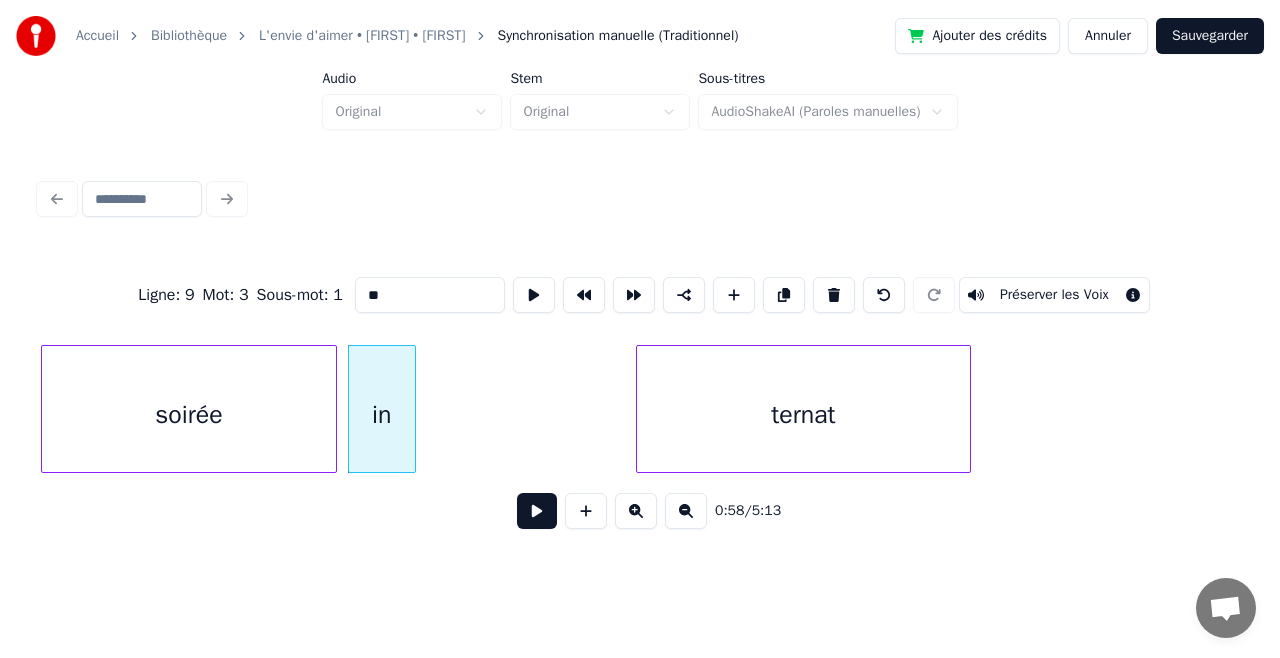 click on "soirée" at bounding box center [189, 414] 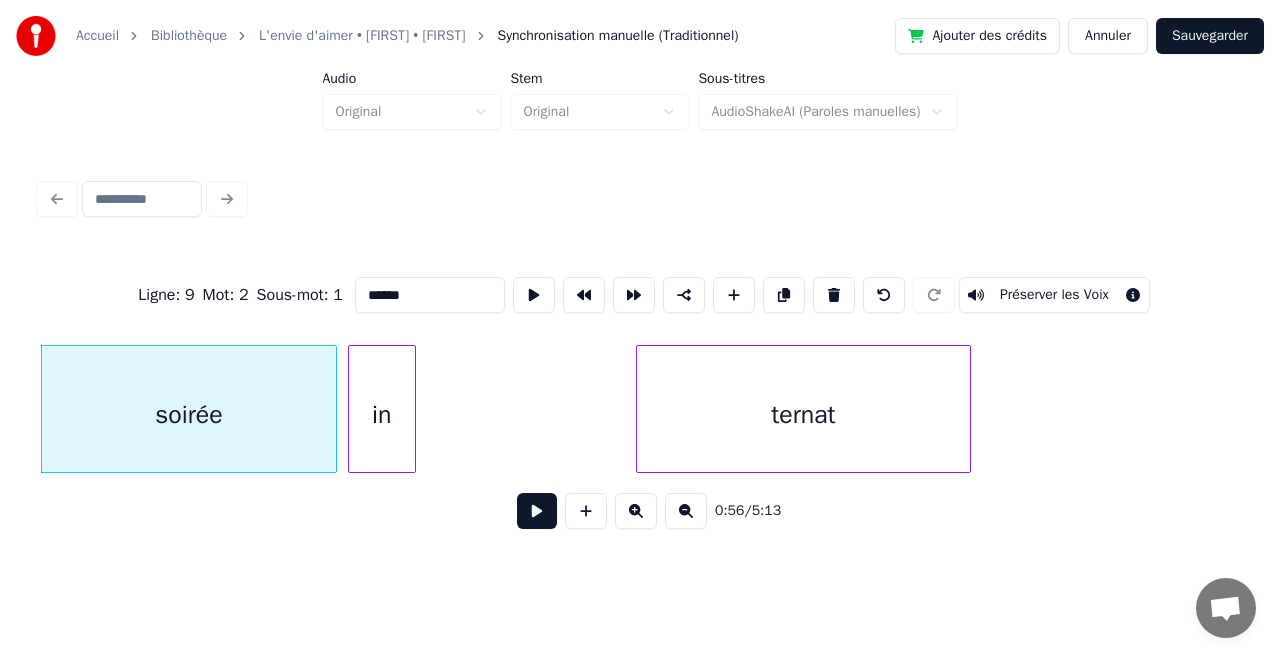 click on "ternat" at bounding box center (803, 414) 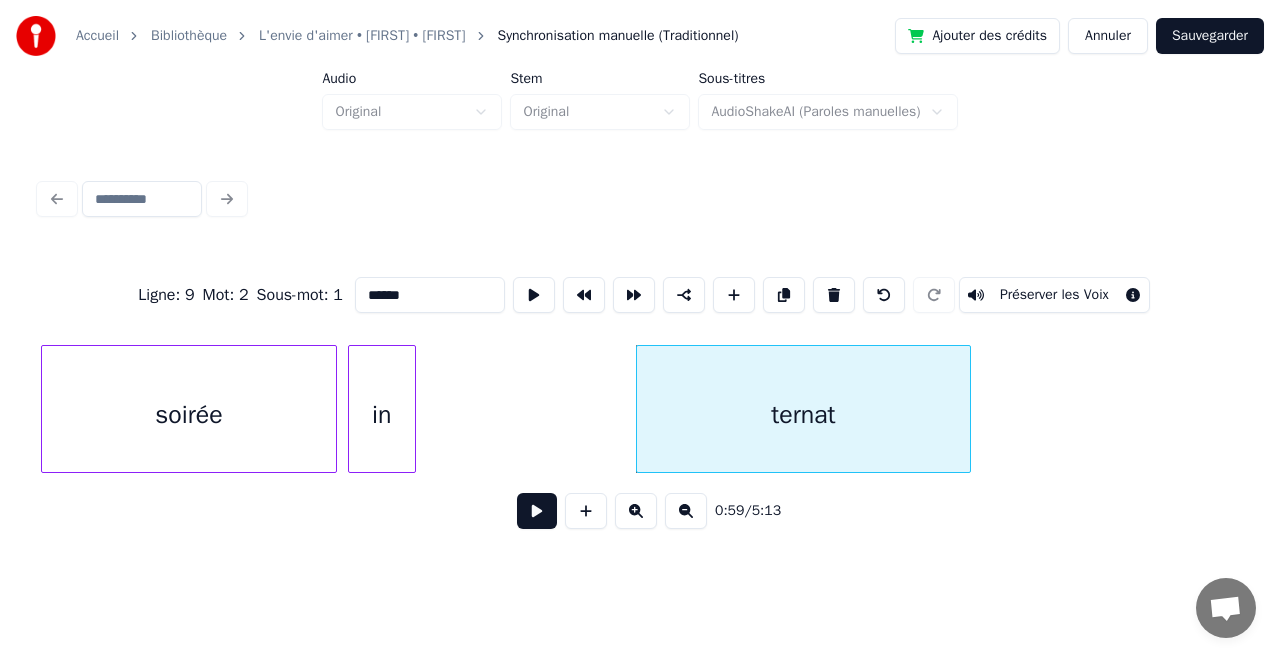 type on "******" 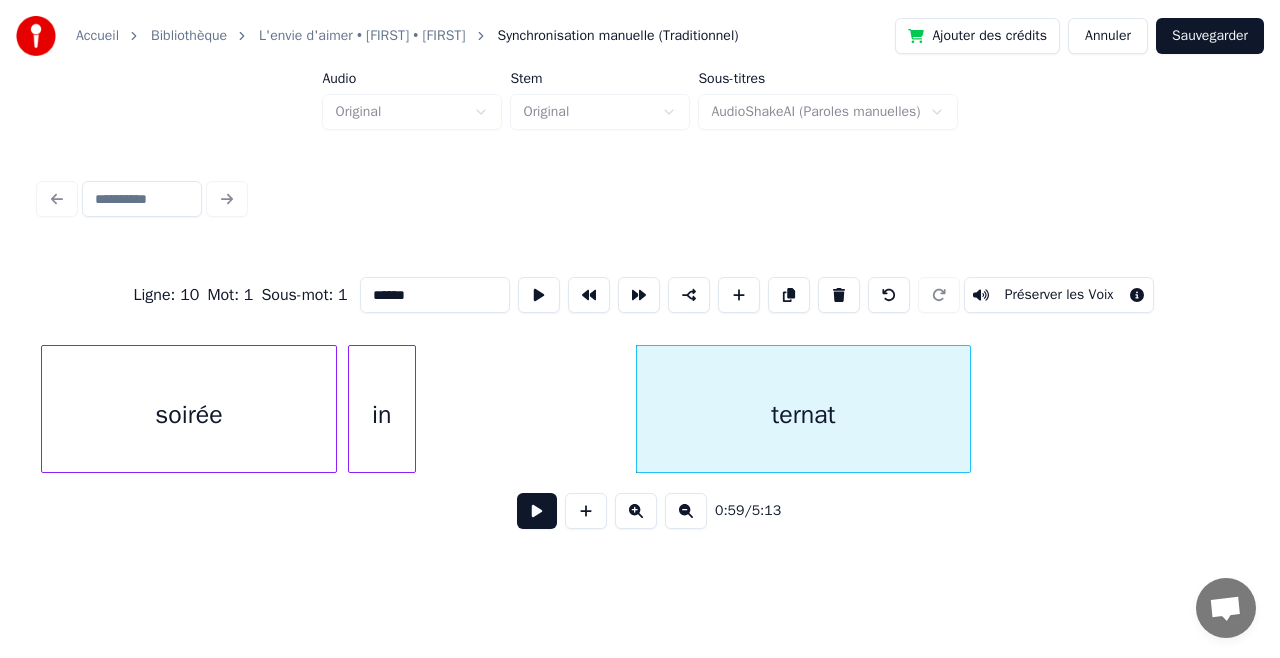 click on "Sauvegarder" at bounding box center [1210, 36] 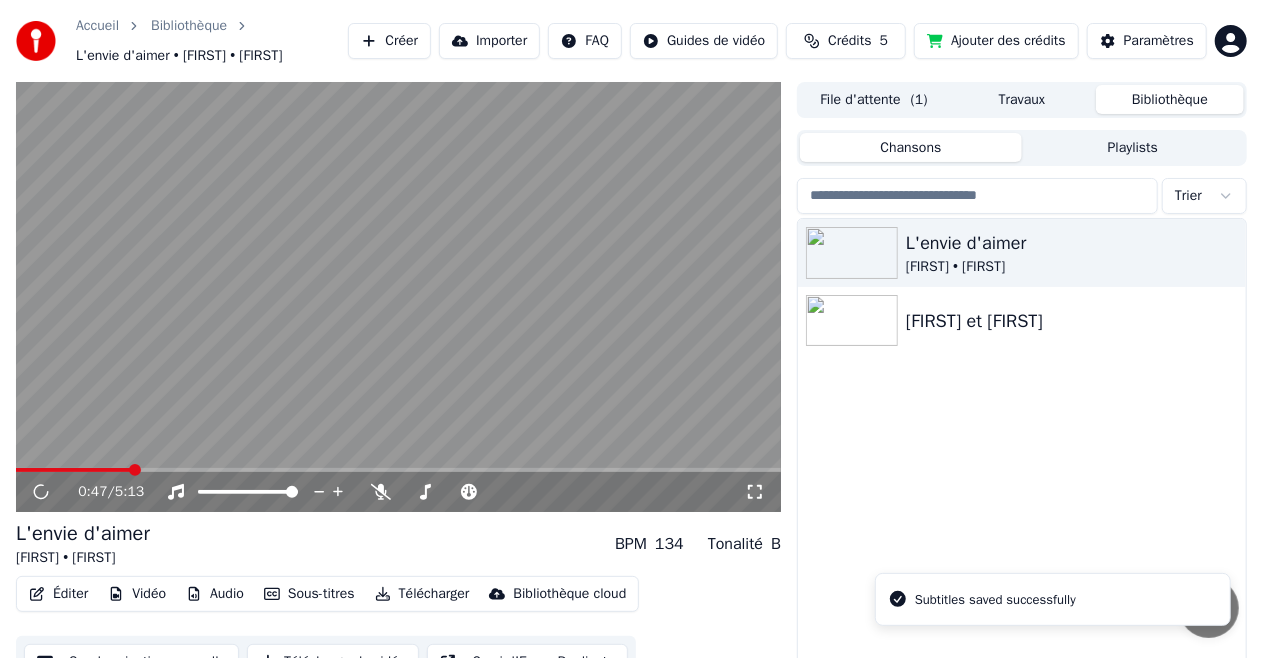click at bounding box center (398, 470) 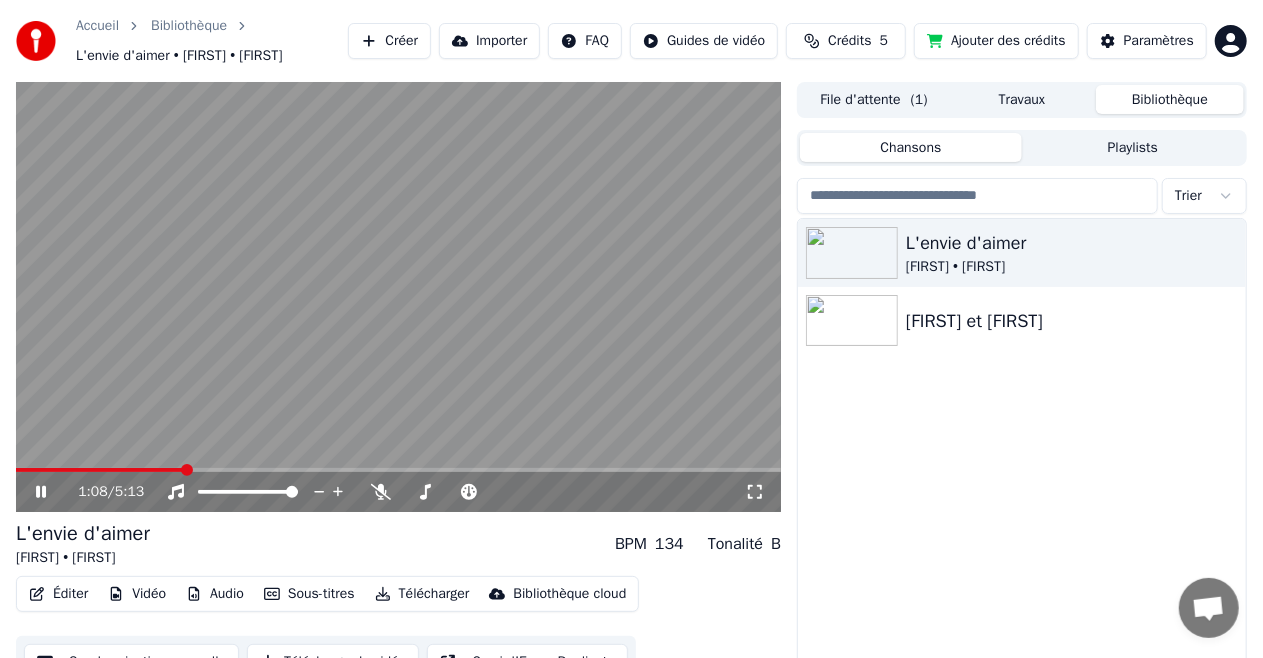 click 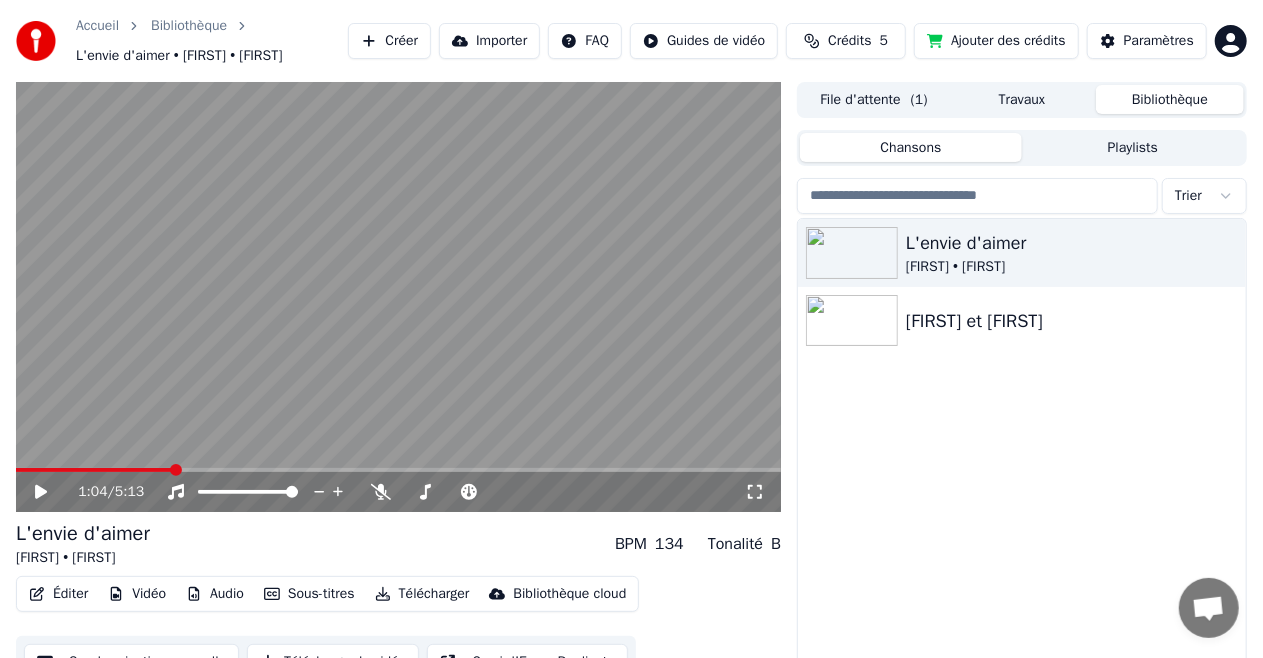 click at bounding box center [94, 470] 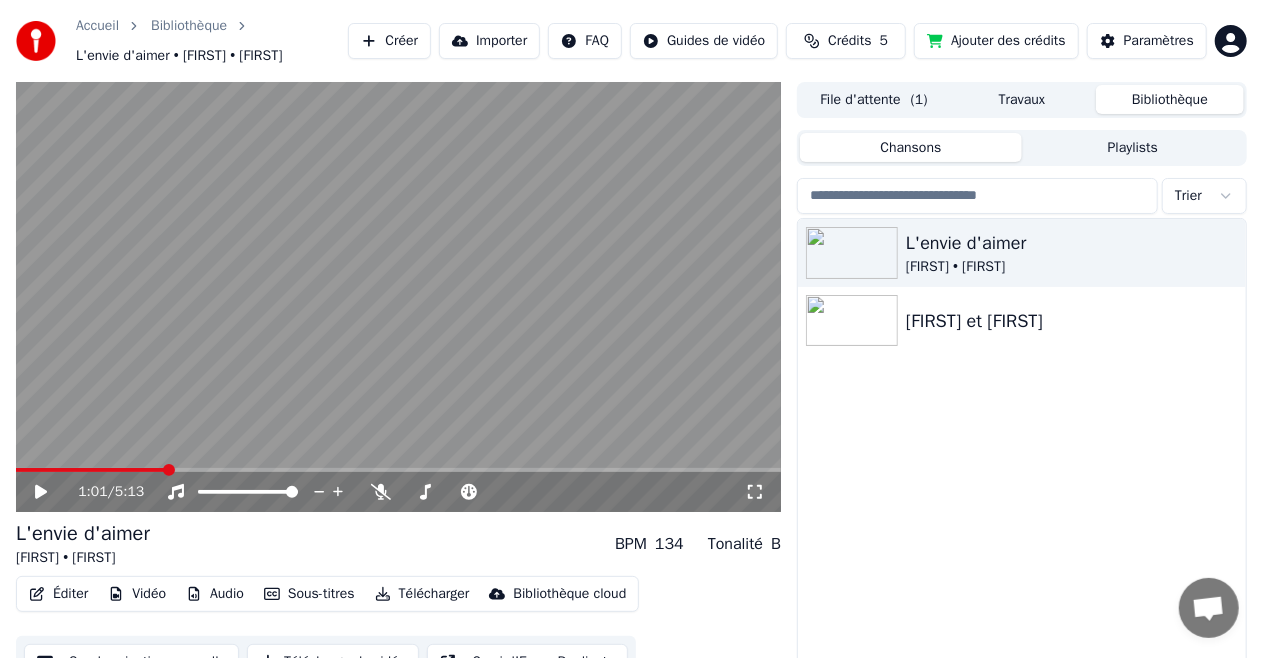 click at bounding box center [90, 470] 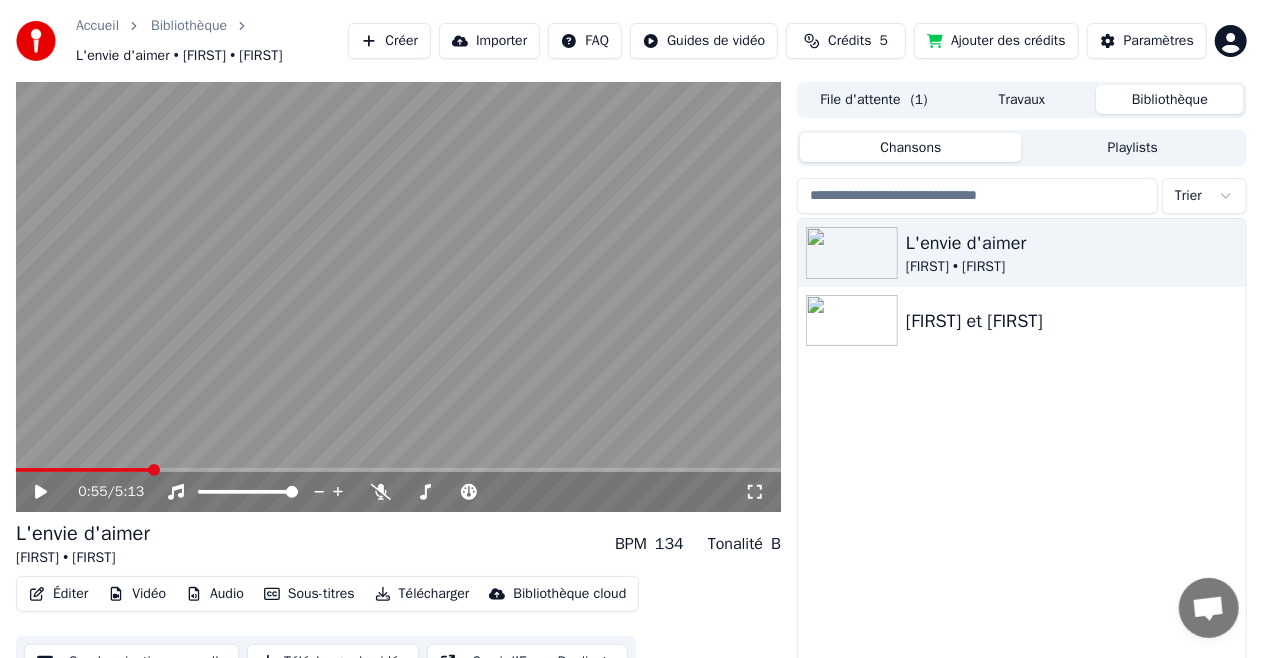 click at bounding box center (83, 470) 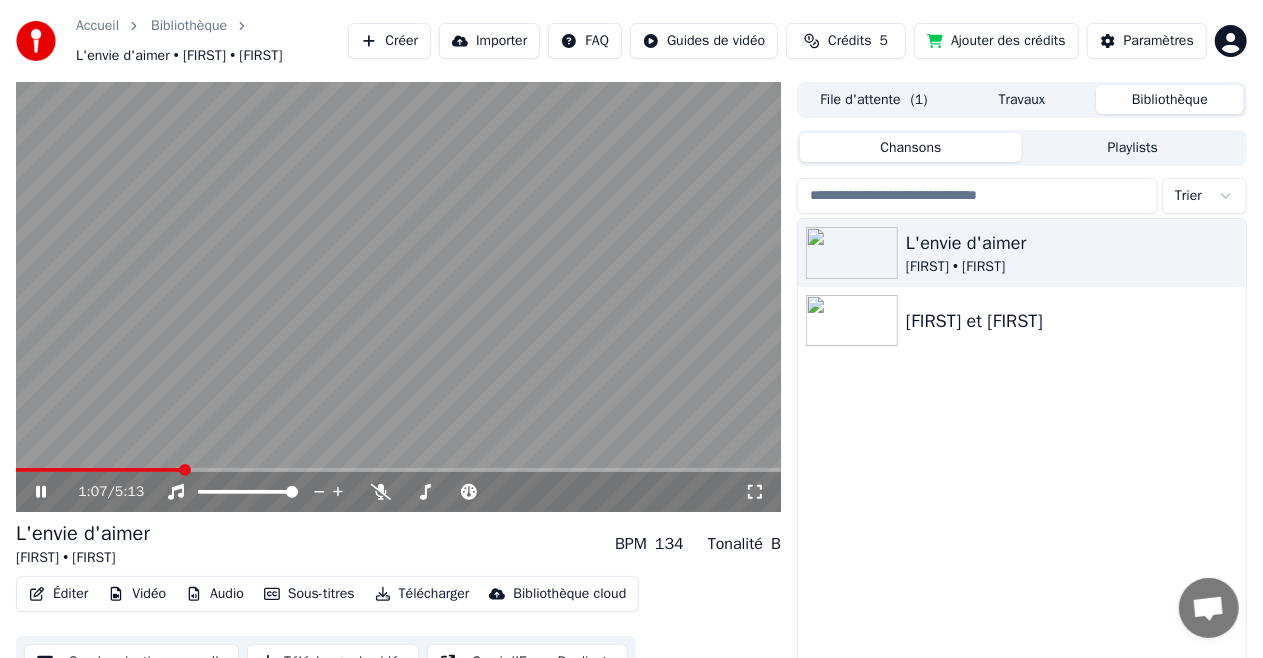 click 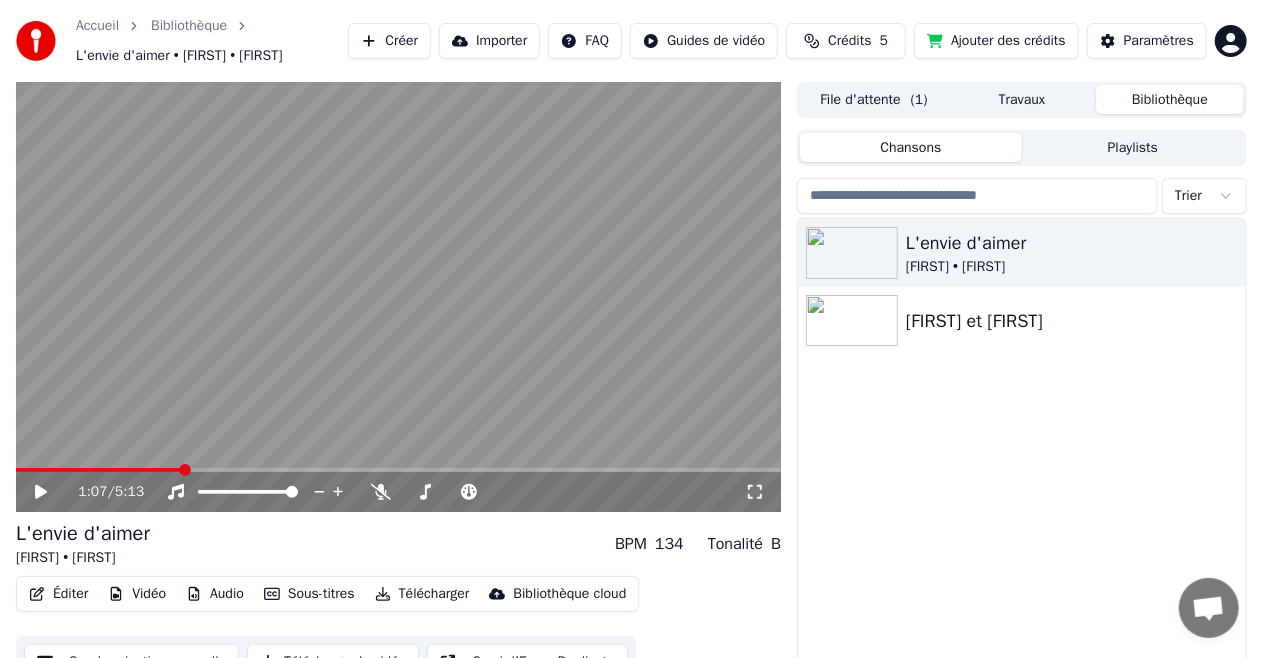 scroll, scrollTop: 53, scrollLeft: 0, axis: vertical 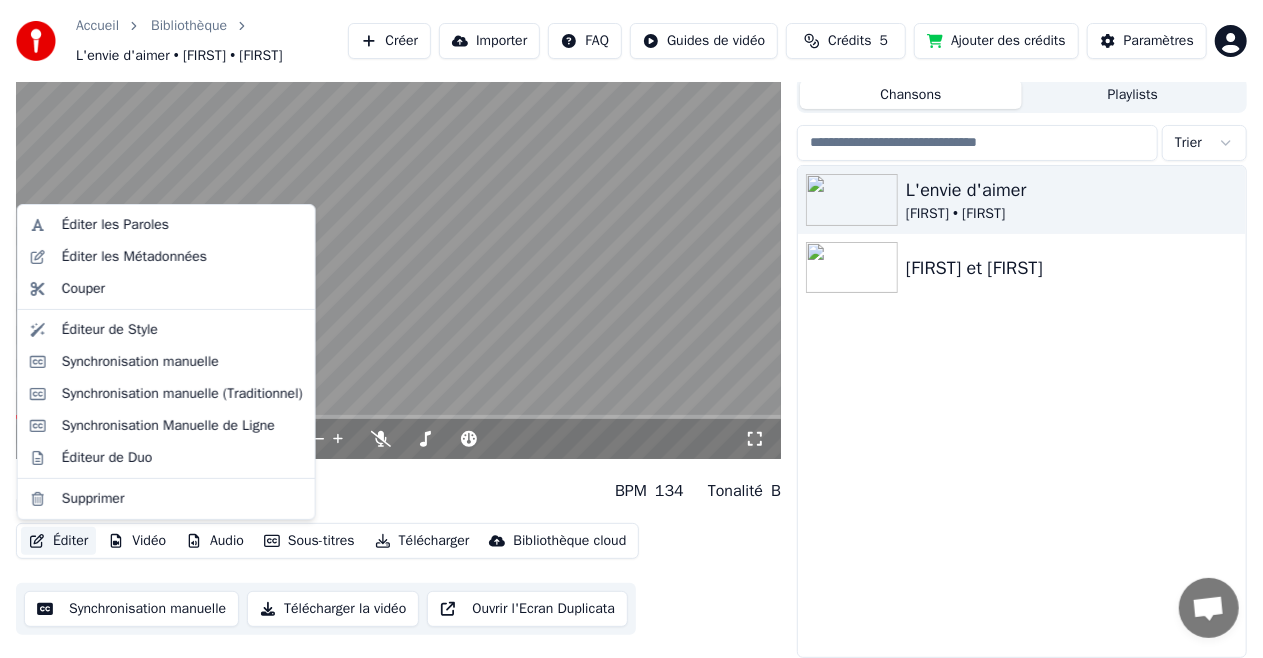 click on "Éditer" at bounding box center [58, 541] 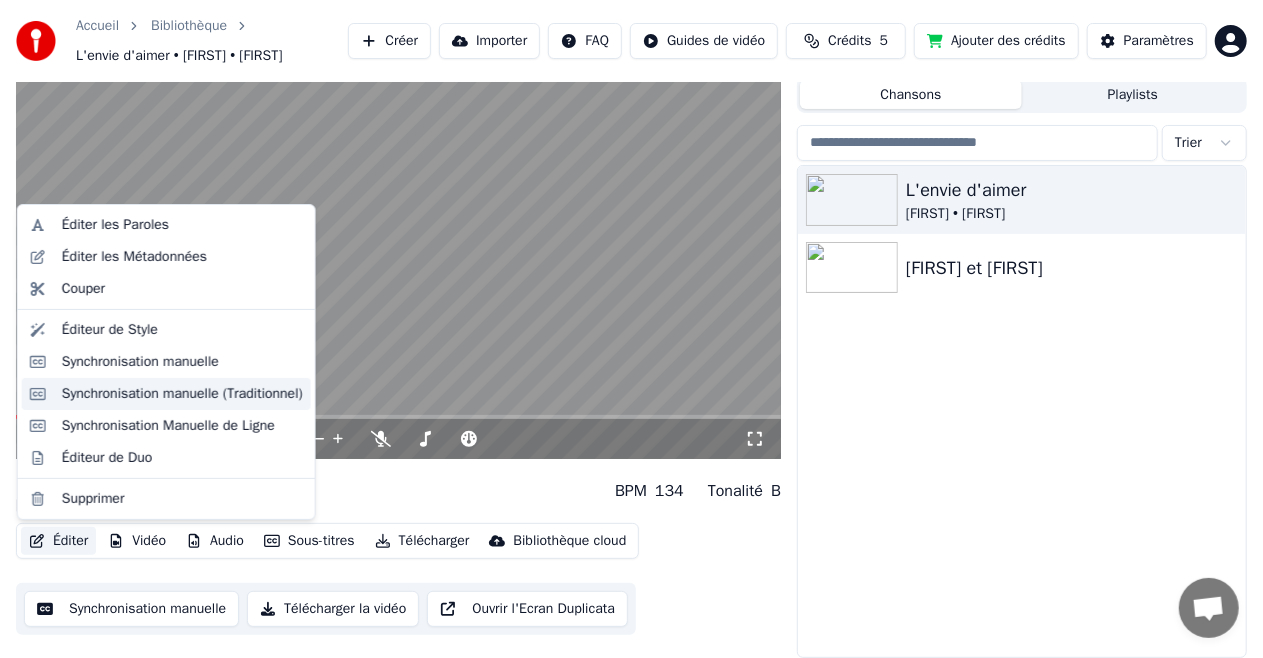 click on "Synchronisation manuelle (Traditionnel)" at bounding box center (182, 394) 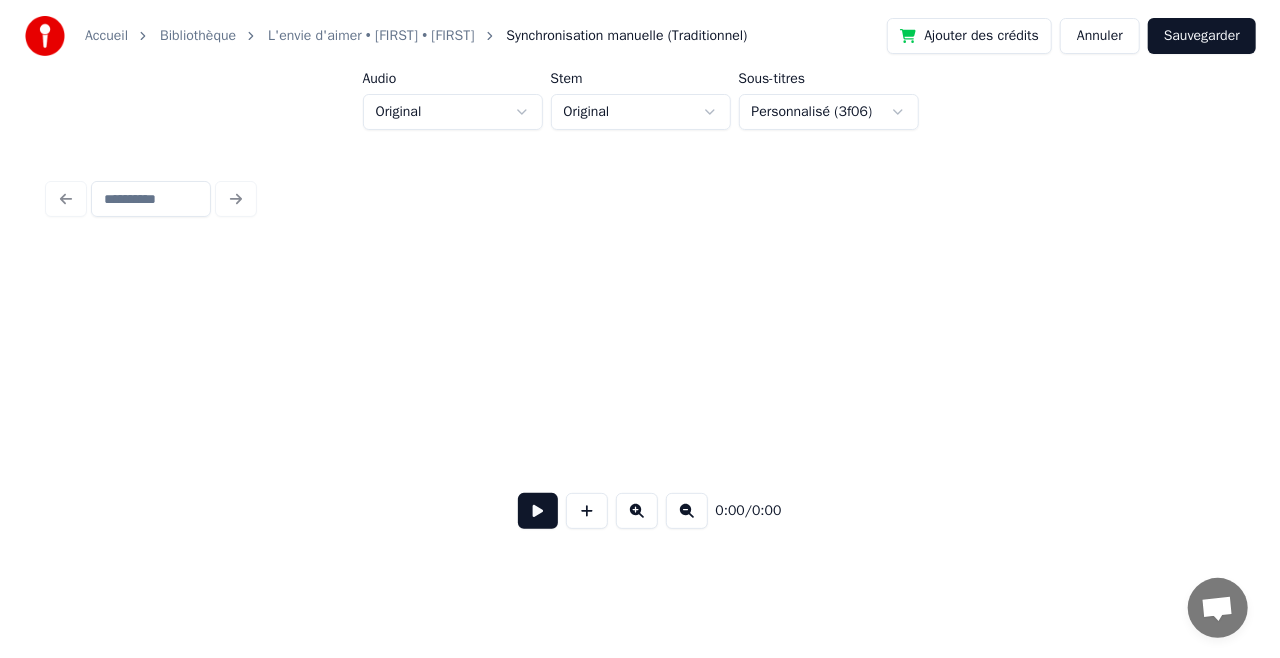 scroll, scrollTop: 0, scrollLeft: 0, axis: both 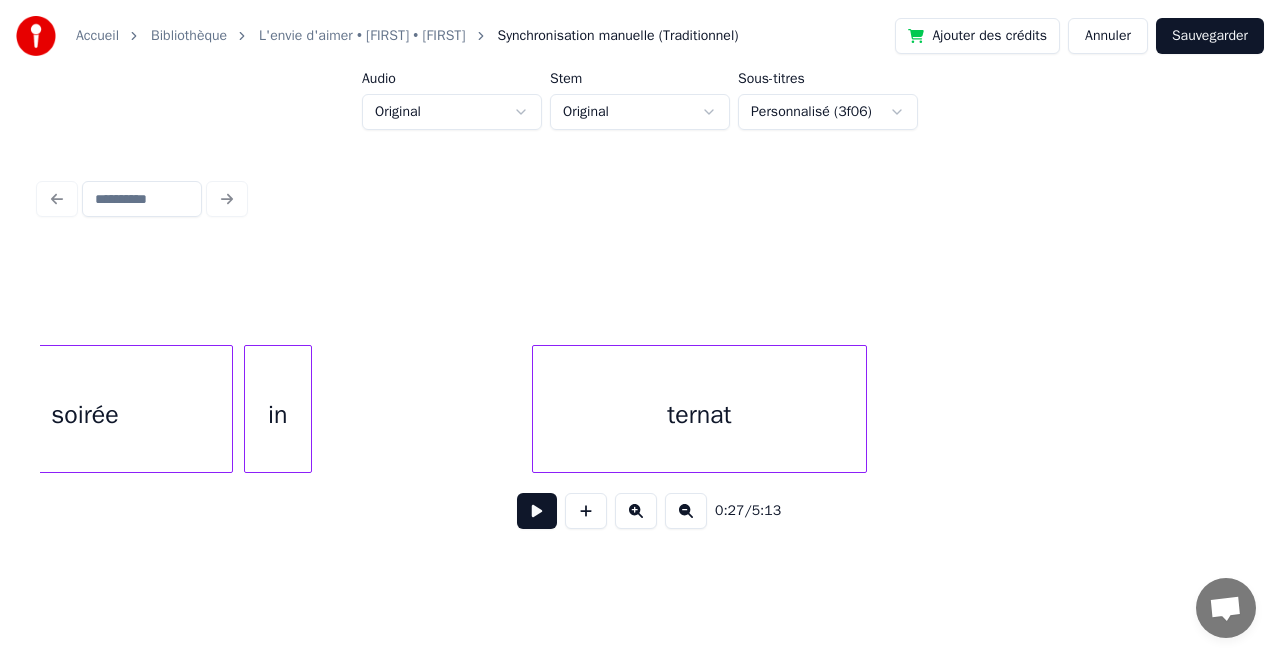 click on "ternat" at bounding box center (699, 414) 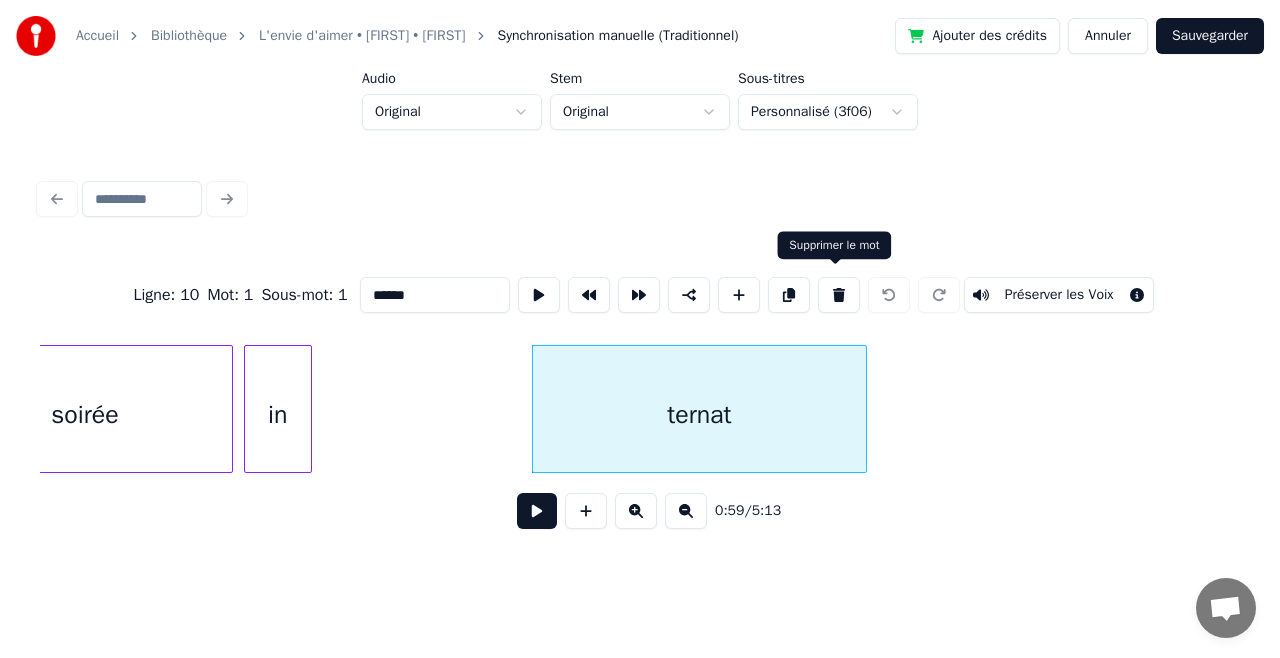 click at bounding box center (839, 295) 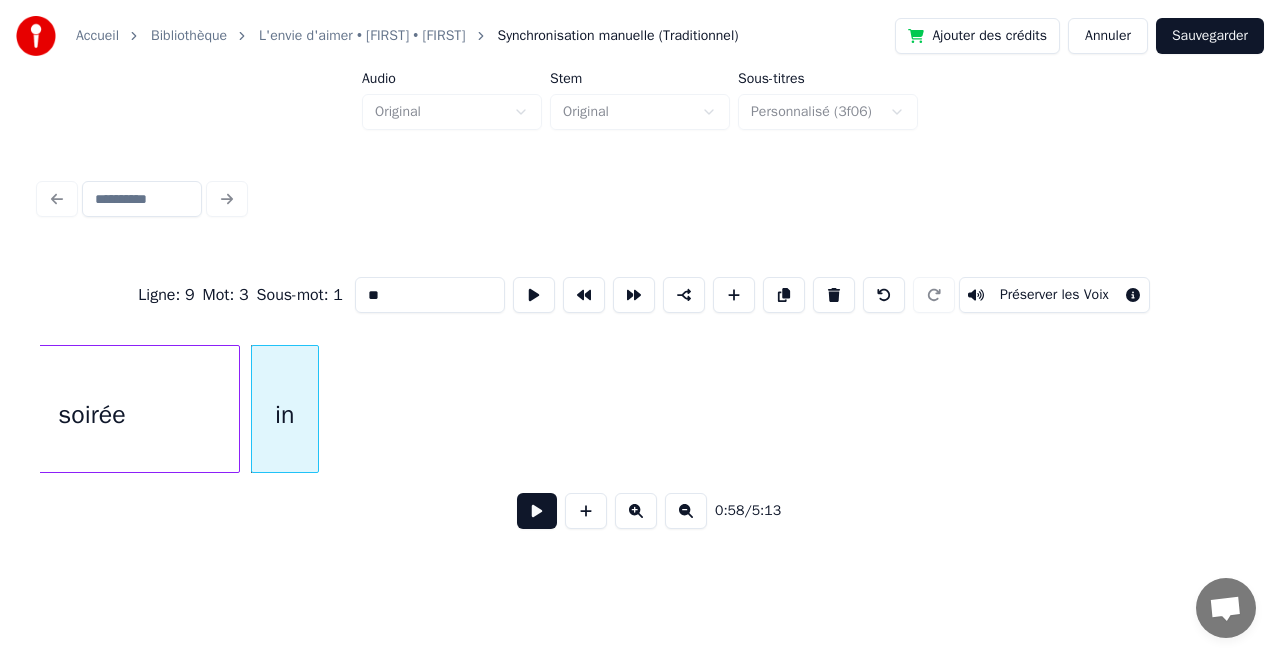 scroll, scrollTop: 0, scrollLeft: 11472, axis: horizontal 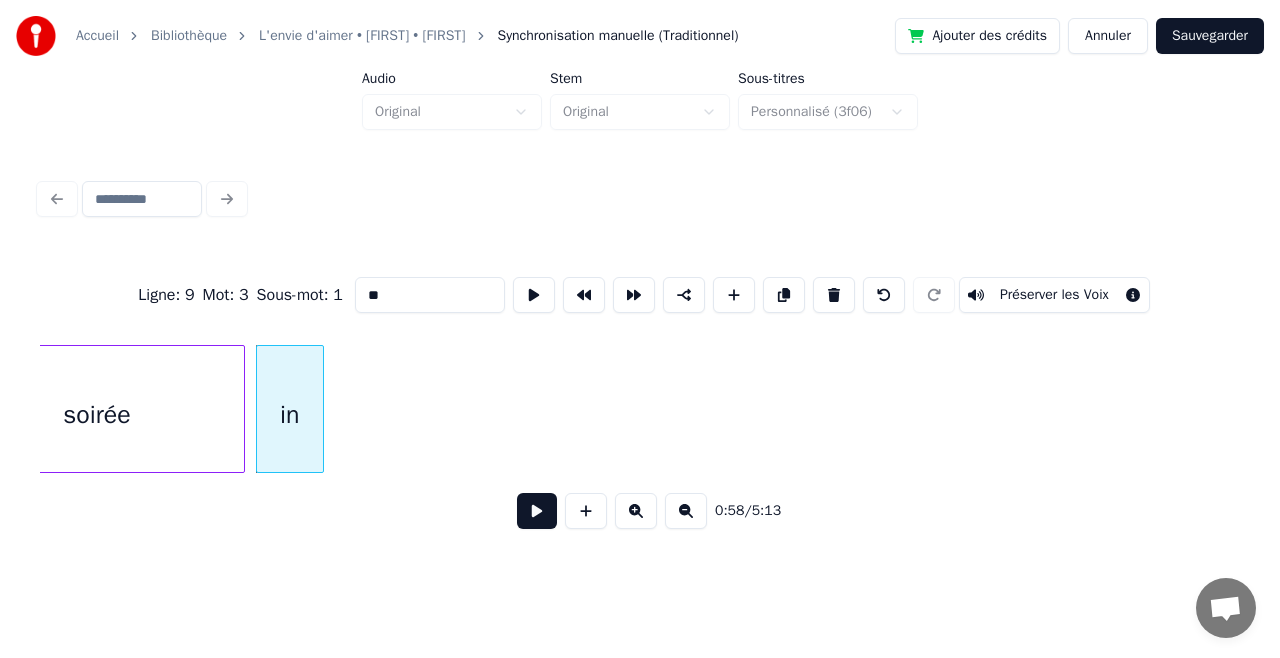 click on "in" at bounding box center [290, 414] 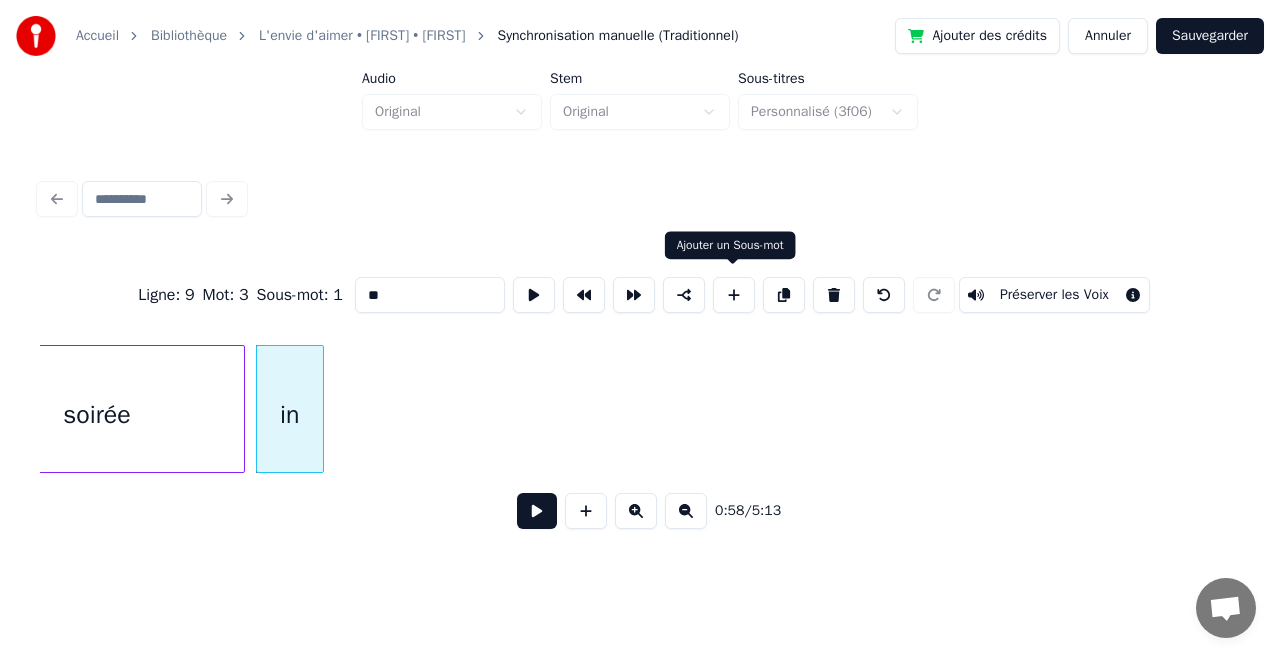 click at bounding box center [734, 295] 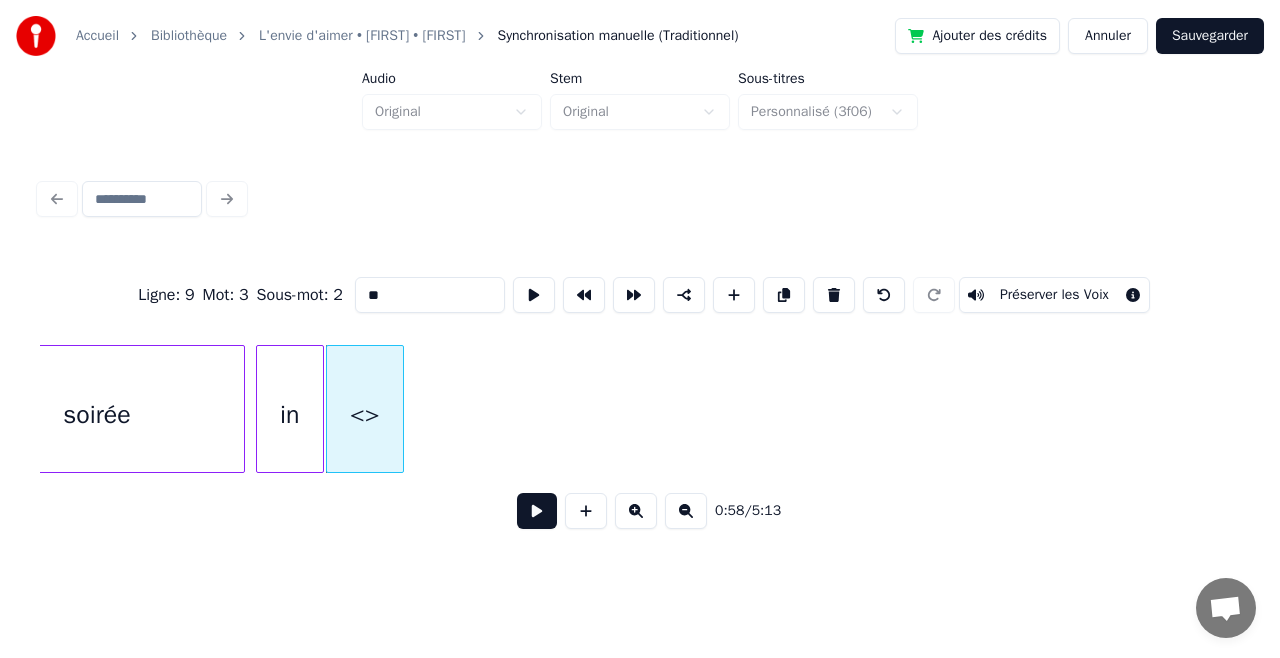 click on "**" at bounding box center [430, 295] 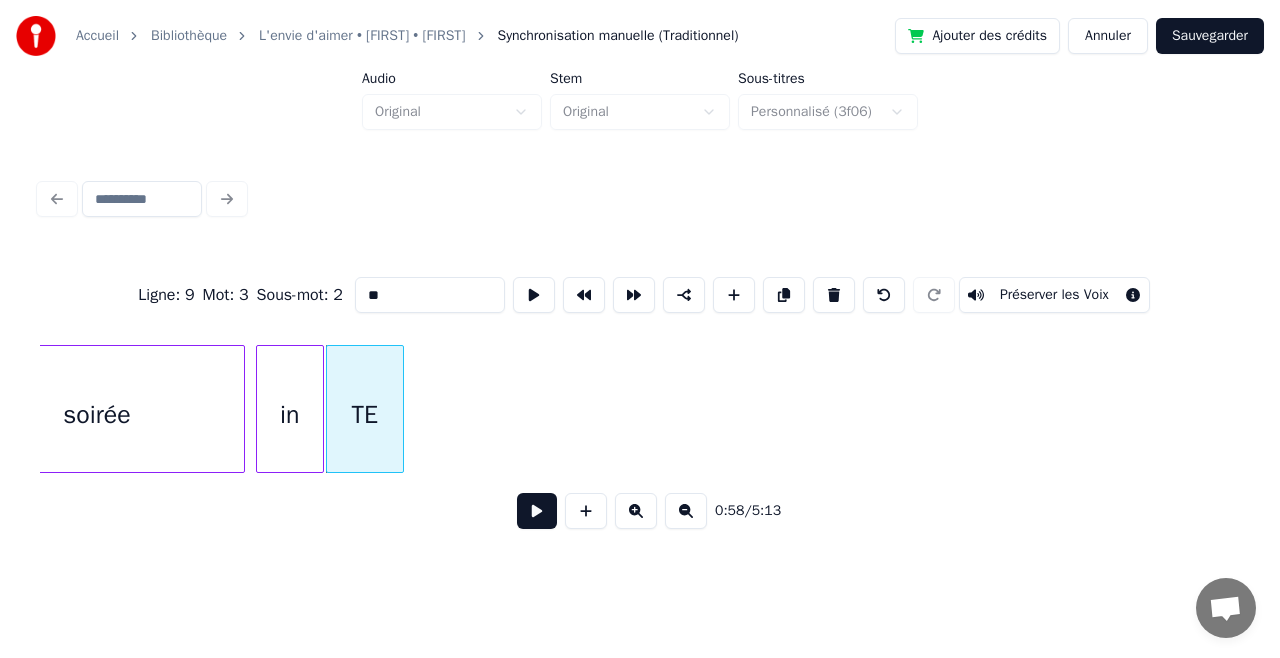 type on "*" 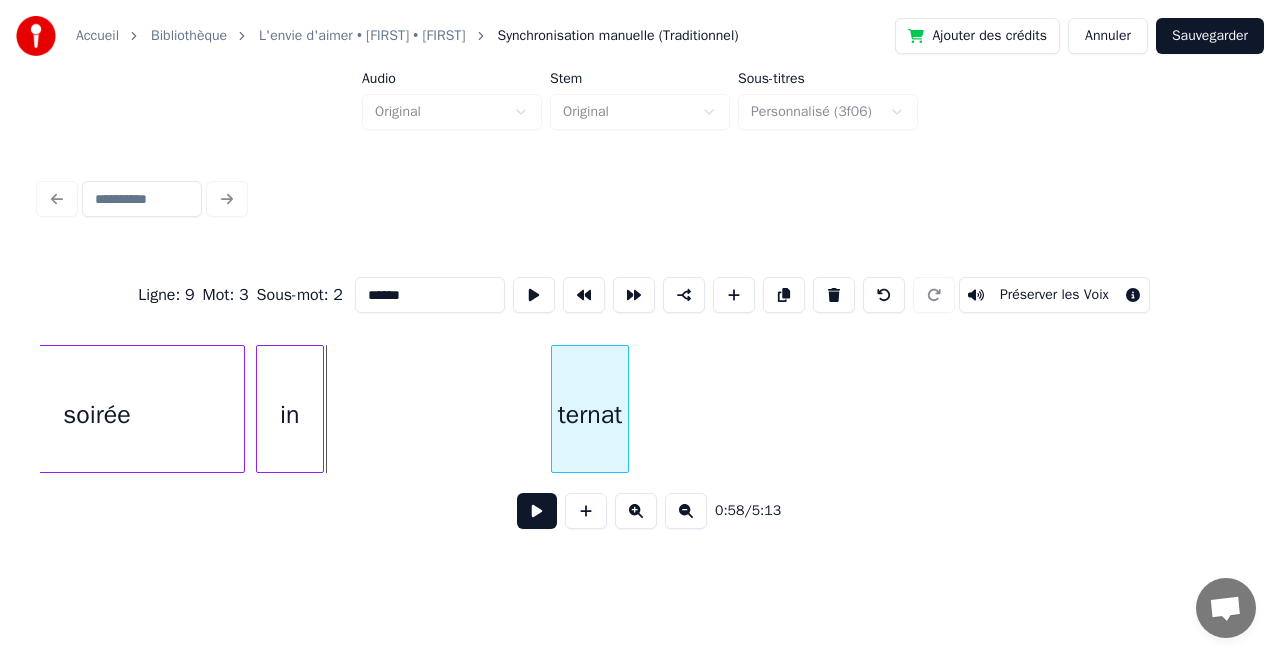 click on "ternat" at bounding box center (590, 414) 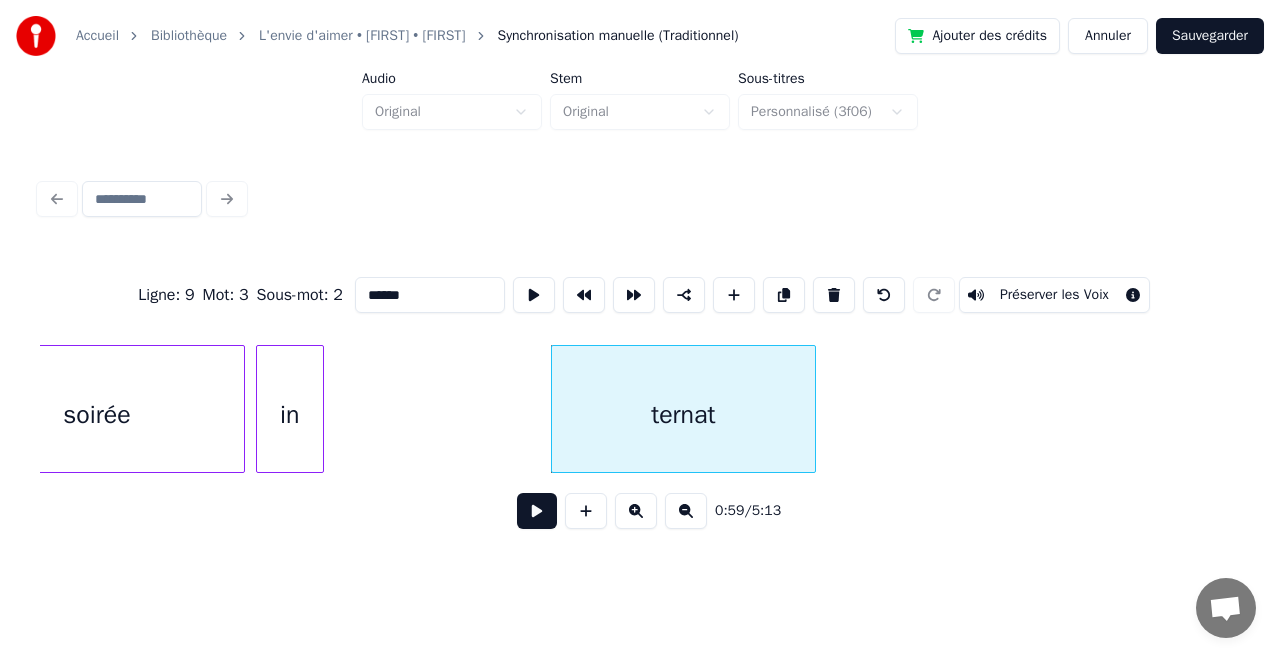 click at bounding box center (812, 409) 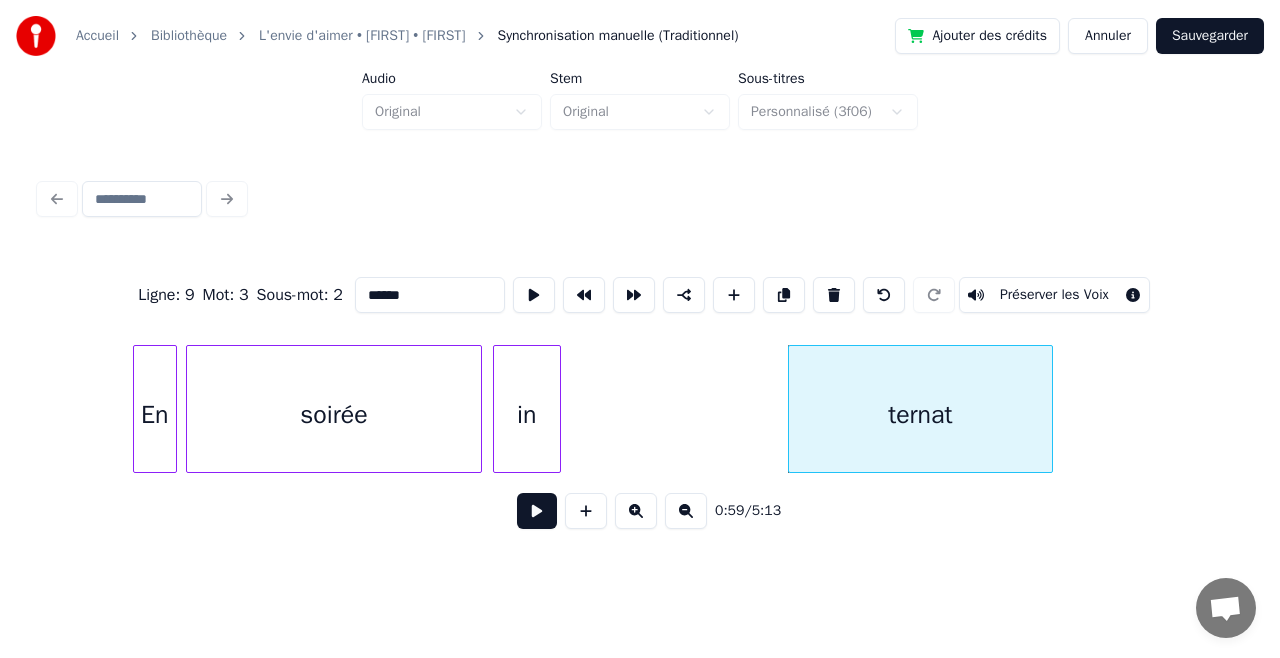 scroll, scrollTop: 0, scrollLeft: 11234, axis: horizontal 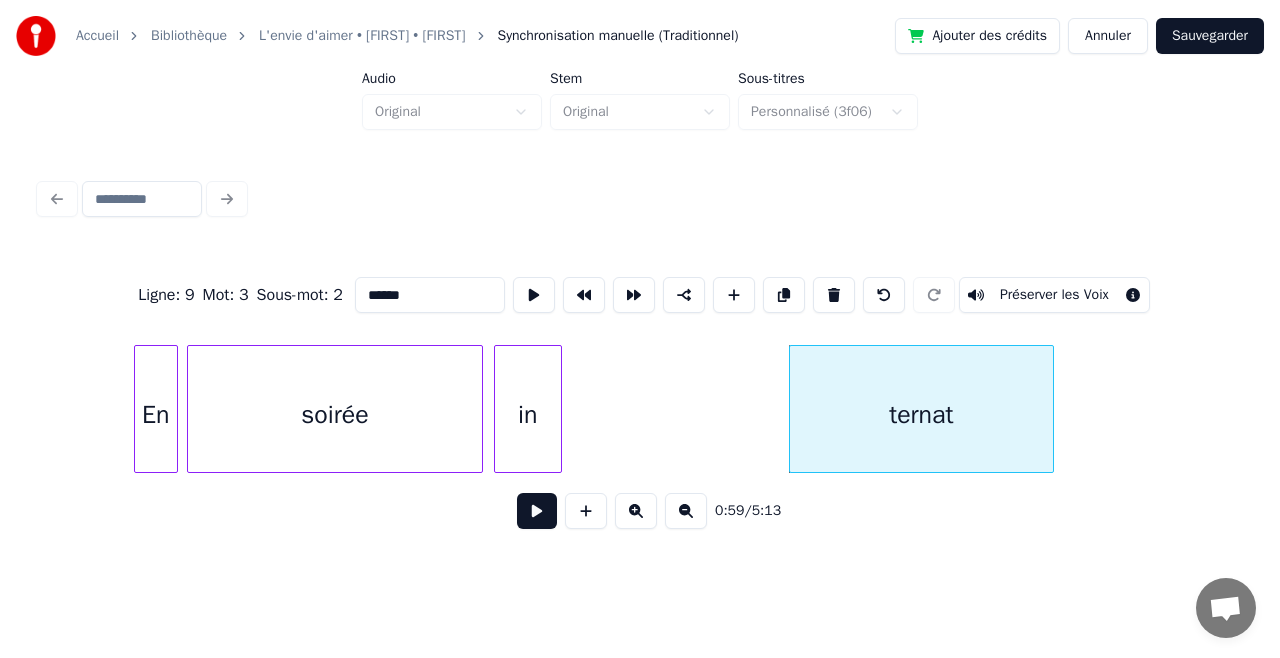 type on "******" 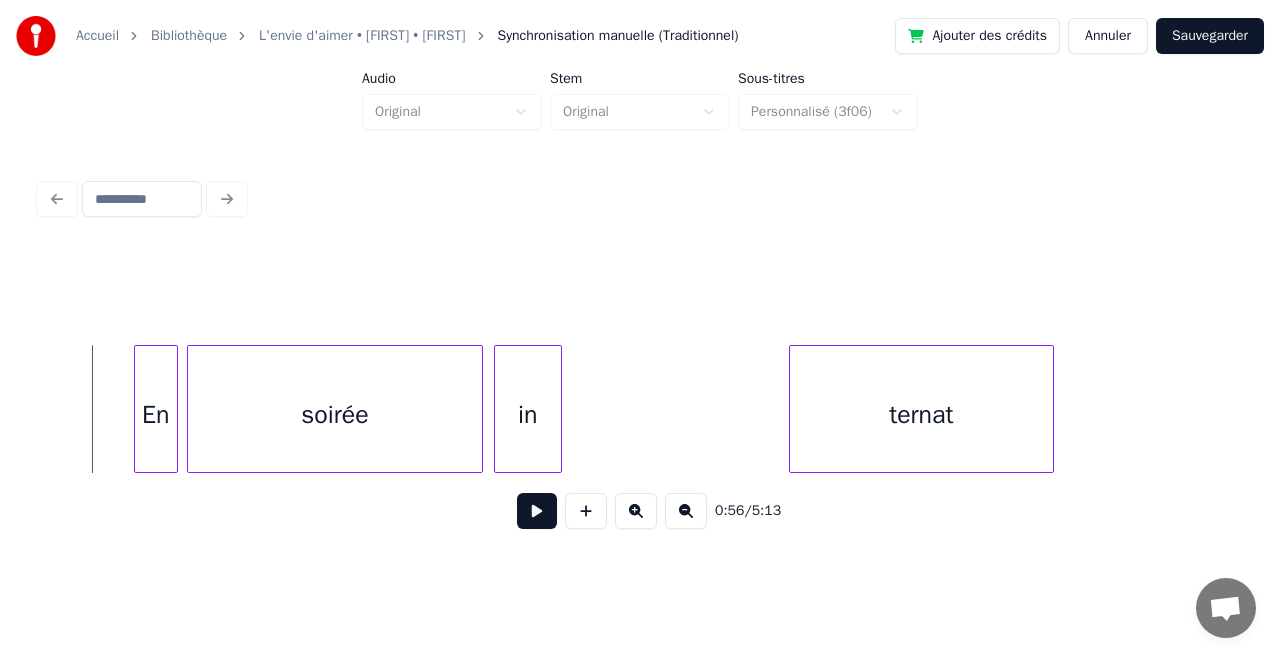 click at bounding box center [537, 511] 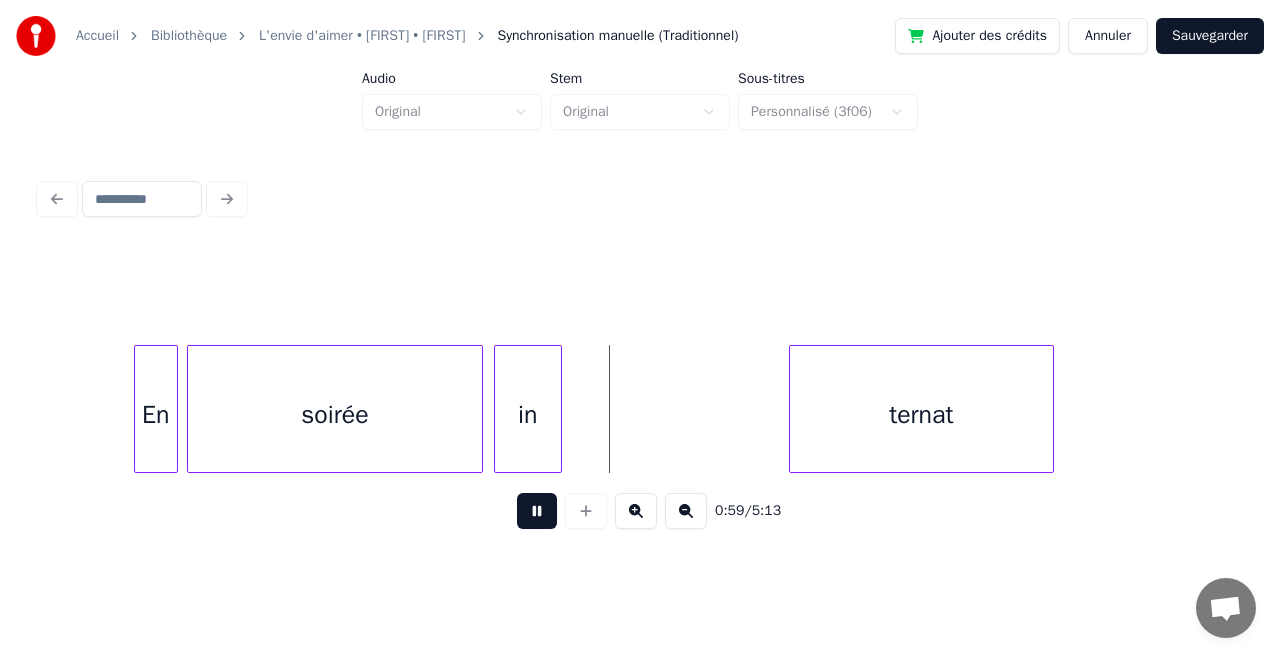 click on "soirée in ternat En" at bounding box center (20135, 409) 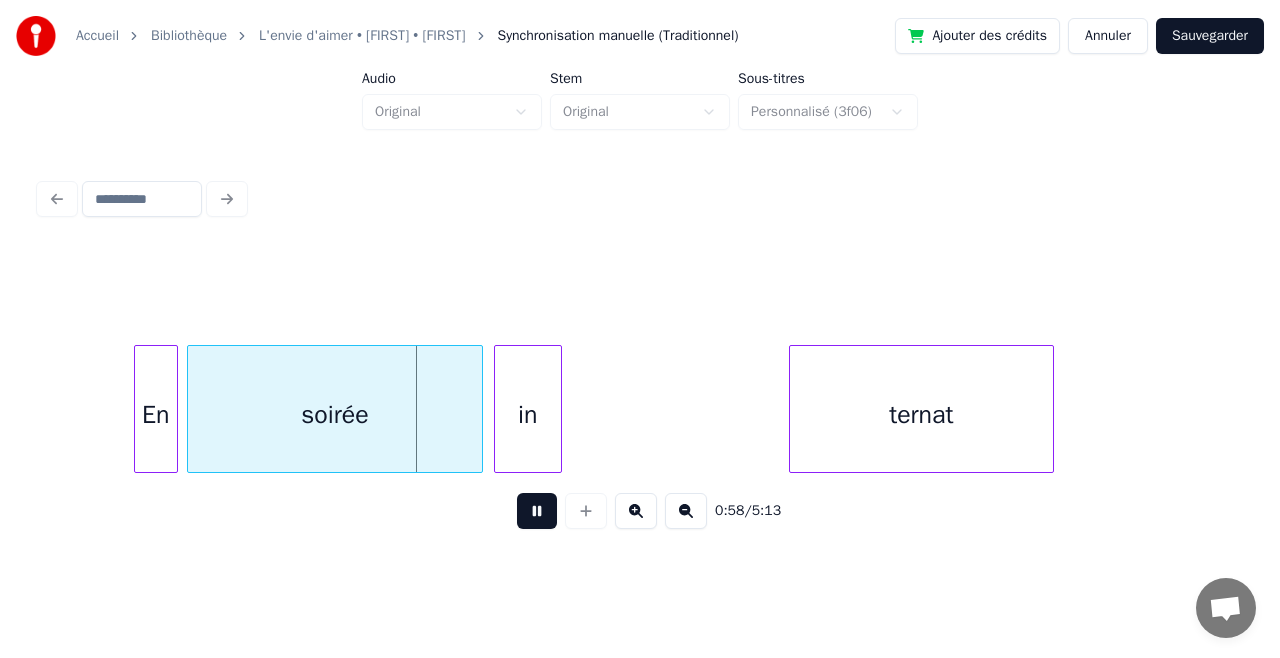 click on "soirée in ternat En" at bounding box center [20135, 409] 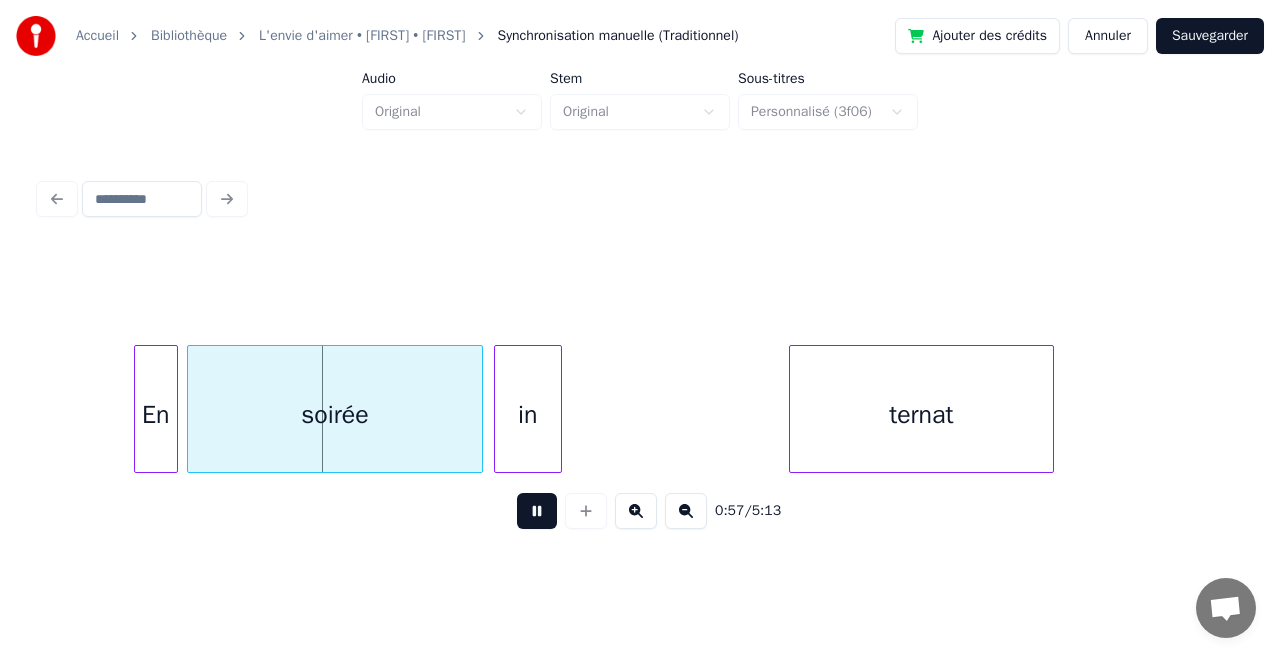 click on "soirée in ternat En" at bounding box center [20135, 409] 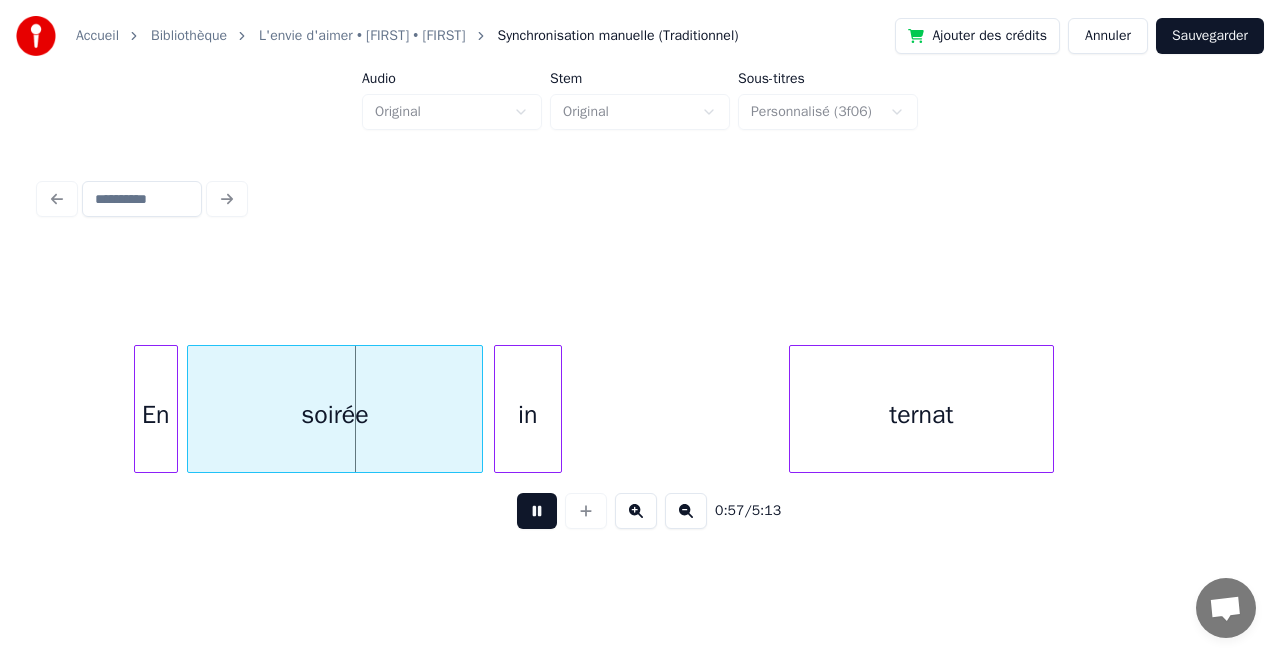click at bounding box center (537, 511) 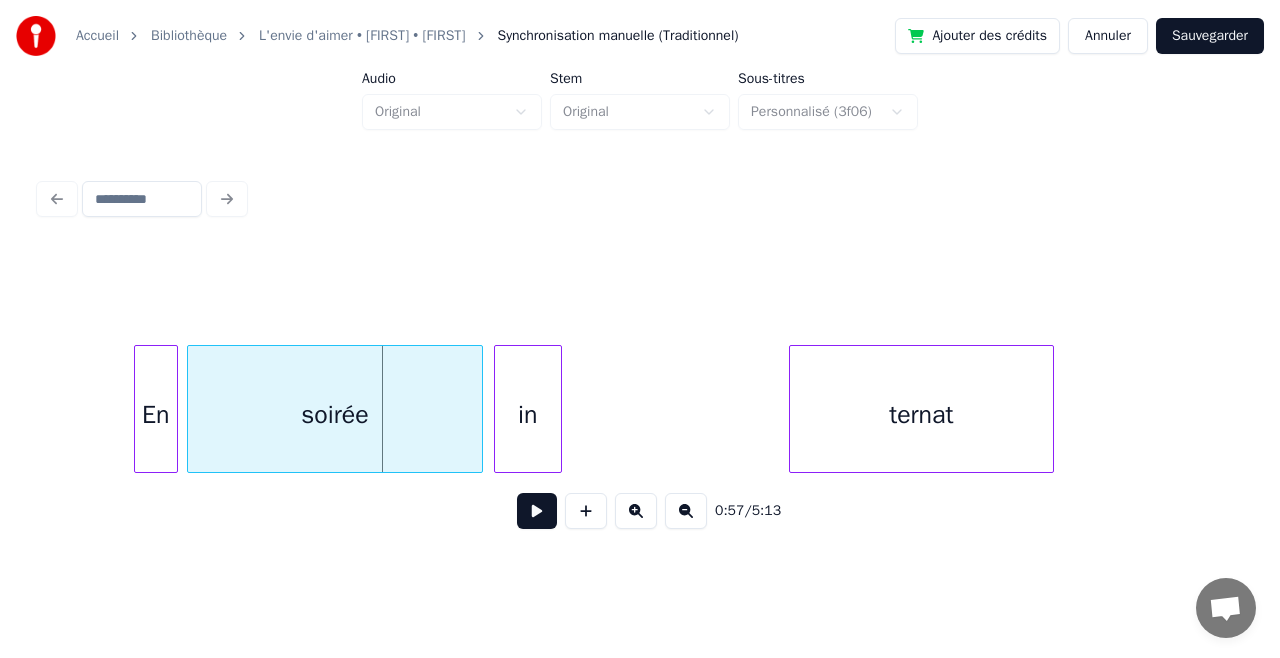 click on "soirée" at bounding box center (335, 414) 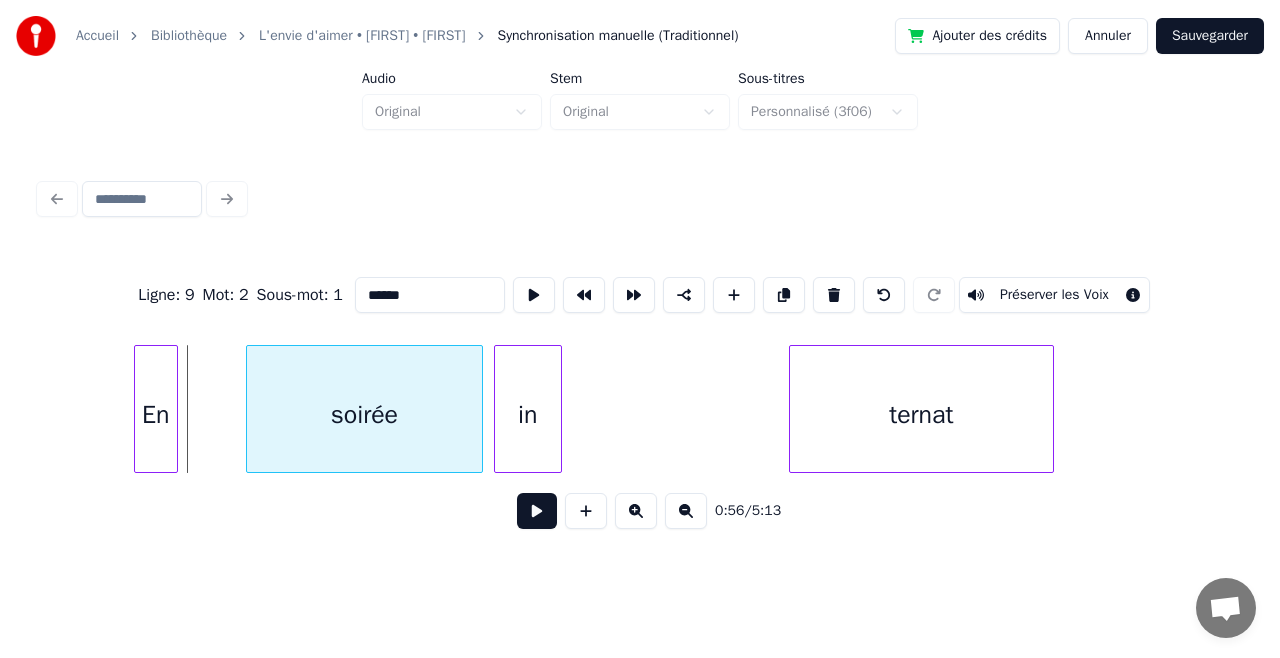 click at bounding box center [250, 409] 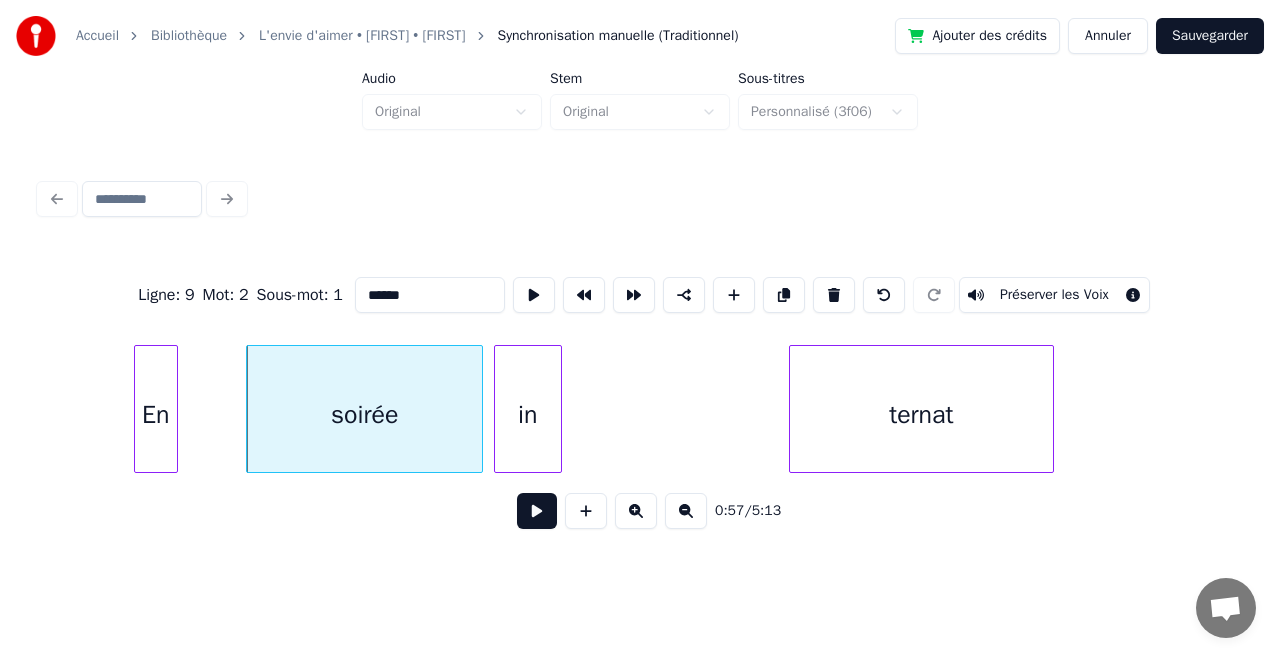 click on "En" at bounding box center (156, 414) 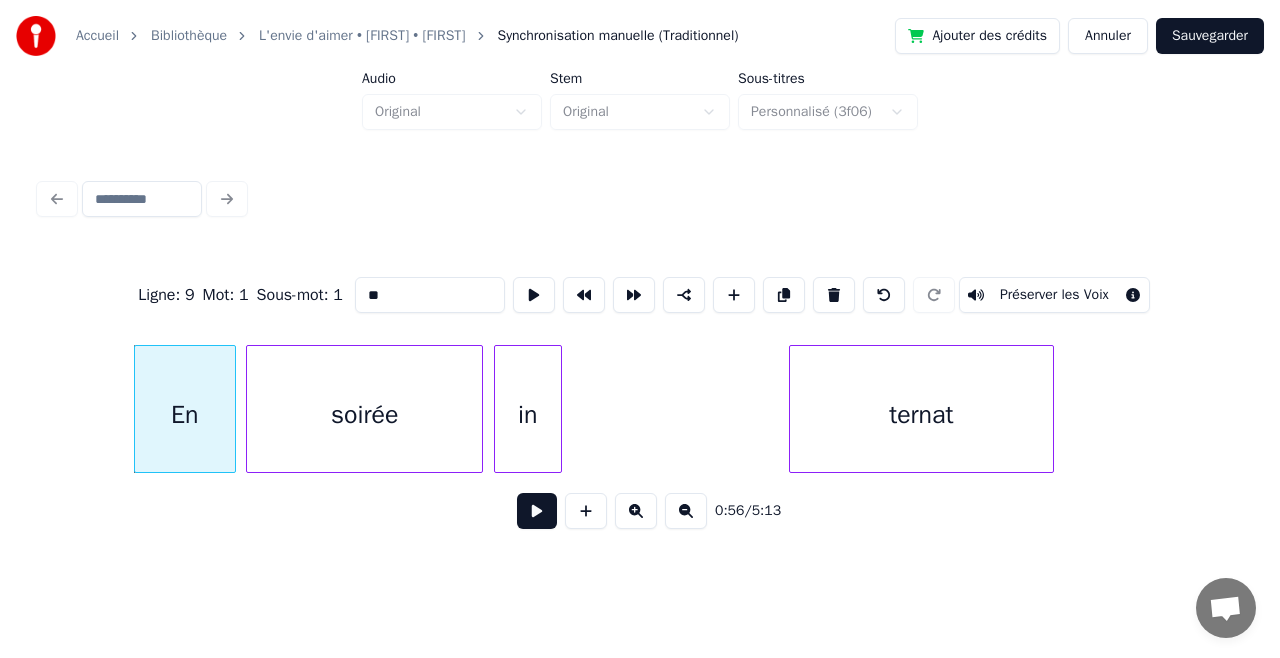 click at bounding box center [232, 409] 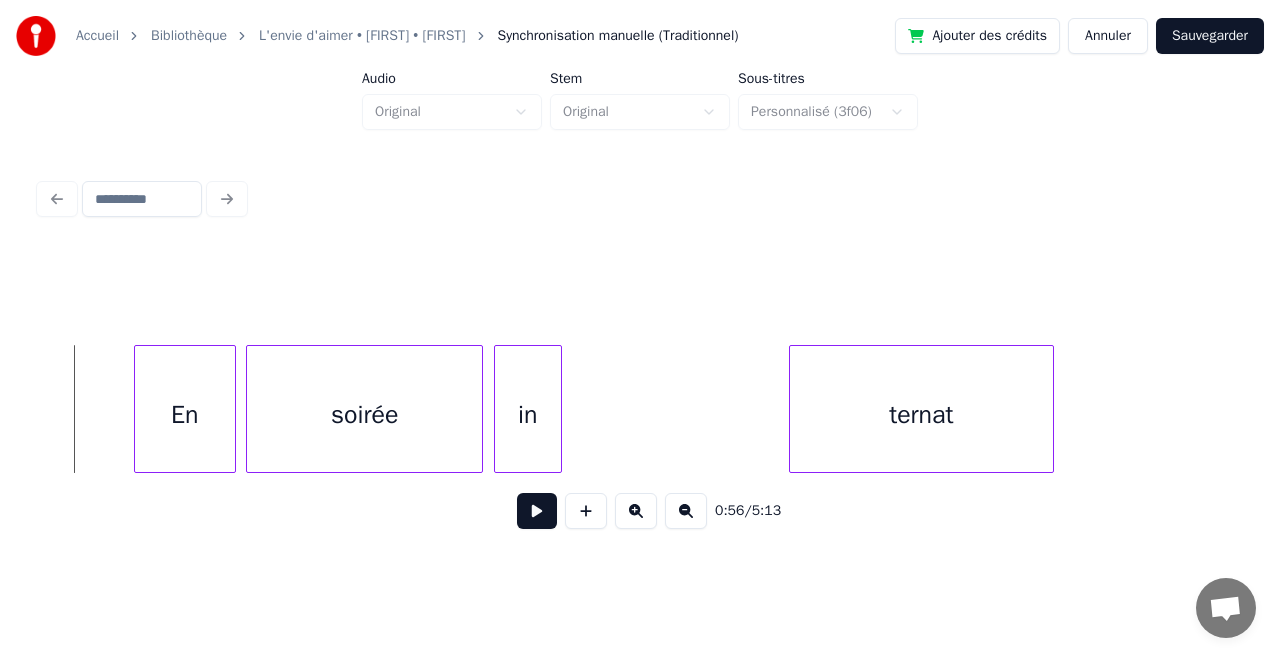 click at bounding box center (537, 511) 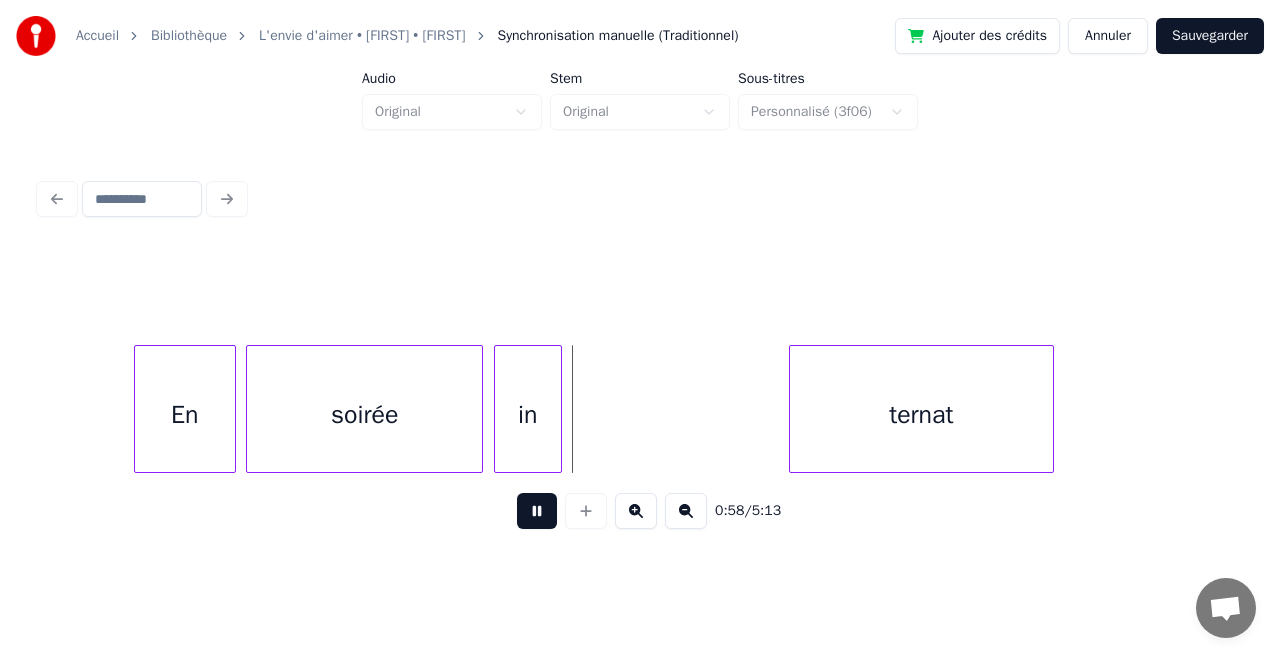 click at bounding box center [537, 511] 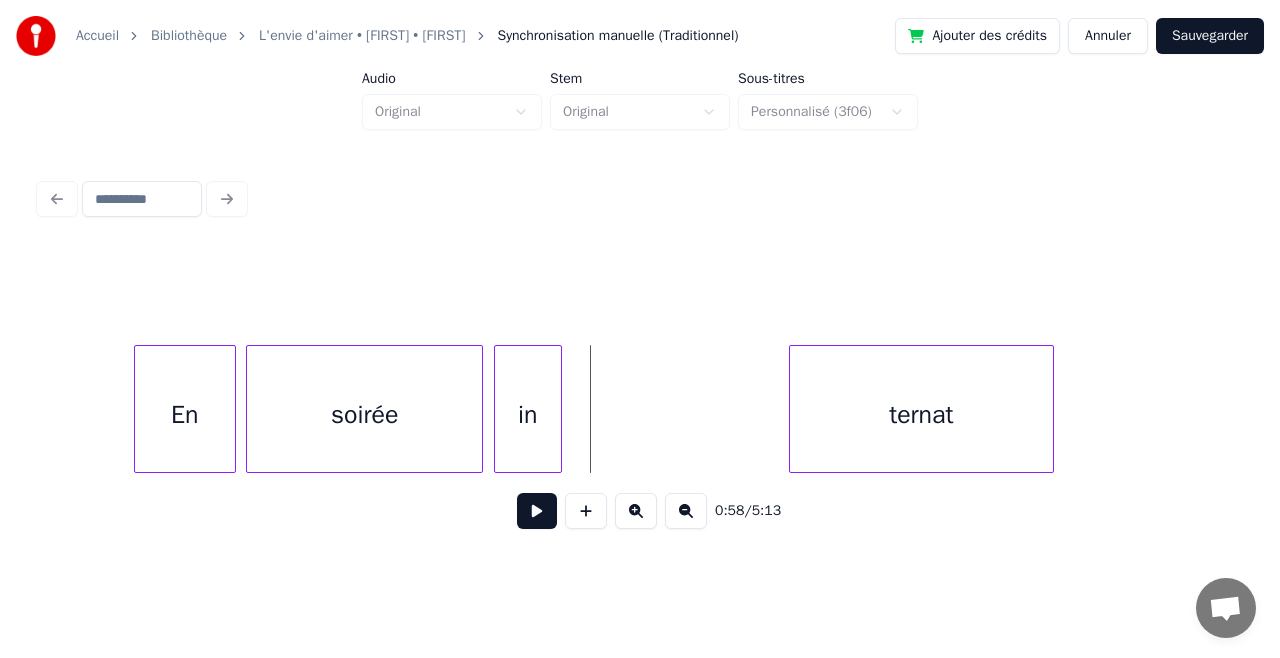click on "soirée" at bounding box center (364, 414) 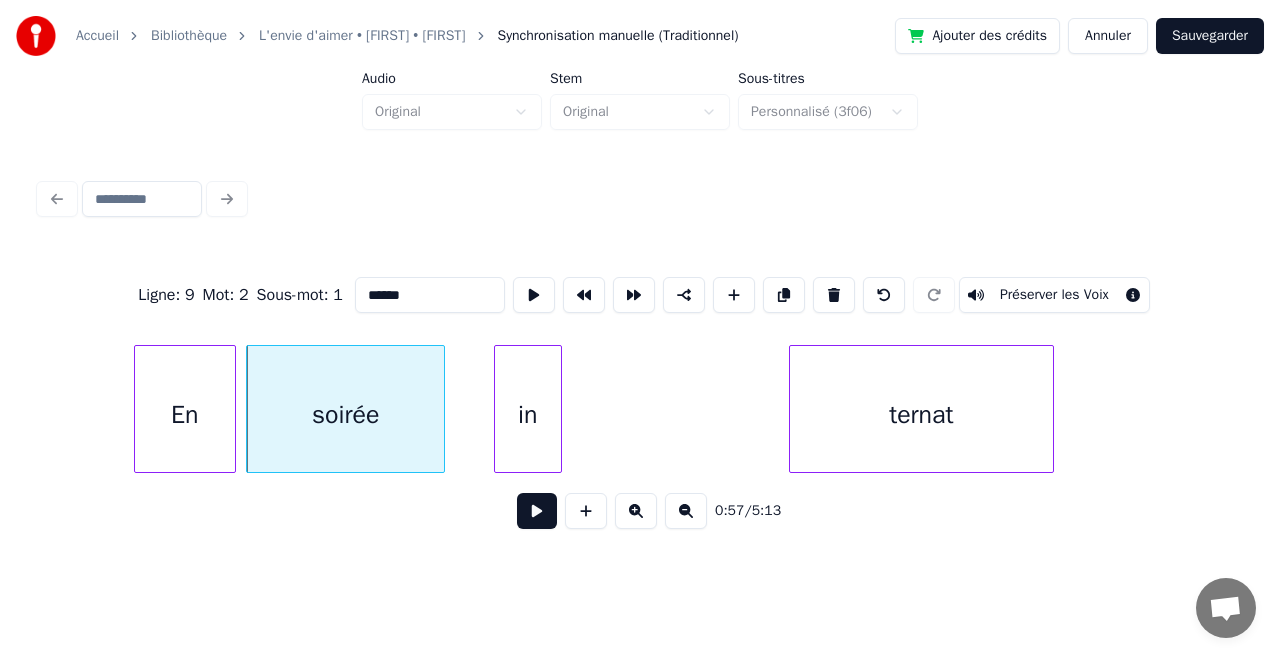 click at bounding box center [441, 409] 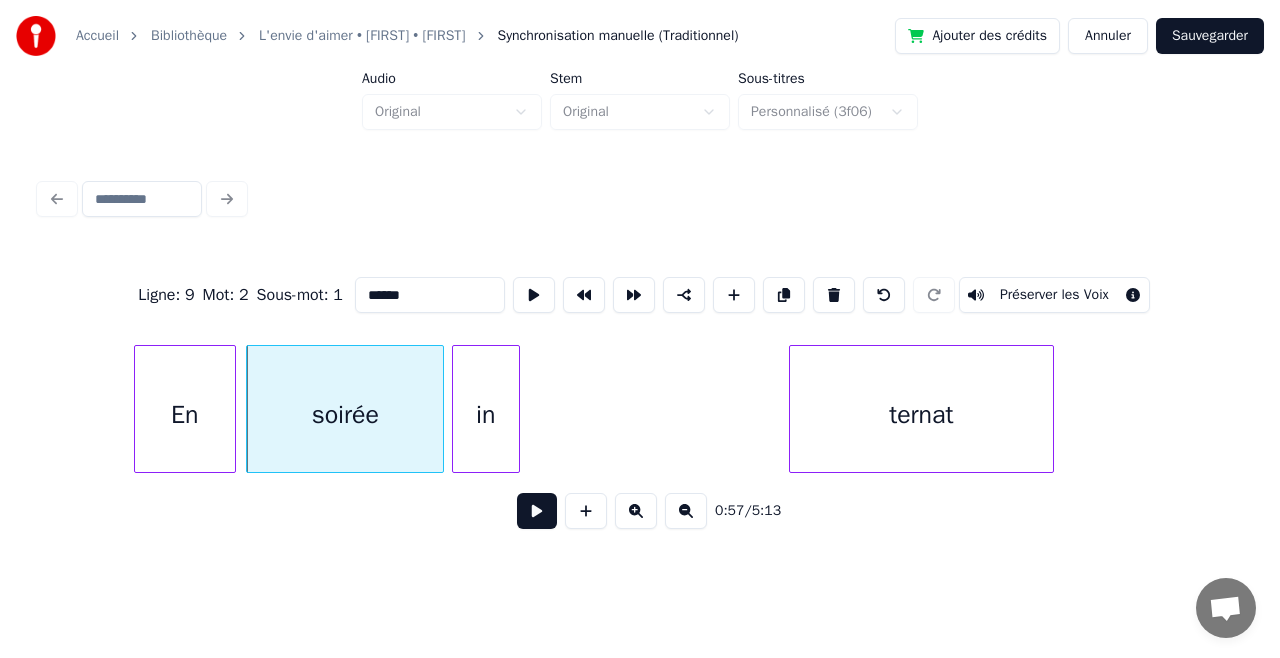 click on "in" at bounding box center (486, 414) 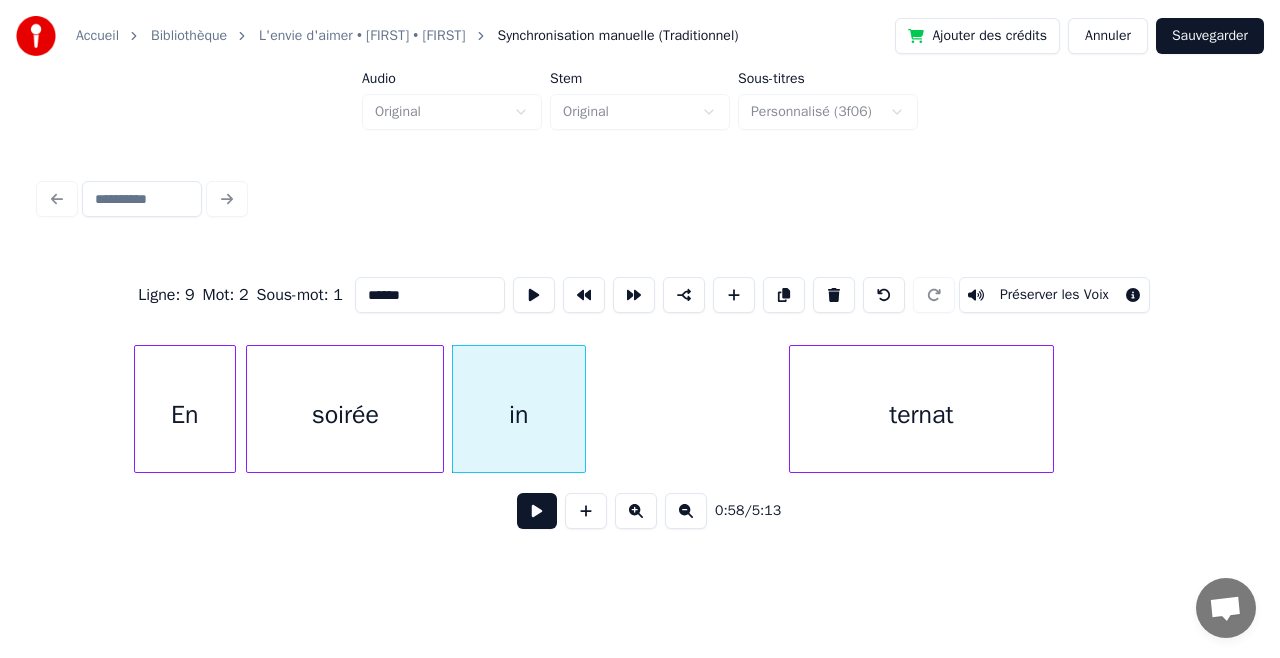 click at bounding box center (582, 409) 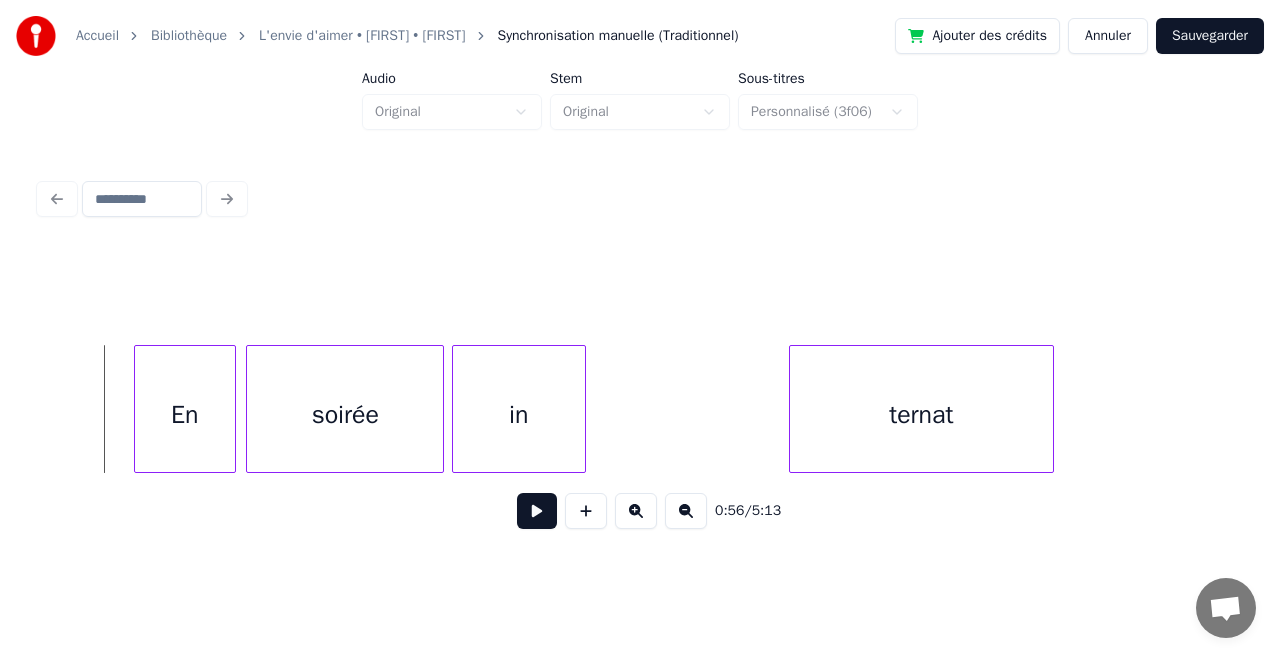 click at bounding box center [537, 511] 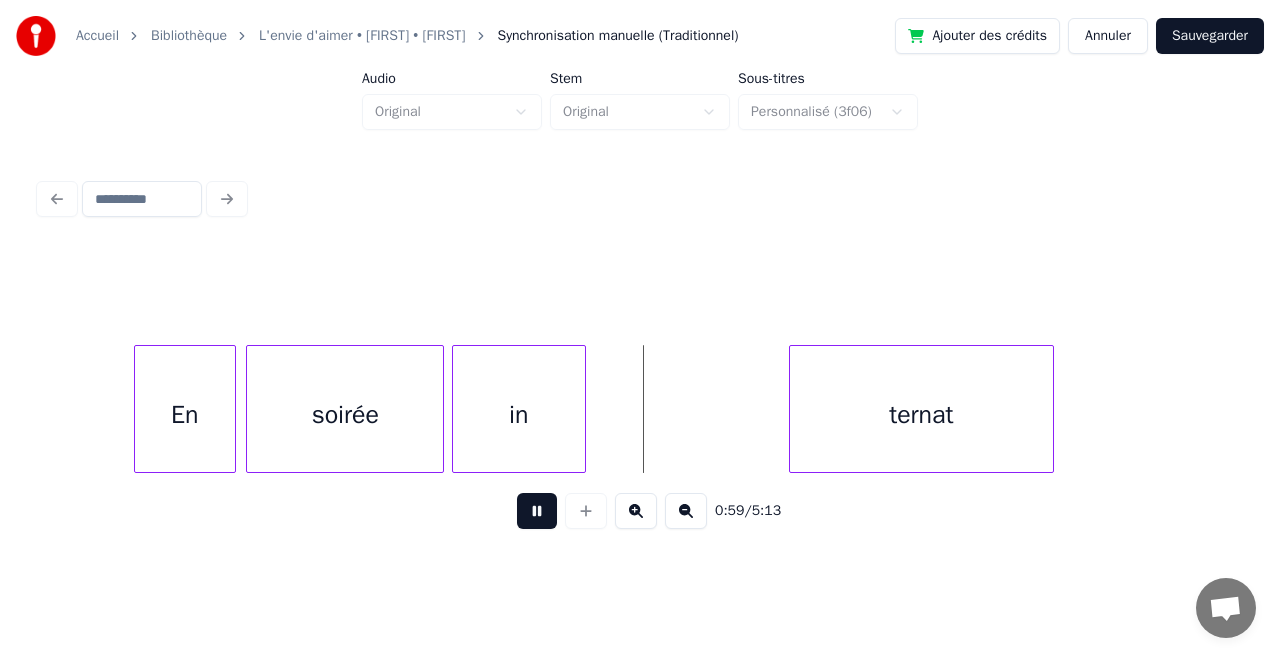 click at bounding box center (537, 511) 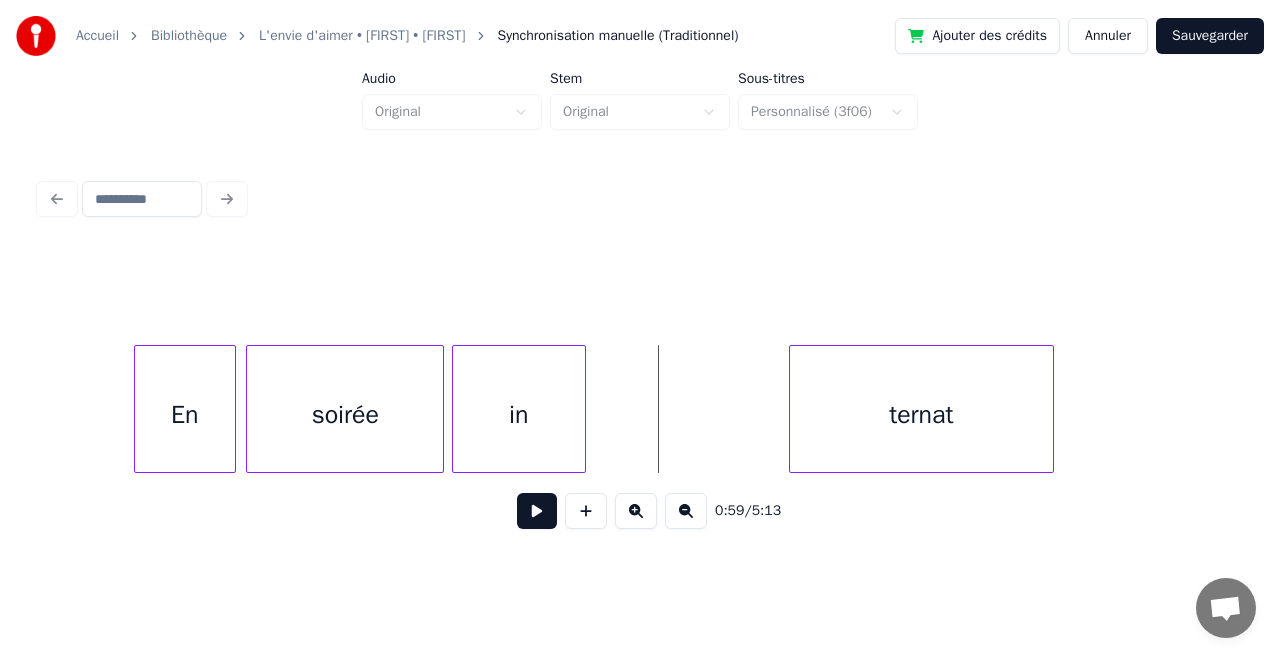 click on "soirée" at bounding box center (345, 414) 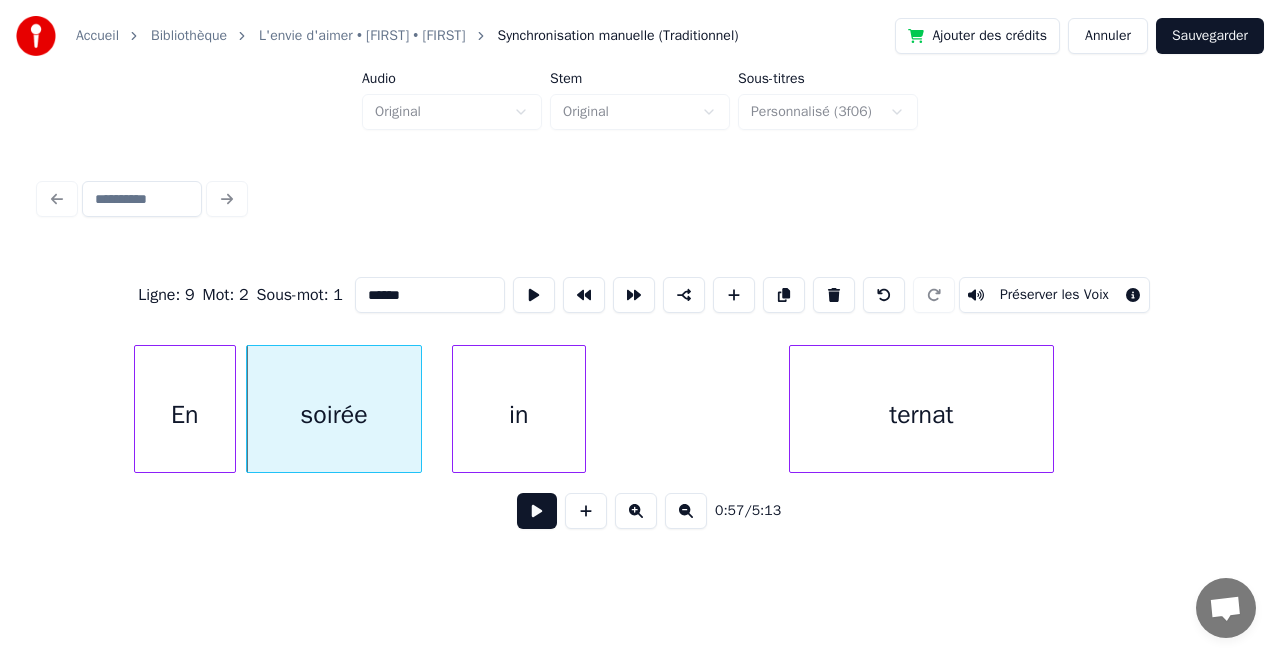 click at bounding box center (418, 409) 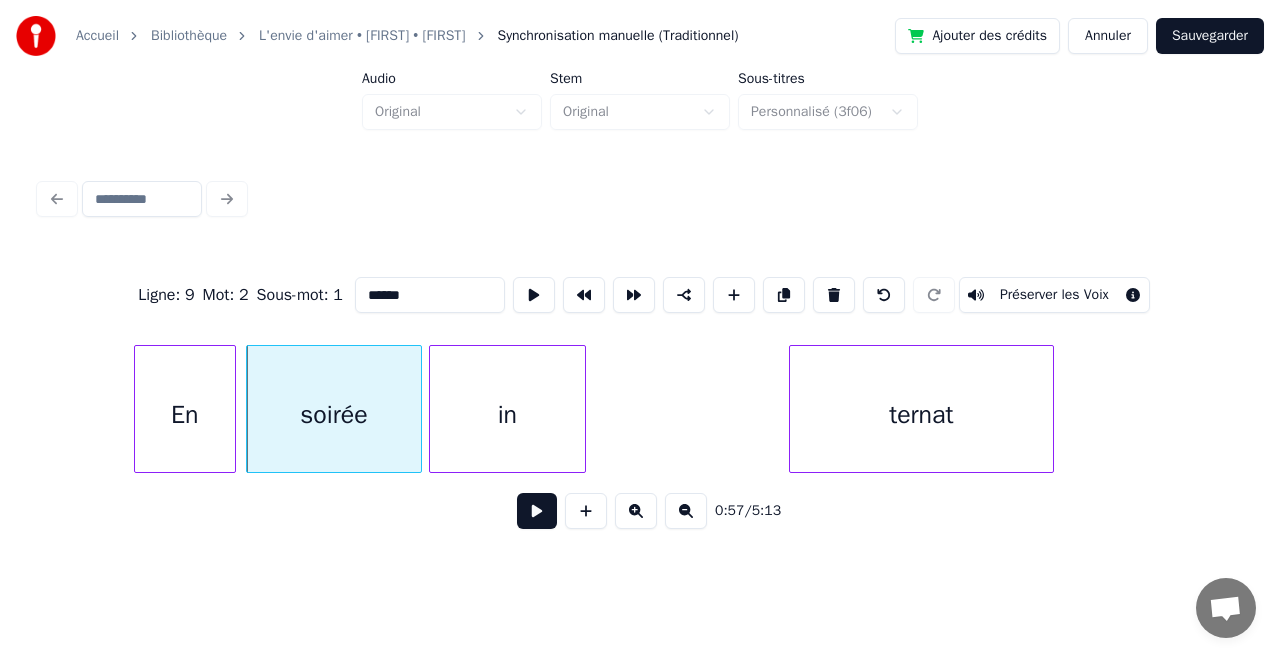 click at bounding box center [433, 409] 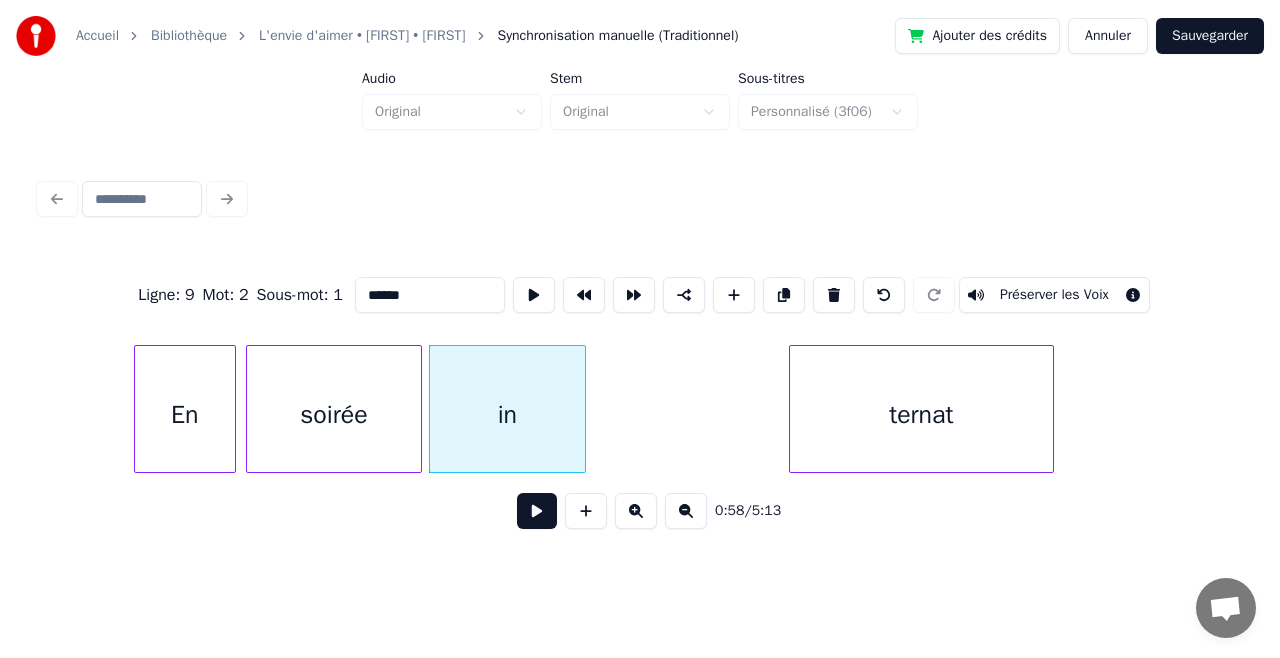 click on "soirée in ternat En" at bounding box center [20135, 409] 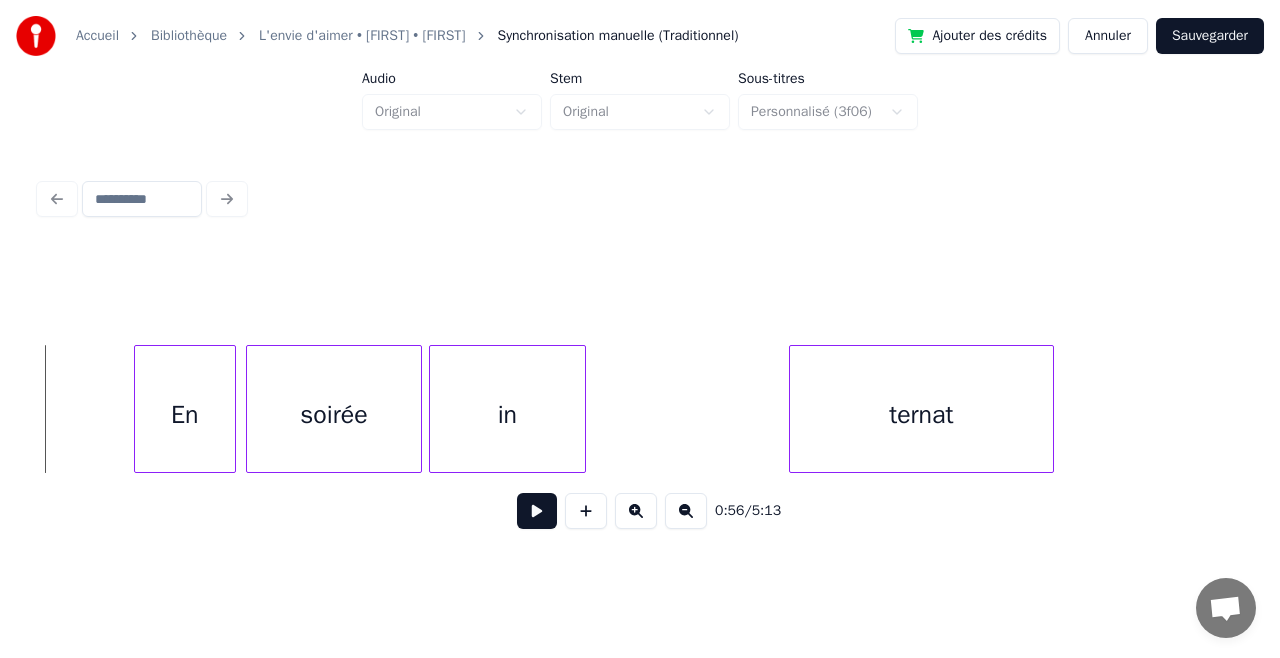 click at bounding box center [537, 511] 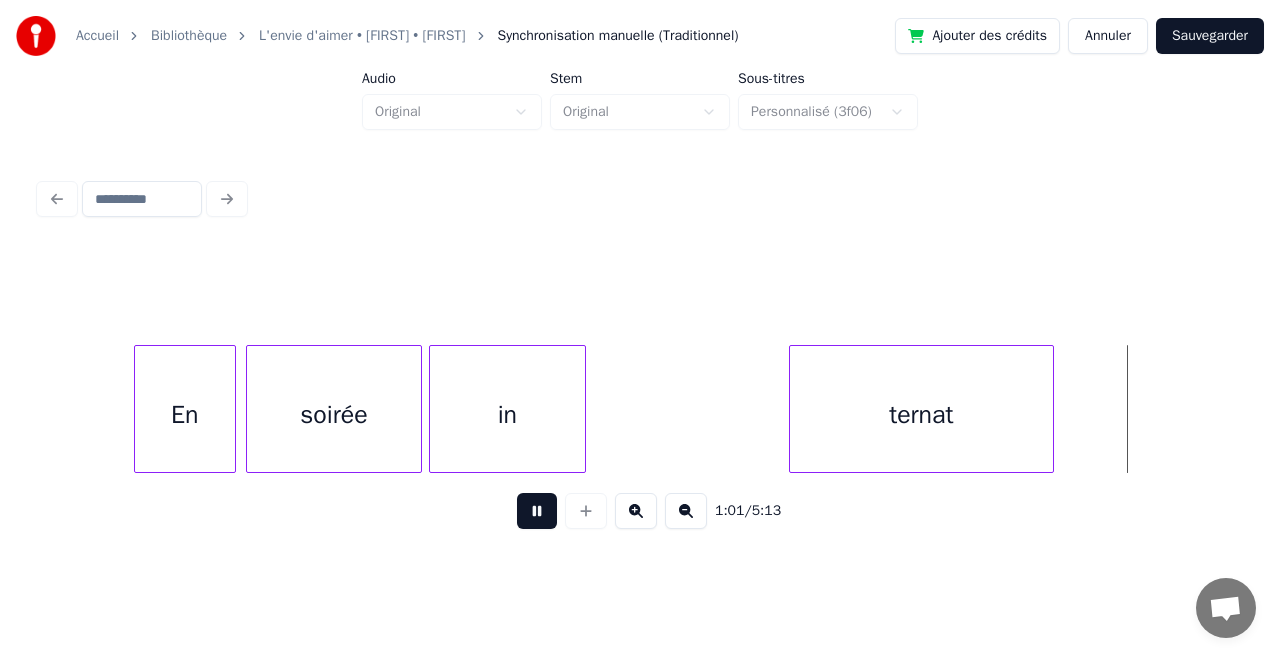 click at bounding box center [537, 511] 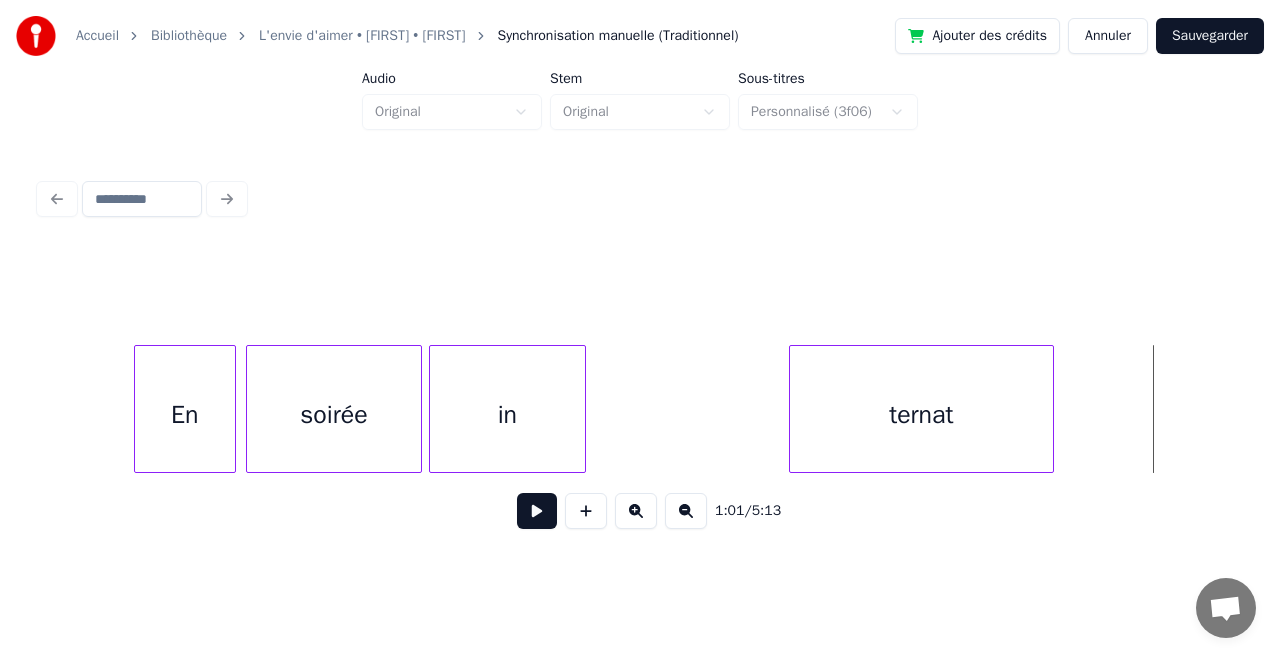 click on "soirée" at bounding box center [333, 414] 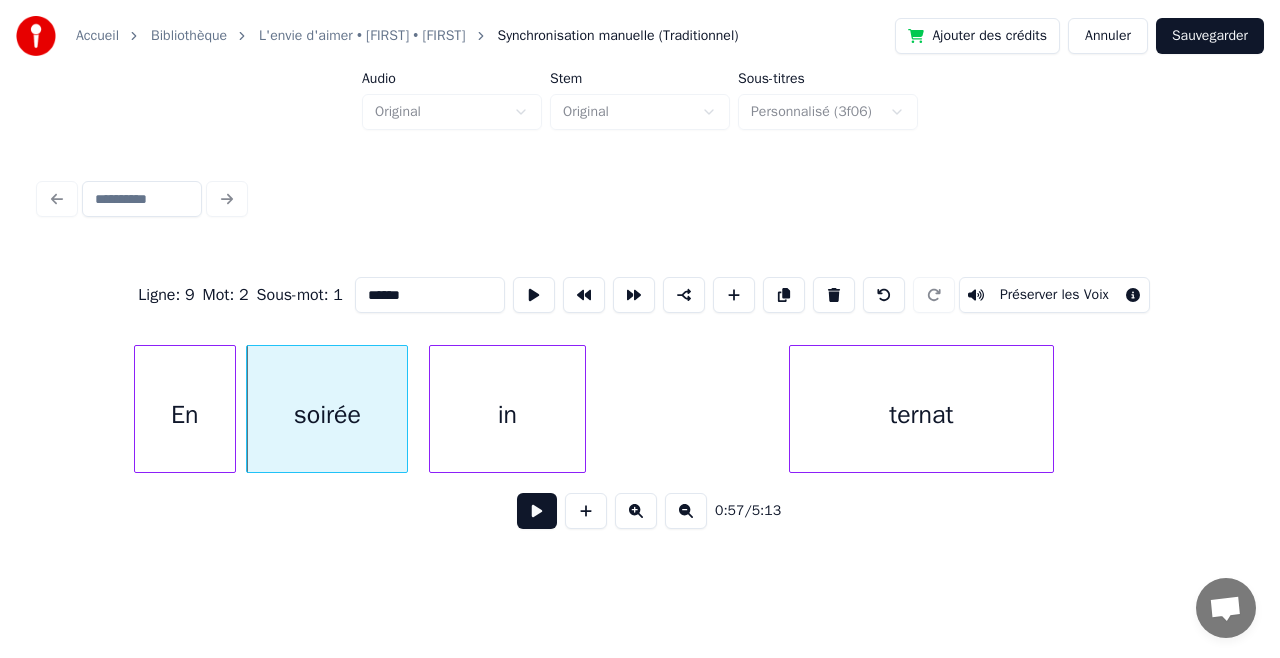 click at bounding box center (404, 409) 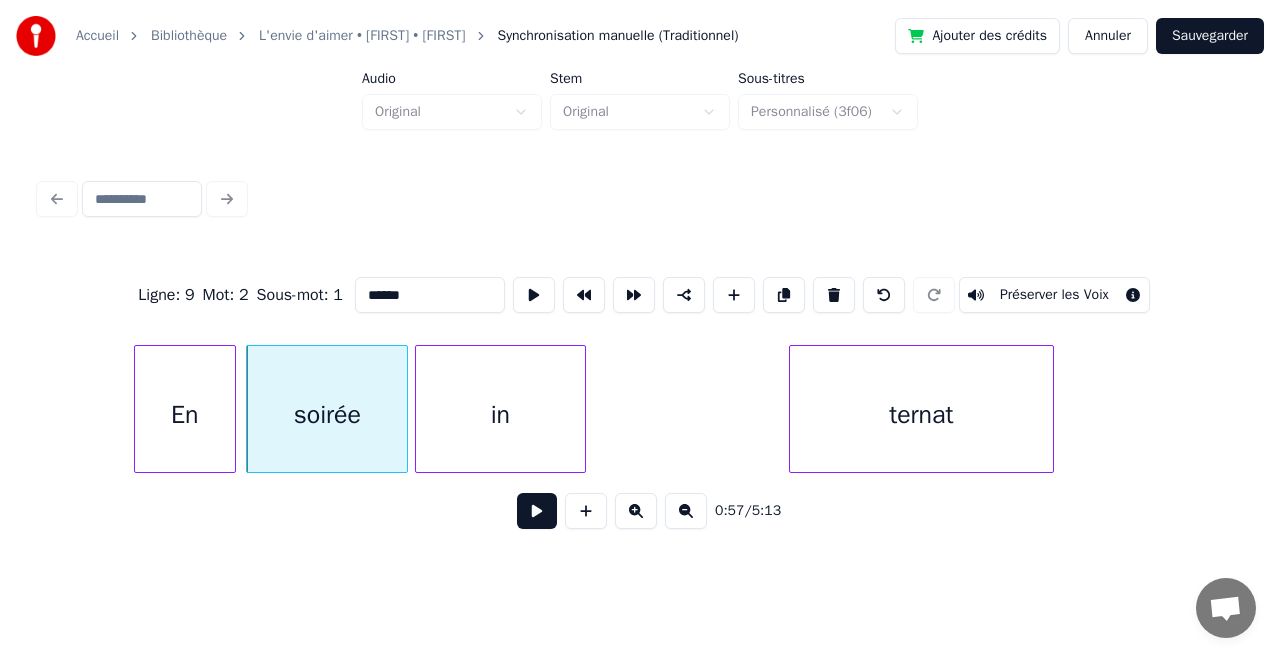 click at bounding box center (419, 409) 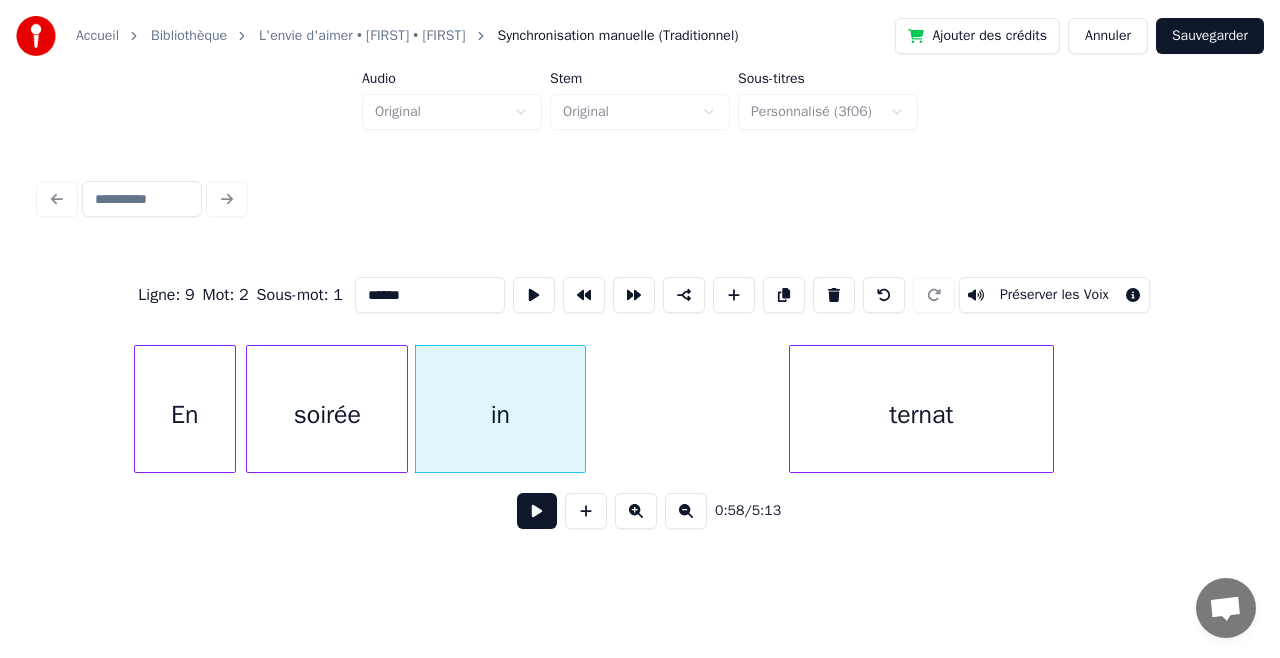 drag, startPoint x: 76, startPoint y: 385, endPoint x: 56, endPoint y: 400, distance: 25 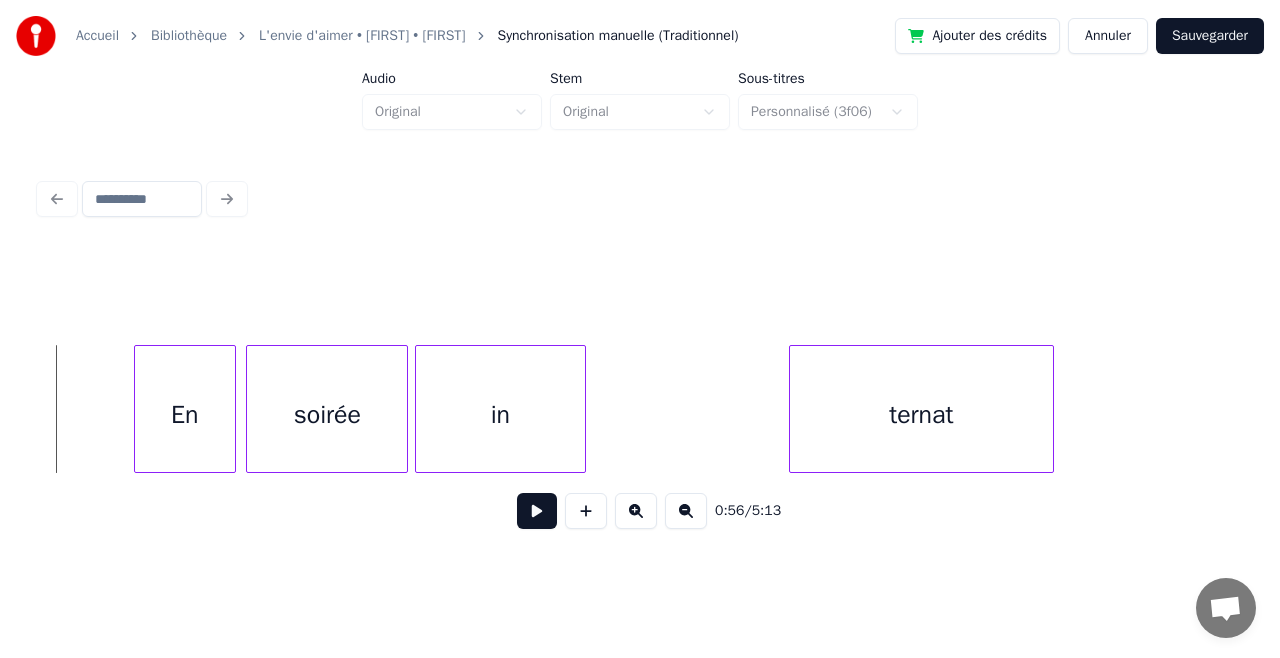 click at bounding box center (537, 511) 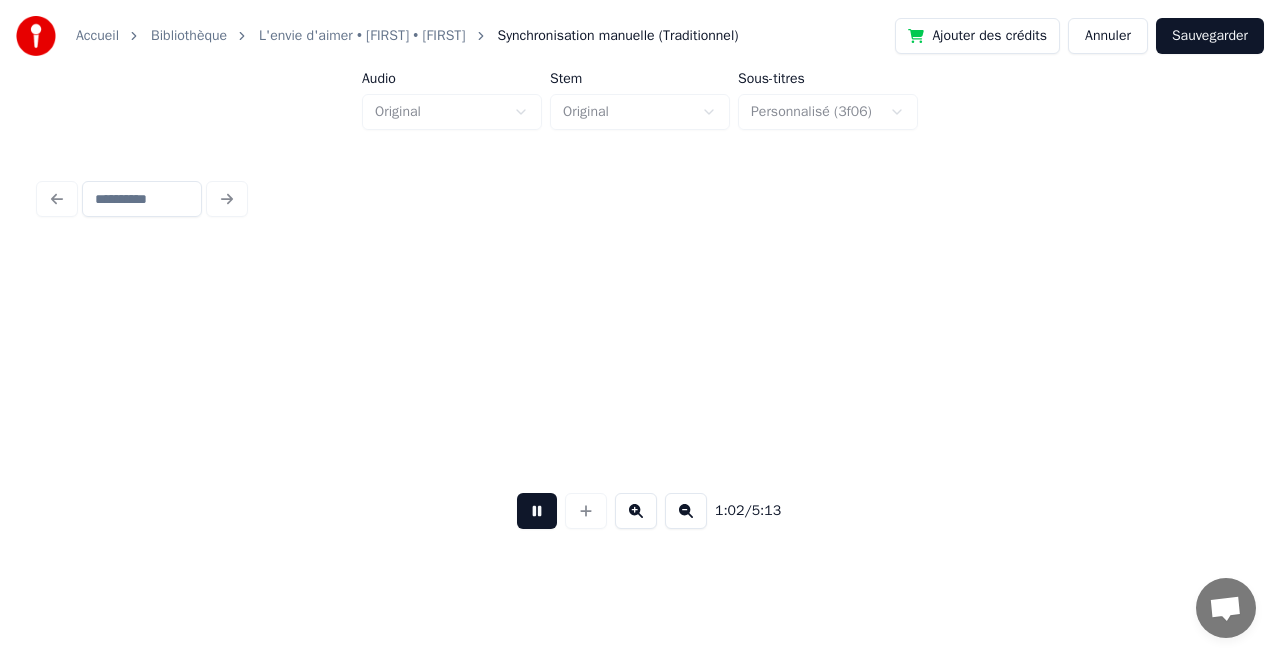 scroll, scrollTop: 0, scrollLeft: 12435, axis: horizontal 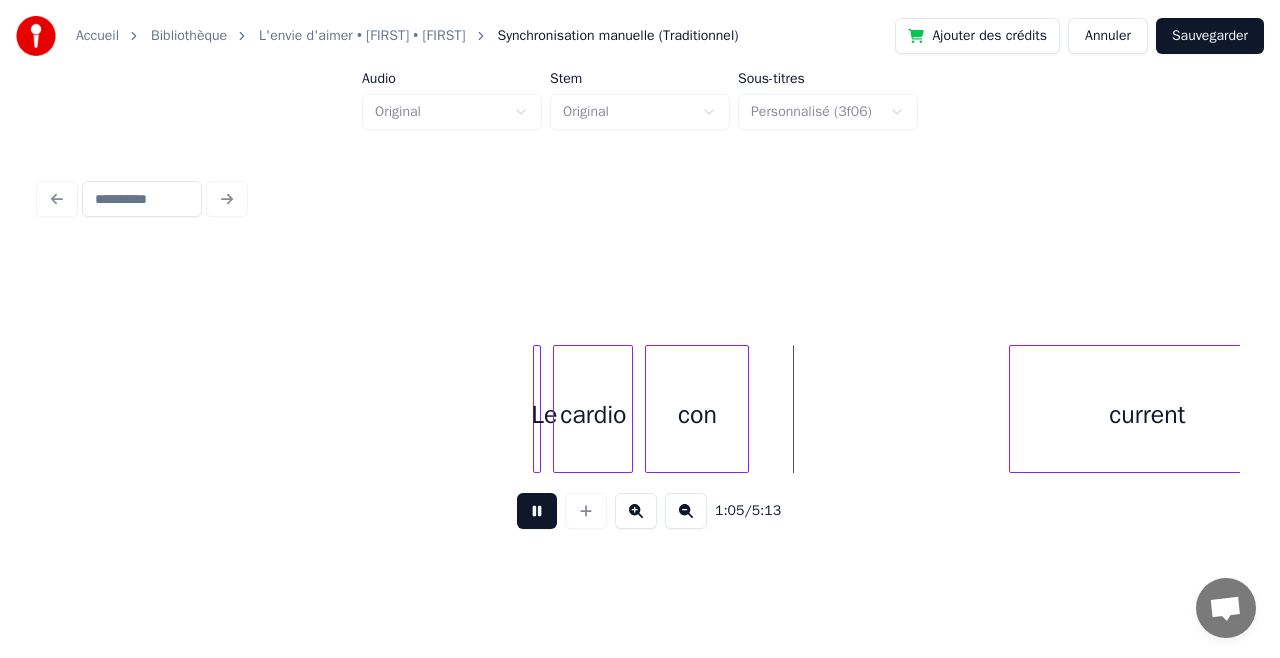 click at bounding box center [537, 511] 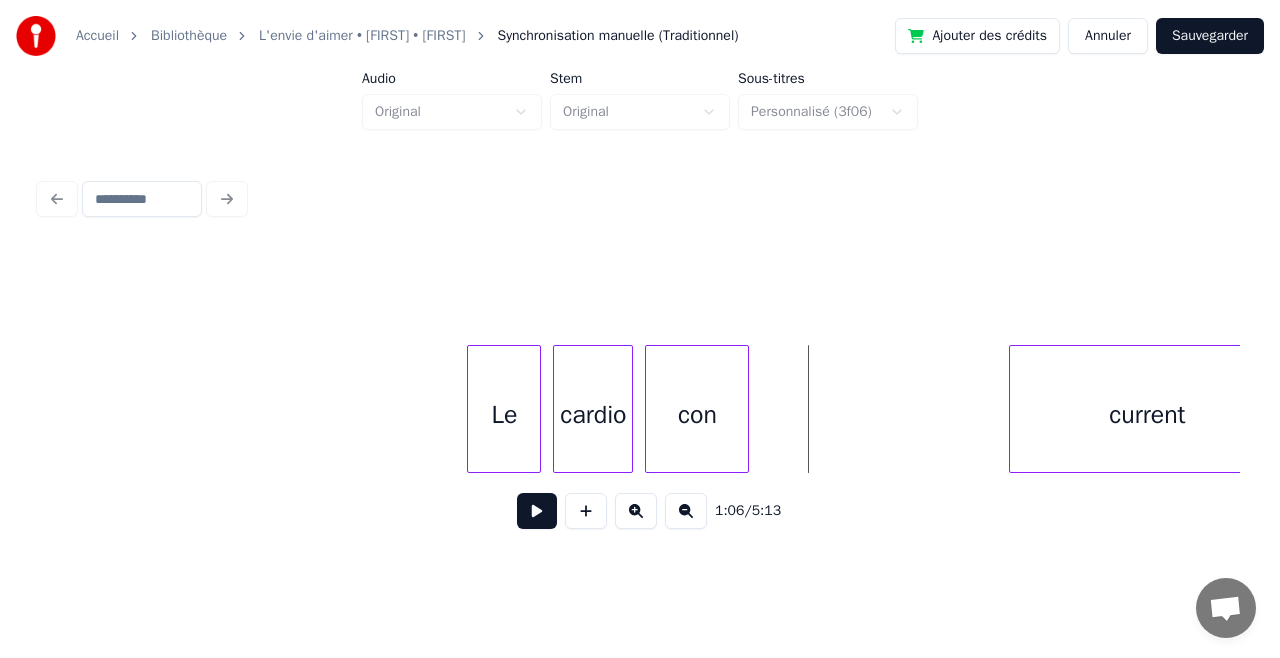 click at bounding box center [471, 409] 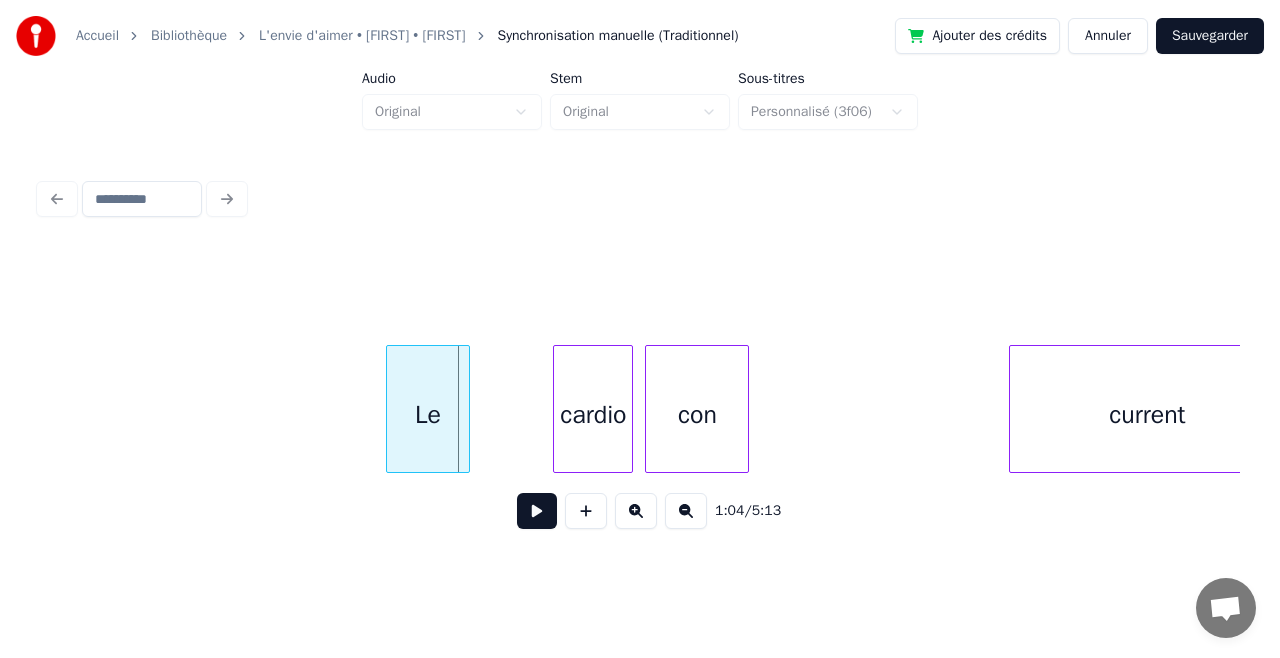 click on "Le" at bounding box center [428, 414] 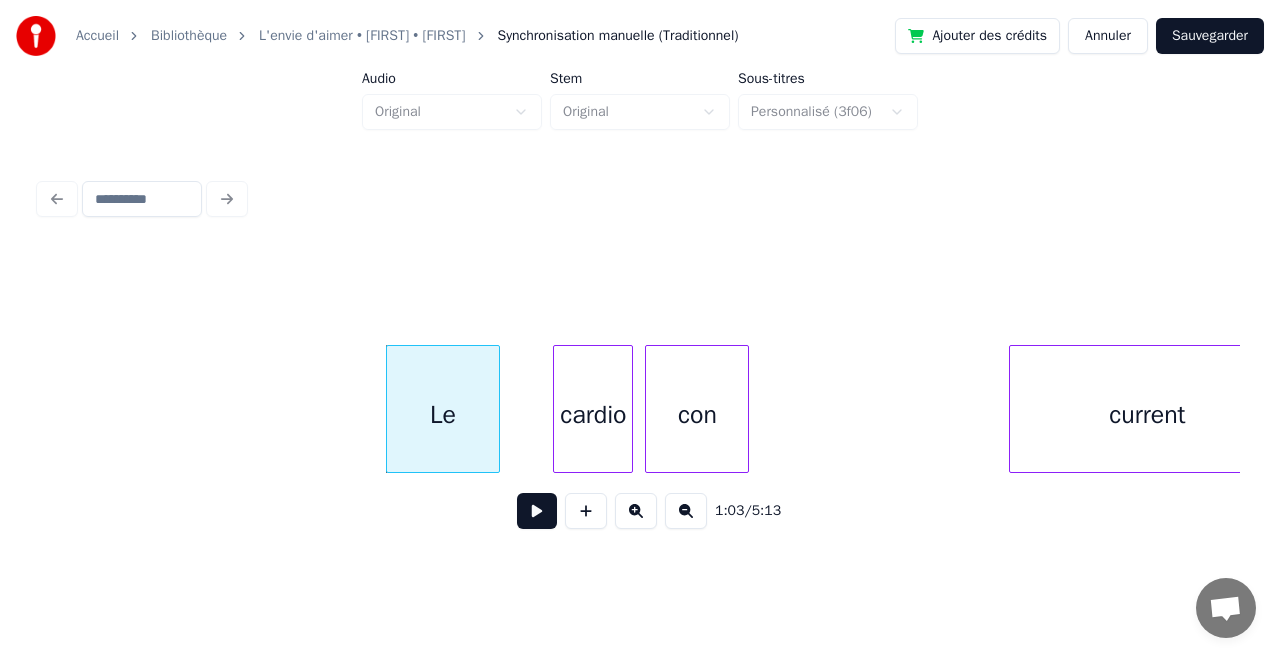 click at bounding box center [496, 409] 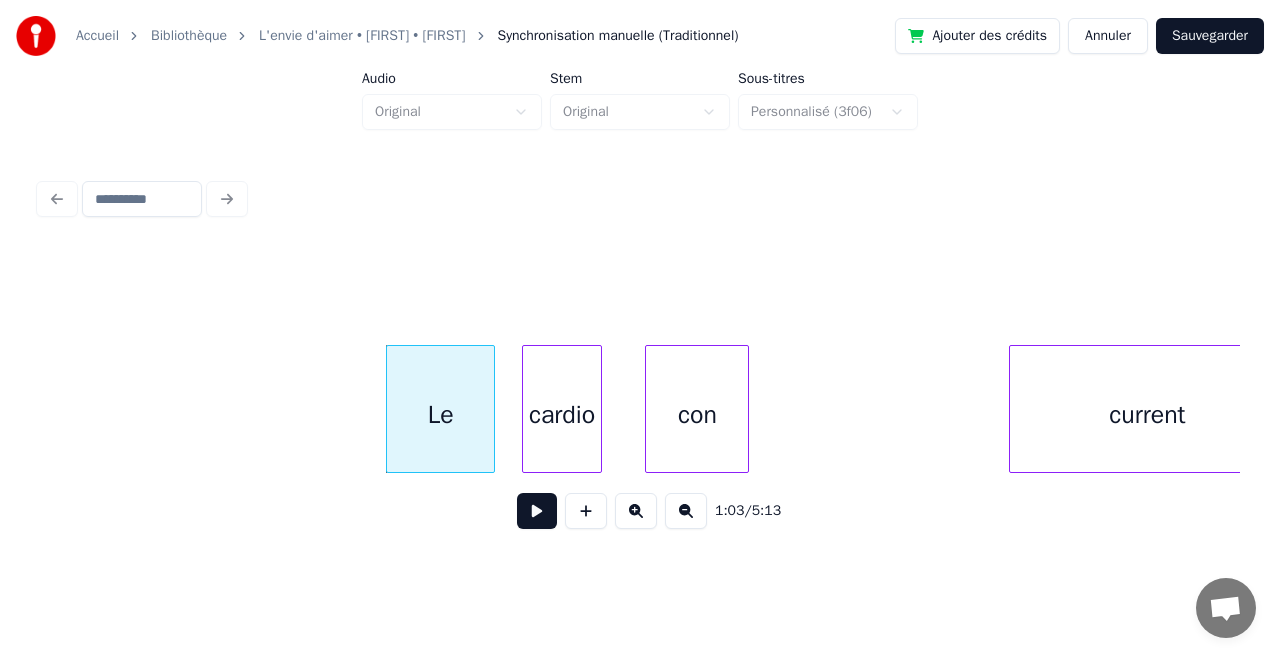 click on "cardio" at bounding box center (562, 414) 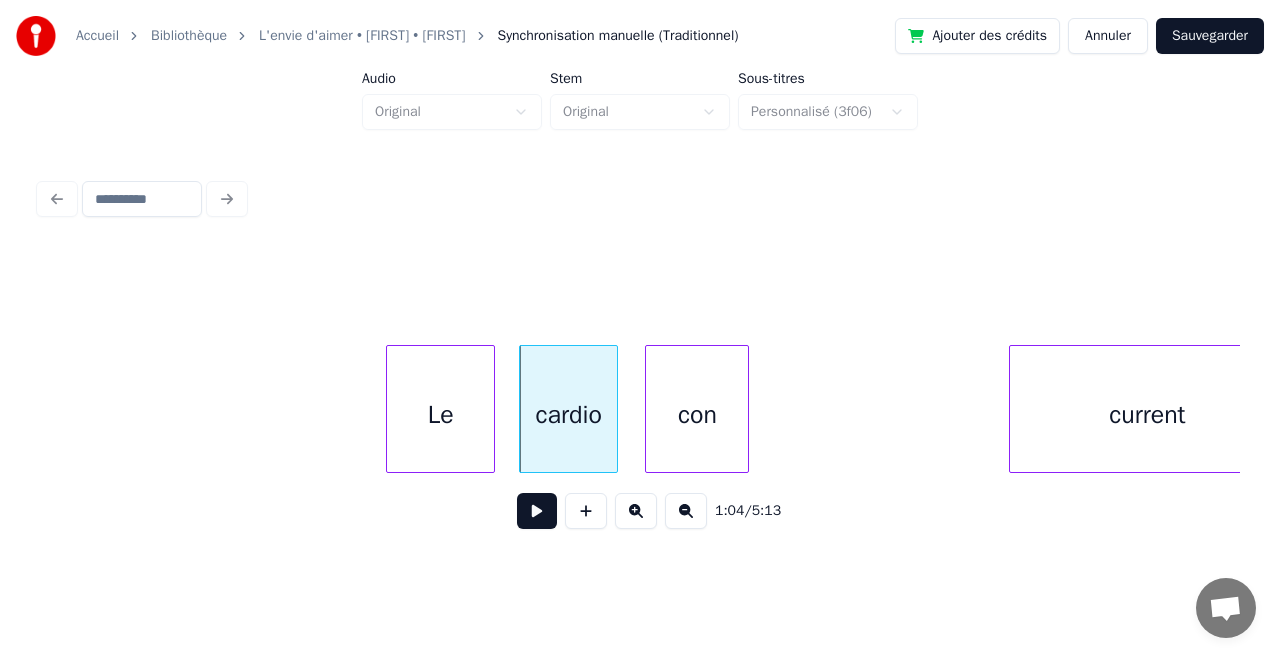 click at bounding box center (614, 409) 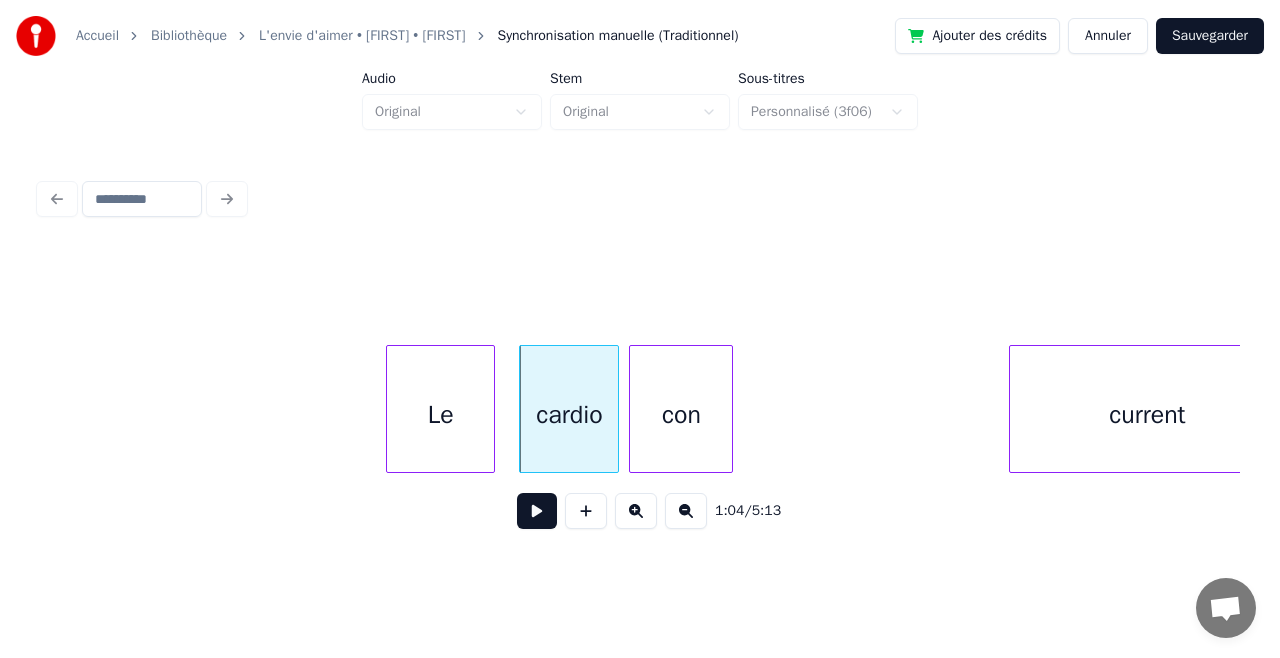click on "con" at bounding box center [681, 414] 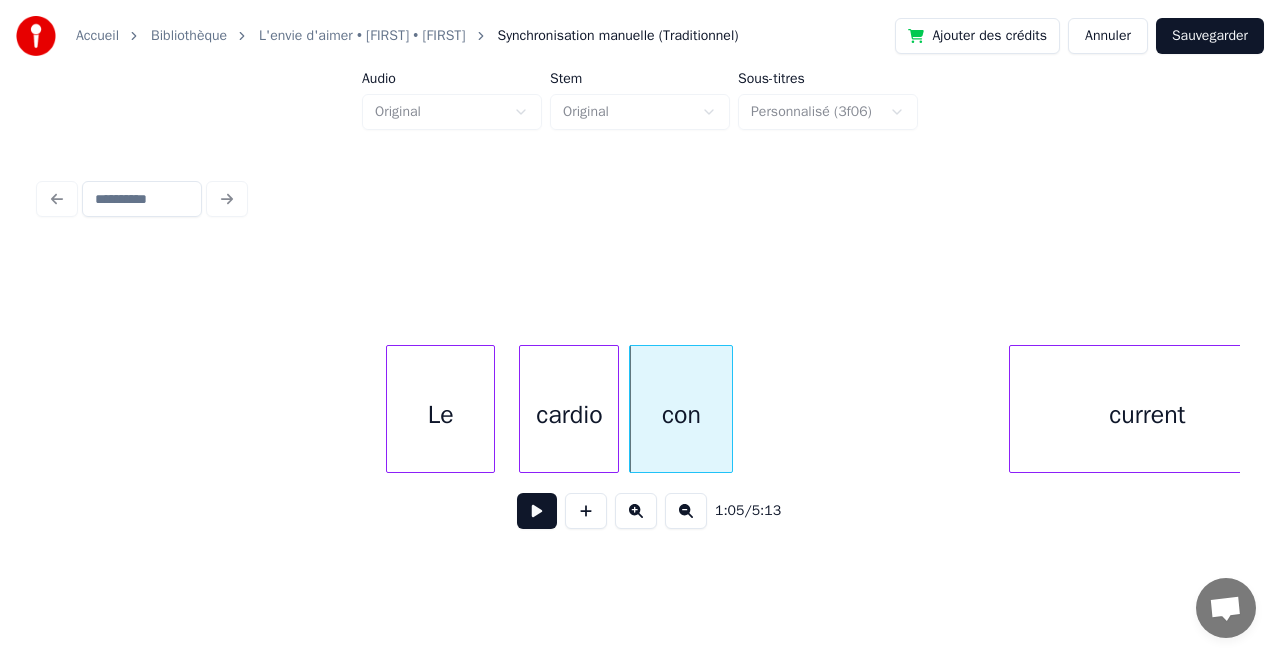 click on "Le cardio con current" at bounding box center (18934, 409) 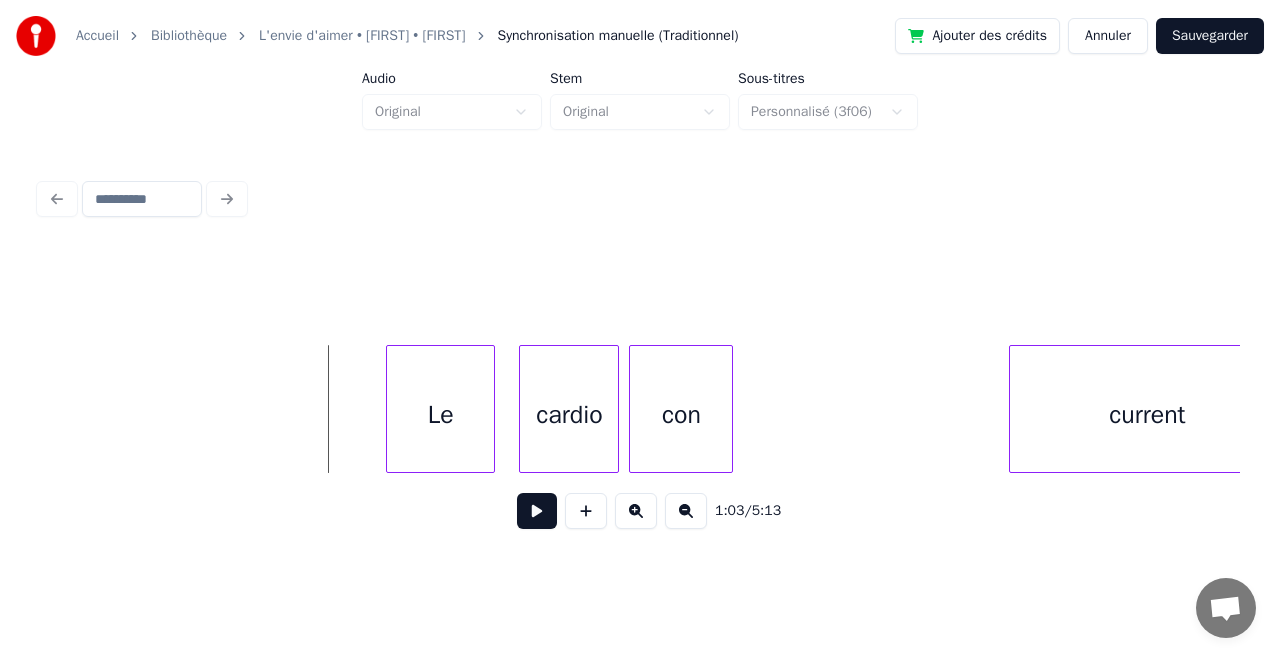 click at bounding box center (537, 511) 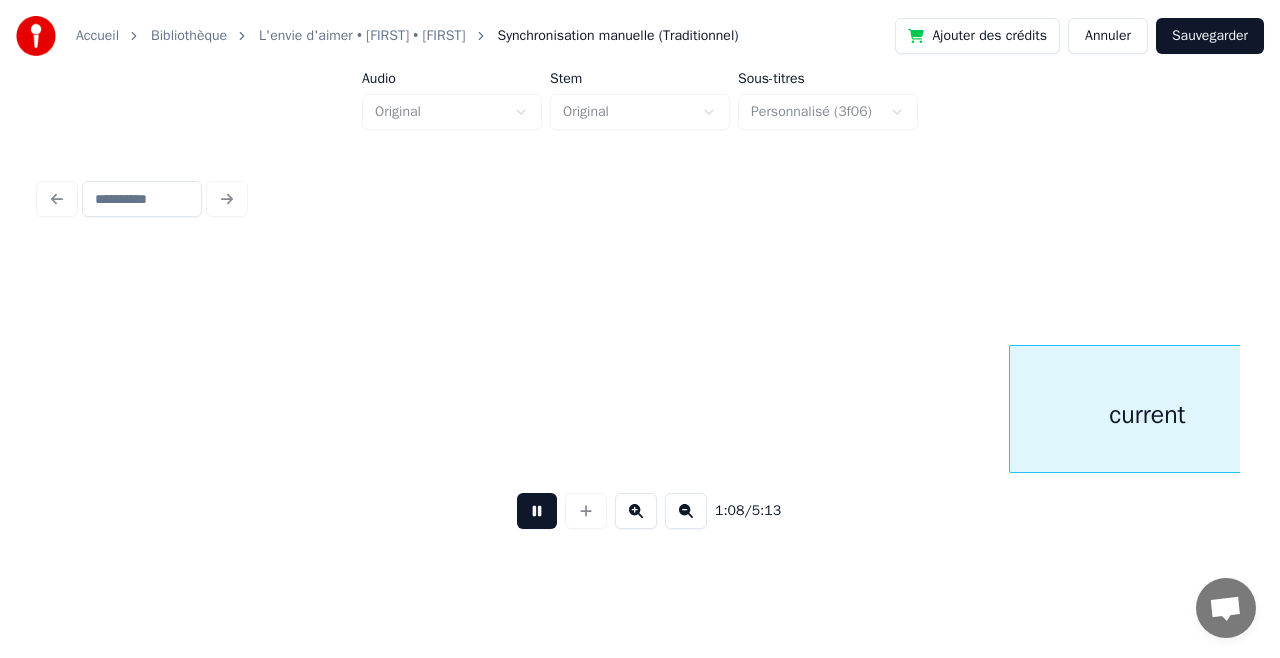 scroll, scrollTop: 0, scrollLeft: 13636, axis: horizontal 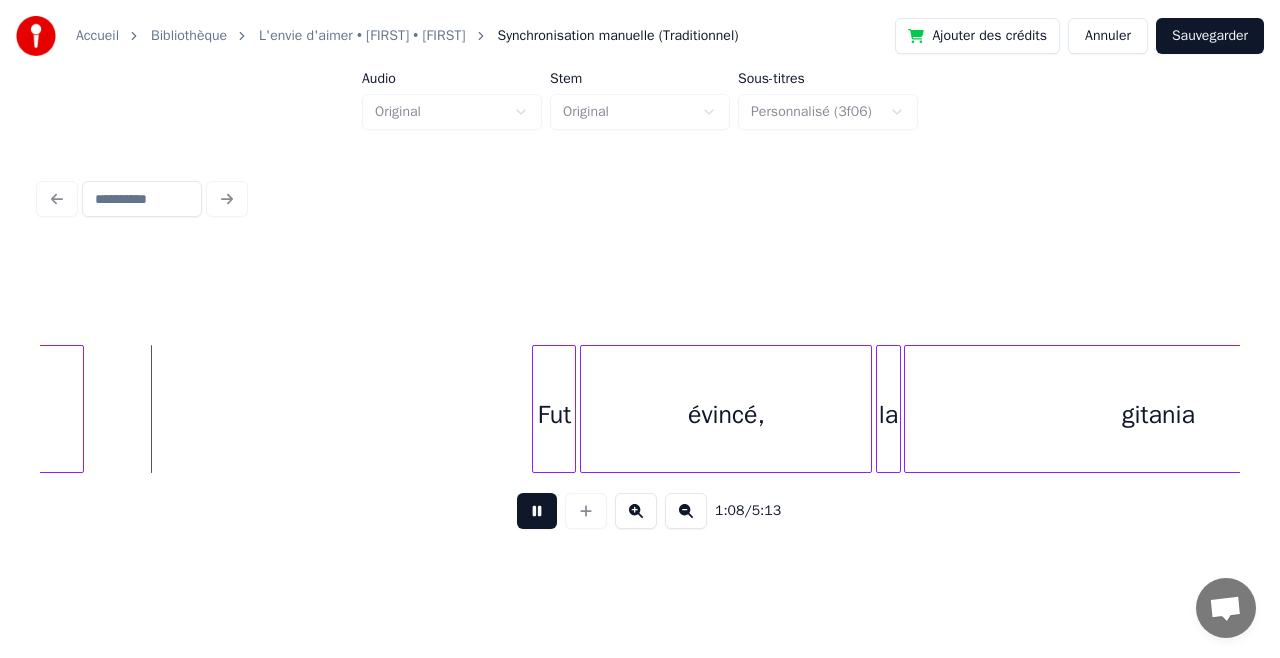 click at bounding box center [537, 511] 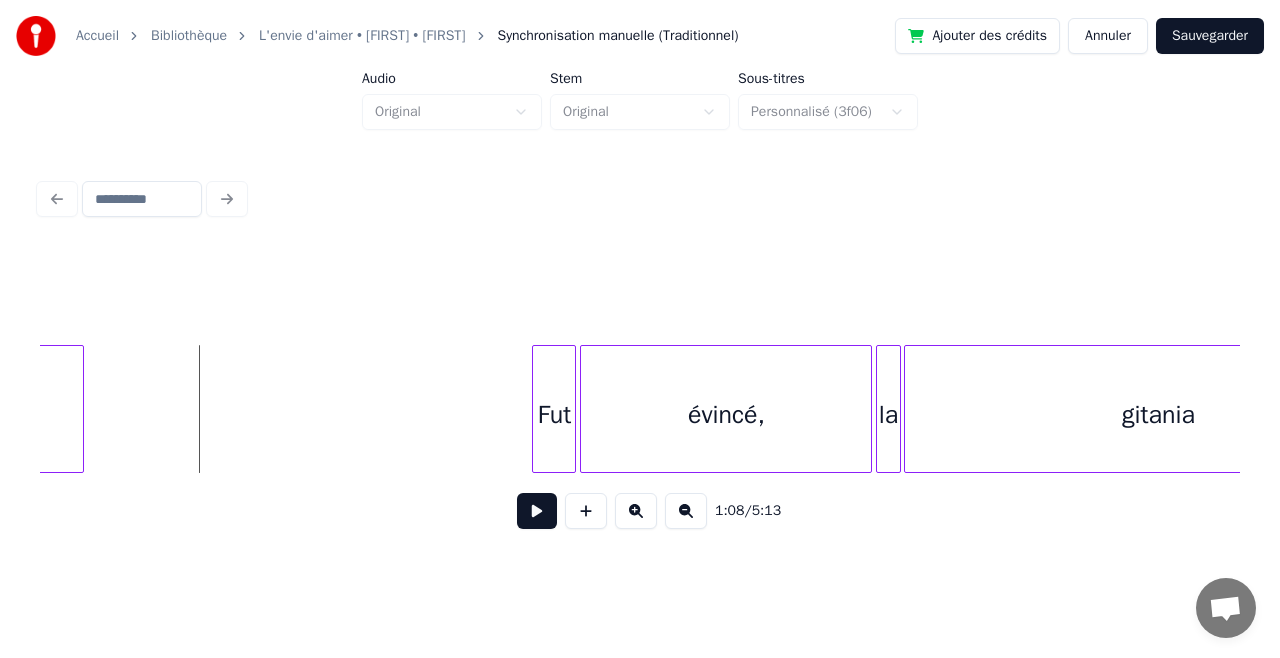 click at bounding box center [537, 511] 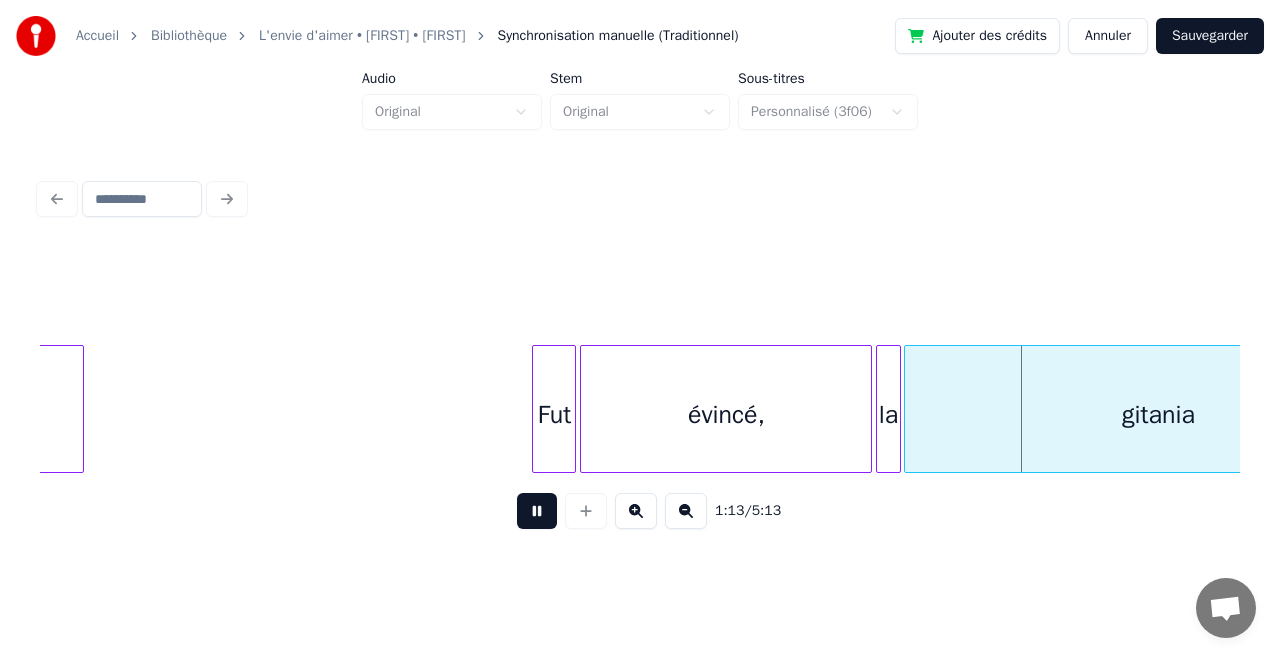 click at bounding box center (537, 511) 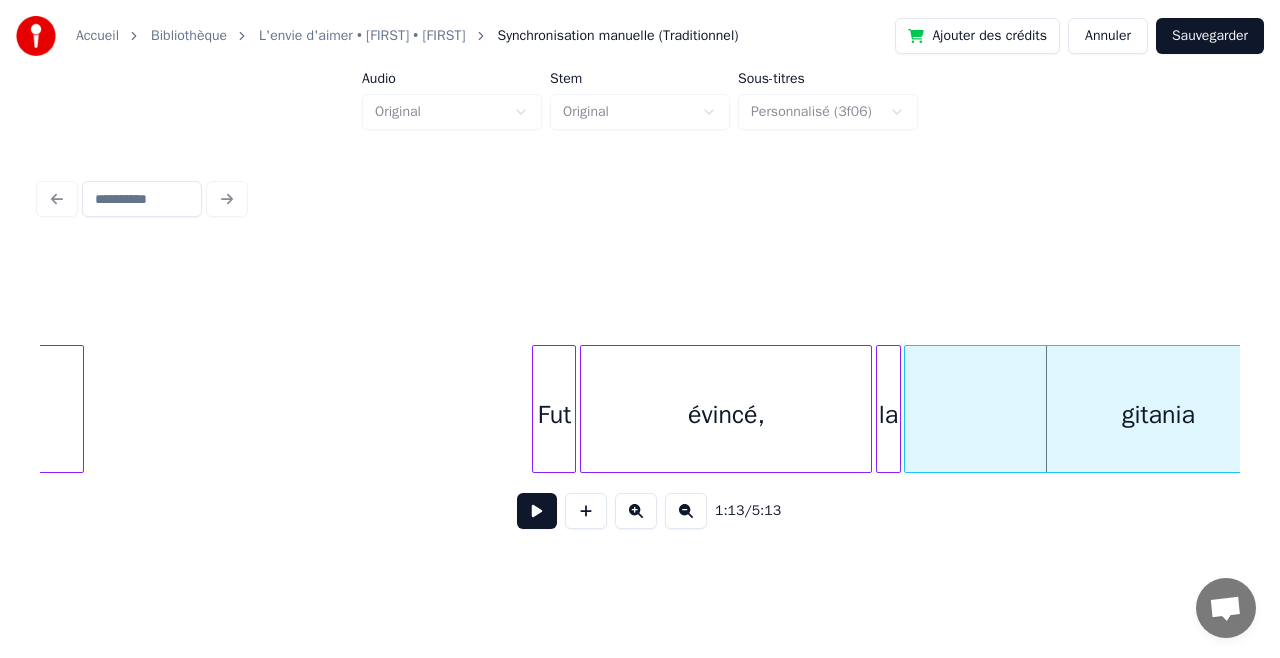 click on "évincé," at bounding box center [726, 414] 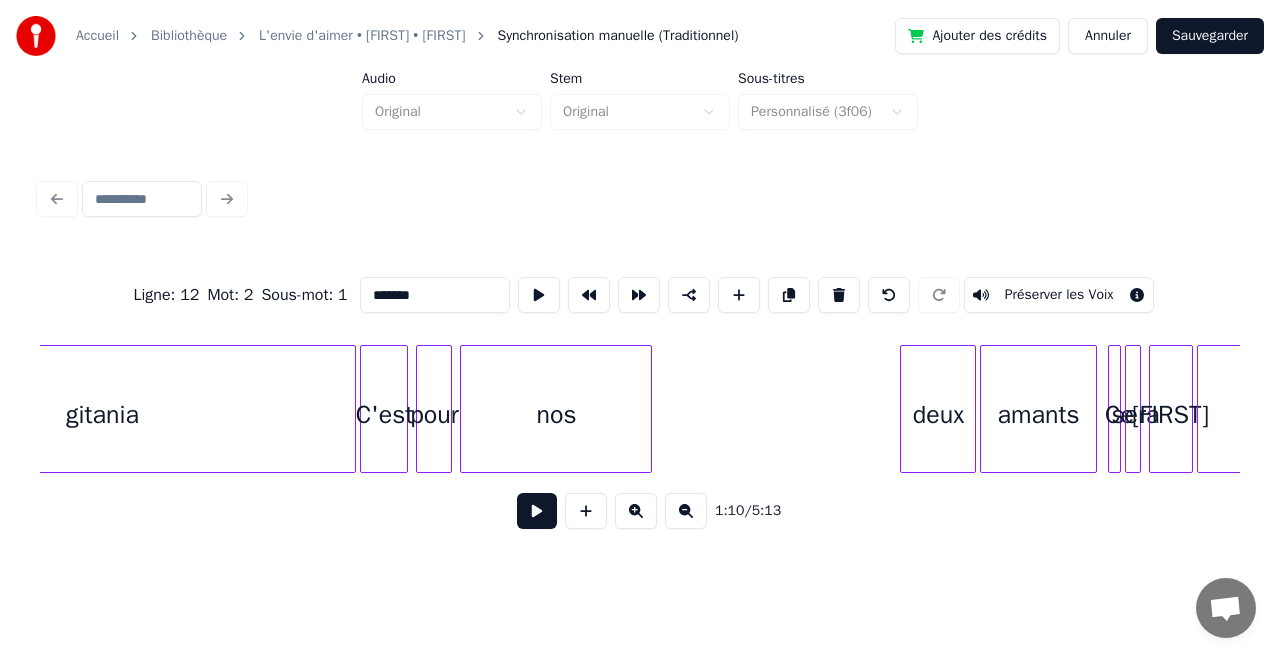 scroll, scrollTop: 0, scrollLeft: 14693, axis: horizontal 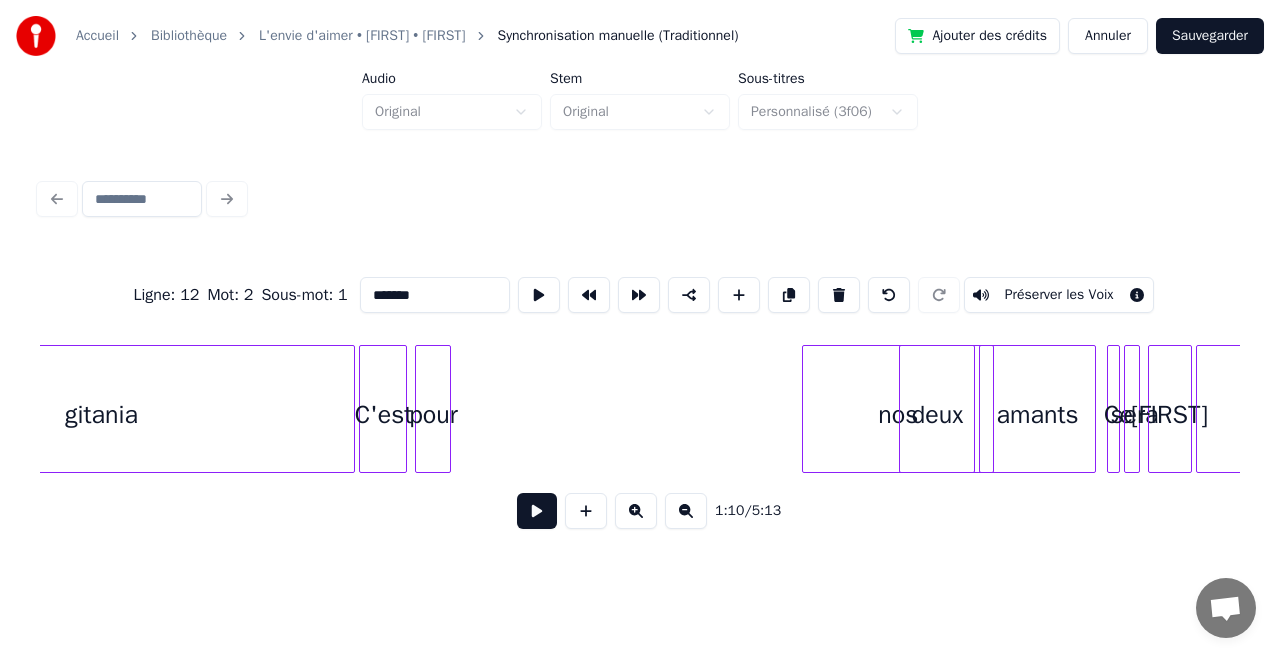 click on "gitania C'est pour nos deux amants Ce sera Alice et" at bounding box center [16676, 409] 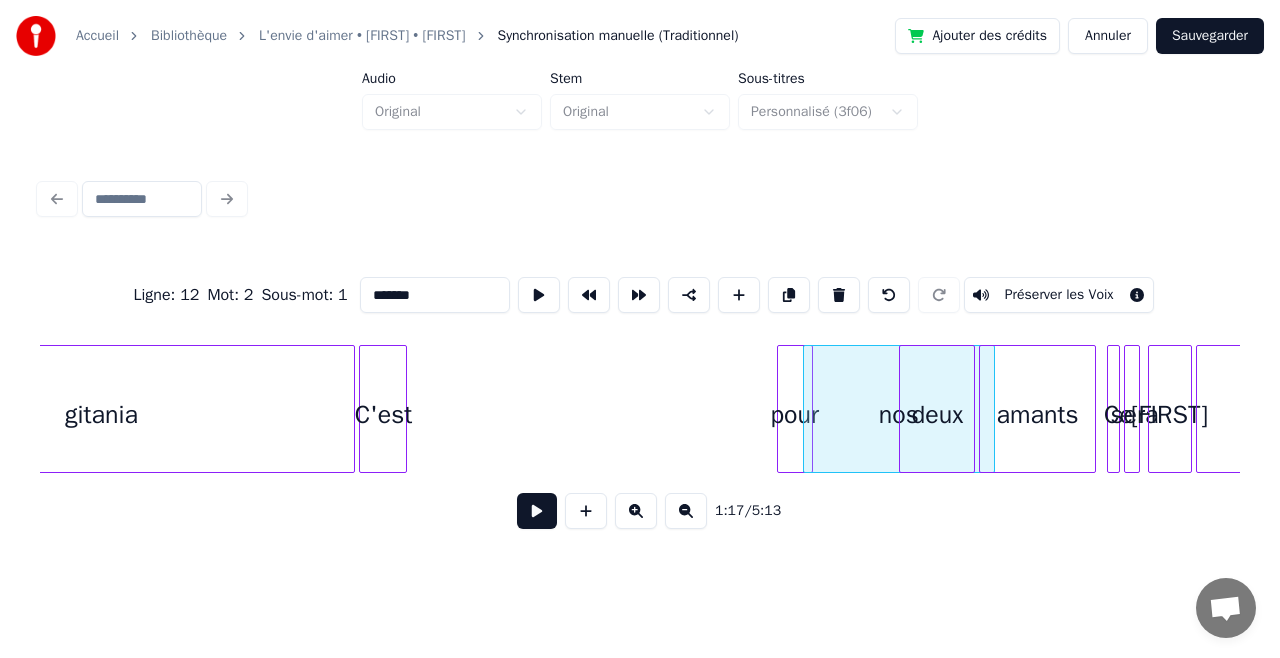 click on "gitania C'est pour nos deux amants Ce sera Alice et" at bounding box center (16676, 409) 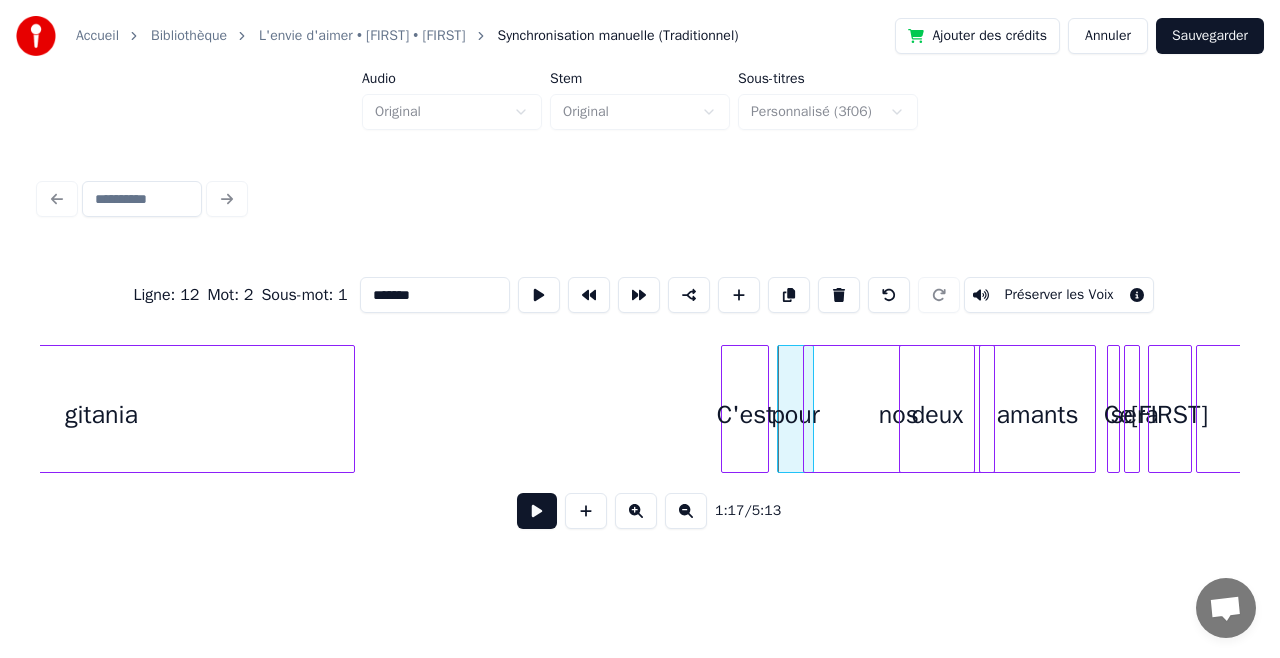 click on "C'est" at bounding box center (745, 414) 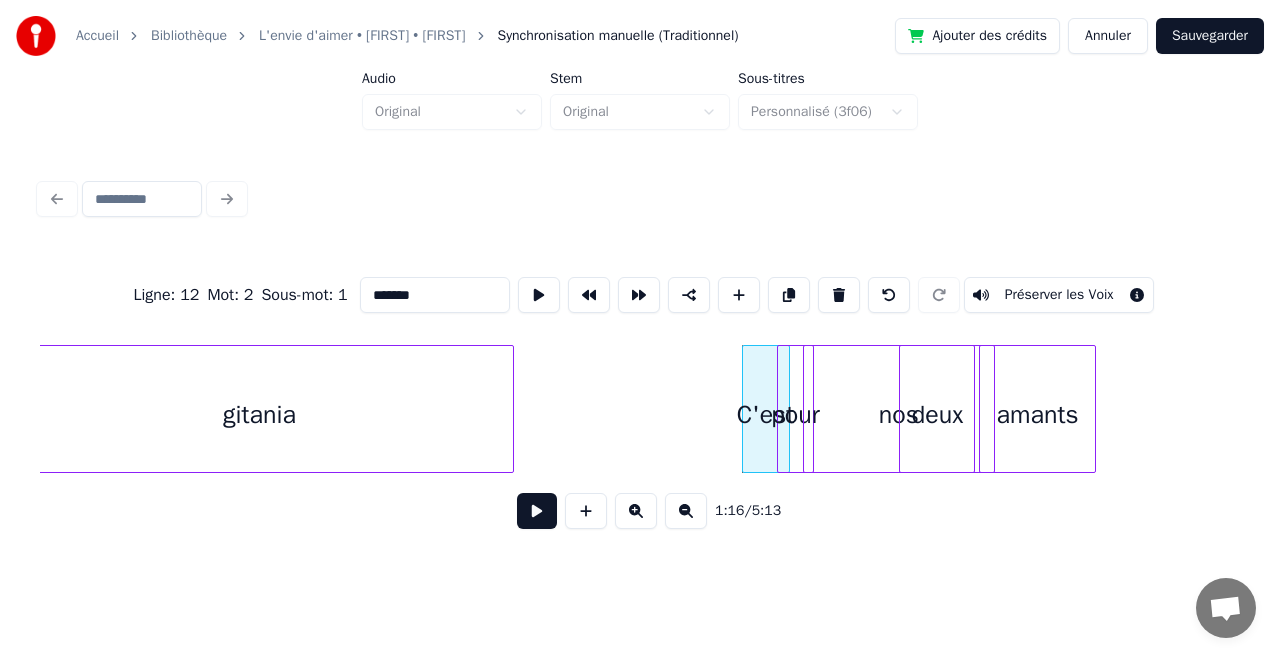 scroll, scrollTop: 0, scrollLeft: 14524, axis: horizontal 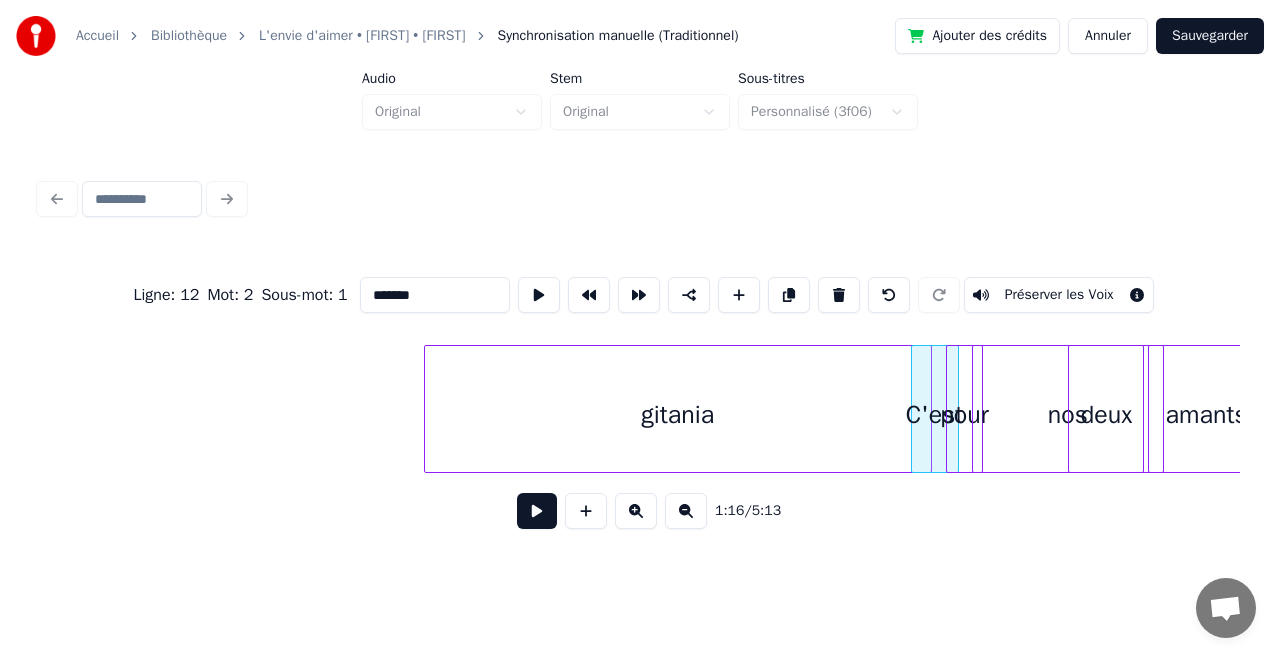 click on "gitania" at bounding box center [678, 414] 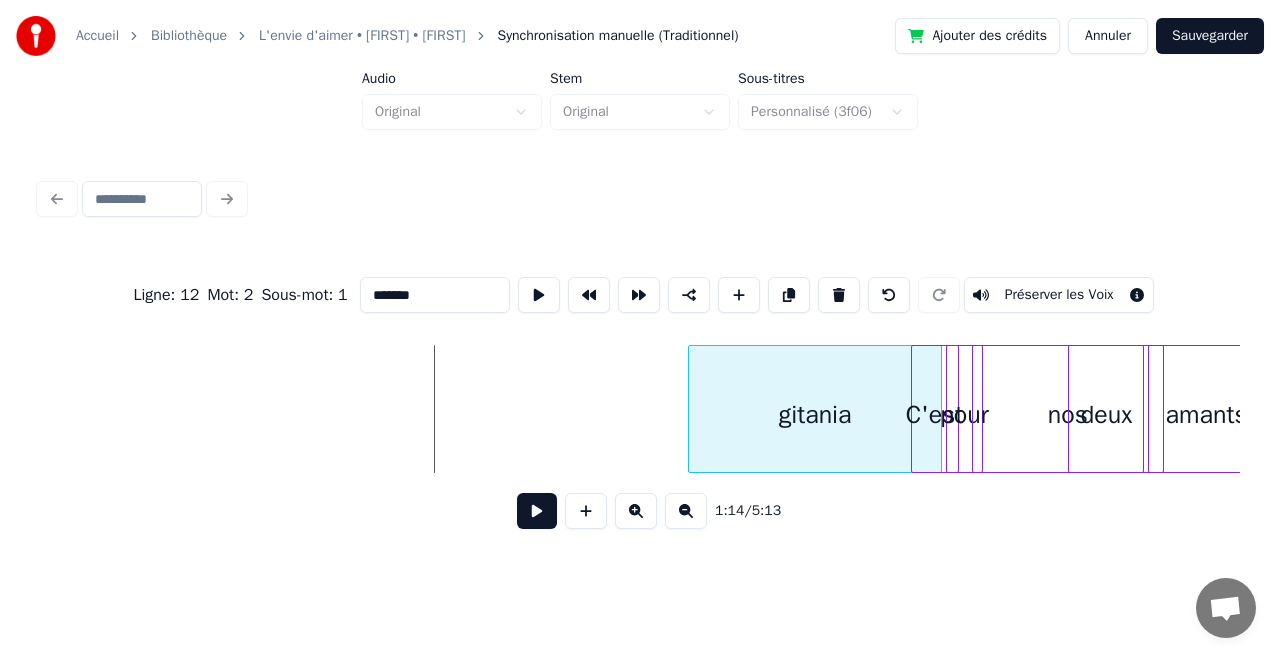 click at bounding box center [692, 409] 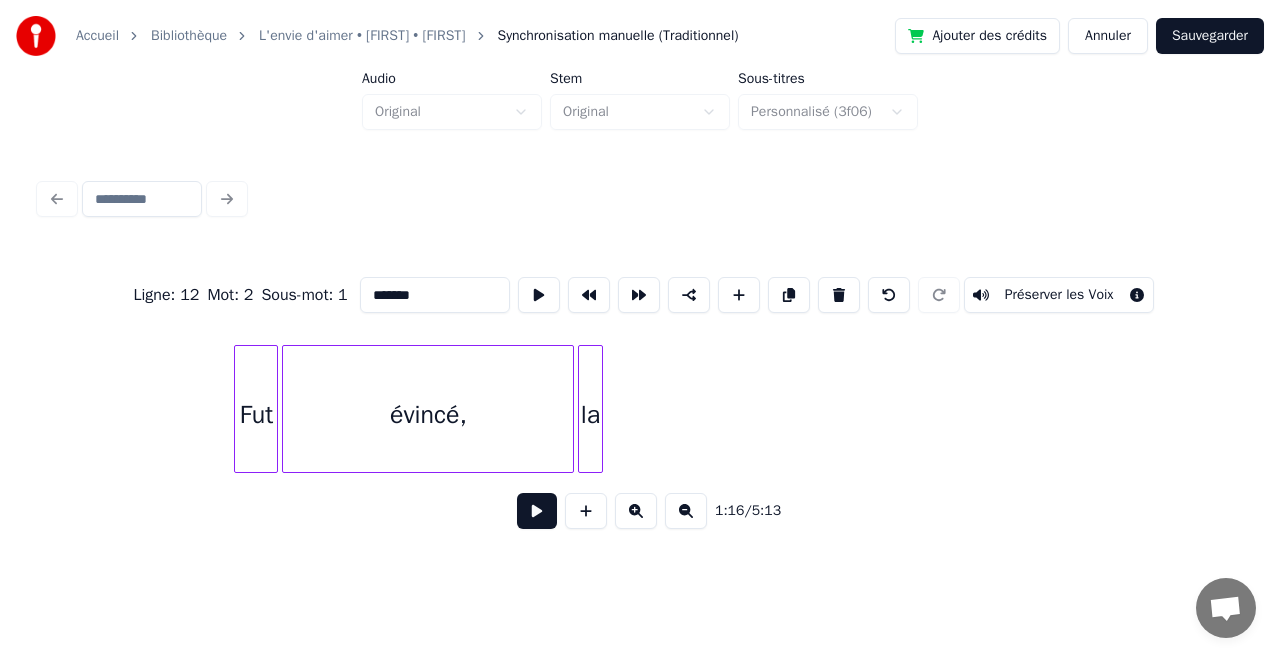 scroll, scrollTop: 0, scrollLeft: 13932, axis: horizontal 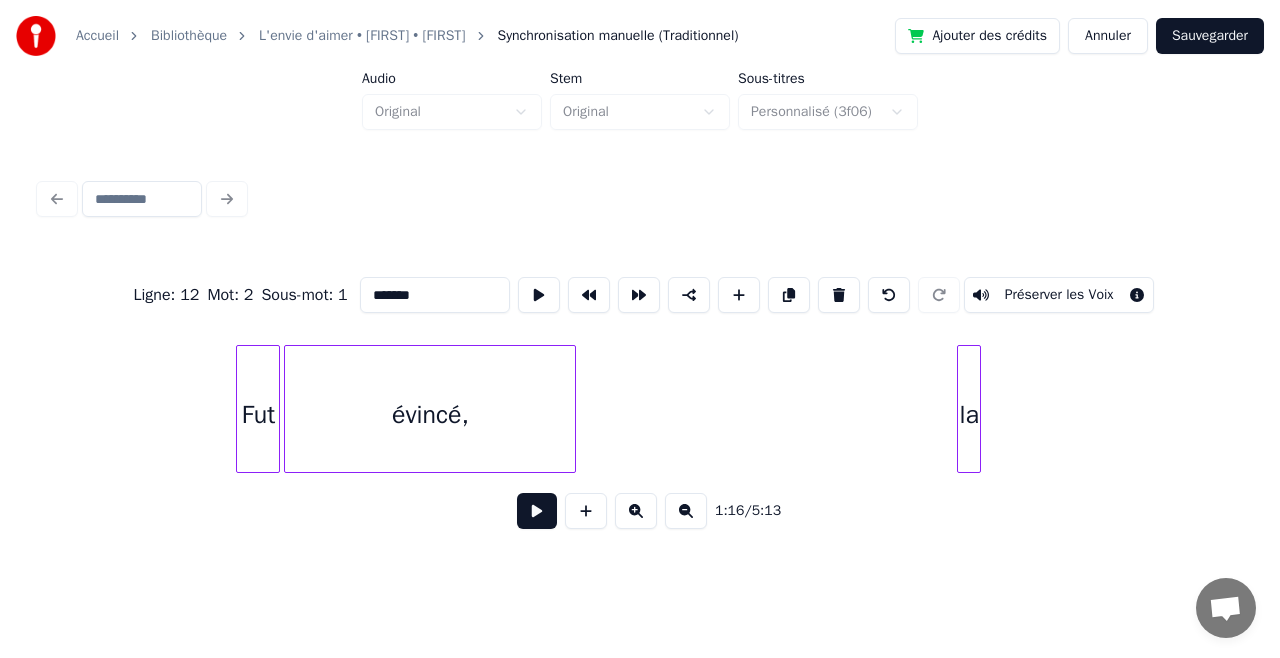 click on "la" at bounding box center [969, 414] 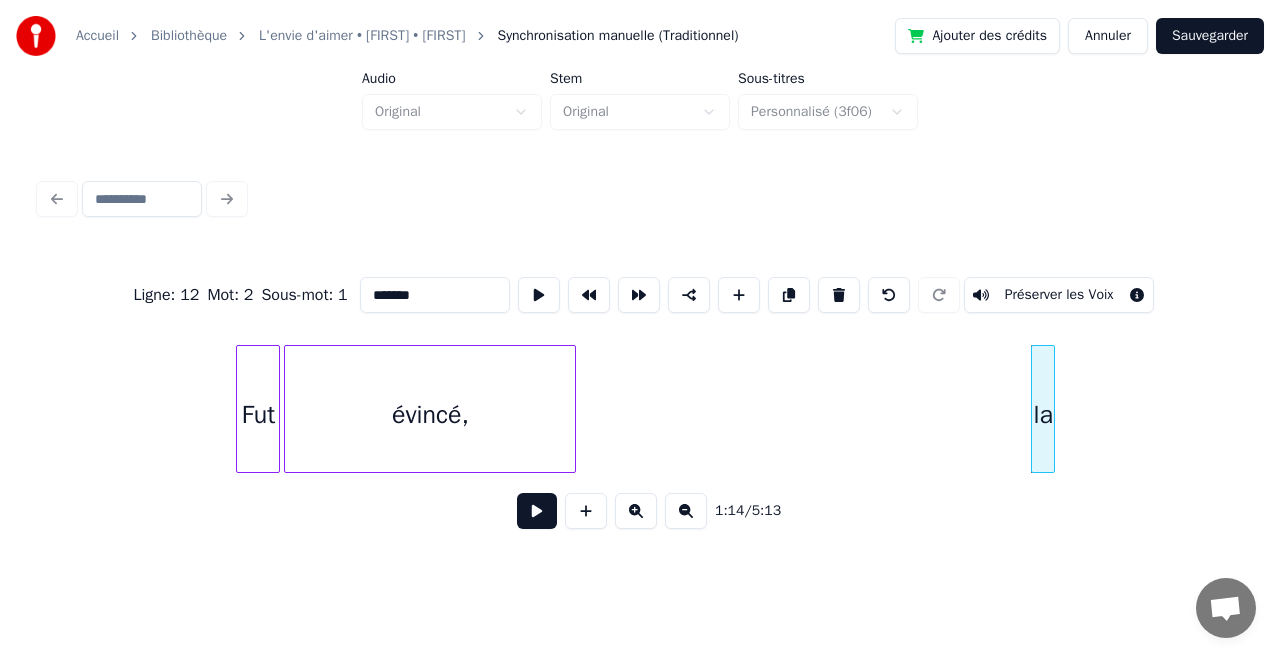 click on "la évincé, Fut" at bounding box center (17437, 409) 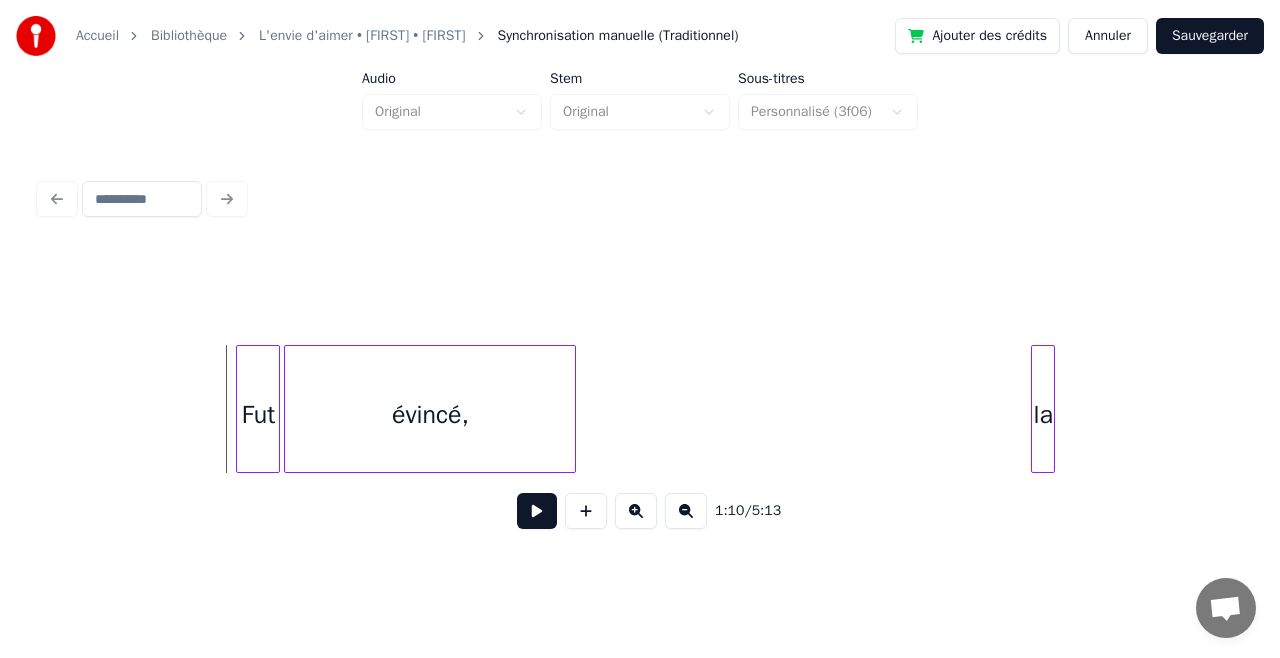 click at bounding box center (537, 511) 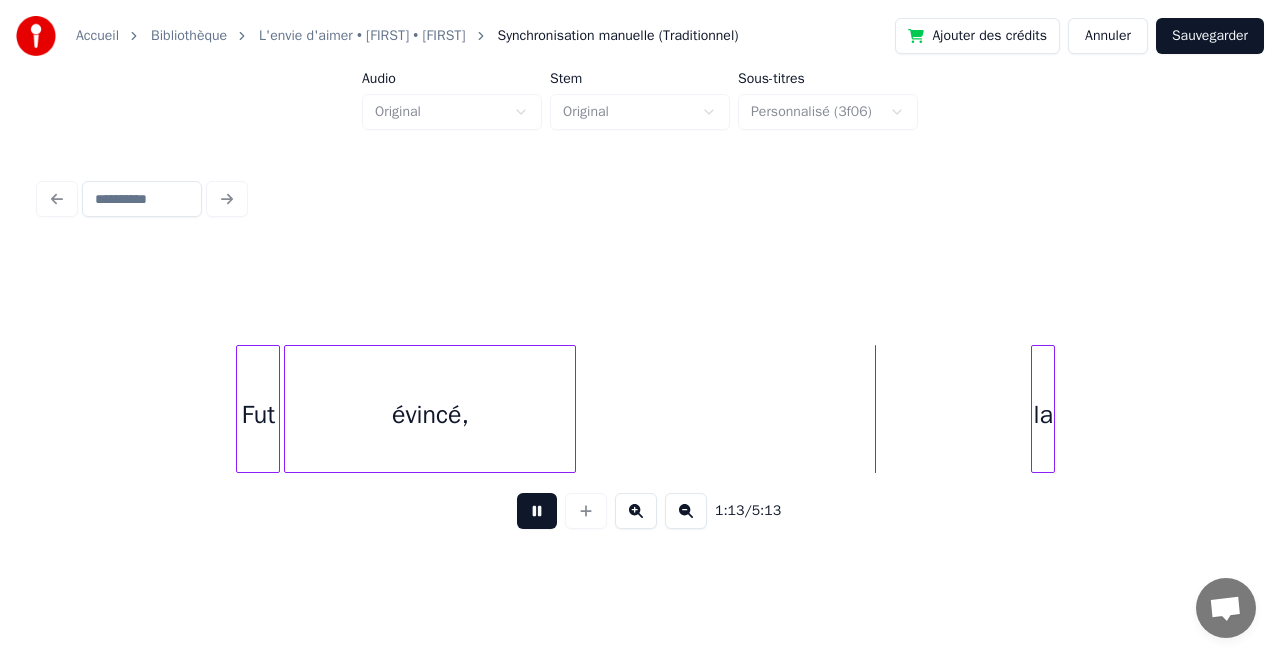 click on "la évincé, Fut" at bounding box center [17437, 409] 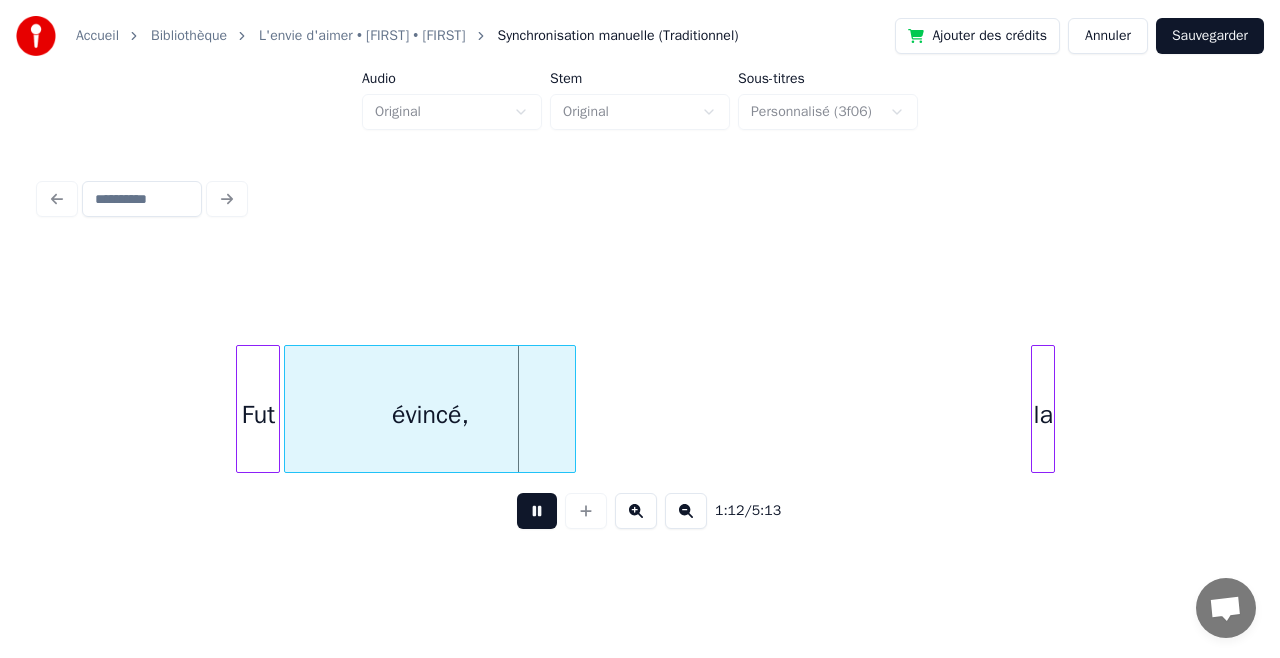 click on "la évincé, Fut" at bounding box center [17437, 409] 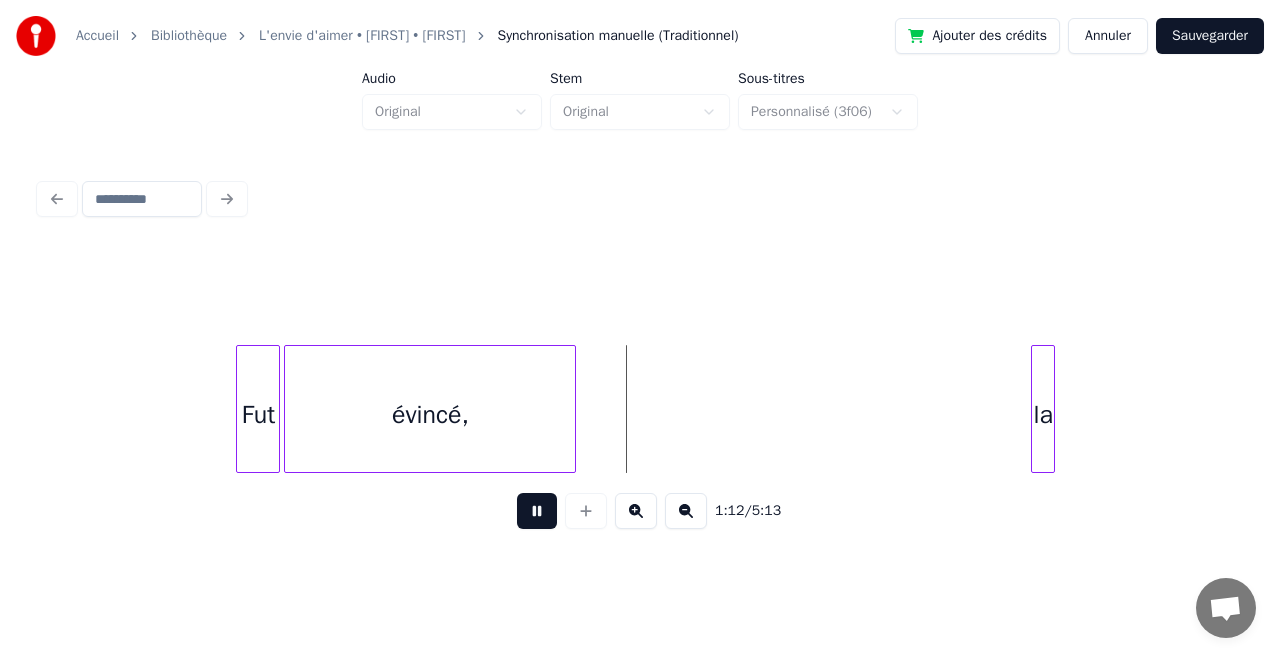 click at bounding box center [537, 511] 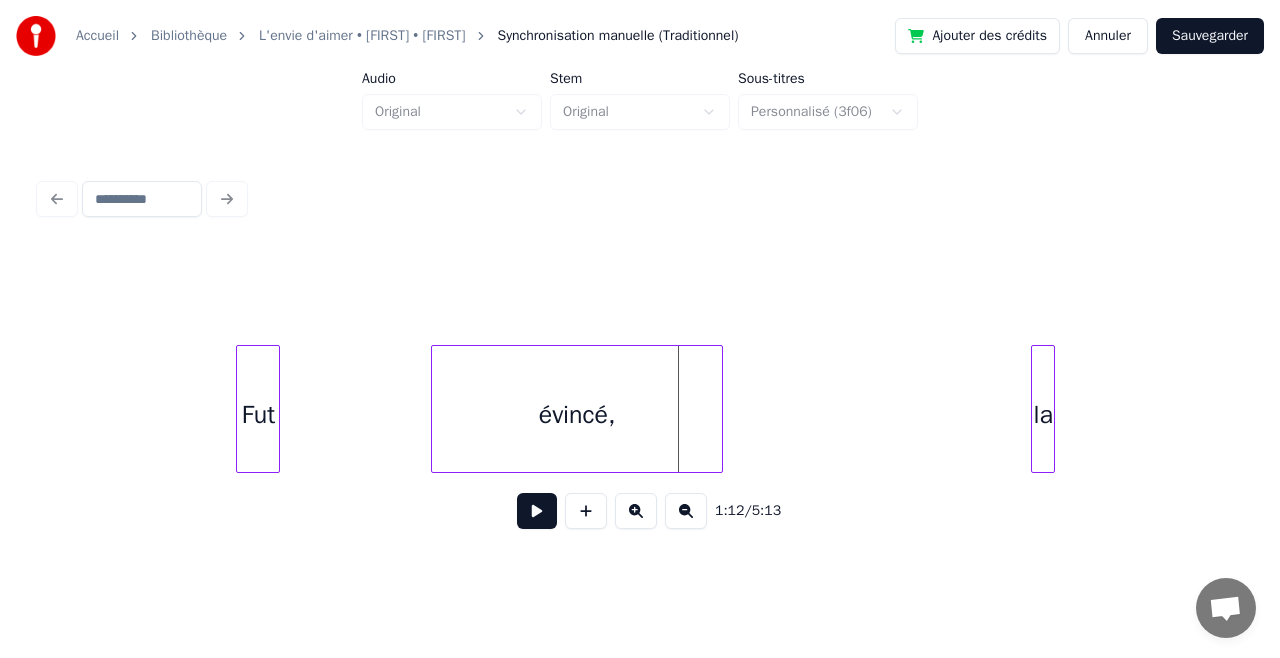 click on "évincé," at bounding box center (577, 414) 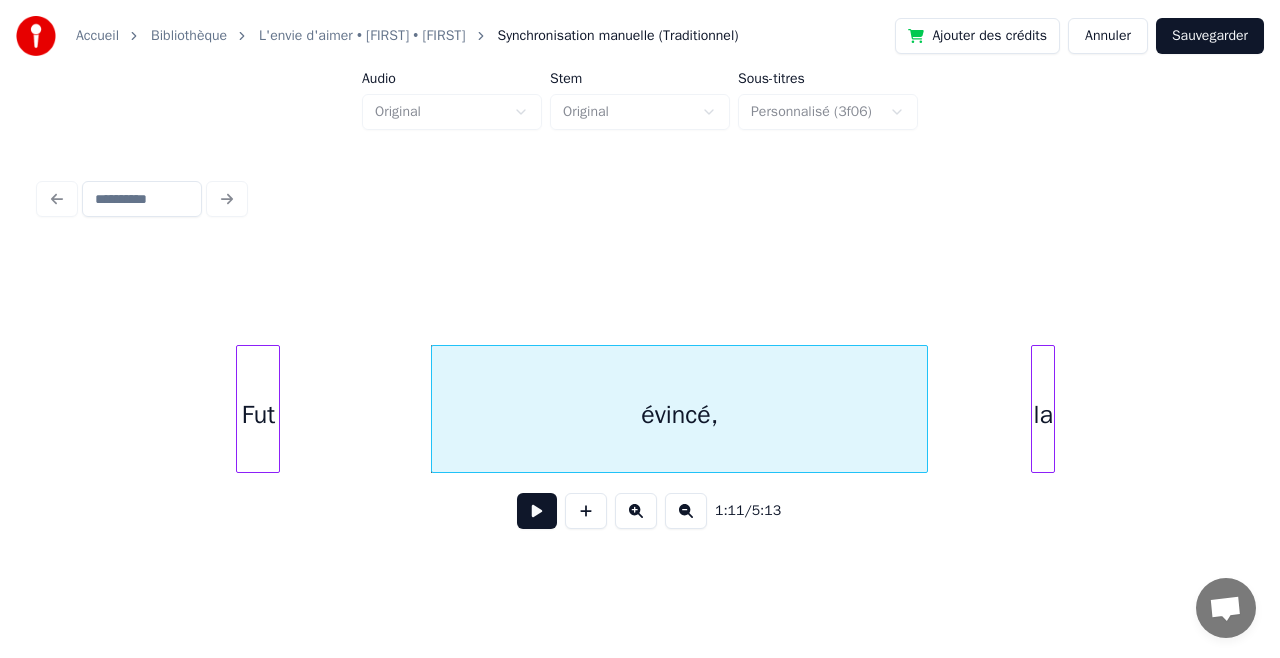 click at bounding box center [924, 409] 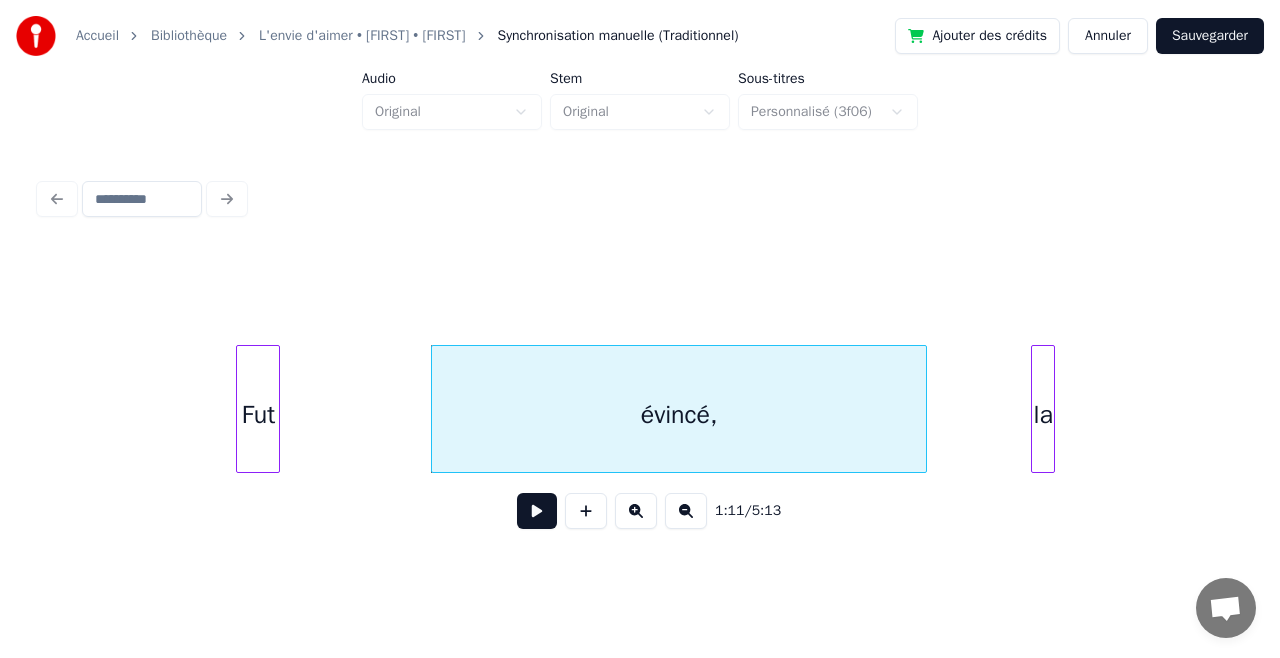 click on "Fut" at bounding box center (258, 414) 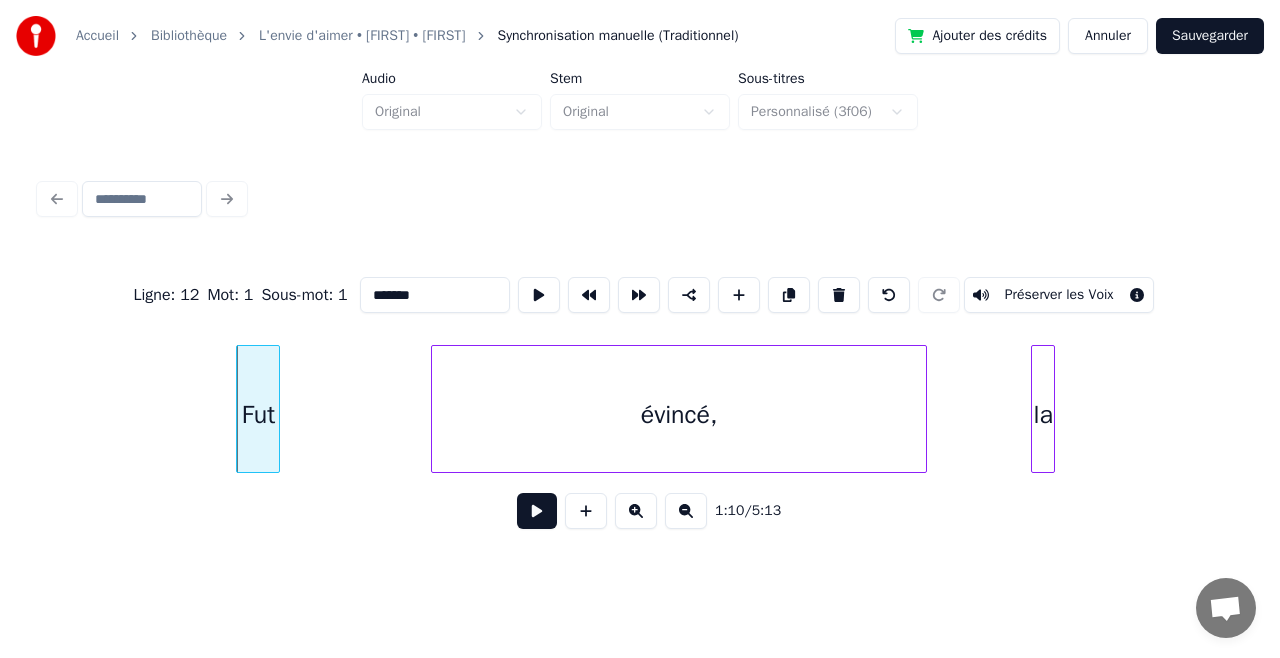 type on "***" 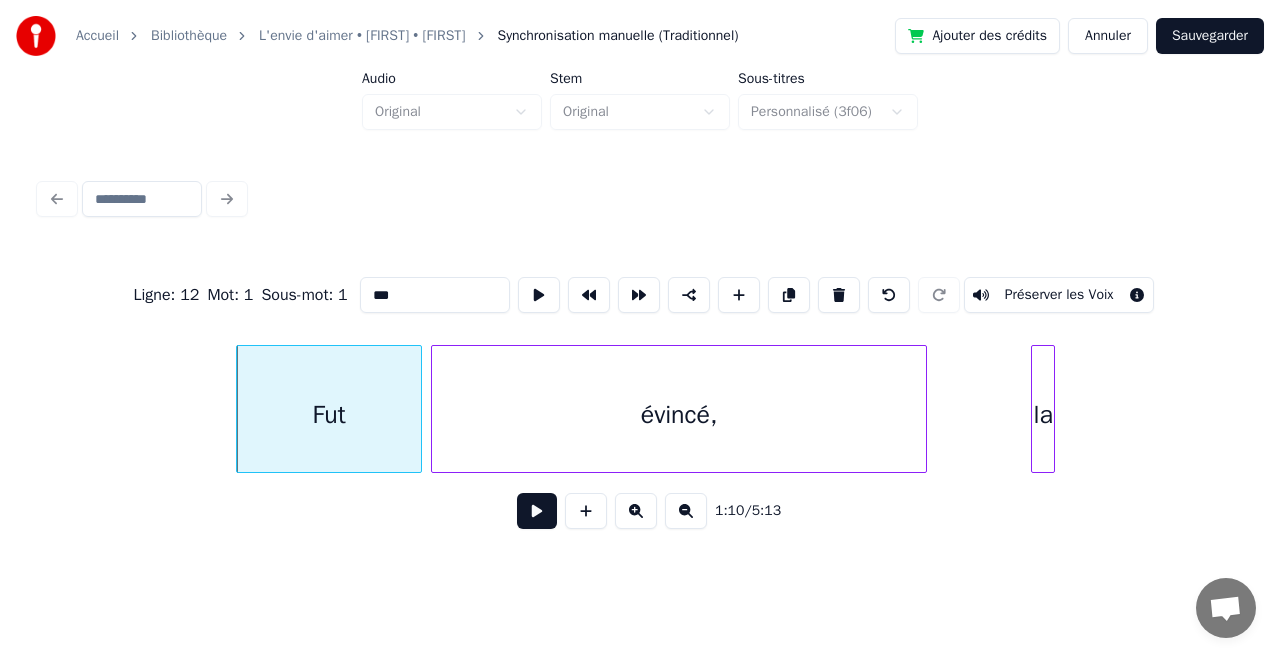 click at bounding box center (418, 409) 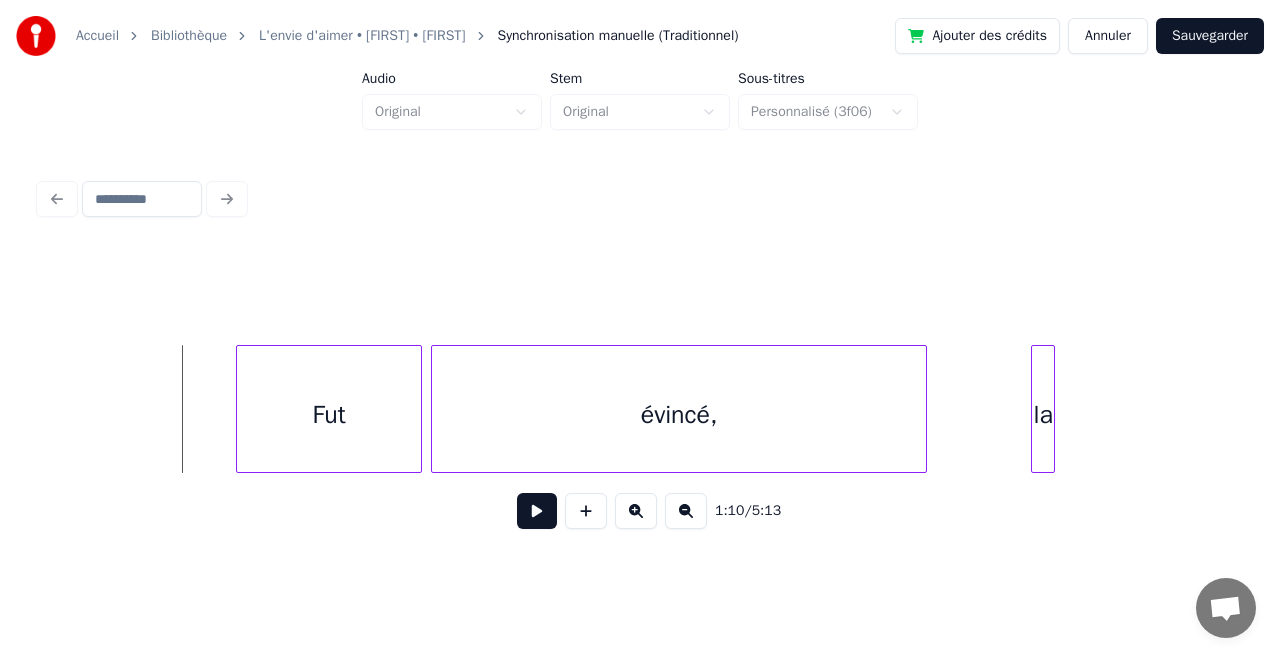 click at bounding box center (537, 511) 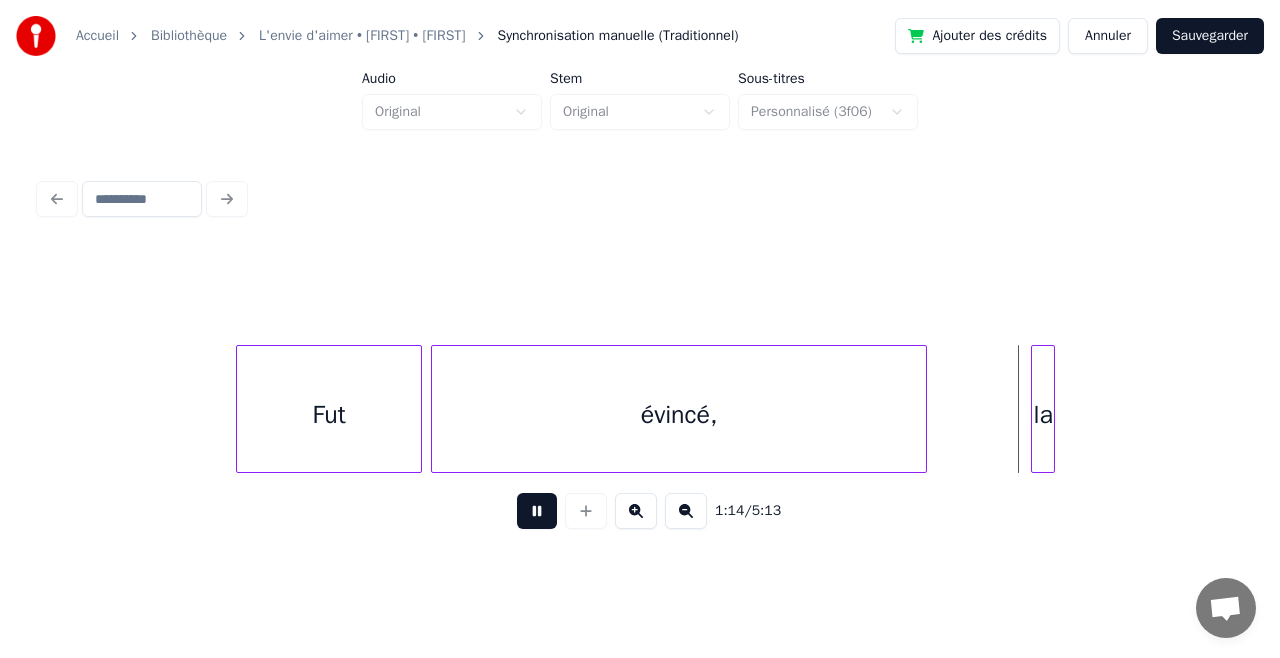 click at bounding box center (537, 511) 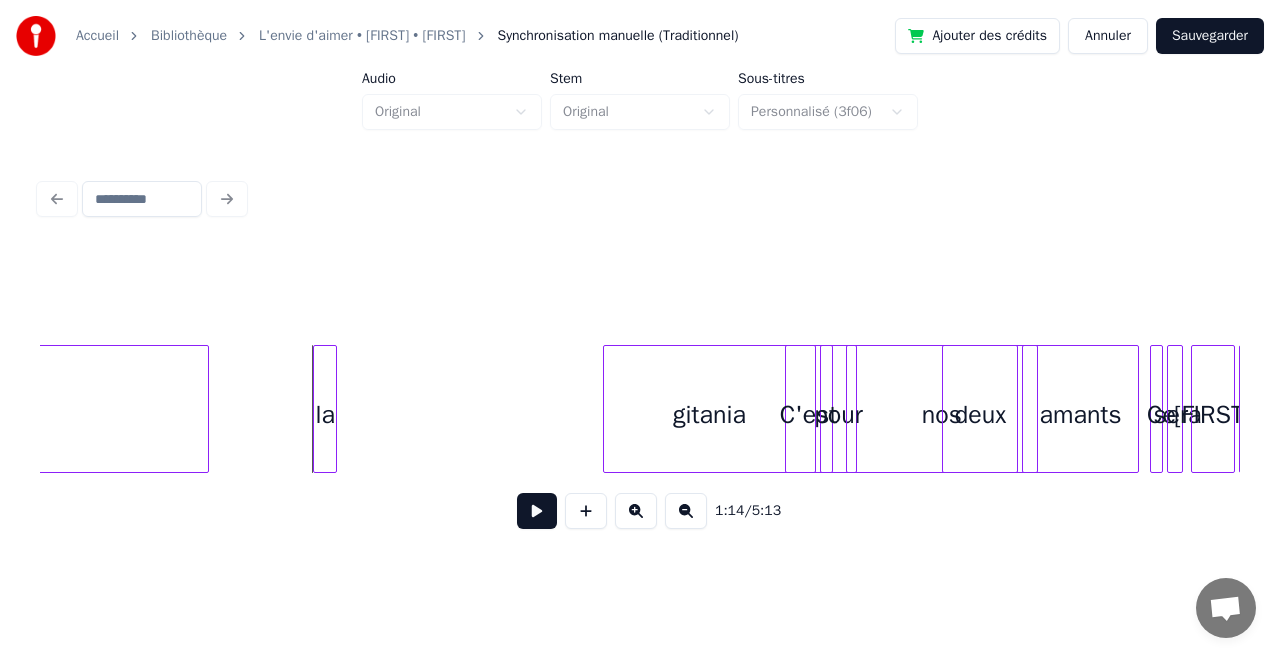 scroll, scrollTop: 0, scrollLeft: 14650, axis: horizontal 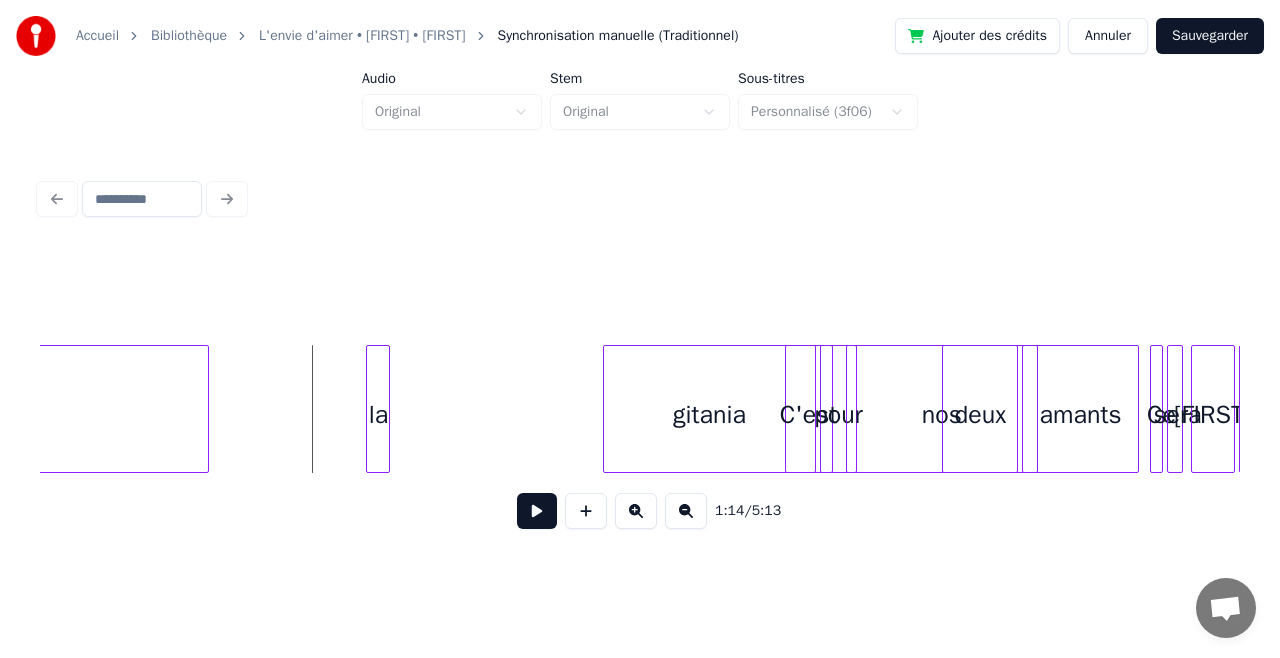click on "la" at bounding box center (378, 414) 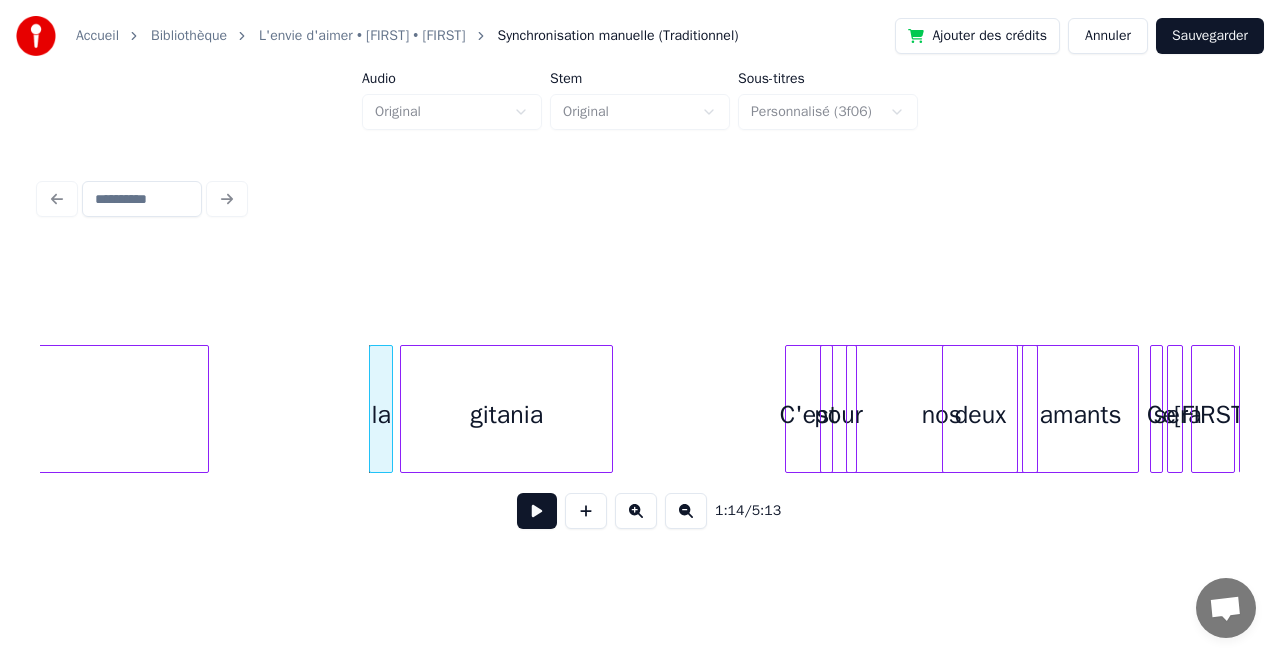click on "gitania" at bounding box center [506, 414] 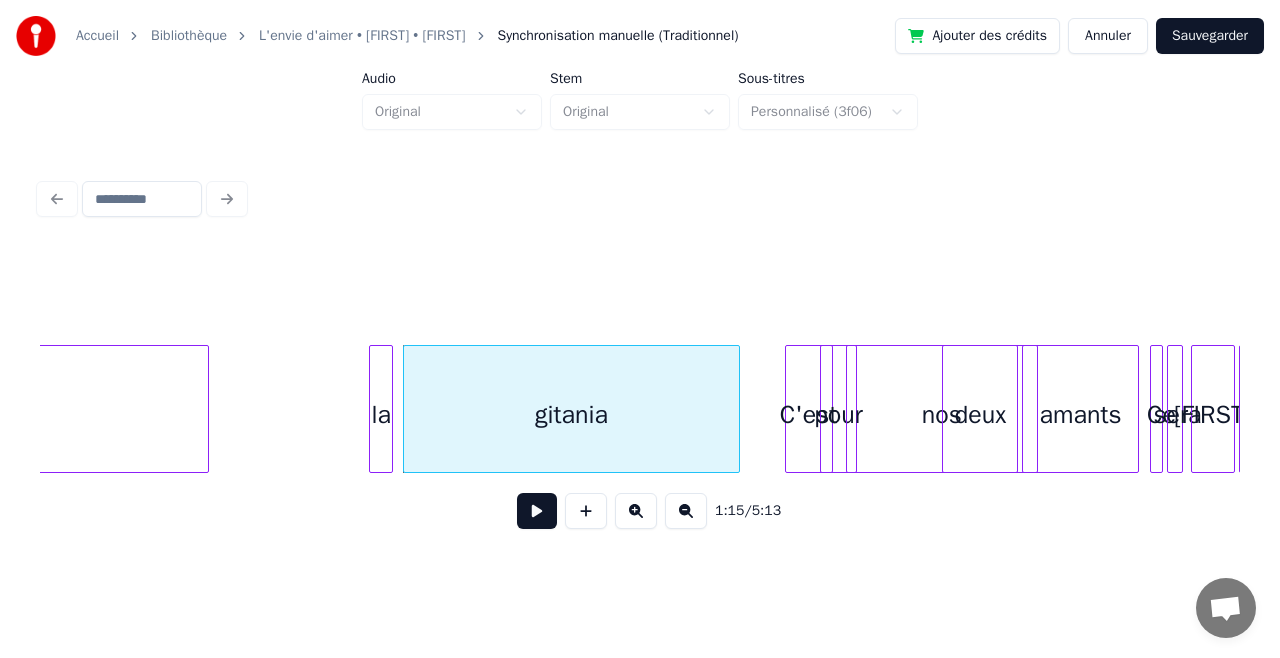 click at bounding box center (736, 409) 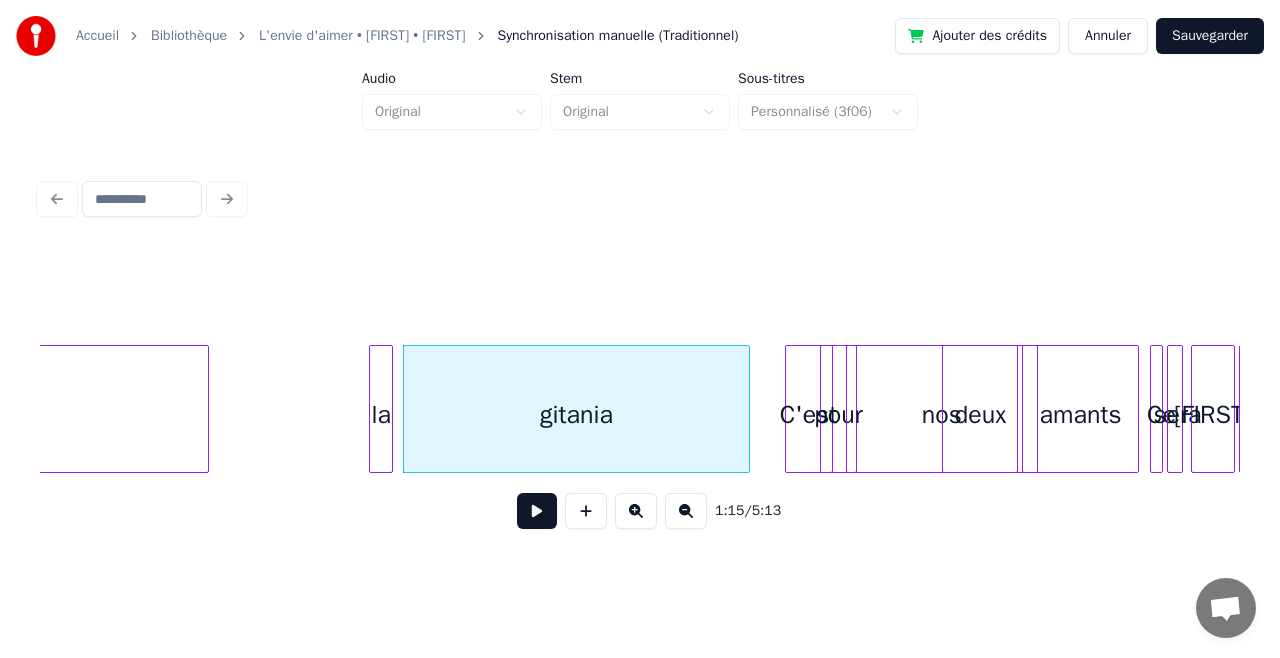 click on "la évincé, gitania C'est pour nos deux amants Ce sera Alice et" at bounding box center [16719, 409] 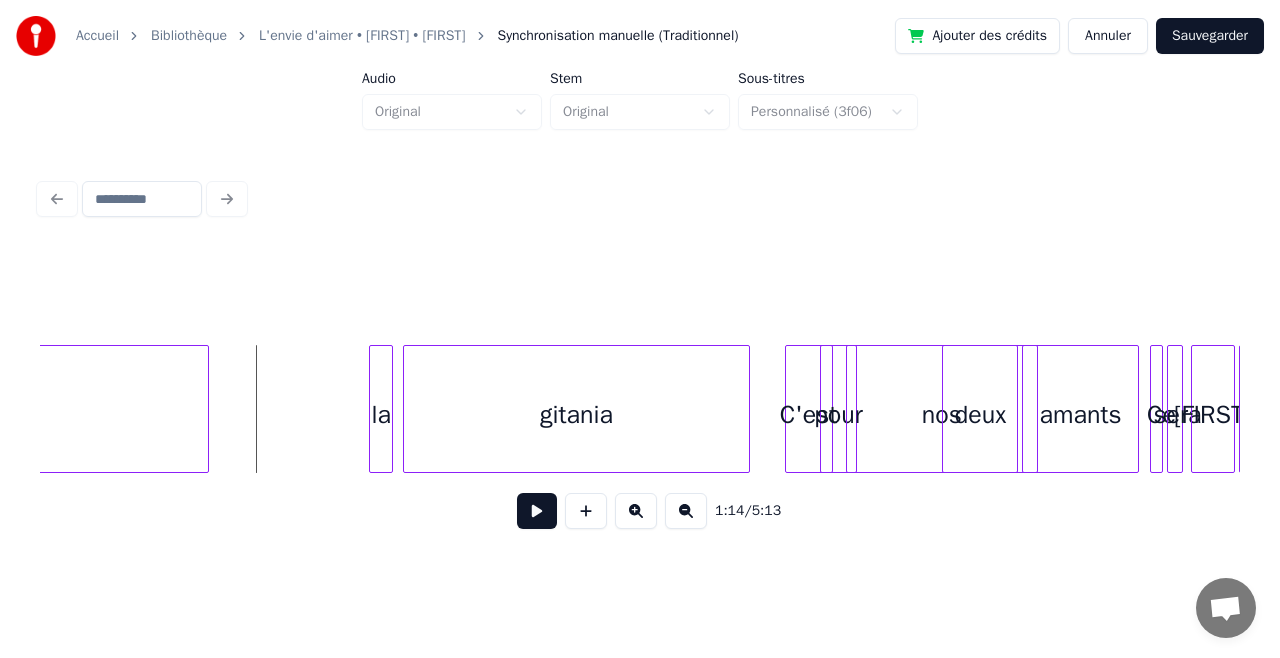 click at bounding box center [537, 511] 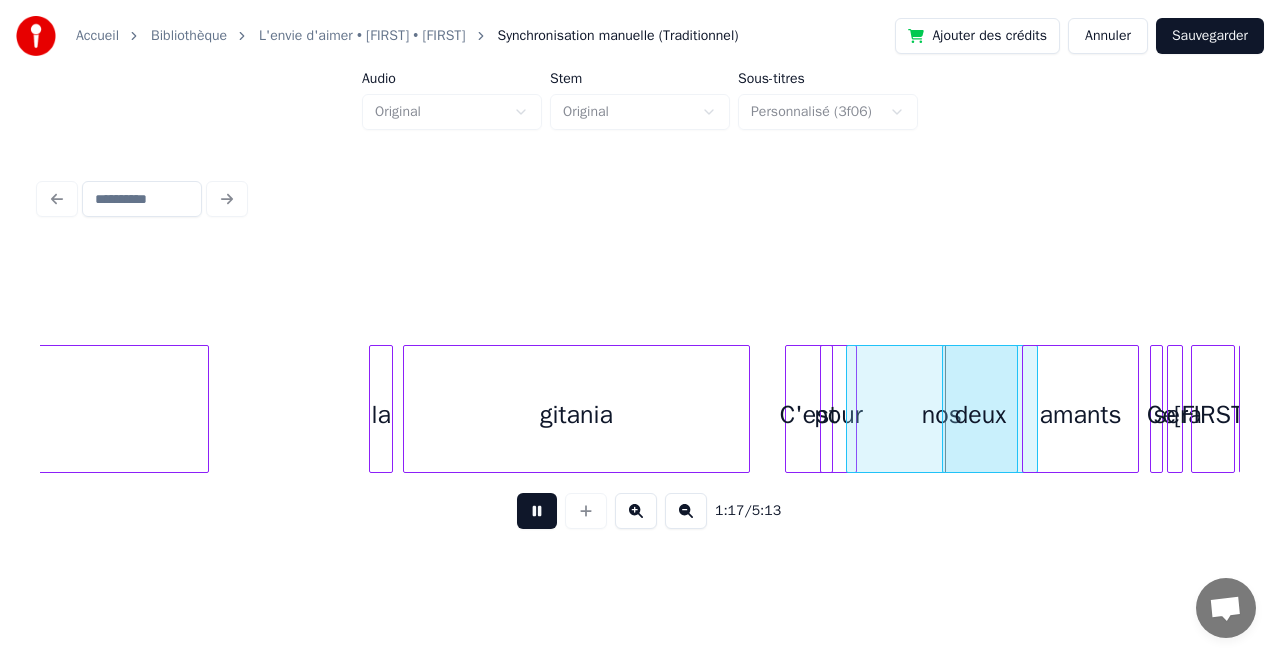 click on "la évincé, gitania C'est pour nos deux amants Ce sera Alice et" at bounding box center [16719, 409] 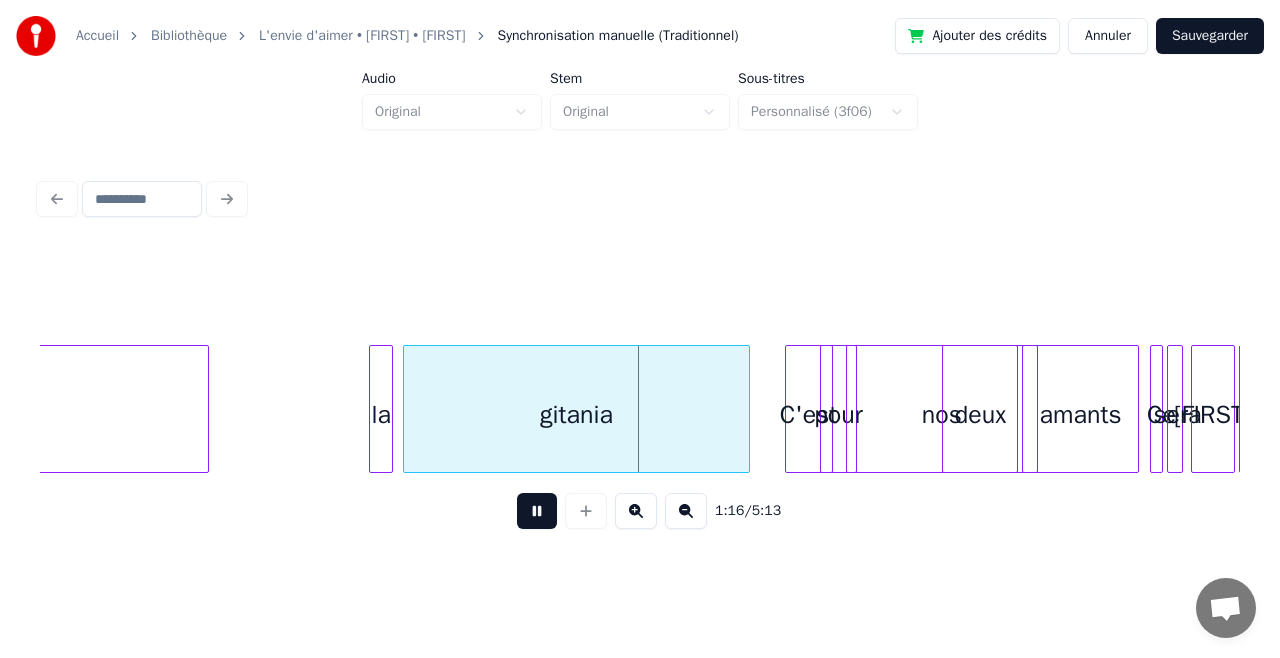 click on "la évincé, gitania C'est pour nos deux amants Ce sera Alice et" at bounding box center (16719, 409) 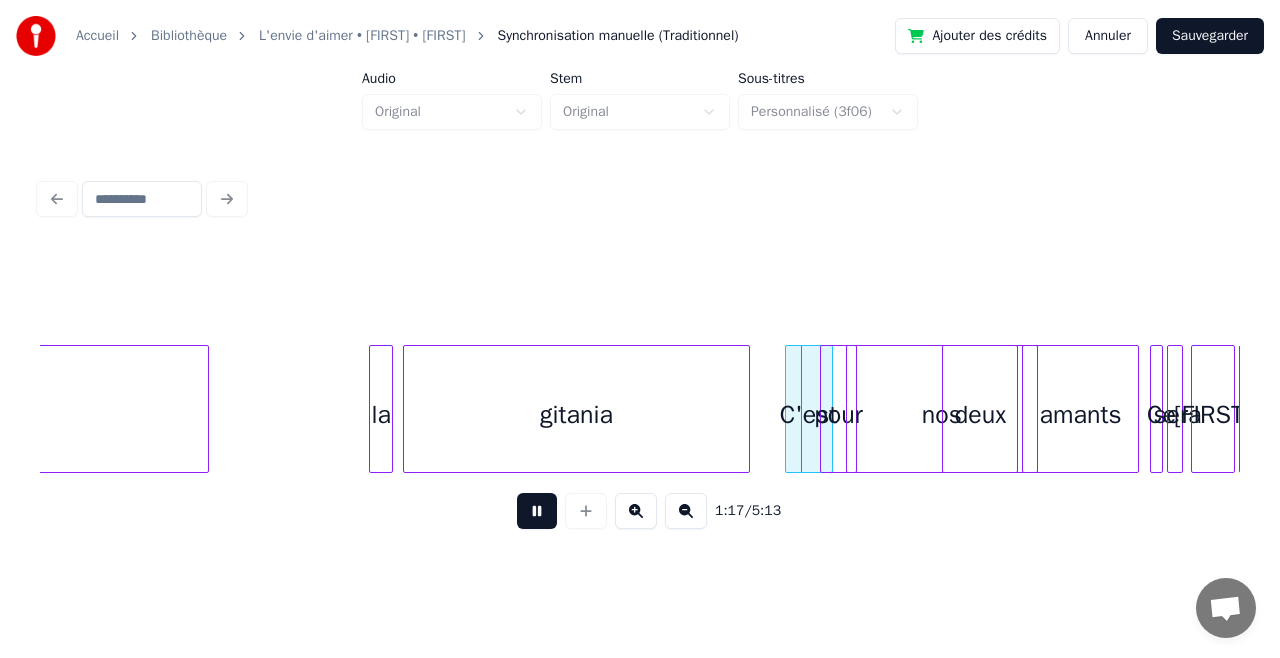 click on "la évincé, gitania C'est pour nos deux amants Ce sera Alice et" at bounding box center (16719, 409) 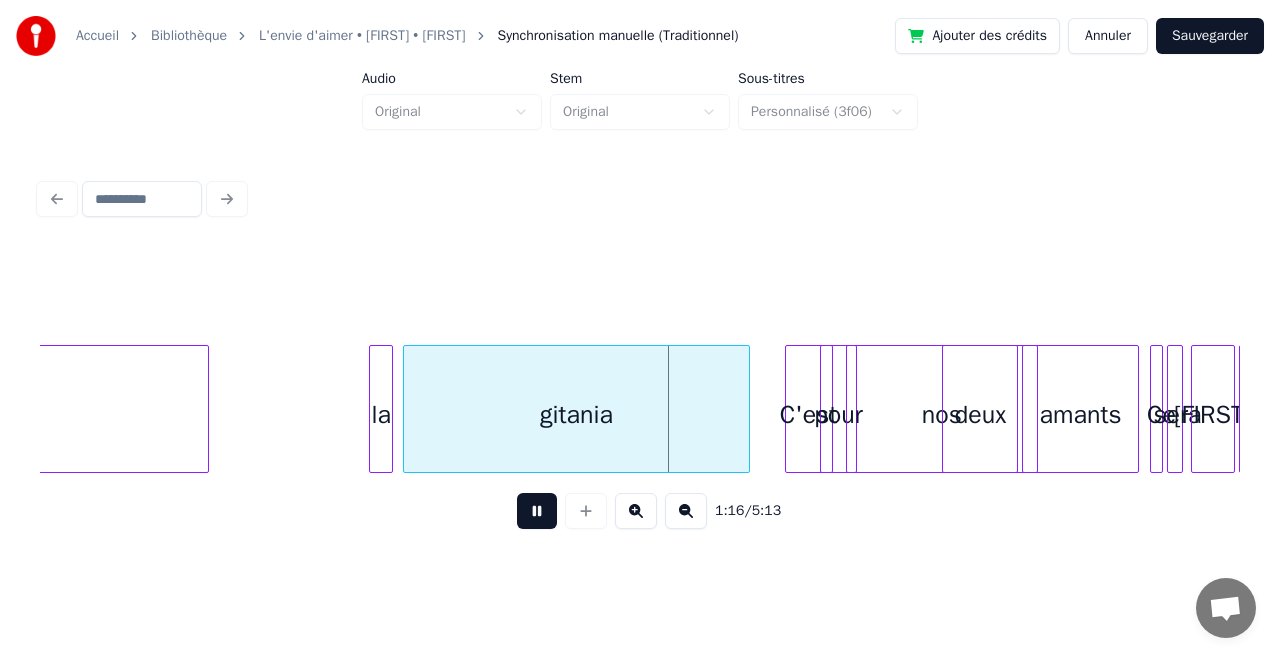 click at bounding box center (537, 511) 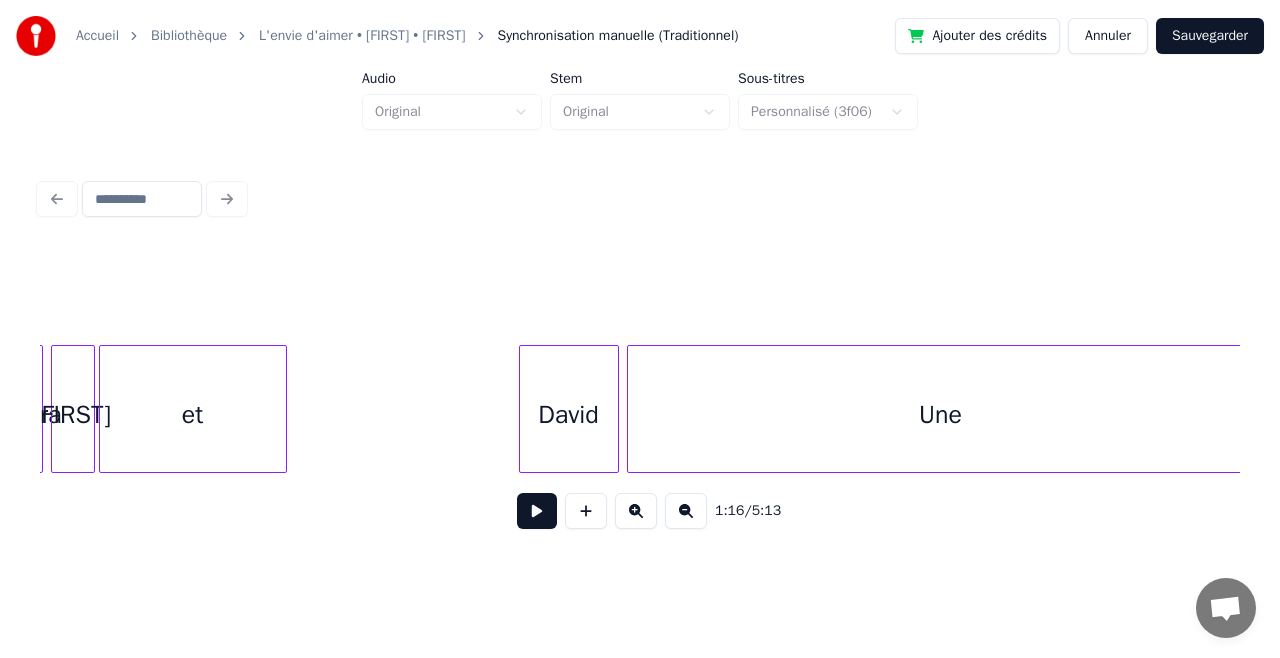 scroll, scrollTop: 0, scrollLeft: 15796, axis: horizontal 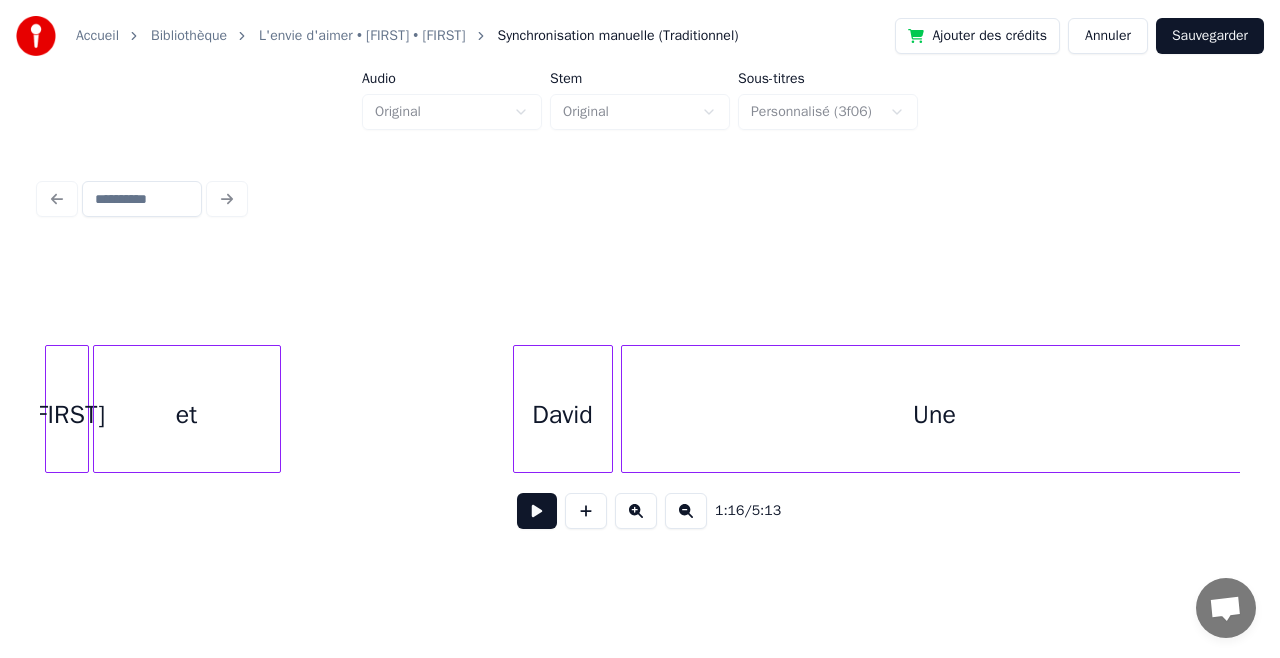 click on "Une" at bounding box center (935, 414) 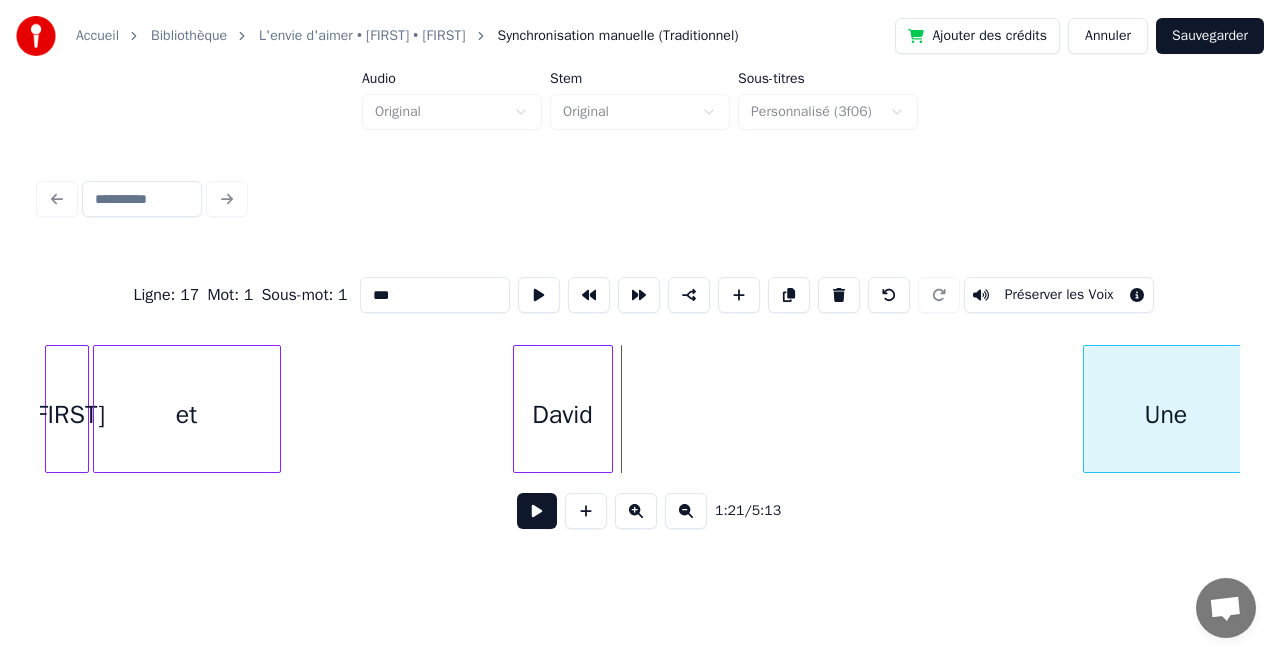 click at bounding box center [1087, 409] 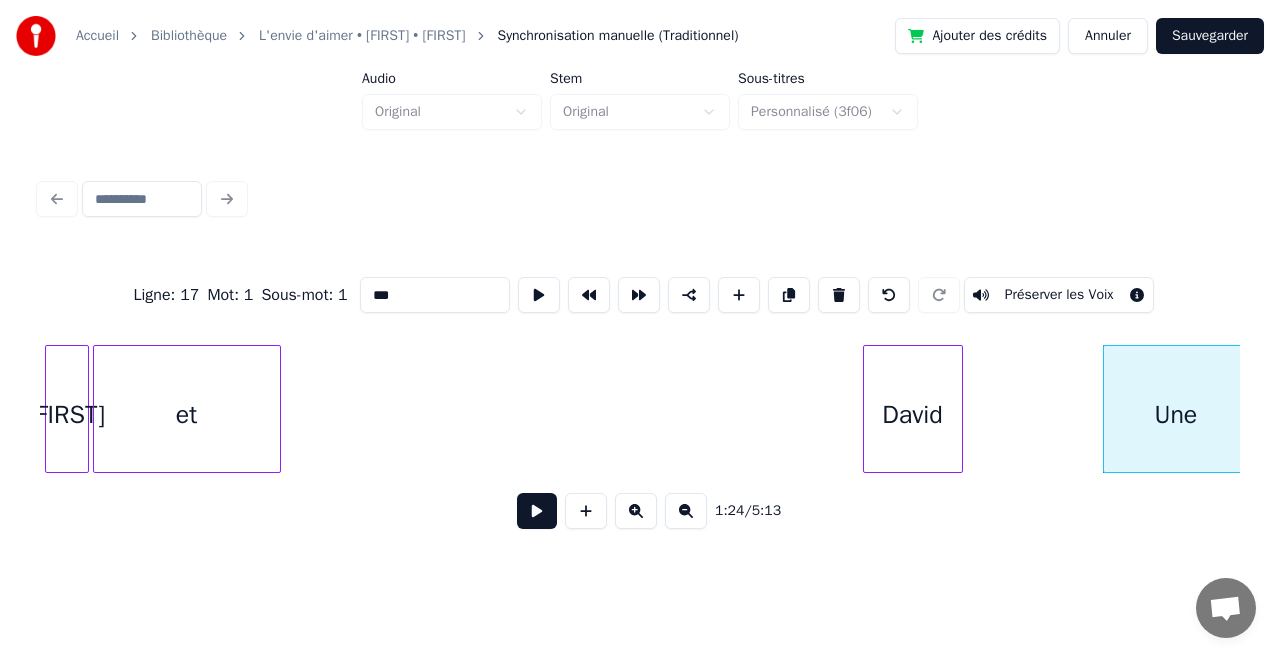 click on "David" at bounding box center (913, 414) 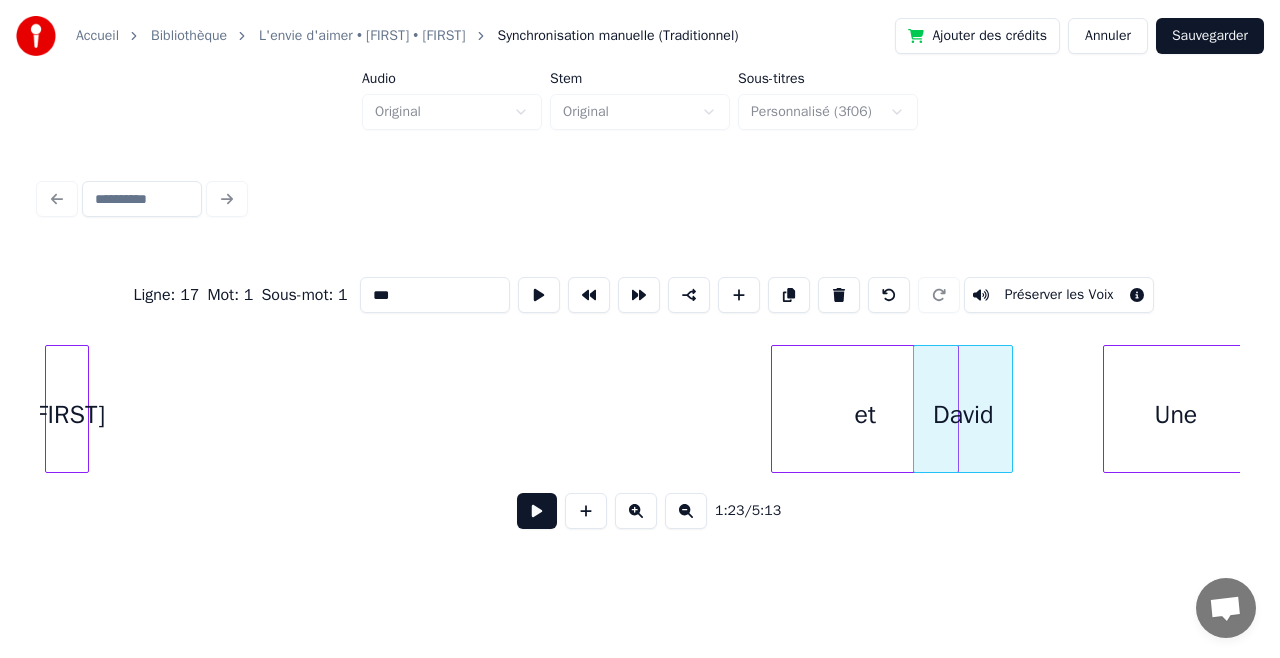 click on "Alice et David Une" at bounding box center (15573, 409) 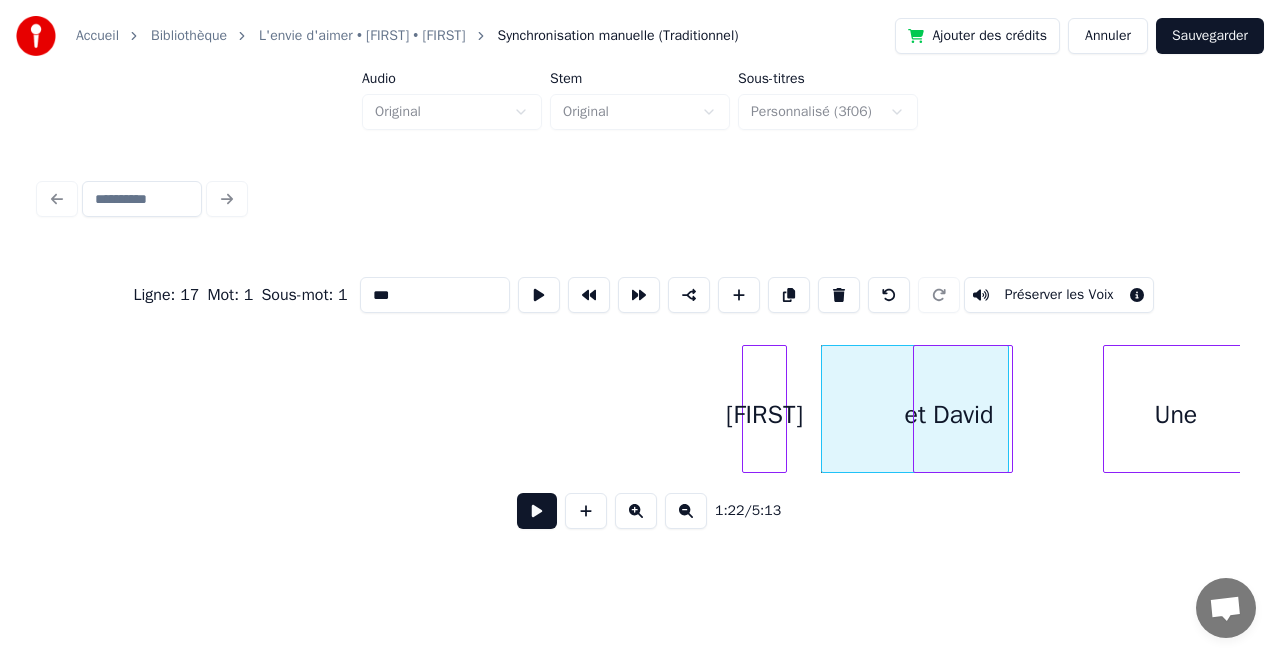 click on "[FIRST]" at bounding box center [764, 414] 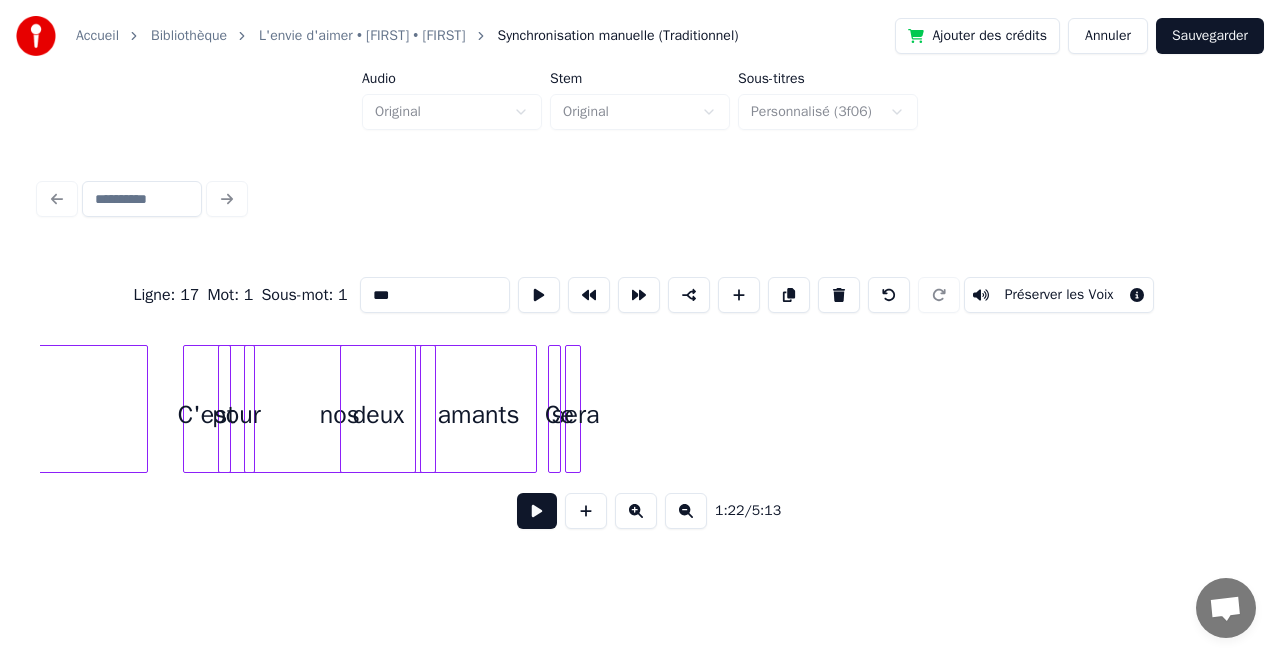 scroll, scrollTop: 0, scrollLeft: 15250, axis: horizontal 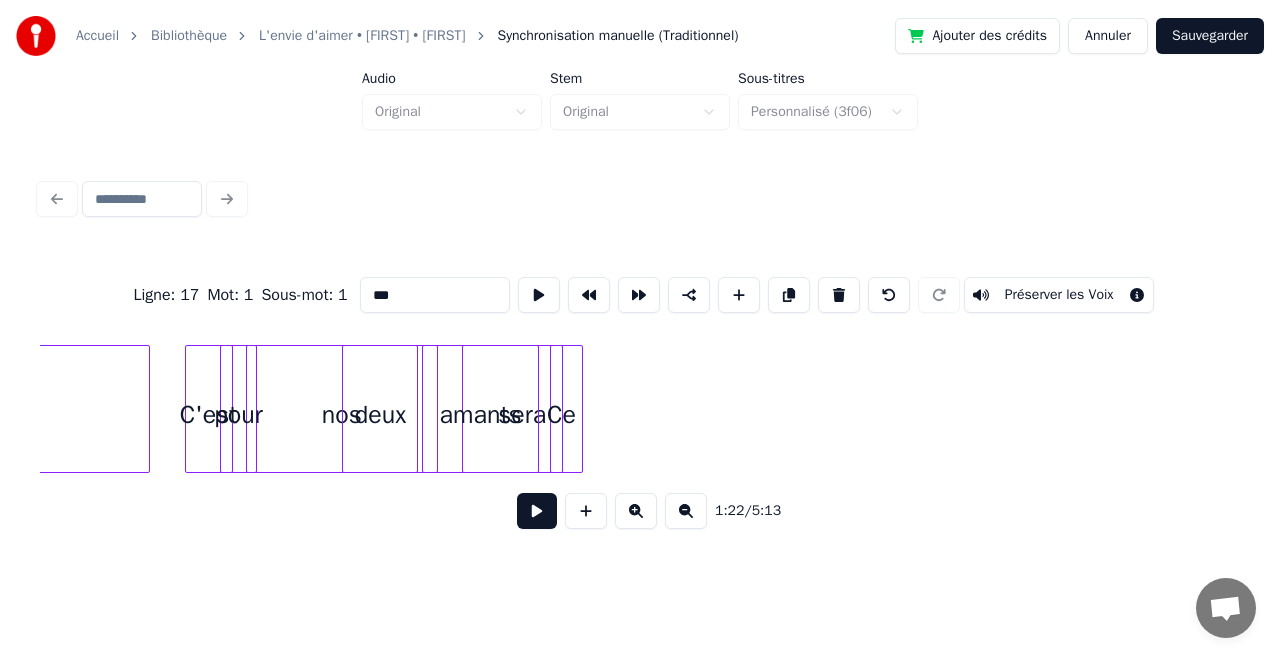 click on "sera amants Ce nos deux pour C'est gitania" at bounding box center [16119, 409] 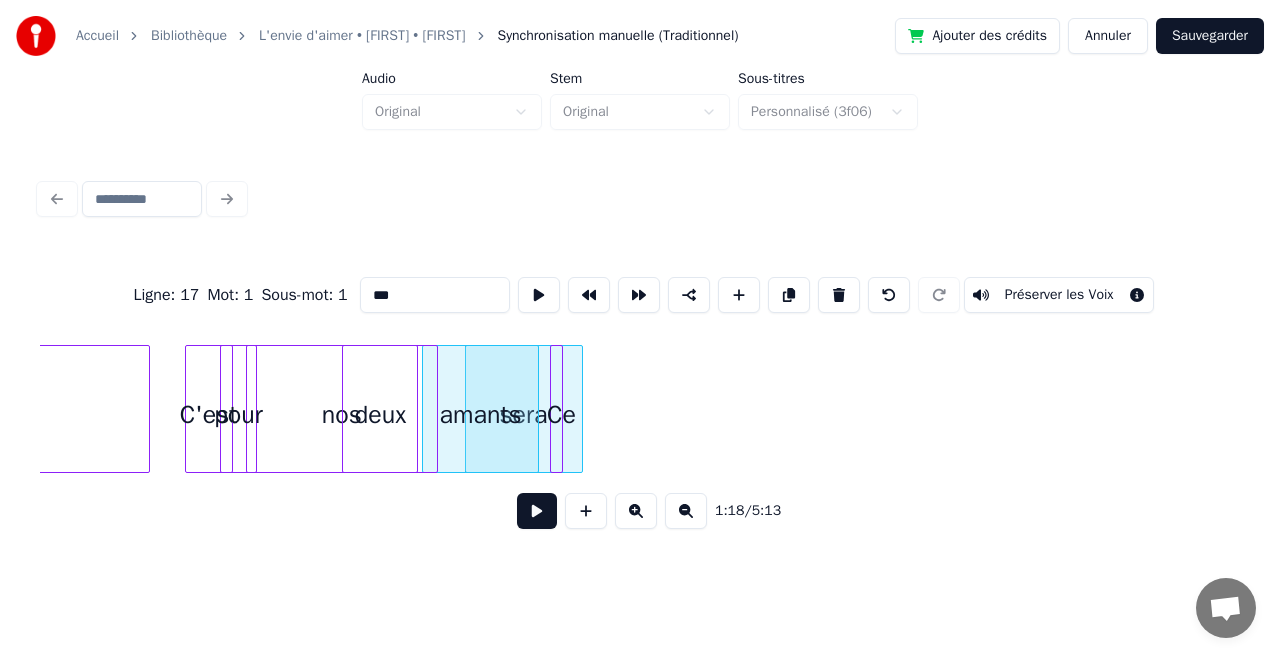 click at bounding box center (579, 409) 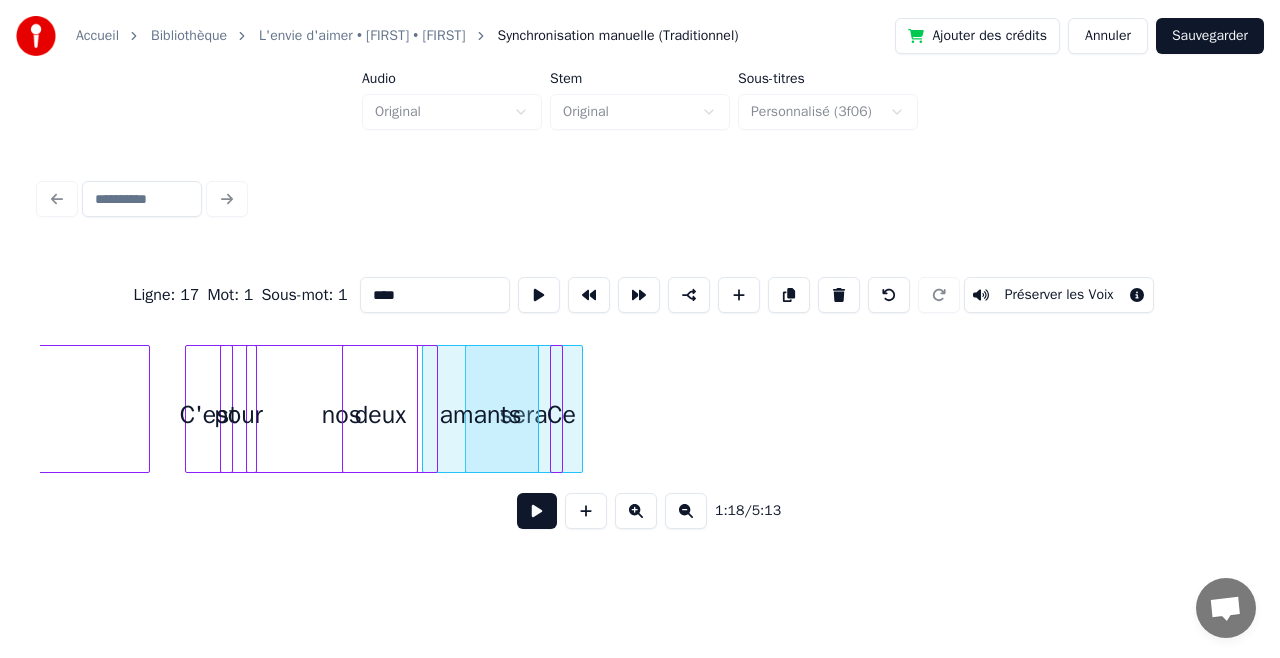 click at bounding box center [579, 409] 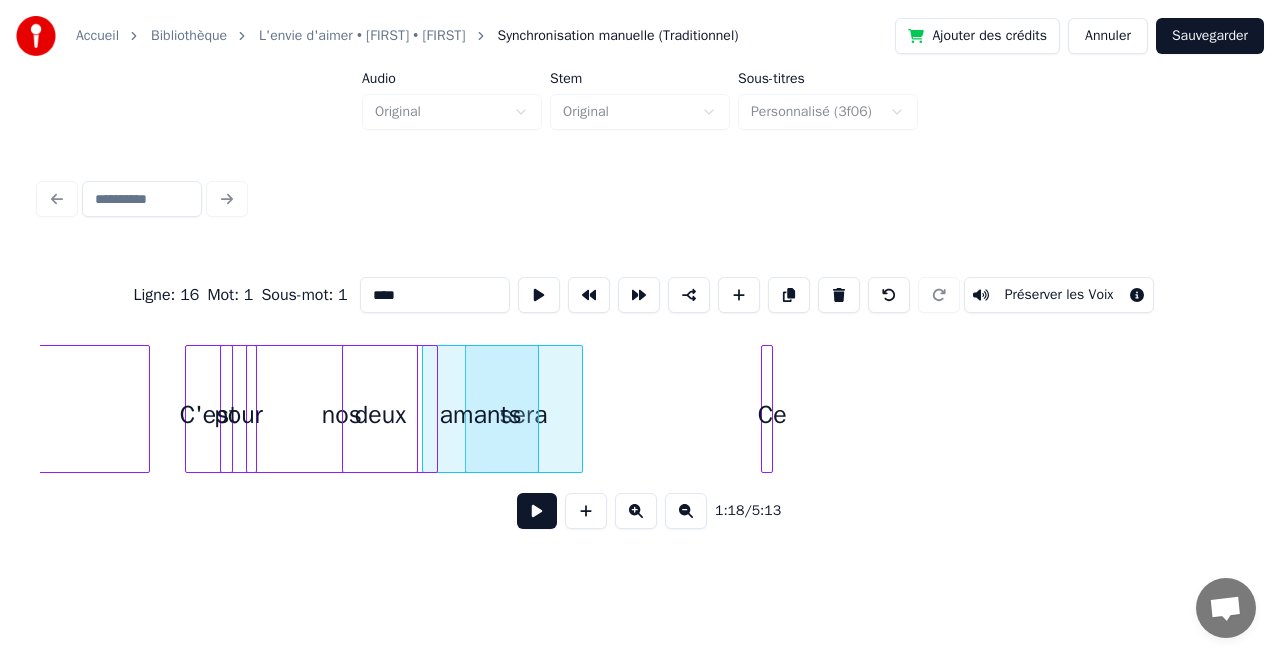 click on "Ce" at bounding box center (772, 414) 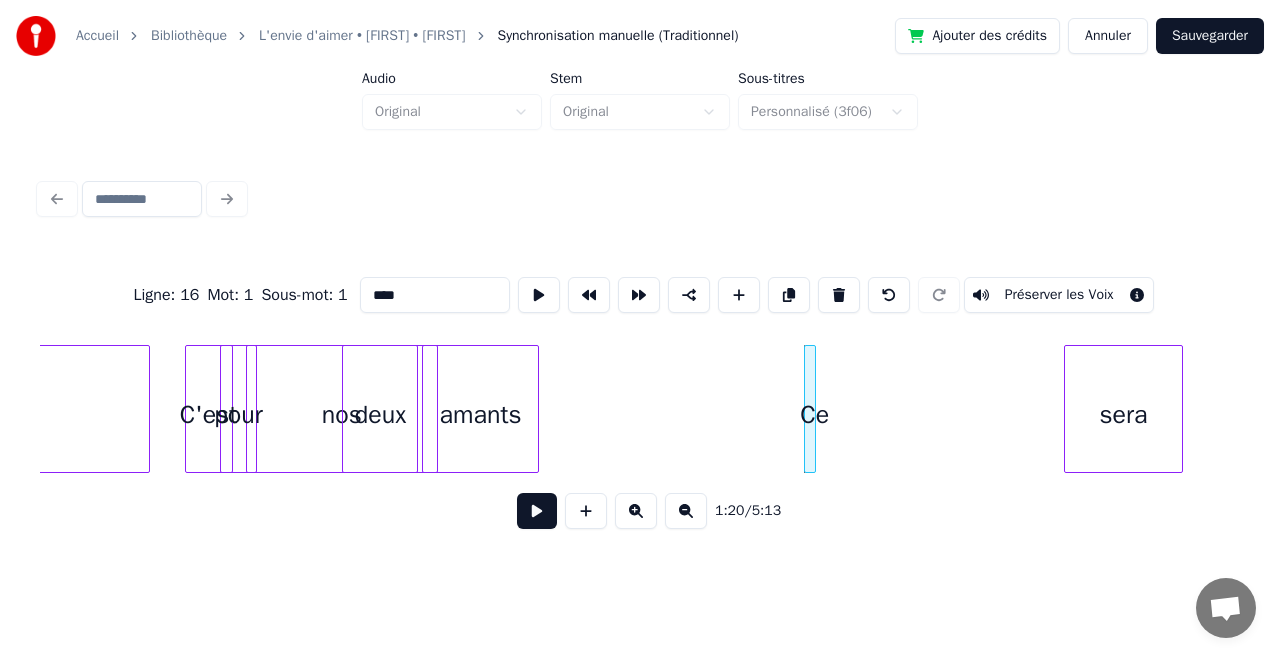 click on "sera" at bounding box center (1123, 414) 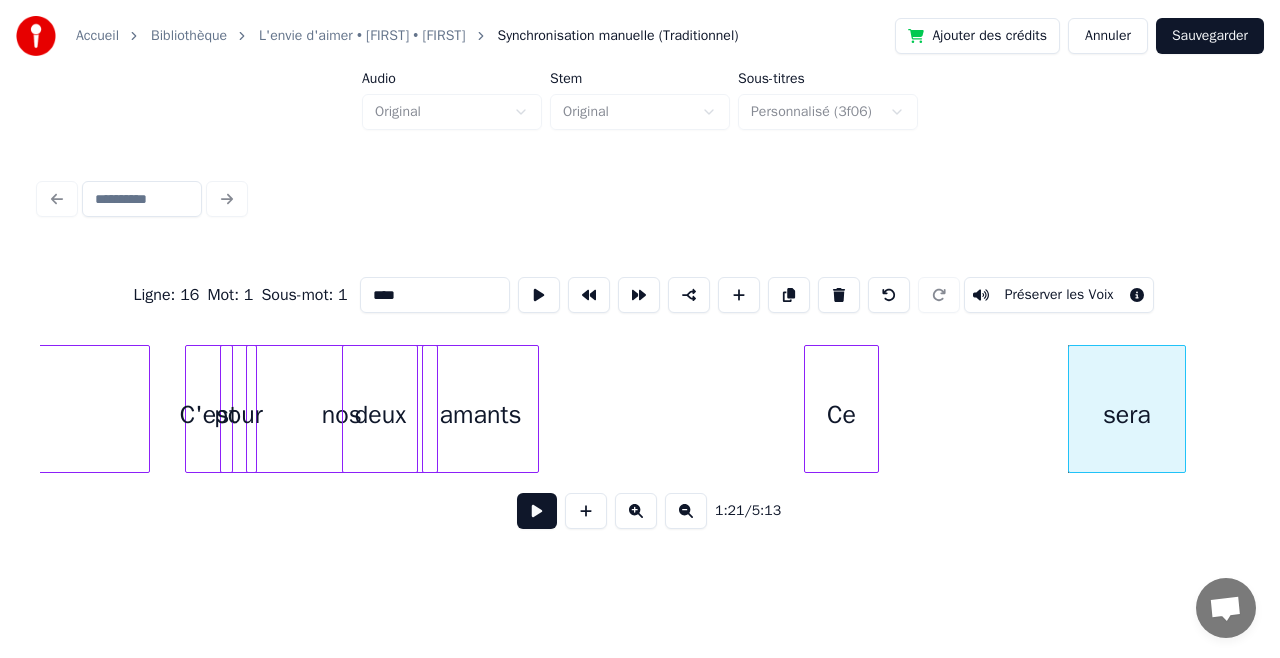 click at bounding box center (875, 409) 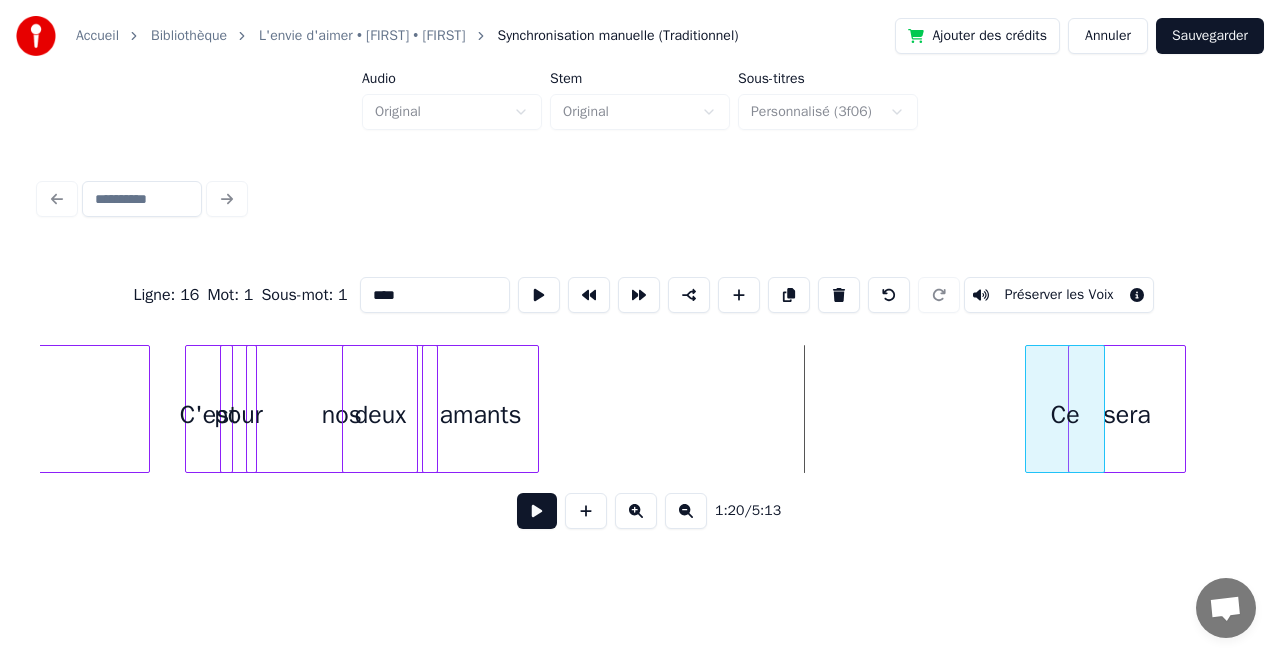 click on "Ce" at bounding box center [1065, 414] 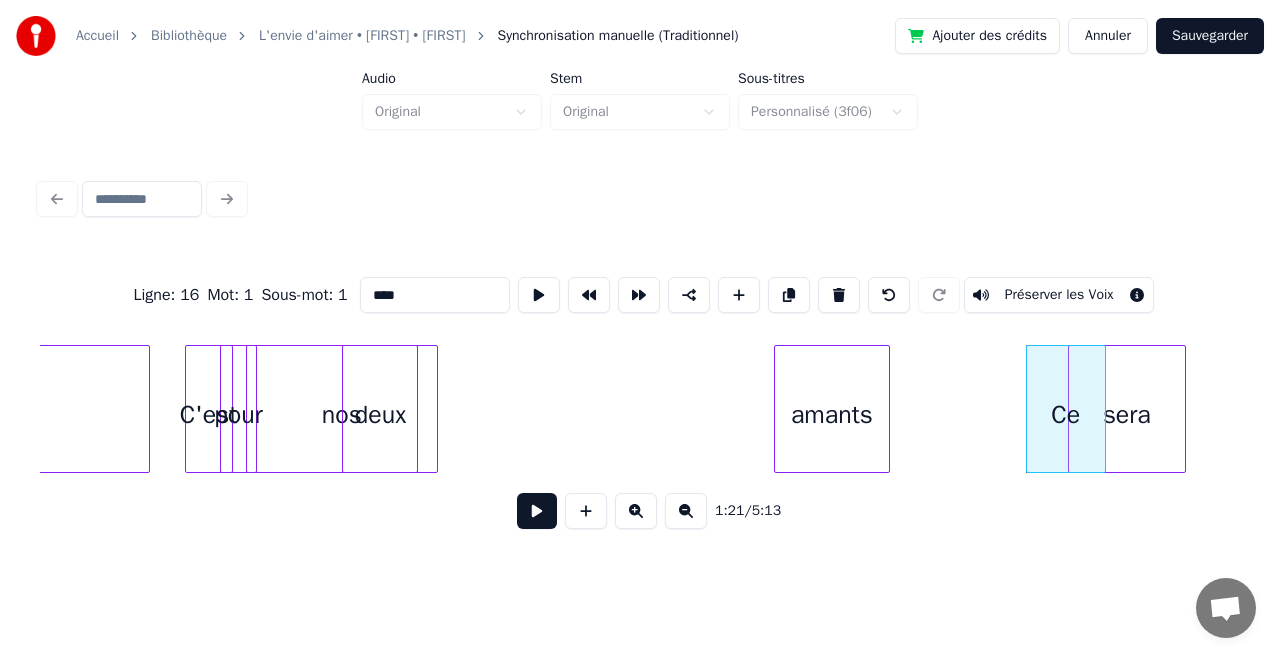 click on "amants" at bounding box center (832, 414) 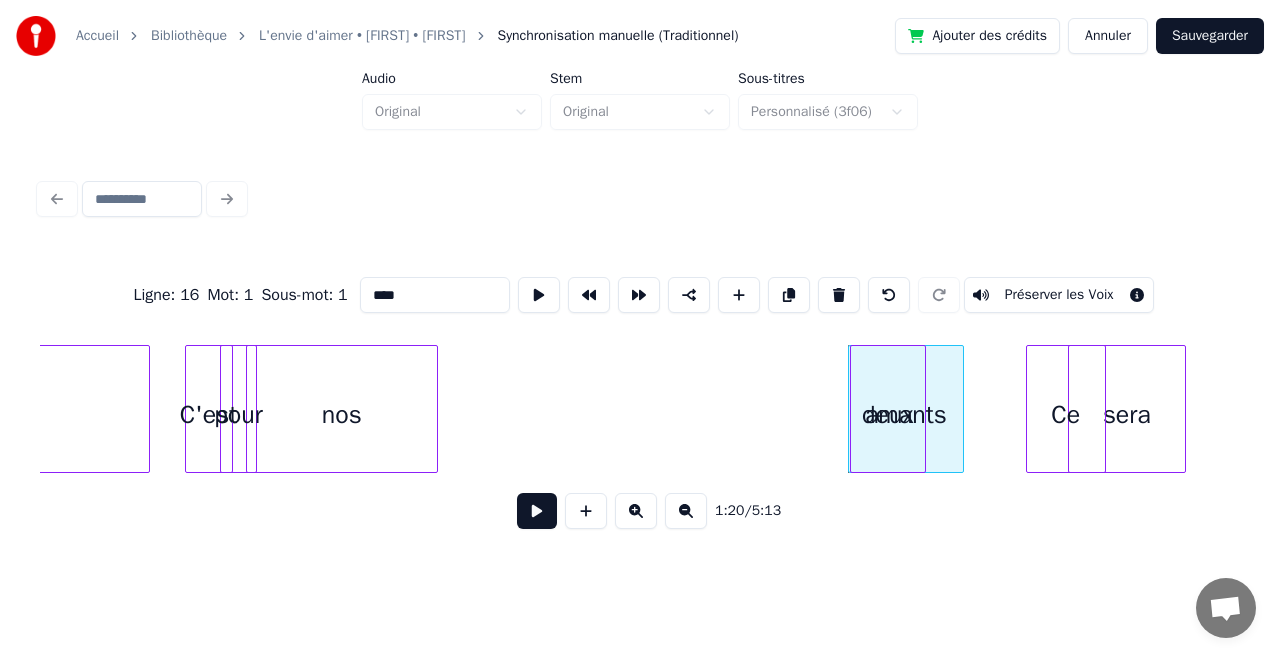 click on "deux" at bounding box center (888, 414) 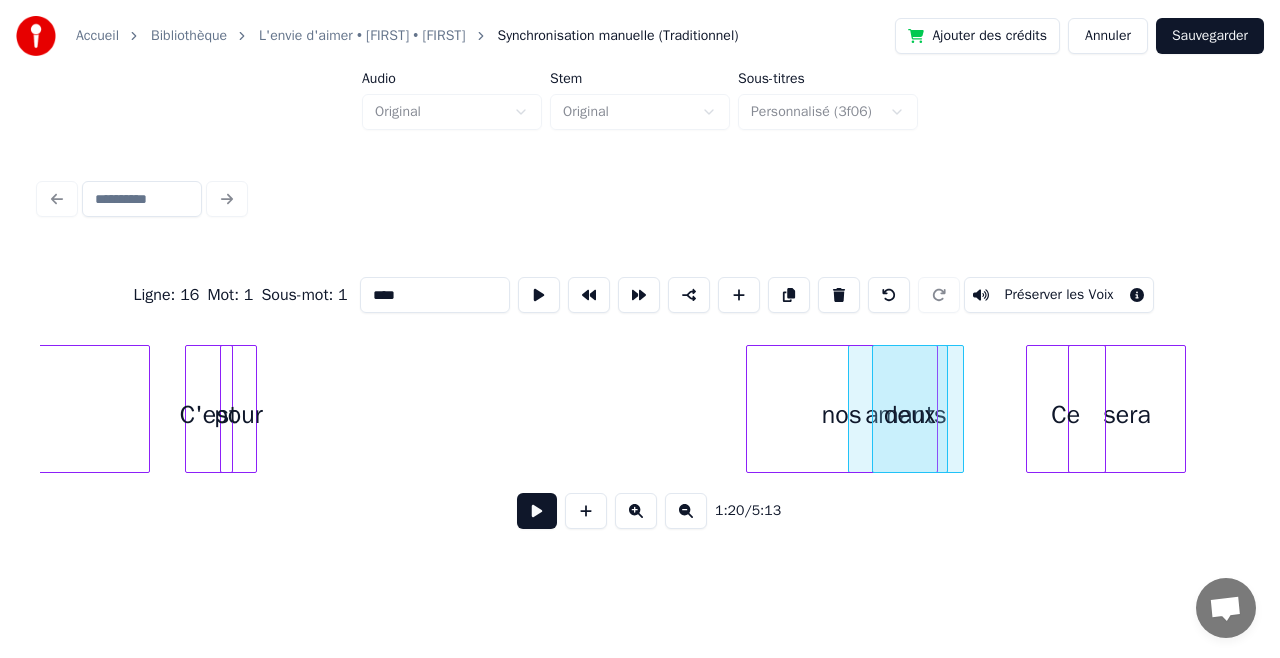 click on "nos" at bounding box center (842, 414) 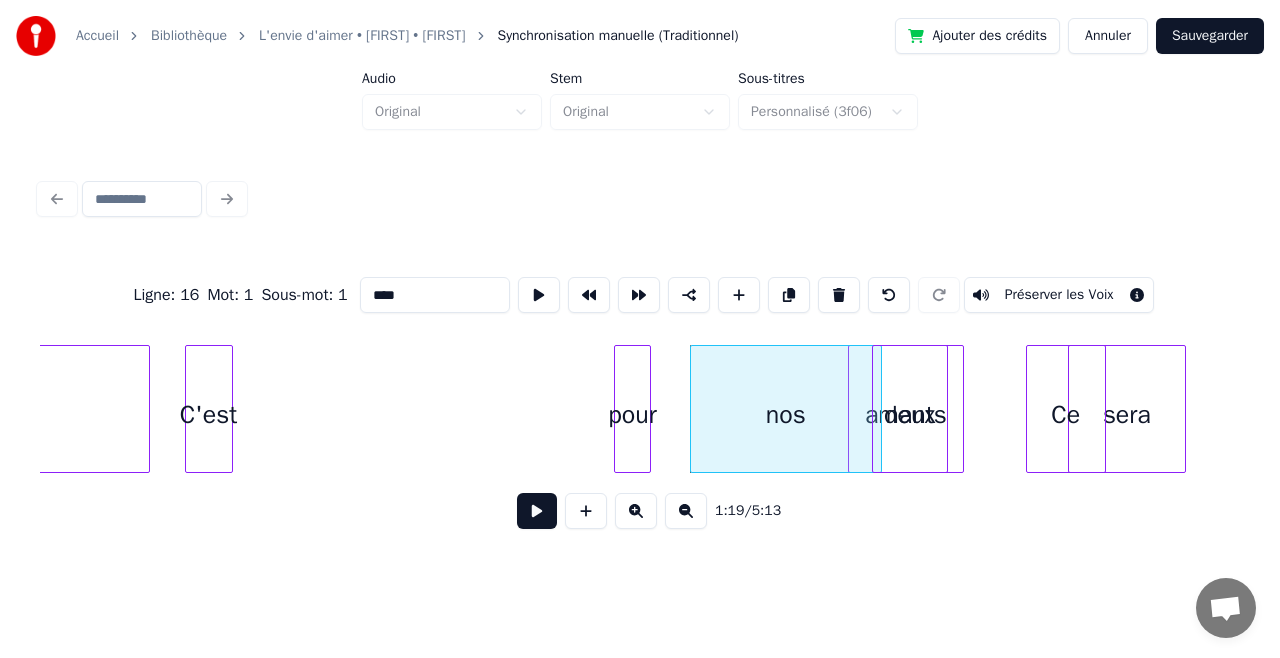 click on "pour" at bounding box center (632, 414) 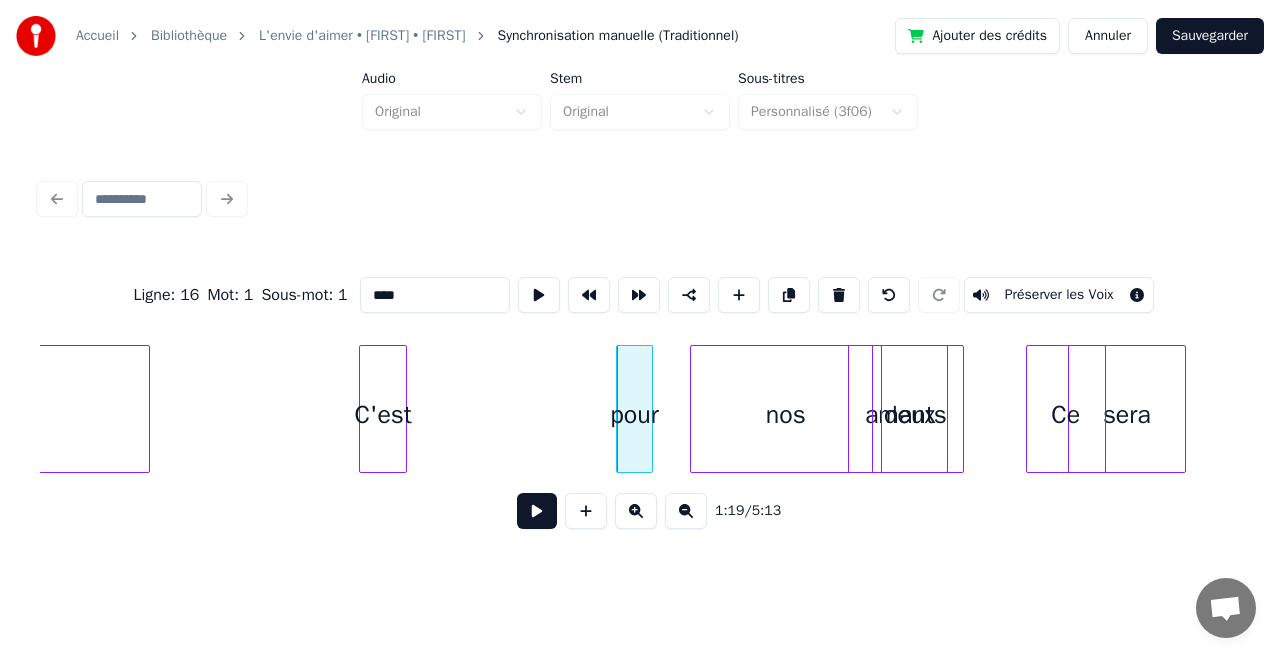 click on "C'est" at bounding box center [383, 414] 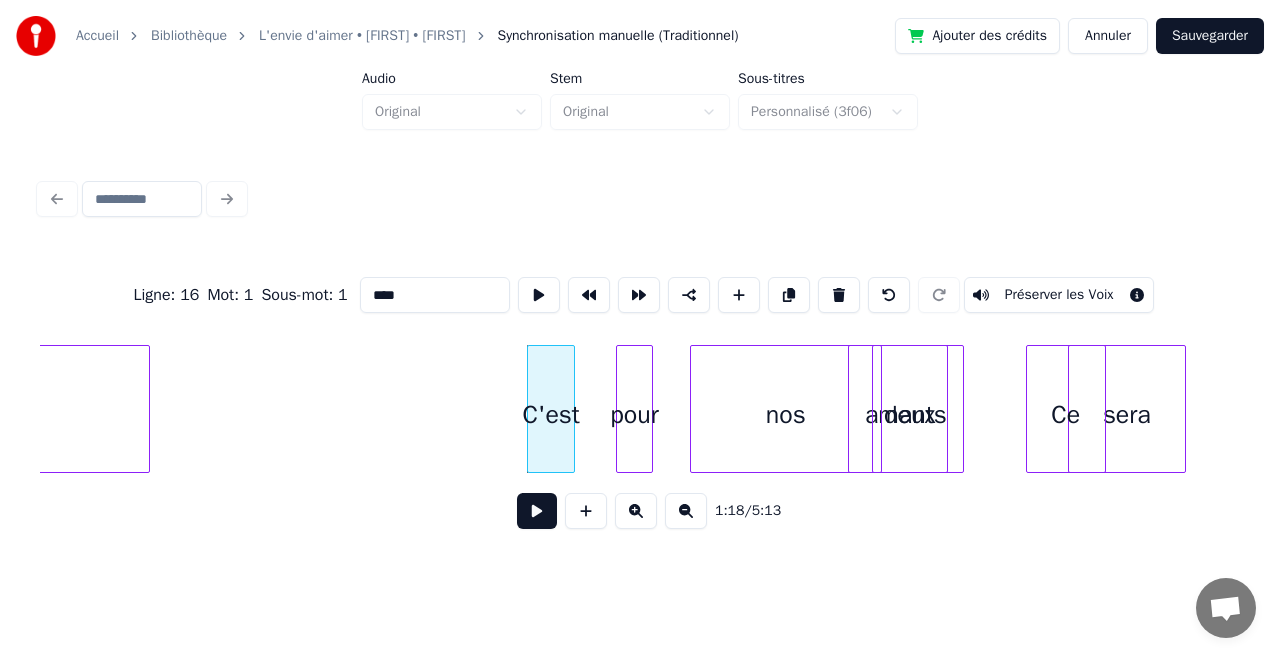 click on "sera amants Ce nos deux pour C'est gitania" at bounding box center (16119, 409) 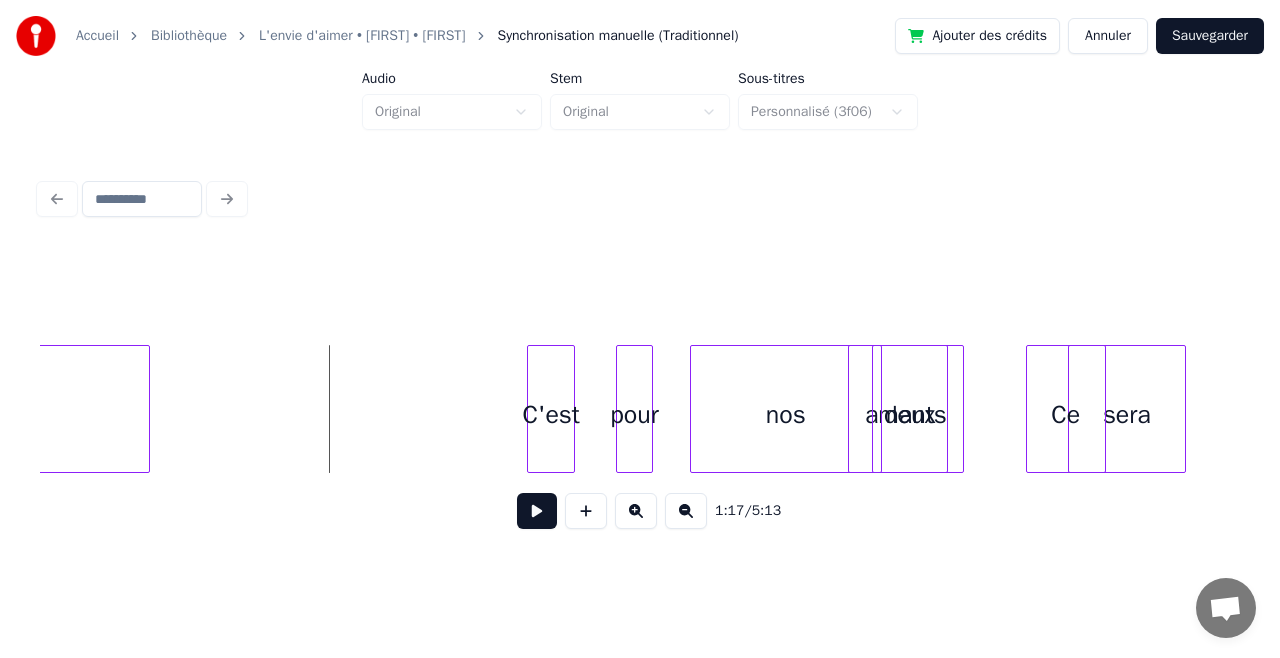 drag, startPoint x: 311, startPoint y: 402, endPoint x: 542, endPoint y: 517, distance: 258.04263 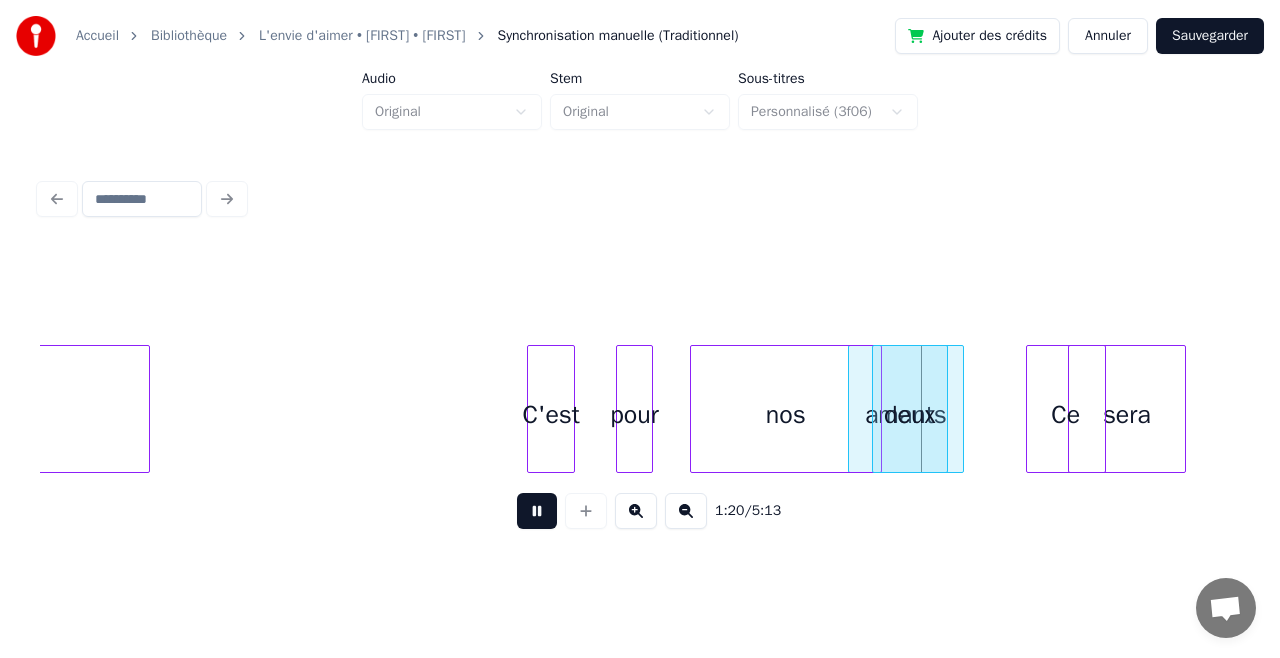 click at bounding box center (537, 511) 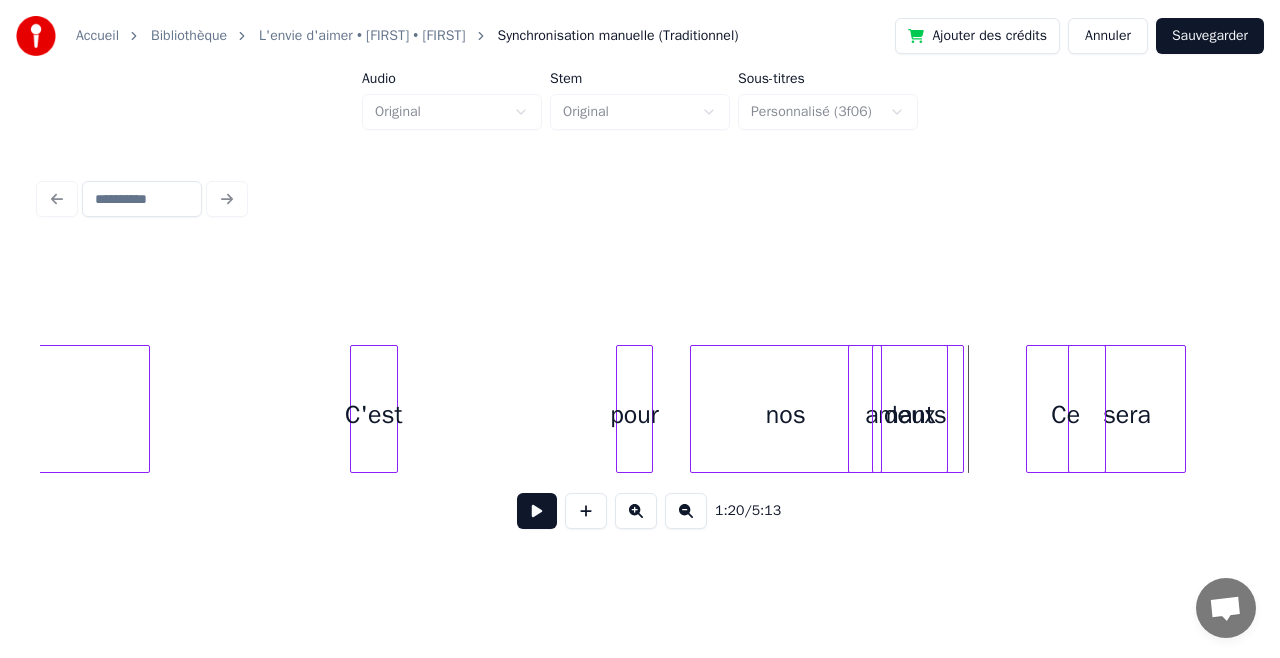 click on "C'est" at bounding box center [374, 414] 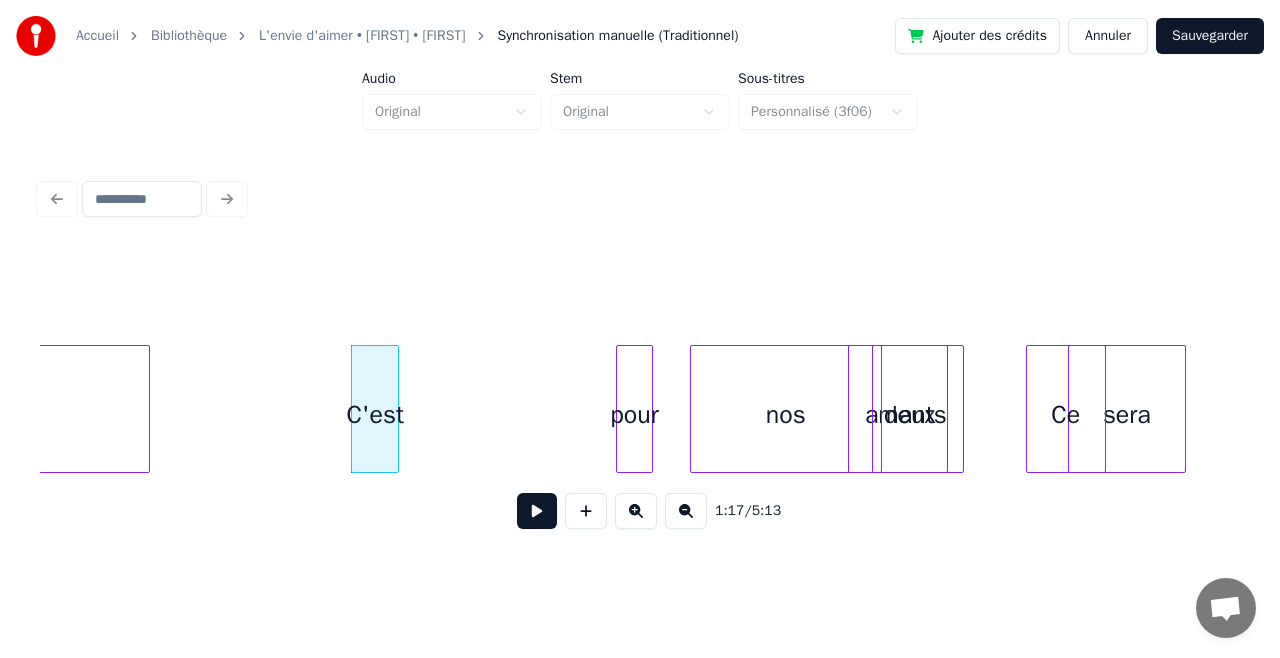 drag, startPoint x: 244, startPoint y: 404, endPoint x: 278, endPoint y: 395, distance: 35.17101 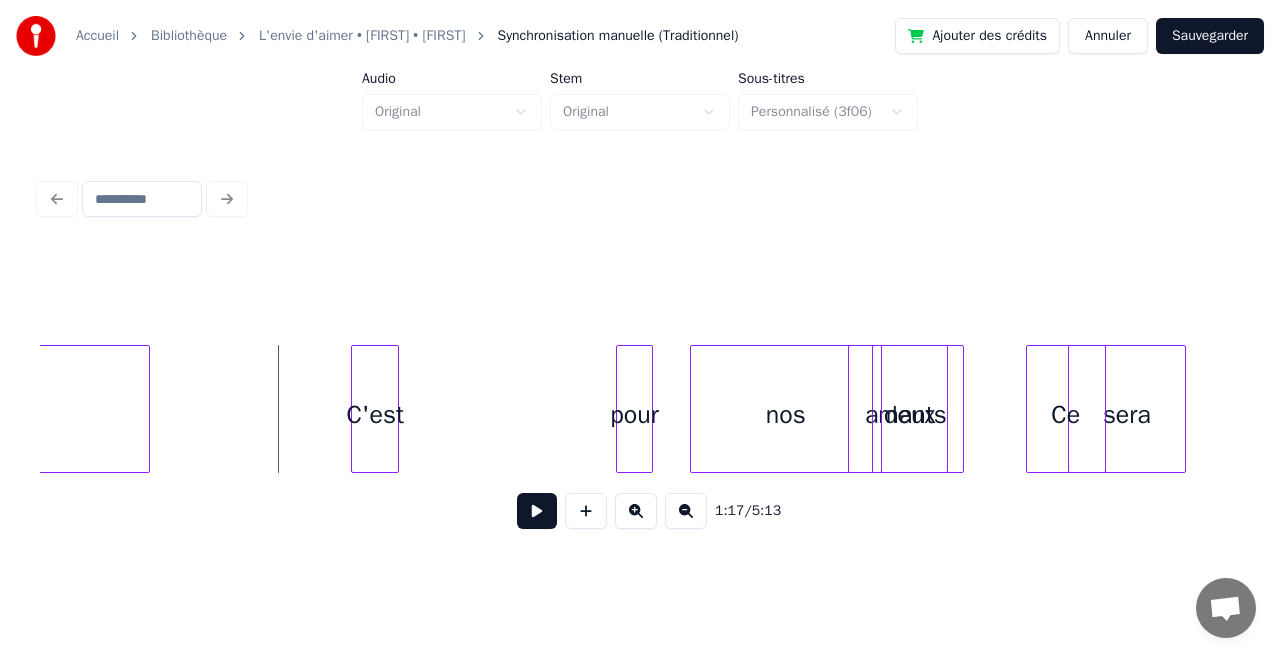 click at bounding box center [537, 511] 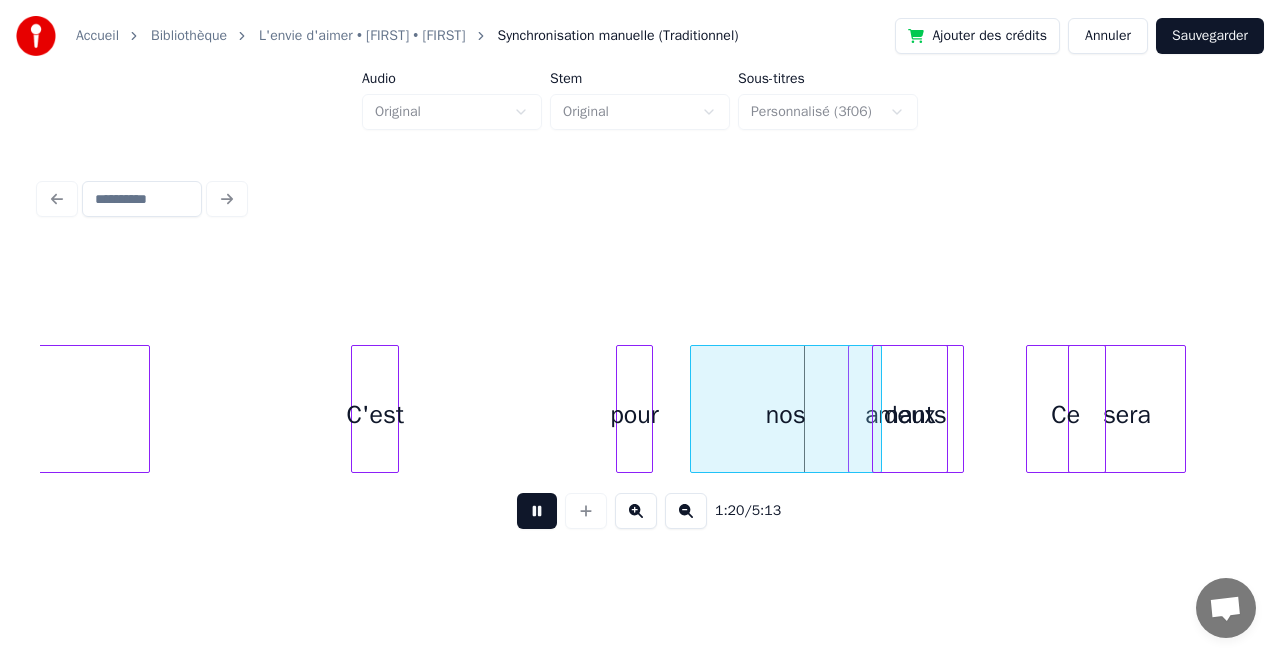 click on "sera amants Ce nos deux pour C'est gitania" at bounding box center (16119, 409) 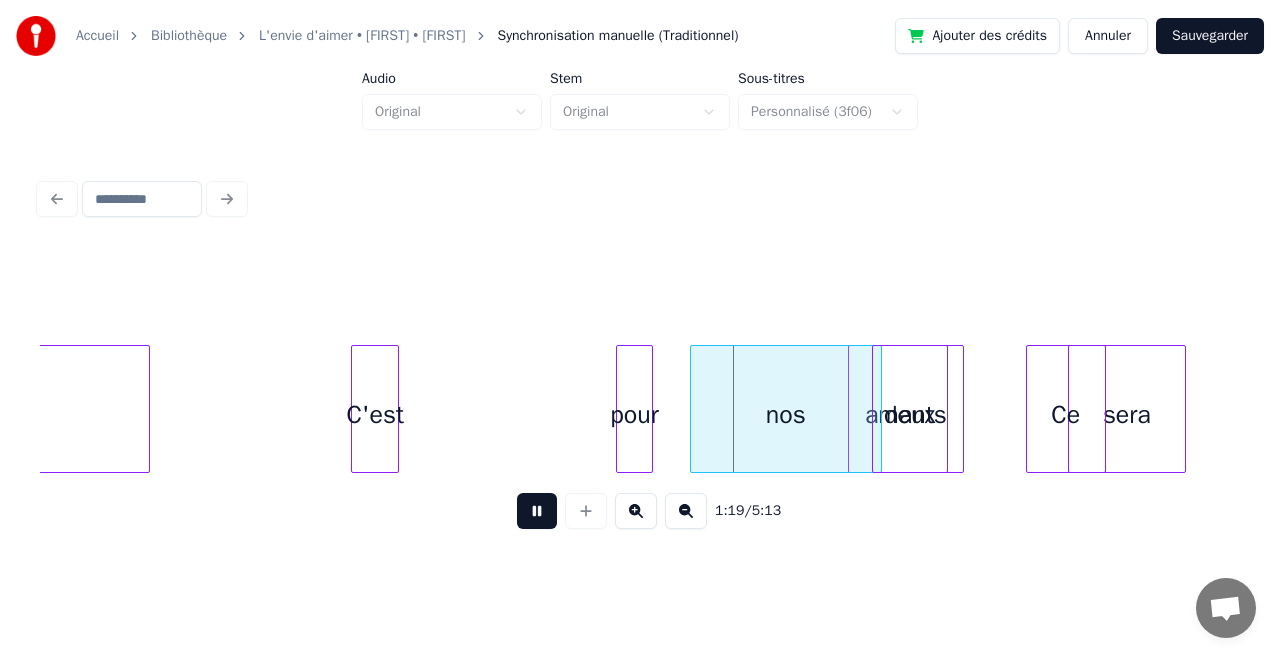 click on "sera amants Ce nos deux pour C'est gitania" at bounding box center [16119, 409] 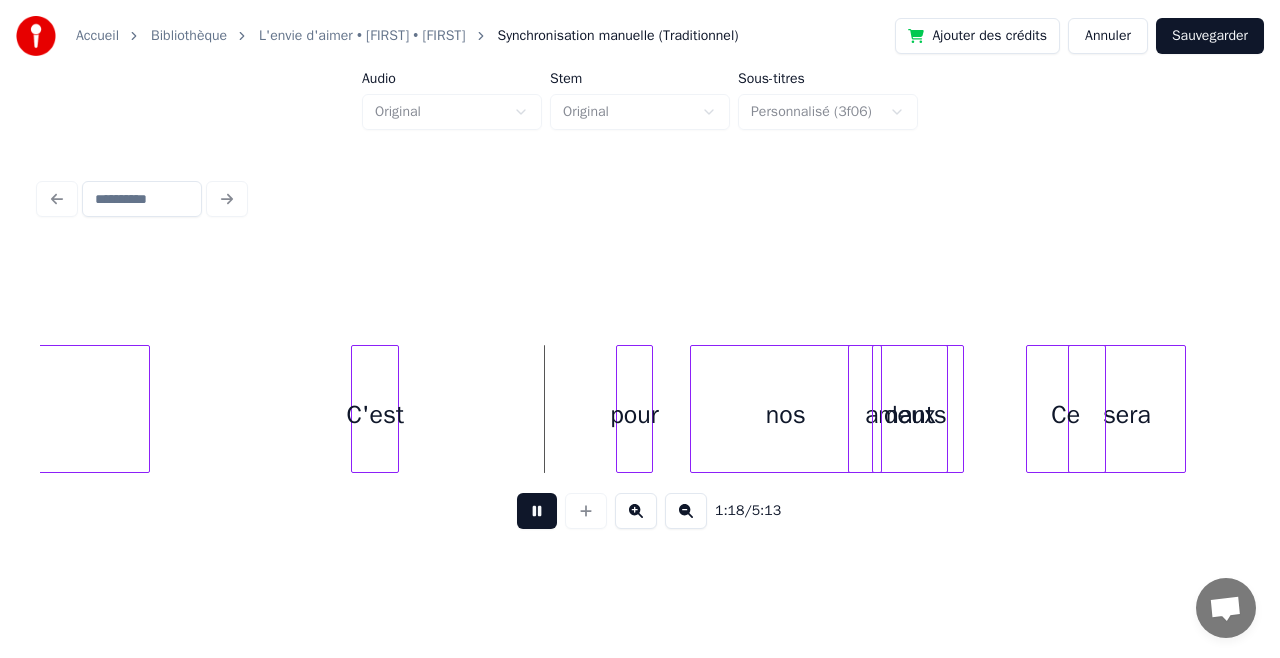 click at bounding box center (537, 511) 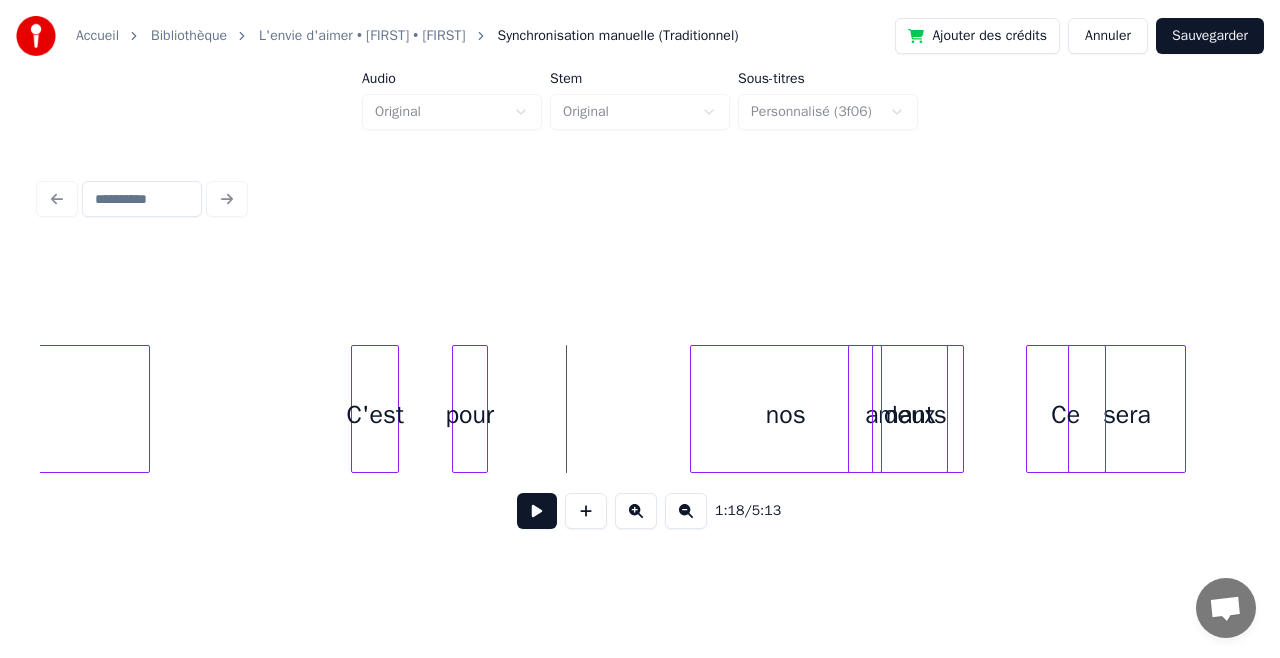 click on "pour" at bounding box center [470, 414] 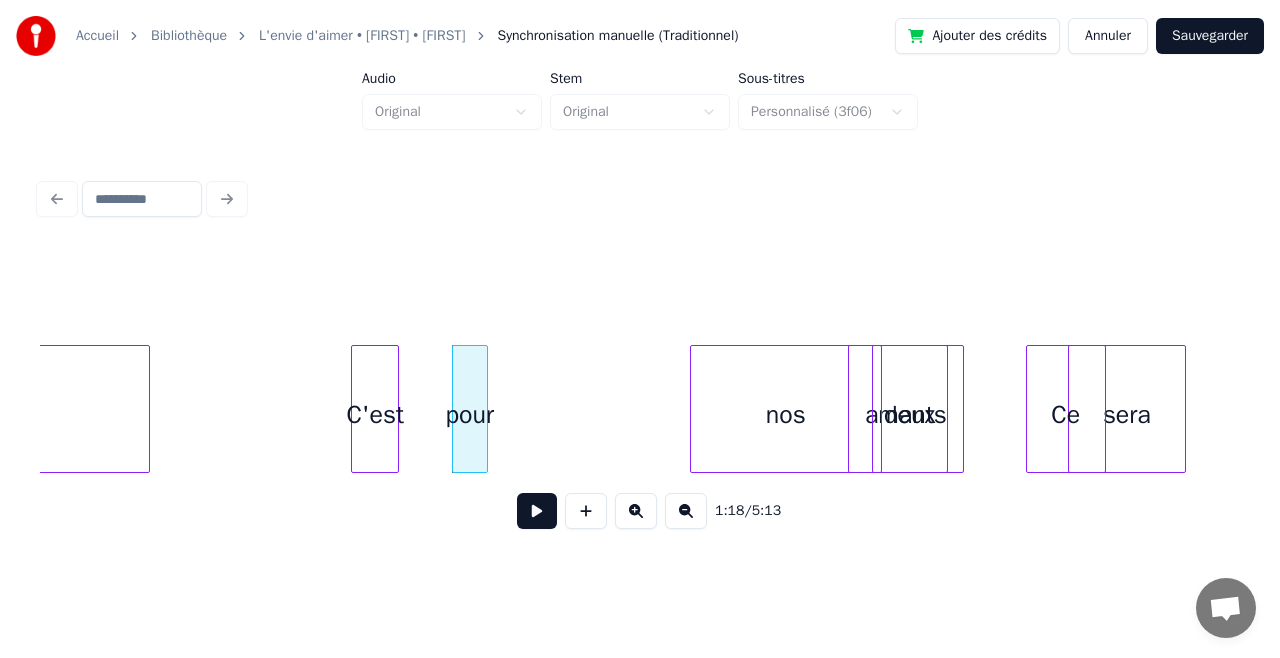 click on "C'est" at bounding box center [375, 414] 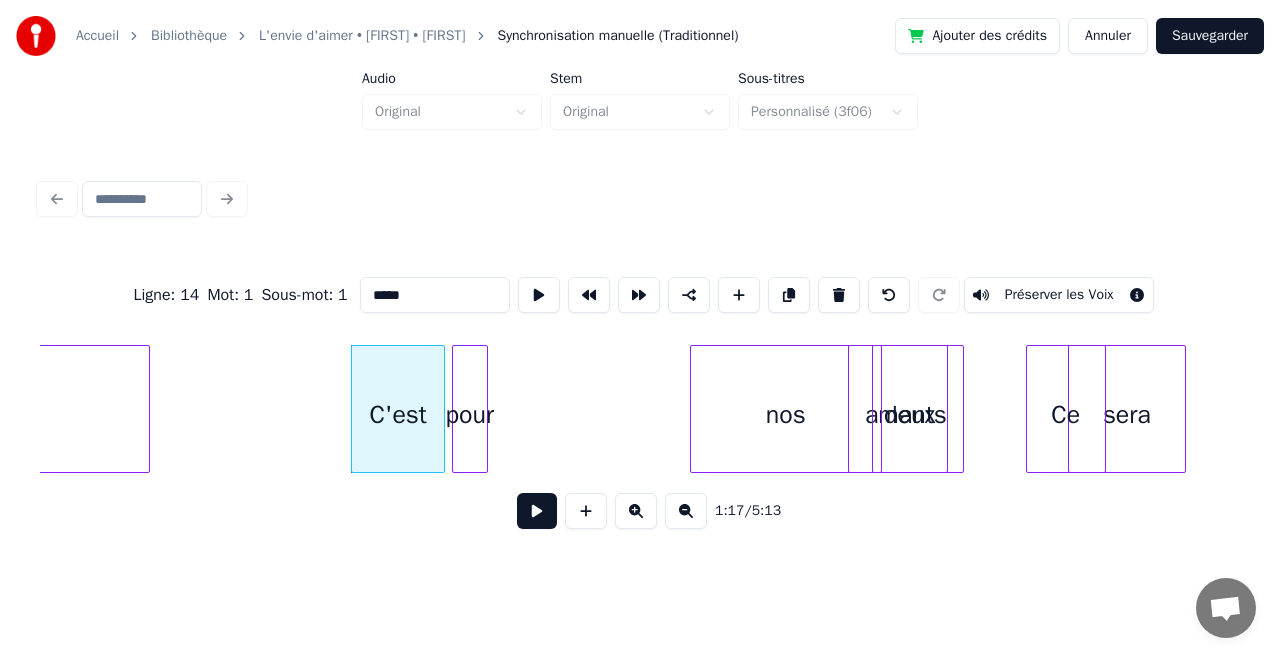 click at bounding box center [441, 409] 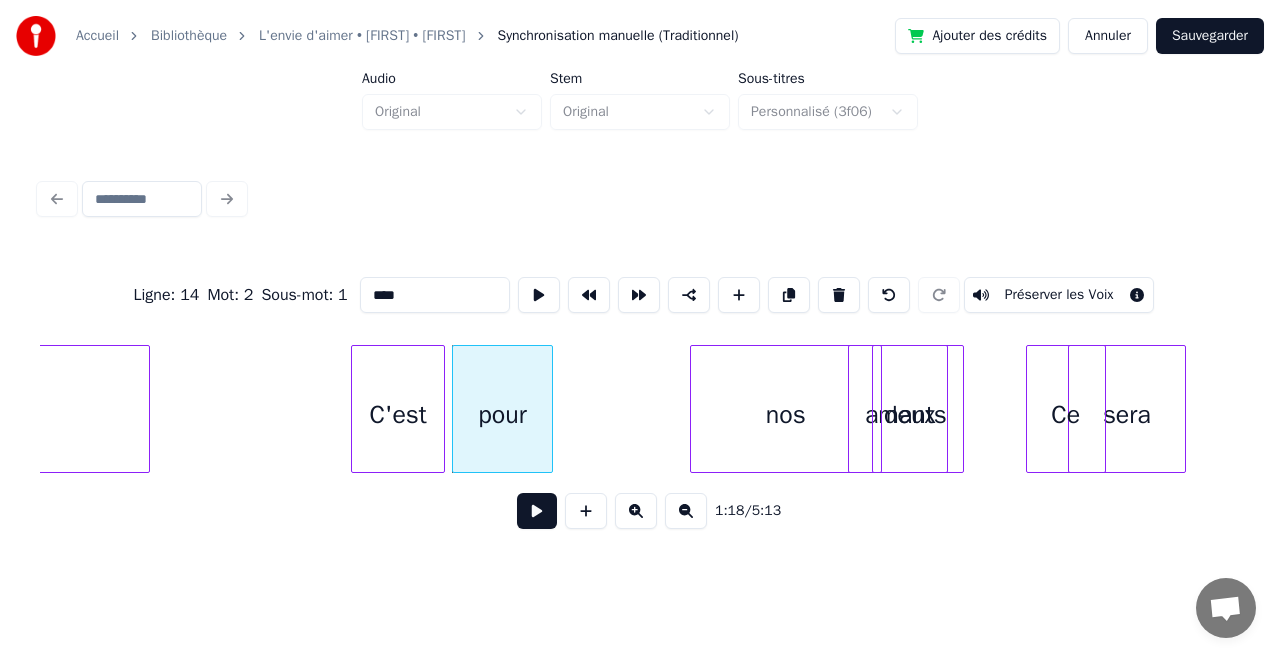 click at bounding box center [549, 409] 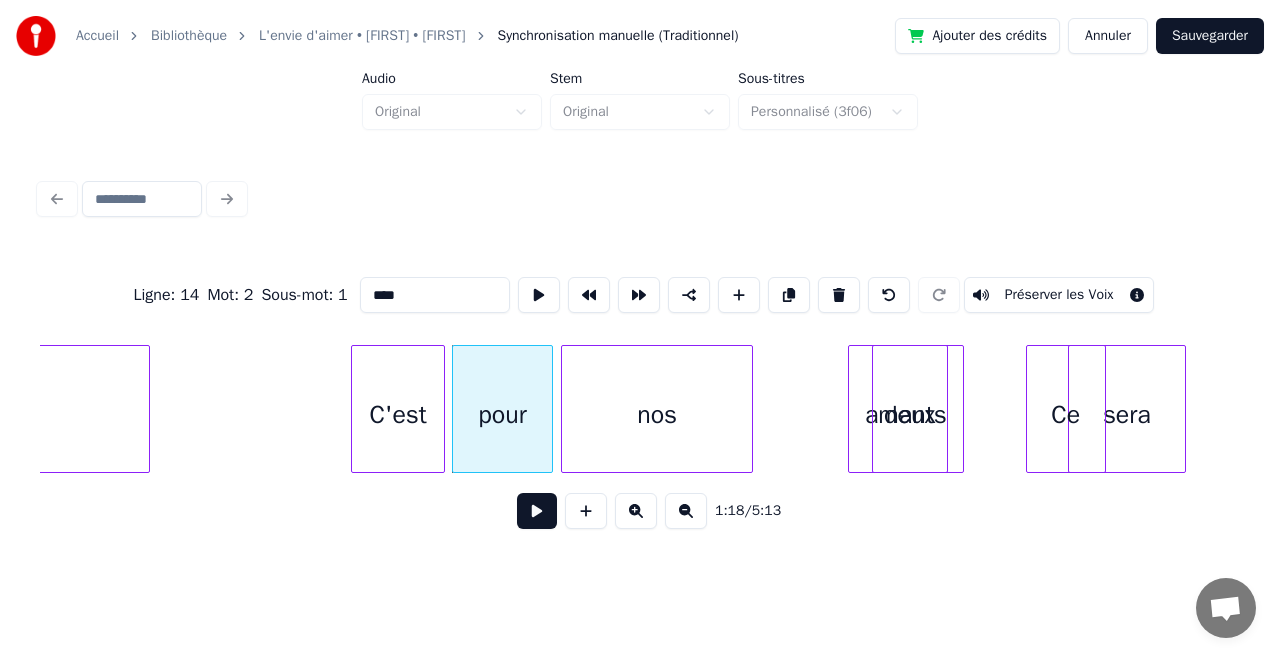 click on "nos" at bounding box center [657, 414] 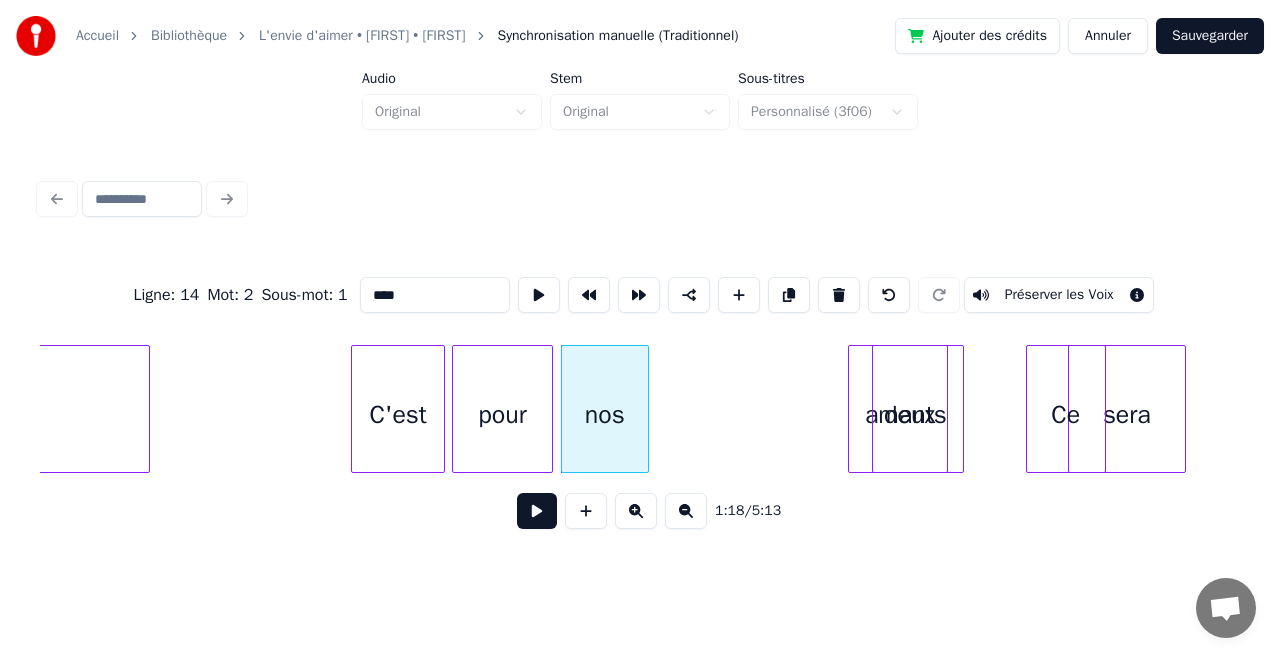 click at bounding box center [645, 409] 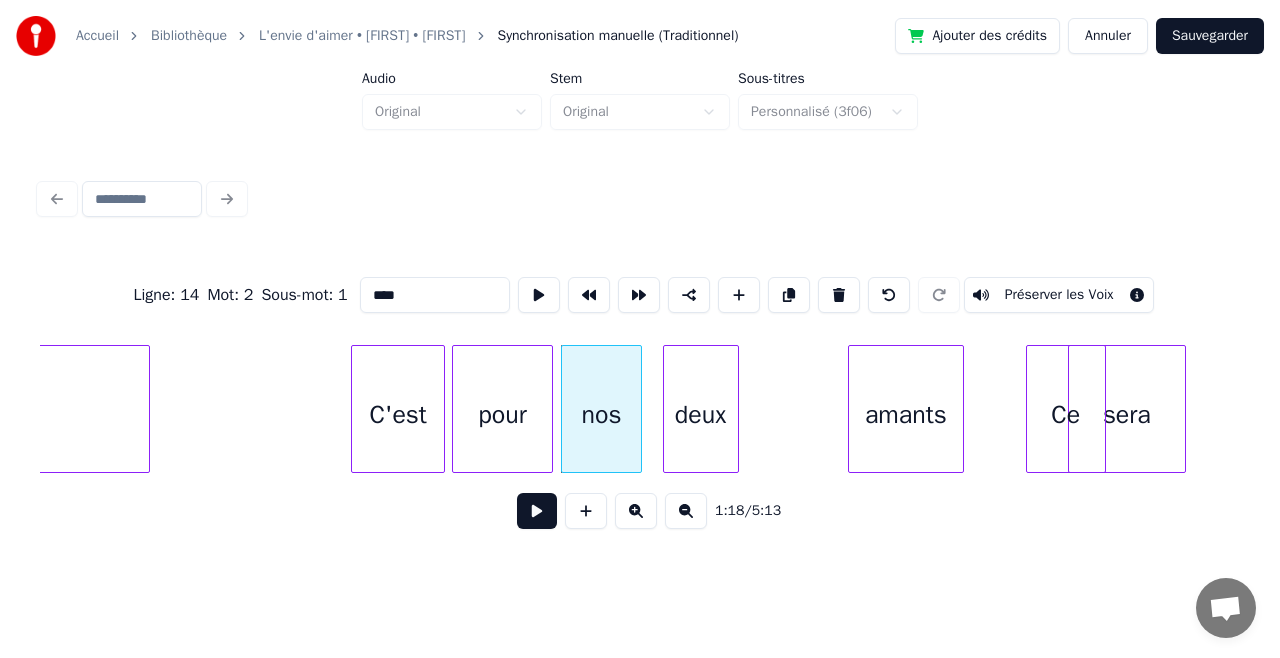 click on "deux" at bounding box center (701, 414) 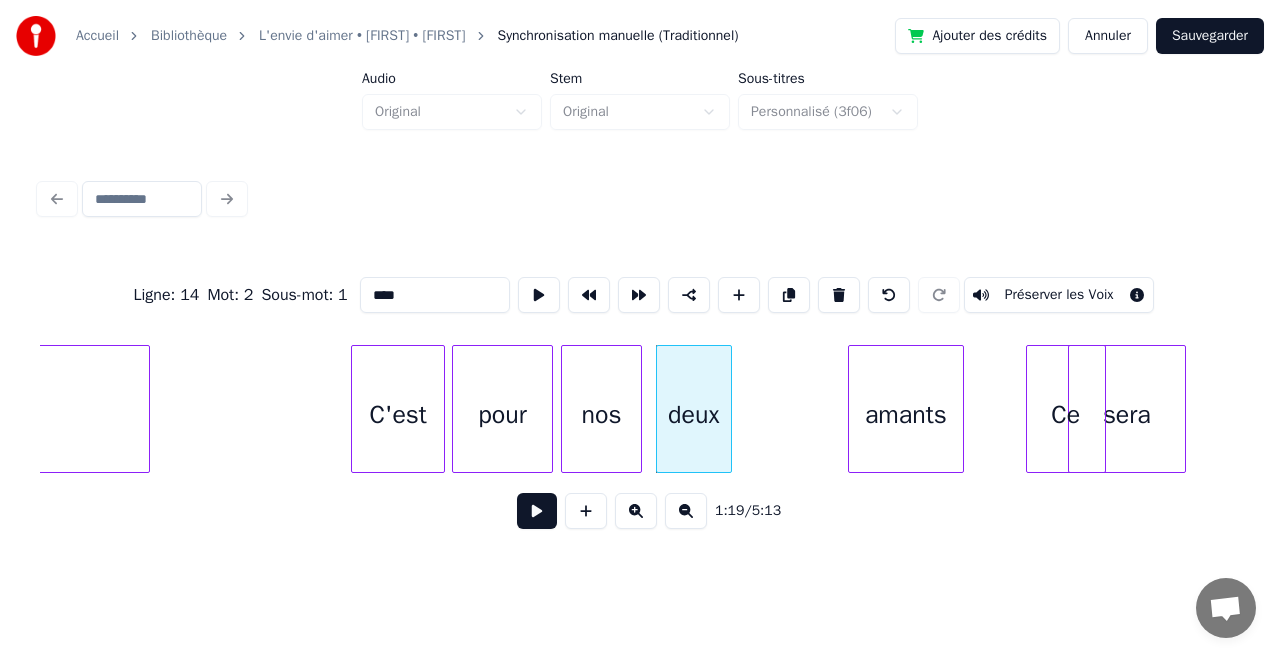 click on "sera amants Ce nos deux pour C'est gitania" at bounding box center (16119, 409) 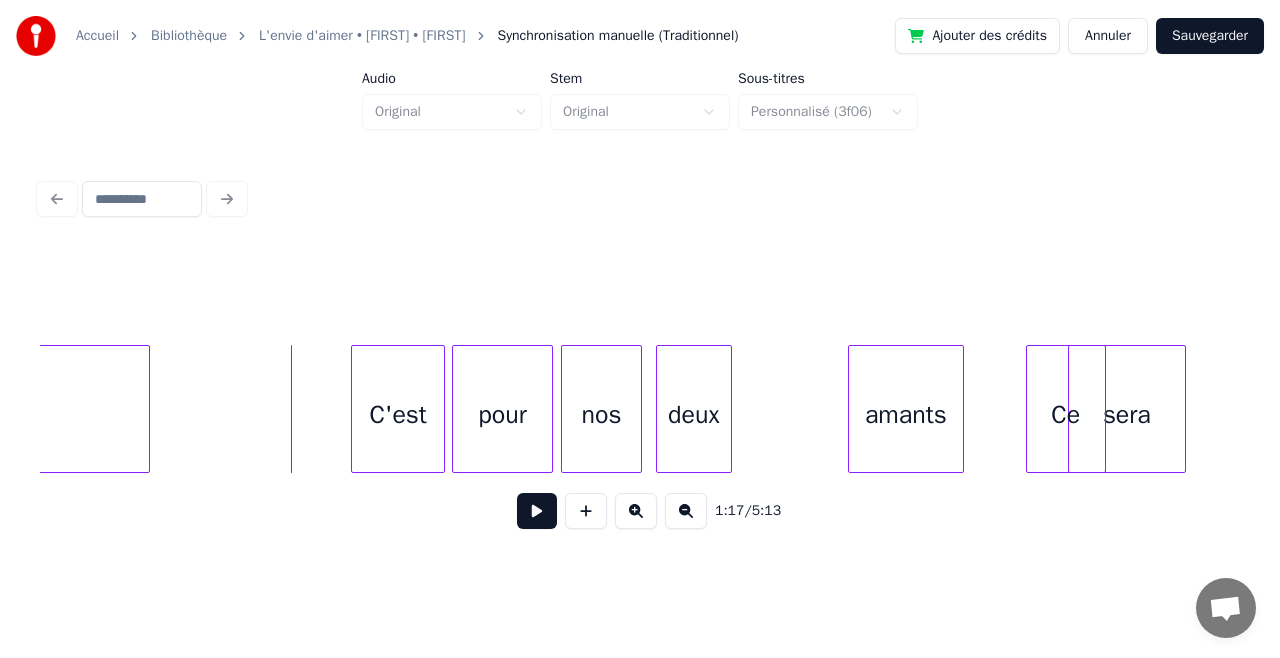 click at bounding box center [537, 511] 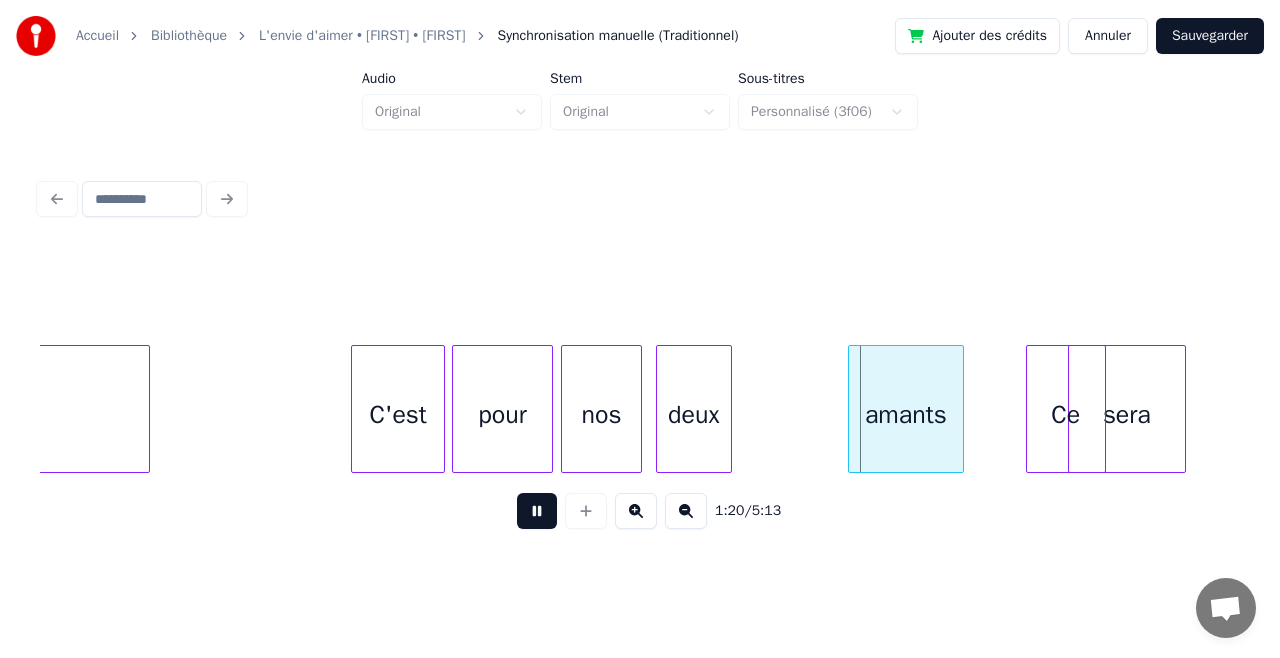 click at bounding box center [537, 511] 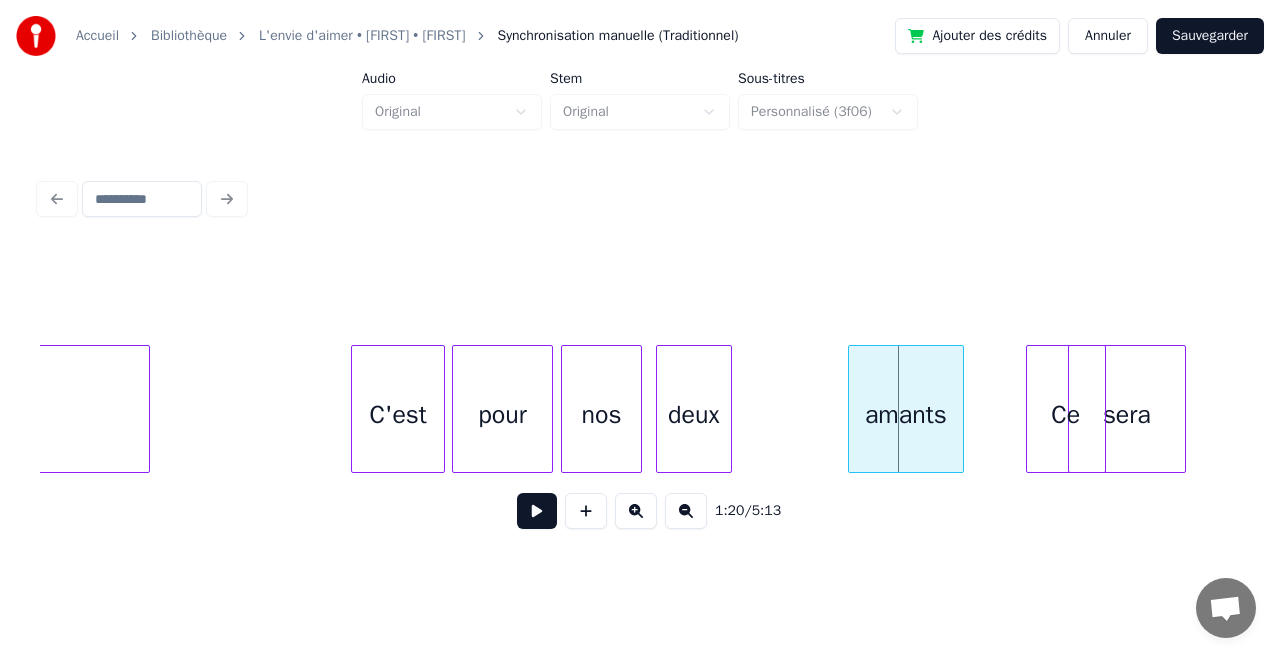 click at bounding box center [728, 409] 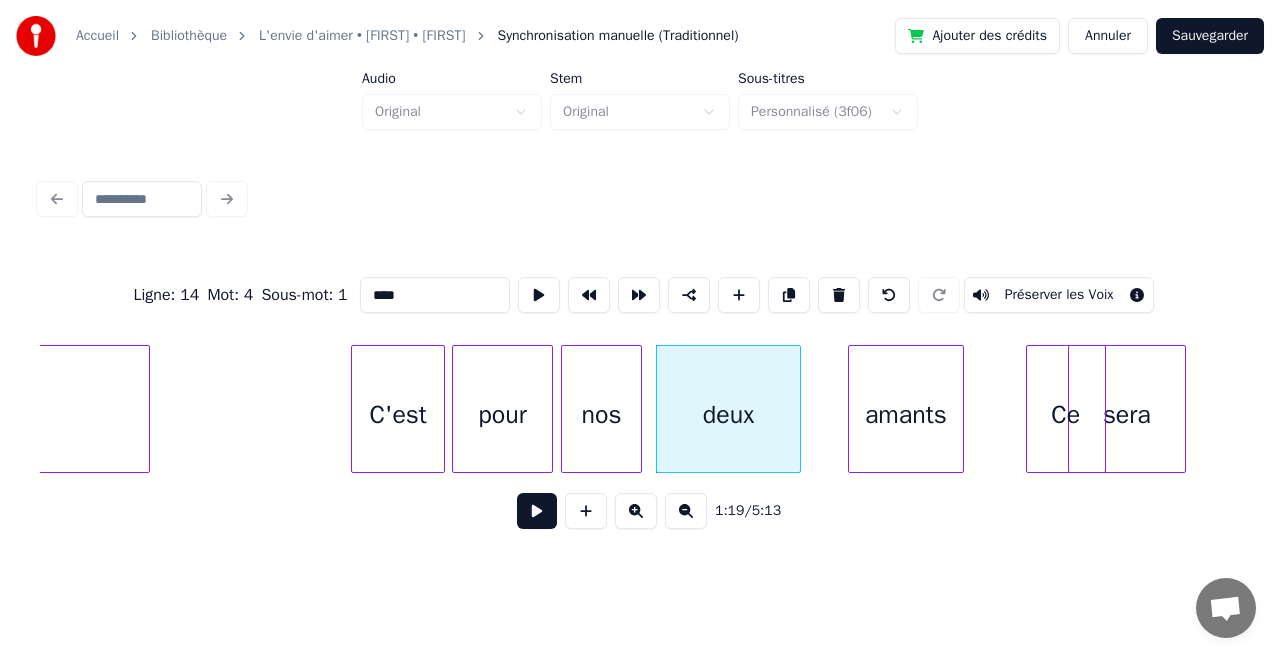 click at bounding box center (797, 409) 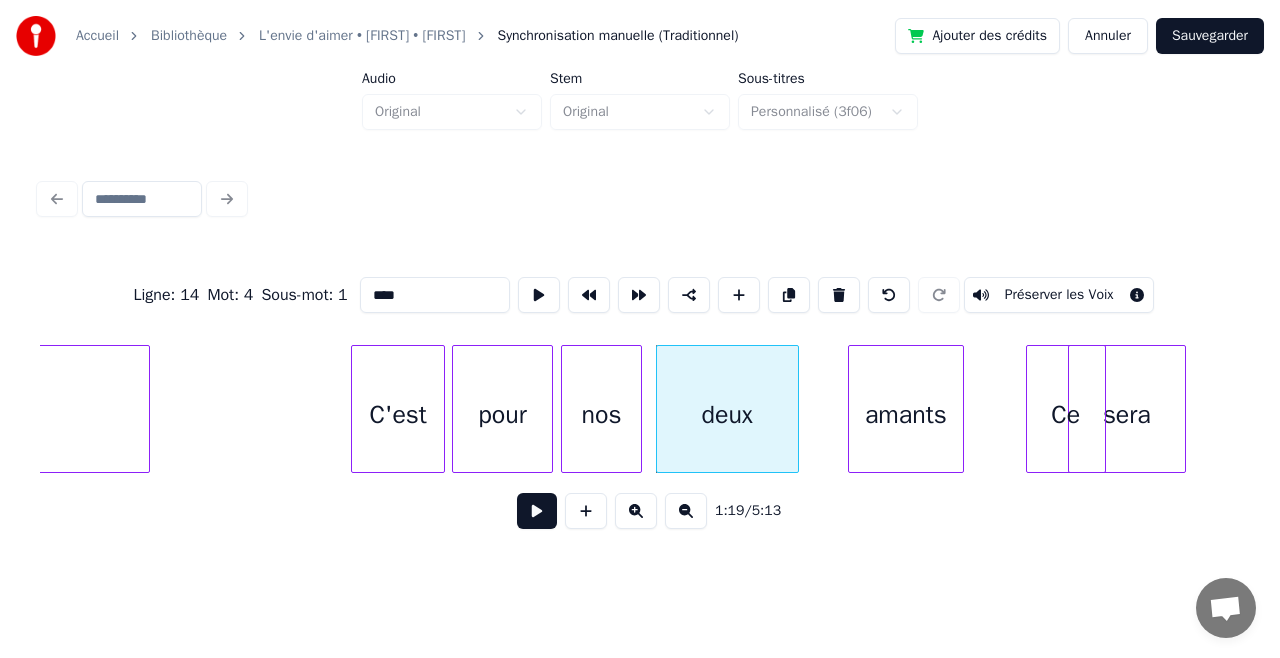 click on "nos" at bounding box center (601, 414) 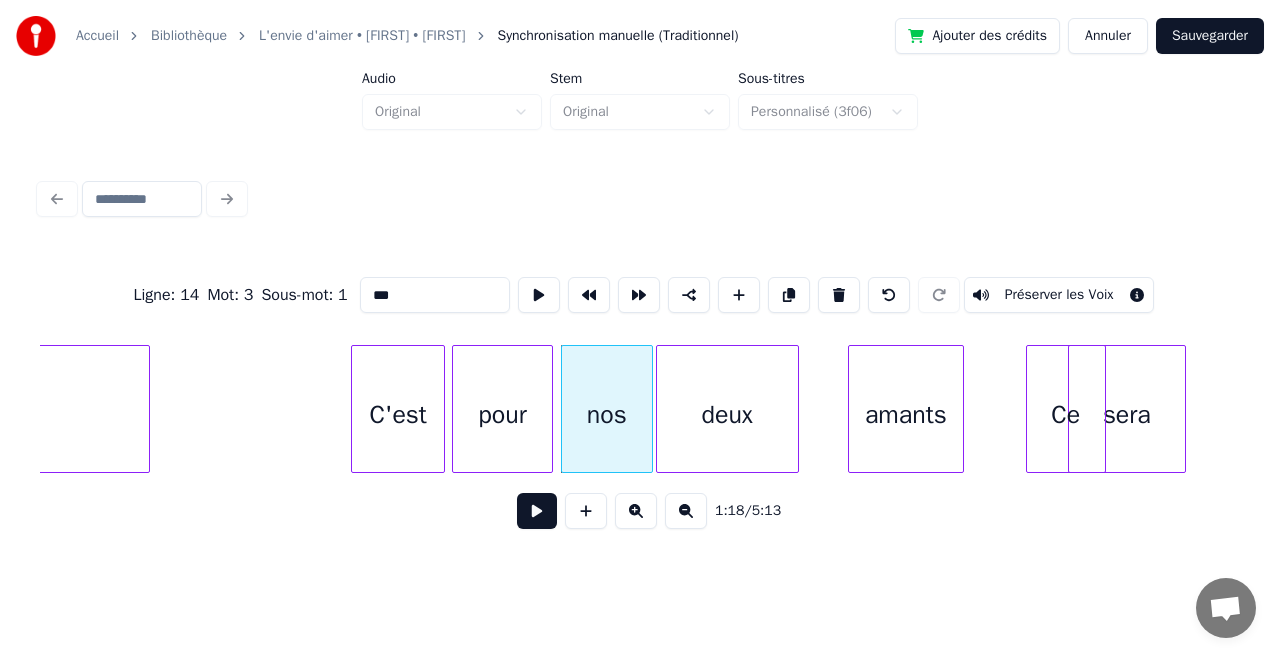 click at bounding box center (649, 409) 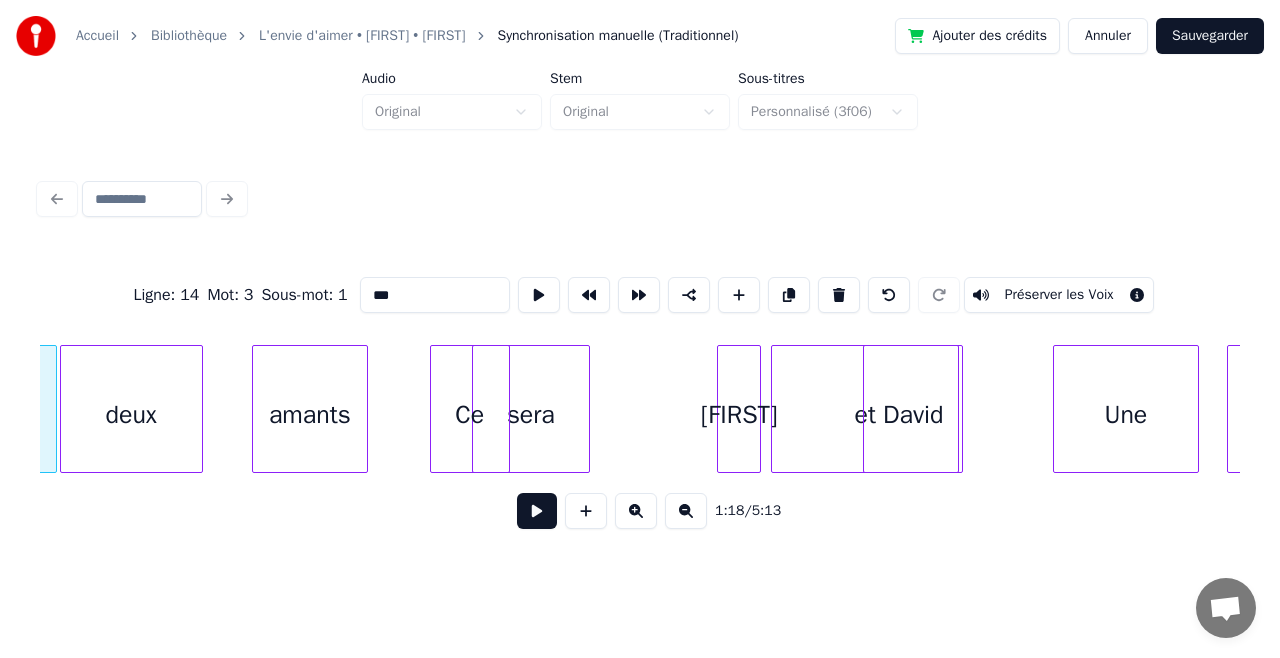 scroll, scrollTop: 0, scrollLeft: 15862, axis: horizontal 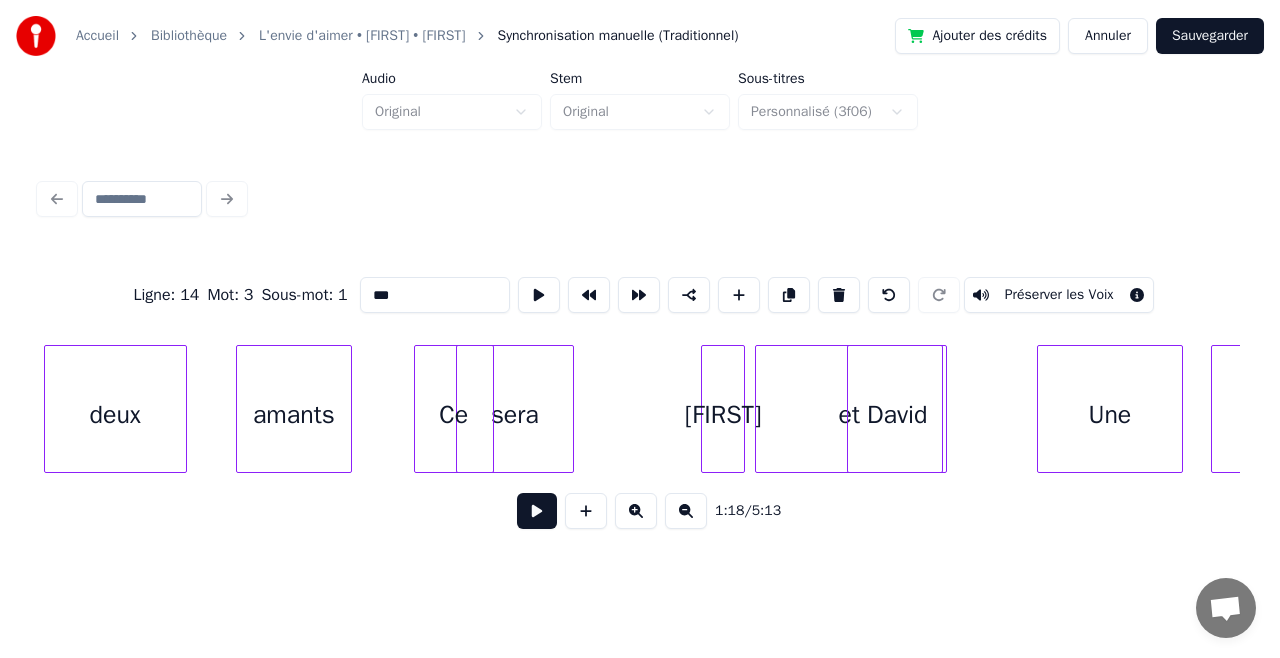click on "et" at bounding box center (849, 414) 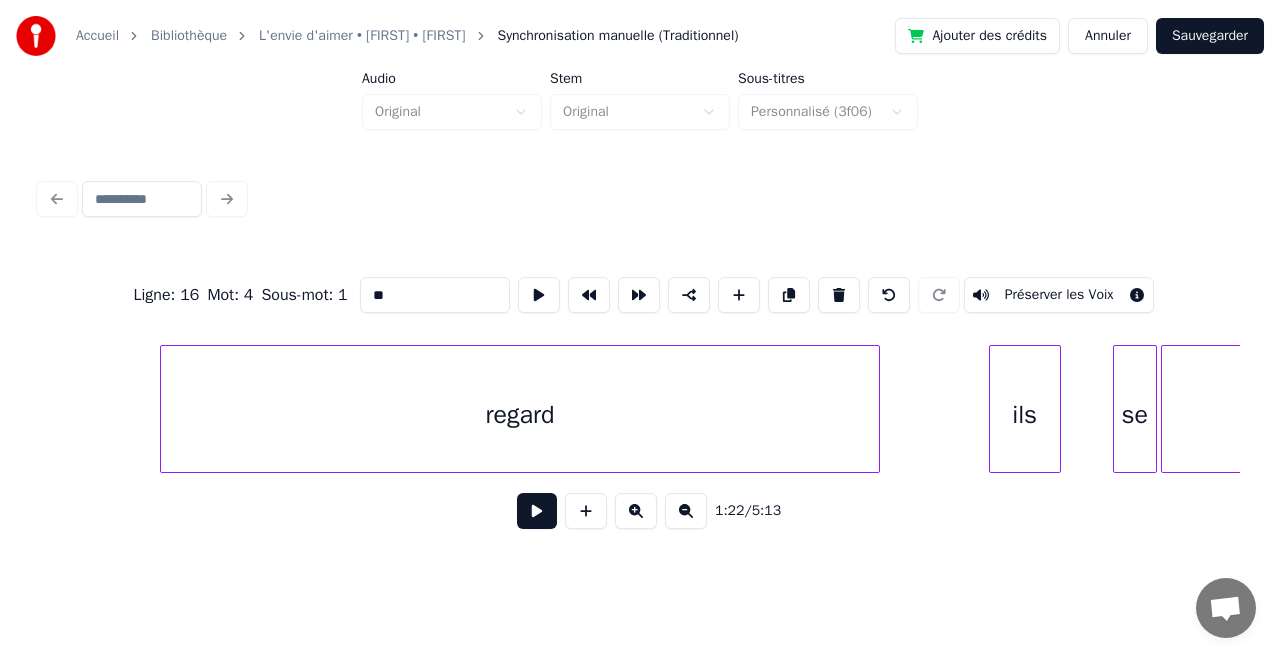 click on "regard" at bounding box center (520, 414) 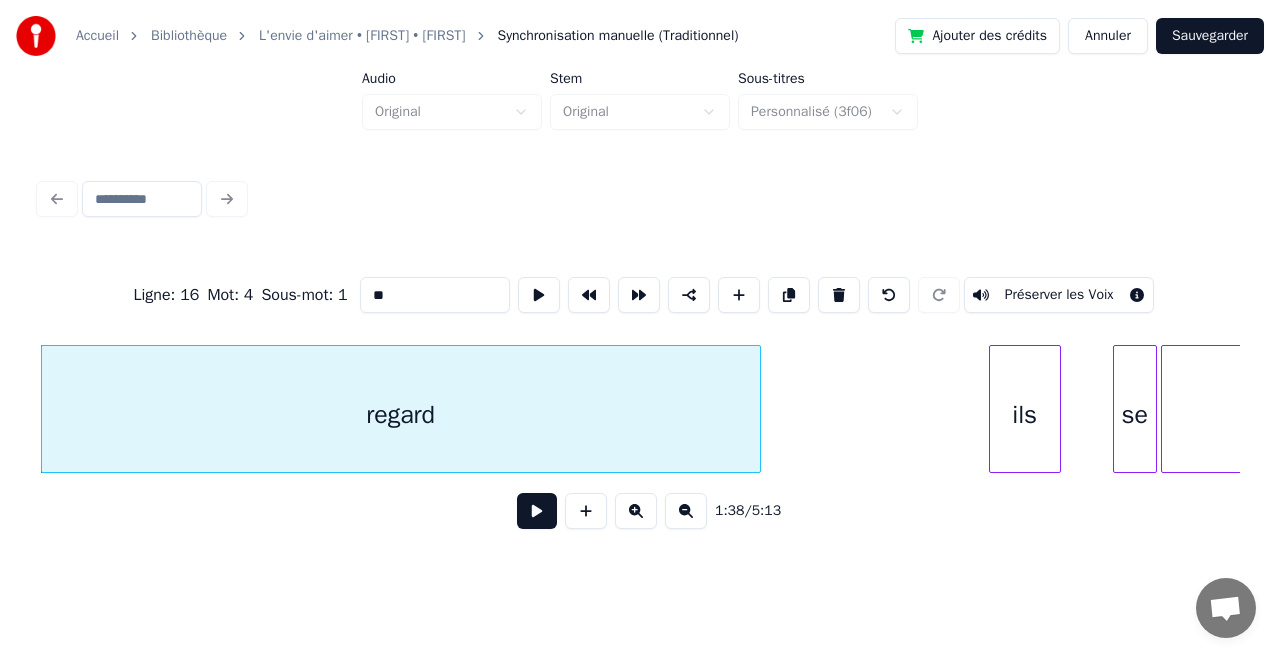scroll, scrollTop: 0, scrollLeft: 19704, axis: horizontal 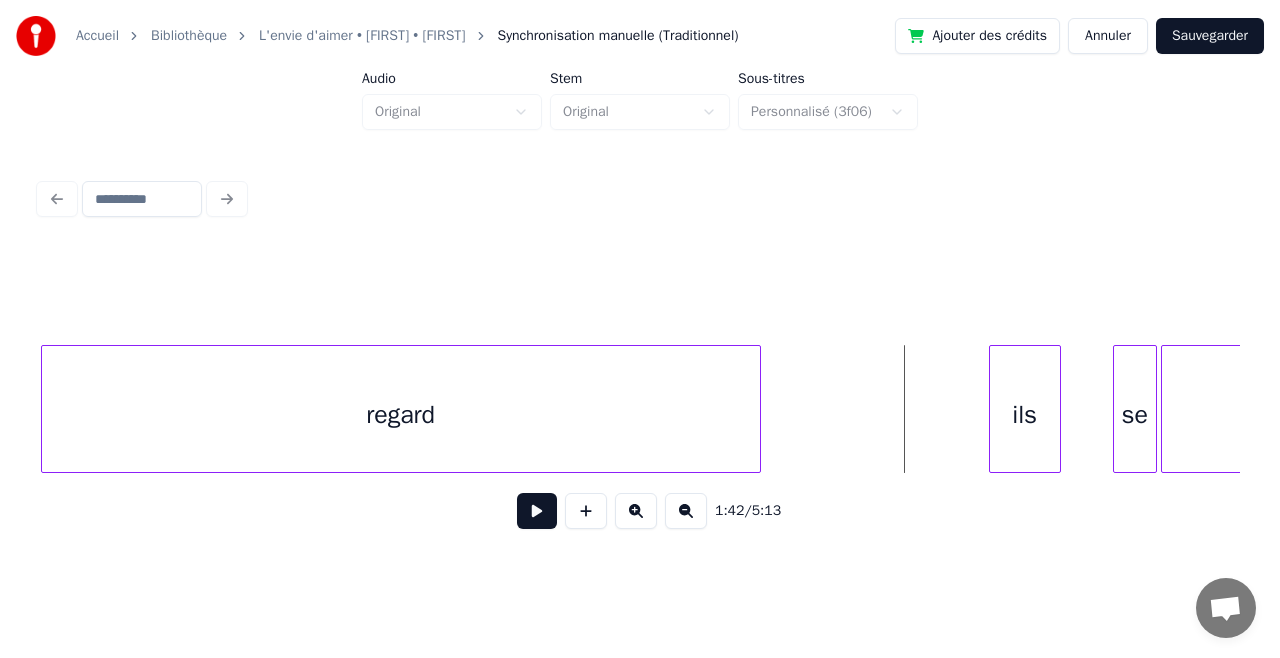 click at bounding box center (537, 511) 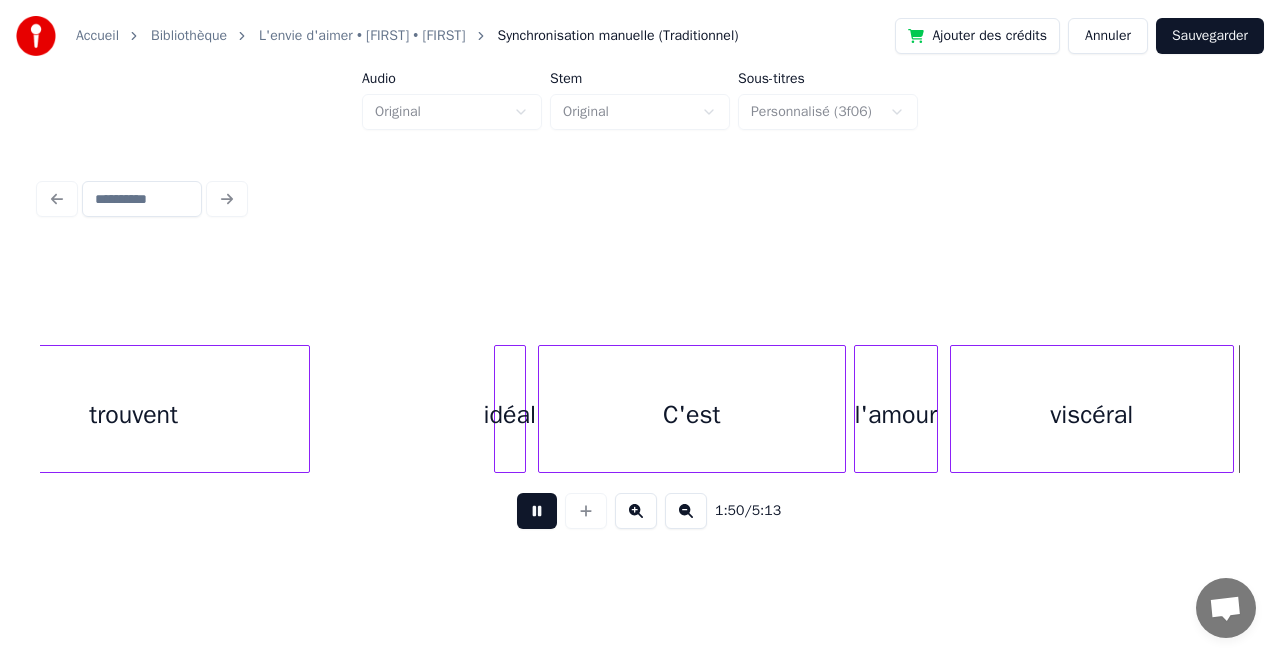 scroll, scrollTop: 0, scrollLeft: 22109, axis: horizontal 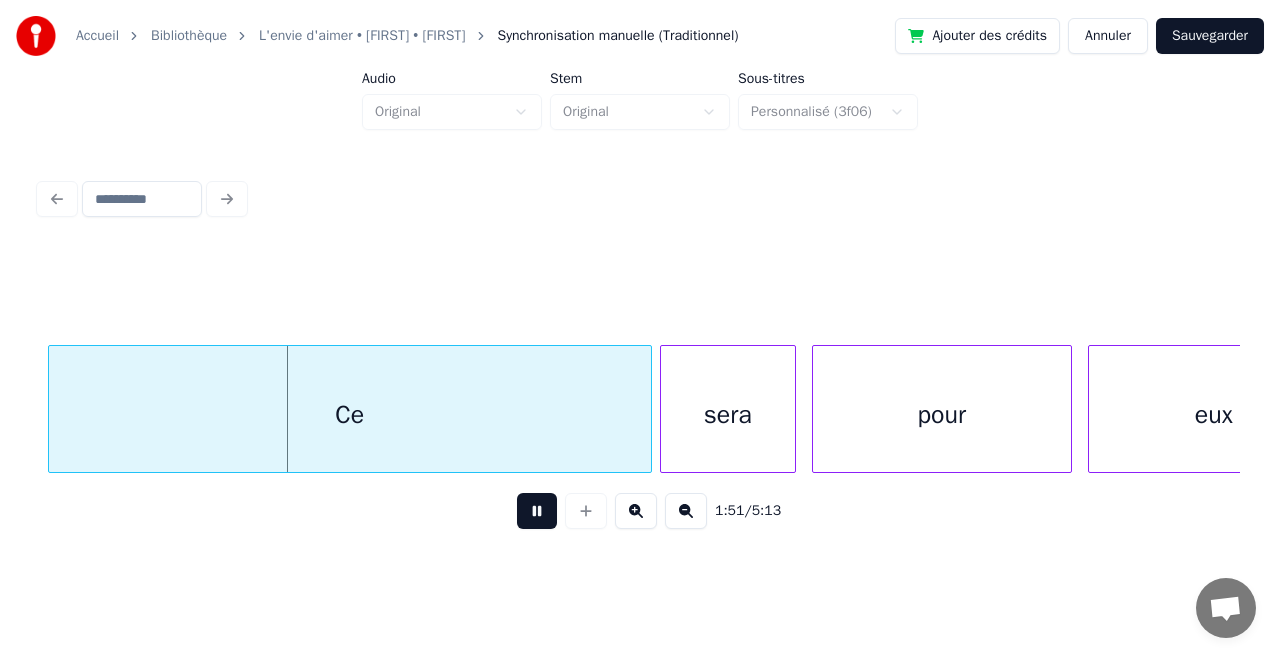 click at bounding box center [537, 511] 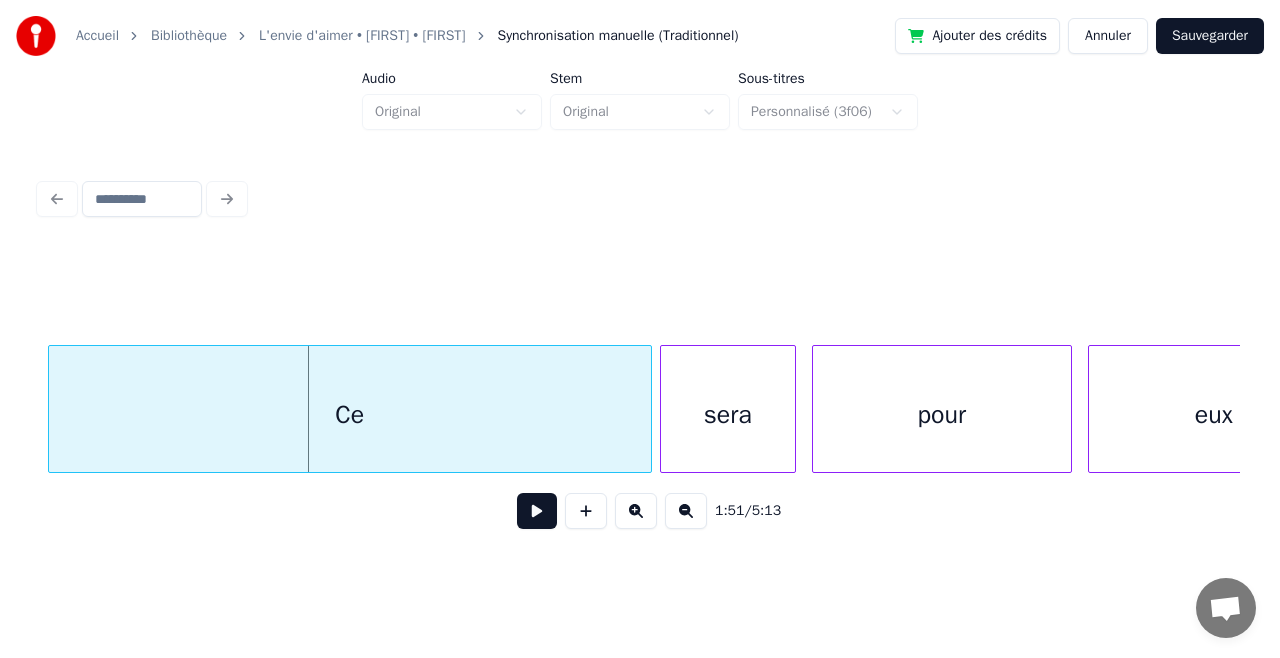 click at bounding box center [537, 511] 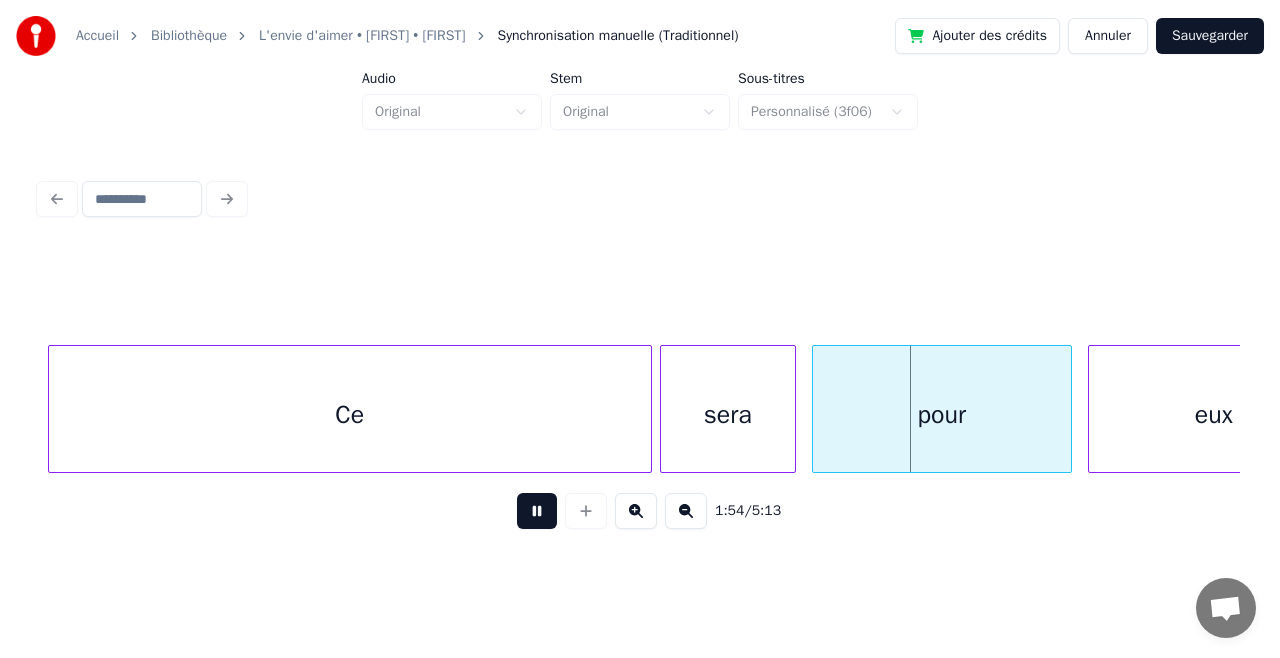 click at bounding box center (537, 511) 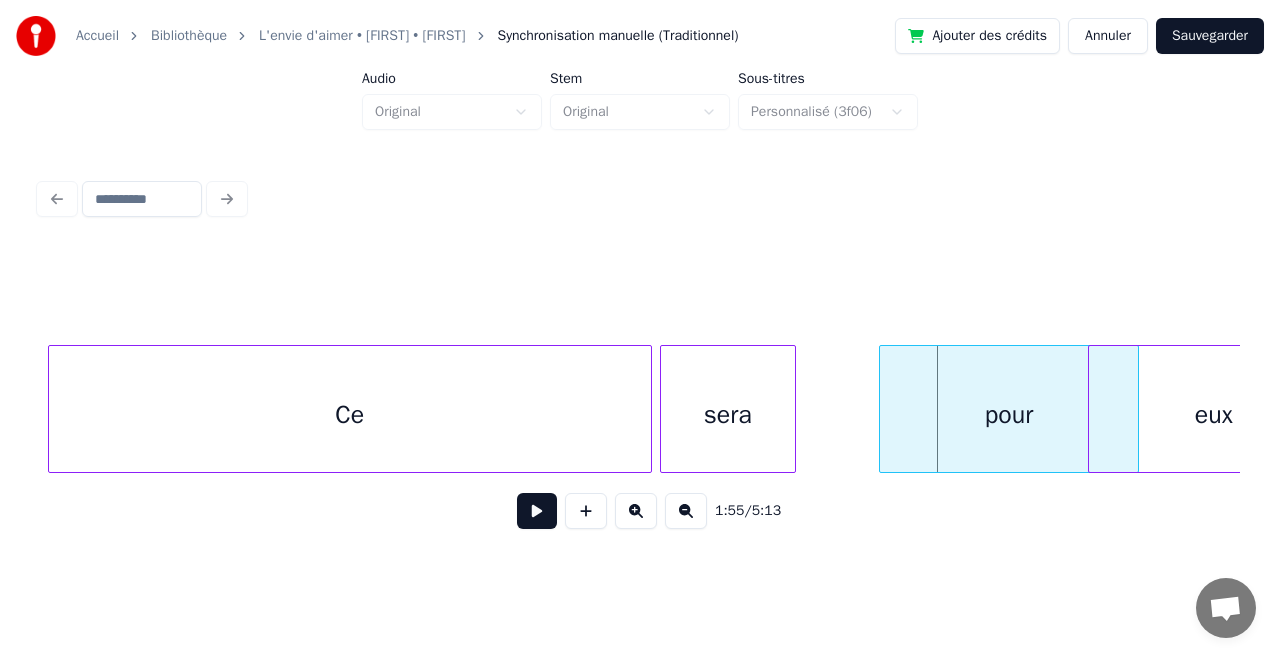 click on "pour" at bounding box center (1009, 414) 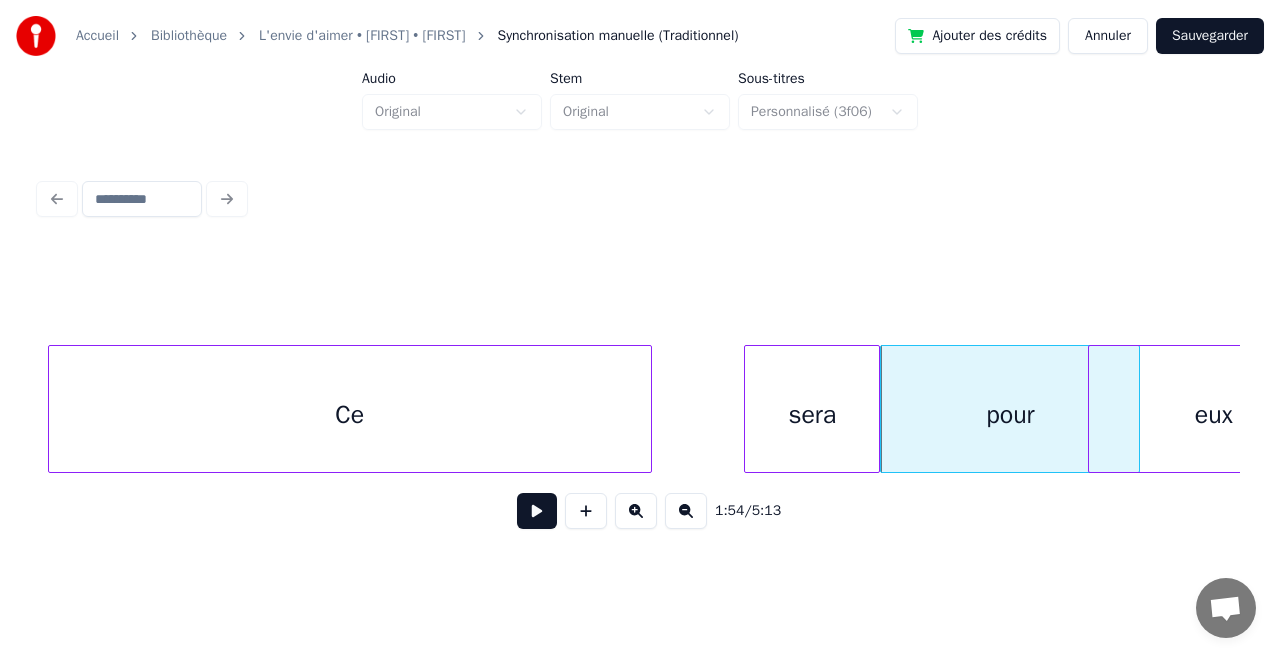click on "sera" at bounding box center (812, 414) 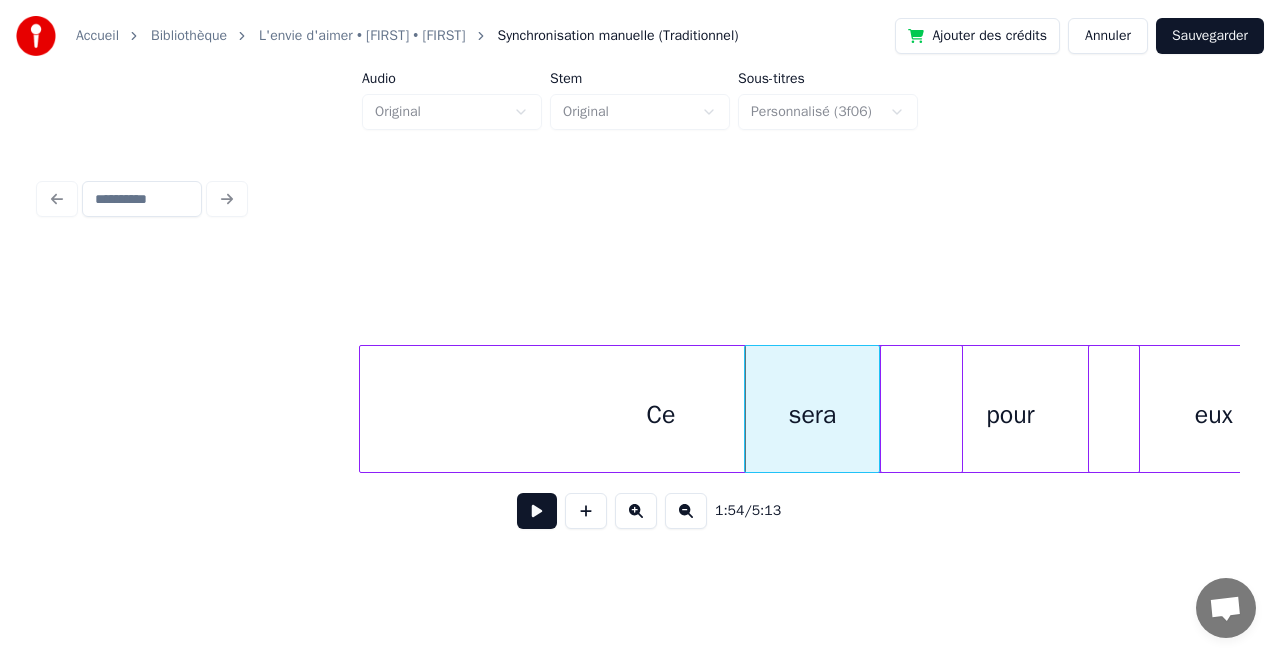 click on "Ce sera pour eux" at bounding box center [9260, 409] 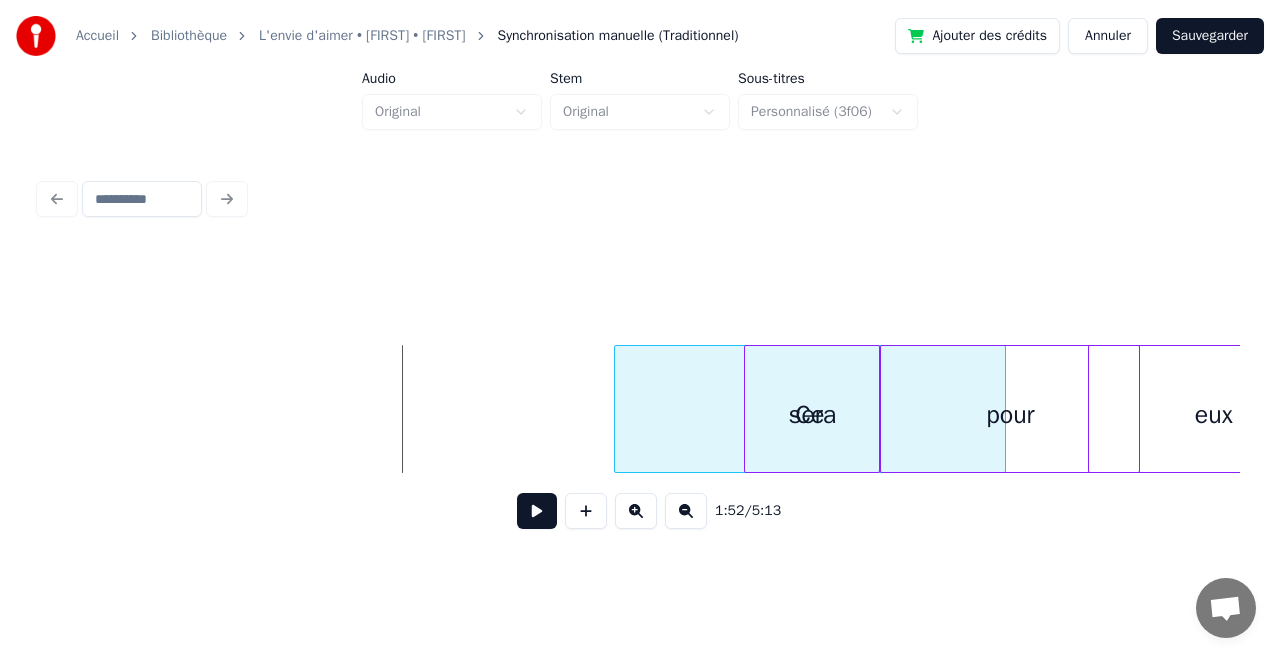 click at bounding box center [618, 409] 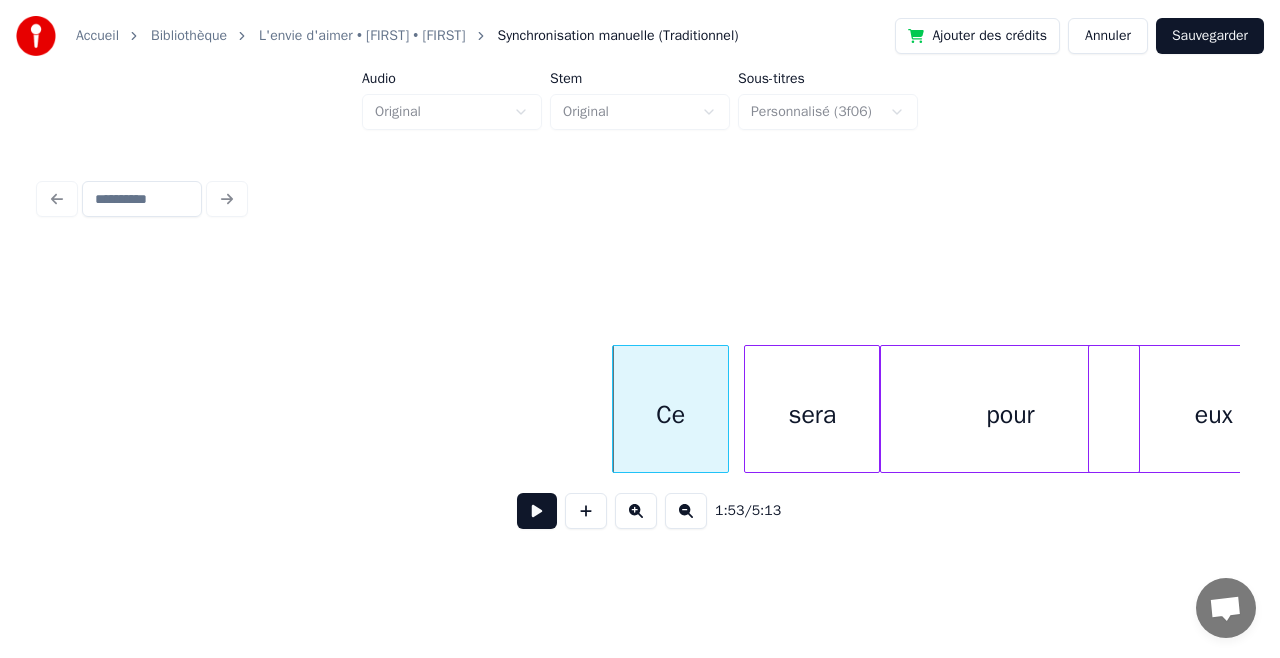 click at bounding box center (725, 409) 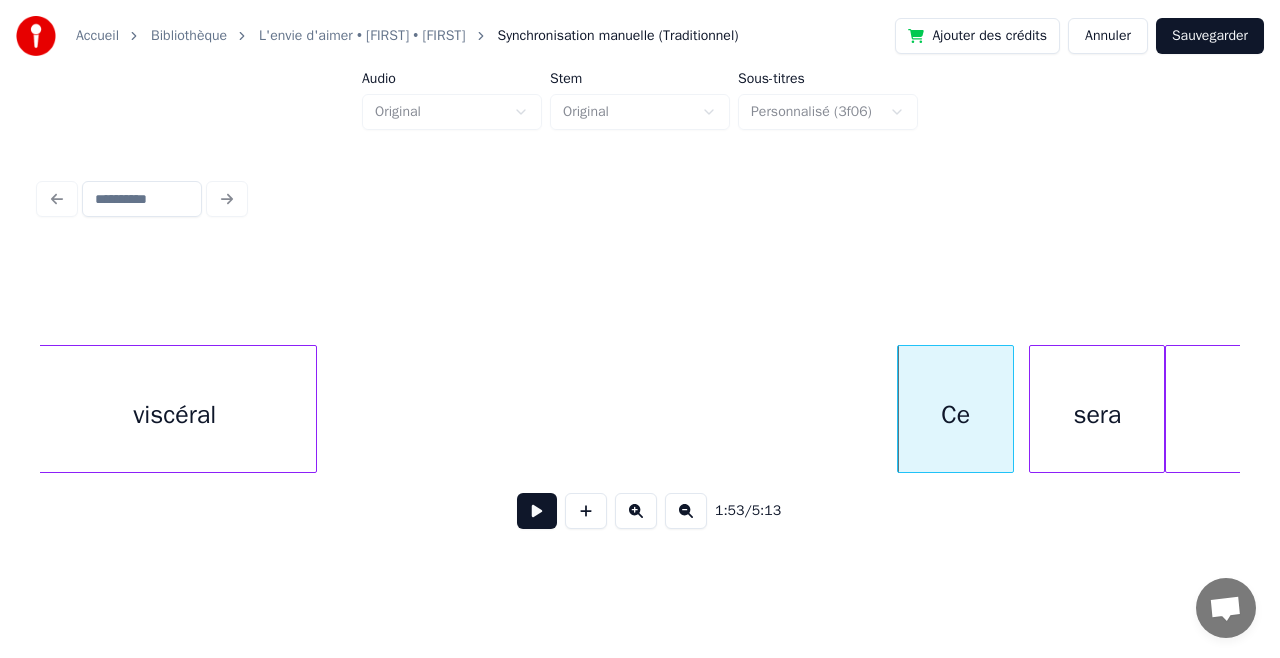 scroll, scrollTop: 0, scrollLeft: 21801, axis: horizontal 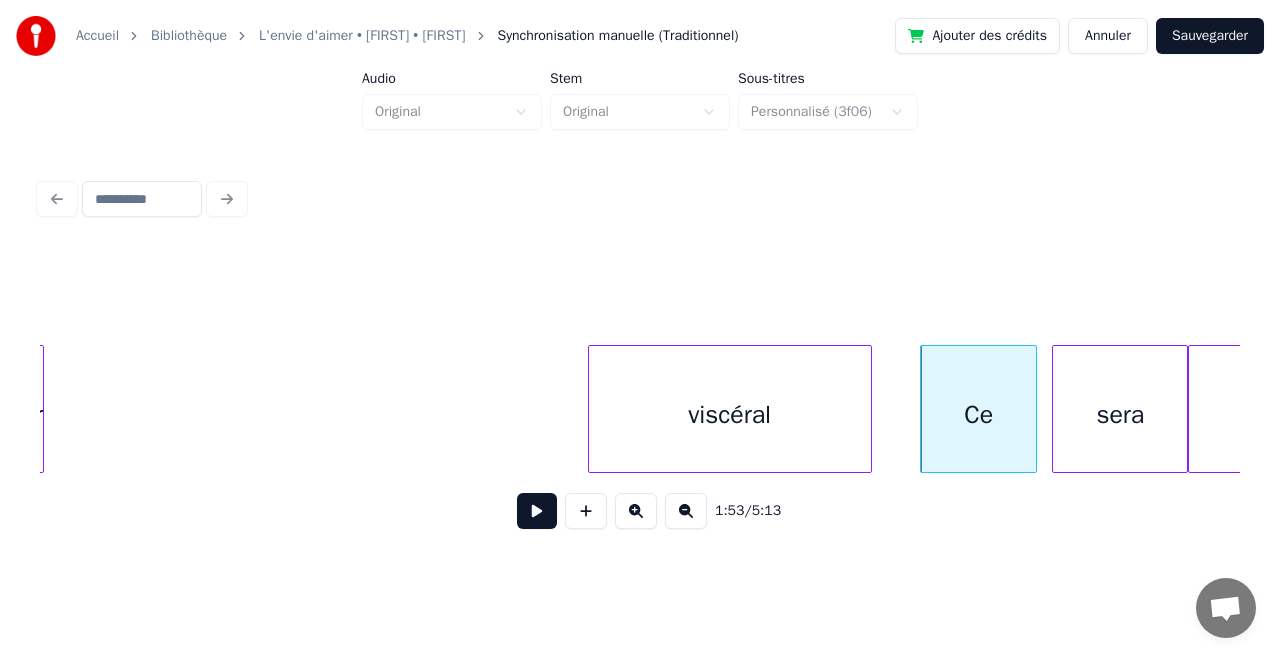 click on "viscéral" at bounding box center [730, 414] 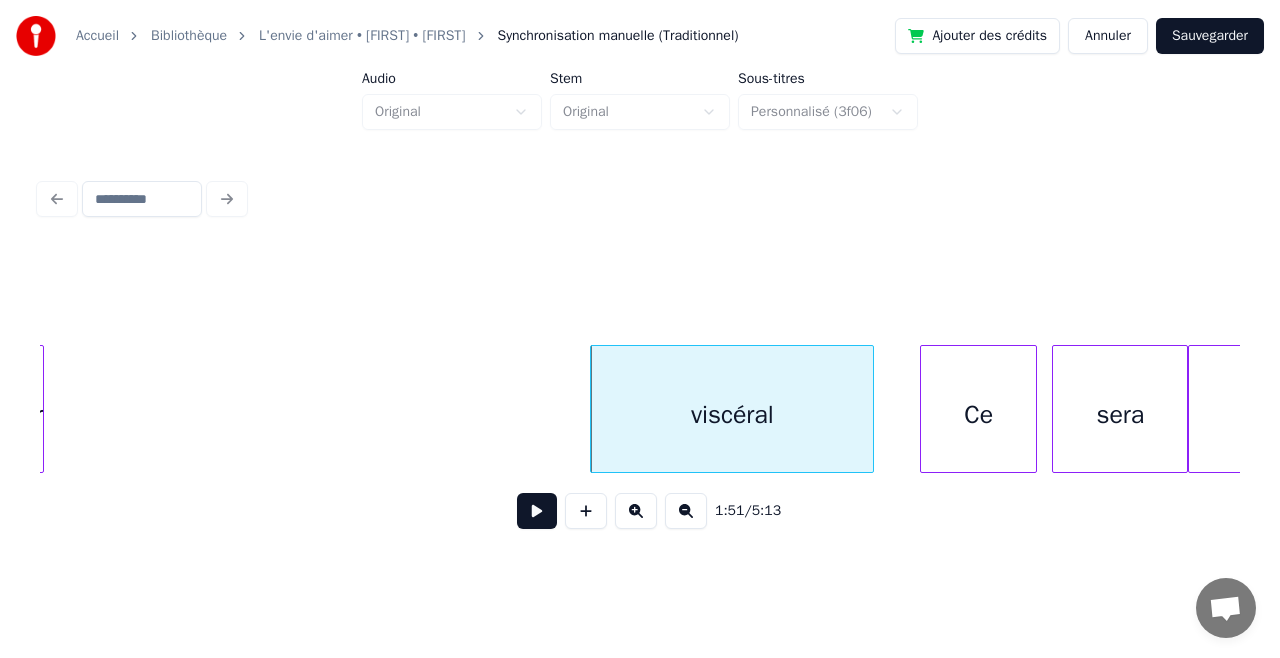 click at bounding box center (537, 511) 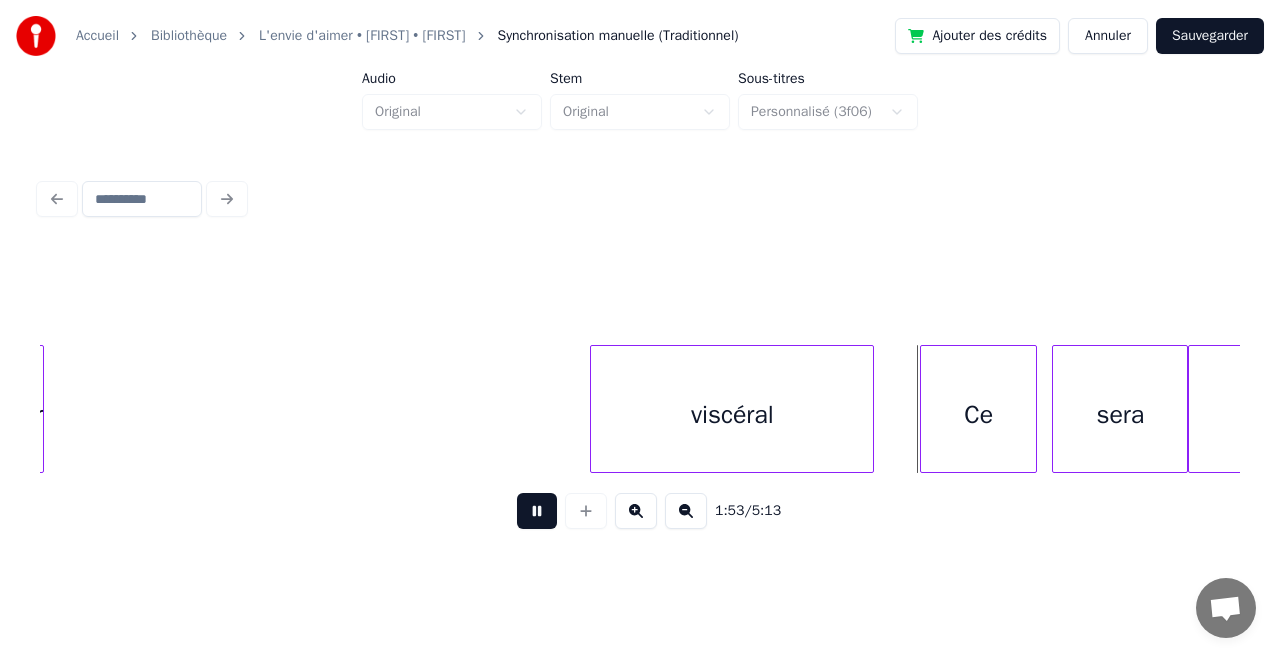 click at bounding box center (537, 511) 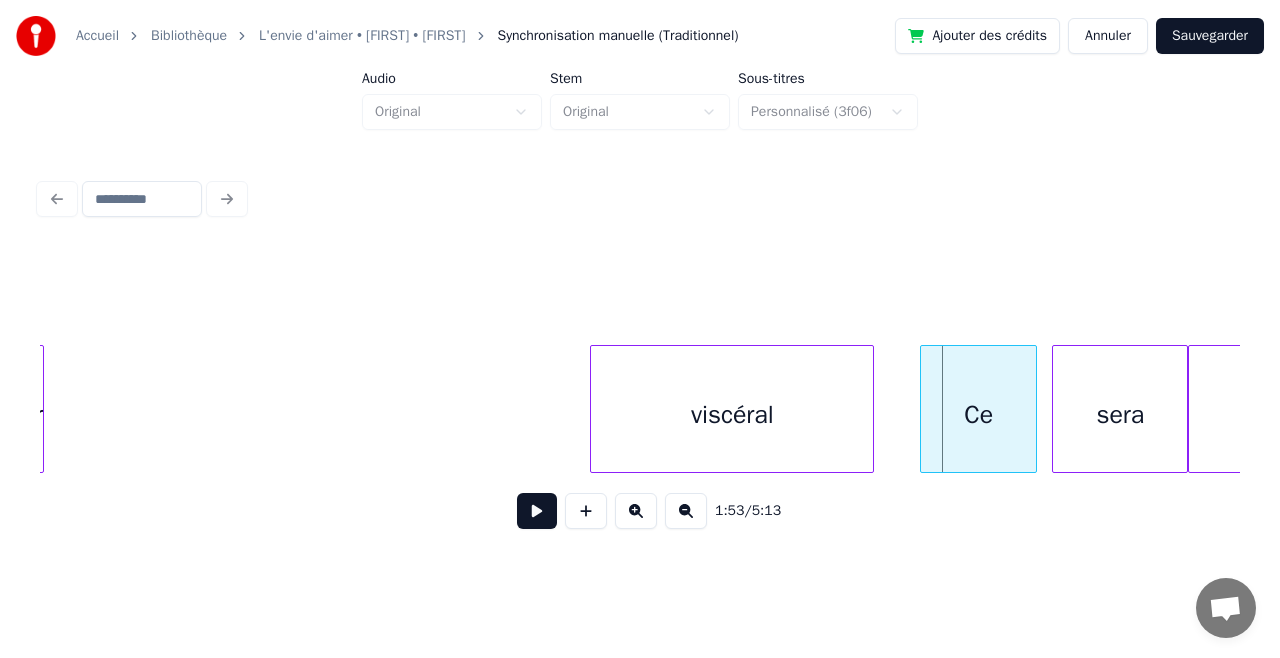 click on "Ce sera pour viscéral l'amour" at bounding box center (9568, 409) 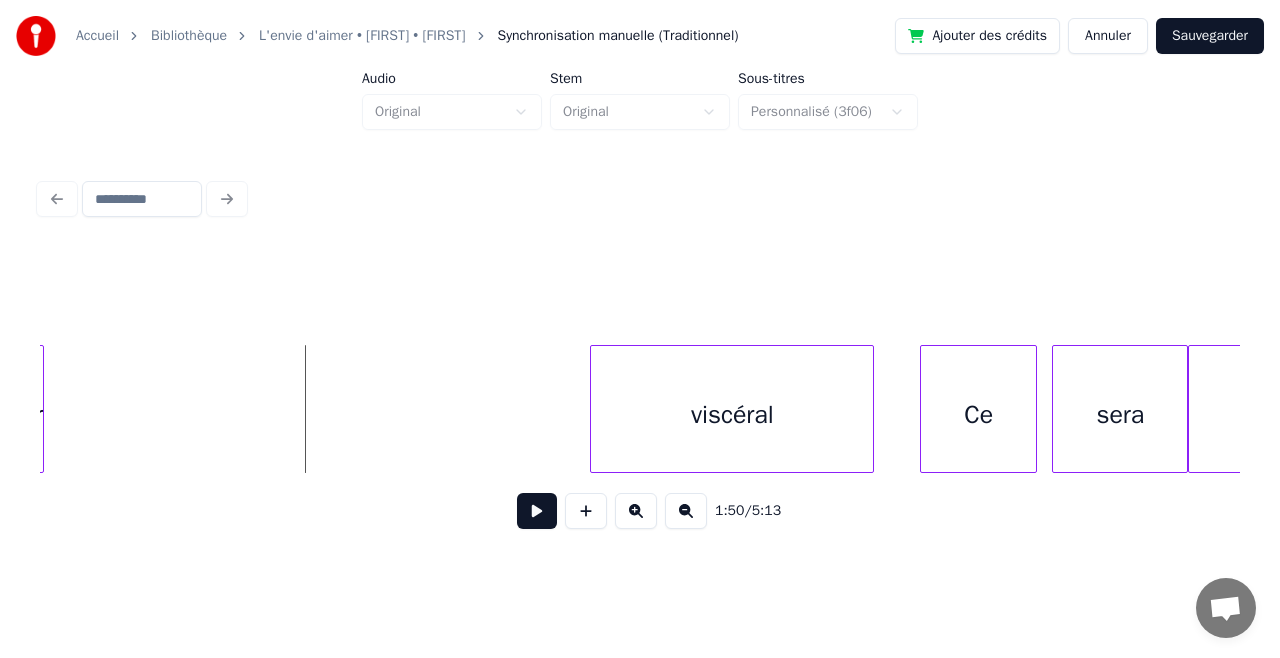 click on "Ce sera pour viscéral l'amour" at bounding box center [9568, 409] 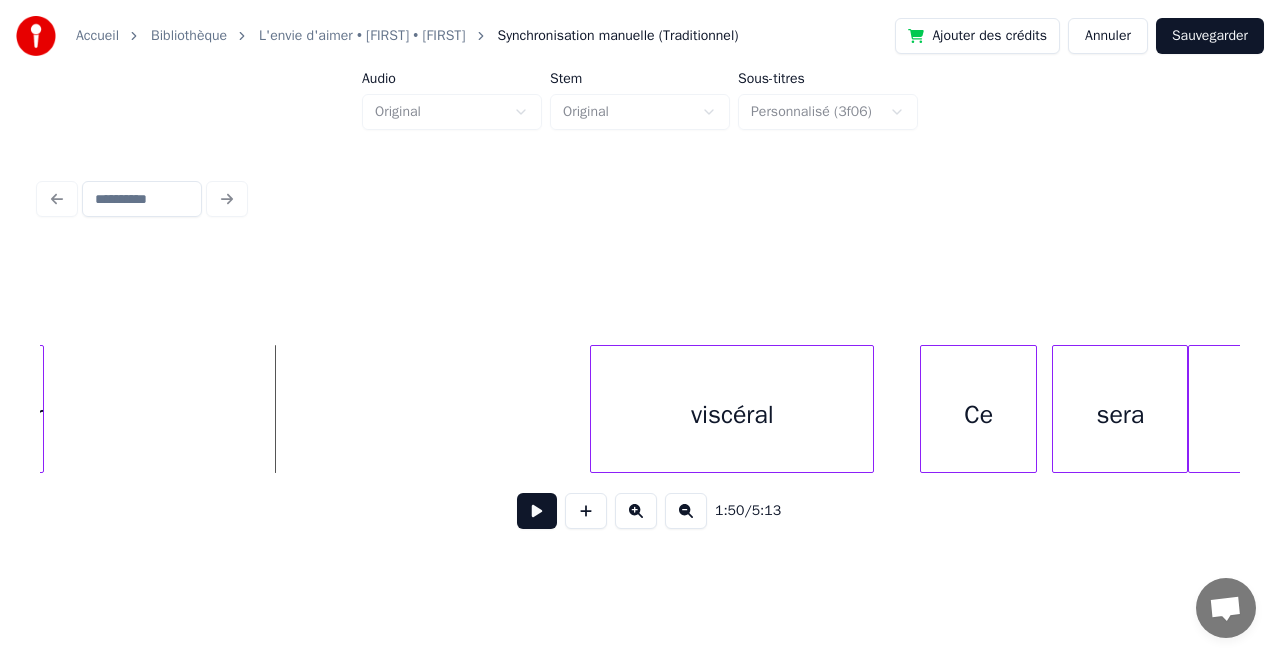 click at bounding box center (537, 511) 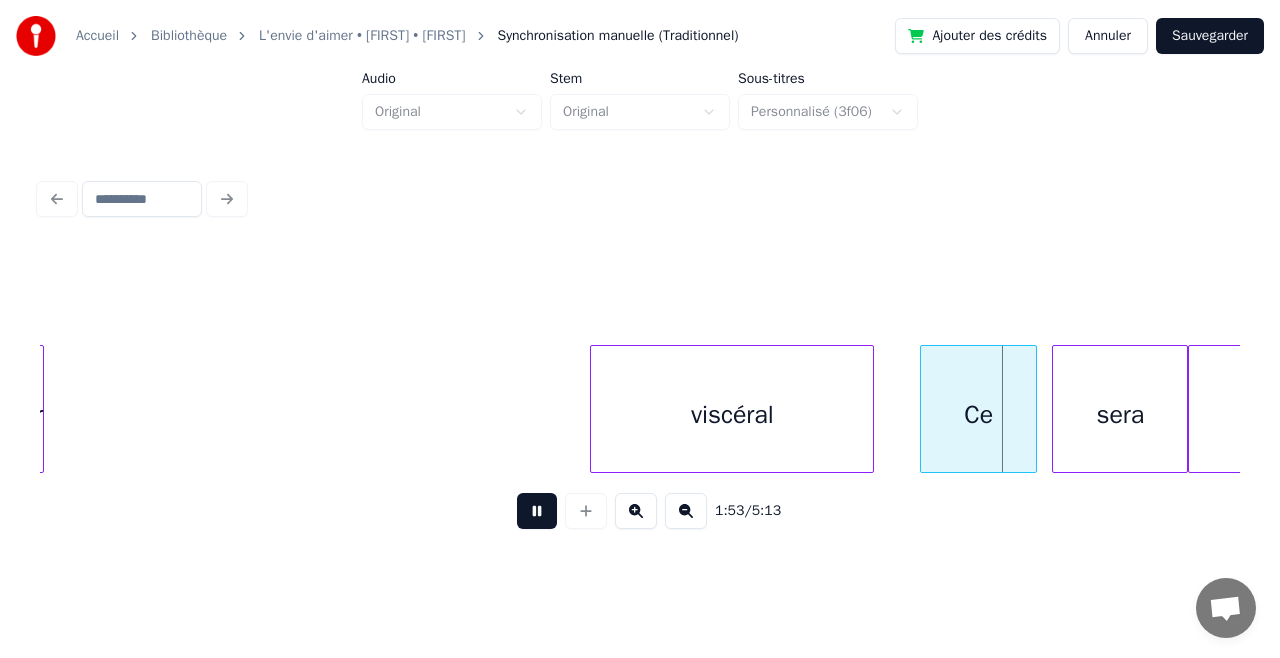 click on "Ce sera pour viscéral l'amour" at bounding box center [9568, 409] 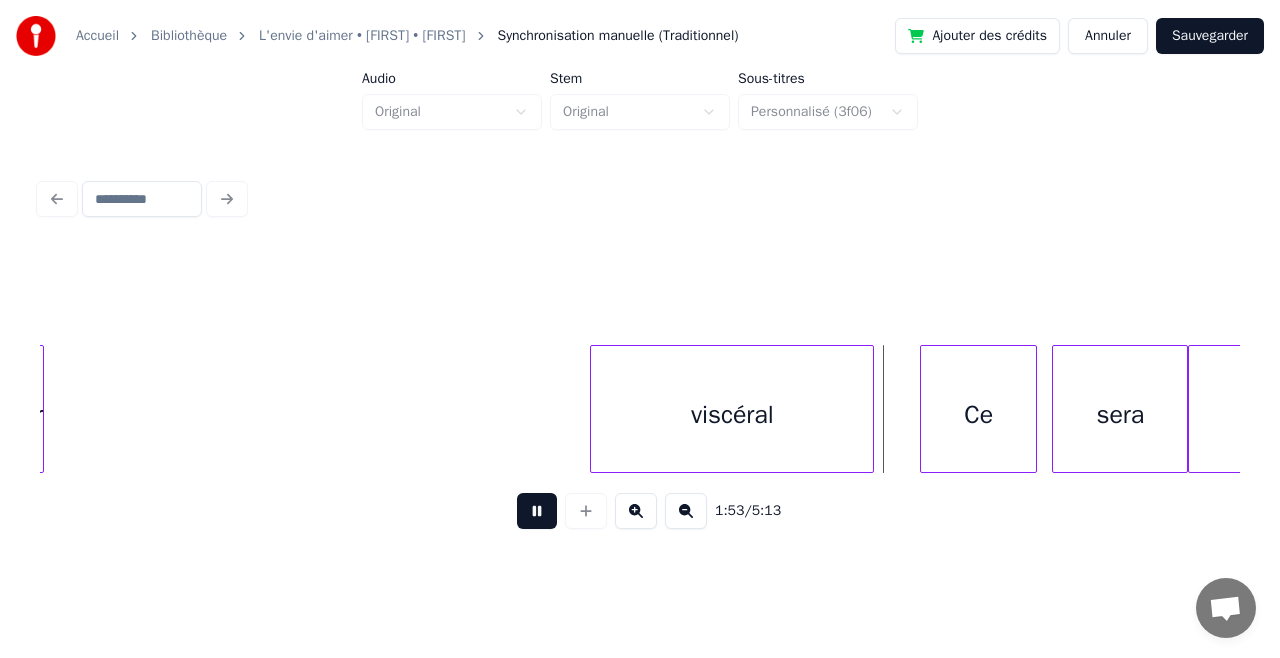 click at bounding box center (537, 511) 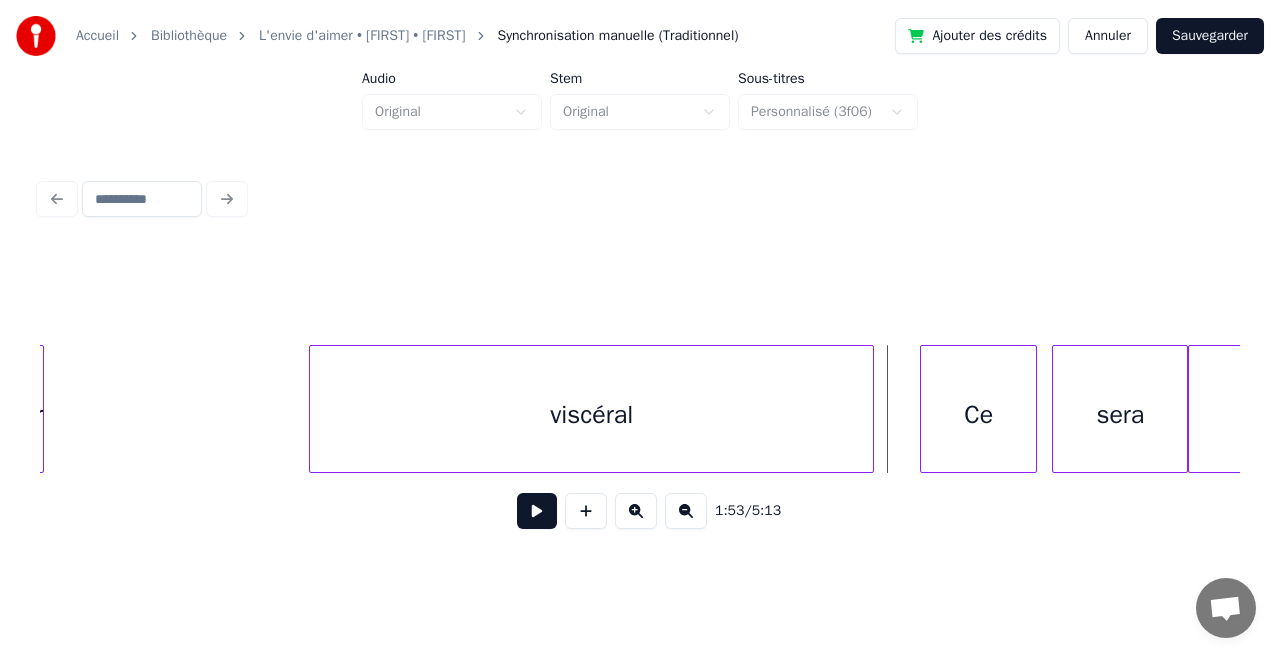 click at bounding box center (313, 409) 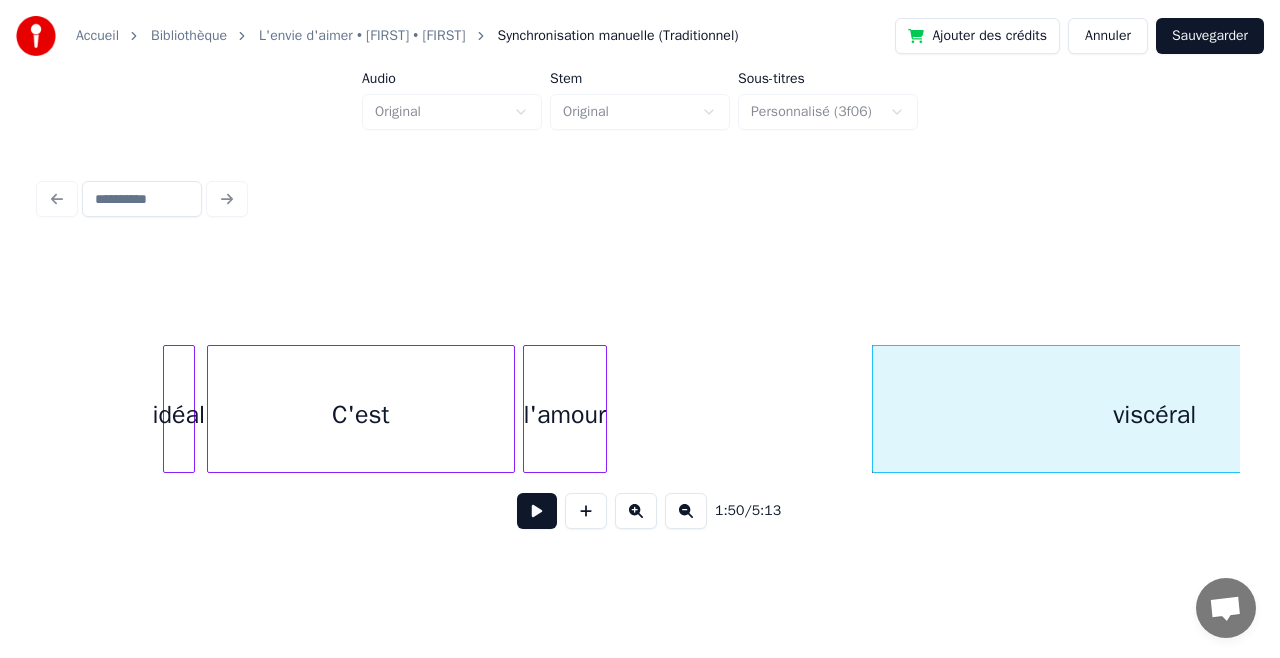 scroll, scrollTop: 0, scrollLeft: 21237, axis: horizontal 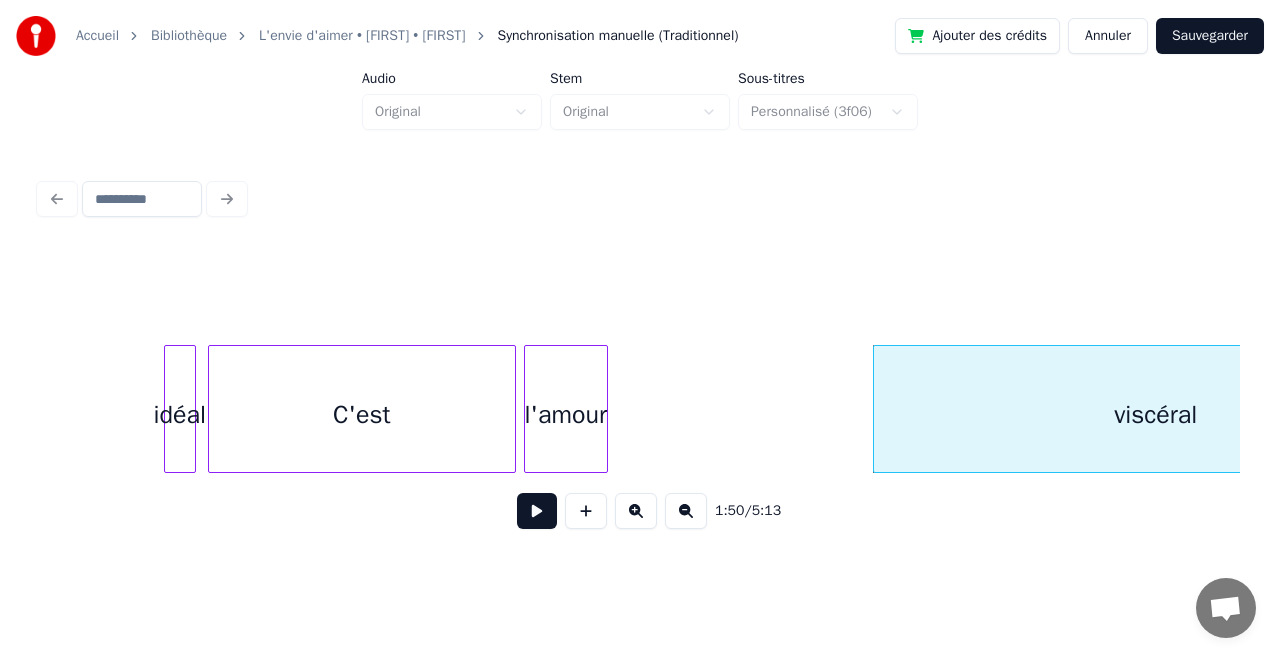 click on "viscéral l'amour C'est idéal" at bounding box center (10132, 409) 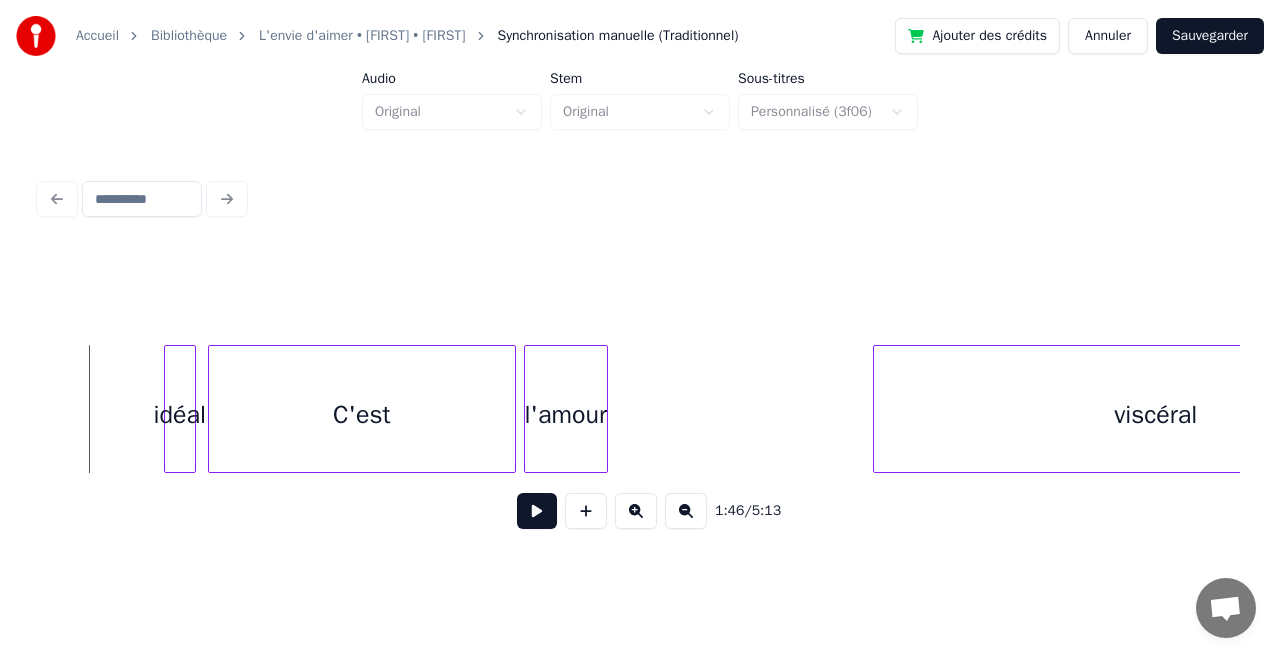 click at bounding box center [192, 409] 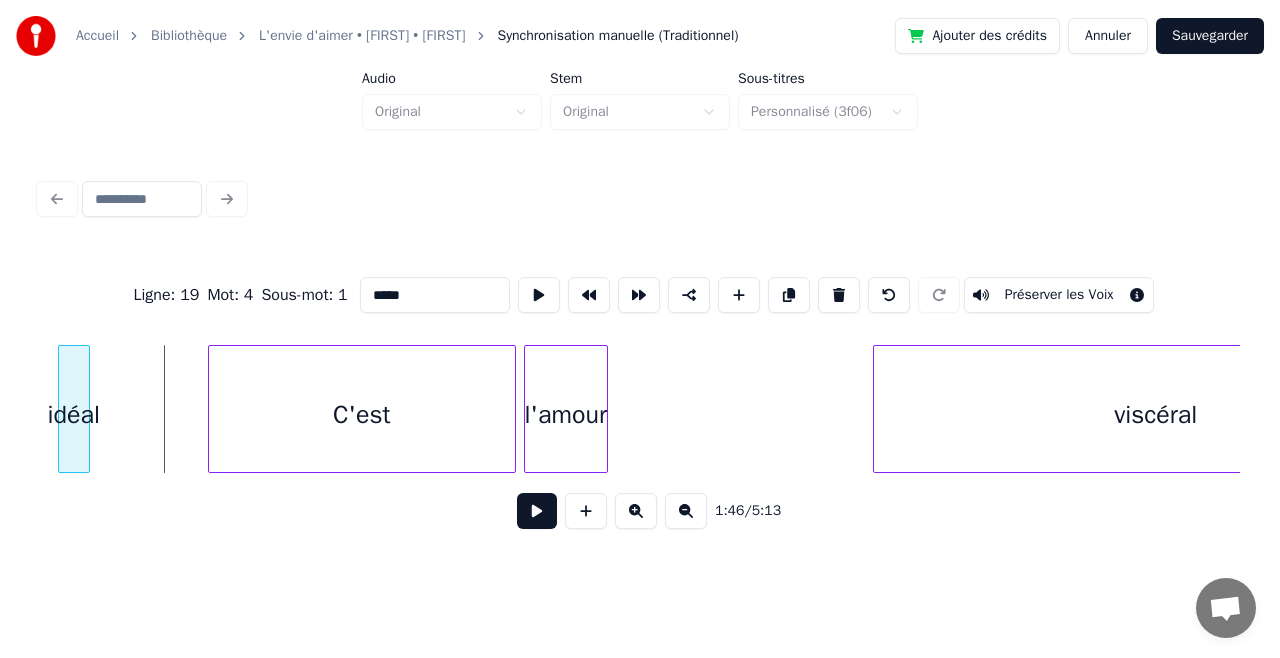 scroll, scrollTop: 0, scrollLeft: 21189, axis: horizontal 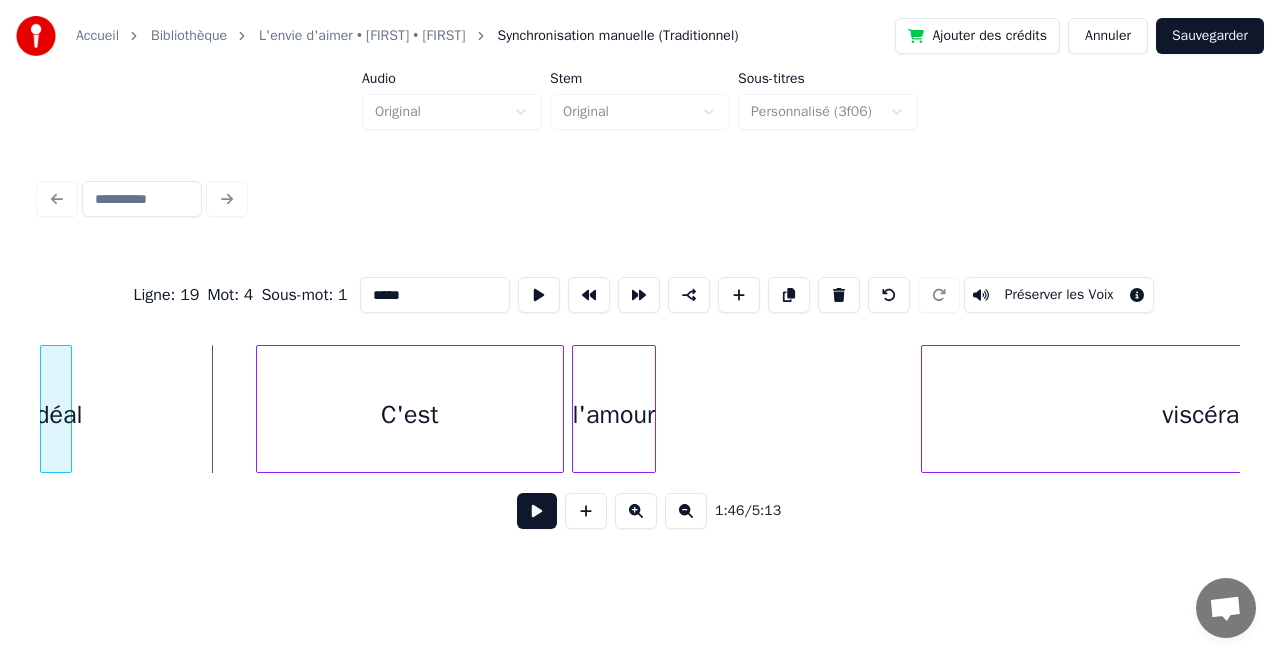 click on "Accueil Bibliothèque L'envie d'aimer • Alice • David Synchronisation manuelle (Traditionnel) Ajouter des crédits Annuler Sauvegarder Audio Original Stem Original Sous-titres Personnalisé (3f06) Ligne :   19 Mot :   4 Sous-mot :   1 ***** Préserver les Voix 1:46  /  5:13" at bounding box center [640, 278] 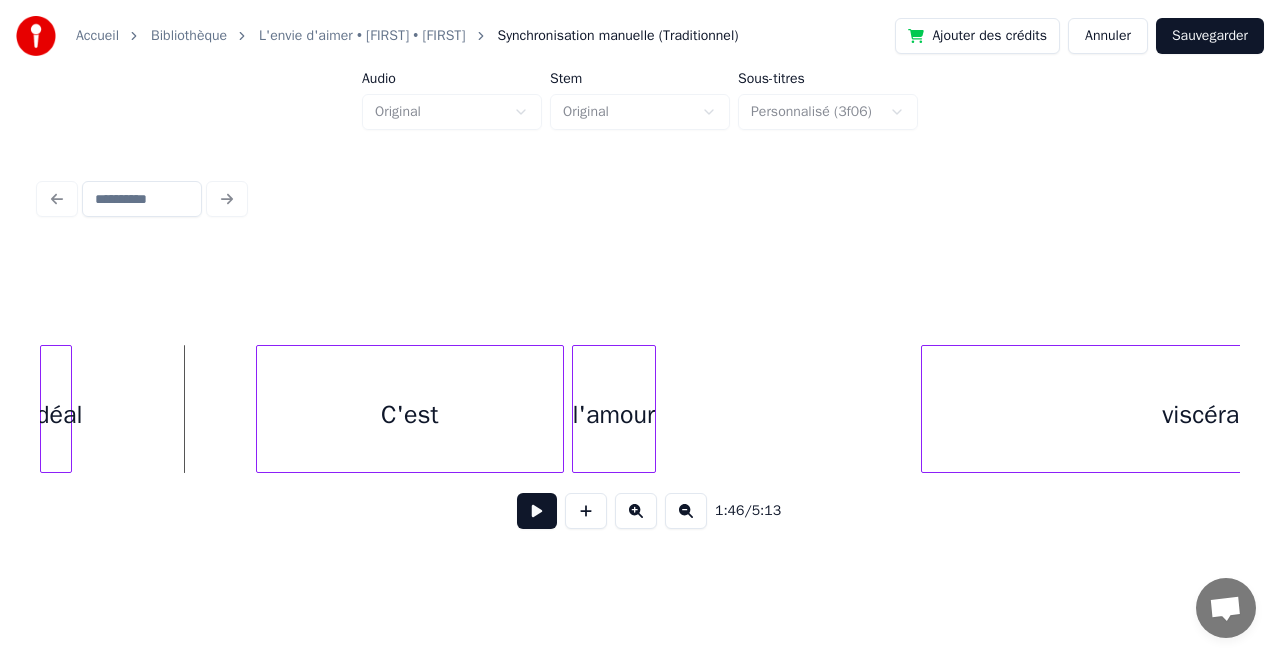 click at bounding box center [537, 511] 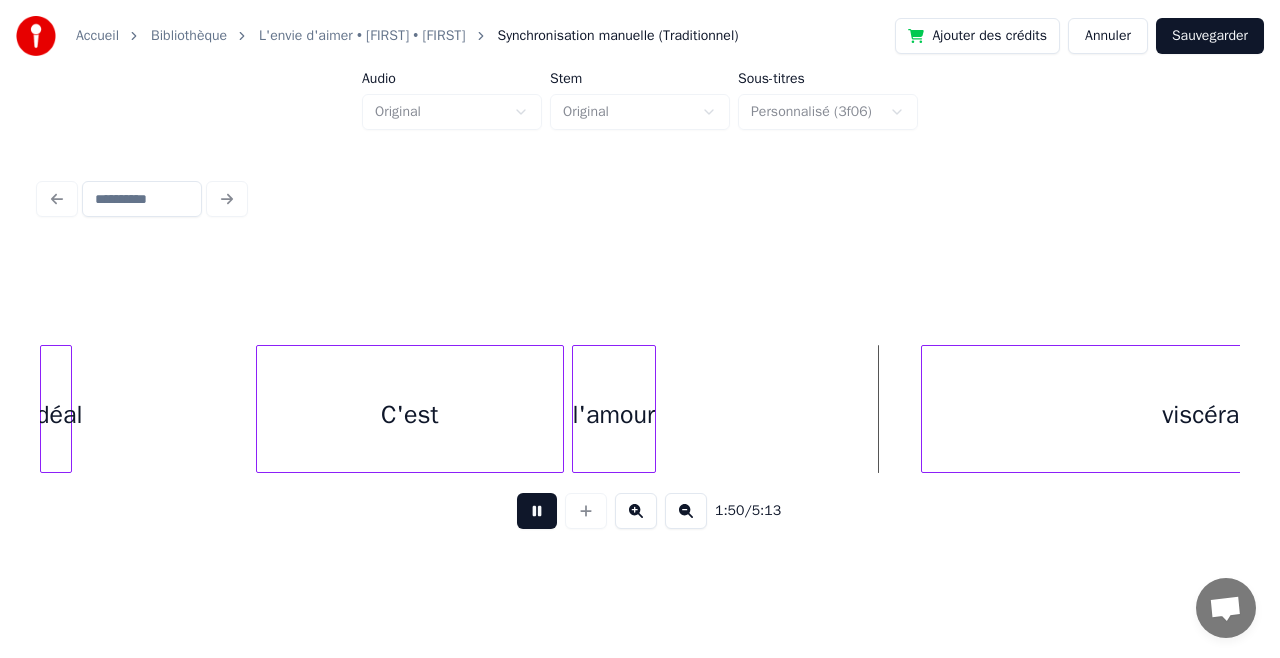 click at bounding box center [537, 511] 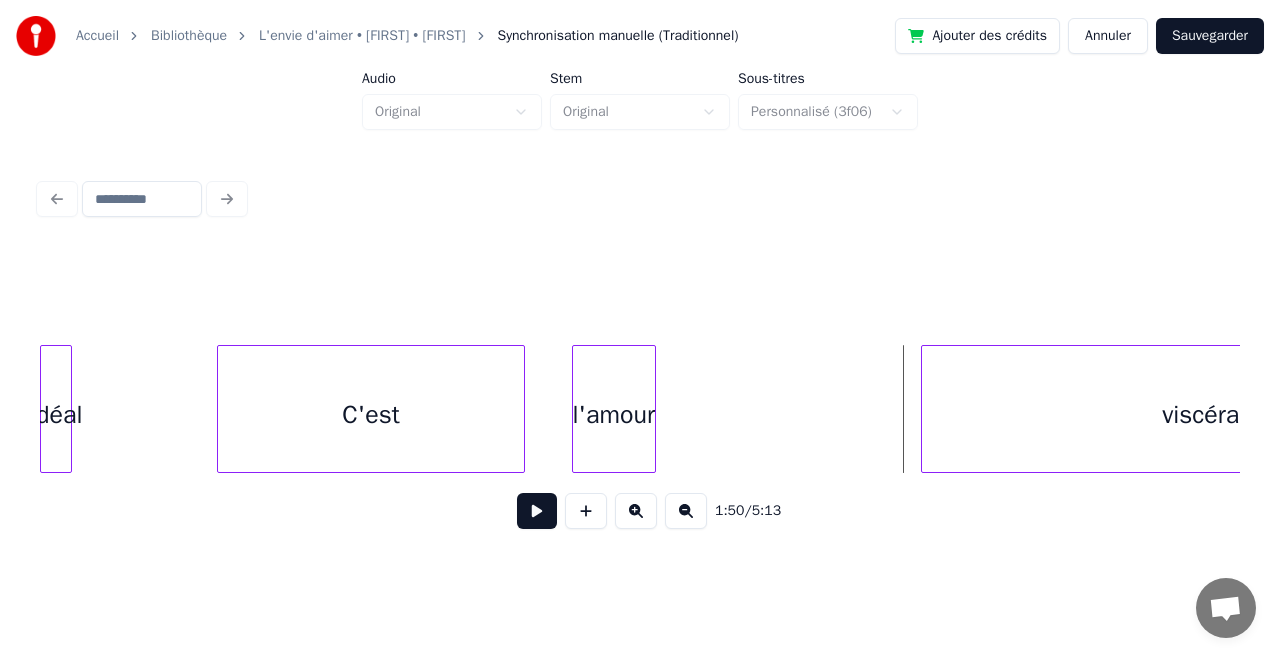 click on "C'est" at bounding box center [371, 414] 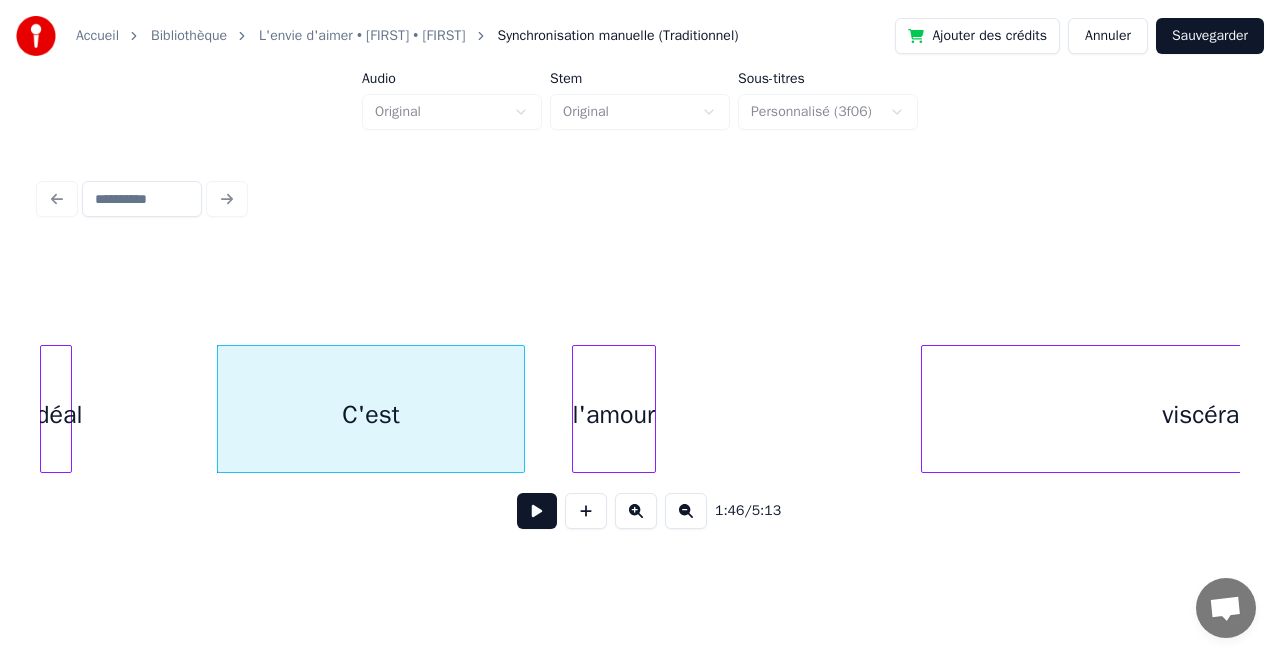 click on "viscéral l'amour C'est idéal" at bounding box center [10180, 409] 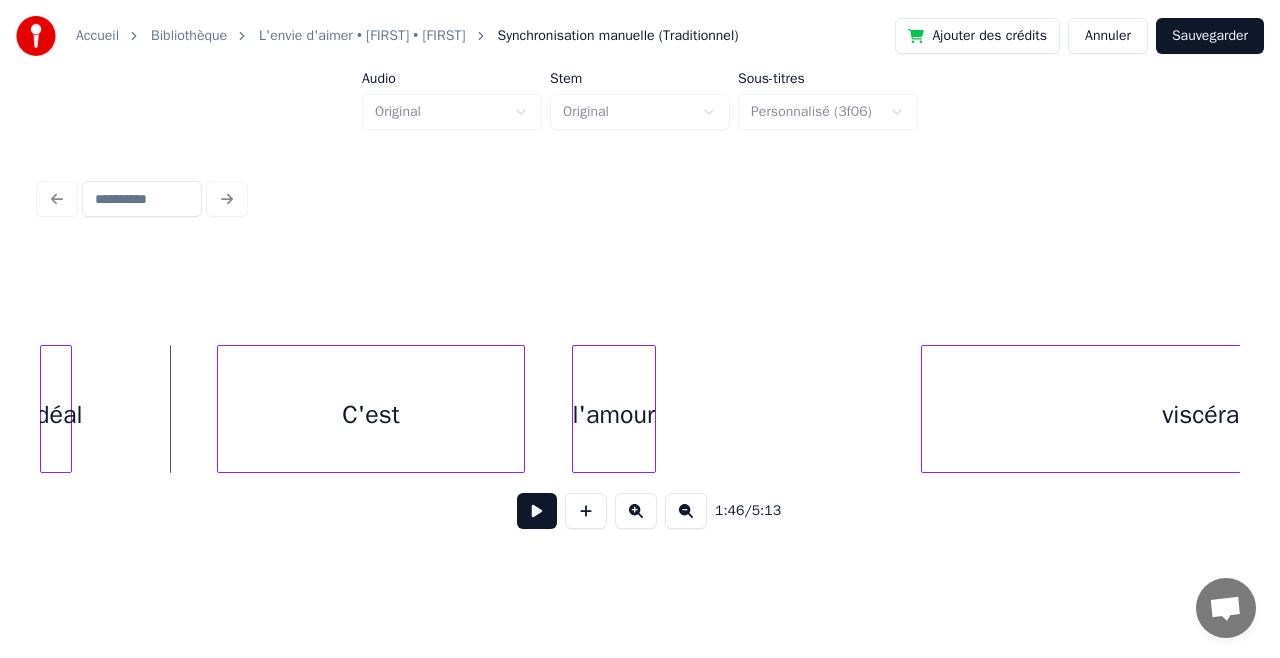 click at bounding box center [537, 511] 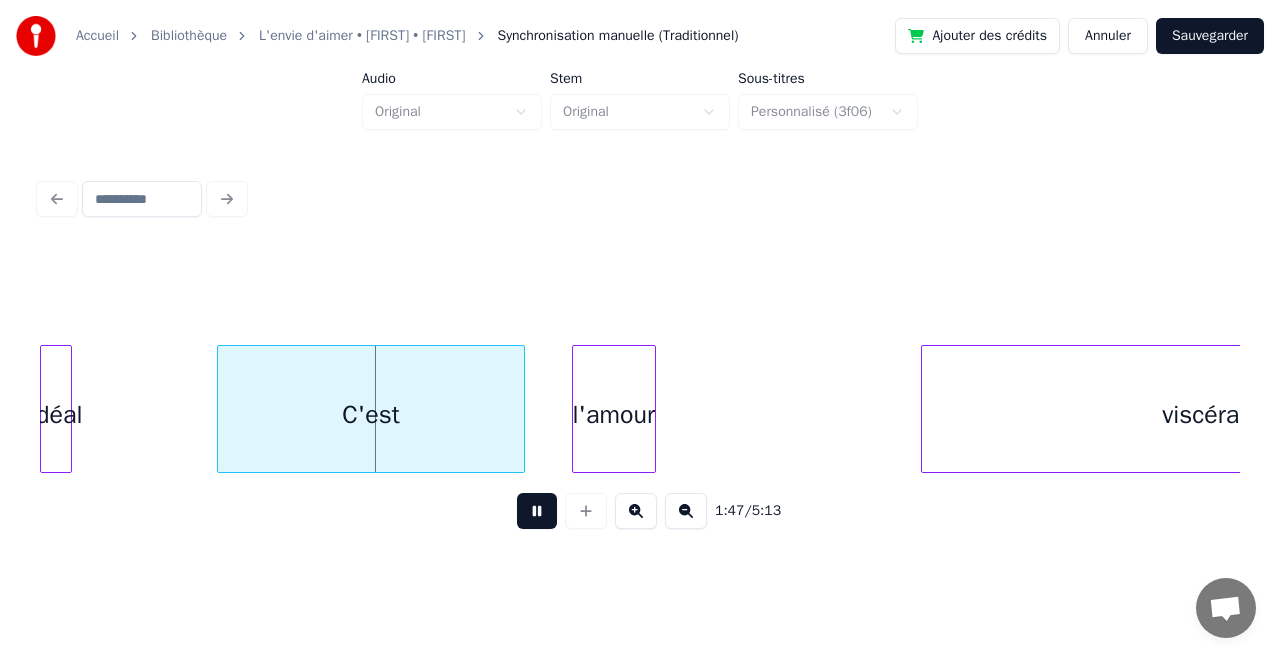 click at bounding box center [537, 511] 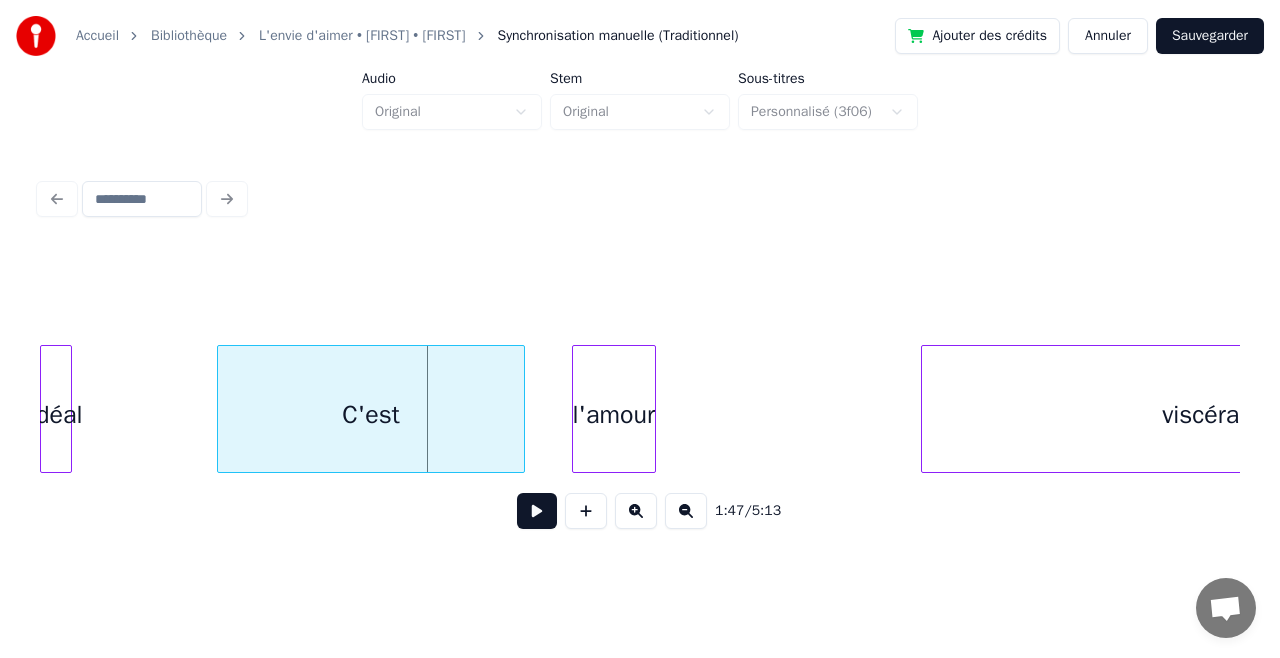 click on "C'est" at bounding box center (371, 409) 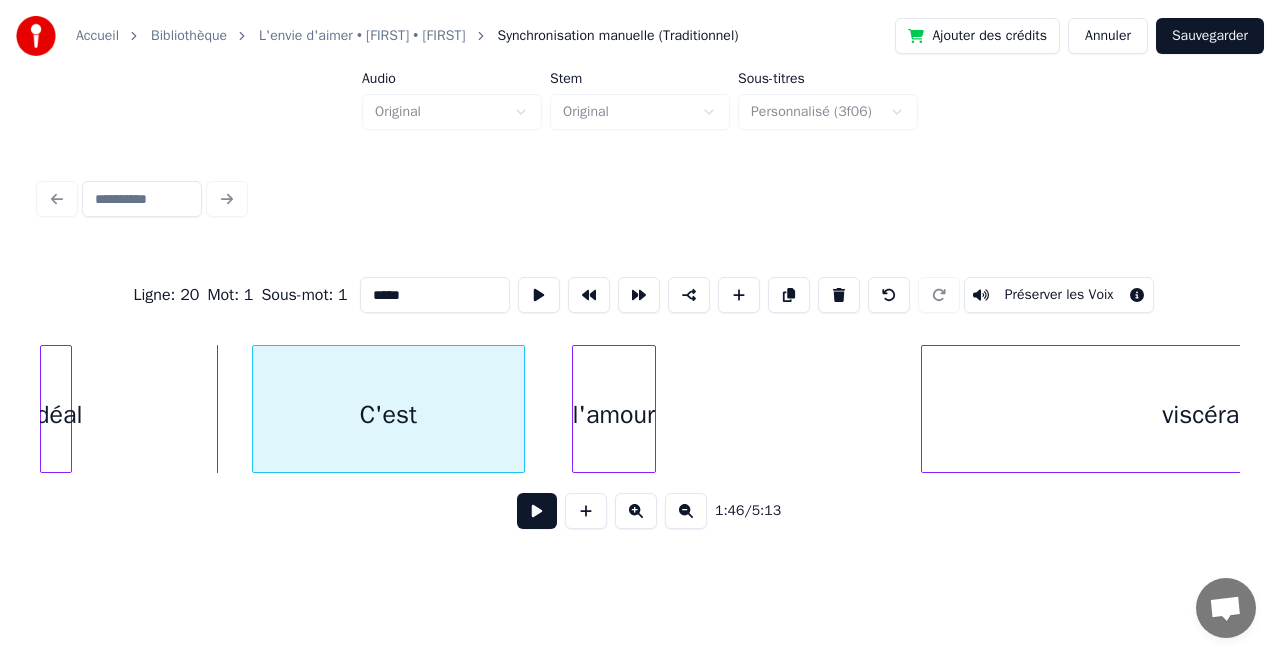 click at bounding box center [256, 409] 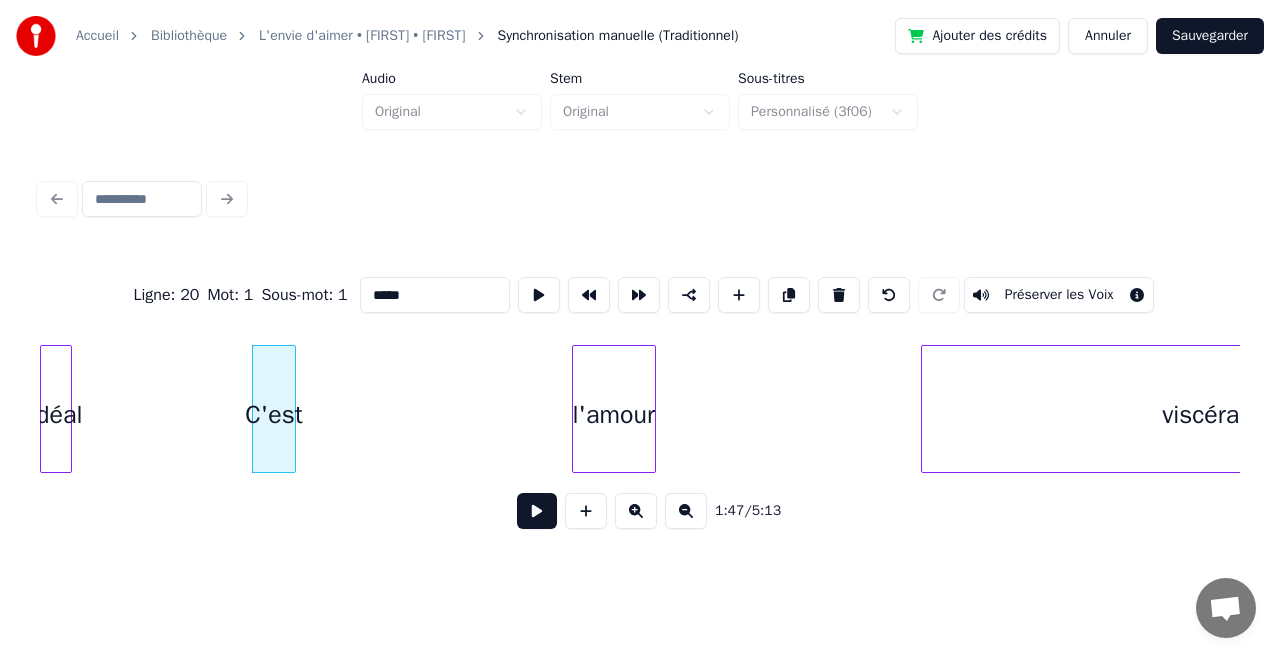 click at bounding box center (292, 409) 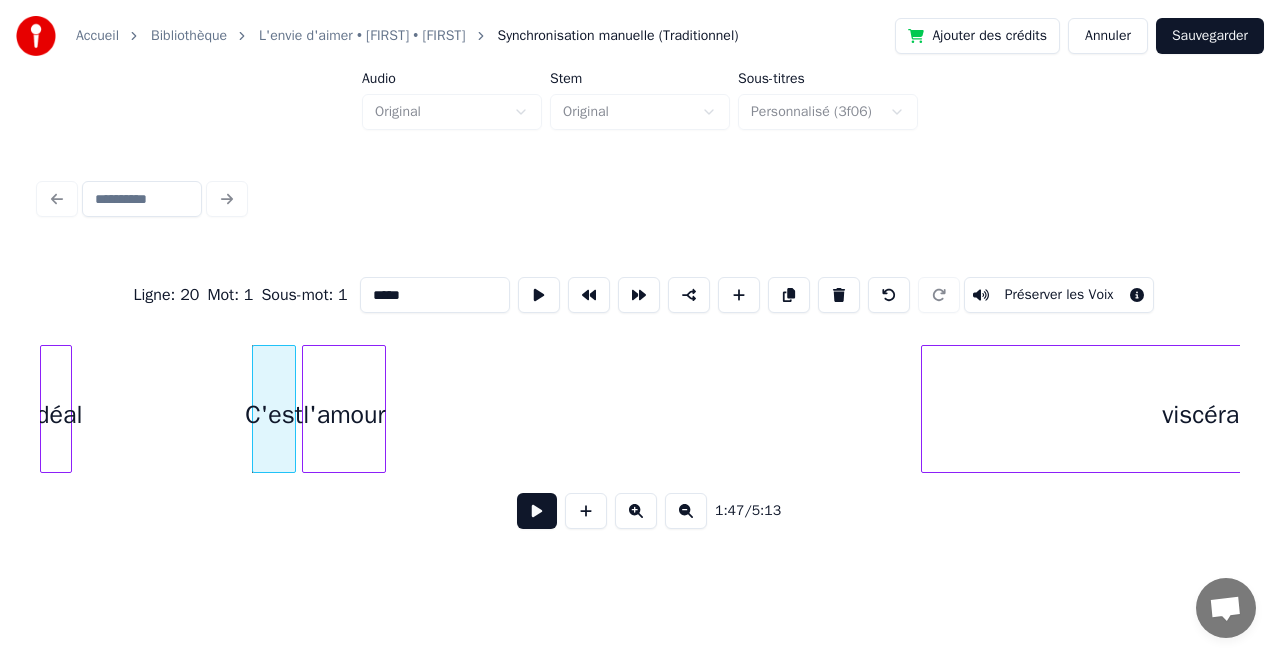click on "l'amour" at bounding box center [344, 414] 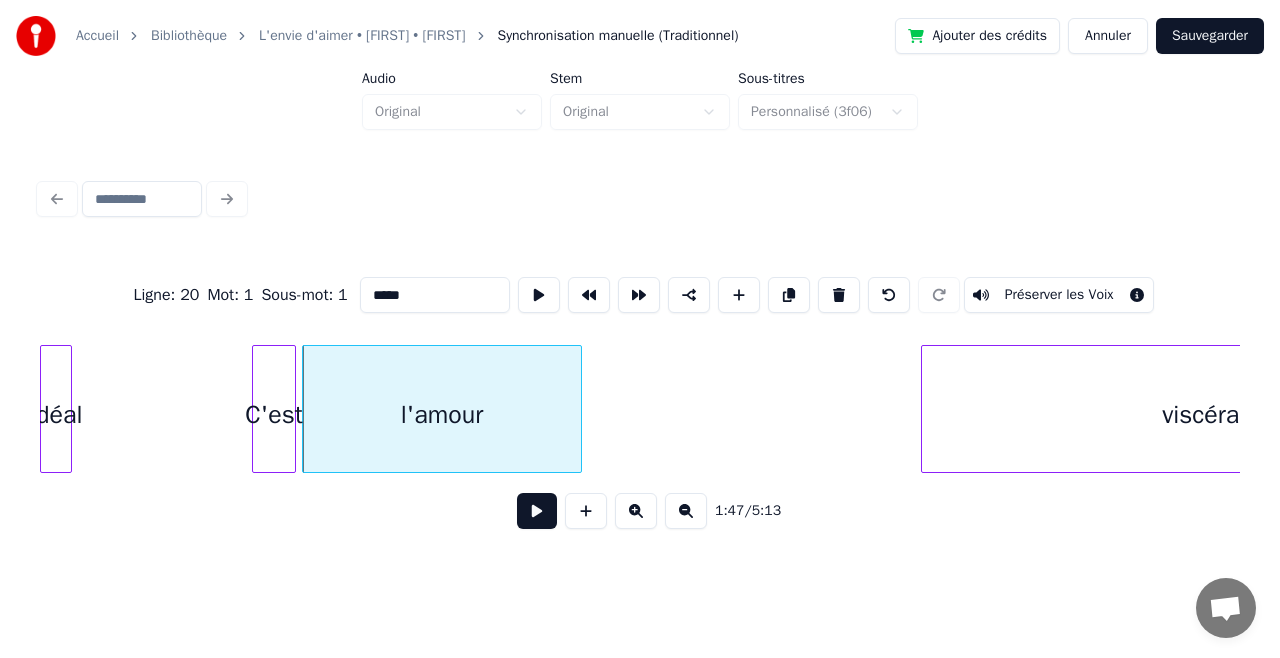 click at bounding box center (578, 409) 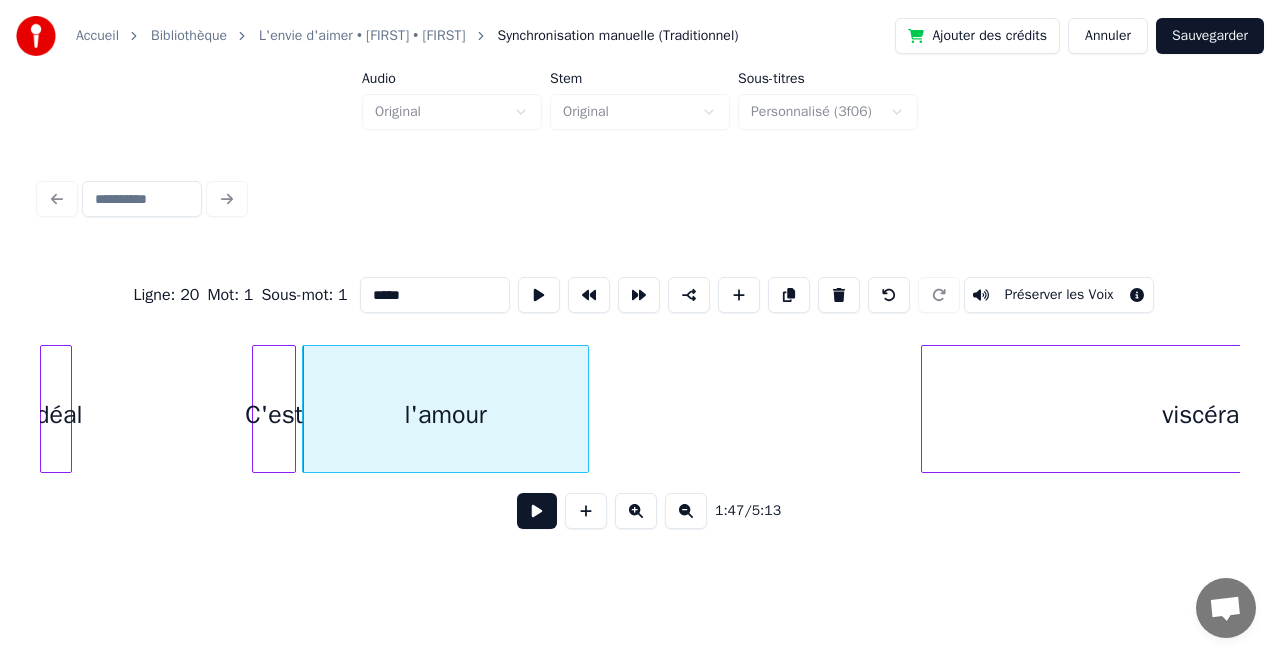 click on "viscéral l'amour C'est idéal" at bounding box center (10180, 409) 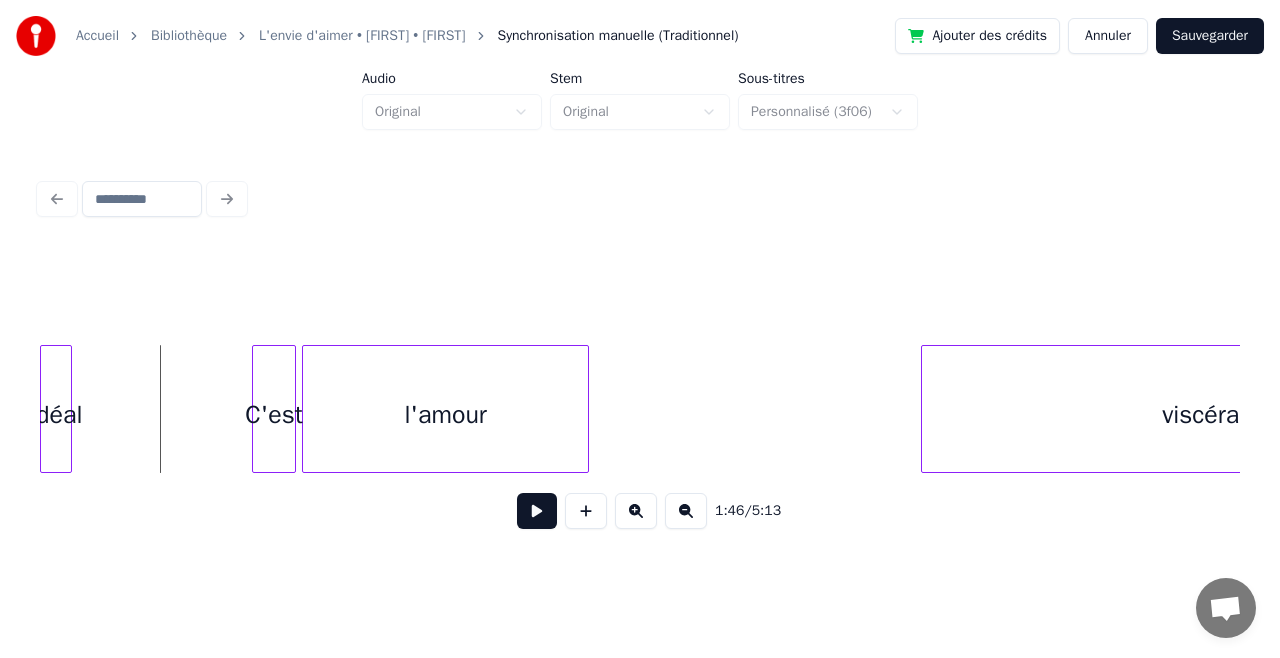 click at bounding box center (537, 511) 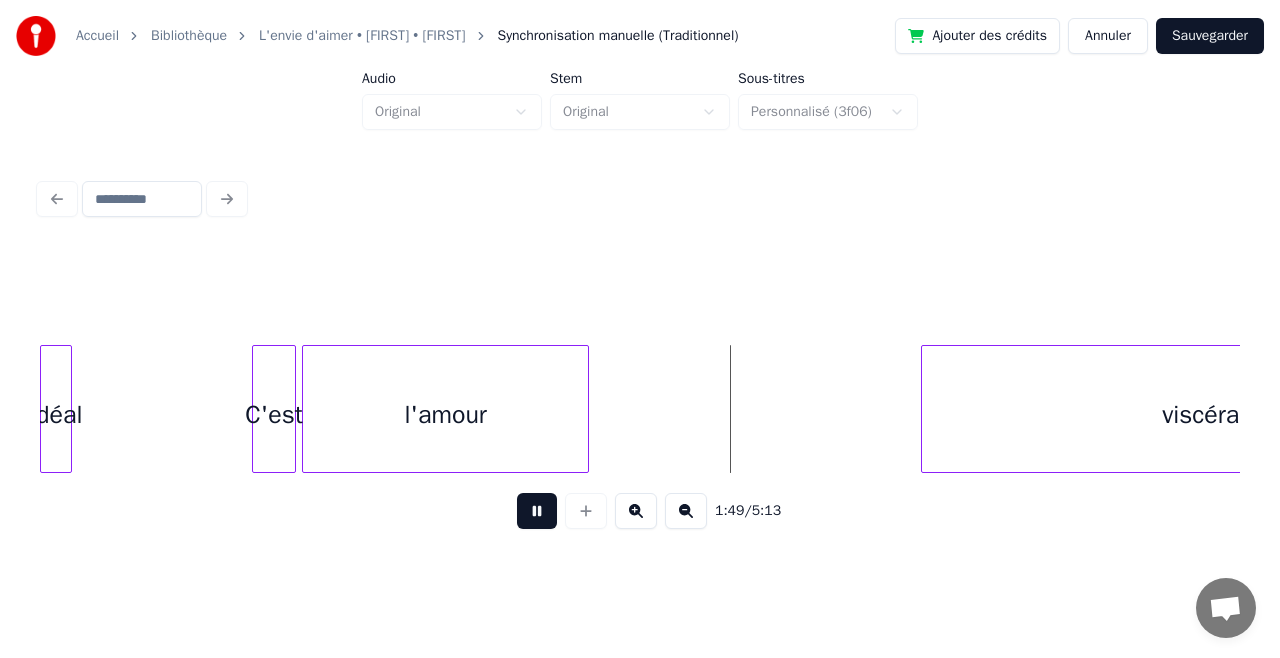 click at bounding box center (537, 511) 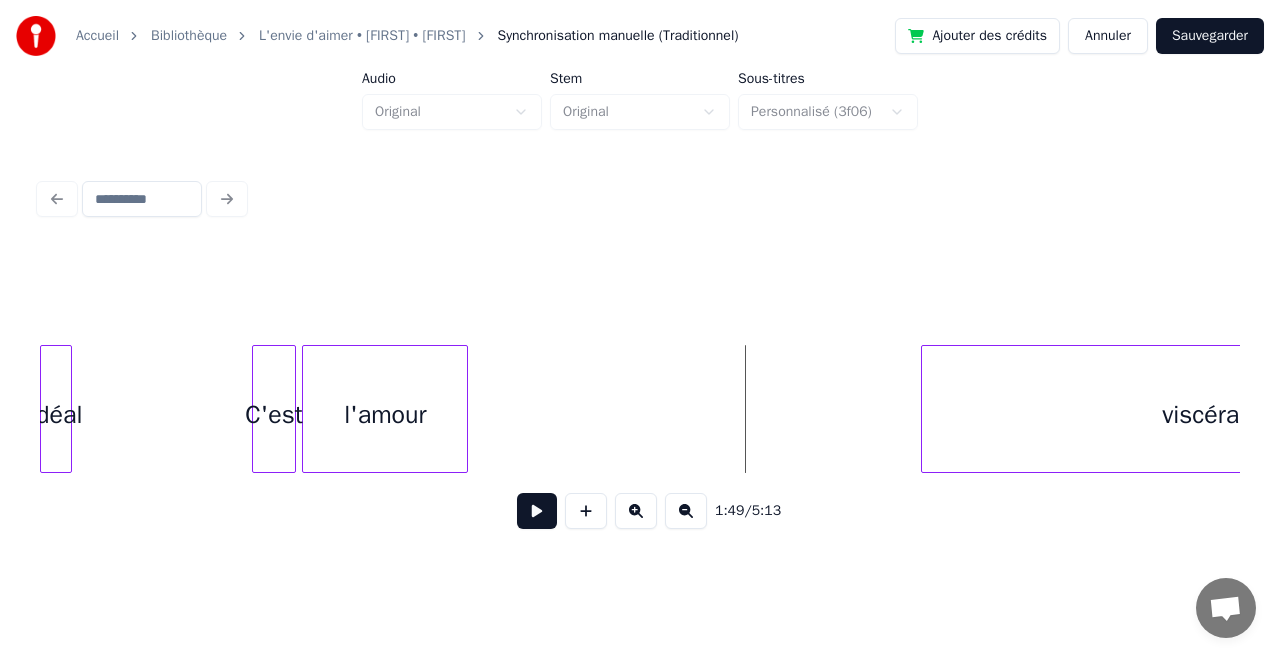 click at bounding box center [464, 409] 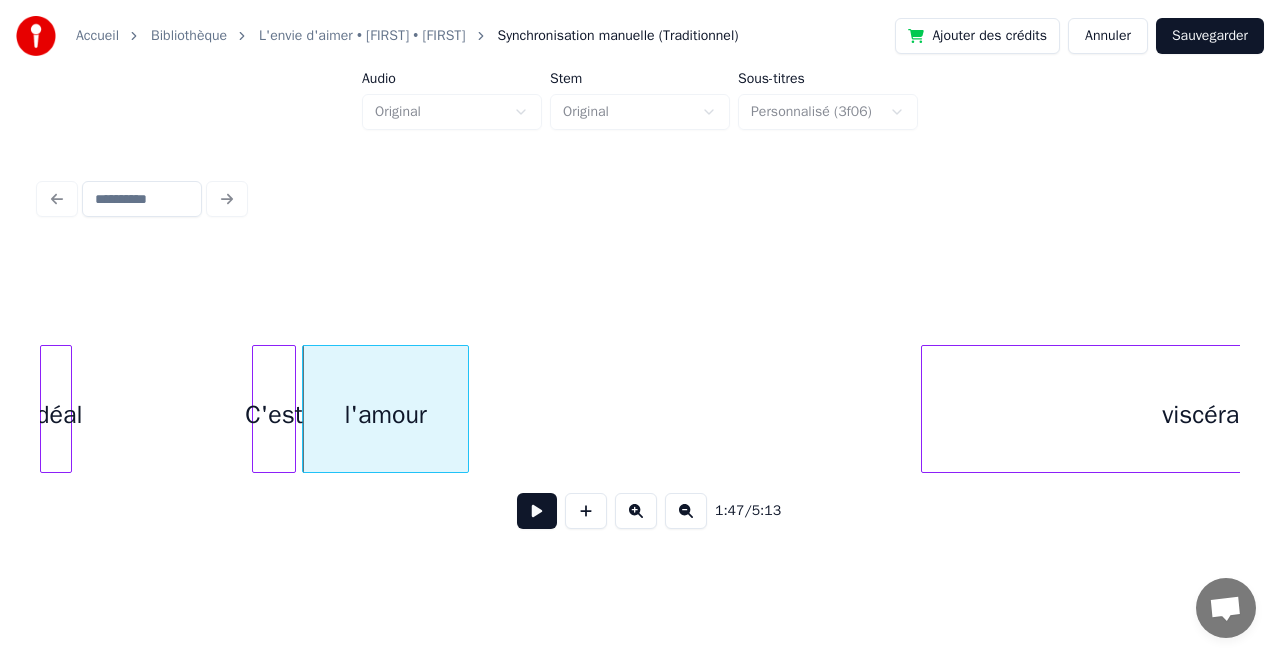 click on "l'amour" at bounding box center [385, 414] 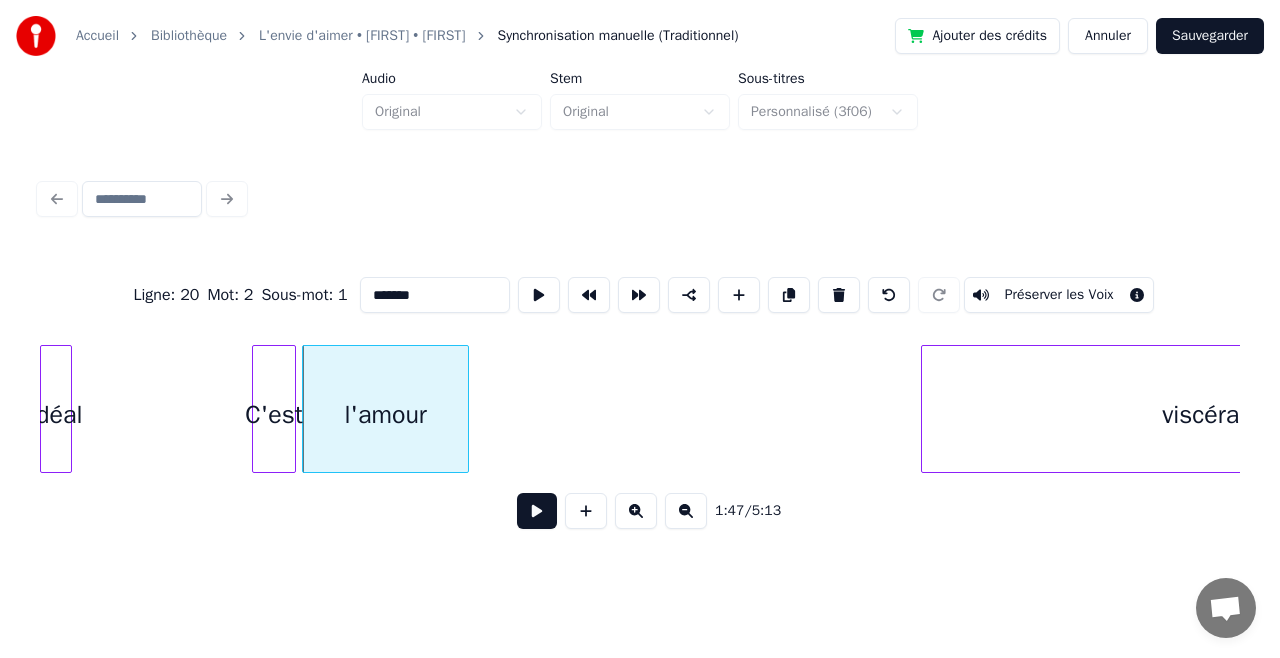 click on "*******" at bounding box center (435, 295) 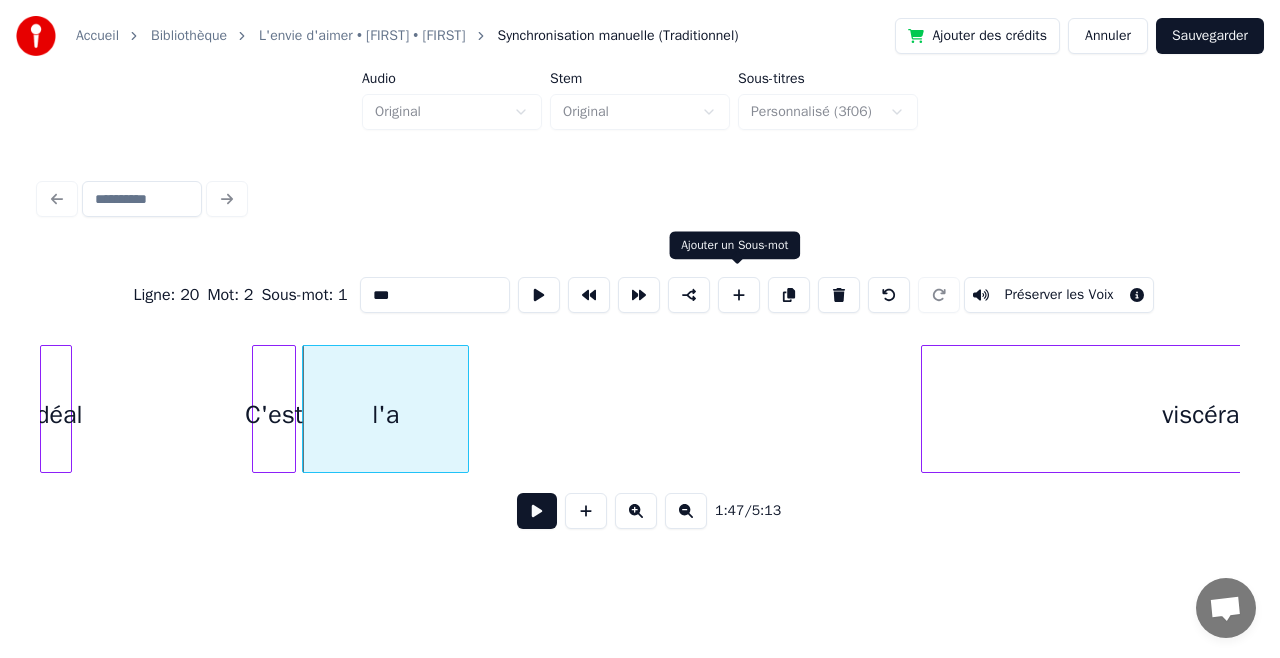 click at bounding box center [739, 295] 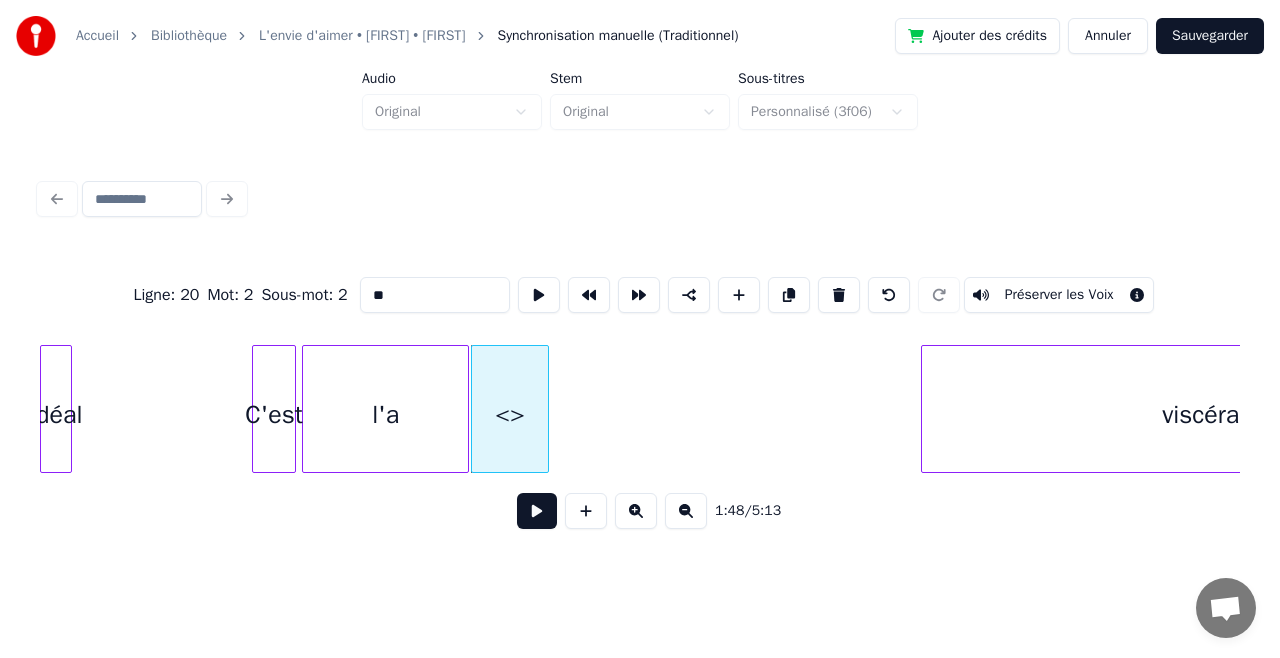 click on "**" at bounding box center (435, 295) 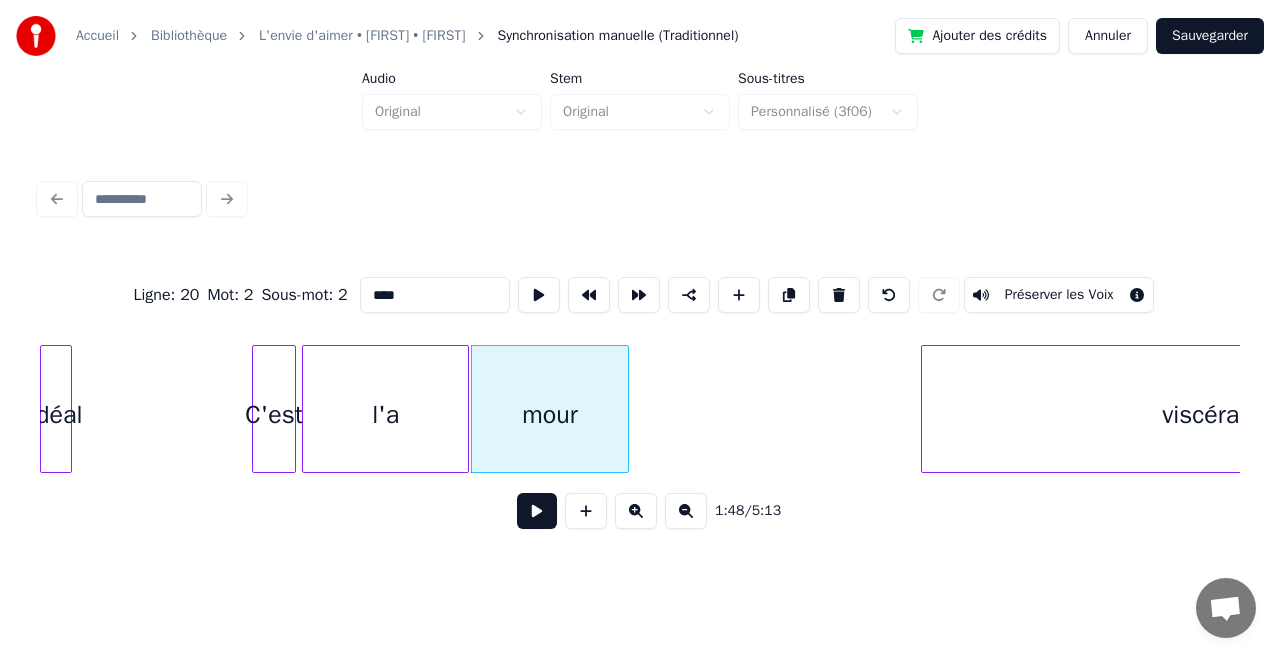 click at bounding box center [625, 409] 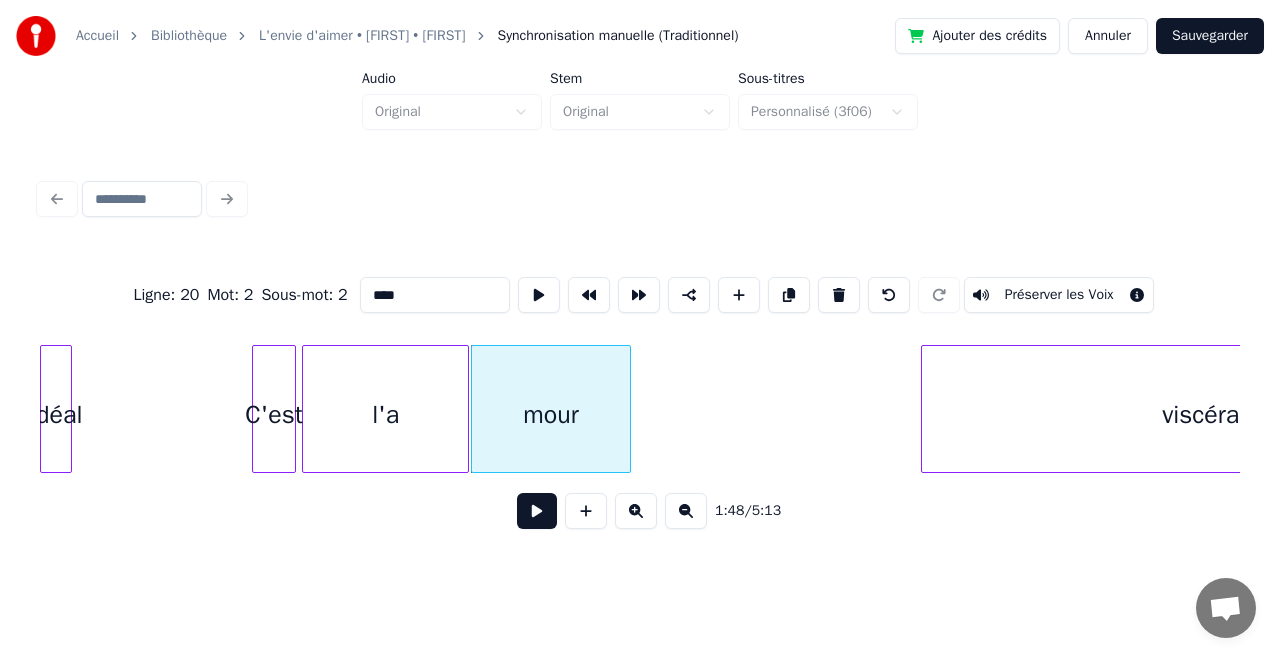 type on "****" 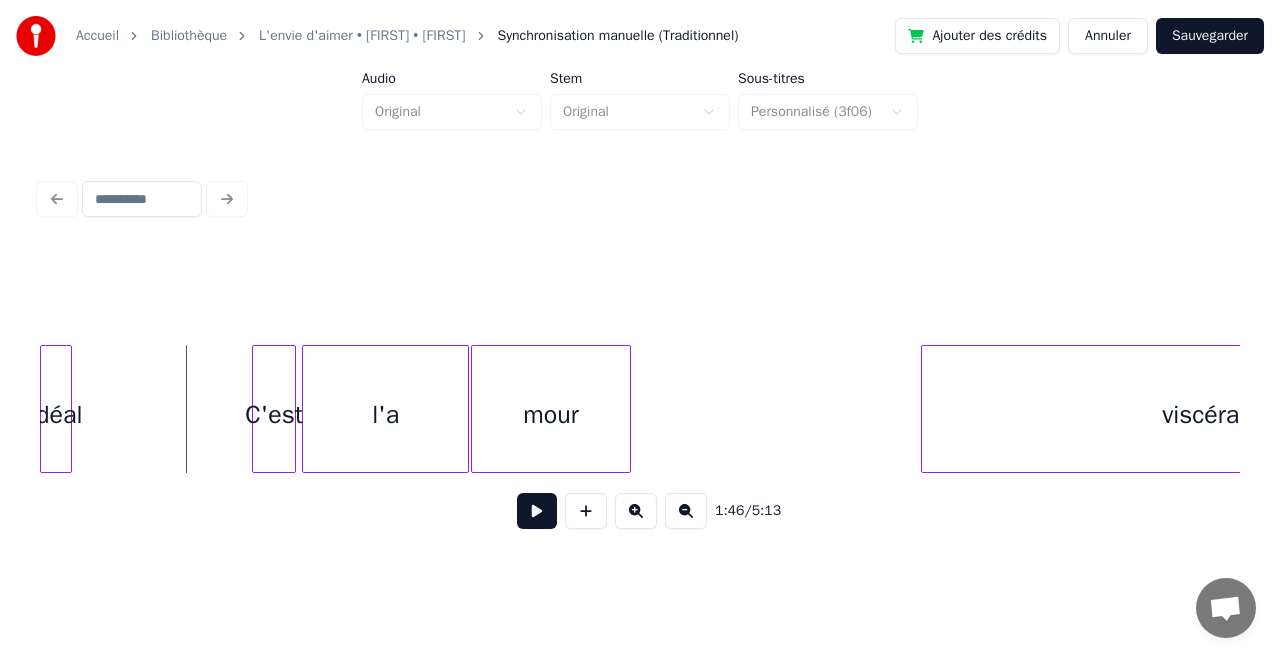 click at bounding box center [537, 511] 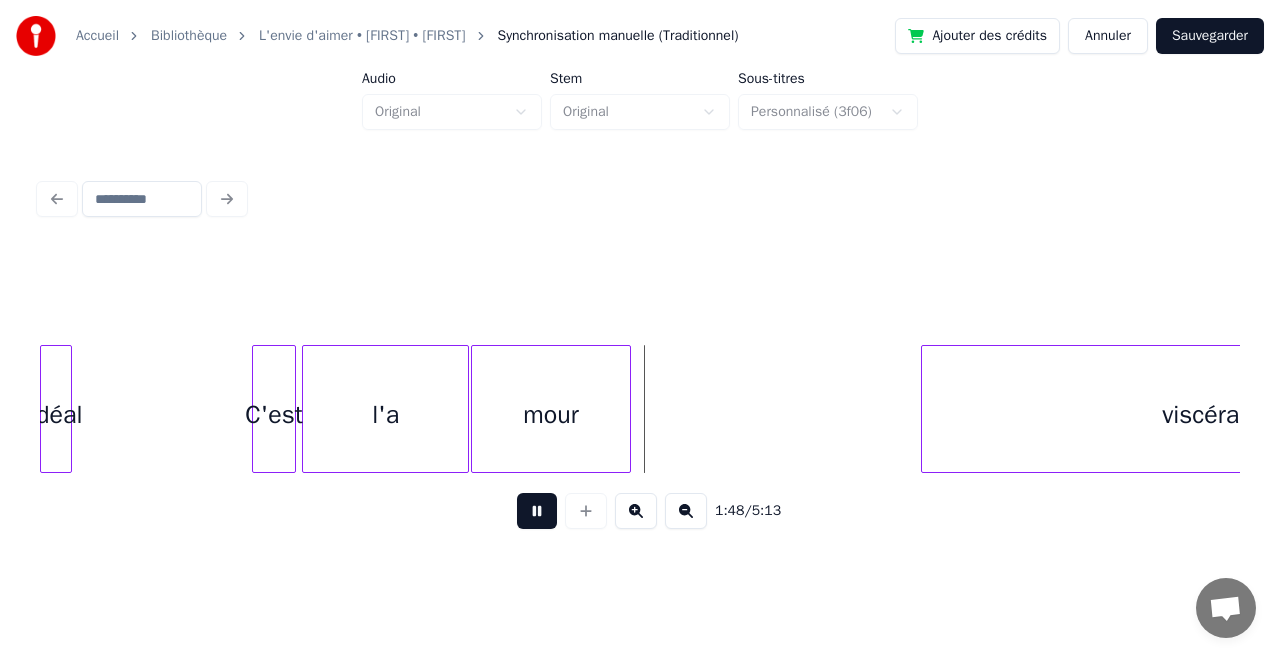 click at bounding box center [537, 511] 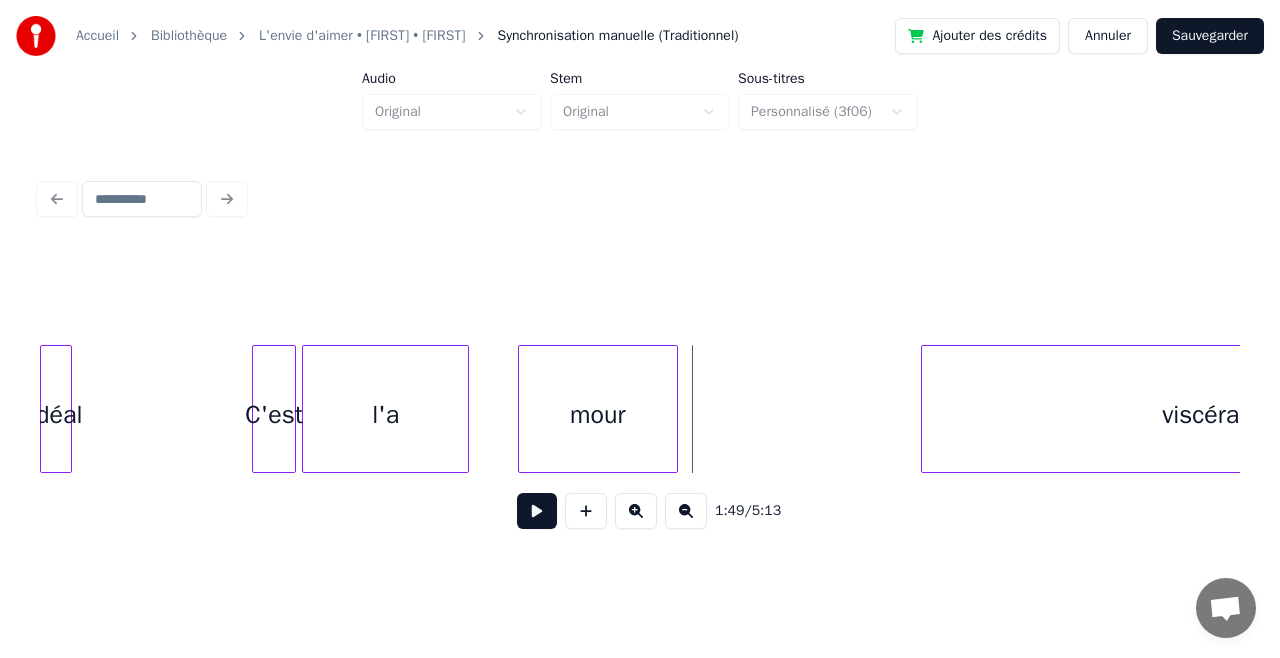 click on "mour" at bounding box center [598, 414] 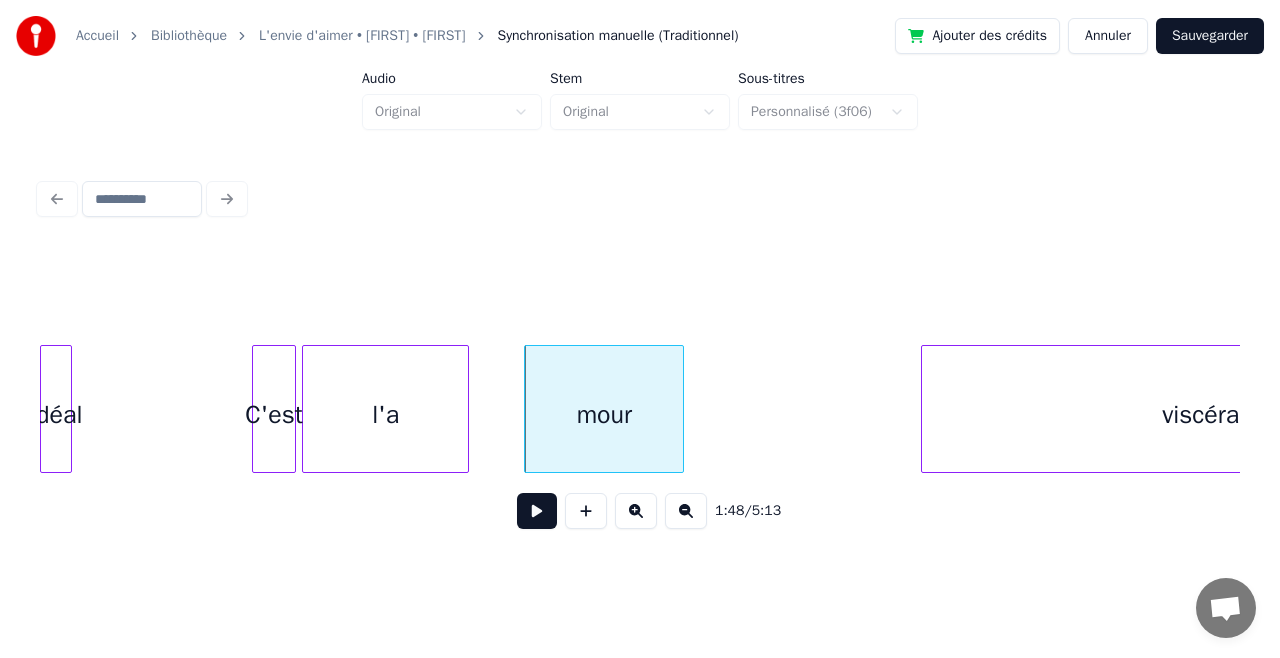 click on "viscéral l'a C'est idéal mour" at bounding box center [10180, 409] 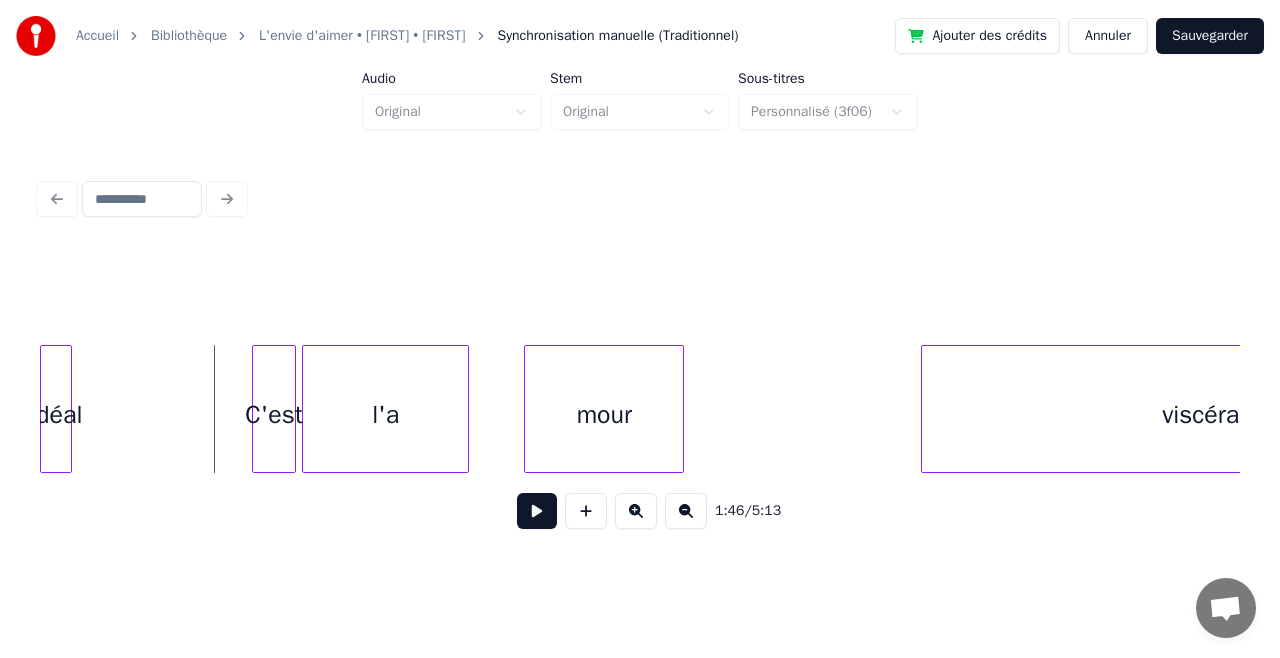 click at bounding box center [537, 511] 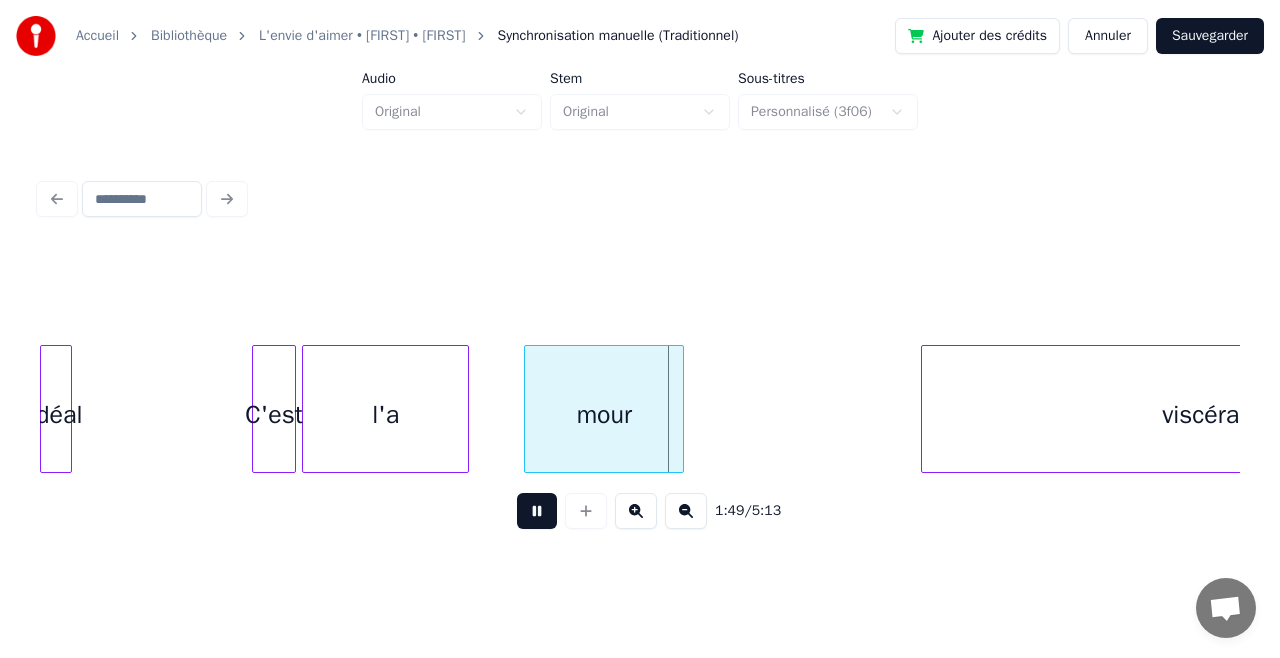 click at bounding box center [537, 511] 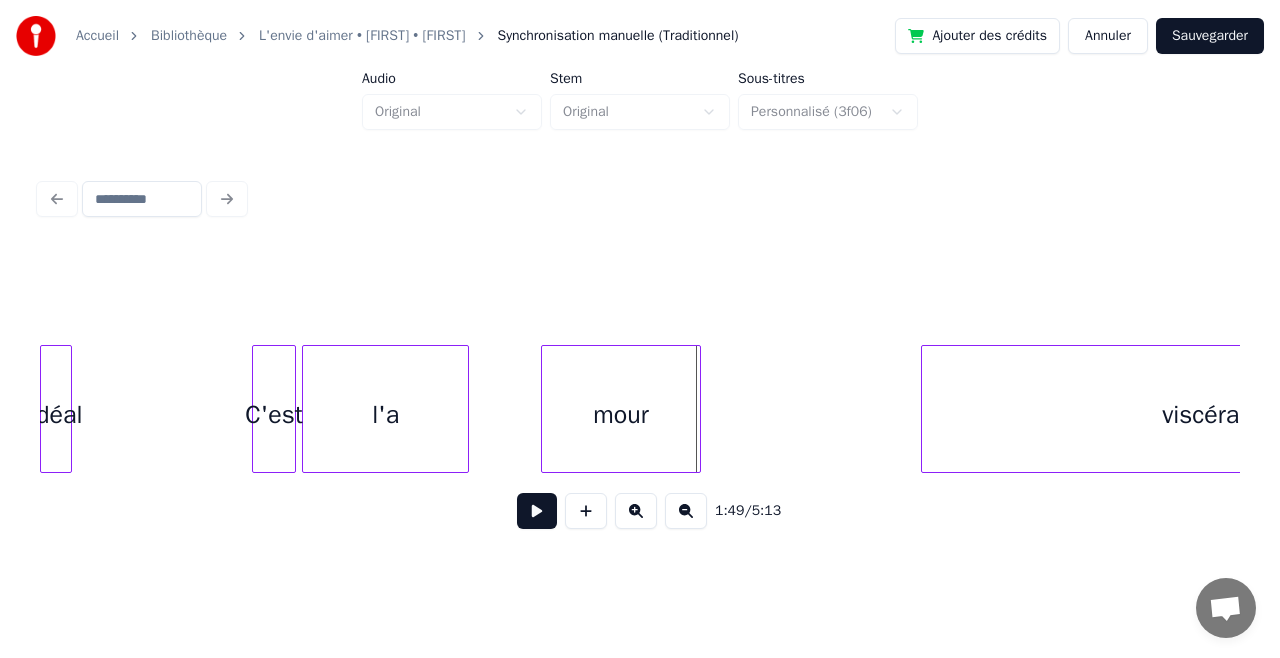 click on "mour" at bounding box center [621, 414] 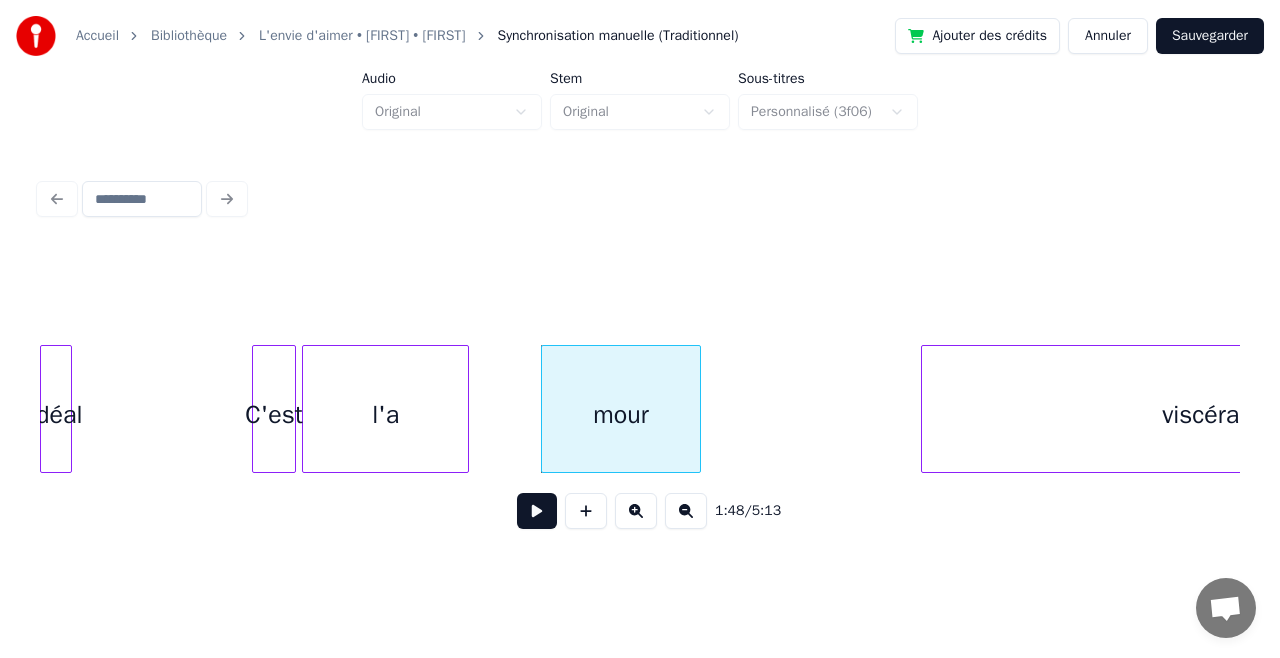 click on "l'a" at bounding box center (385, 414) 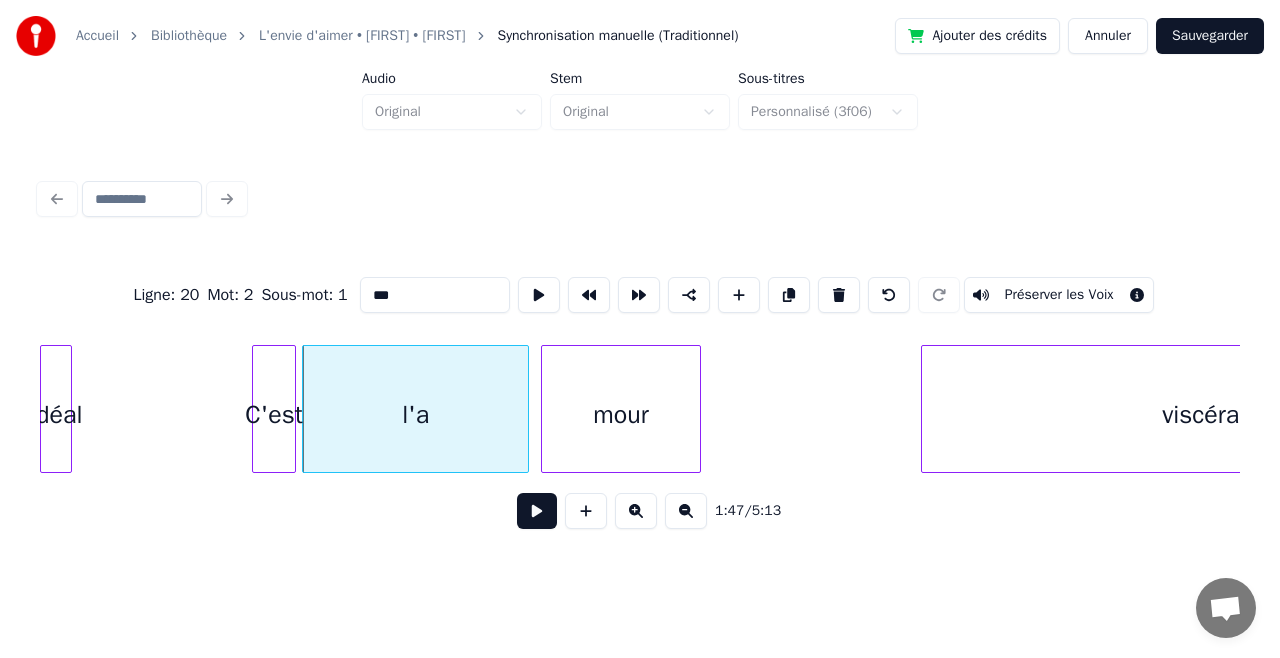 click at bounding box center [525, 409] 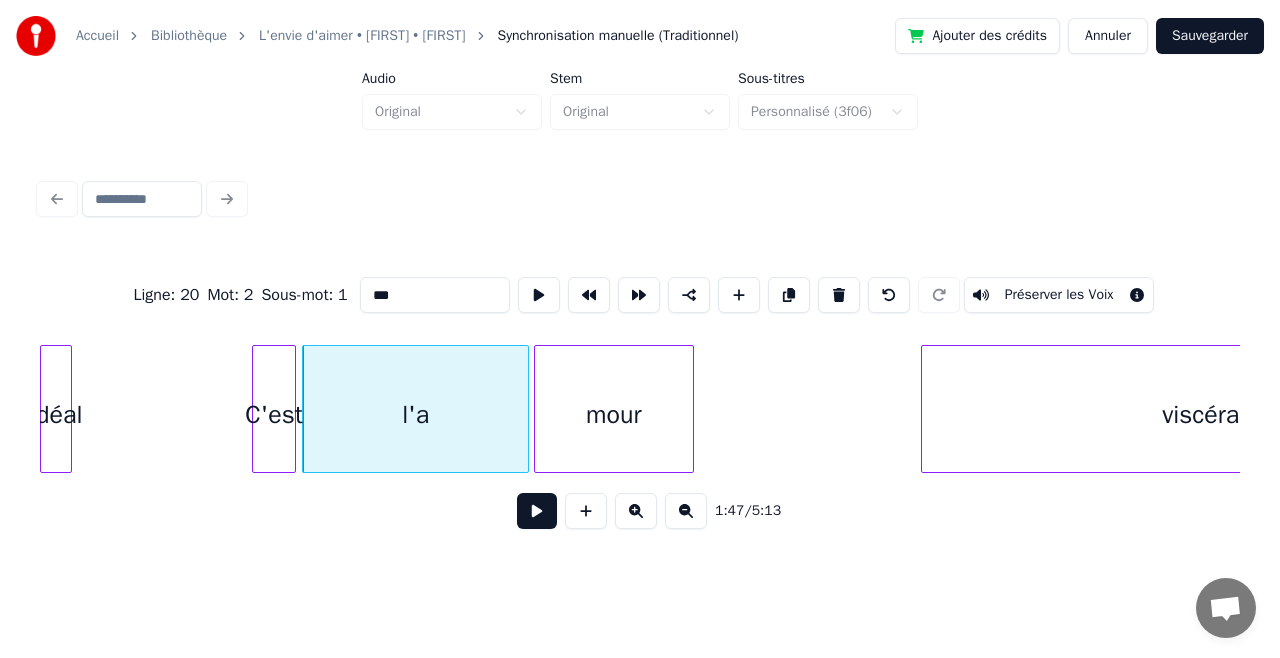 click on "mour" at bounding box center [614, 414] 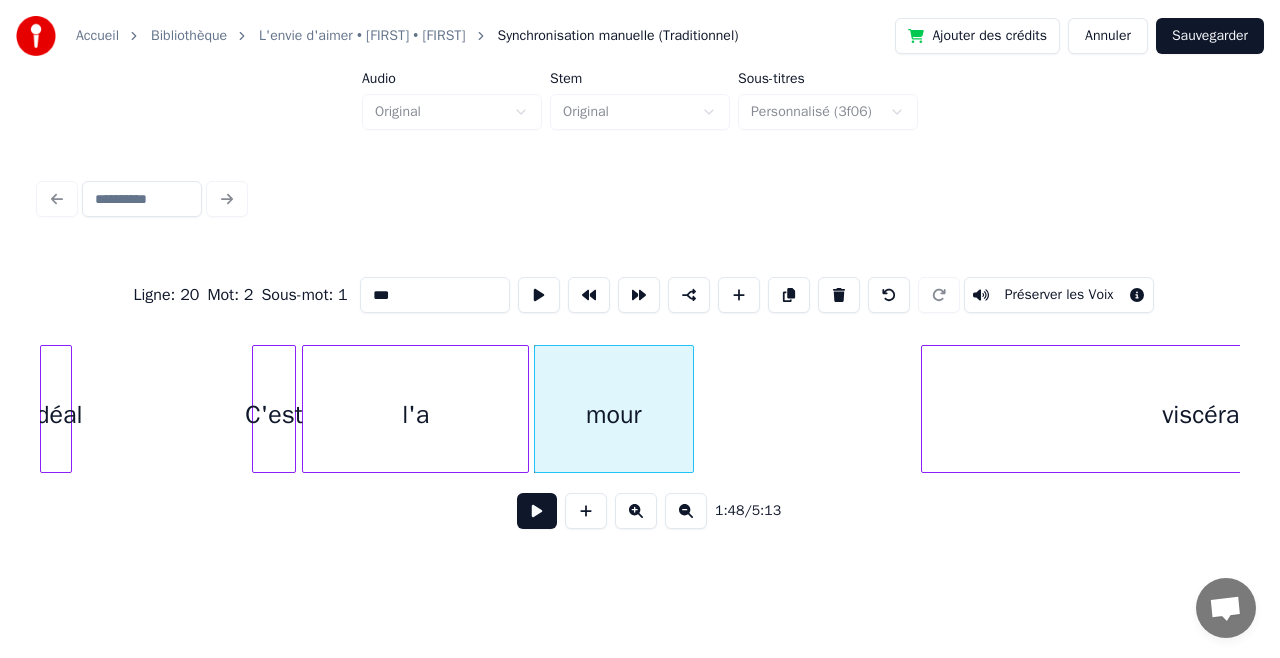 scroll, scrollTop: 0, scrollLeft: 21422, axis: horizontal 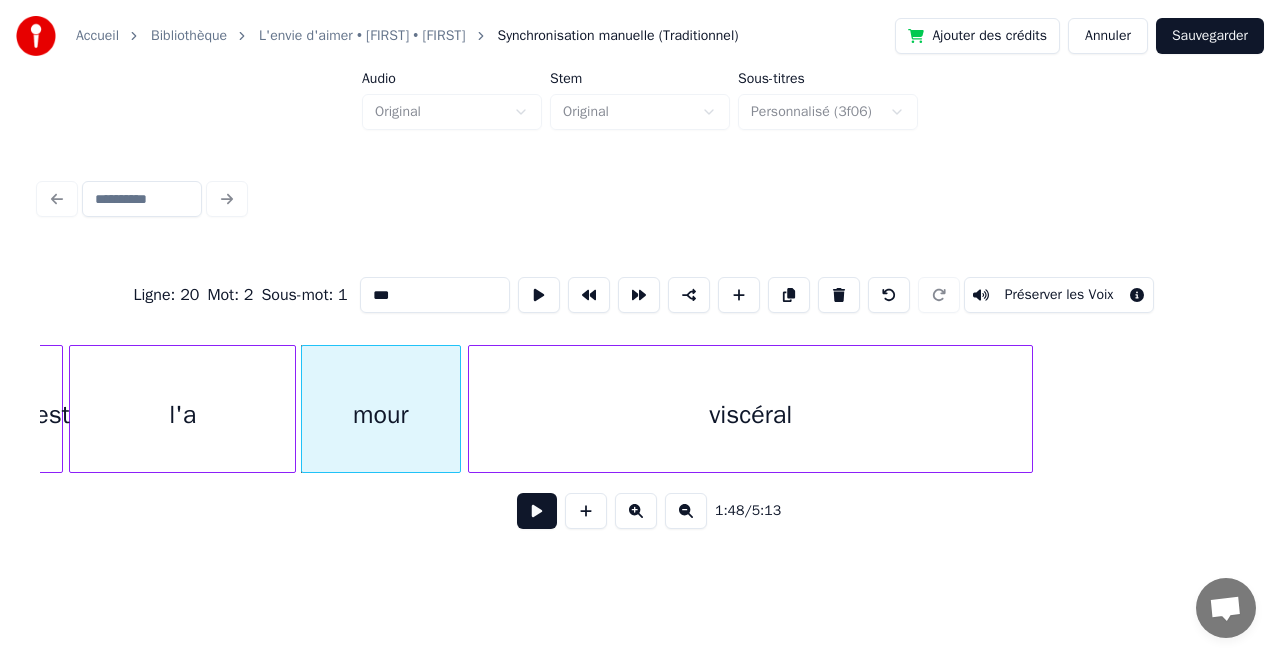 click on "viscéral" at bounding box center [750, 414] 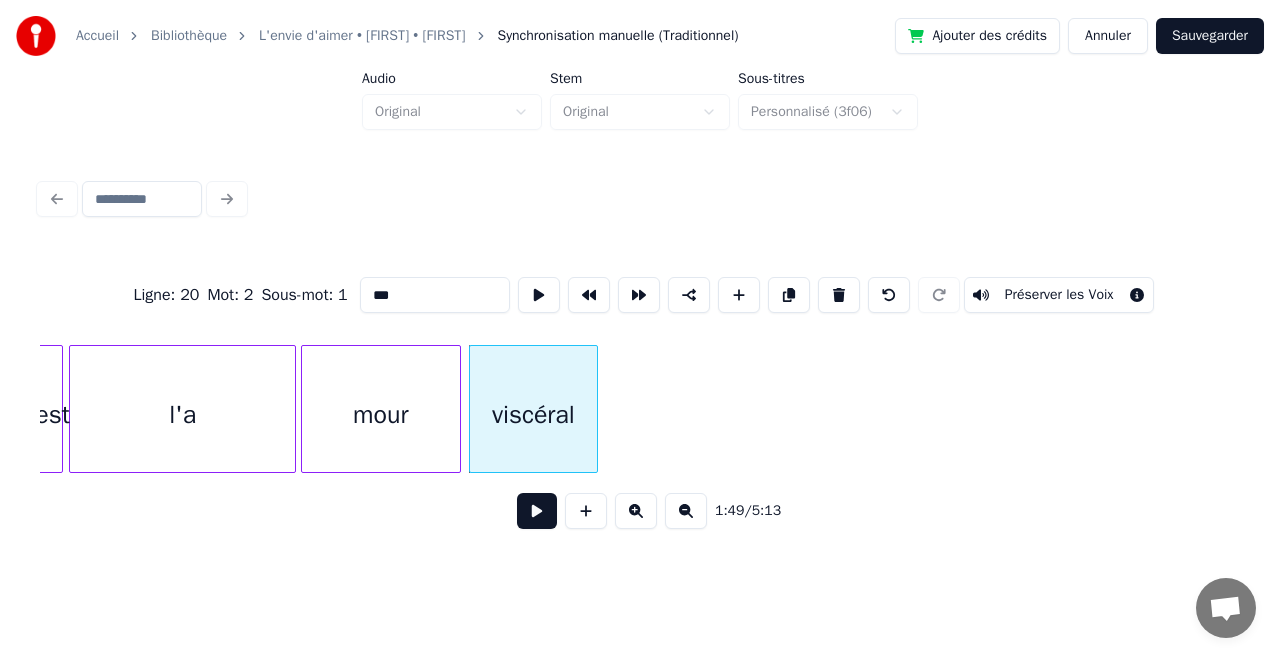 click at bounding box center [594, 409] 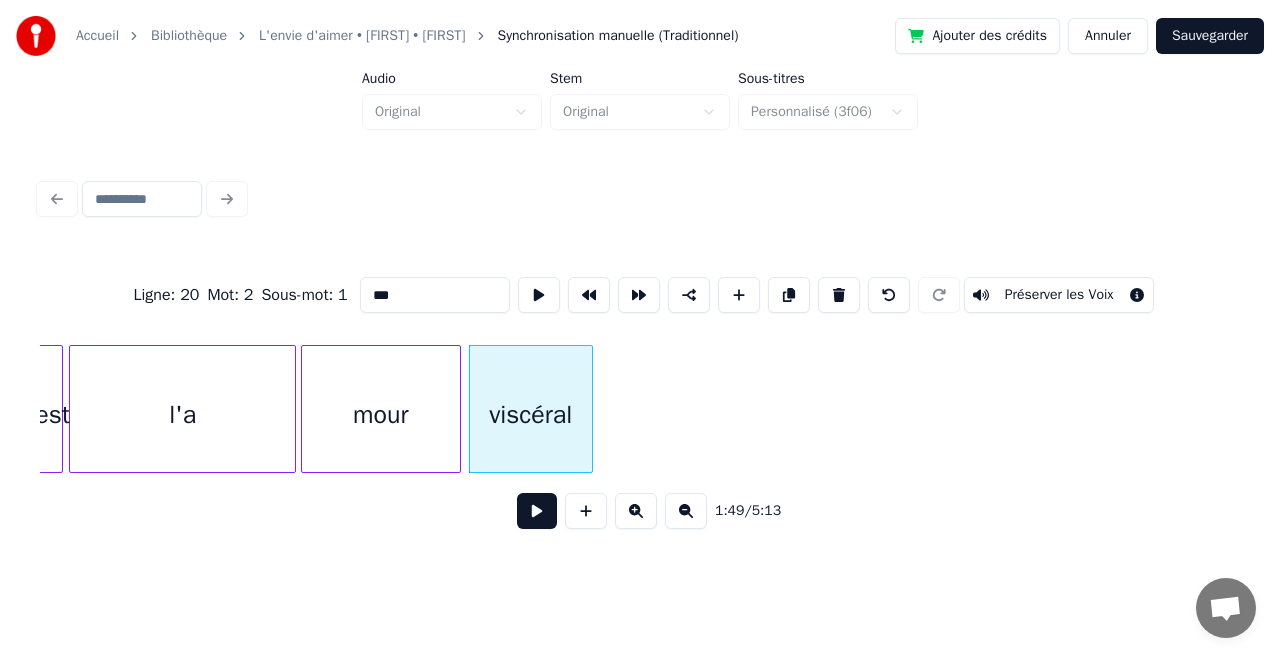 click on "***" at bounding box center (435, 295) 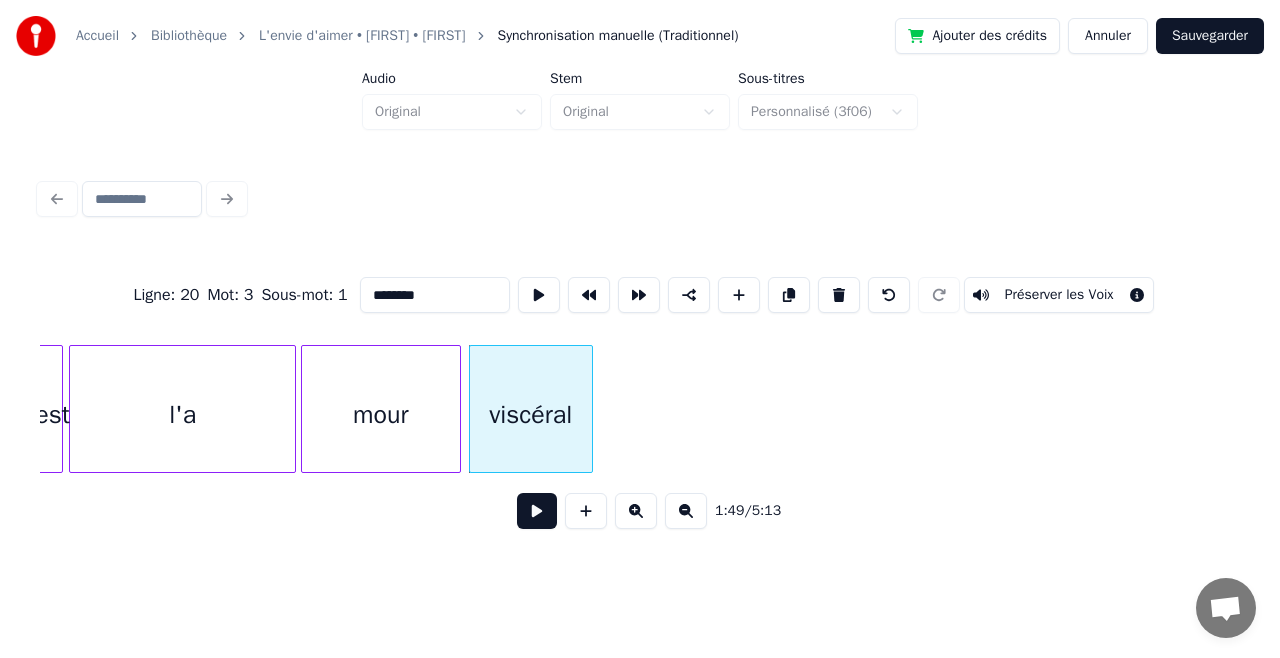 click on "********" at bounding box center [435, 295] 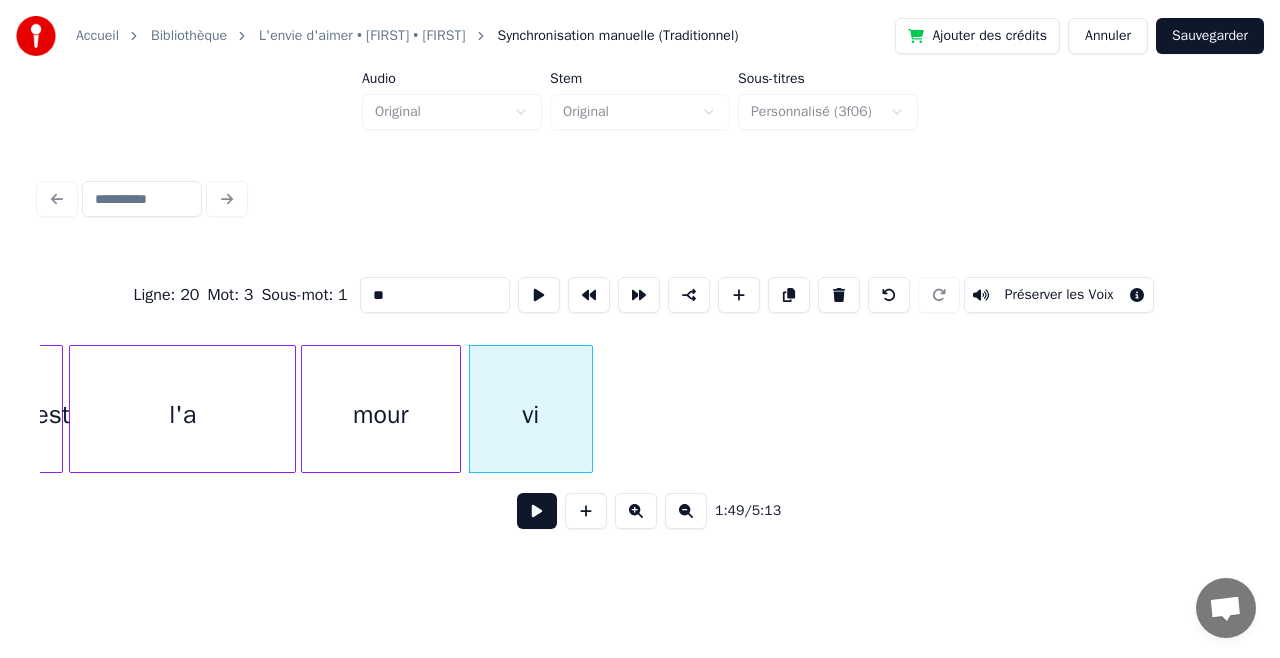 click at bounding box center [739, 295] 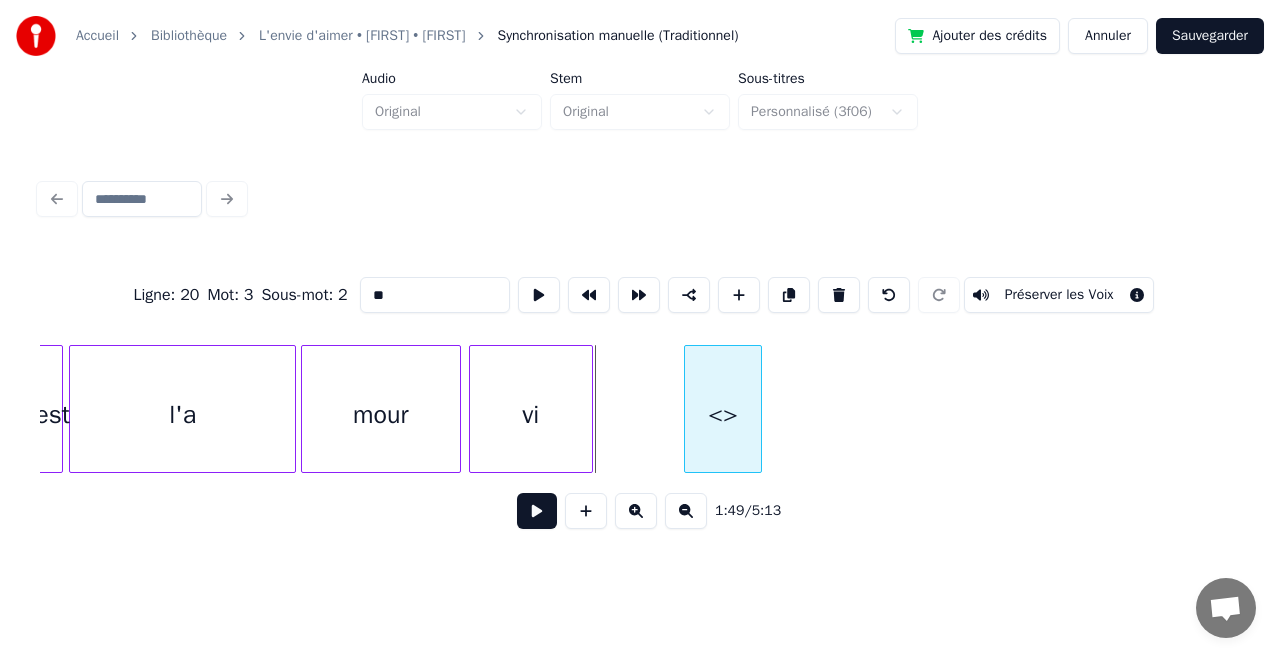 click on "<>" at bounding box center [723, 414] 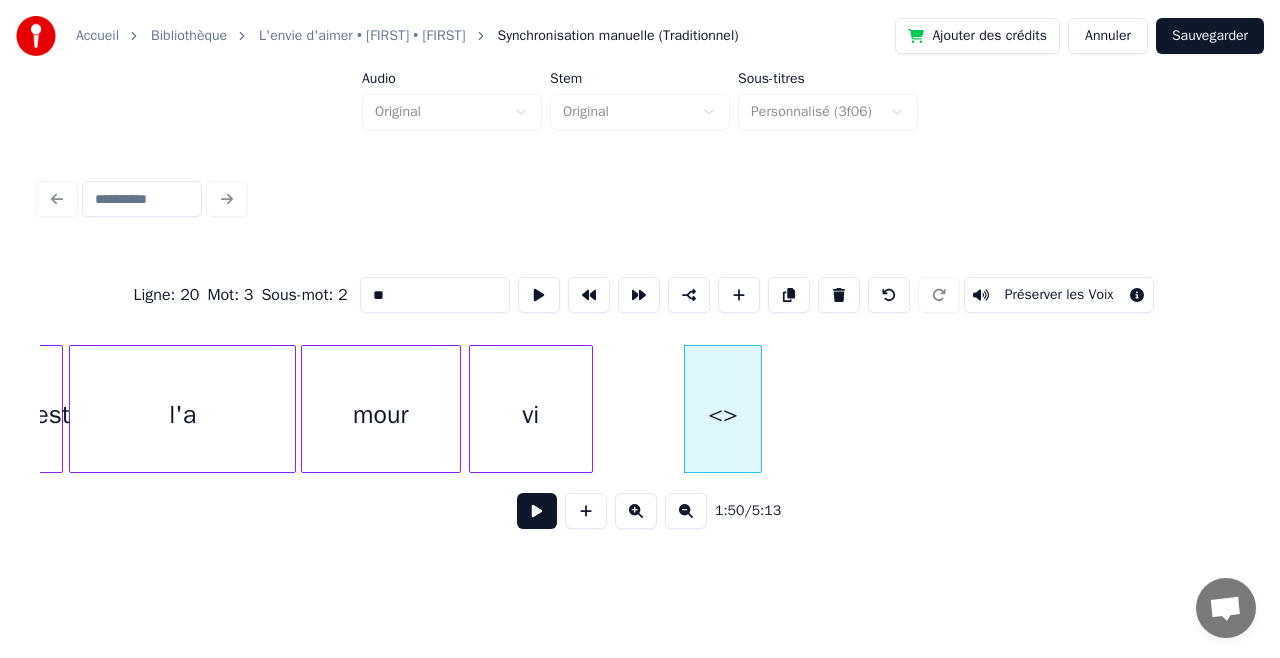 click on "**" at bounding box center (435, 295) 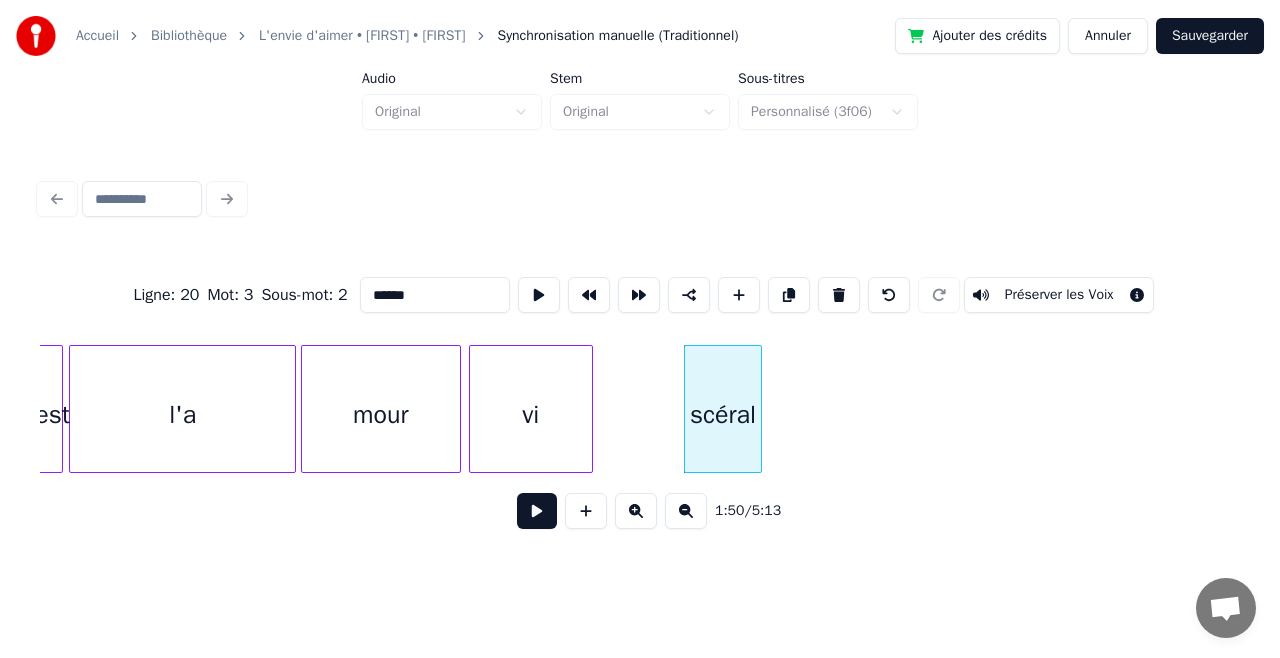 type on "******" 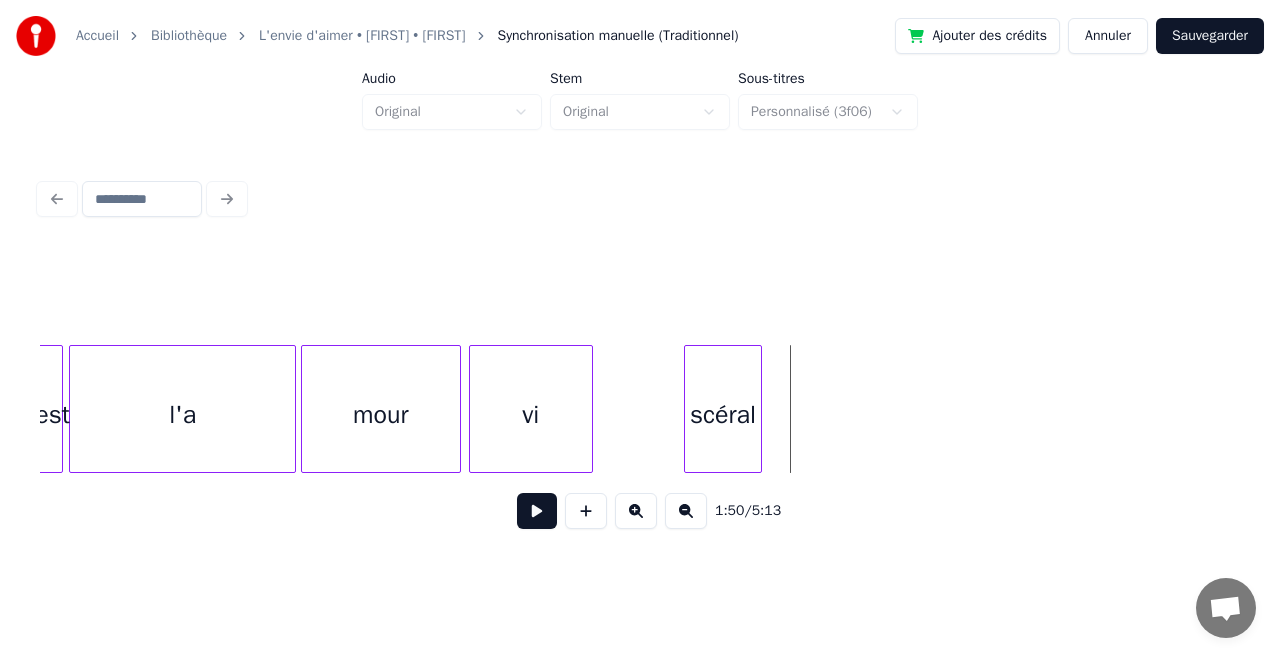 click on "scéral" at bounding box center [723, 414] 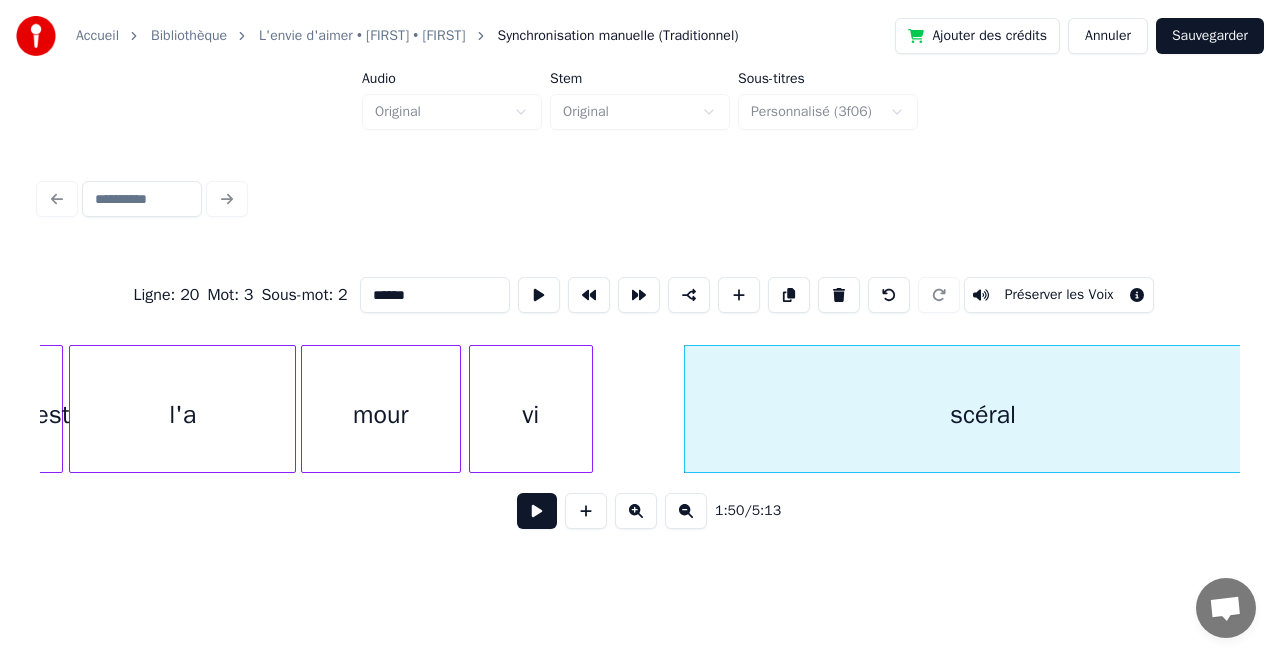 click on "Accueil Bibliothèque L'envie d'aimer • Alice • David Synchronisation manuelle (Traditionnel) Ajouter des crédits Annuler Sauvegarder Audio Original Stem Original Sous-titres Personnalisé (3f06) Ligne :   20 Mot :   3 Sous-mot :   2 ****** Préserver les Voix 1:50  /  5:13" at bounding box center [640, 278] 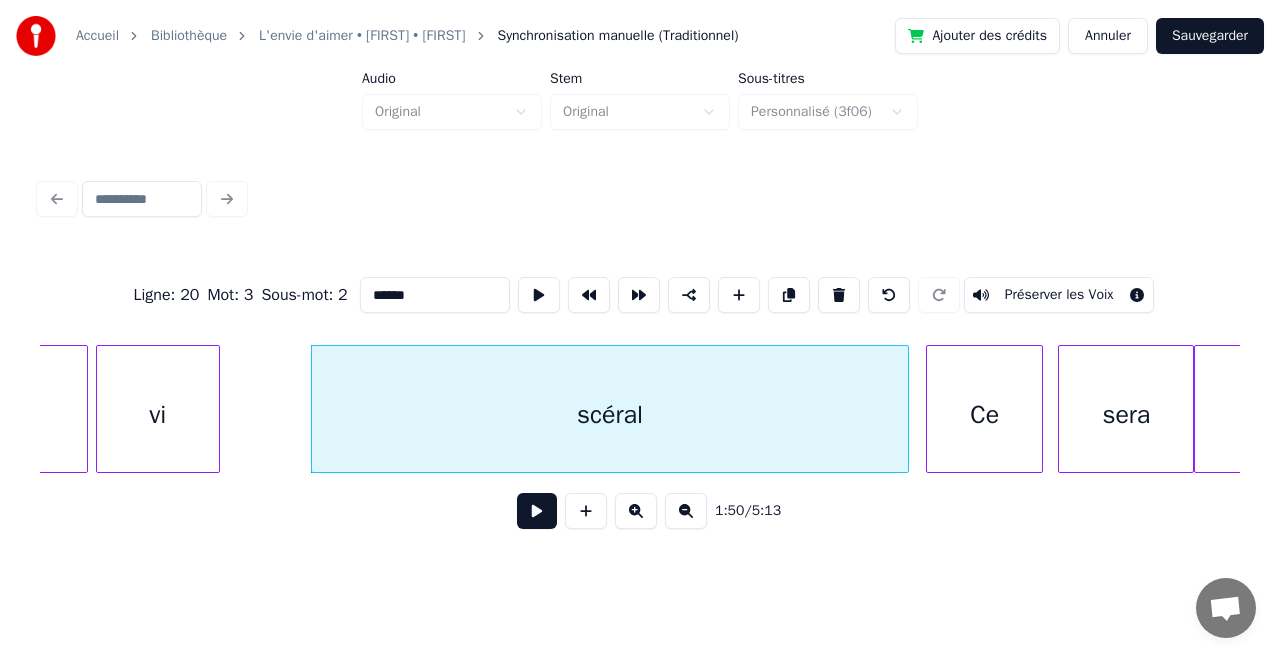 scroll, scrollTop: 0, scrollLeft: 21797, axis: horizontal 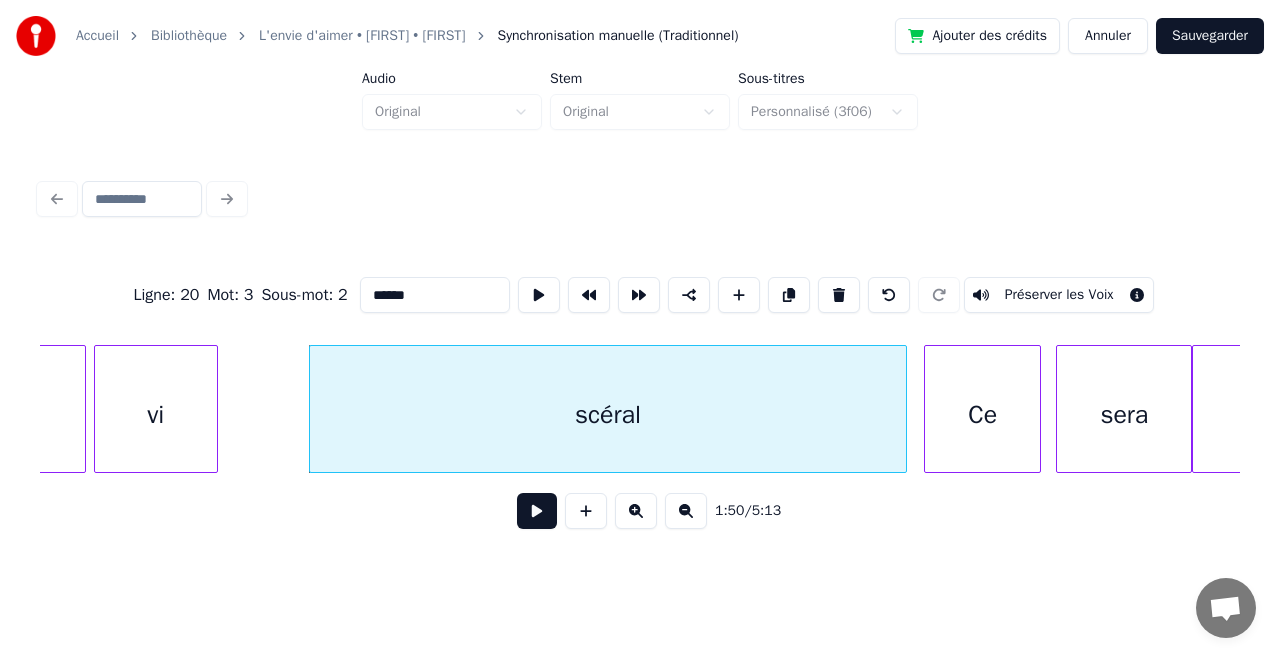 click on "******" at bounding box center (435, 295) 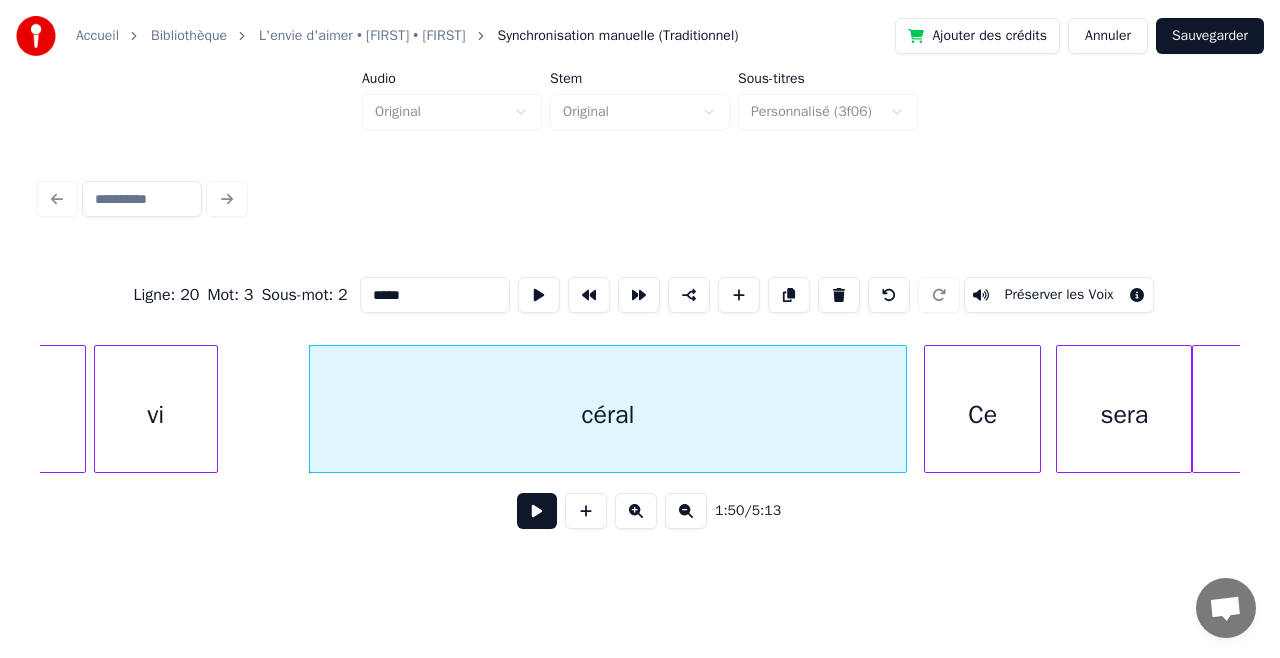 type on "*****" 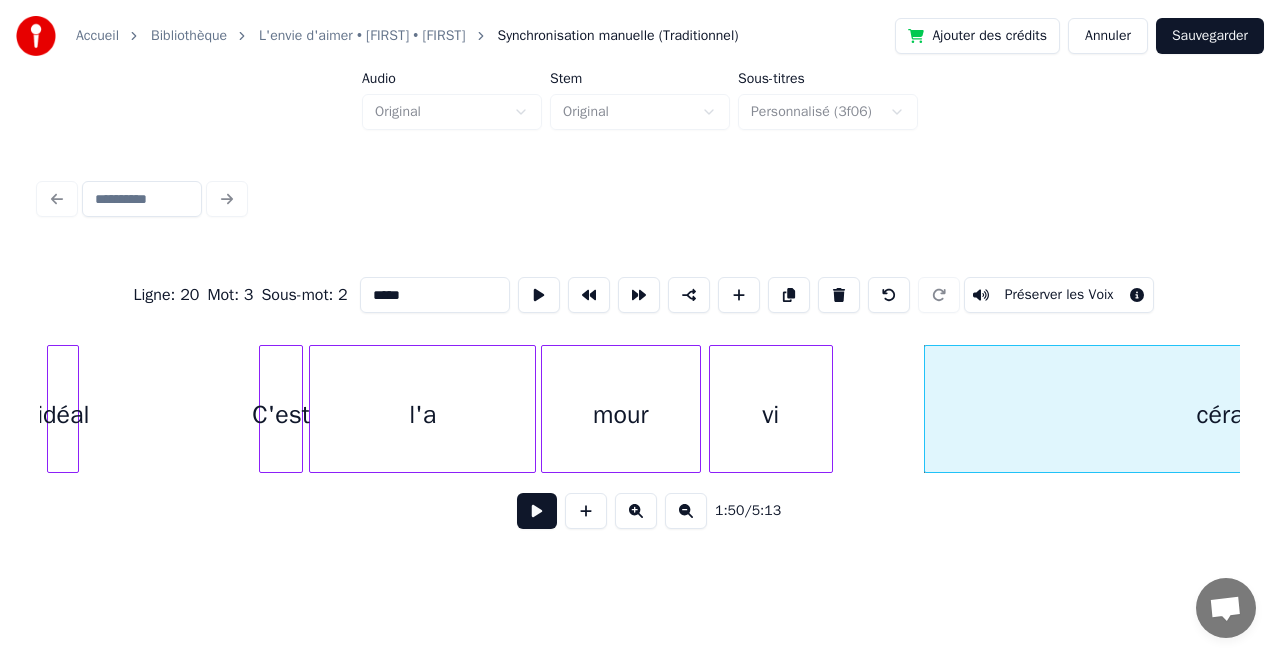 scroll, scrollTop: 0, scrollLeft: 21173, axis: horizontal 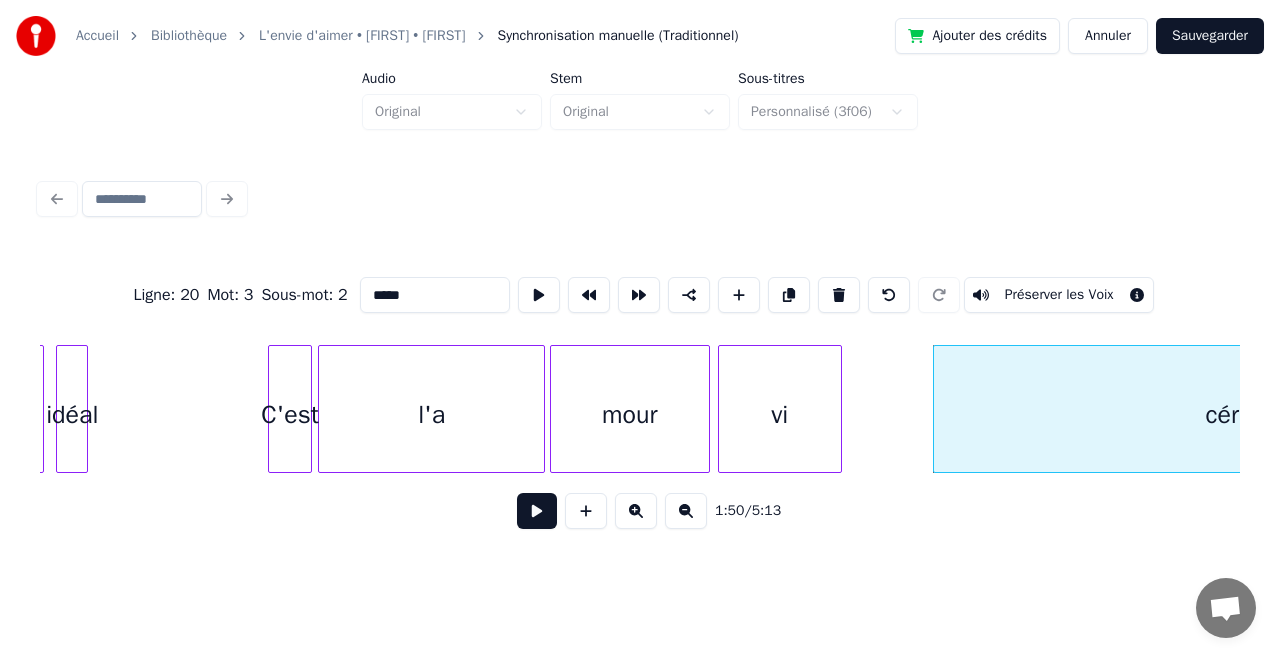 click on "vi mour céral l'a C'est idéal trouvent" at bounding box center [10196, 409] 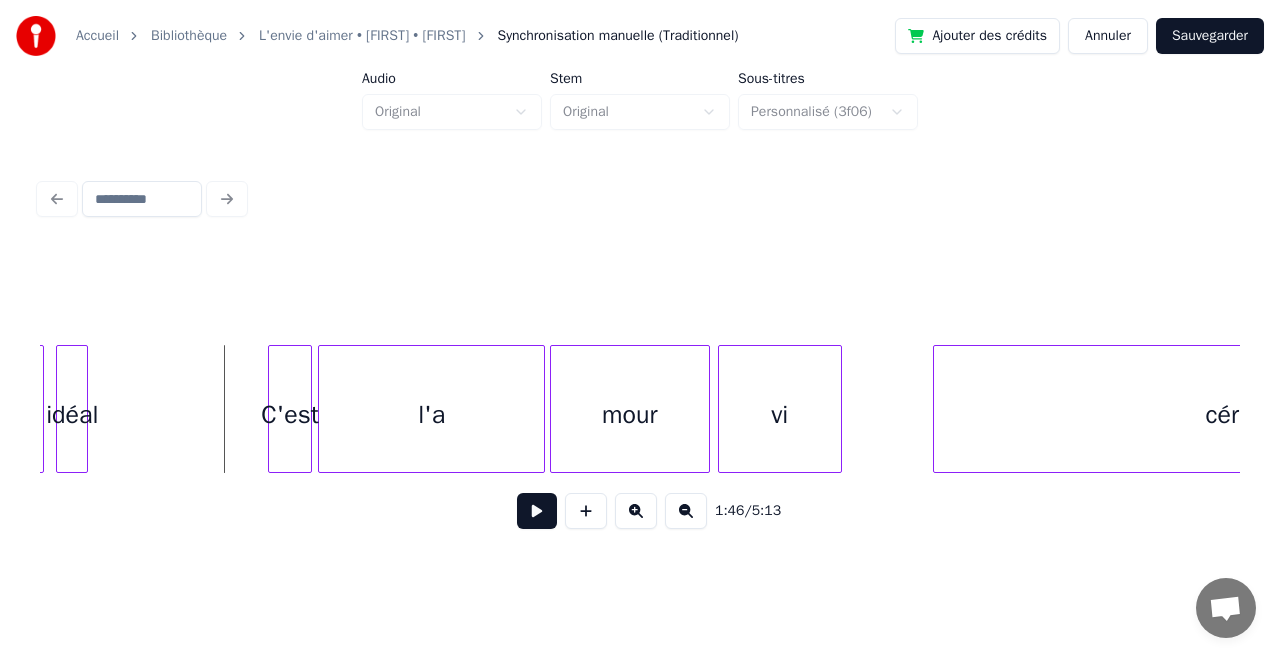 click at bounding box center (537, 511) 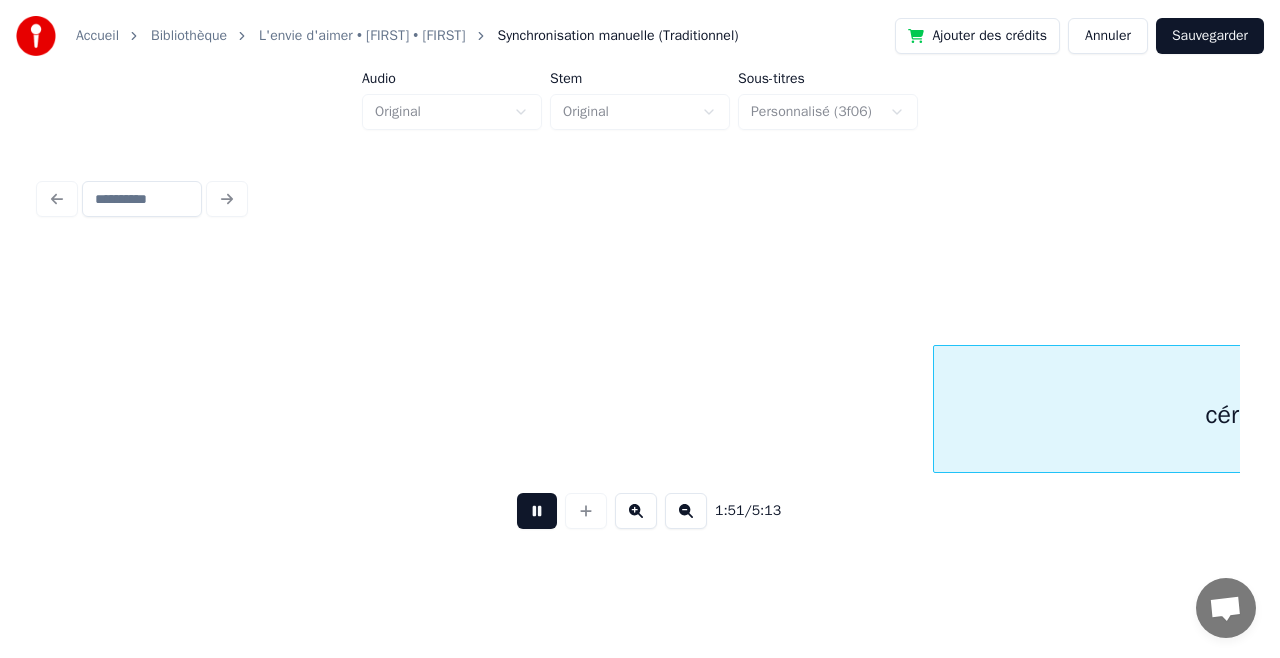 scroll, scrollTop: 0, scrollLeft: 22374, axis: horizontal 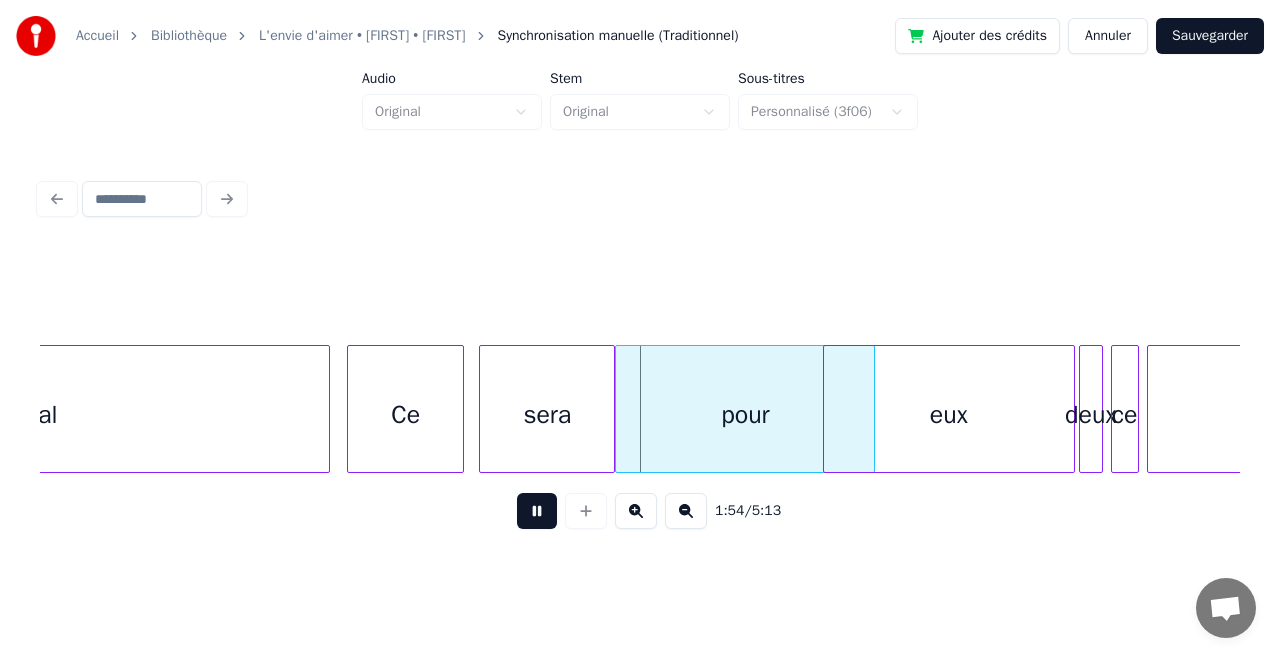 click at bounding box center [537, 511] 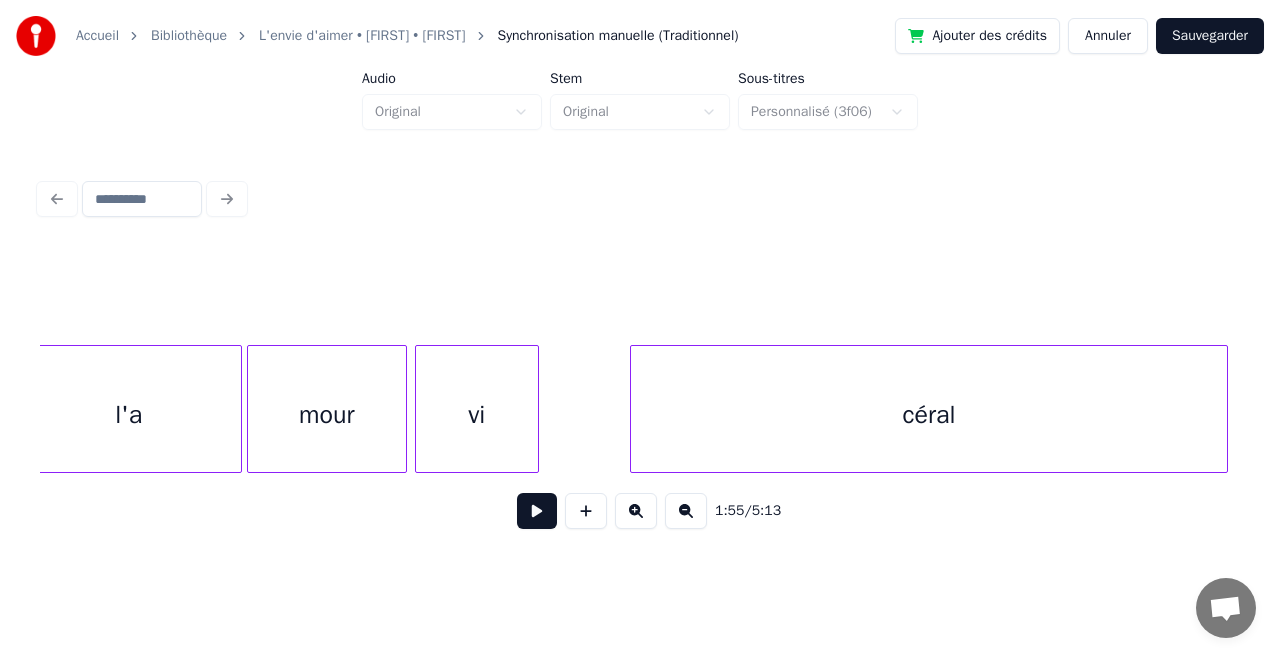 scroll, scrollTop: 0, scrollLeft: 21477, axis: horizontal 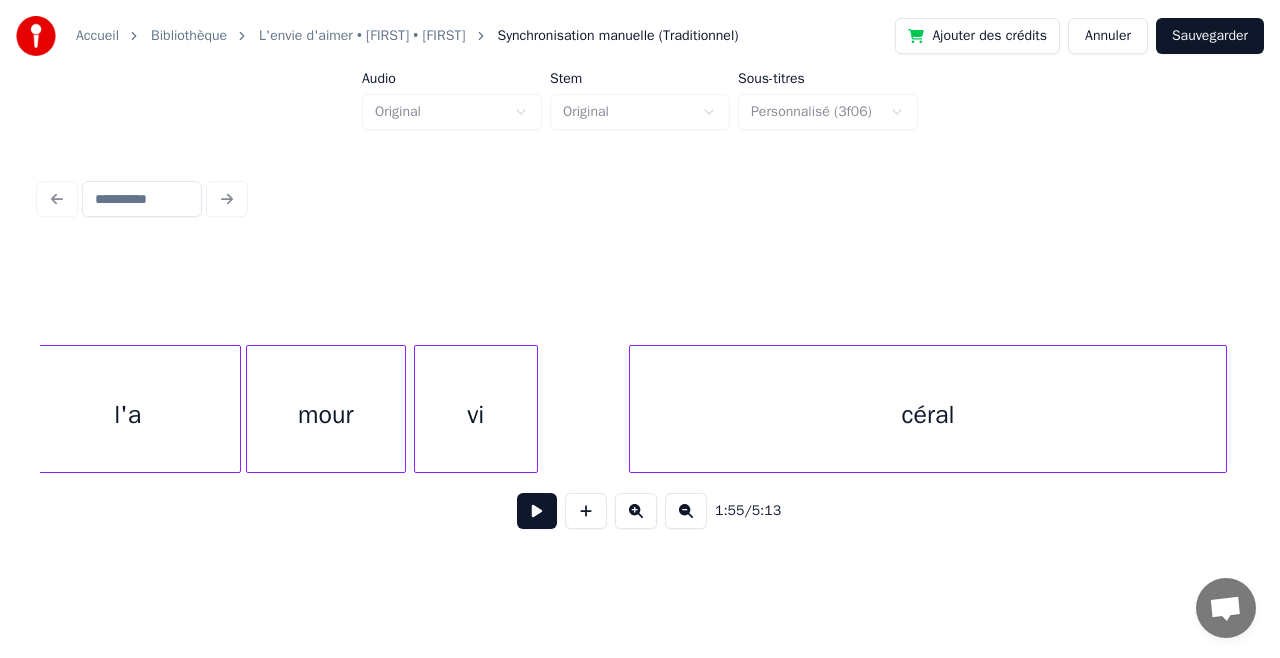 click on "céral" at bounding box center [928, 414] 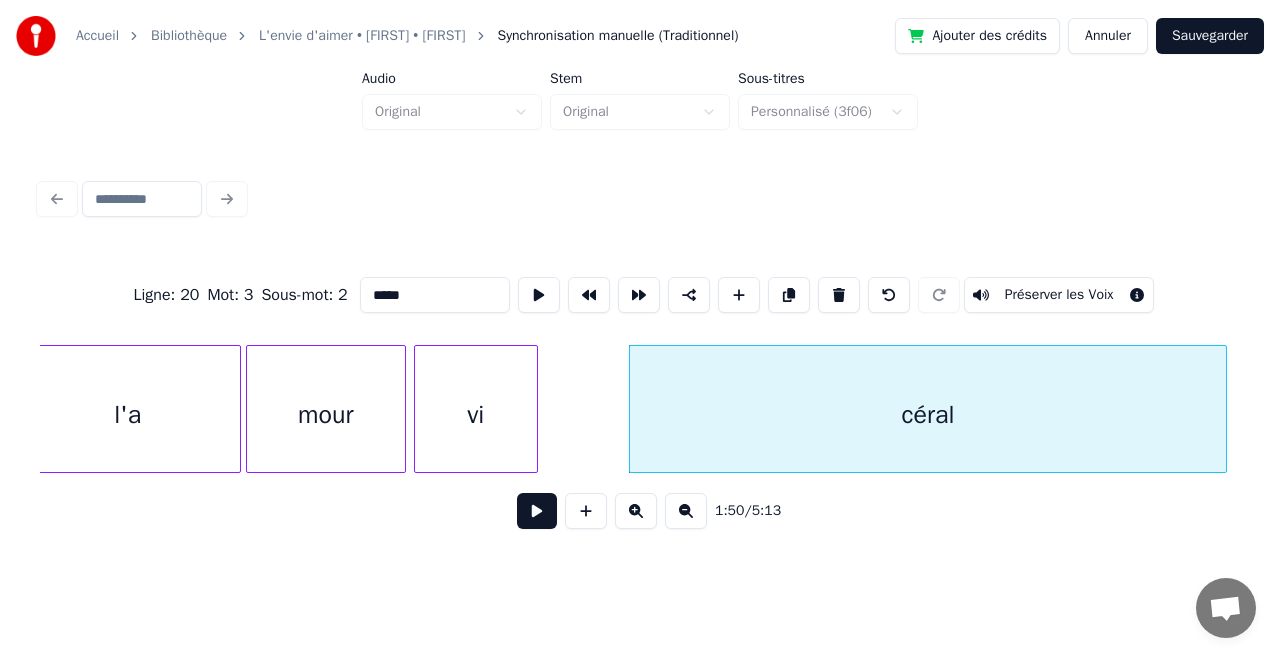 click on "*****" at bounding box center [435, 295] 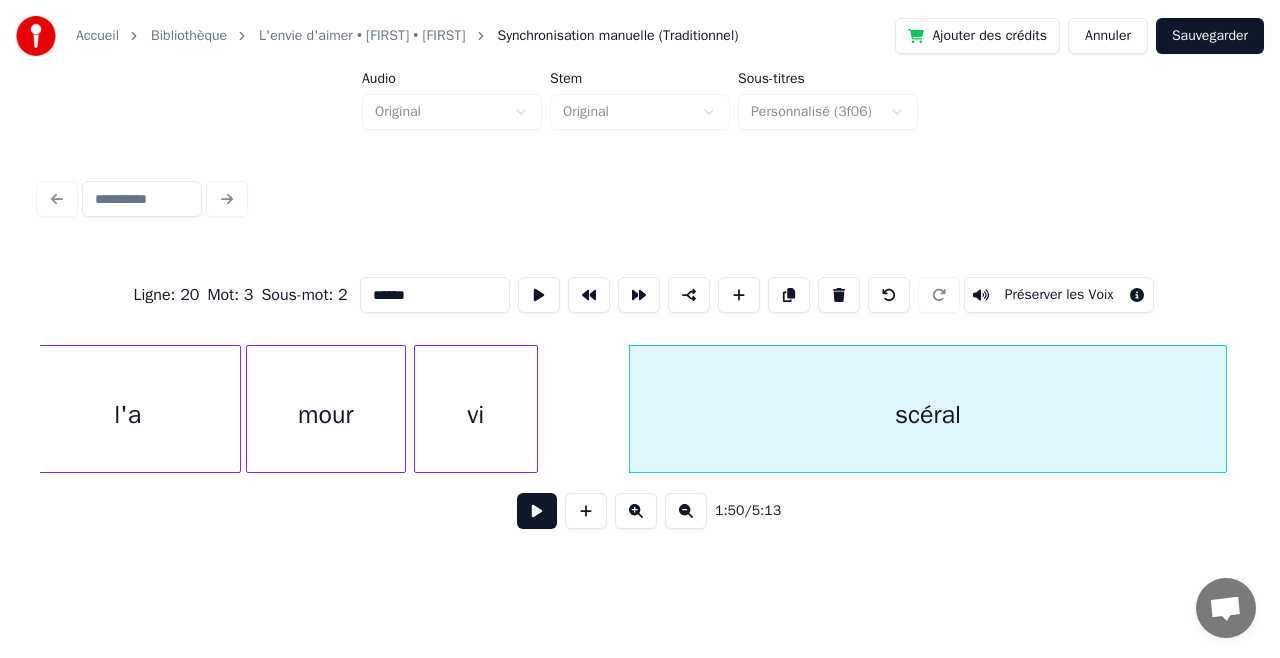 type on "******" 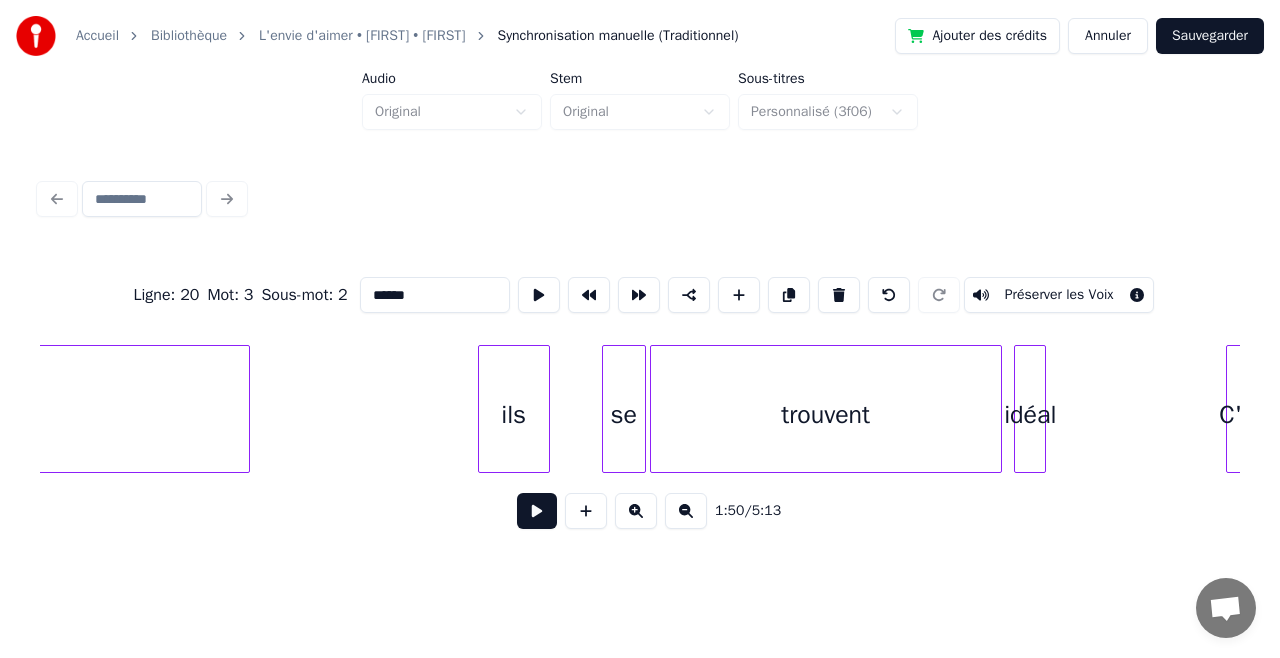 scroll, scrollTop: 0, scrollLeft: 20222, axis: horizontal 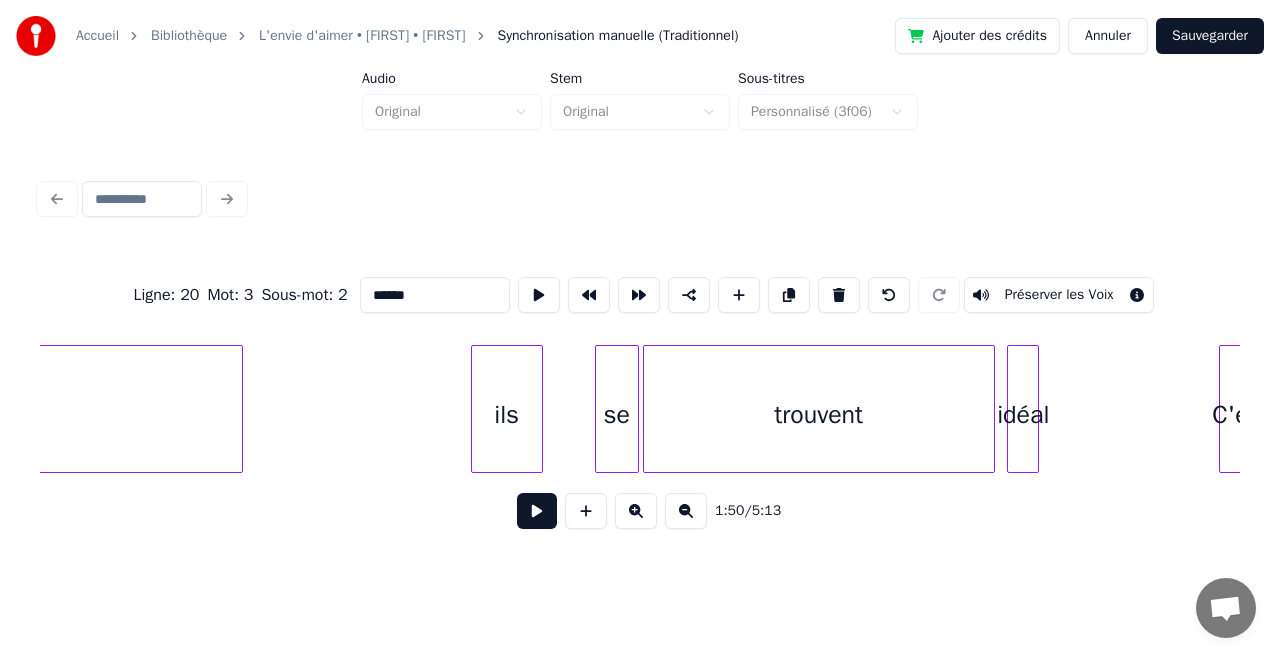 click on "se ils regard trouvent idéal C'est" at bounding box center (11147, 409) 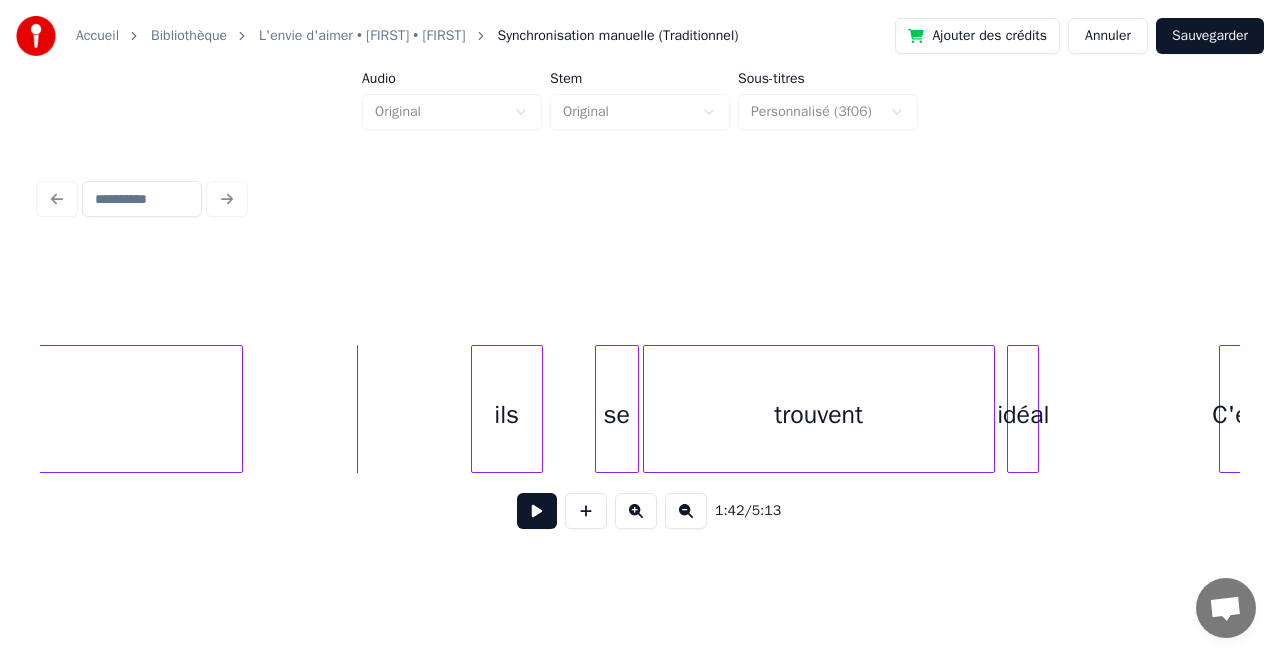 click at bounding box center [537, 511] 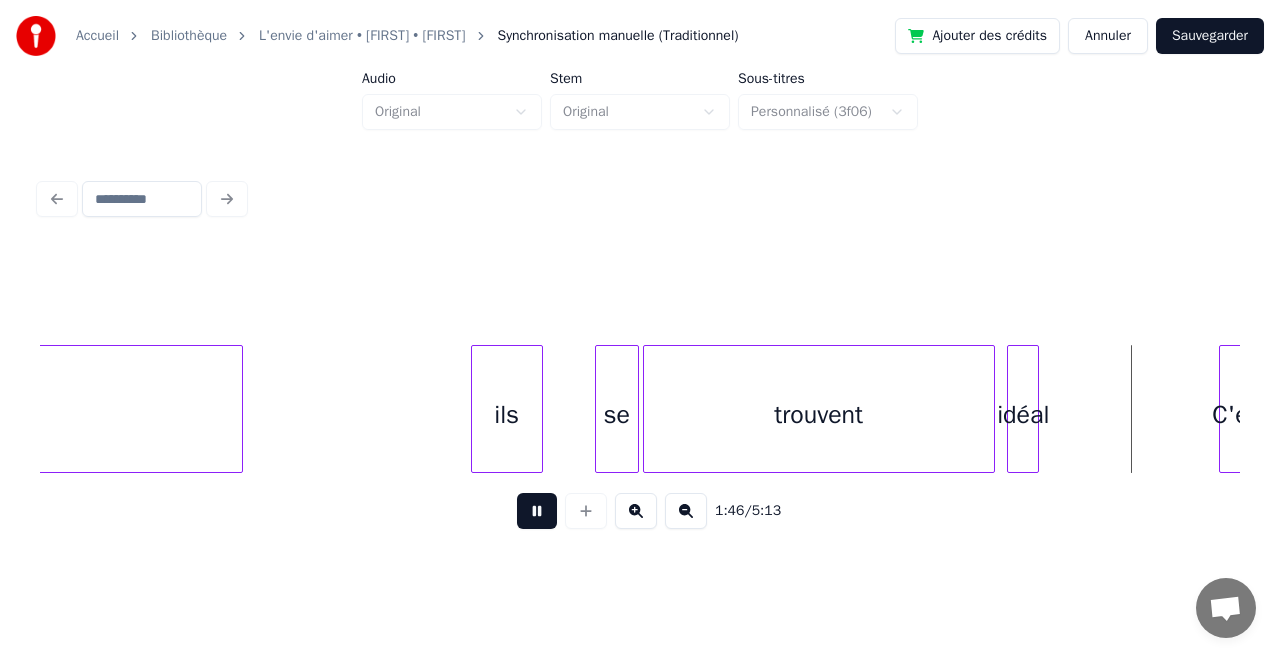 click at bounding box center [537, 511] 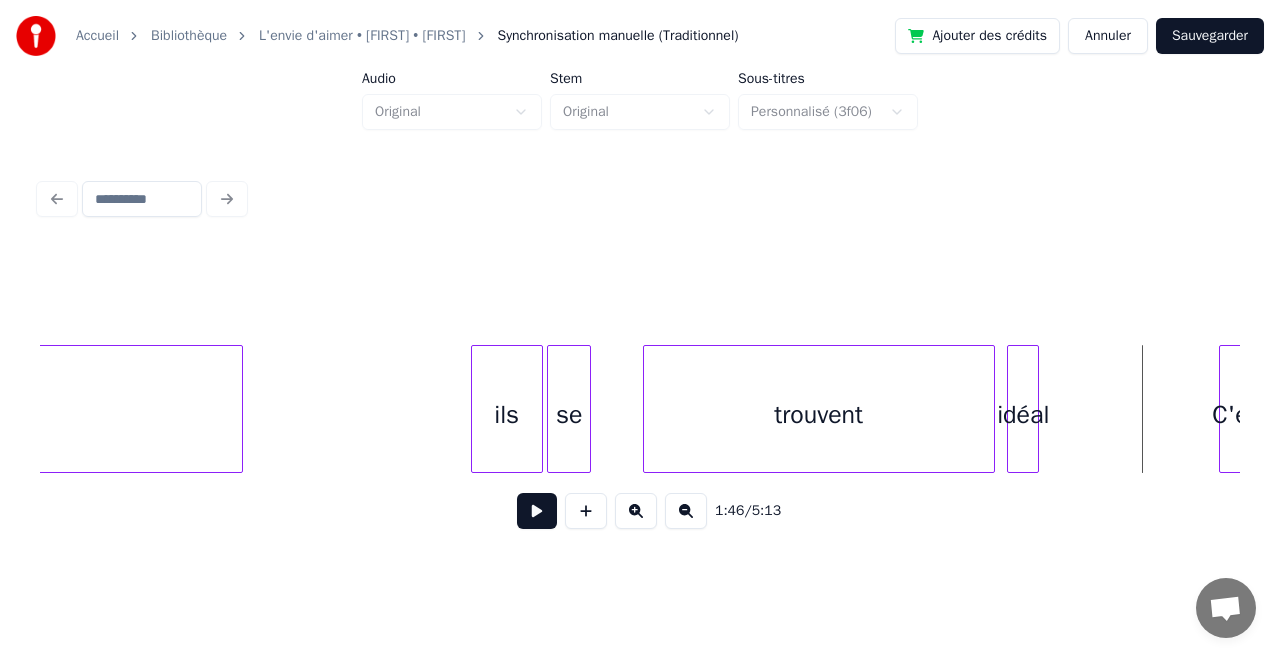 click on "se" at bounding box center [569, 414] 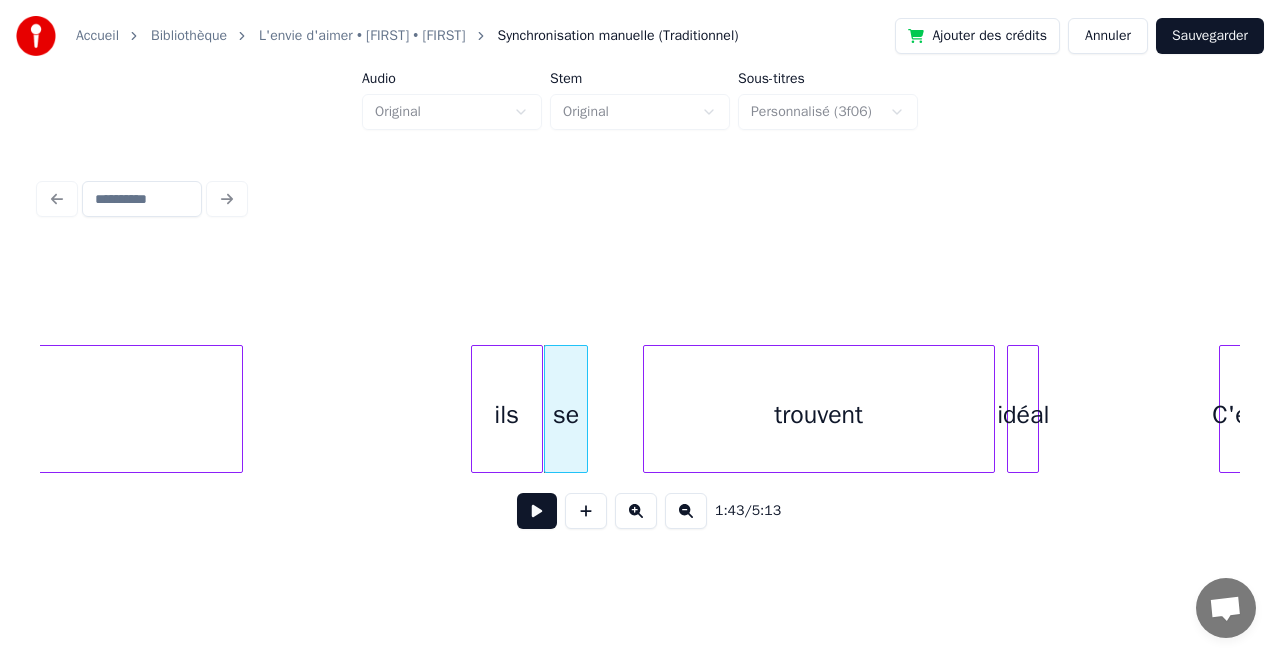 click on "ils" at bounding box center (507, 414) 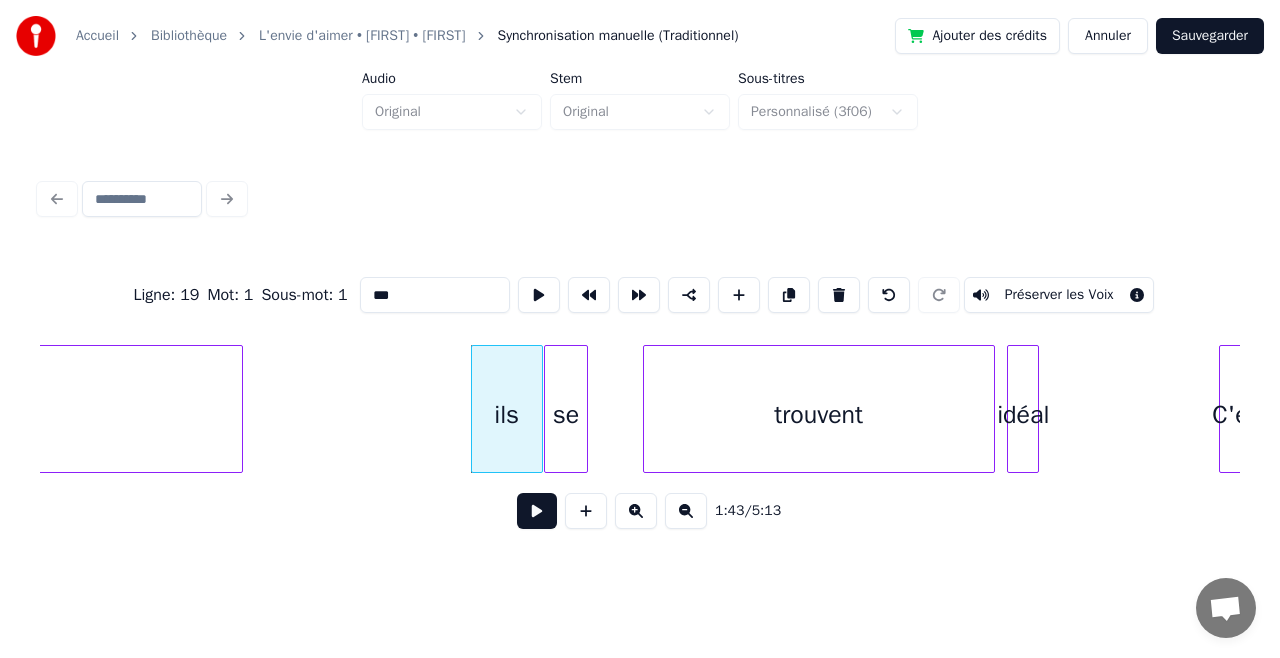 click on "se ils regard trouvent idéal C'est" at bounding box center [11147, 409] 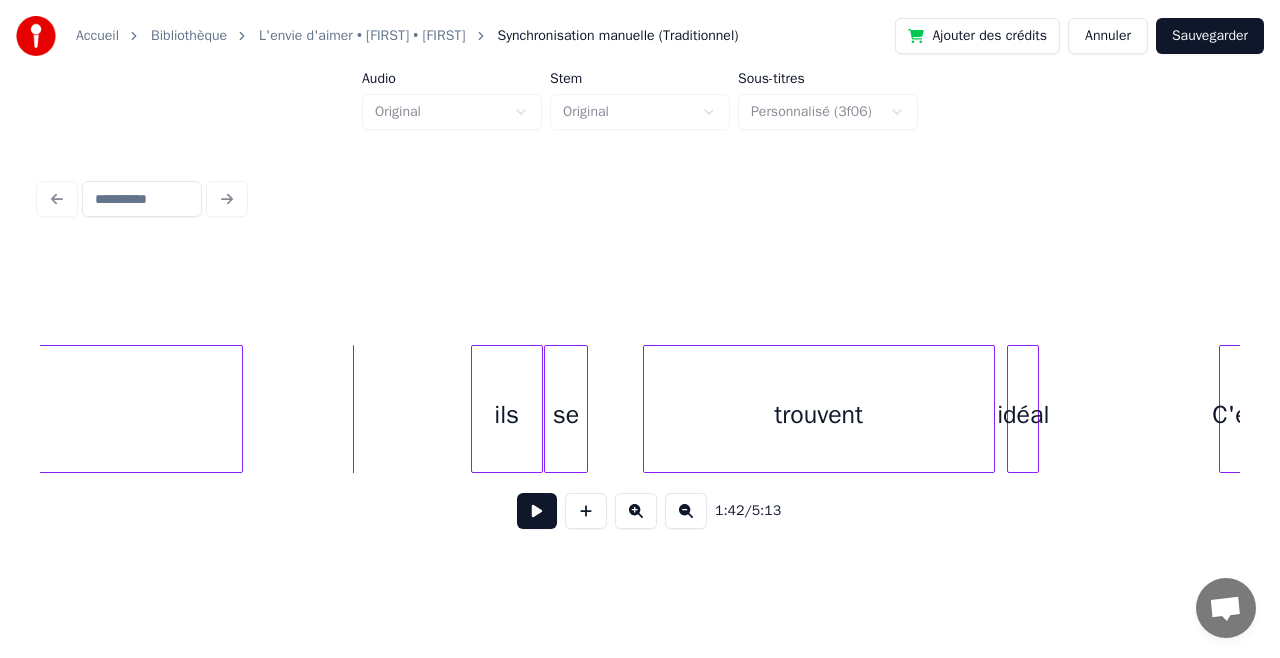 click at bounding box center (537, 511) 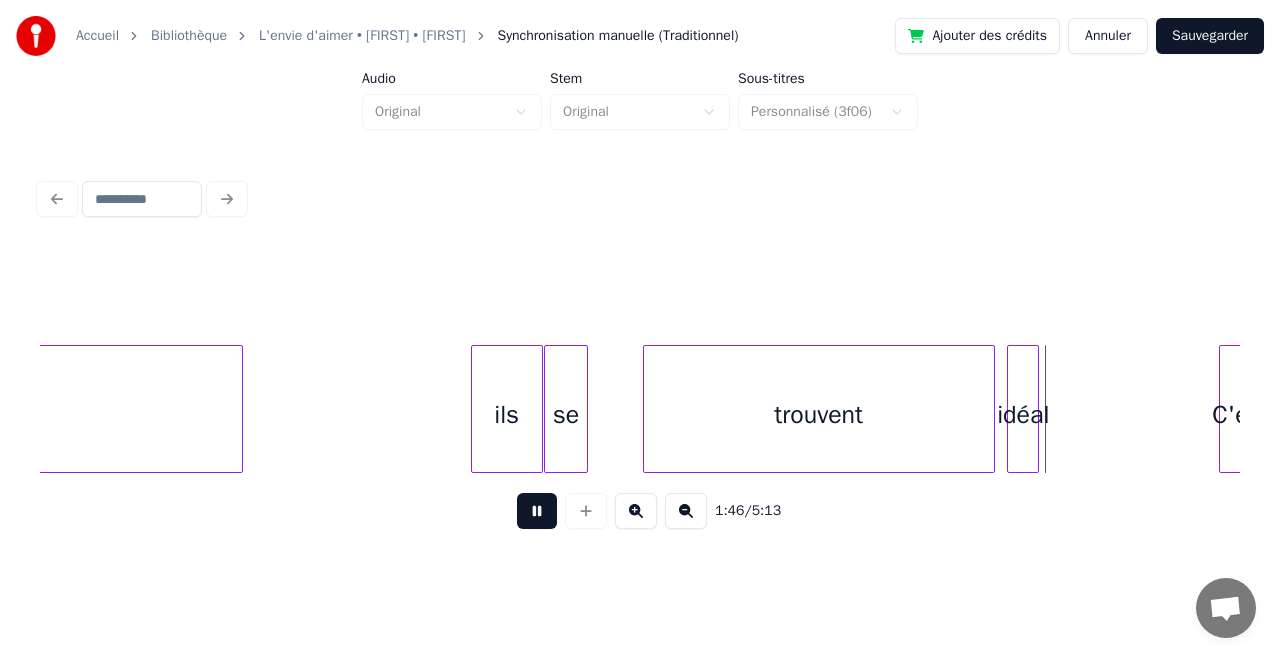 click on "se ils regard trouvent idéal C'est" at bounding box center (11147, 409) 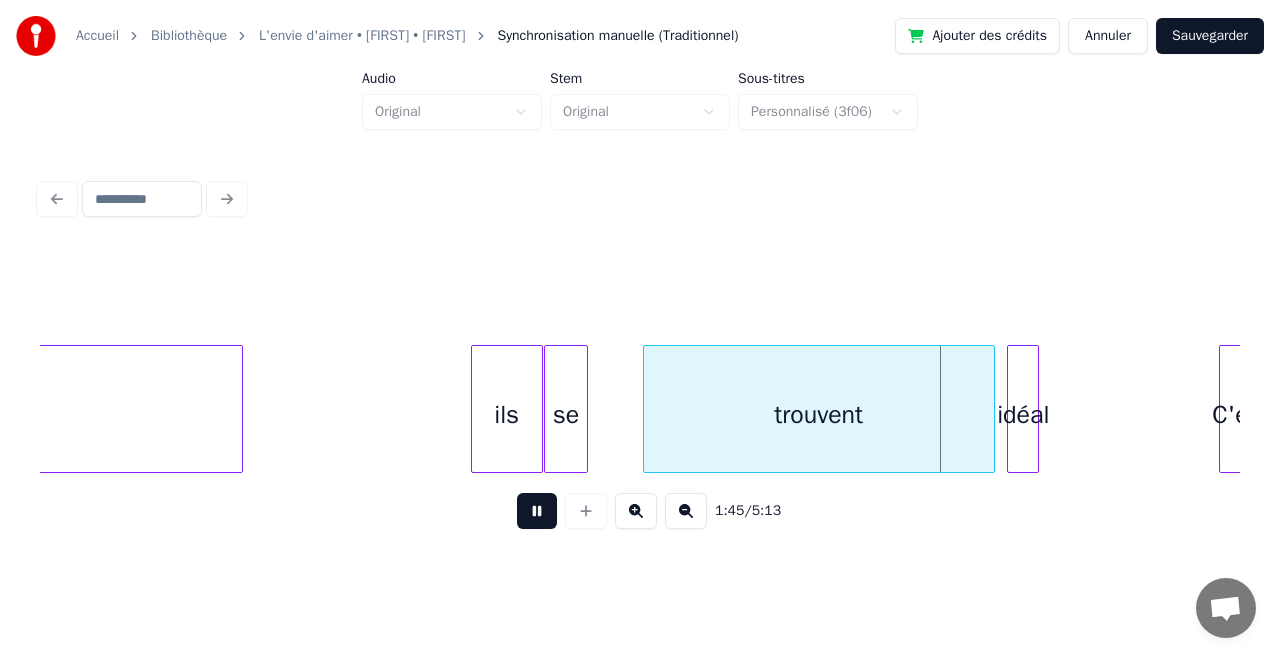 click on "se ils regard trouvent idéal C'est" at bounding box center (11147, 409) 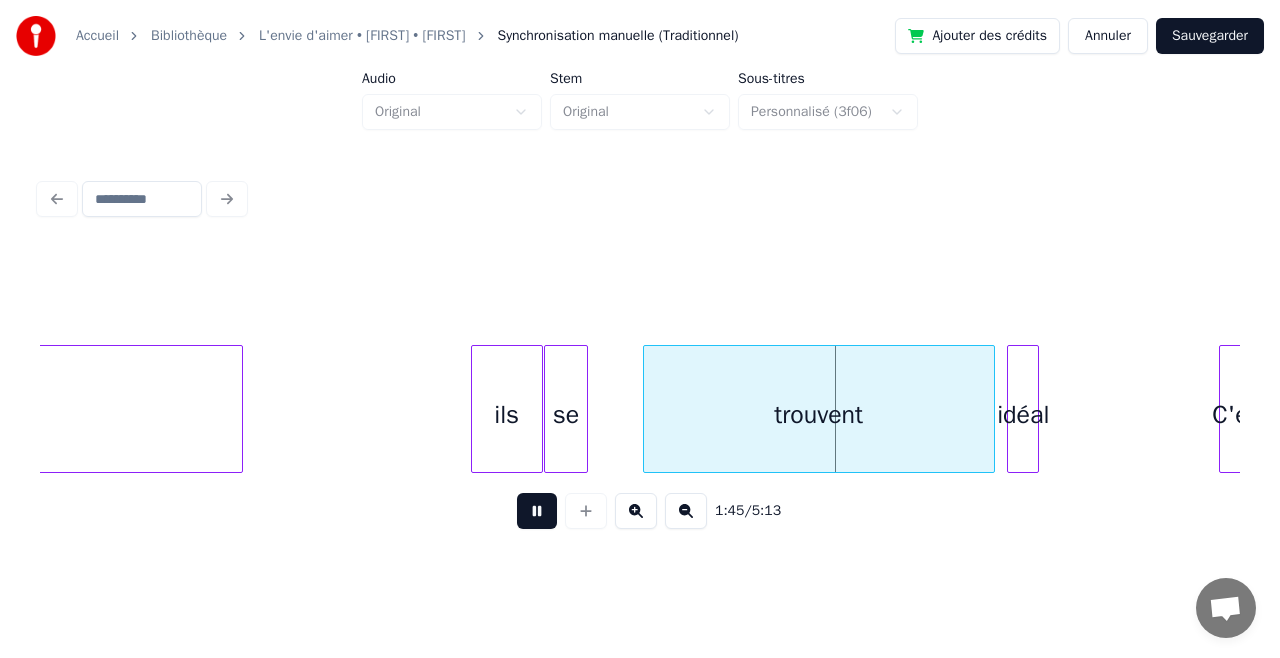 click at bounding box center [537, 511] 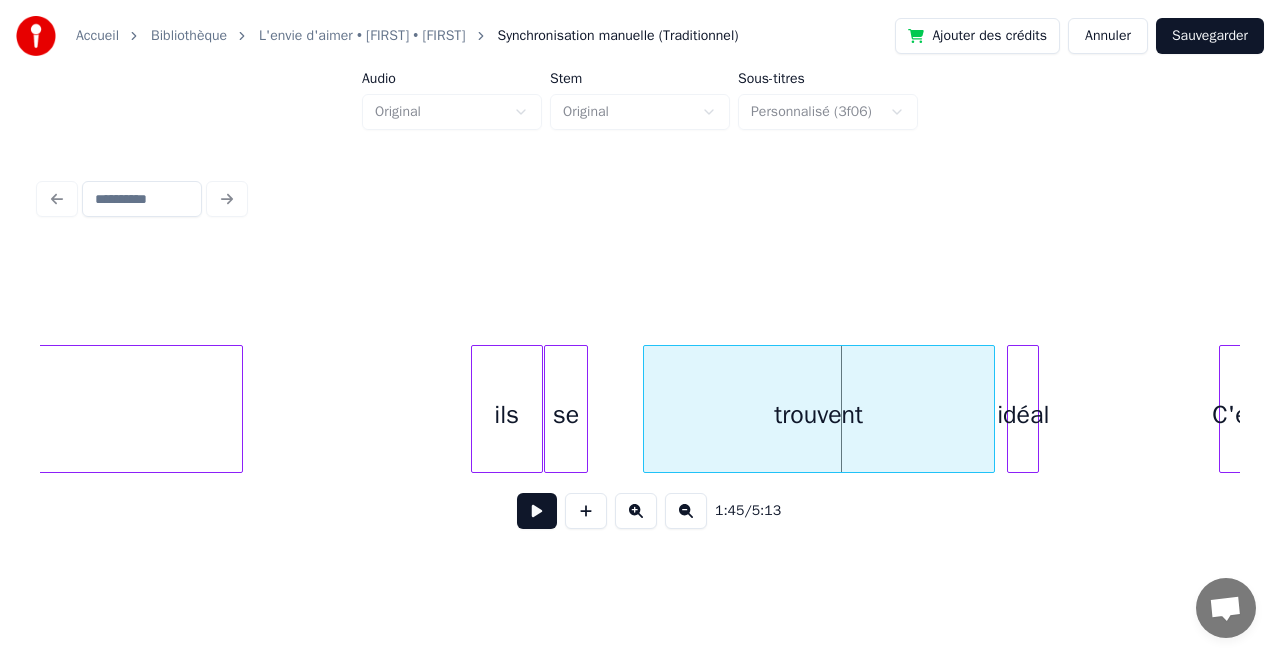 click on "ils" at bounding box center [507, 414] 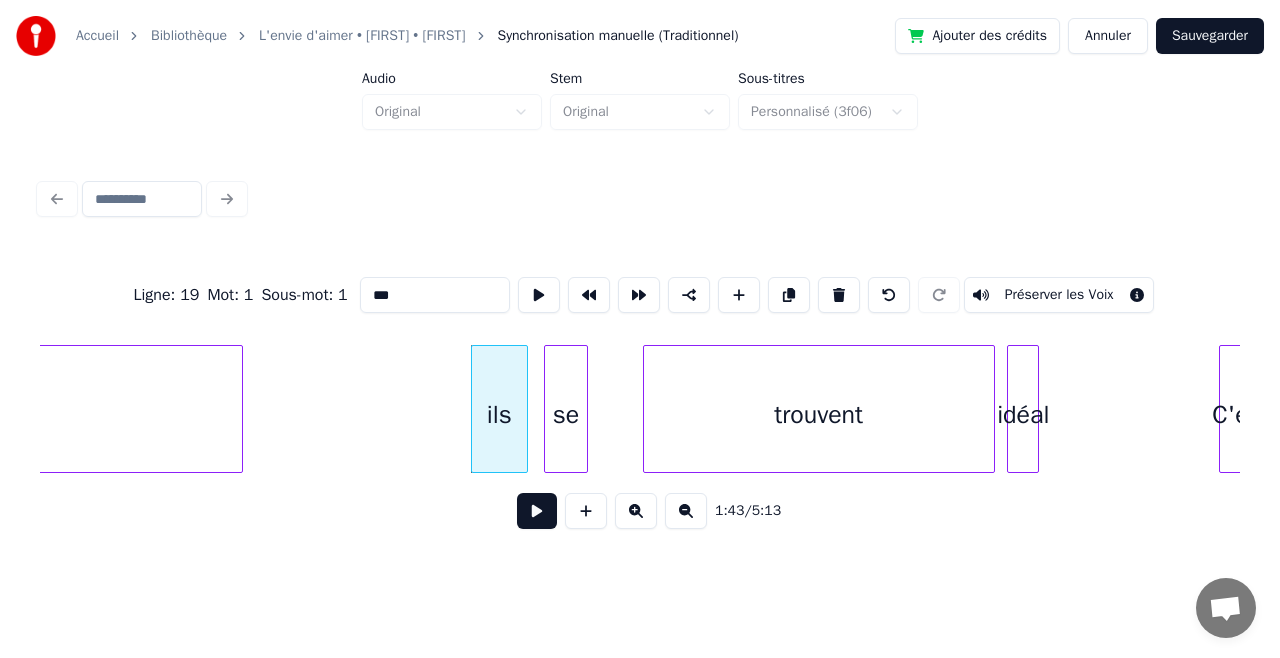 click at bounding box center (524, 409) 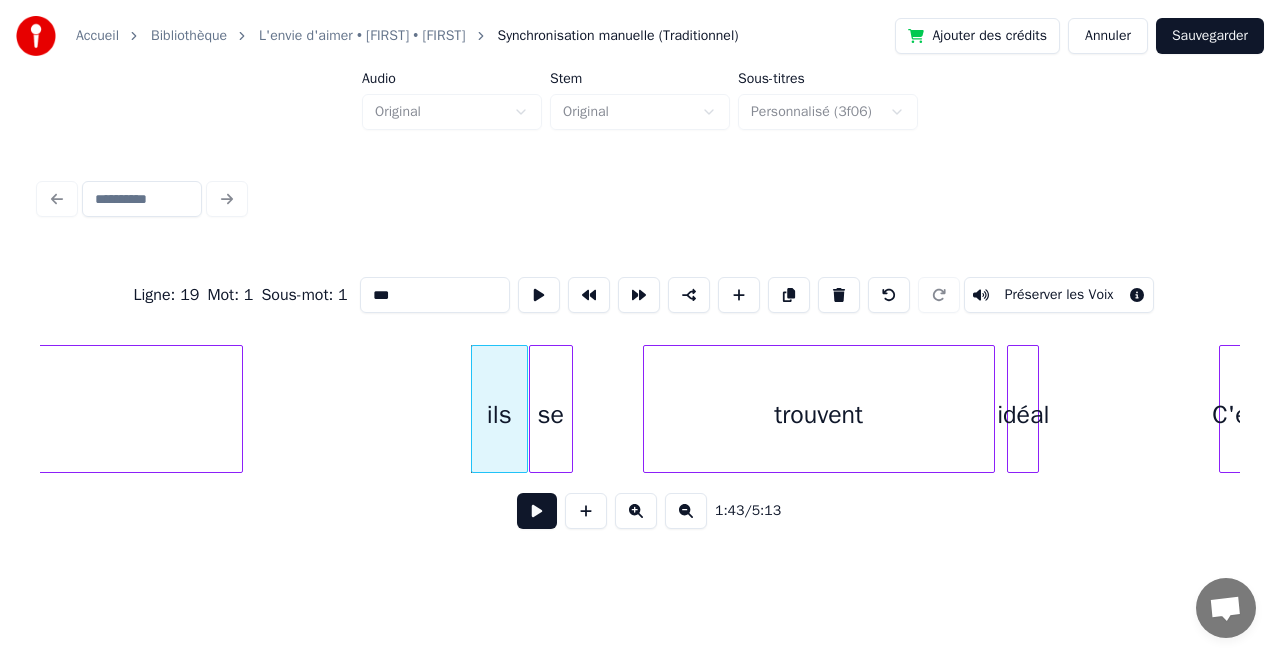 click on "se" at bounding box center (551, 414) 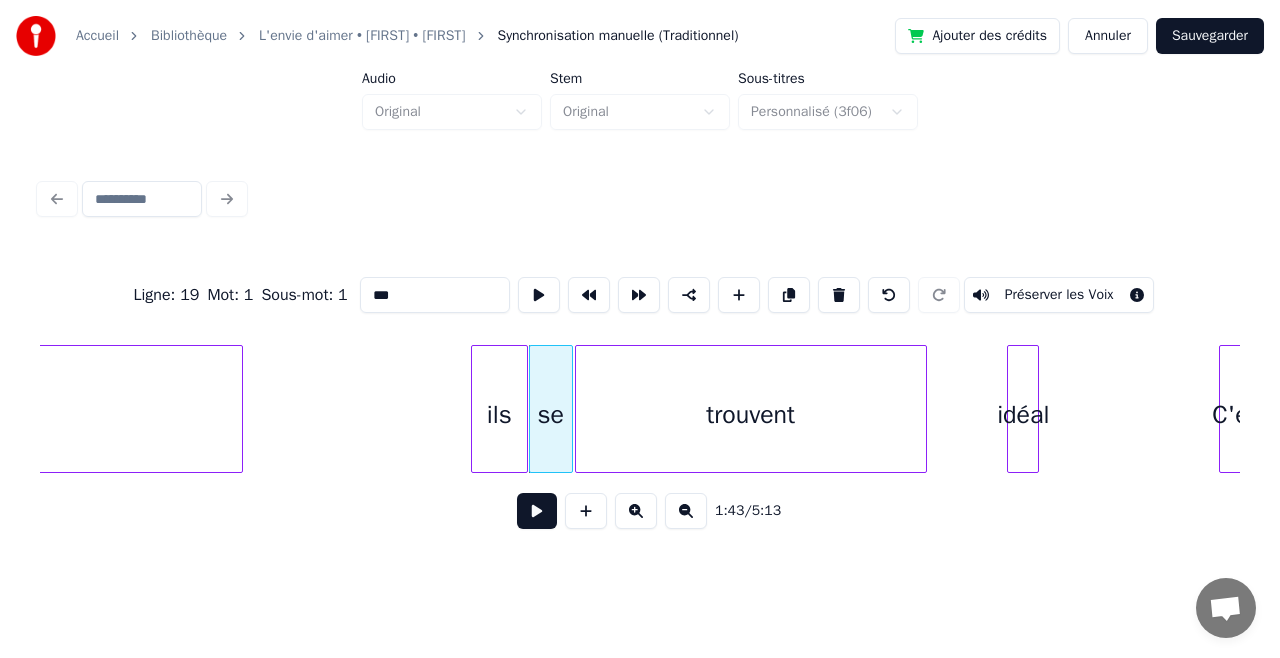 click on "trouvent" at bounding box center (751, 414) 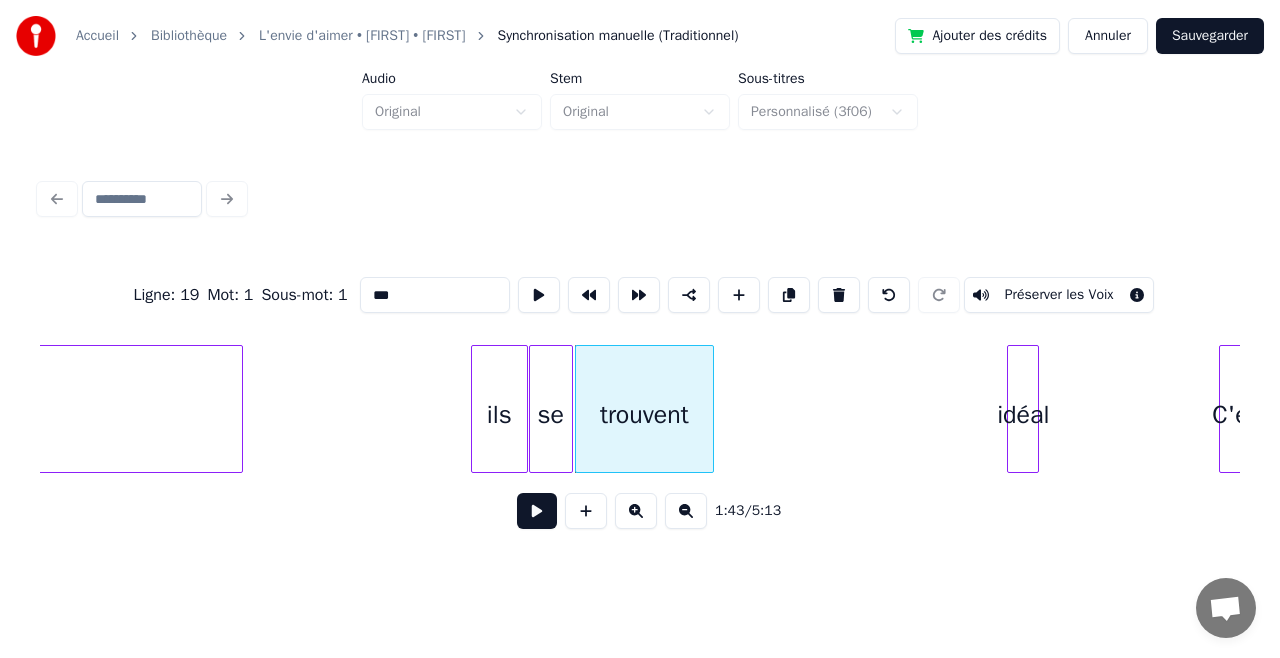 click at bounding box center [710, 409] 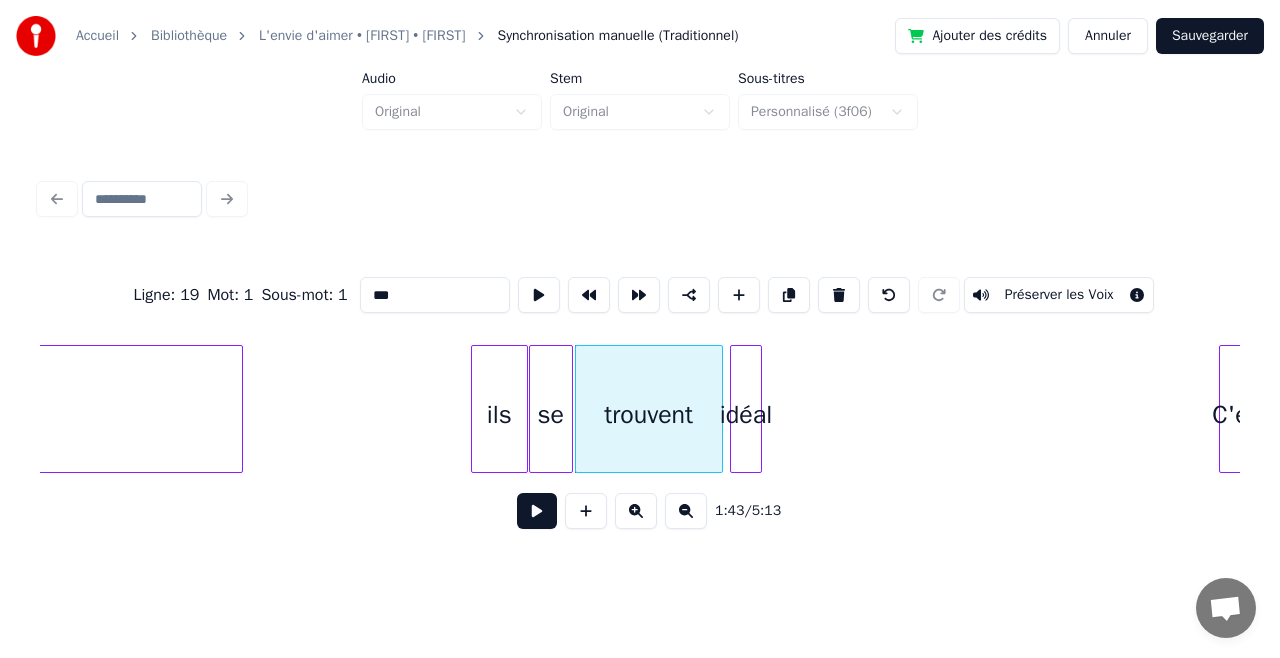 click on "idéal" at bounding box center (746, 414) 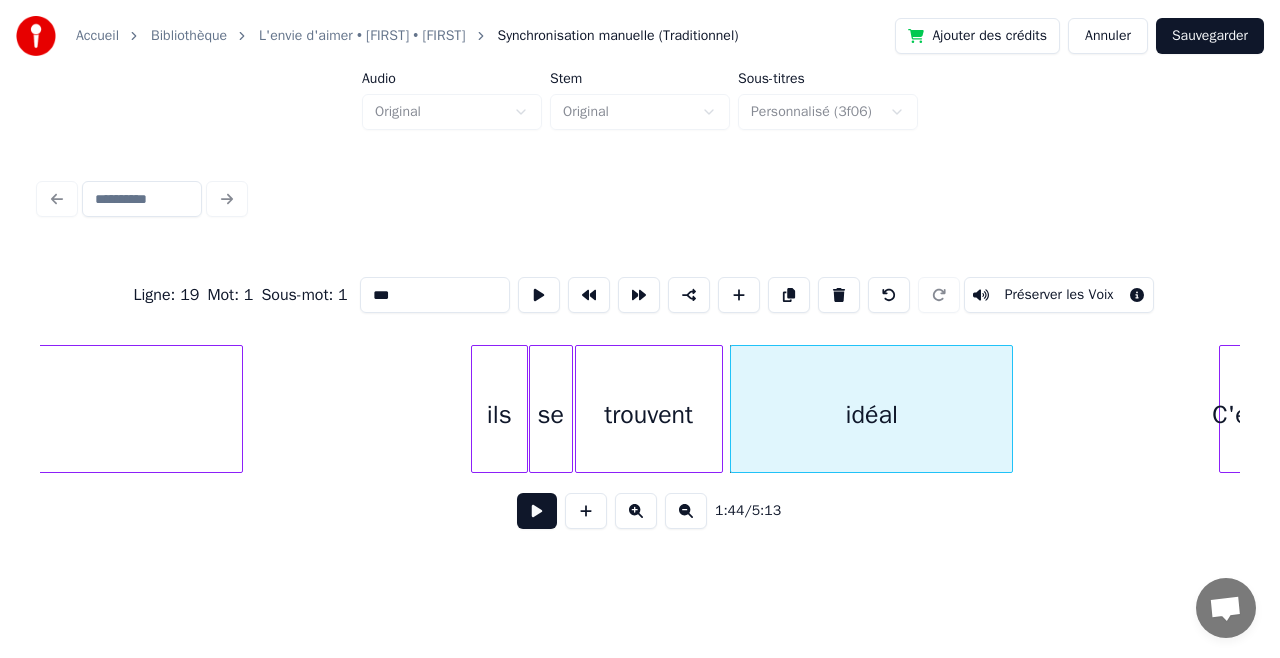 click at bounding box center (1009, 409) 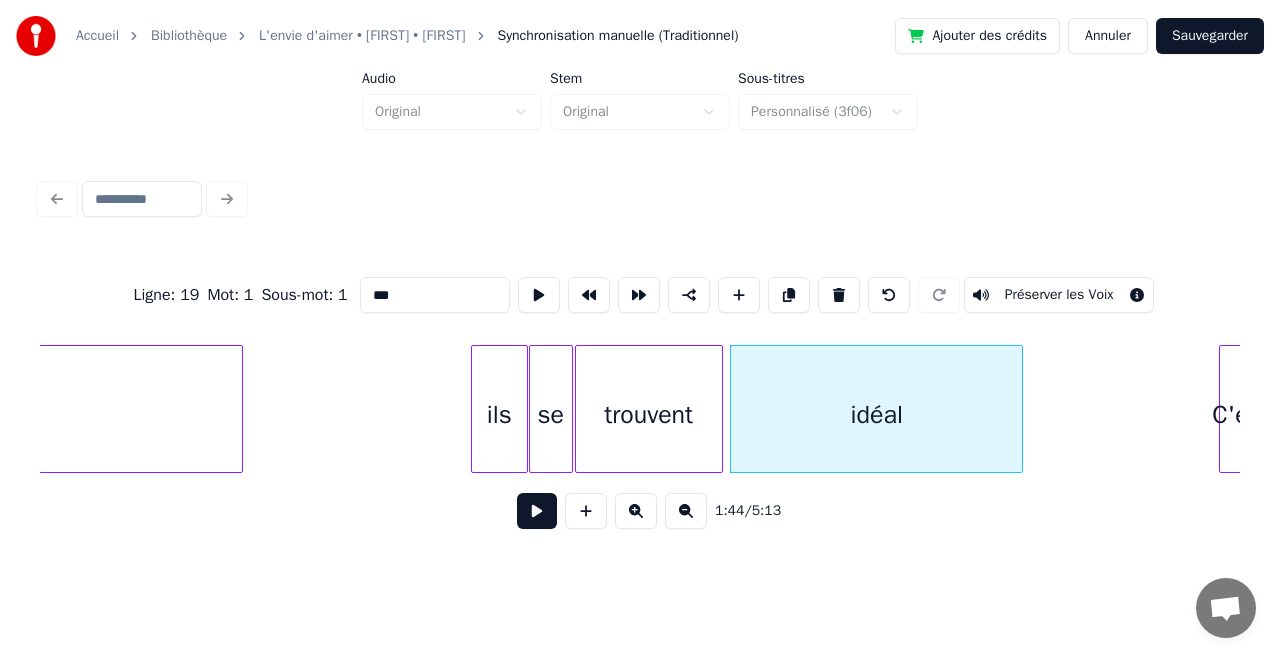 click on "se ils regard trouvent idéal C'est" at bounding box center (11147, 409) 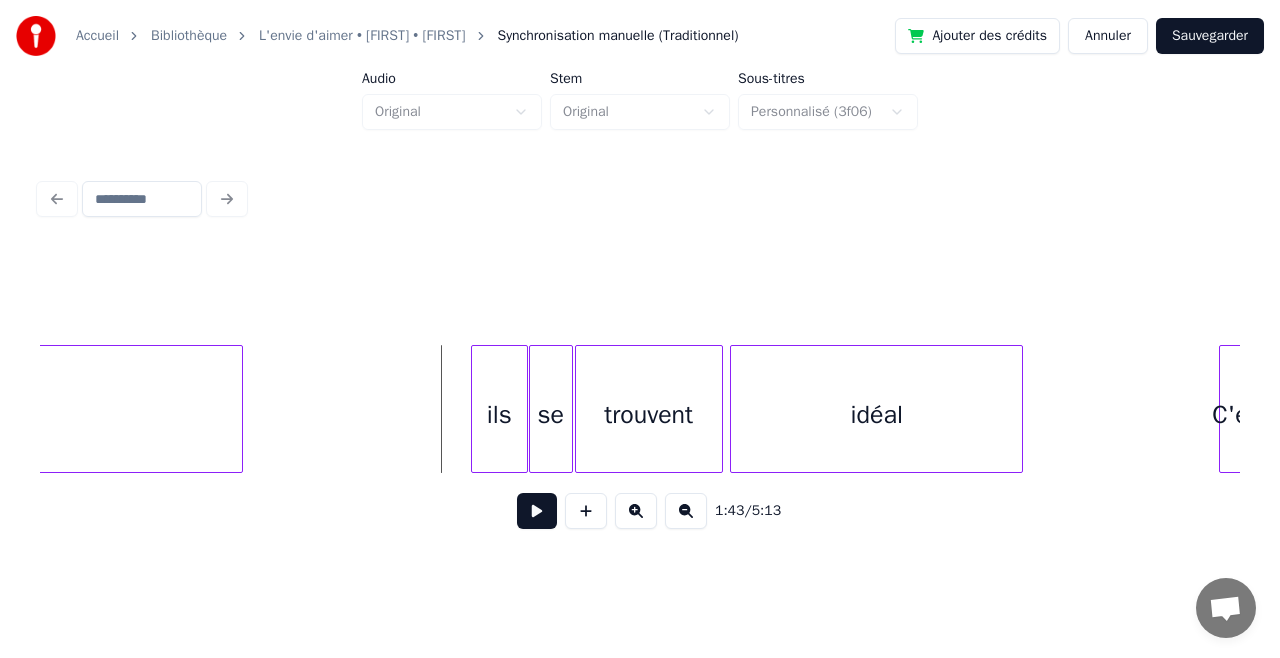 click at bounding box center [537, 511] 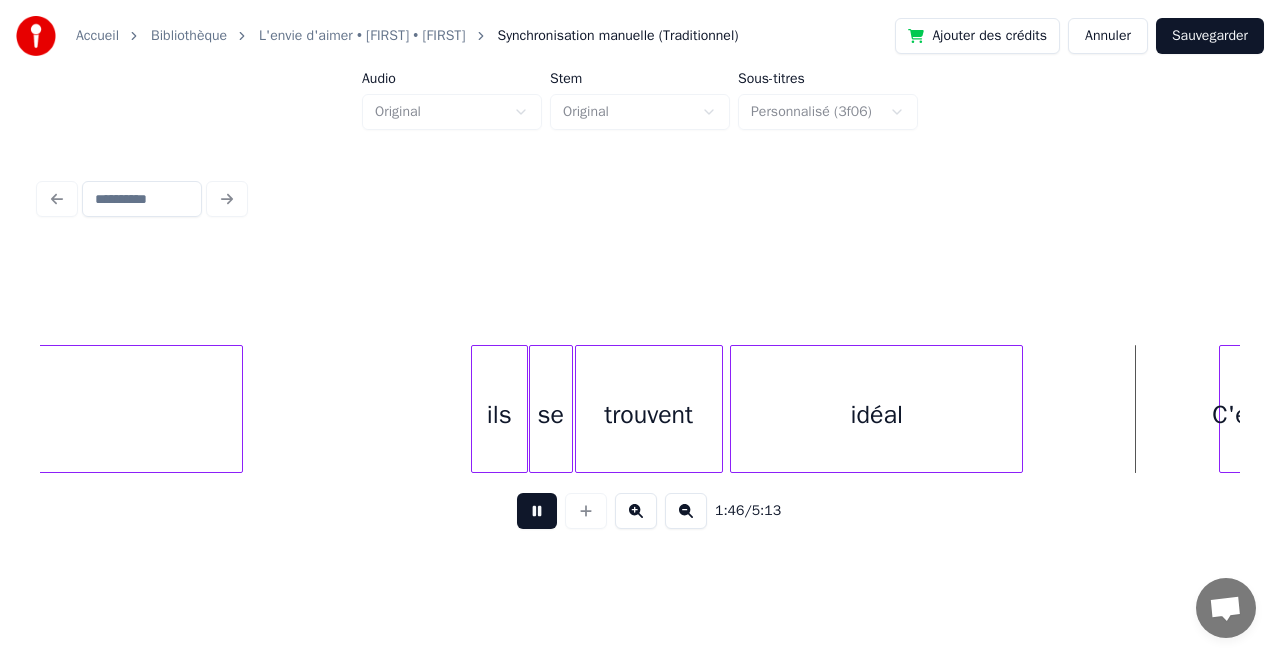 click at bounding box center (537, 511) 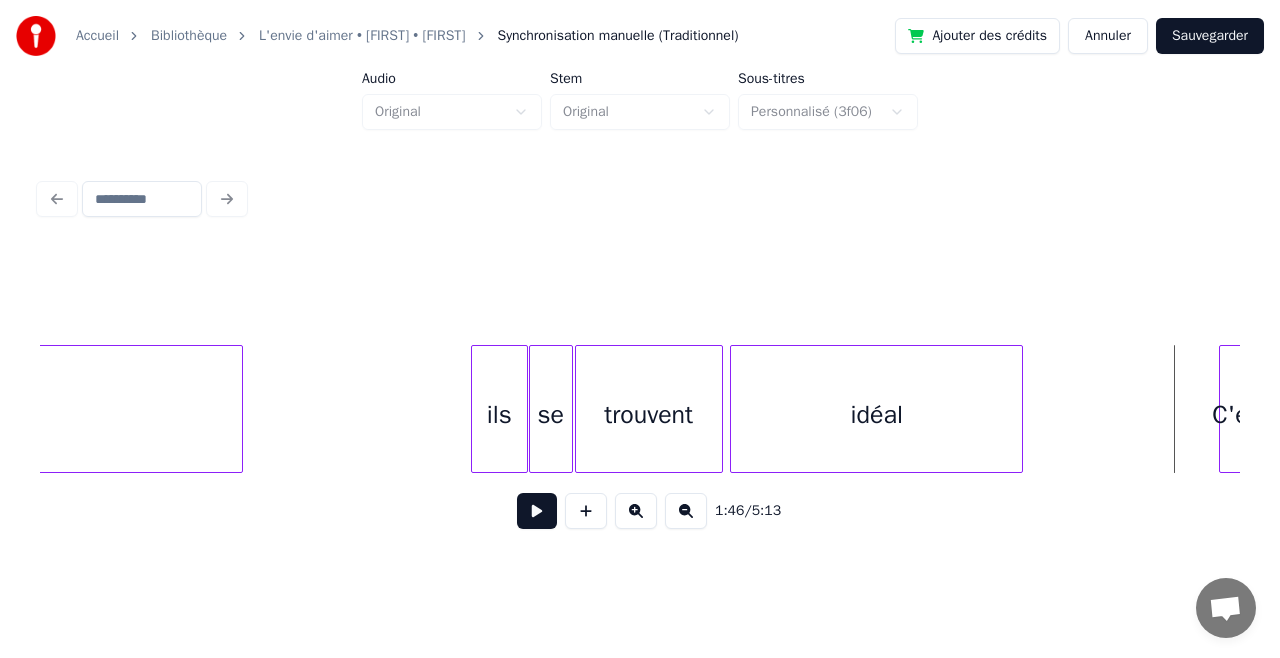 click on "se ils regard trouvent idéal C'est" at bounding box center (11147, 409) 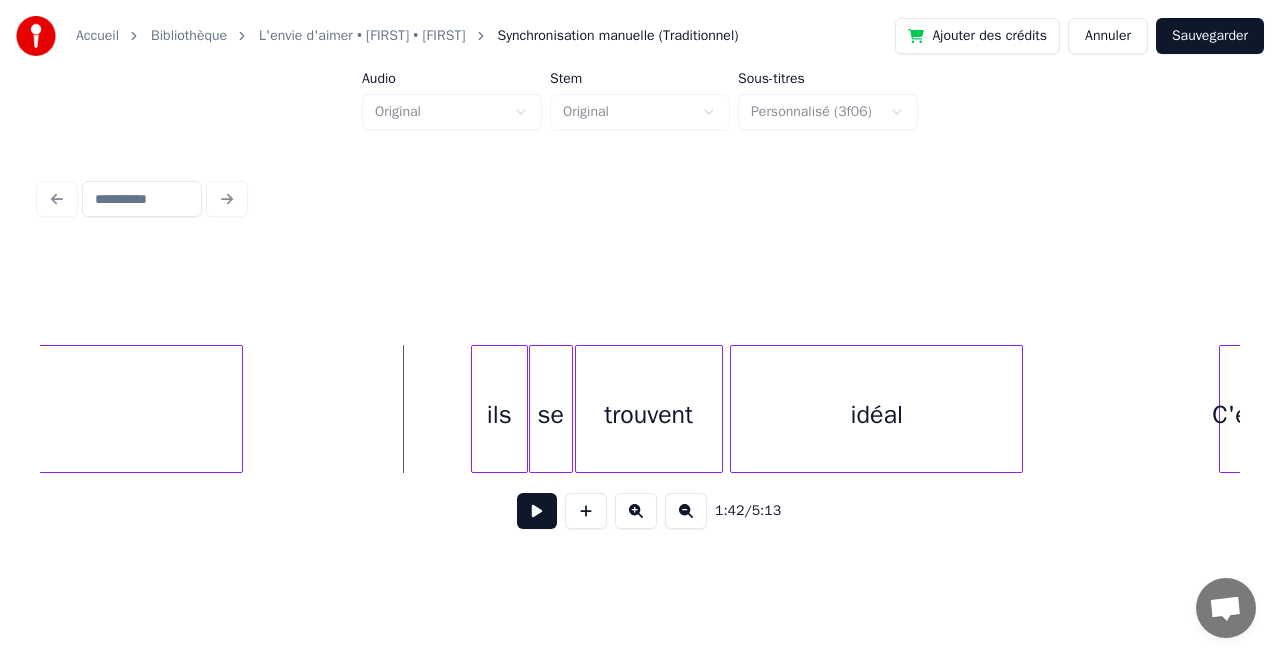click at bounding box center (537, 511) 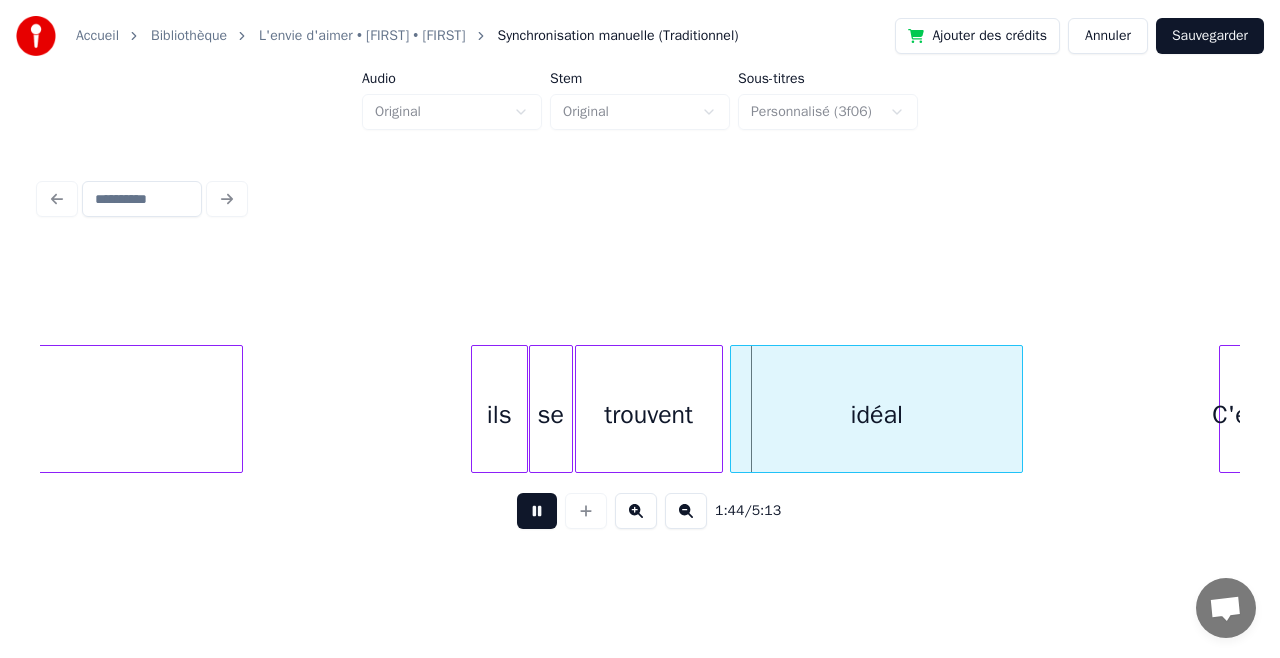 click at bounding box center (537, 511) 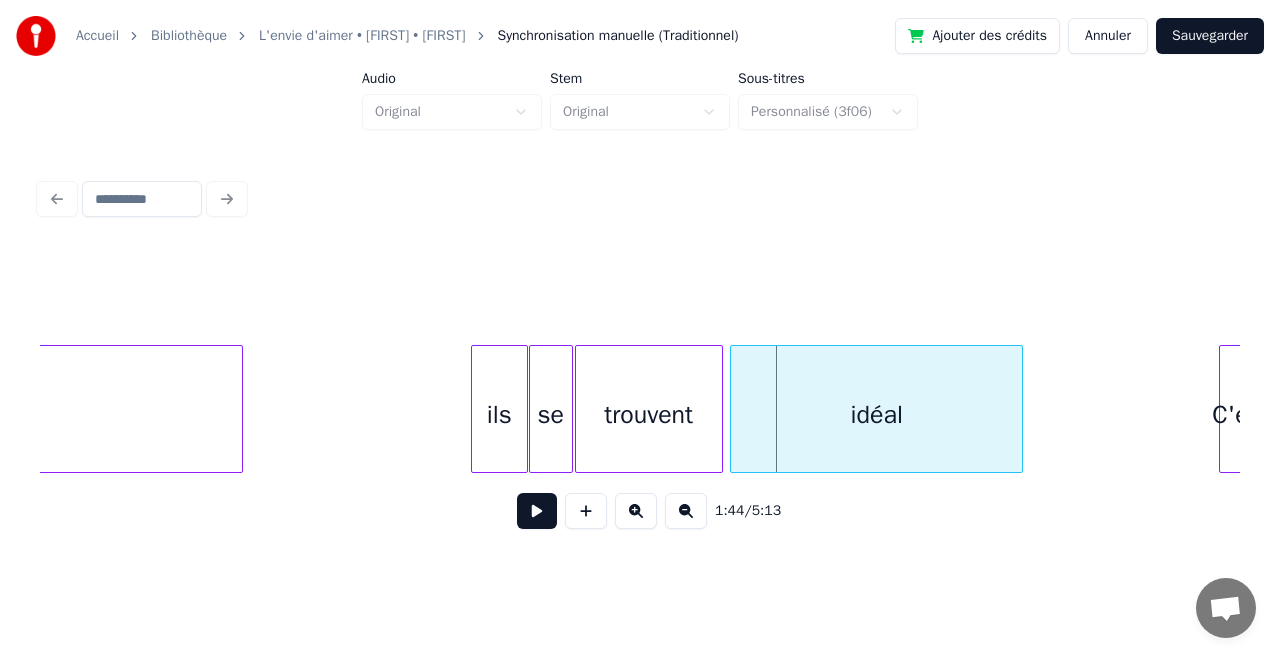 click on "trouvent" at bounding box center (649, 414) 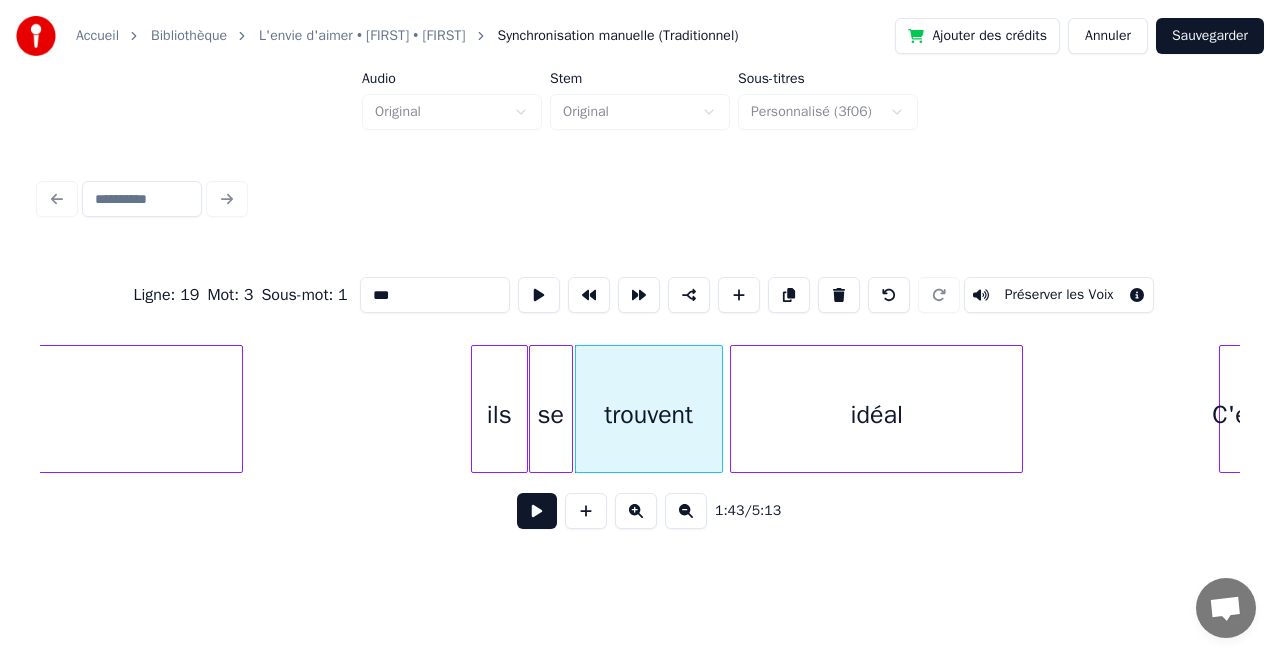 type on "********" 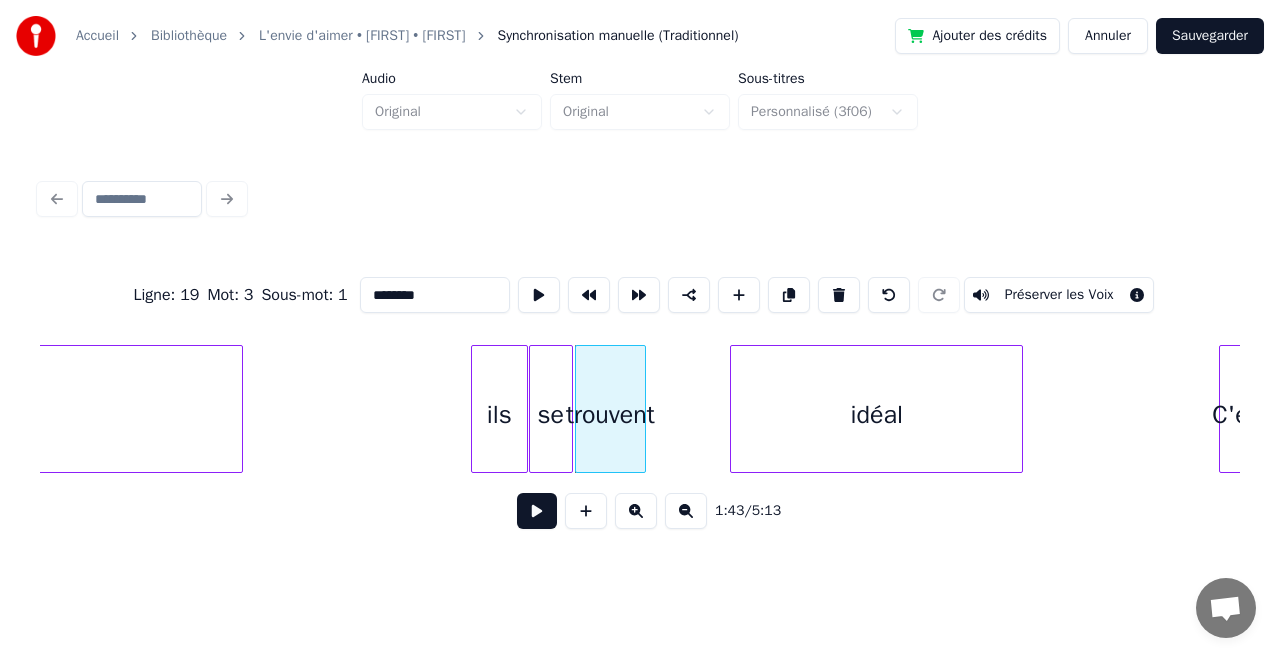click at bounding box center [642, 409] 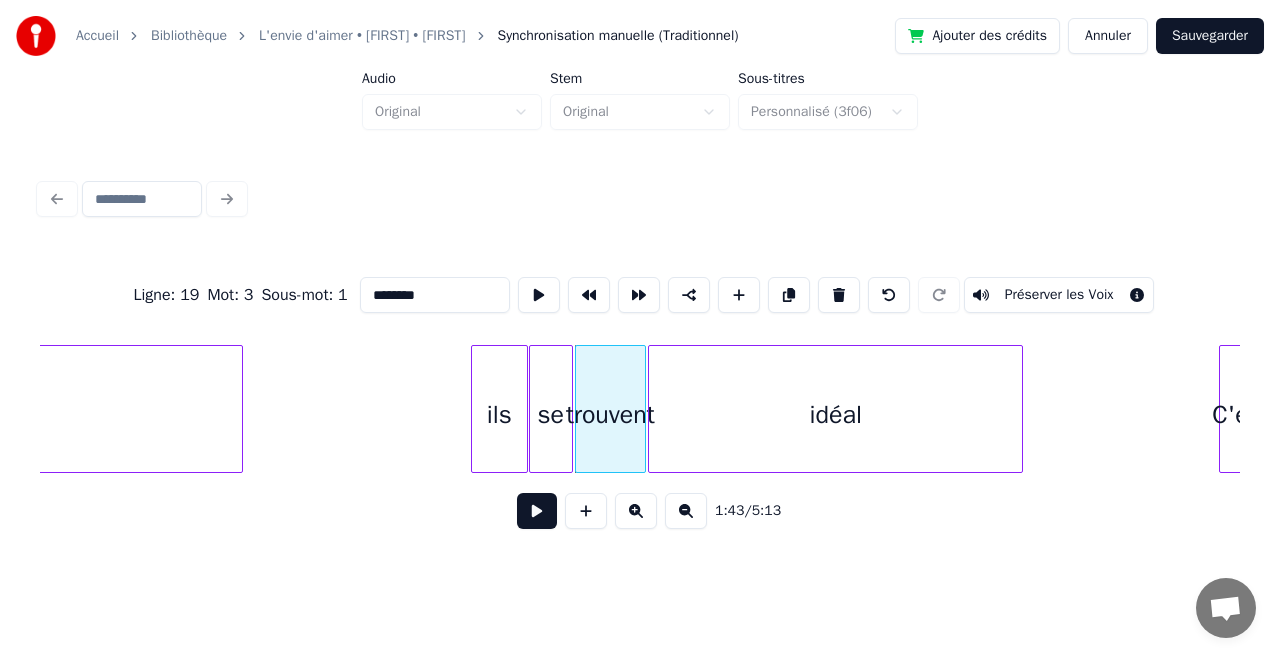 click at bounding box center [652, 409] 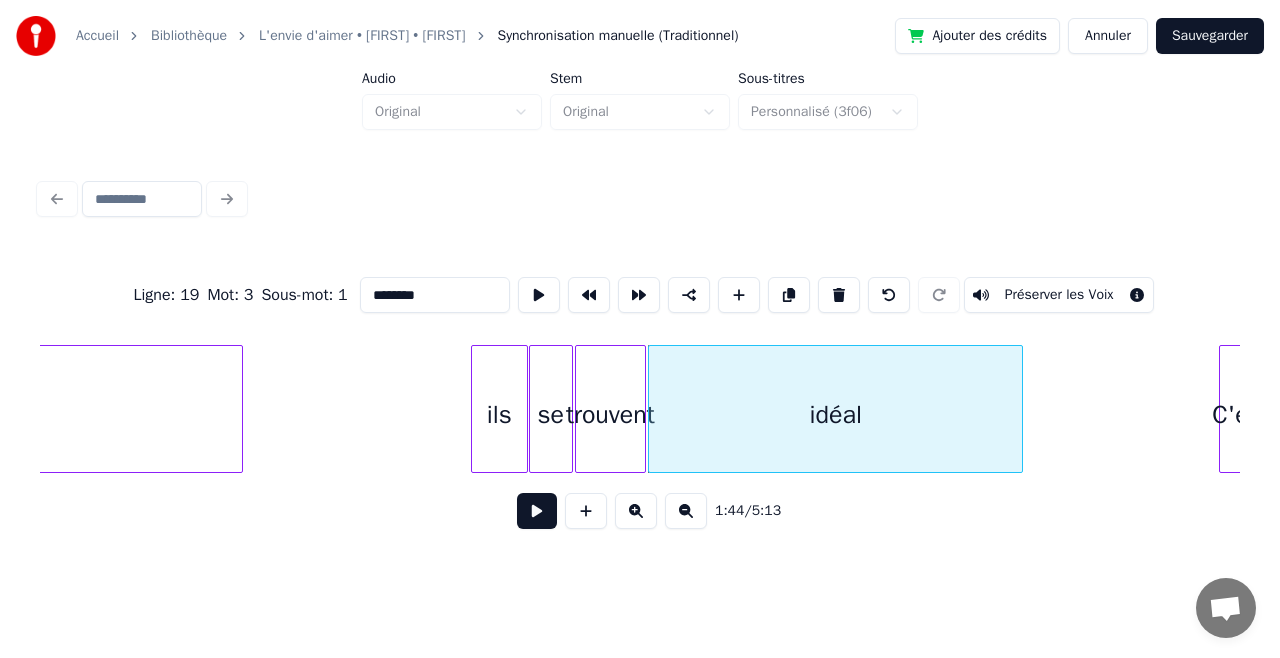 click on "se ils regard trouvent idéal C'est" at bounding box center [11147, 409] 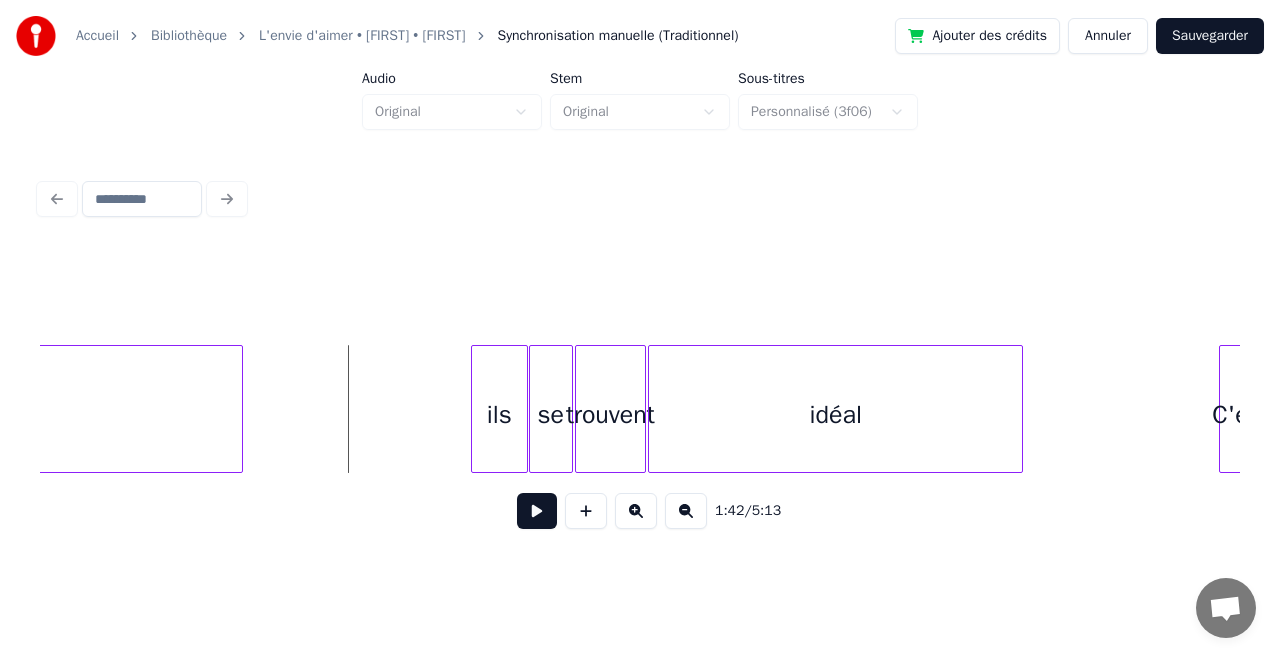 click at bounding box center [537, 511] 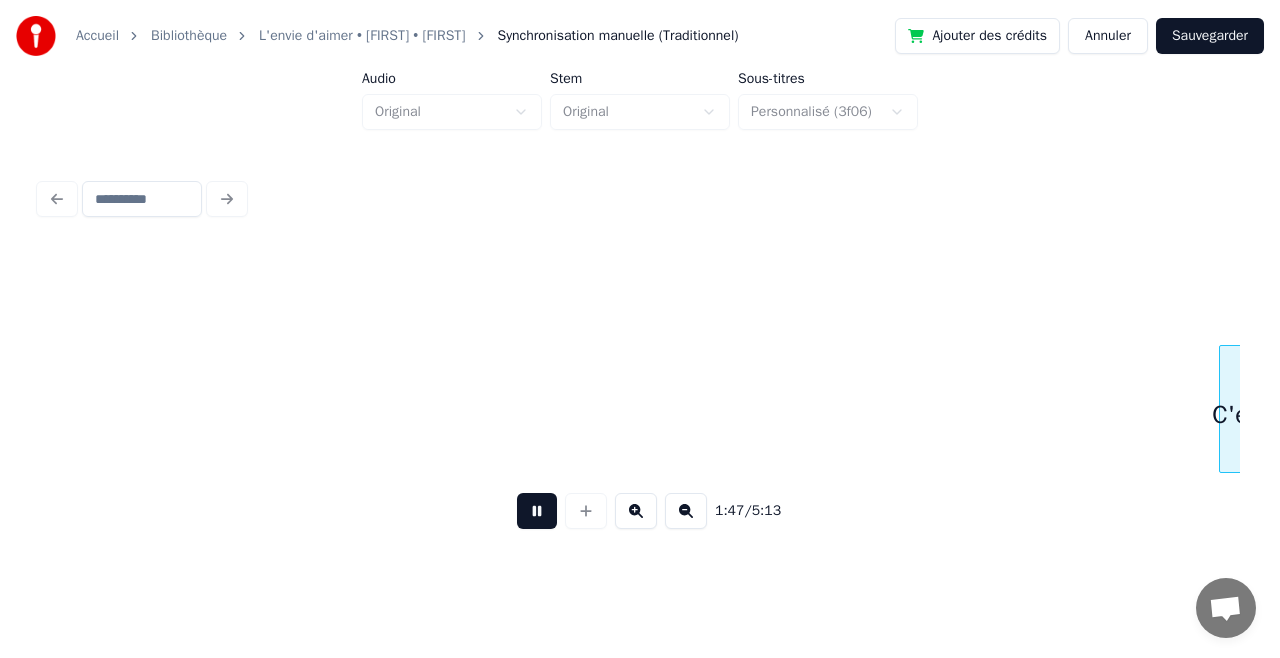 scroll, scrollTop: 0, scrollLeft: 21423, axis: horizontal 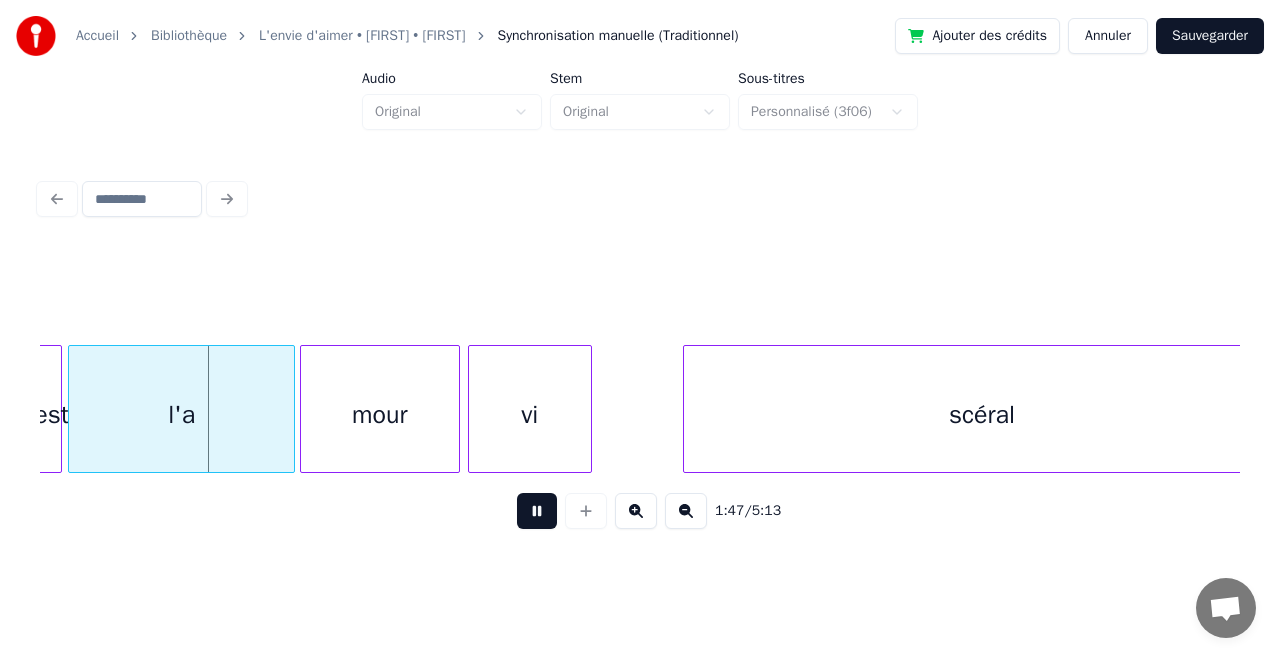 click at bounding box center (537, 511) 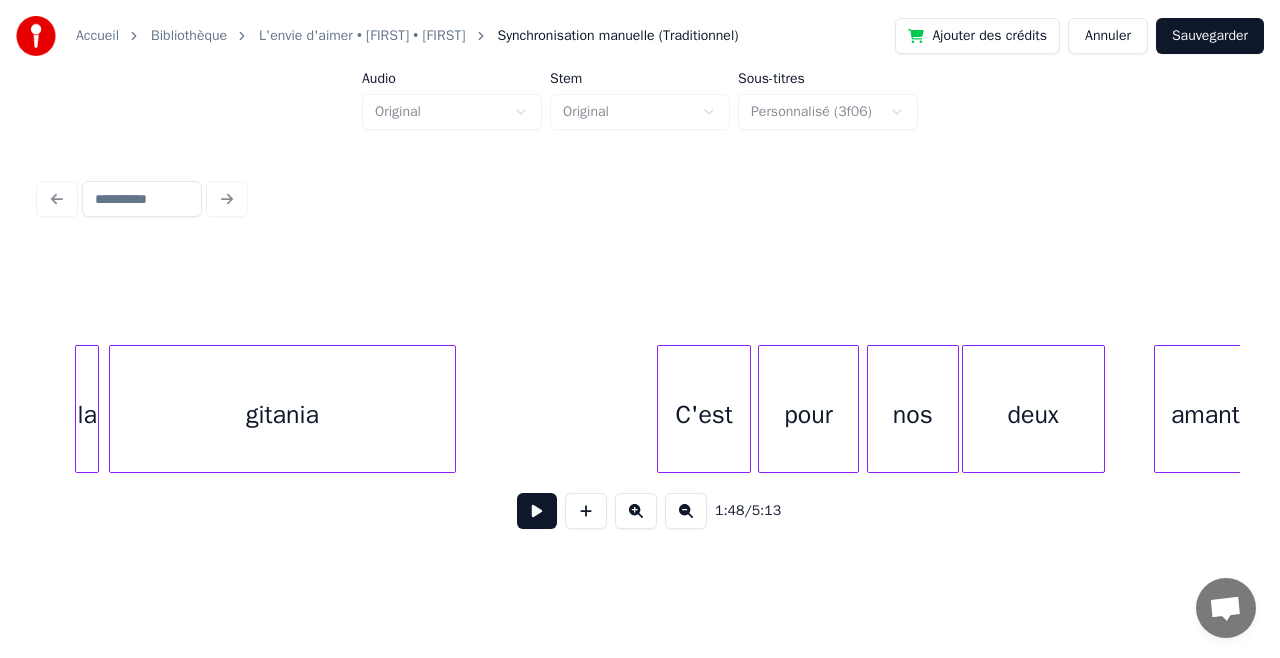 scroll, scrollTop: 0, scrollLeft: 14943, axis: horizontal 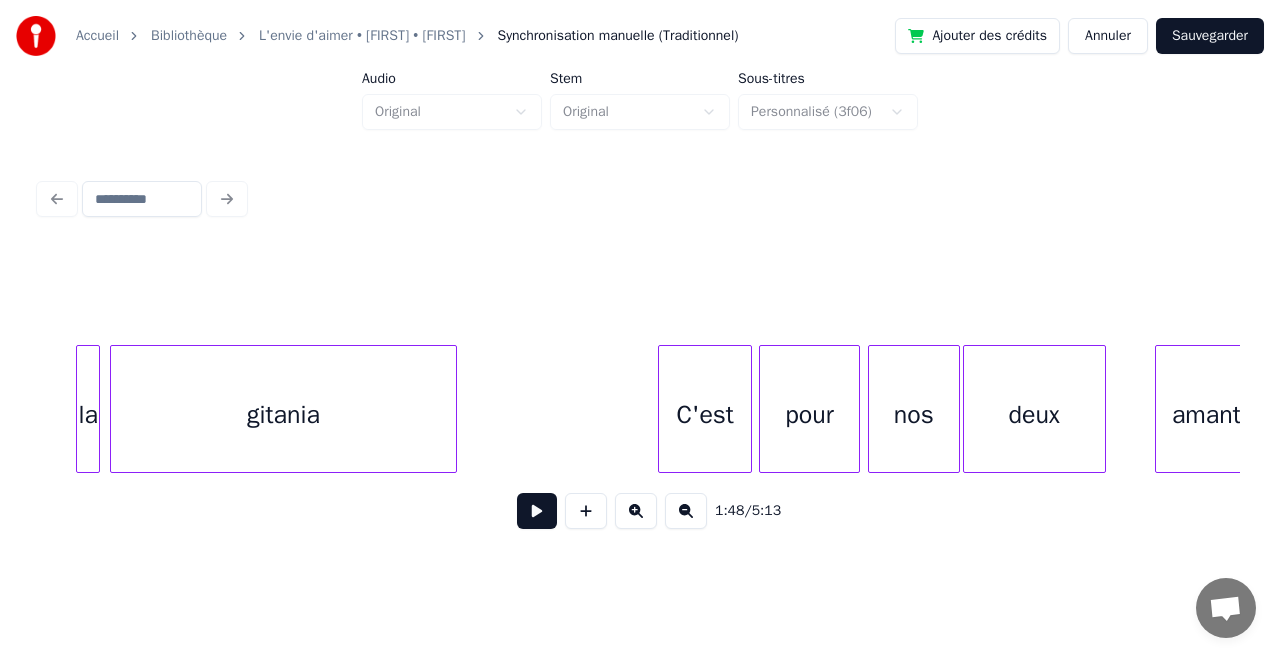 click on "amants deux nos pour C'est gitania la" at bounding box center (16426, 409) 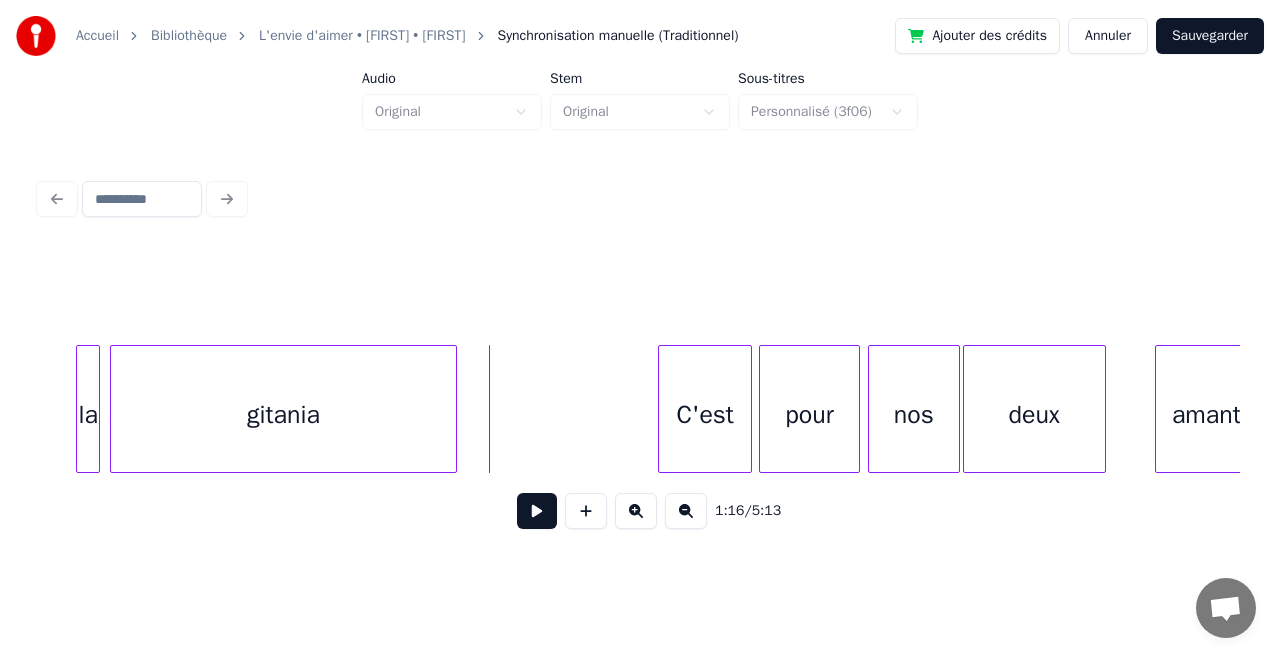 click at bounding box center (537, 511) 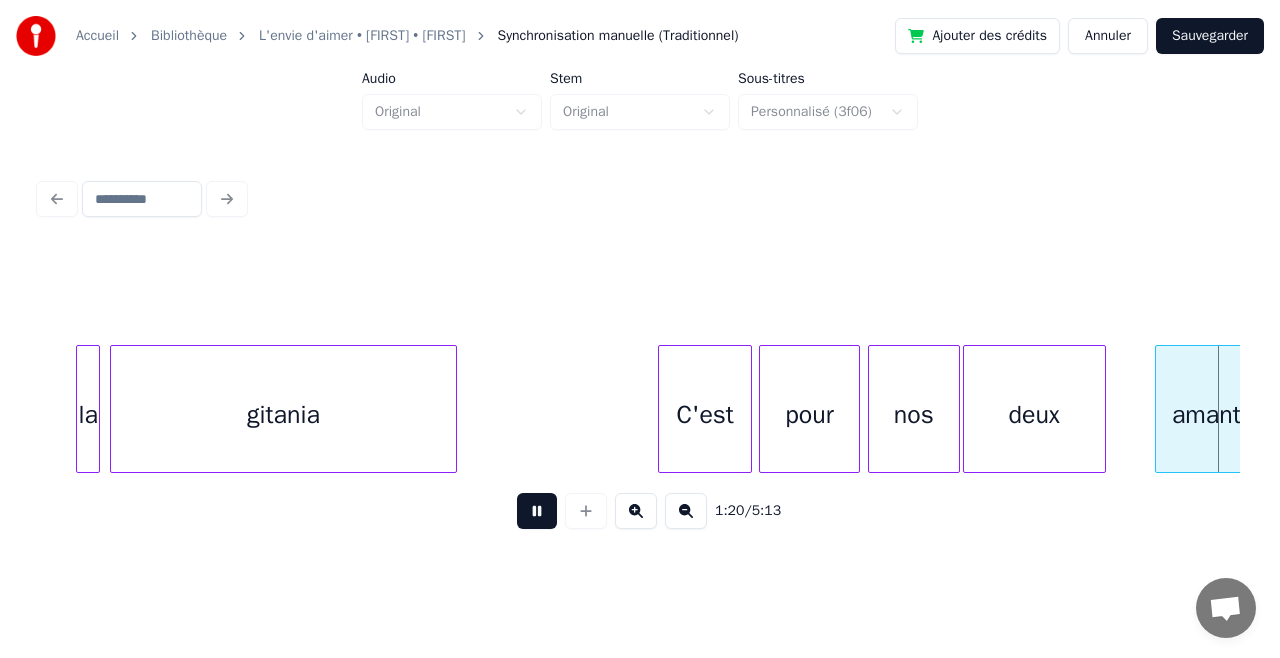 scroll, scrollTop: 0, scrollLeft: 16144, axis: horizontal 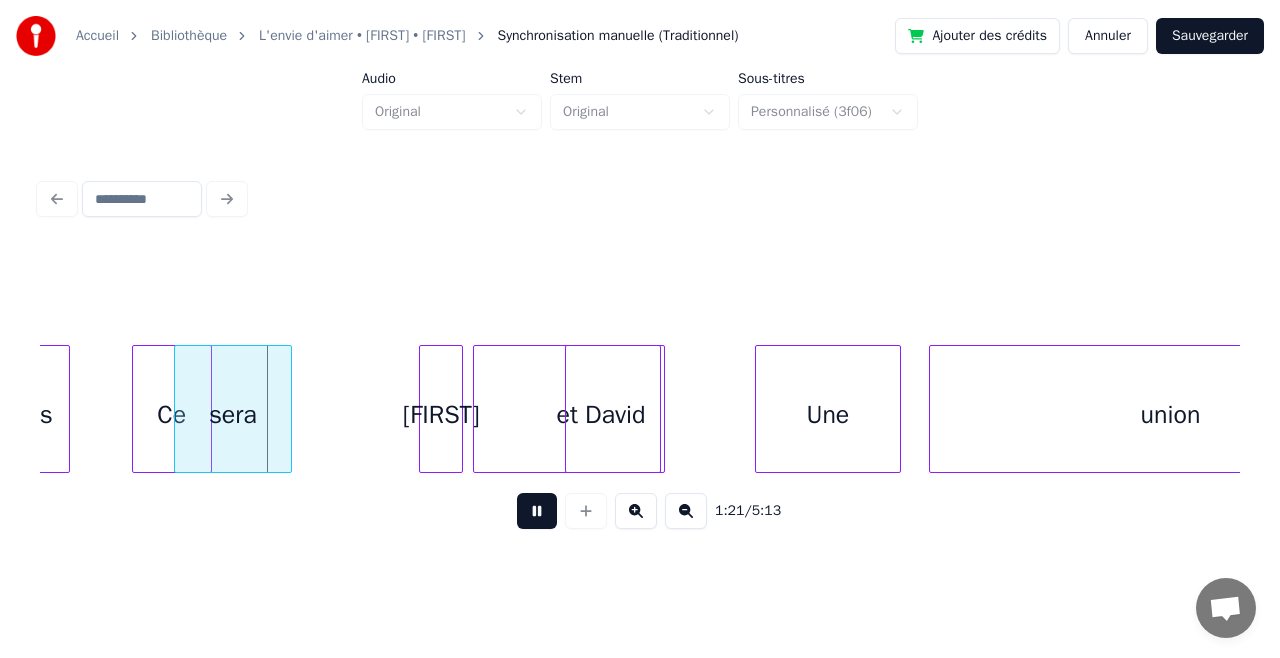 click at bounding box center [537, 511] 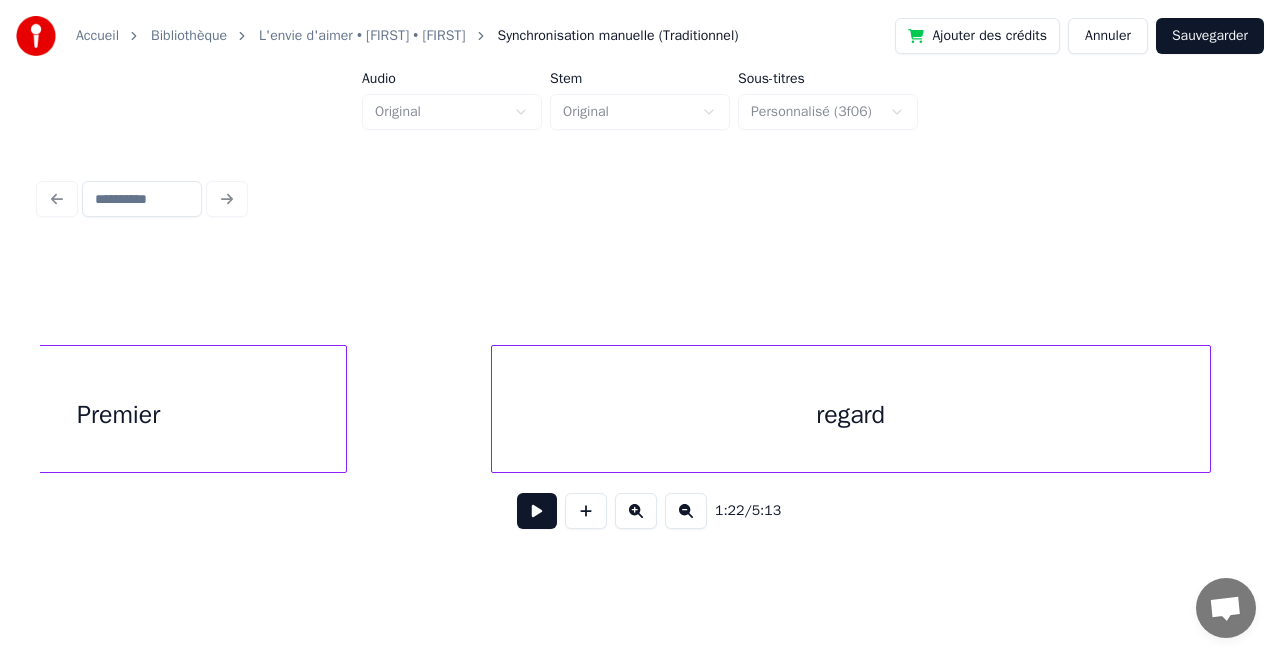 scroll, scrollTop: 0, scrollLeft: 19250, axis: horizontal 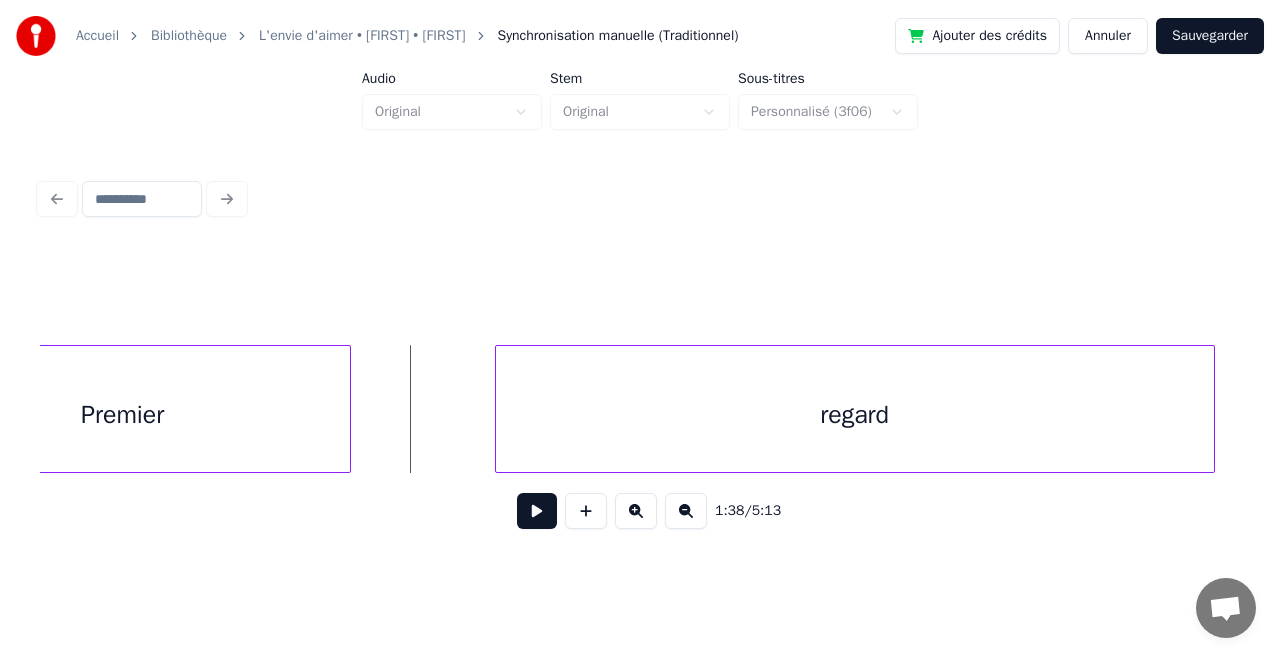 click at bounding box center [537, 511] 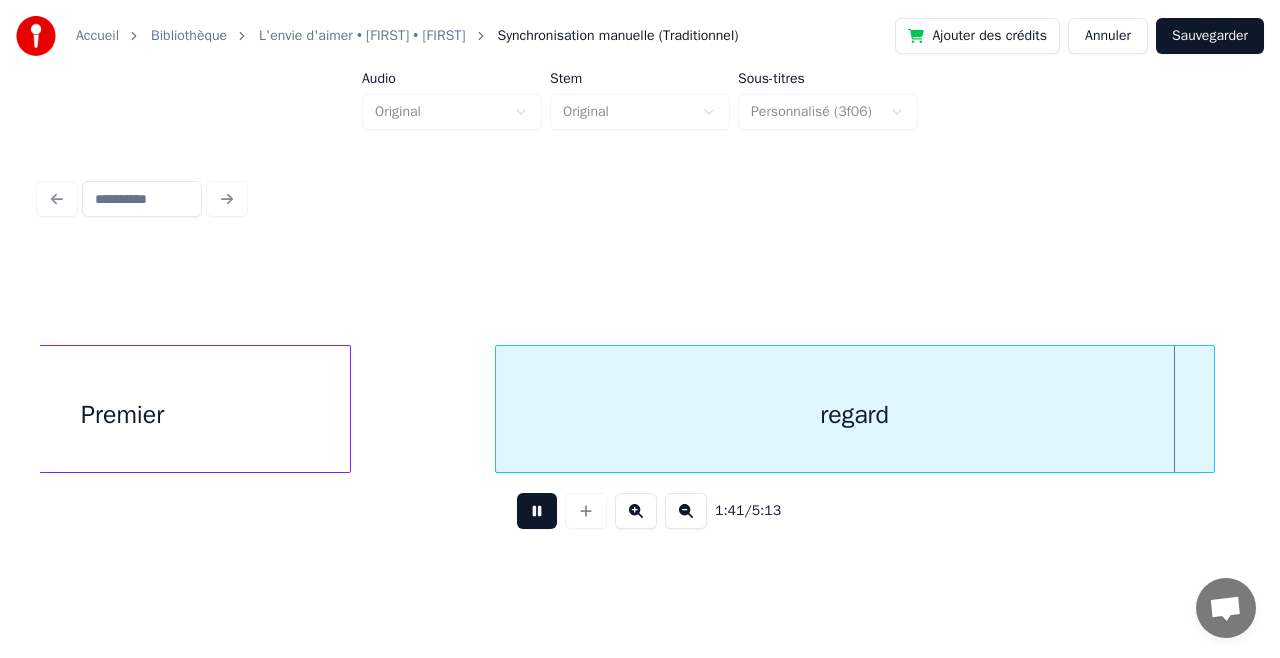 click at bounding box center (537, 511) 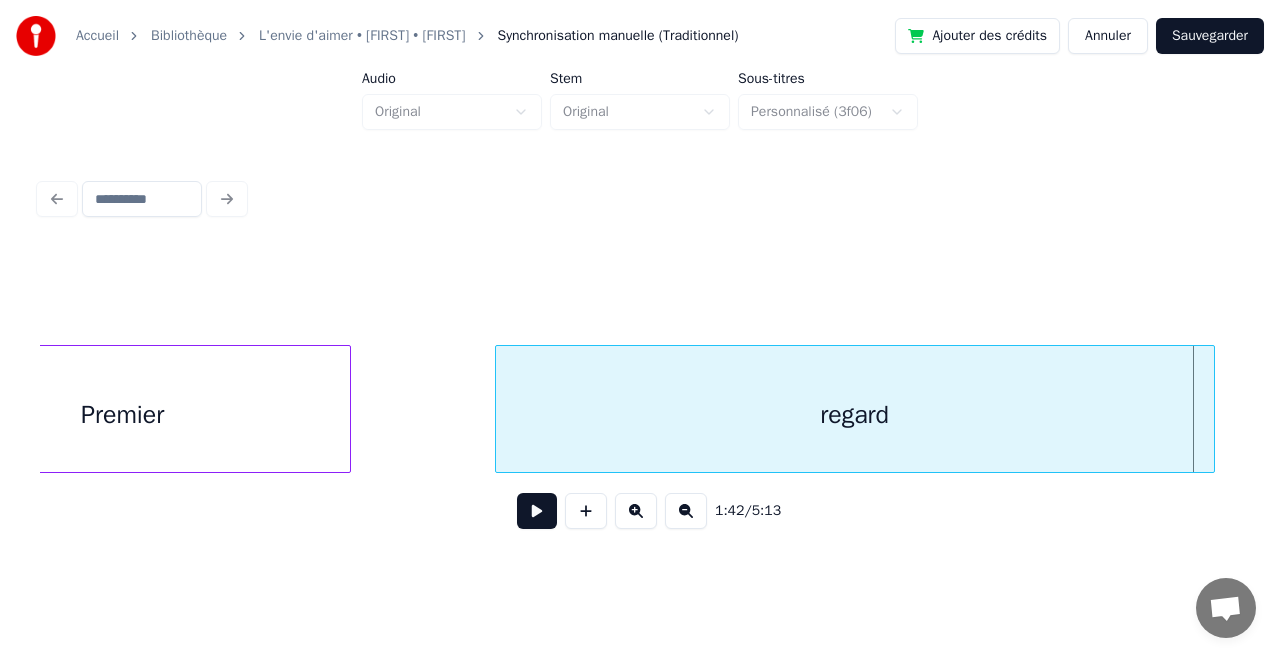 click on "regard" at bounding box center (855, 414) 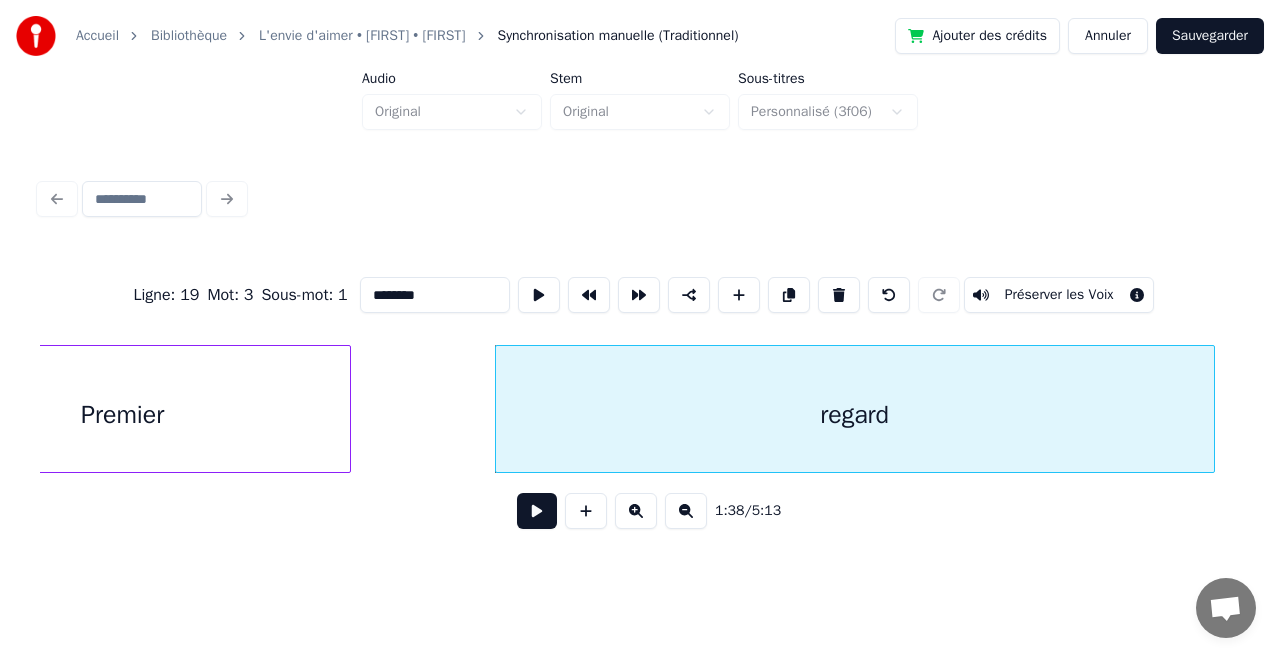 type on "******" 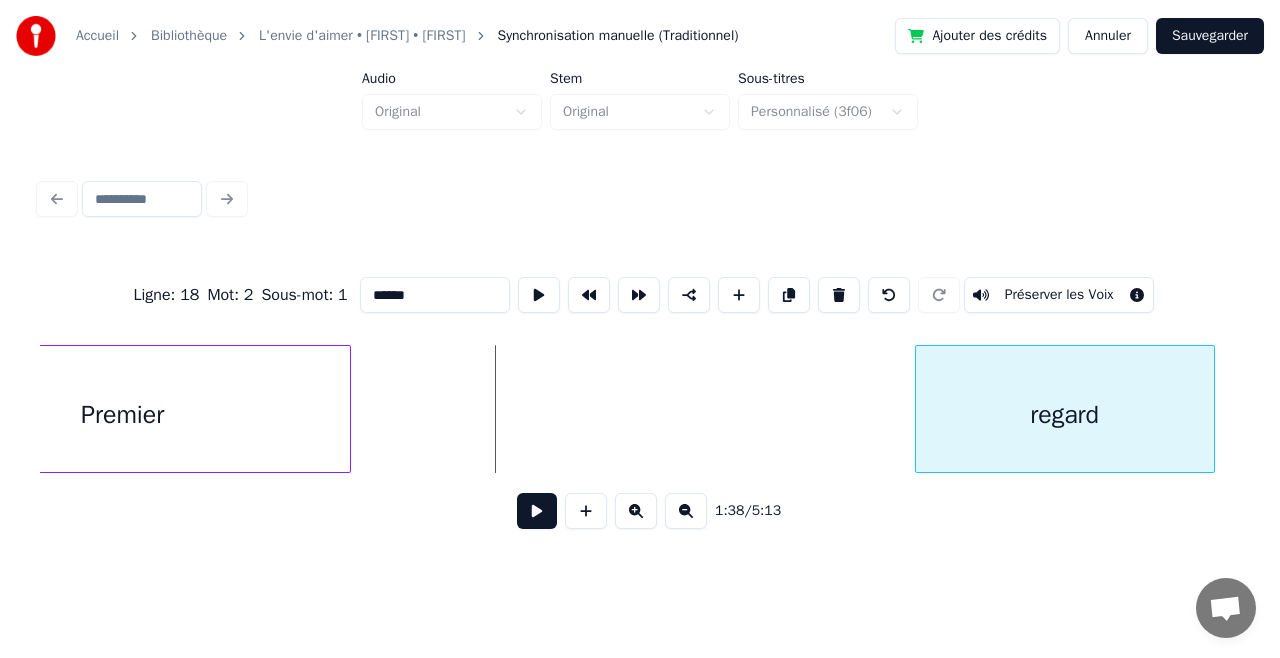 click at bounding box center [919, 409] 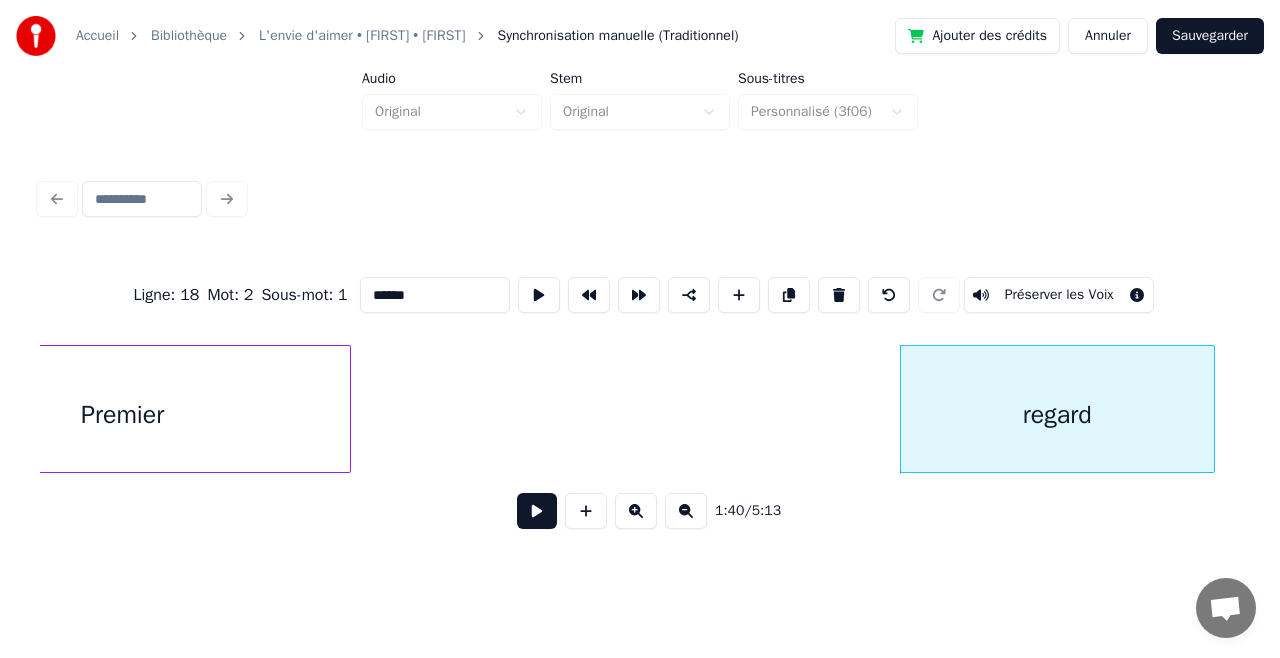 scroll, scrollTop: 0, scrollLeft: 19242, axis: horizontal 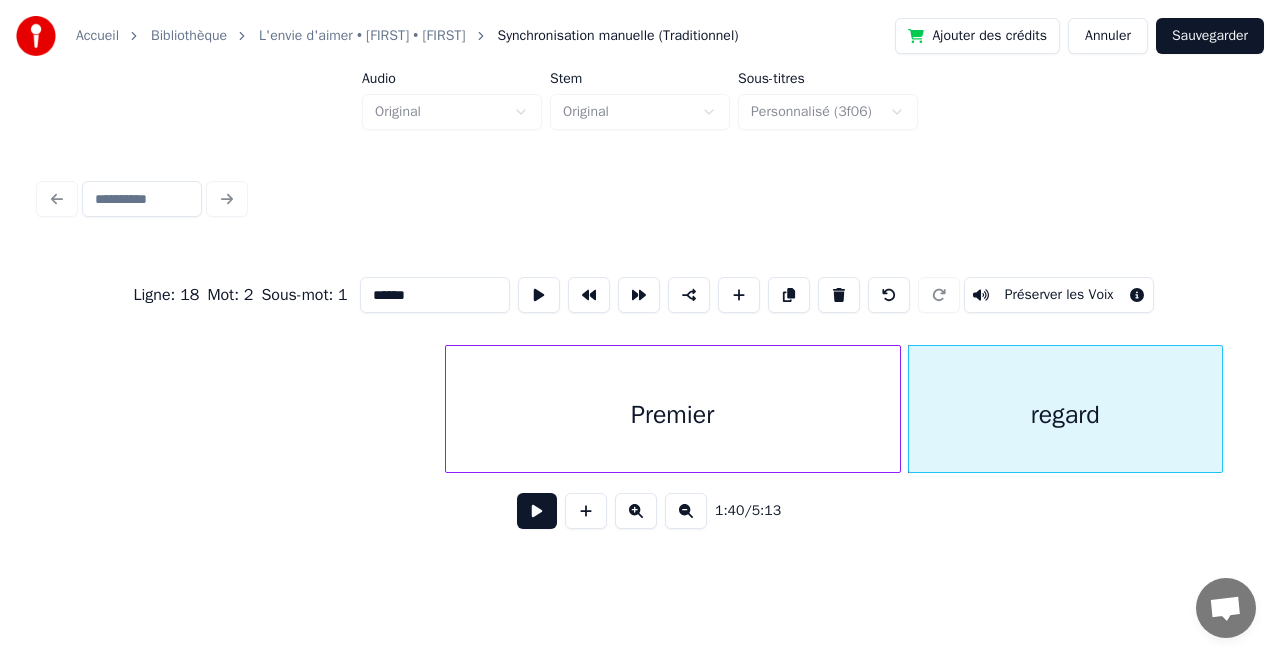 click on "Premier" at bounding box center [673, 414] 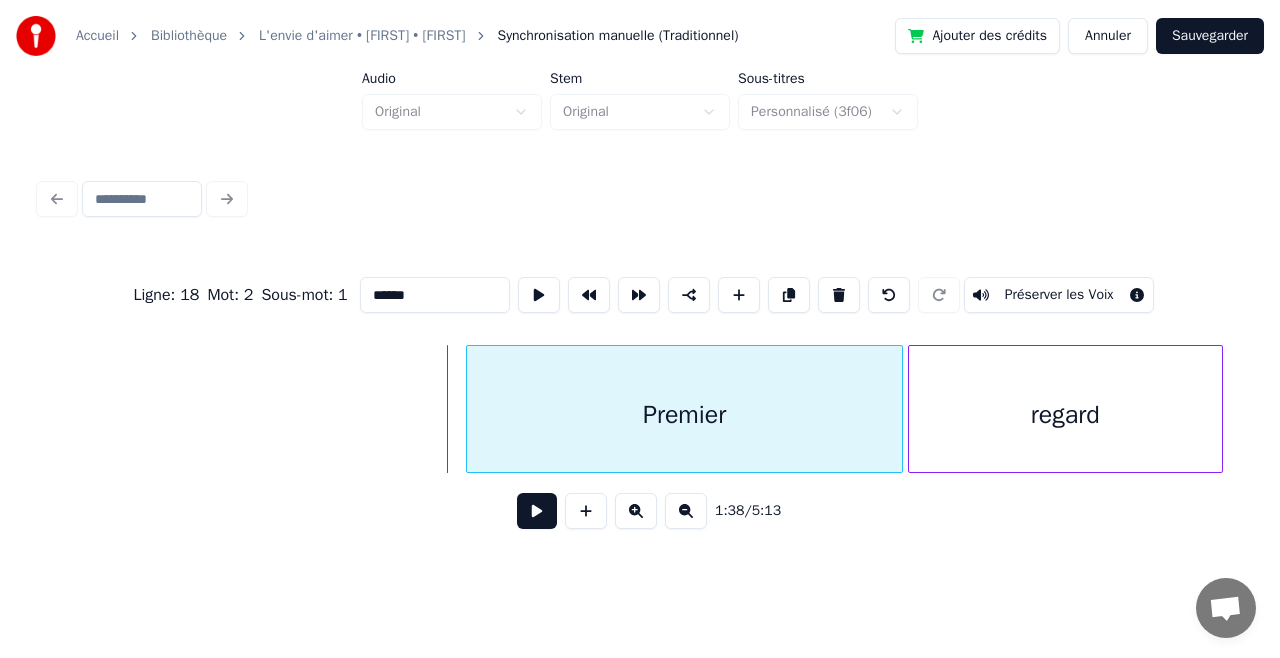 click at bounding box center (470, 409) 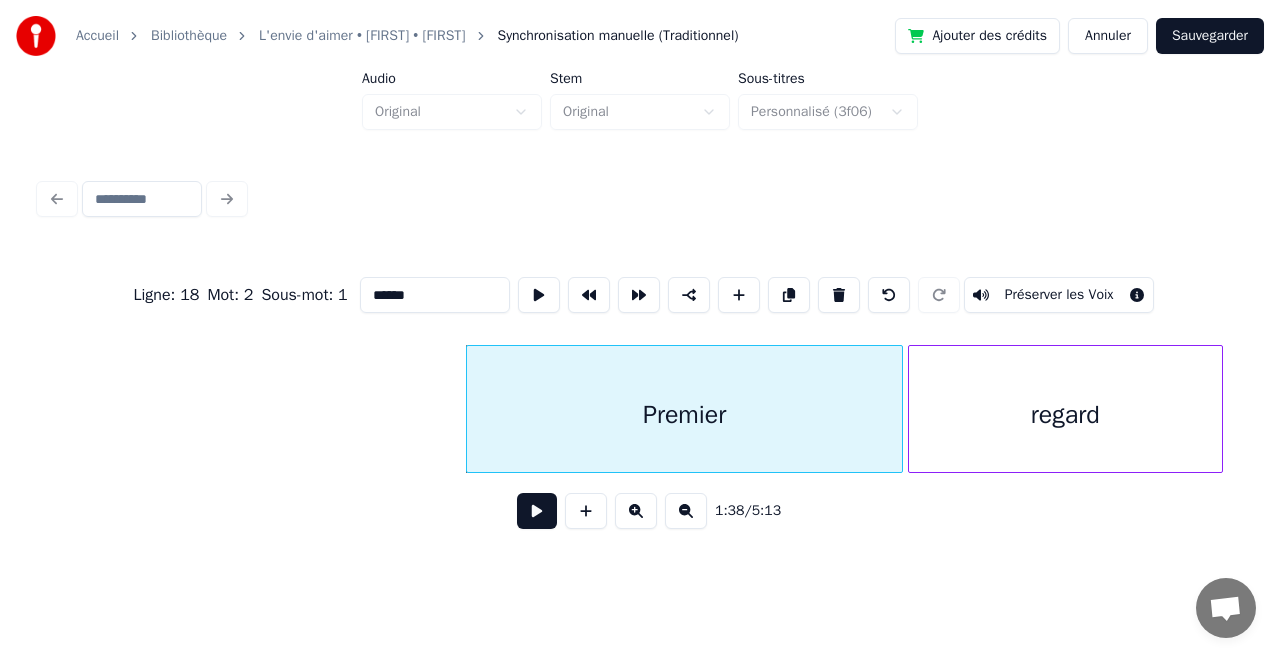 click on "regard Premier" at bounding box center (12127, 409) 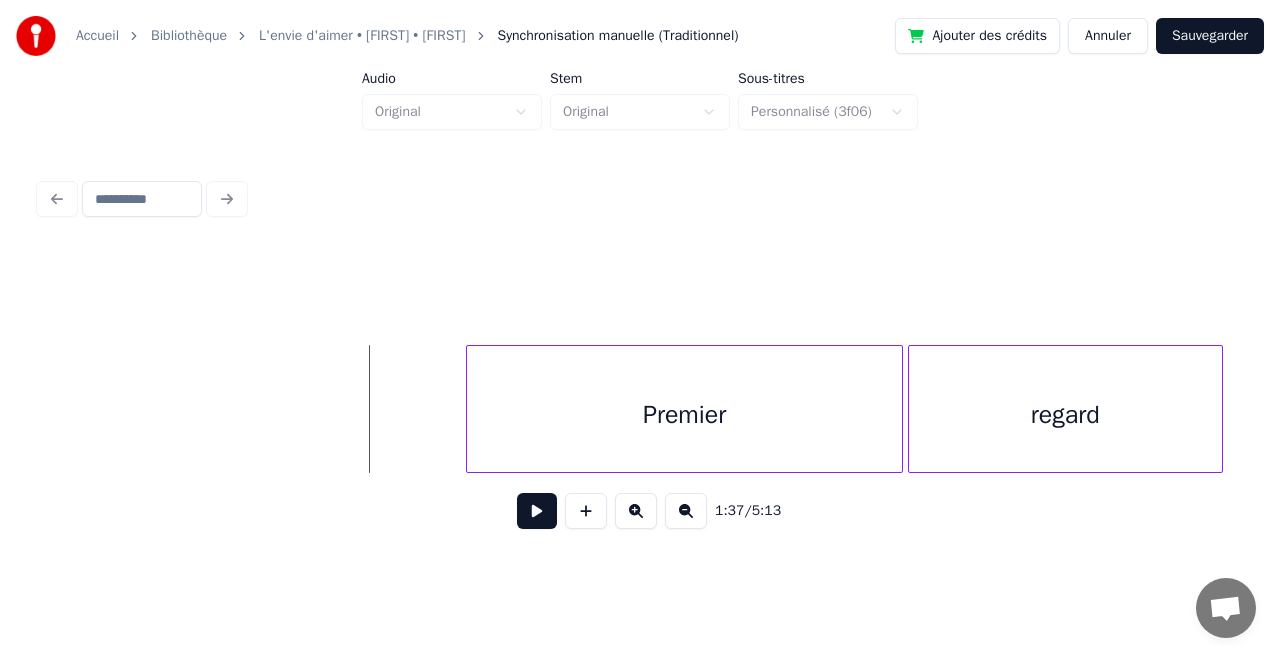 click at bounding box center [537, 511] 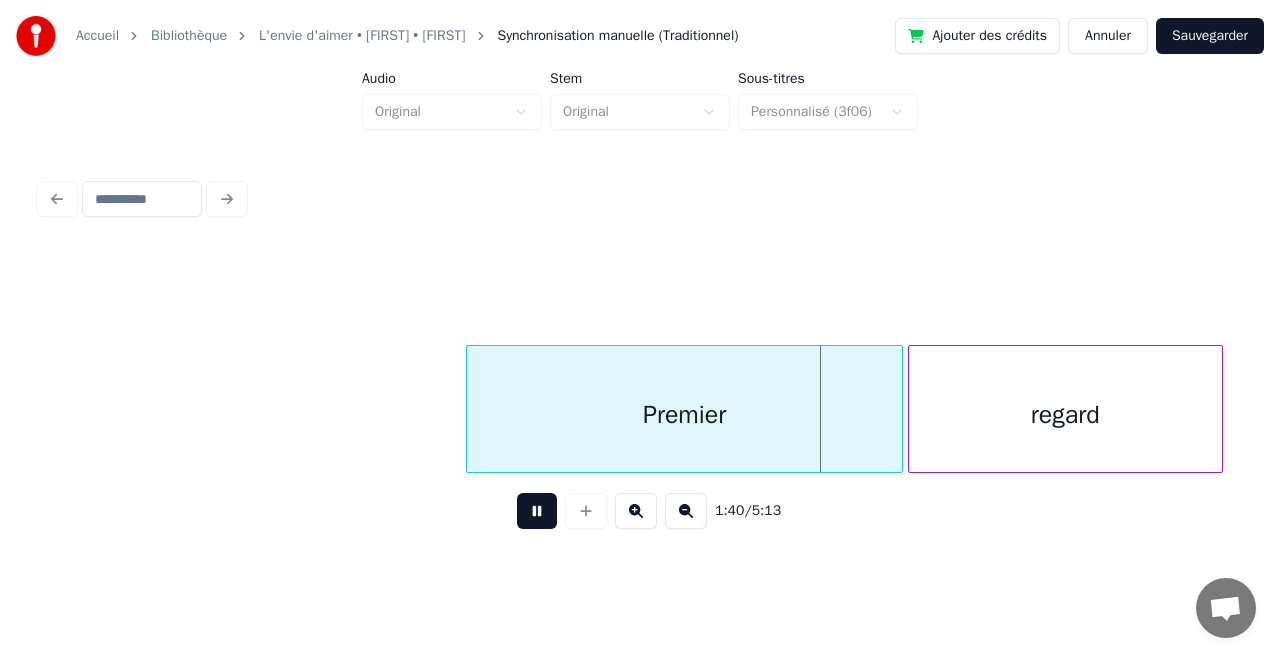 click at bounding box center (537, 511) 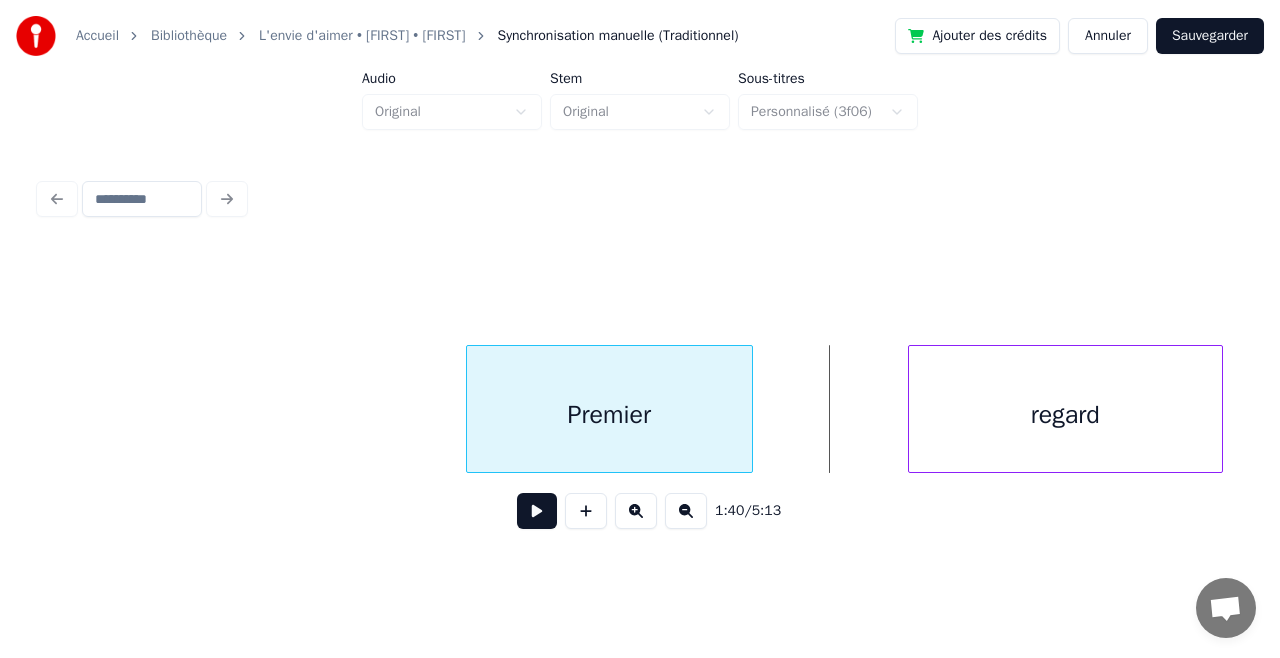 click at bounding box center (749, 409) 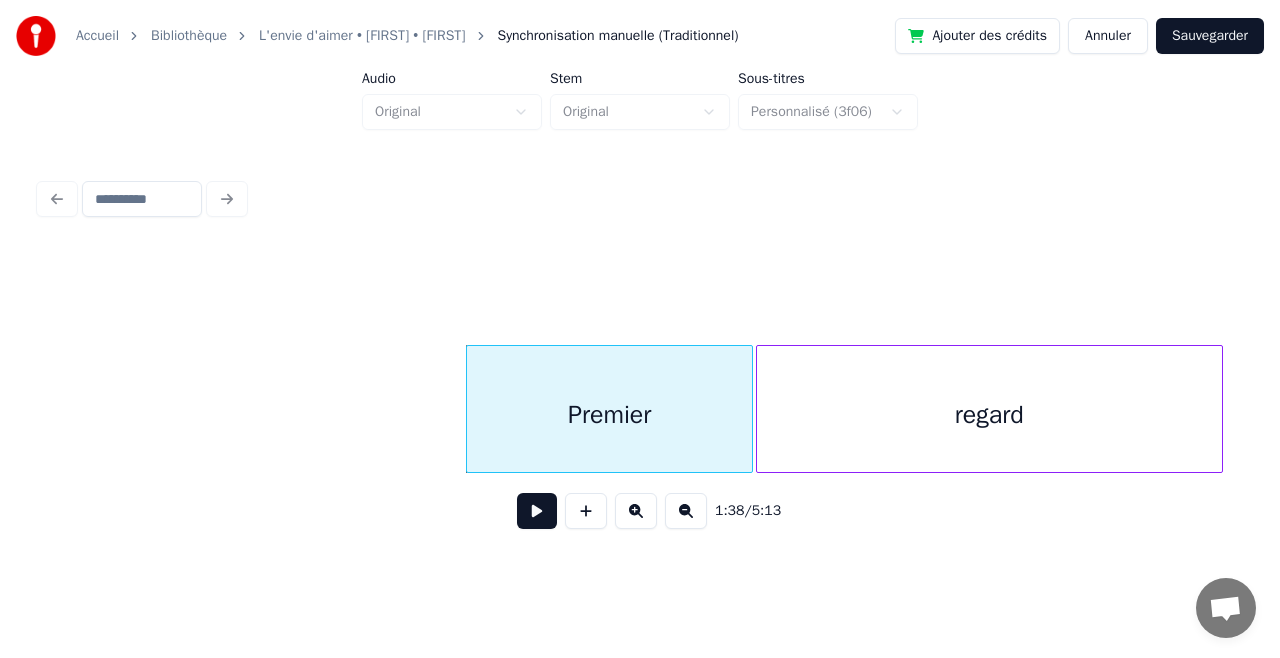 click at bounding box center [760, 409] 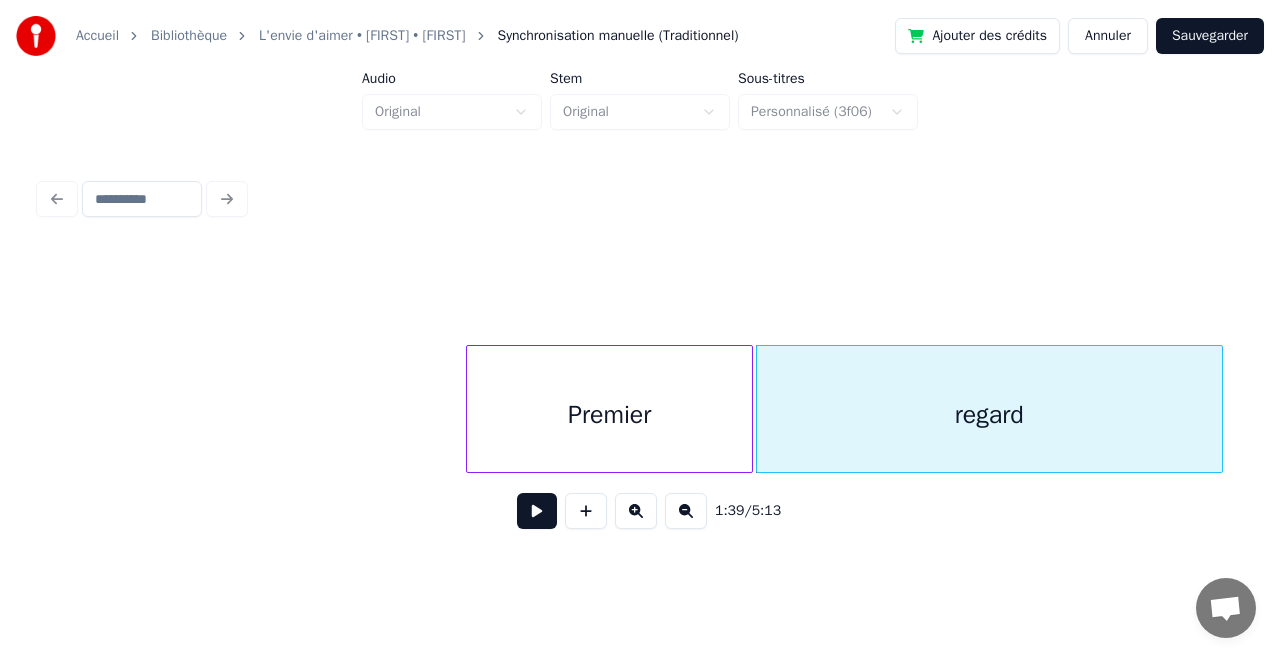 click on "regard Premier" at bounding box center [12127, 409] 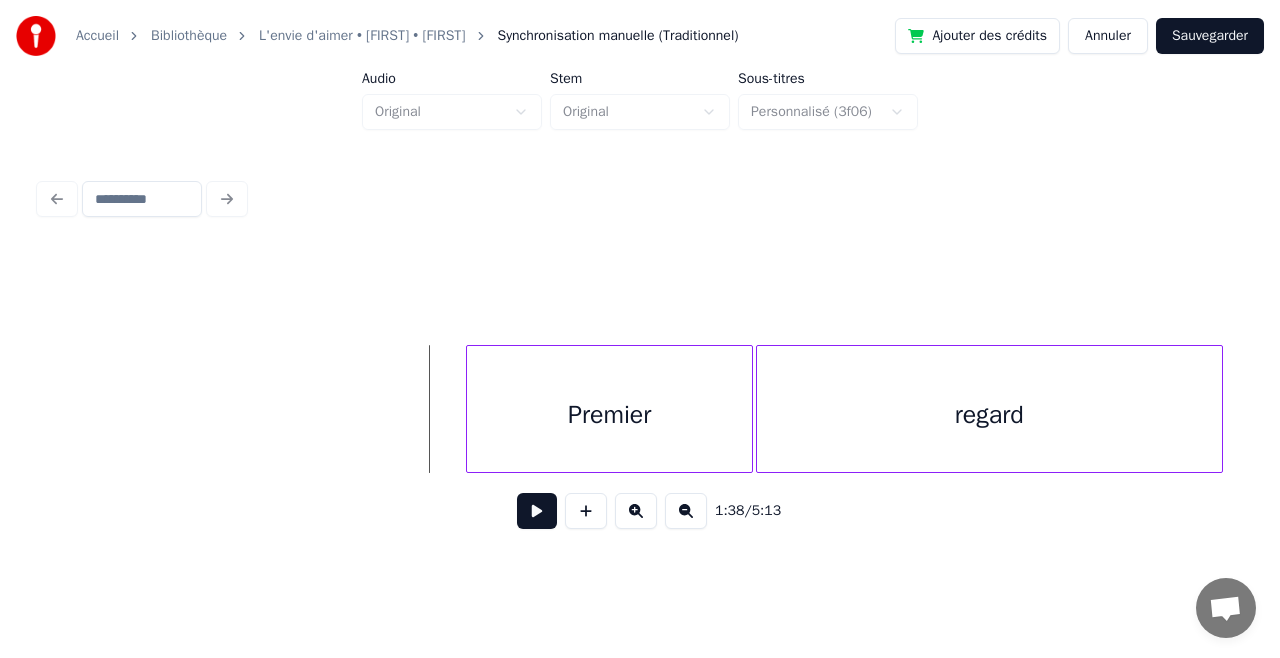 click at bounding box center (537, 511) 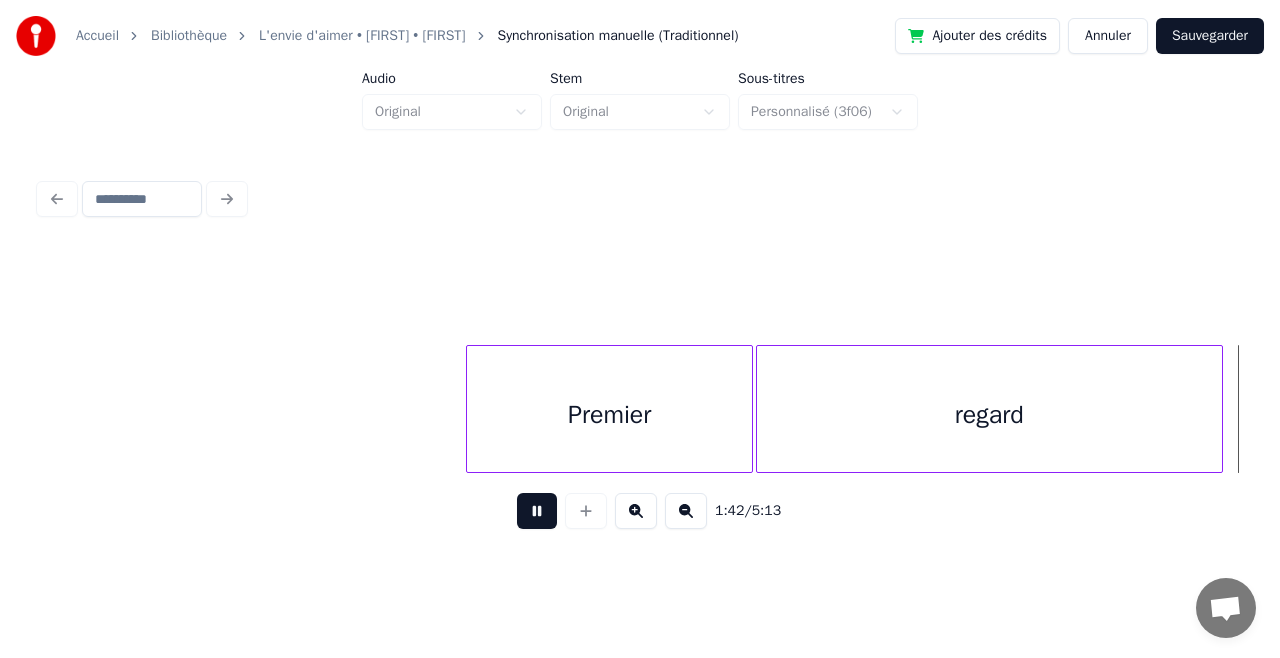 scroll, scrollTop: 0, scrollLeft: 20443, axis: horizontal 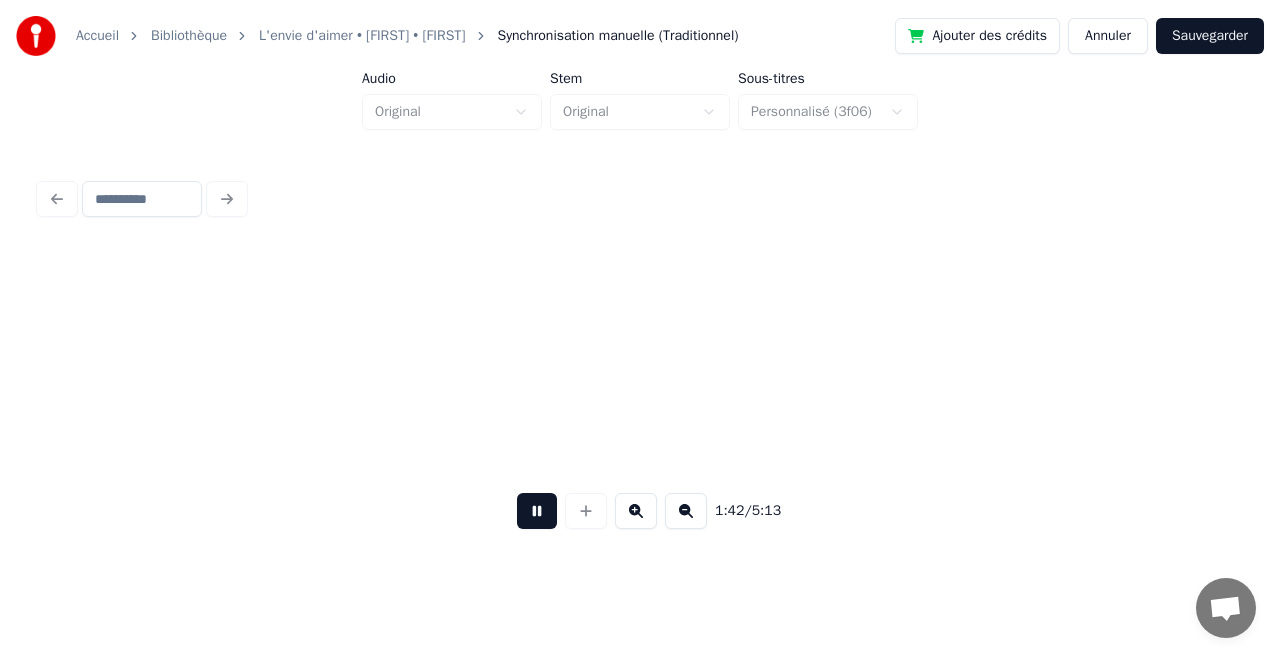 click at bounding box center [537, 511] 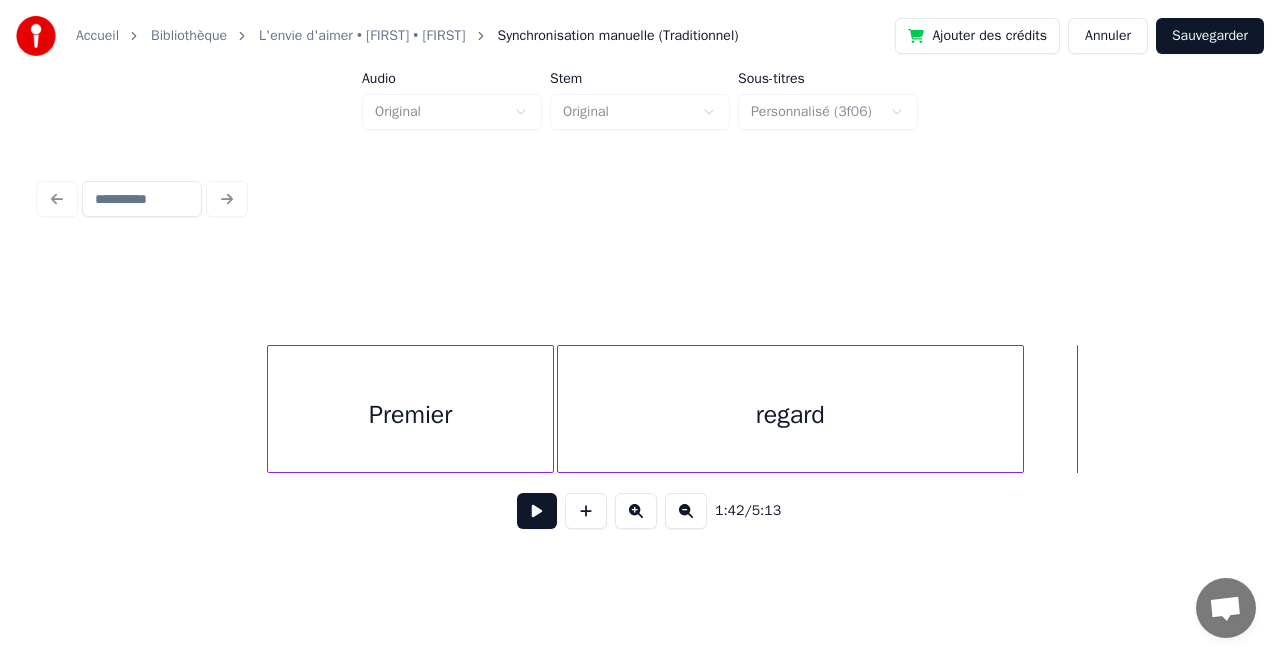 scroll, scrollTop: 0, scrollLeft: 19409, axis: horizontal 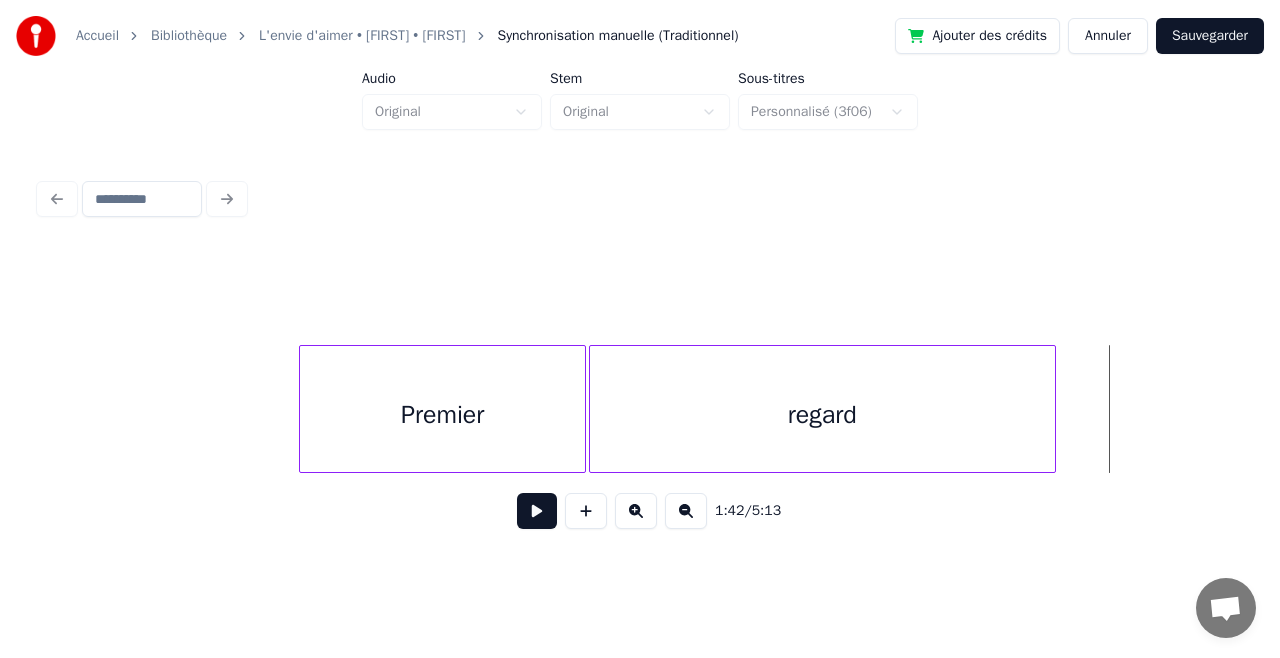 click on "regard Premier" at bounding box center (11960, 409) 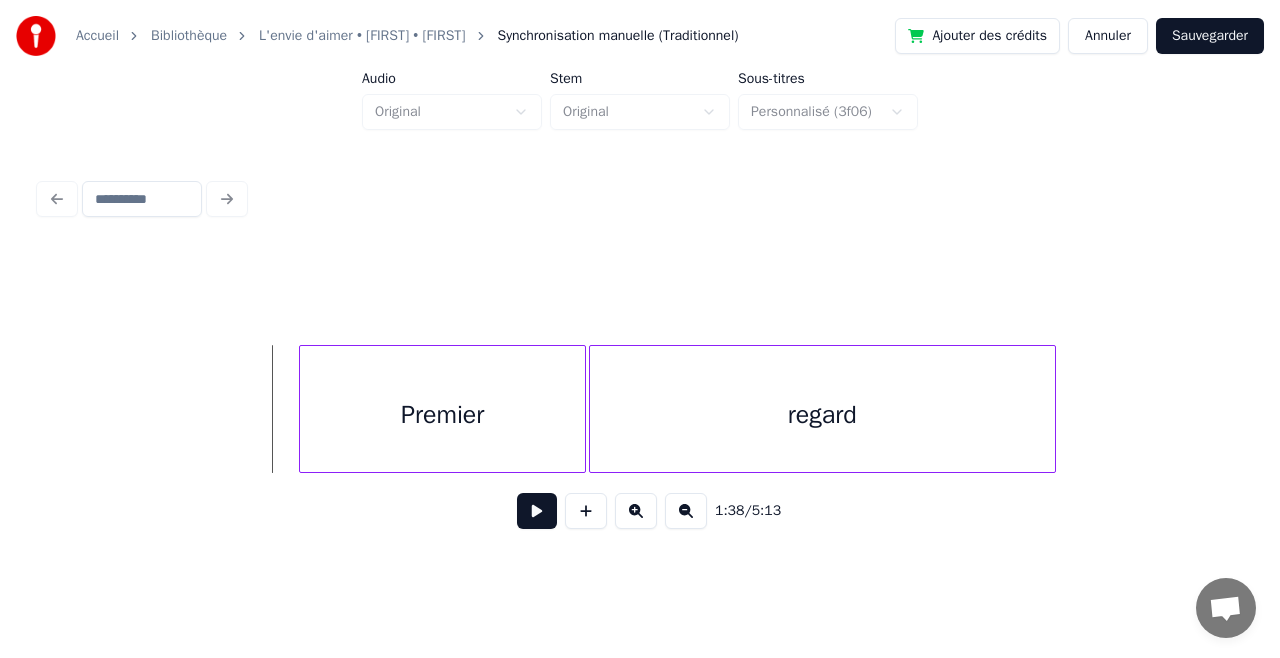 click at bounding box center [537, 511] 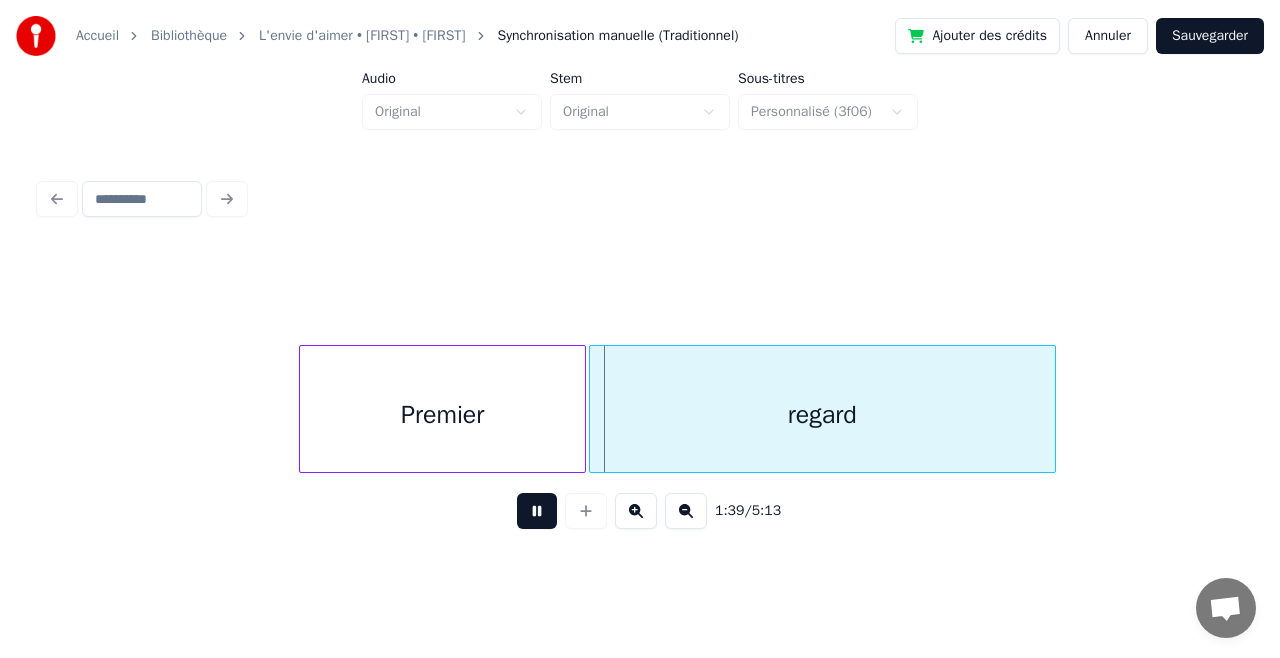 click at bounding box center [537, 511] 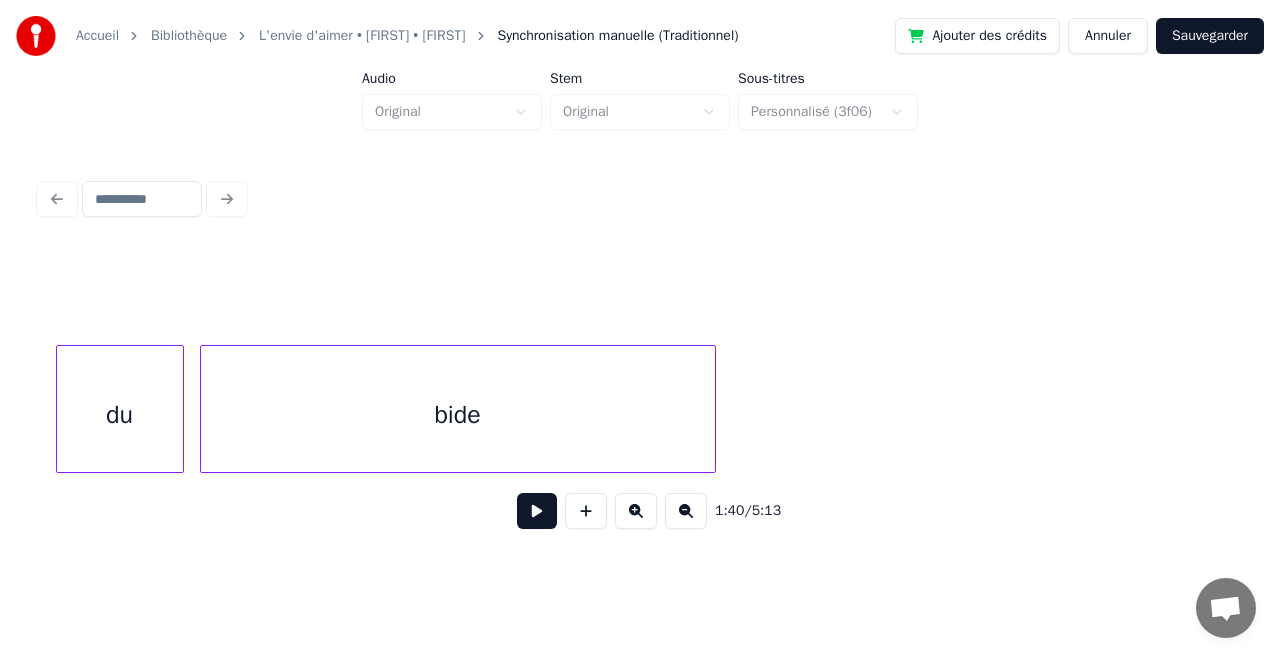 scroll, scrollTop: 0, scrollLeft: 18434, axis: horizontal 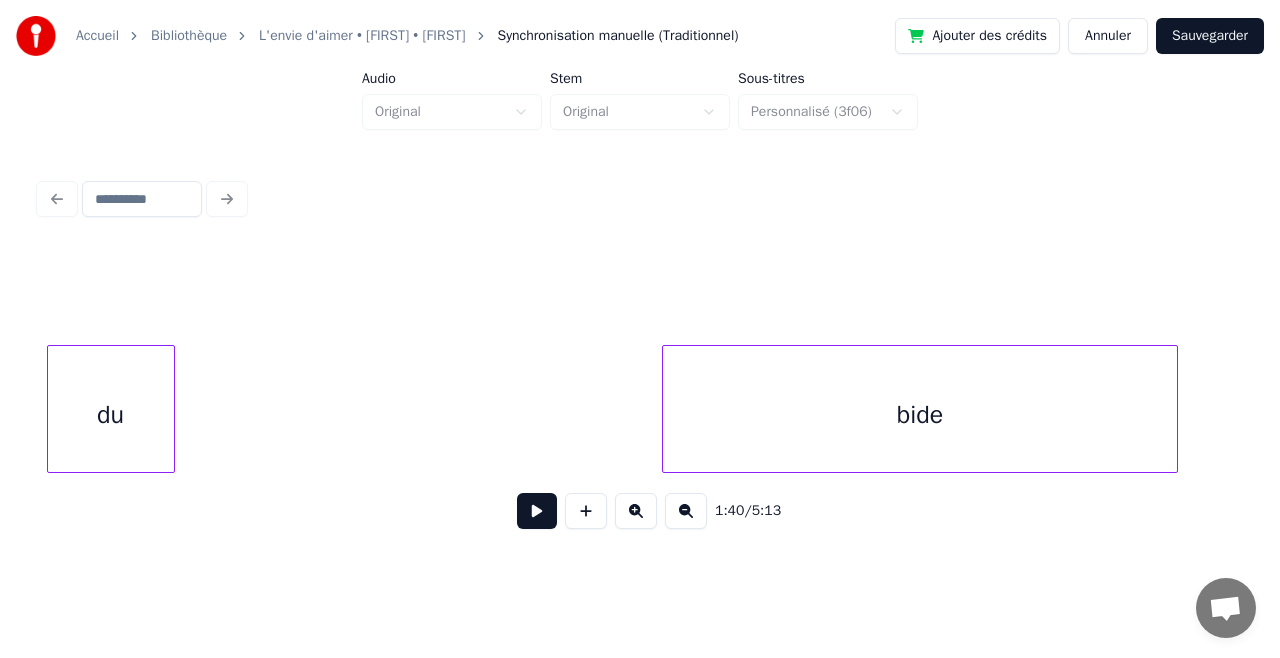 click on "bide" at bounding box center (920, 414) 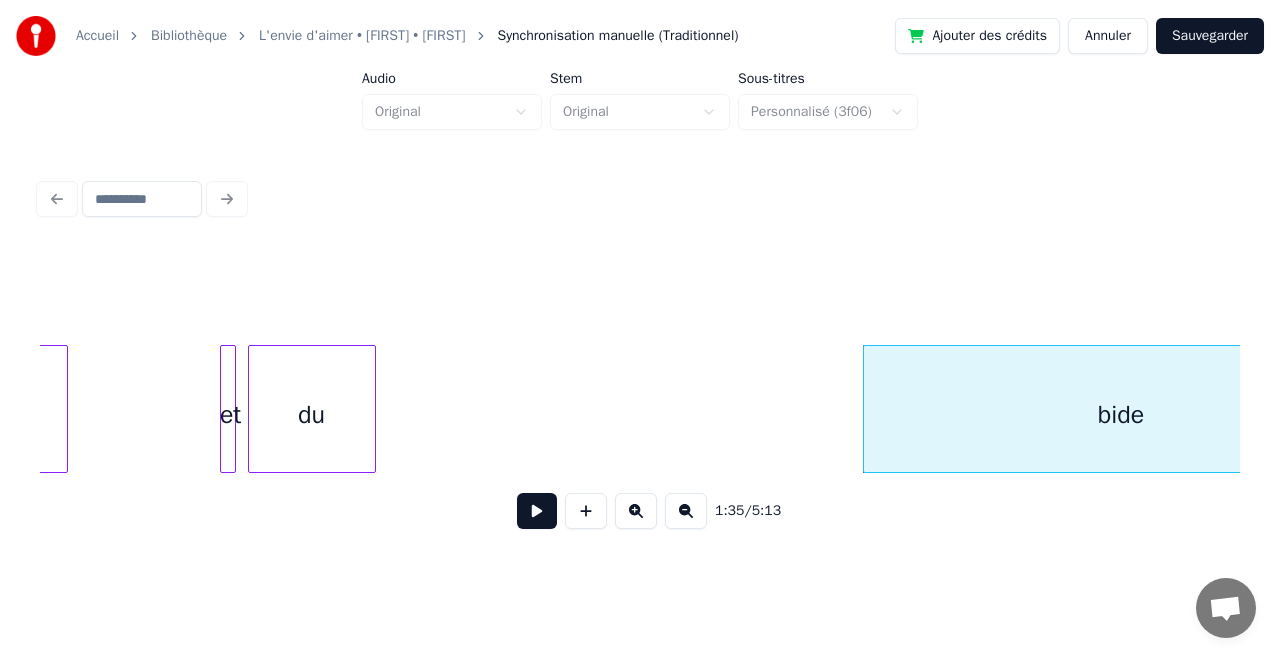 scroll, scrollTop: 0, scrollLeft: 18226, axis: horizontal 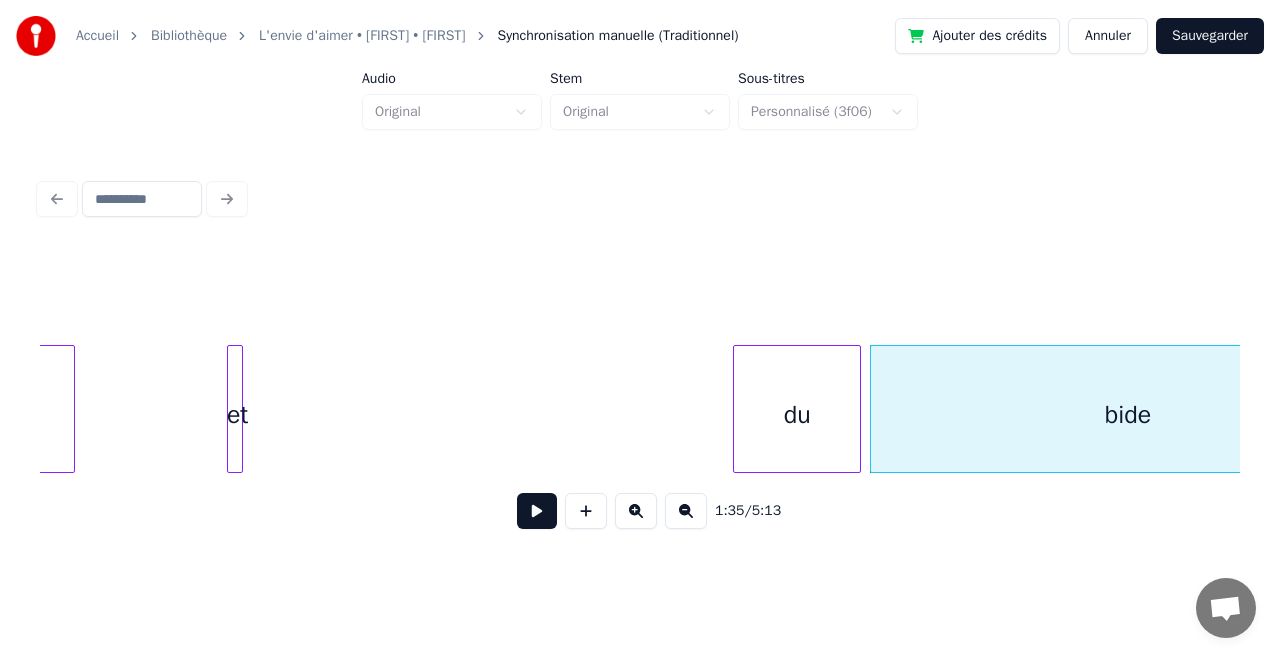 click on "du" at bounding box center (797, 414) 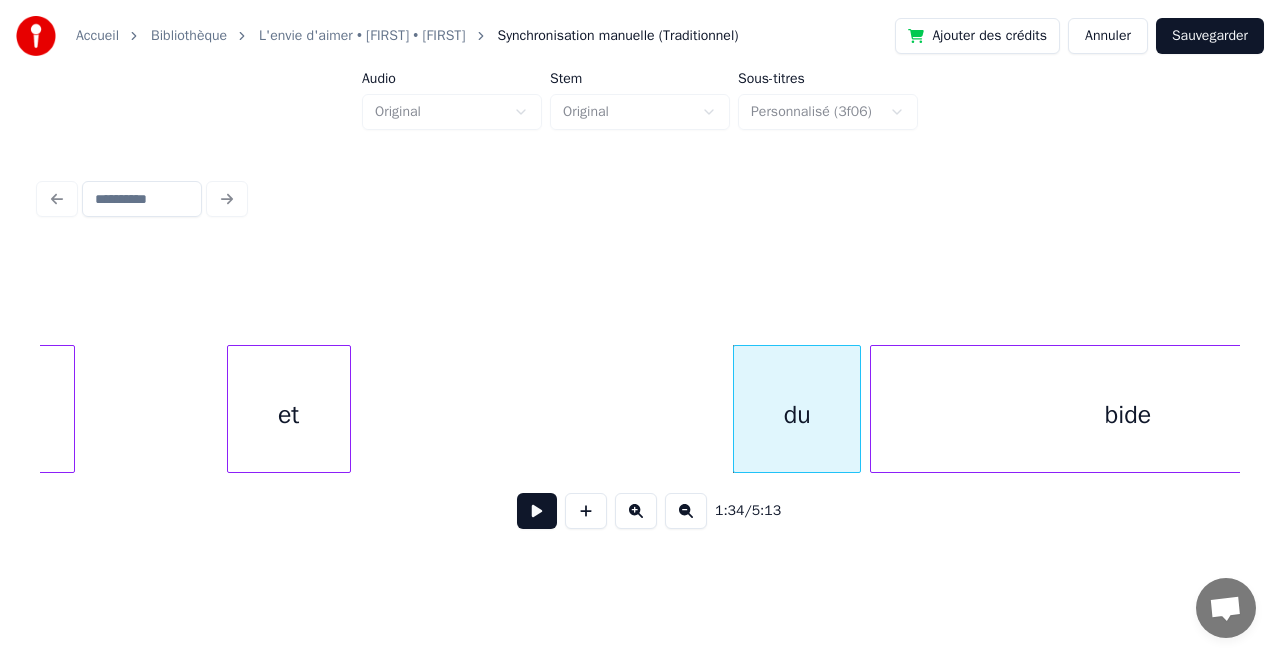 click at bounding box center [347, 409] 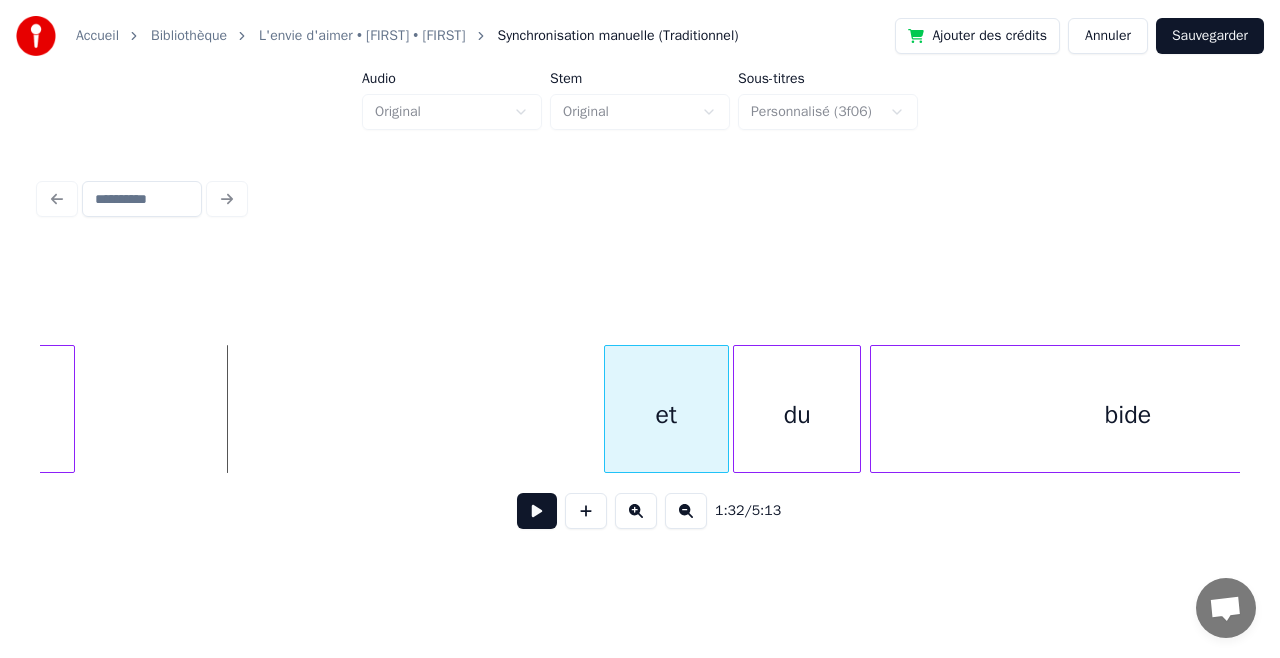 click on "et" at bounding box center [666, 414] 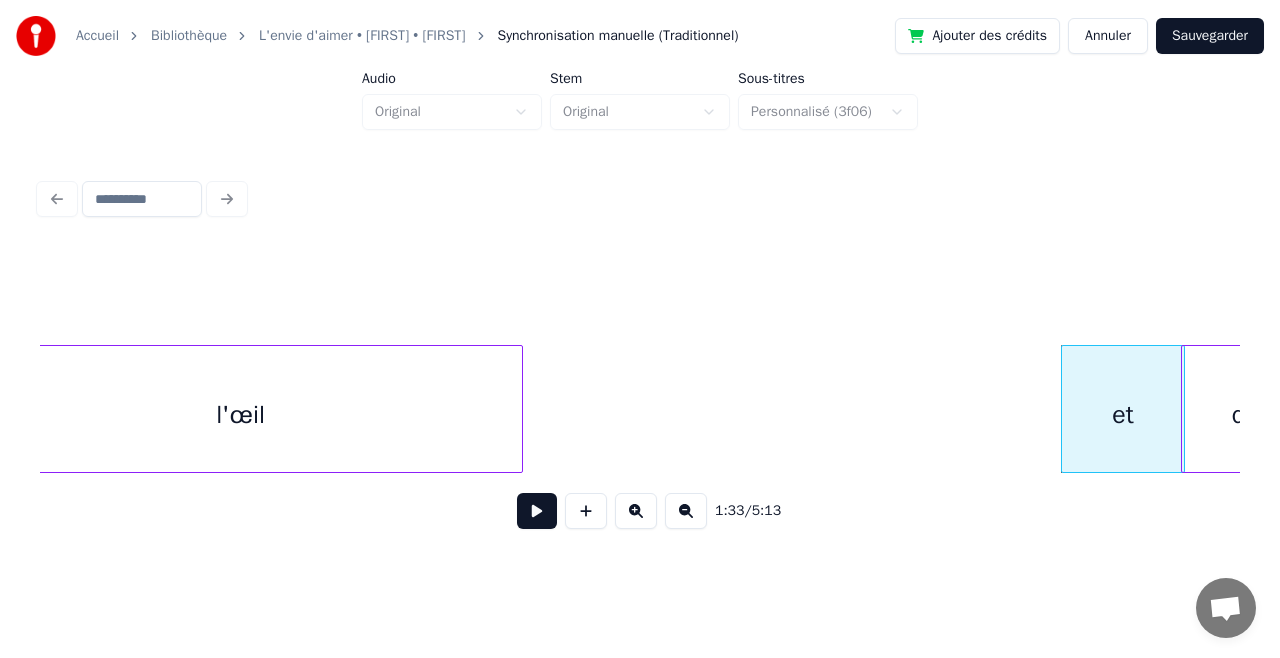 scroll, scrollTop: 0, scrollLeft: 17779, axis: horizontal 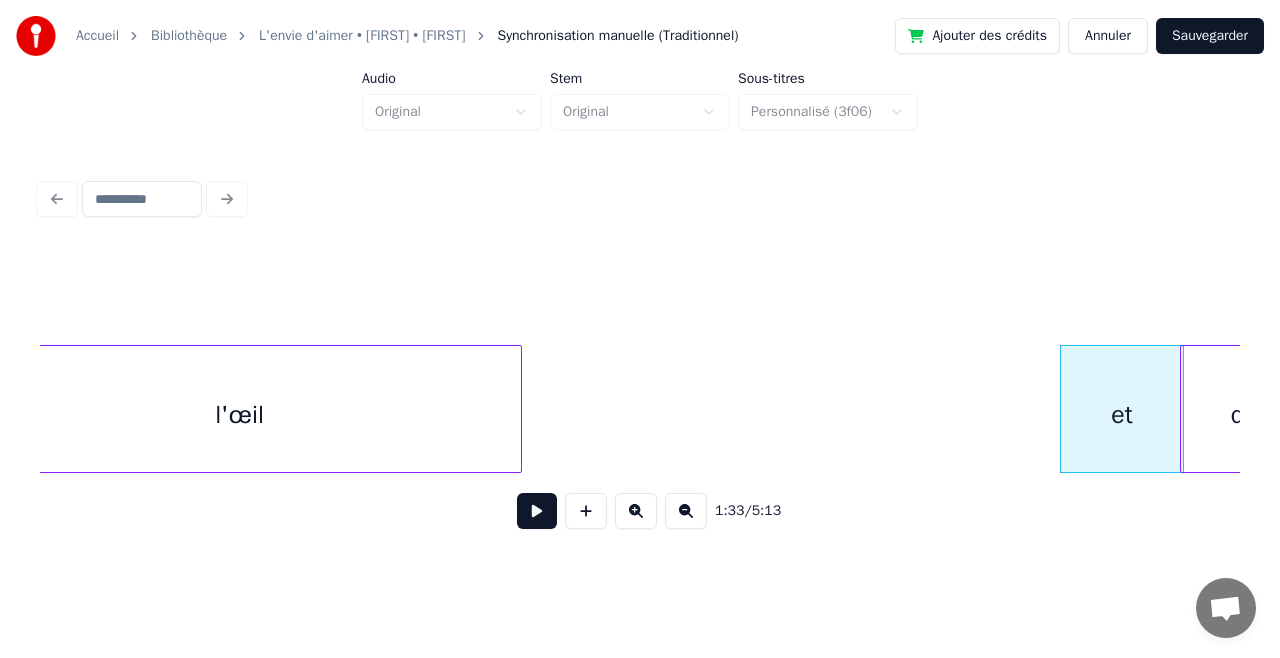 click on "l'œil et du" at bounding box center [13590, 409] 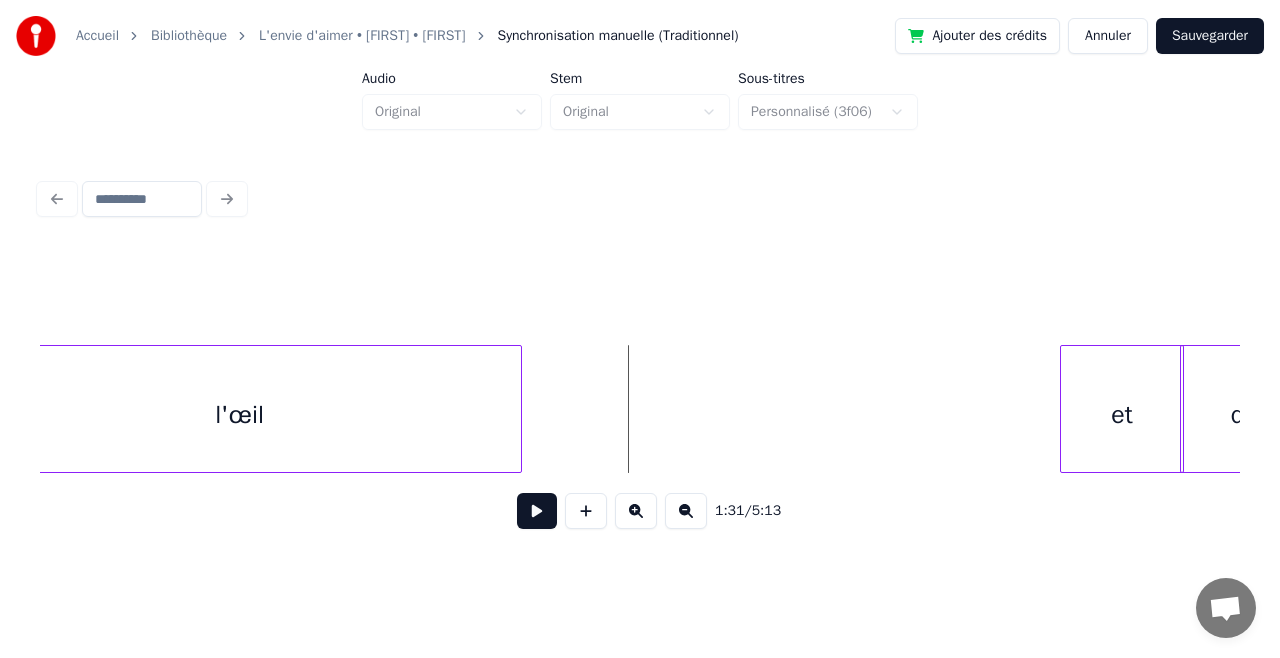 click at bounding box center [537, 511] 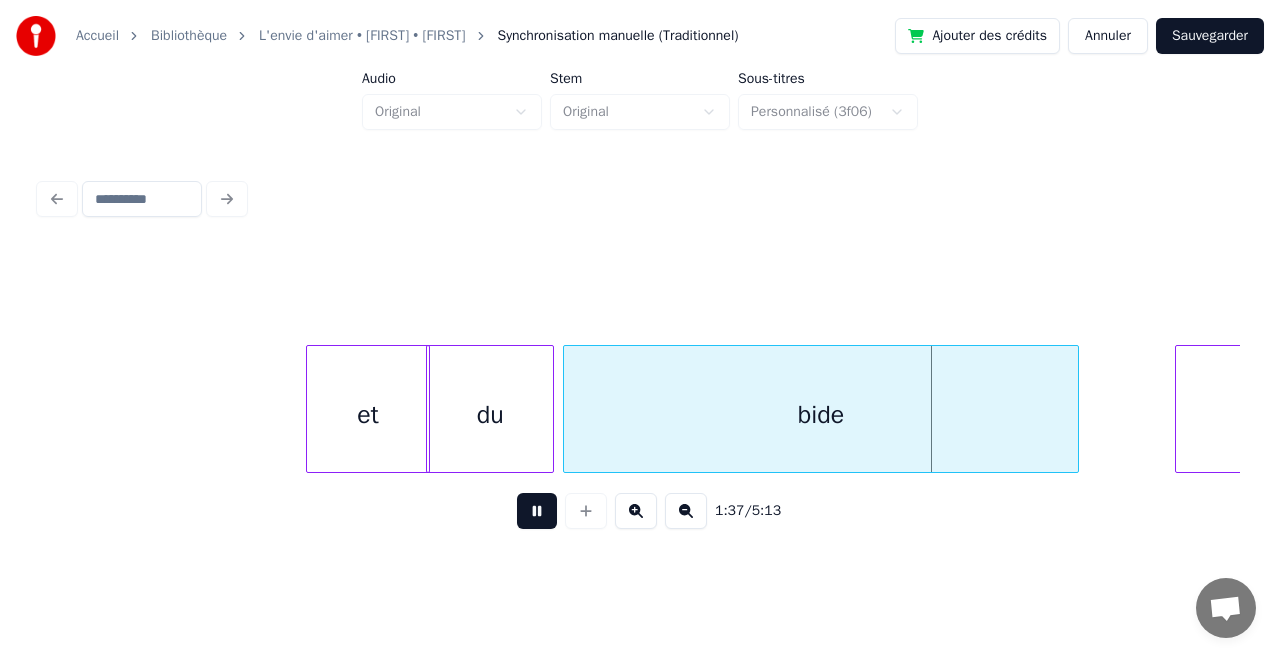 scroll, scrollTop: 0, scrollLeft: 18531, axis: horizontal 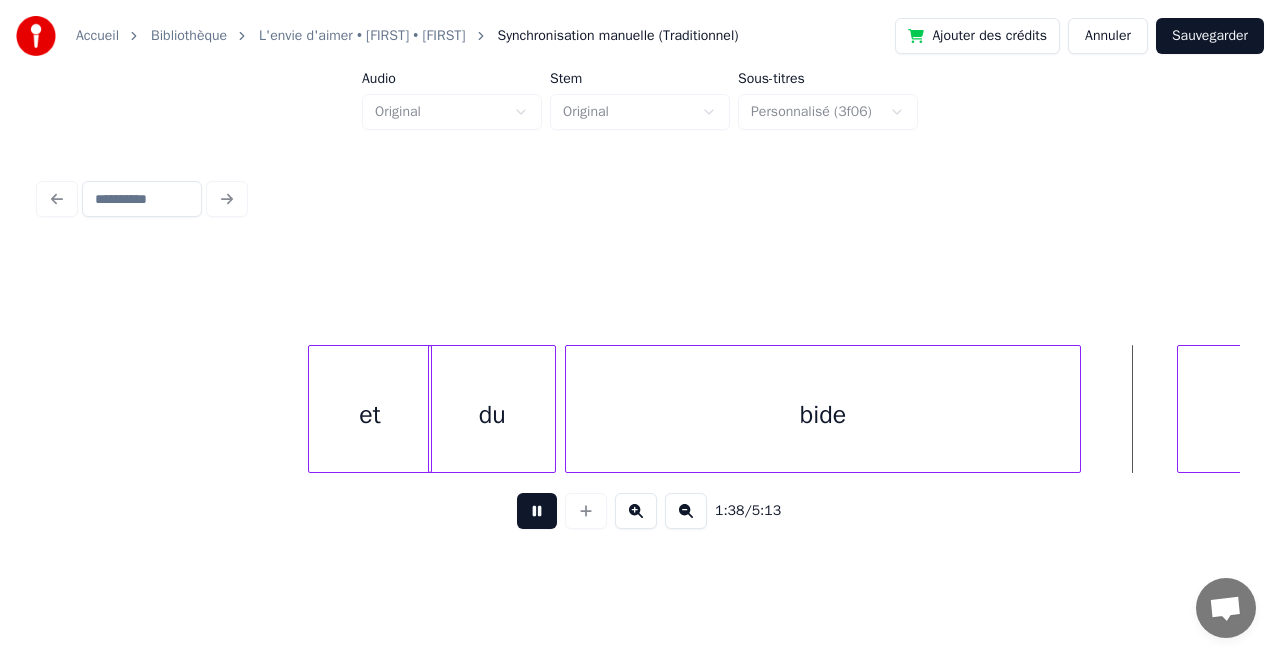 click at bounding box center [537, 511] 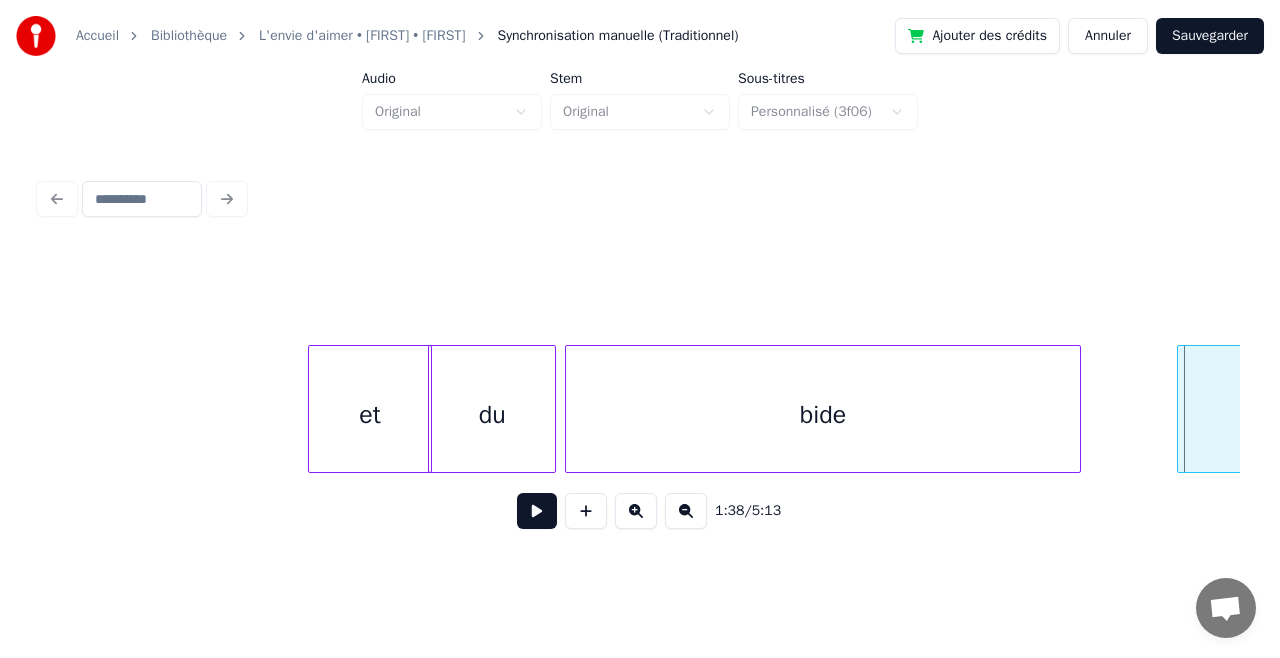 click at bounding box center [569, 409] 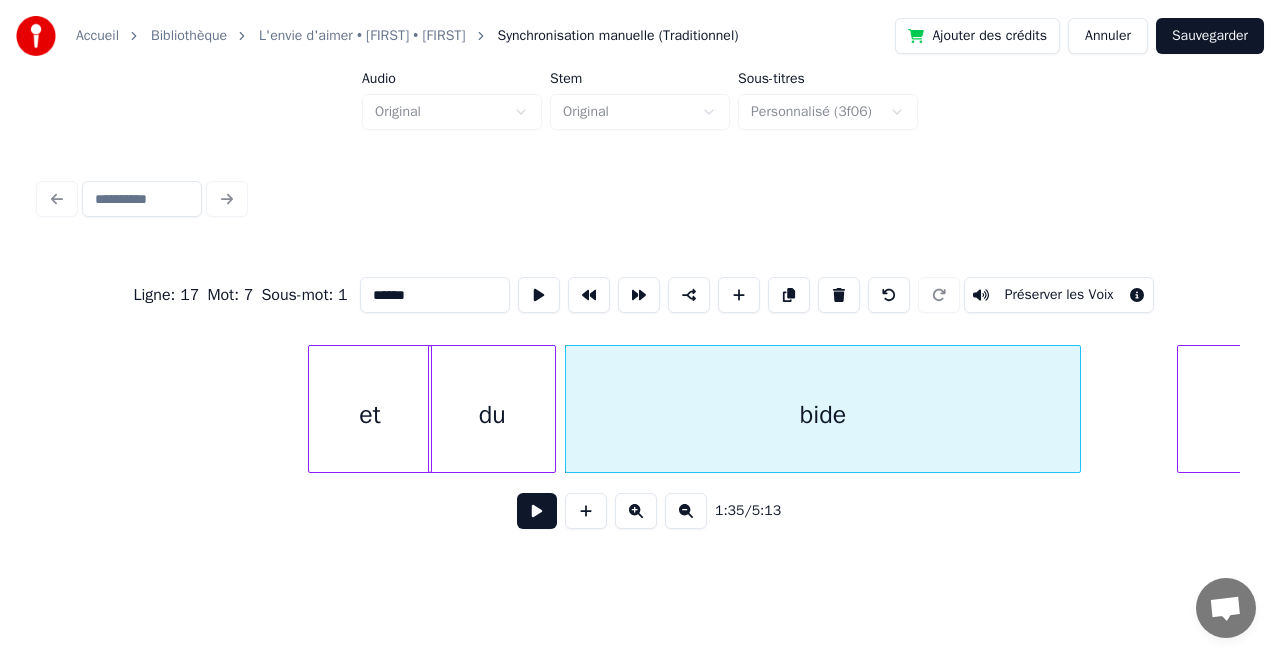 type on "****" 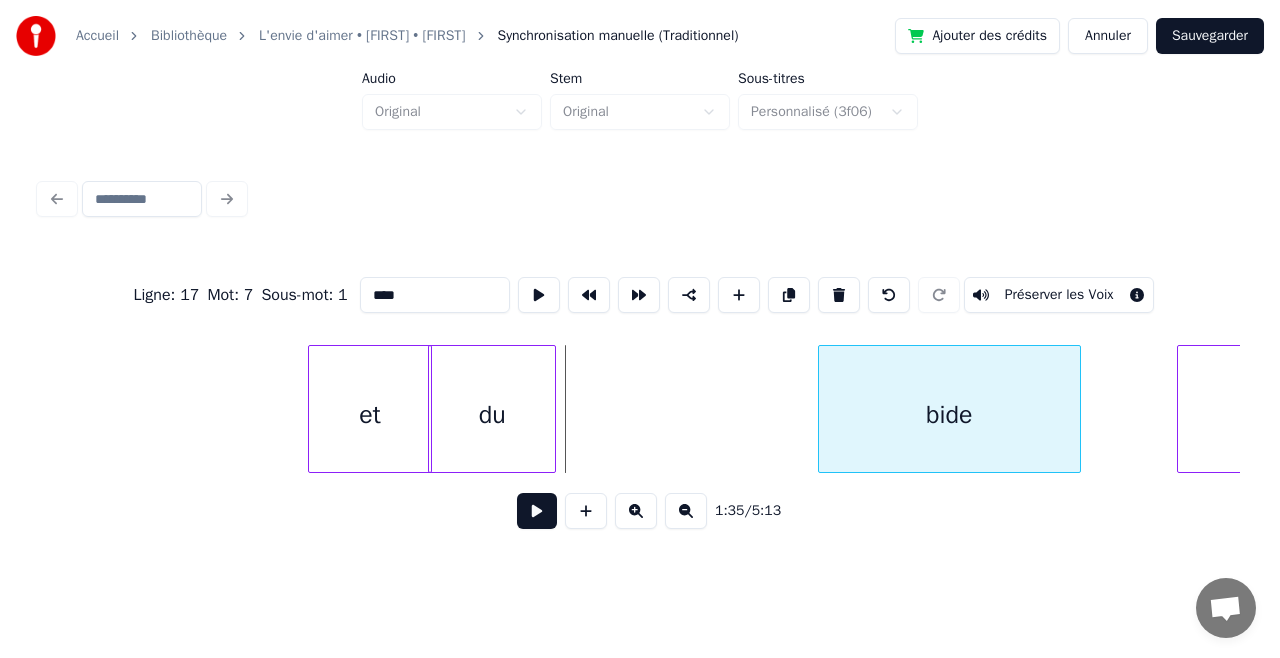 click at bounding box center [822, 409] 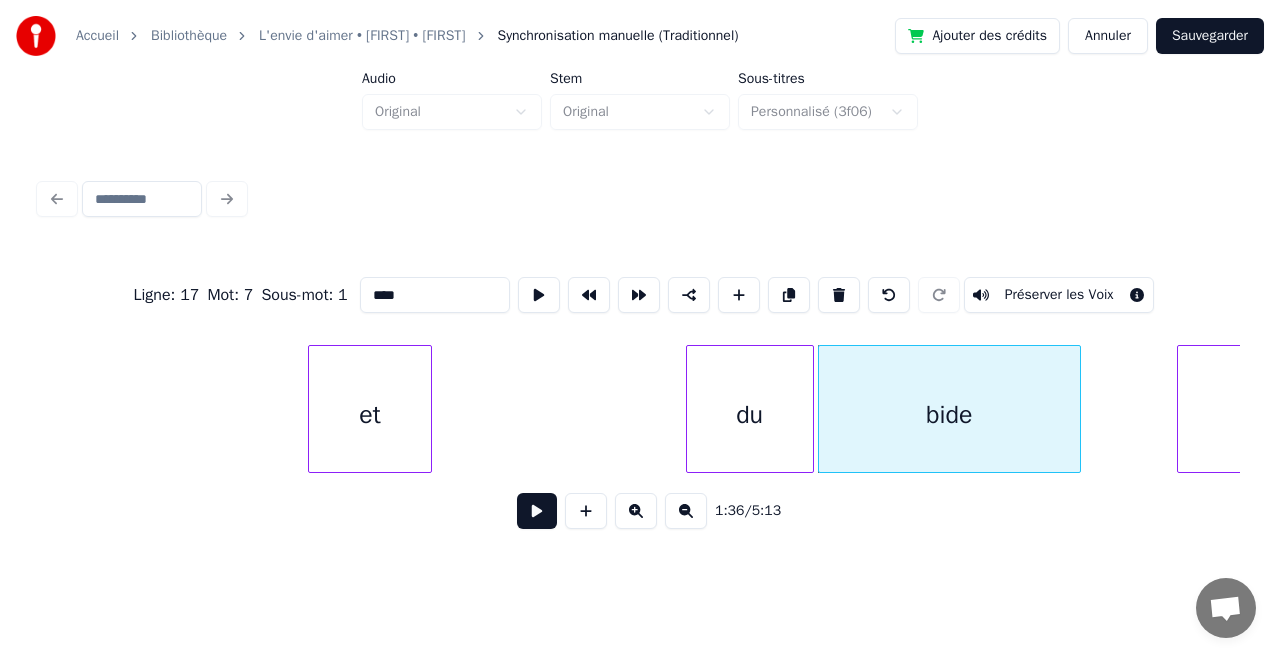 click on "du" at bounding box center (750, 414) 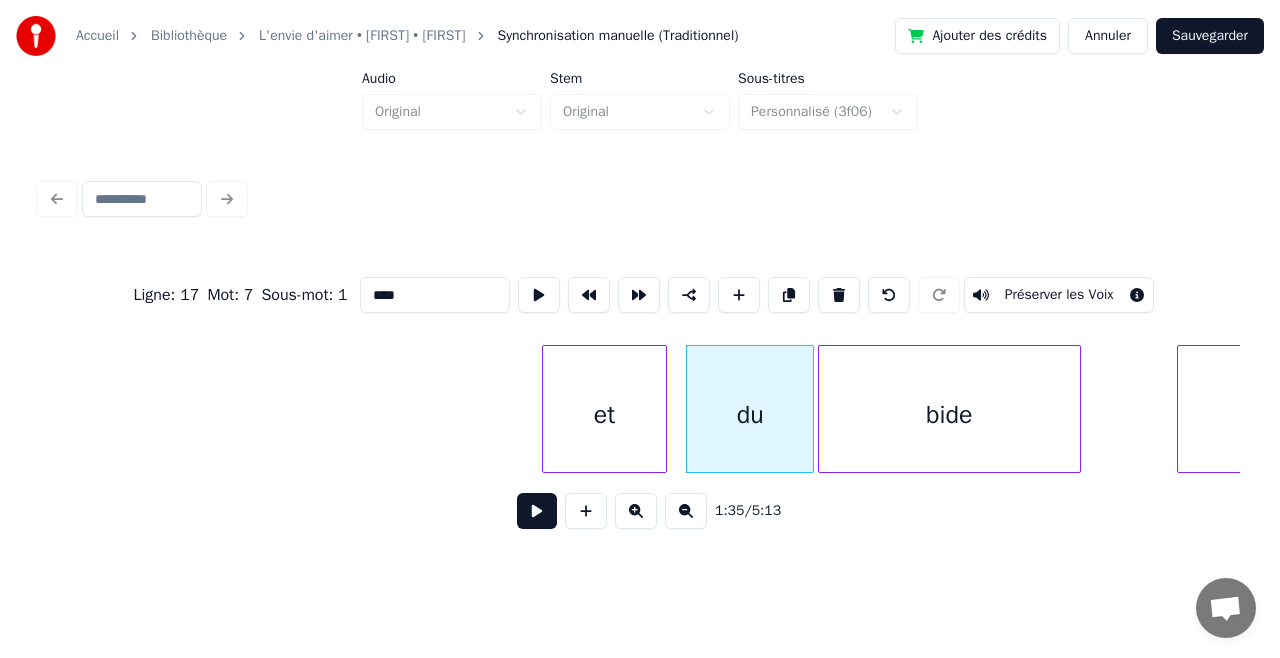 click on "et" at bounding box center (604, 414) 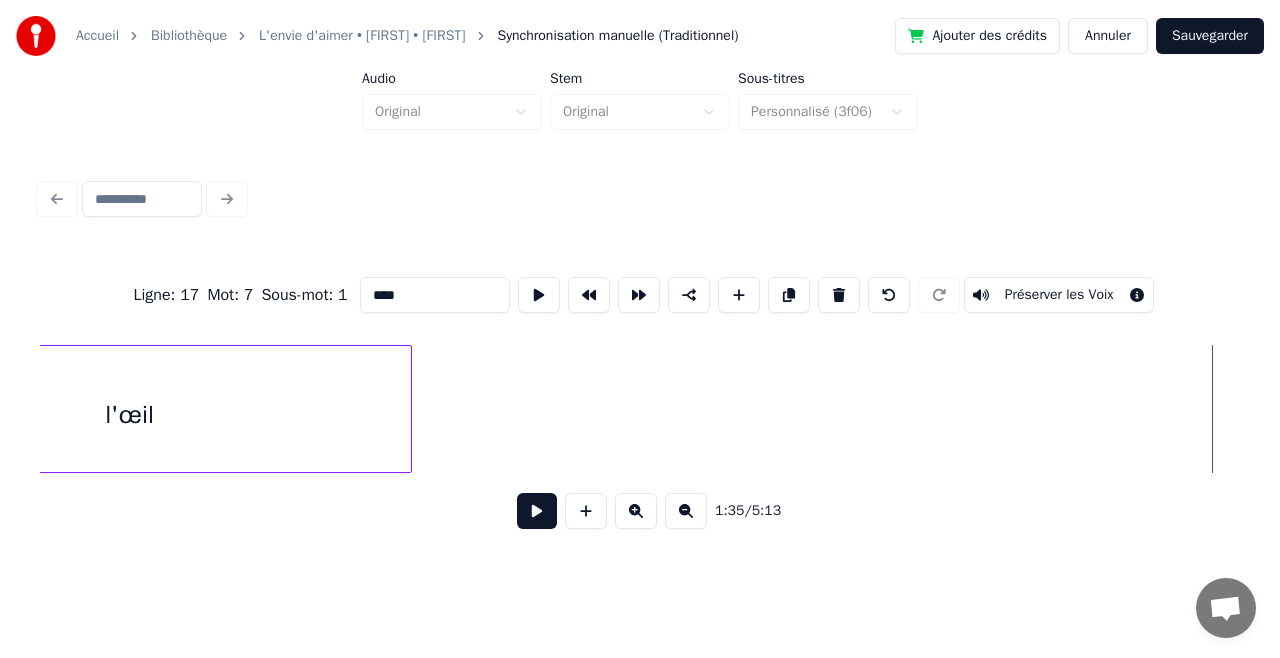 scroll, scrollTop: 0, scrollLeft: 17848, axis: horizontal 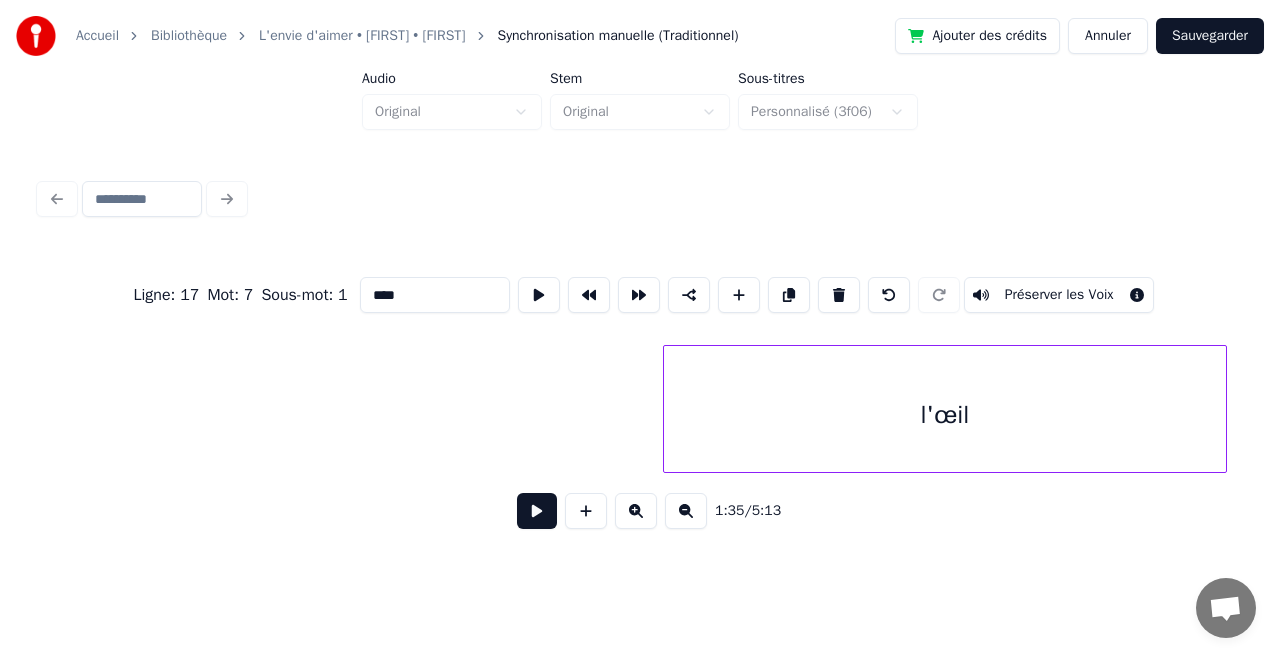 click on "l'œil" at bounding box center [945, 414] 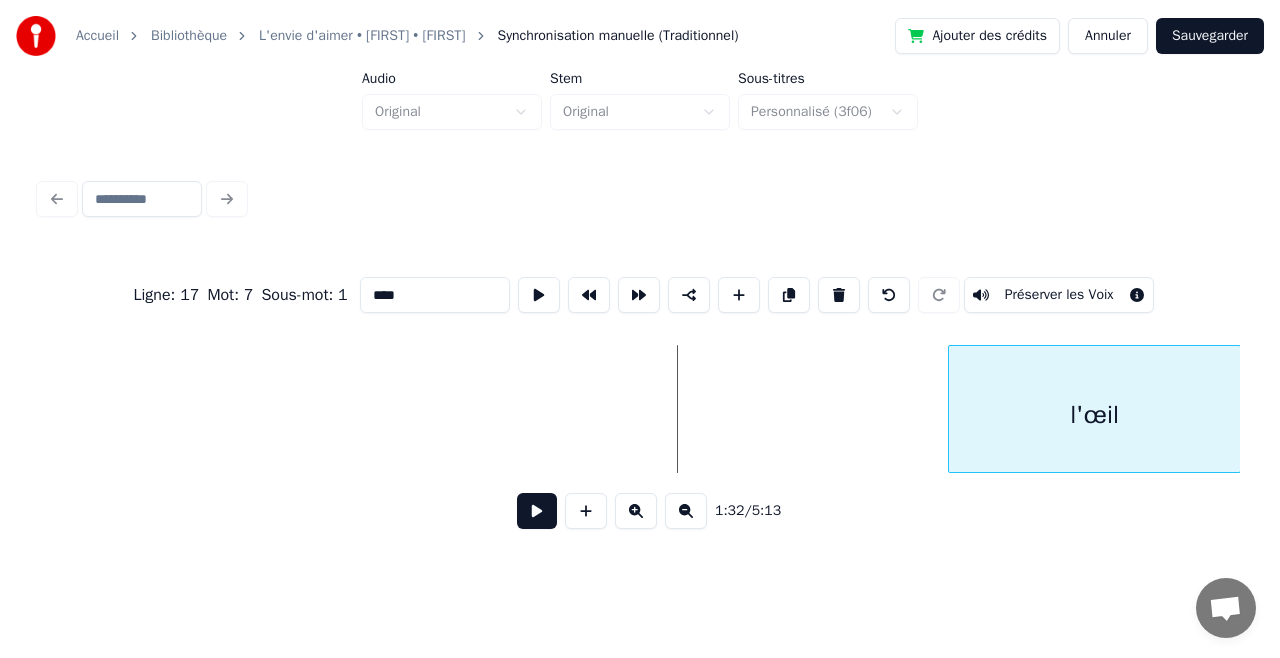 click at bounding box center [952, 409] 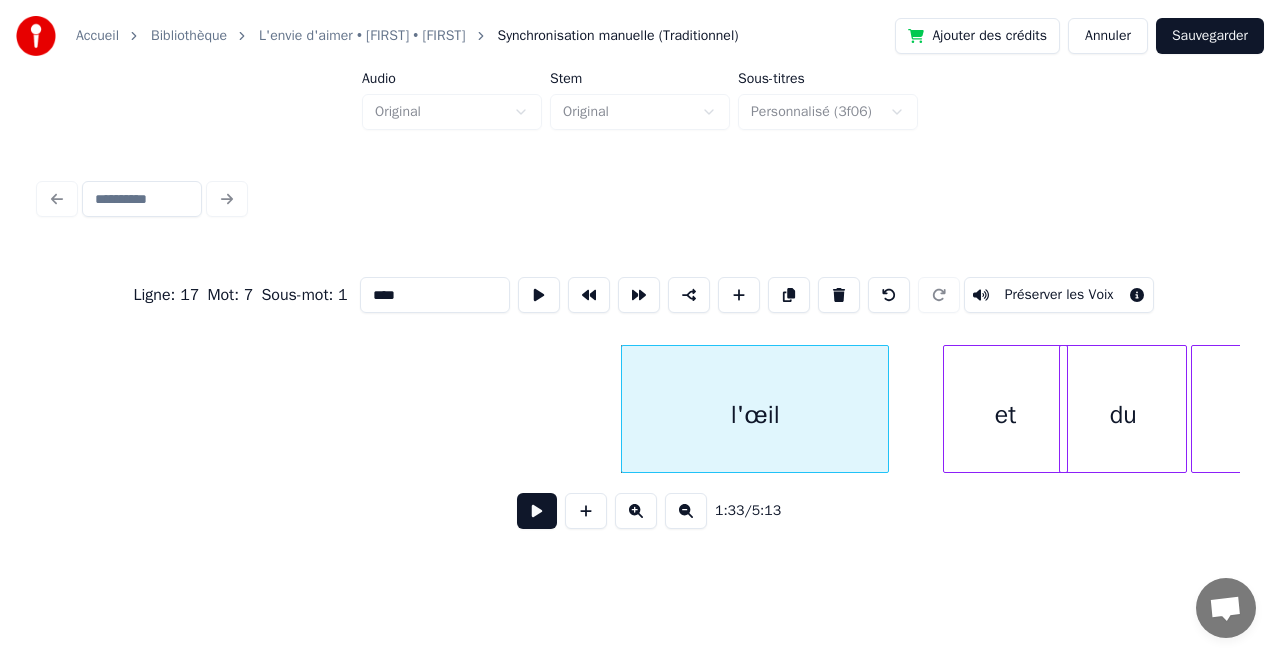 scroll, scrollTop: 0, scrollLeft: 18162, axis: horizontal 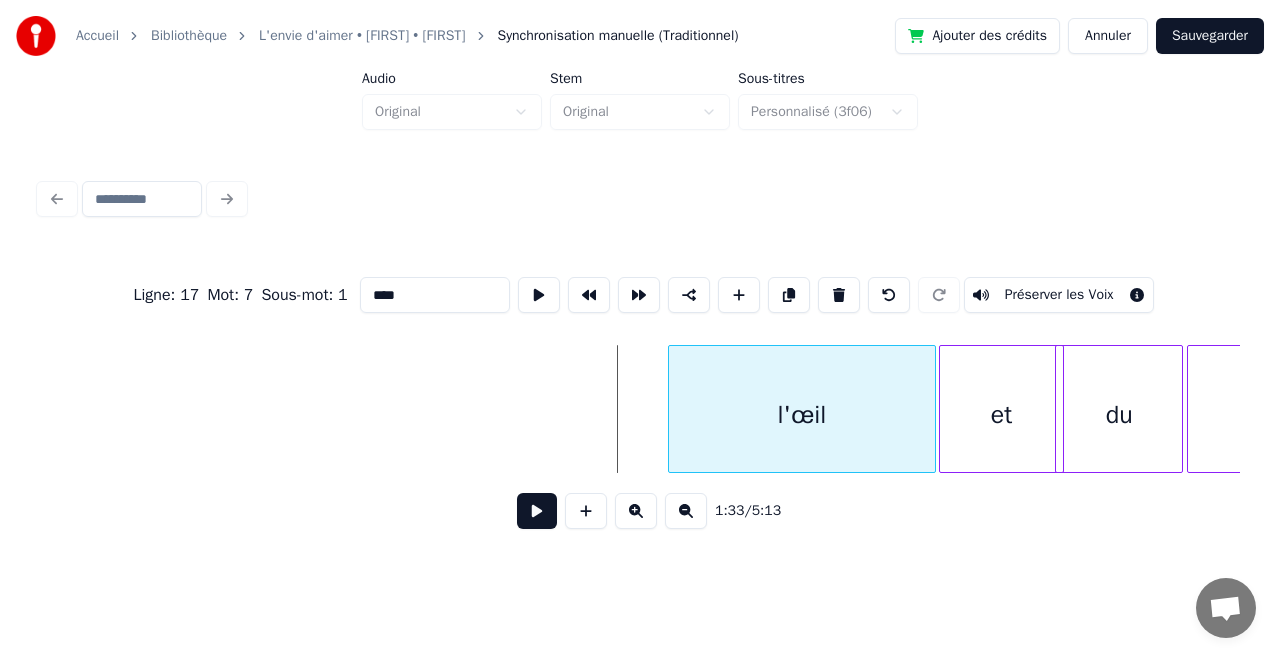 click on "l'œil" at bounding box center (802, 414) 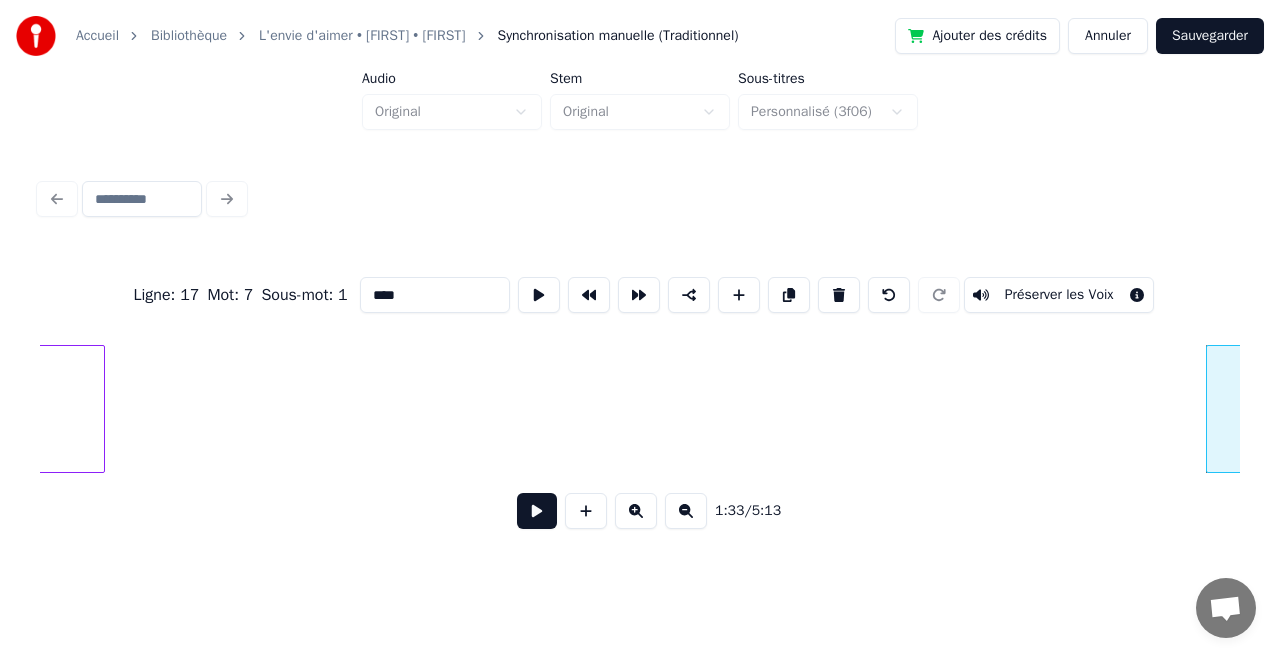 scroll, scrollTop: 0, scrollLeft: 17294, axis: horizontal 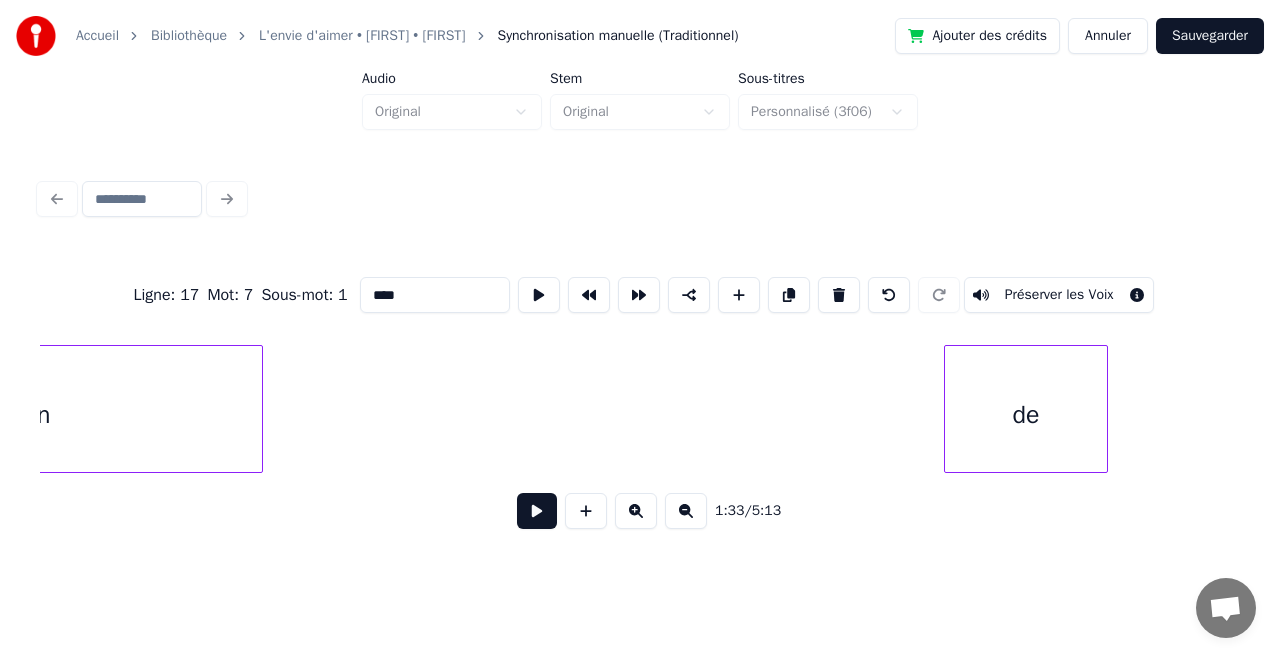click on "de" at bounding box center [1026, 414] 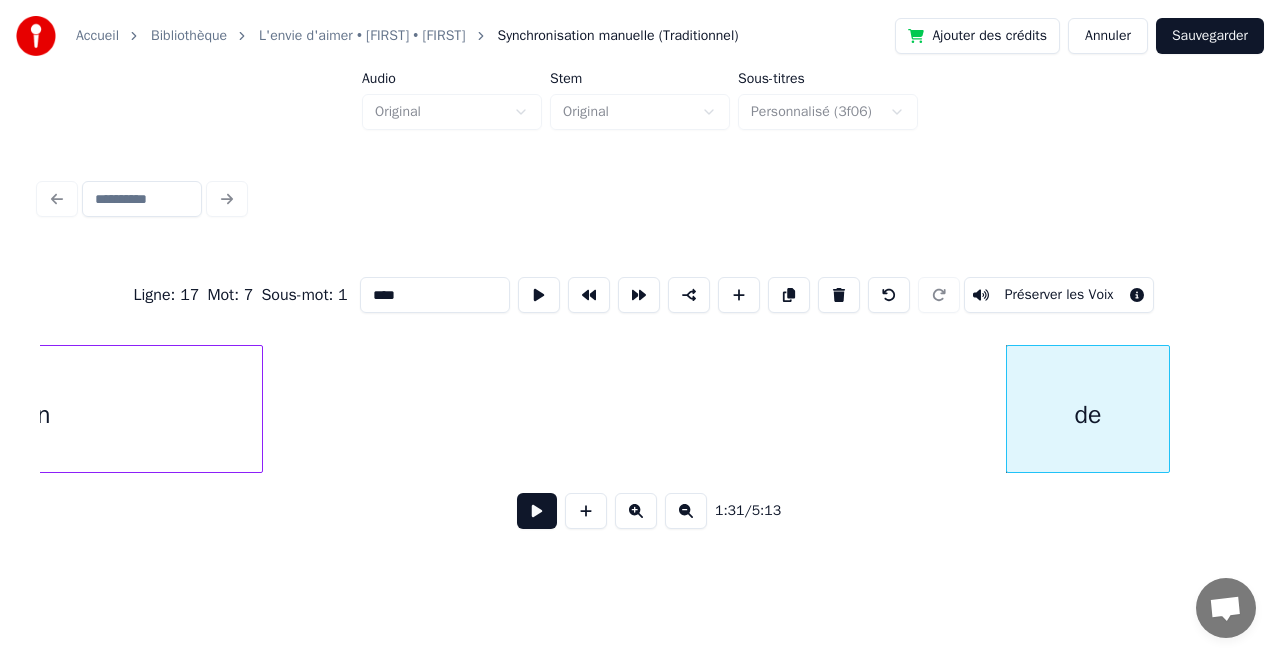 scroll, scrollTop: 0, scrollLeft: 17070, axis: horizontal 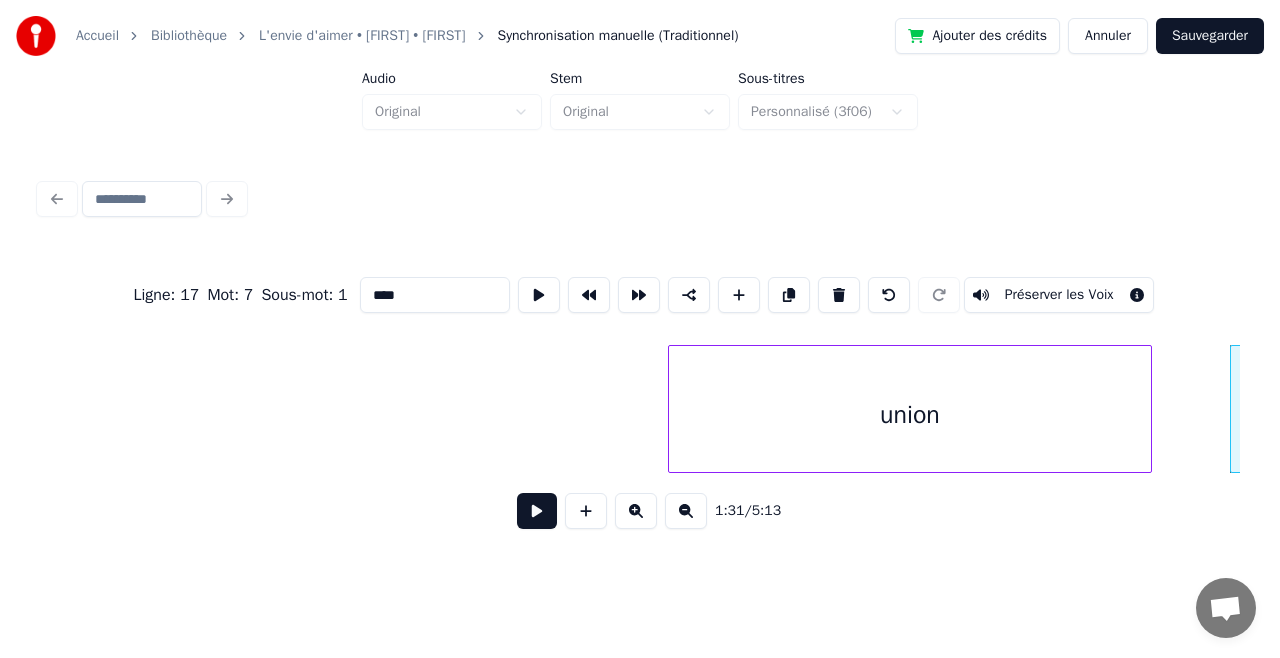 click on "union" at bounding box center [910, 414] 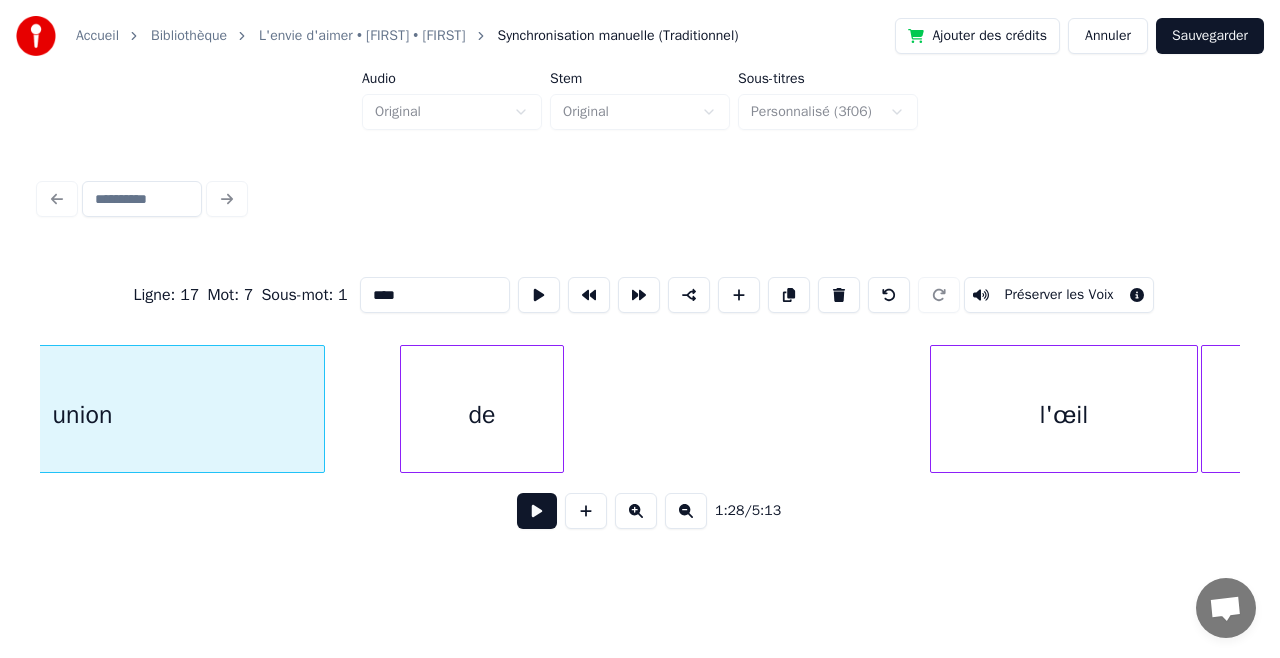 scroll, scrollTop: 0, scrollLeft: 17908, axis: horizontal 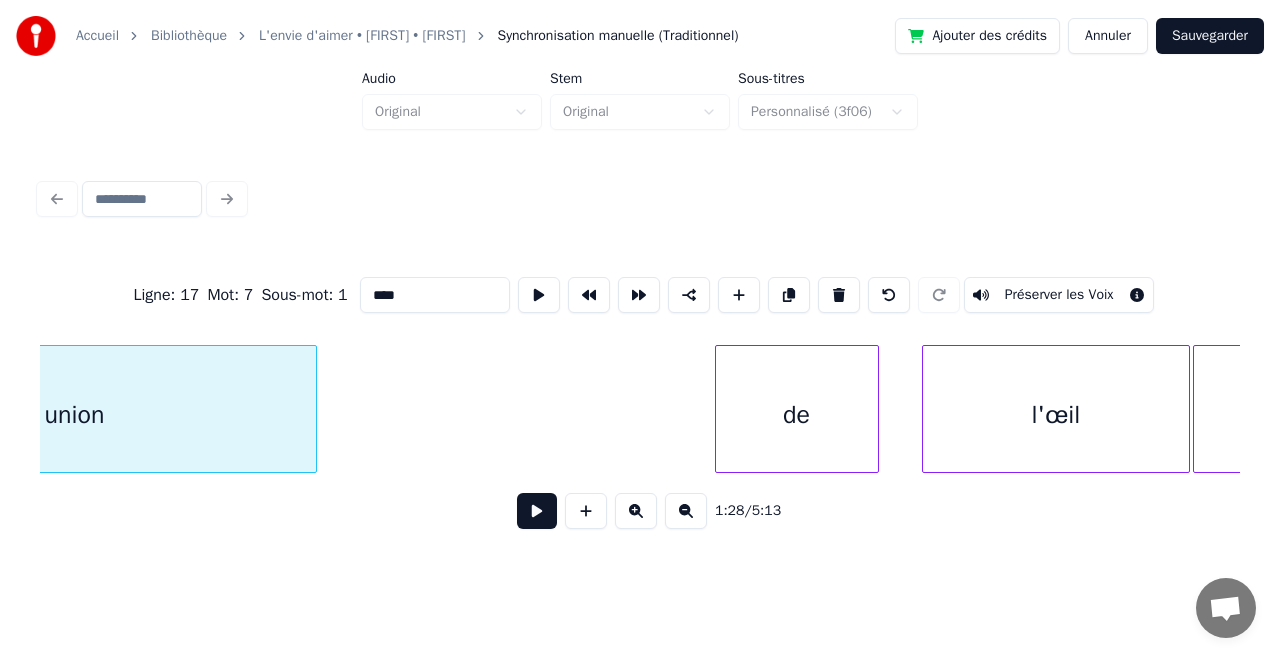 click on "de" at bounding box center [797, 414] 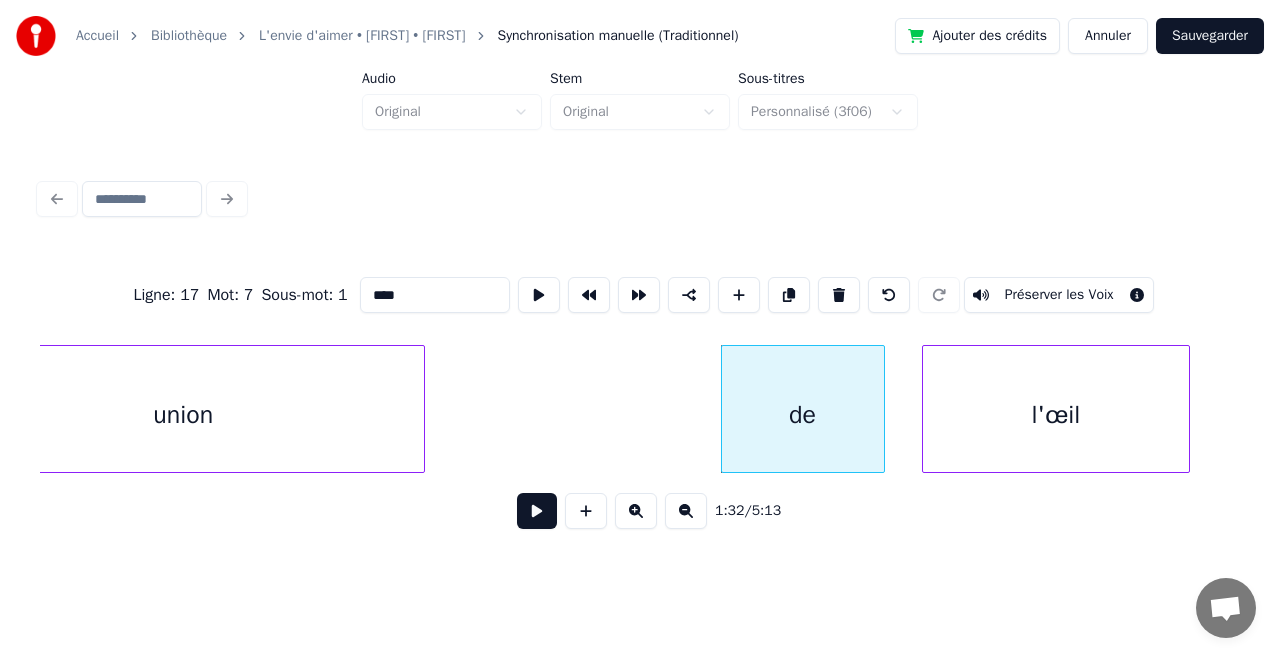 scroll, scrollTop: 0, scrollLeft: 17755, axis: horizontal 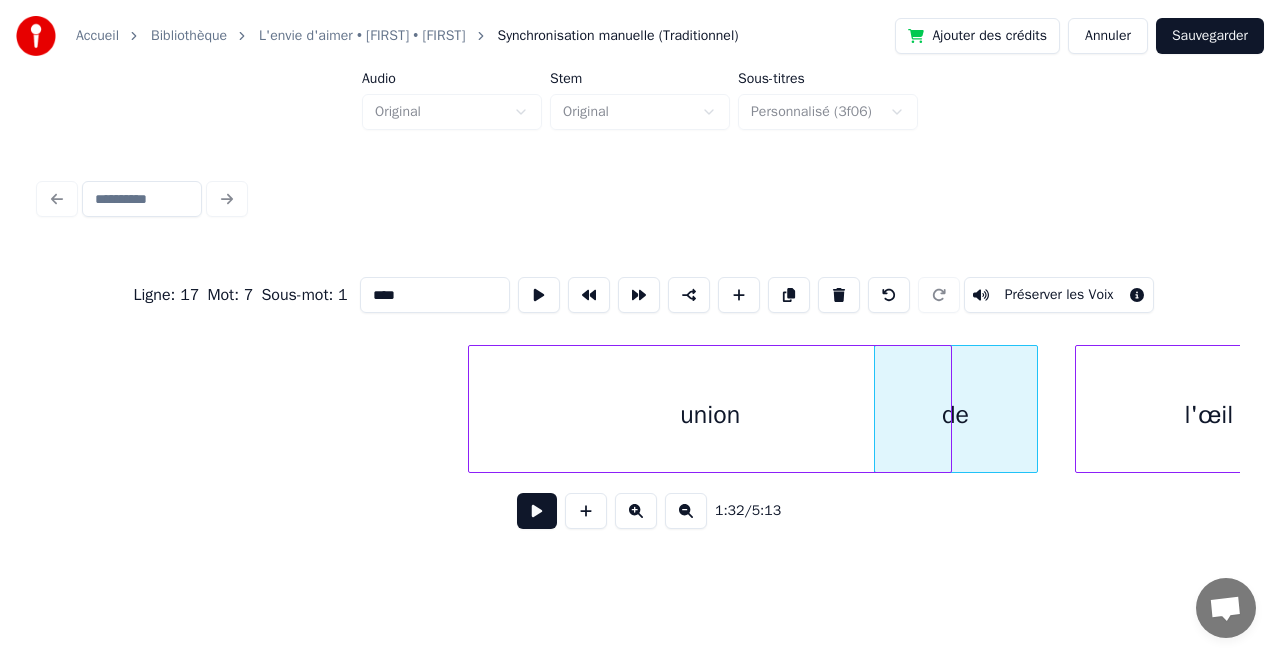 click on "union" at bounding box center (710, 414) 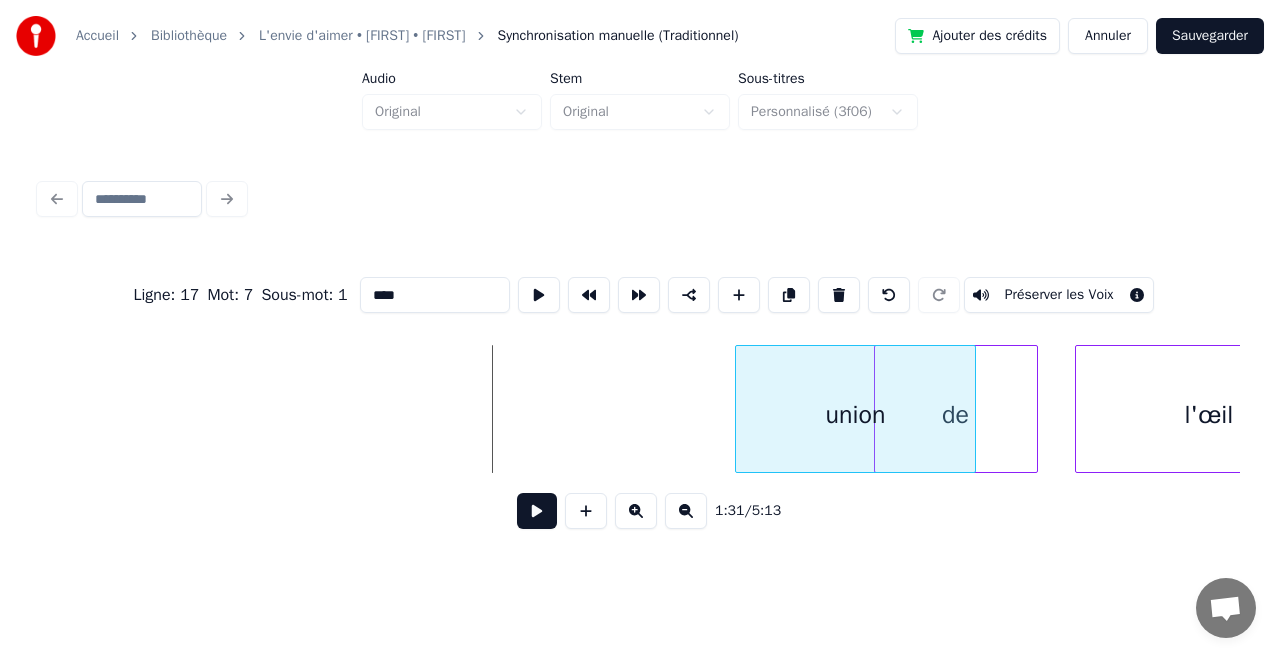 click at bounding box center [739, 409] 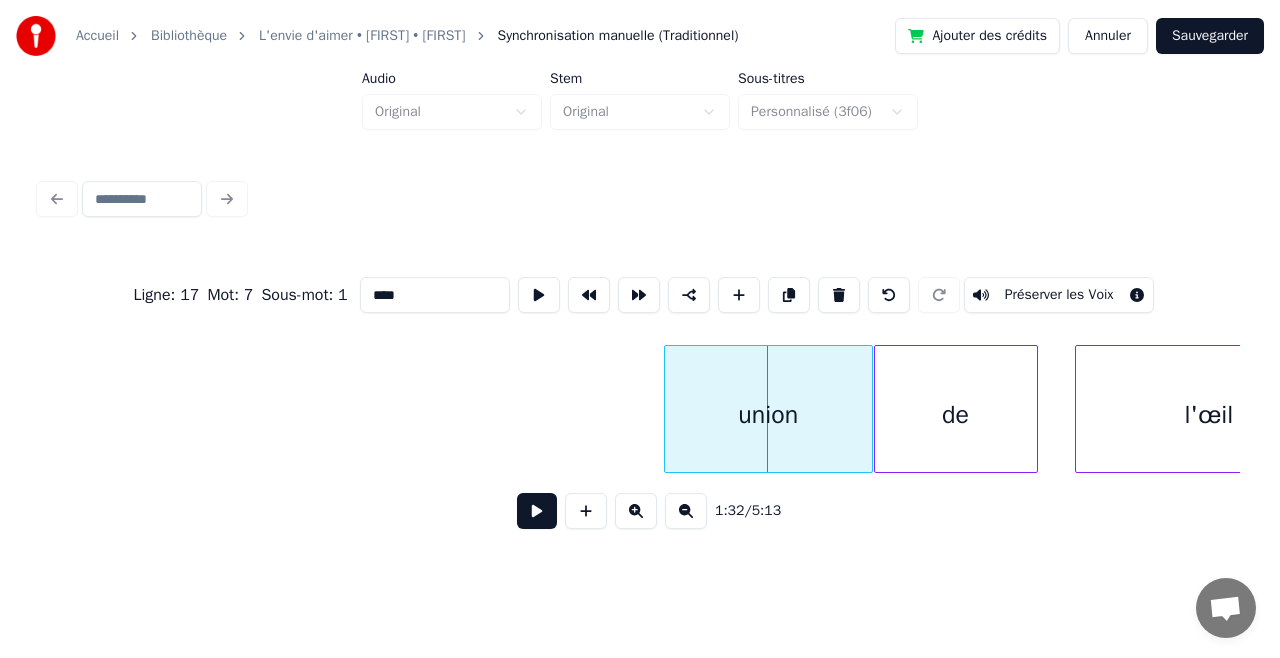 click on "union" at bounding box center [768, 414] 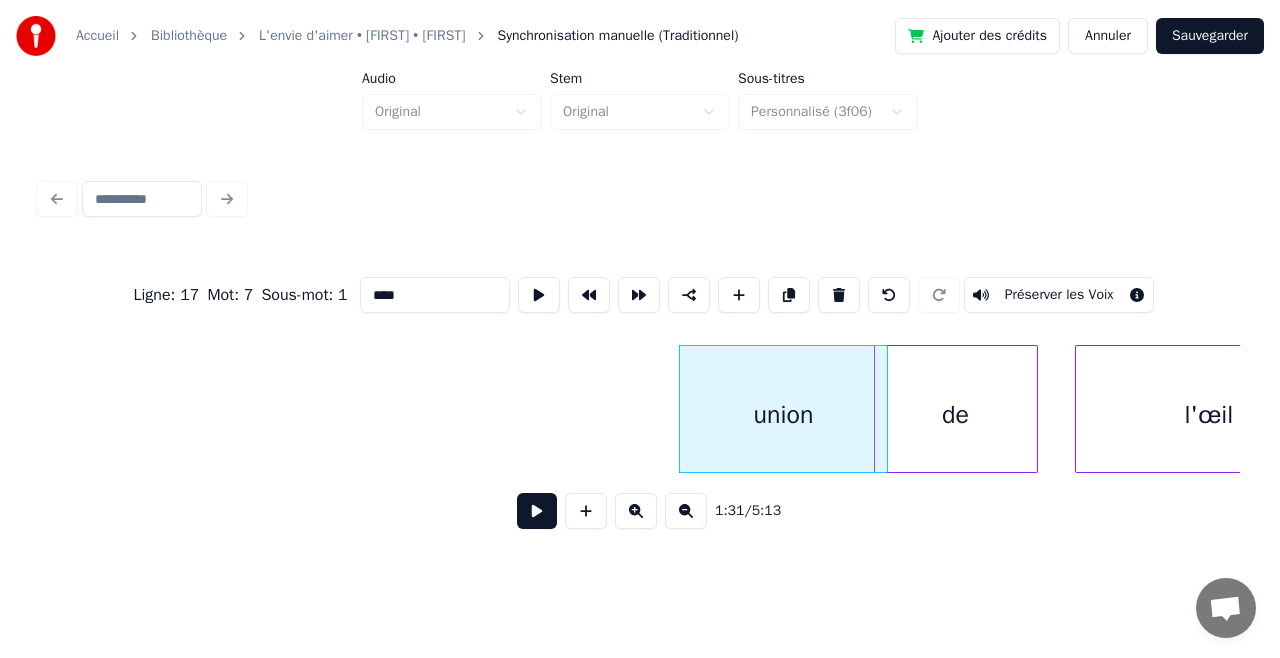 click on "de union l'œil" at bounding box center (13614, 409) 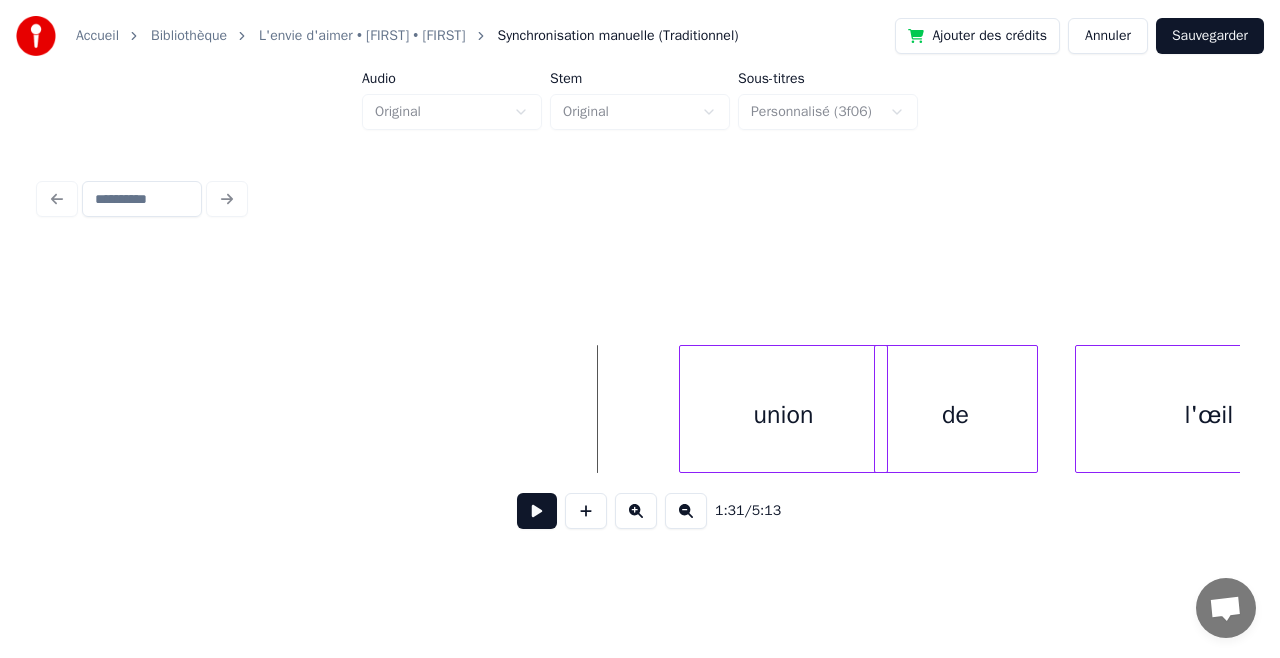click at bounding box center [537, 511] 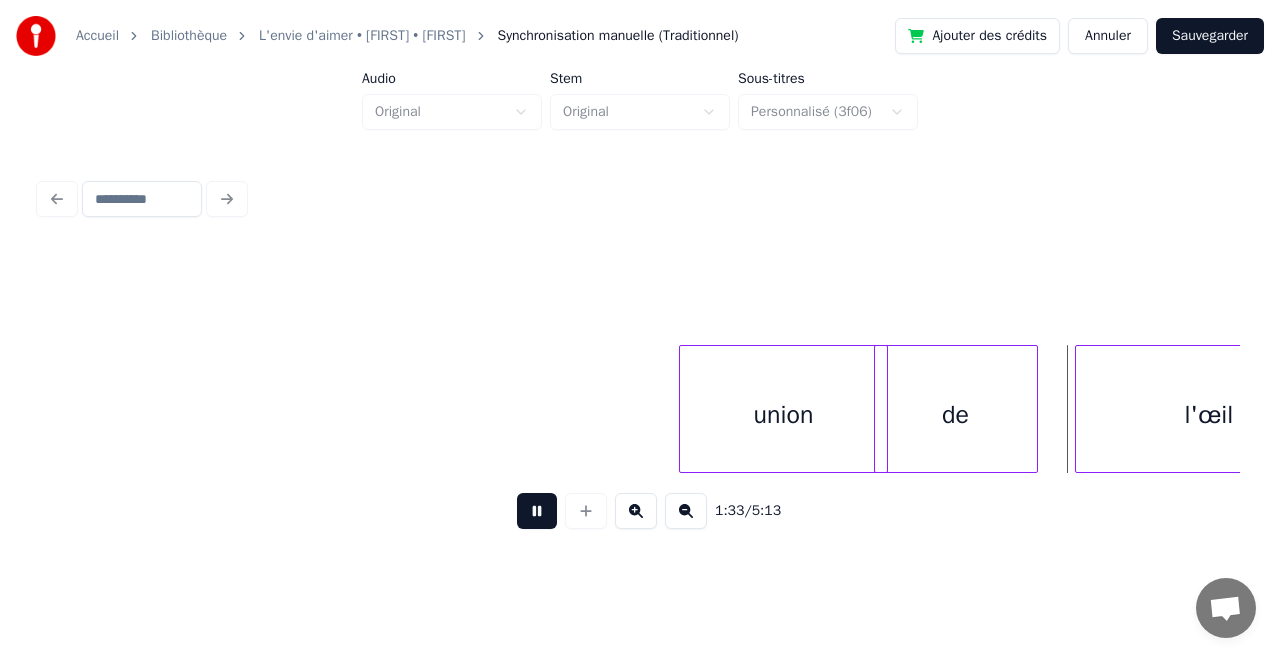 click at bounding box center (537, 511) 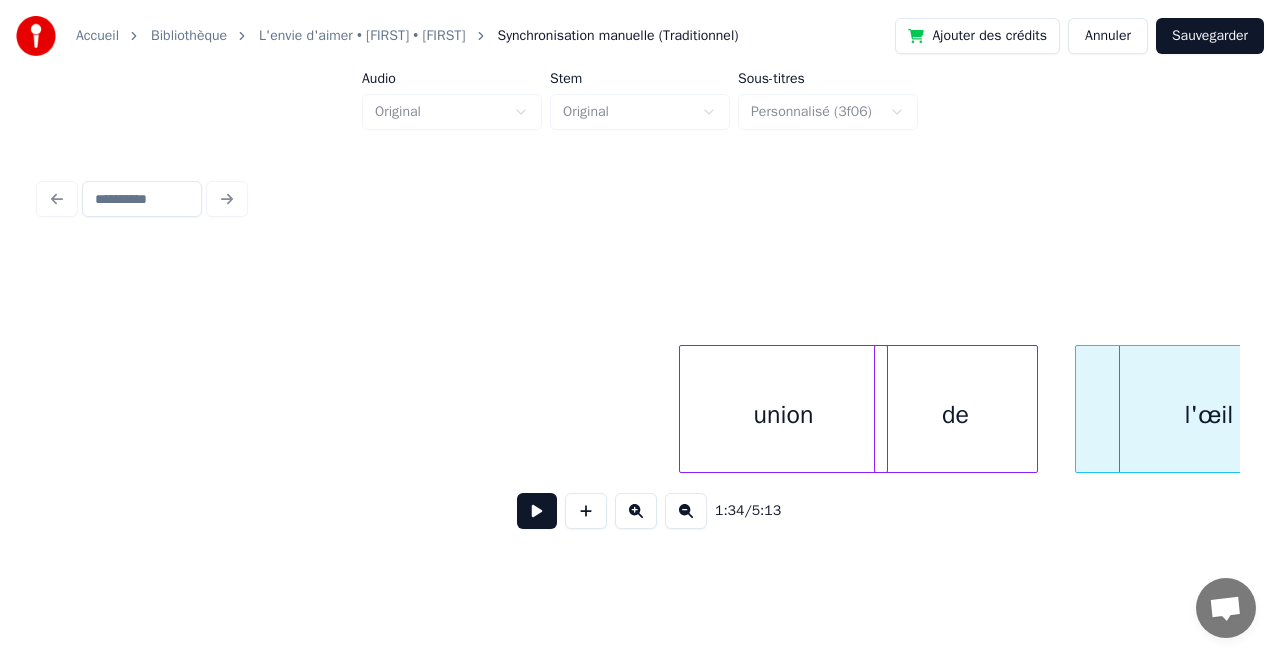 click at bounding box center (537, 511) 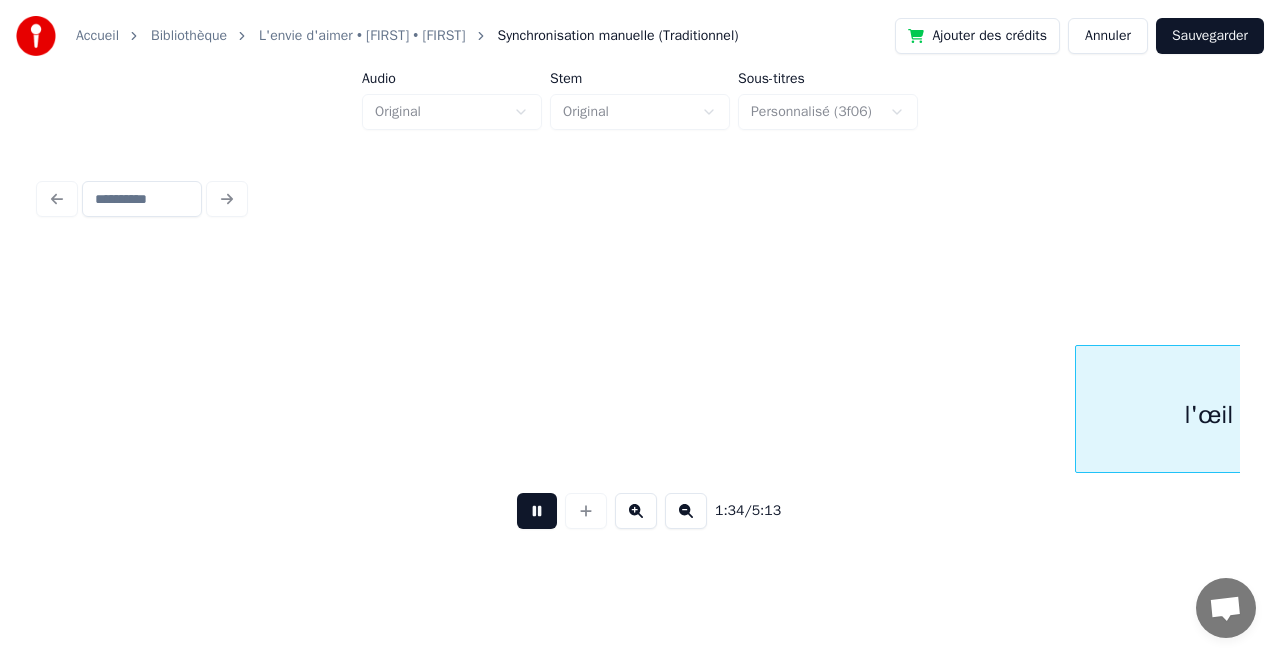 scroll, scrollTop: 0, scrollLeft: 18957, axis: horizontal 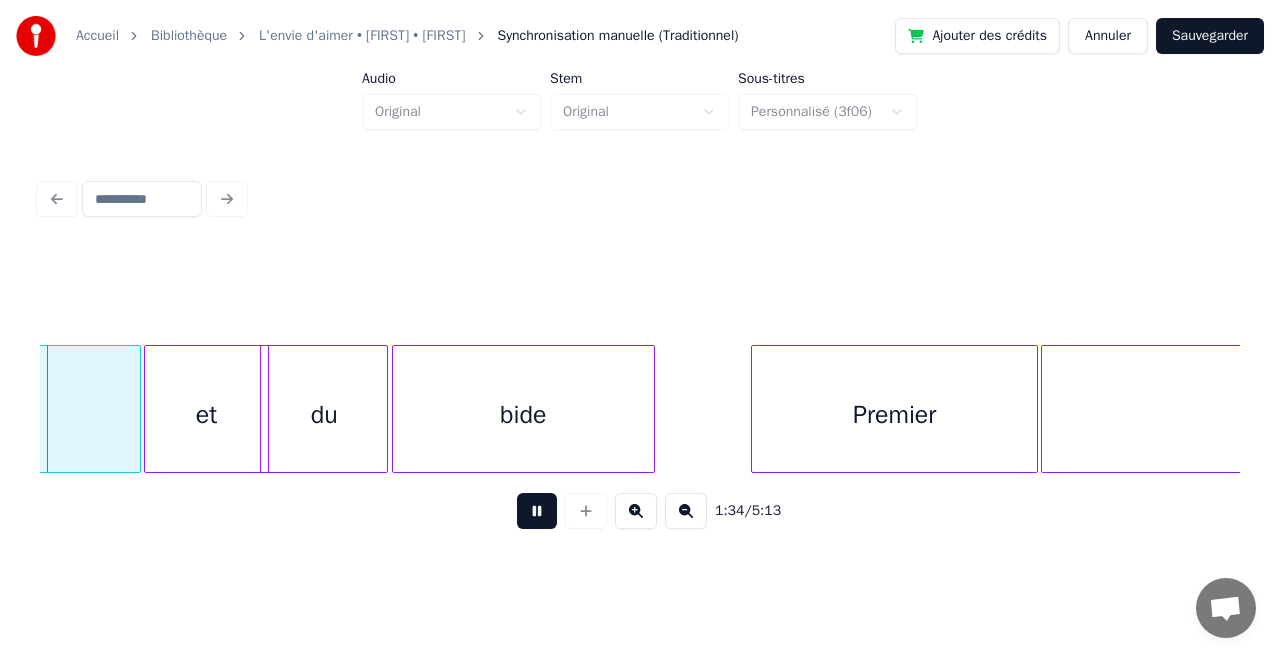 click on "l'œil et du bide Premier regard" at bounding box center (12412, 409) 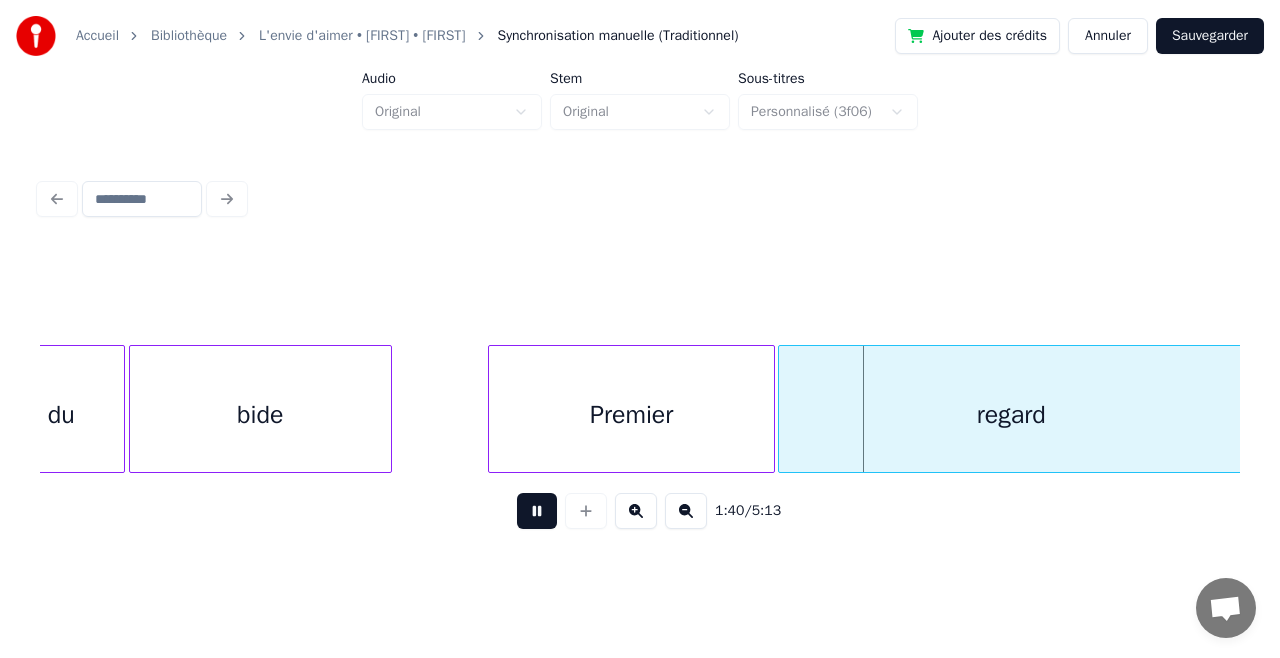 scroll, scrollTop: 0, scrollLeft: 19190, axis: horizontal 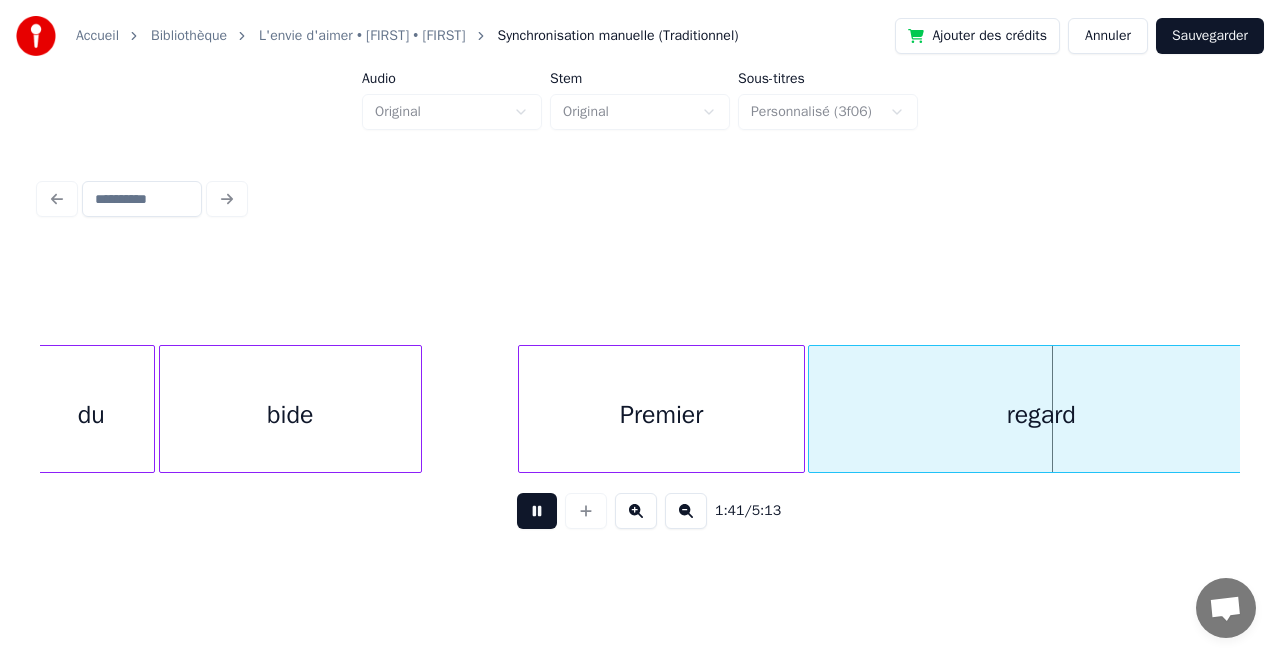 click on "bide" at bounding box center [290, 414] 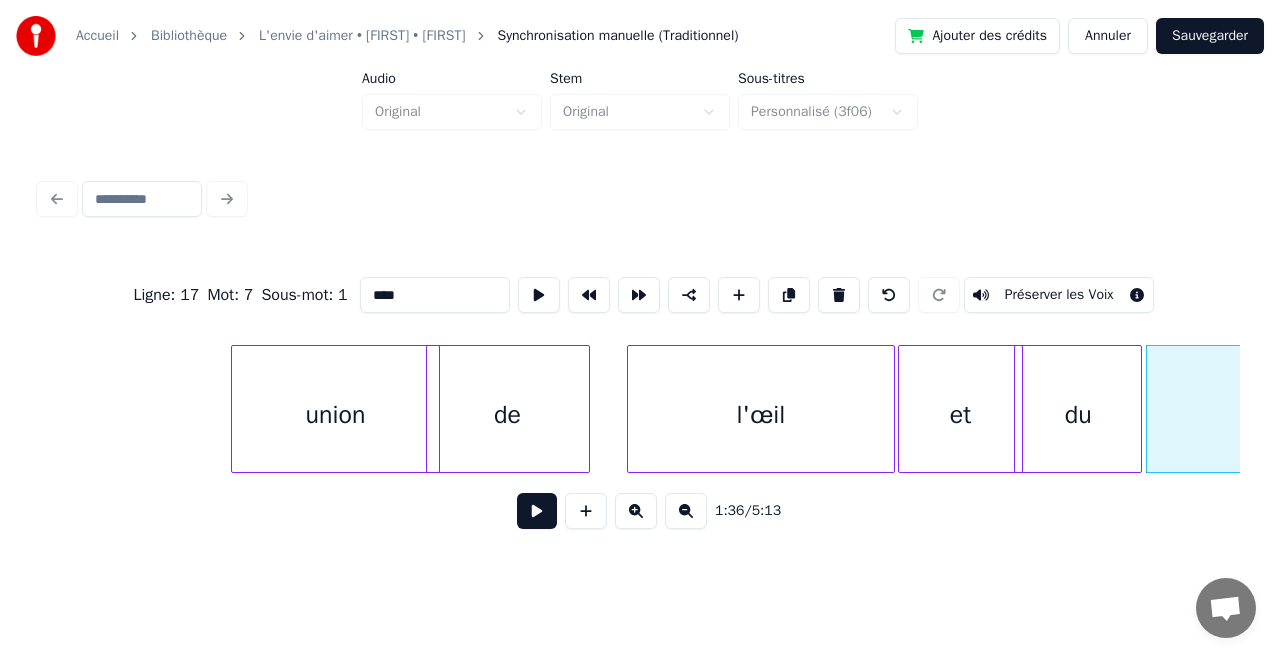 scroll, scrollTop: 0, scrollLeft: 18196, axis: horizontal 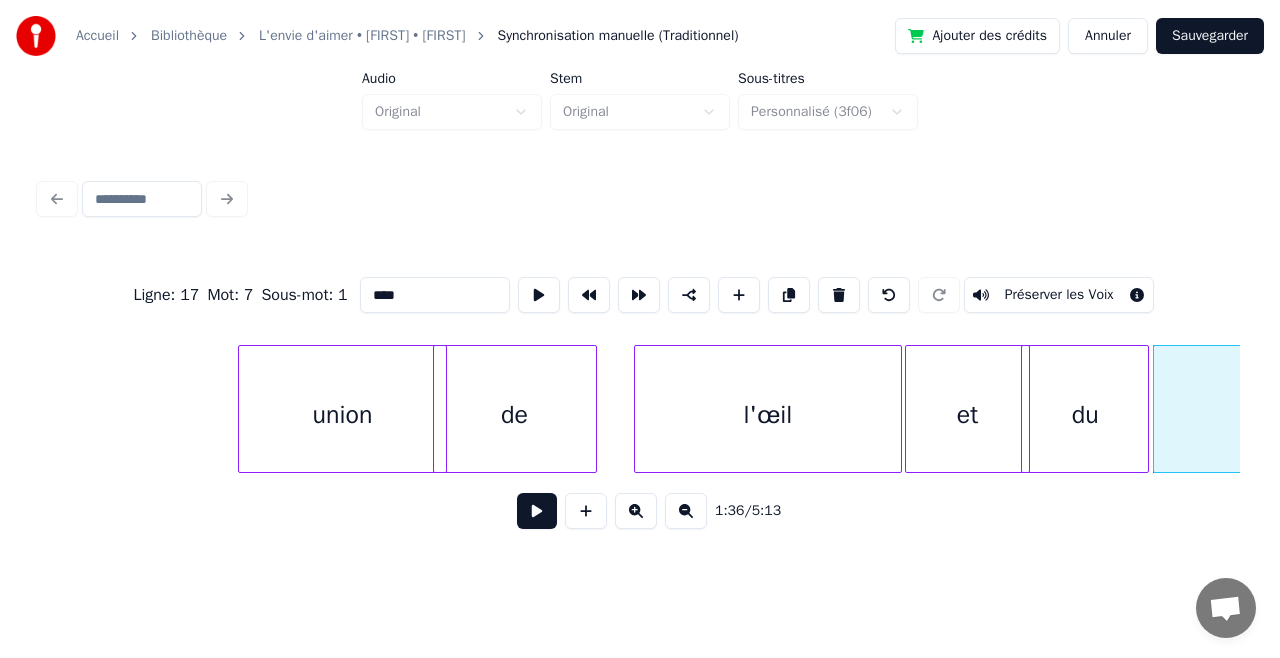 click on "bide du et l'œil de union" at bounding box center (13173, 409) 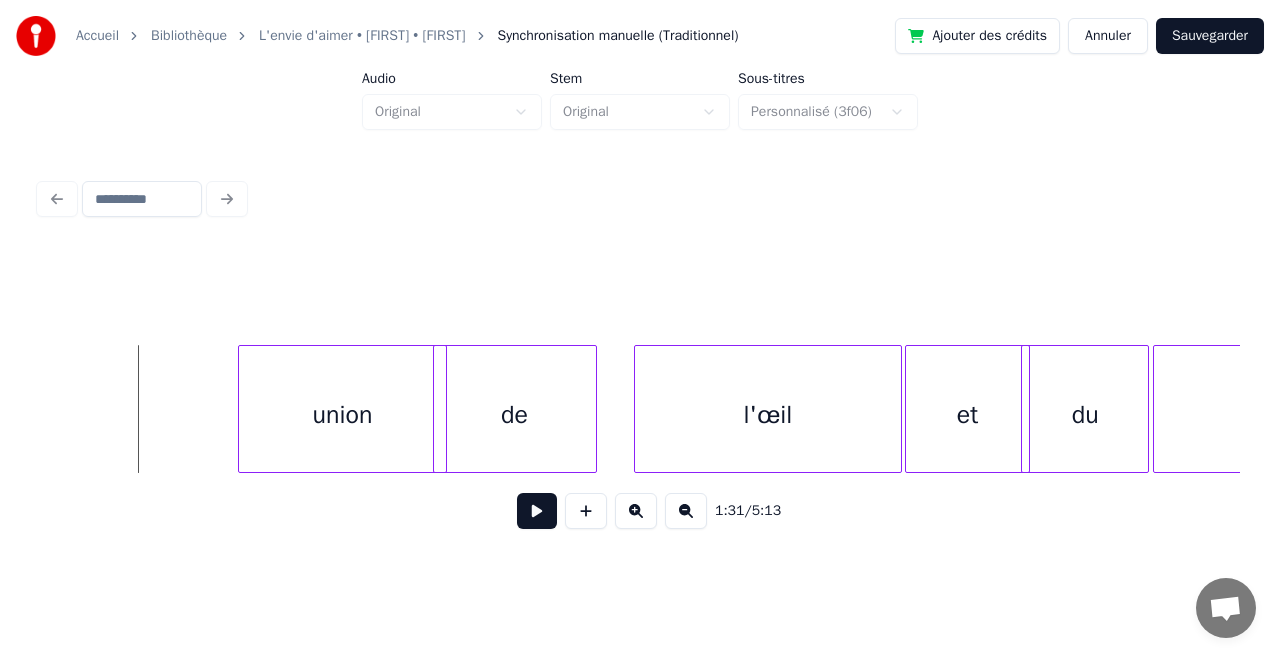 click at bounding box center (537, 511) 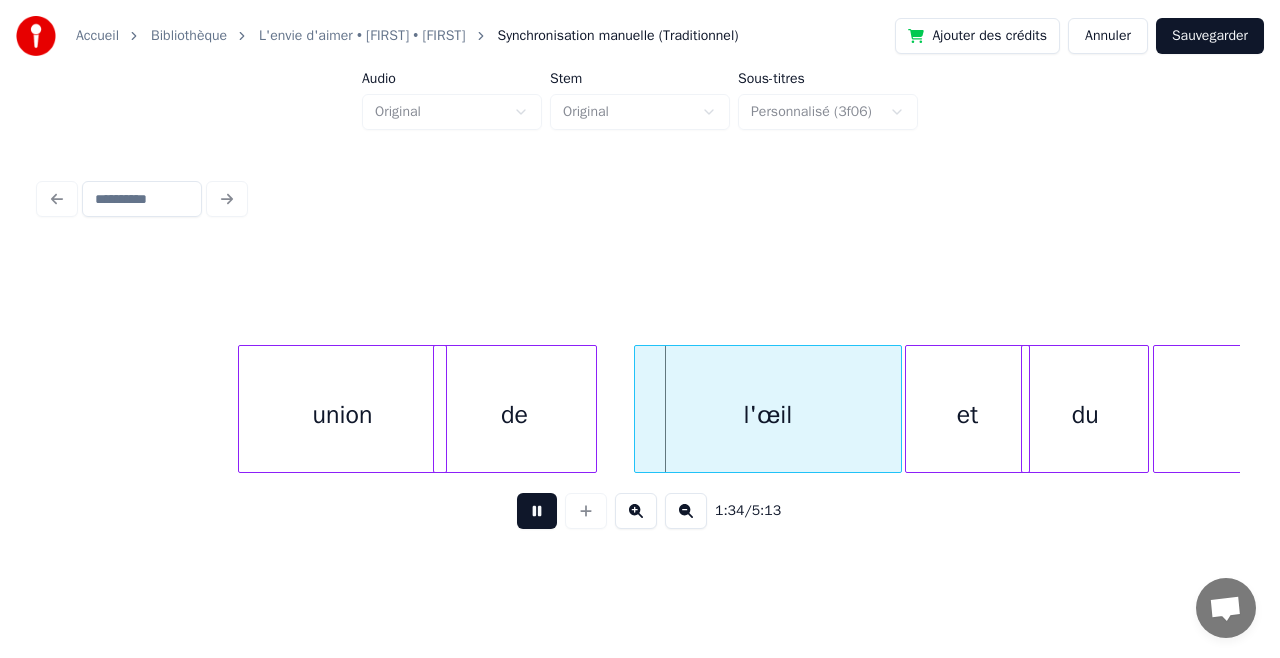 click on "bide du et l'œil de union" at bounding box center (13173, 409) 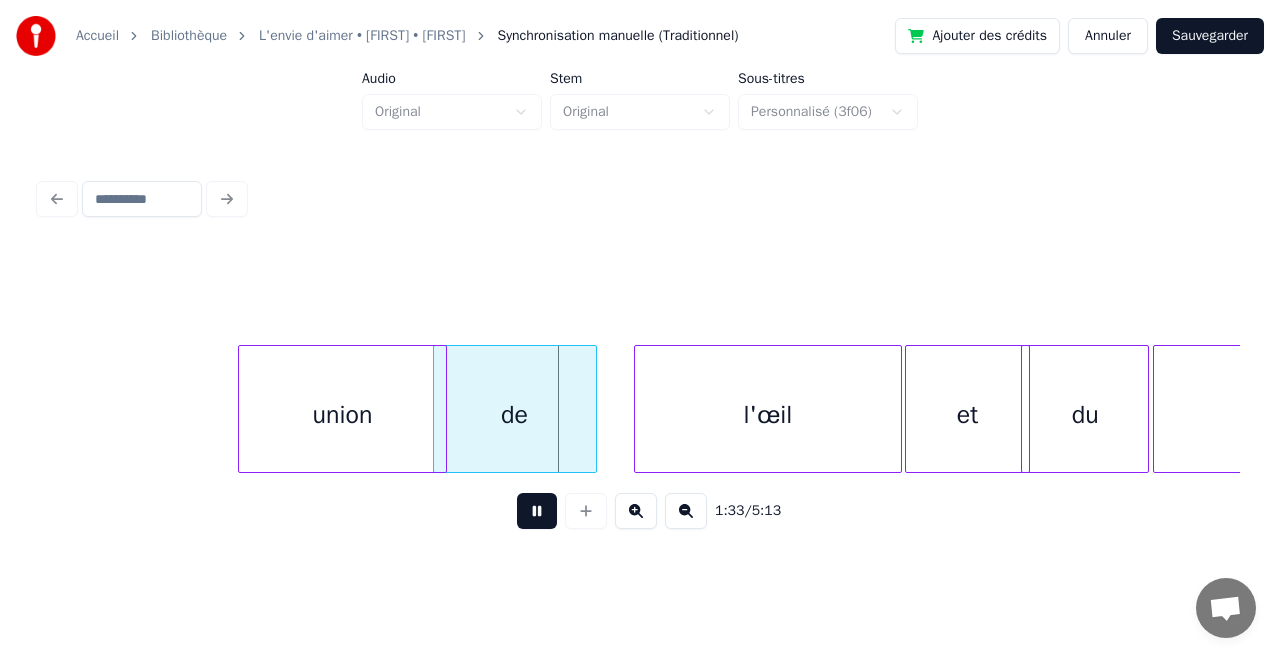 click on "bide du et l'œil de union" at bounding box center [13173, 409] 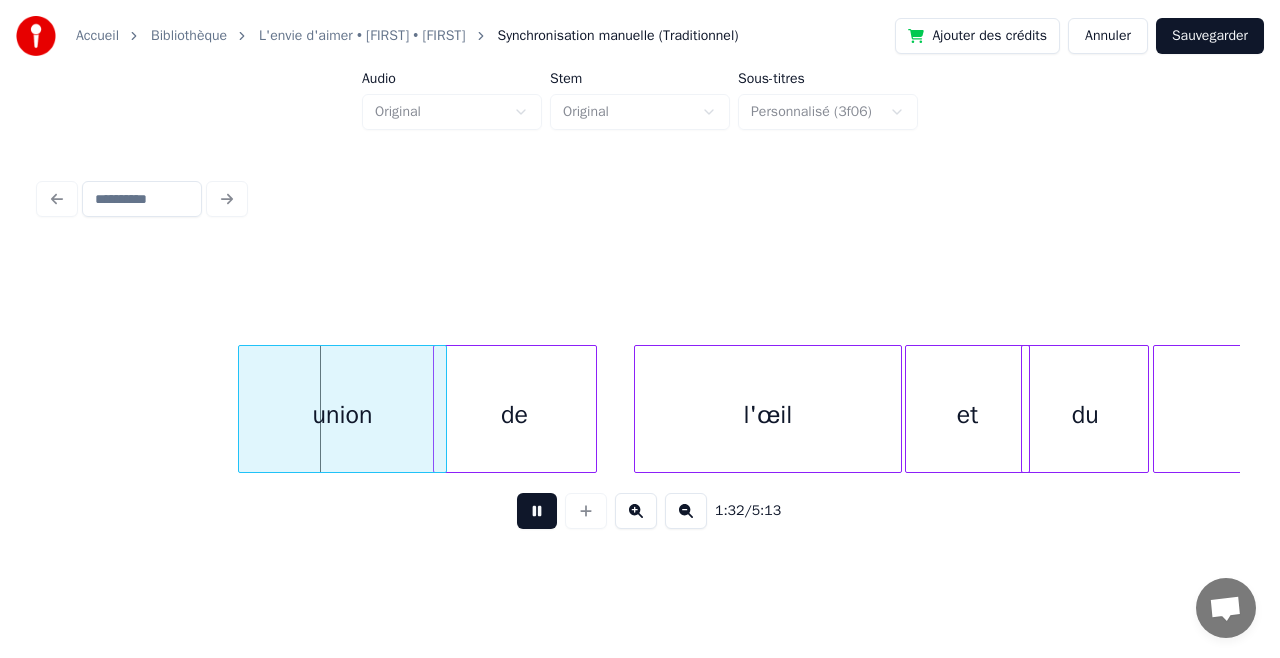 click at bounding box center [537, 511] 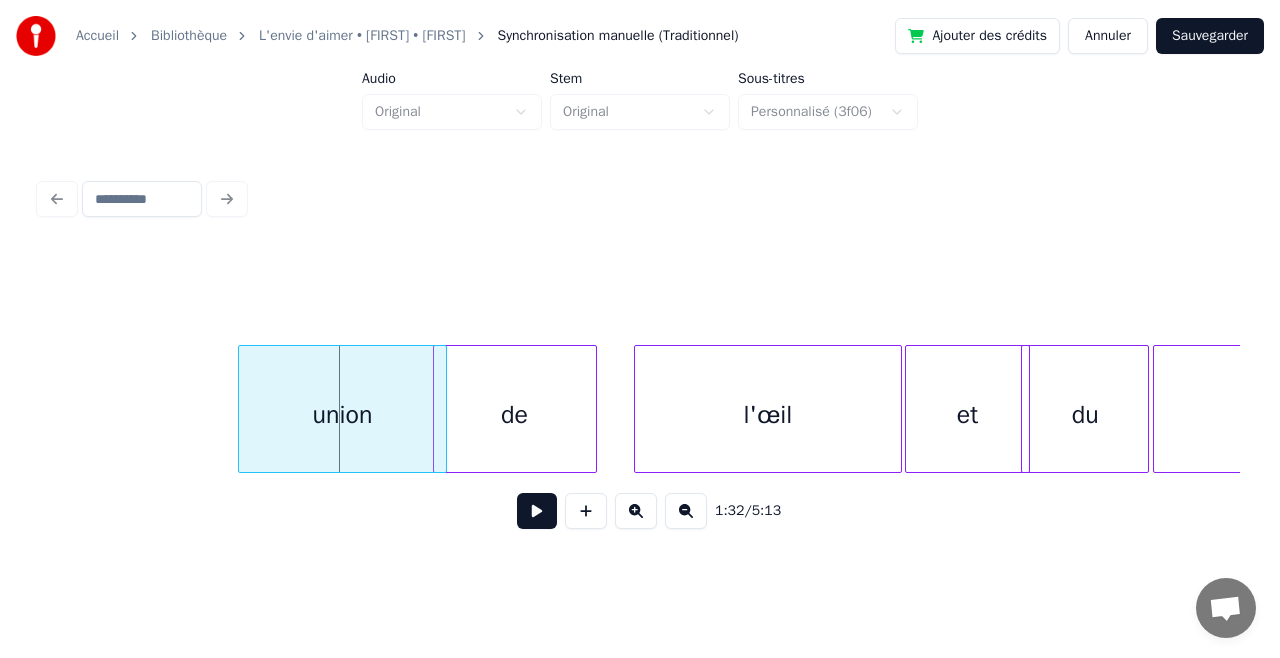 click on "union" at bounding box center (342, 414) 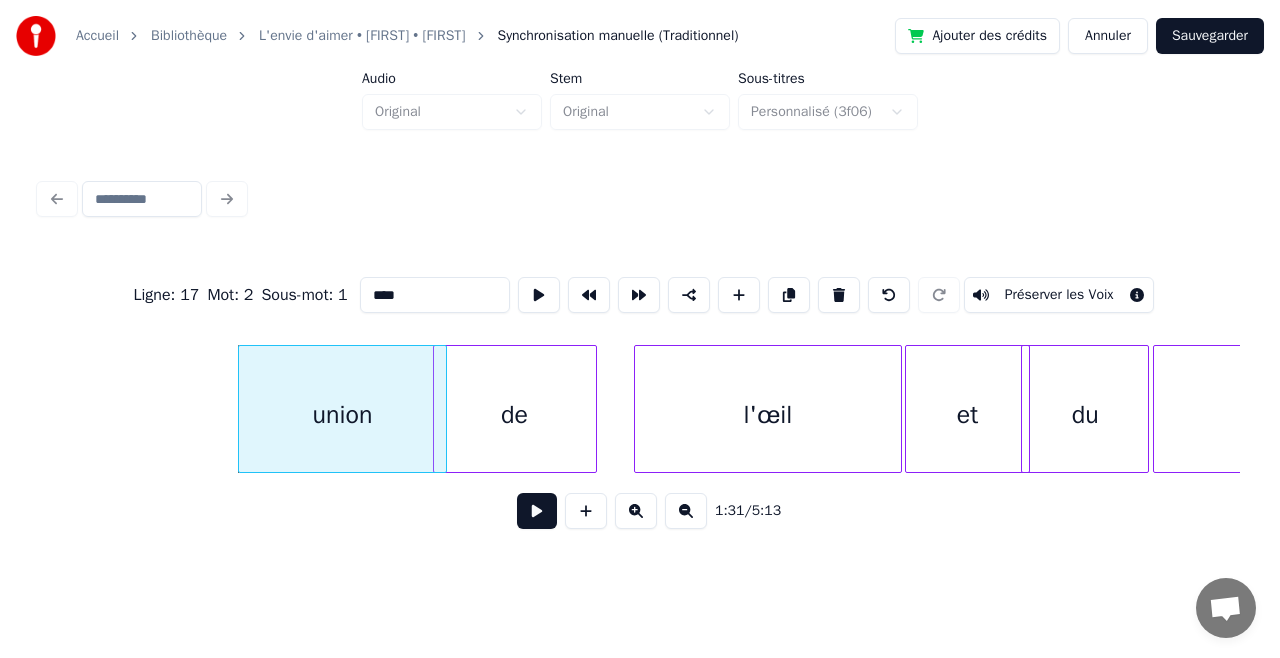 type on "*****" 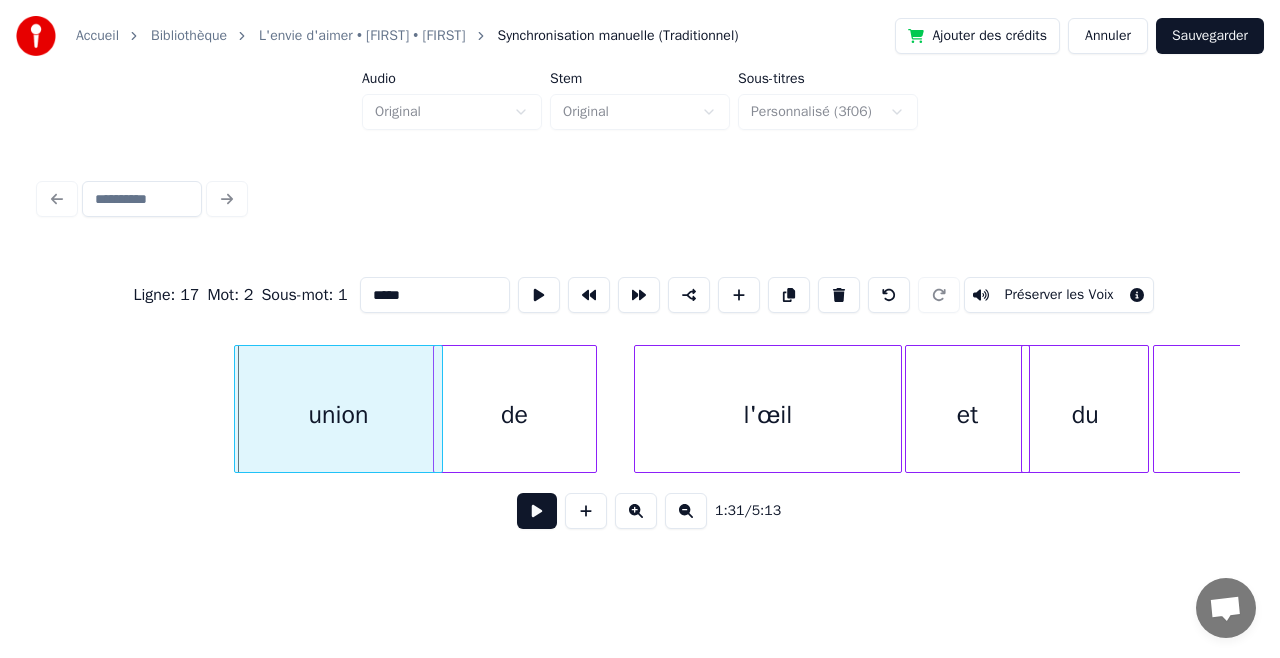 click on "union" at bounding box center (338, 414) 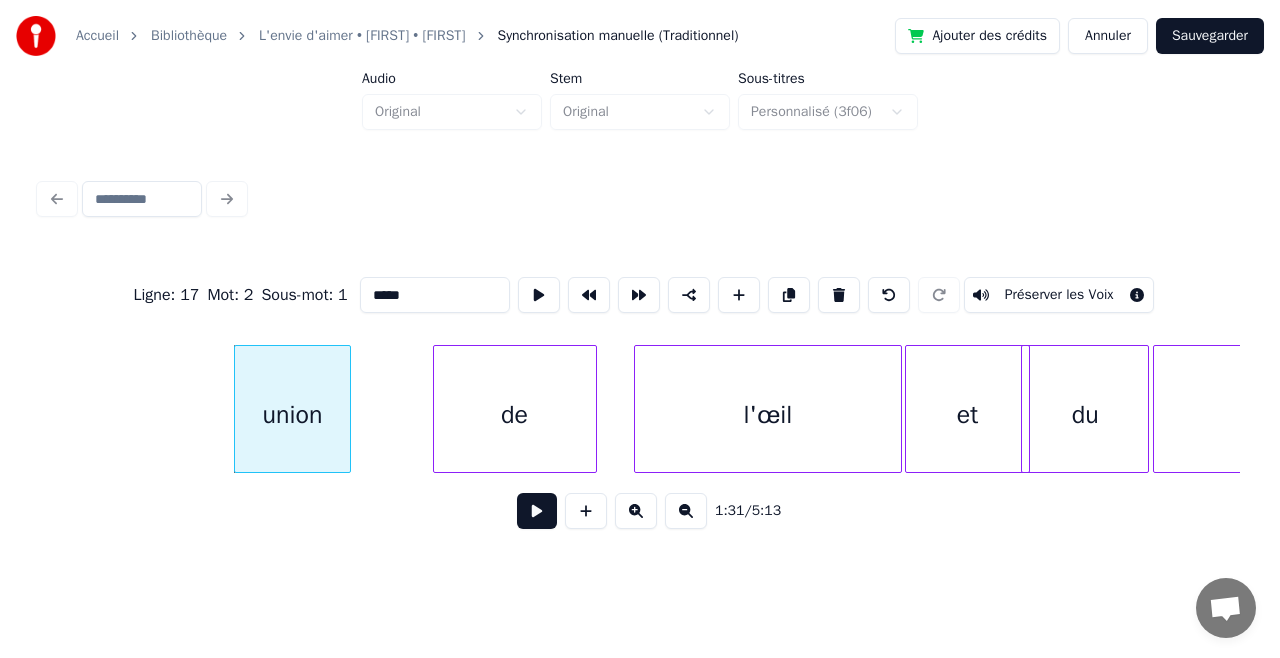 click at bounding box center (347, 409) 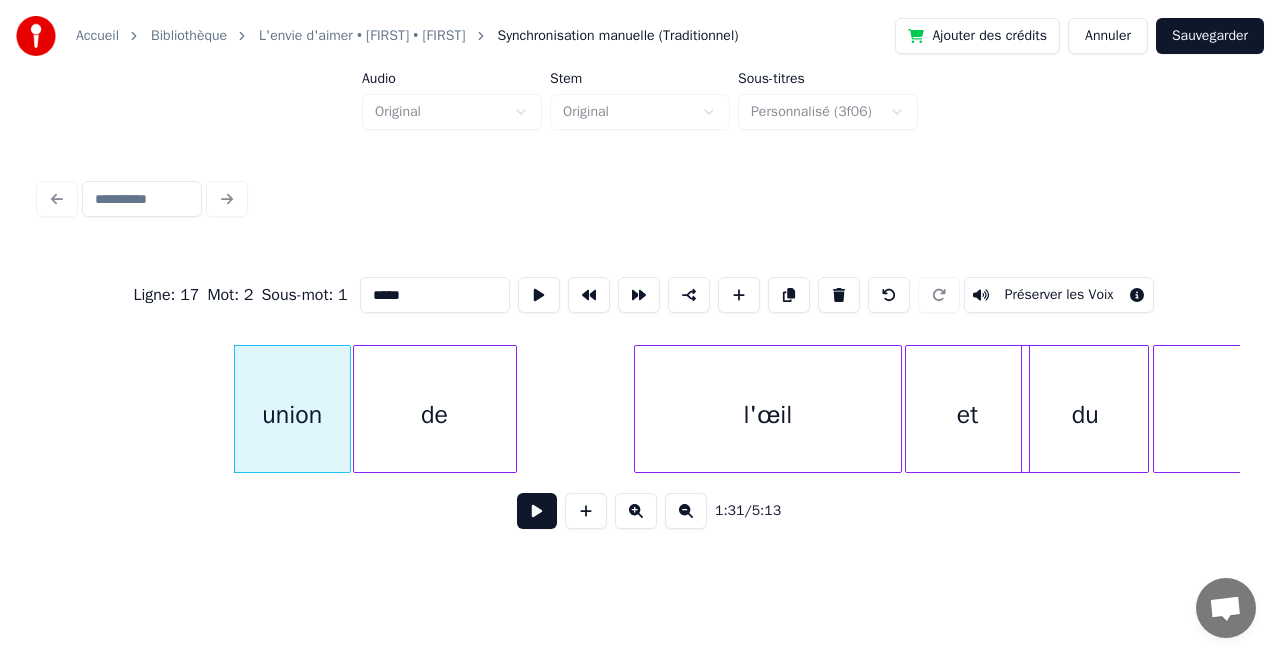 click on "de" at bounding box center (435, 414) 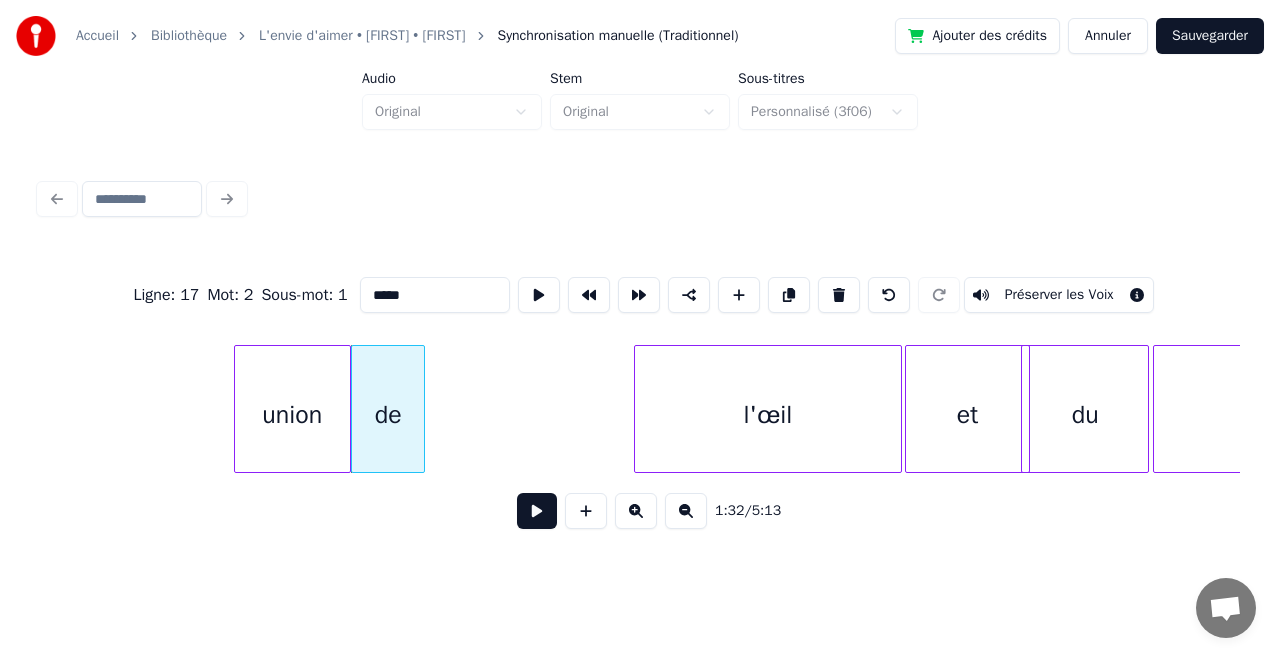 click at bounding box center [421, 409] 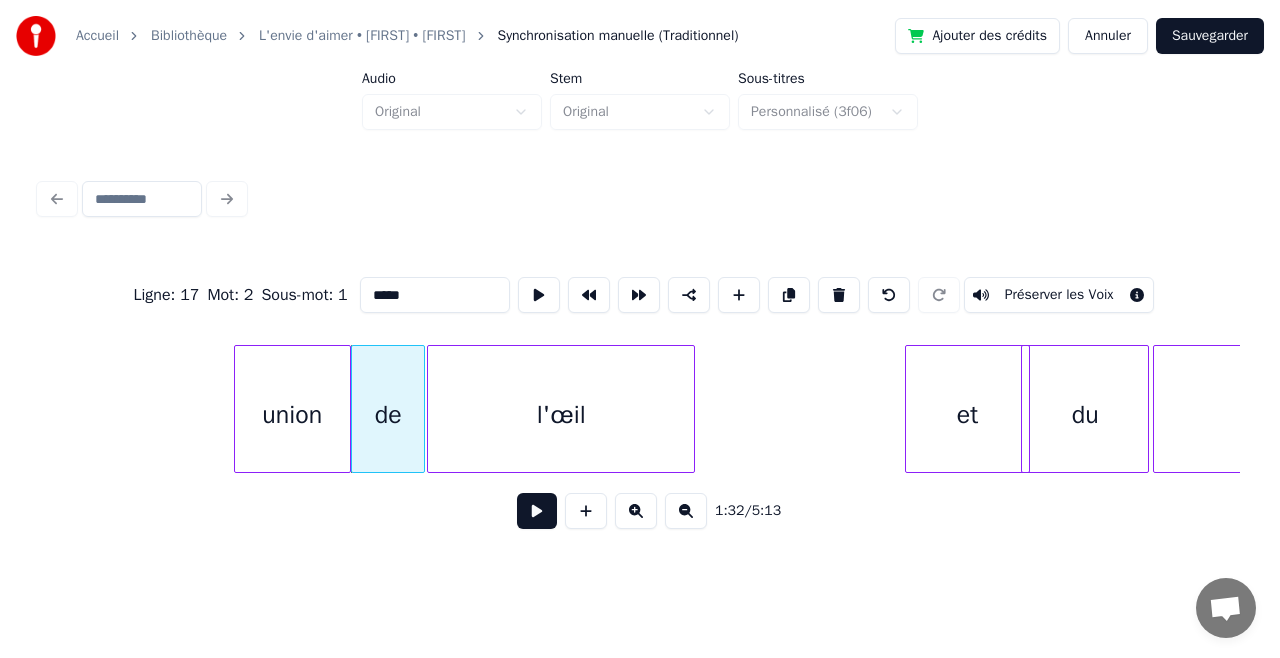 click on "l'œil" at bounding box center [561, 414] 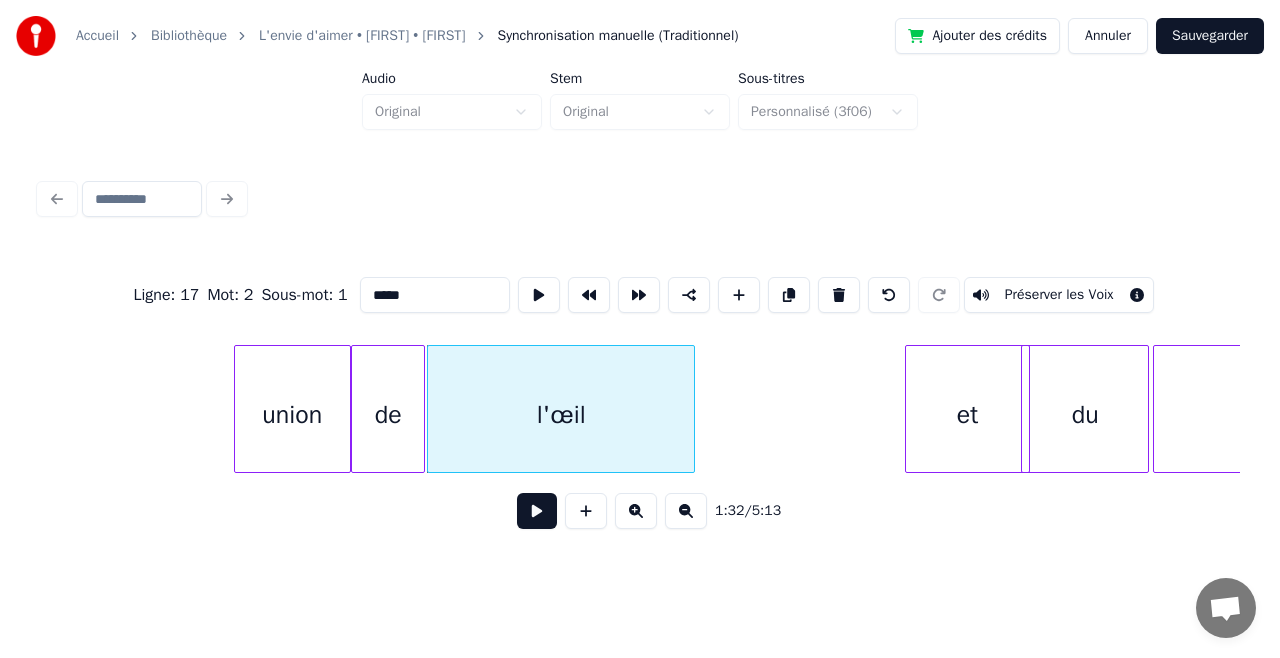 click on "bide du et l'œil de union" at bounding box center [13173, 409] 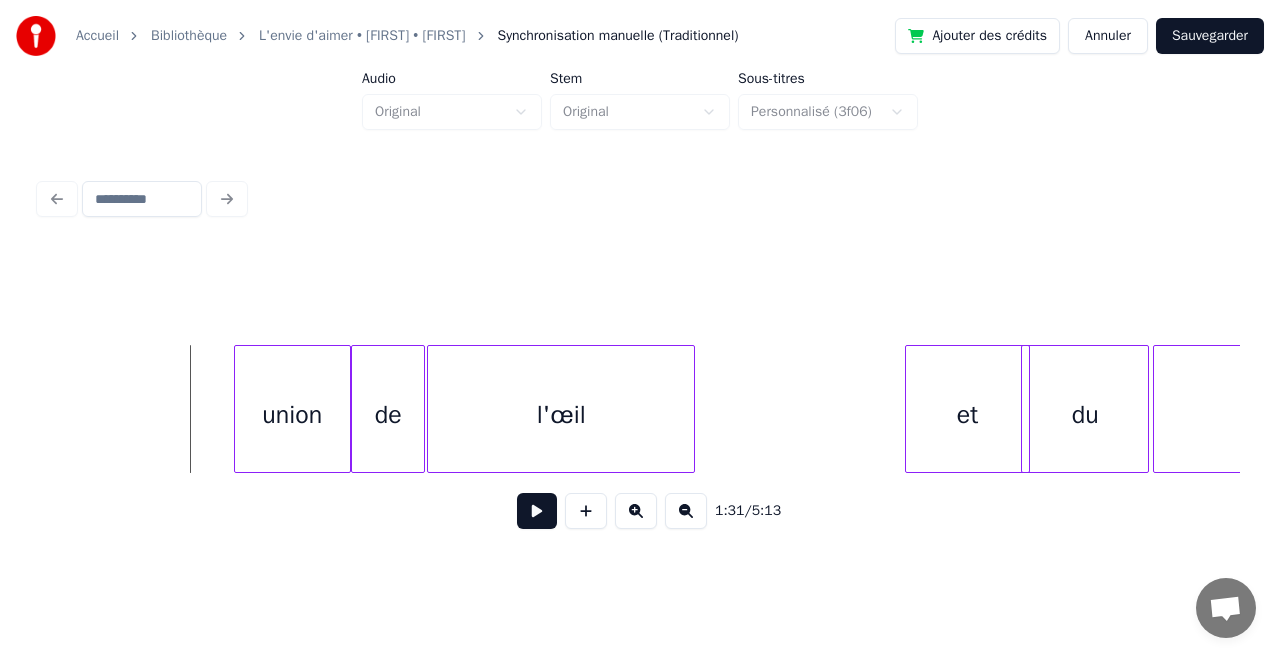 click at bounding box center (537, 511) 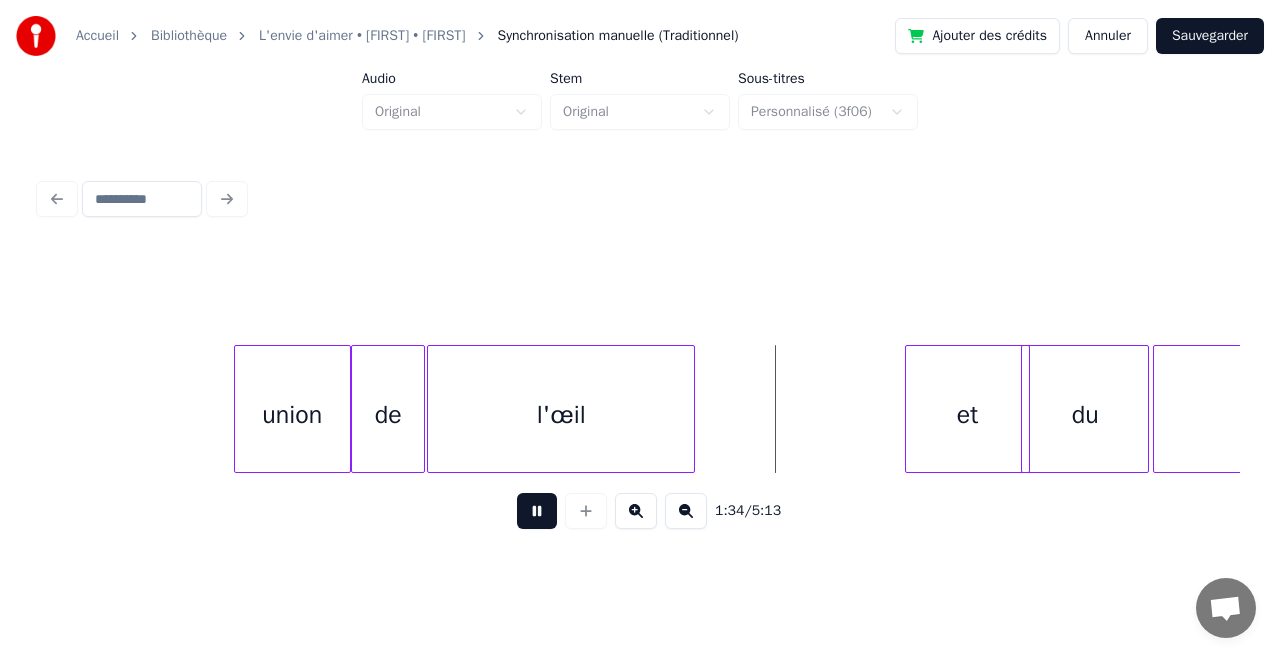 click at bounding box center (537, 511) 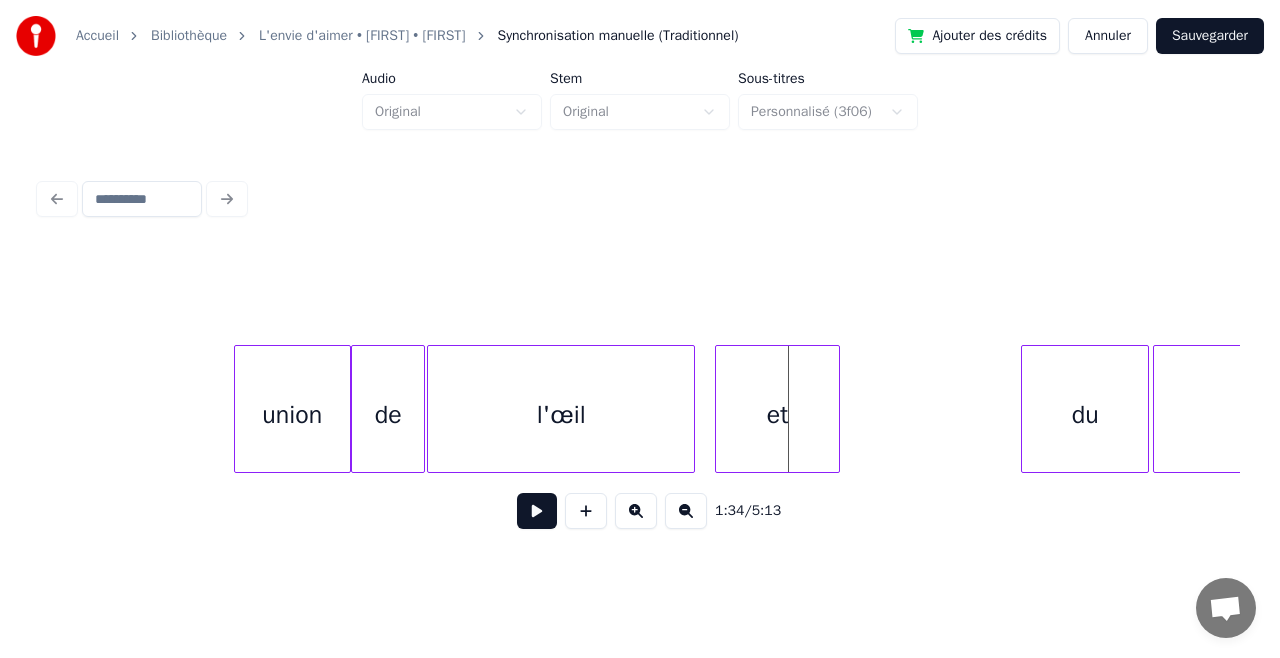 click on "et" at bounding box center [777, 414] 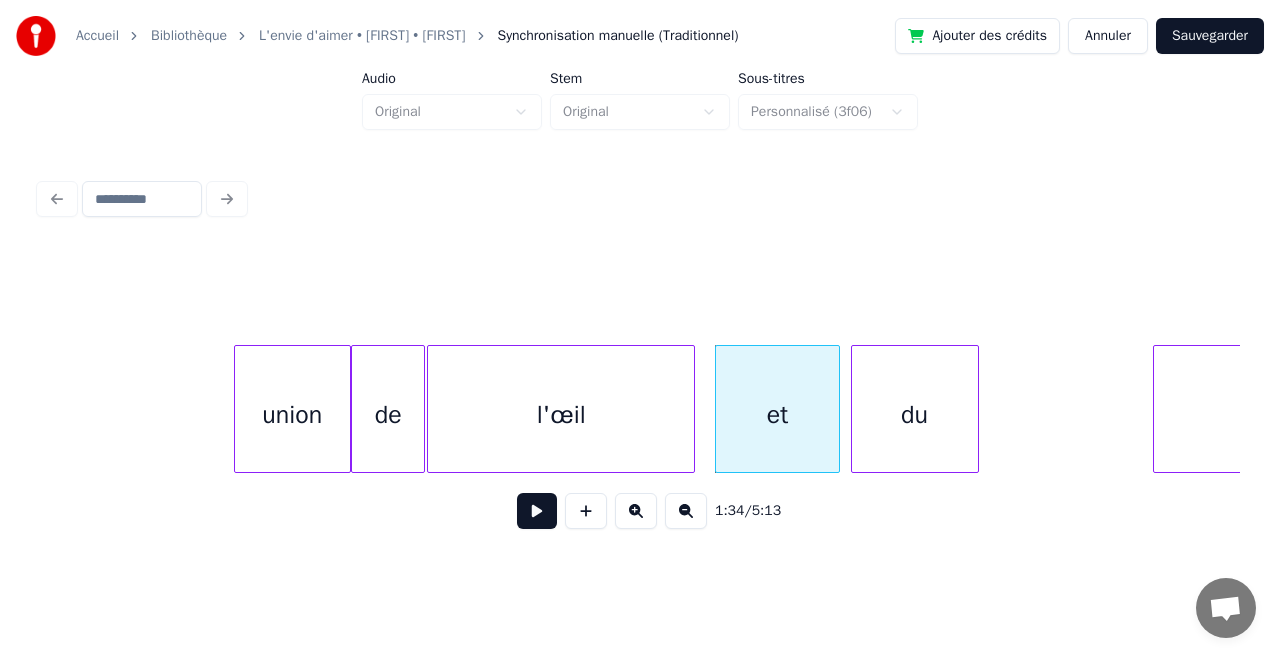 click on "du" at bounding box center [915, 414] 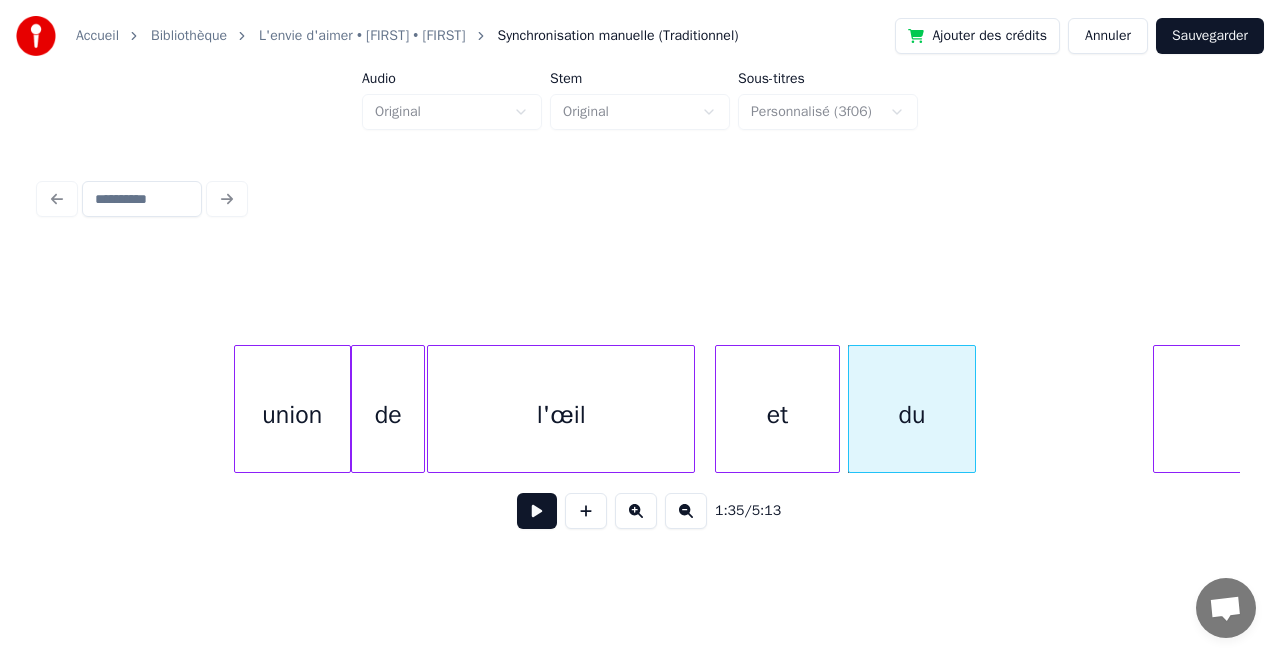 scroll, scrollTop: 0, scrollLeft: 18342, axis: horizontal 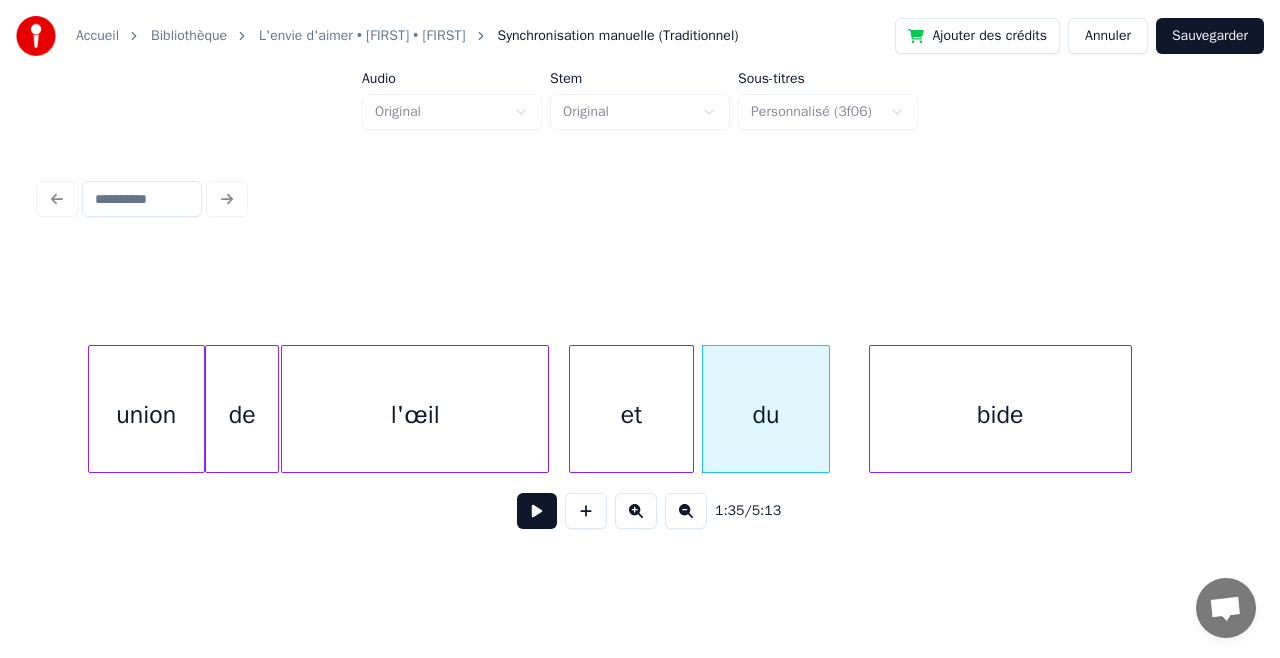 click on "bide" at bounding box center [1000, 414] 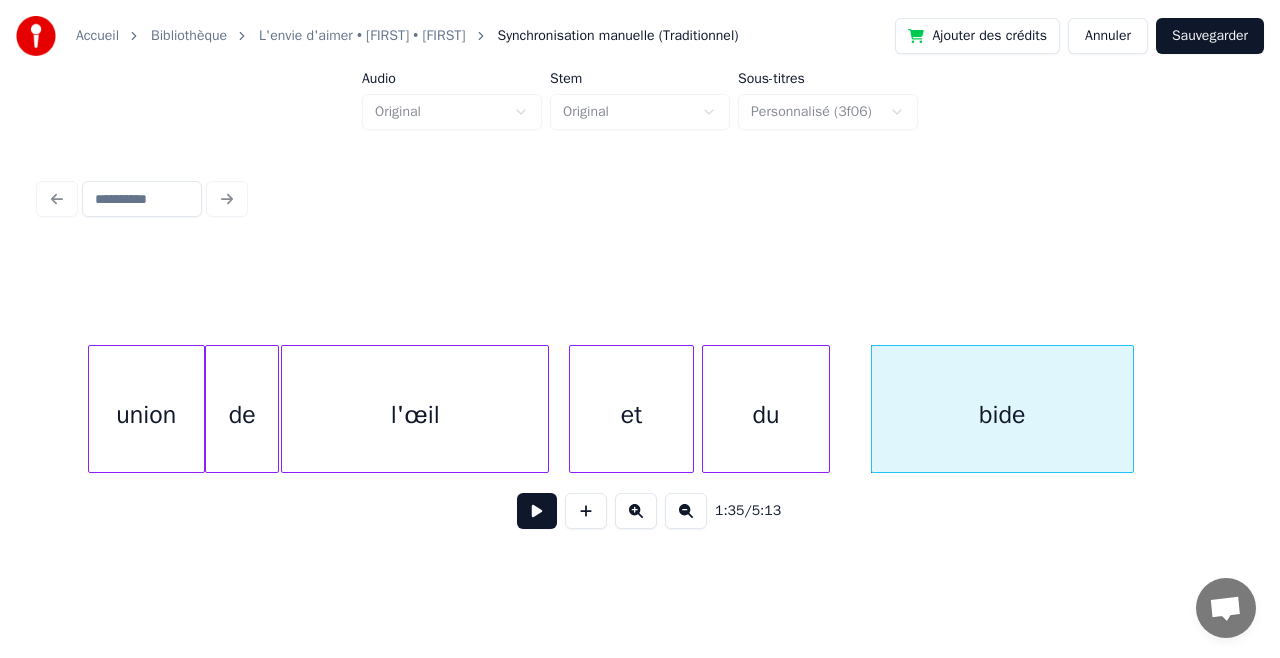 click on "bide du et l'œil de union" at bounding box center (13027, 409) 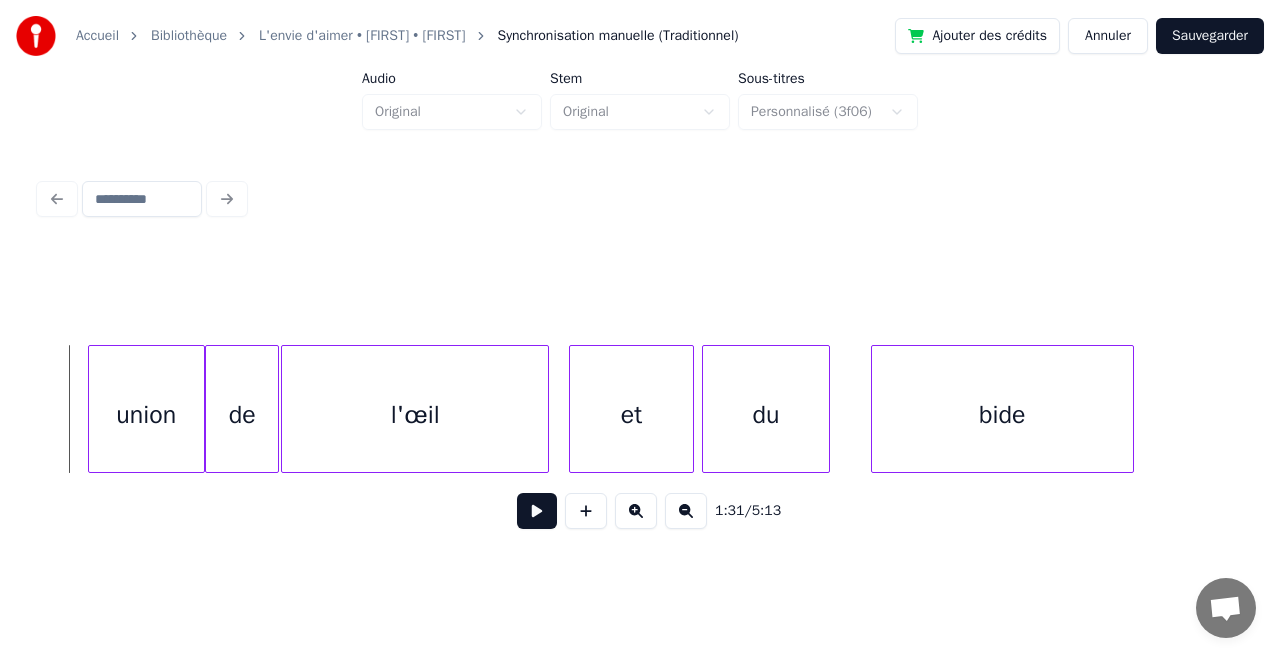 click at bounding box center (537, 511) 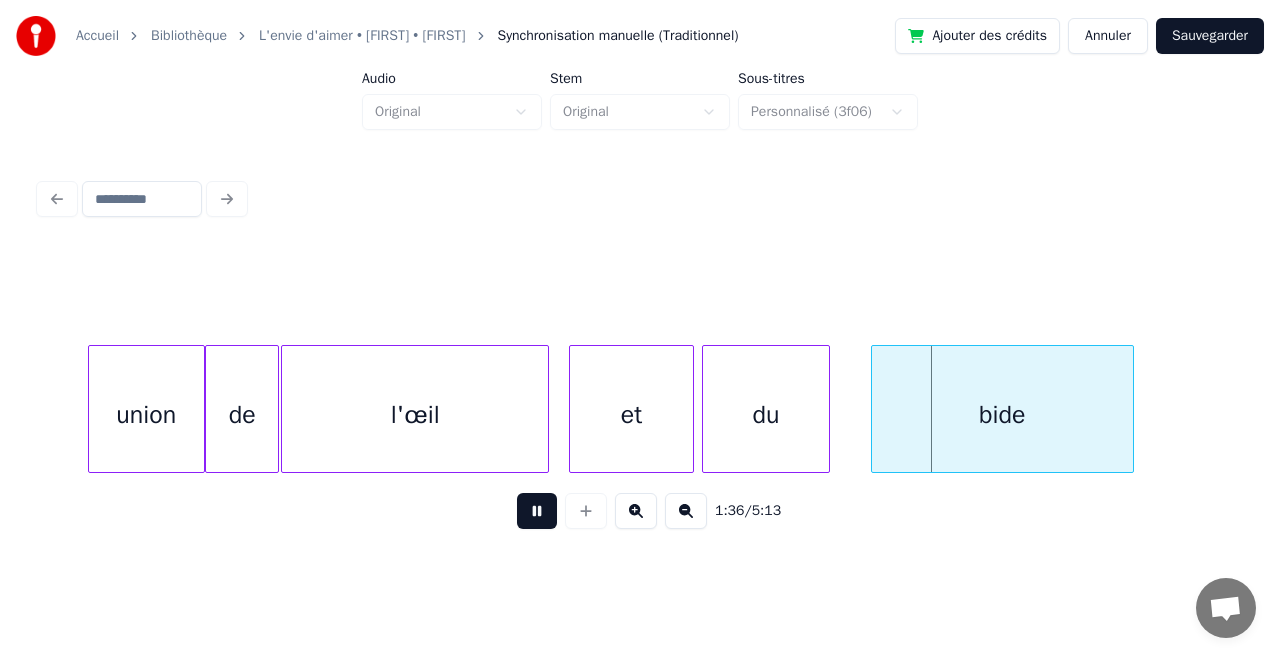 click at bounding box center [537, 511] 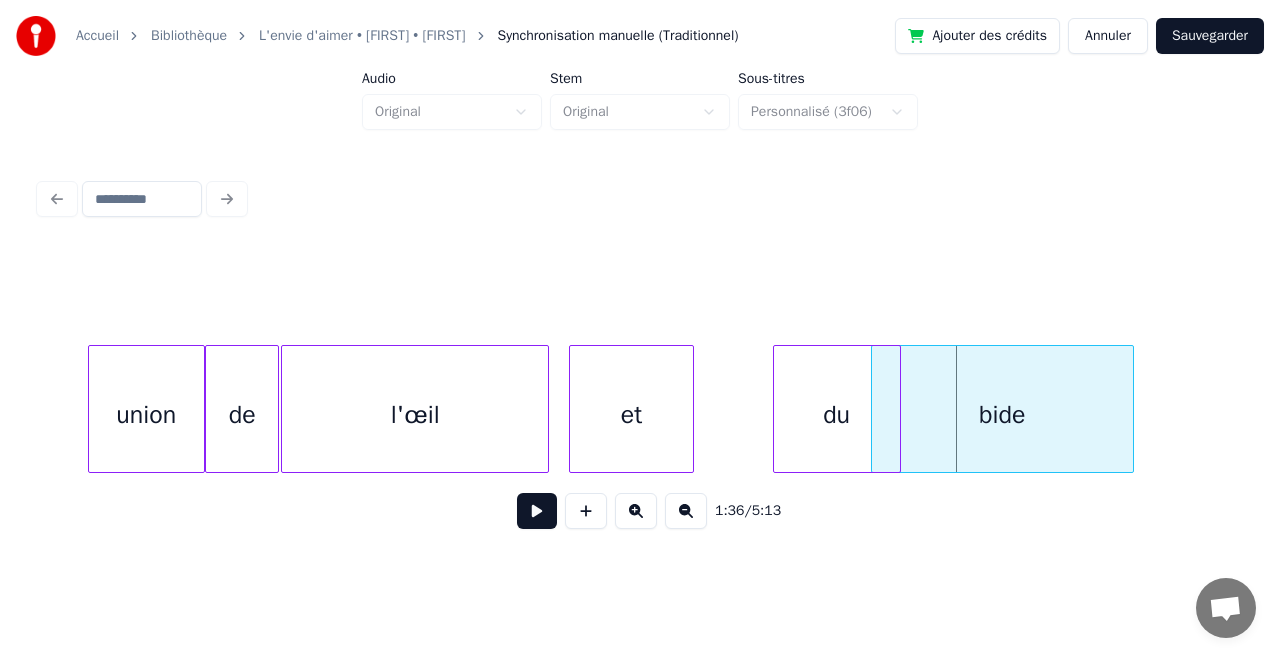 click on "du" at bounding box center (837, 414) 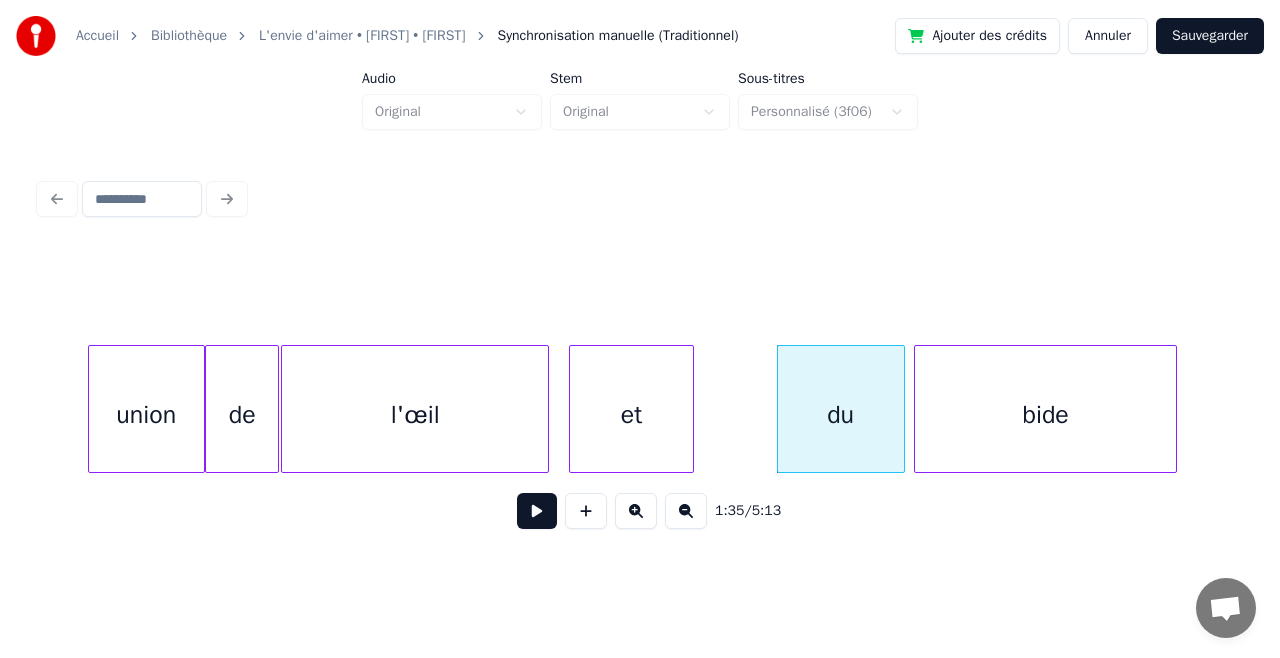 click on "bide" at bounding box center [1045, 414] 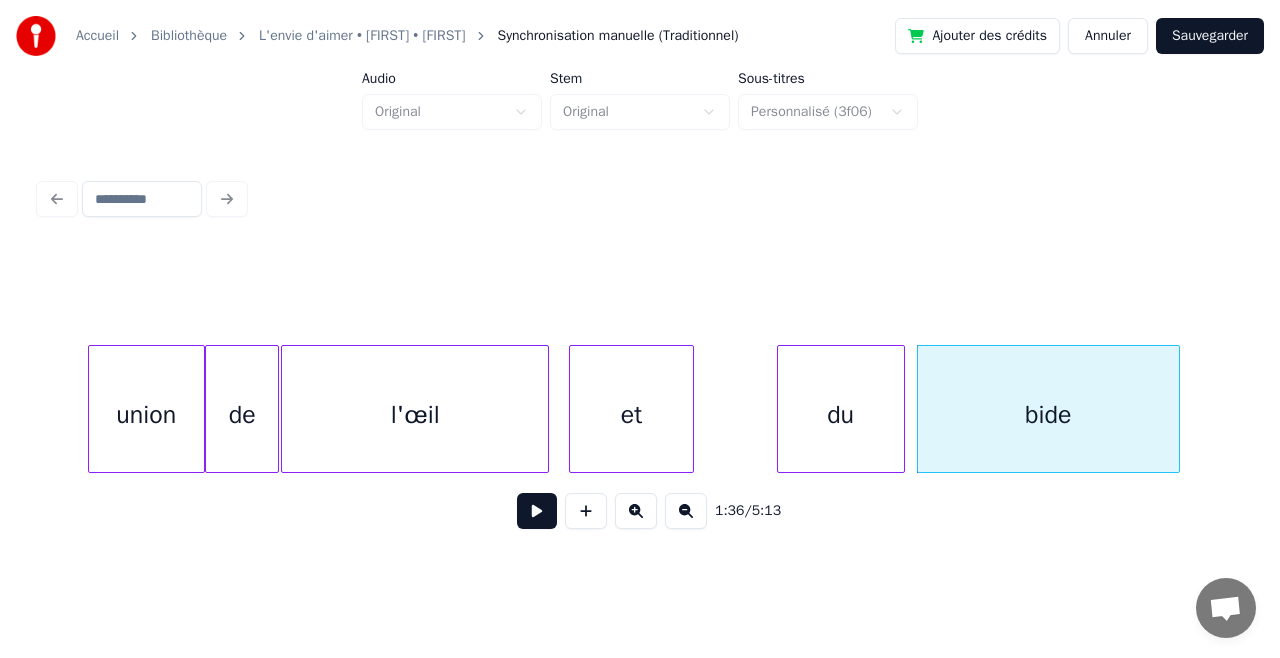 click on "et" at bounding box center (631, 414) 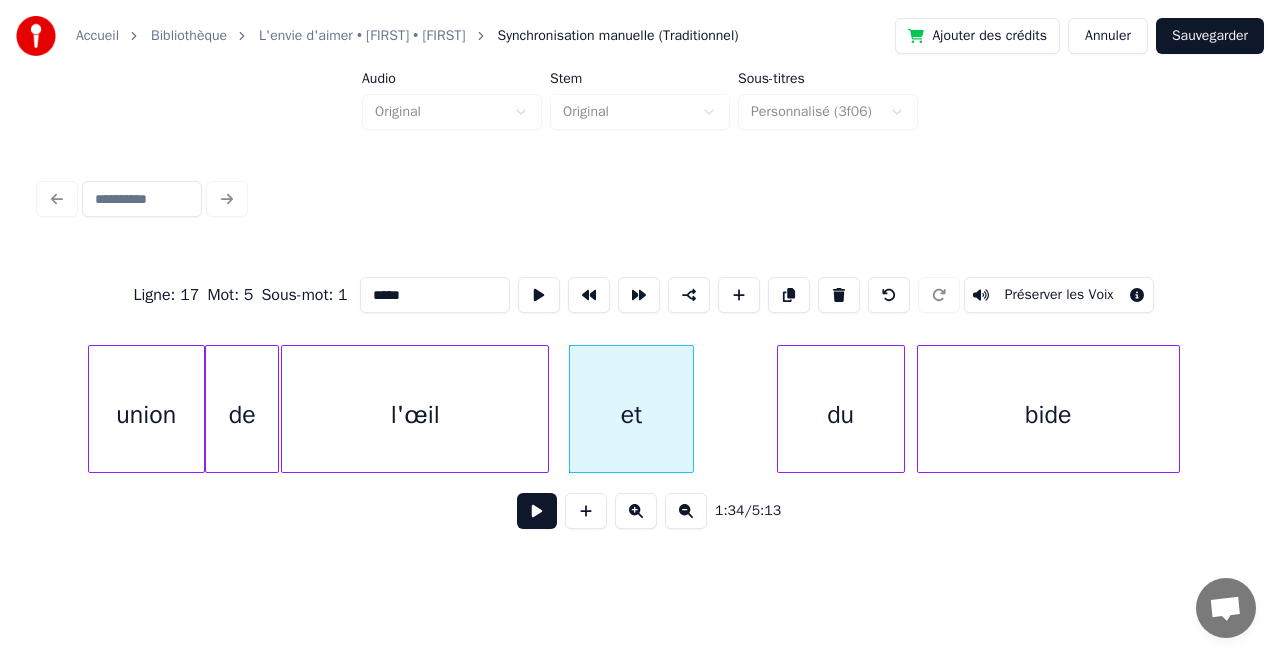 type on "**" 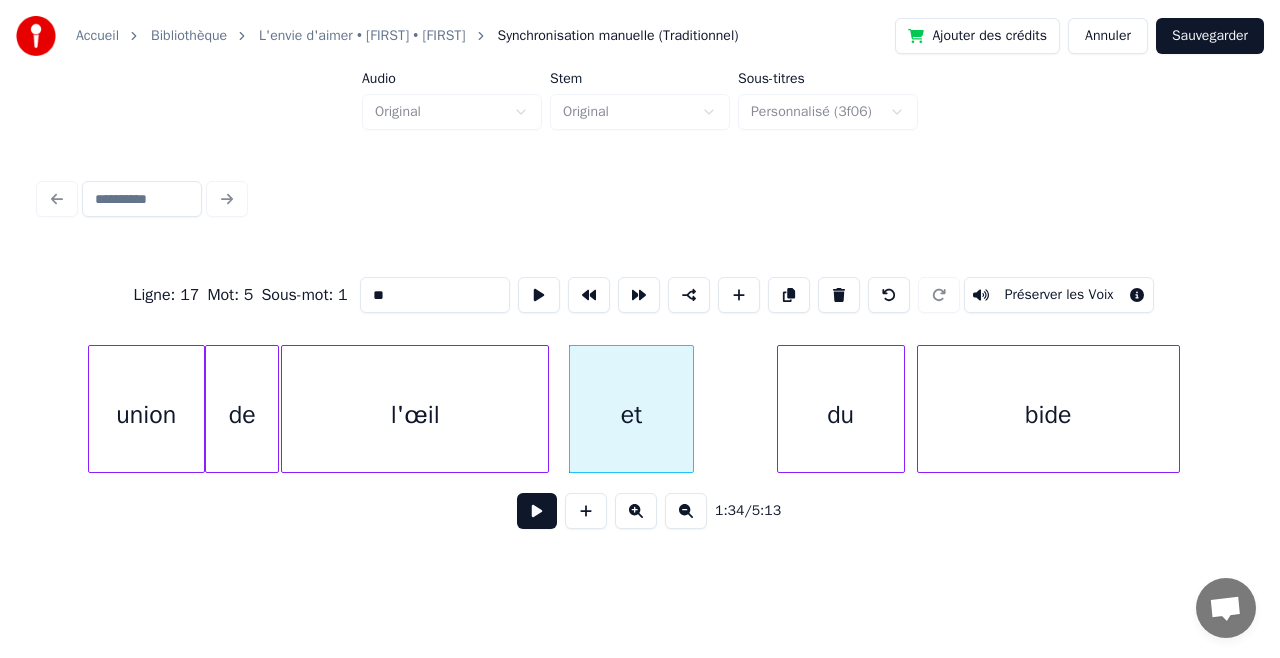 click on "et" at bounding box center (631, 414) 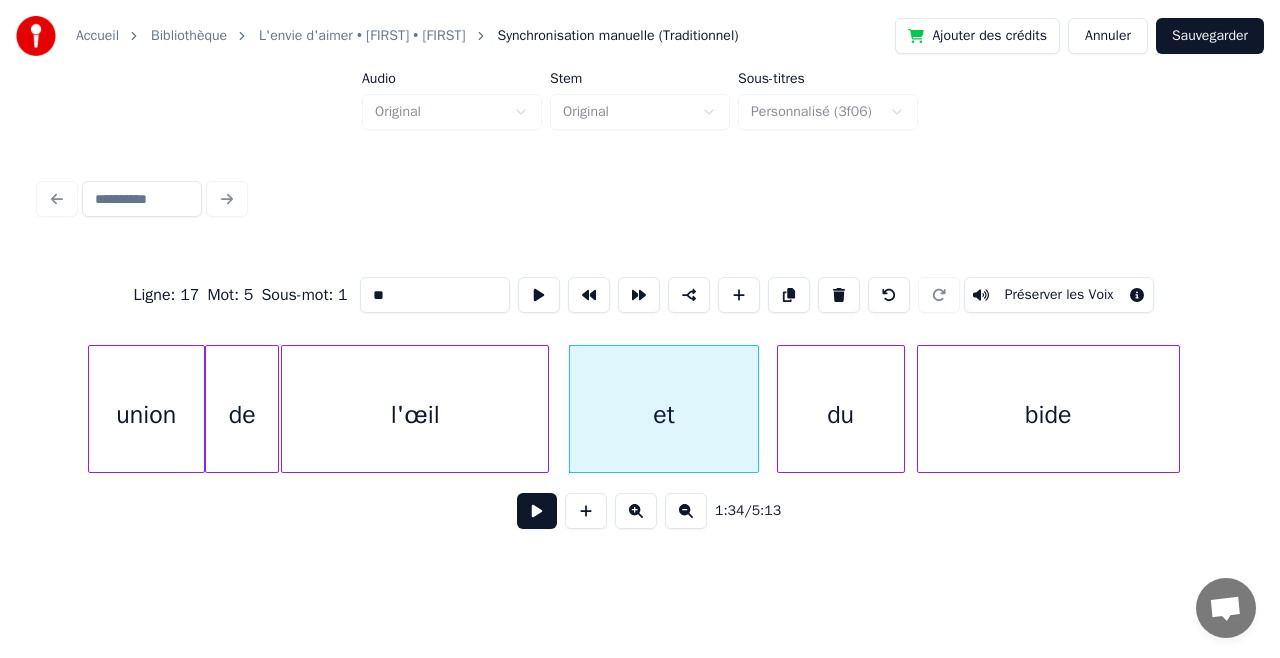 click at bounding box center (755, 409) 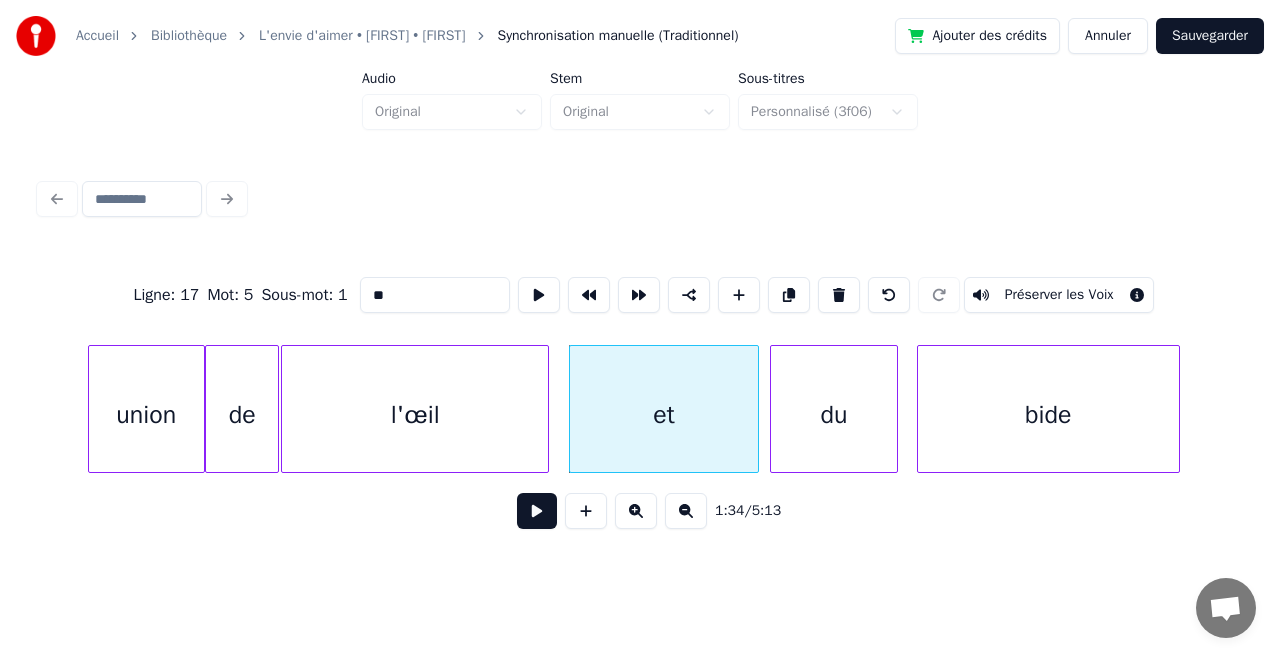 click on "du" at bounding box center [834, 414] 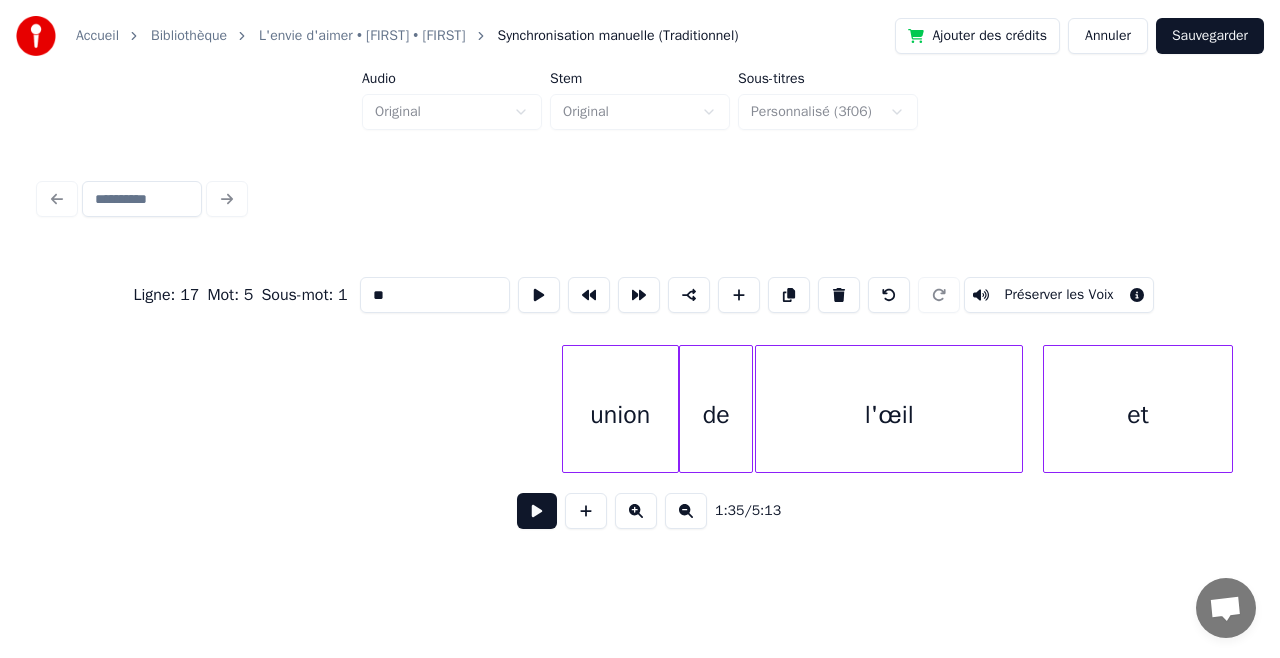 scroll, scrollTop: 0, scrollLeft: 17858, axis: horizontal 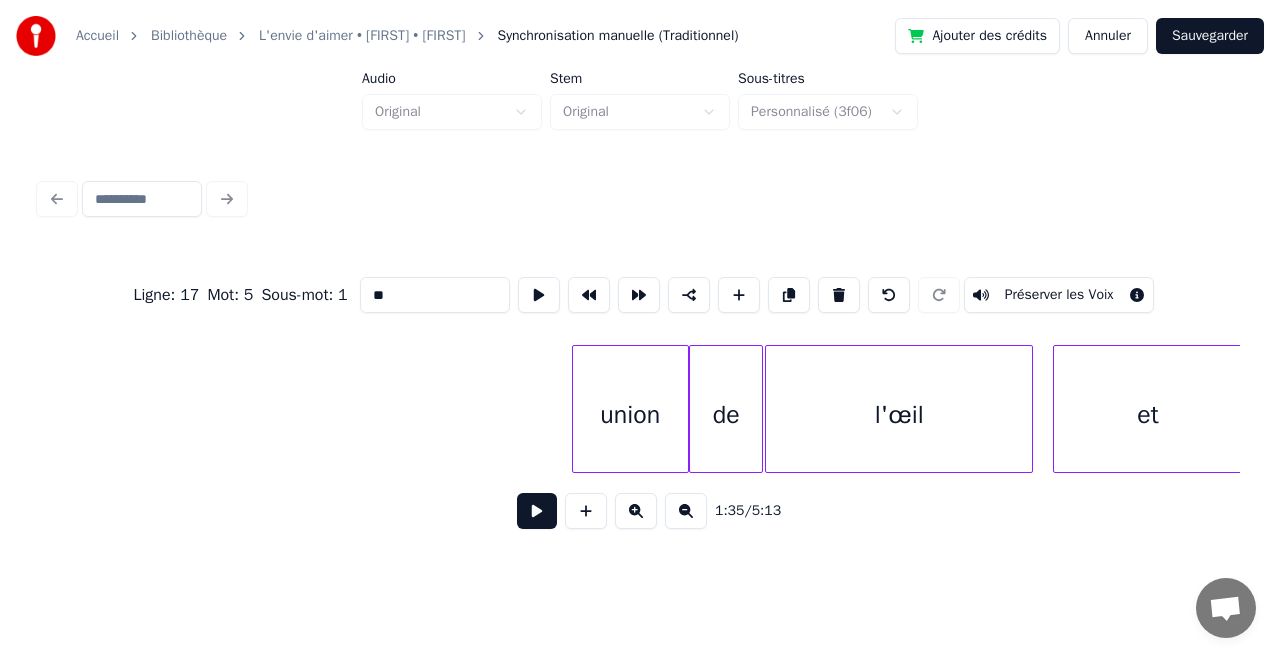 click on "et l'œil de union" at bounding box center [13511, 409] 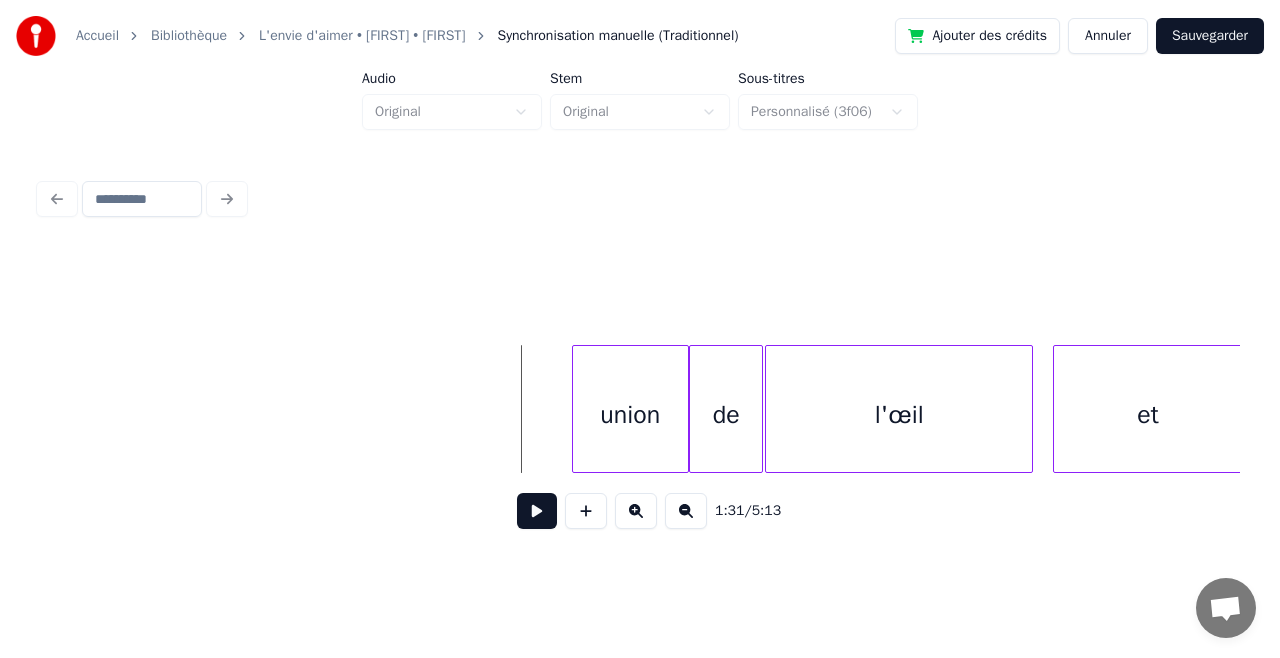 click at bounding box center [537, 511] 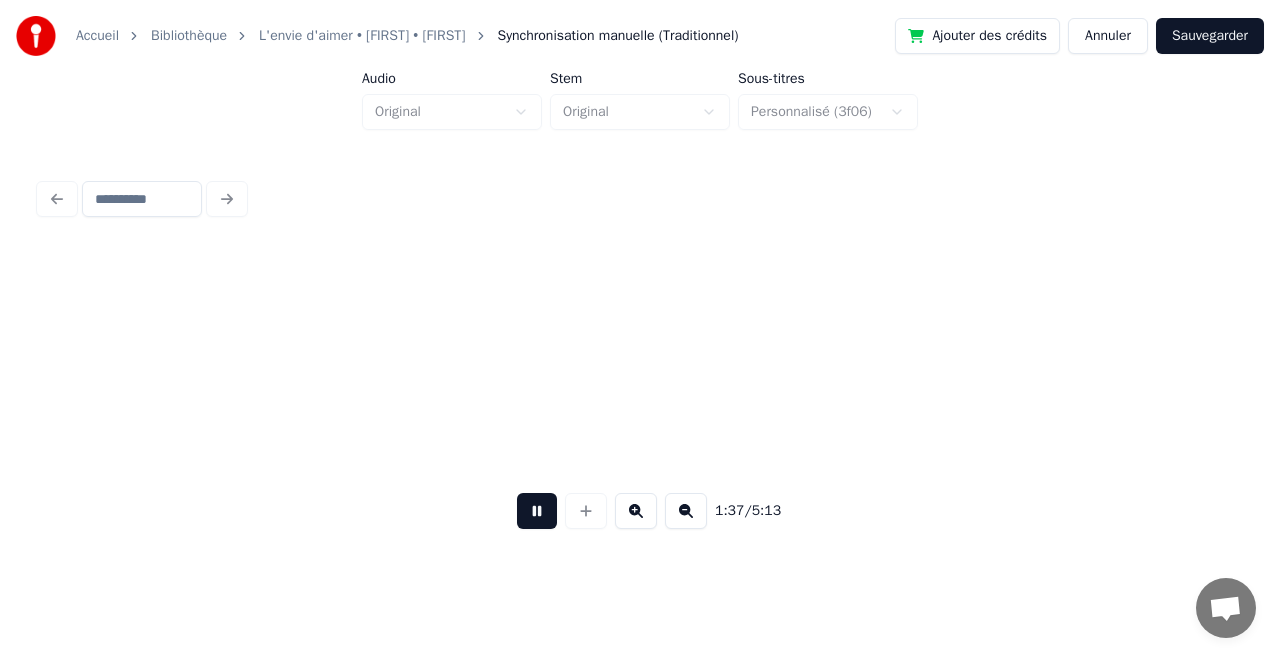 scroll, scrollTop: 0, scrollLeft: 19562, axis: horizontal 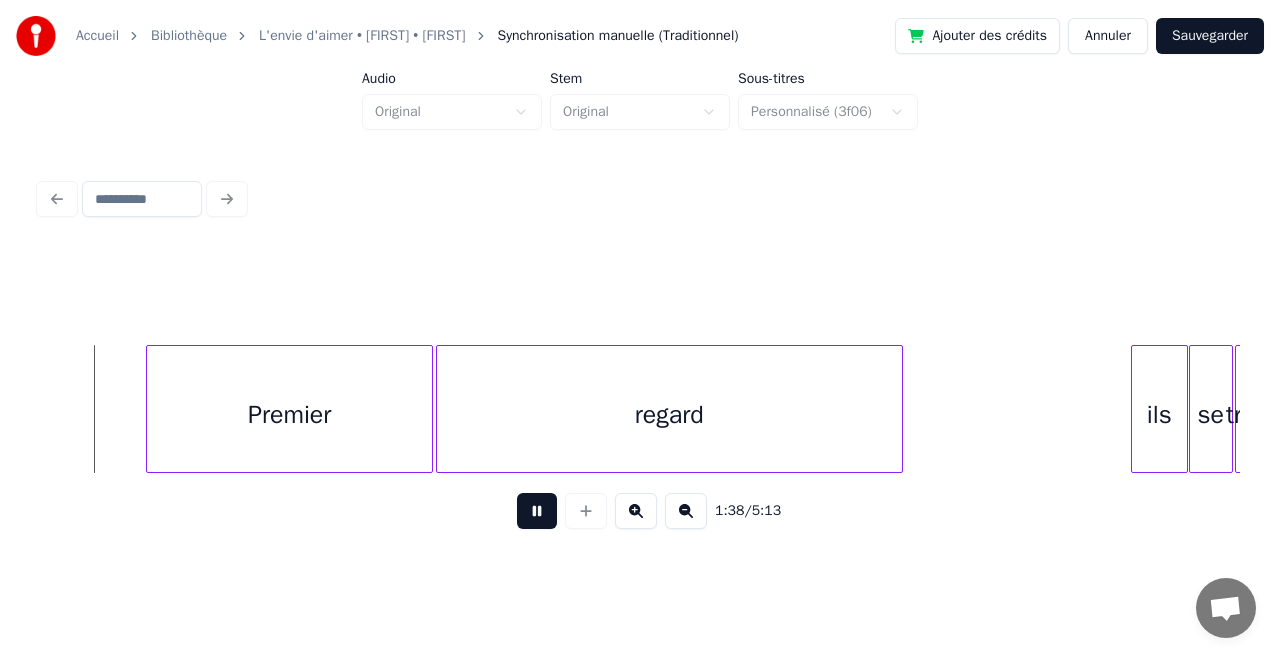 click at bounding box center [537, 511] 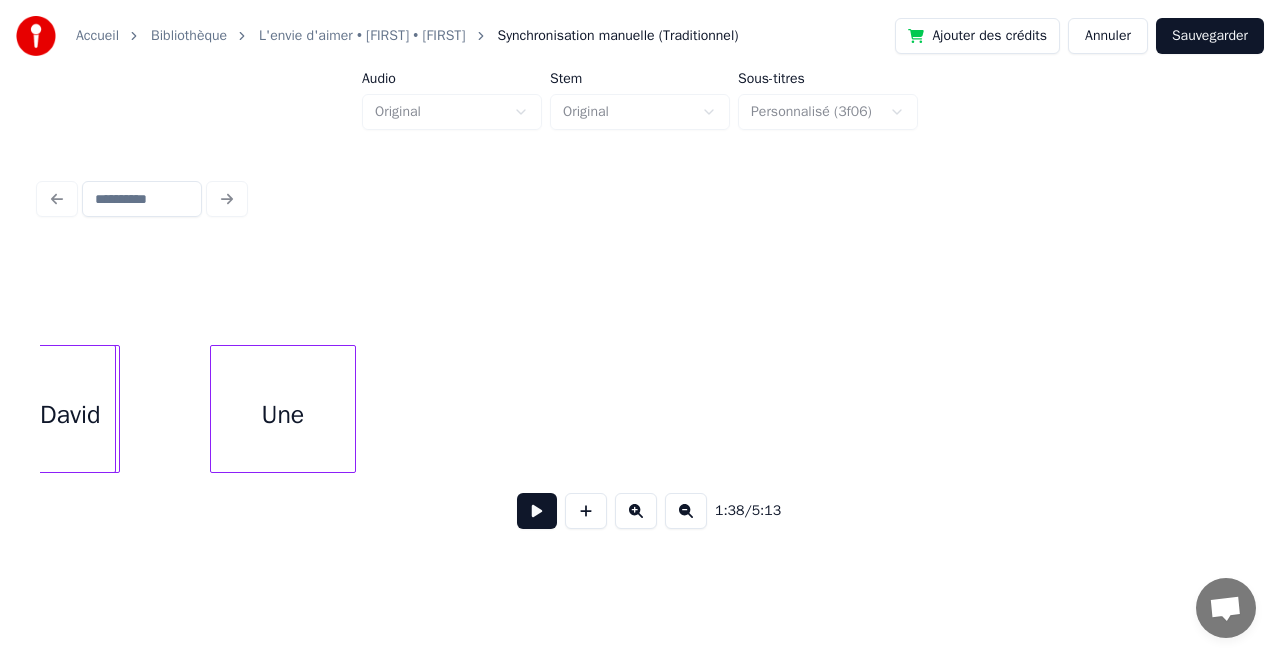 scroll, scrollTop: 0, scrollLeft: 16690, axis: horizontal 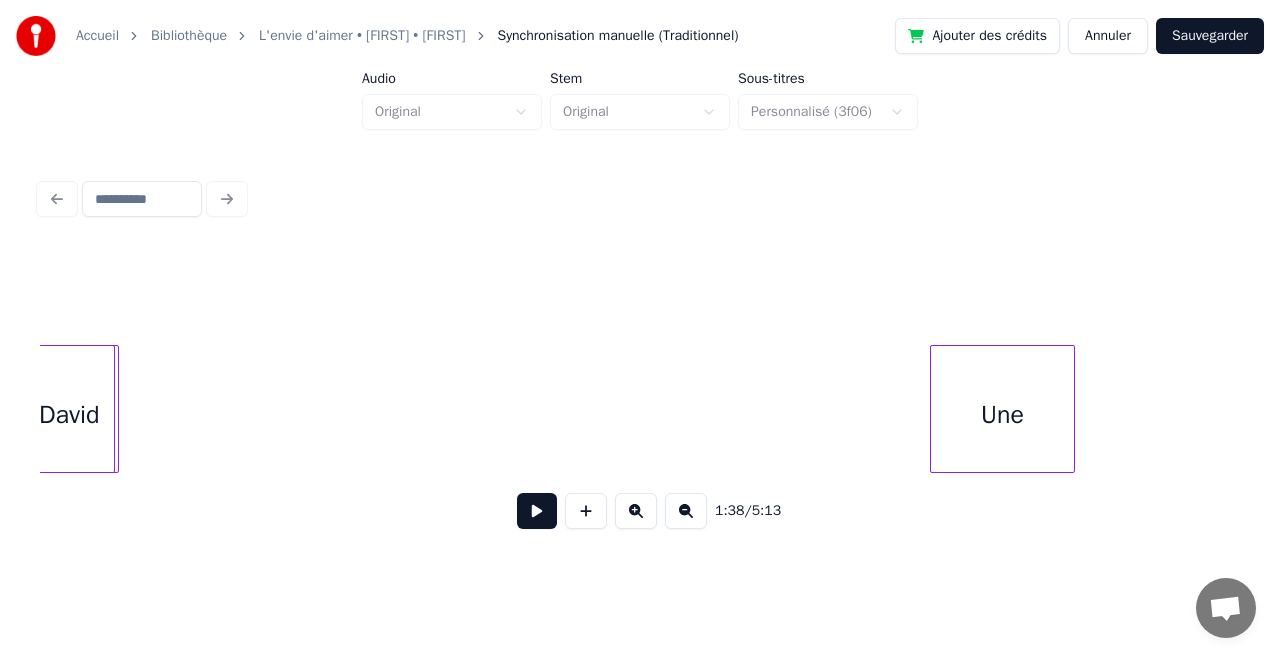 click on "Une" at bounding box center (1002, 414) 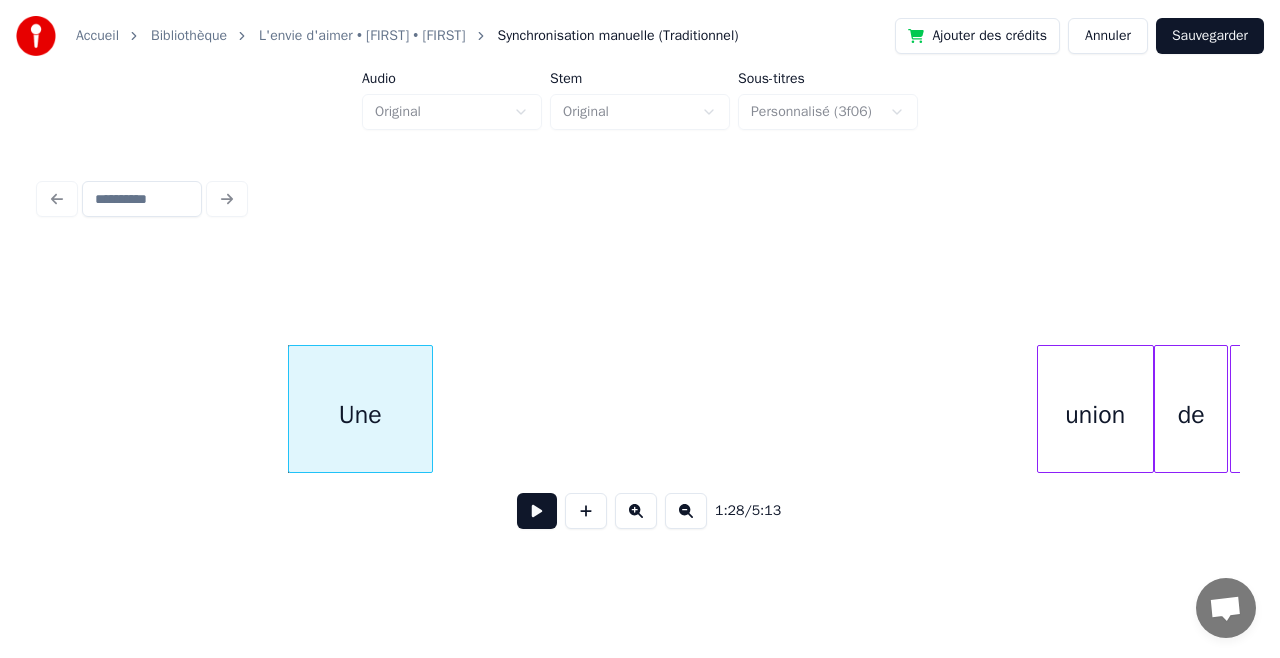 scroll, scrollTop: 0, scrollLeft: 17400, axis: horizontal 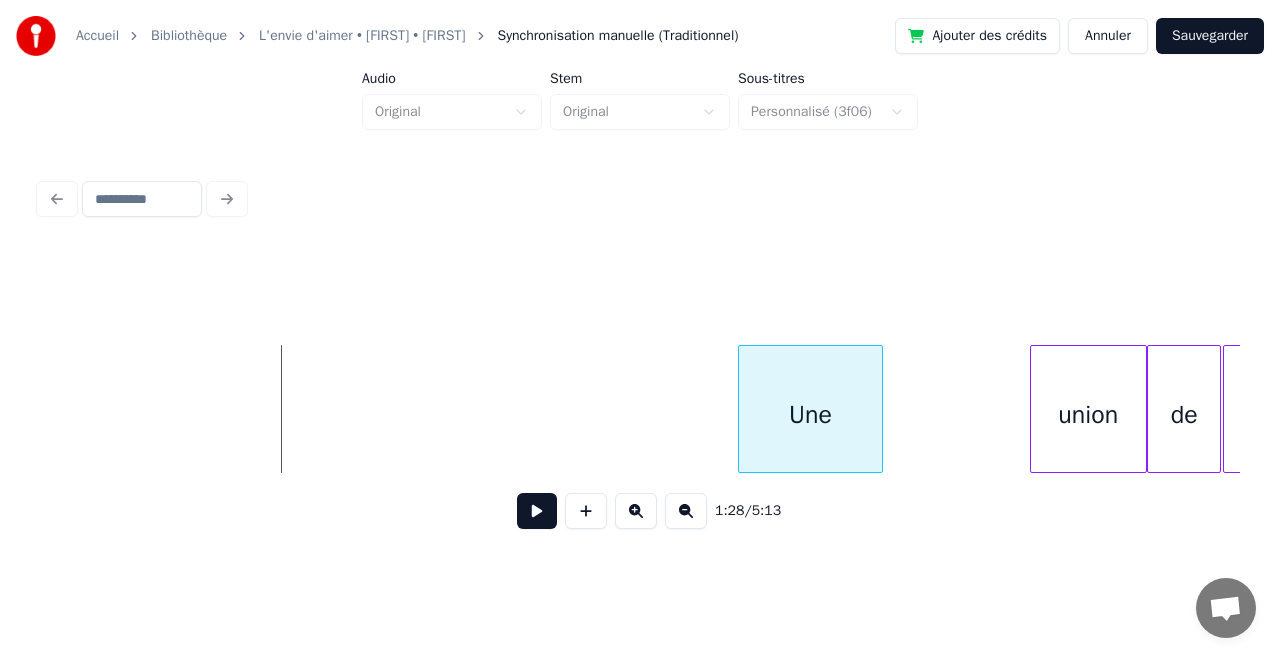 click on "Une" at bounding box center (810, 414) 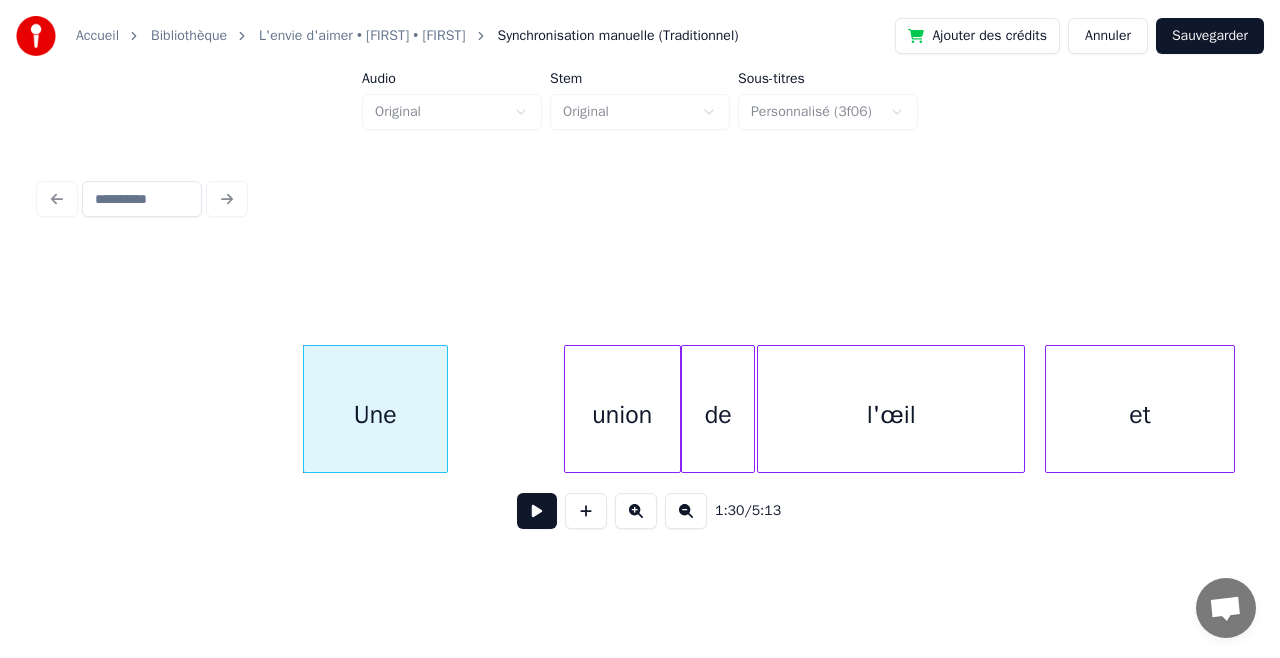 scroll, scrollTop: 0, scrollLeft: 17875, axis: horizontal 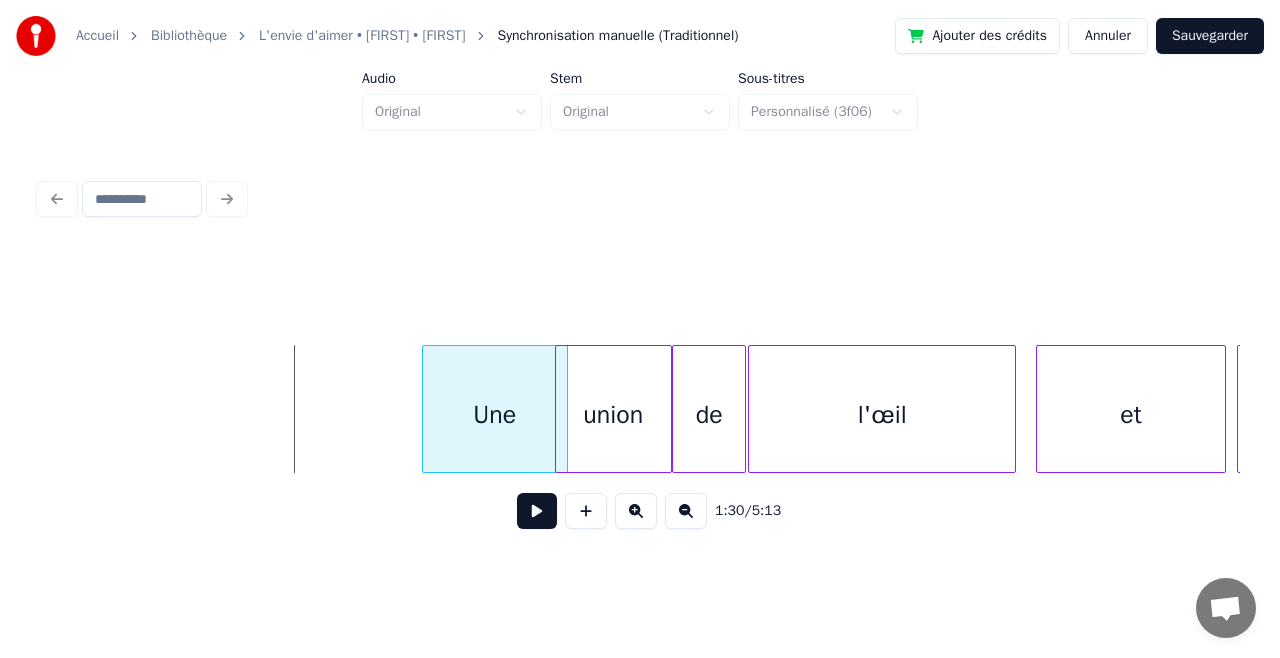 click on "Une union de l'œil et du" at bounding box center [13494, 409] 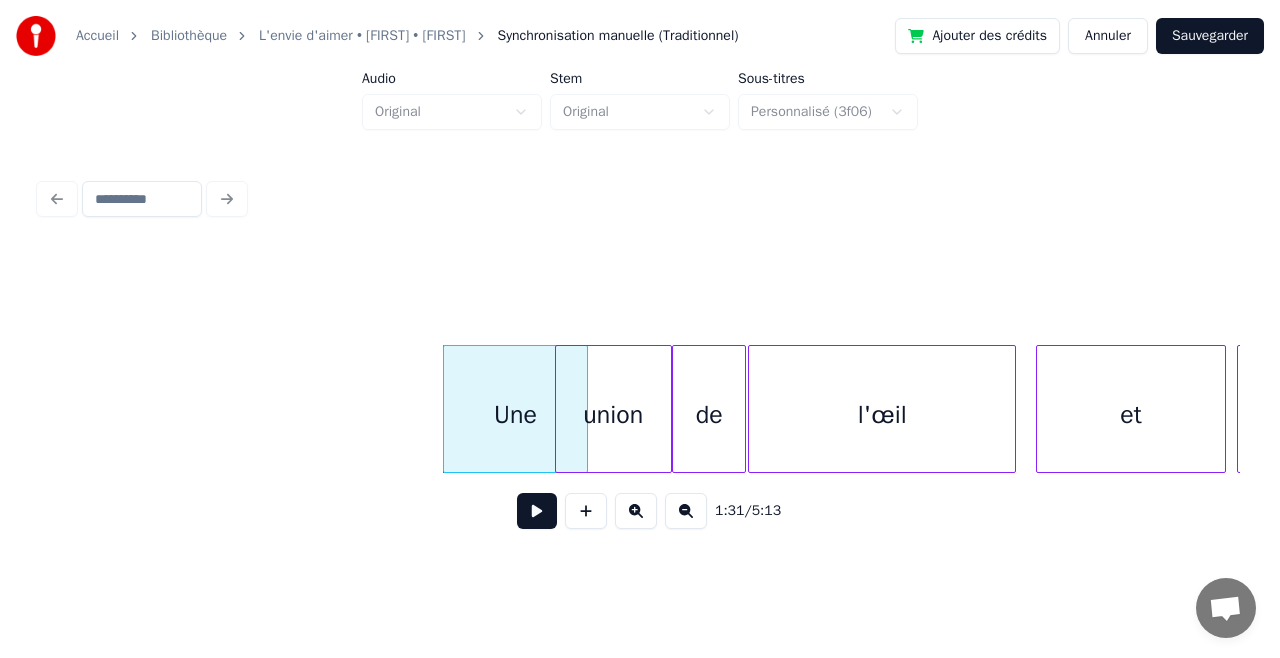 click on "Une union de l'œil et du" at bounding box center [13494, 409] 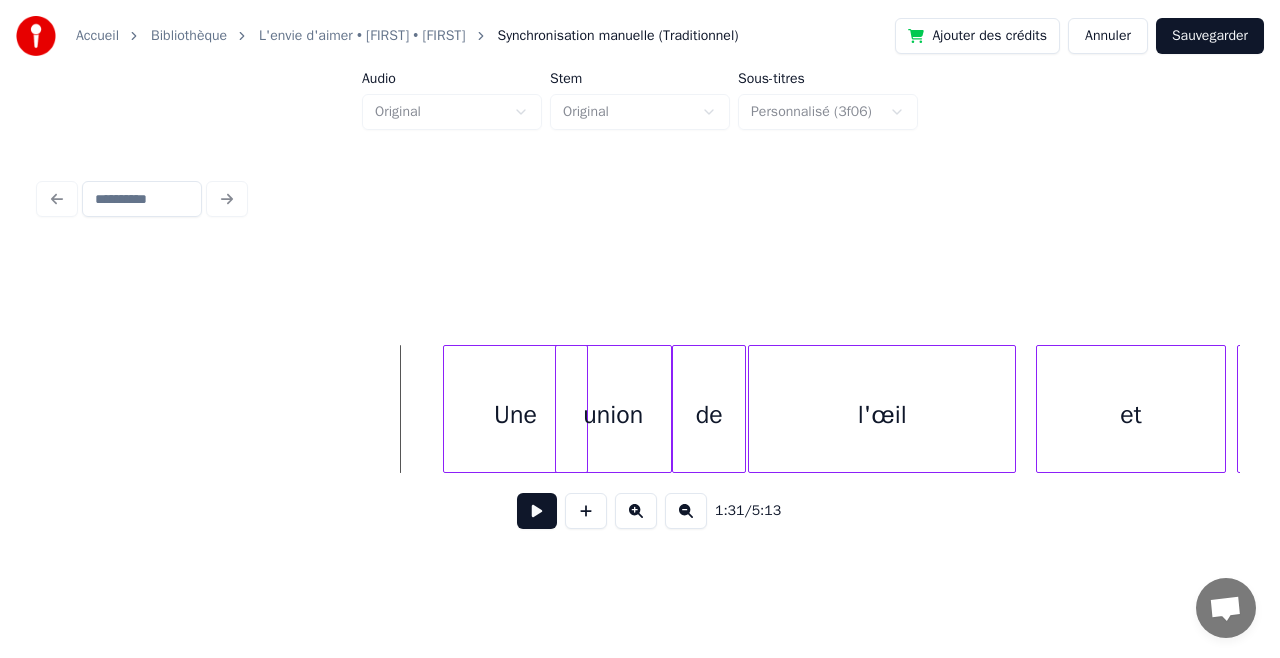 click at bounding box center [537, 511] 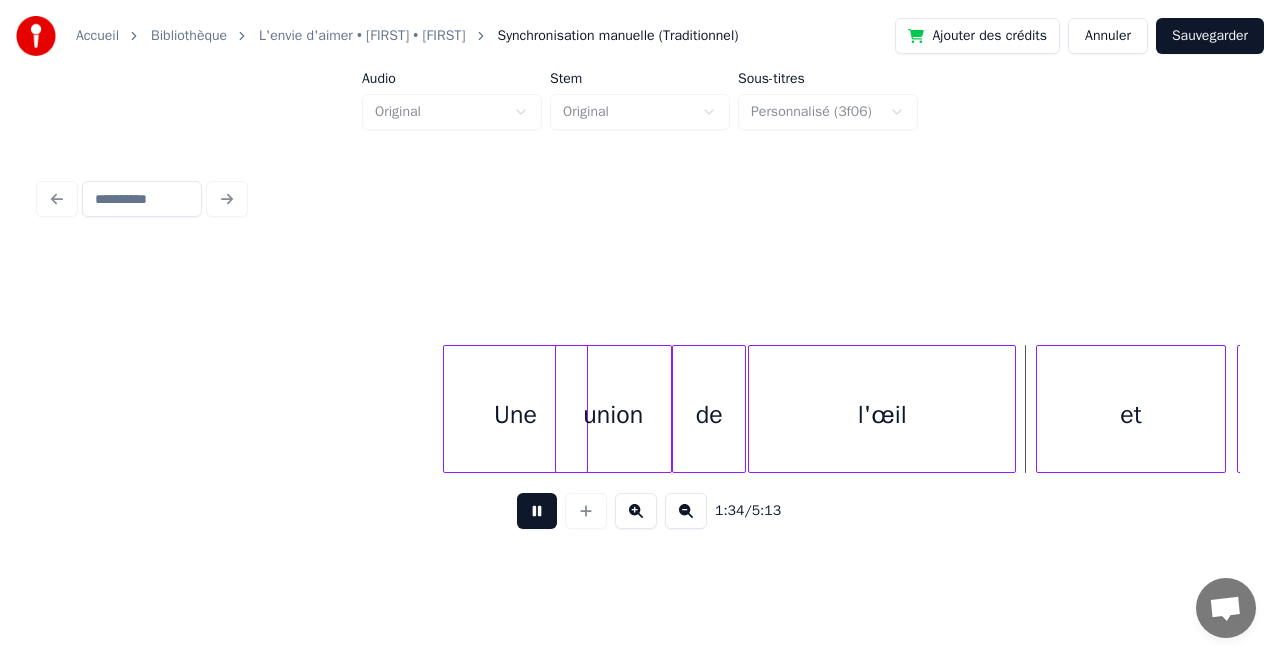 click at bounding box center (537, 511) 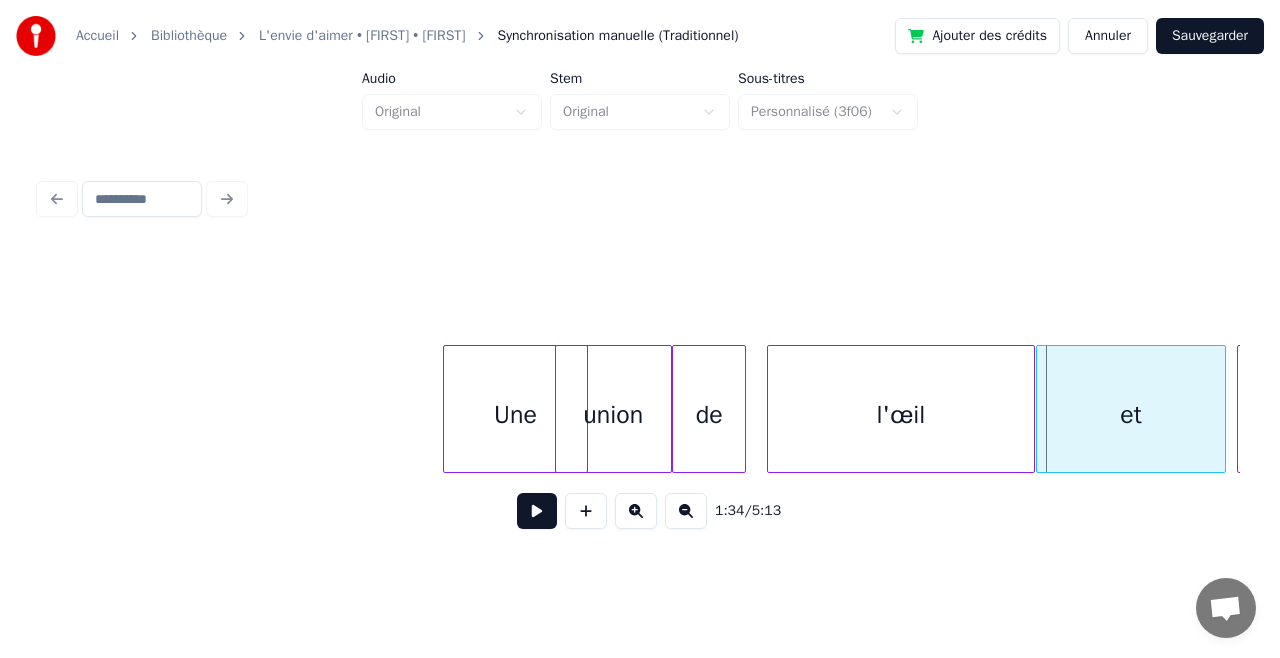 click on "l'œil" at bounding box center (901, 414) 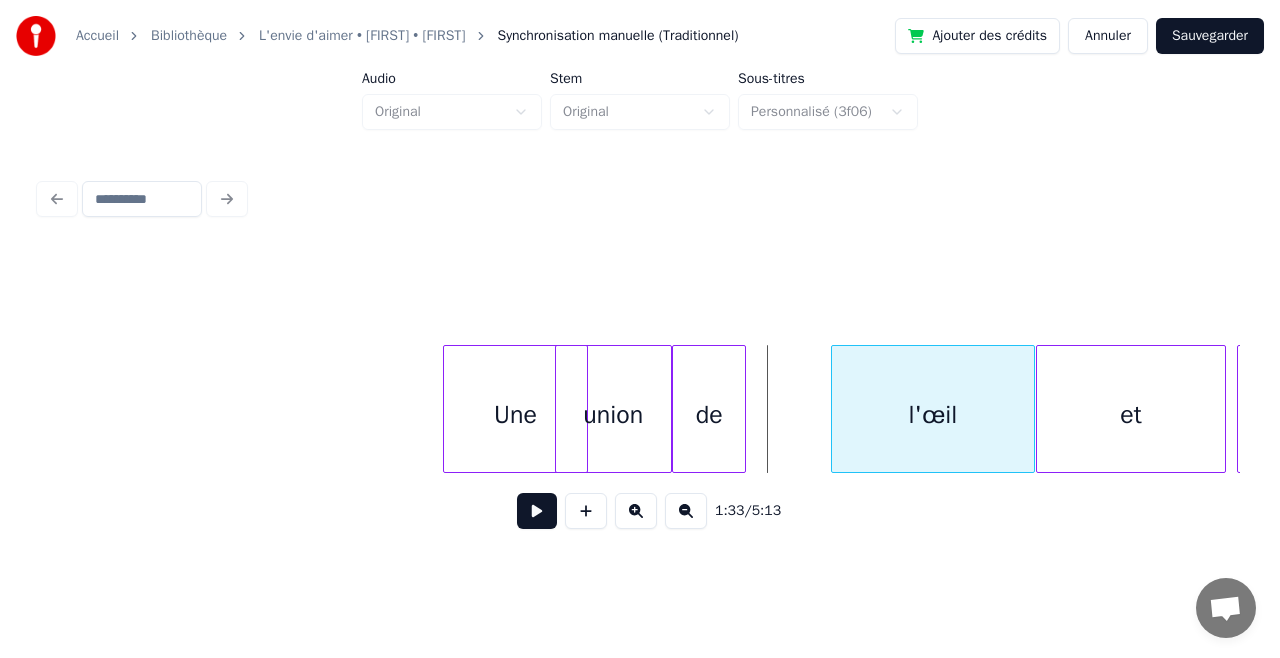 click at bounding box center [835, 409] 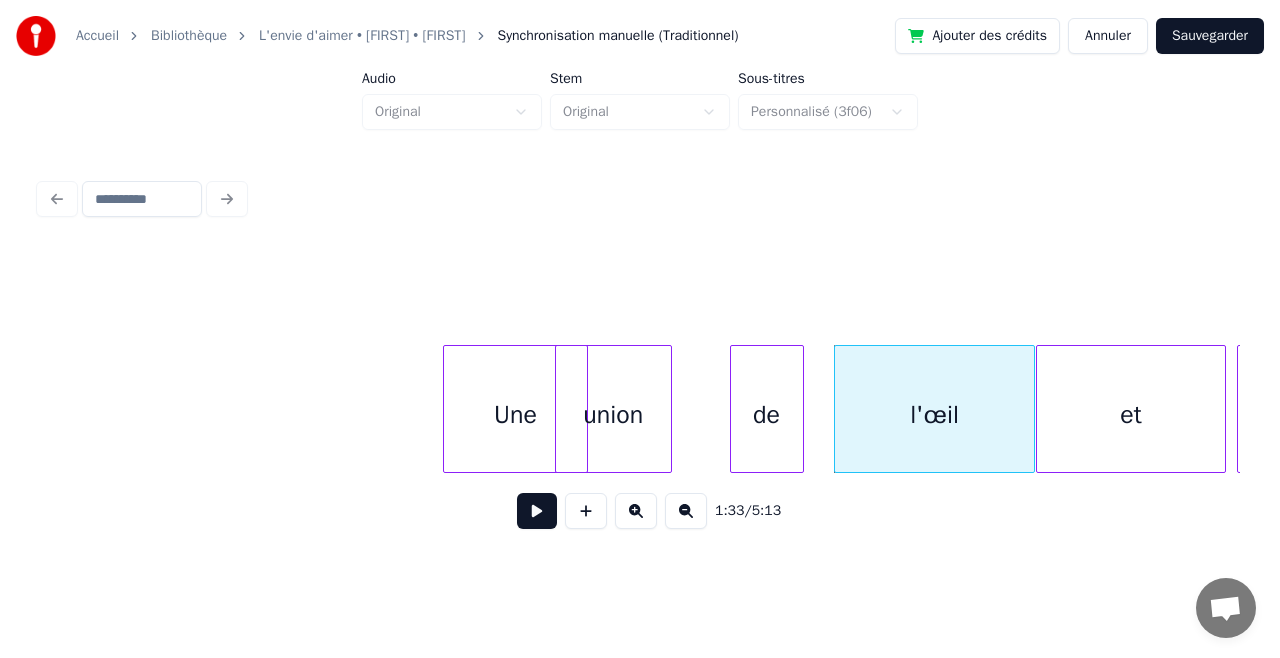 click on "de" at bounding box center (767, 414) 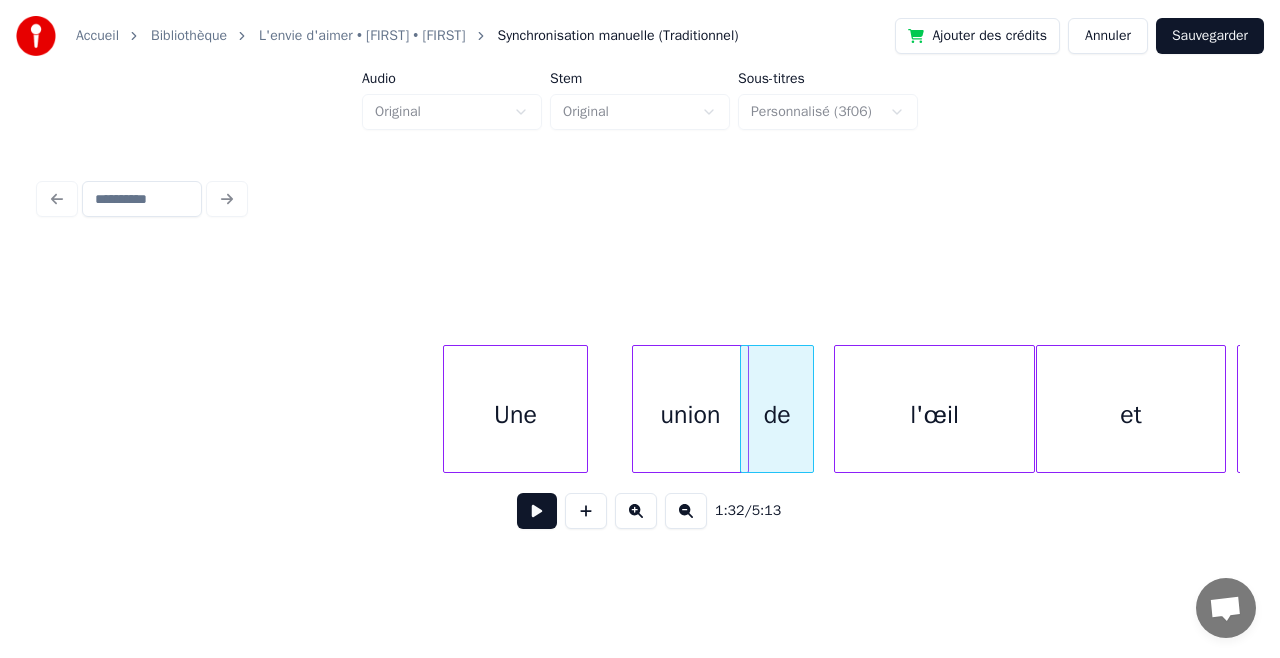 click on "union" at bounding box center [690, 414] 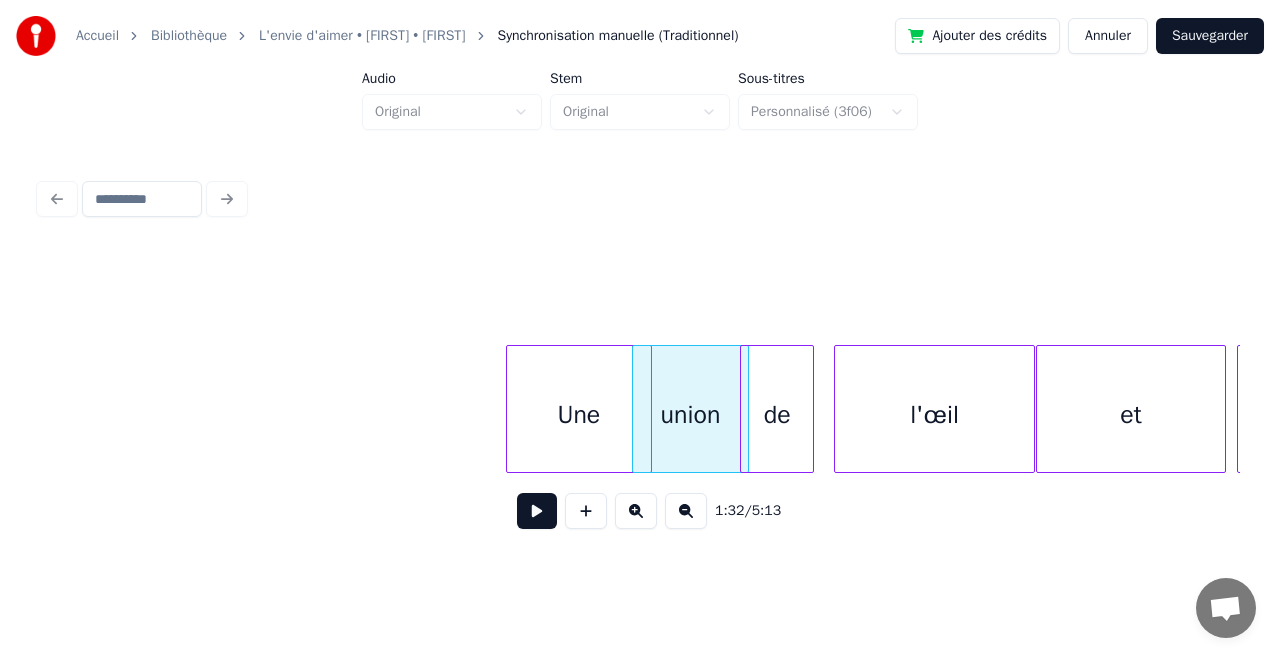 click on "Une" at bounding box center (578, 414) 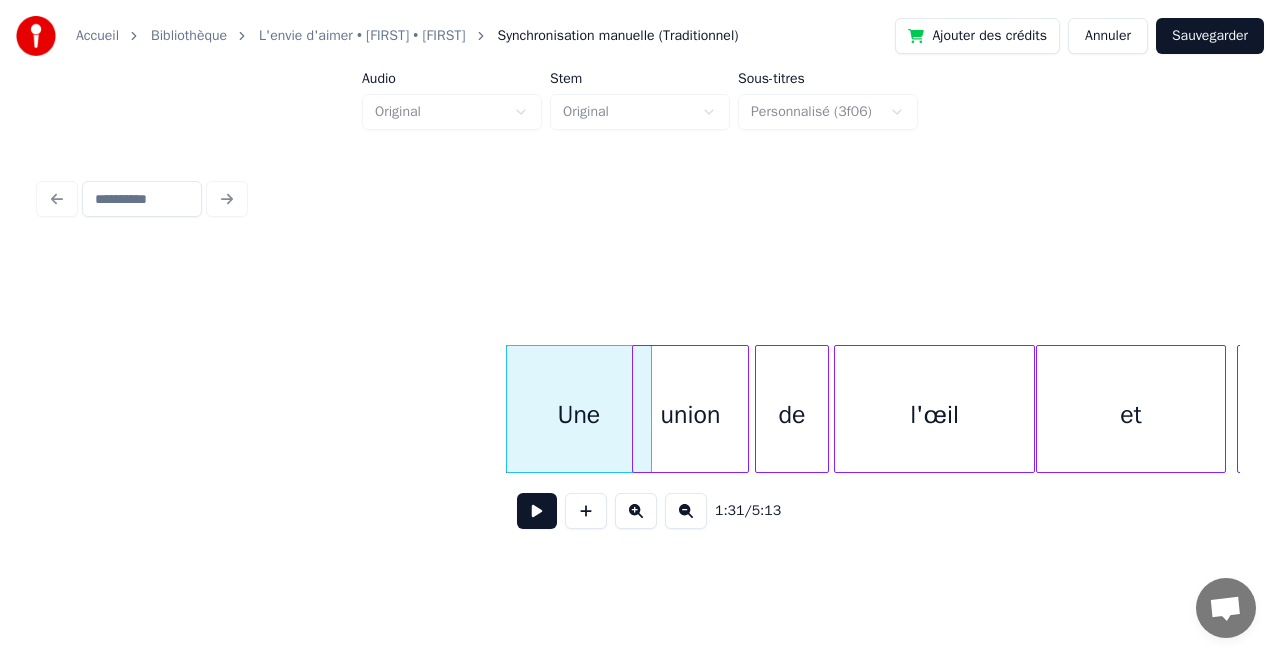 click on "de" at bounding box center [792, 414] 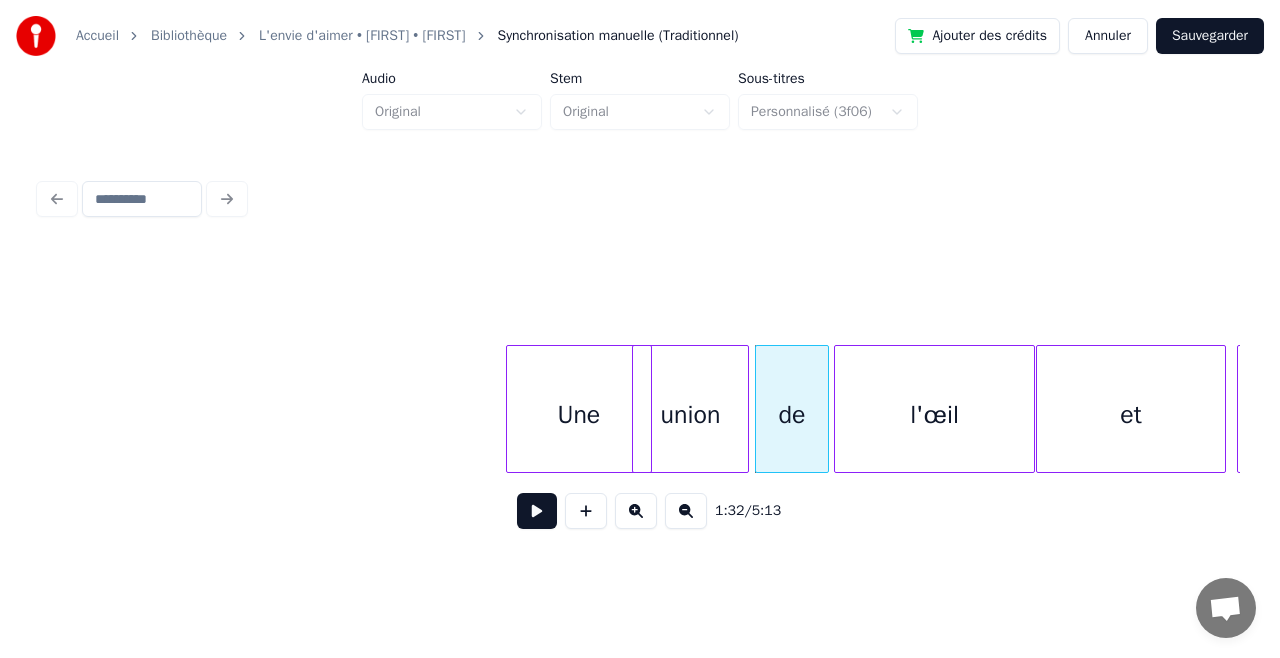 click on "Une" at bounding box center [578, 414] 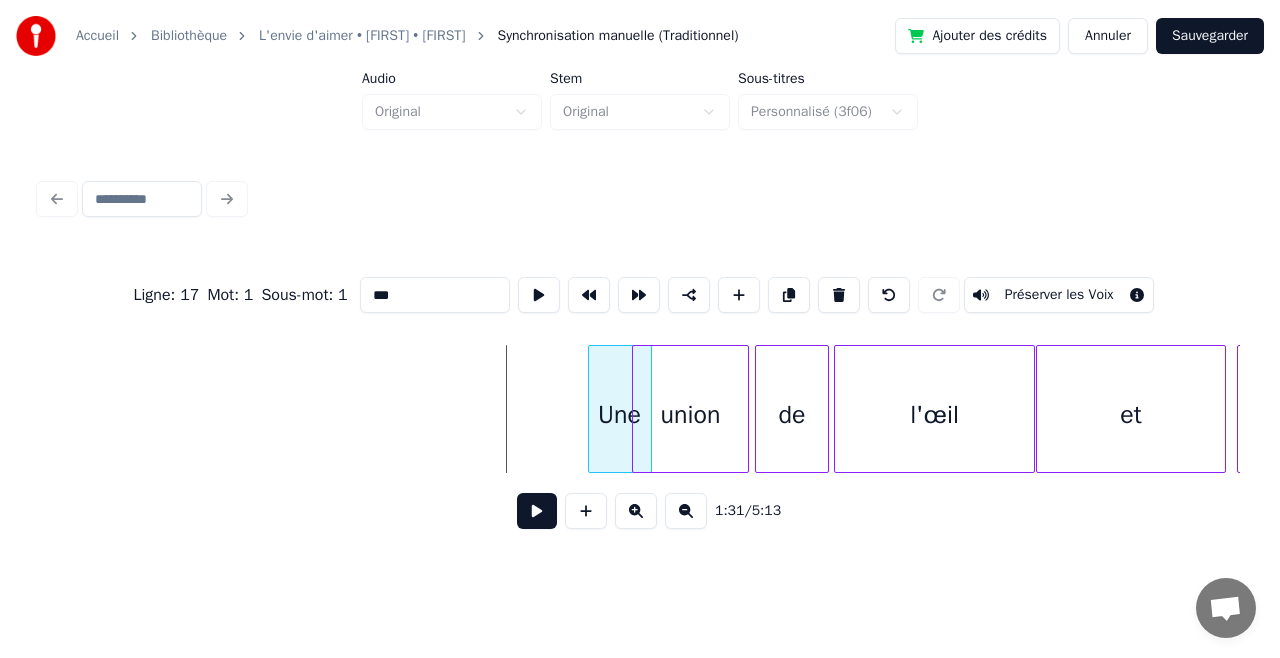 click at bounding box center [592, 409] 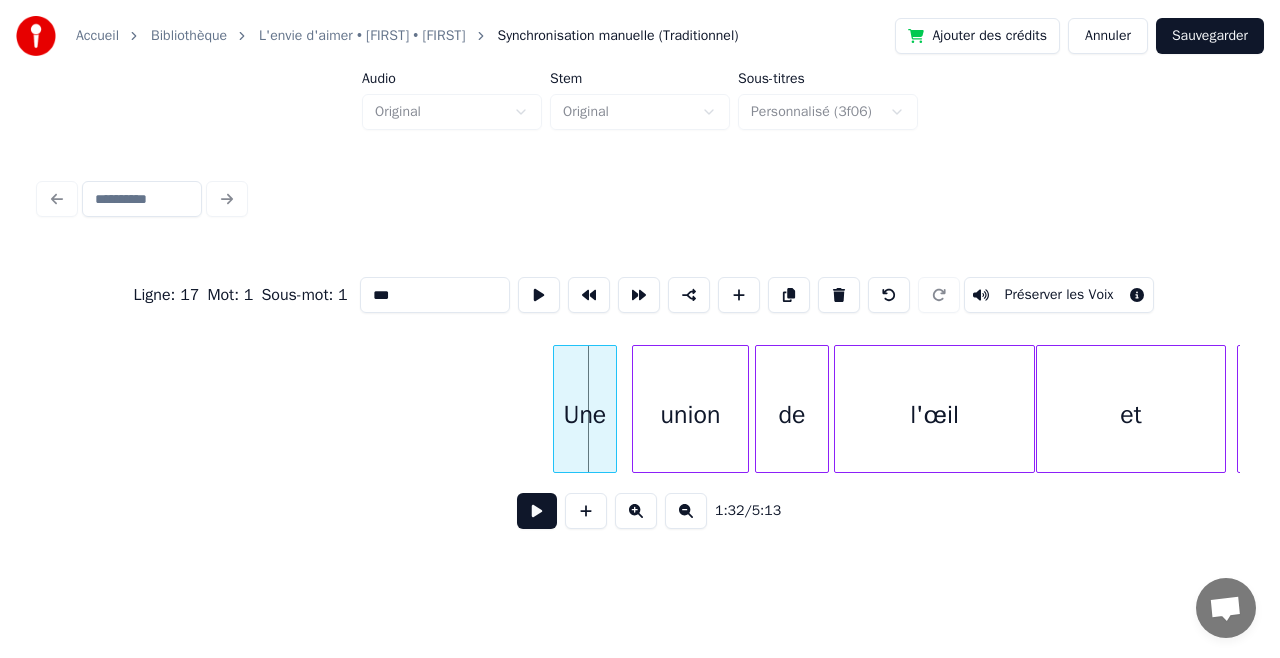 click on "Une" at bounding box center [585, 414] 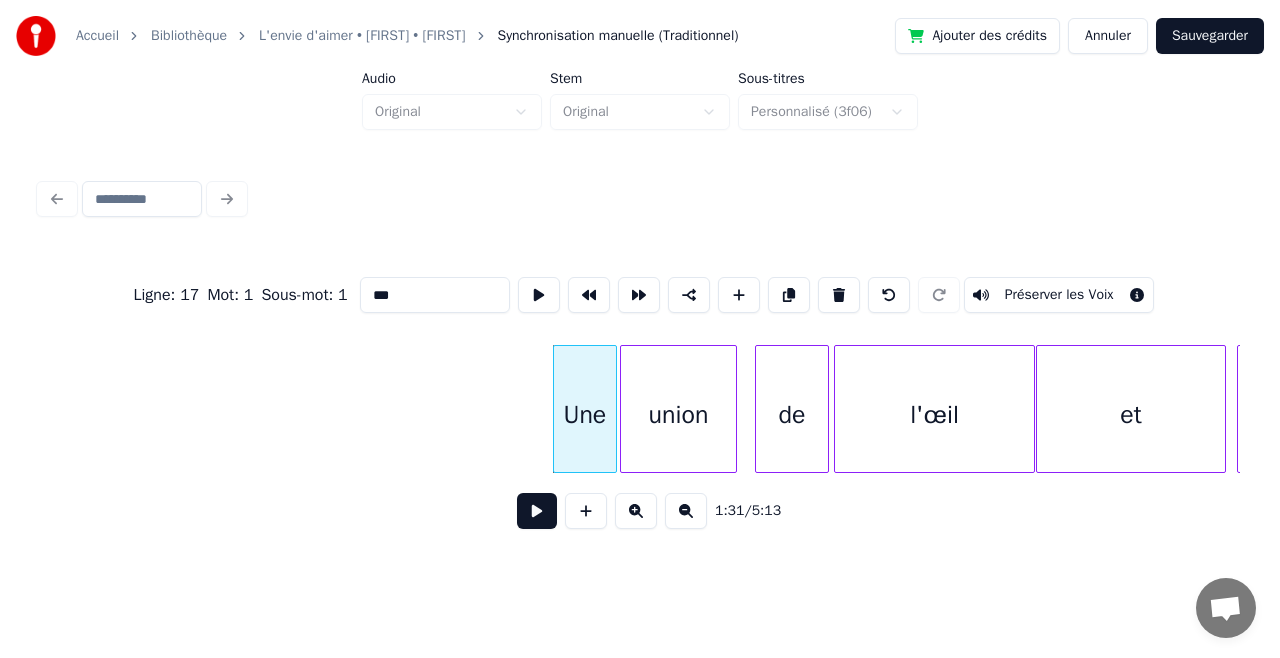 click on "union" at bounding box center (678, 414) 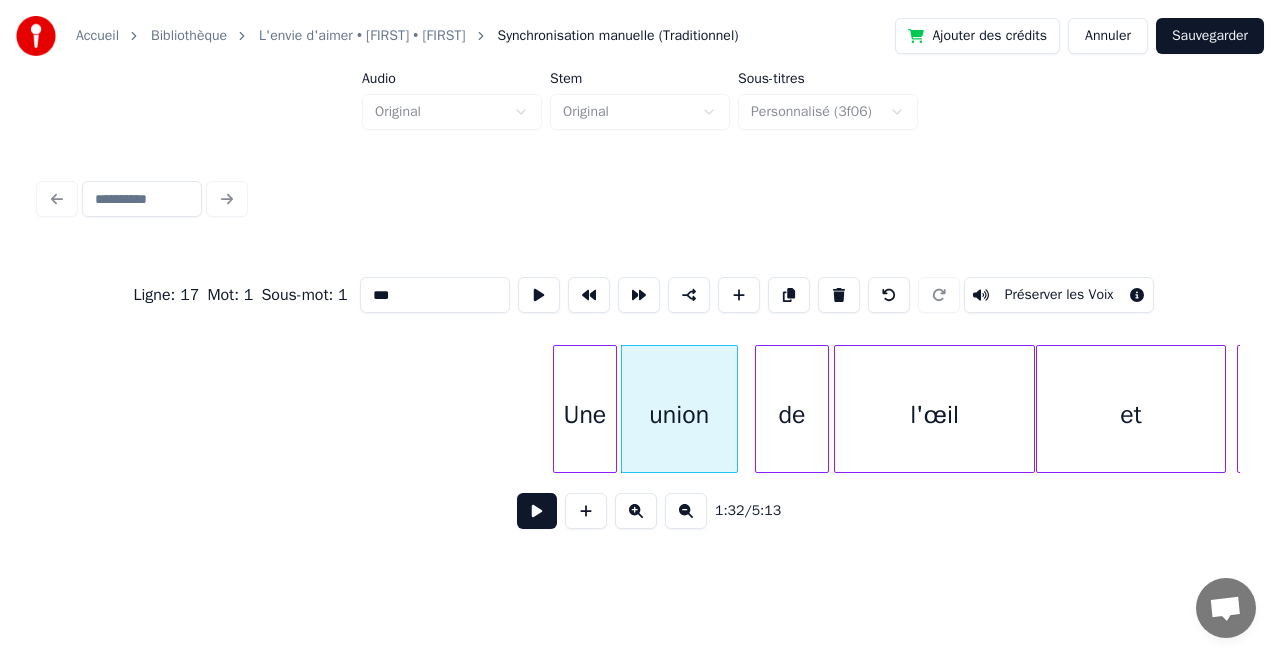 click on "Une union de l'œil et du" at bounding box center [13494, 409] 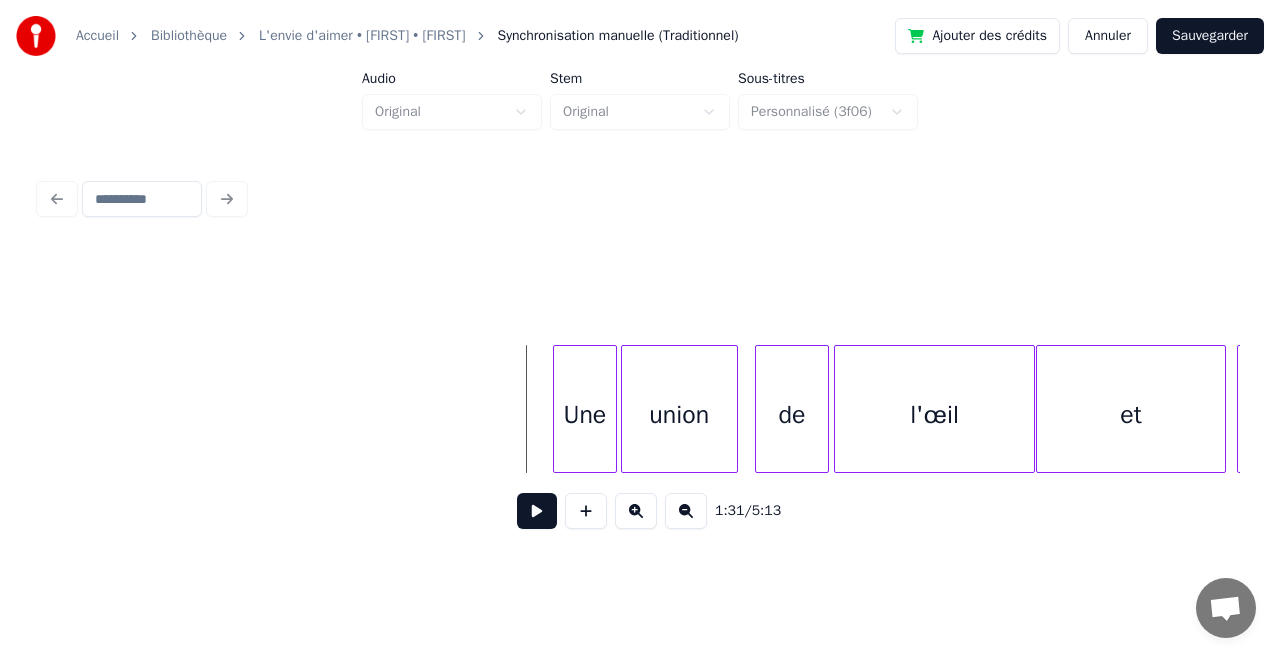 click at bounding box center [537, 511] 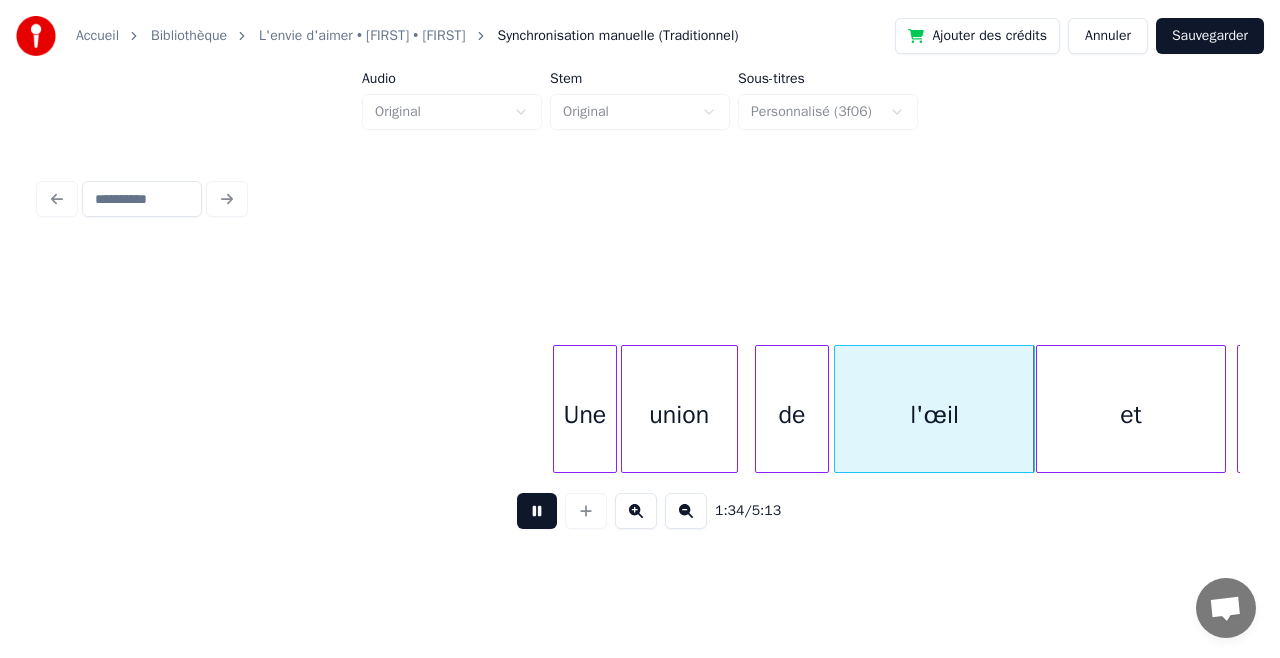 click at bounding box center [537, 511] 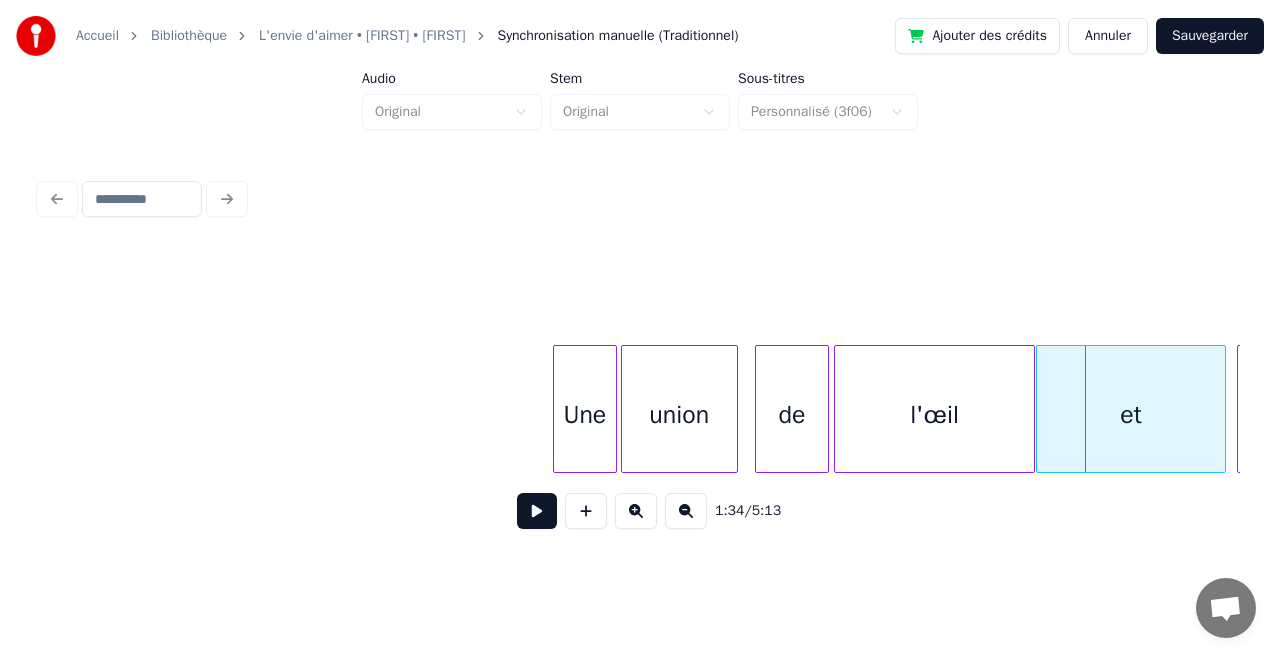 click on "Une union de l'œil et du" at bounding box center (13494, 409) 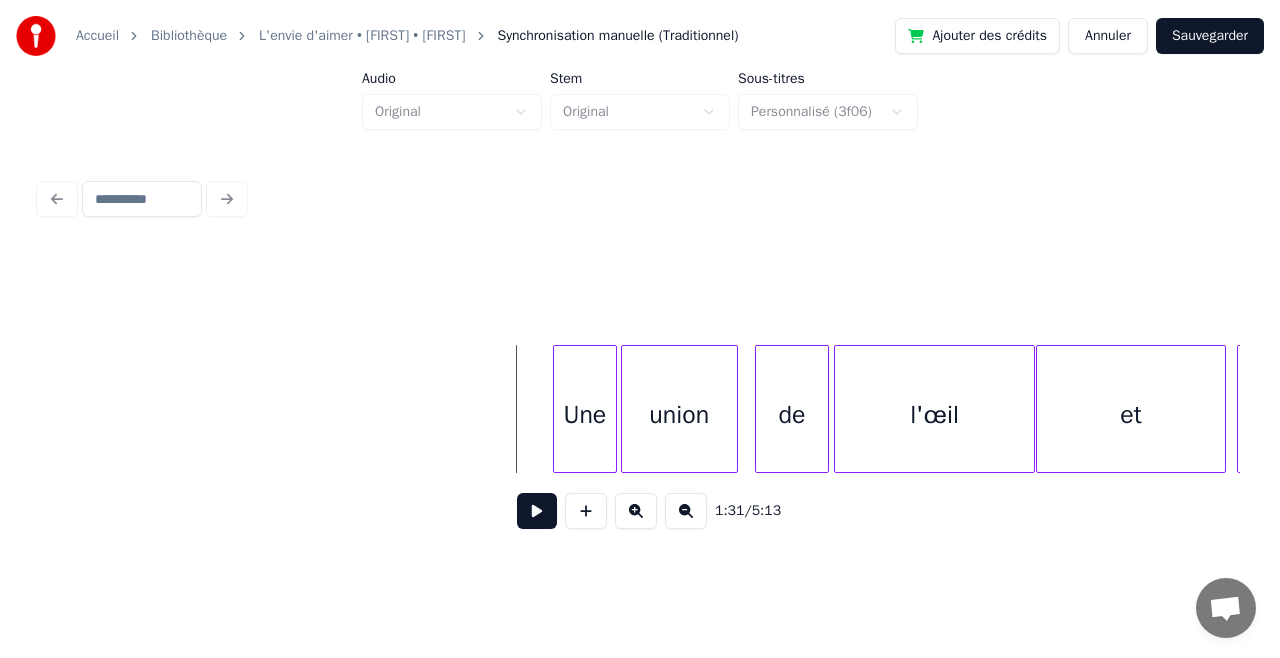 click at bounding box center [537, 511] 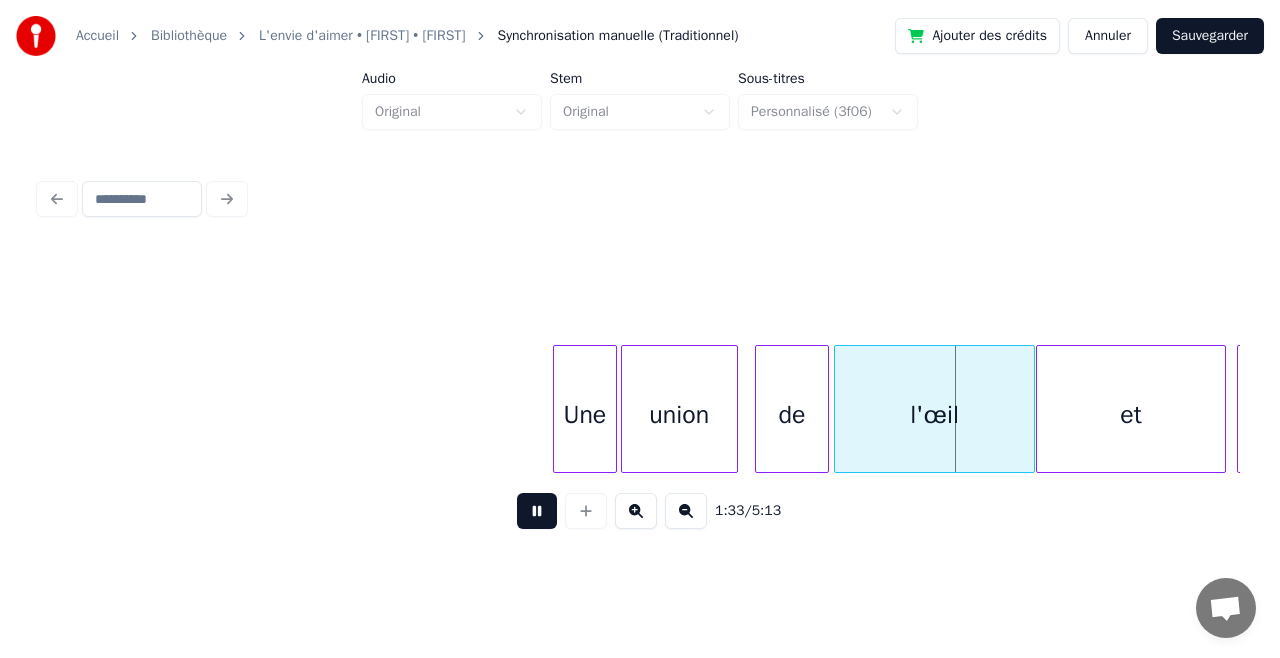 click at bounding box center [537, 511] 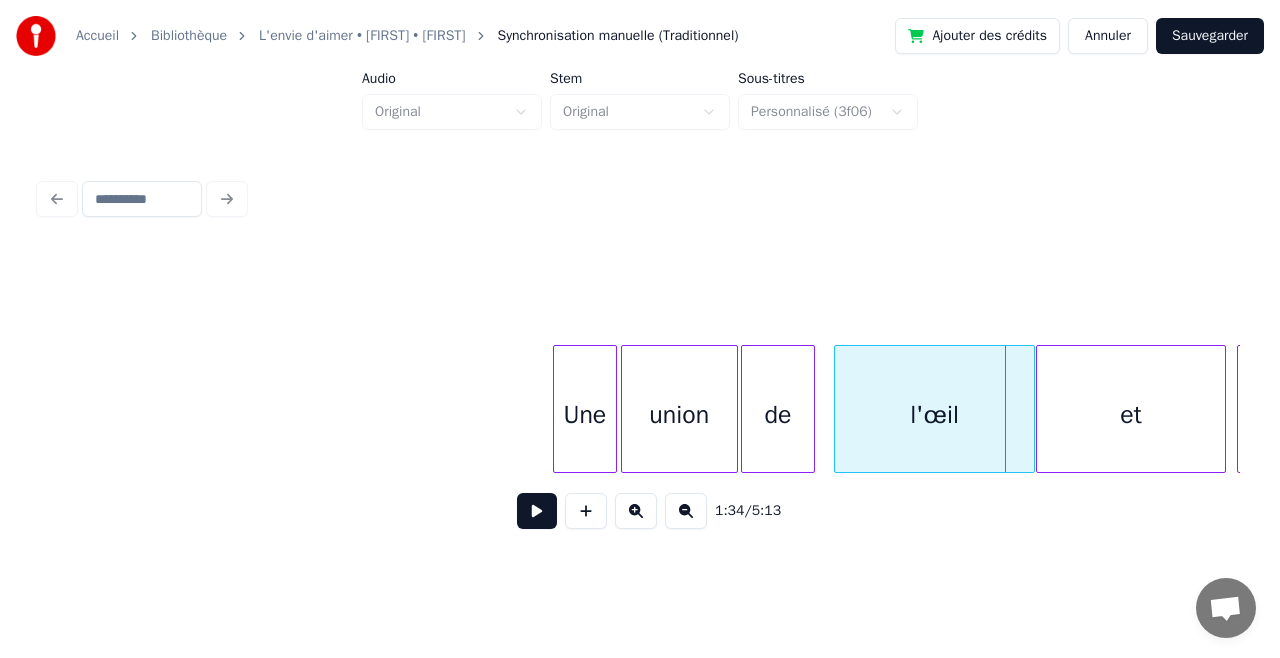 click on "de" at bounding box center [778, 414] 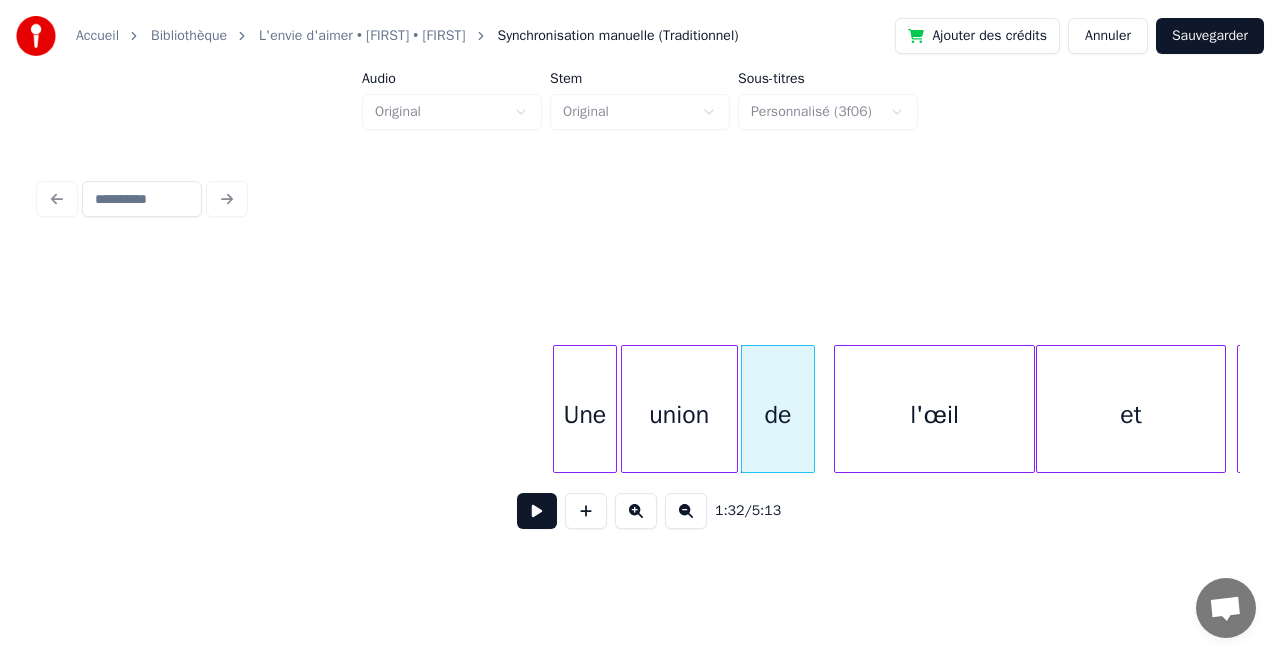 click on "Une union de l'œil et du" at bounding box center (13494, 409) 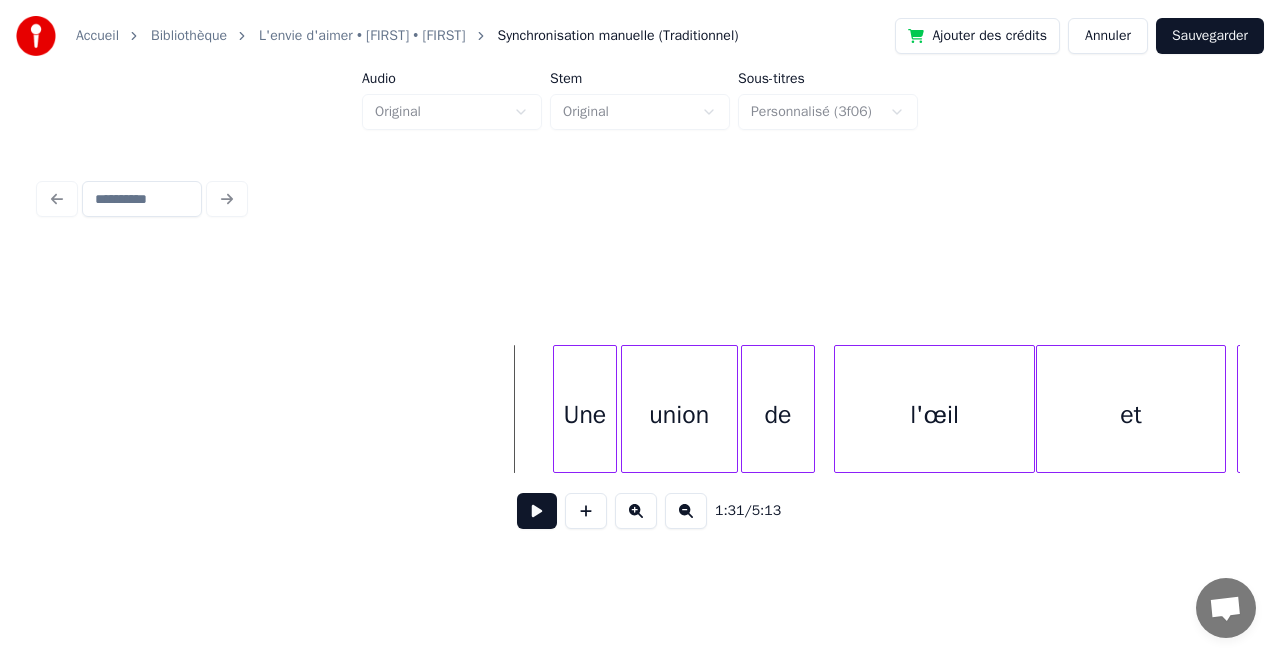 click at bounding box center (537, 511) 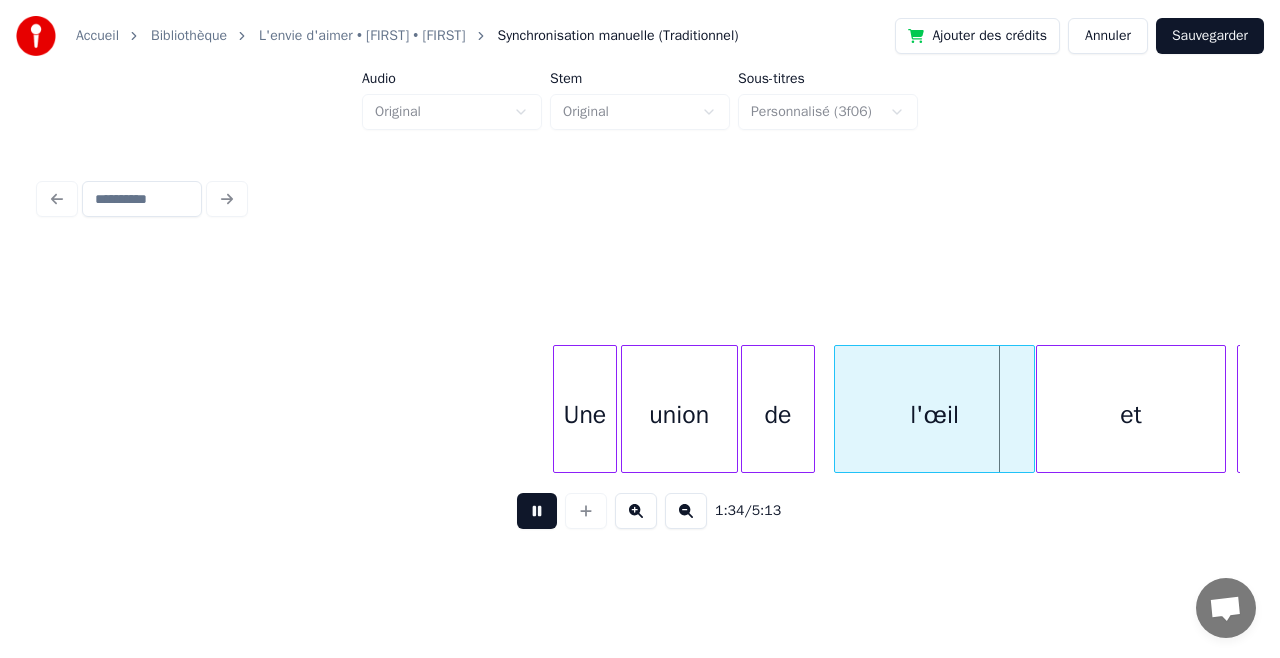 click at bounding box center [537, 511] 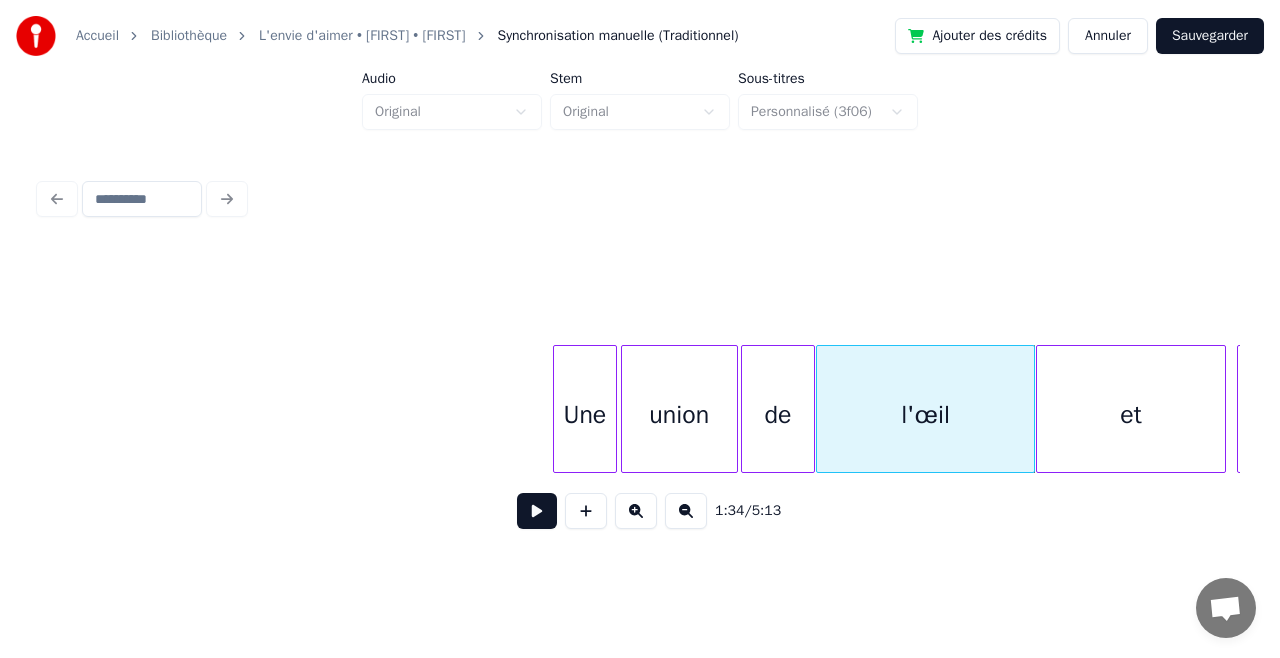 click at bounding box center [820, 409] 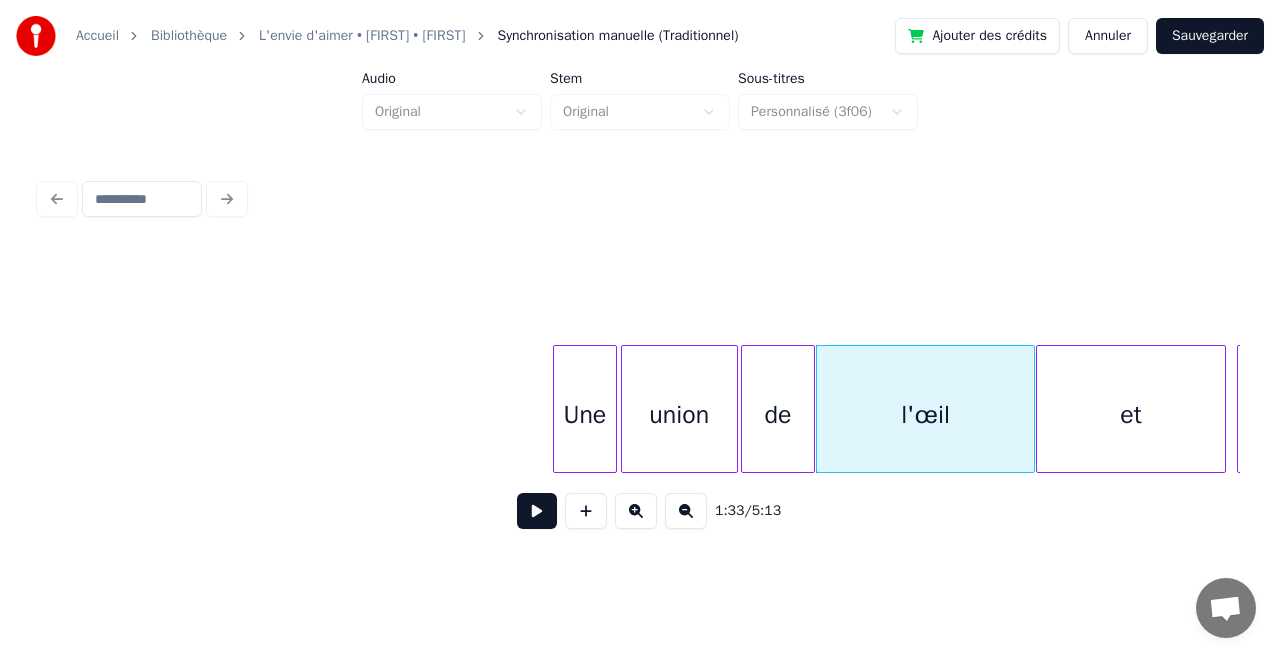 click on "Une union de l'œil et du" at bounding box center [13494, 409] 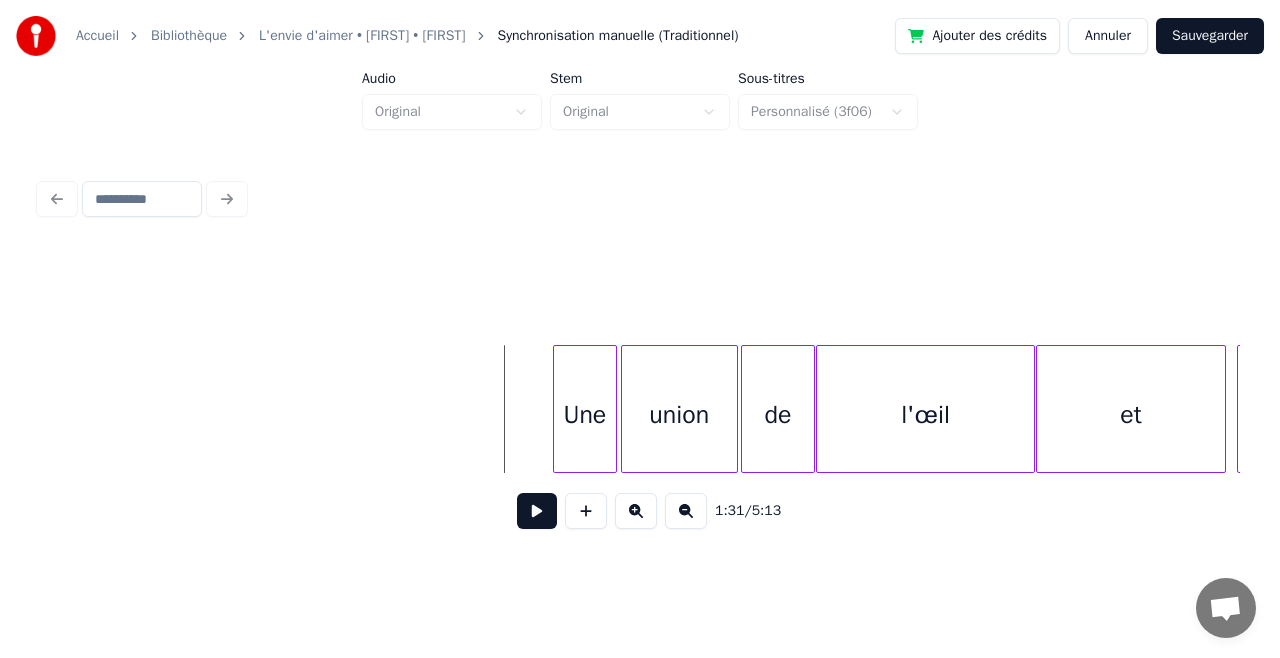 click at bounding box center (537, 511) 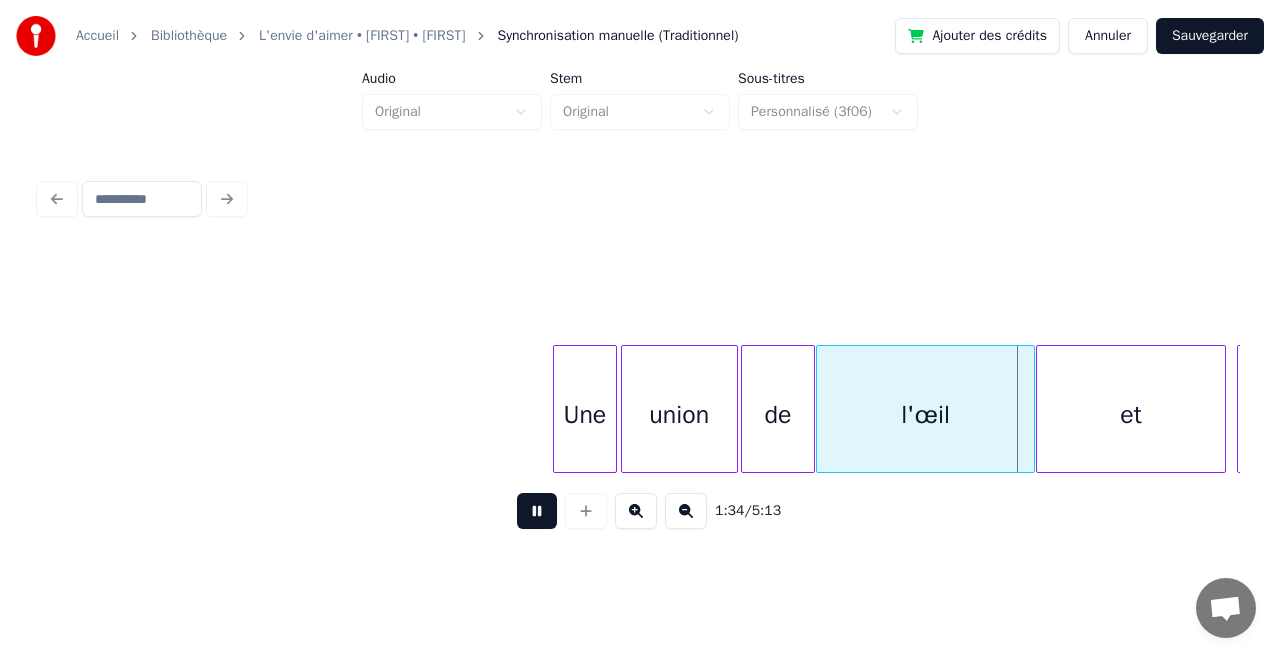 click at bounding box center (537, 511) 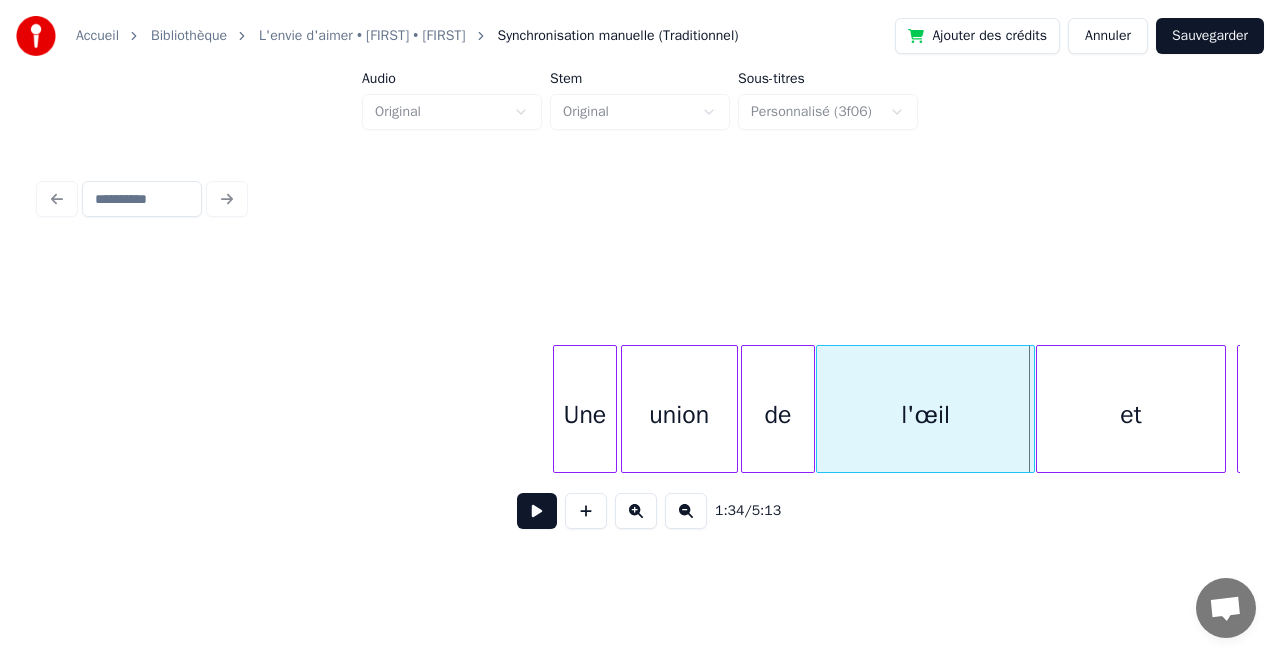 click on "de" at bounding box center [778, 414] 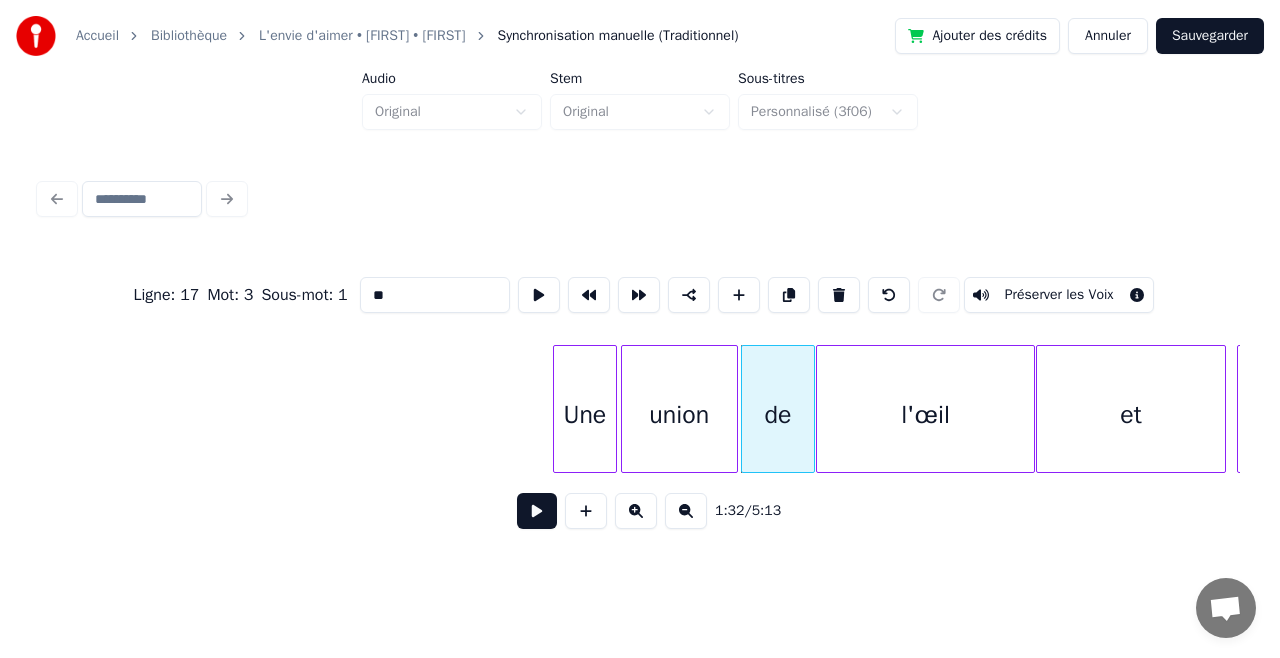 click on "de" at bounding box center (778, 414) 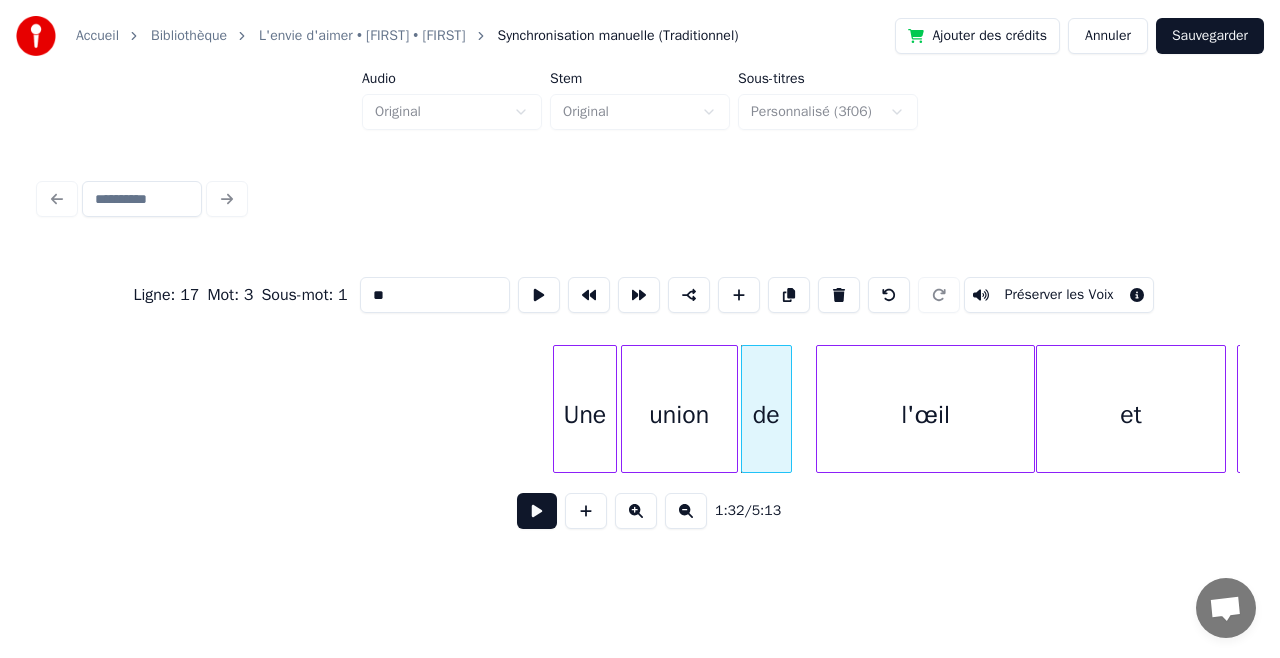 click at bounding box center [788, 409] 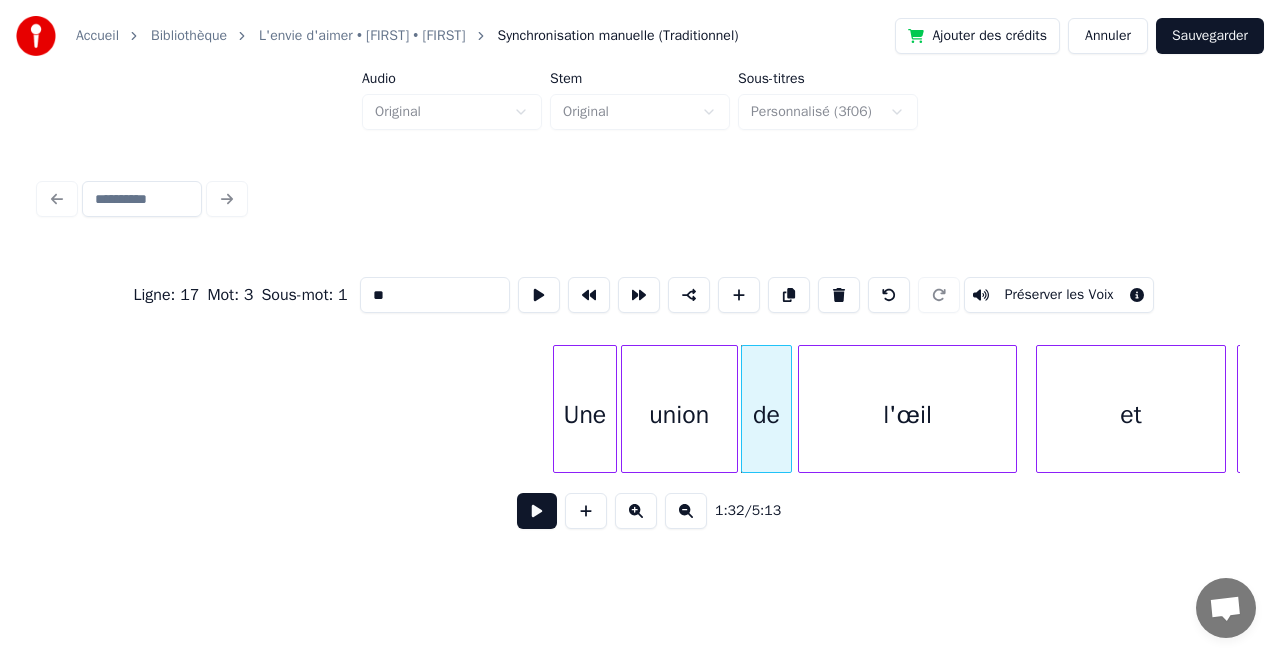 click on "l'œil" at bounding box center [907, 414] 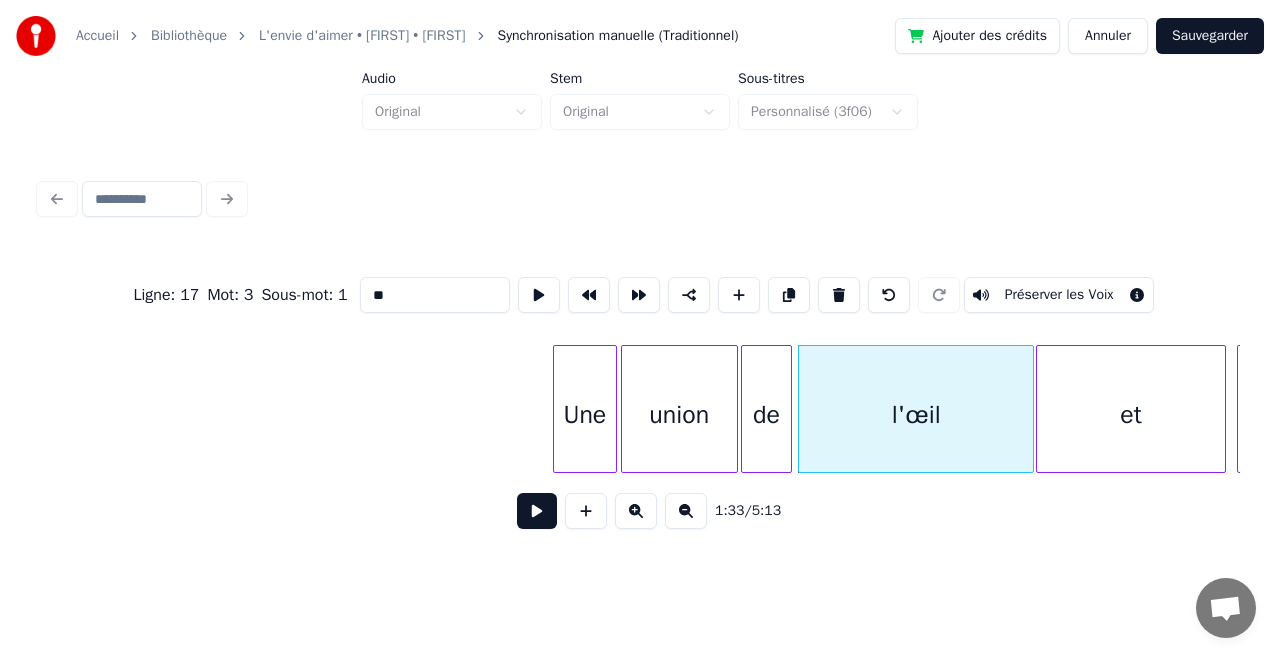click at bounding box center [1030, 409] 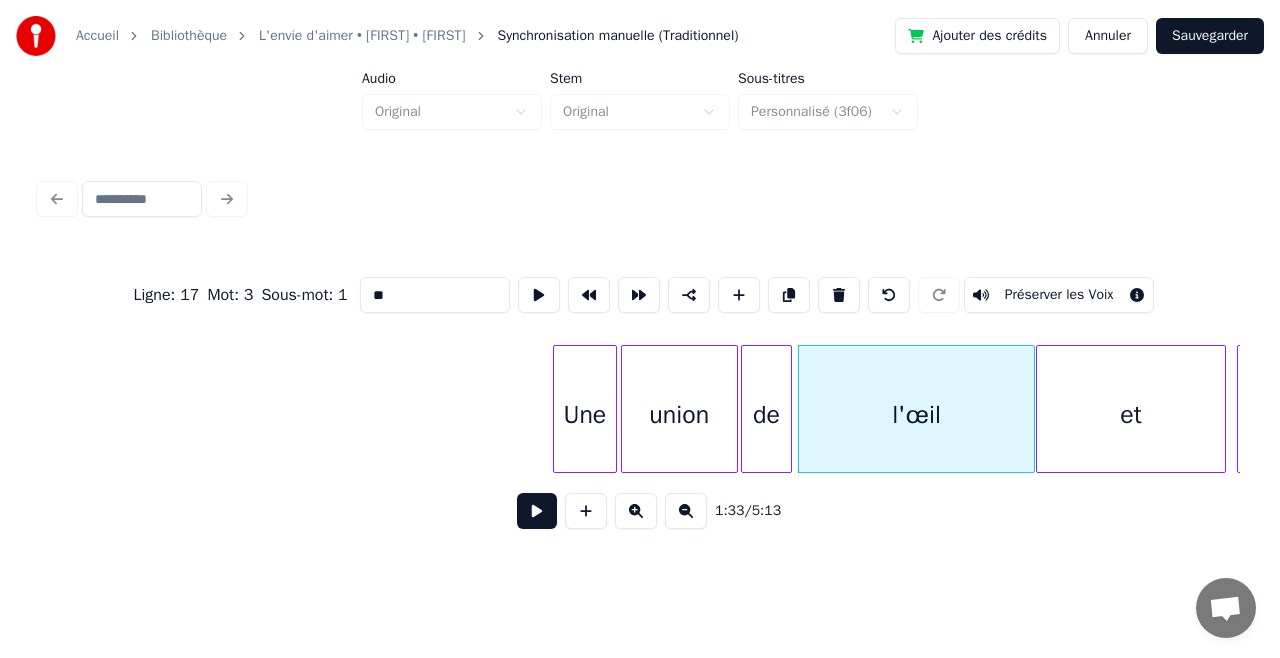 click on "Une union de l'œil et du" at bounding box center (13494, 409) 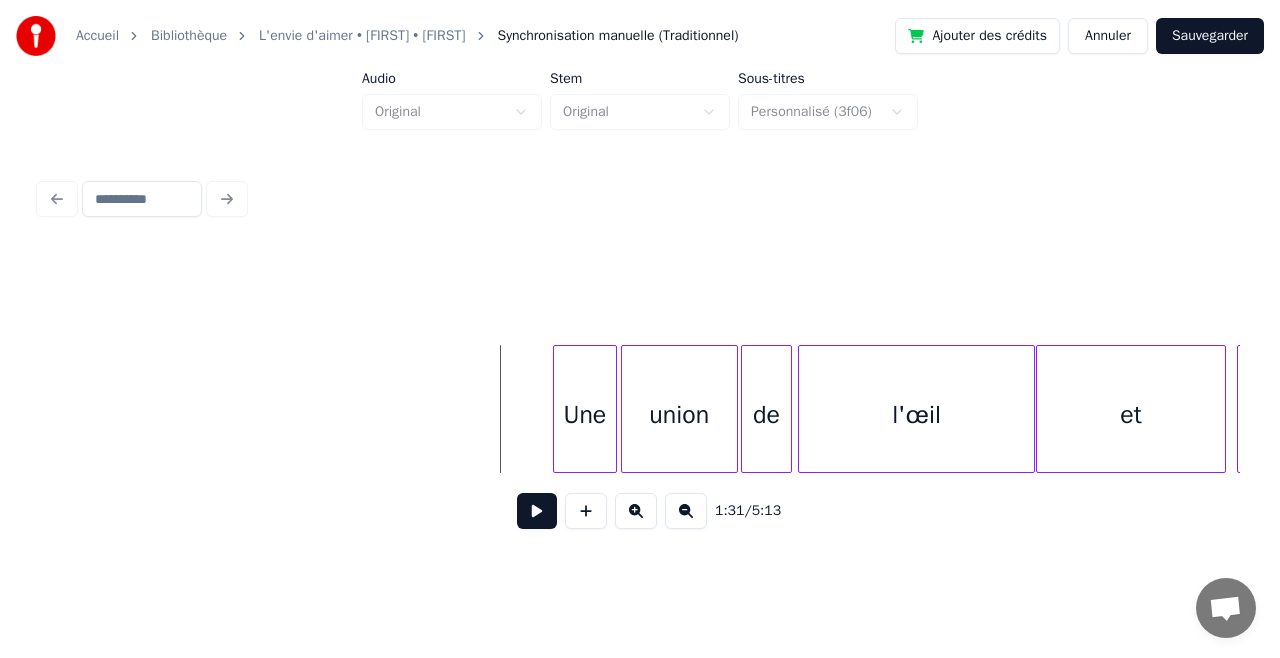 click at bounding box center [537, 511] 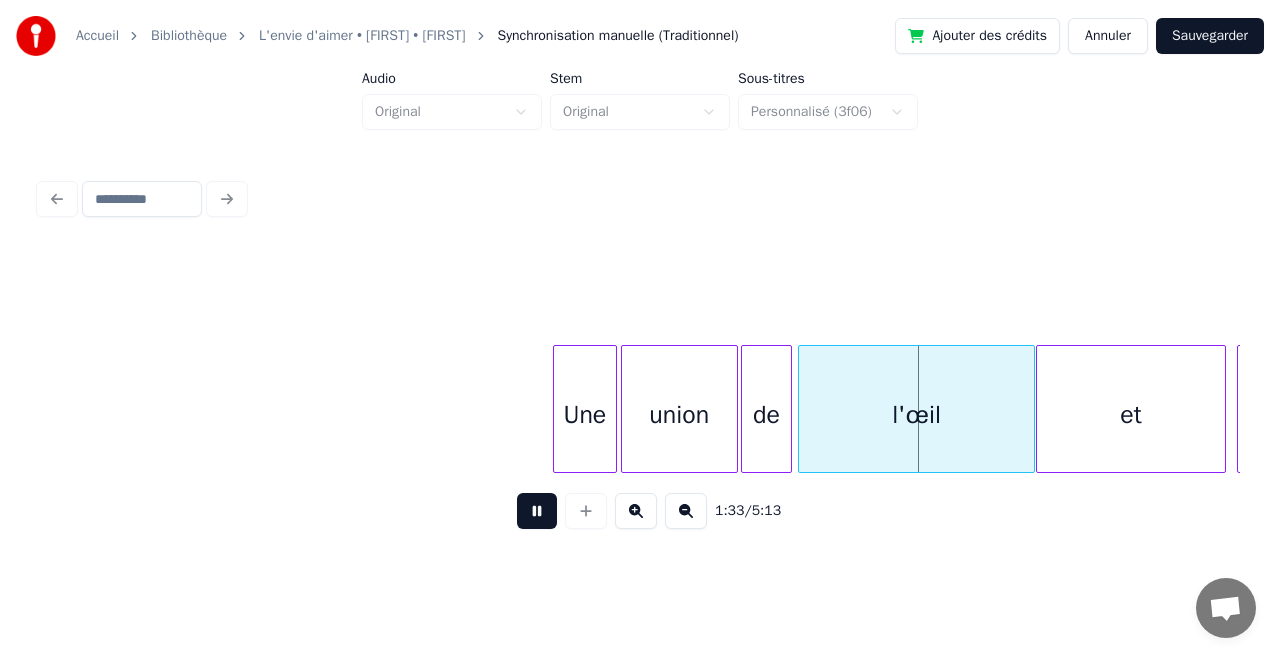 click at bounding box center (537, 511) 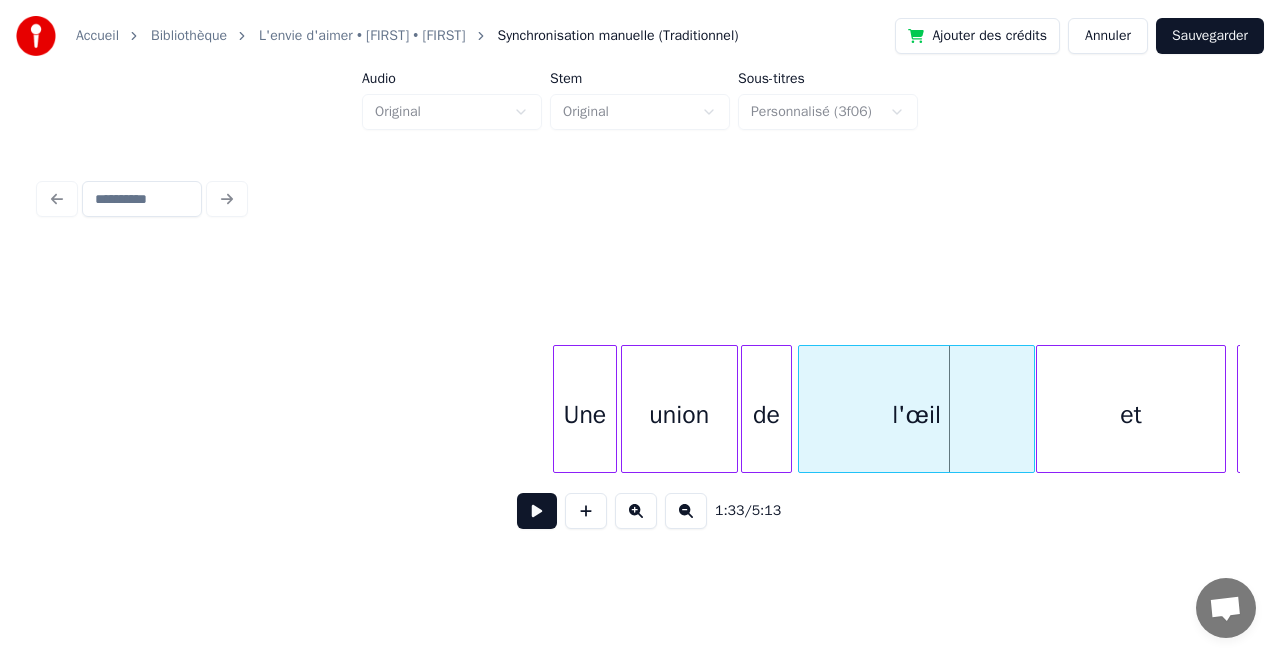 click on "de" at bounding box center [766, 414] 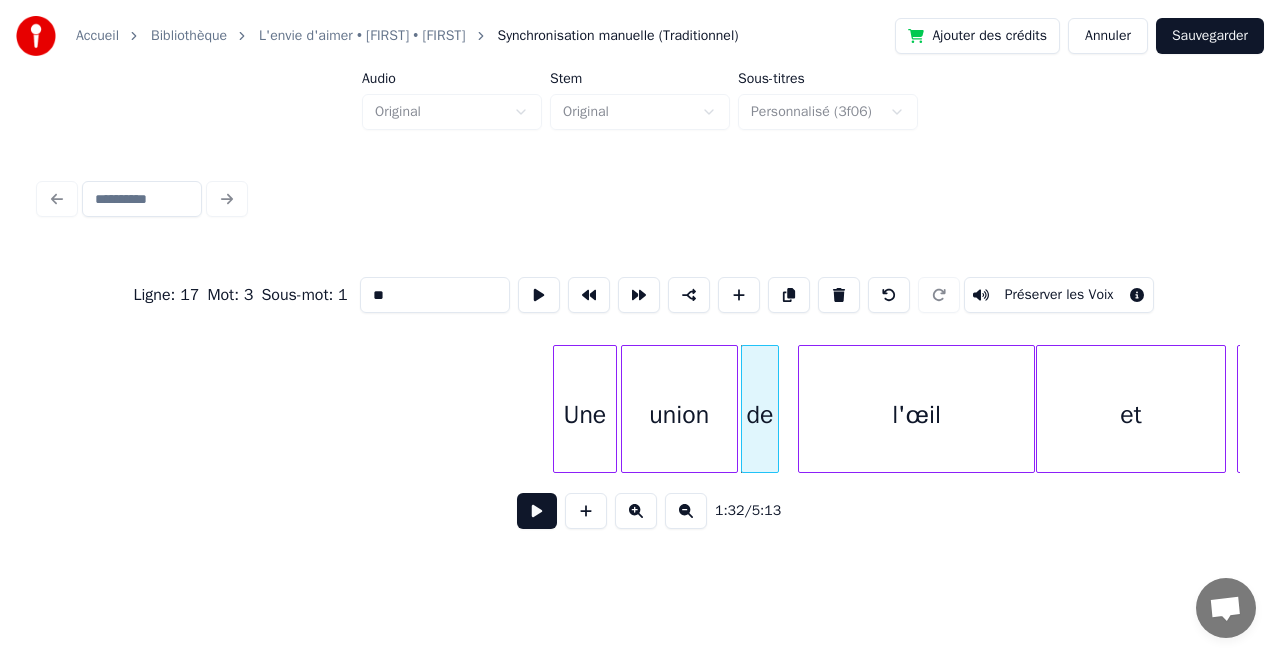 click at bounding box center (775, 409) 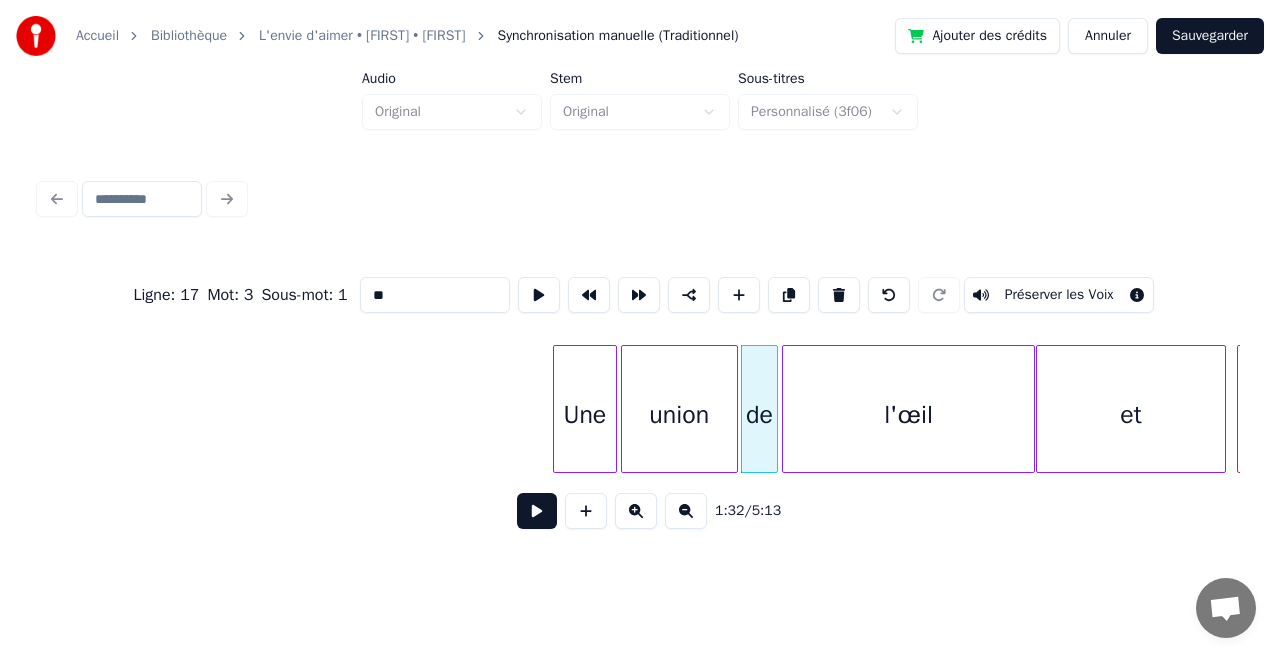 click at bounding box center (786, 409) 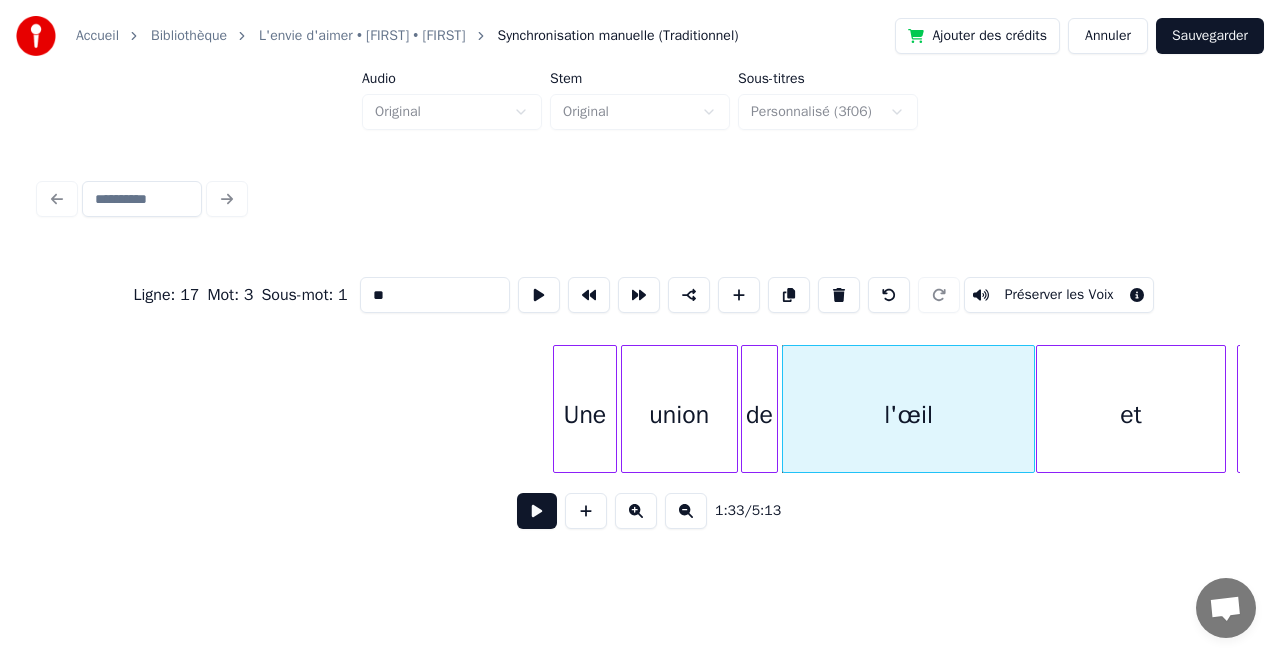 click on "Une union de l'œil et du" at bounding box center [13494, 409] 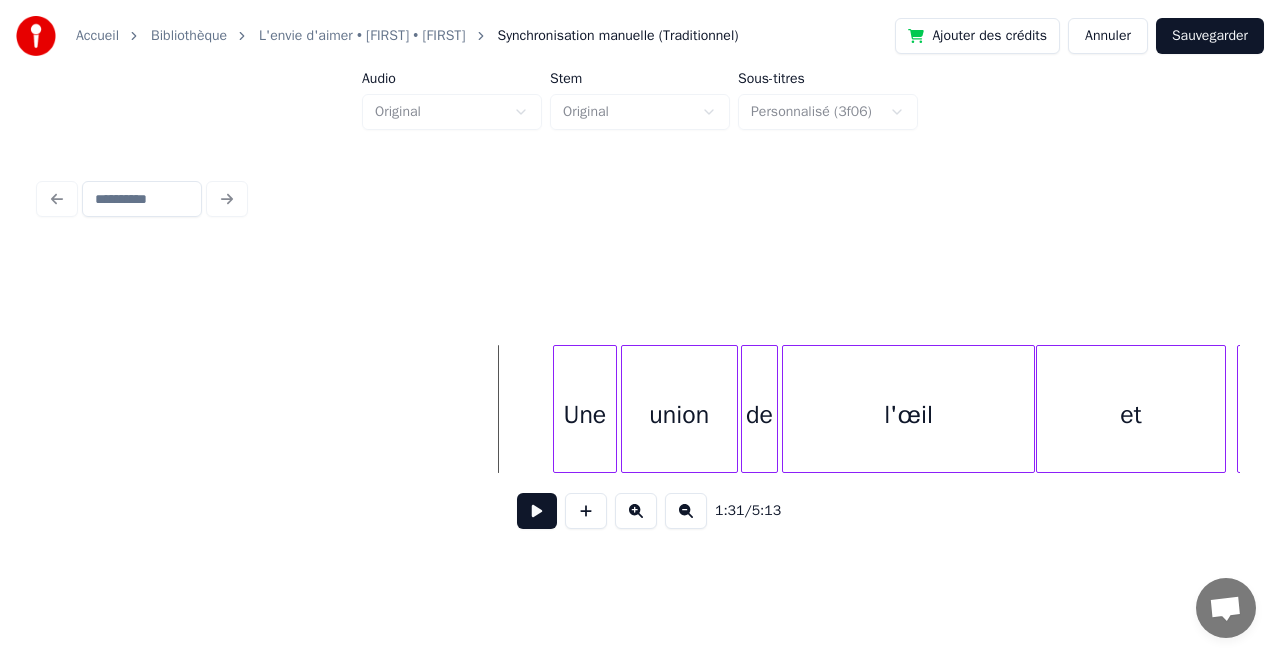 click at bounding box center (537, 511) 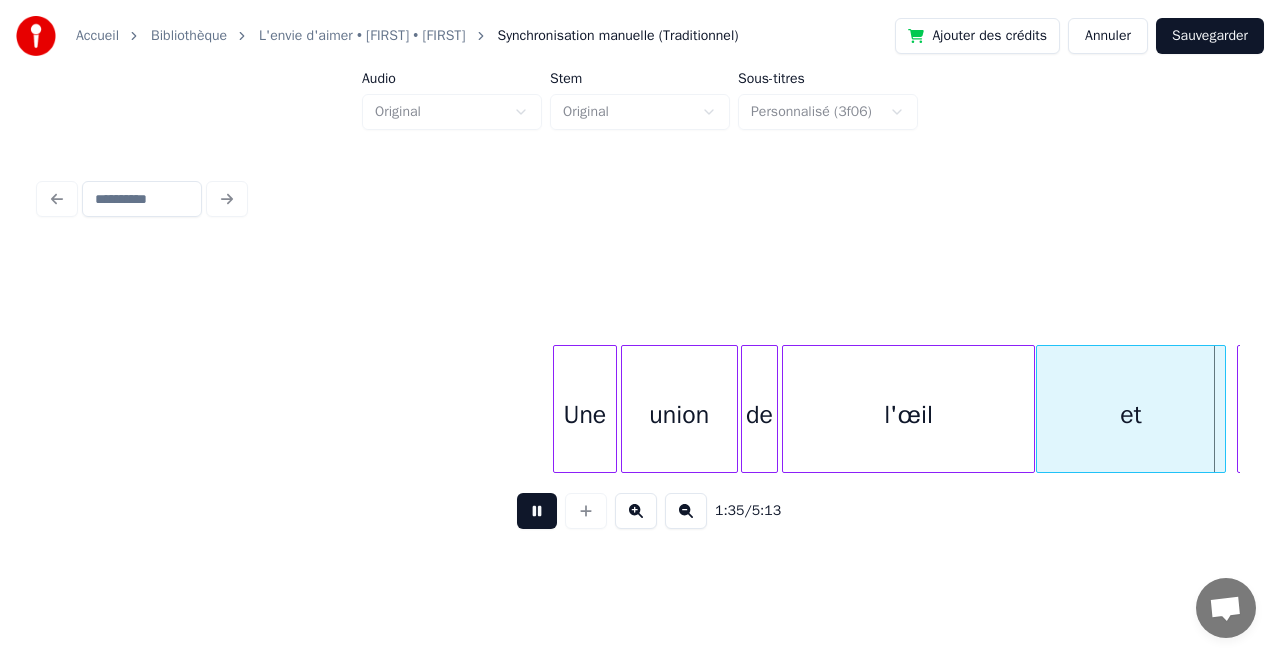 scroll, scrollTop: 0, scrollLeft: 19075, axis: horizontal 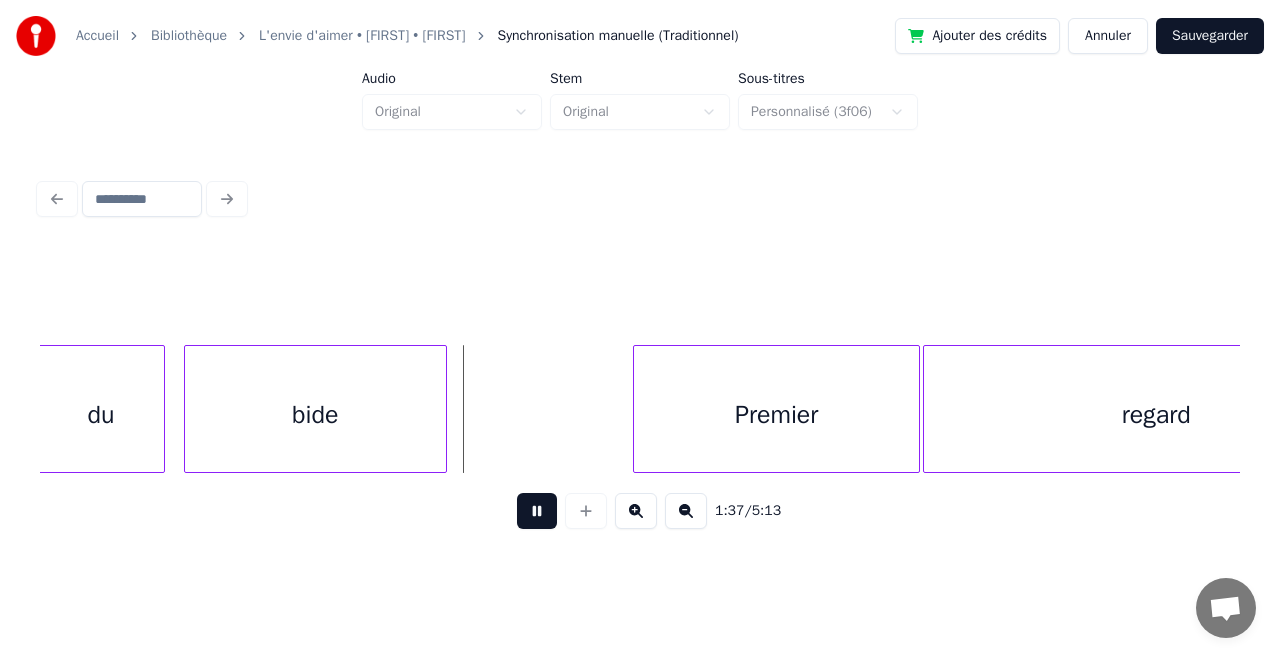 click at bounding box center [537, 511] 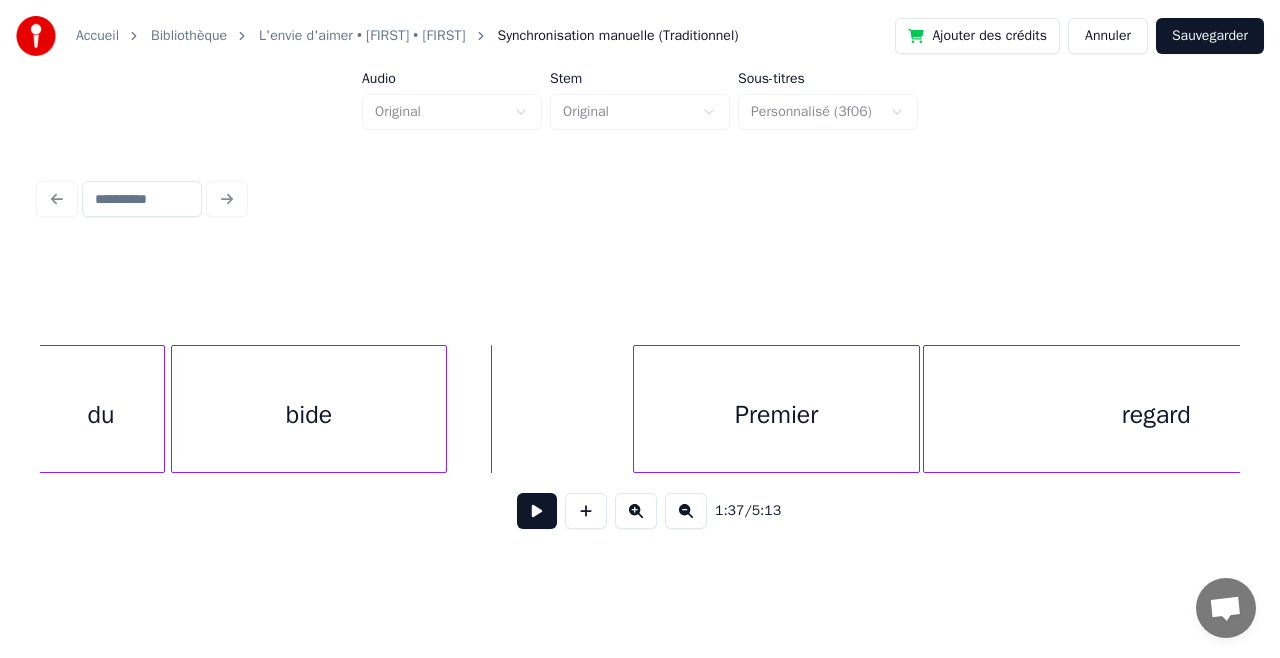 click at bounding box center (175, 409) 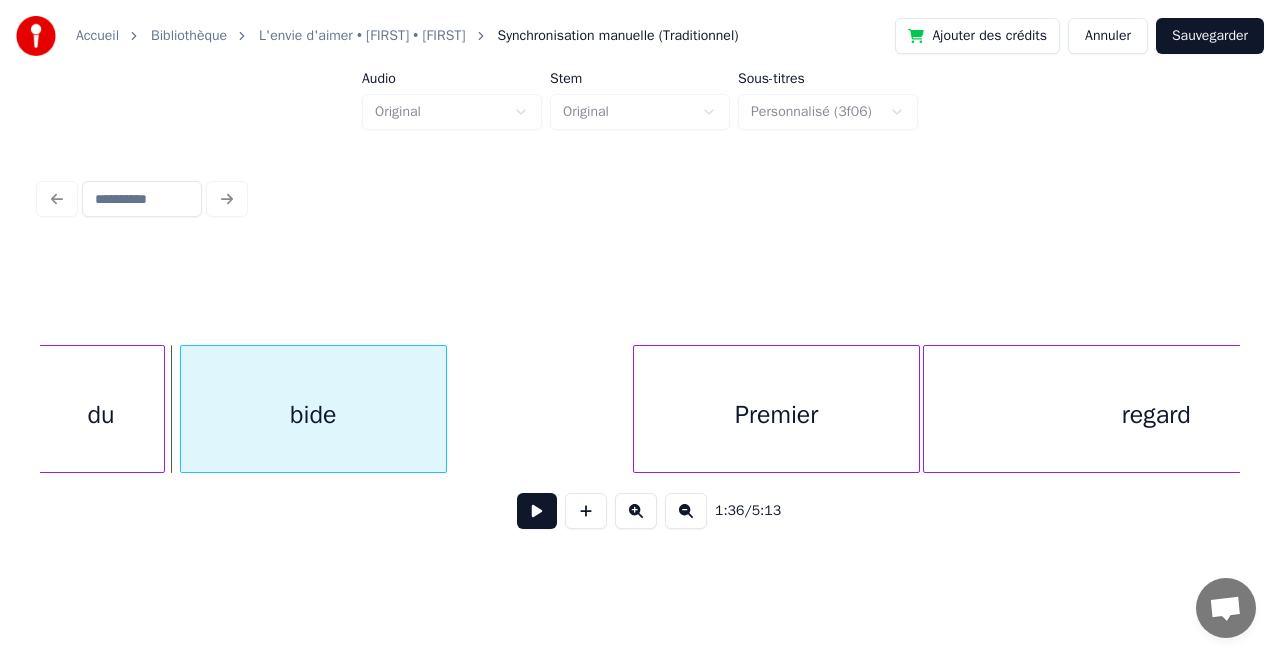 click at bounding box center [184, 409] 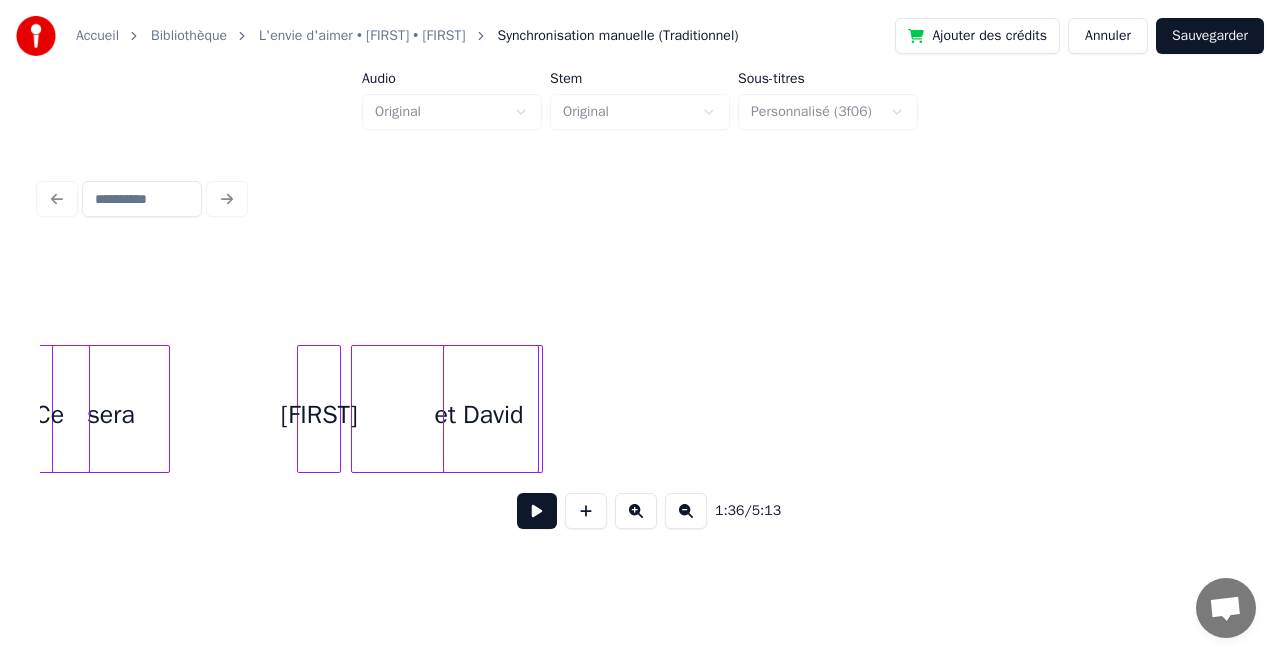 scroll, scrollTop: 0, scrollLeft: 16310, axis: horizontal 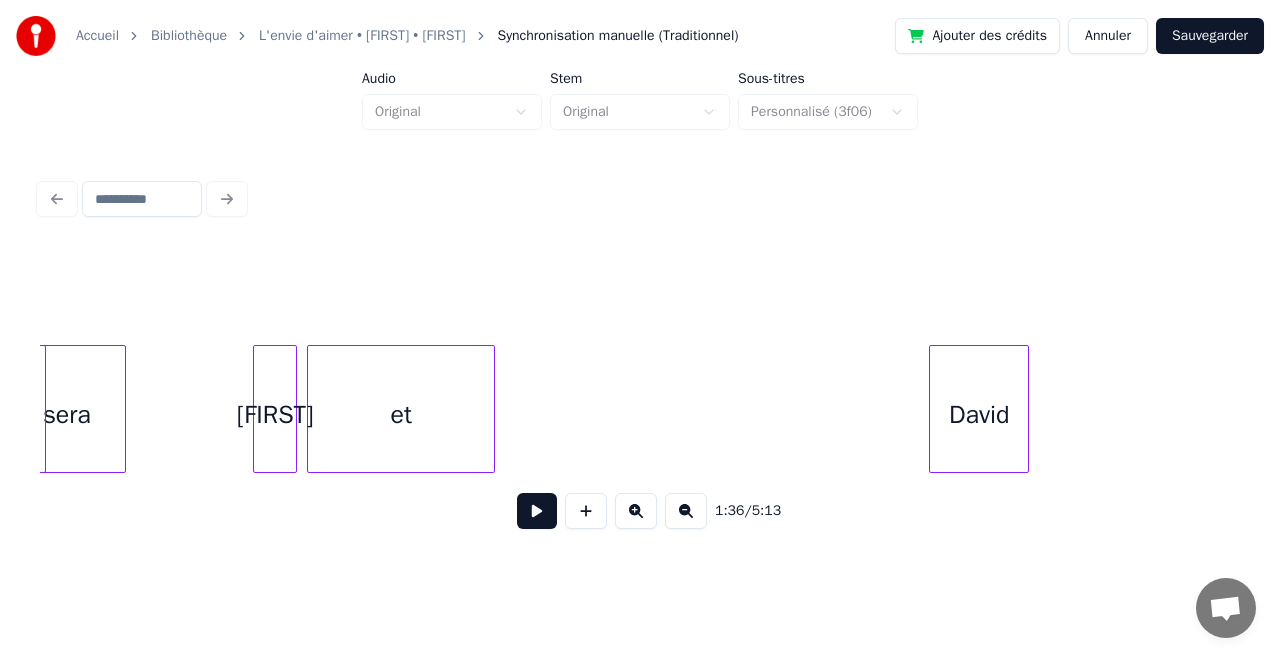 click on "David" at bounding box center (979, 414) 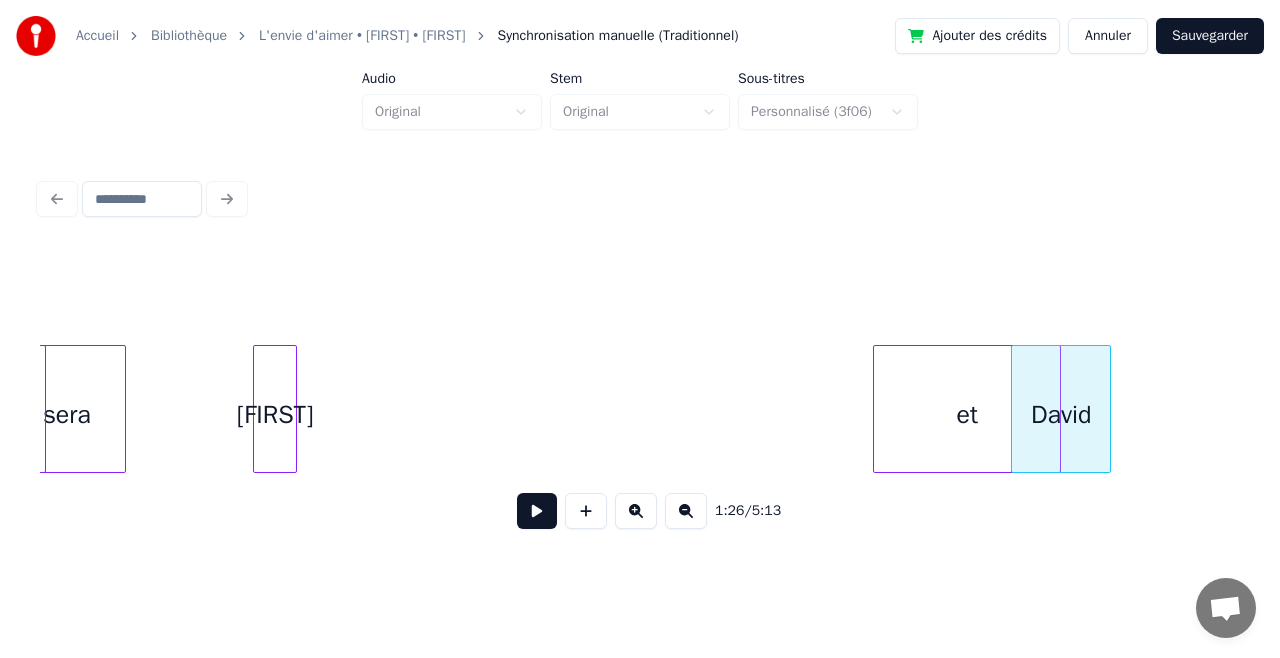 click on "et David Alice sera Ce" at bounding box center (15059, 409) 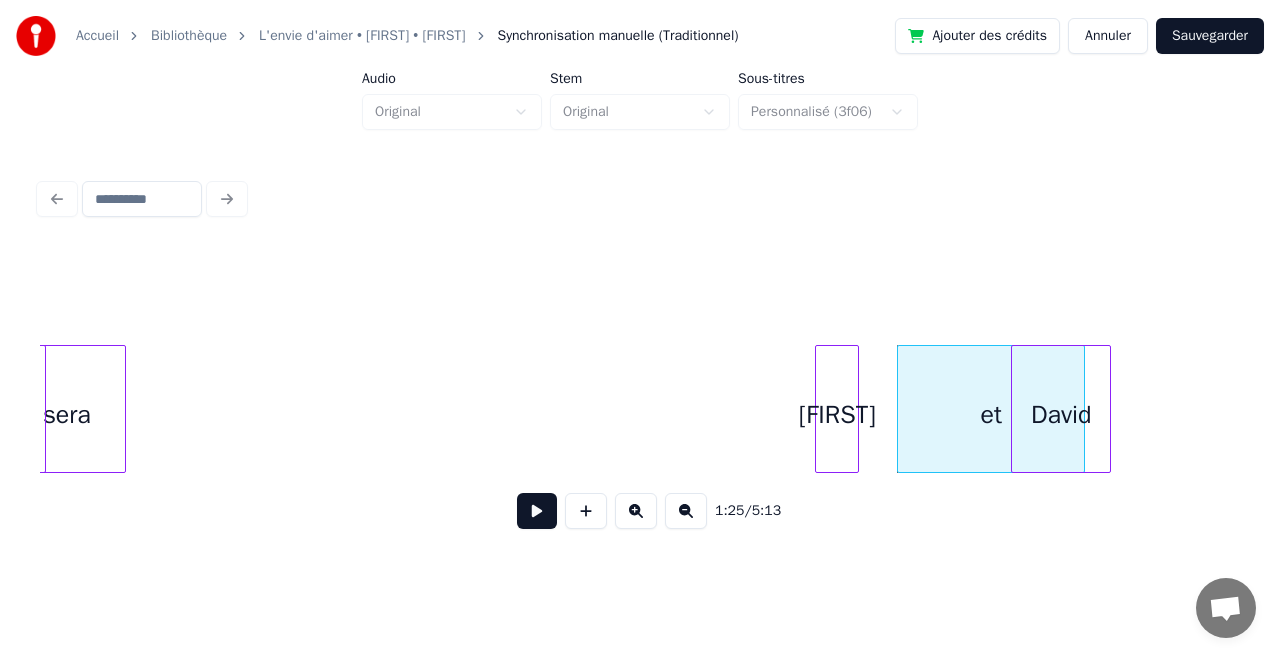 click on "[FIRST]" at bounding box center [837, 414] 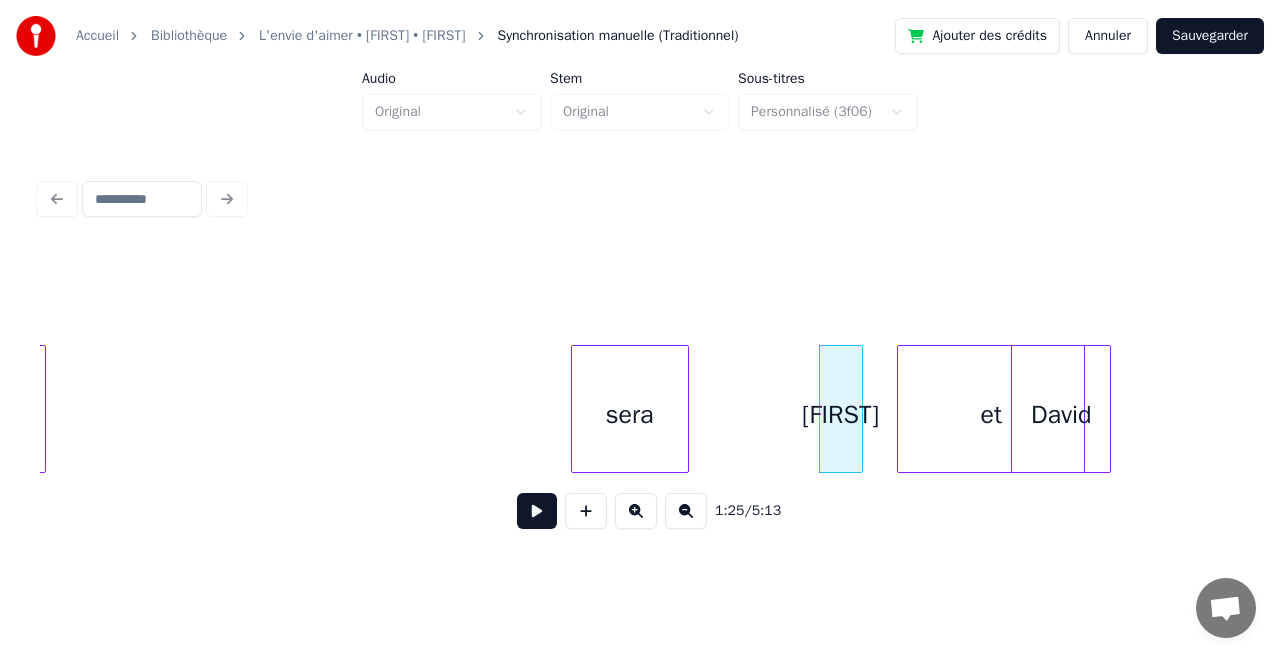 click on "sera" at bounding box center (630, 414) 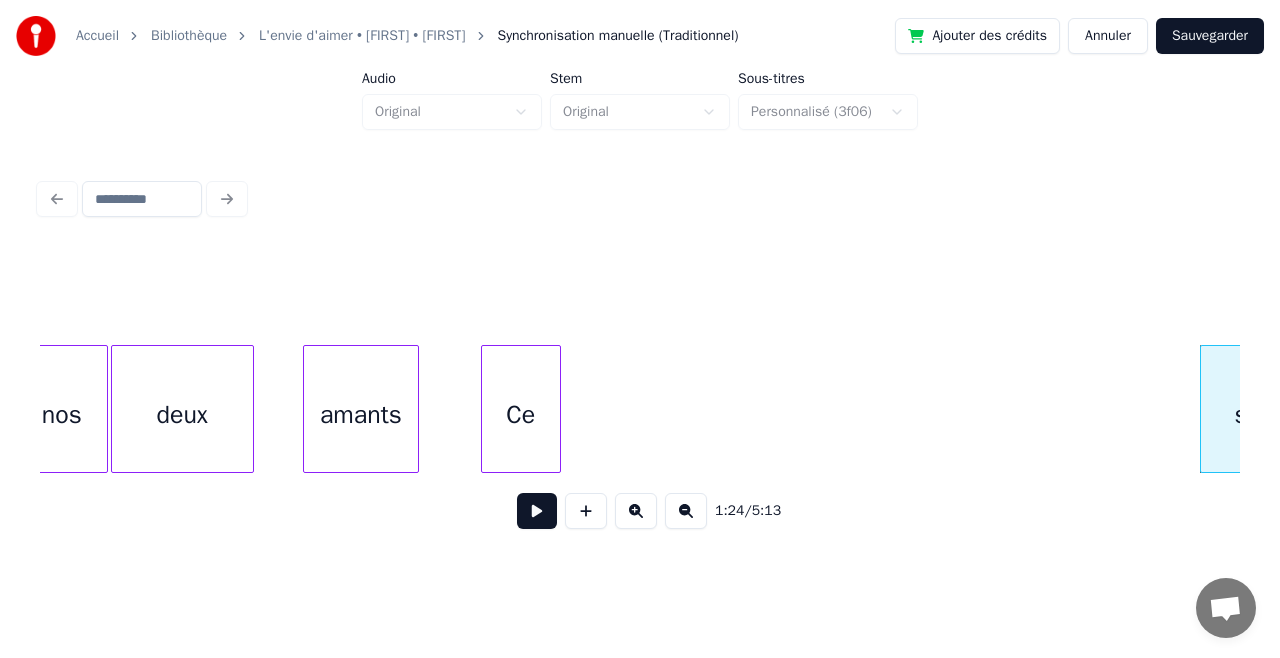 scroll, scrollTop: 0, scrollLeft: 15794, axis: horizontal 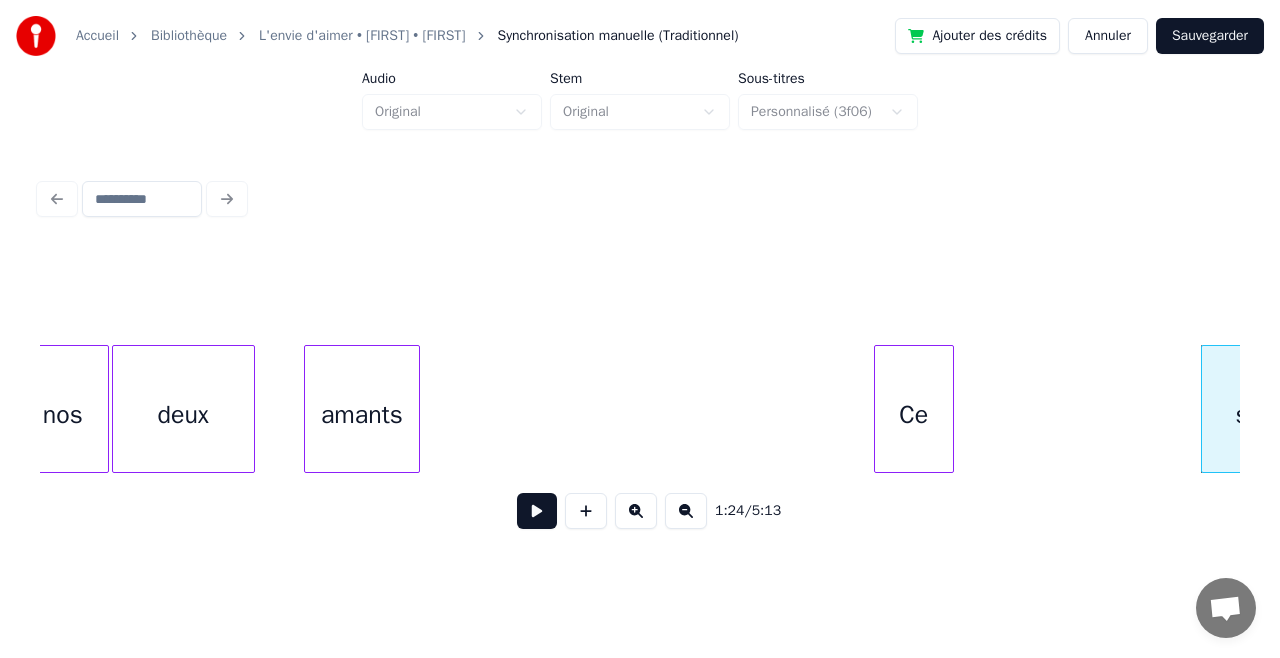 click on "1:24  /  5:13" at bounding box center [640, 397] 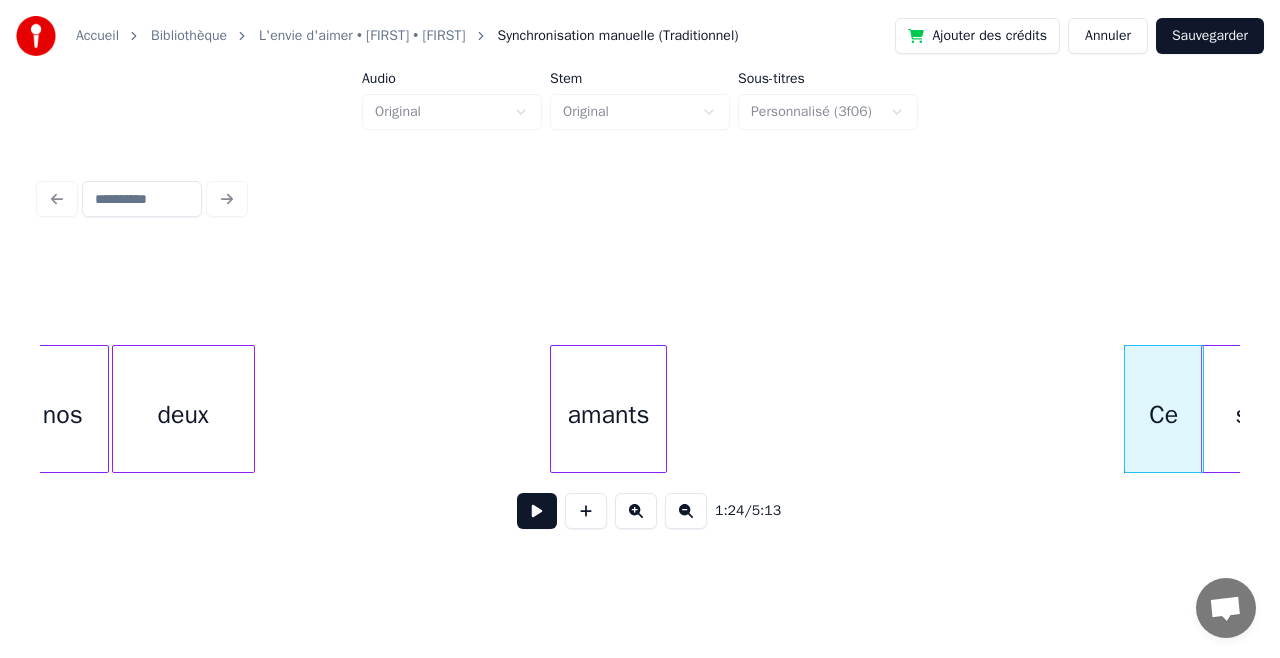 click on "amants" at bounding box center (608, 414) 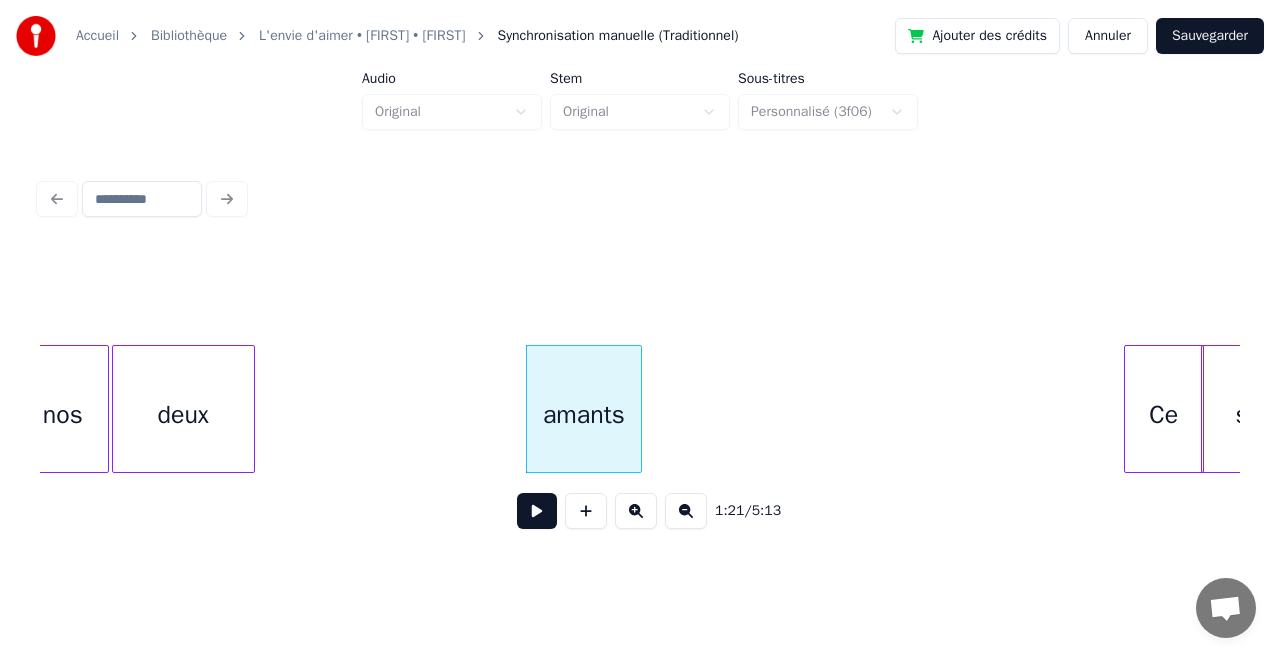click on "sera Ce amants deux nos" at bounding box center [15575, 409] 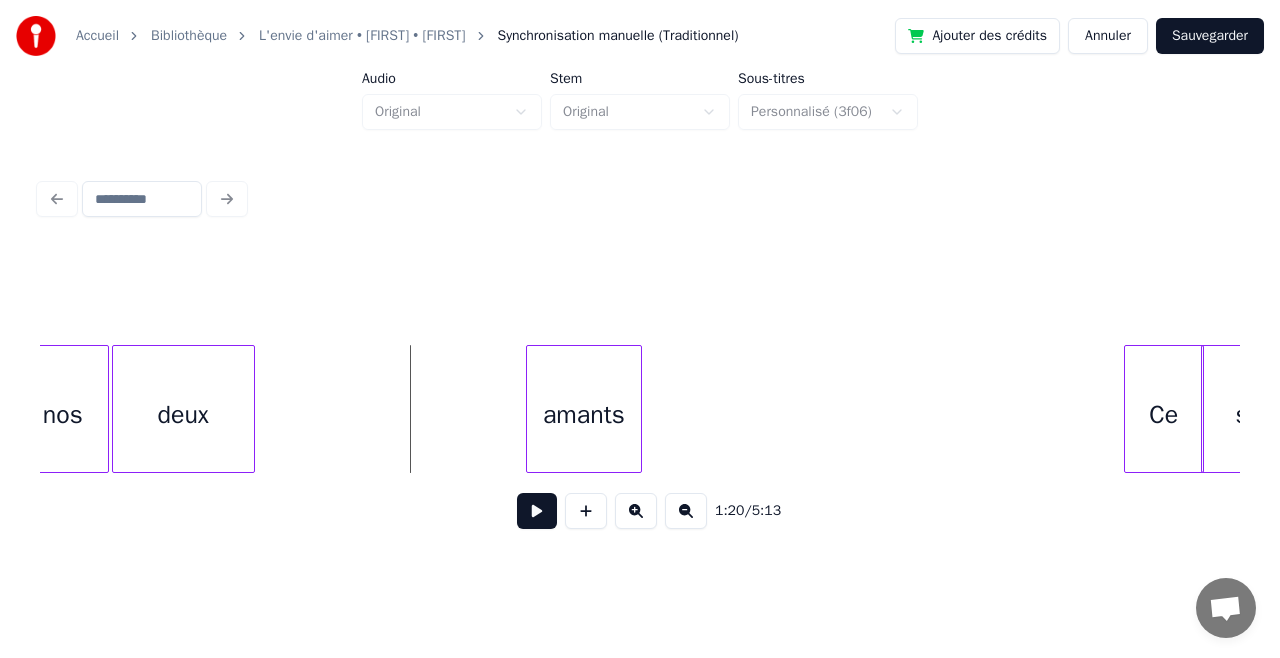 click at bounding box center (537, 511) 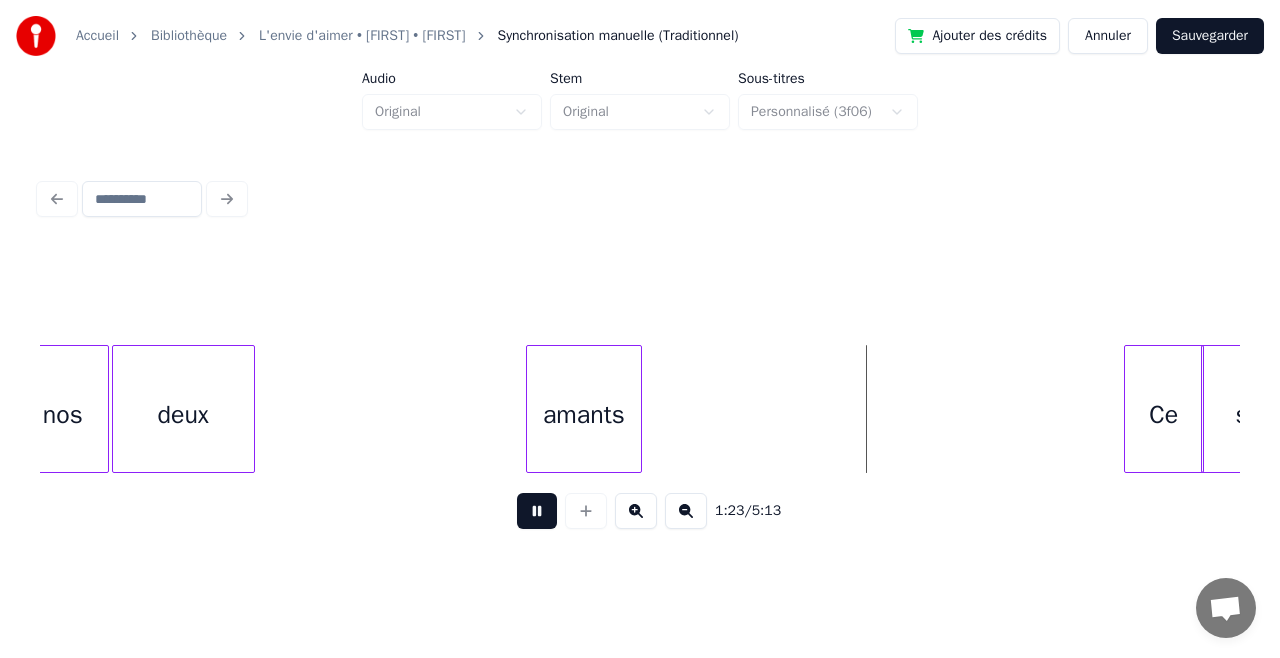 click at bounding box center [537, 511] 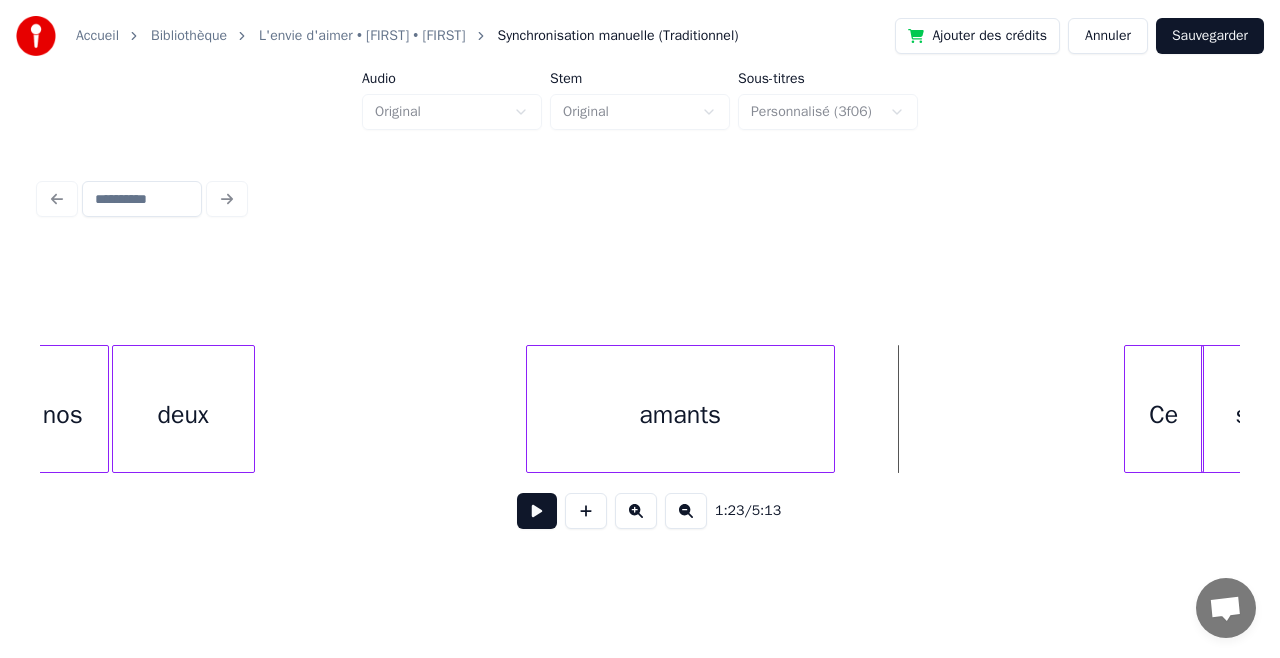click at bounding box center (831, 409) 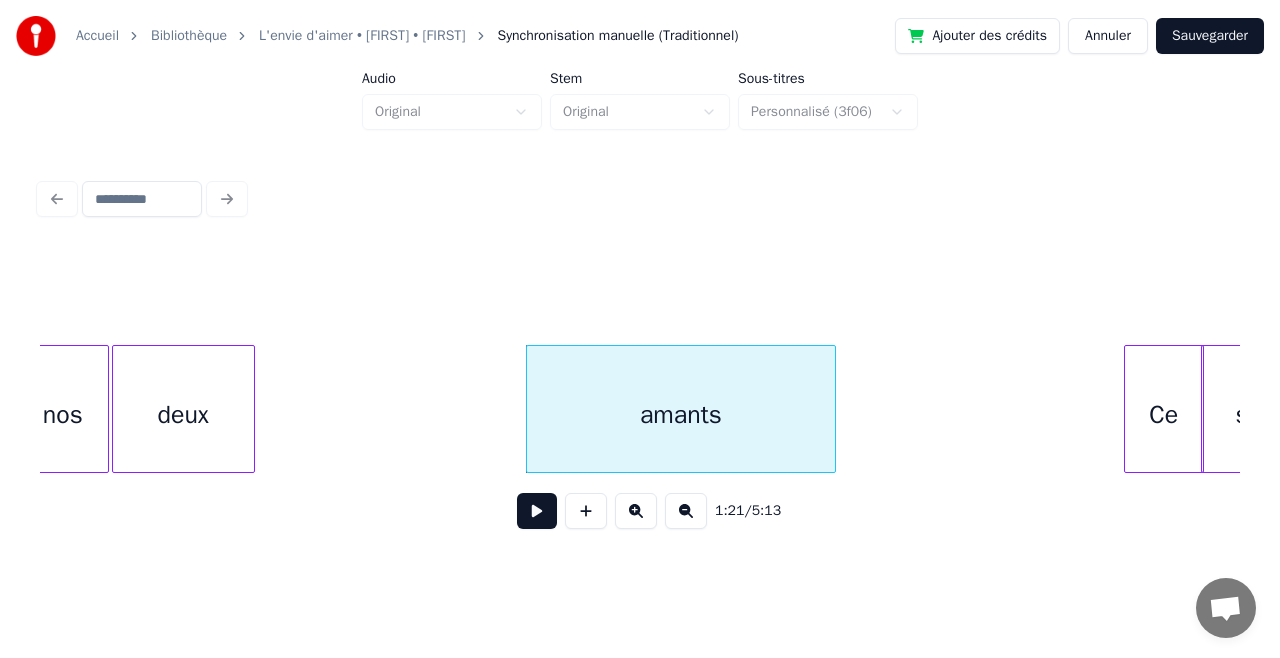 click on "sera Ce amants deux nos" at bounding box center (15575, 409) 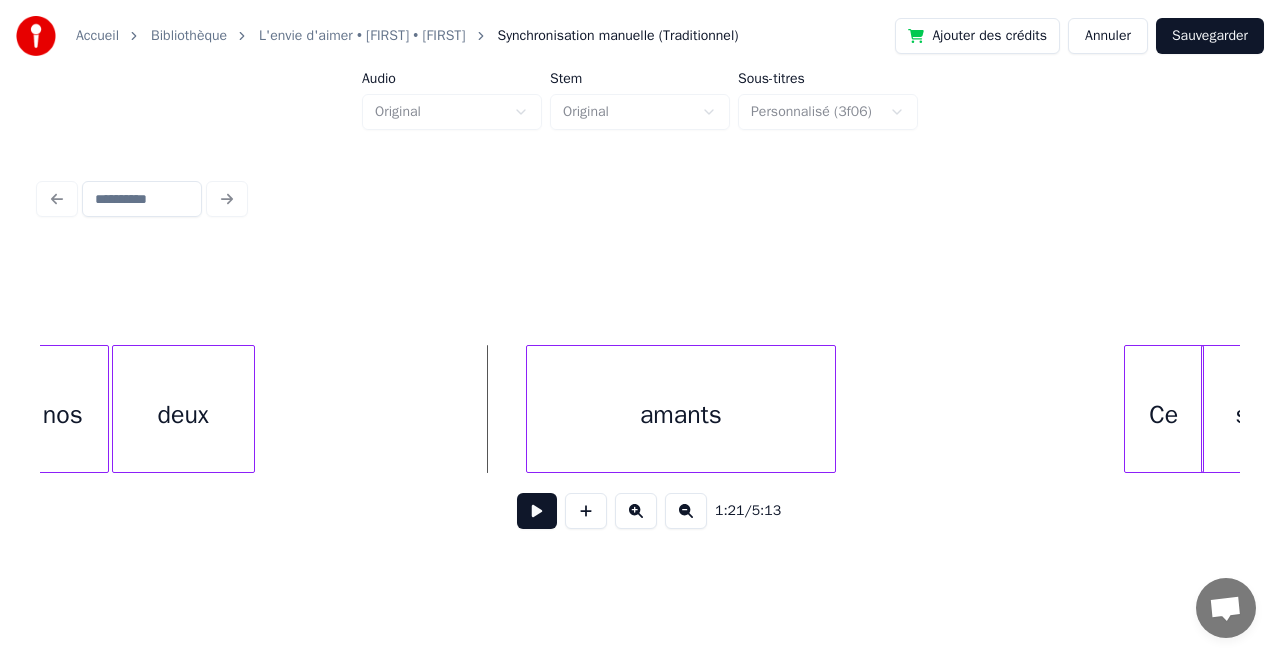click at bounding box center (537, 511) 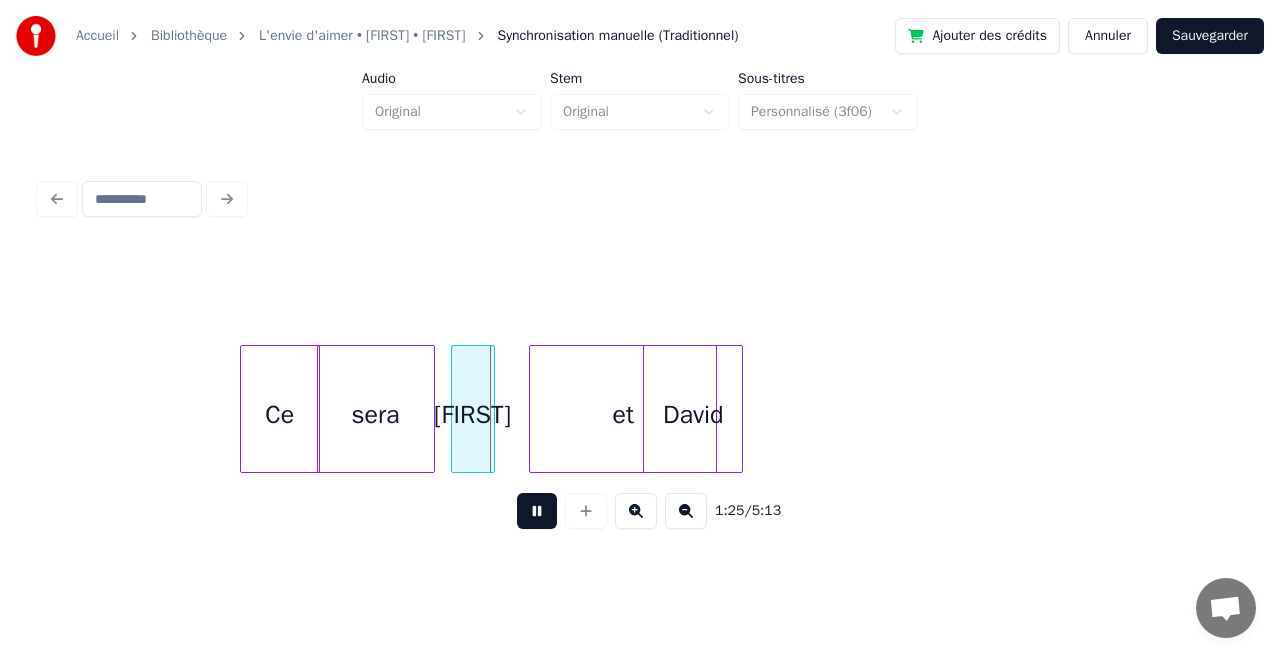 scroll, scrollTop: 0, scrollLeft: 16682, axis: horizontal 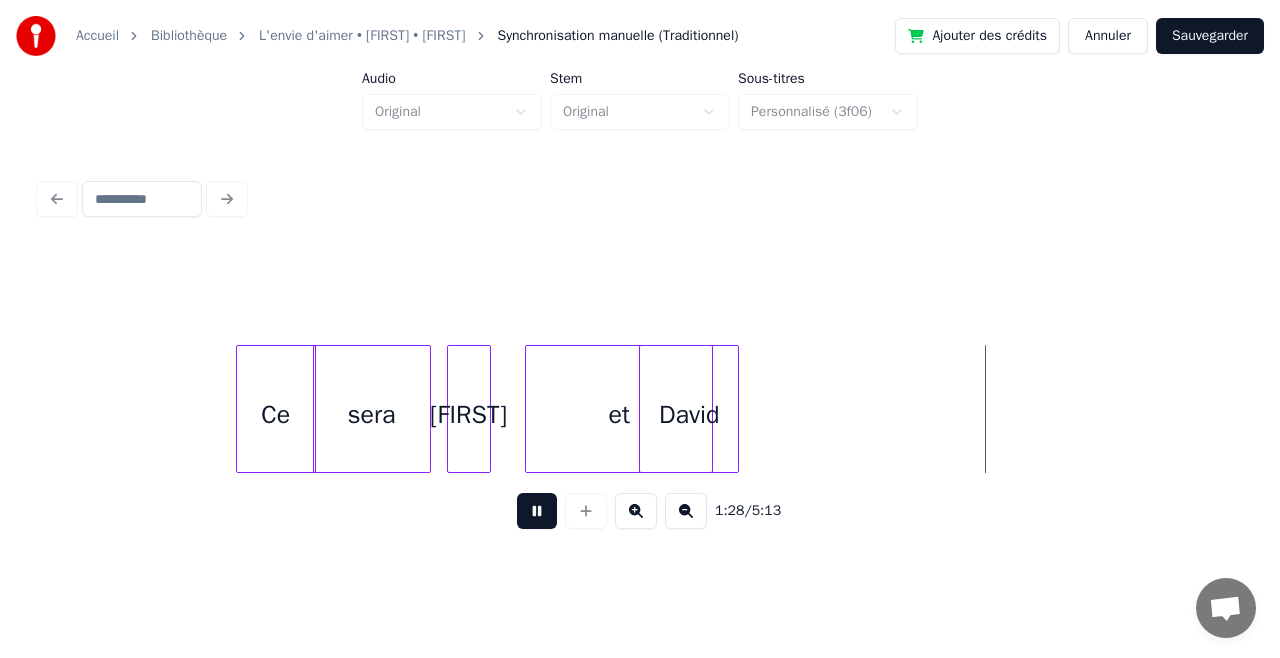 click at bounding box center (537, 511) 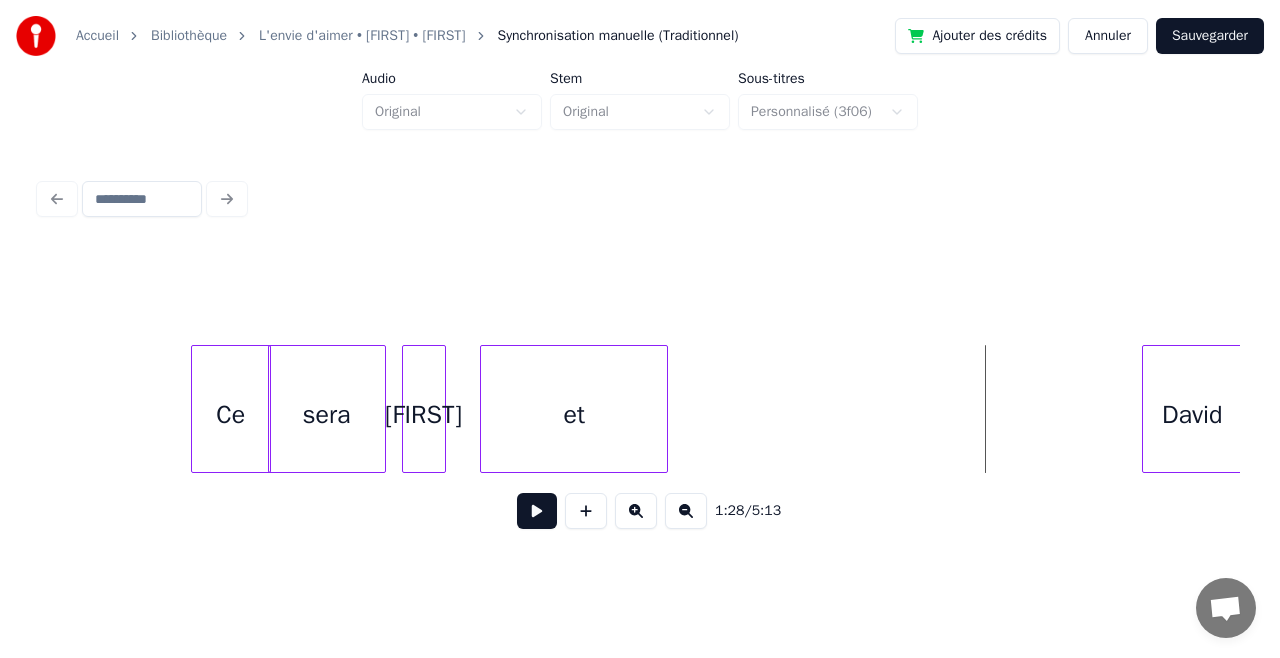 scroll, scrollTop: 0, scrollLeft: 16728, axis: horizontal 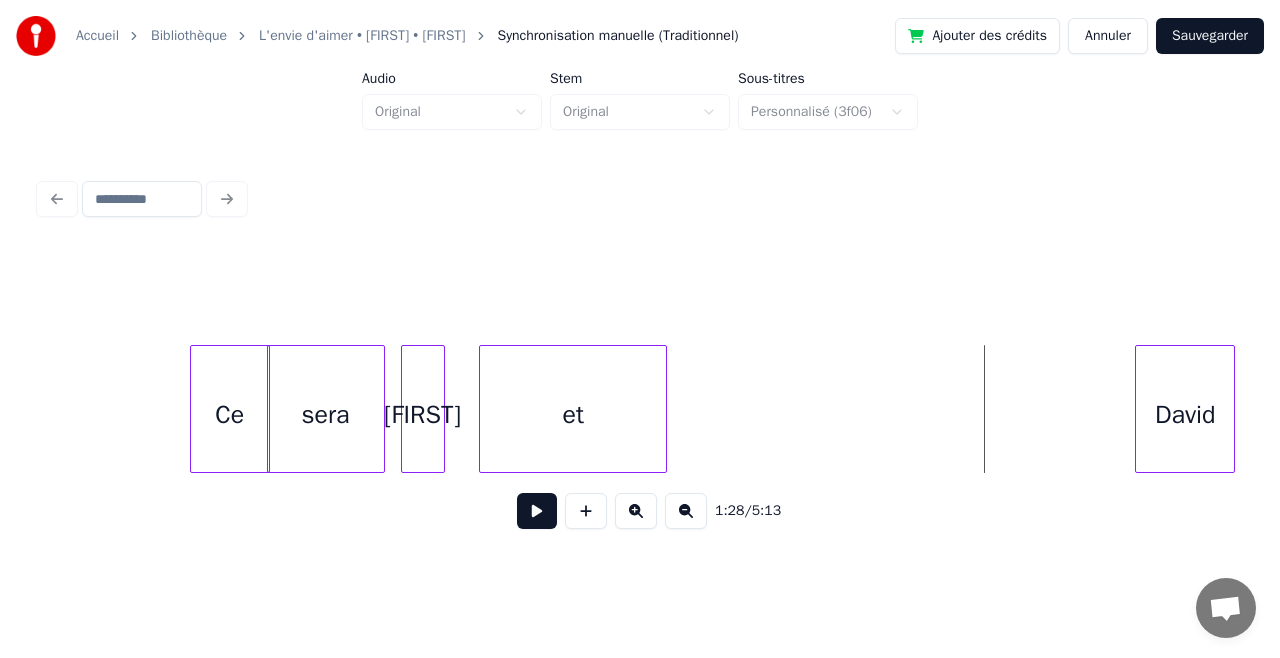 click on "1:28  /  5:13" at bounding box center (640, 359) 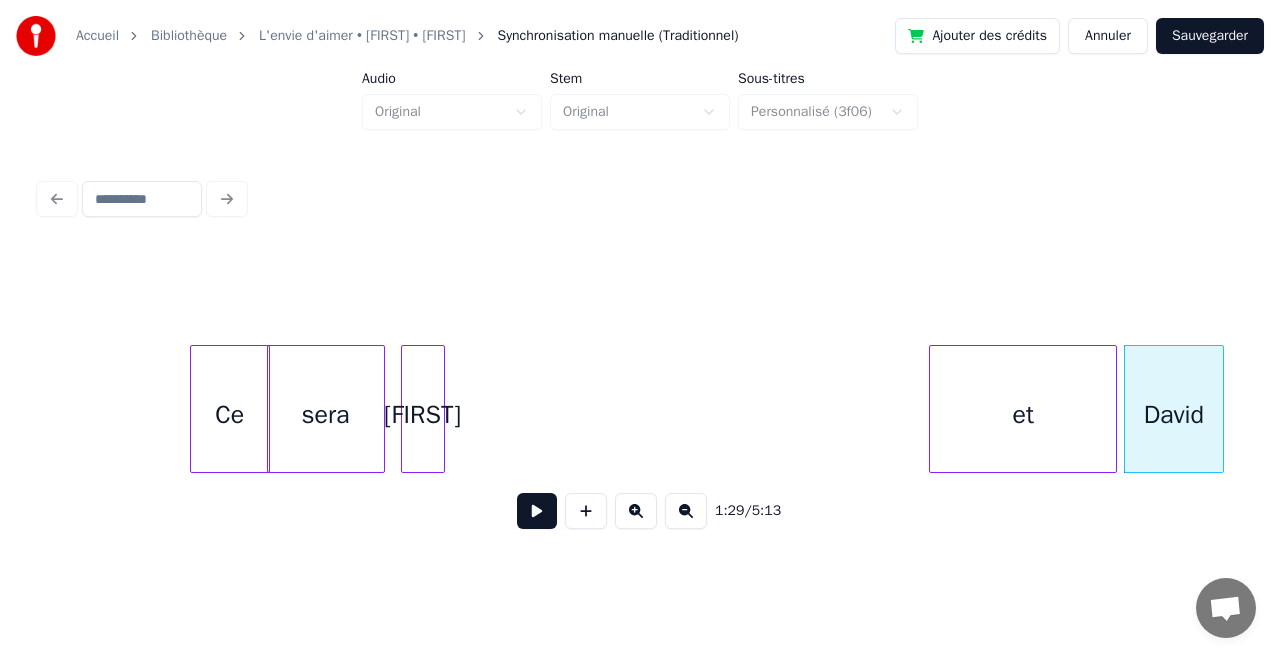 click on "et" at bounding box center (1023, 414) 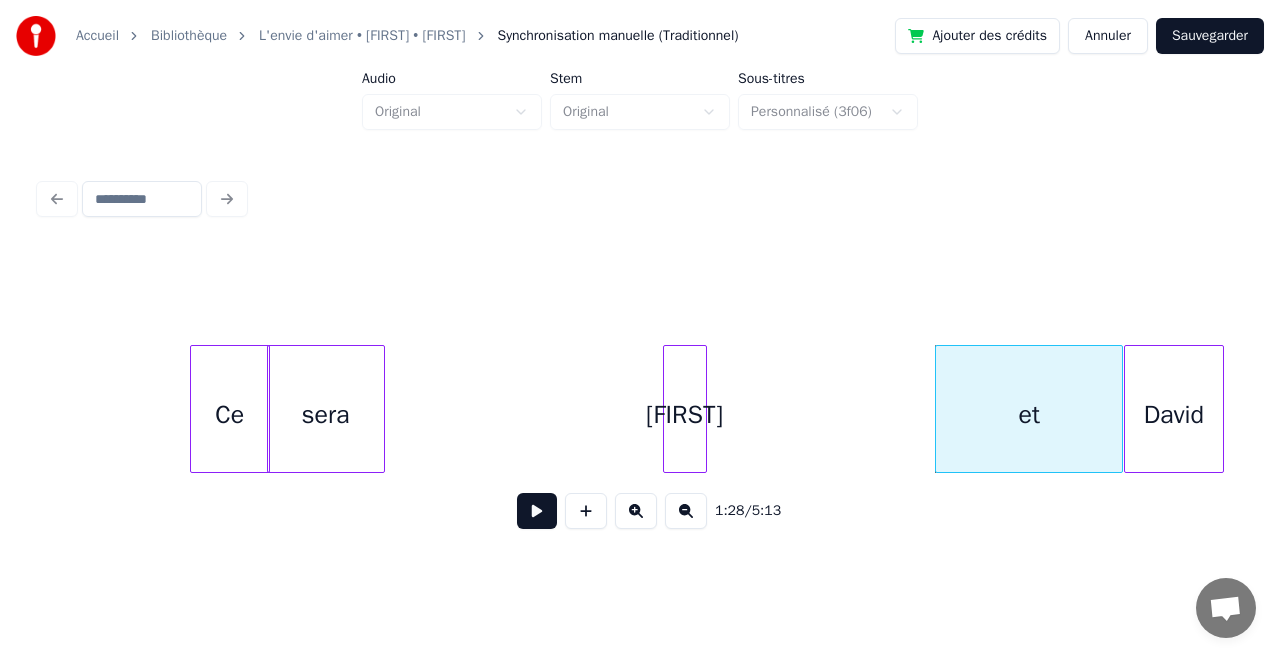 click on "[FIRST]" at bounding box center [685, 414] 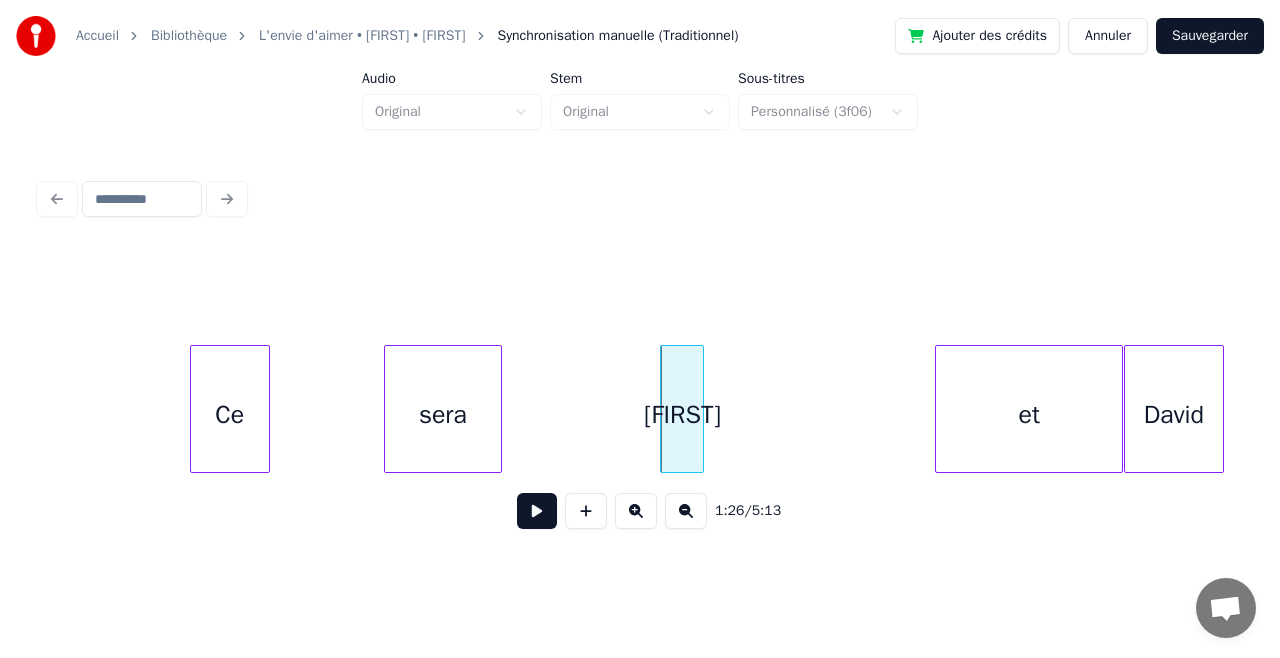 click on "sera" at bounding box center (443, 414) 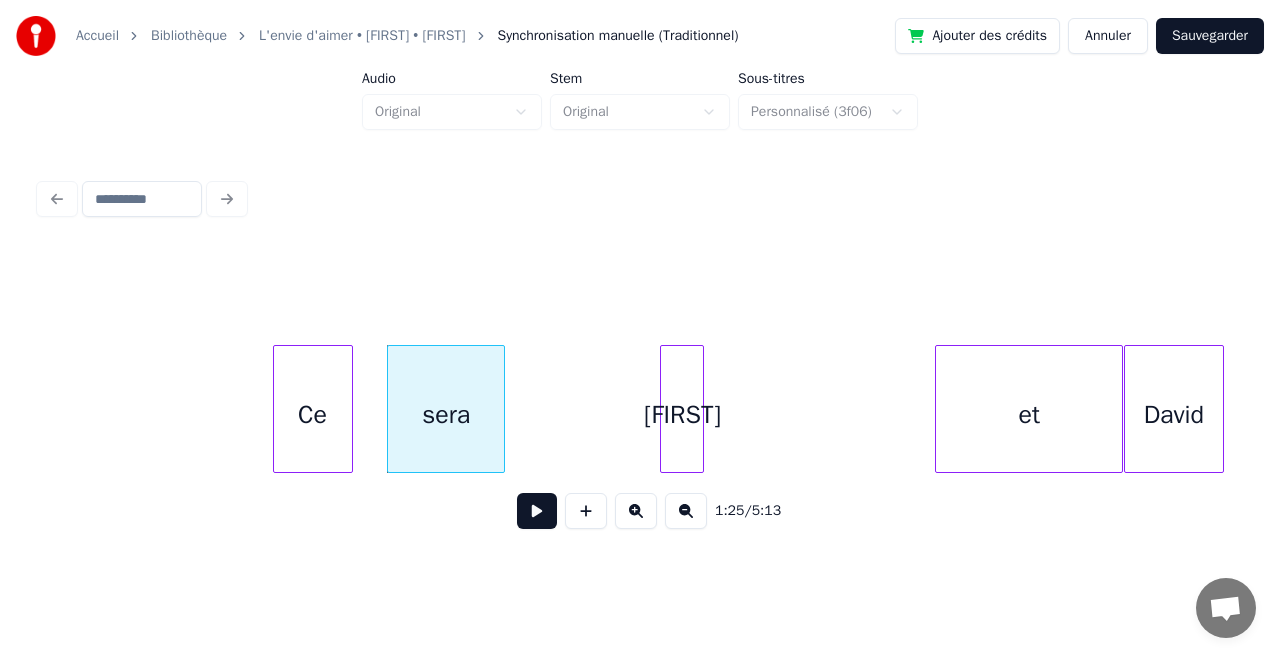 click on "Ce" at bounding box center [313, 414] 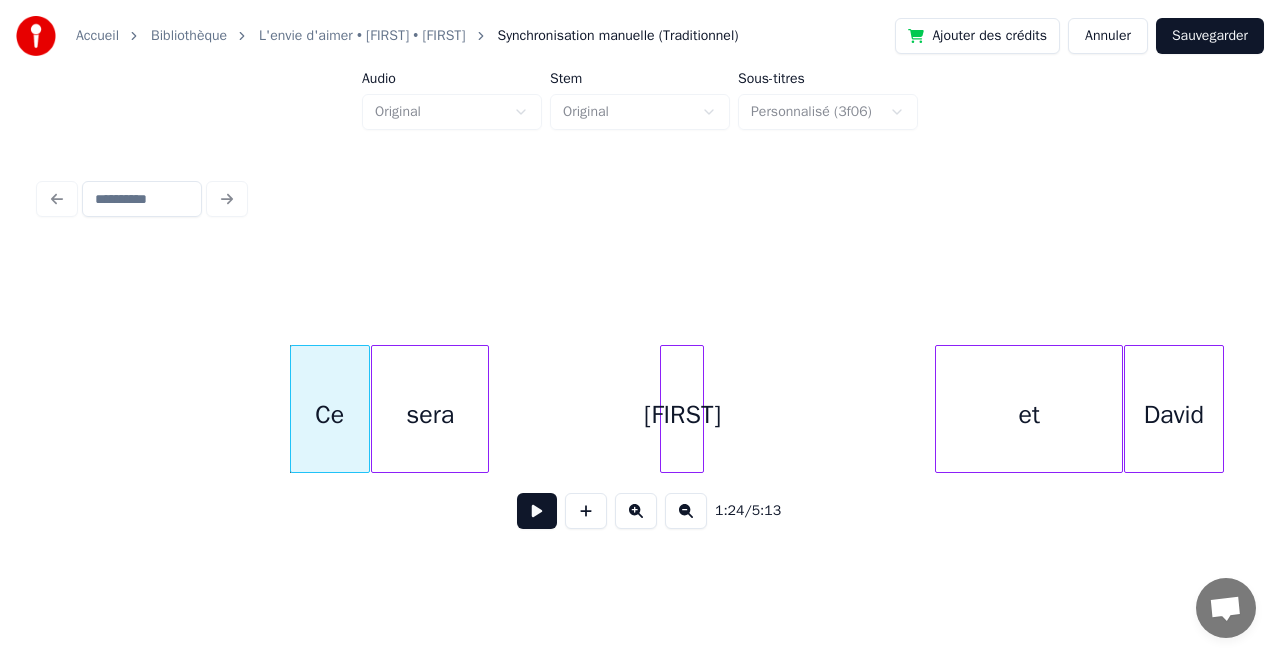 click on "sera" at bounding box center (430, 414) 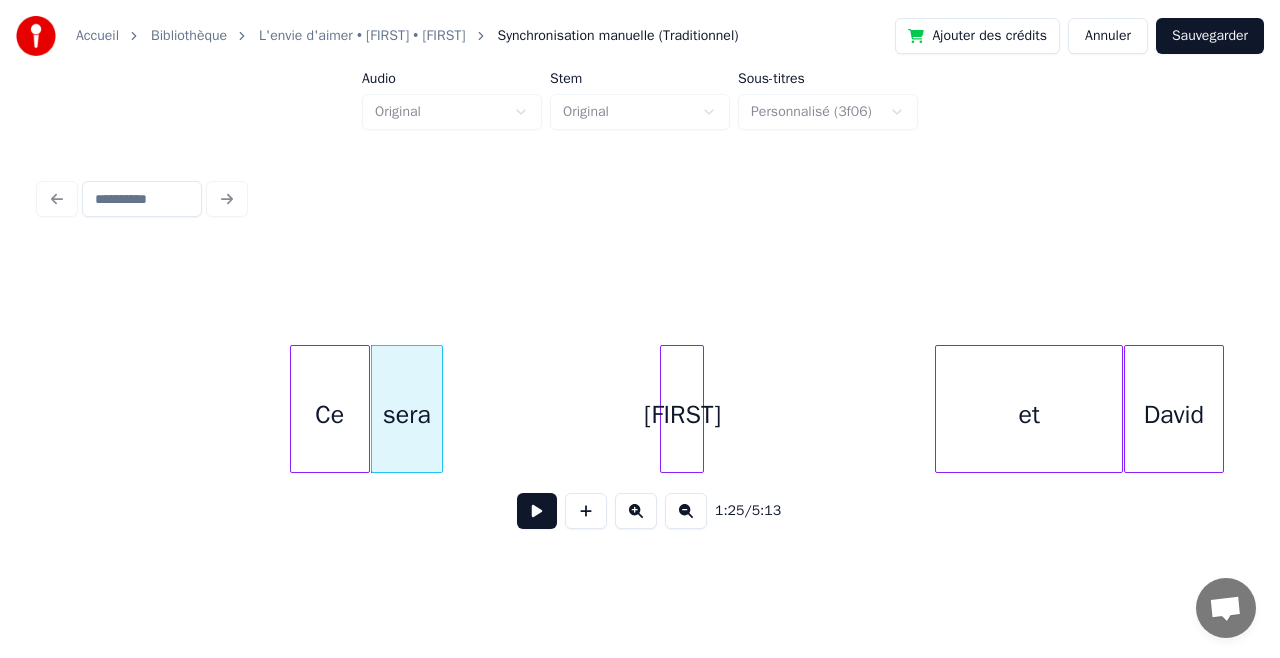 click at bounding box center (439, 409) 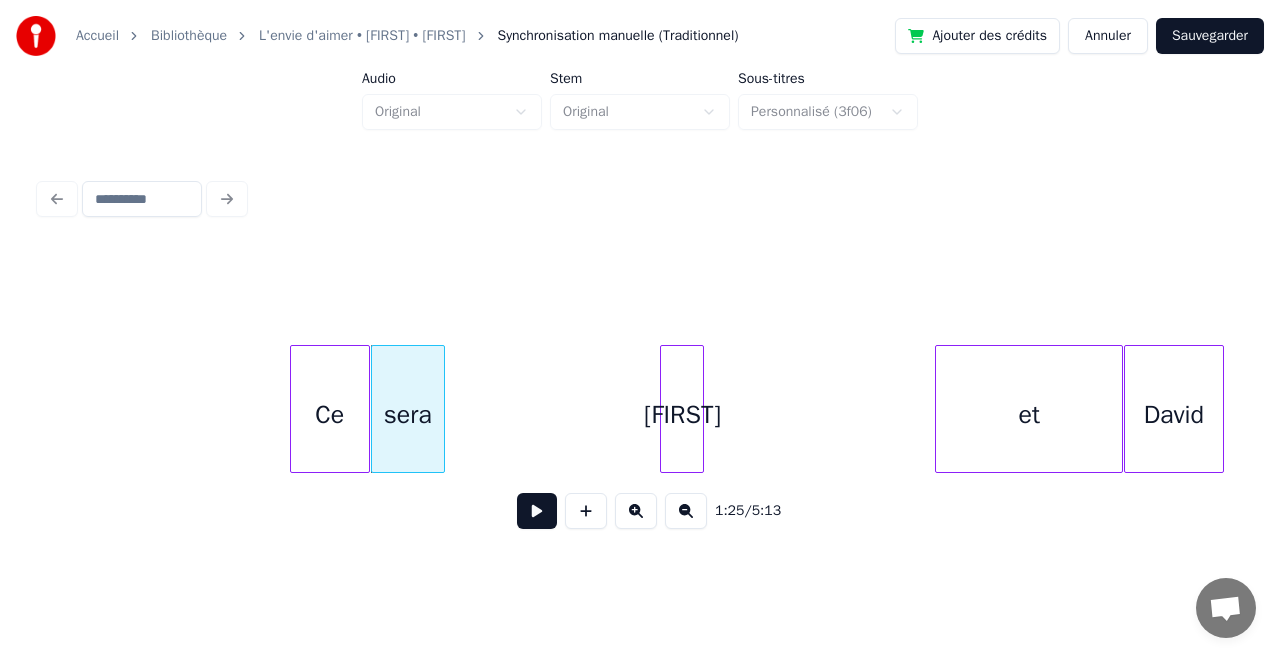 click on "sera Ce Alice et David" at bounding box center [14641, 409] 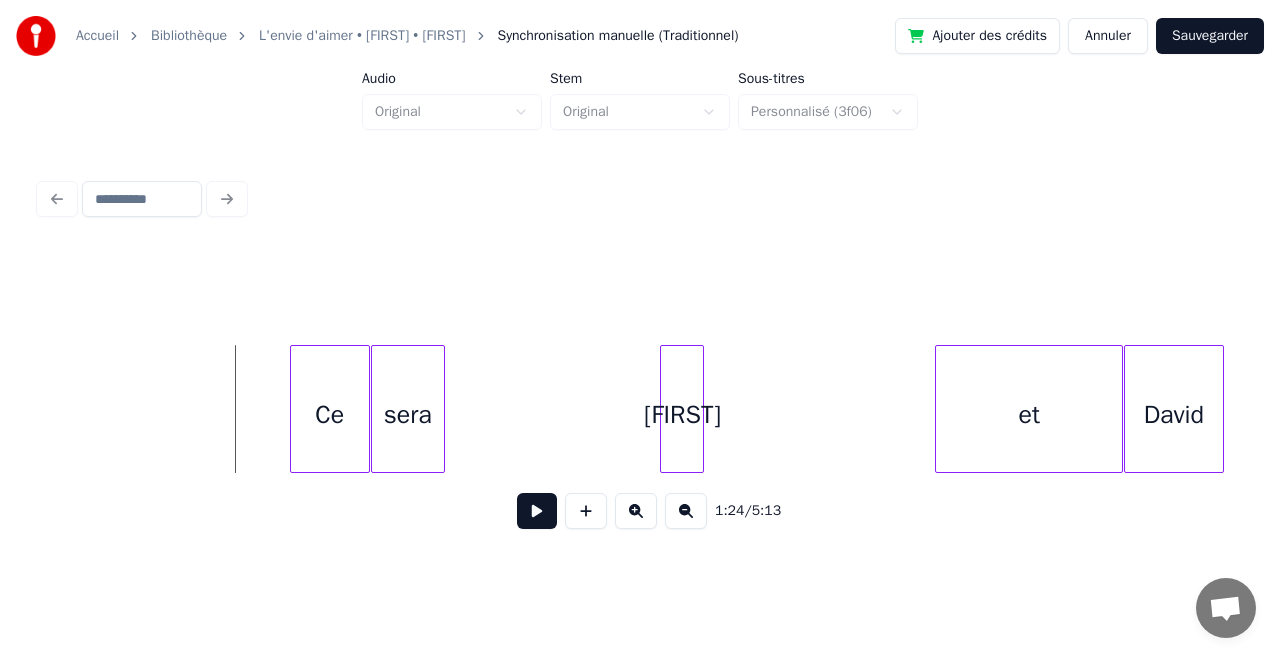 click at bounding box center [537, 511] 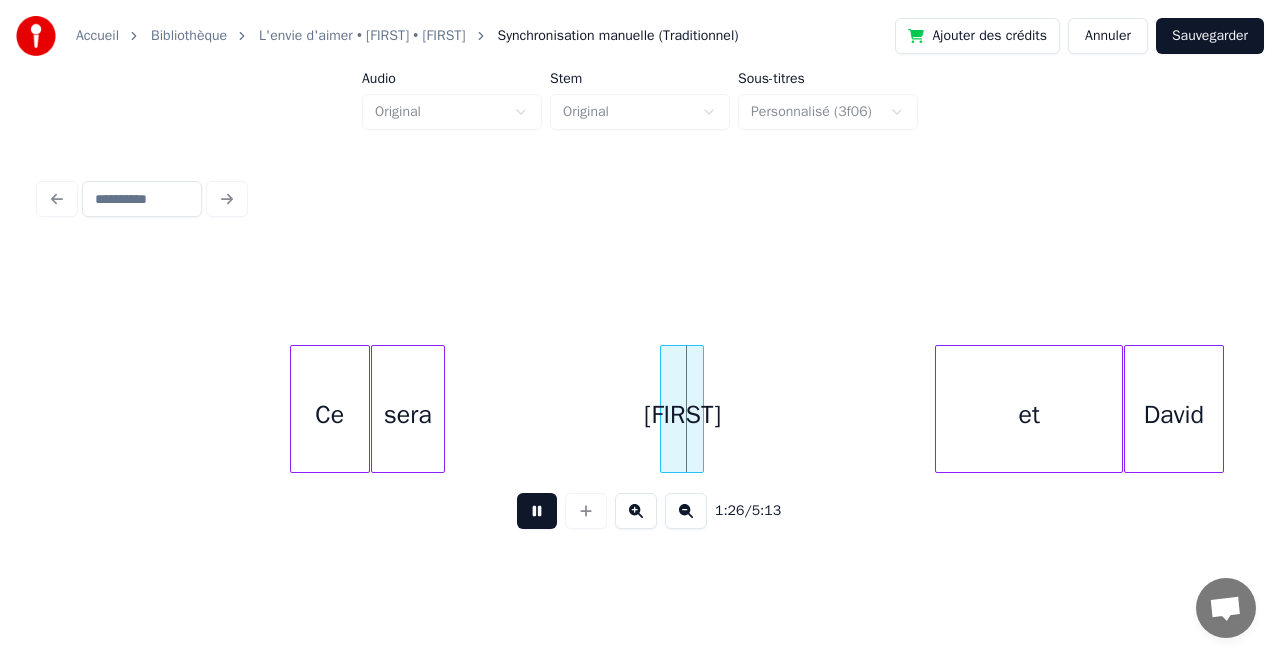 click on "sera Ce Alice et David" at bounding box center (14641, 409) 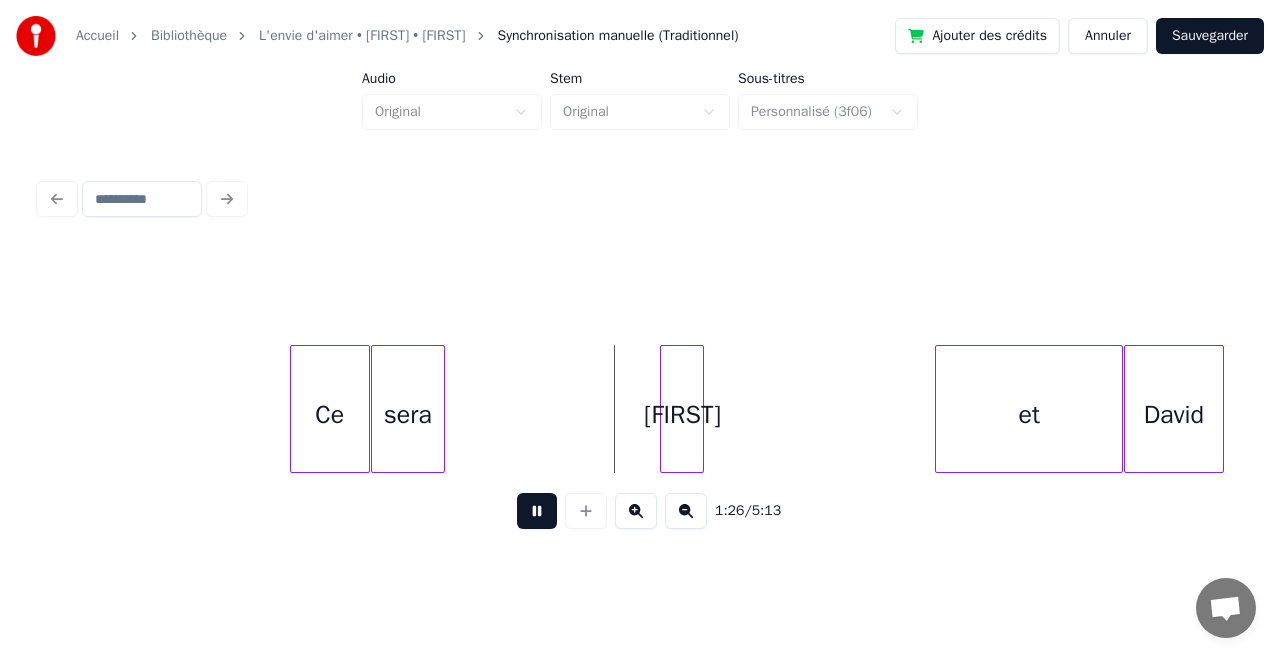 click on "sera Ce Alice et David" at bounding box center [14641, 409] 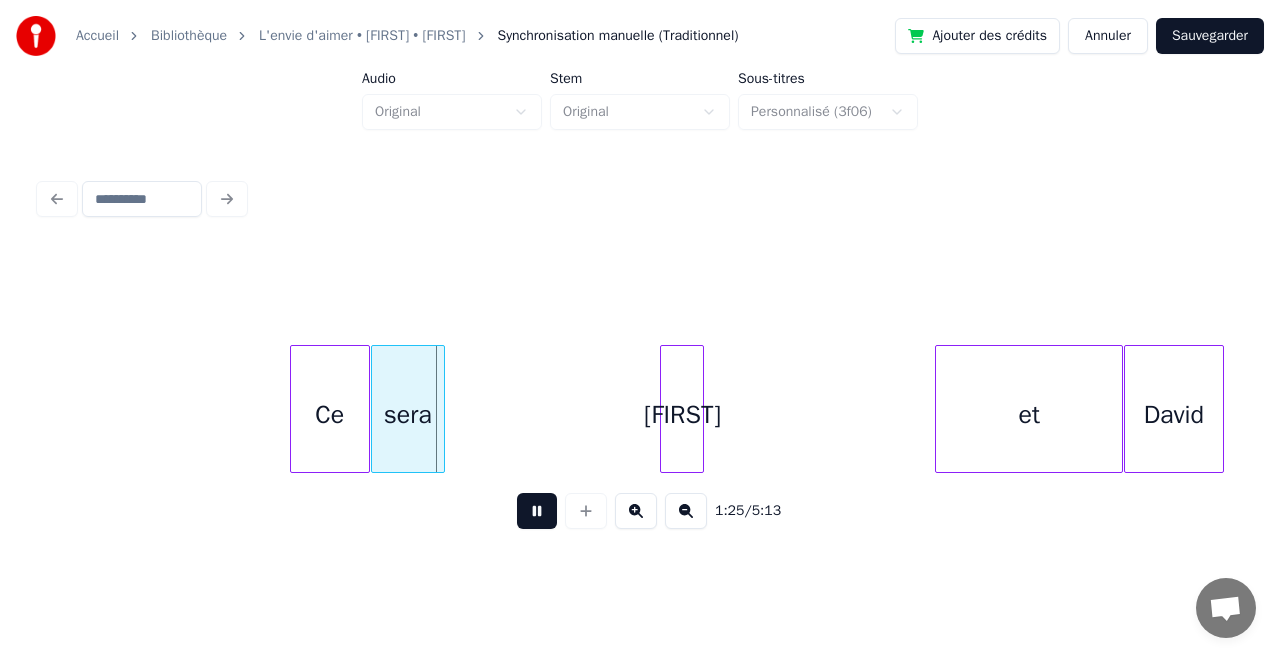 click on "sera Ce Alice et David" at bounding box center [14641, 409] 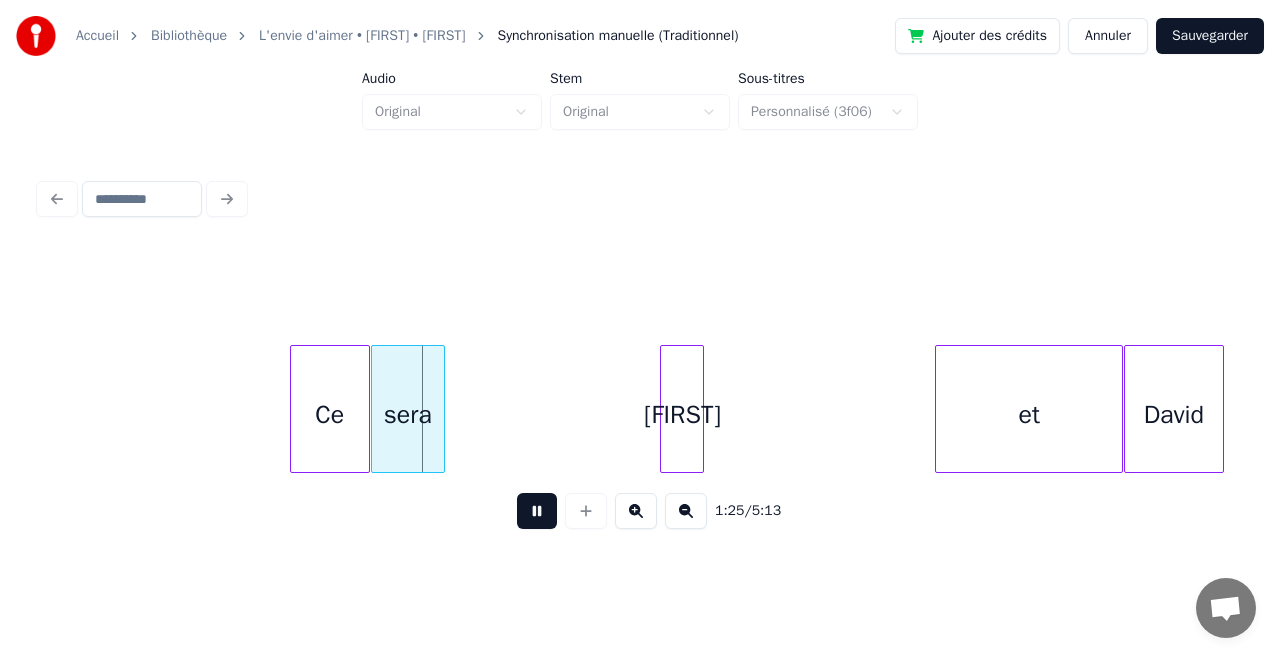 click at bounding box center (537, 511) 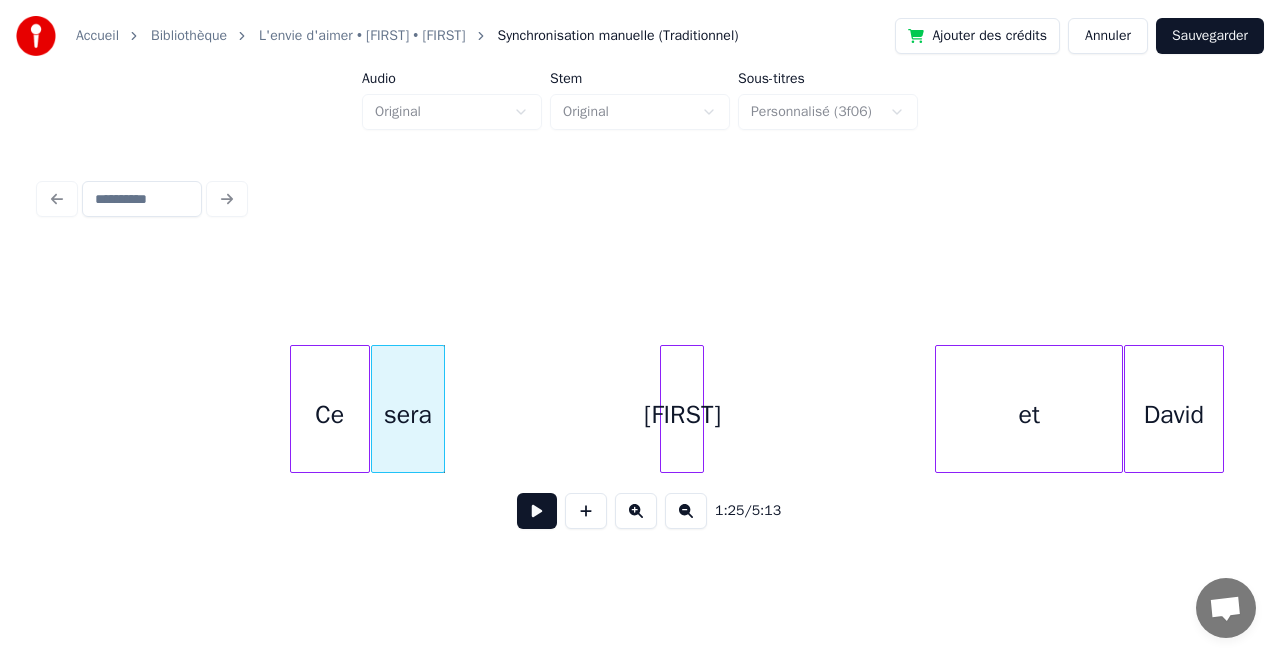click on "Ce" at bounding box center (330, 414) 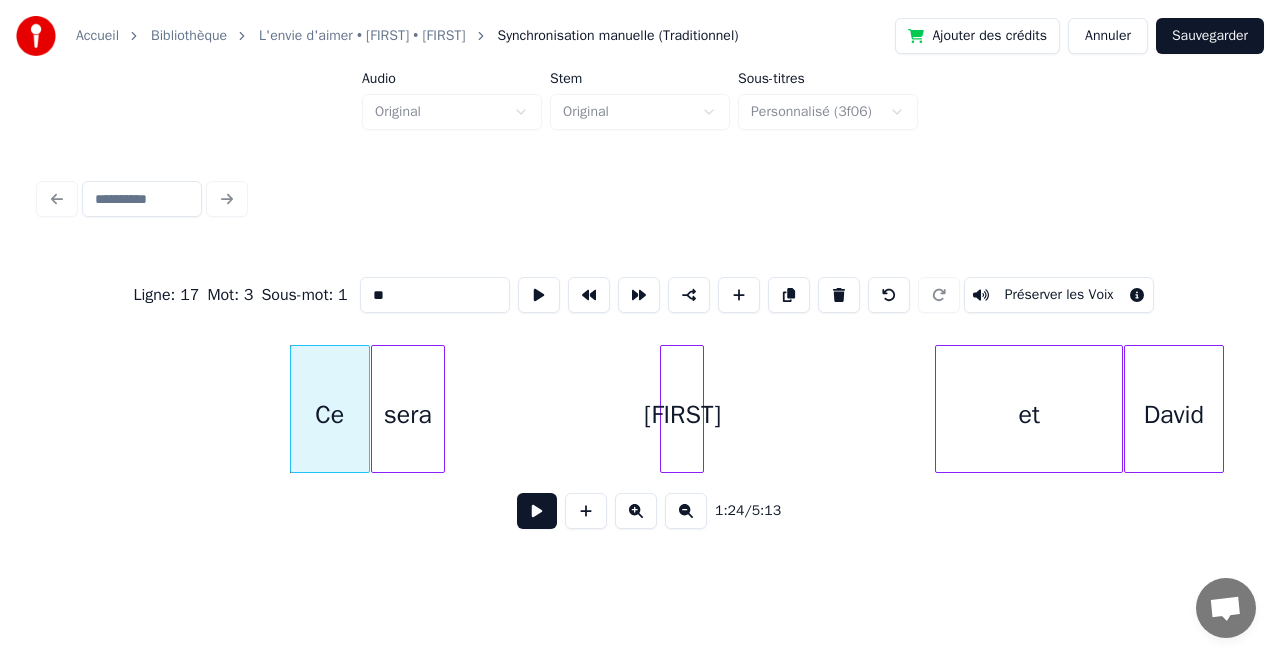 type on "**" 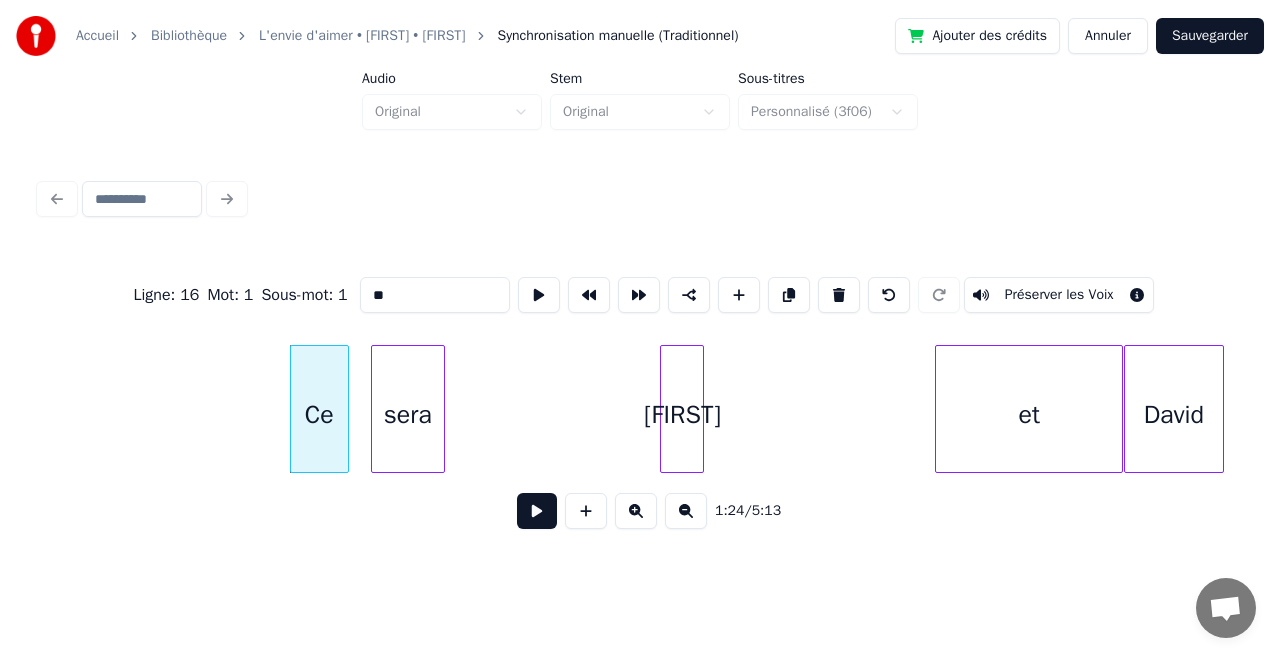 click at bounding box center (345, 409) 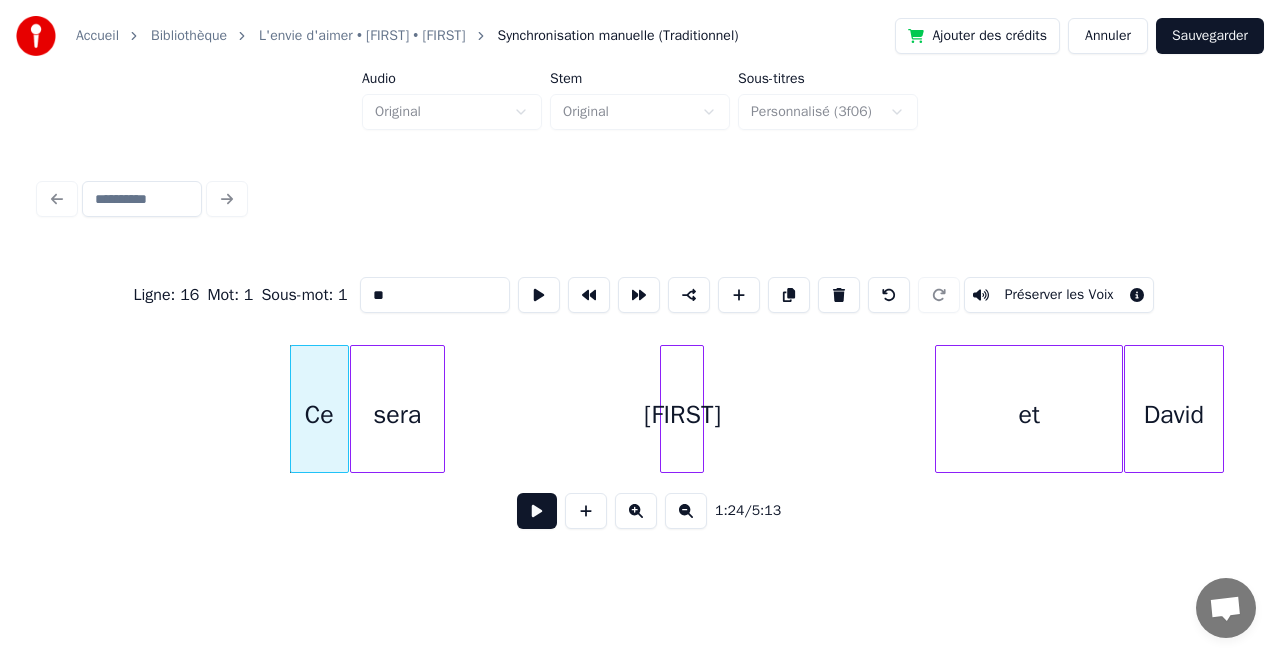 click at bounding box center (354, 409) 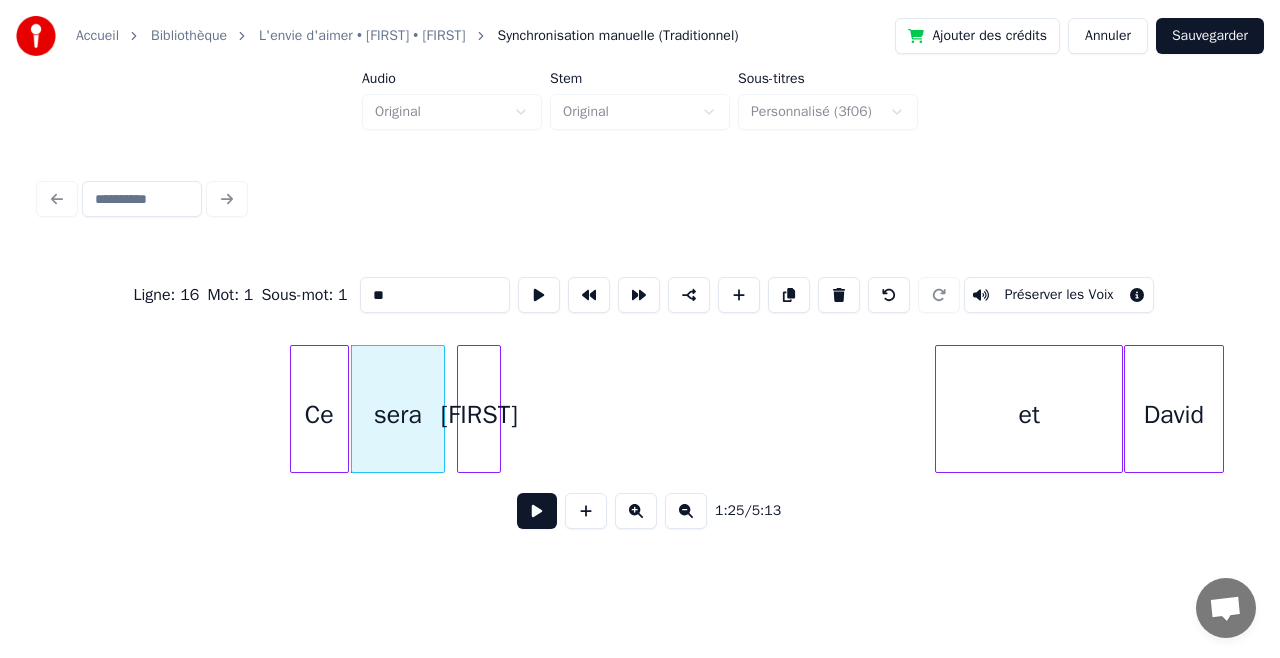 click on "[FIRST]" at bounding box center [479, 414] 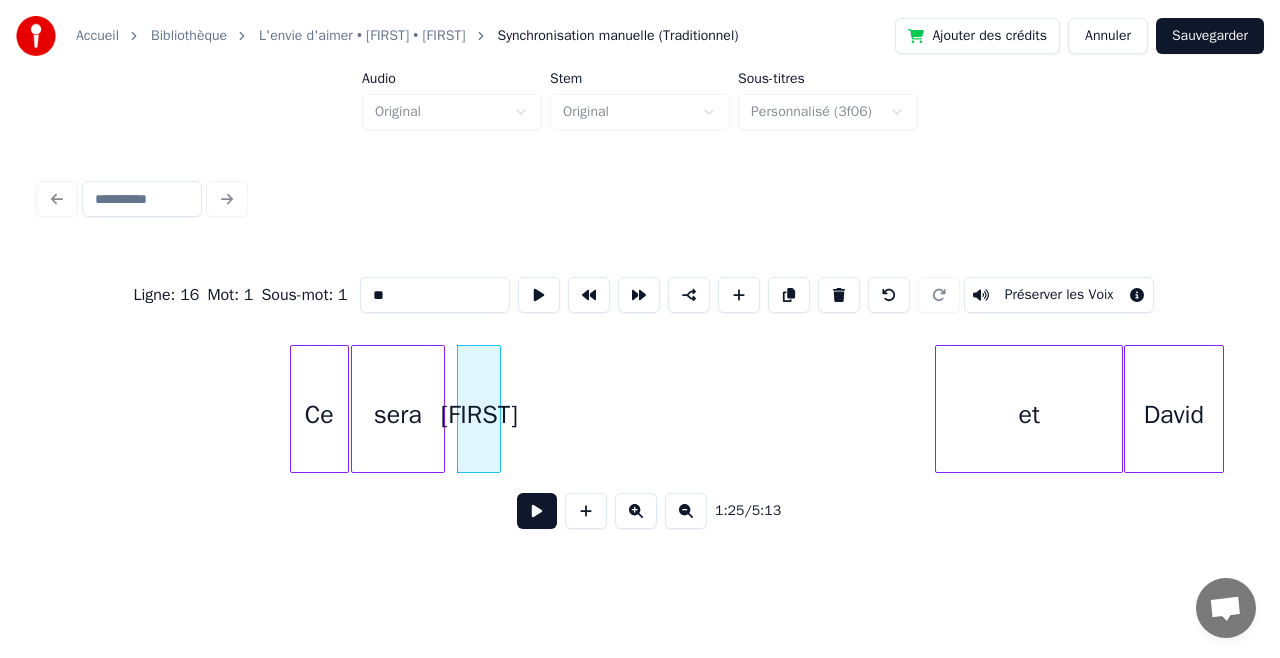 click on "sera Ce Alice et David" at bounding box center (14641, 409) 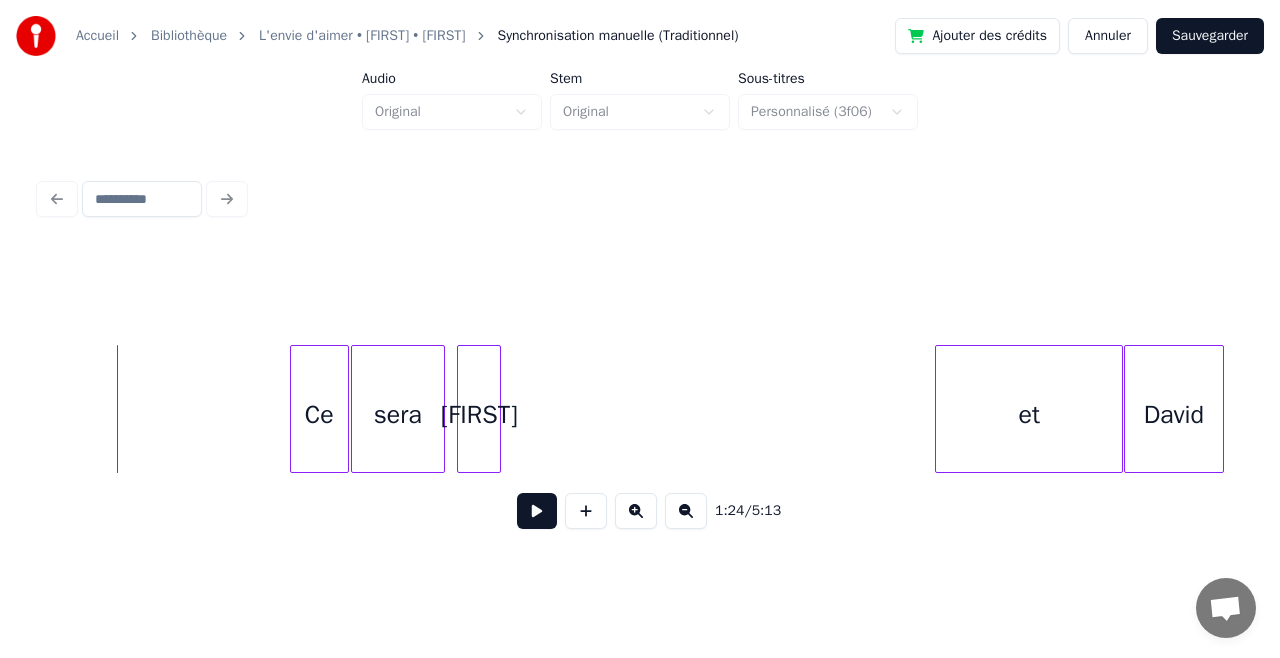 click at bounding box center (537, 511) 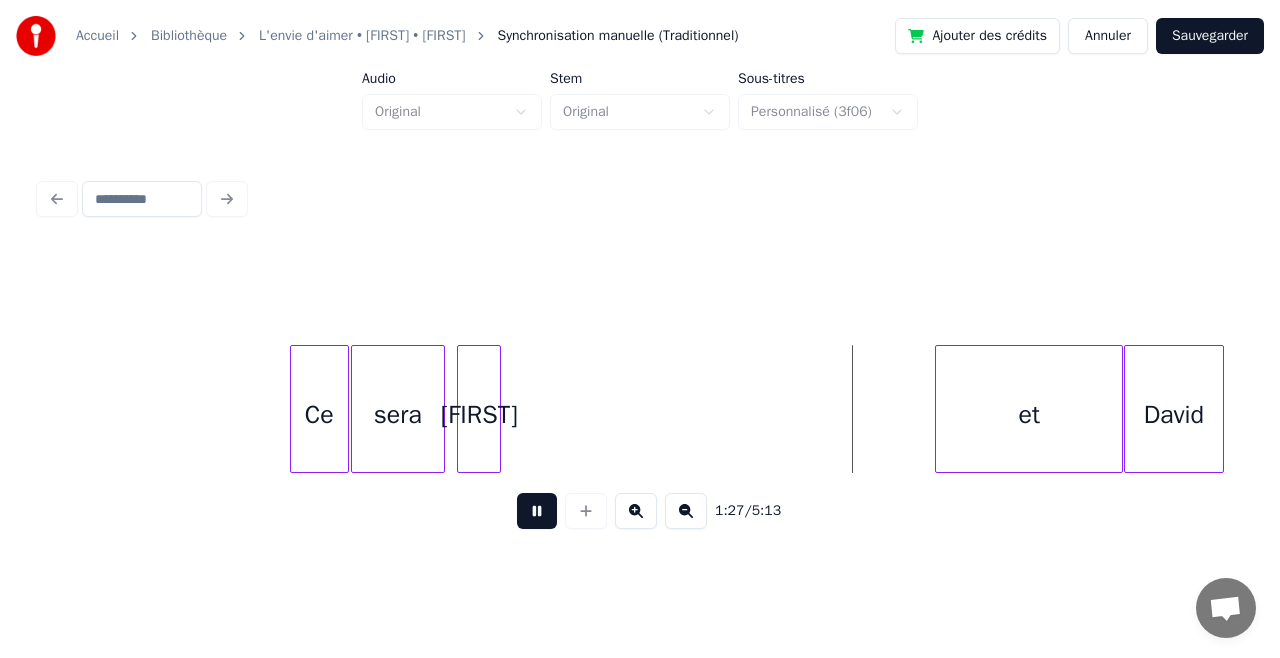 click on "sera Ce Alice et David" at bounding box center (14641, 409) 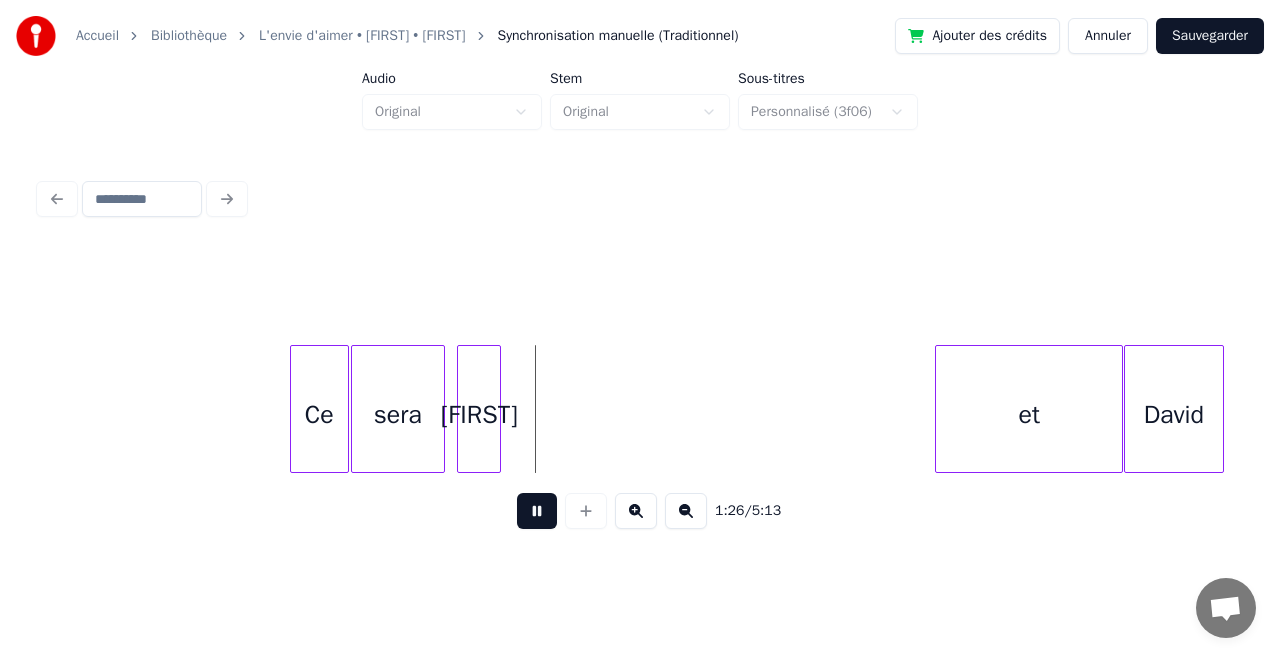click on "sera Ce Alice et David" at bounding box center (14641, 409) 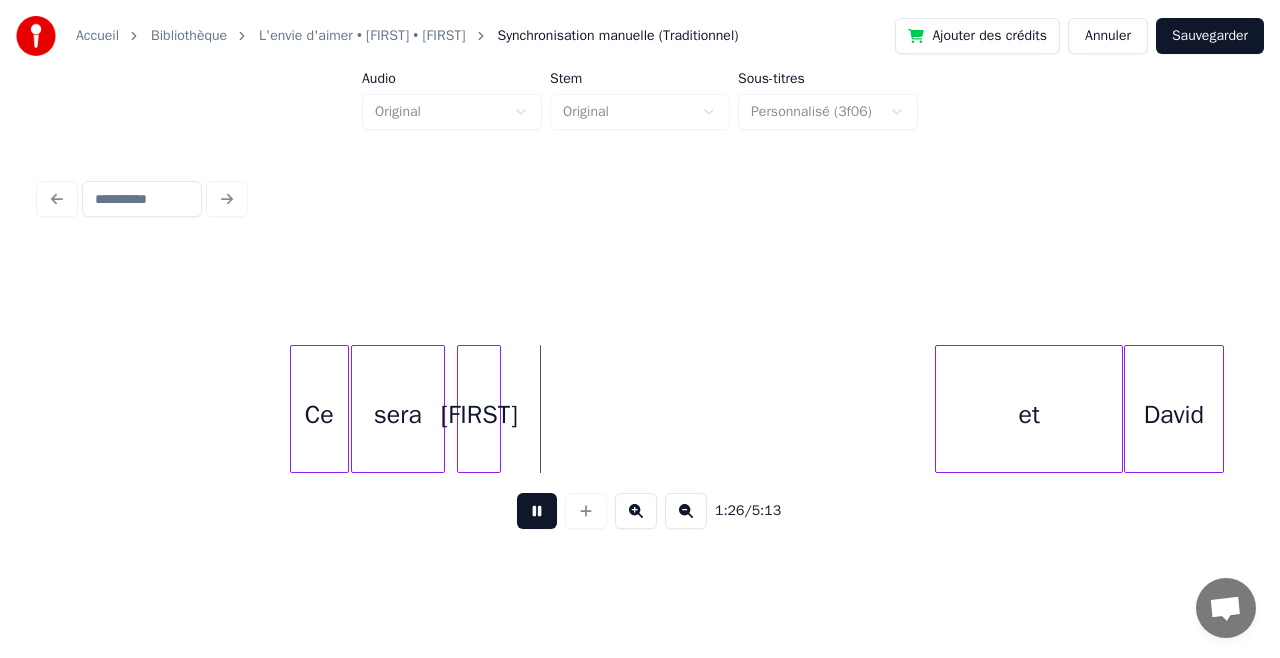 click on "sera Ce Alice et David" at bounding box center (14641, 409) 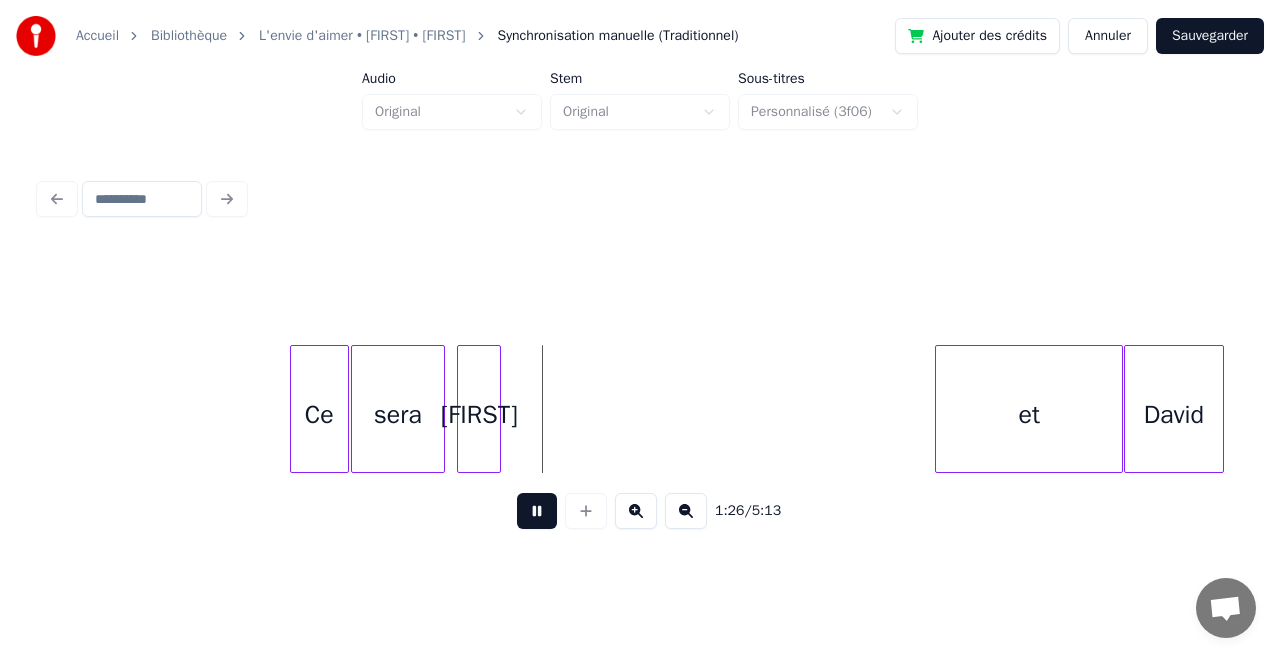 click on "sera Ce Alice et David" at bounding box center (14641, 409) 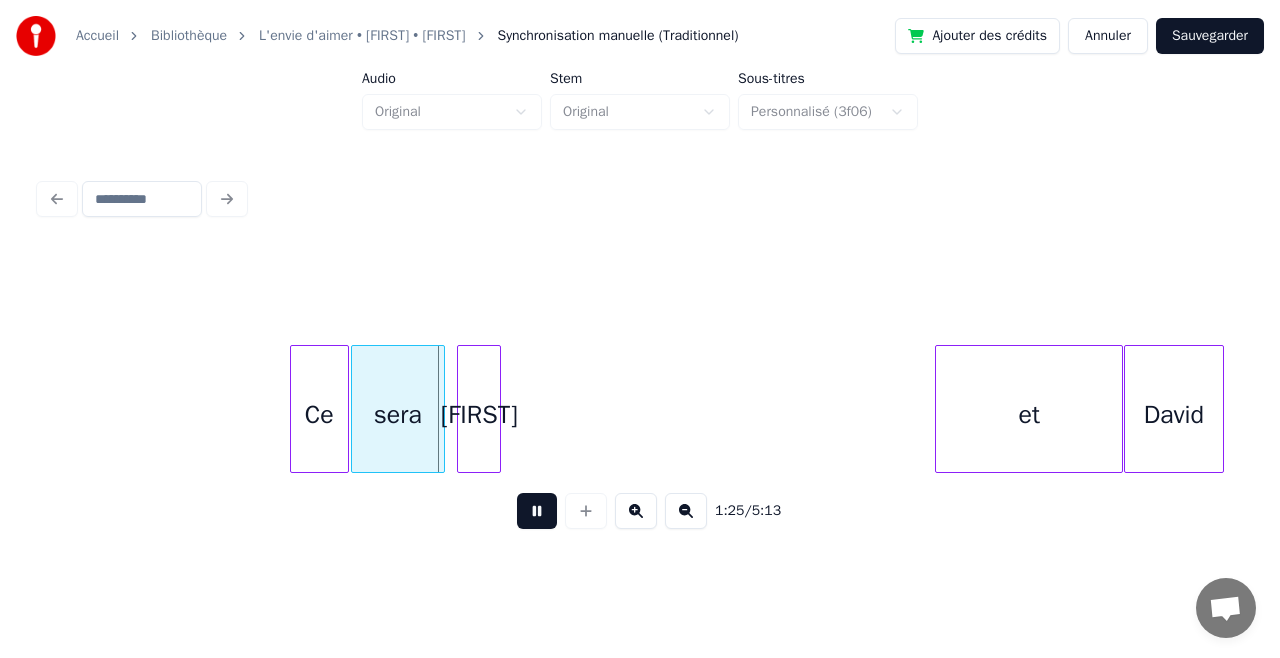 click at bounding box center (537, 511) 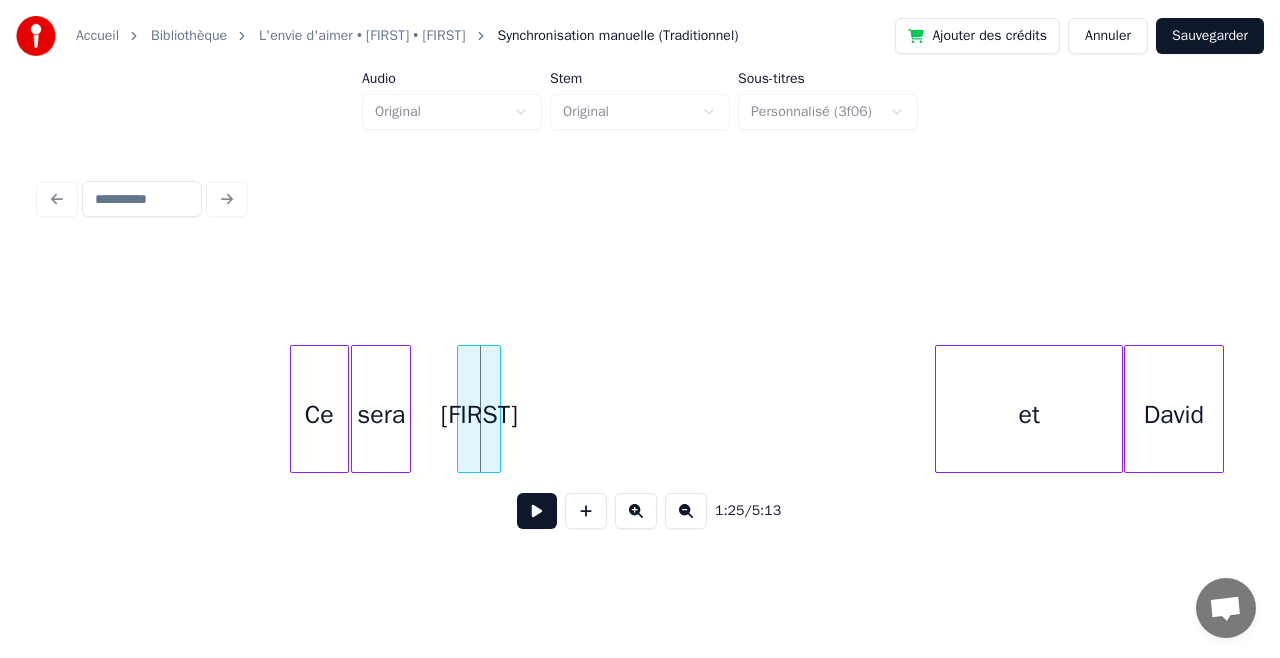 click at bounding box center [407, 409] 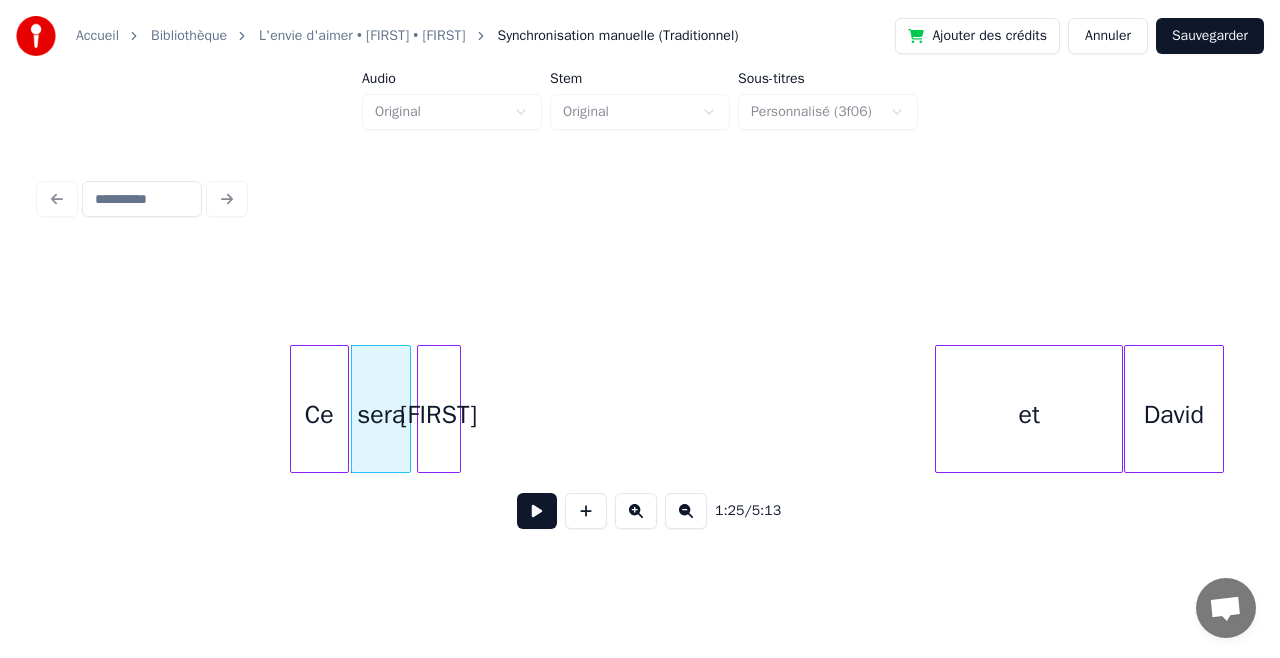 click on "[FIRST]" at bounding box center (439, 414) 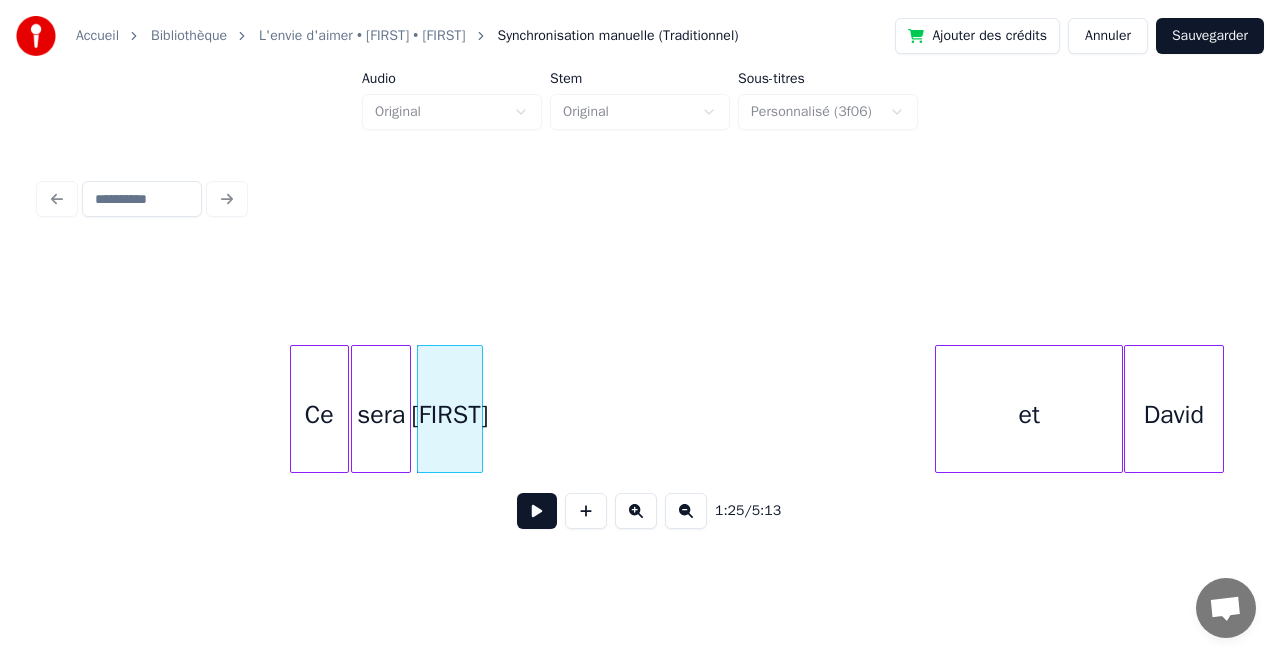 click at bounding box center (479, 409) 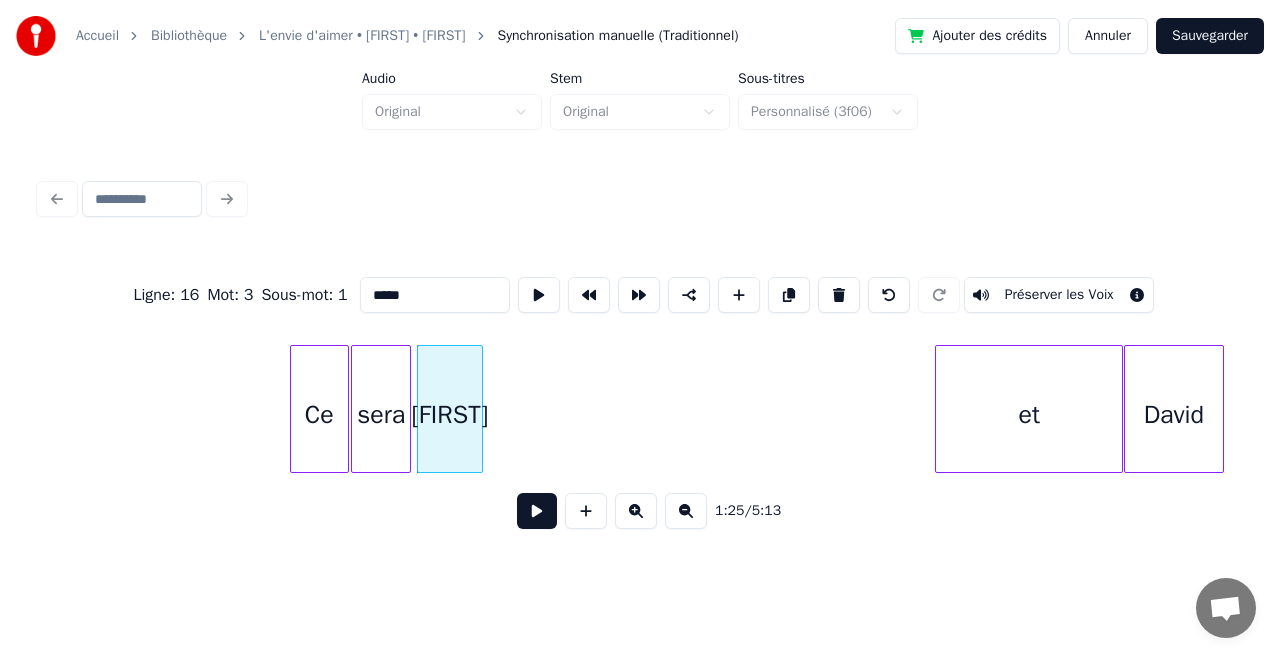 click on "*****" at bounding box center (435, 295) 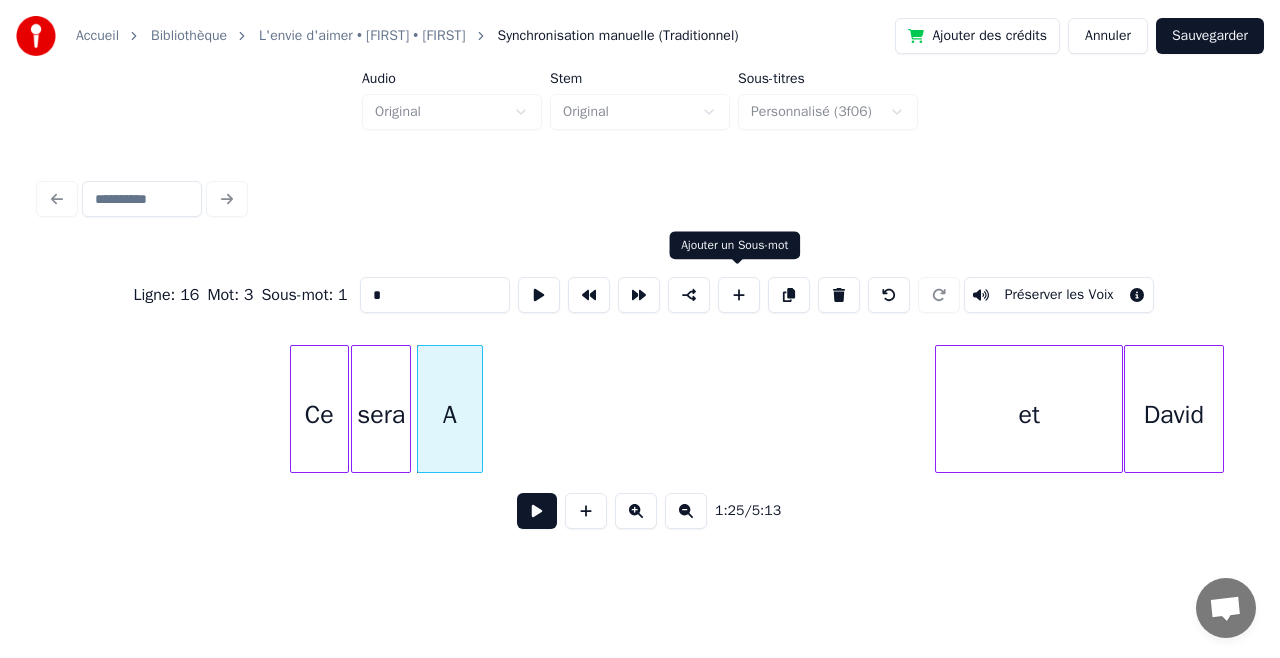 click at bounding box center [739, 295] 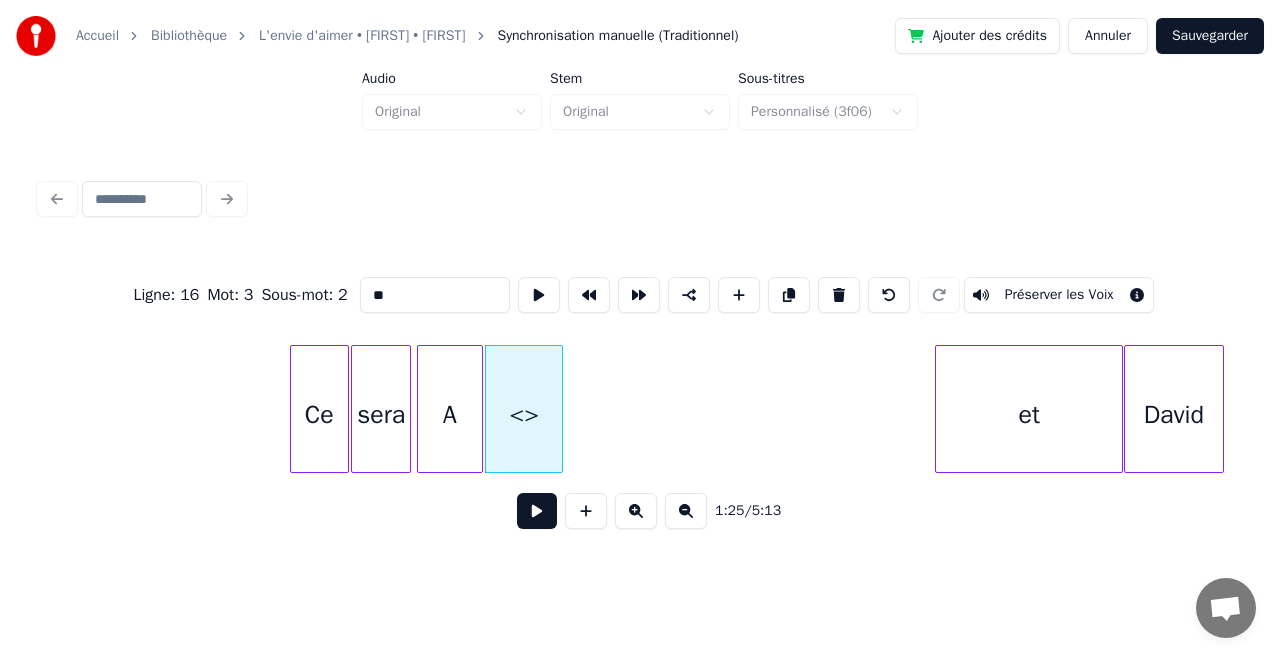 click on "**" at bounding box center [435, 295] 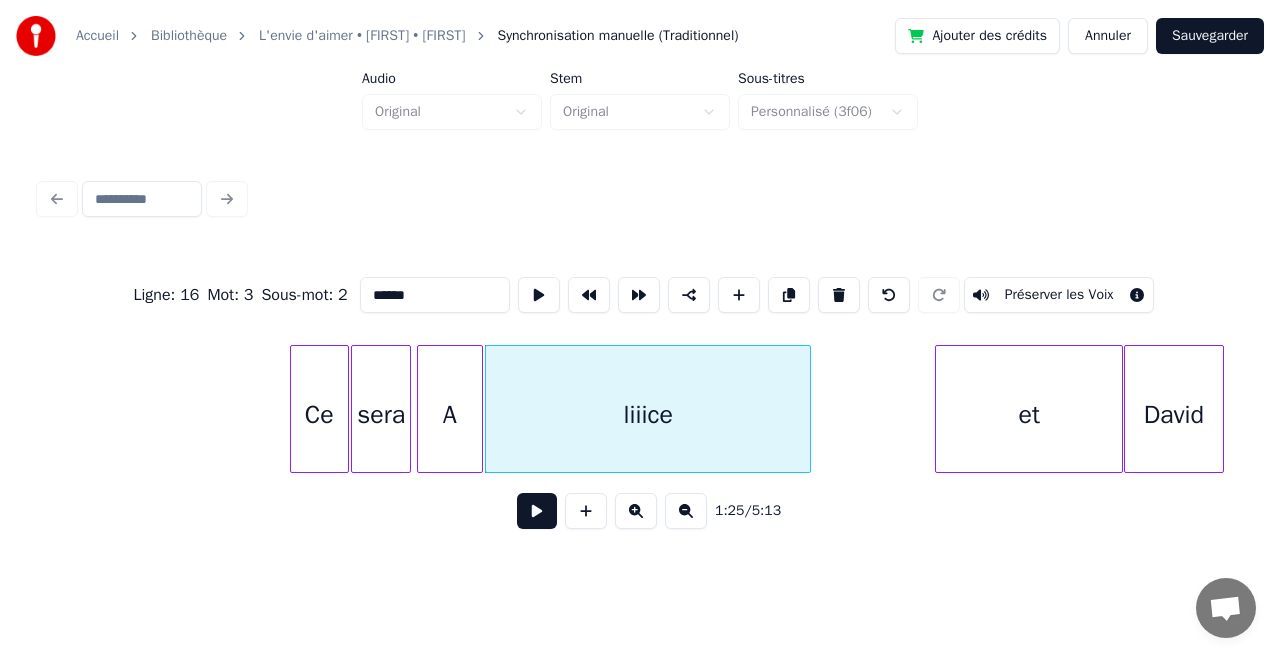 click at bounding box center [807, 409] 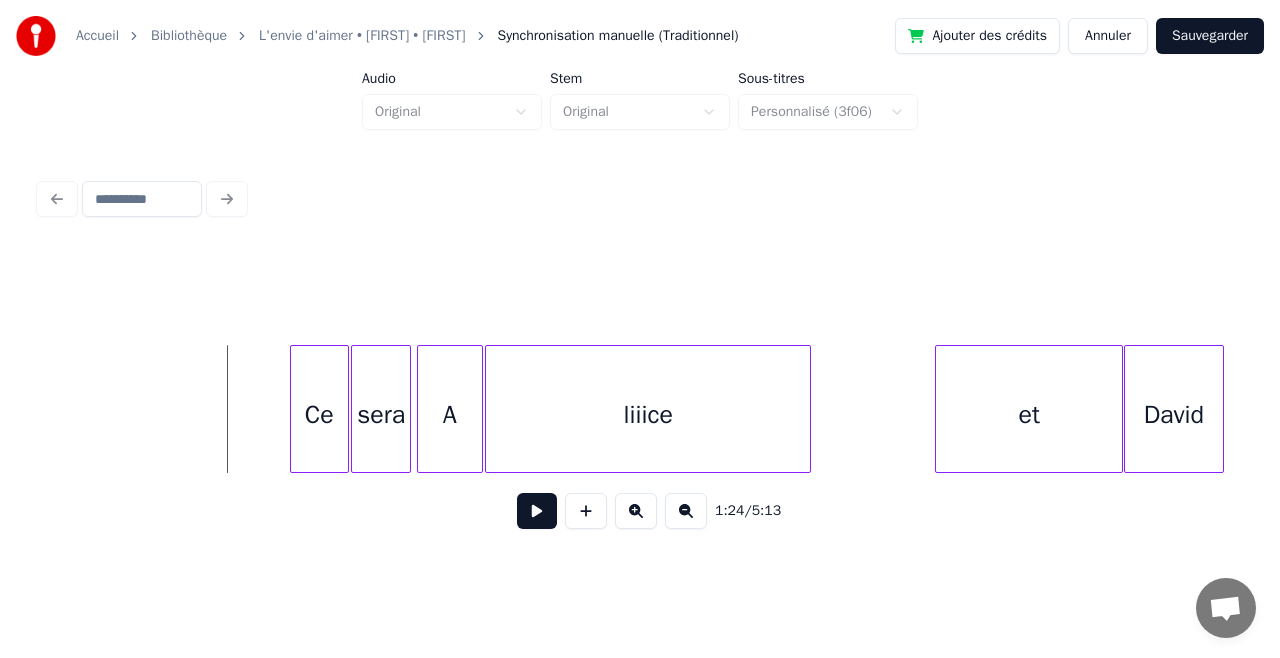 click at bounding box center [537, 511] 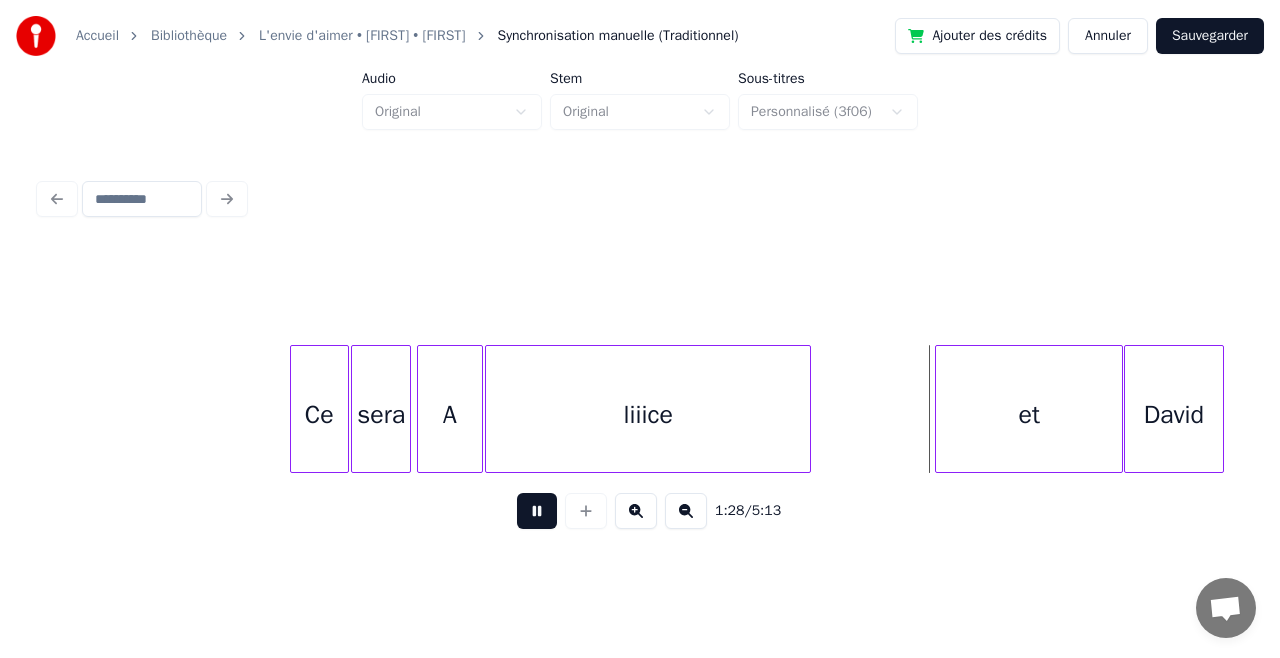 click at bounding box center [537, 511] 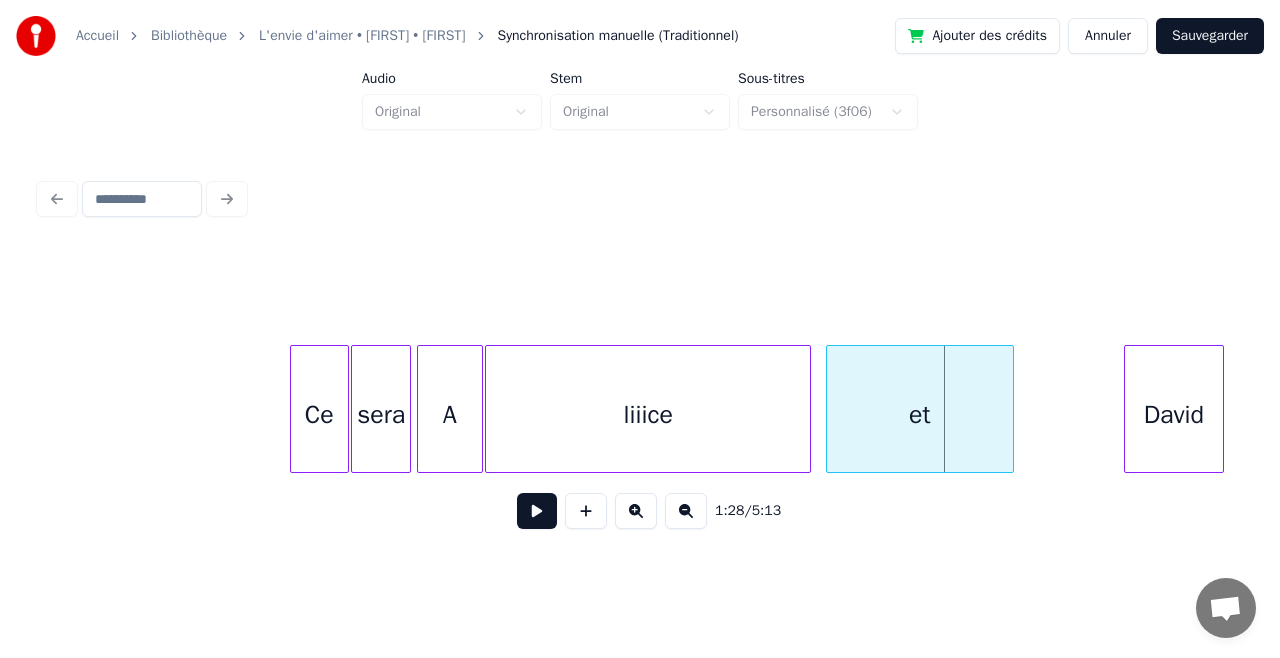 click on "et" at bounding box center (920, 414) 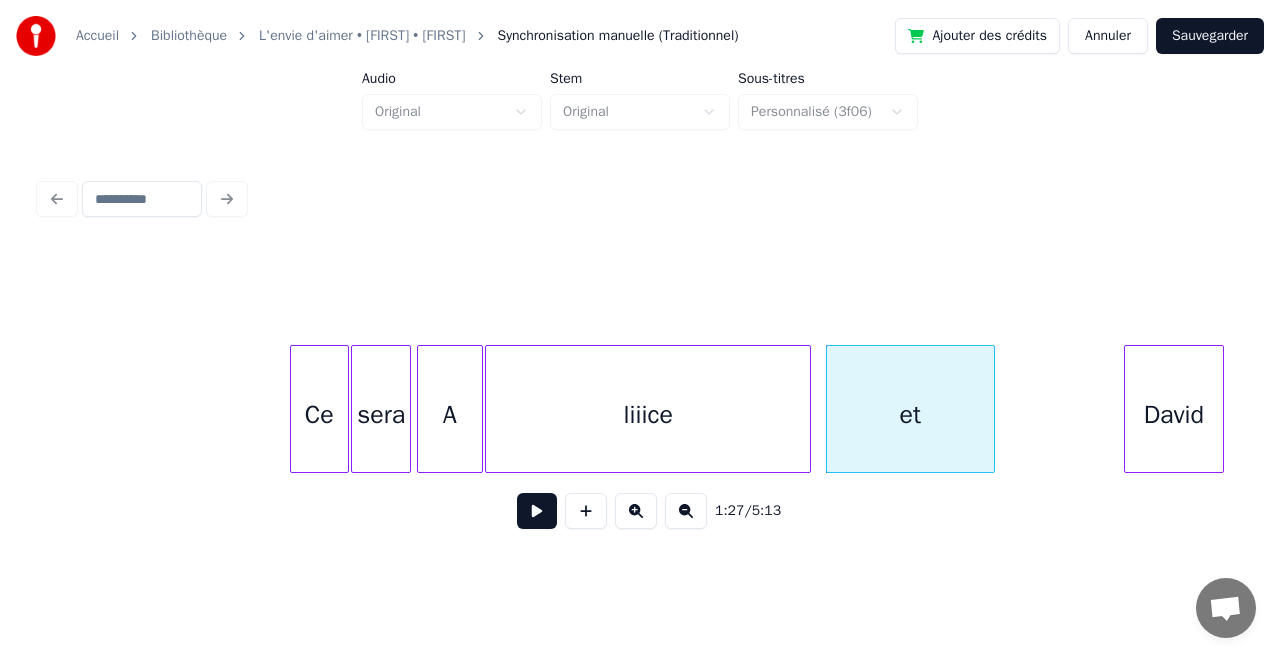 click at bounding box center [991, 409] 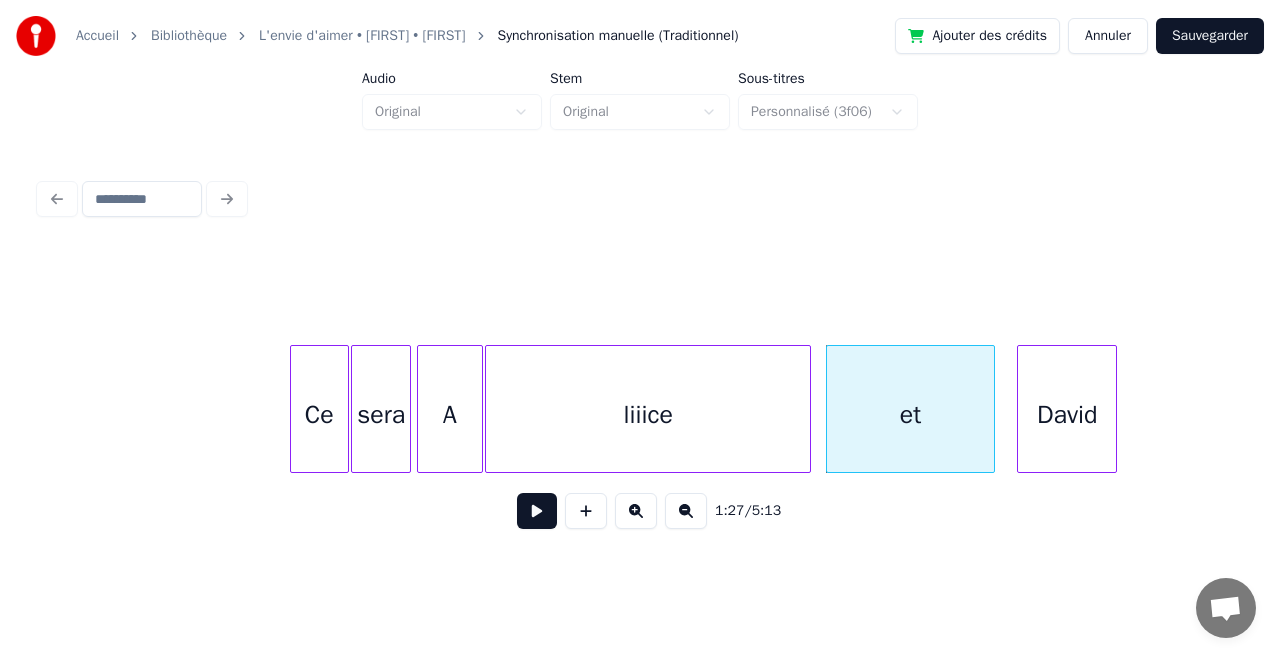 click on "David" at bounding box center (1067, 414) 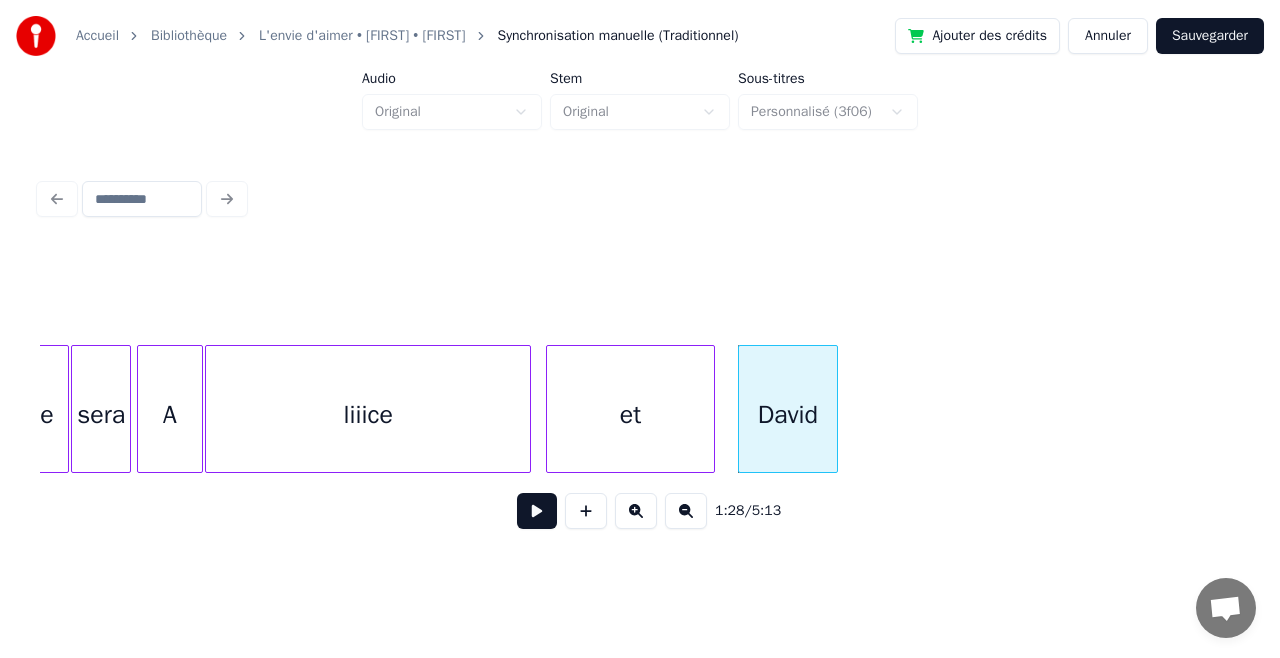 scroll, scrollTop: 0, scrollLeft: 17009, axis: horizontal 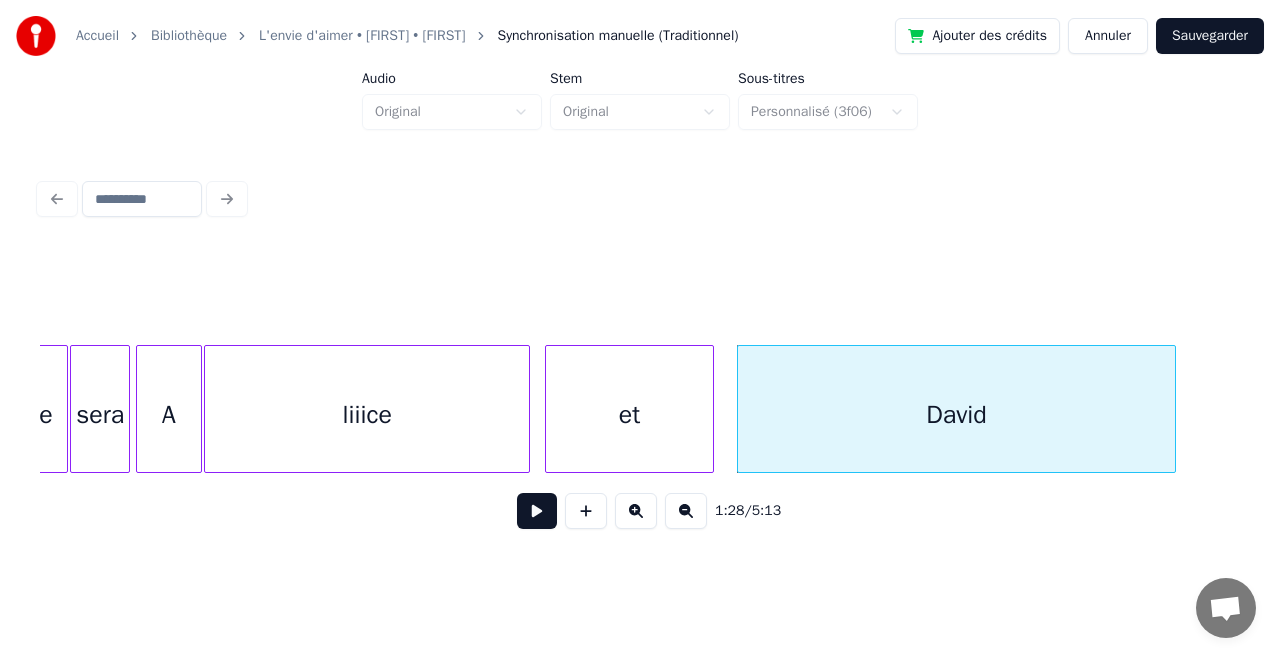 click at bounding box center (1172, 409) 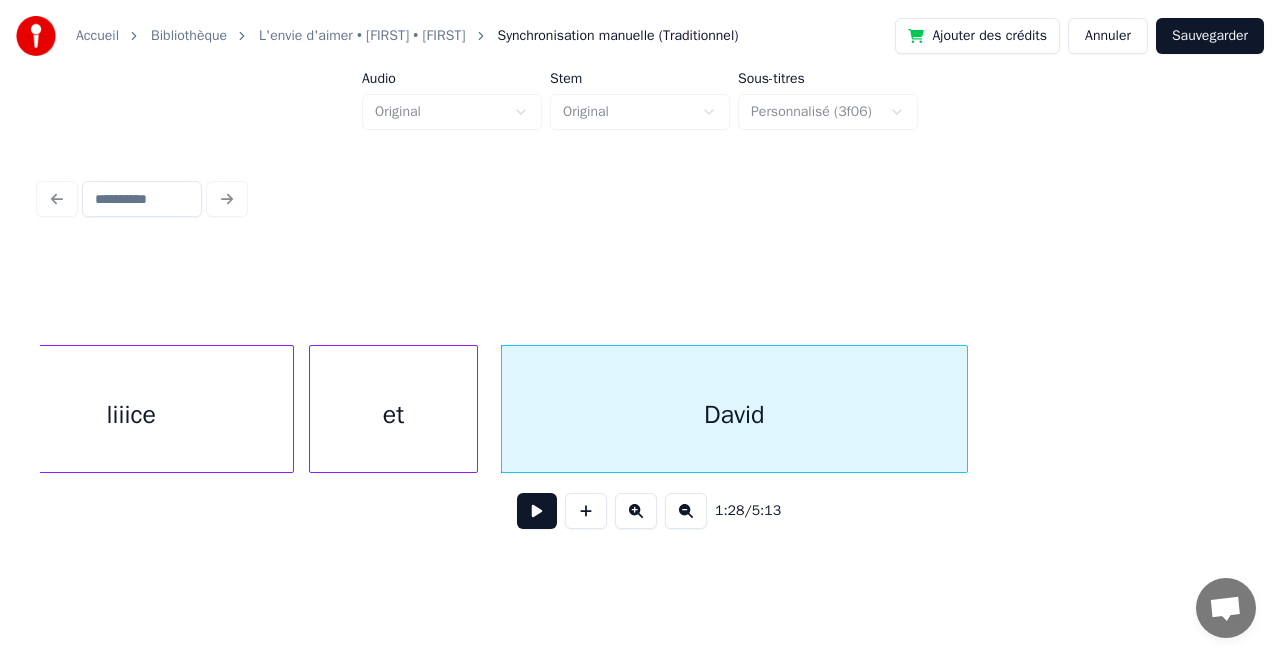 scroll, scrollTop: 0, scrollLeft: 17261, axis: horizontal 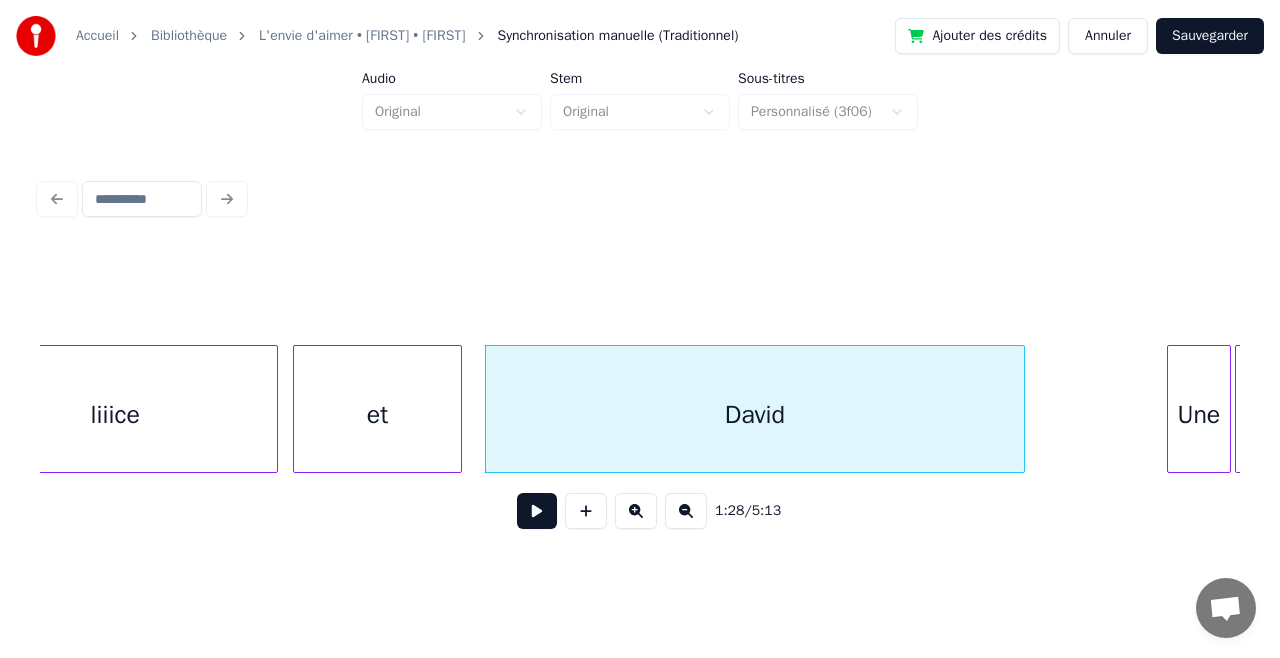 click at bounding box center (1021, 409) 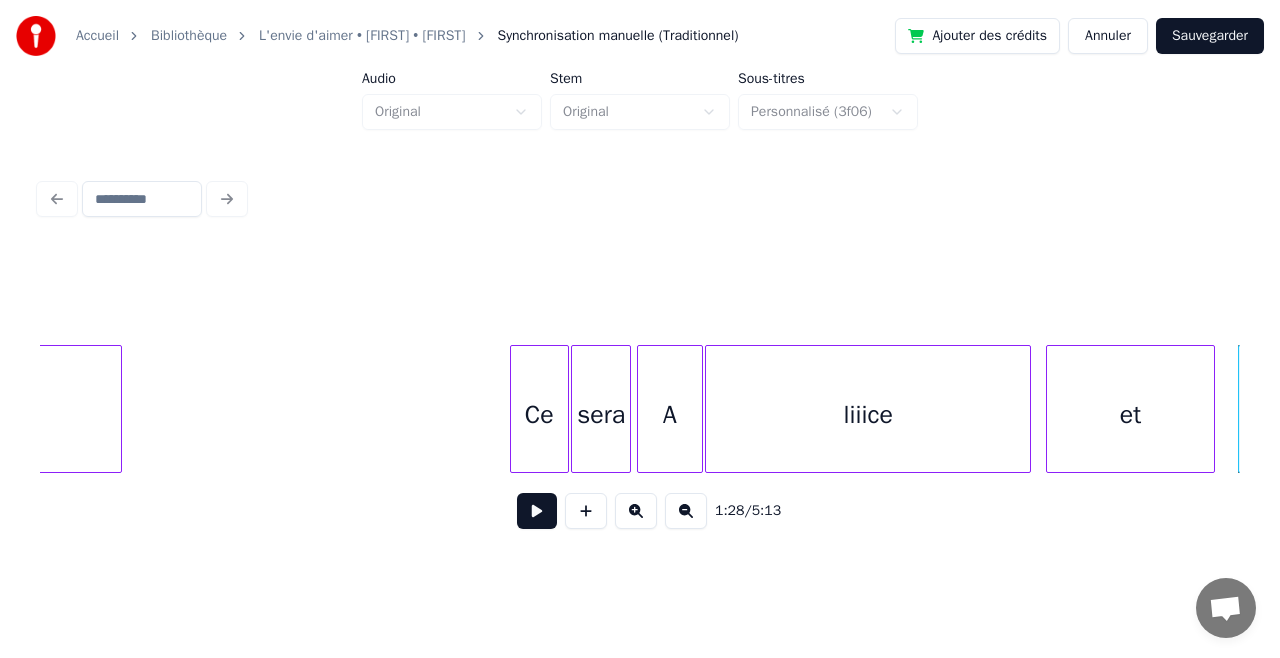 scroll, scrollTop: 0, scrollLeft: 16507, axis: horizontal 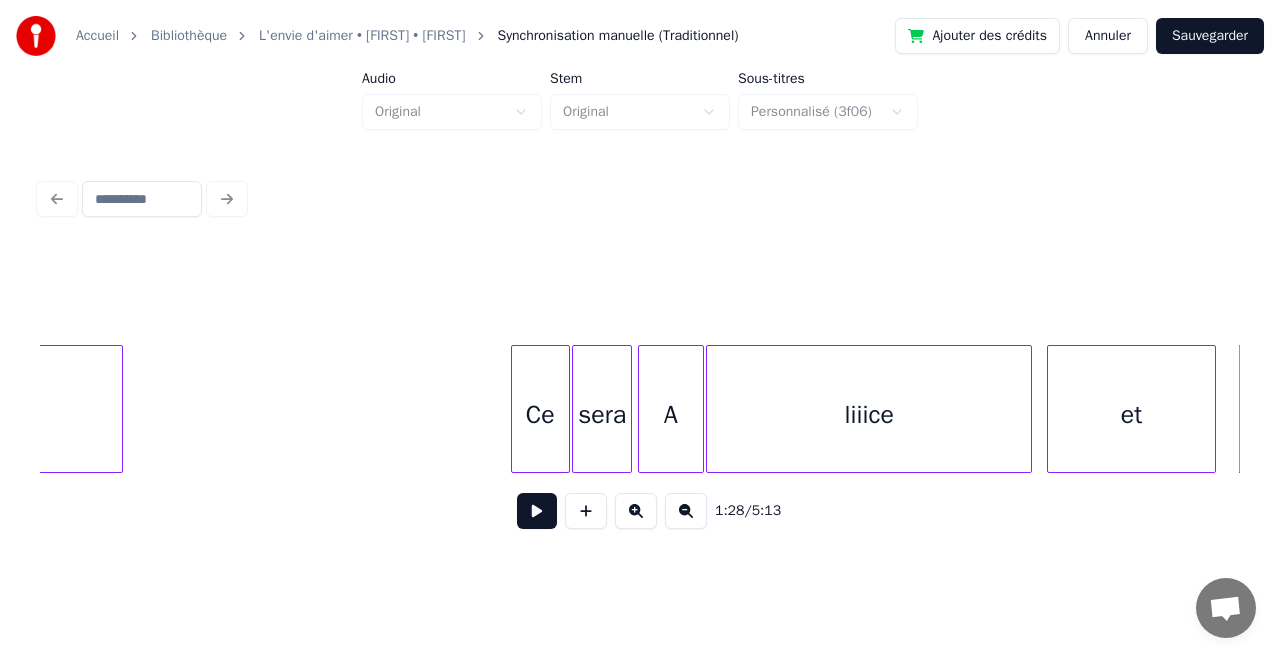 click on "et David liiice sera A Ce amants" at bounding box center [14862, 409] 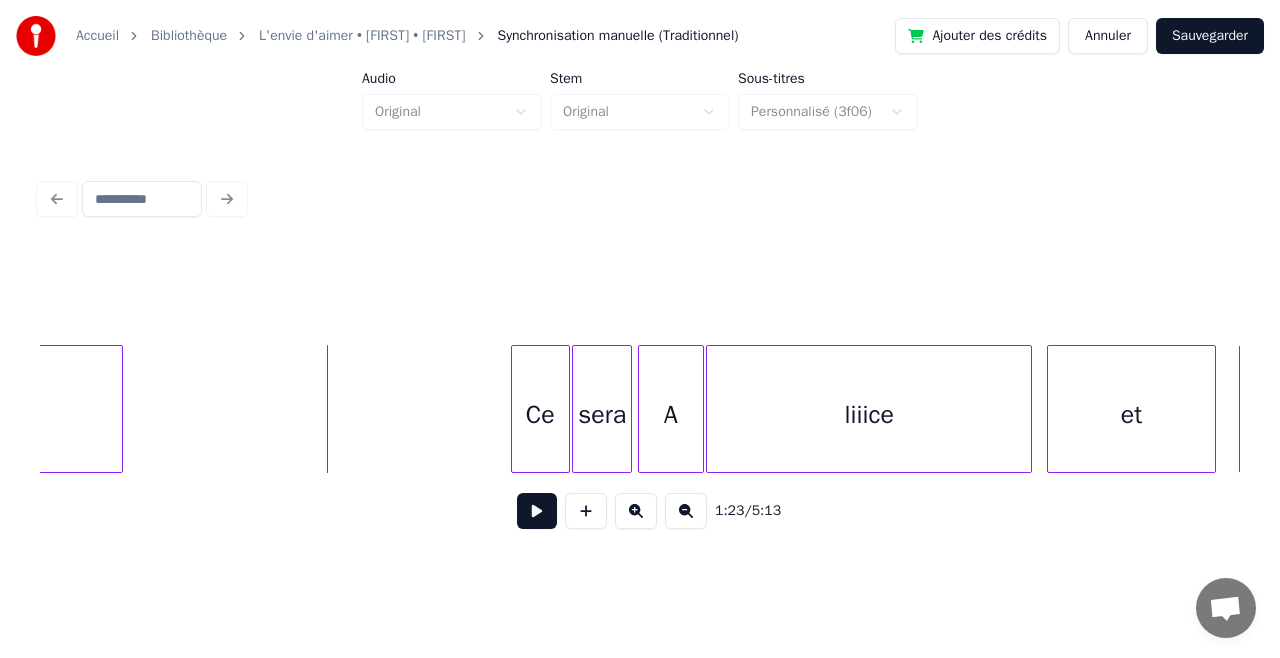 click at bounding box center [537, 511] 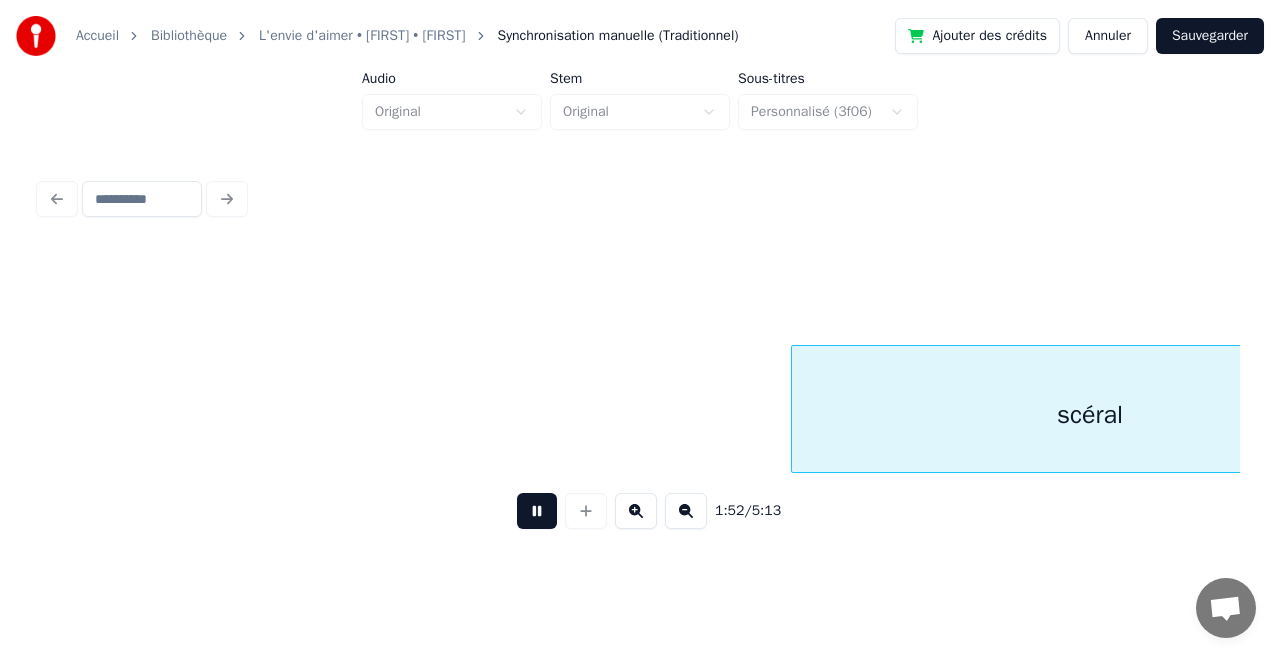 scroll, scrollTop: 0, scrollLeft: 22518, axis: horizontal 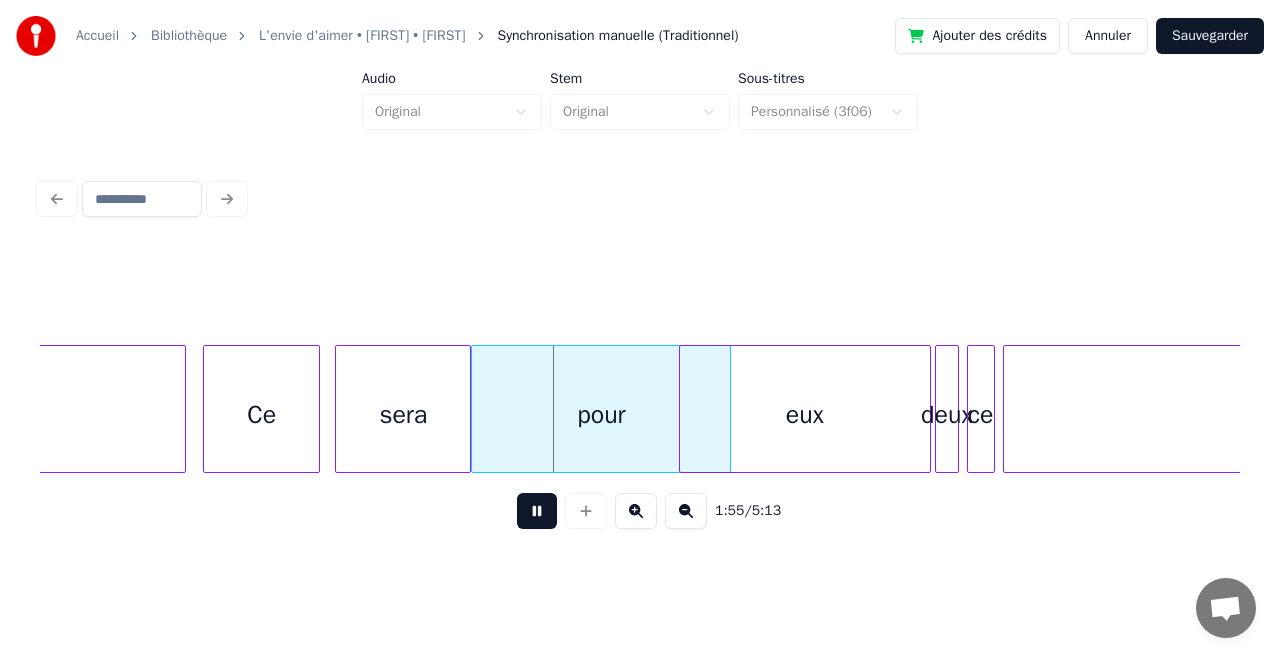 click at bounding box center [537, 511] 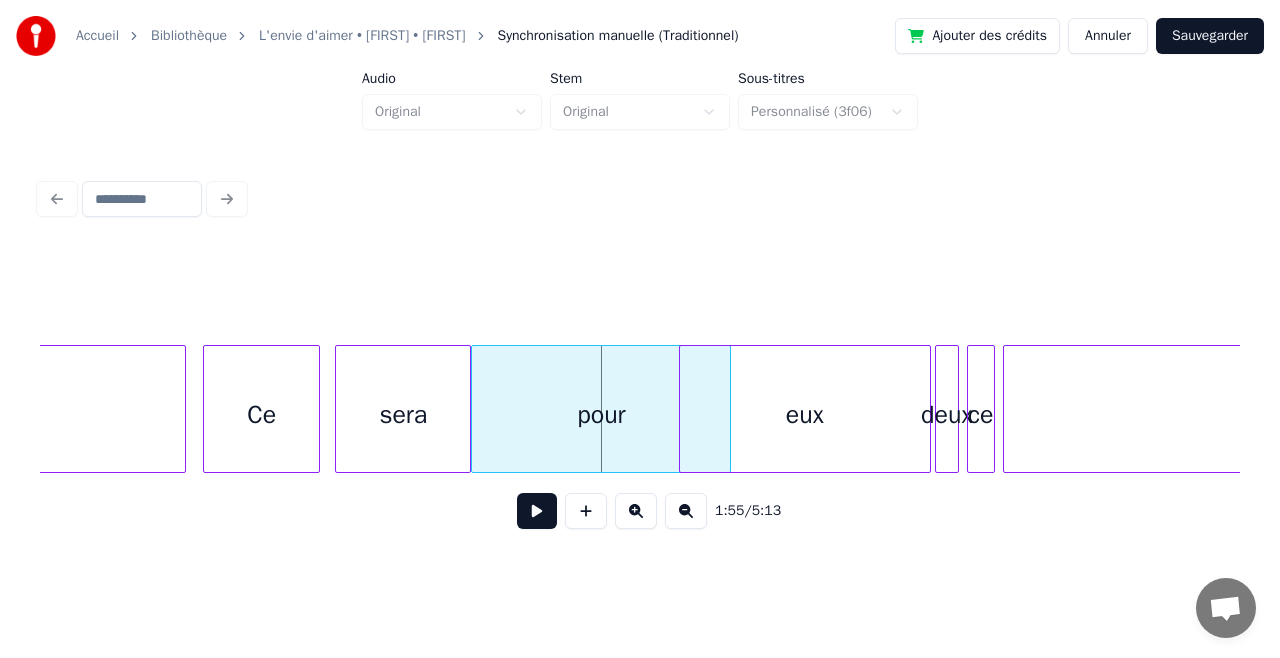 click on "Sauvegarder" at bounding box center (1210, 36) 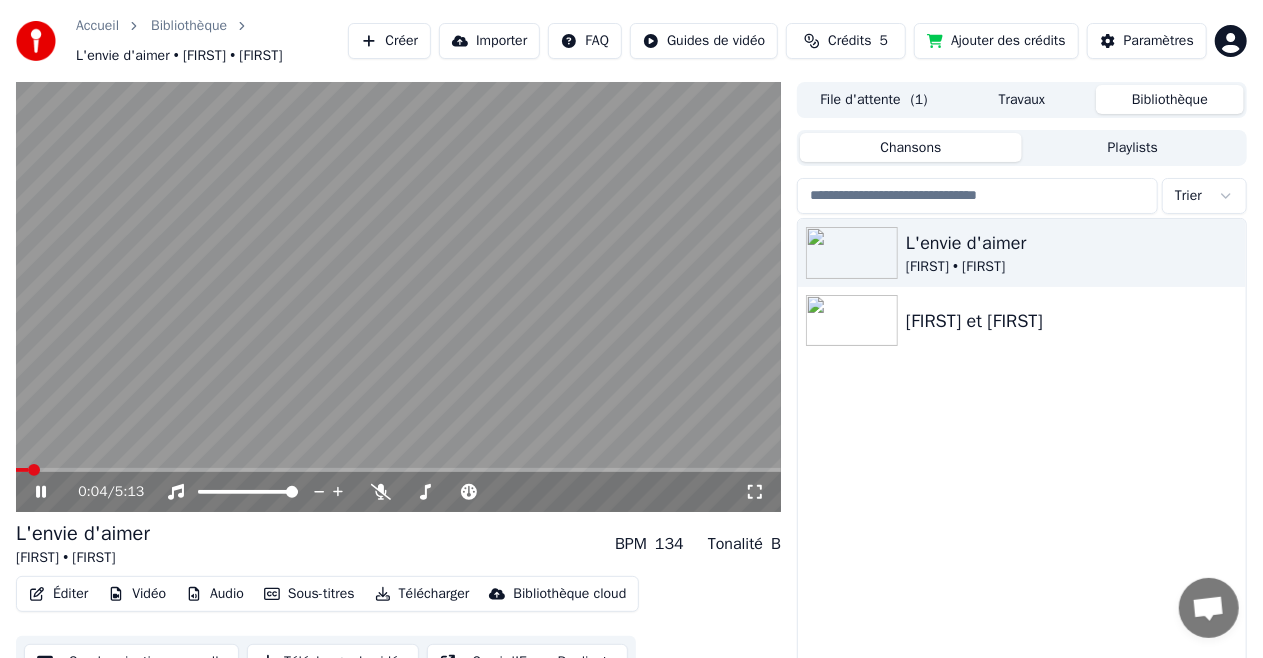 click 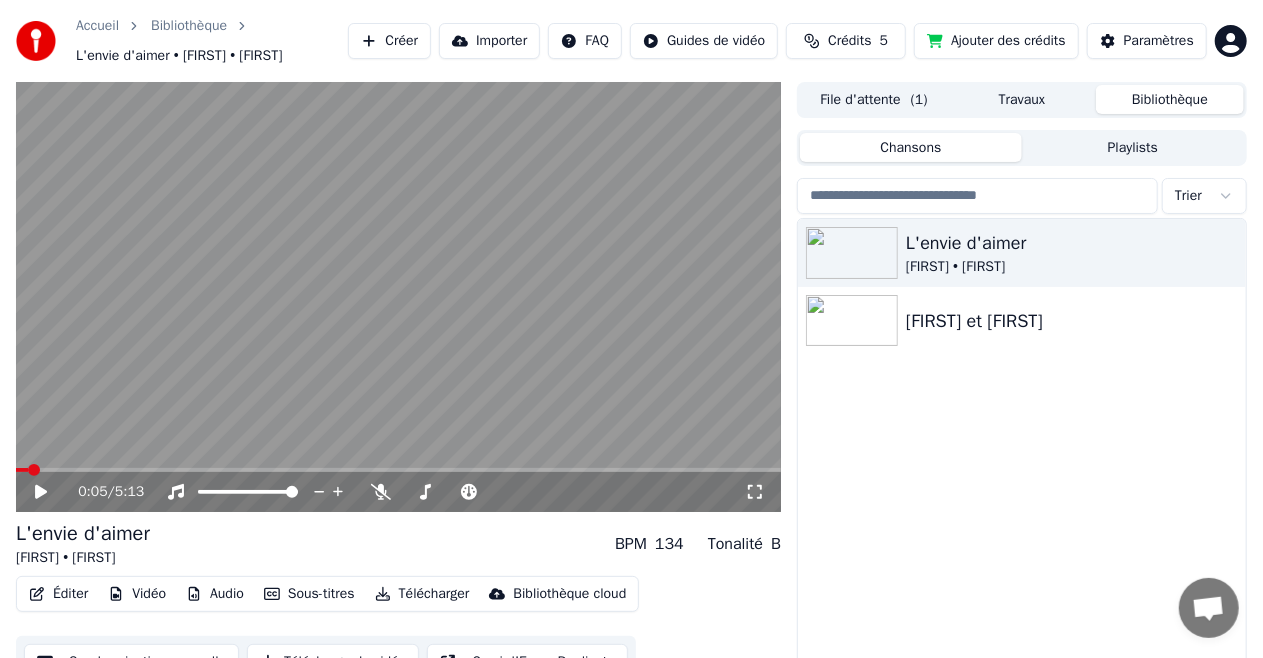 click 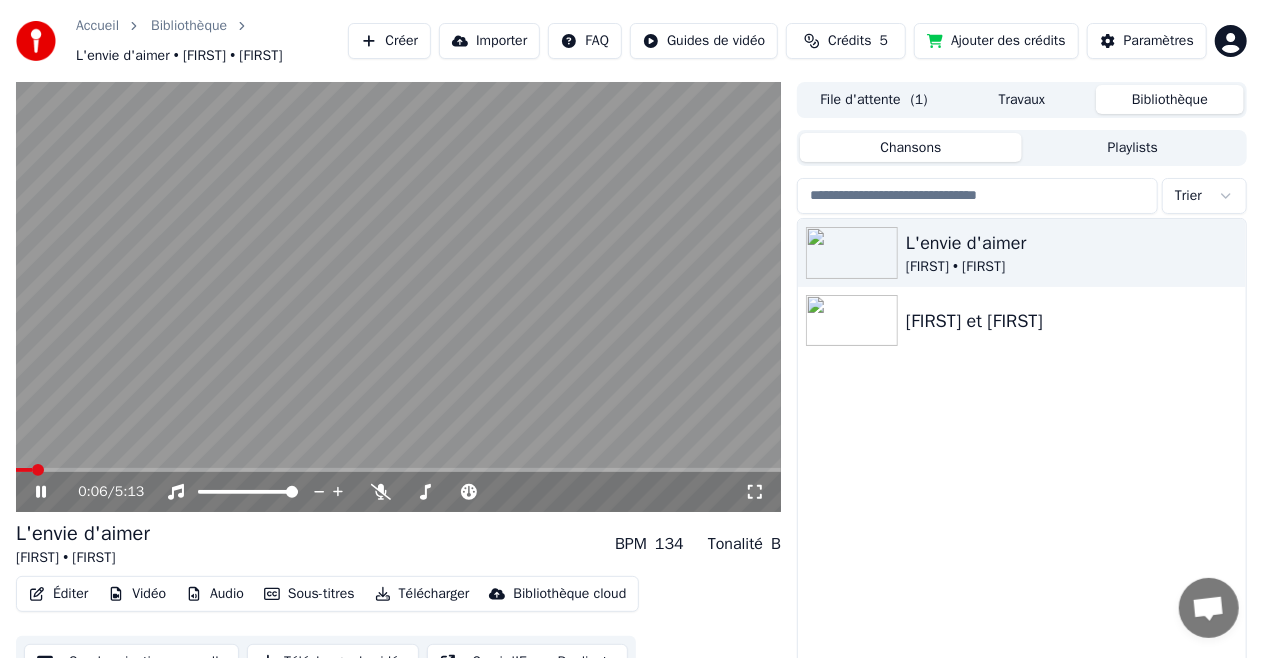 click 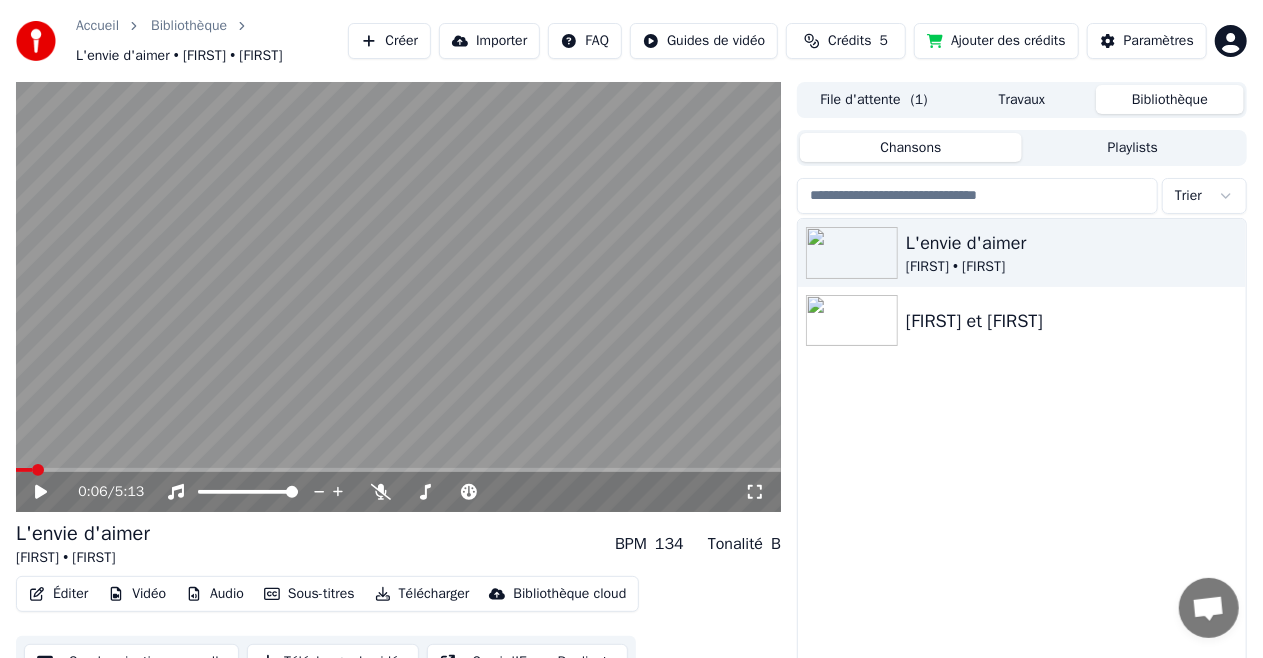 click 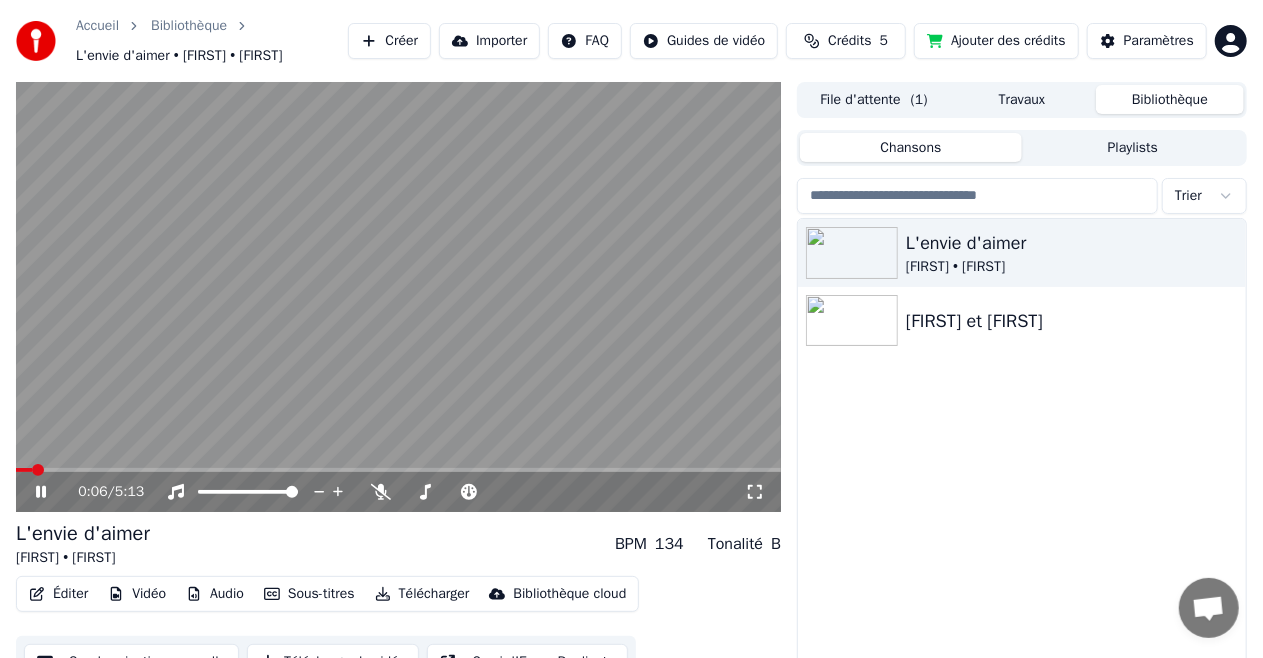 click on "L'envie d'aimer Alice • David Alice et David" at bounding box center (1022, 465) 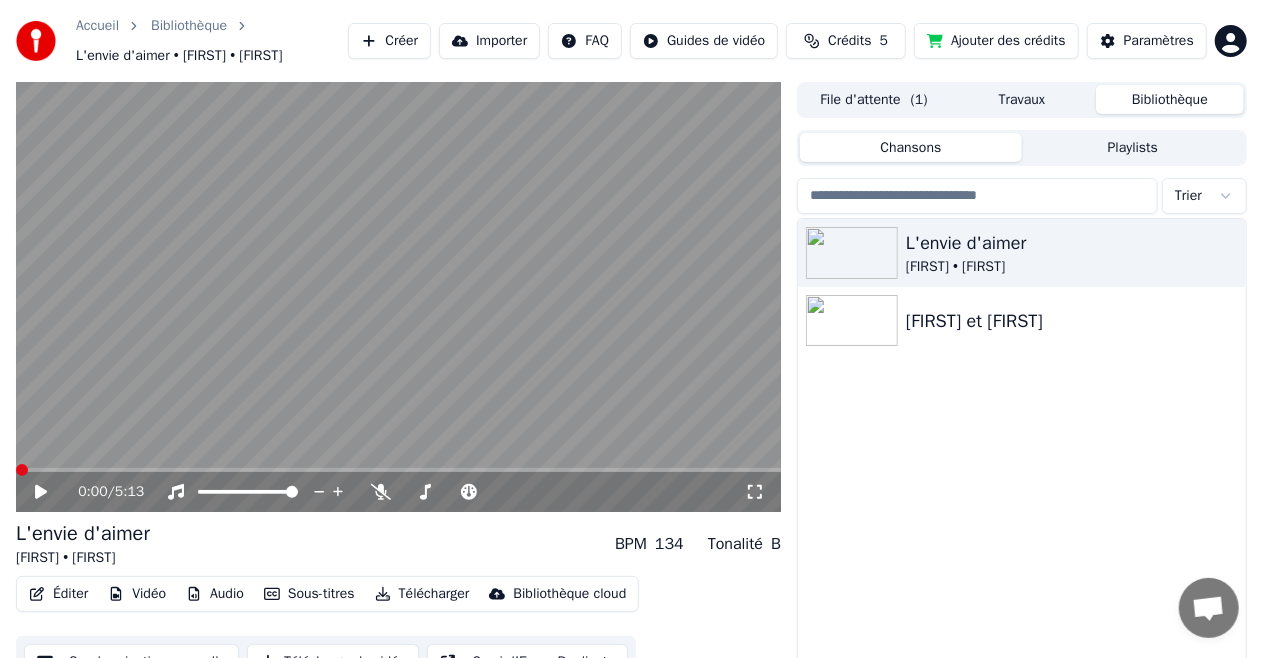 click at bounding box center (22, 470) 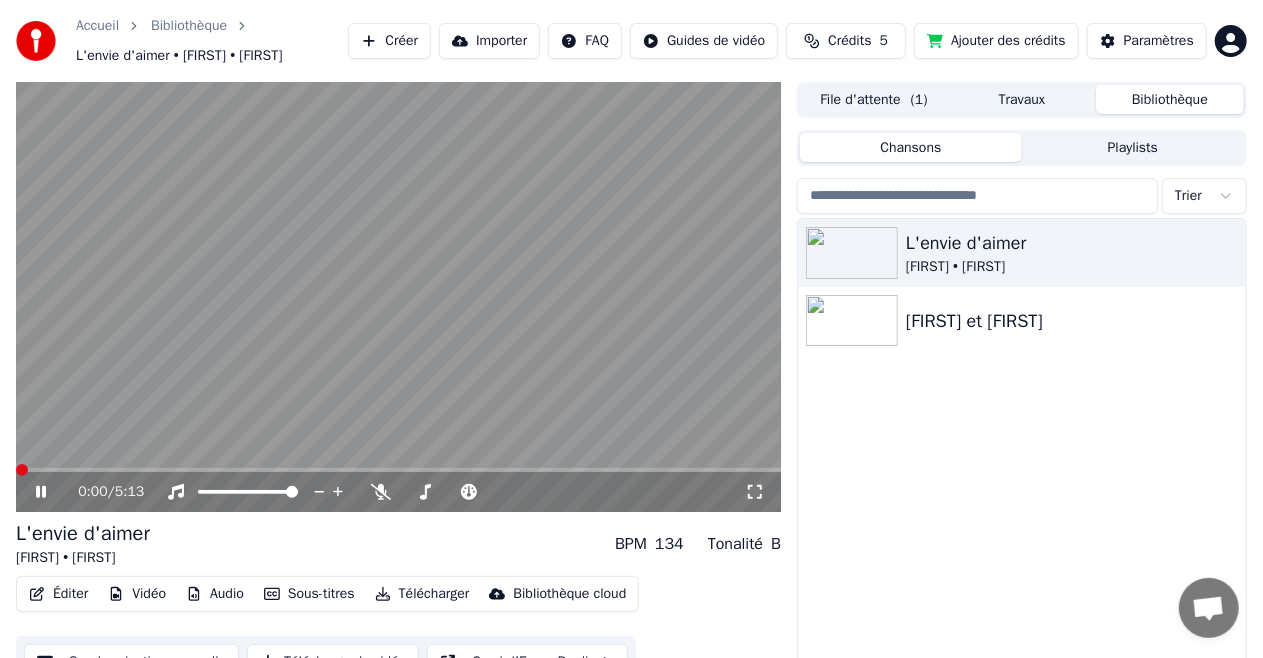 click on "0:00  /  5:13" at bounding box center (398, 492) 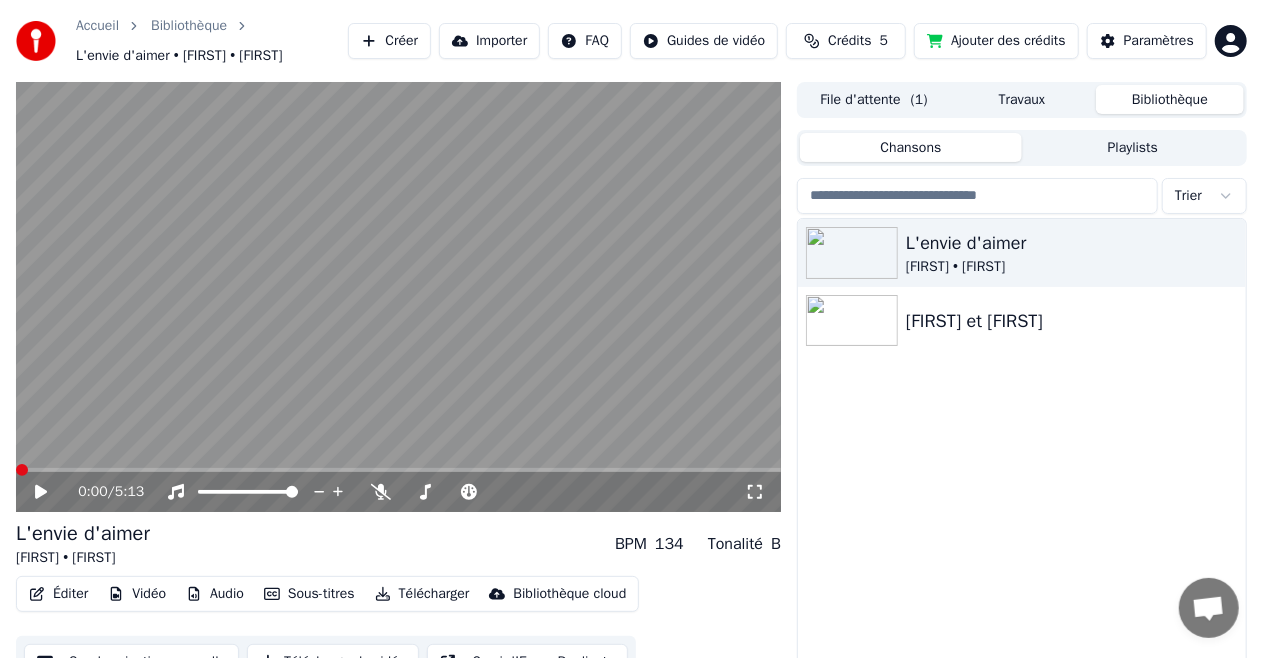 click on "L'envie d'aimer Alice • David Alice et David" at bounding box center (1022, 465) 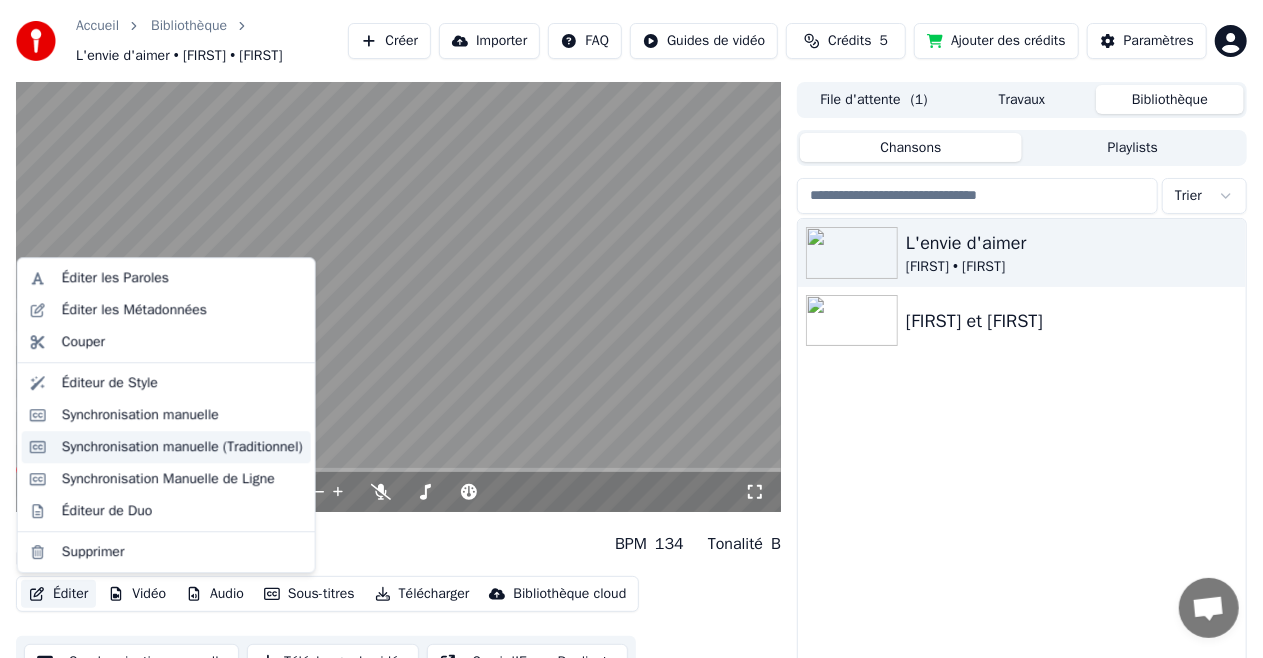 click on "Synchronisation manuelle (Traditionnel)" at bounding box center [182, 447] 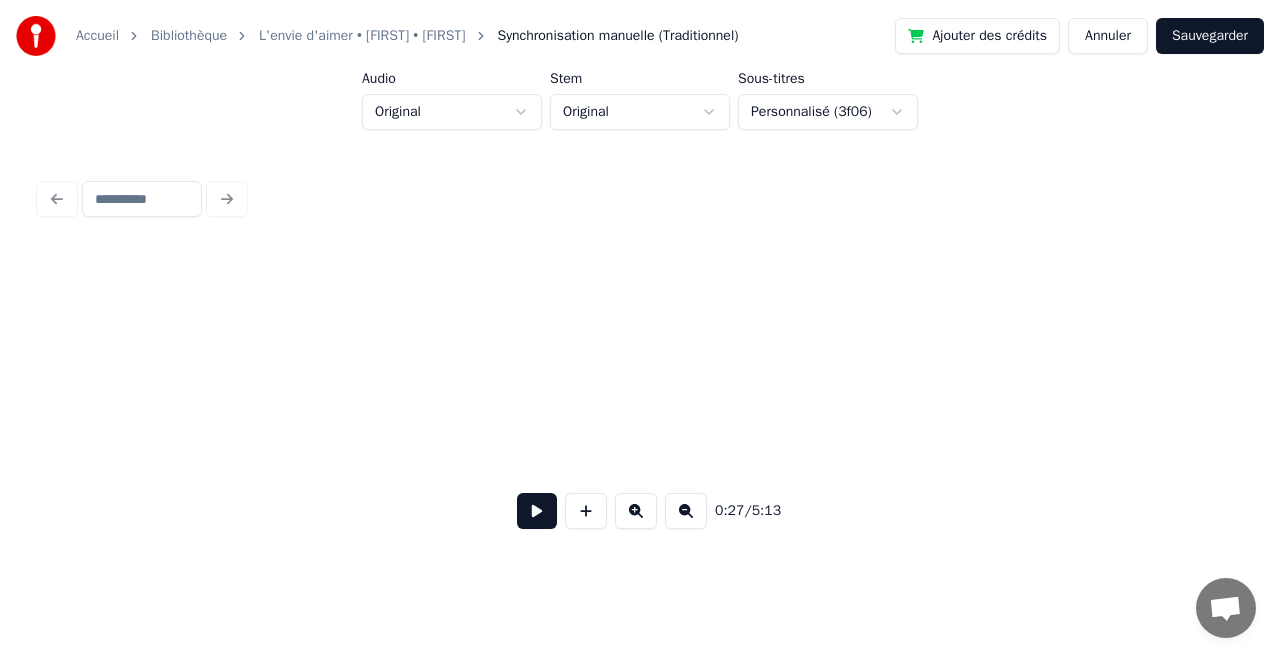scroll, scrollTop: 0, scrollLeft: 5588, axis: horizontal 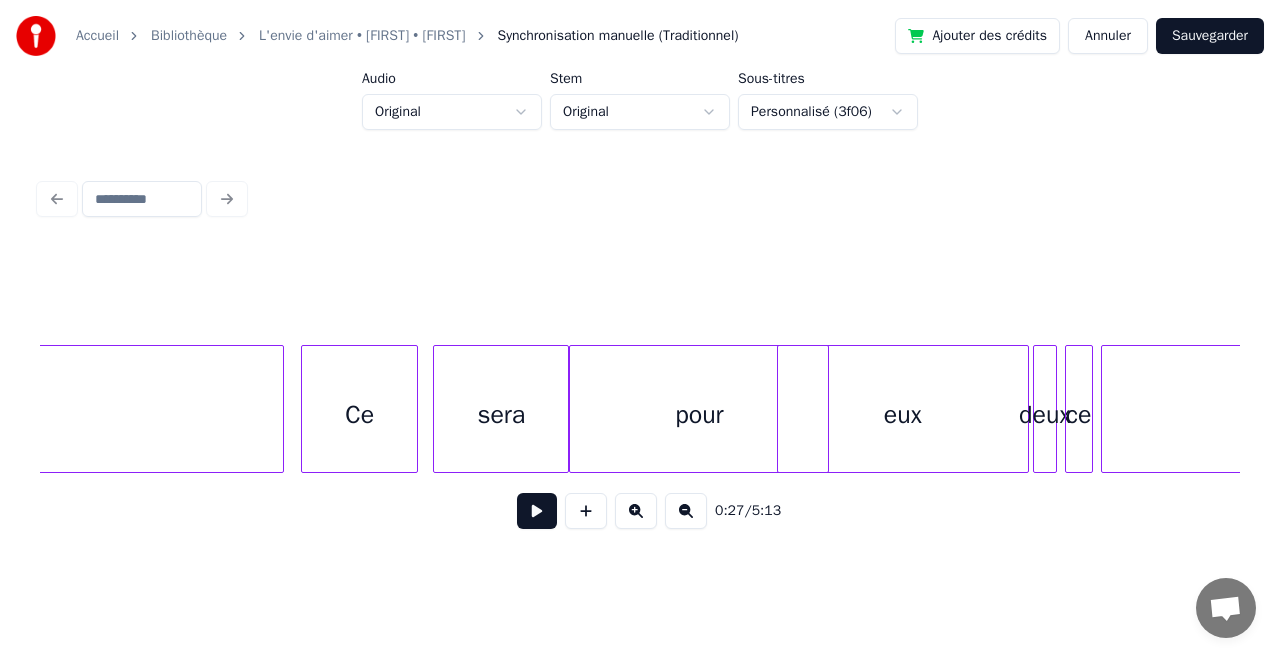 click at bounding box center (537, 511) 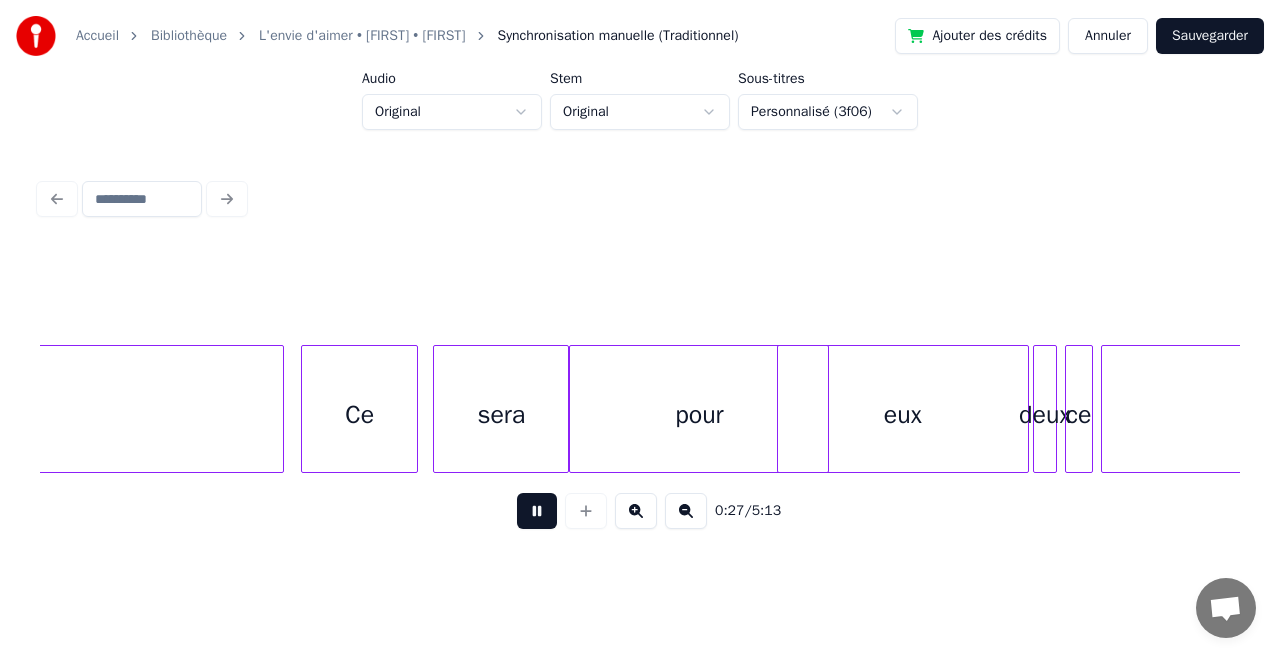 click at bounding box center [537, 511] 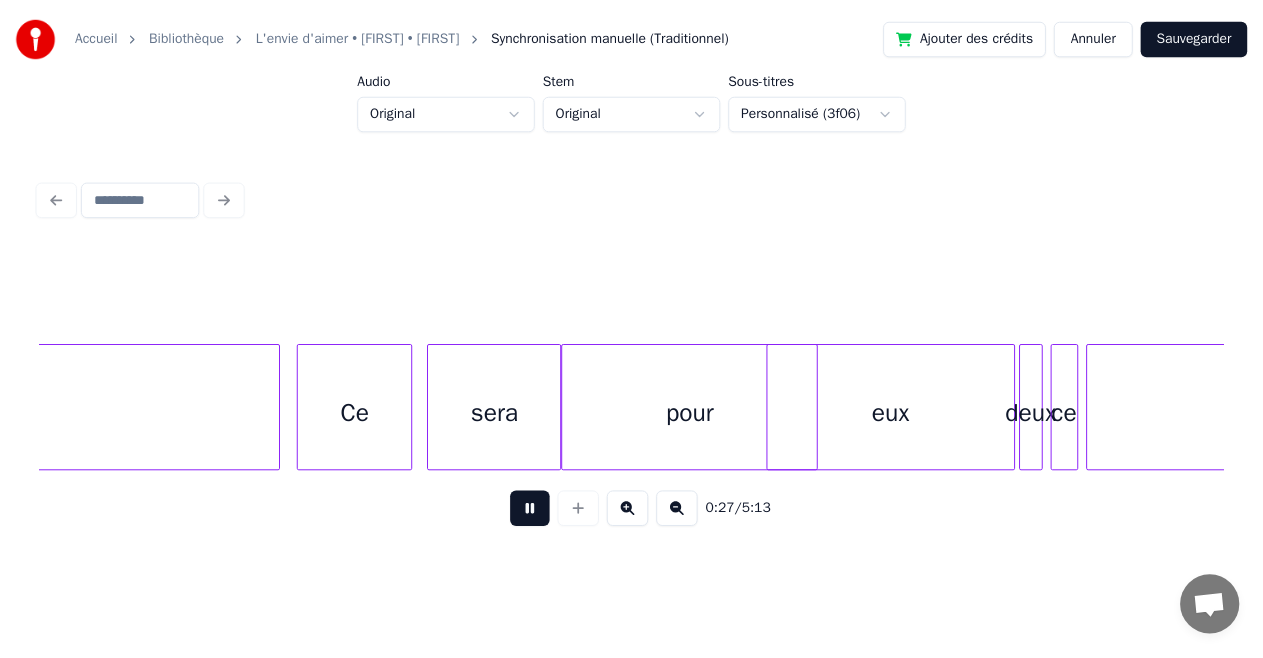 scroll, scrollTop: 0, scrollLeft: 5588, axis: horizontal 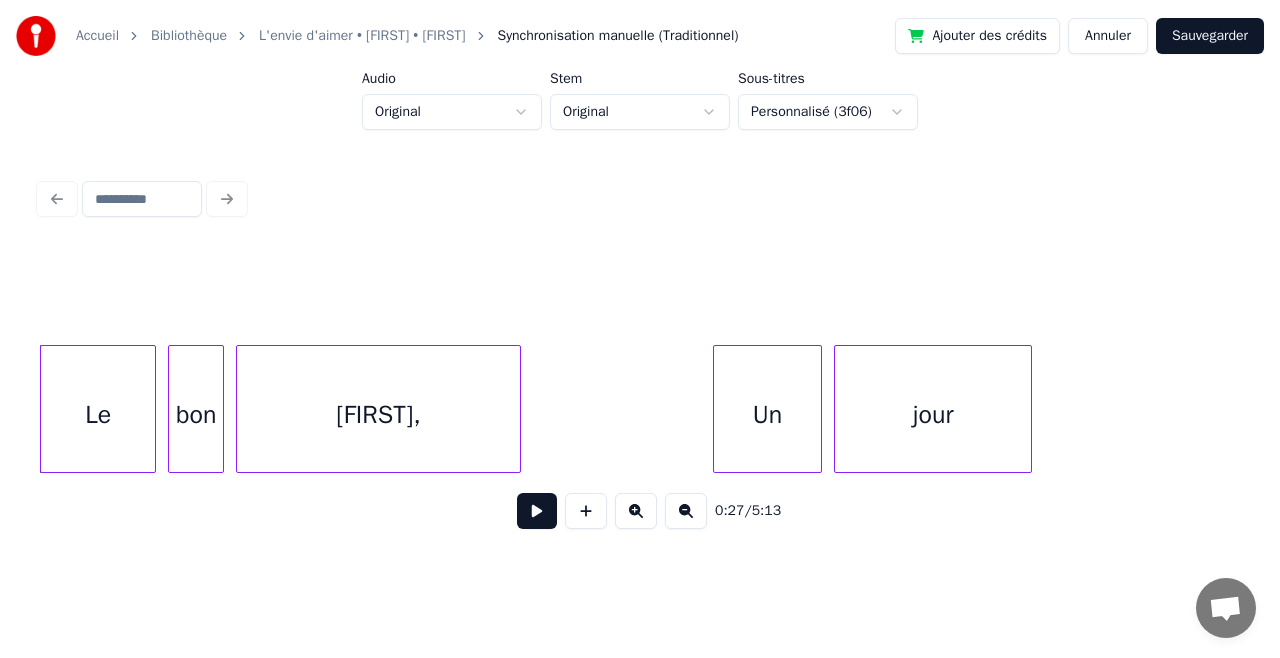 click at bounding box center [537, 511] 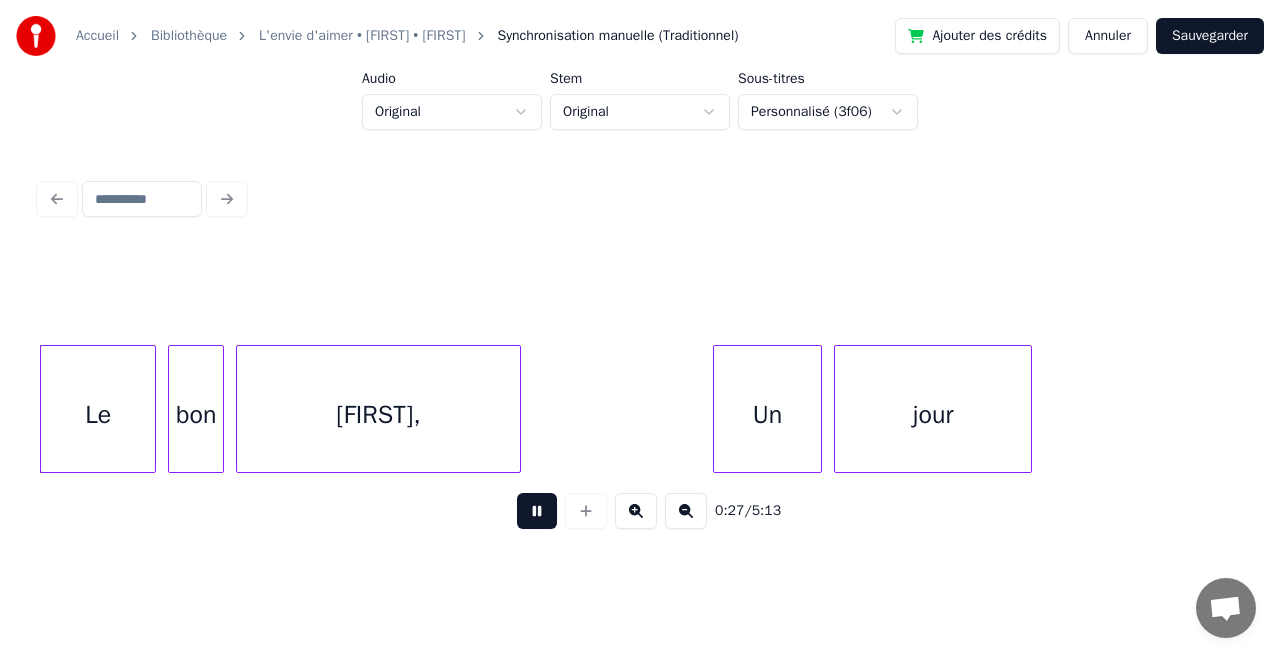 type 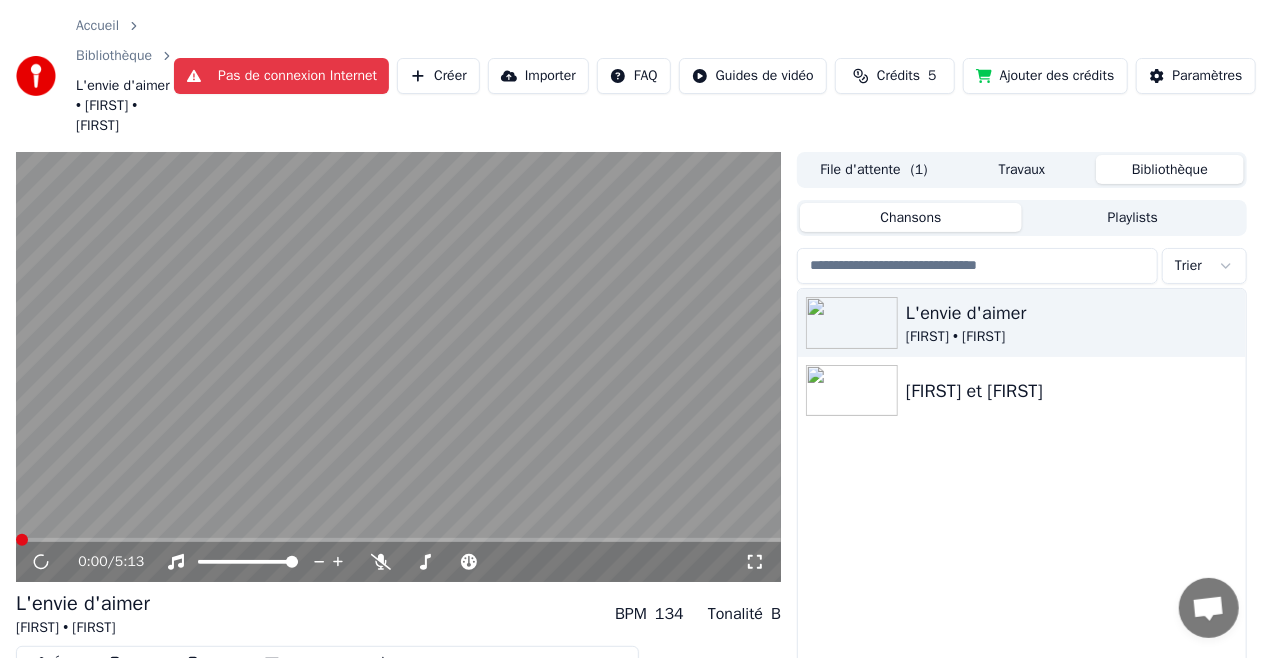 click on "L'envie d'aimer Alice • David Alice et David" at bounding box center (1022, 535) 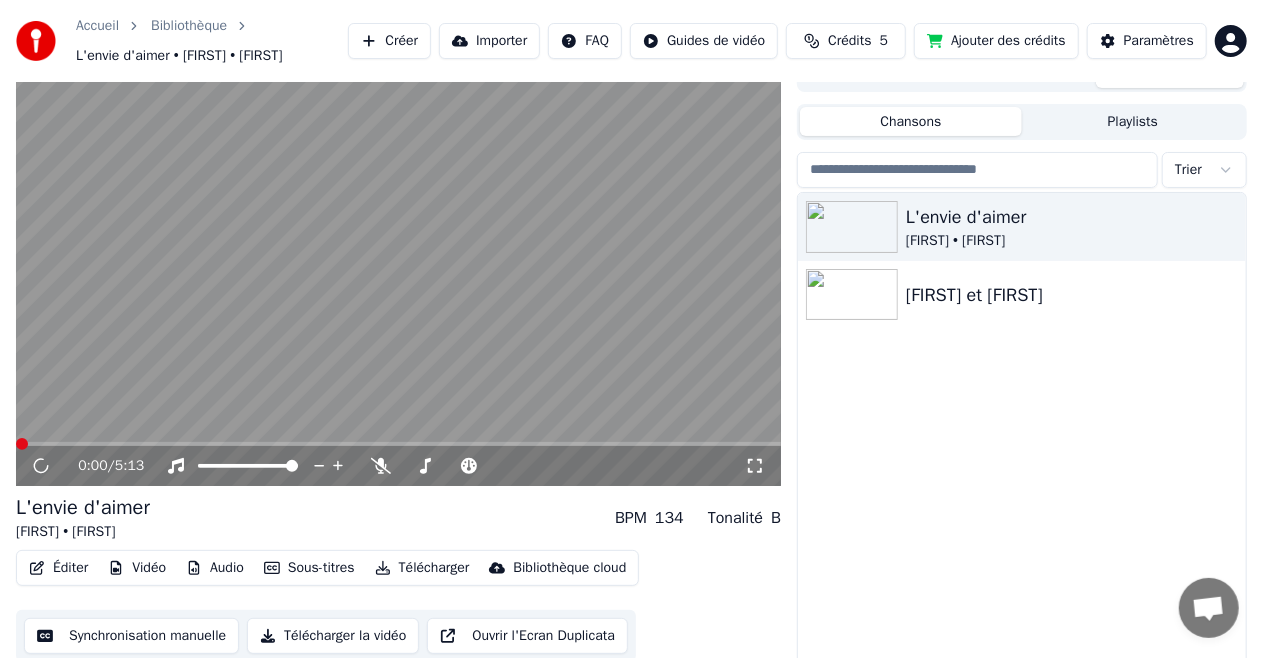 scroll, scrollTop: 53, scrollLeft: 0, axis: vertical 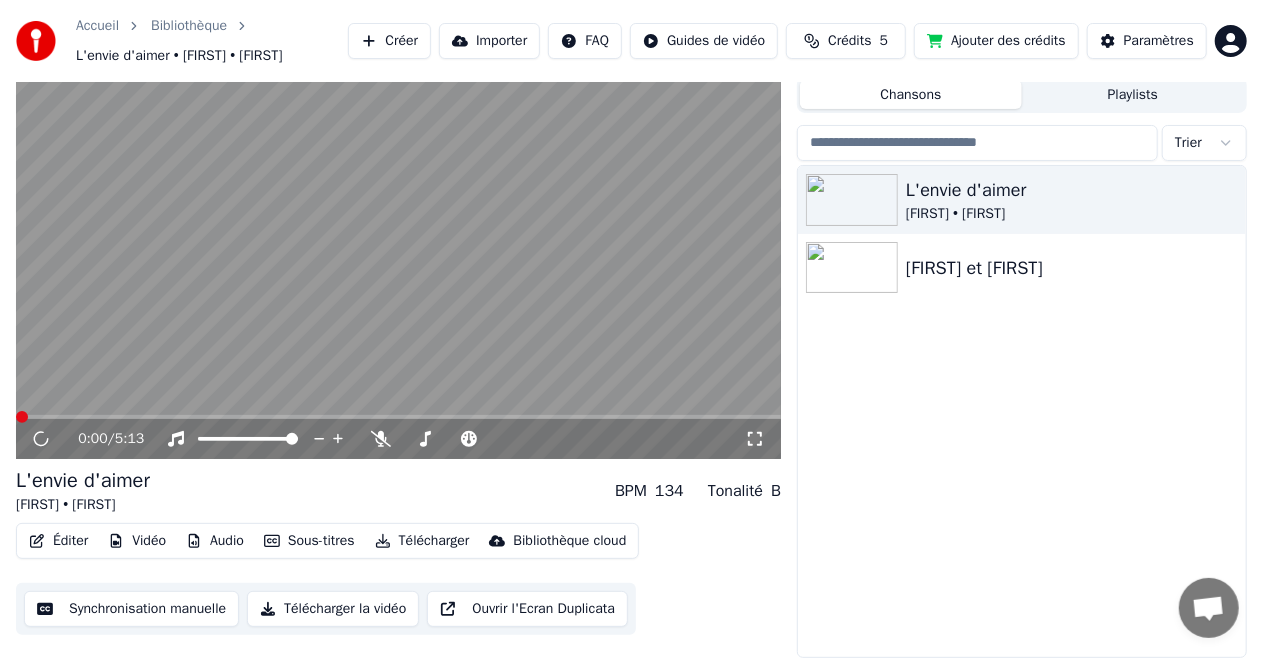 click on "L'envie d'aimer Alice • David Alice et David" at bounding box center (1022, 412) 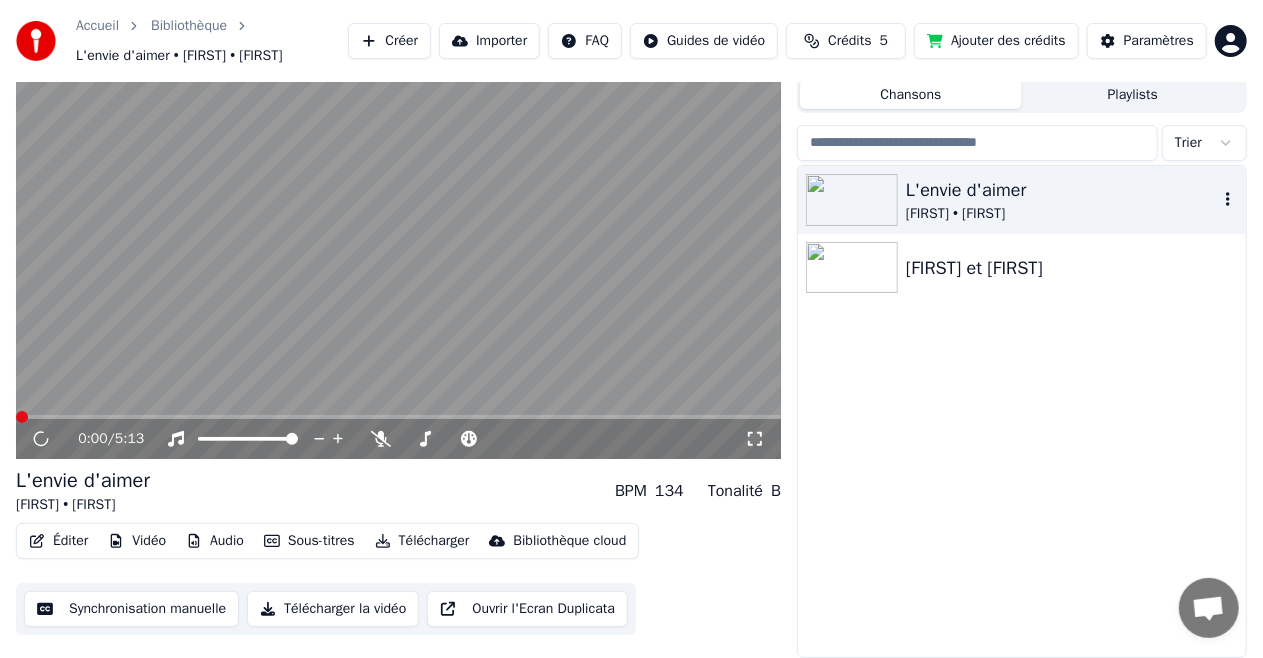 click on "L'envie d'aimer" at bounding box center [1062, 190] 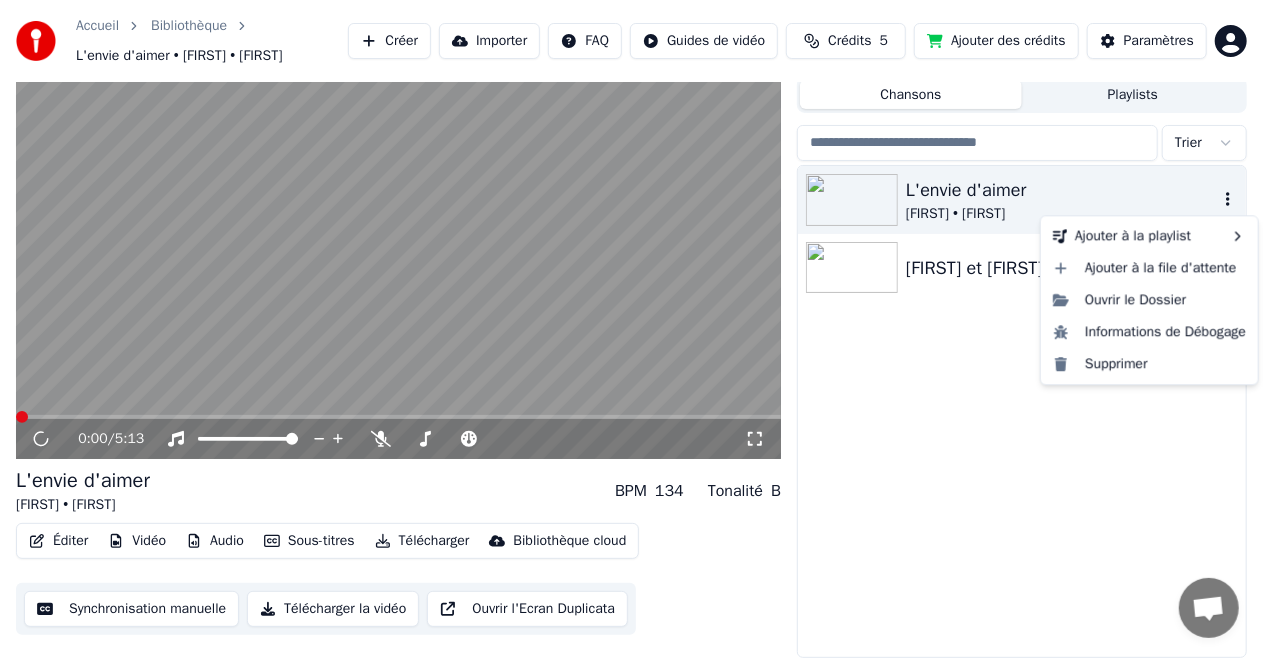 click 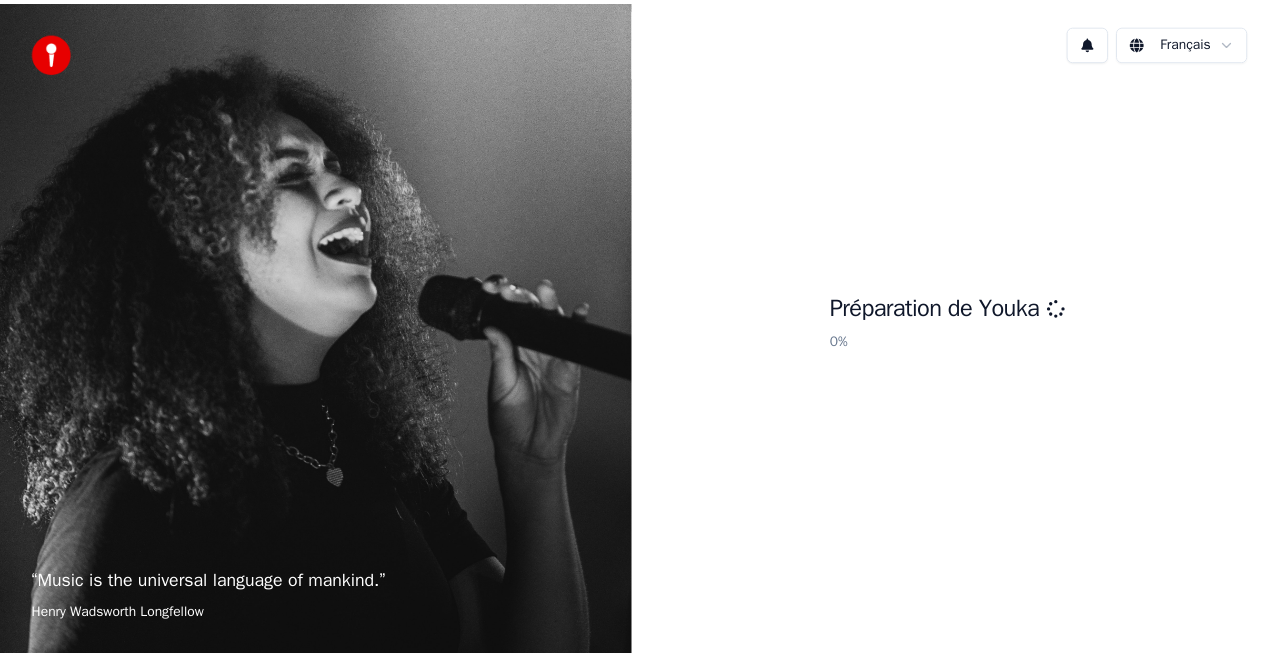 scroll, scrollTop: 0, scrollLeft: 0, axis: both 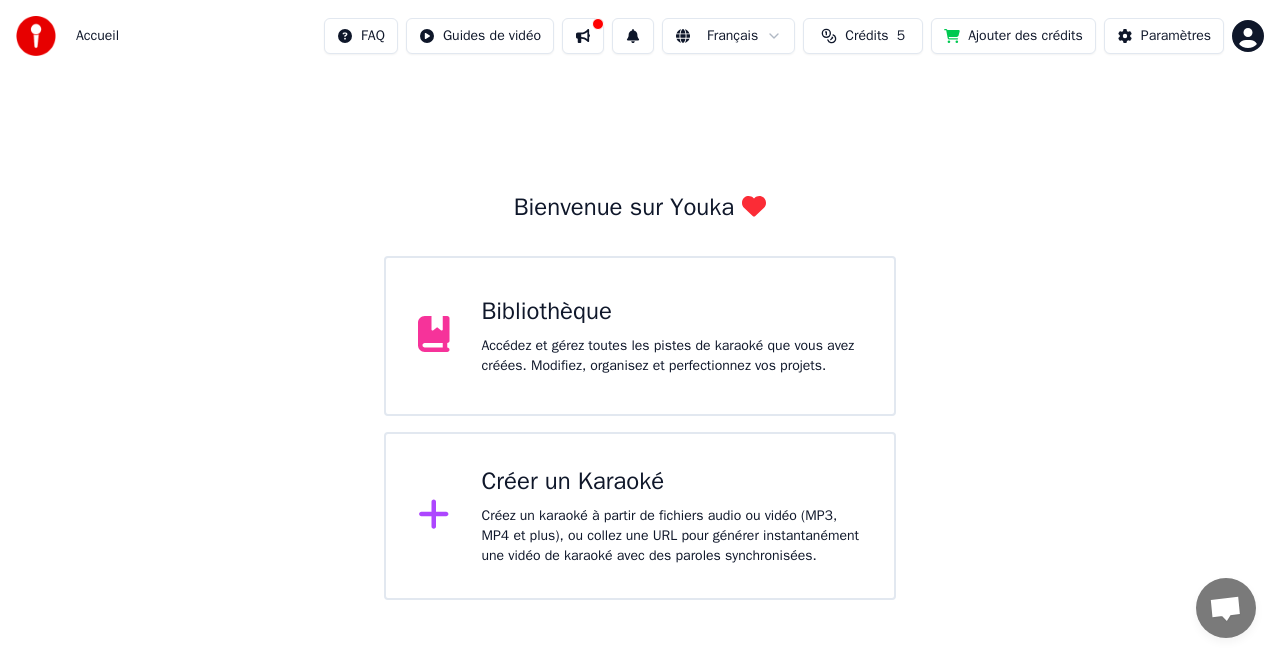 click on "Bibliothèque Accédez et gérez toutes les pistes de karaoké que vous avez créées. Modifiez, organisez et perfectionnez vos projets." at bounding box center [672, 336] 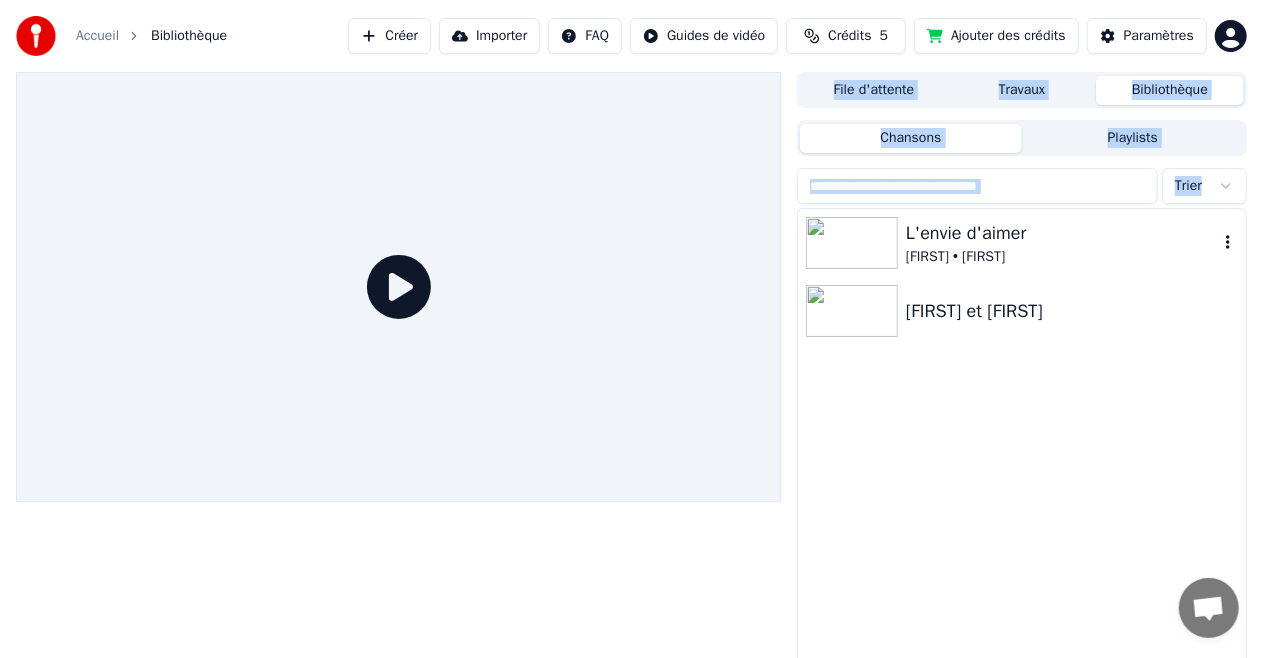 drag, startPoint x: 392, startPoint y: 268, endPoint x: 864, endPoint y: 233, distance: 473.2959 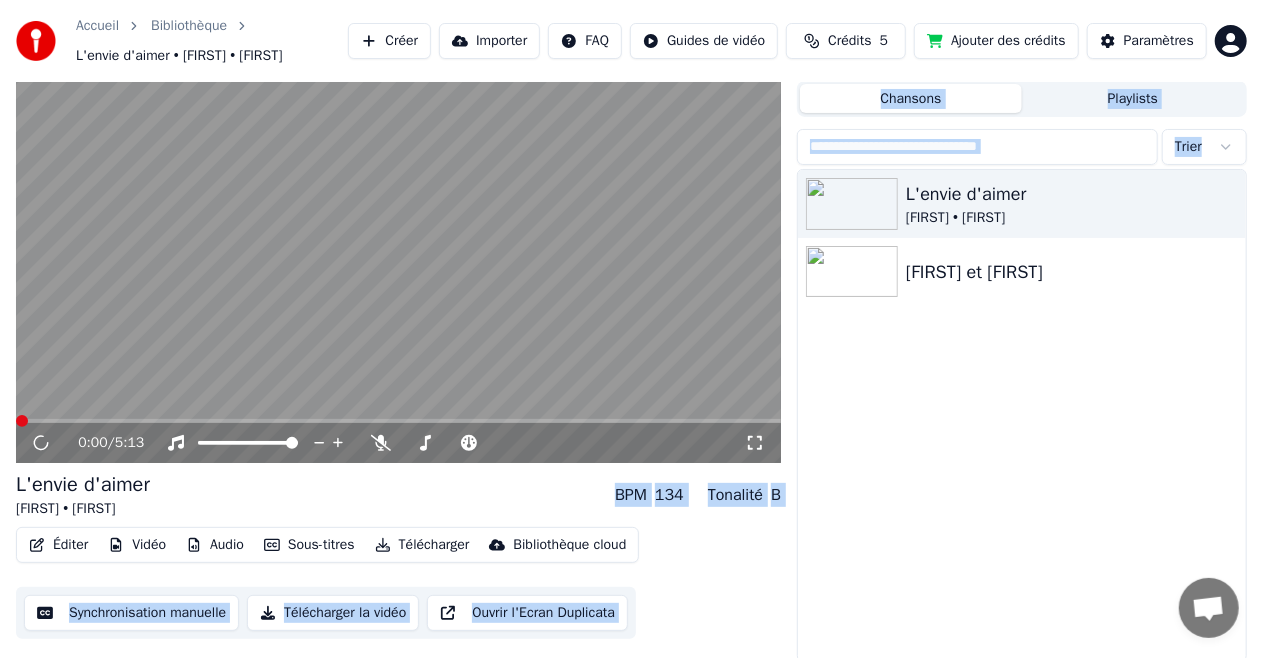 scroll, scrollTop: 53, scrollLeft: 0, axis: vertical 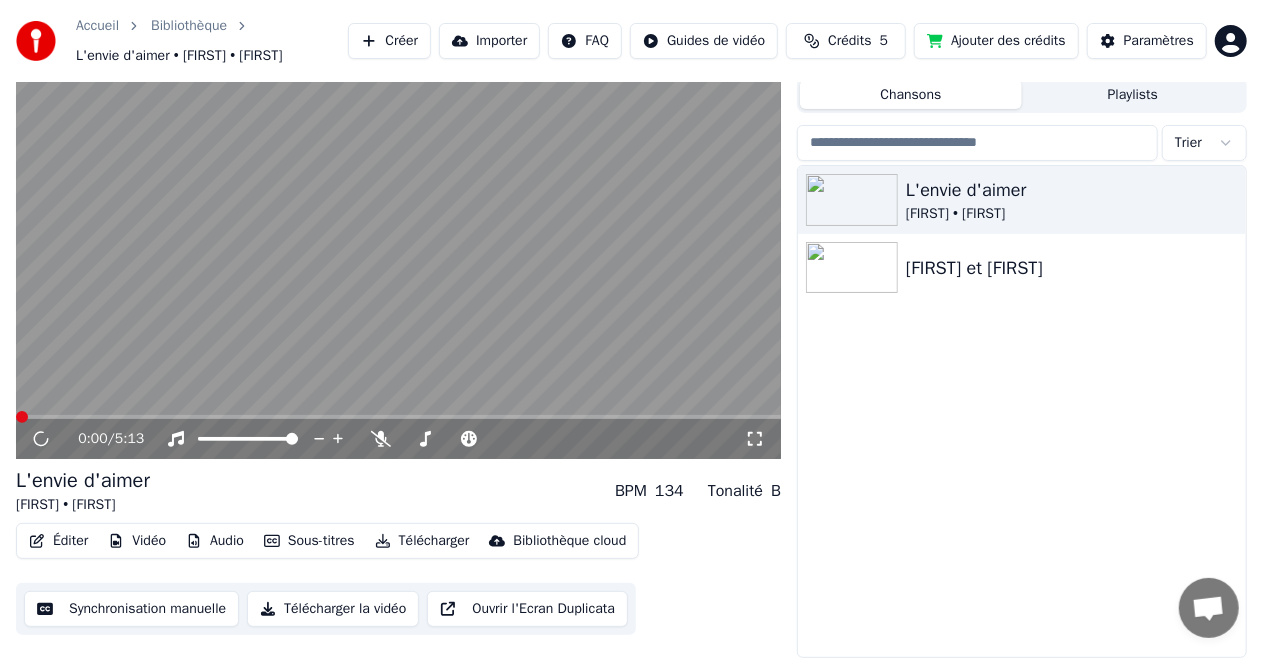 click on "L'envie d'aimer [FIRST] • [FIRST] et [FIRST]" at bounding box center (1022, 412) 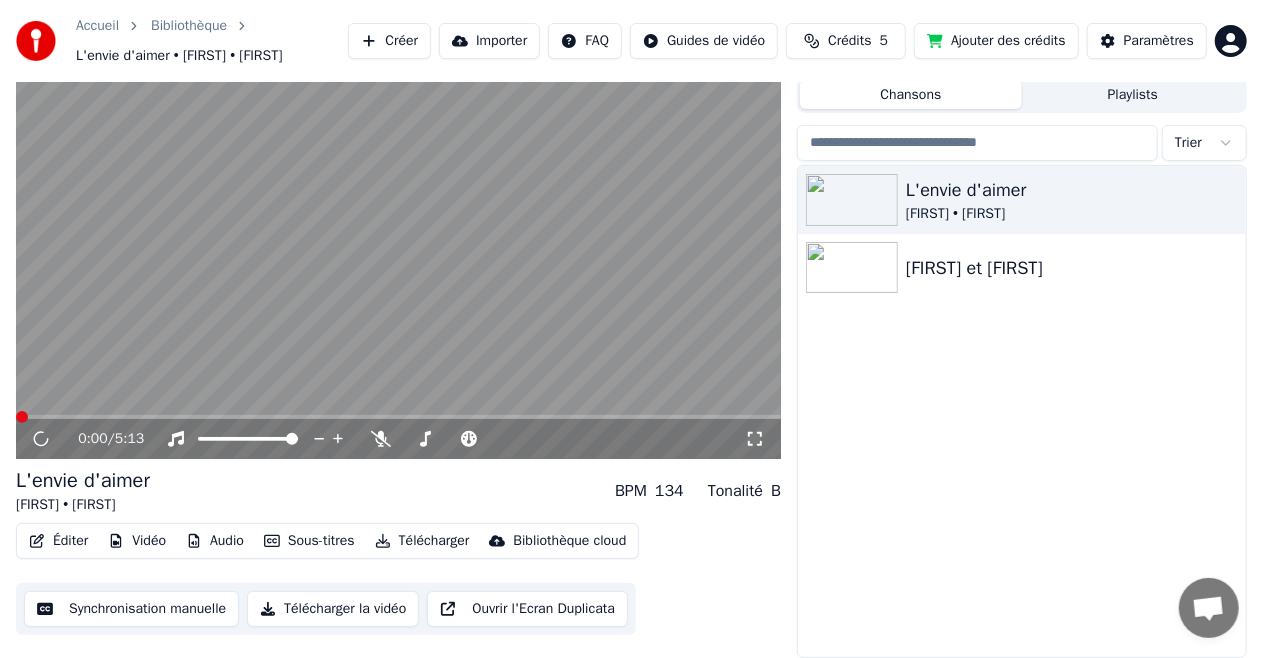 click on "Synchronisation manuelle" at bounding box center (131, 609) 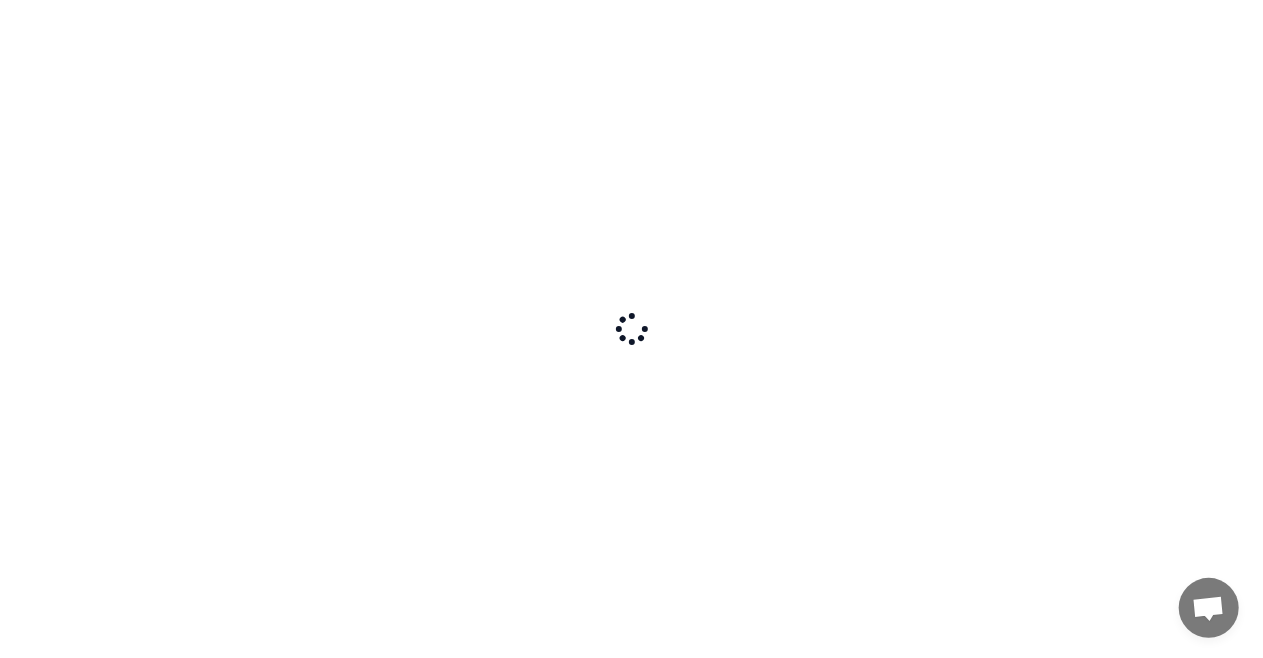 scroll, scrollTop: 0, scrollLeft: 0, axis: both 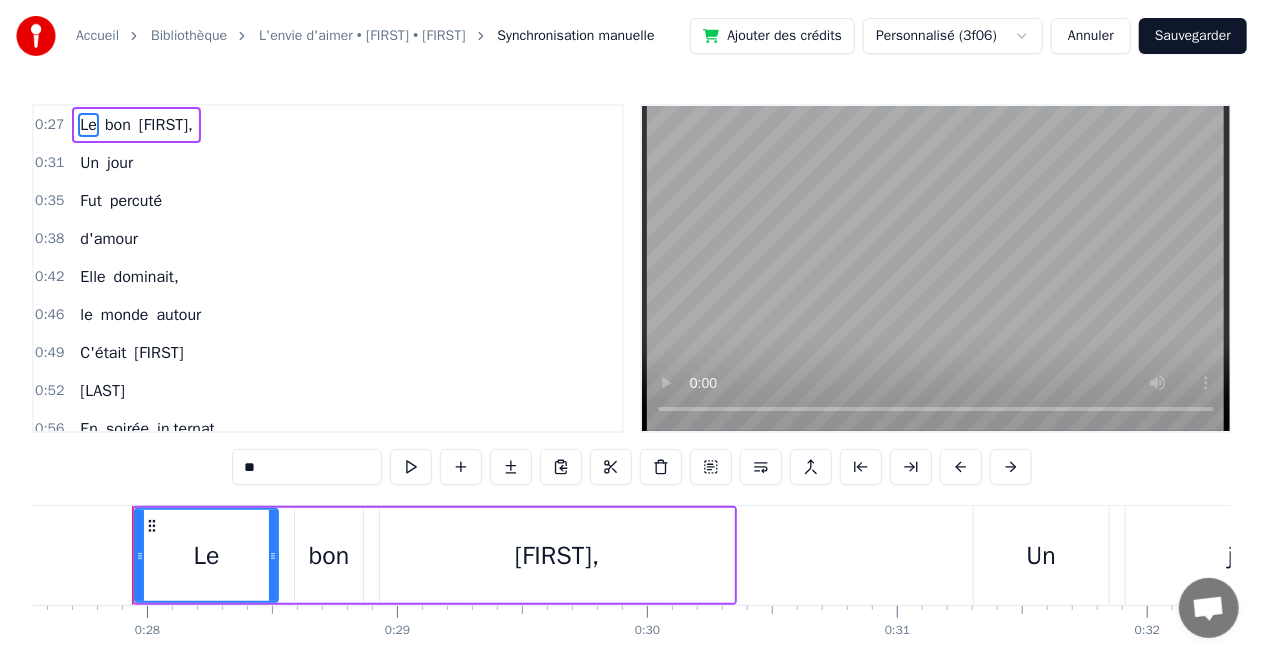 click on "Annuler" at bounding box center (1091, 36) 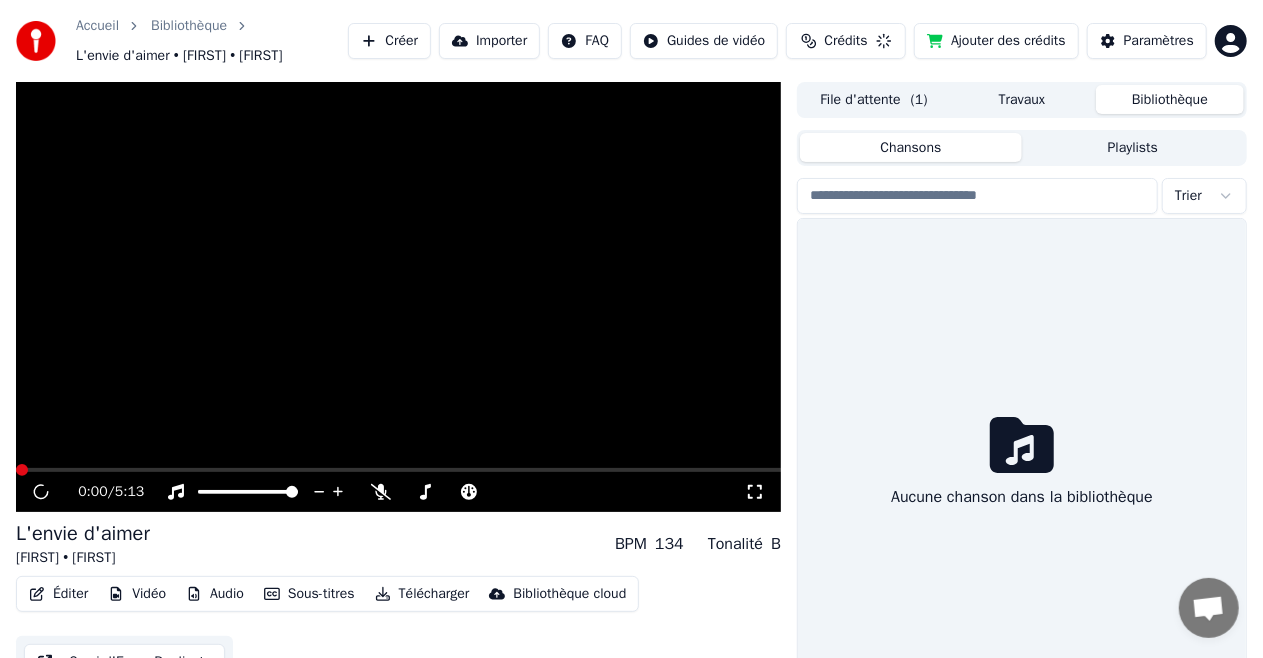 scroll, scrollTop: 53, scrollLeft: 0, axis: vertical 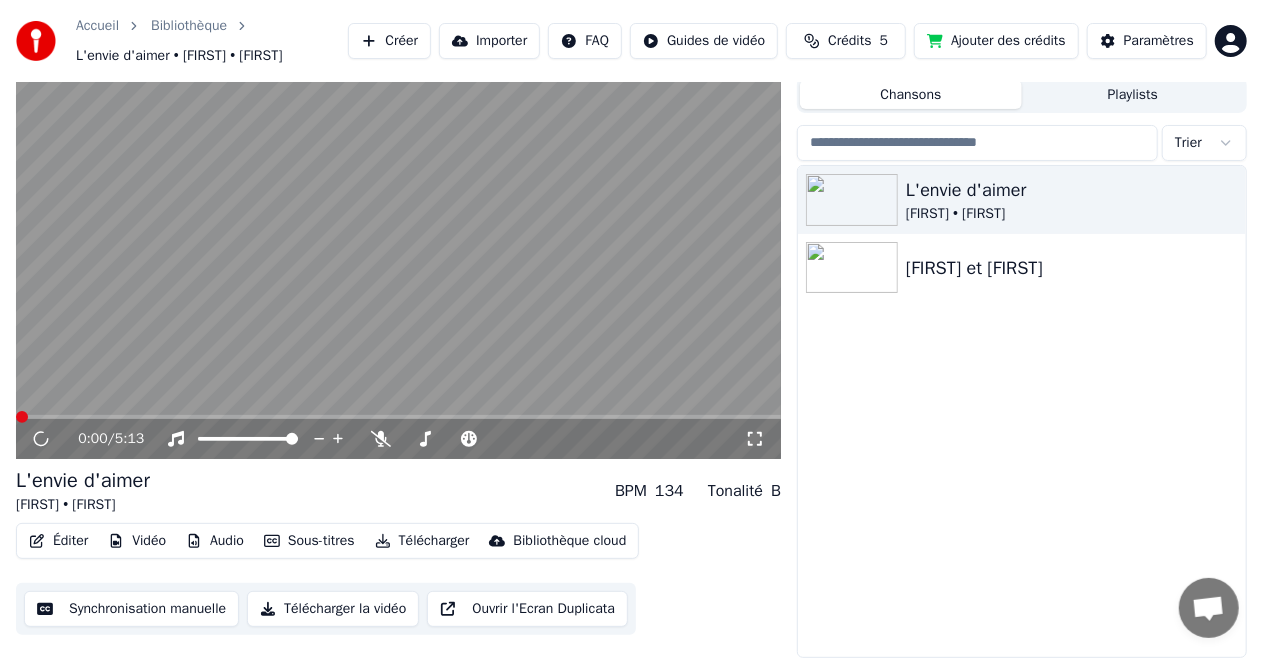 click on "Synchronisation manuelle" at bounding box center [131, 609] 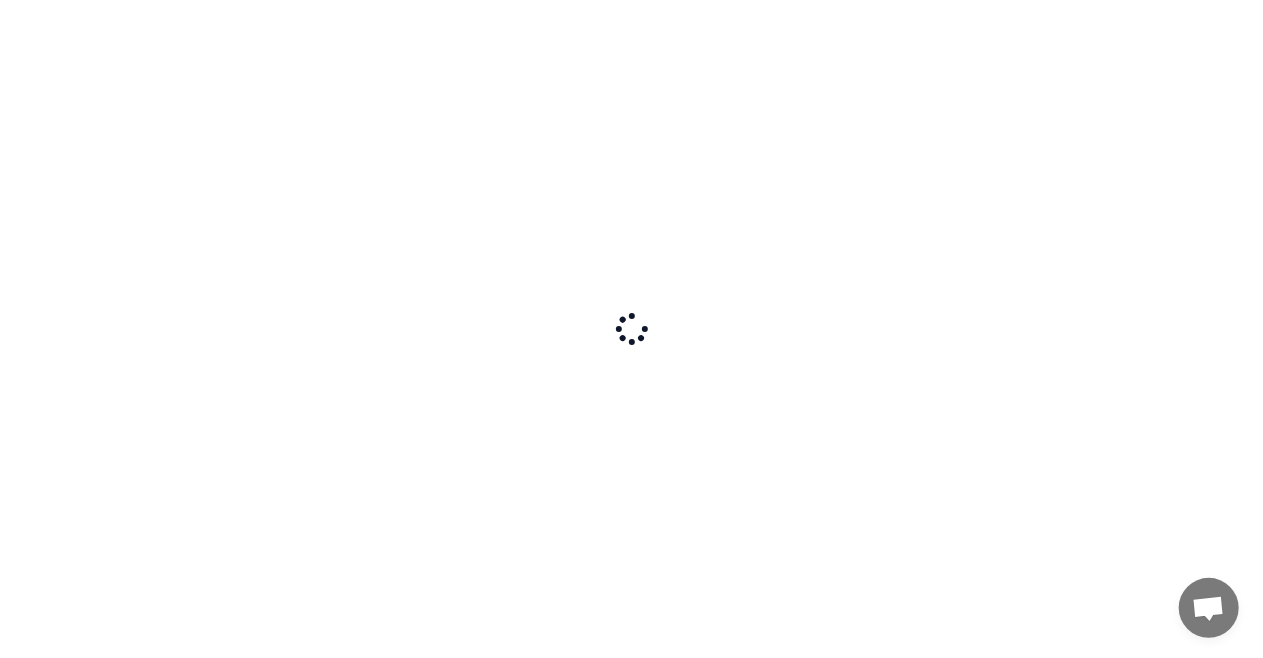scroll, scrollTop: 0, scrollLeft: 0, axis: both 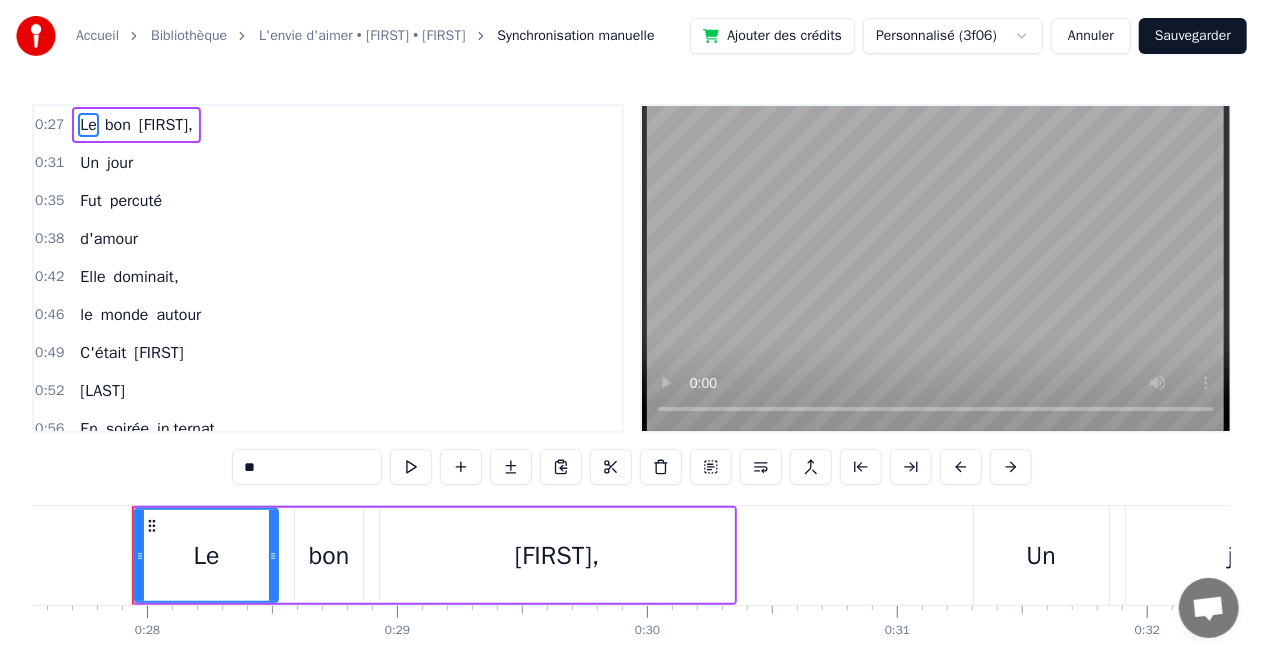 click on "Annuler" at bounding box center [1091, 36] 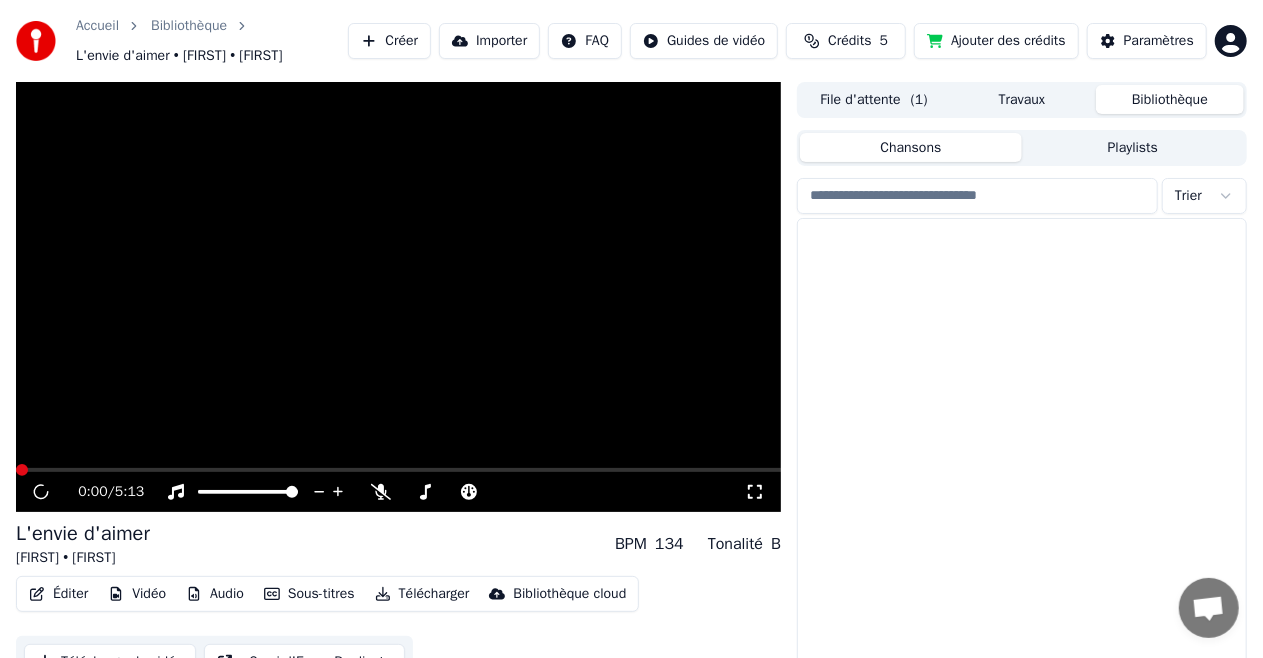 scroll, scrollTop: 53, scrollLeft: 0, axis: vertical 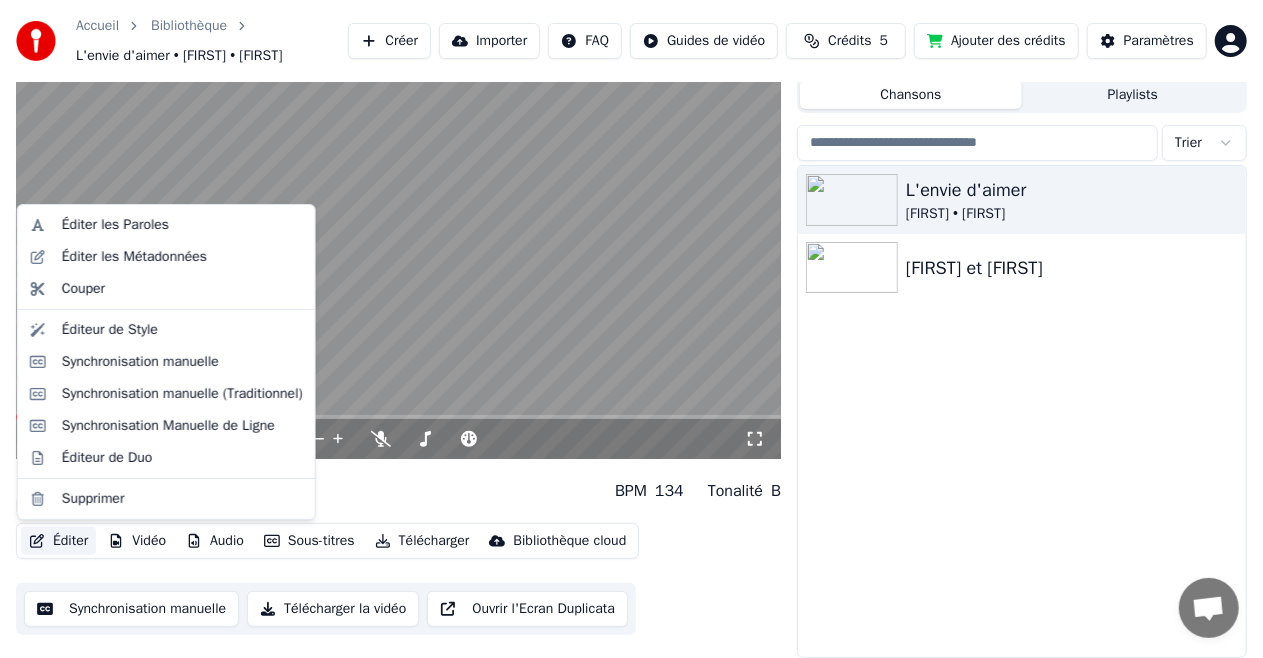 click on "Éditer" at bounding box center (58, 541) 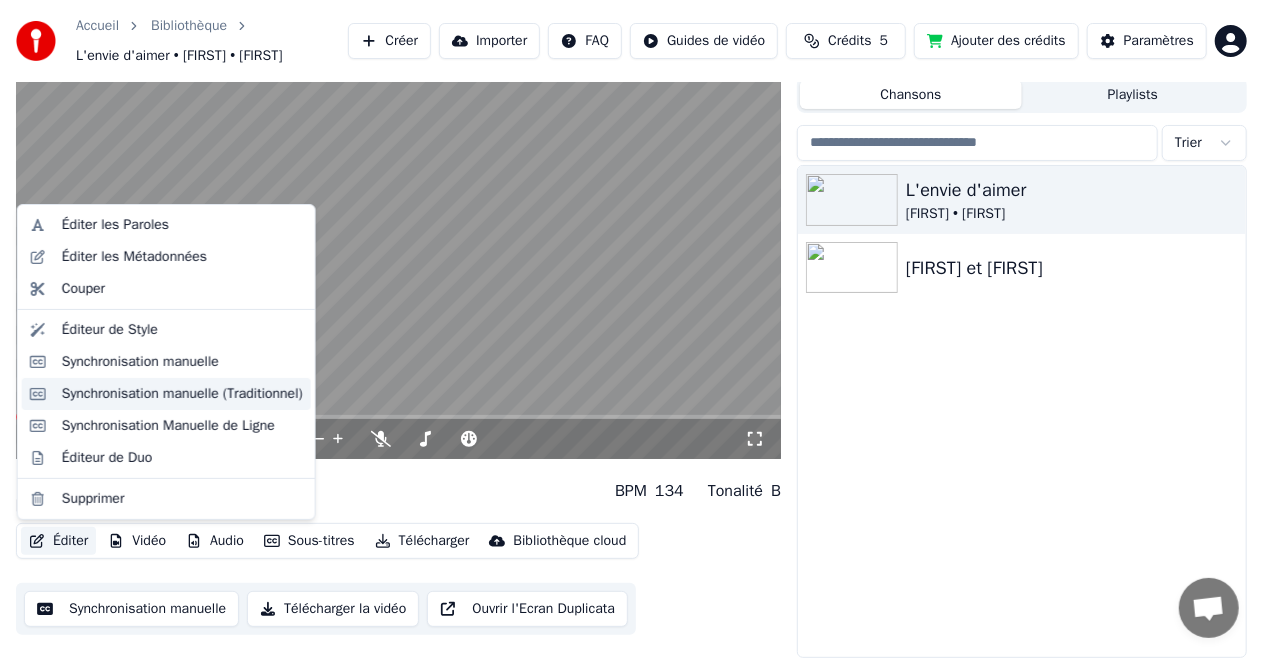 click on "Synchronisation manuelle (Traditionnel)" at bounding box center (182, 394) 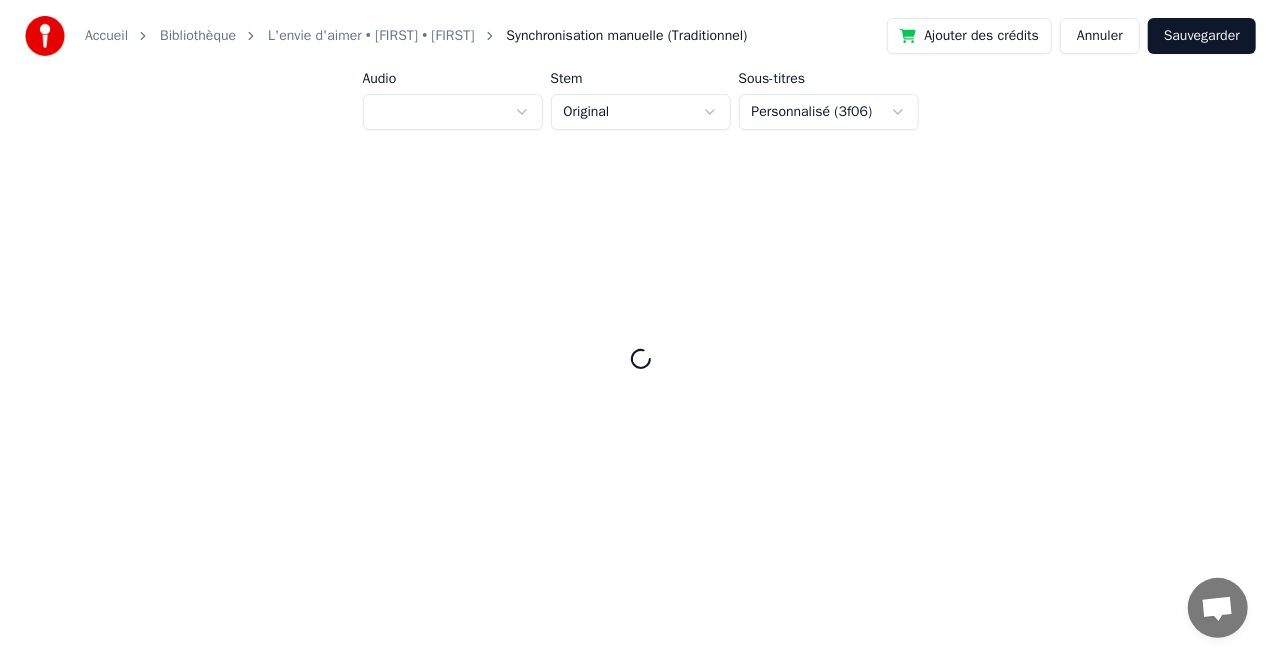scroll, scrollTop: 0, scrollLeft: 0, axis: both 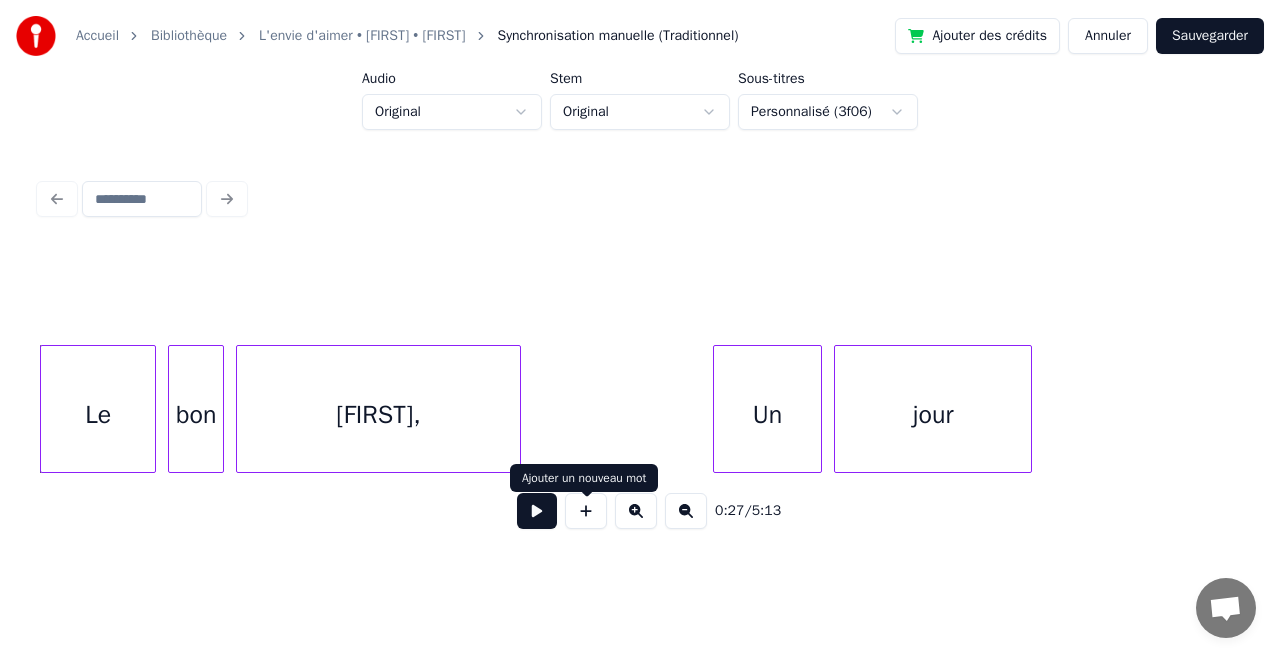 click at bounding box center [537, 511] 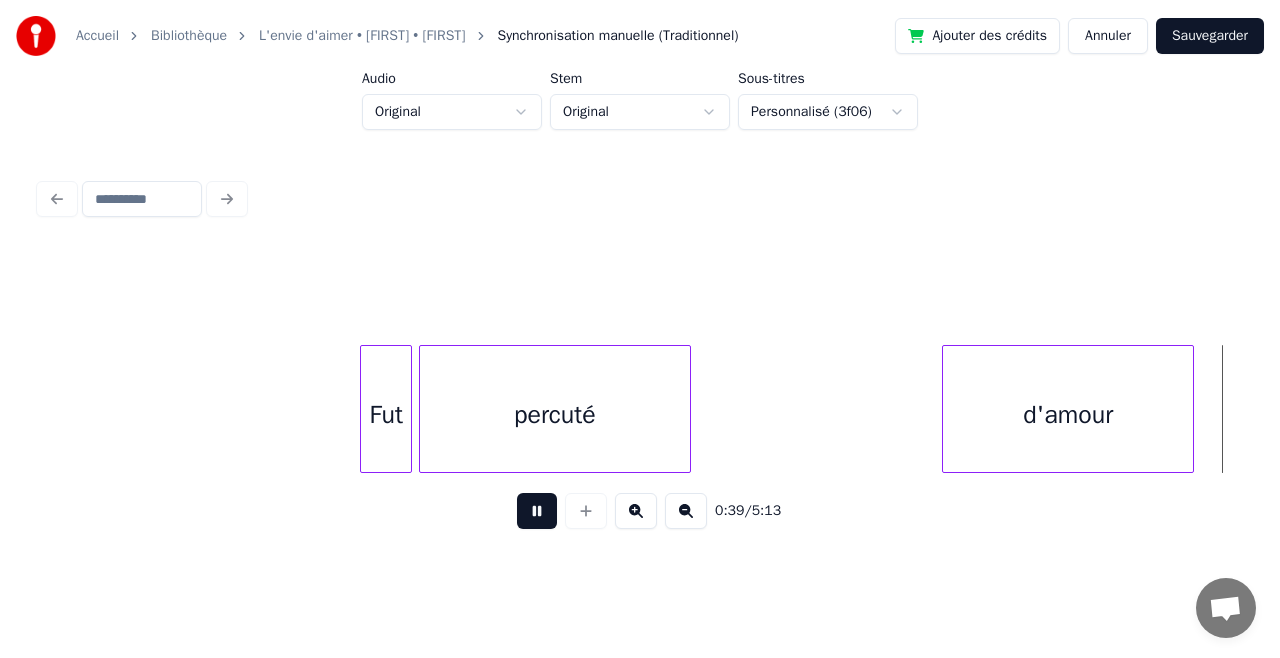 scroll, scrollTop: 0, scrollLeft: 7992, axis: horizontal 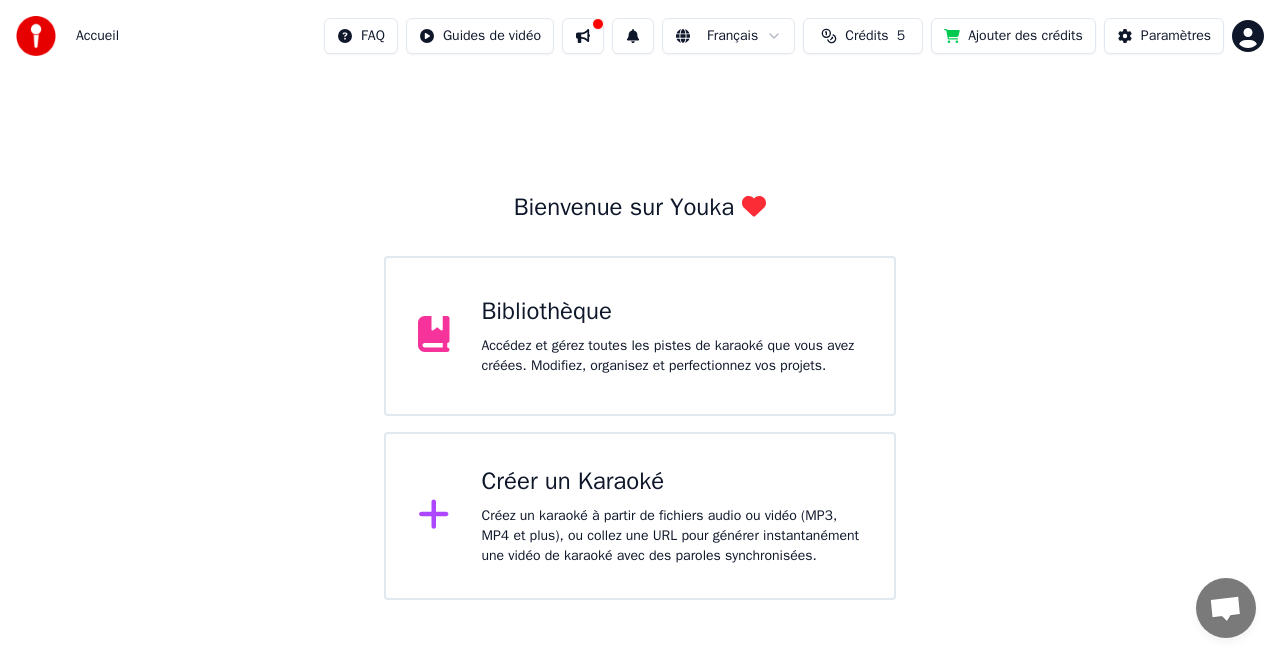 click on "Bibliothèque" at bounding box center (672, 312) 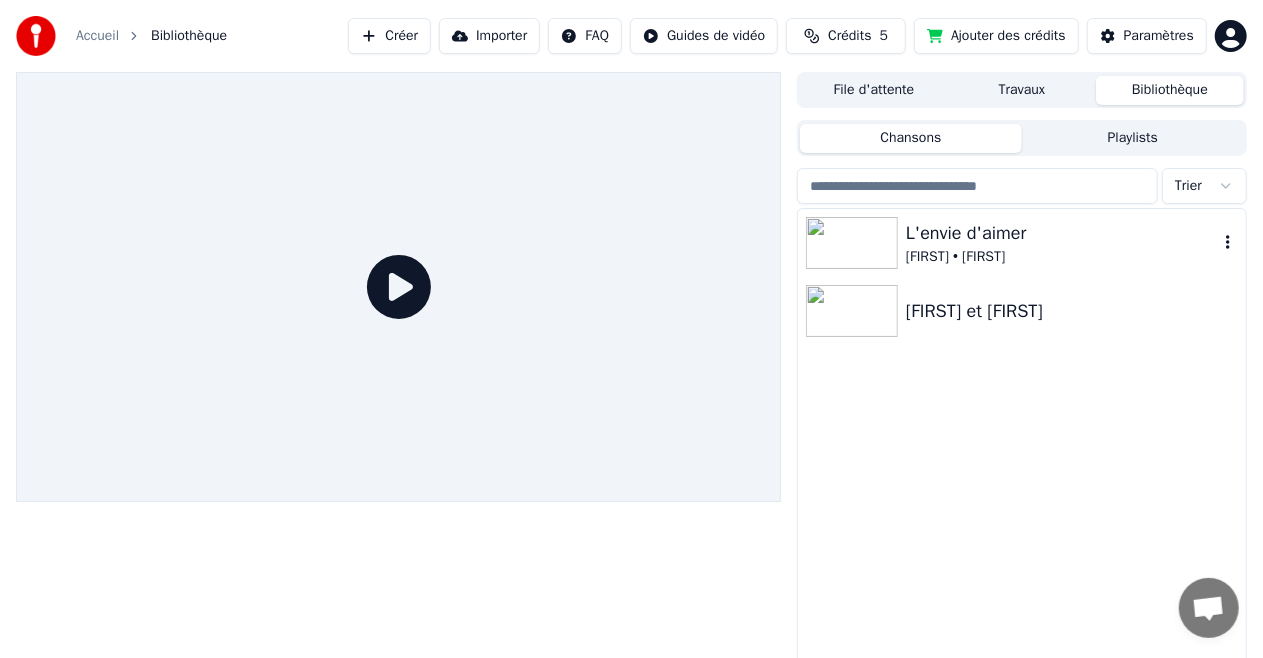click at bounding box center (852, 243) 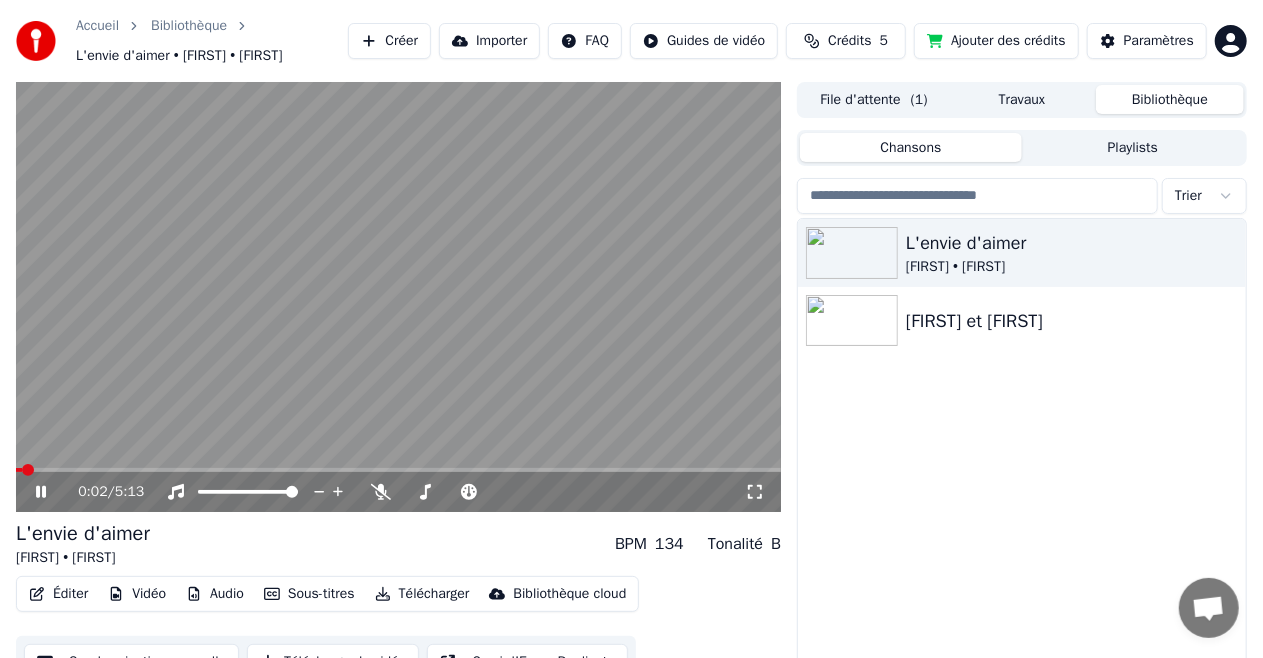 click on "L'envie d'aimer [FIRST] • [FIRST] et [FIRST]" at bounding box center (1022, 465) 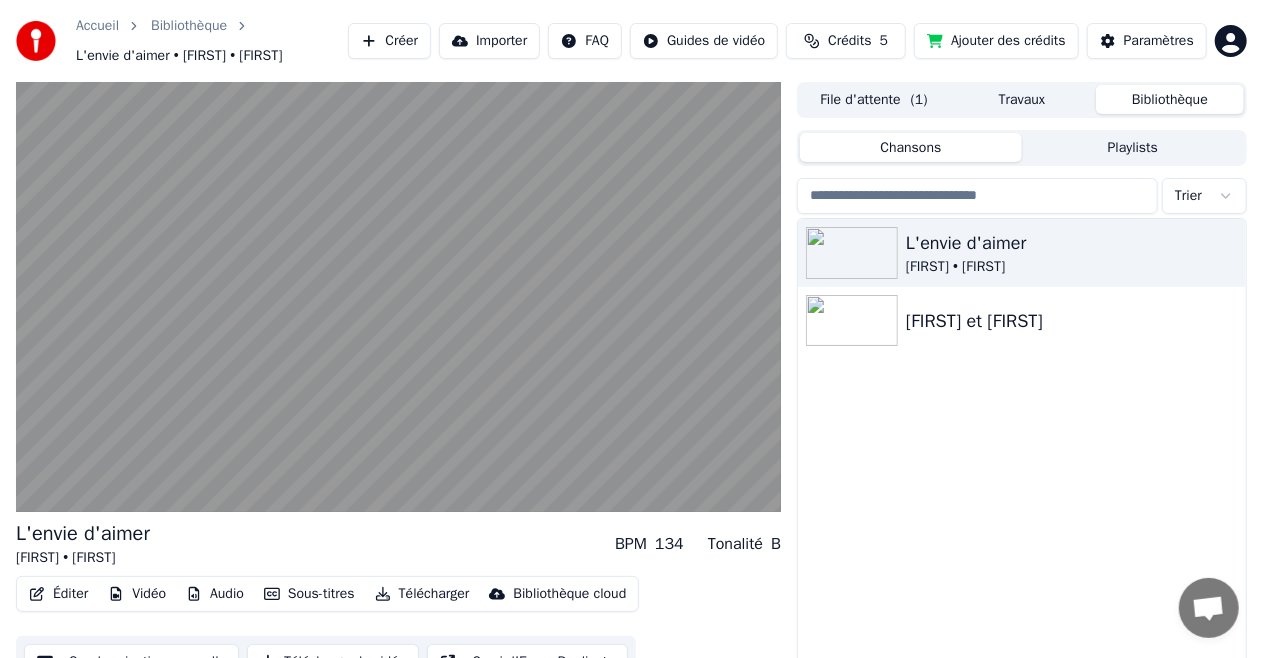 click on "L'envie d'aimer [FIRST] • [FIRST] et [FIRST]" at bounding box center (1022, 465) 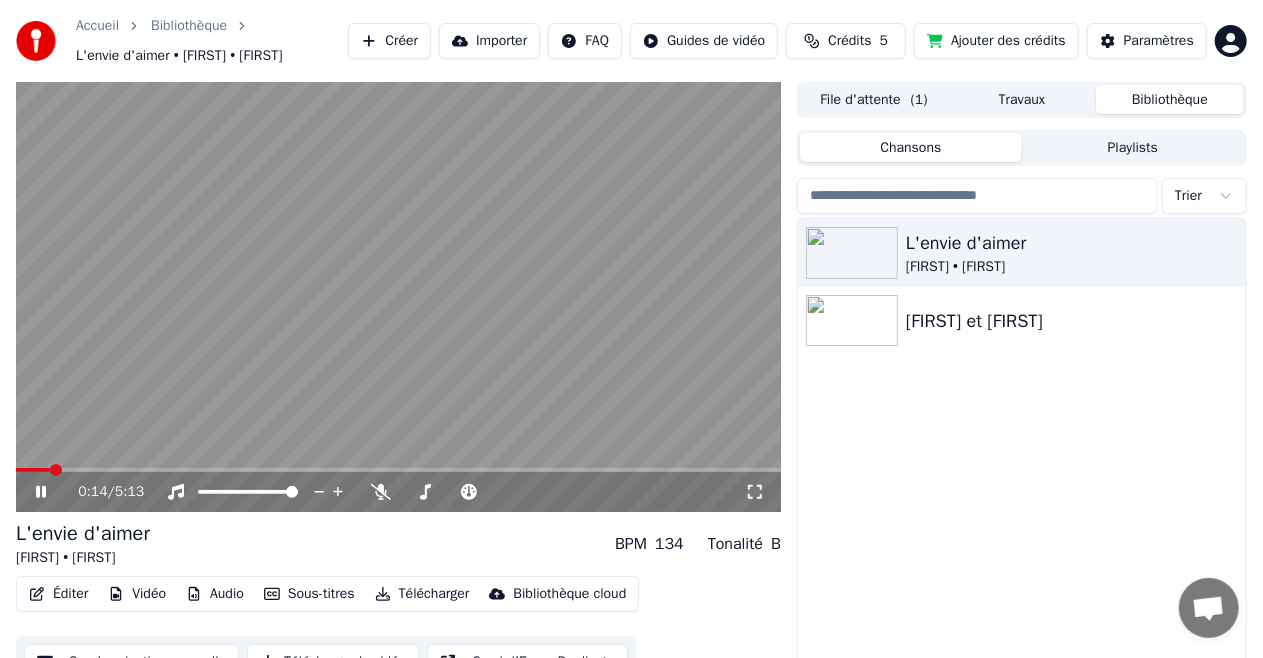 click on "L'envie d'aimer [FIRST] • [FIRST] et [FIRST]" at bounding box center [1022, 465] 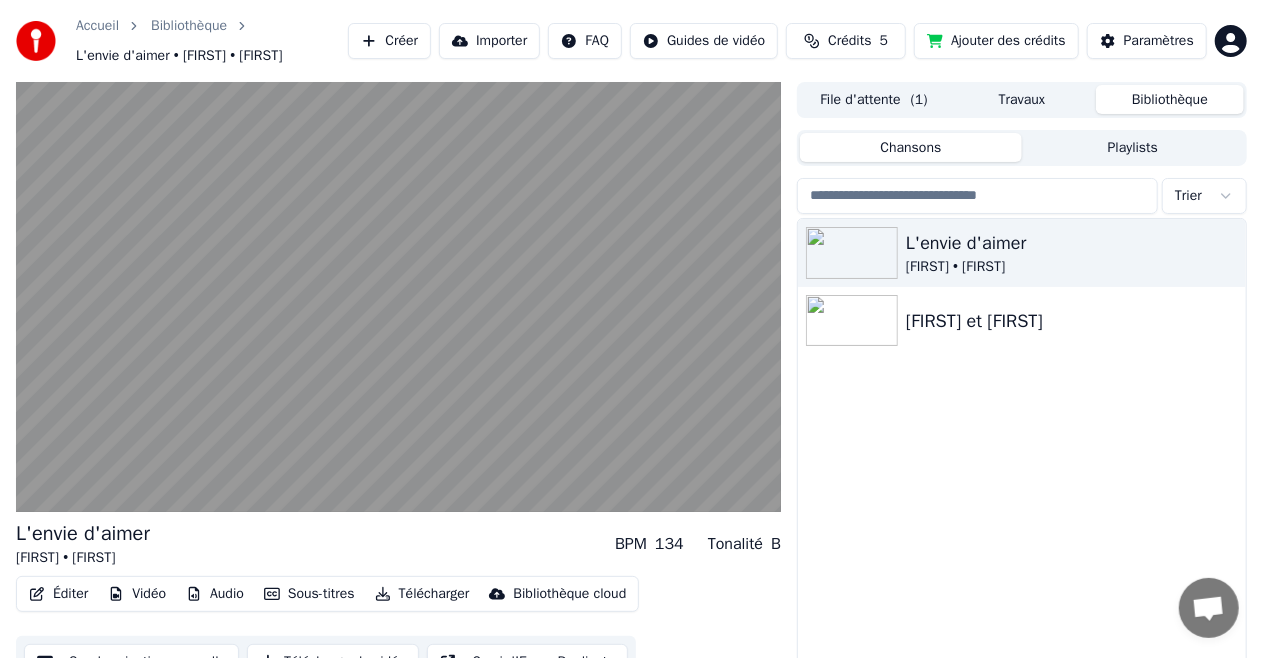 scroll, scrollTop: 53, scrollLeft: 0, axis: vertical 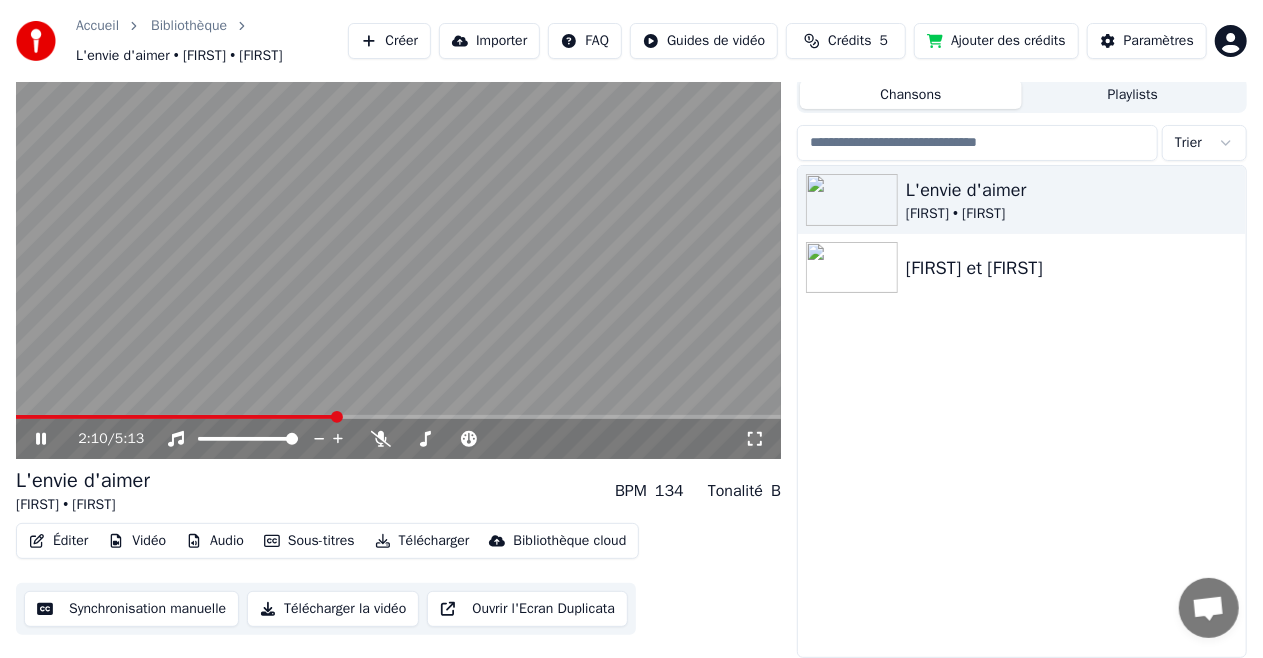 click 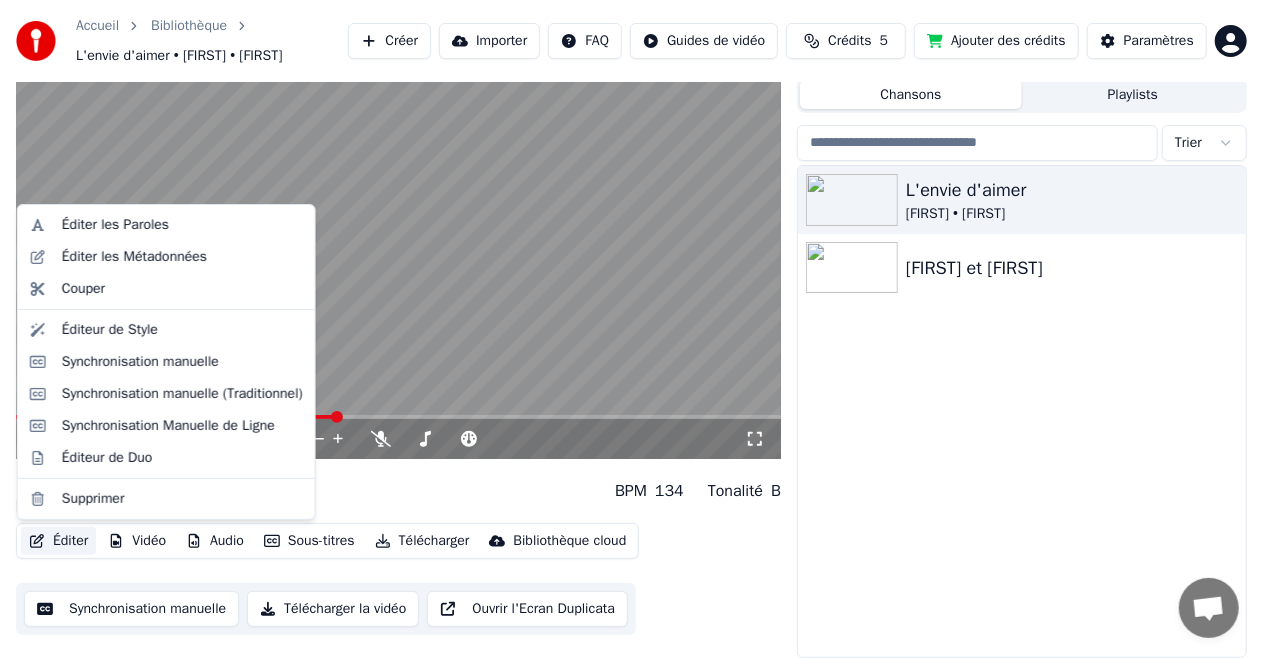 click on "Éditer" at bounding box center (58, 541) 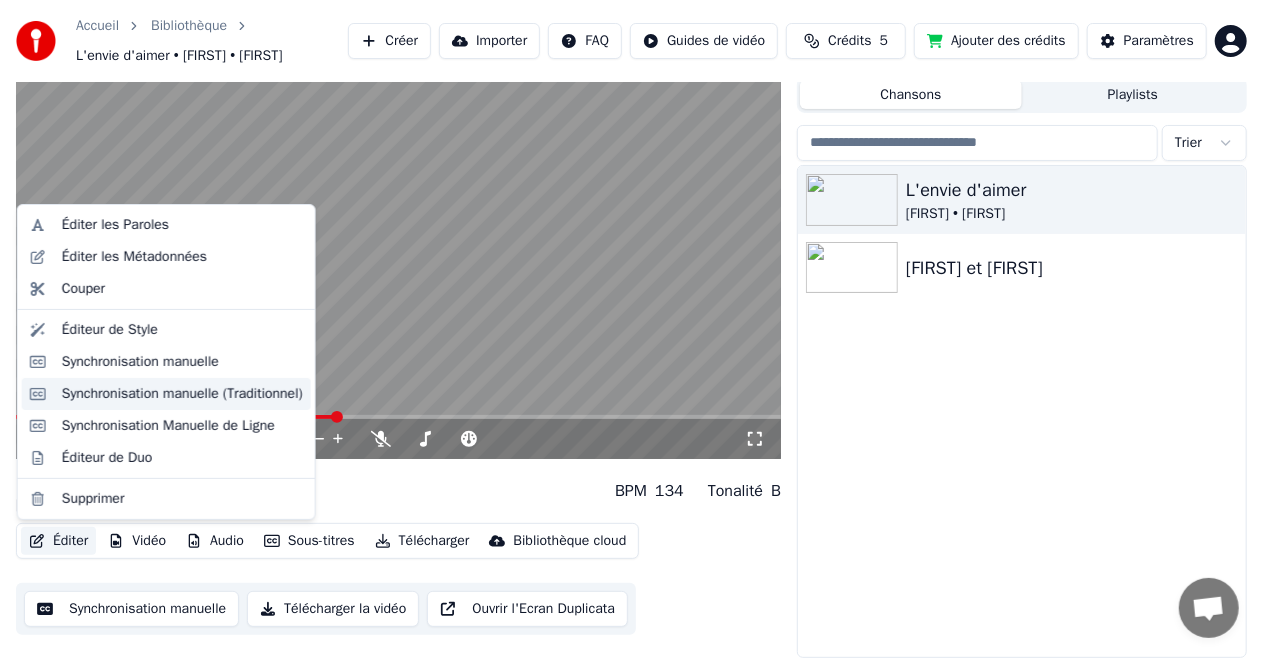 click on "Synchronisation manuelle (Traditionnel)" at bounding box center [182, 394] 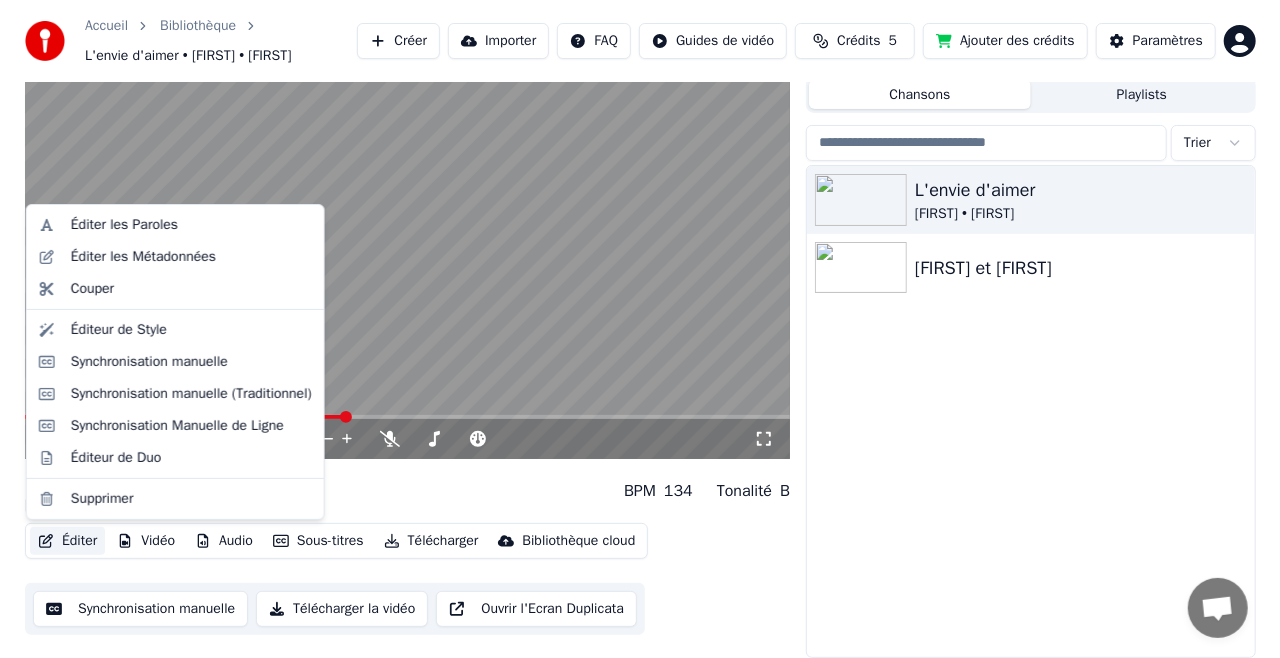 scroll, scrollTop: 0, scrollLeft: 0, axis: both 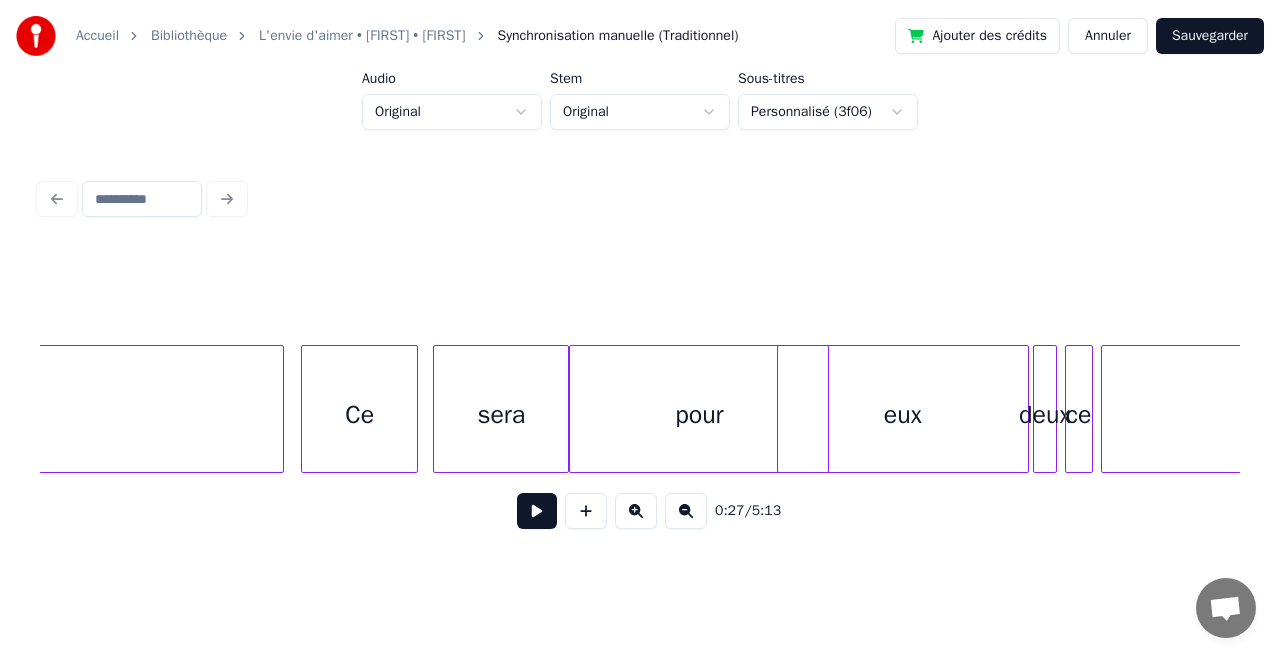 click at bounding box center [537, 511] 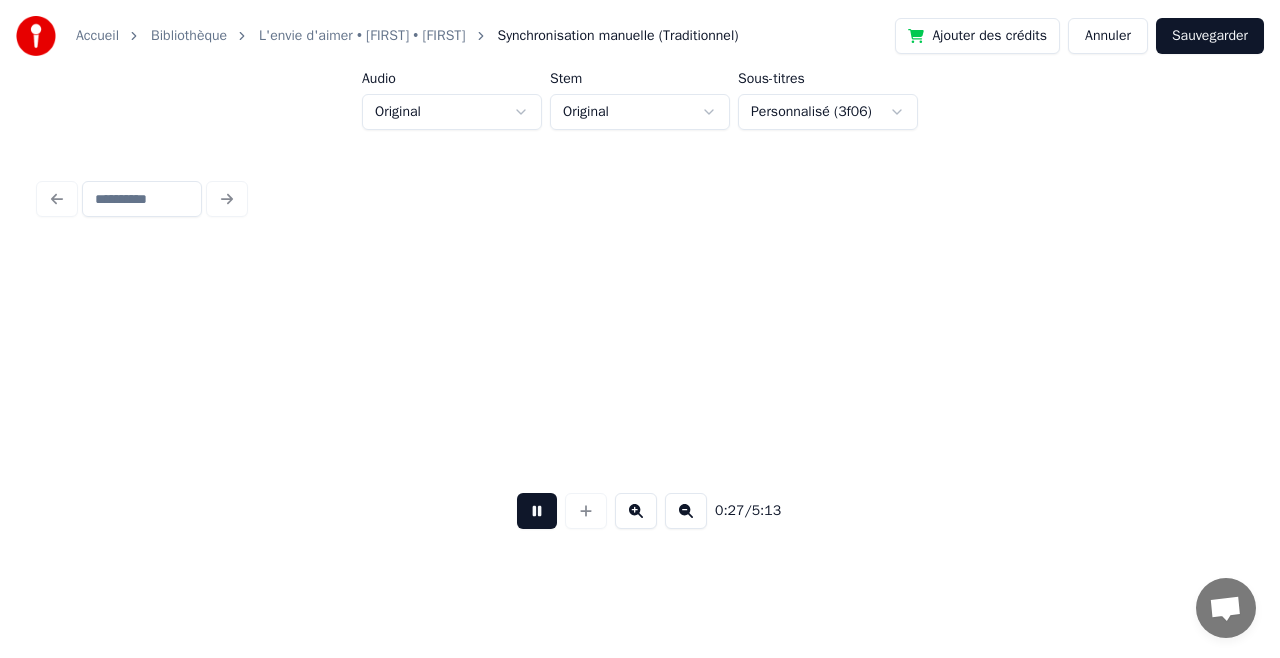 scroll, scrollTop: 0, scrollLeft: 5589, axis: horizontal 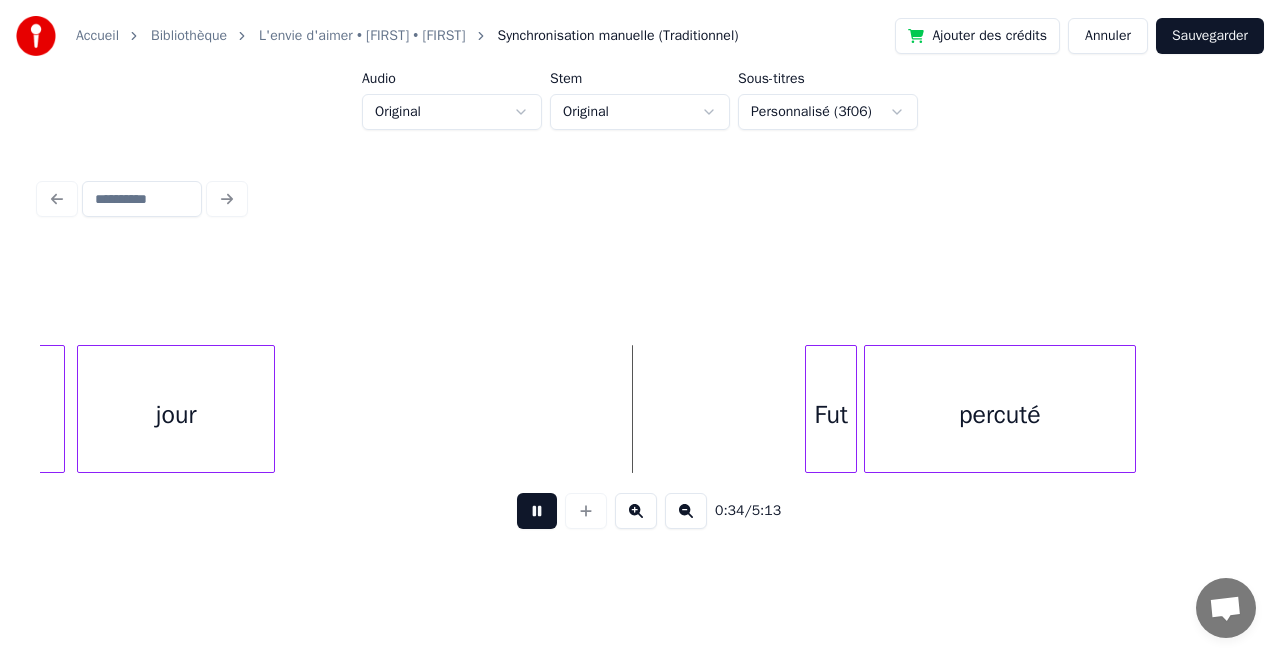 click at bounding box center [537, 511] 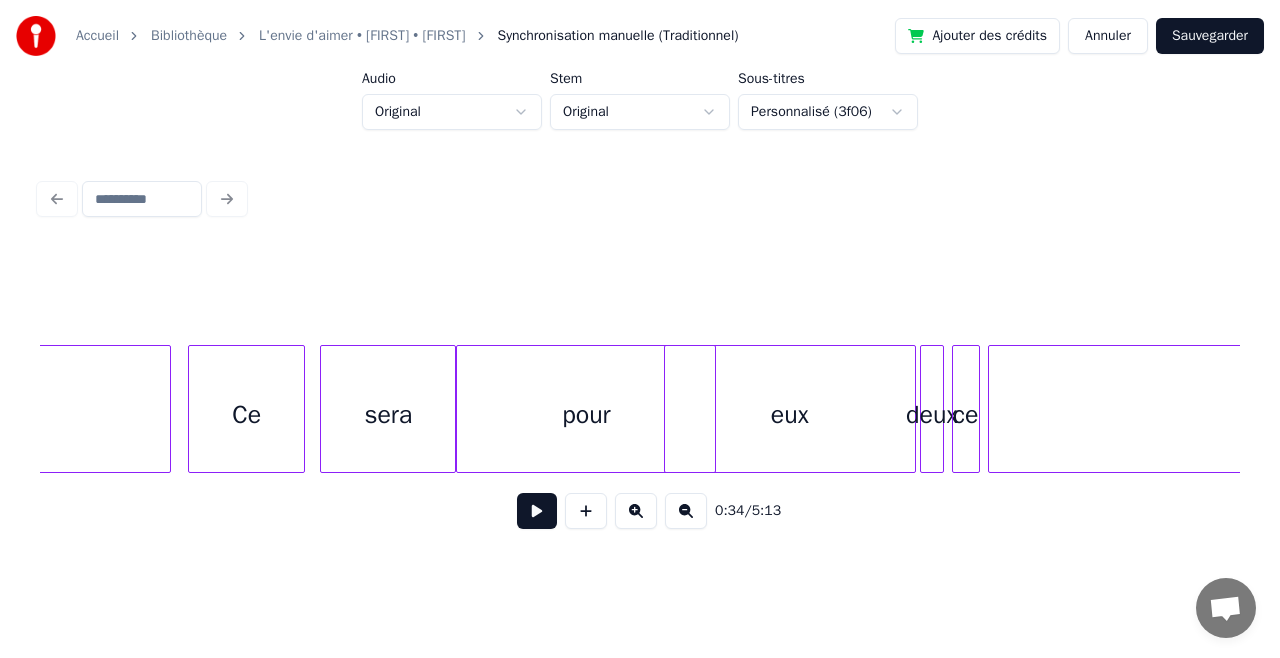 scroll, scrollTop: 0, scrollLeft: 22354, axis: horizontal 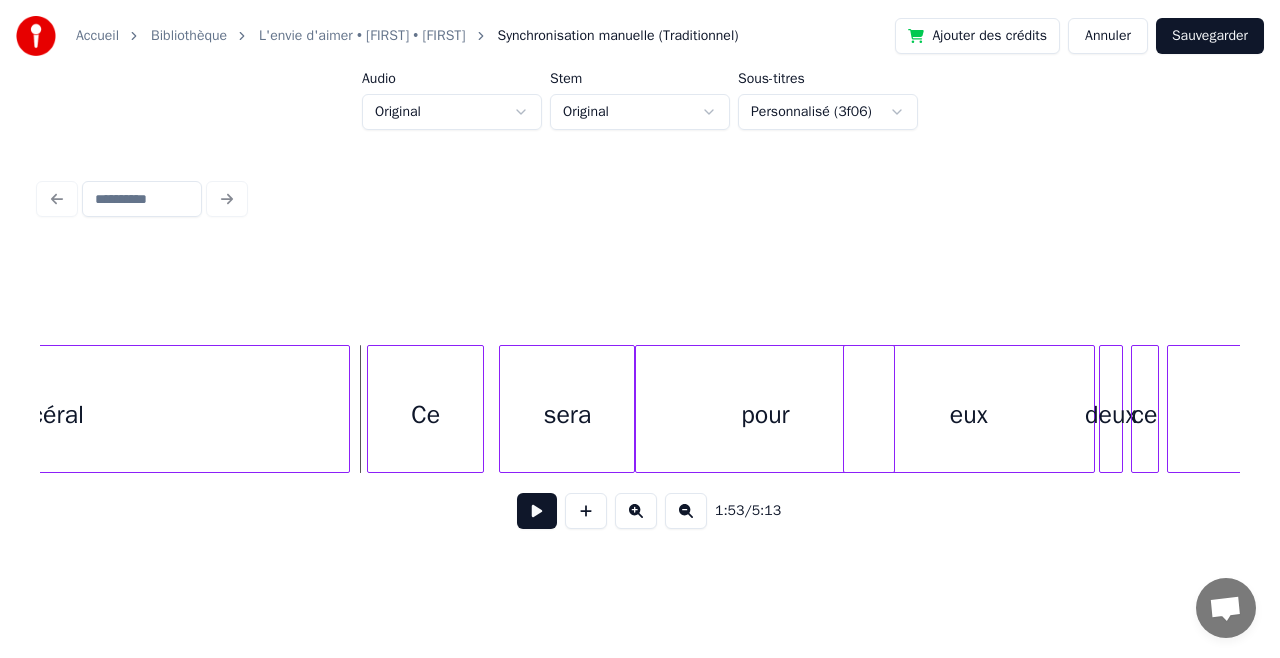 click at bounding box center [537, 511] 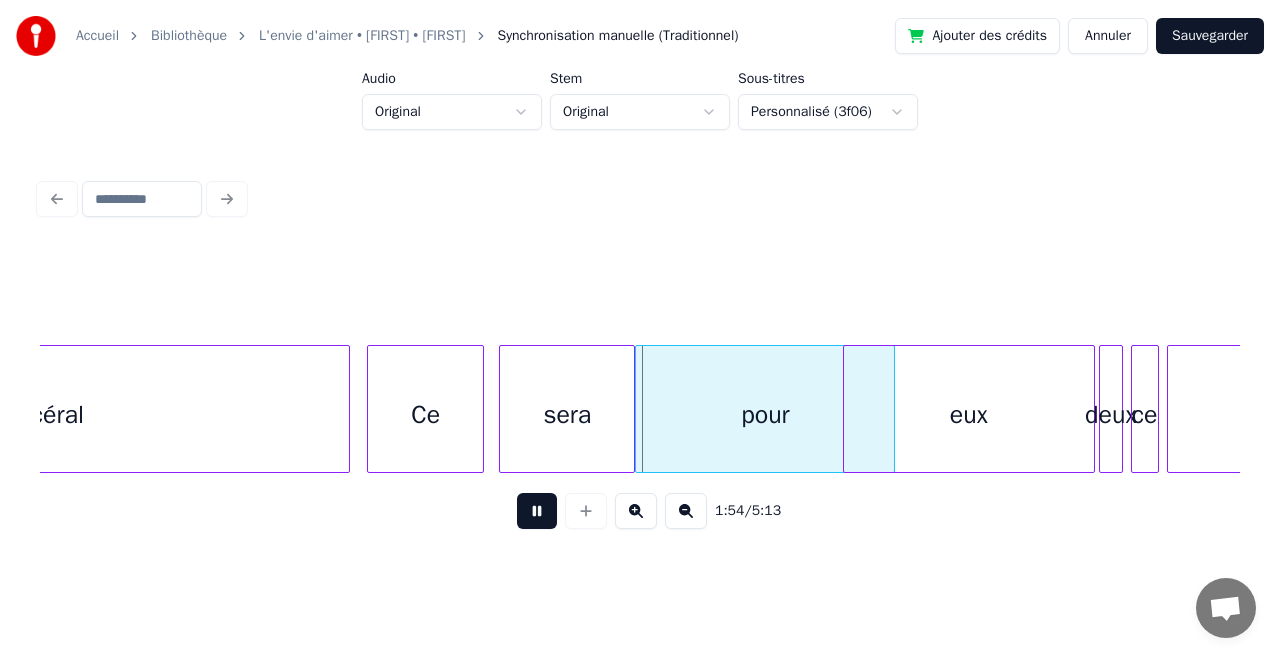 click at bounding box center [537, 511] 